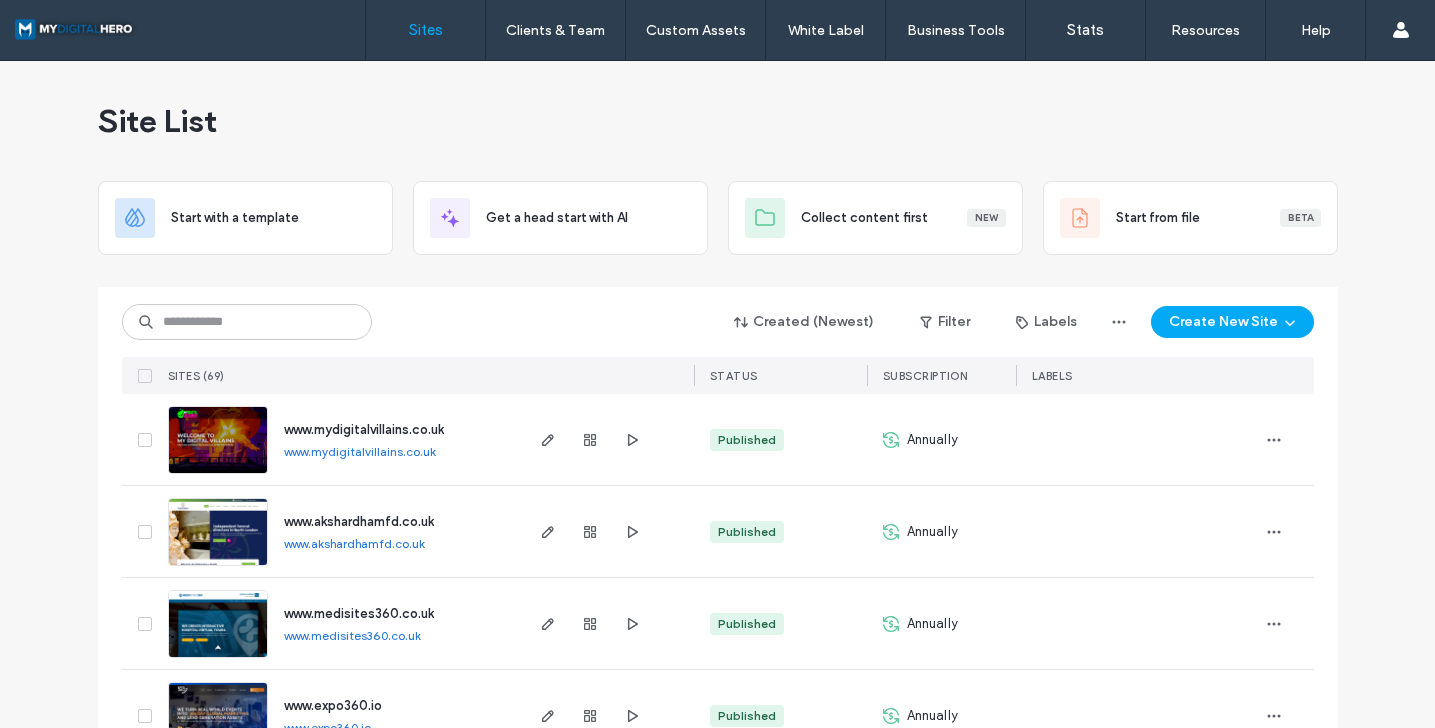 scroll, scrollTop: 0, scrollLeft: 0, axis: both 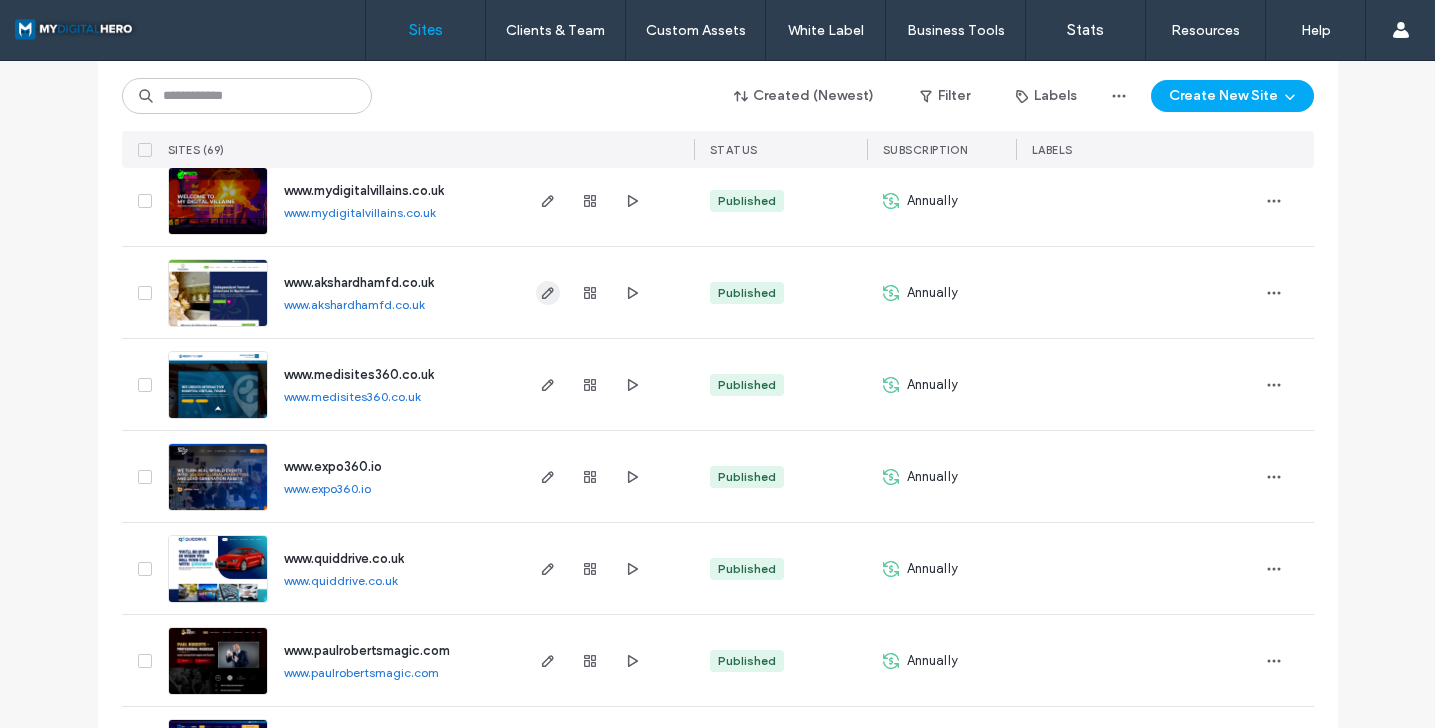click 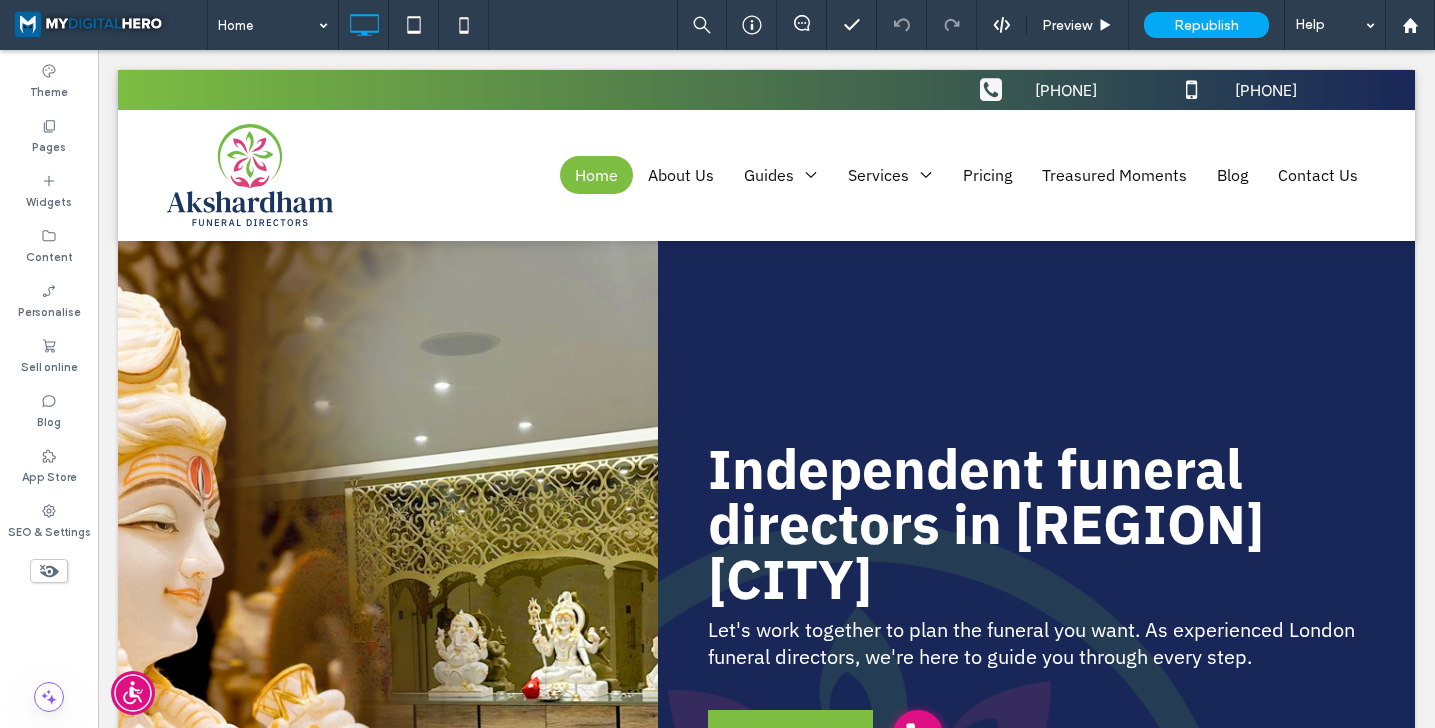 scroll, scrollTop: 0, scrollLeft: 0, axis: both 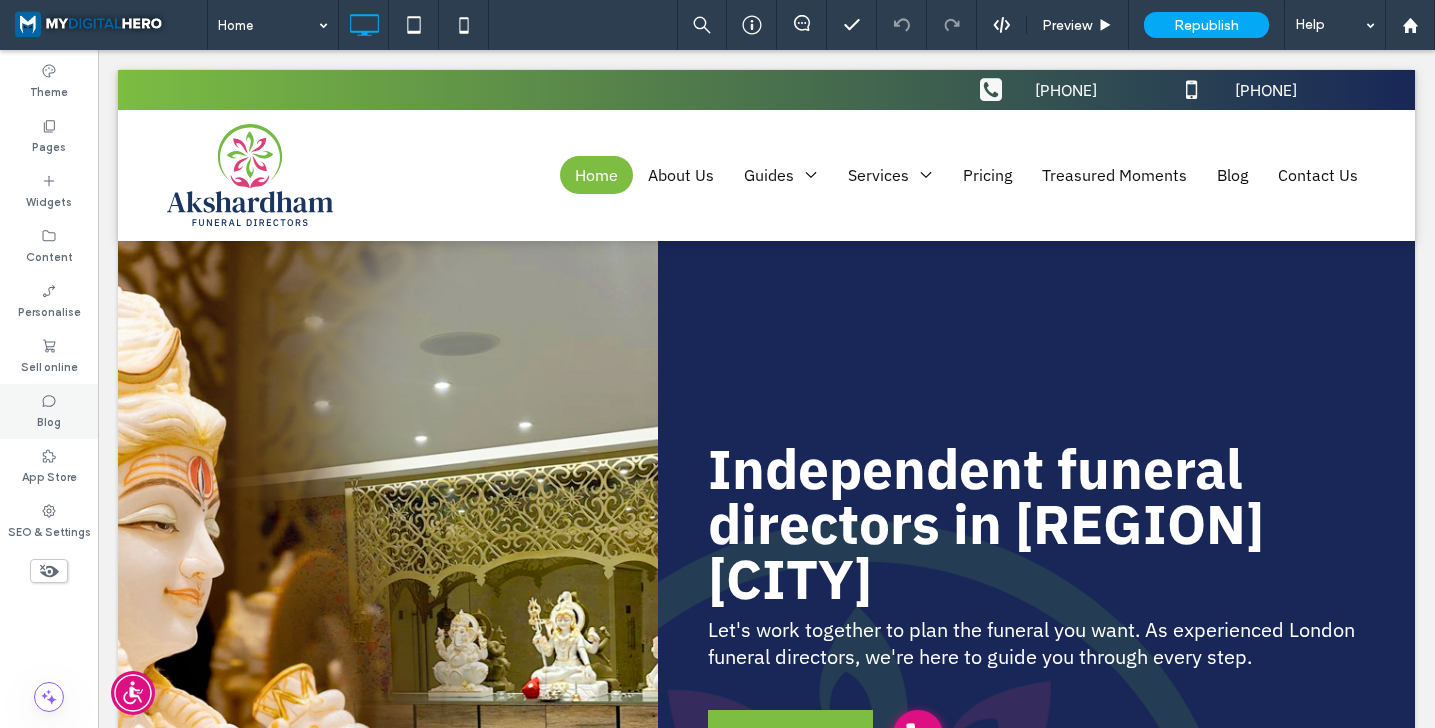 click on "Blog" at bounding box center [49, 411] 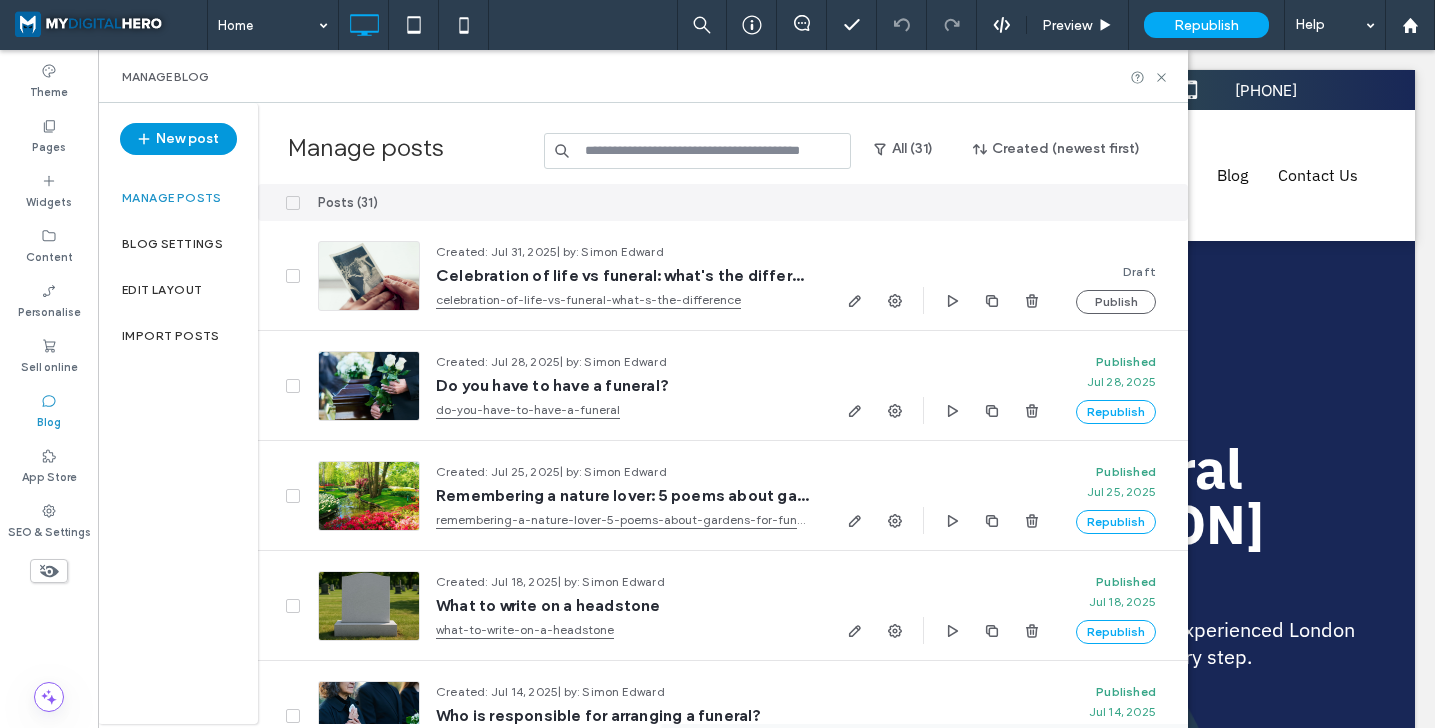 click on "New post" at bounding box center [178, 139] 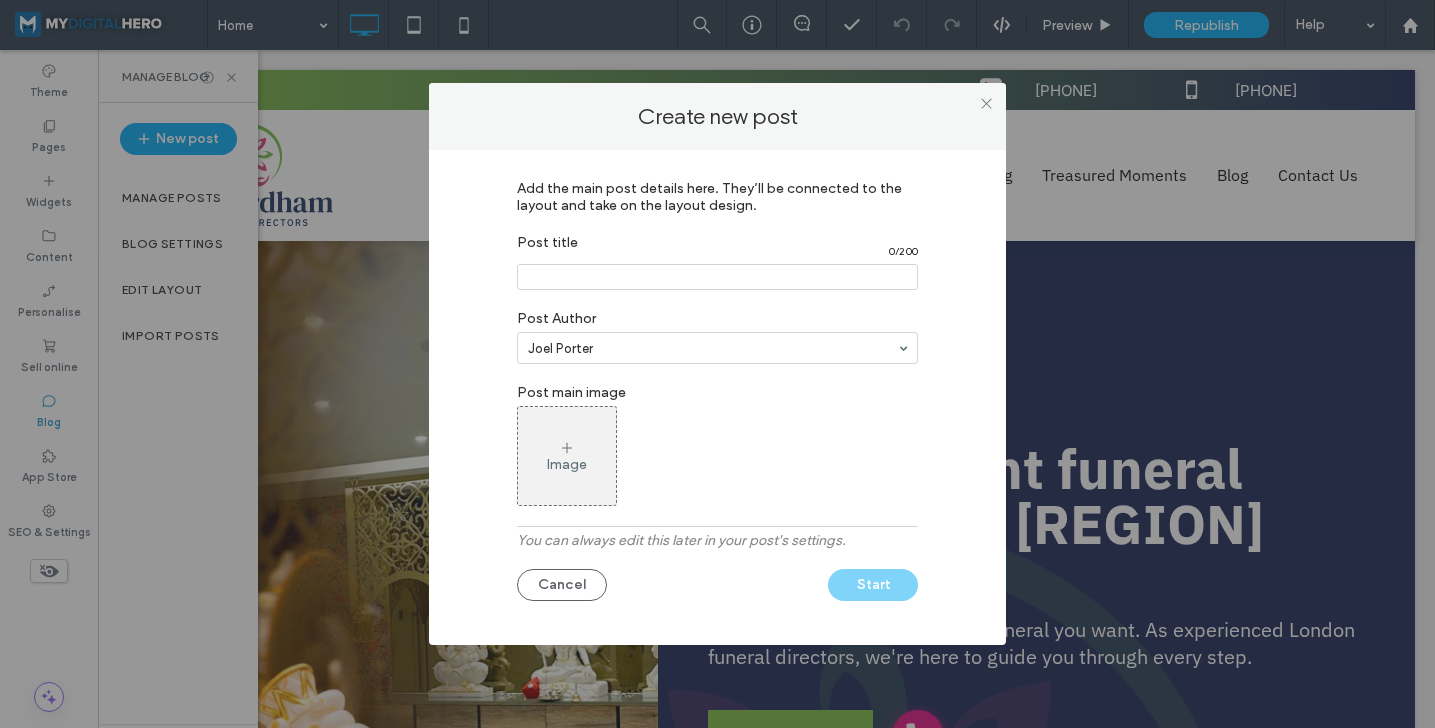 click at bounding box center (717, 277) 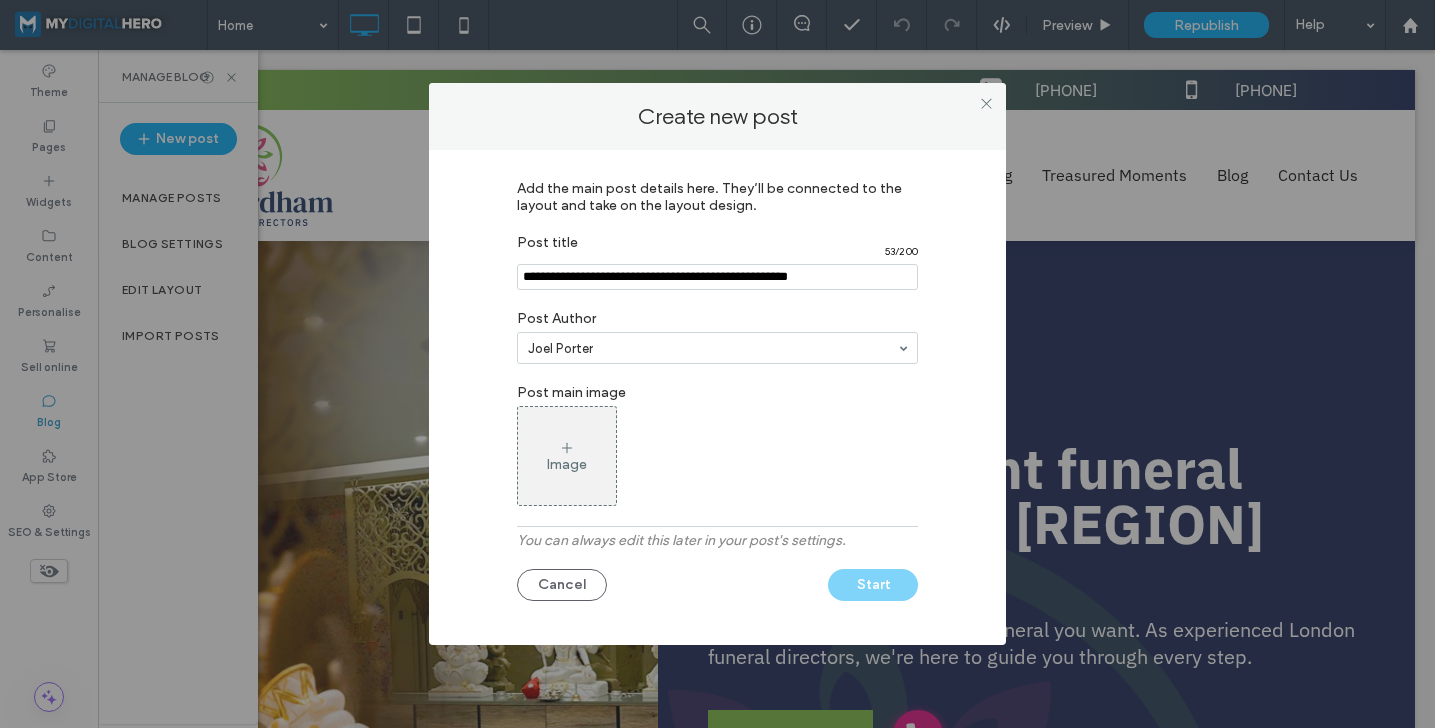 type on "**********" 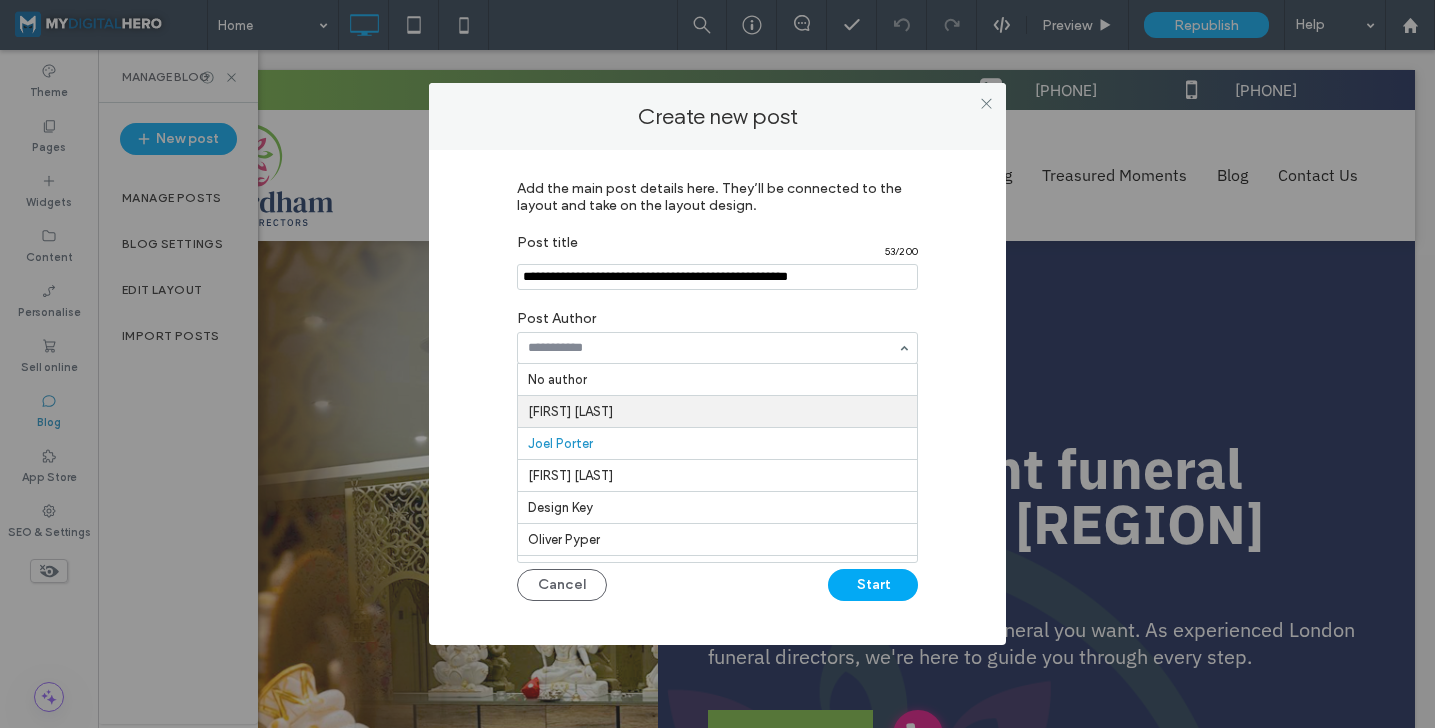 scroll, scrollTop: 32, scrollLeft: 0, axis: vertical 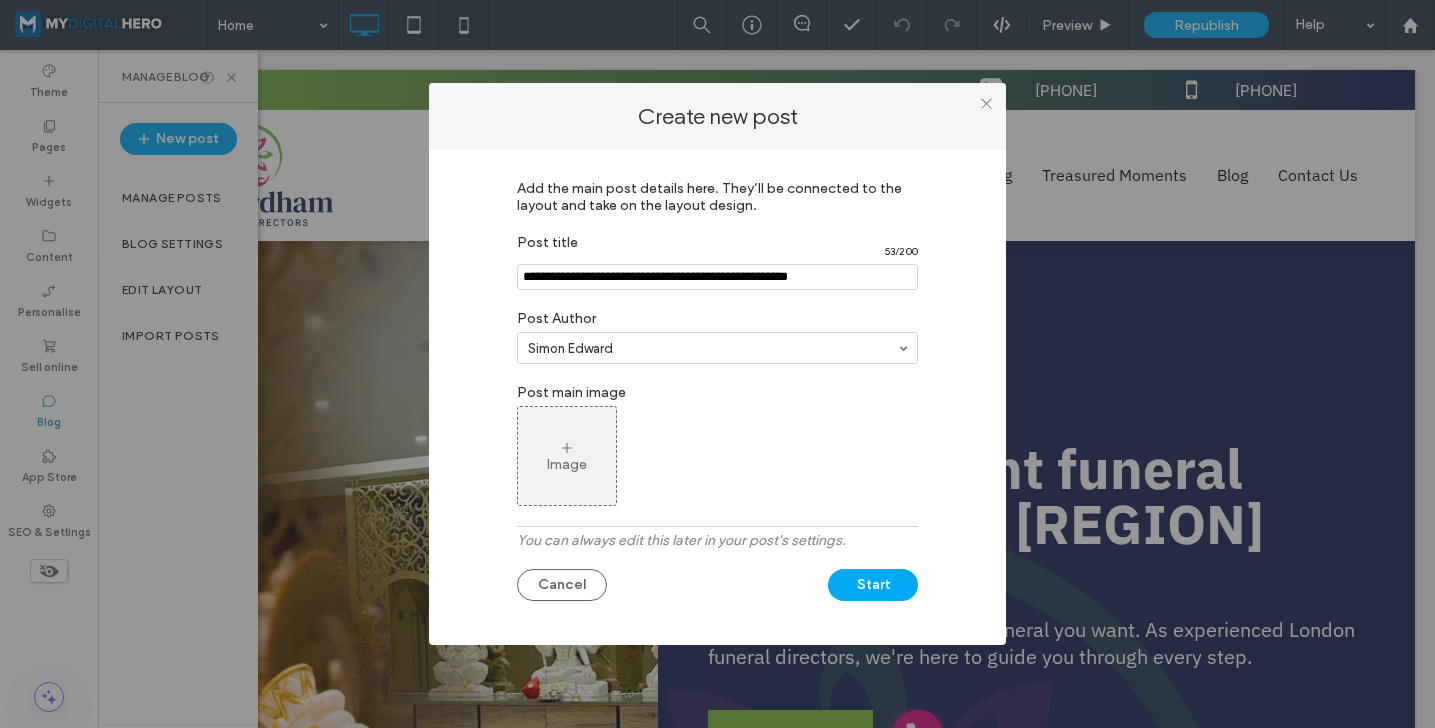 click on "Image" at bounding box center [567, 456] 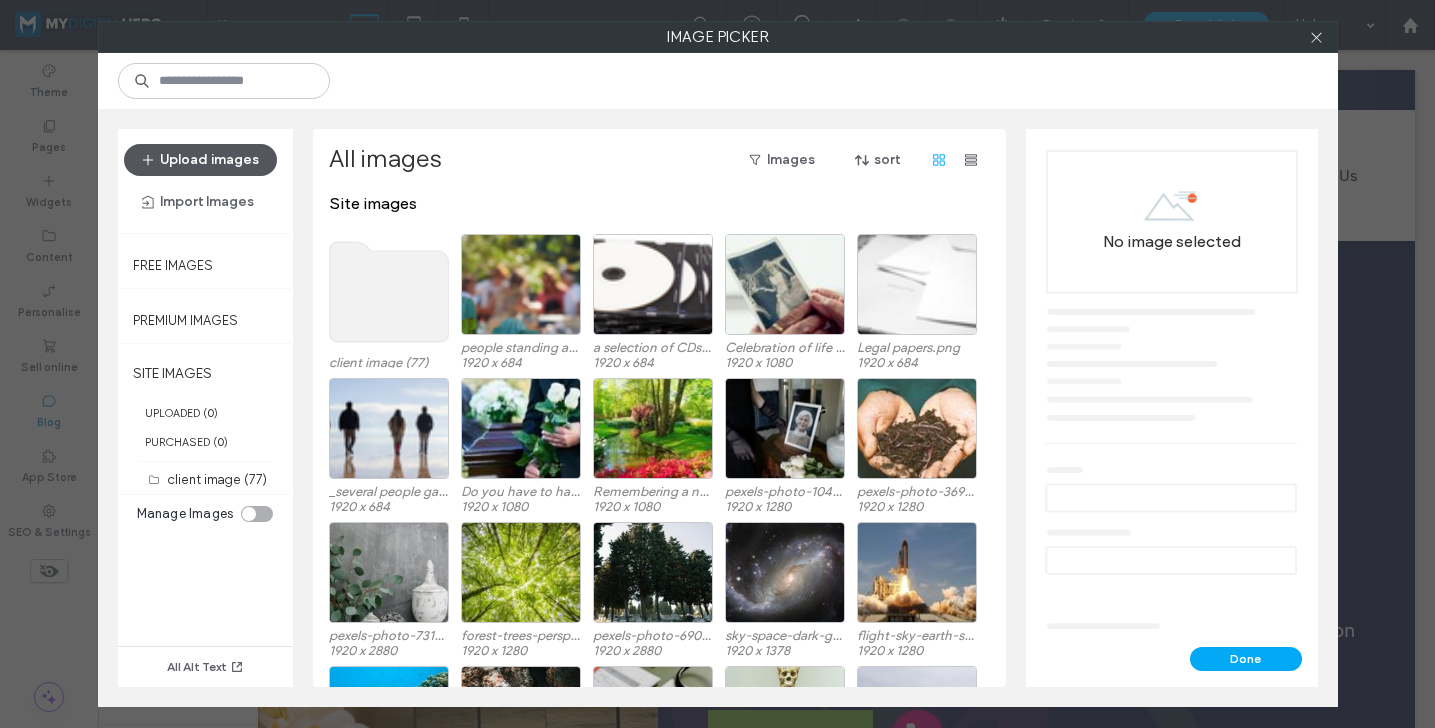 click on "Upload images" at bounding box center [200, 160] 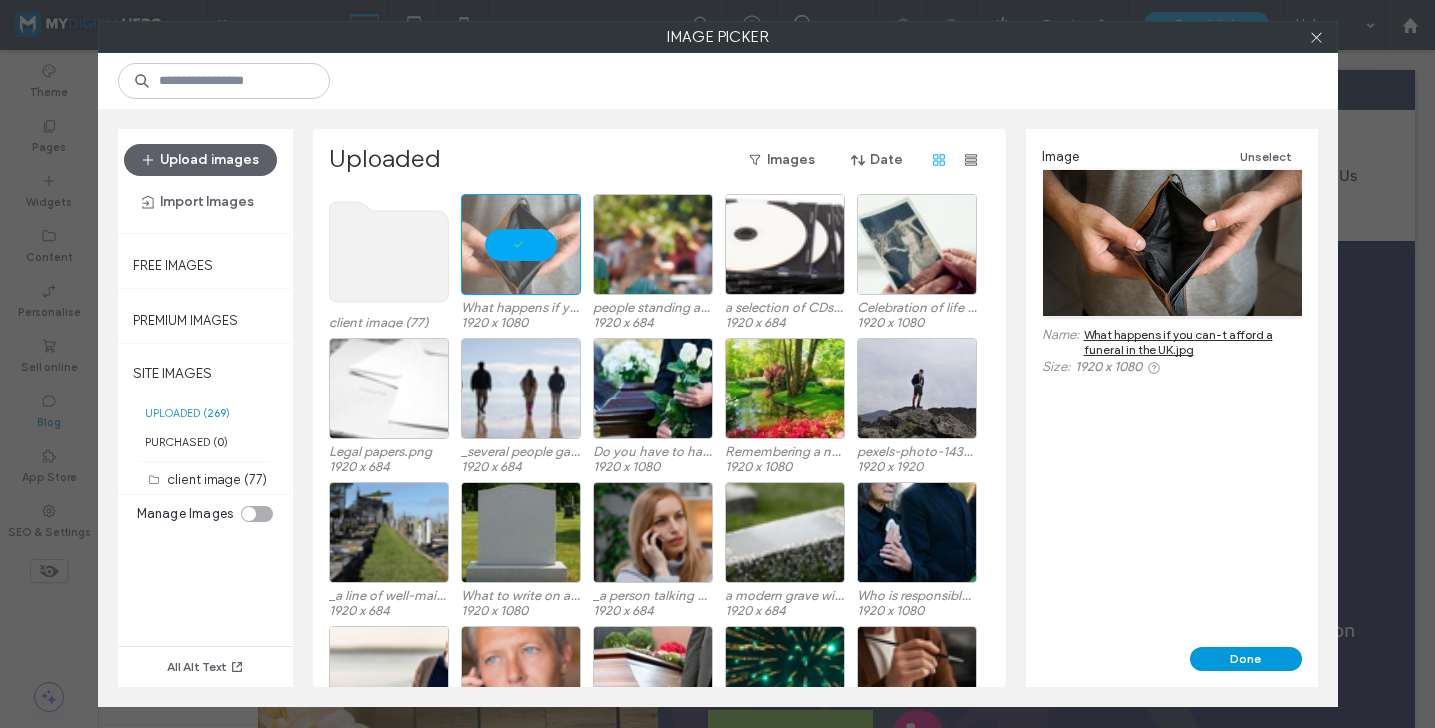 click on "Done" at bounding box center [1246, 659] 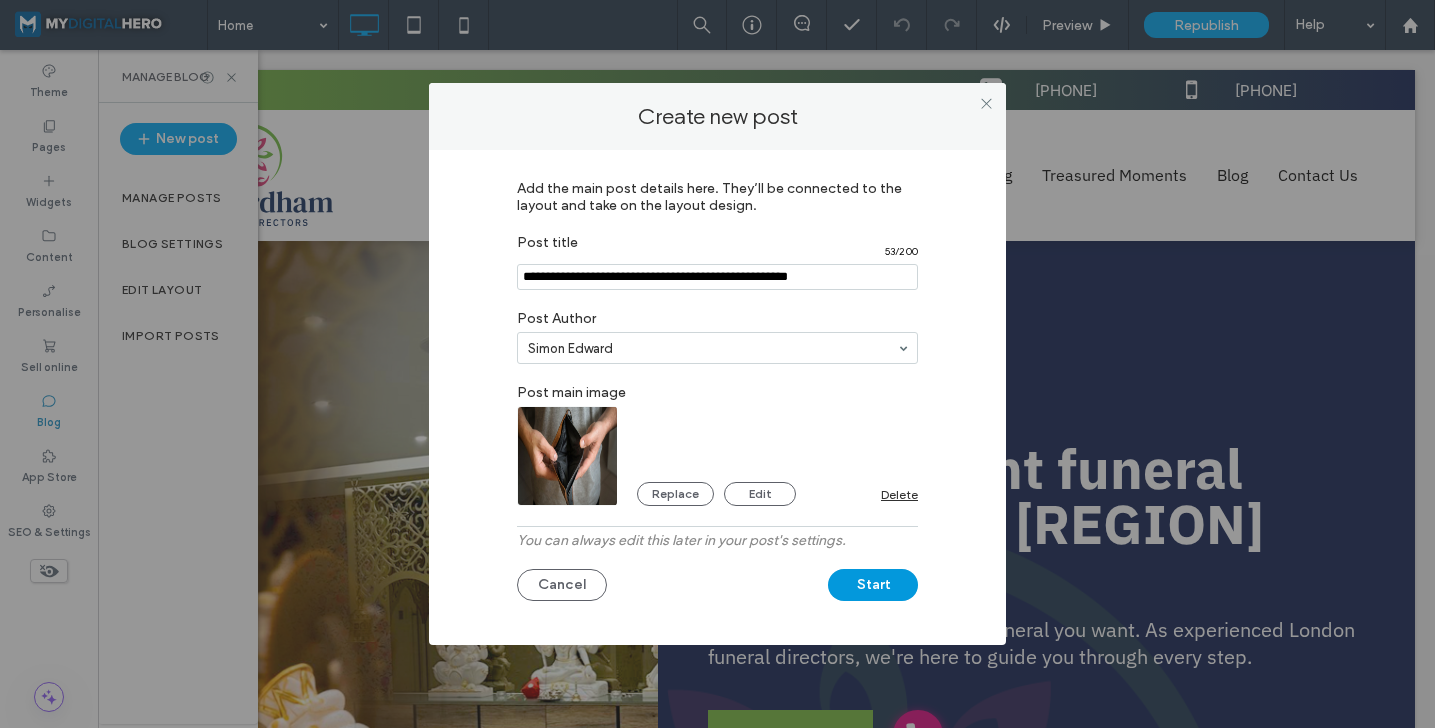 click on "Start" at bounding box center [873, 585] 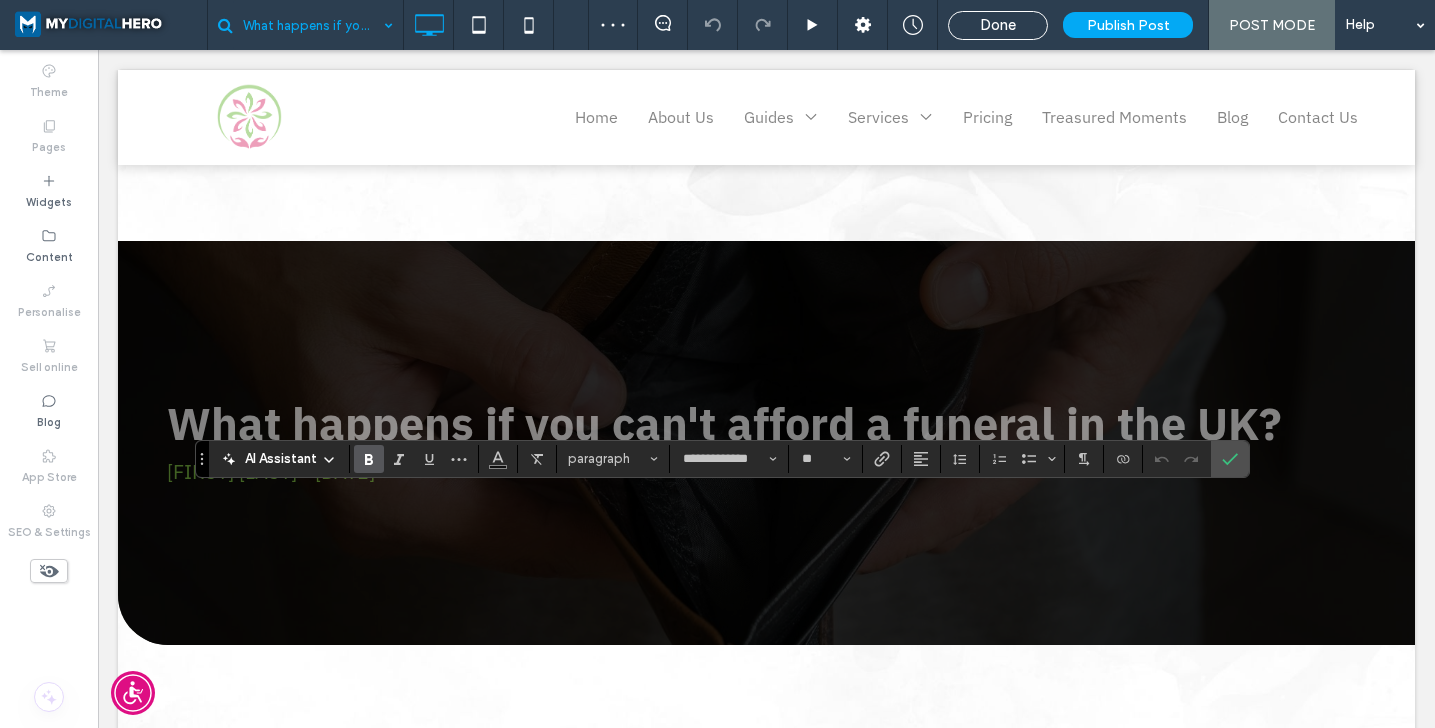 scroll, scrollTop: 259, scrollLeft: 0, axis: vertical 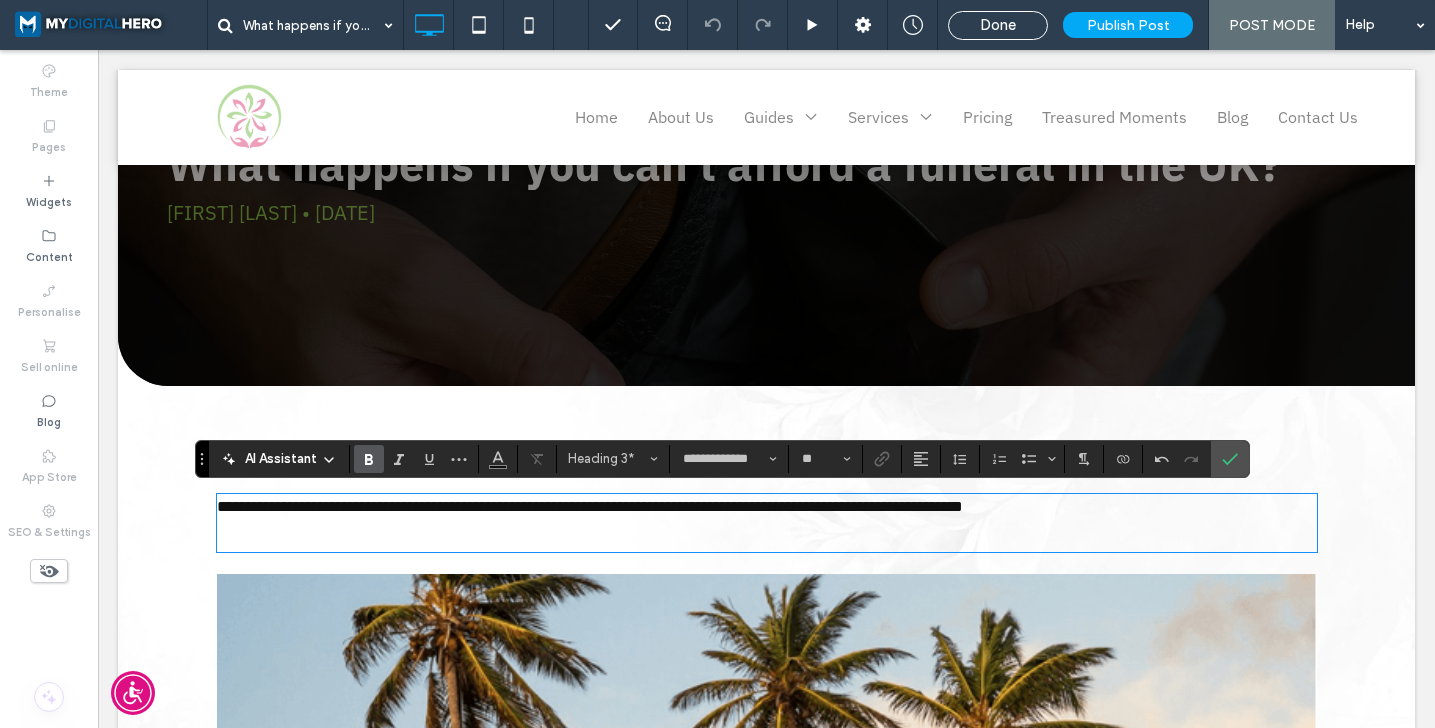 click on "**********" at bounding box center [767, 523] 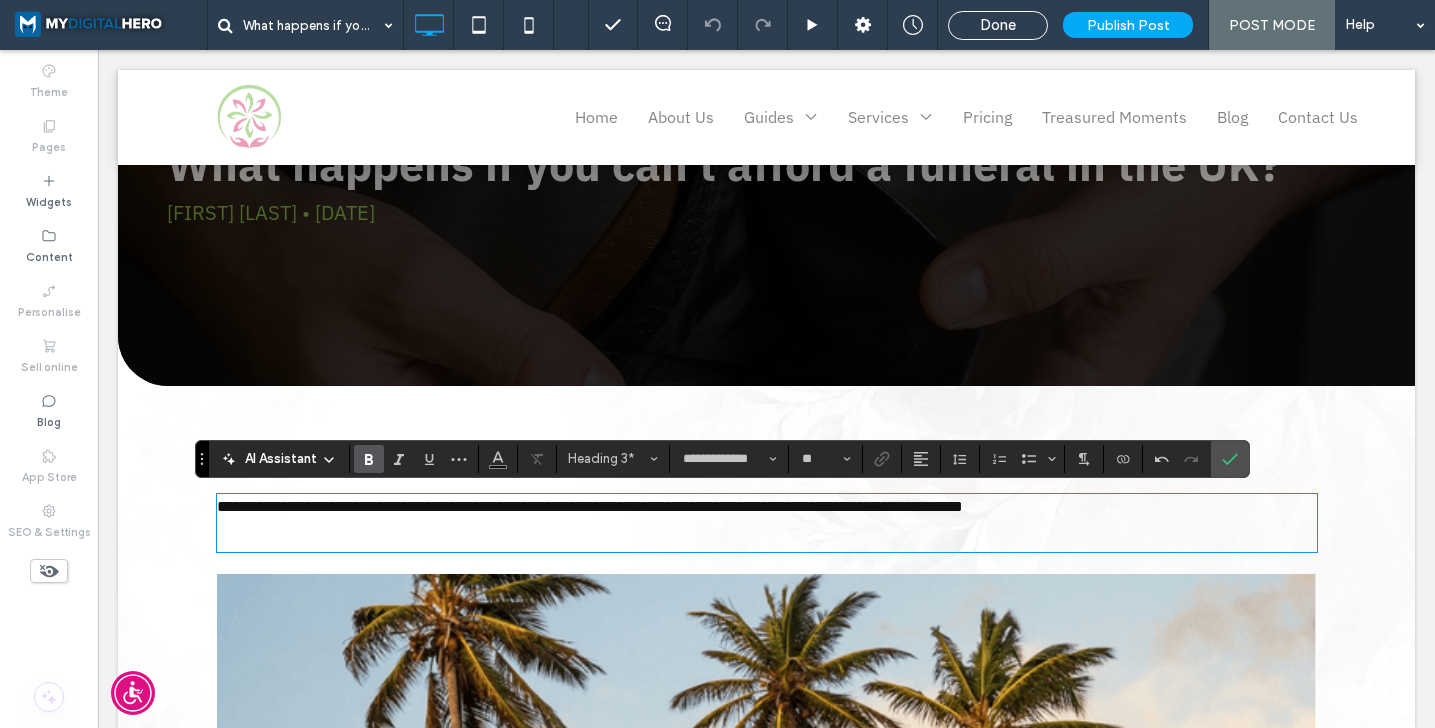 click on "**********" at bounding box center (767, 523) 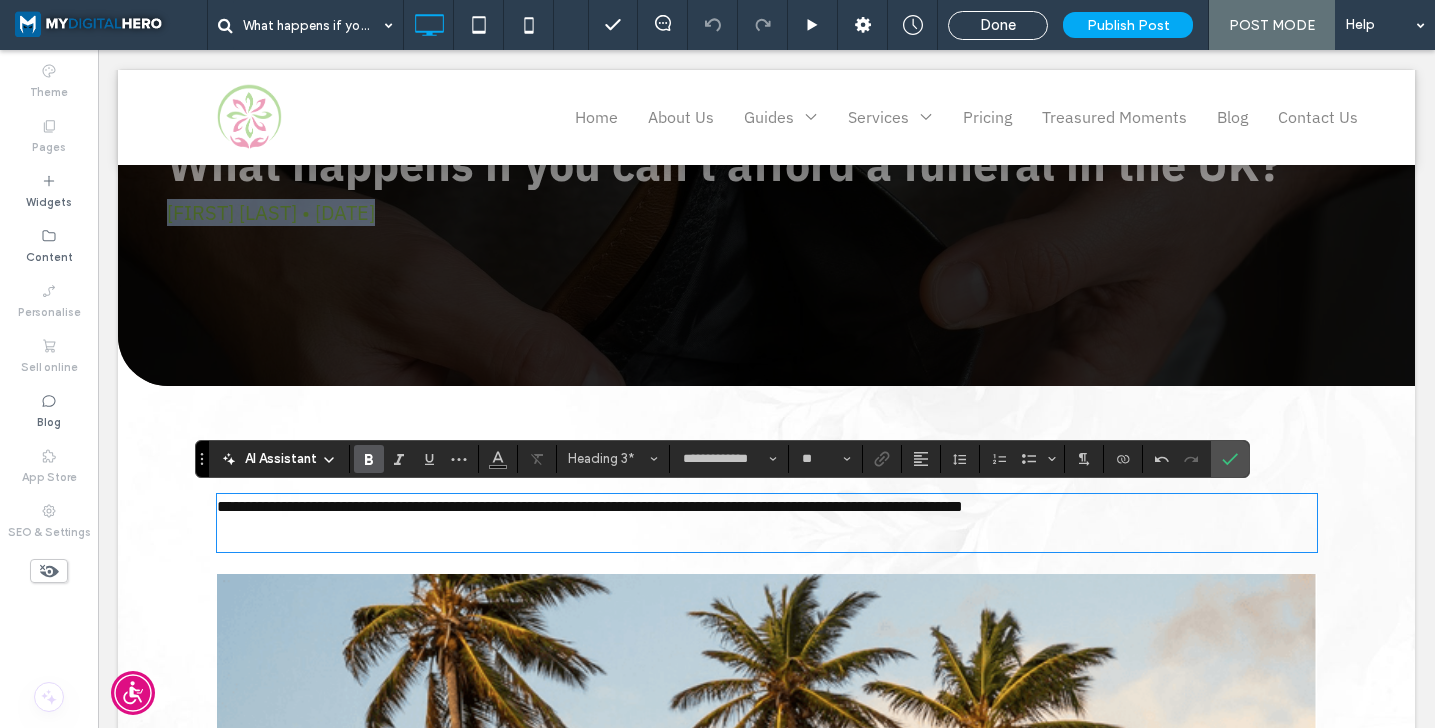 click on "**********" at bounding box center [767, 523] 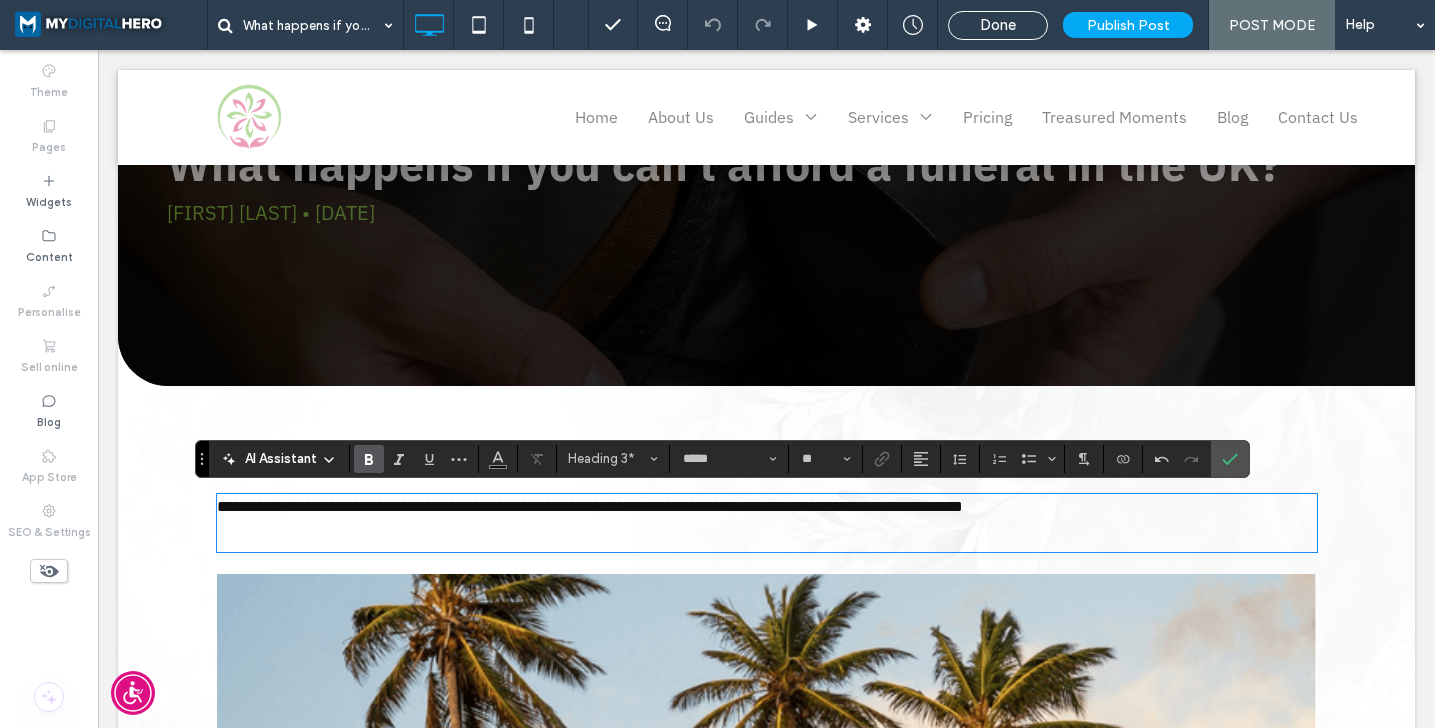click on "**********" at bounding box center [590, 506] 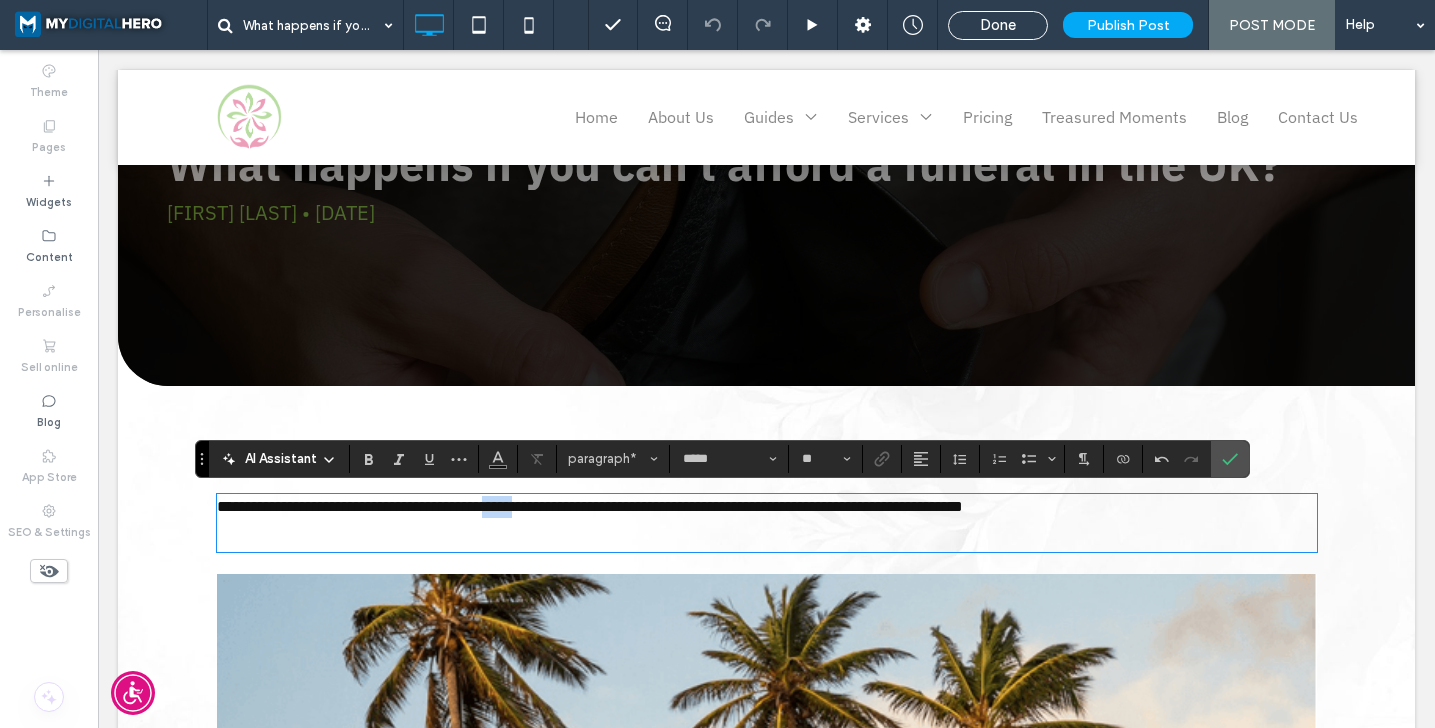 click on "**********" at bounding box center [590, 506] 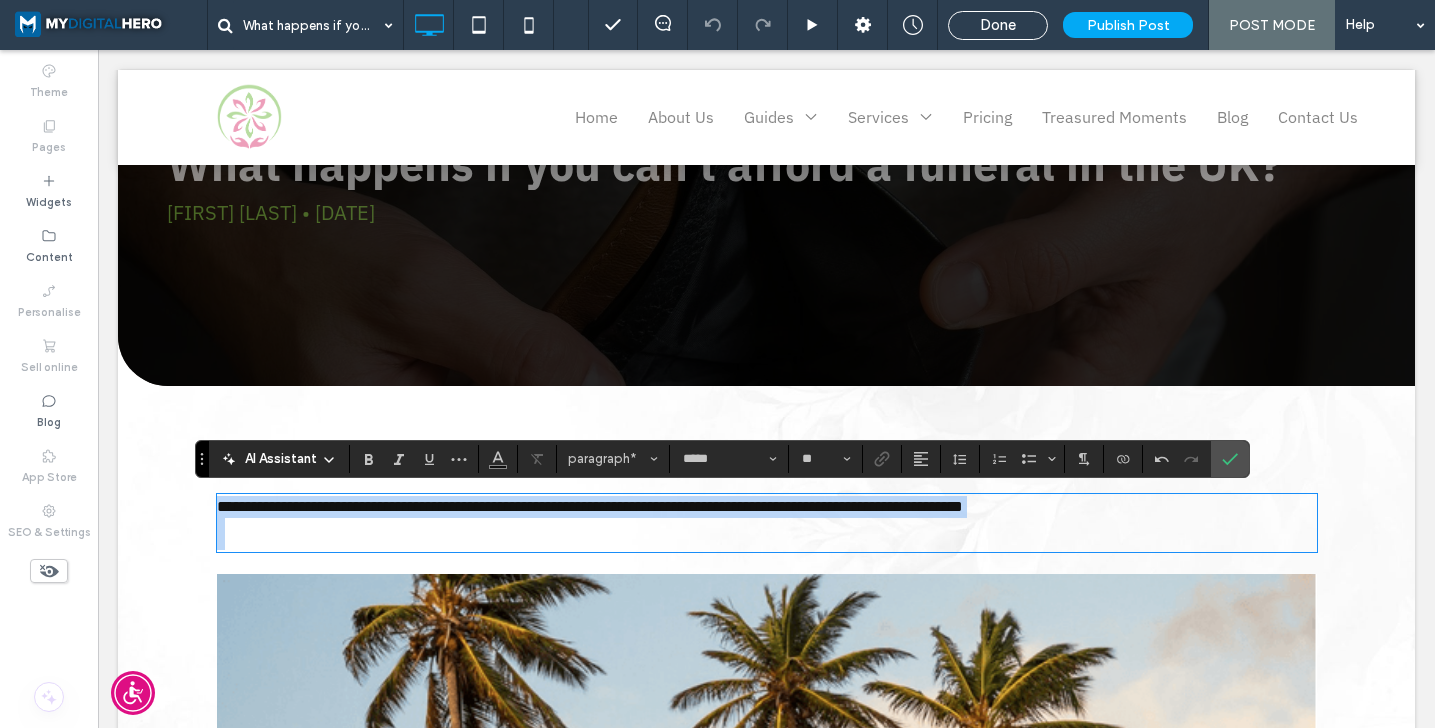 click on "**********" at bounding box center (590, 506) 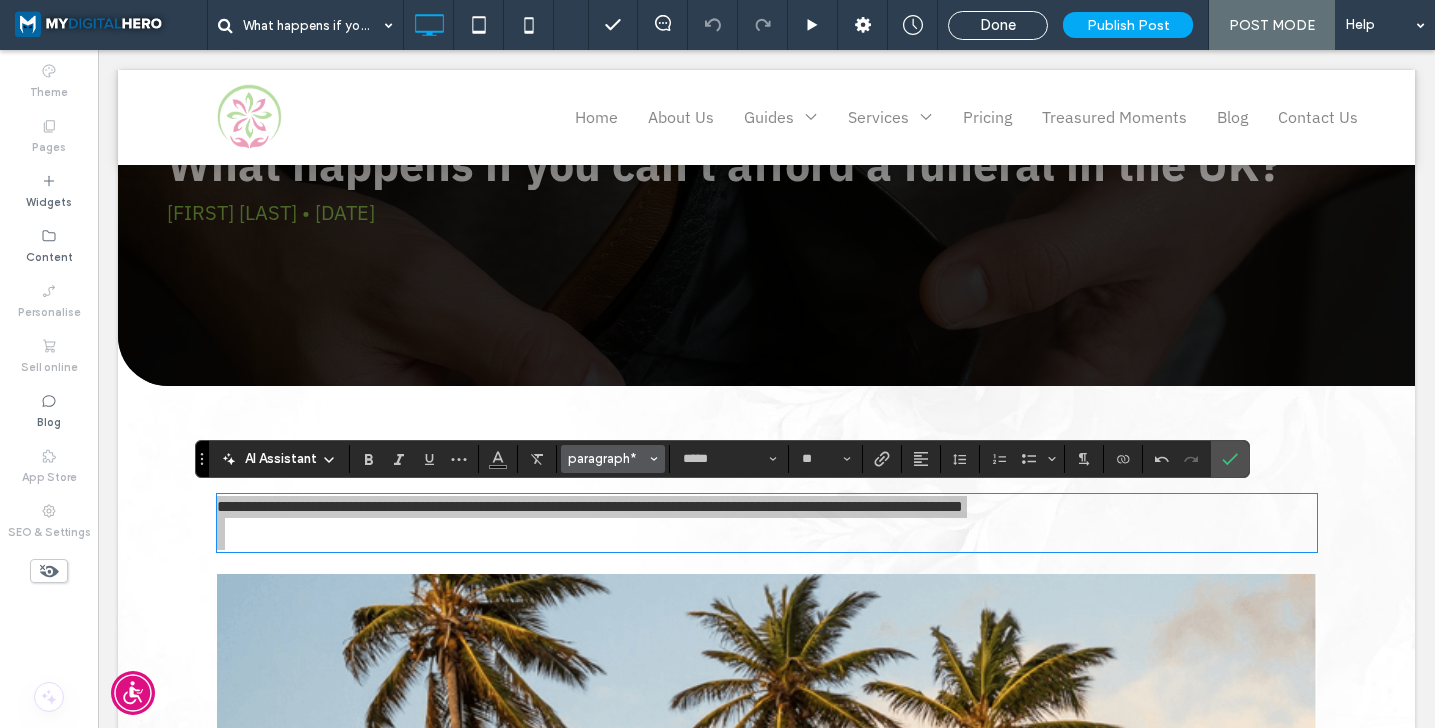 click on "paragraph*" at bounding box center [607, 458] 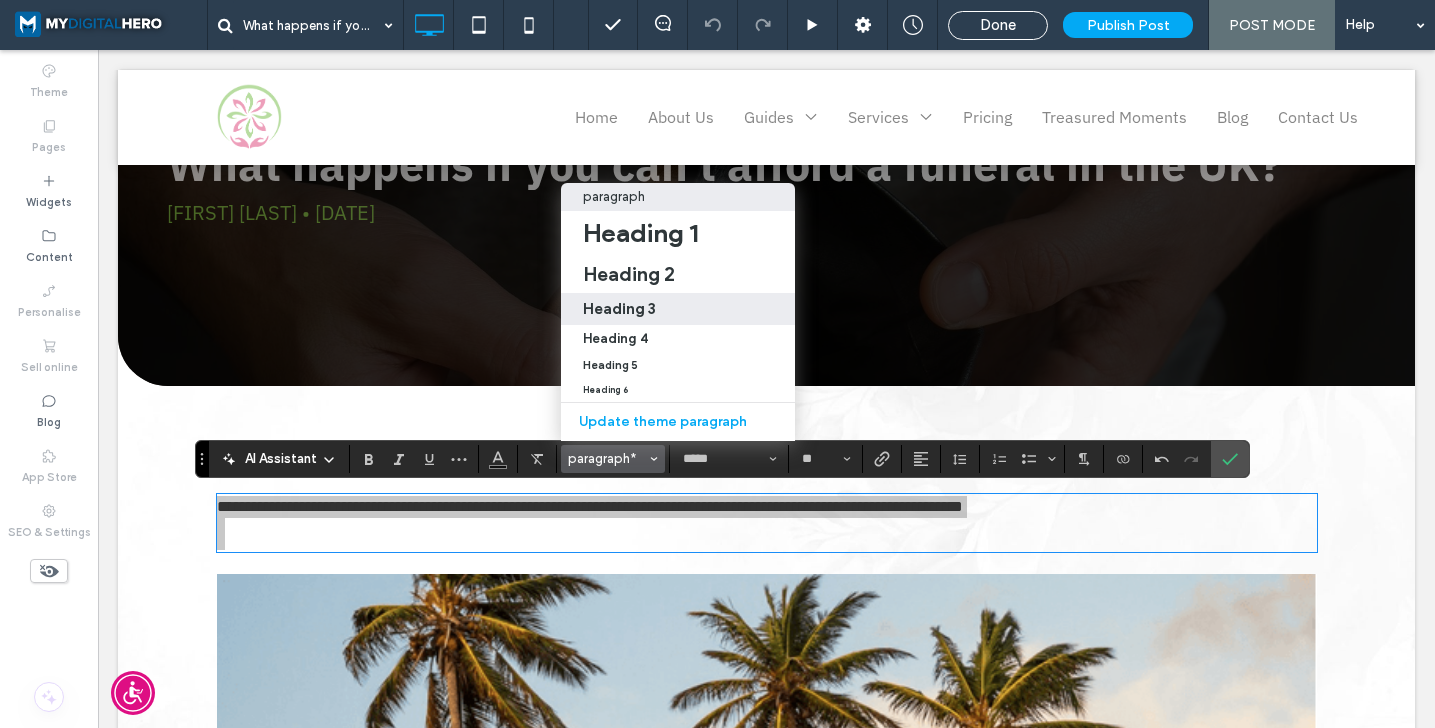 click on "Heading 3" at bounding box center [678, 309] 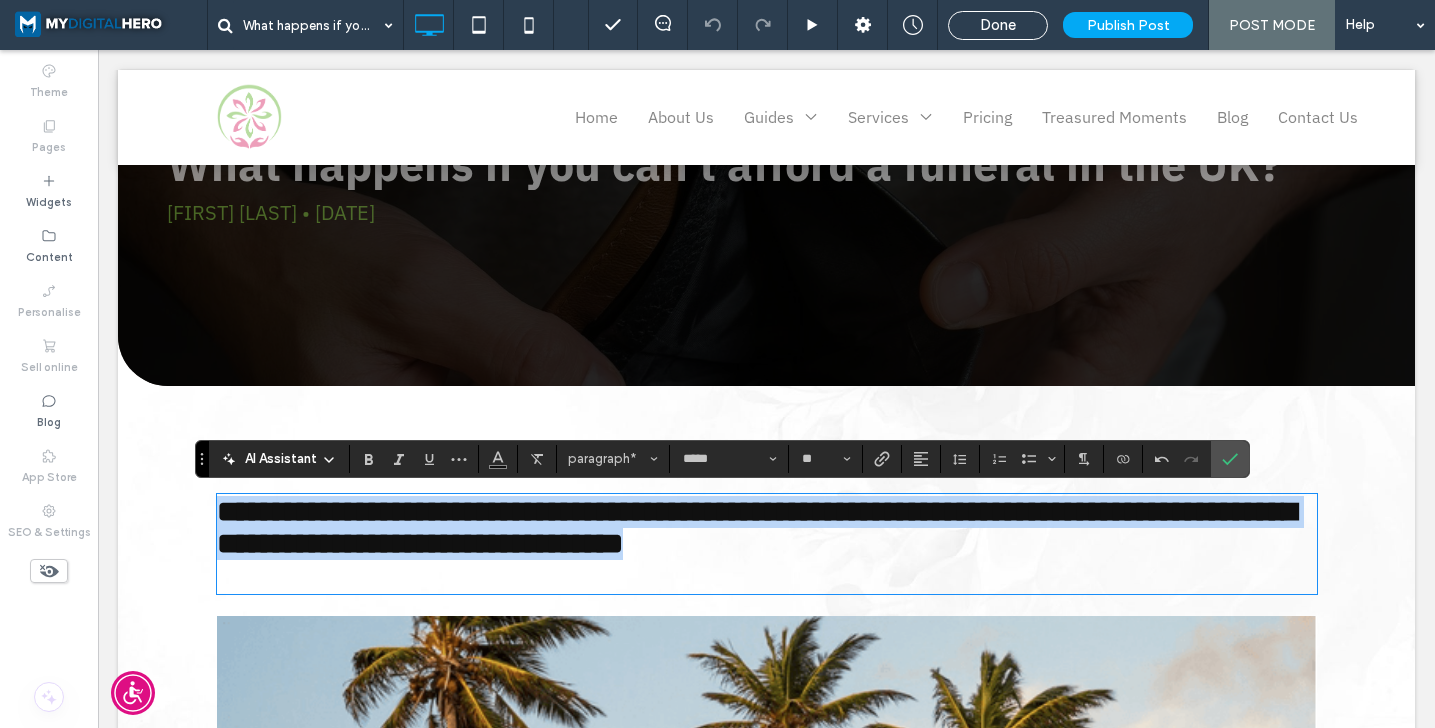 type on "**********" 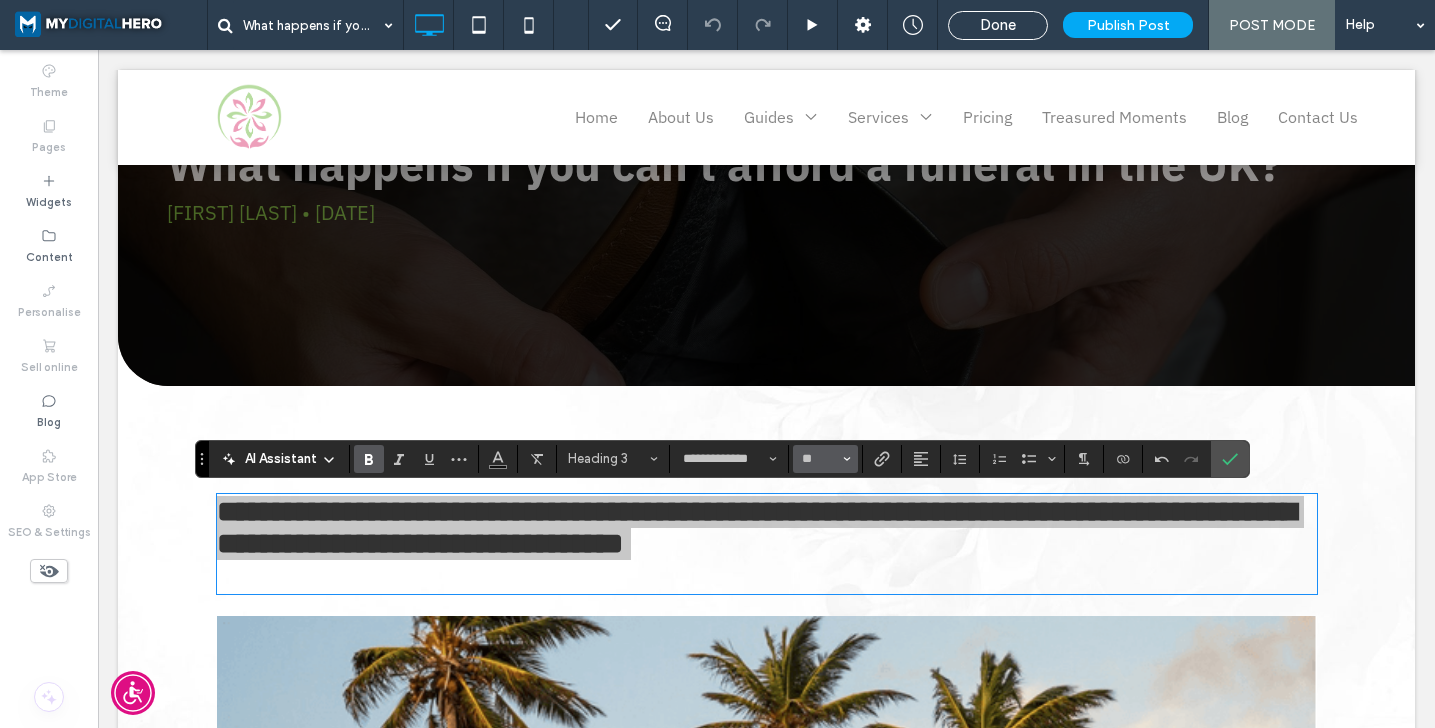 click on "**" at bounding box center [825, 459] 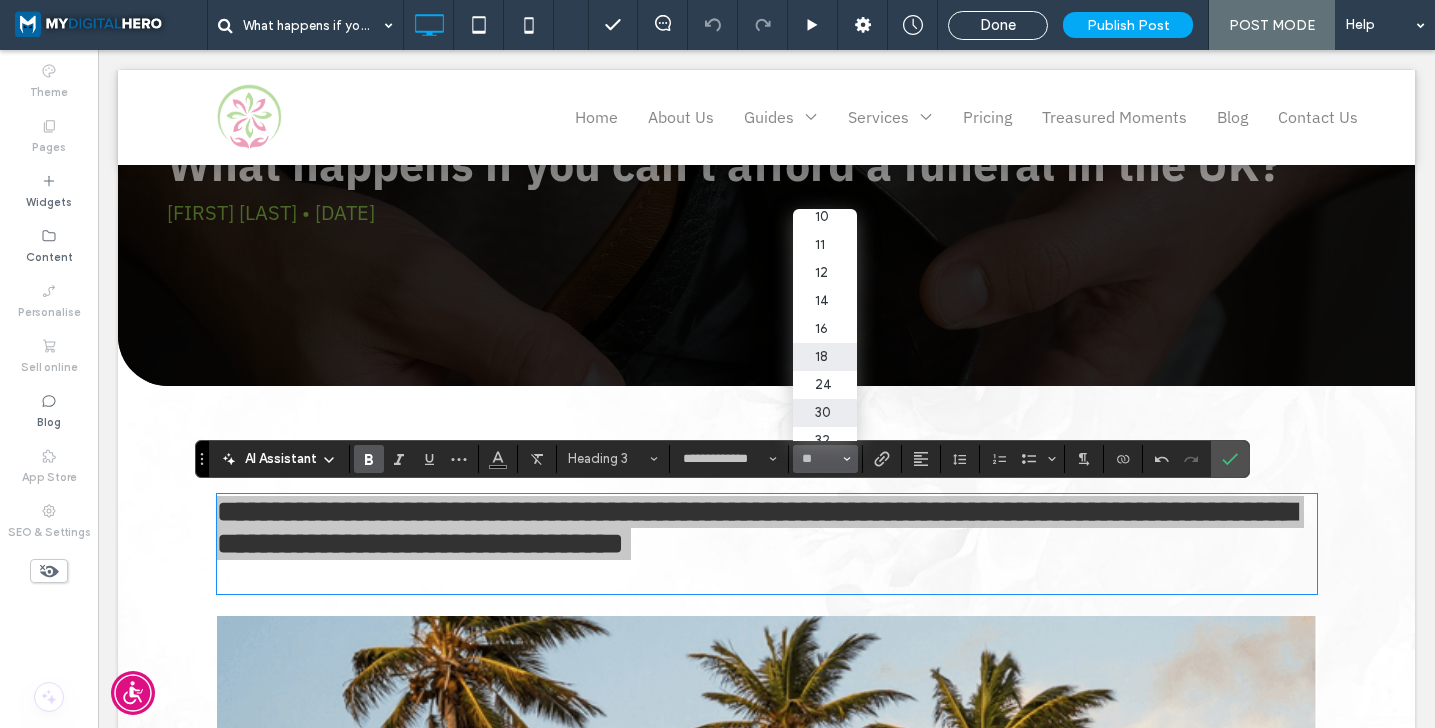 scroll, scrollTop: 69, scrollLeft: 0, axis: vertical 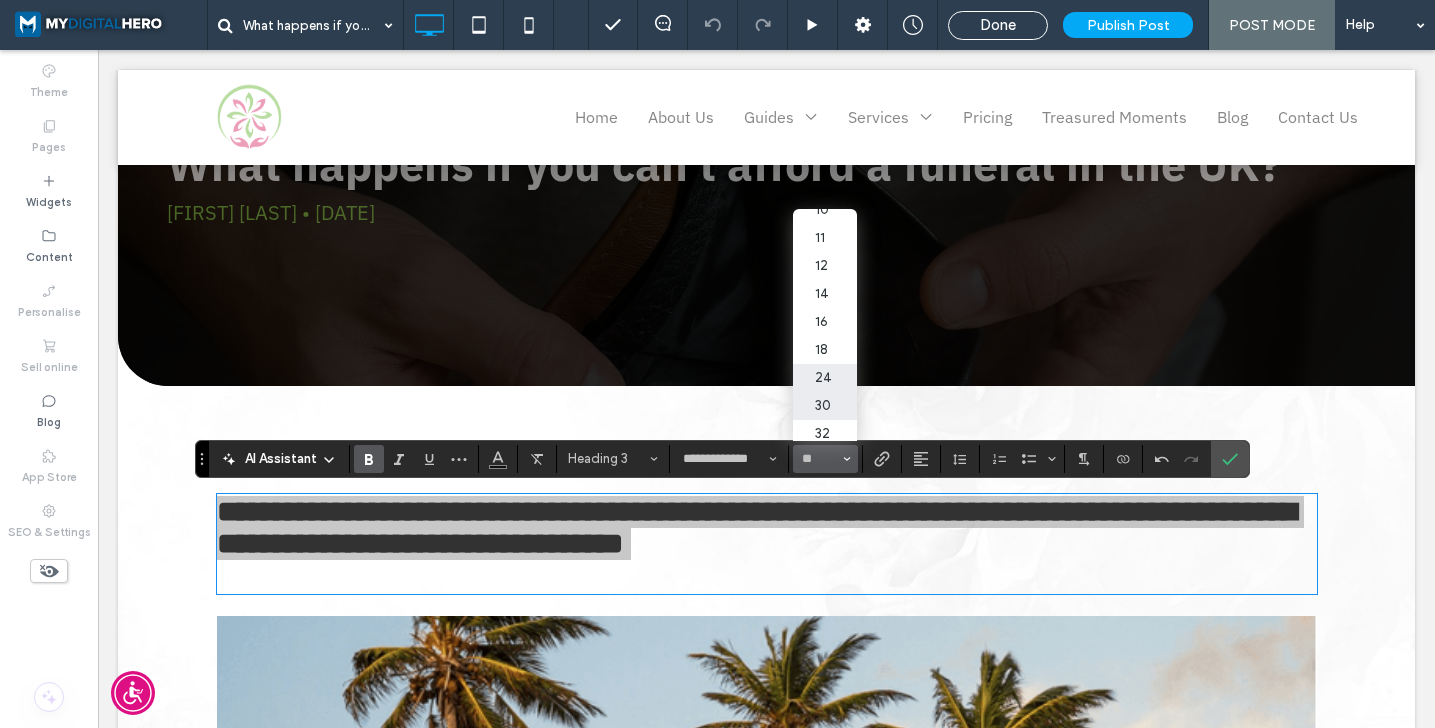click on "24" at bounding box center (825, 378) 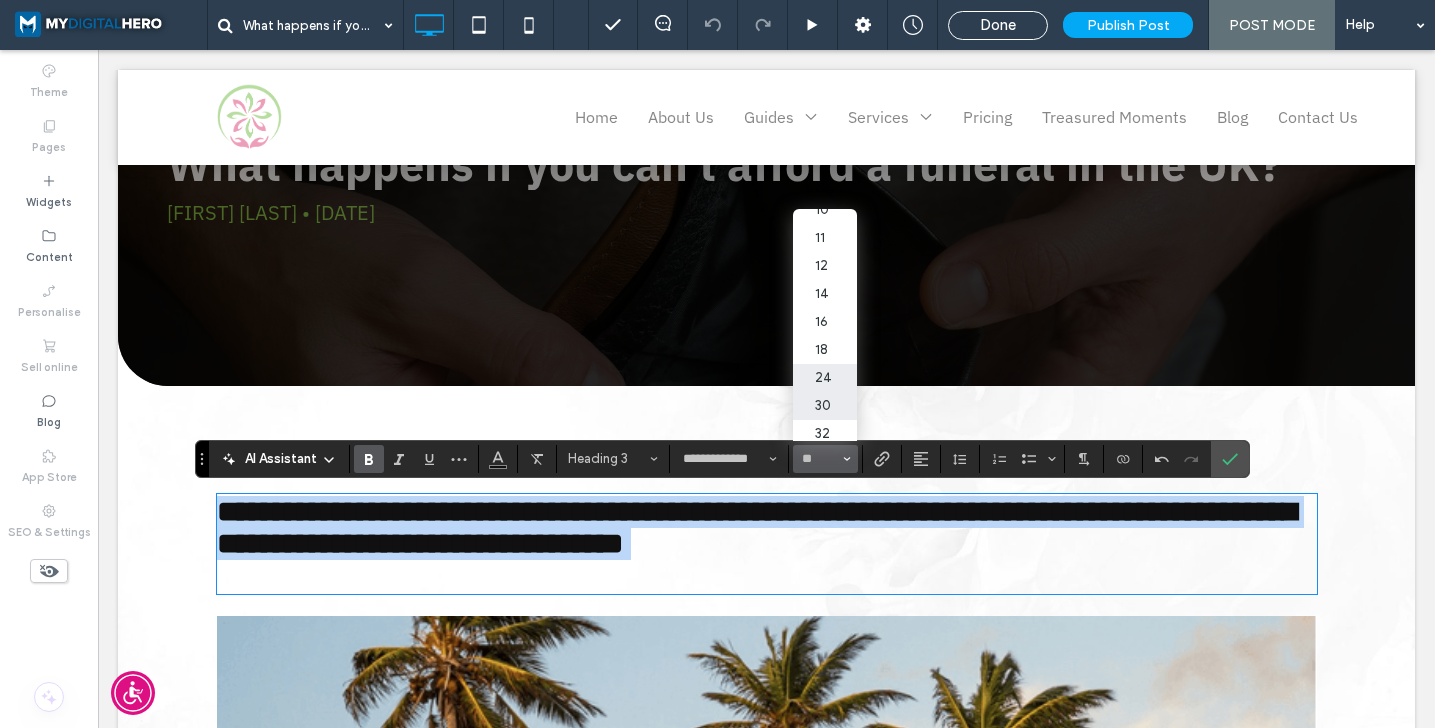 type on "*" 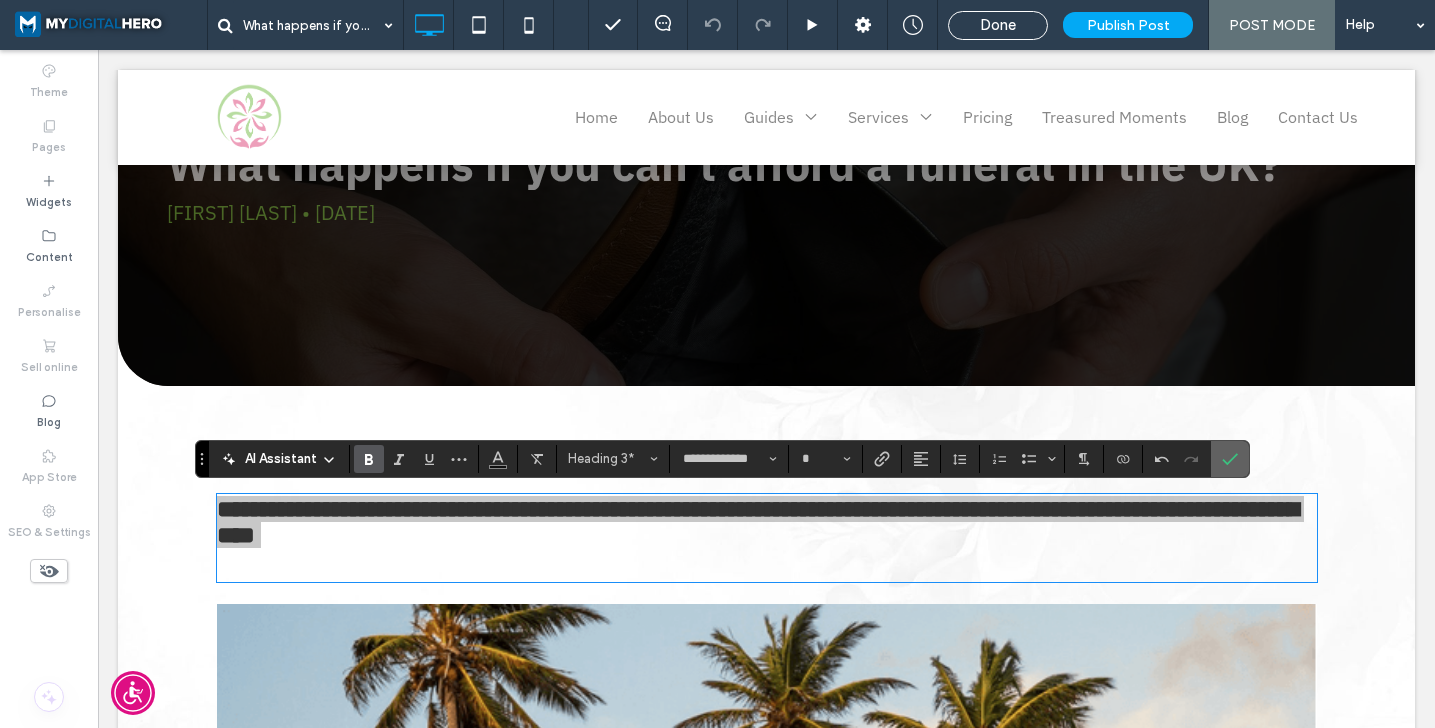 click at bounding box center [1230, 459] 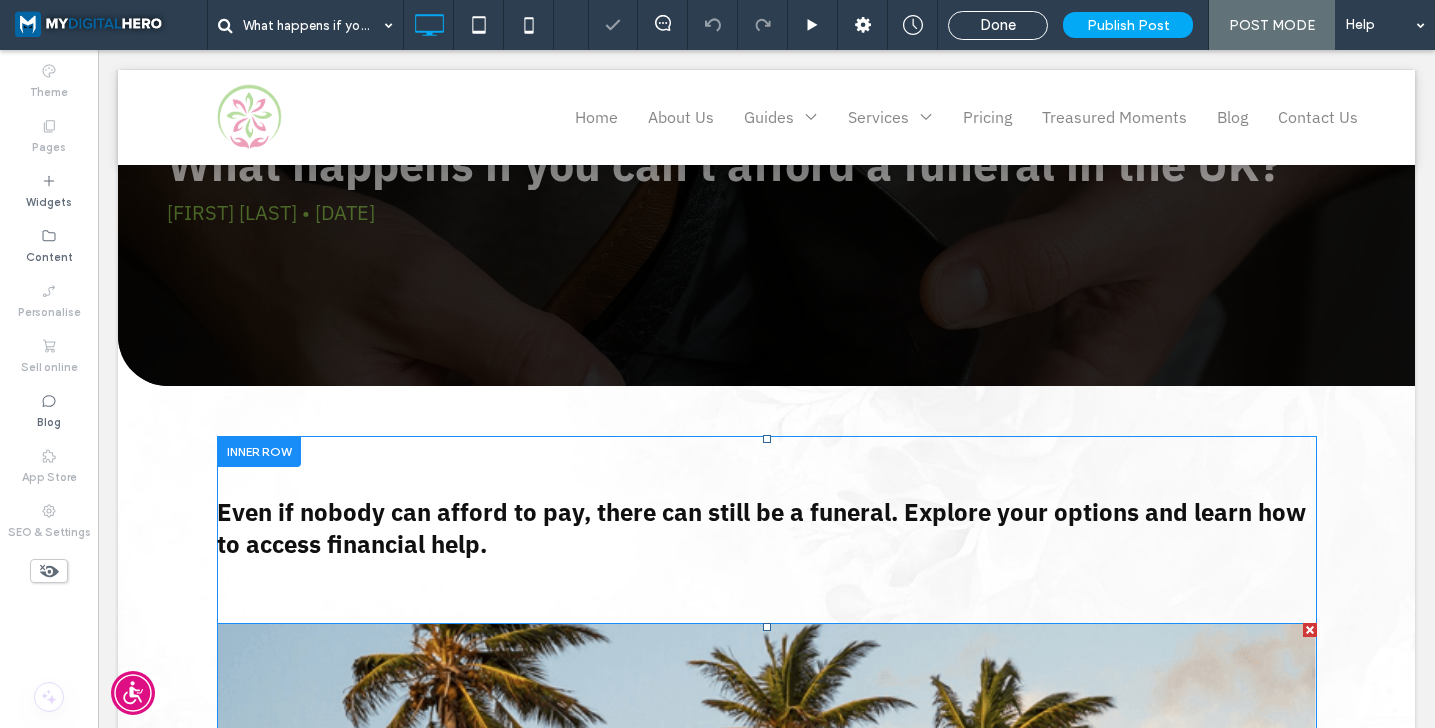 click at bounding box center [767, 818] 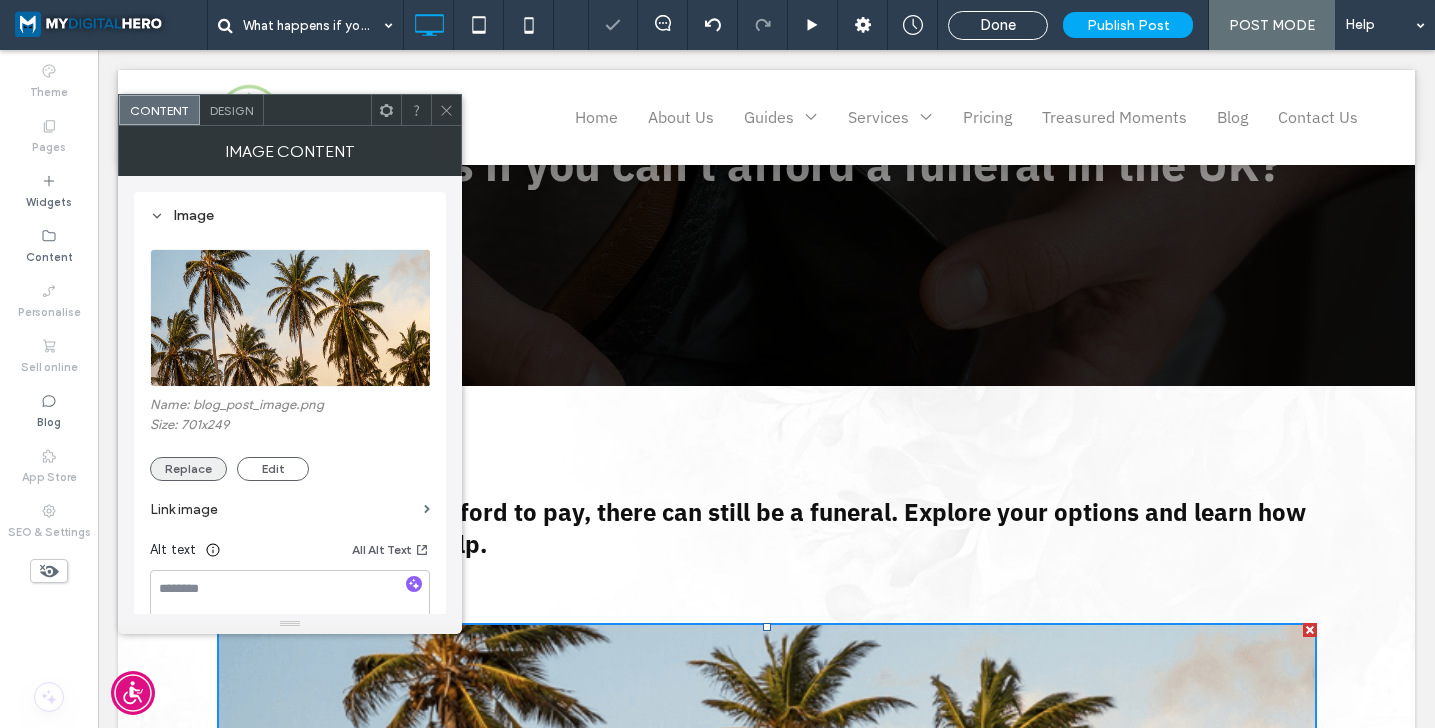 click on "Replace" at bounding box center [188, 469] 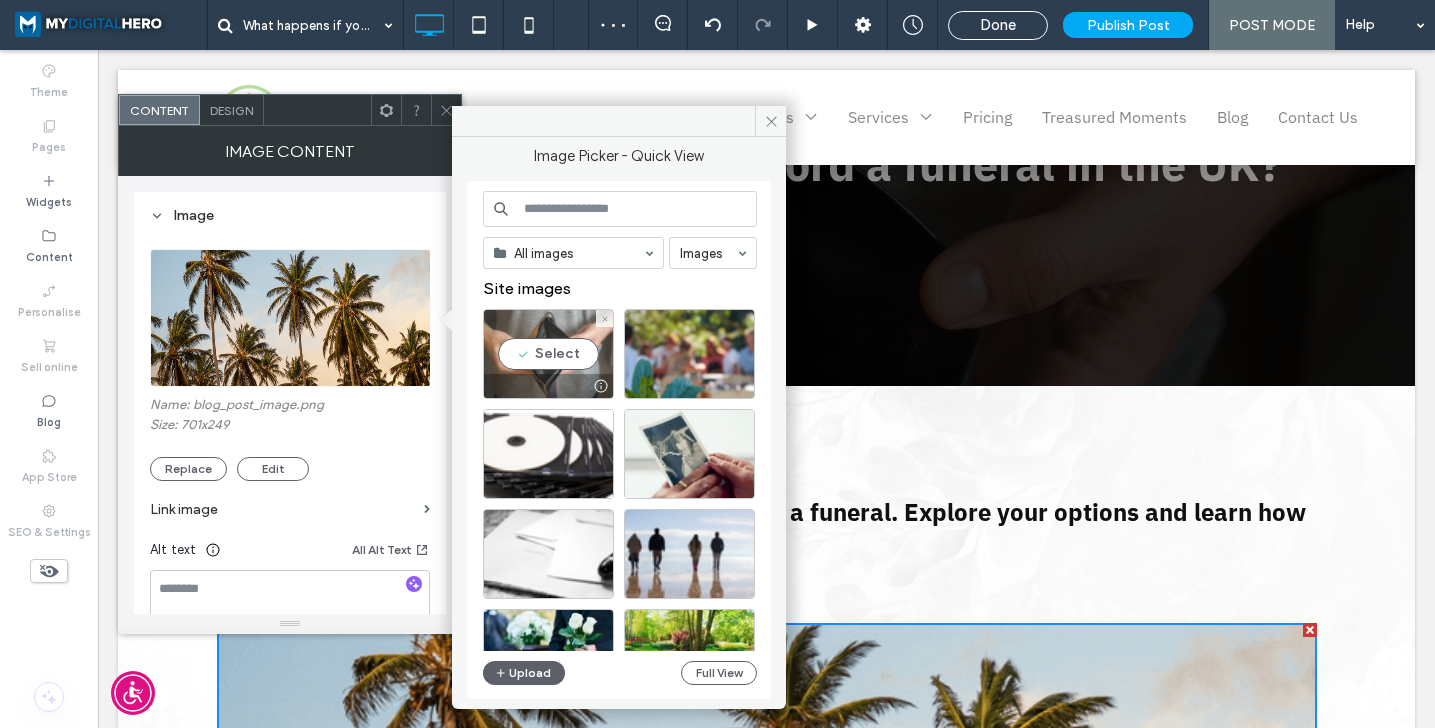 click on "Select" at bounding box center (548, 354) 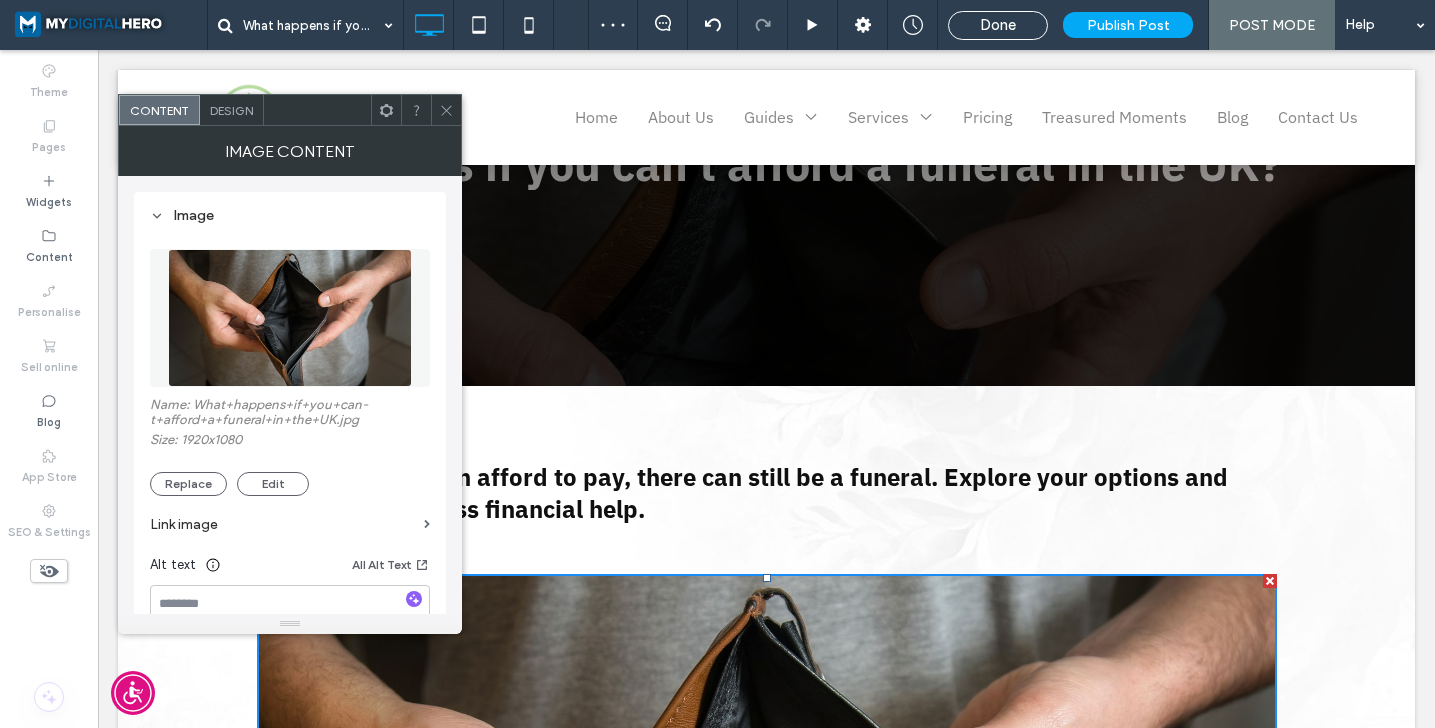 scroll, scrollTop: 105, scrollLeft: 0, axis: vertical 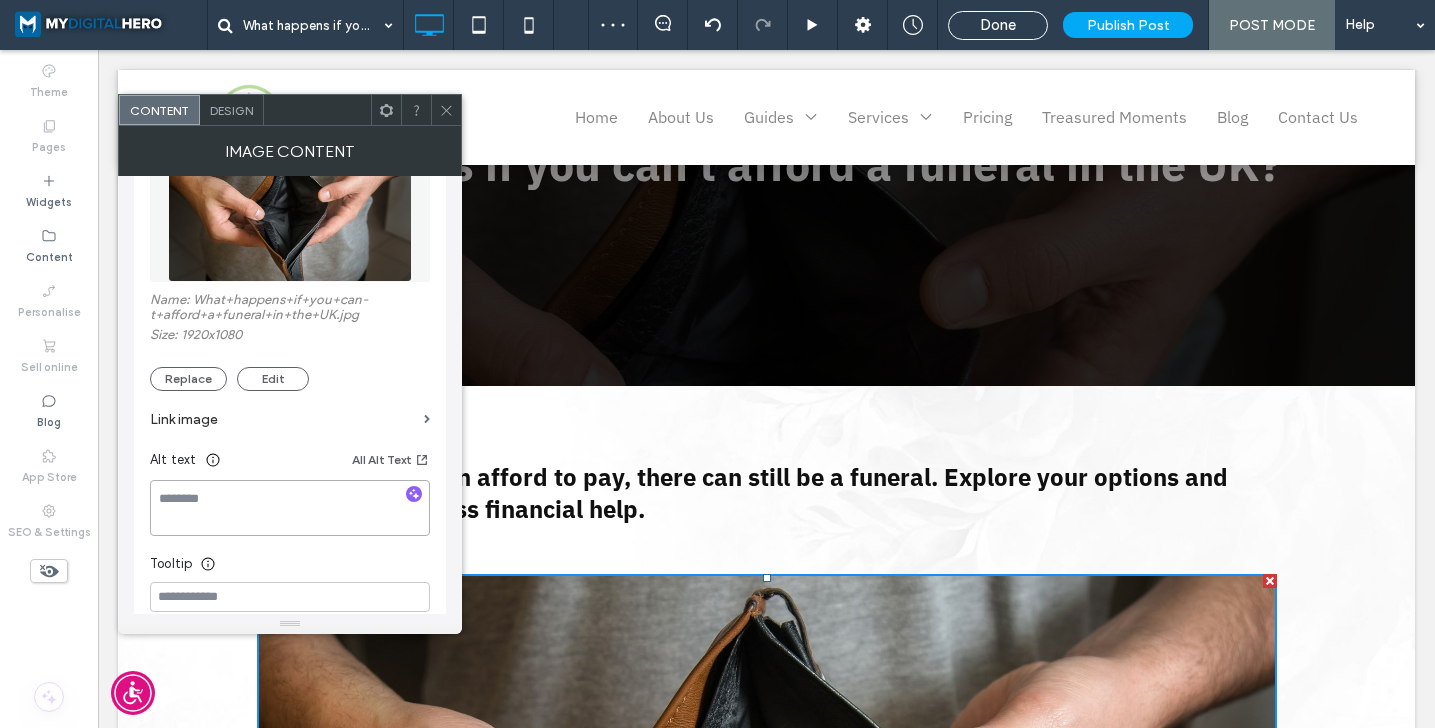 click at bounding box center (290, 508) 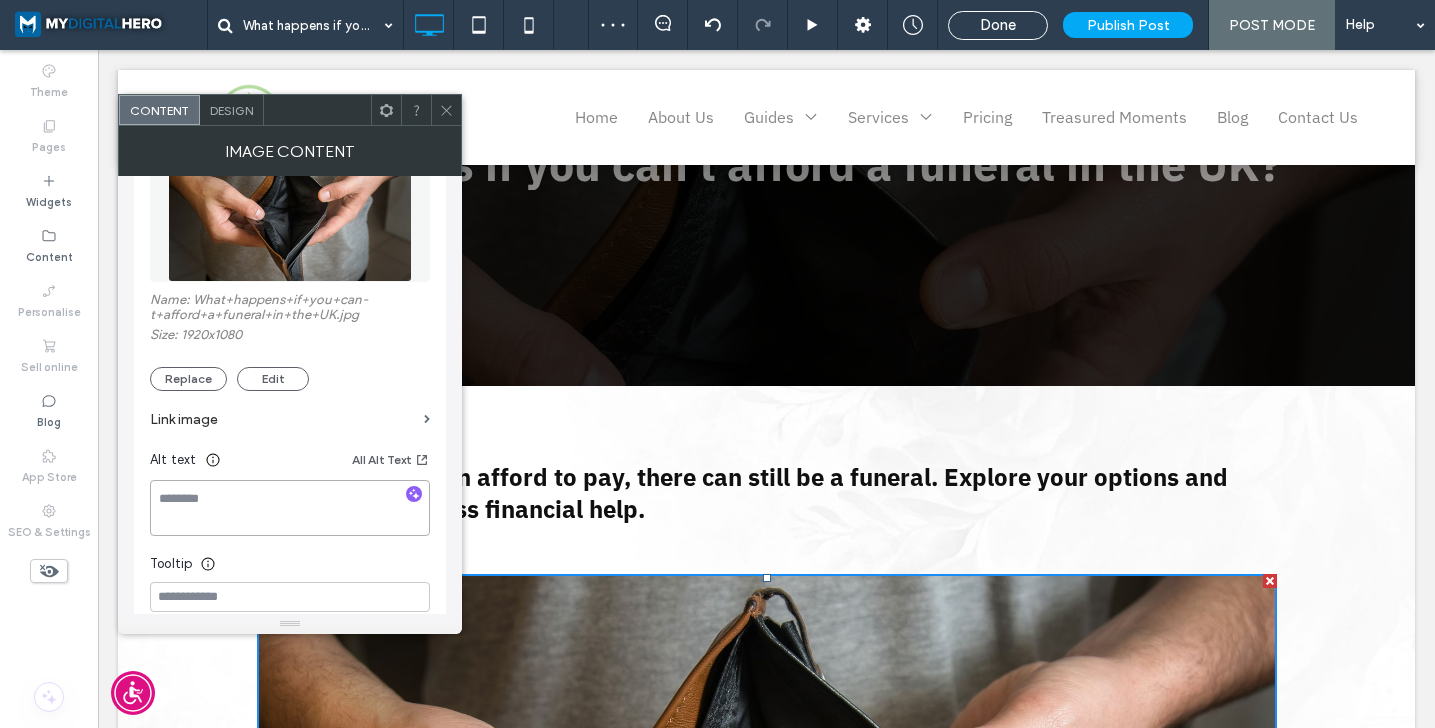 paste on "**********" 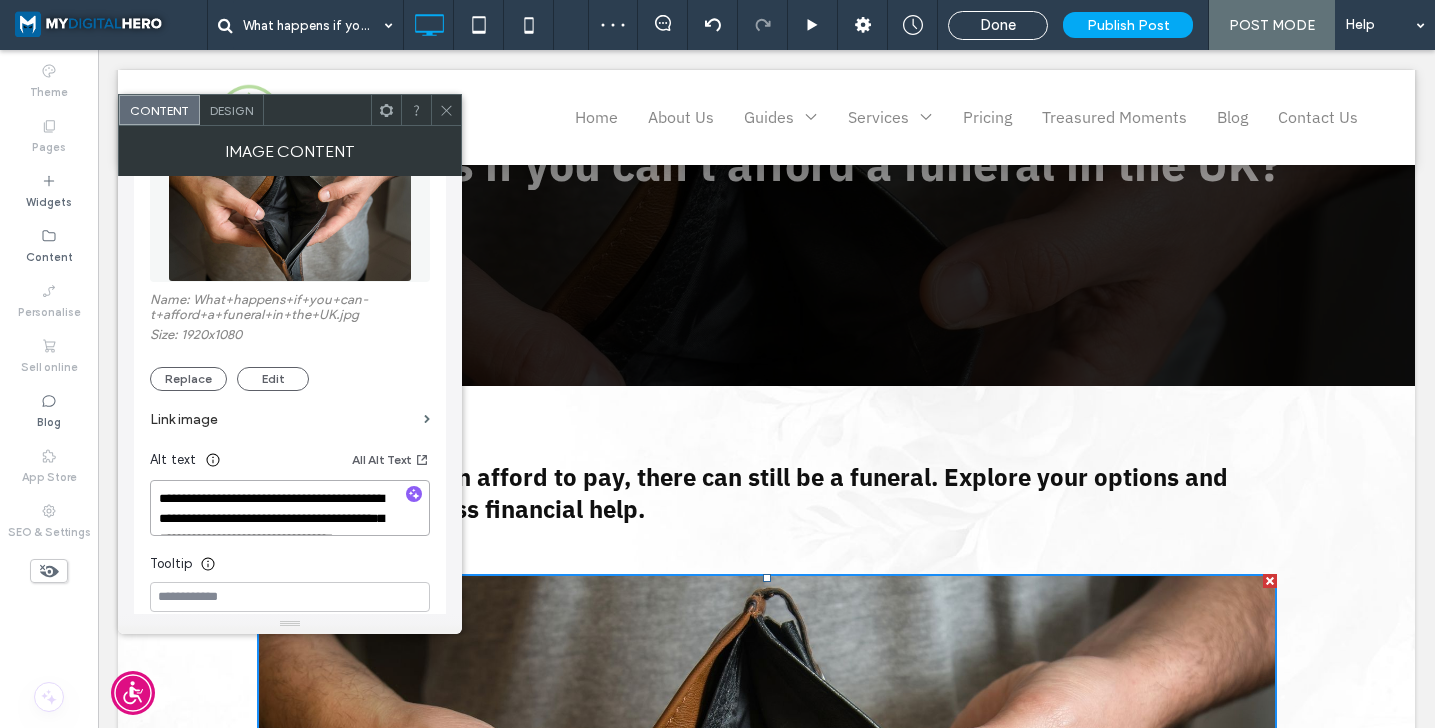 scroll, scrollTop: 2, scrollLeft: 0, axis: vertical 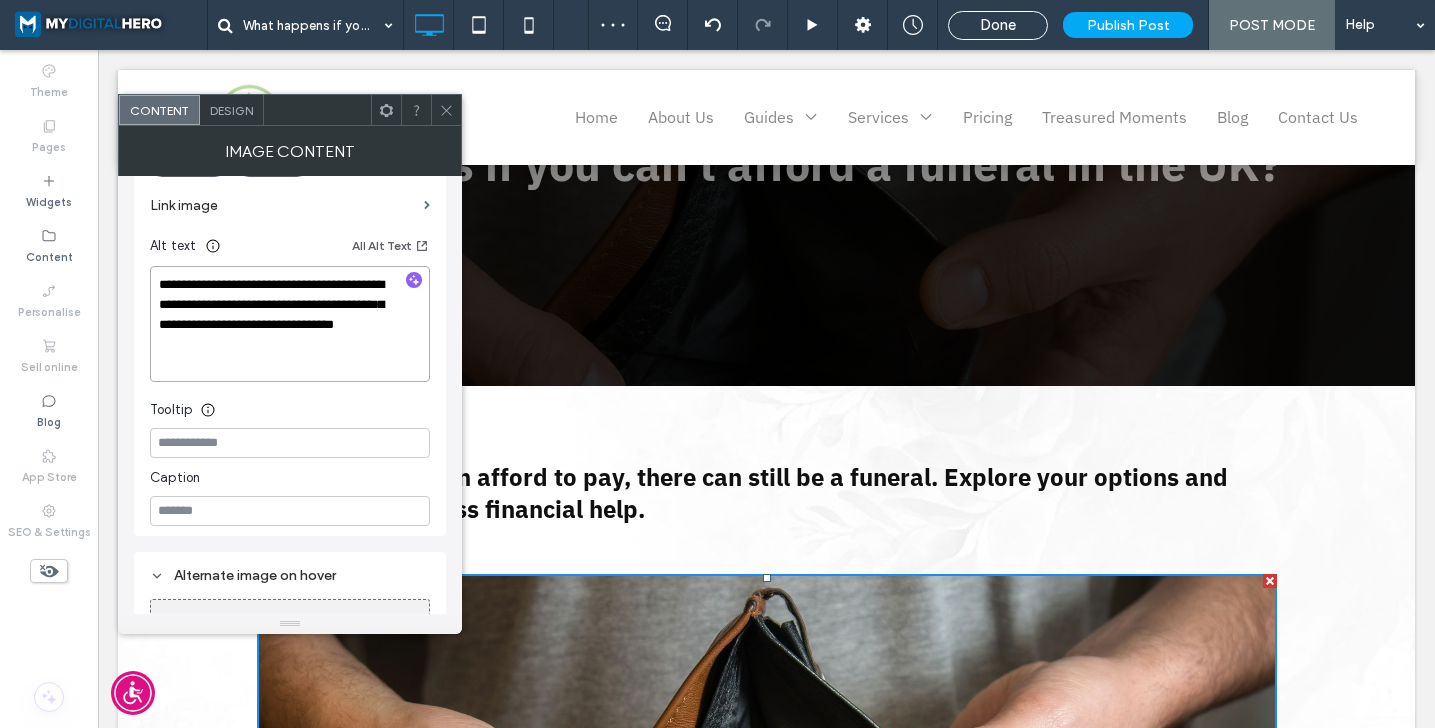 type on "**********" 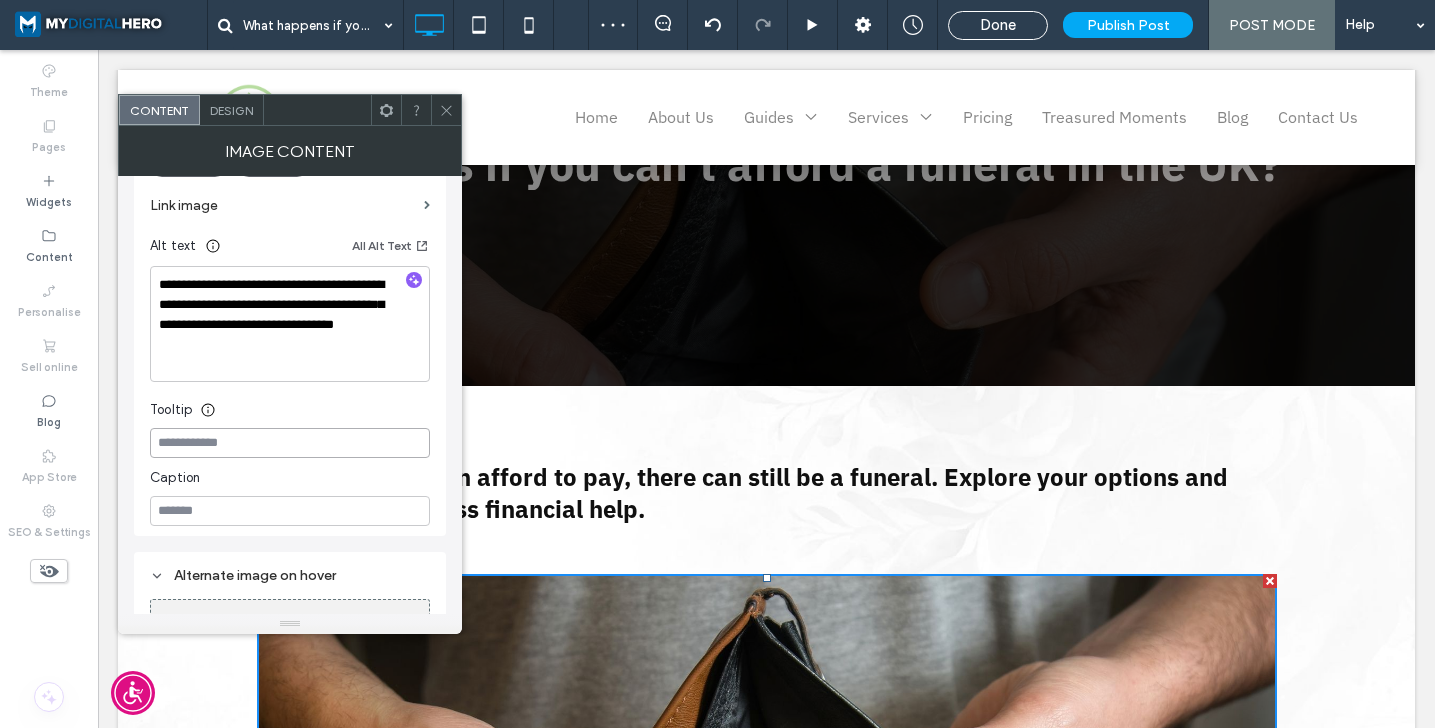 click at bounding box center (290, 443) 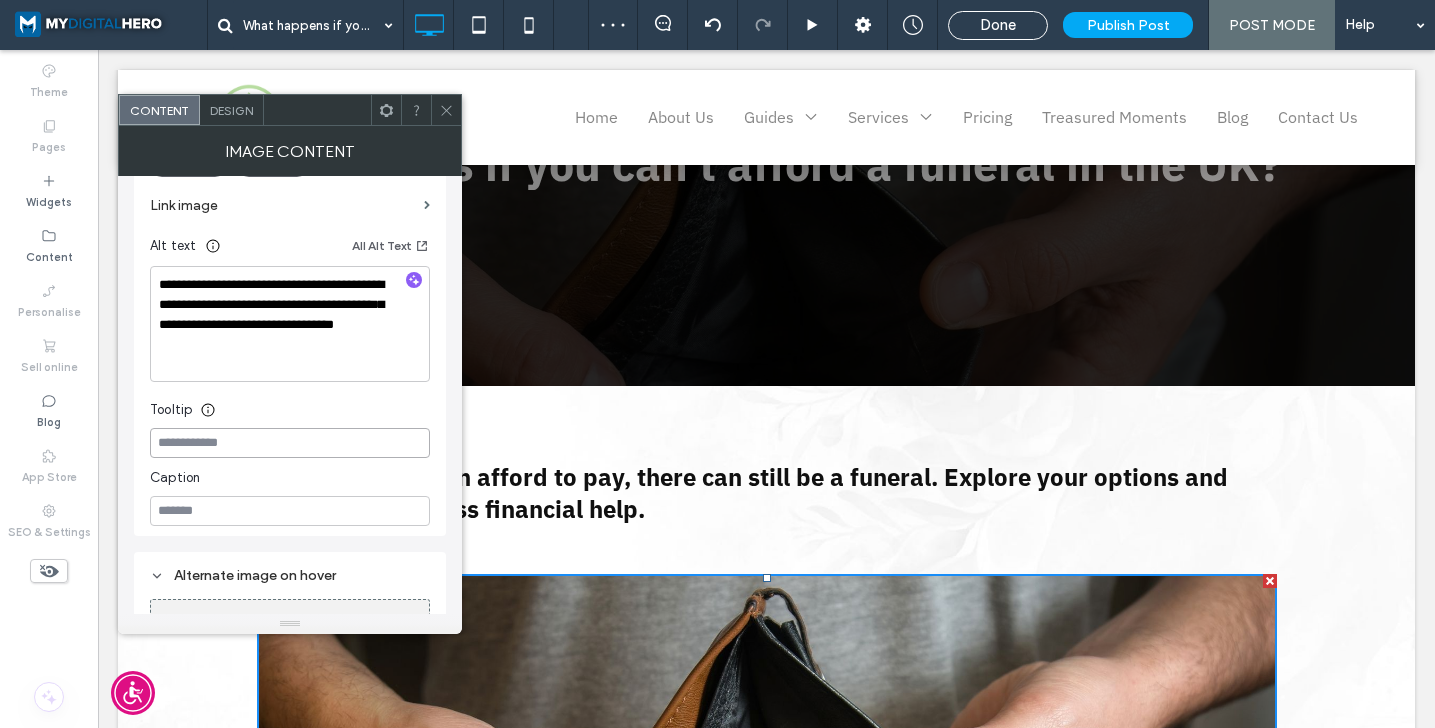 paste on "**********" 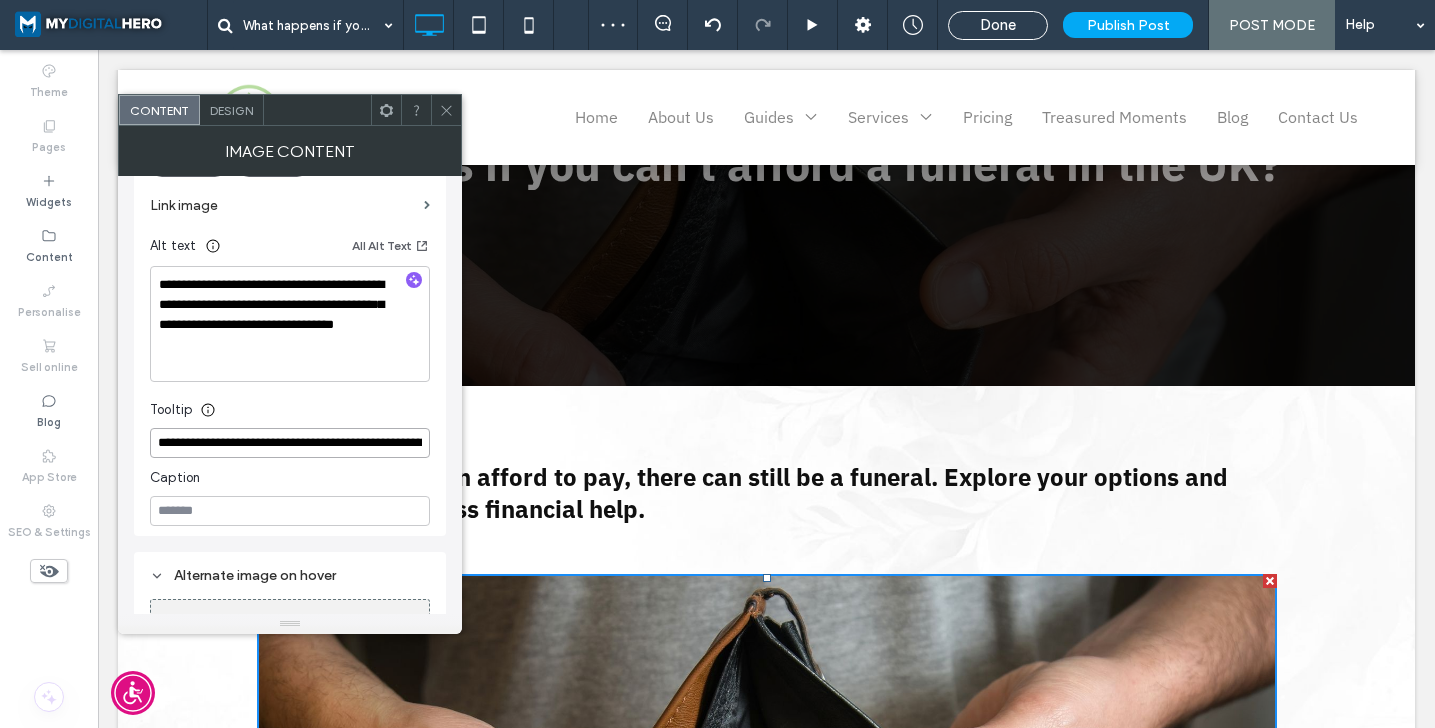scroll, scrollTop: 0, scrollLeft: 446, axis: horizontal 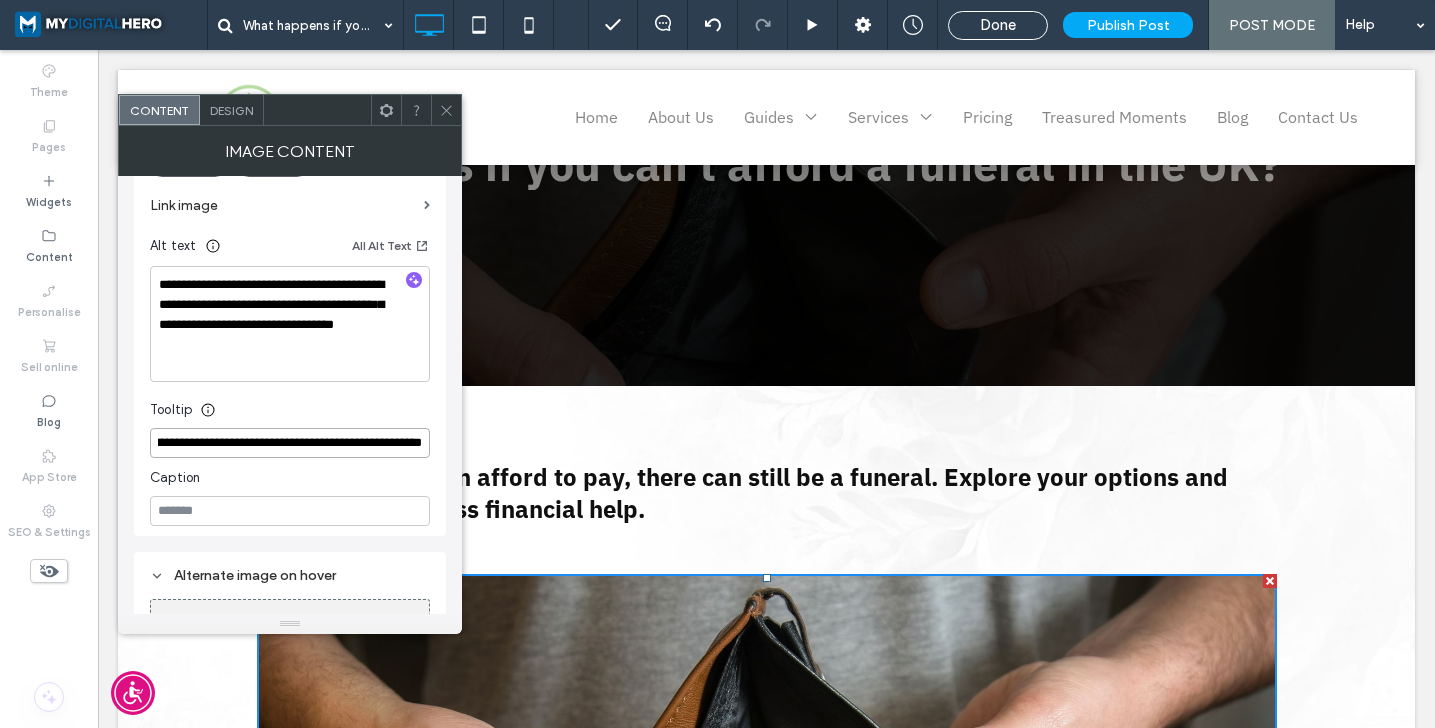 type on "**********" 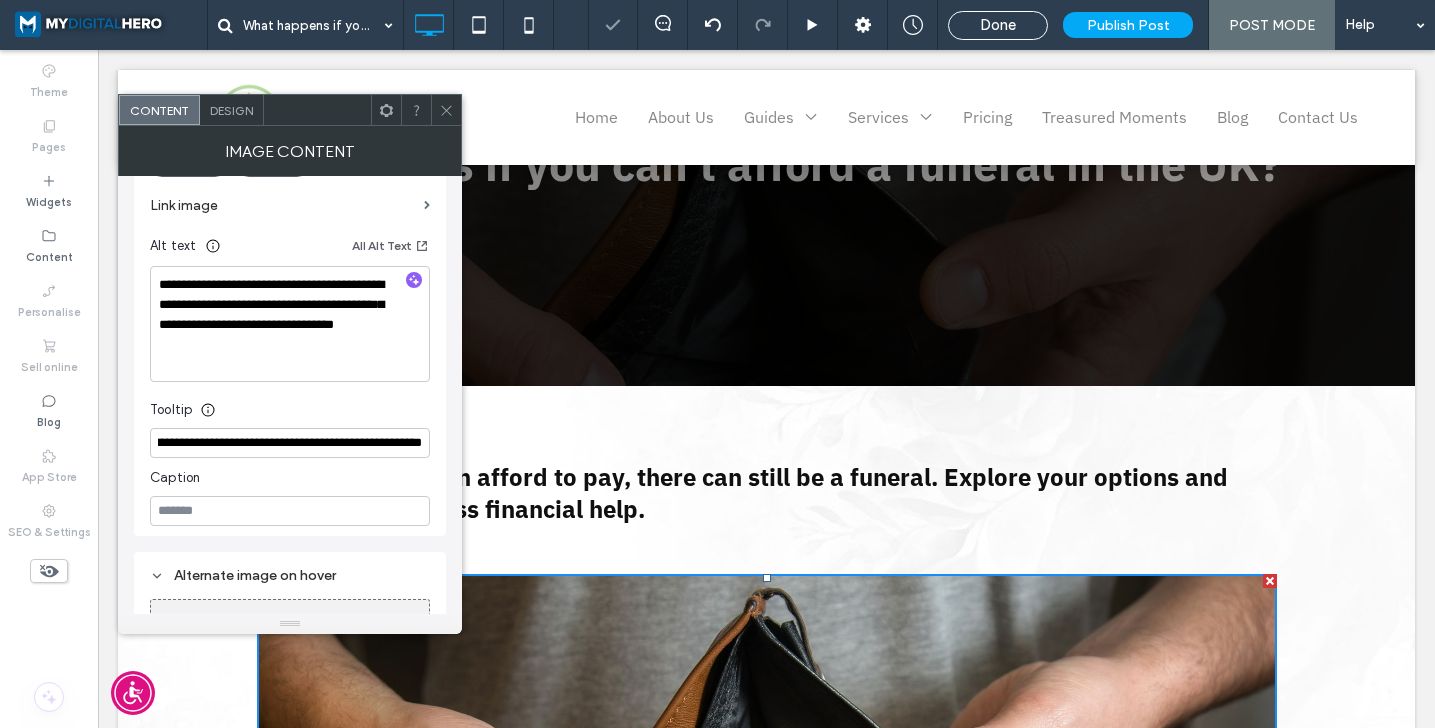 click on "Tooltip" at bounding box center [290, 405] 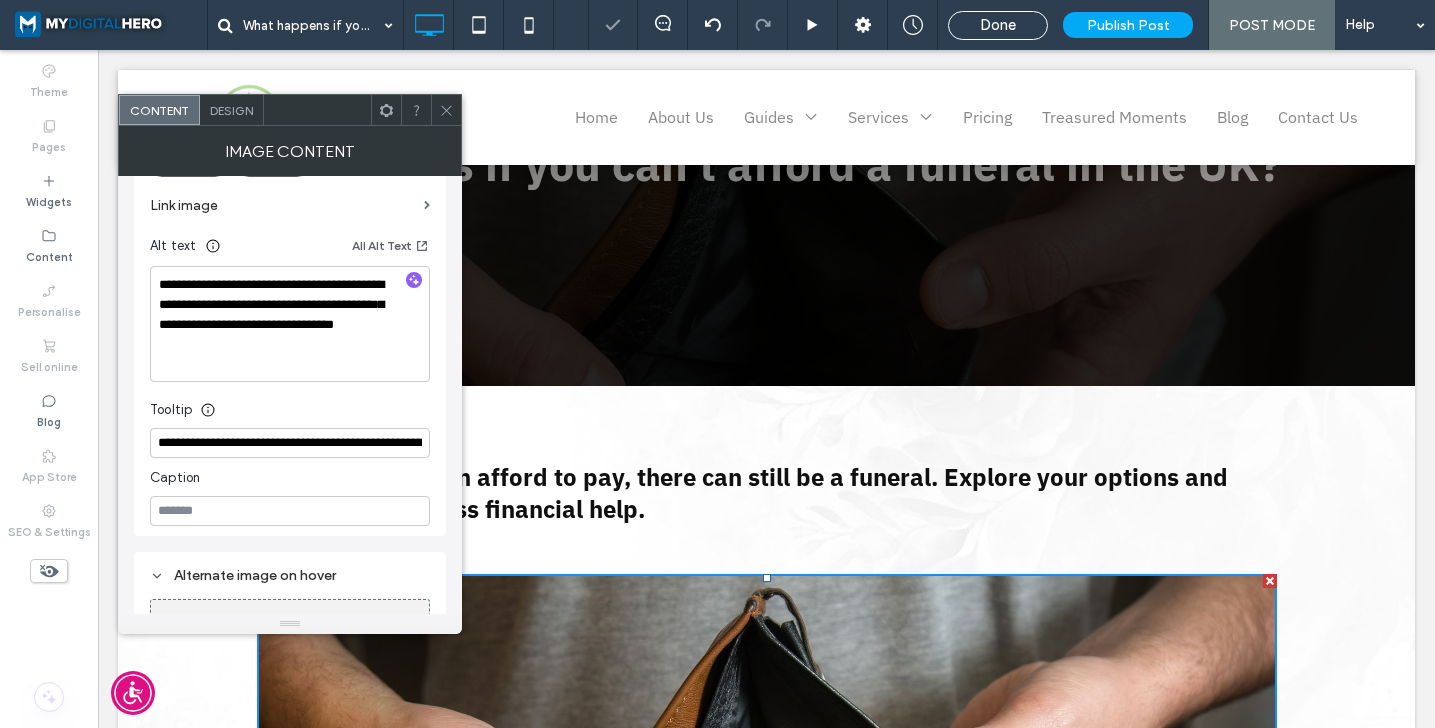 click 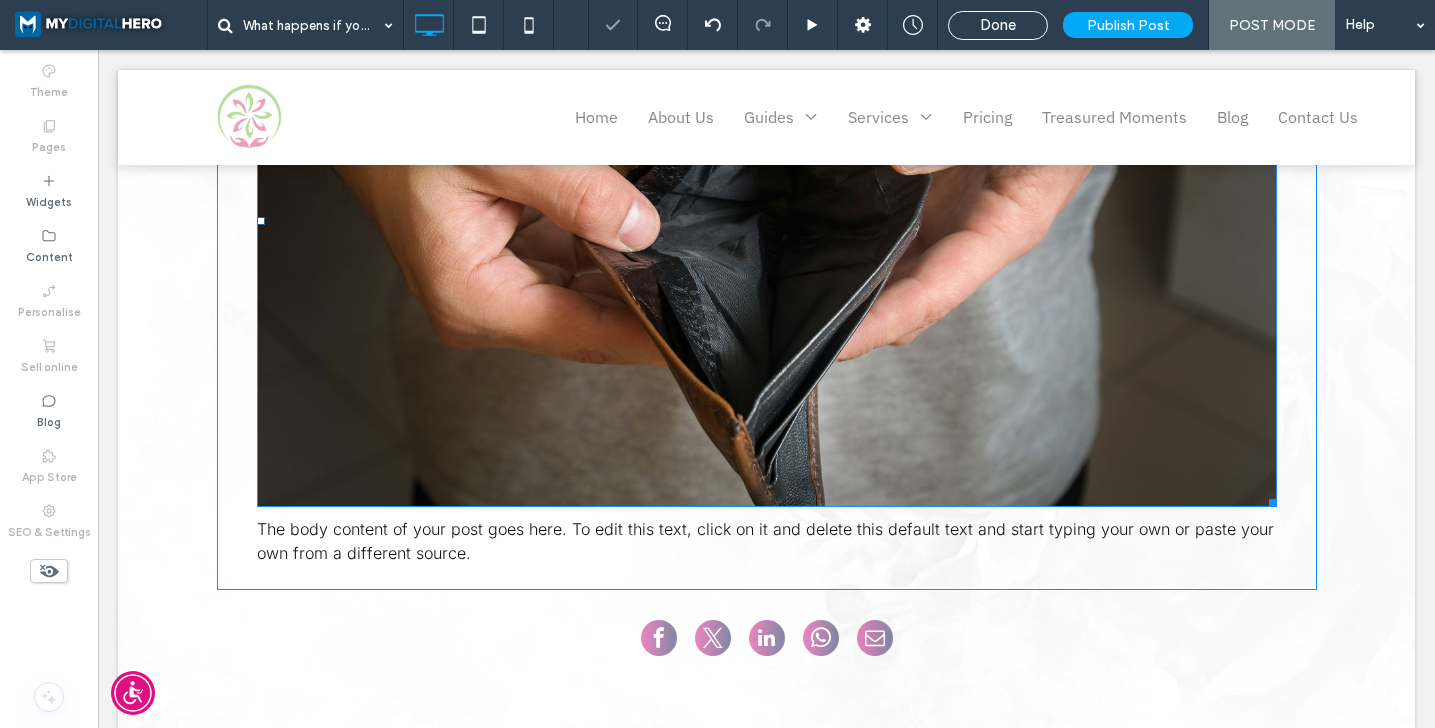 scroll, scrollTop: 904, scrollLeft: 0, axis: vertical 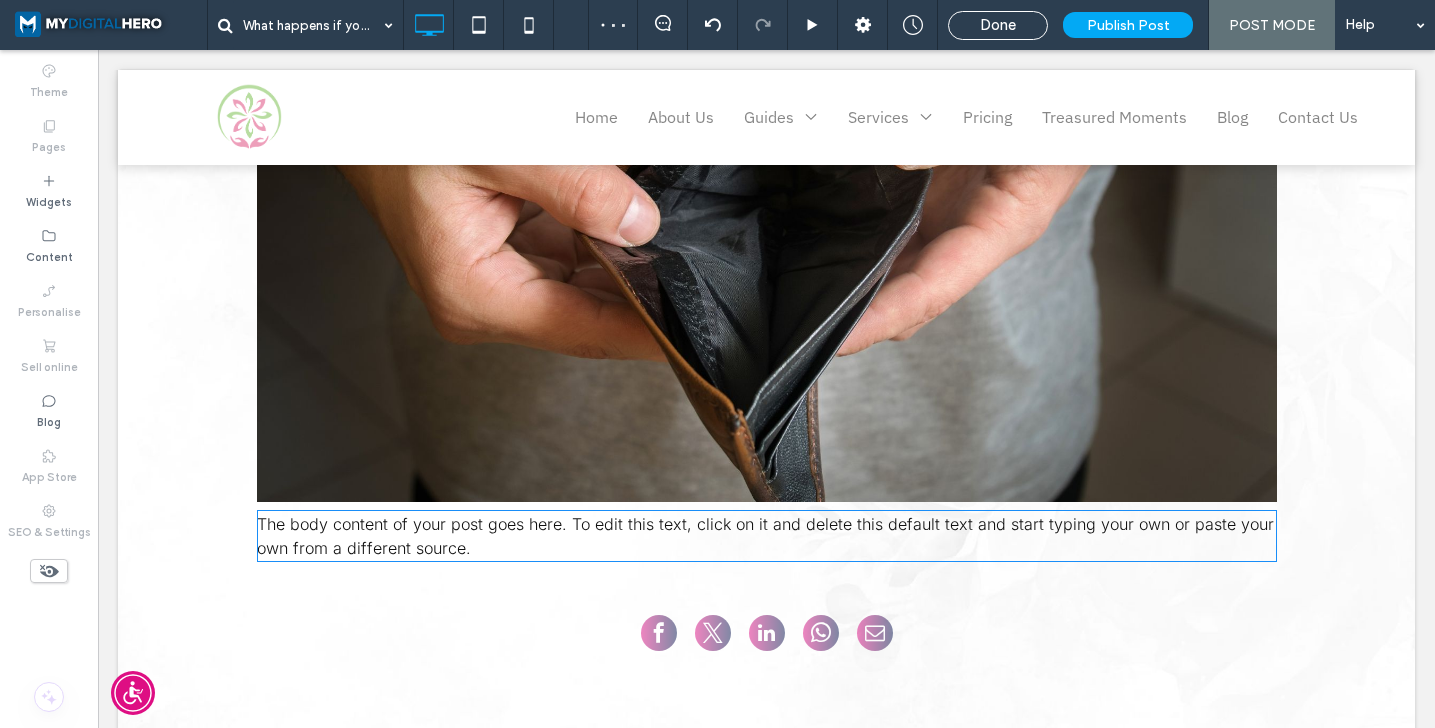 click on "The body content of your post goes here. To edit this text, click on it and delete this default text and start typing your own or paste your own from a different source." at bounding box center (765, 536) 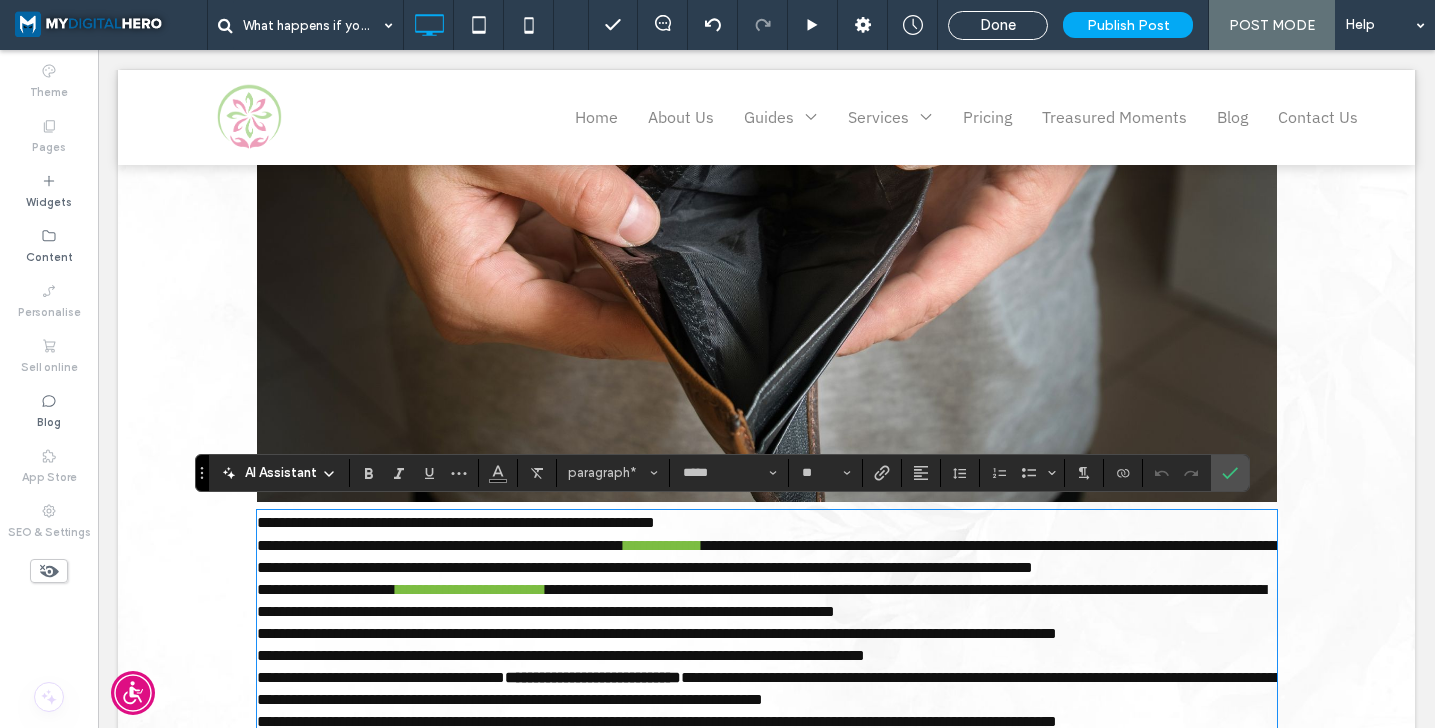scroll, scrollTop: 0, scrollLeft: 0, axis: both 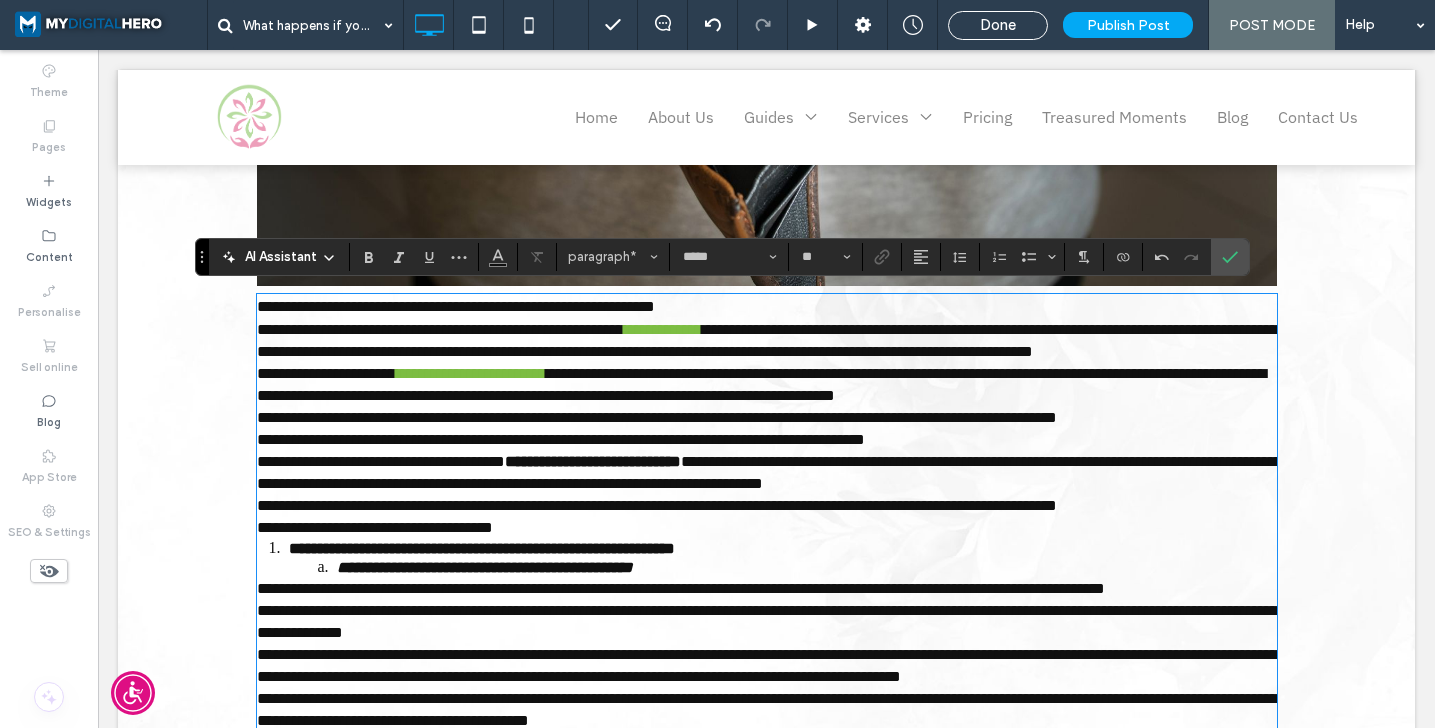 click on "**********" at bounding box center (767, 341) 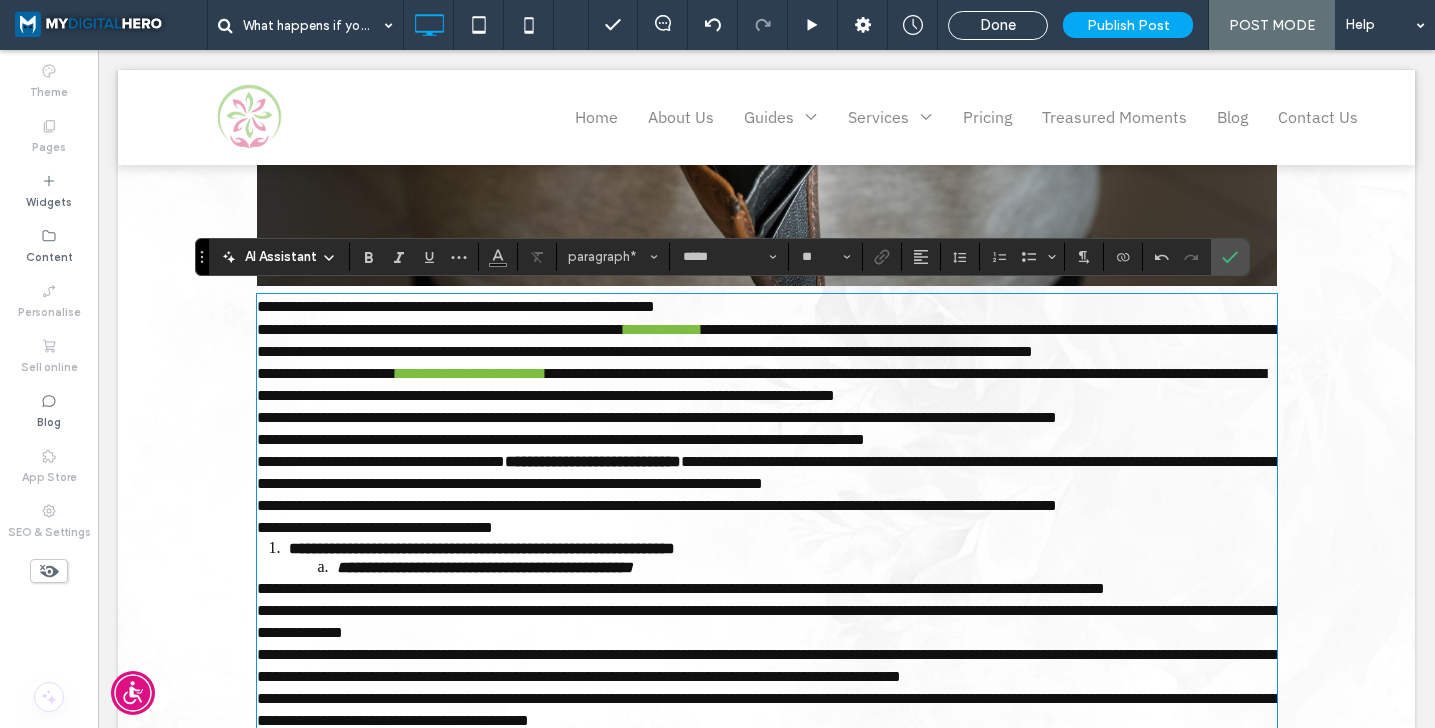click on "**********" at bounding box center (767, 307) 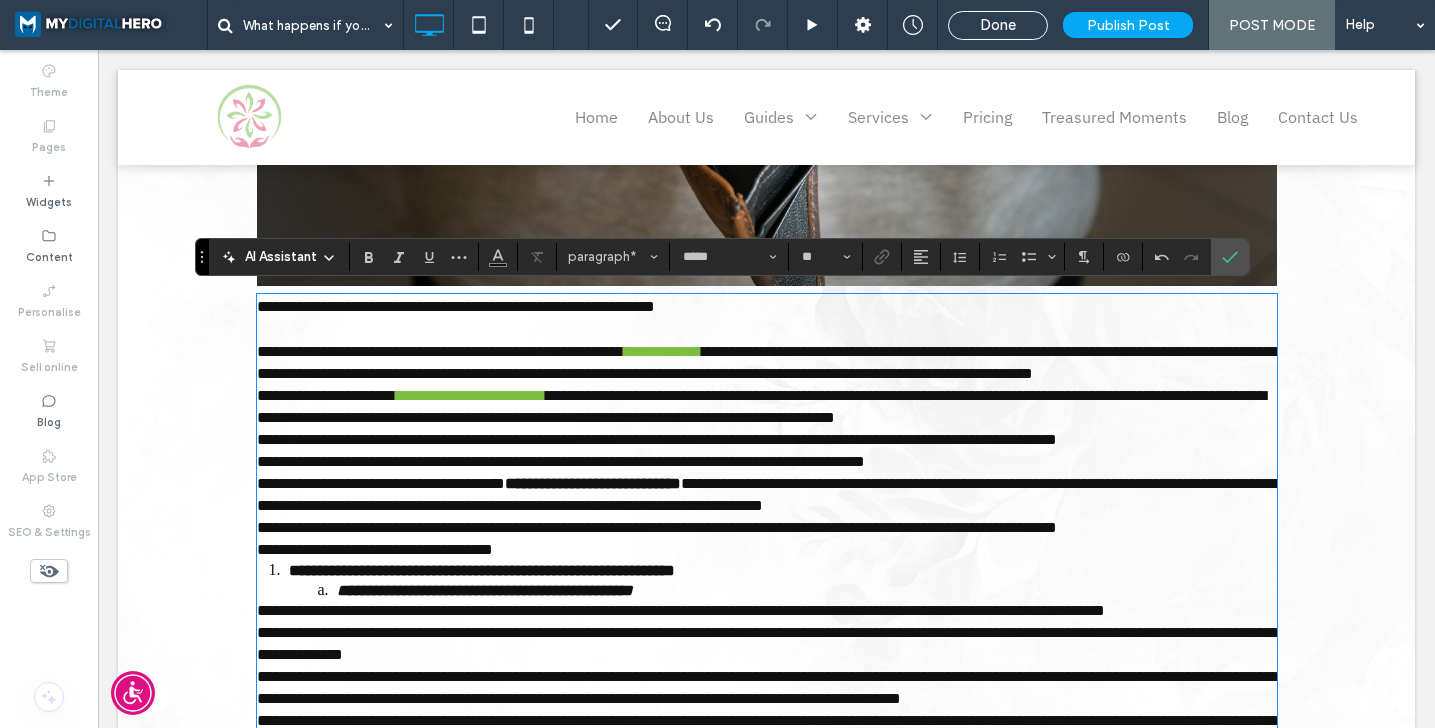 click on "**********" at bounding box center [456, 306] 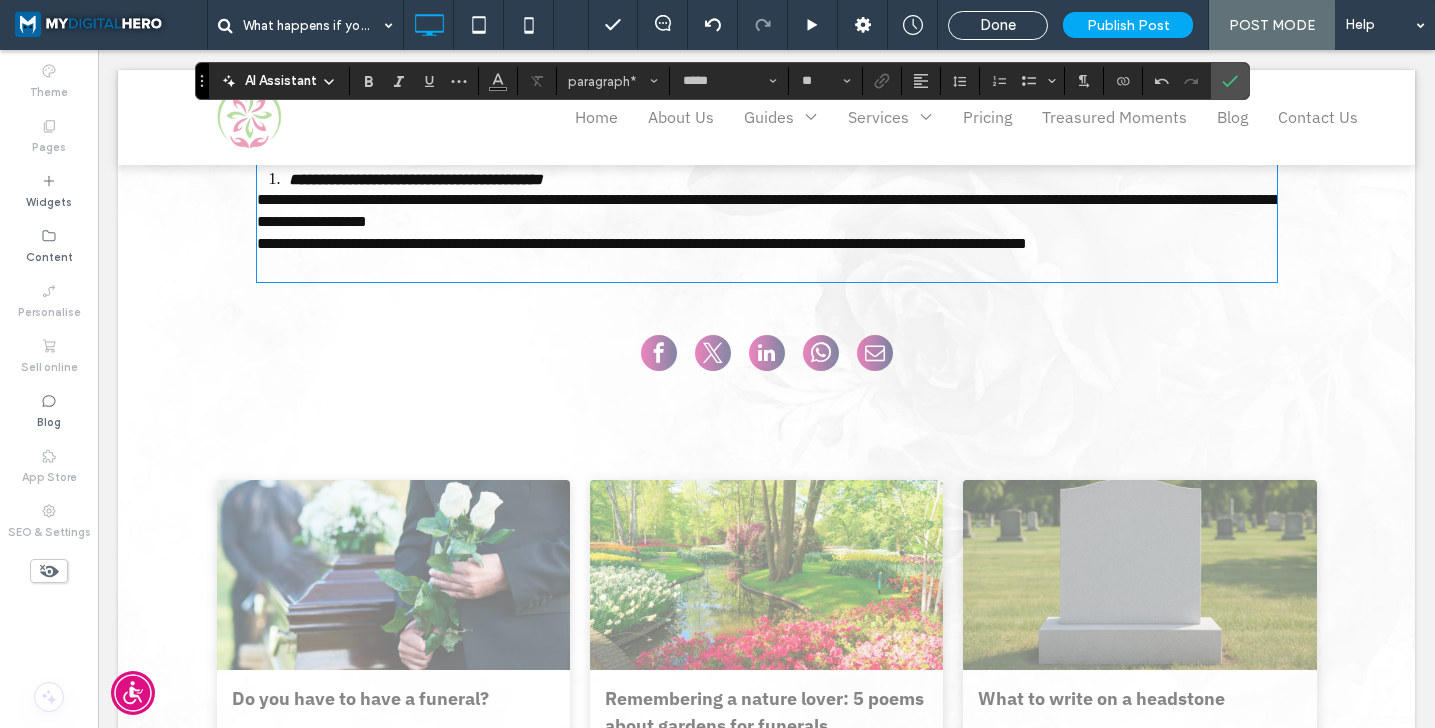 scroll, scrollTop: 1836, scrollLeft: 0, axis: vertical 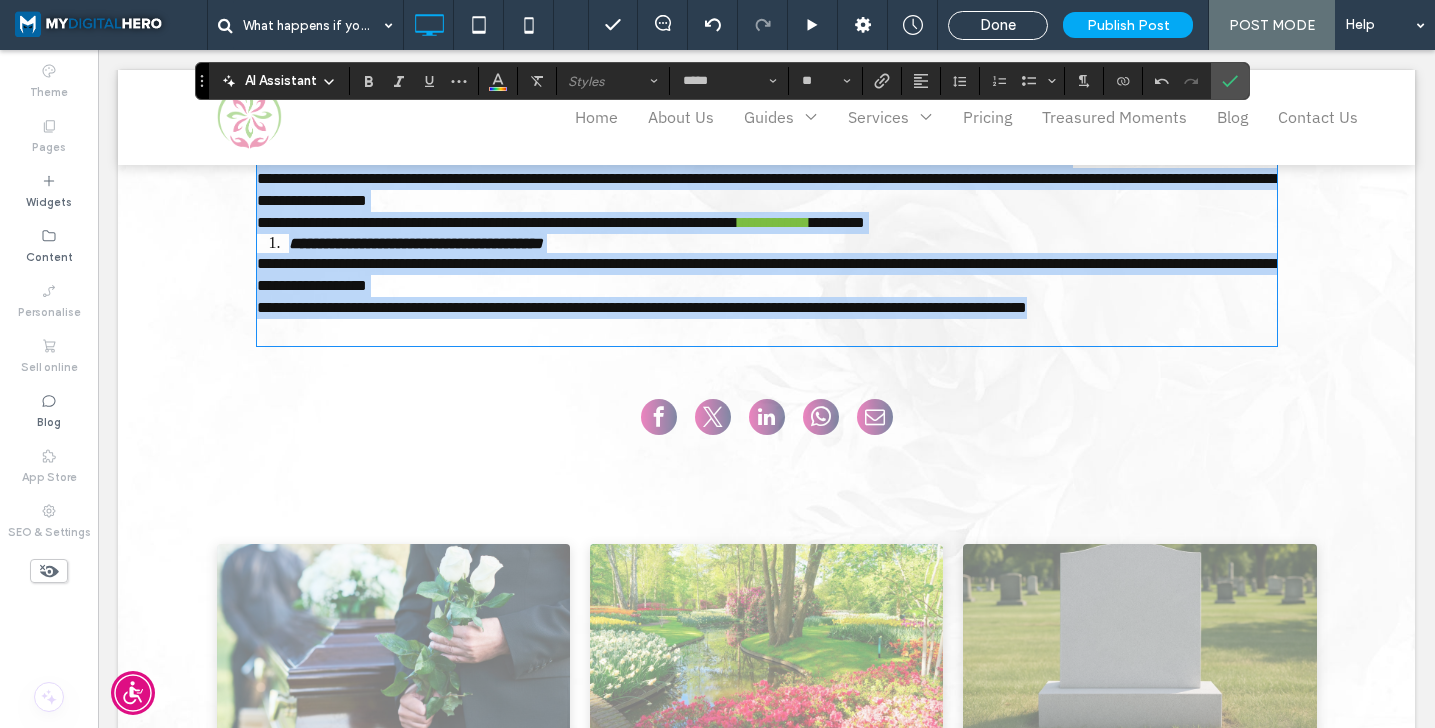 click on "**********" at bounding box center (767, 308) 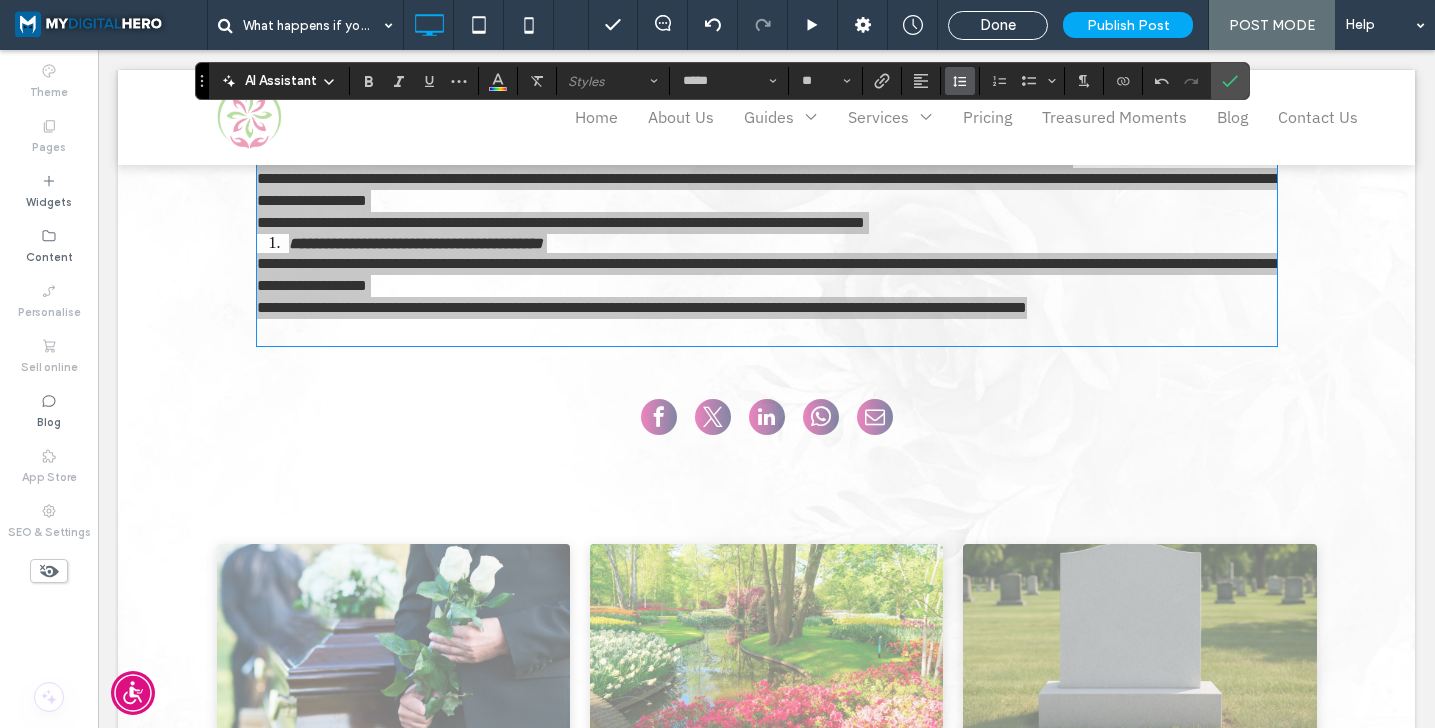 click 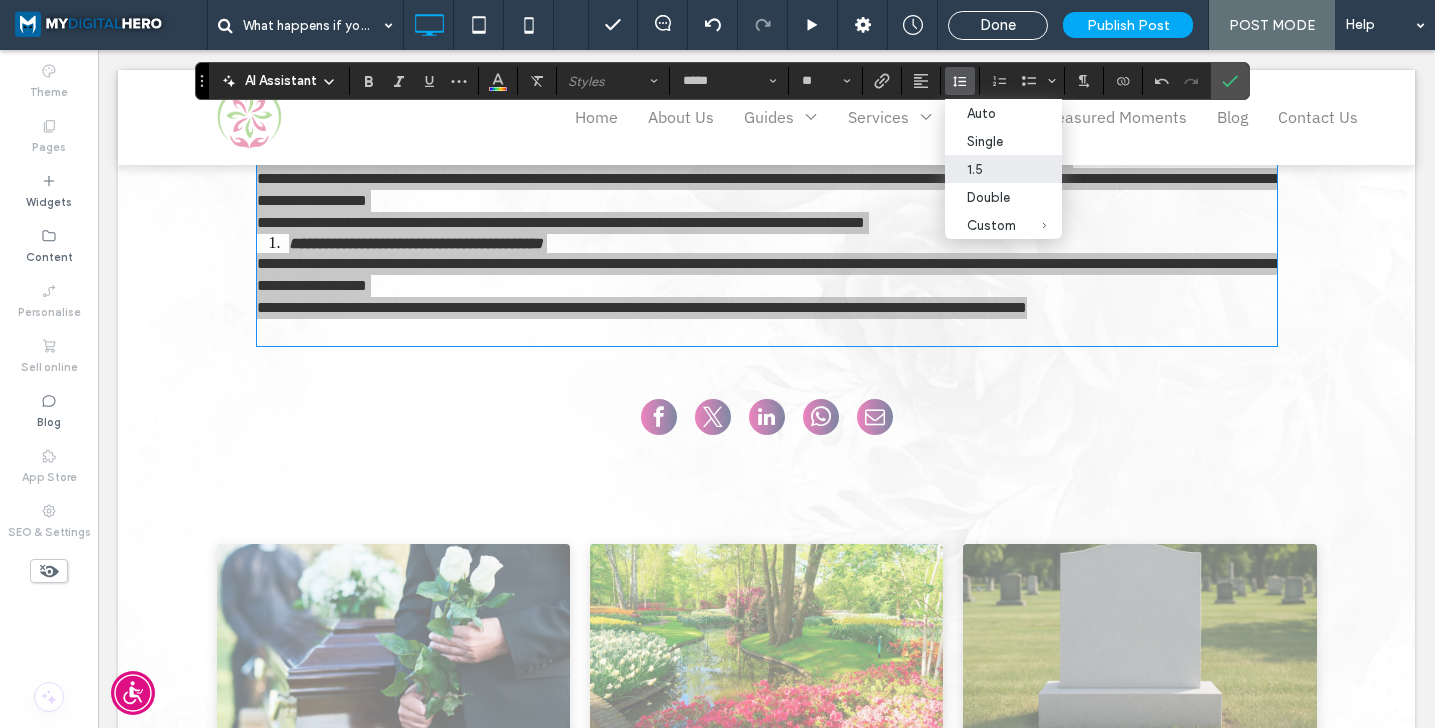 click on "1.5" at bounding box center [991, 169] 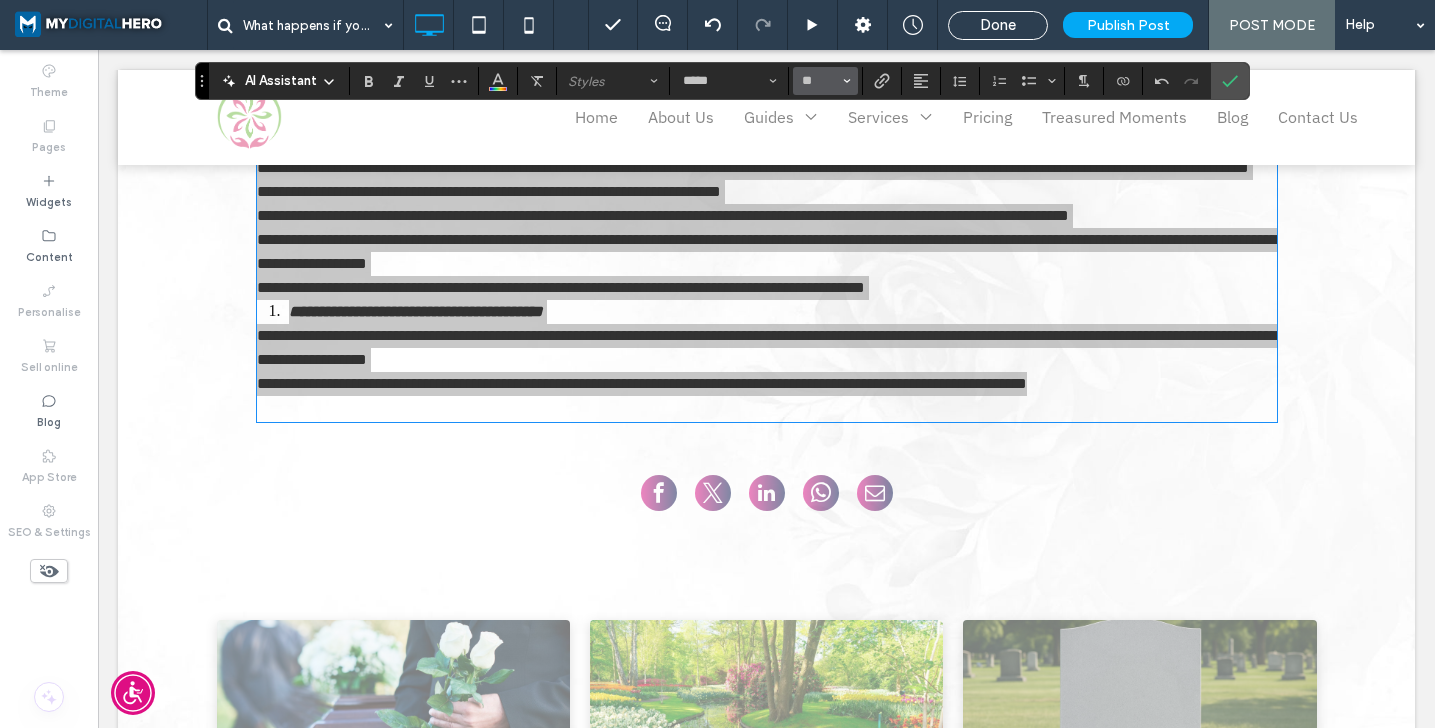 click on "**" at bounding box center (825, 81) 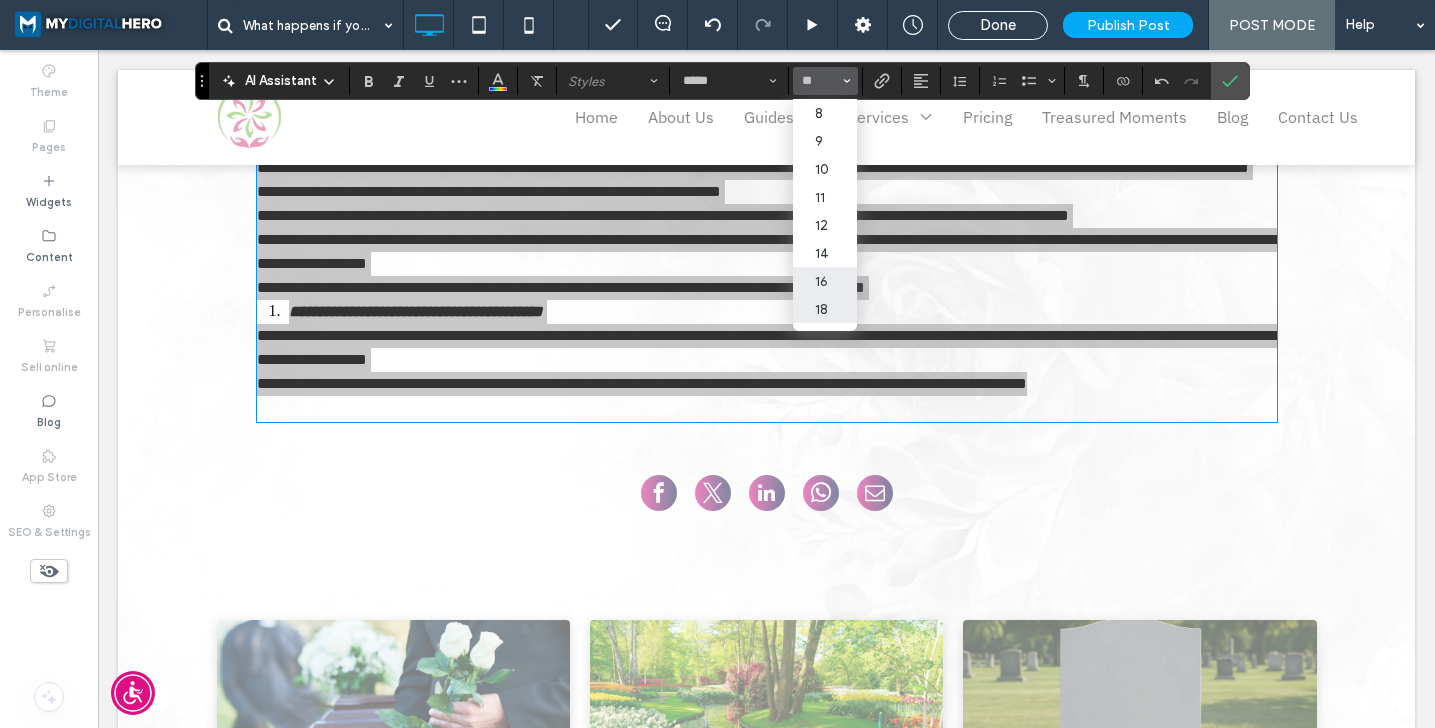 click on "18" at bounding box center [825, 309] 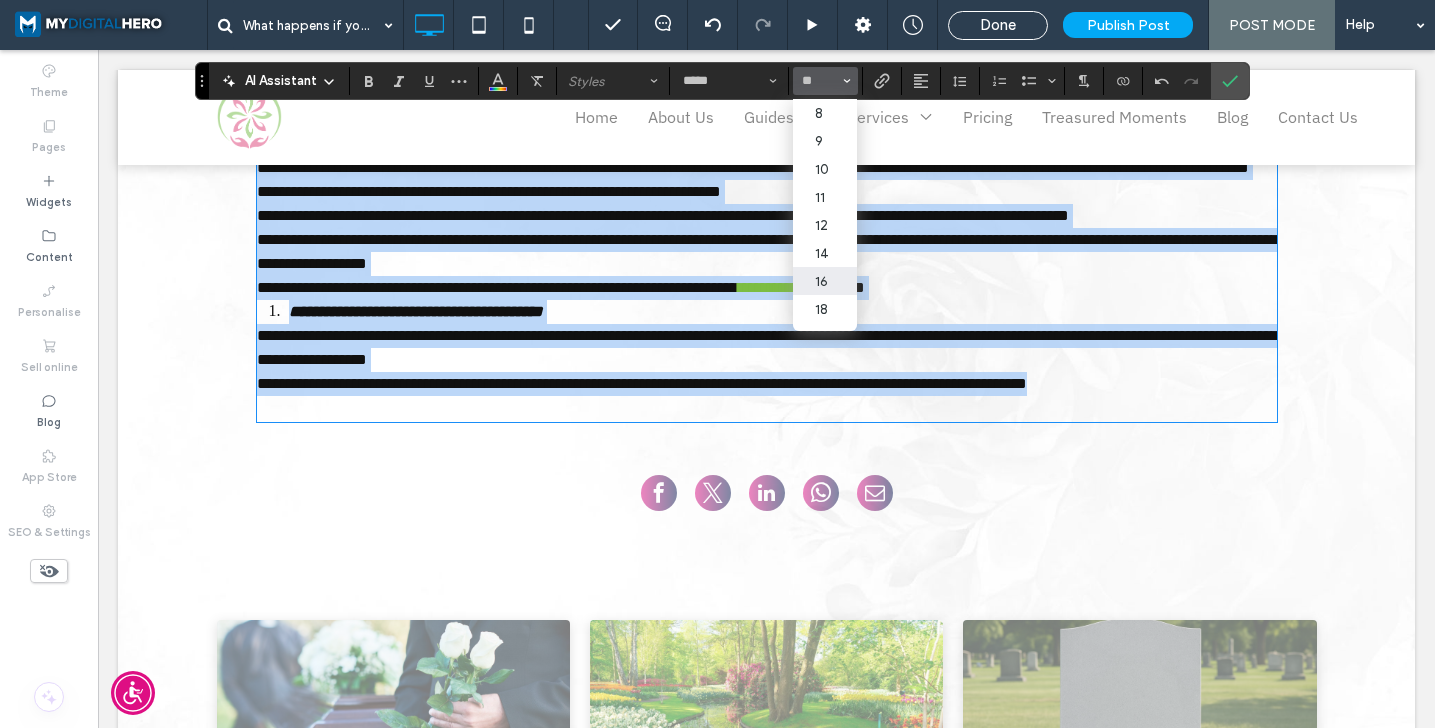 type on "**" 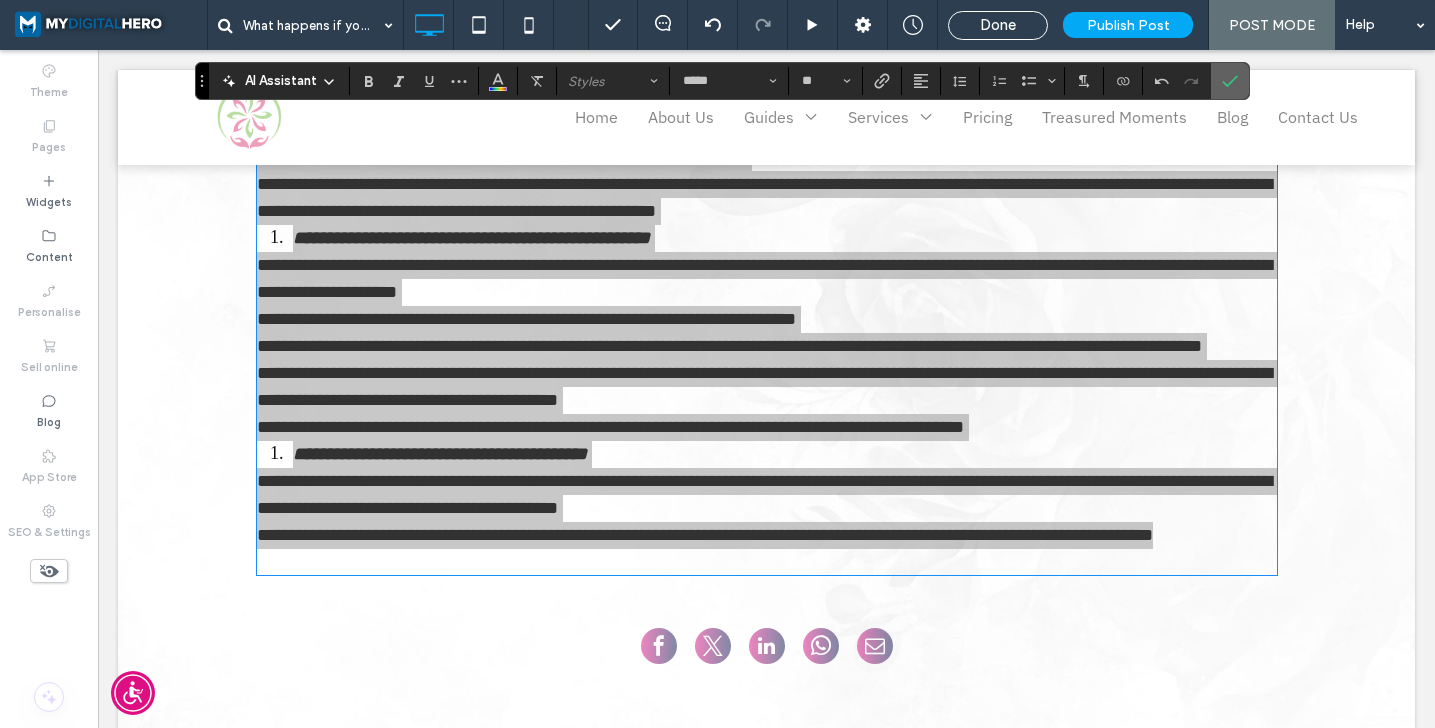 click 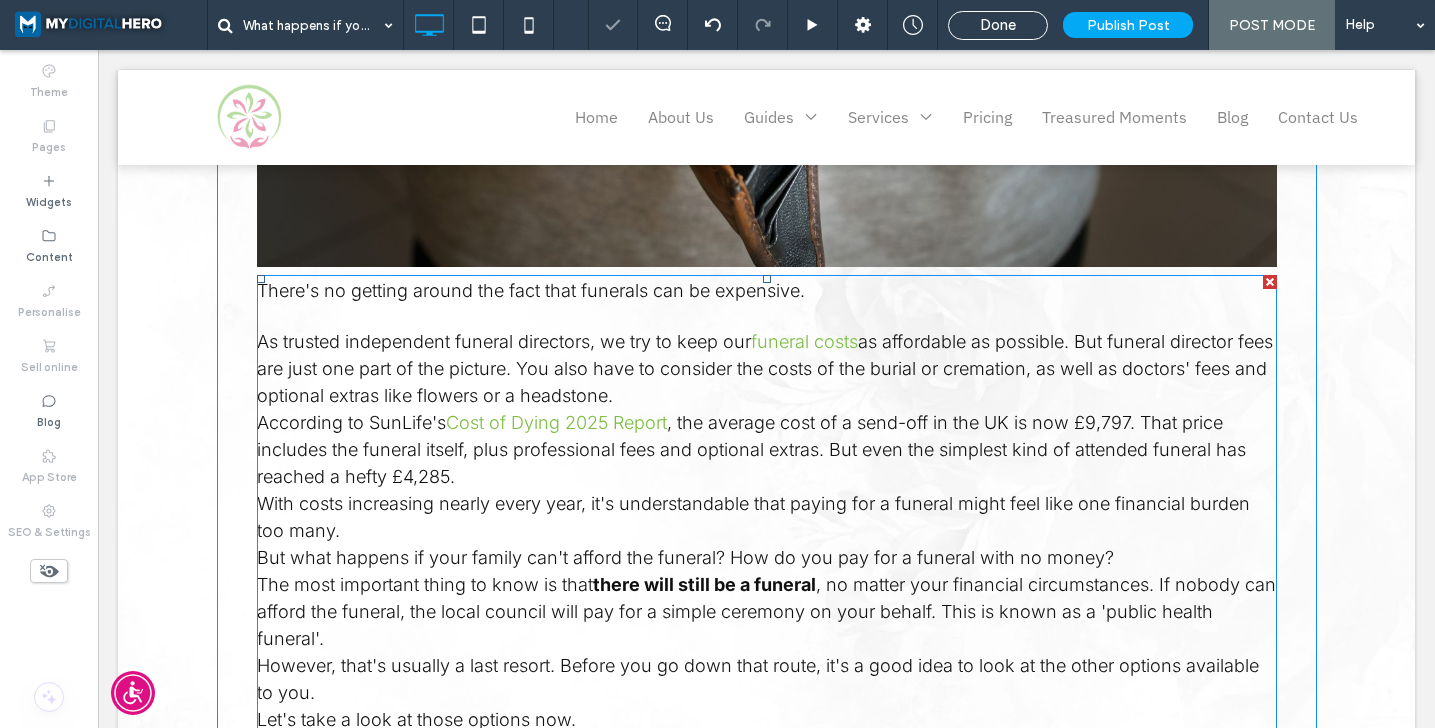 scroll, scrollTop: 1128, scrollLeft: 0, axis: vertical 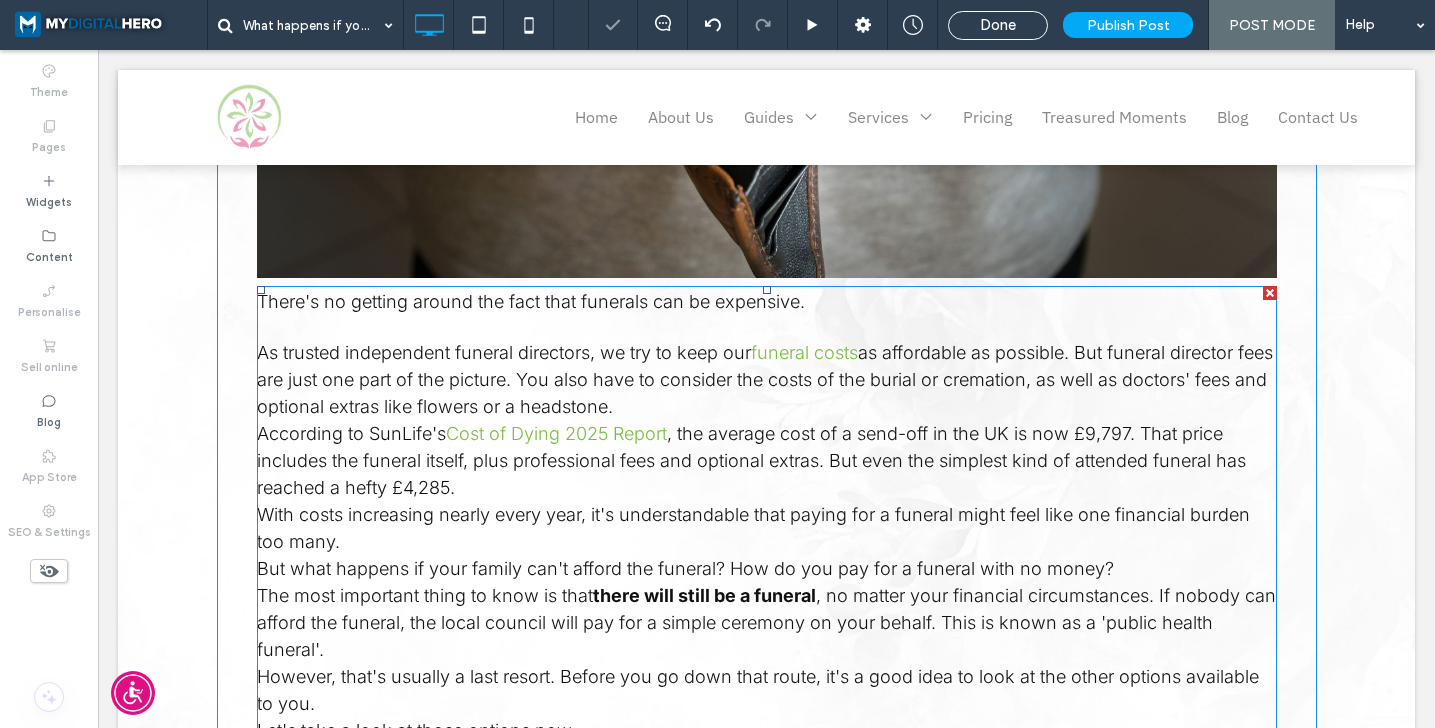 click on "as affordable as possible. But funeral director fees are just one part of the picture. You also have to consider the costs of the burial or cremation, as well as doctors' fees and optional extras like flowers or a headstone." at bounding box center (765, 379) 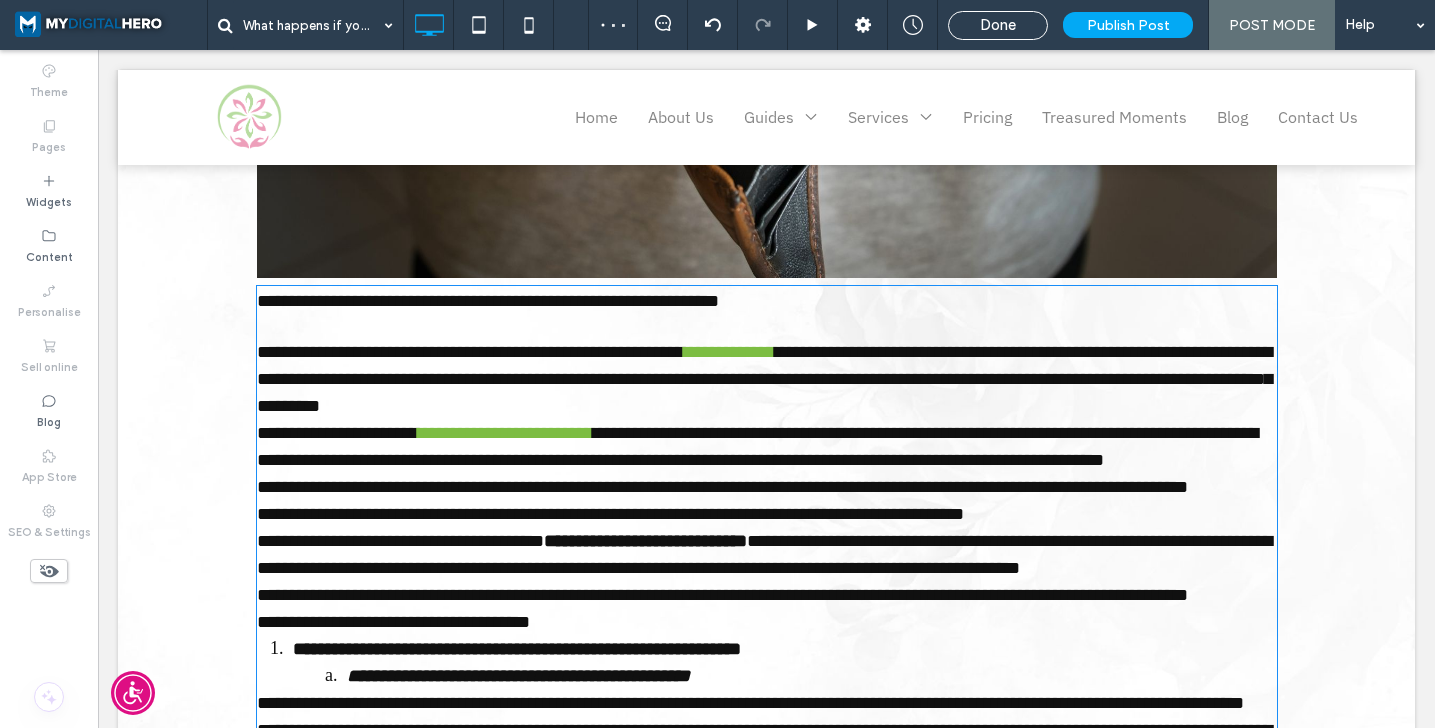 type on "*****" 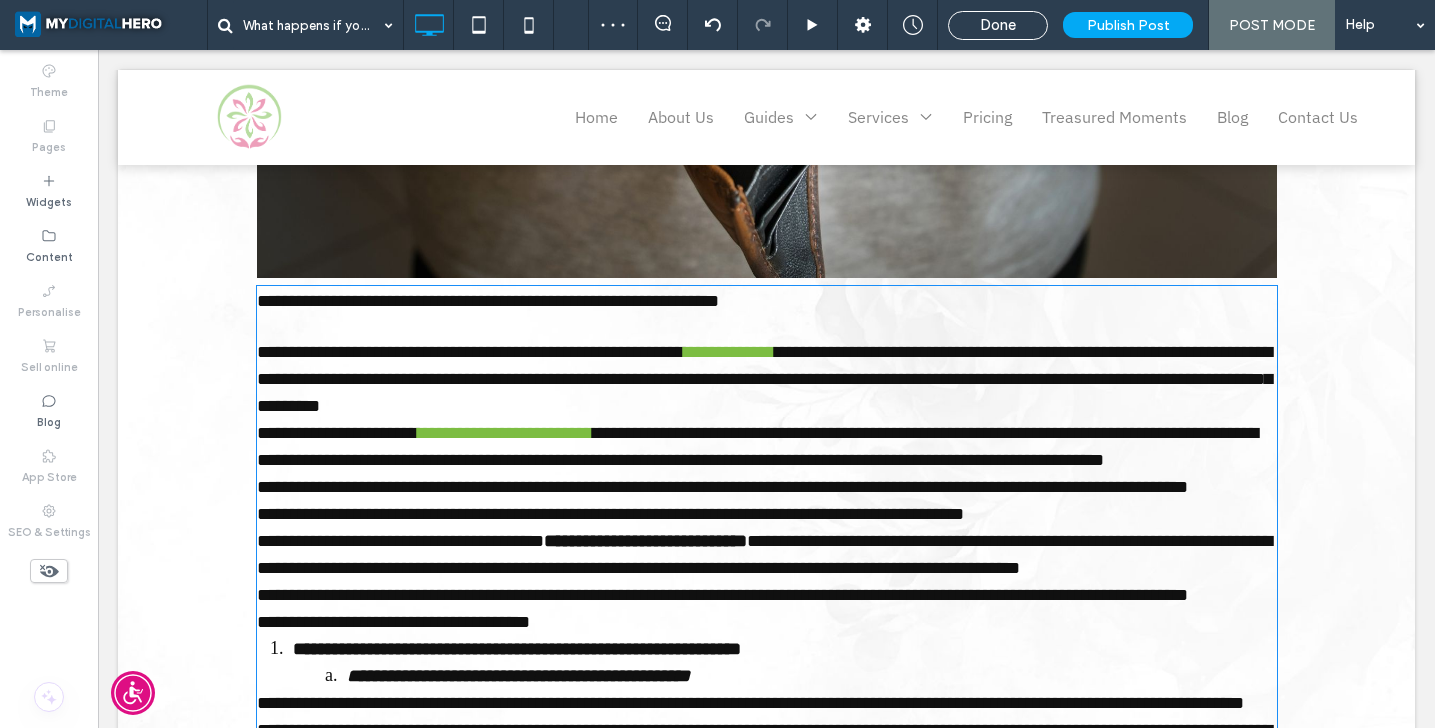 type on "**" 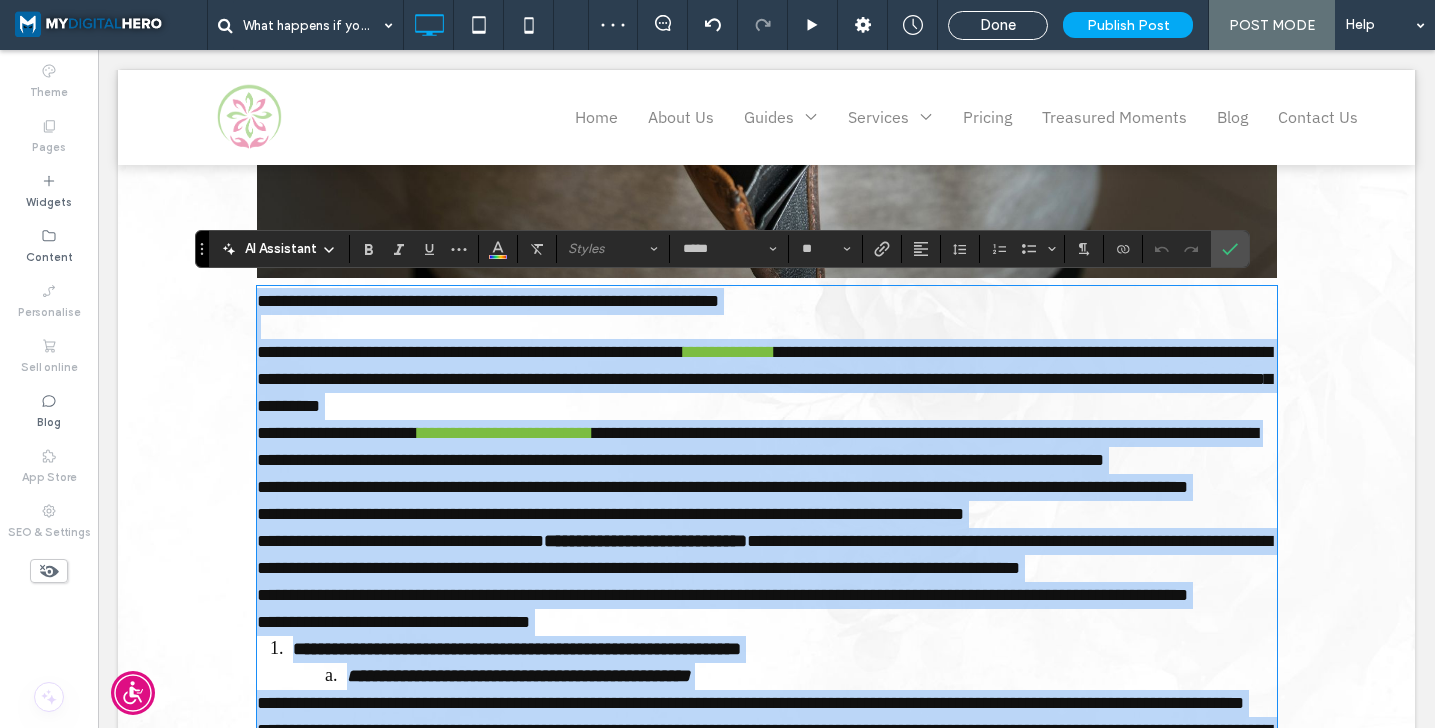 click on "**********" at bounding box center (767, 379) 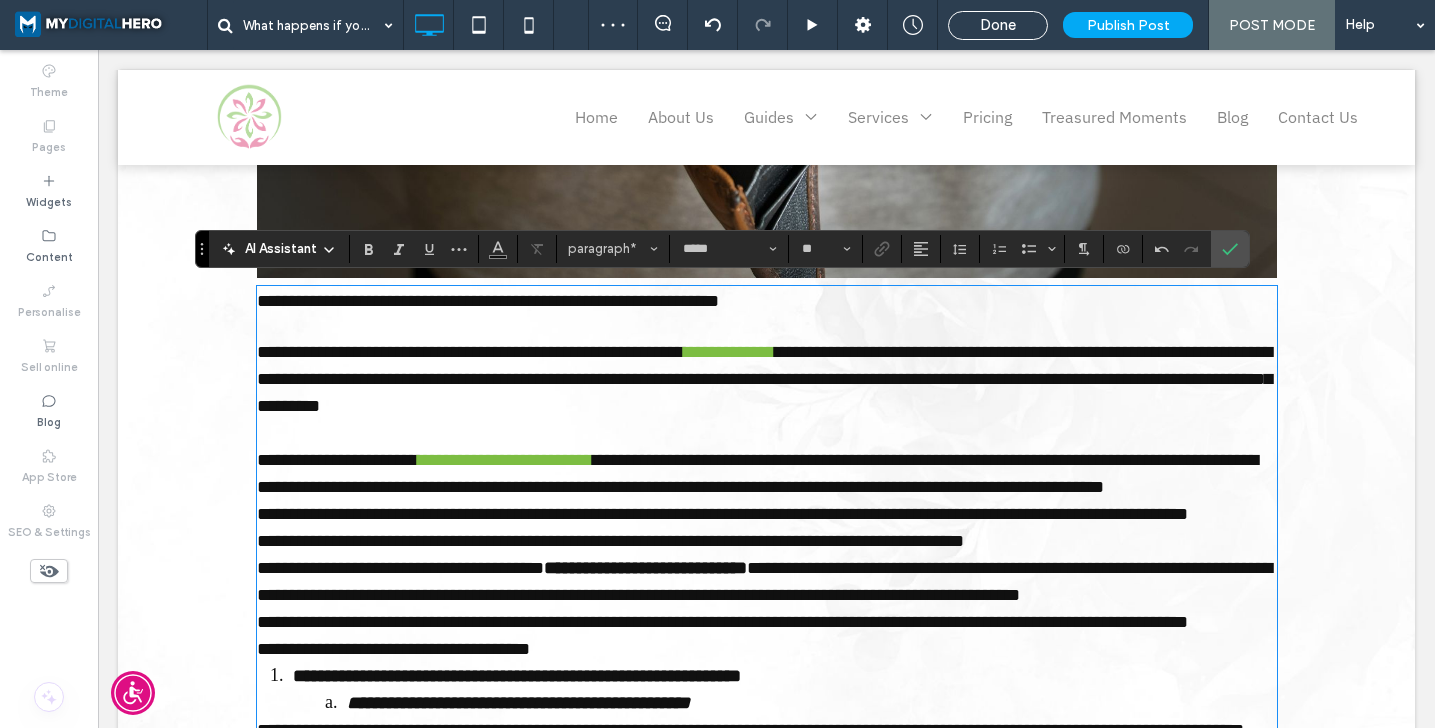 click on "**********" at bounding box center [767, 474] 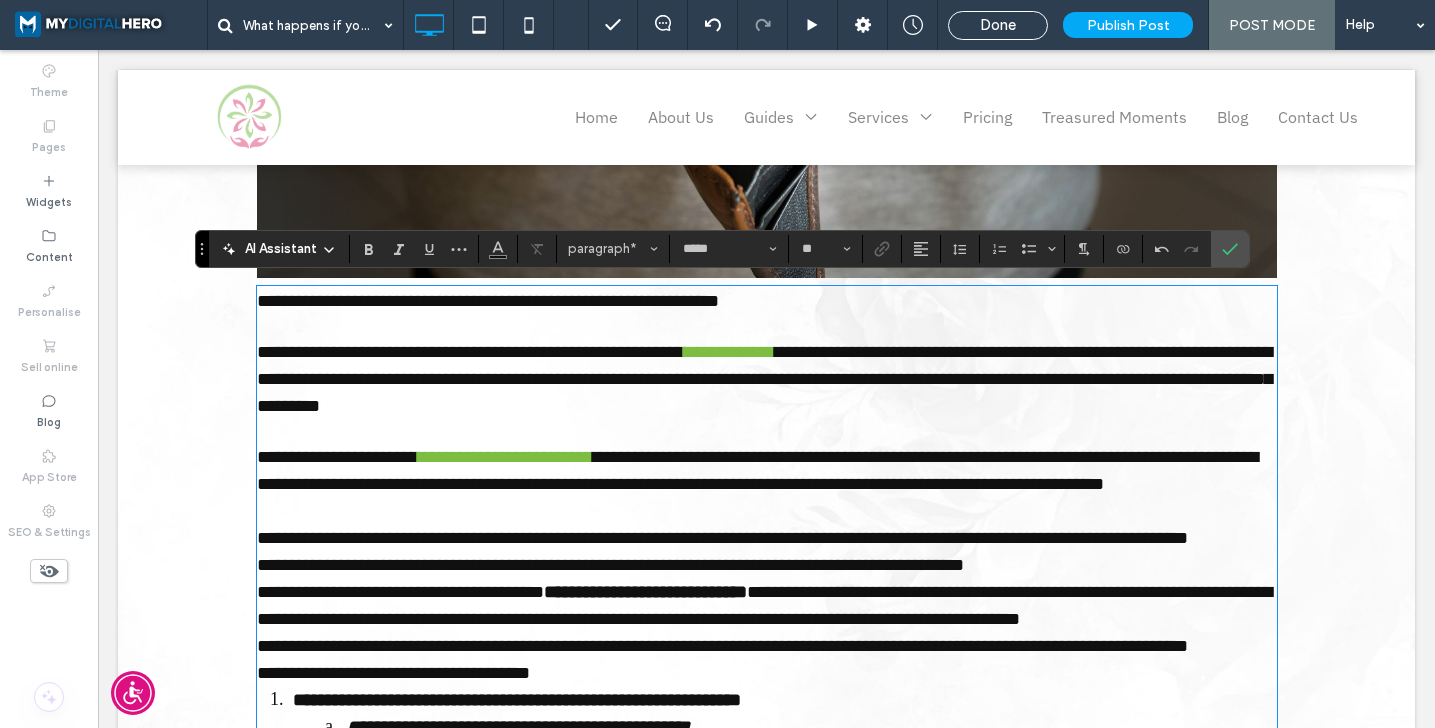 click on "**********" at bounding box center (767, 810) 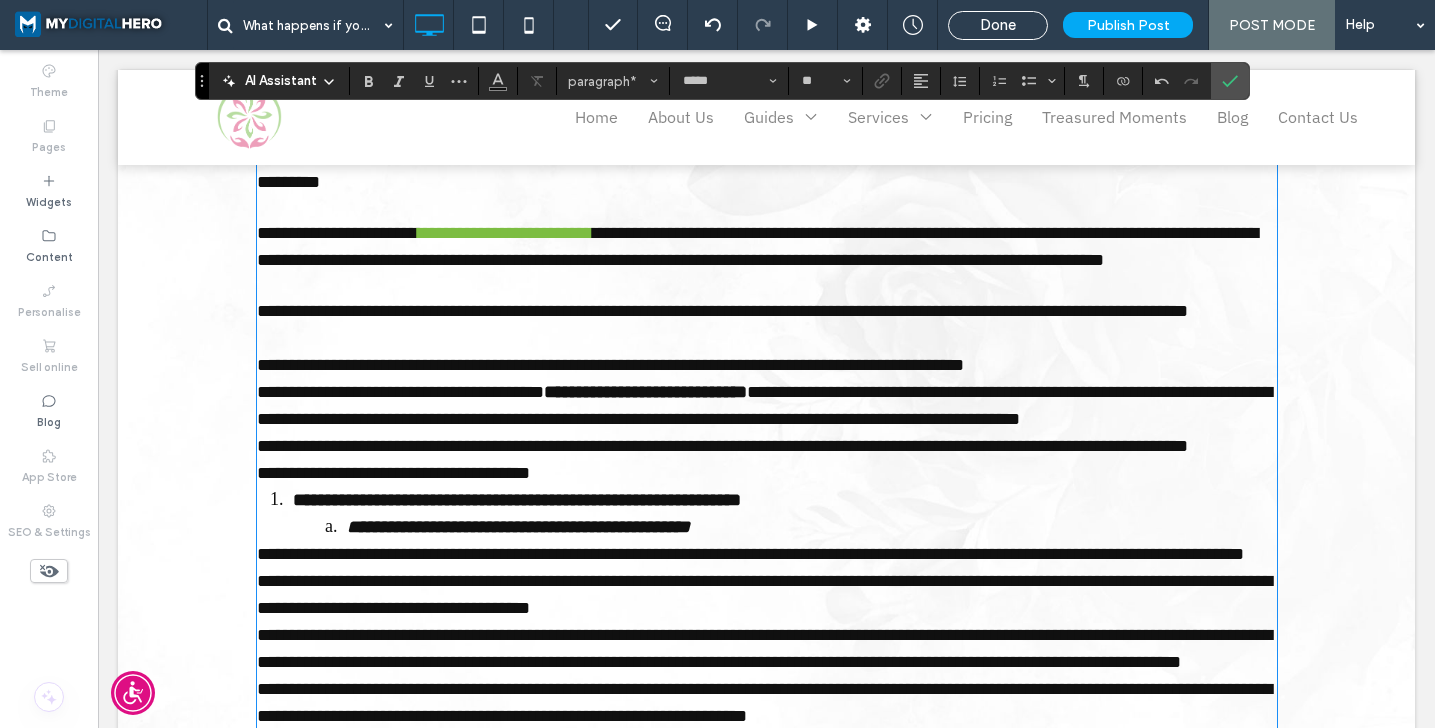 scroll, scrollTop: 1354, scrollLeft: 0, axis: vertical 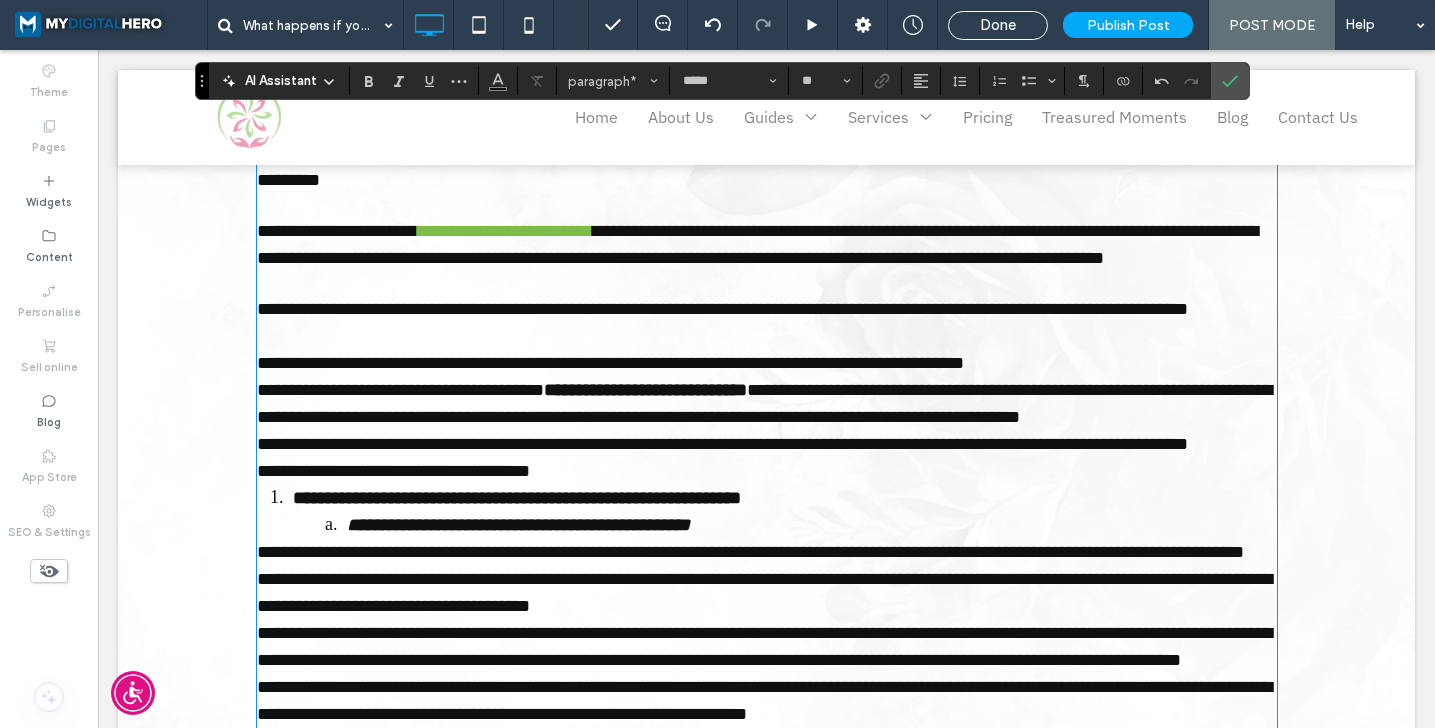 click on "**********" at bounding box center [767, 363] 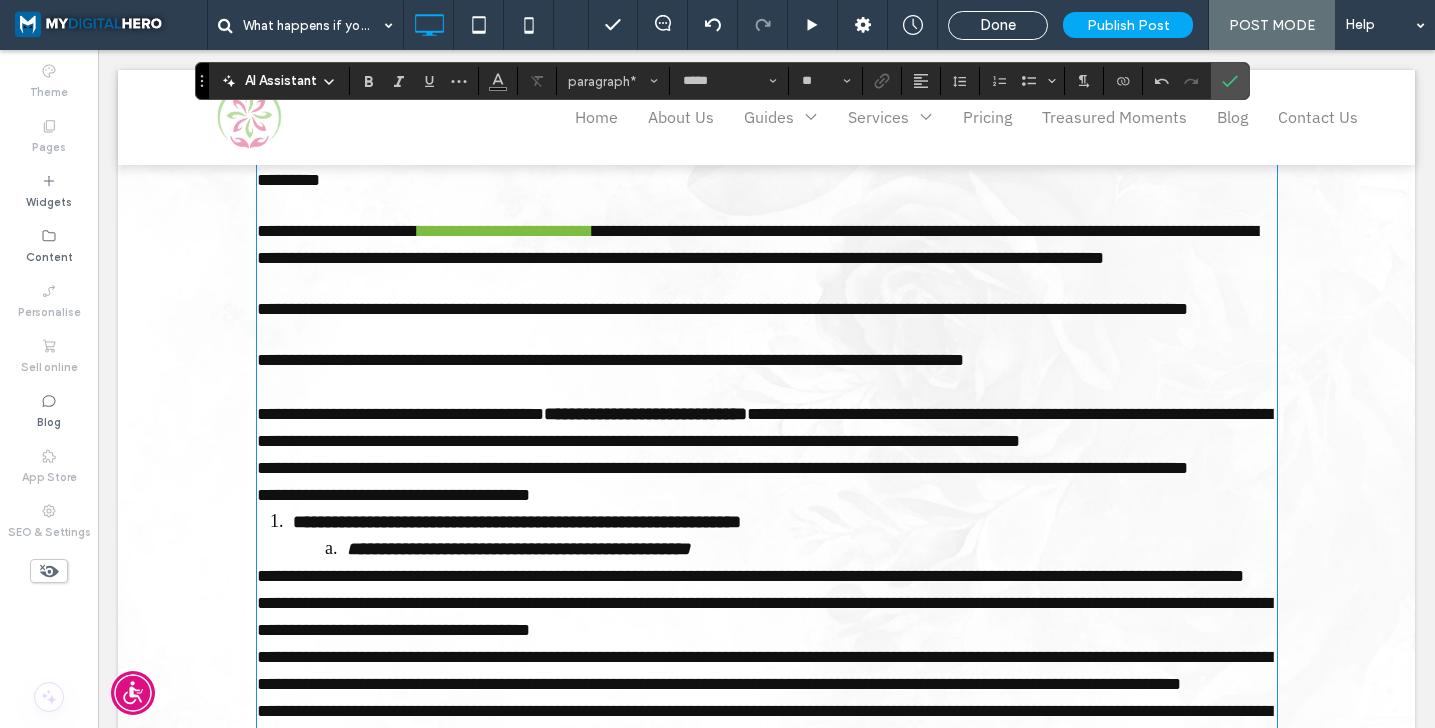 click on "**********" at bounding box center [767, 428] 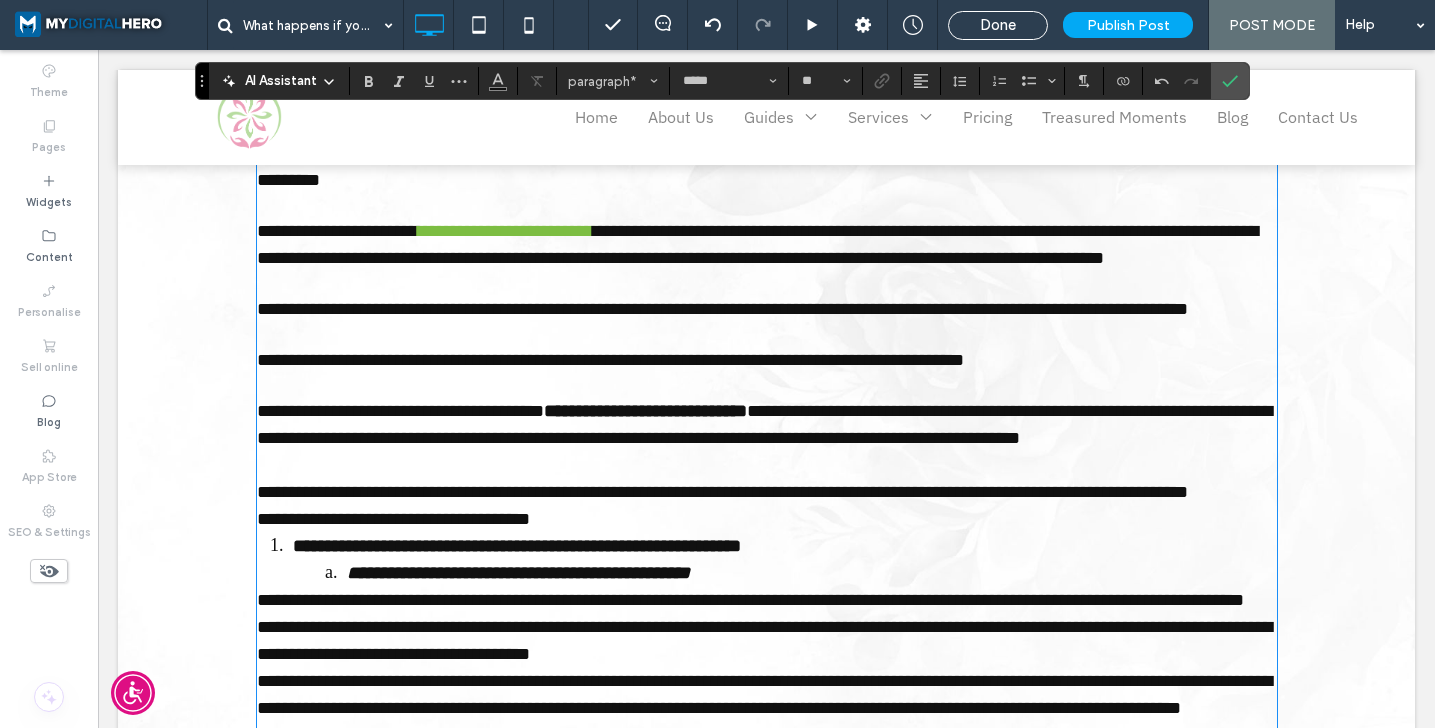 click on "**********" at bounding box center (393, 519) 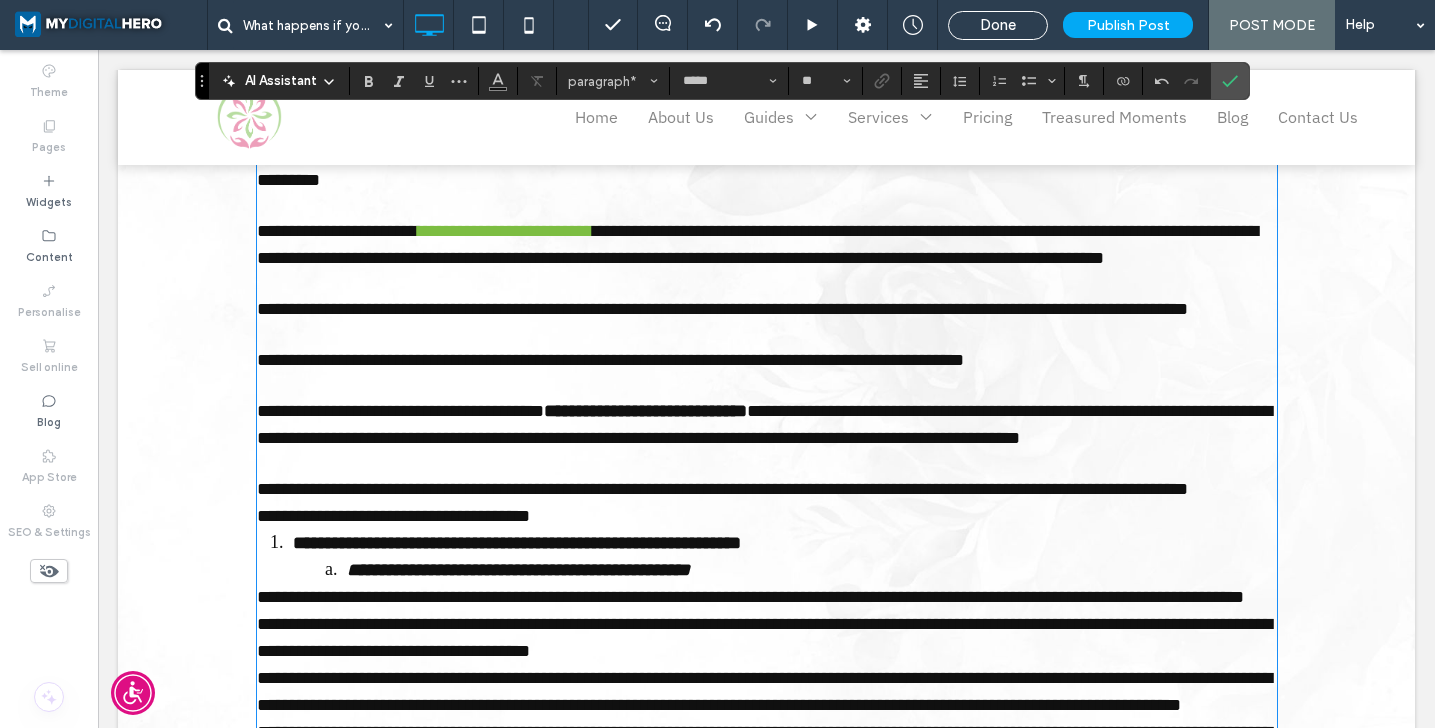 click on "**********" at bounding box center [767, 489] 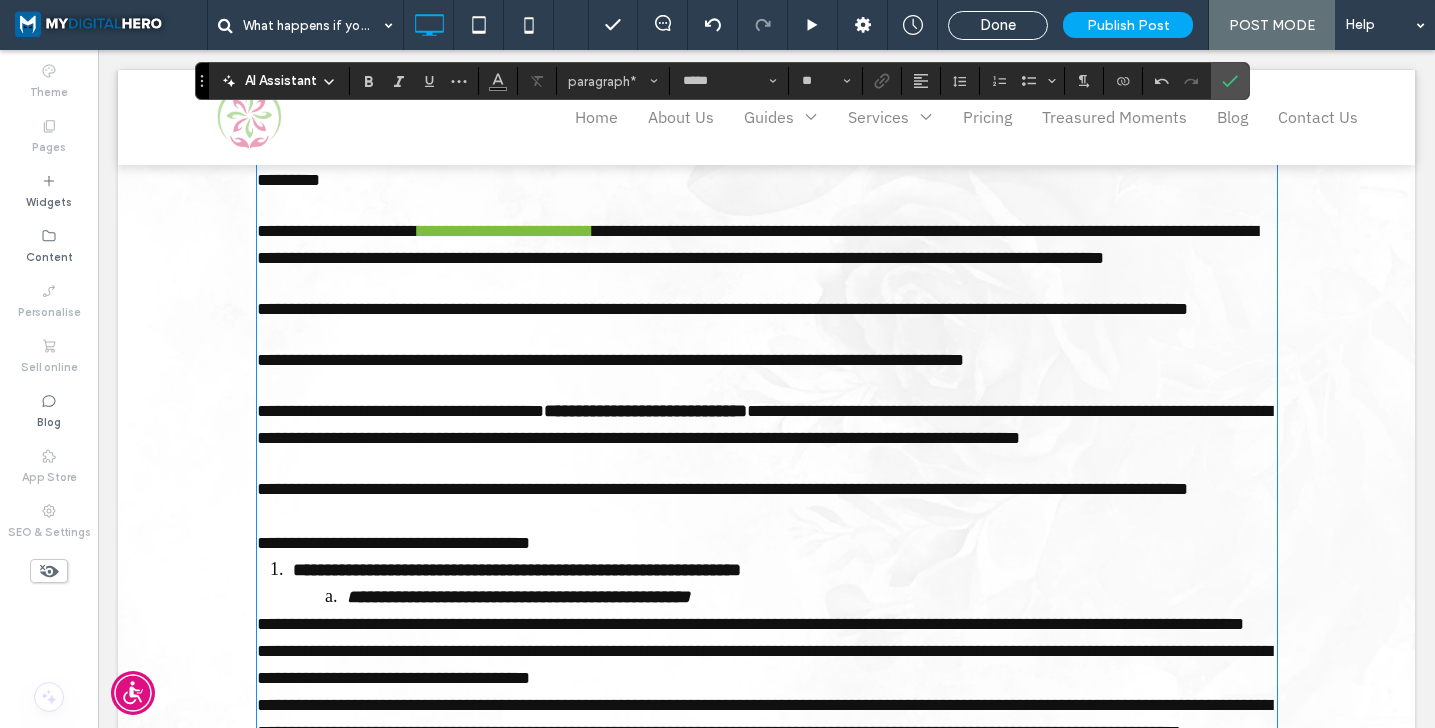 scroll, scrollTop: 1656, scrollLeft: 0, axis: vertical 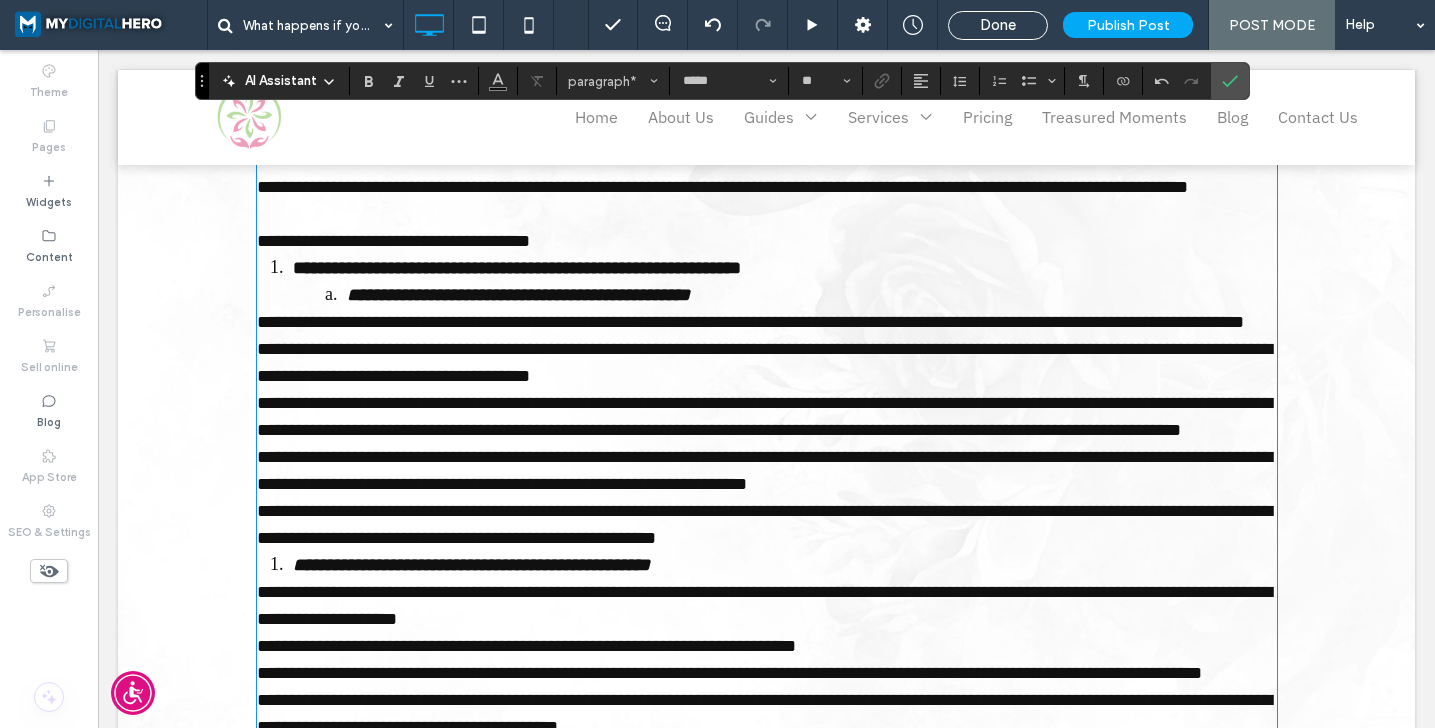 click on "**********" at bounding box center [517, 268] 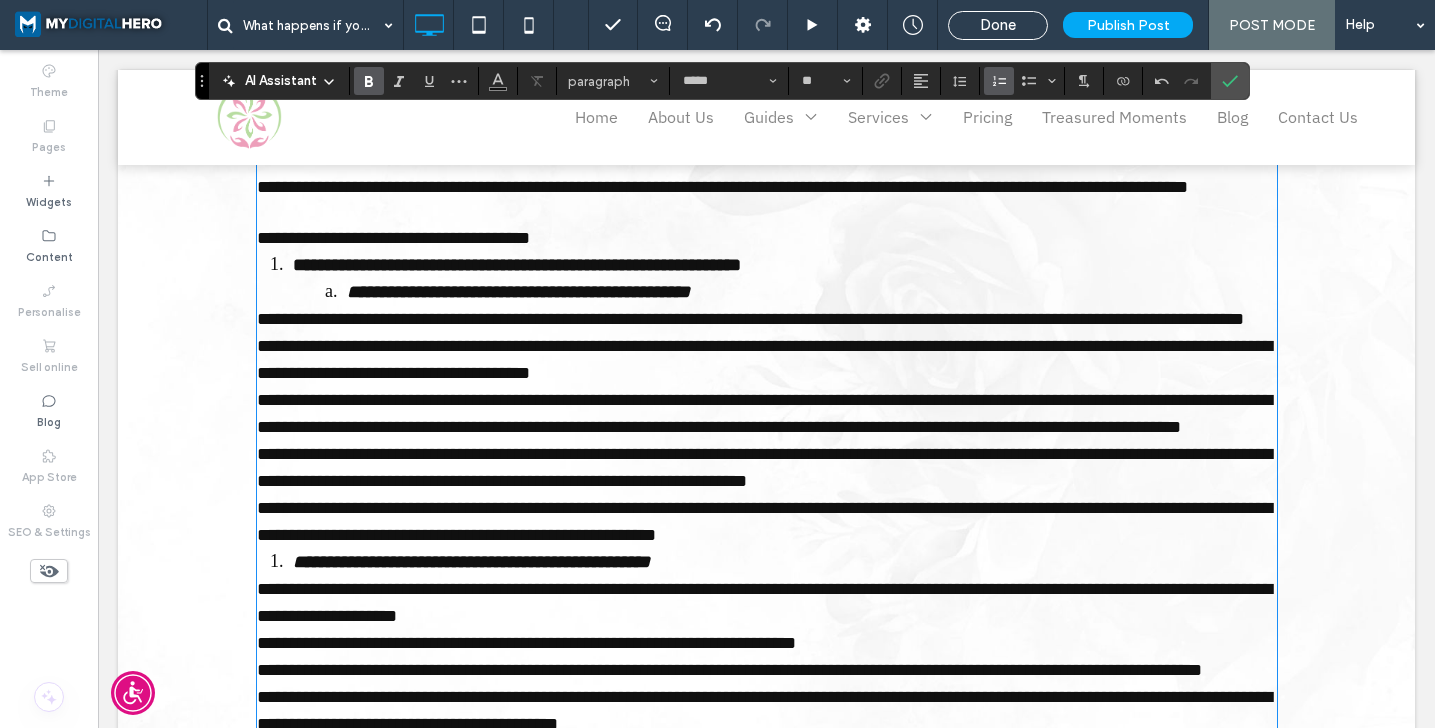 click on "**********" at bounding box center (517, 265) 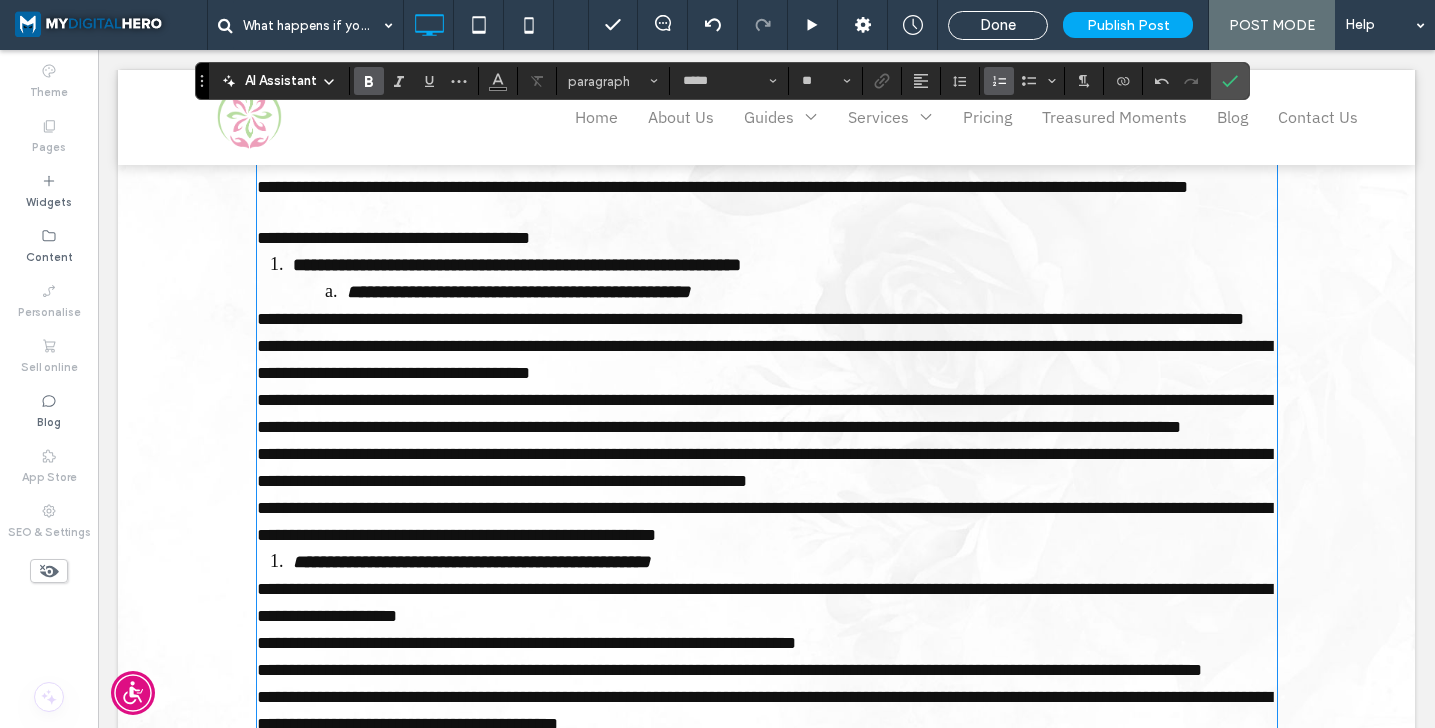 type 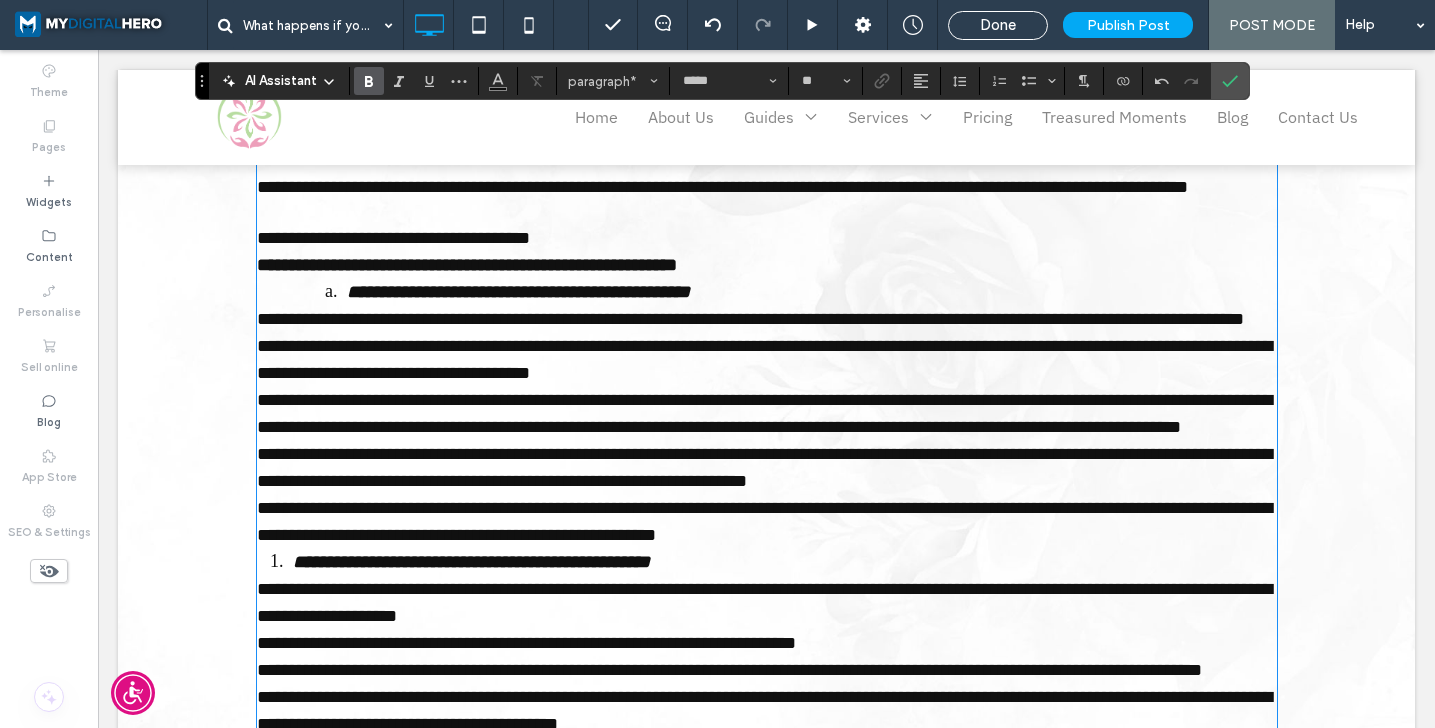 click on "**********" at bounding box center [767, 265] 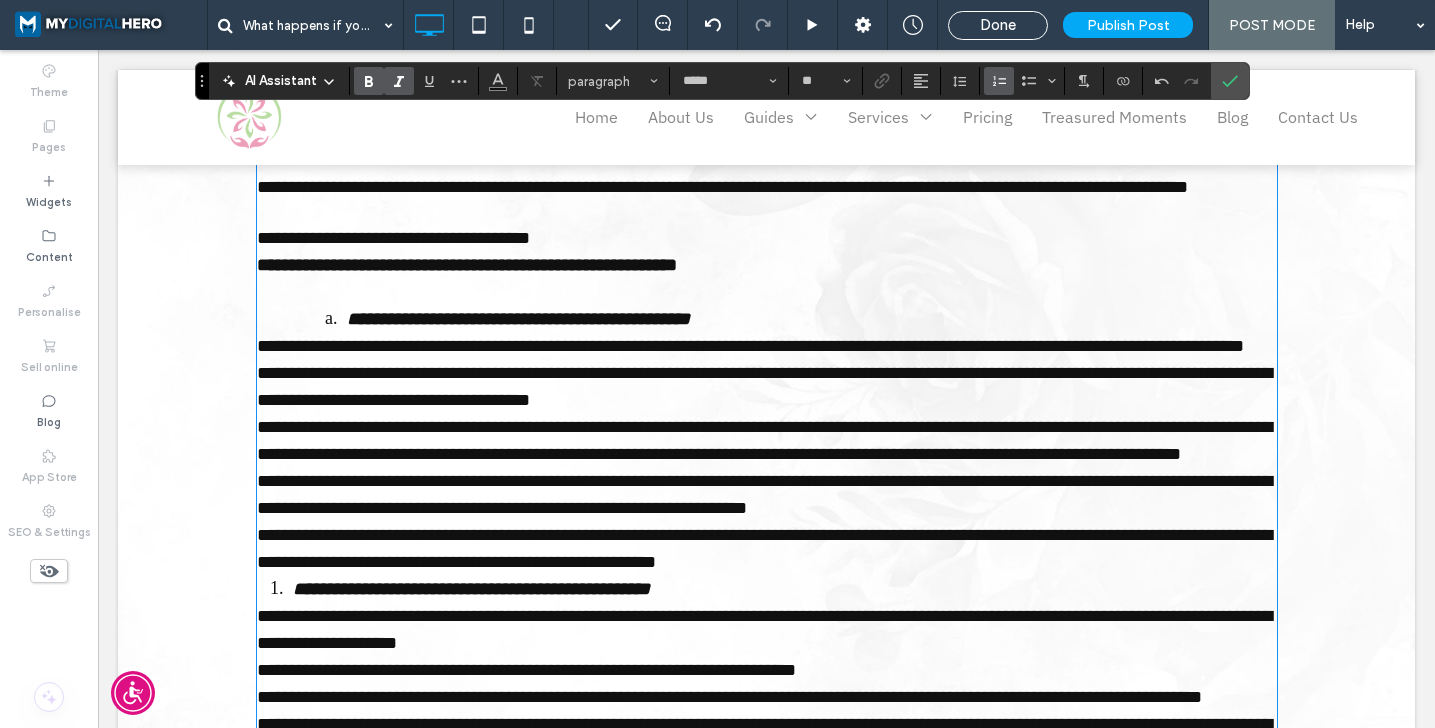 click on "**********" at bounding box center (518, 319) 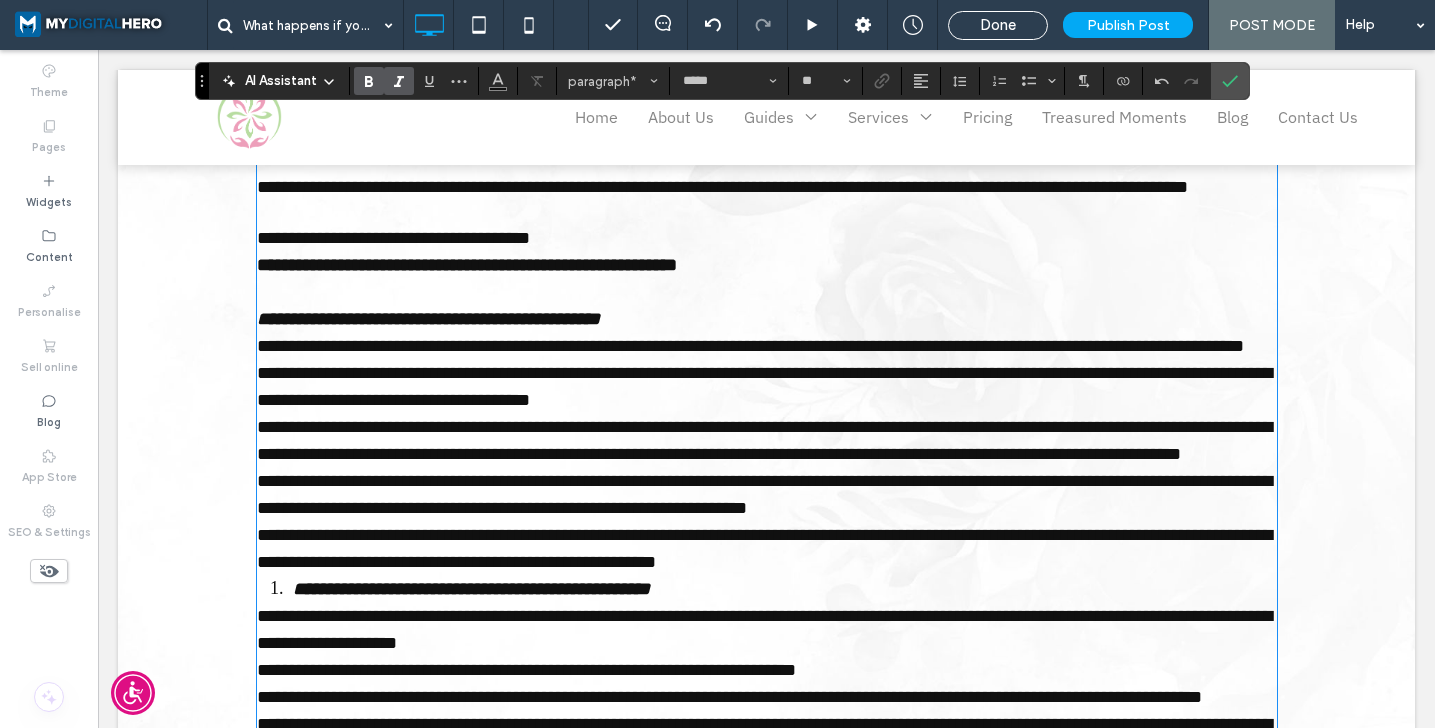 click on "**********" at bounding box center [428, 319] 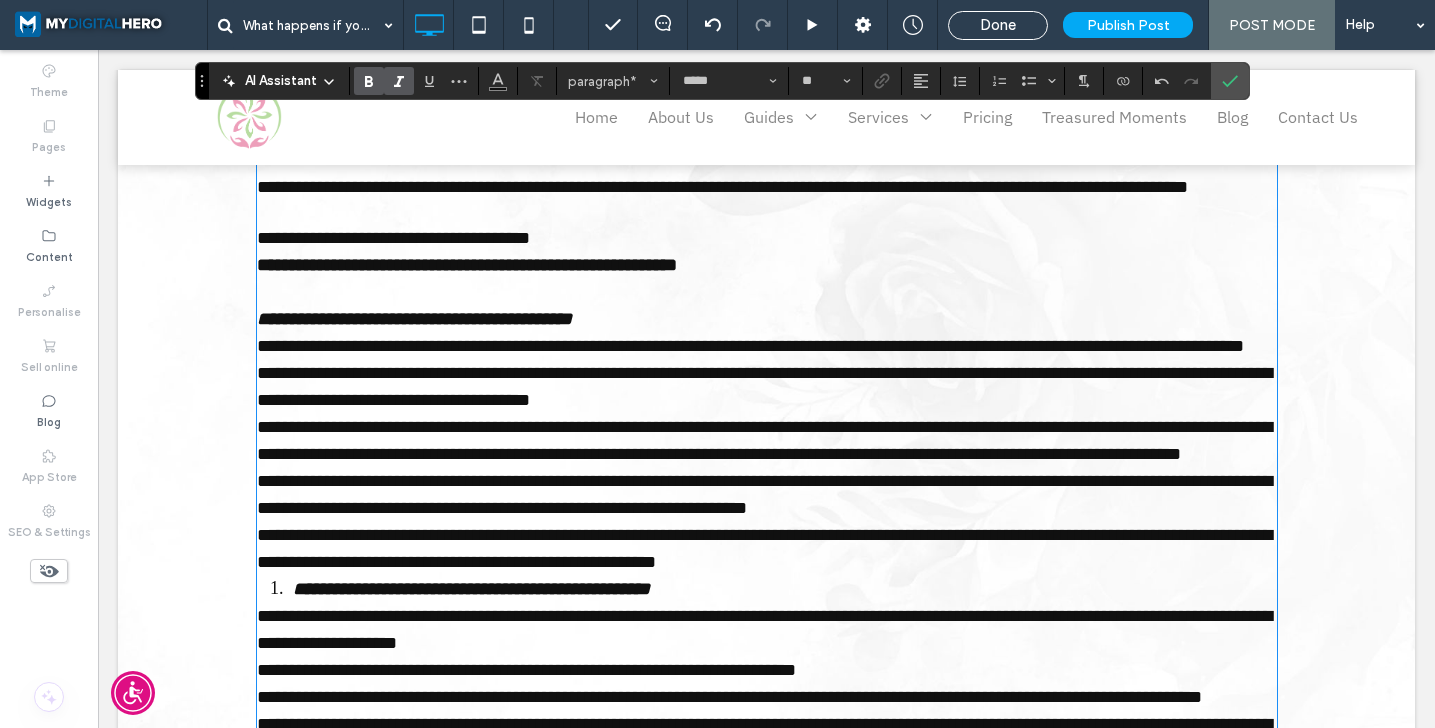 click on "**********" at bounding box center (767, 319) 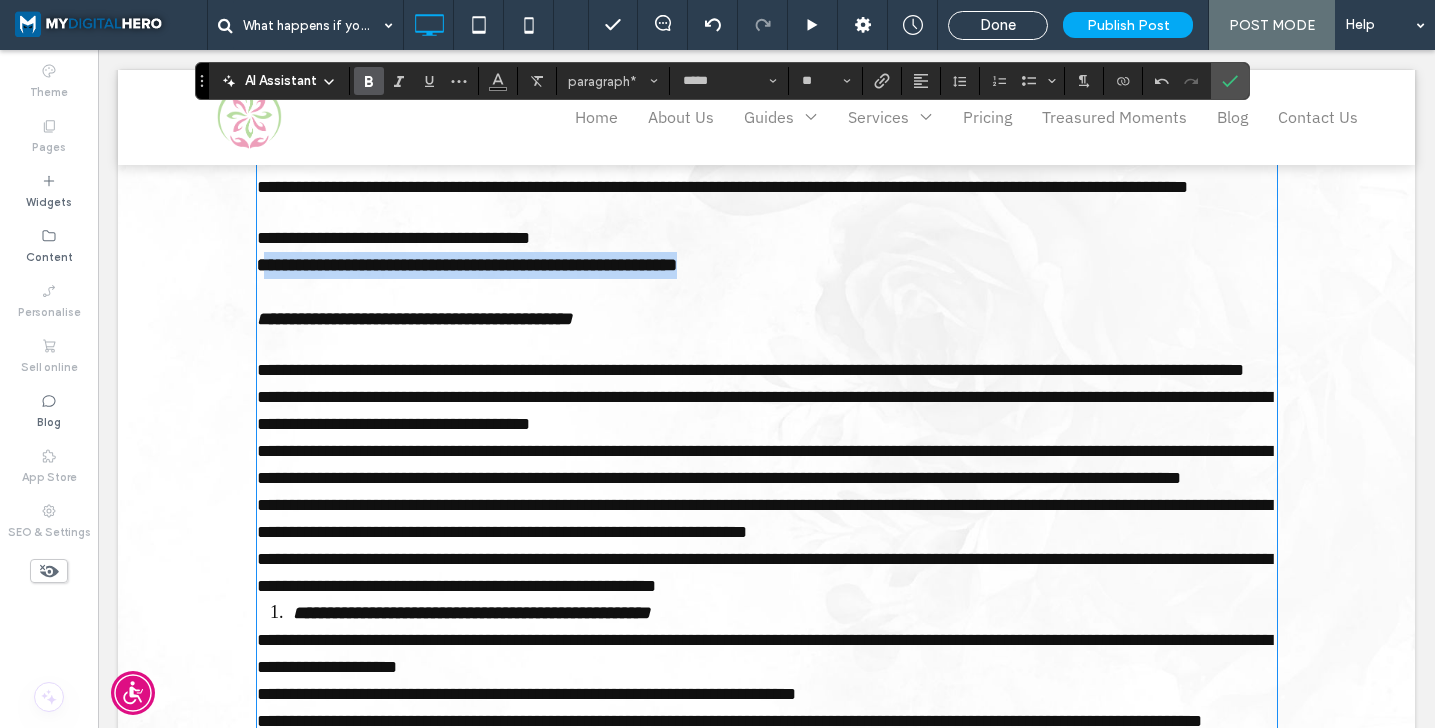 drag, startPoint x: 262, startPoint y: 370, endPoint x: 859, endPoint y: 367, distance: 597.0075 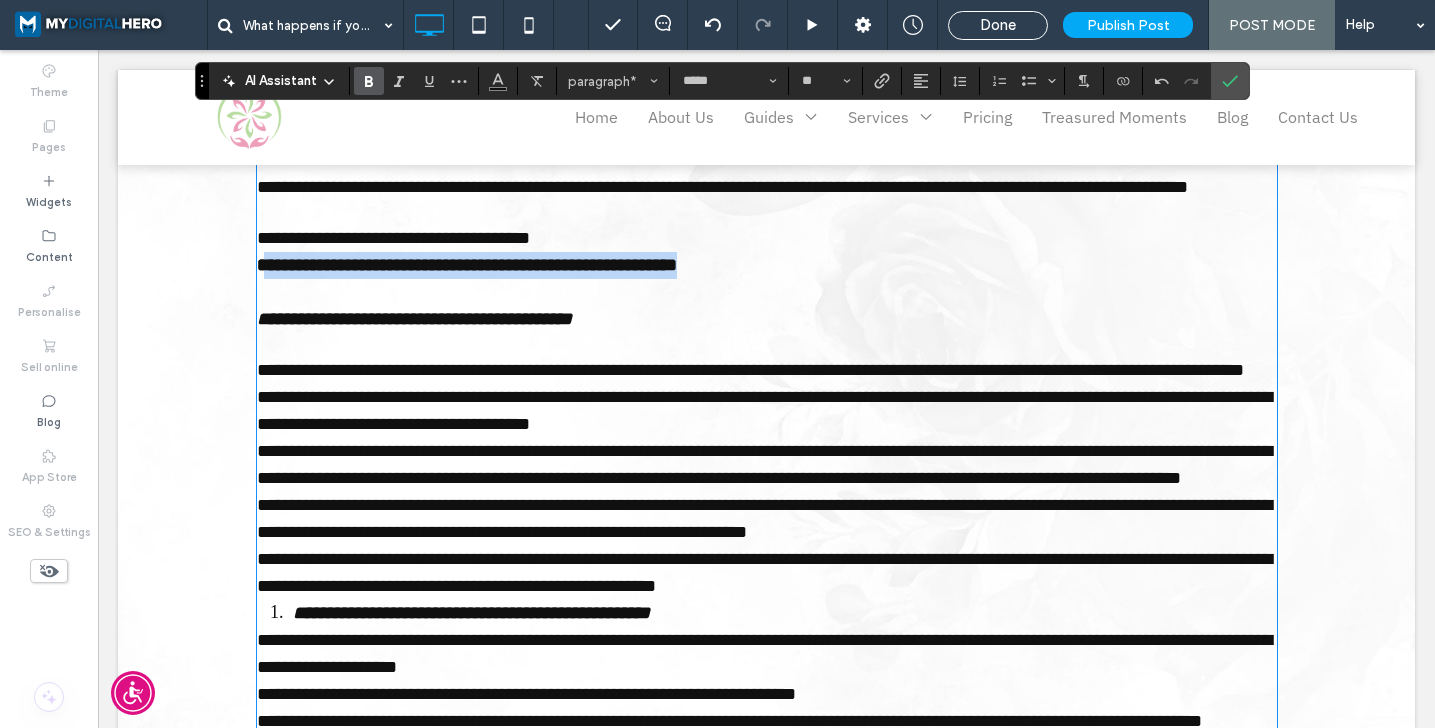 click on "**********" at bounding box center [767, 279] 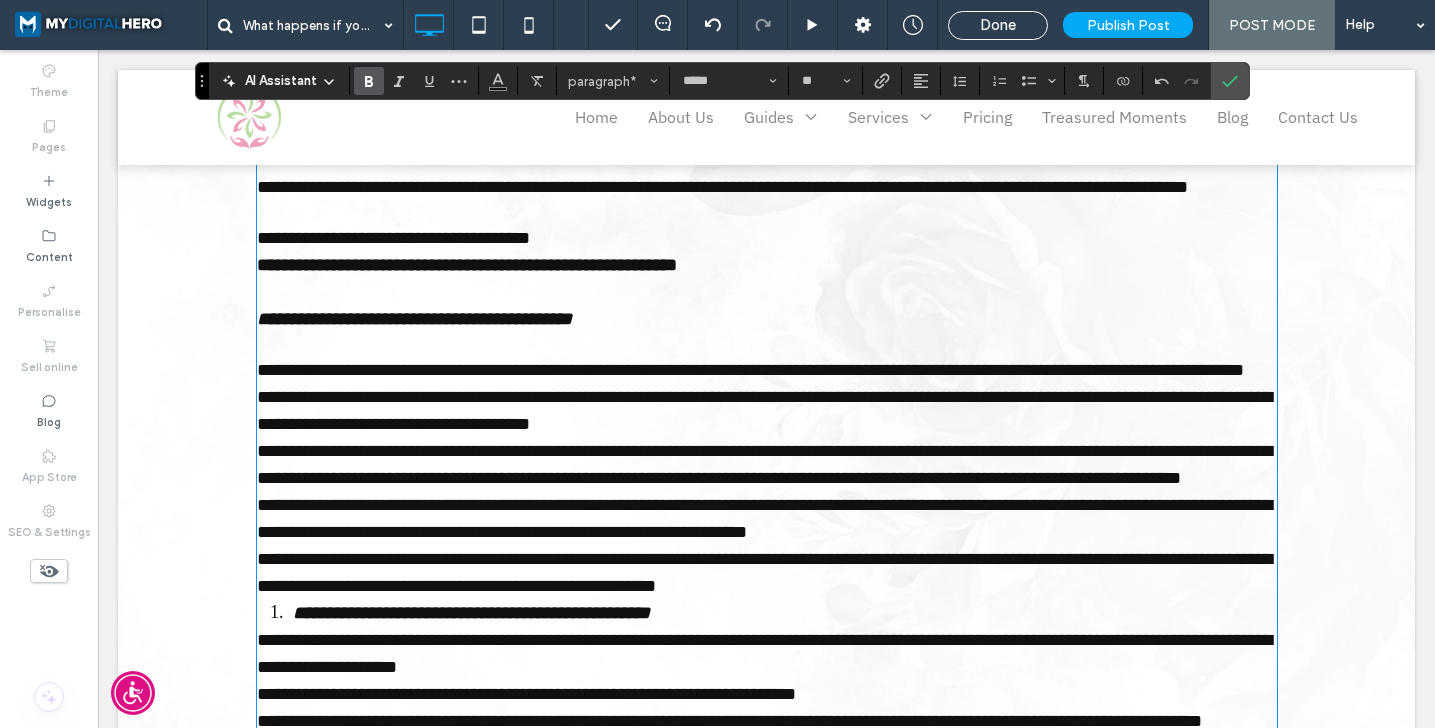 click on "**********" at bounding box center (467, 265) 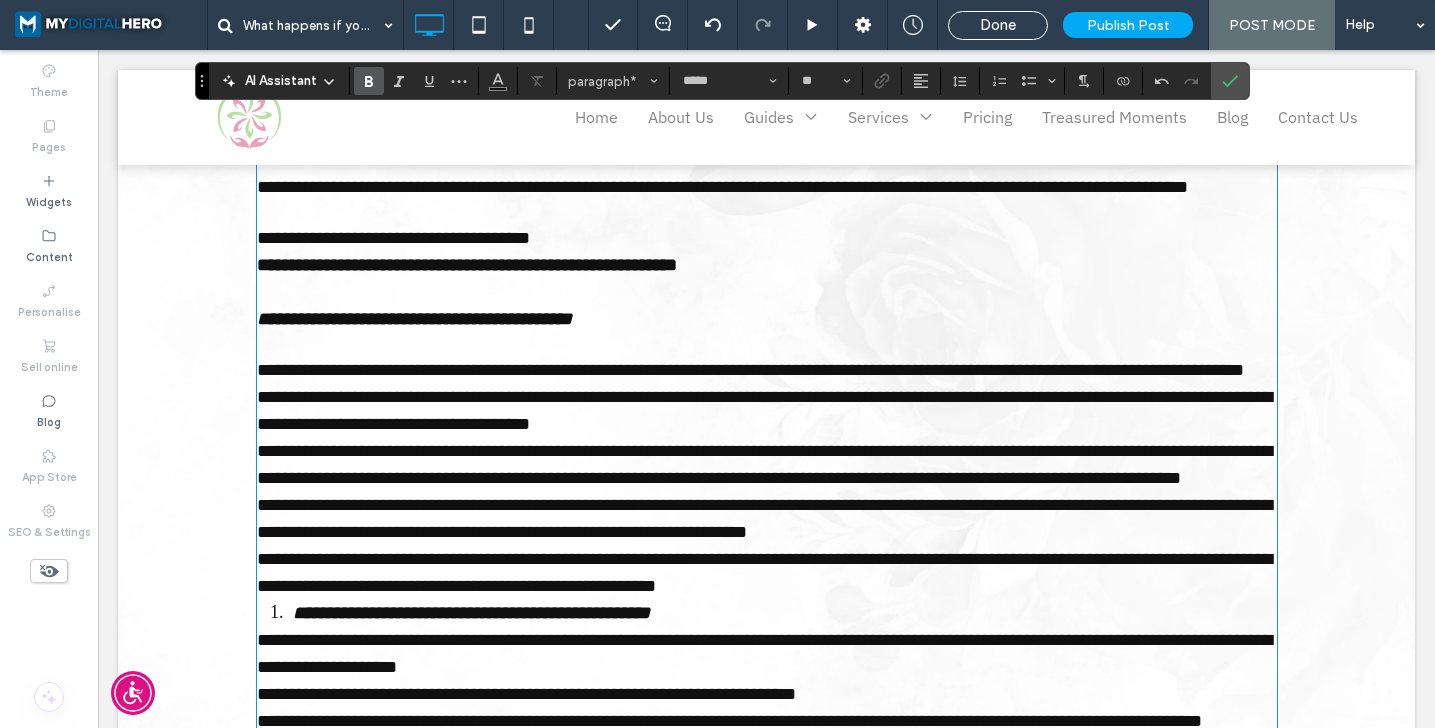 click on "**********" at bounding box center [467, 265] 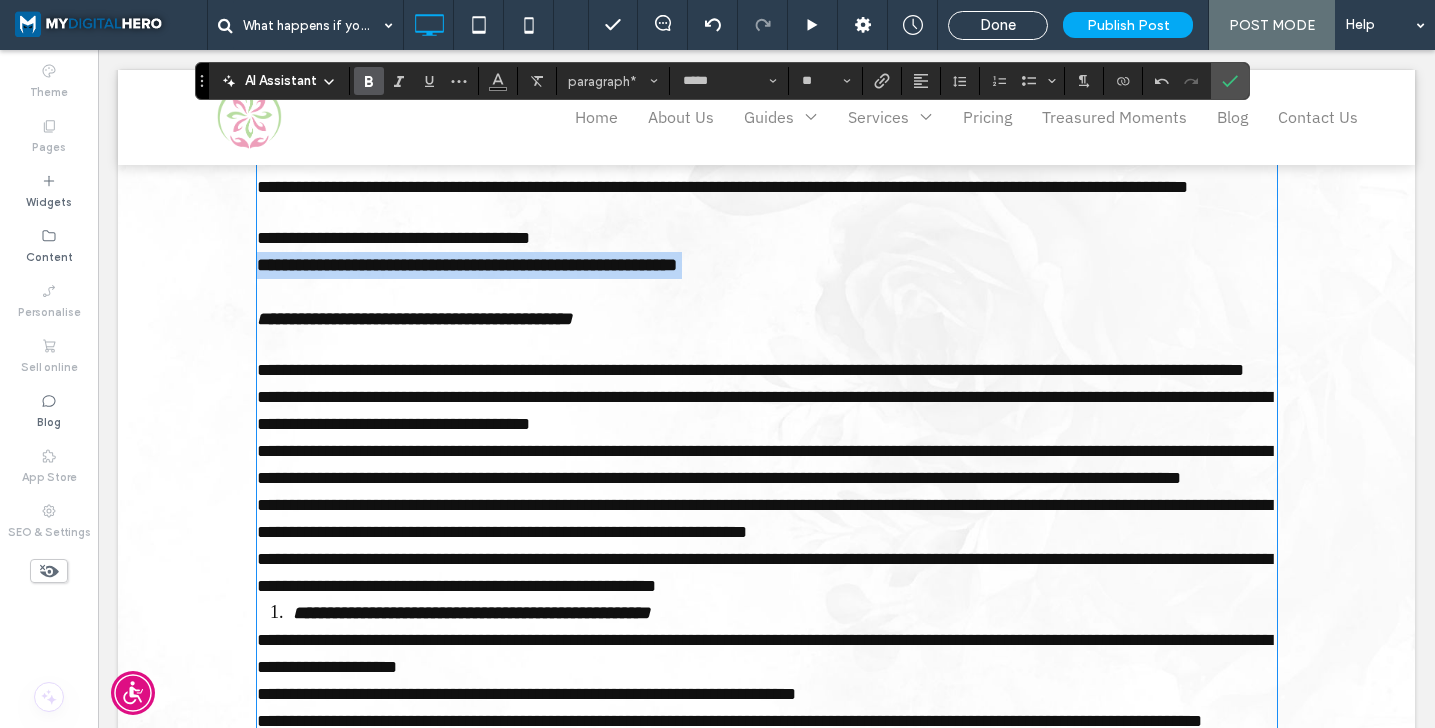 click on "**********" at bounding box center [467, 265] 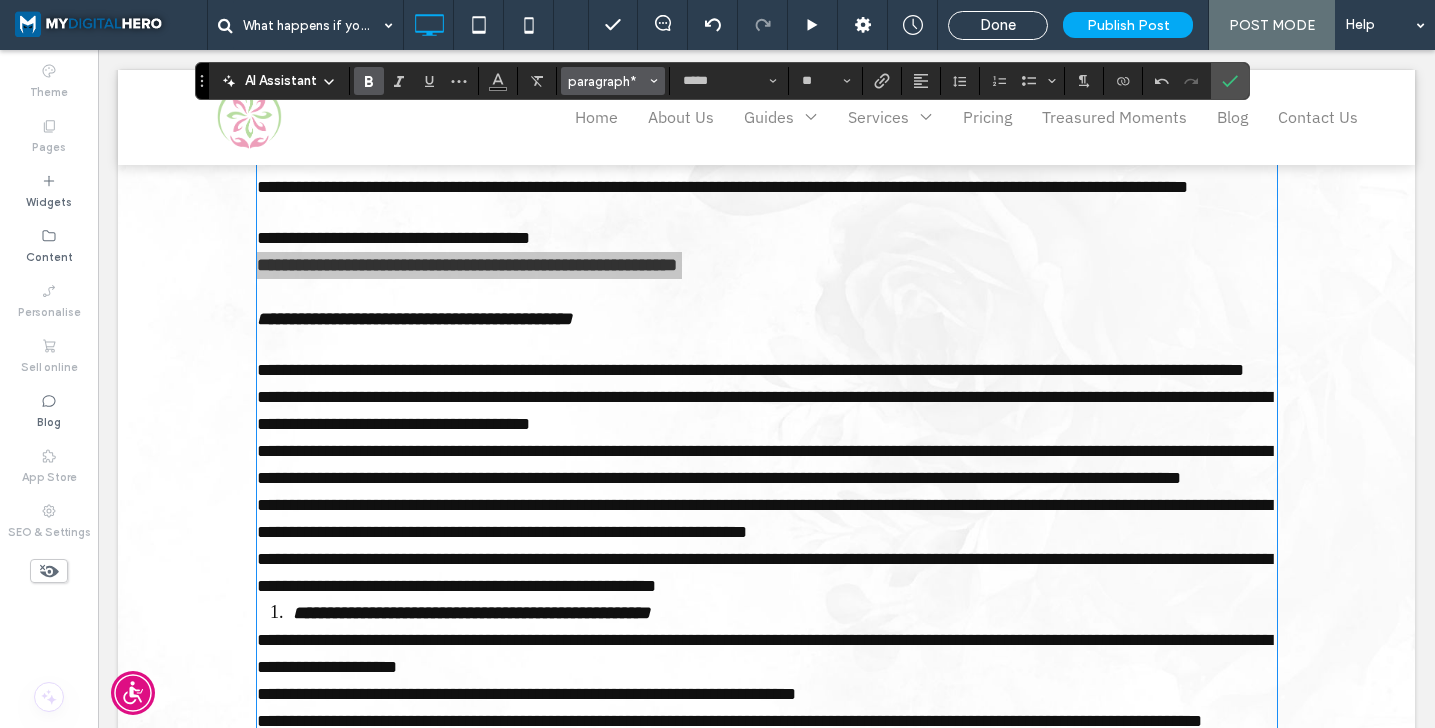 click on "paragraph*" at bounding box center (613, 81) 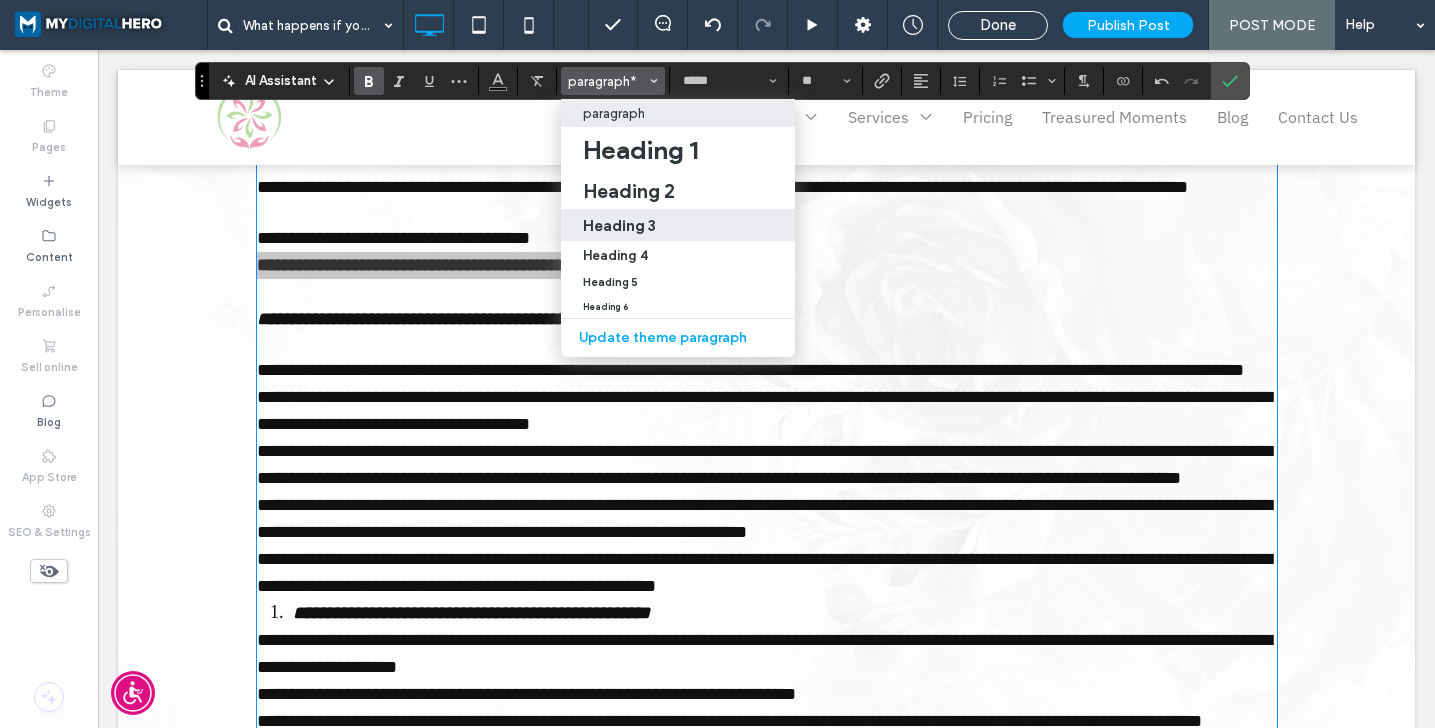 click on "Heading 3" at bounding box center [619, 225] 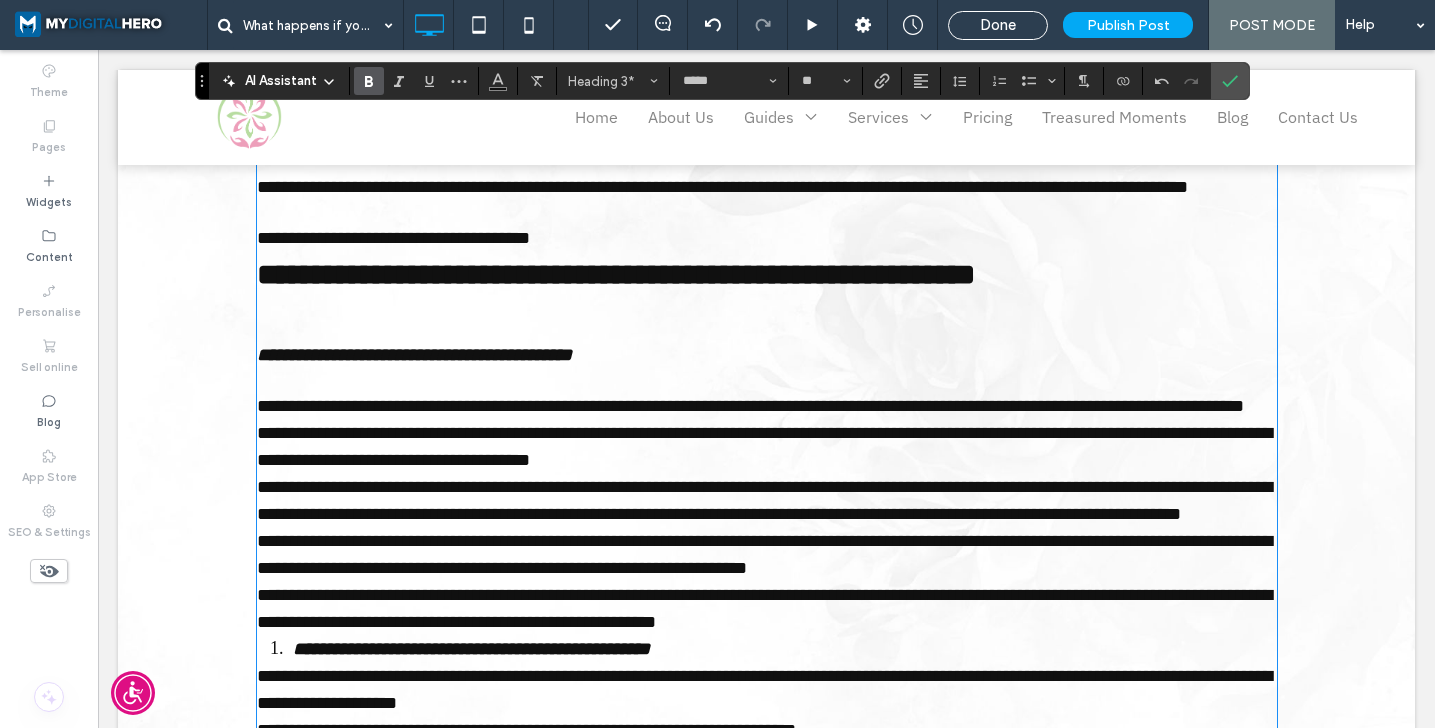 type on "**********" 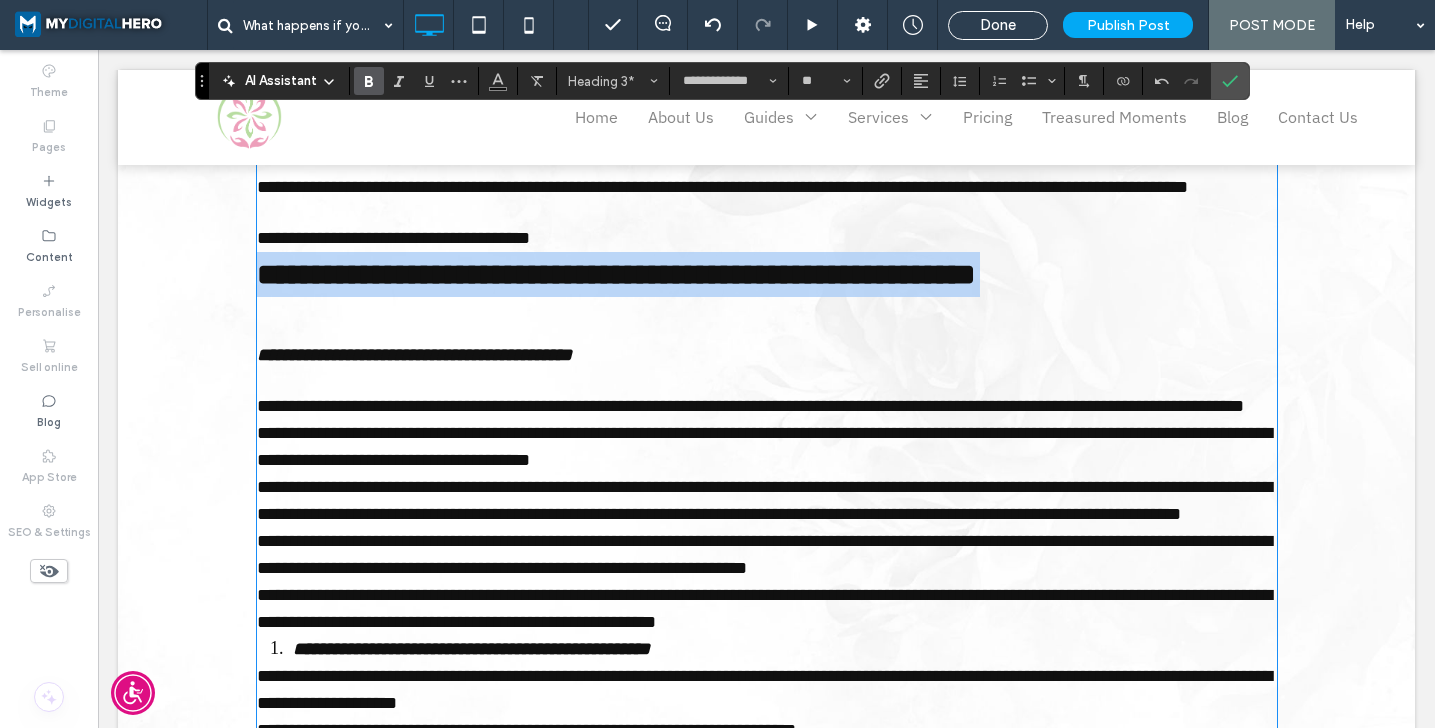 type on "*****" 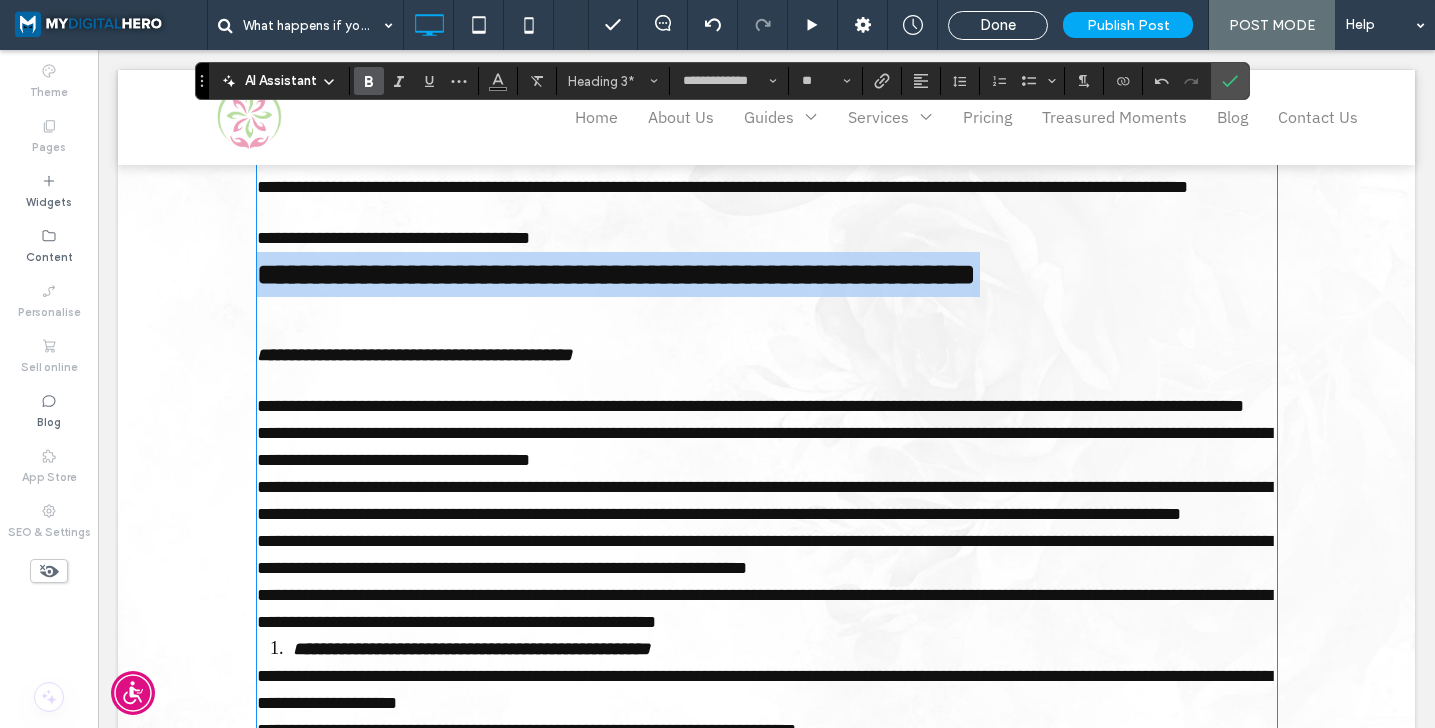 type on "**" 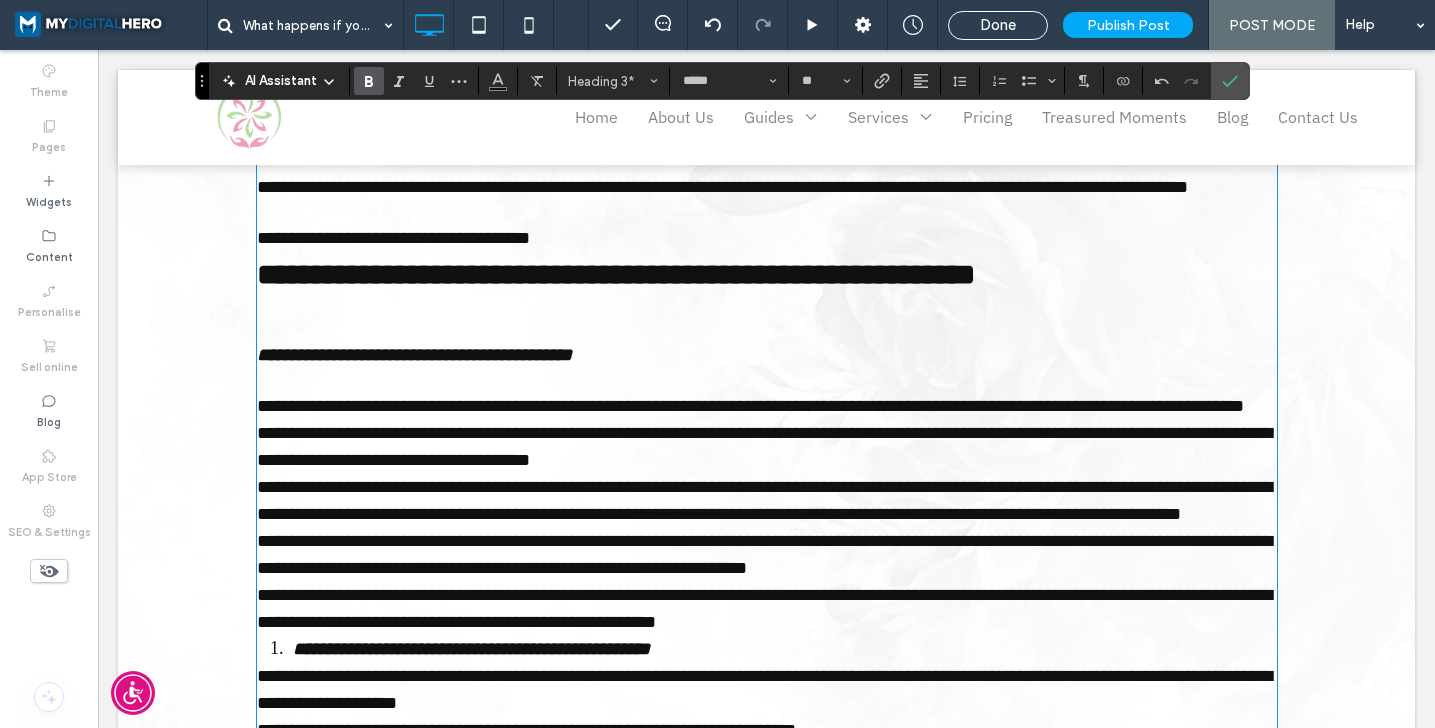 click on "**********" at bounding box center [414, 355] 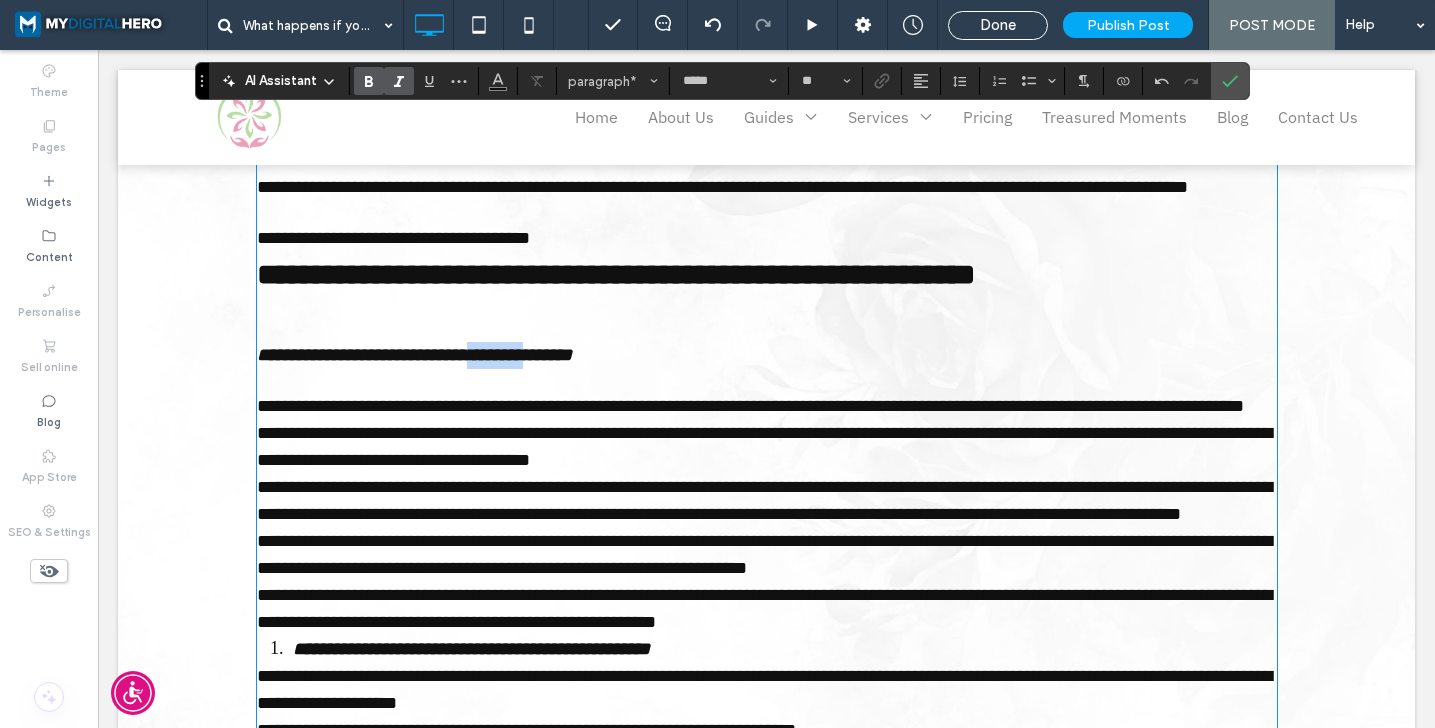 click on "**********" at bounding box center [414, 355] 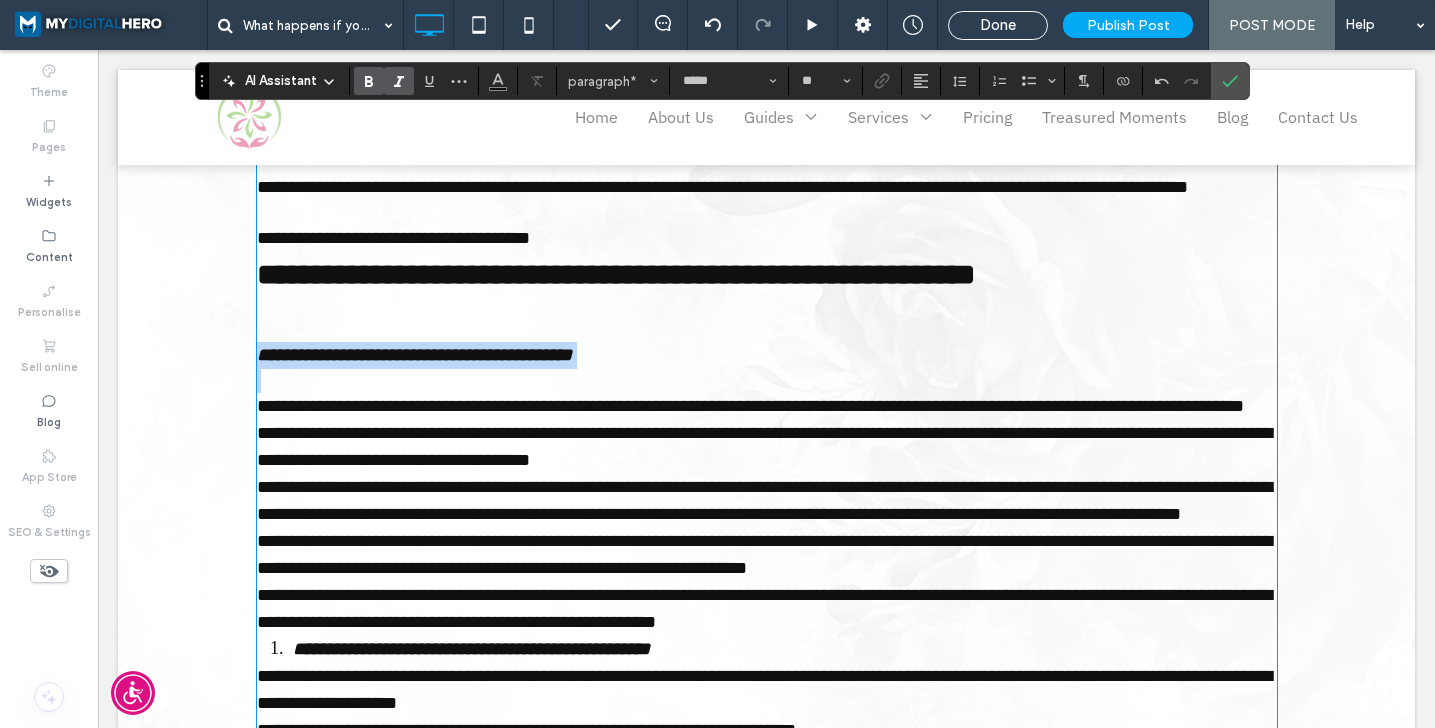click on "**********" at bounding box center (414, 355) 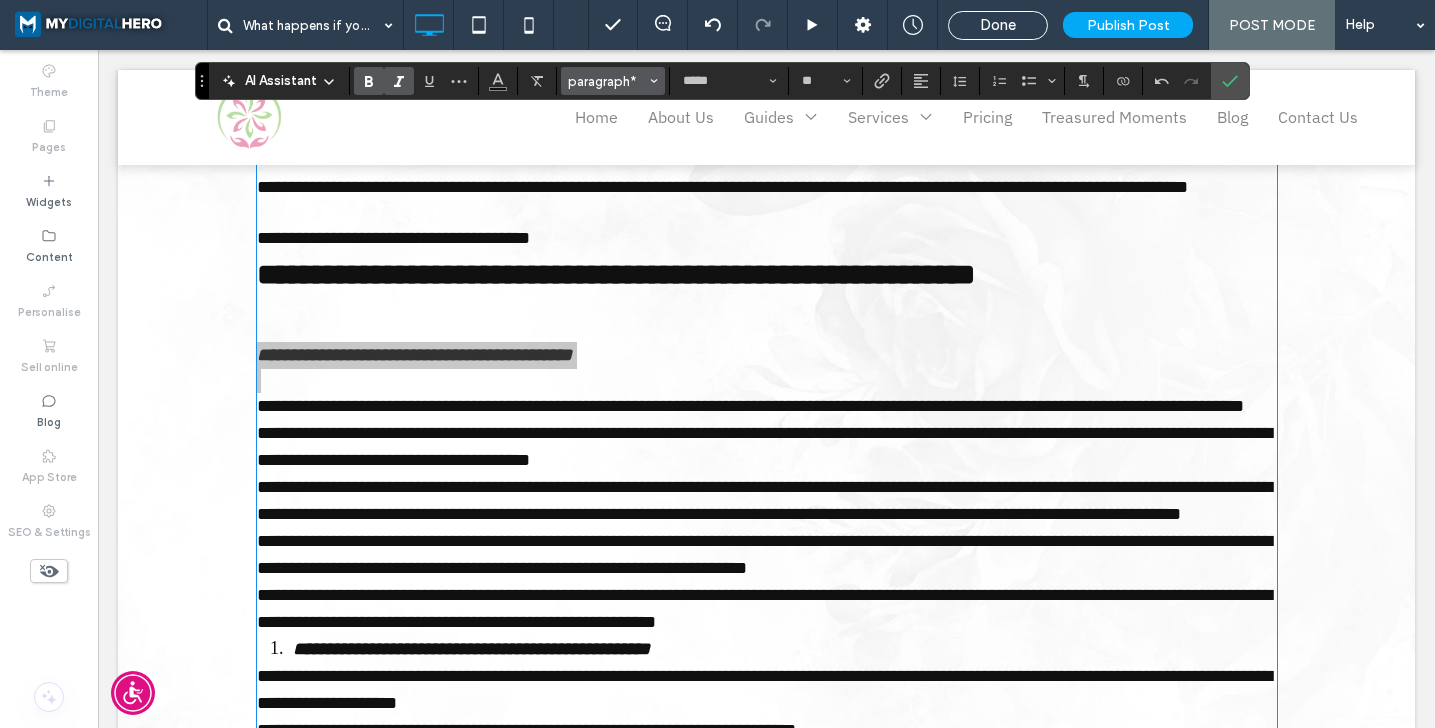 click on "paragraph*" at bounding box center (613, 81) 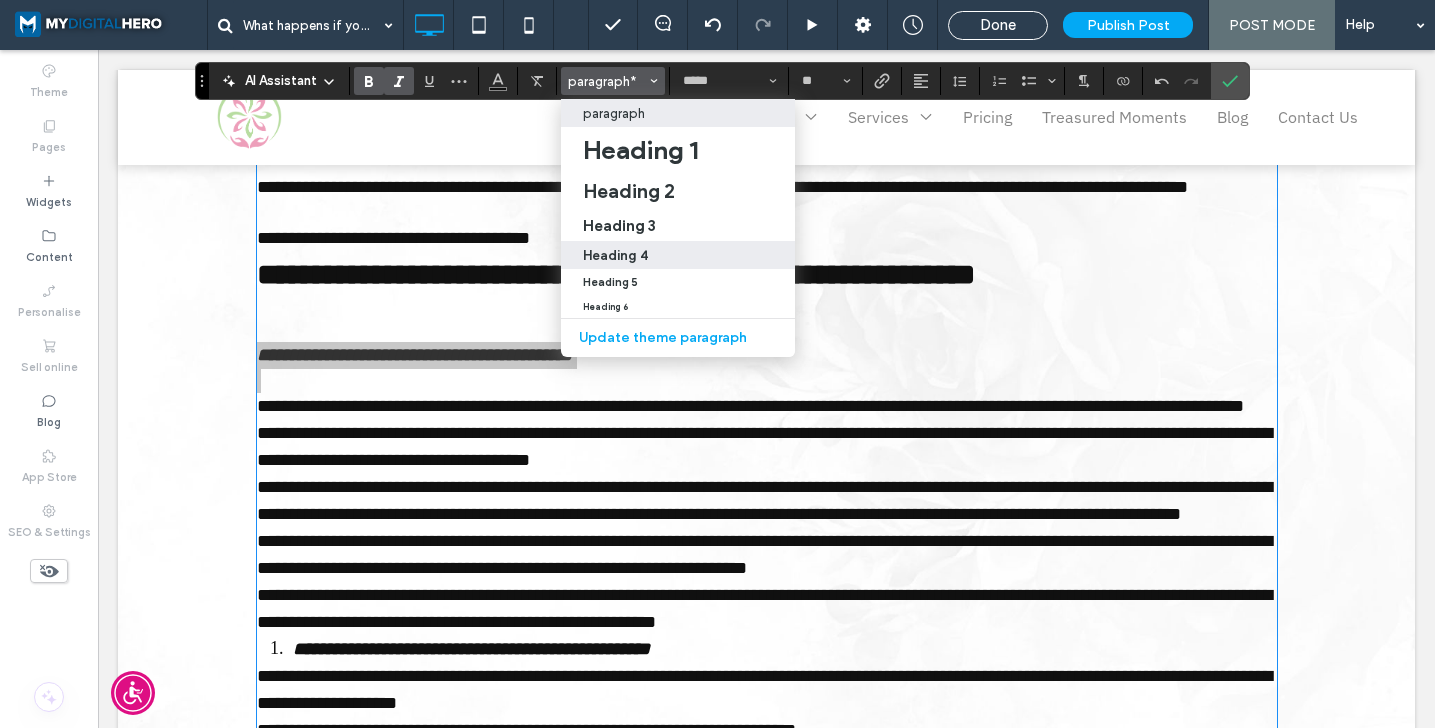 click on "Heading 4" at bounding box center (678, 255) 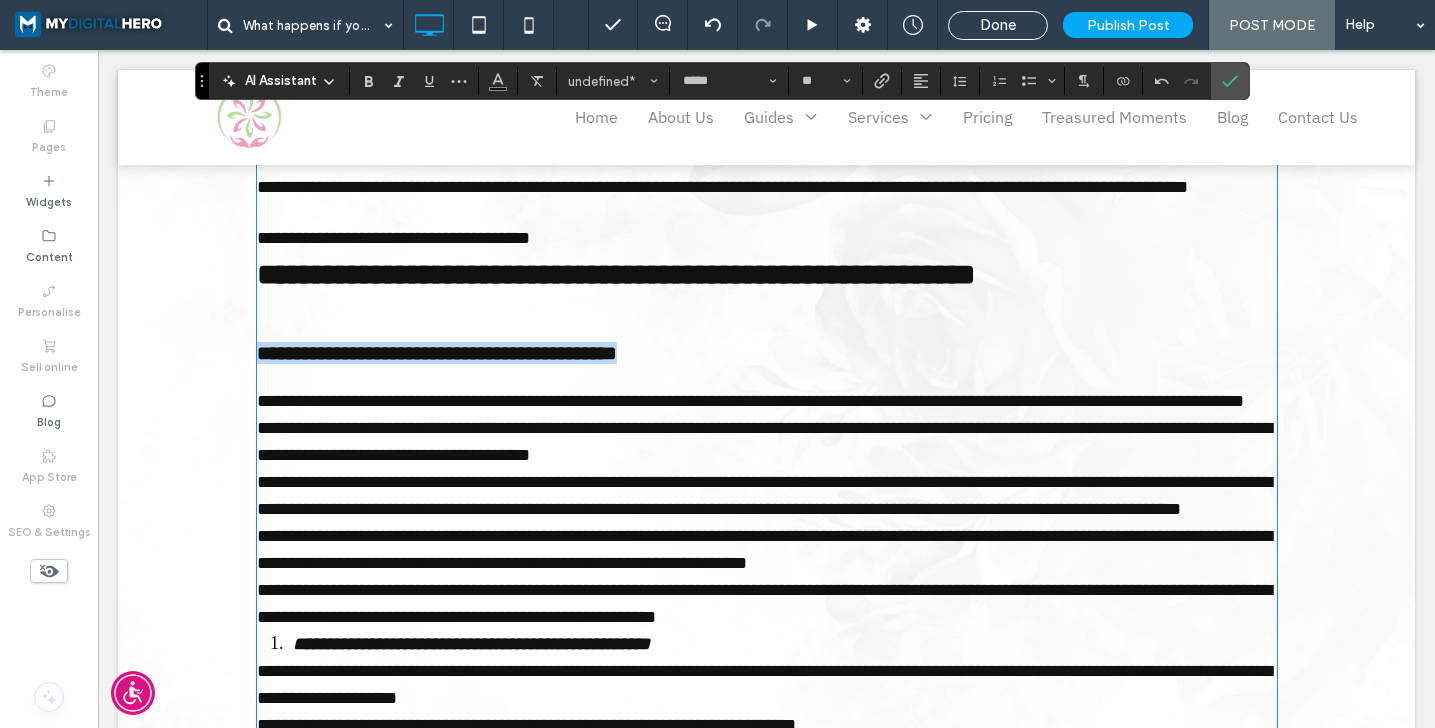 type 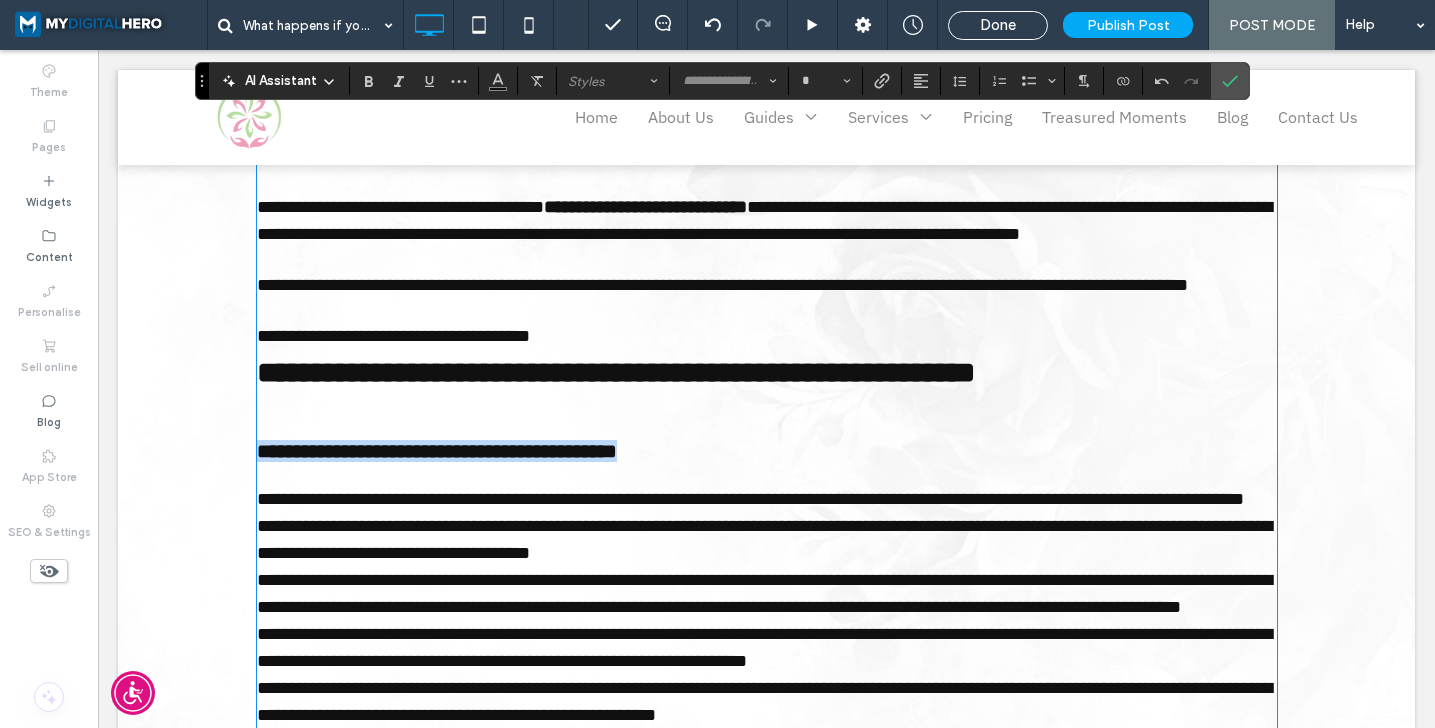 scroll, scrollTop: 1564, scrollLeft: 0, axis: vertical 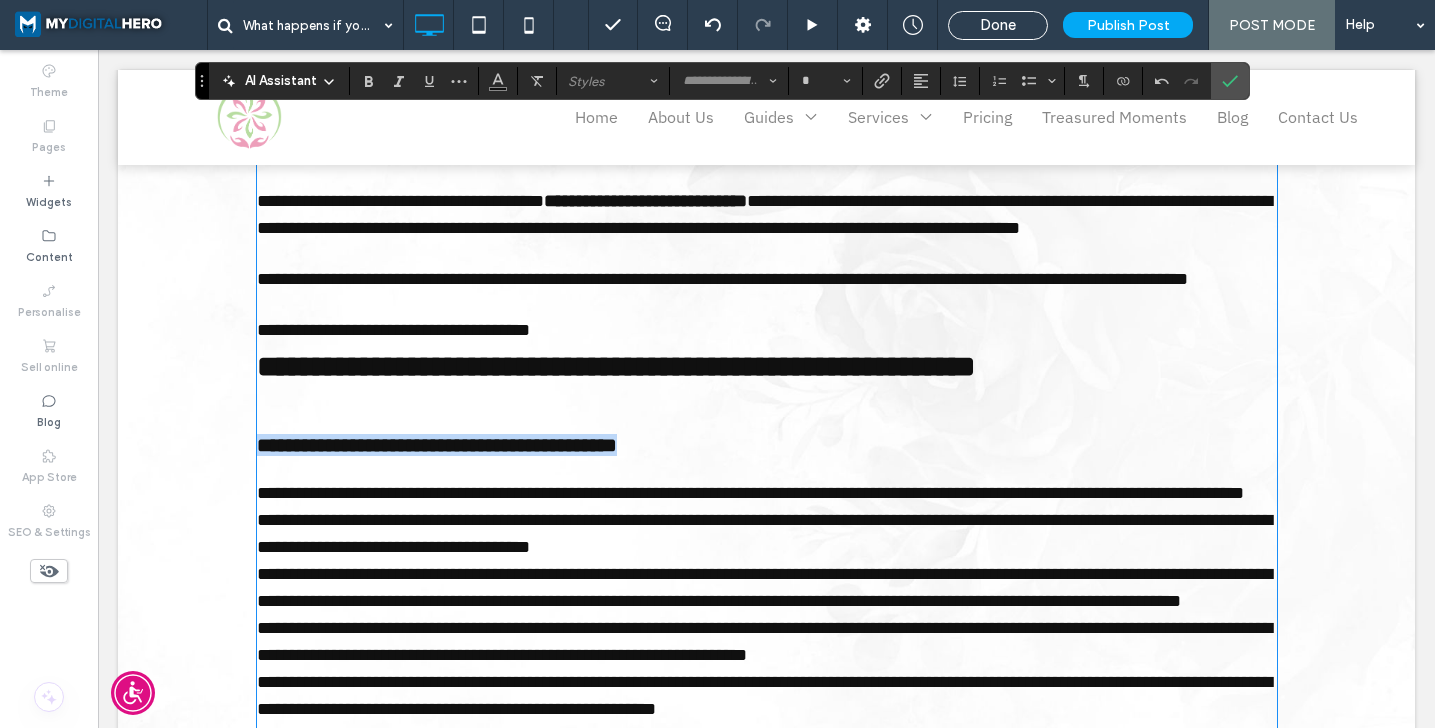 click on "**********" at bounding box center (767, 330) 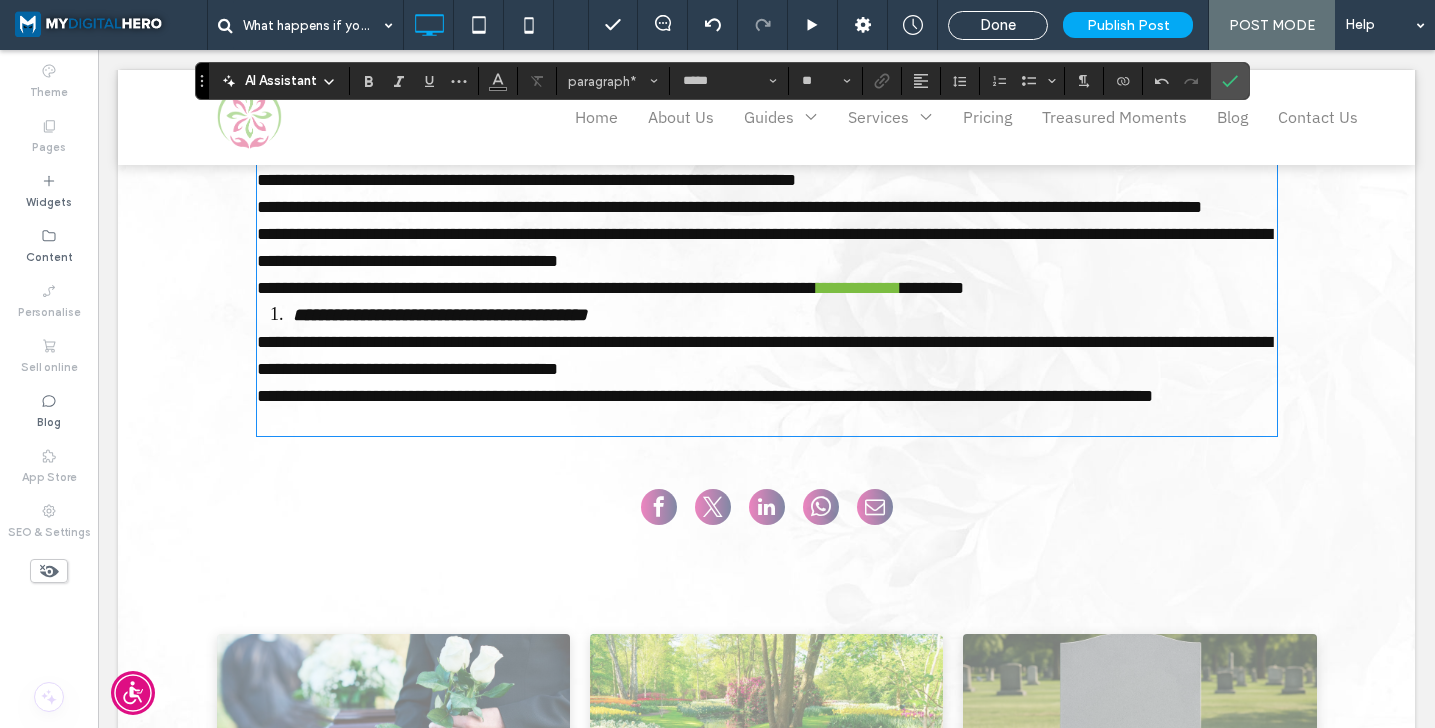 scroll, scrollTop: 2203, scrollLeft: 0, axis: vertical 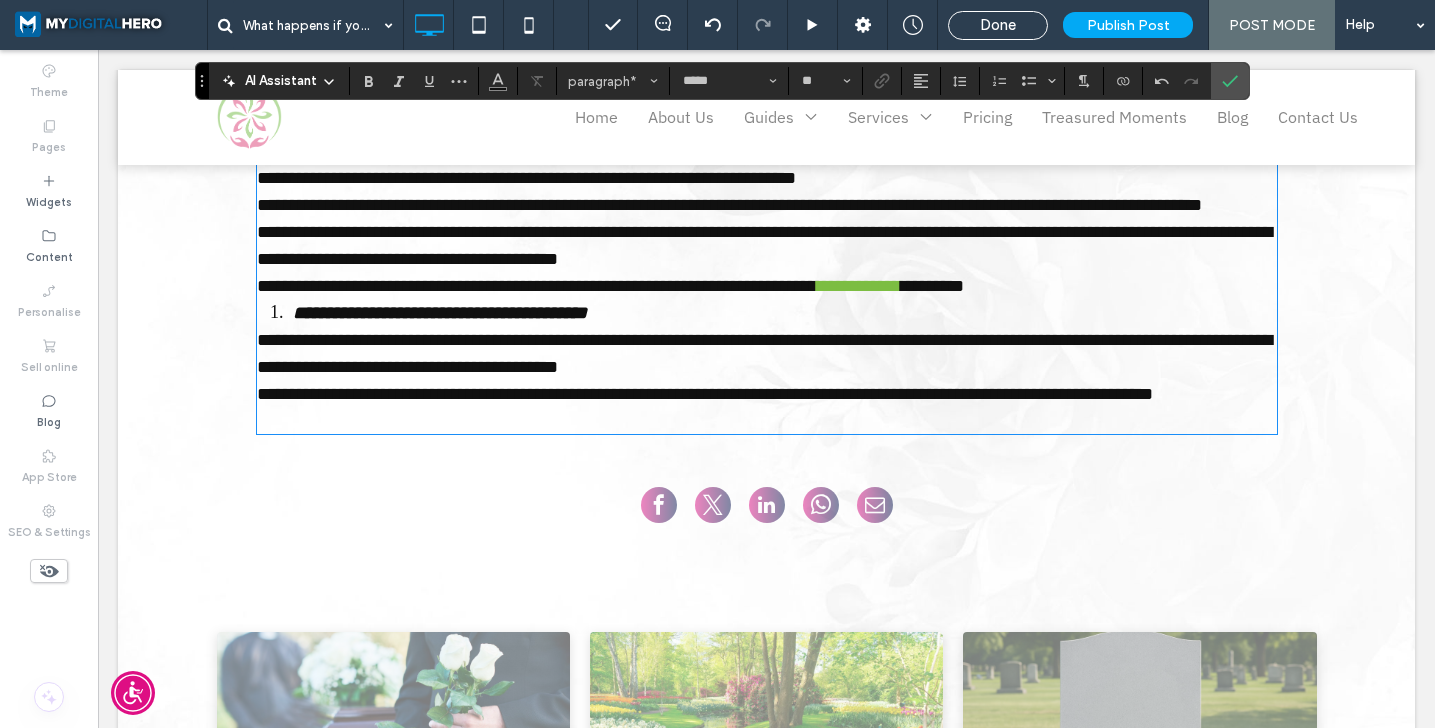 click on "**********" at bounding box center [471, 97] 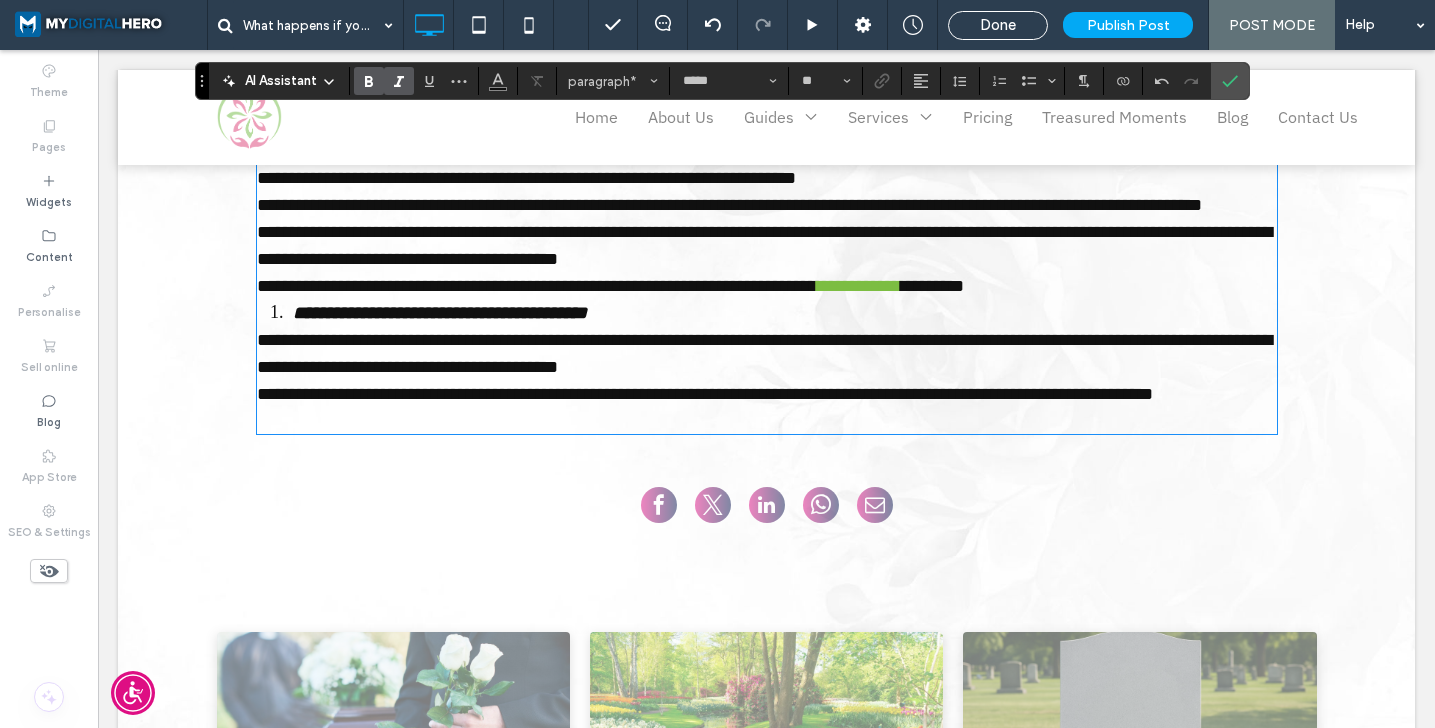 click on "**********" at bounding box center (440, 313) 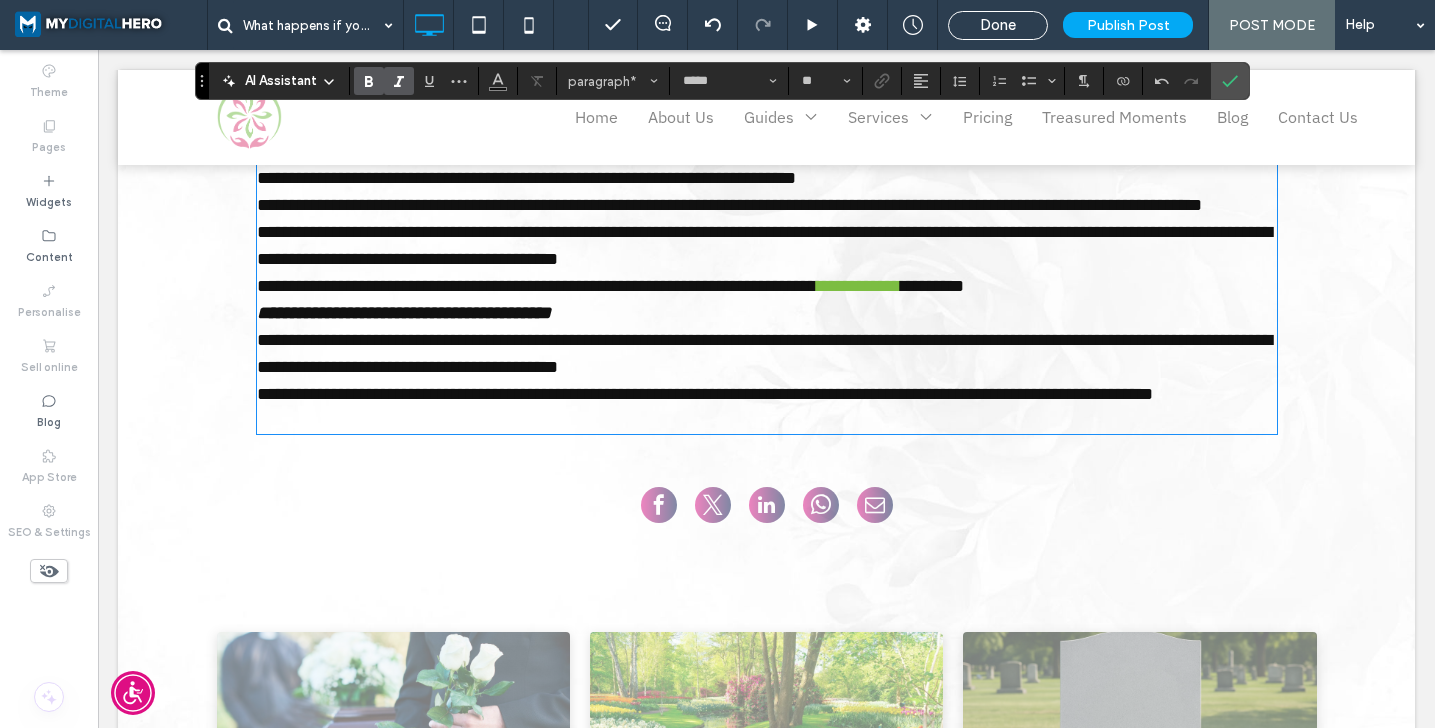 click on "**********" at bounding box center (435, 97) 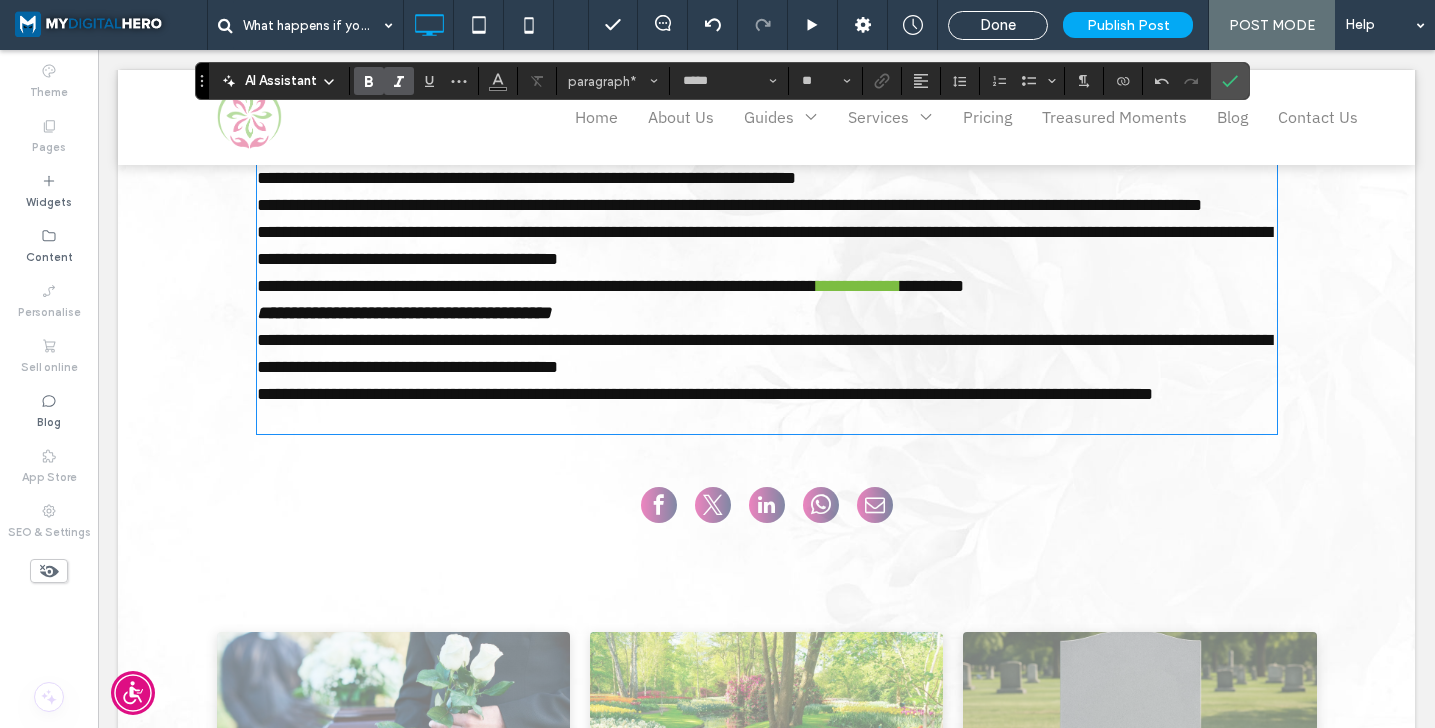 click on "**********" at bounding box center [435, 97] 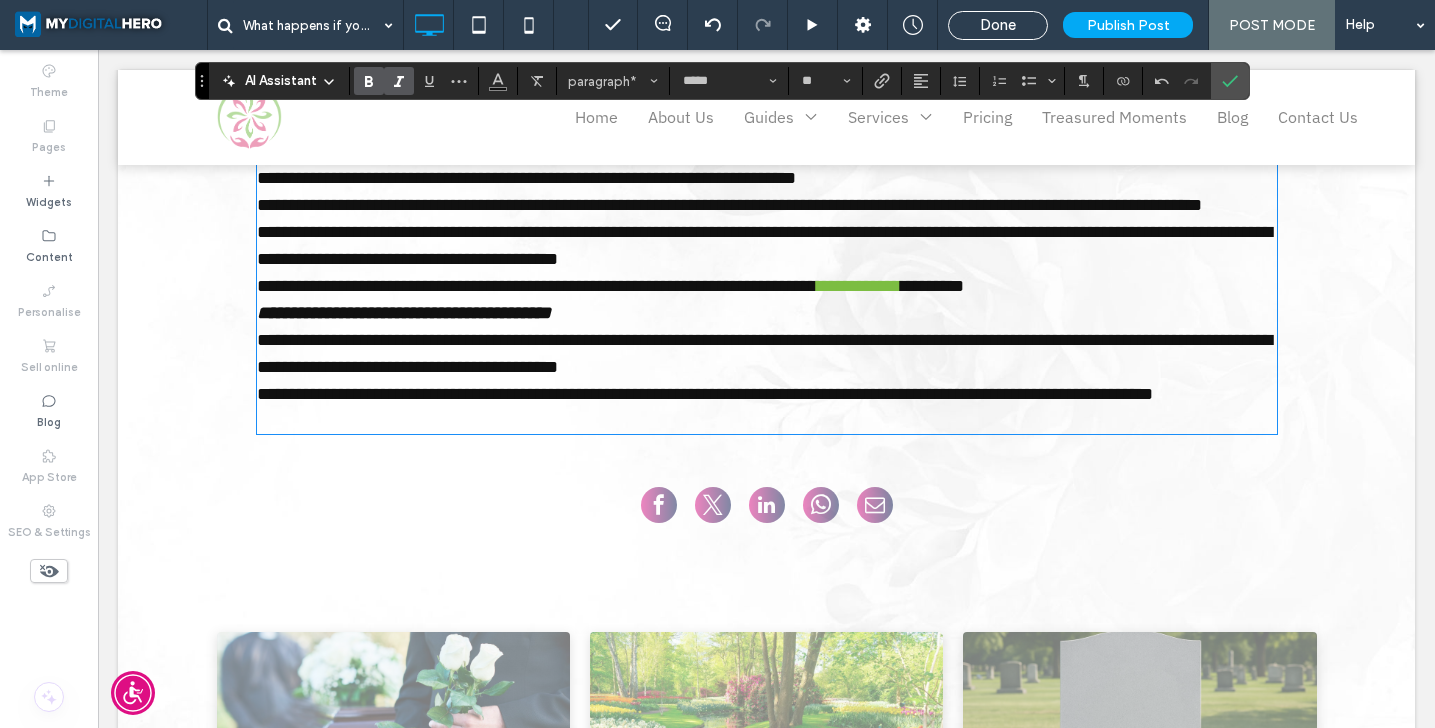 click on "**********" at bounding box center (435, 97) 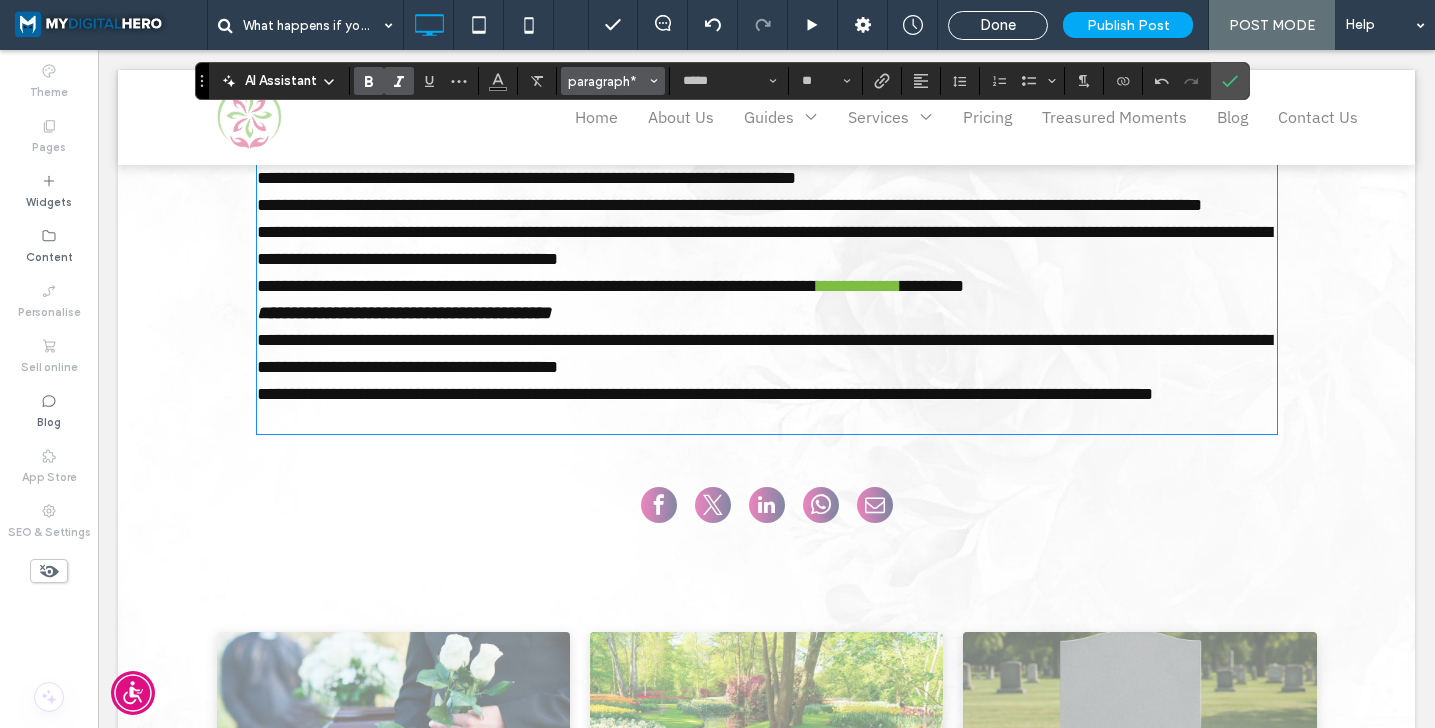 click on "paragraph*" at bounding box center [607, 81] 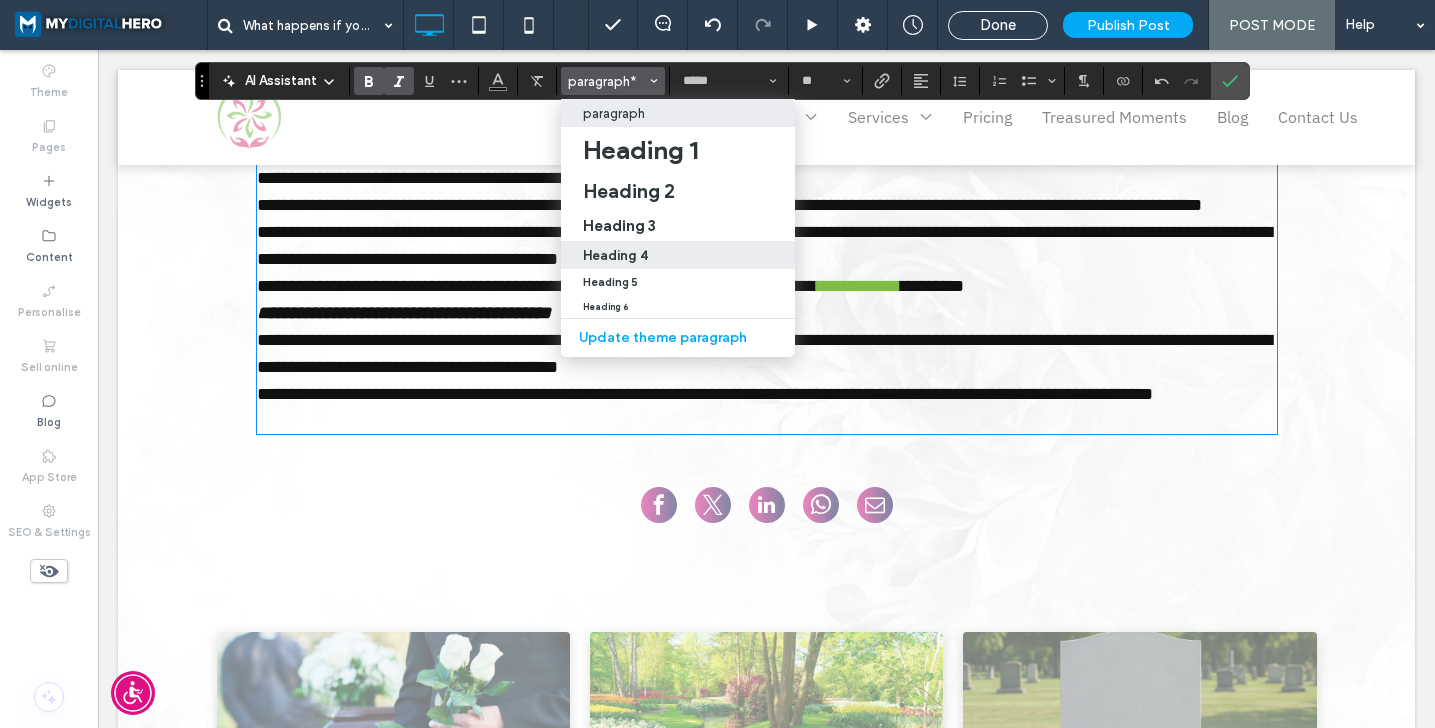 click on "Heading 4" at bounding box center (678, 255) 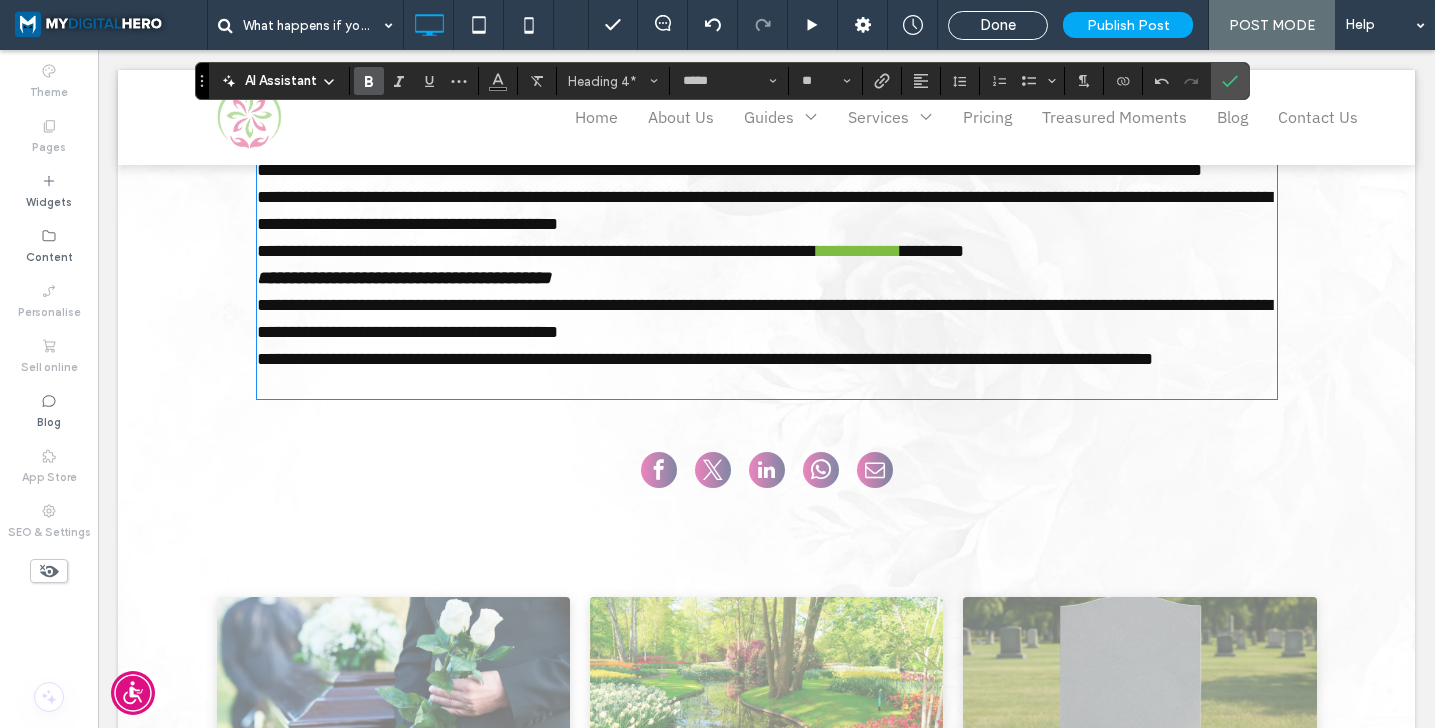 type on "**********" 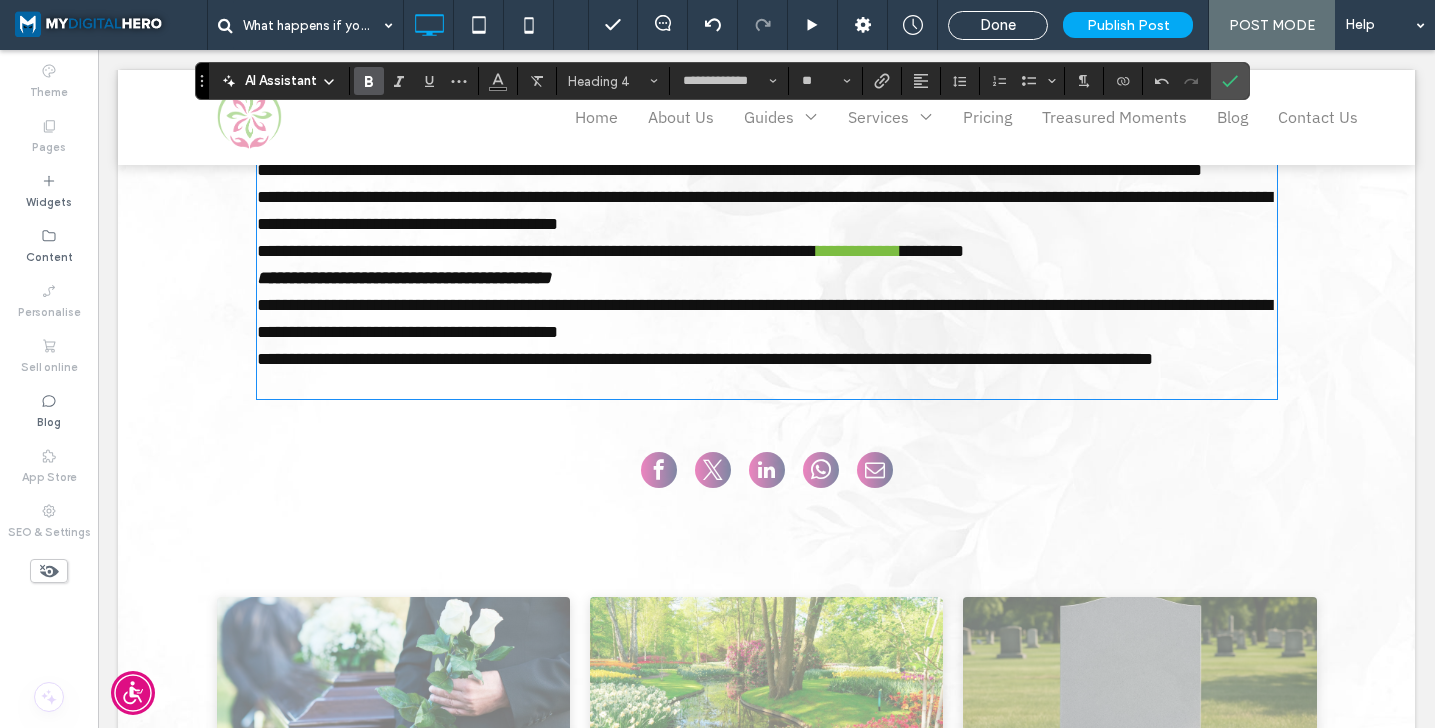 click on "**********" at bounding box center [404, 278] 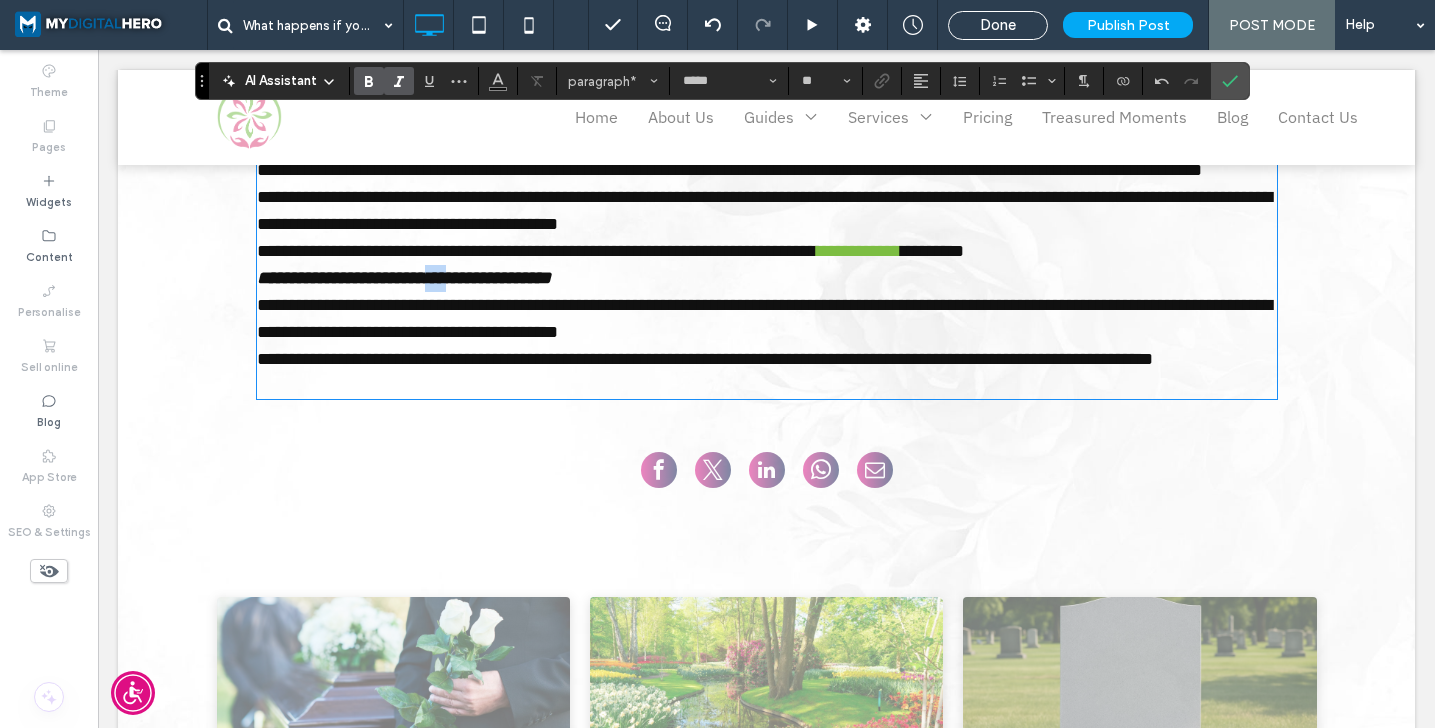 click on "**********" at bounding box center (404, 278) 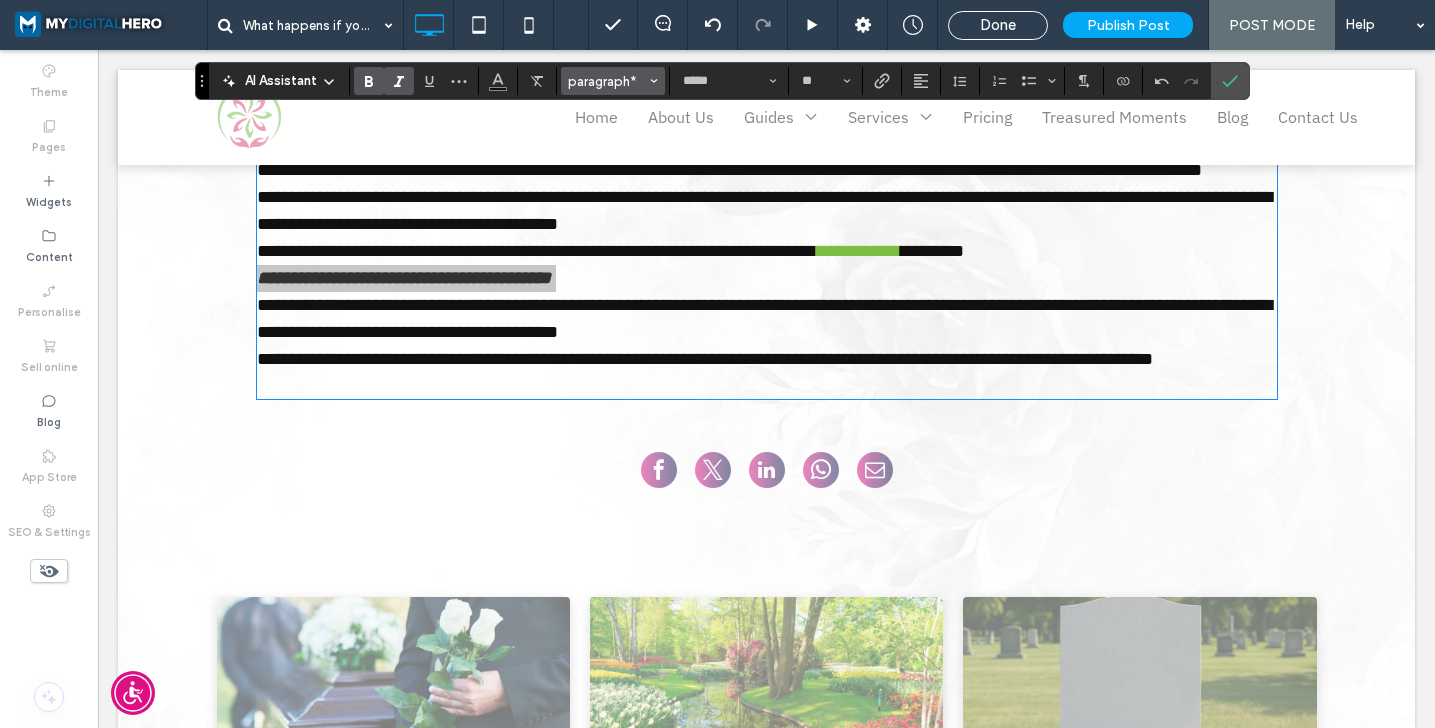 click on "paragraph*" at bounding box center [613, 81] 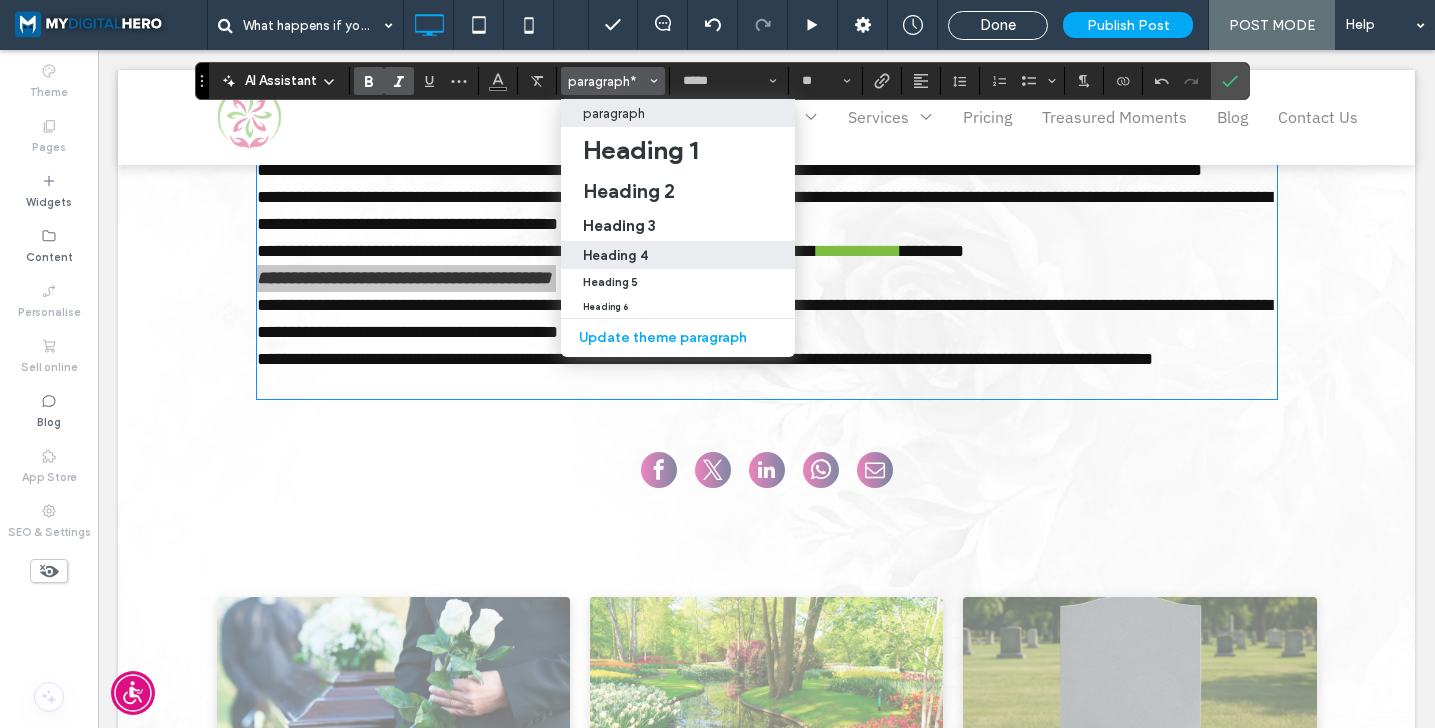 click on "Heading 4" at bounding box center [615, 255] 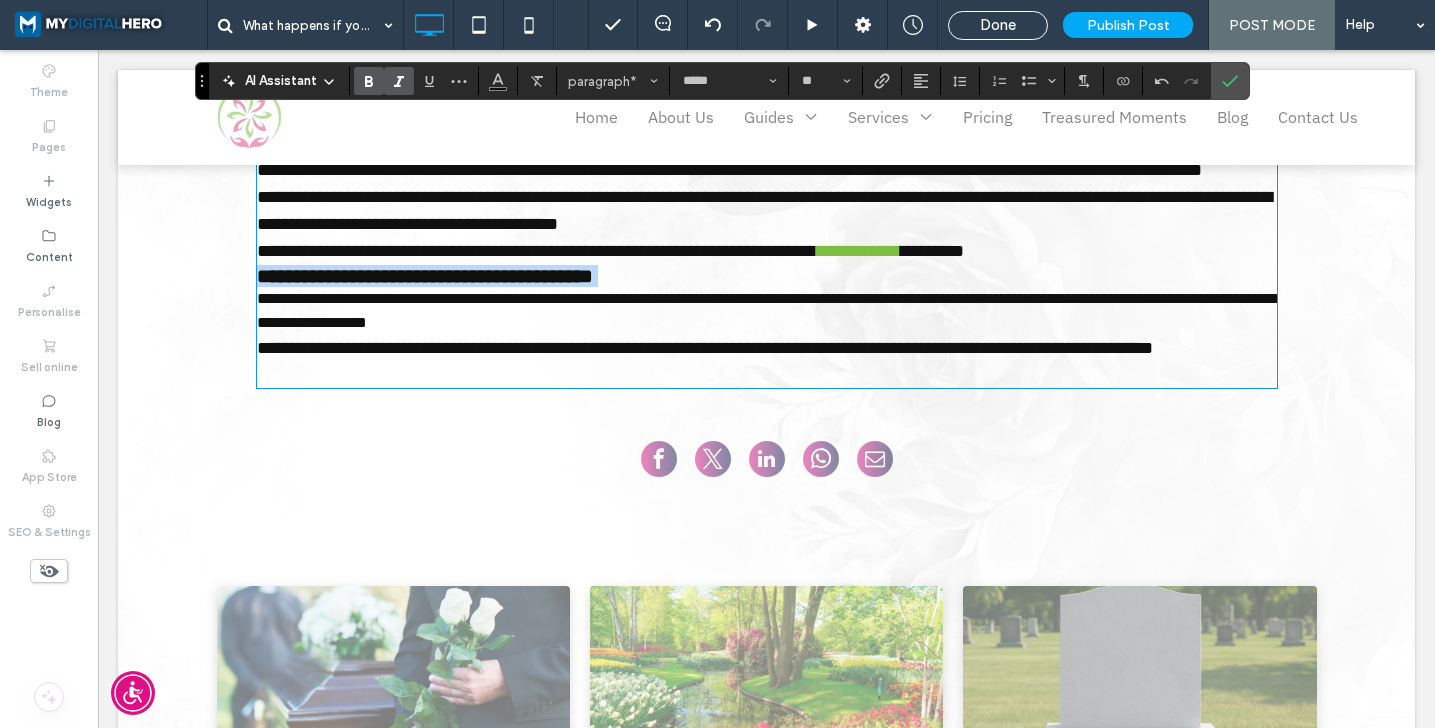 type on "**********" 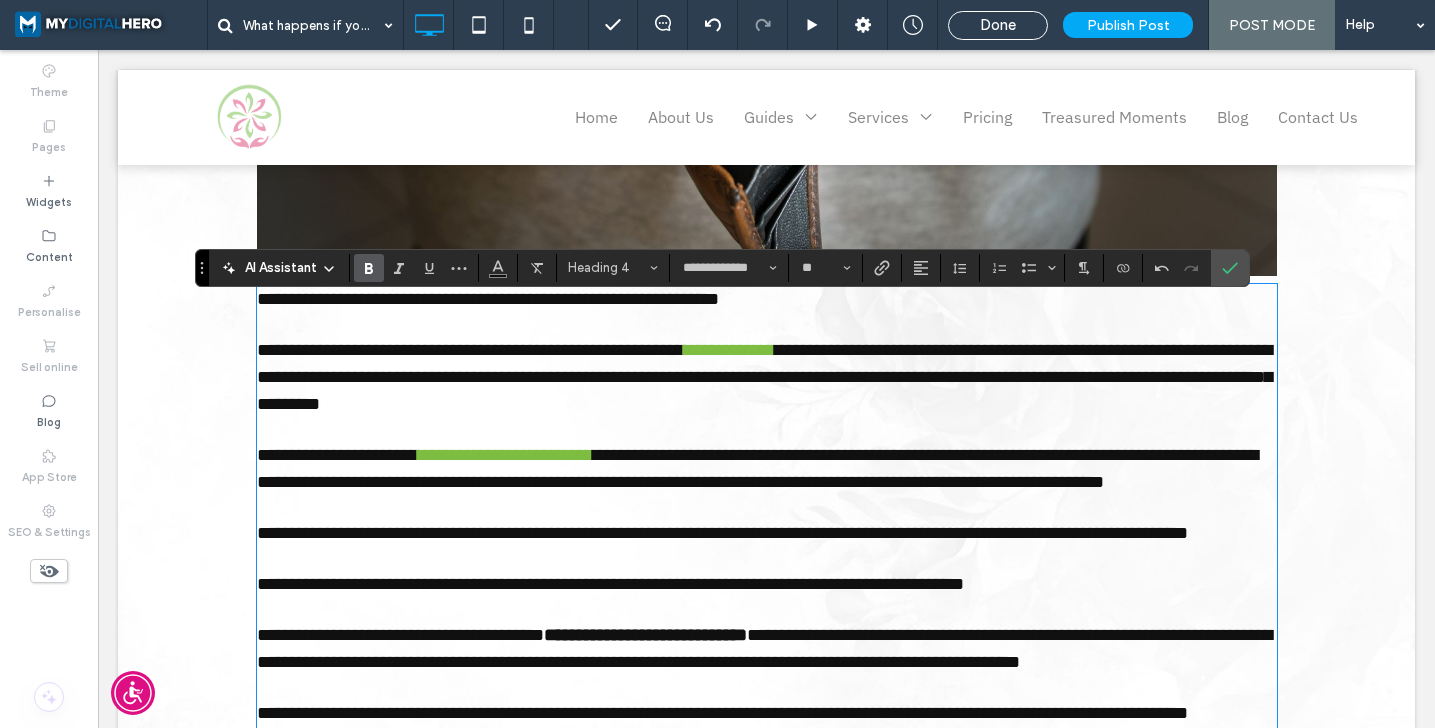 scroll, scrollTop: 1109, scrollLeft: 0, axis: vertical 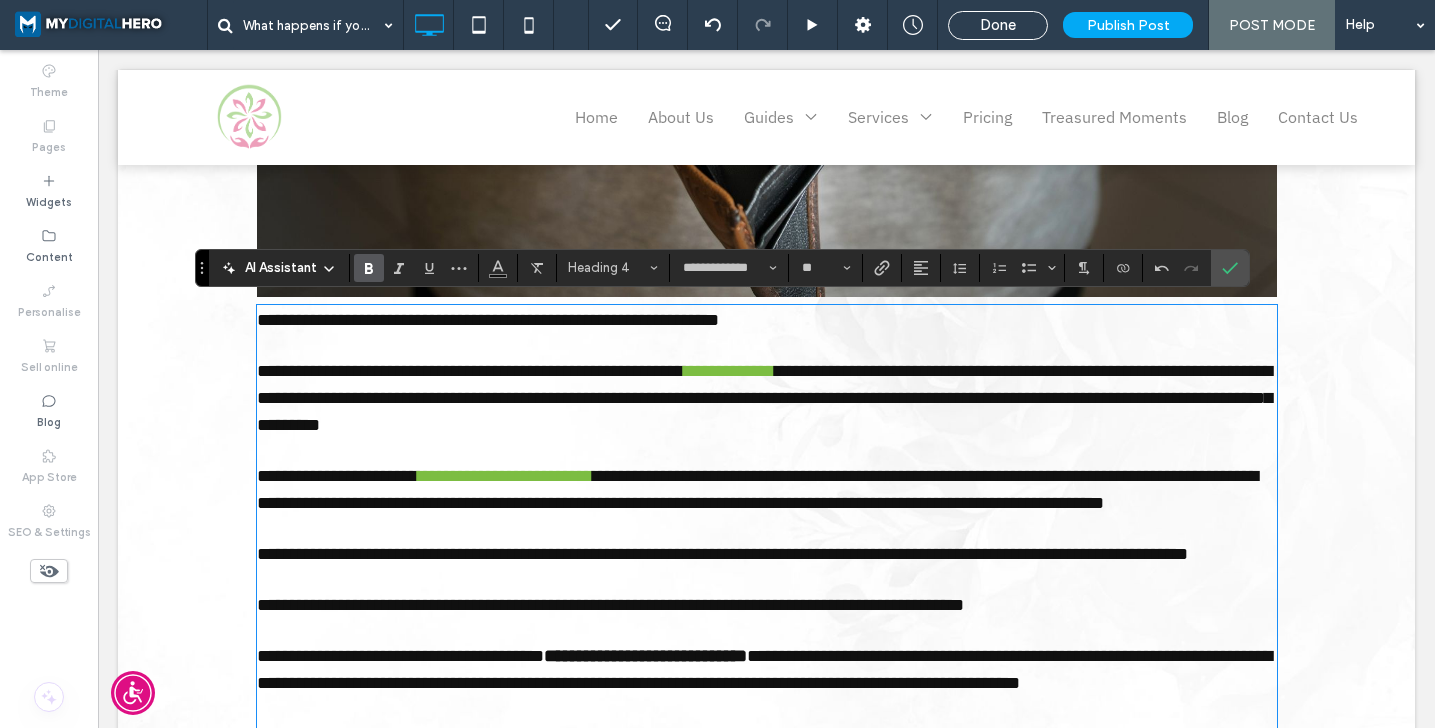 click on "**********" at bounding box center (488, 320) 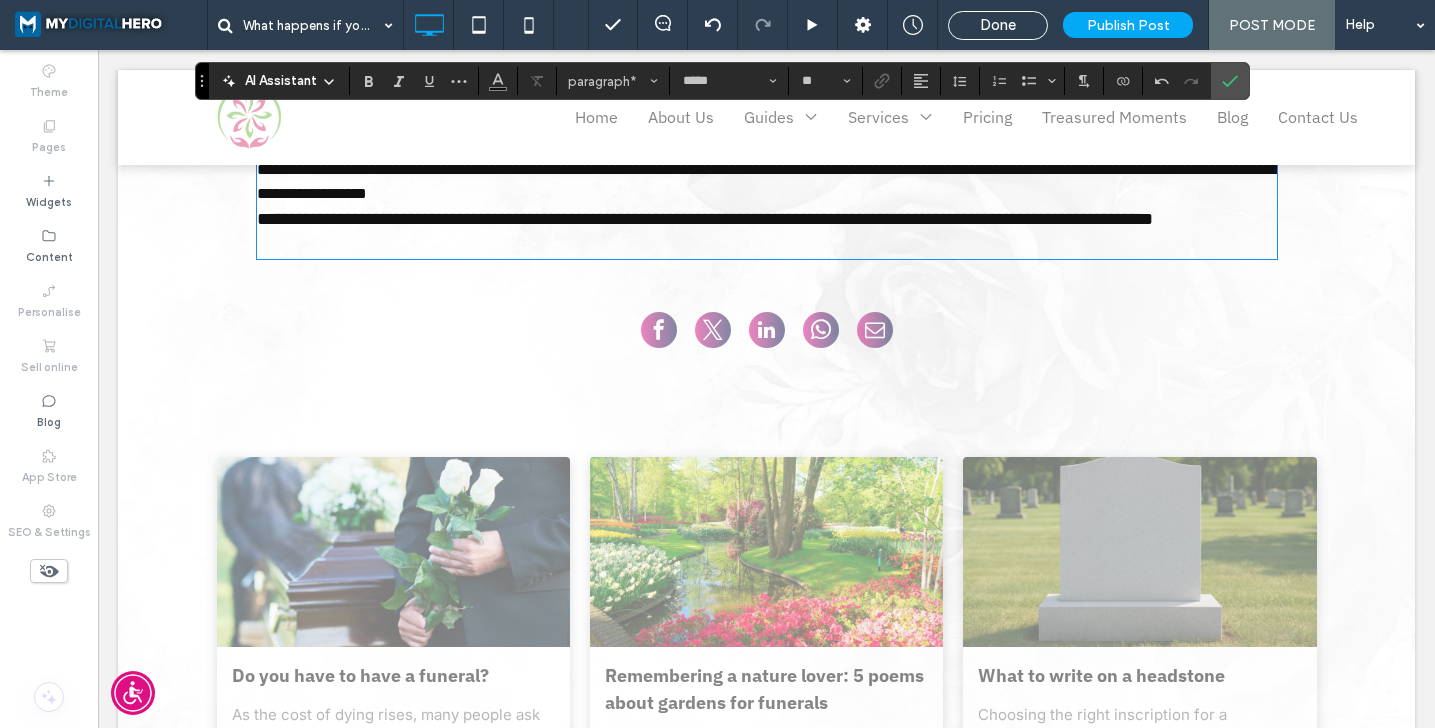 scroll, scrollTop: 2384, scrollLeft: 0, axis: vertical 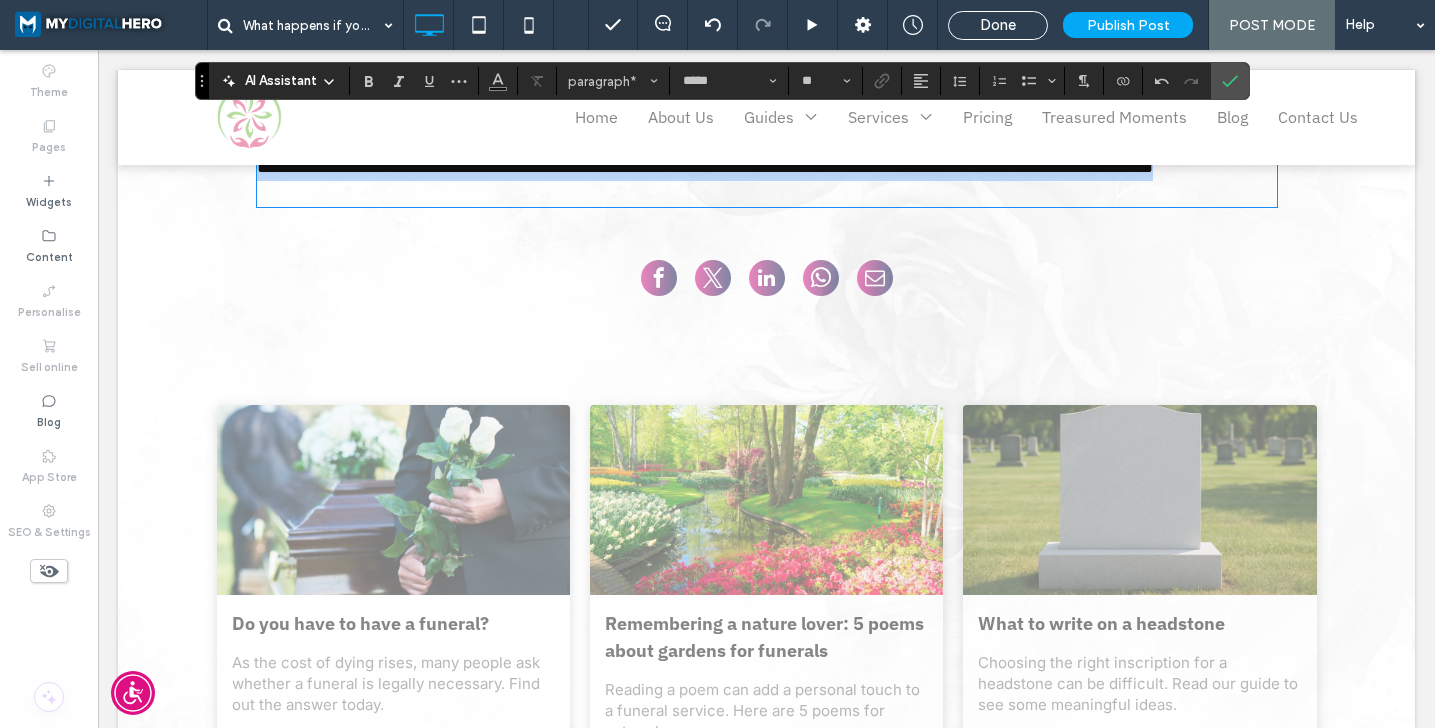 type 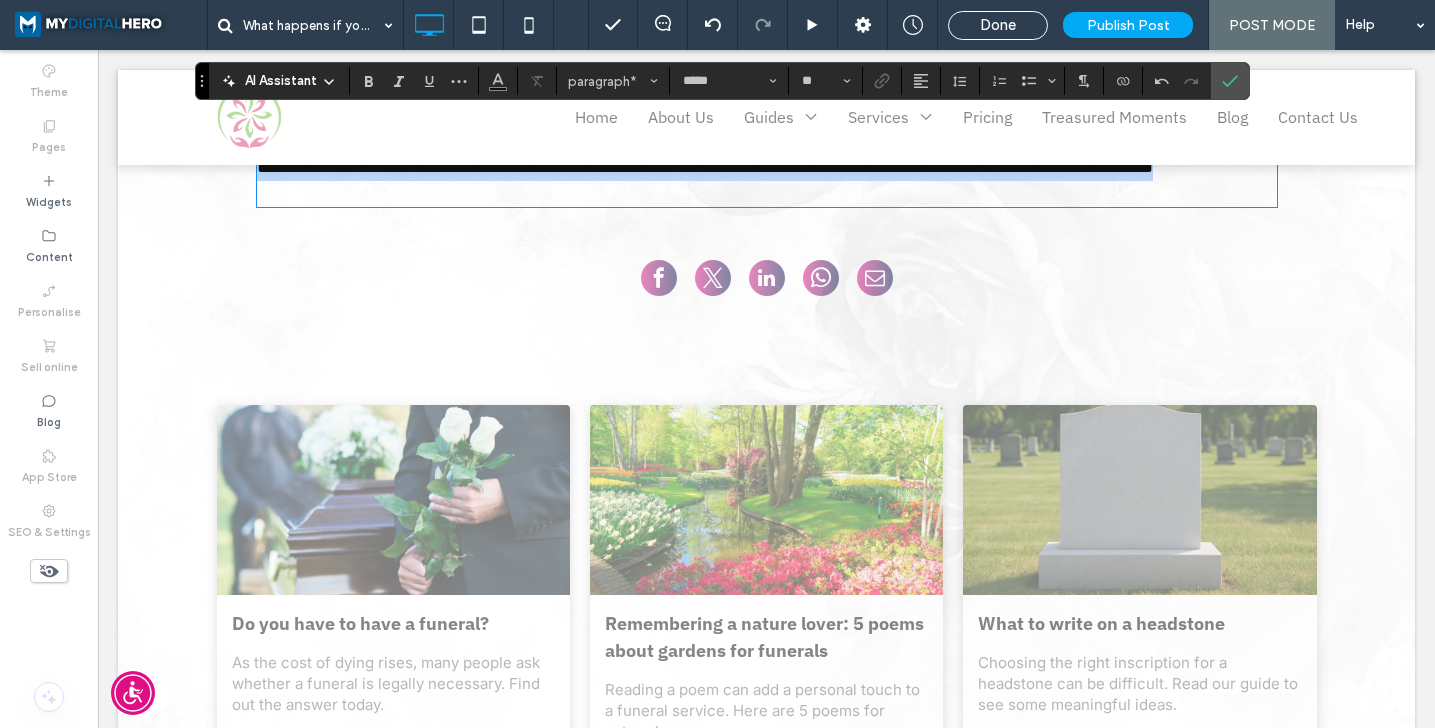 type on "*" 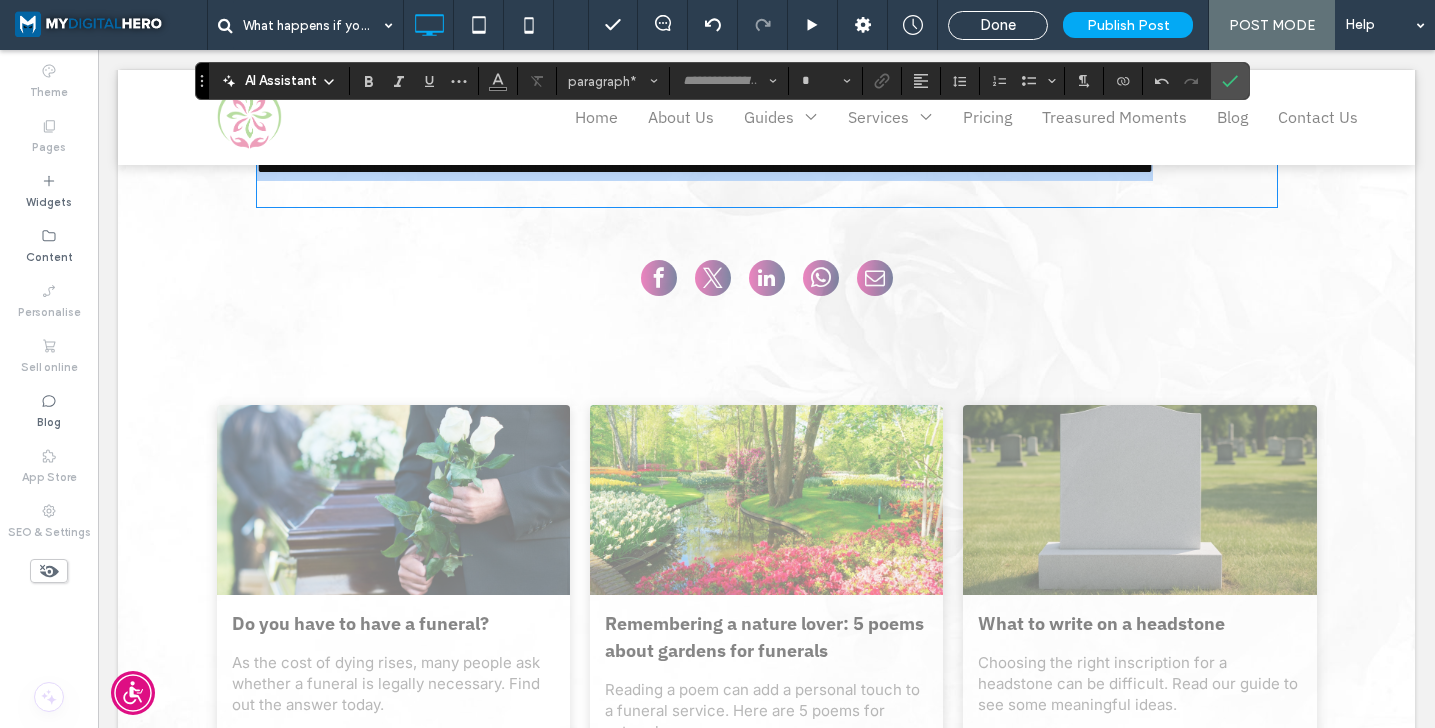 click on "**********" at bounding box center (767, 167) 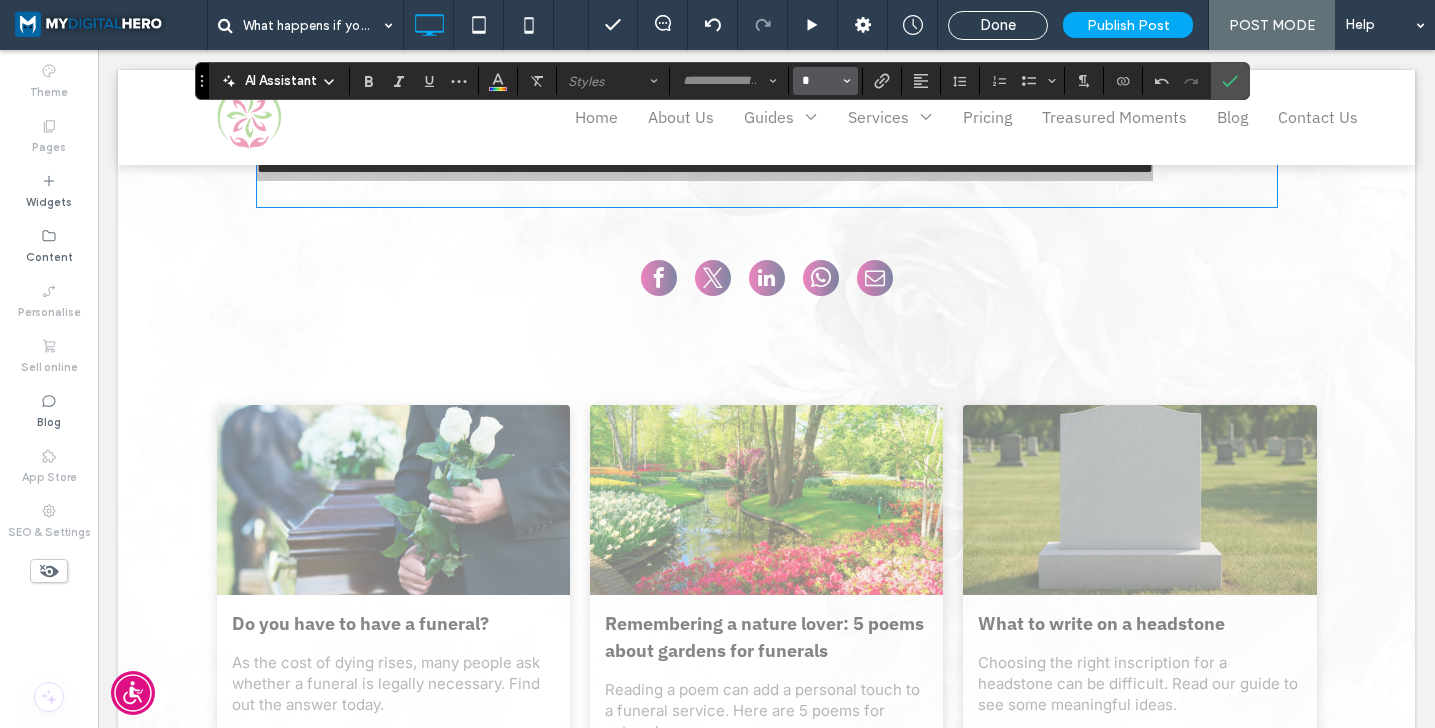 click on "*" at bounding box center [819, 81] 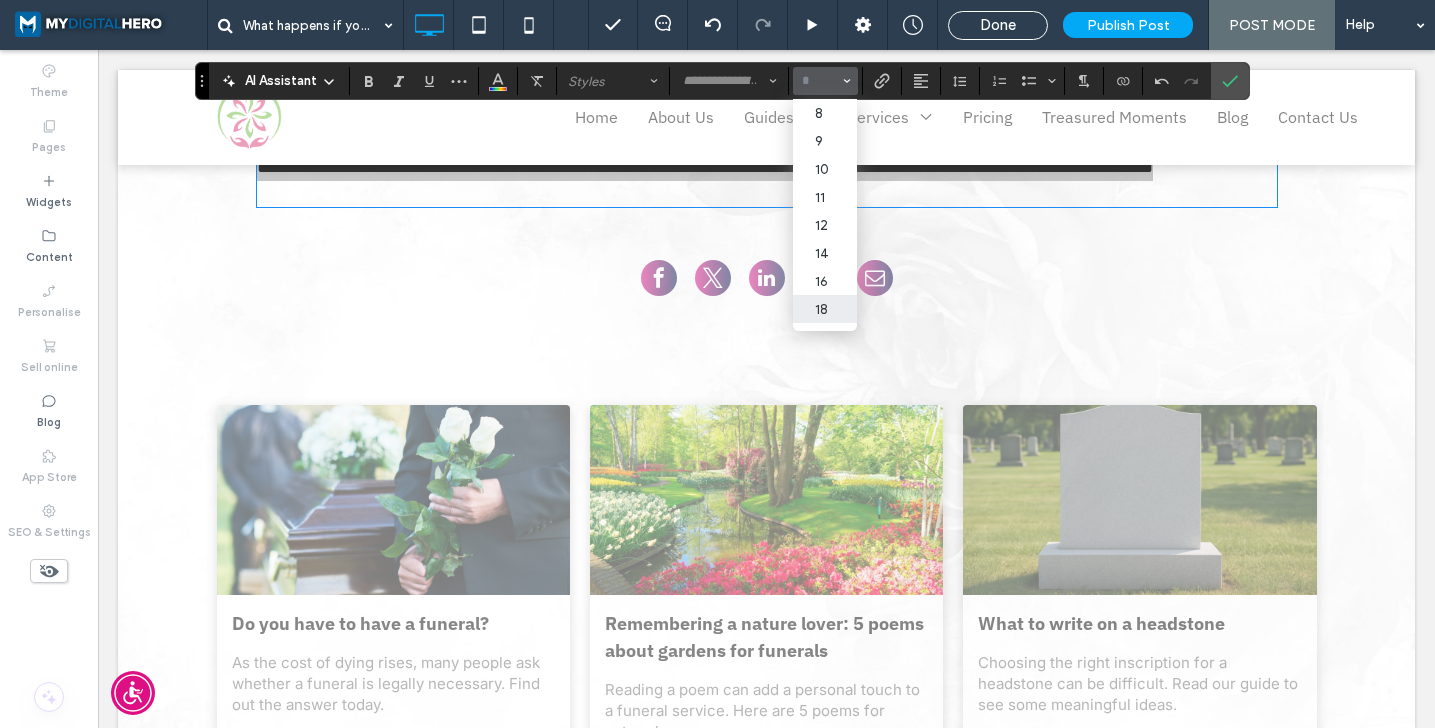 click on "18" at bounding box center (825, 309) 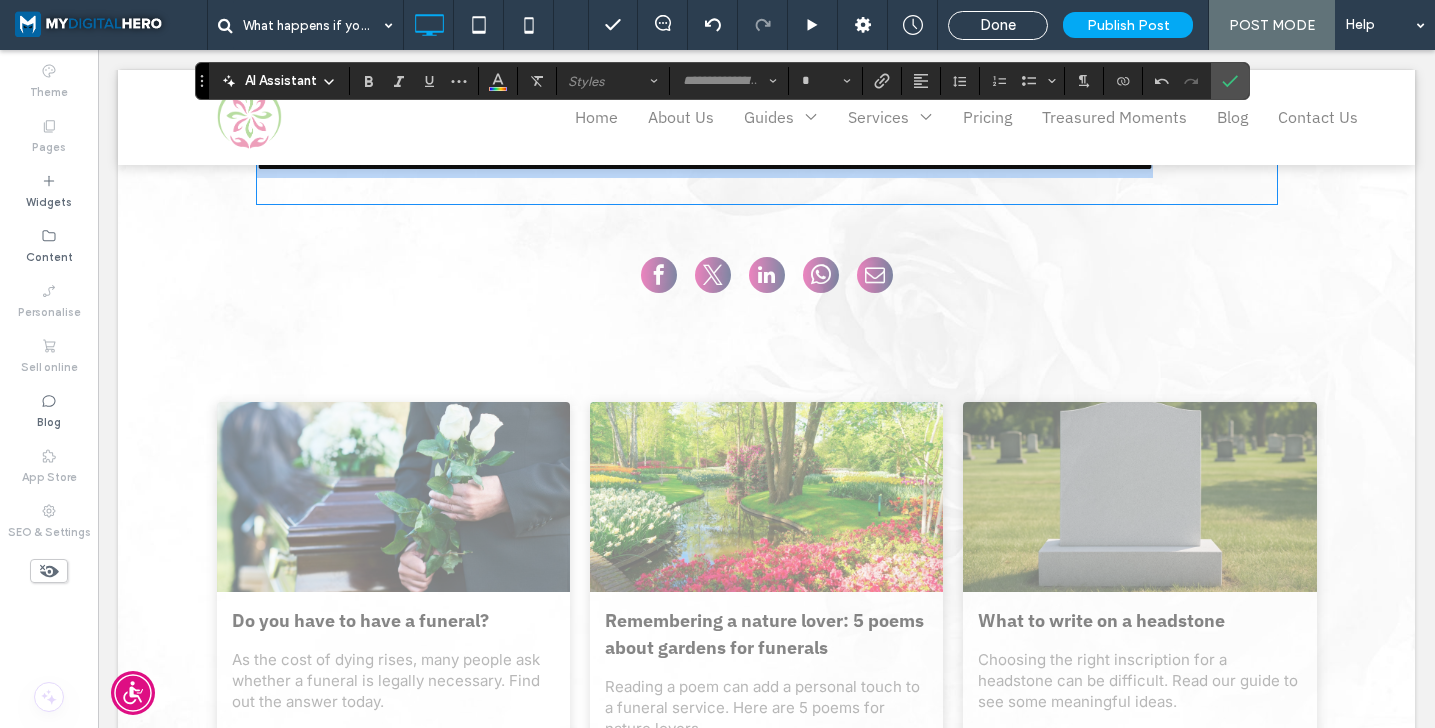 type on "**" 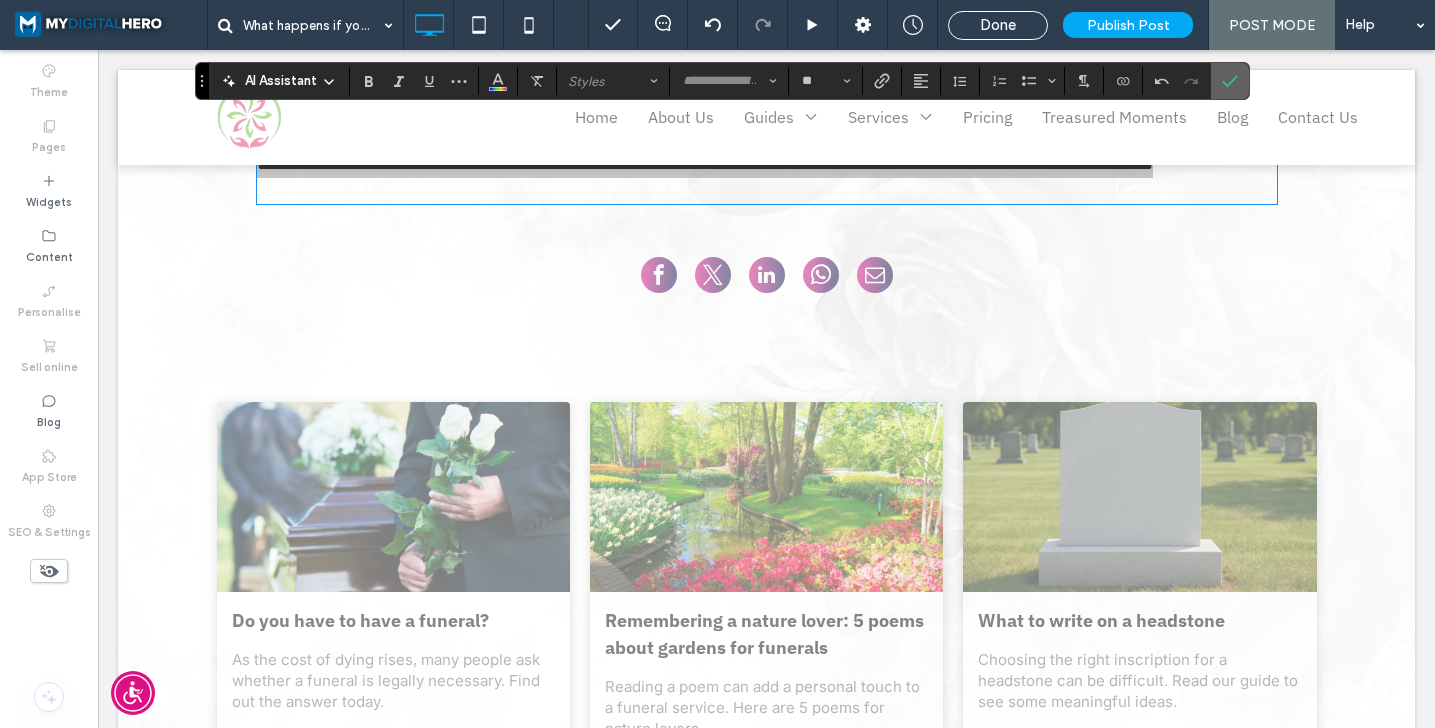 click 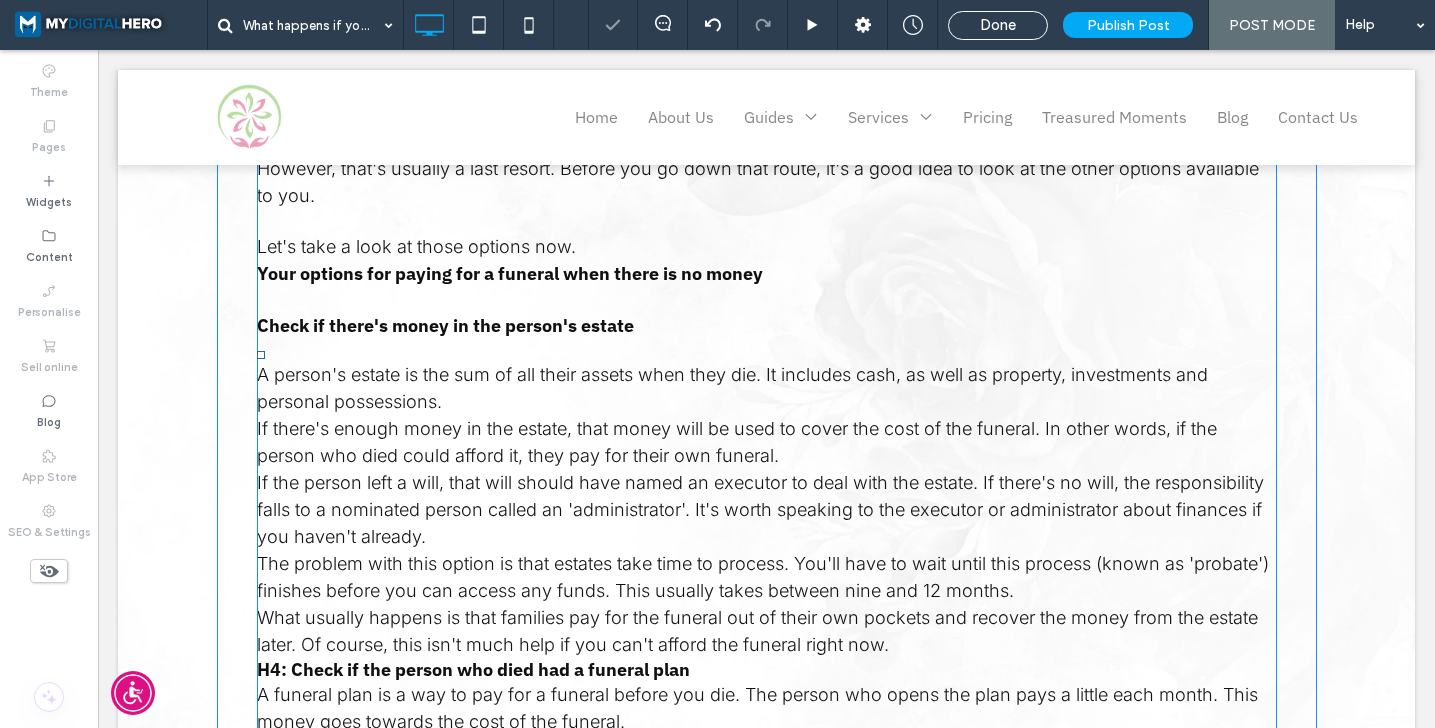 scroll, scrollTop: 1676, scrollLeft: 0, axis: vertical 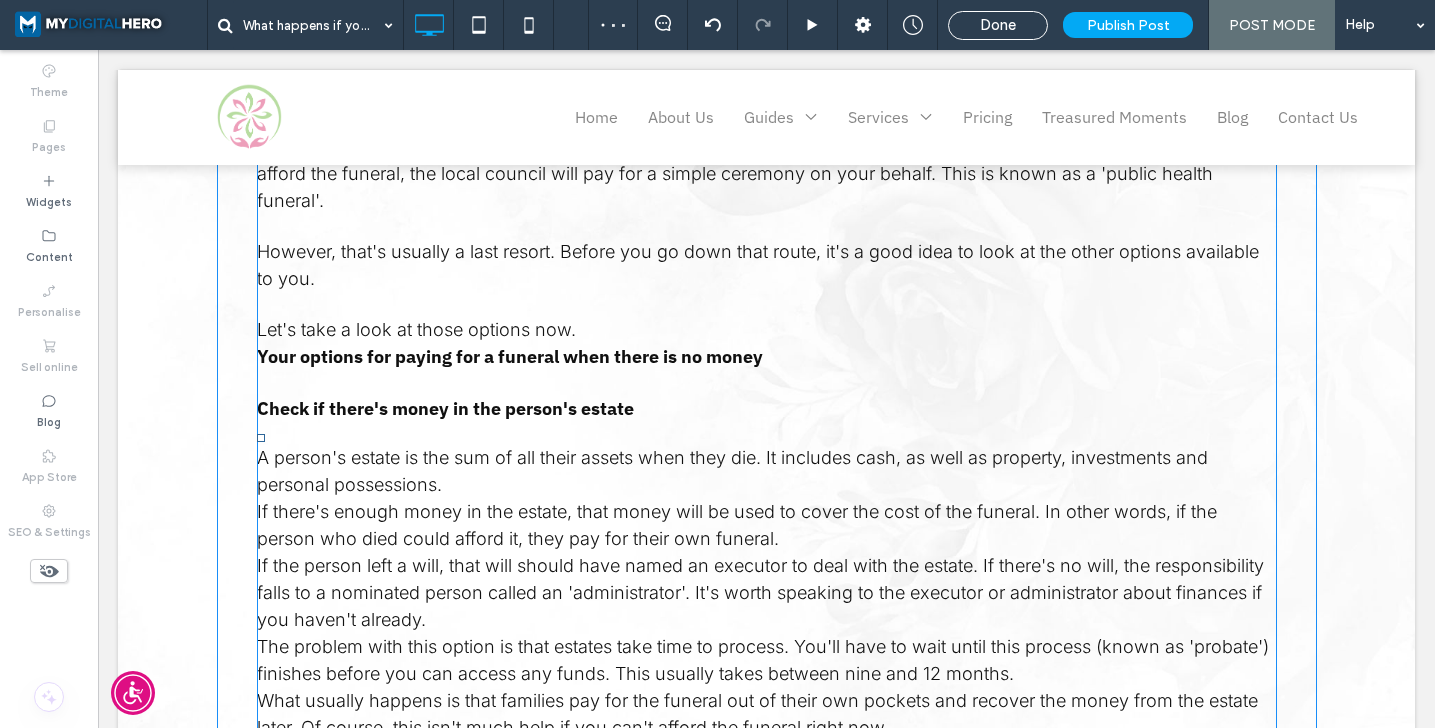 click on "A person's estate is the sum of all their assets when they die. It includes cash, as well as property, investments and personal possessions." at bounding box center (767, 471) 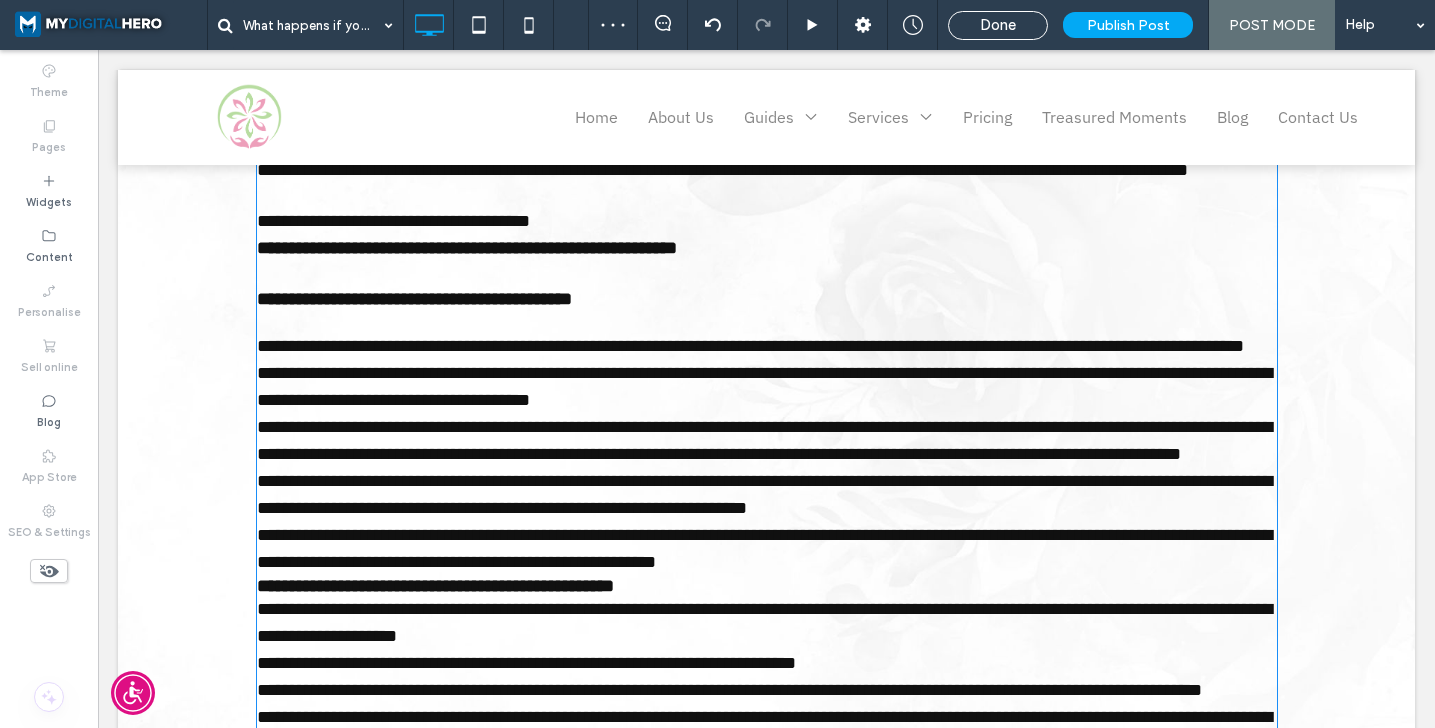type on "**" 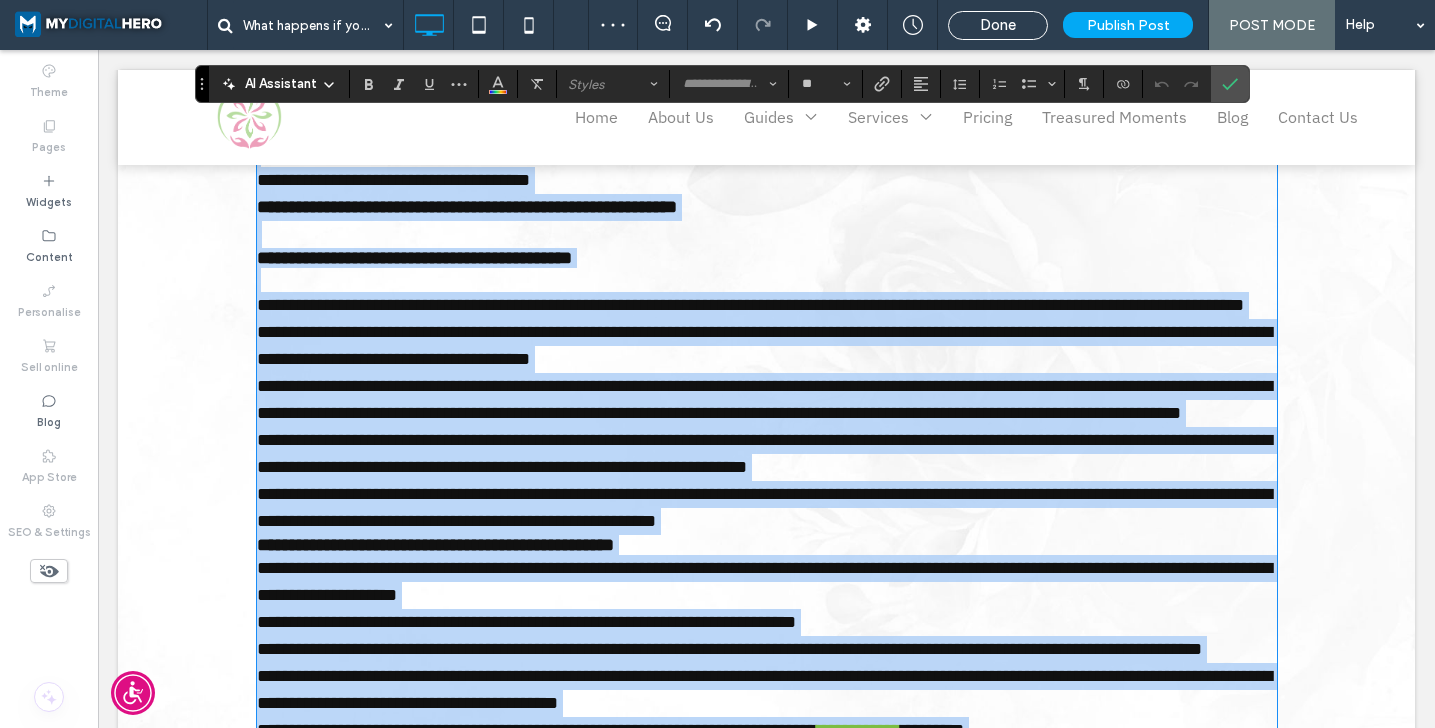 scroll, scrollTop: 1718, scrollLeft: 0, axis: vertical 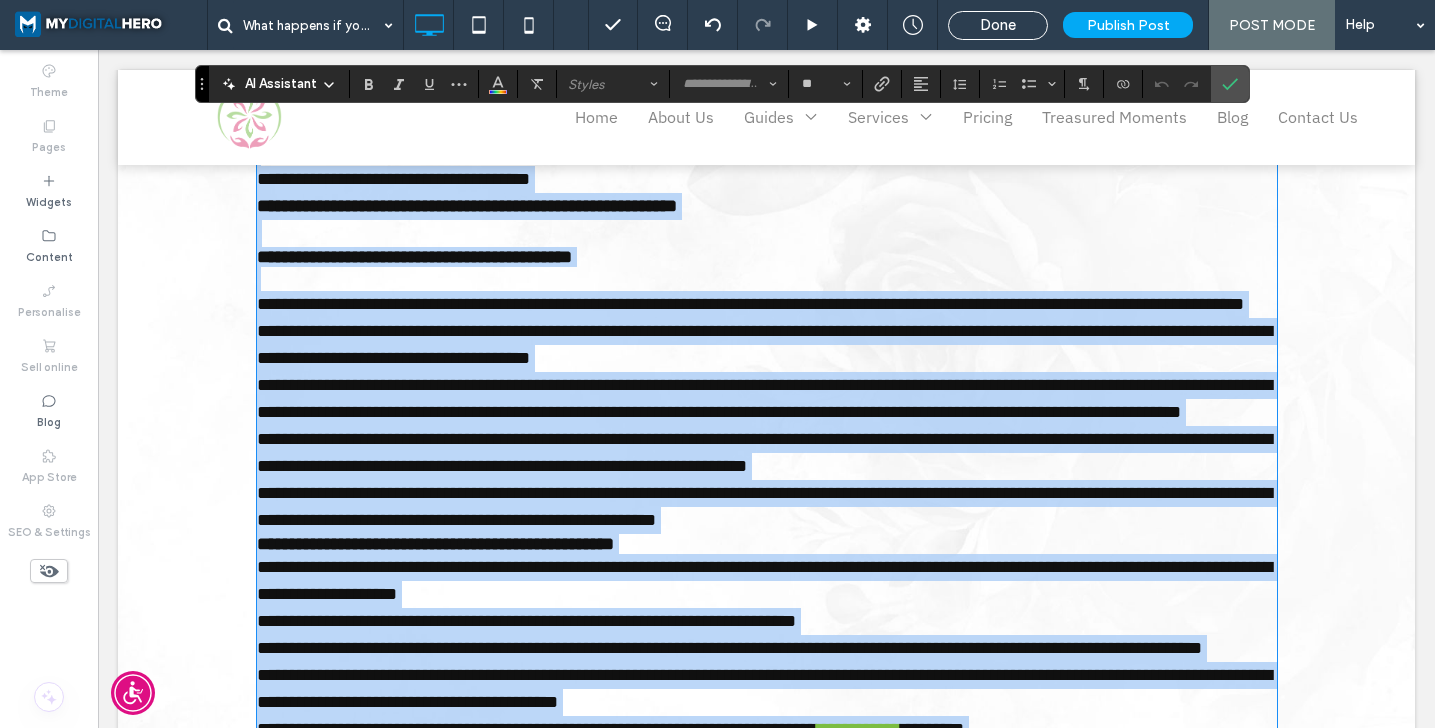 click on "**********" at bounding box center (767, 304) 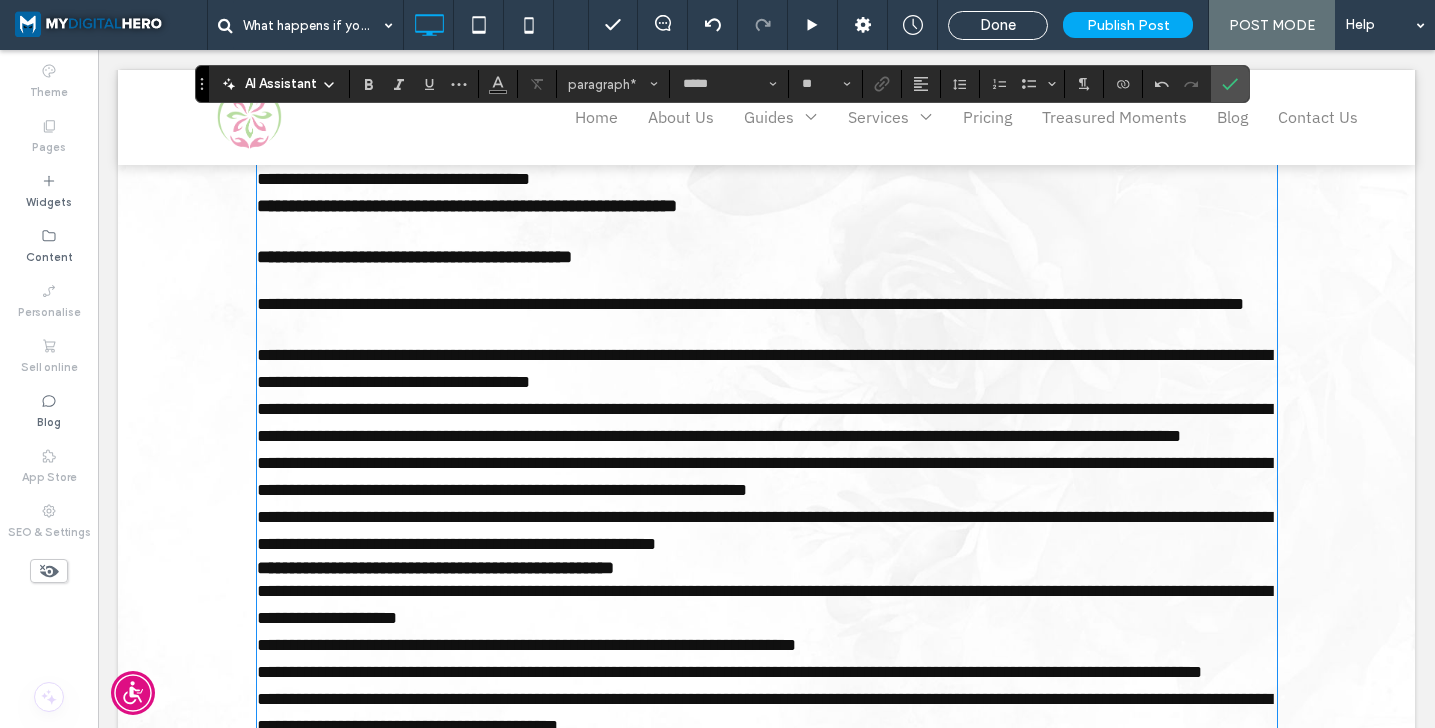 click on "**********" at bounding box center [767, 369] 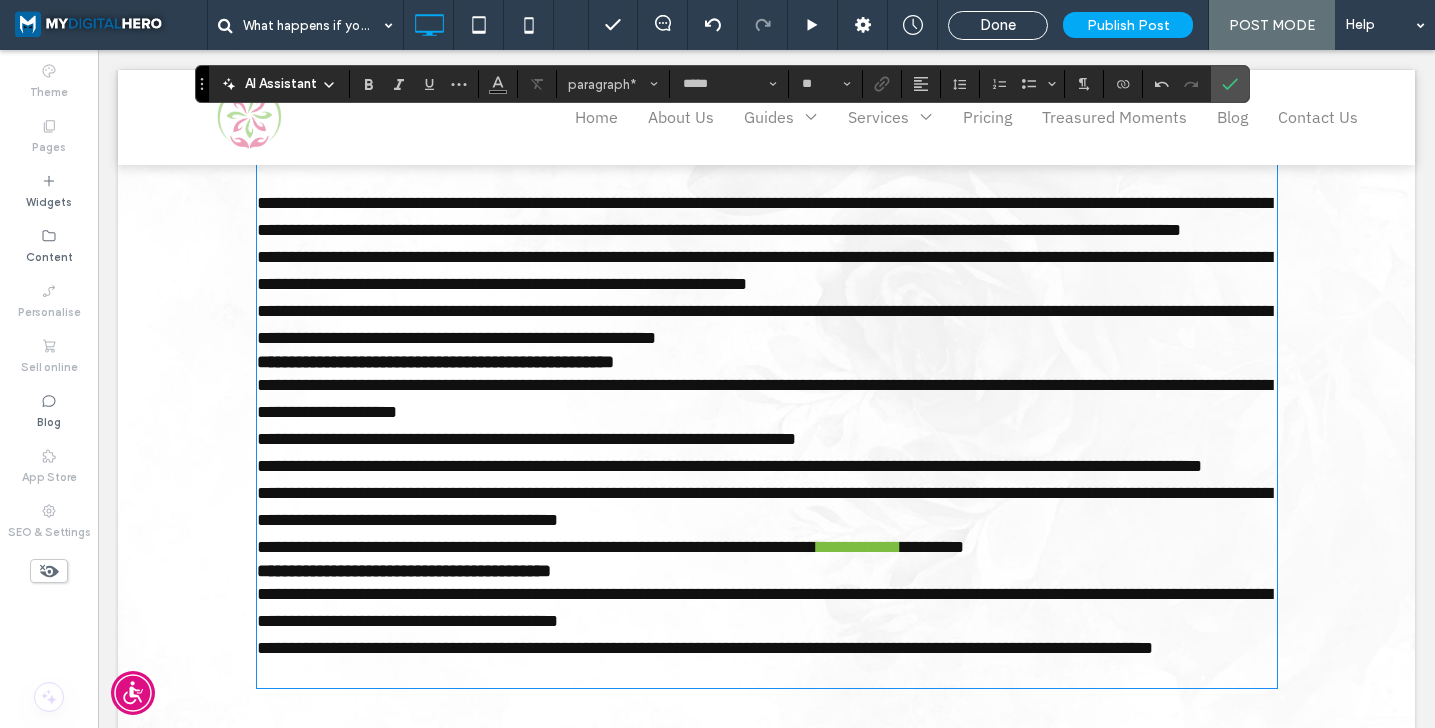 scroll, scrollTop: 2003, scrollLeft: 0, axis: vertical 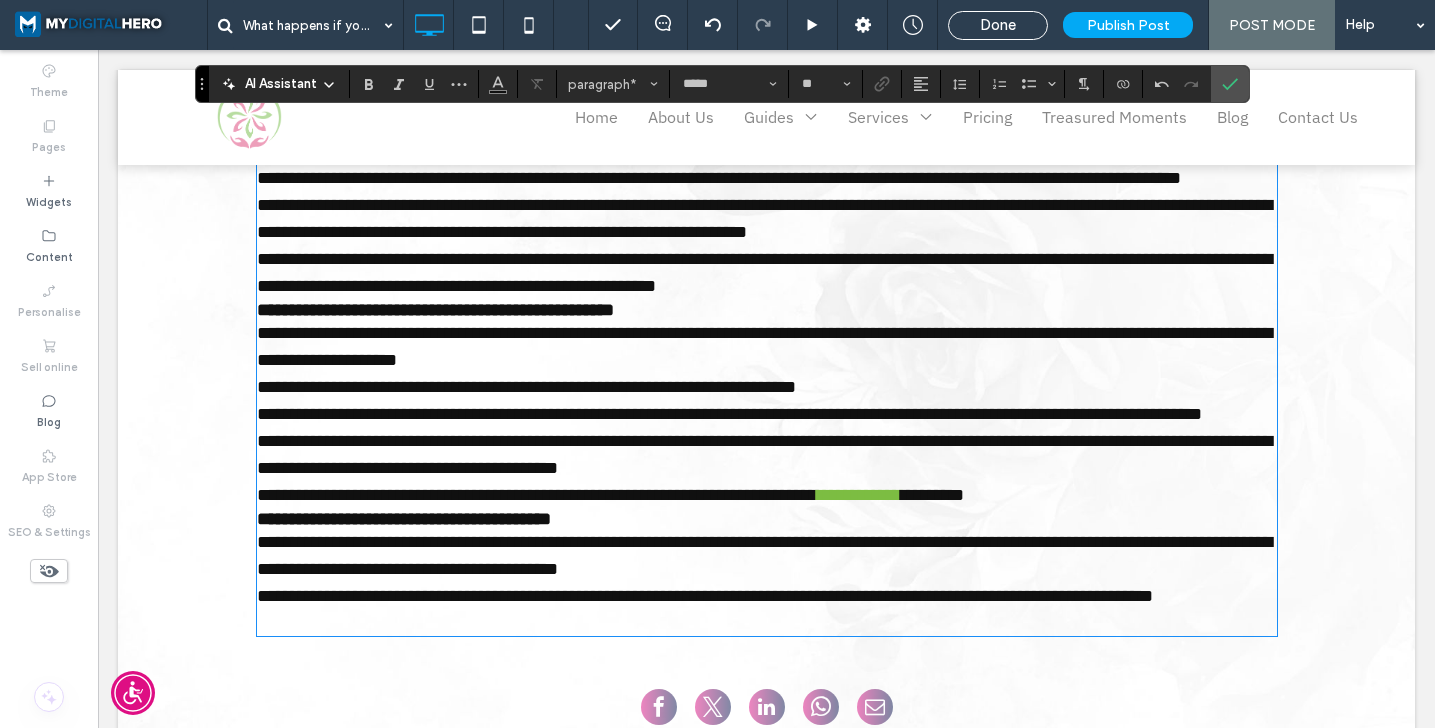 click on "**********" at bounding box center [767, 165] 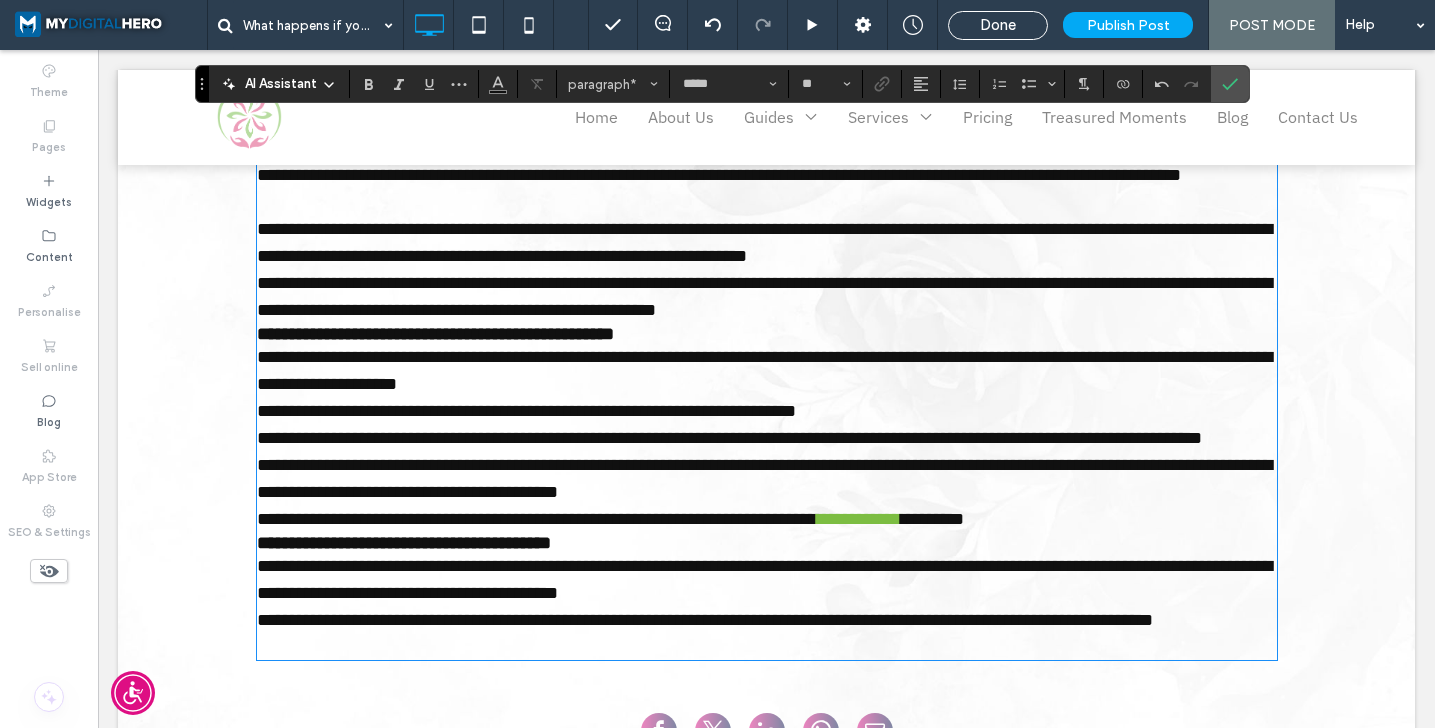 click on "**********" at bounding box center [767, 243] 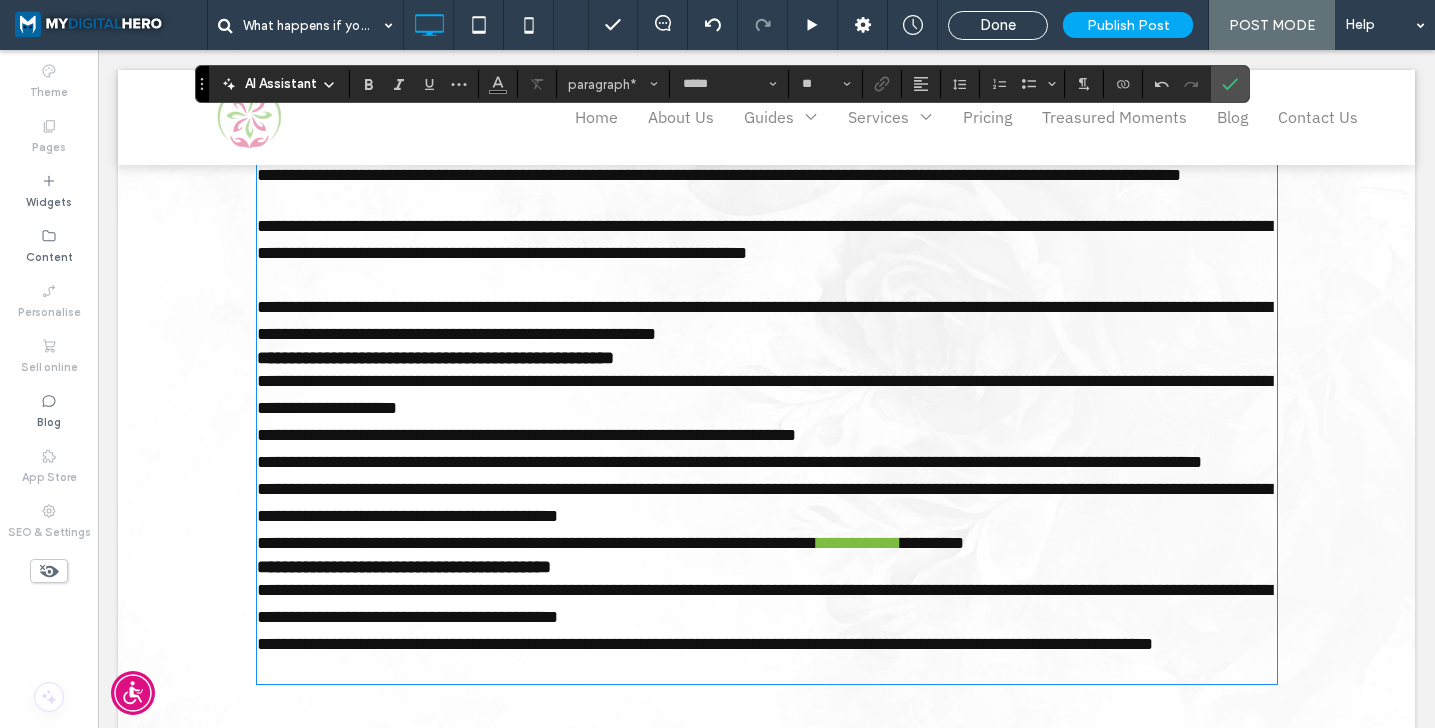 click on "**********" at bounding box center (764, 320) 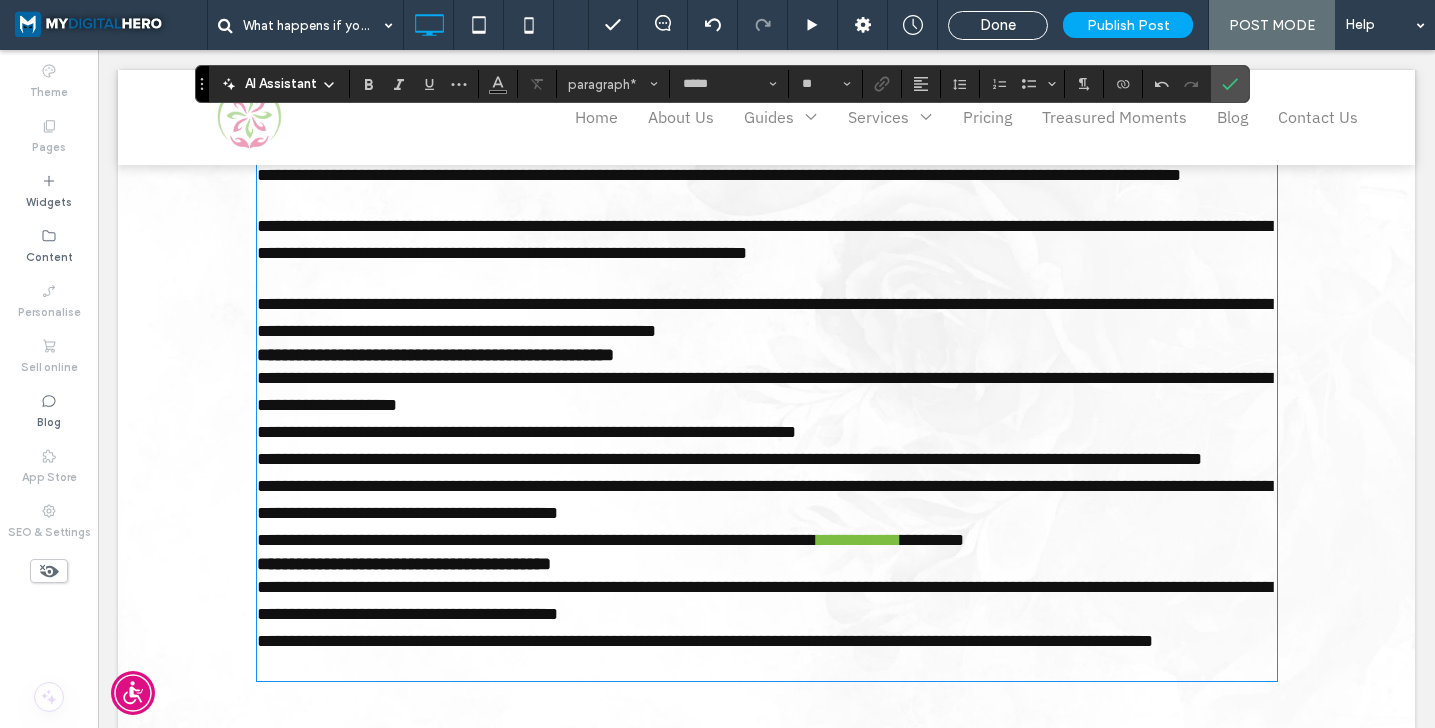 click on "**********" at bounding box center [767, 318] 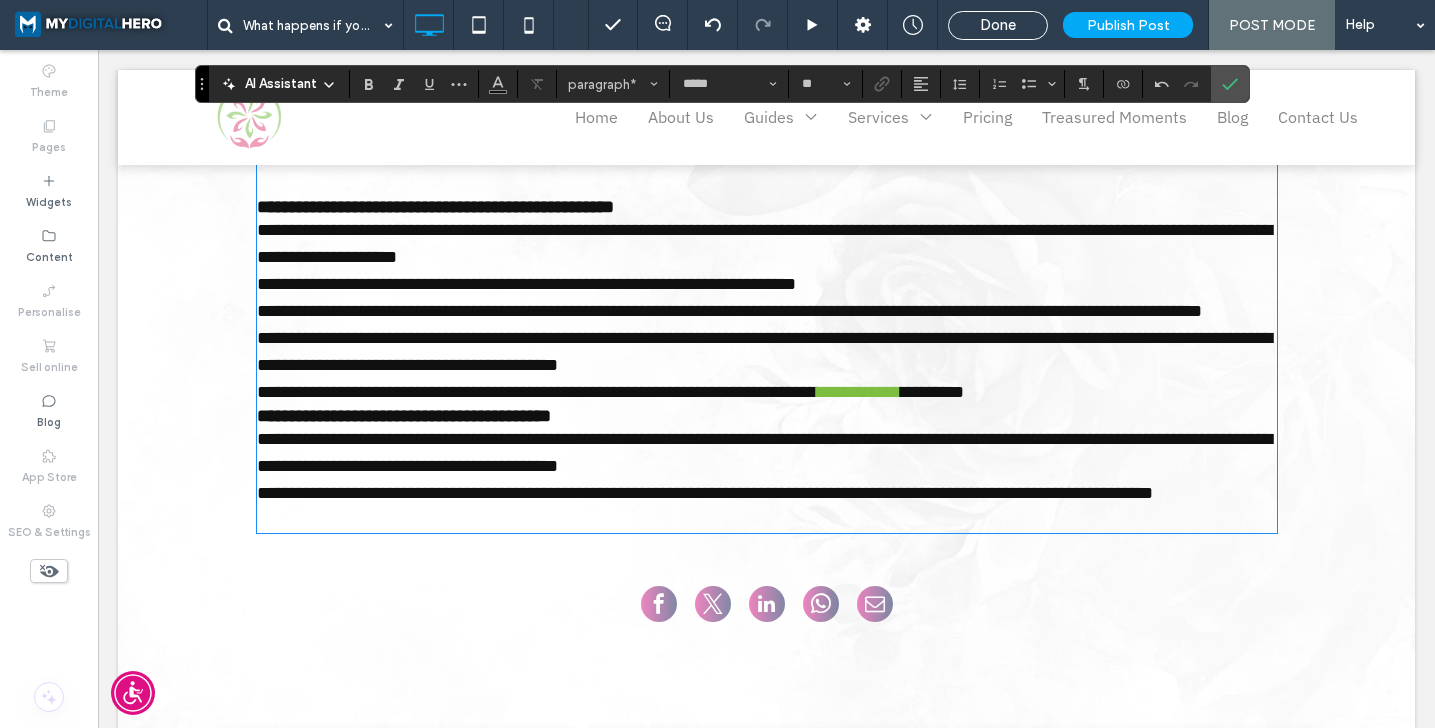 scroll, scrollTop: 2204, scrollLeft: 0, axis: vertical 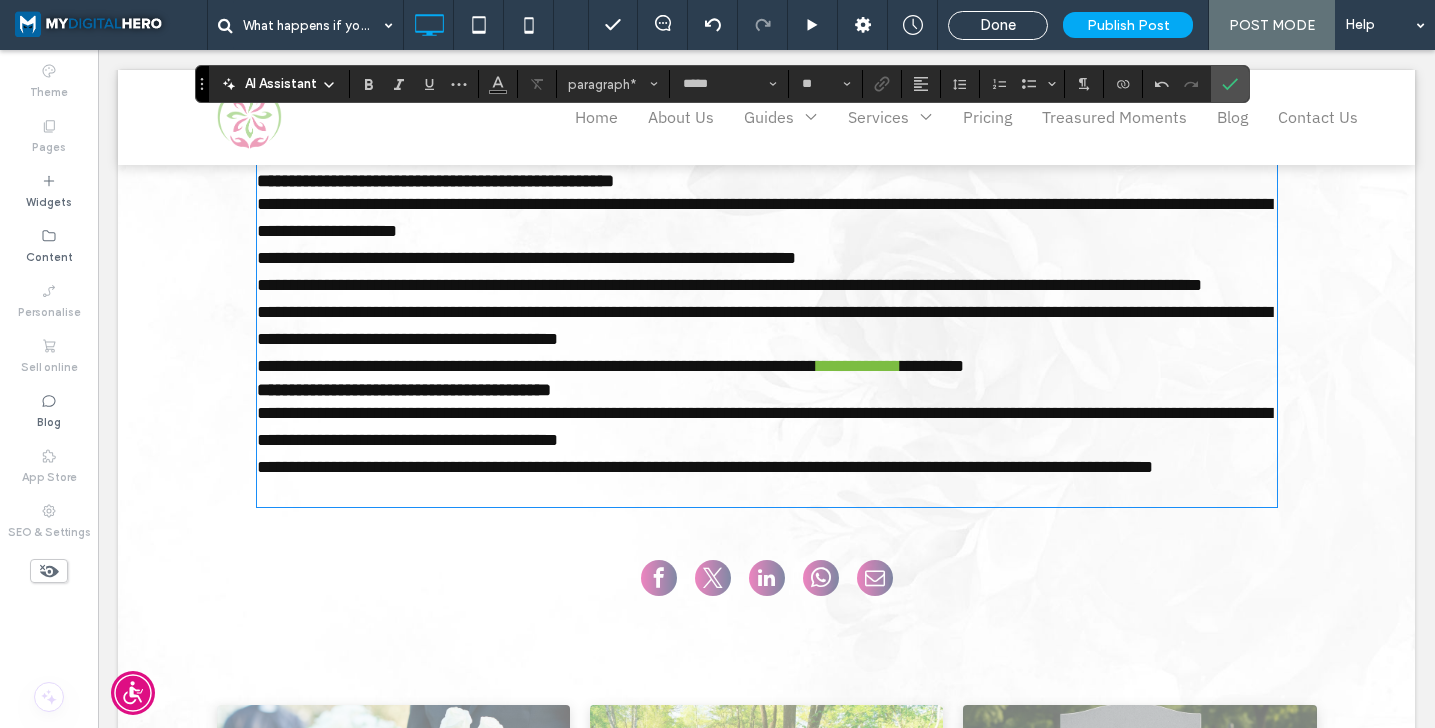 click on "**********" at bounding box center [767, 181] 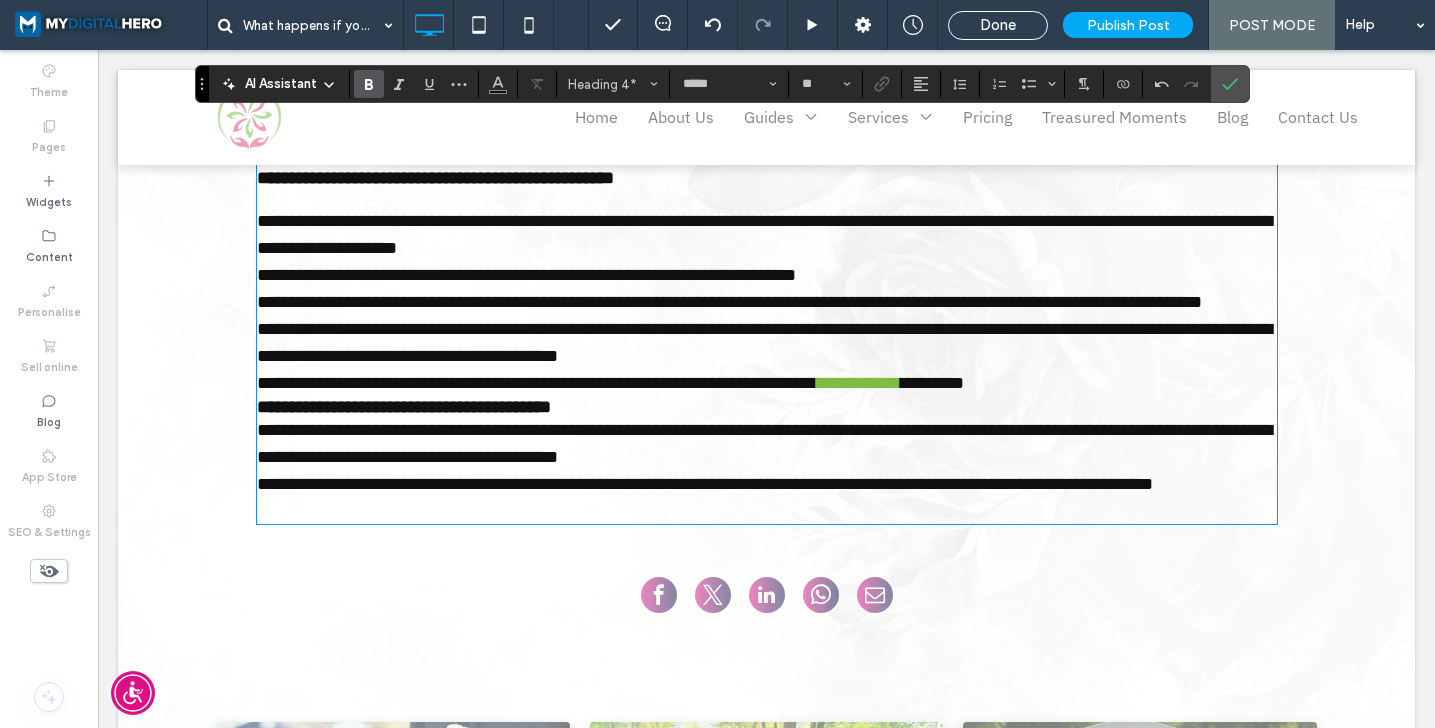 click on "**********" at bounding box center (767, 235) 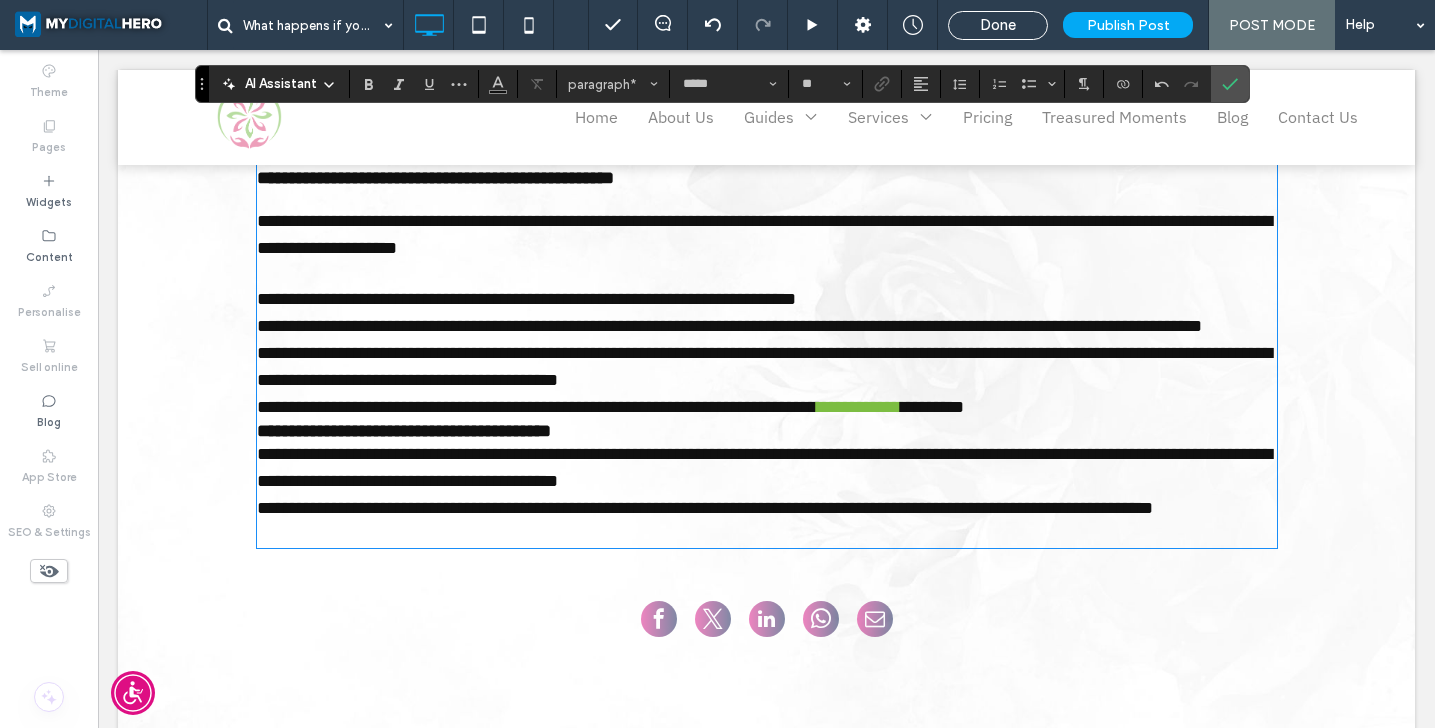 click on "**********" at bounding box center [767, 326] 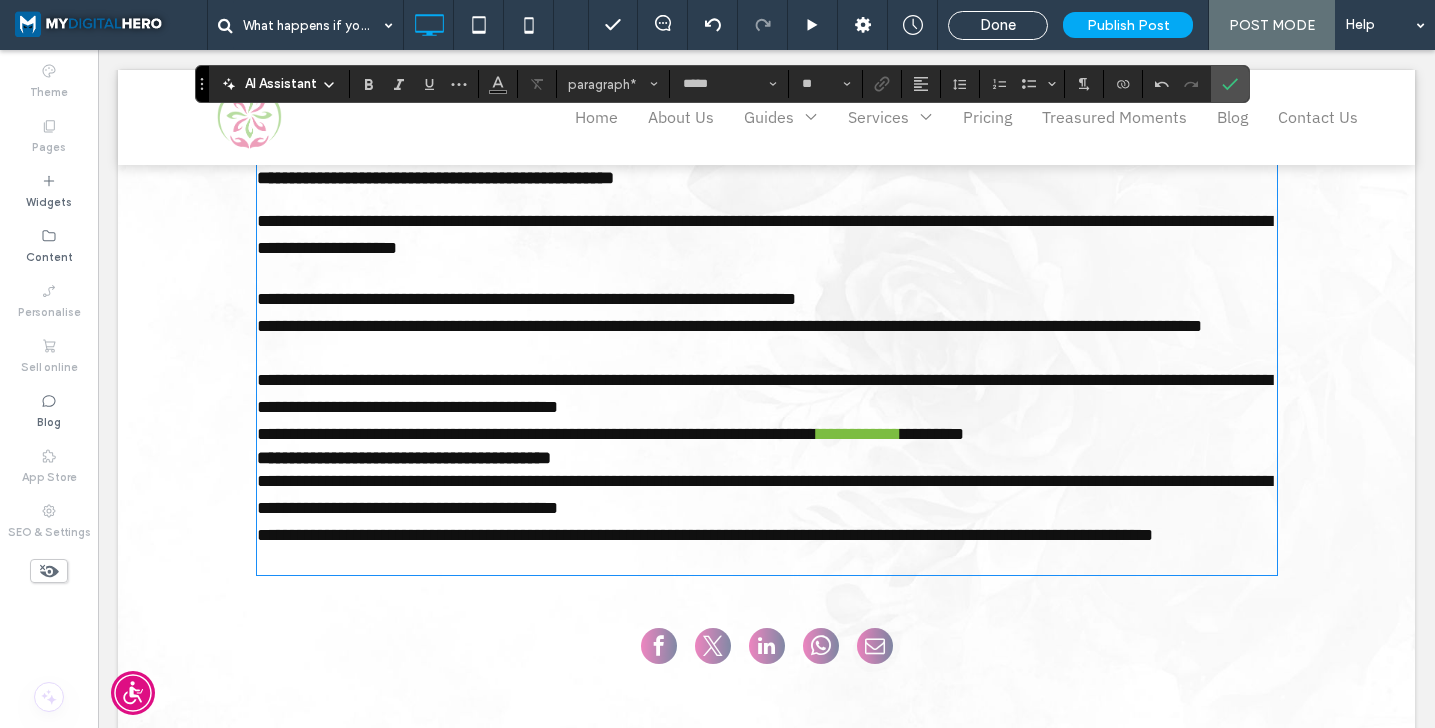 type on "**********" 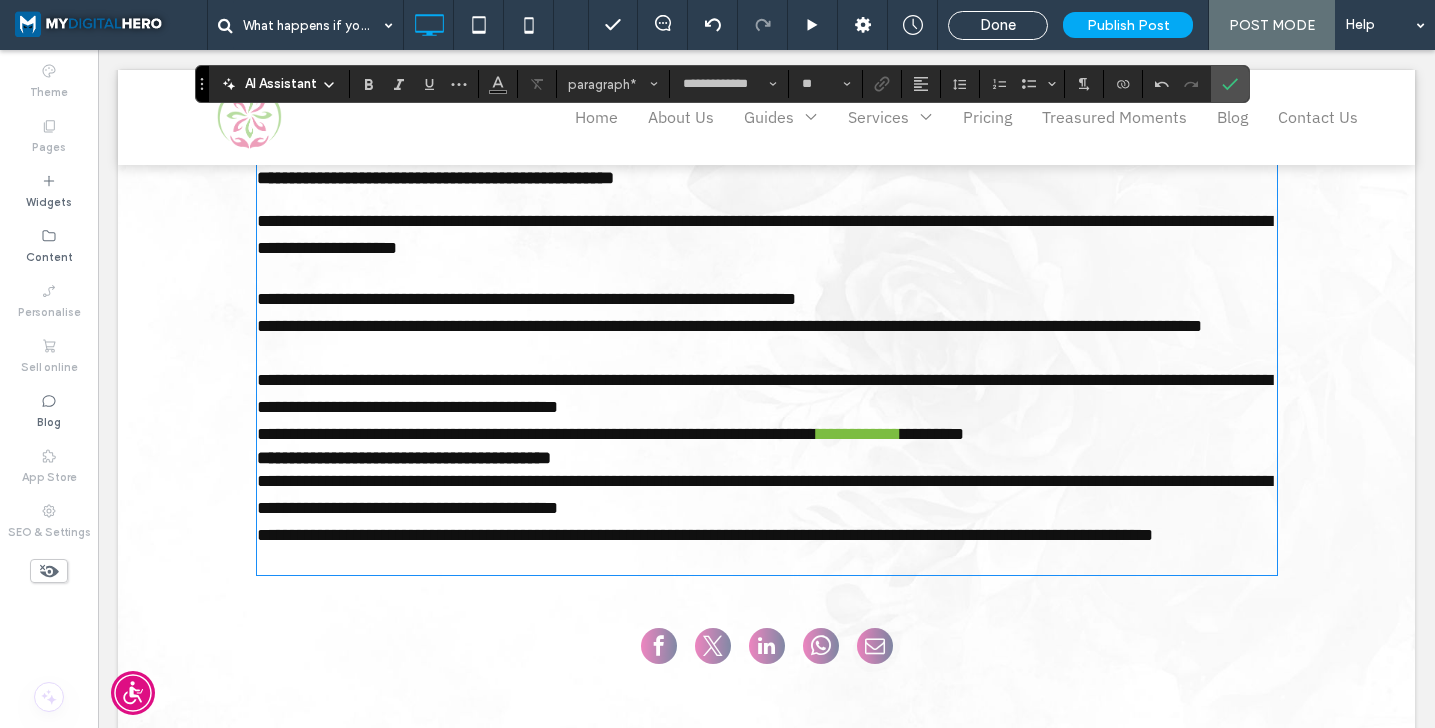 click on "**********" at bounding box center [435, 178] 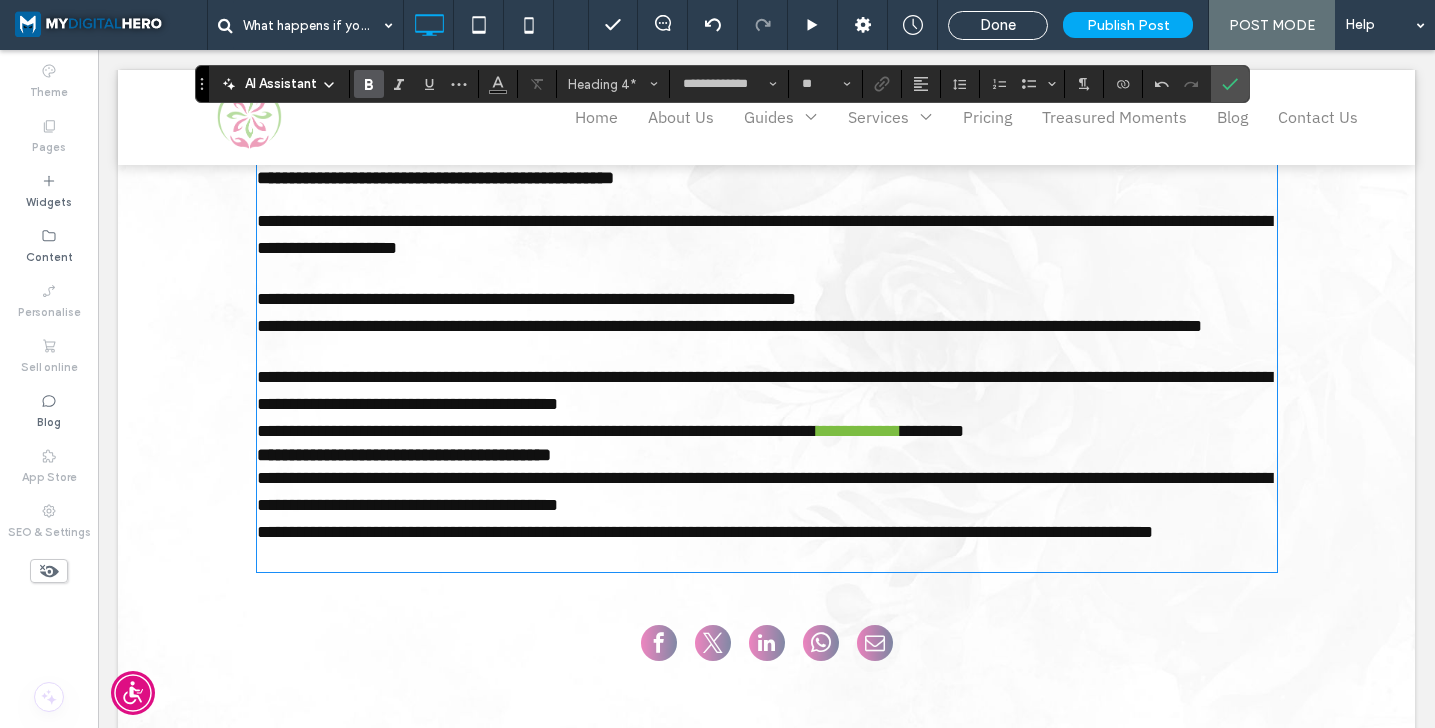type 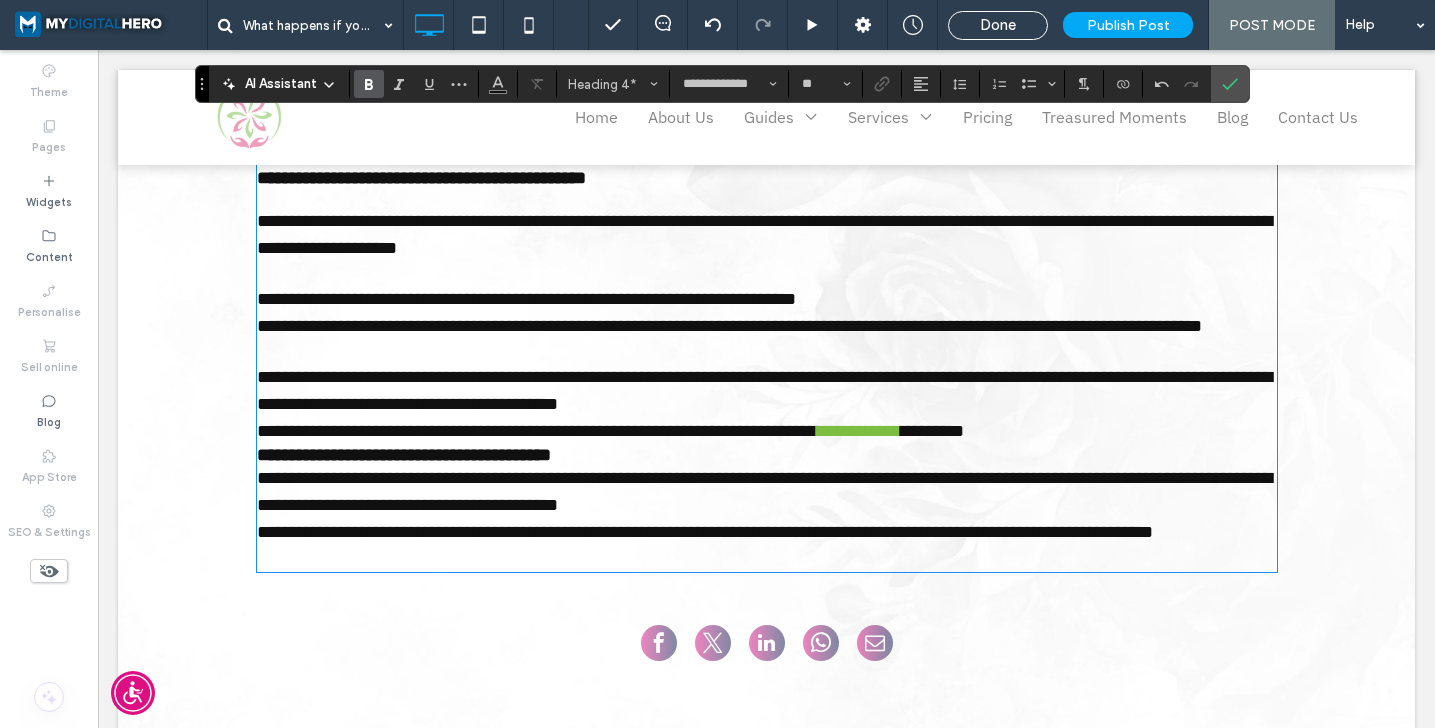 scroll, scrollTop: 2450, scrollLeft: 0, axis: vertical 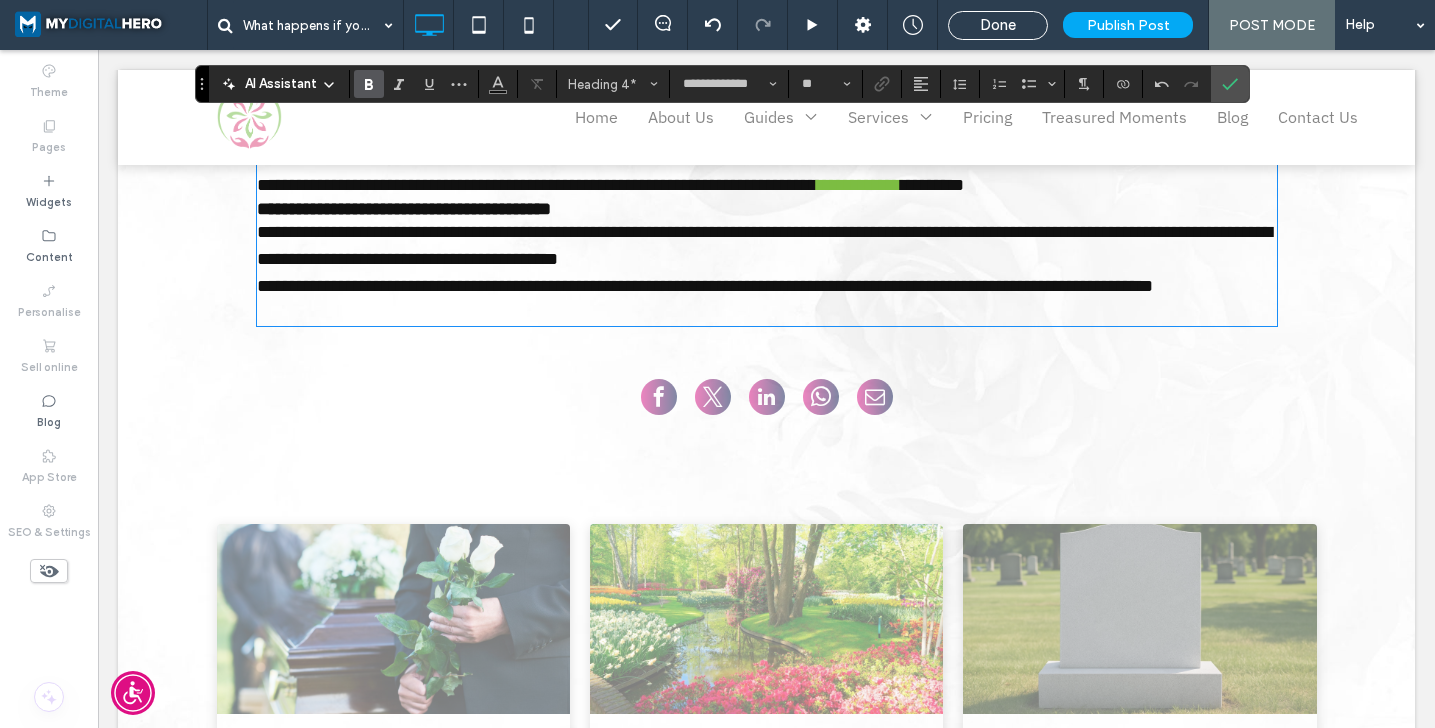 click on "**********" at bounding box center [767, 145] 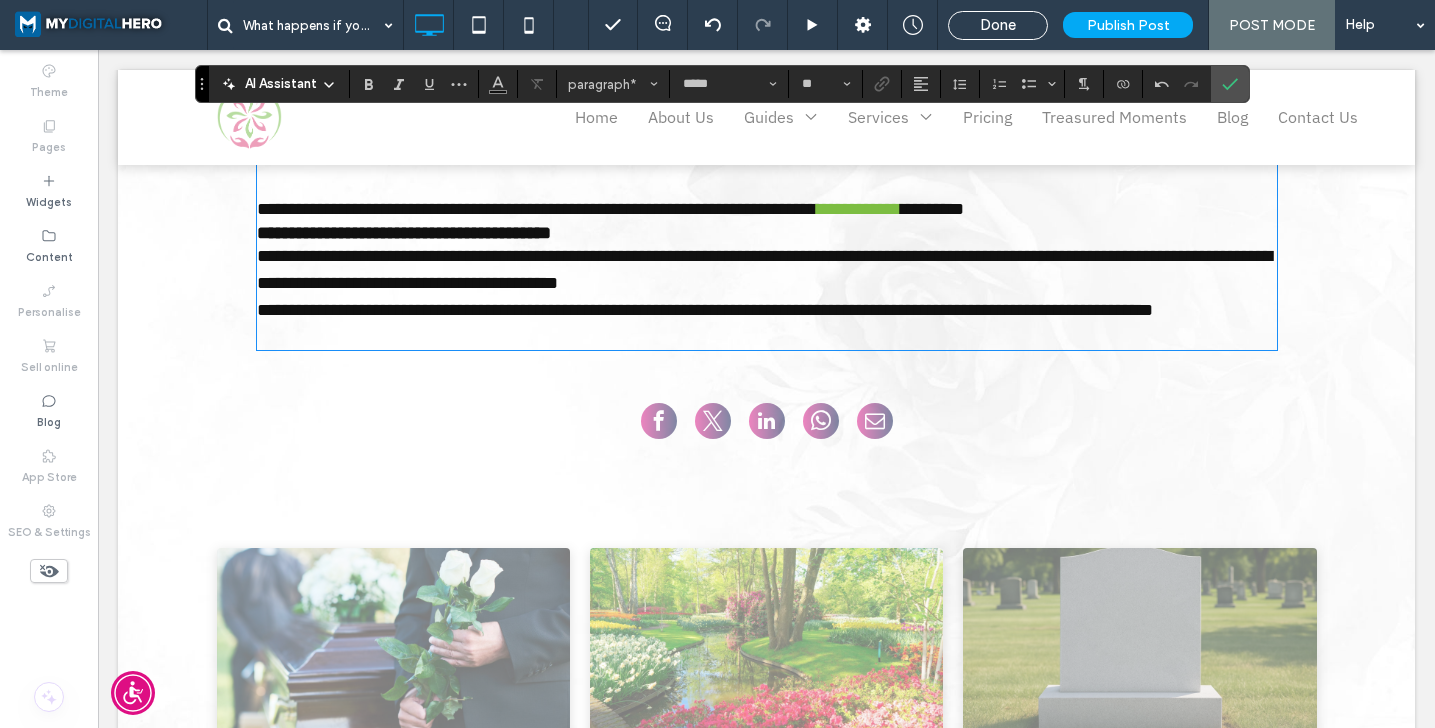 click on "**********" at bounding box center [767, 209] 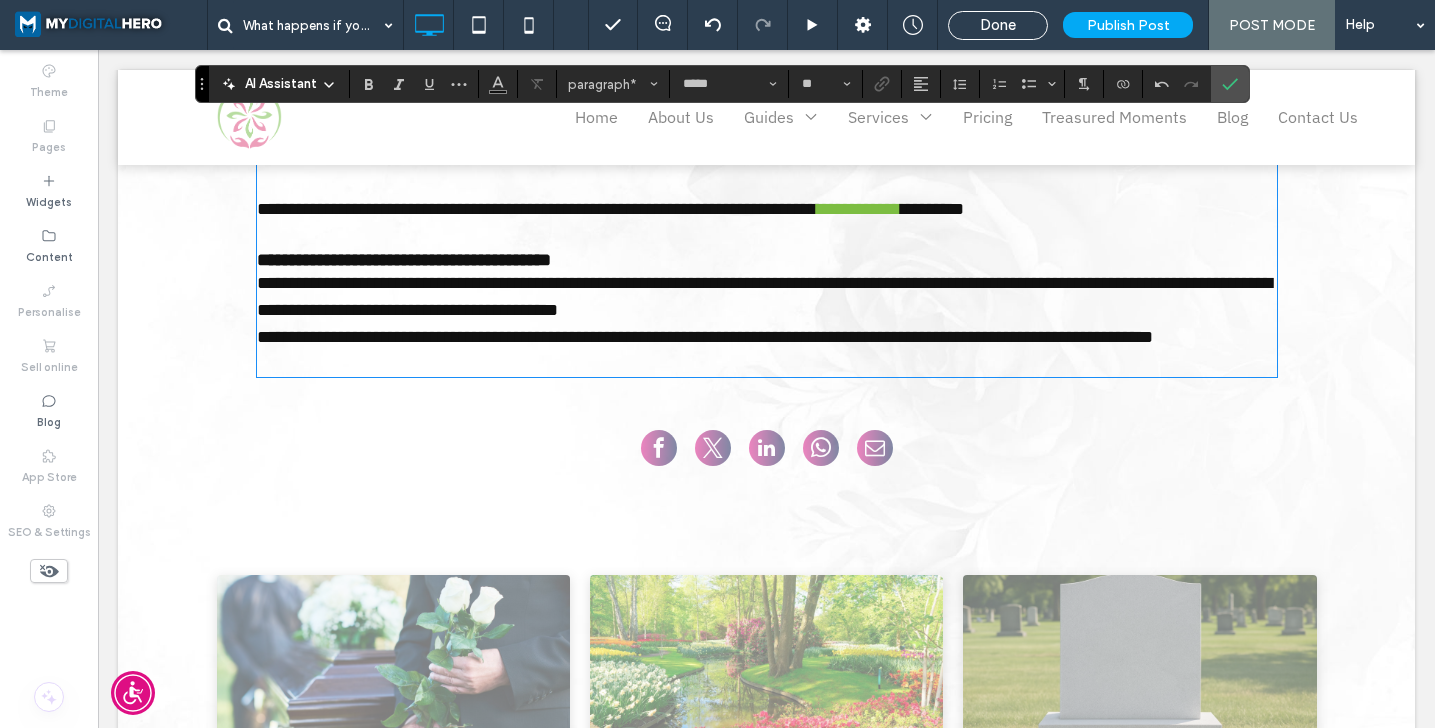 click on "**********" at bounding box center (767, 260) 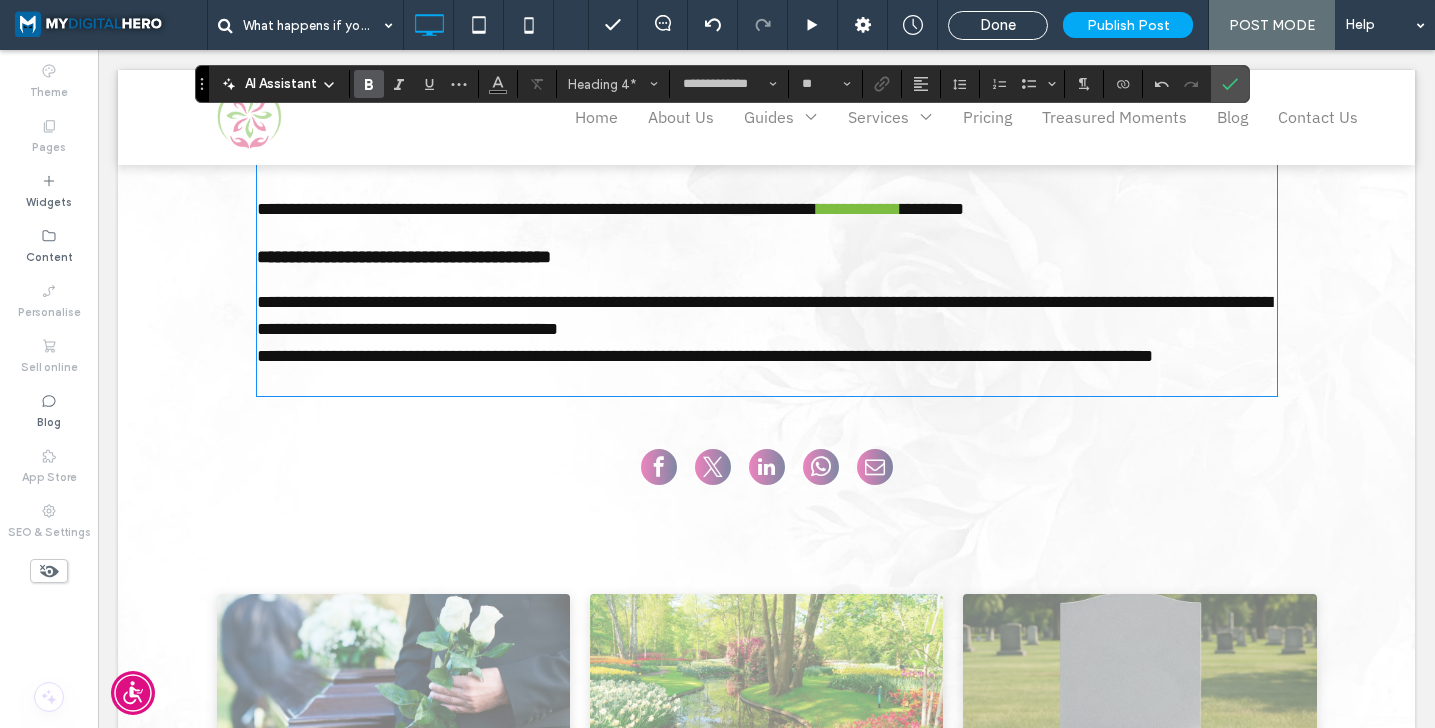 click on "**********" at bounding box center (404, 257) 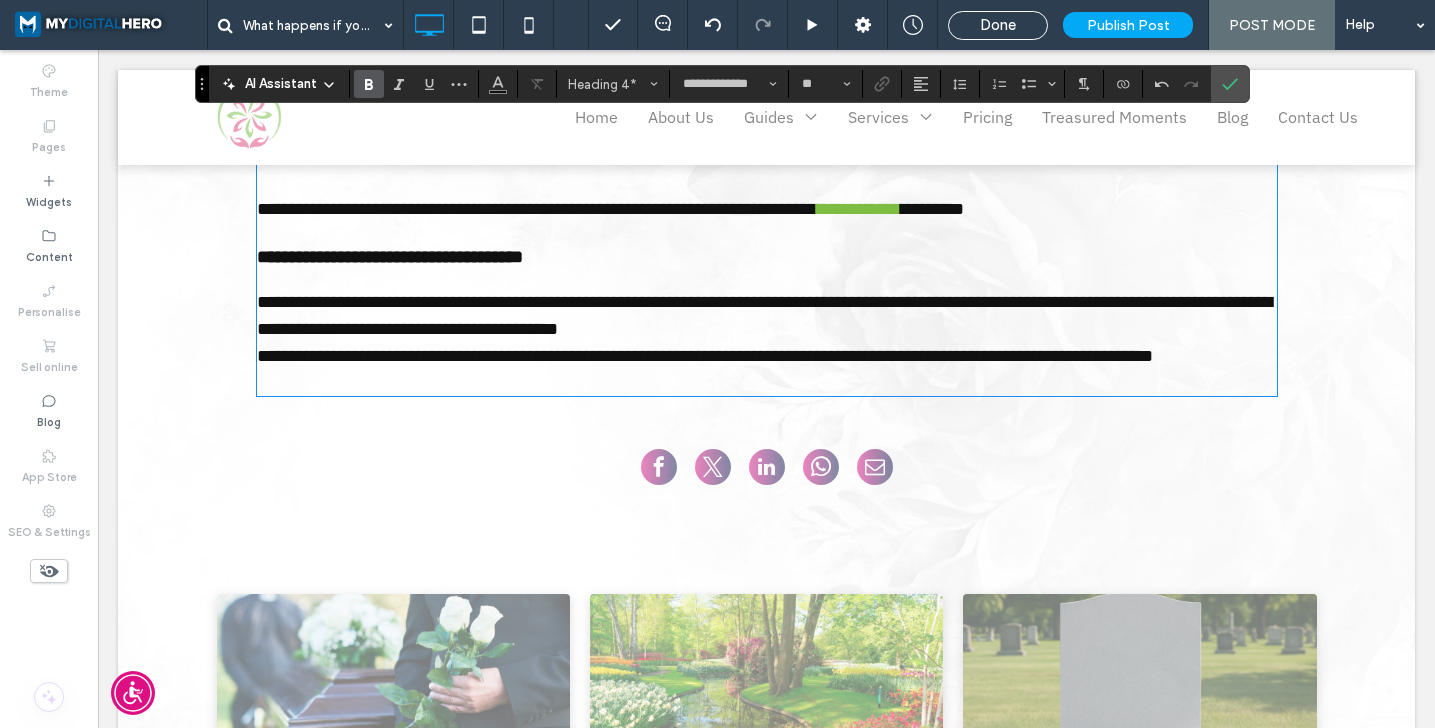 type on "*****" 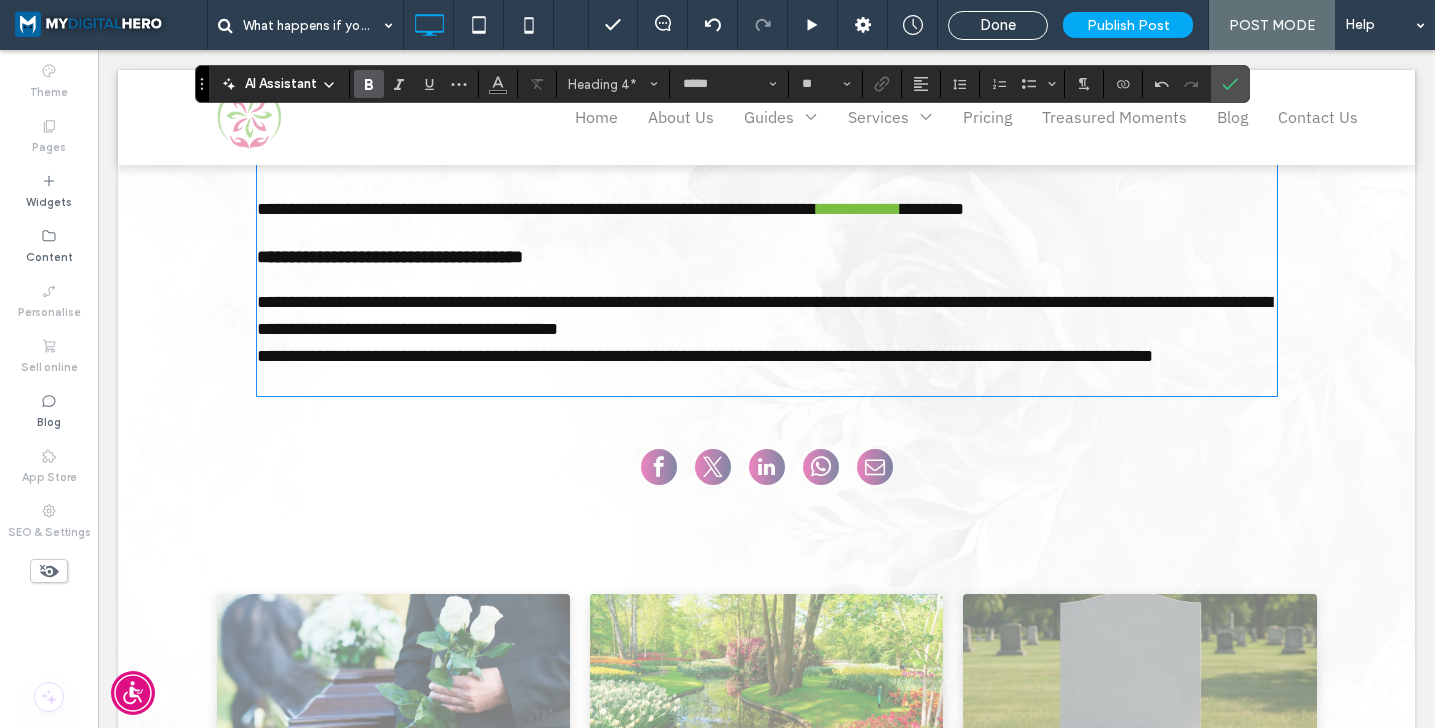 click on "**********" at bounding box center [767, 316] 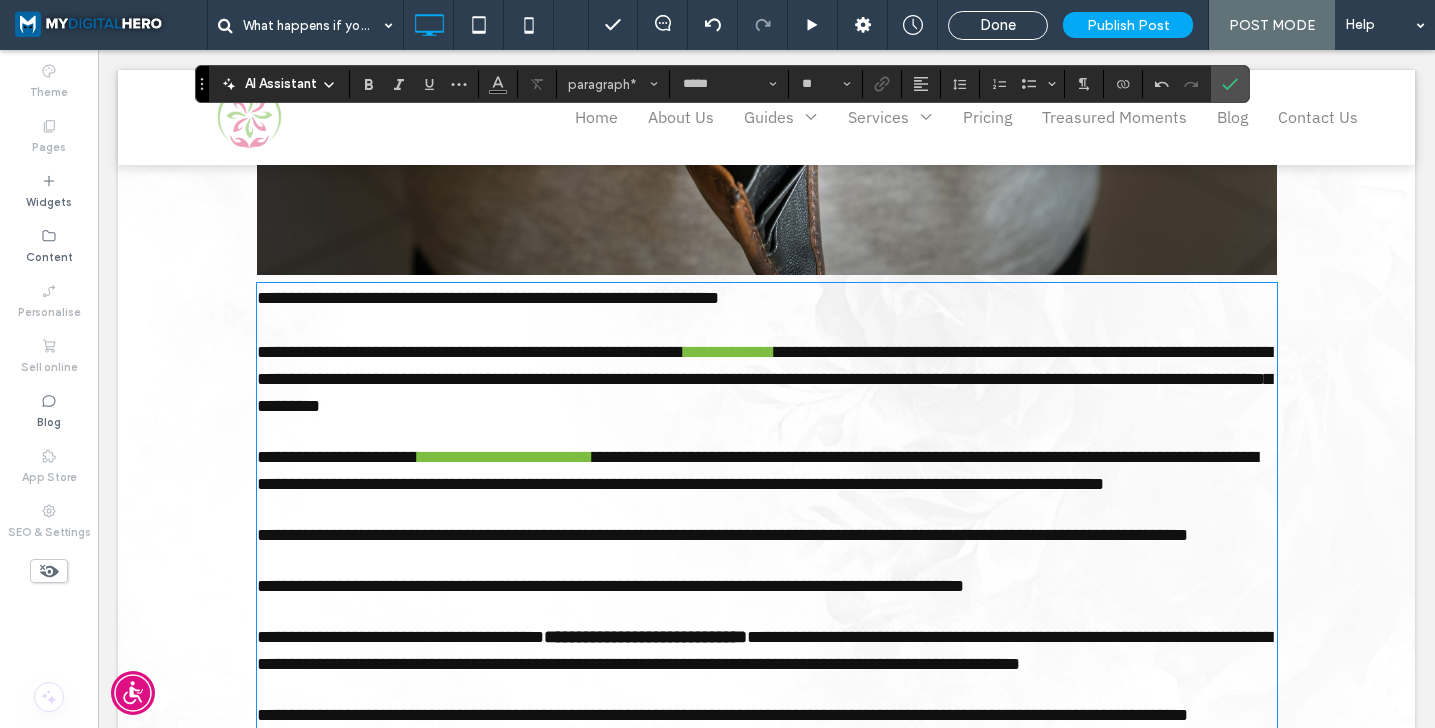 scroll, scrollTop: 1074, scrollLeft: 0, axis: vertical 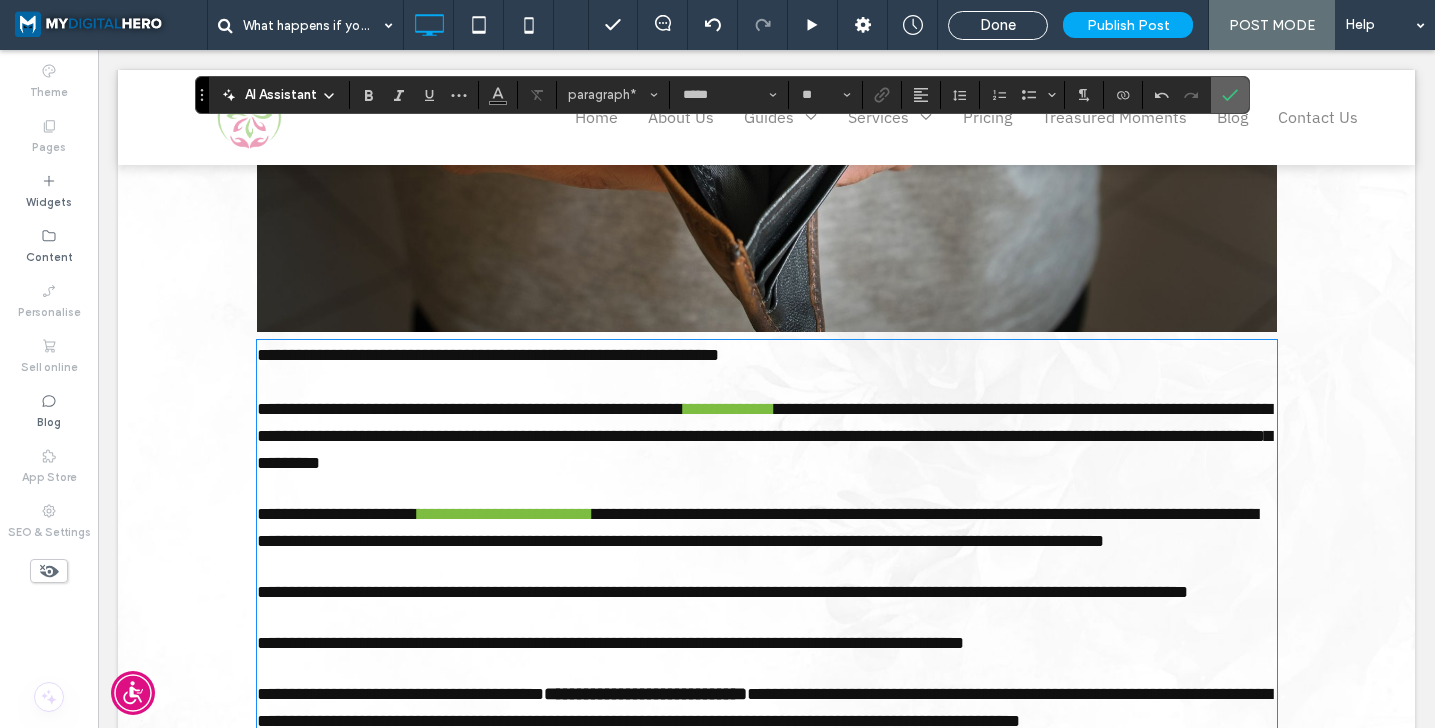 click 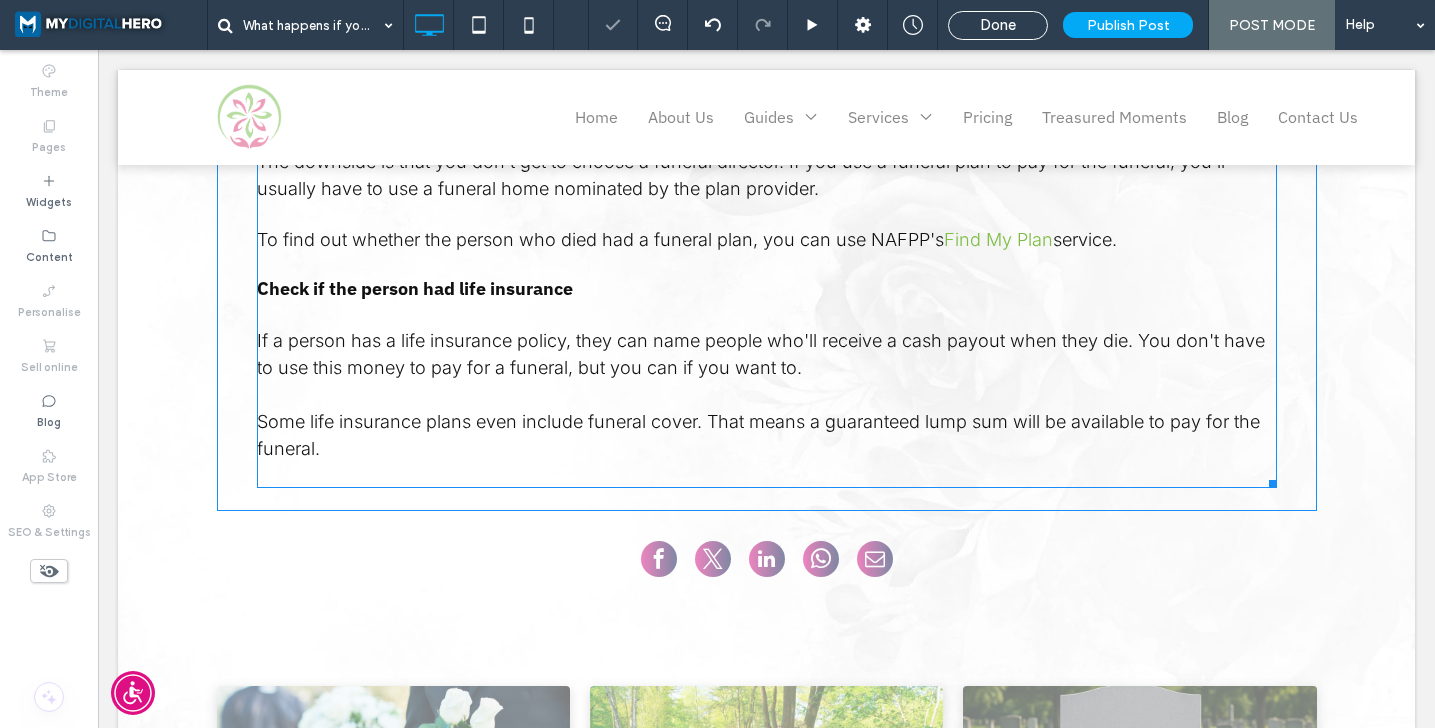 scroll, scrollTop: 2667, scrollLeft: 0, axis: vertical 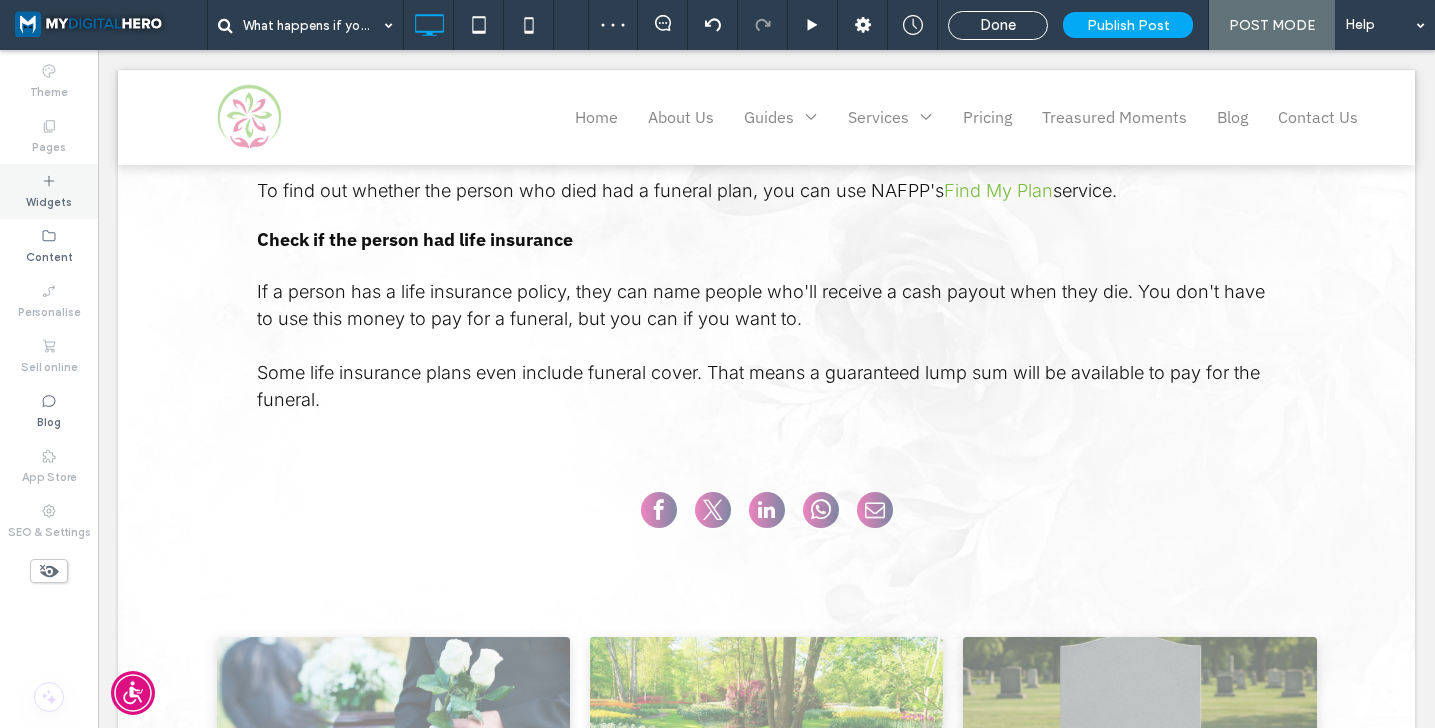 click on "Widgets" at bounding box center (49, 191) 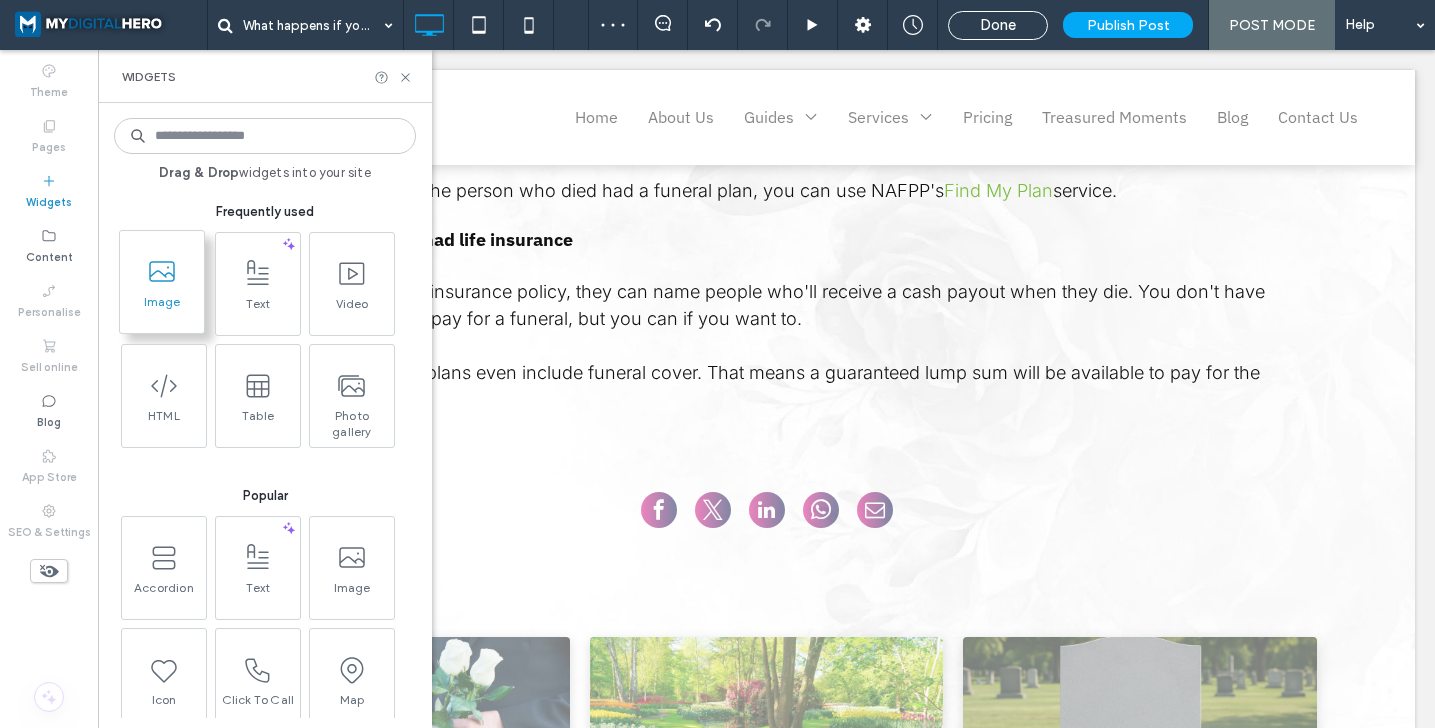 click on "Image" at bounding box center (162, 308) 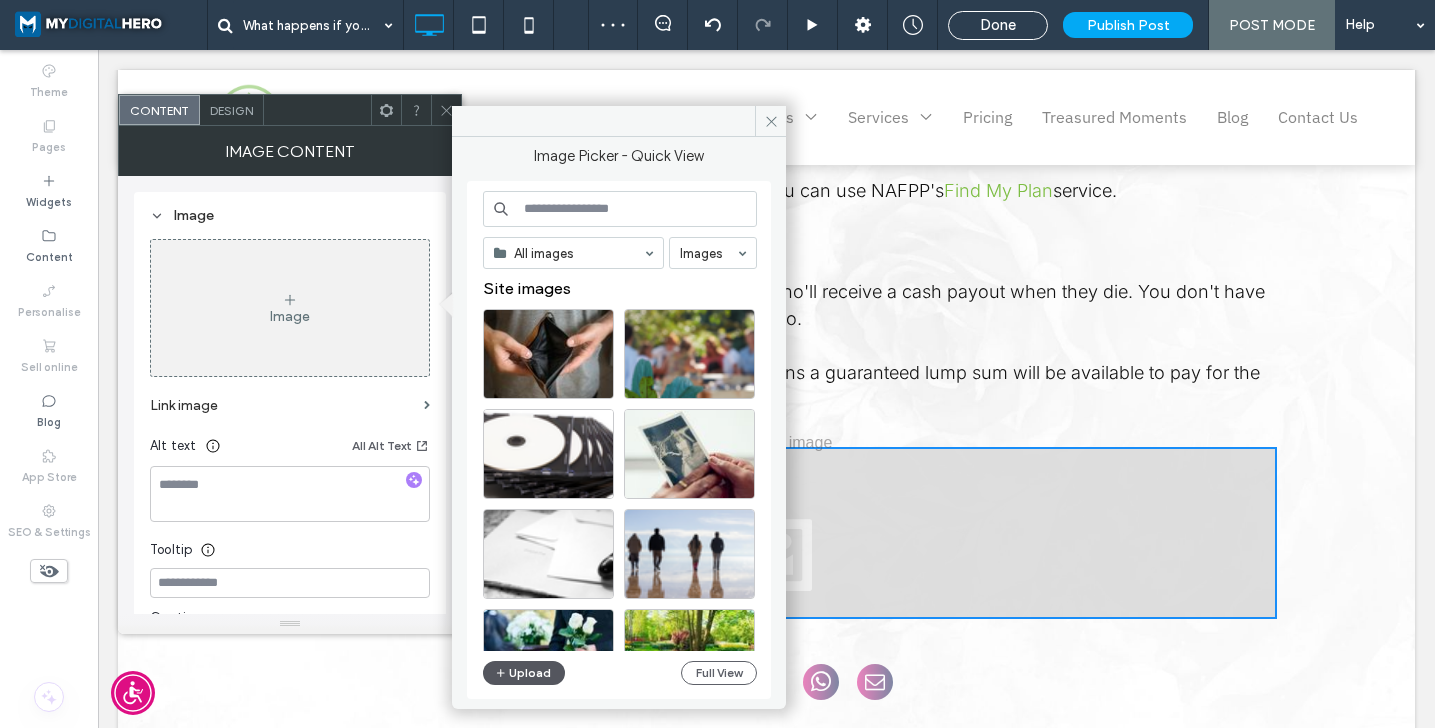 click on "Upload" at bounding box center (524, 673) 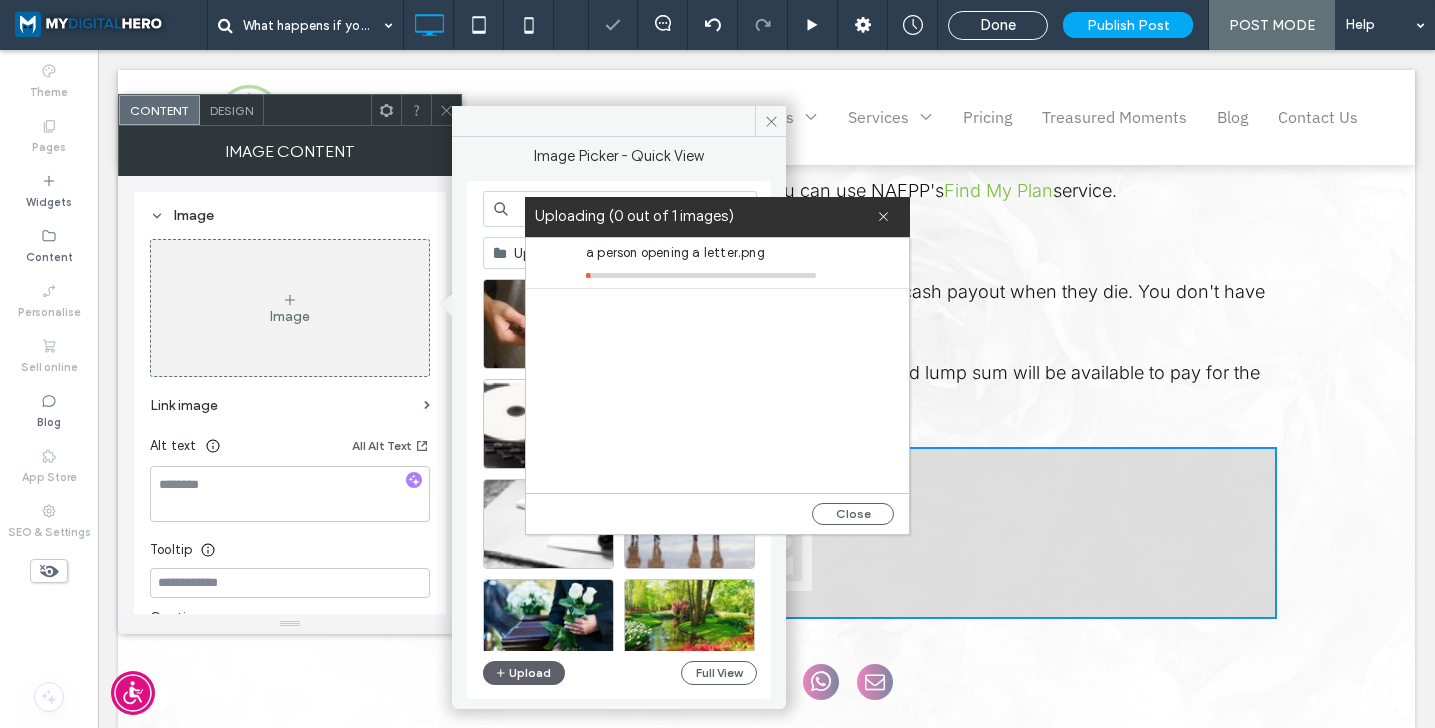 click on "a person opening a letter.png" at bounding box center (701, 253) 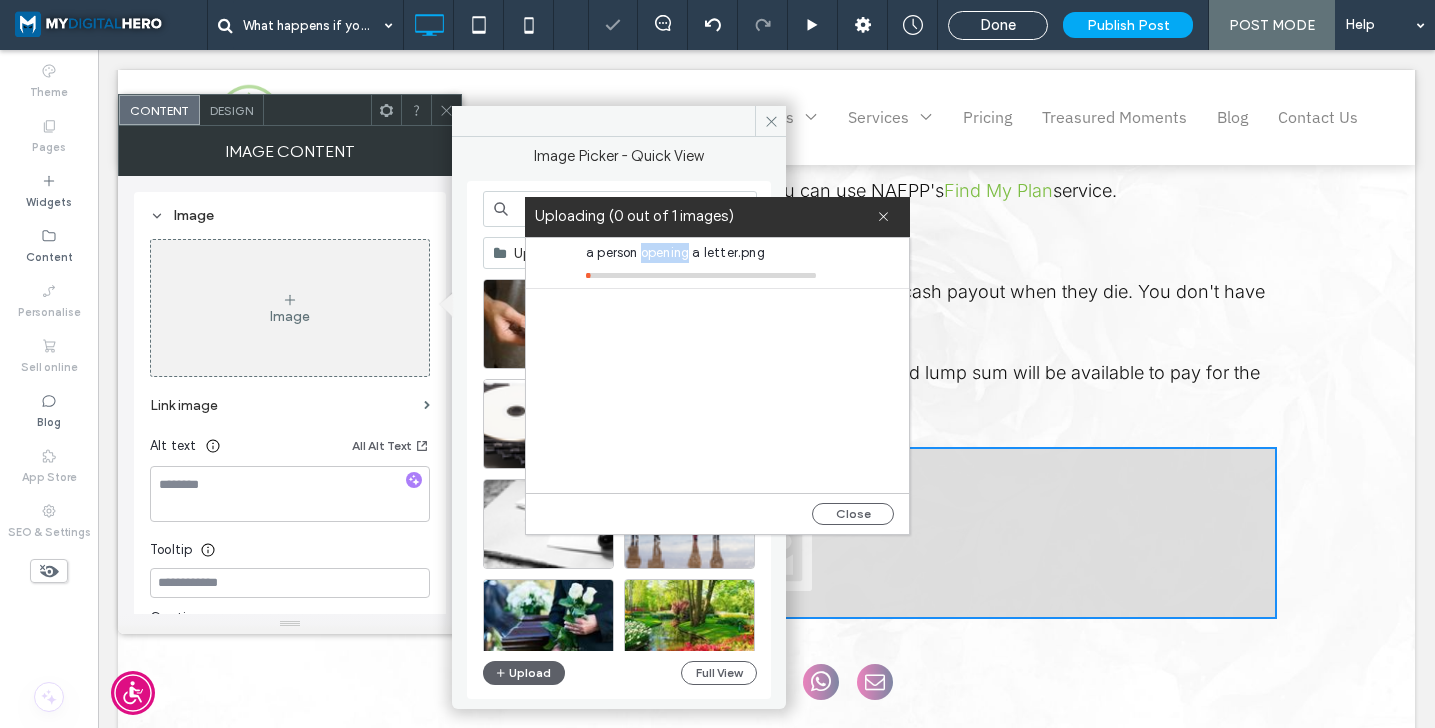 click on "a person opening a letter.png" at bounding box center [701, 253] 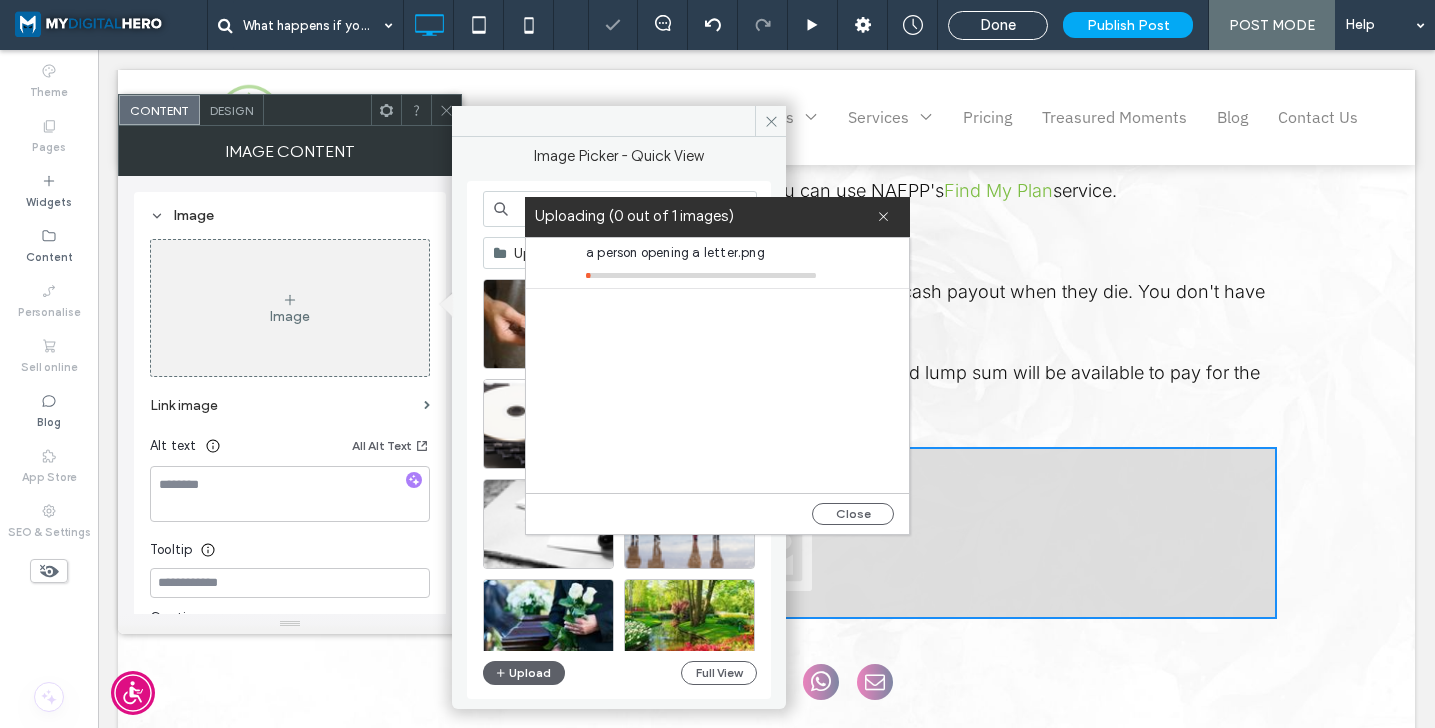 copy 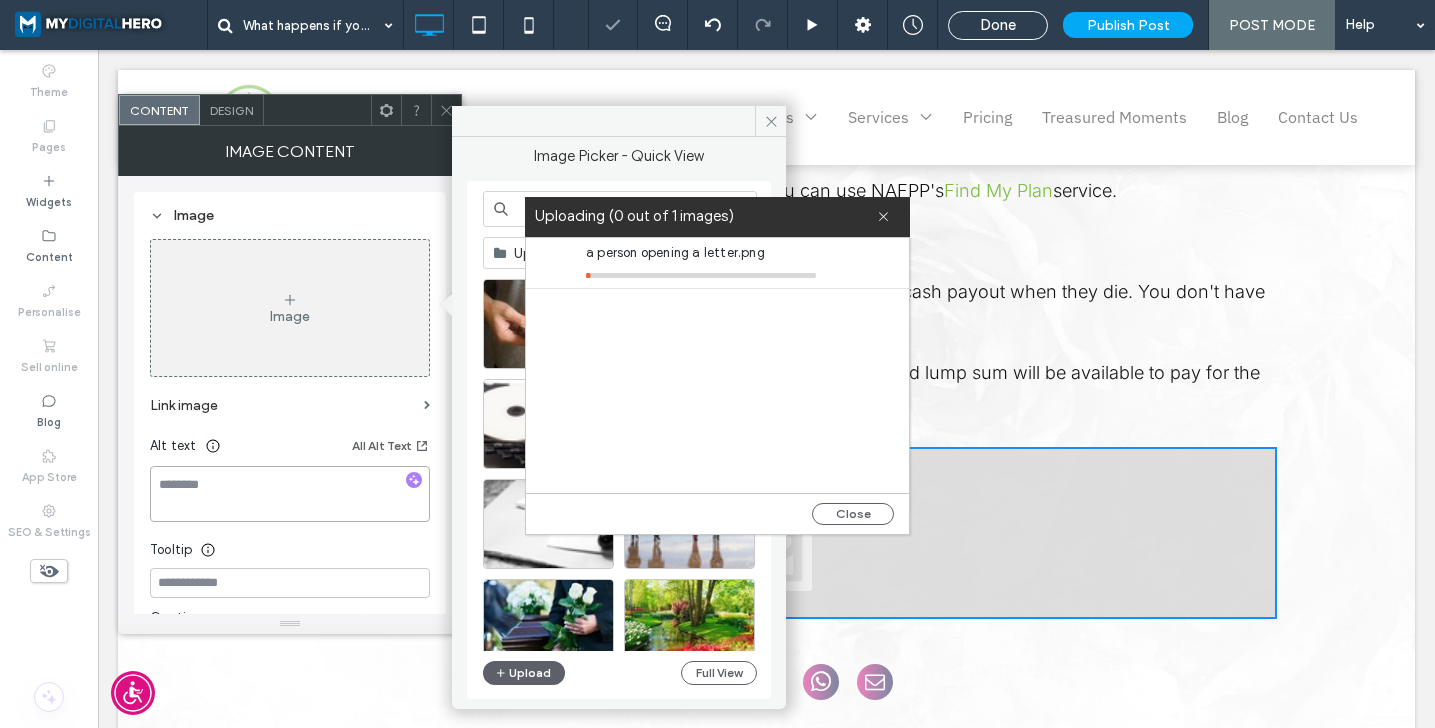 click at bounding box center [290, 494] 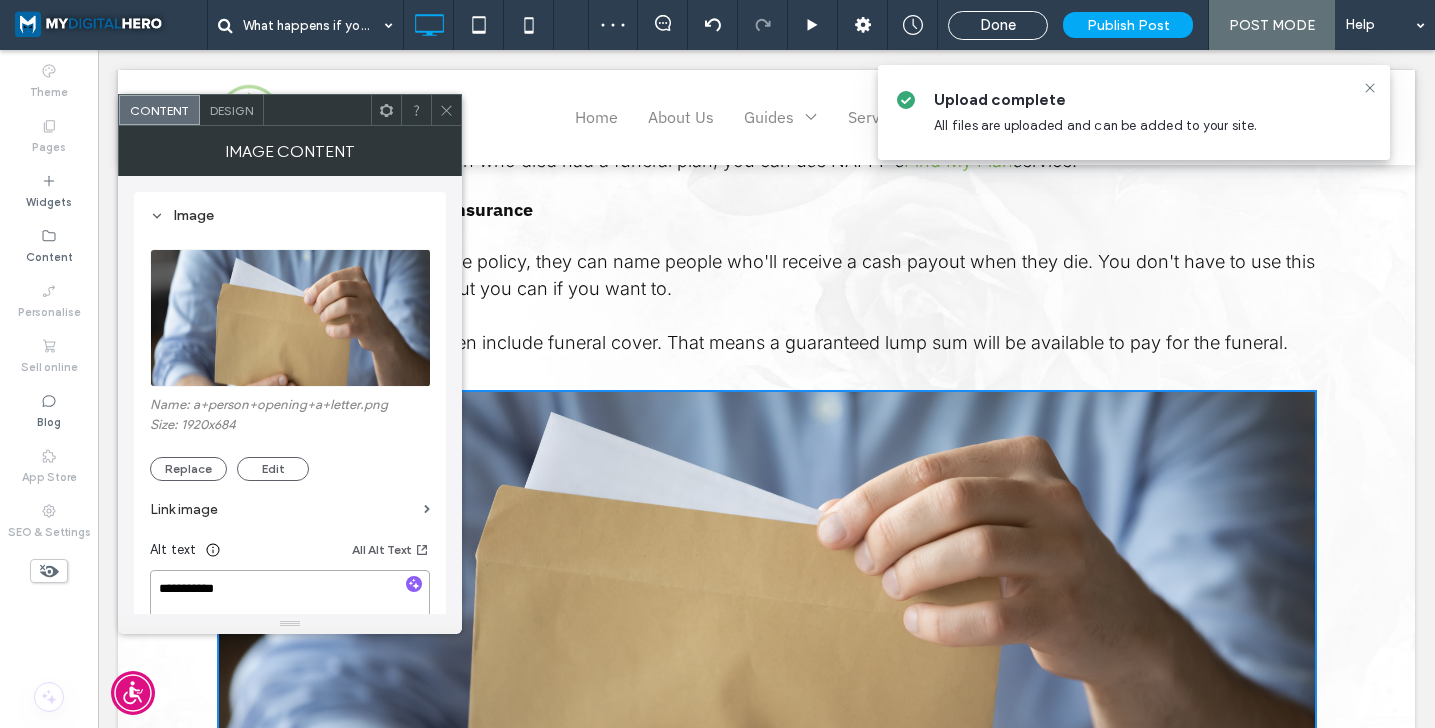 paste on "**********" 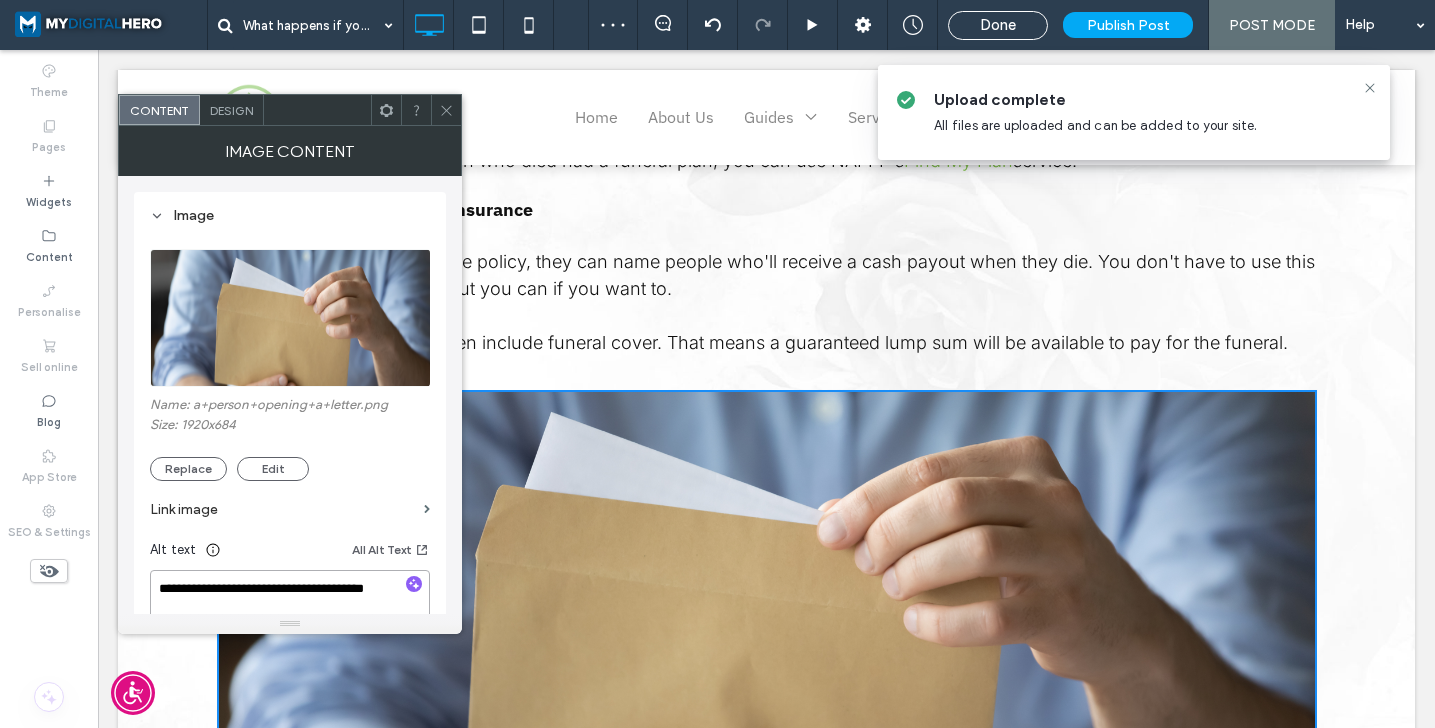 scroll, scrollTop: 2, scrollLeft: 0, axis: vertical 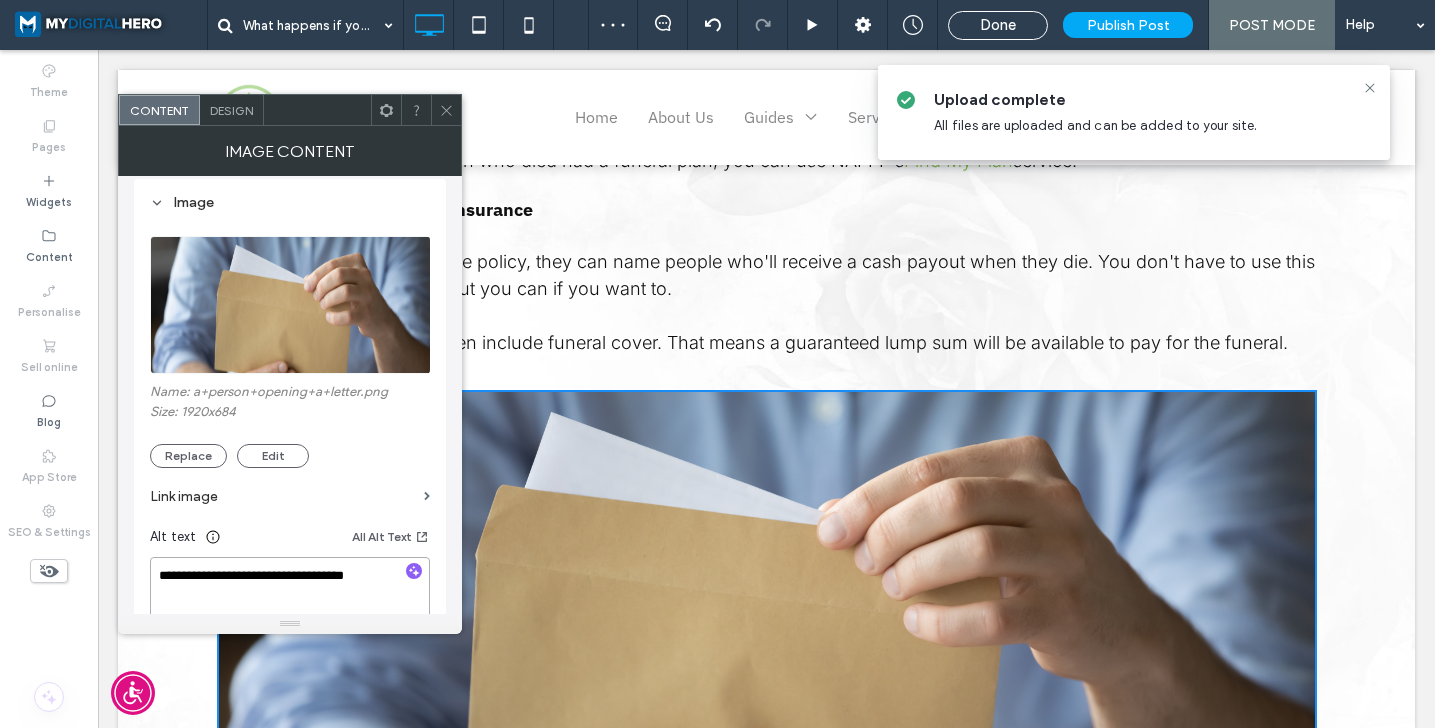 click on "**********" at bounding box center [290, 591] 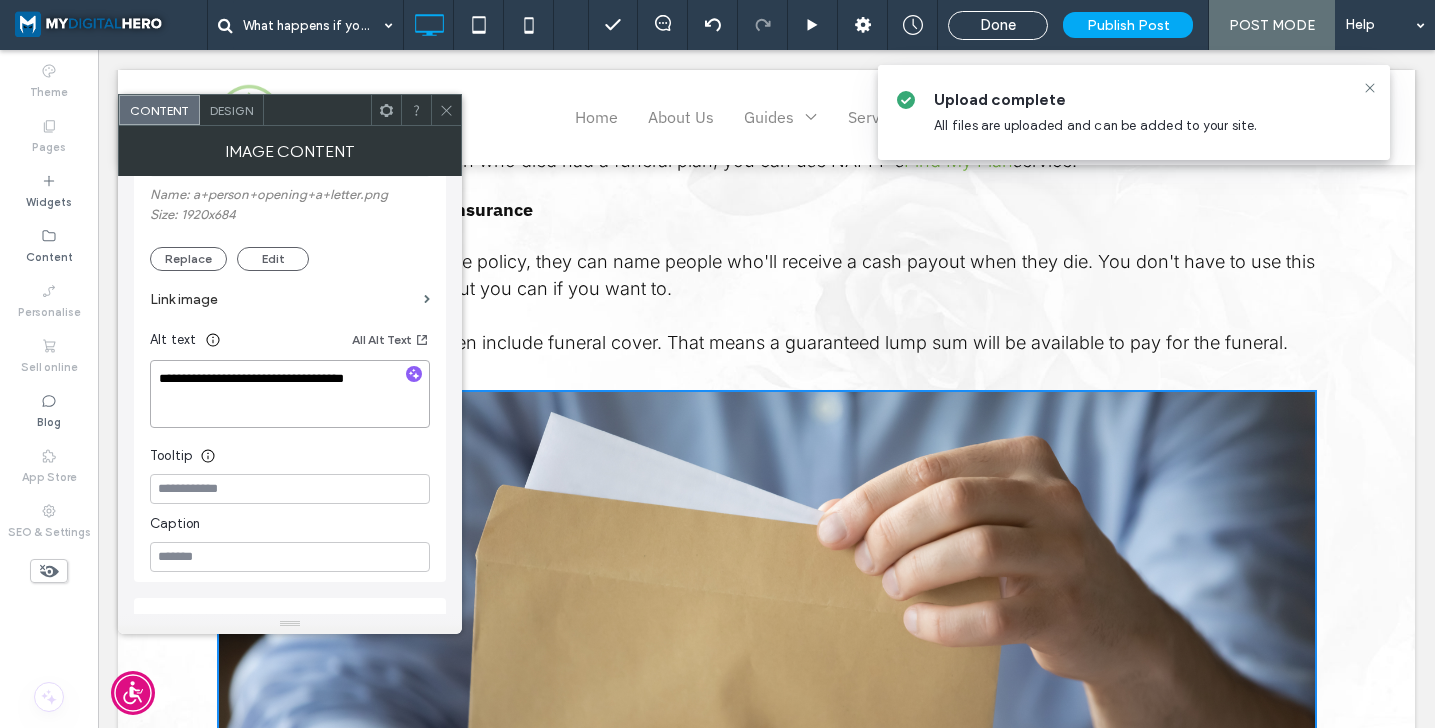type on "**********" 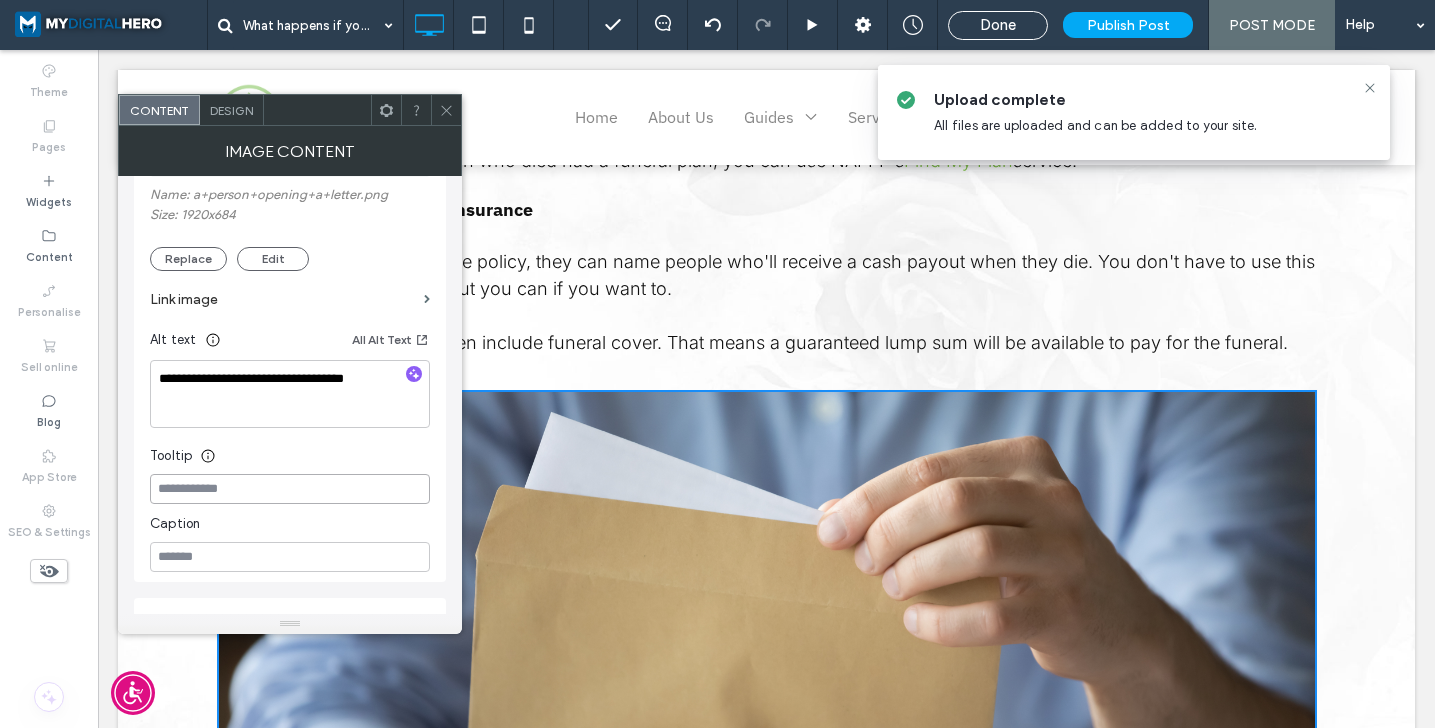 click at bounding box center (290, 489) 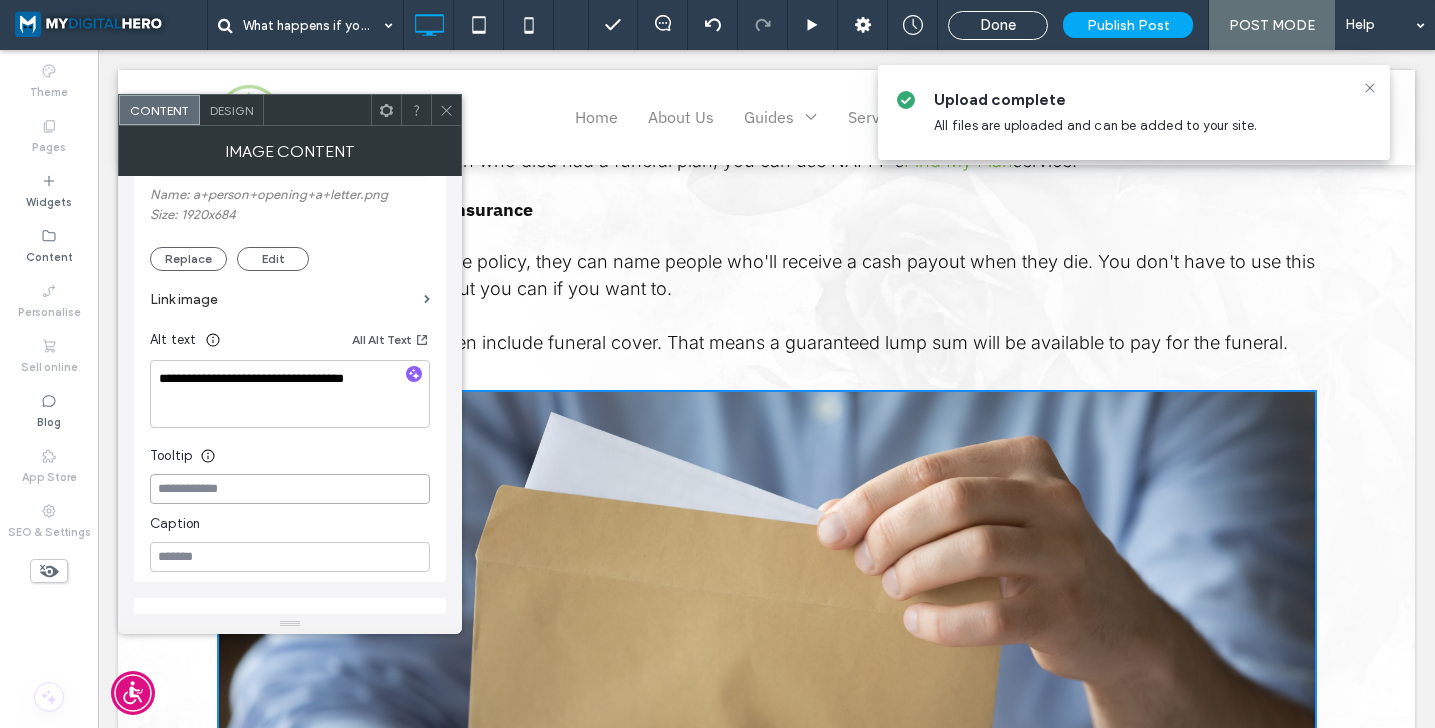 paste on "**********" 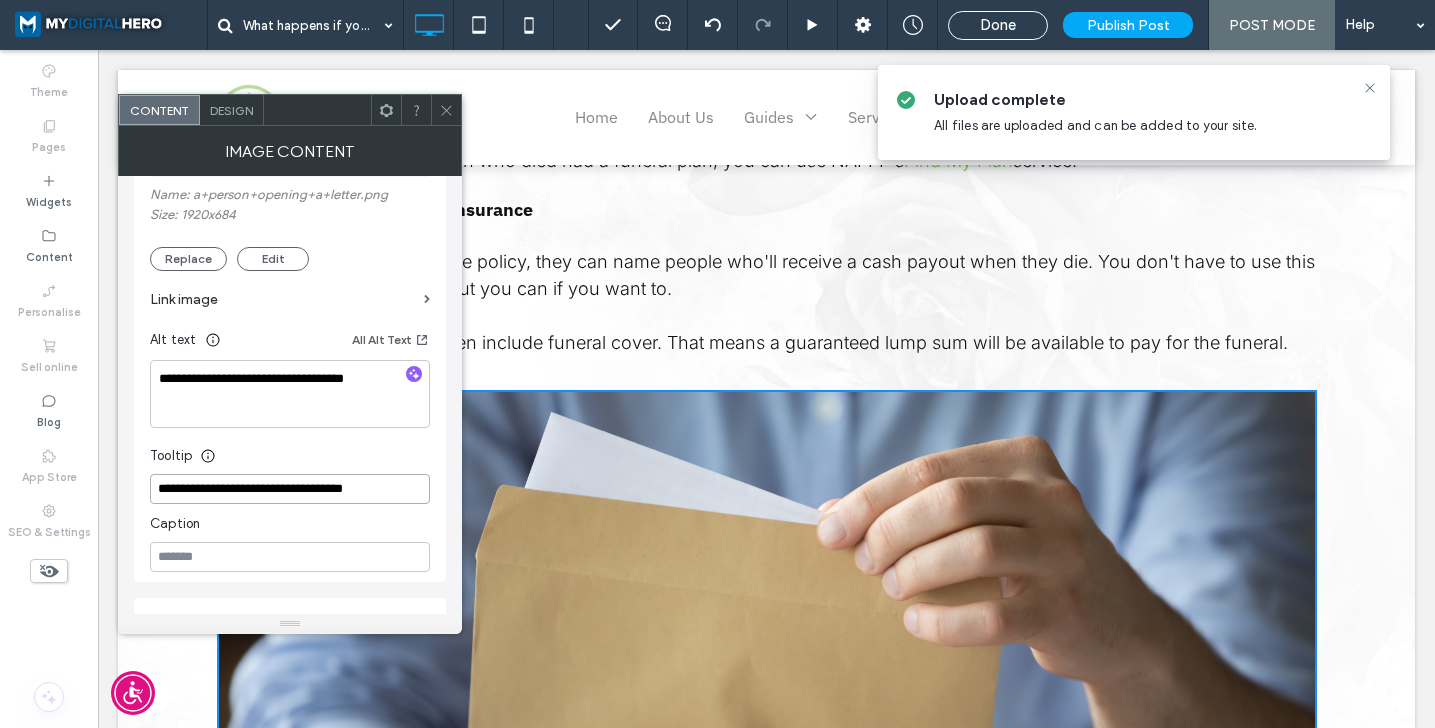 type on "**********" 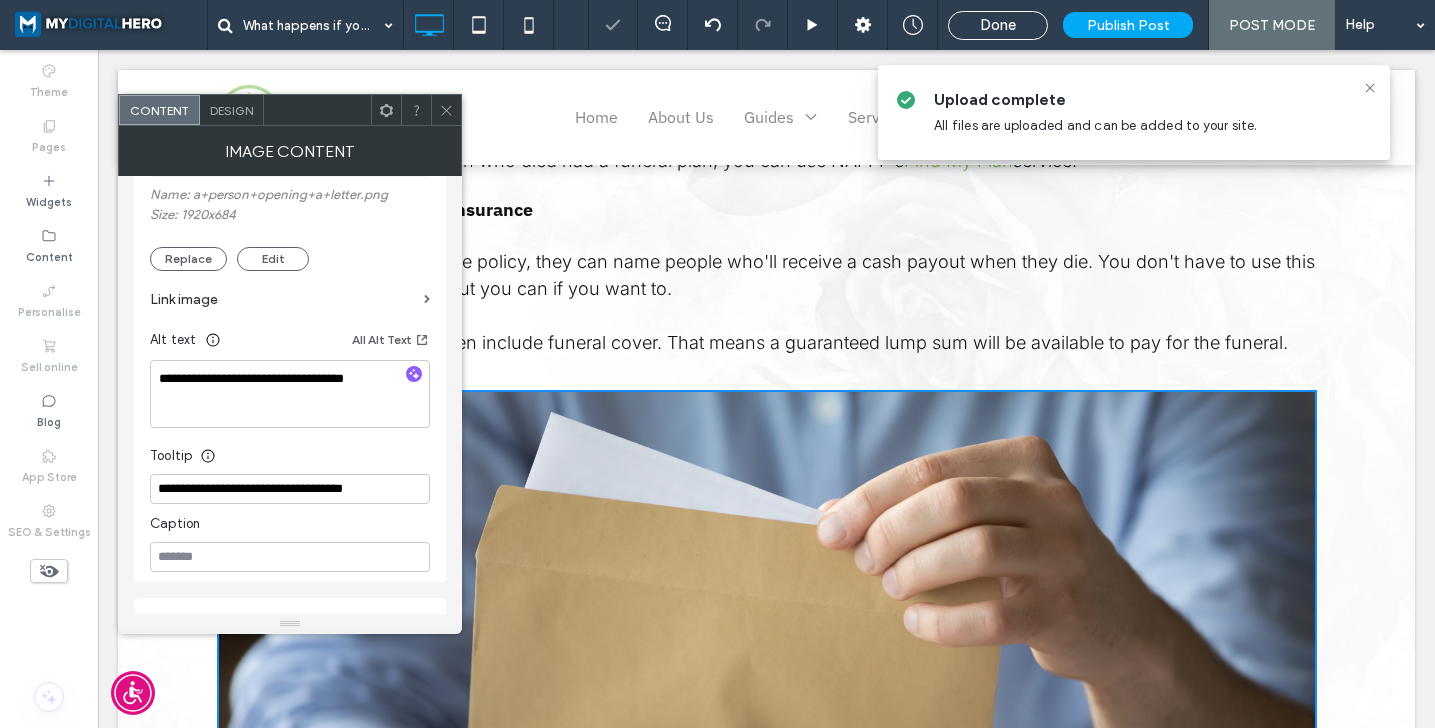 click on "Tooltip" at bounding box center [290, 451] 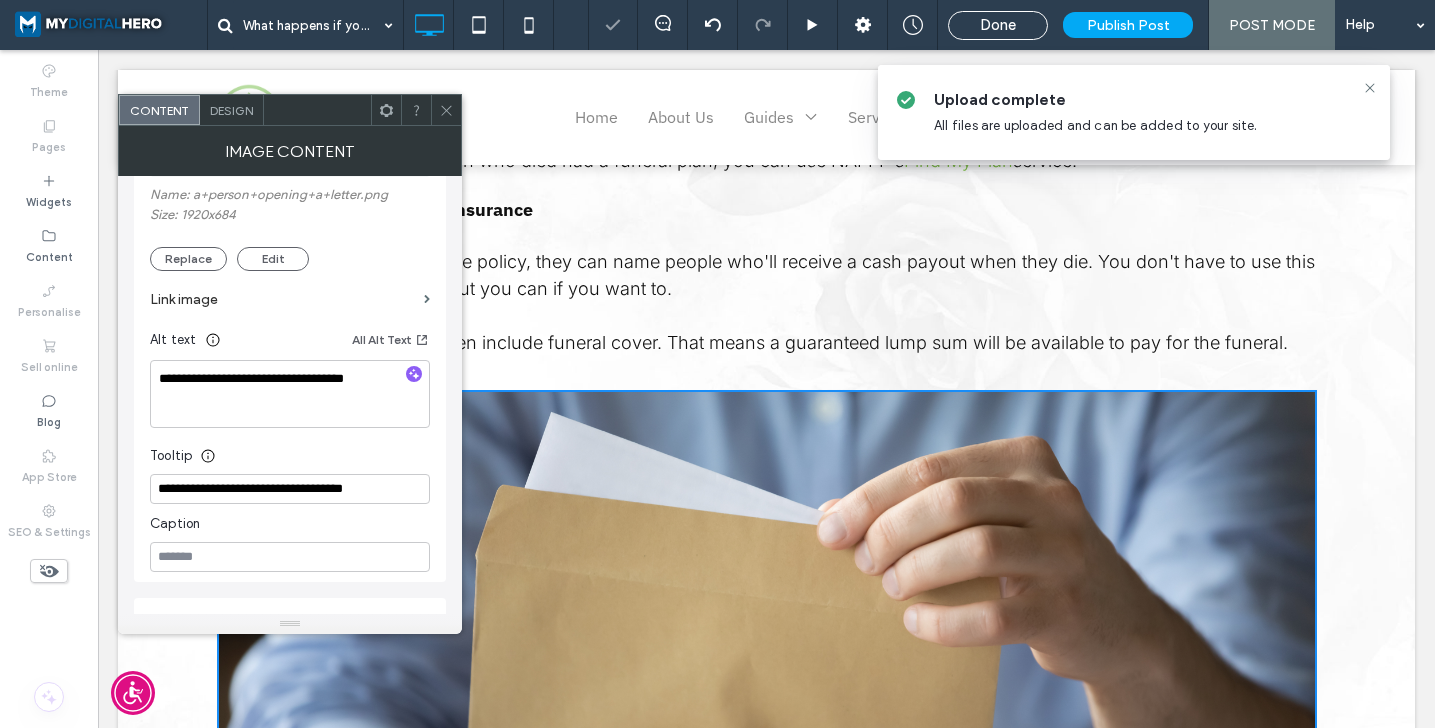 click at bounding box center [446, 110] 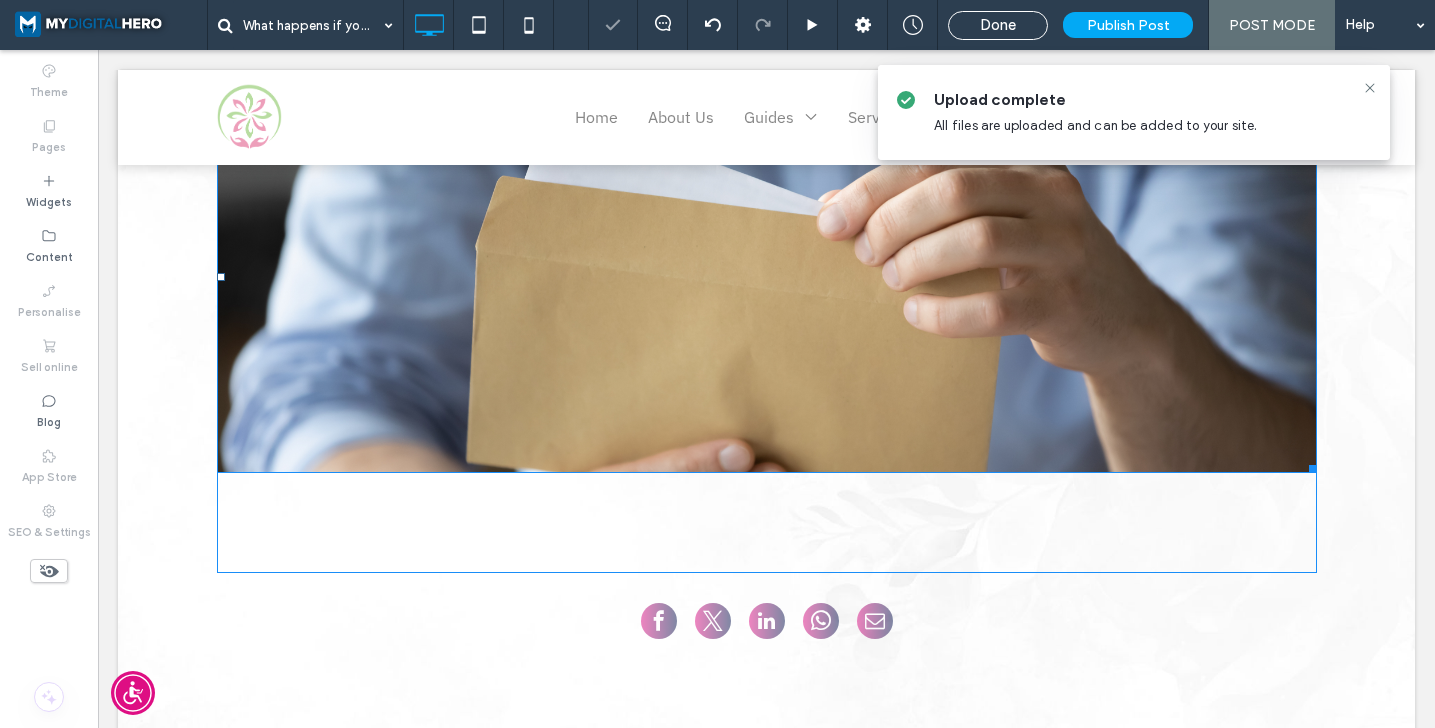 scroll, scrollTop: 2992, scrollLeft: 0, axis: vertical 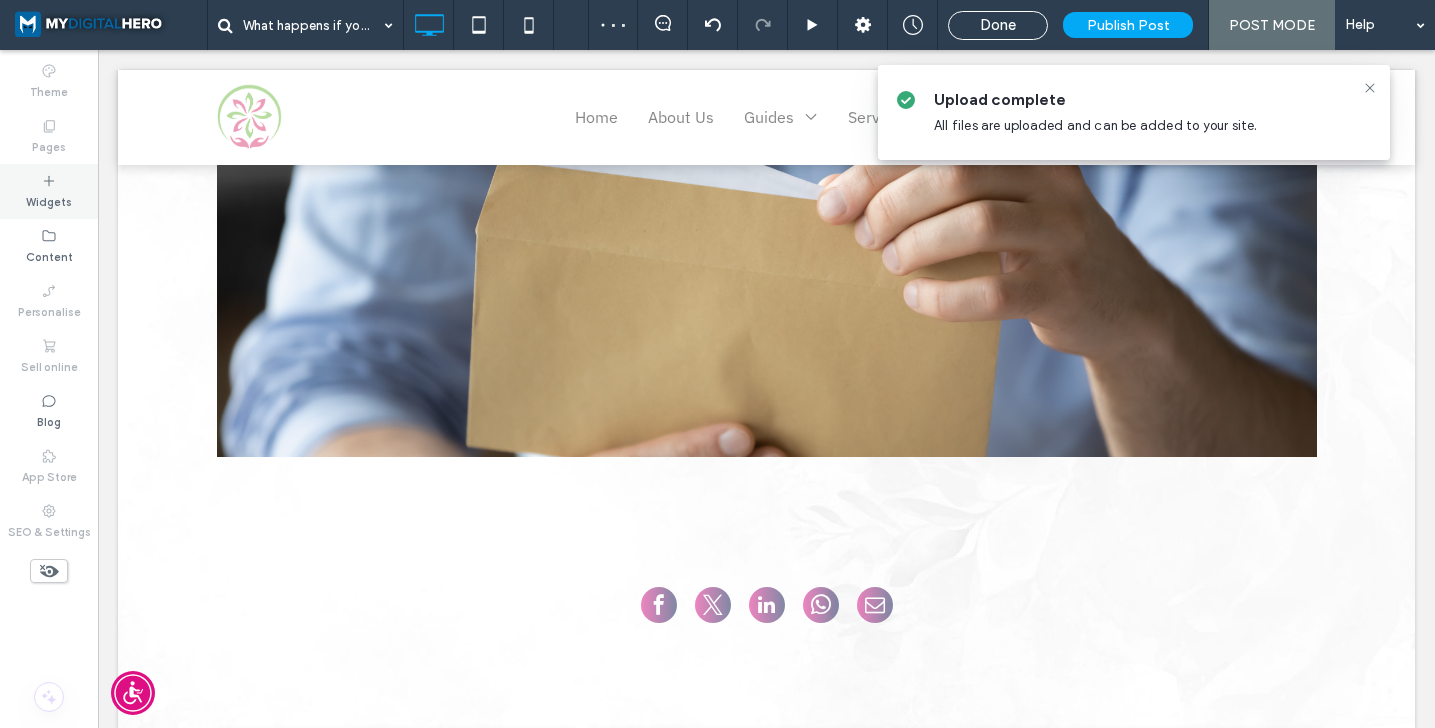 drag, startPoint x: 79, startPoint y: 200, endPoint x: 57, endPoint y: 192, distance: 23.409399 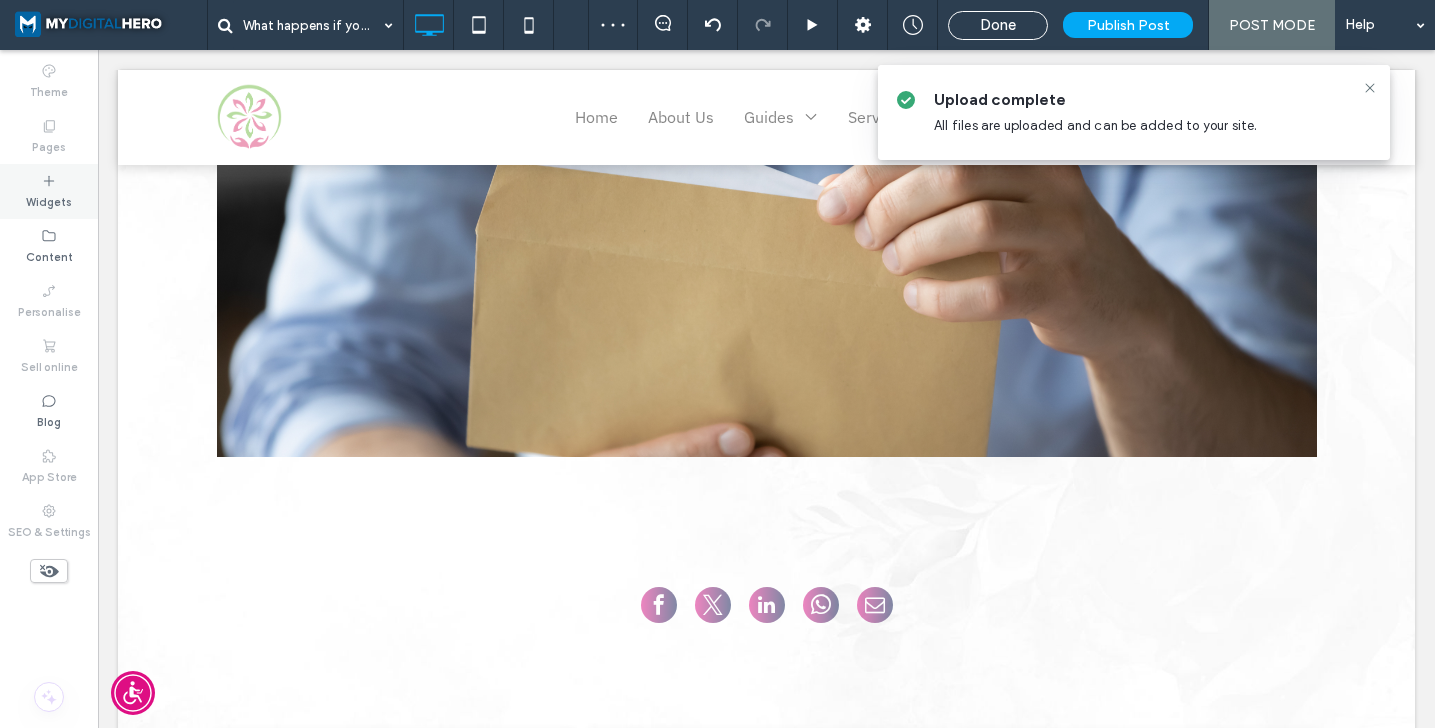 click on "Widgets" at bounding box center (49, 191) 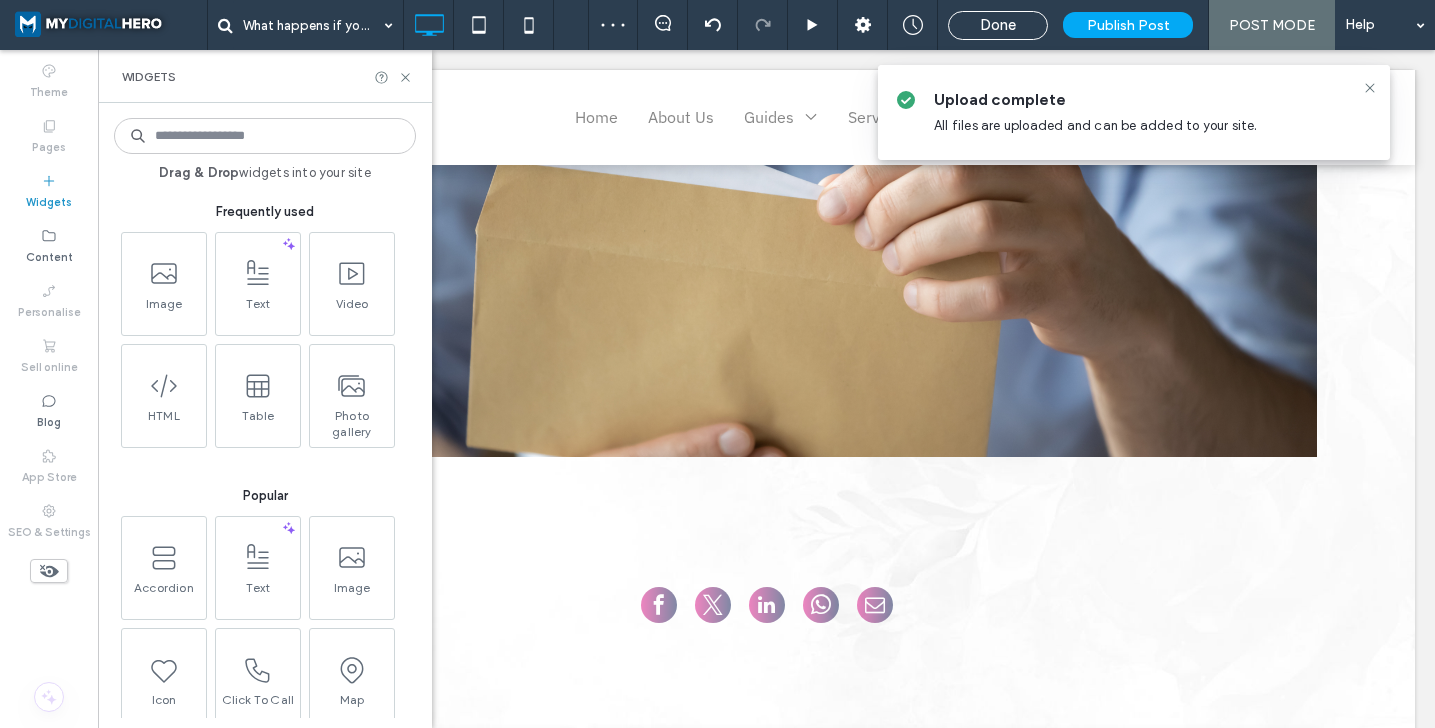 click at bounding box center (258, 273) 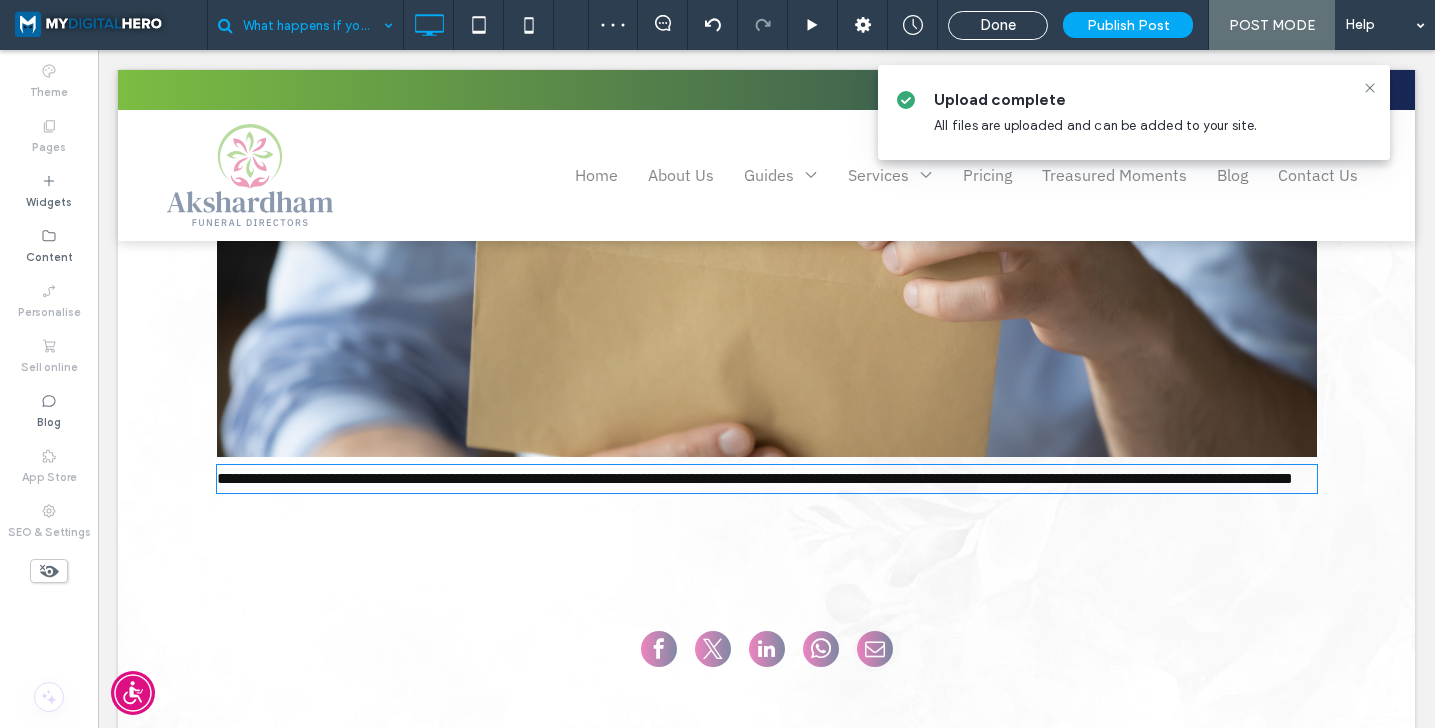 type on "*****" 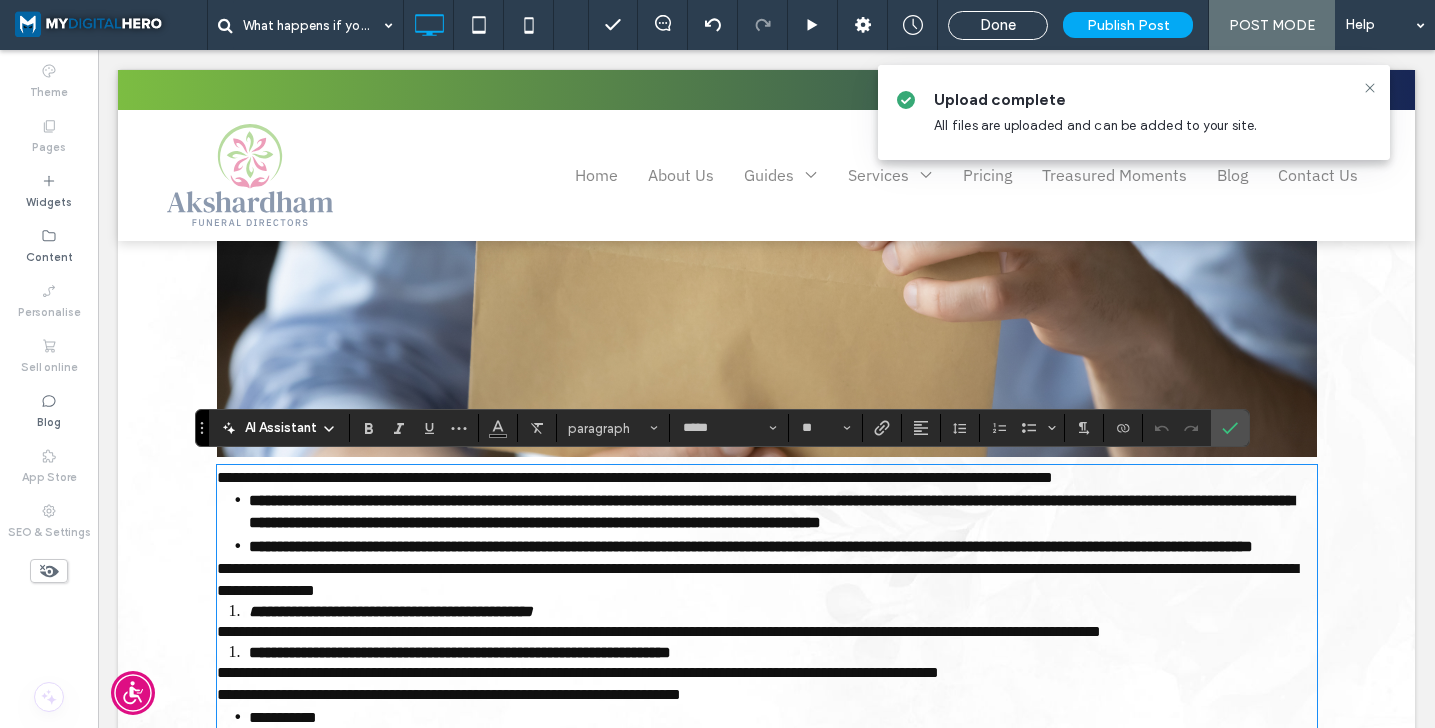 scroll, scrollTop: 3970, scrollLeft: 0, axis: vertical 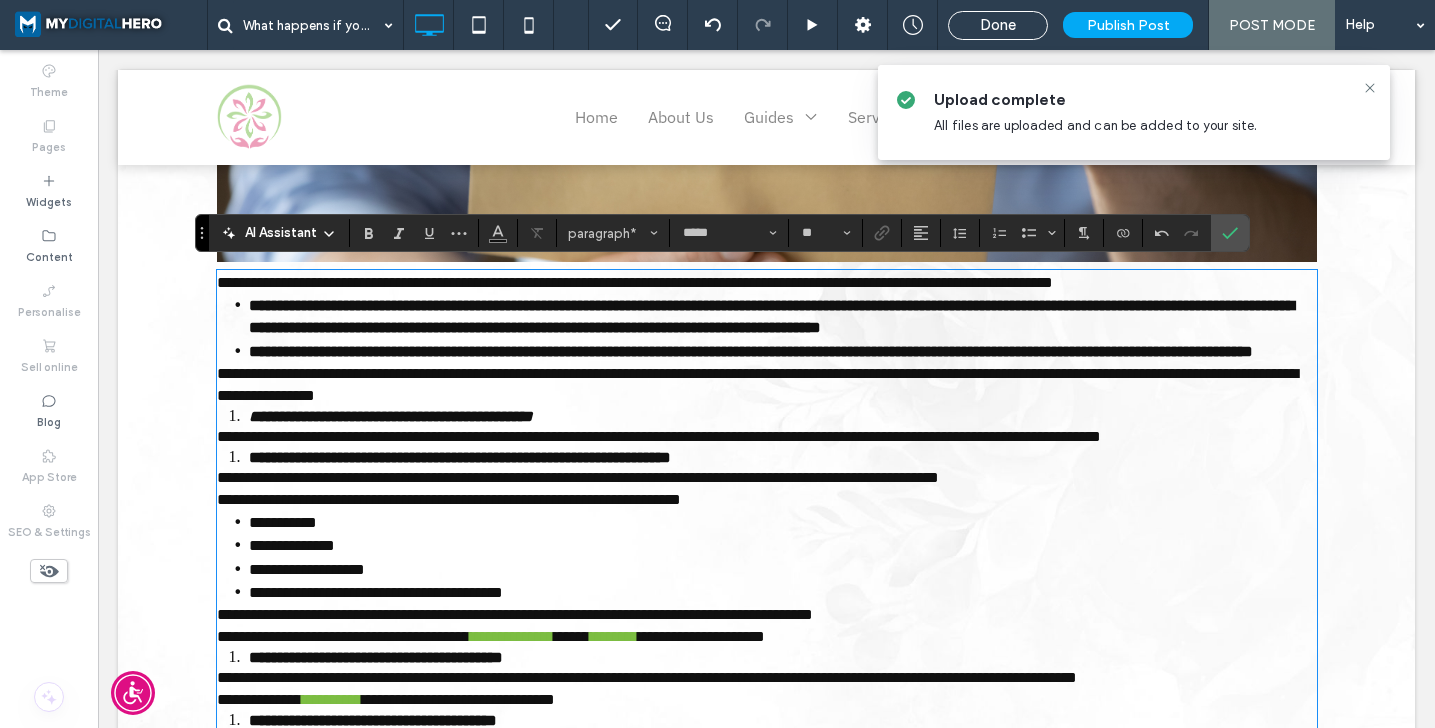 click on "**********" at bounding box center (391, 416) 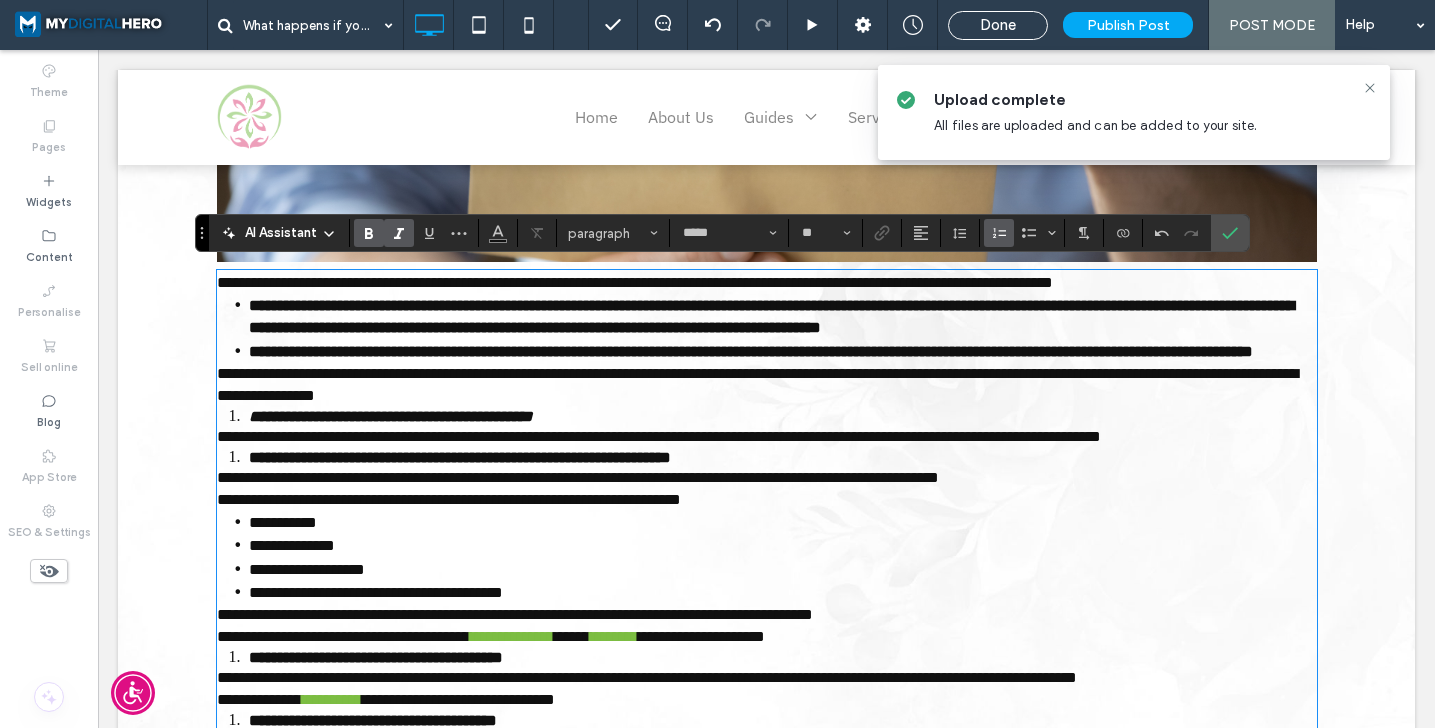 click on "**********" at bounding box center (391, 416) 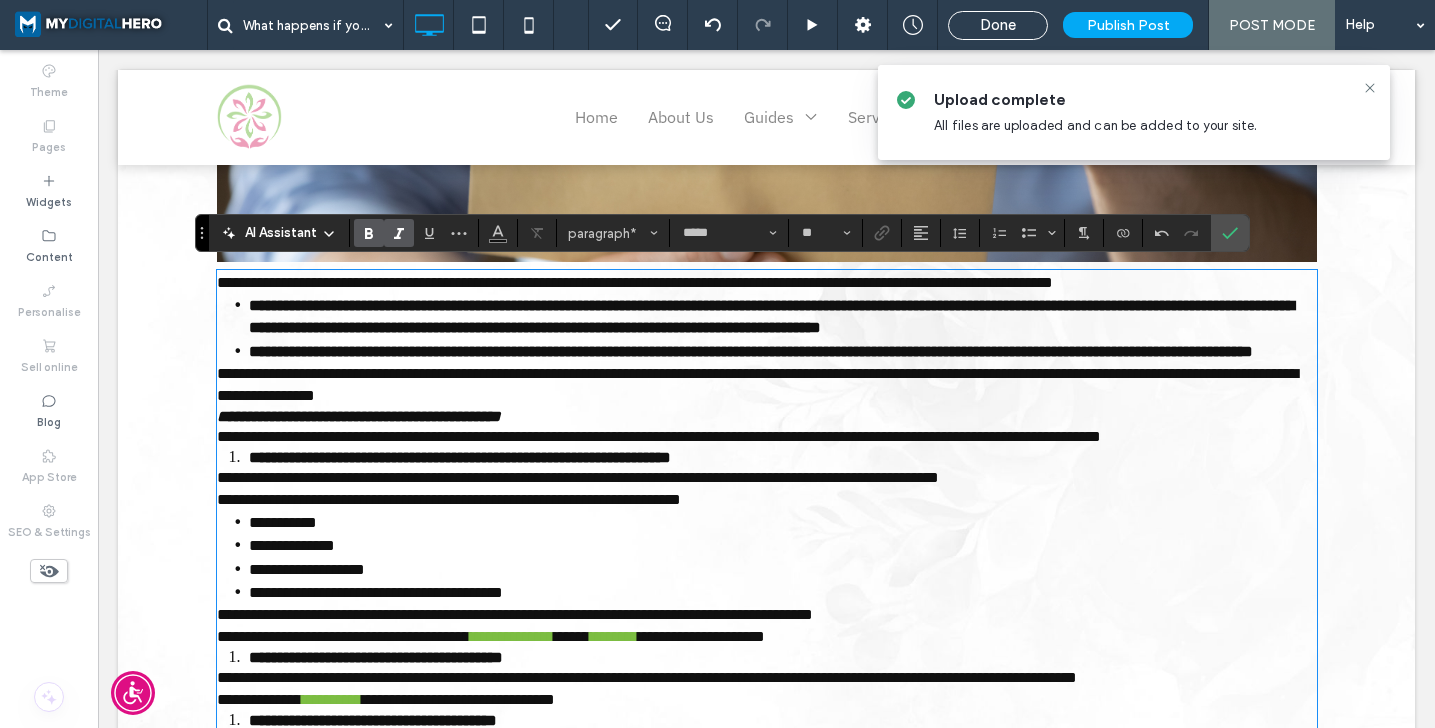 click on "**********" at bounding box center (460, 457) 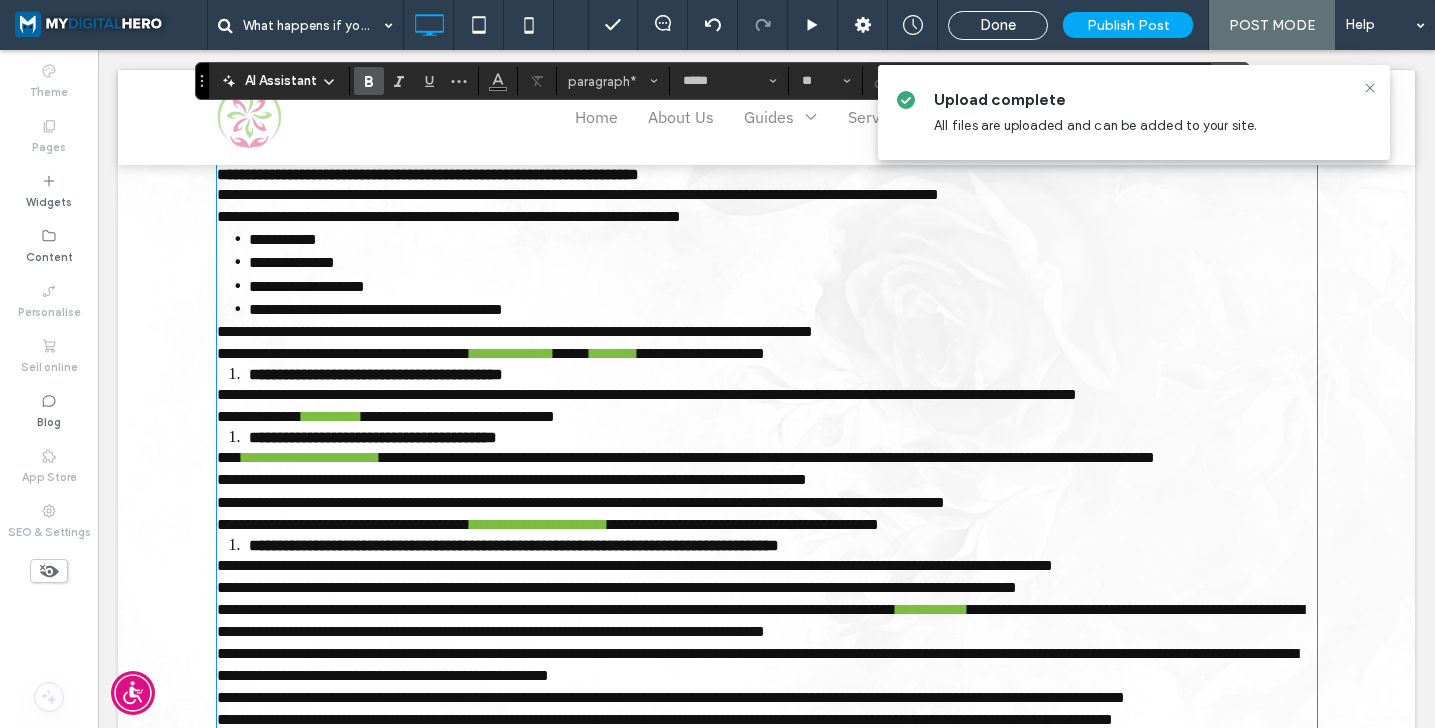 scroll, scrollTop: 3495, scrollLeft: 0, axis: vertical 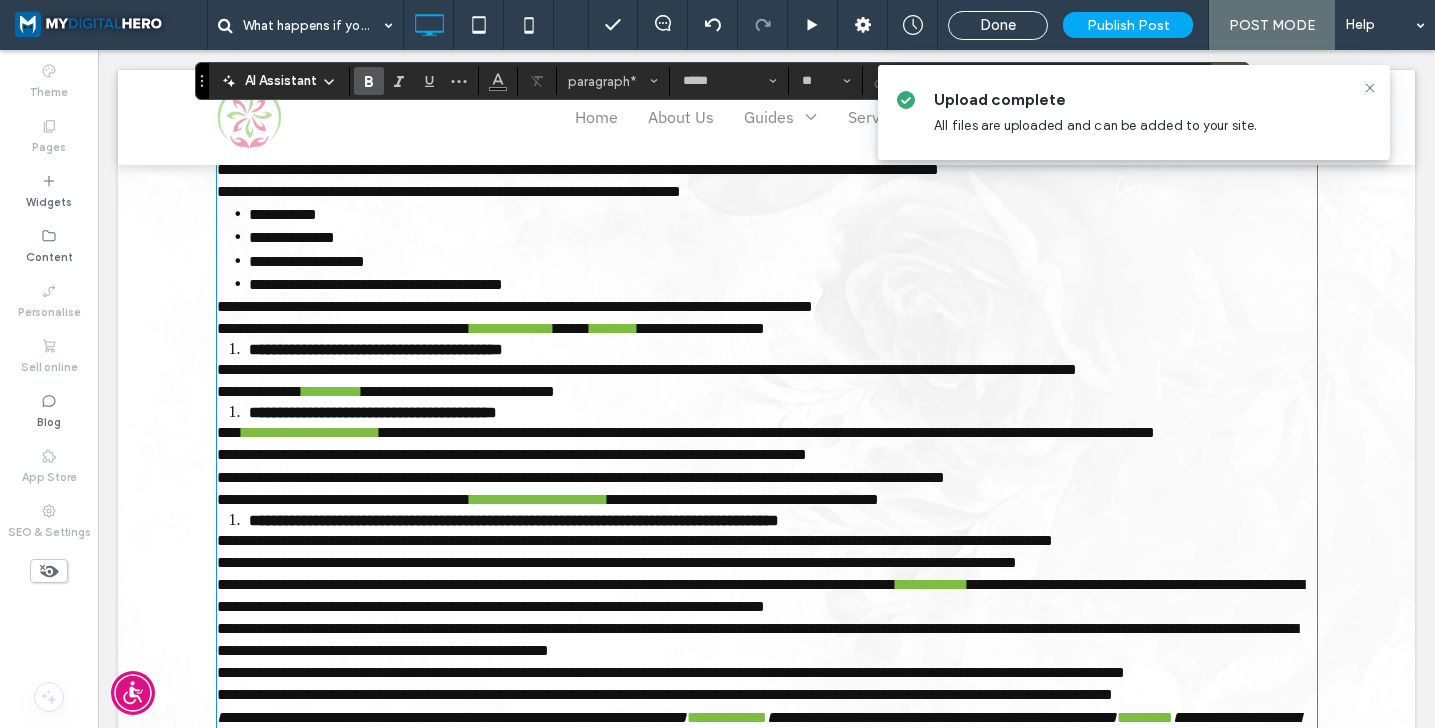 click on "**********" at bounding box center [376, 349] 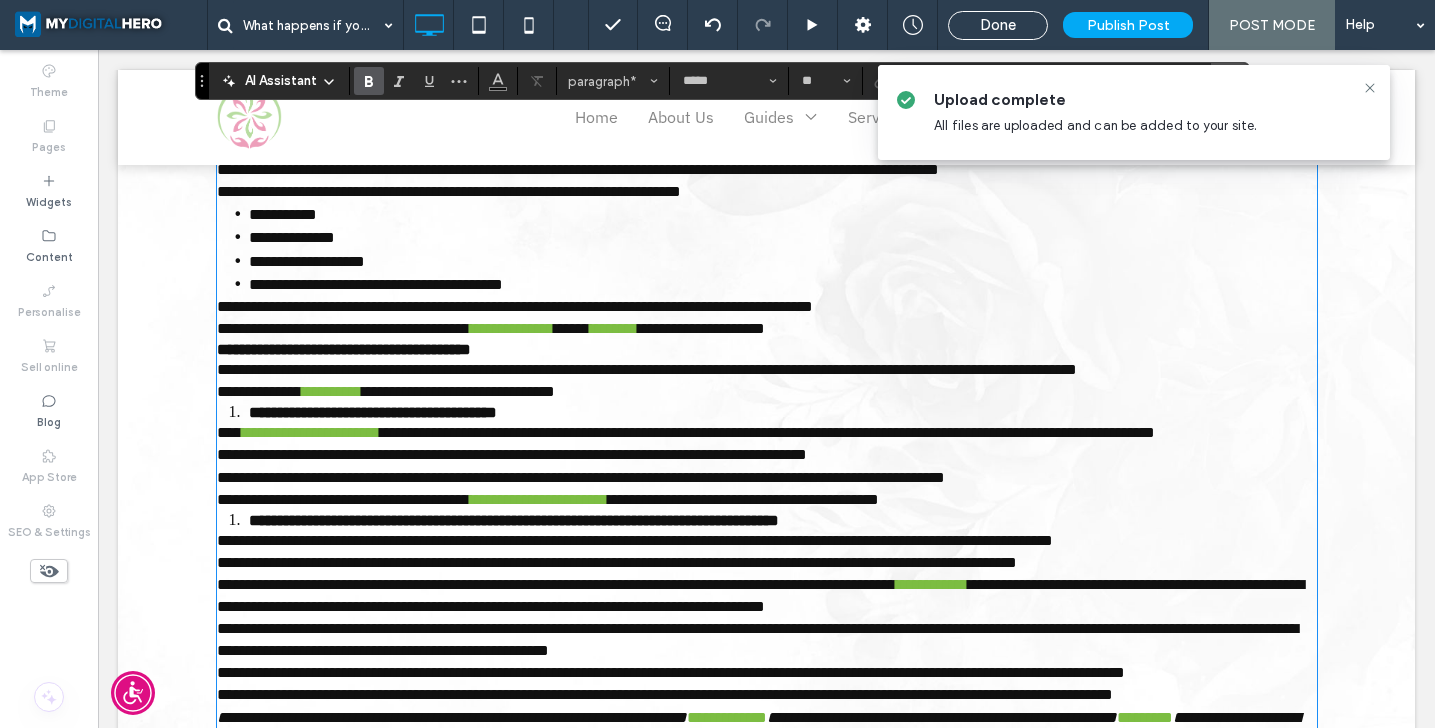 click on "**********" at bounding box center [373, 412] 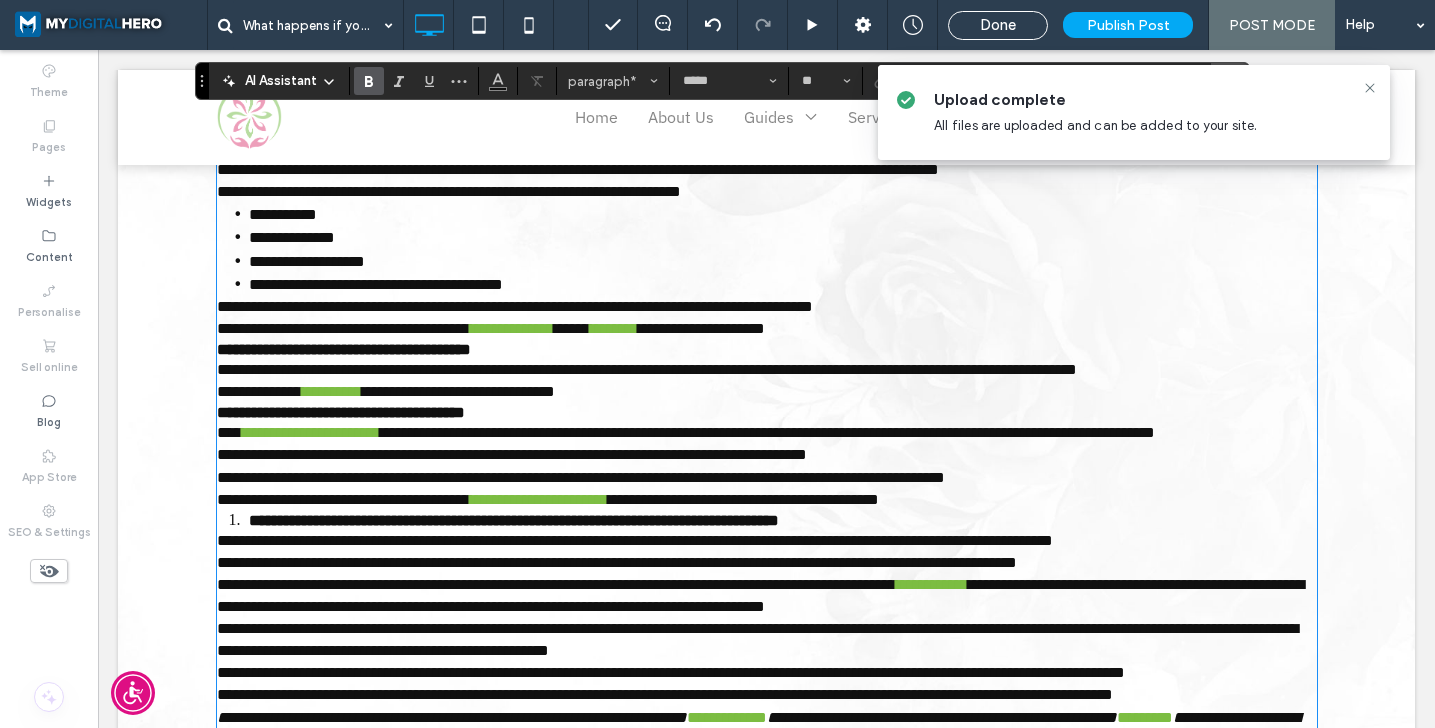 click on "**********" at bounding box center [514, 520] 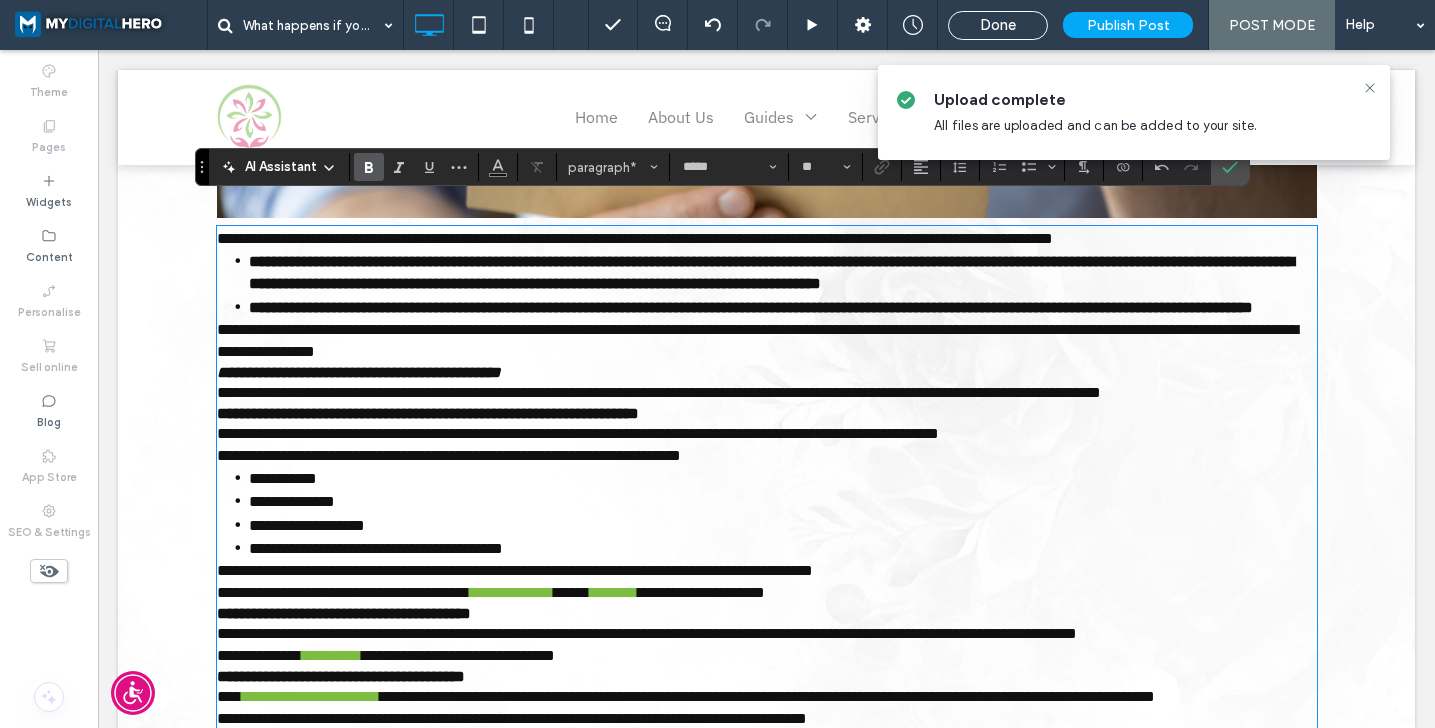 scroll, scrollTop: 3262, scrollLeft: 0, axis: vertical 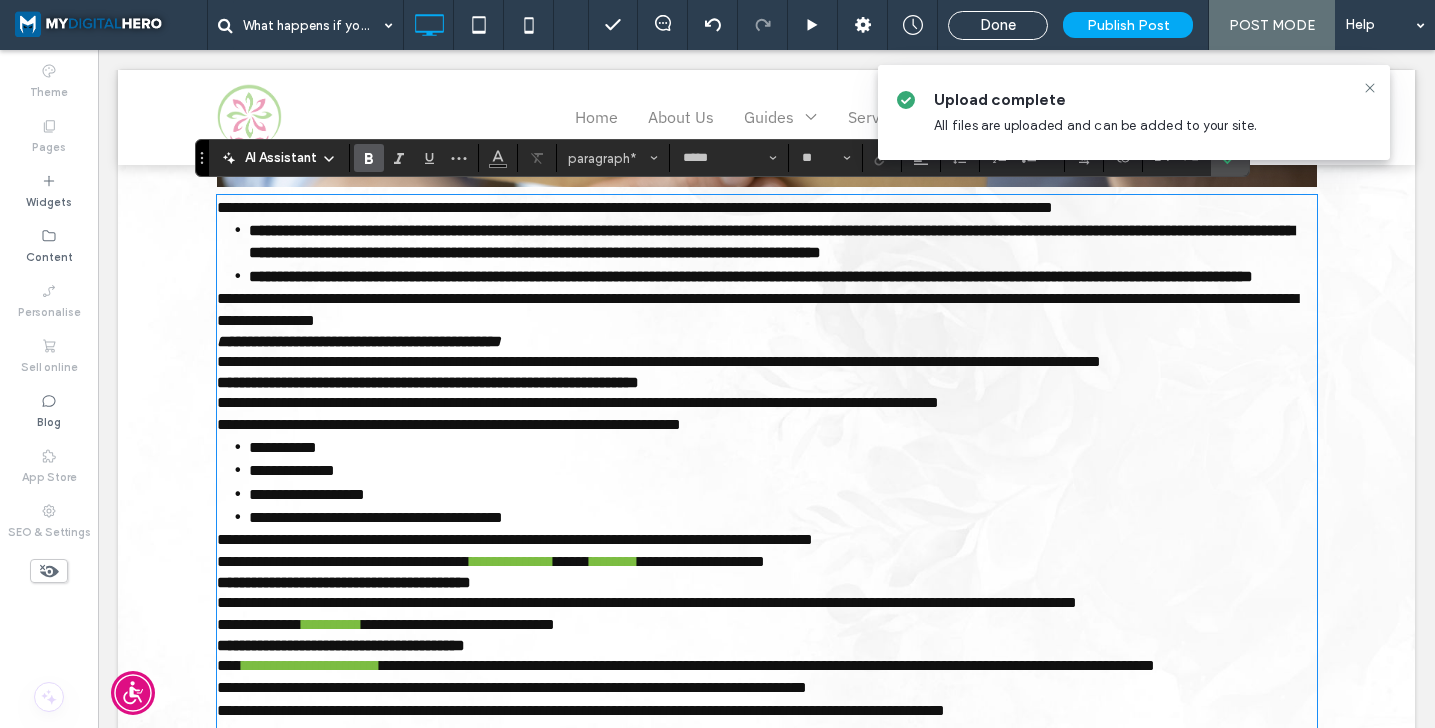 click on "**********" at bounding box center [359, 341] 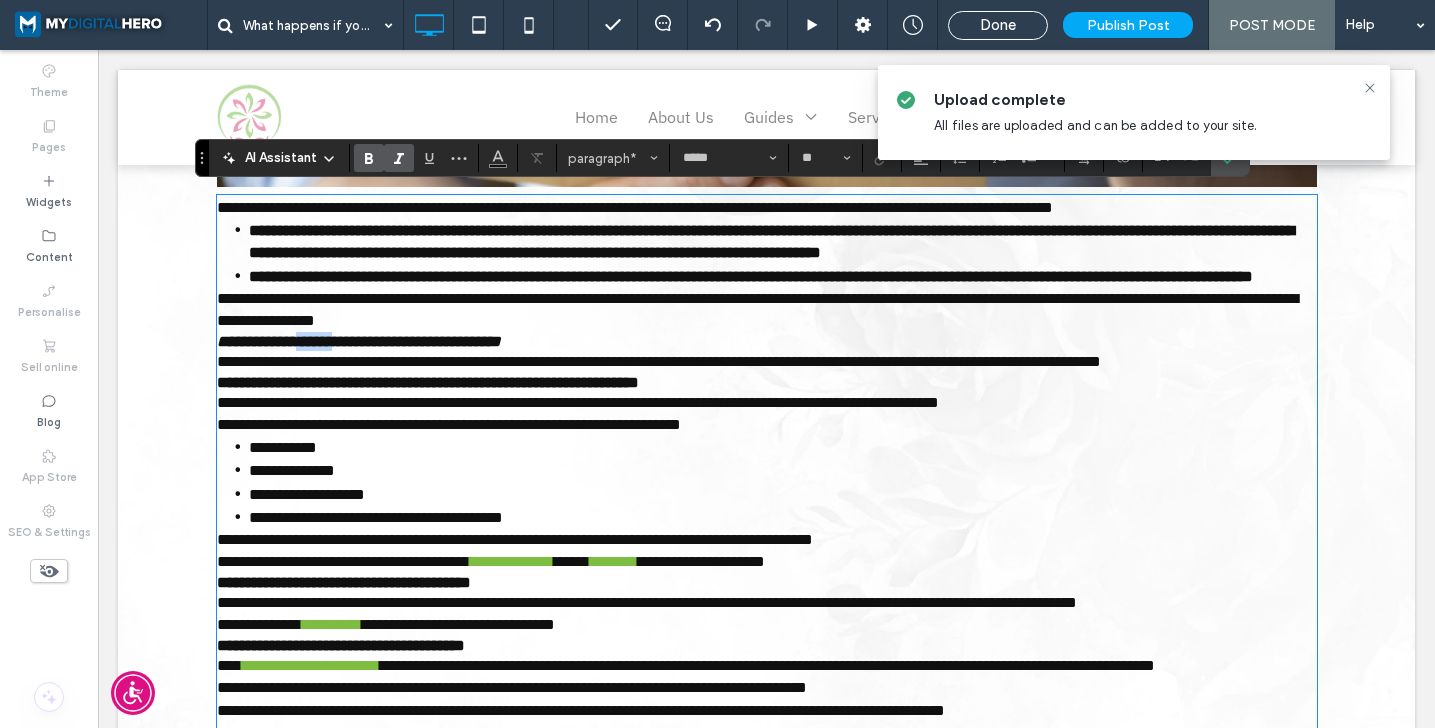 click on "**********" at bounding box center [359, 341] 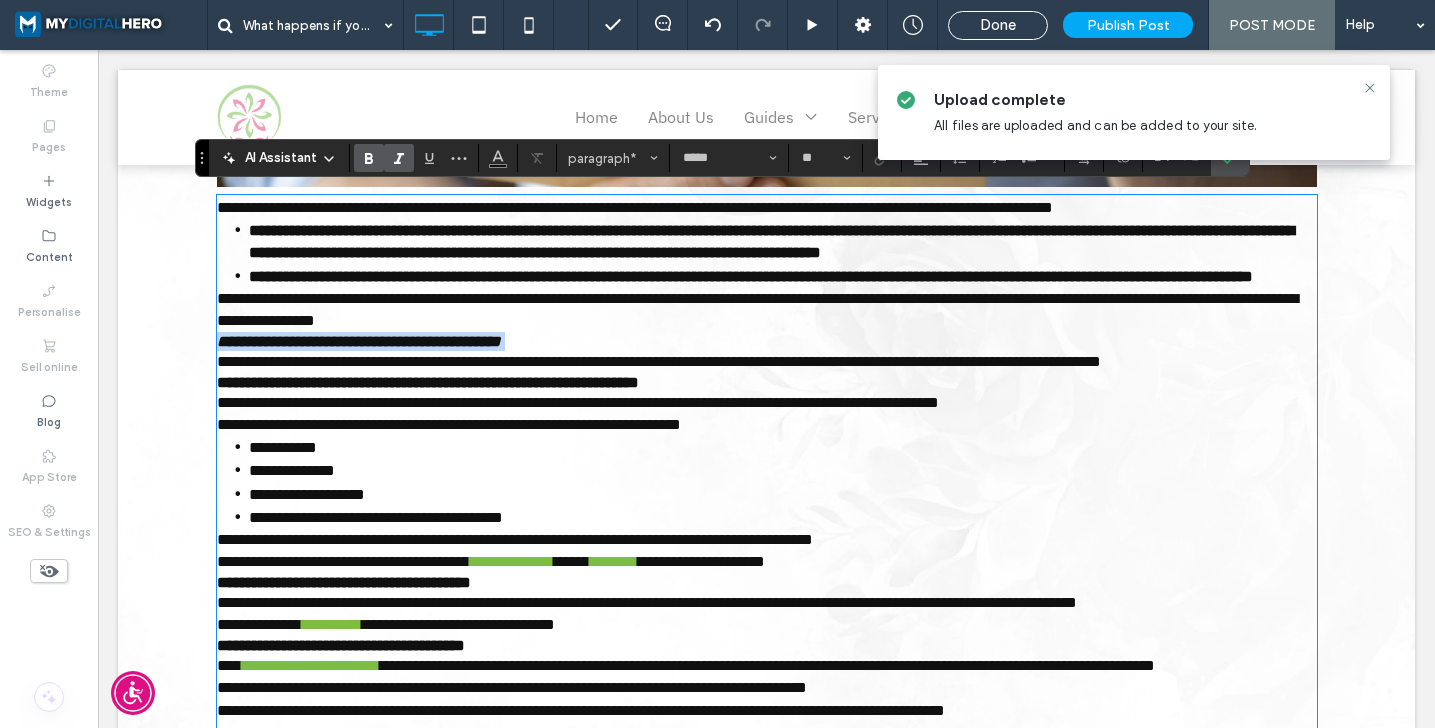click on "**********" at bounding box center [359, 341] 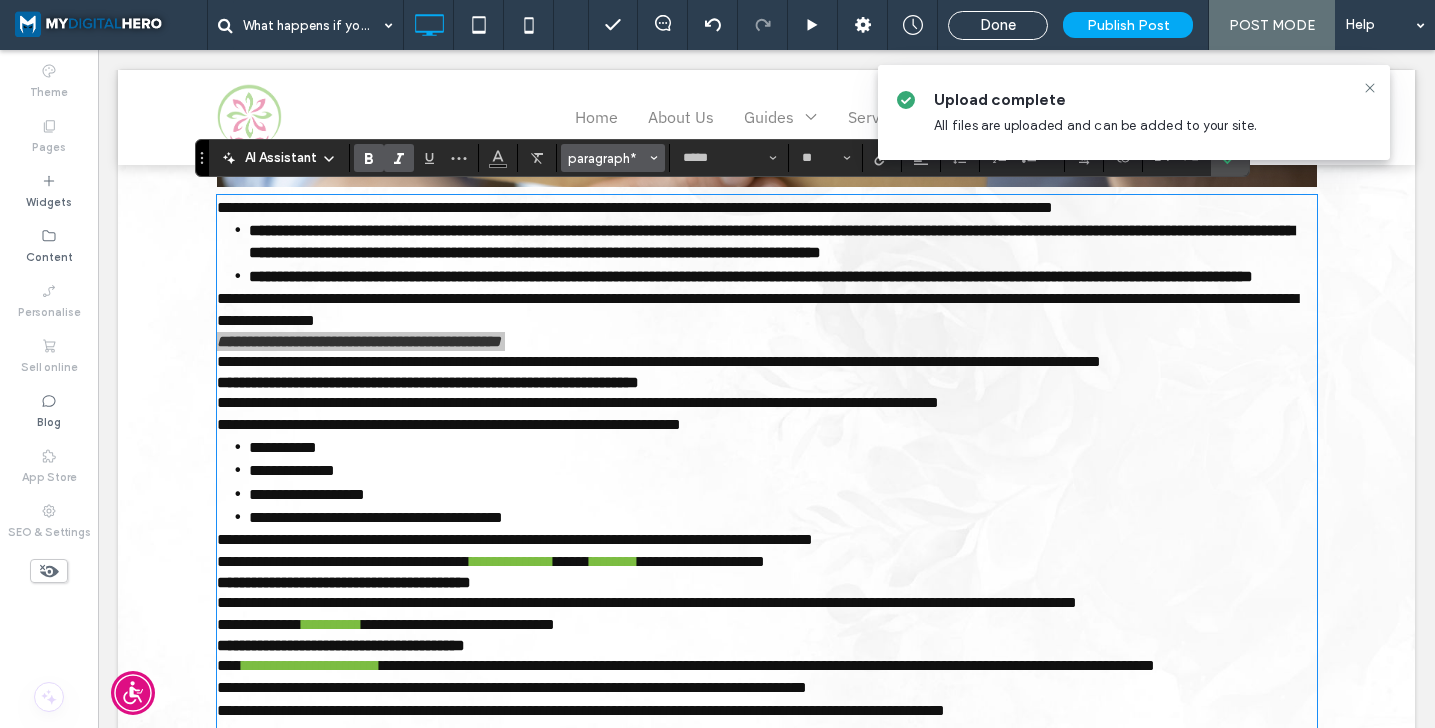 click on "paragraph*" at bounding box center (607, 158) 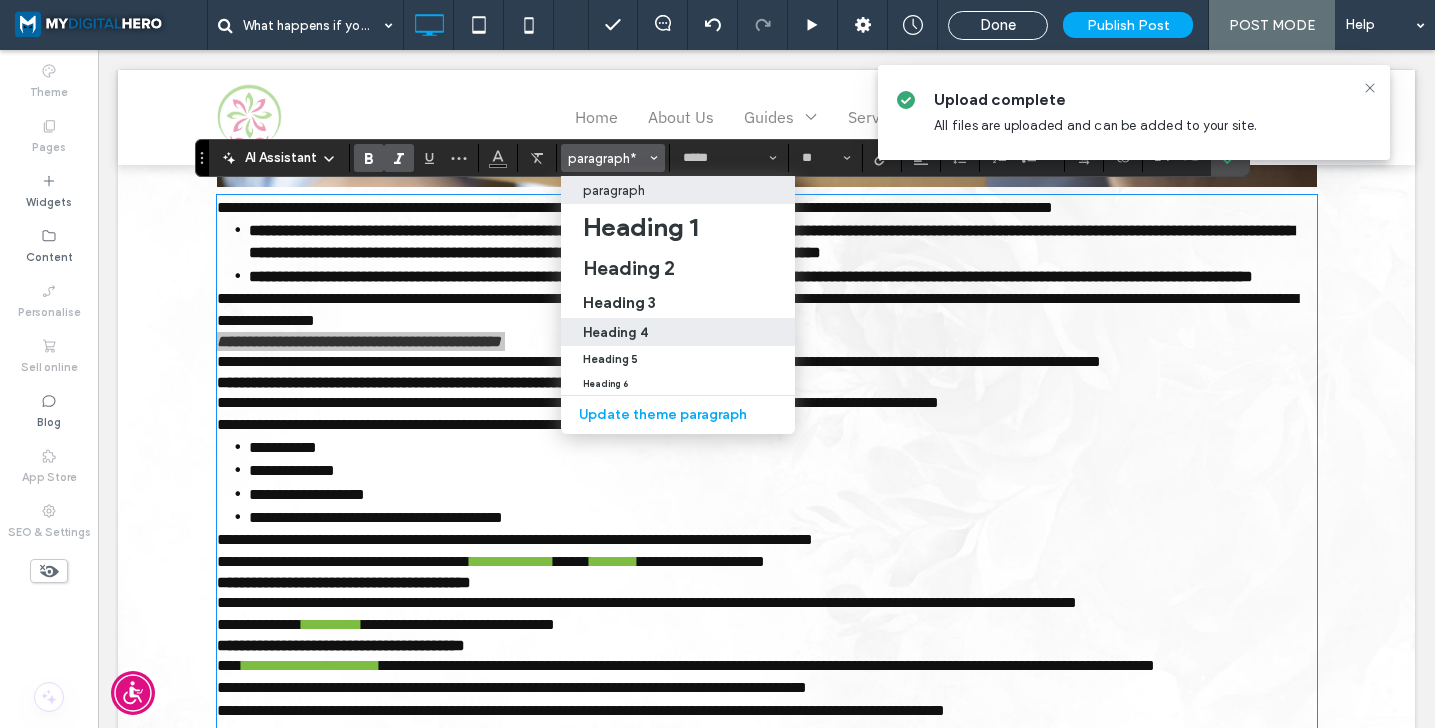 click on "Heading 4" at bounding box center (678, 332) 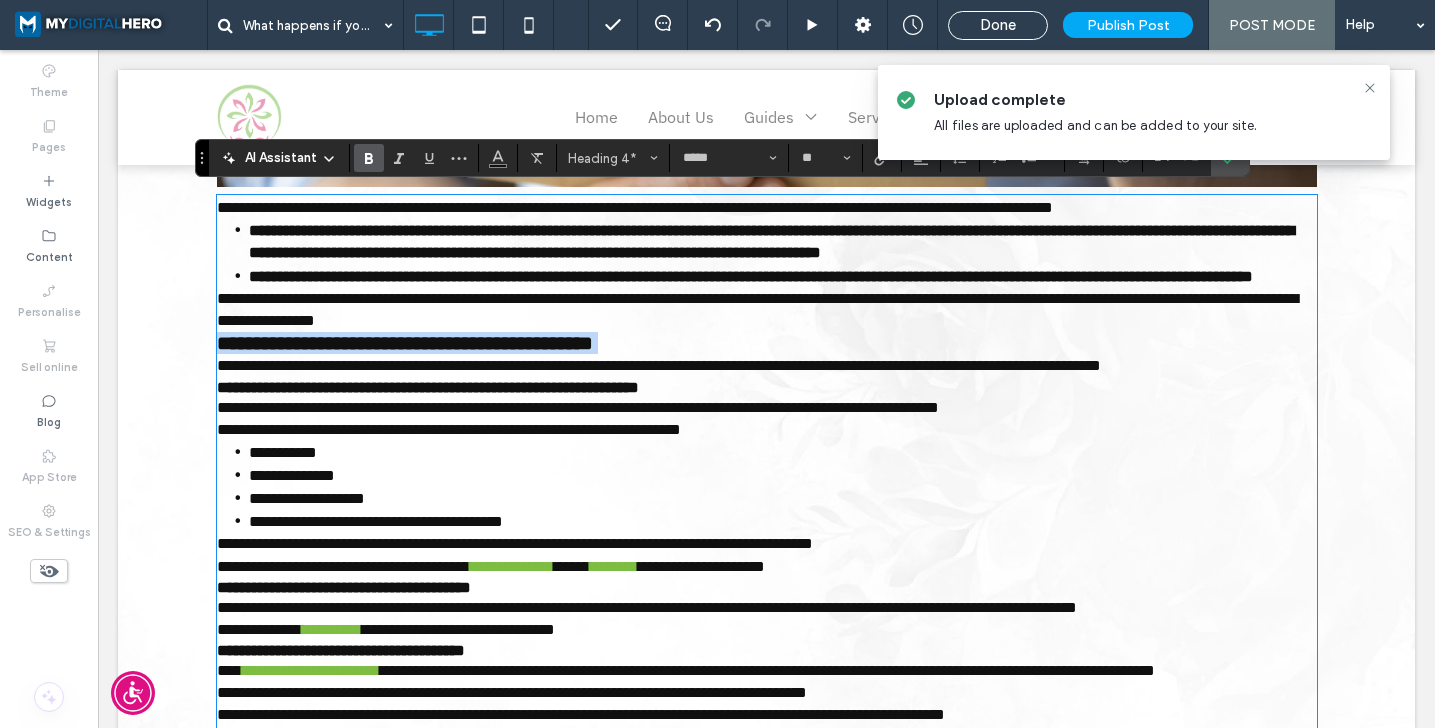 type on "**********" 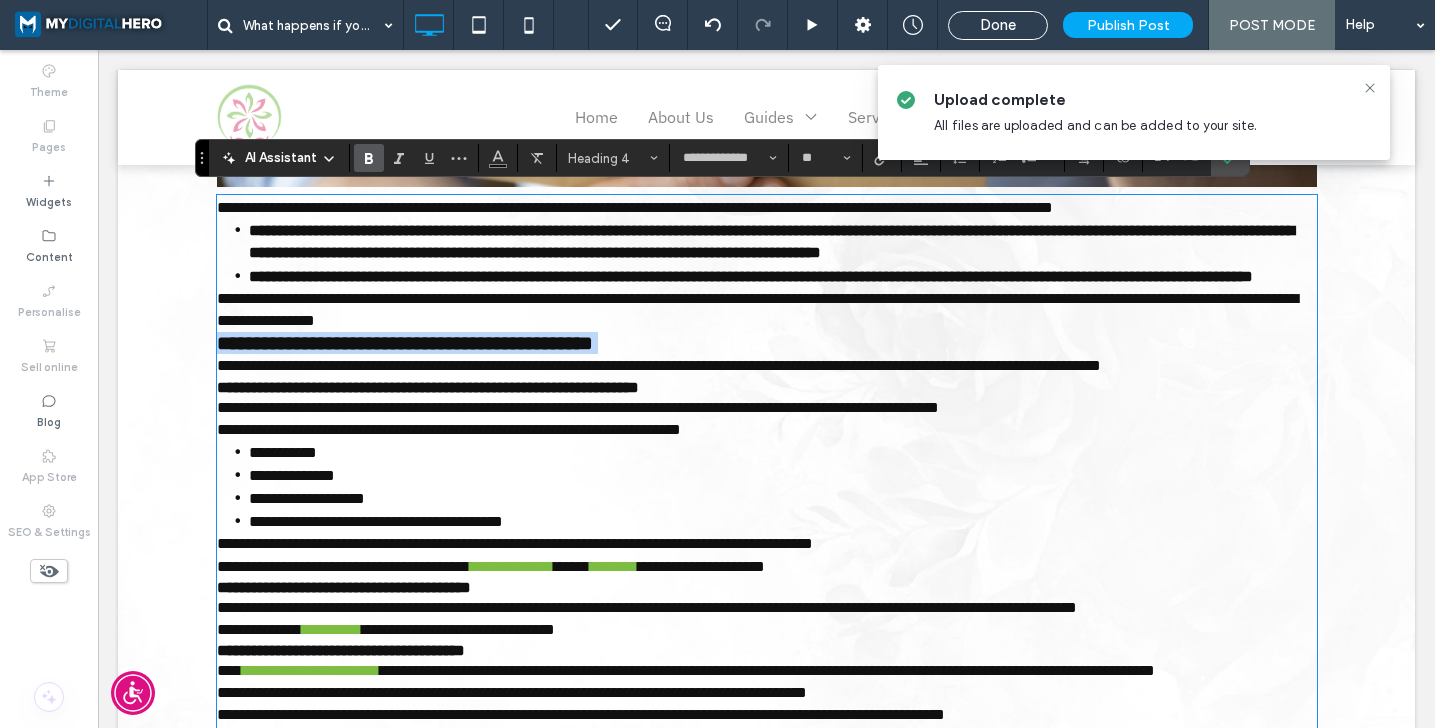 type on "*****" 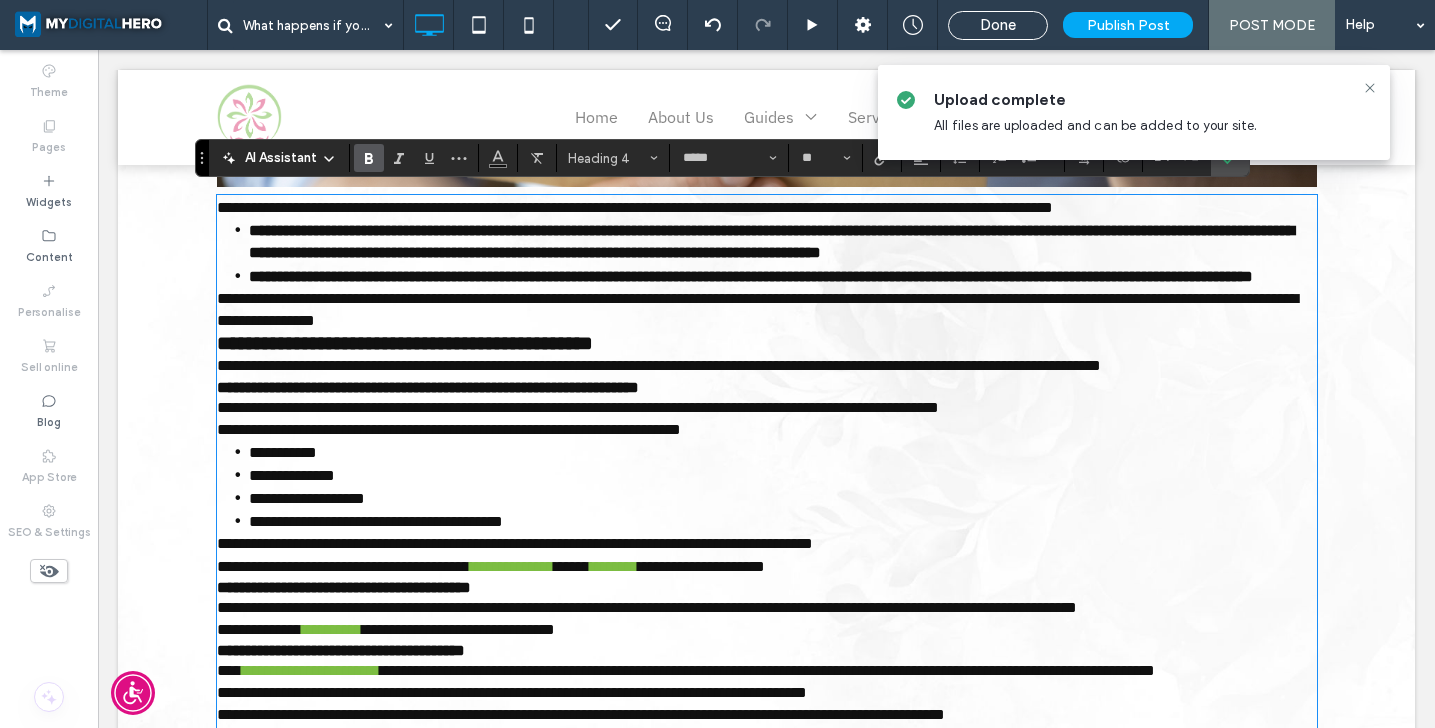 click on "**********" at bounding box center (428, 387) 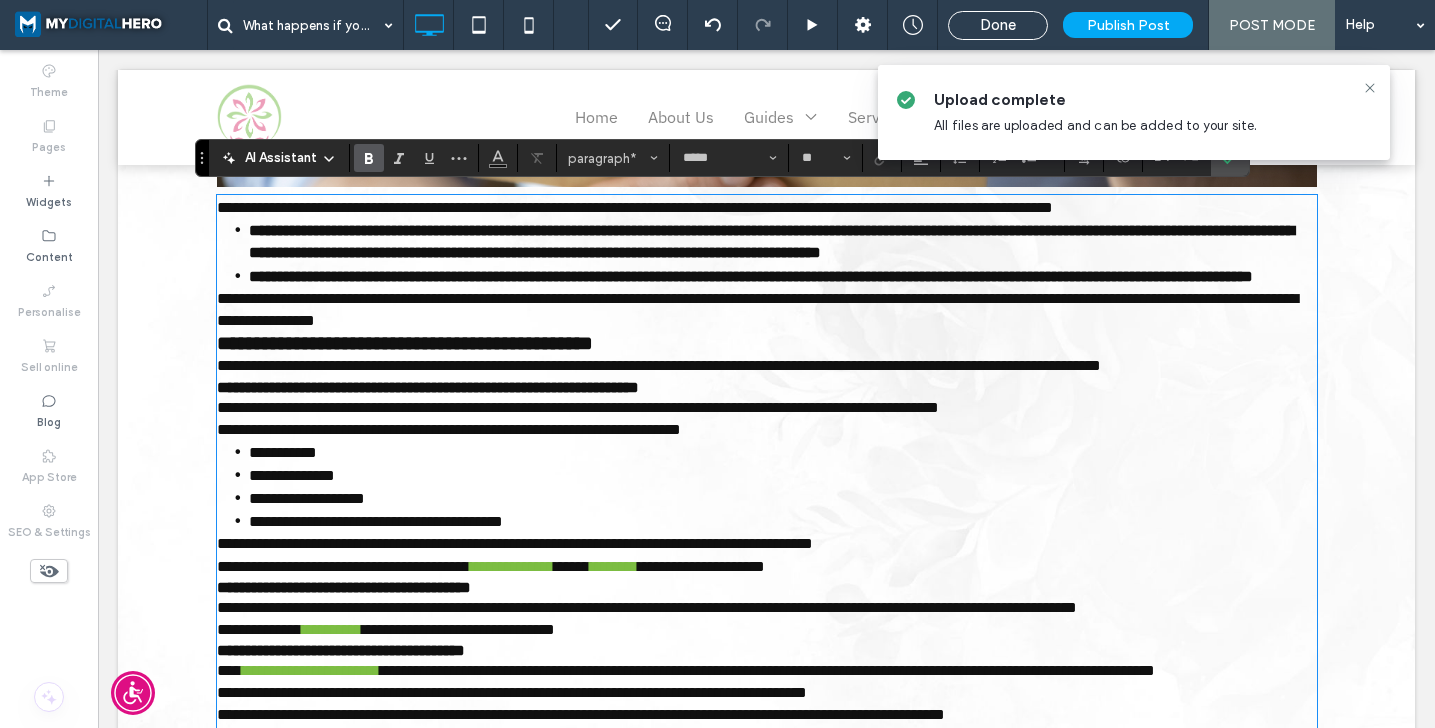 click on "**********" at bounding box center [428, 387] 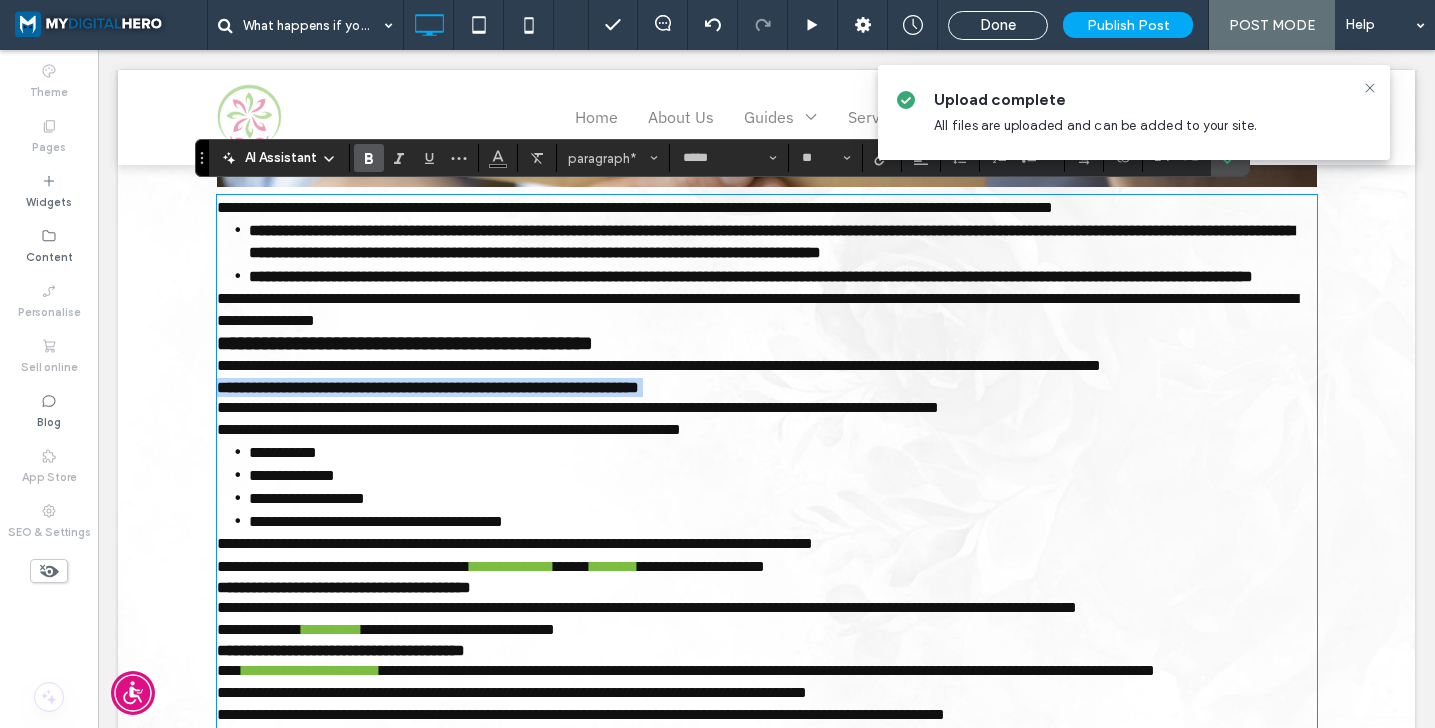 click on "**********" at bounding box center (428, 387) 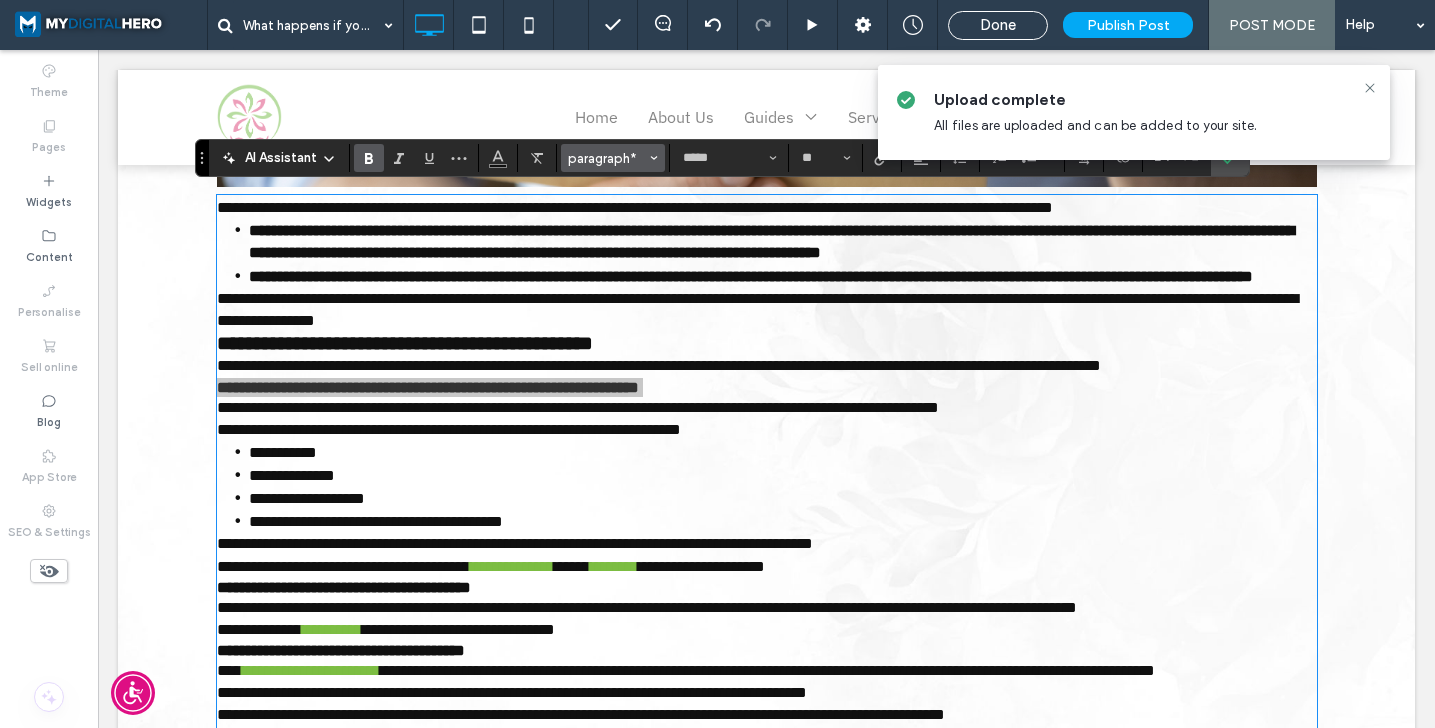 click on "paragraph*" at bounding box center [613, 158] 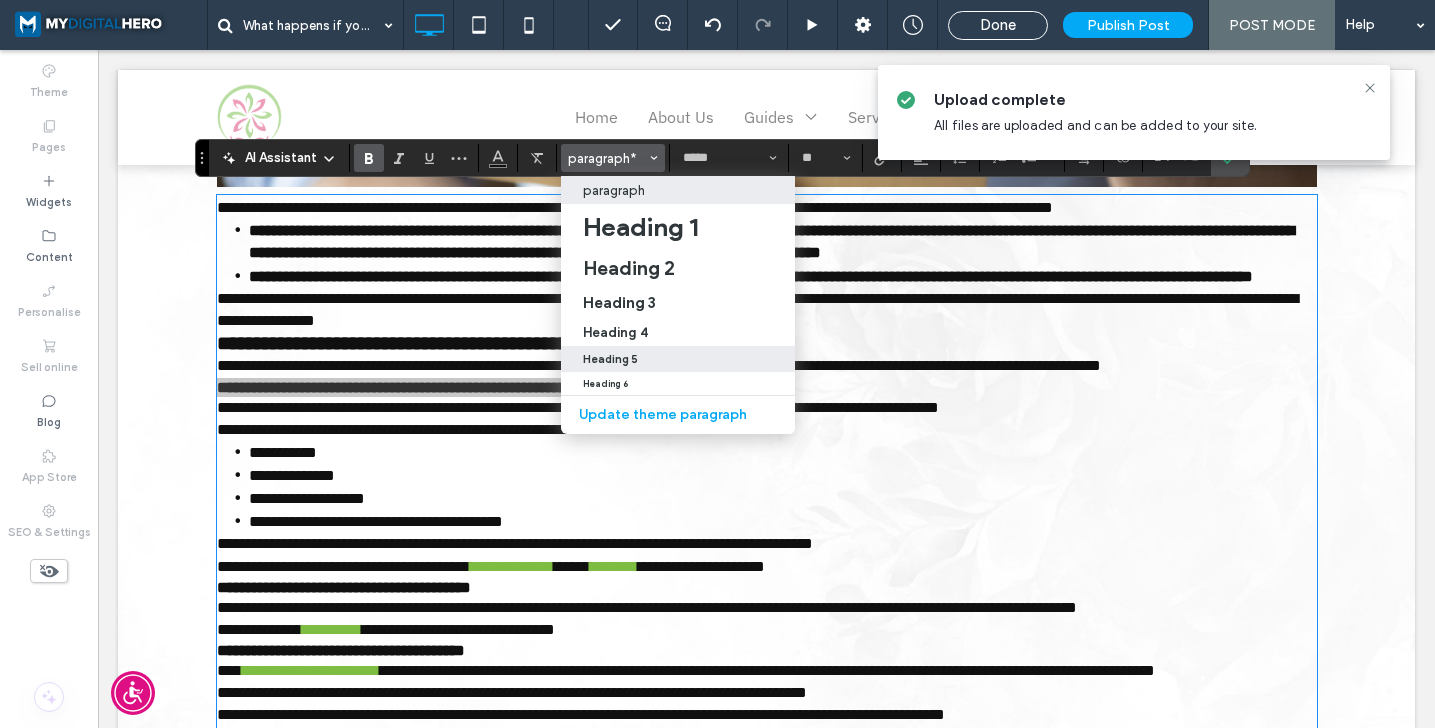 click on "Heading 5" at bounding box center (610, 359) 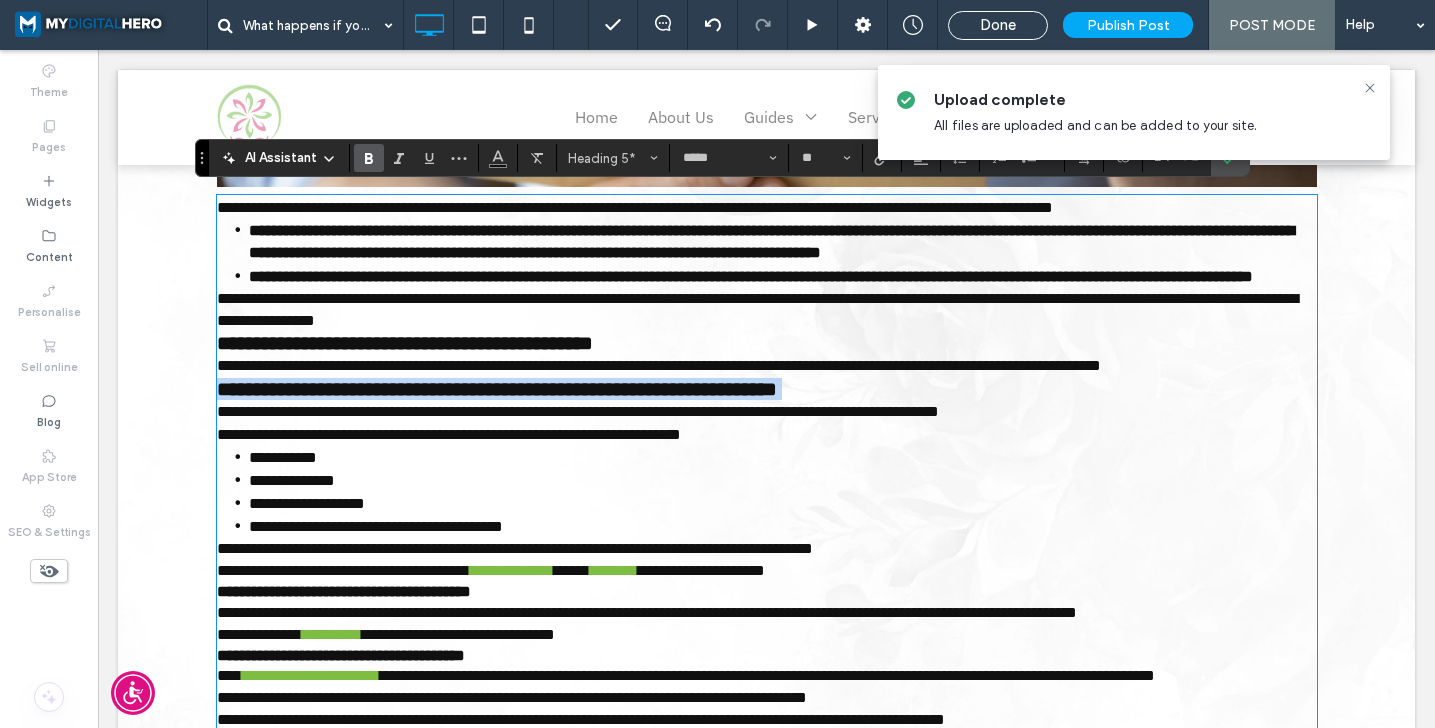 type on "**********" 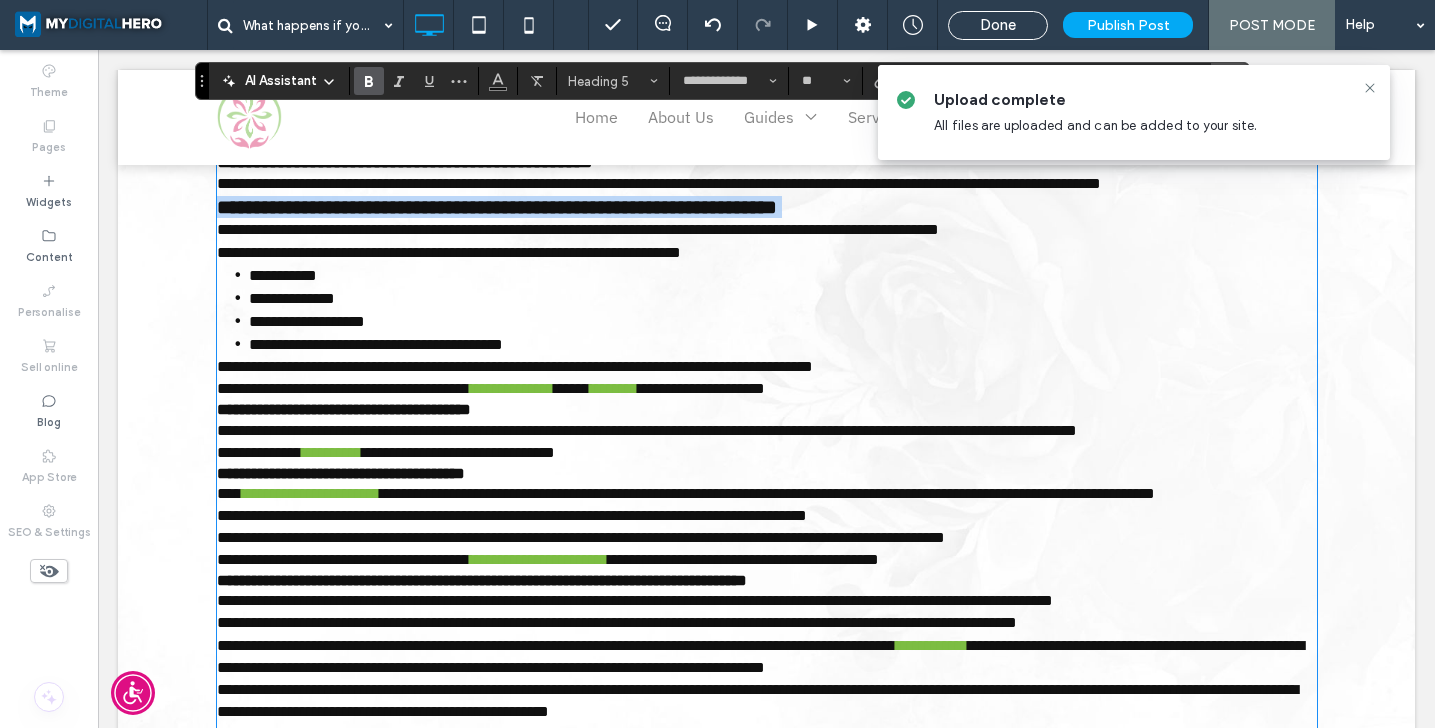 scroll, scrollTop: 3448, scrollLeft: 0, axis: vertical 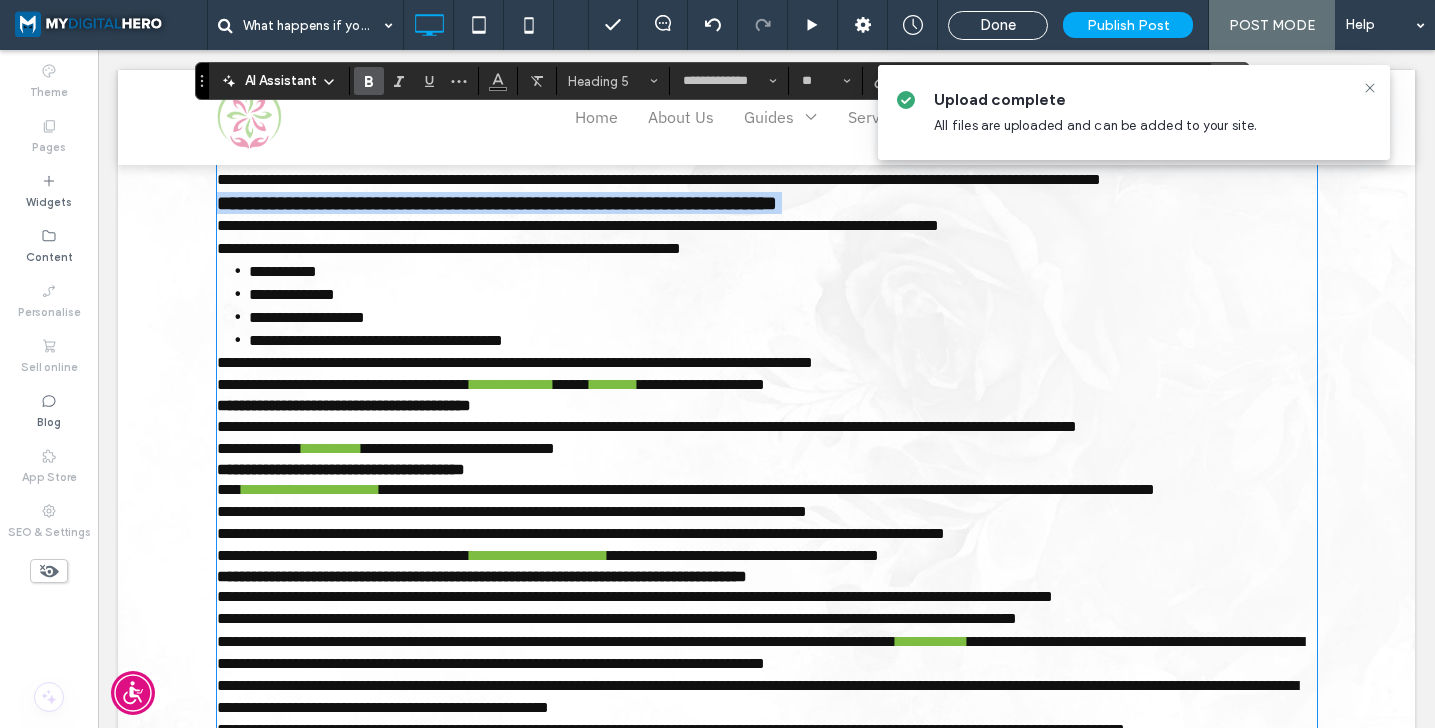type on "*****" 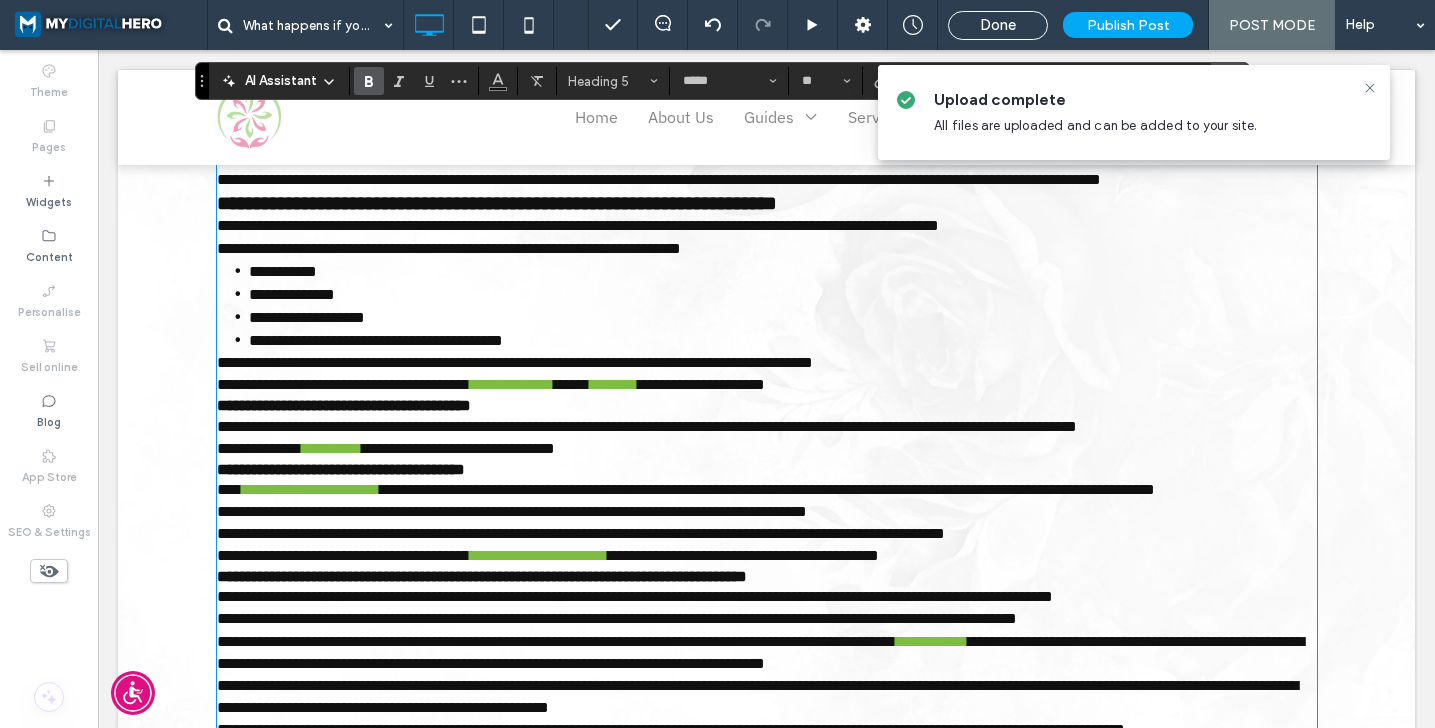 click on "**********" at bounding box center [344, 405] 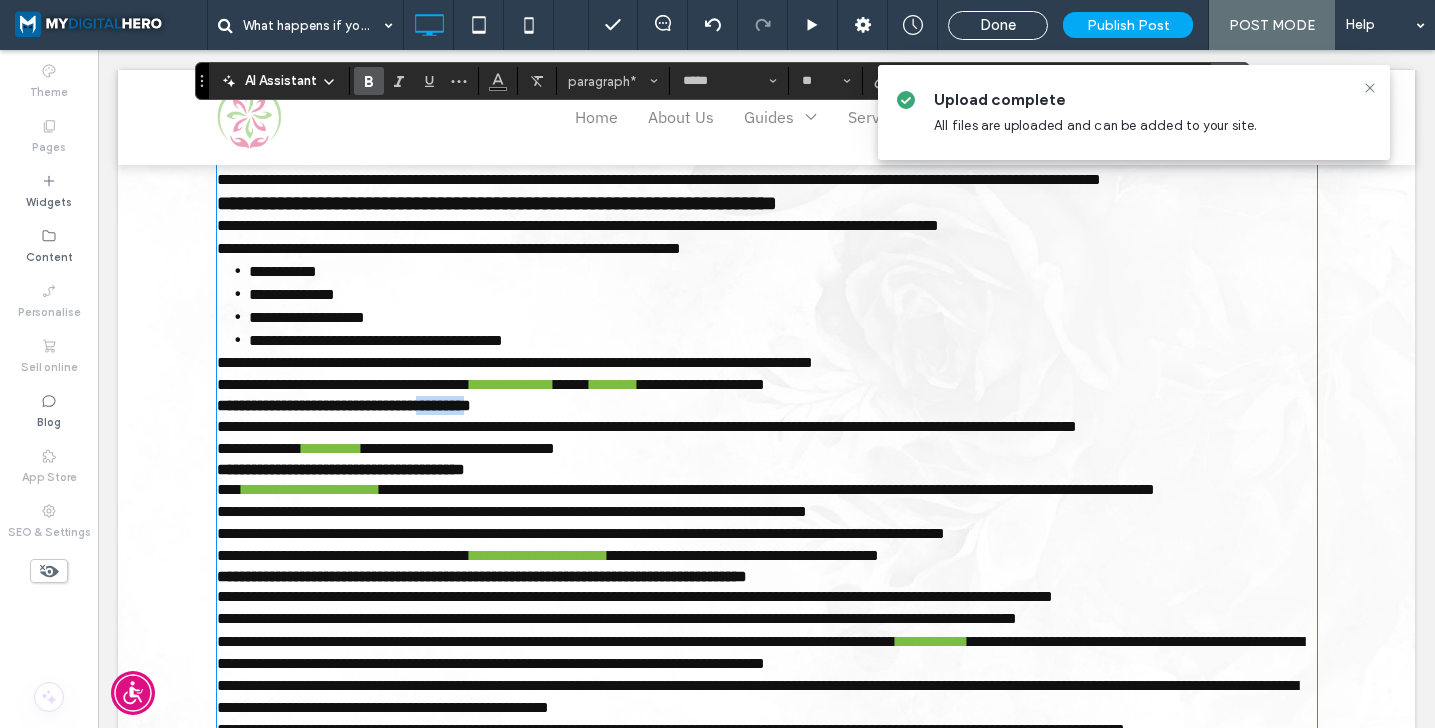 click on "**********" at bounding box center (344, 405) 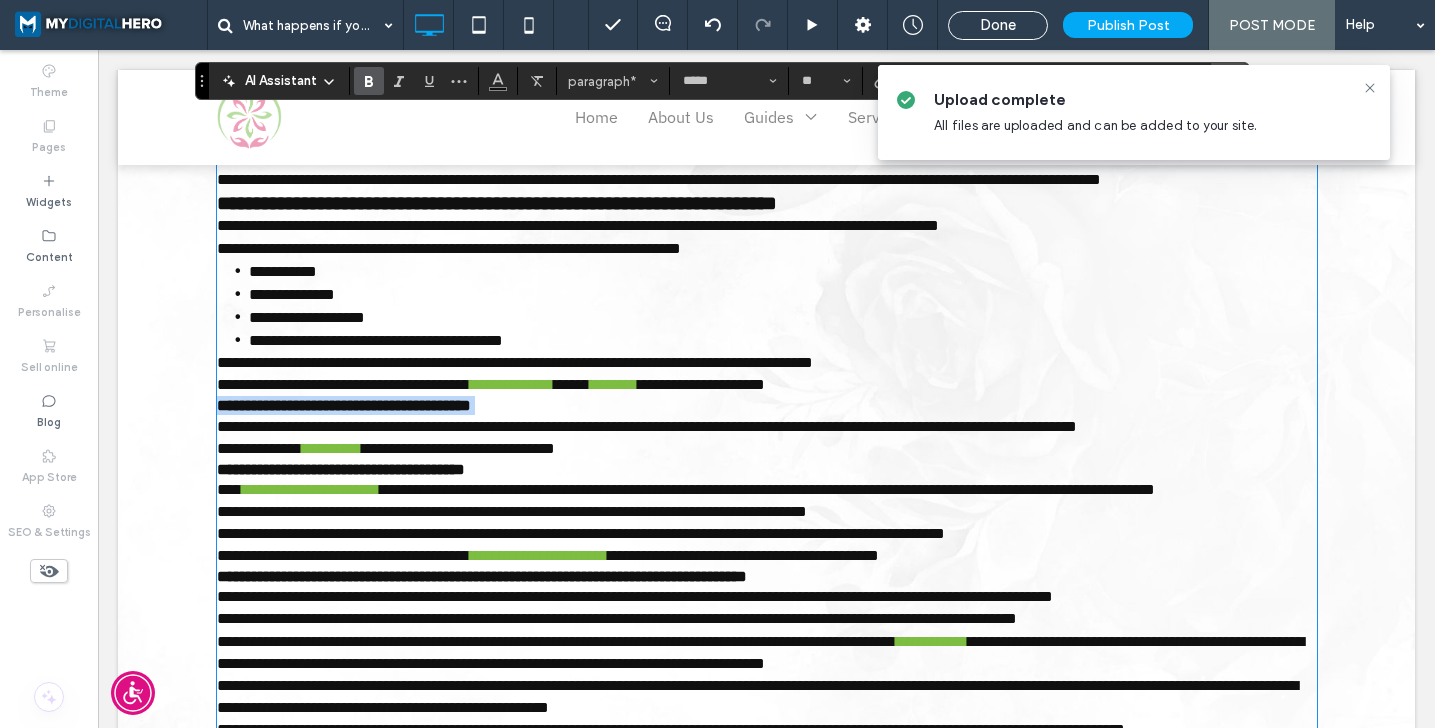 click on "**********" at bounding box center [344, 405] 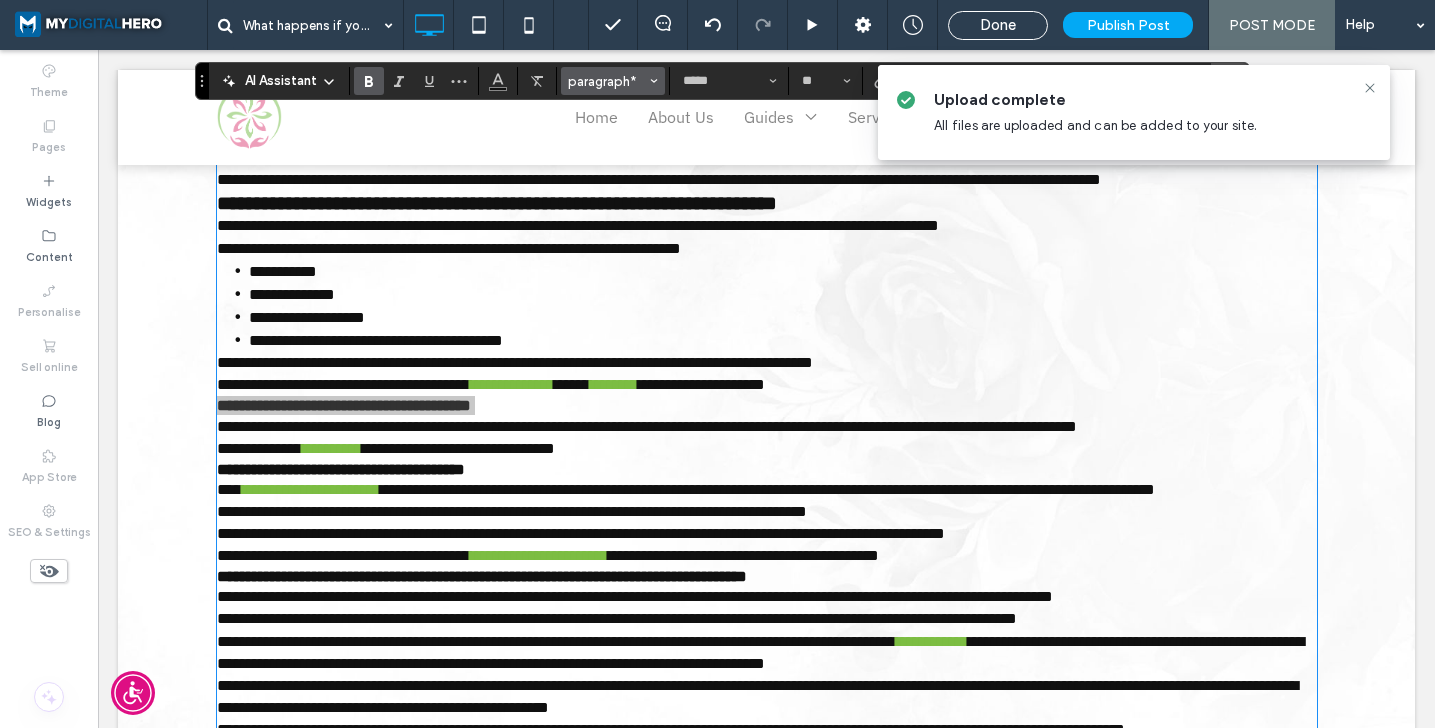 click on "paragraph*" at bounding box center [607, 81] 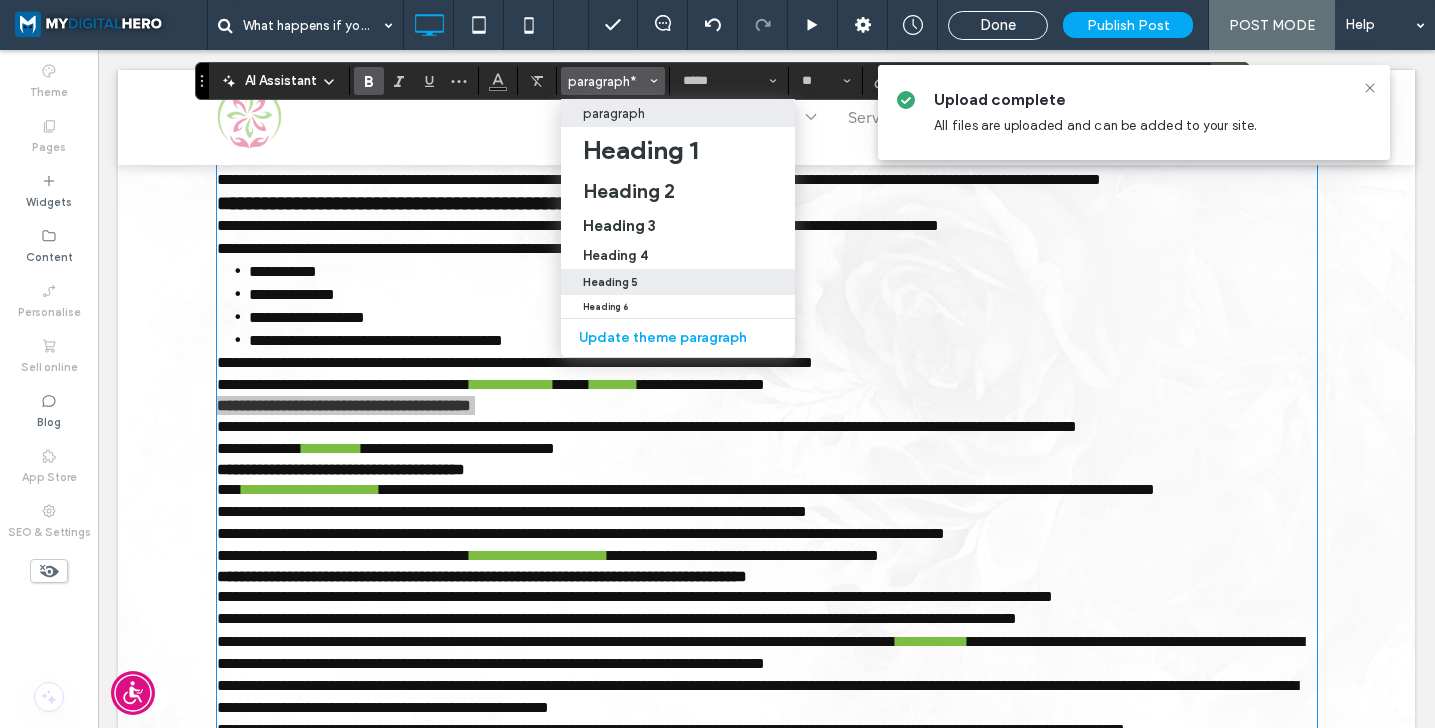 click on "Heading 5" at bounding box center [678, 282] 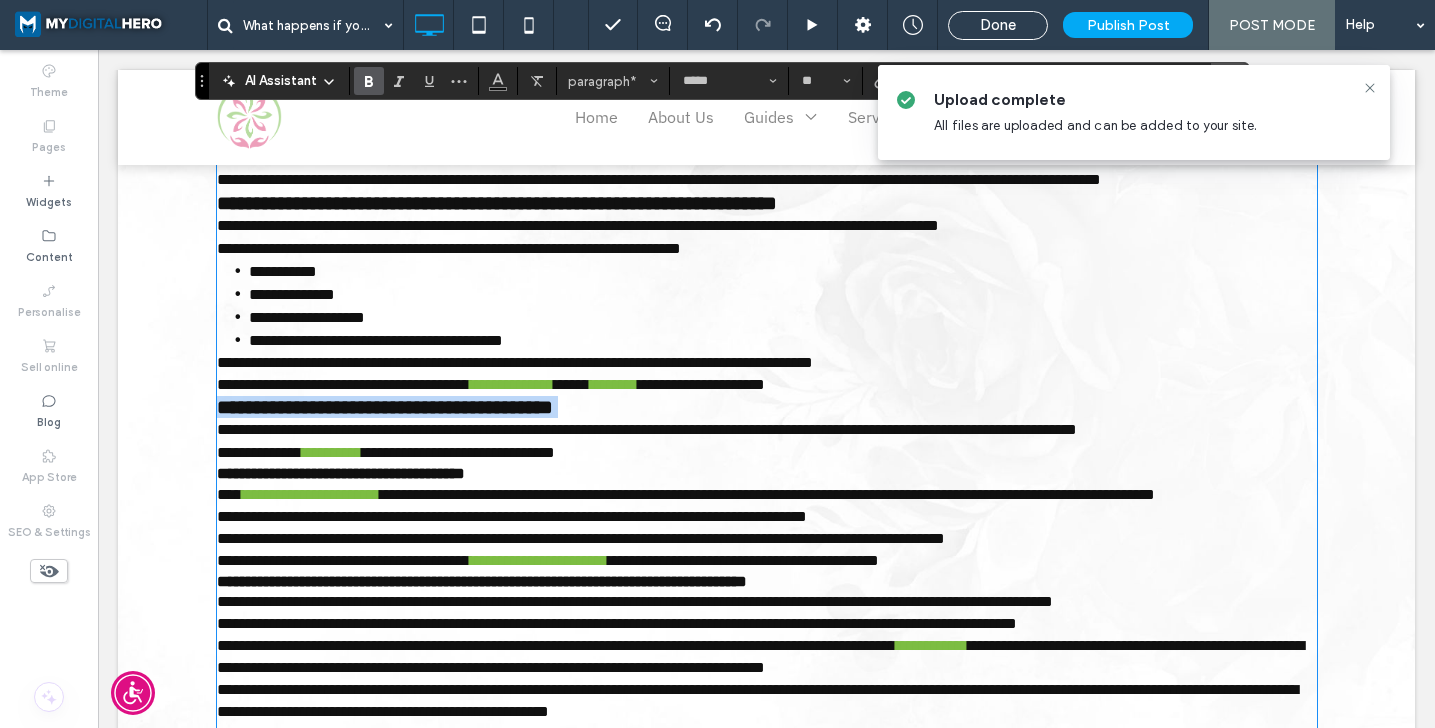 type on "**********" 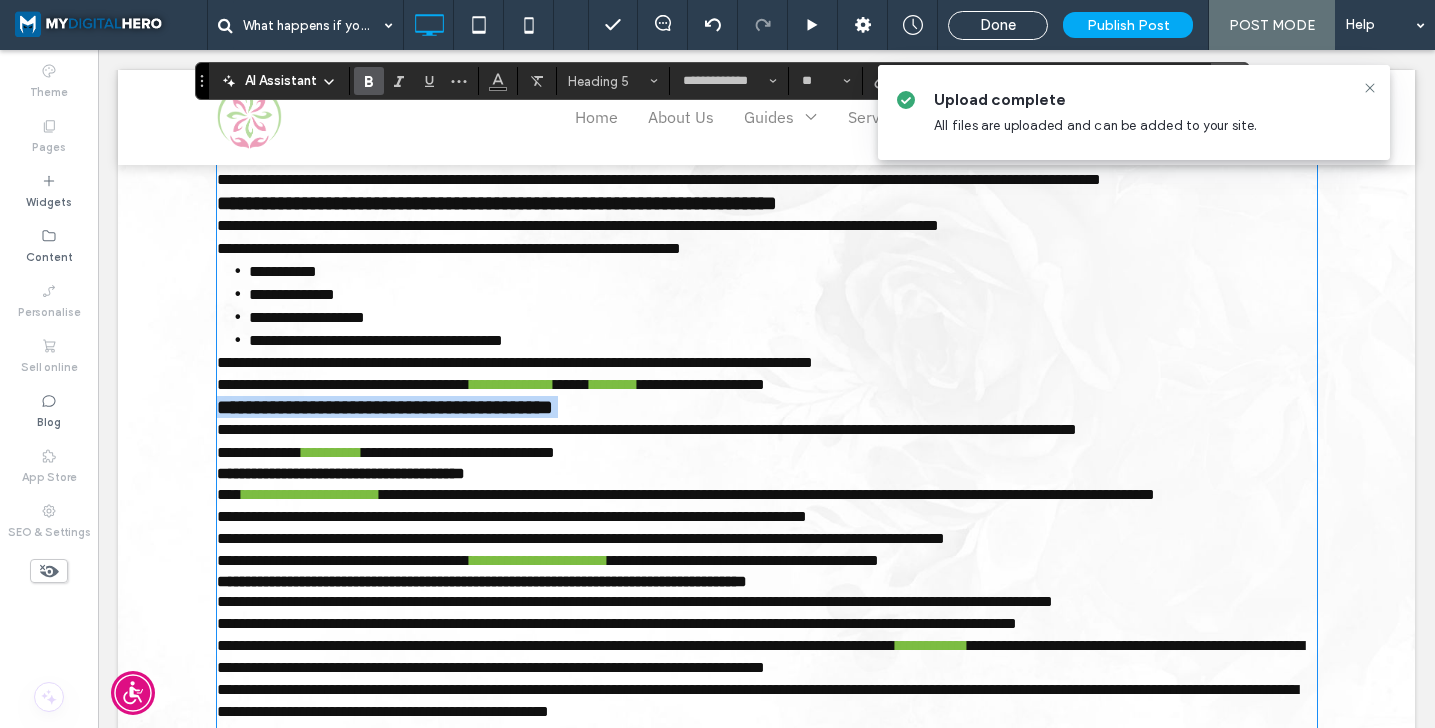 type on "*****" 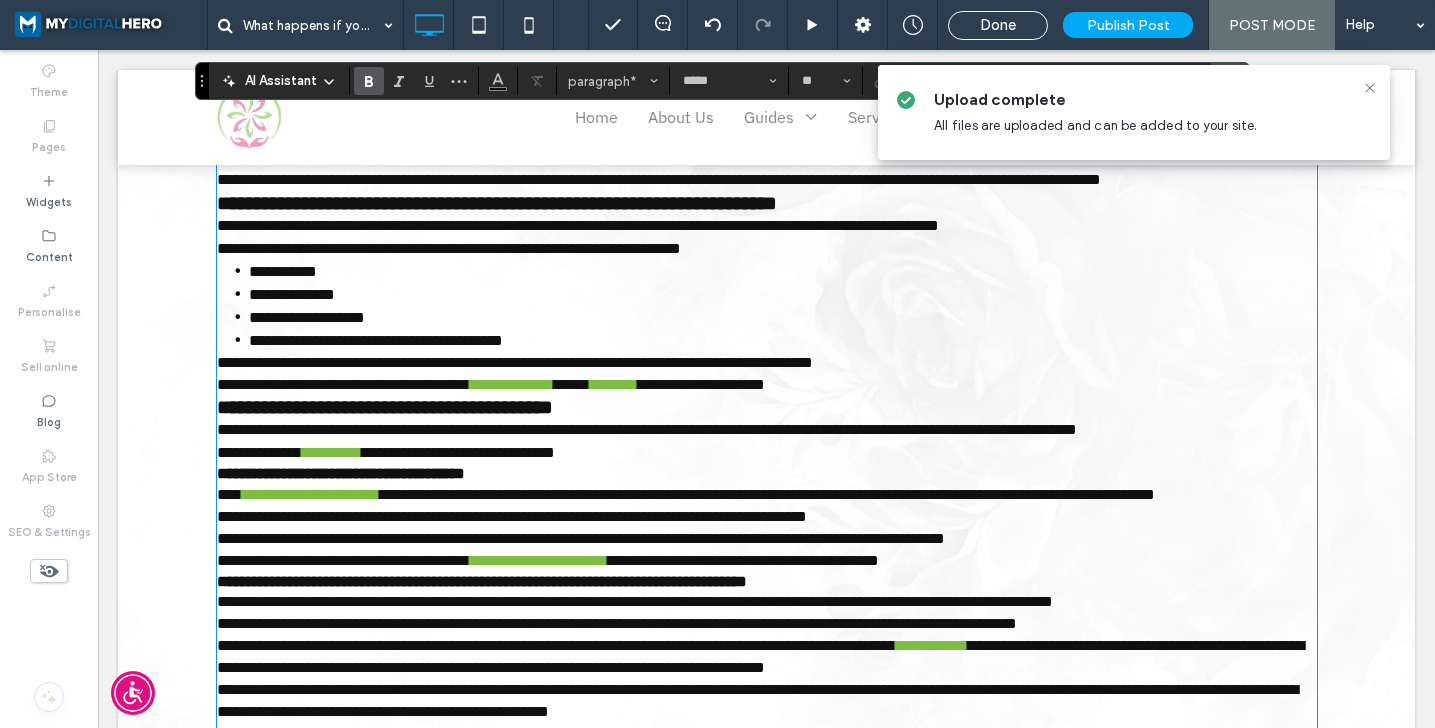 click on "**********" at bounding box center [341, 473] 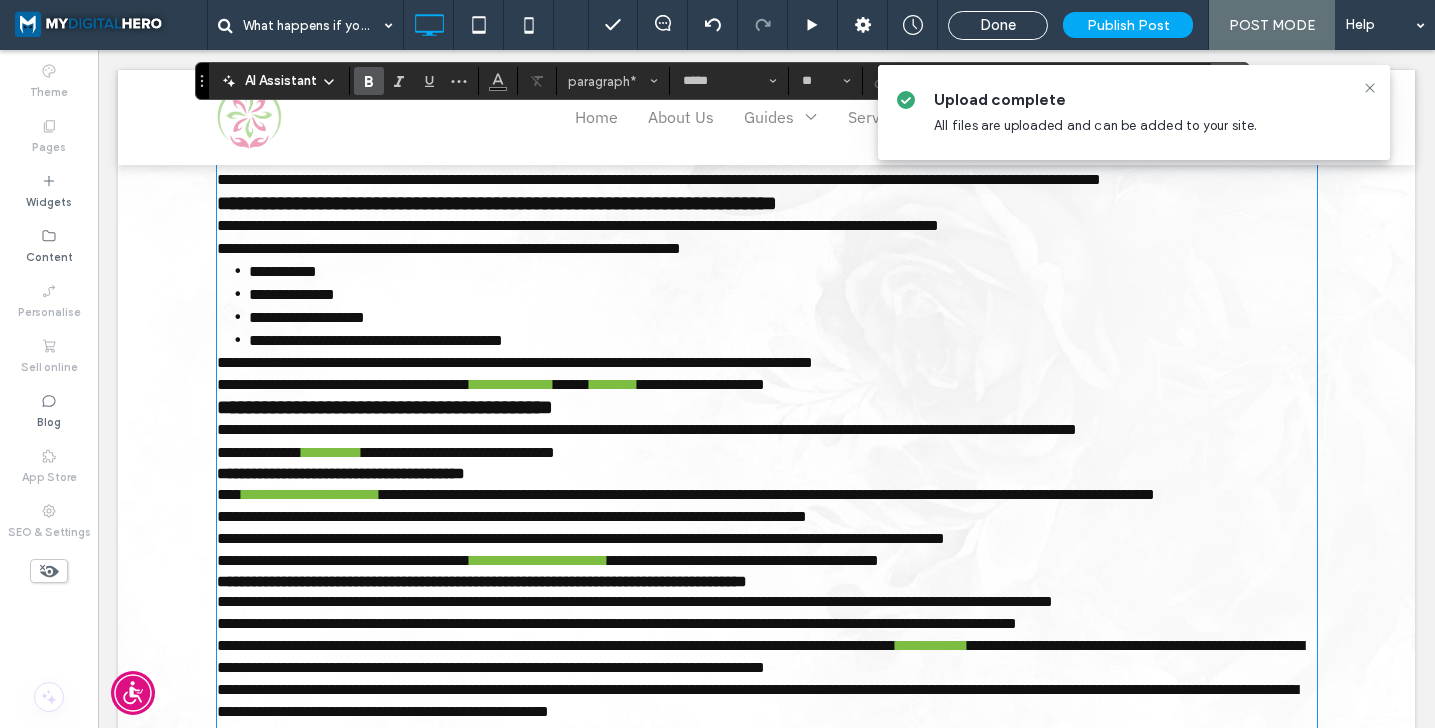 click on "**********" at bounding box center [341, 473] 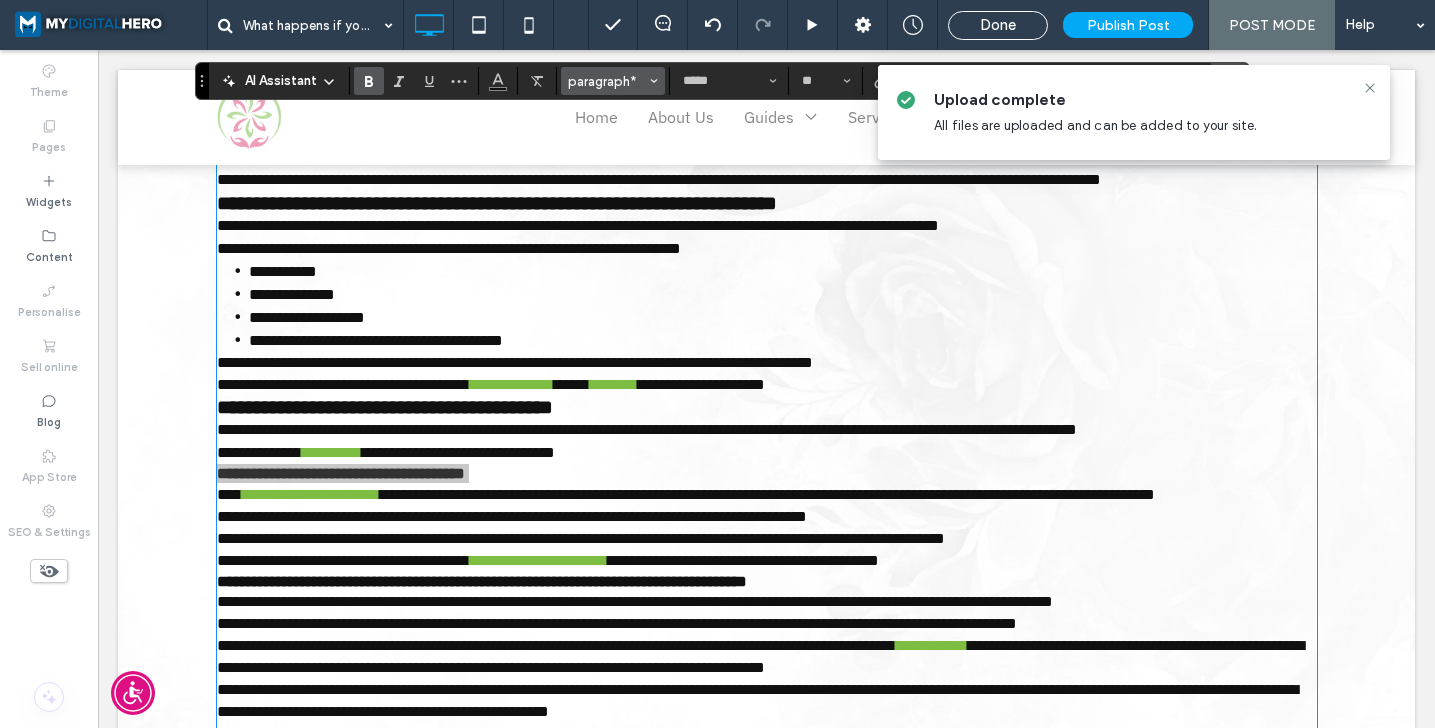 click on "paragraph*" at bounding box center [607, 81] 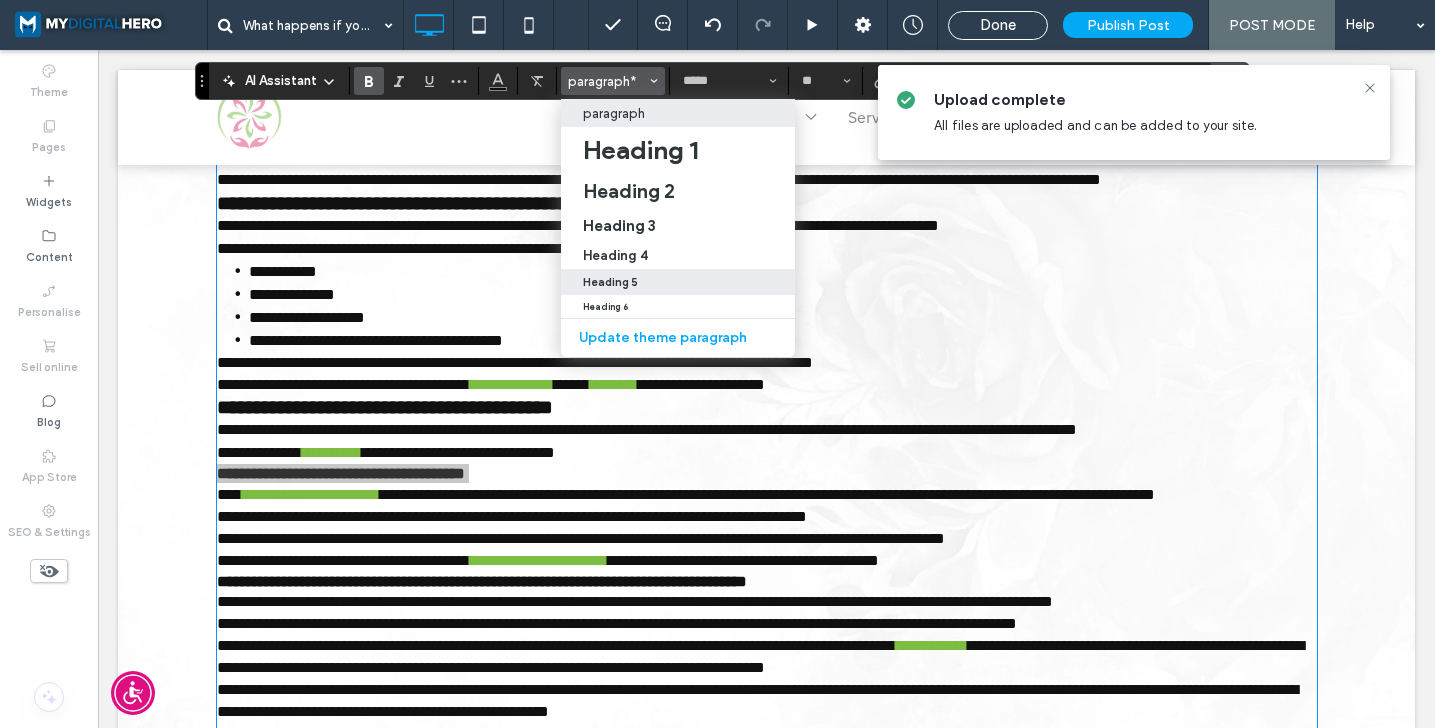 click on "Heading 5" at bounding box center (678, 282) 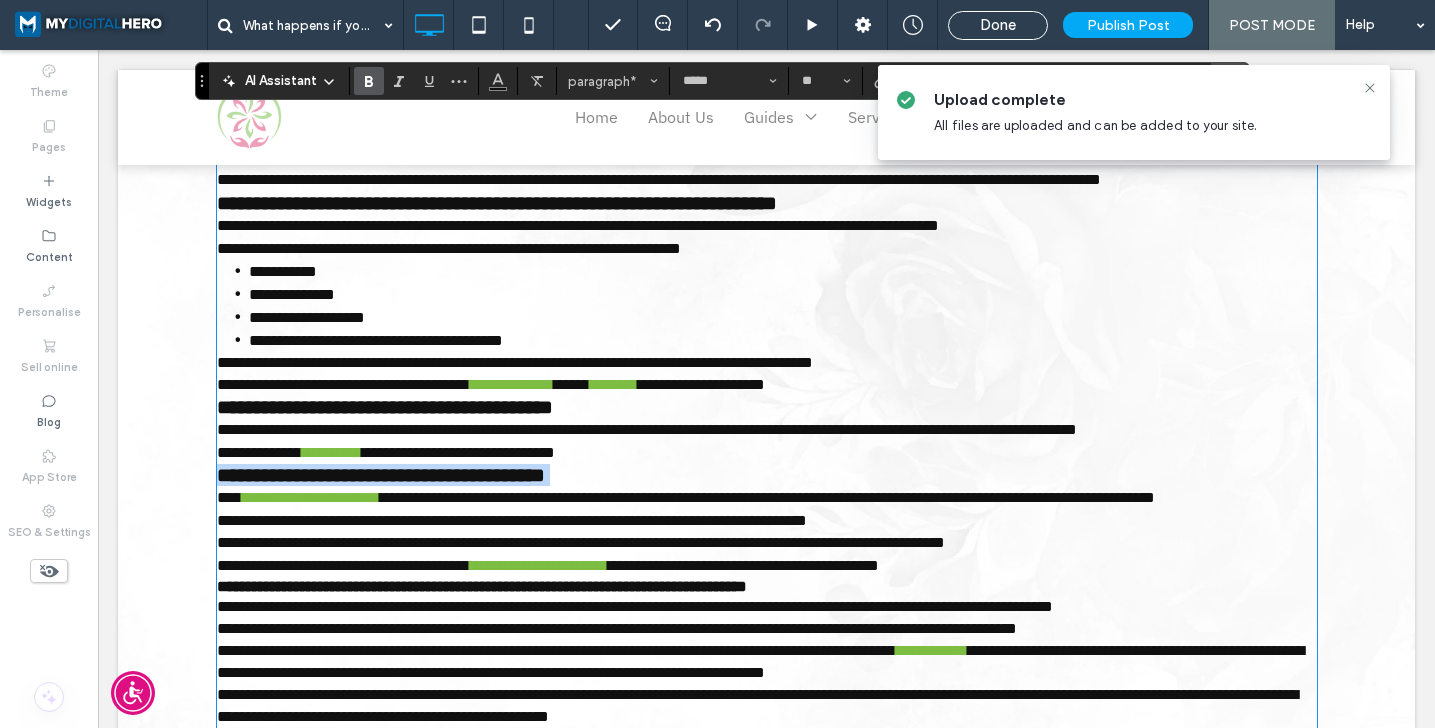 type on "**********" 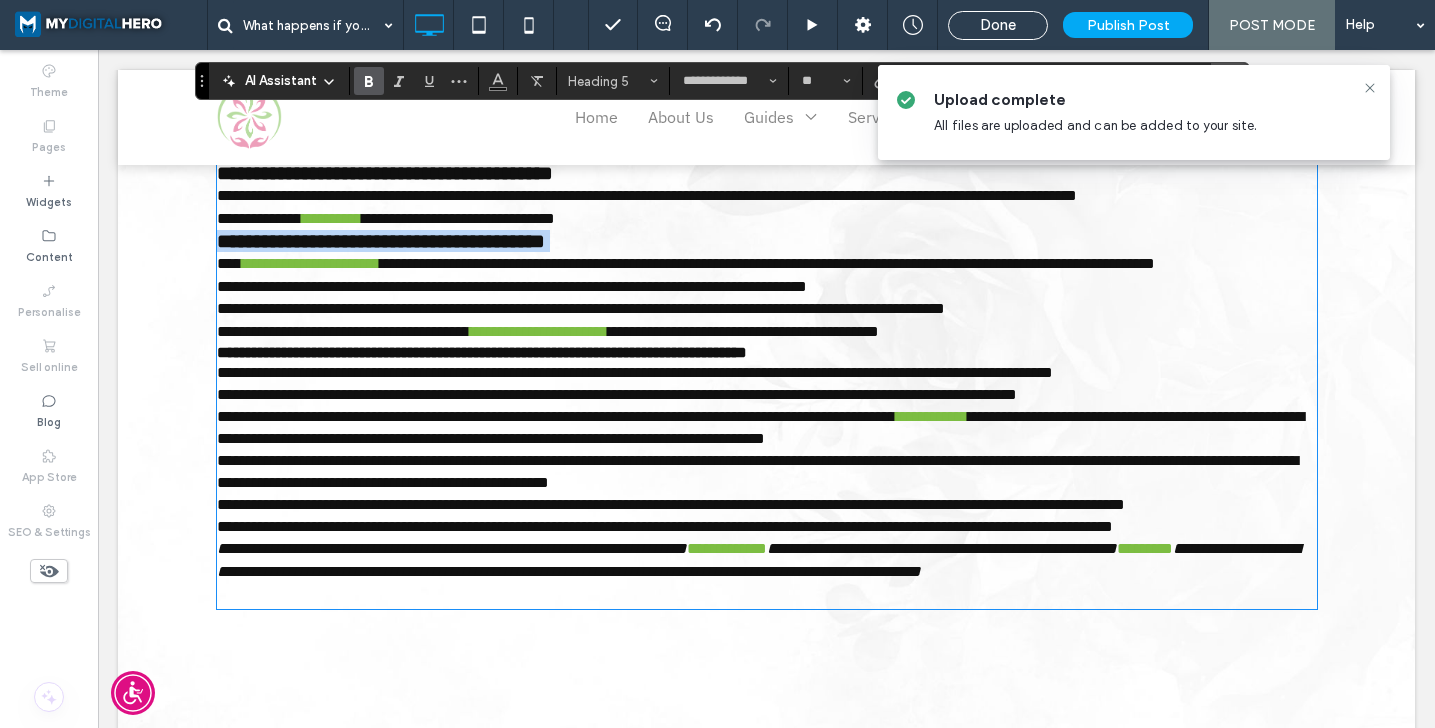 scroll, scrollTop: 3697, scrollLeft: 0, axis: vertical 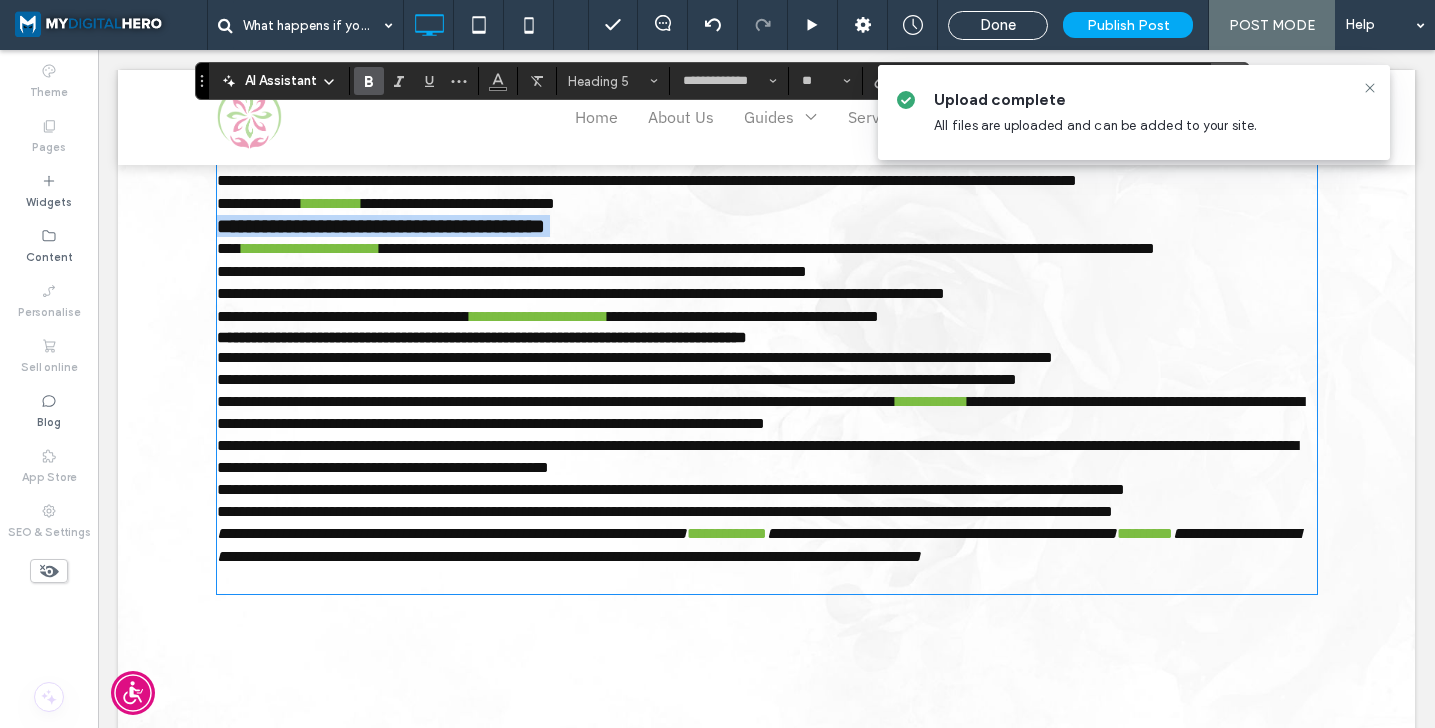 type on "*****" 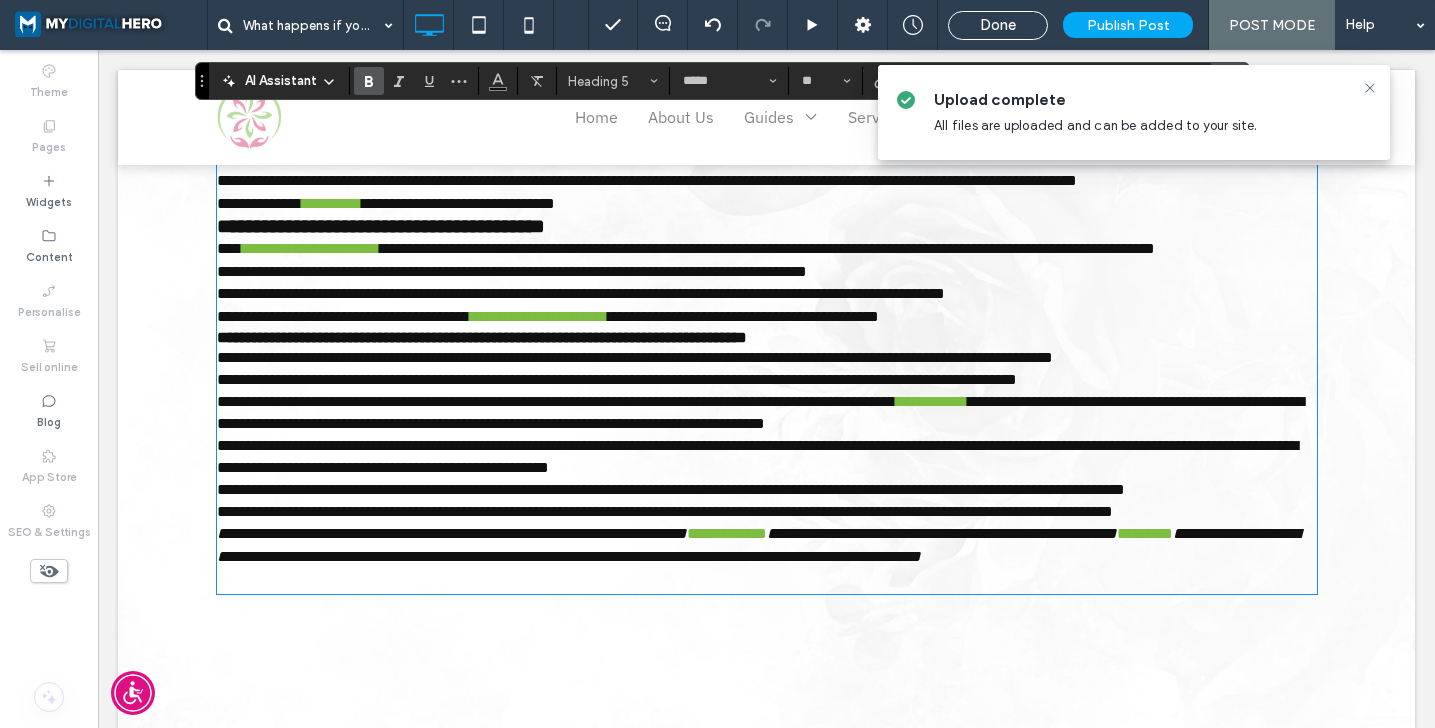 click on "**********" at bounding box center (482, 337) 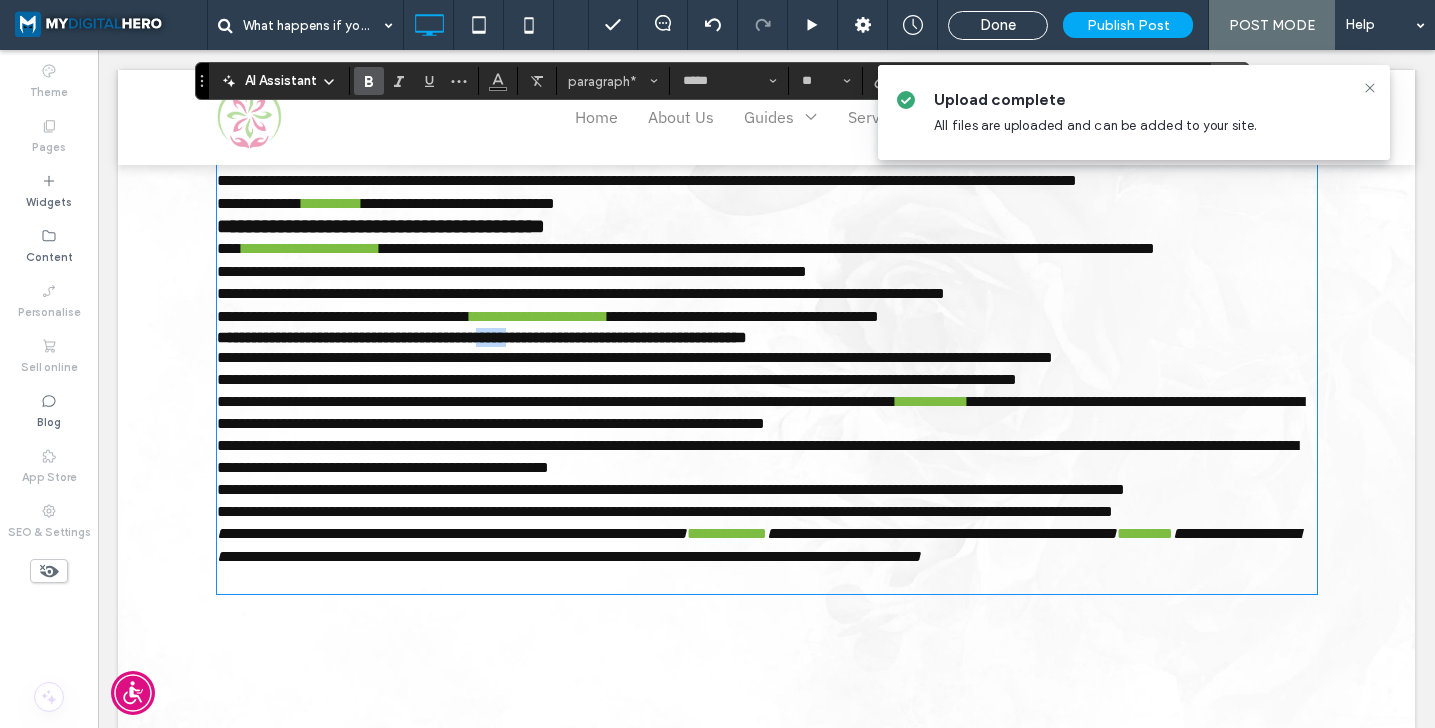 click on "**********" at bounding box center (482, 337) 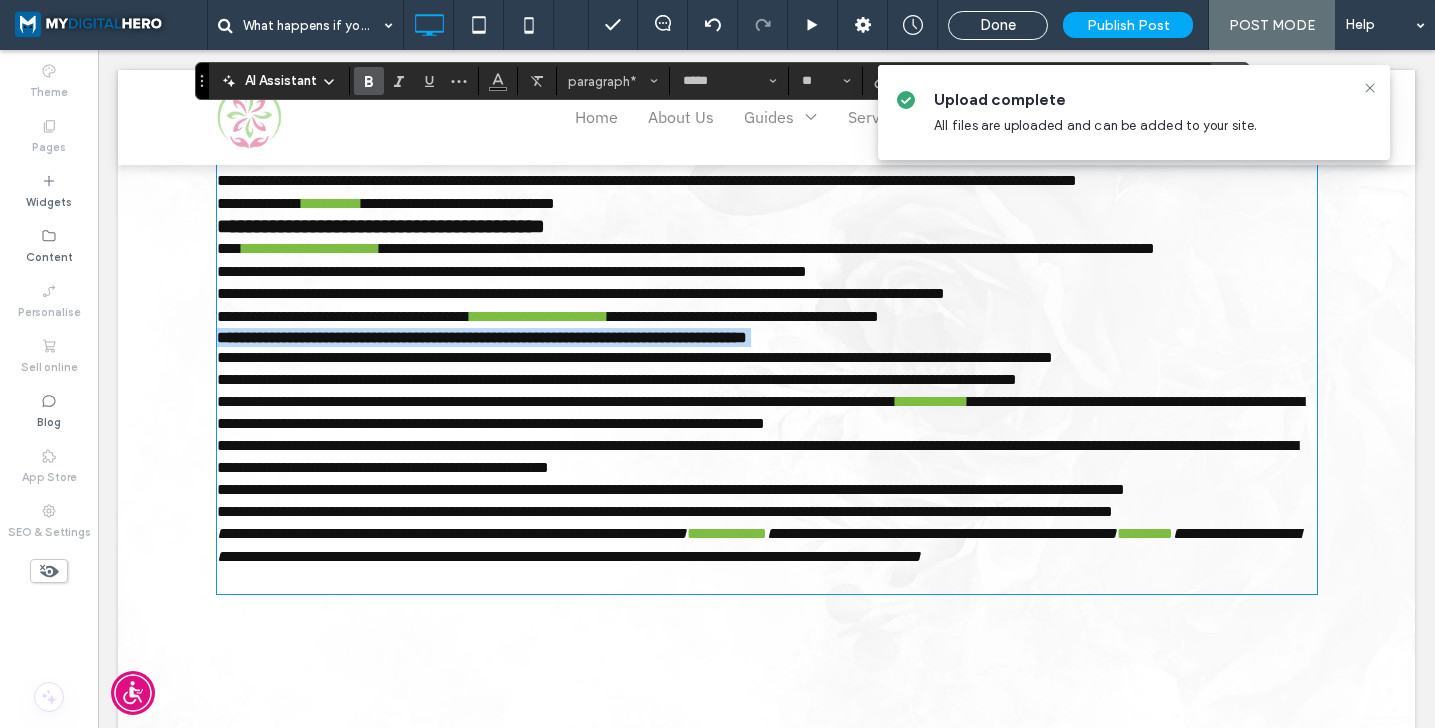click on "**********" at bounding box center [482, 337] 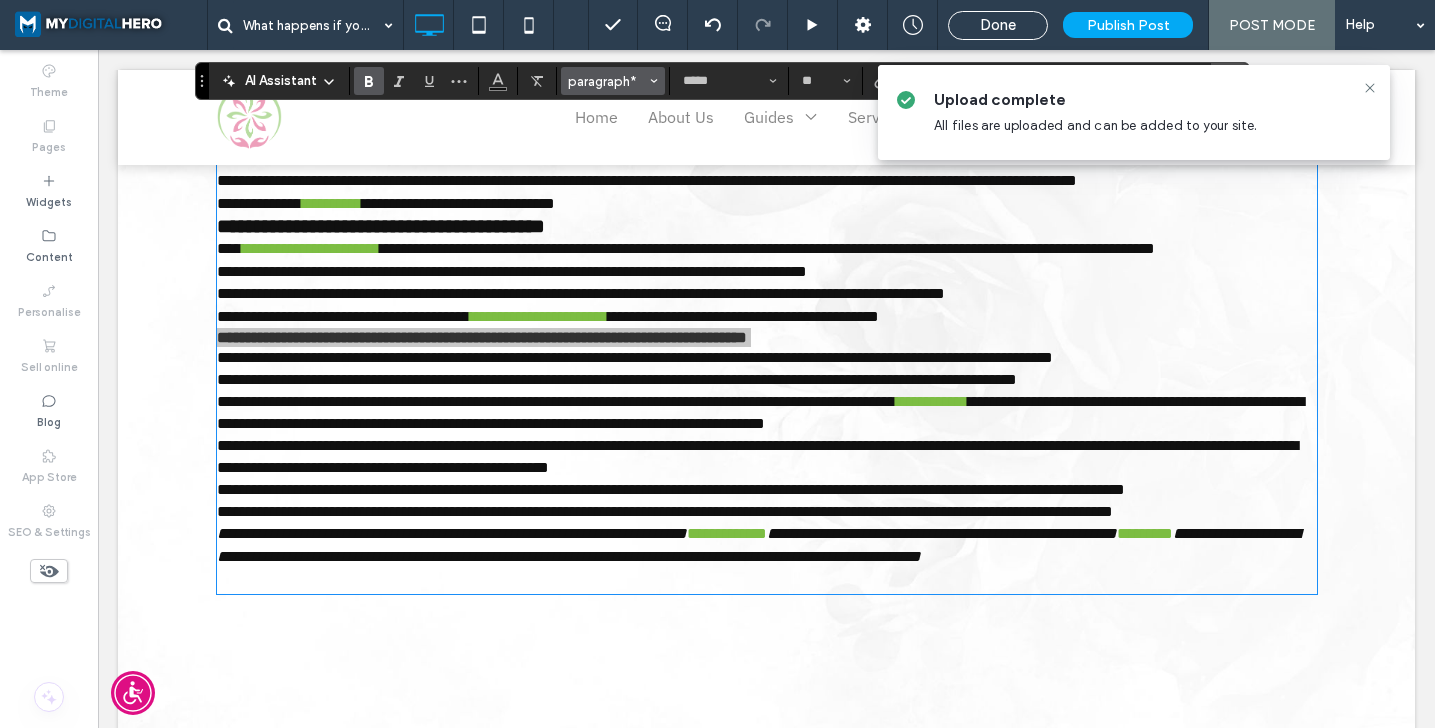 click on "paragraph*" at bounding box center (607, 81) 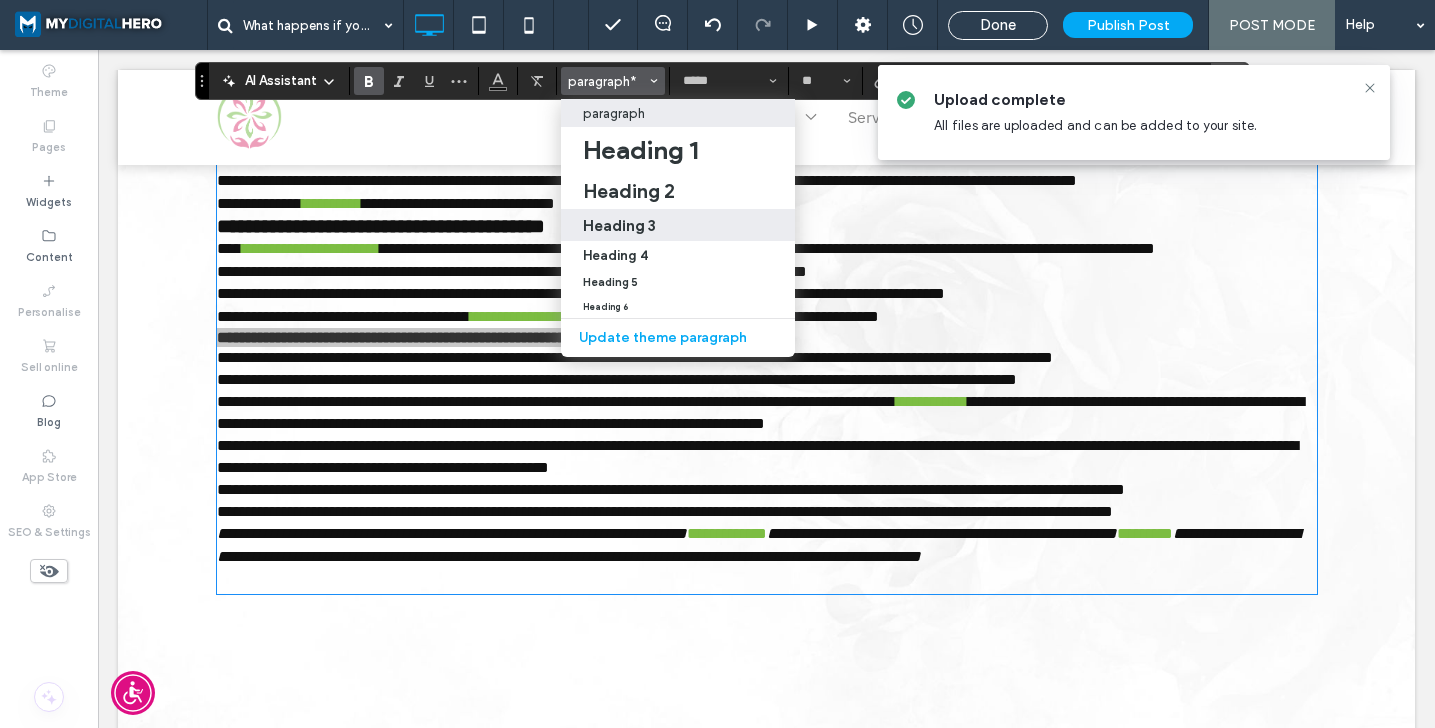 click on "Heading 3" at bounding box center (619, 225) 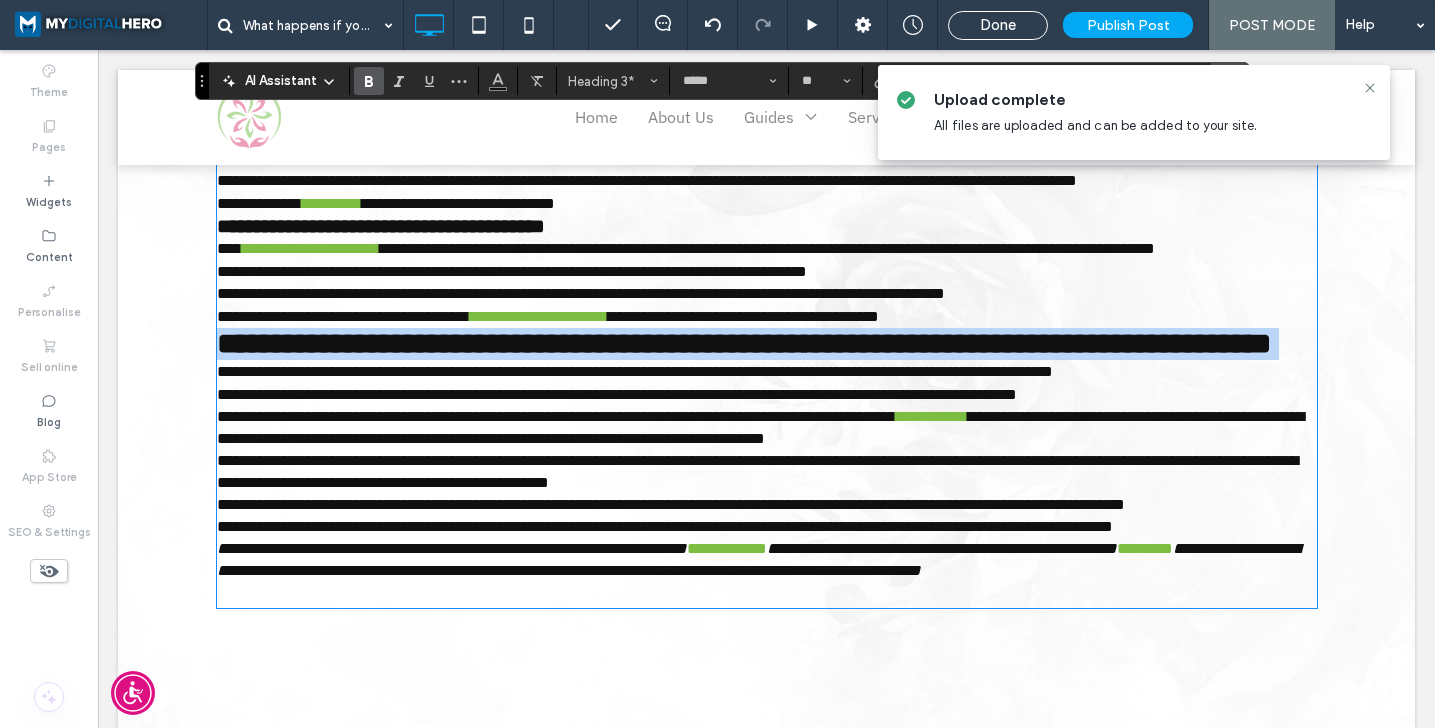 type on "**********" 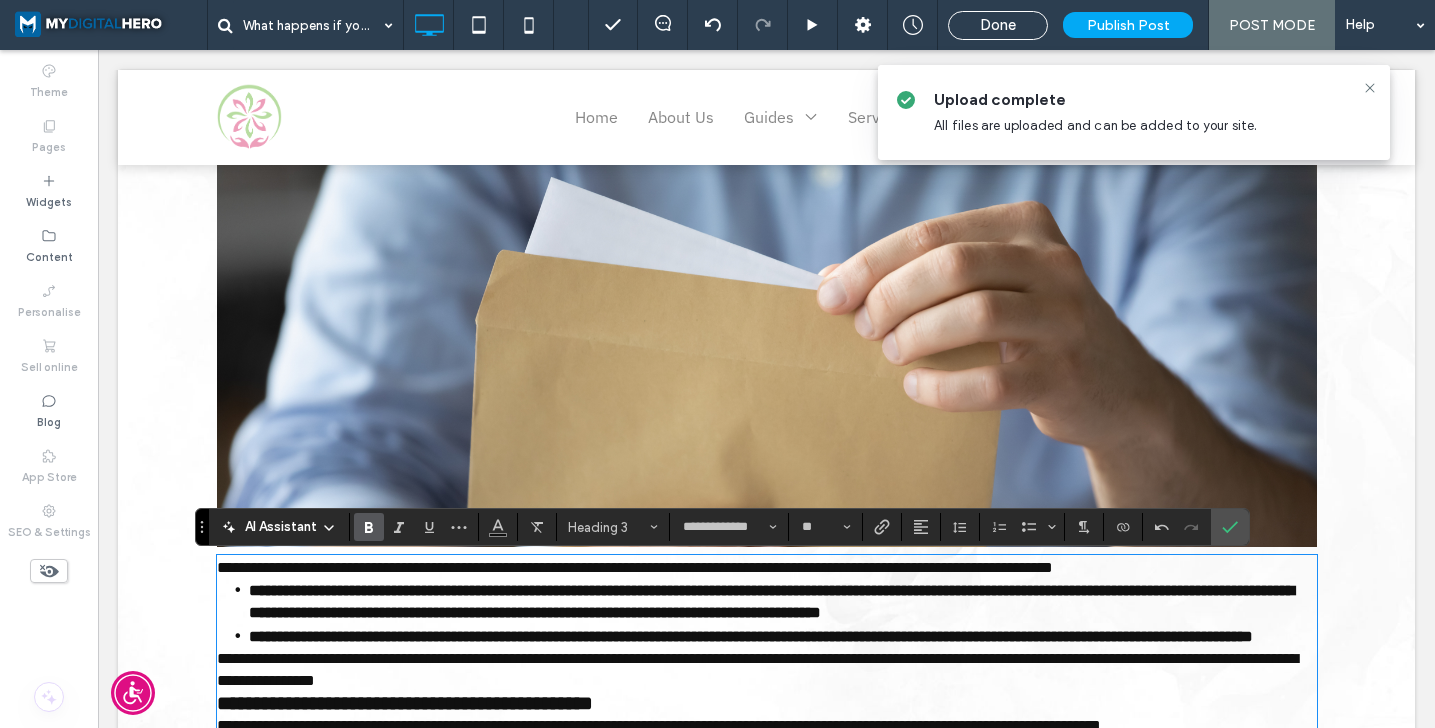 scroll, scrollTop: 2893, scrollLeft: 0, axis: vertical 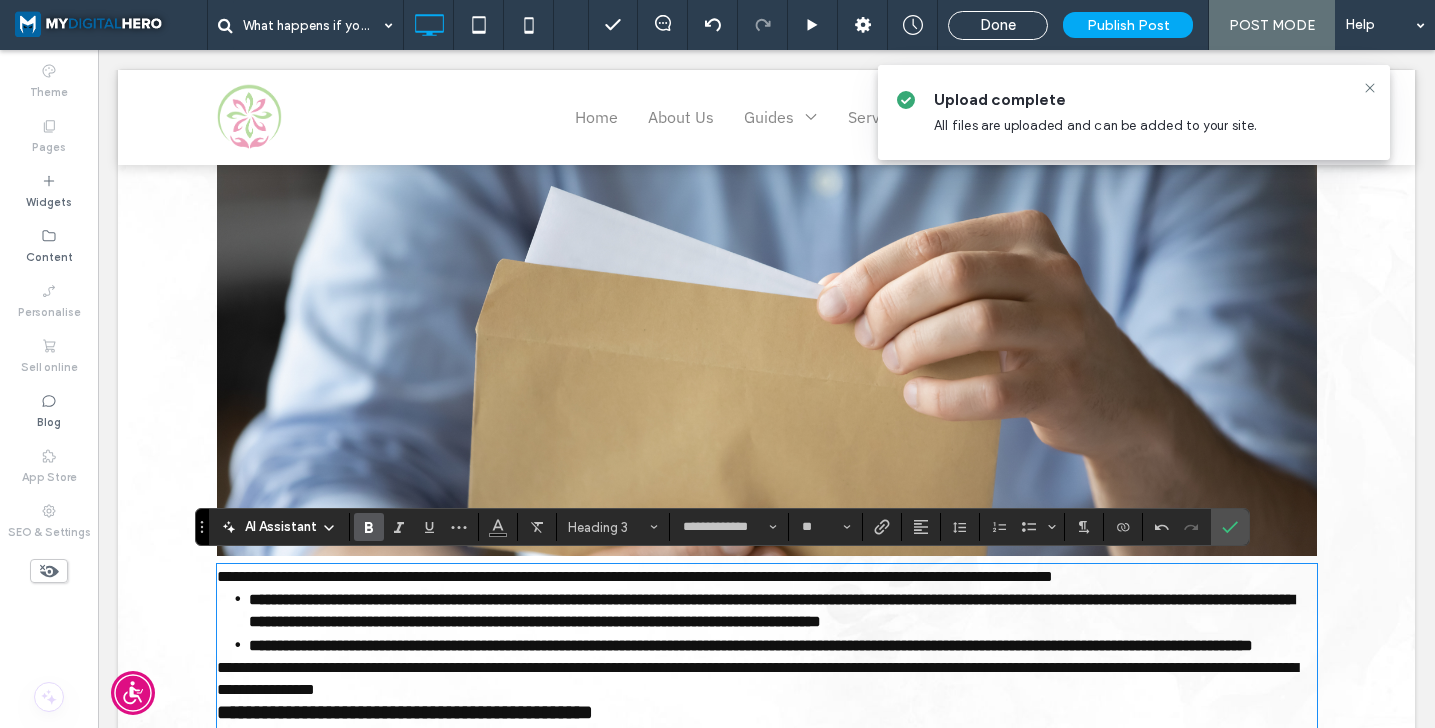 type on "*****" 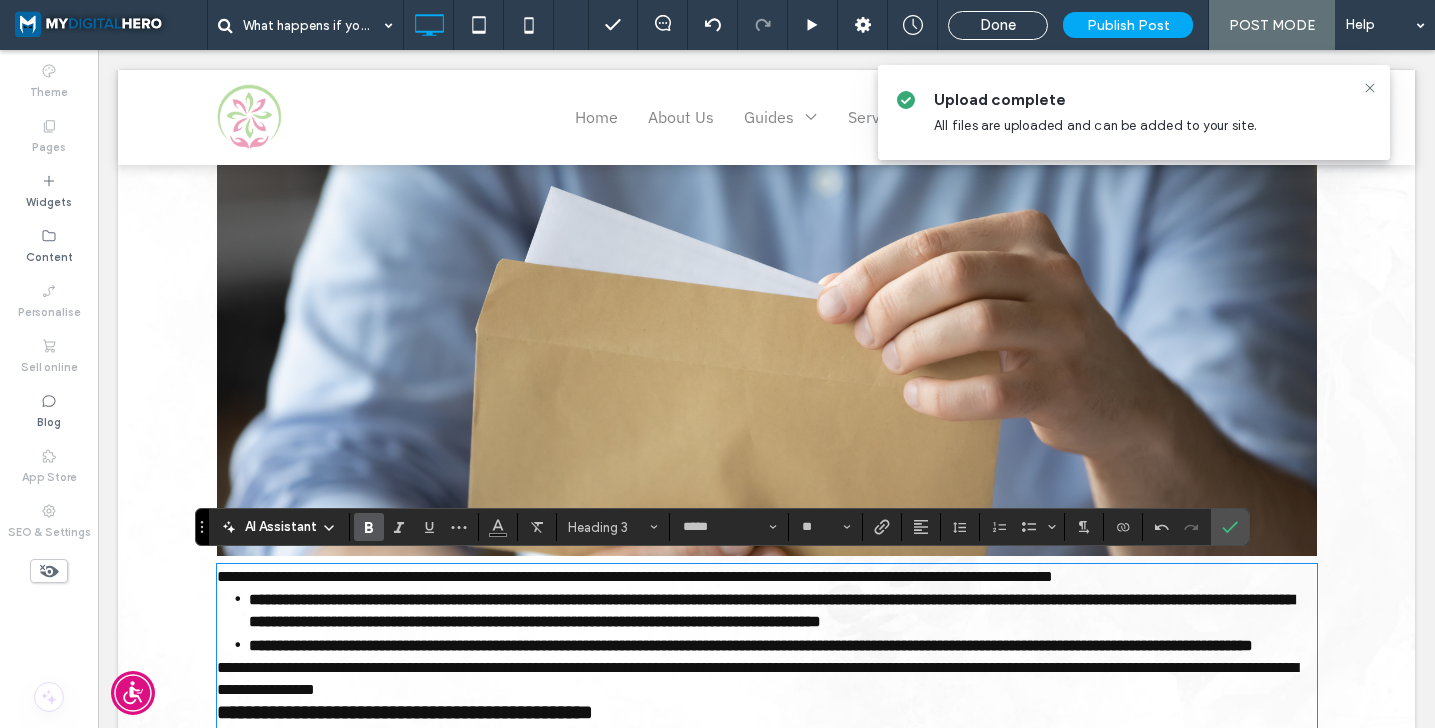 click on "**********" at bounding box center [635, 576] 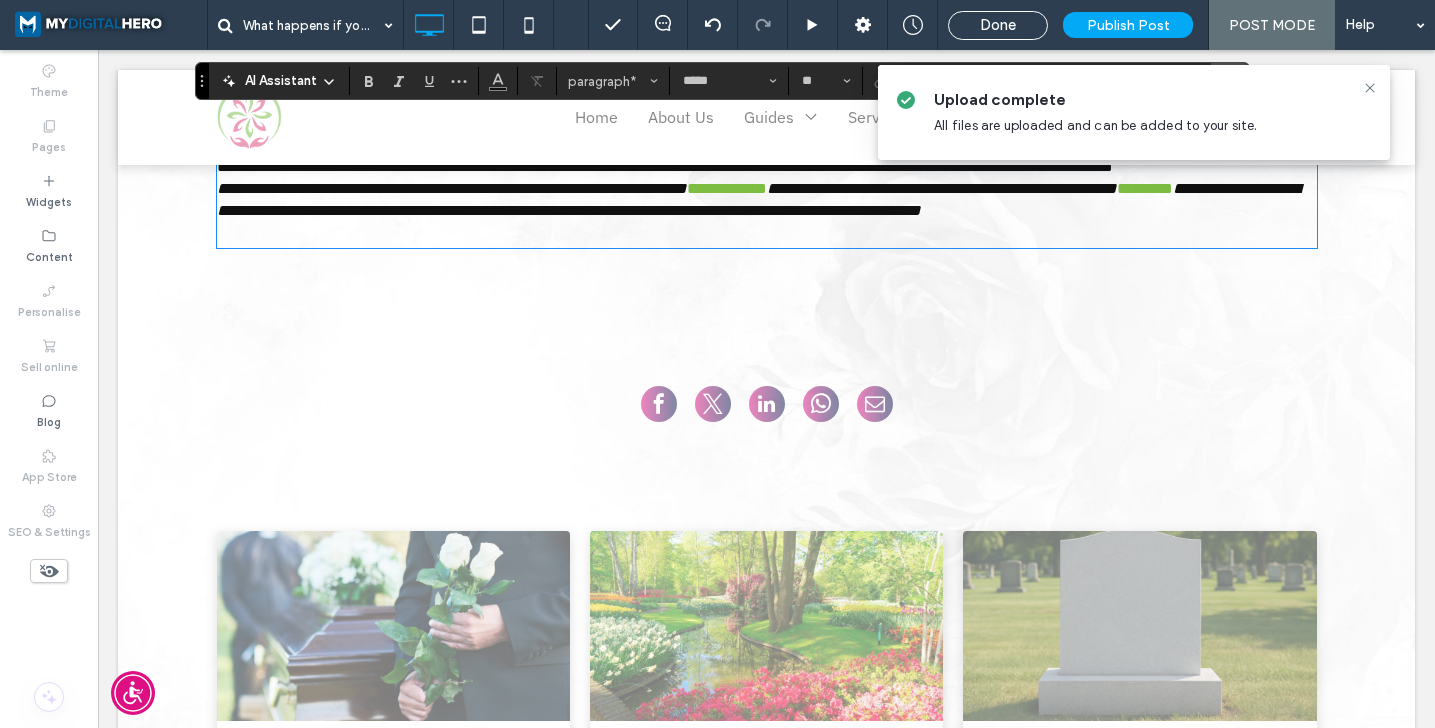 scroll, scrollTop: 4059, scrollLeft: 0, axis: vertical 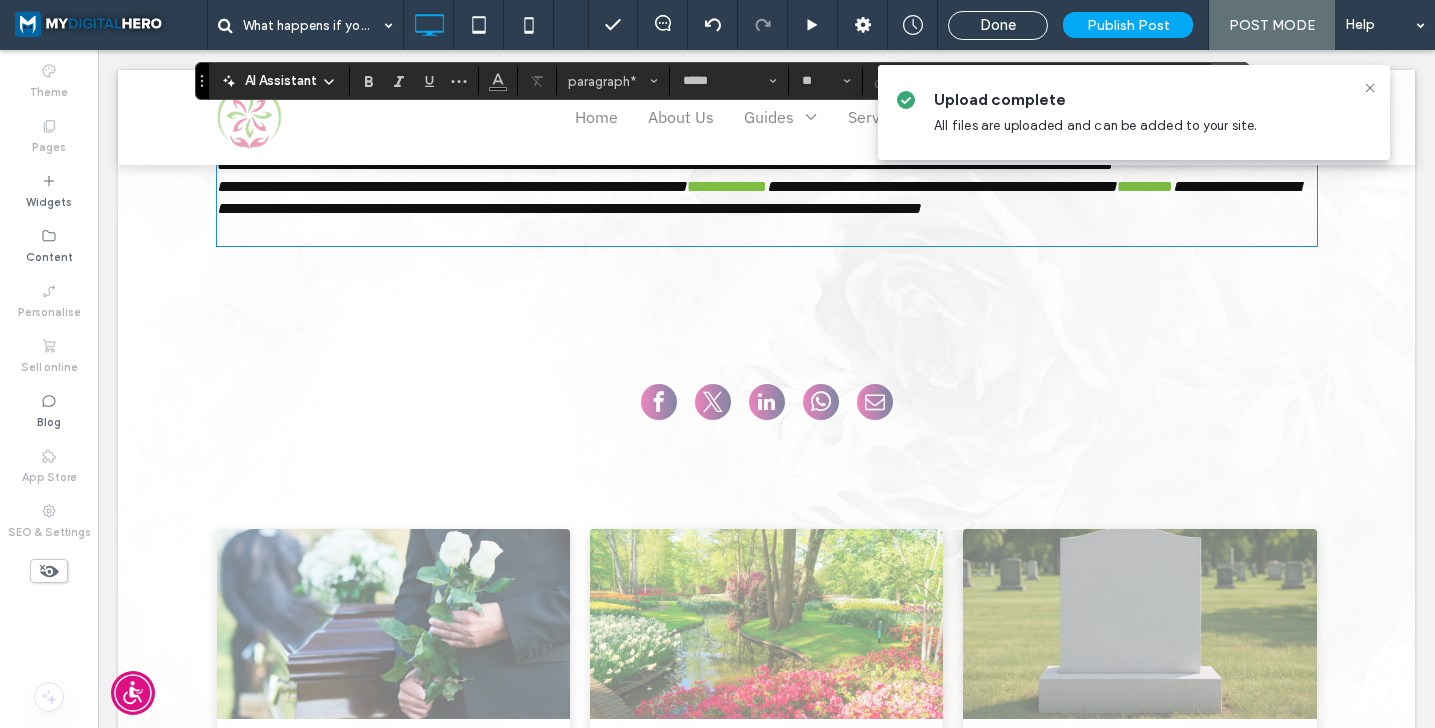 click at bounding box center (767, 232) 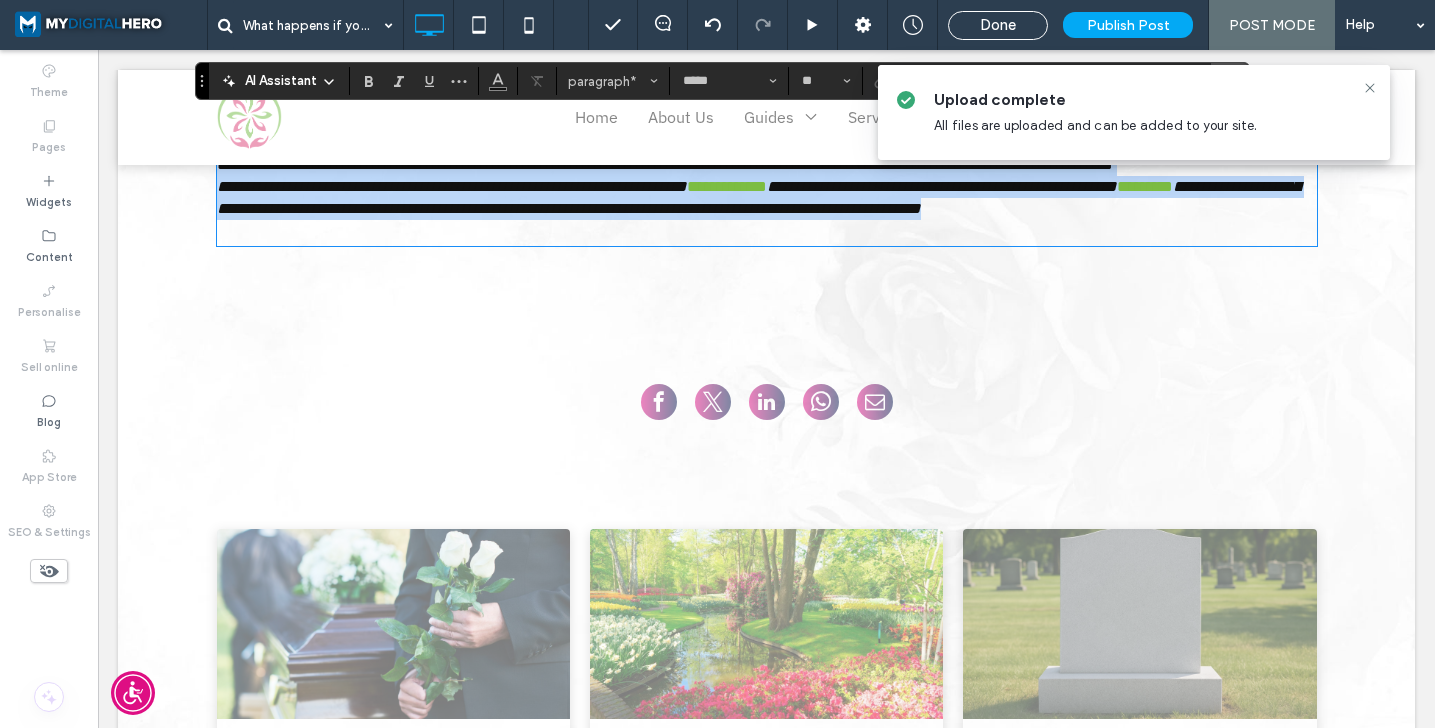 type 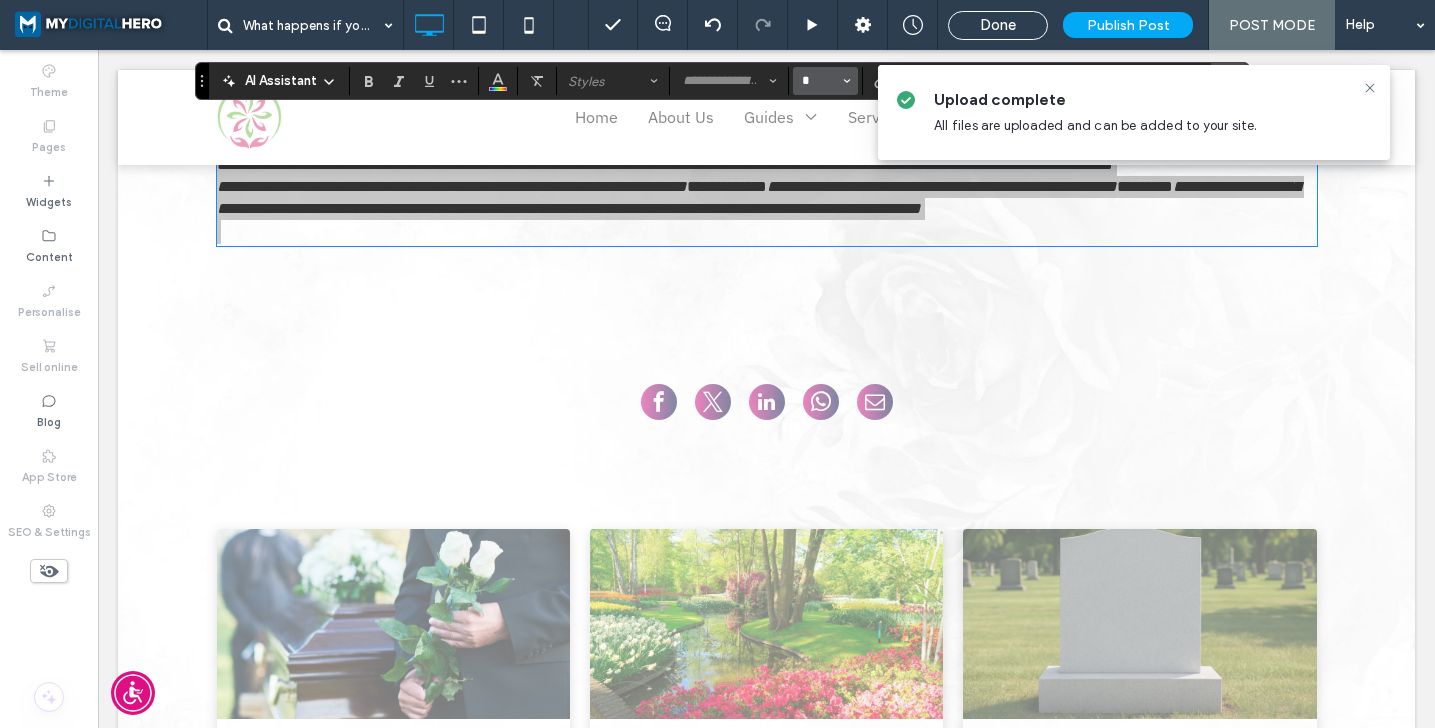 click on "*" at bounding box center [819, 81] 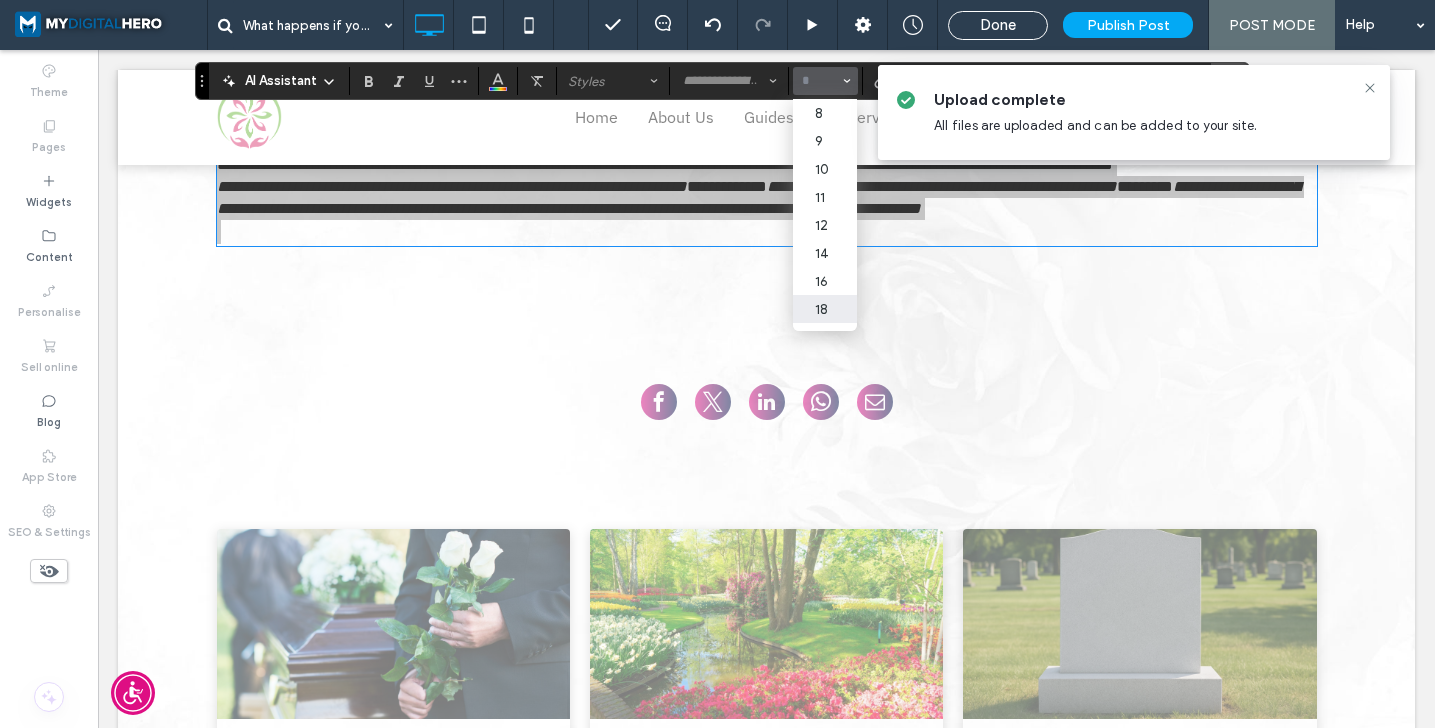 click on "18" at bounding box center [825, 309] 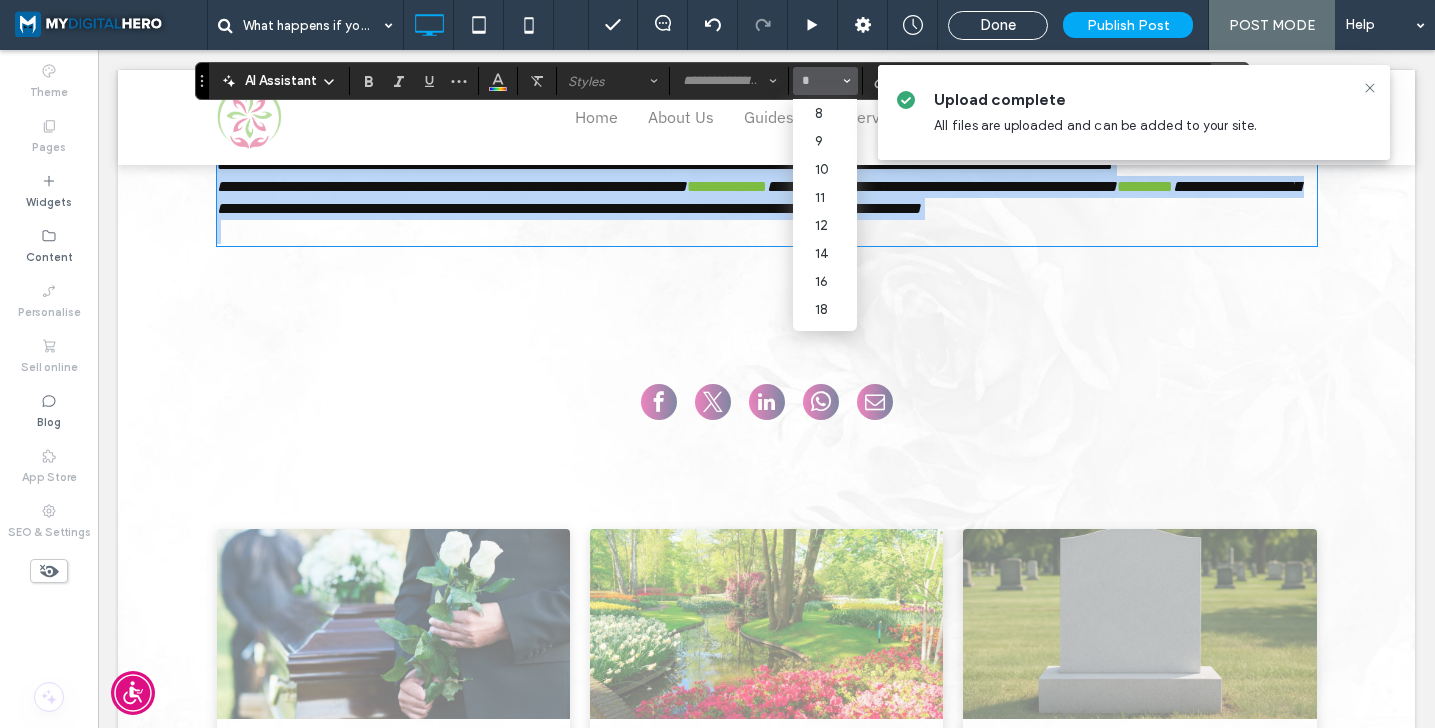 type on "**" 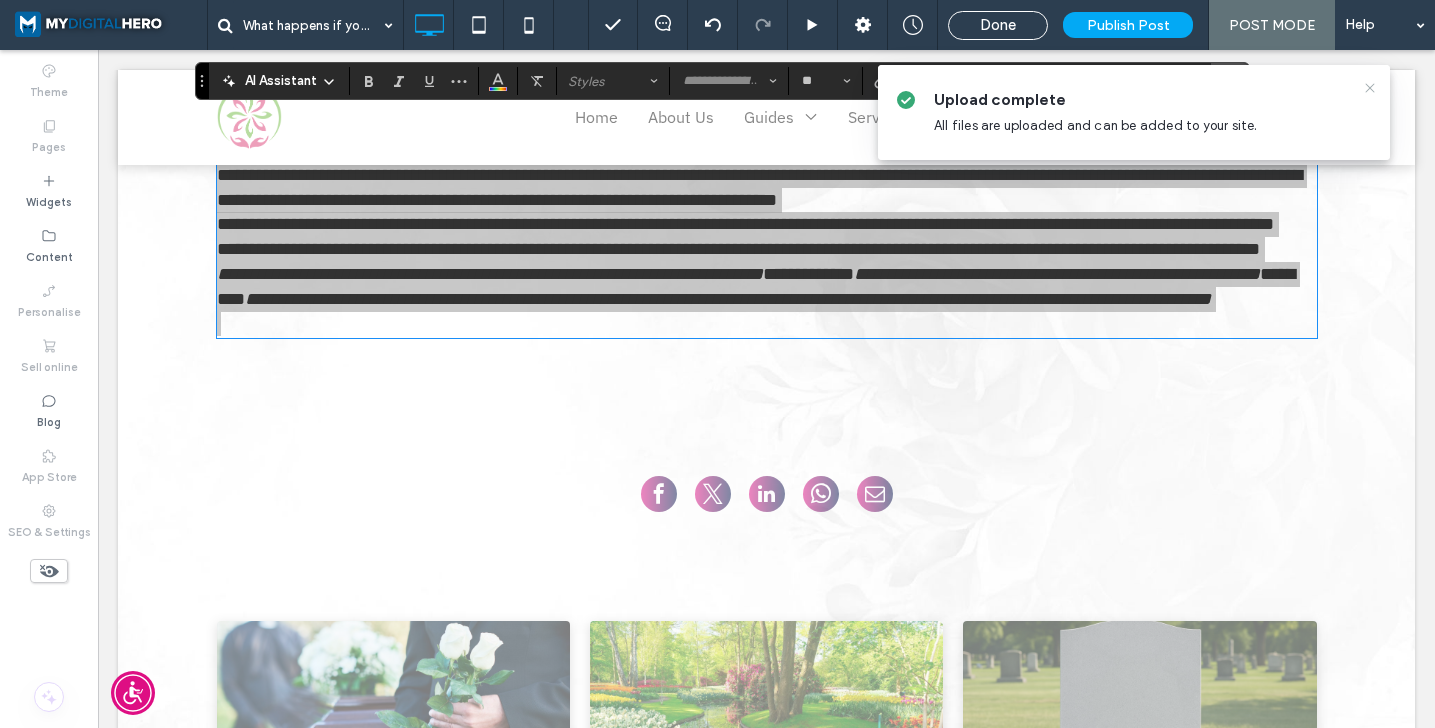 click 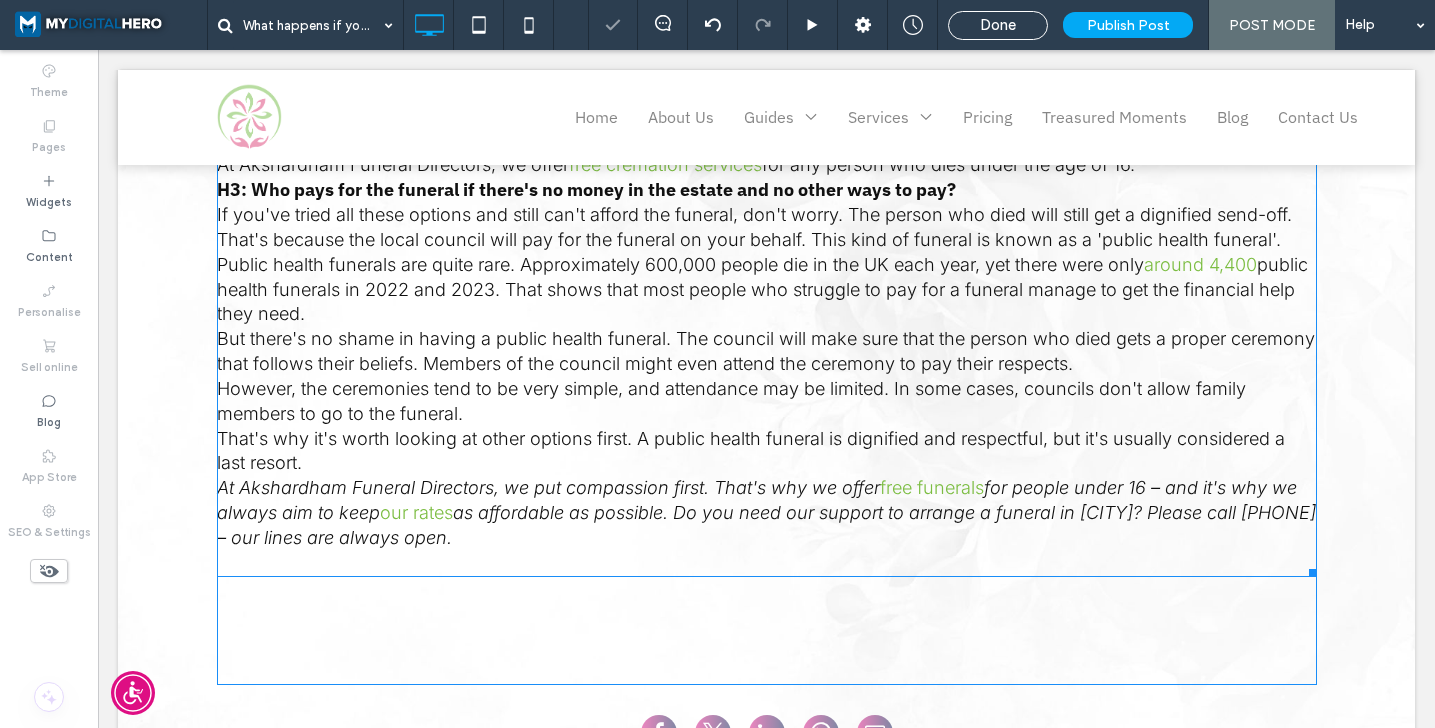 click on "public health funerals in 2022 and 2023. That shows that most people who struggle to pay for a funeral manage to get the financial help they need." at bounding box center (762, 289) 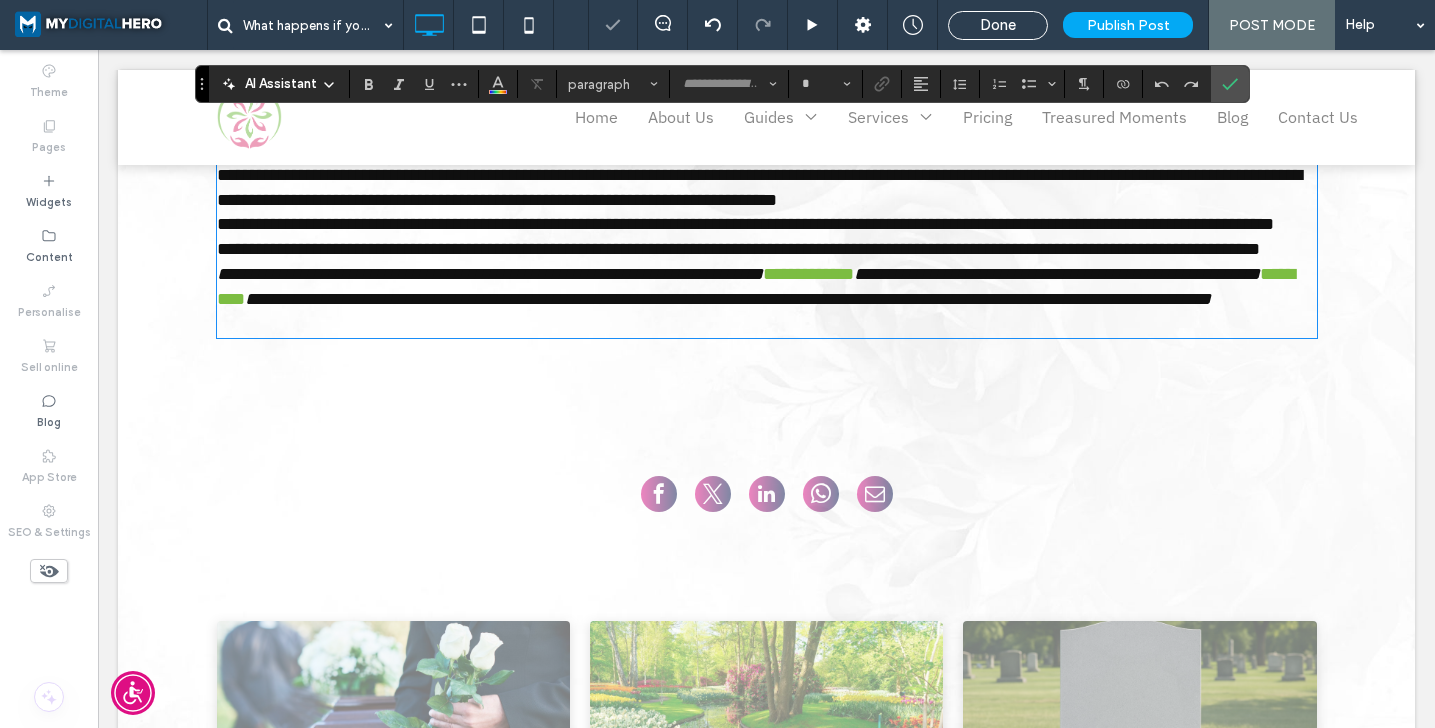 type on "**" 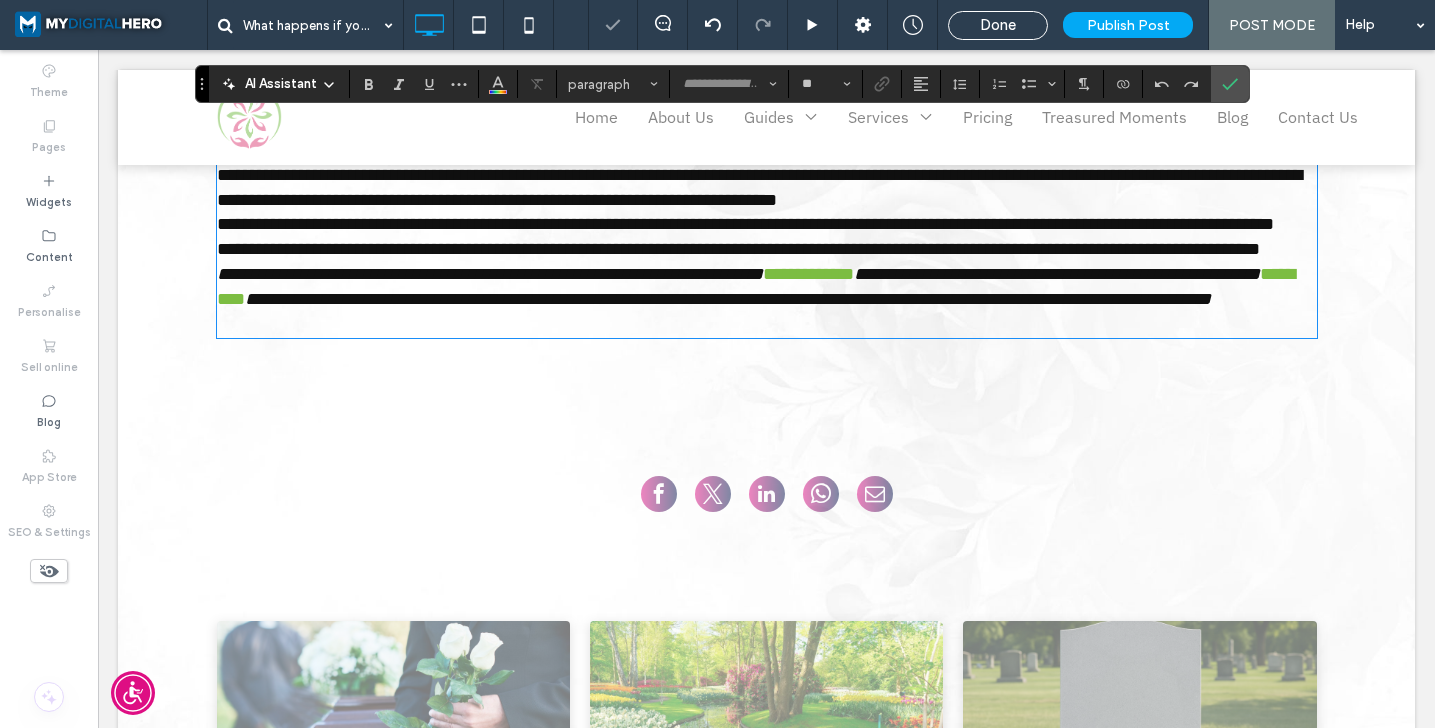scroll, scrollTop: 3080, scrollLeft: 0, axis: vertical 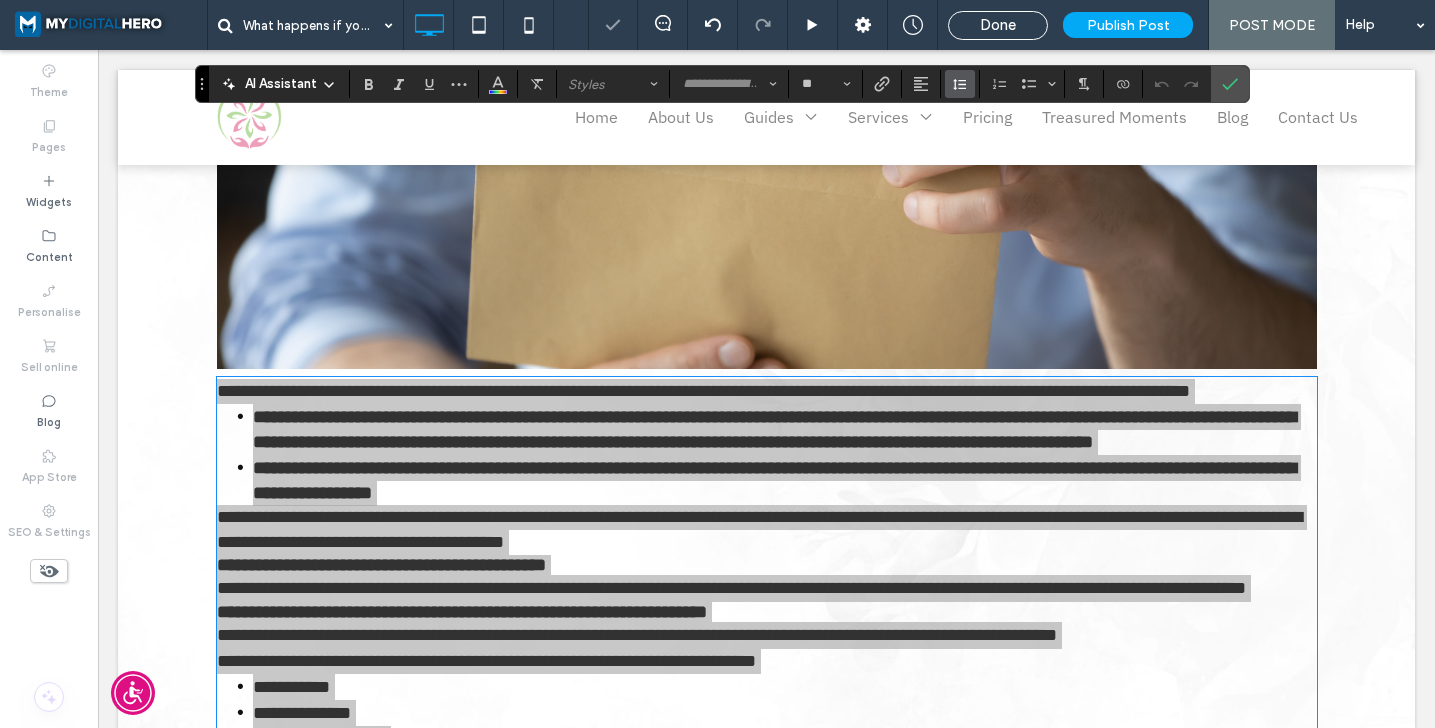 click at bounding box center [960, 84] 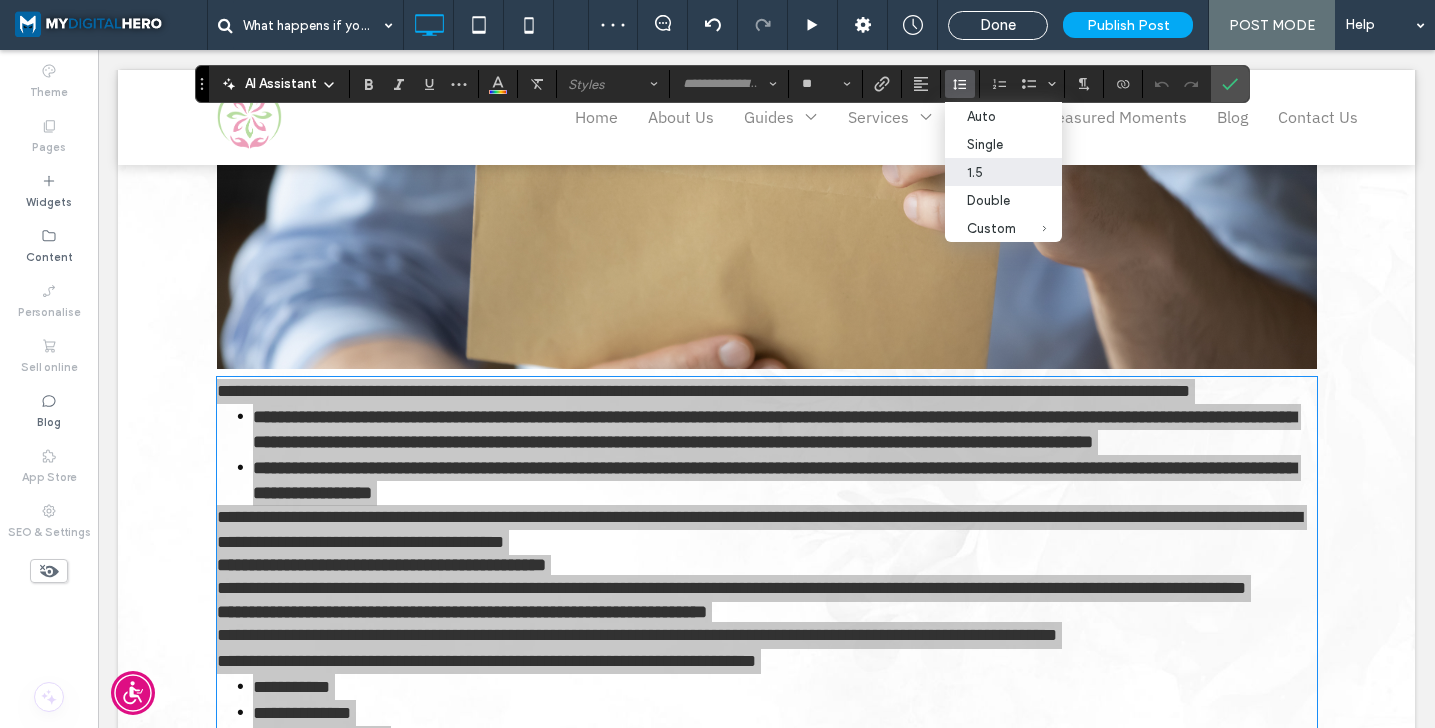 click on "1.5" at bounding box center [991, 172] 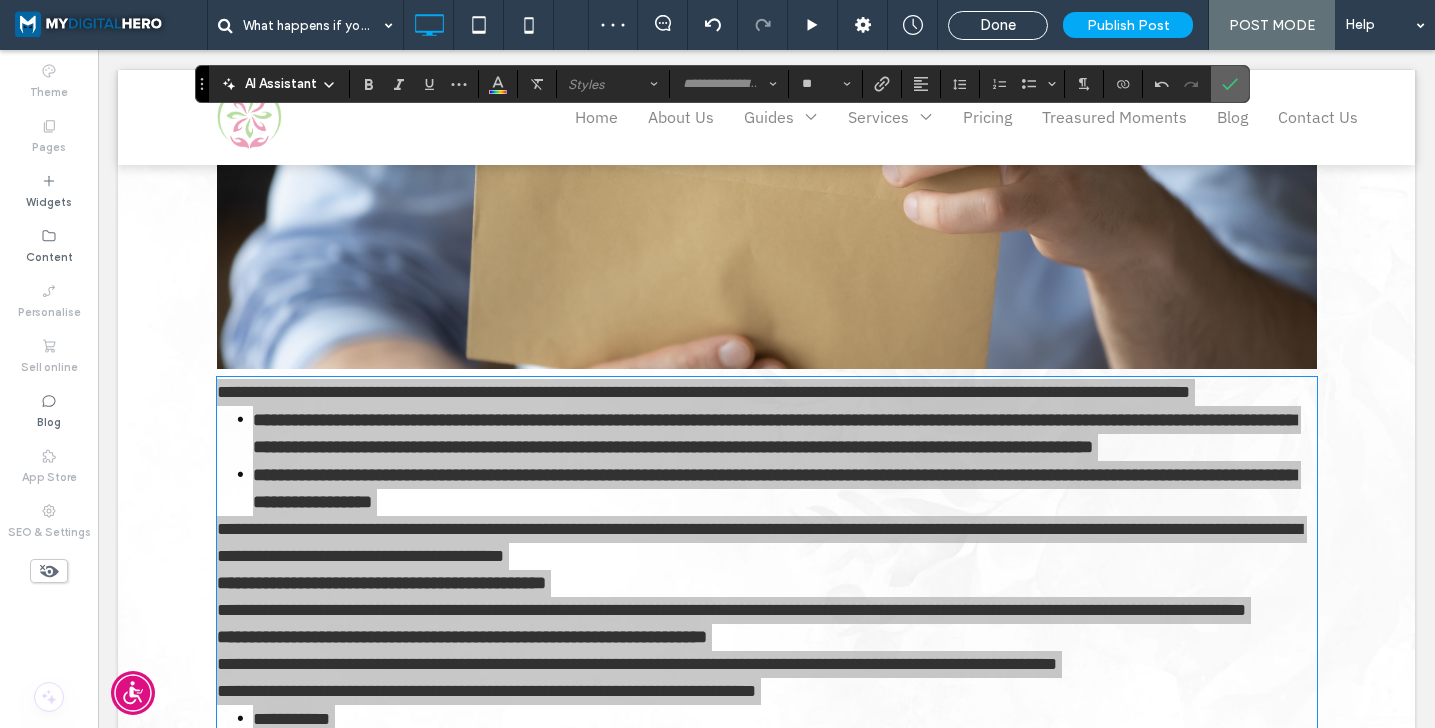 click at bounding box center [1230, 84] 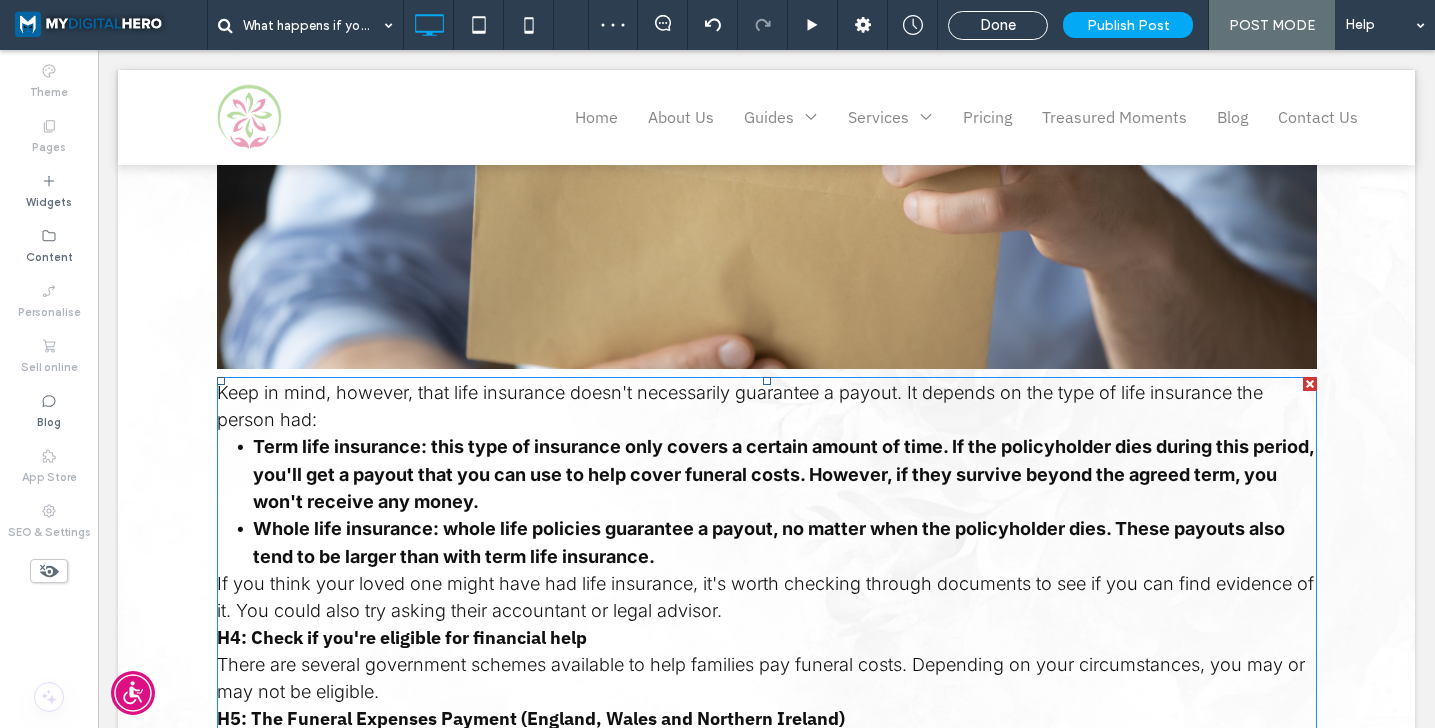 click on "Keep in mind, however, that life insurance doesn't necessarily guarantee a payout. It depends on the type of life insurance the person had:" at bounding box center [767, 406] 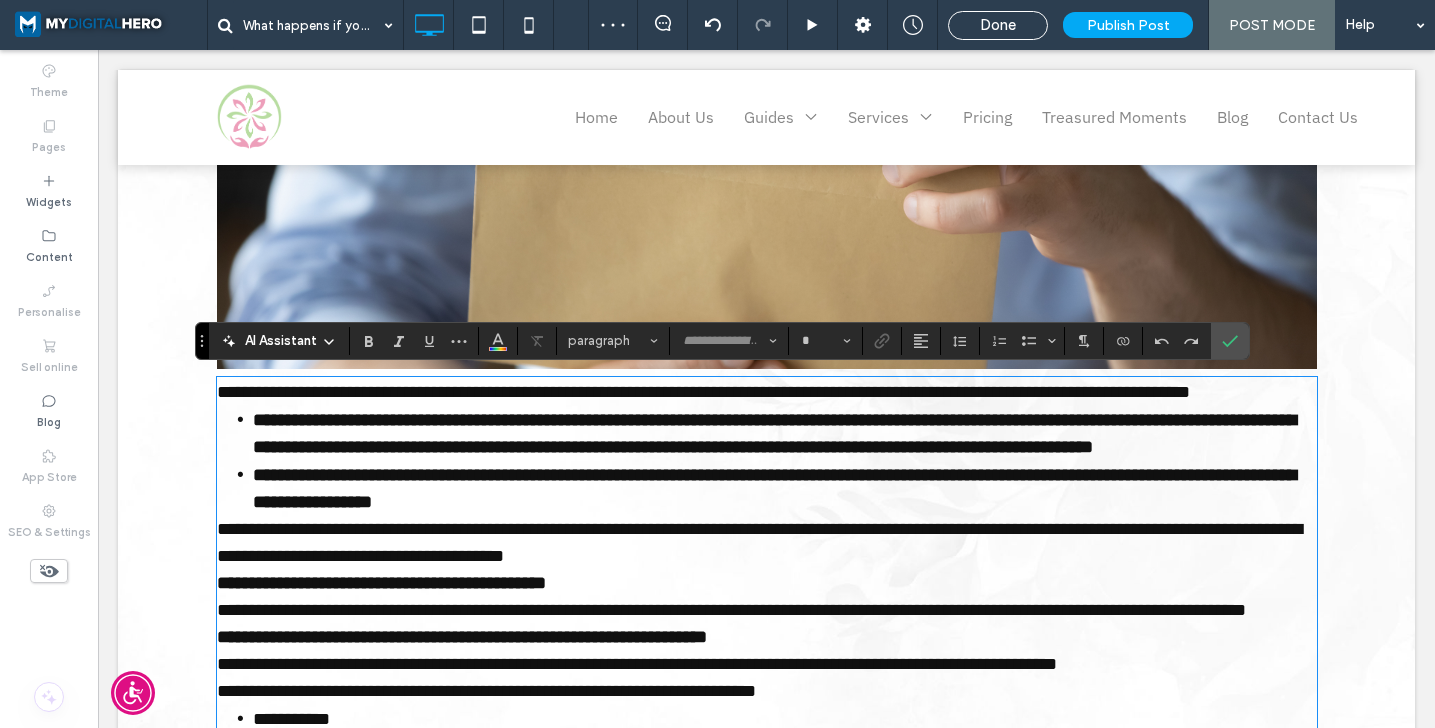 type on "**" 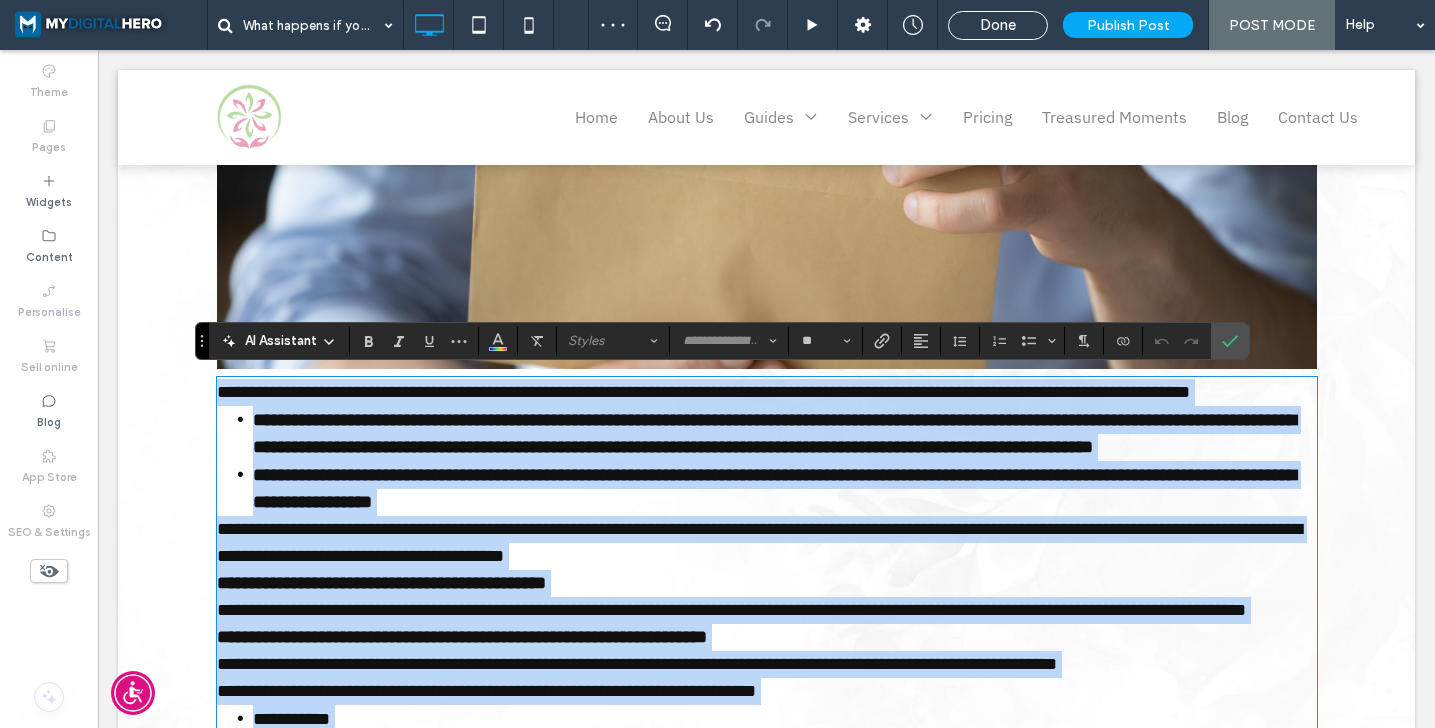click on "**********" at bounding box center (767, 392) 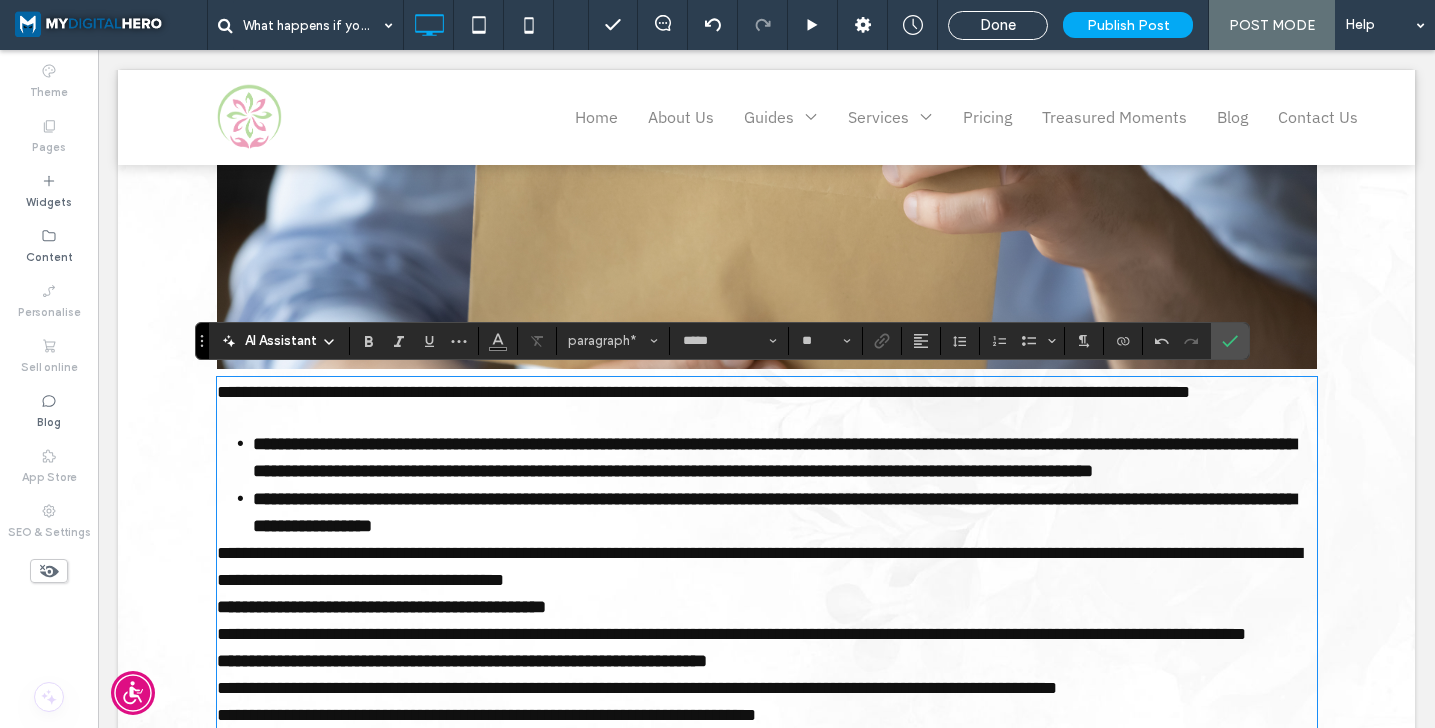 click on "**********" at bounding box center (785, 512) 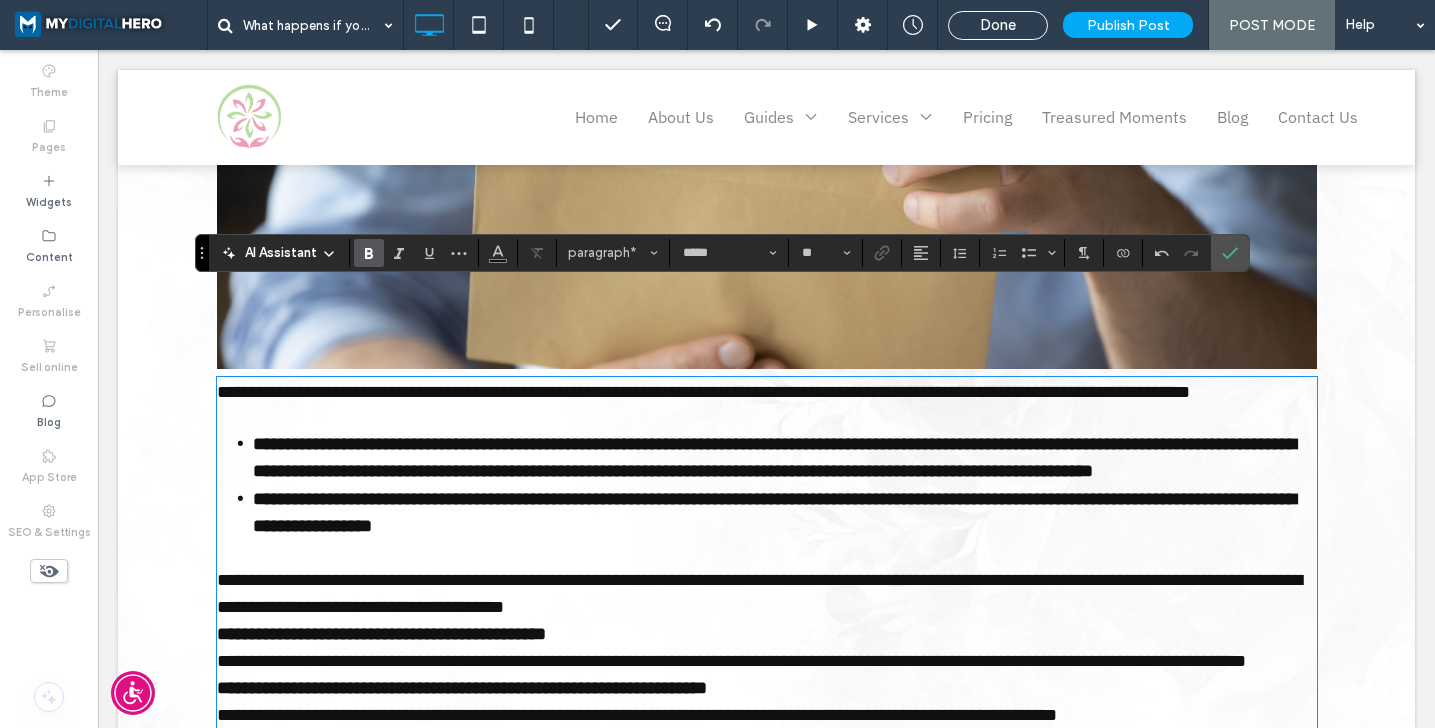 scroll, scrollTop: 3219, scrollLeft: 0, axis: vertical 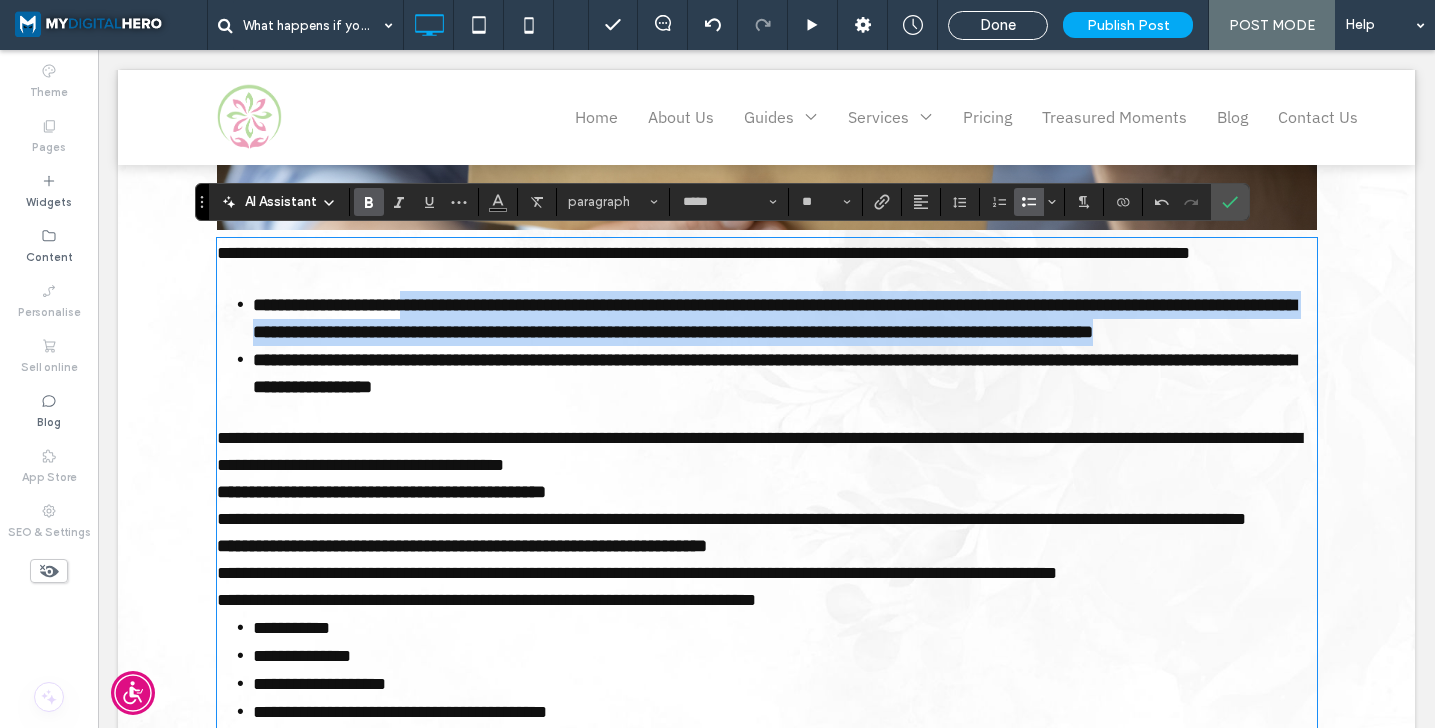 drag, startPoint x: 472, startPoint y: 347, endPoint x: 529, endPoint y: 379, distance: 65.36819 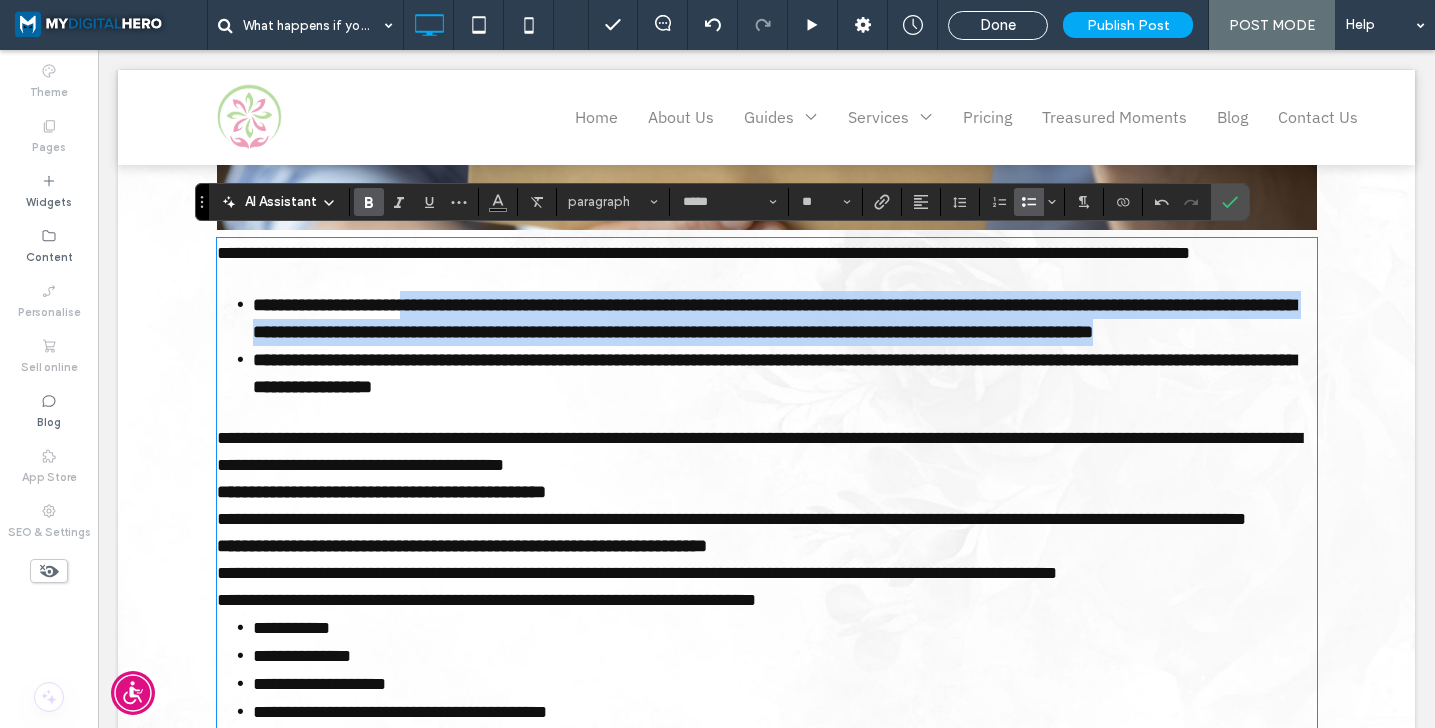 click on "**********" at bounding box center [785, 318] 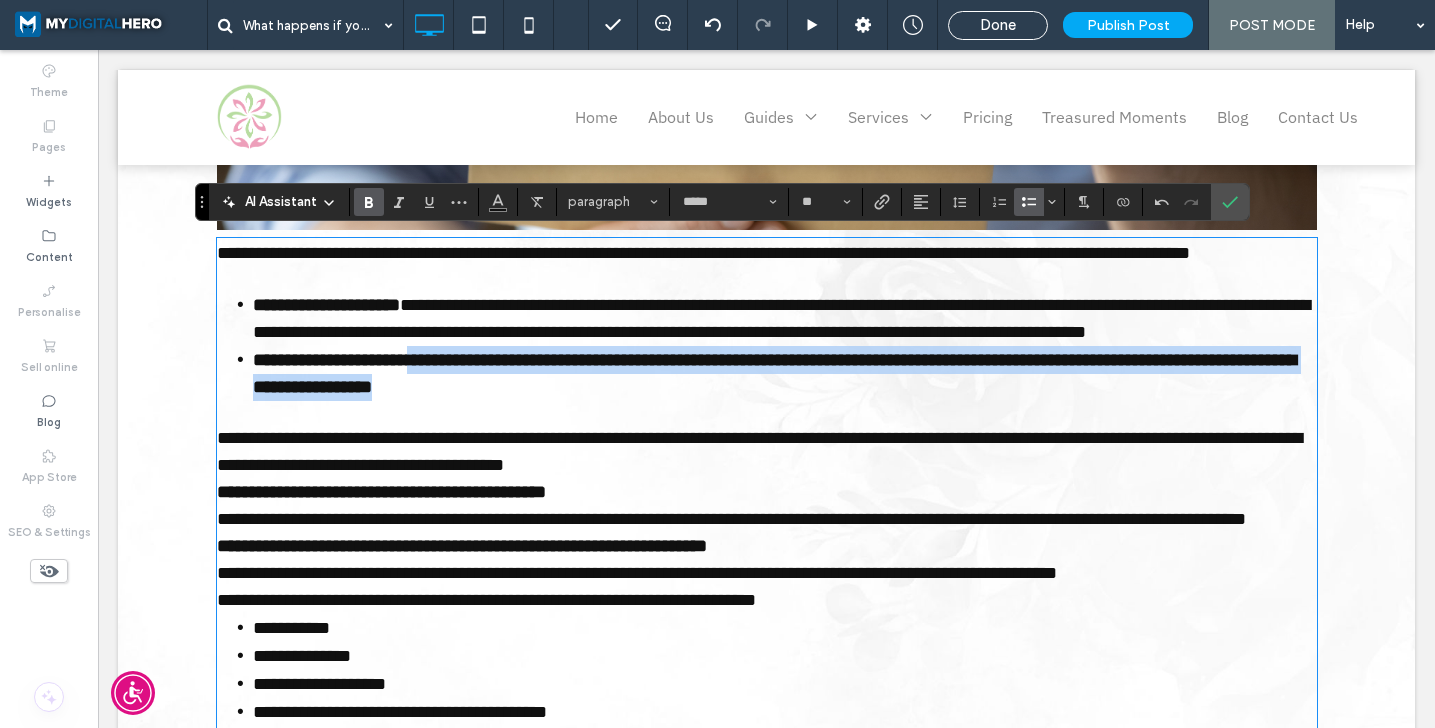 drag, startPoint x: 447, startPoint y: 413, endPoint x: 662, endPoint y: 444, distance: 217.22339 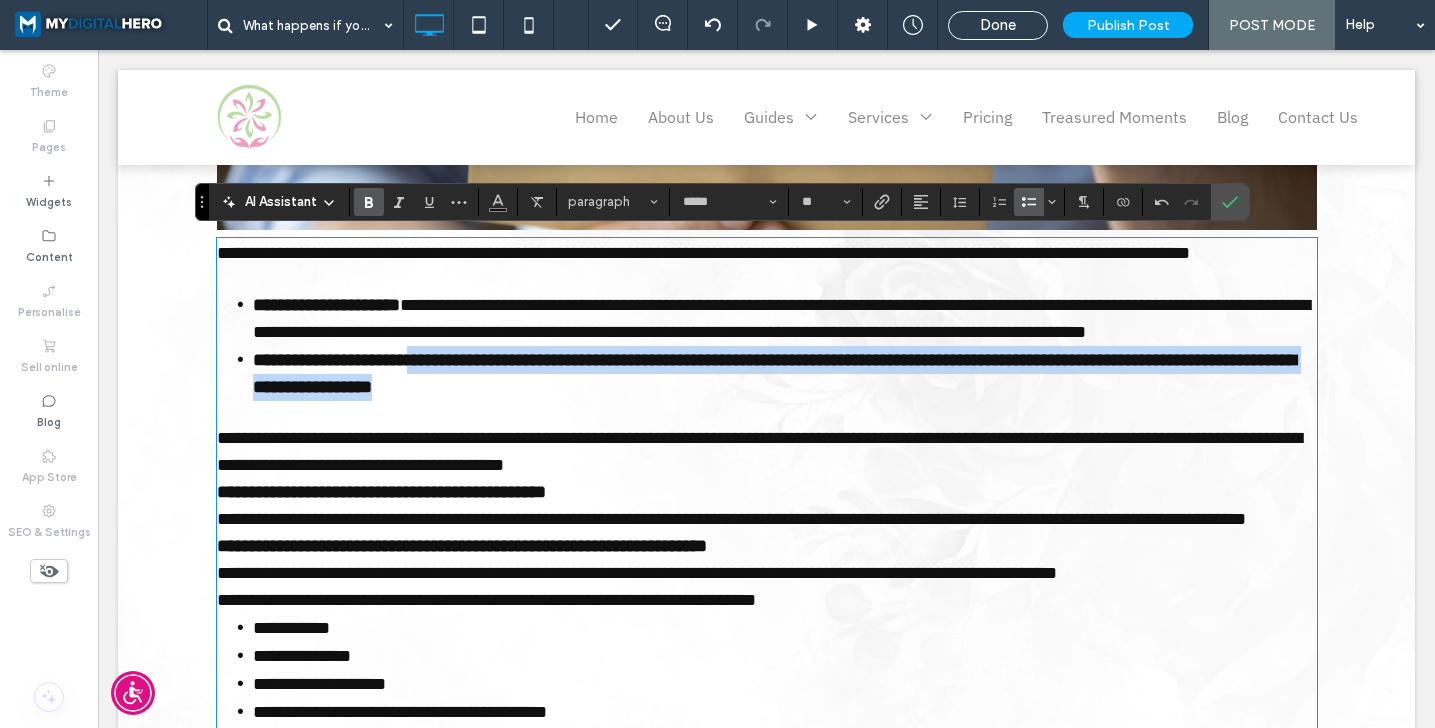 click on "**********" at bounding box center [785, 373] 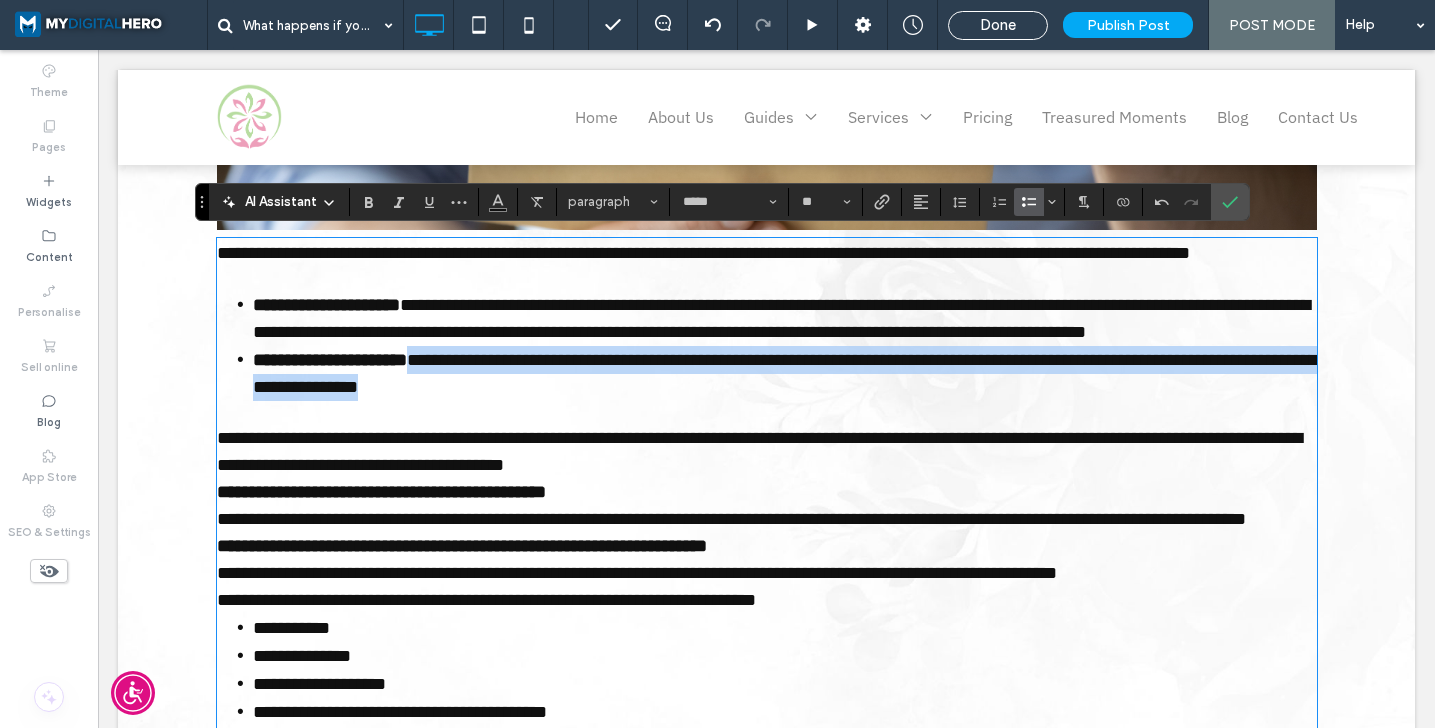 click on "**********" at bounding box center [759, 451] 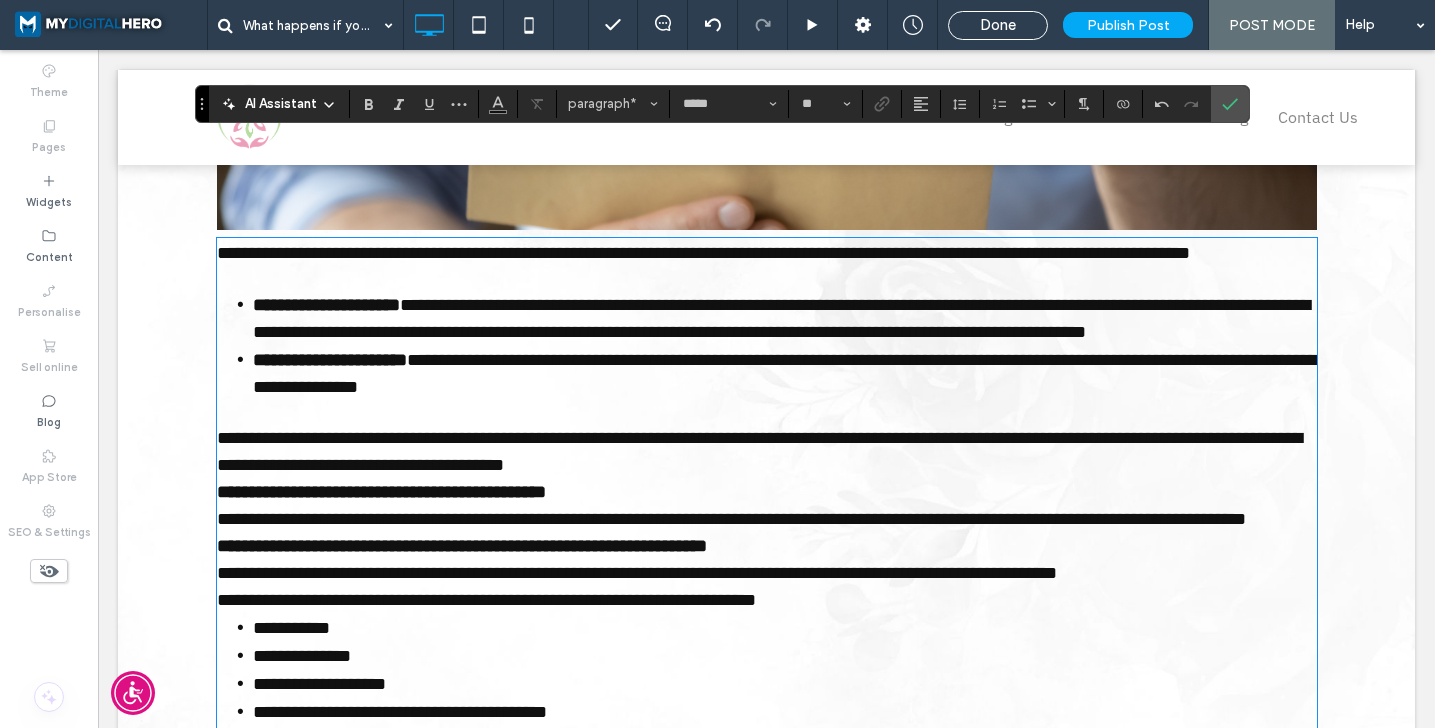 scroll, scrollTop: 3351, scrollLeft: 0, axis: vertical 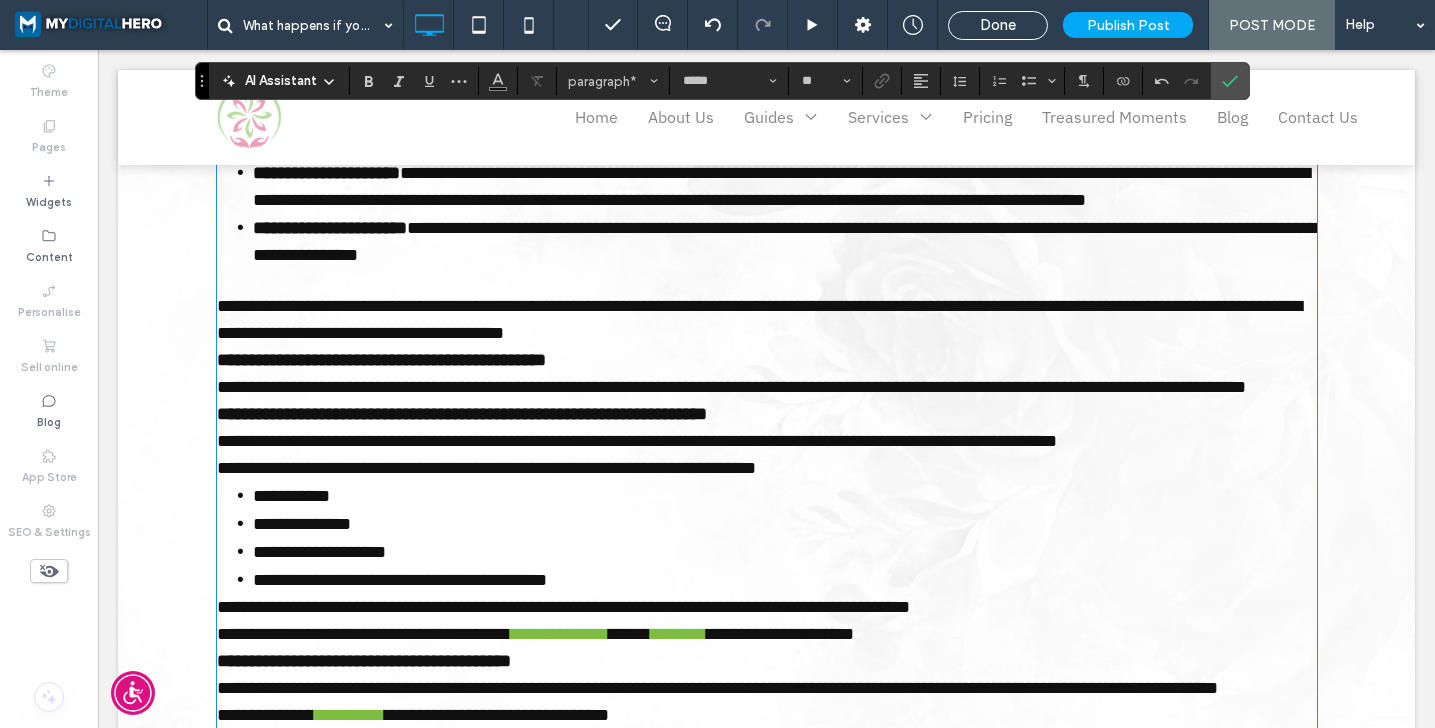 click on "**********" at bounding box center [767, 320] 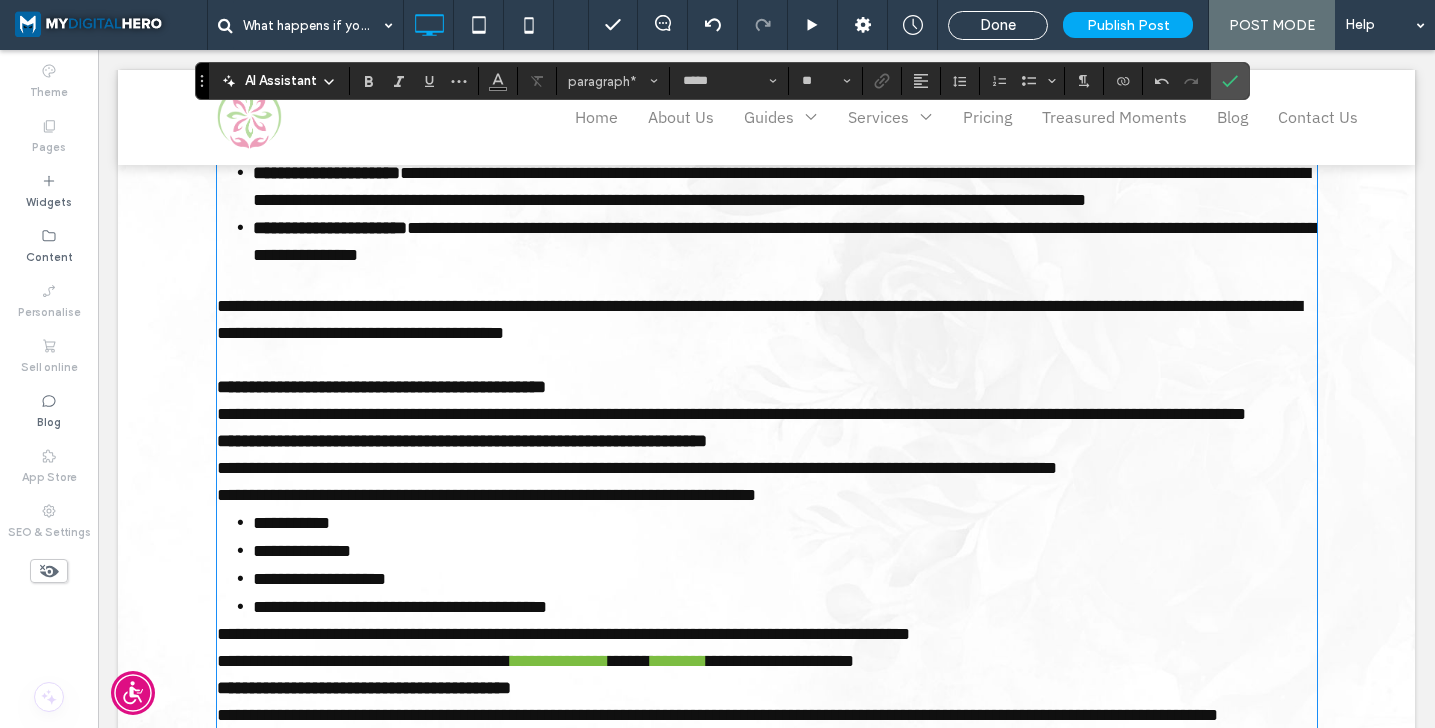 click on "**********" at bounding box center [767, 387] 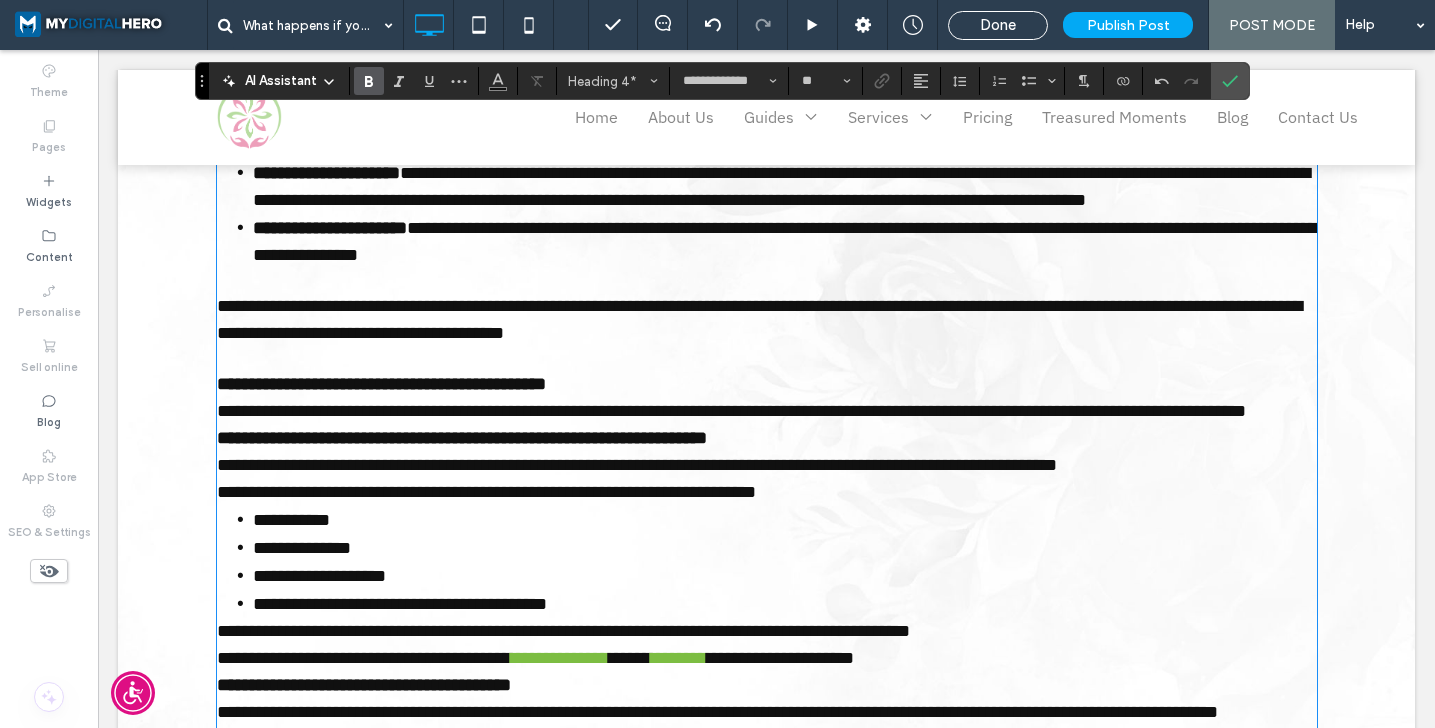click on "**********" at bounding box center [767, 384] 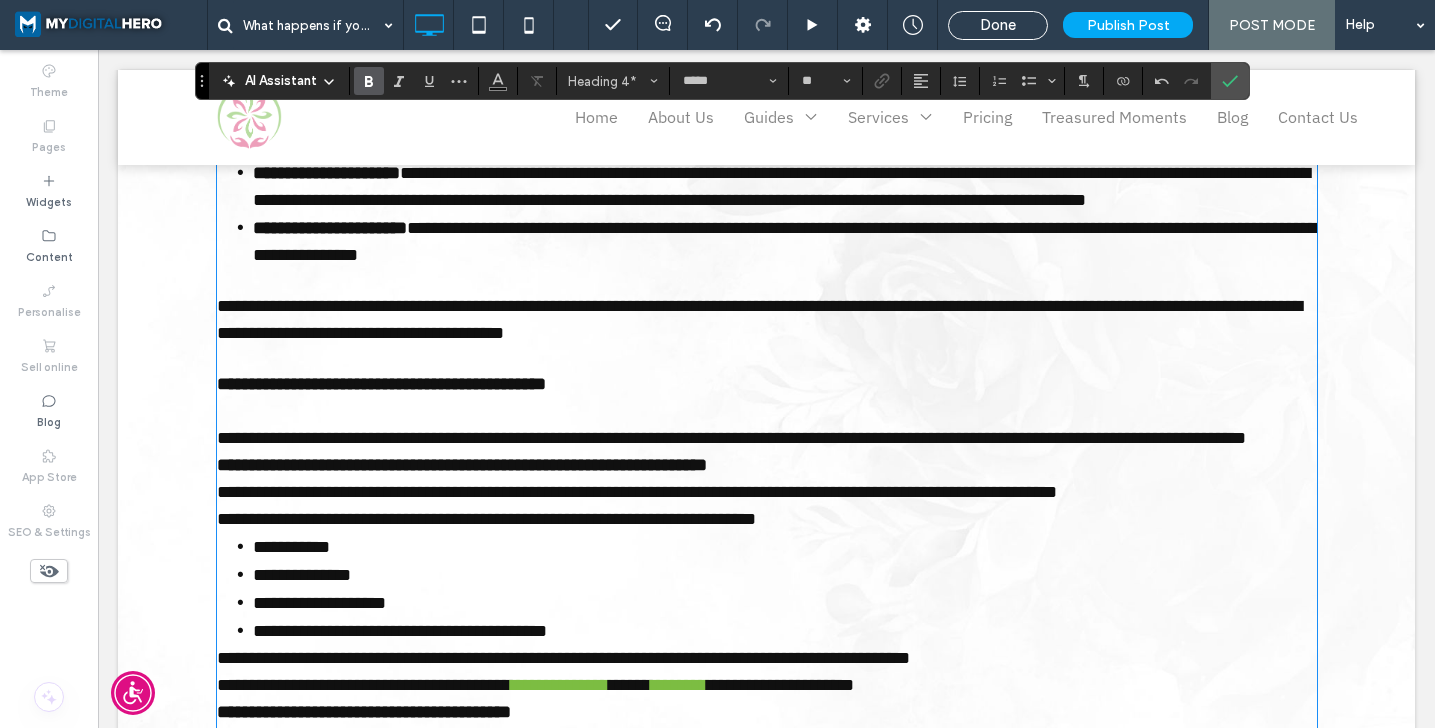 click on "**********" at bounding box center (767, 438) 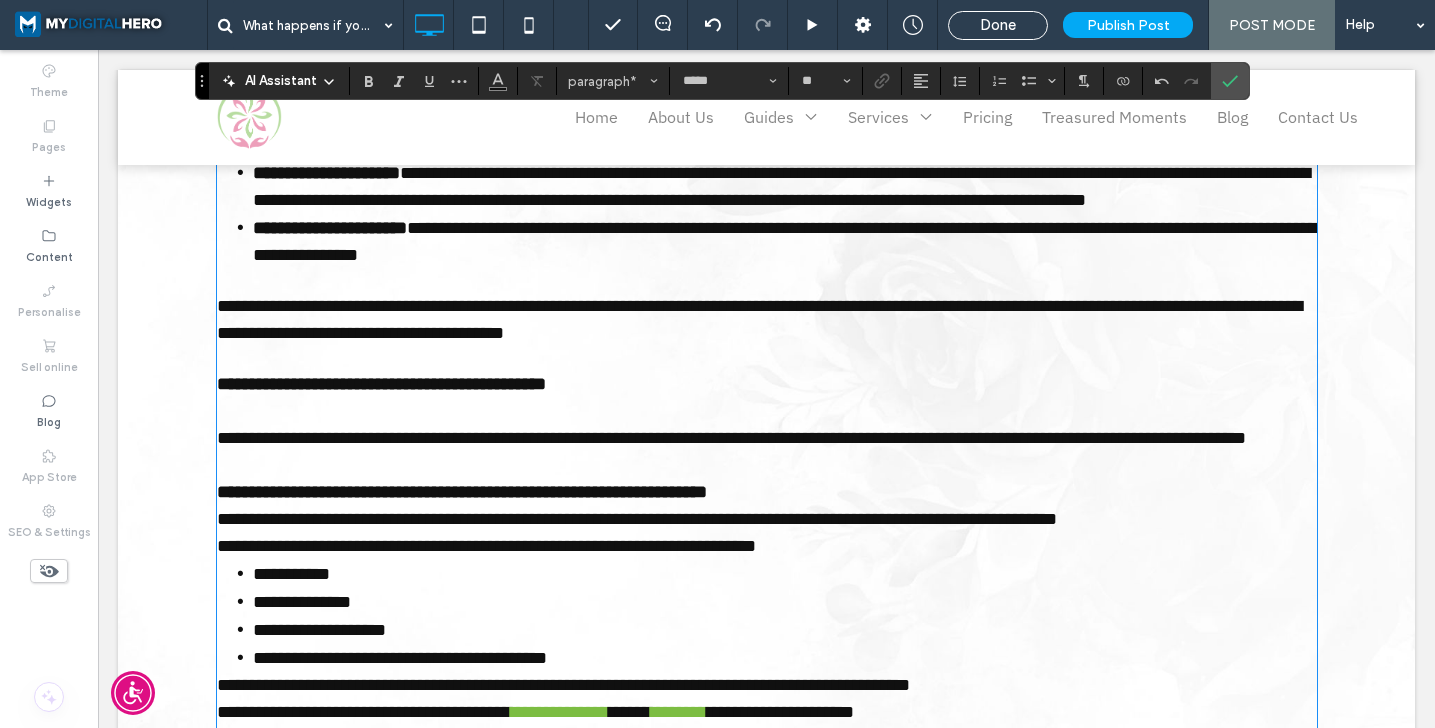 click on "**********" at bounding box center [767, 492] 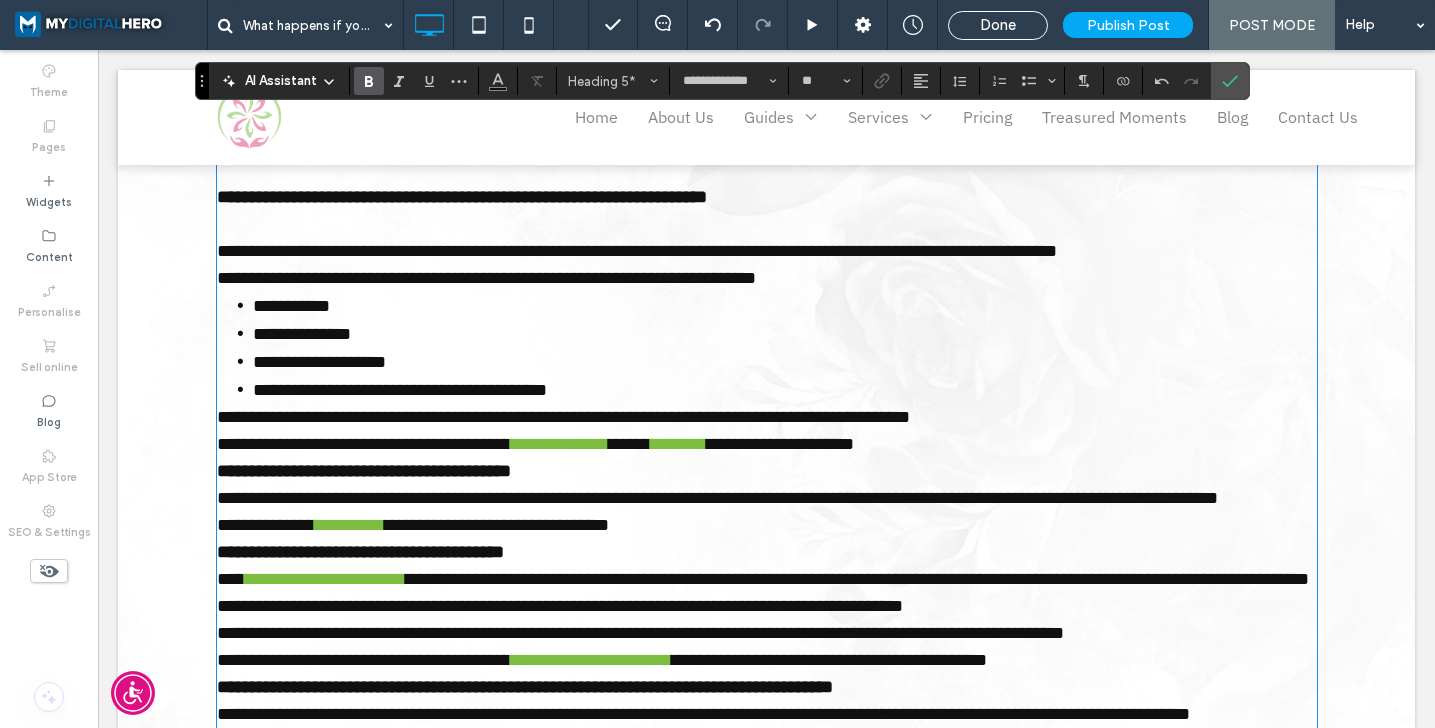 scroll, scrollTop: 3653, scrollLeft: 0, axis: vertical 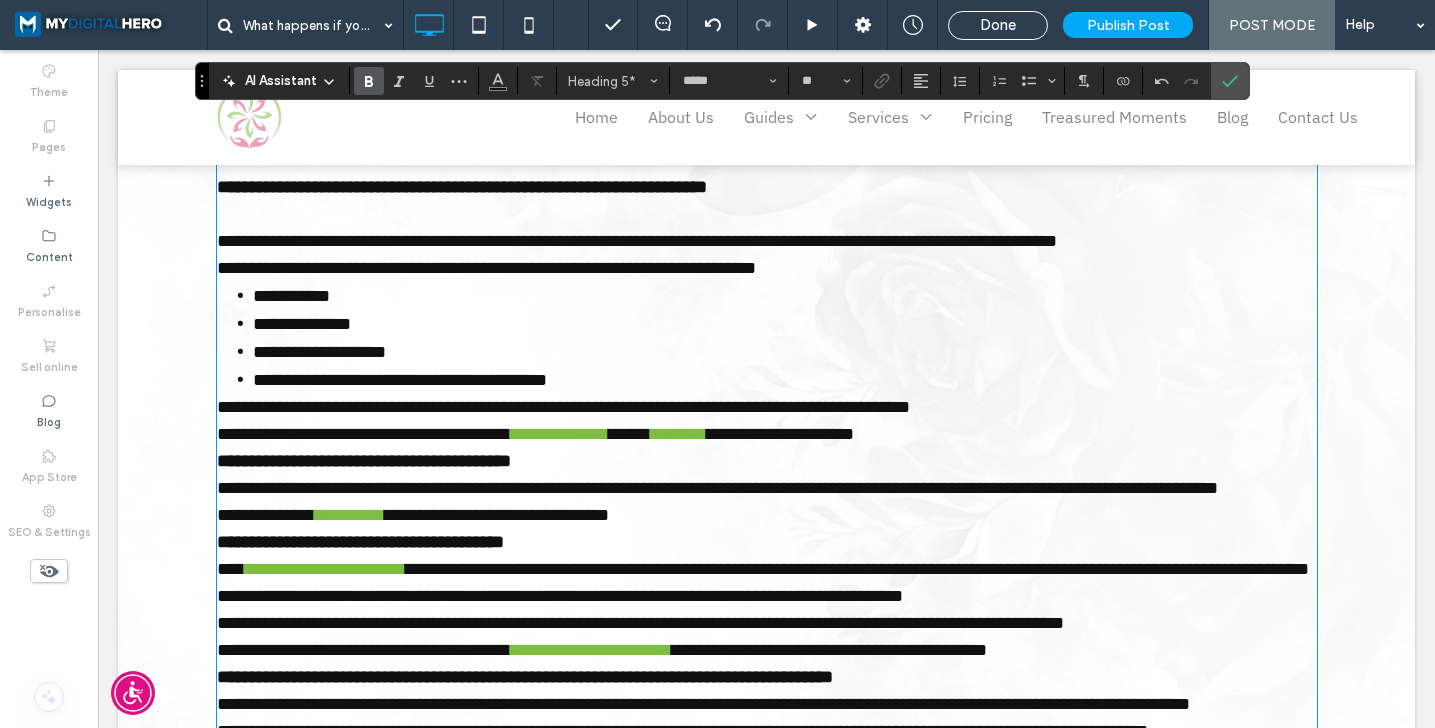 click on "**********" at bounding box center [785, 380] 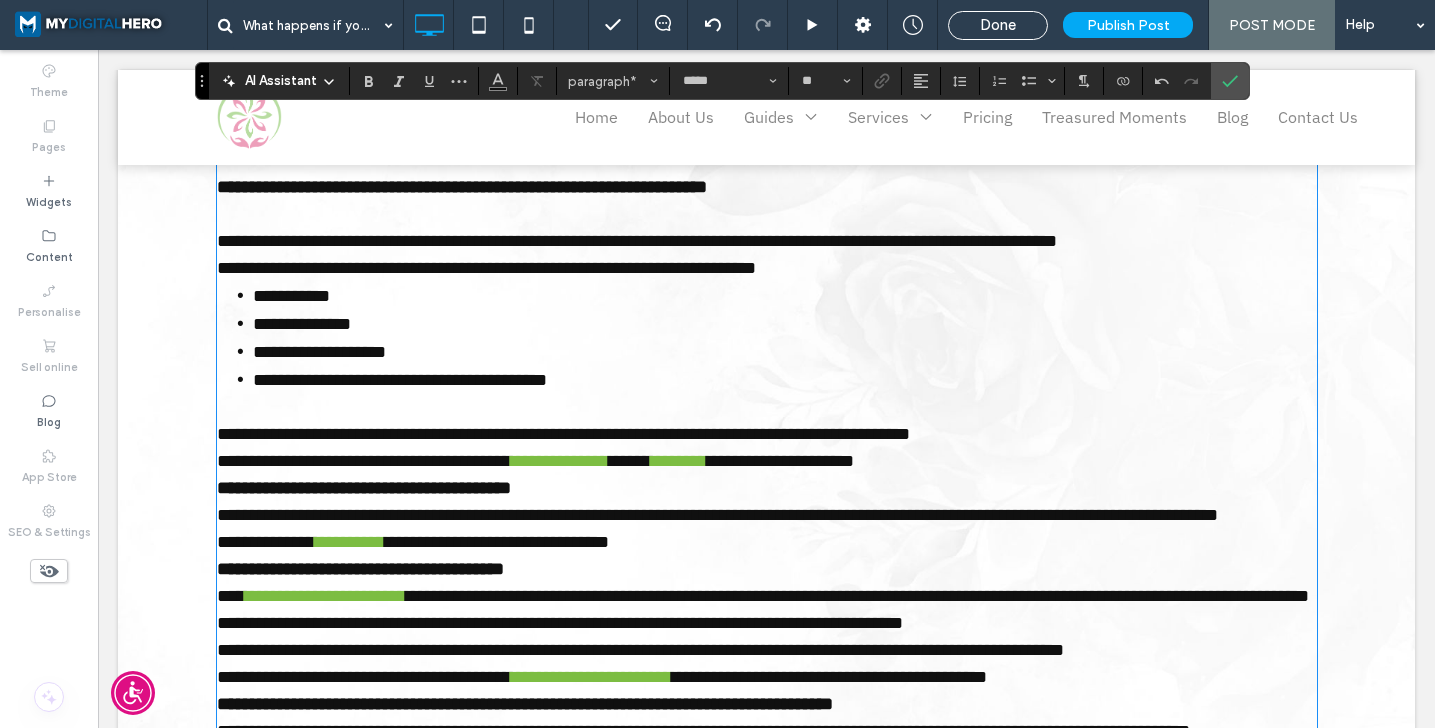 click on "**********" at bounding box center (767, 461) 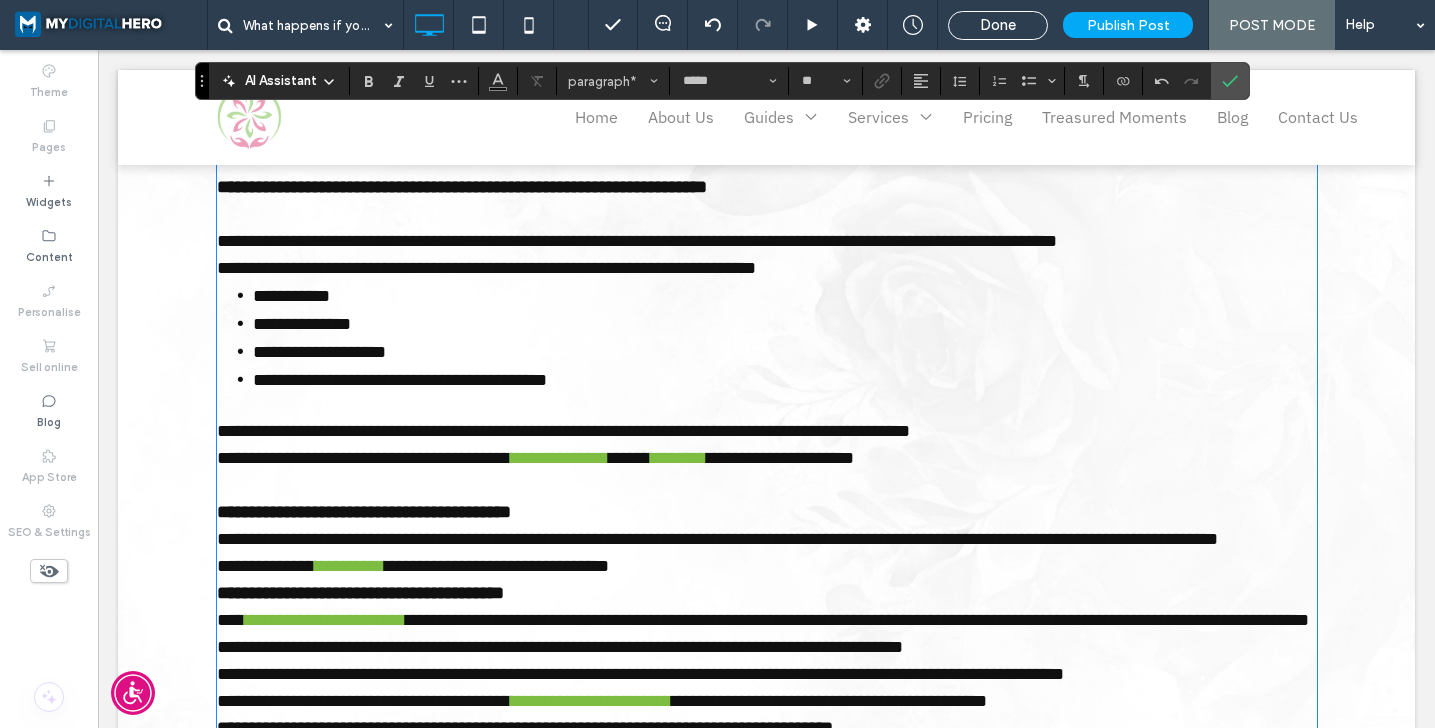 click on "**********" at bounding box center (767, 512) 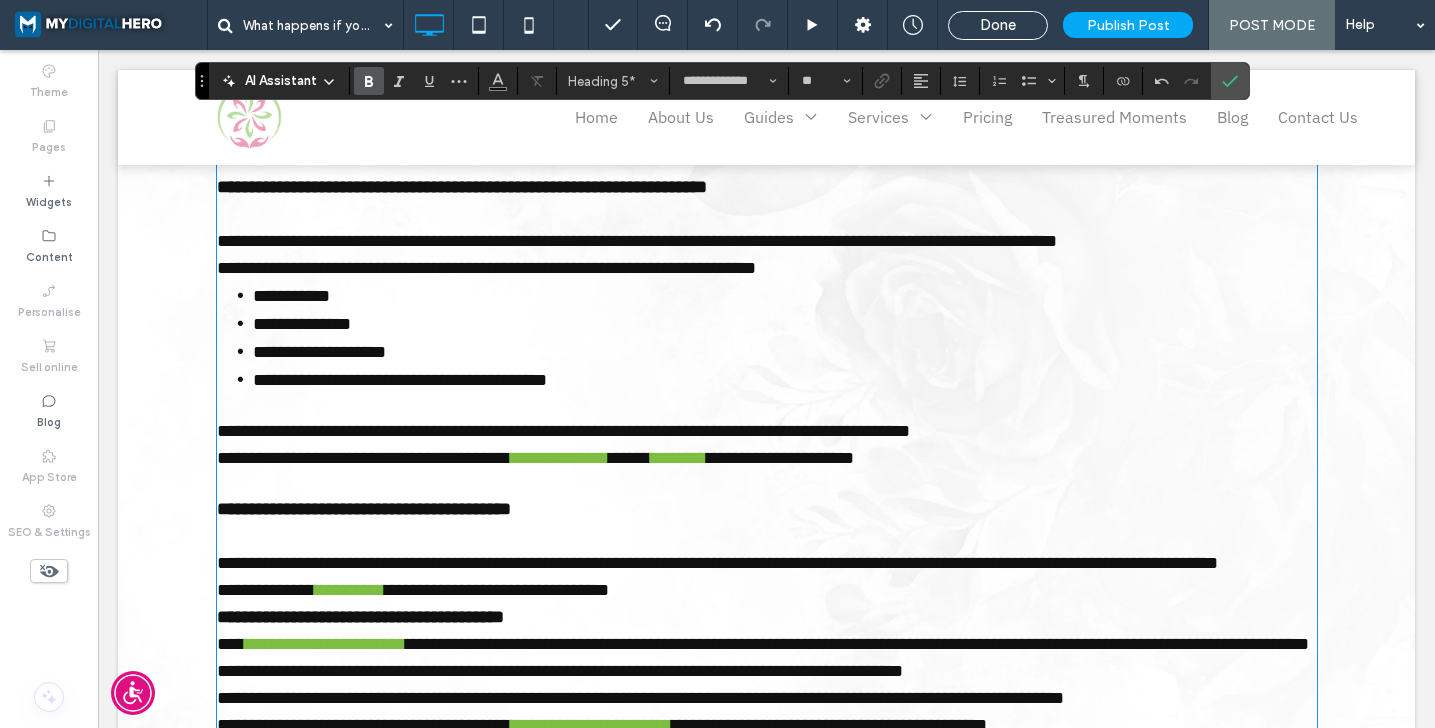 click on "**********" at bounding box center (767, 563) 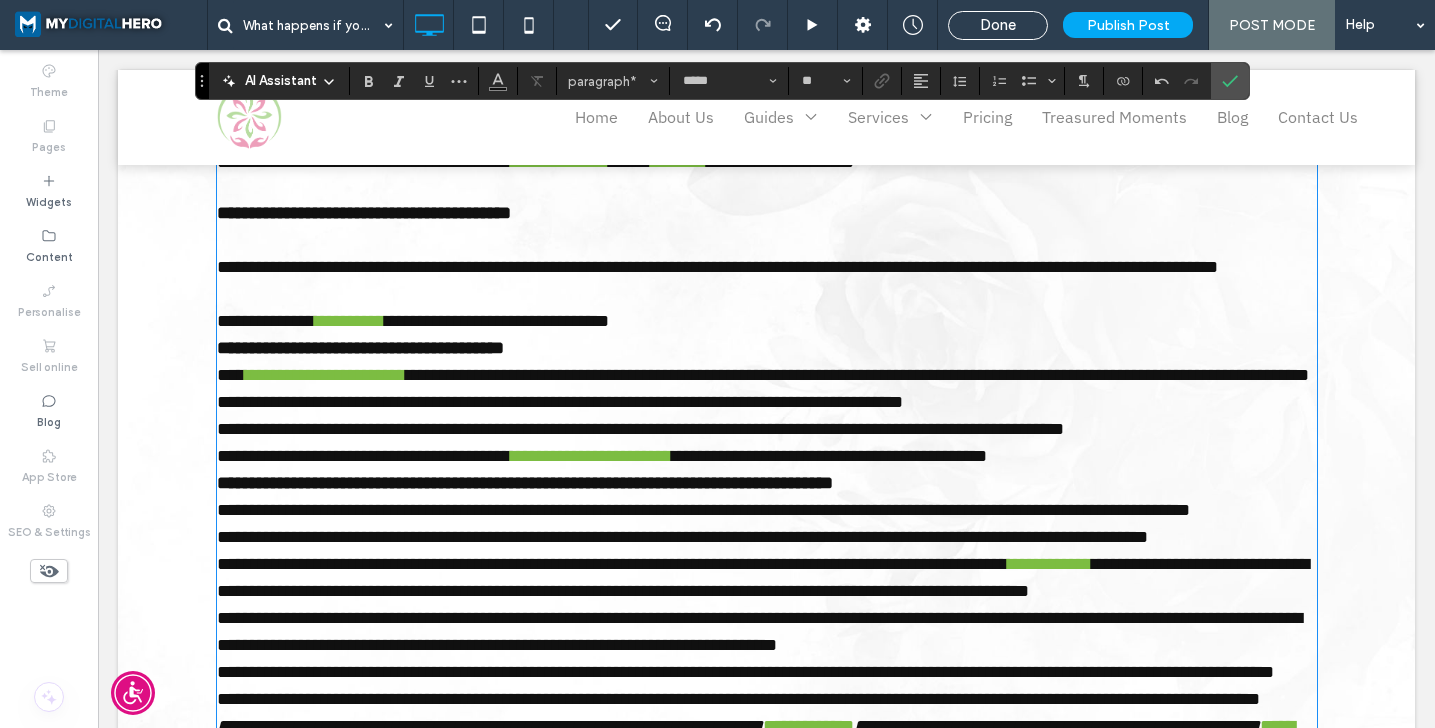 scroll, scrollTop: 4029, scrollLeft: 0, axis: vertical 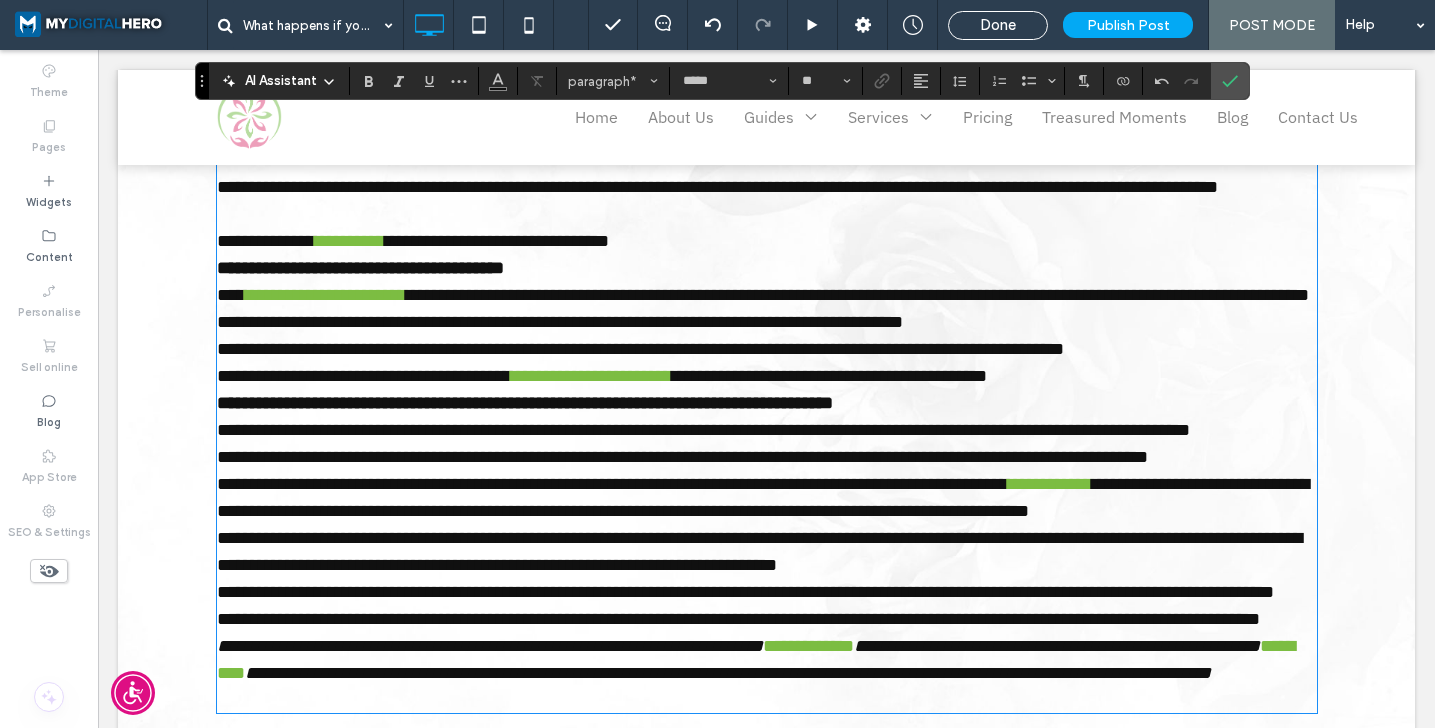 click on "**********" at bounding box center (767, 268) 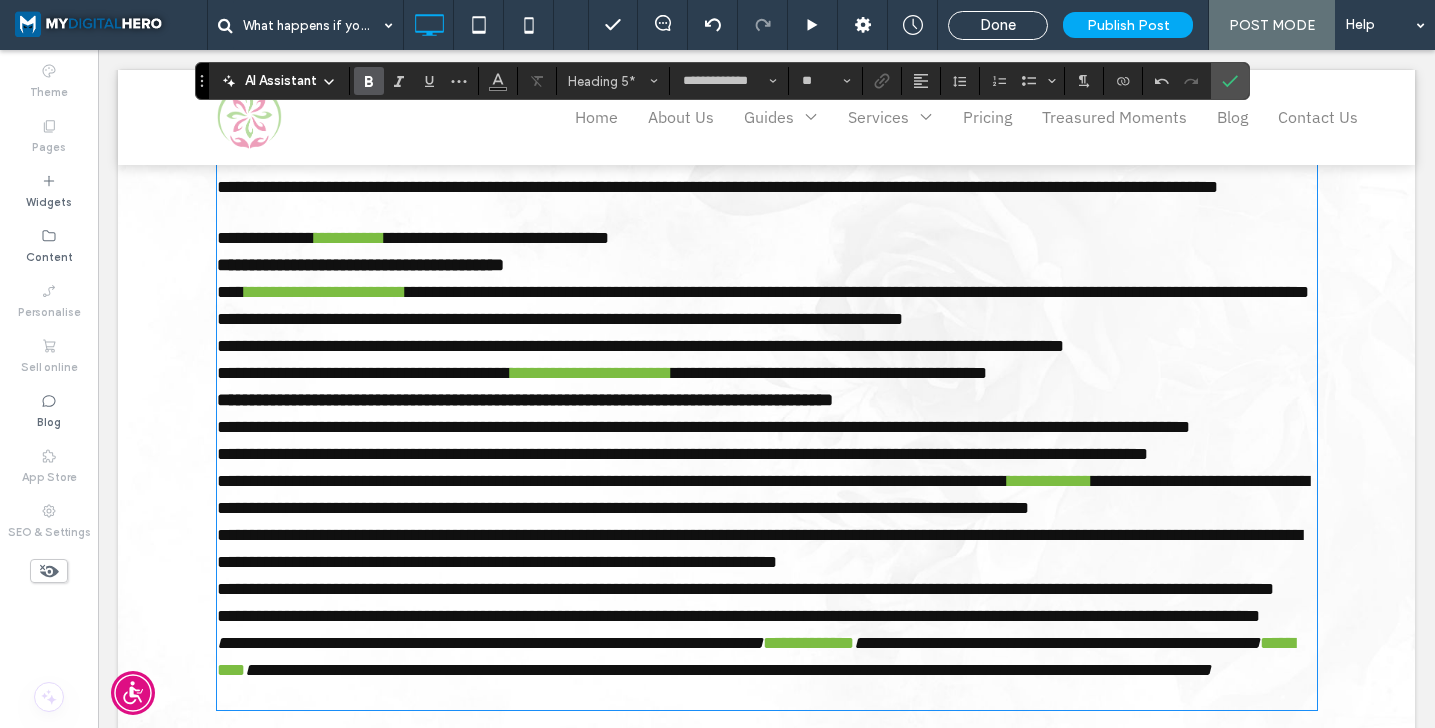 click on "**********" at bounding box center [767, 238] 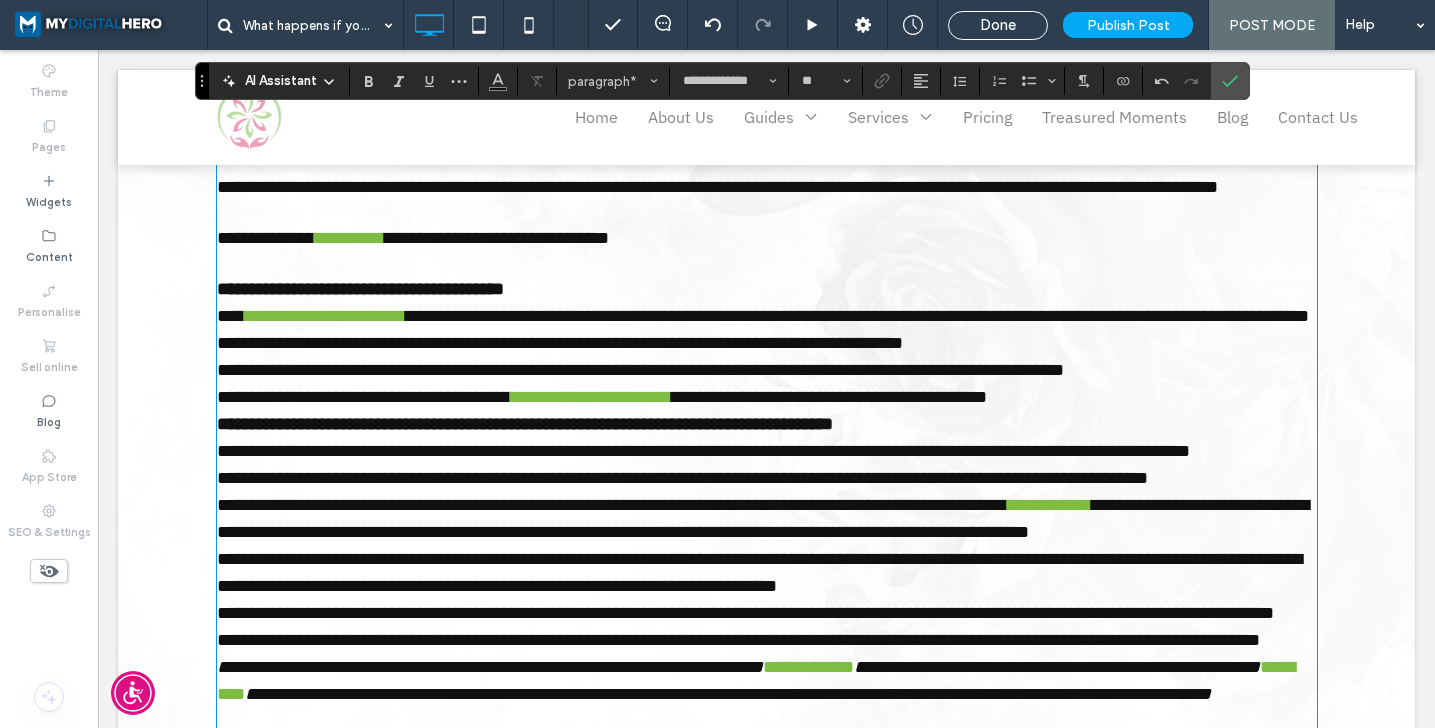 click on "**********" at bounding box center [767, 289] 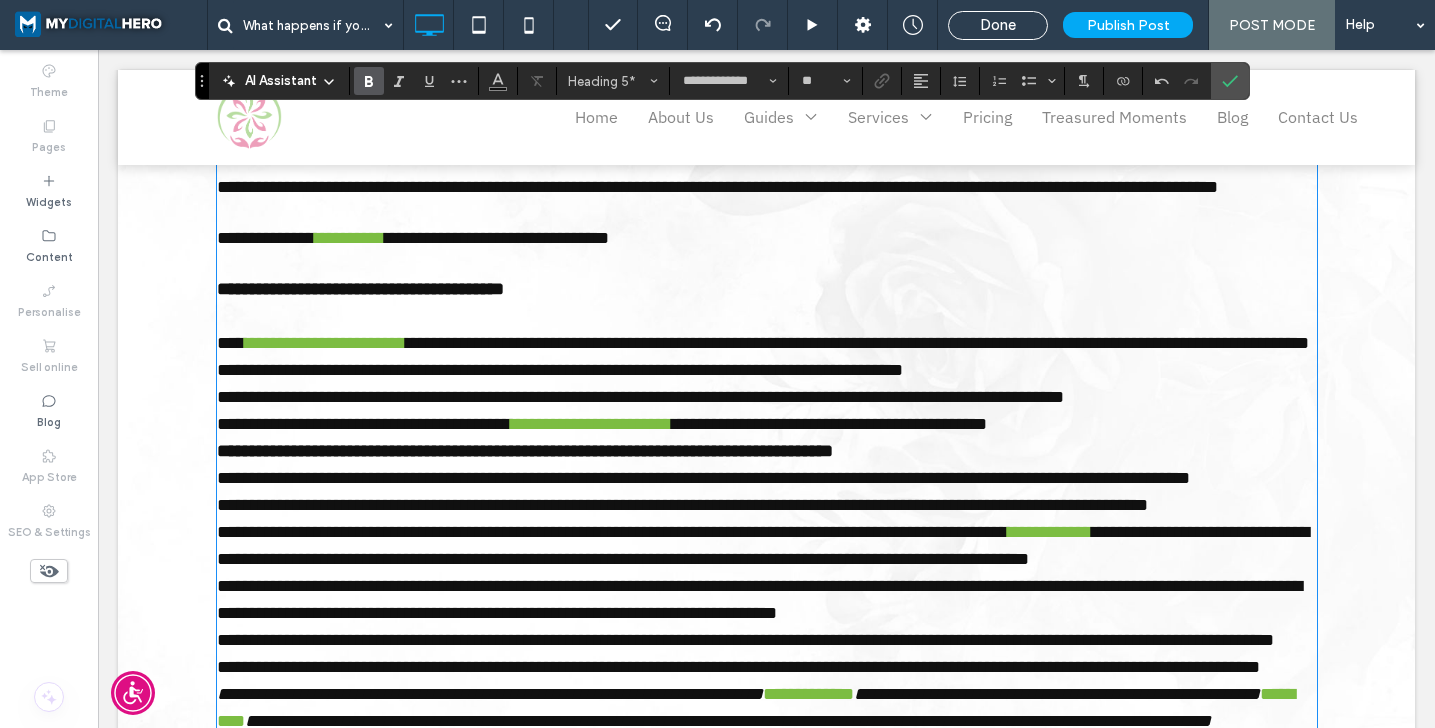 click on "**********" at bounding box center (767, 343) 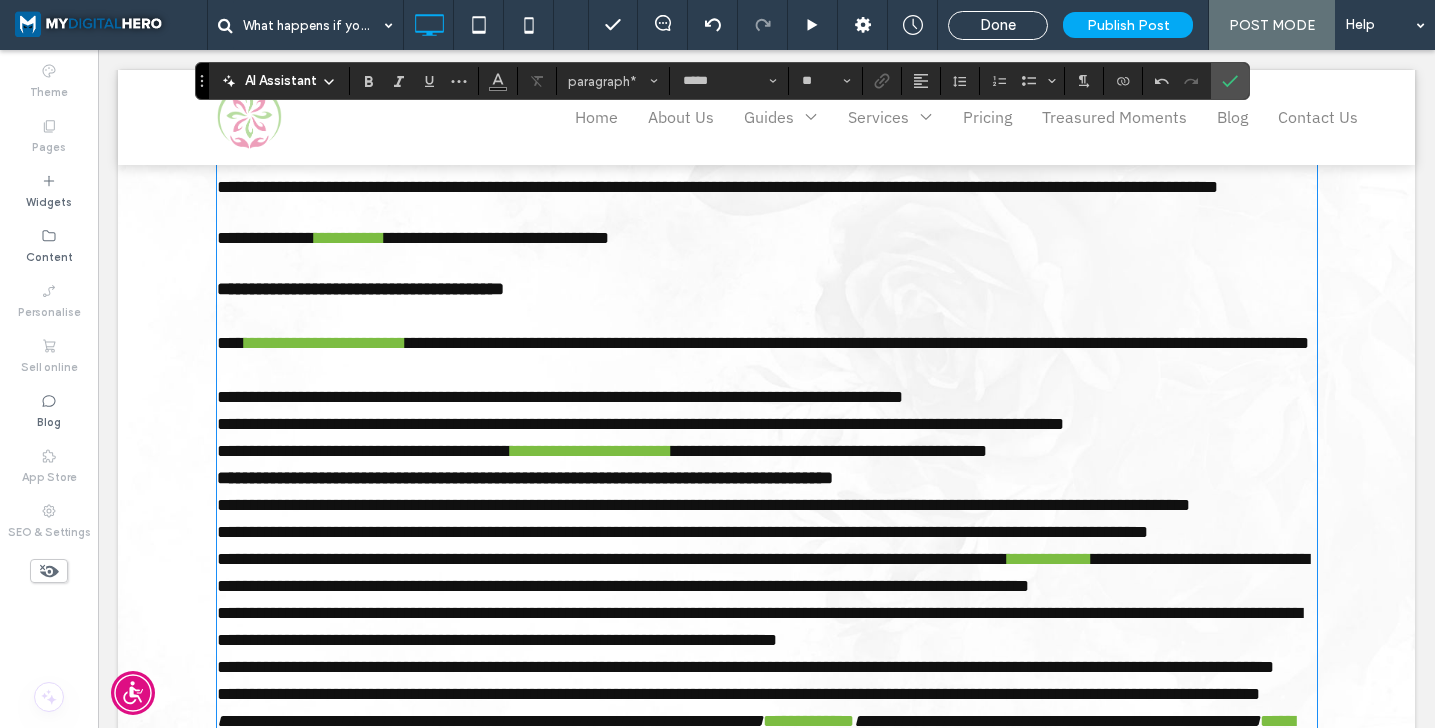 click on "**********" at bounding box center [767, 397] 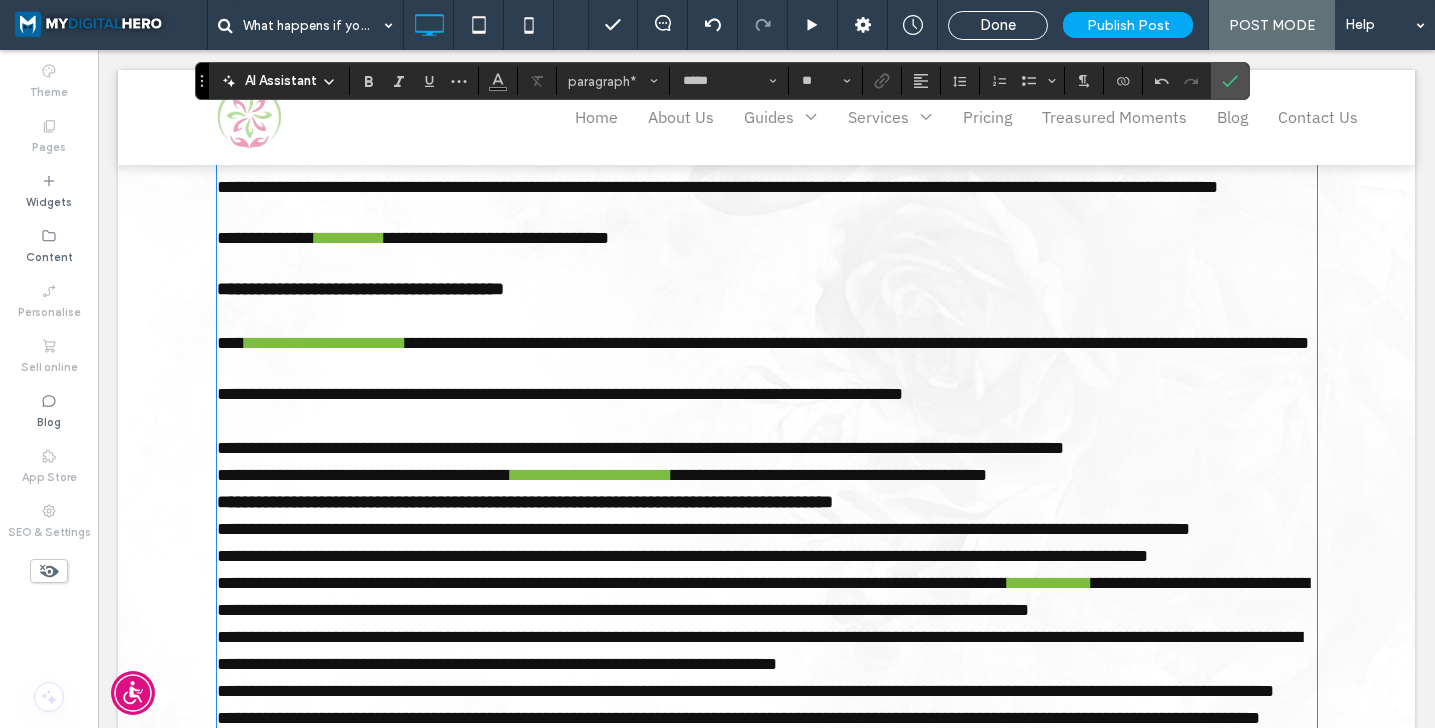 click on "**********" at bounding box center [767, 120] 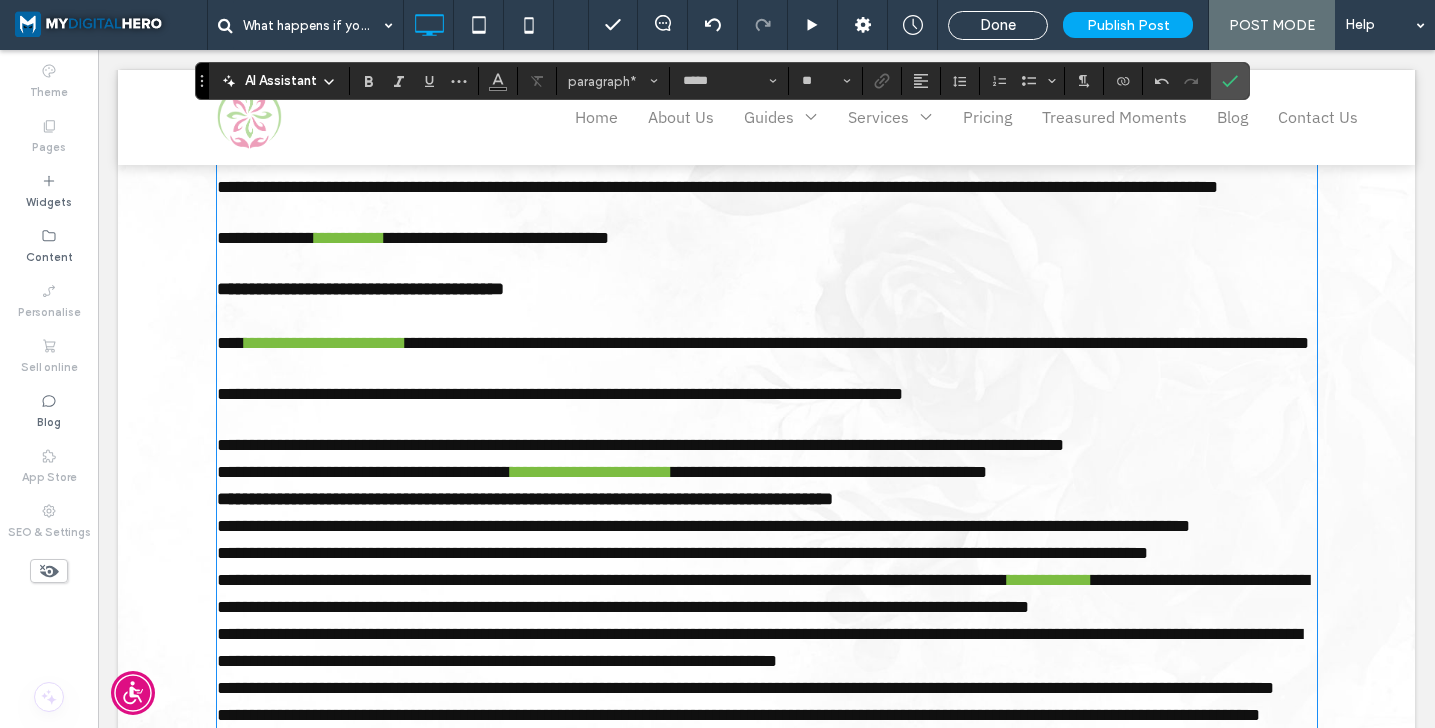 click on "**********" at bounding box center [767, 472] 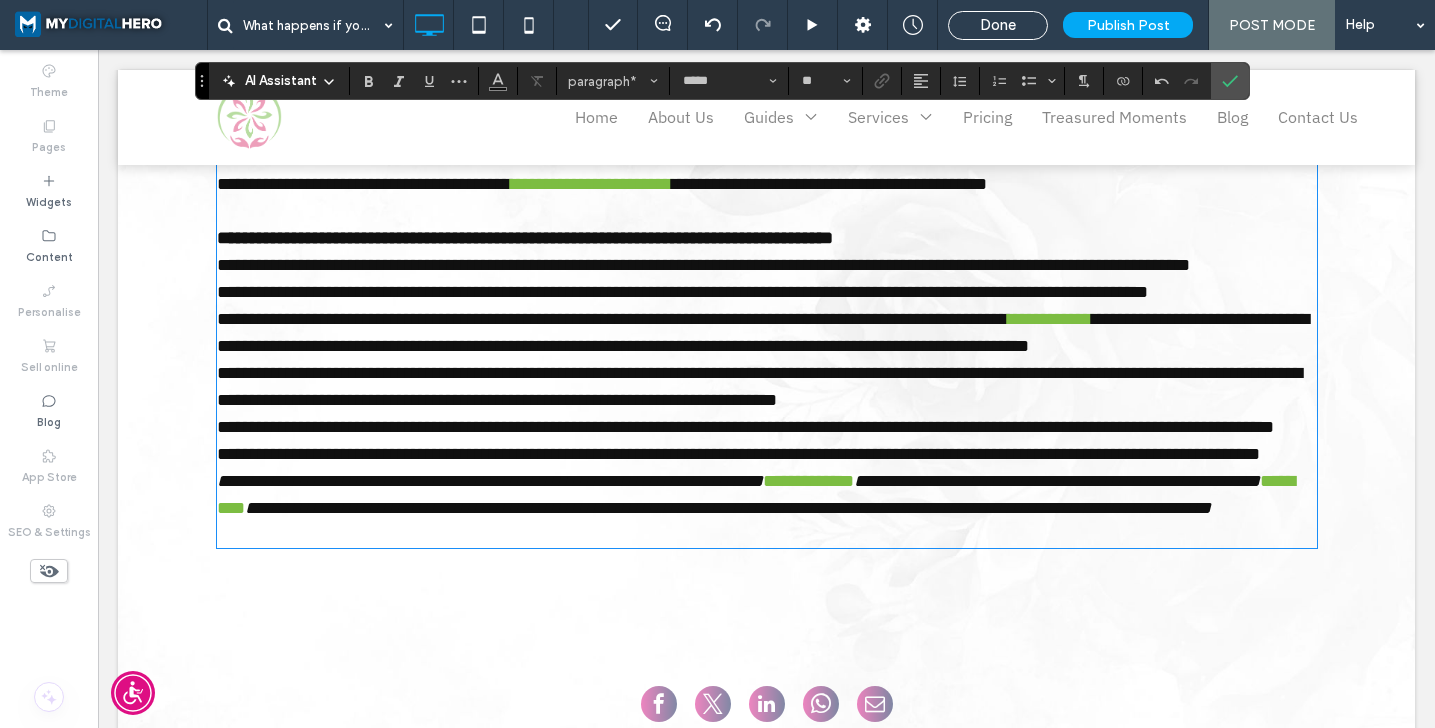 scroll, scrollTop: 4318, scrollLeft: 0, axis: vertical 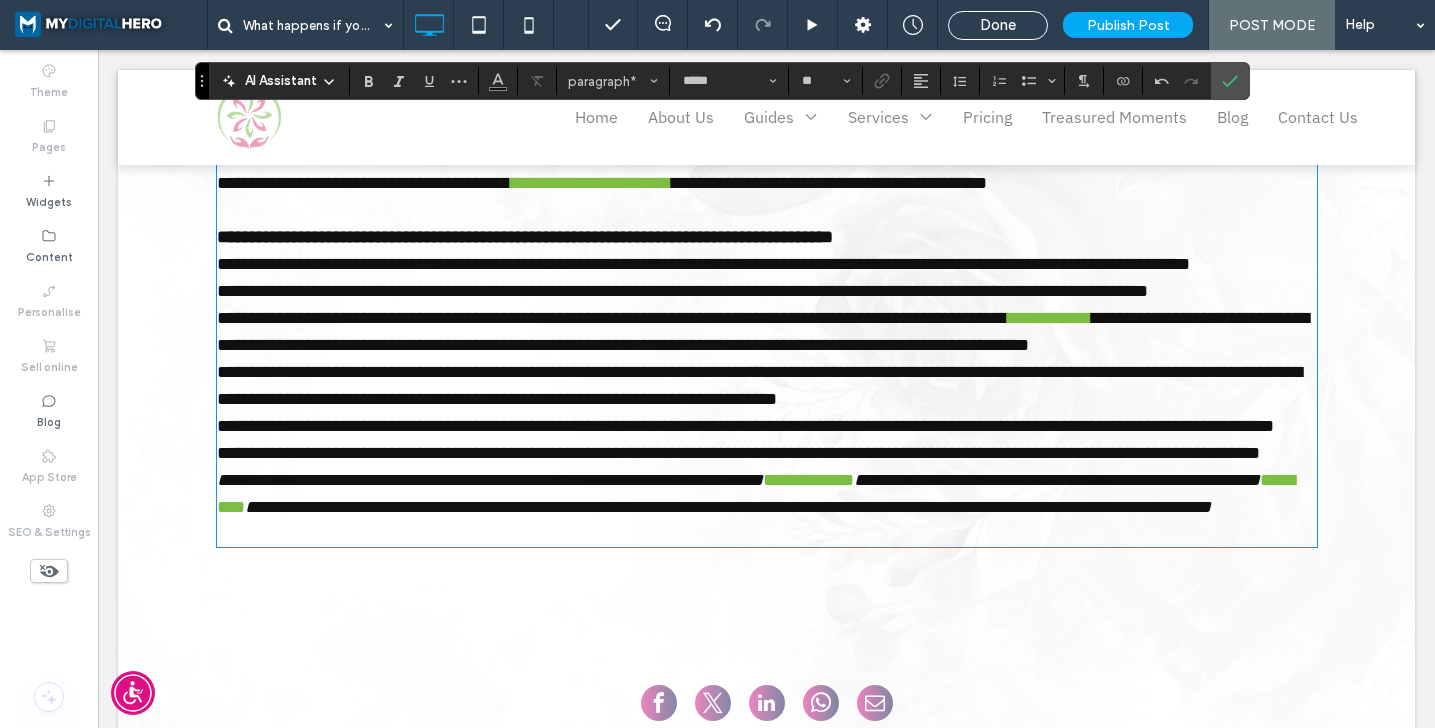 click on "**********" at bounding box center [767, 237] 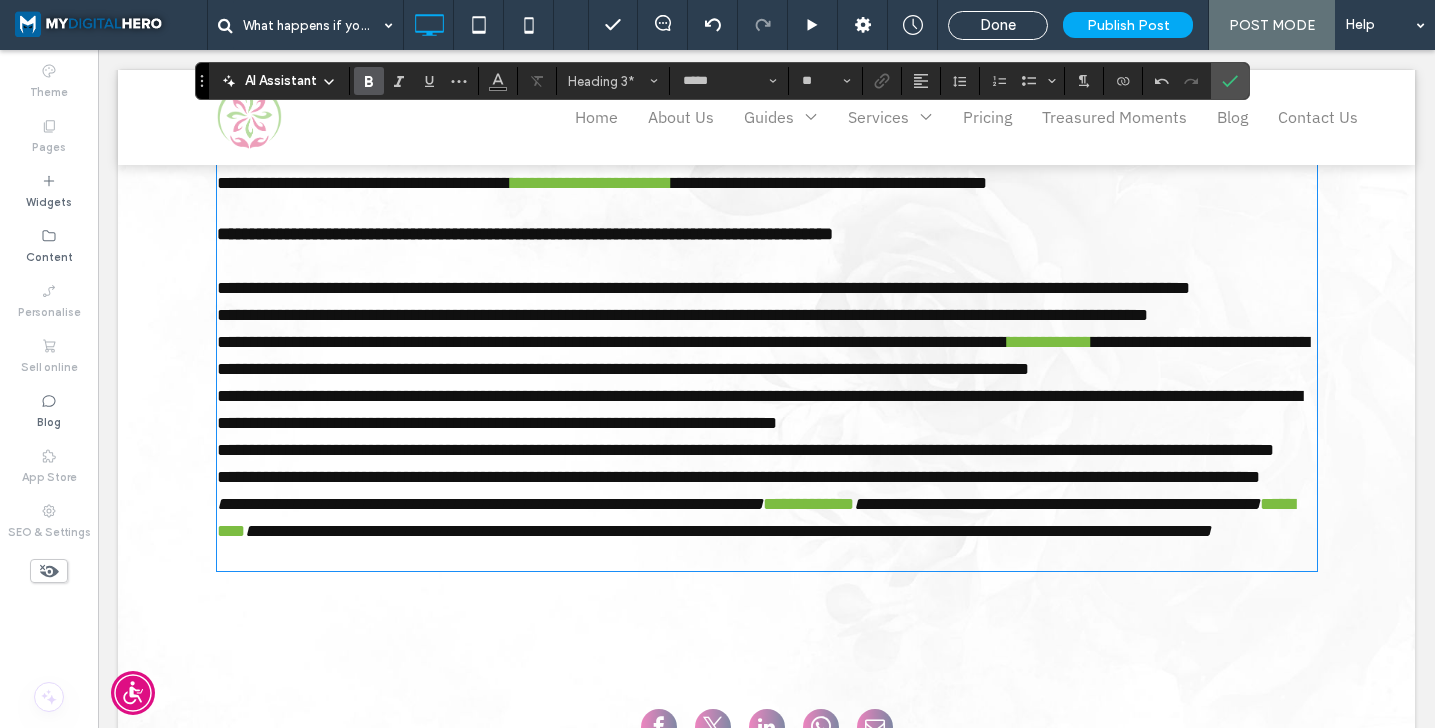 click on "**********" at bounding box center (767, 315) 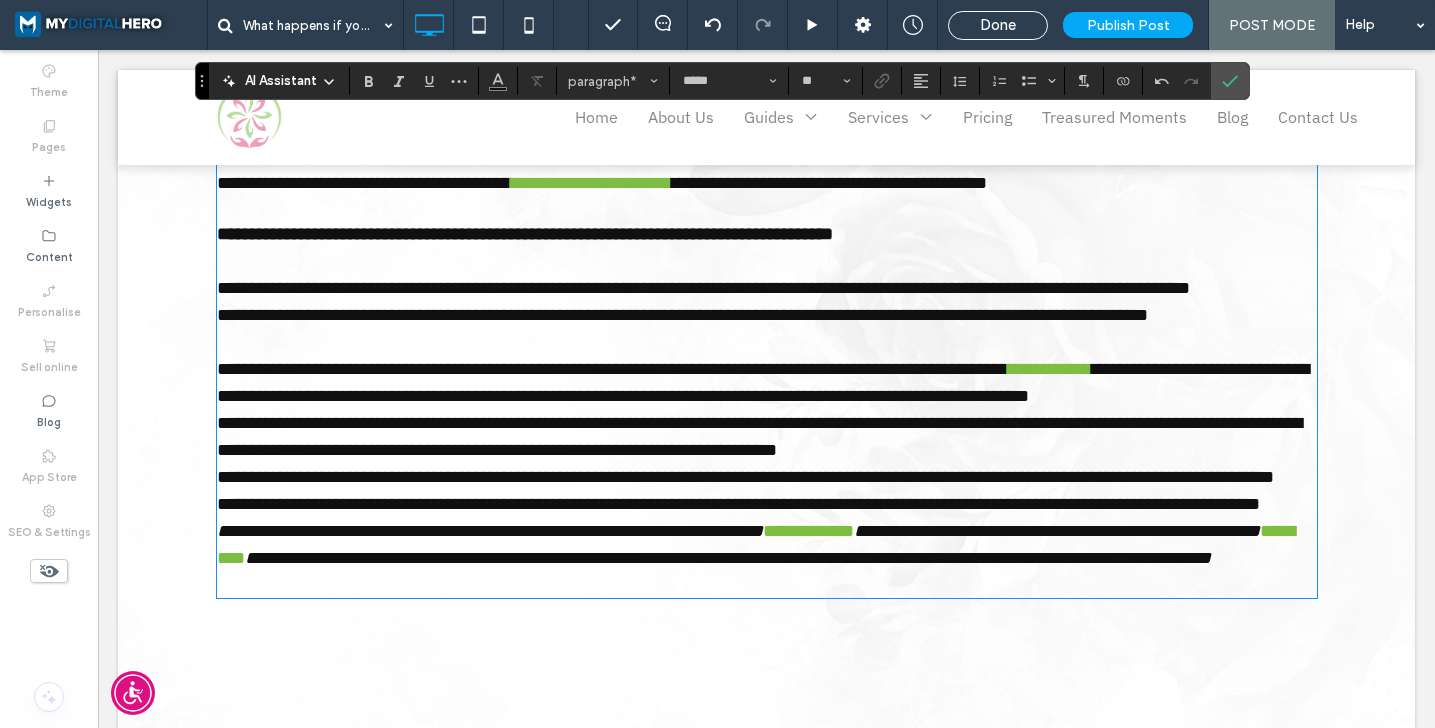 click on "**********" at bounding box center [767, 383] 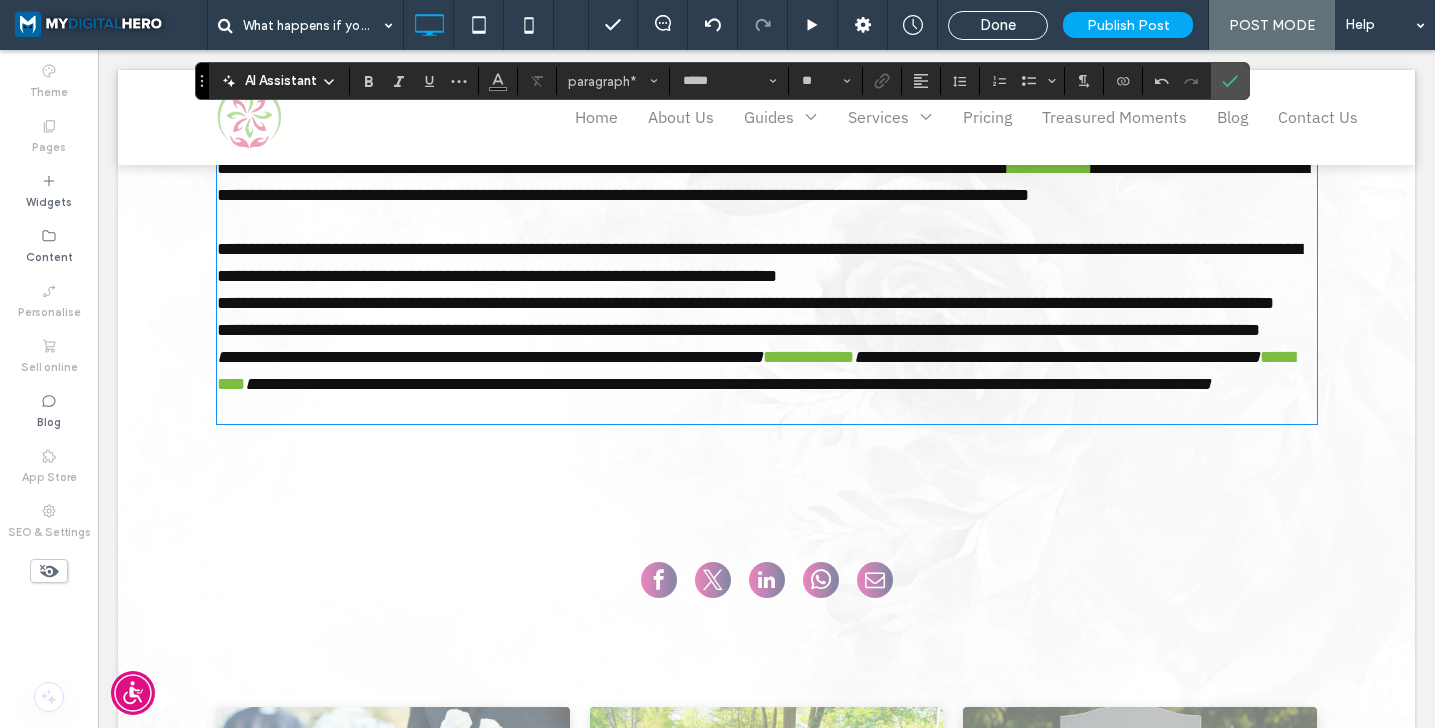 scroll, scrollTop: 4518, scrollLeft: 0, axis: vertical 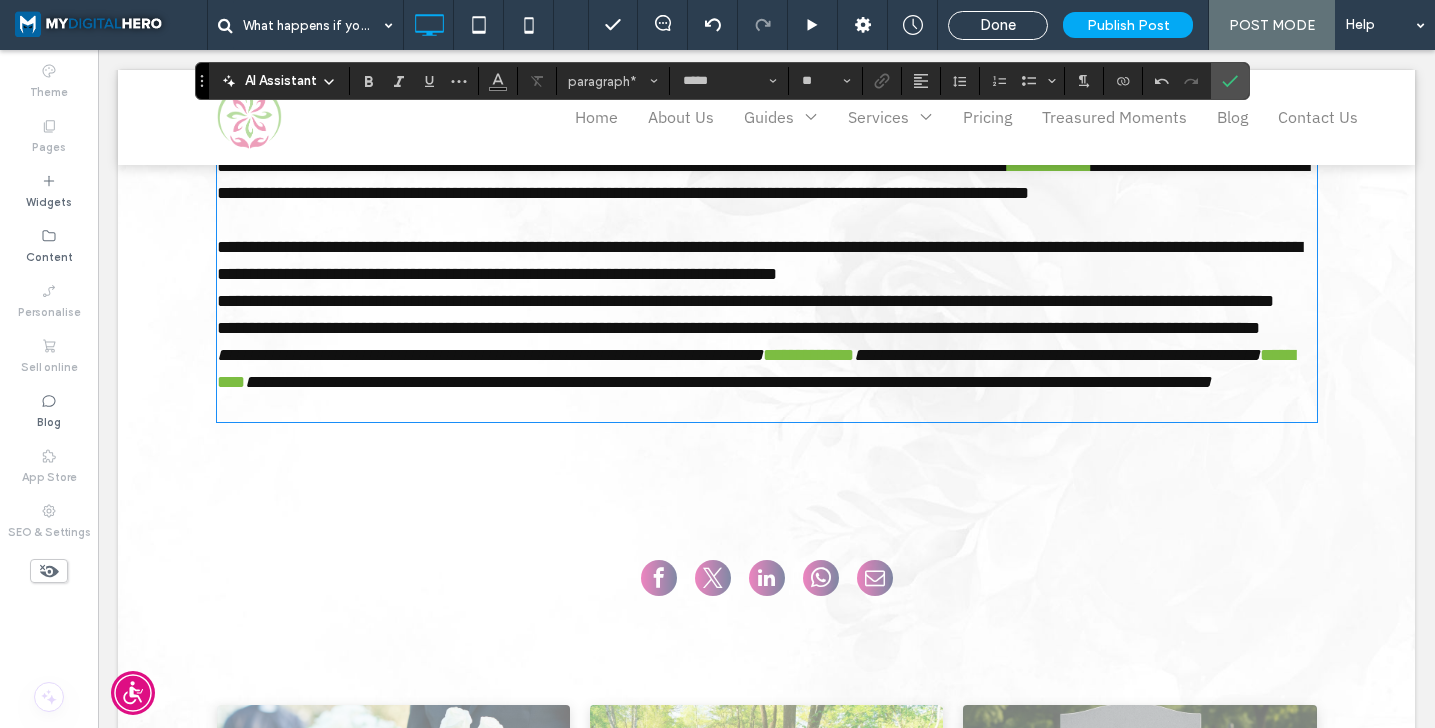 click on "**********" at bounding box center (767, 261) 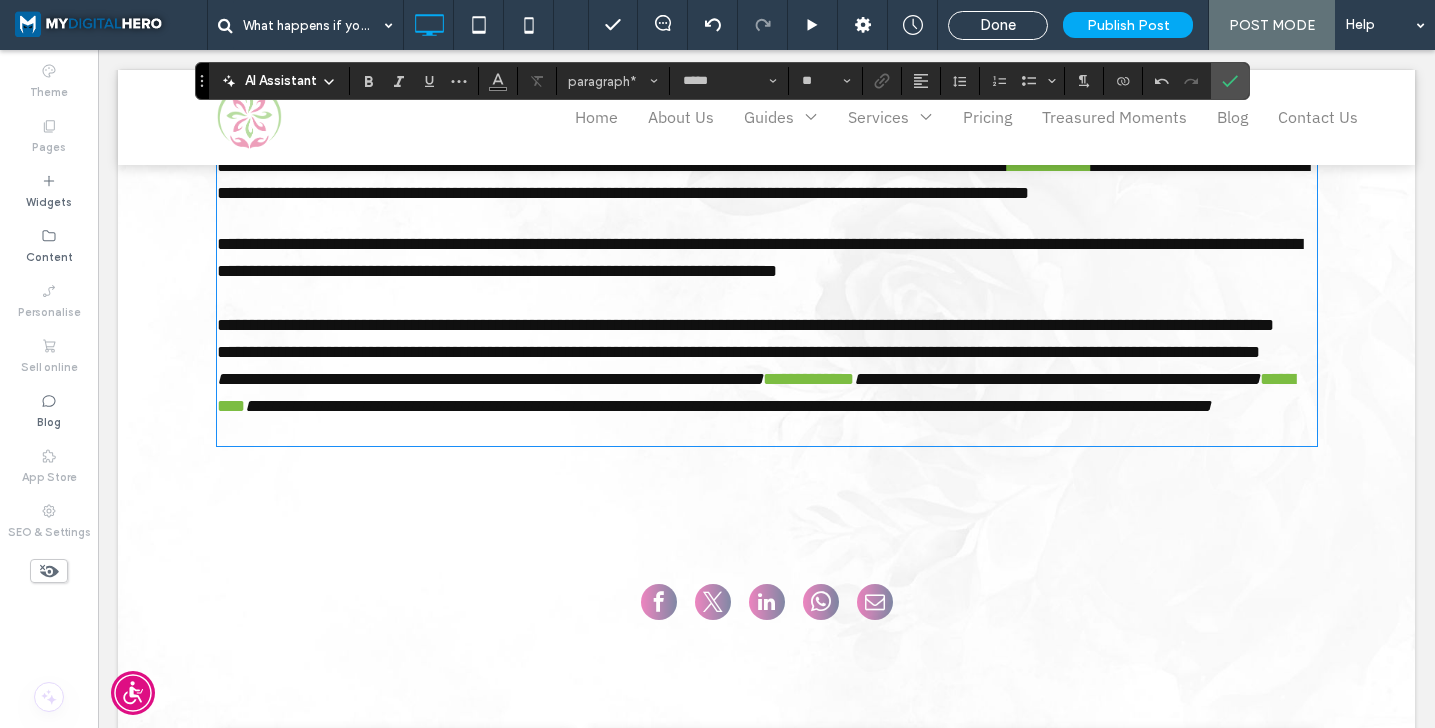 click on "**********" at bounding box center [767, 325] 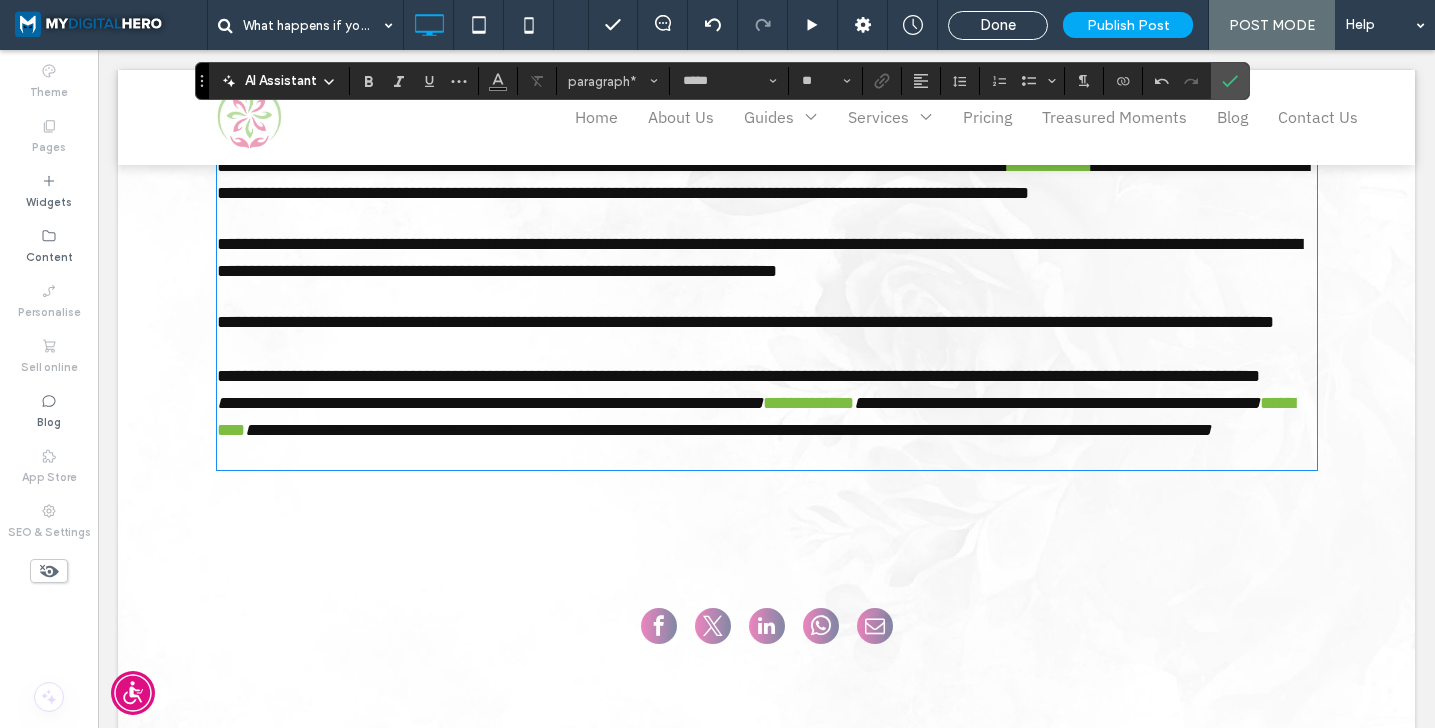 click on "**********" at bounding box center [767, 376] 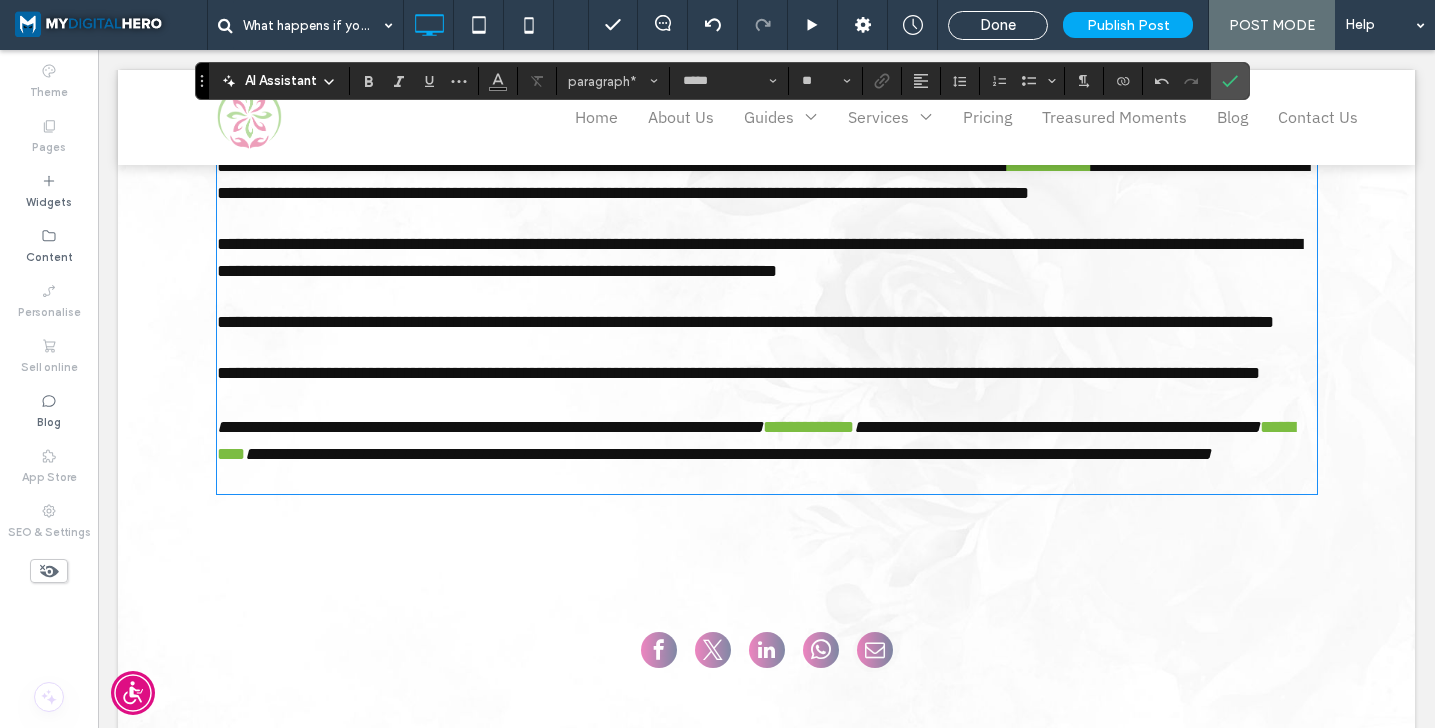 scroll, scrollTop: 4278, scrollLeft: 0, axis: vertical 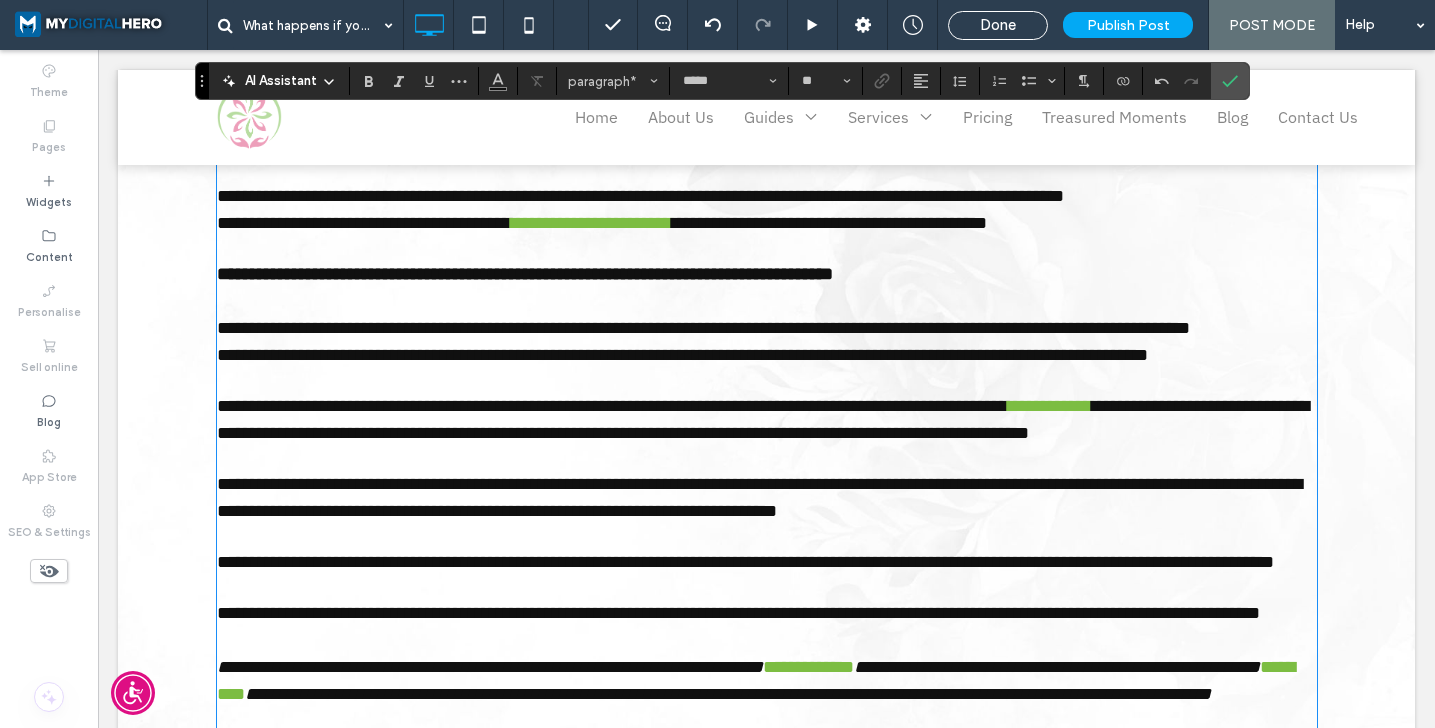 click on "**********" at bounding box center [525, 274] 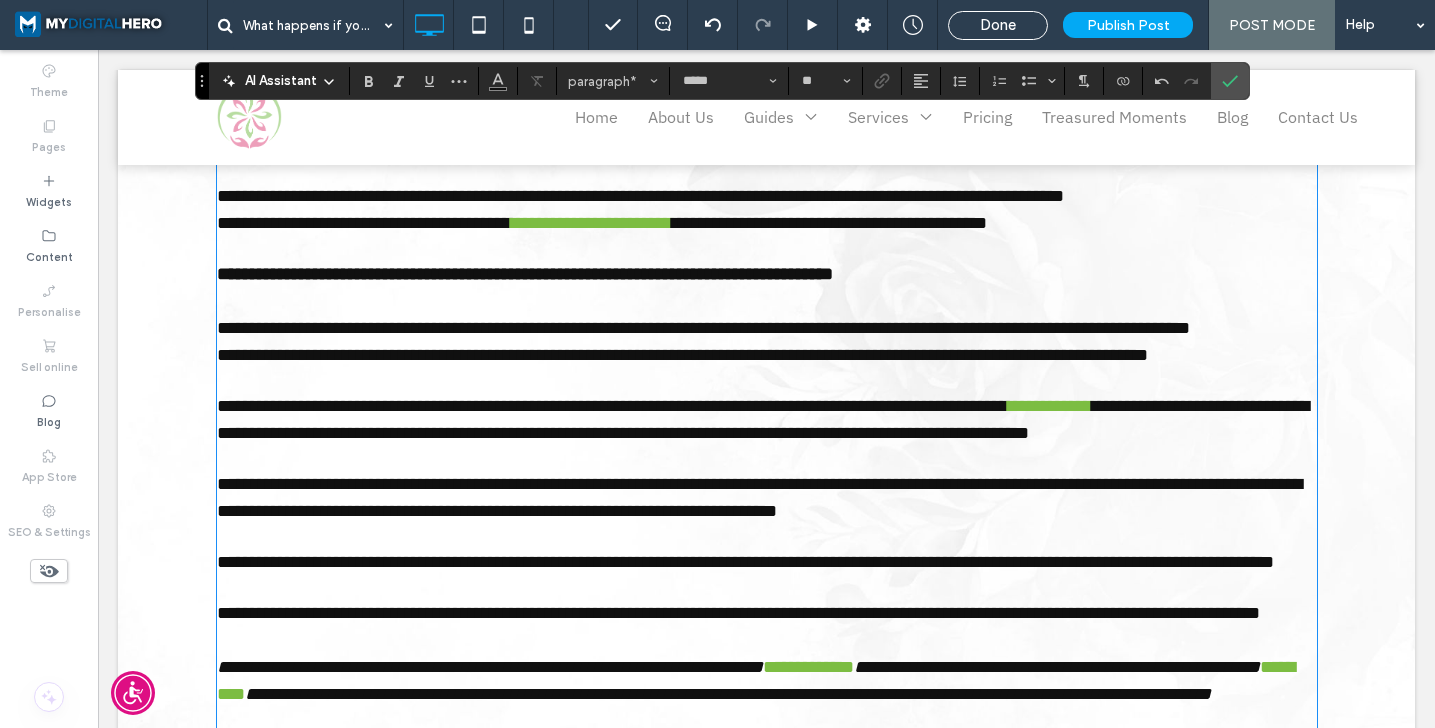 type on "**********" 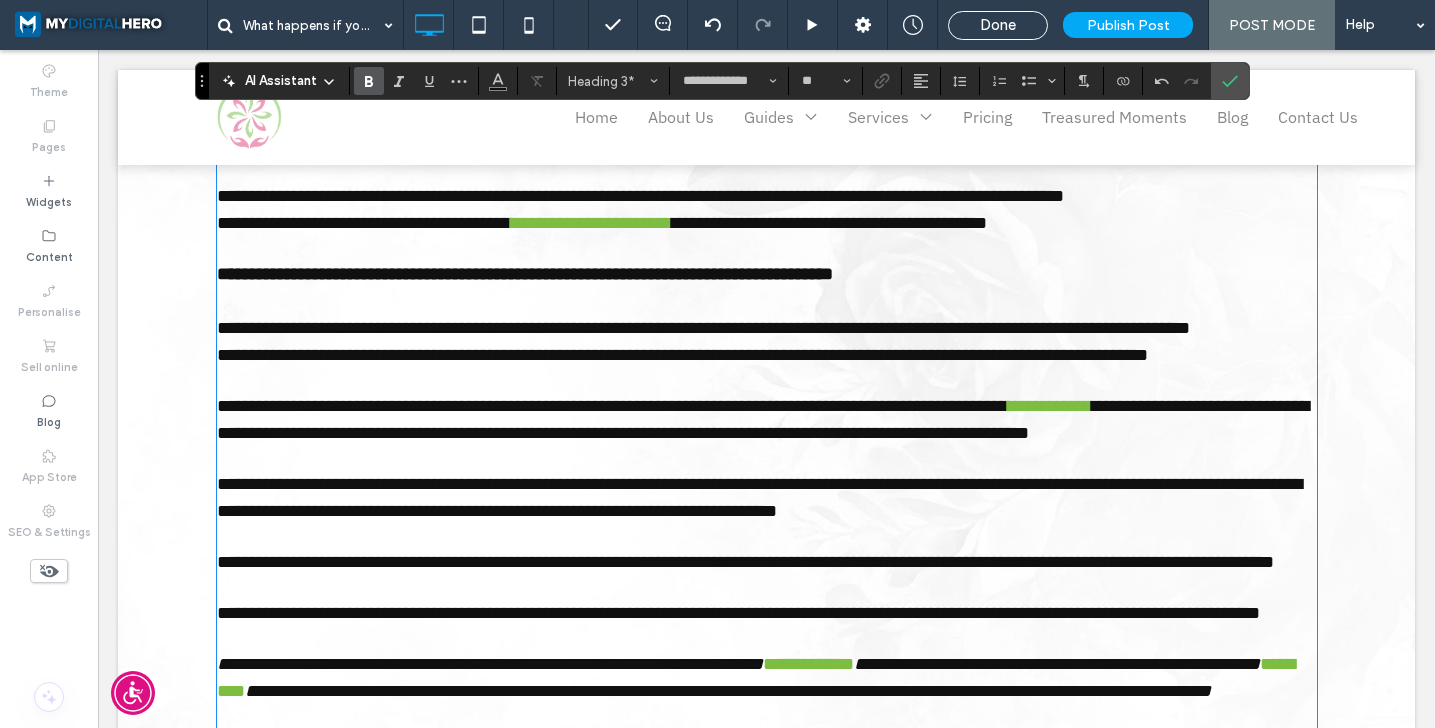type 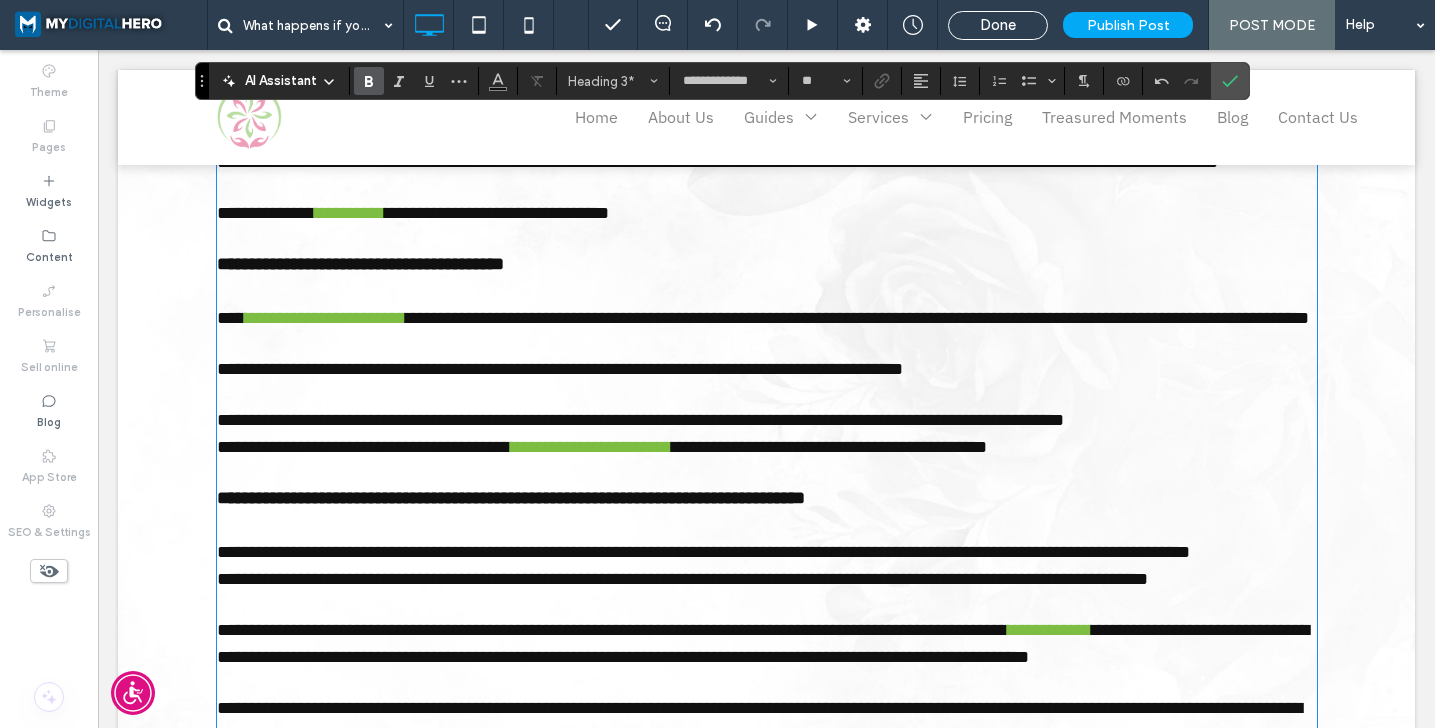 scroll, scrollTop: 4048, scrollLeft: 0, axis: vertical 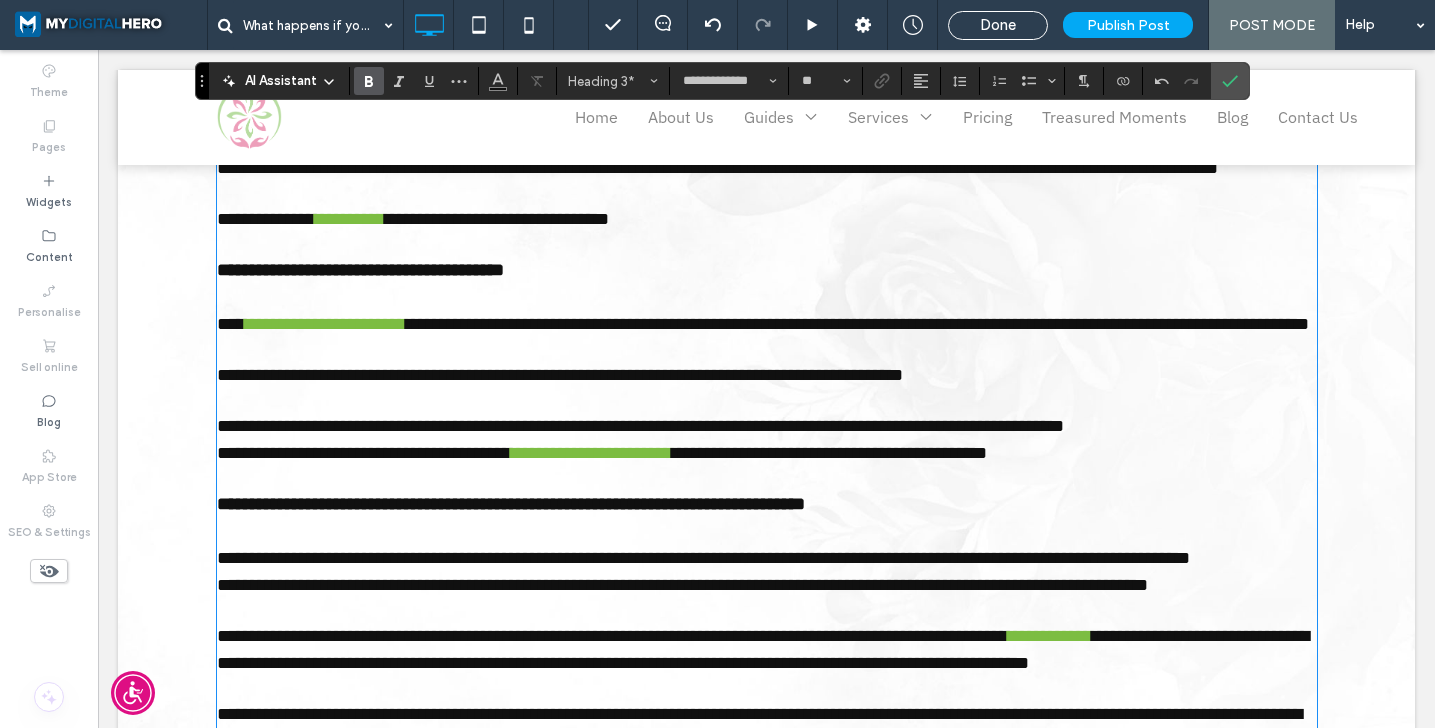 click on "**********" at bounding box center [360, 270] 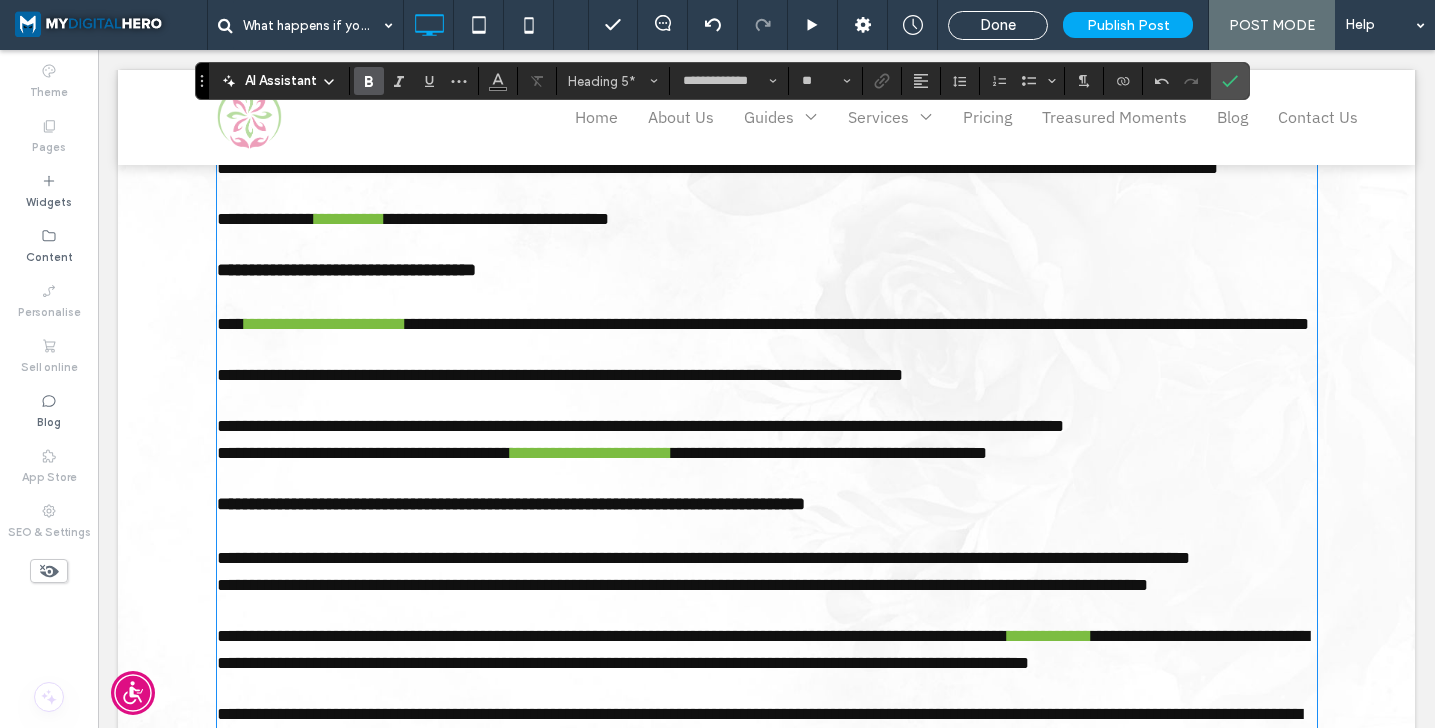 scroll, scrollTop: 3841, scrollLeft: 0, axis: vertical 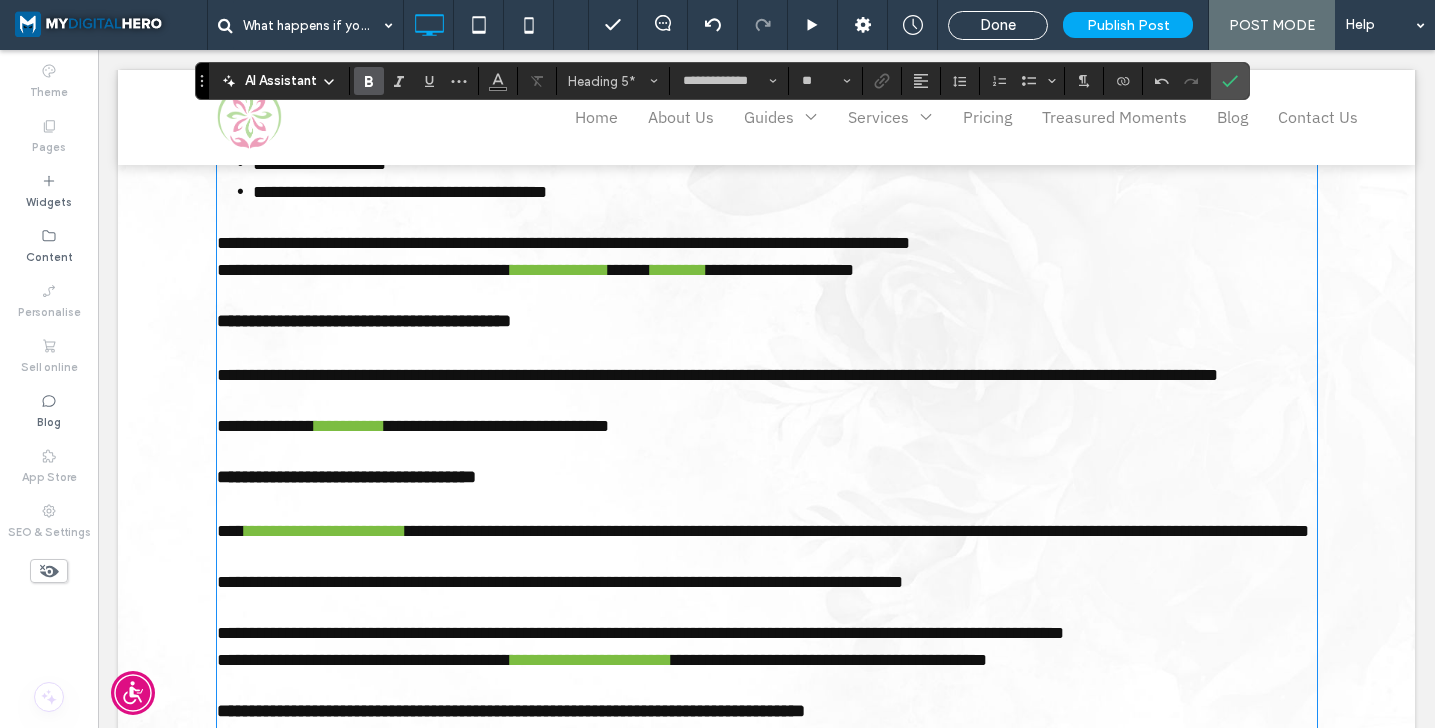 click on "**********" at bounding box center [364, 321] 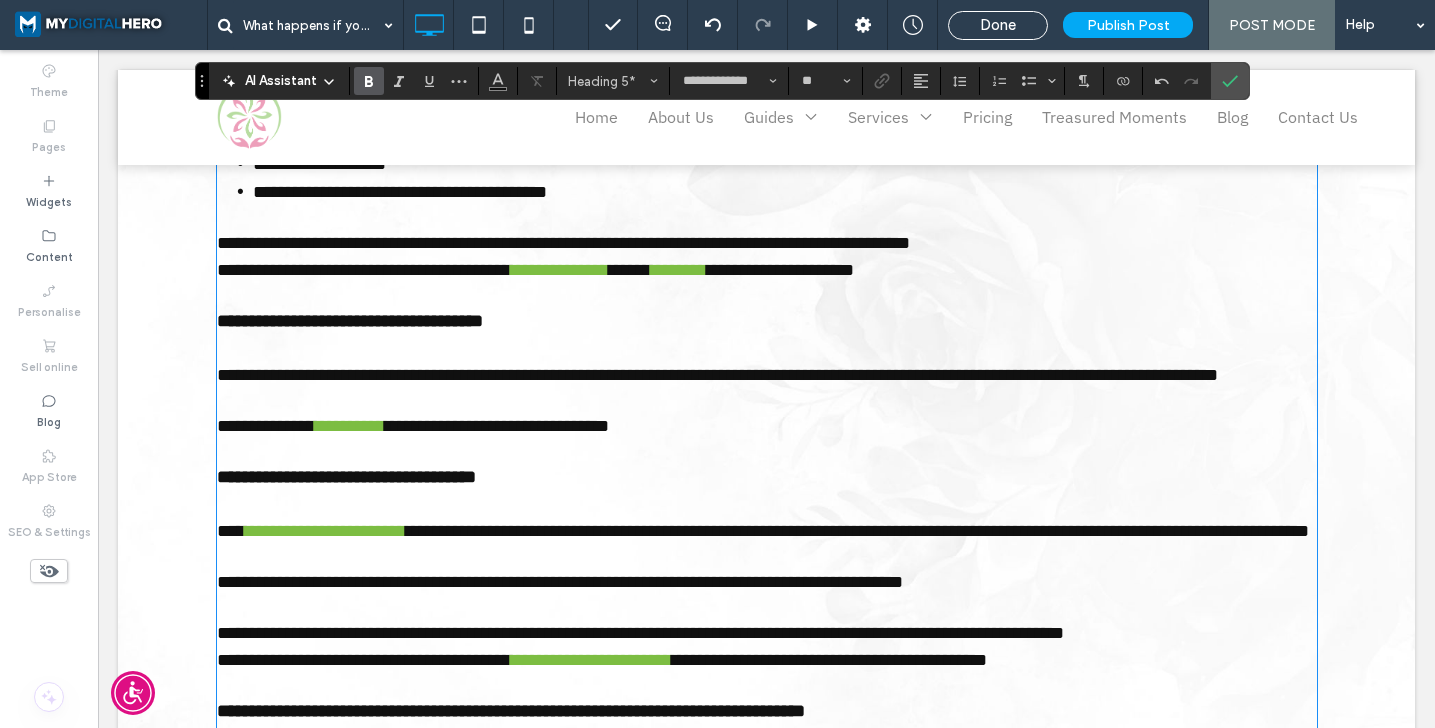 scroll, scrollTop: 3598, scrollLeft: 0, axis: vertical 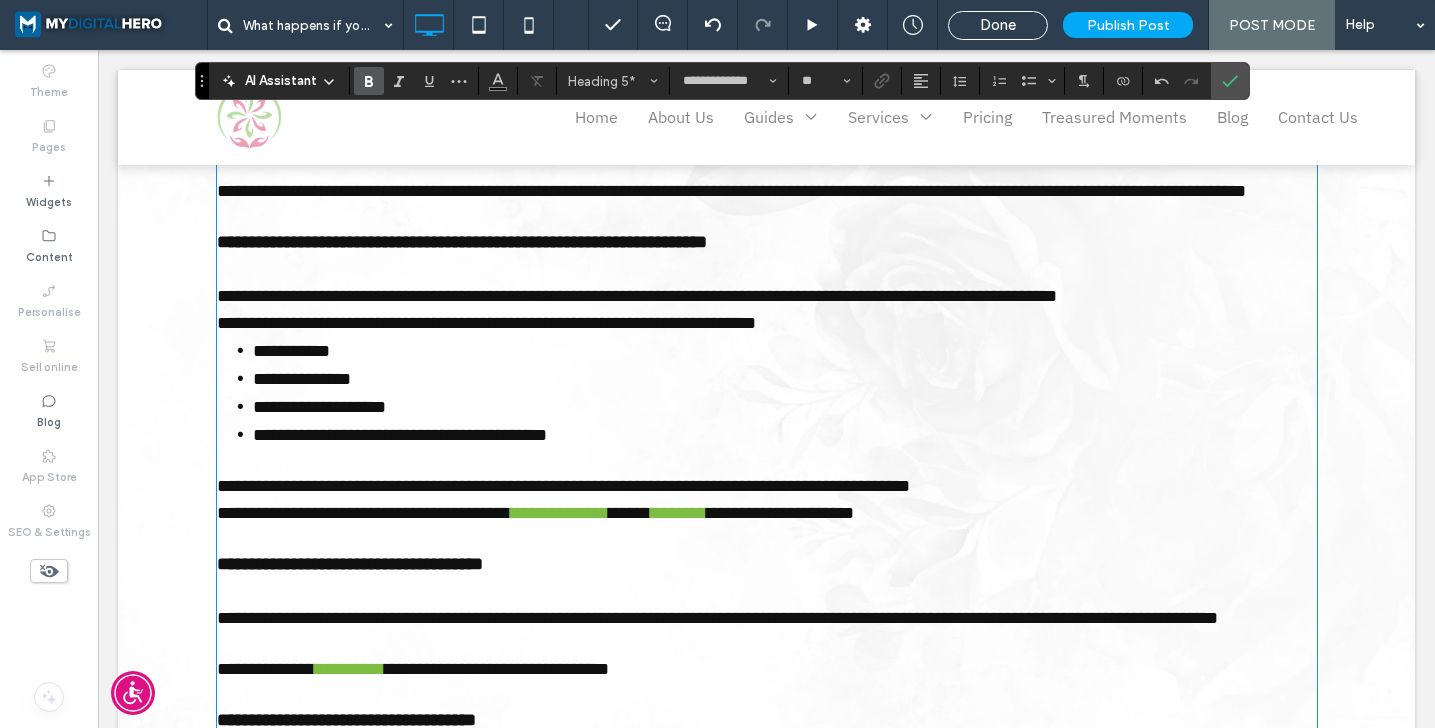 click on "**********" at bounding box center [462, 242] 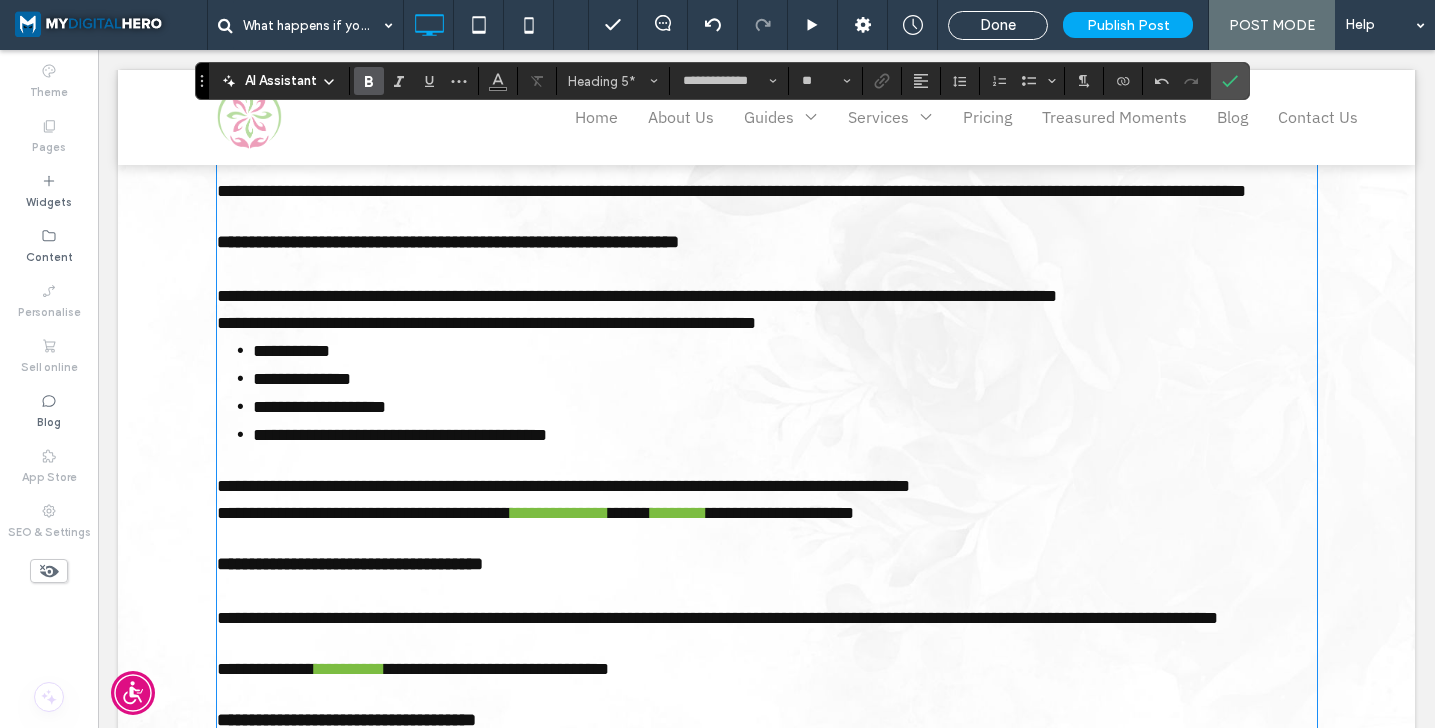 scroll, scrollTop: 3451, scrollLeft: 0, axis: vertical 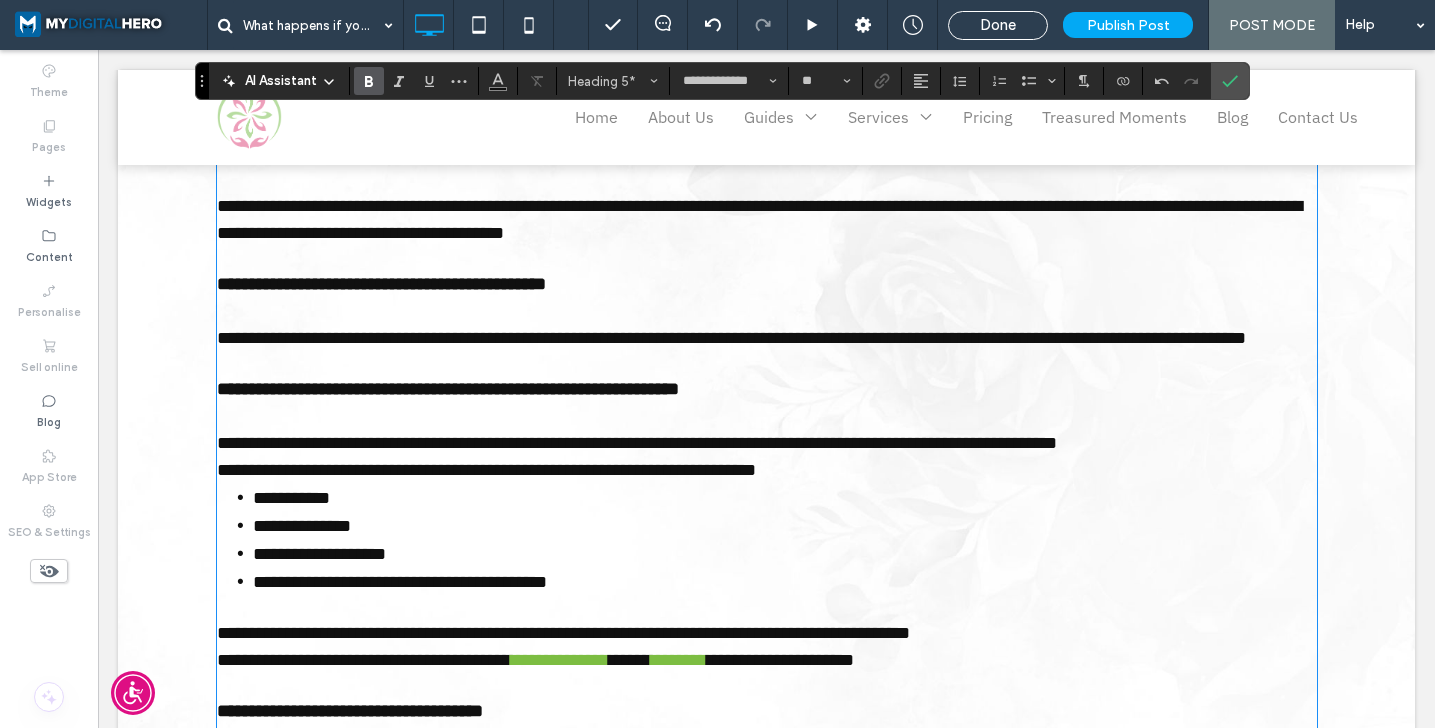 click on "**********" at bounding box center [381, 284] 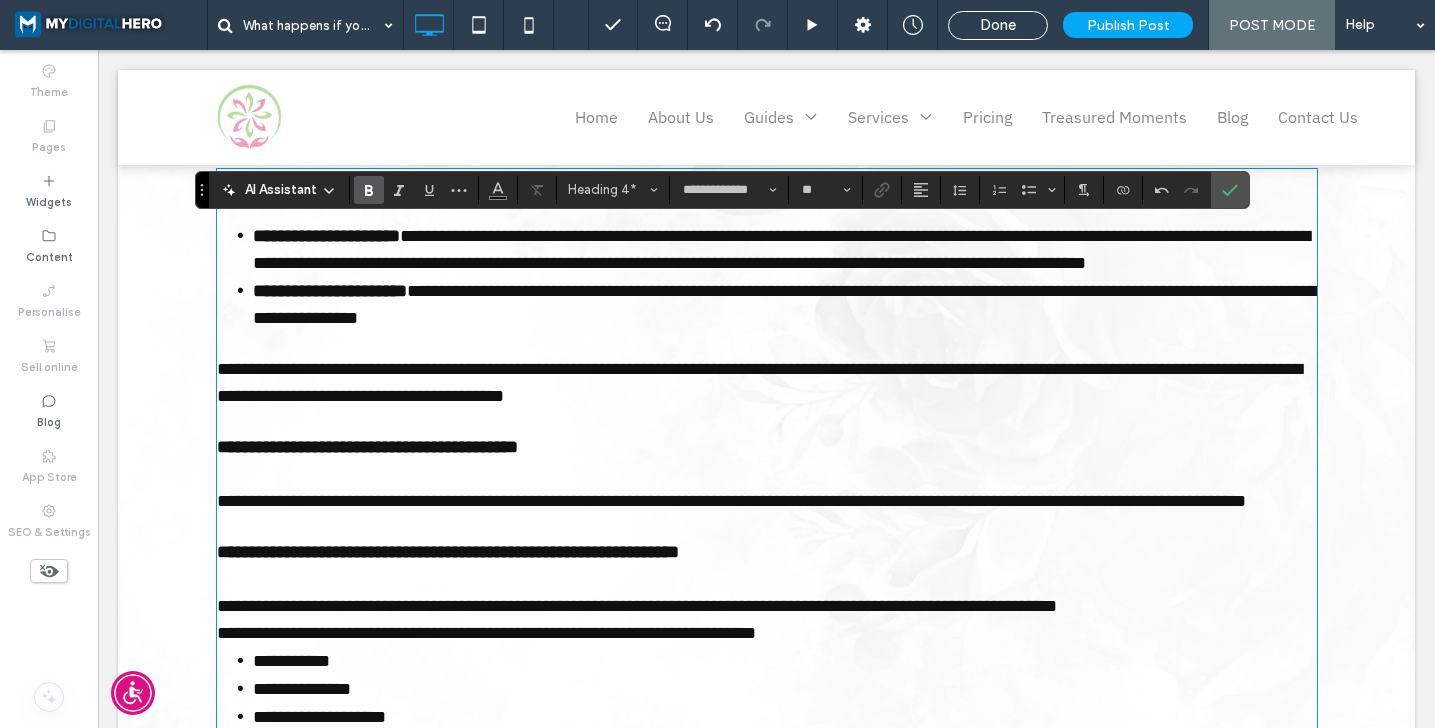 scroll, scrollTop: 3231, scrollLeft: 0, axis: vertical 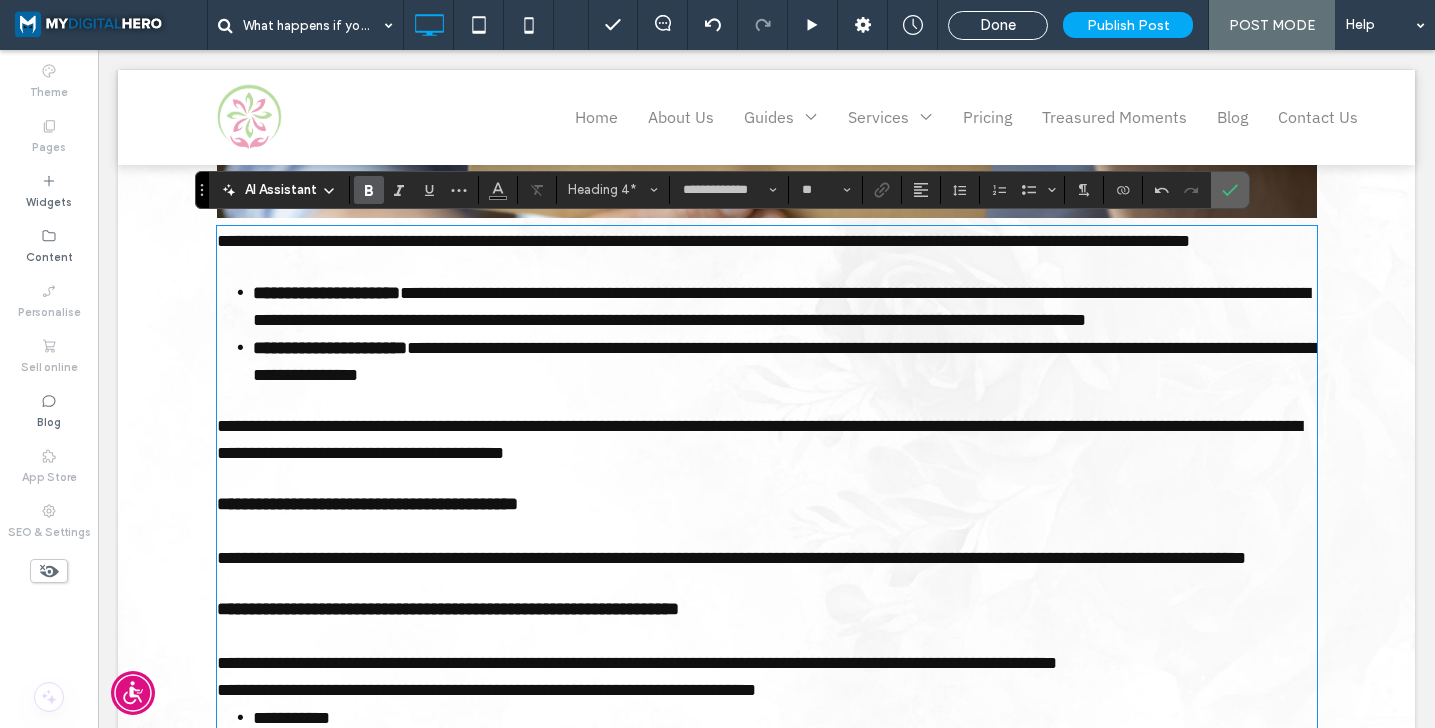 click 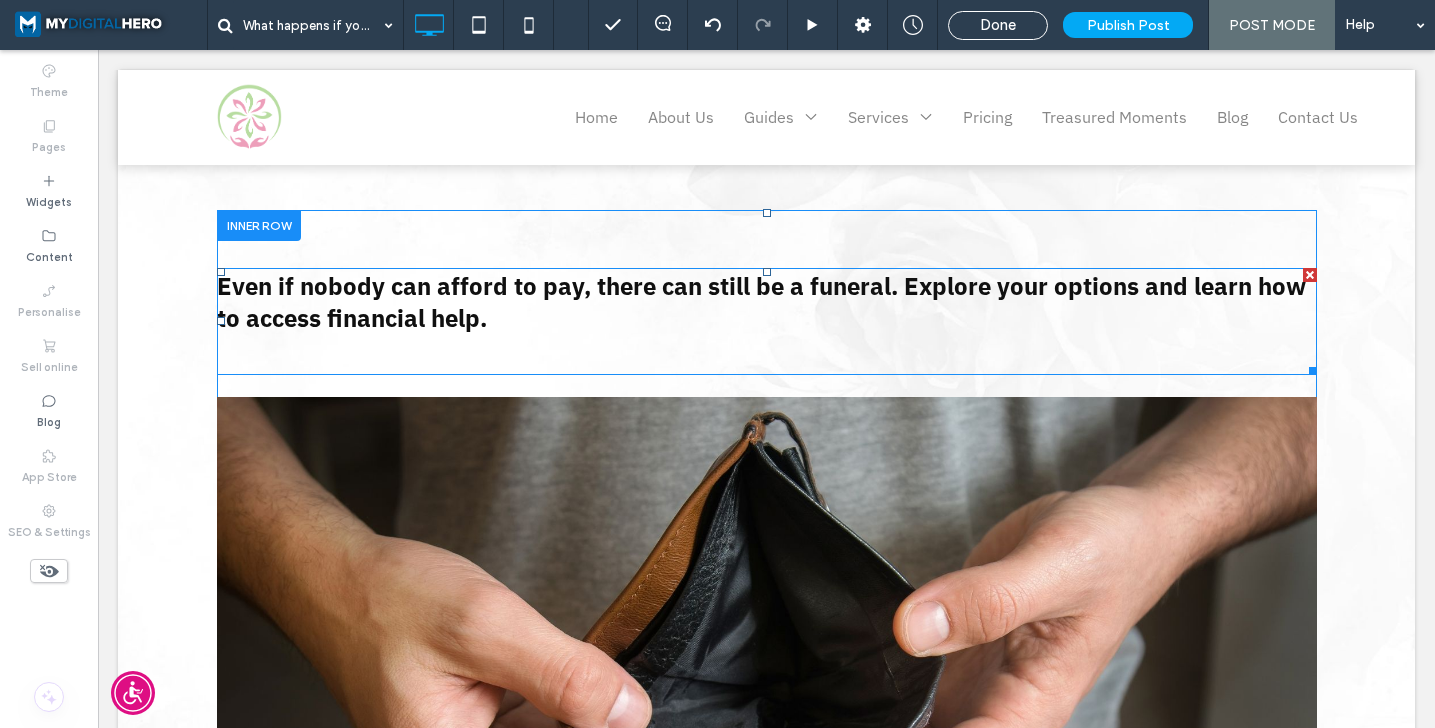 scroll, scrollTop: 473, scrollLeft: 0, axis: vertical 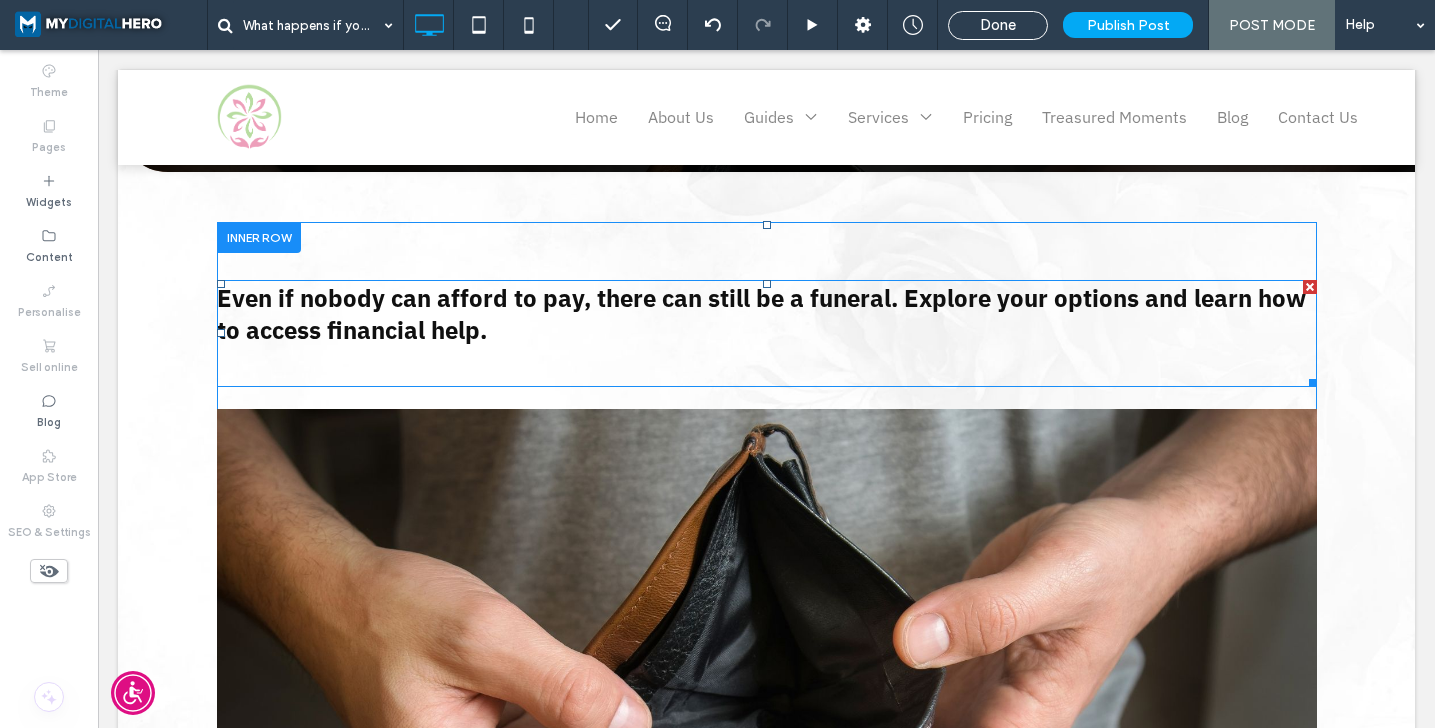 click on "﻿" at bounding box center [767, 365] 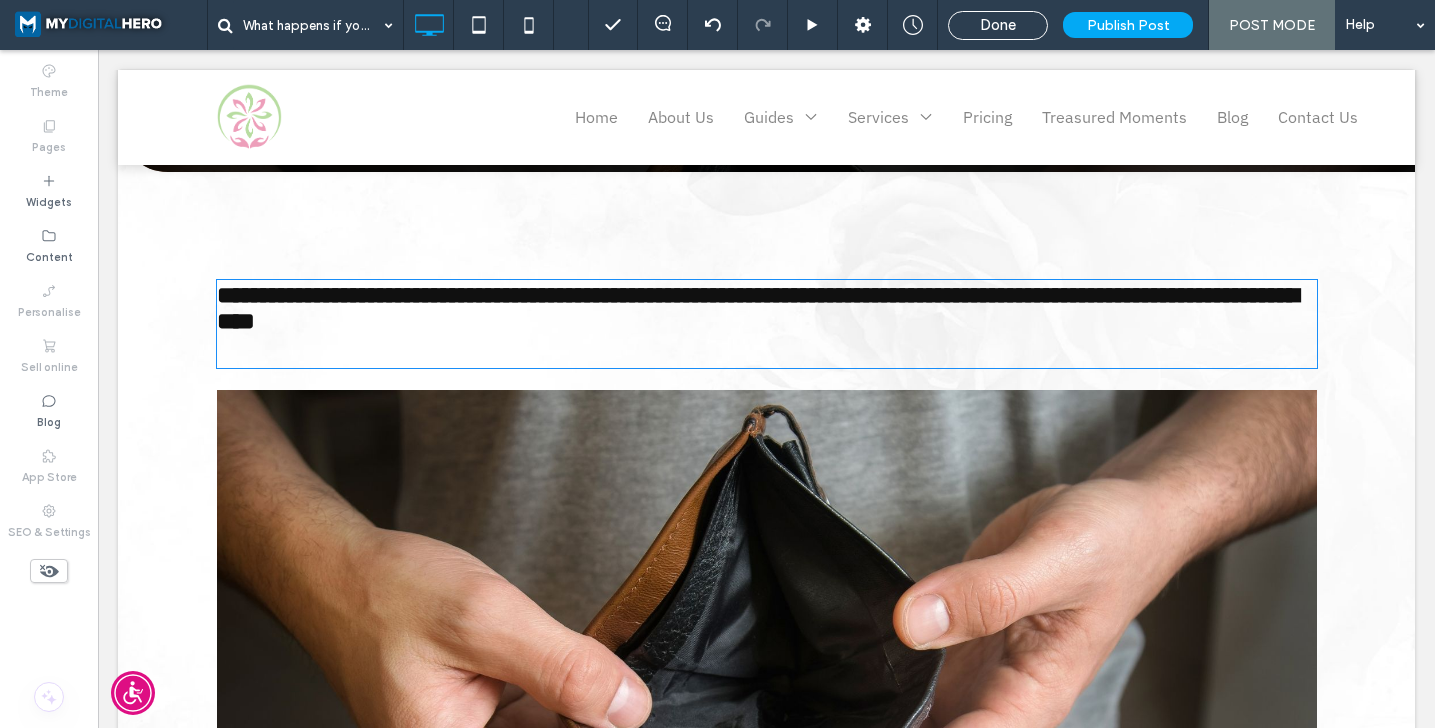 type on "**********" 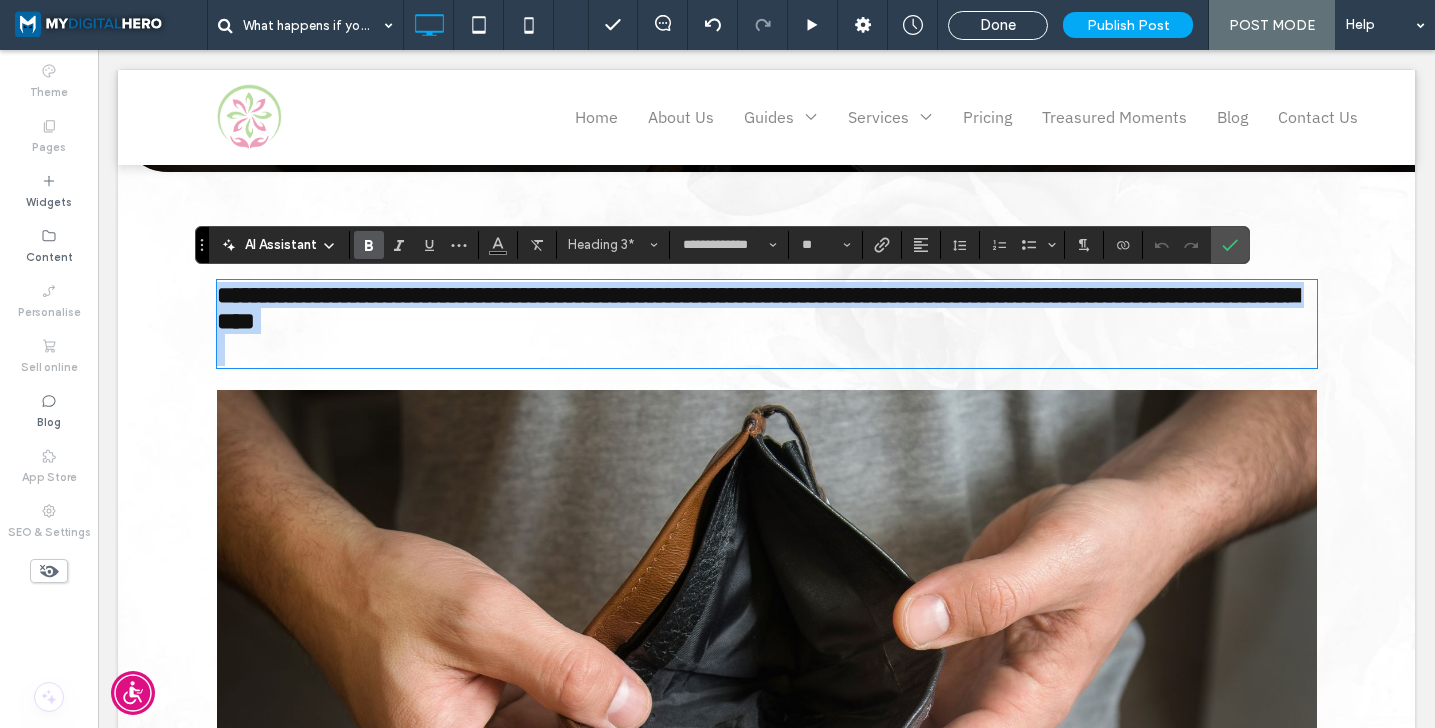 copy on "**********" 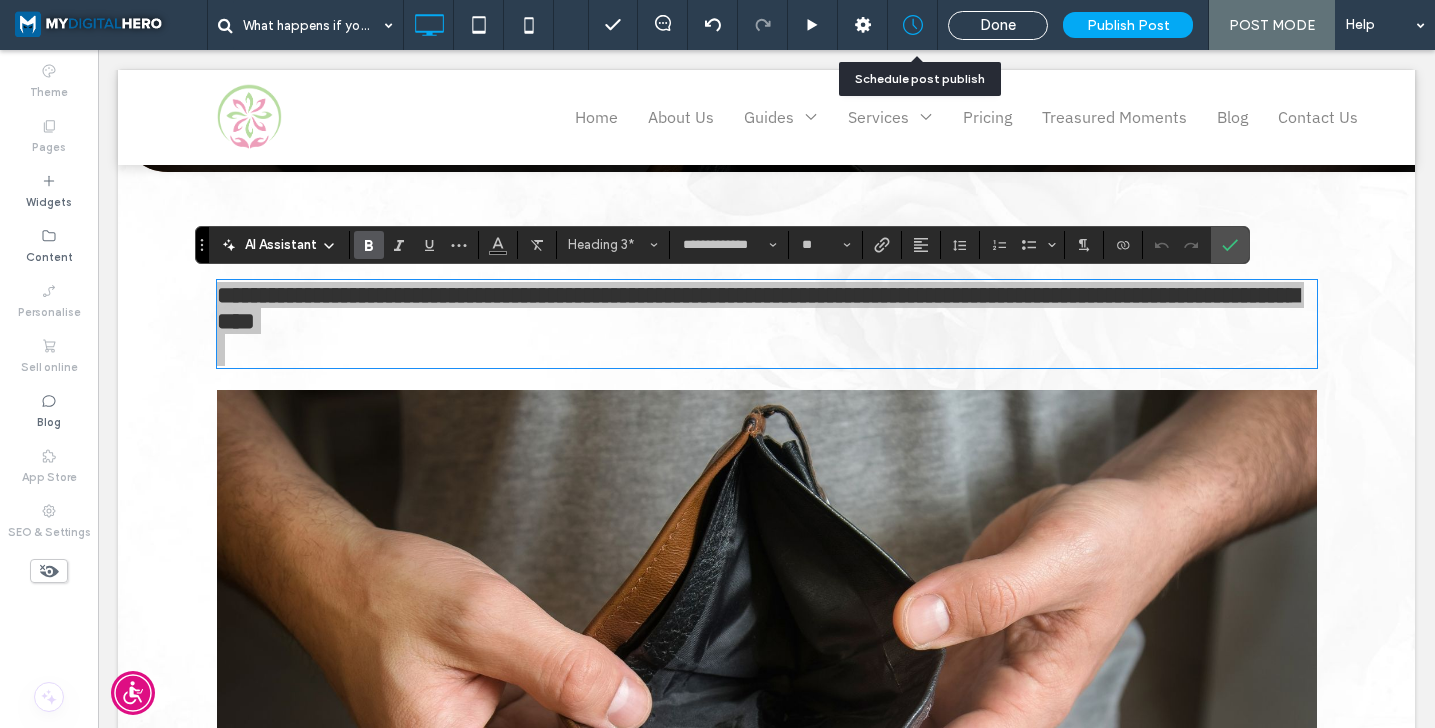 click at bounding box center (913, 25) 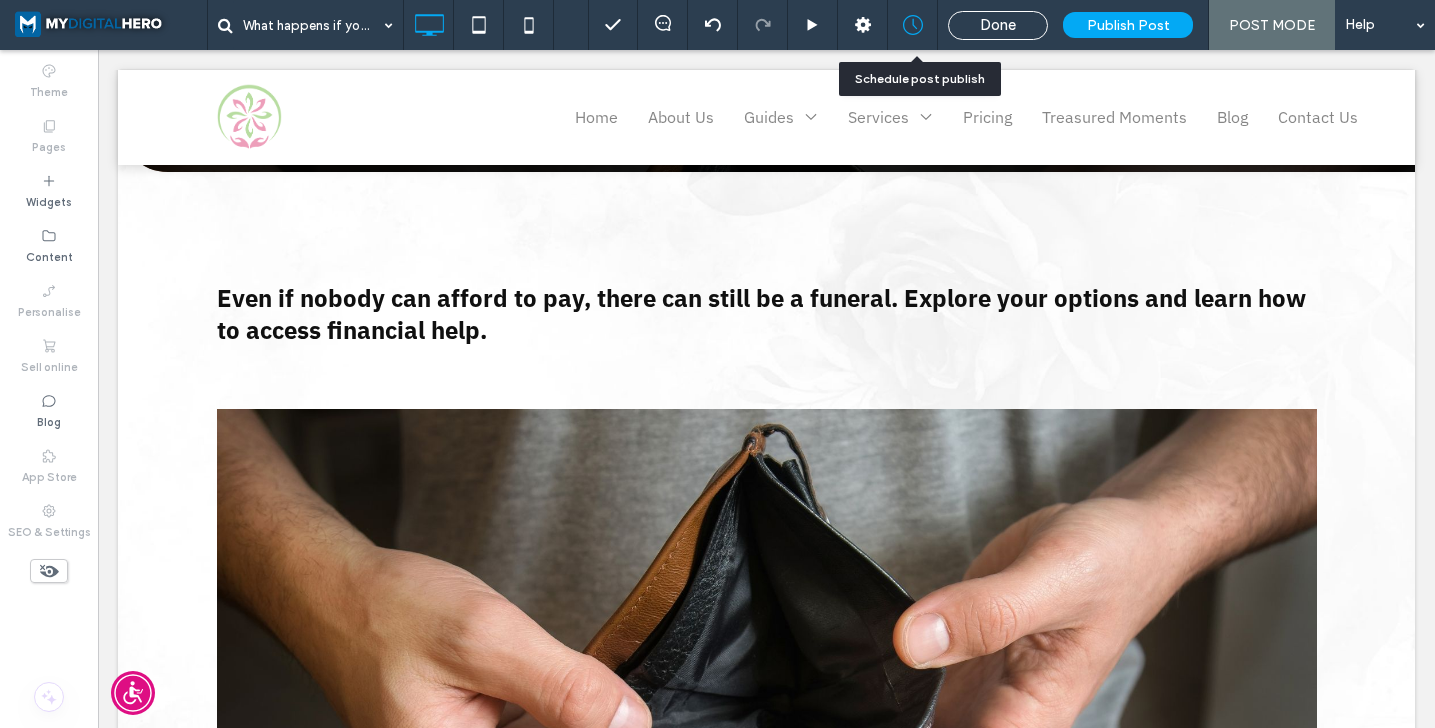 click 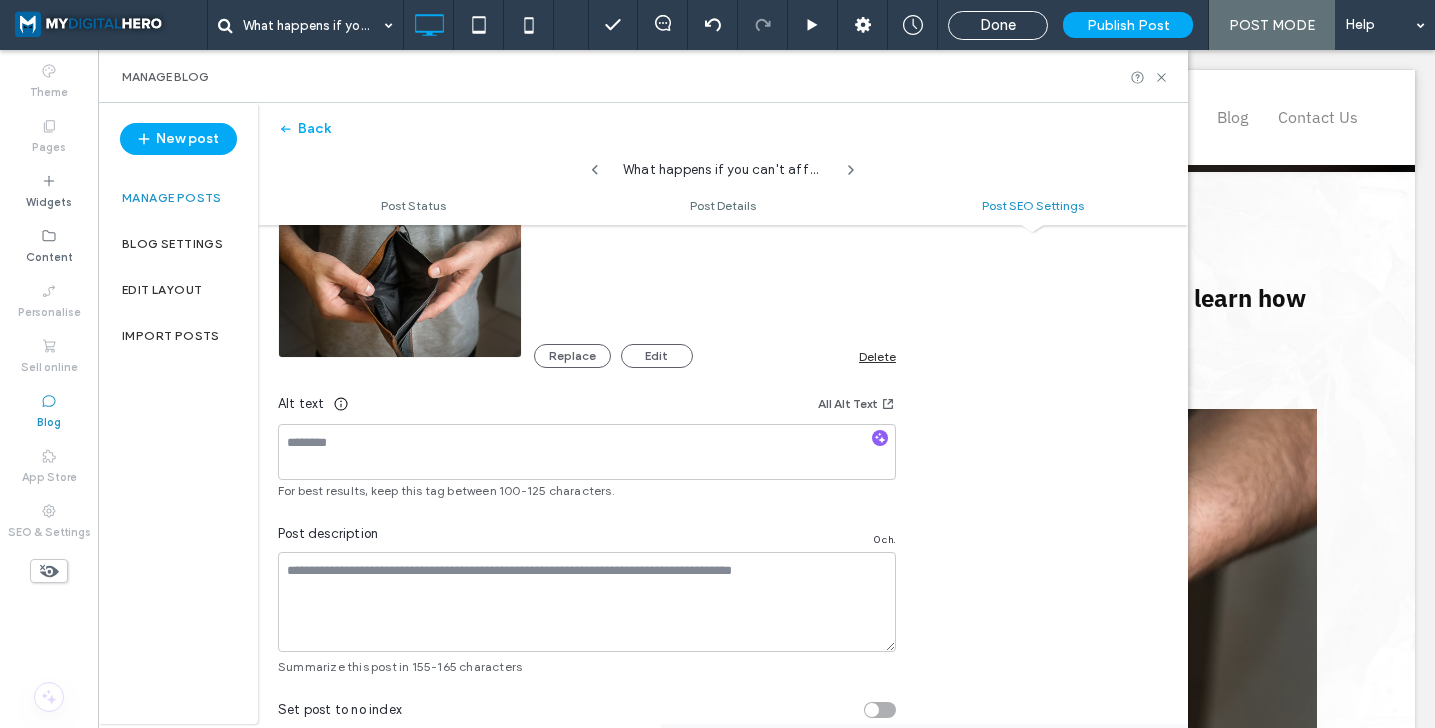 scroll, scrollTop: 1228, scrollLeft: 0, axis: vertical 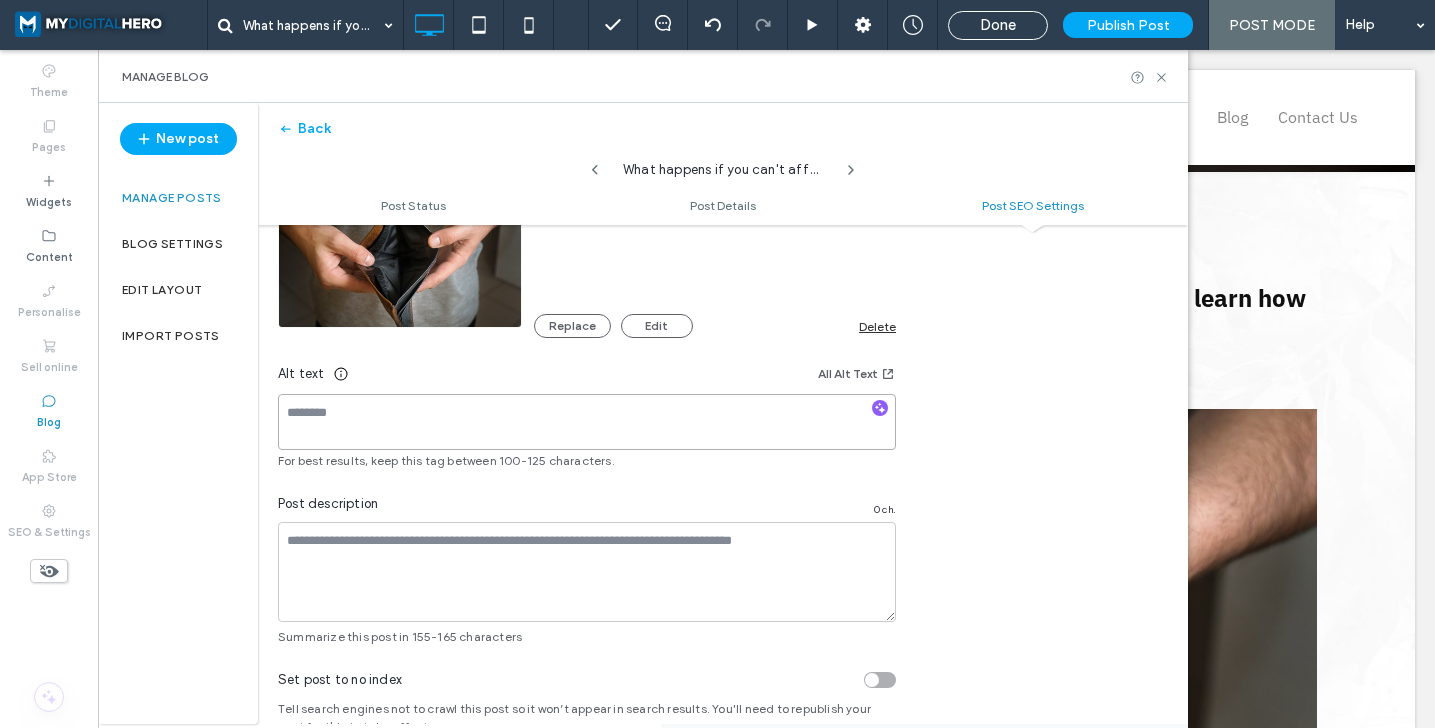 click at bounding box center [587, 422] 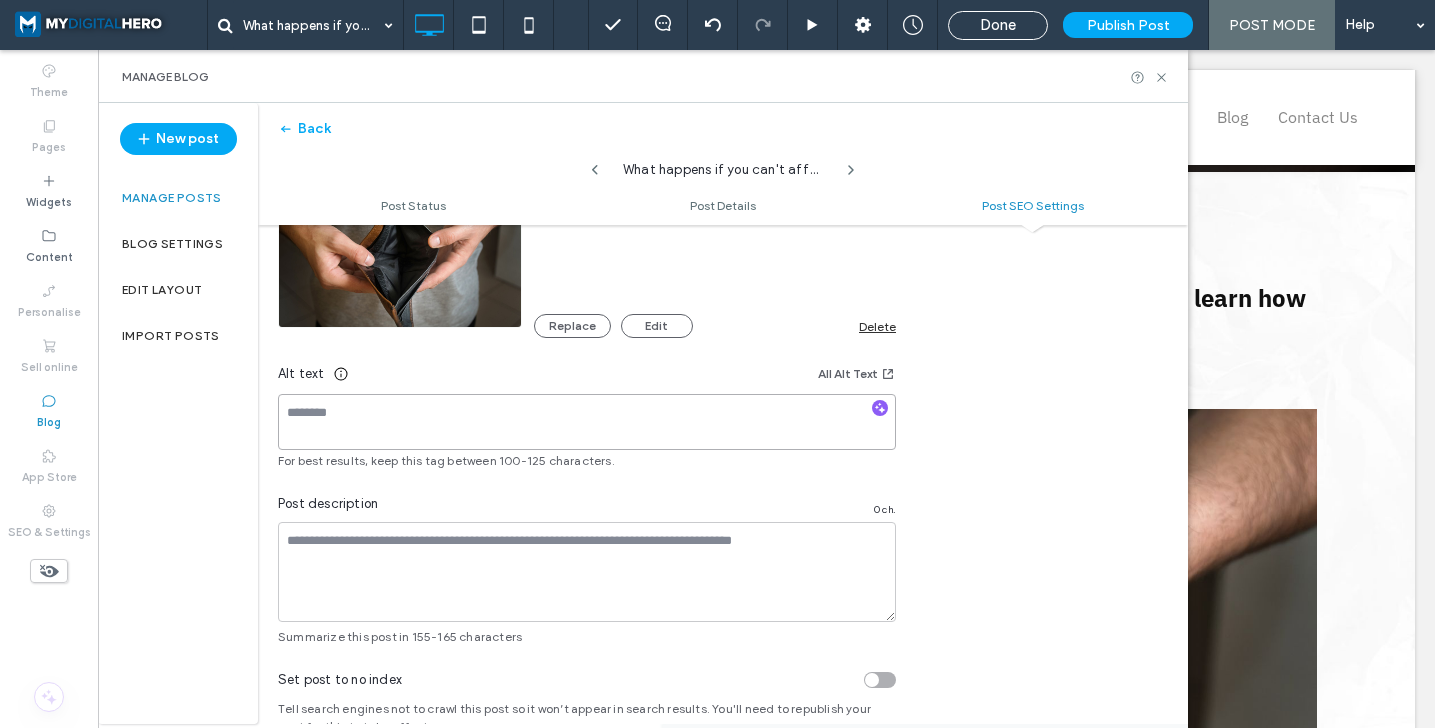 paste on "**********" 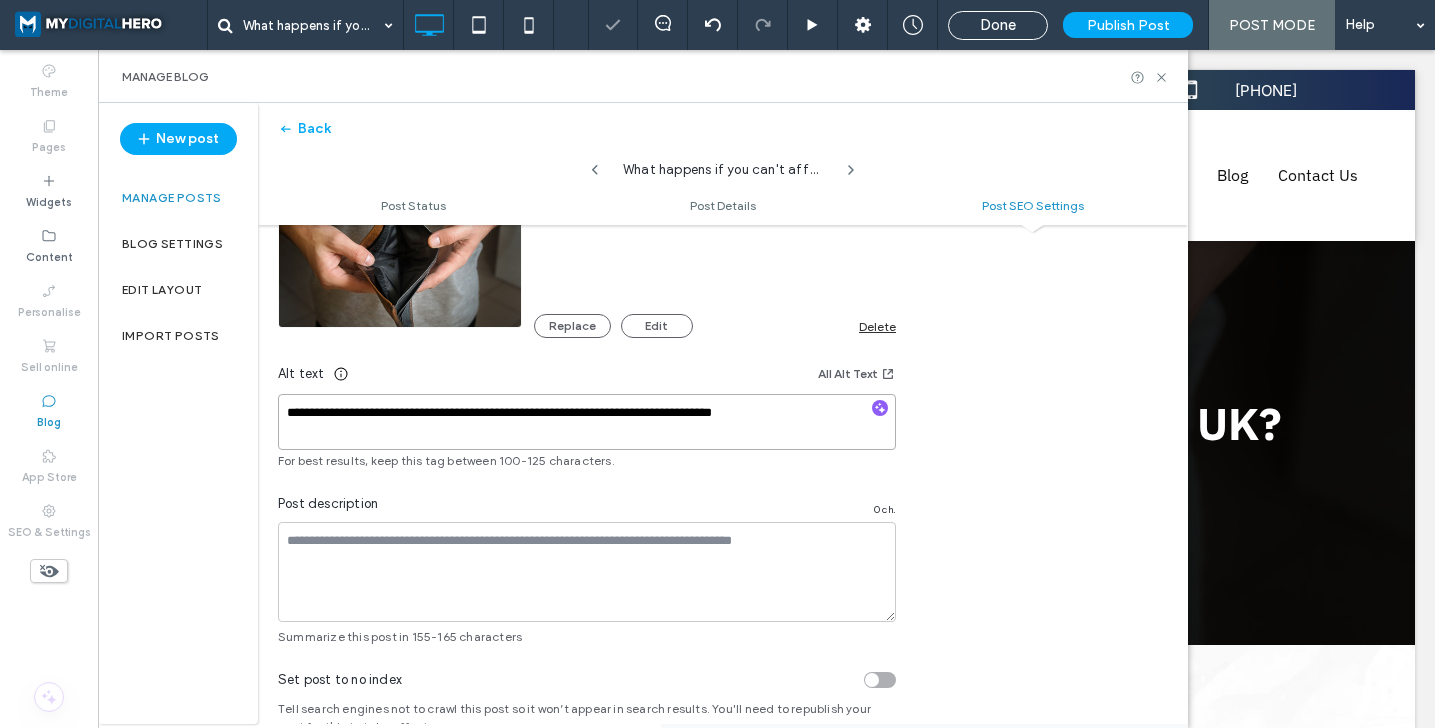 scroll, scrollTop: 0, scrollLeft: 0, axis: both 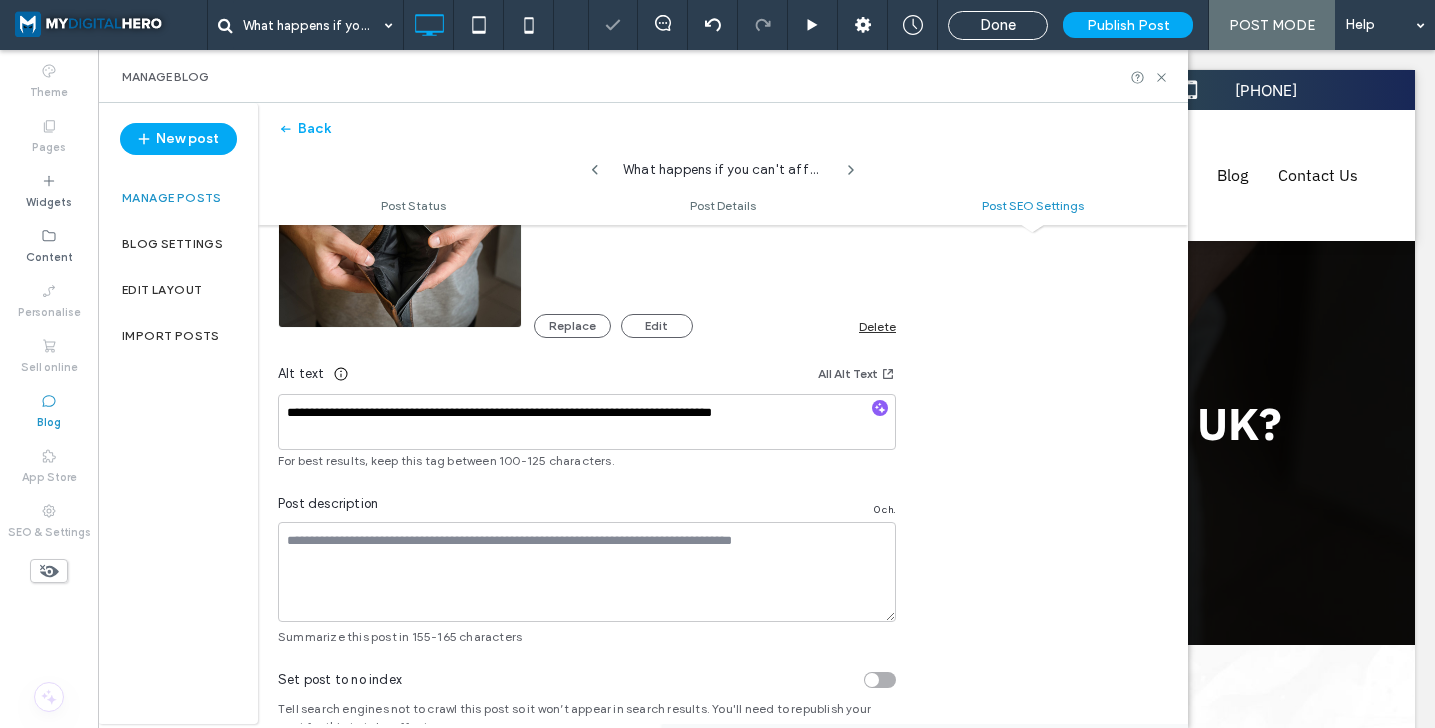 click at bounding box center (717, 364) 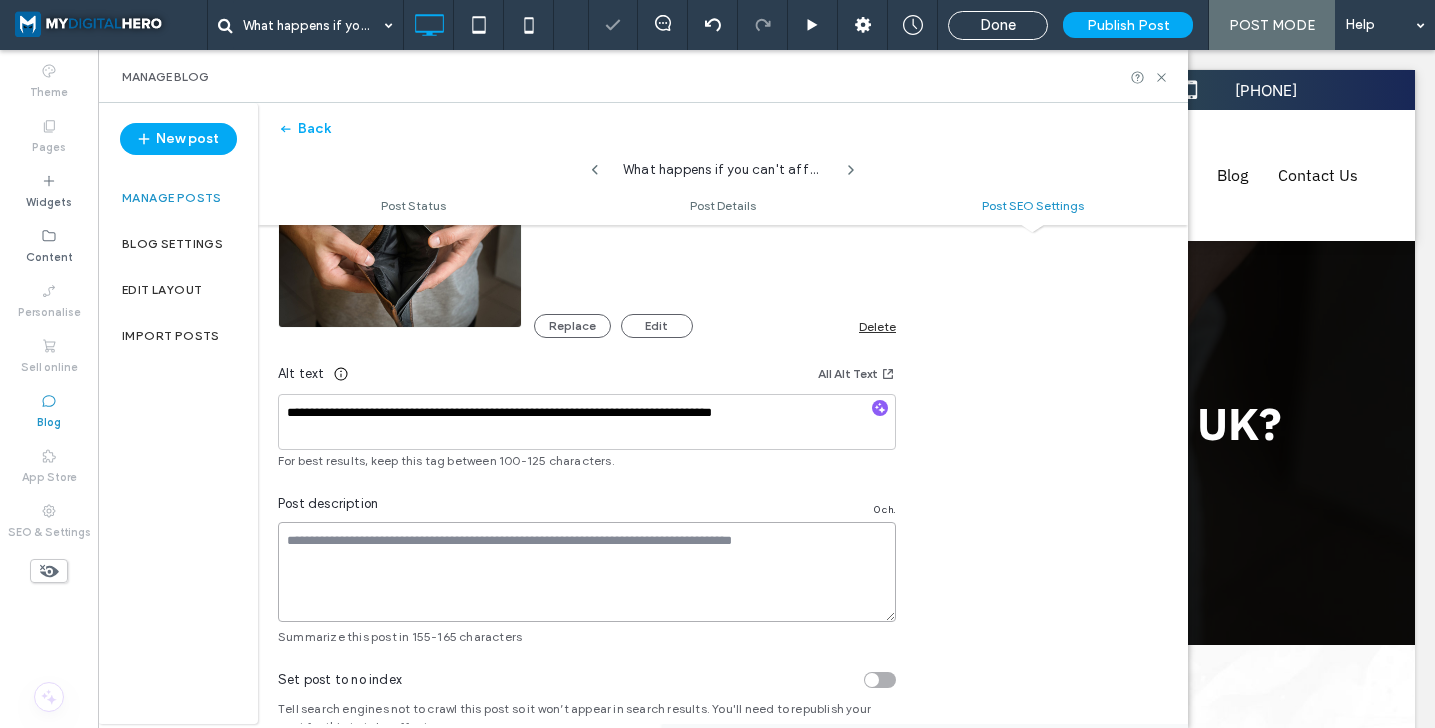 click at bounding box center [587, 572] 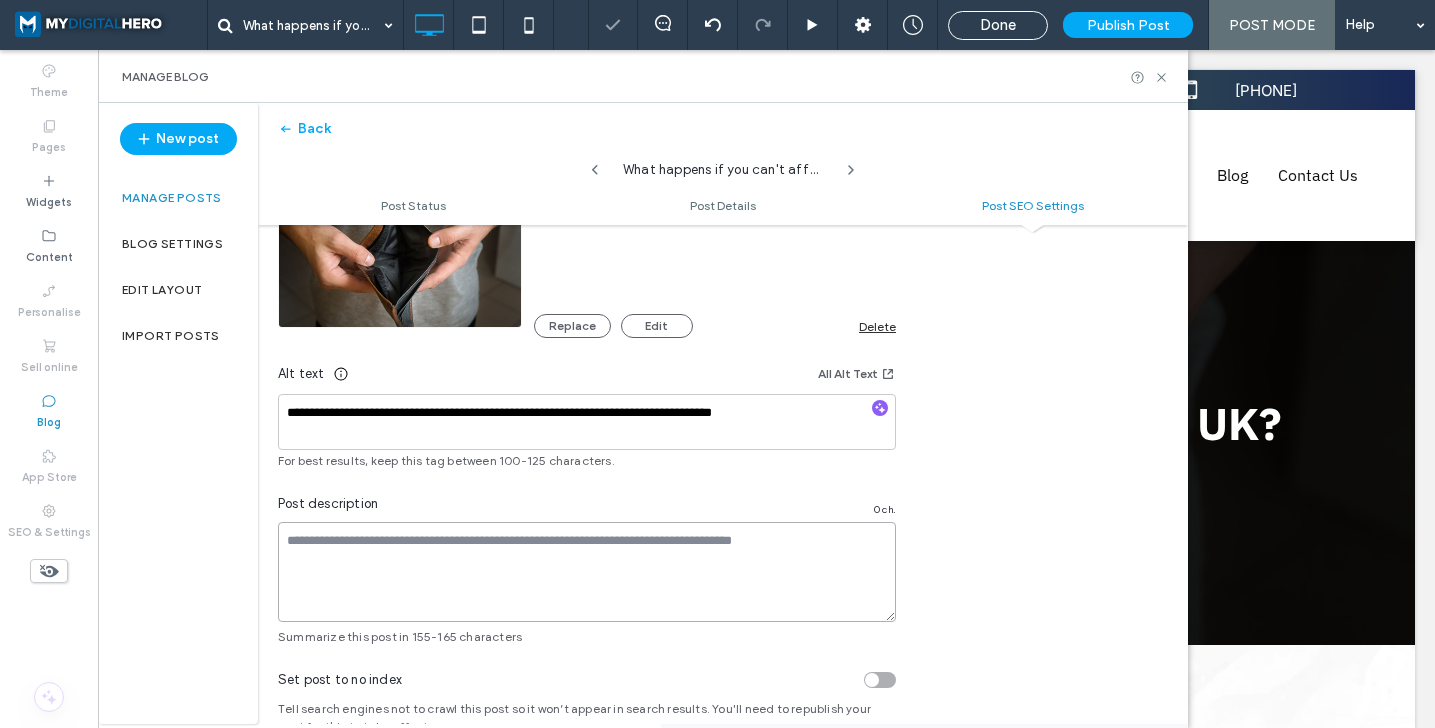 paste on "**********" 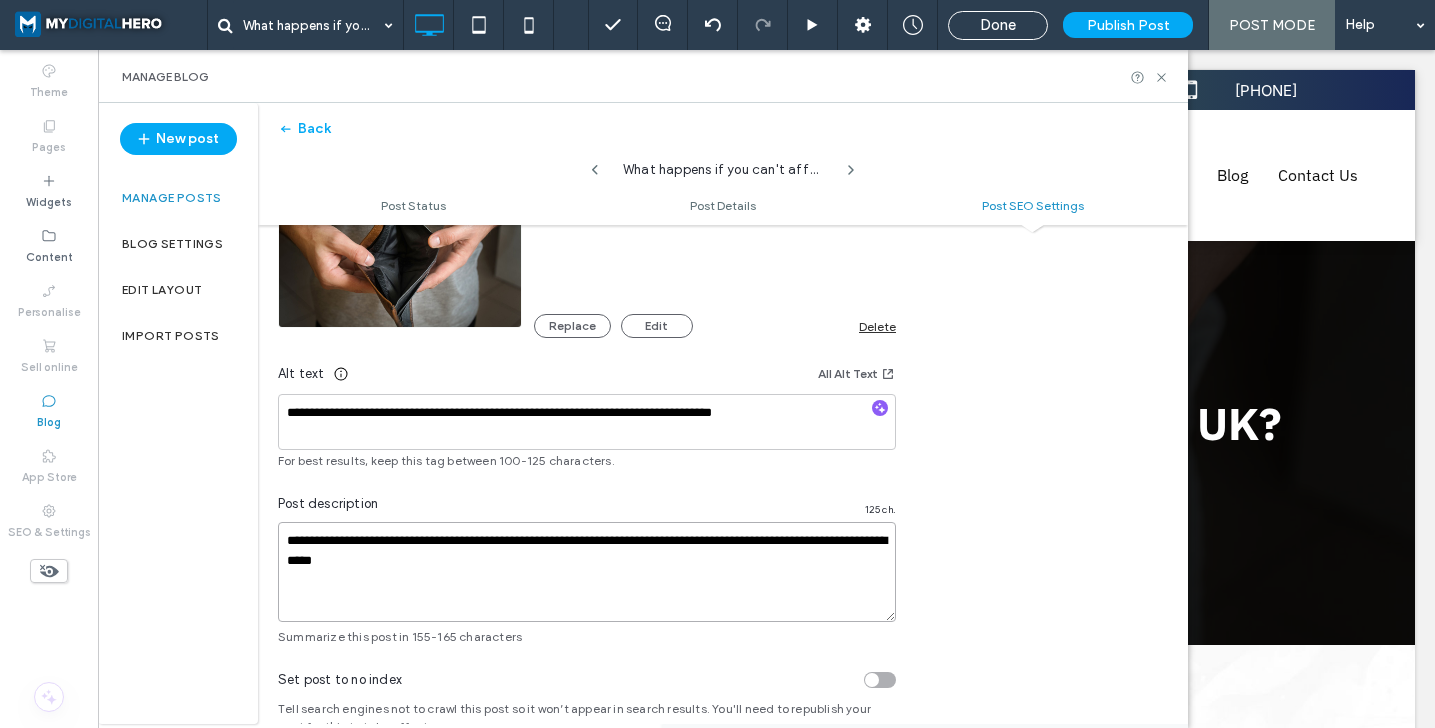 drag, startPoint x: 335, startPoint y: 564, endPoint x: 414, endPoint y: 564, distance: 79 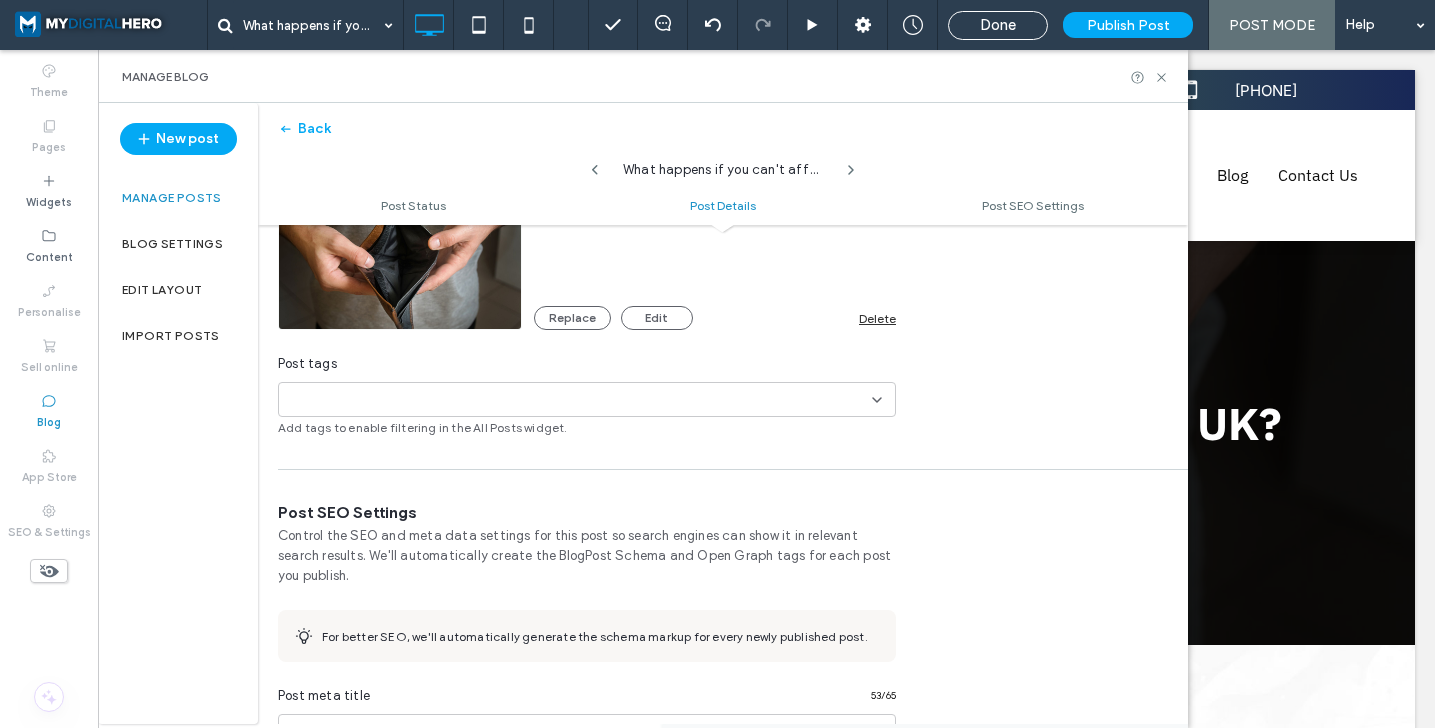 scroll, scrollTop: 608, scrollLeft: 0, axis: vertical 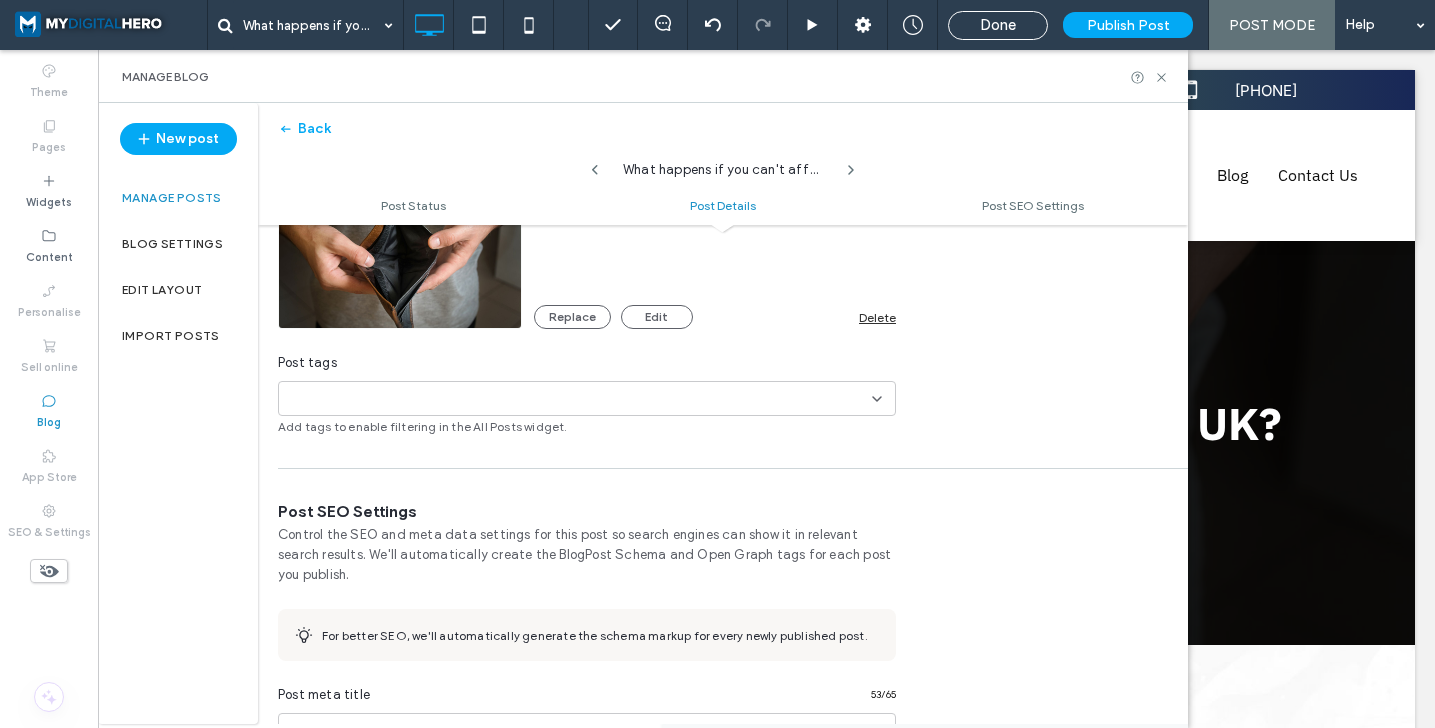 type on "**********" 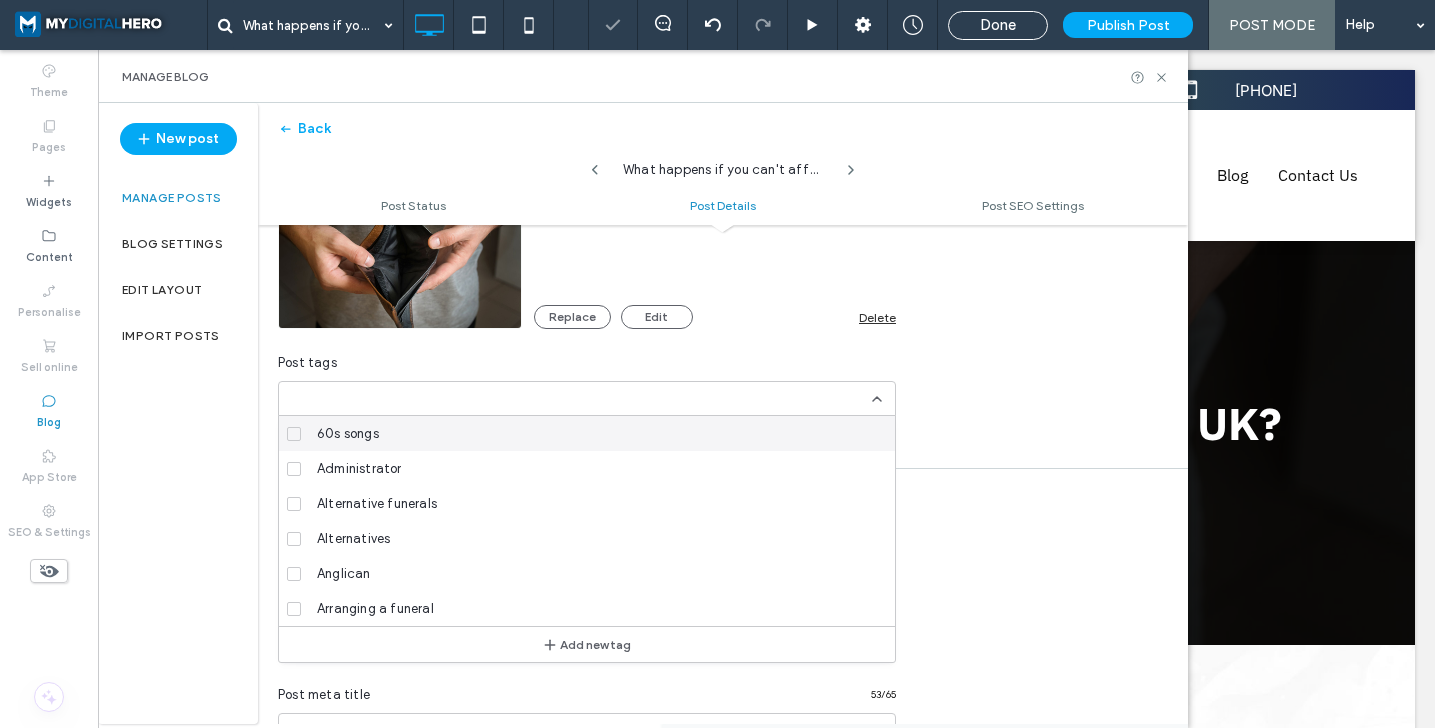 paste on "**********" 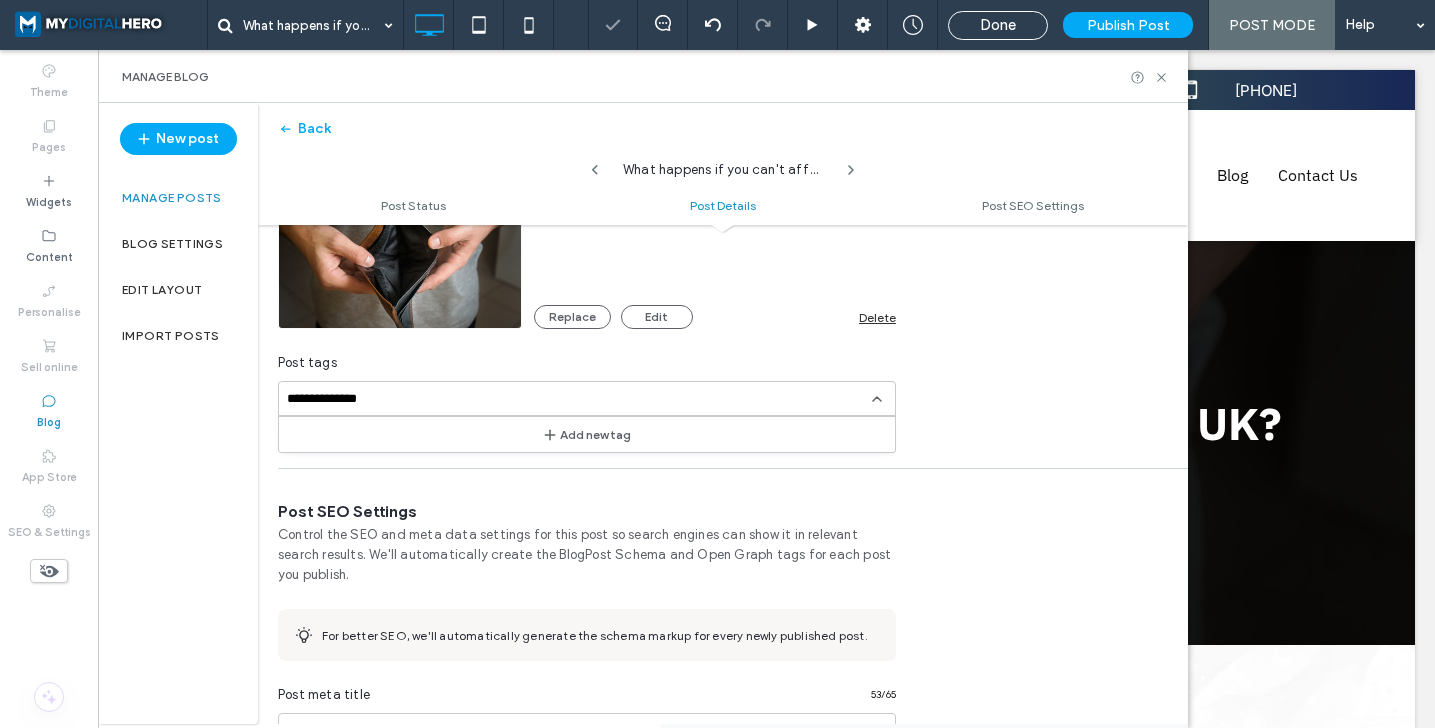 scroll, scrollTop: 0, scrollLeft: 0, axis: both 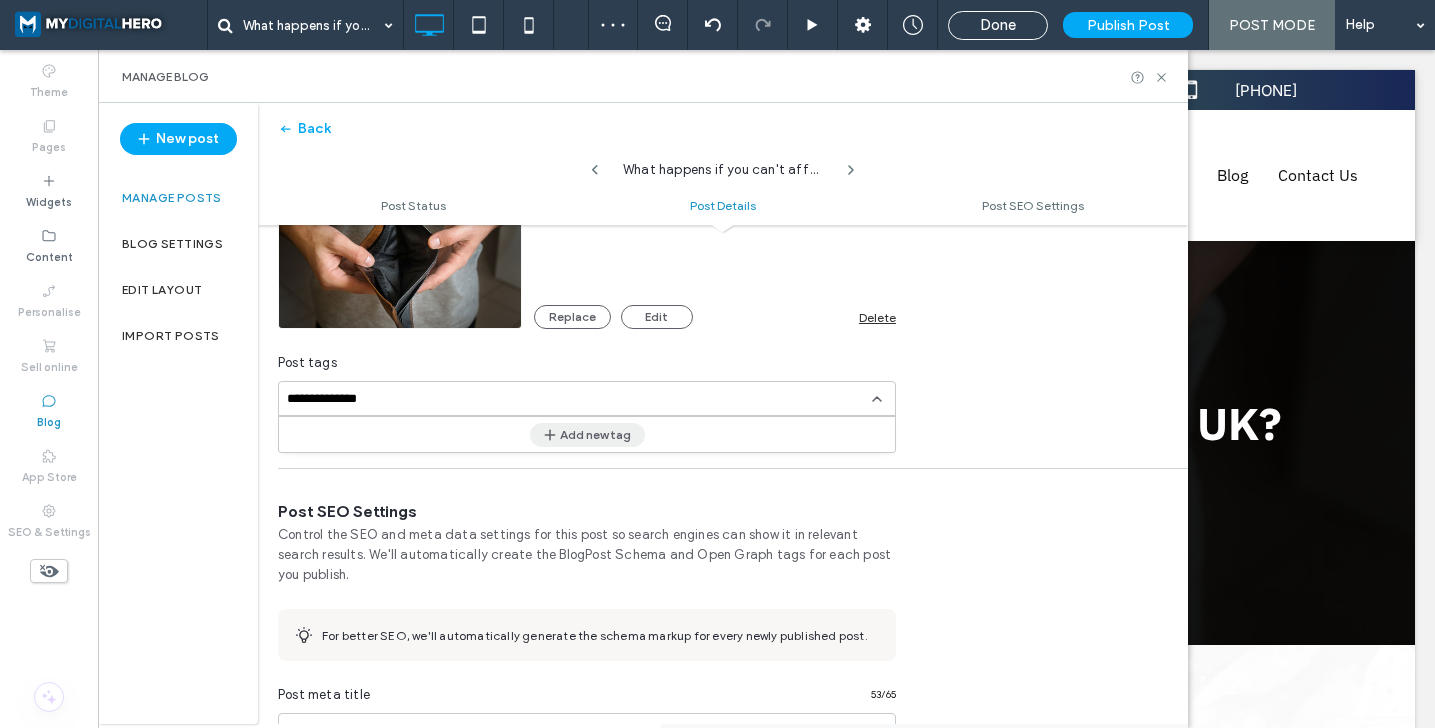 type on "**********" 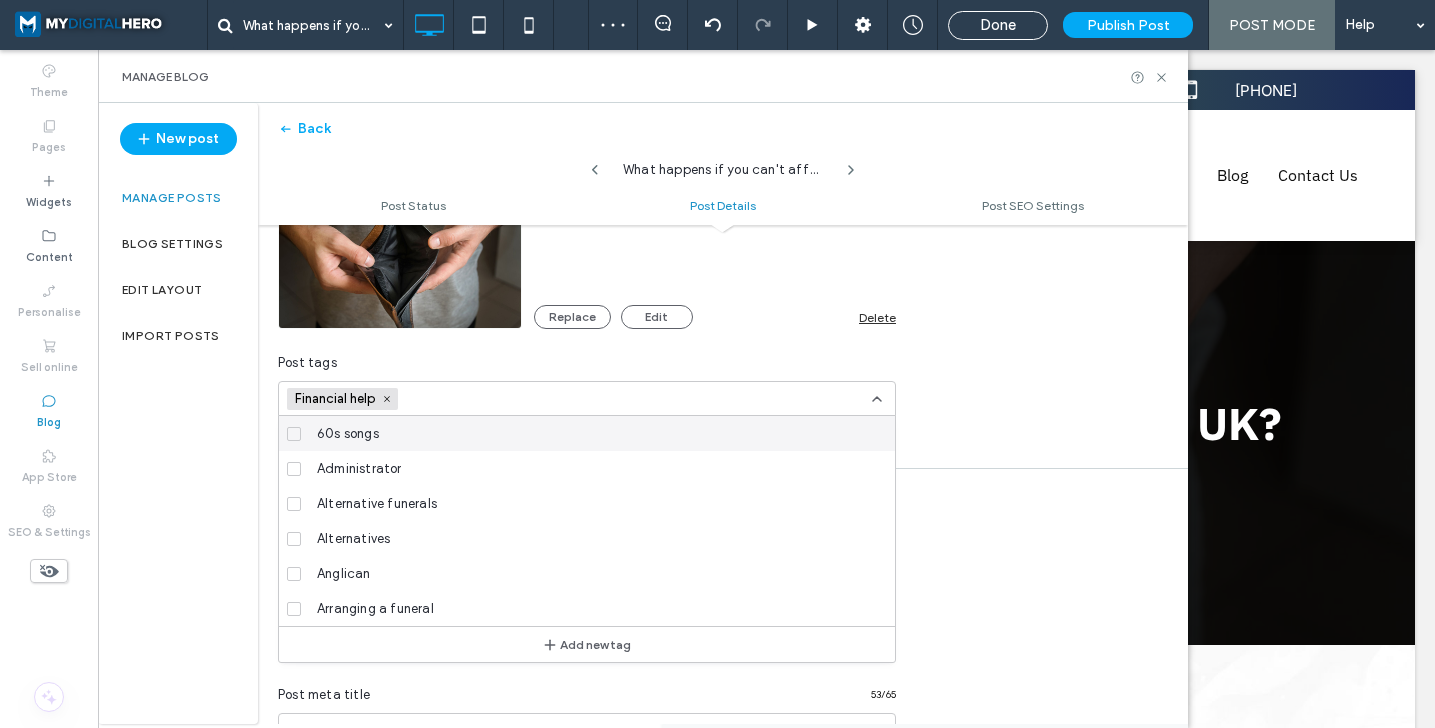 click at bounding box center (475, 399) 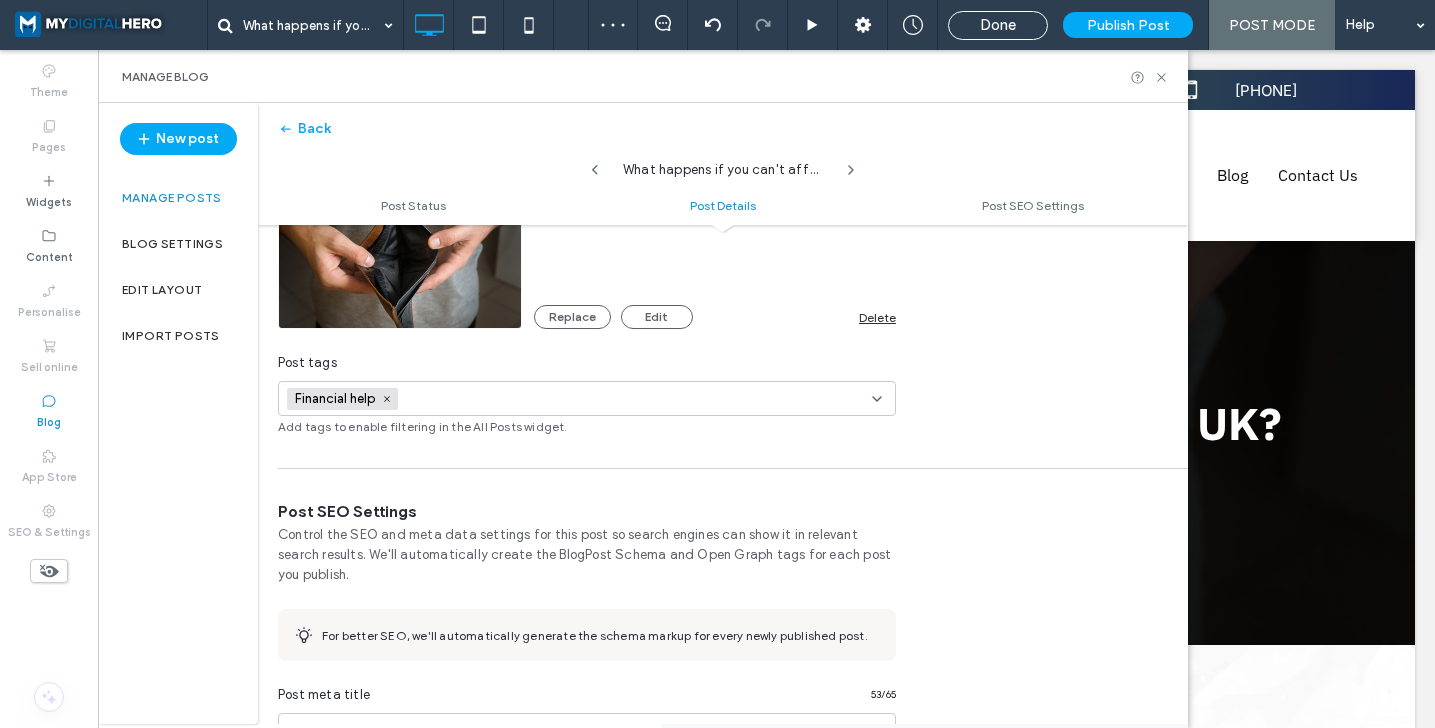 scroll, scrollTop: 0, scrollLeft: 0, axis: both 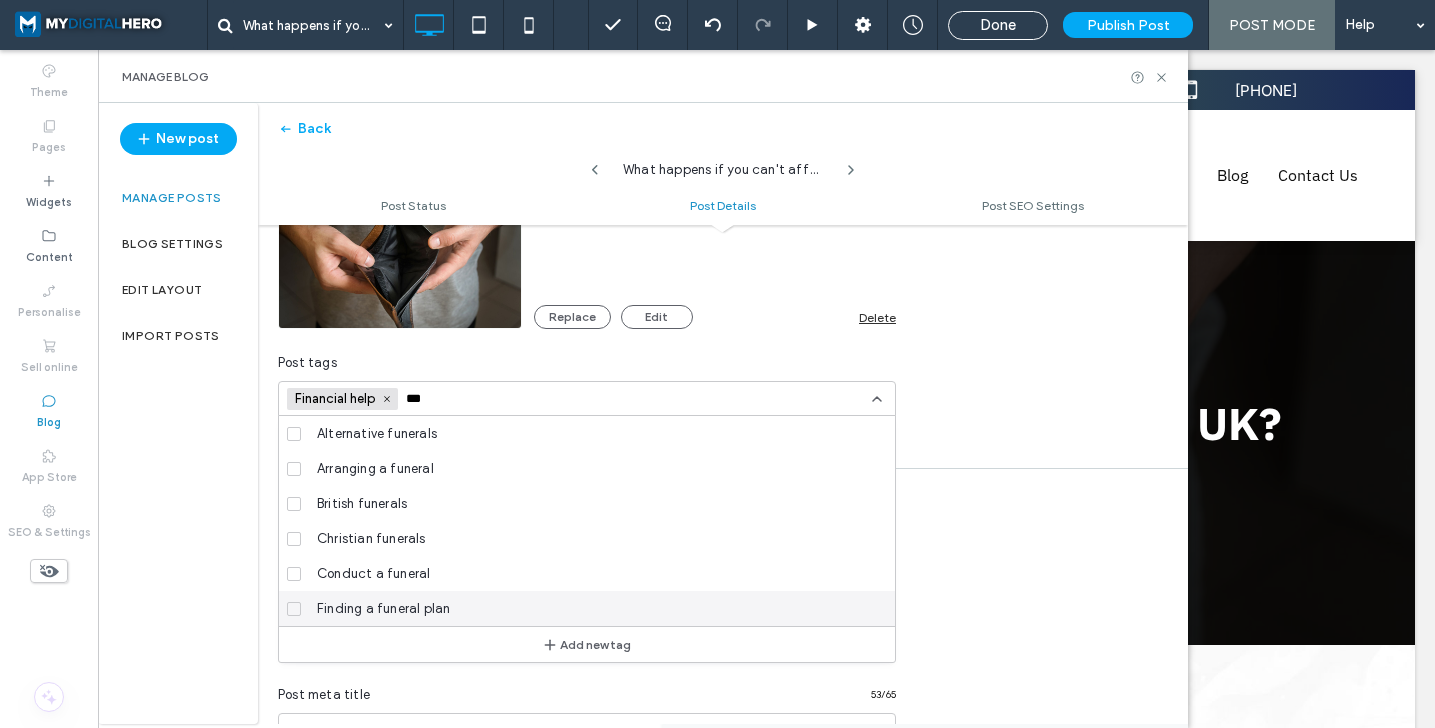 click on "Finding a funeral plan" at bounding box center (594, 608) 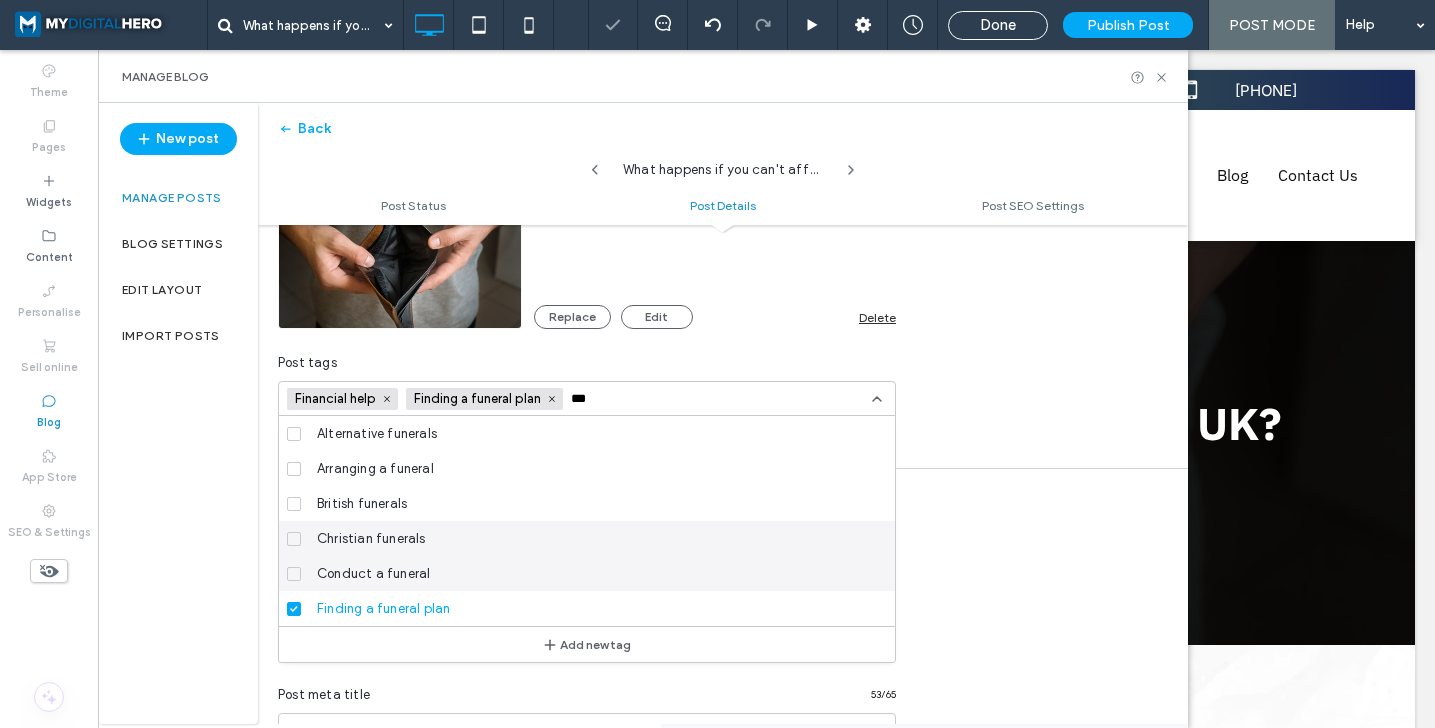 scroll, scrollTop: 0, scrollLeft: 0, axis: both 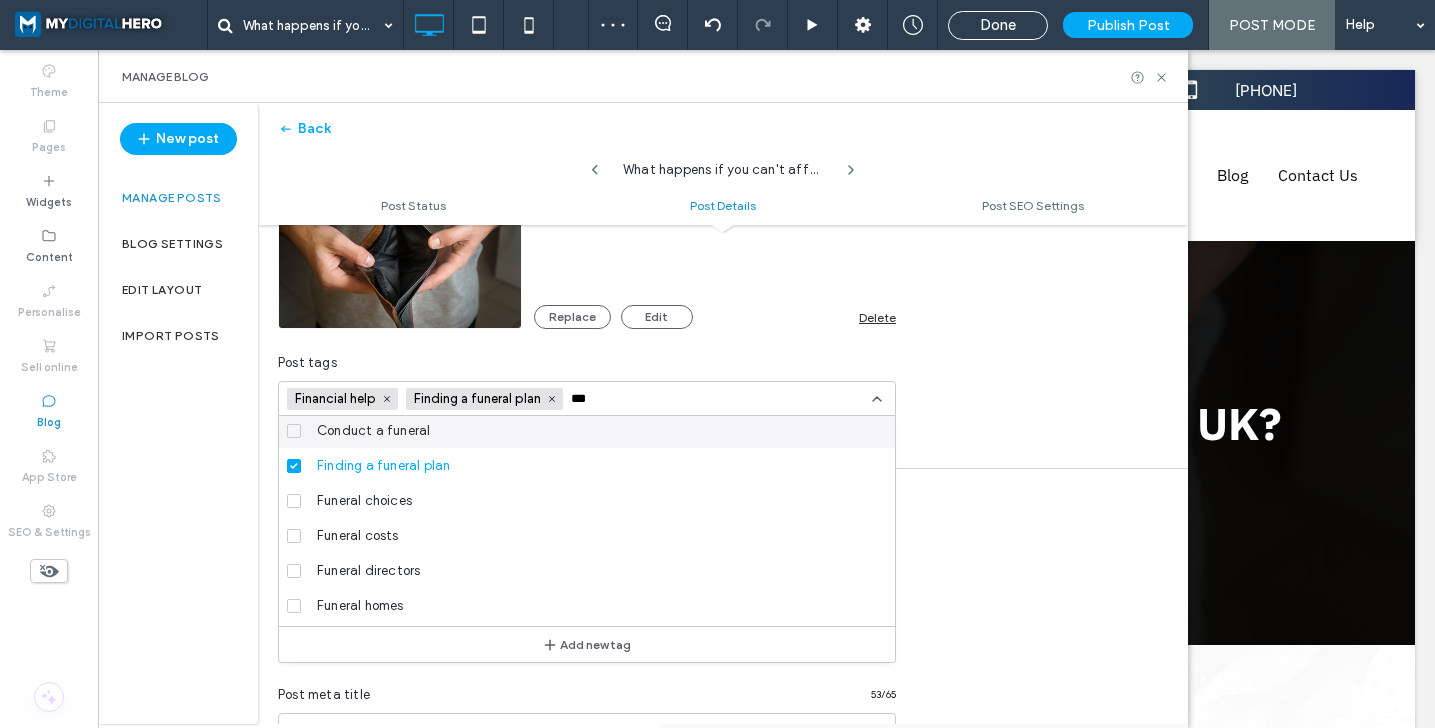 click on "***" at bounding box center (640, 399) 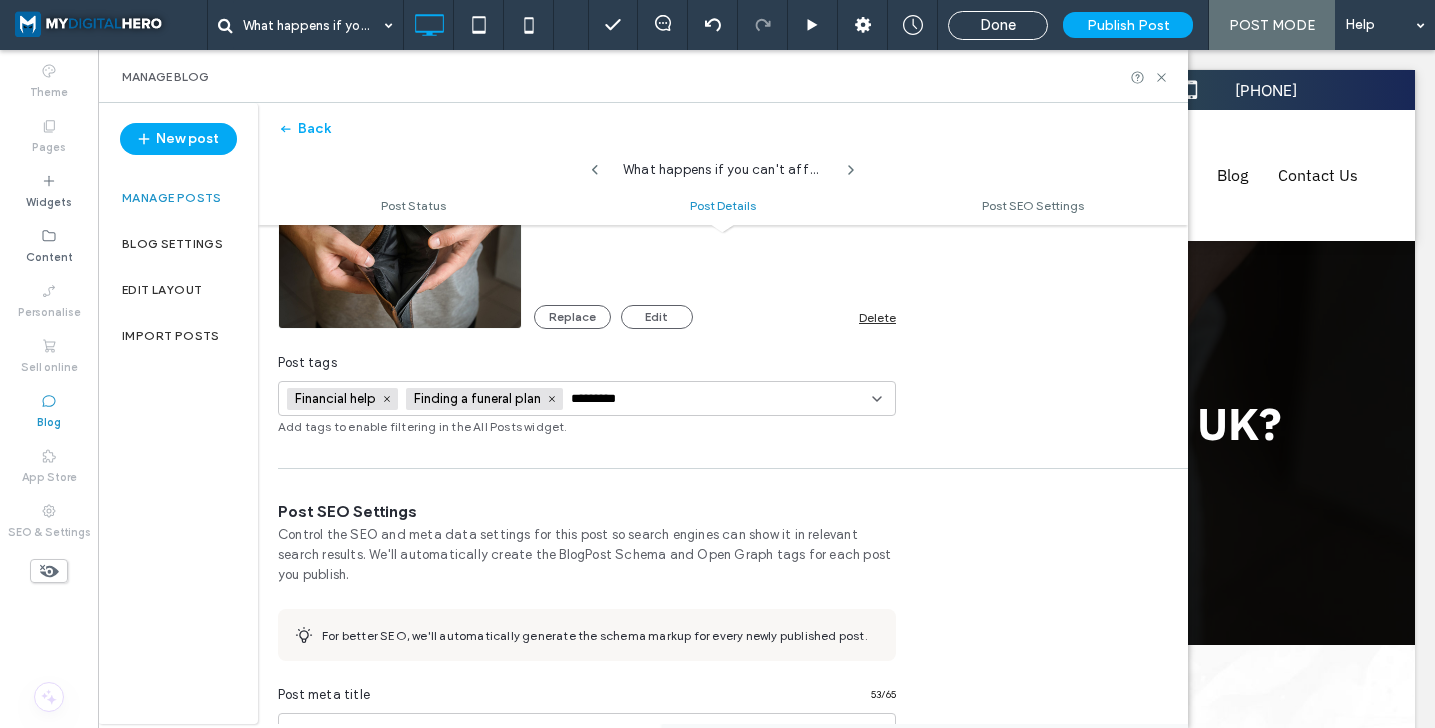 type on "*********" 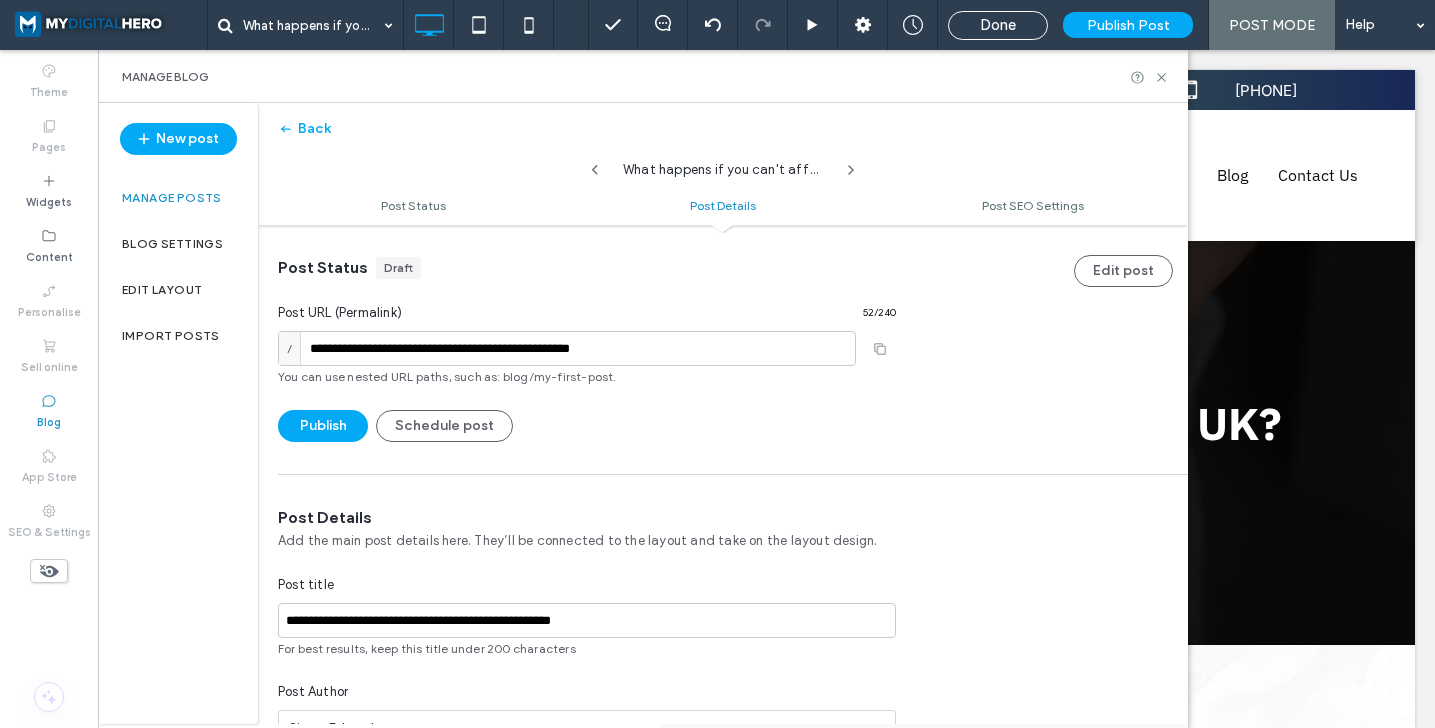scroll, scrollTop: 0, scrollLeft: 0, axis: both 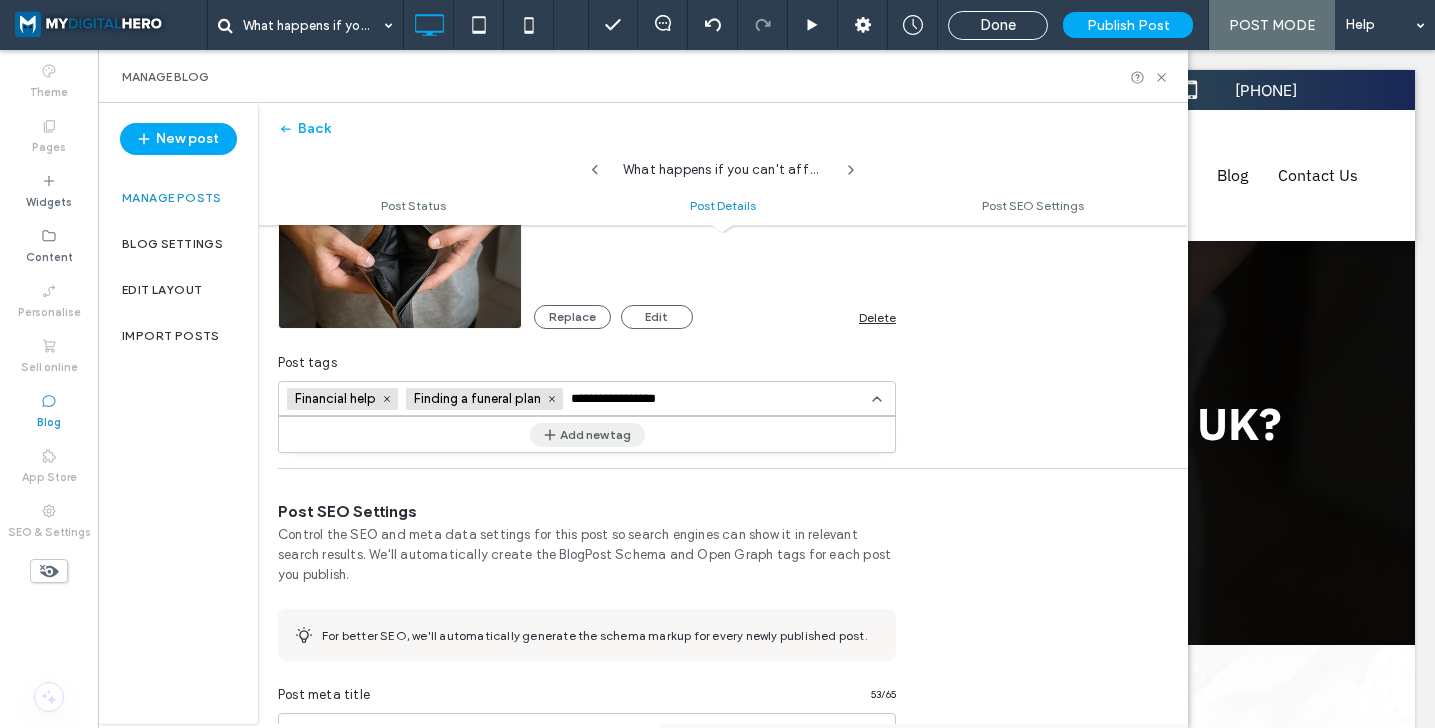 type on "**********" 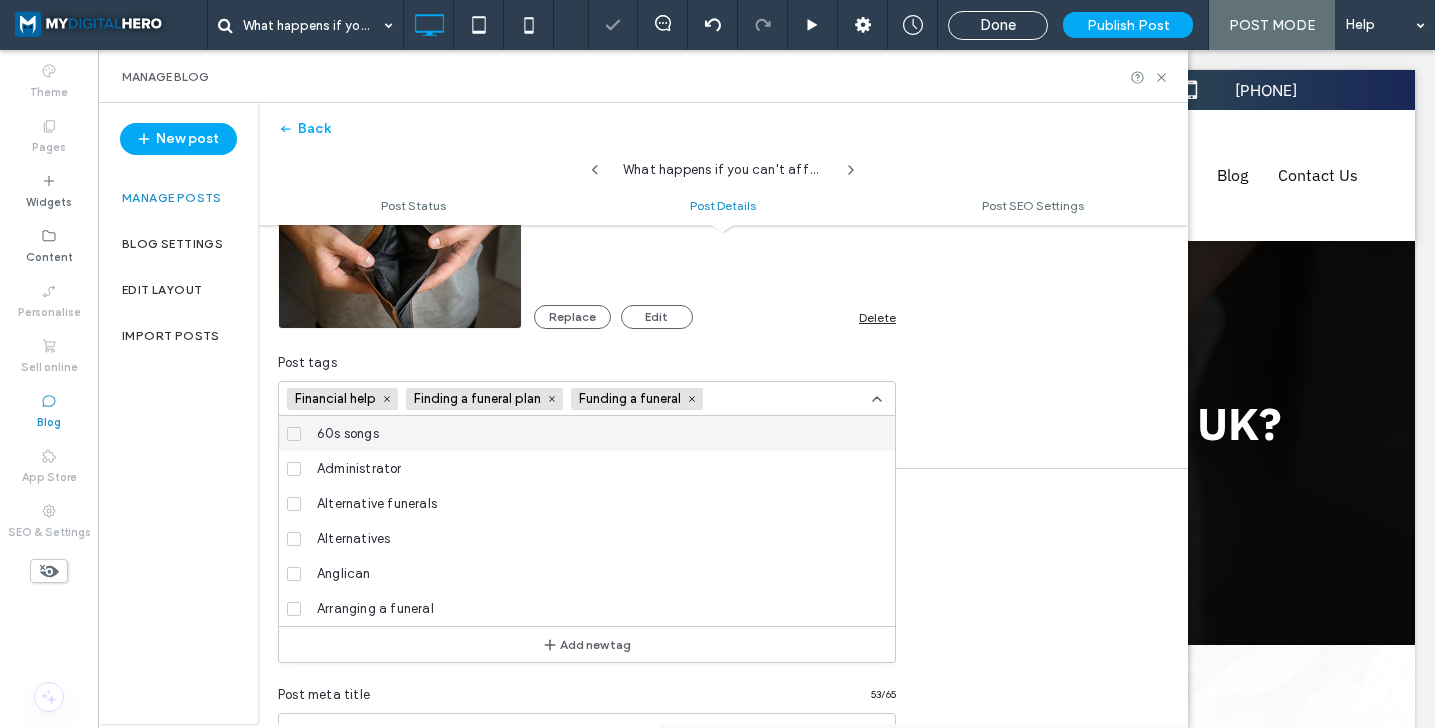 click at bounding box center [780, 398] 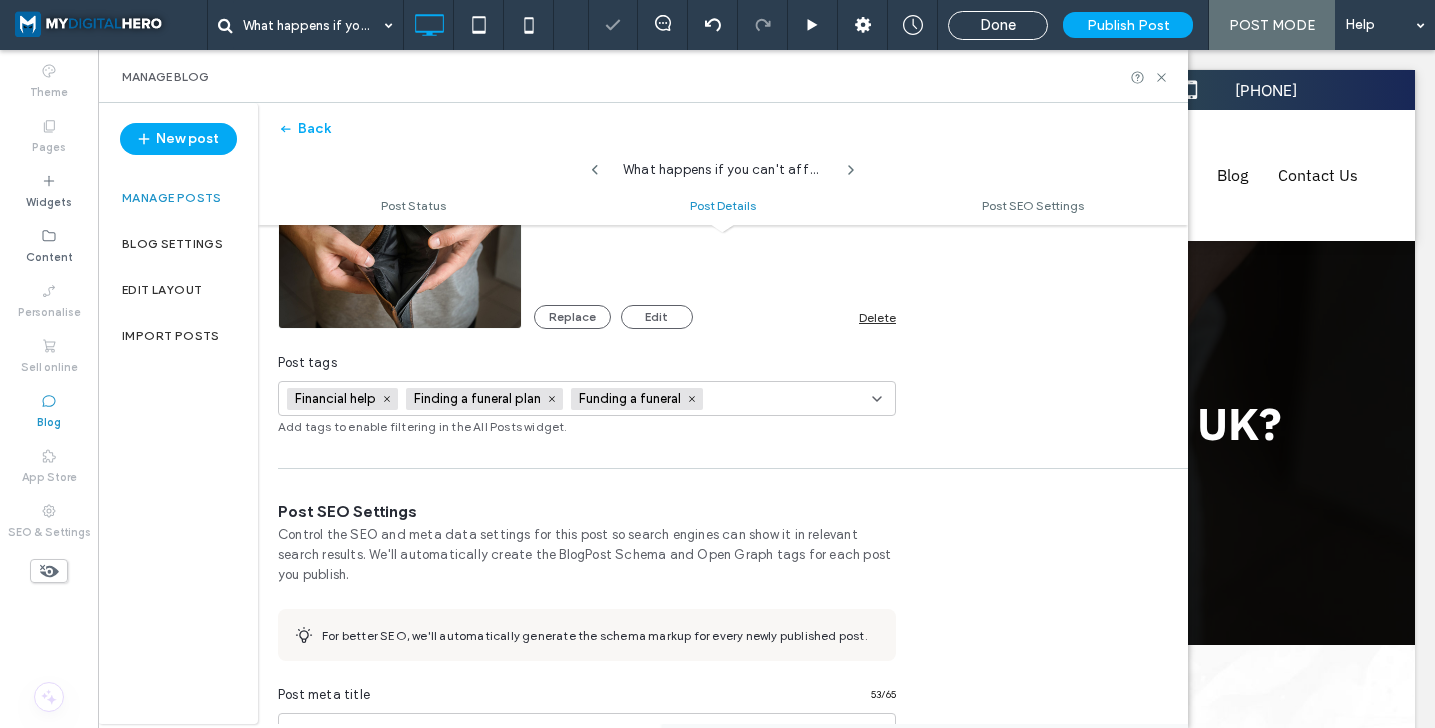 click at bounding box center [780, 399] 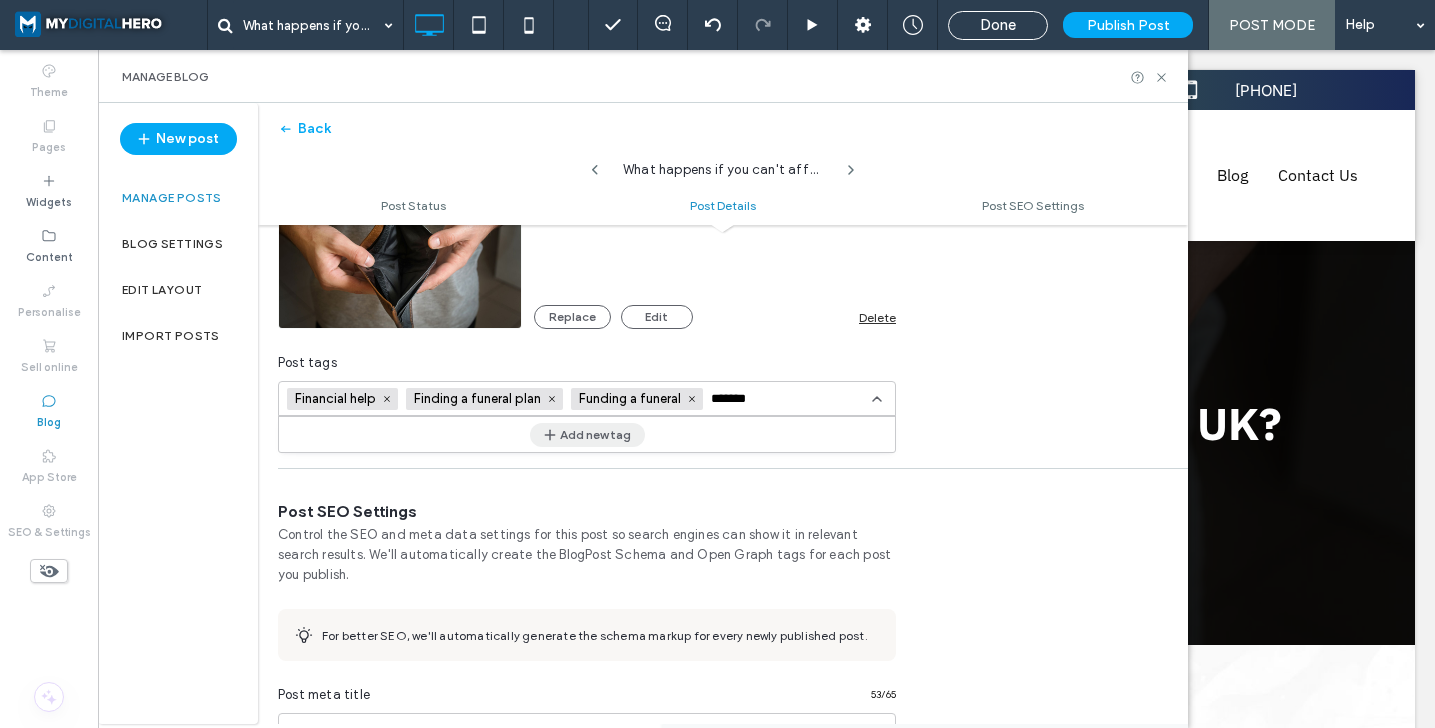 type on "*******" 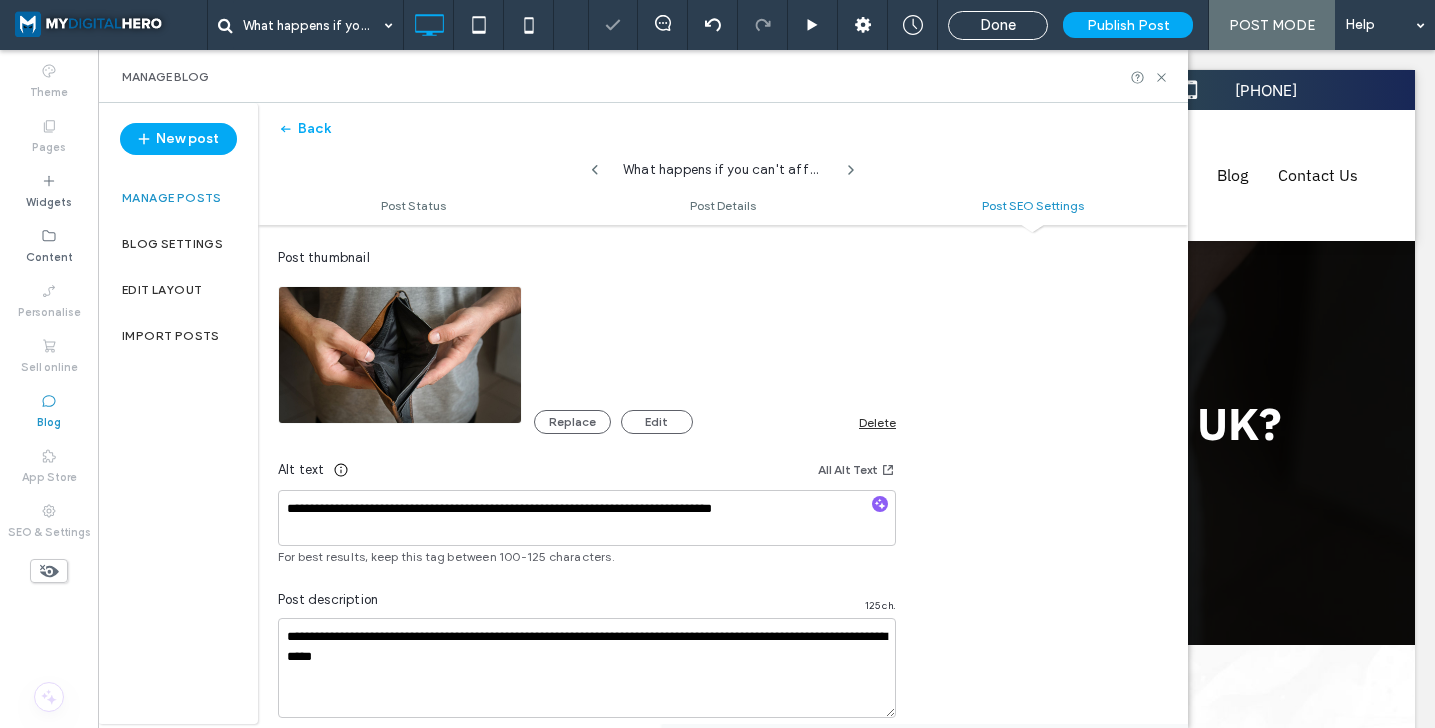 scroll, scrollTop: 1274, scrollLeft: 0, axis: vertical 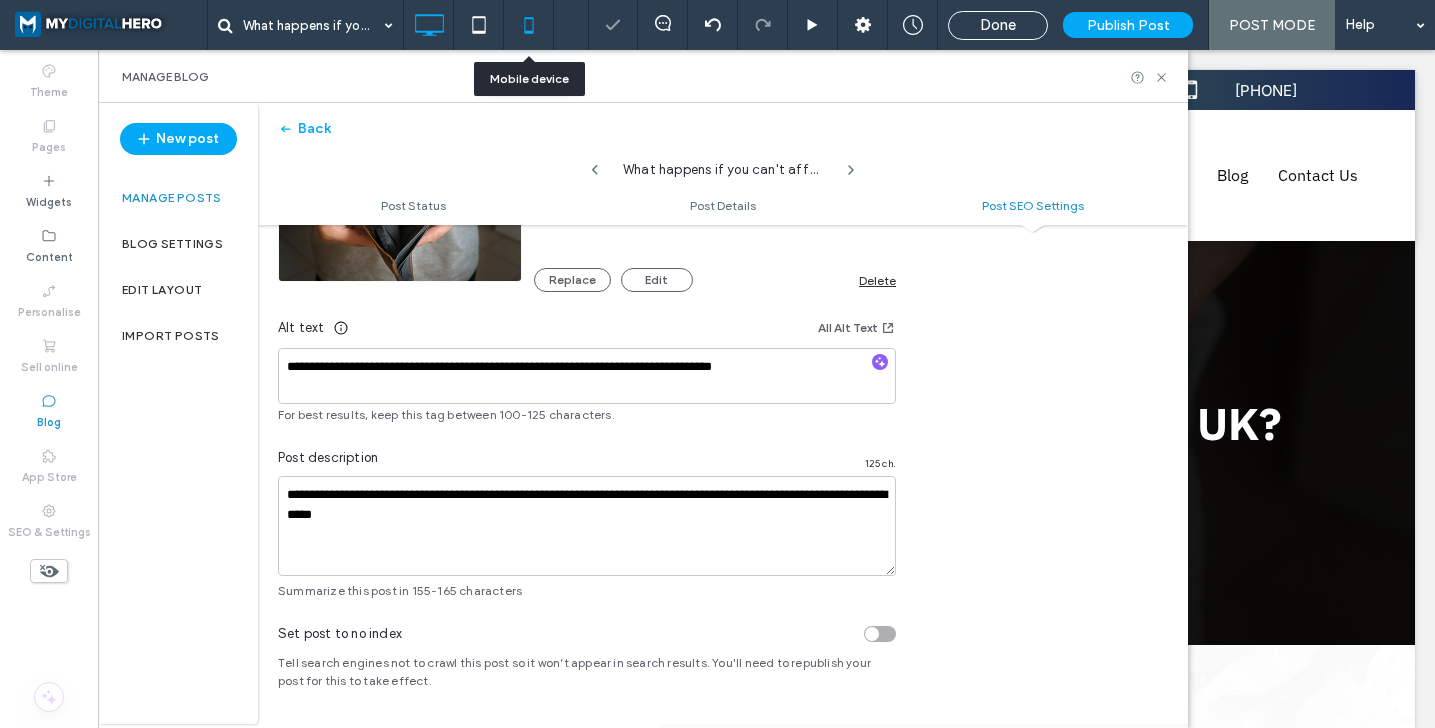 click 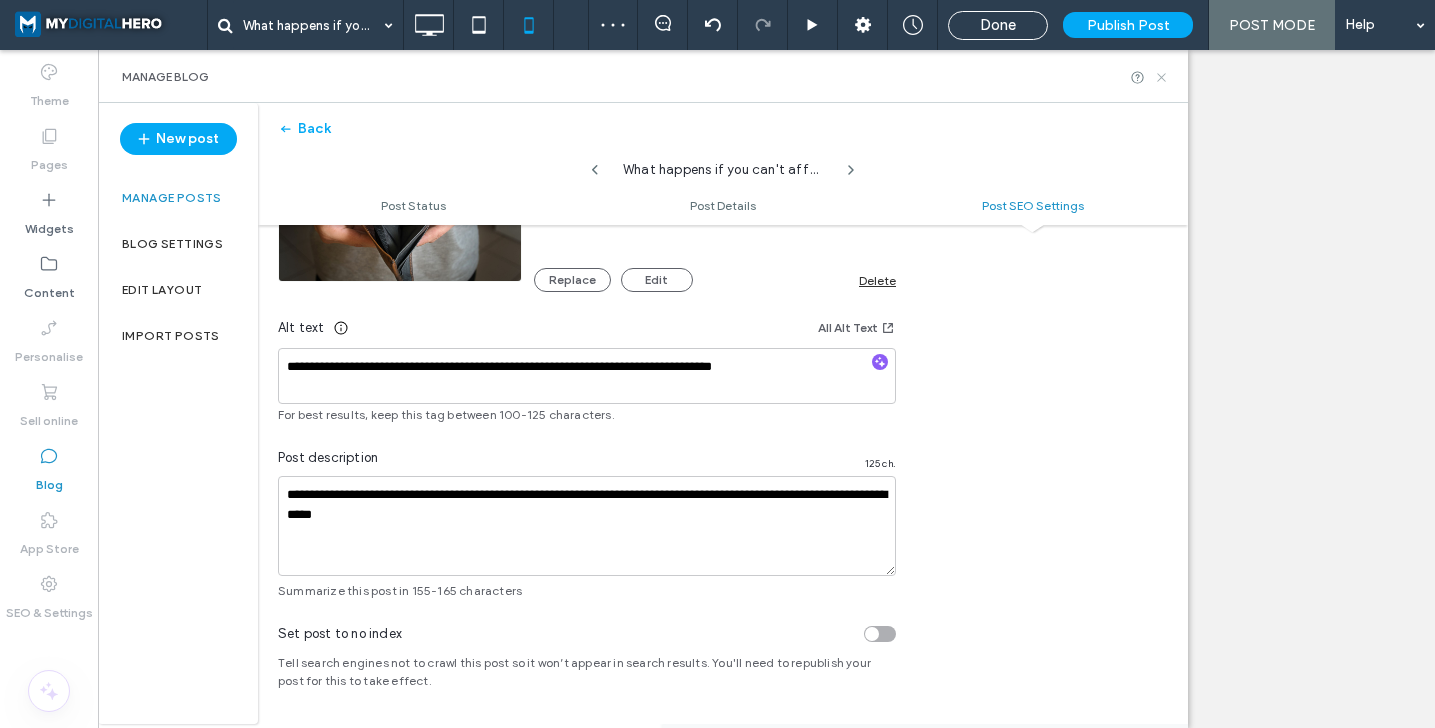 click 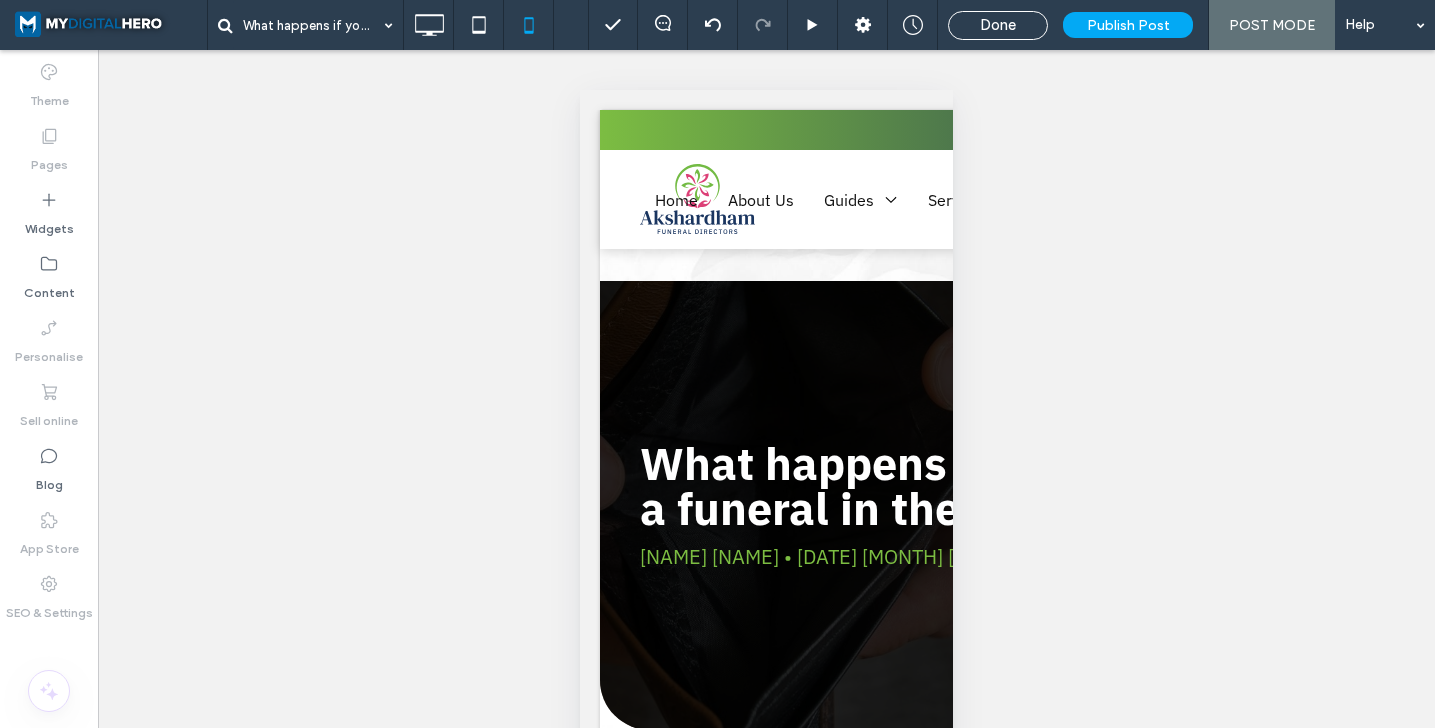 type on "**" 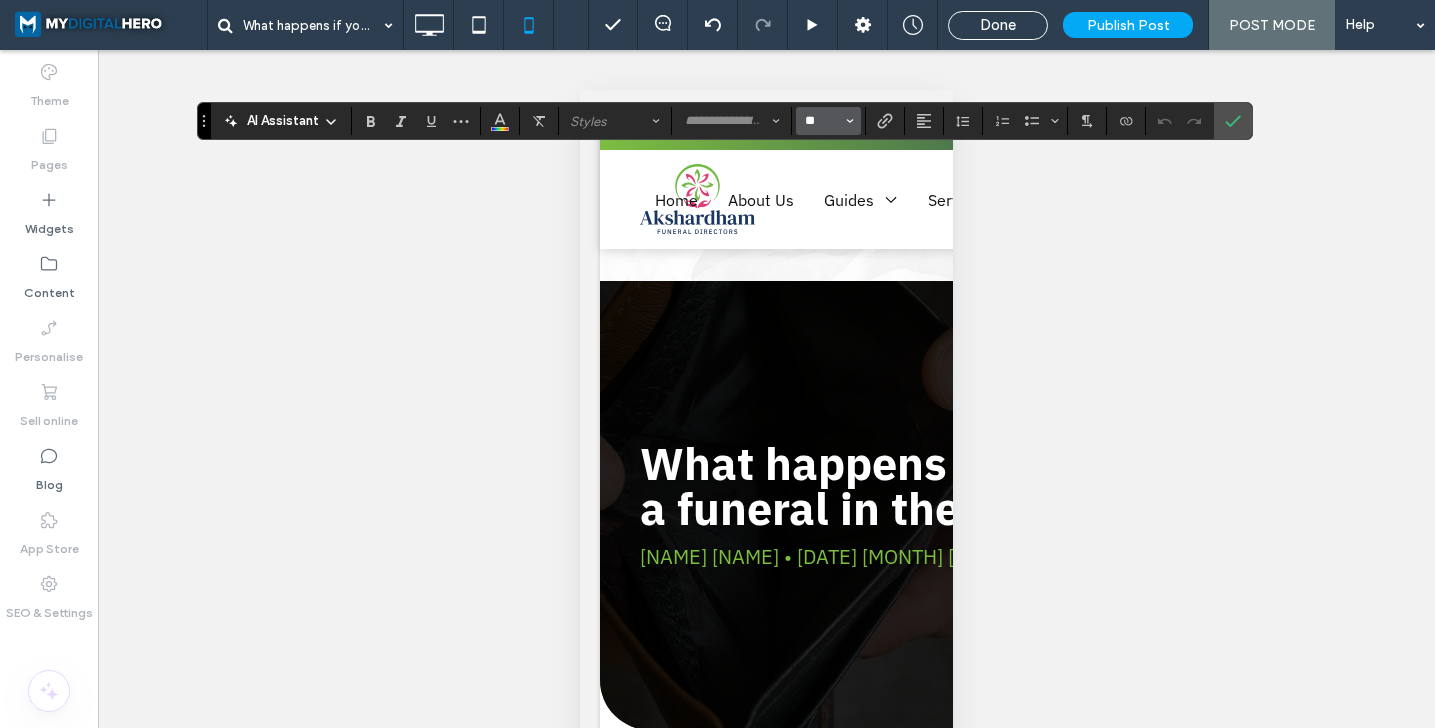 click on "**" at bounding box center (822, 121) 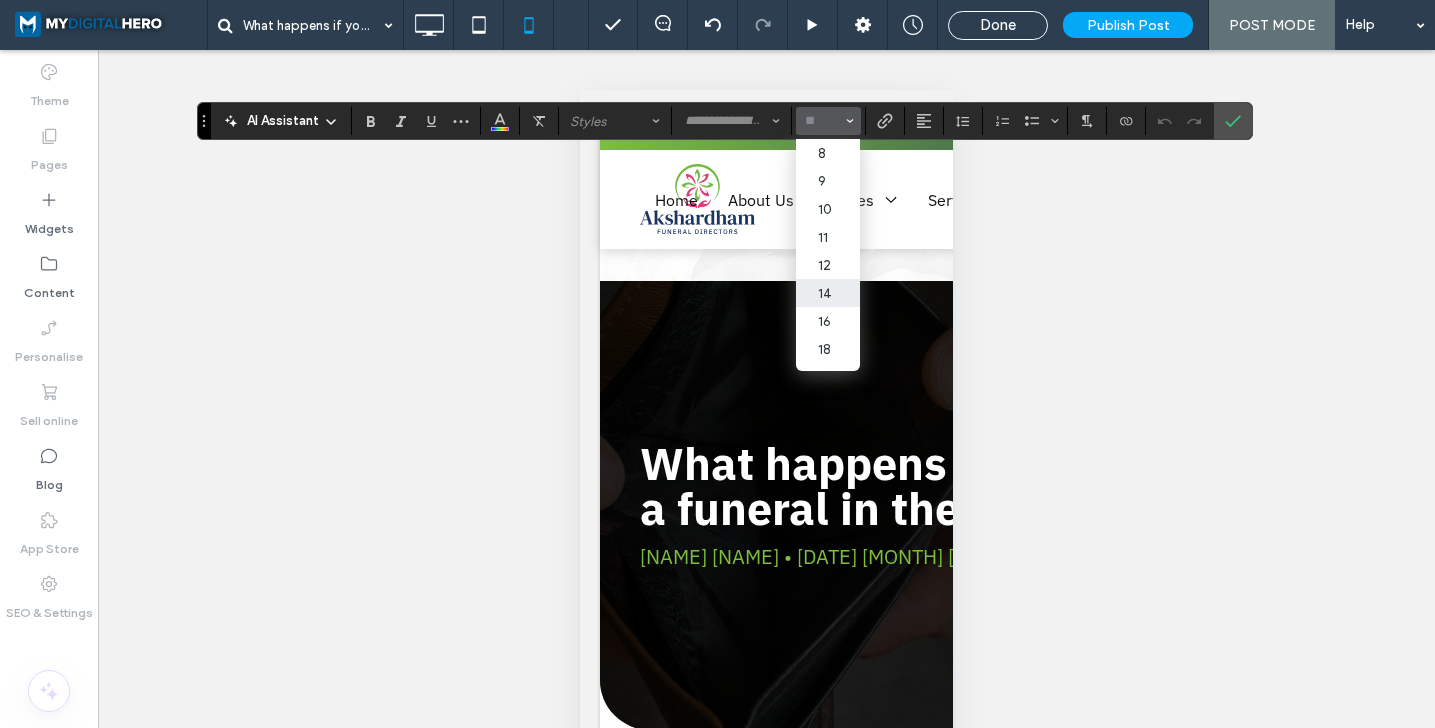 click on "16" at bounding box center (828, 321) 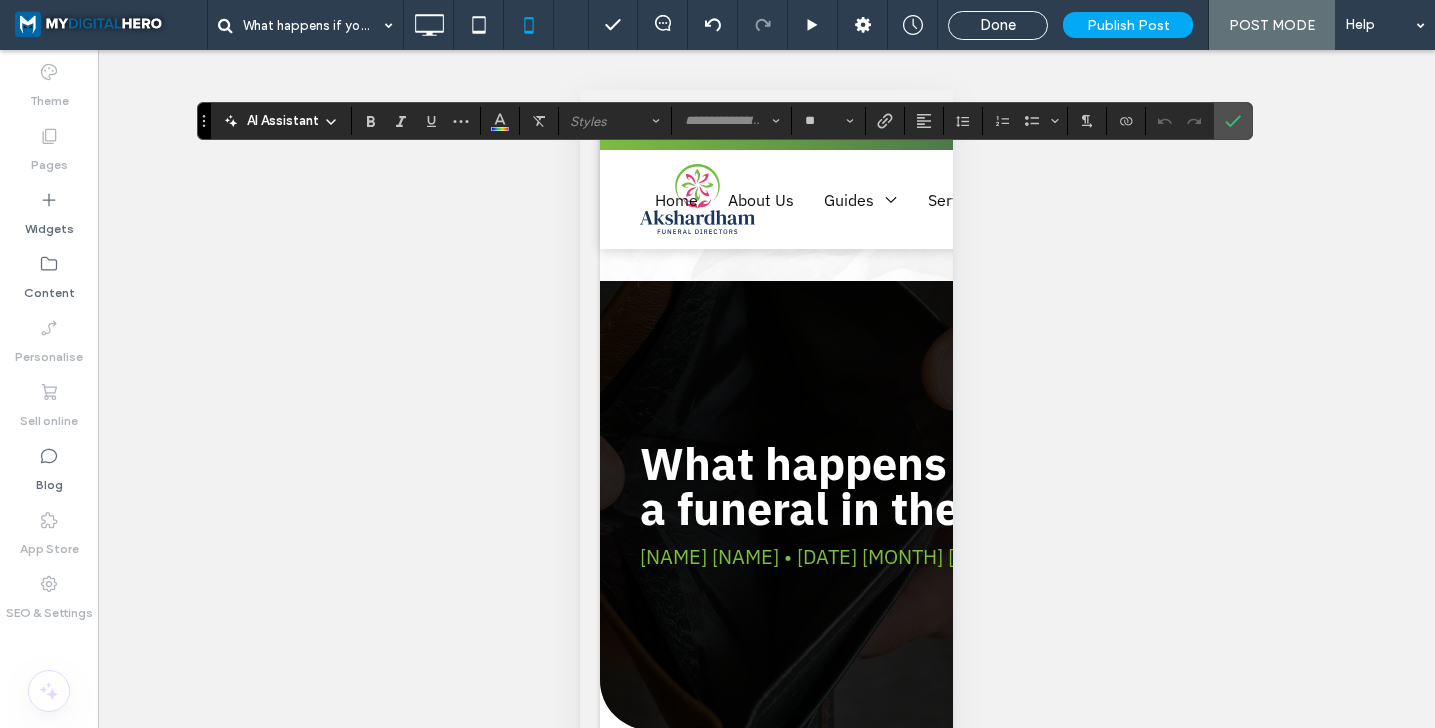 type on "**" 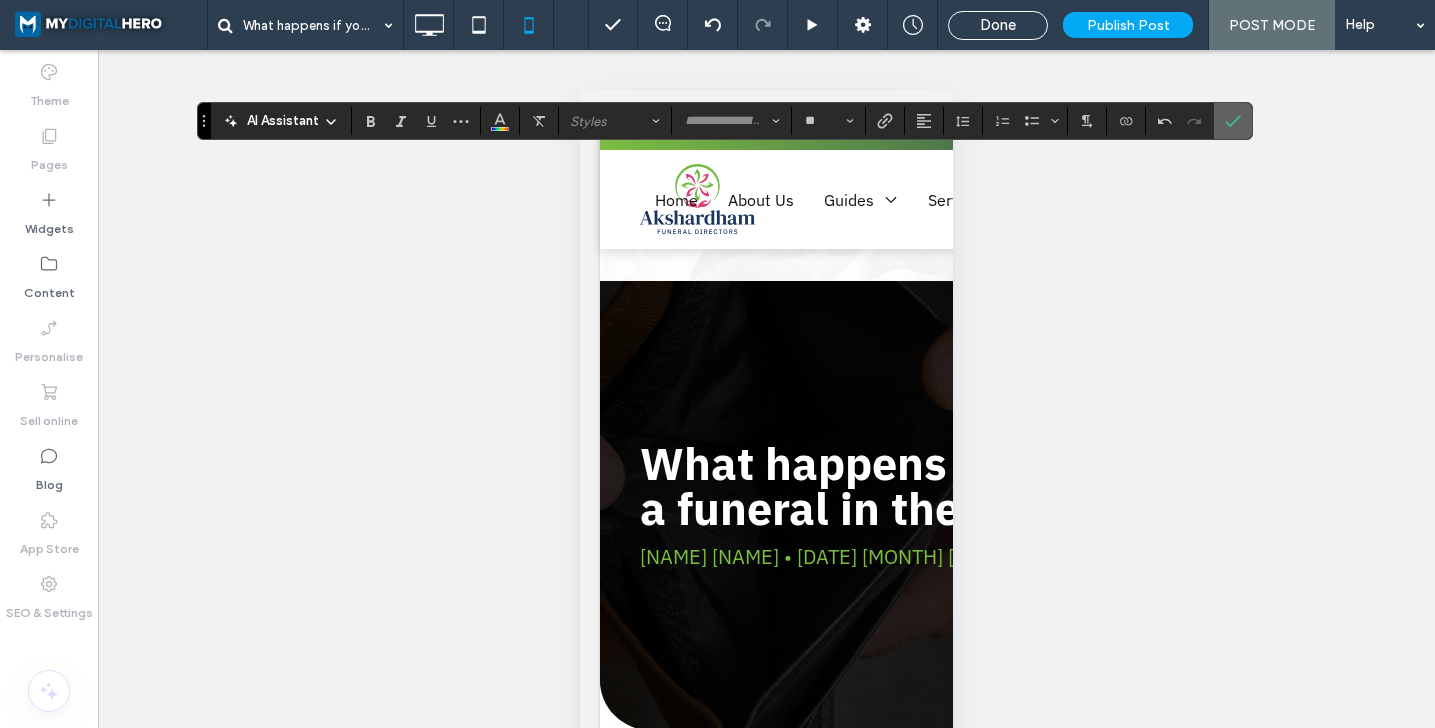 click at bounding box center (1233, 121) 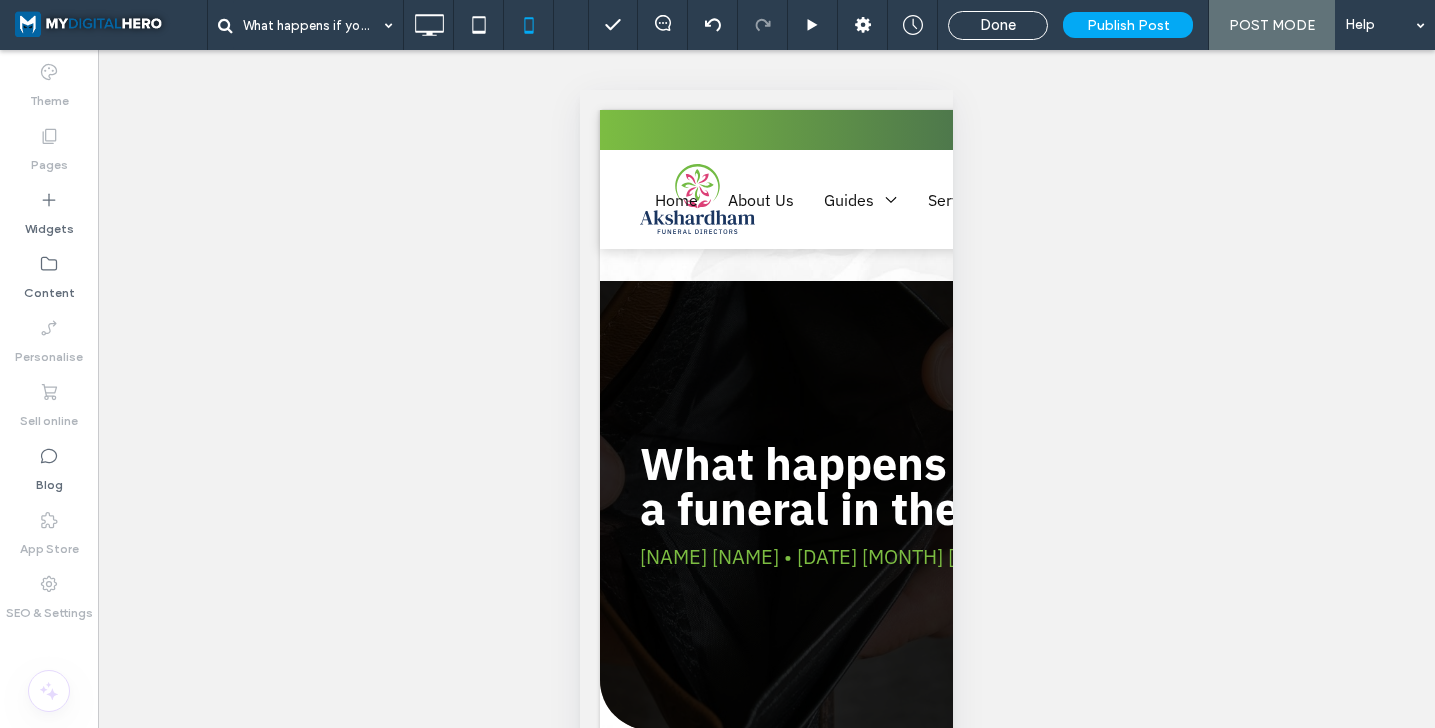 type on "**" 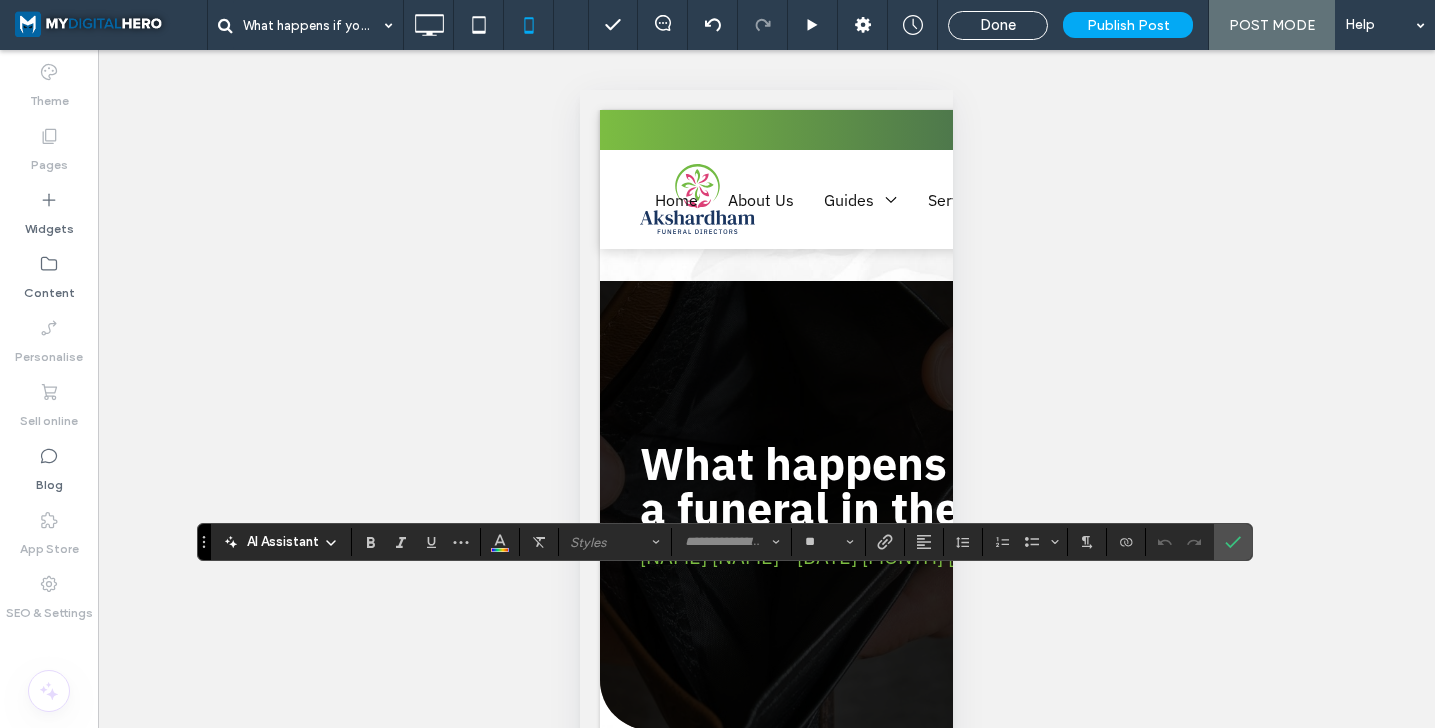 type on "*****" 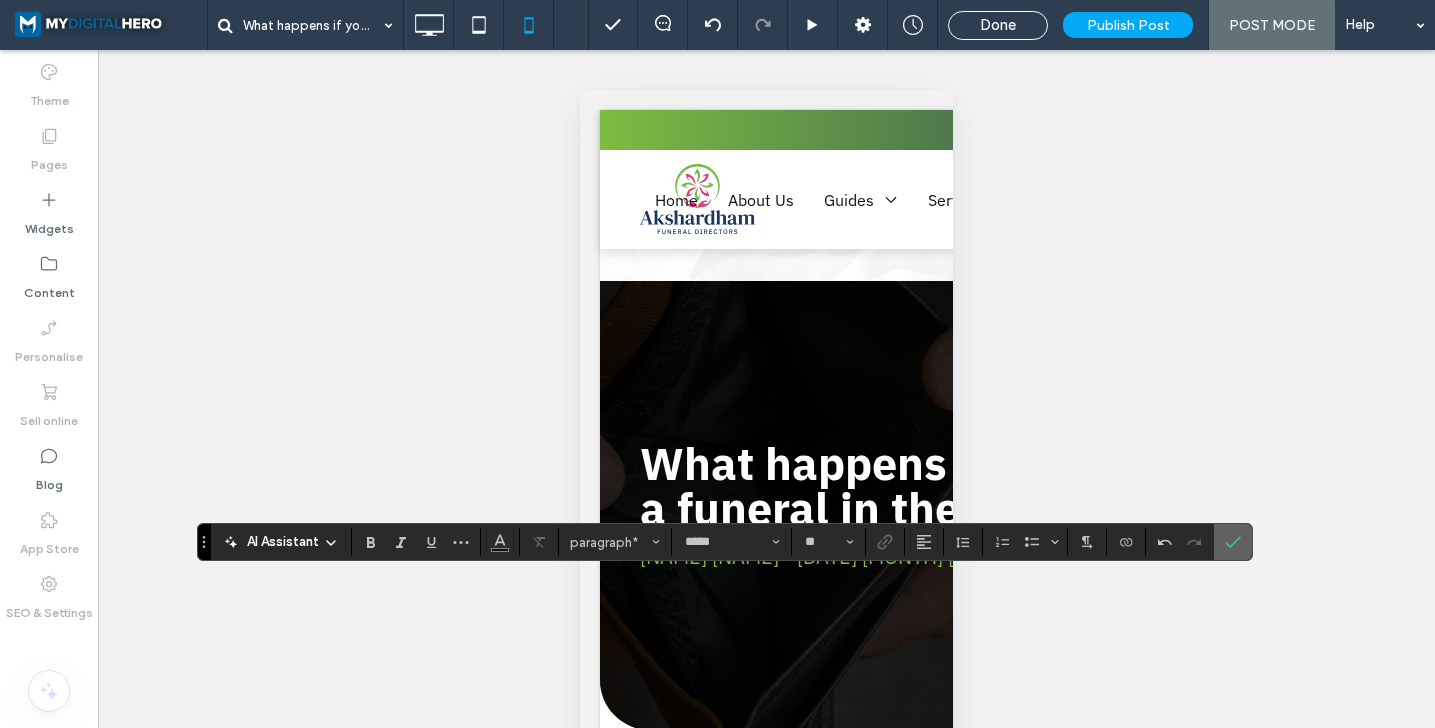 click at bounding box center [1233, 542] 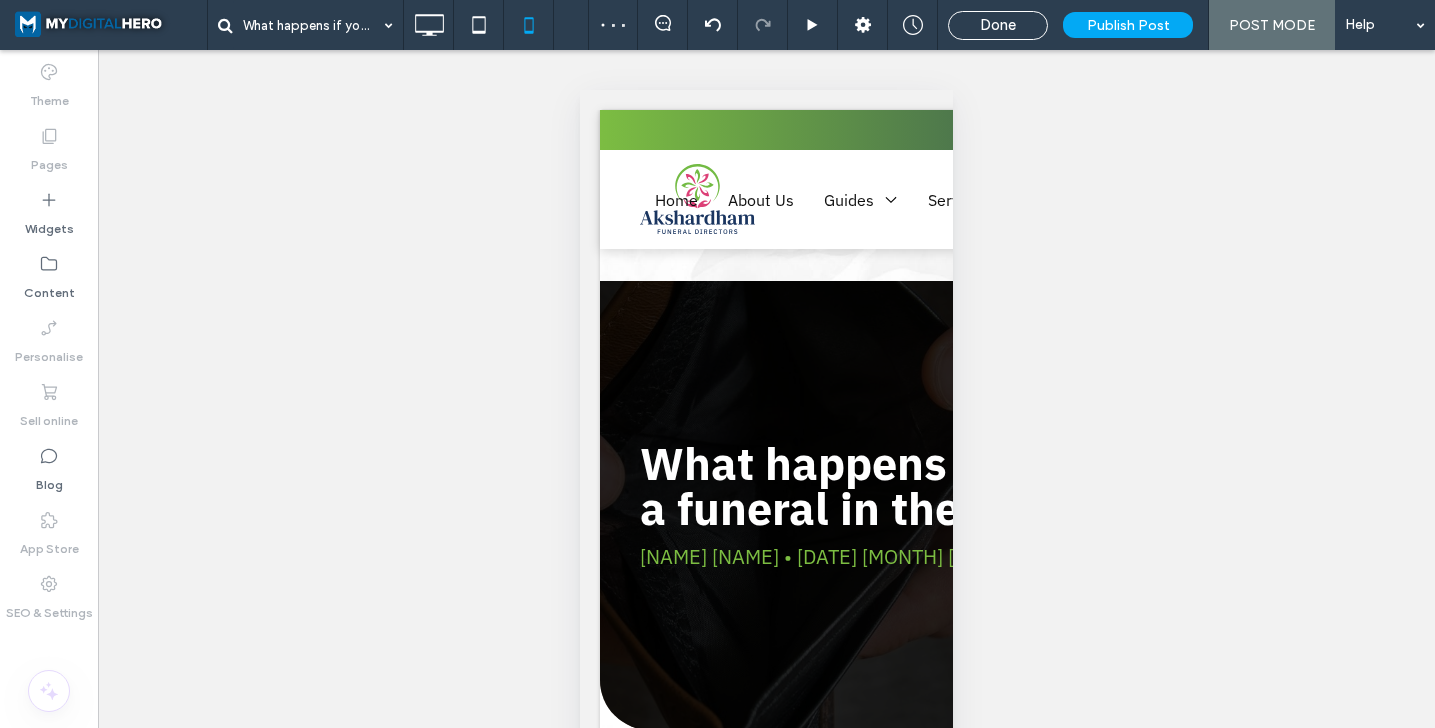 type on "**" 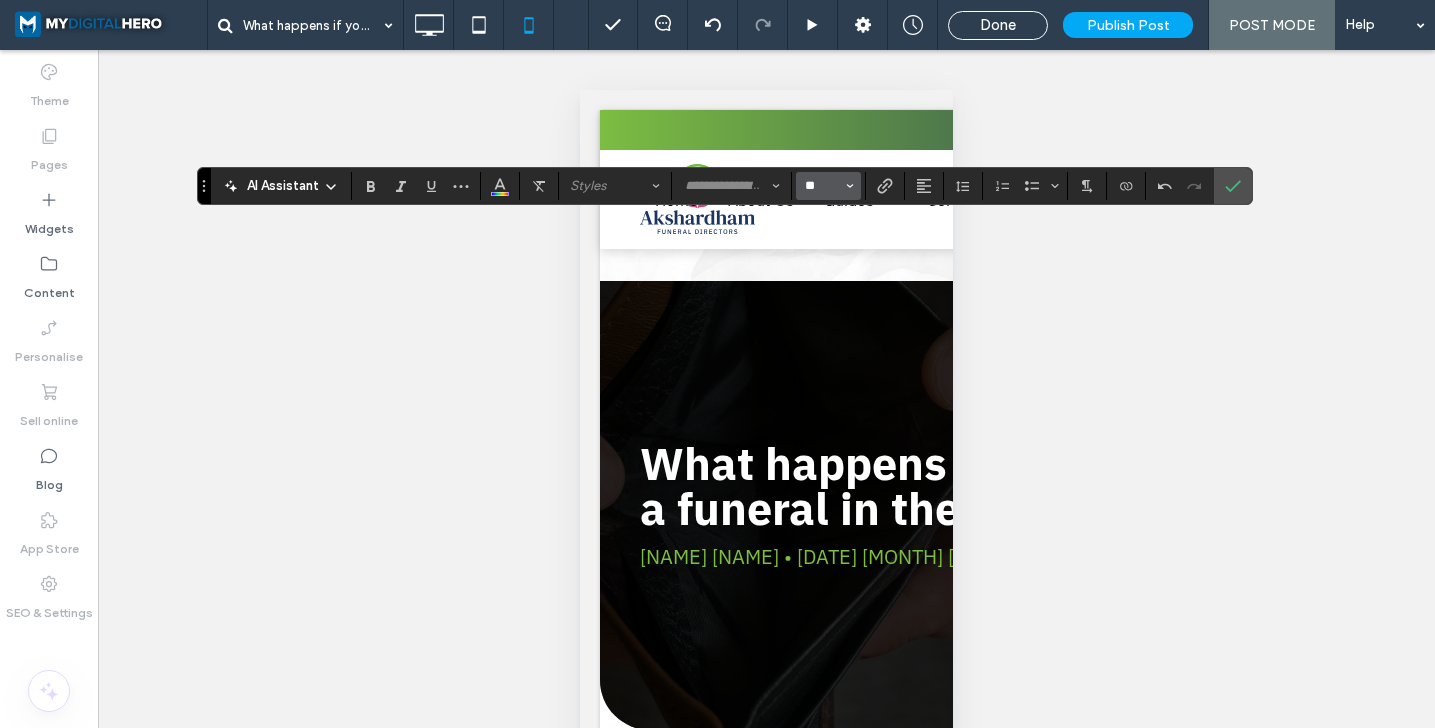 click on "**" at bounding box center (822, 186) 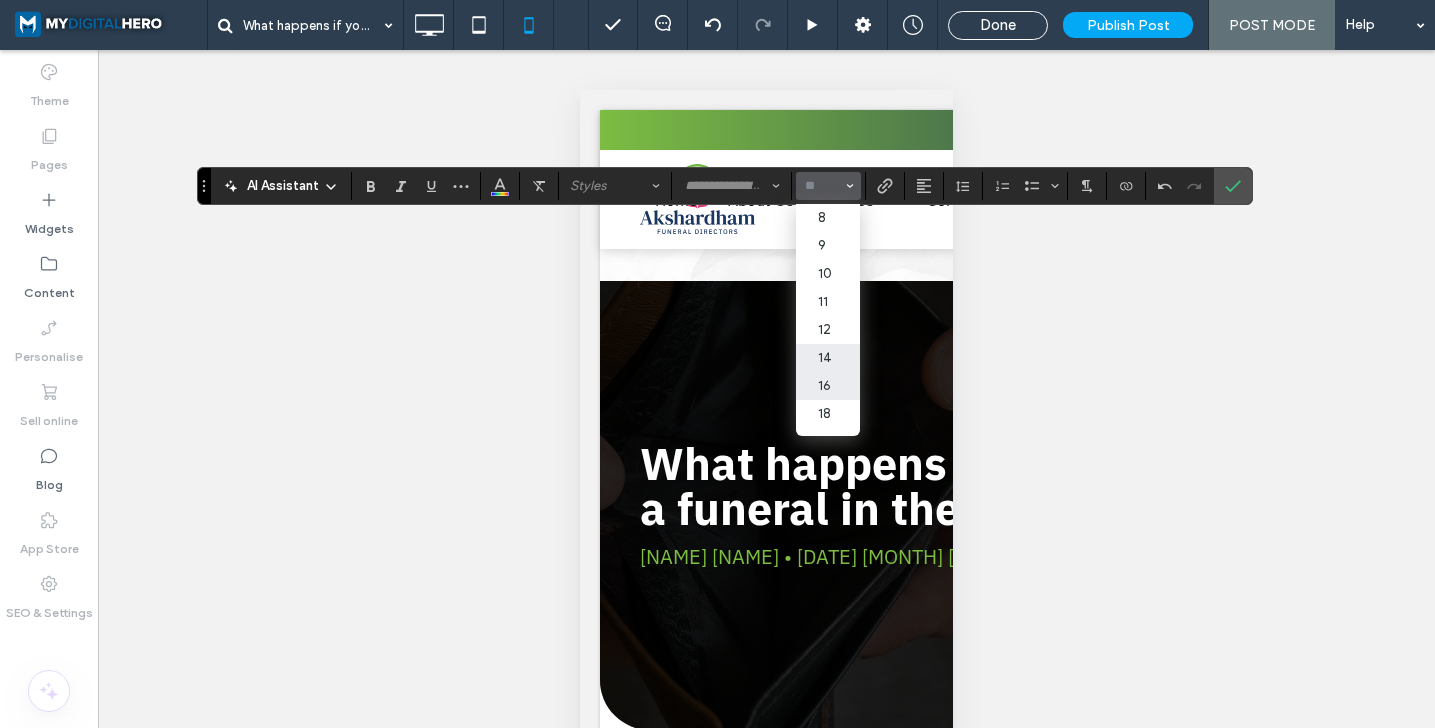 click on "16" at bounding box center (828, 386) 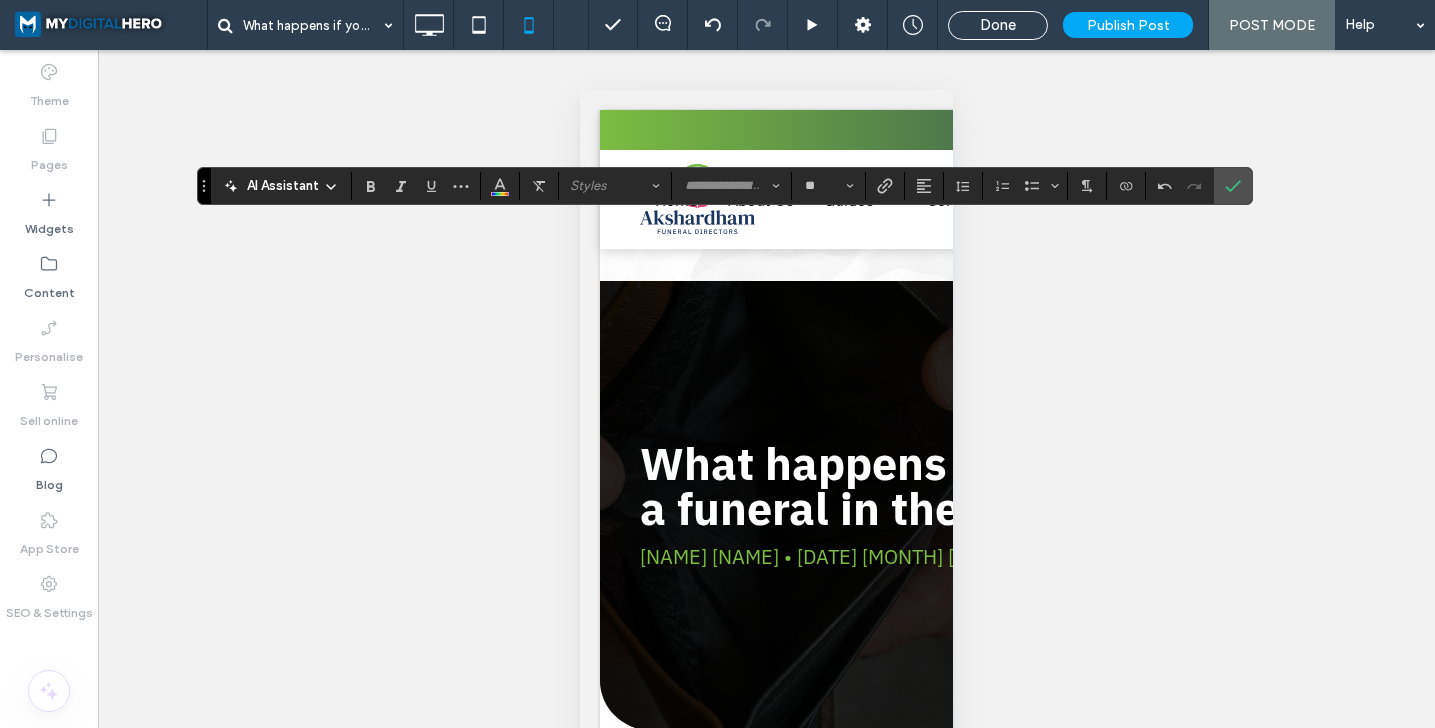 type on "**" 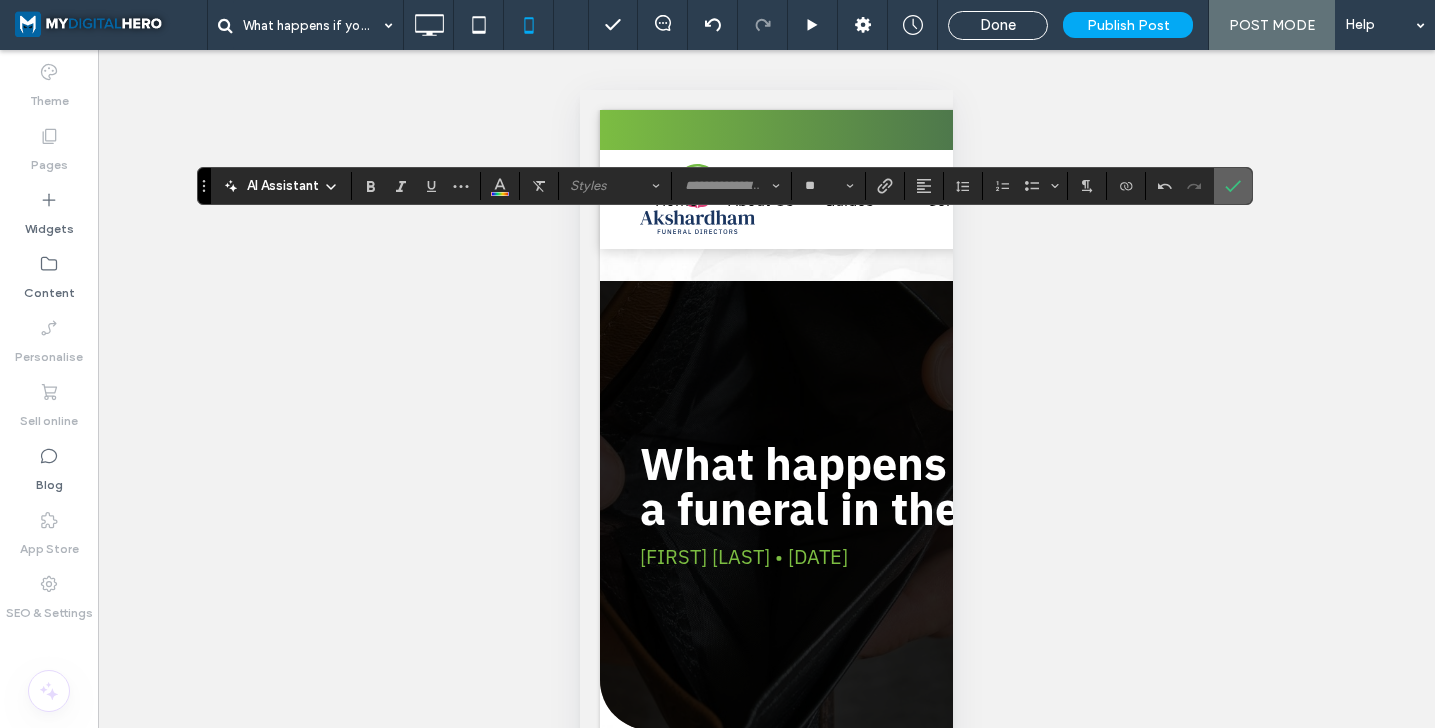 click 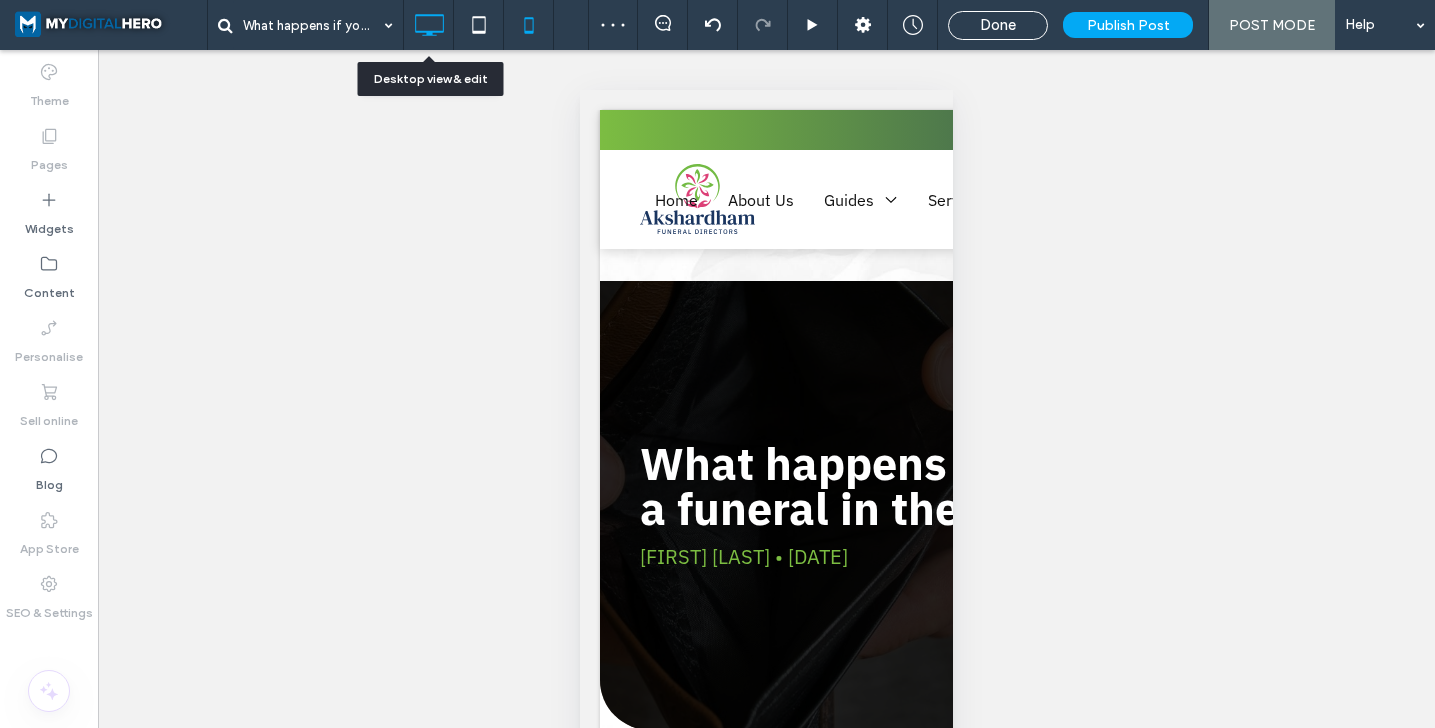 click 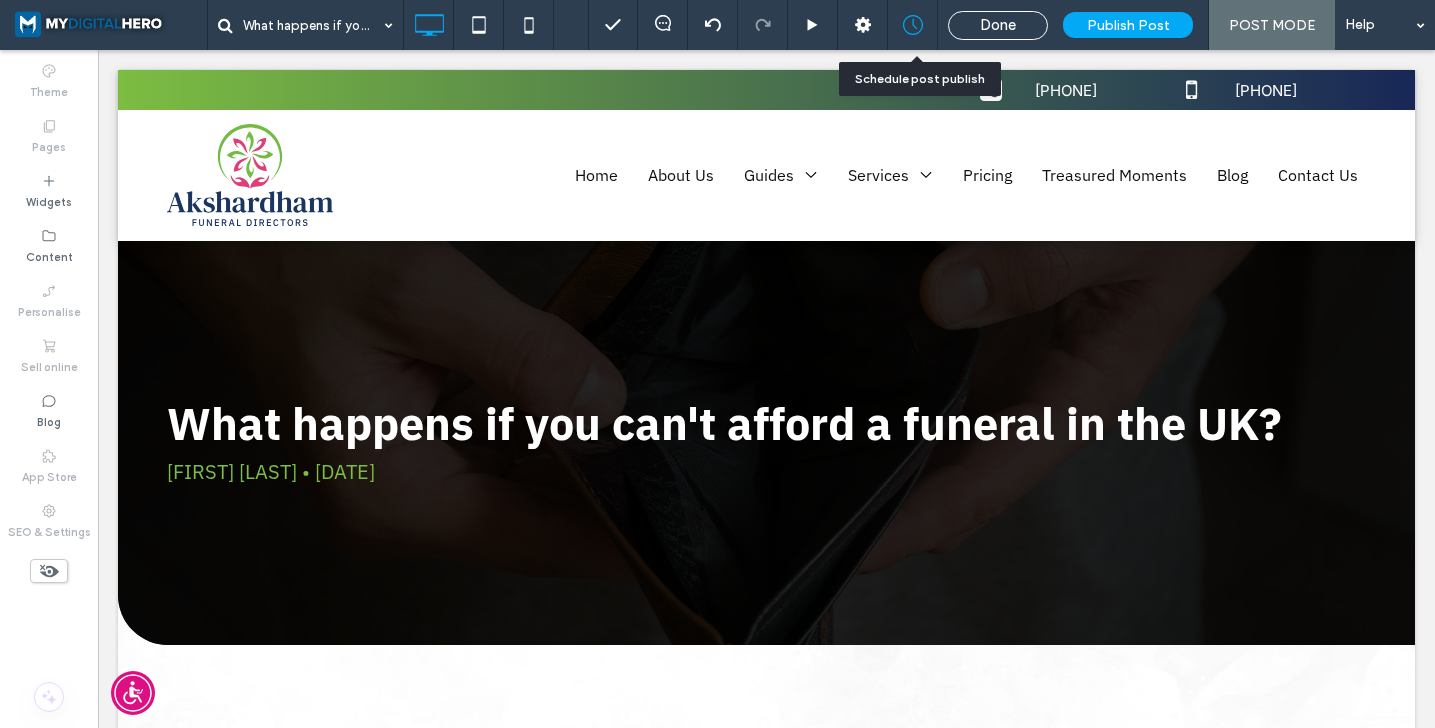 click 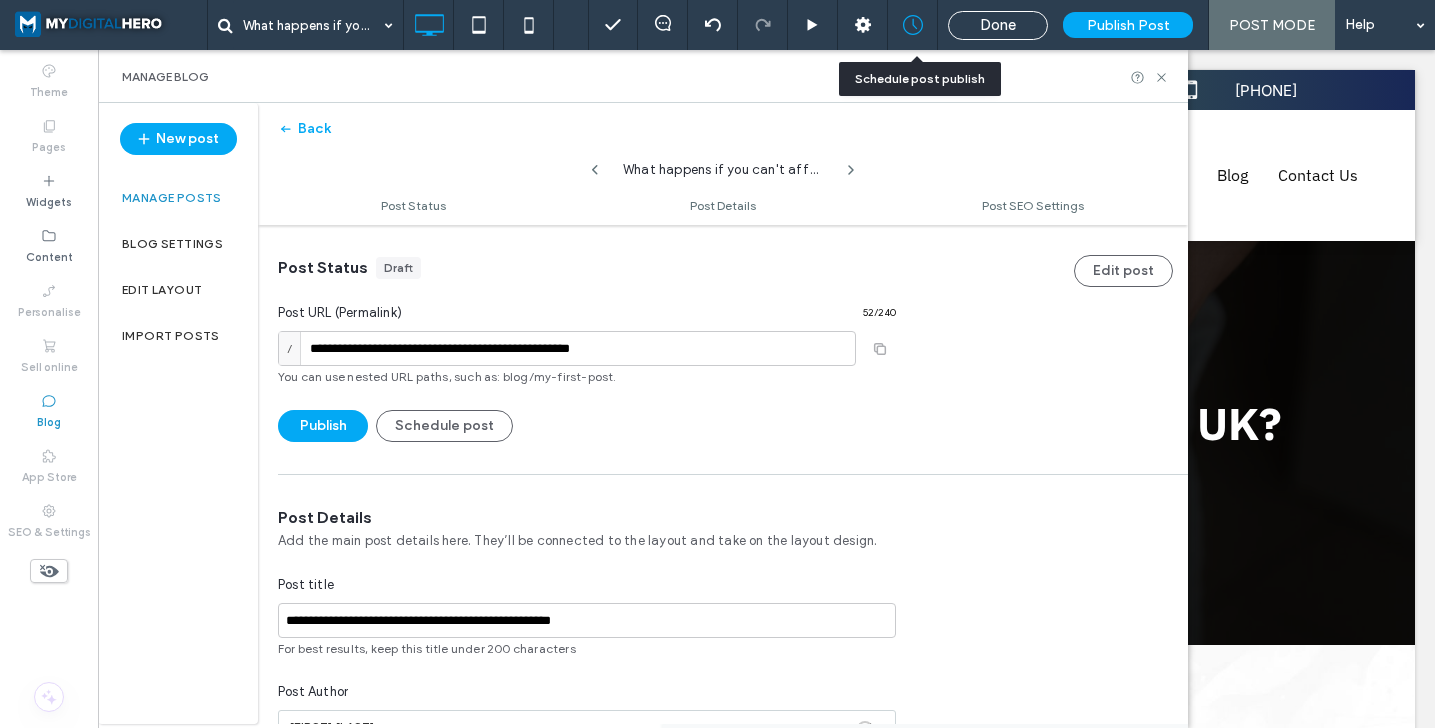 scroll, scrollTop: 1, scrollLeft: 0, axis: vertical 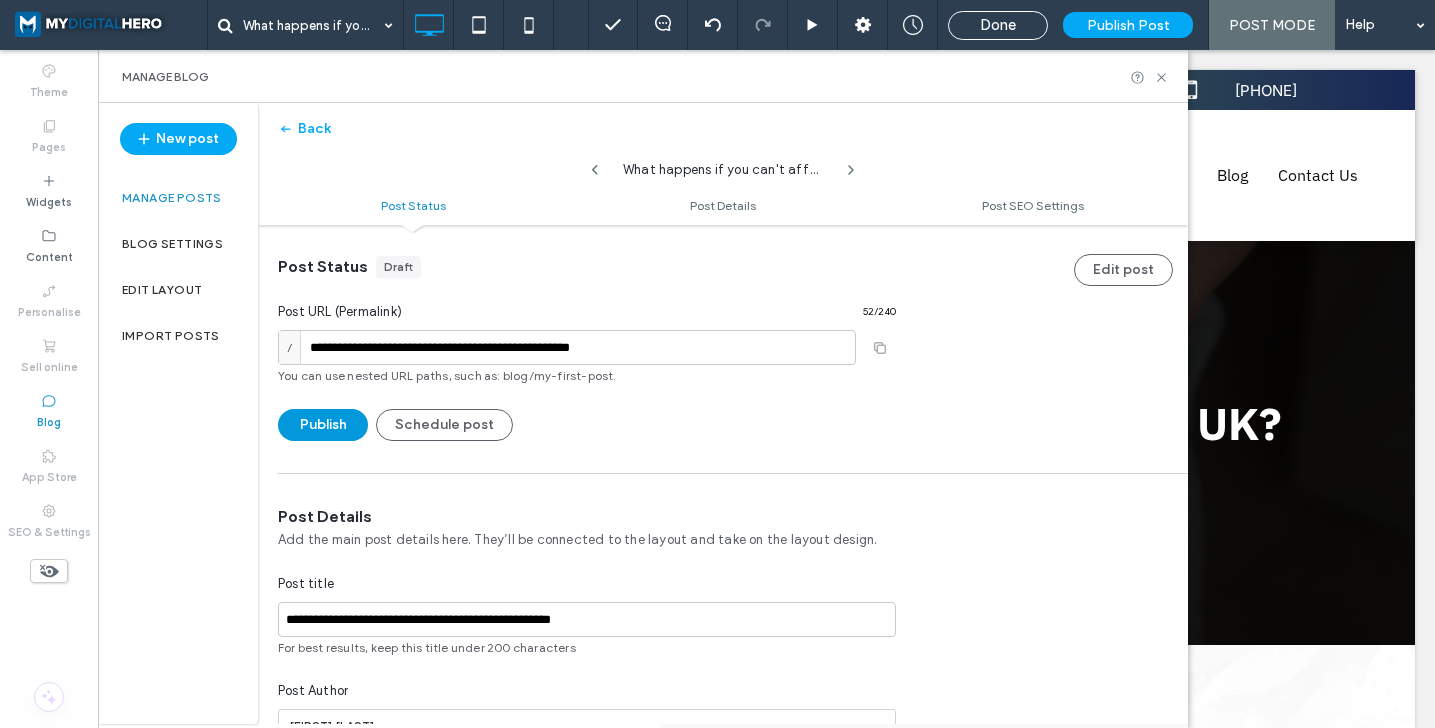 click on "Publish" 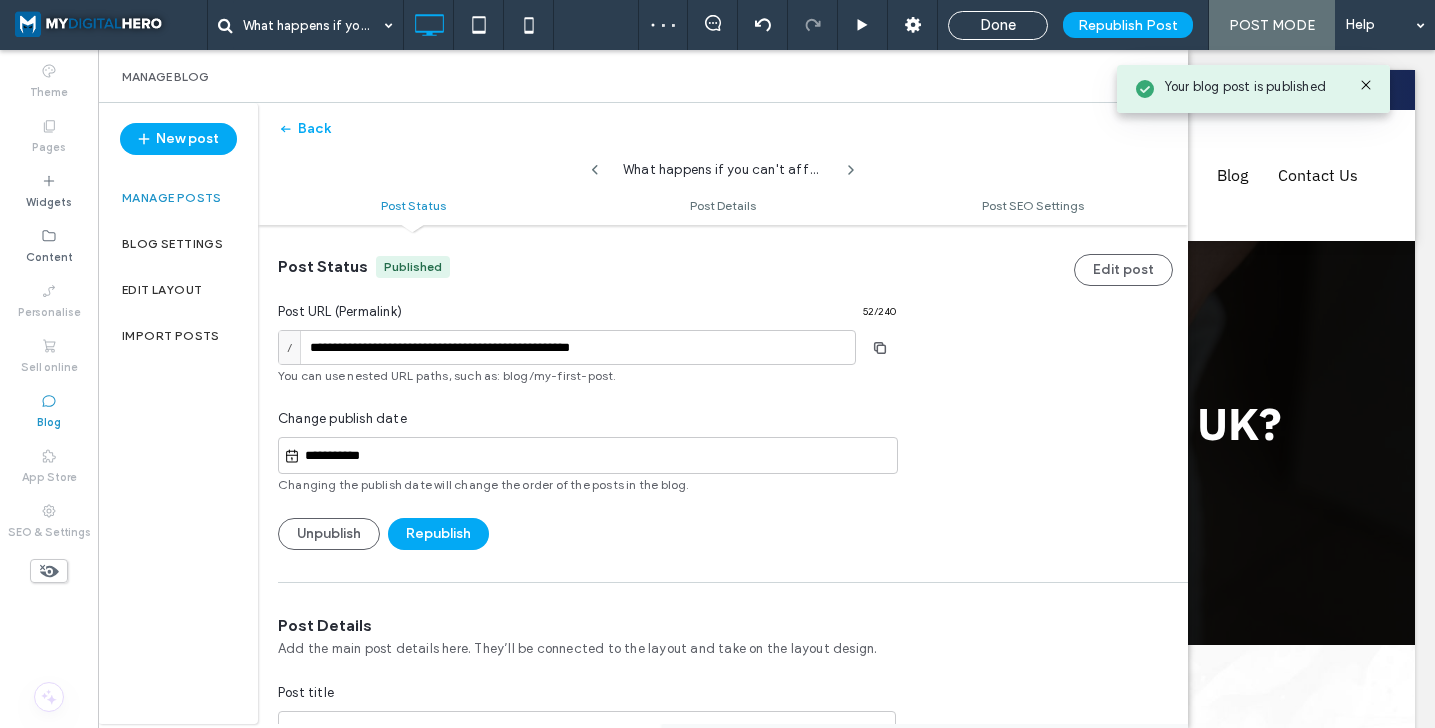 click on "Manage posts" 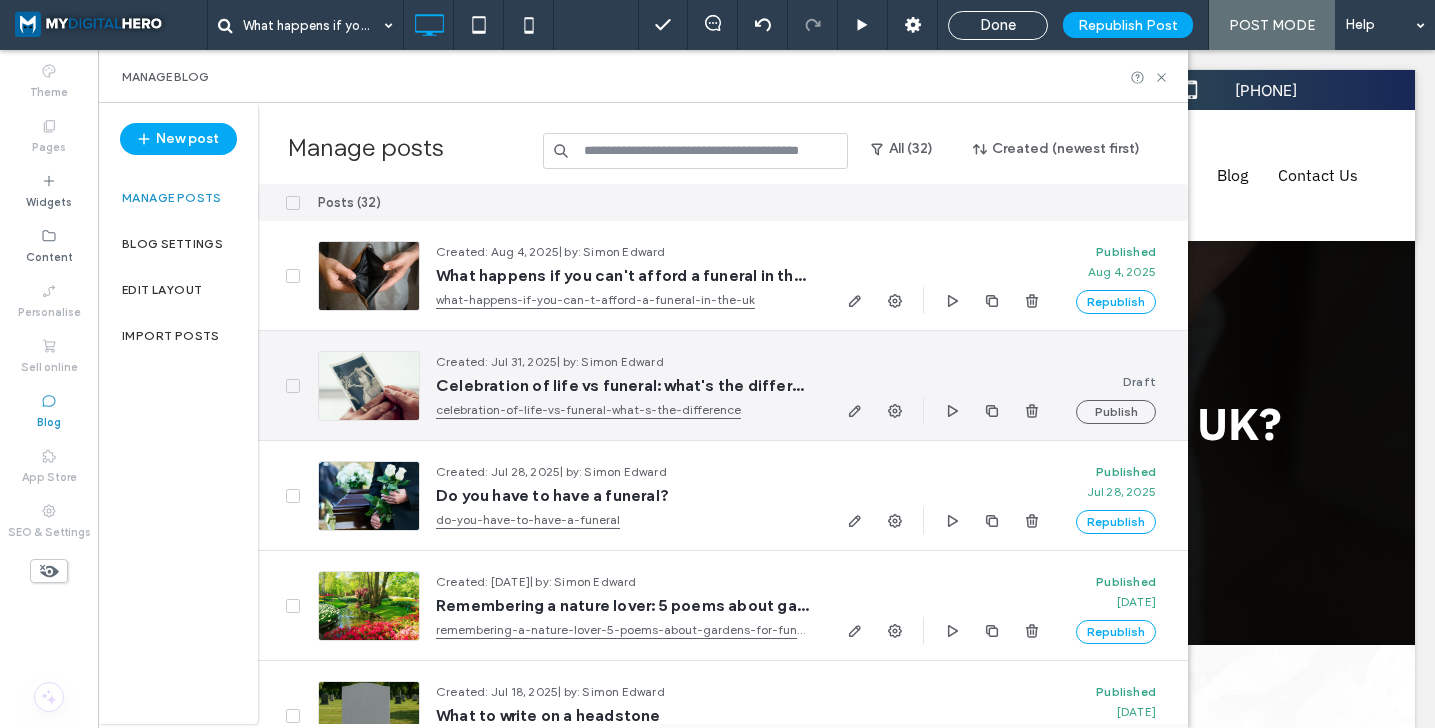click 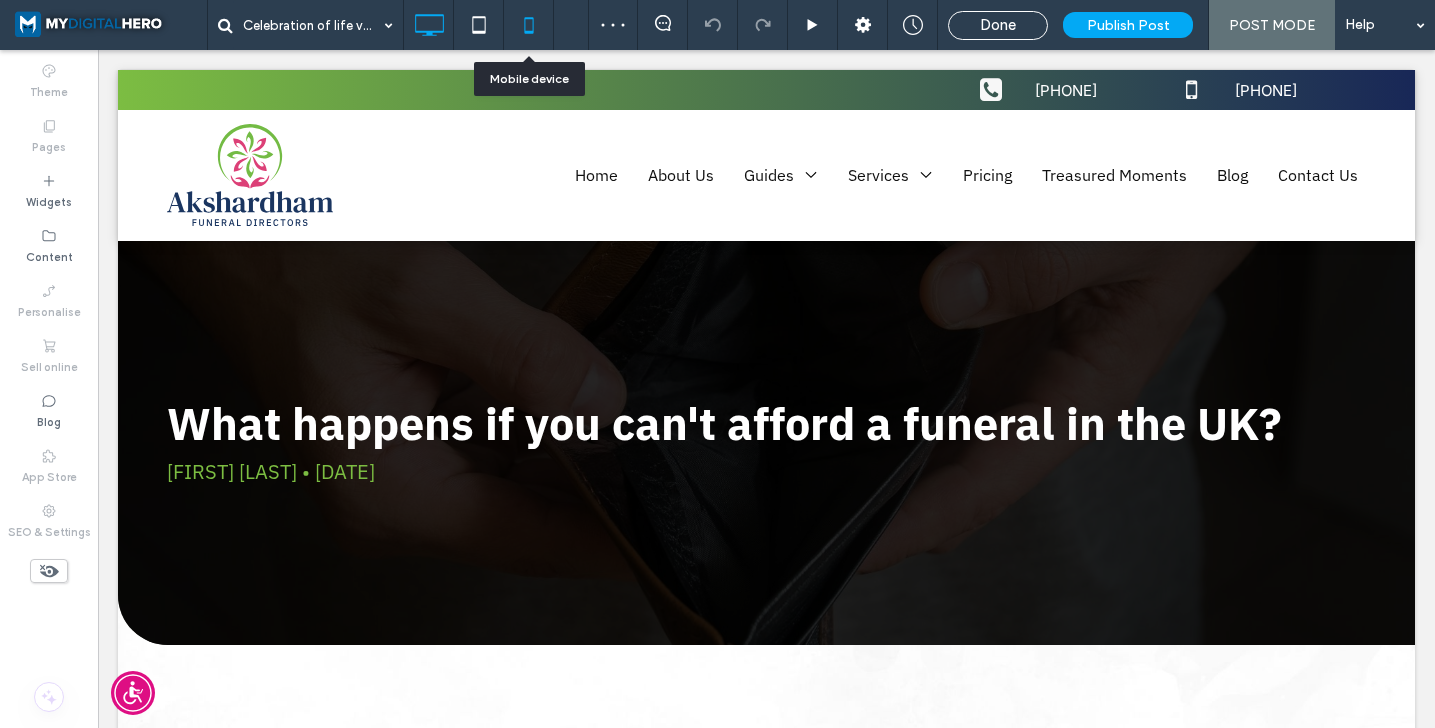 click 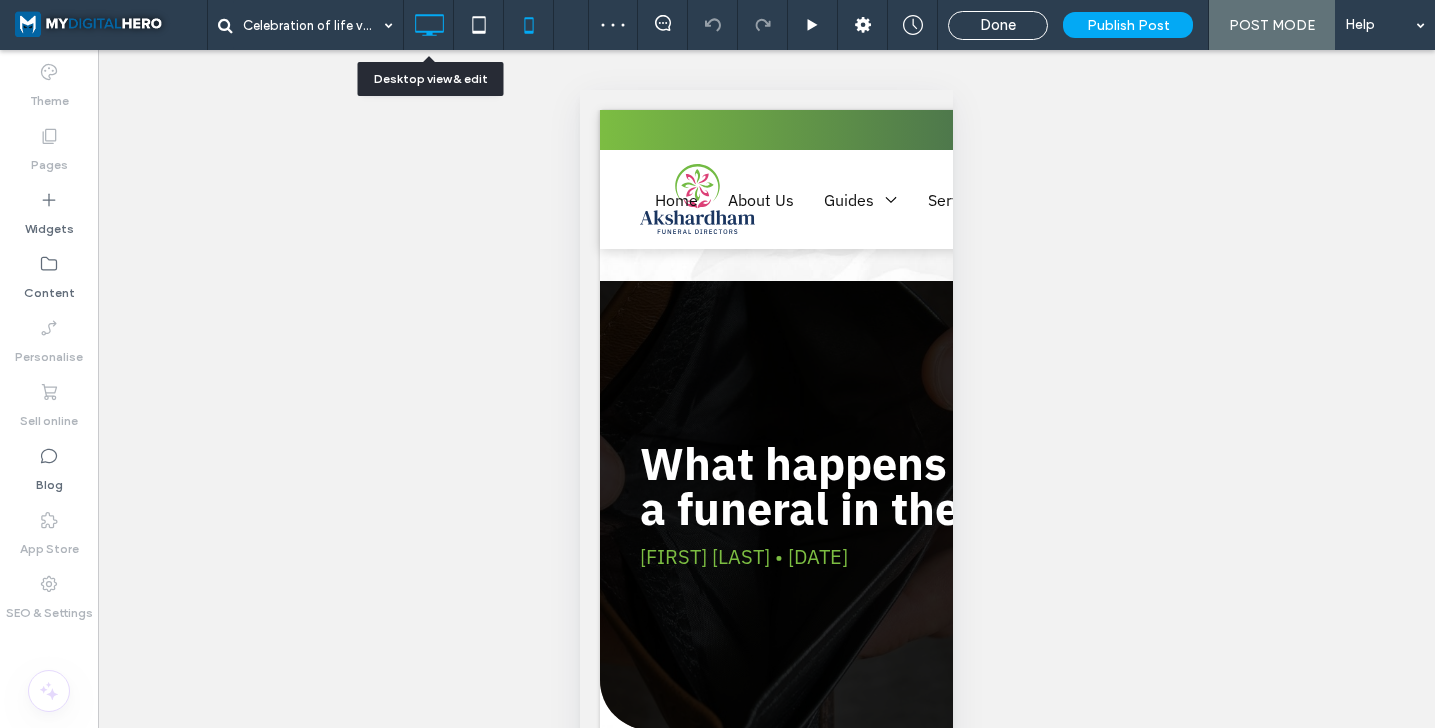 click 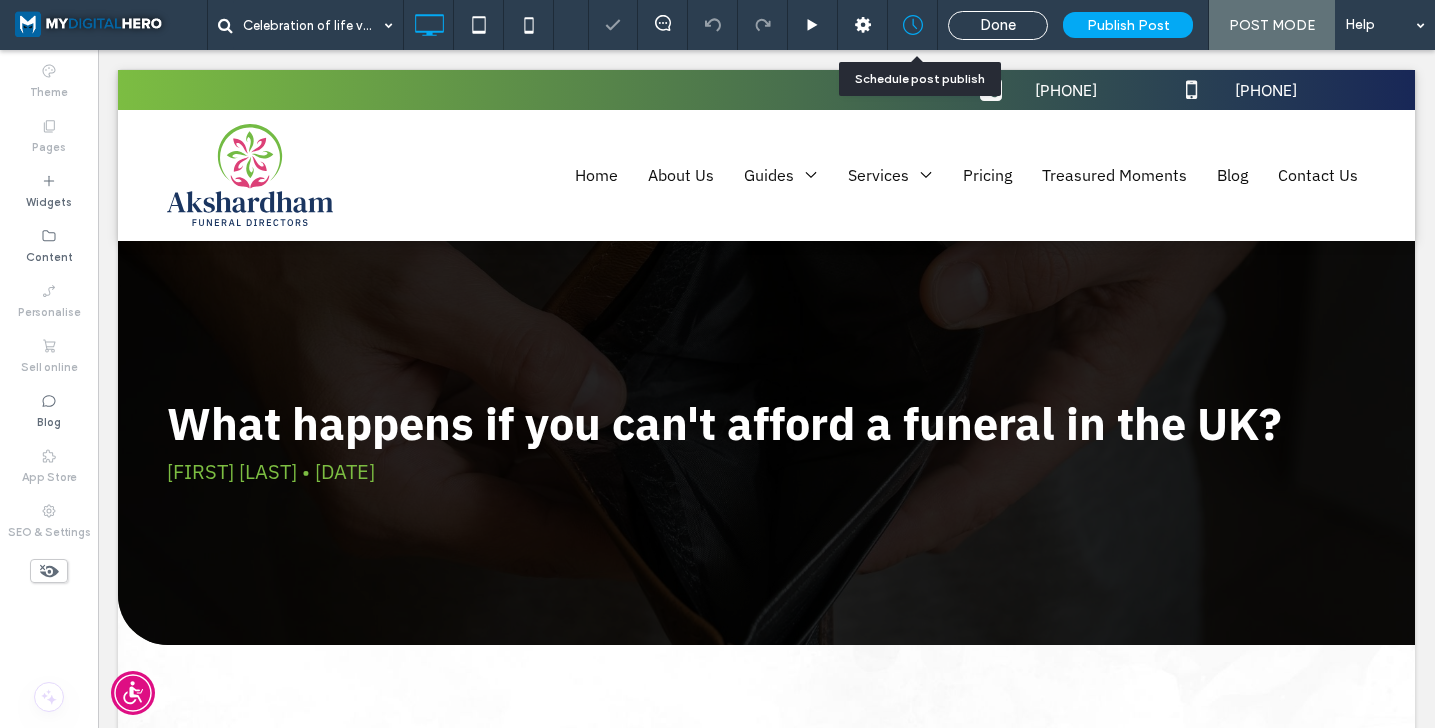 click 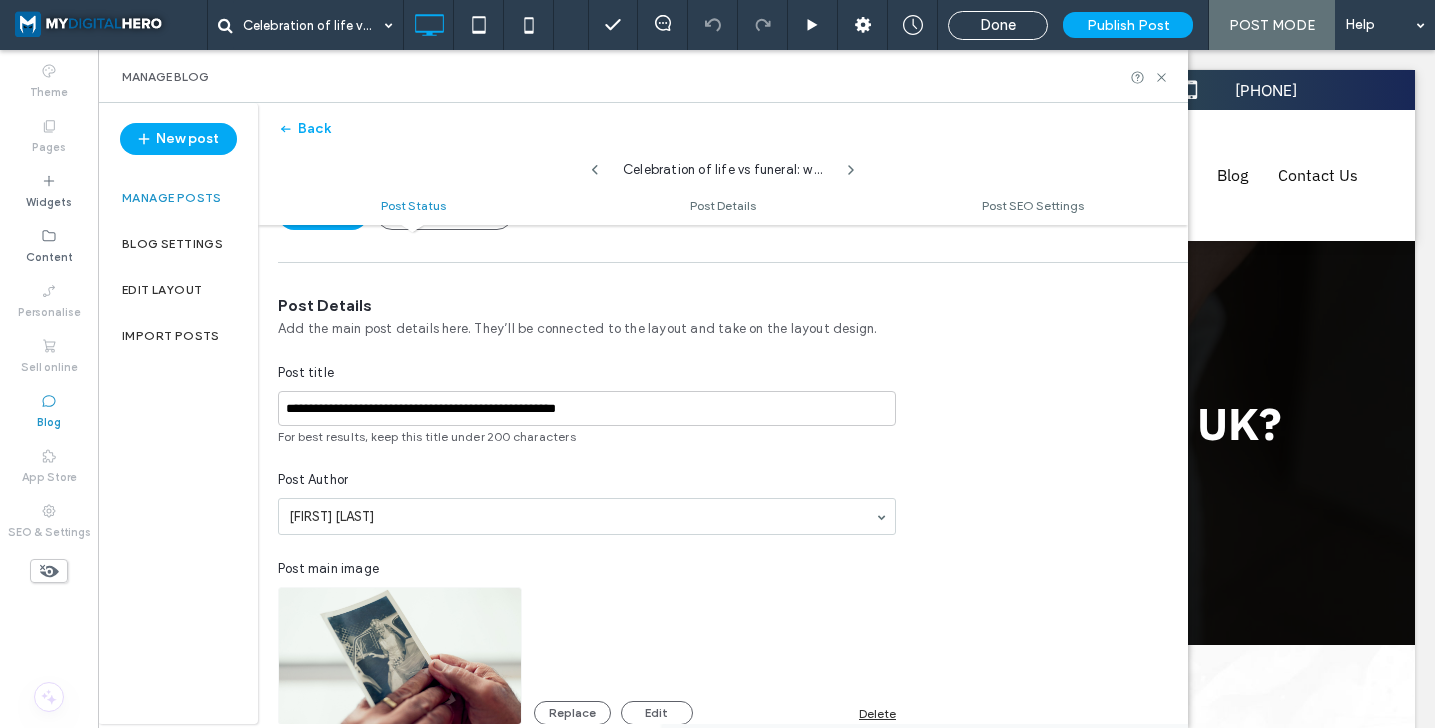 scroll, scrollTop: 146, scrollLeft: 0, axis: vertical 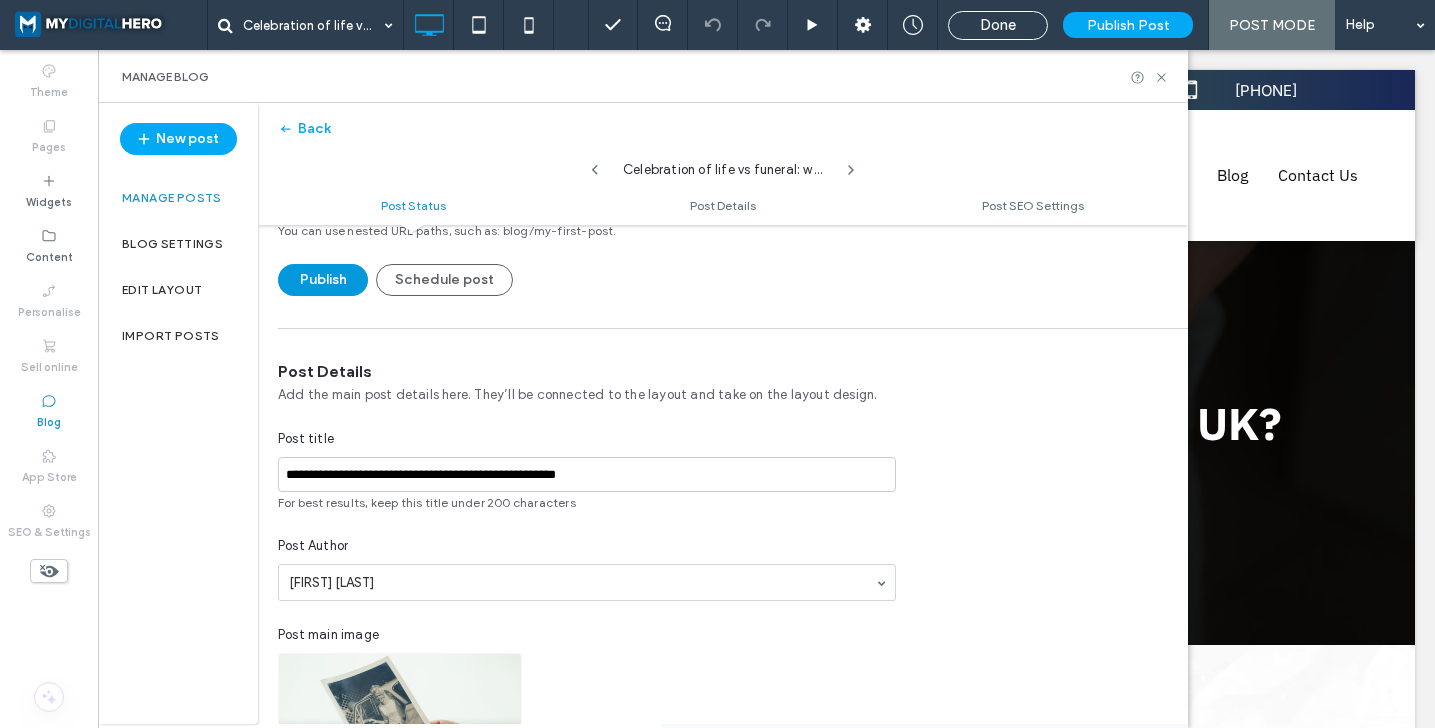 click on "Publish" 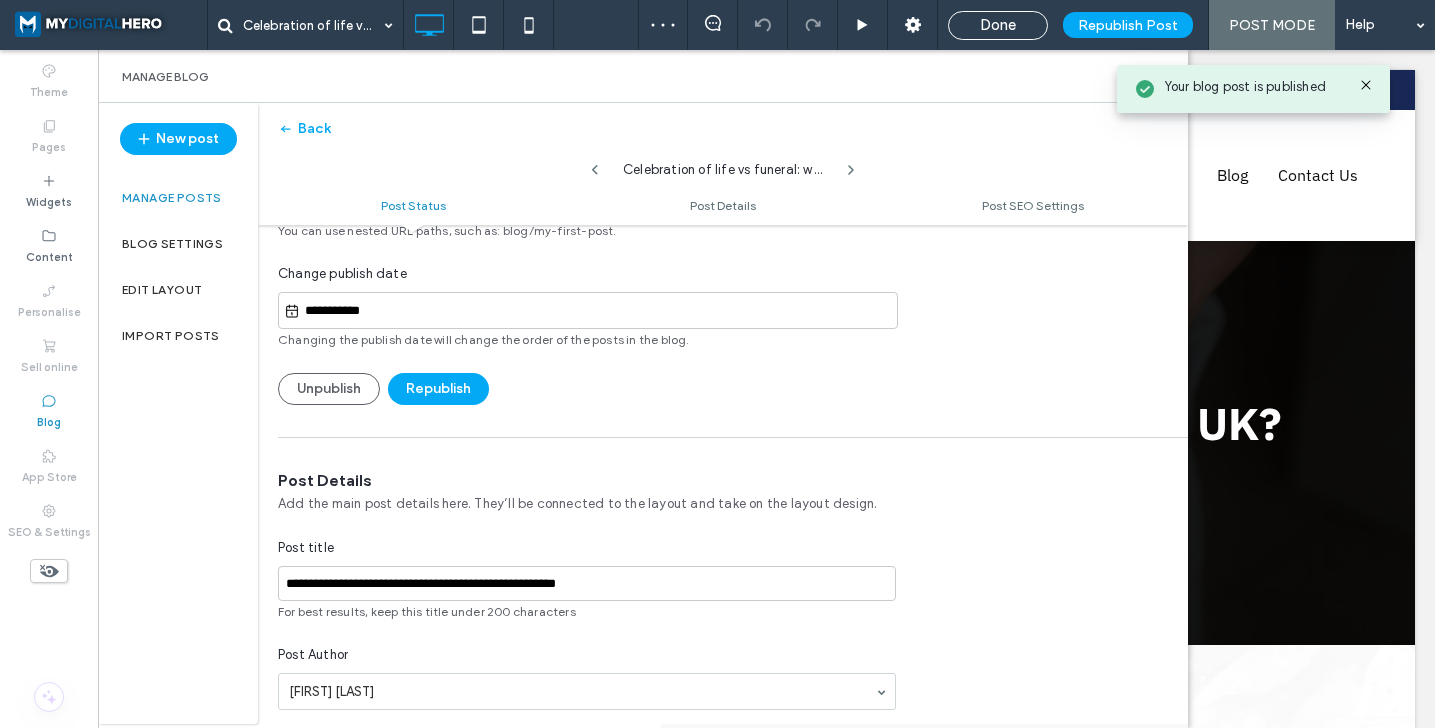 click on "Manage posts" 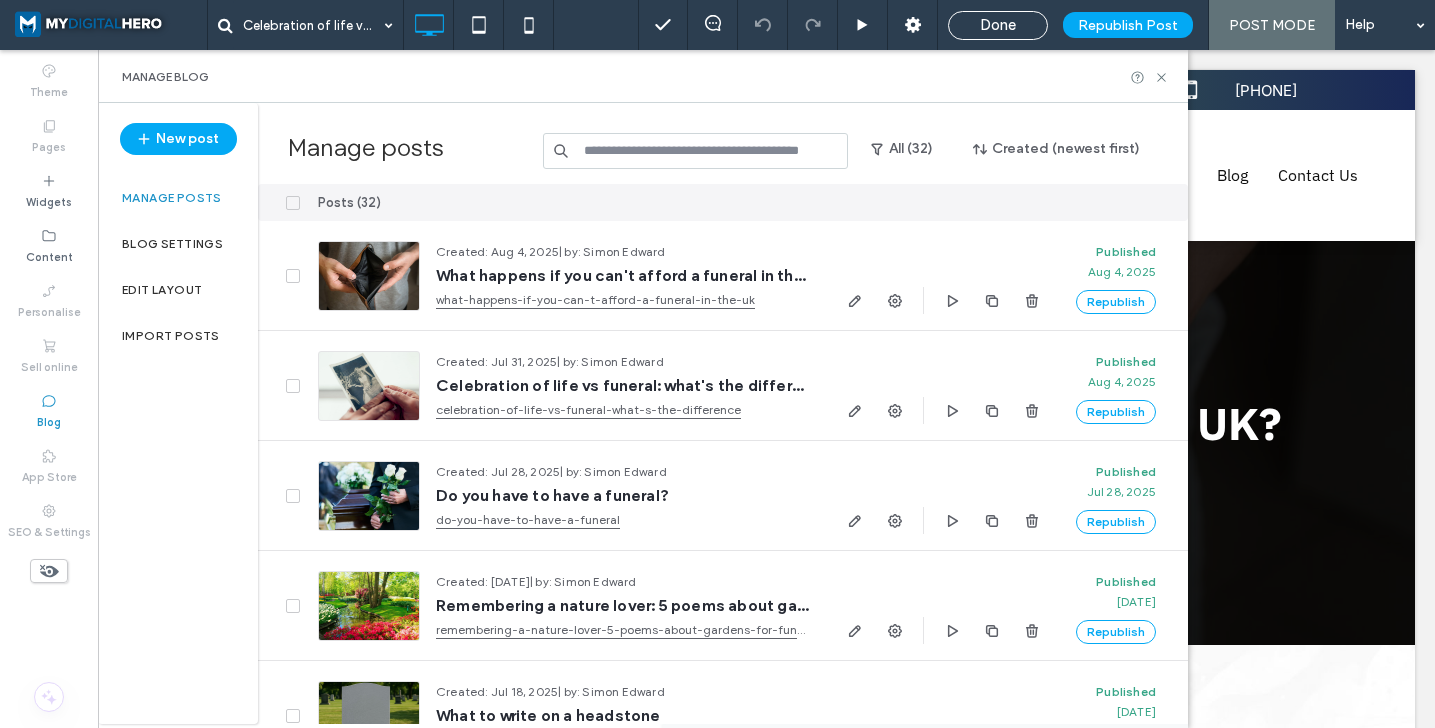 click on "Done" 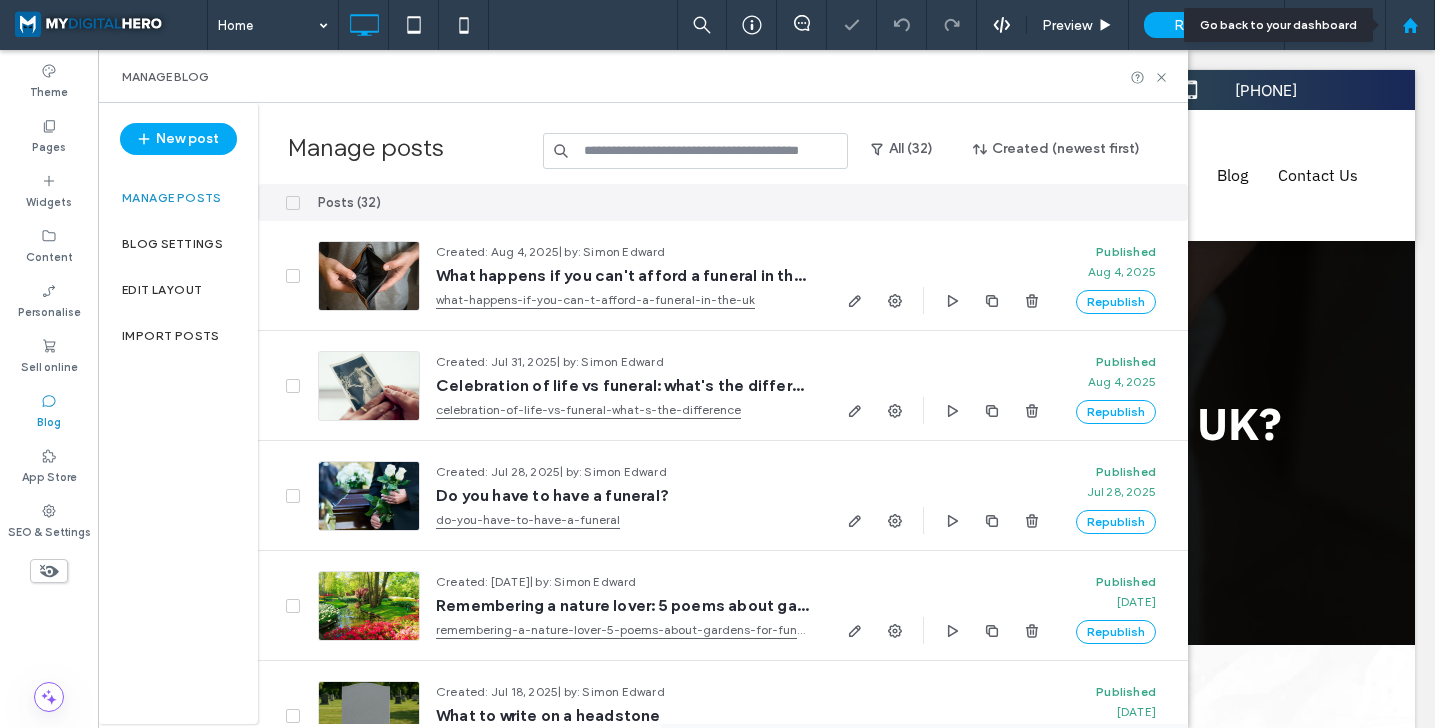 click 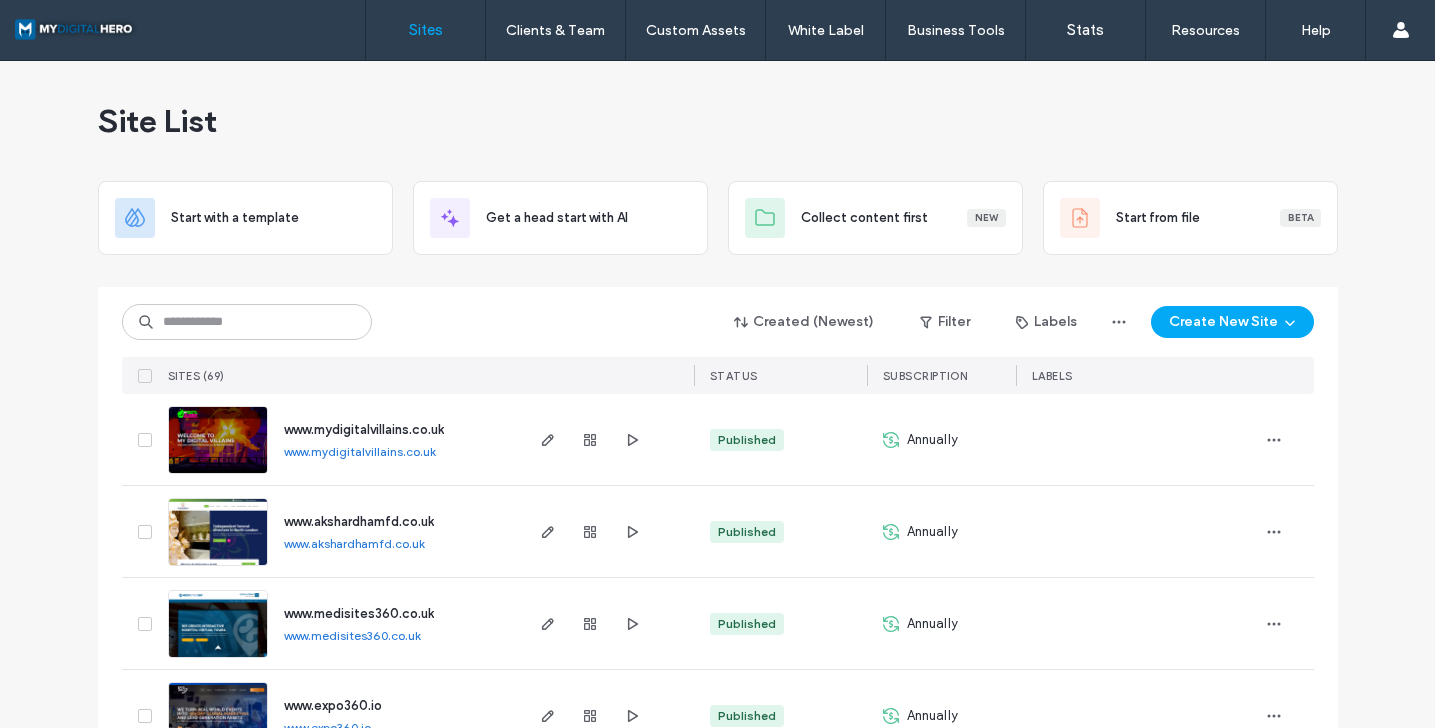 scroll, scrollTop: 0, scrollLeft: 0, axis: both 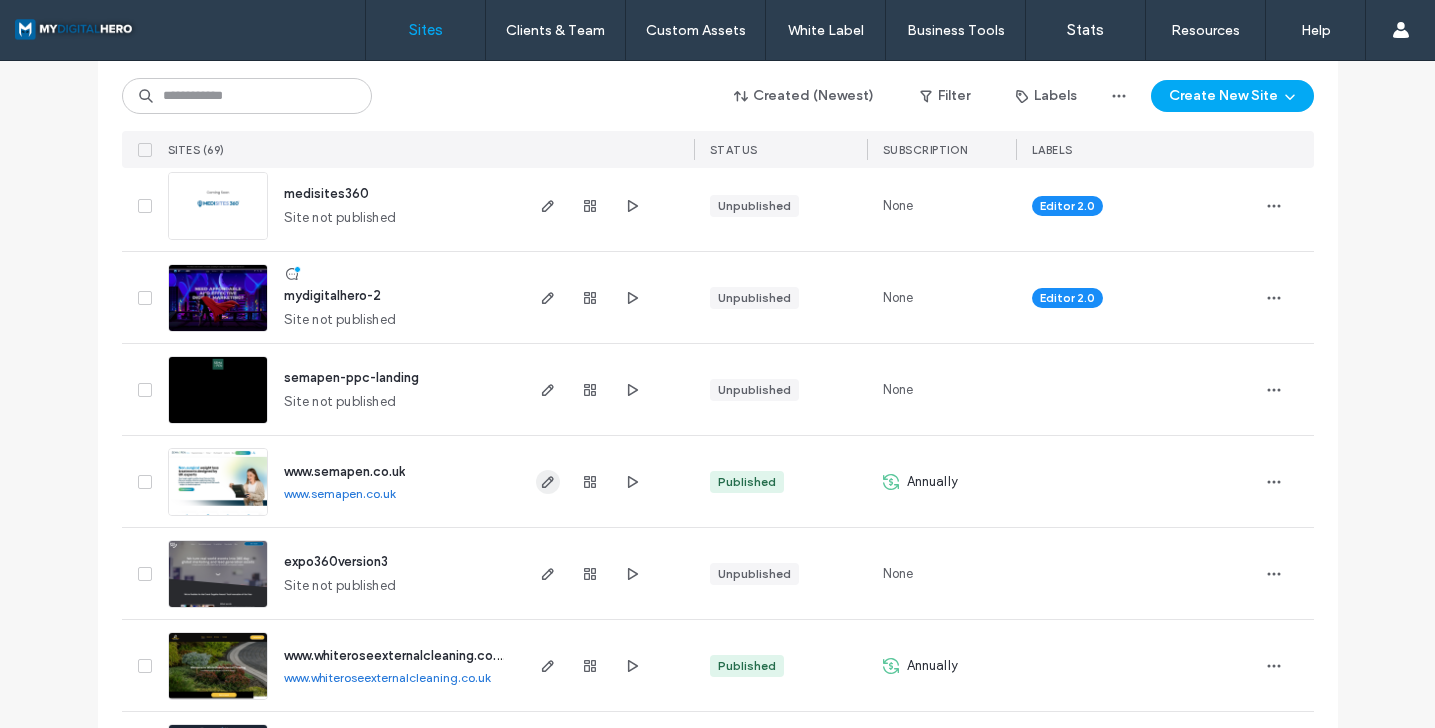 click 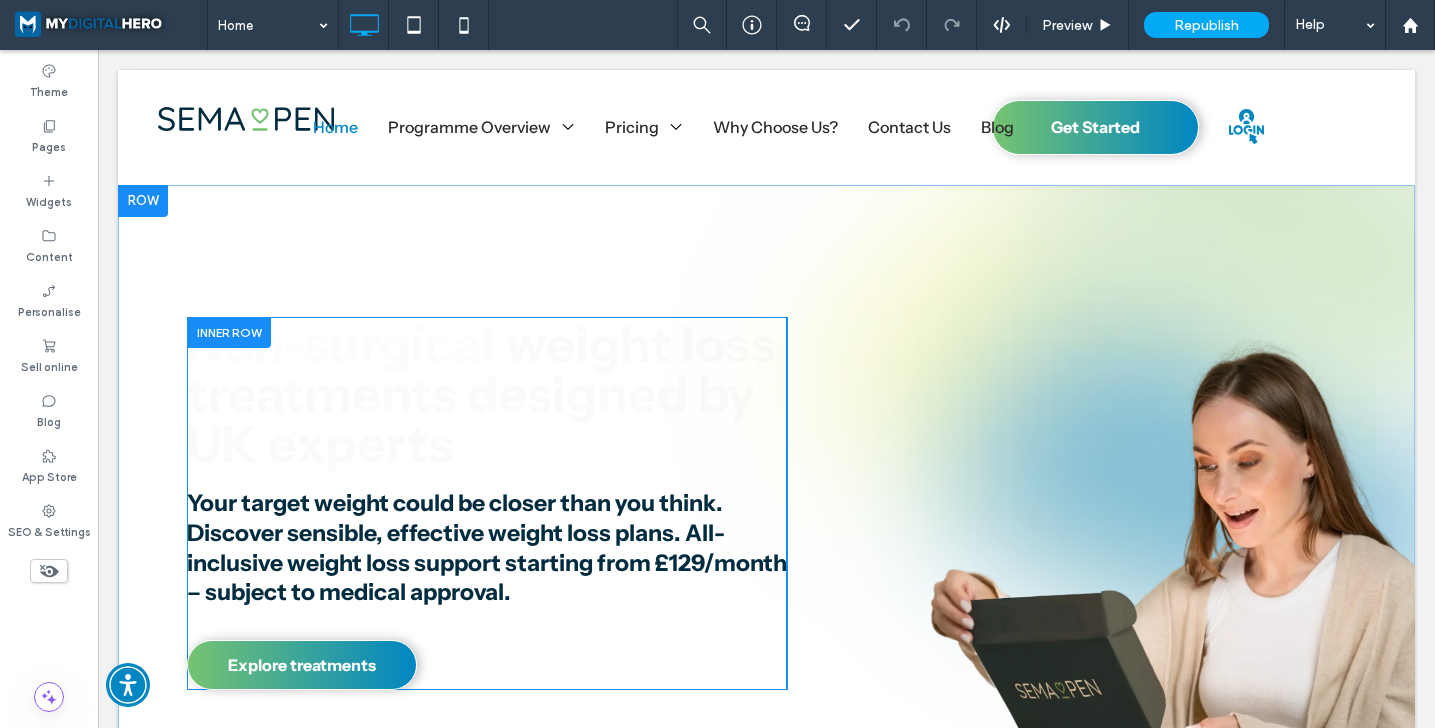 scroll, scrollTop: 0, scrollLeft: 0, axis: both 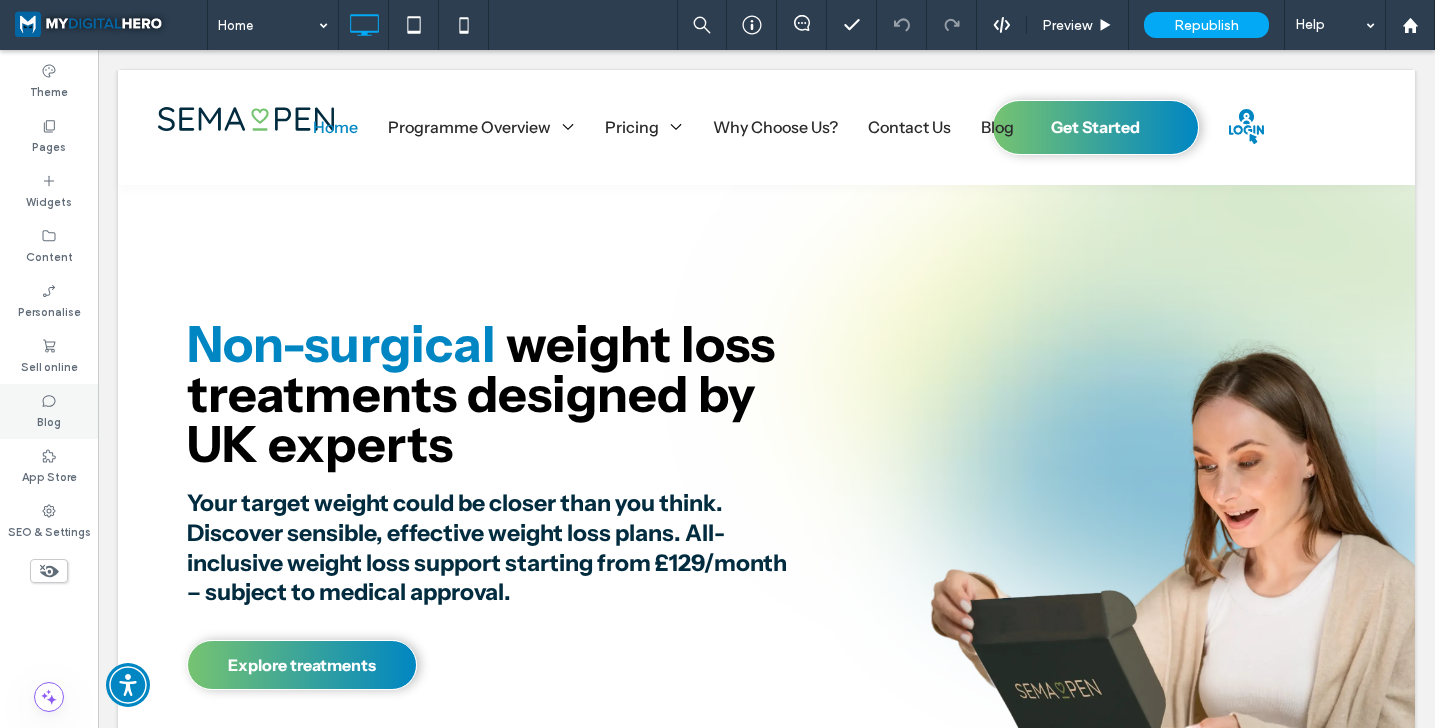 click on "Blog" at bounding box center (49, 411) 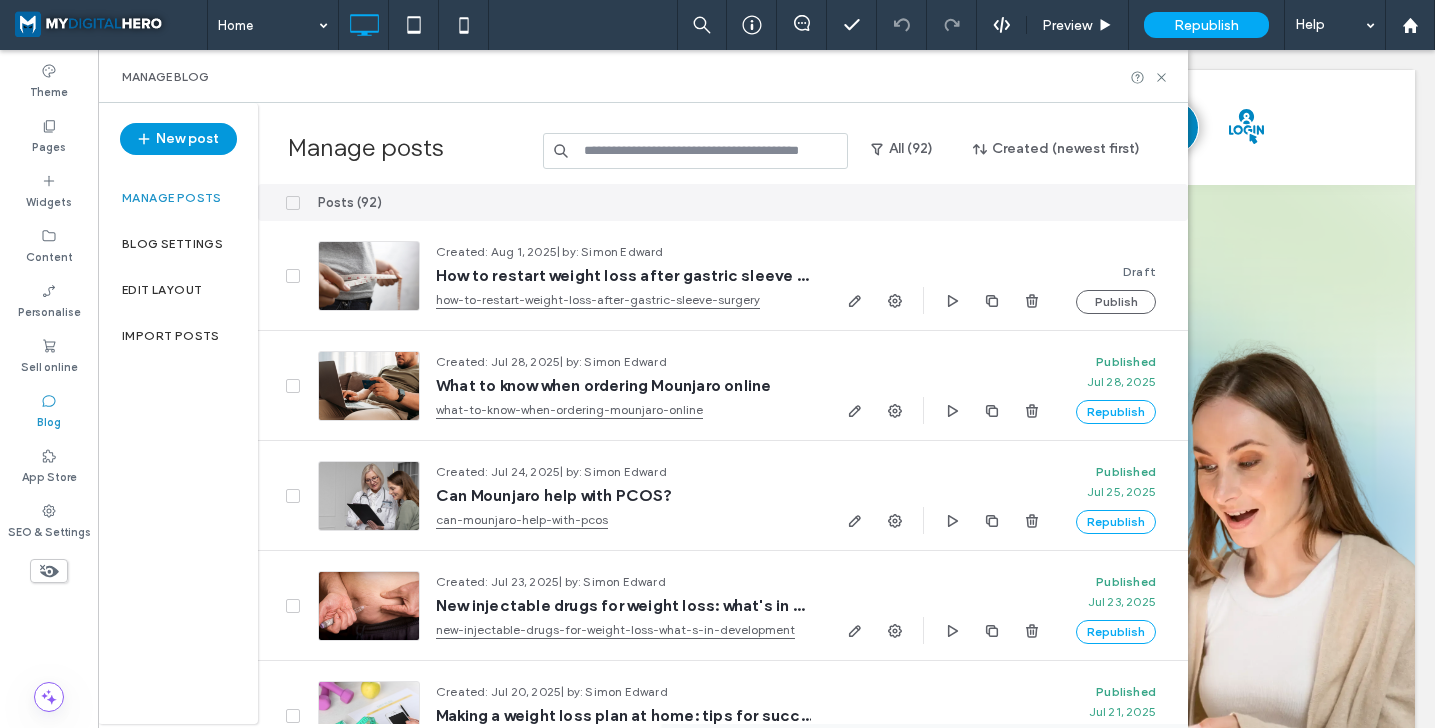 click on "New post" at bounding box center (178, 139) 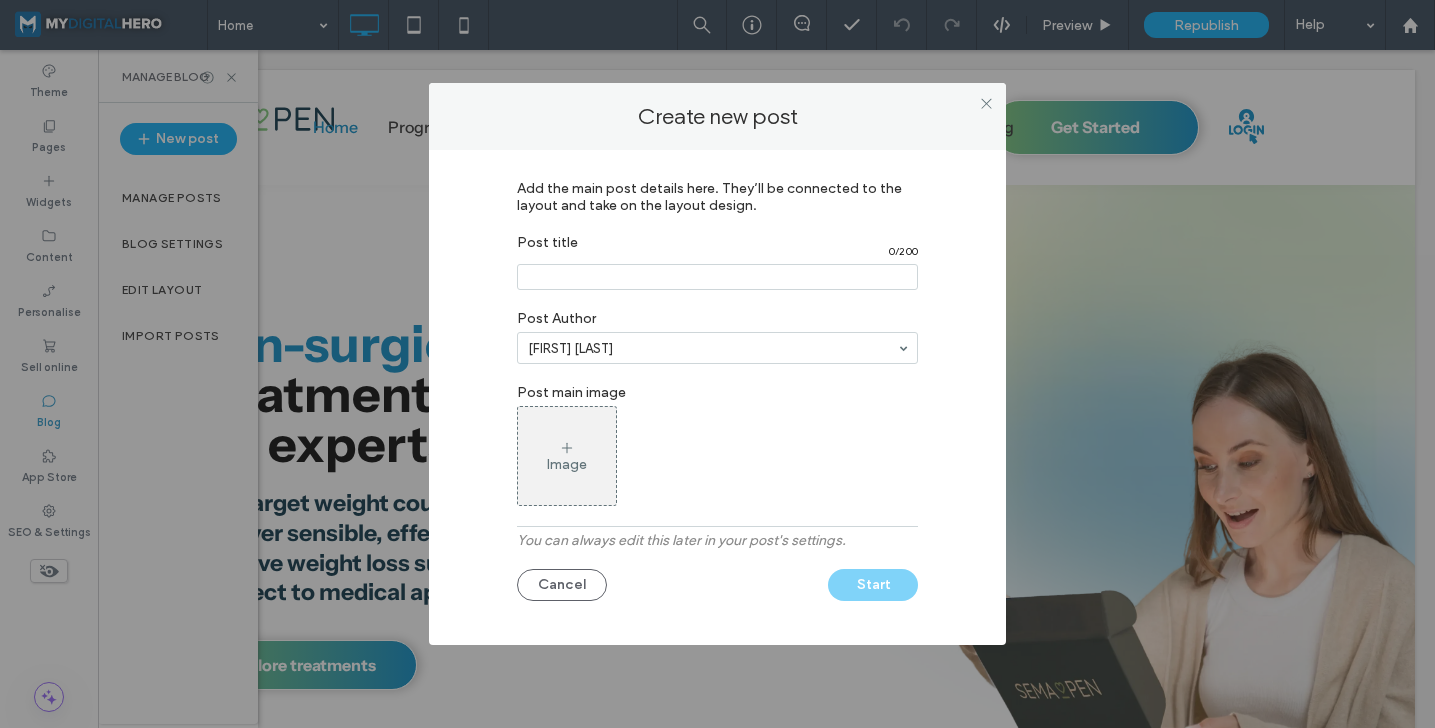 click at bounding box center (717, 277) 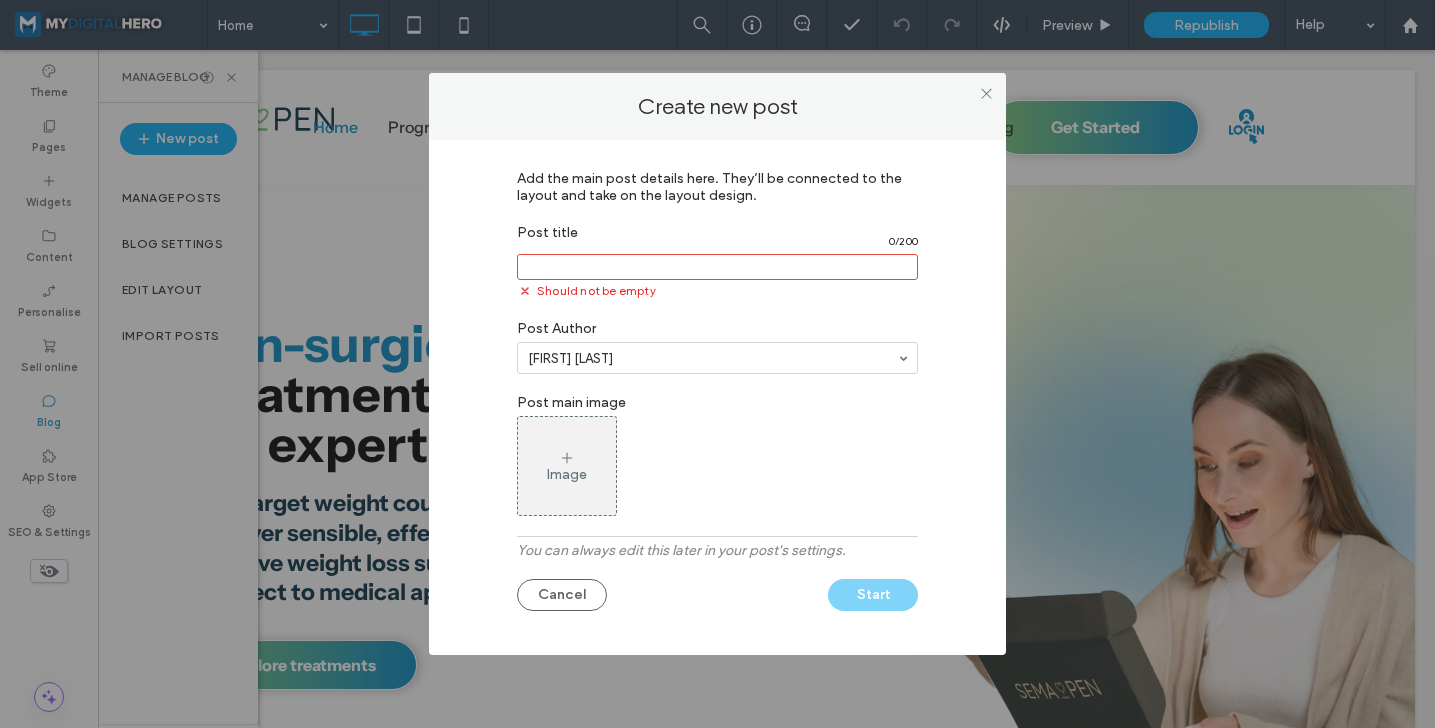 paste on "**********" 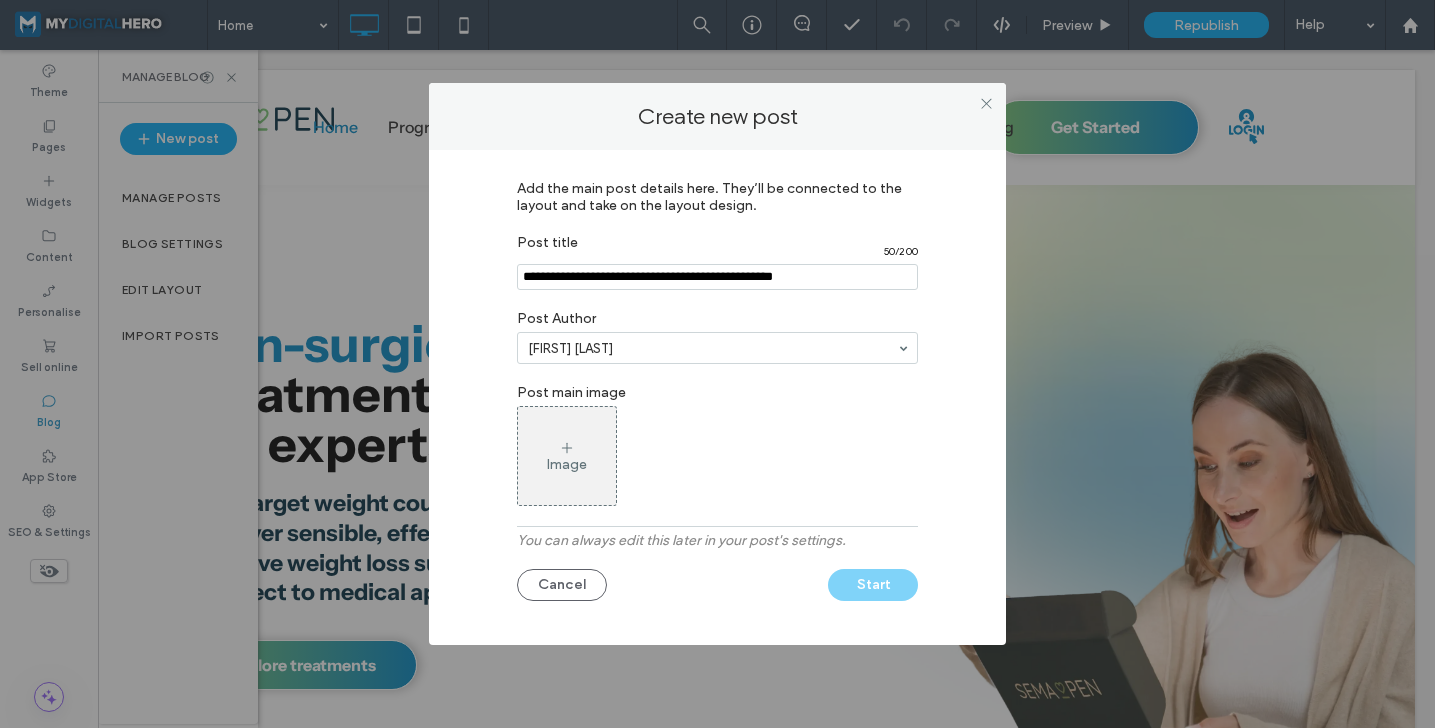 type on "**********" 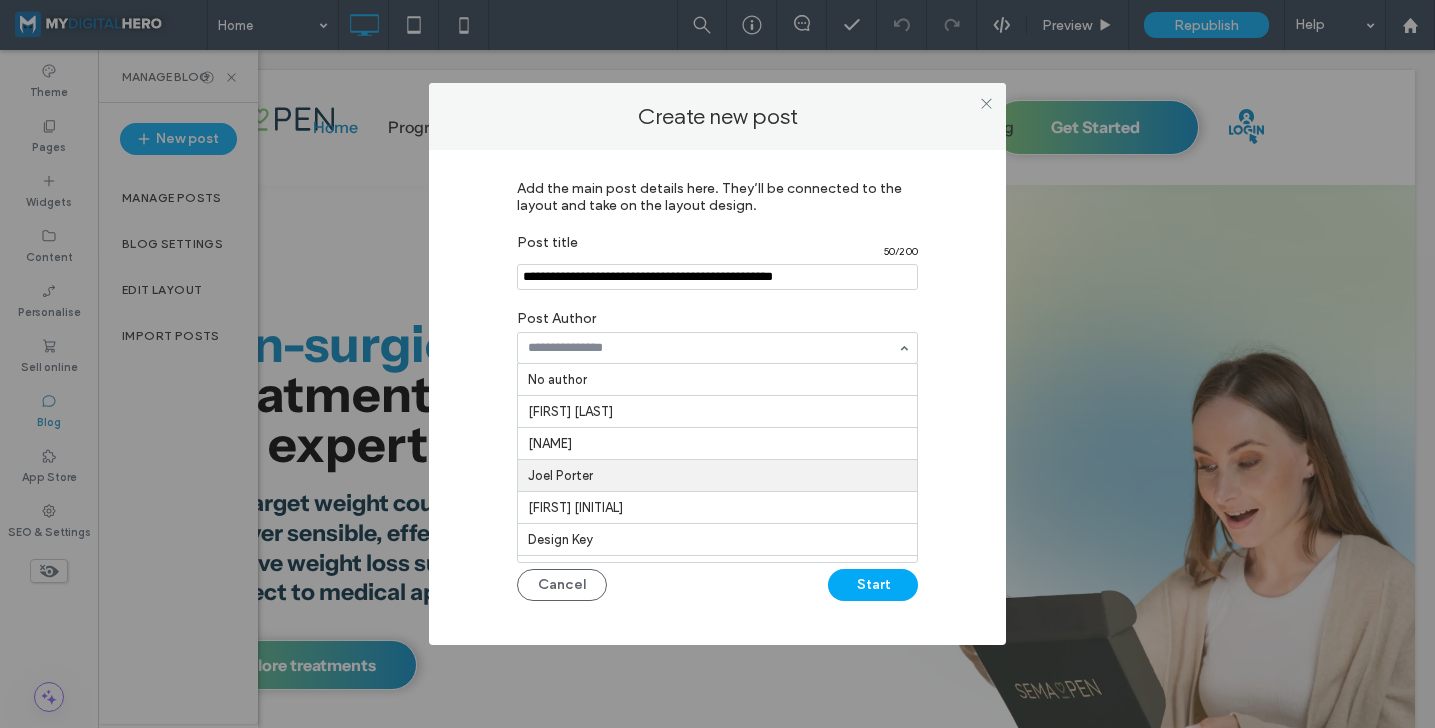 scroll, scrollTop: 65, scrollLeft: 0, axis: vertical 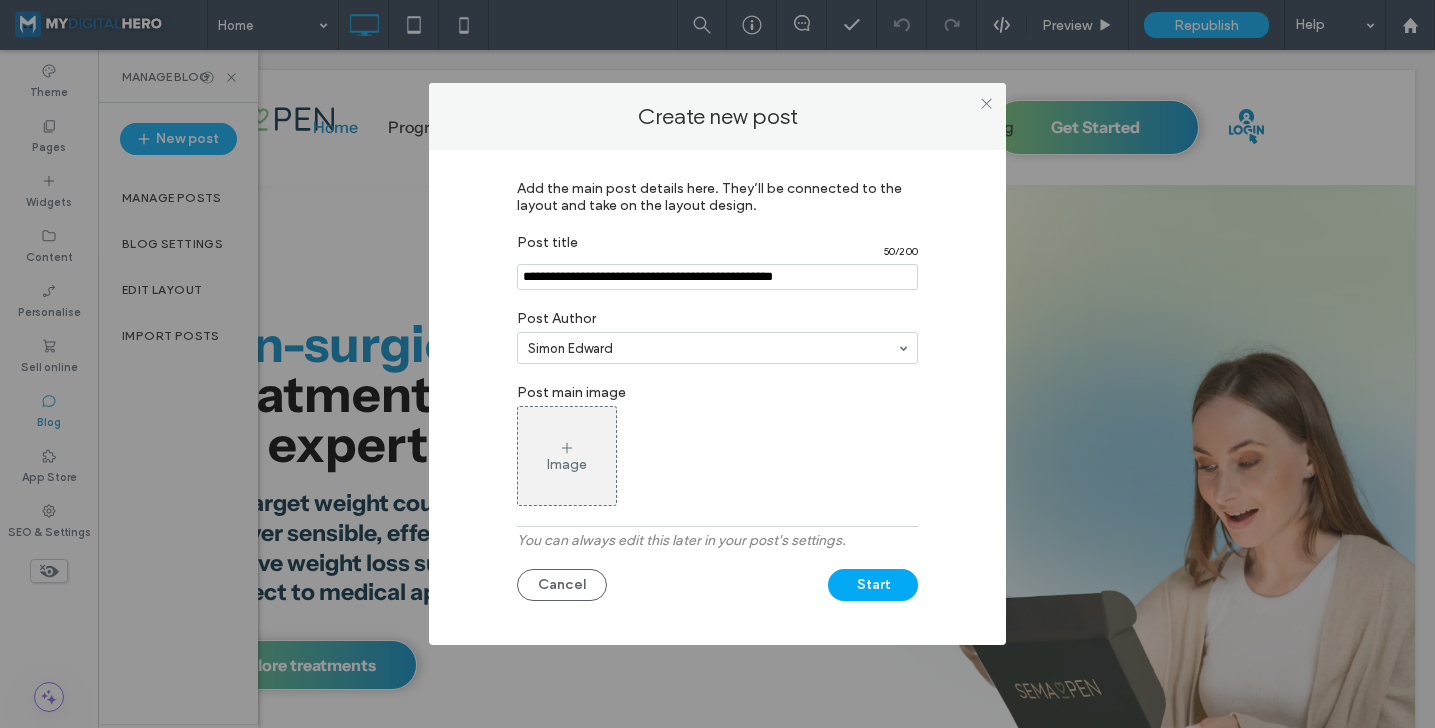 click on "Image" at bounding box center (567, 456) 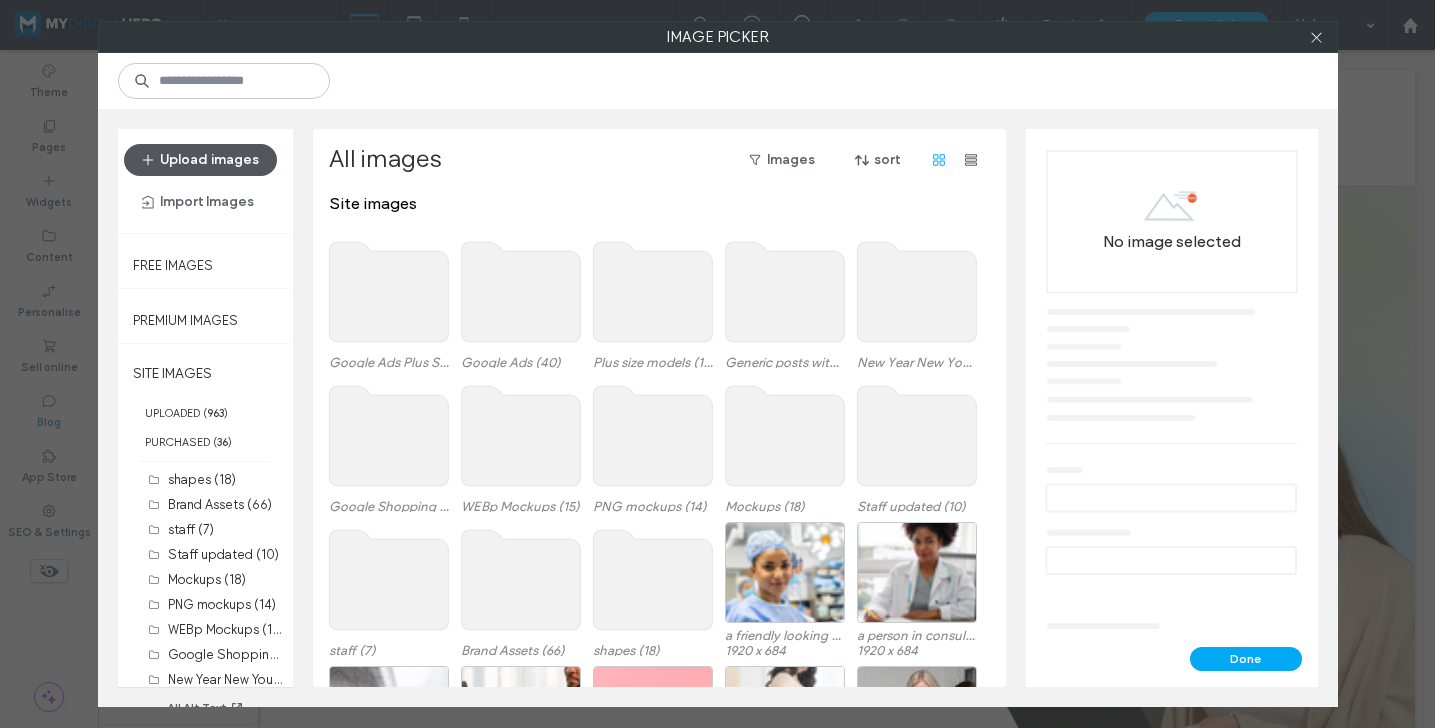 click on "Upload images" at bounding box center [200, 160] 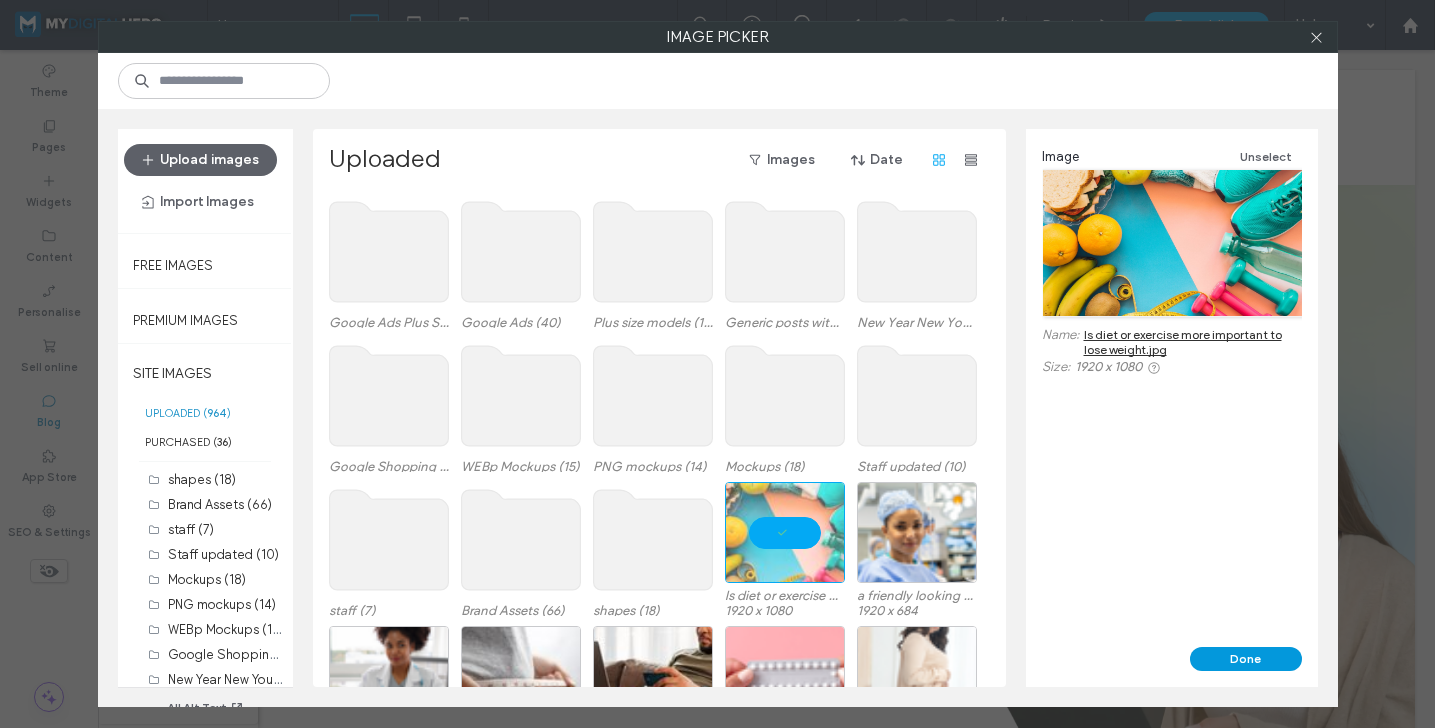 click on "Done" at bounding box center (1246, 659) 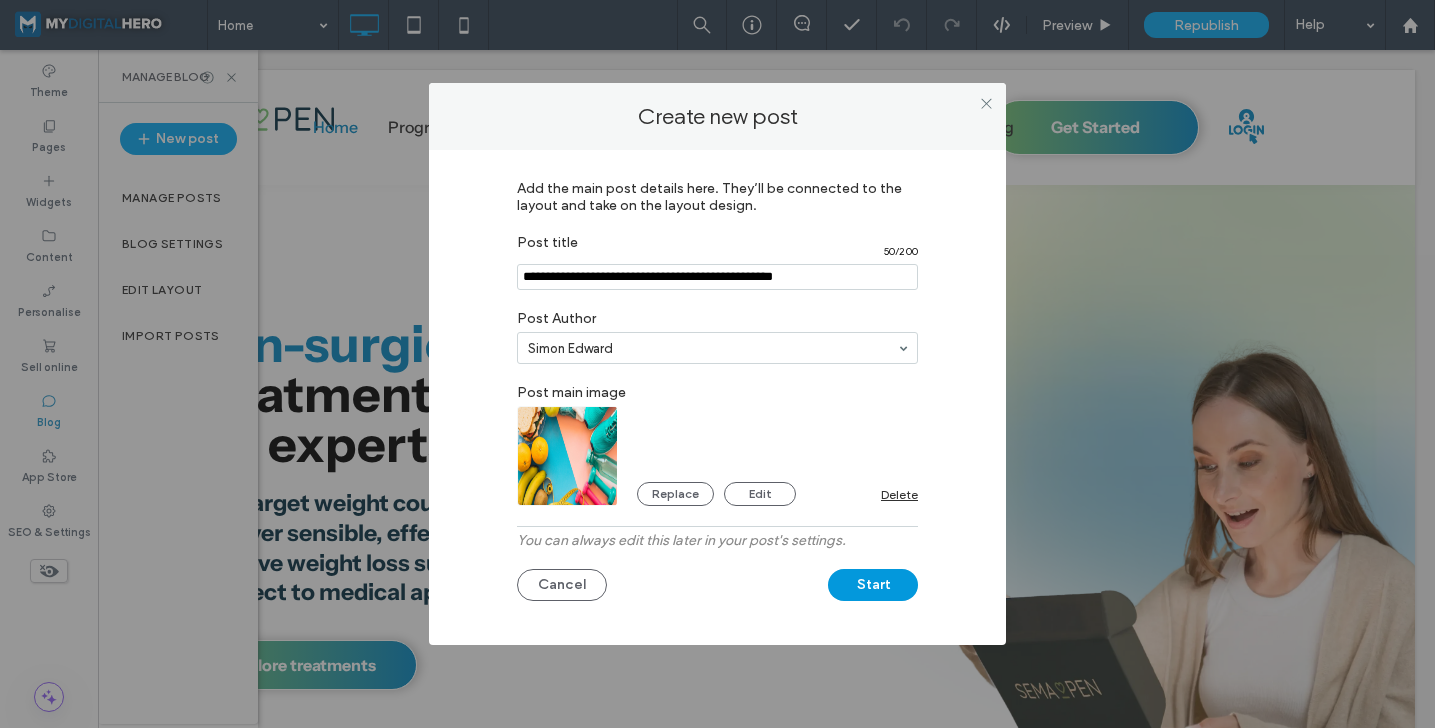 click on "Start" at bounding box center (873, 585) 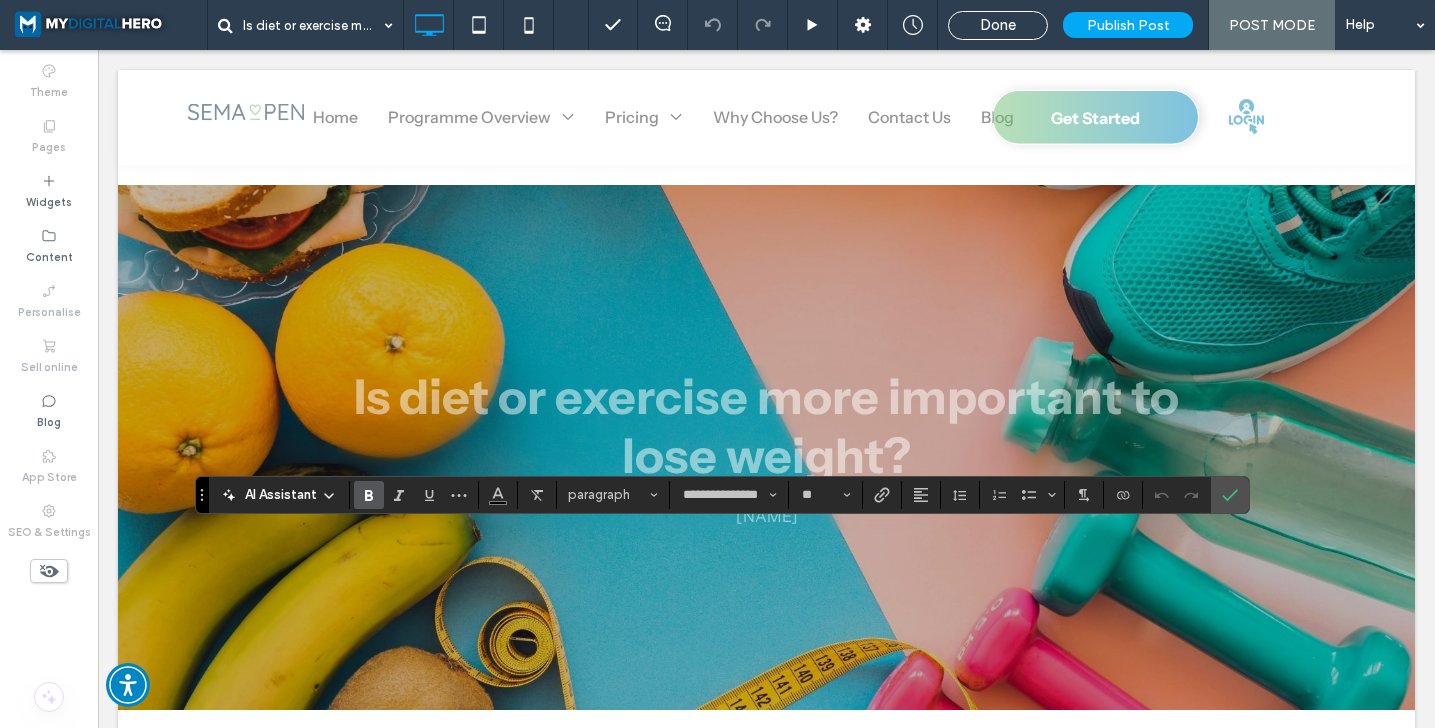 scroll, scrollTop: 278, scrollLeft: 0, axis: vertical 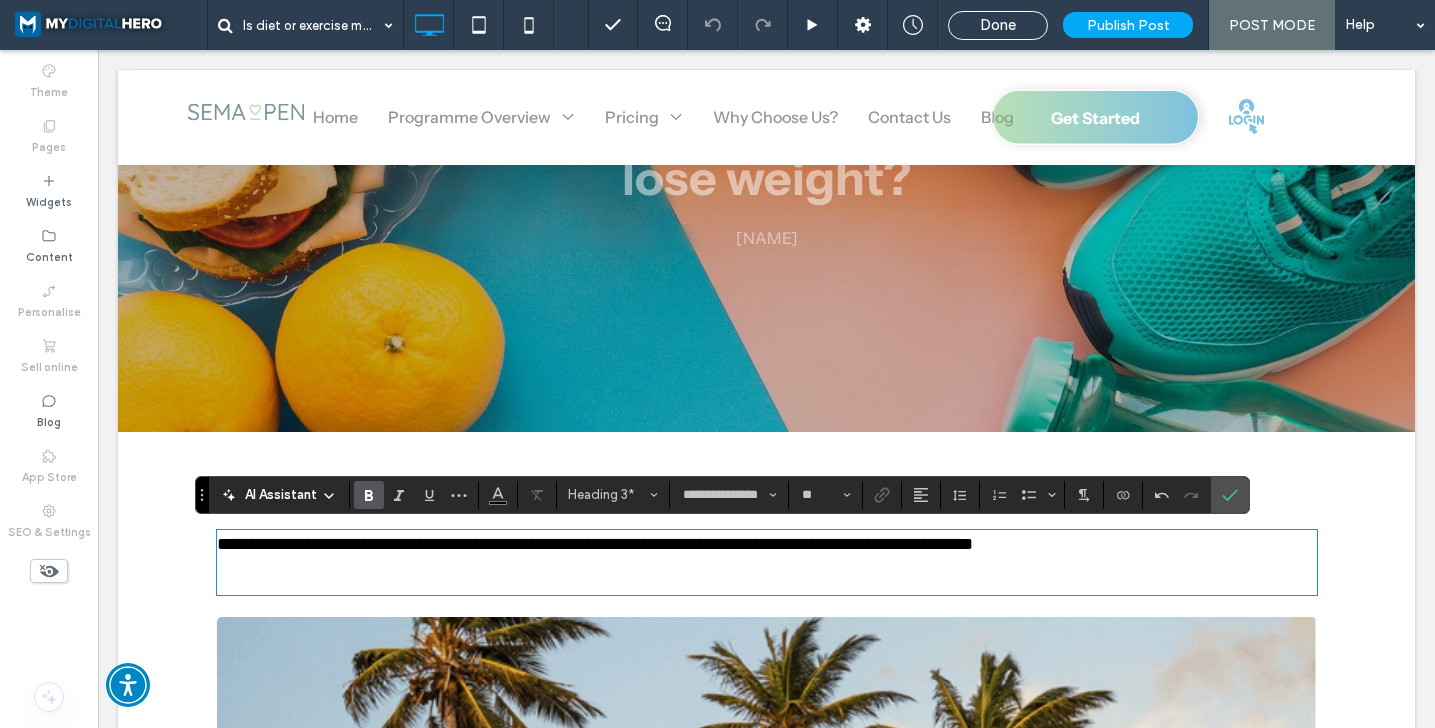 click on "**********" at bounding box center (595, 544) 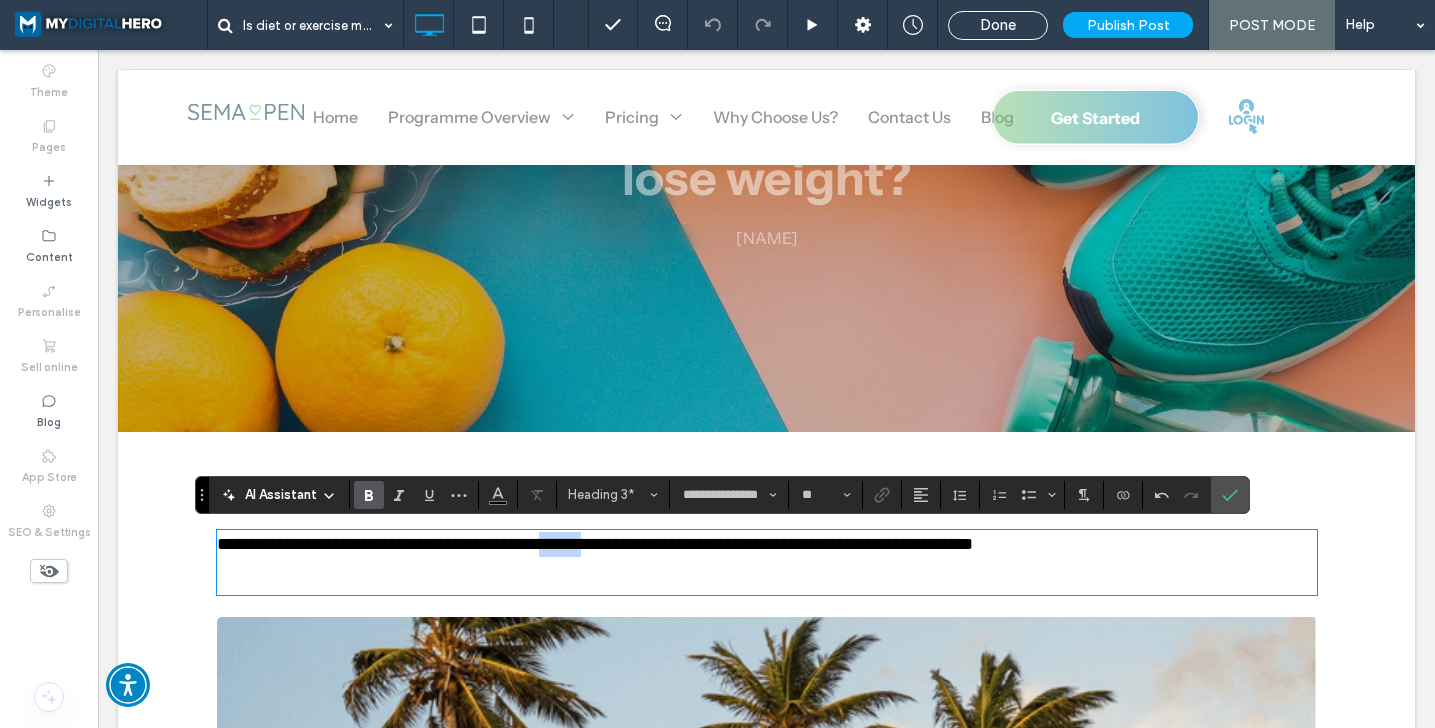 click on "**********" at bounding box center (595, 544) 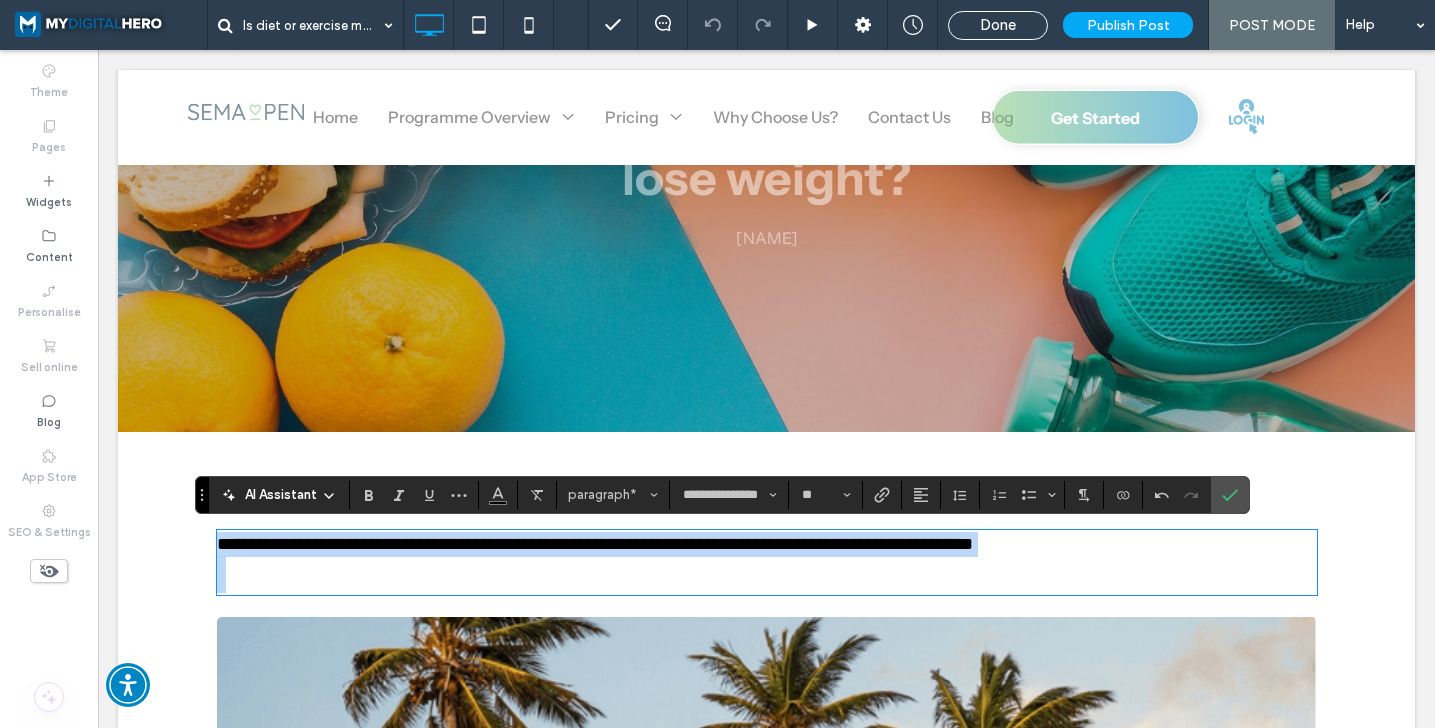 click on "**********" at bounding box center [595, 544] 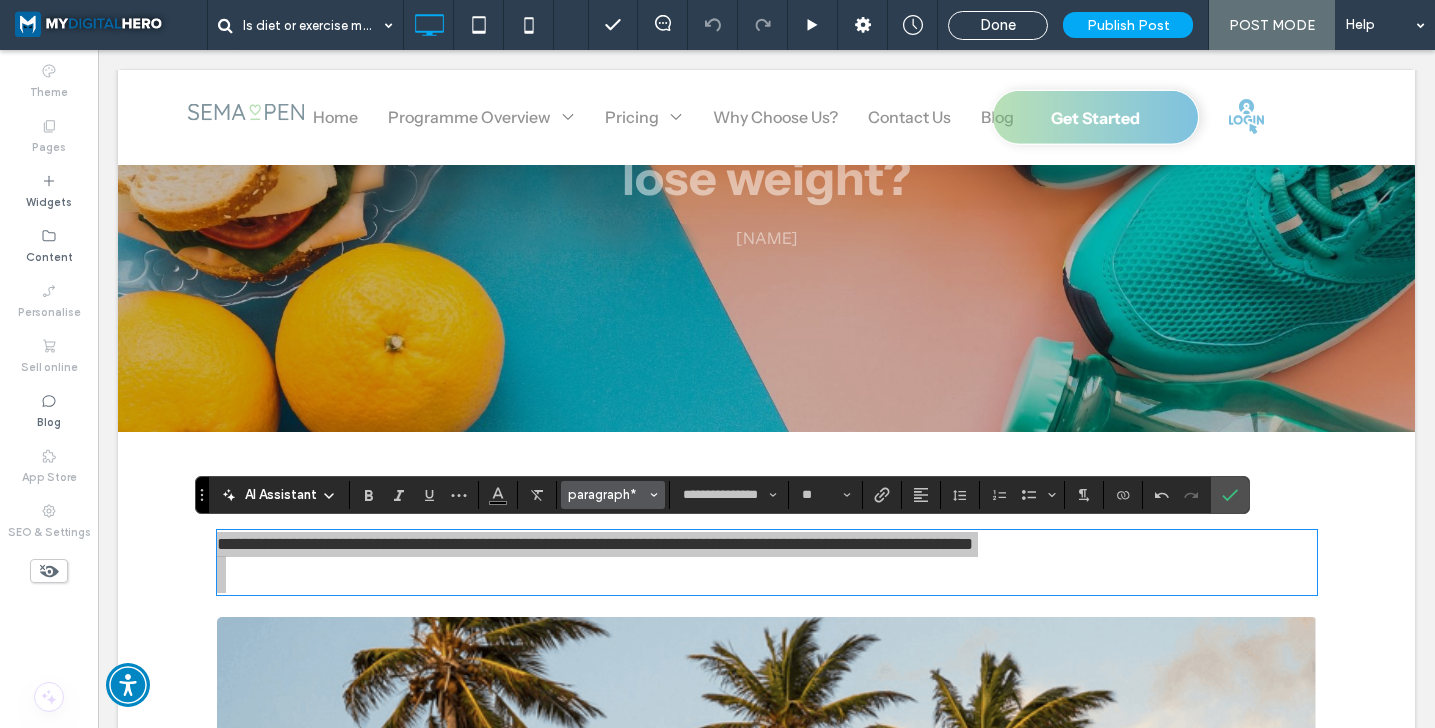 click on "paragraph*" at bounding box center [607, 494] 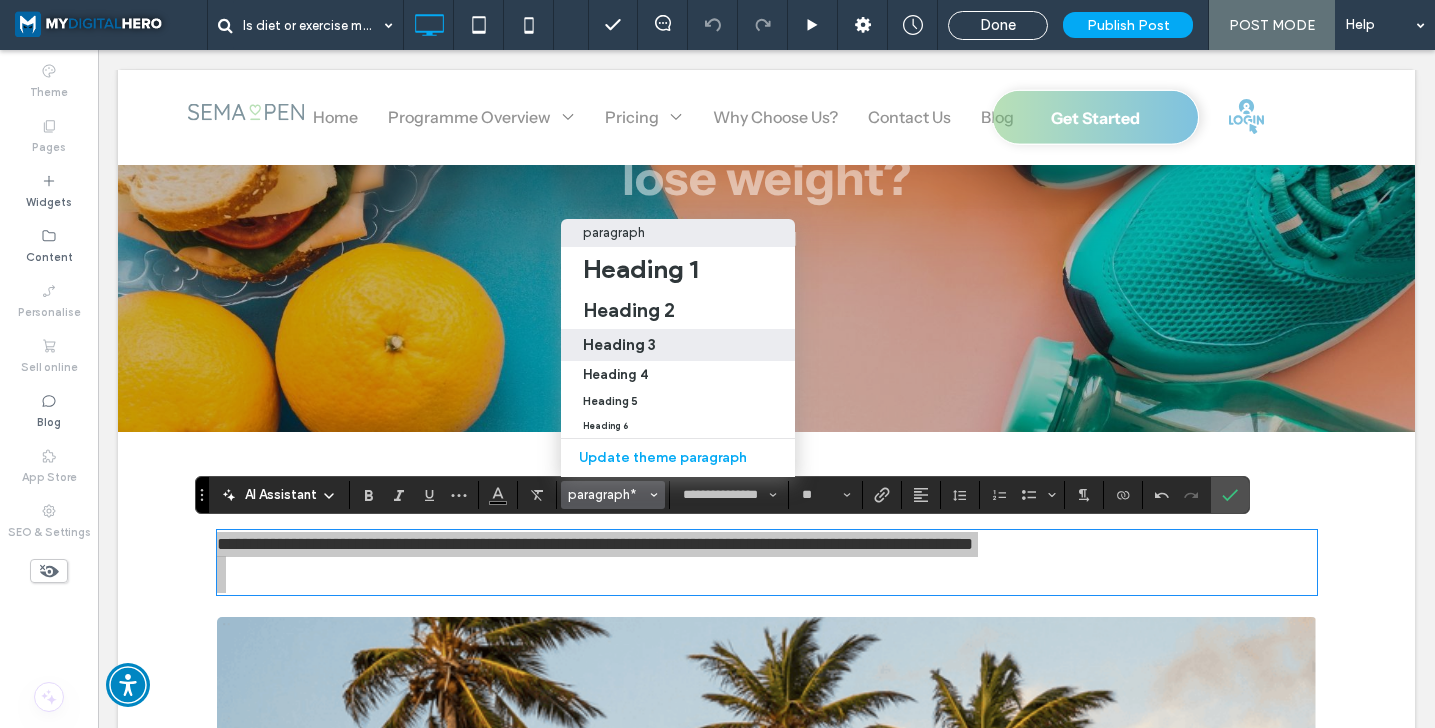 click on "Heading 3" at bounding box center (678, 345) 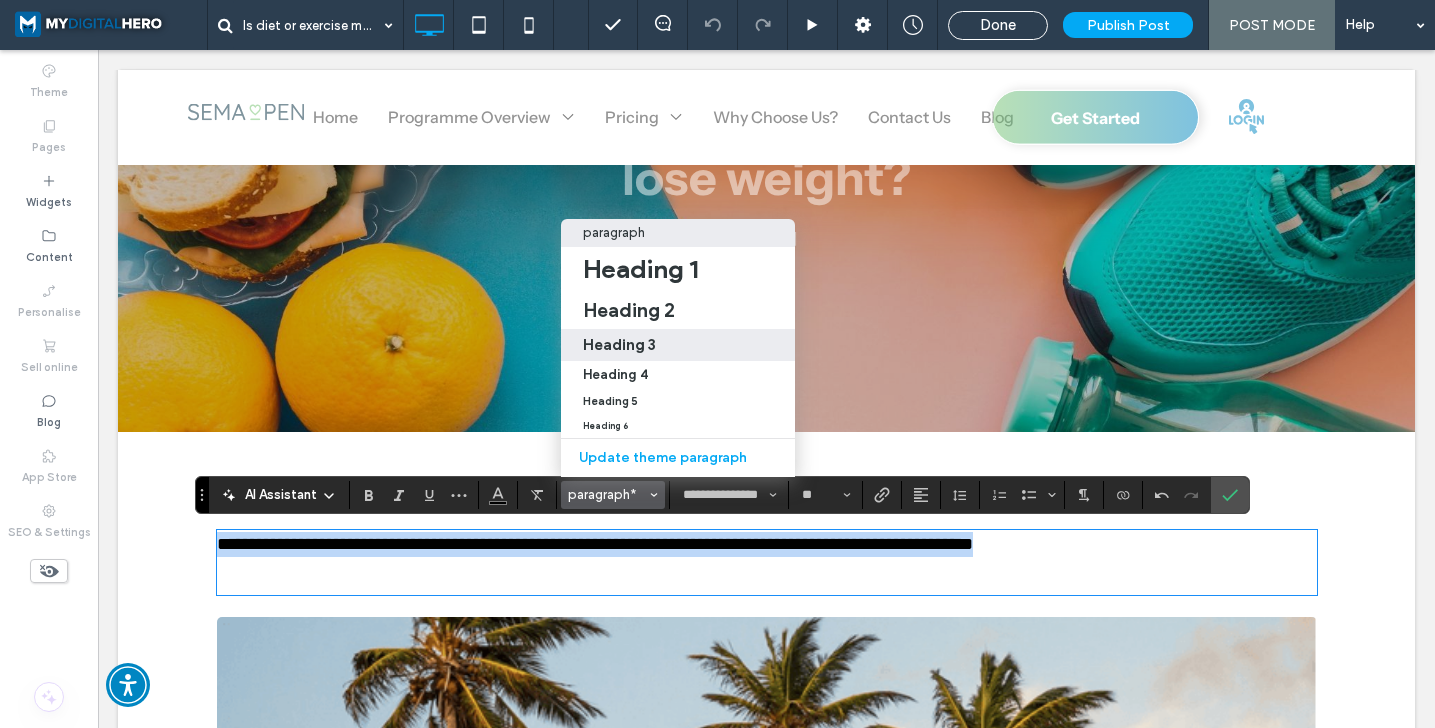 type on "**" 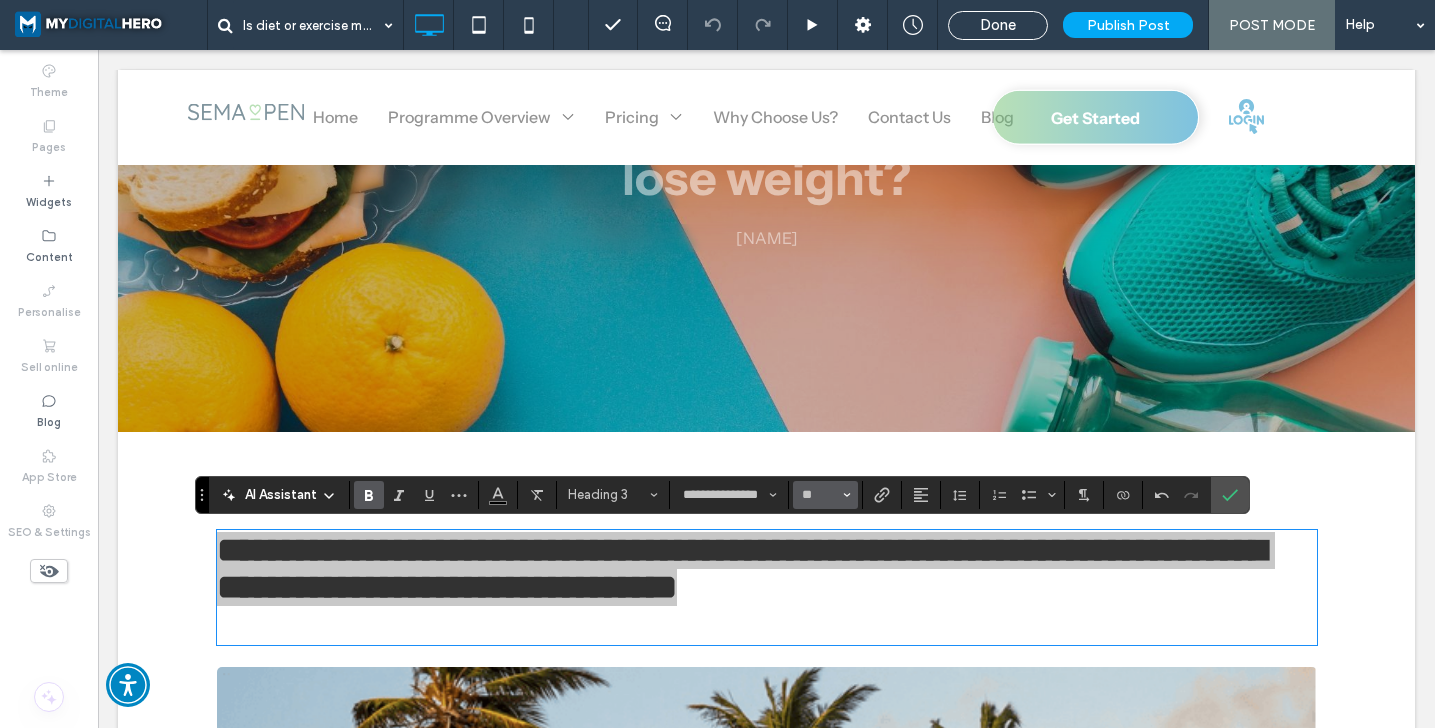 click on "**" at bounding box center [819, 495] 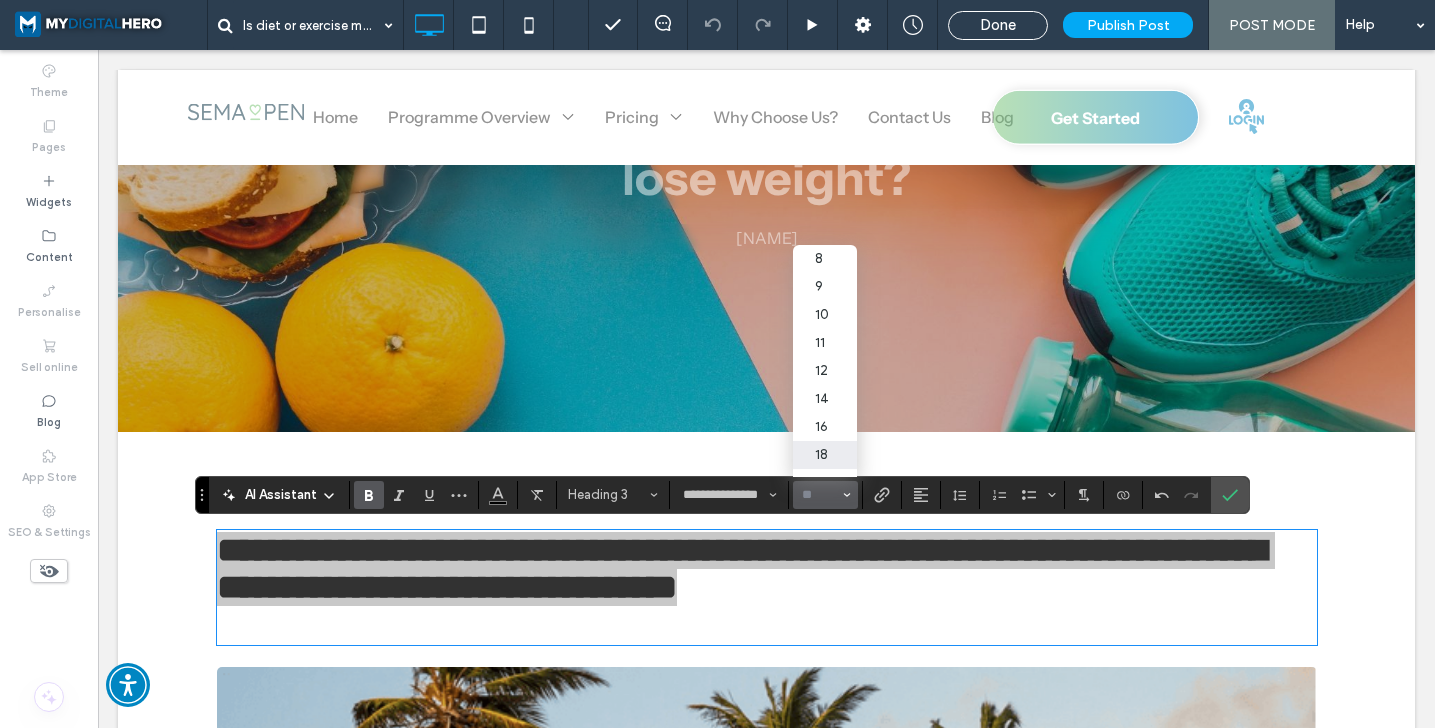 scroll, scrollTop: 44, scrollLeft: 0, axis: vertical 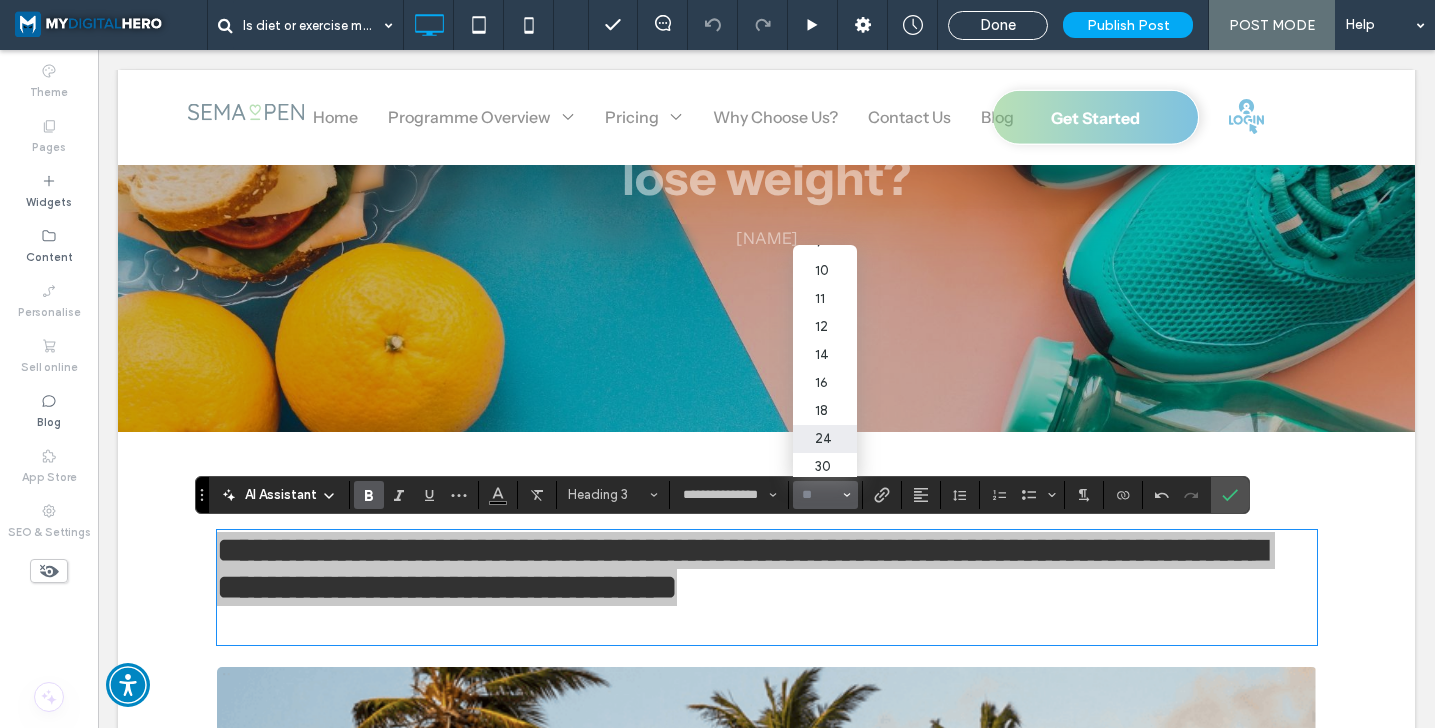 click on "24" at bounding box center [825, 439] 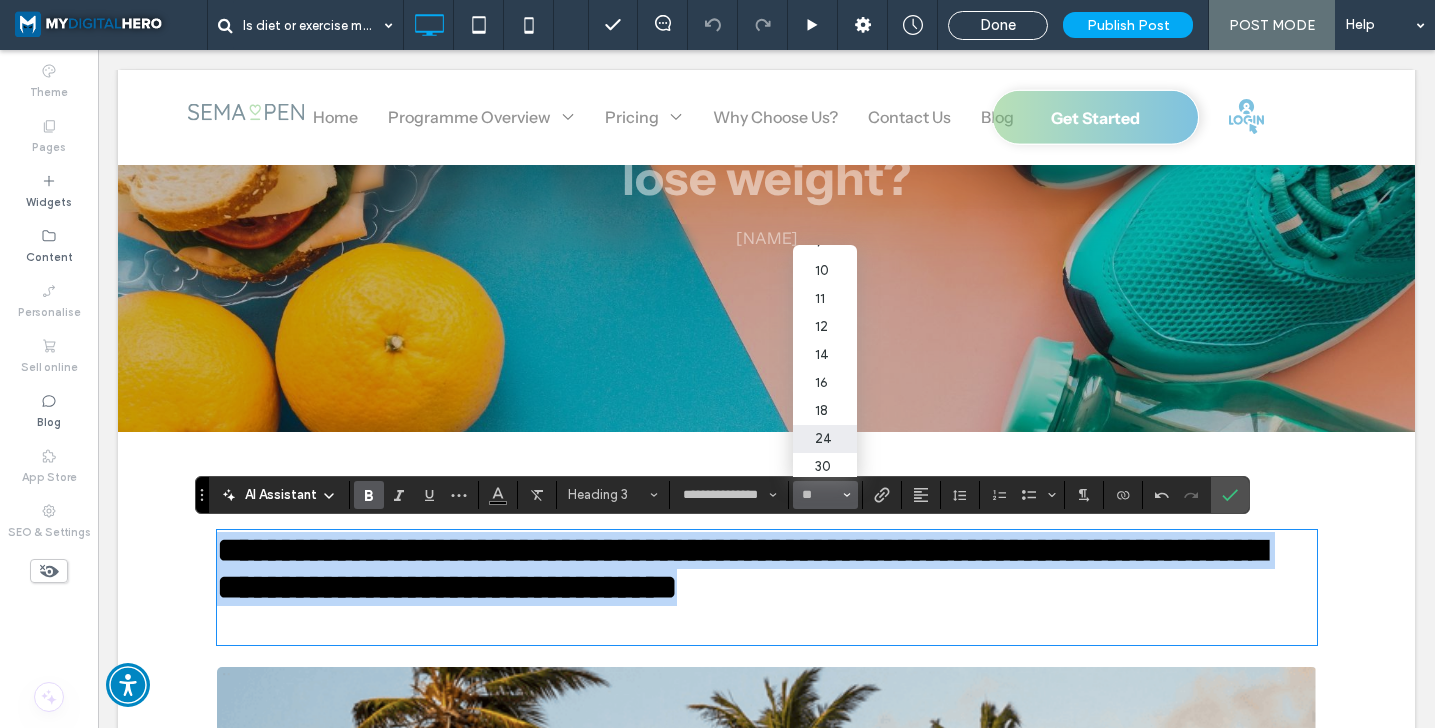 type on "*" 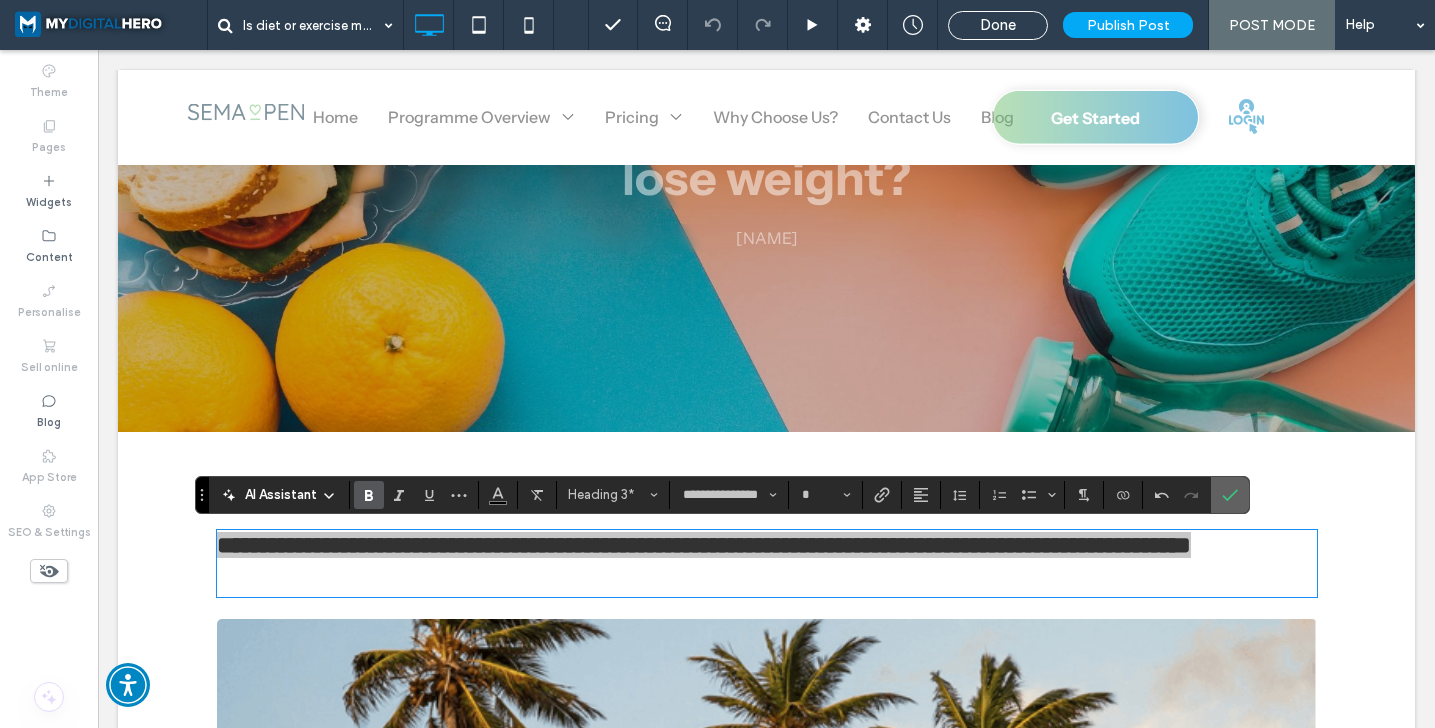 click at bounding box center [1226, 495] 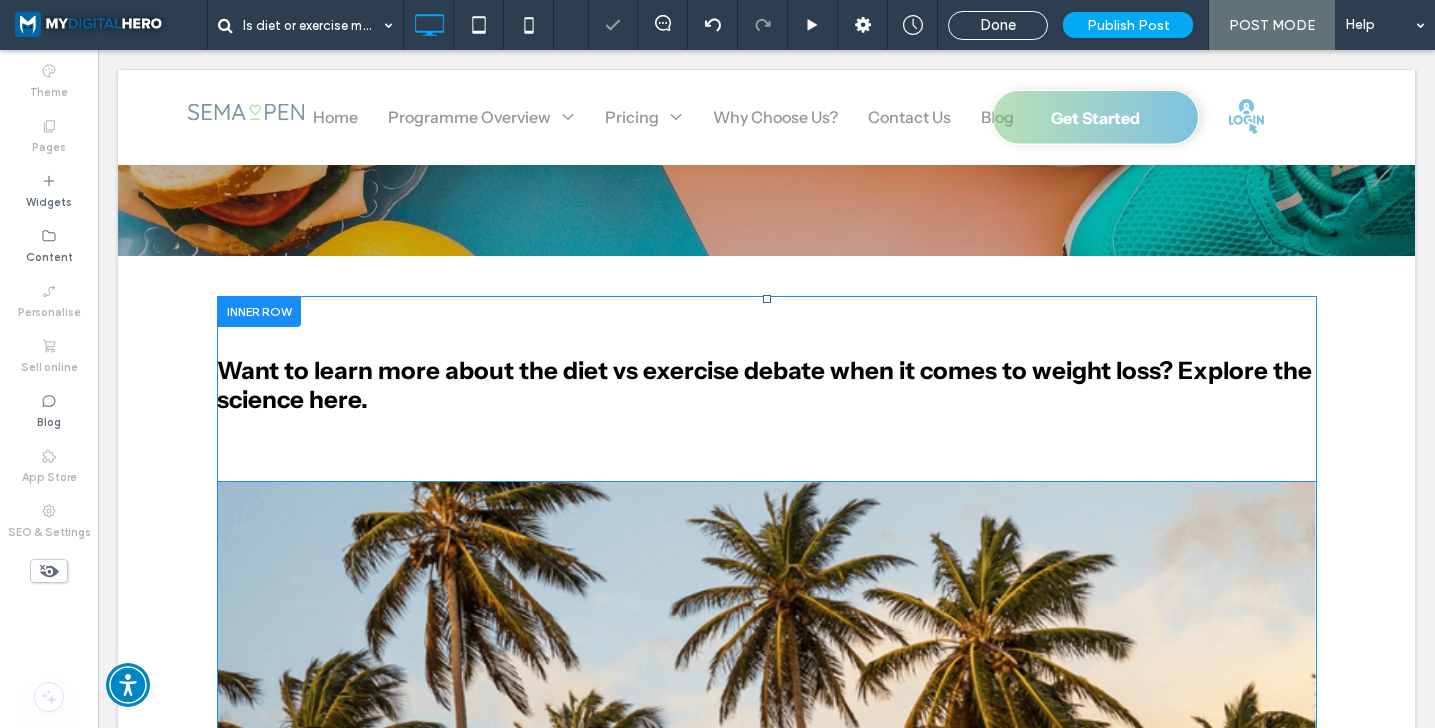 scroll, scrollTop: 482, scrollLeft: 0, axis: vertical 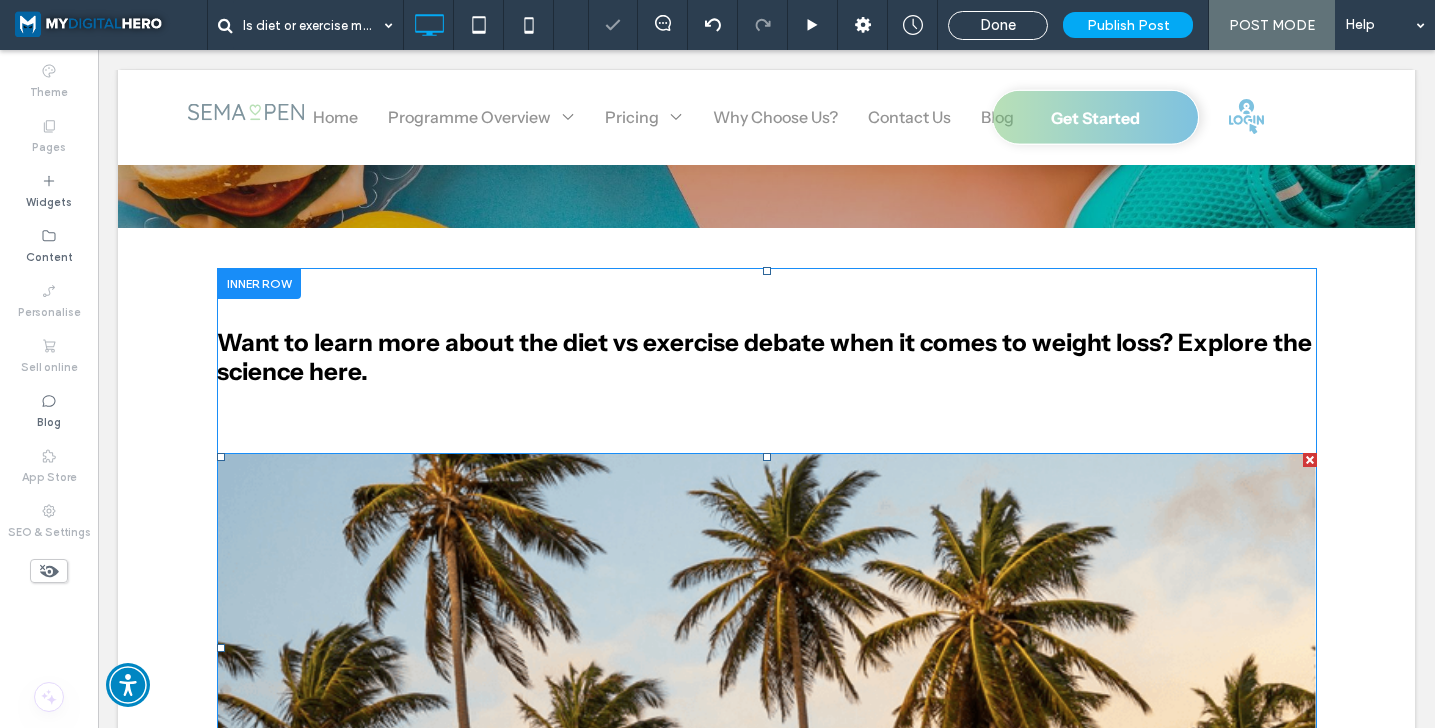 click at bounding box center (767, 648) 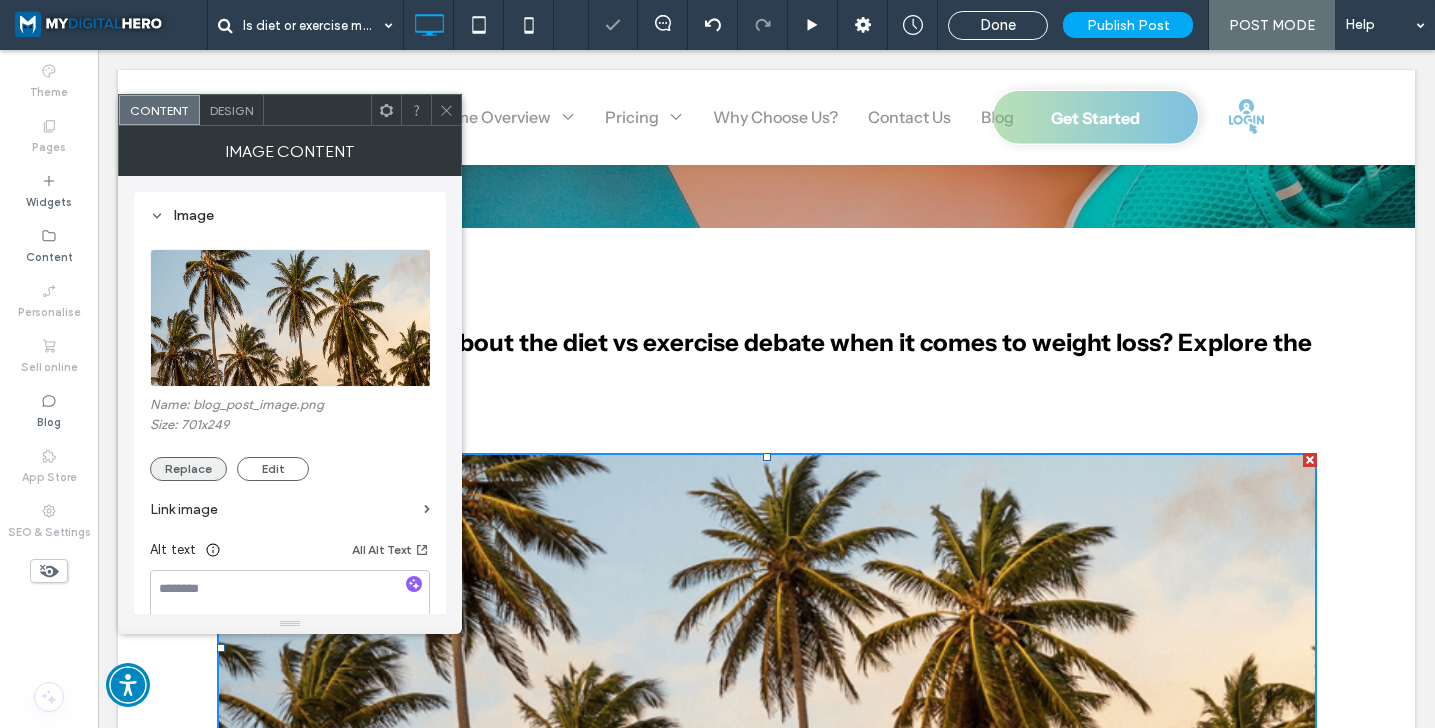 click on "Replace" at bounding box center [188, 469] 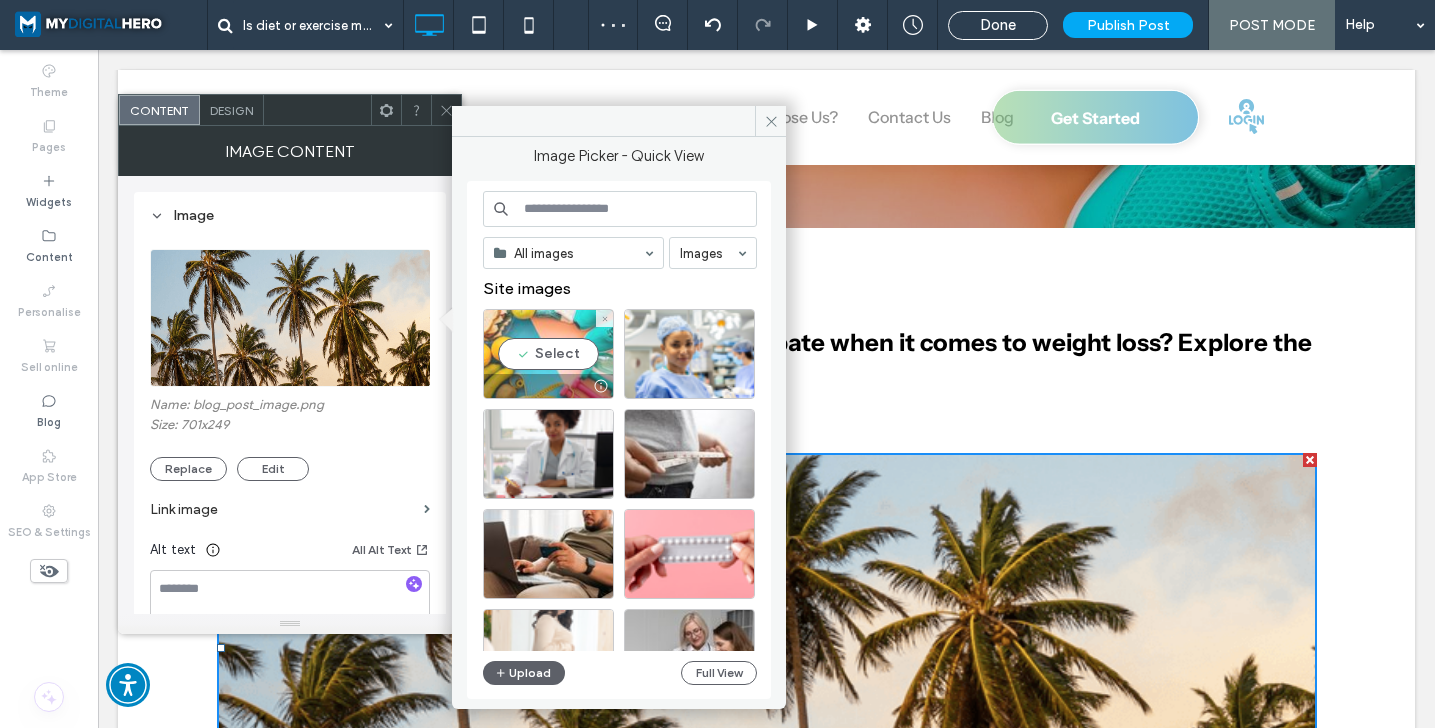 click at bounding box center (548, 386) 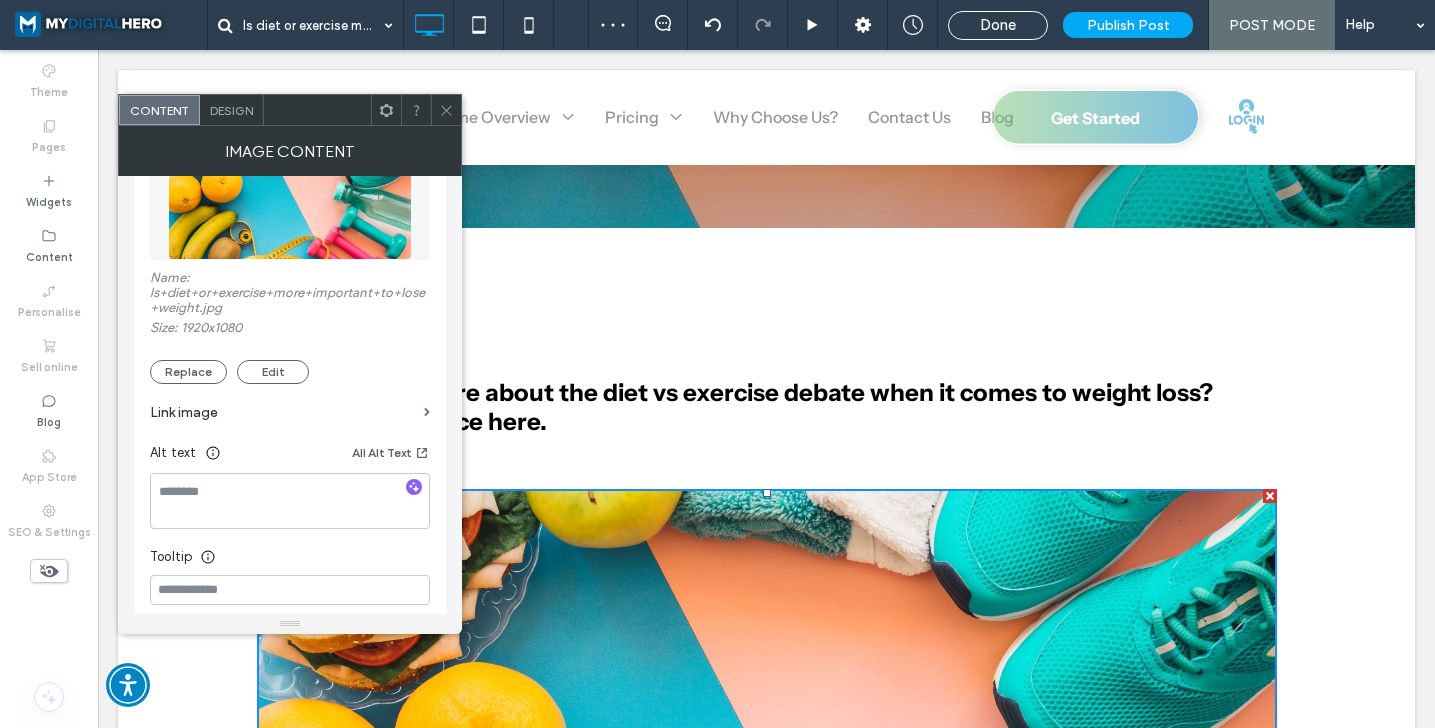 scroll, scrollTop: 156, scrollLeft: 0, axis: vertical 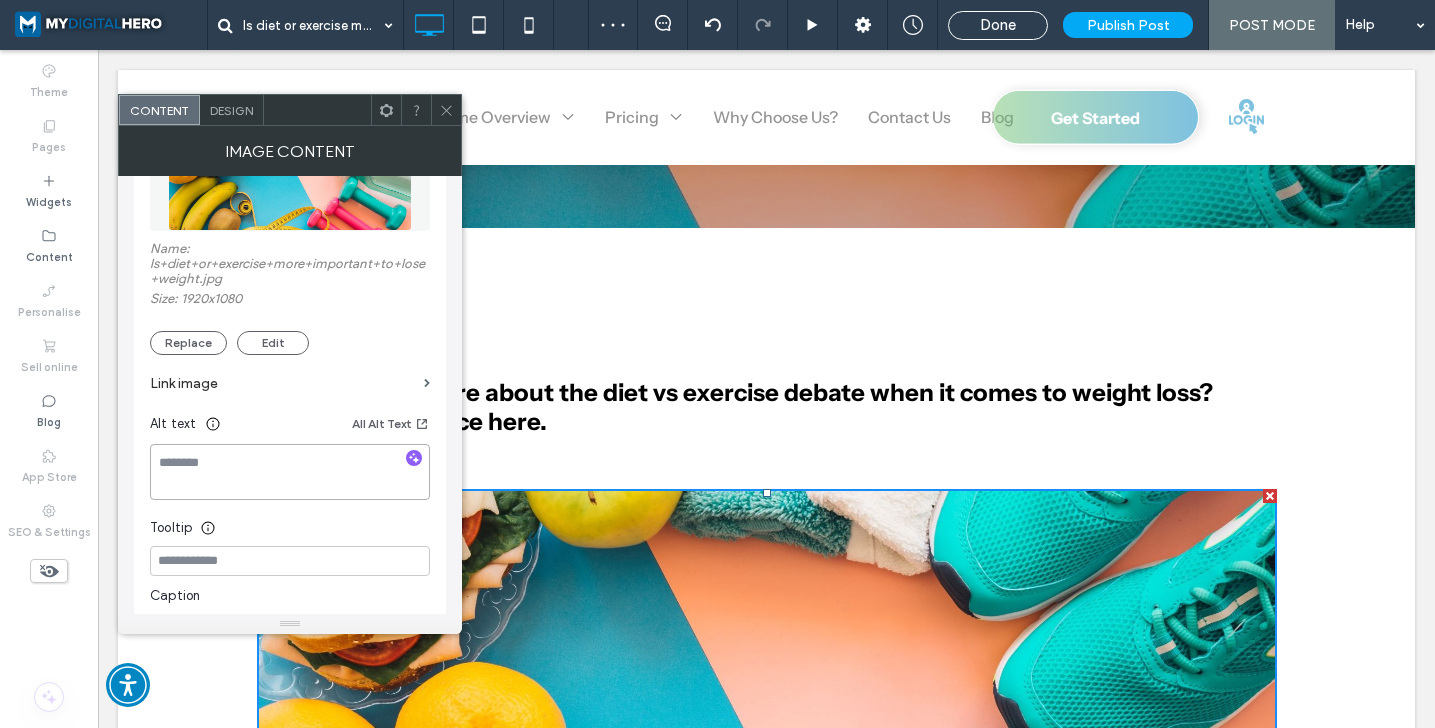 click at bounding box center [290, 472] 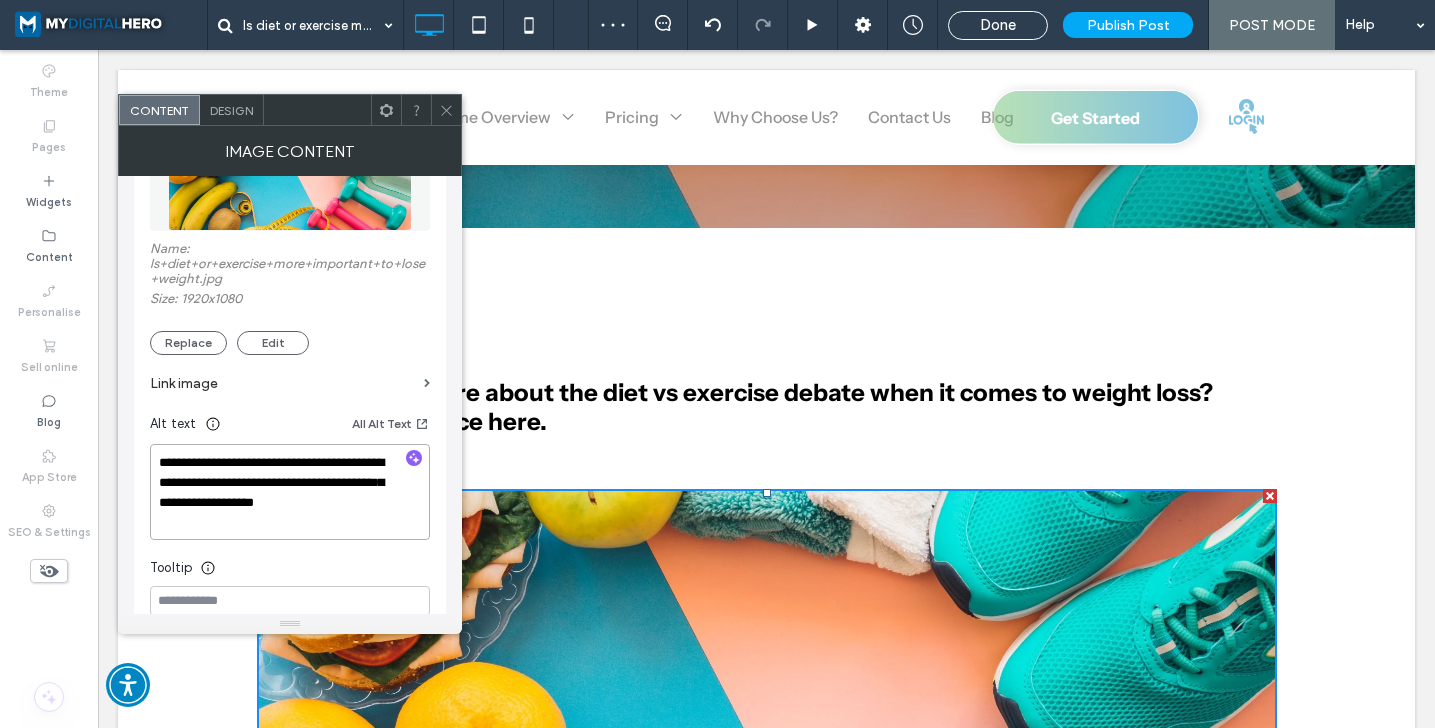 scroll, scrollTop: 2, scrollLeft: 0, axis: vertical 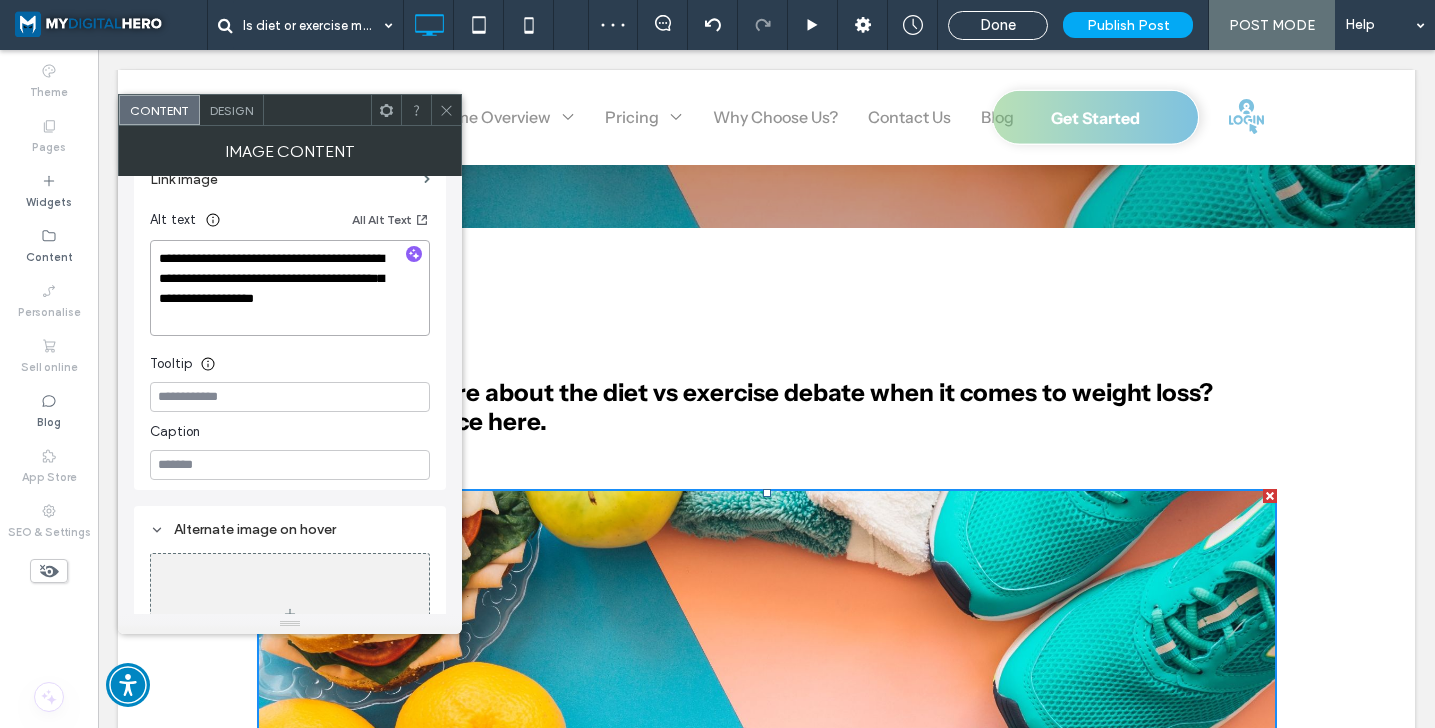 type on "**********" 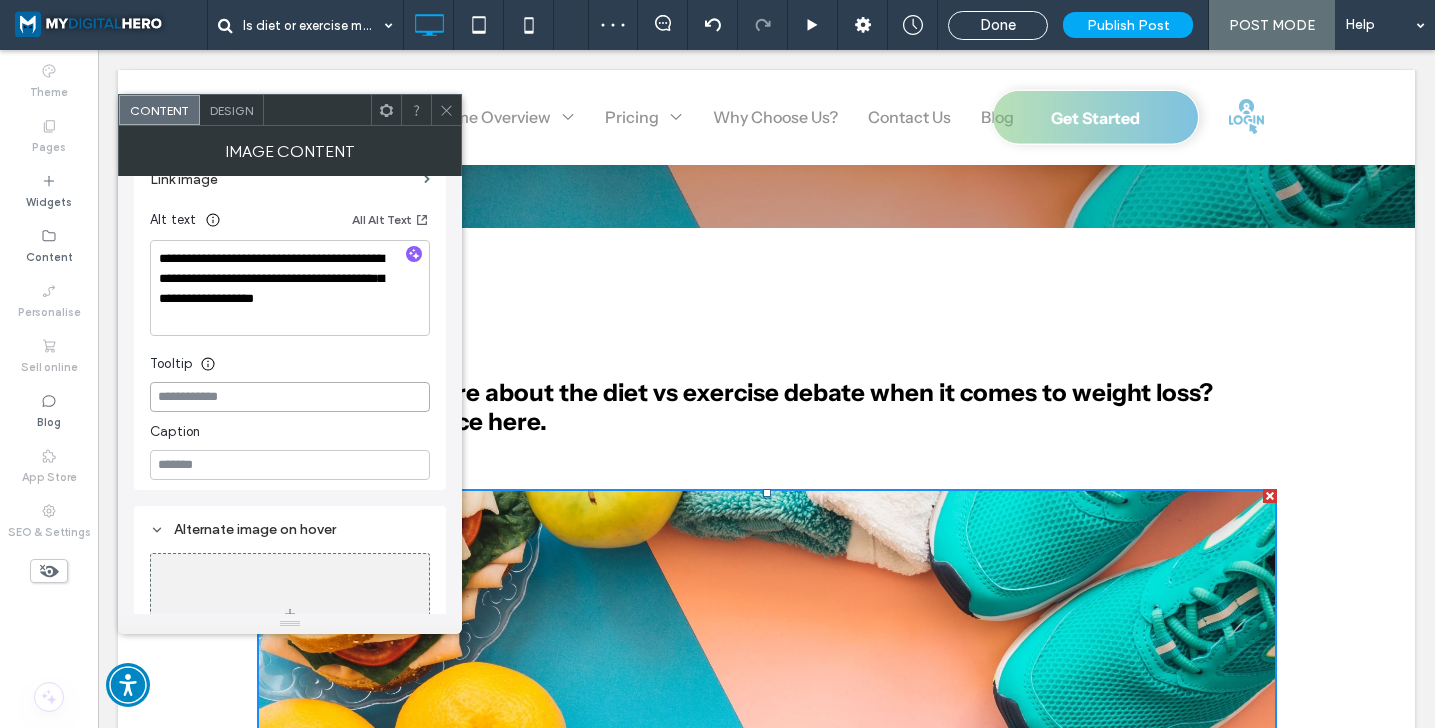 click at bounding box center (290, 397) 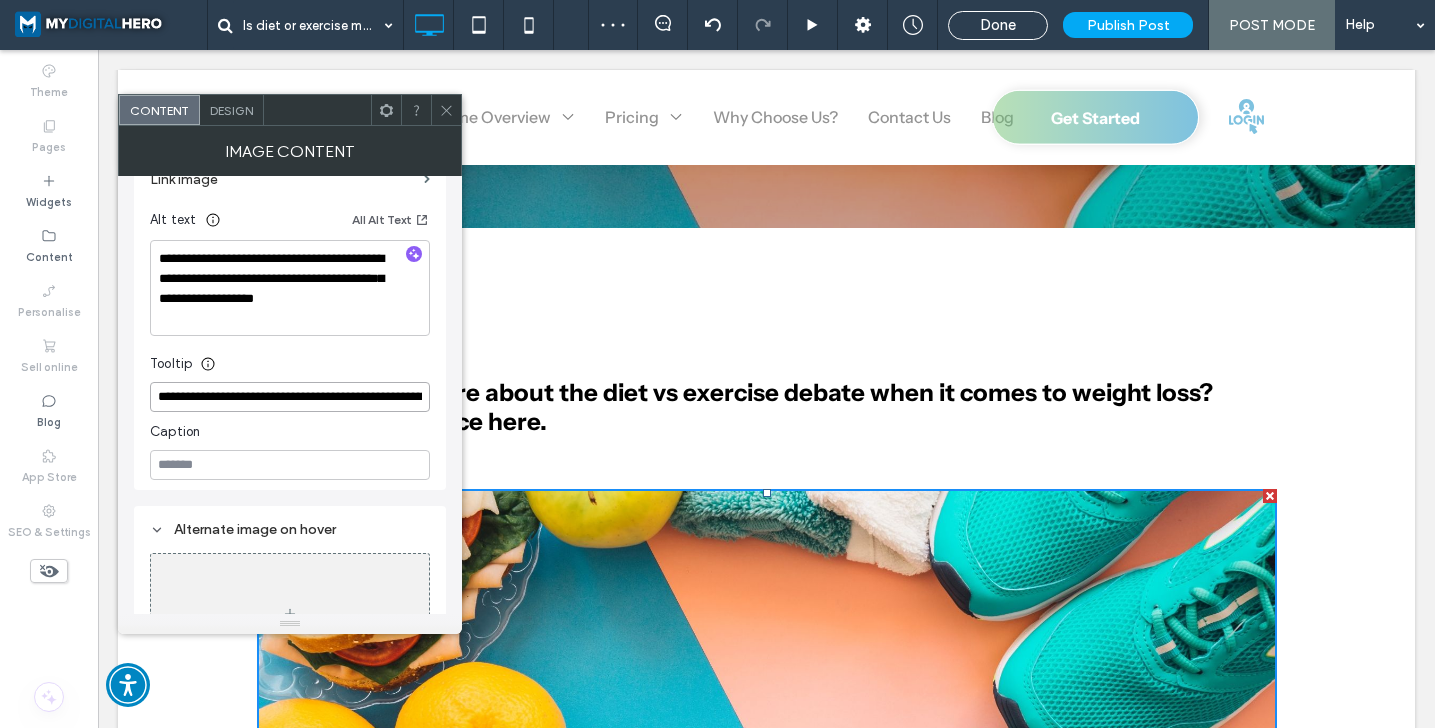 scroll, scrollTop: 0, scrollLeft: 381, axis: horizontal 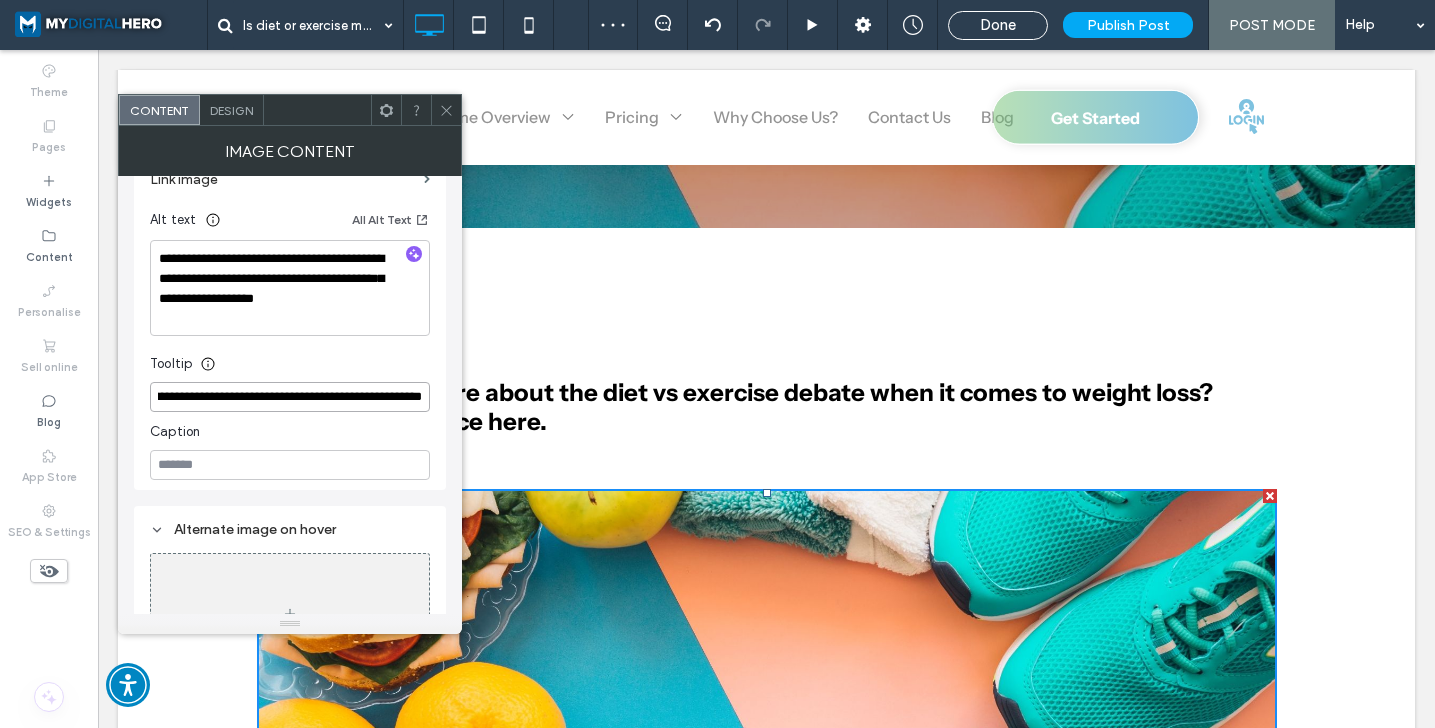 type on "**********" 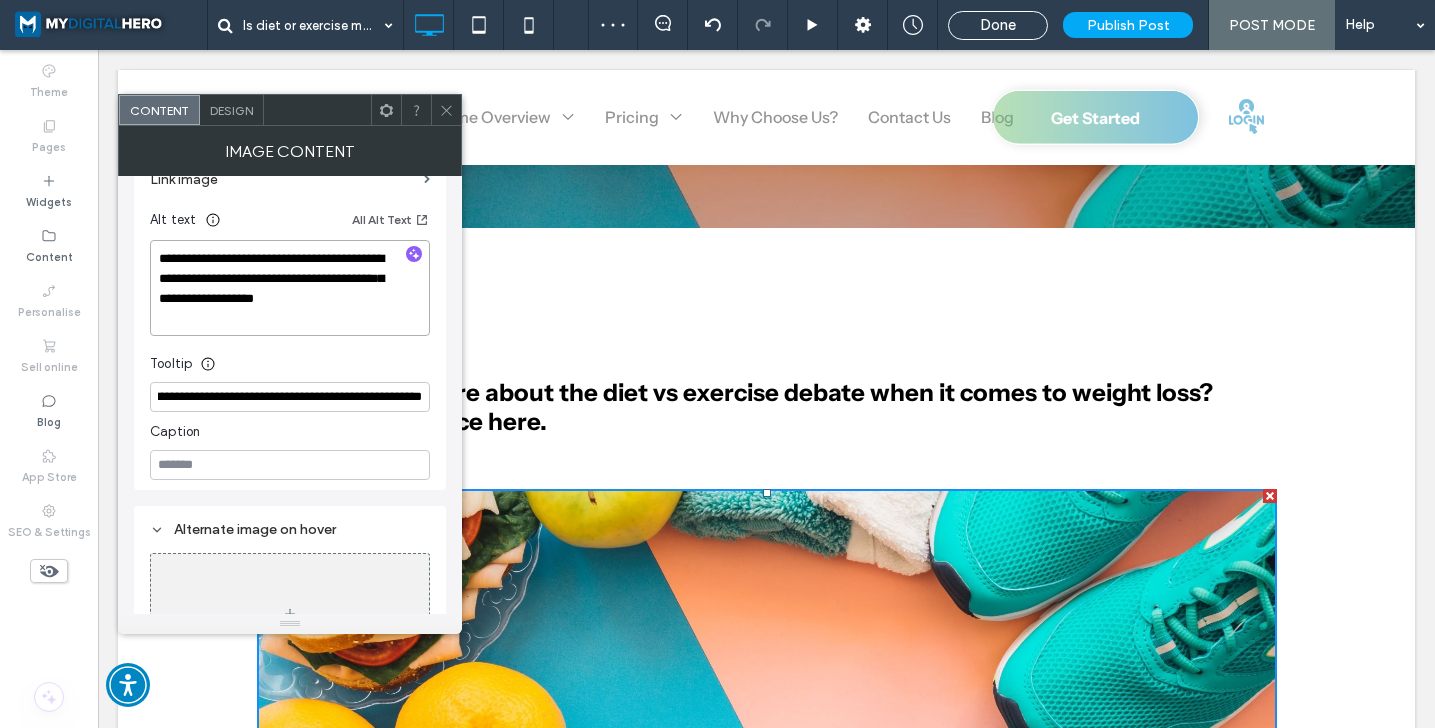 click on "**********" at bounding box center (290, 288) 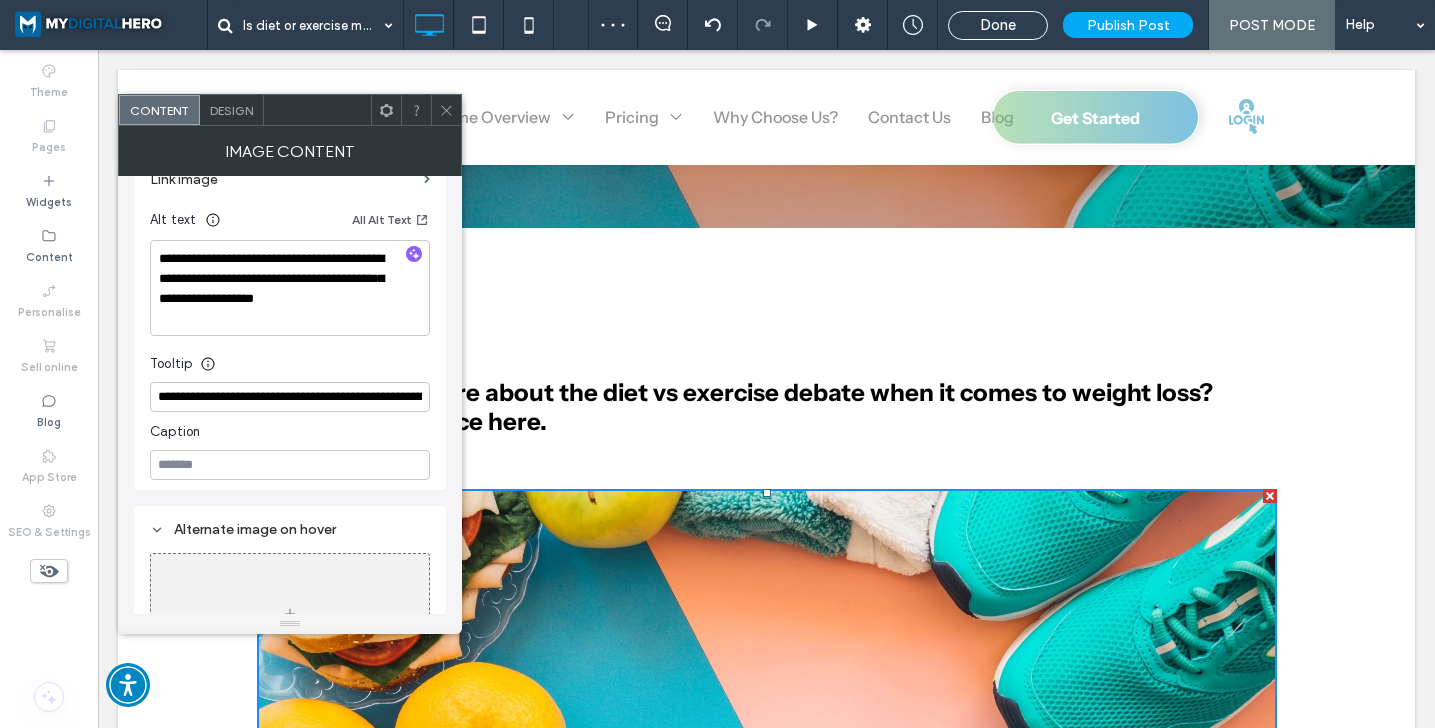click on "Tooltip" at bounding box center (290, 359) 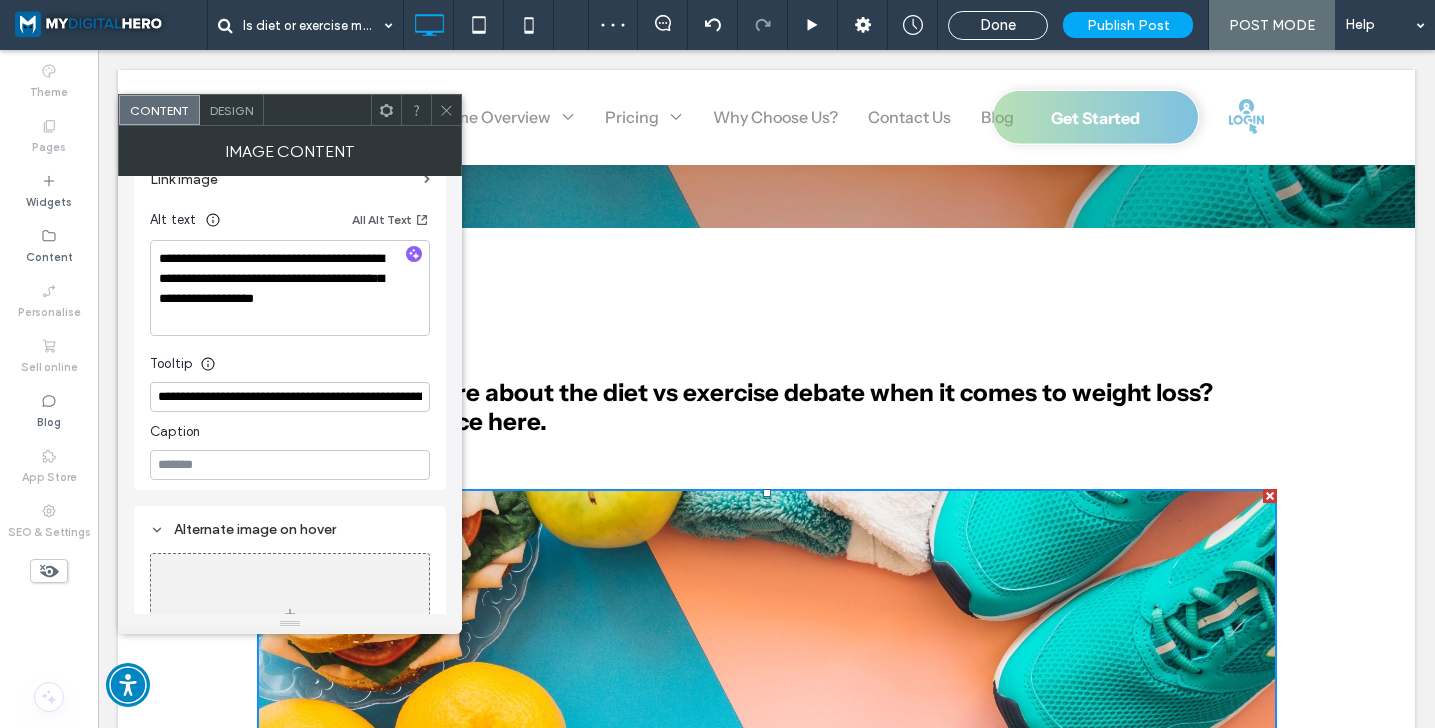 click at bounding box center [446, 110] 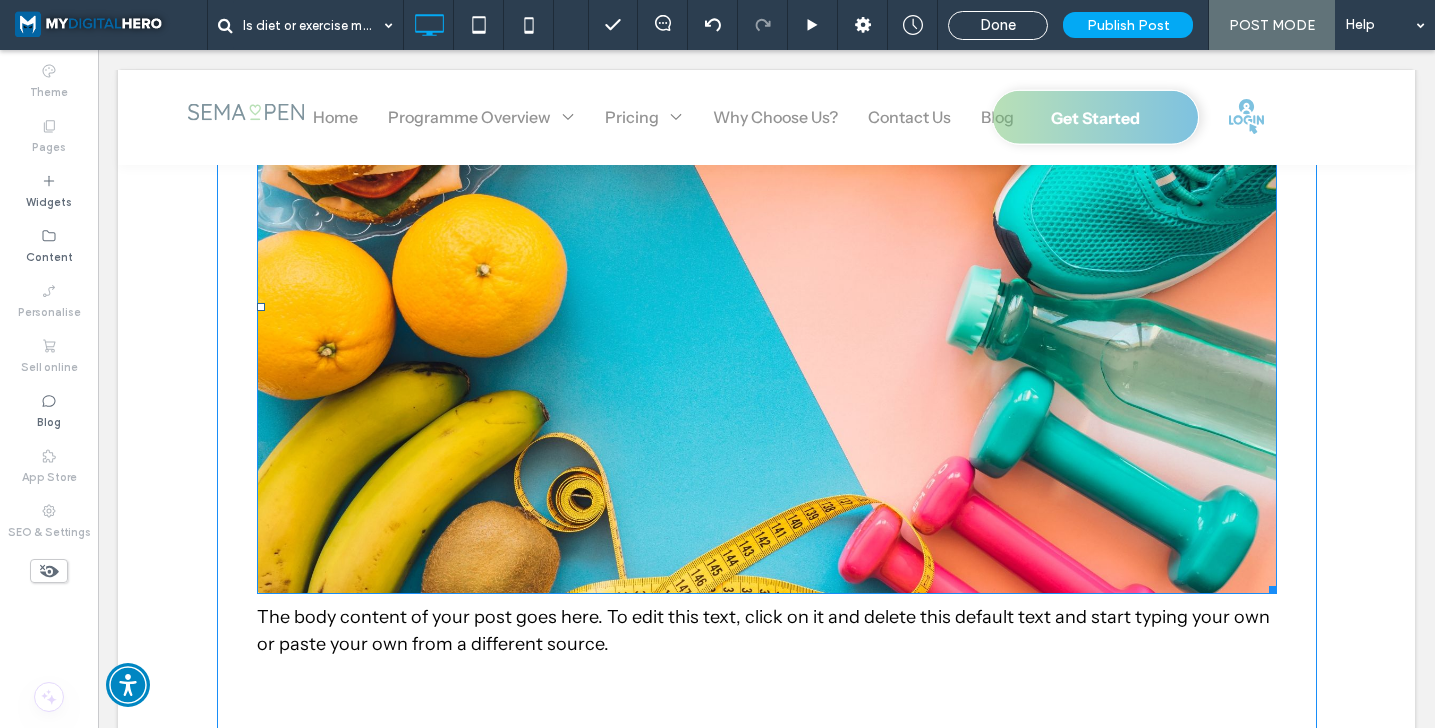 scroll, scrollTop: 953, scrollLeft: 0, axis: vertical 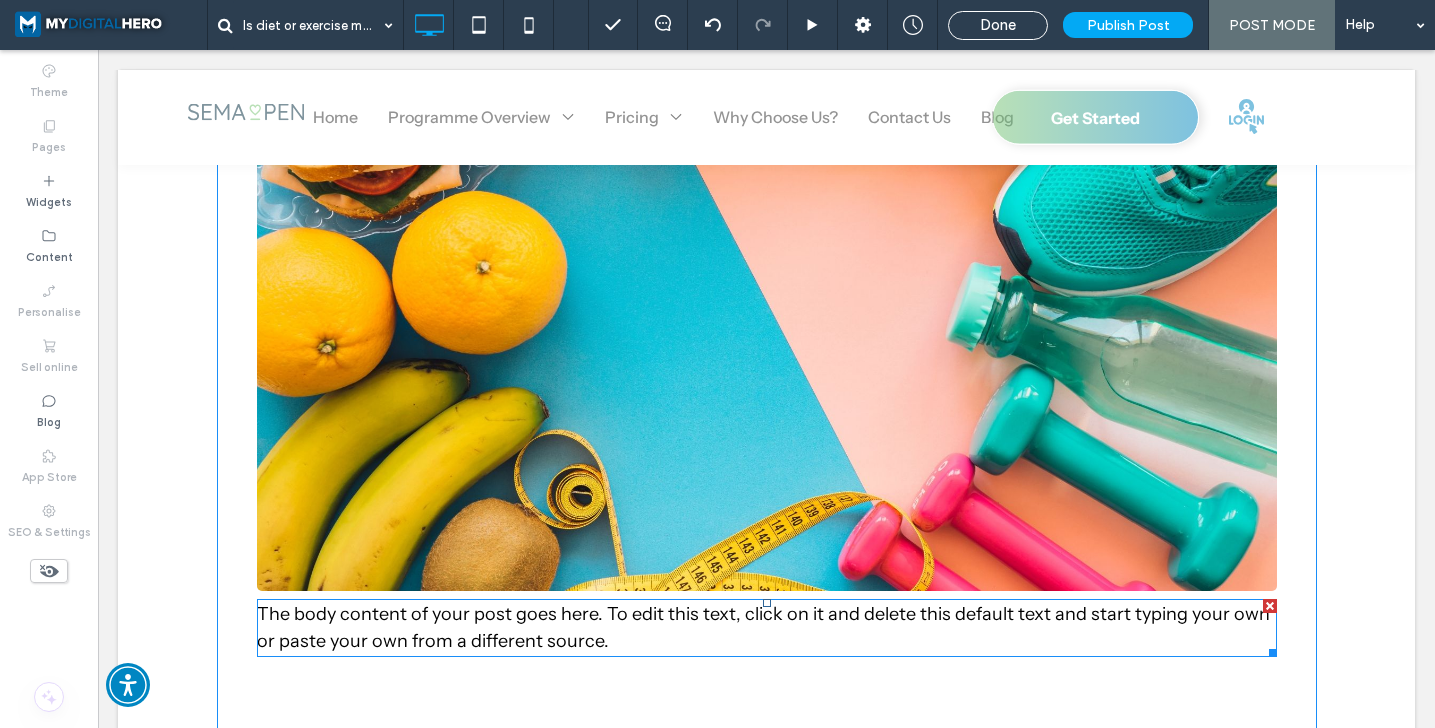 click on "The body content of your post goes here. To edit this text, click on it and delete this default text and start typing your own or paste your own from a different source." at bounding box center [763, 627] 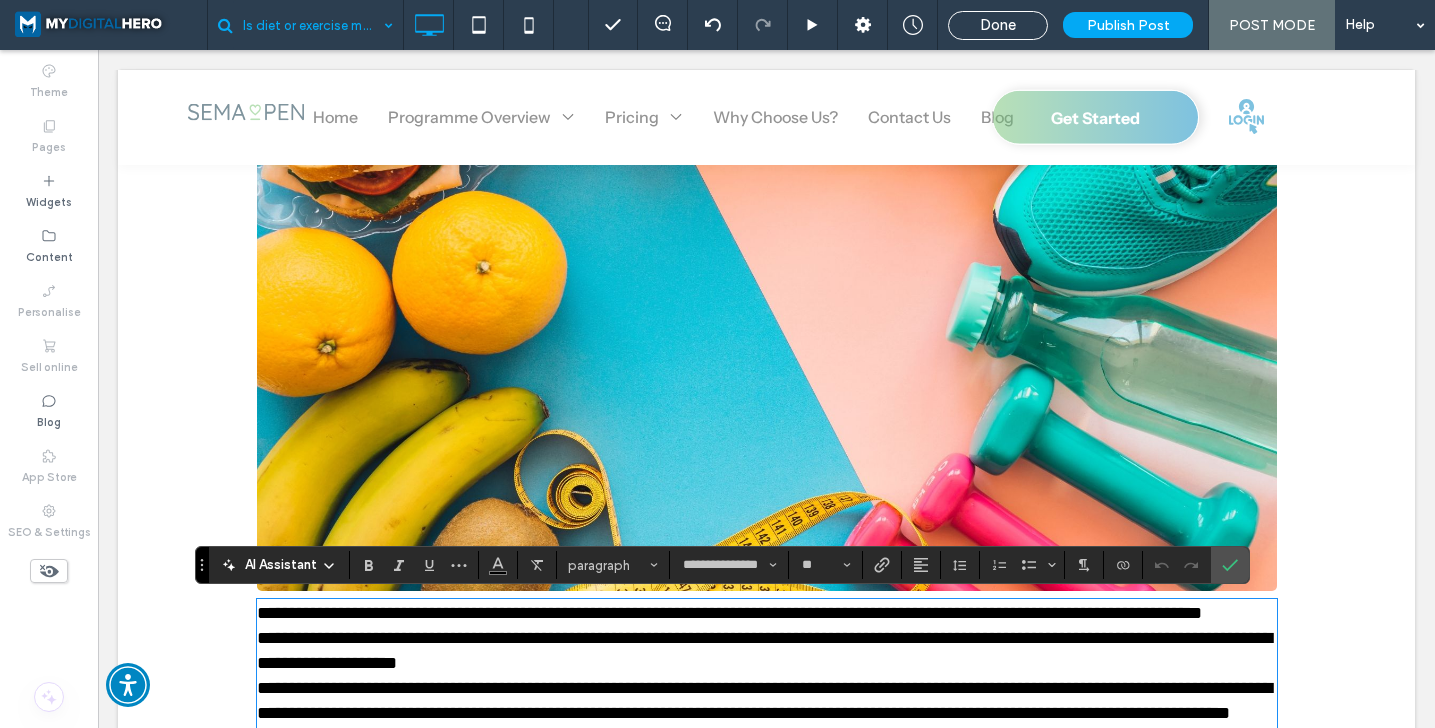 scroll, scrollTop: 1869, scrollLeft: 0, axis: vertical 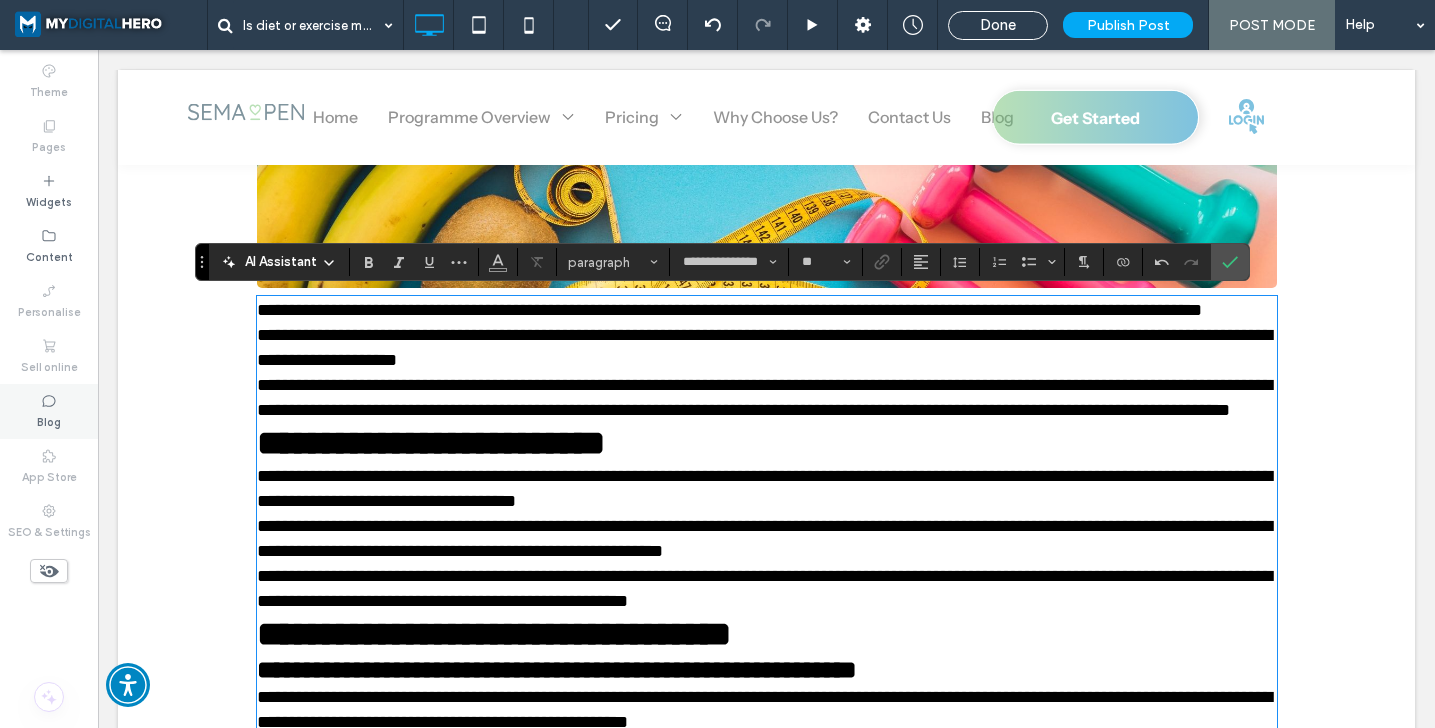 click on "Blog" at bounding box center [49, 411] 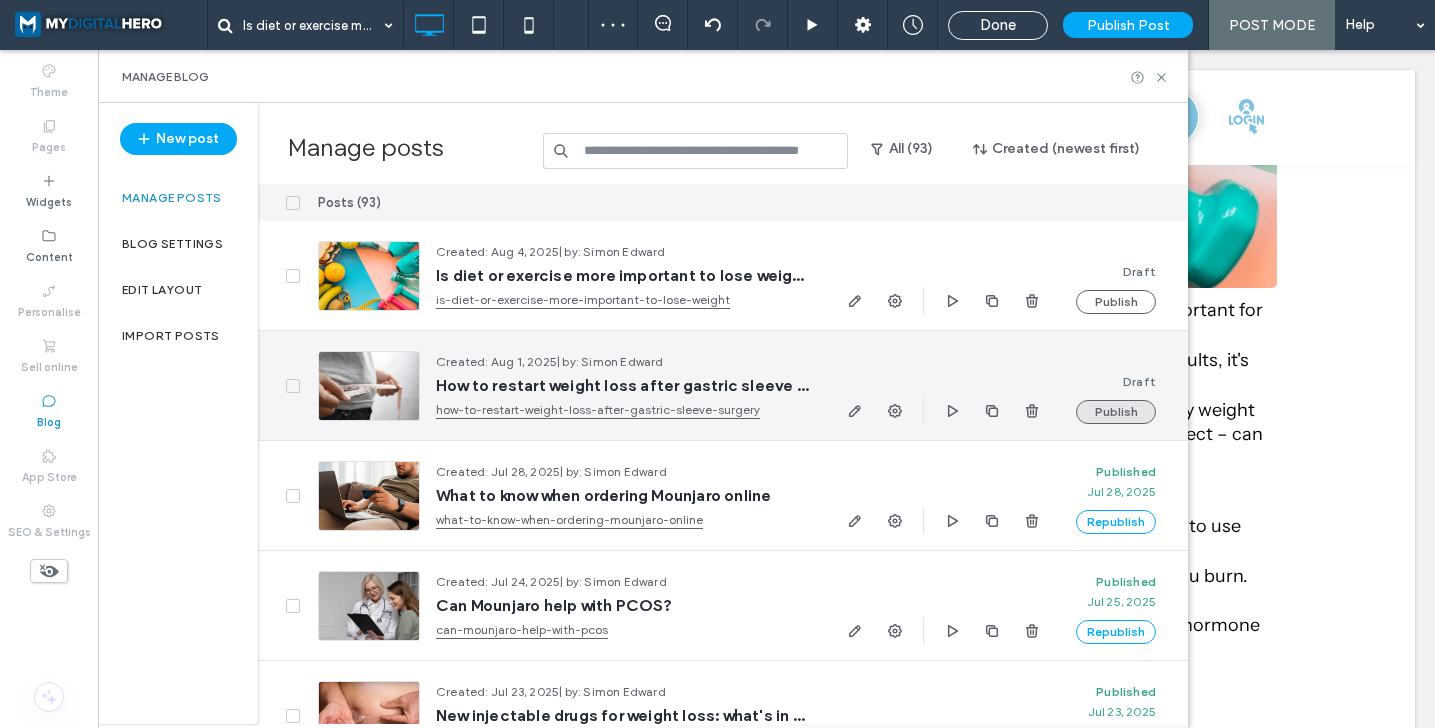 click on "Publish" at bounding box center [1116, 412] 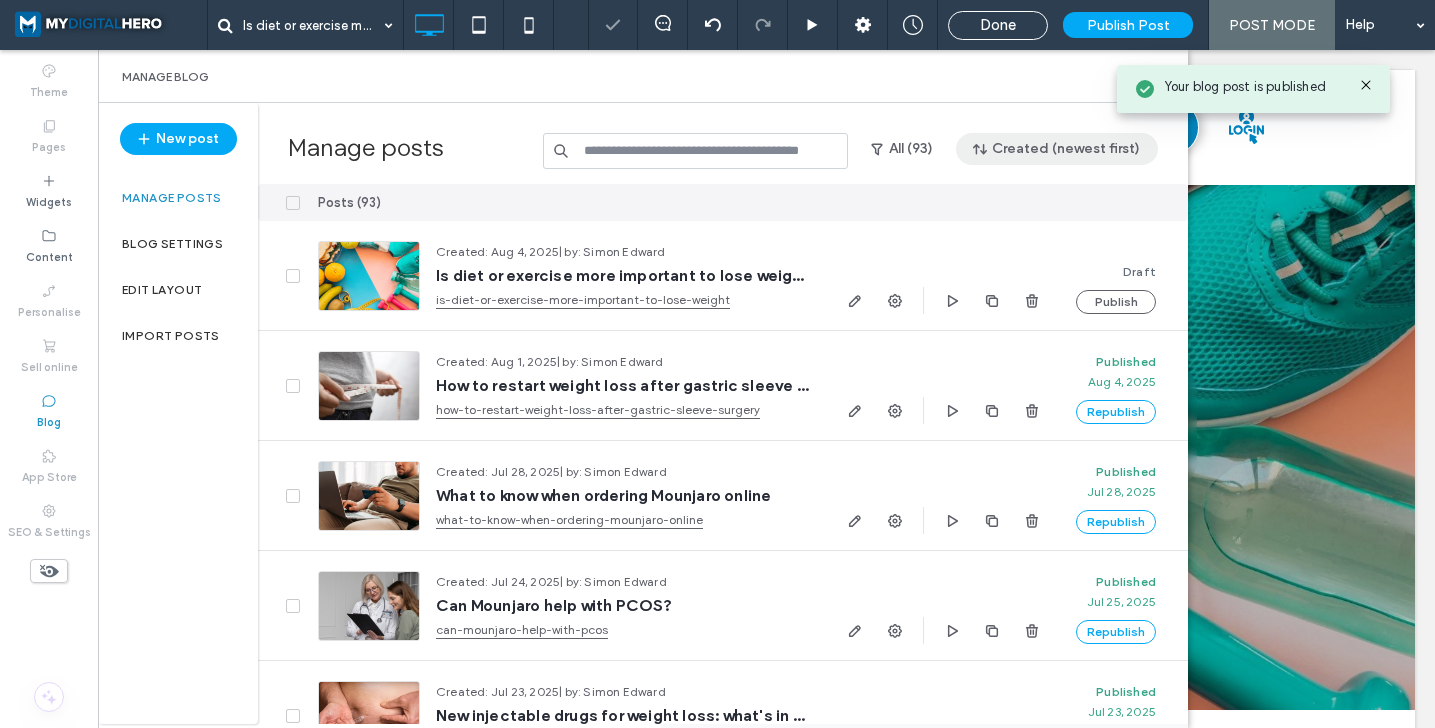 scroll, scrollTop: 0, scrollLeft: 0, axis: both 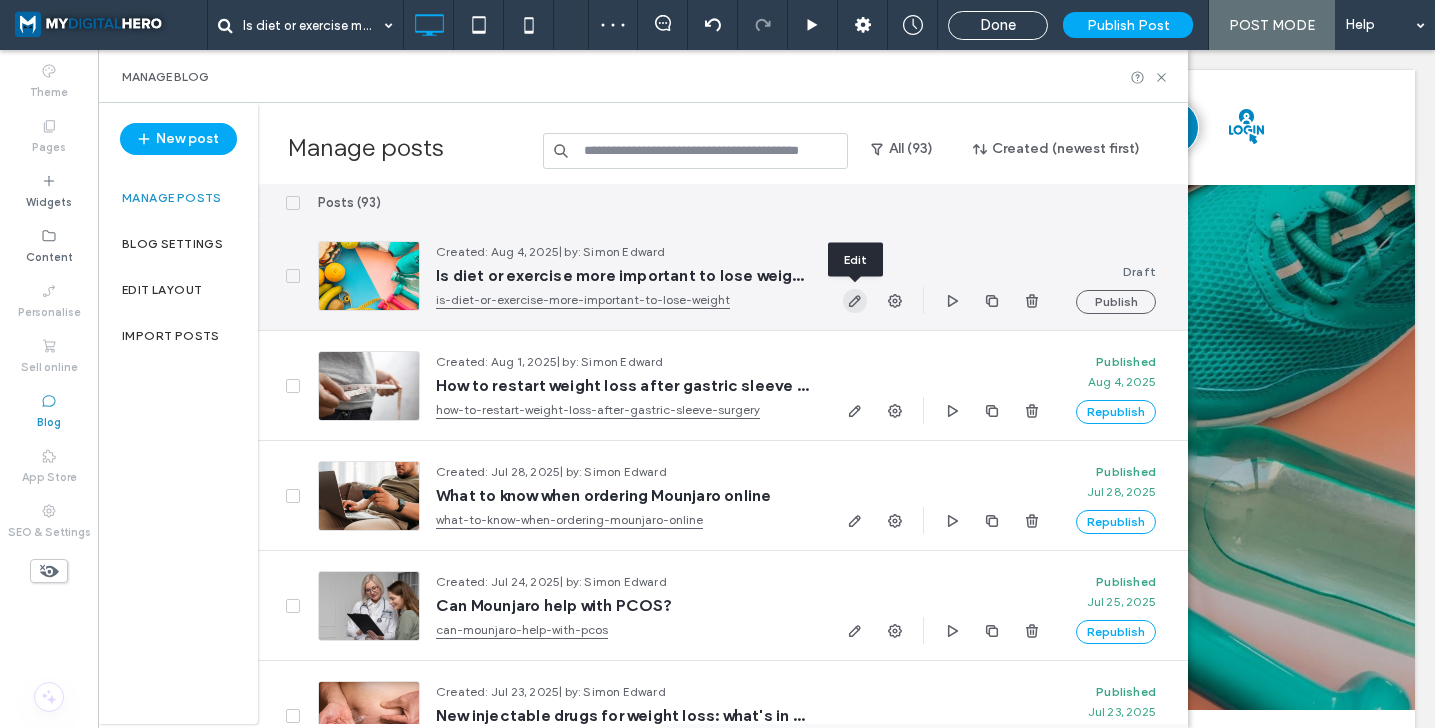 click 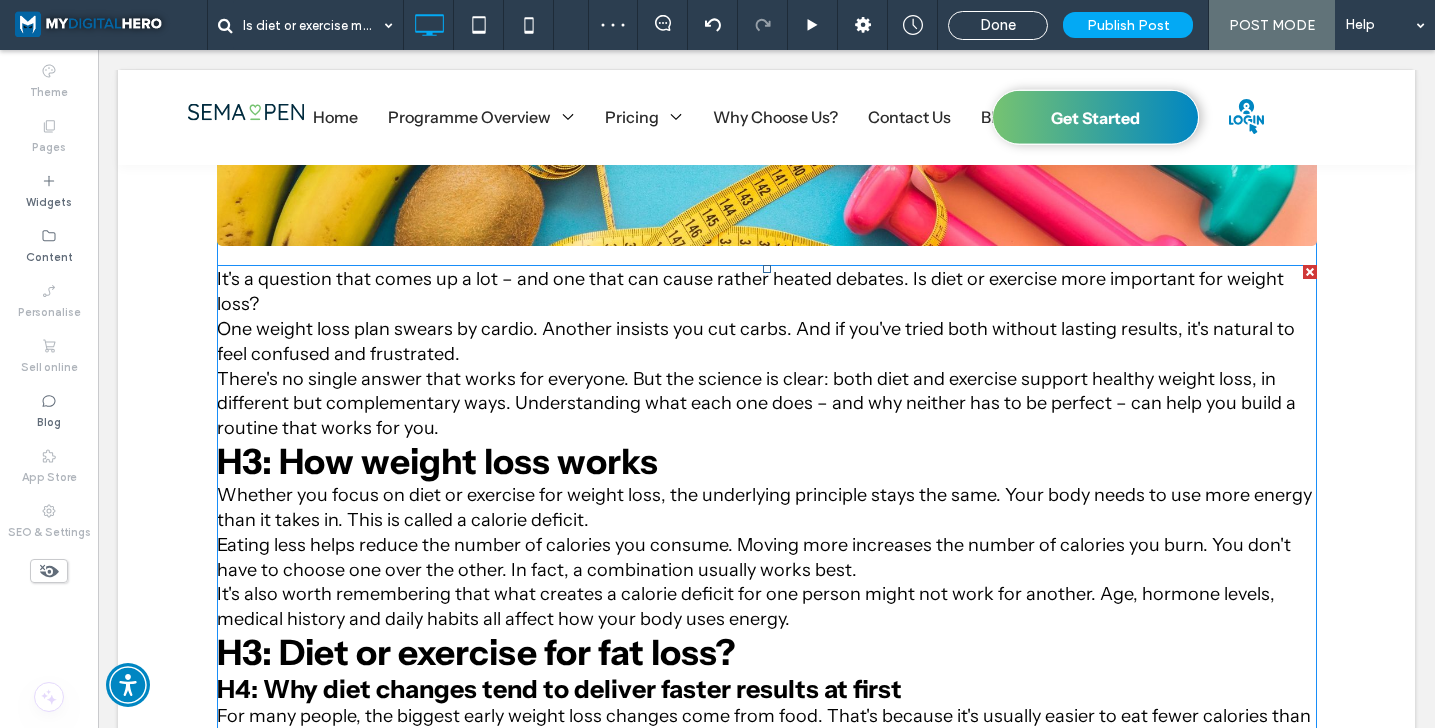 click on "One weight loss plan swears by cardio. Another insists you cut carbs. And if you've tried both without lasting results, it's natural to feel confused and frustrated." at bounding box center [767, 342] 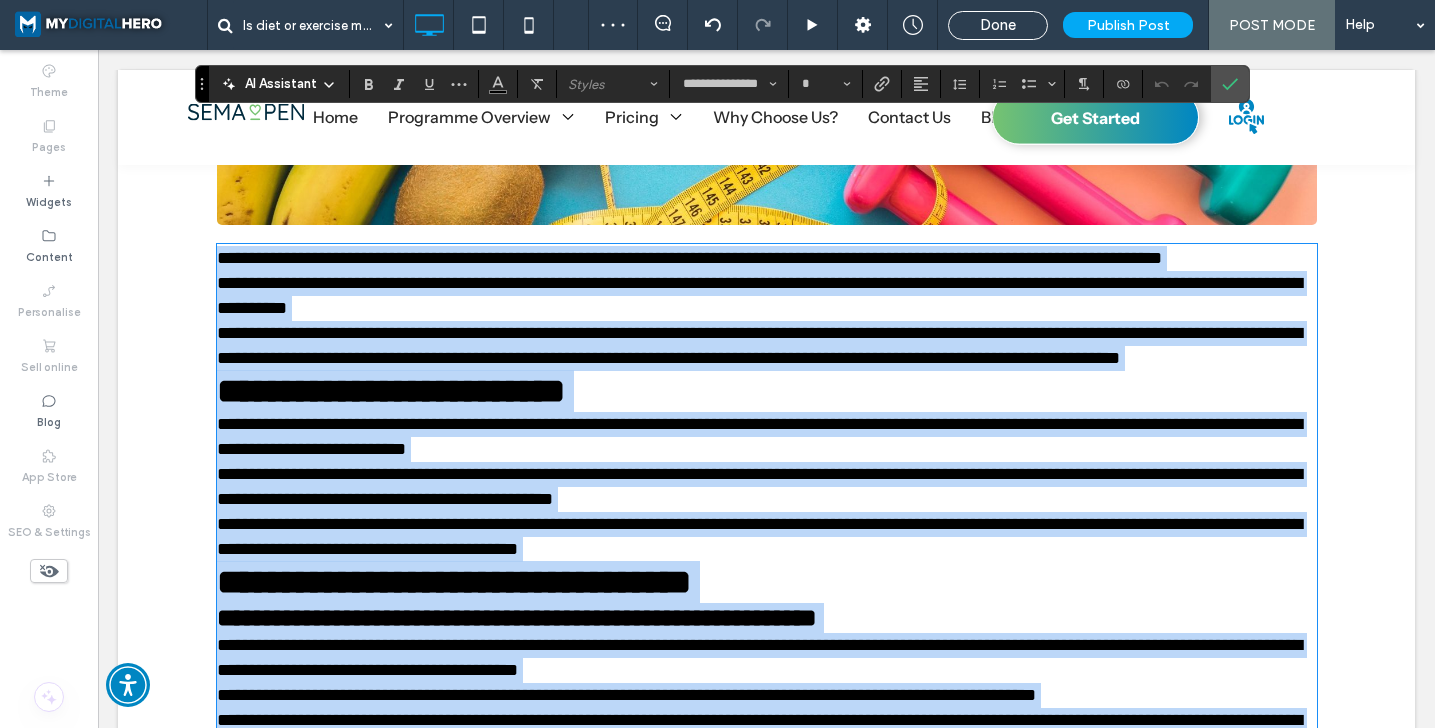 scroll, scrollTop: 1330, scrollLeft: 0, axis: vertical 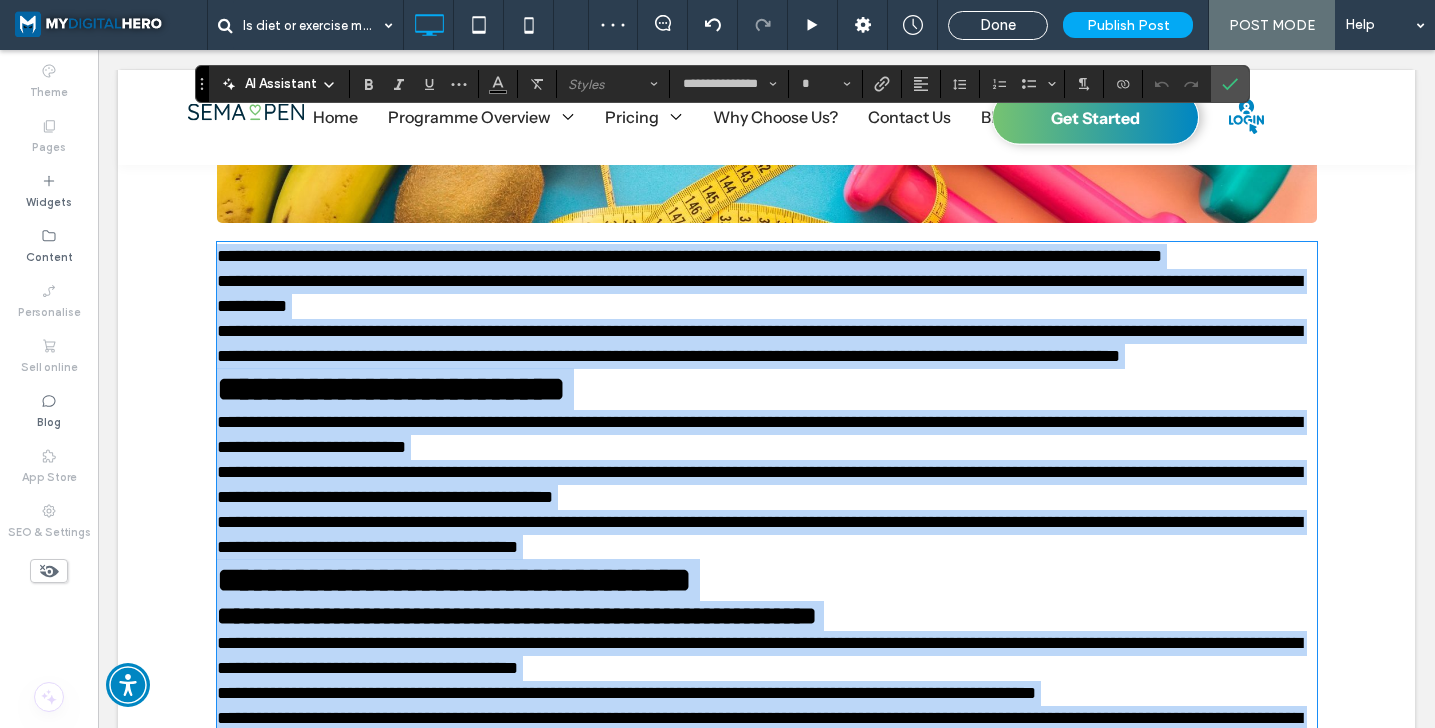 click on "**********" at bounding box center [767, 294] 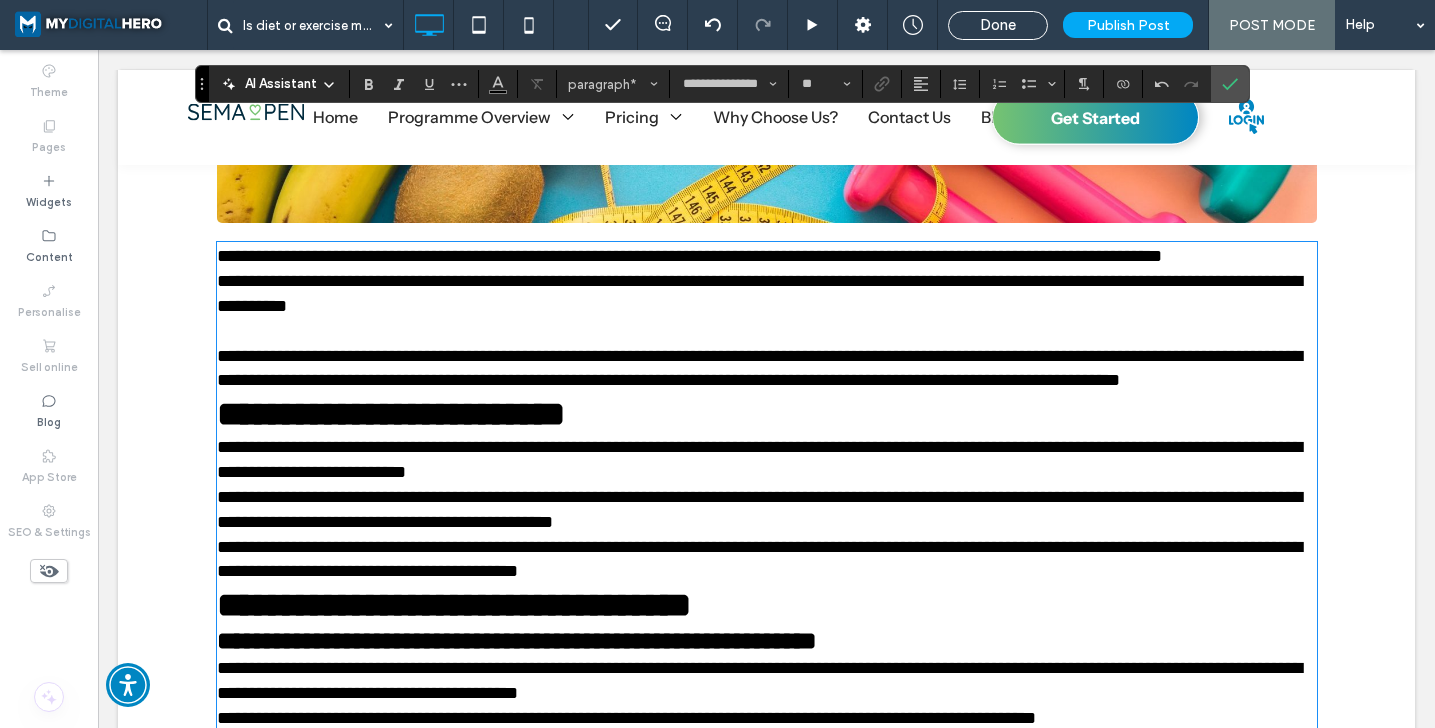 click on "**********" at bounding box center (767, 369) 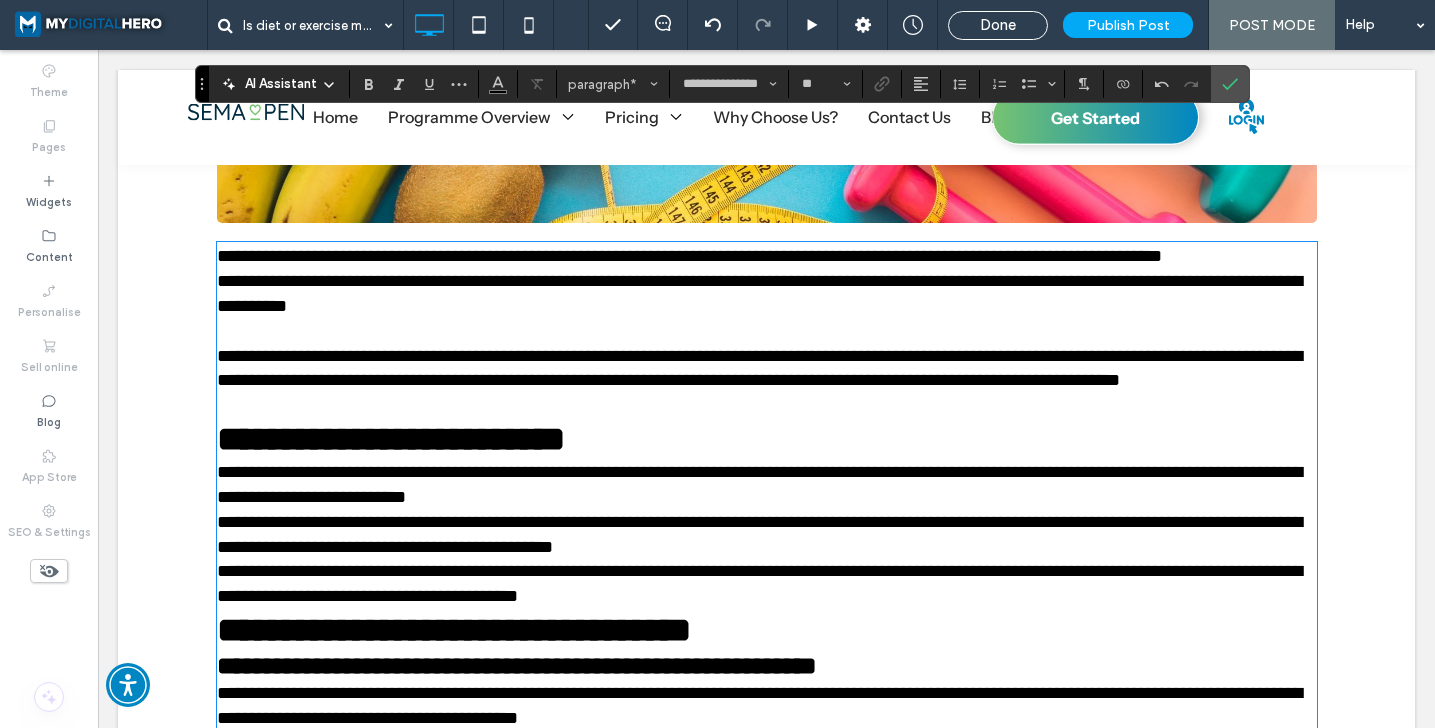 click on "**********" at bounding box center (767, 439) 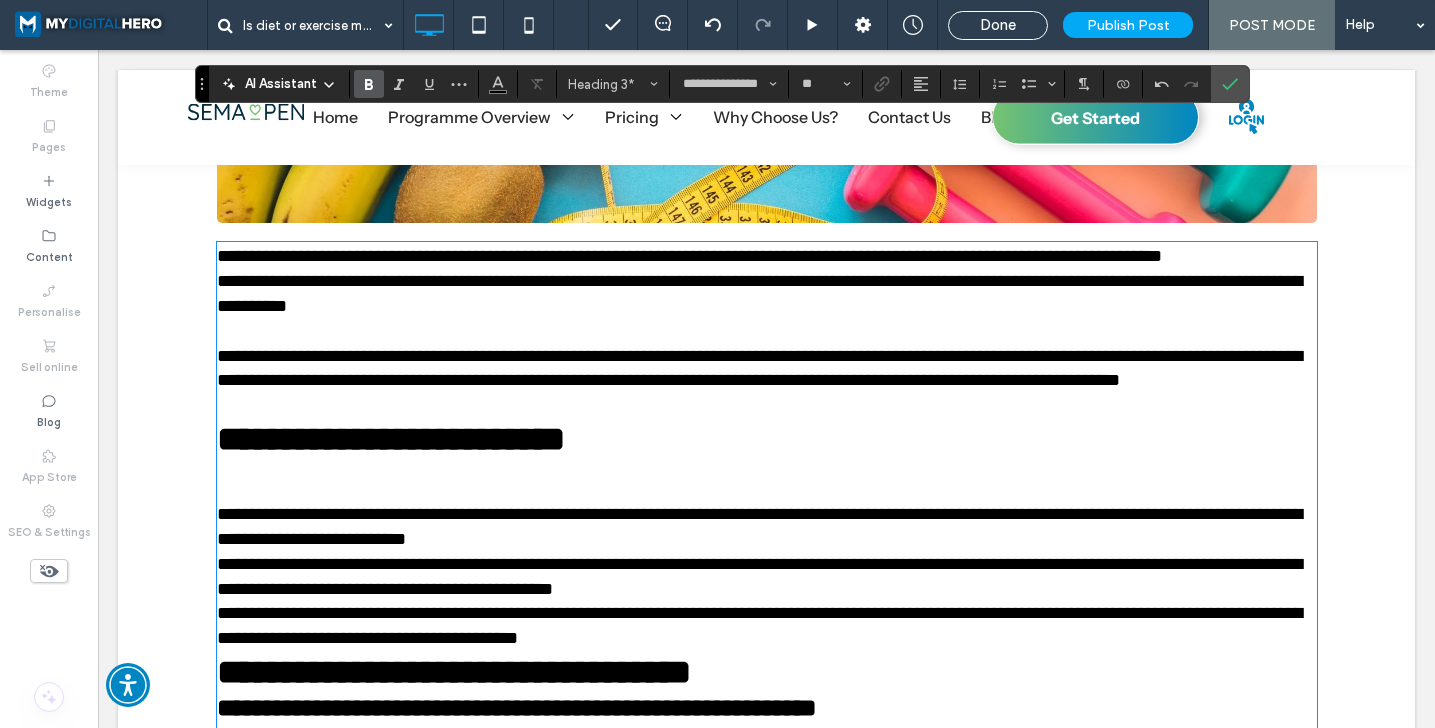 click on "**********" at bounding box center (767, 527) 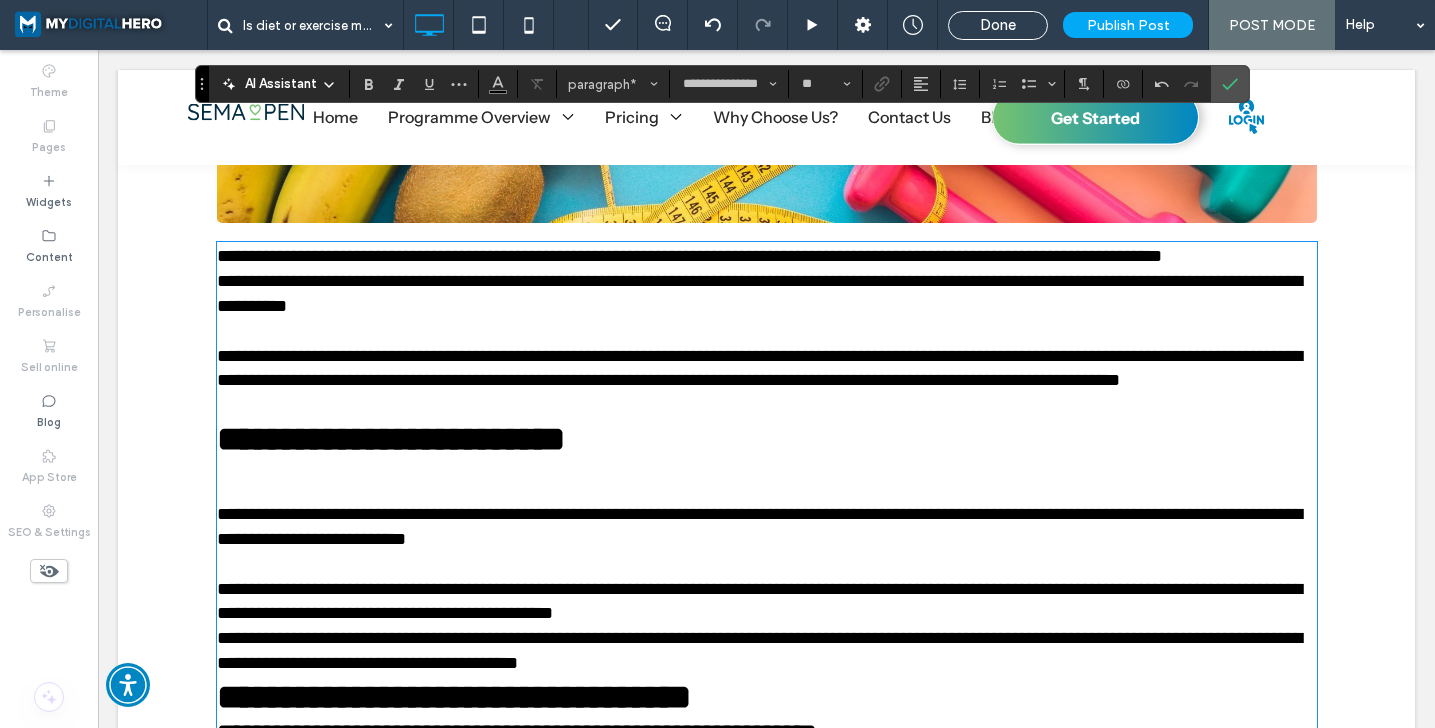 click on "**********" at bounding box center [767, 602] 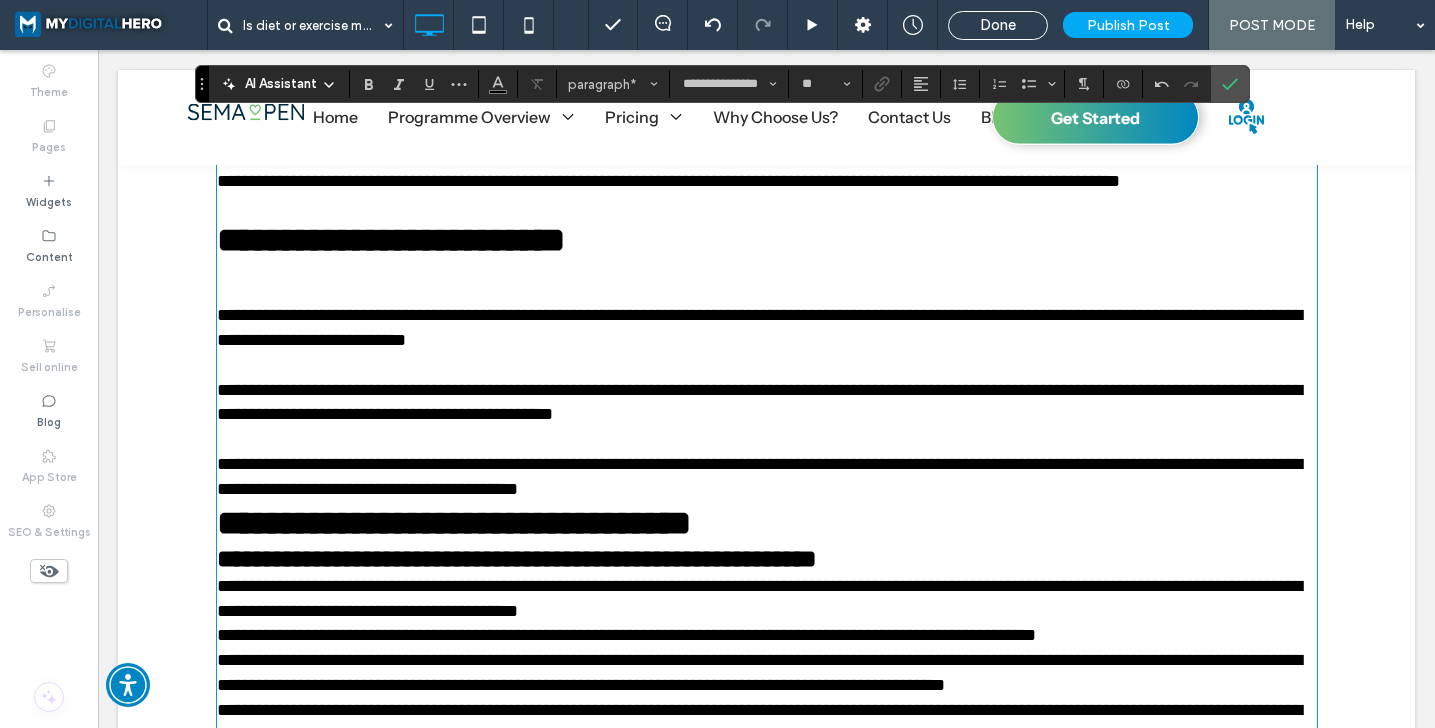 scroll, scrollTop: 1534, scrollLeft: 0, axis: vertical 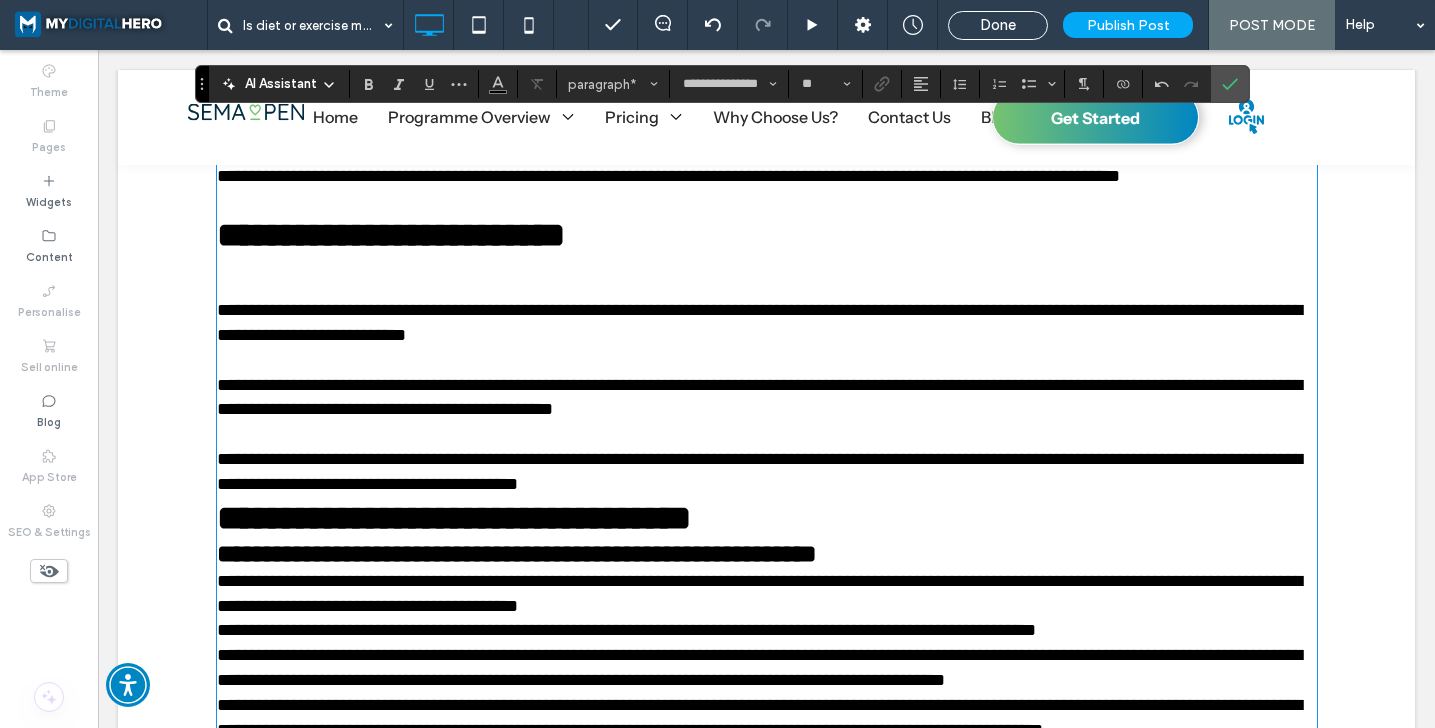 click on "**********" at bounding box center (767, 472) 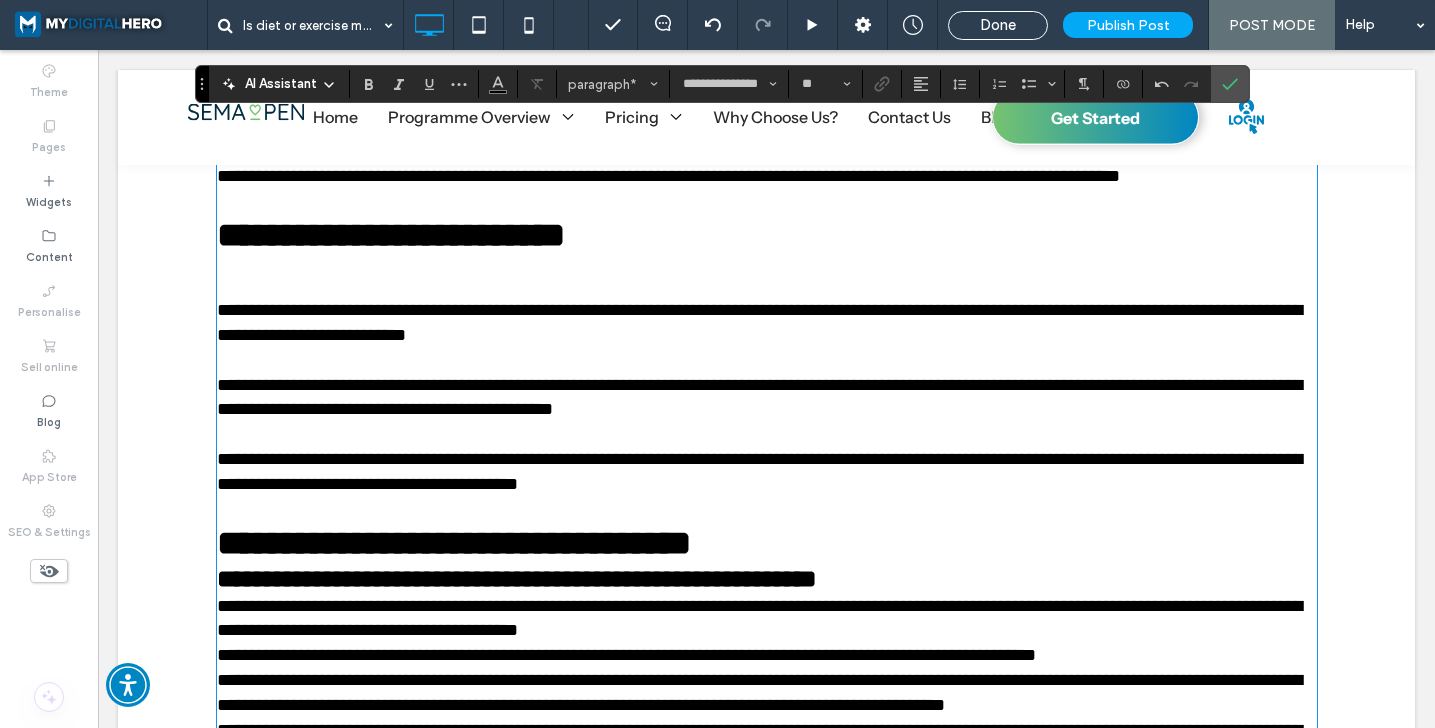 click on "**********" at bounding box center [767, 543] 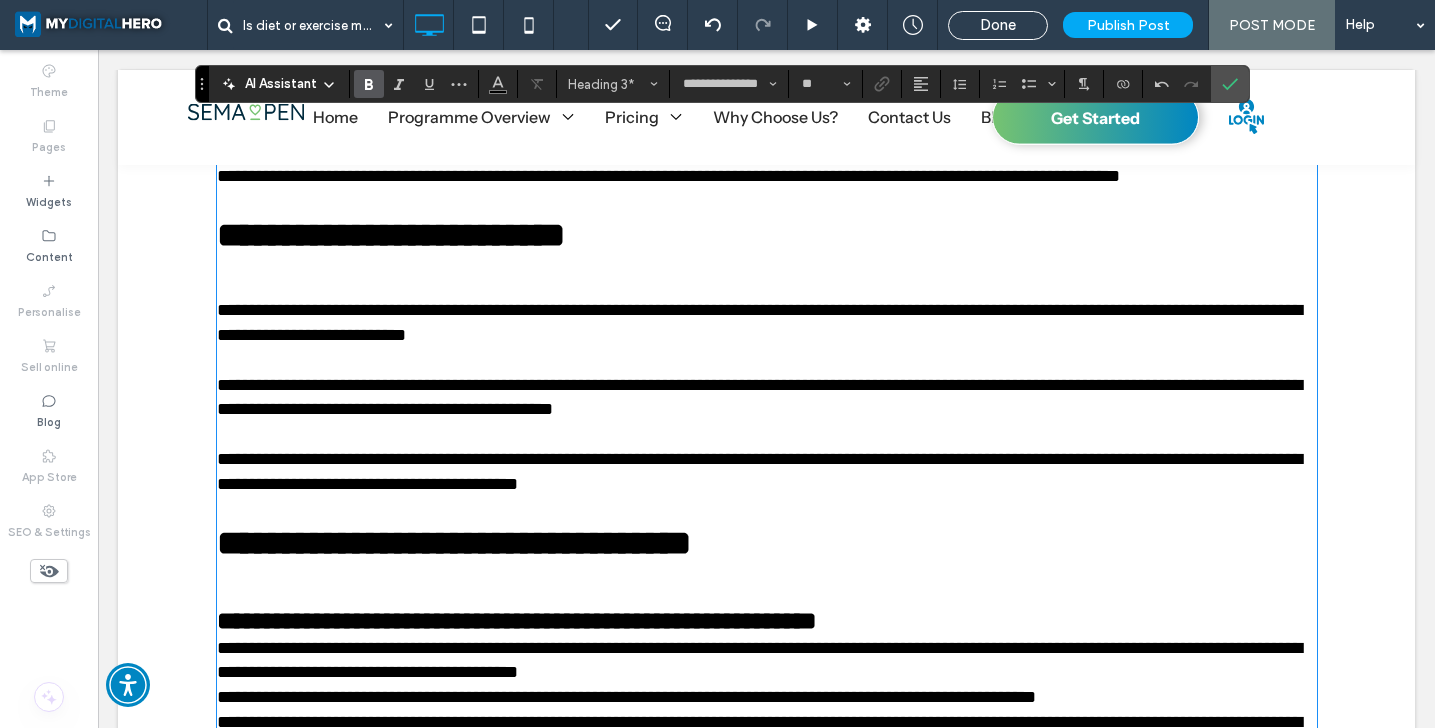 click on "**********" at bounding box center [767, 621] 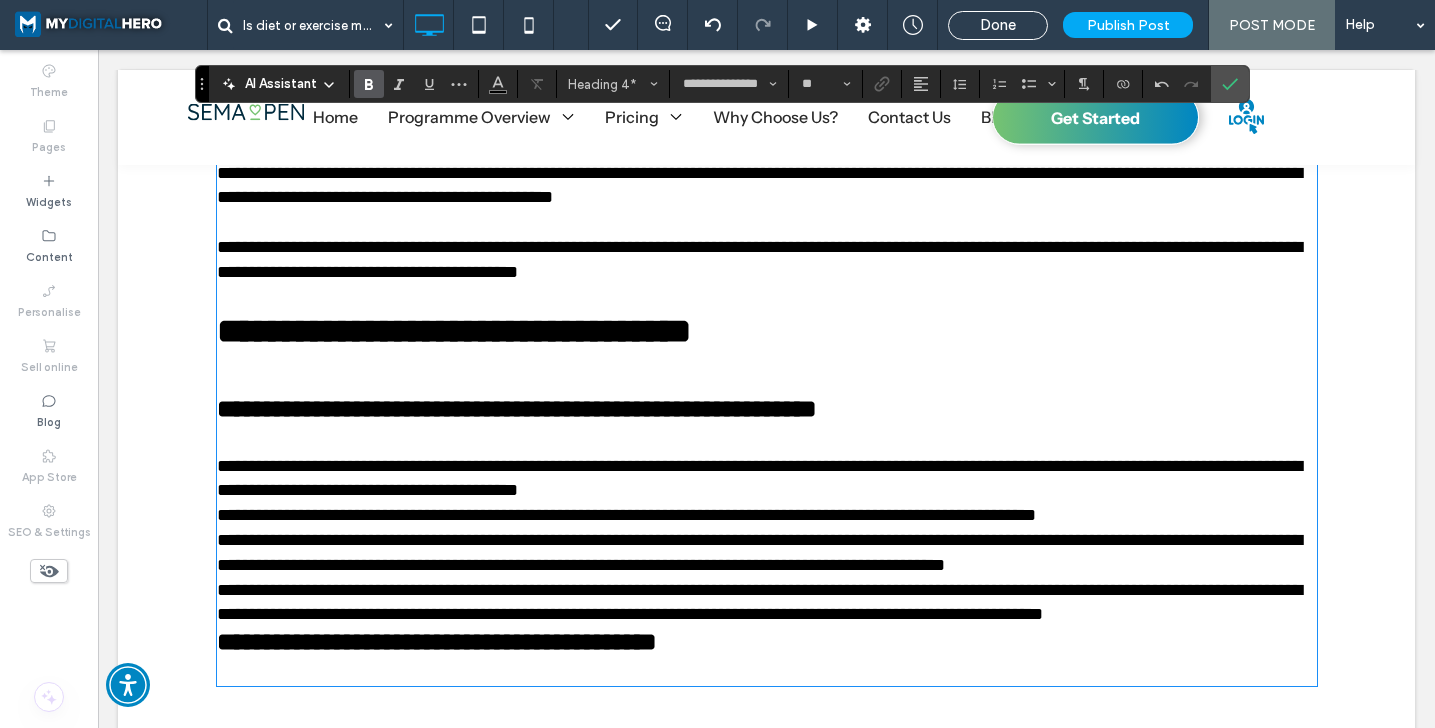 scroll, scrollTop: 1749, scrollLeft: 0, axis: vertical 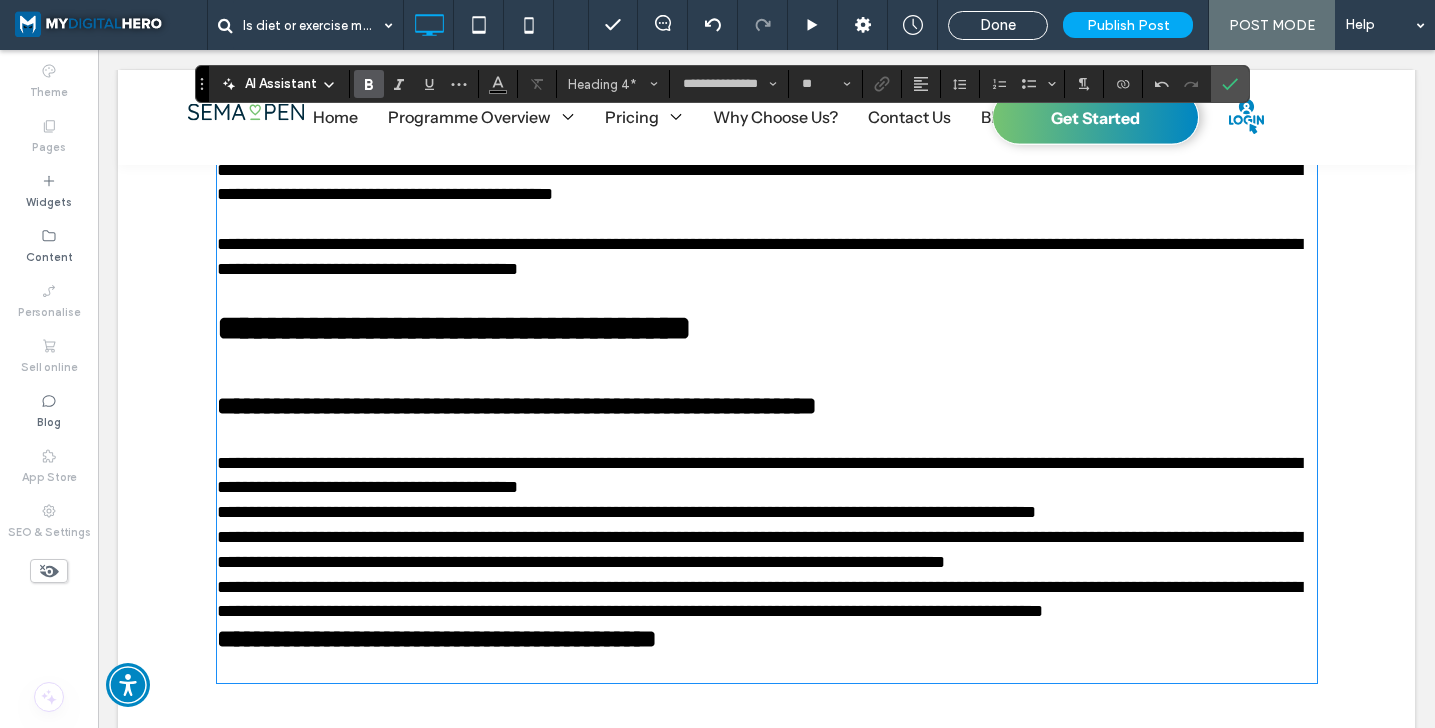 click on "**********" at bounding box center (767, 476) 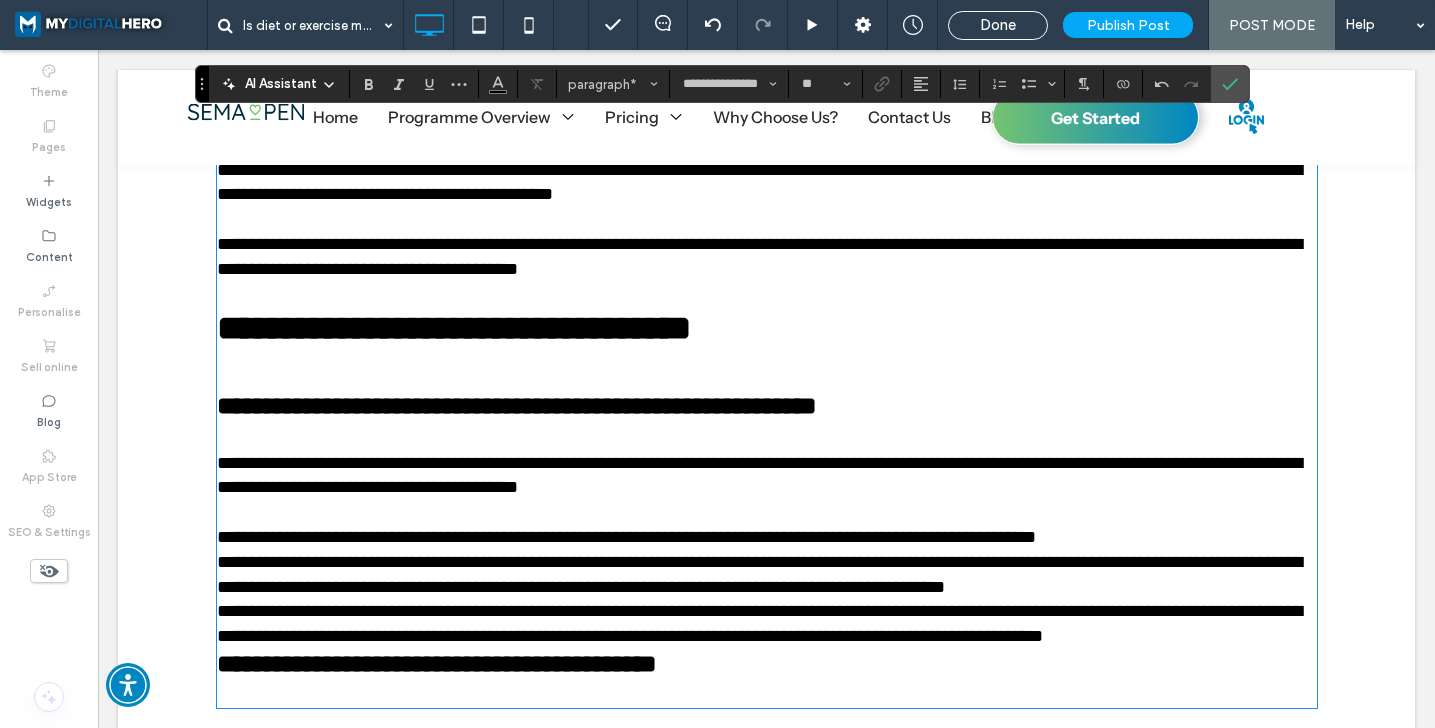 click on "**********" at bounding box center (767, 575) 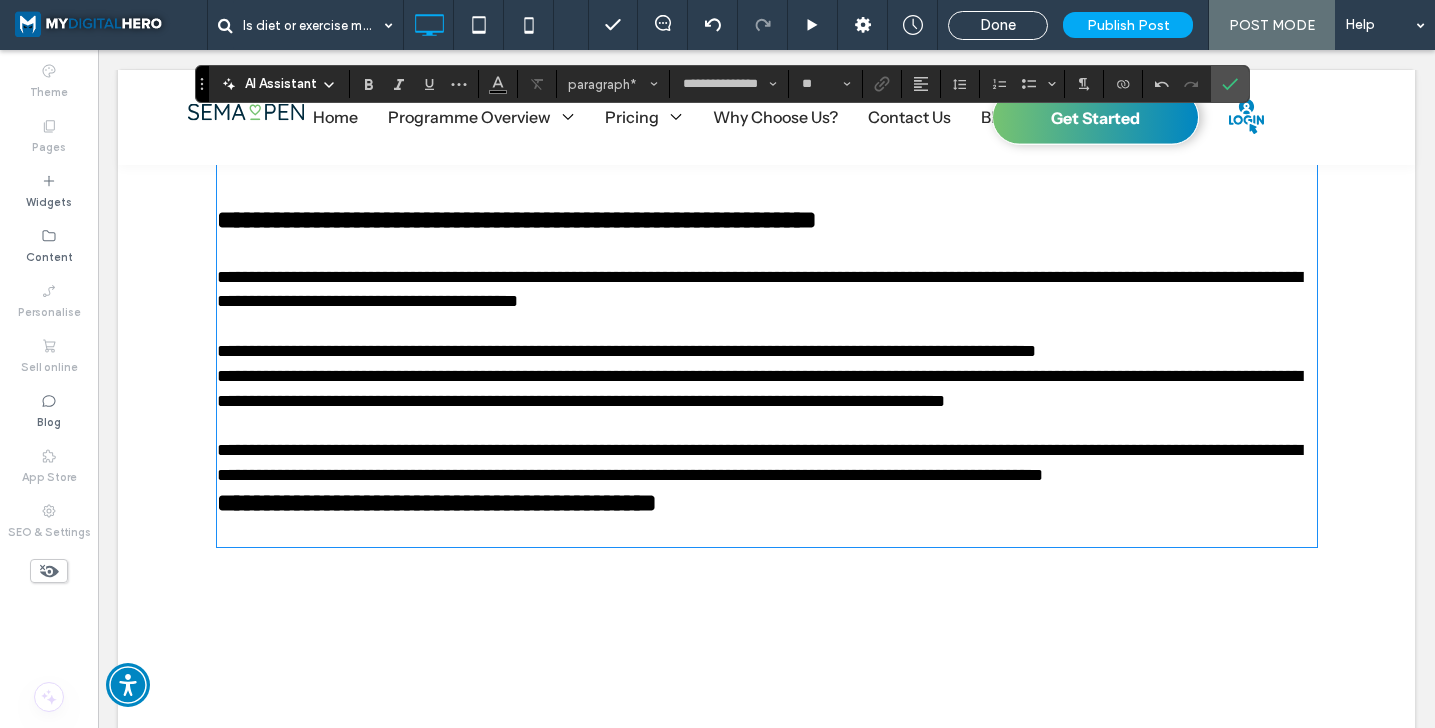 scroll, scrollTop: 1957, scrollLeft: 0, axis: vertical 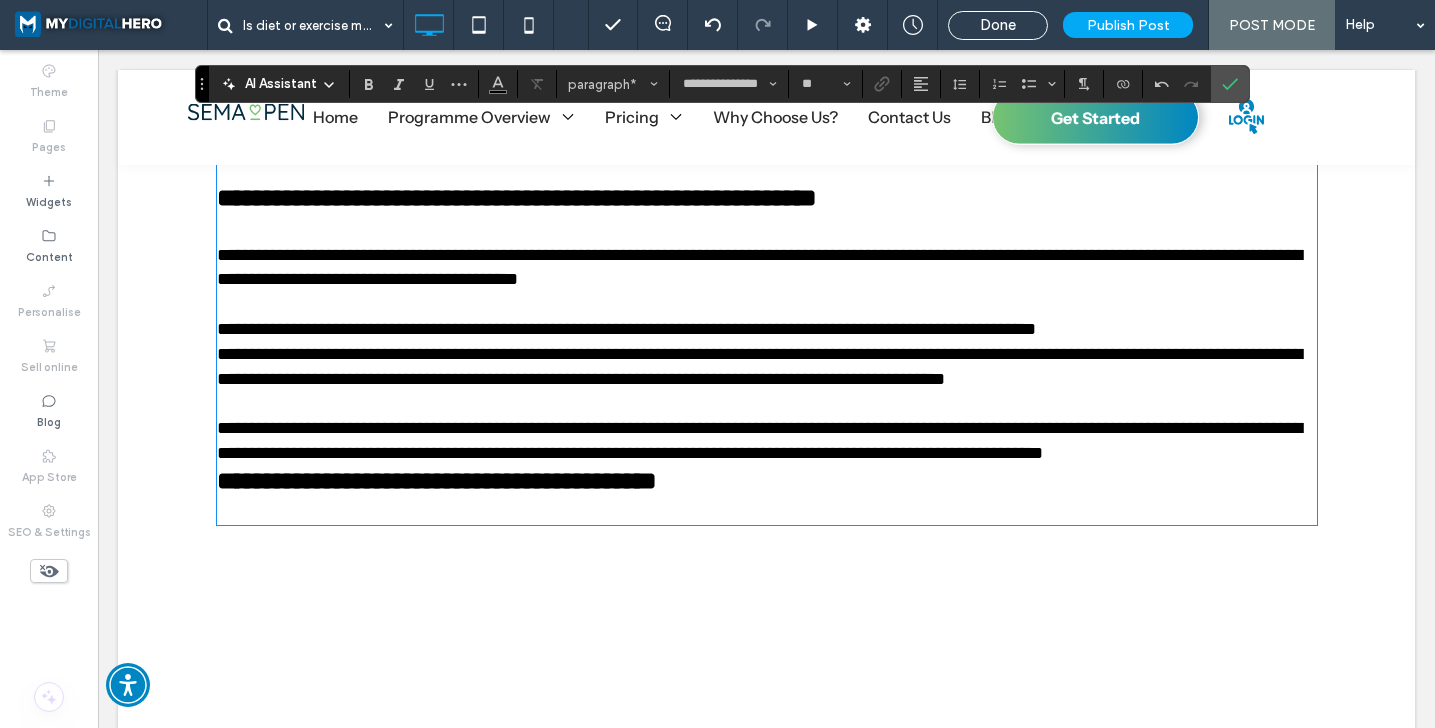 click on "**********" at bounding box center [767, 441] 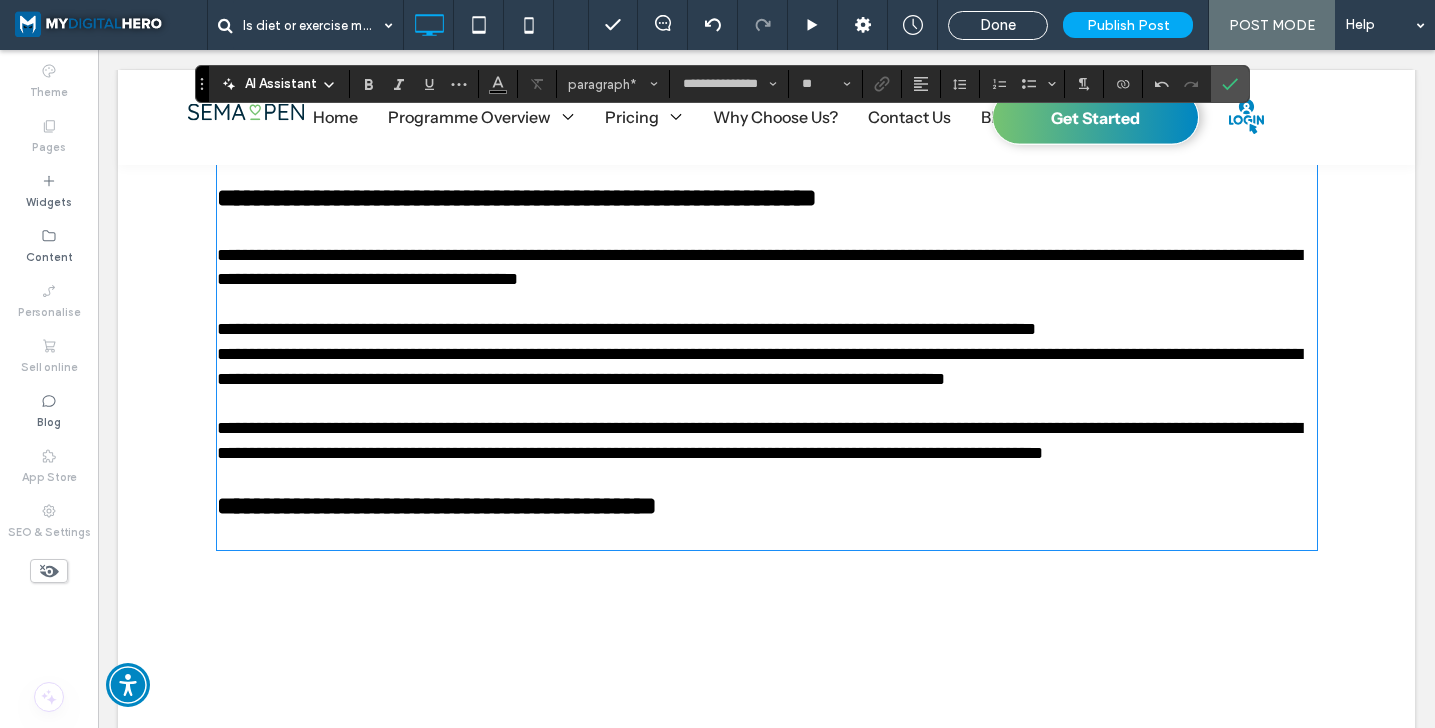 type on "**" 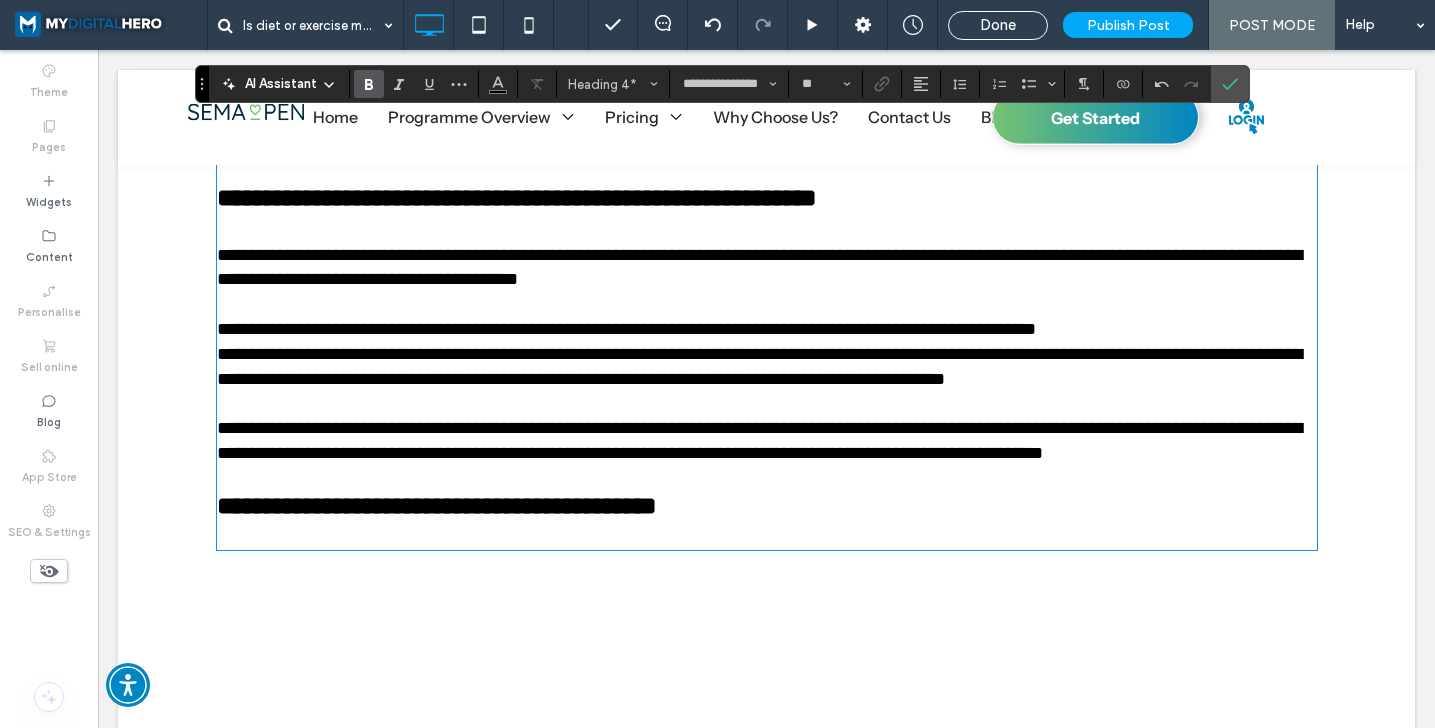 type 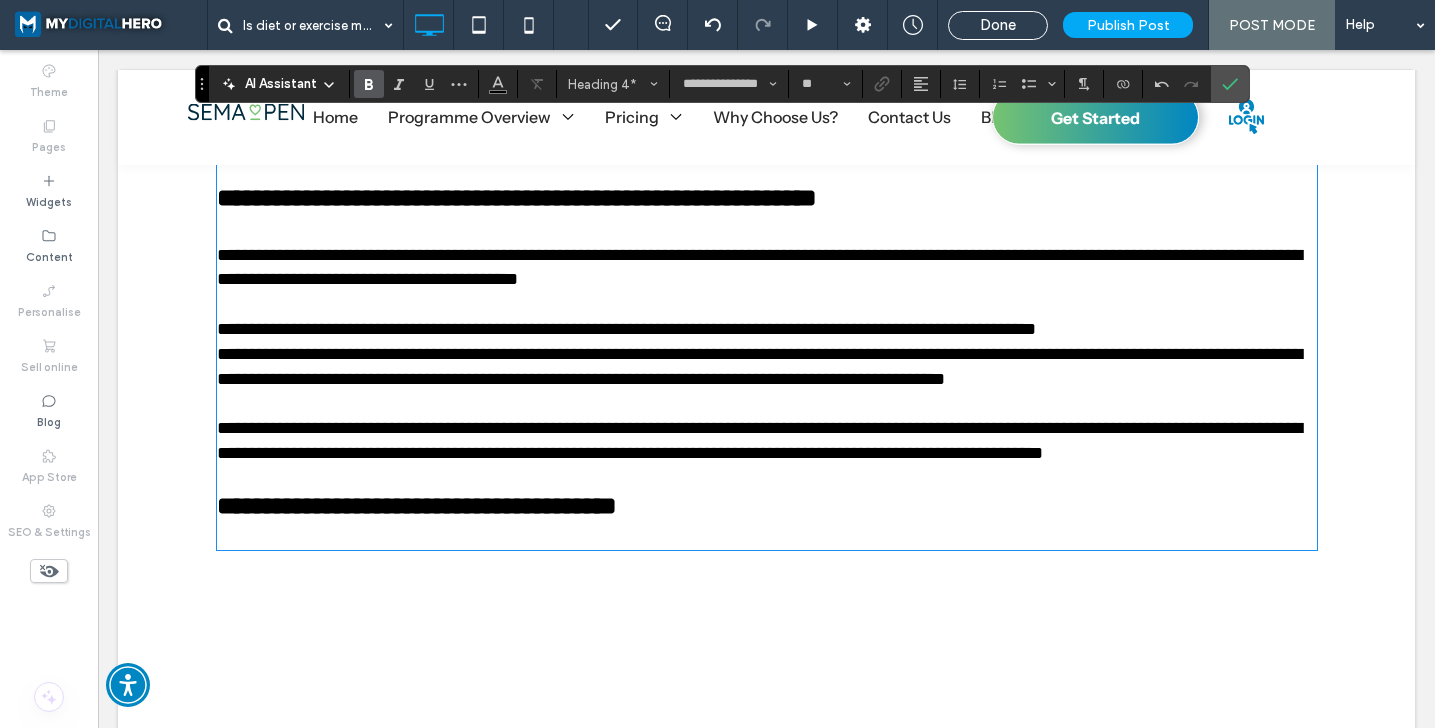 click on "**********" at bounding box center (517, 197) 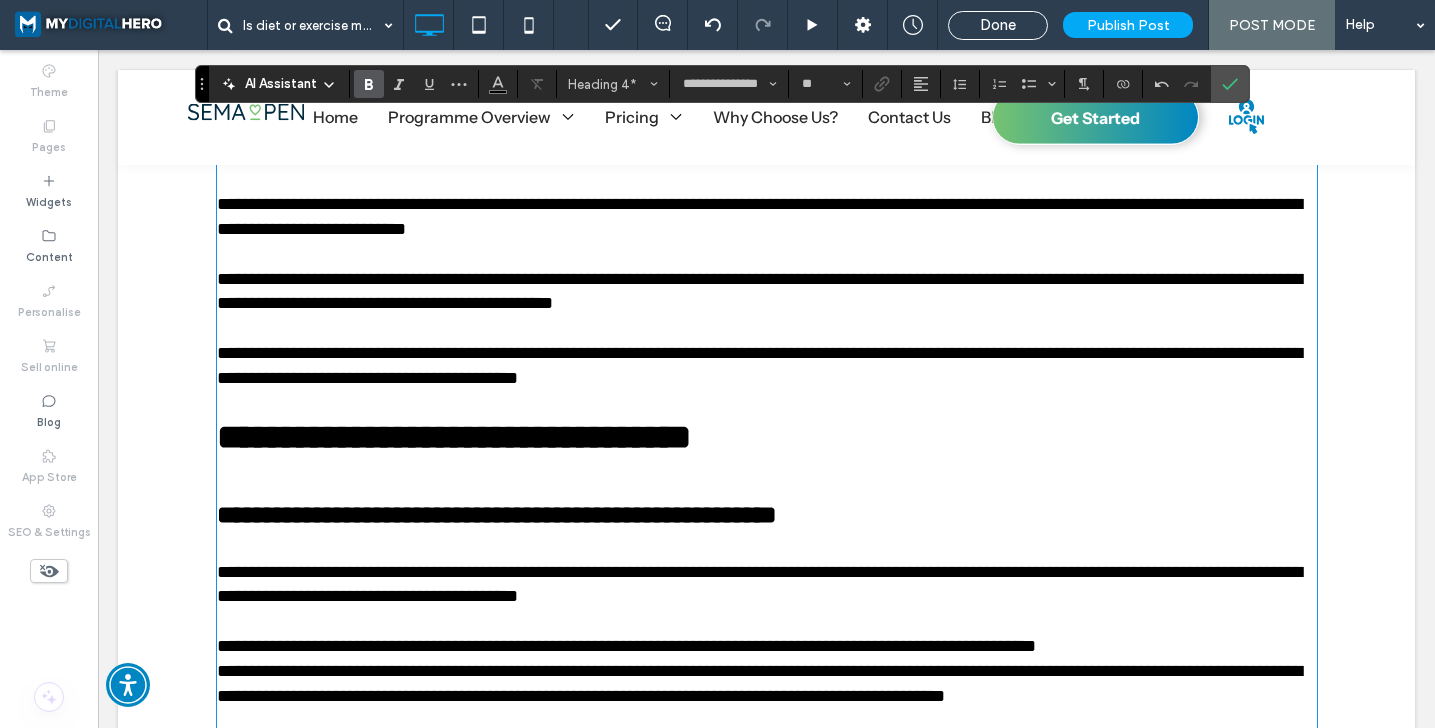 scroll, scrollTop: 1555, scrollLeft: 0, axis: vertical 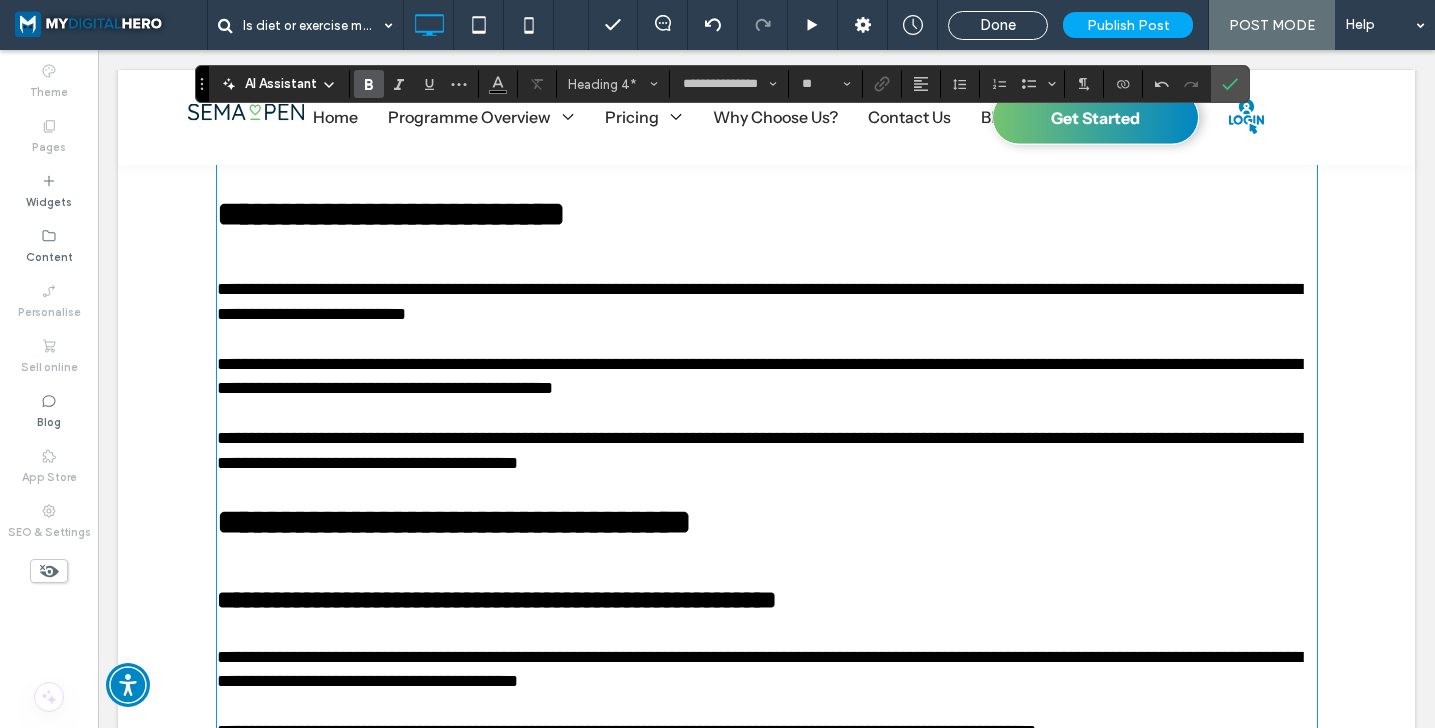 click on "**********" at bounding box center [454, 522] 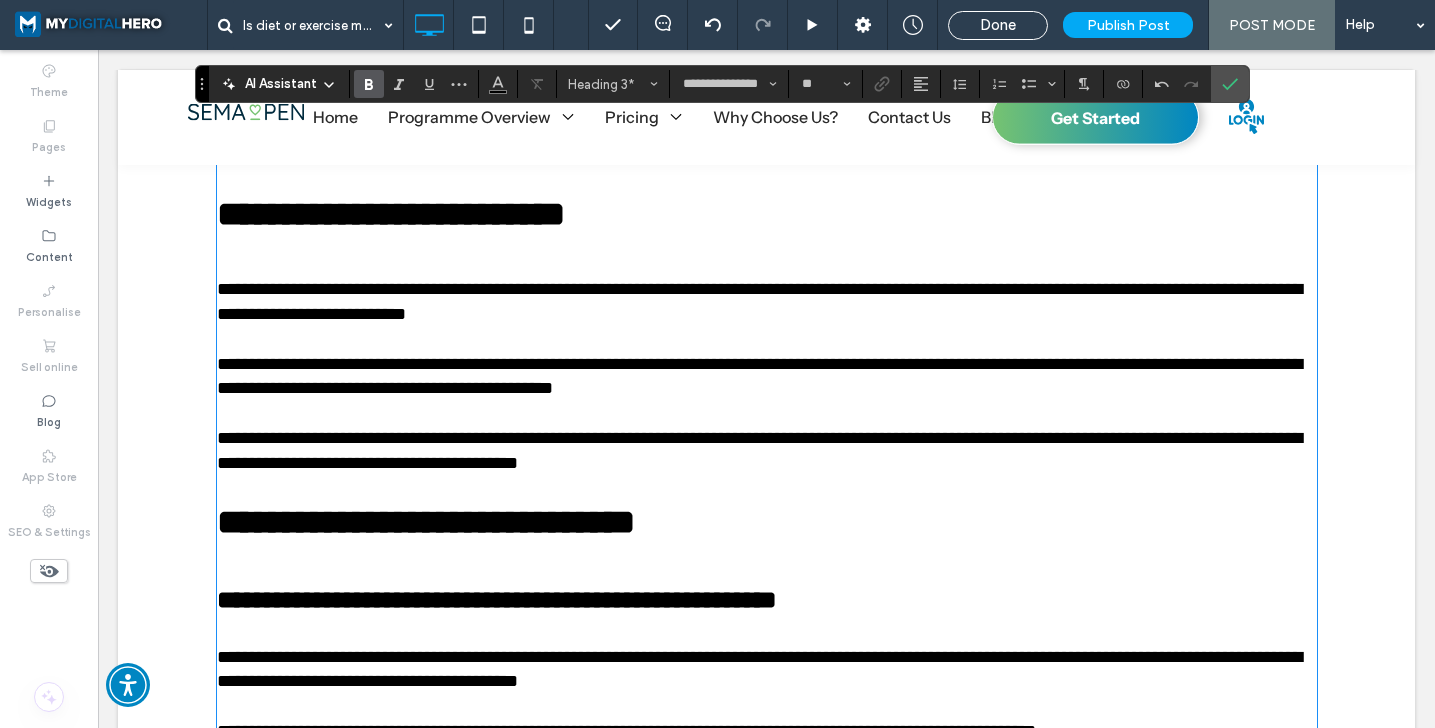 click on "**********" at bounding box center [391, 214] 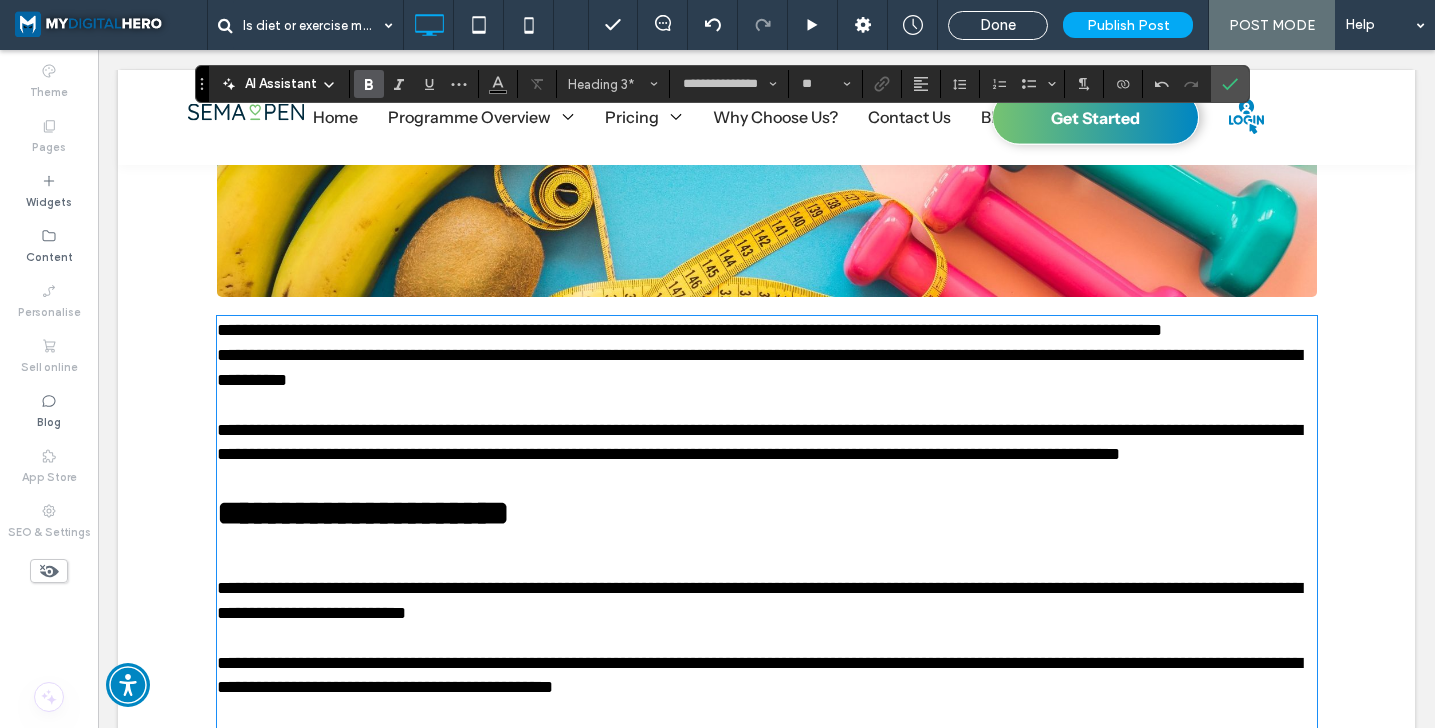 scroll, scrollTop: 1254, scrollLeft: 0, axis: vertical 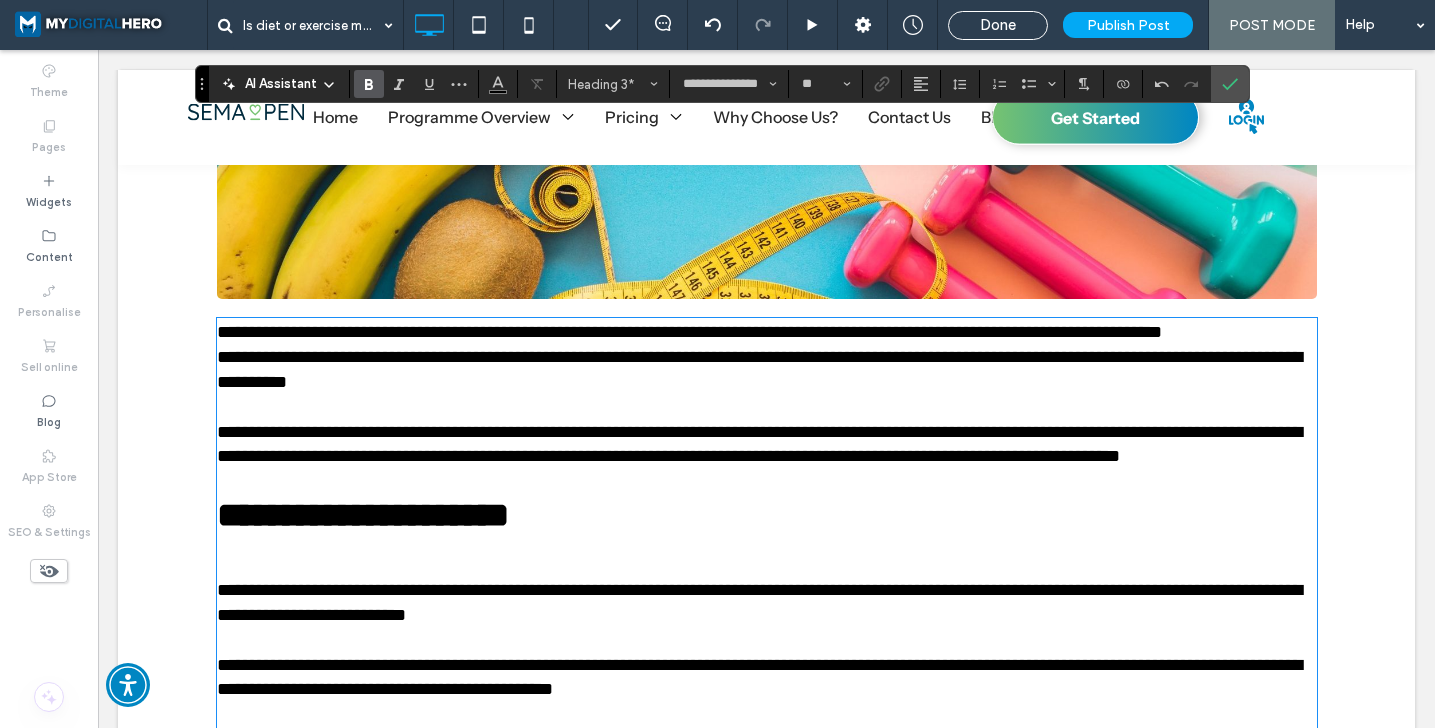 click on "**********" at bounding box center (689, 332) 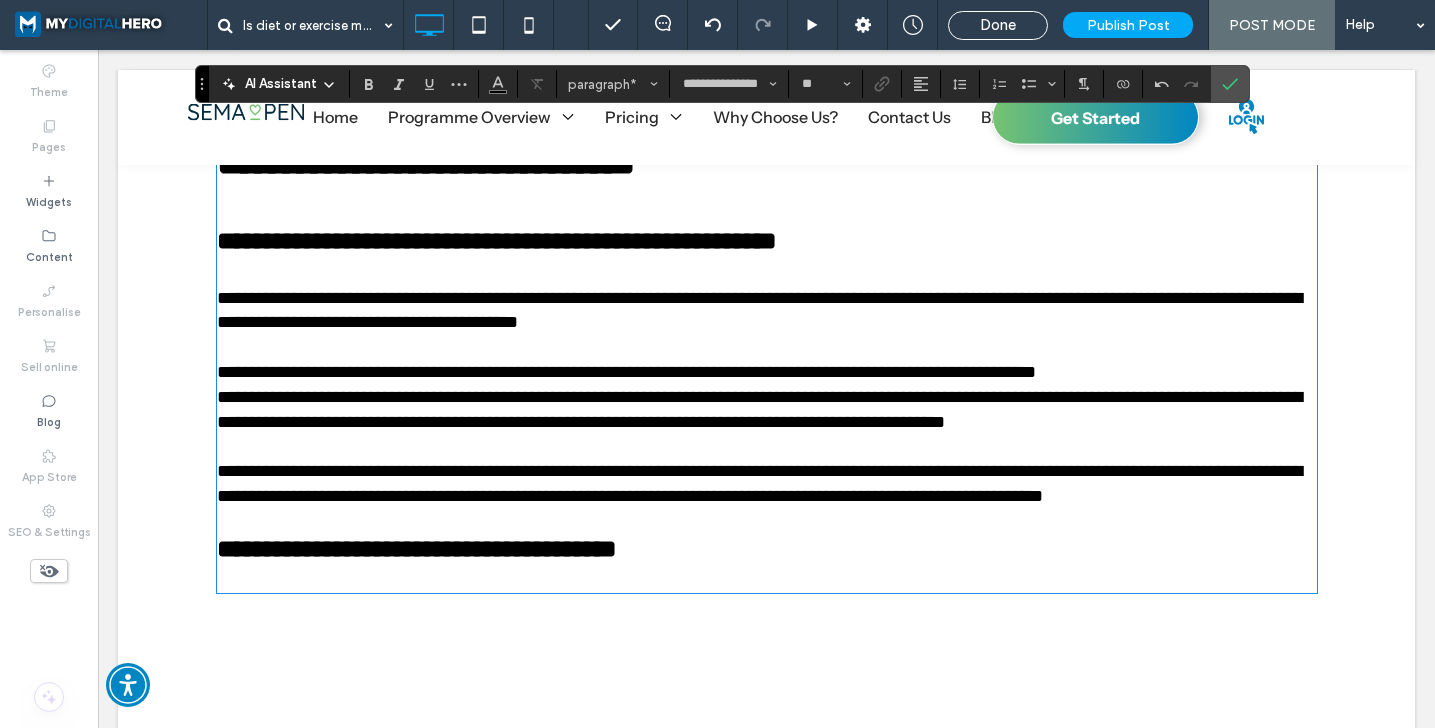 scroll, scrollTop: 1920, scrollLeft: 0, axis: vertical 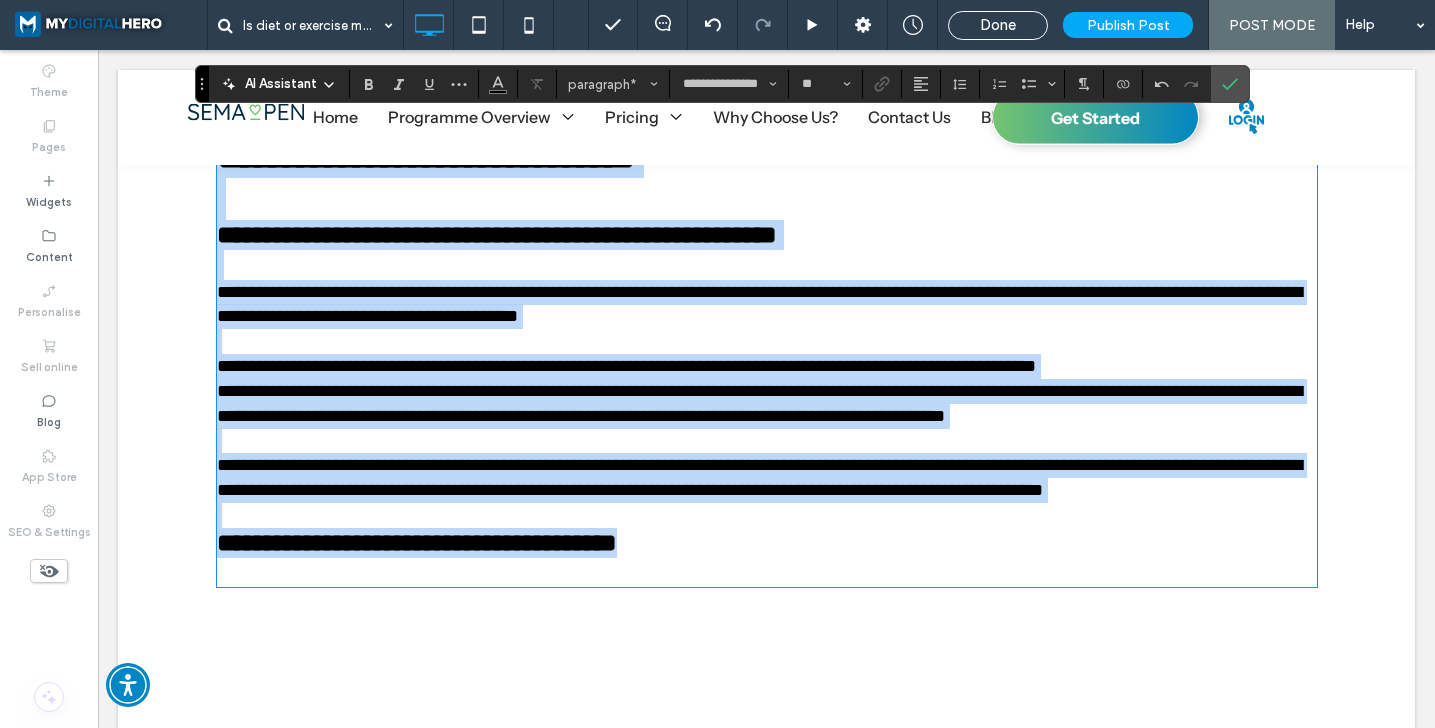 click on "**********" at bounding box center [767, 543] 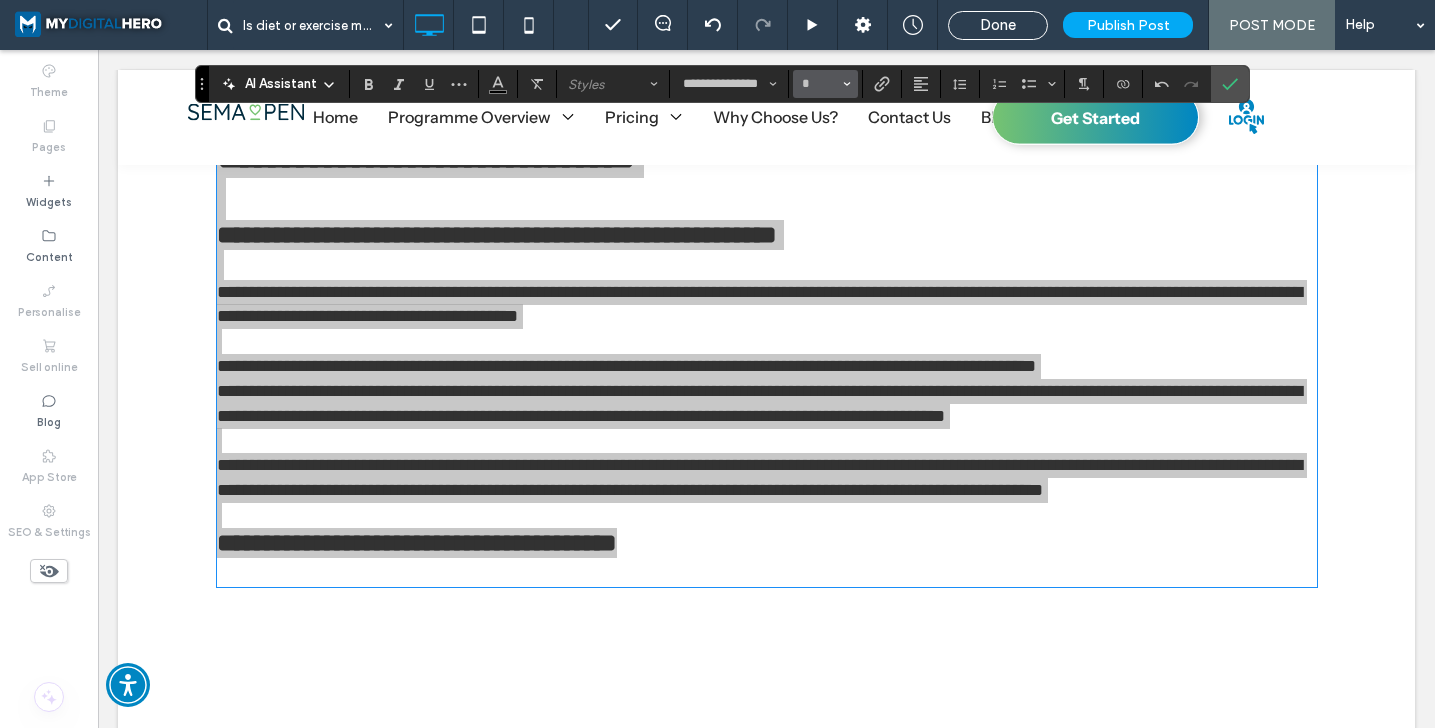 click on "*" at bounding box center [825, 84] 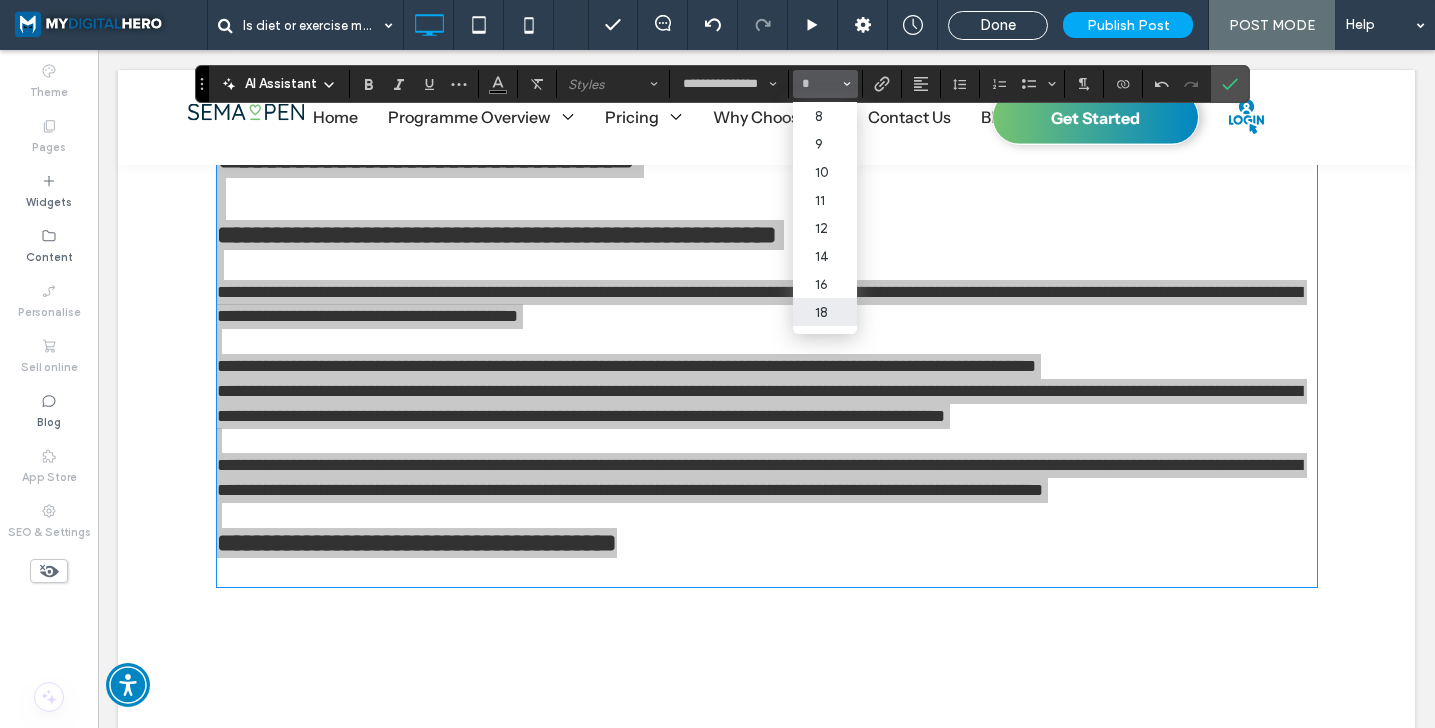 click on "18" at bounding box center (825, 312) 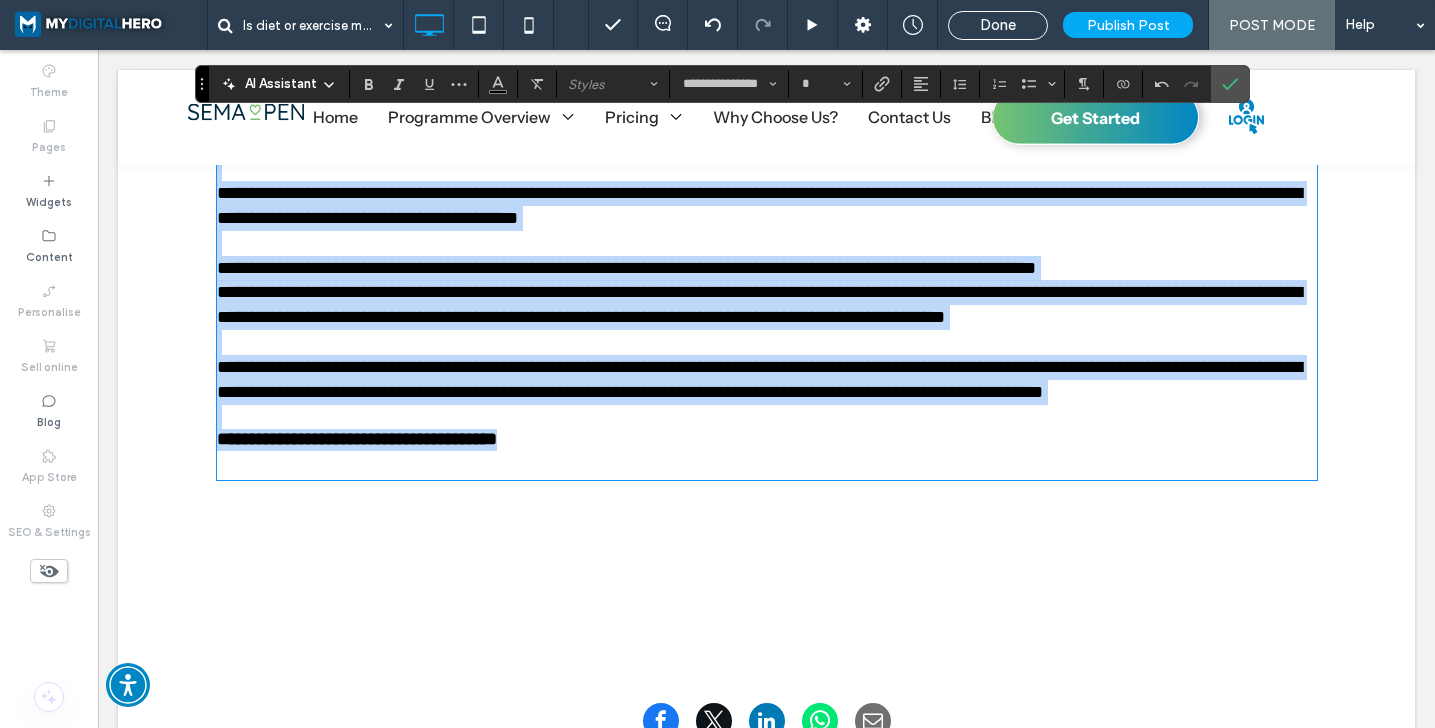 type on "**" 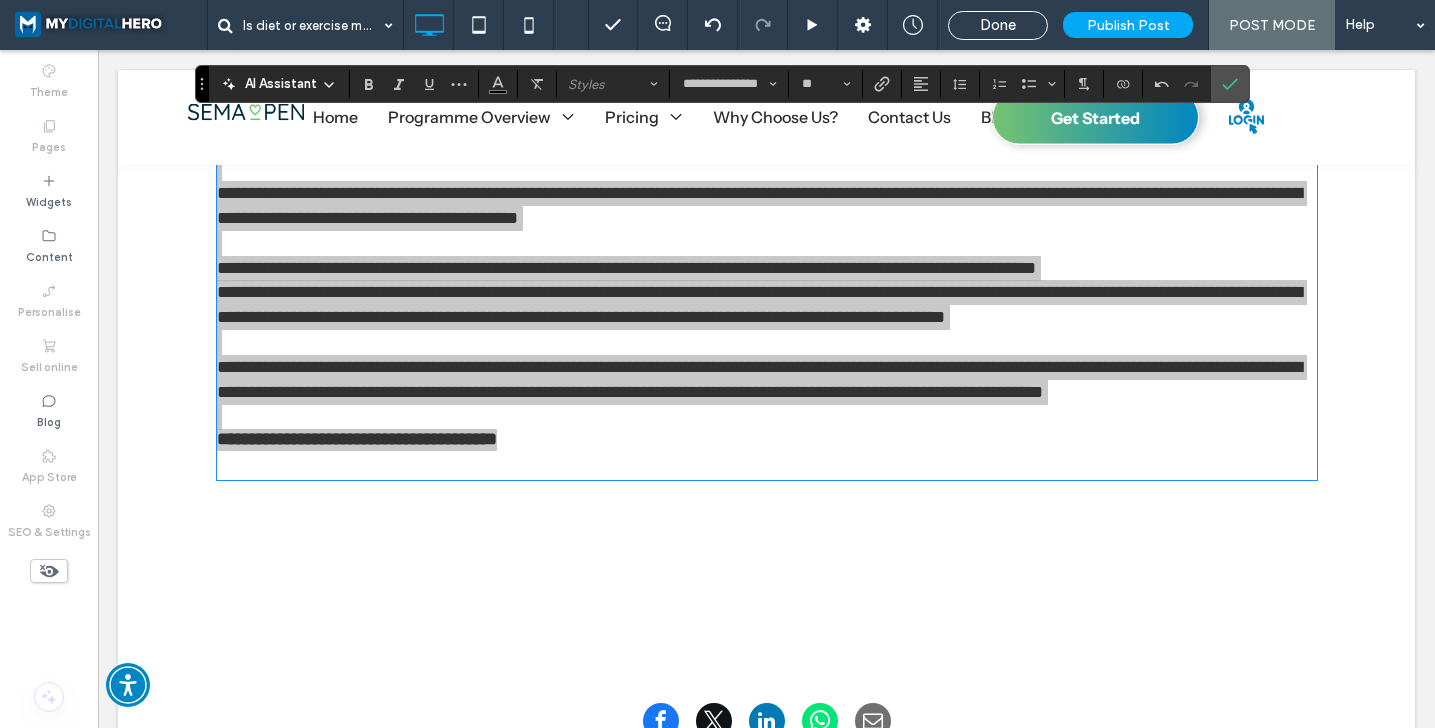 click on "**********" at bounding box center [722, 84] 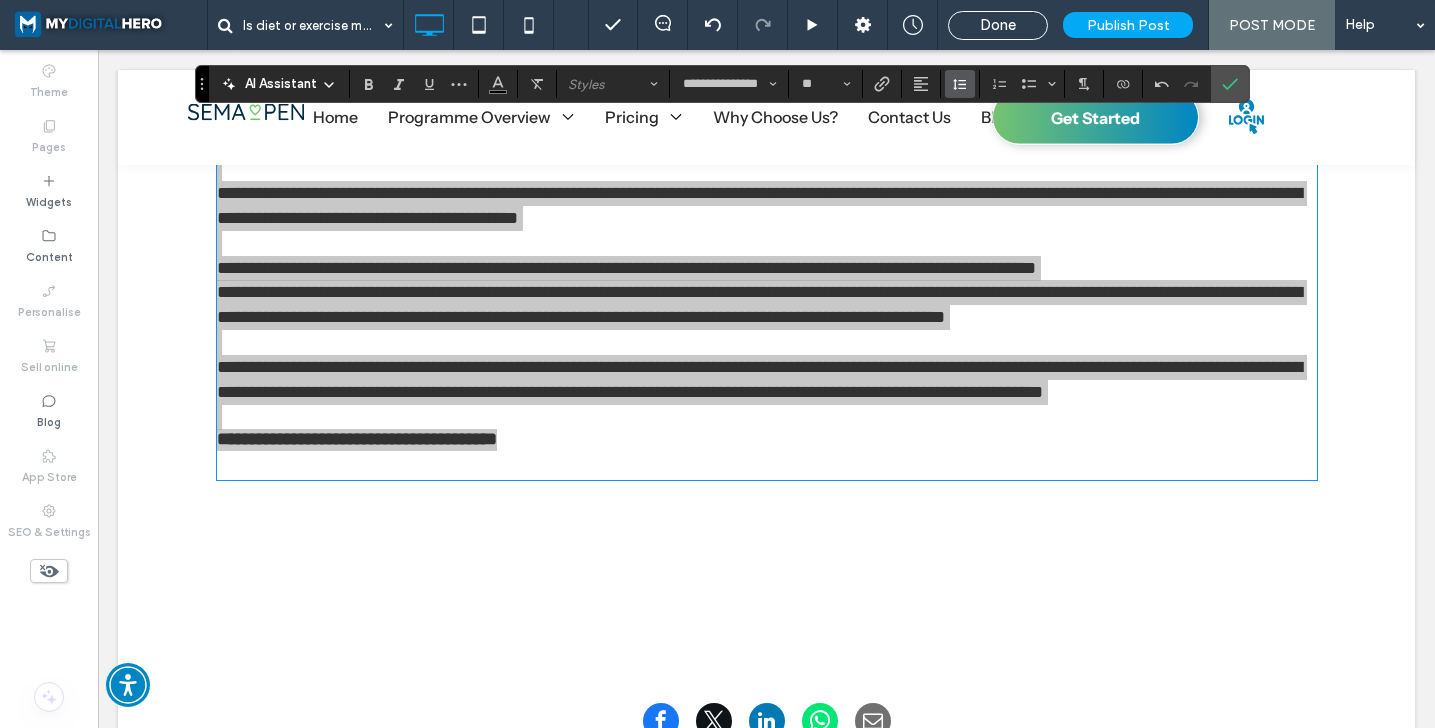 click 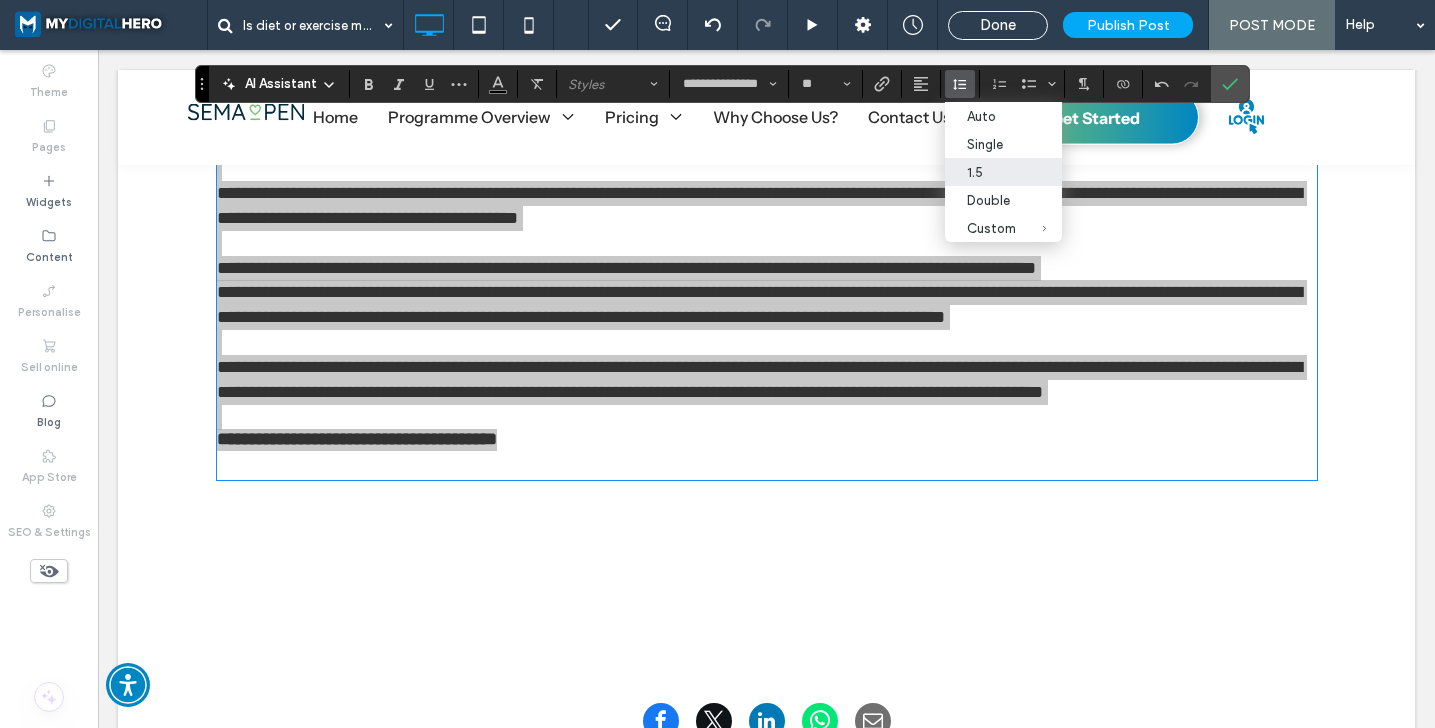 click on "1.5" at bounding box center [1003, 172] 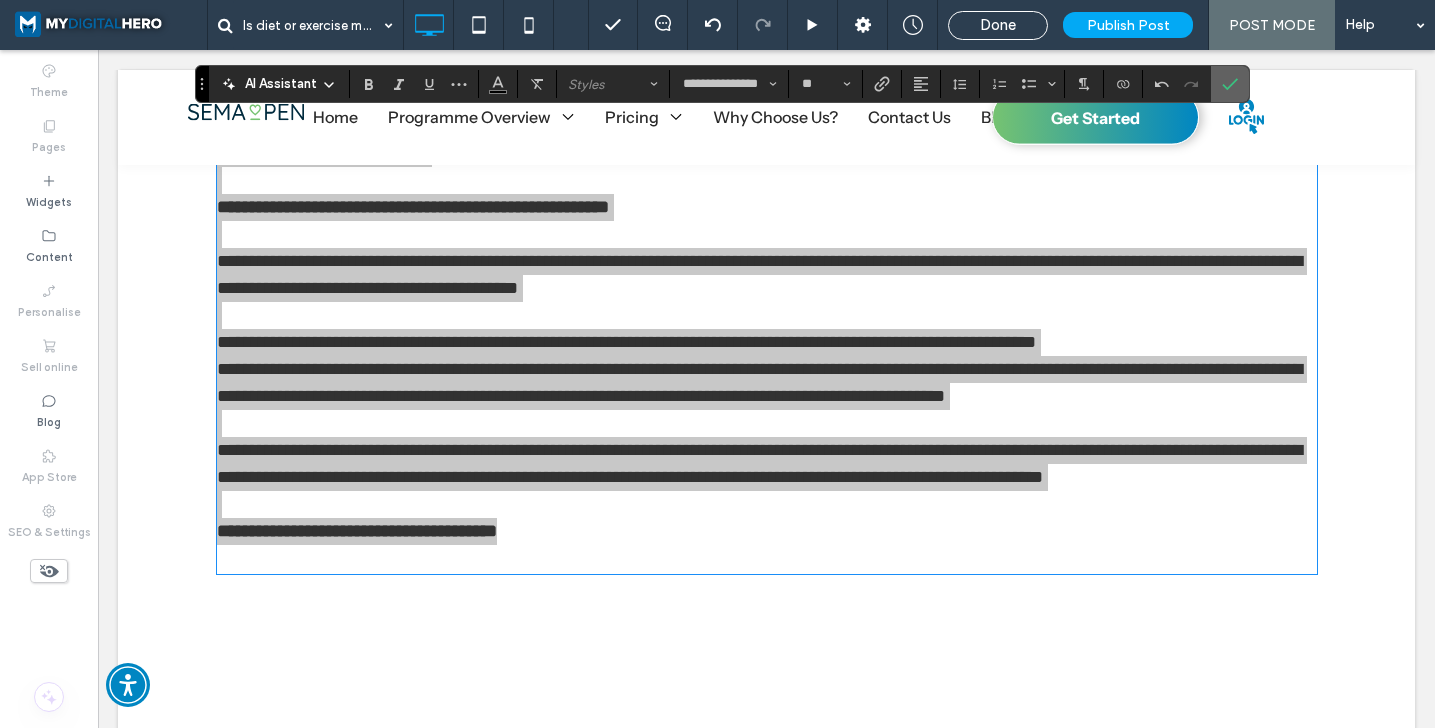 click at bounding box center [1230, 84] 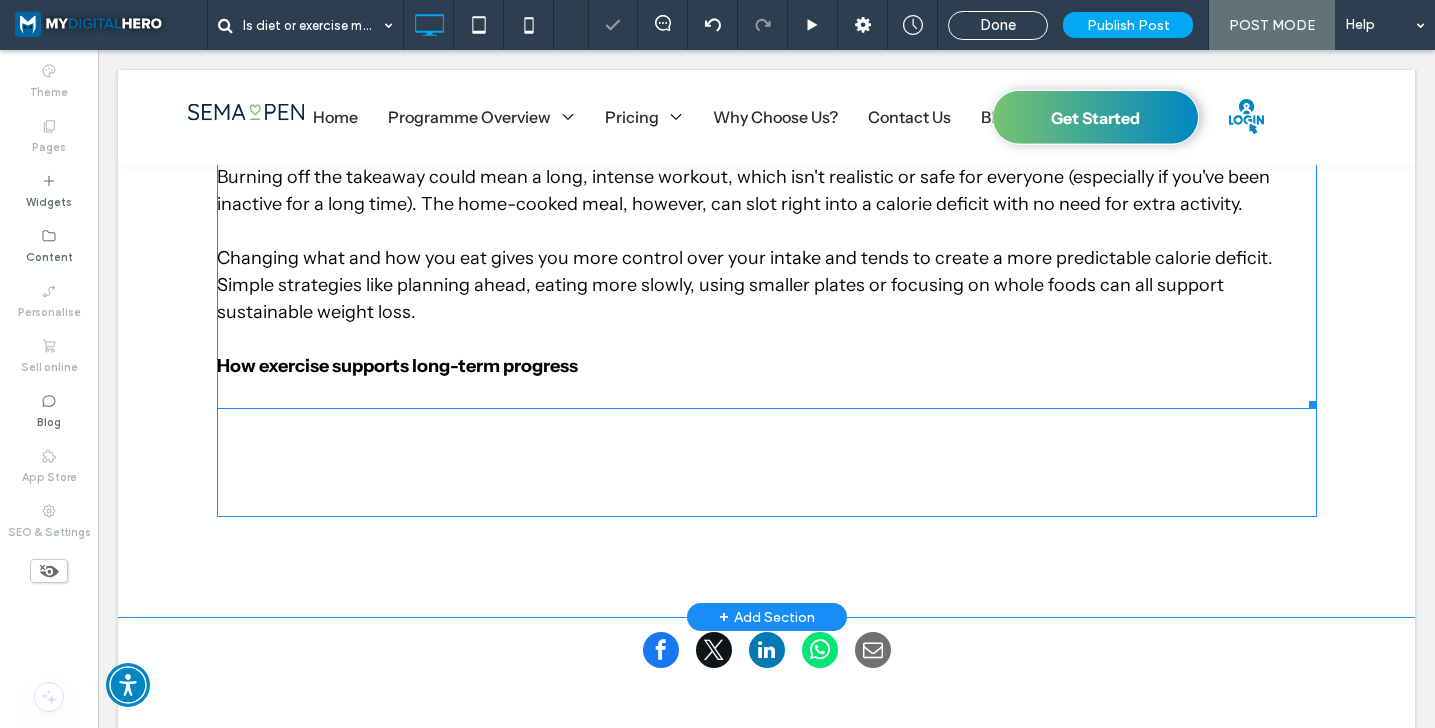 scroll, scrollTop: 2177, scrollLeft: 0, axis: vertical 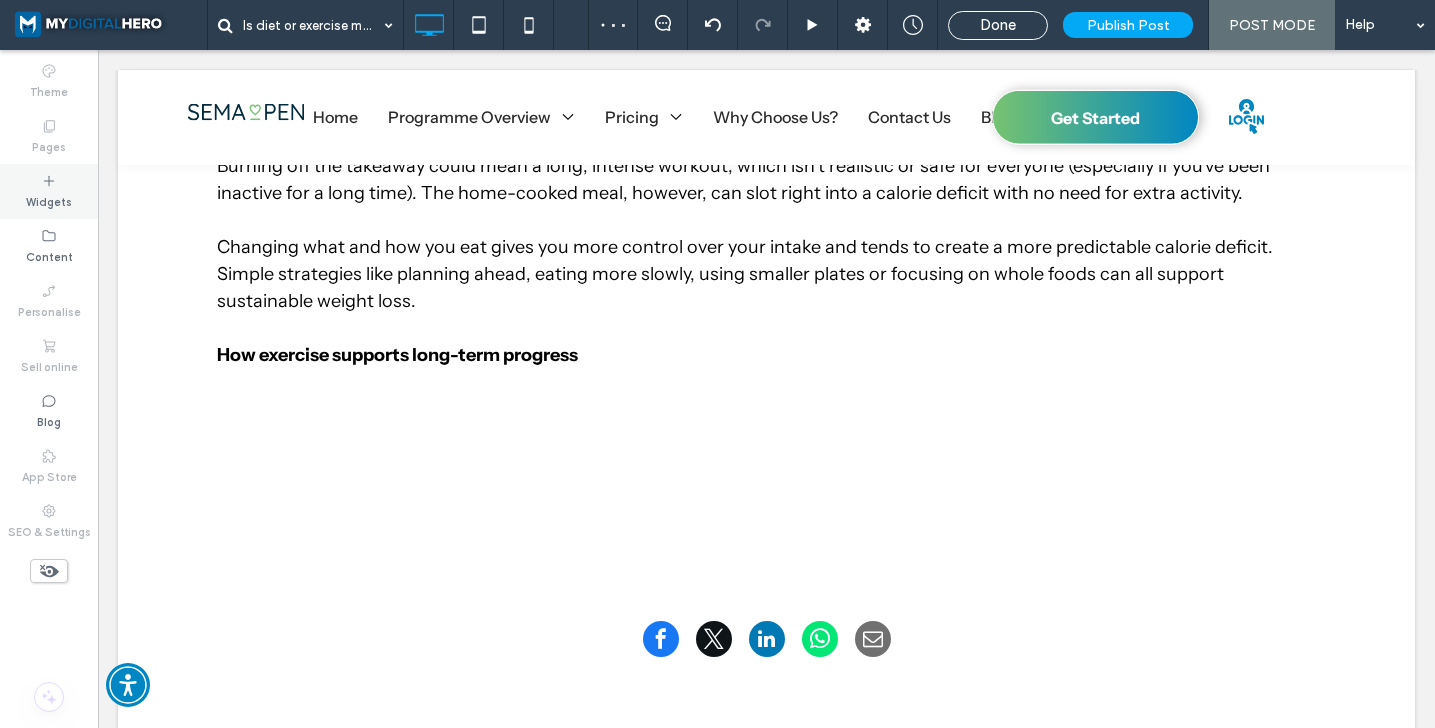 click on "Widgets" at bounding box center [49, 200] 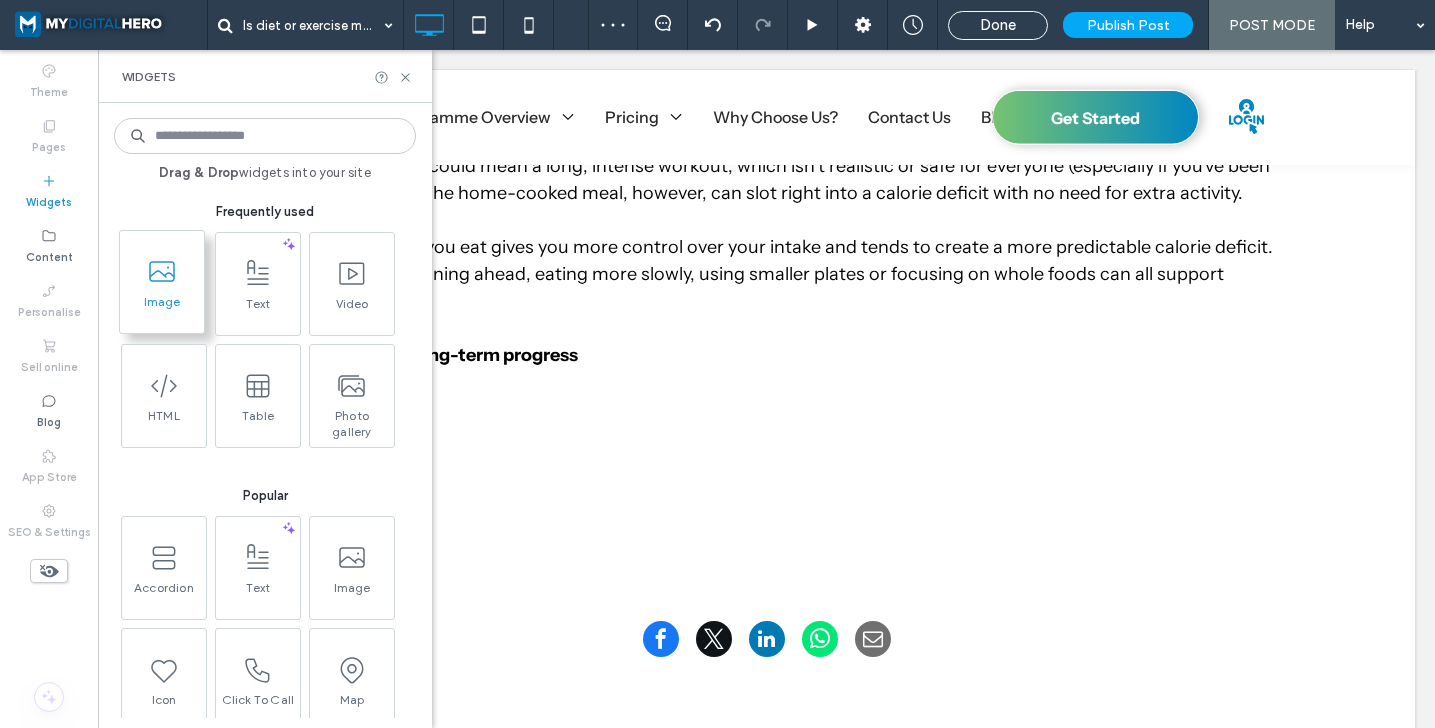 click at bounding box center (162, 271) 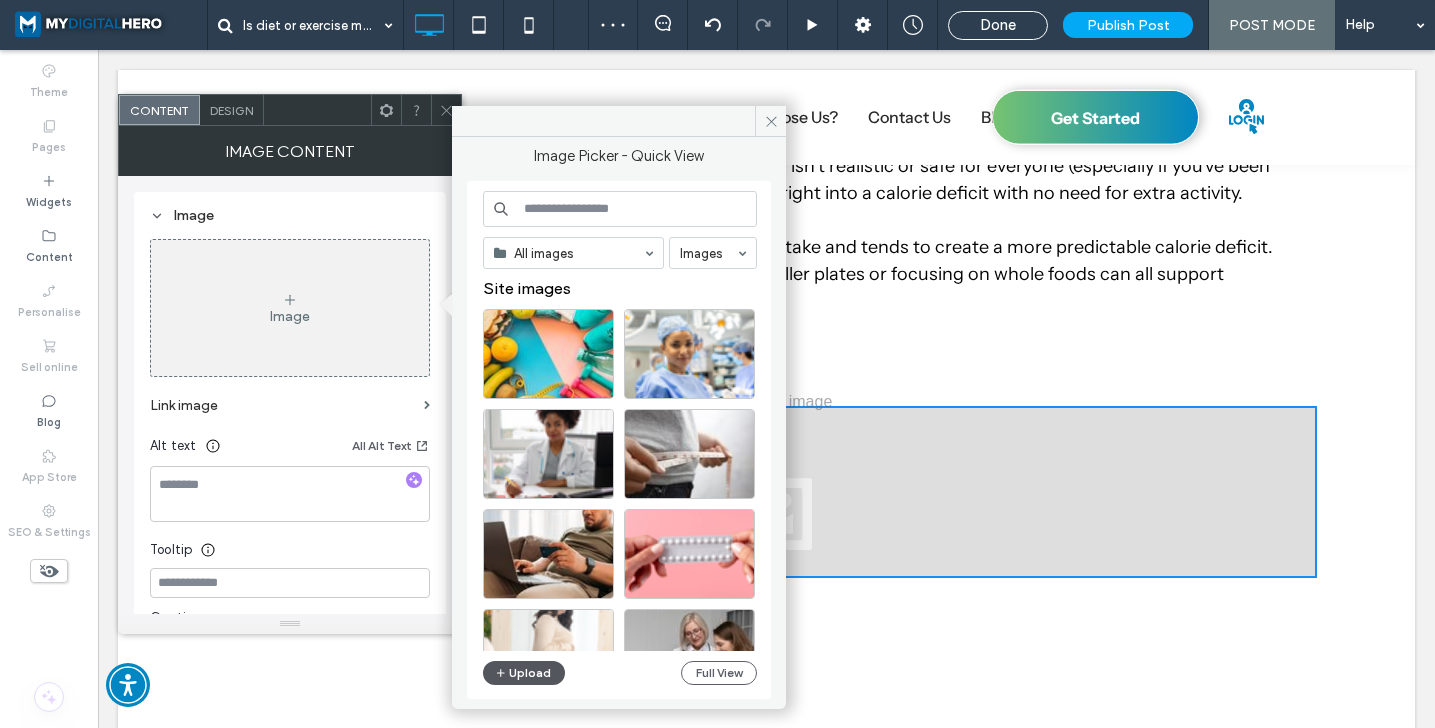 click on "Upload" at bounding box center (524, 673) 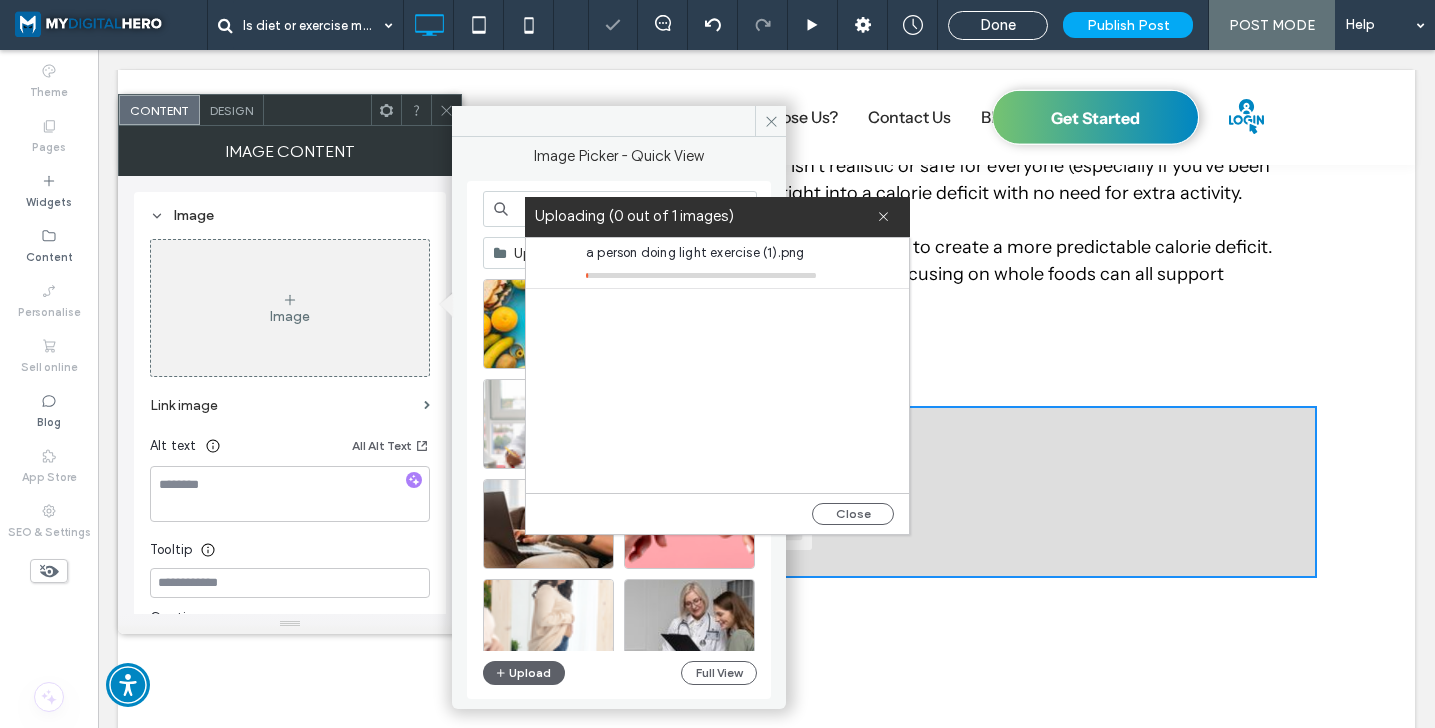 click on "a person doing light exercise (1).png" at bounding box center (701, 253) 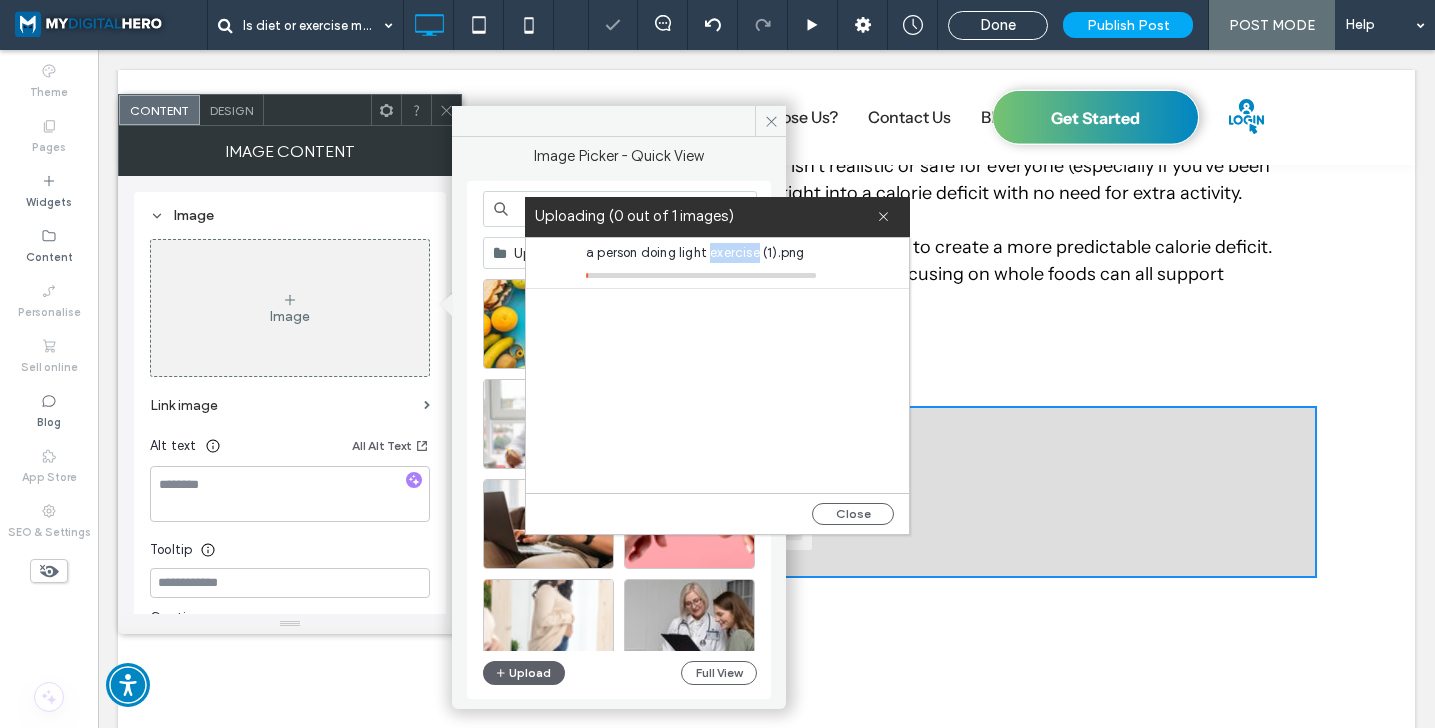 click on "a person doing light exercise (1).png" at bounding box center [701, 253] 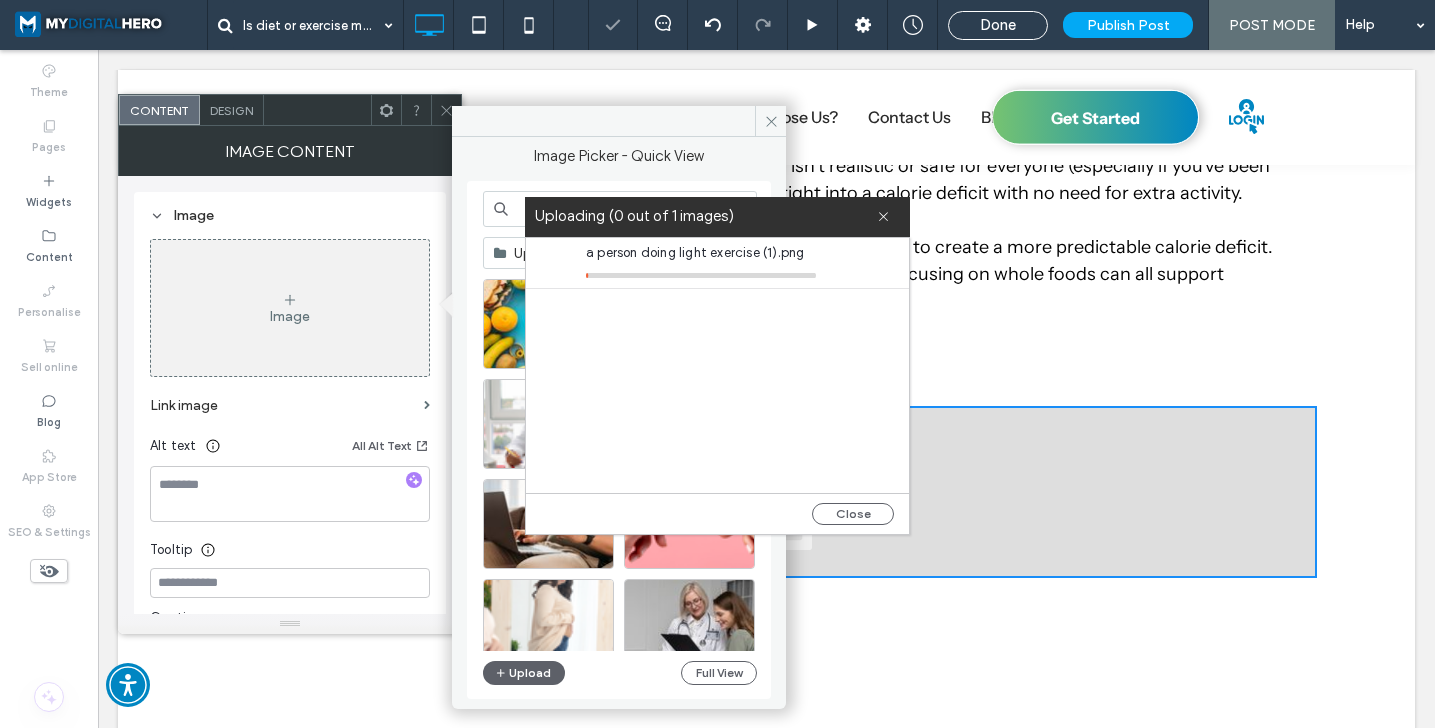 copy 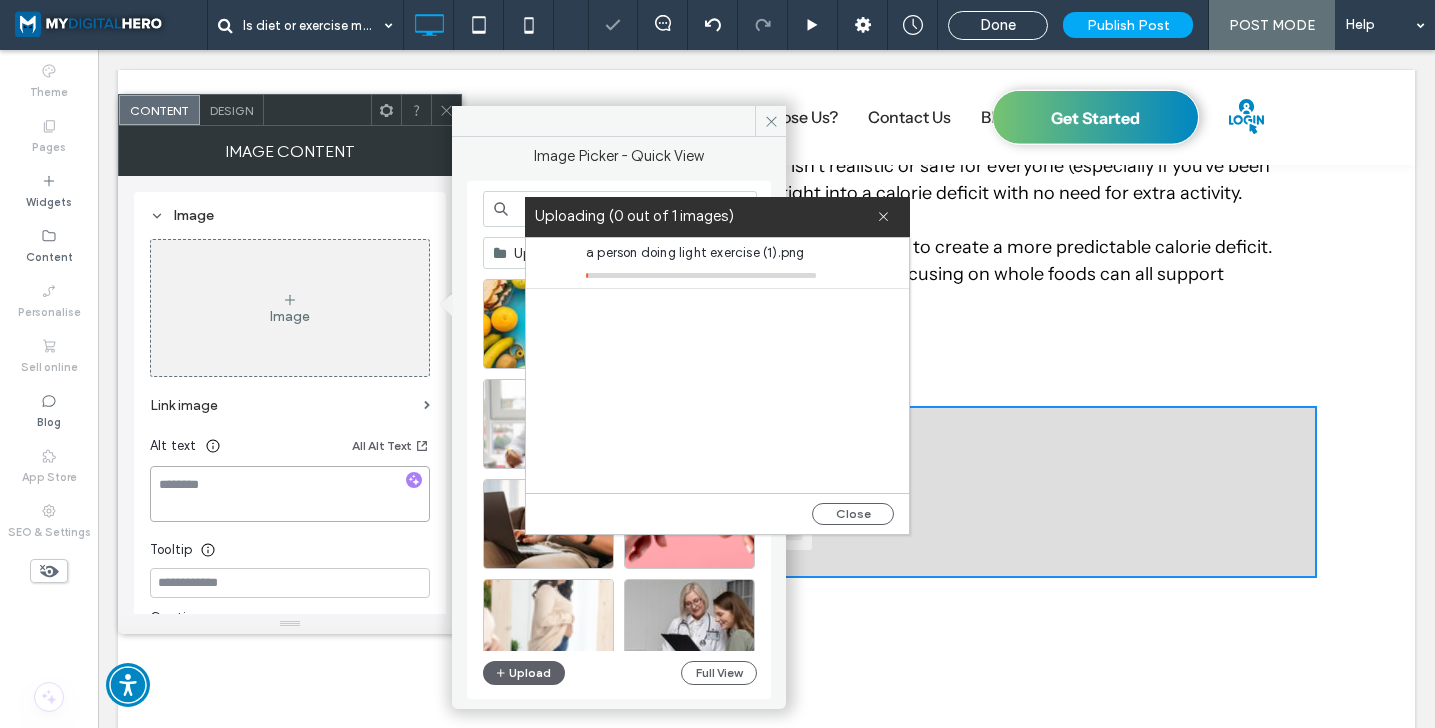 click at bounding box center (290, 494) 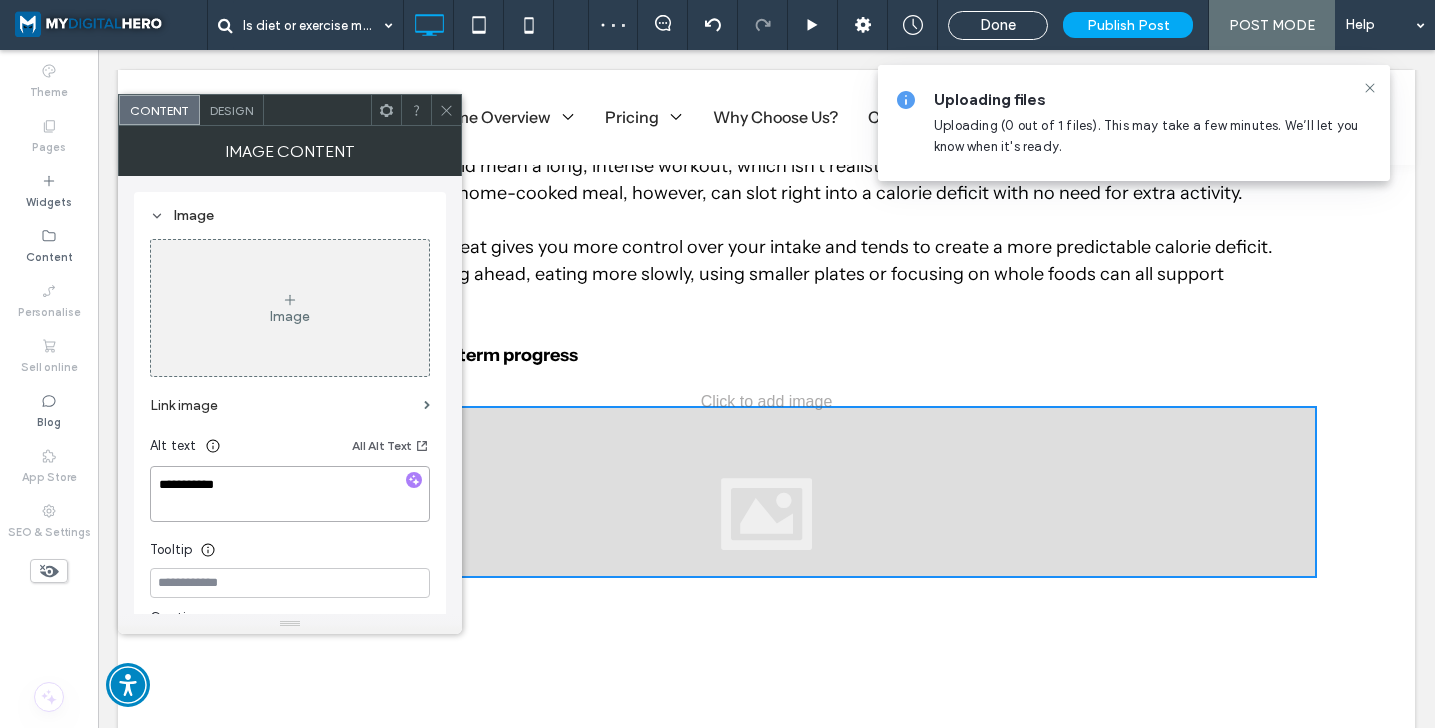 paste on "**********" 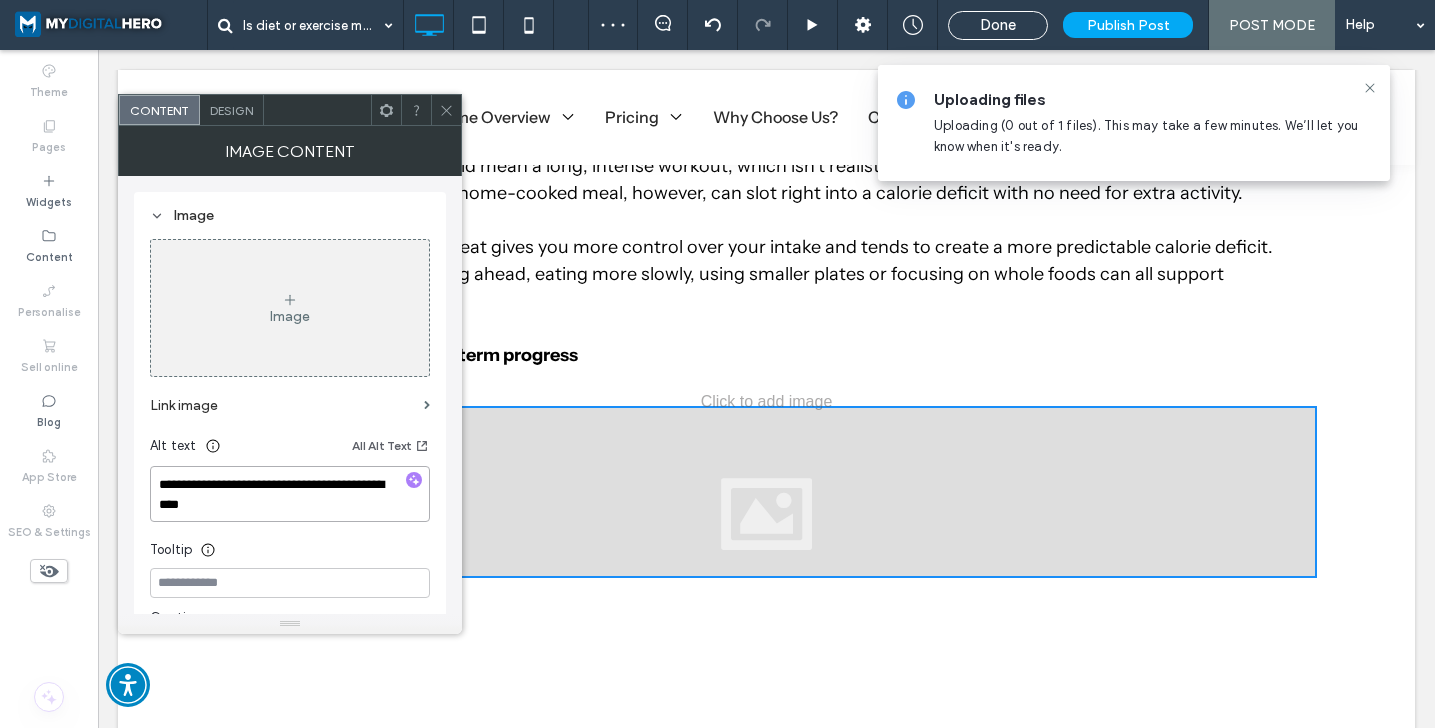 scroll, scrollTop: 2, scrollLeft: 0, axis: vertical 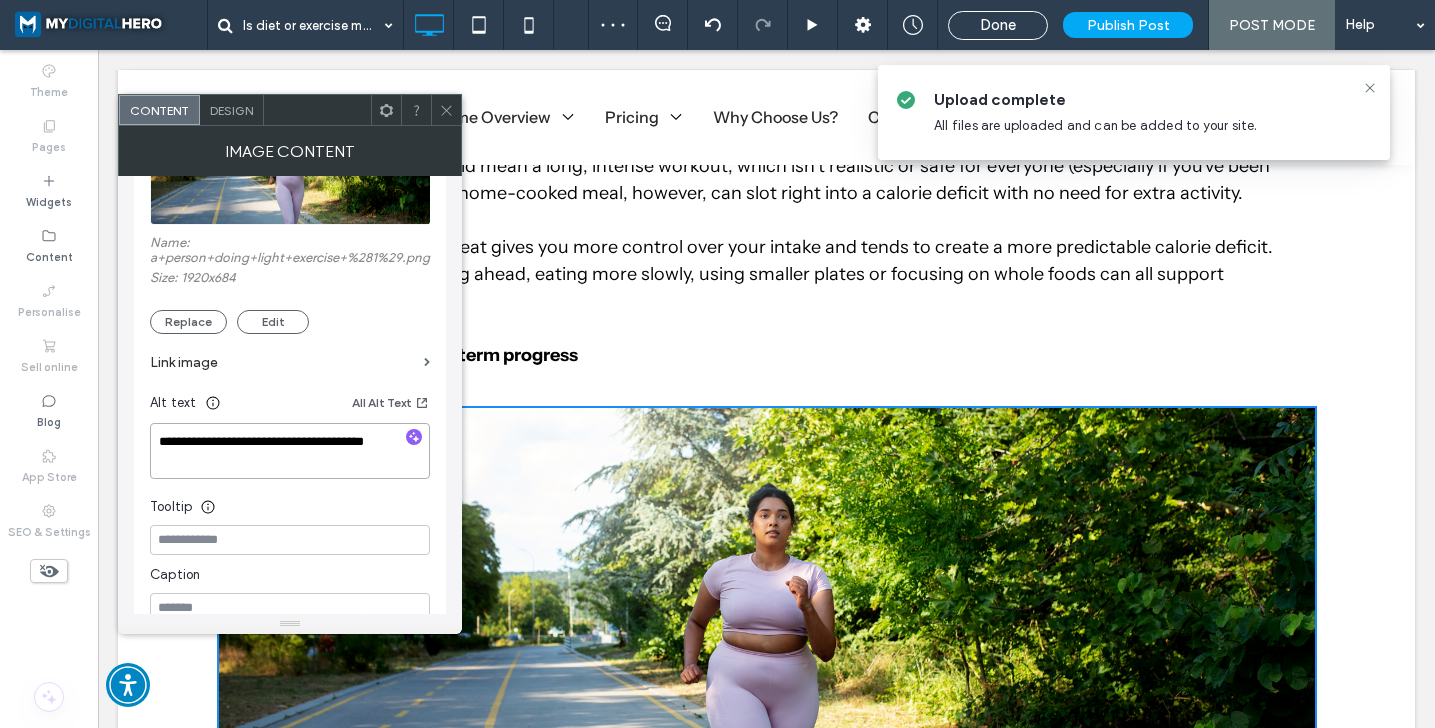 click on "**********" at bounding box center [290, 451] 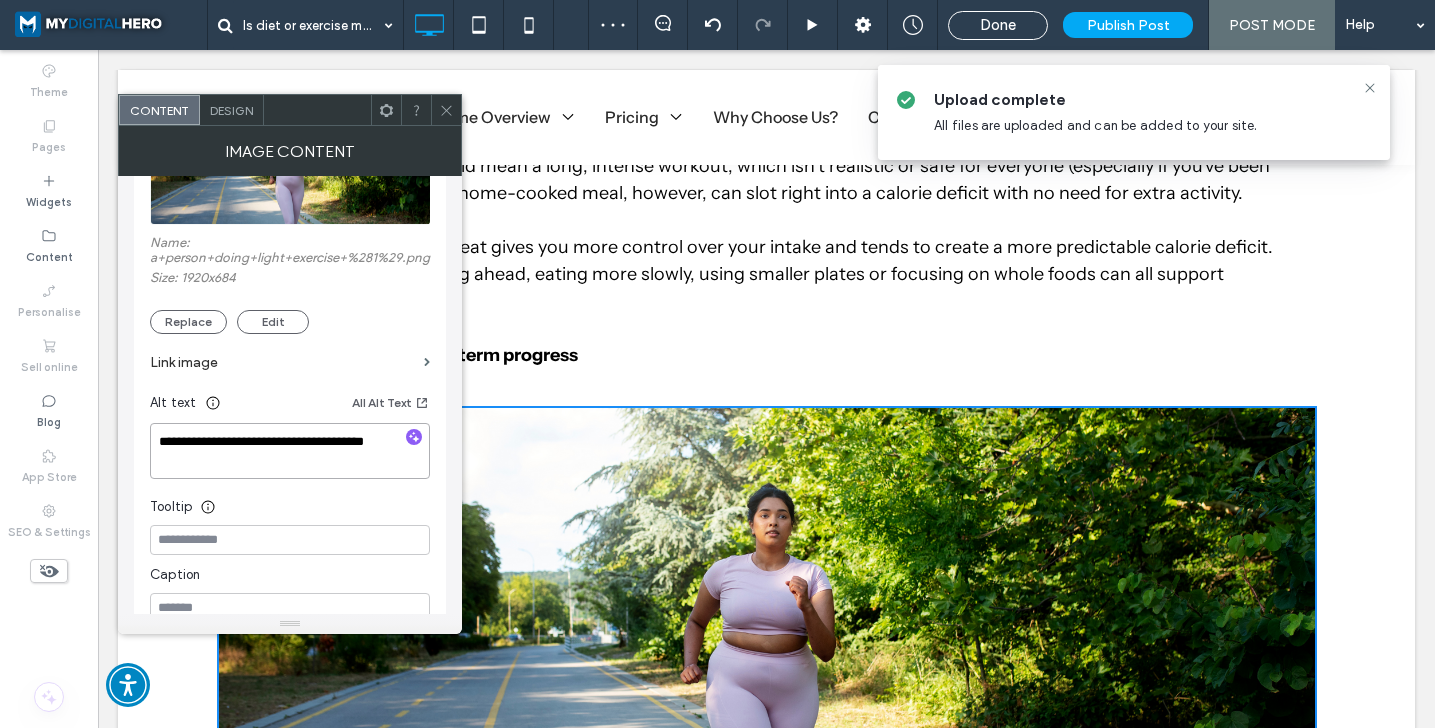 click on "**********" at bounding box center (290, 451) 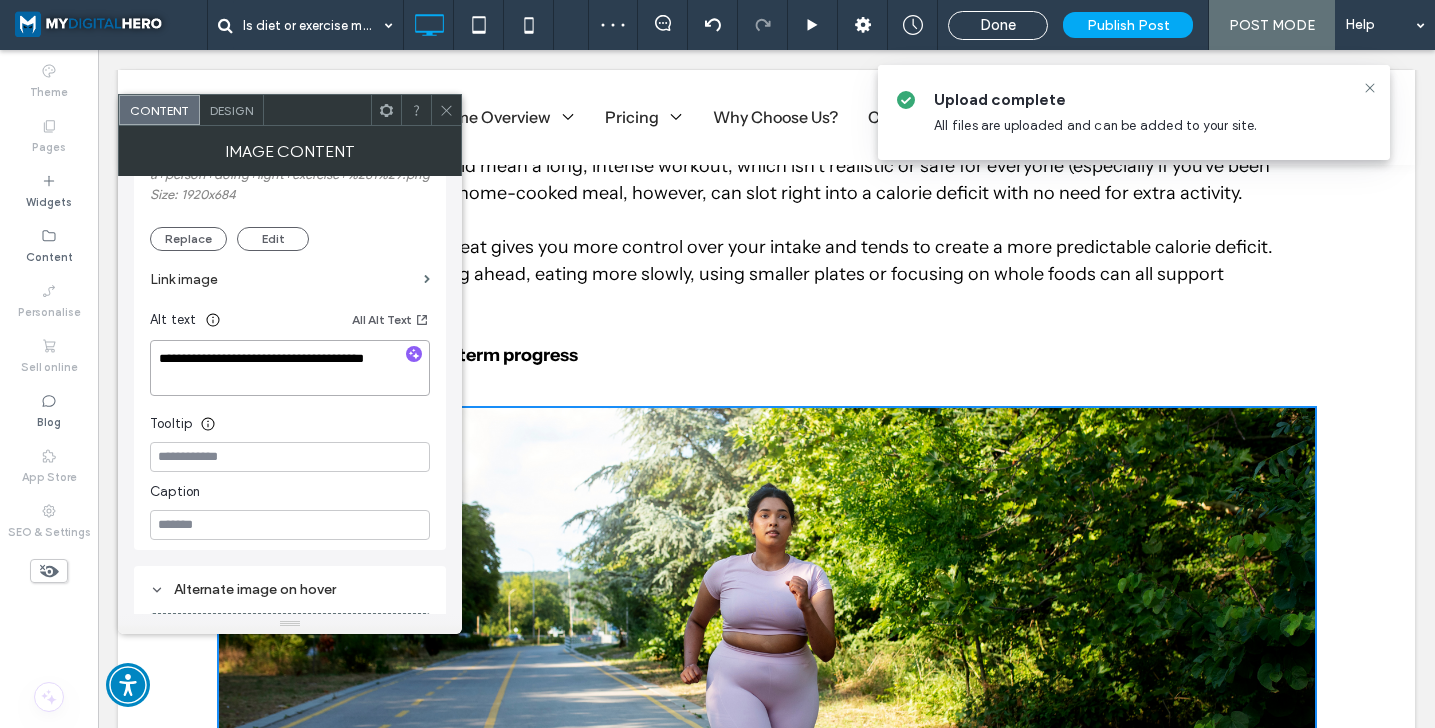 type on "**********" 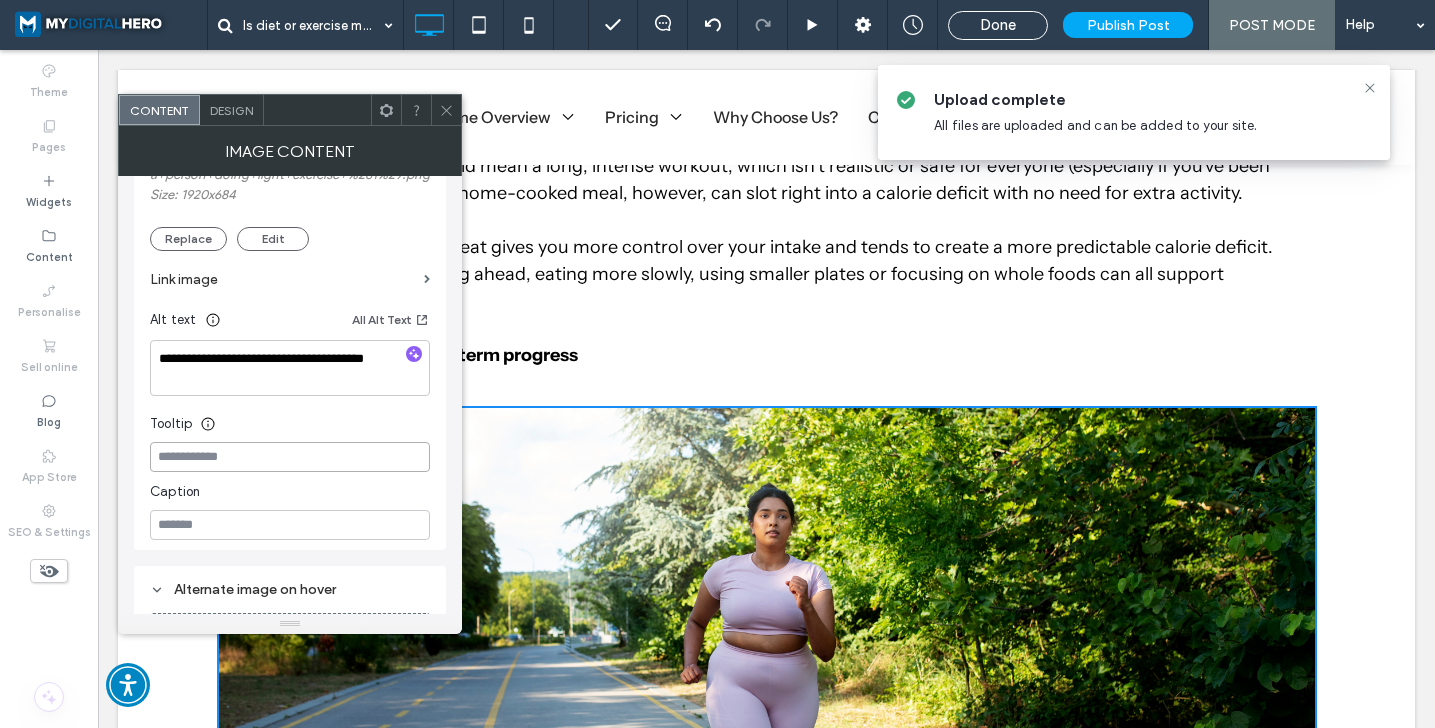 click at bounding box center (290, 457) 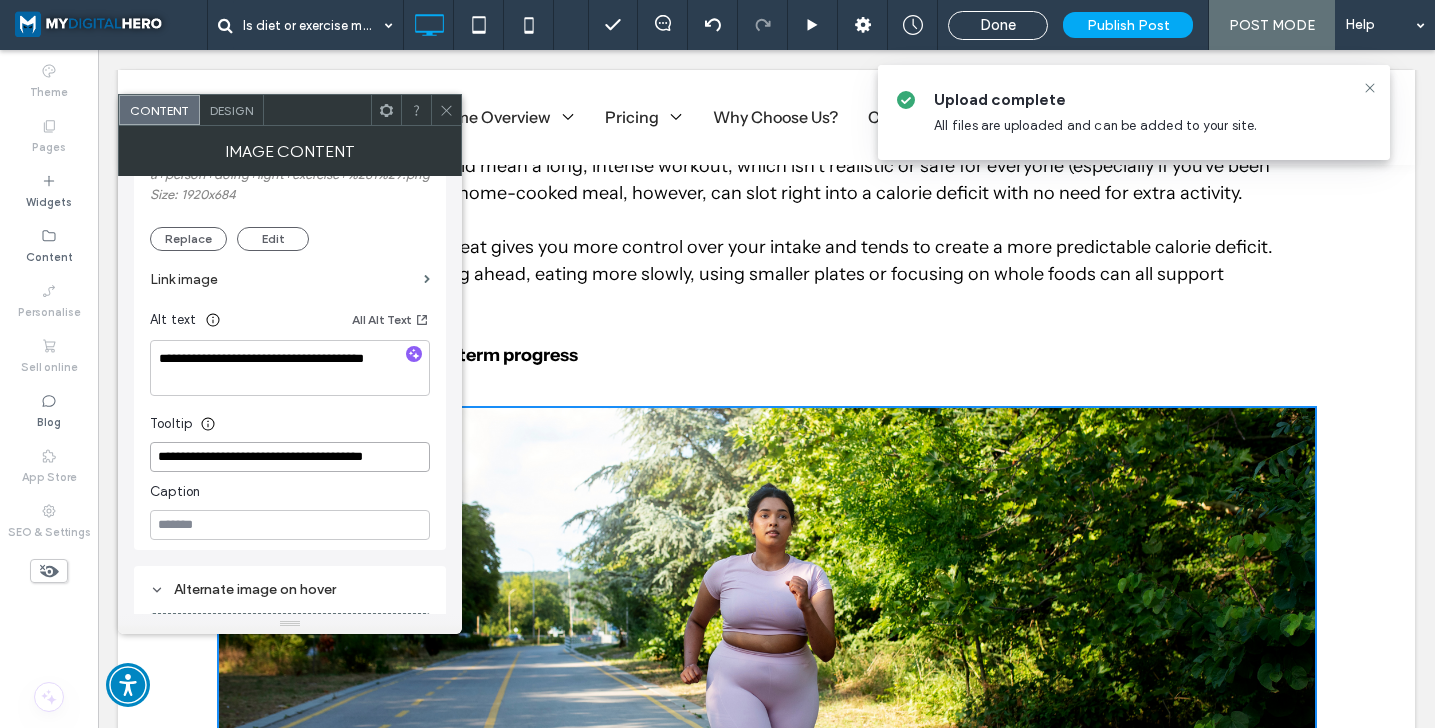 type on "**********" 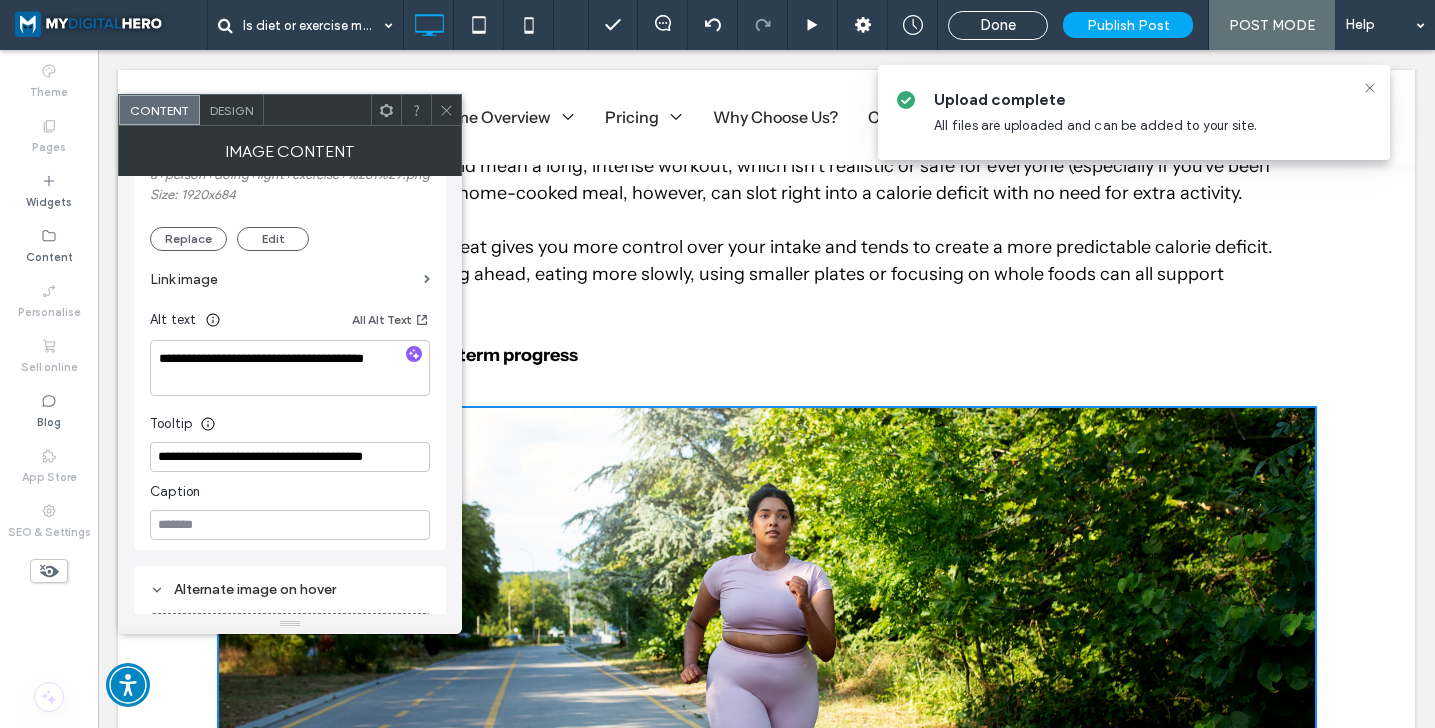 click on "Tooltip" at bounding box center [290, 419] 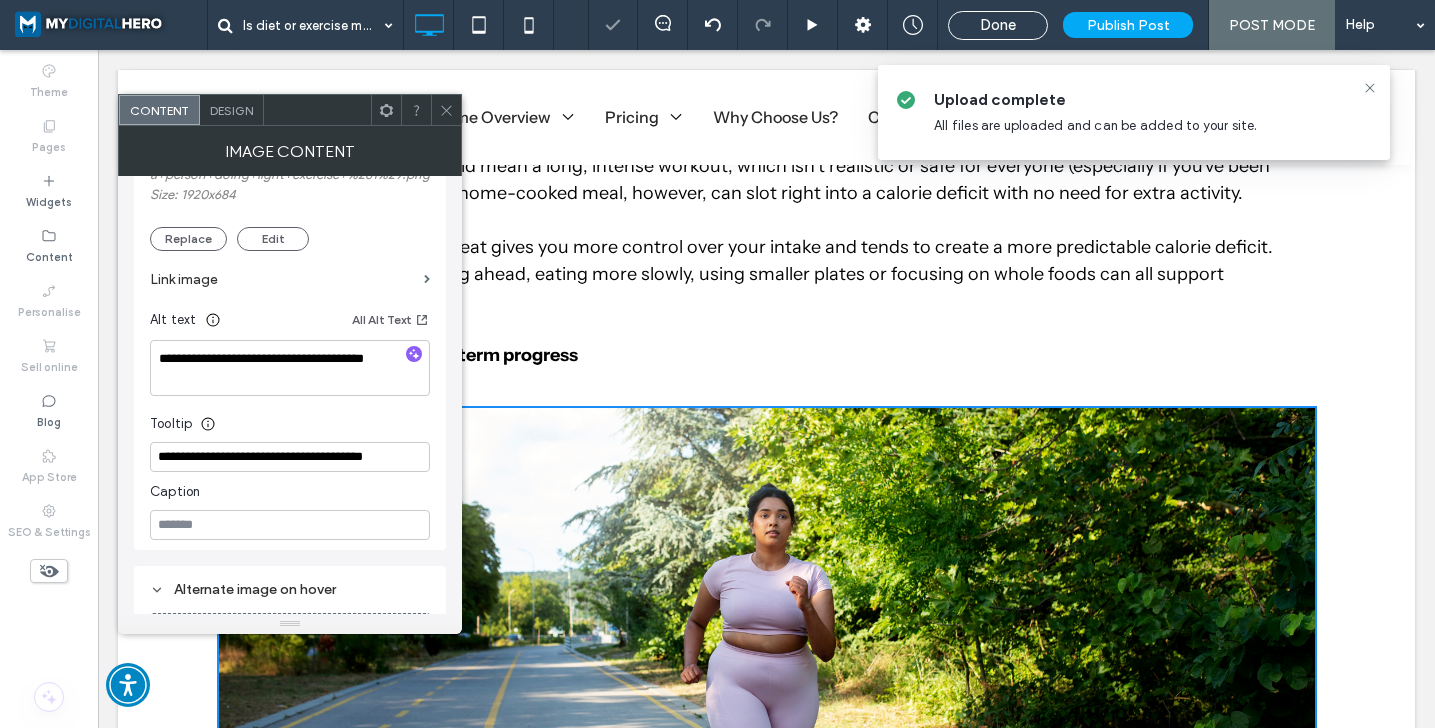click 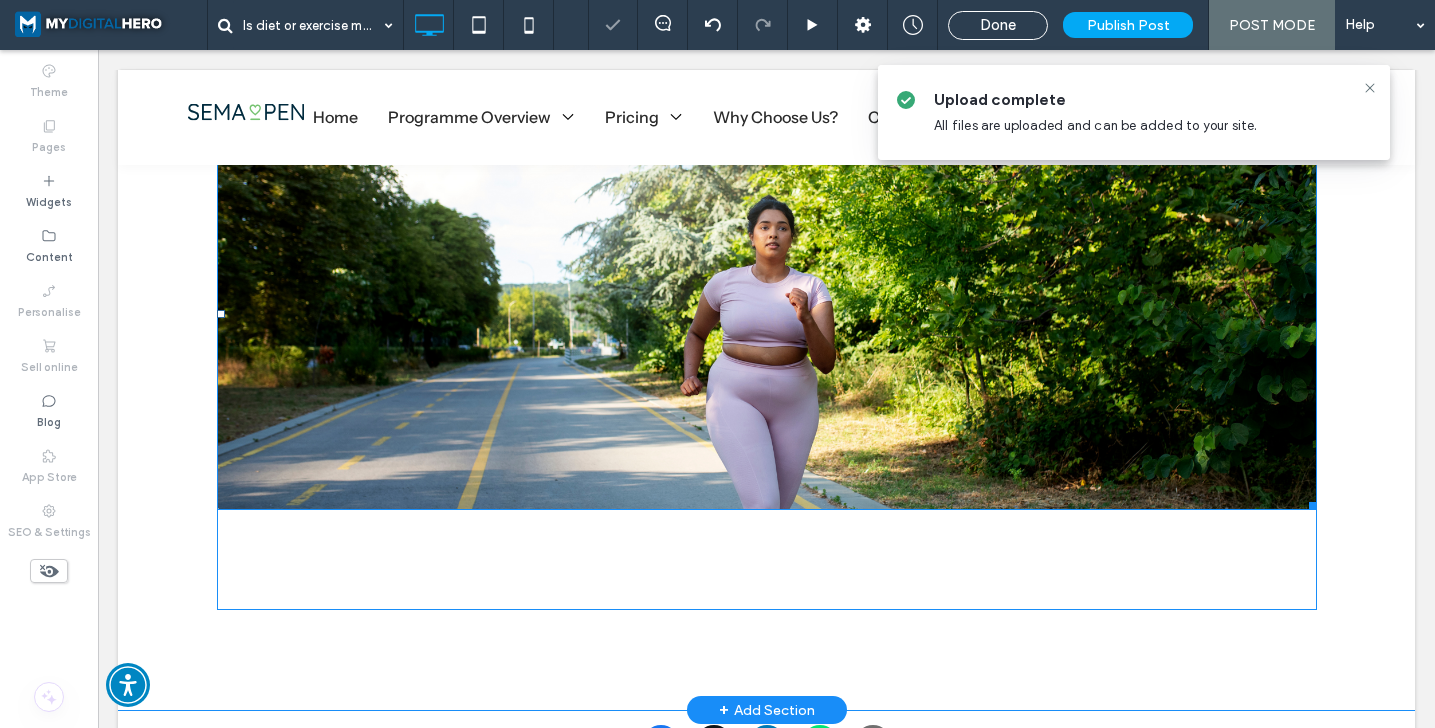 scroll, scrollTop: 2466, scrollLeft: 0, axis: vertical 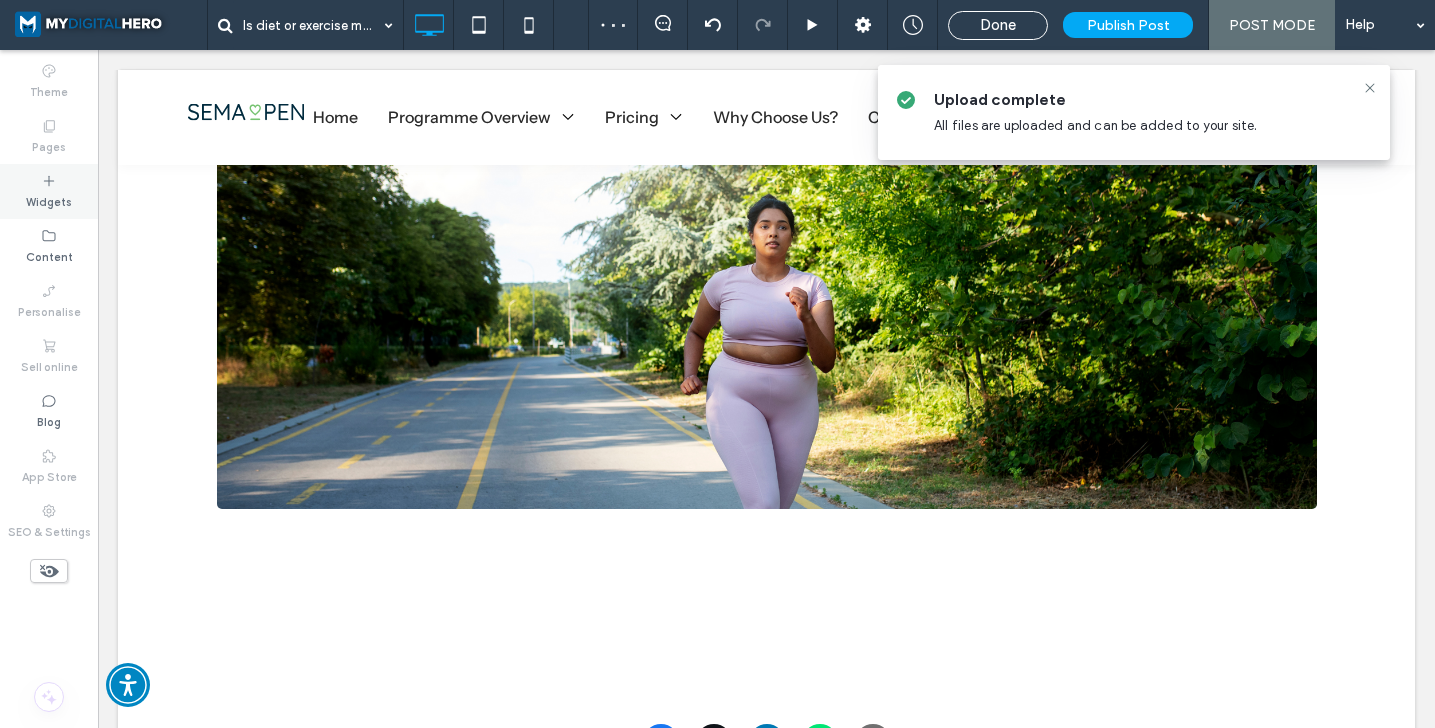 click on "Widgets" at bounding box center (49, 191) 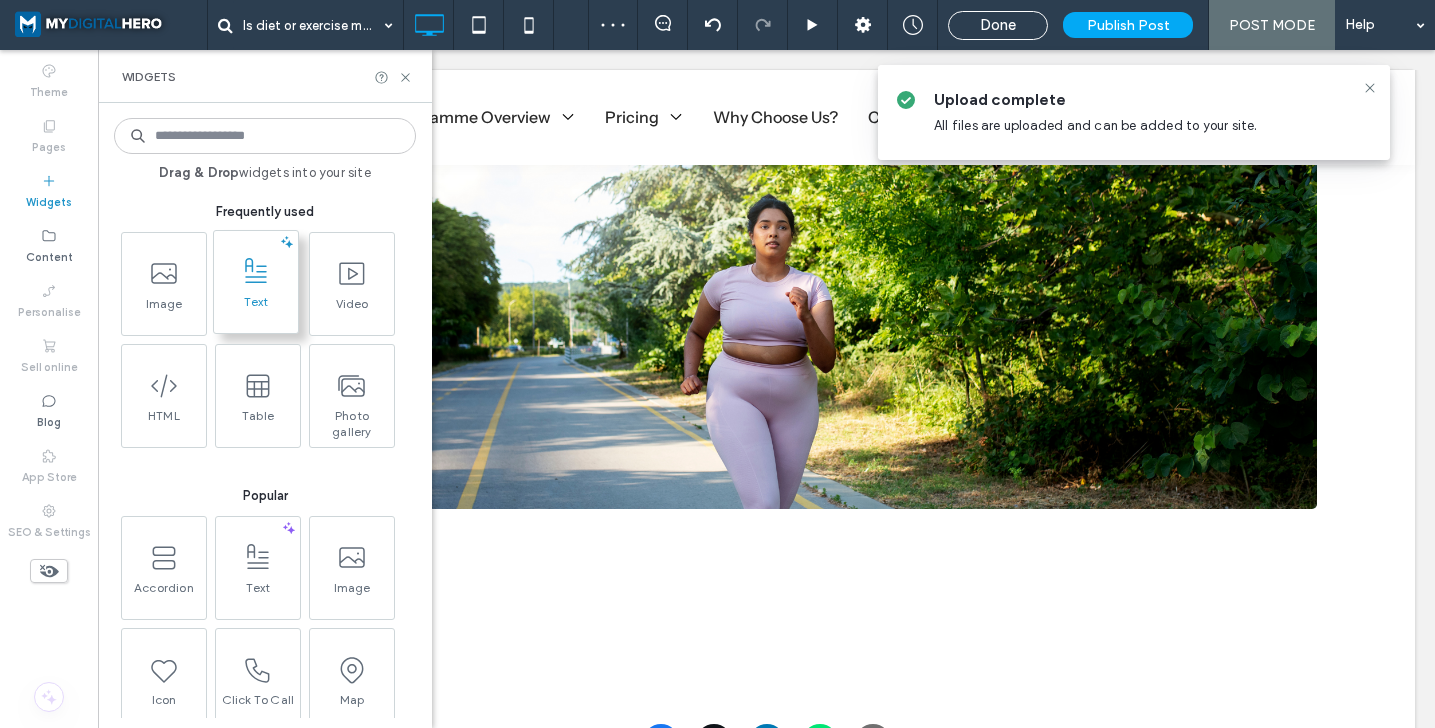 click on "Text" at bounding box center (256, 308) 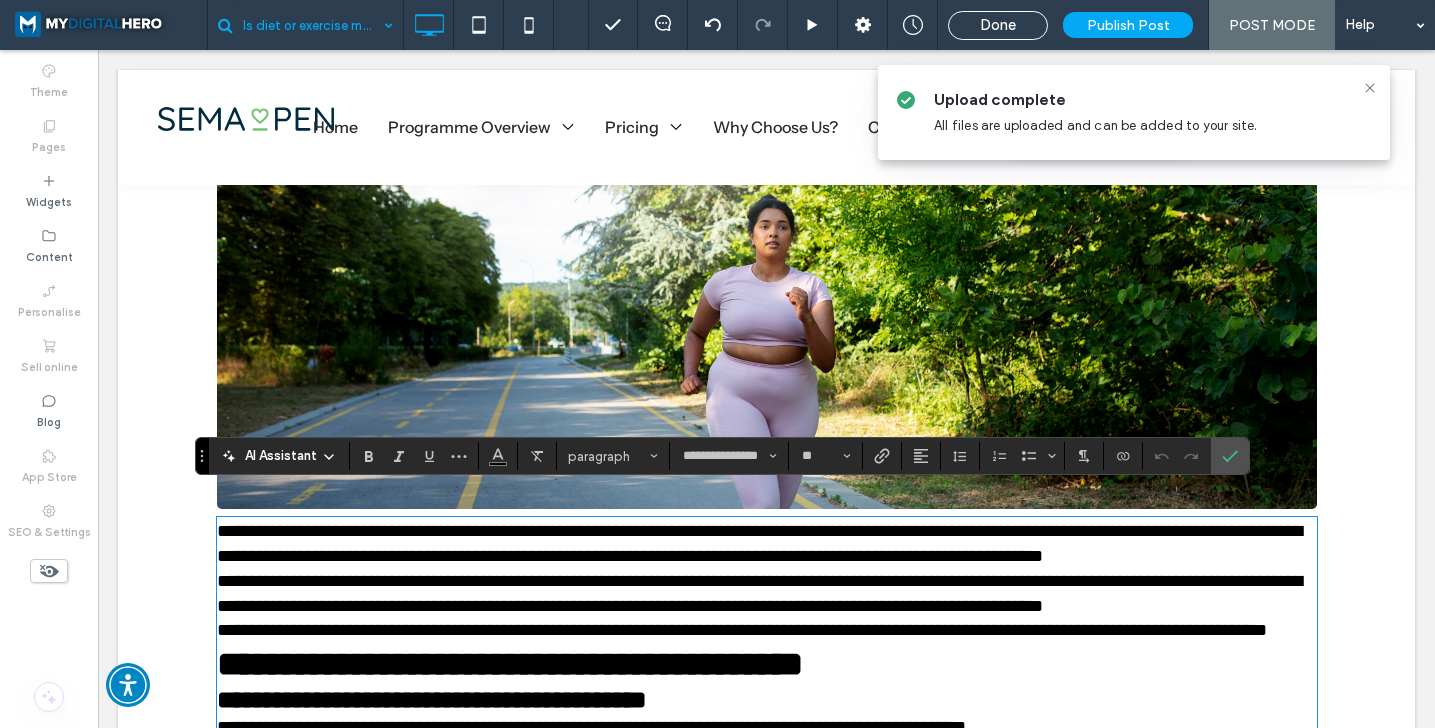 scroll, scrollTop: 3264, scrollLeft: 0, axis: vertical 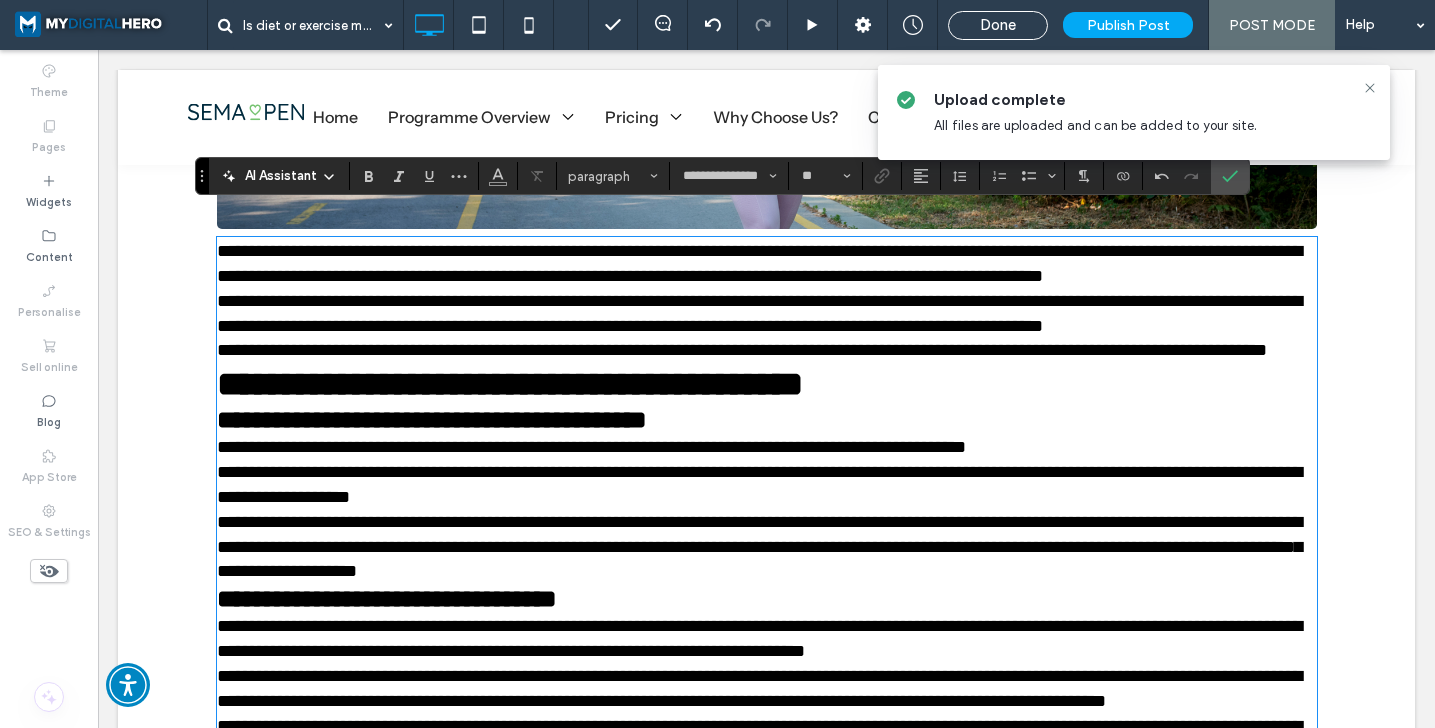 click on "**********" at bounding box center (767, 264) 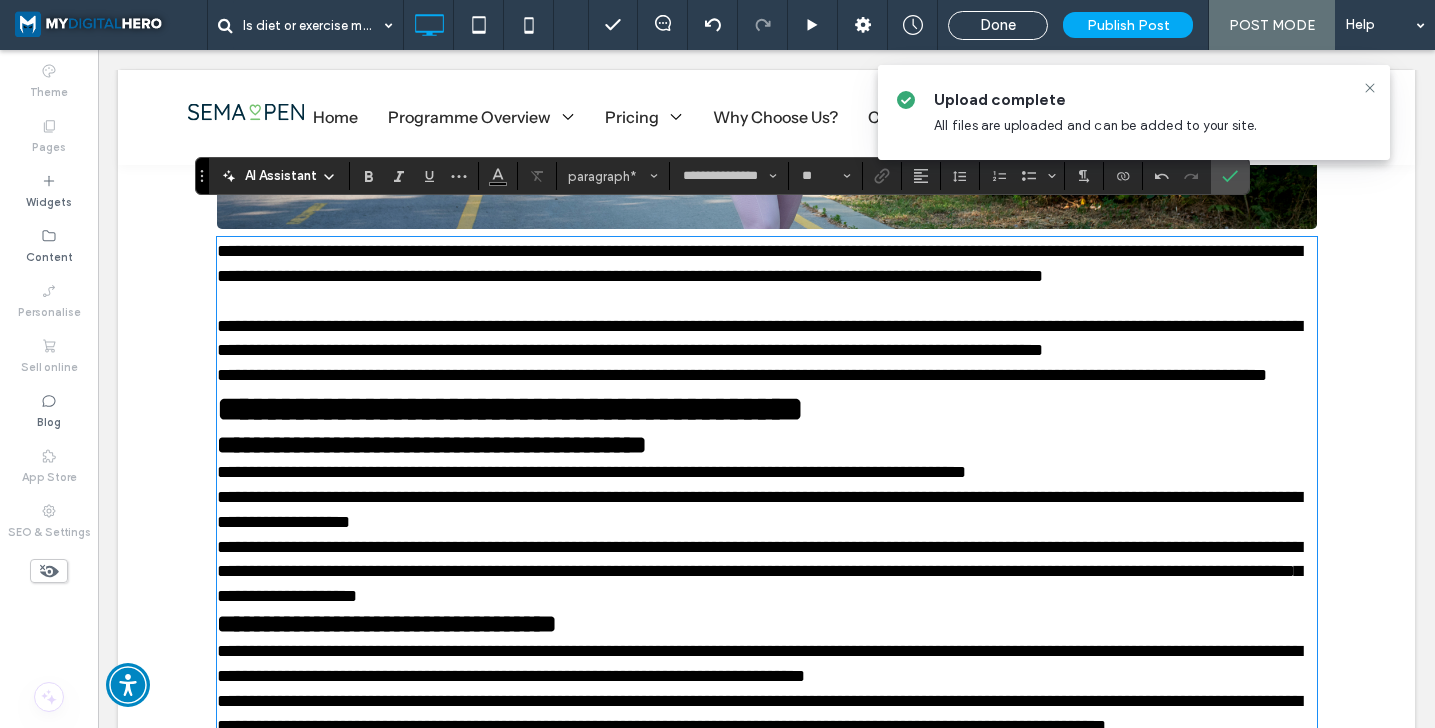 click on "**********" at bounding box center [767, 339] 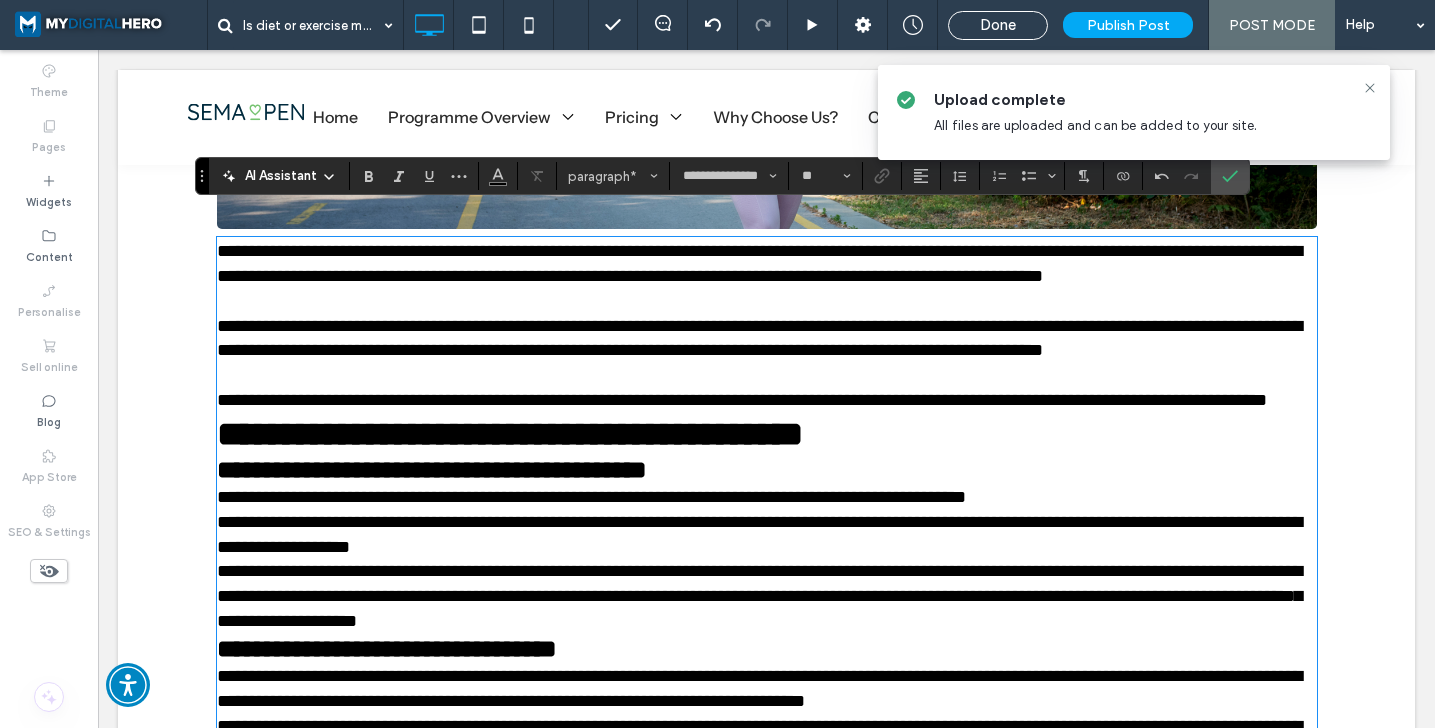 click on "**********" at bounding box center [767, 400] 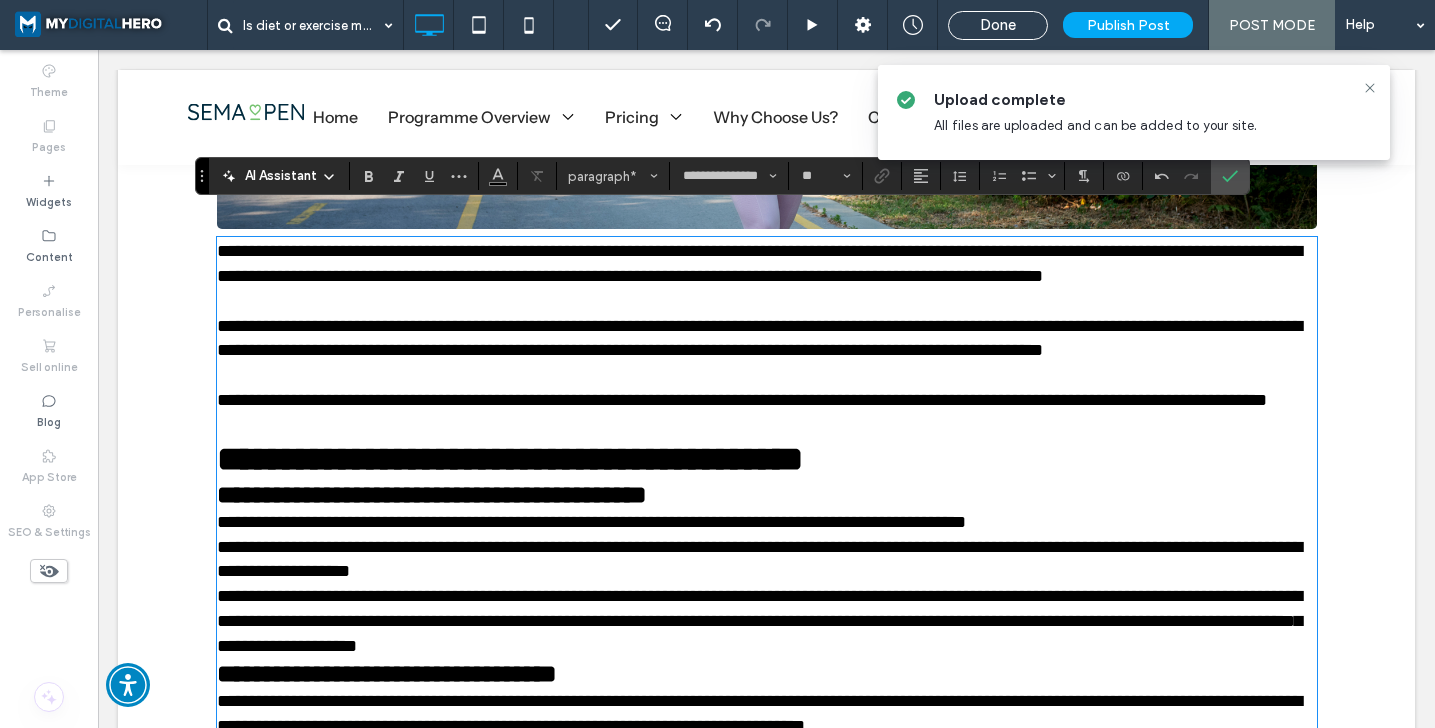click on "**********" at bounding box center (767, 459) 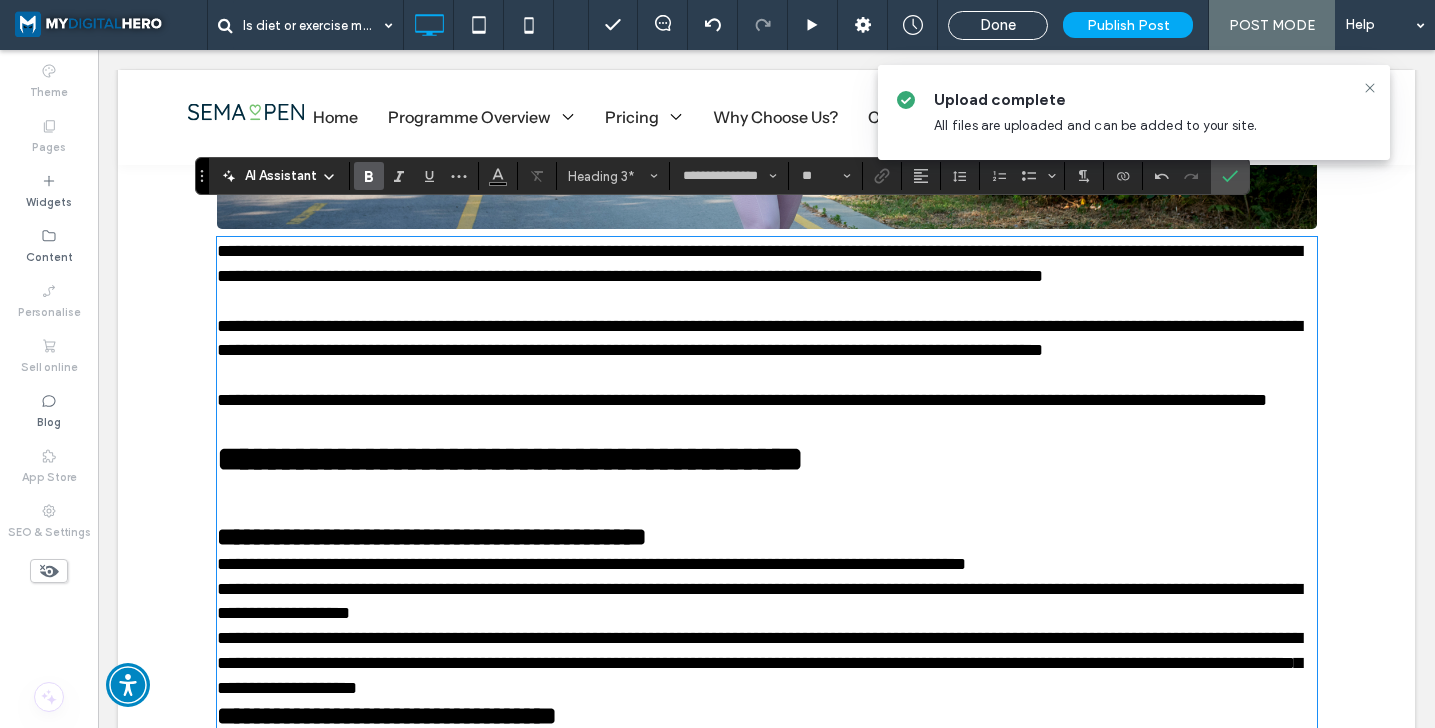 click on "**********" at bounding box center [767, 537] 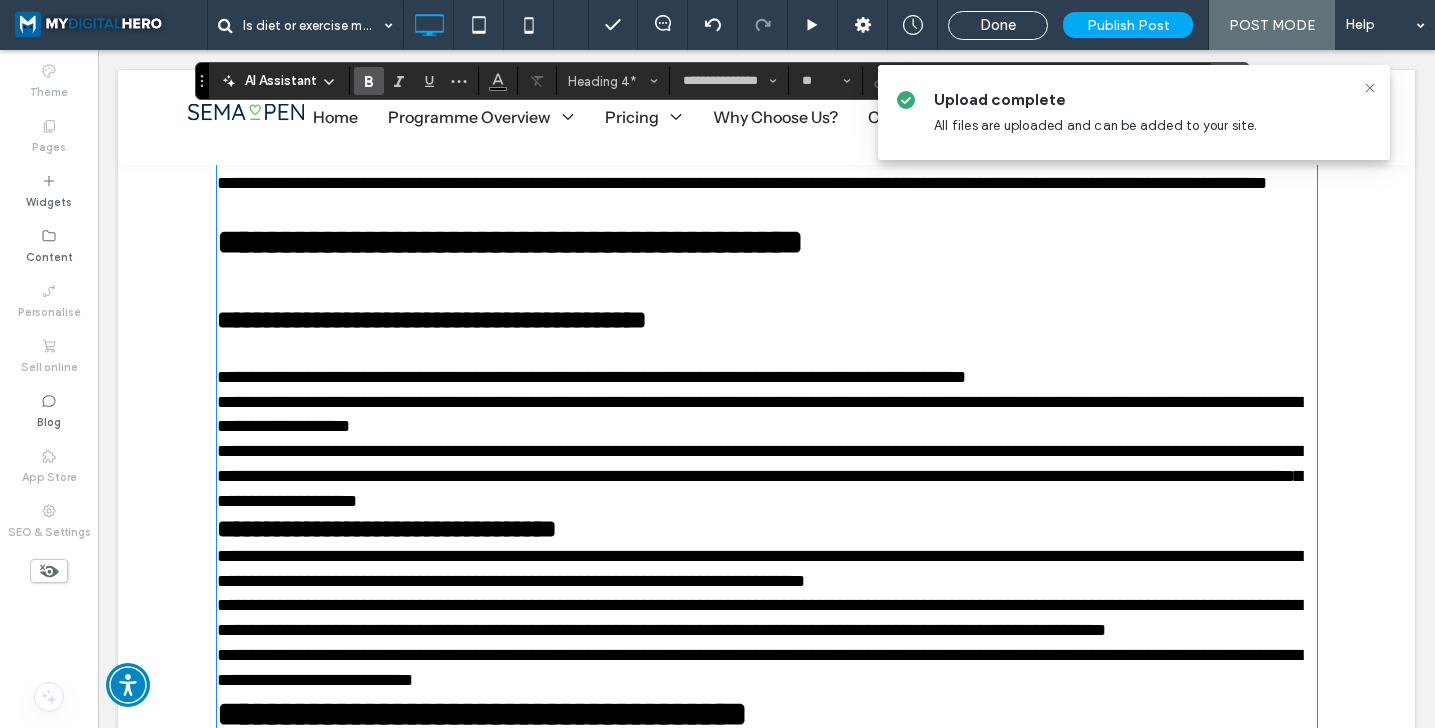 scroll, scrollTop: 2993, scrollLeft: 0, axis: vertical 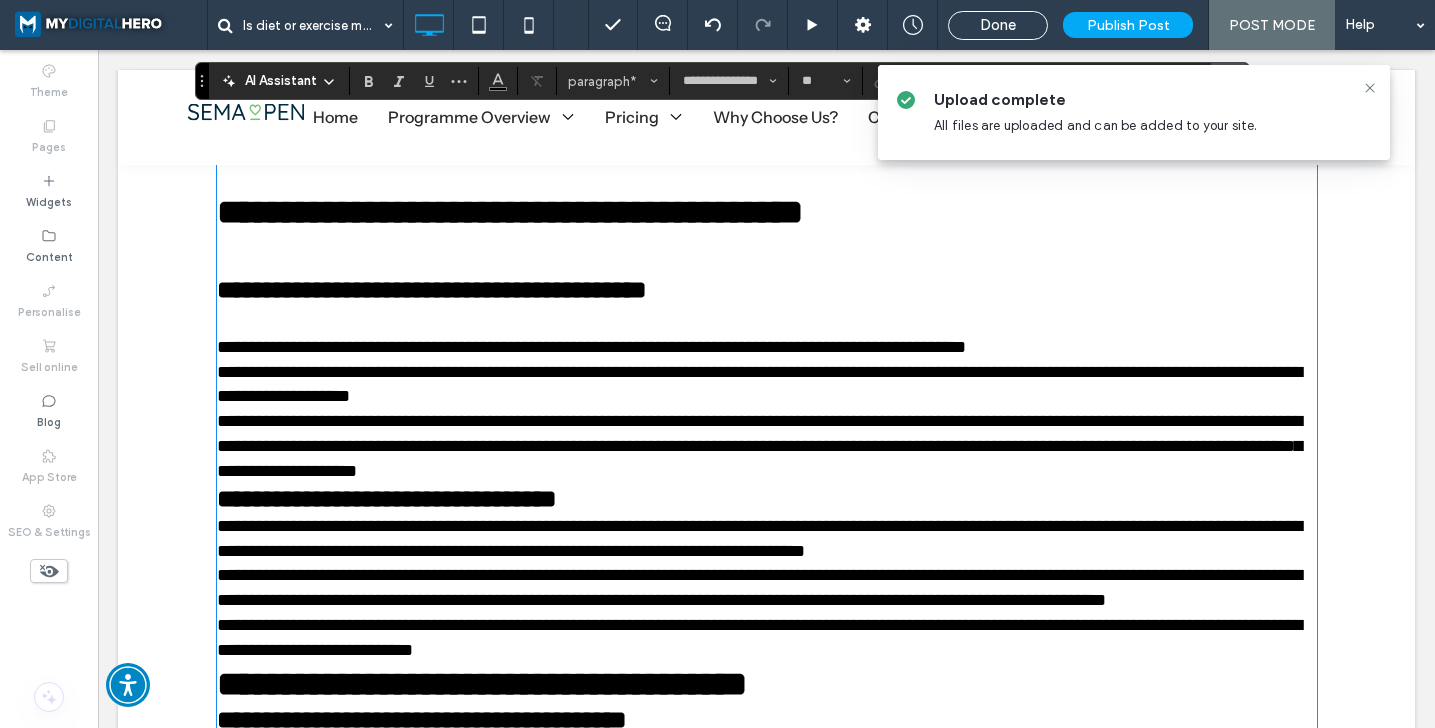 click on "**********" at bounding box center [767, 385] 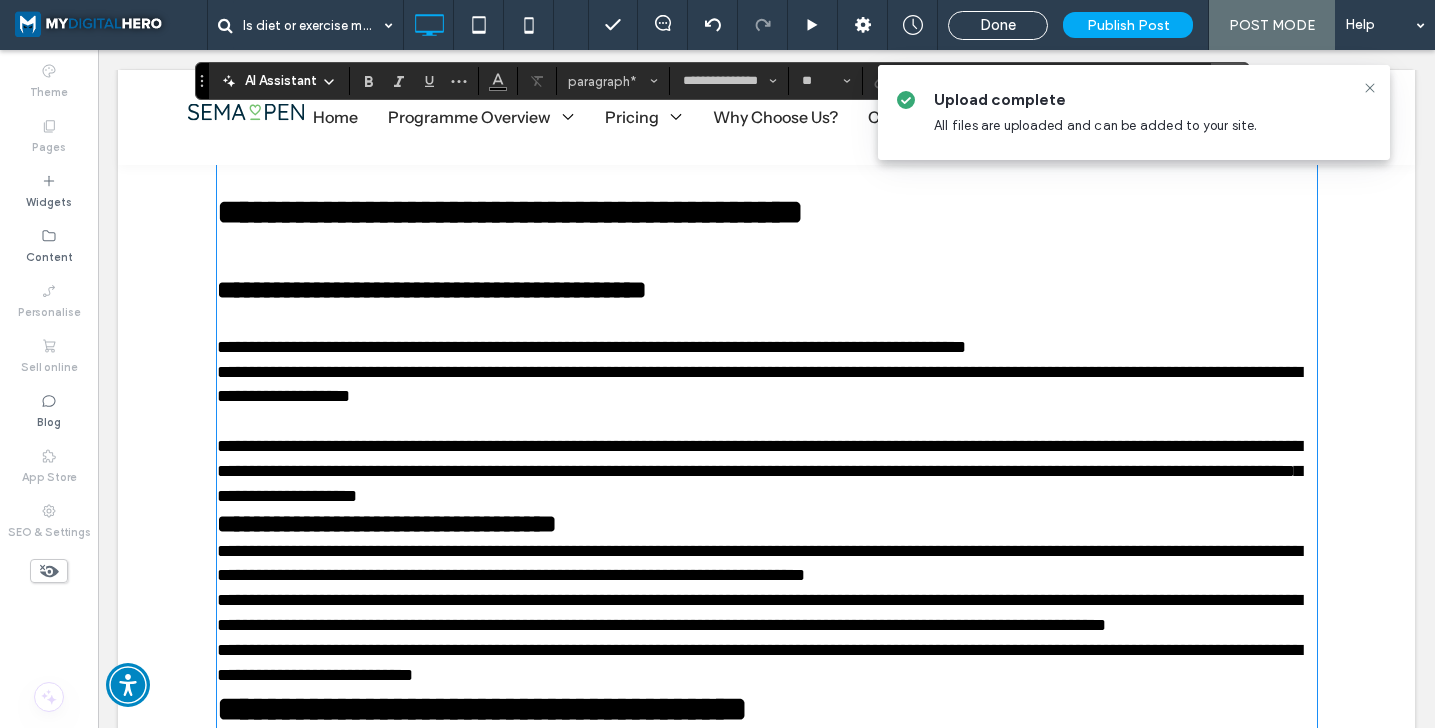 click on "**********" at bounding box center [767, 471] 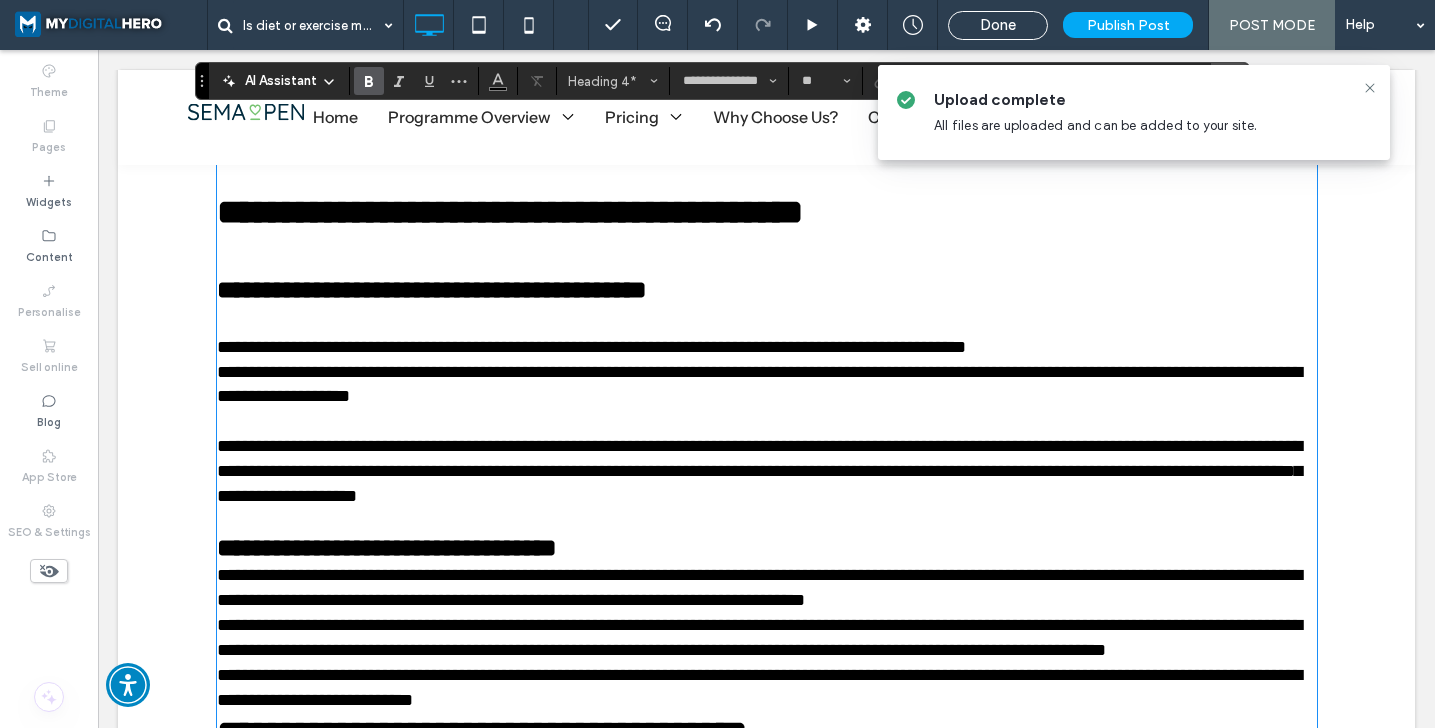 click on "**********" at bounding box center (767, 548) 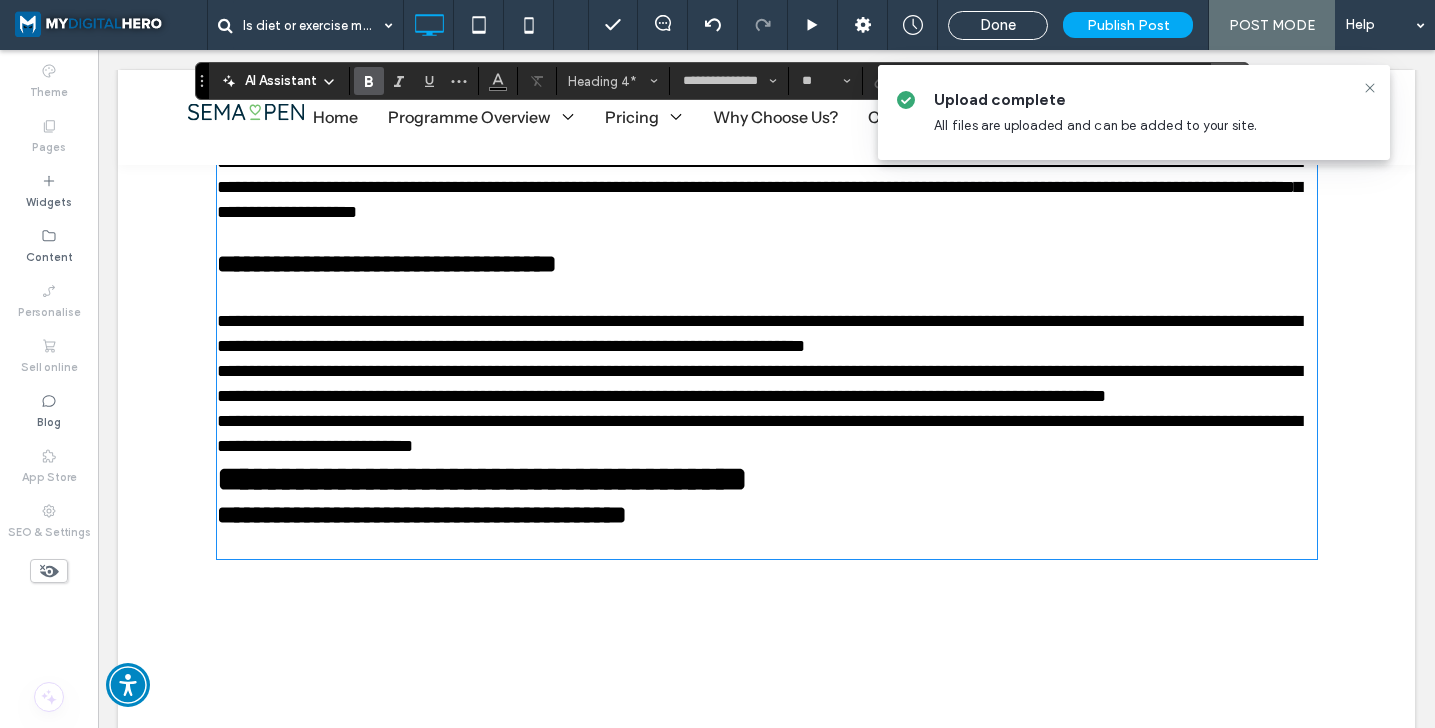 scroll, scrollTop: 3282, scrollLeft: 0, axis: vertical 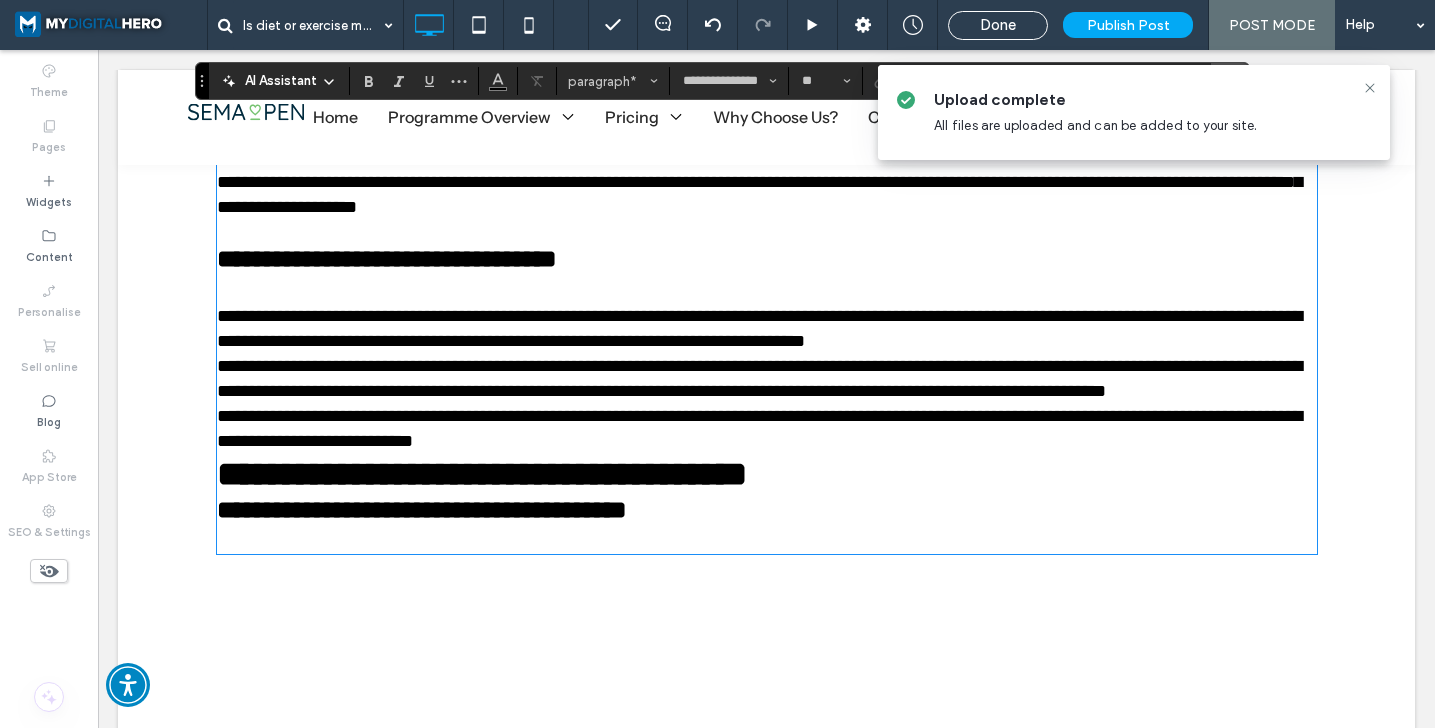click on "**********" at bounding box center (767, 329) 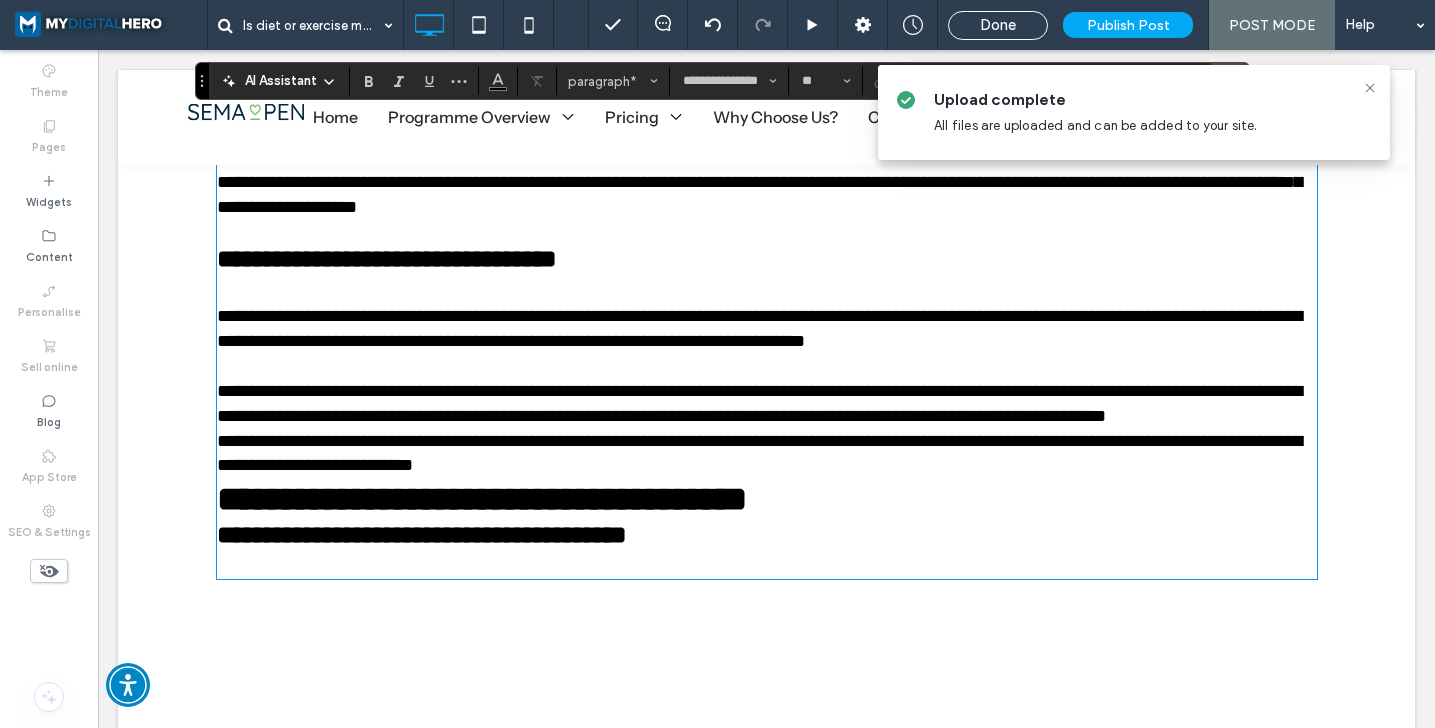 click on "**********" at bounding box center (767, 404) 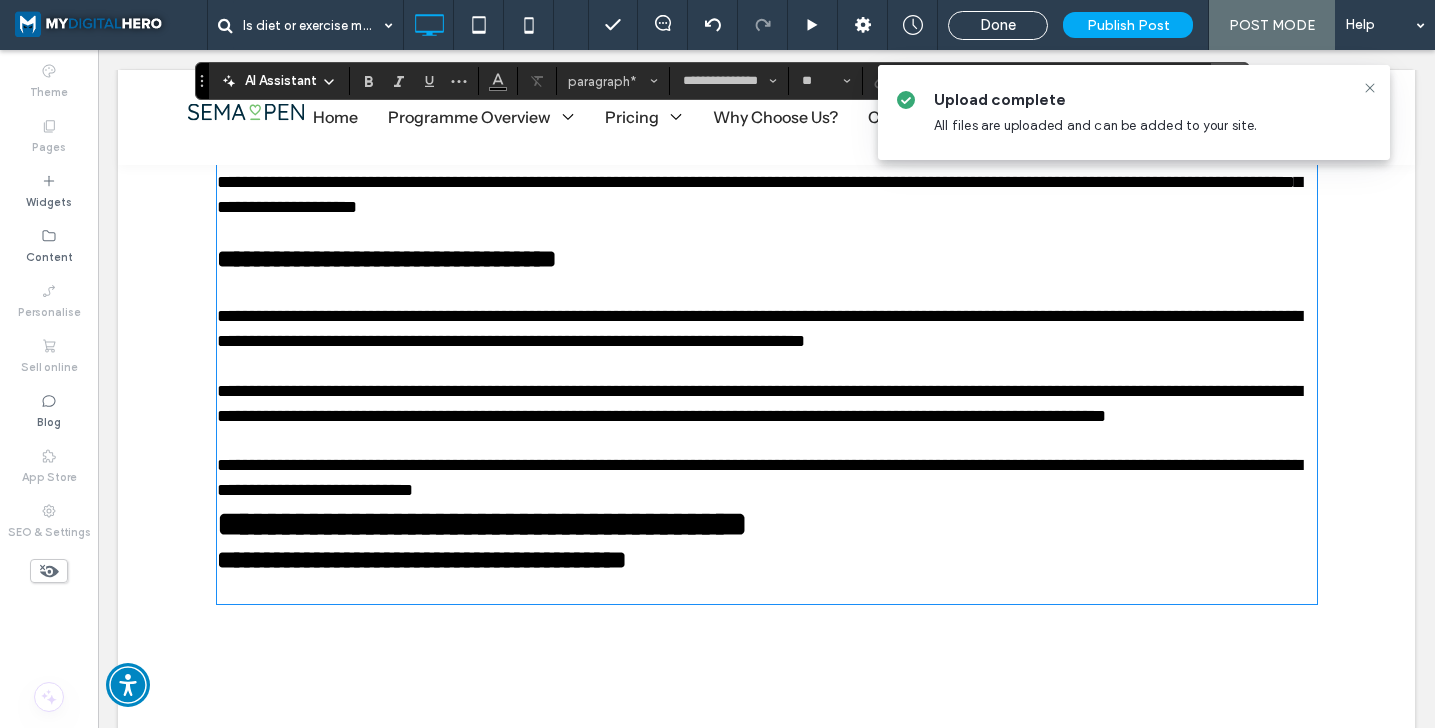 click on "**********" at bounding box center (482, 524) 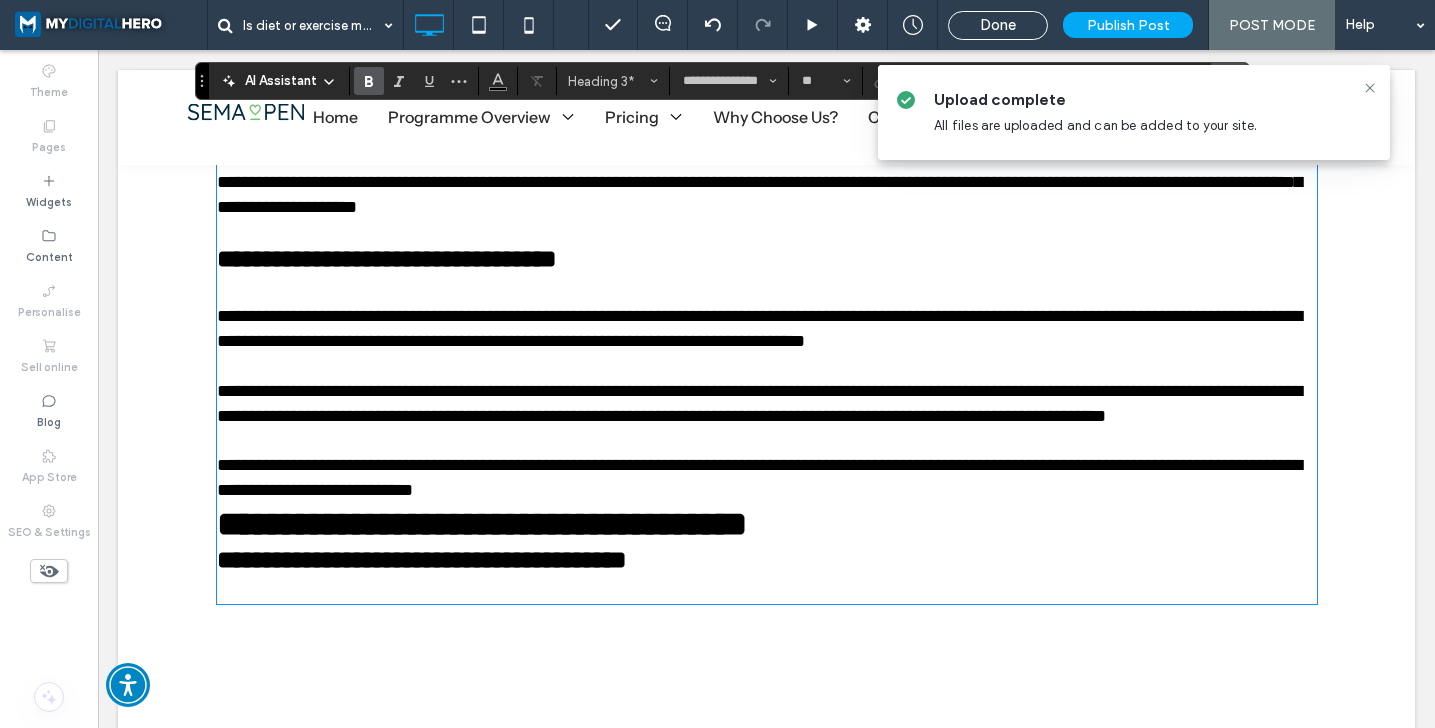 click on "**********" at bounding box center (767, 478) 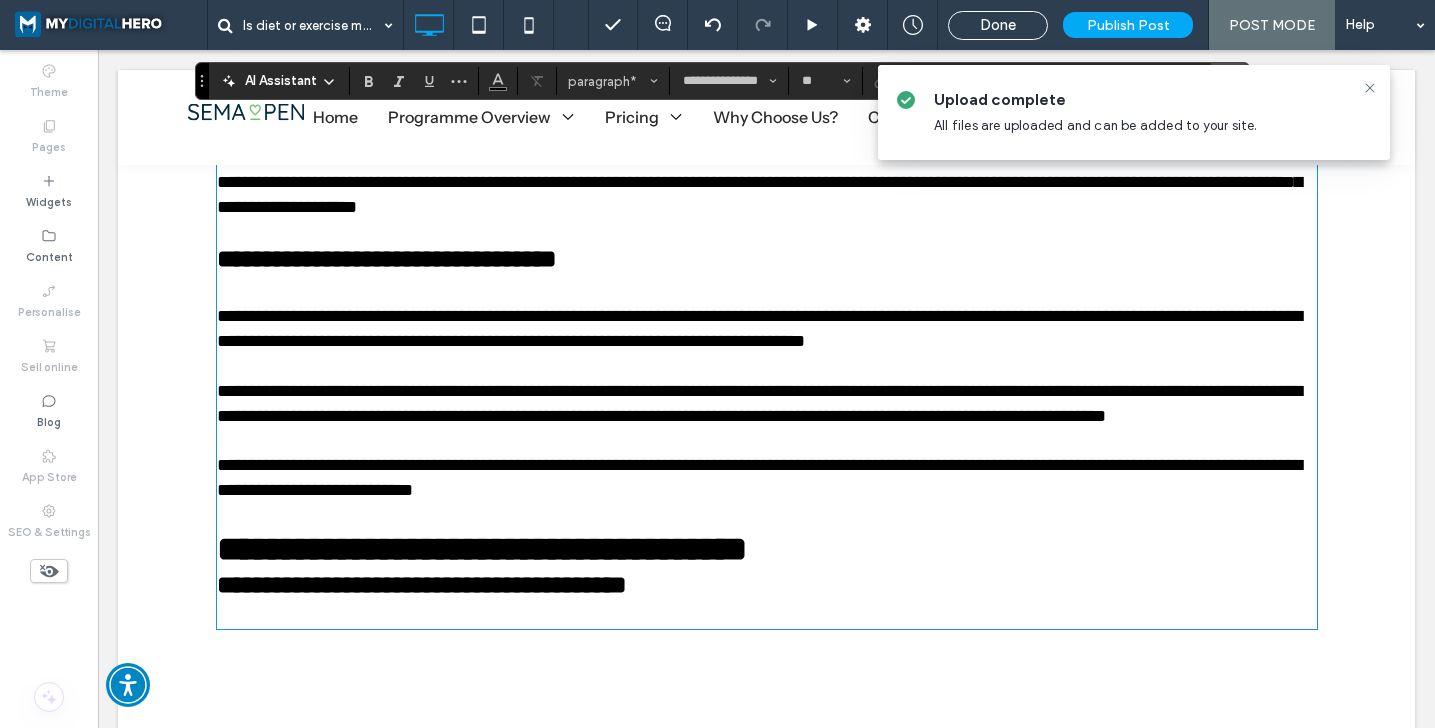 click on "**********" at bounding box center [767, 549] 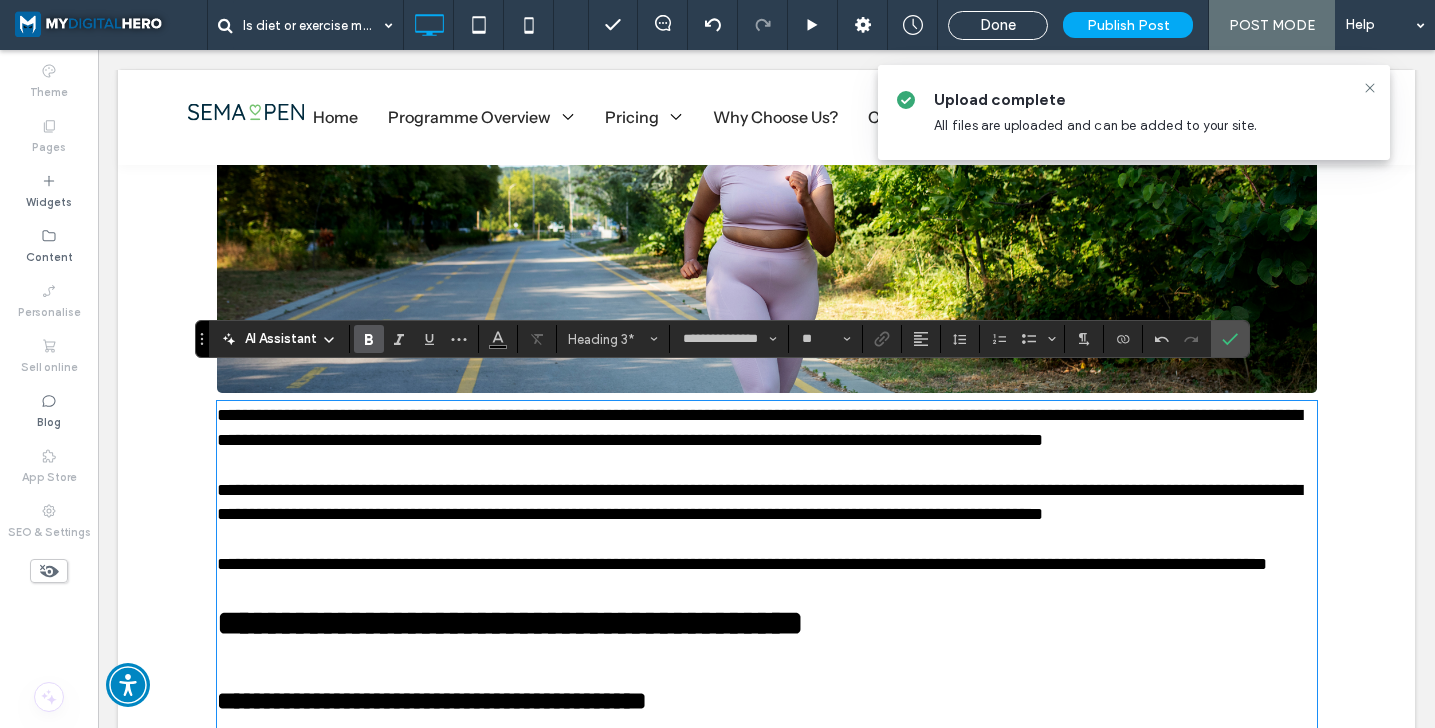 scroll, scrollTop: 2580, scrollLeft: 0, axis: vertical 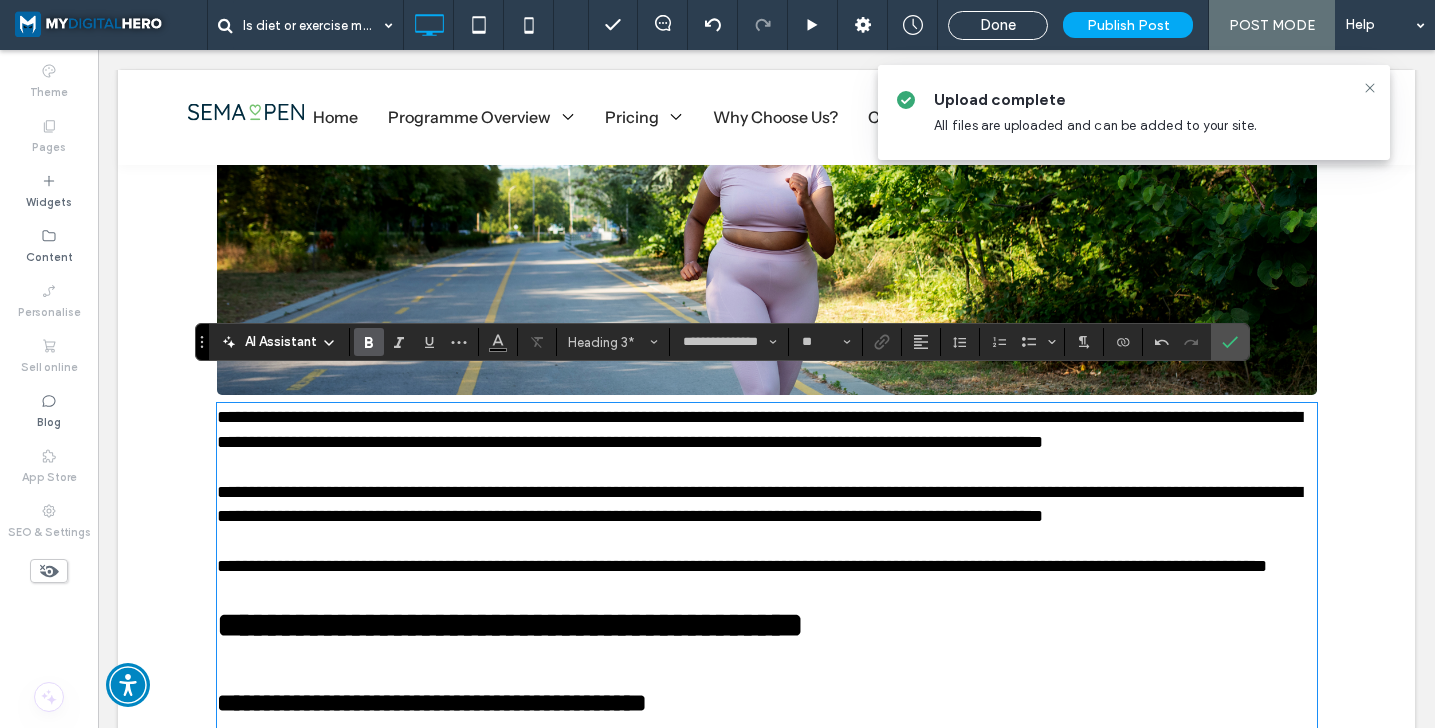 click on "**********" at bounding box center (759, 429) 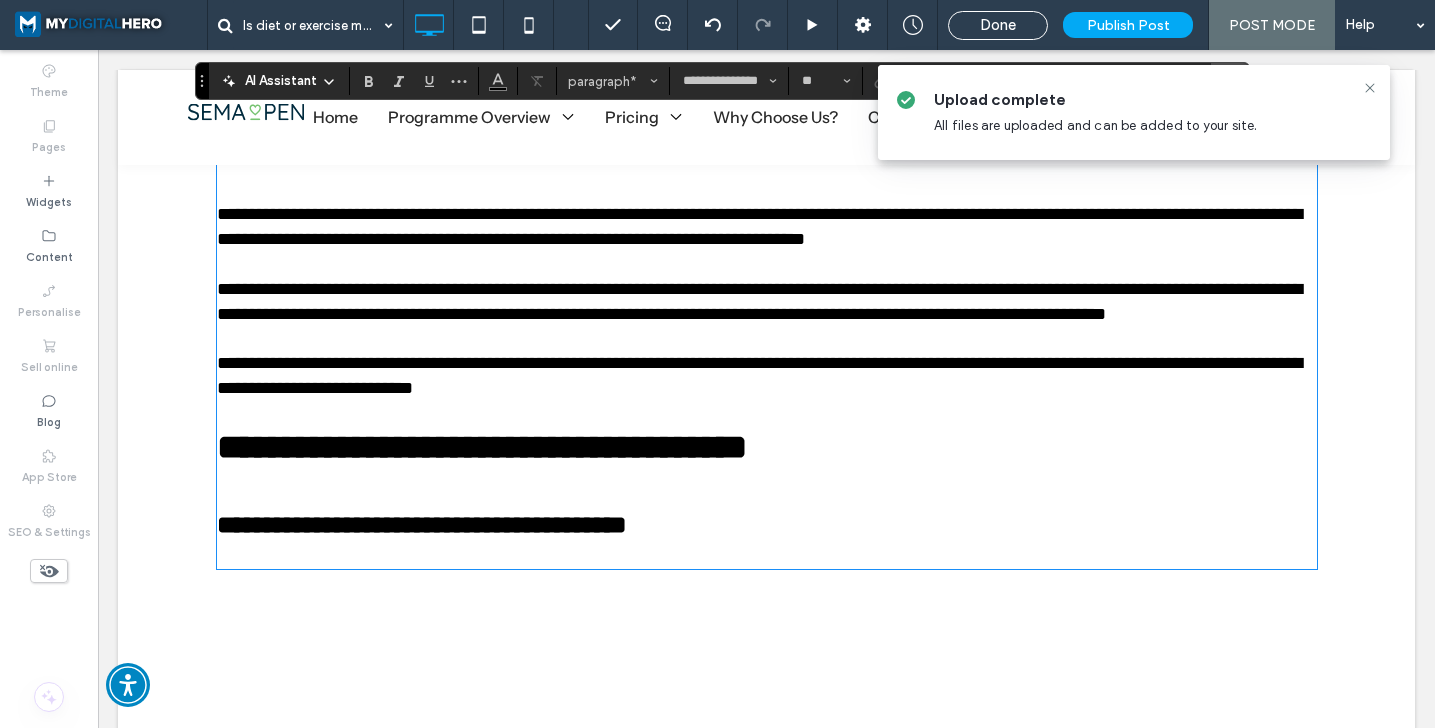 scroll, scrollTop: 3420, scrollLeft: 0, axis: vertical 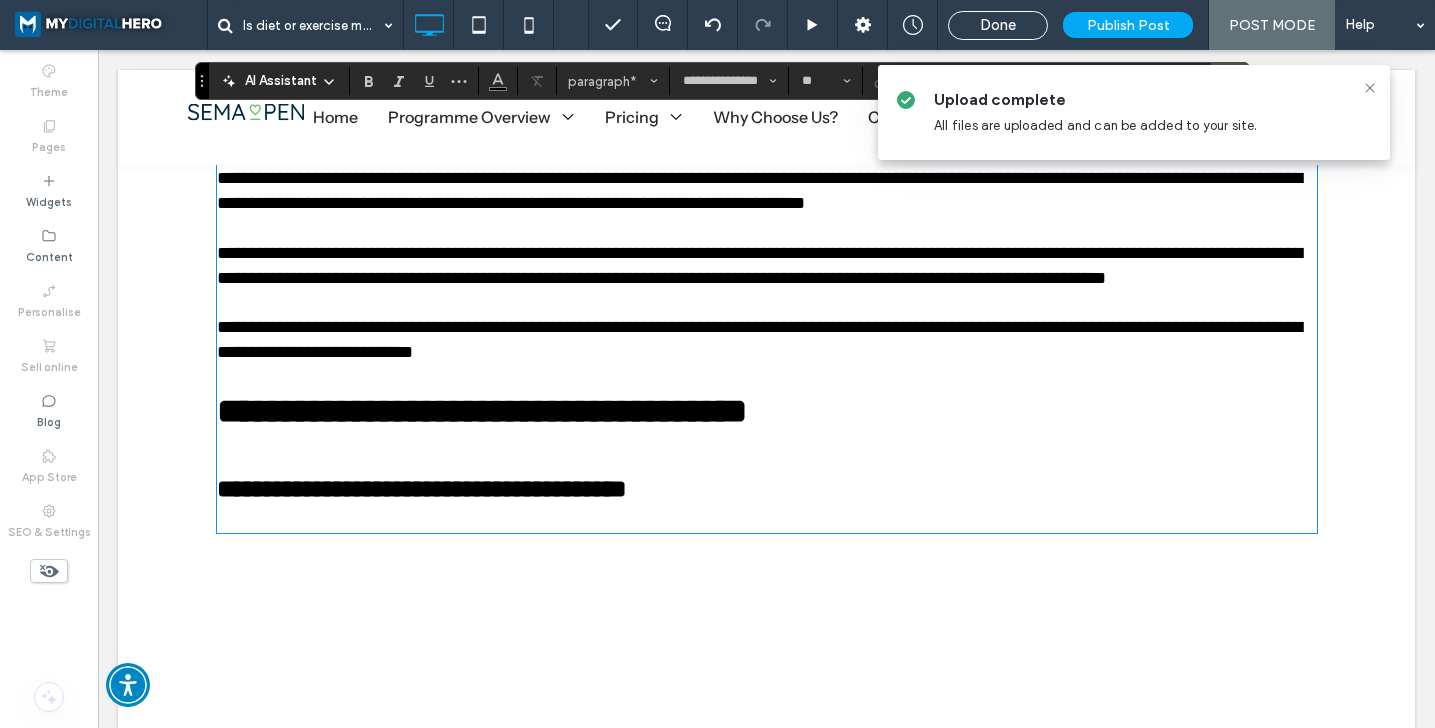click at bounding box center [767, 517] 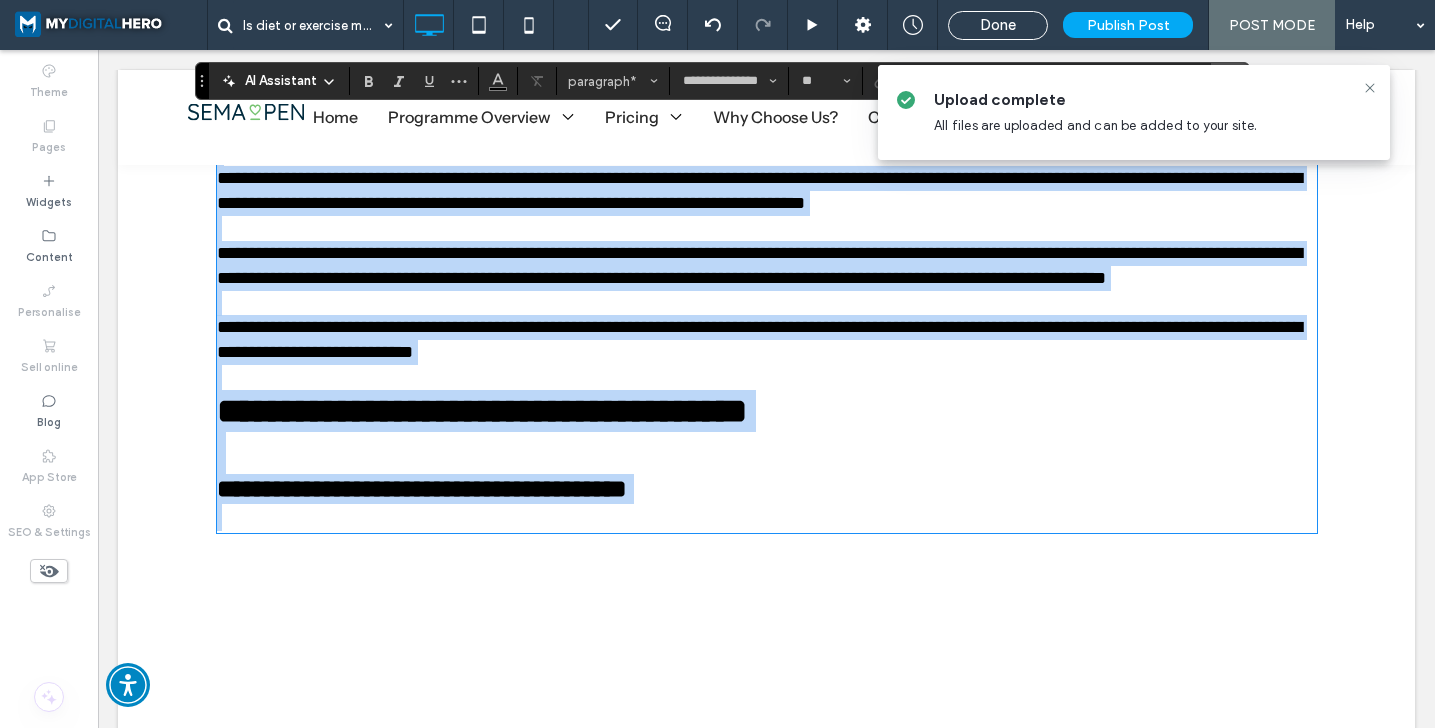 type on "*" 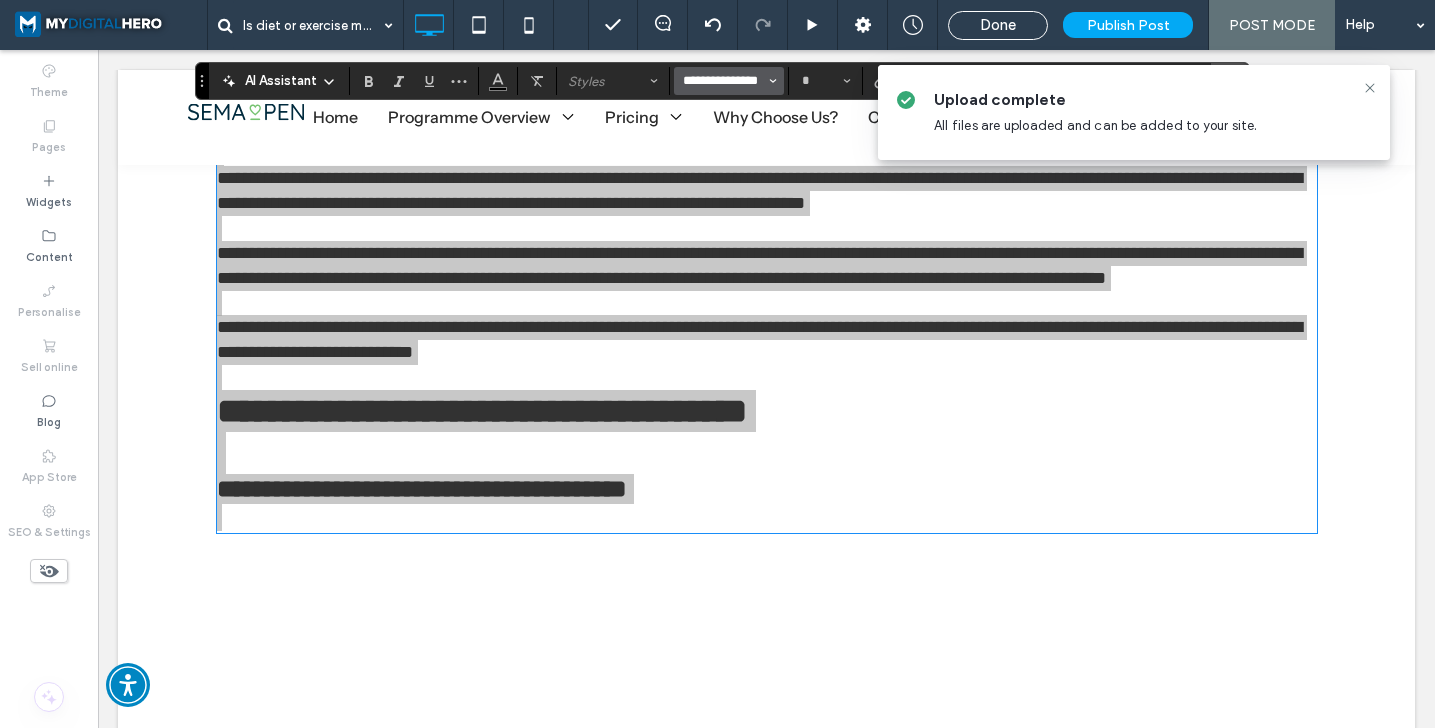 click on "**********" at bounding box center (723, 81) 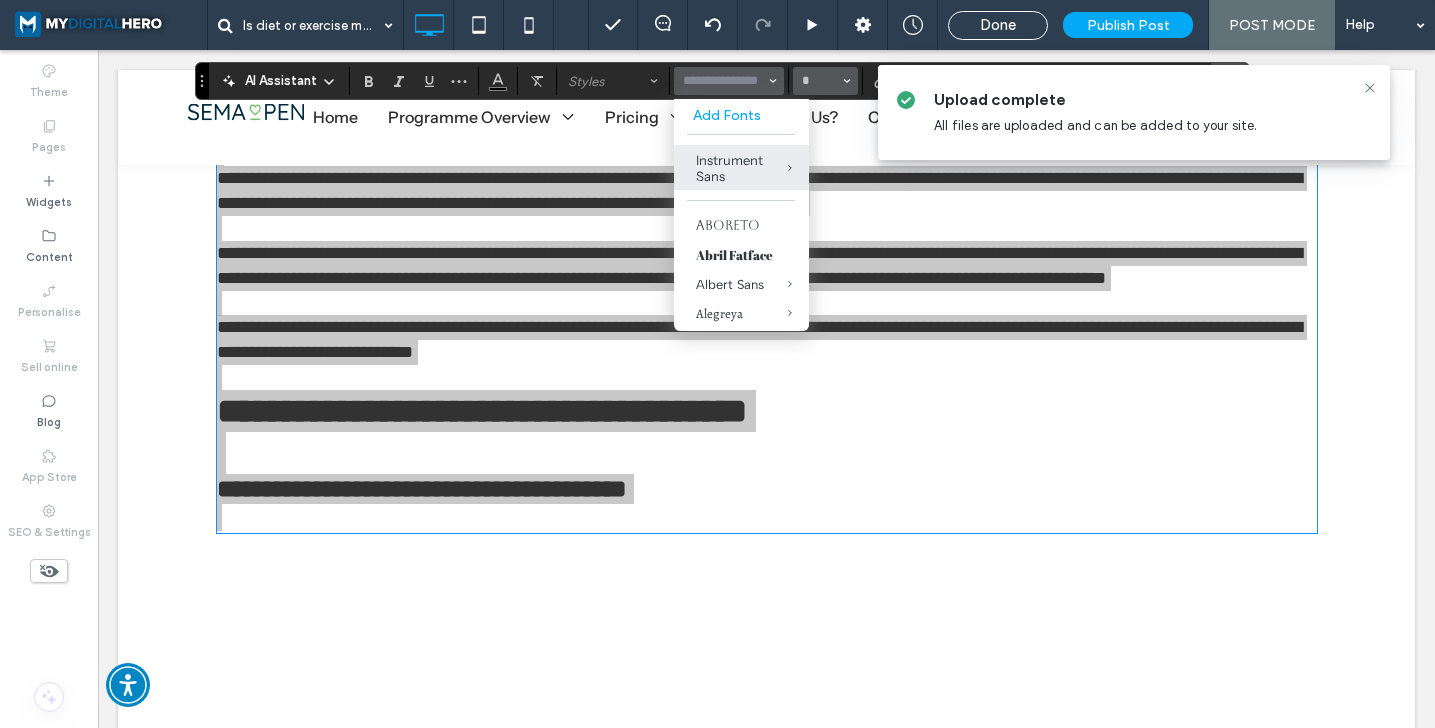 click on "*" at bounding box center (825, 81) 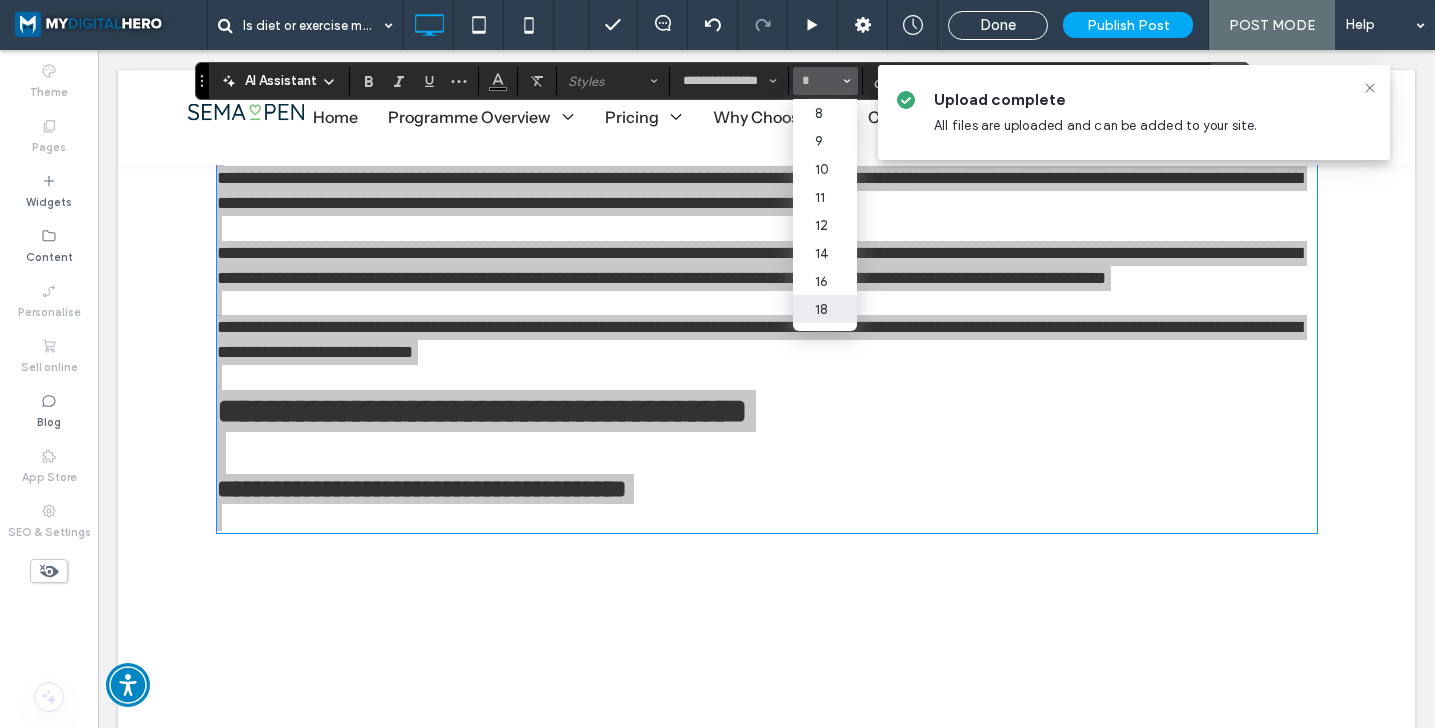click on "18" at bounding box center (825, 309) 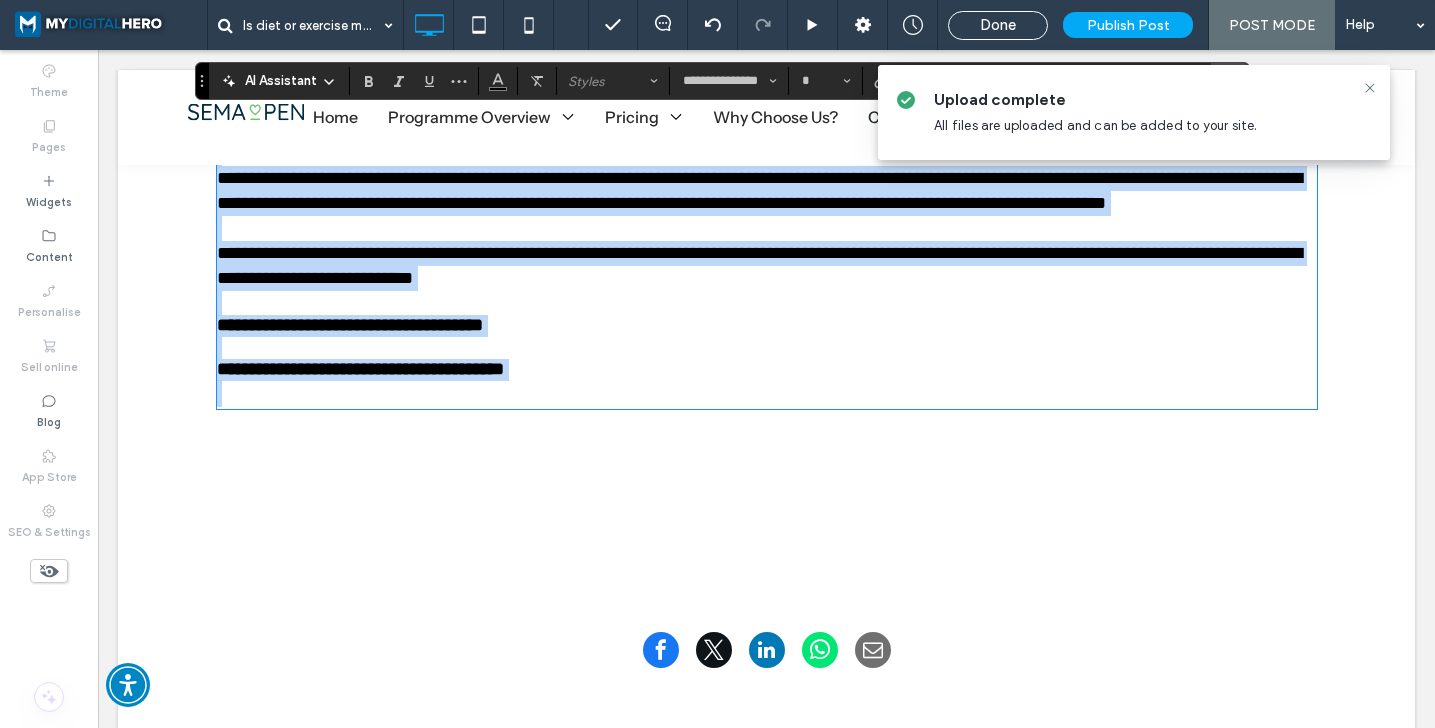 type on "**" 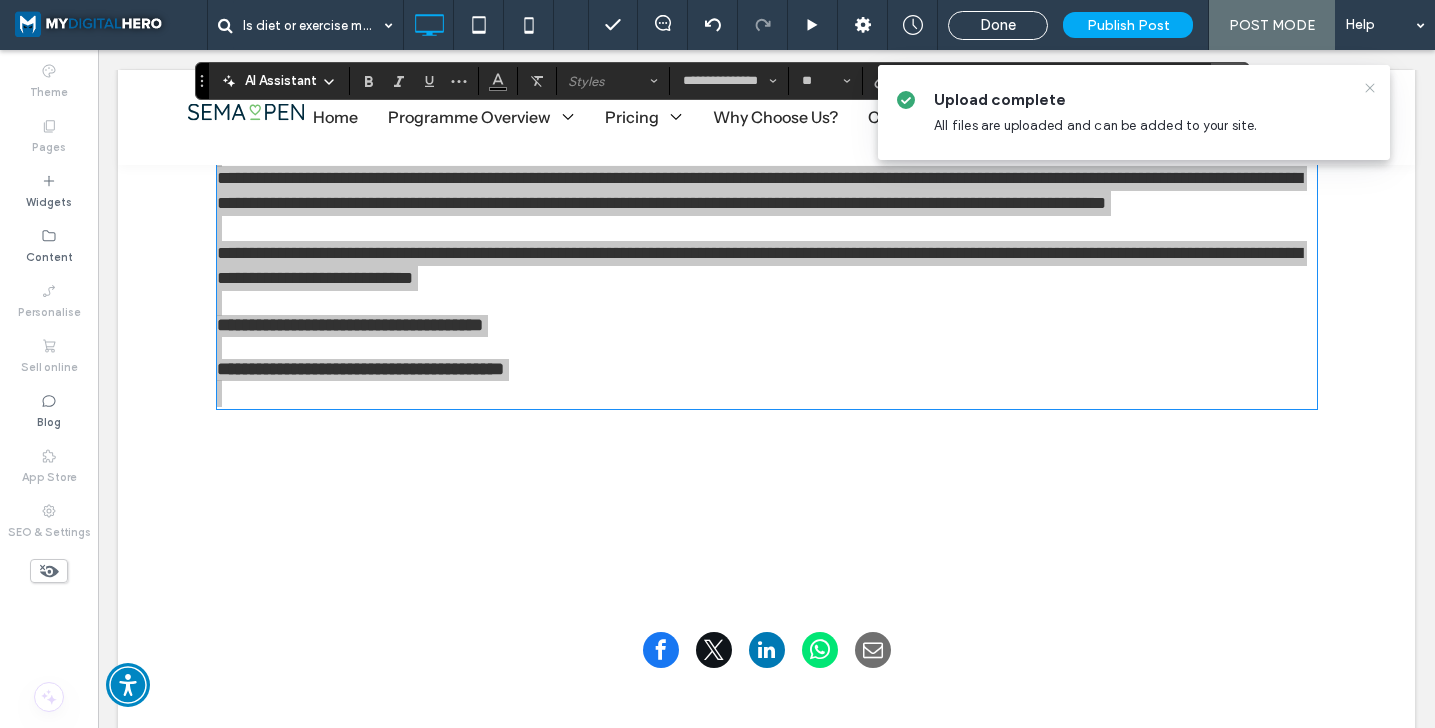click 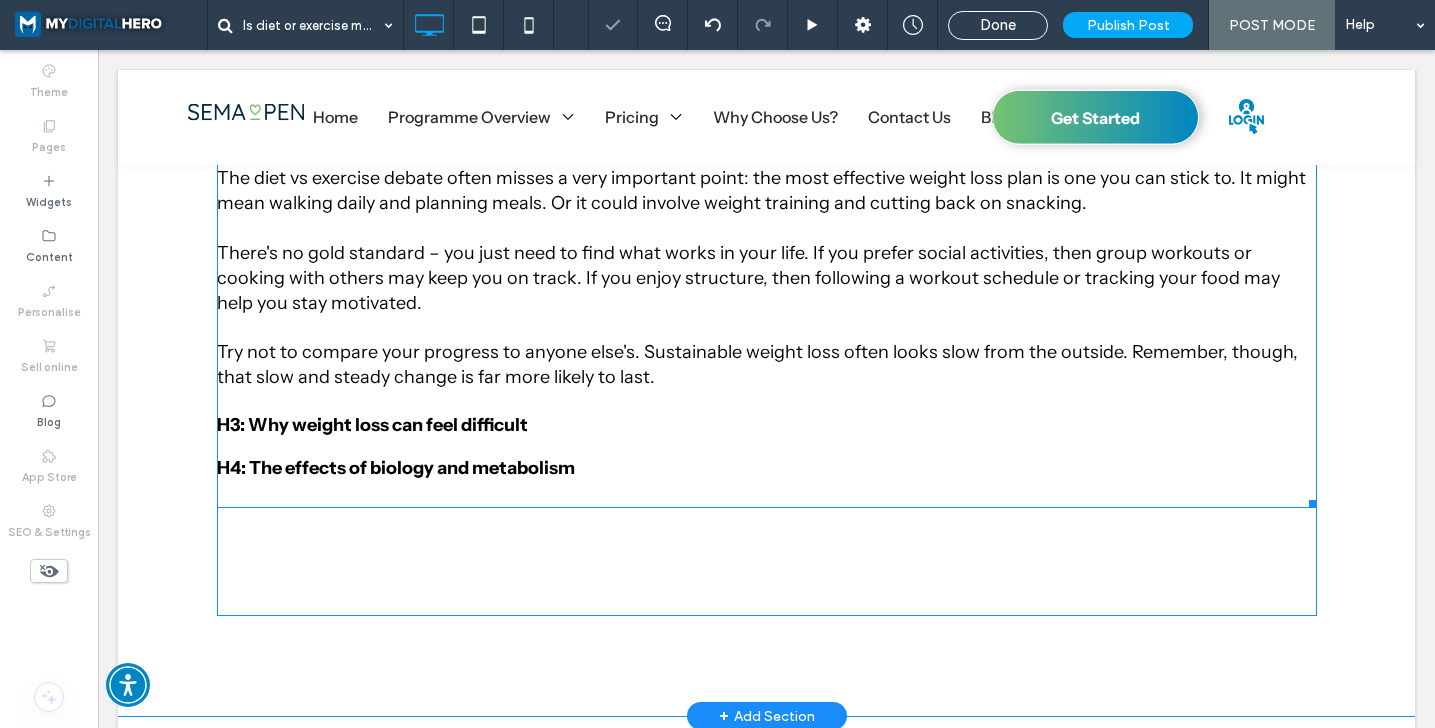 click at bounding box center (767, 402) 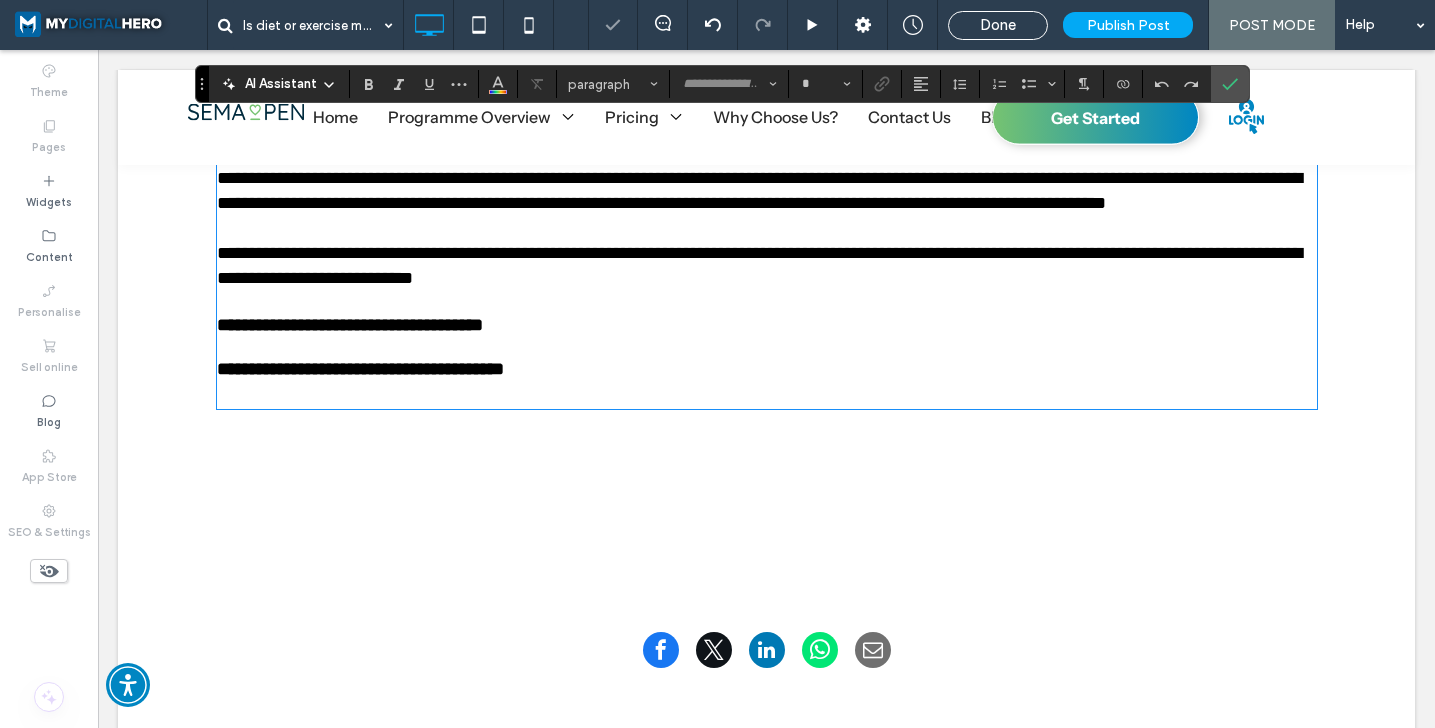 type on "**********" 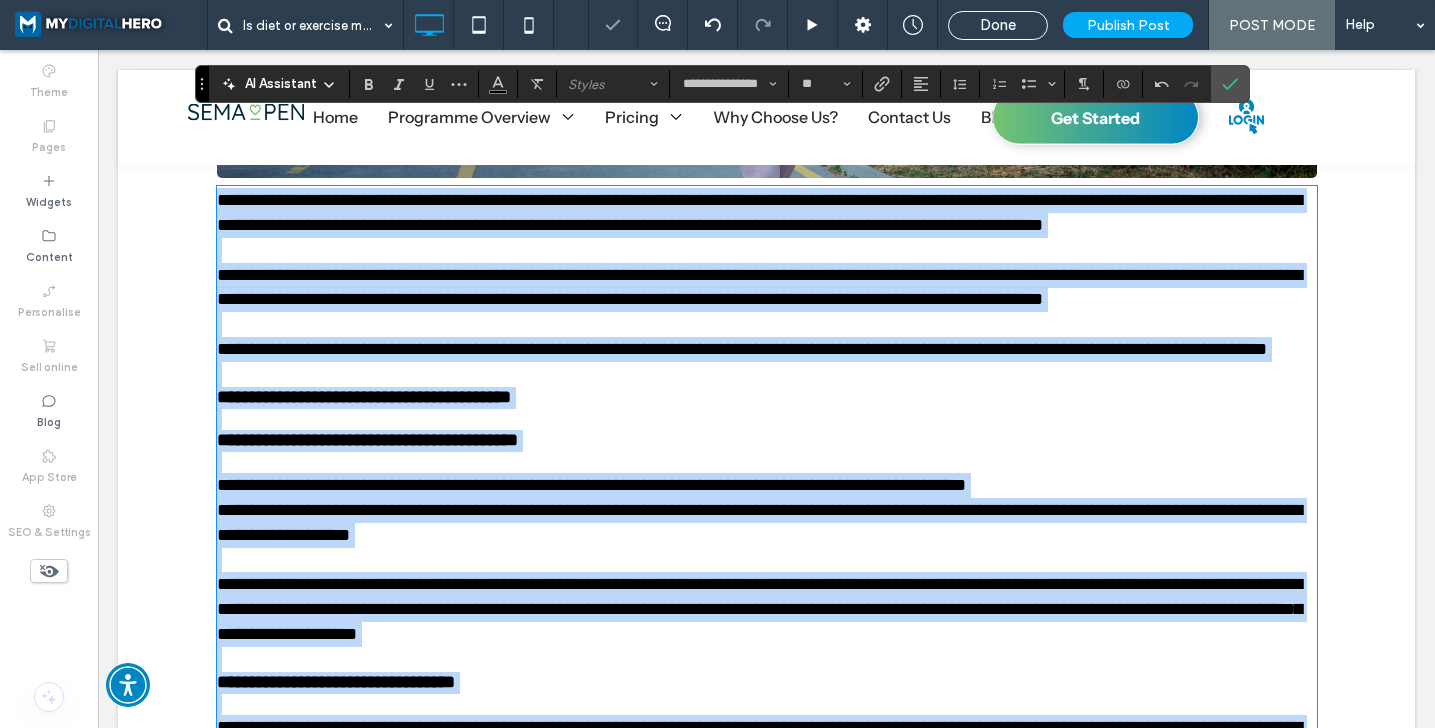 scroll, scrollTop: 2821, scrollLeft: 0, axis: vertical 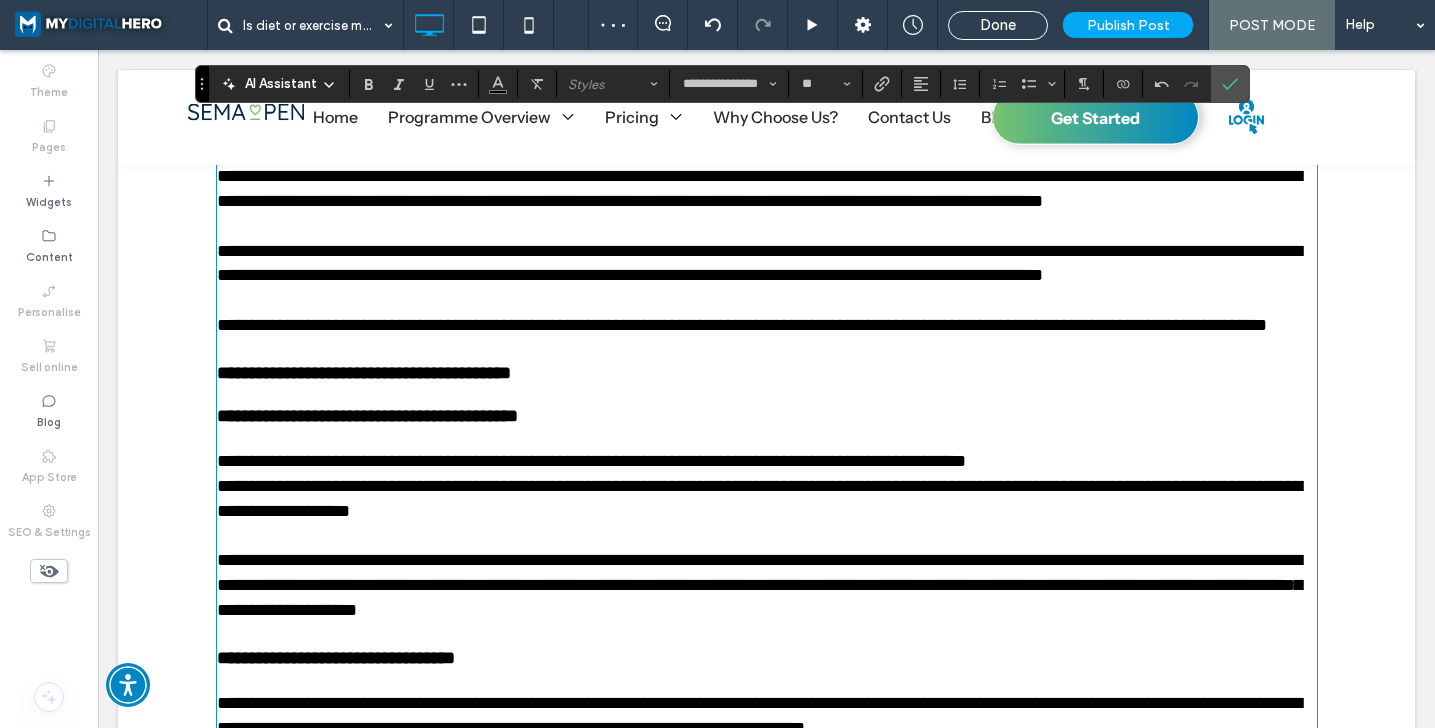 click on "**********" at bounding box center (364, 373) 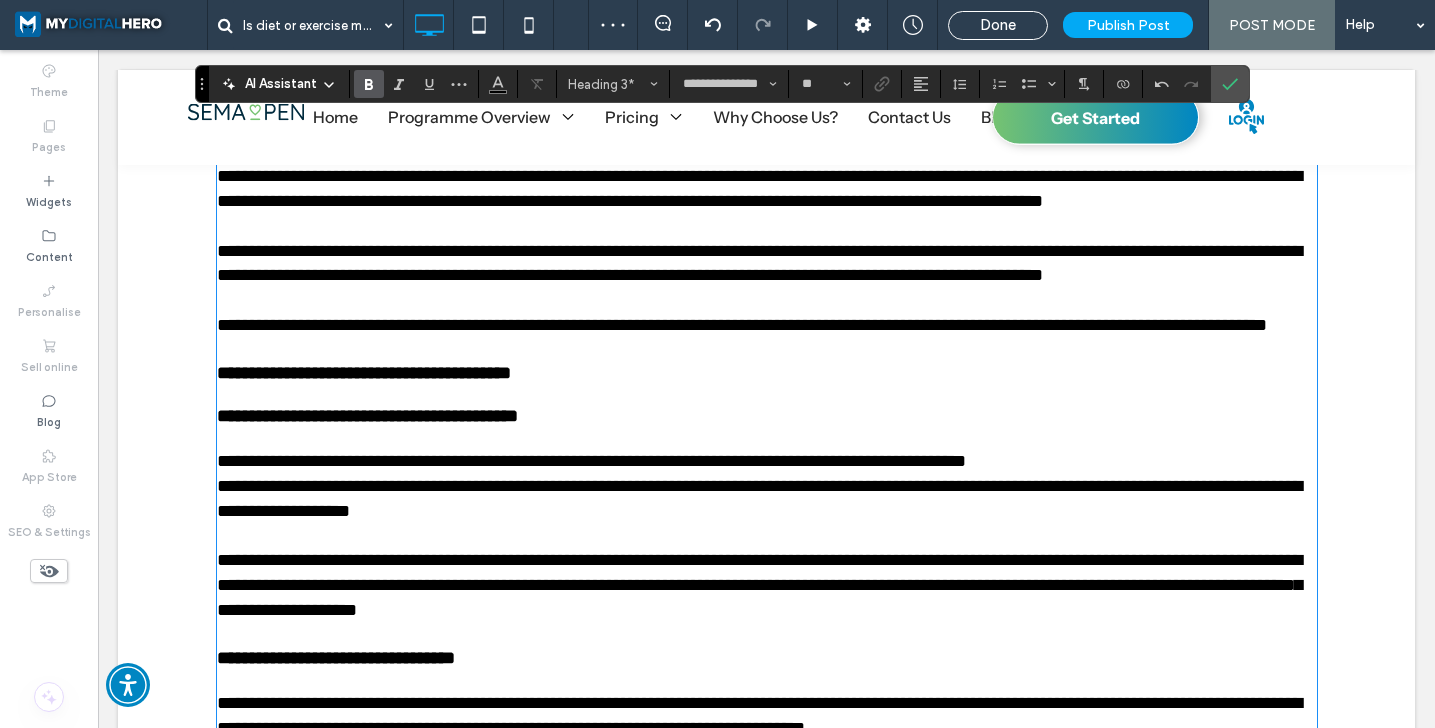type 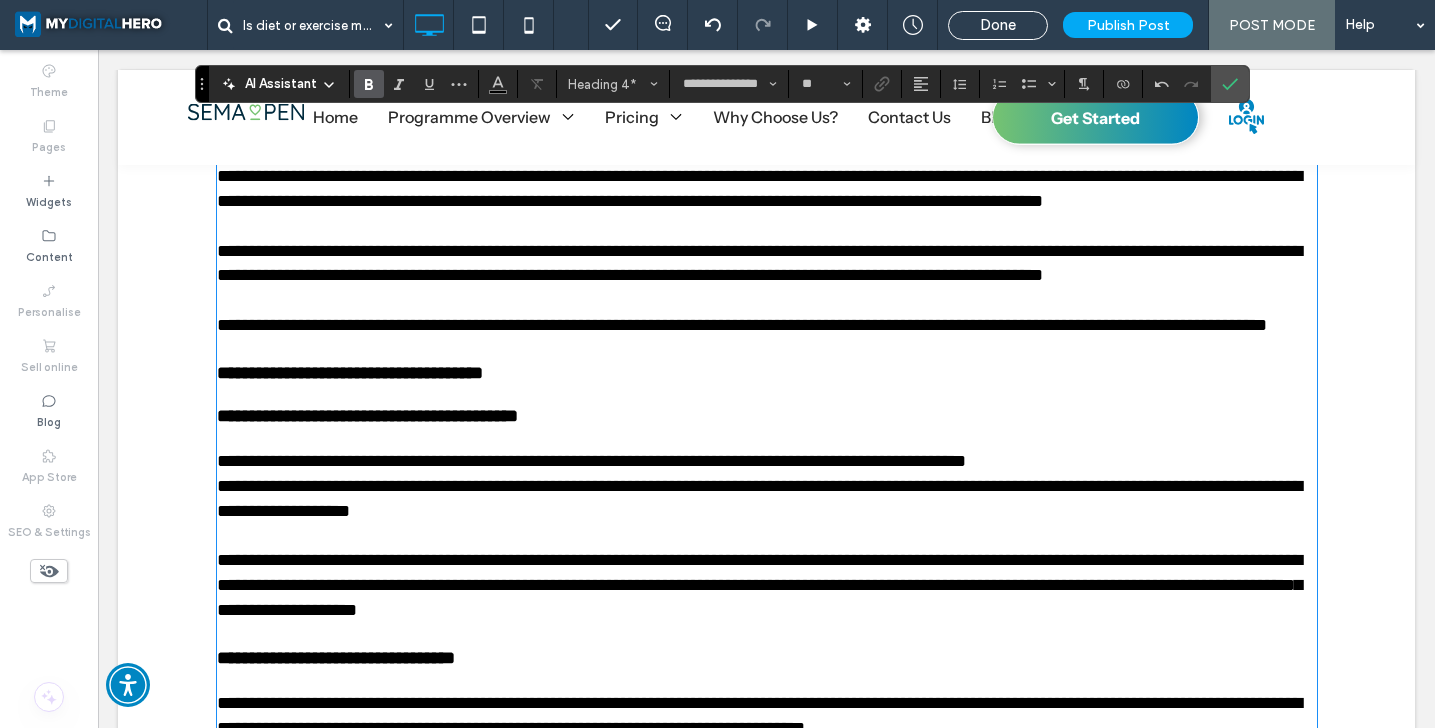 click on "**********" at bounding box center (367, 416) 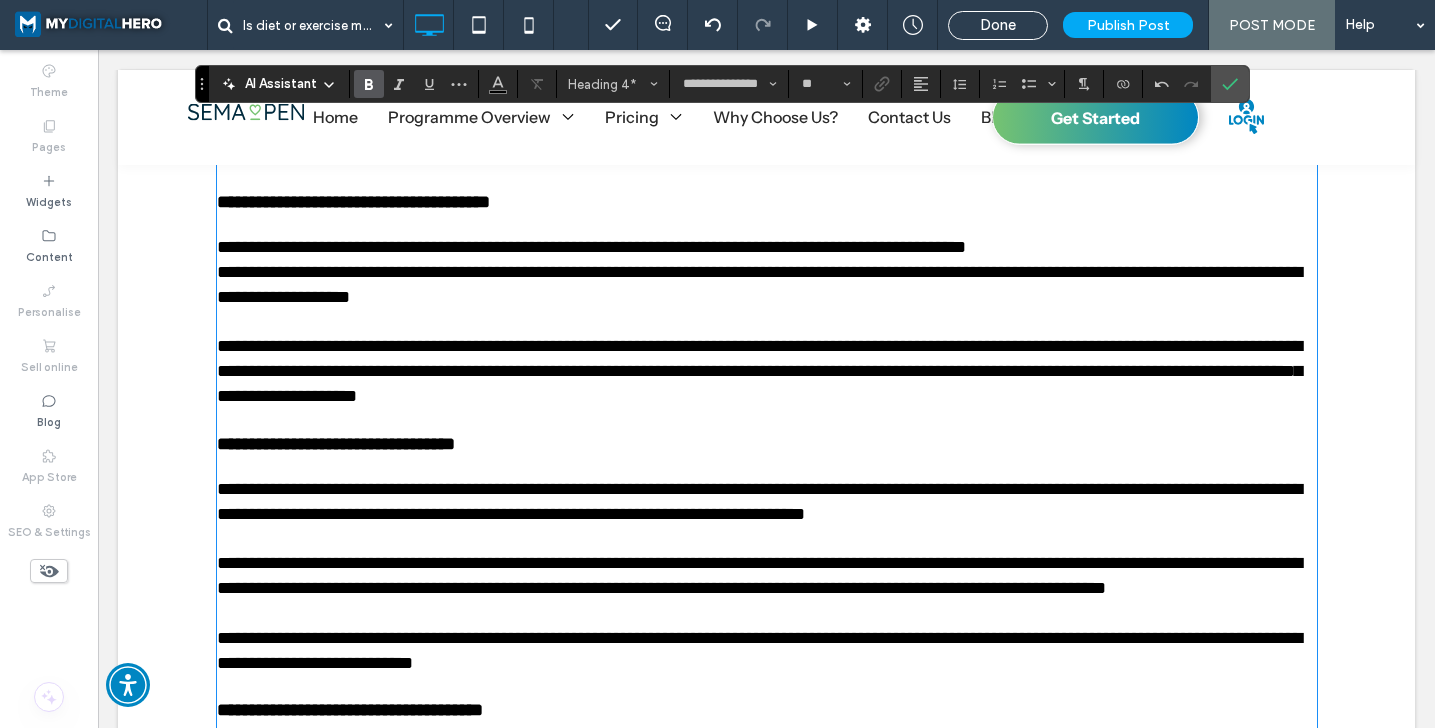scroll, scrollTop: 3076, scrollLeft: 0, axis: vertical 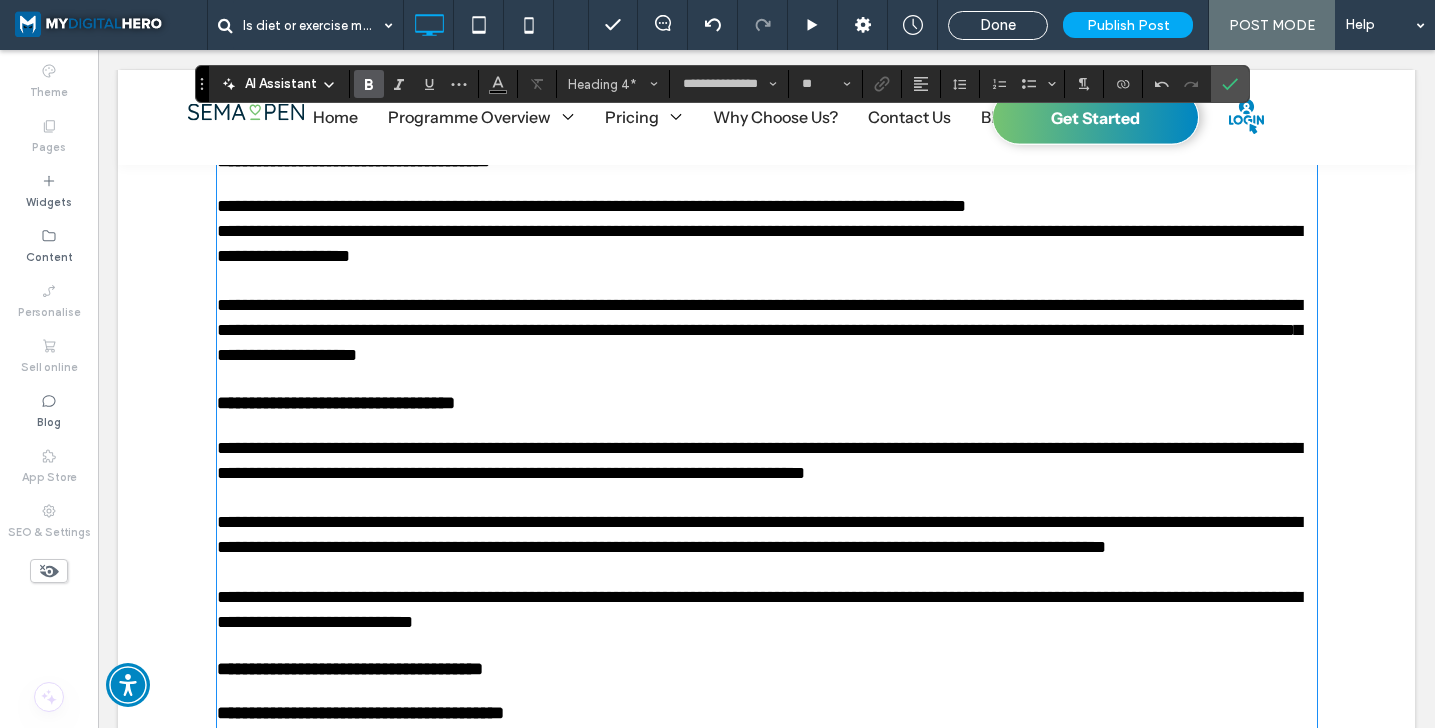 click on "**********" at bounding box center (336, 403) 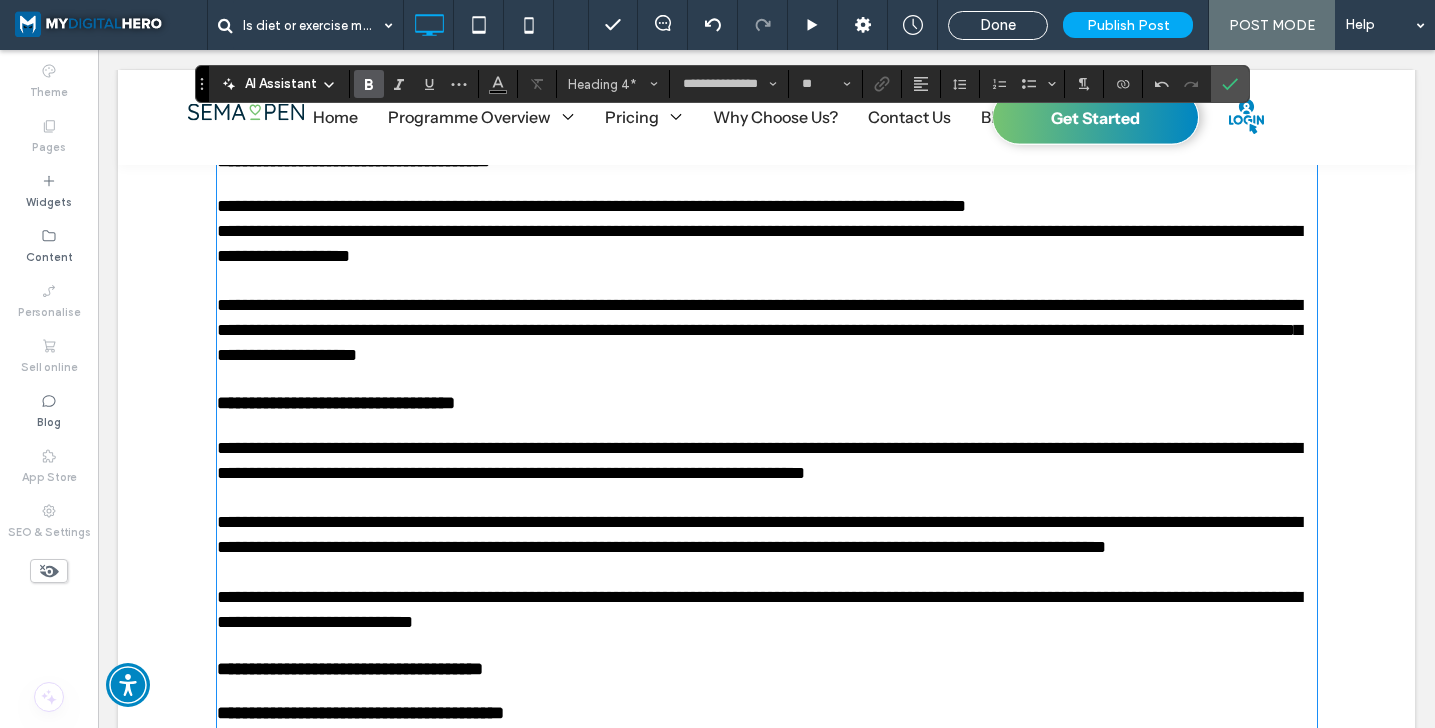 click on "**********" at bounding box center [336, 403] 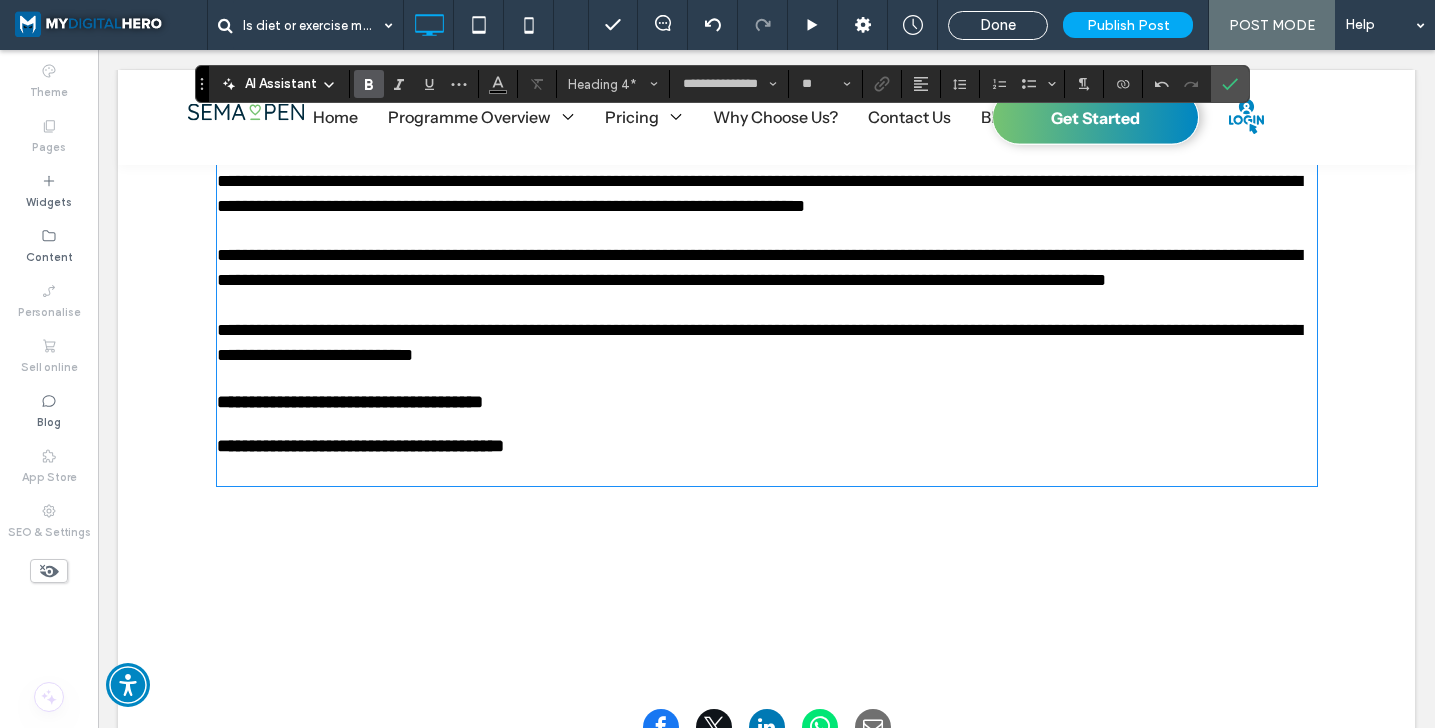 scroll, scrollTop: 3353, scrollLeft: 0, axis: vertical 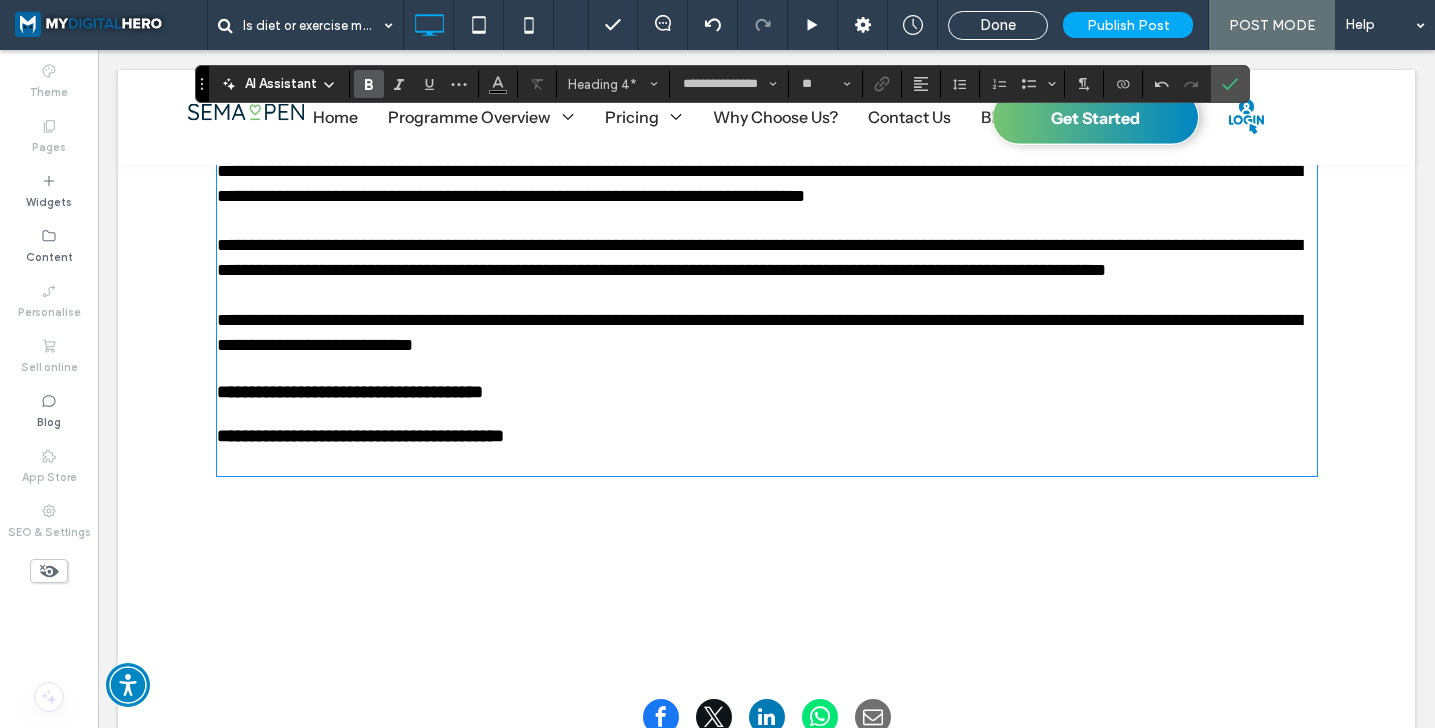 click on "**********" at bounding box center (350, 392) 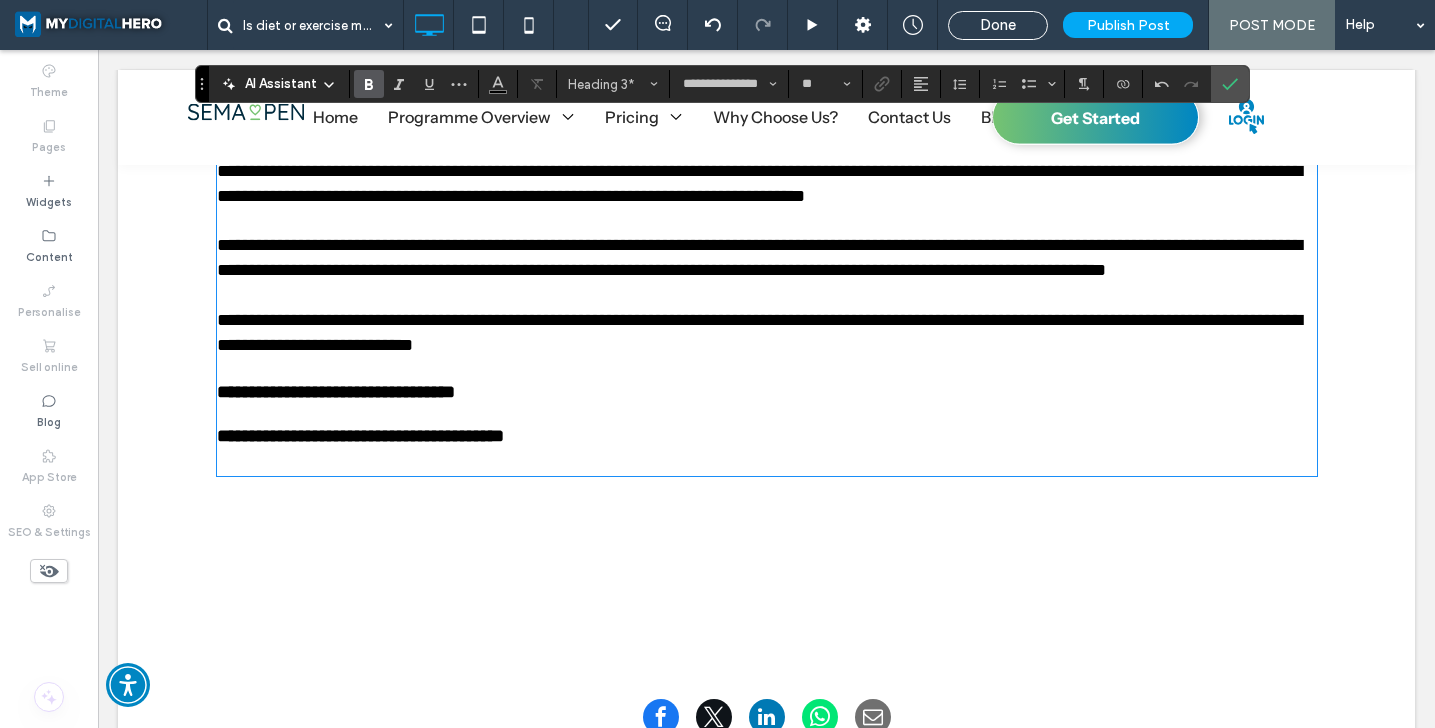 click on "**********" at bounding box center (336, 436) 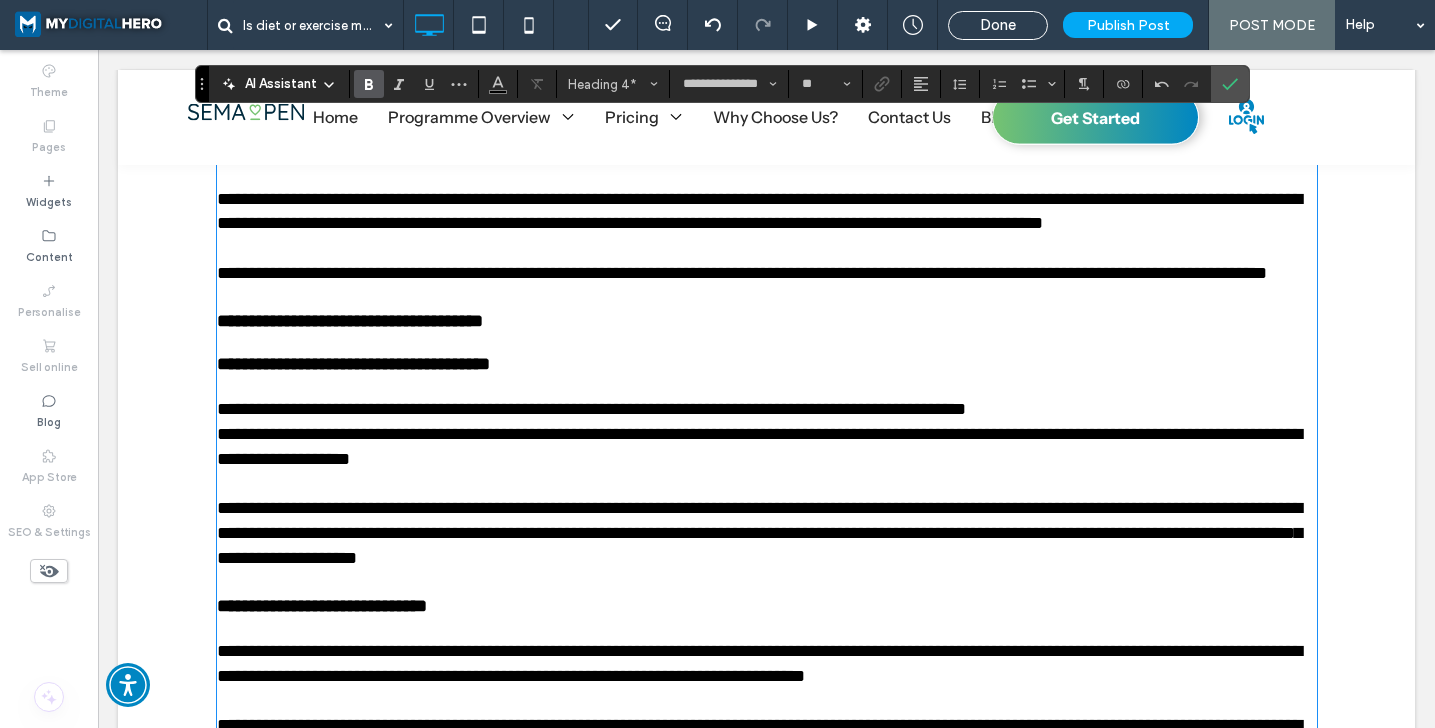 scroll, scrollTop: 2868, scrollLeft: 0, axis: vertical 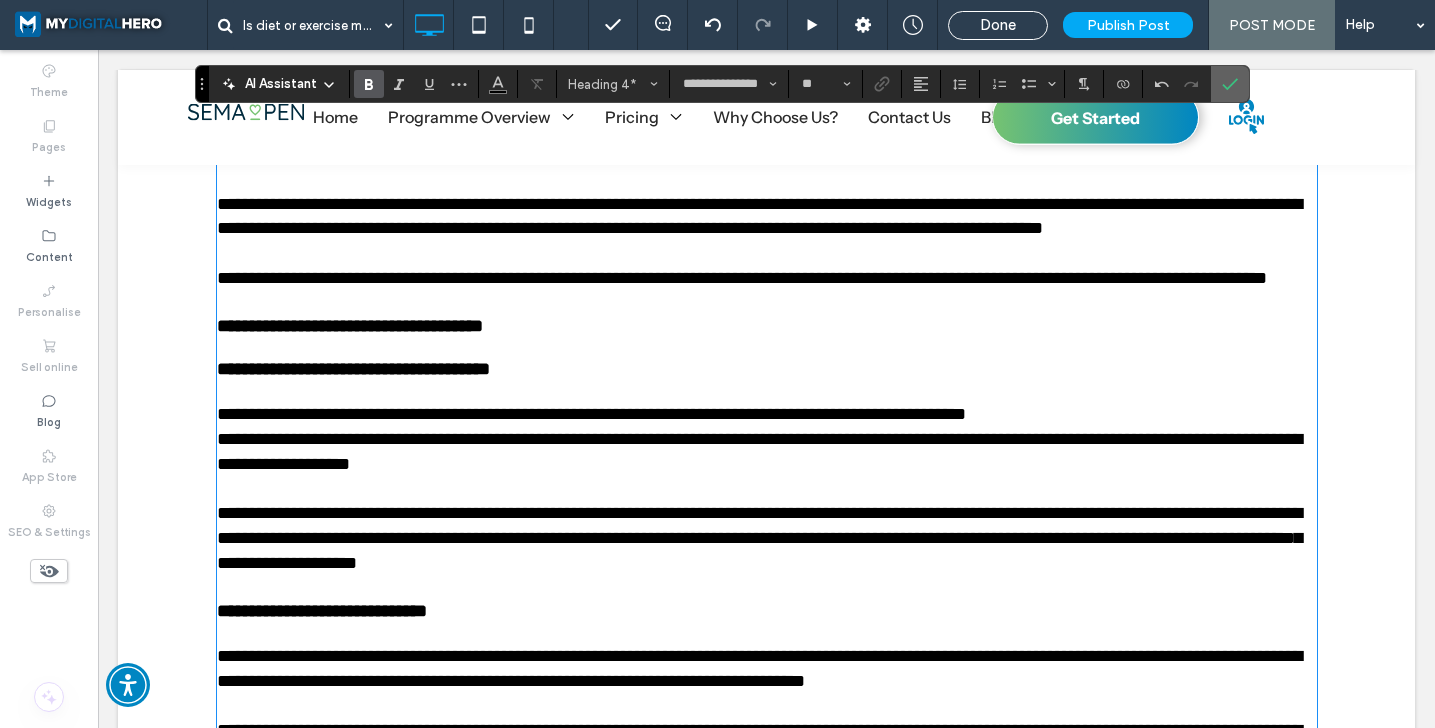 click 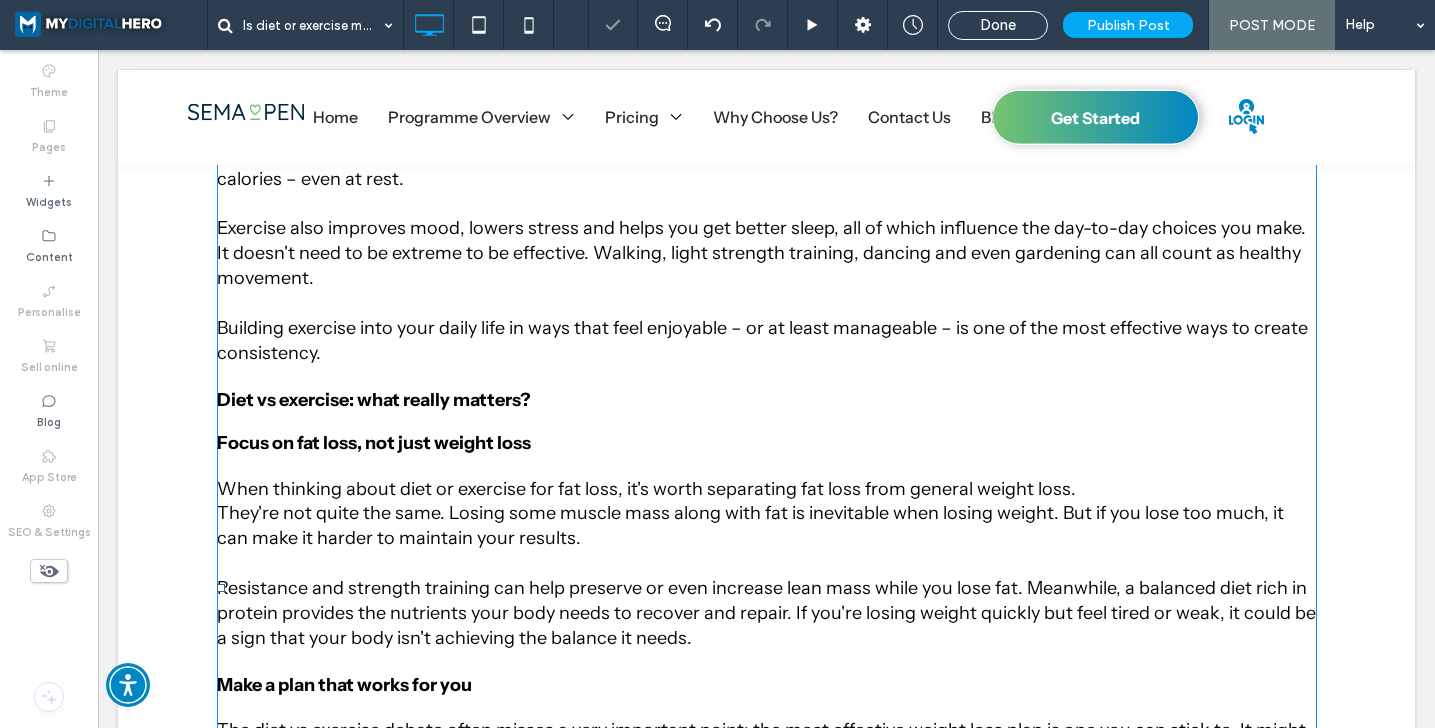 click on "Focus on fat loss, not just weight loss" at bounding box center (767, 454) 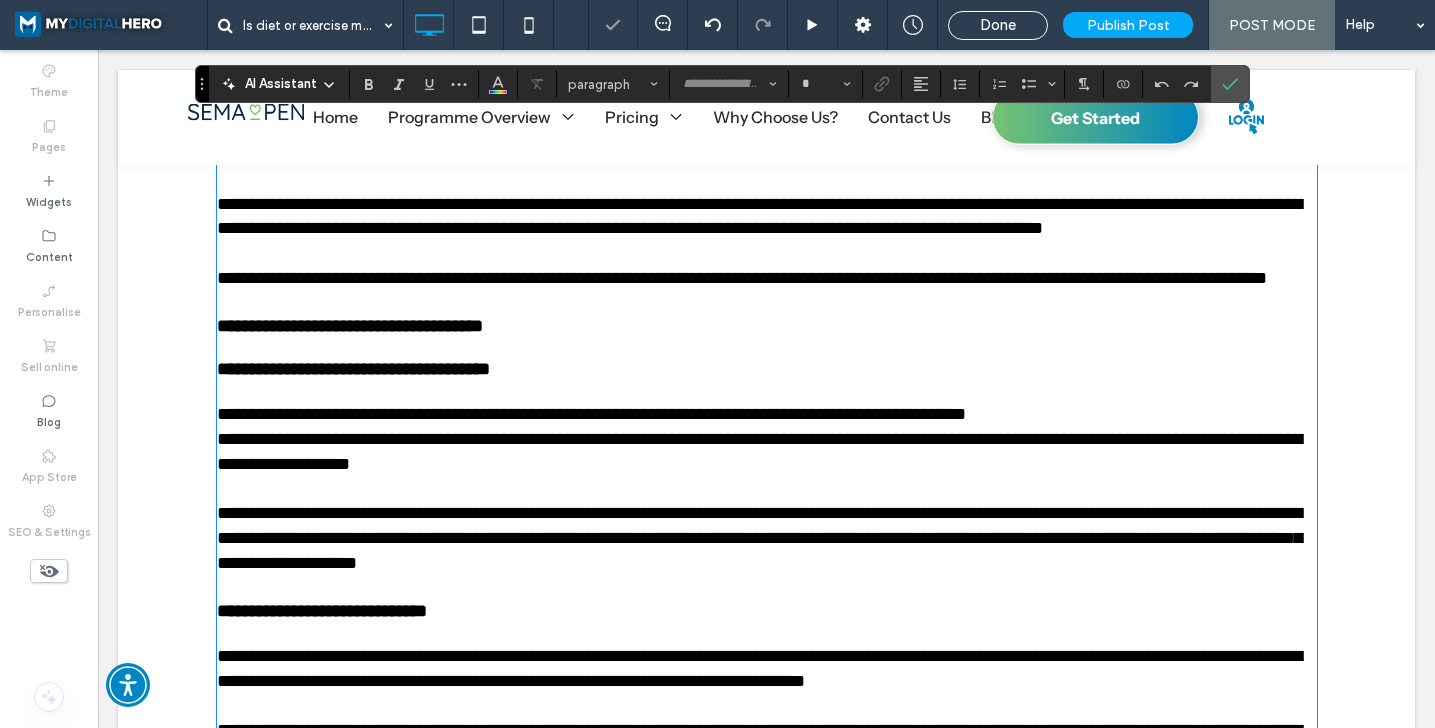type on "**********" 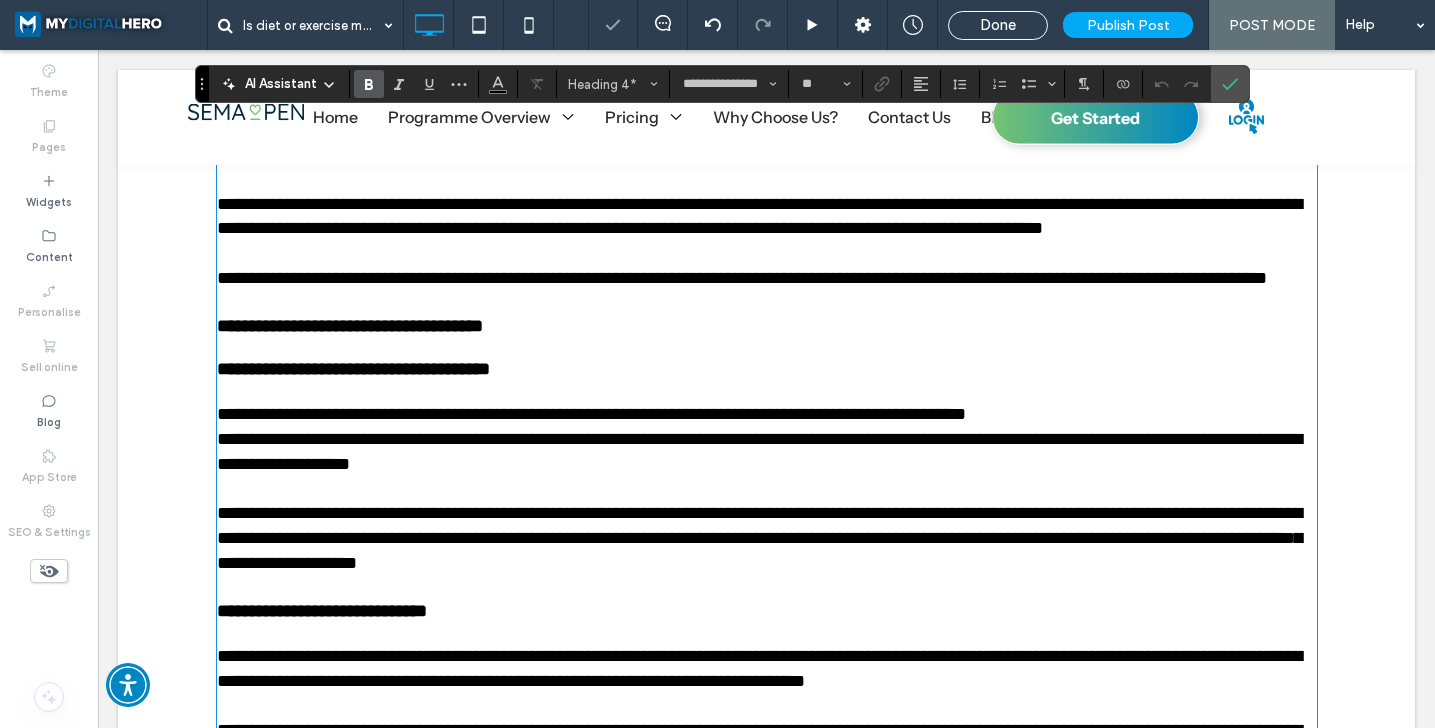click on "**********" at bounding box center [759, 216] 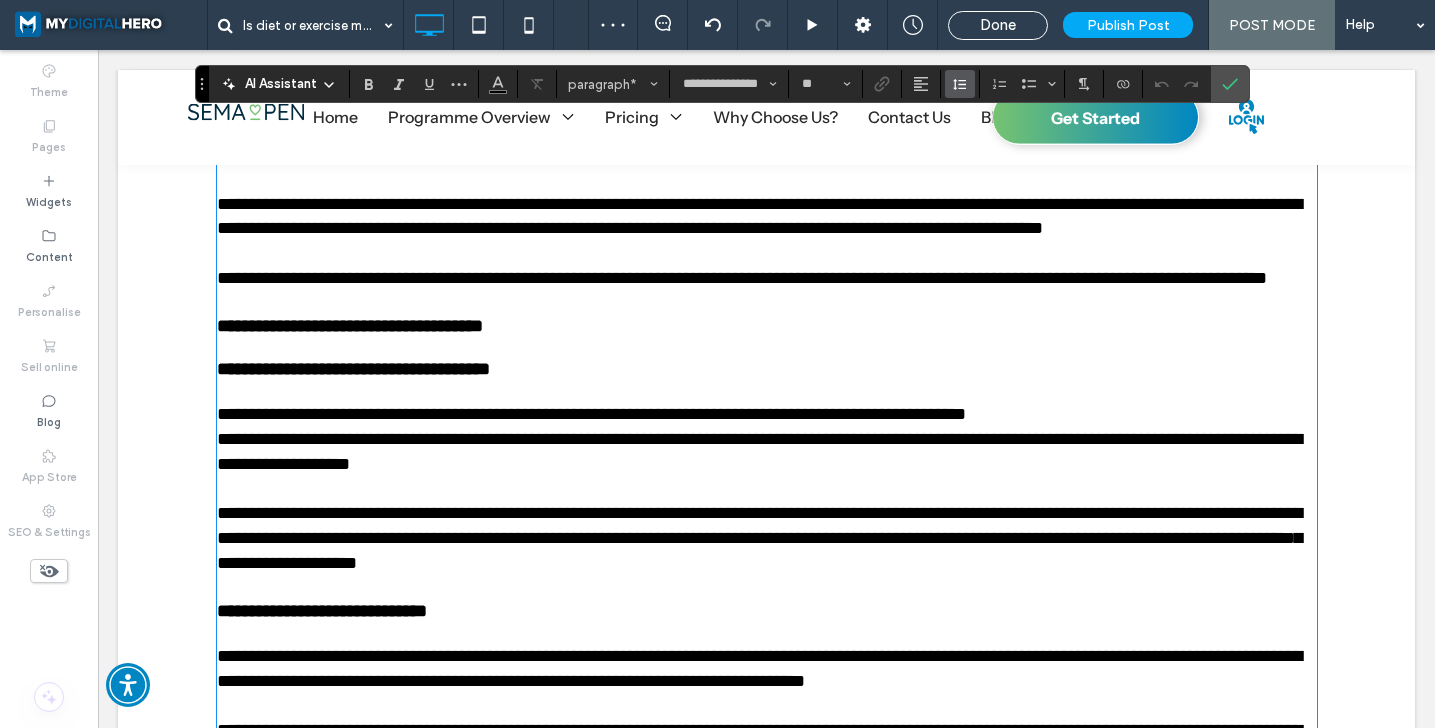 click 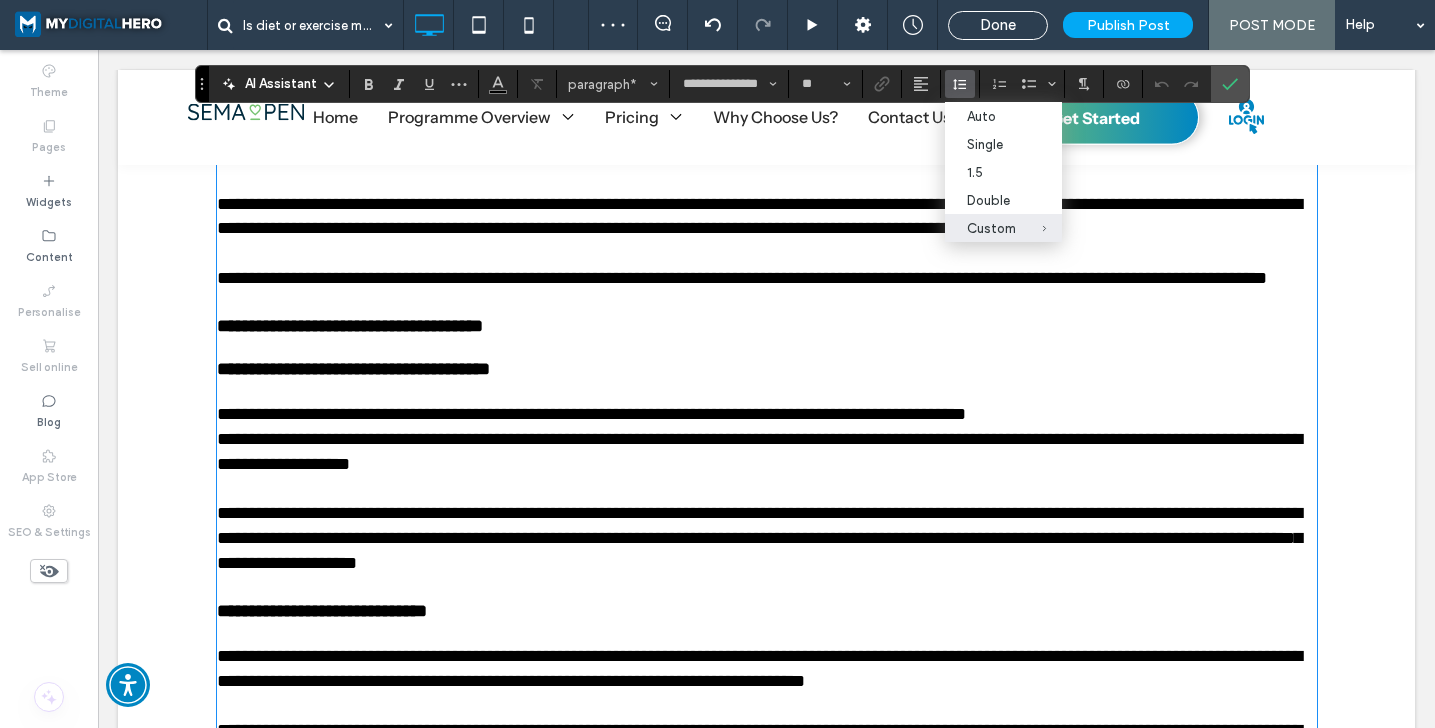 click at bounding box center [766, 117] 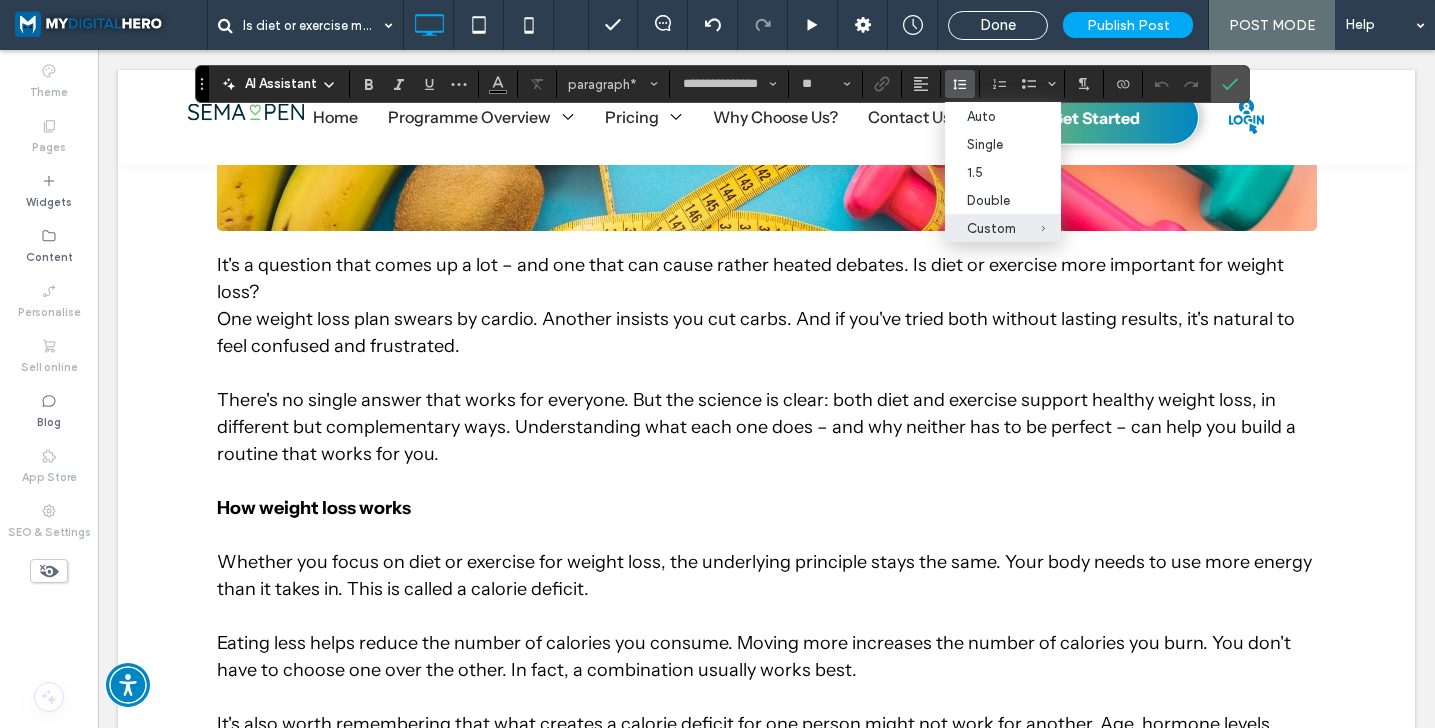 scroll, scrollTop: 1317, scrollLeft: 0, axis: vertical 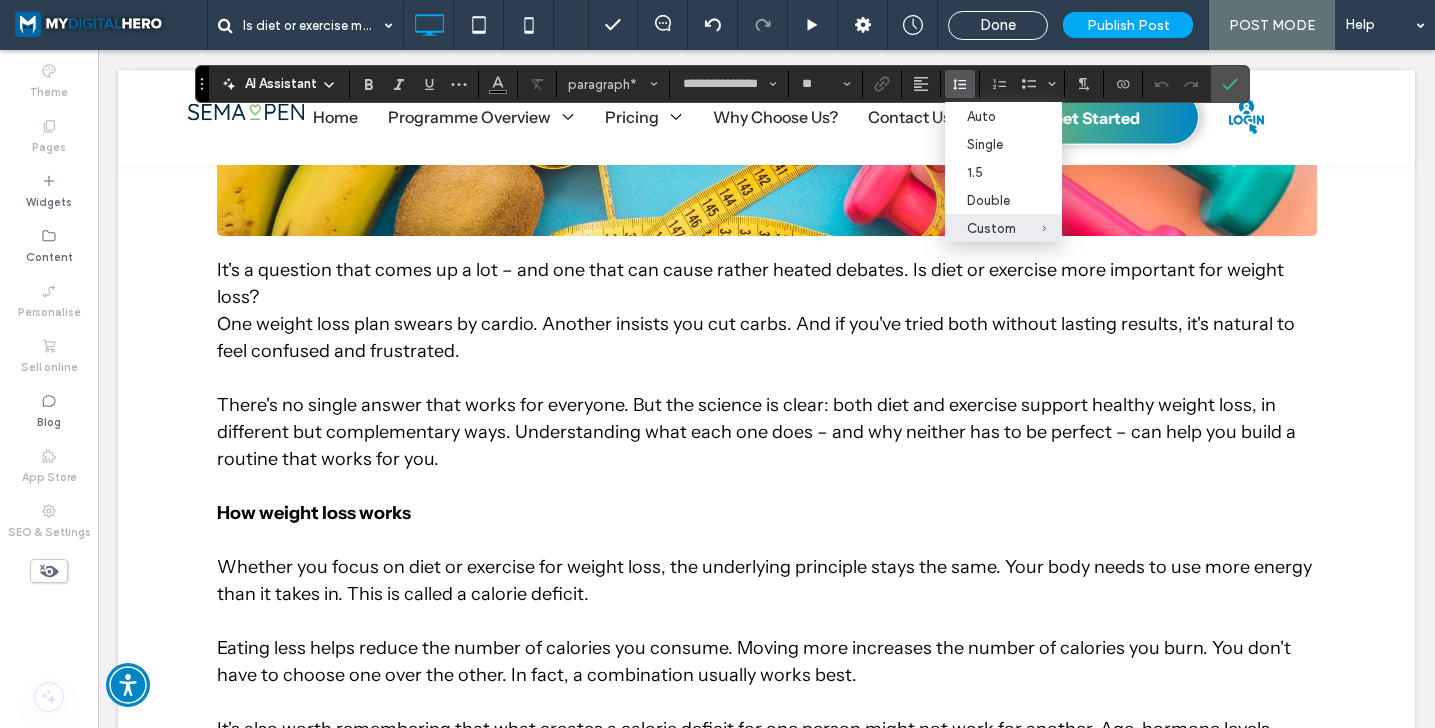 click on "There's no single answer that works for everyone. But the science is clear: both diet and exercise support healthy weight loss, in different but complementary ways. Understanding what each one does – and why neither has to be perfect – can help you build a routine that works for you." at bounding box center (756, 432) 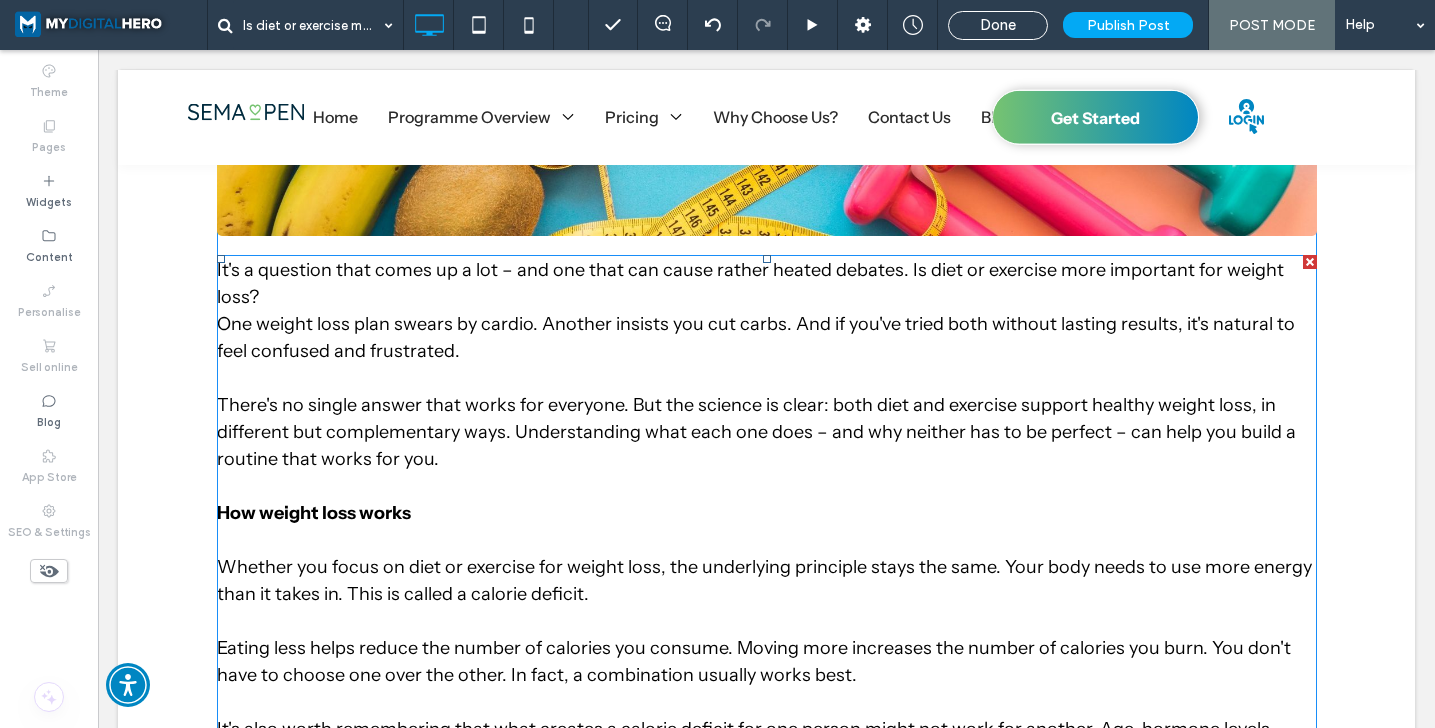 click on "It's a question that comes up a lot – and one that can cause rather heated debates. Is diet or exercise more important for weight loss?" at bounding box center [767, 284] 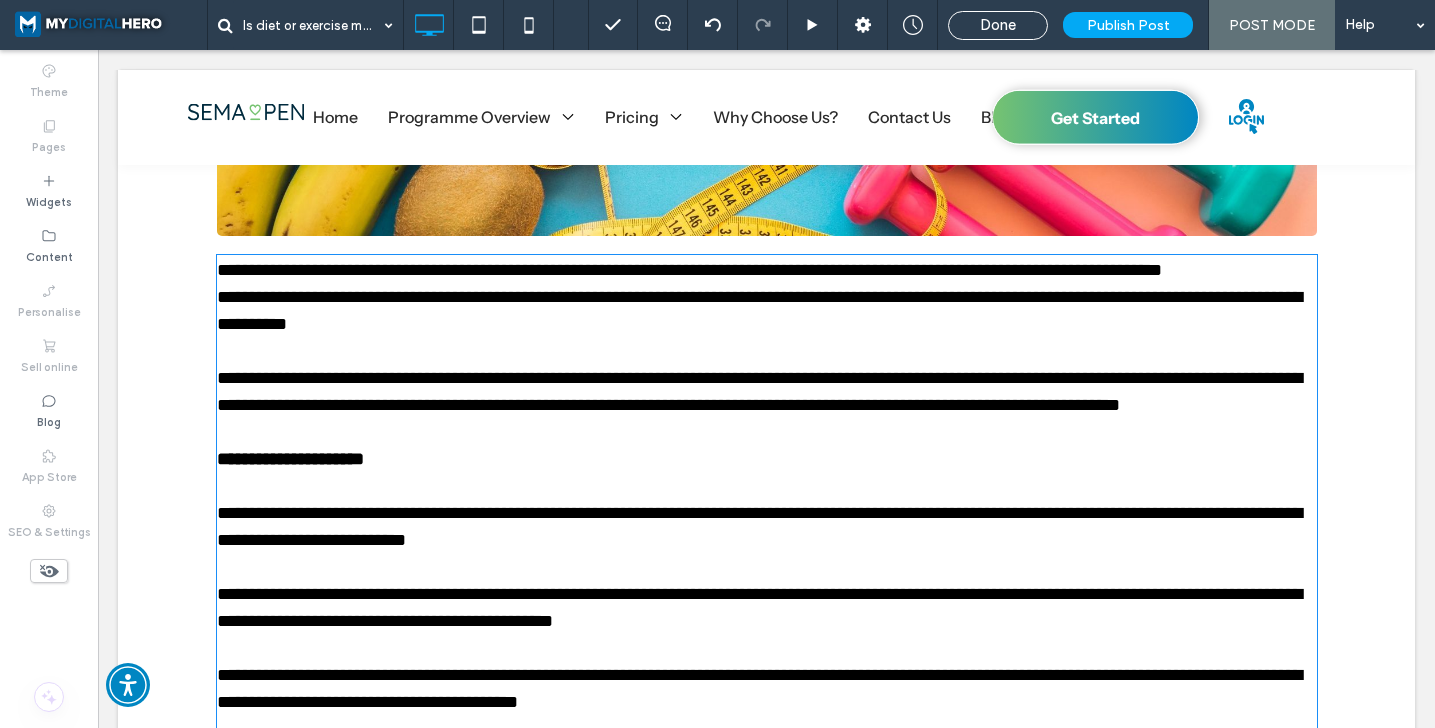 type on "**********" 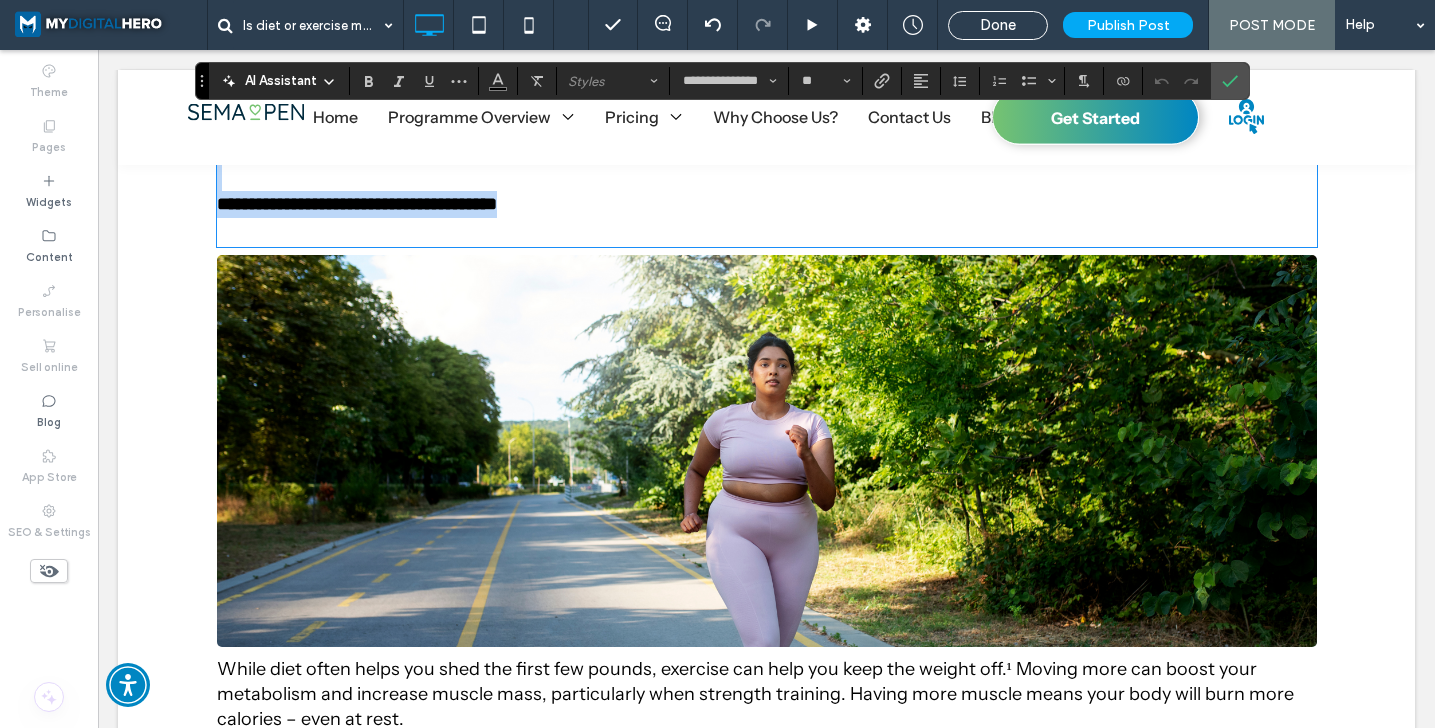 scroll, scrollTop: 2696, scrollLeft: 0, axis: vertical 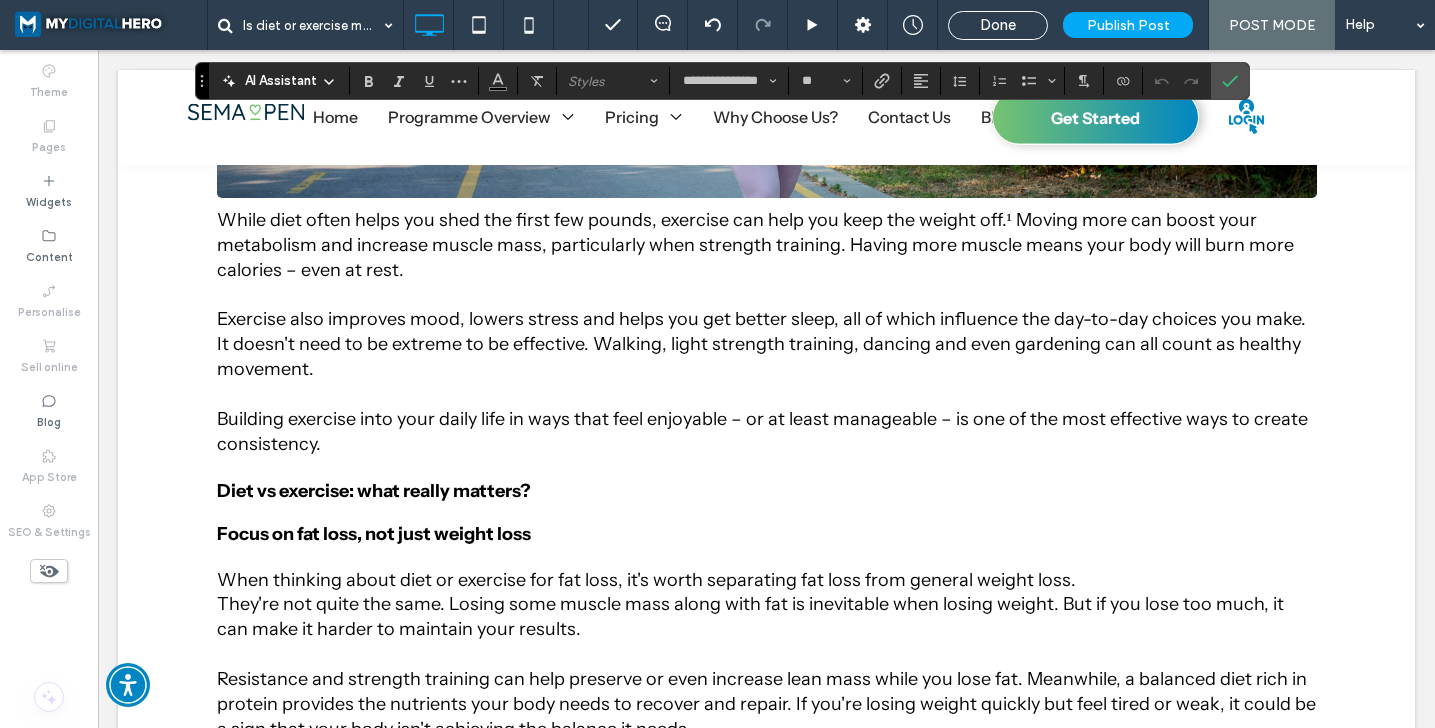 click on "Exercise also improves mood, lowers stress and helps you get better sleep, all of which influence the day-to-day choices you make. It doesn't need to be extreme to be effective. Walking, light strength training, dancing and even gardening can all count as healthy movement." at bounding box center (761, 344) 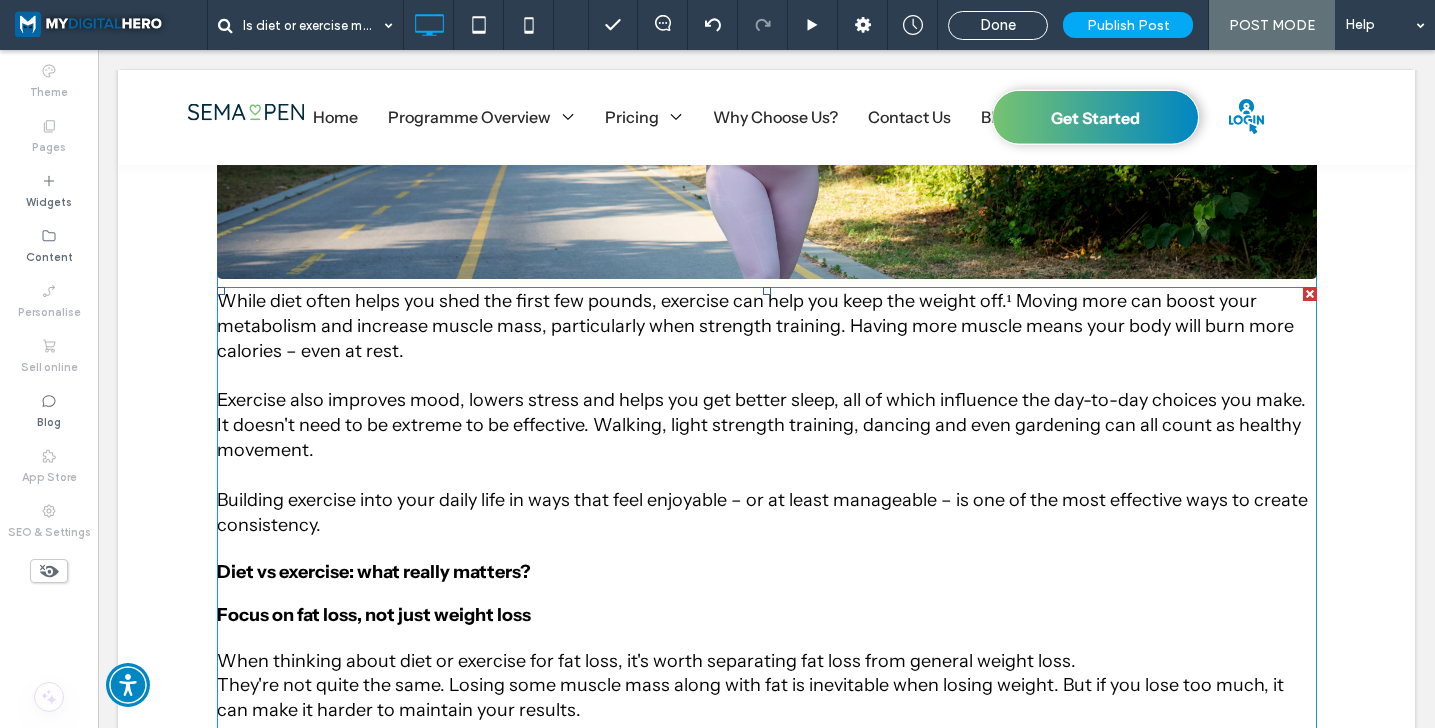 click on "While diet often helps you shed the first few pounds, exercise can help you keep the weight off.¹ Moving more can boost your metabolism and increase muscle mass, particularly when strength training. Having more muscle means your body will burn more calories – even at rest." at bounding box center [755, 326] 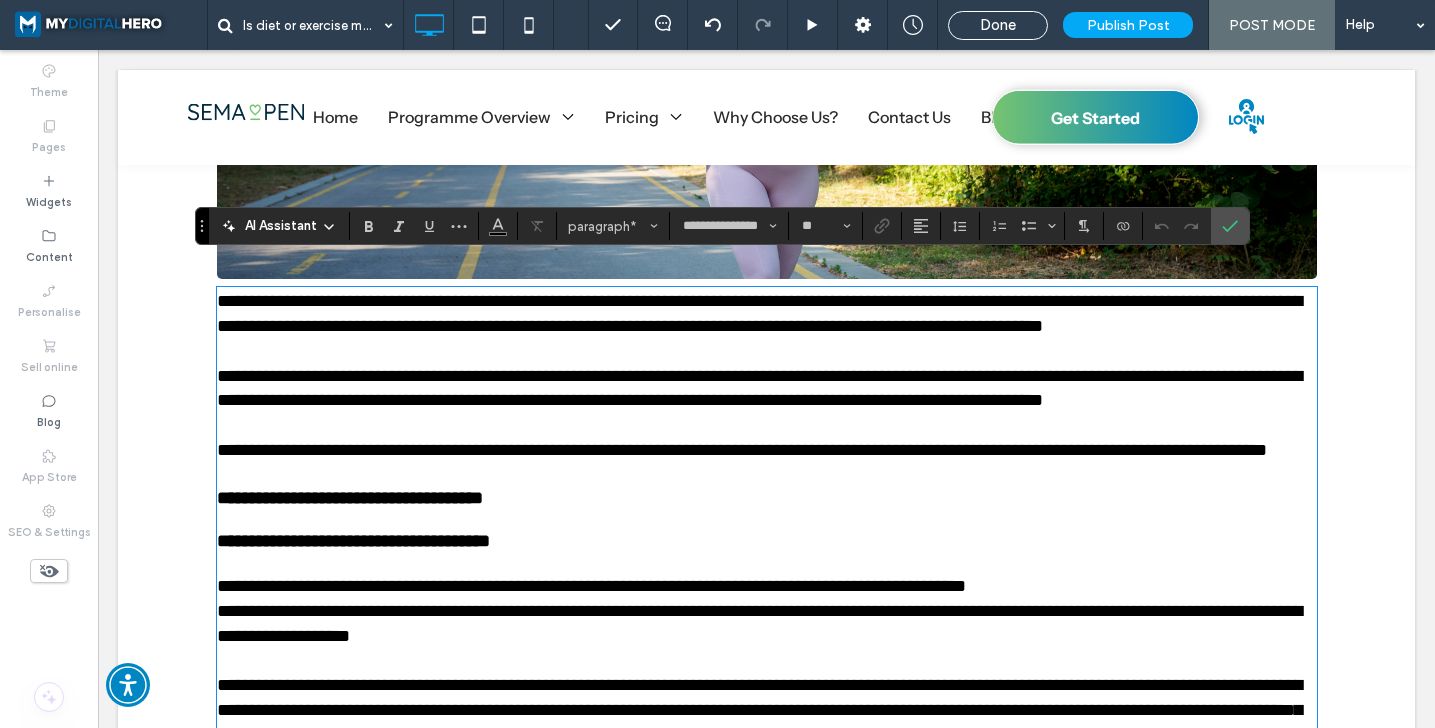 click on "**********" at bounding box center (759, 313) 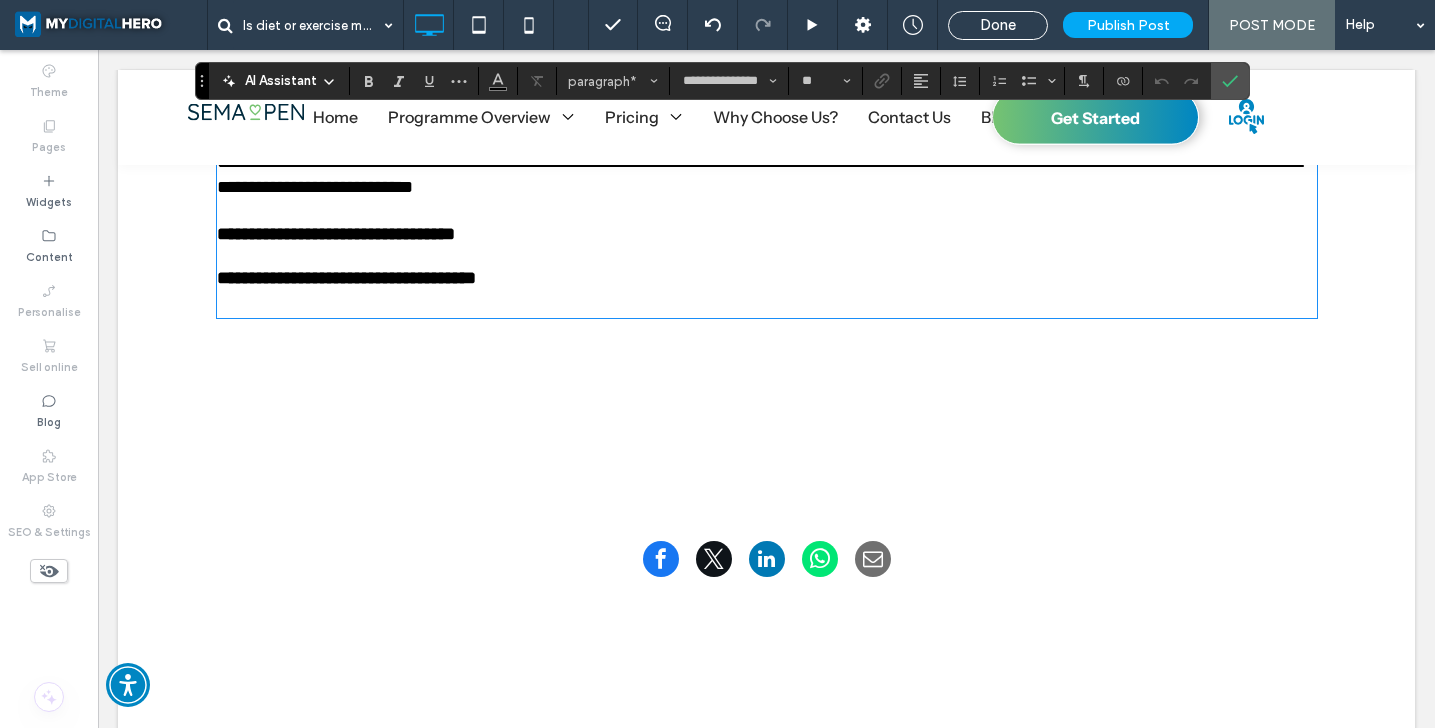 scroll, scrollTop: 3471, scrollLeft: 0, axis: vertical 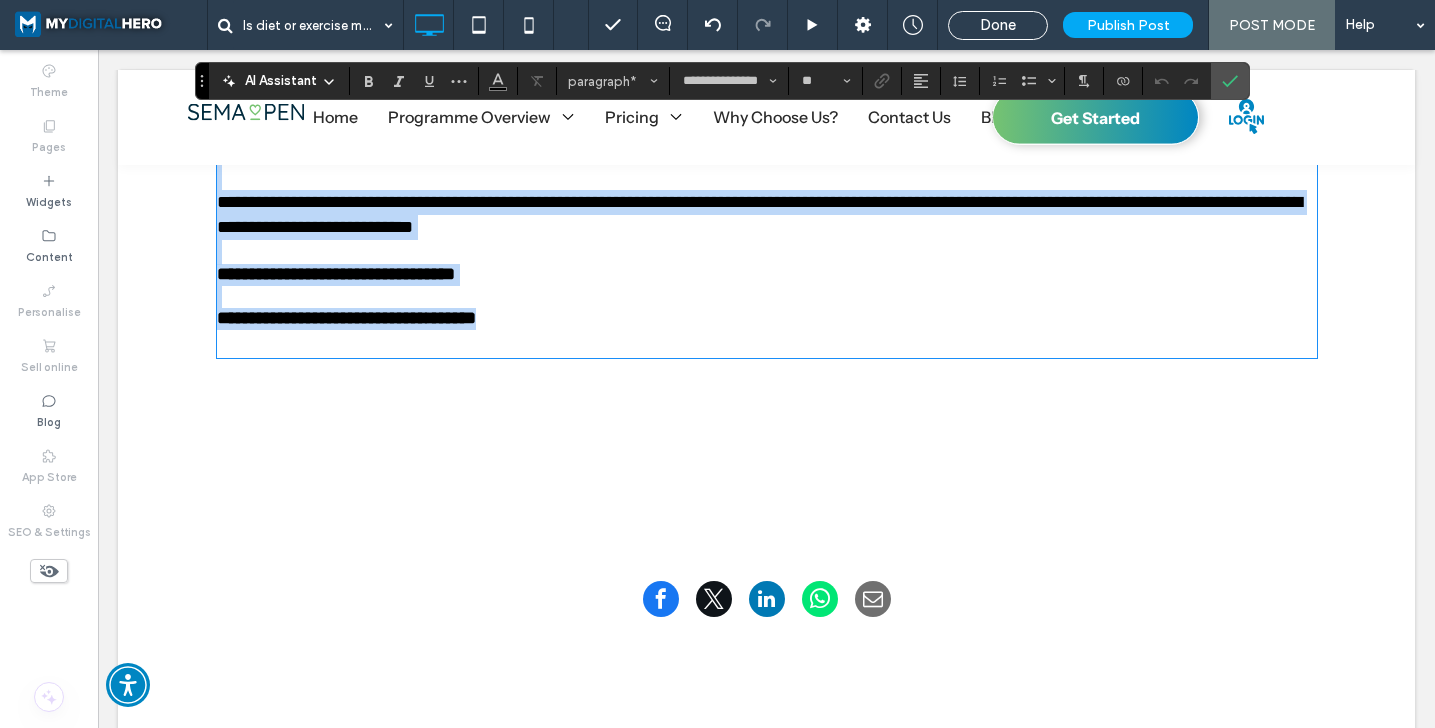 click at bounding box center (767, 342) 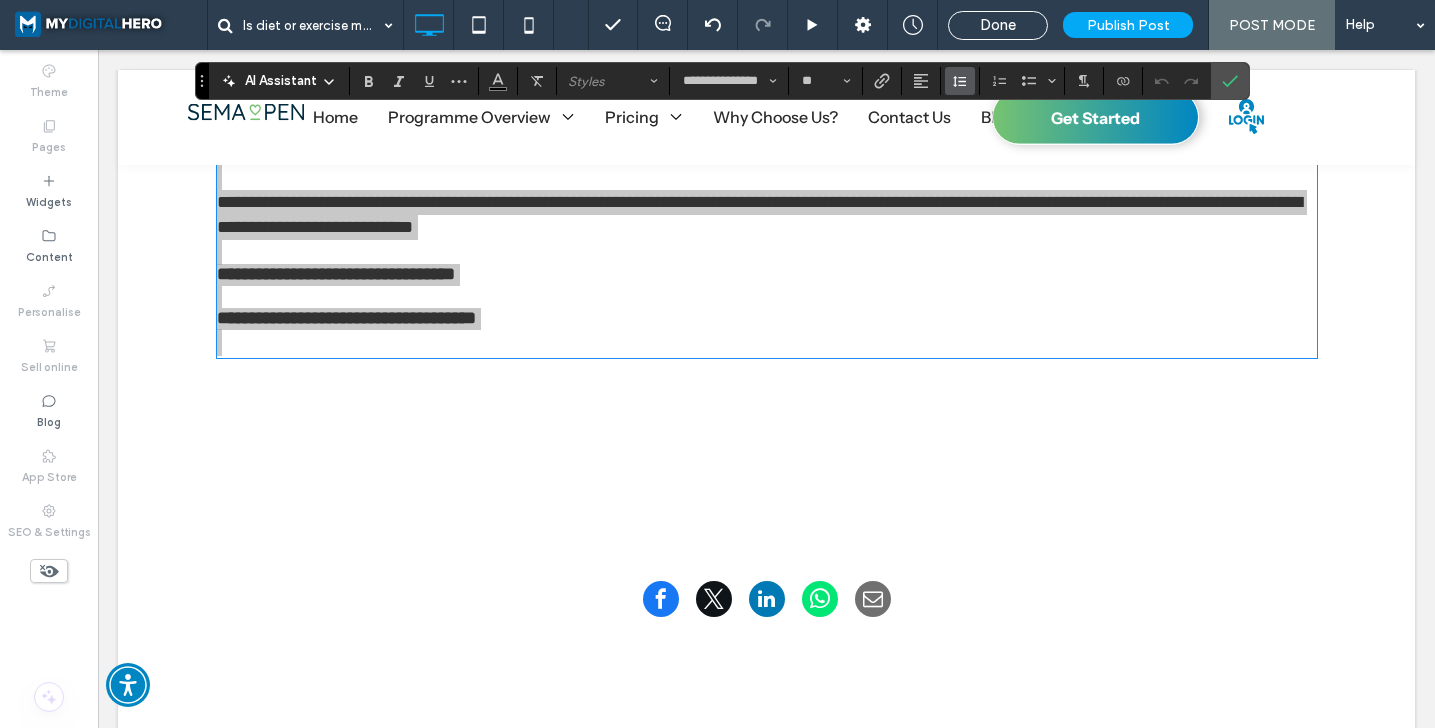 click 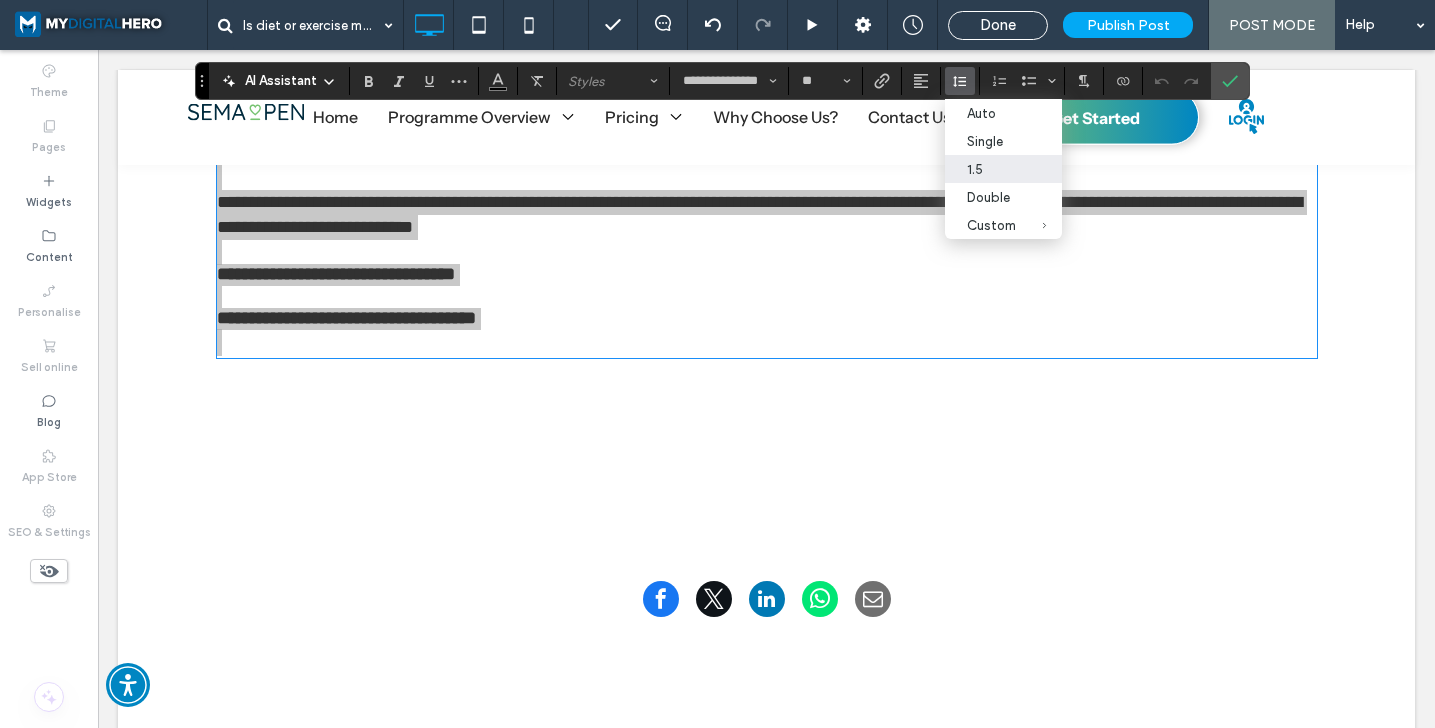 click on "1.5" at bounding box center [991, 169] 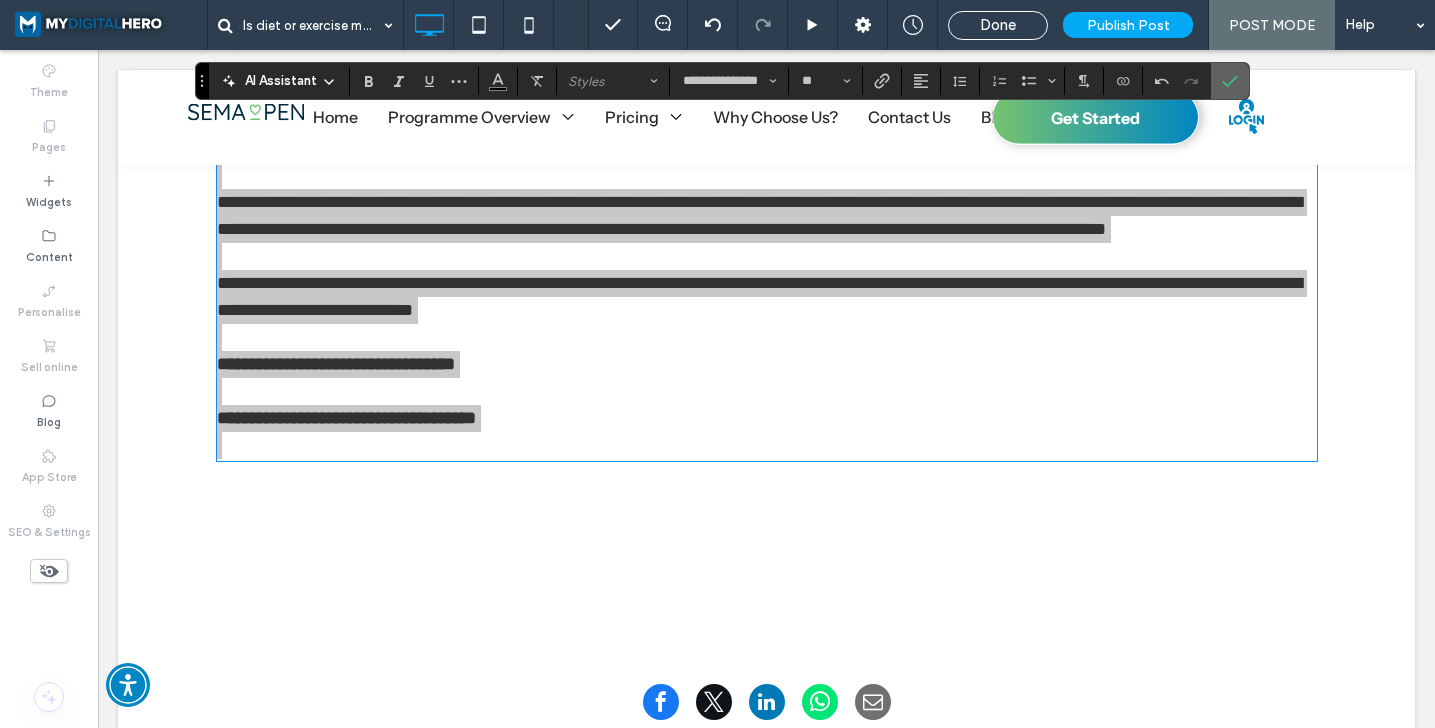 click 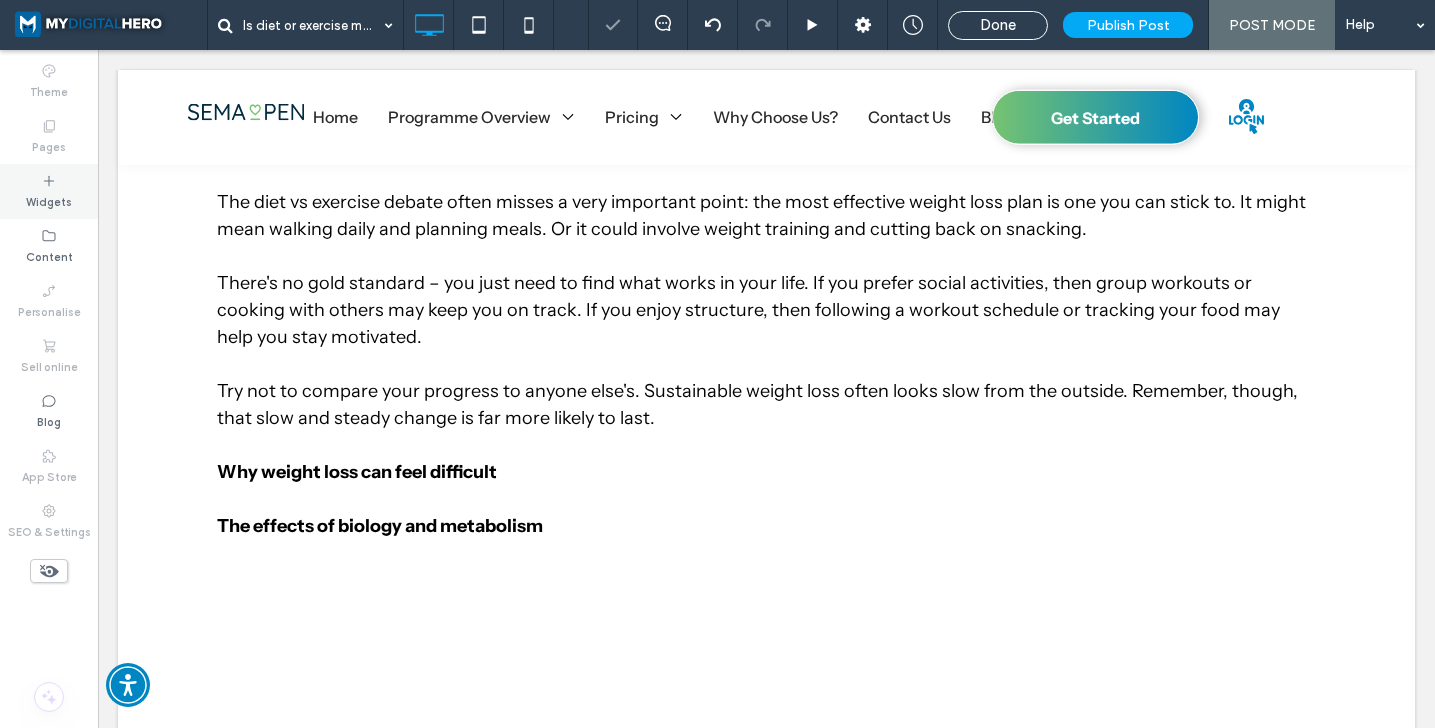click on "Widgets" at bounding box center (49, 191) 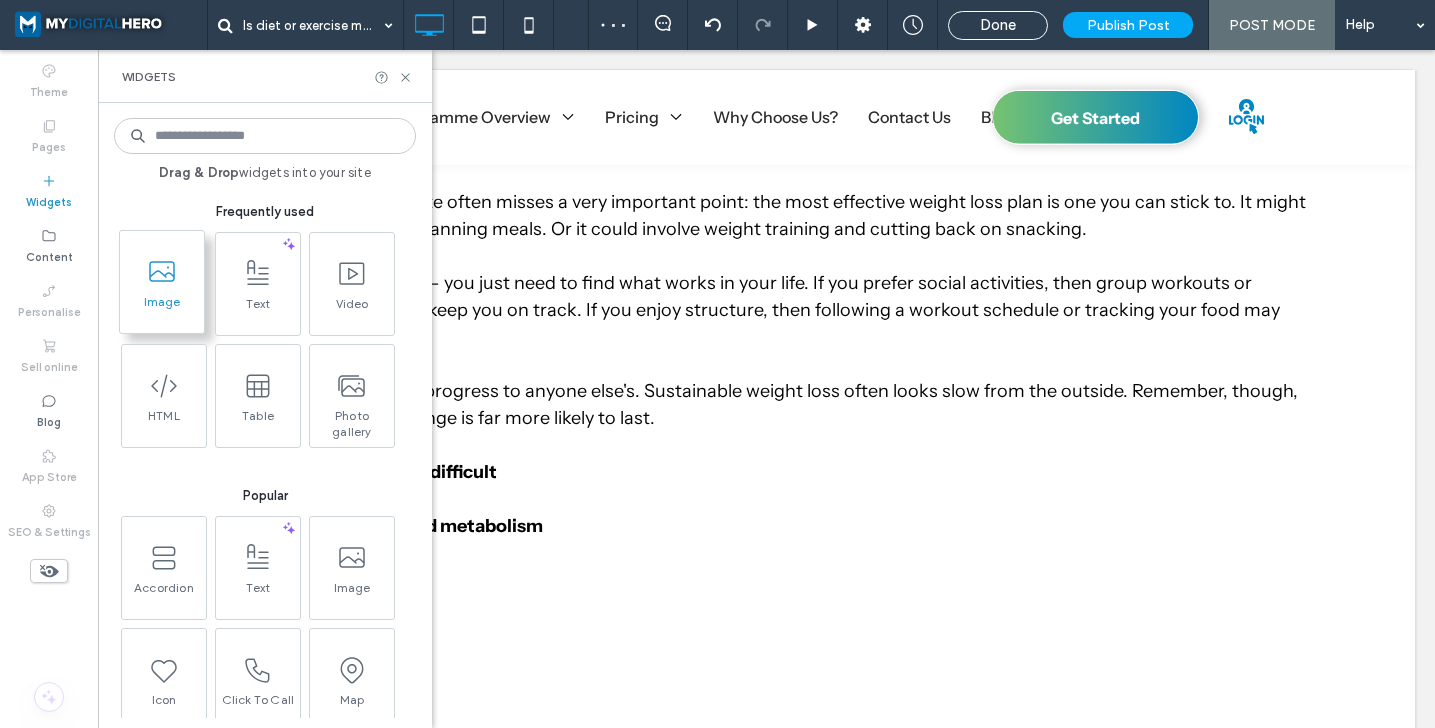 click 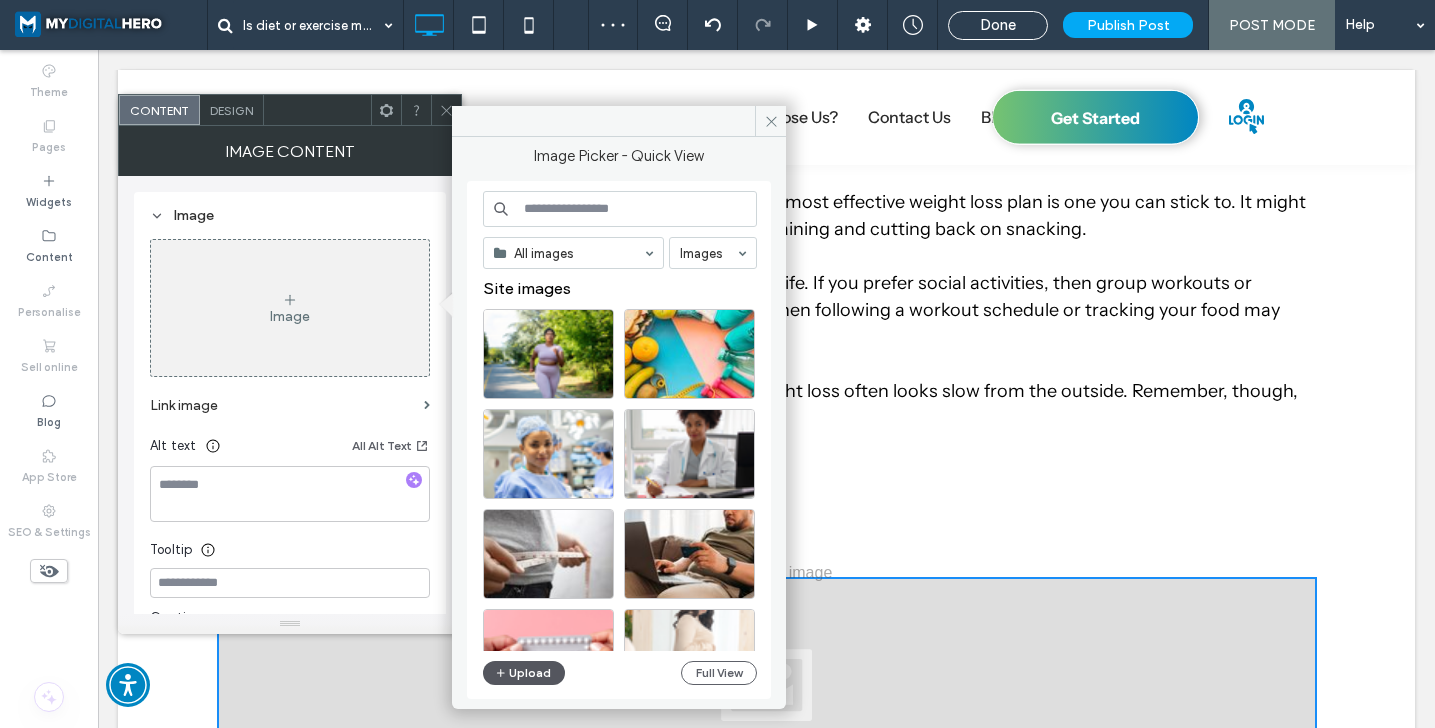 click on "Upload" at bounding box center (524, 673) 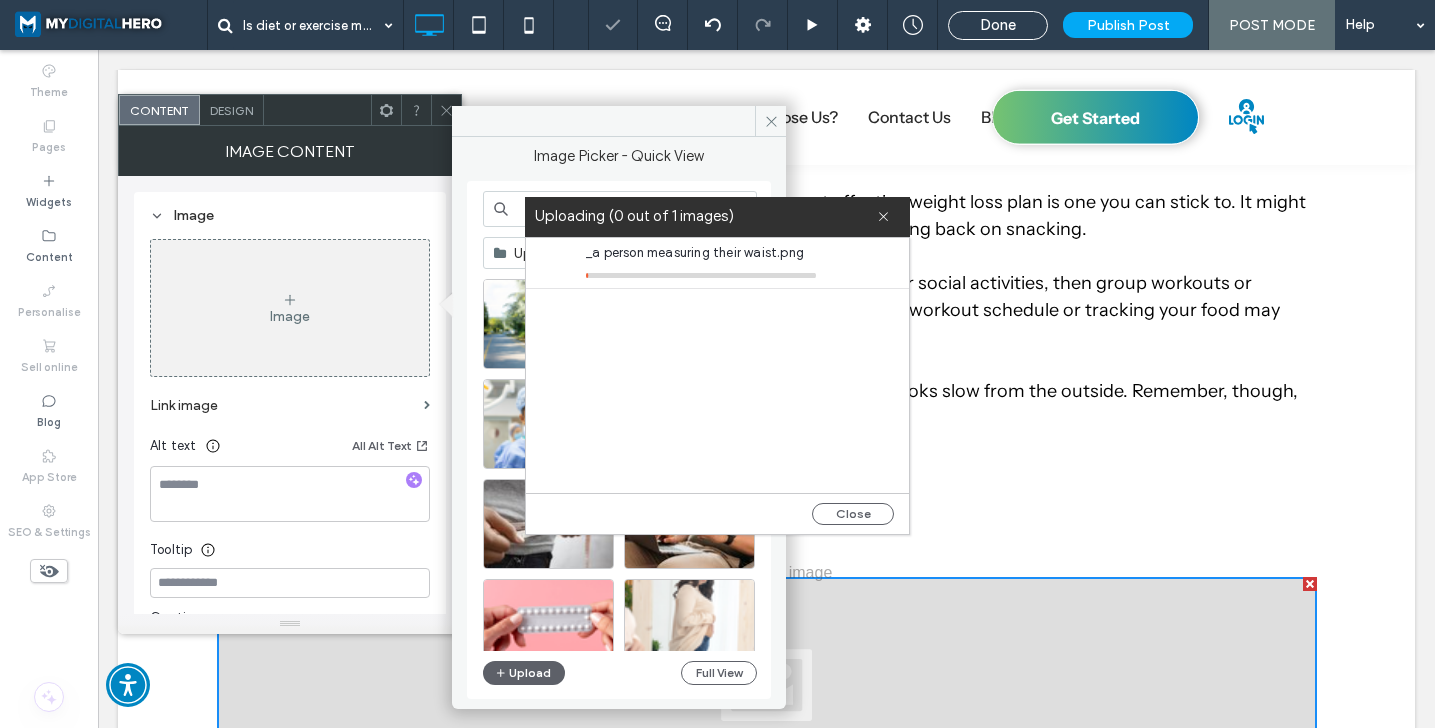 click on "_a person measuring their waist.png" at bounding box center (701, 253) 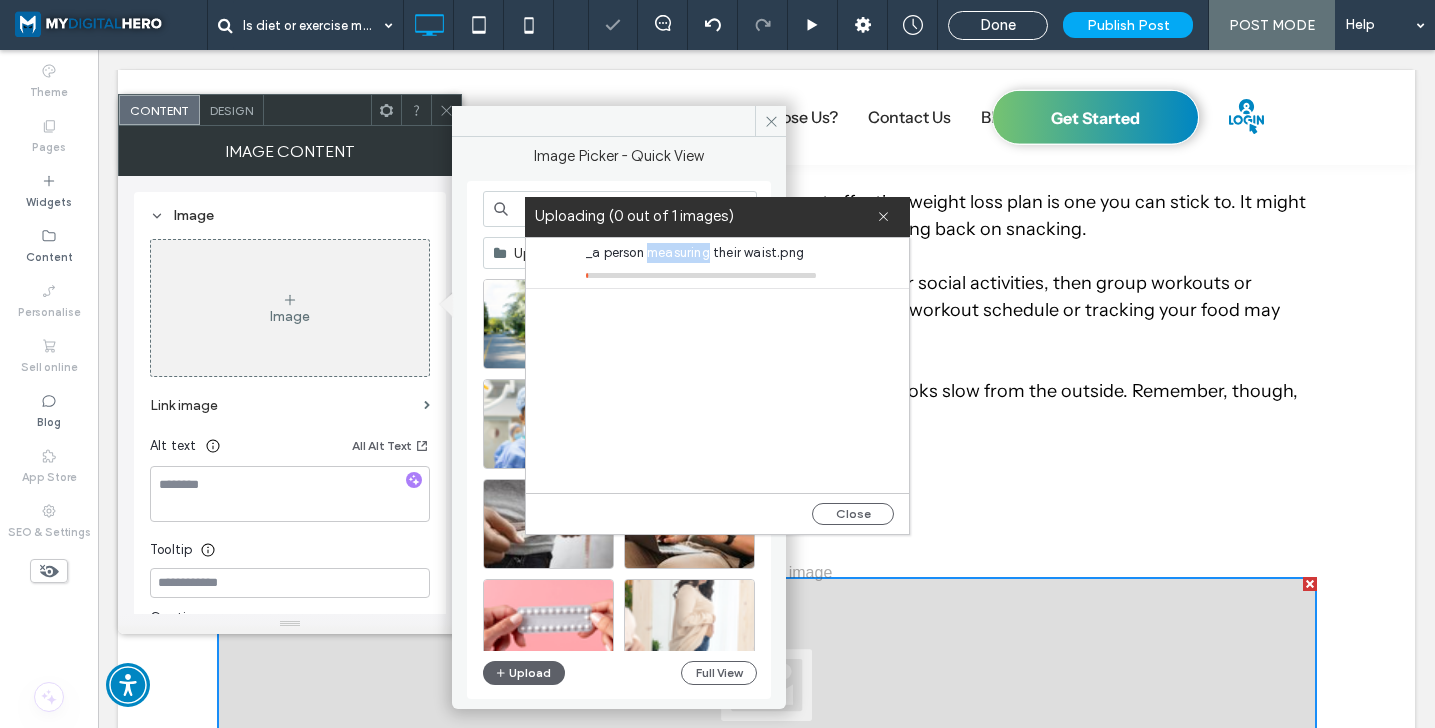 click on "_a person measuring their waist.png" at bounding box center [701, 253] 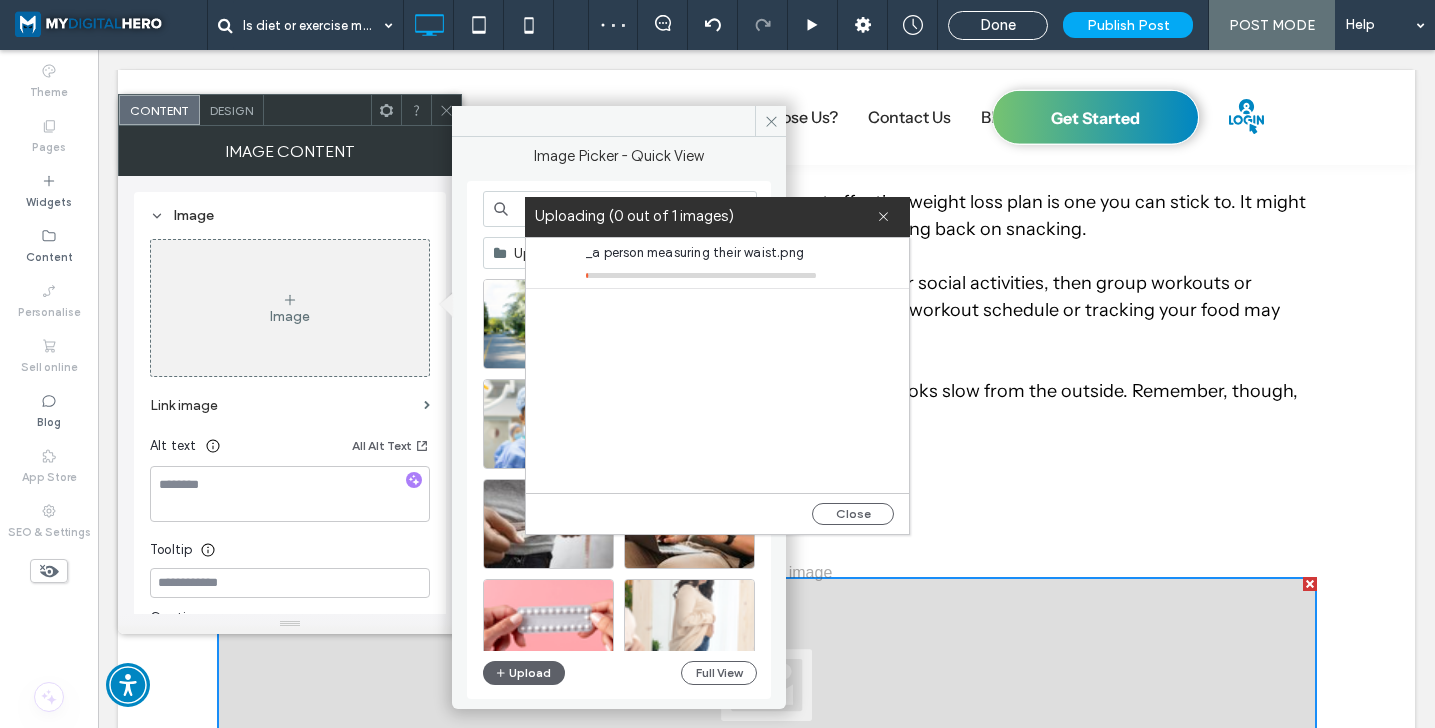 click on "_a person measuring their waist.png" at bounding box center [701, 253] 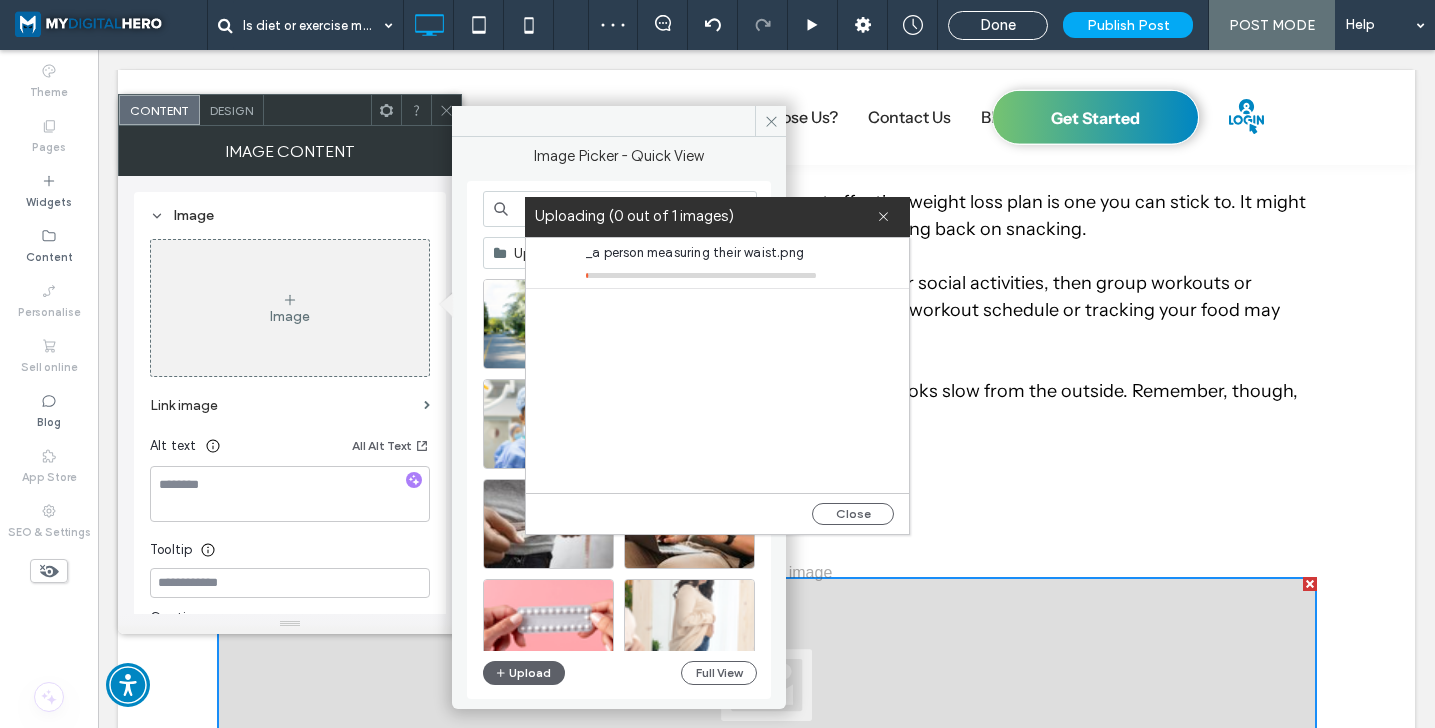 copy 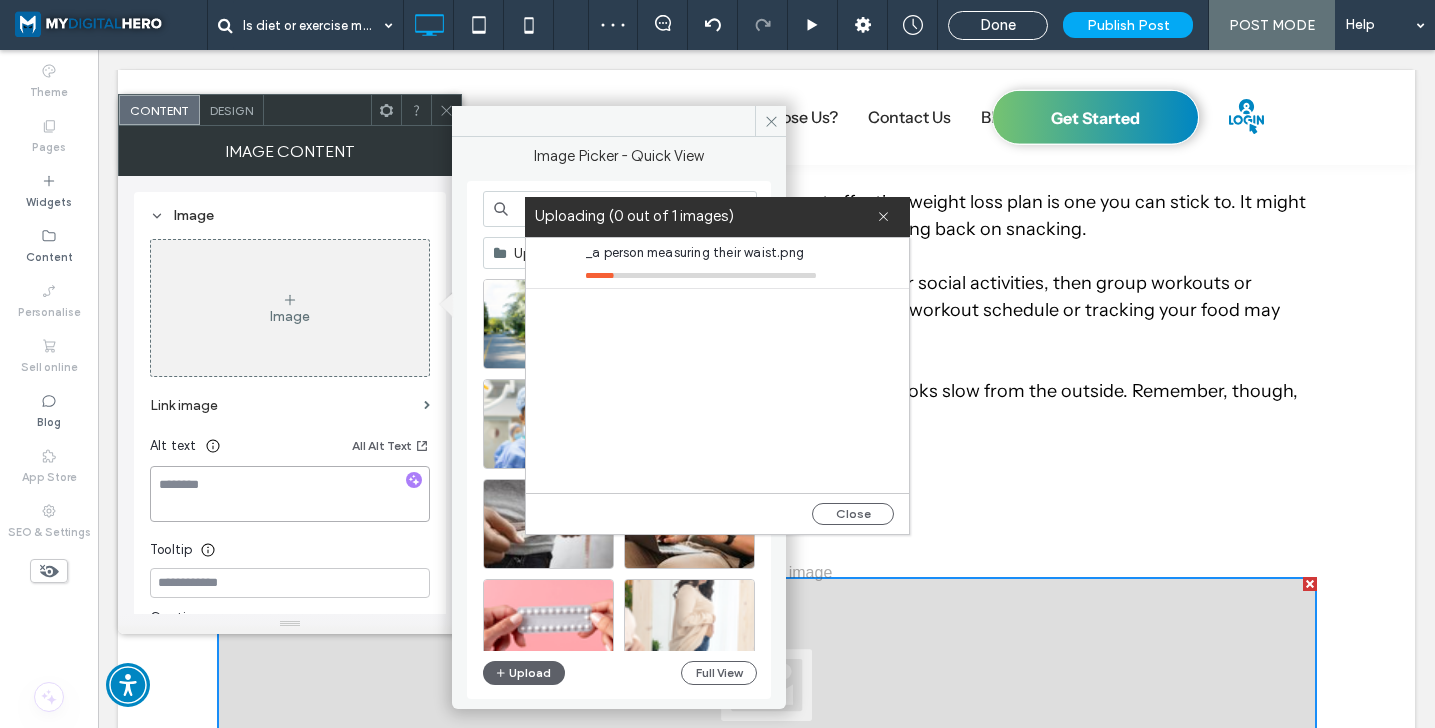 click at bounding box center [290, 494] 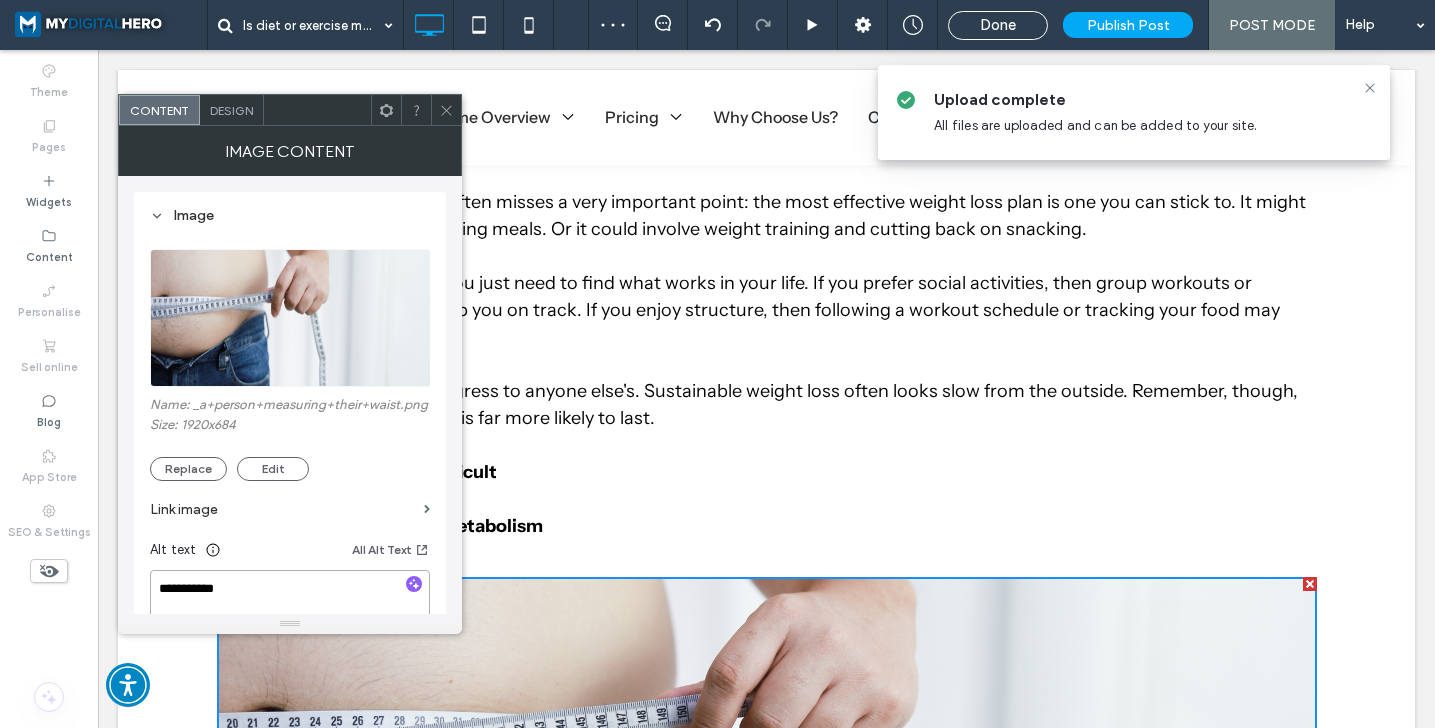 paste on "**********" 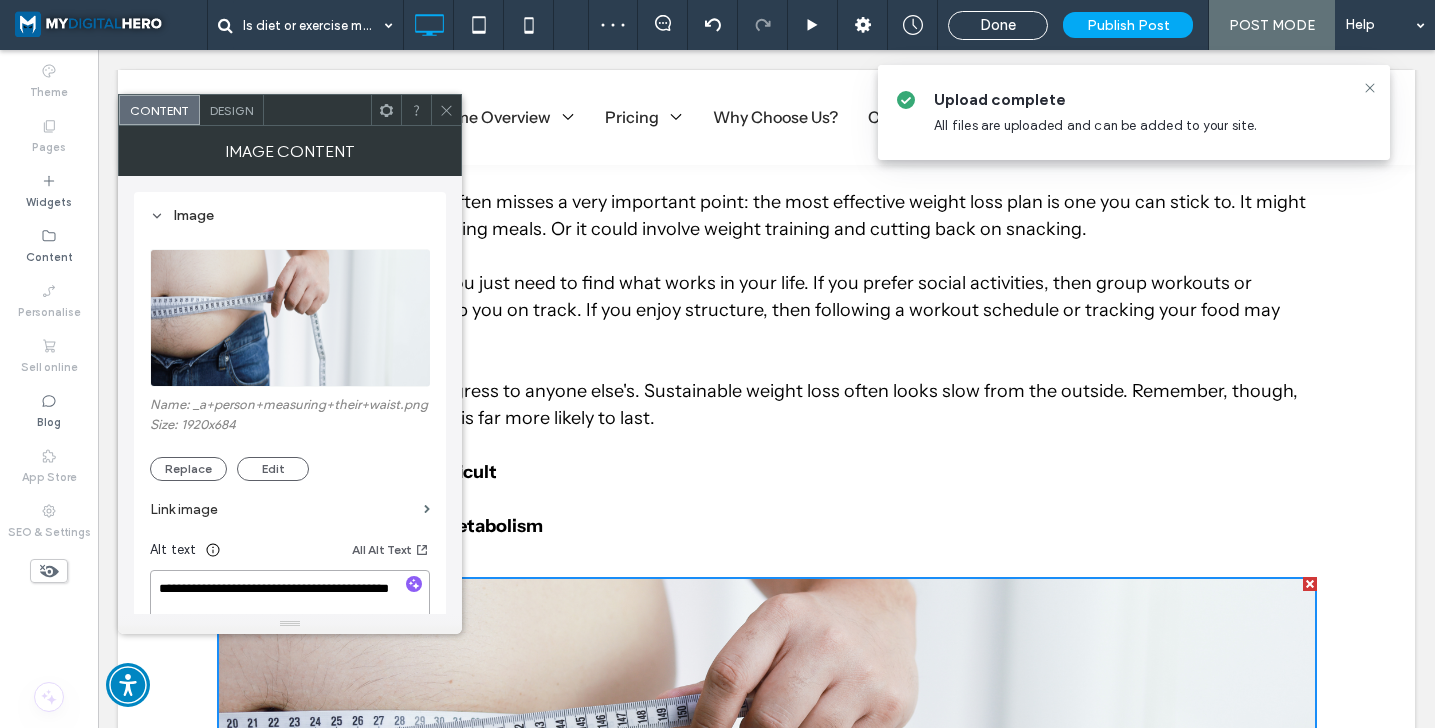scroll, scrollTop: 2, scrollLeft: 0, axis: vertical 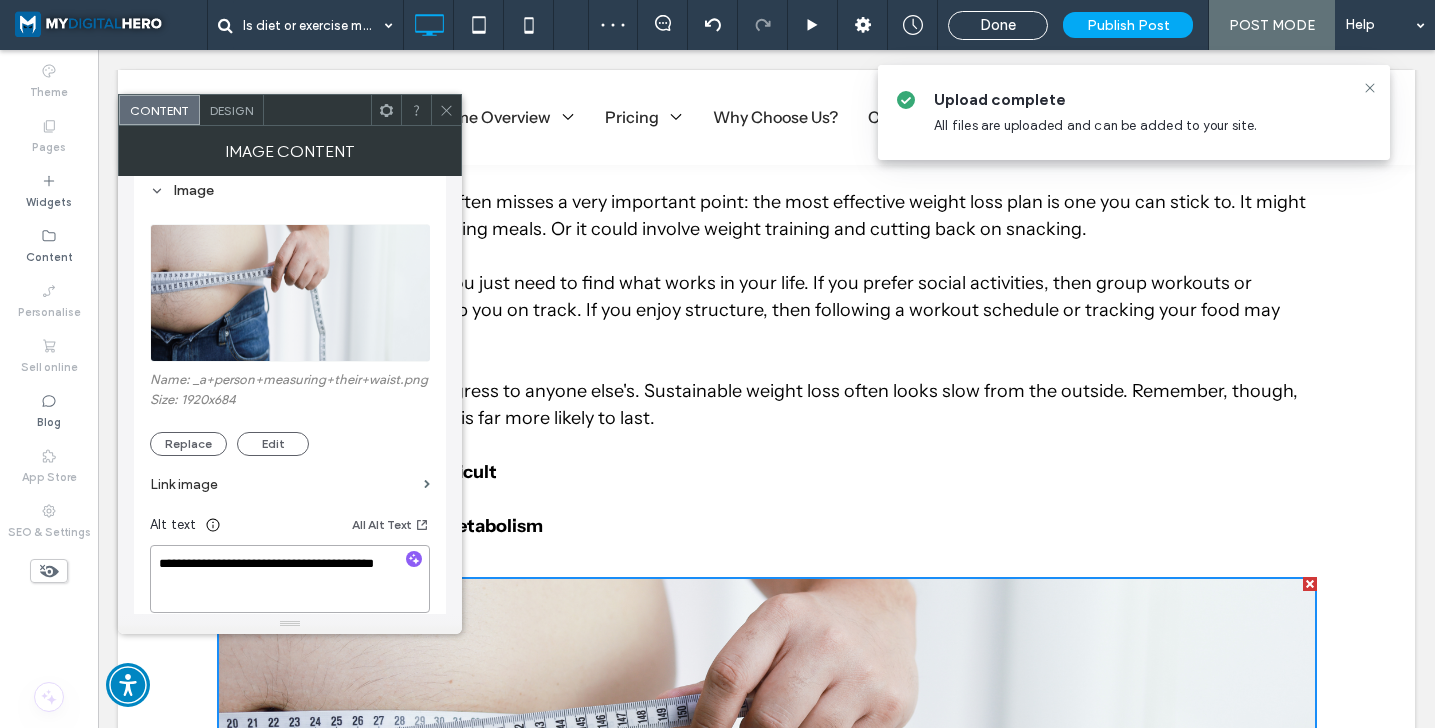 click on "**********" at bounding box center (290, 579) 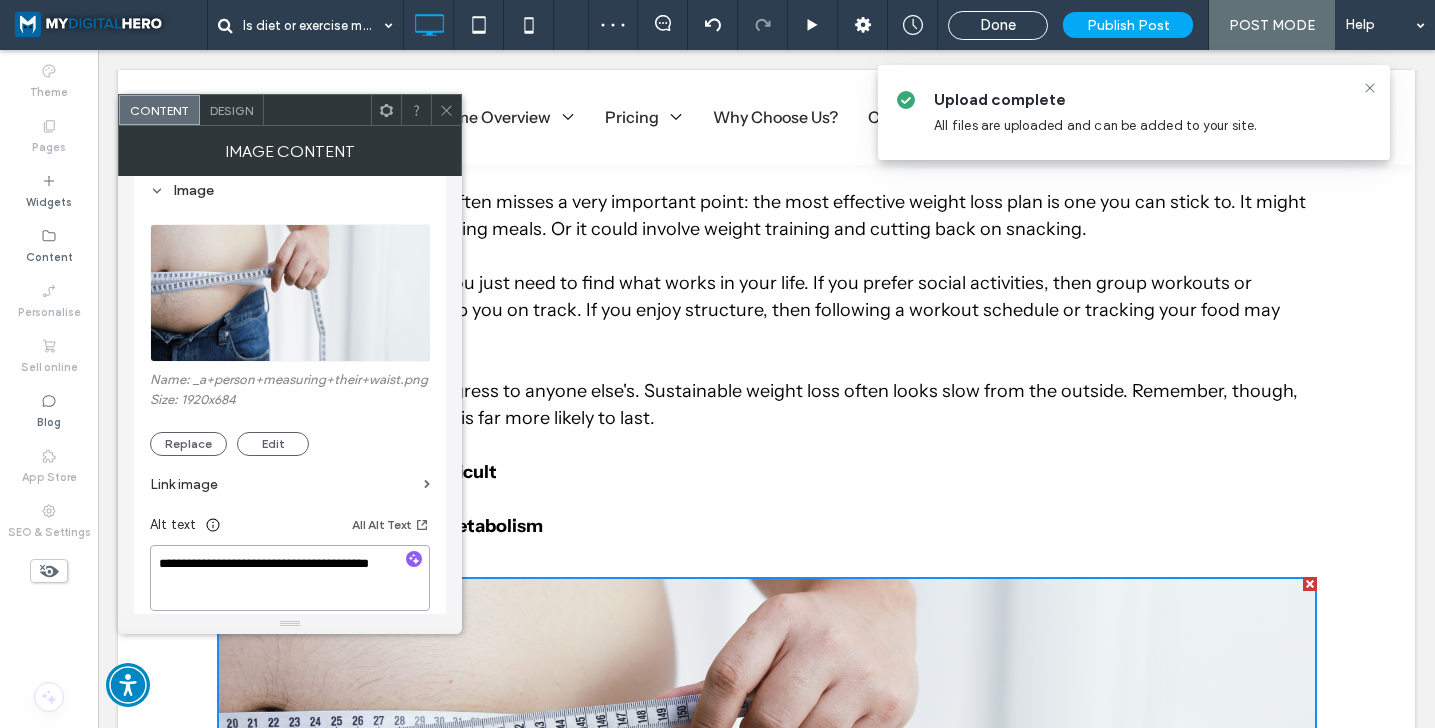 click on "**********" at bounding box center [290, 578] 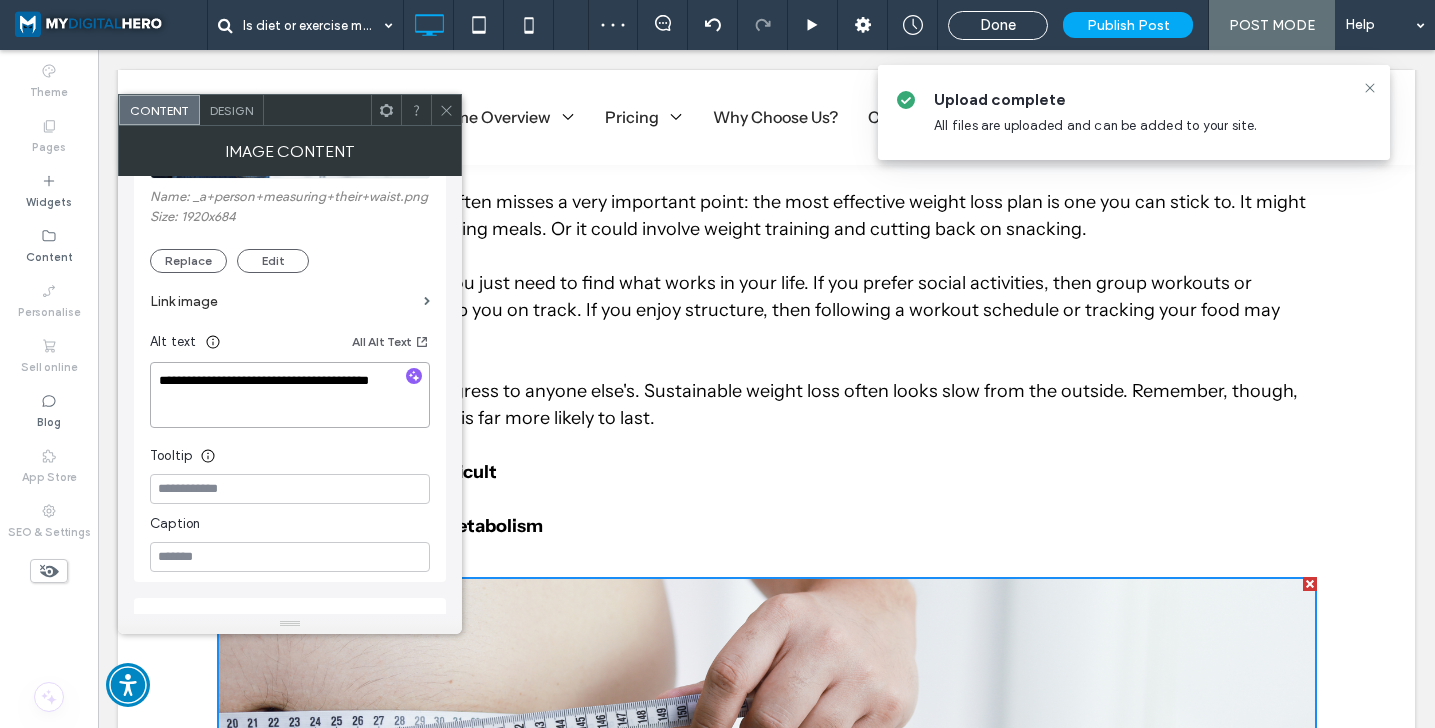 scroll, scrollTop: 210, scrollLeft: 0, axis: vertical 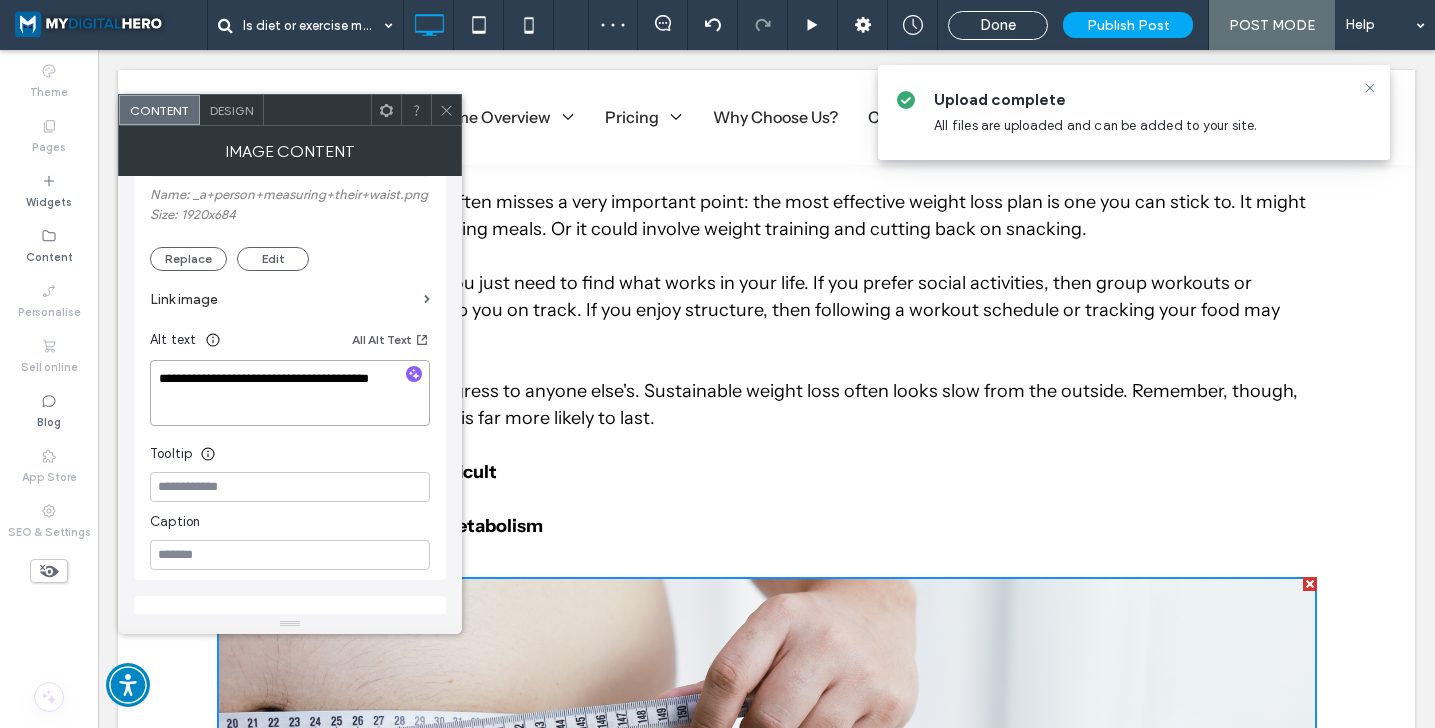 type on "**********" 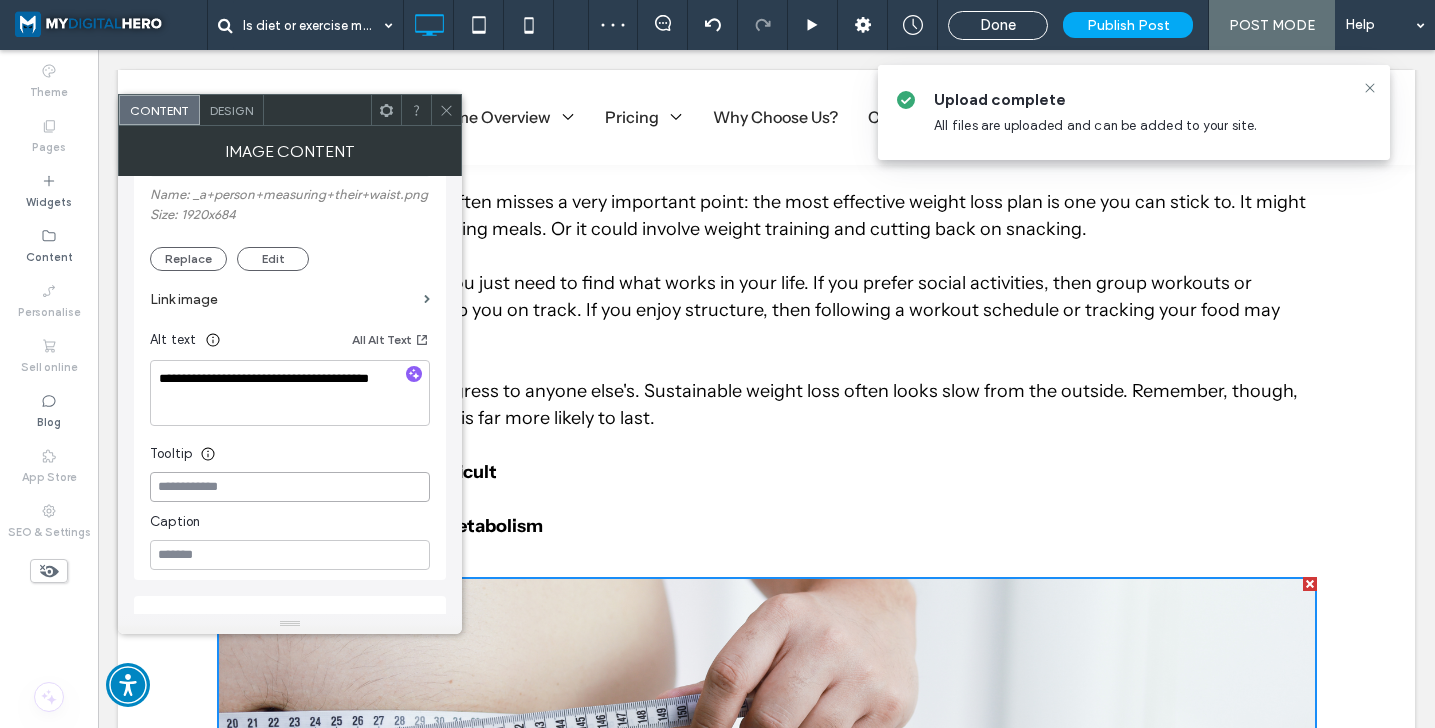 click at bounding box center [290, 487] 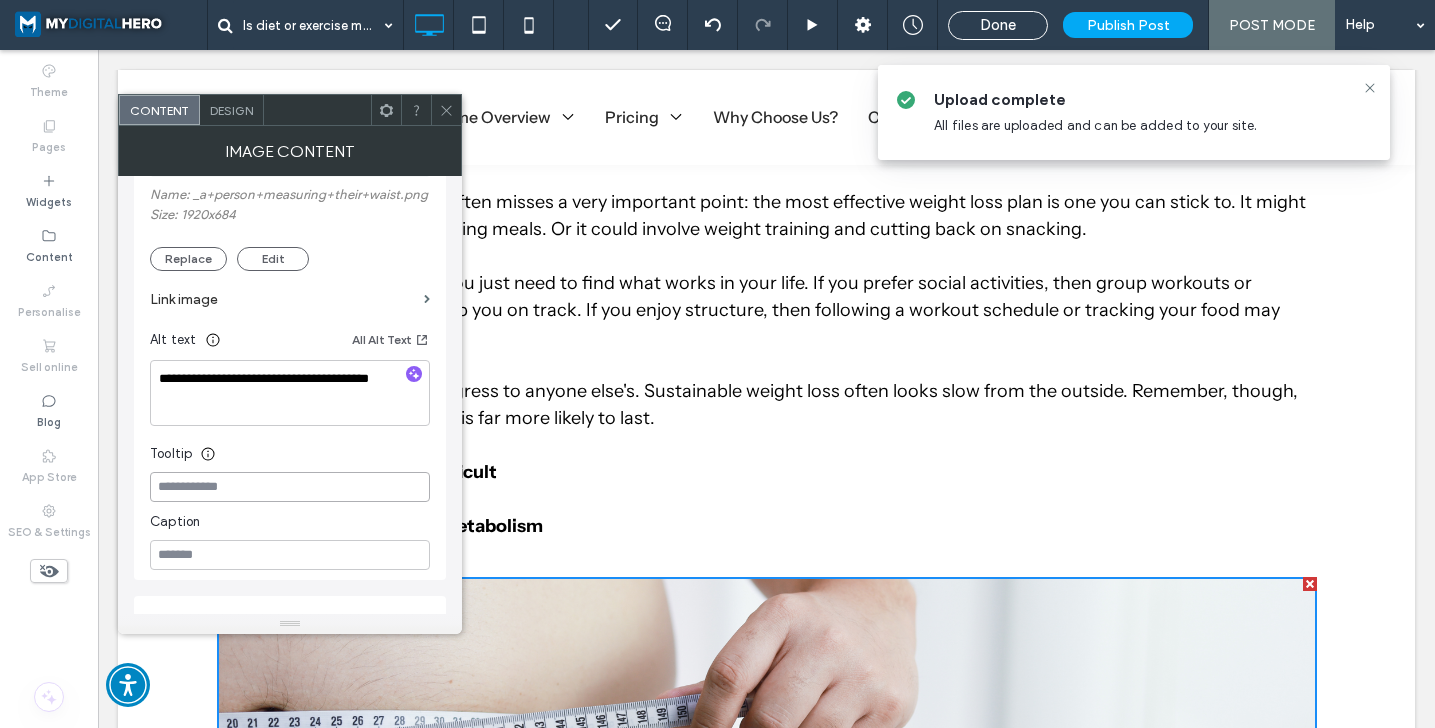 paste on "**********" 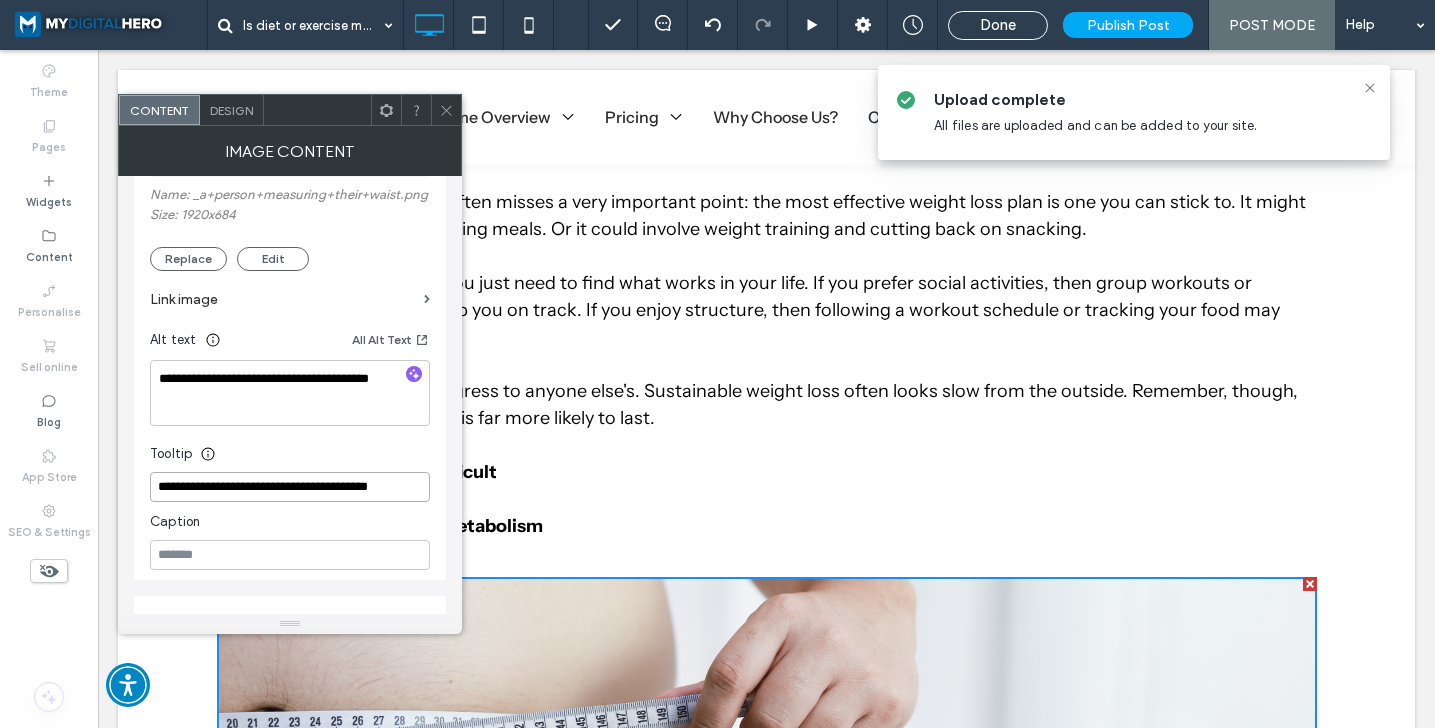type on "**********" 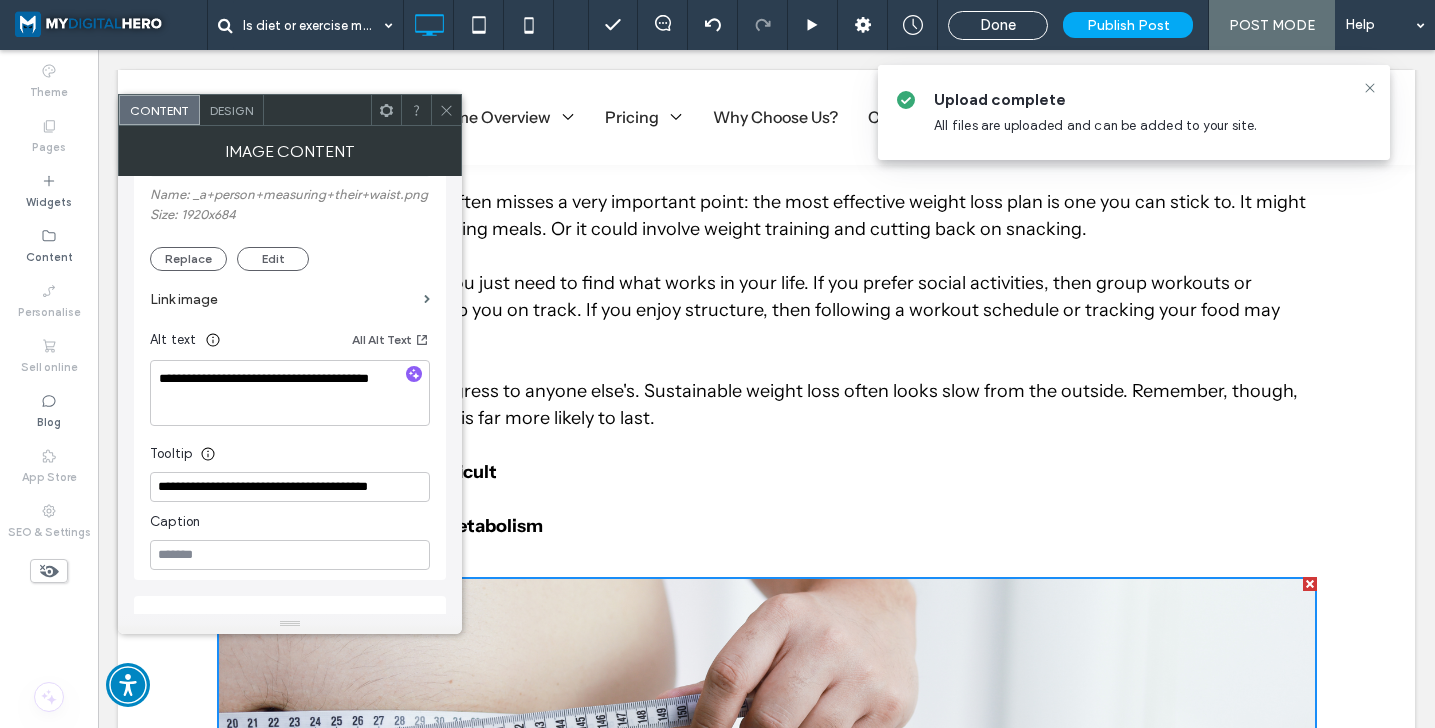 click on "Tooltip" at bounding box center [290, 449] 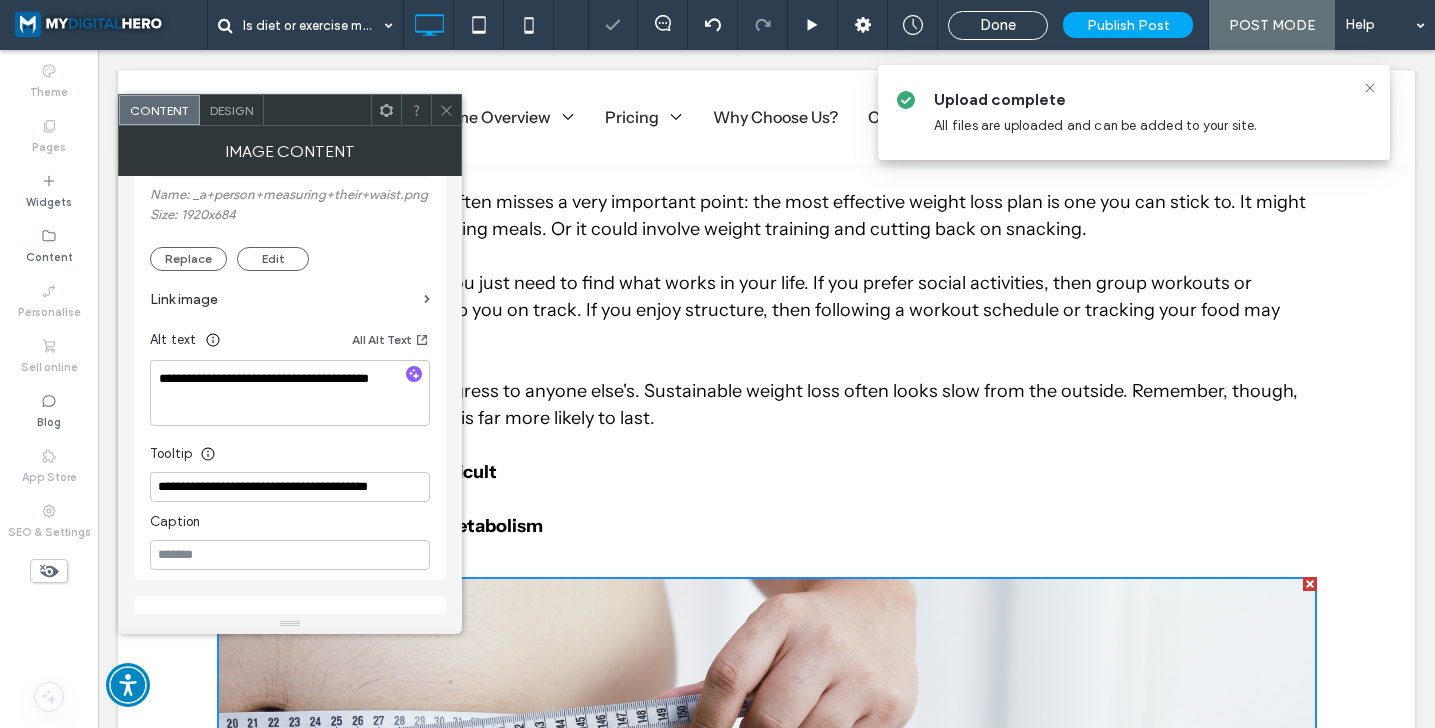 click at bounding box center [446, 110] 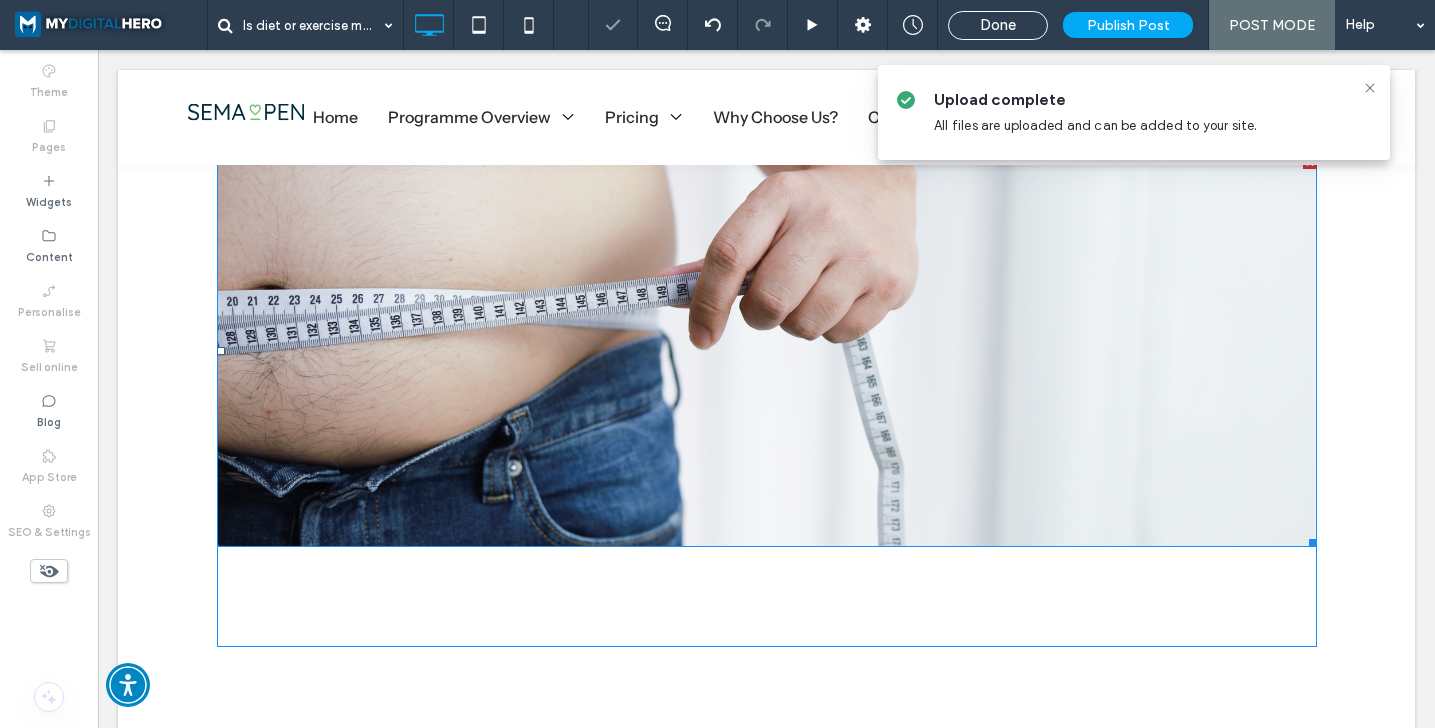 scroll, scrollTop: 3900, scrollLeft: 0, axis: vertical 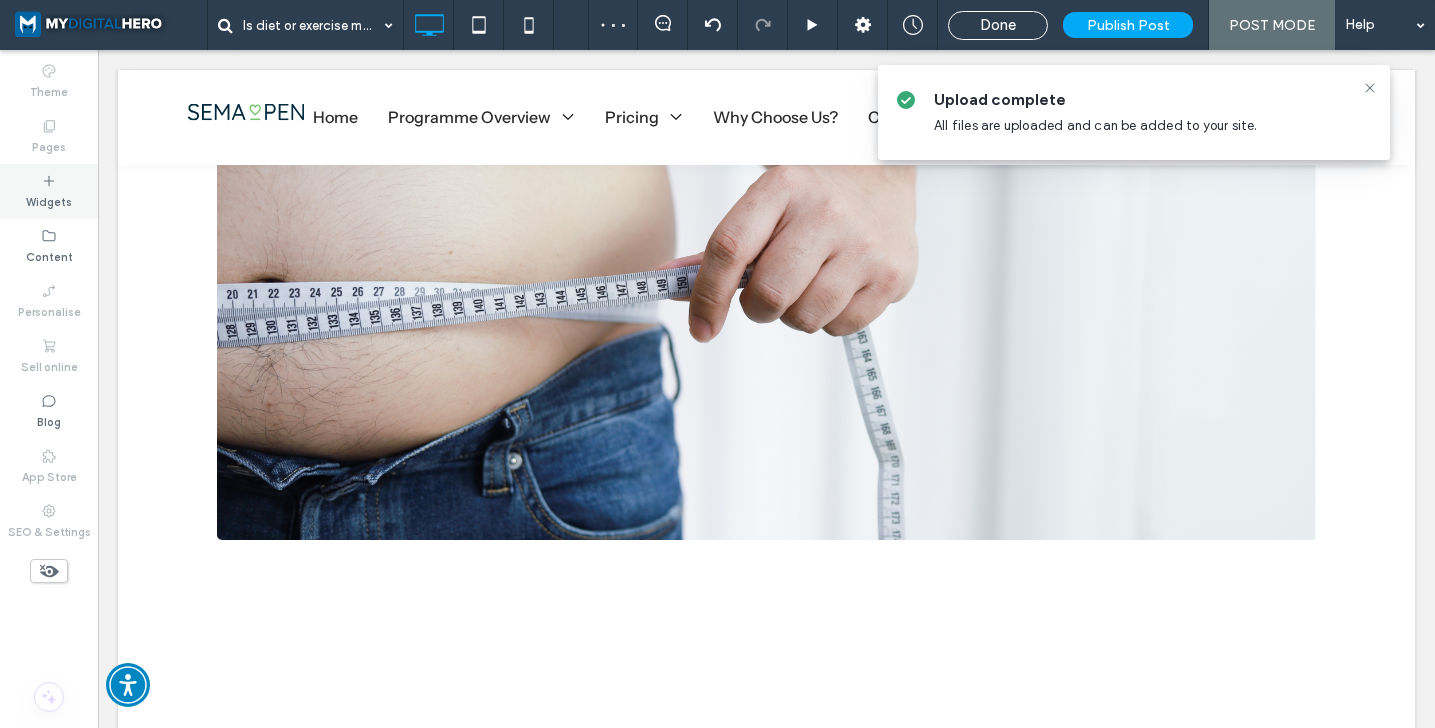 click on "Widgets" at bounding box center [49, 191] 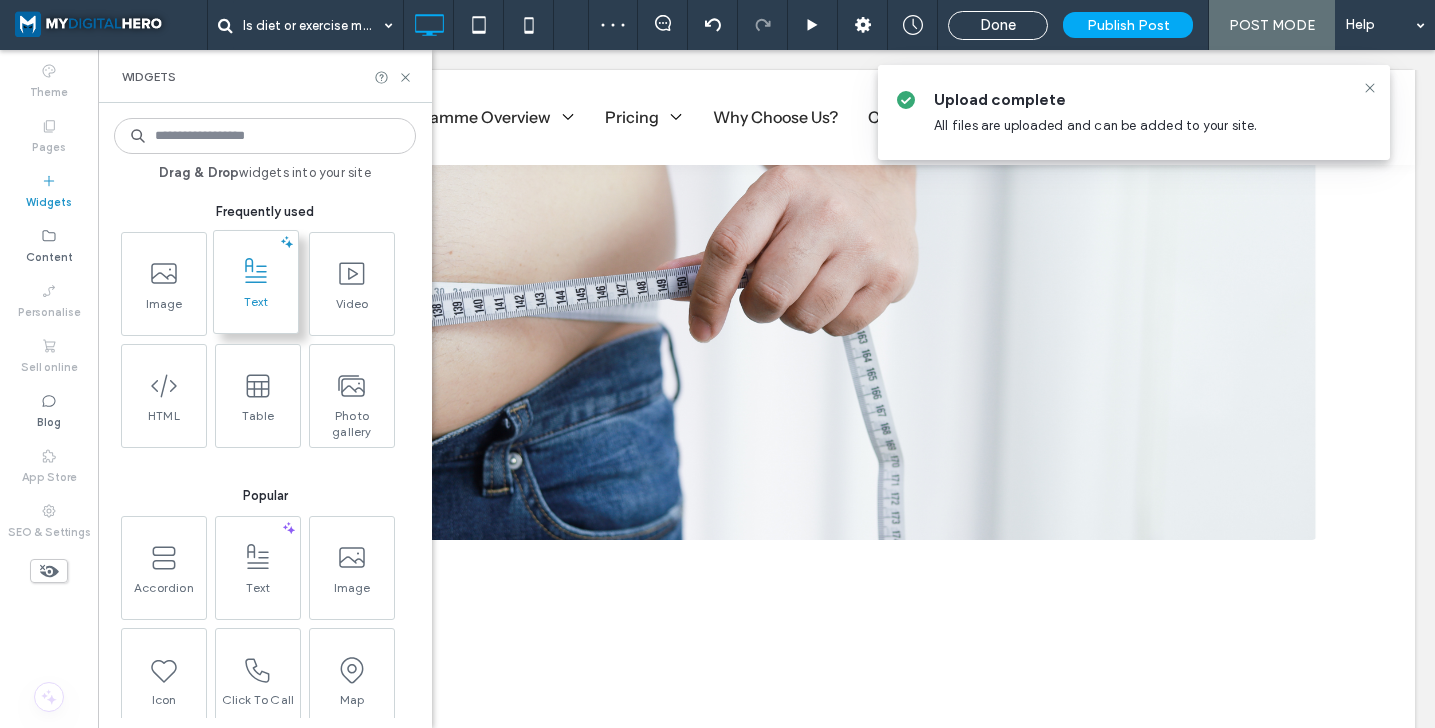 click on "Text" at bounding box center [256, 284] 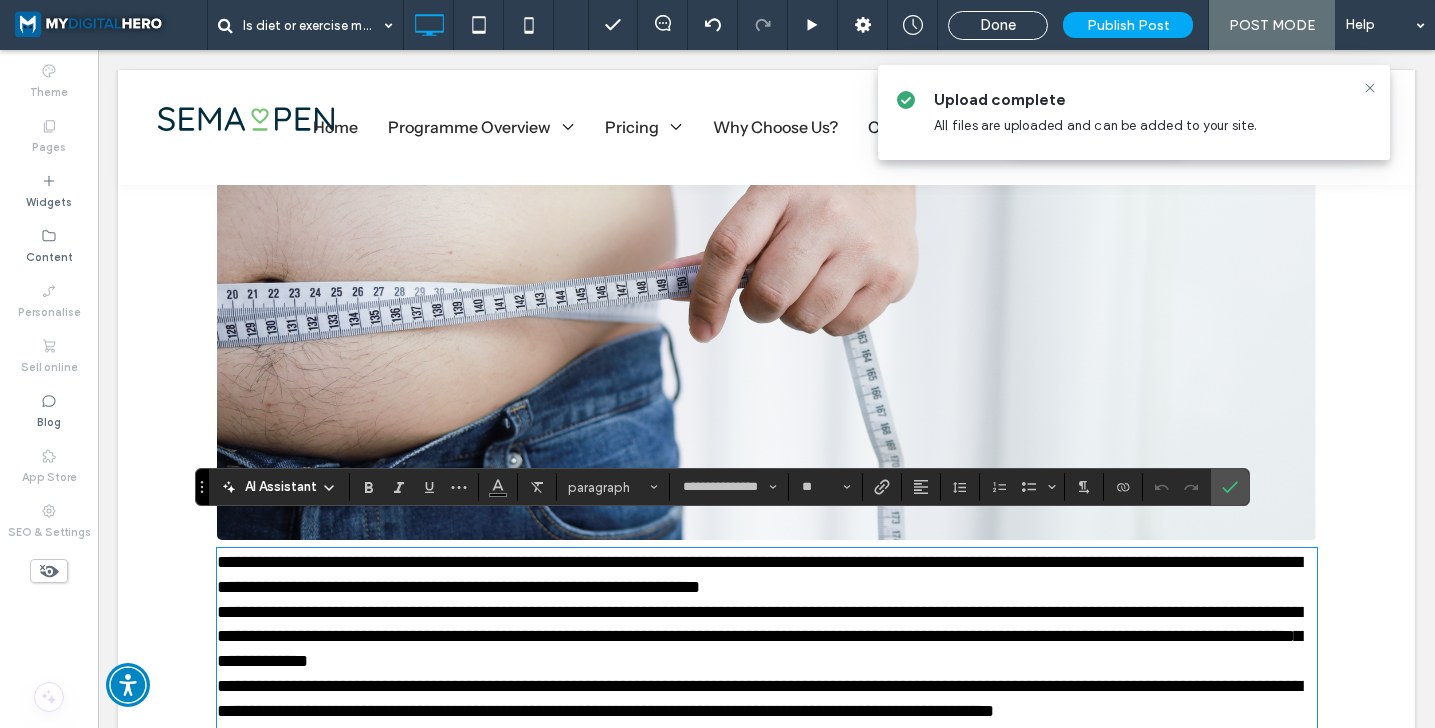 scroll, scrollTop: 0, scrollLeft: 0, axis: both 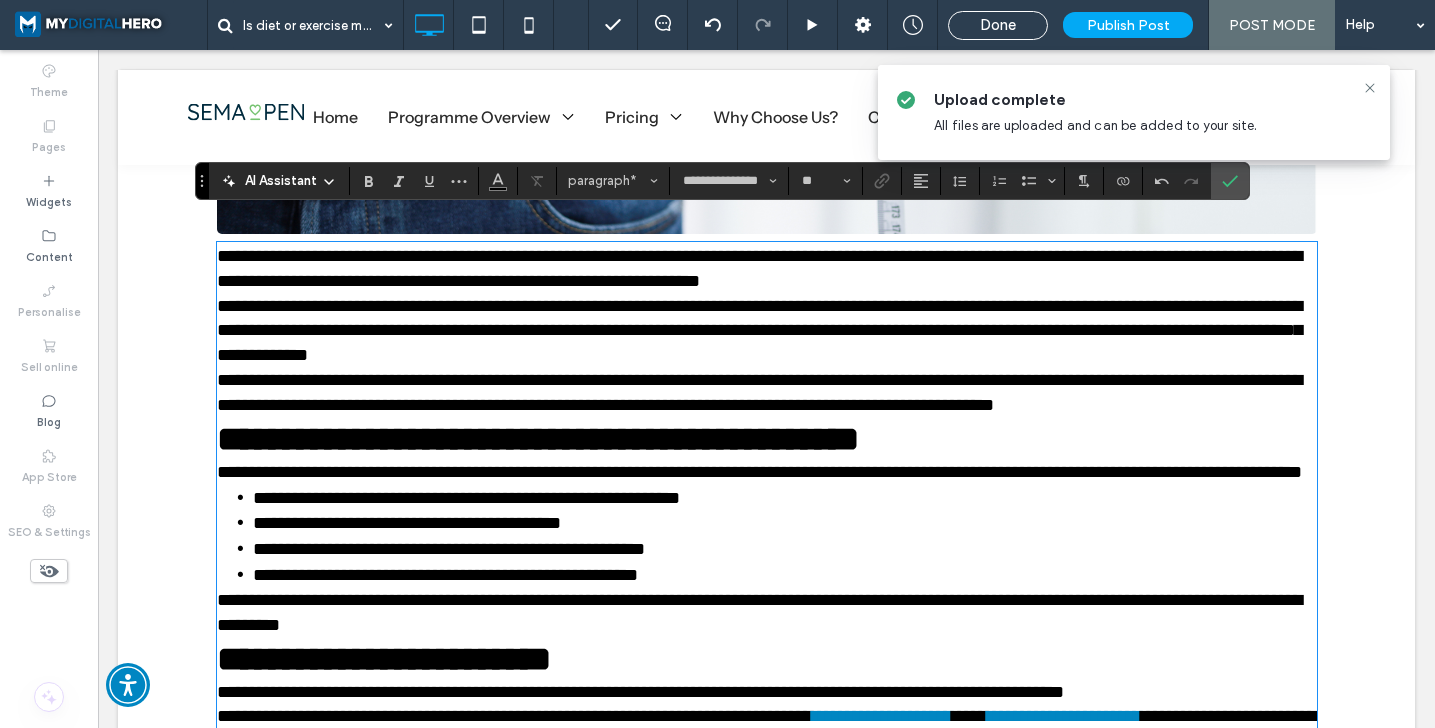 click on "**********" at bounding box center [767, 269] 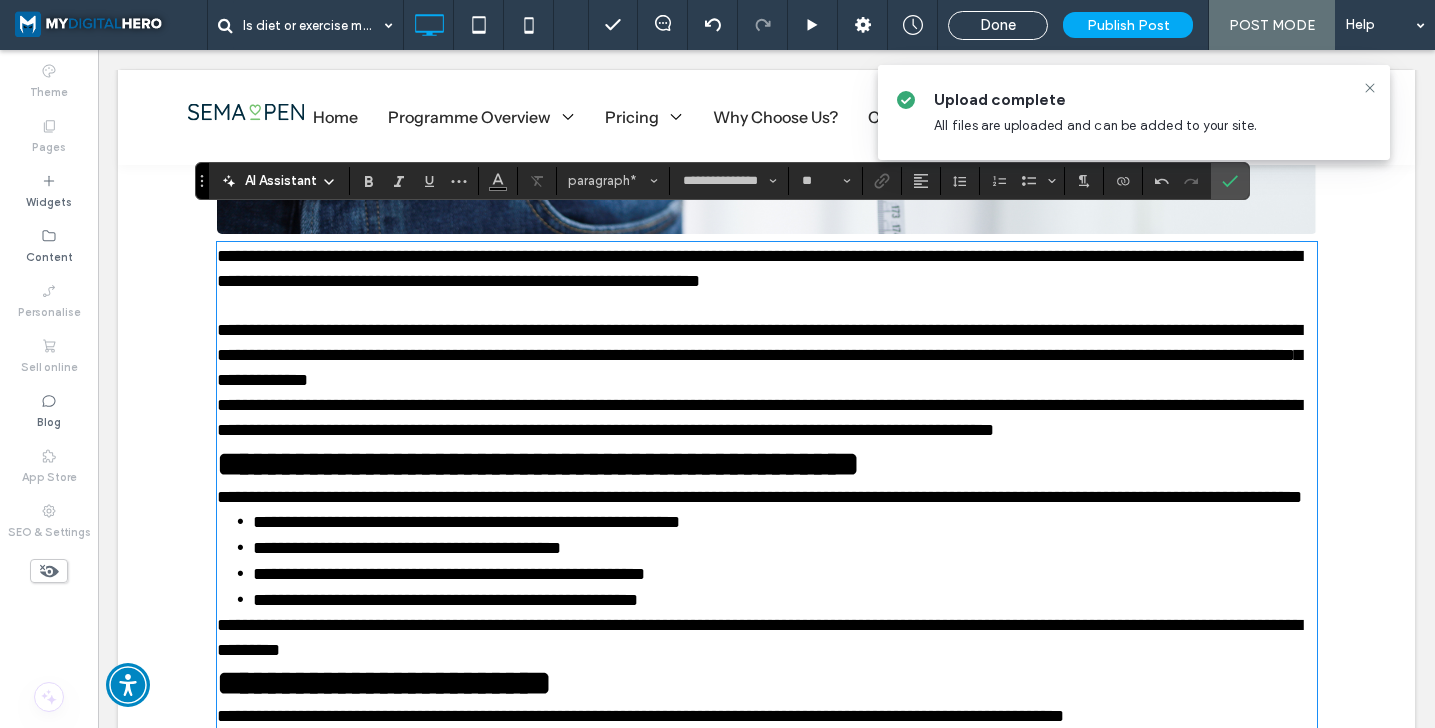 click on "**********" at bounding box center [767, 355] 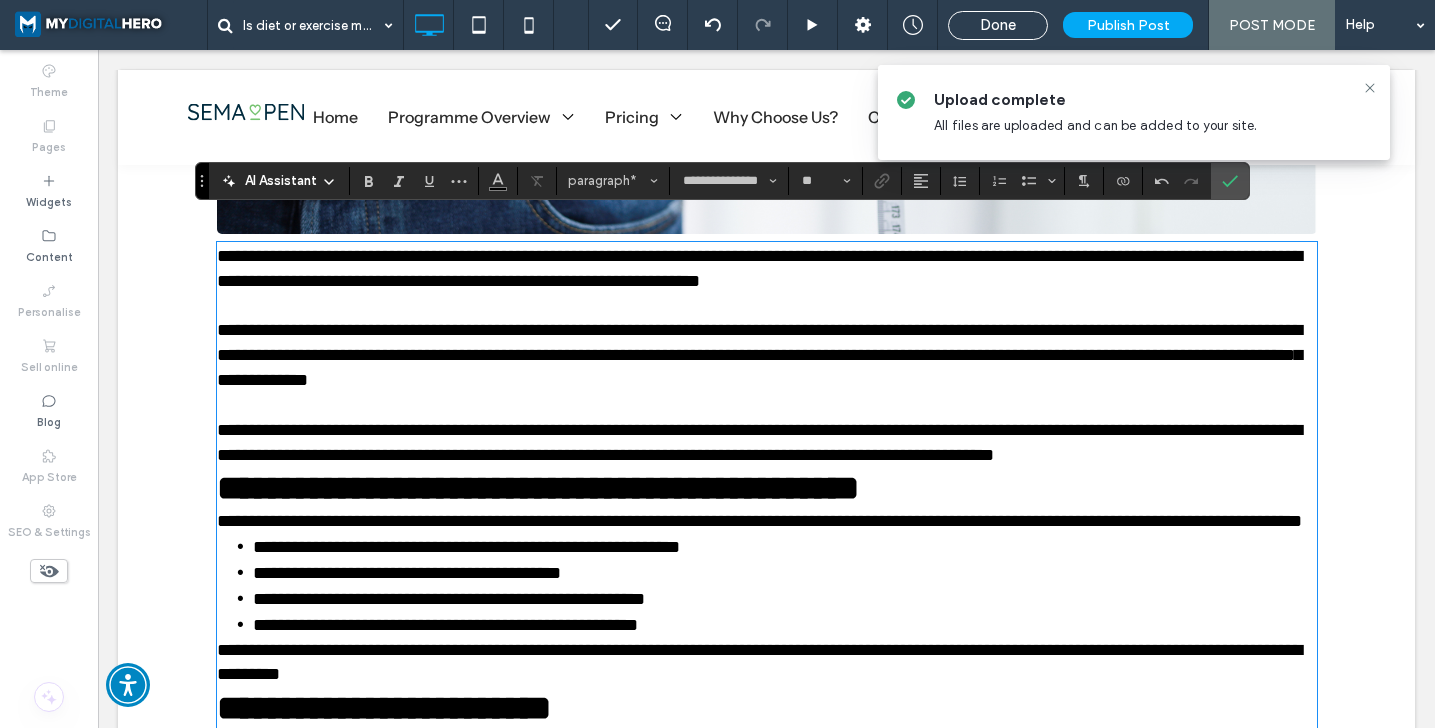 click on "**********" at bounding box center [767, 443] 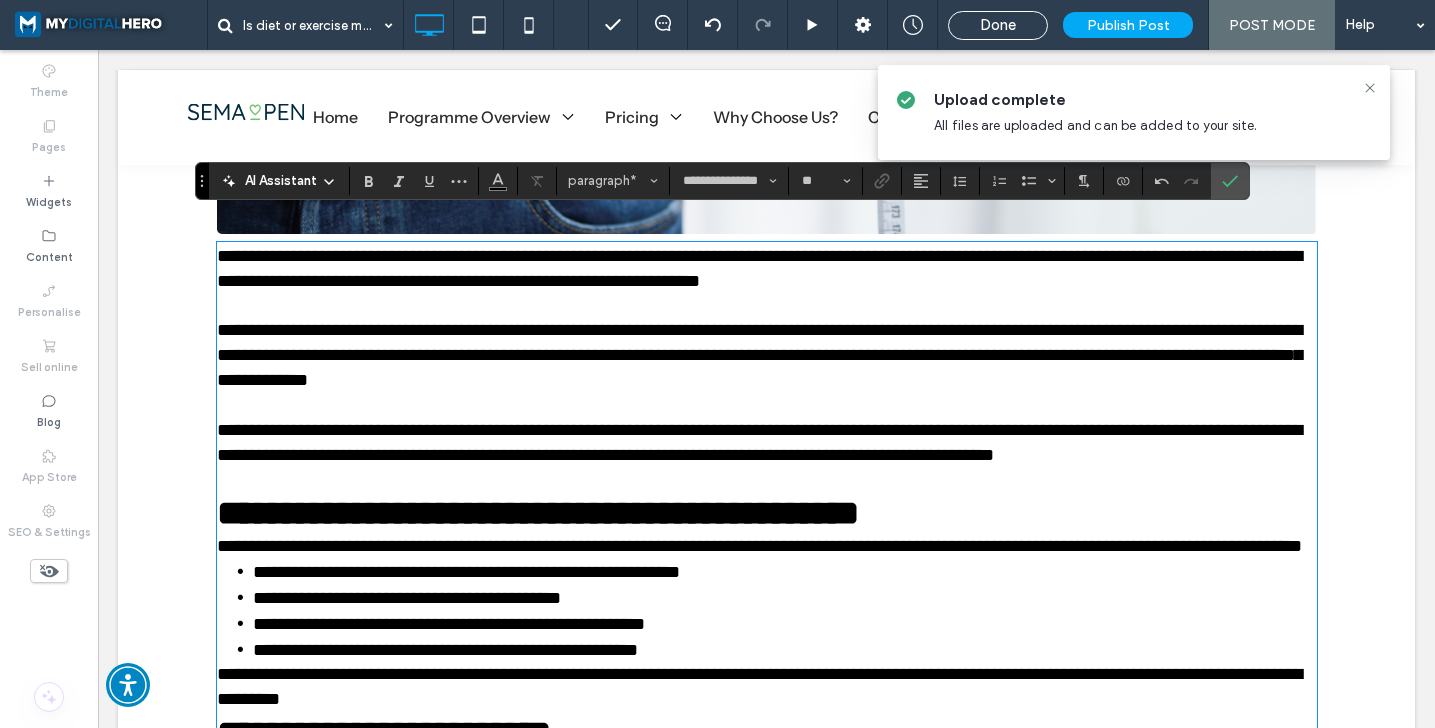 click on "**********" at bounding box center (767, 513) 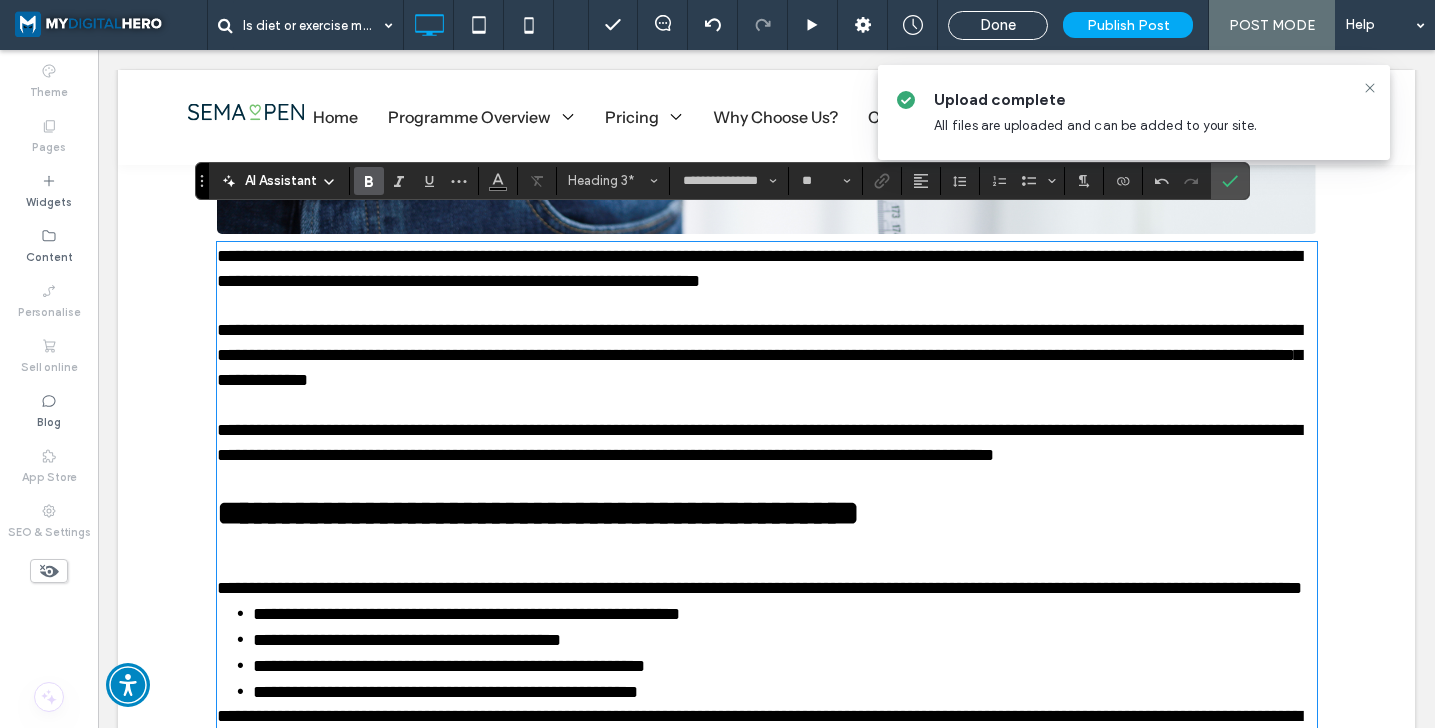 click on "**********" at bounding box center [759, 588] 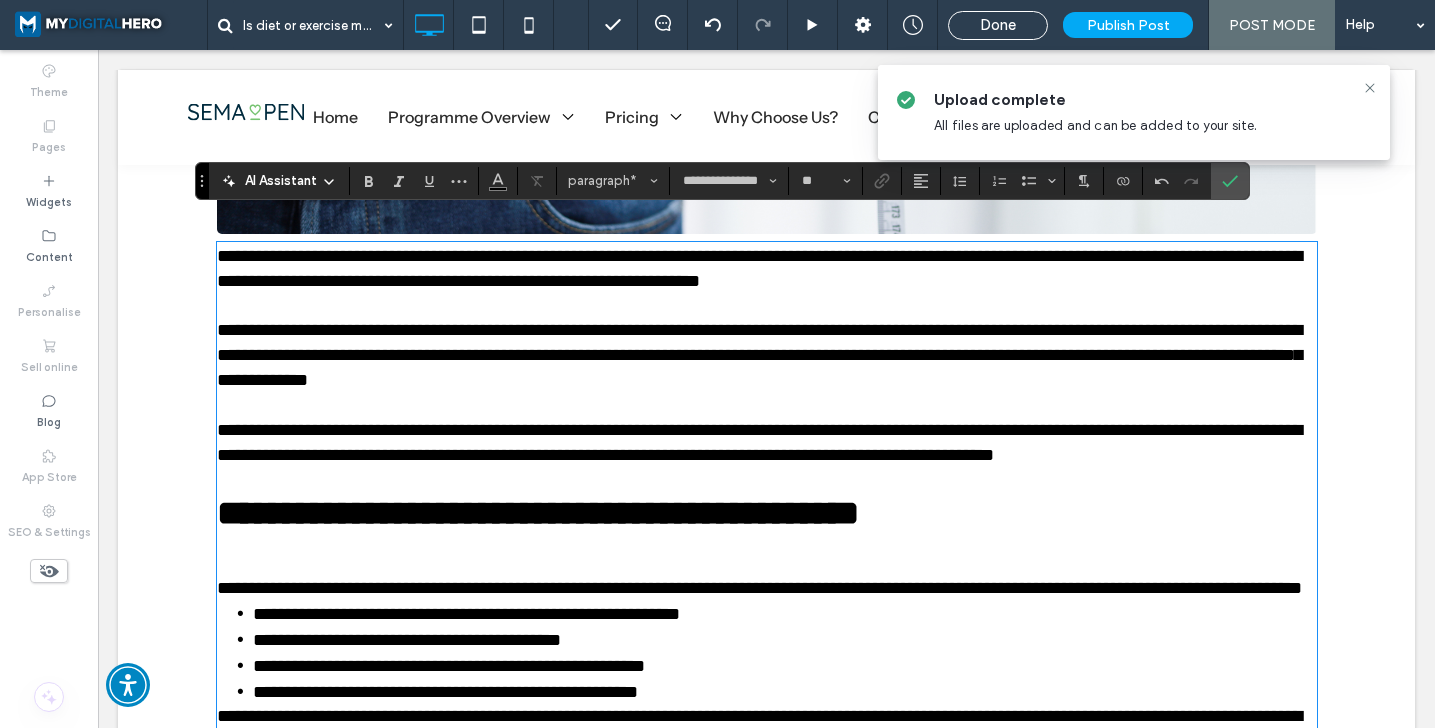 click on "**********" at bounding box center [466, 614] 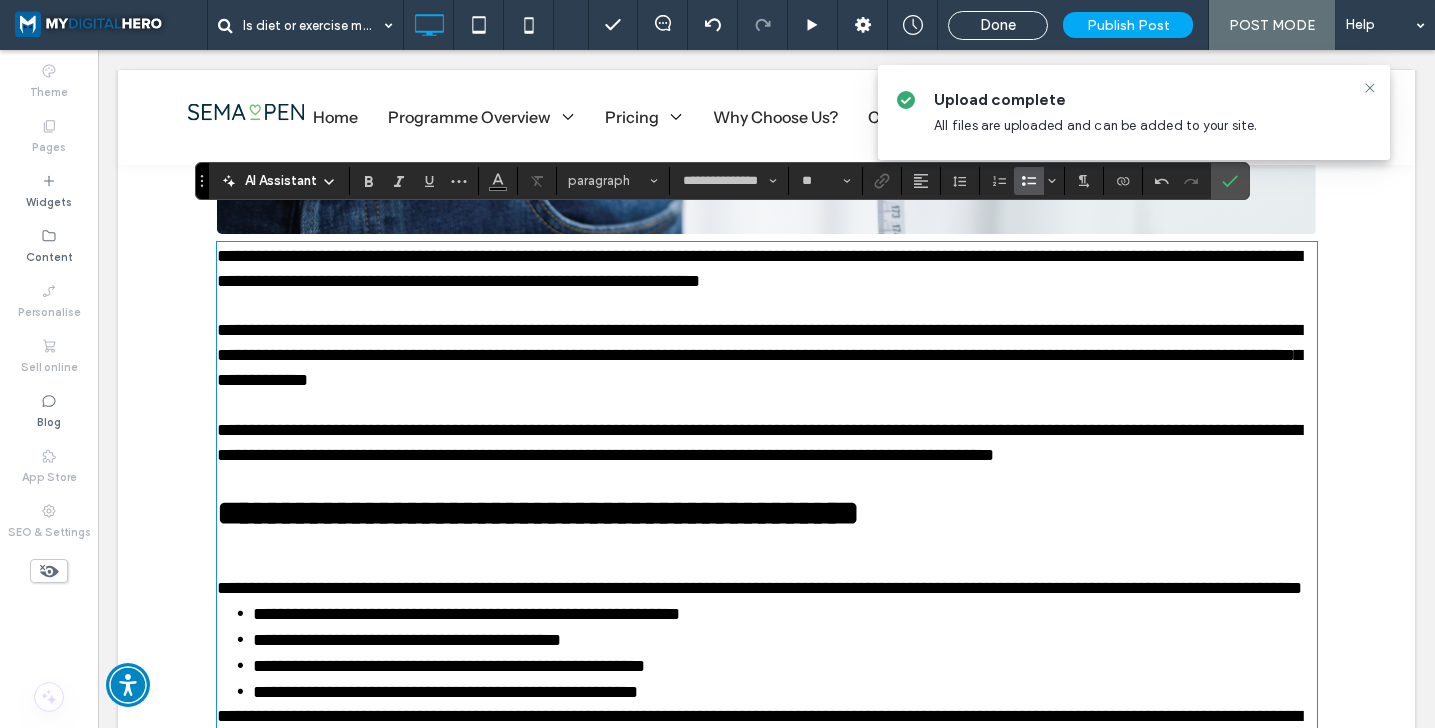 click on "**********" at bounding box center [466, 614] 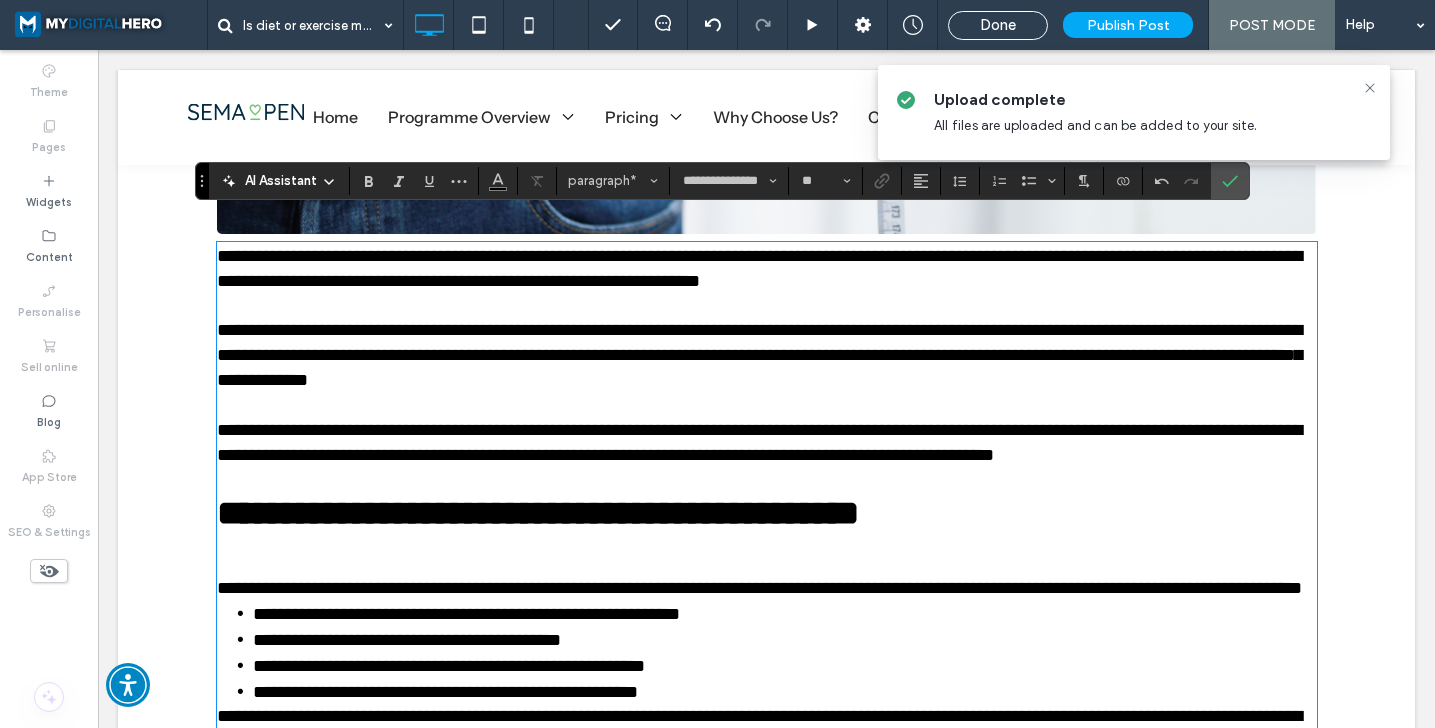 click on "**********" at bounding box center [767, 588] 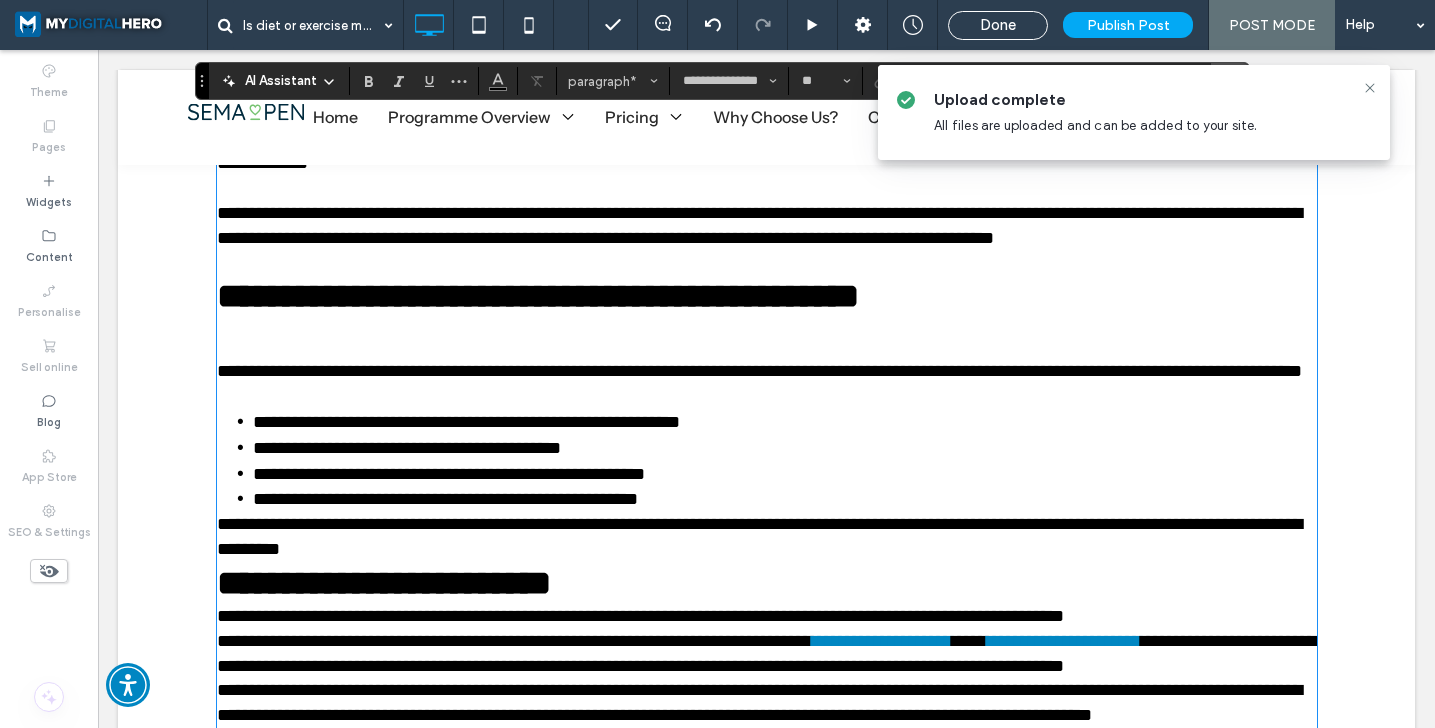 scroll, scrollTop: 4428, scrollLeft: 0, axis: vertical 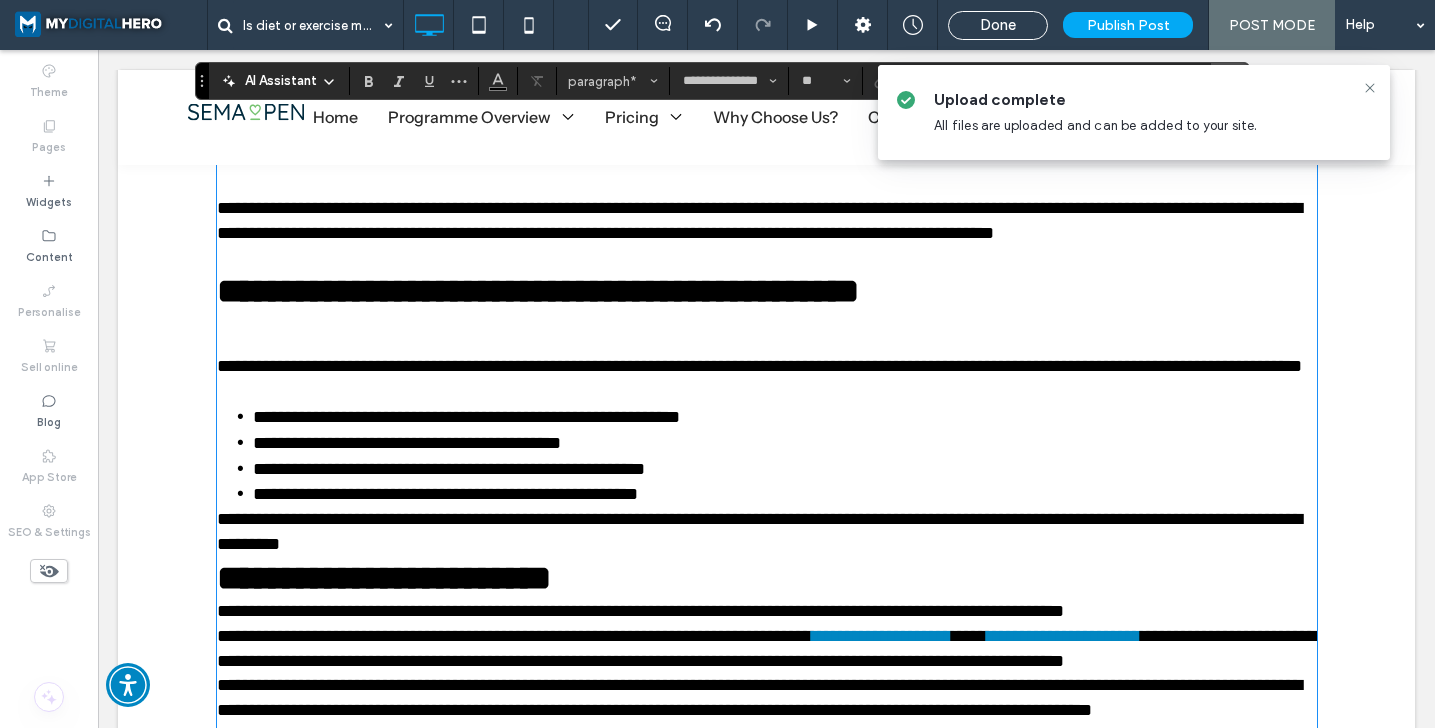 click on "**********" at bounding box center (785, 494) 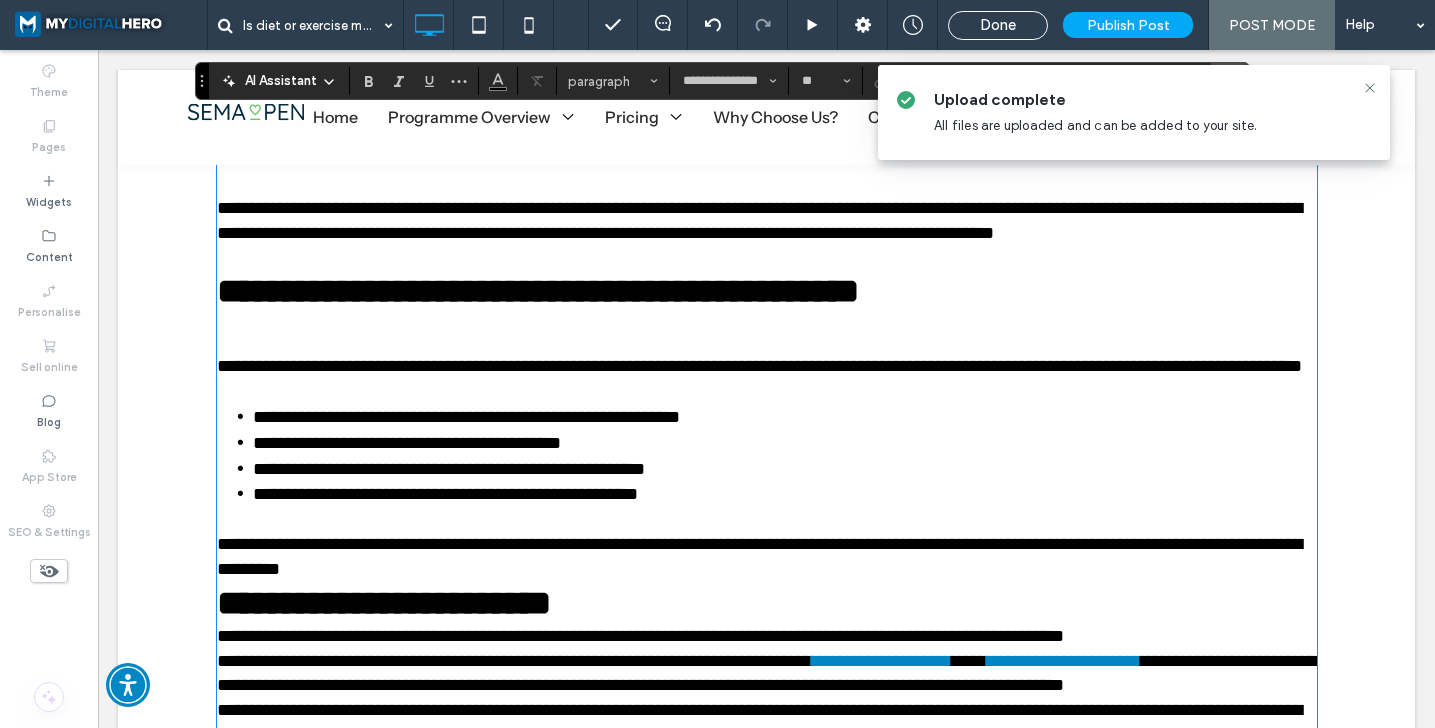 click on "**********" at bounding box center (767, 557) 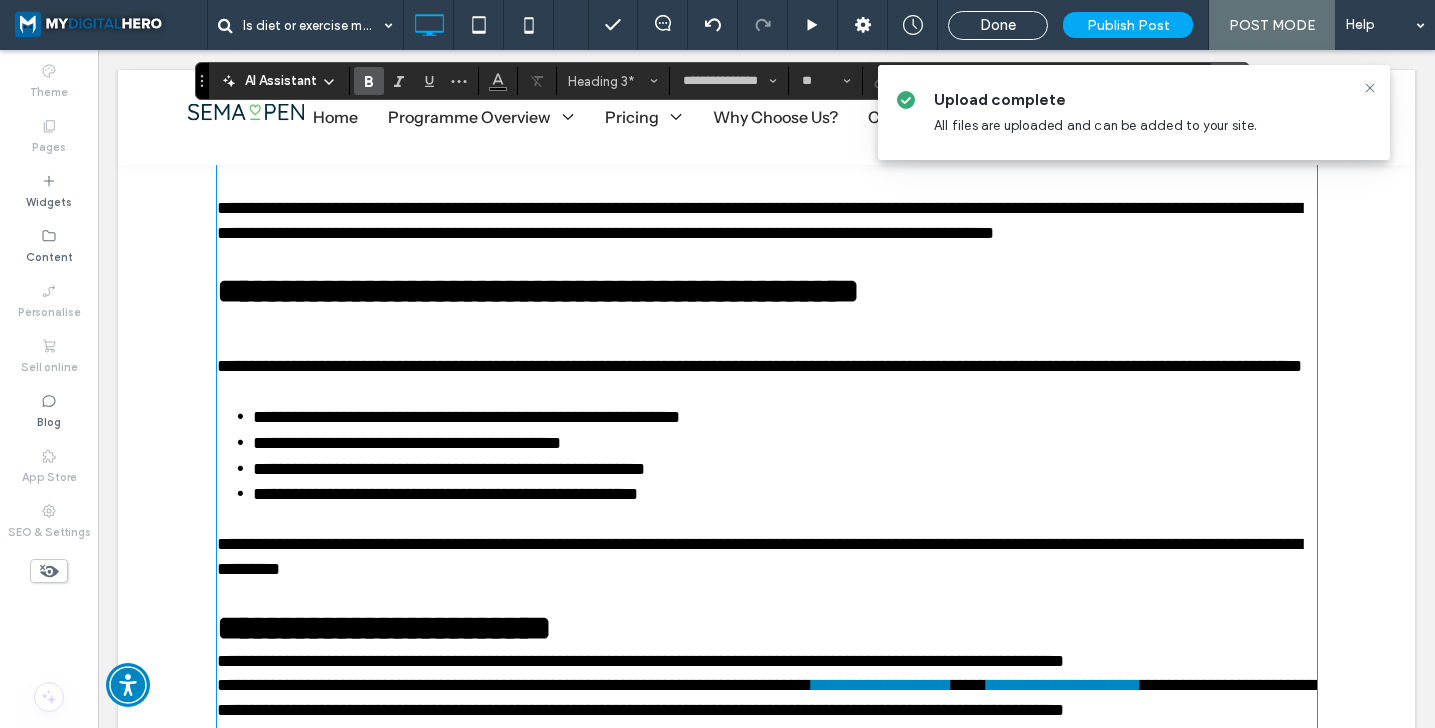 click on "**********" at bounding box center [767, 628] 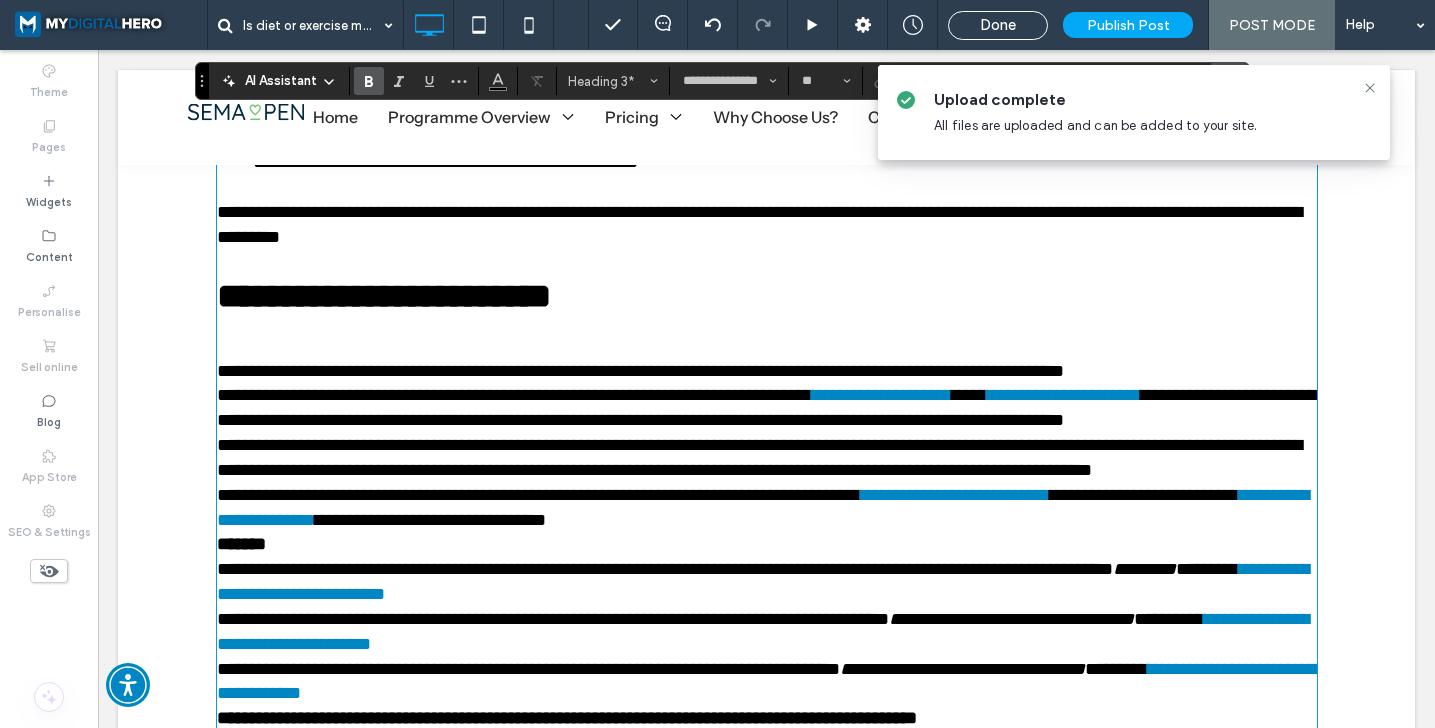 scroll, scrollTop: 4771, scrollLeft: 0, axis: vertical 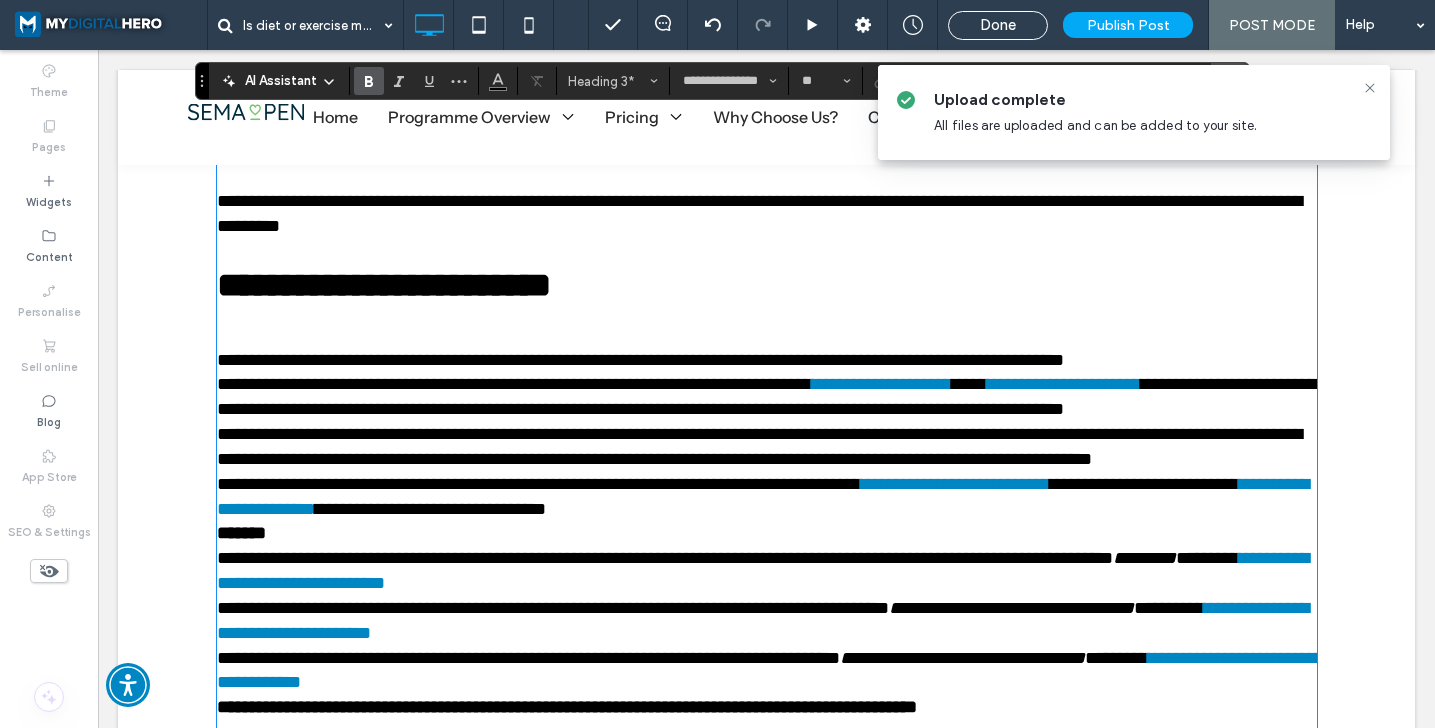 type on "**" 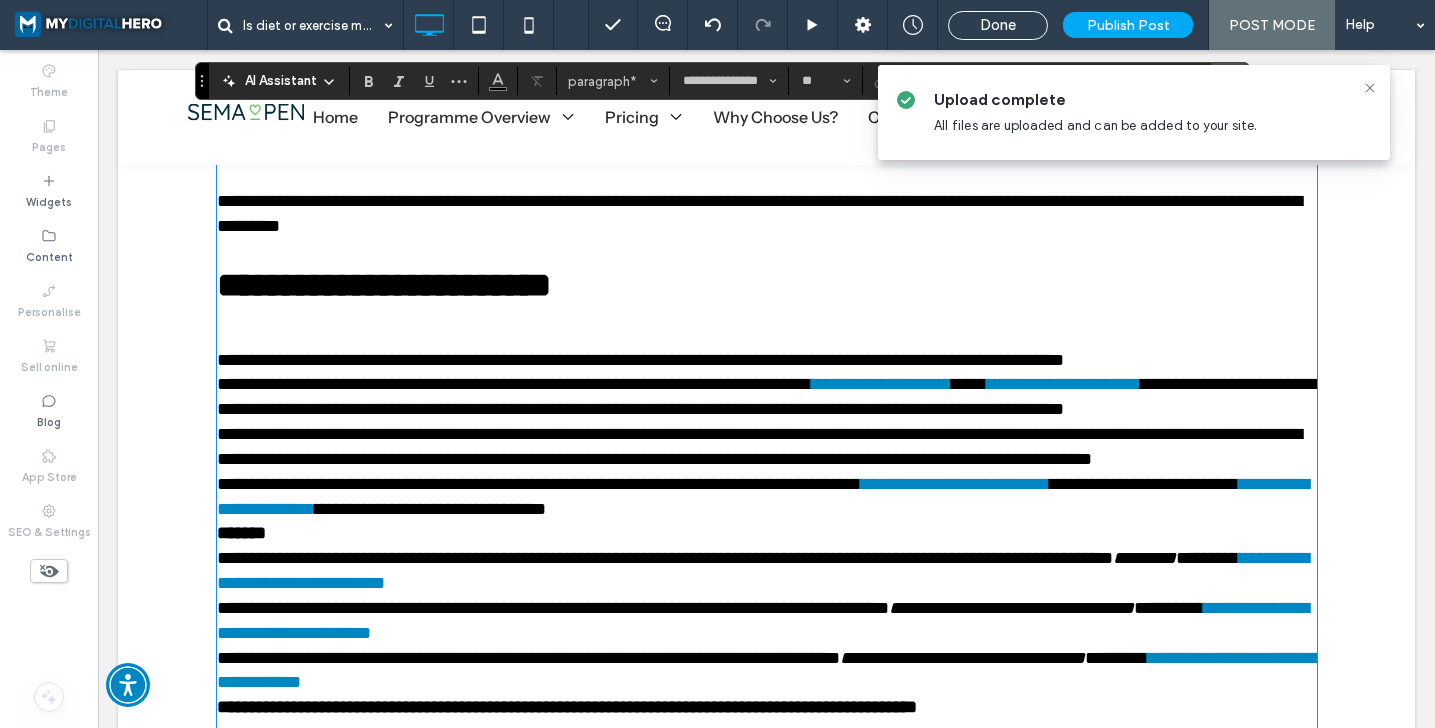 type 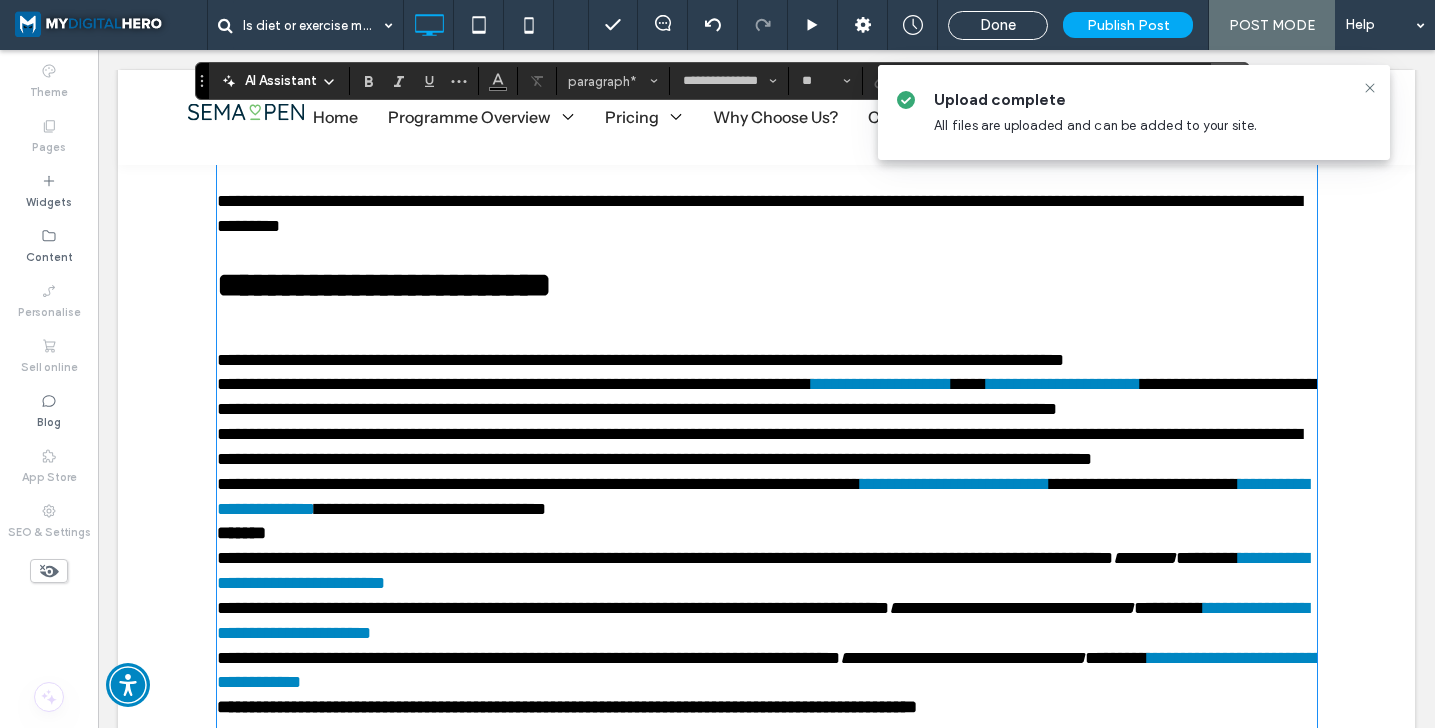 click on "**********" at bounding box center [766, 396] 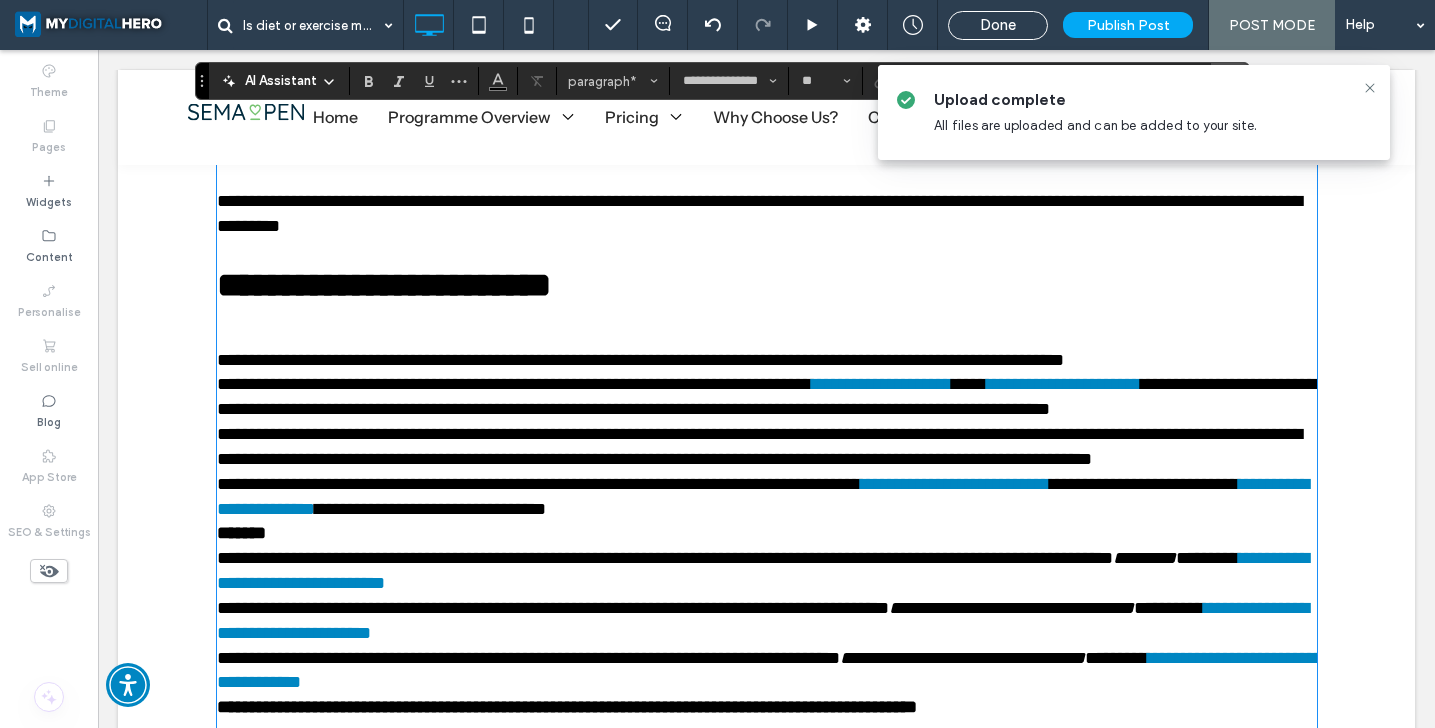 click on "**********" at bounding box center [767, 397] 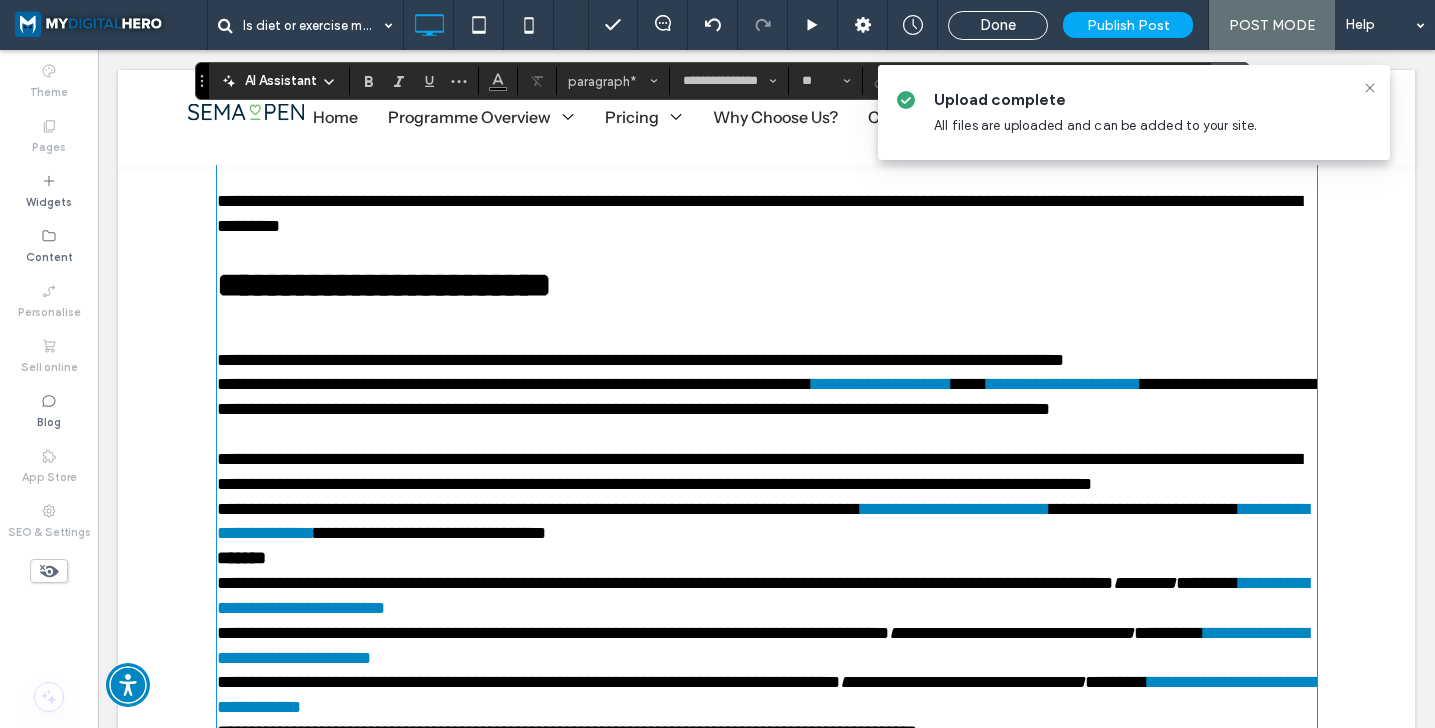 click on "**********" at bounding box center [767, 472] 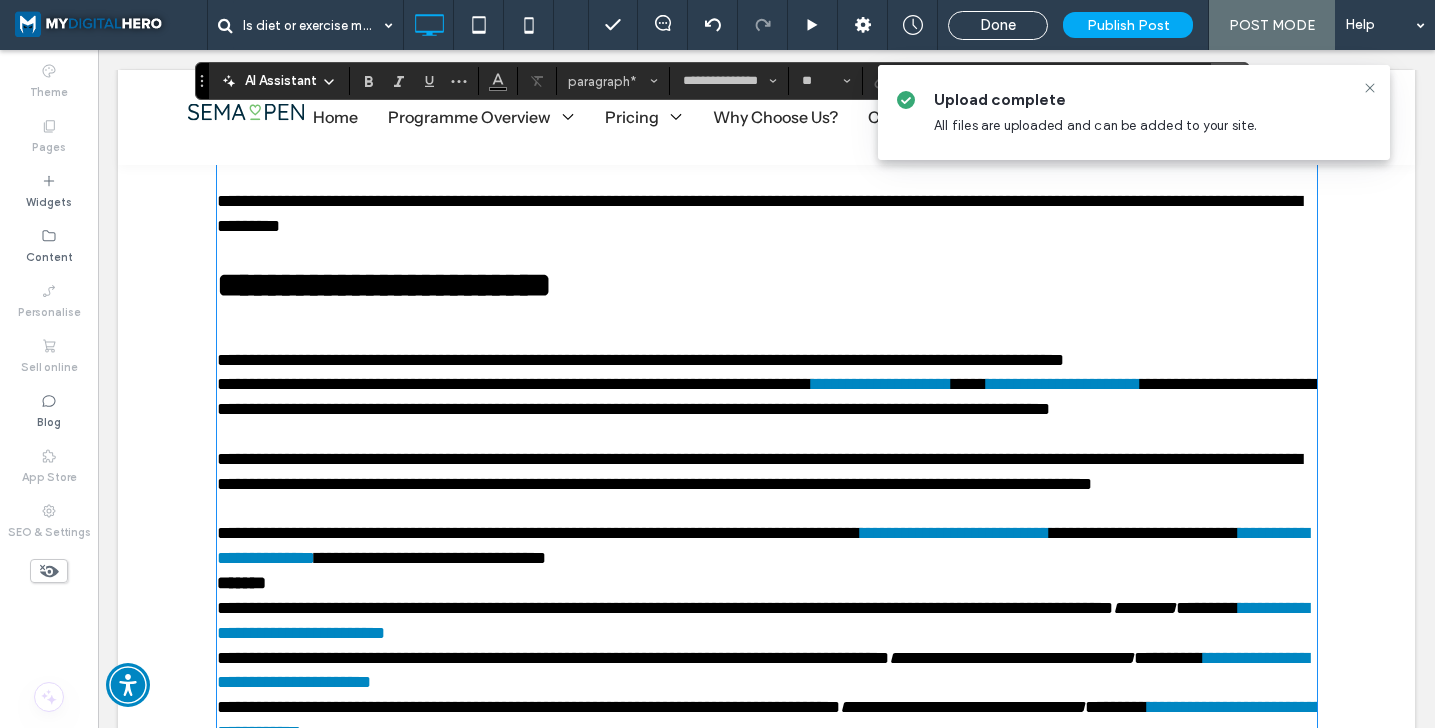 click on "**********" at bounding box center (767, 546) 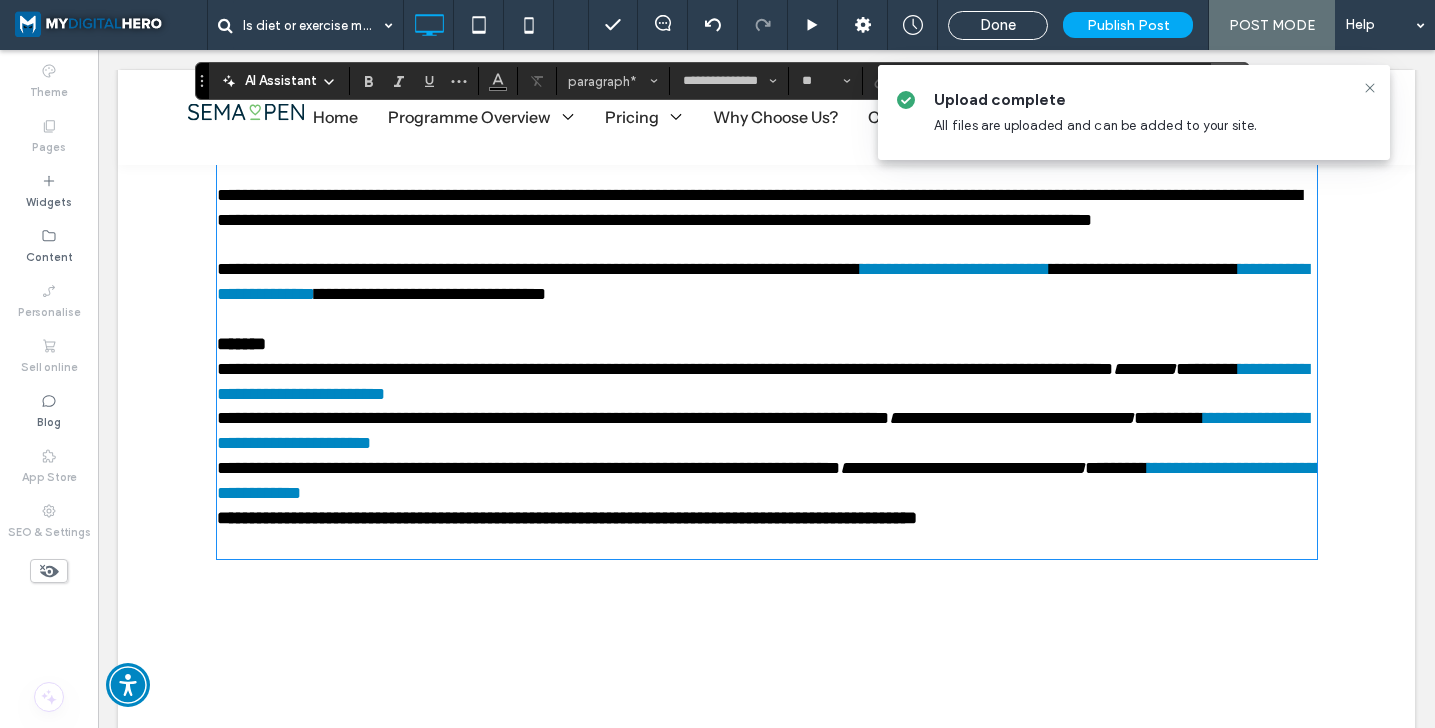 scroll, scrollTop: 5064, scrollLeft: 0, axis: vertical 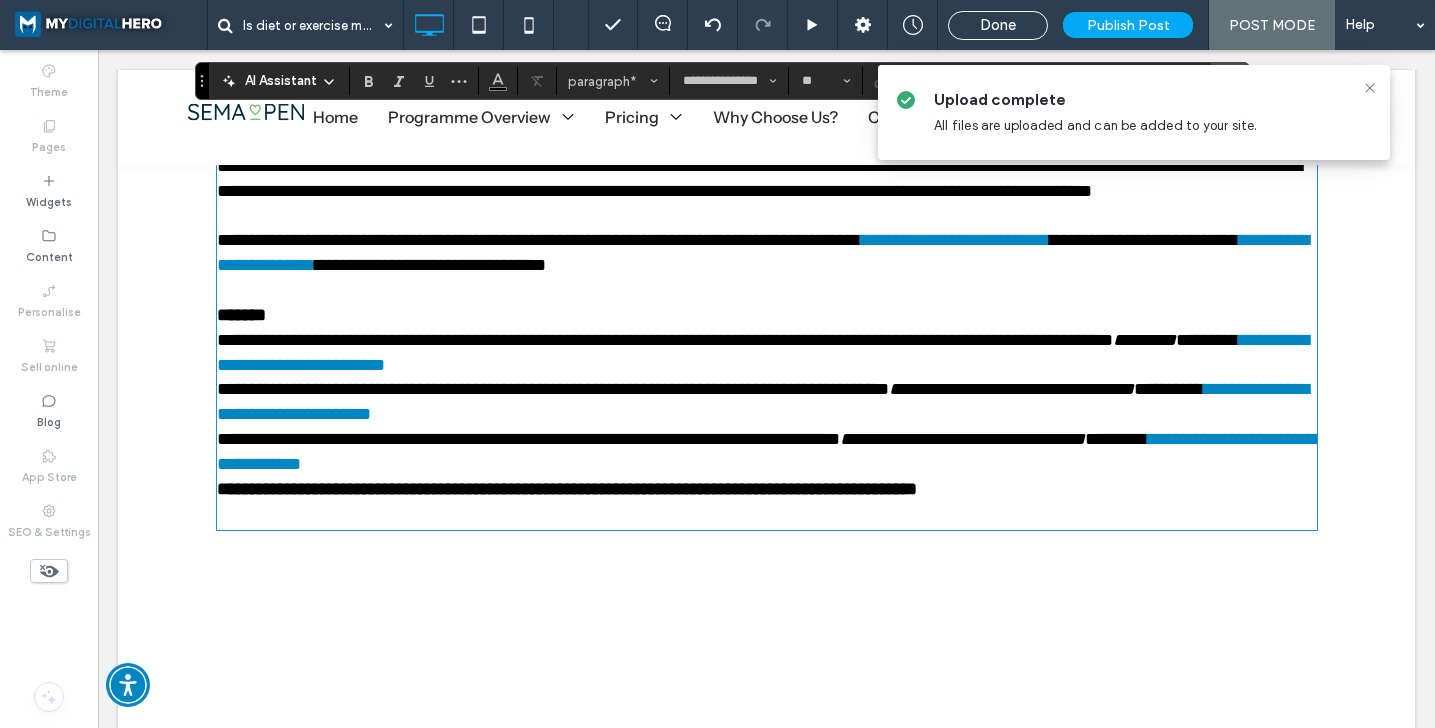 click on "*******" at bounding box center (767, 315) 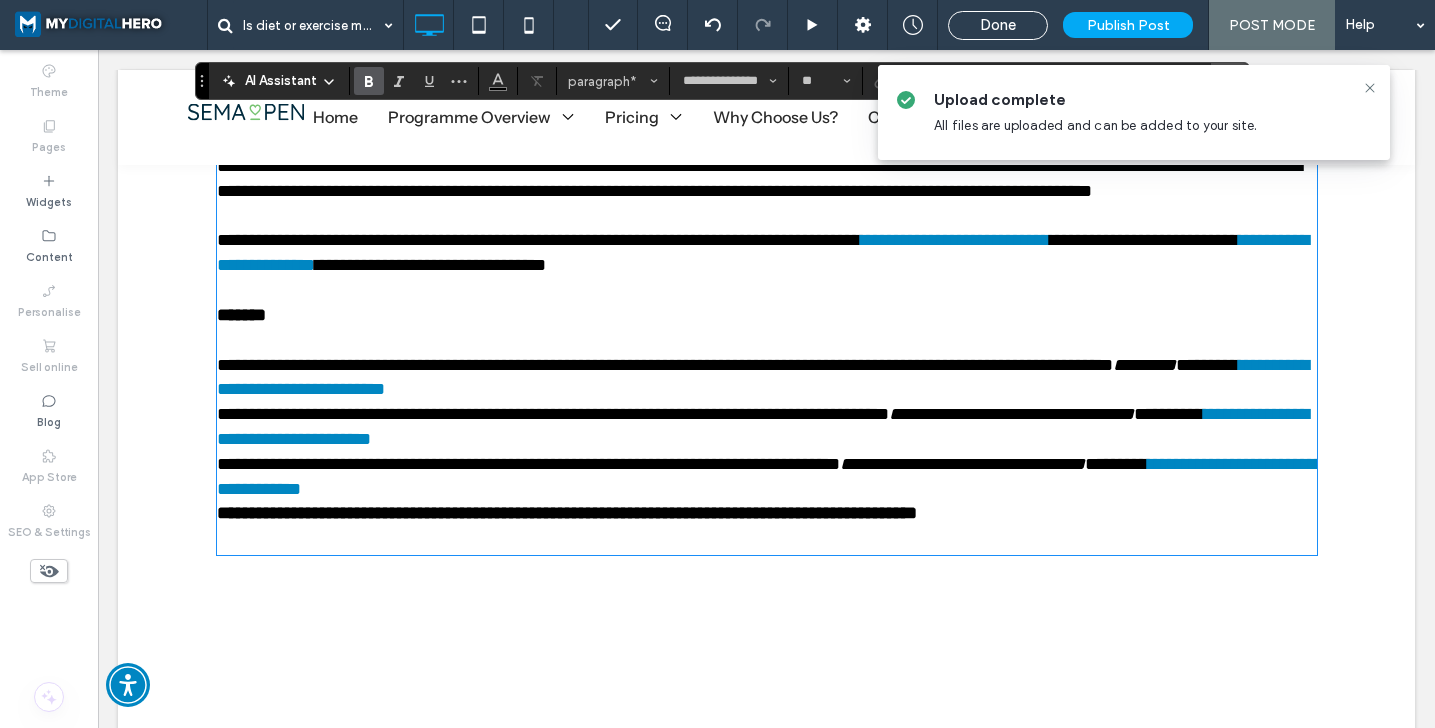 click on "**********" at bounding box center [767, 378] 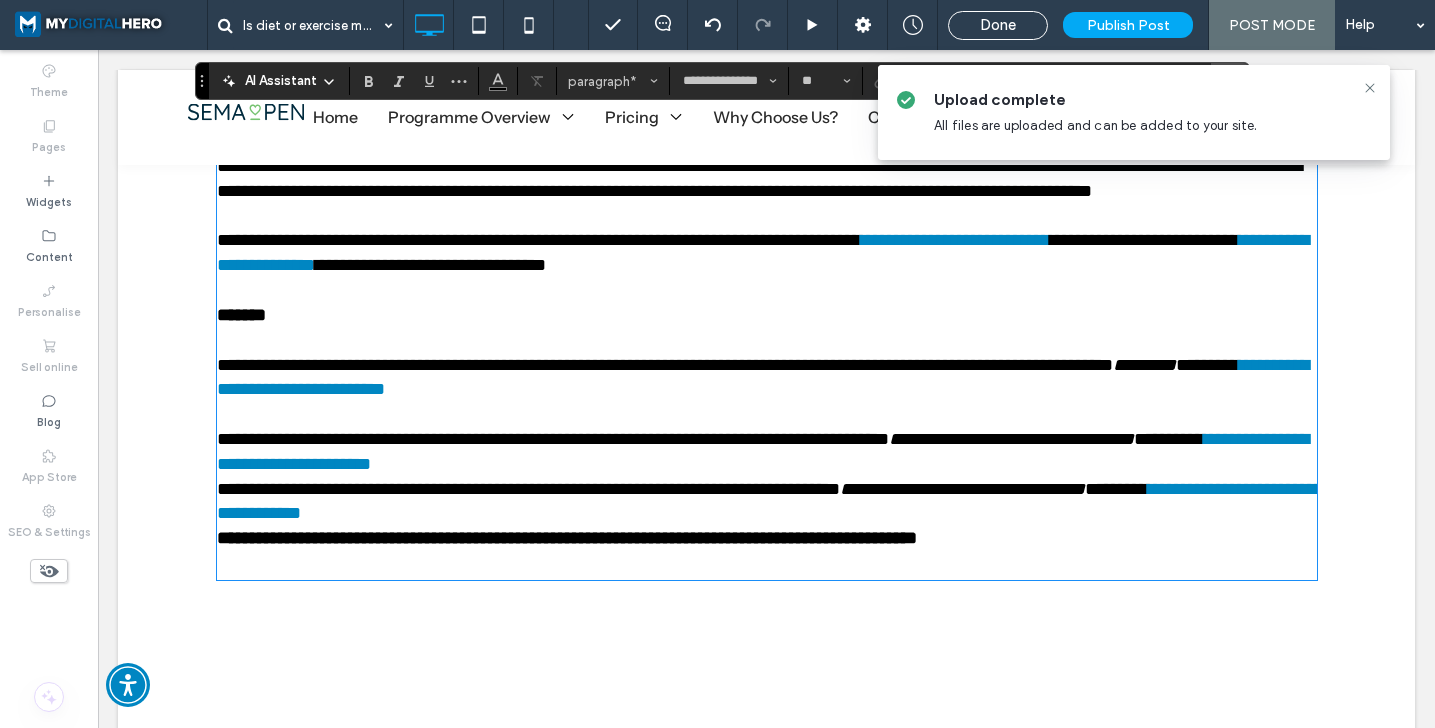 click on "**********" at bounding box center [767, 452] 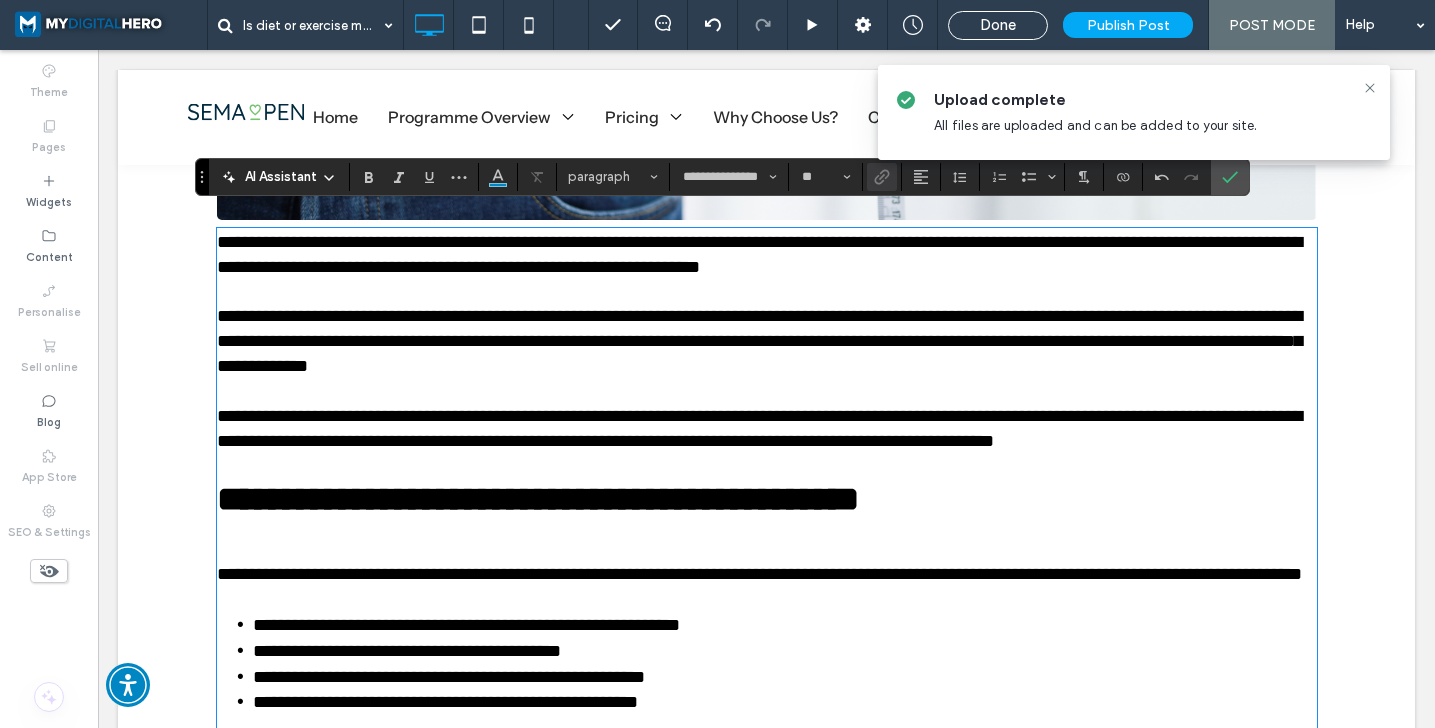 scroll, scrollTop: 4206, scrollLeft: 0, axis: vertical 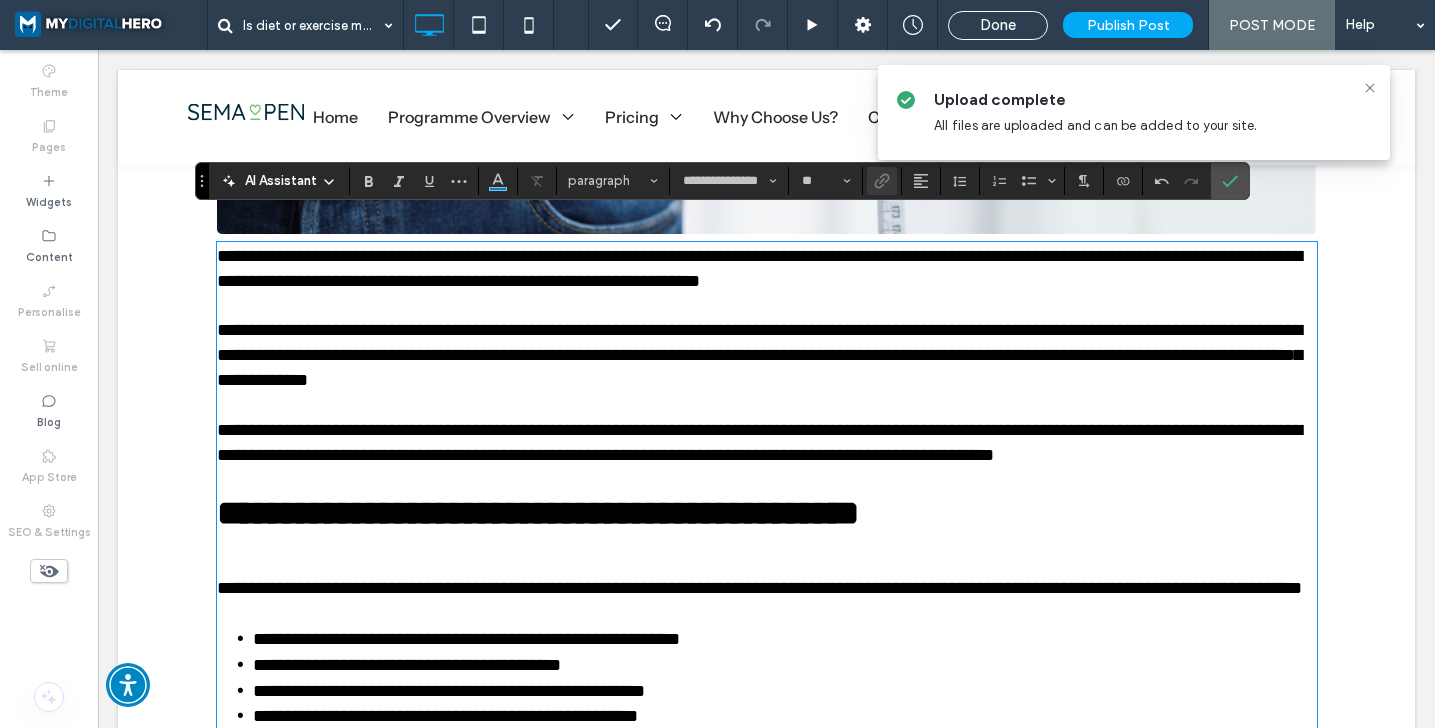 click on "**********" at bounding box center [759, 268] 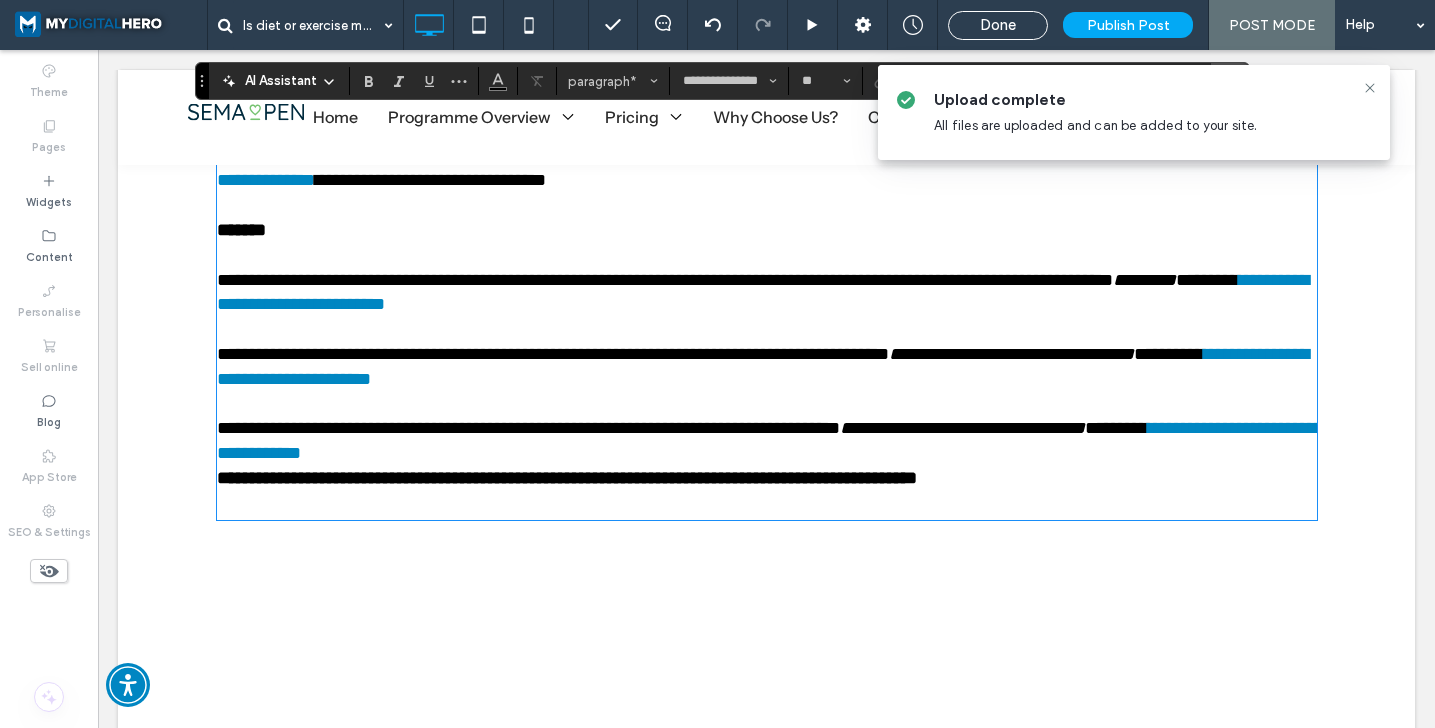 scroll, scrollTop: 5171, scrollLeft: 0, axis: vertical 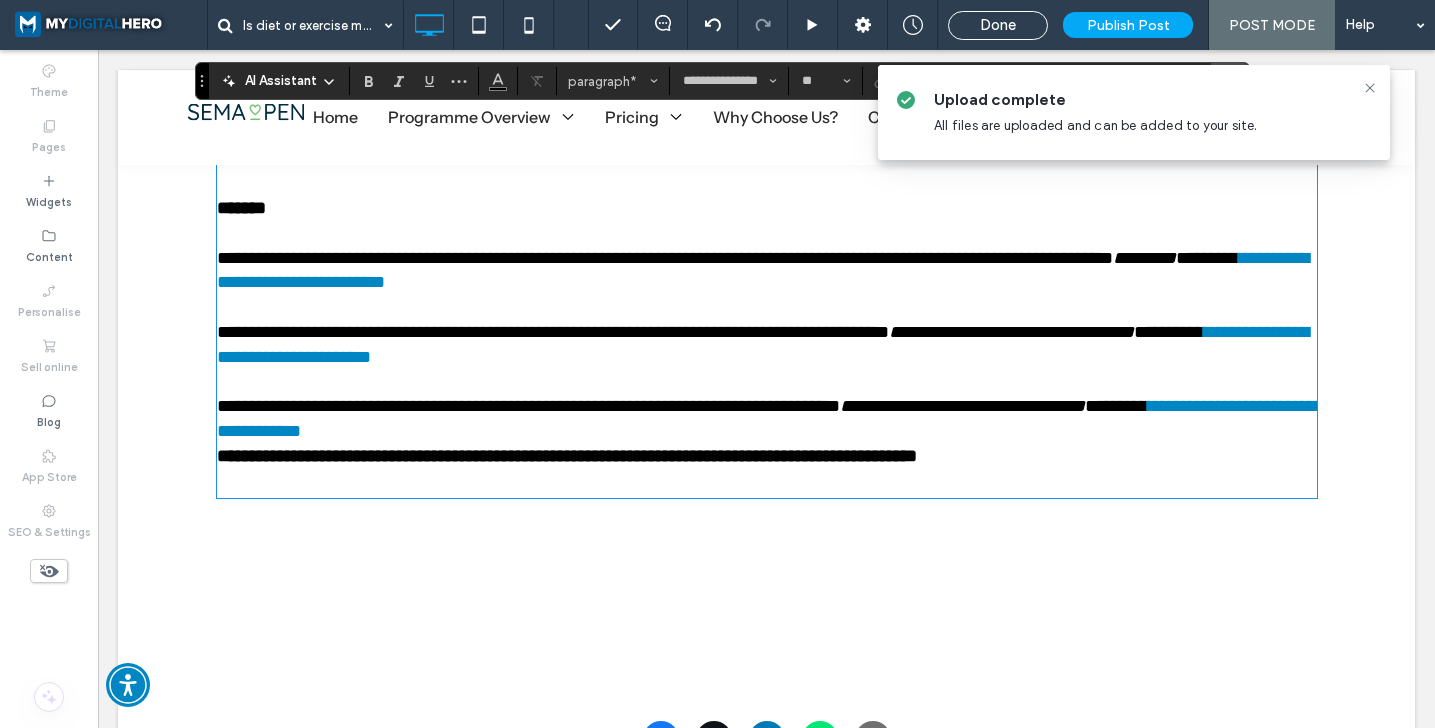 click on "**********" at bounding box center [767, 456] 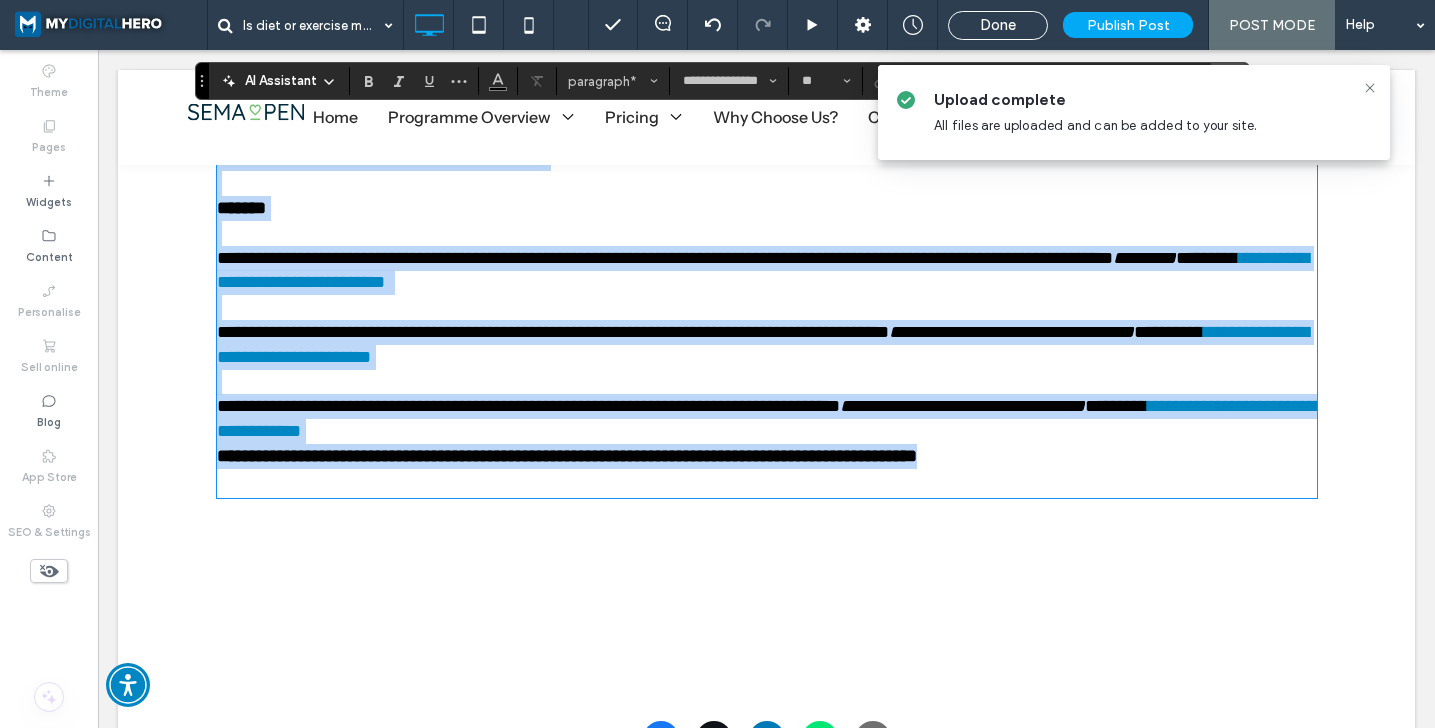 type on "*" 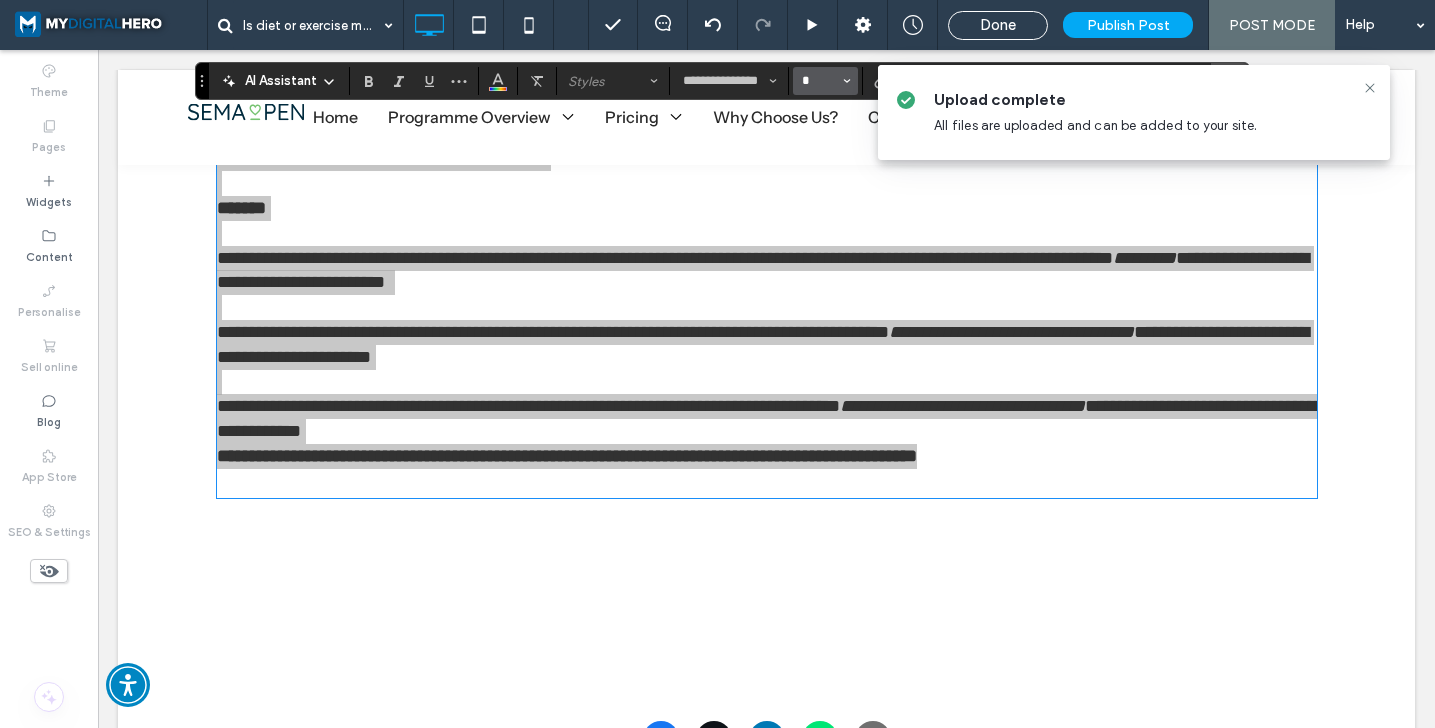 click on "*" at bounding box center (819, 81) 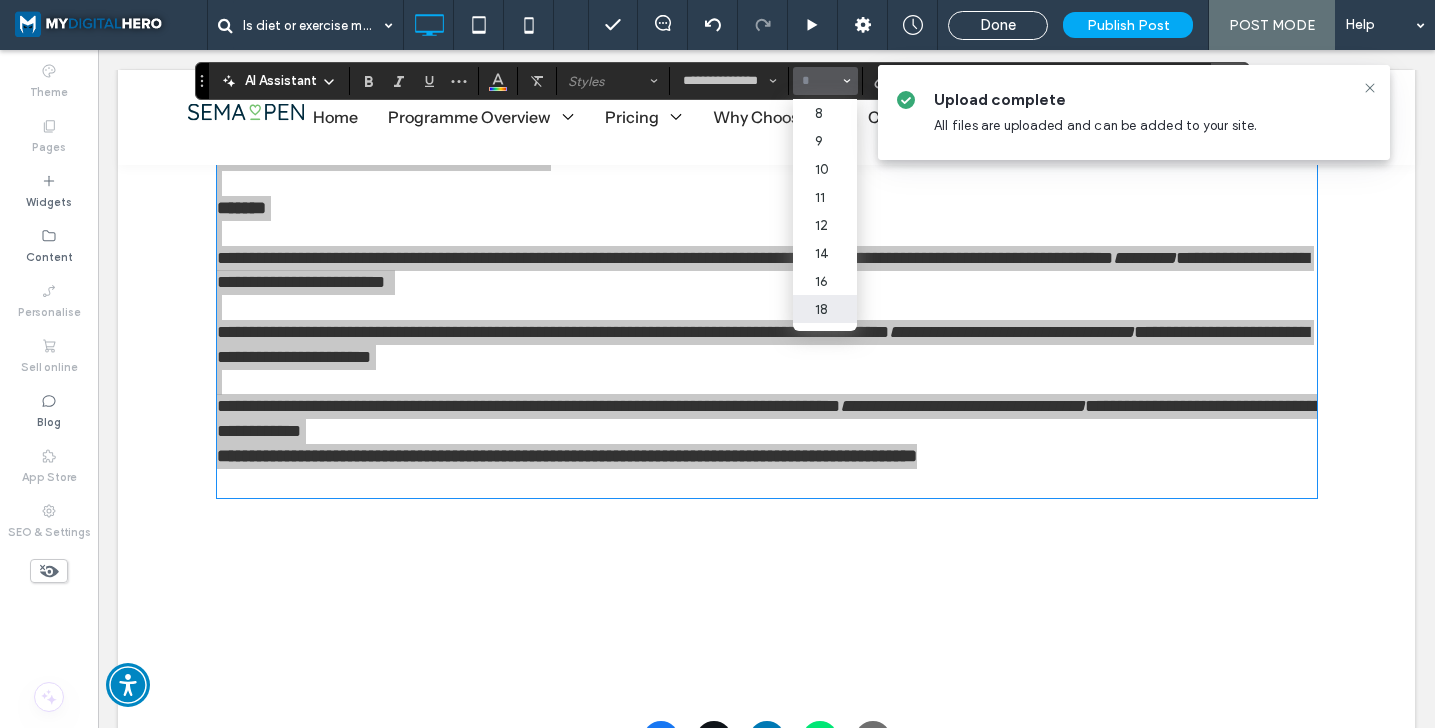 click on "18" at bounding box center [825, 309] 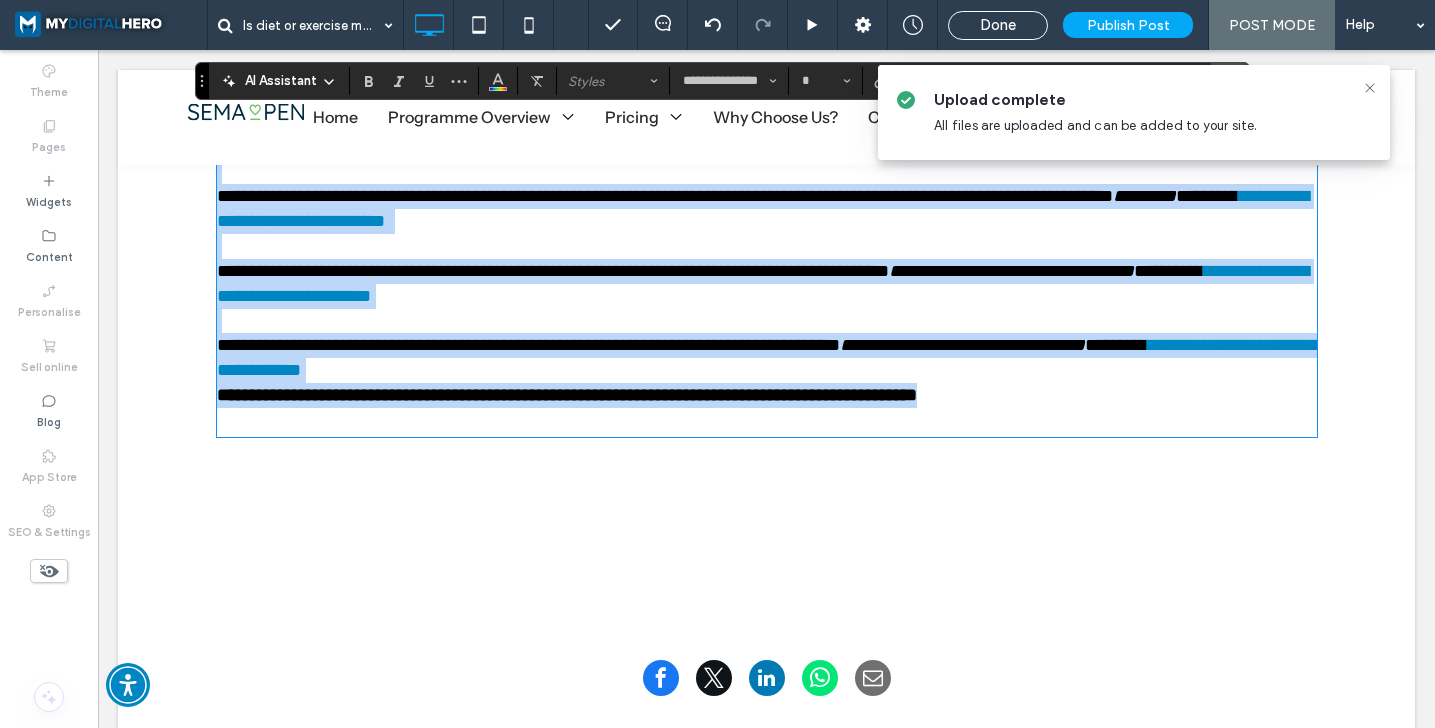 type on "**" 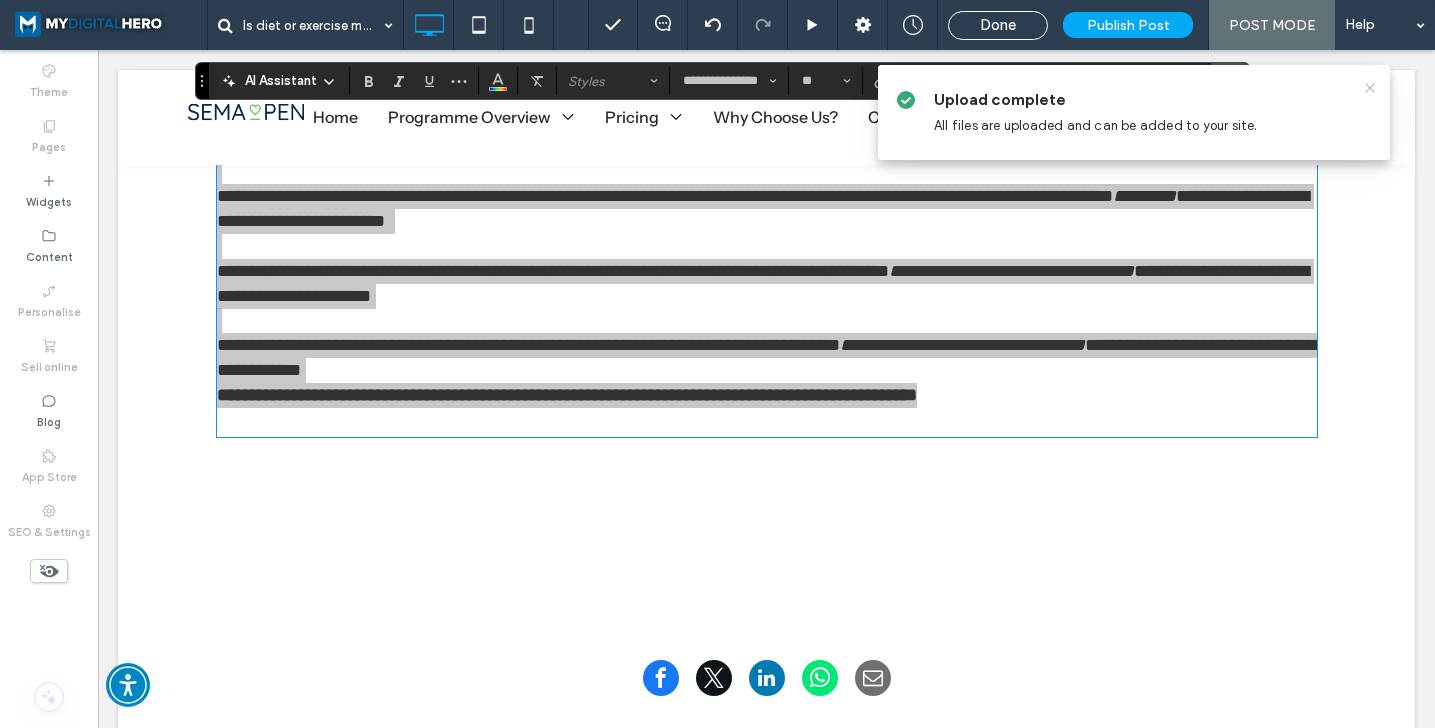 click 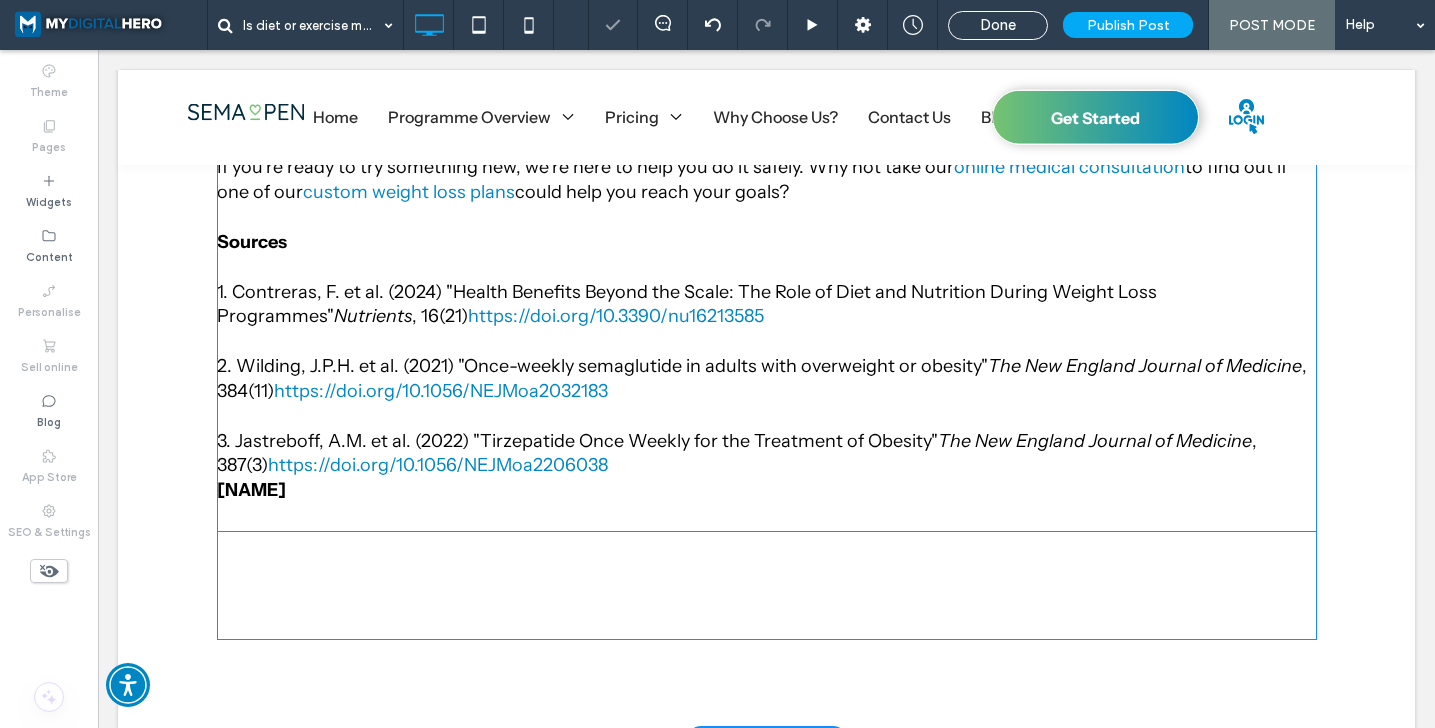 click at bounding box center (767, 341) 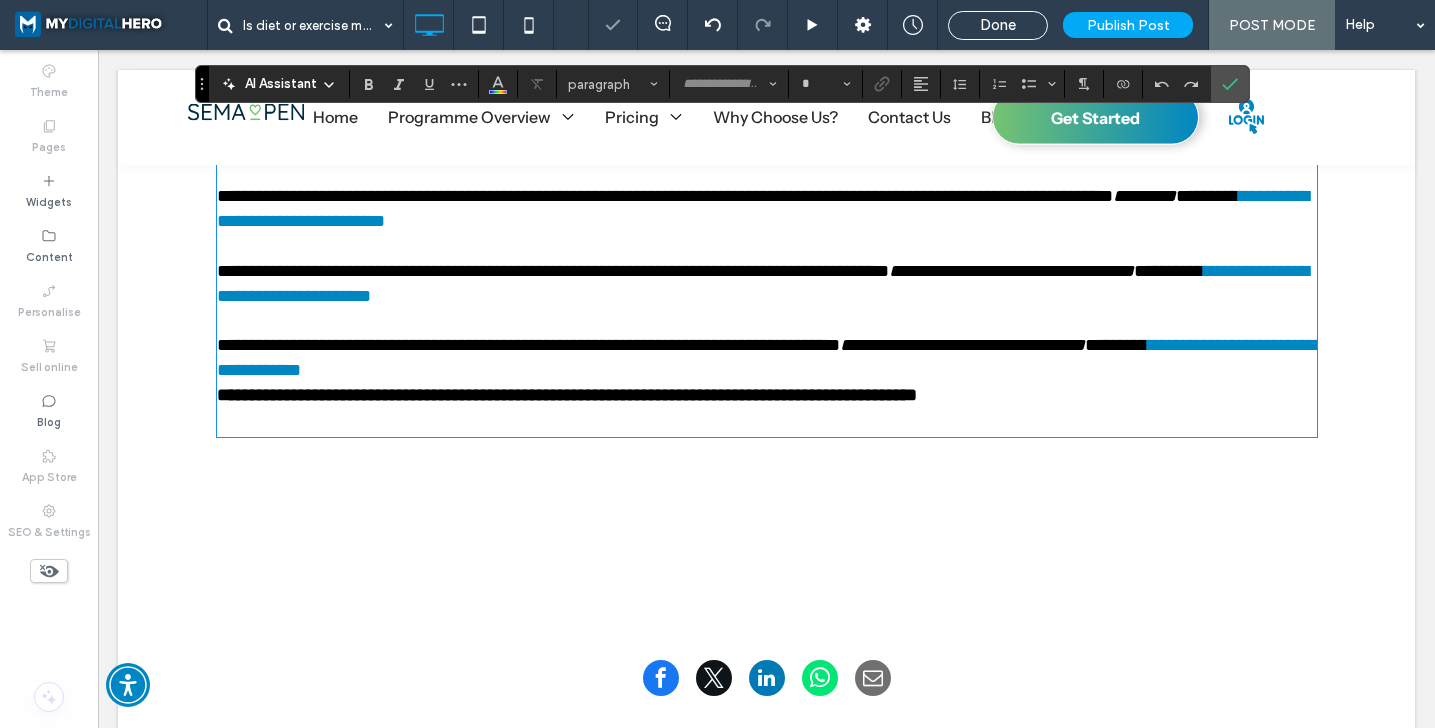 type on "**********" 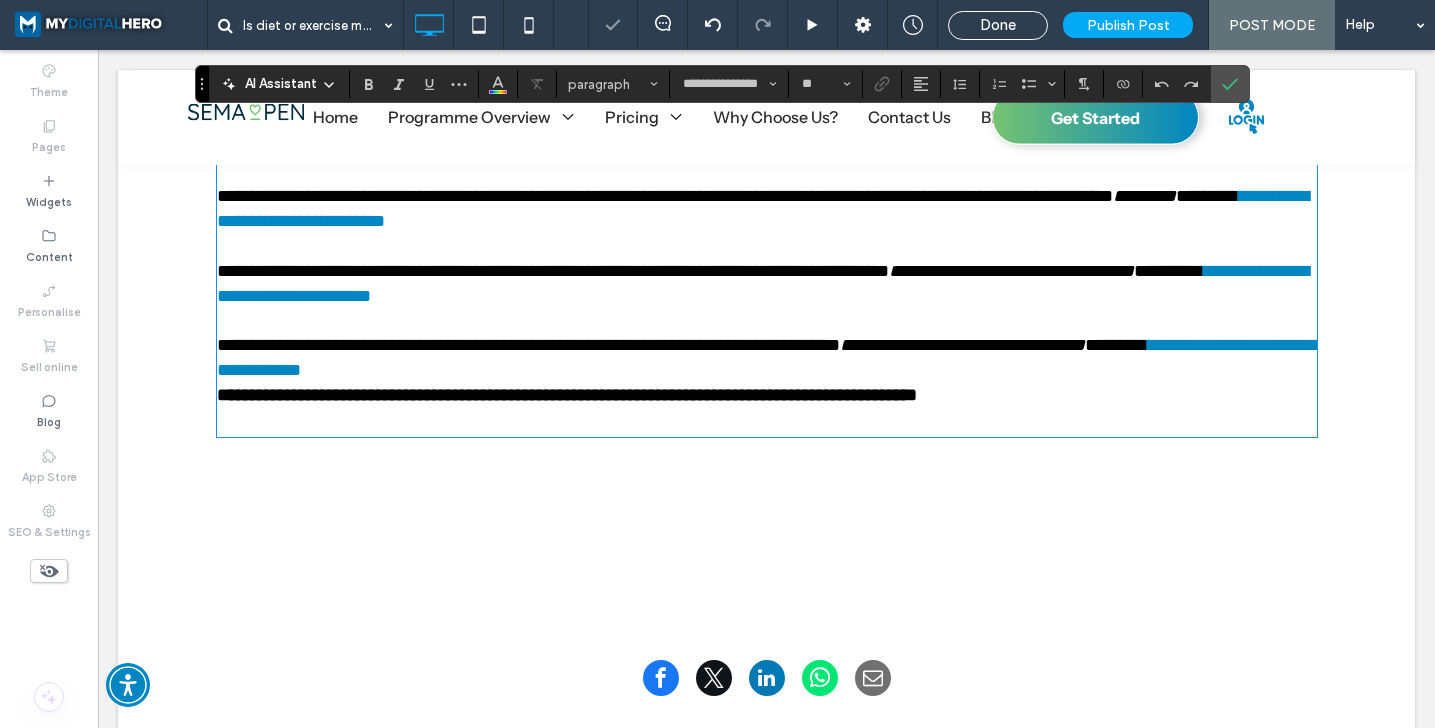 scroll, scrollTop: 4046, scrollLeft: 0, axis: vertical 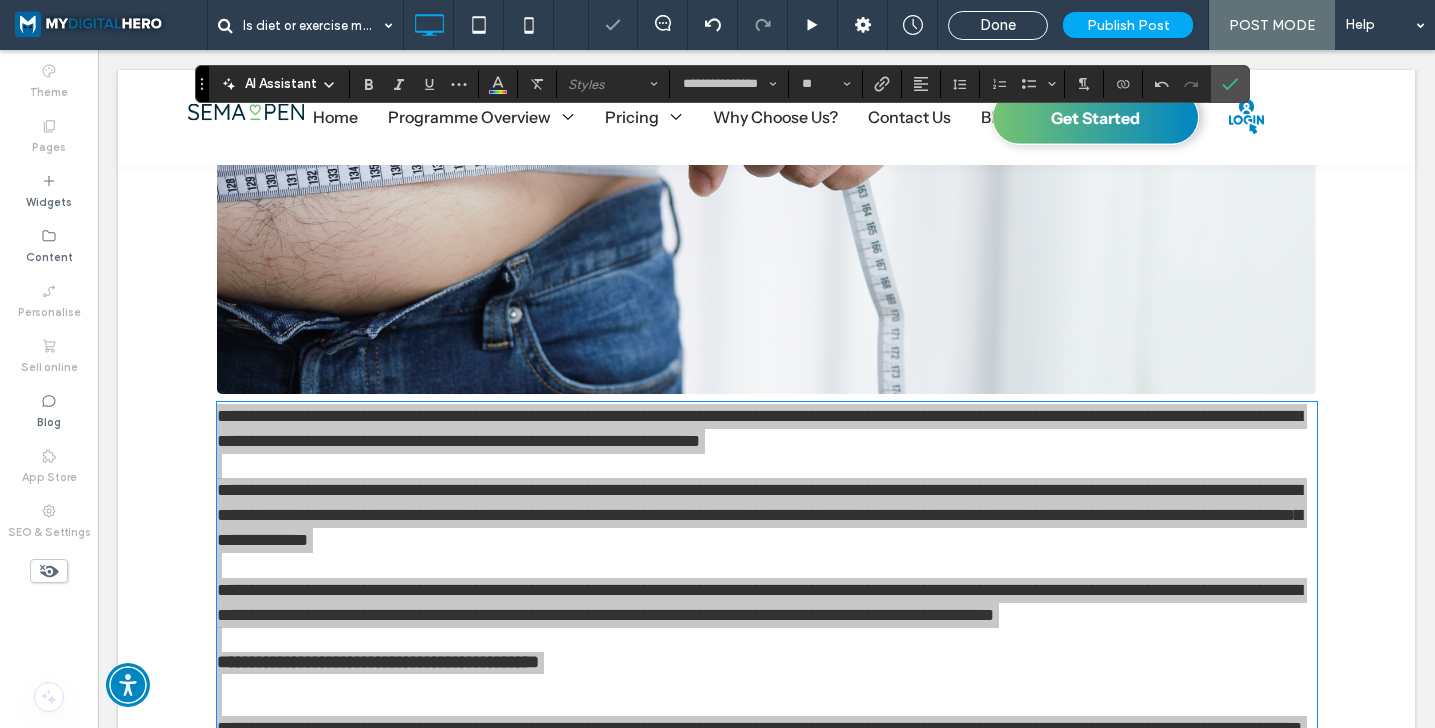 click at bounding box center (1022, 84) 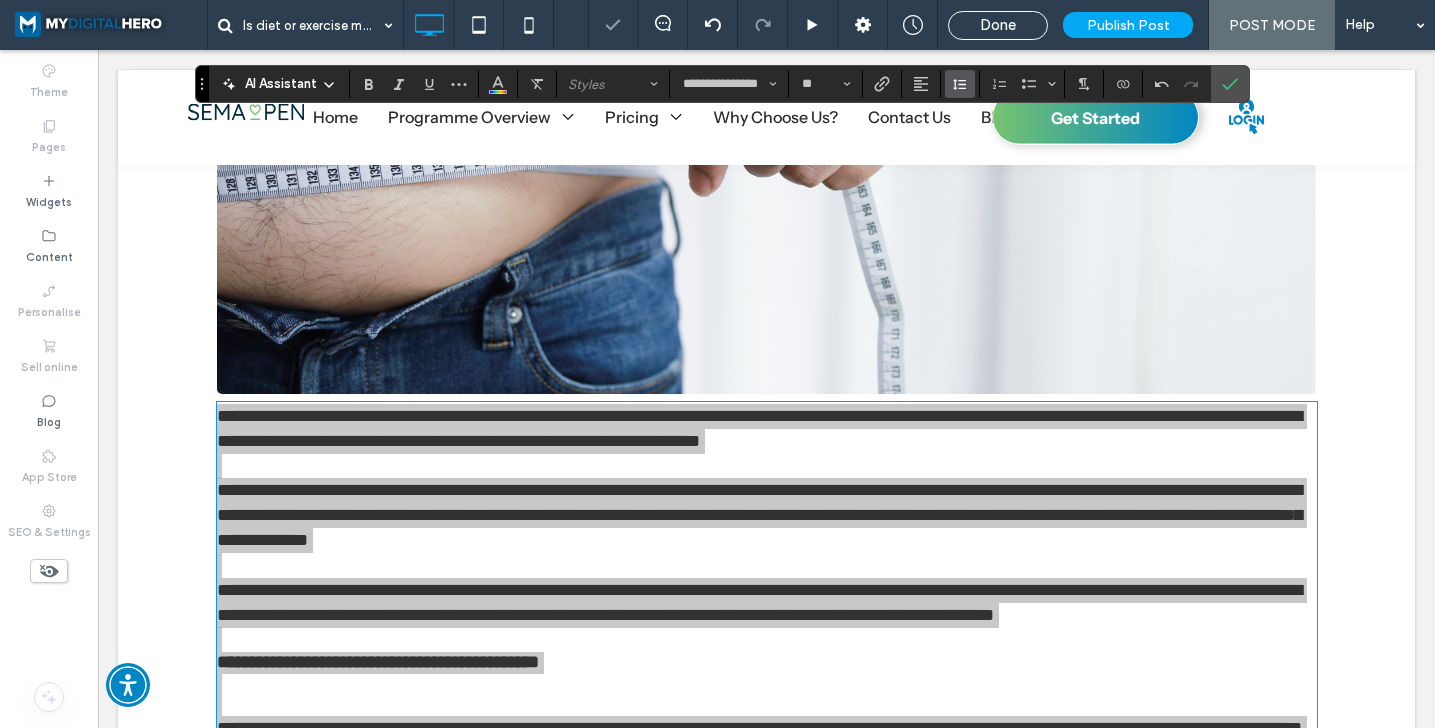 click at bounding box center [960, 84] 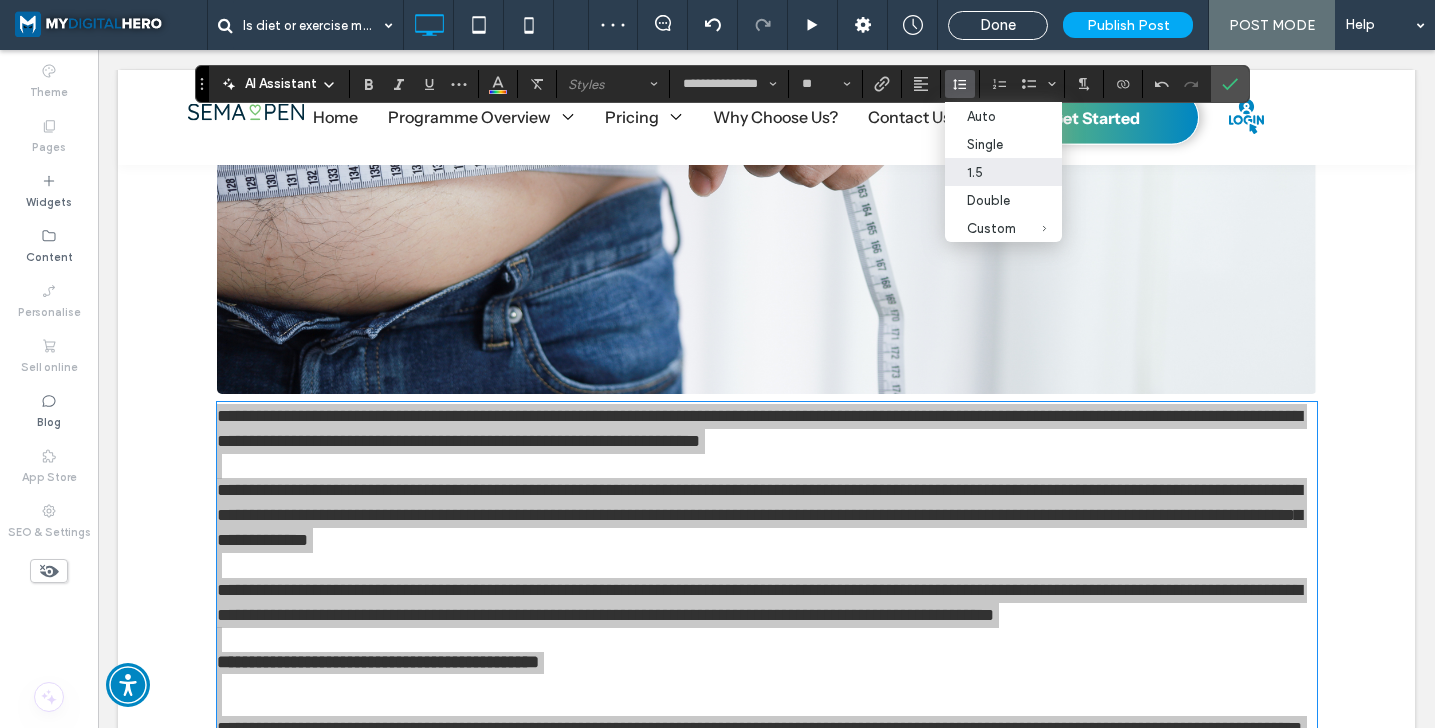 click on "1.5" at bounding box center (991, 172) 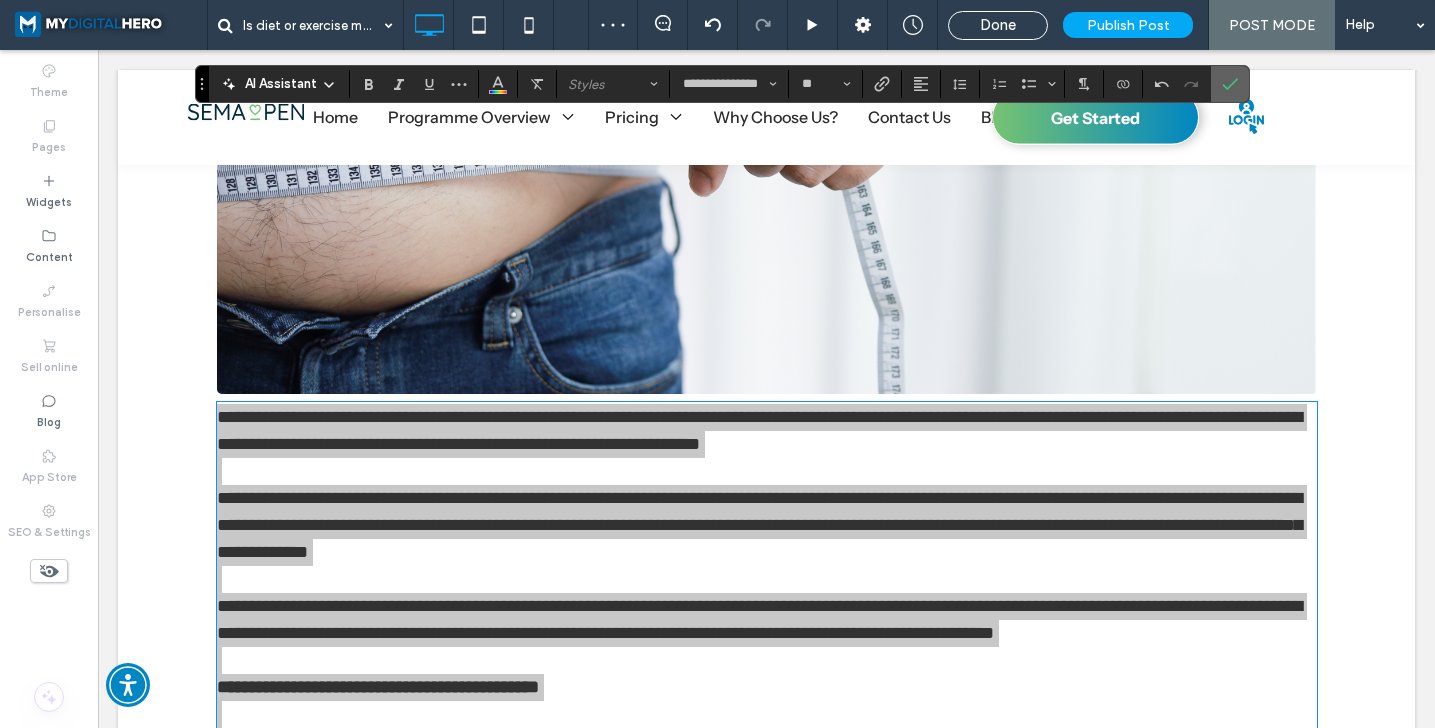 click at bounding box center [1230, 84] 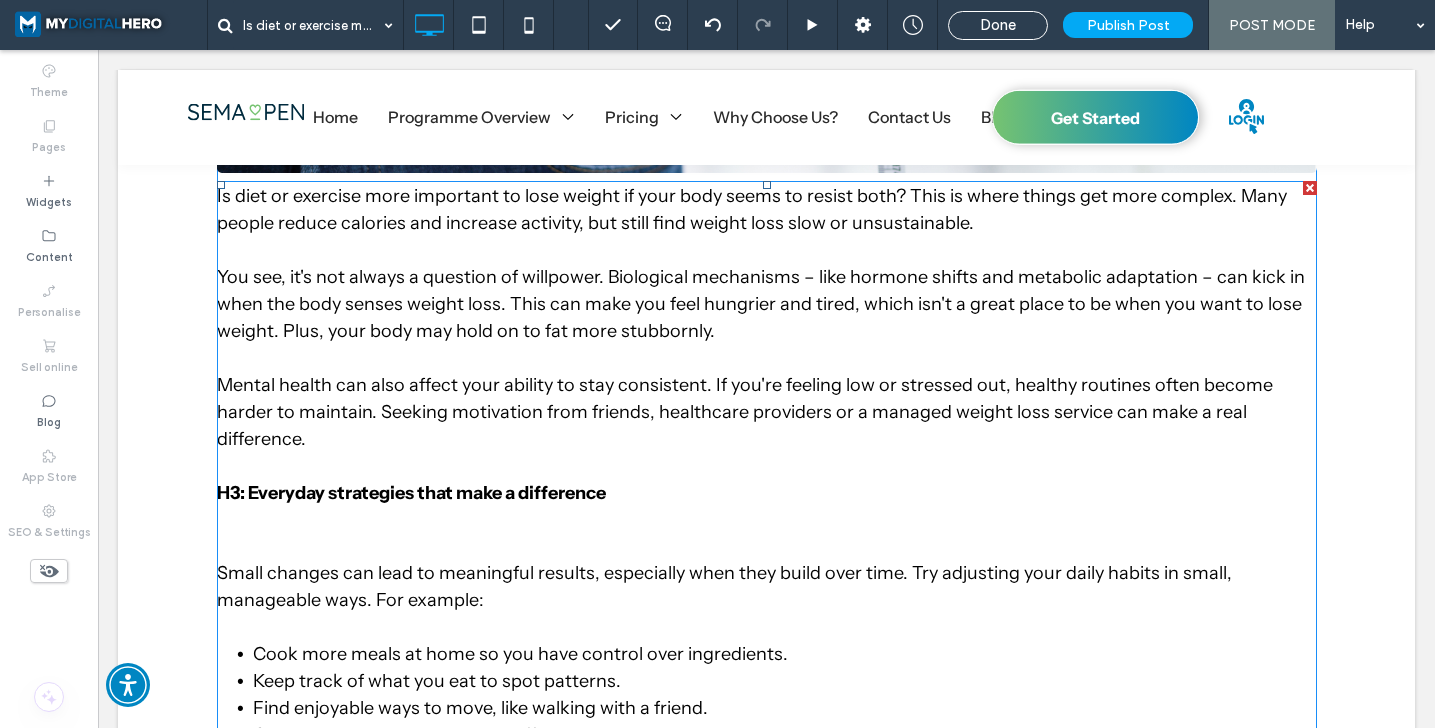 scroll, scrollTop: 4281, scrollLeft: 0, axis: vertical 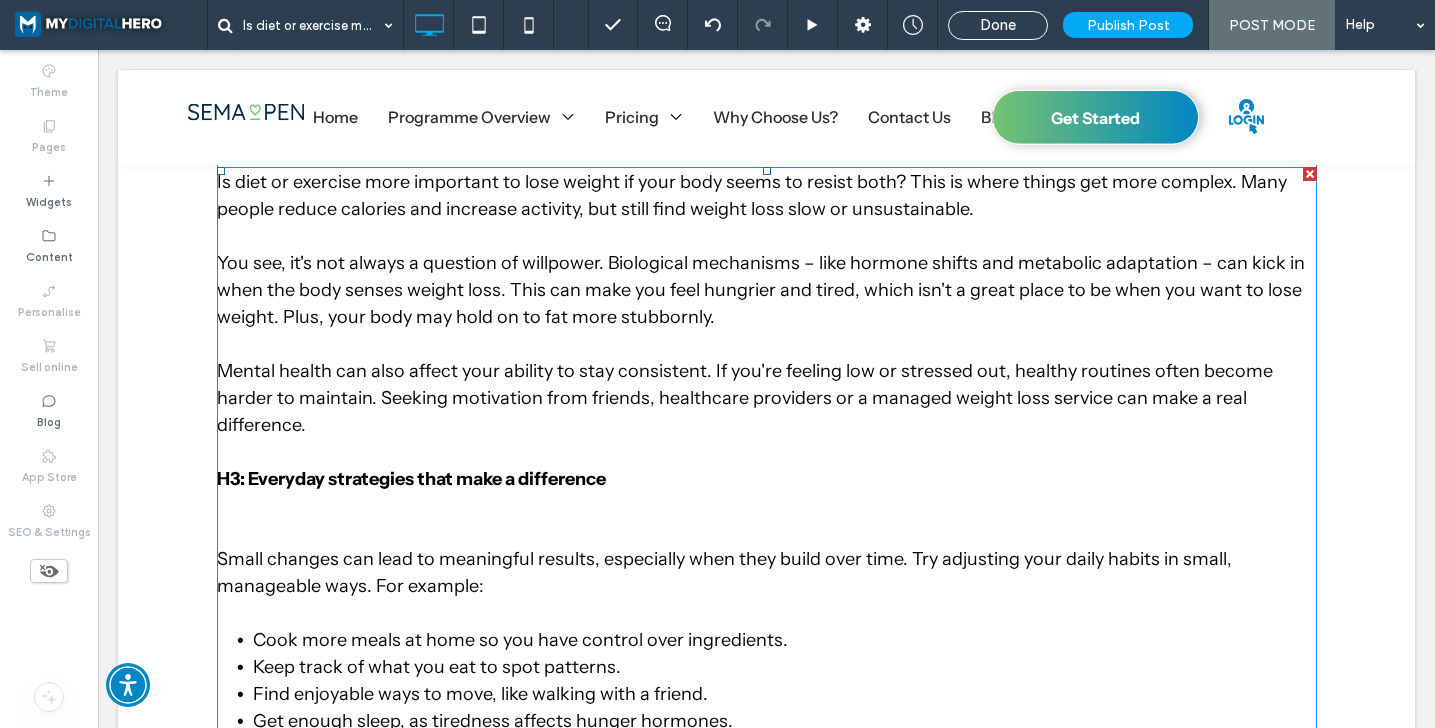 click at bounding box center [767, 519] 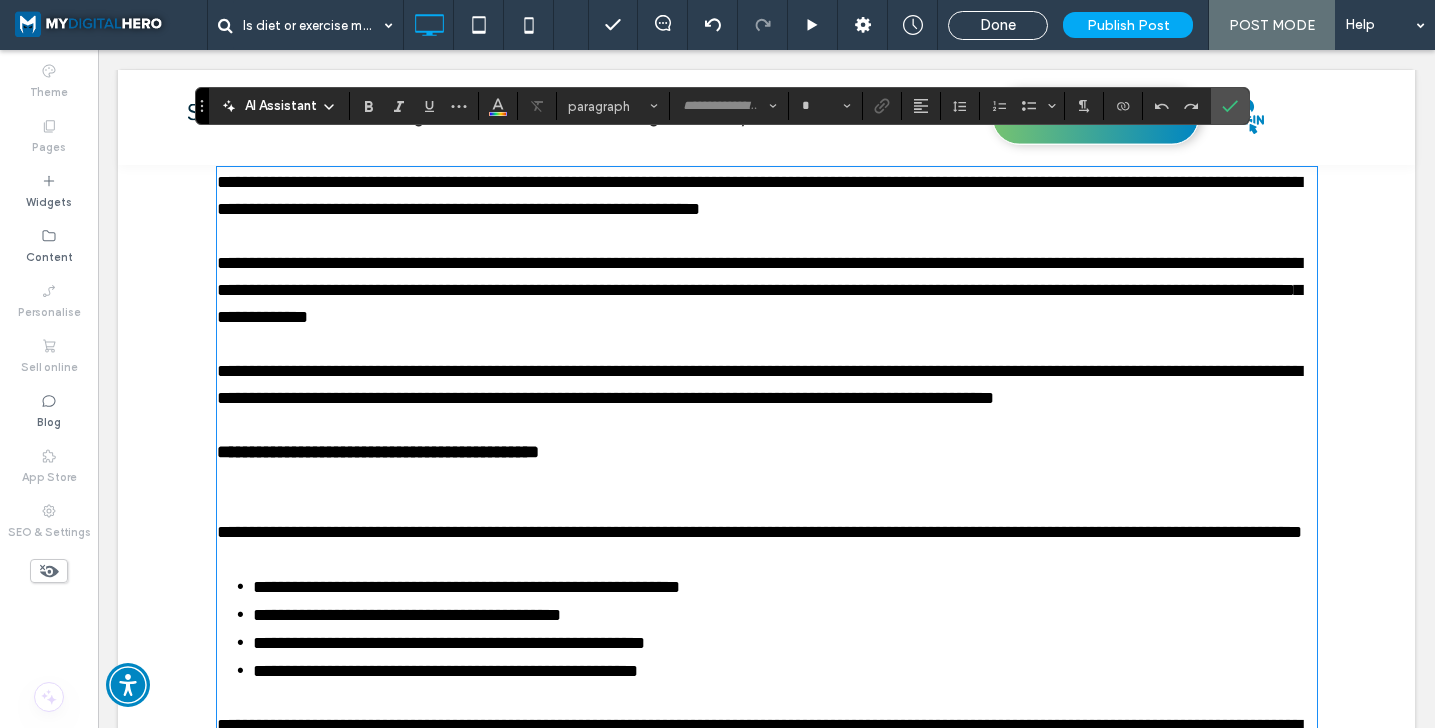 type on "**********" 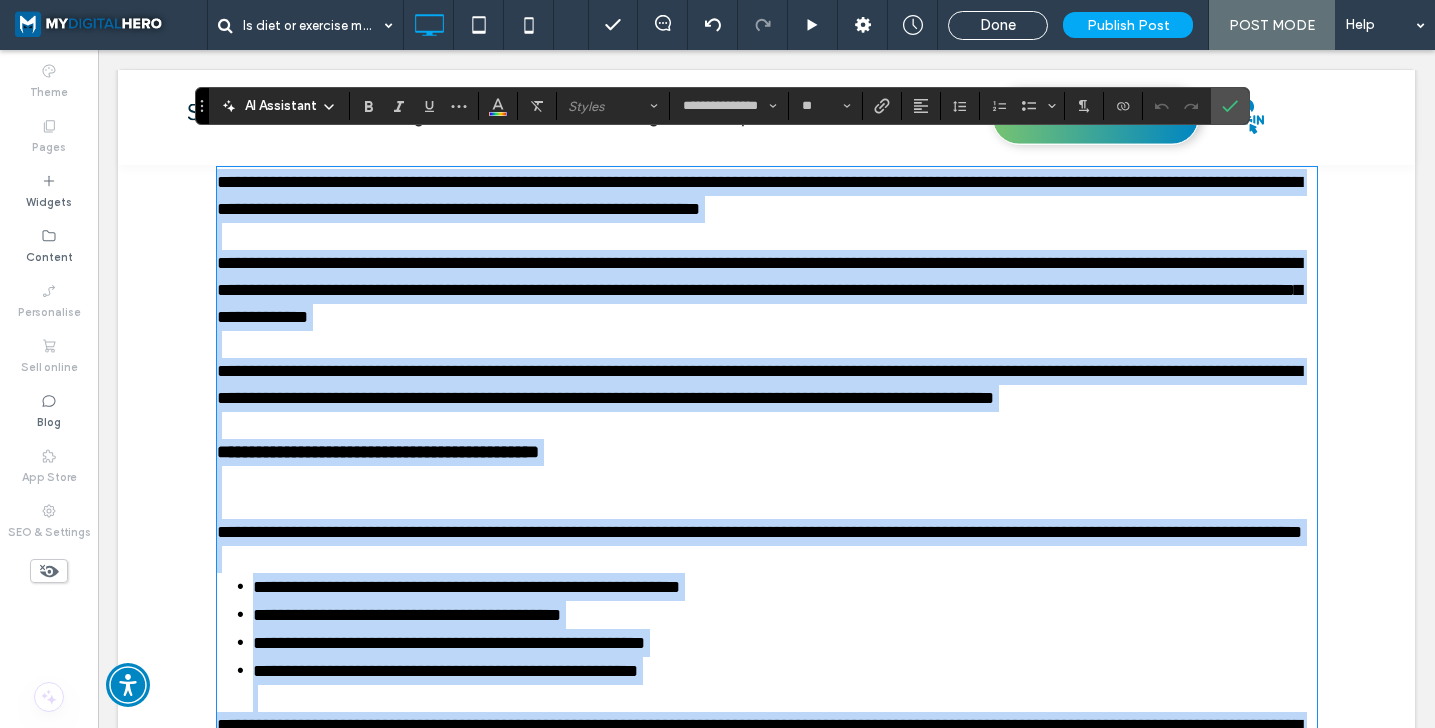 click on "**********" at bounding box center (378, 452) 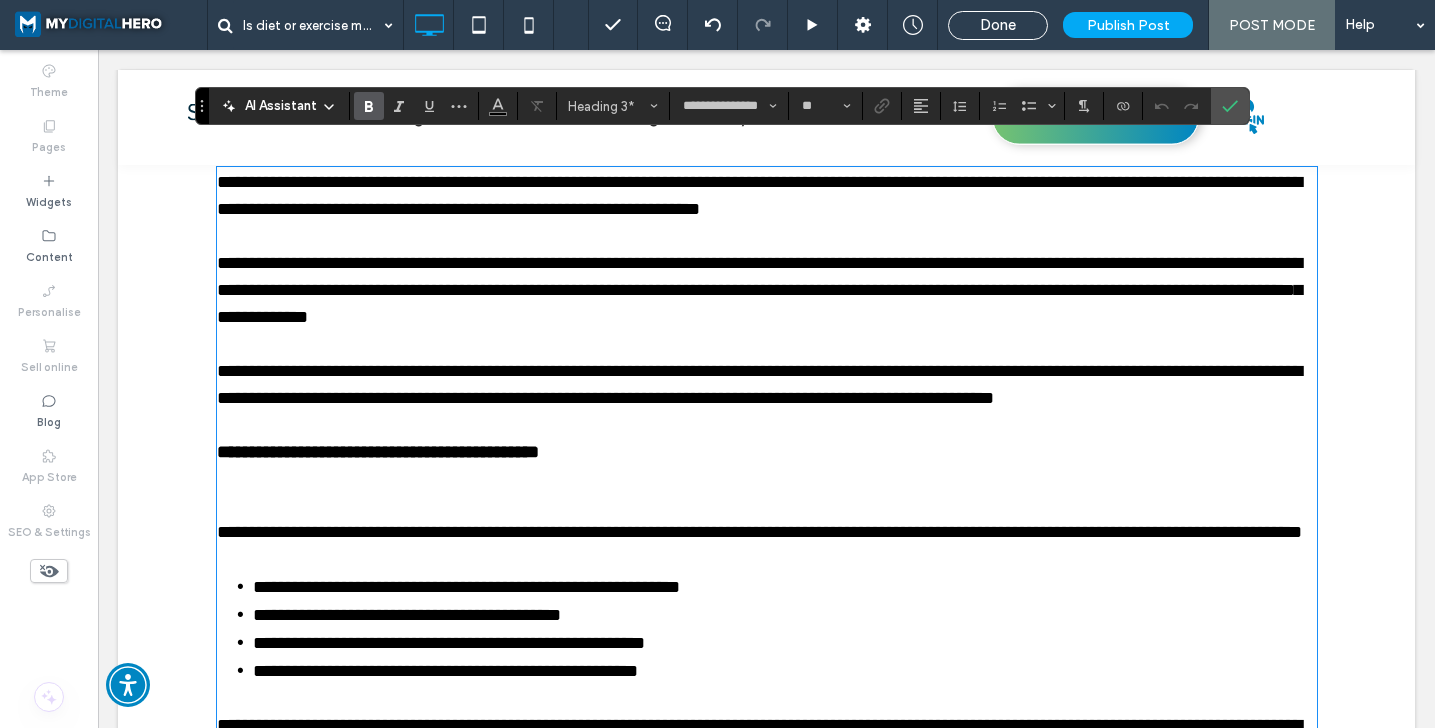 type 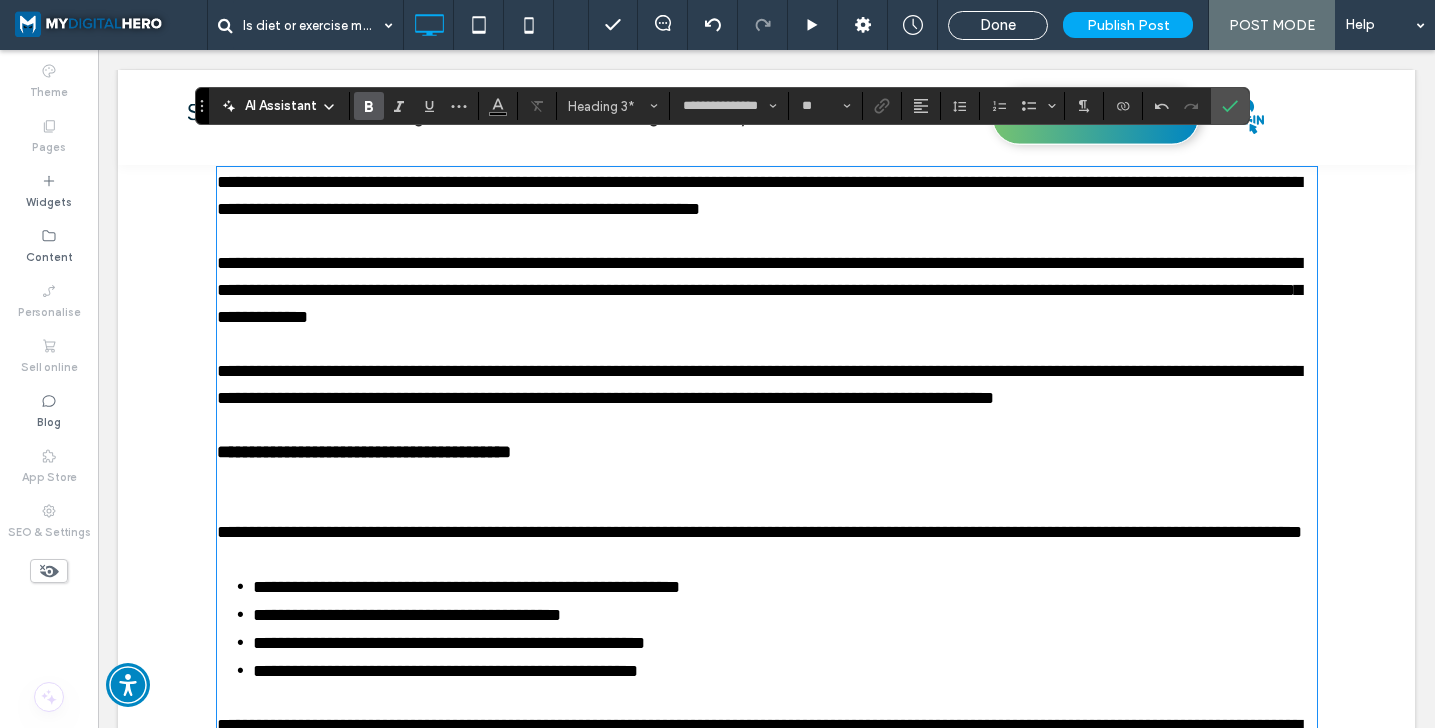click at bounding box center [767, 492] 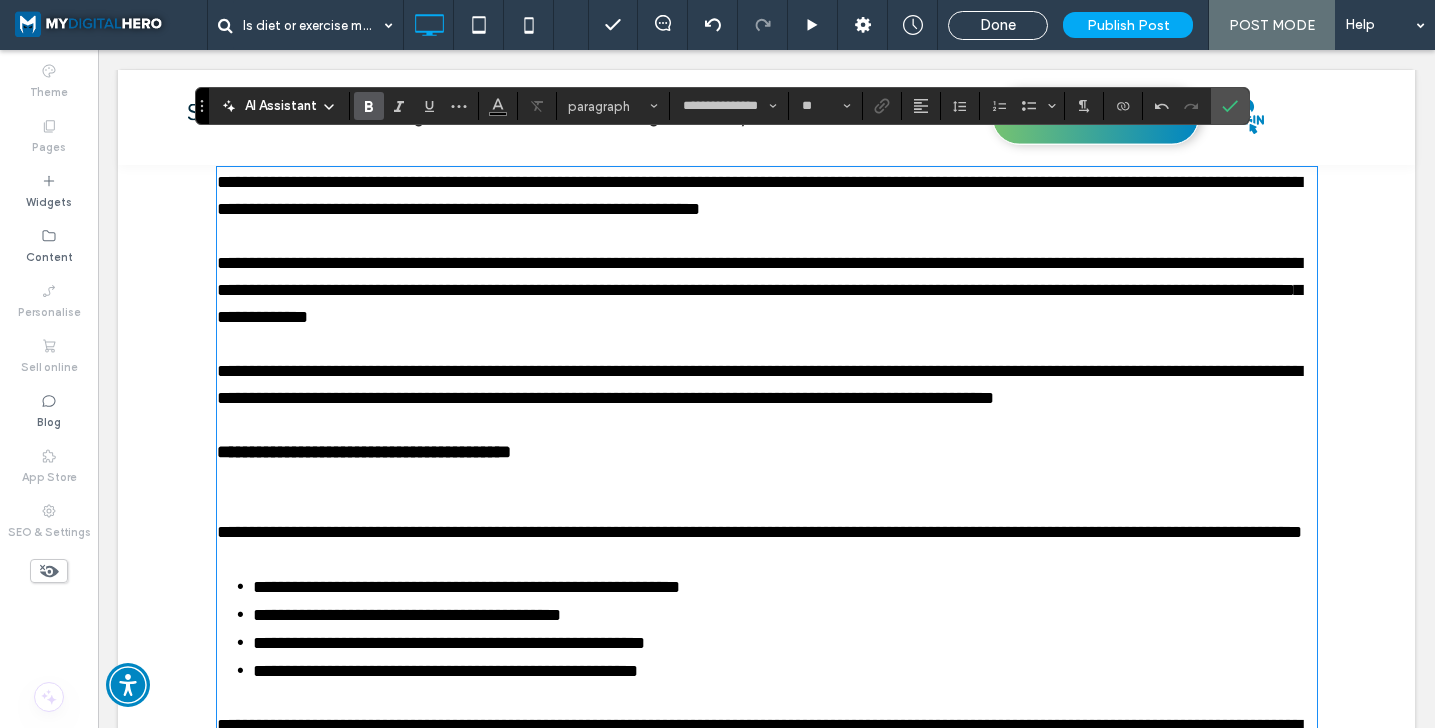 type on "**" 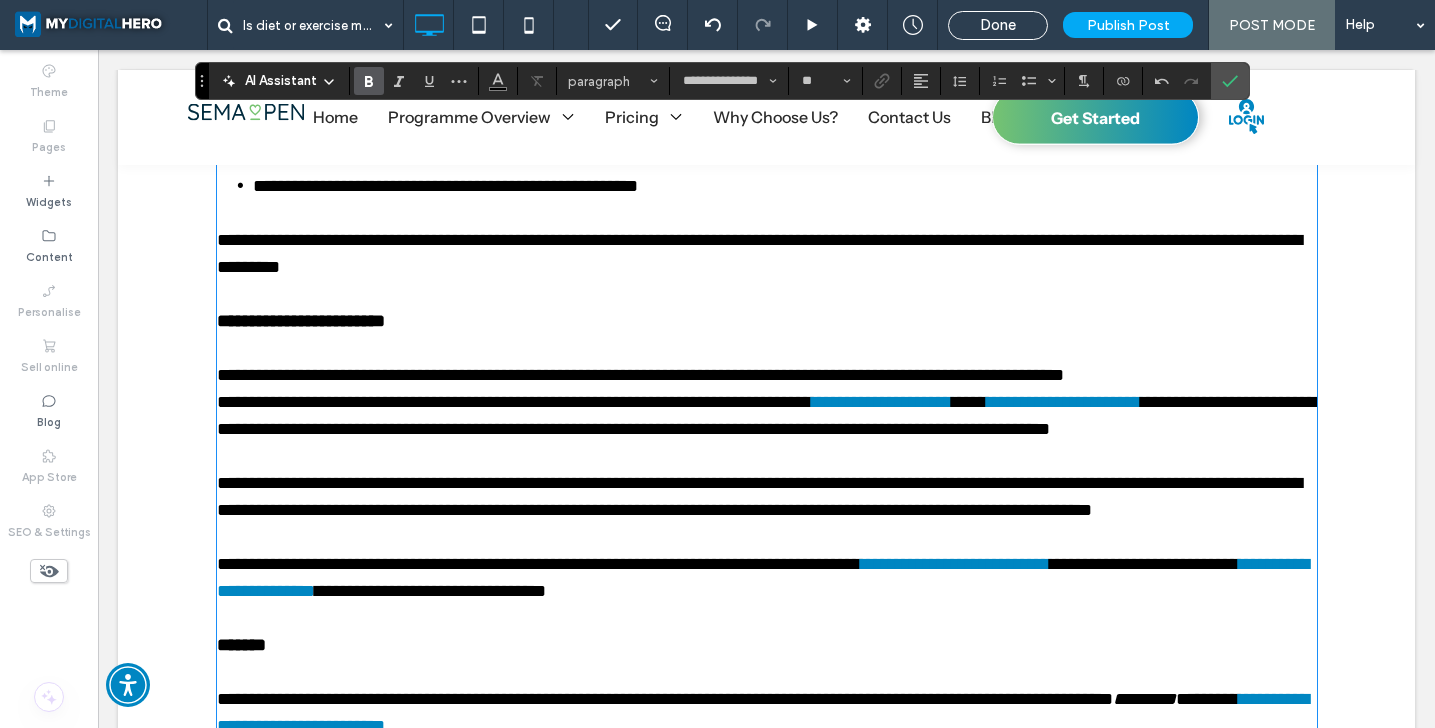 scroll, scrollTop: 4742, scrollLeft: 0, axis: vertical 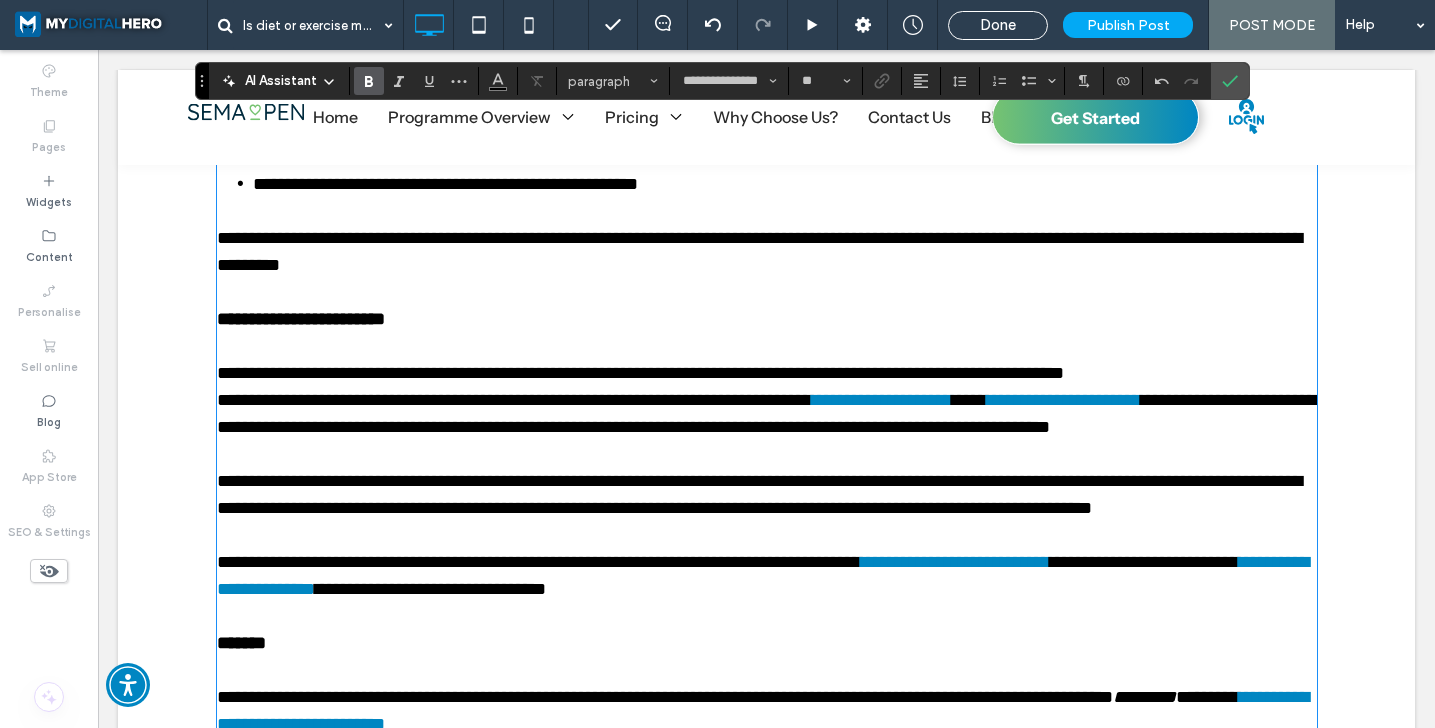 click on "**********" at bounding box center [301, 319] 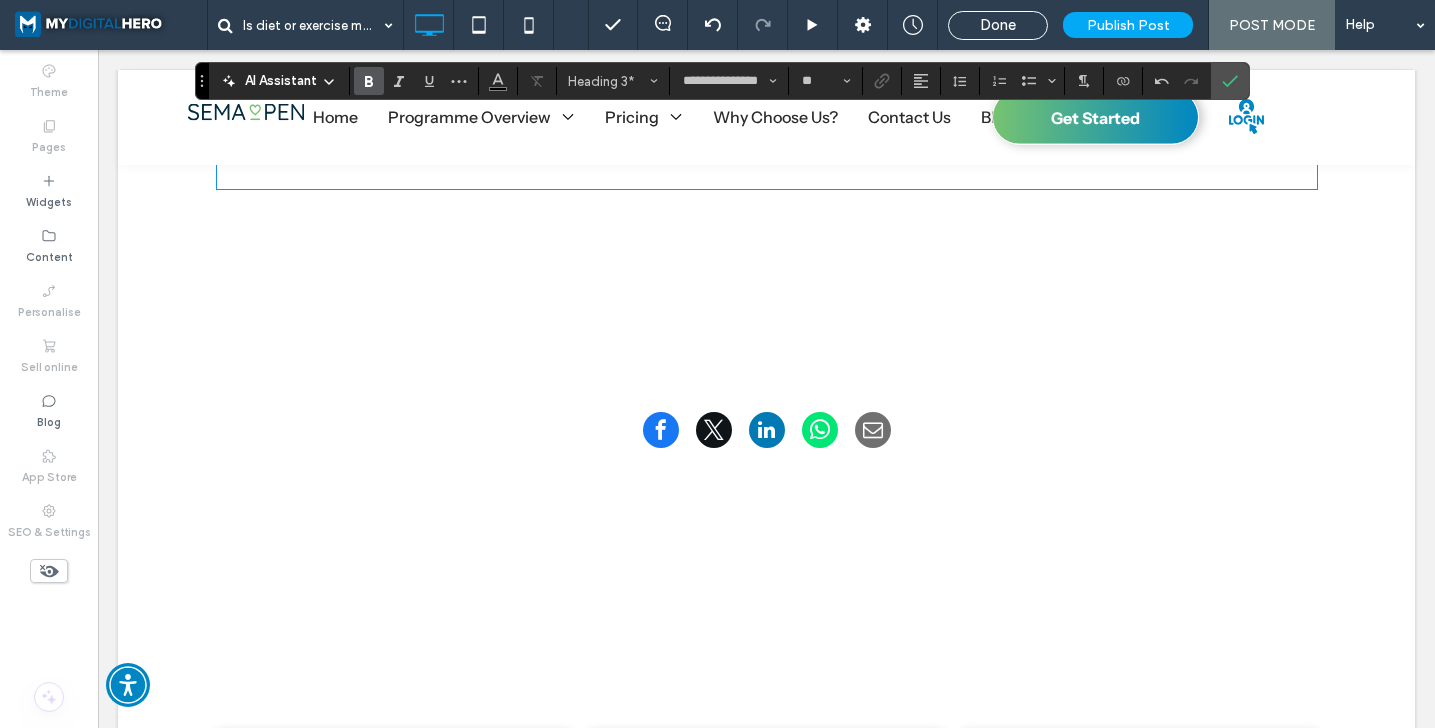 scroll, scrollTop: 5323, scrollLeft: 0, axis: vertical 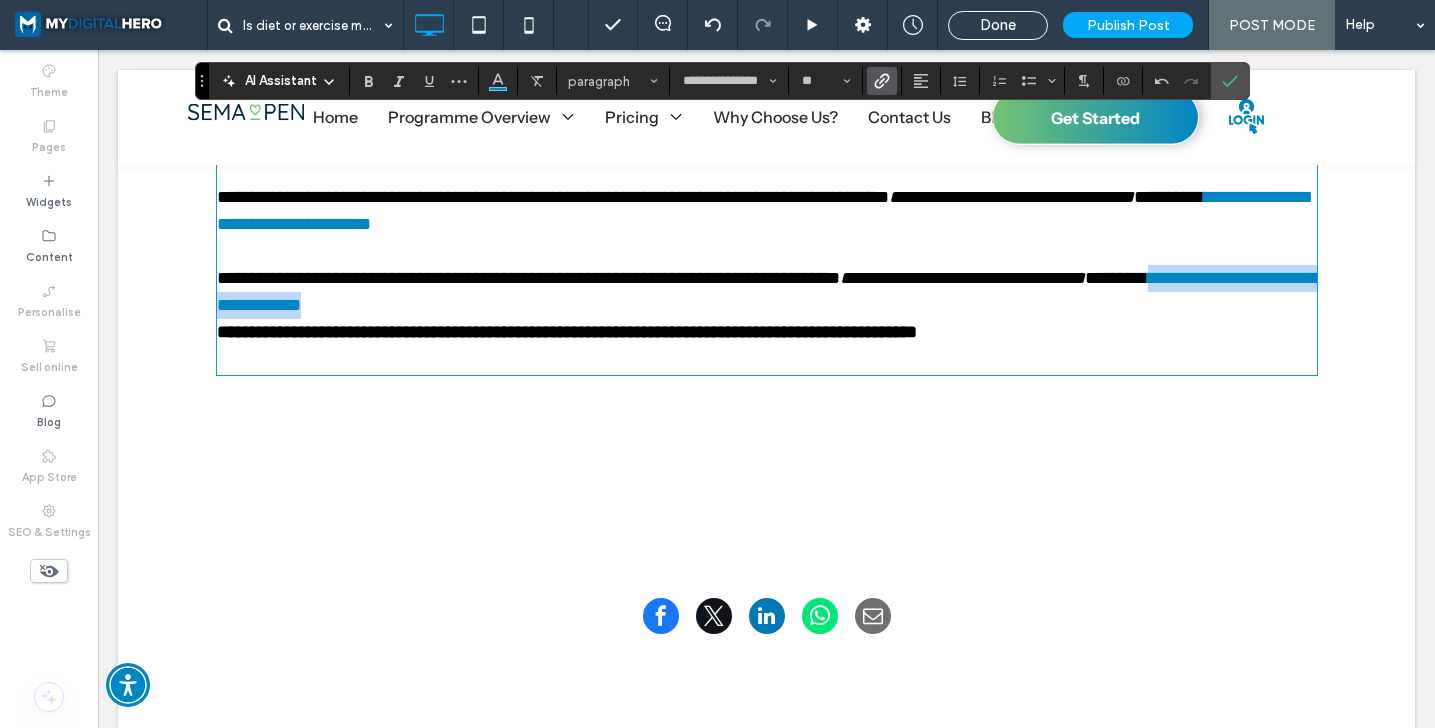drag, startPoint x: 218, startPoint y: 356, endPoint x: 642, endPoint y: 355, distance: 424.0012 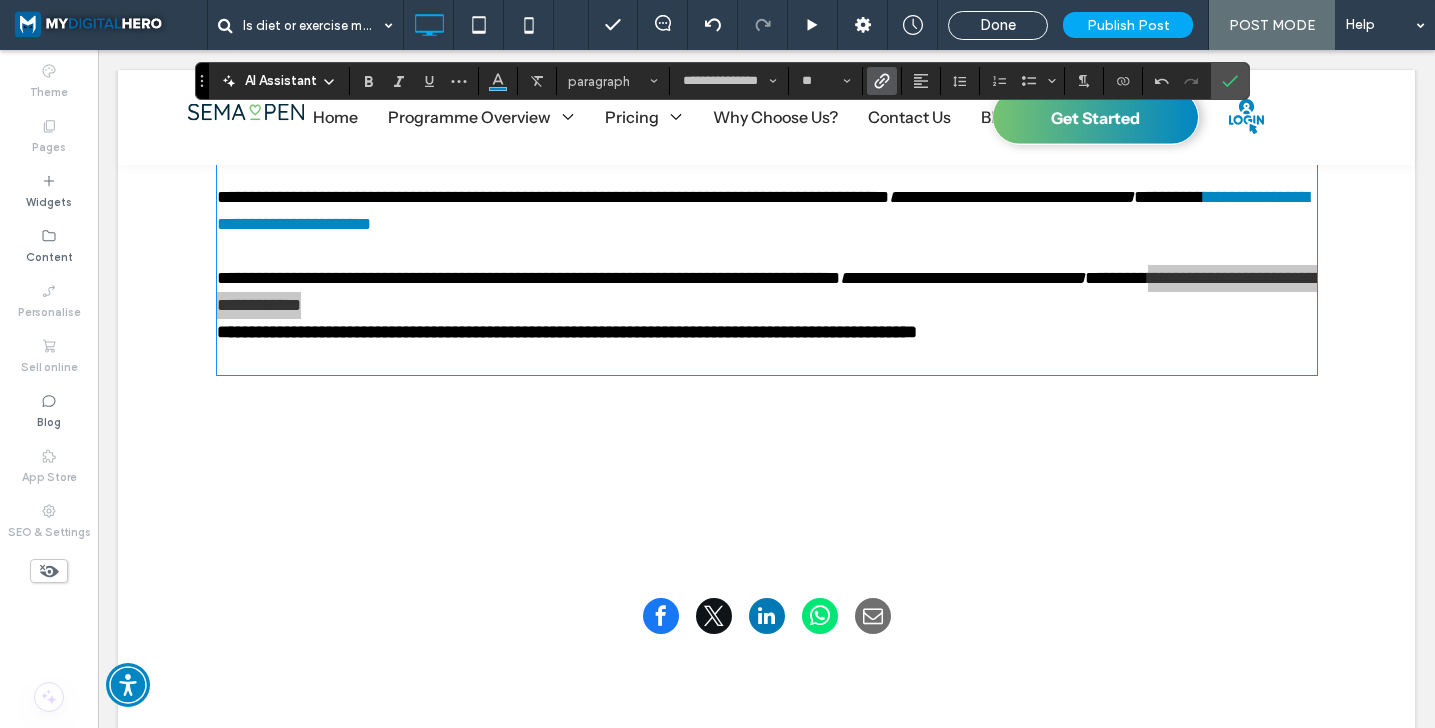 click 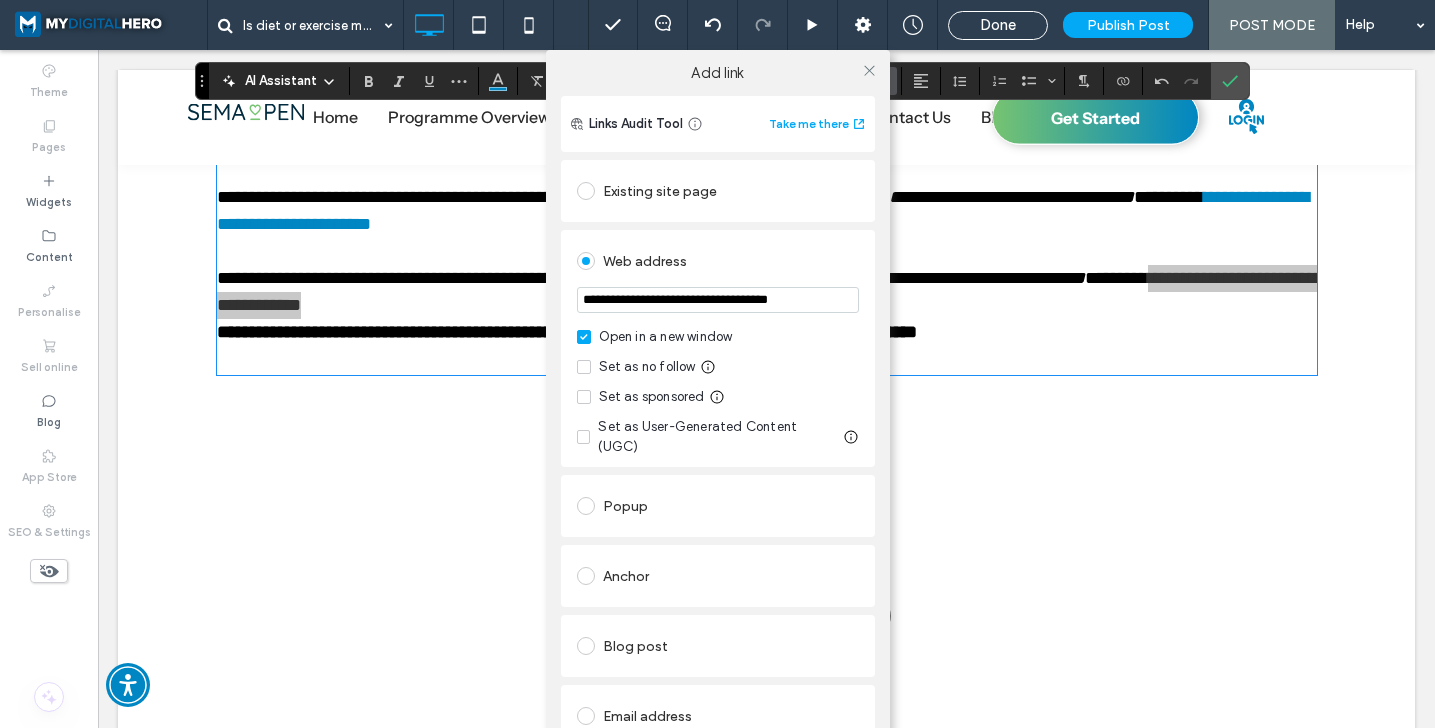 click on "Set as no follow" at bounding box center [636, 367] 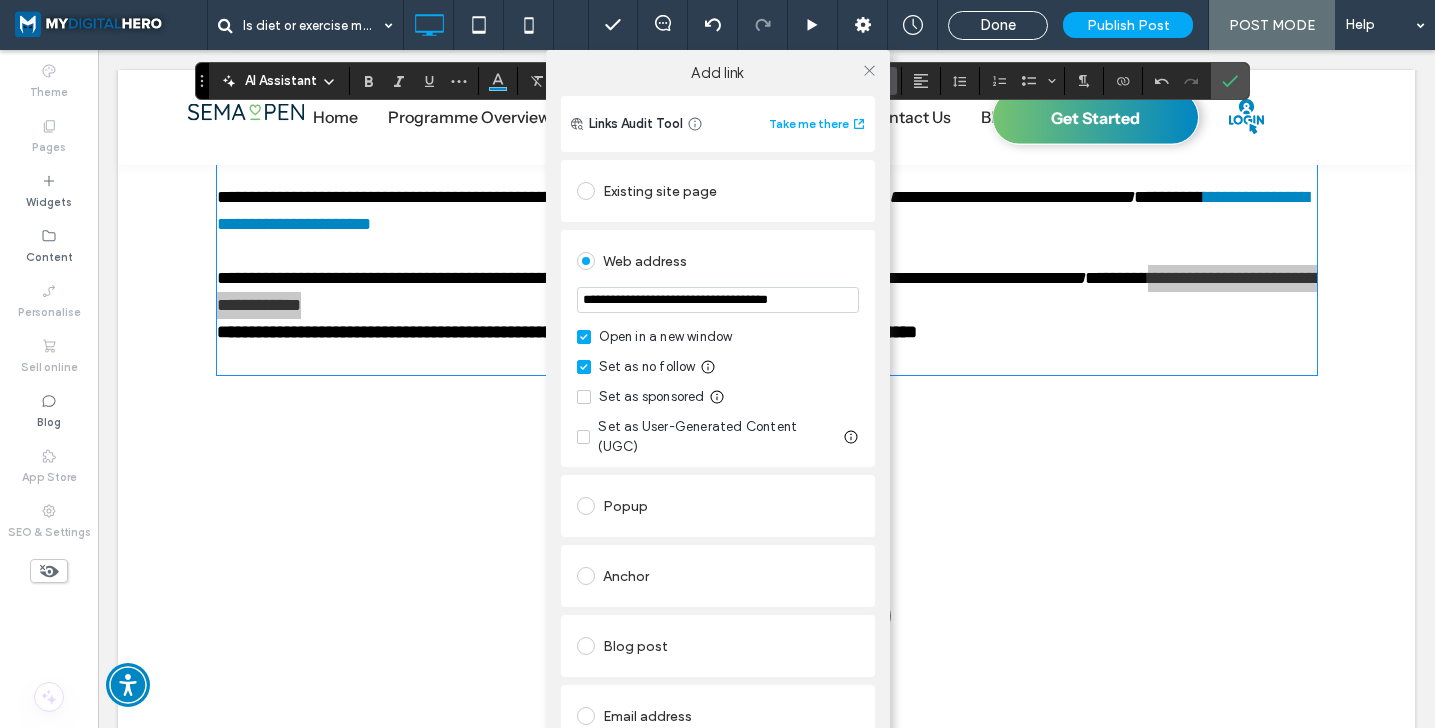 click at bounding box center (584, 337) 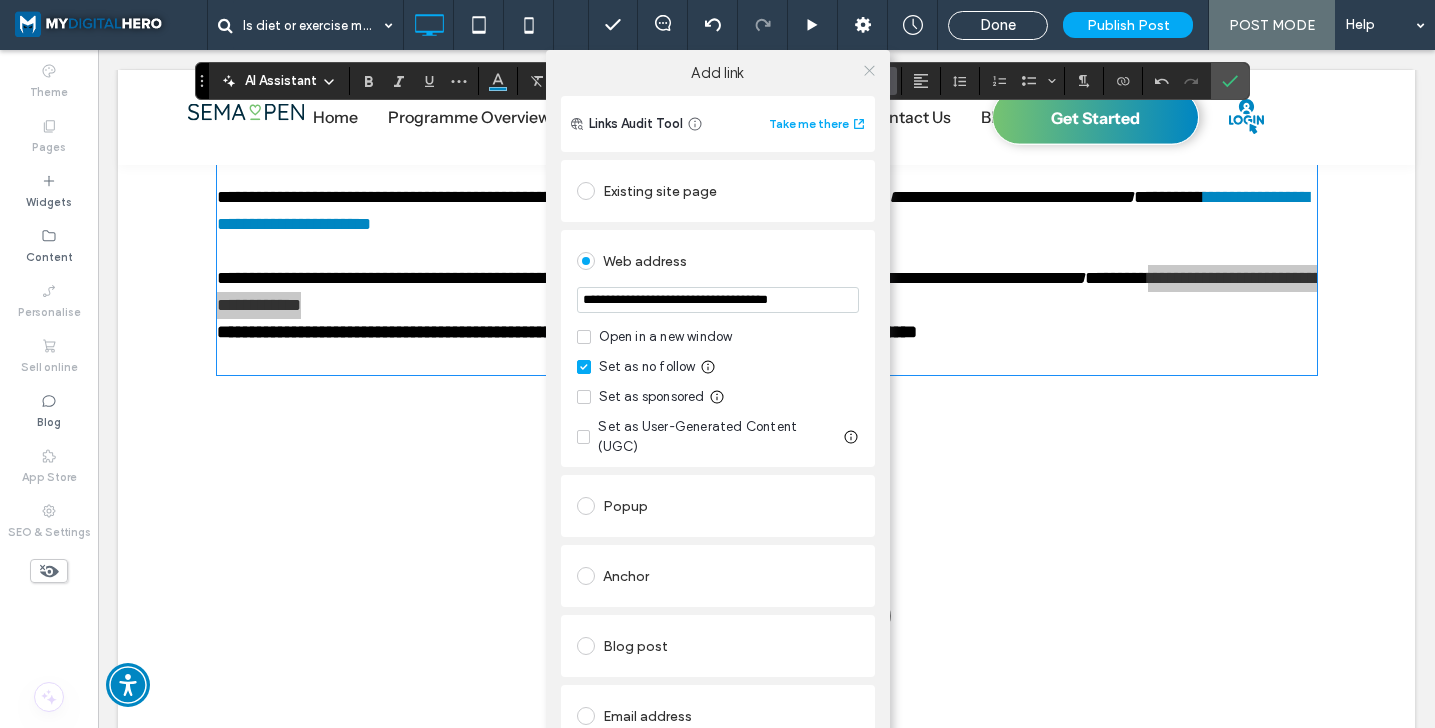 click 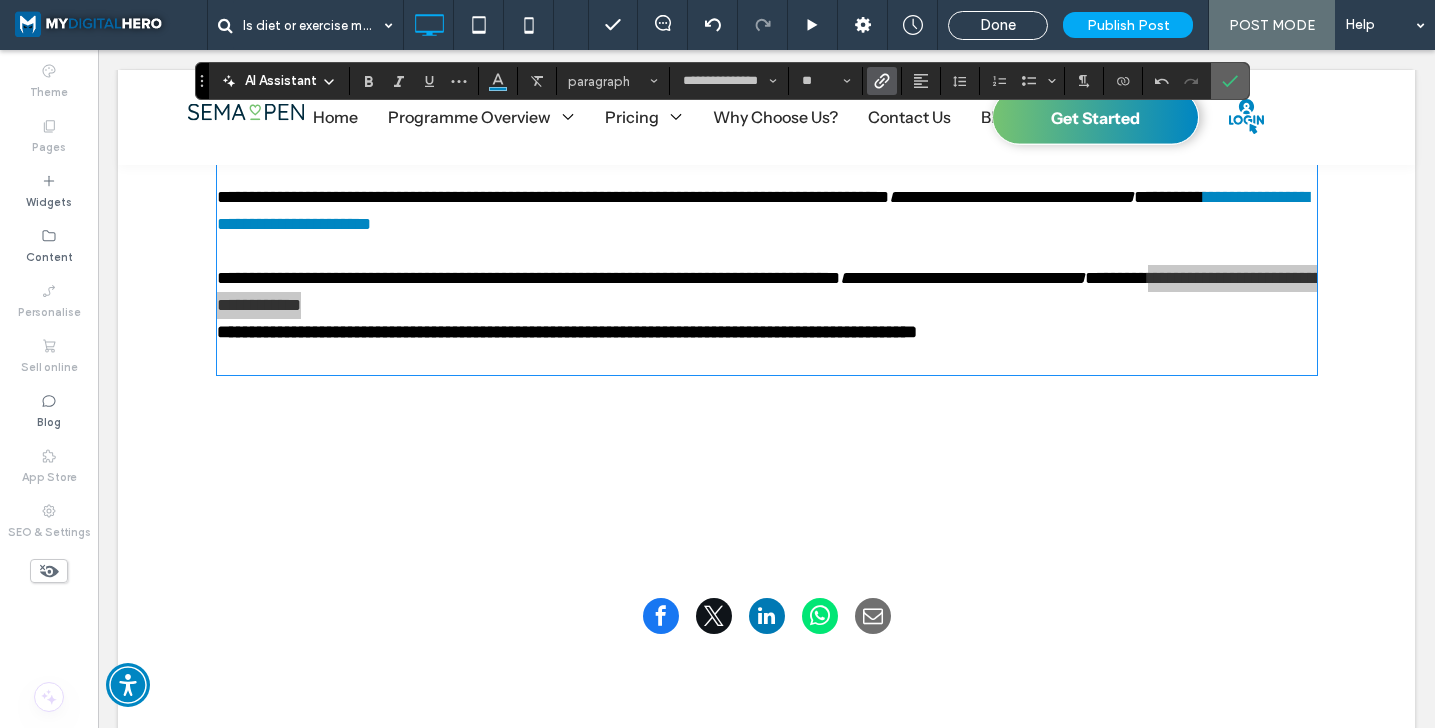 click at bounding box center (1226, 81) 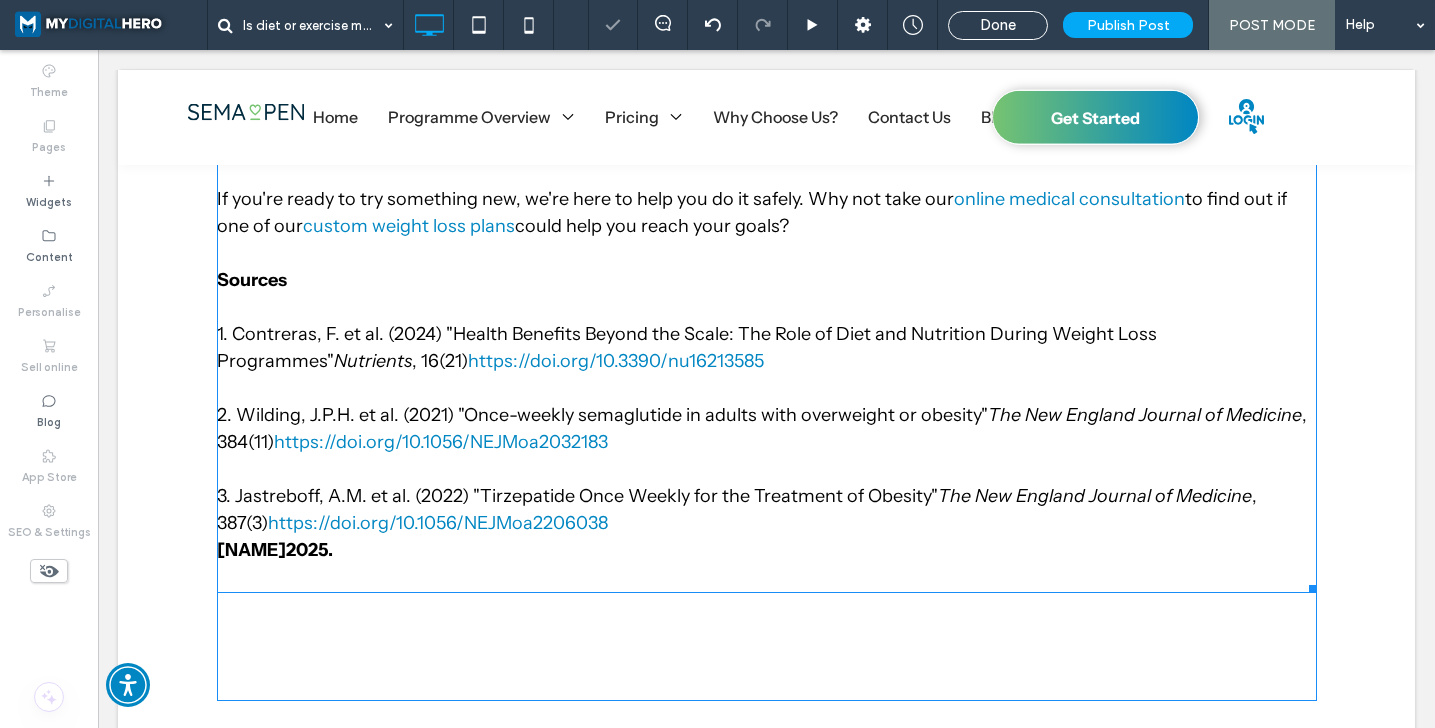 click on "1. Contreras, F. et al. (2024) "Health Benefits Beyond the Scale: The Role of Diet and Nutrition During Weight Loss Programmes"" at bounding box center (687, 347) 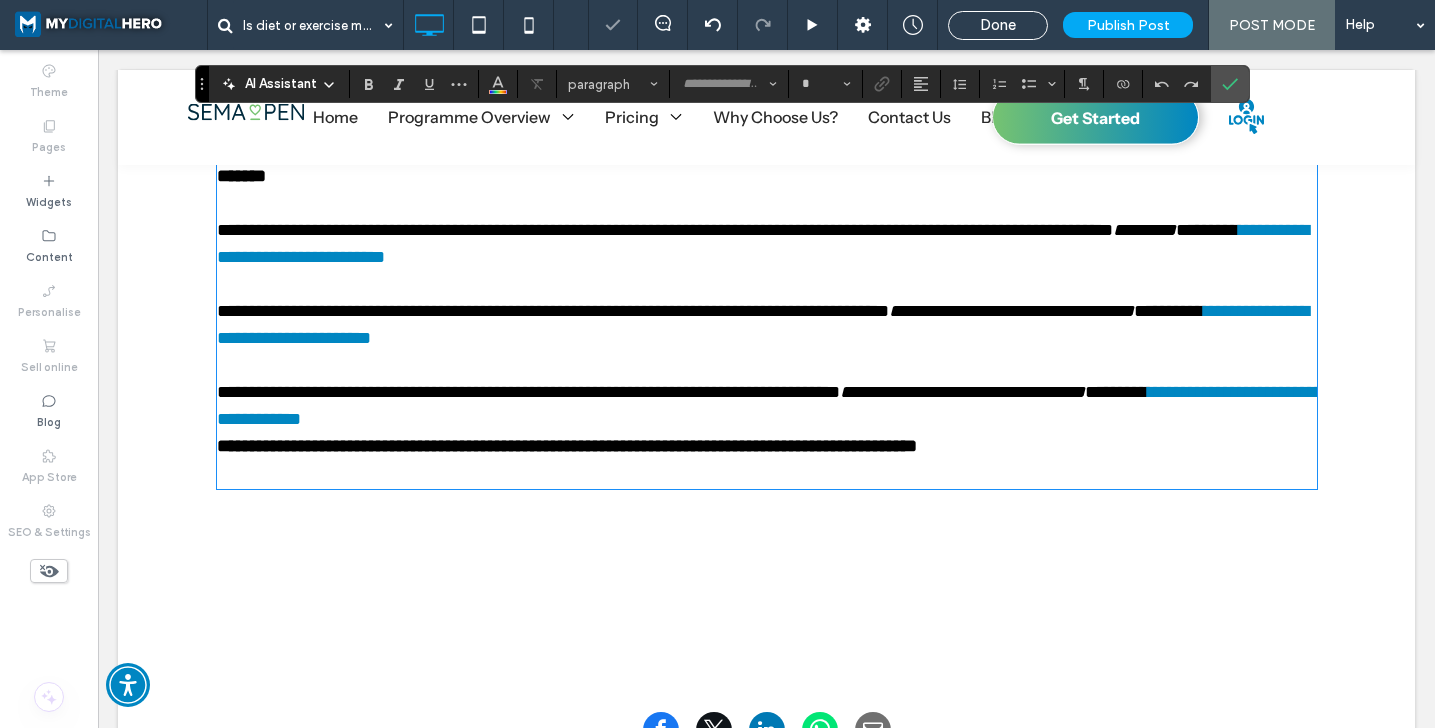 type on "**********" 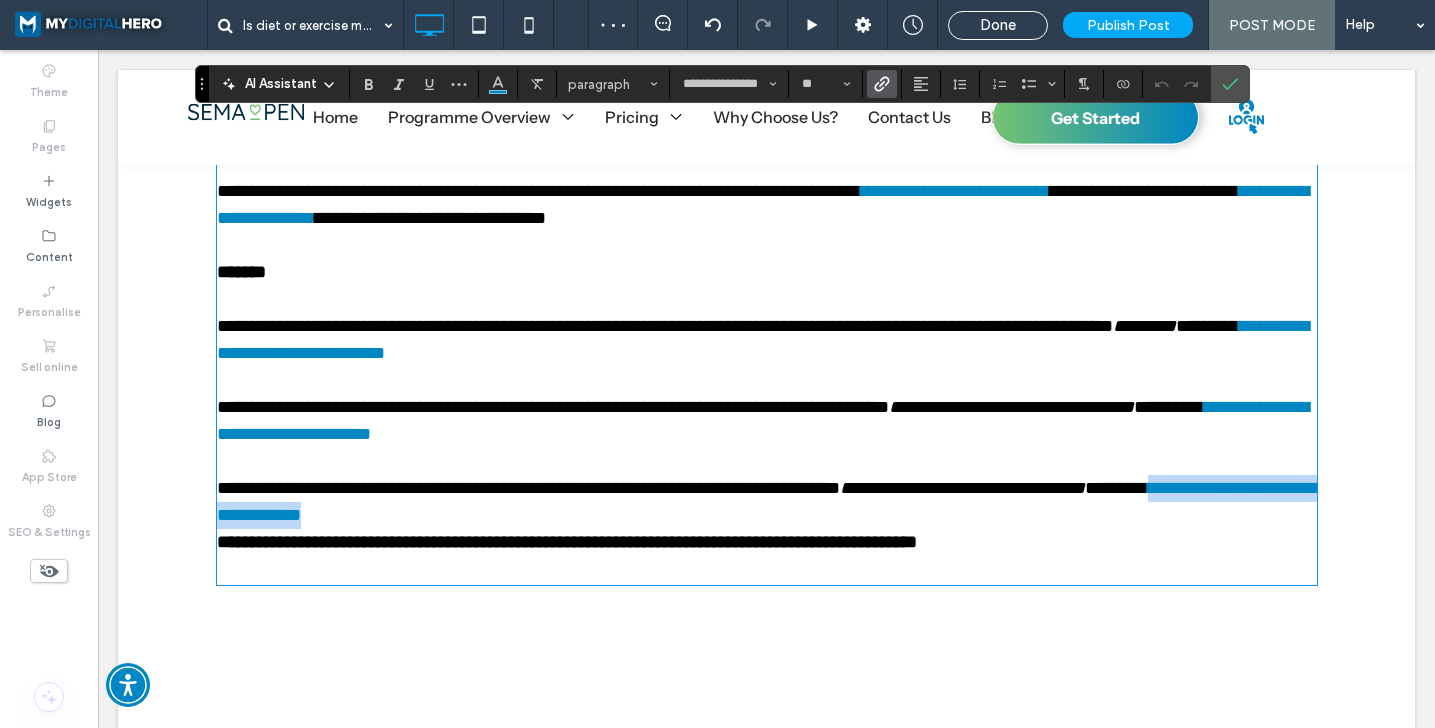 scroll, scrollTop: 5117, scrollLeft: 0, axis: vertical 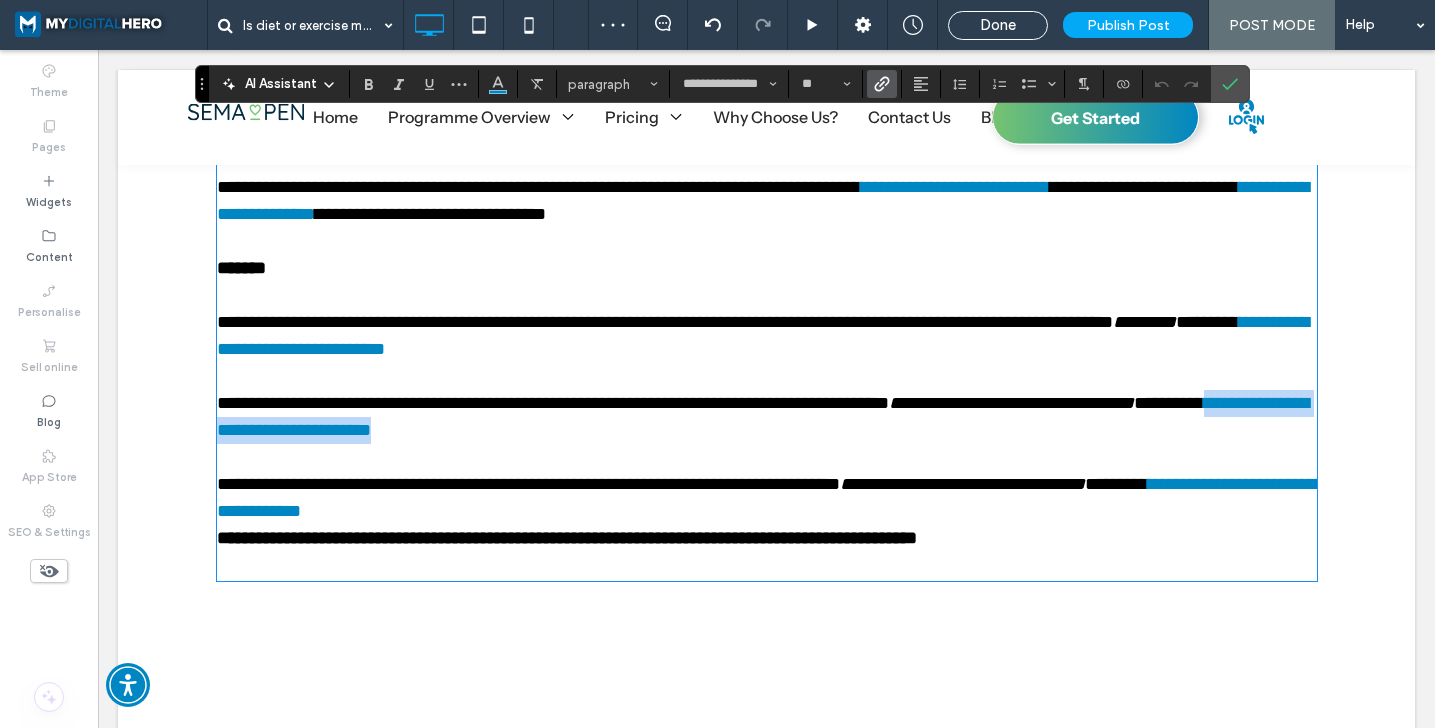 drag, startPoint x: 278, startPoint y: 485, endPoint x: 697, endPoint y: 487, distance: 419.00476 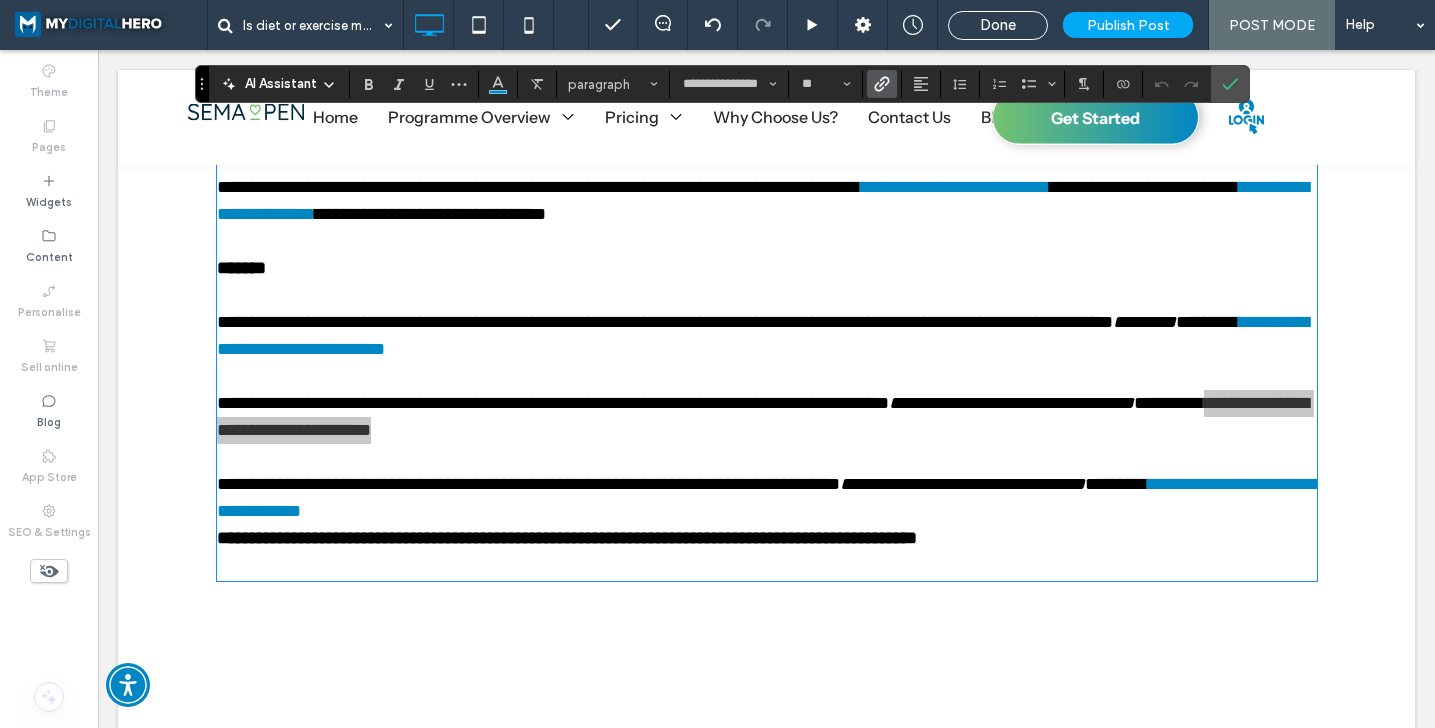 click 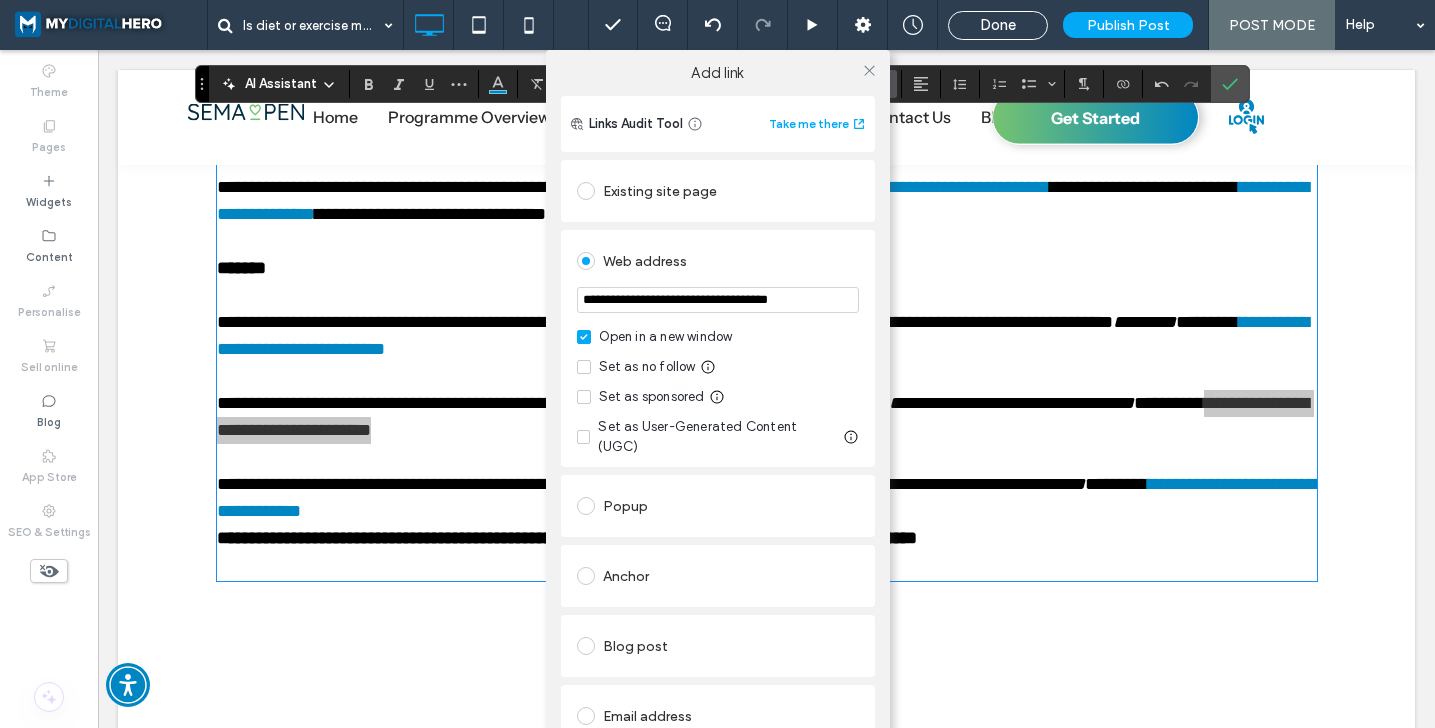 click at bounding box center (584, 367) 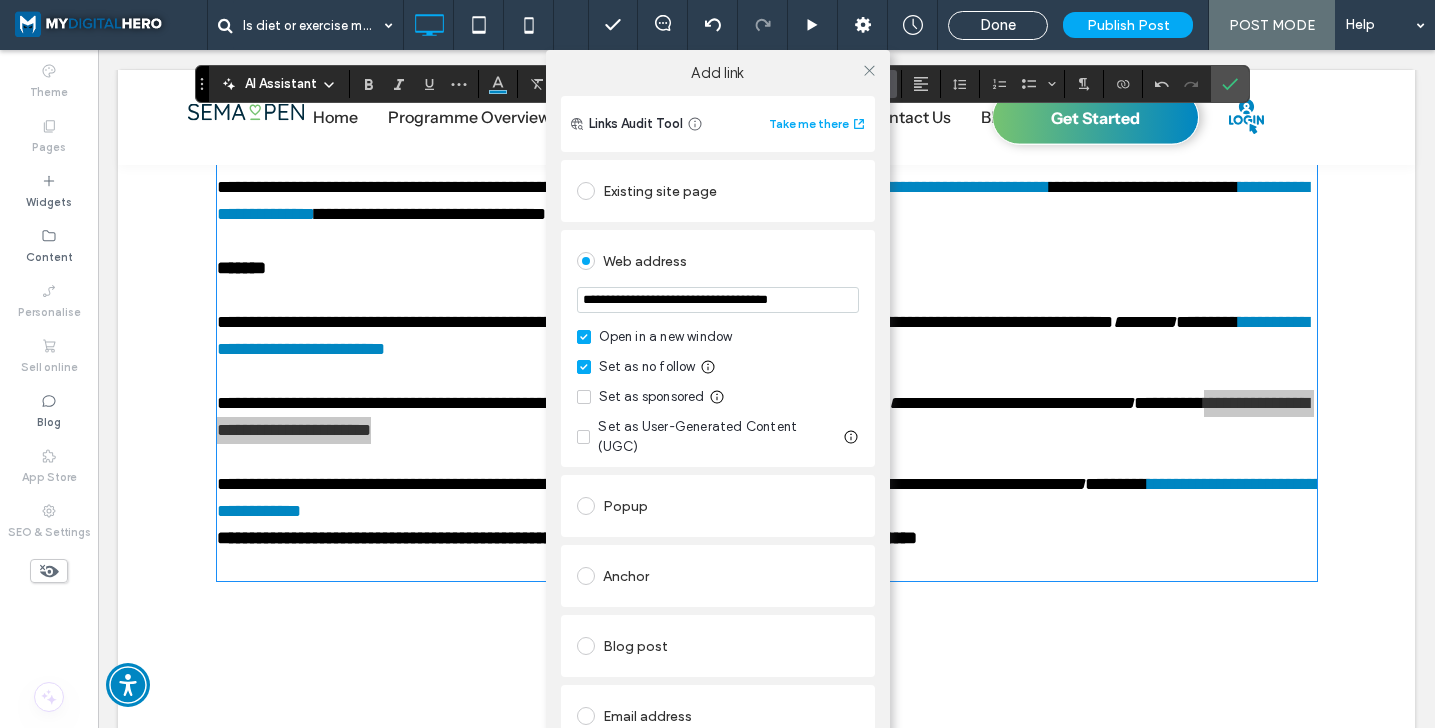 click at bounding box center [584, 337] 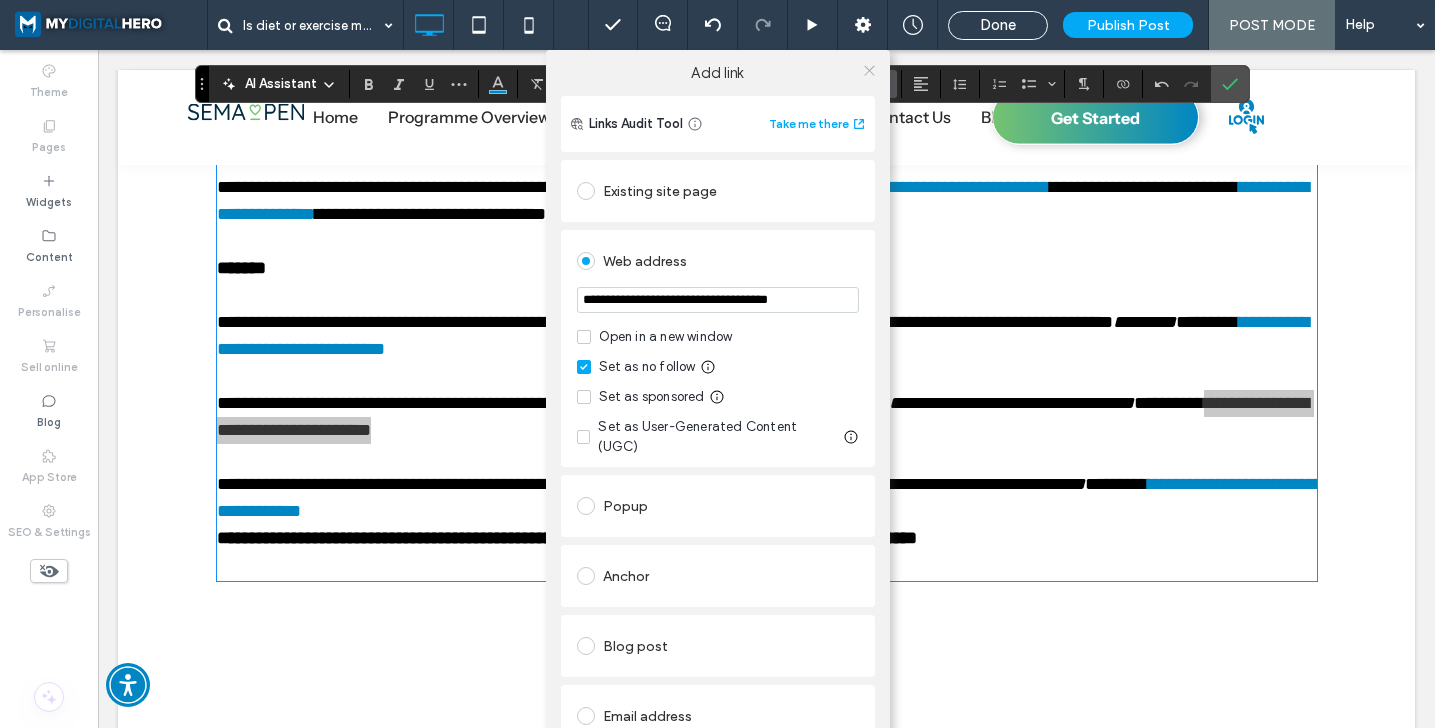 click 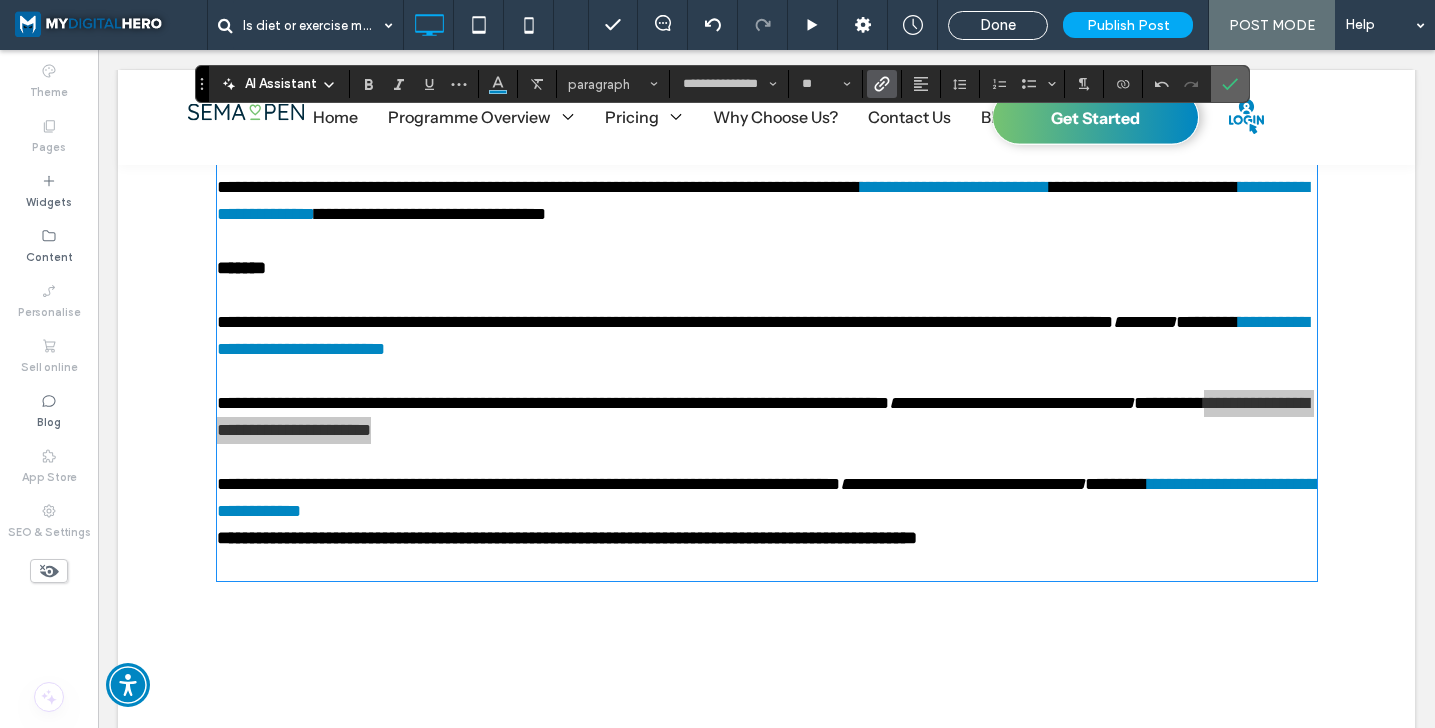 click at bounding box center [1230, 84] 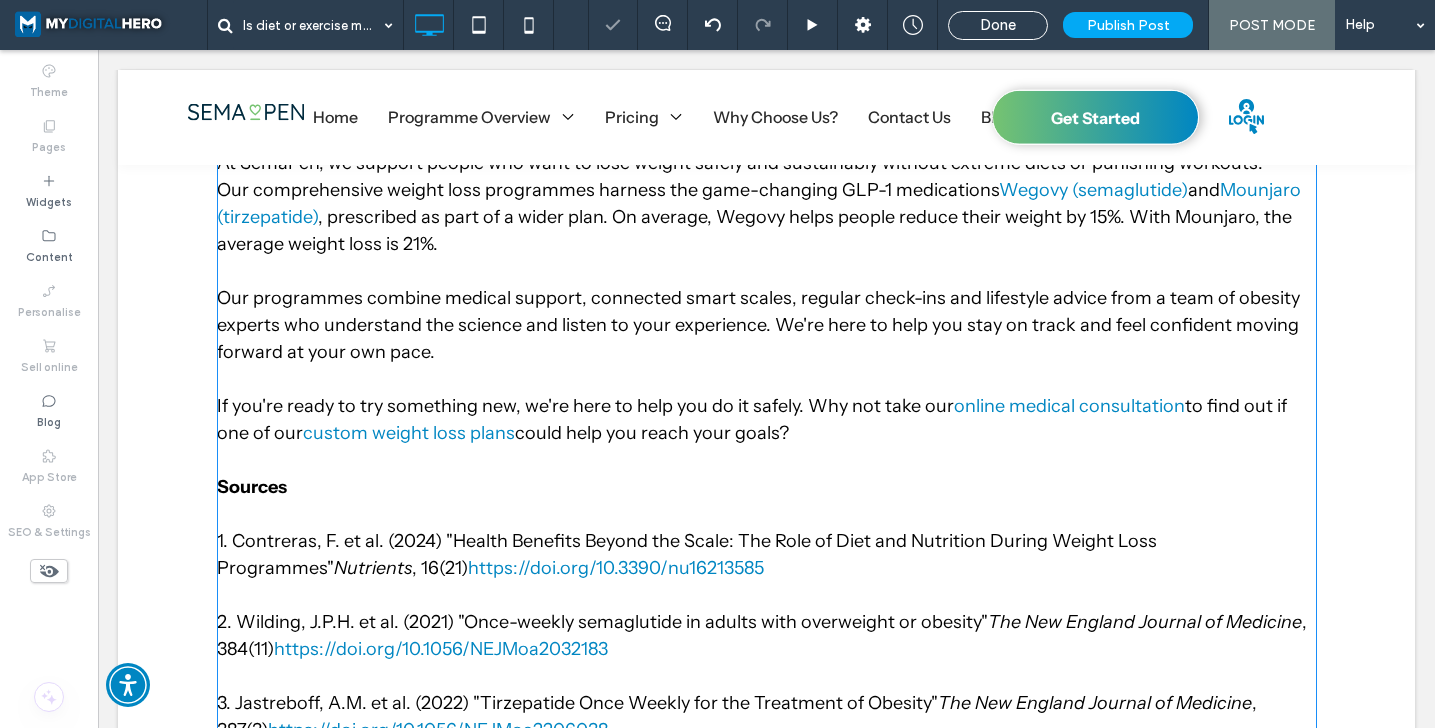 click on "If you're ready to try something new, we're here to help you do it safely. Why not take our  online medical consultation  to find out if one of our  custom weight loss plans  could help you reach your goals?" at bounding box center (767, 433) 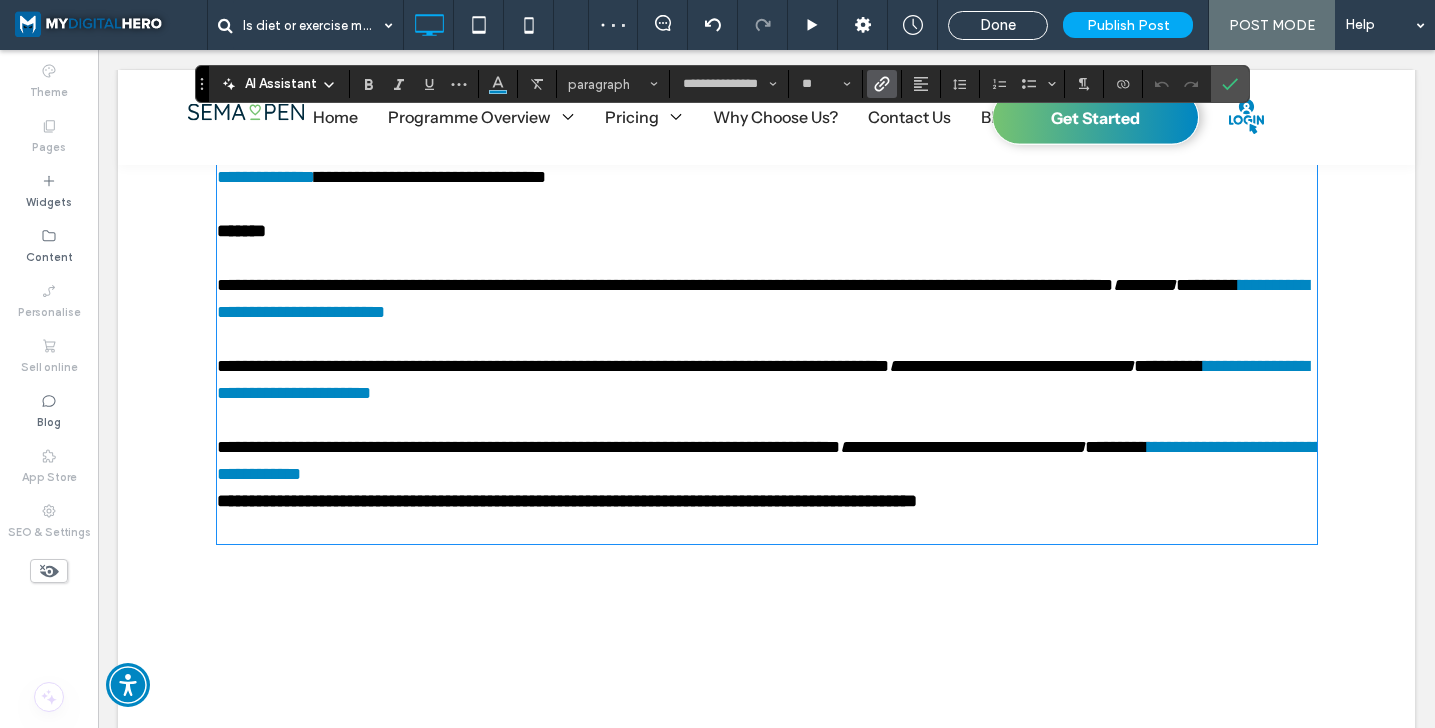 scroll, scrollTop: 4949, scrollLeft: 0, axis: vertical 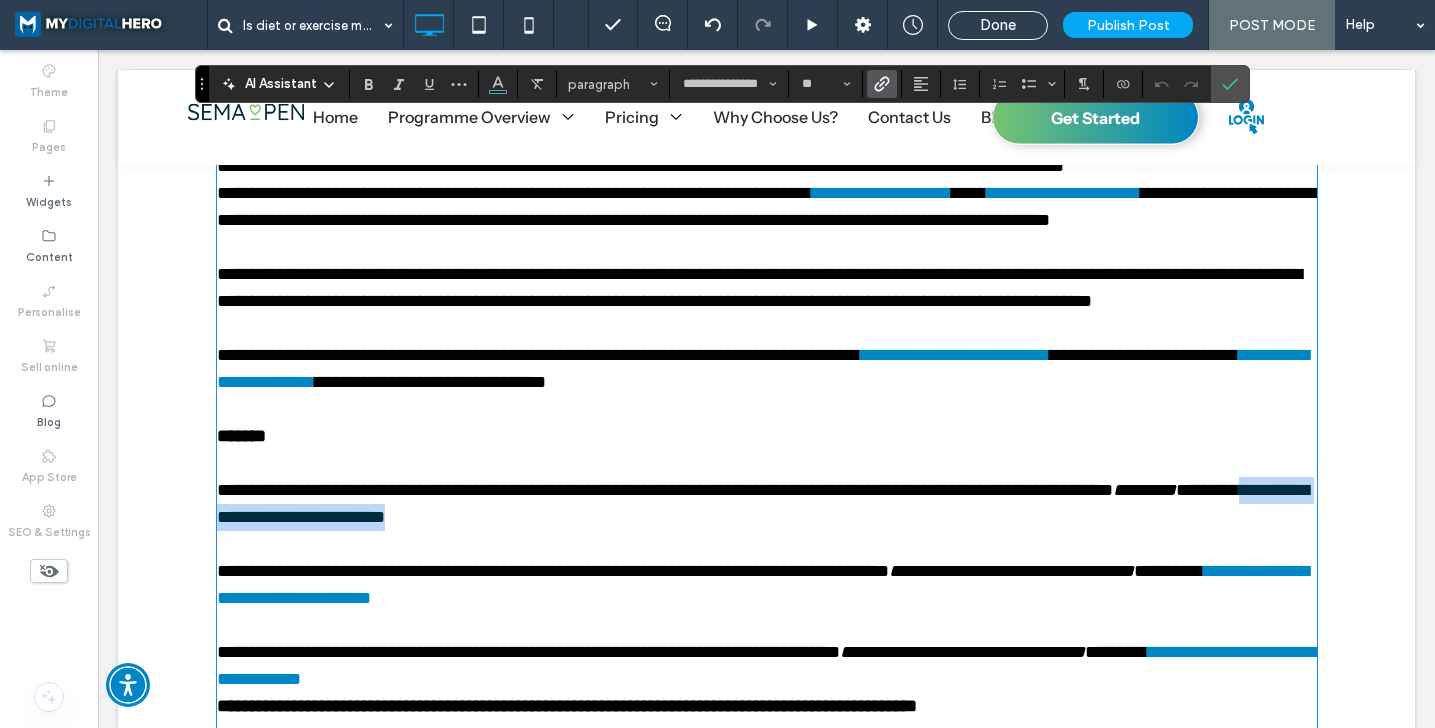 drag, startPoint x: 354, startPoint y: 565, endPoint x: 646, endPoint y: 564, distance: 292.0017 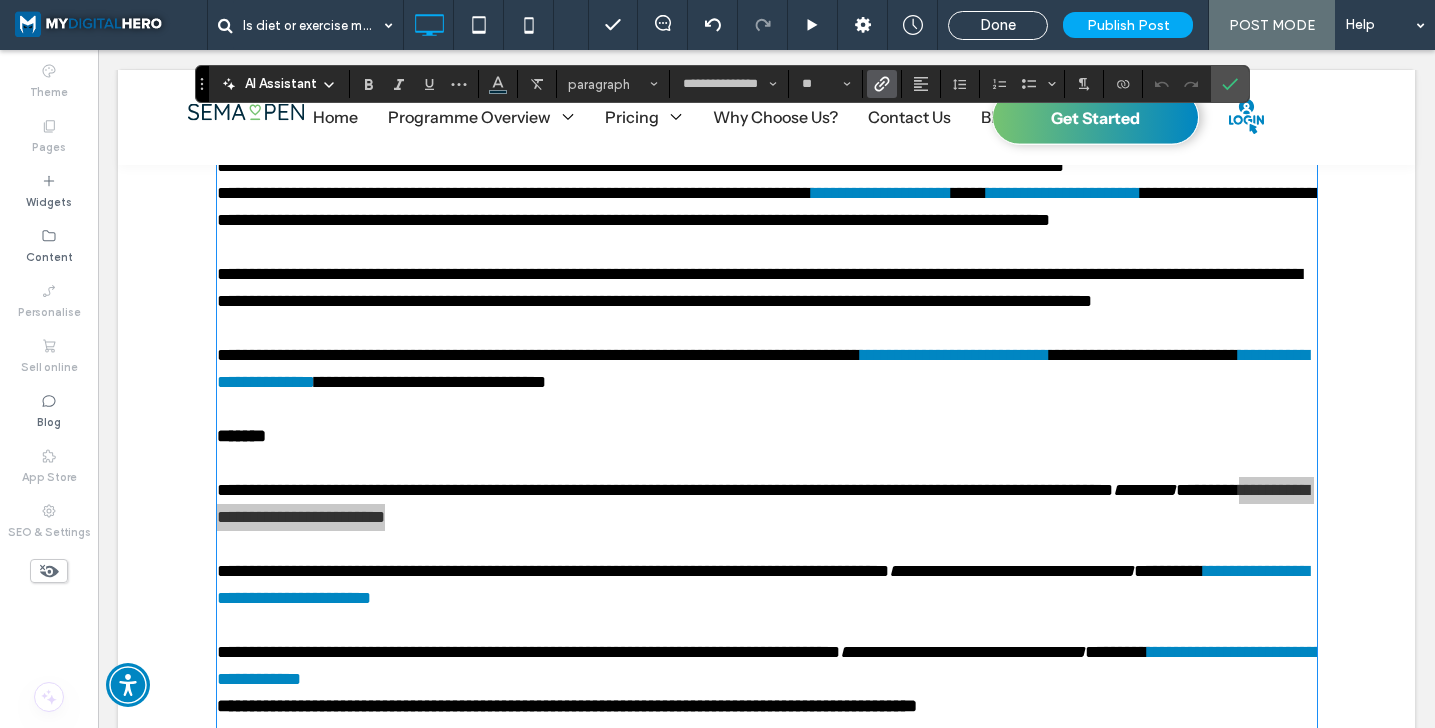click 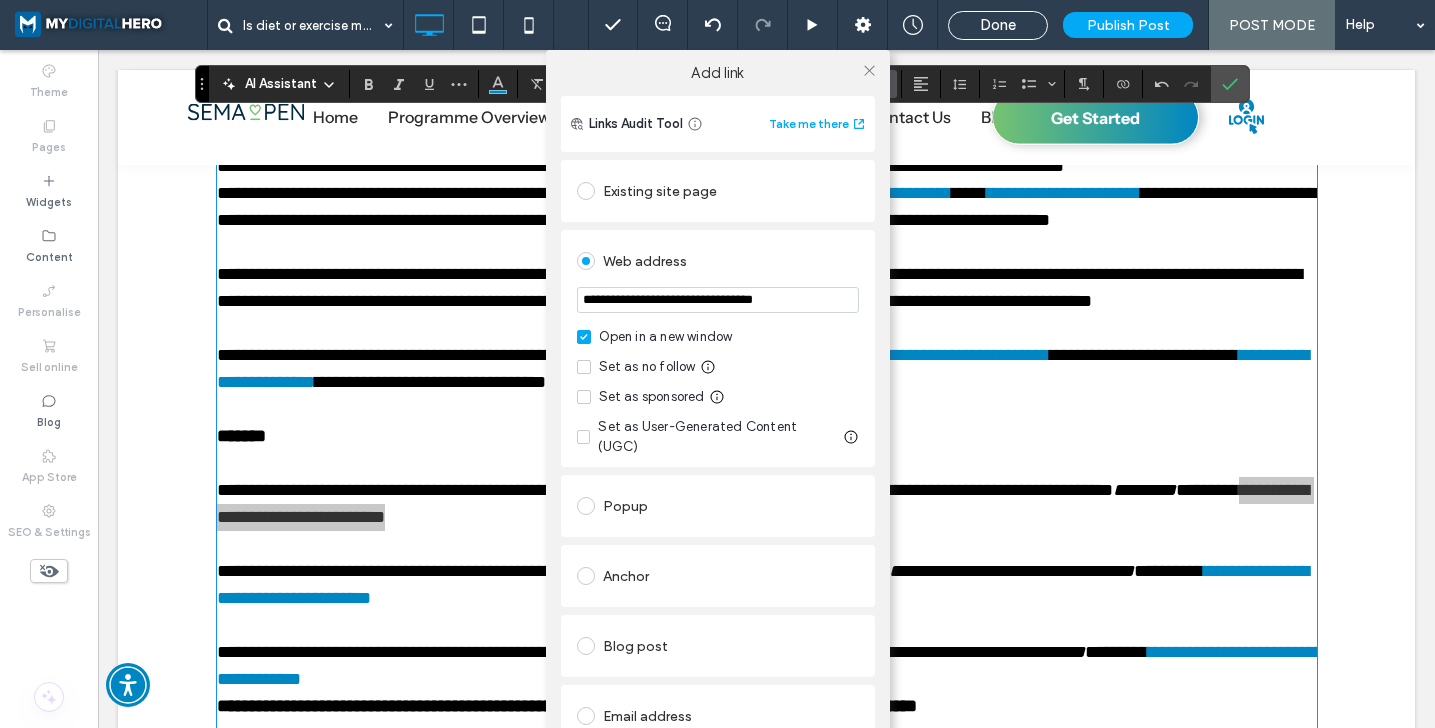 click at bounding box center (584, 367) 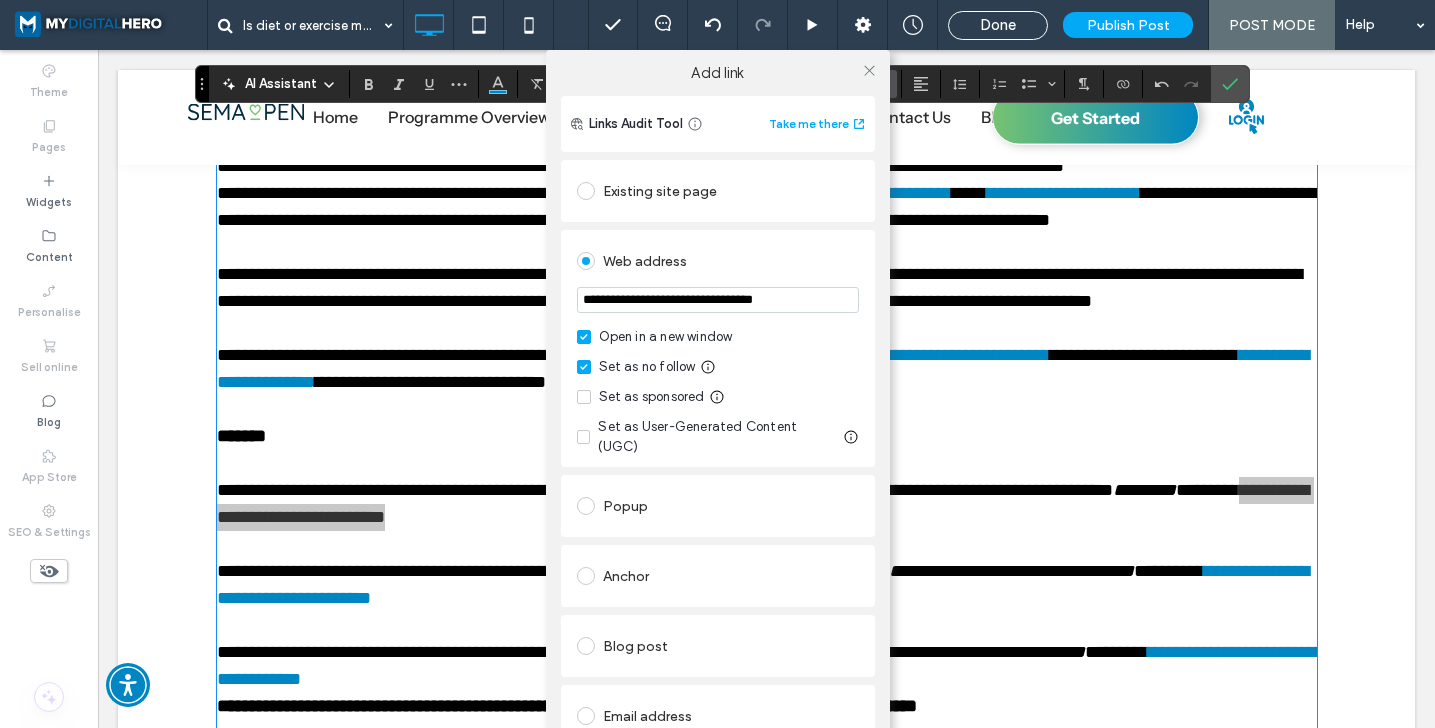 click at bounding box center (584, 337) 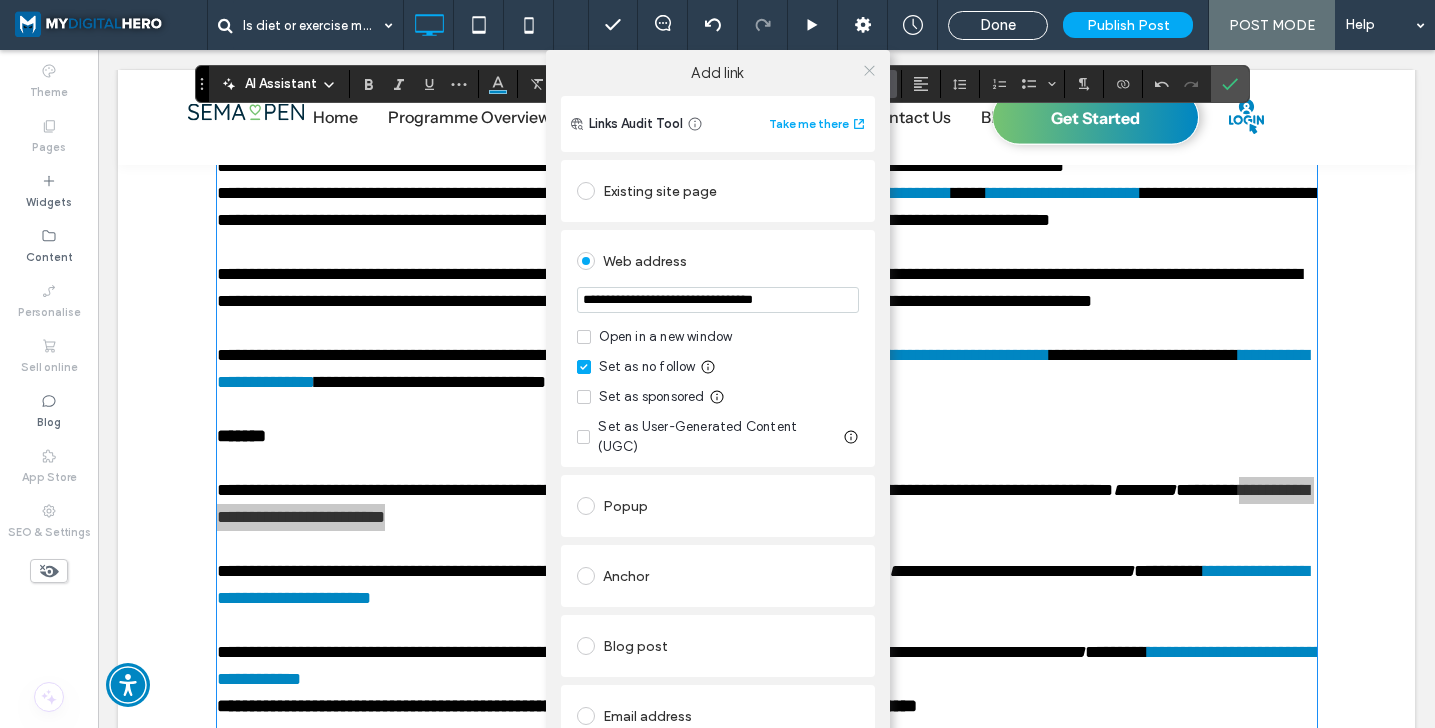 click 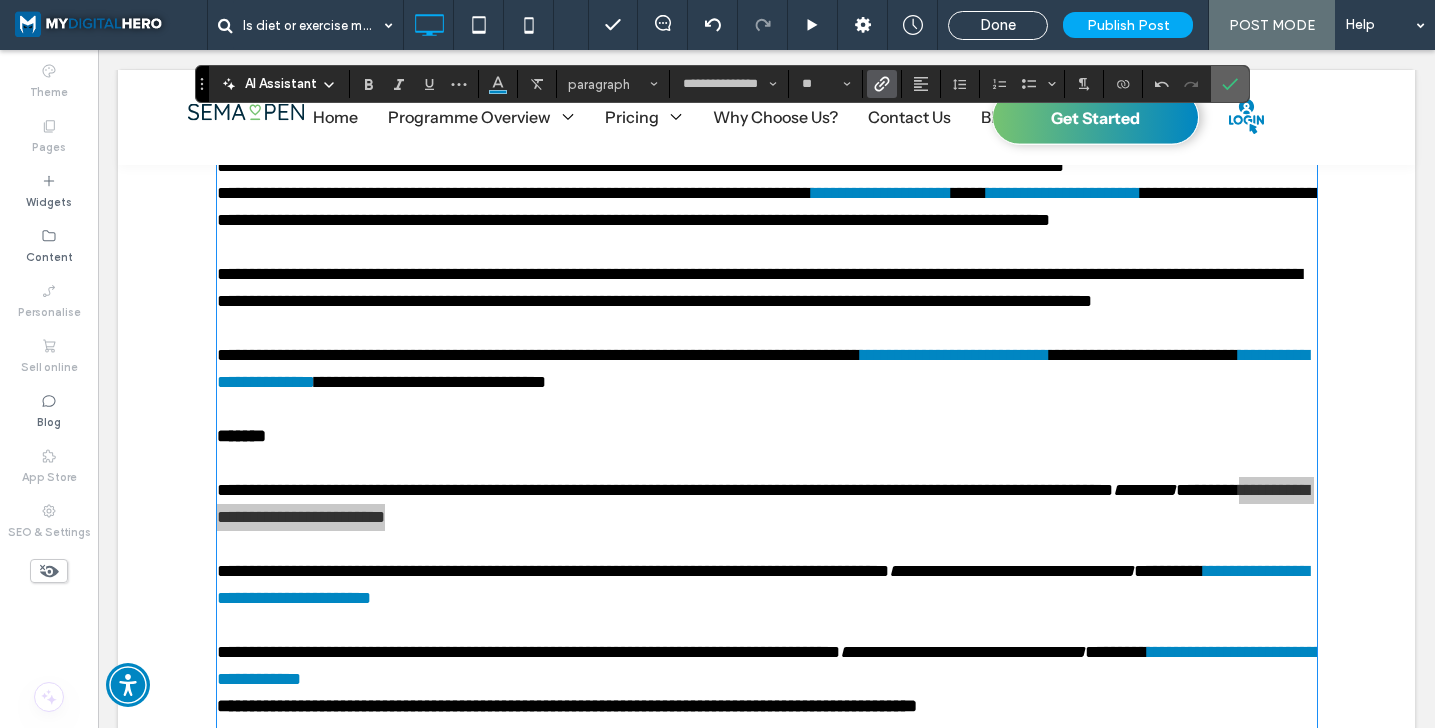 click 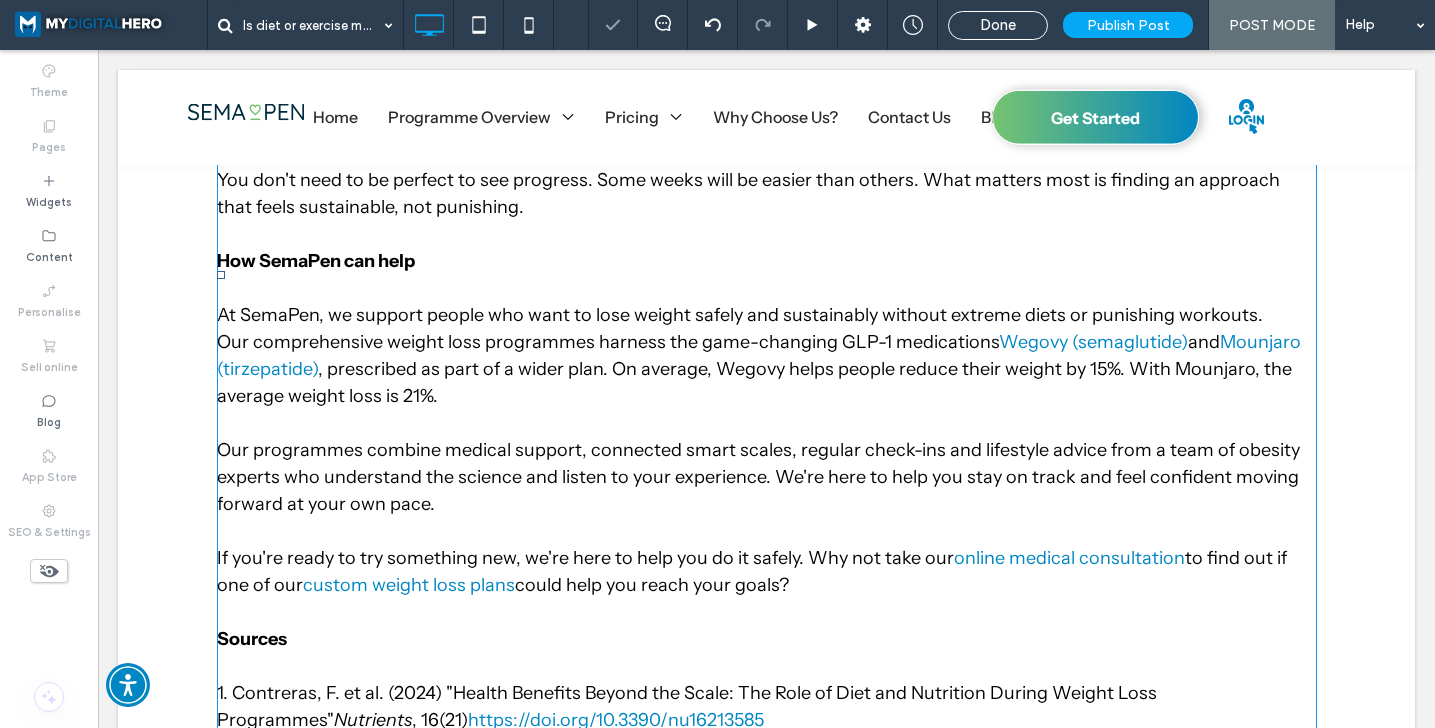 click on "At SemaPen, we support people who want to lose weight safely and sustainably without extreme diets or punishing workouts." at bounding box center [740, 315] 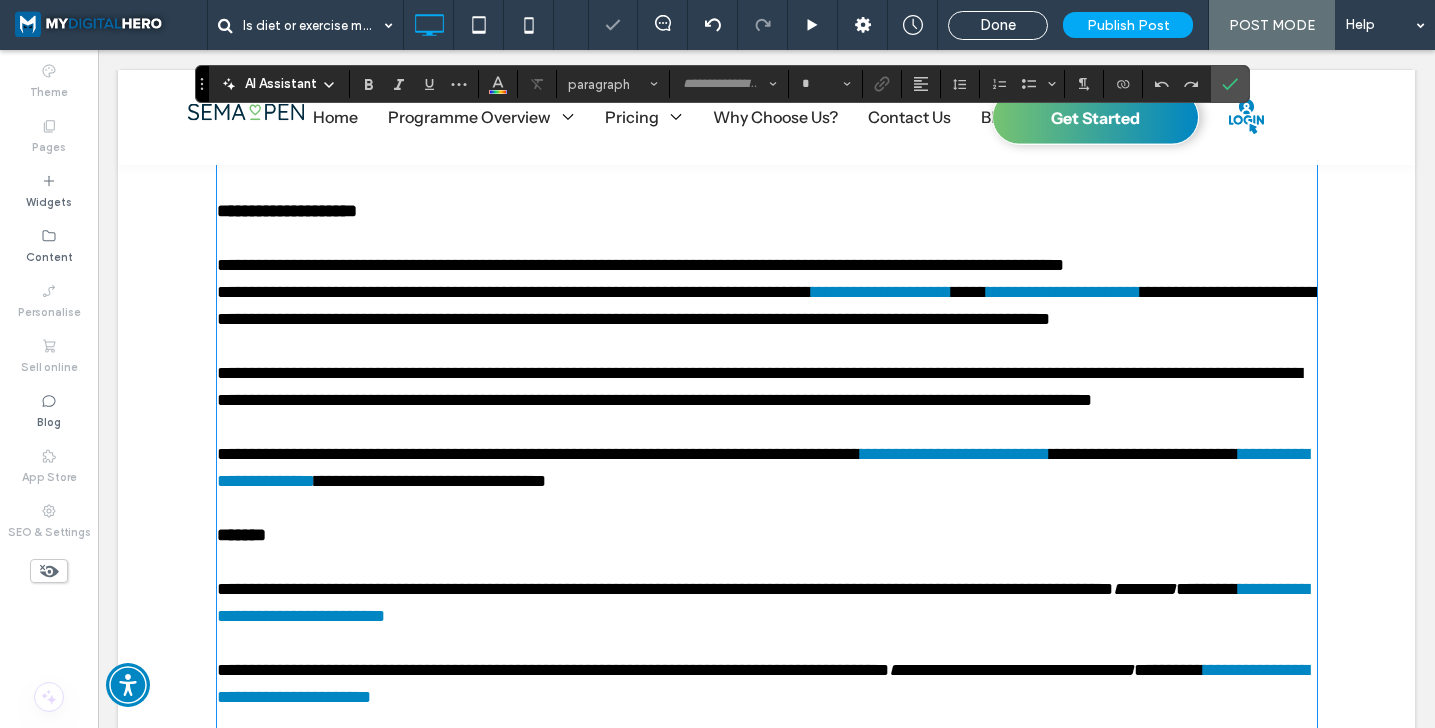 type on "**********" 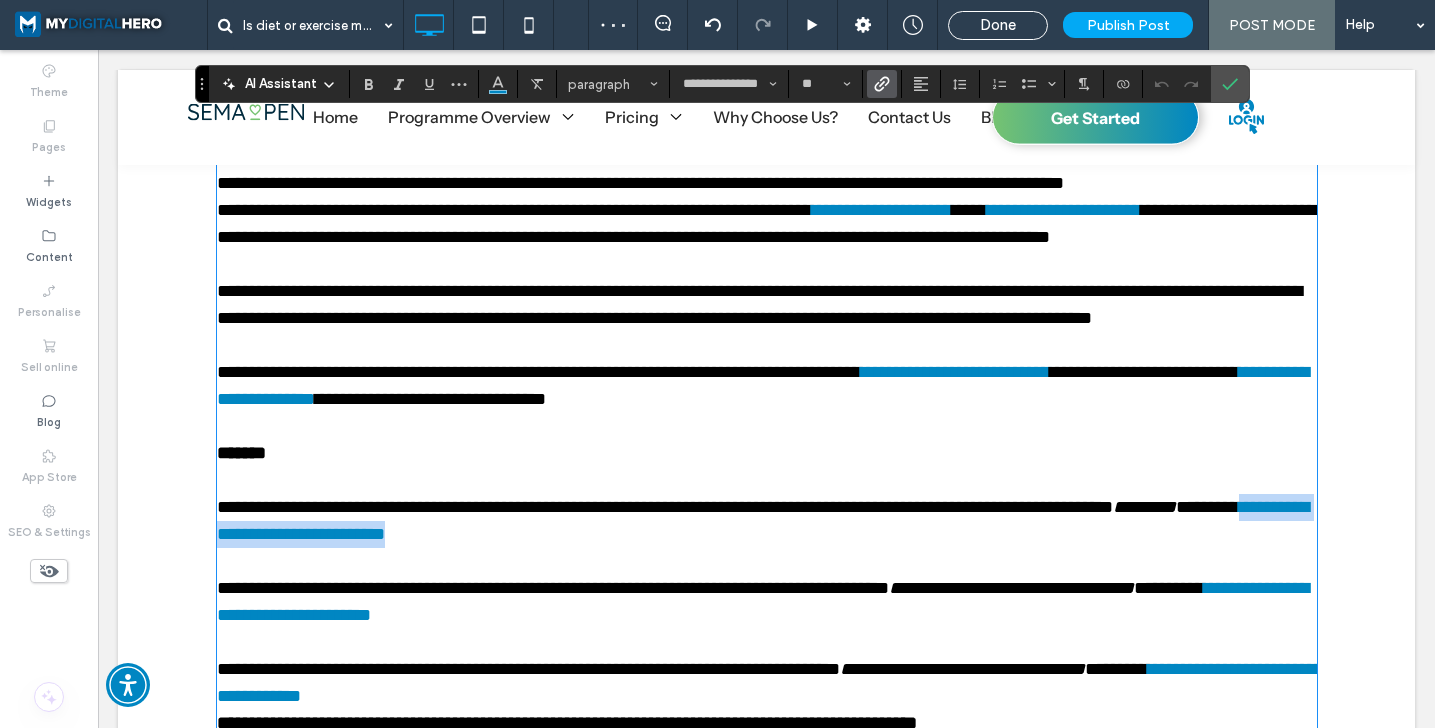 scroll, scrollTop: 4943, scrollLeft: 0, axis: vertical 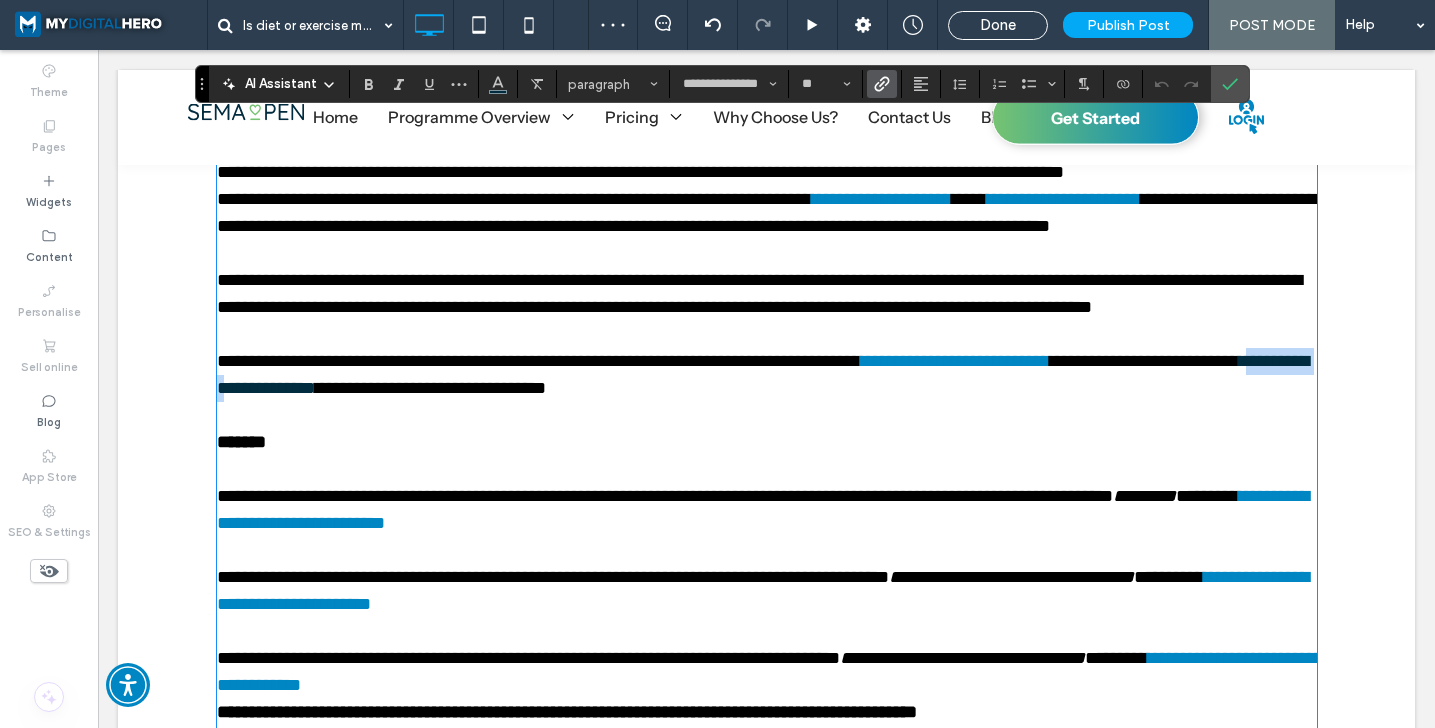 drag, startPoint x: 274, startPoint y: 438, endPoint x: 368, endPoint y: 438, distance: 94 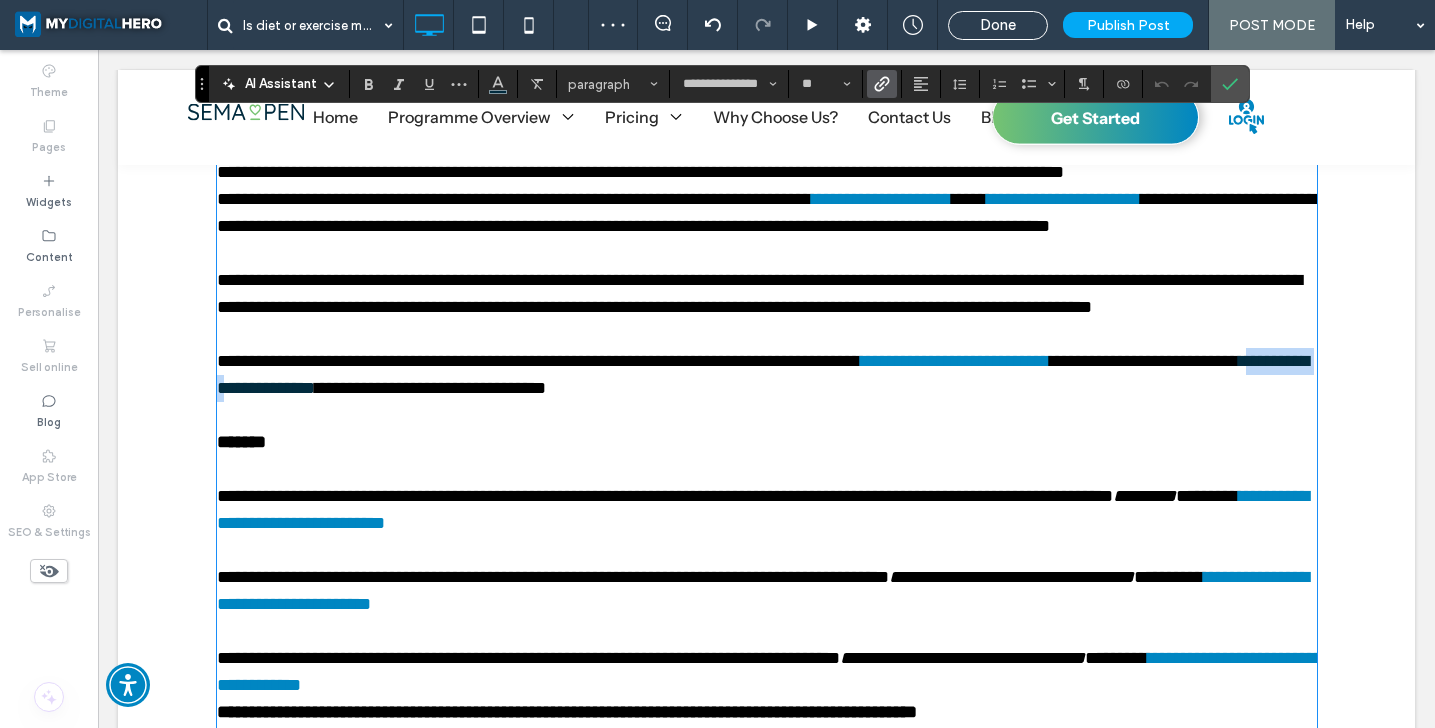 click on "**********" at bounding box center [763, 374] 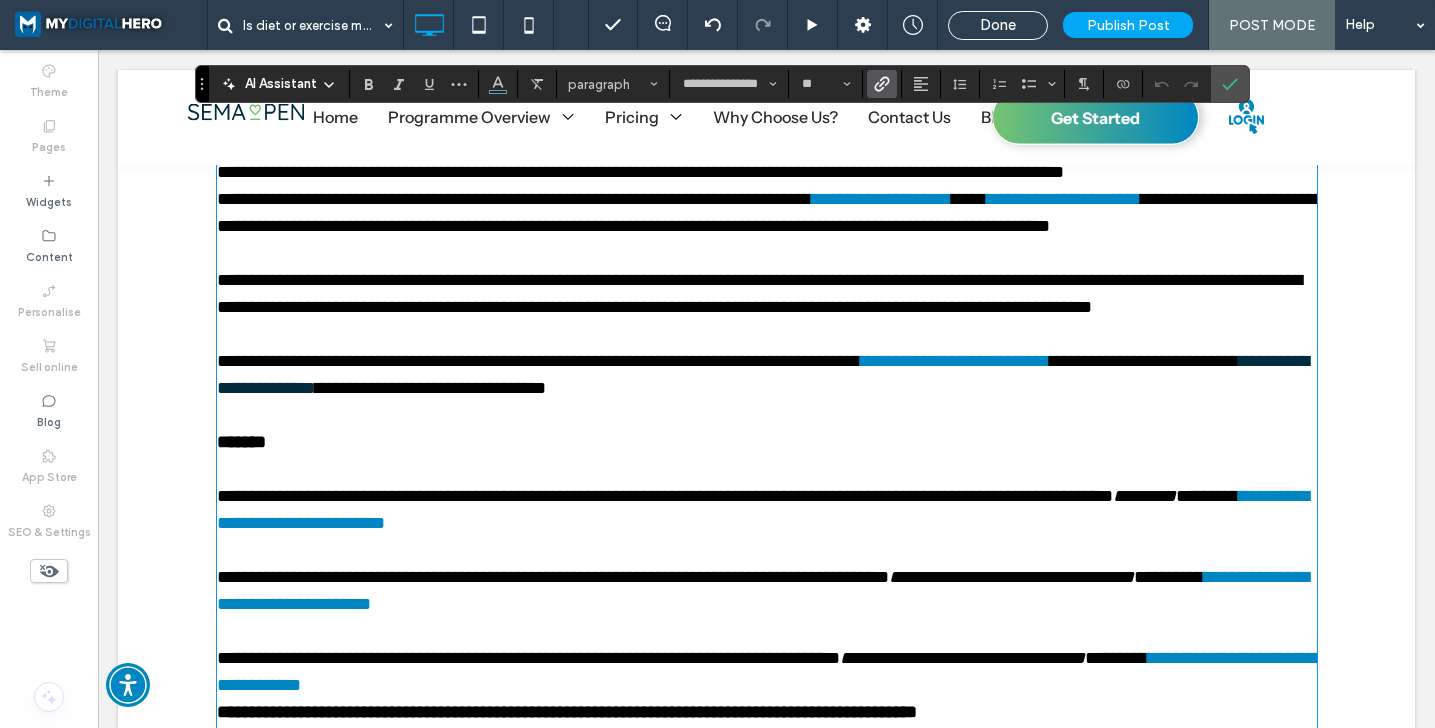 click on "**********" at bounding box center (763, 374) 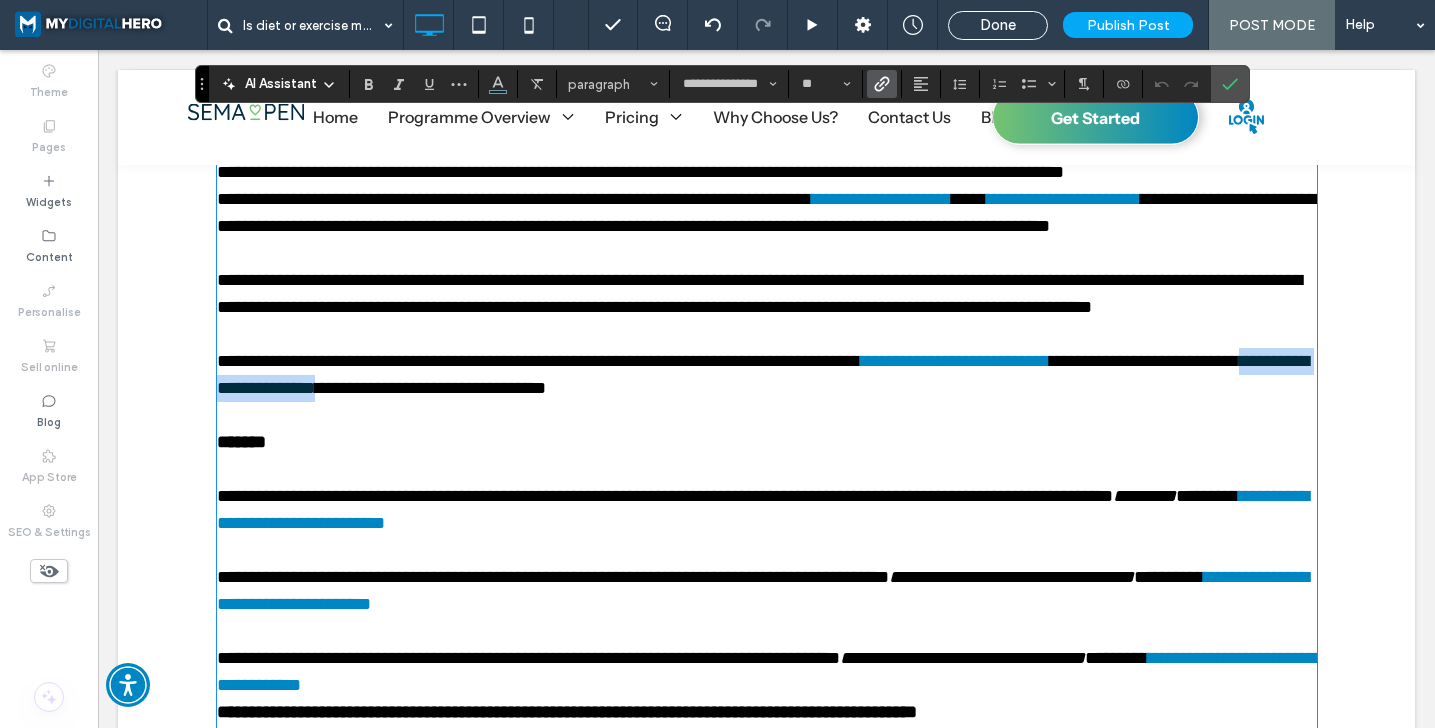 drag, startPoint x: 270, startPoint y: 441, endPoint x: 458, endPoint y: 438, distance: 188.02394 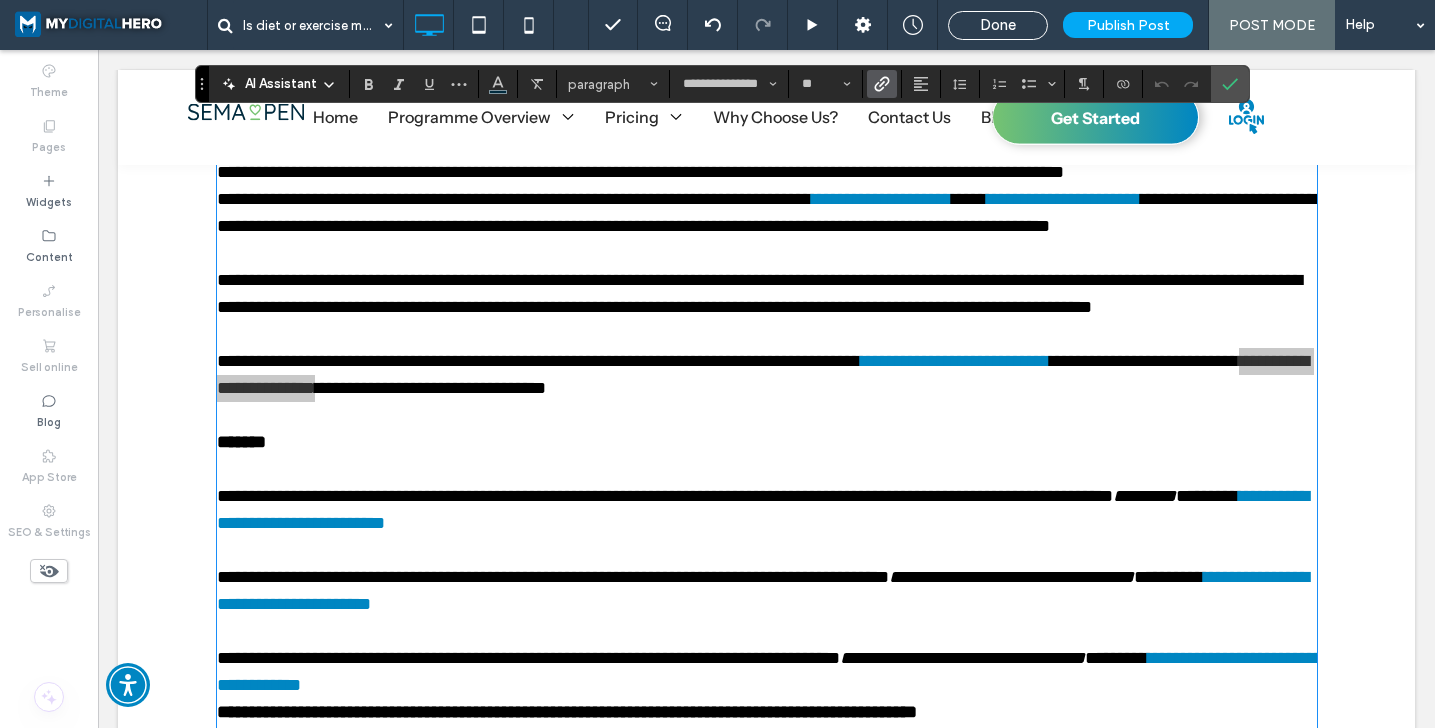 click 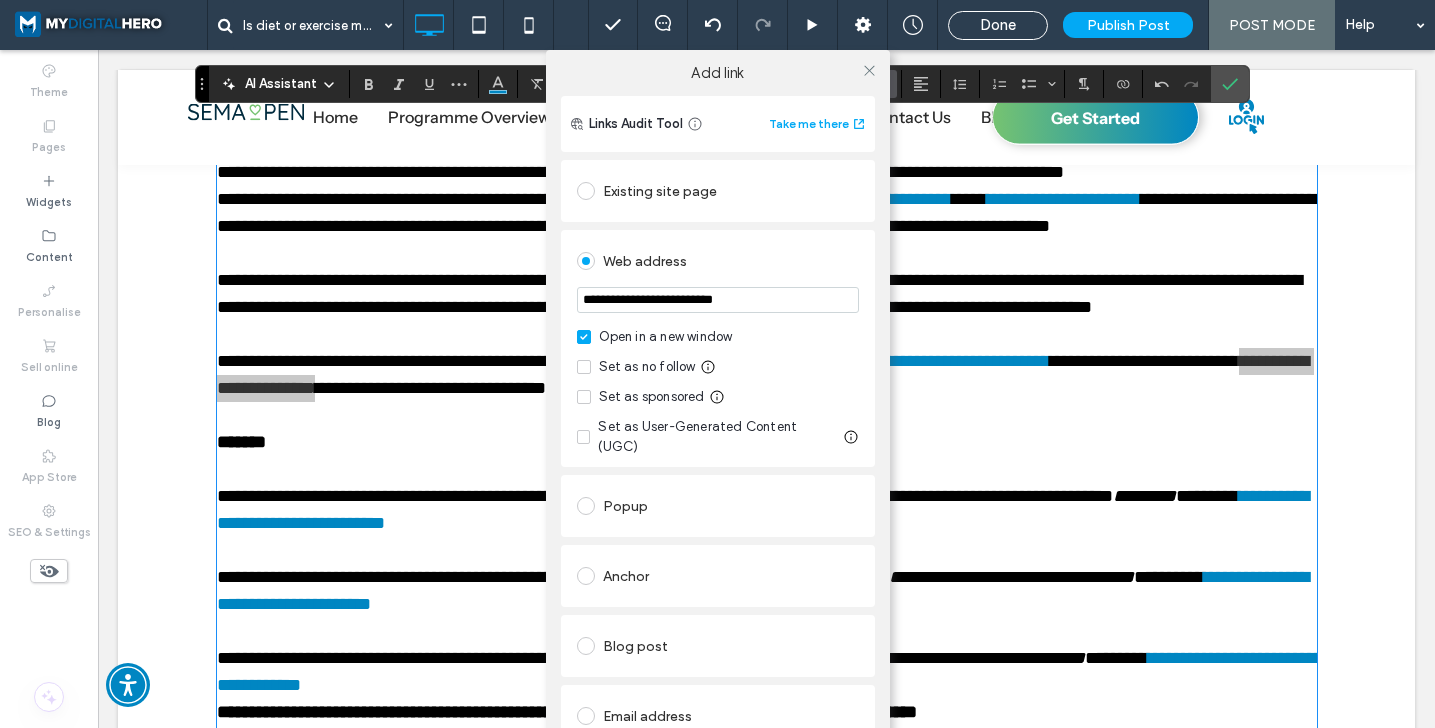 click at bounding box center [584, 367] 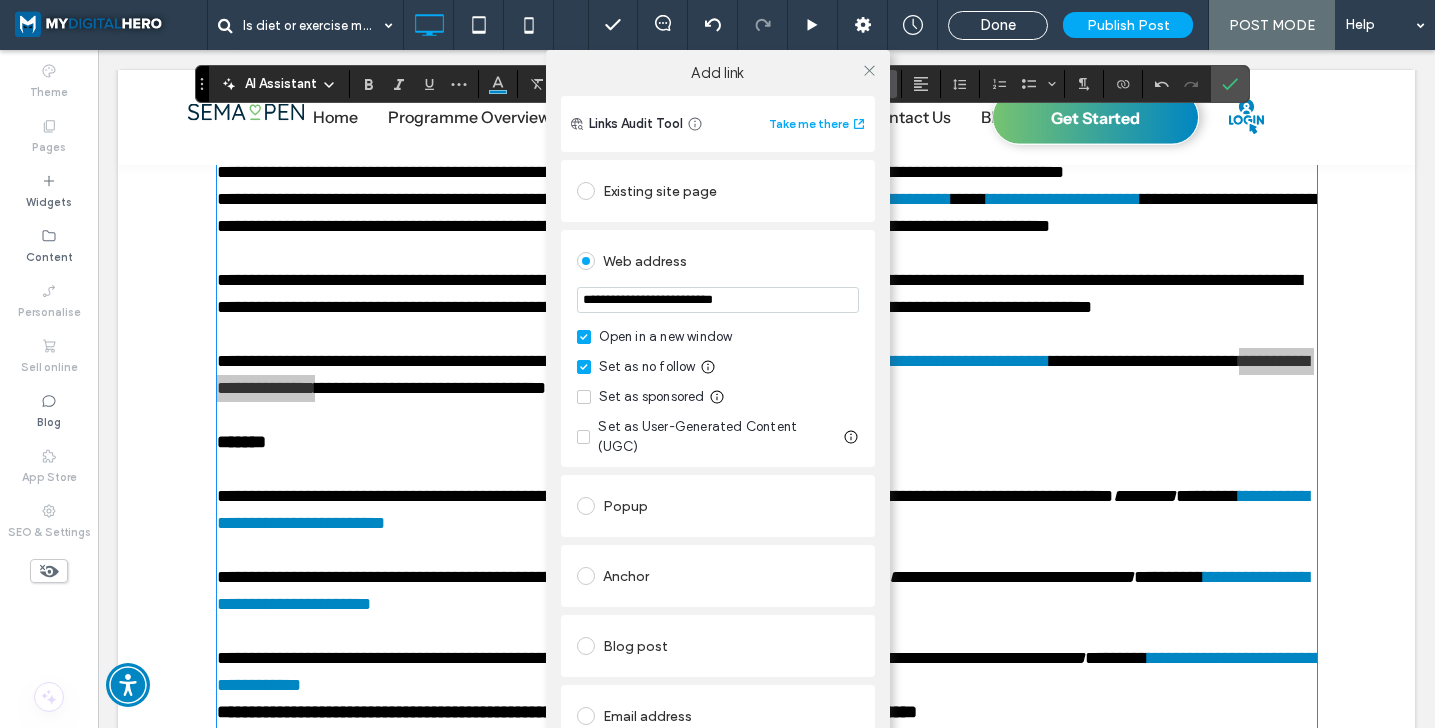 click on "Open in a new window Set as no follow Set as sponsored  Set as User-Generated Content (UGC)" at bounding box center (718, 392) 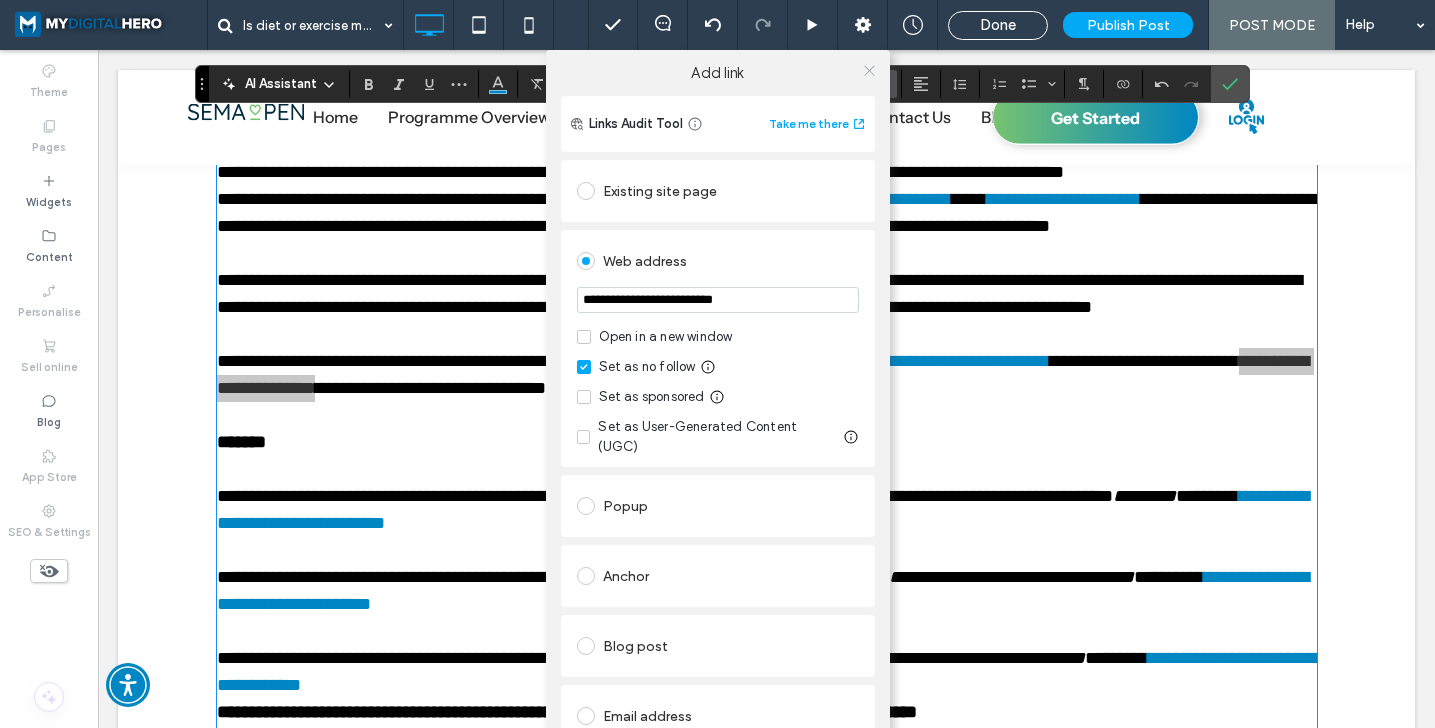 click 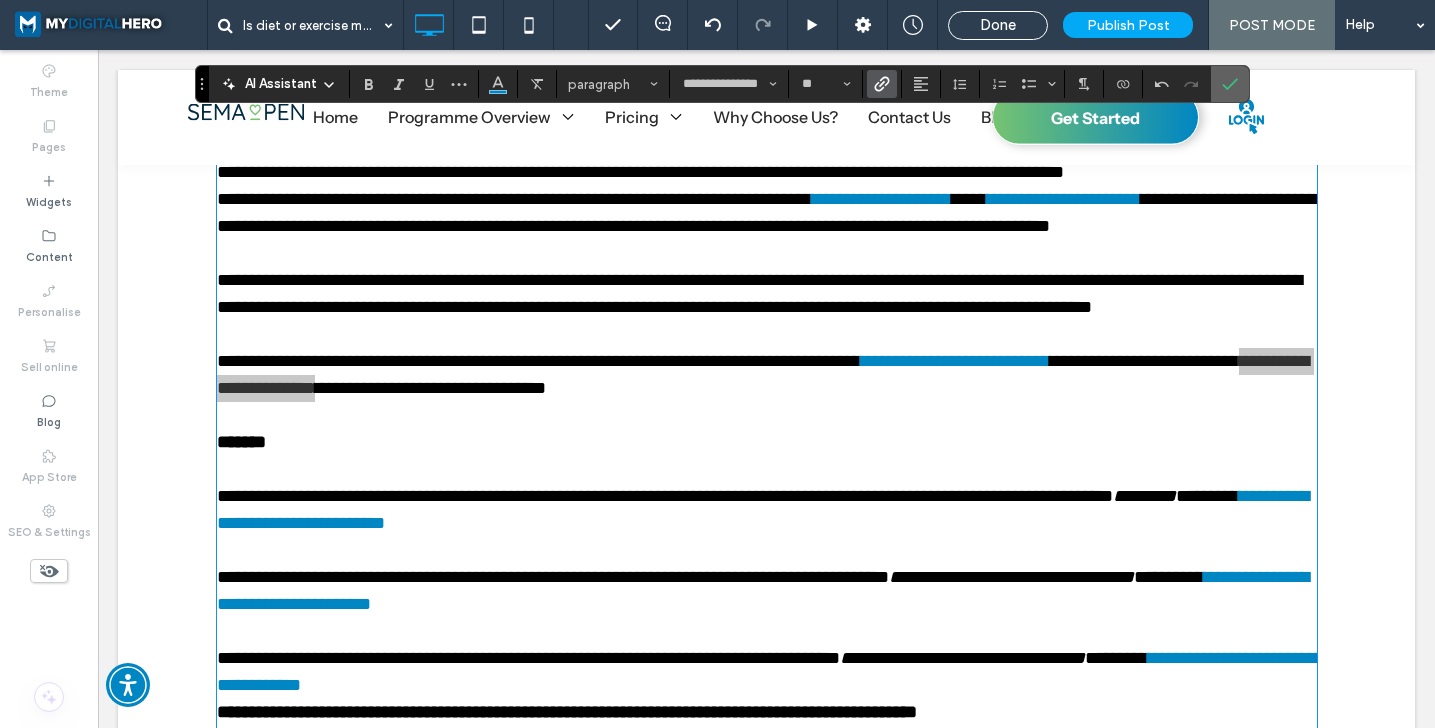 click 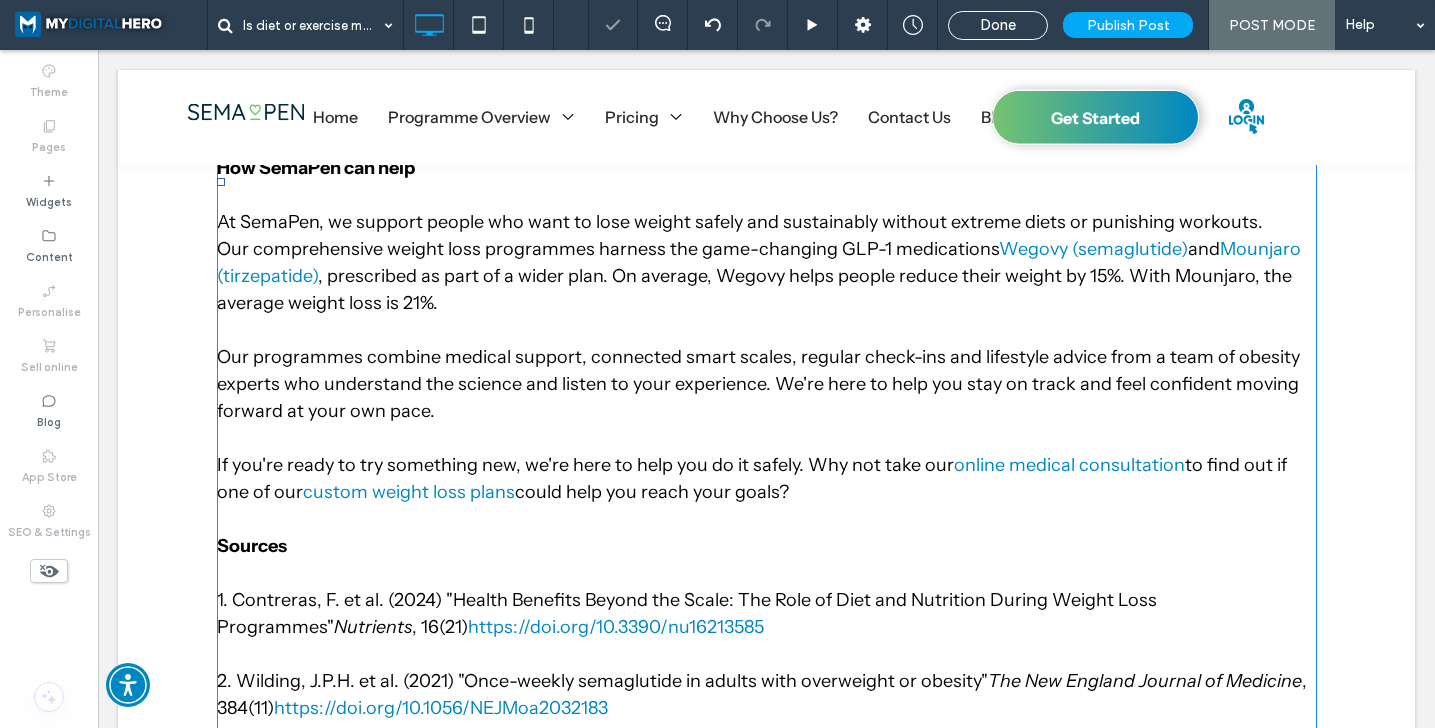 click on "Our comprehensive weight loss programmes harness the game-changing GLP-1 medications  Wegovy (semaglutide)  and  Mounjaro (tirzepatide) , prescribed as part of a wider plan. On average, Wegovy helps people reduce their weight by 15%. With Mounjaro, the average weight loss is 21%." at bounding box center [767, 290] 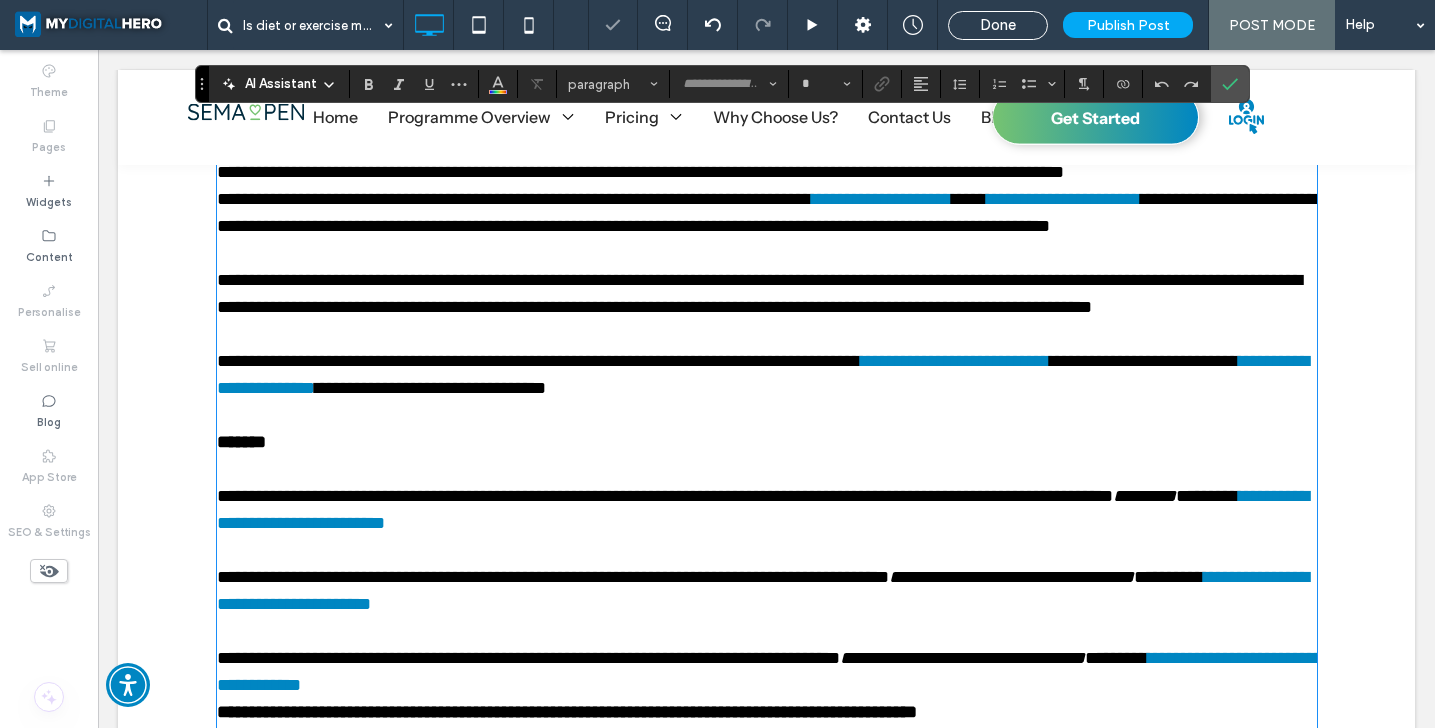 type on "**********" 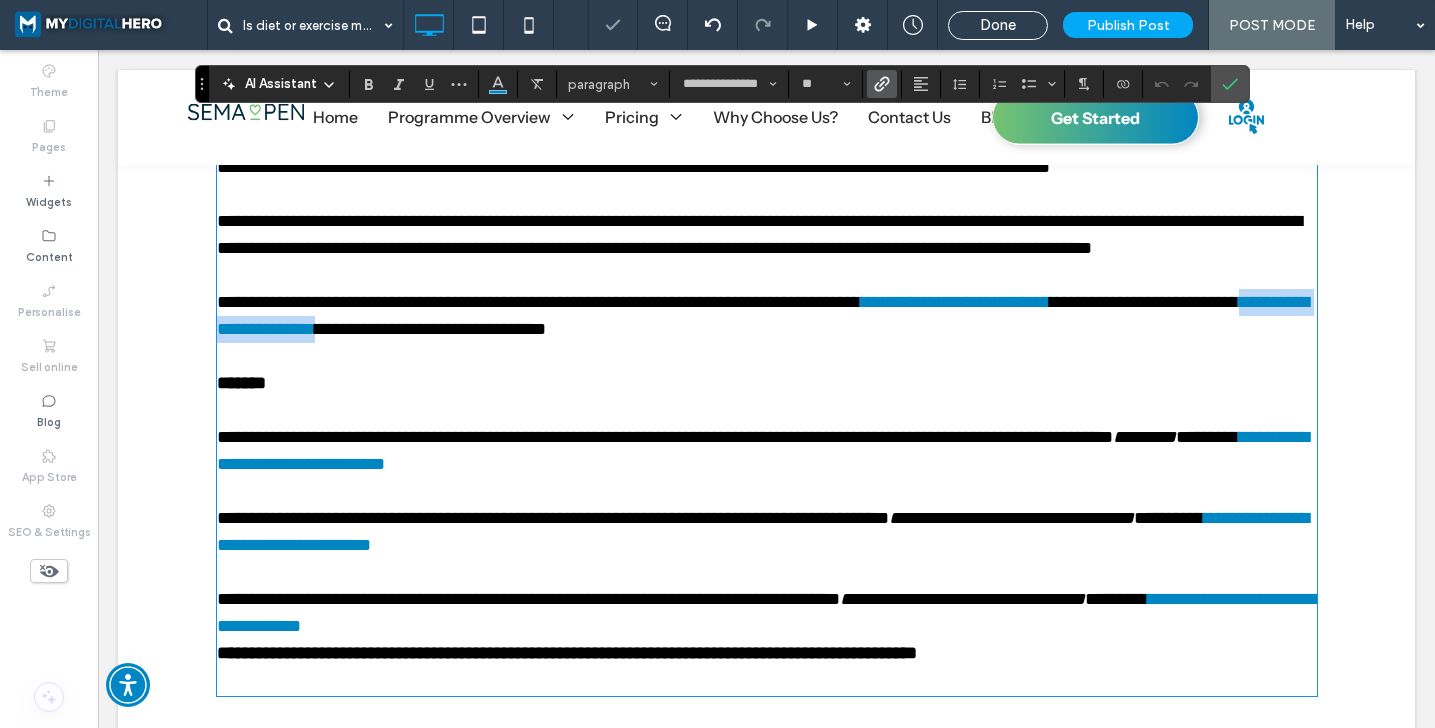 scroll, scrollTop: 5016, scrollLeft: 0, axis: vertical 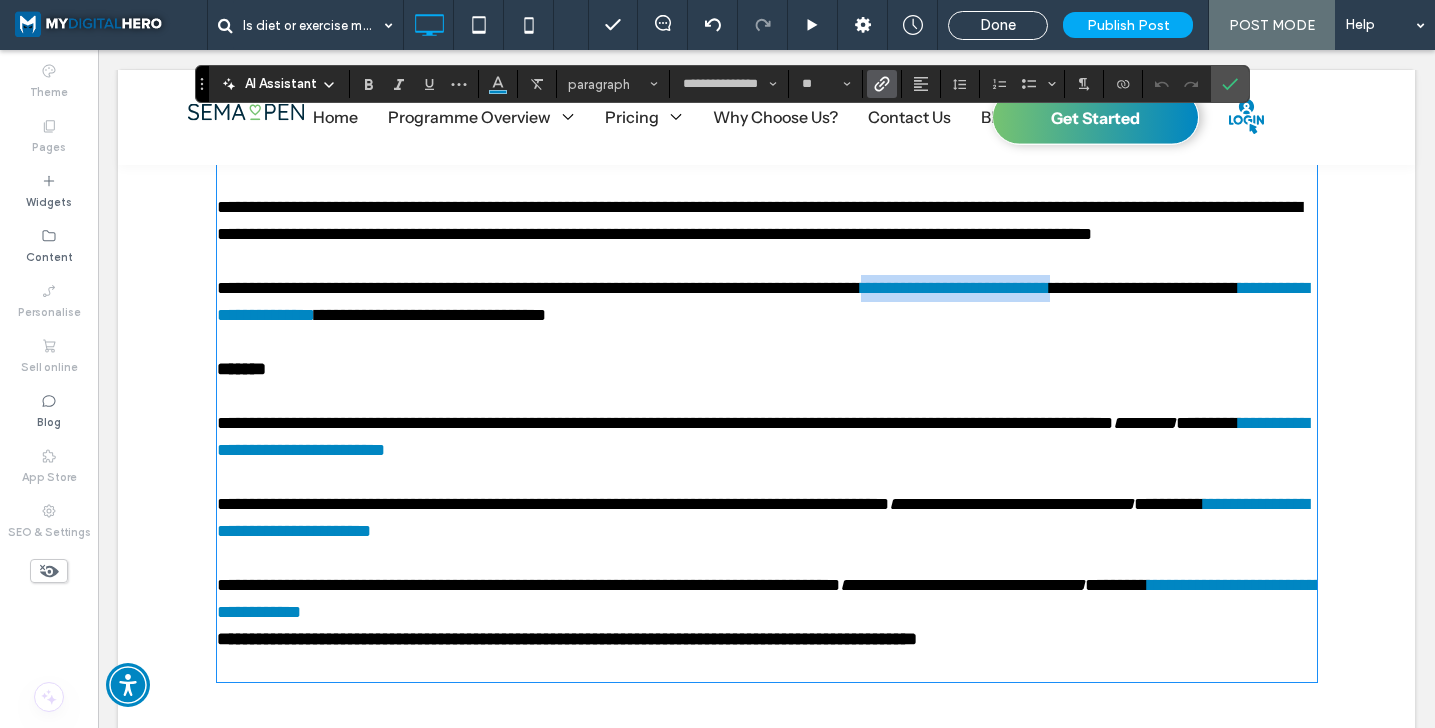drag, startPoint x: 940, startPoint y: 344, endPoint x: 1166, endPoint y: 339, distance: 226.0553 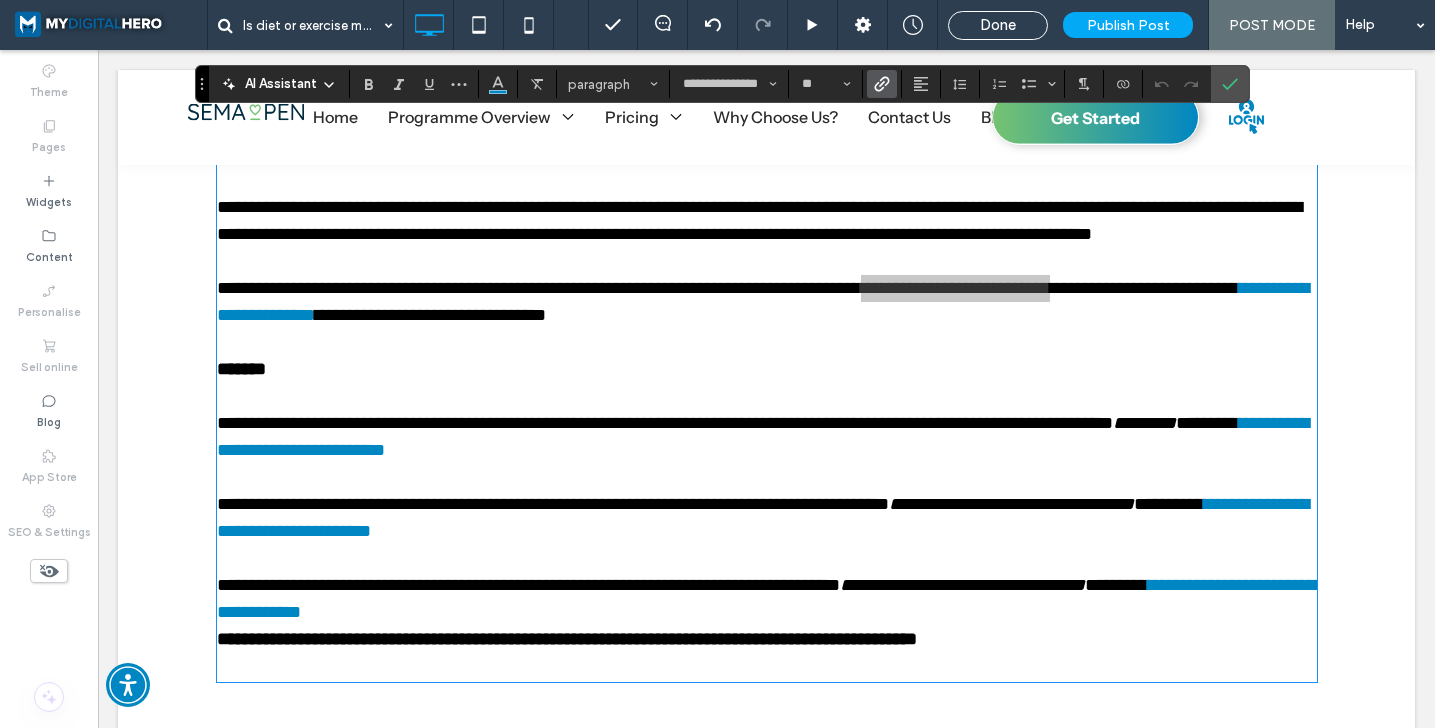 click 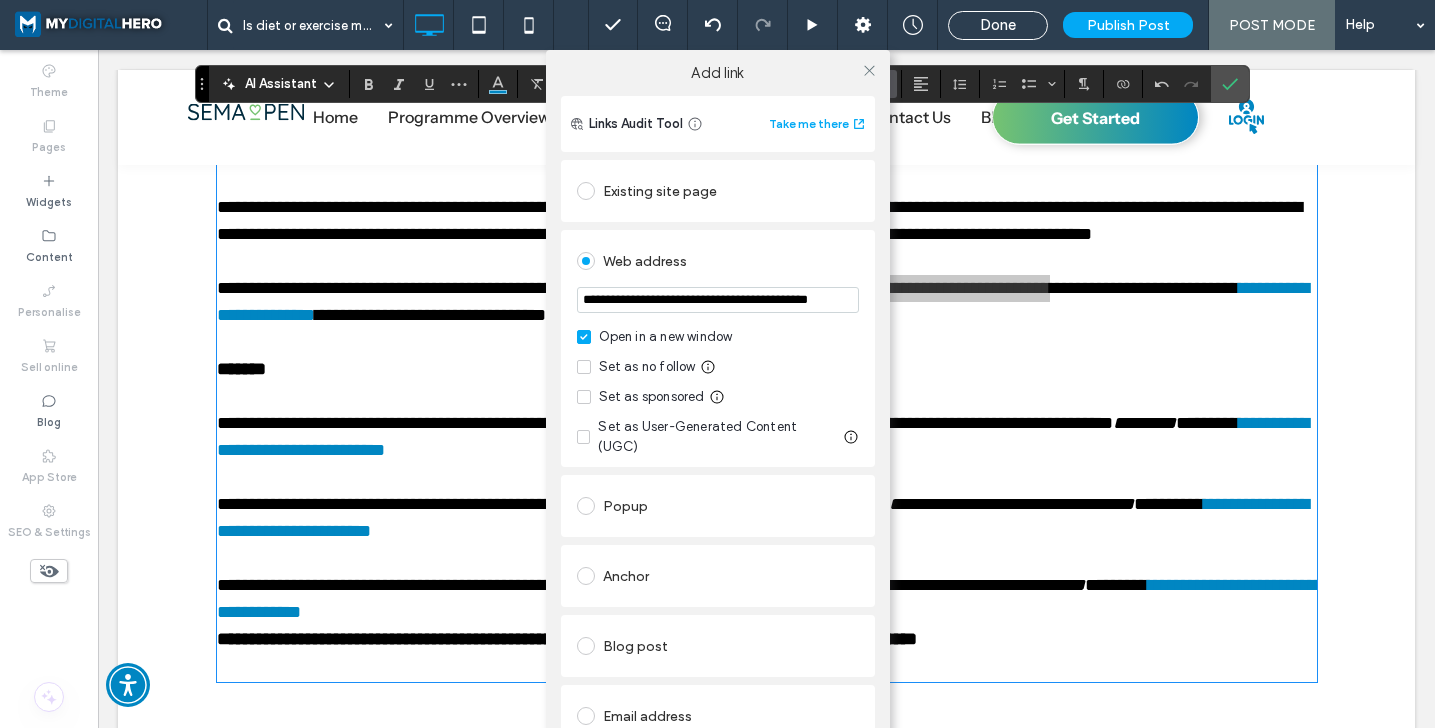 click 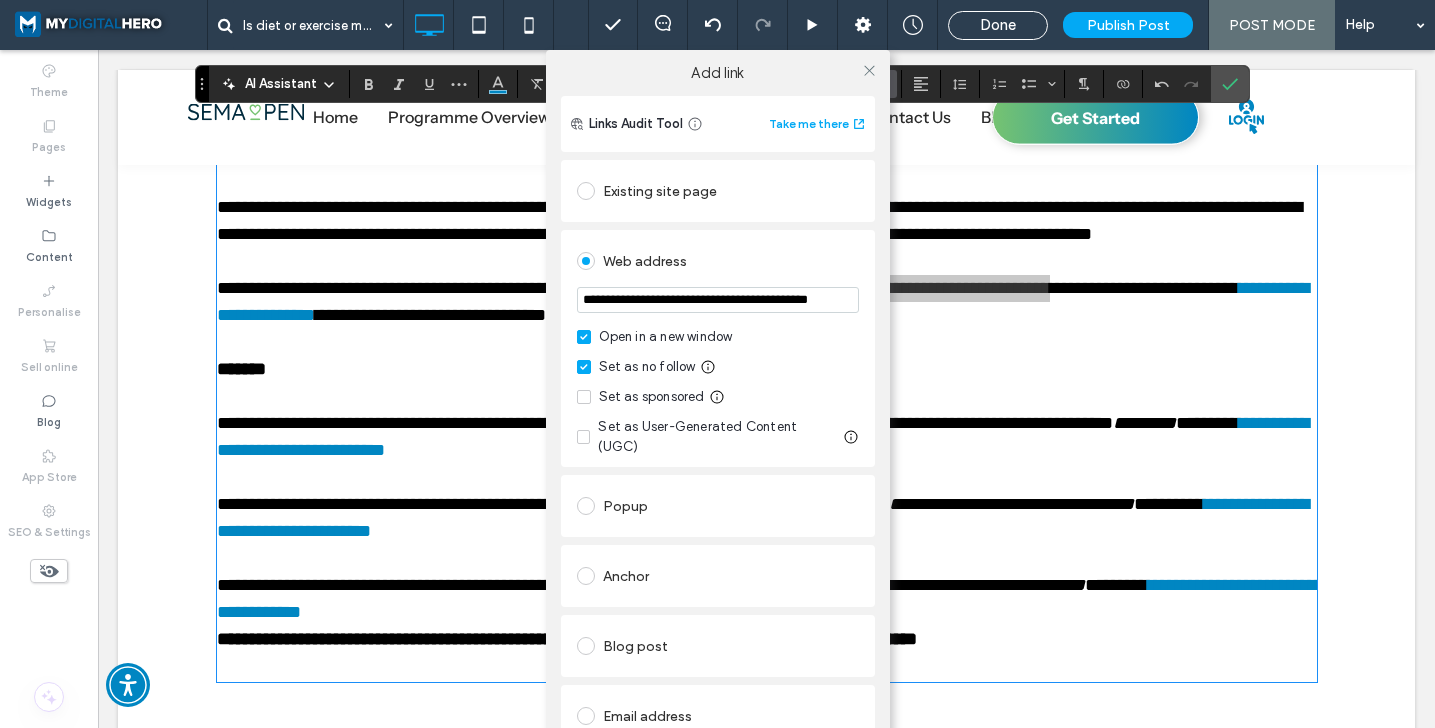 click on "**********" at bounding box center [718, 302] 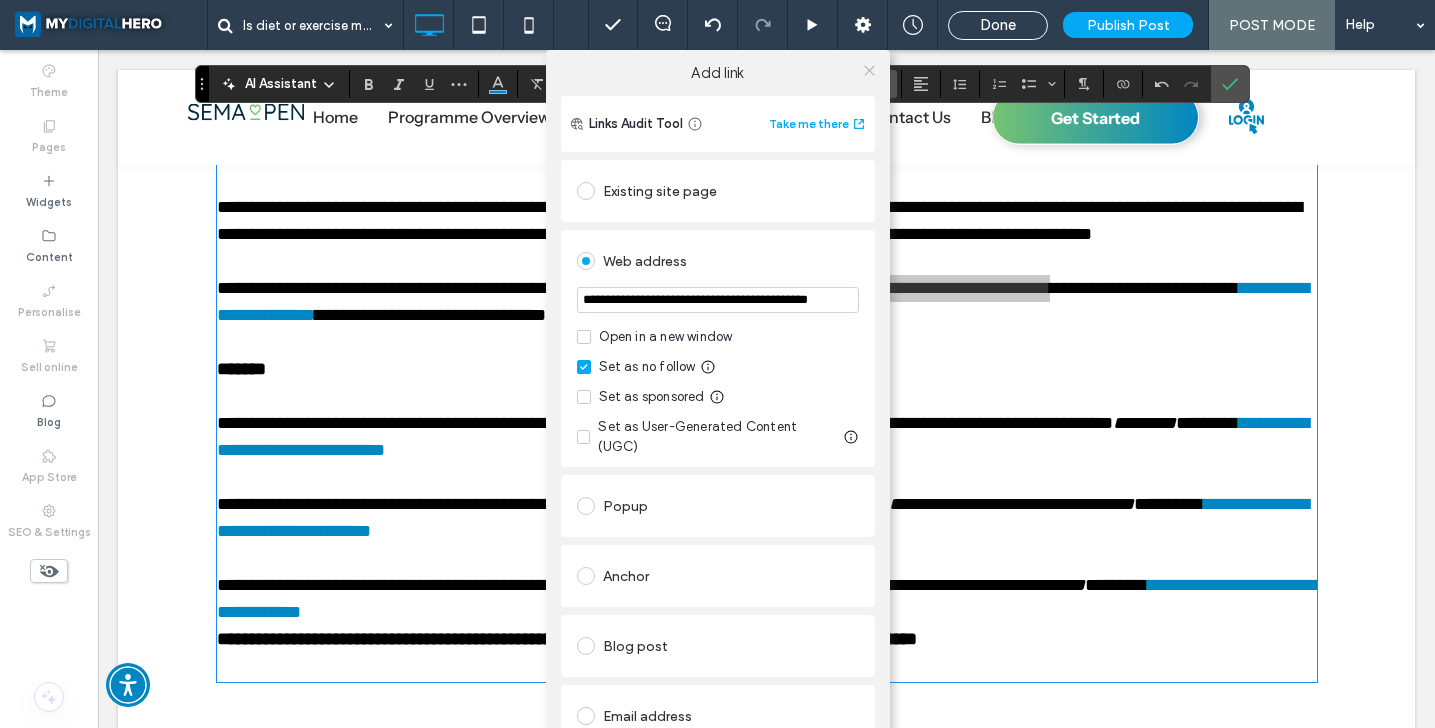 click 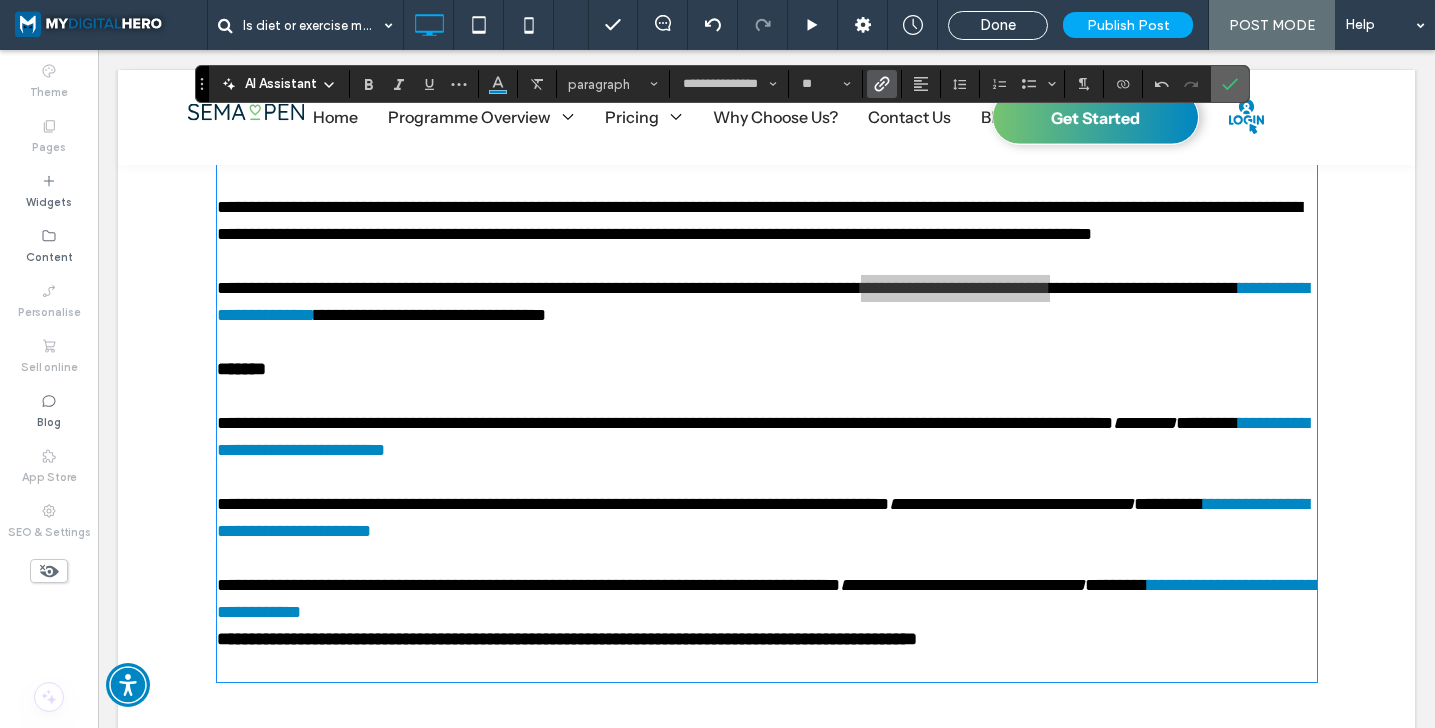 click 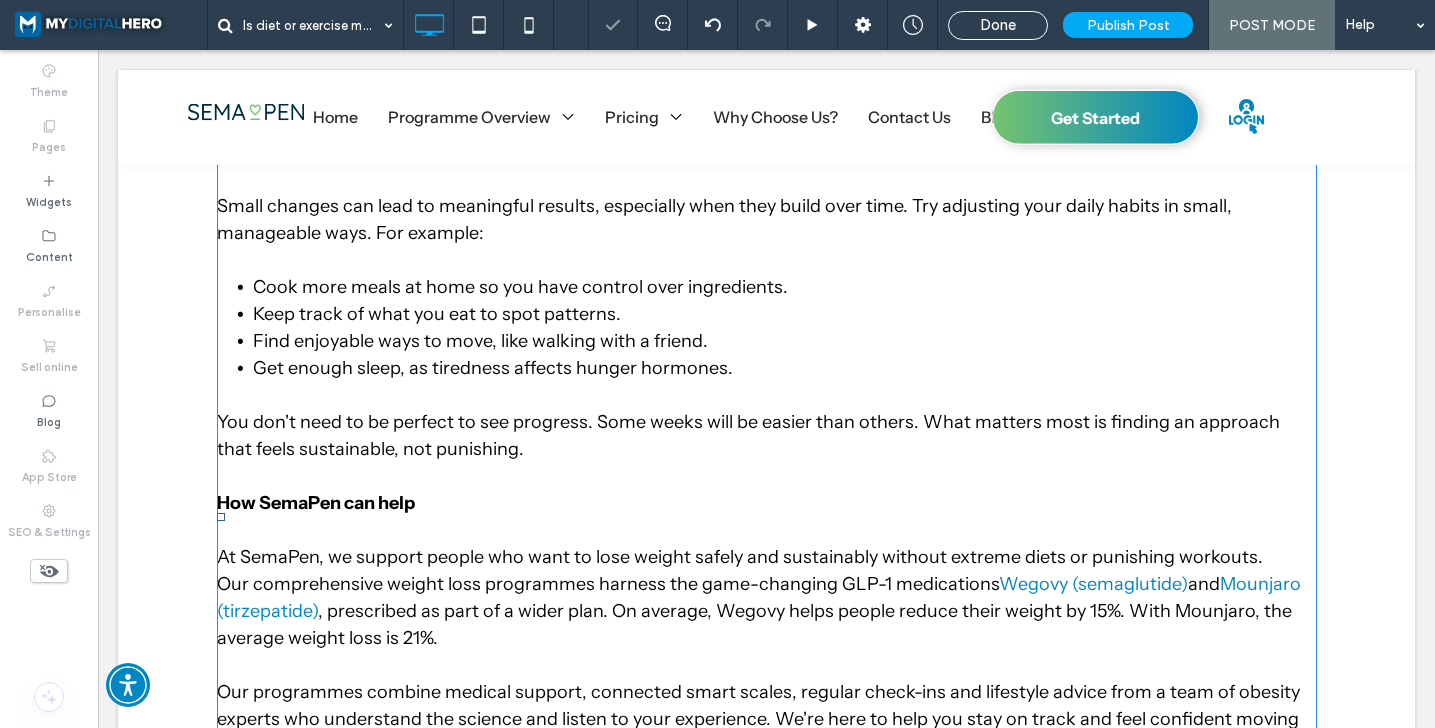 click on "Get enough sleep, as tiredness affects hunger hormones." at bounding box center (785, 382) 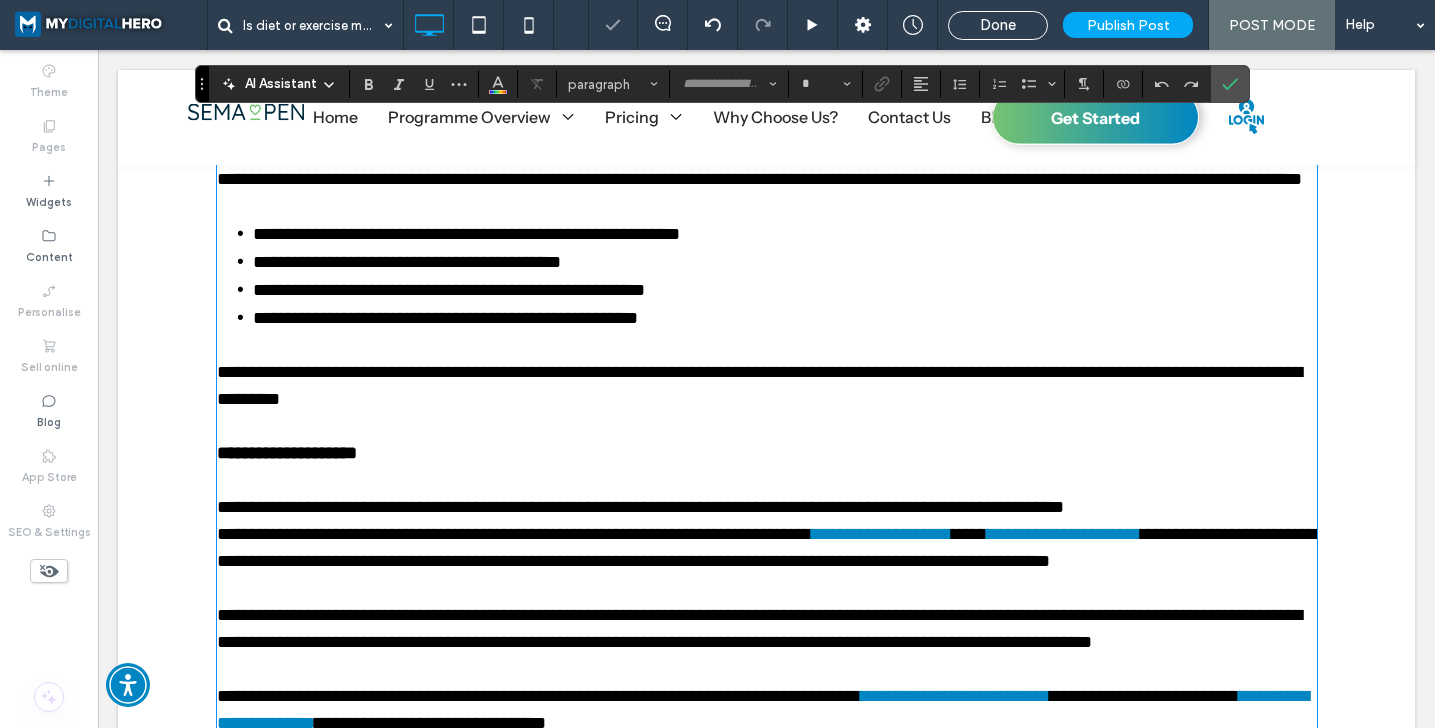 type on "**********" 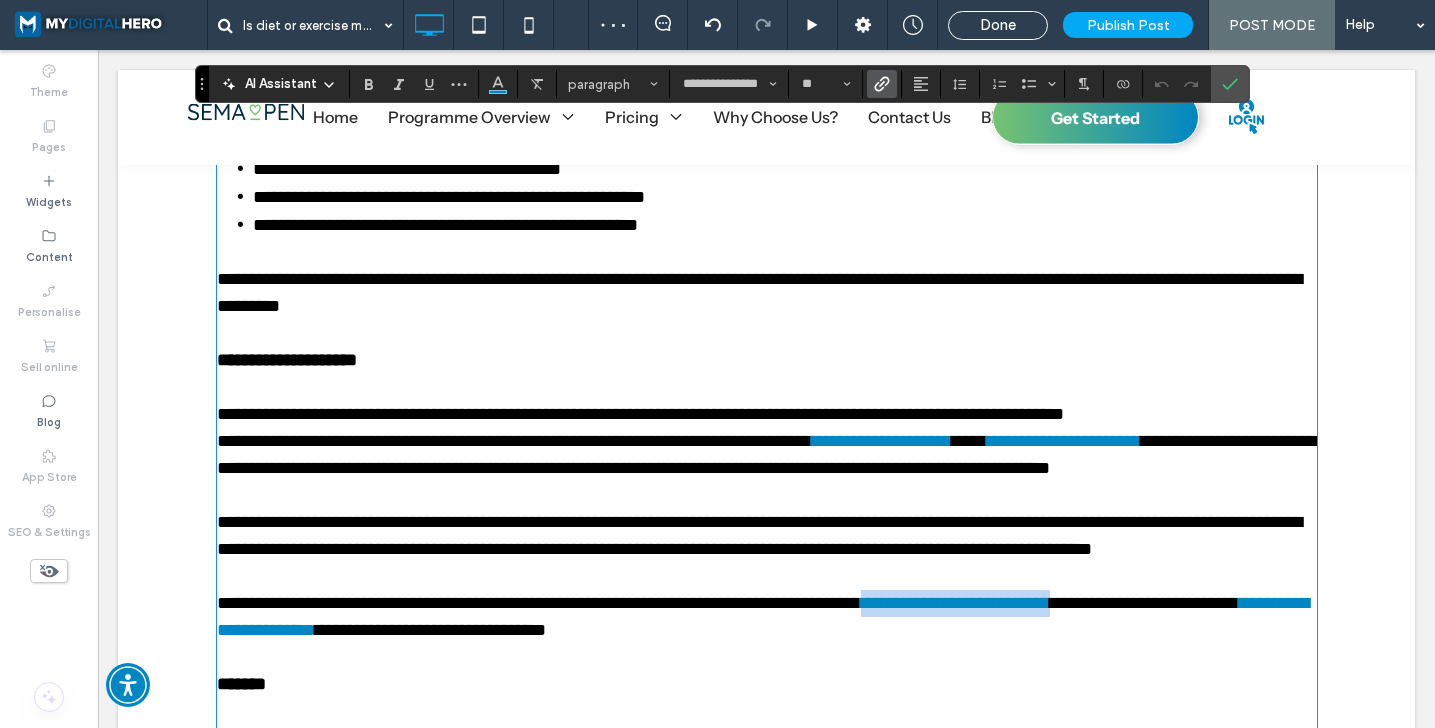 scroll, scrollTop: 4704, scrollLeft: 0, axis: vertical 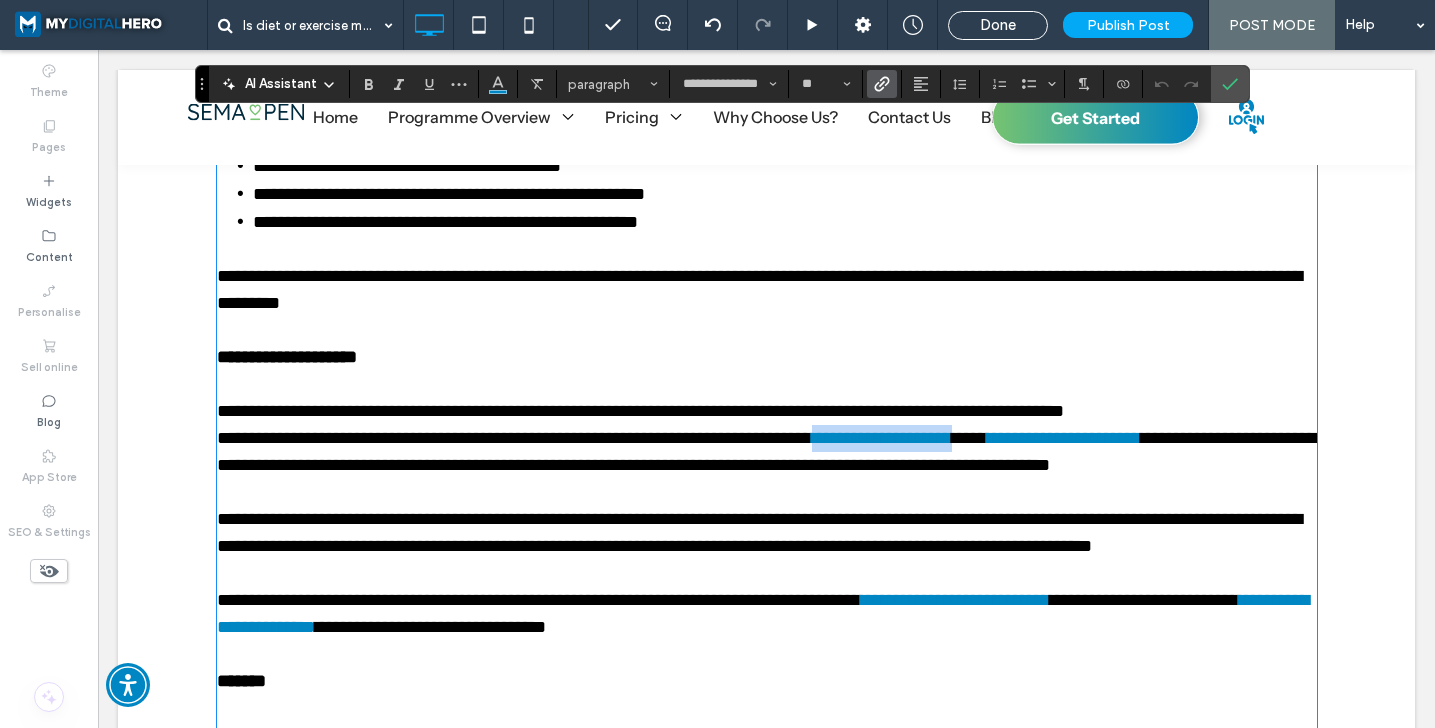 drag, startPoint x: 988, startPoint y: 431, endPoint x: 1173, endPoint y: 424, distance: 185.13239 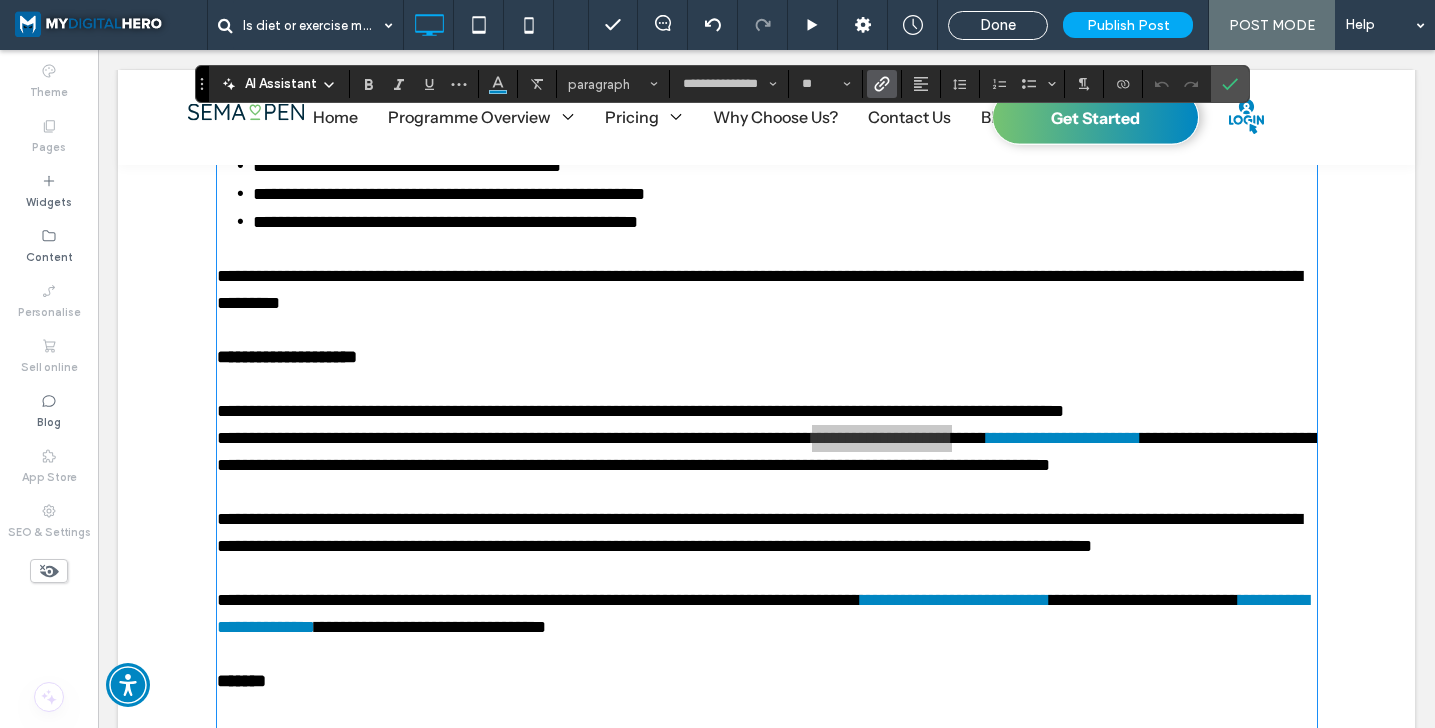 click 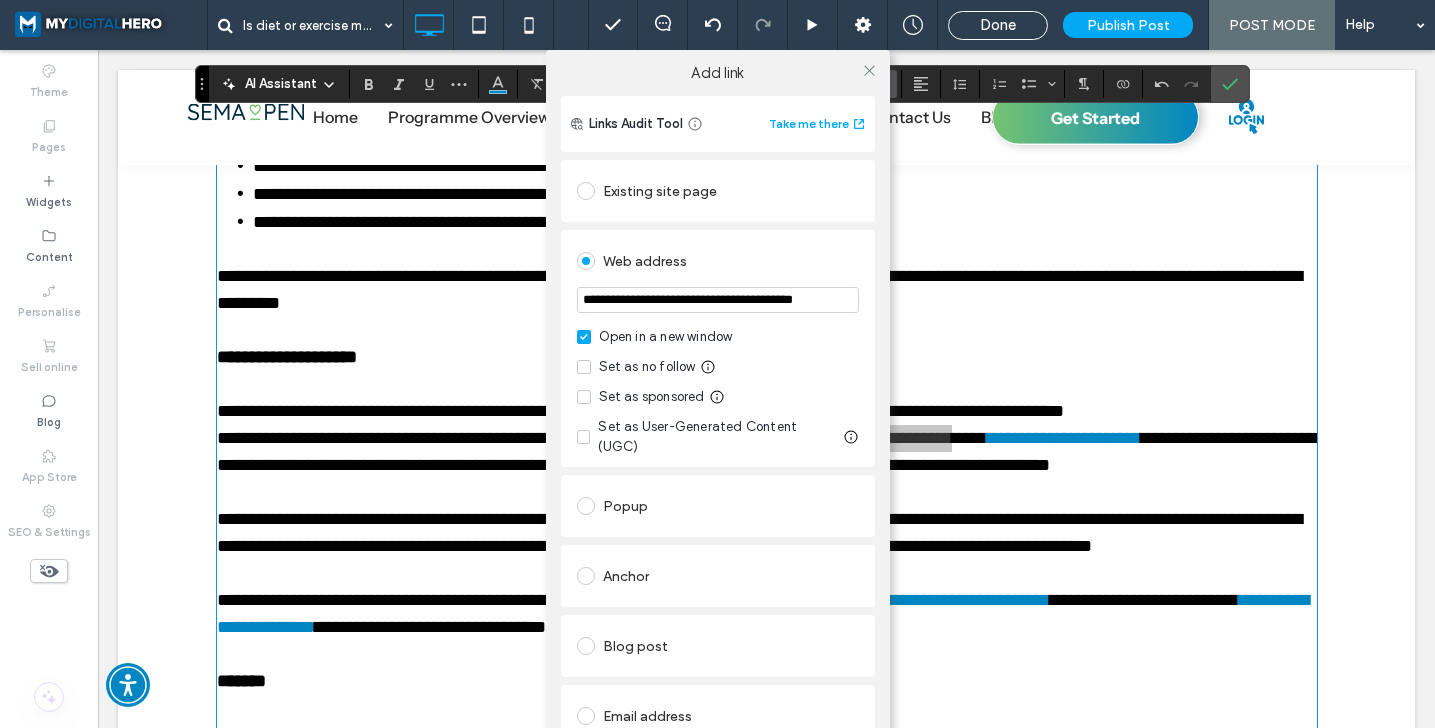click 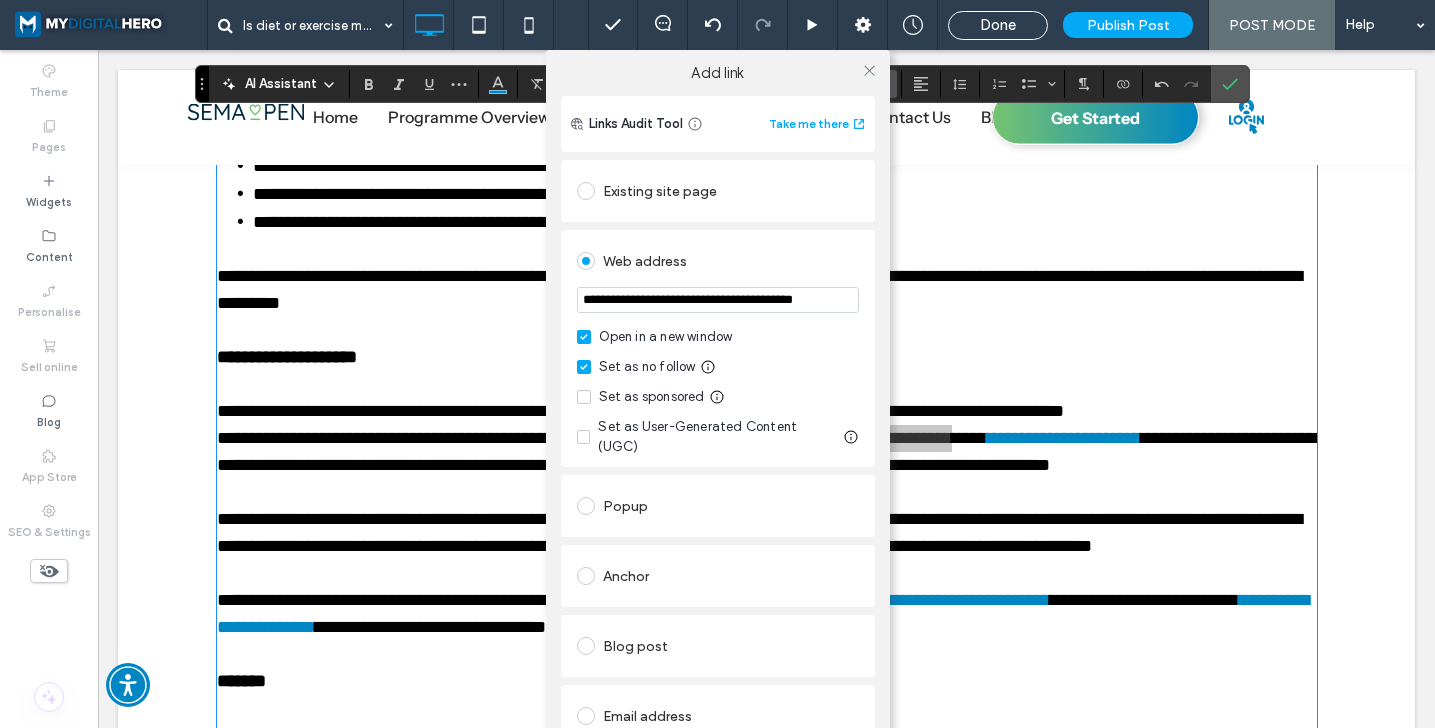 click 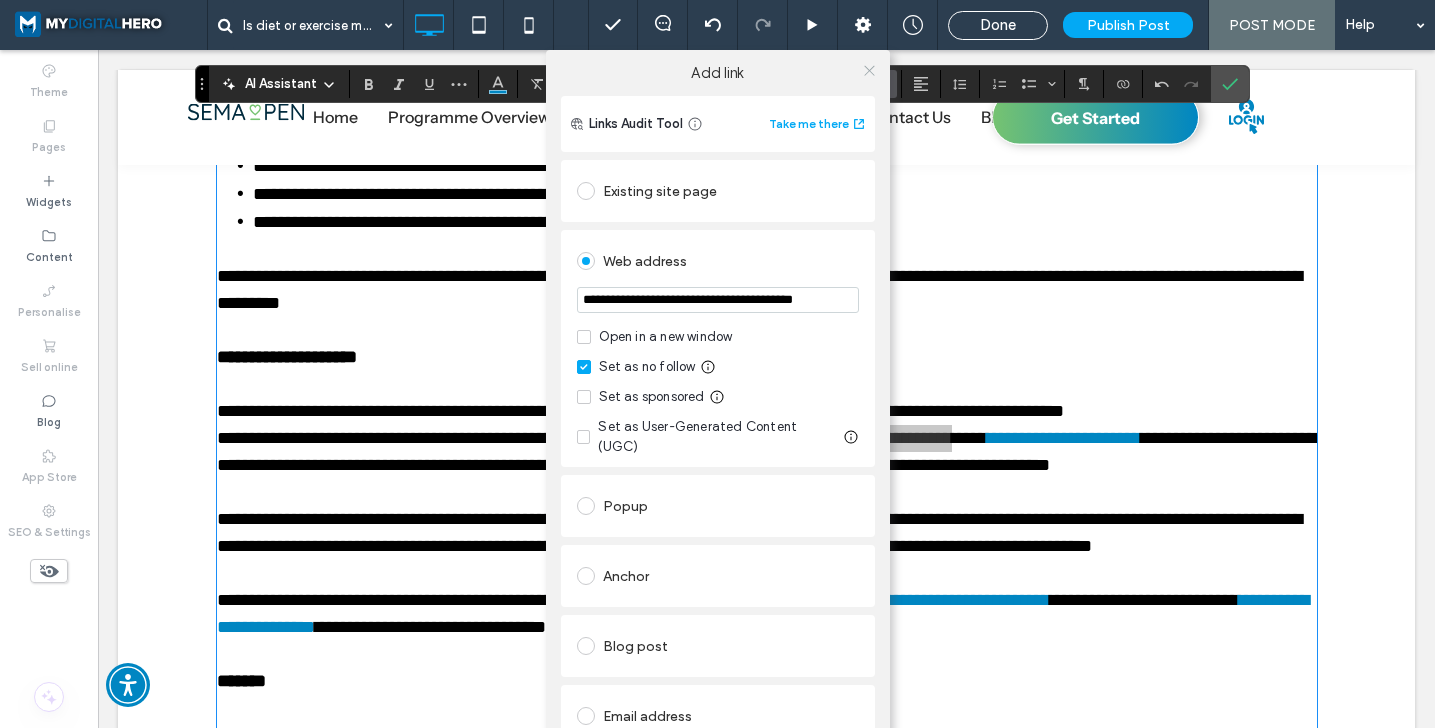 click 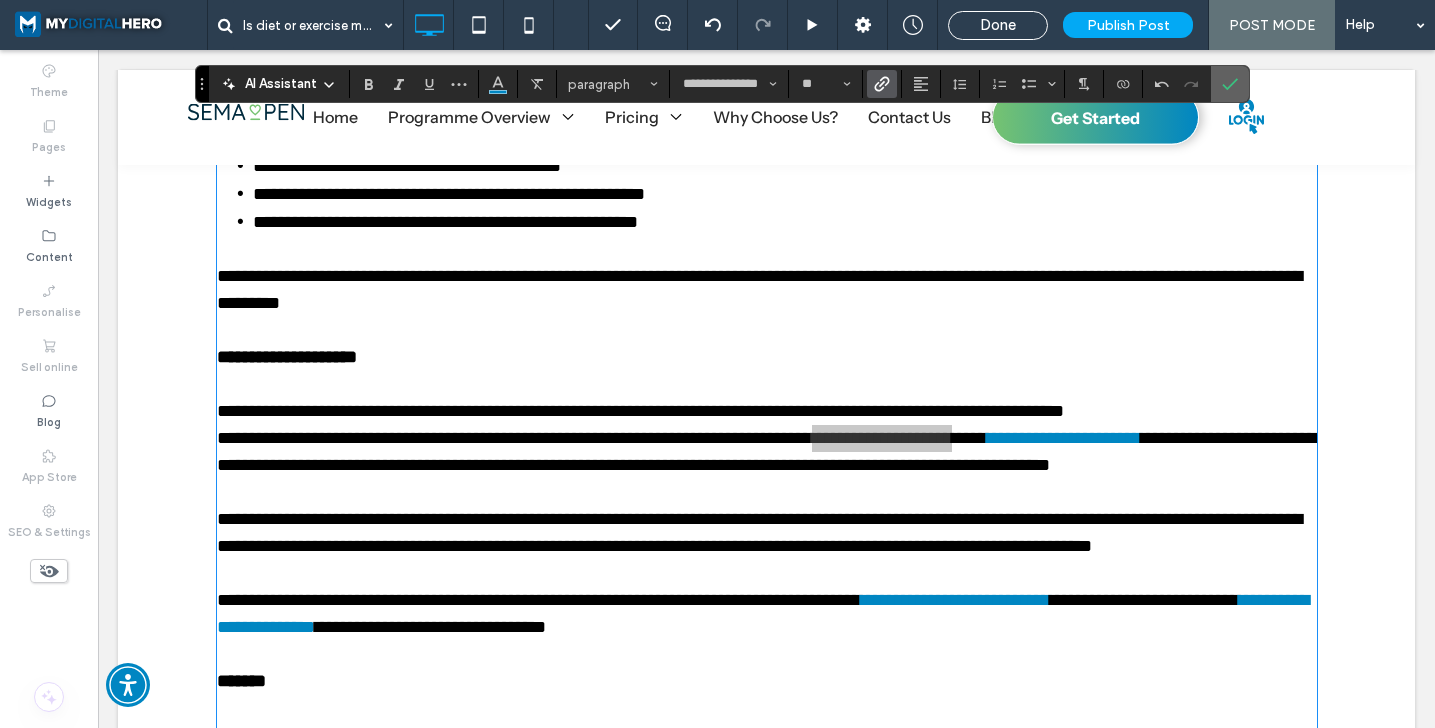click at bounding box center (1230, 84) 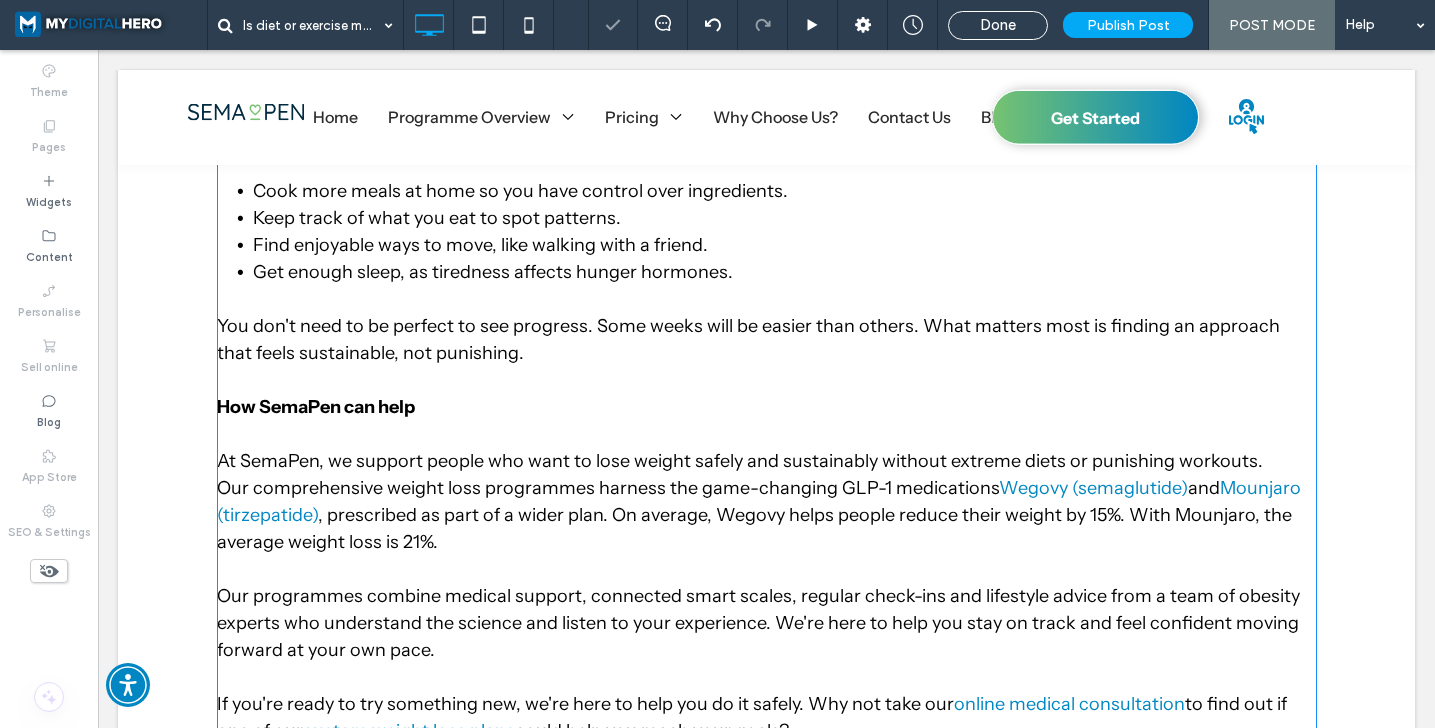 click on "You don't need to be perfect to see progress. Some weeks will be easier than others. What matters most is finding an approach that feels sustainable, not punishing." at bounding box center [767, 353] 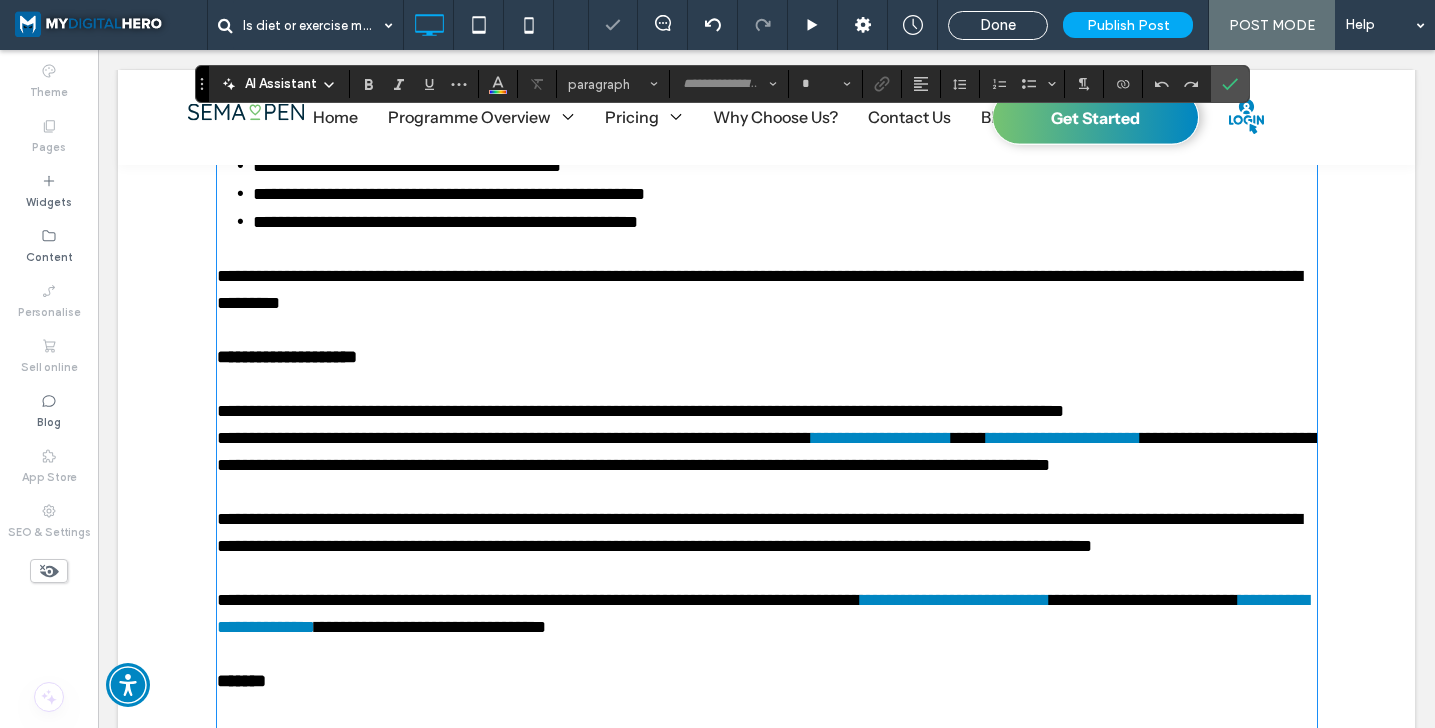 type on "**********" 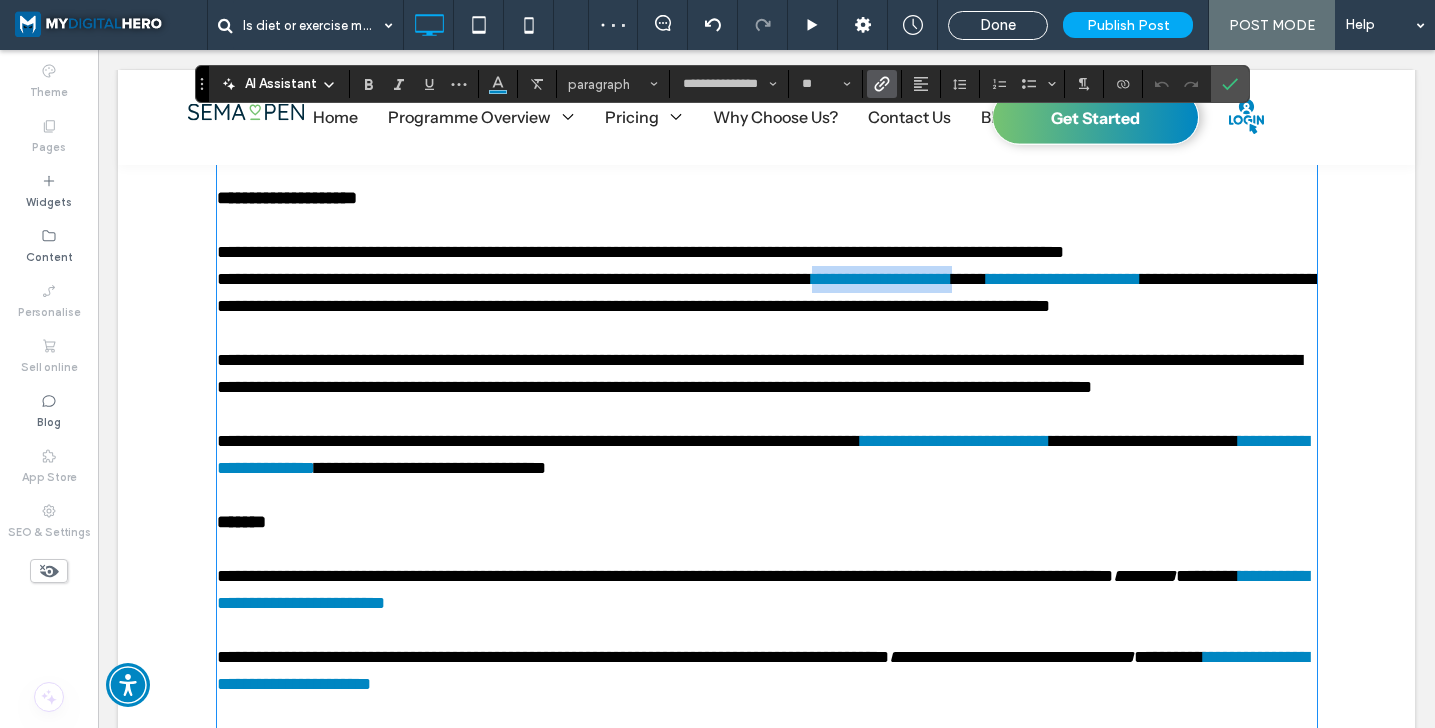 scroll, scrollTop: 4856, scrollLeft: 0, axis: vertical 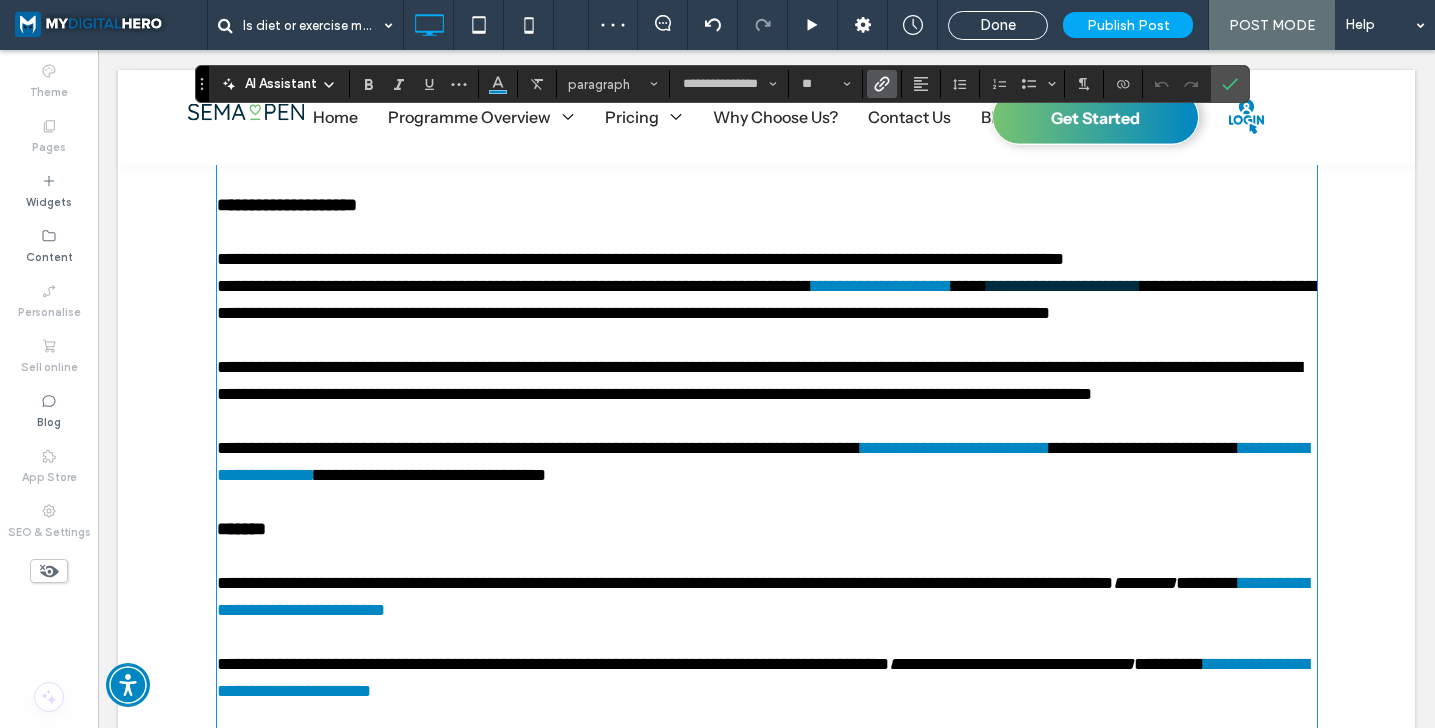 click on "**********" at bounding box center (1064, 286) 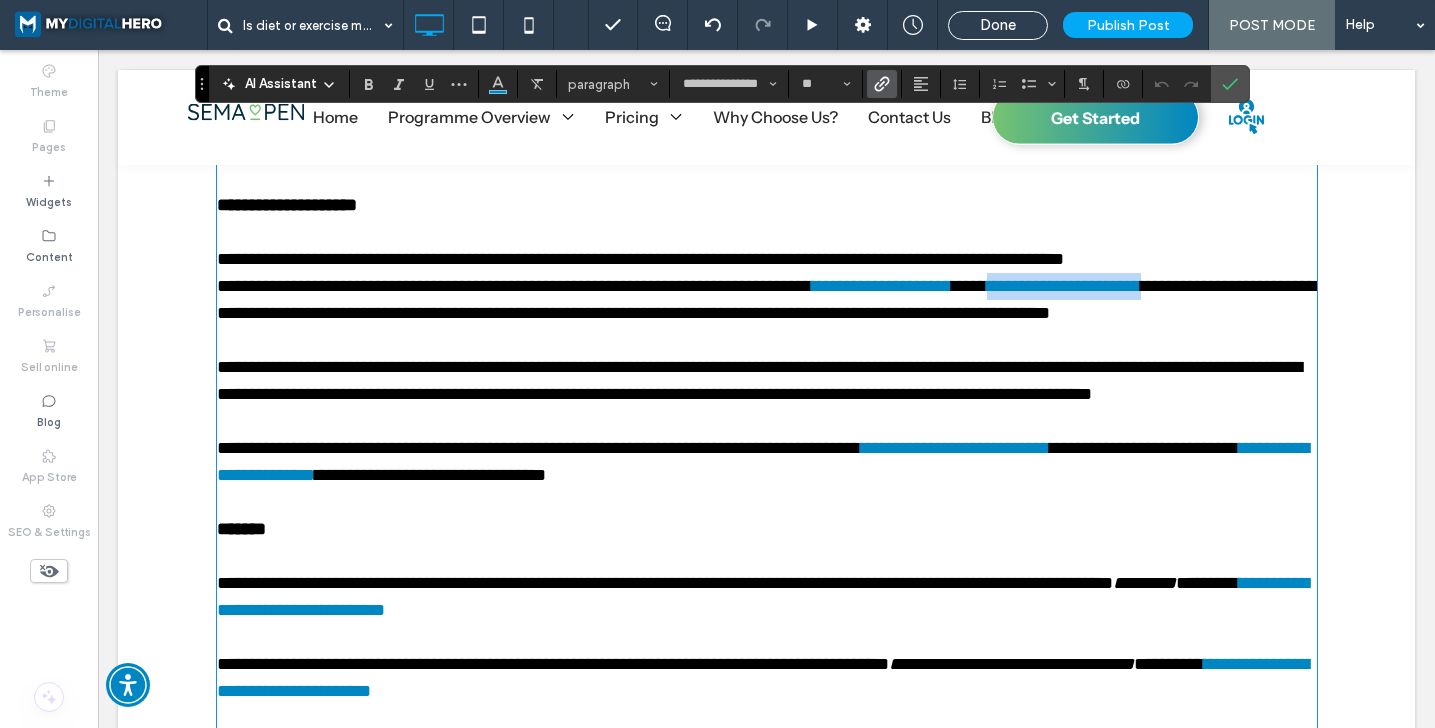 drag, startPoint x: 1214, startPoint y: 282, endPoint x: 315, endPoint y: 300, distance: 899.1802 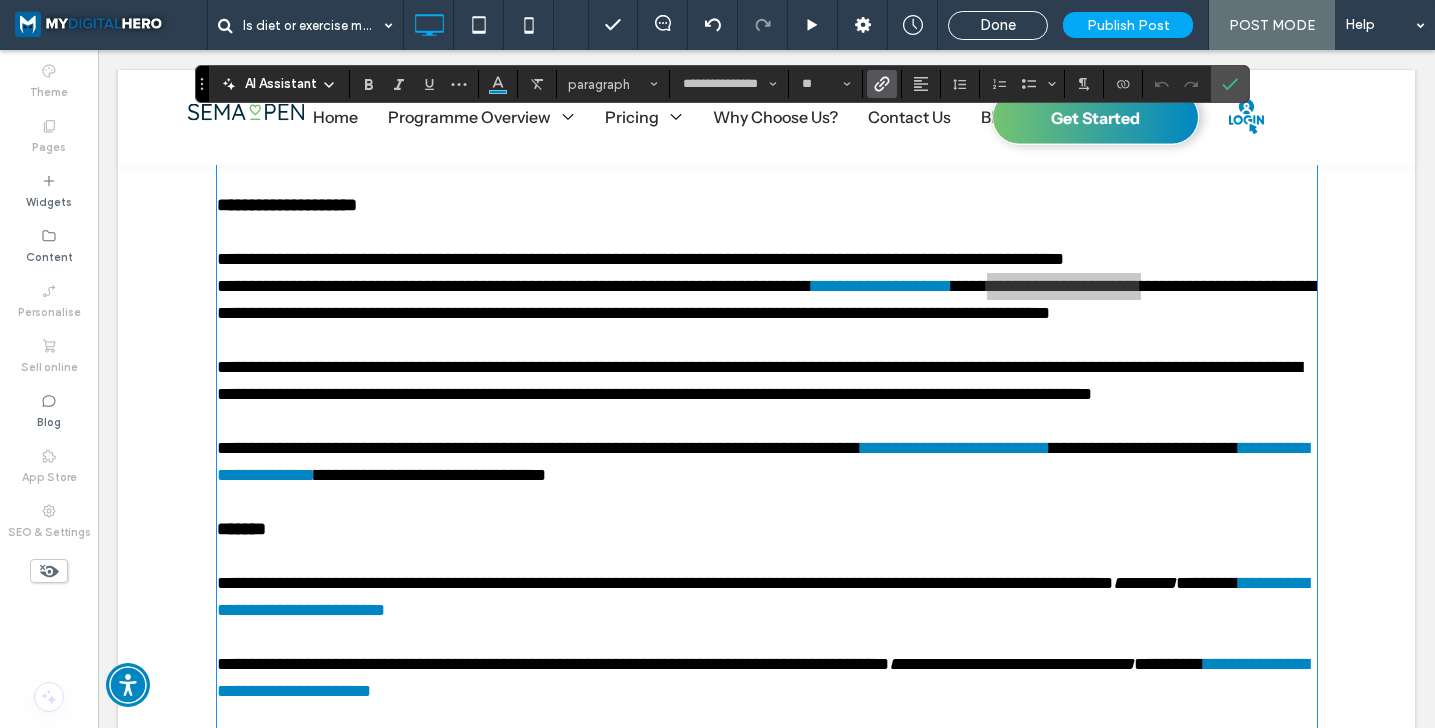 click 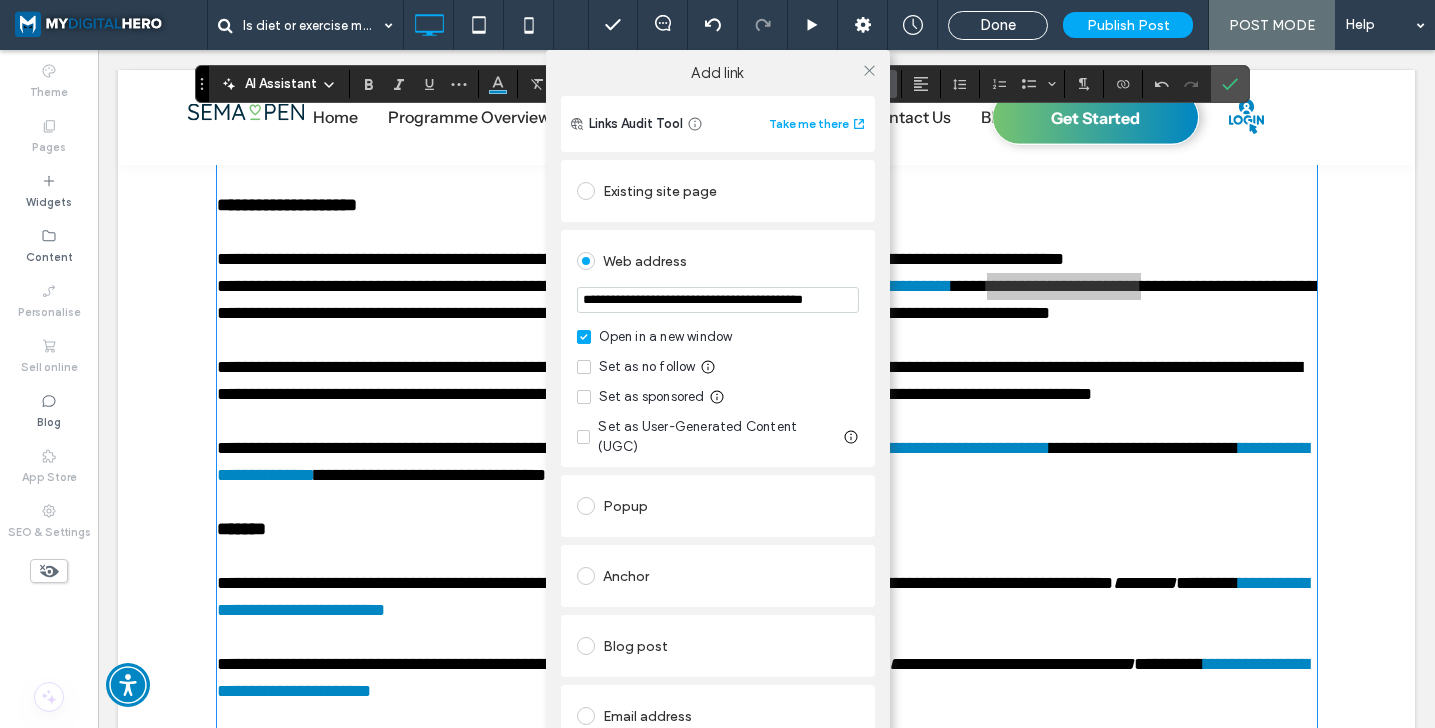 click on "Set as no follow" at bounding box center (636, 367) 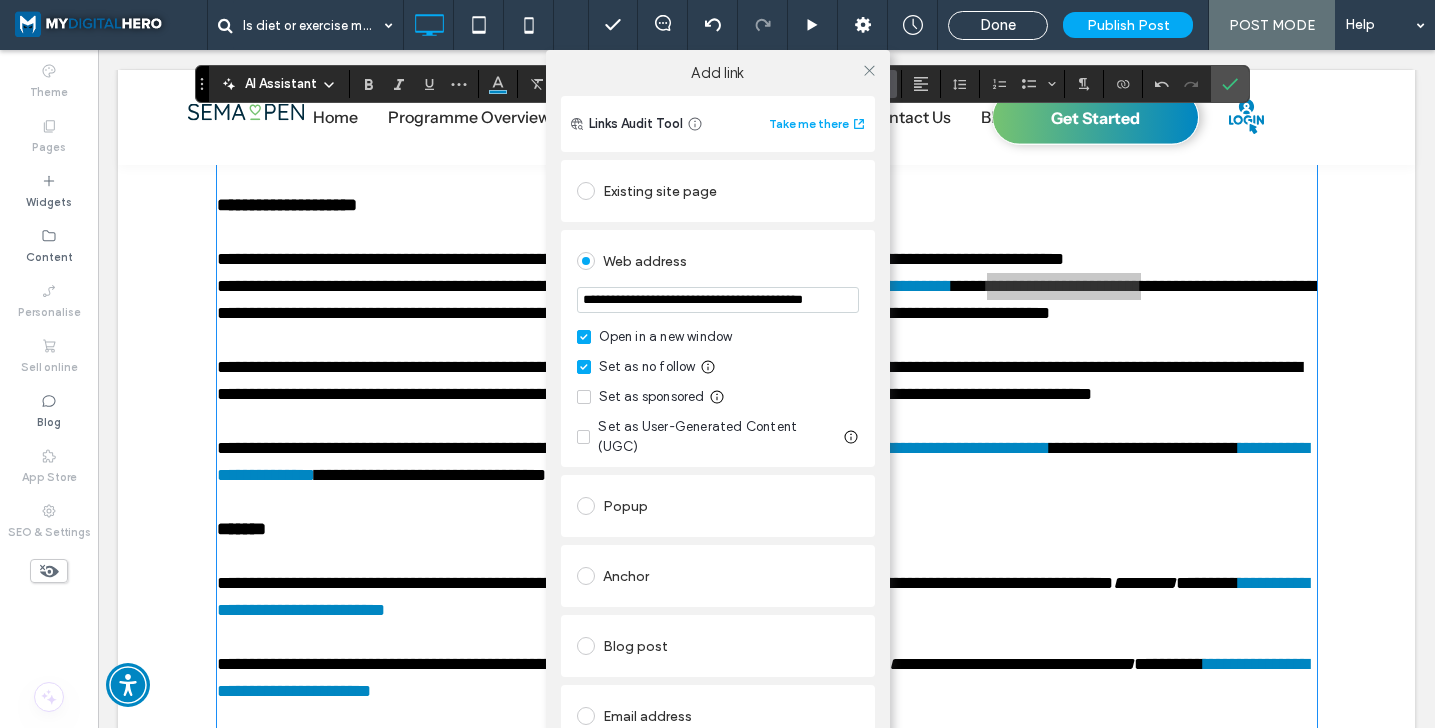 click 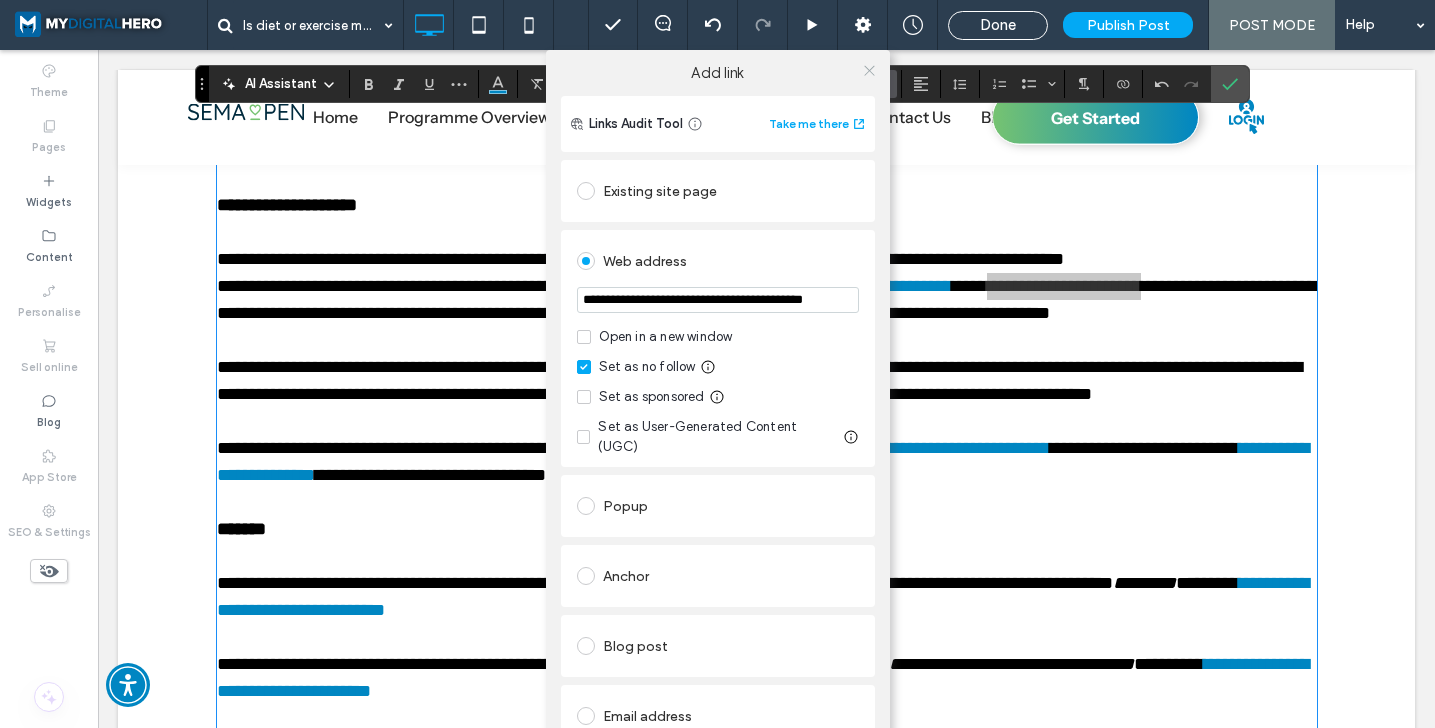 click 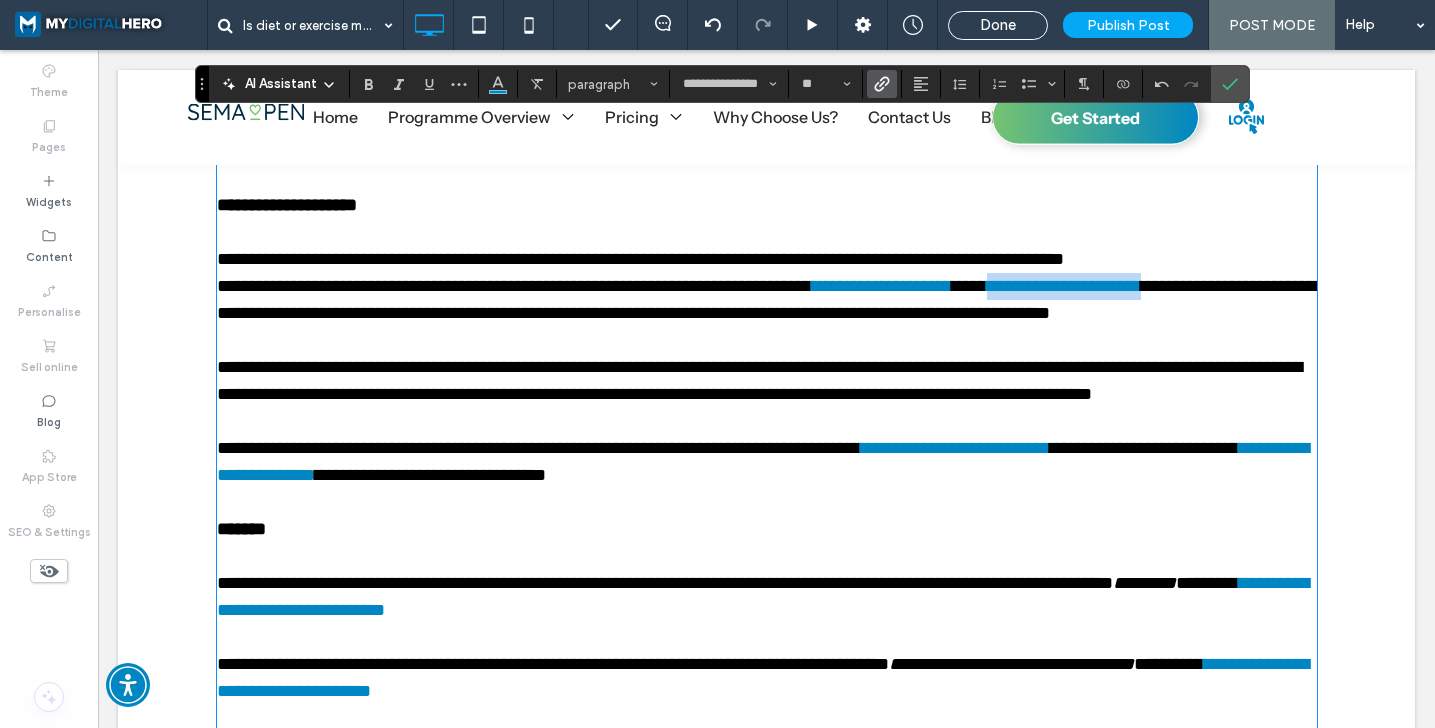 scroll, scrollTop: 4704, scrollLeft: 0, axis: vertical 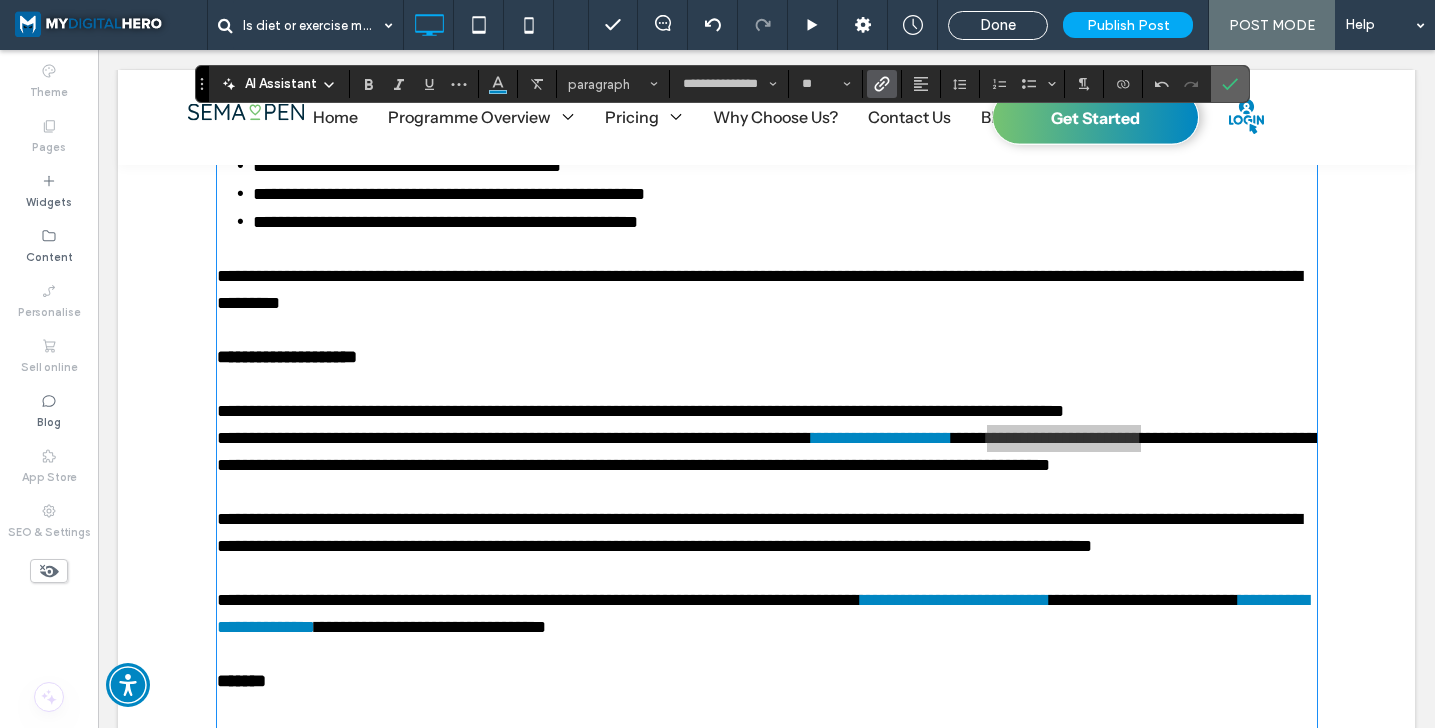 click 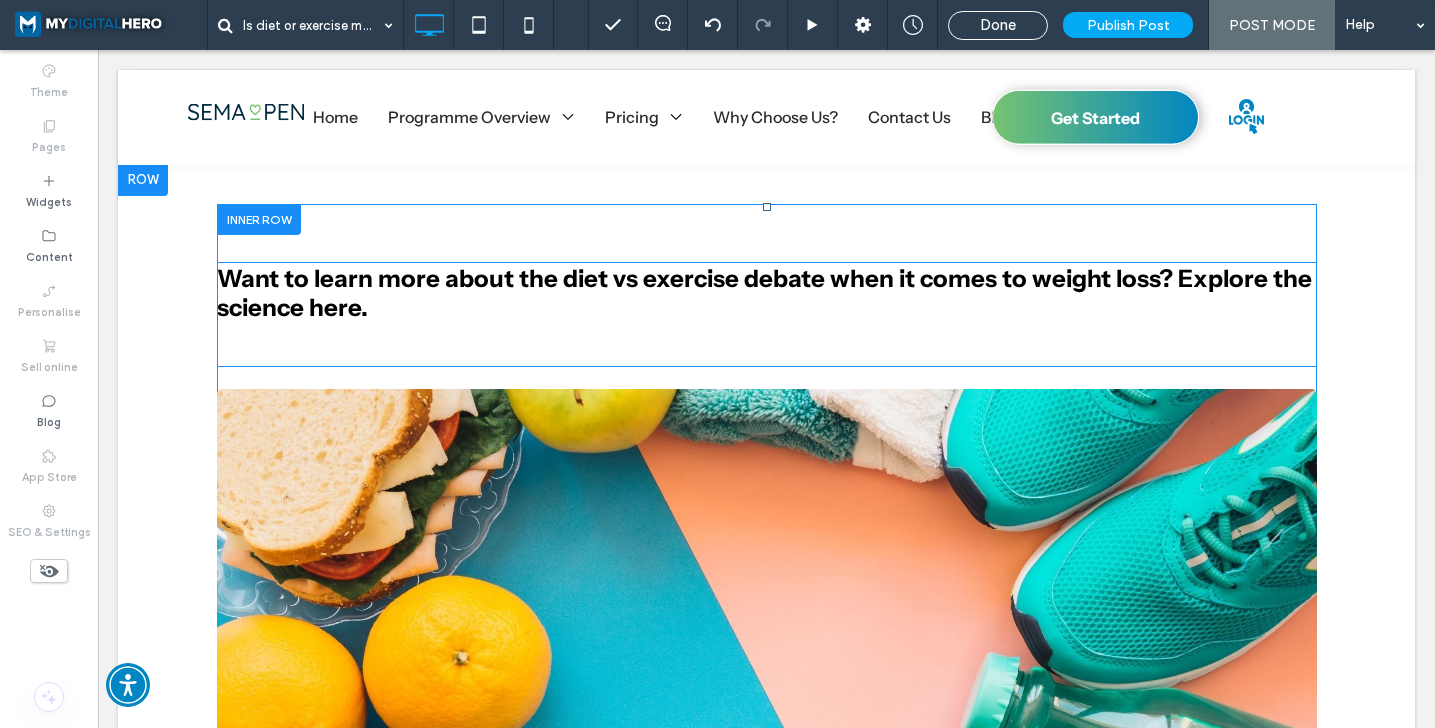 scroll, scrollTop: 544, scrollLeft: 0, axis: vertical 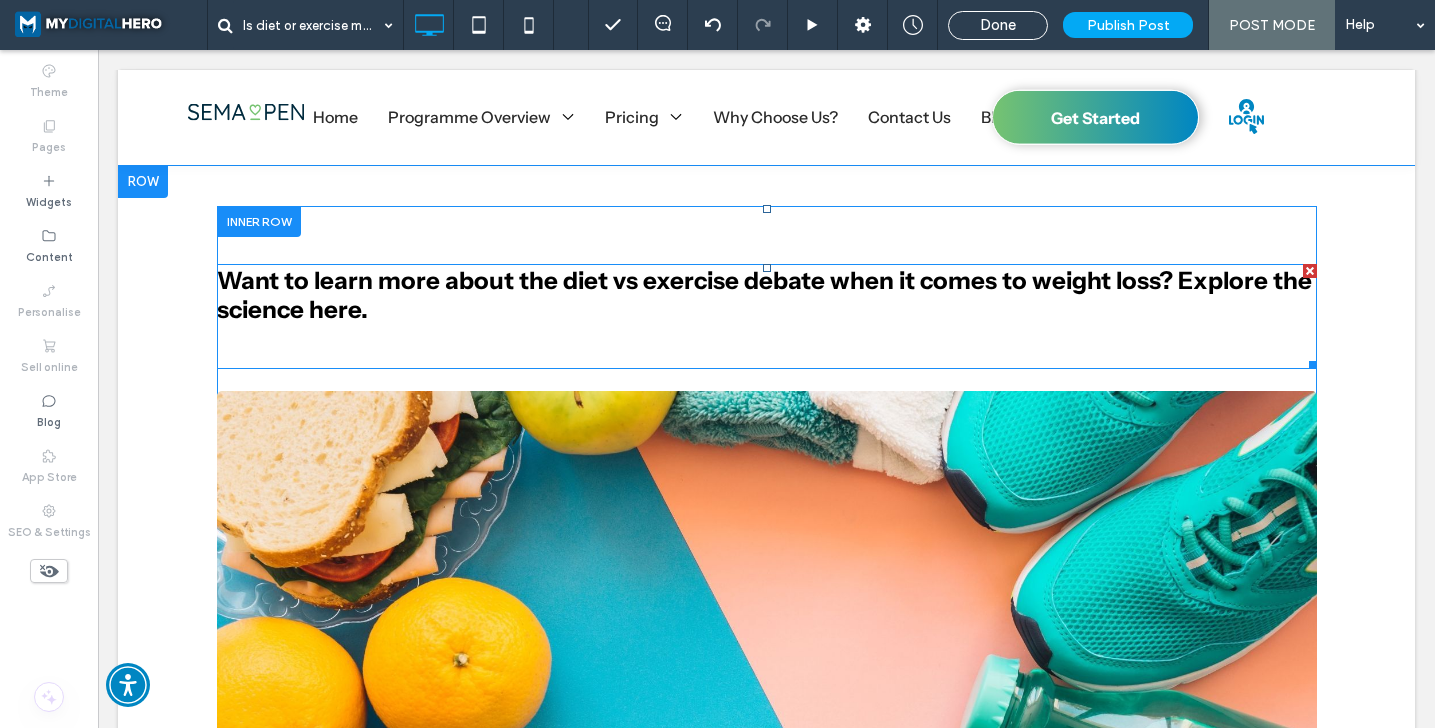 click on "Want to learn more about the diet vs exercise debate when it comes to weight loss? Explore the science here." at bounding box center [767, 295] 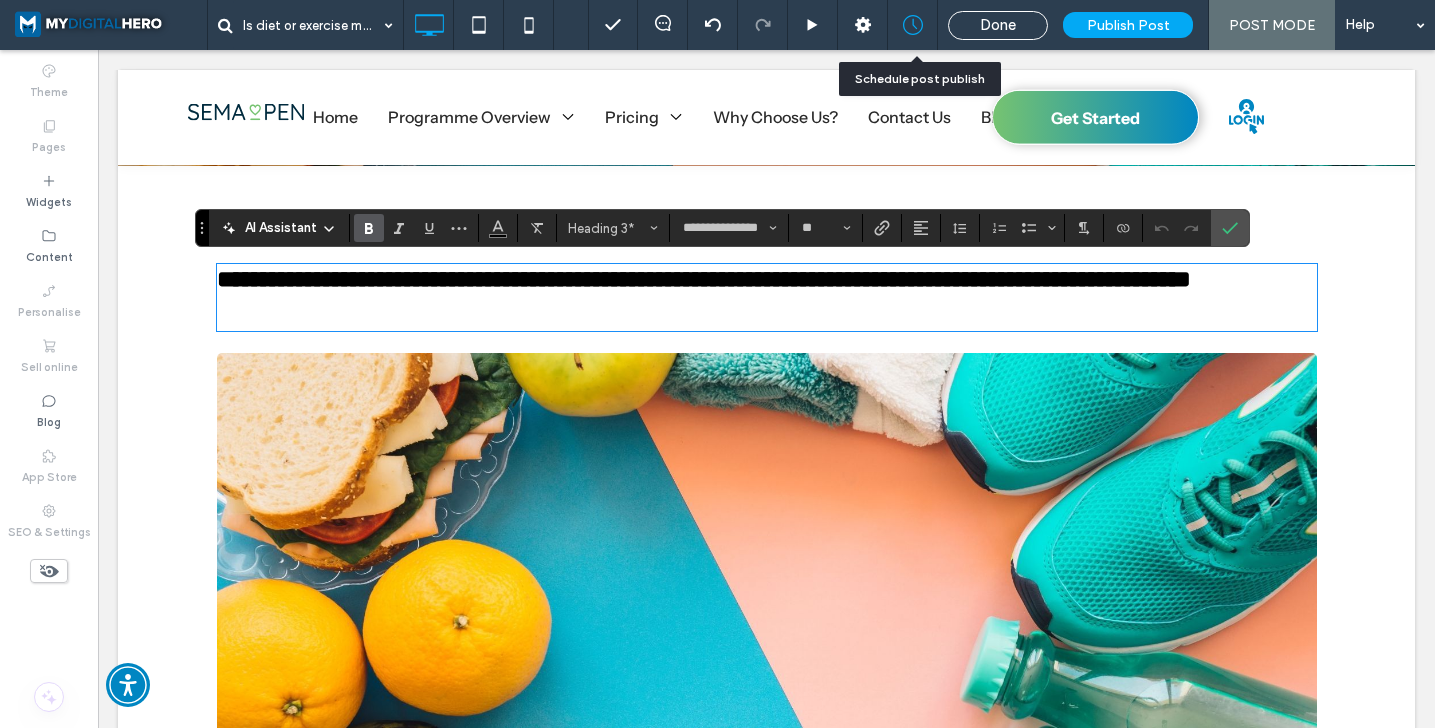 click 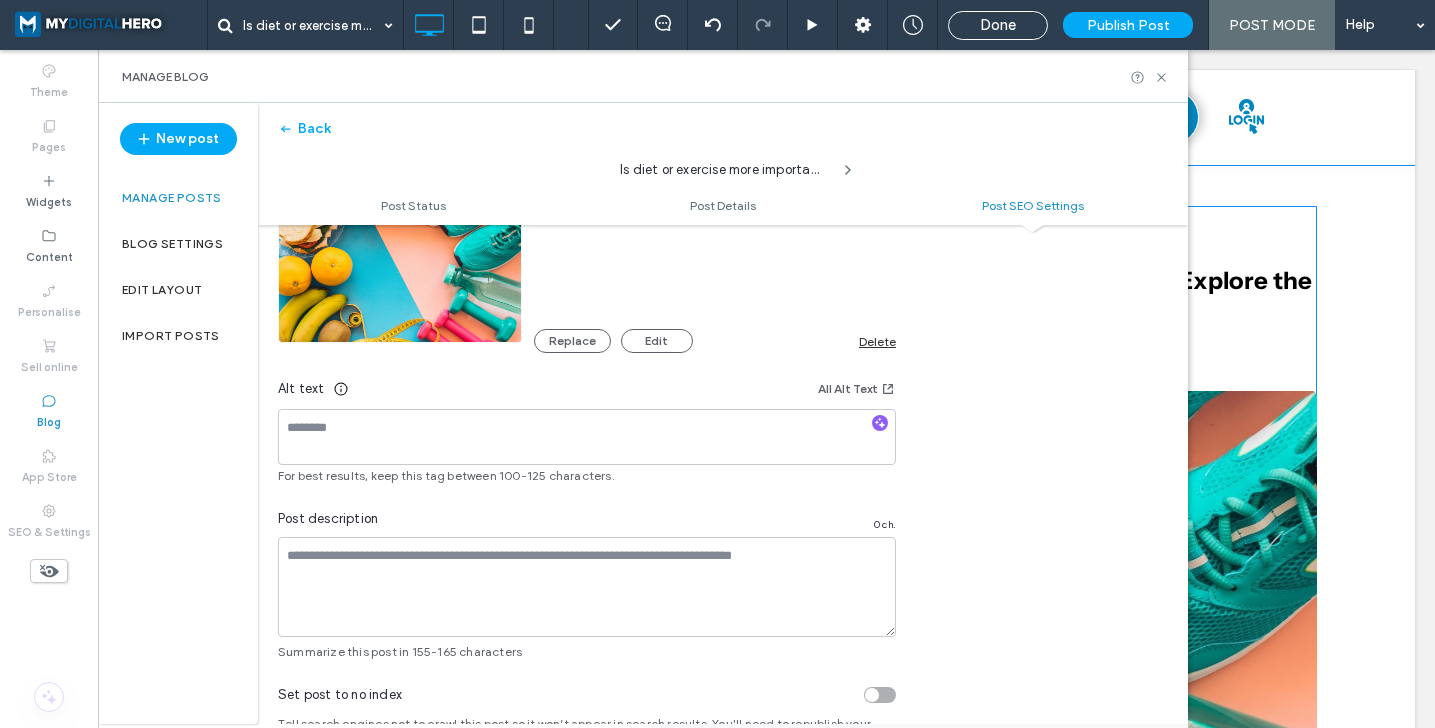 scroll, scrollTop: 1232, scrollLeft: 0, axis: vertical 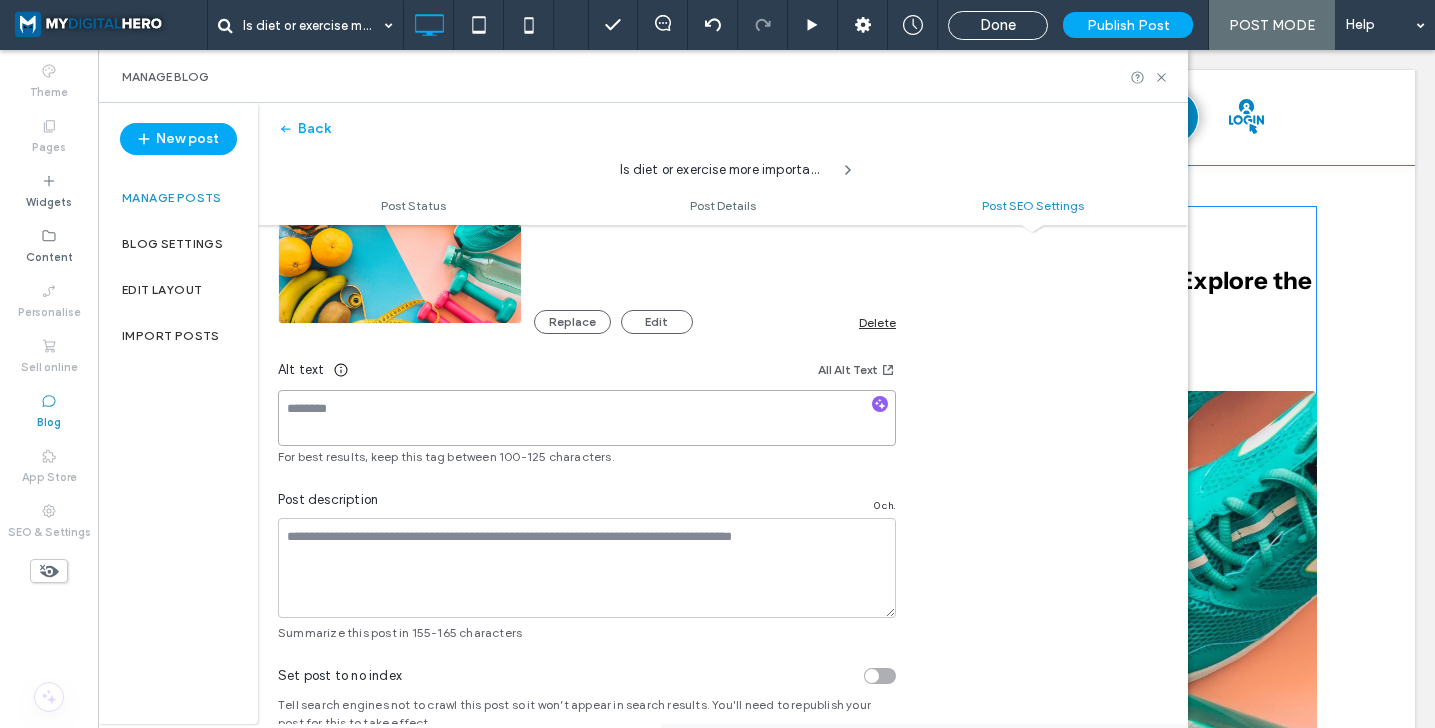 click at bounding box center [587, 418] 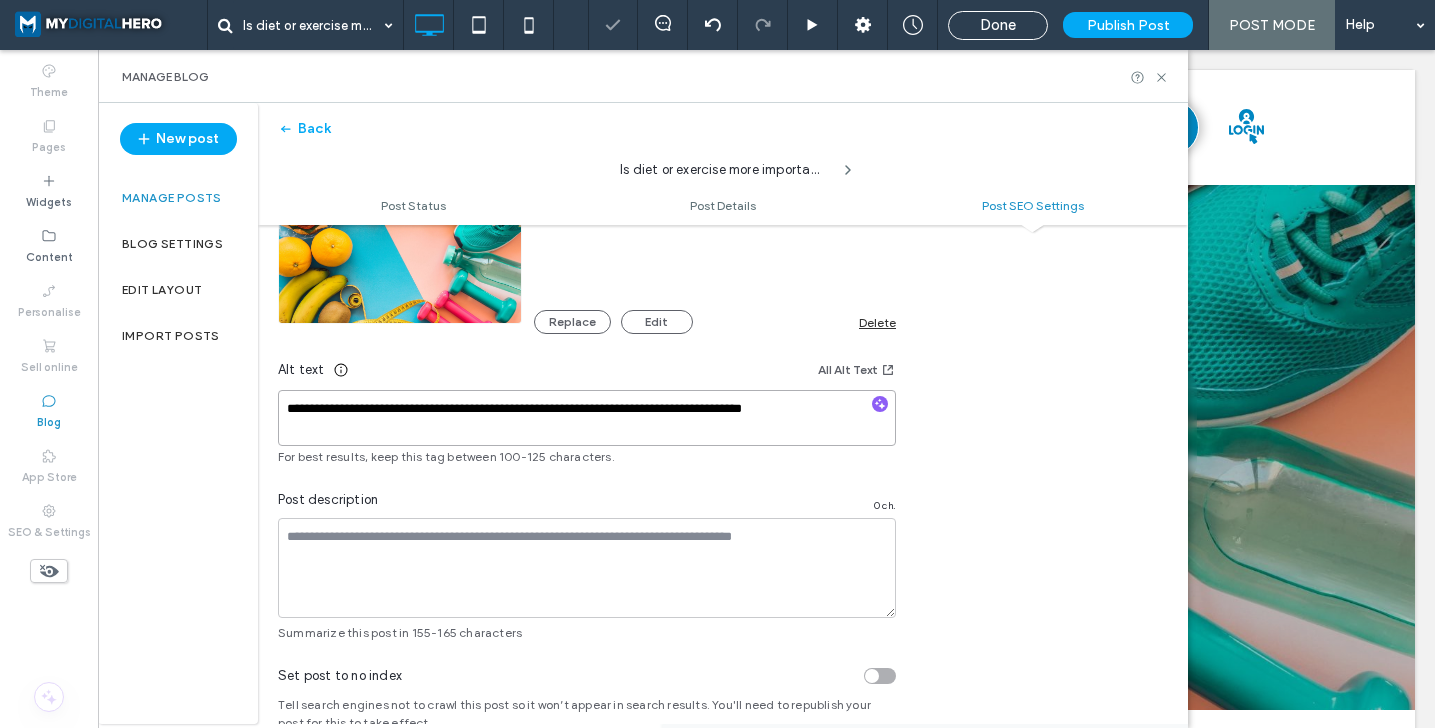 type on "**********" 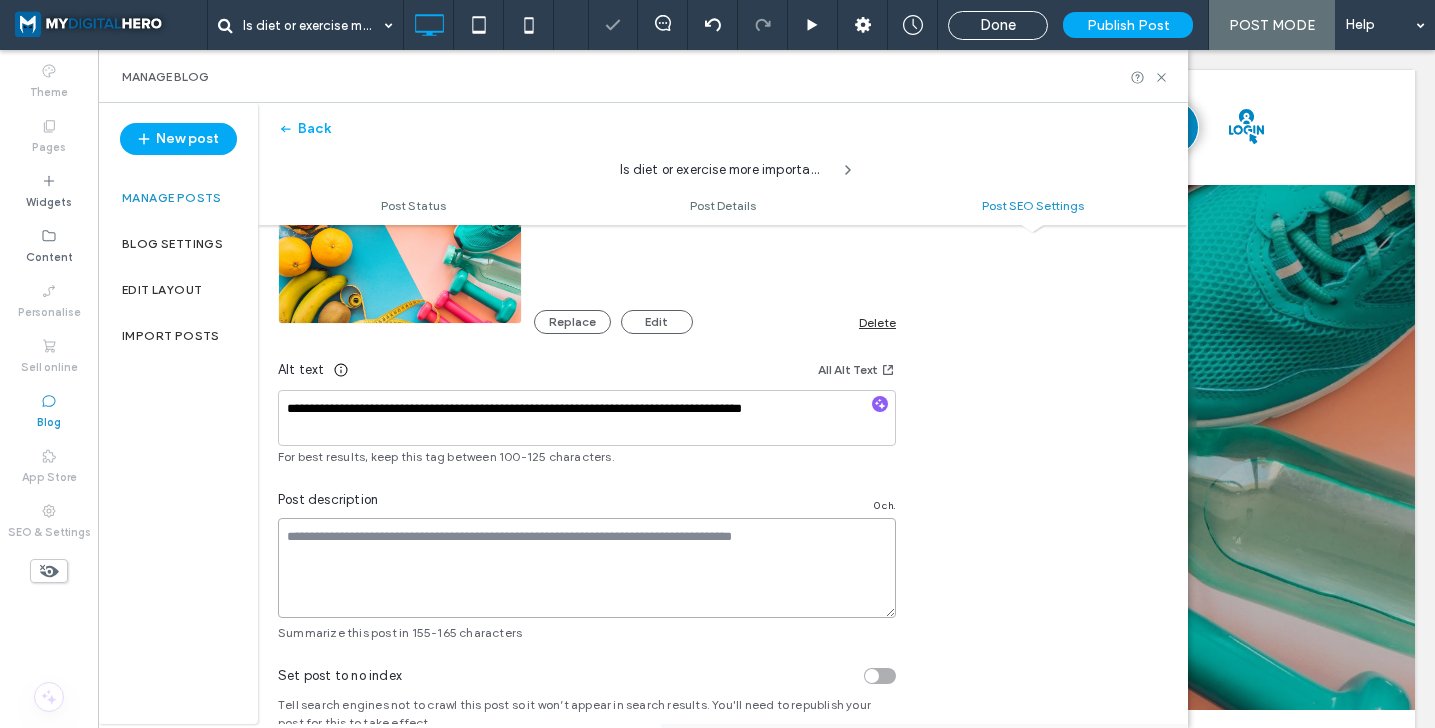 scroll, scrollTop: 0, scrollLeft: 0, axis: both 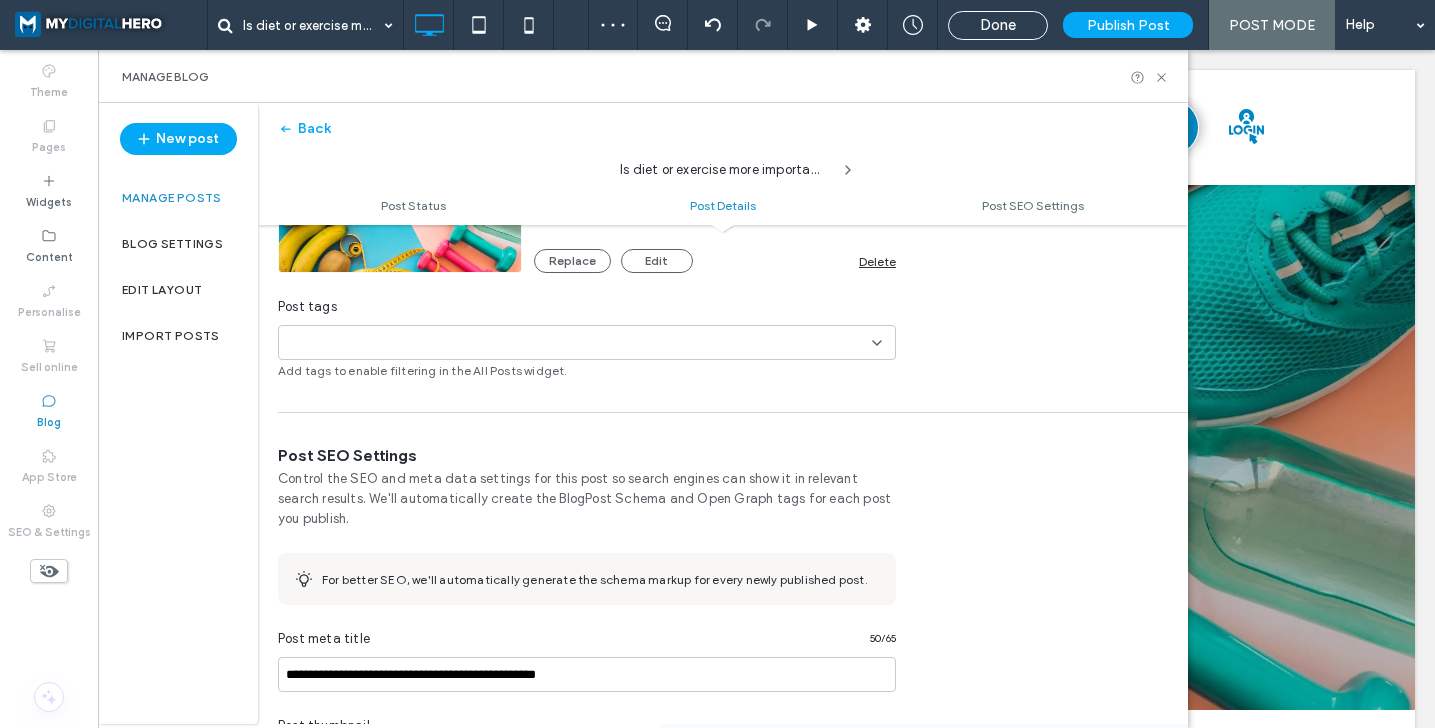 type on "**********" 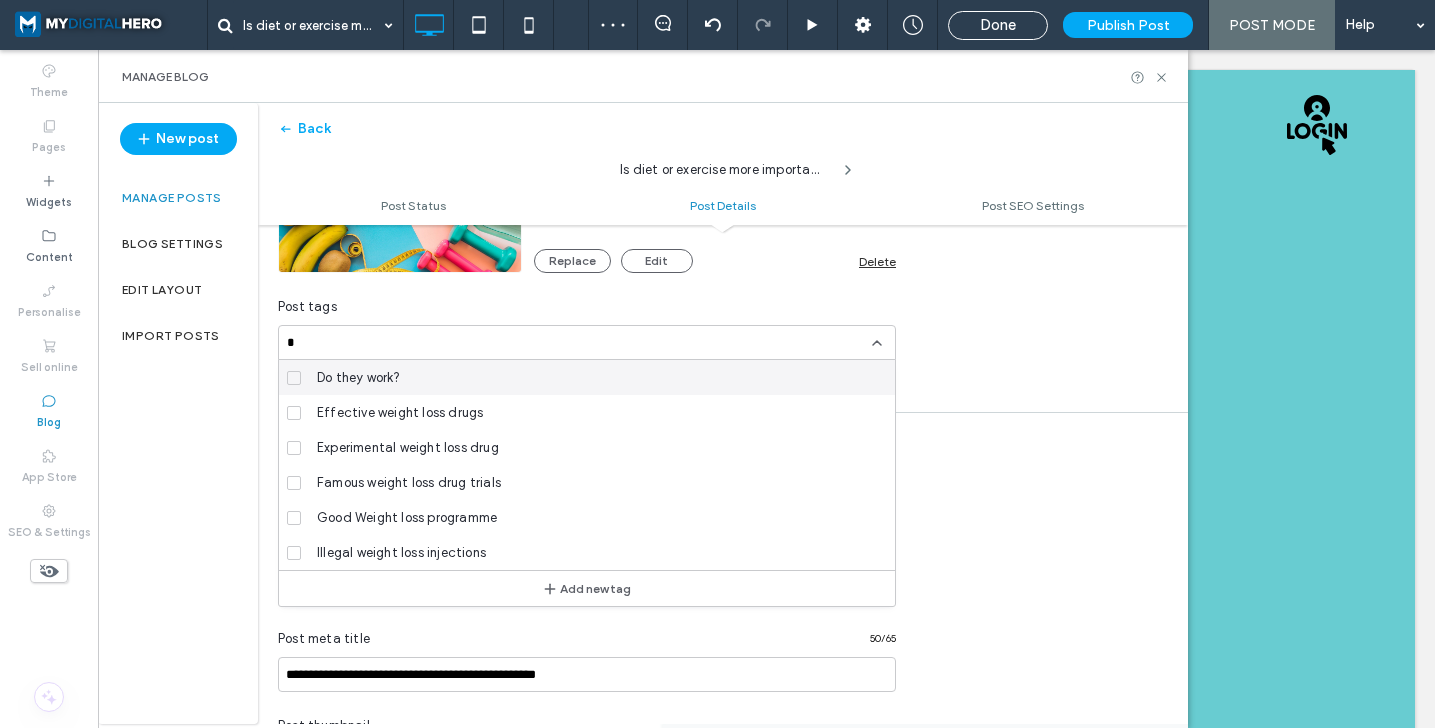 type on "**" 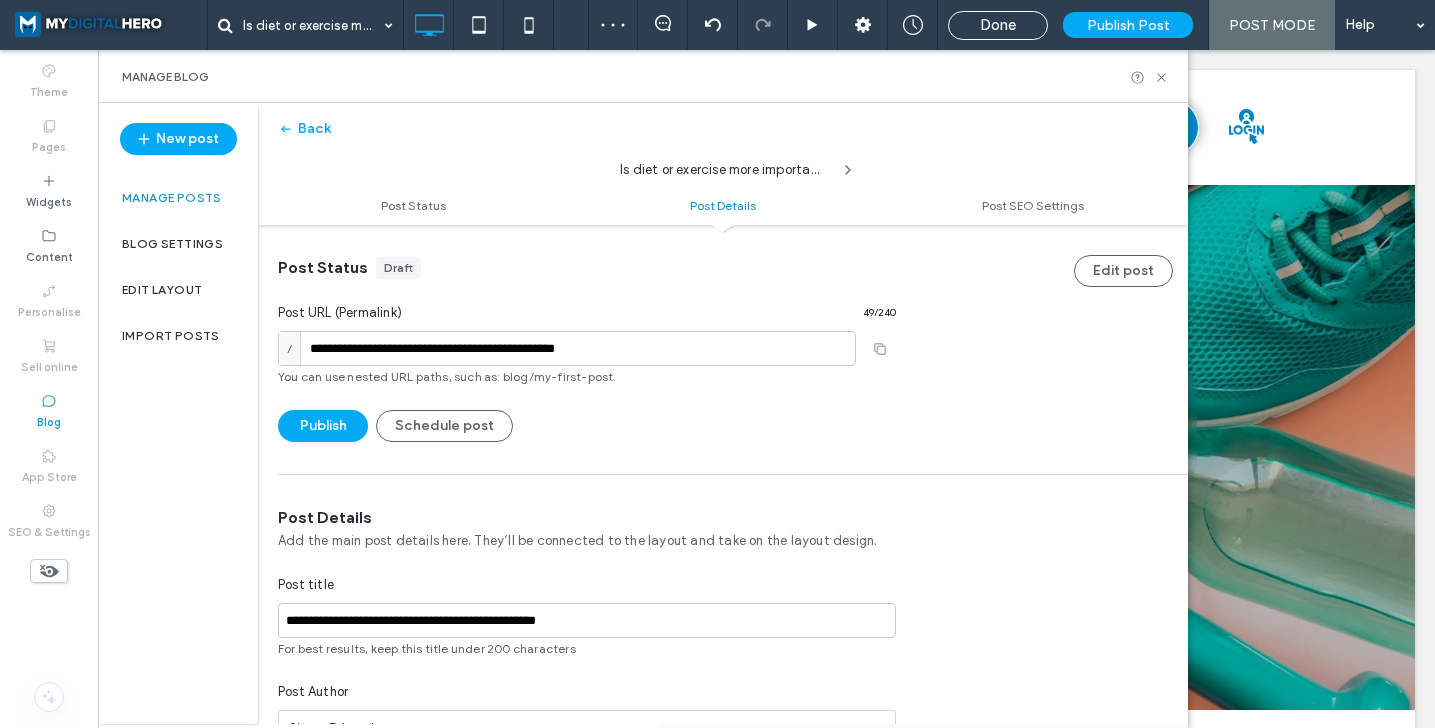 scroll, scrollTop: 0, scrollLeft: 0, axis: both 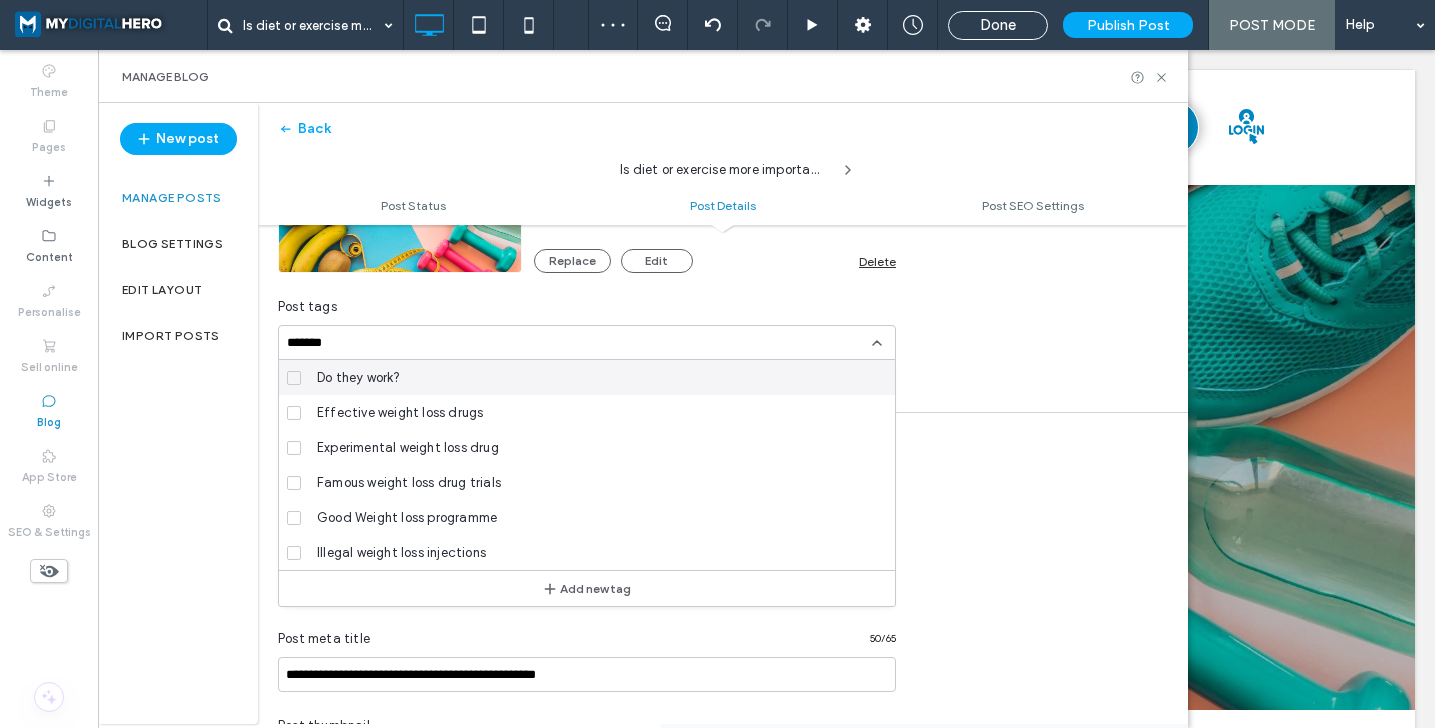 type on "********" 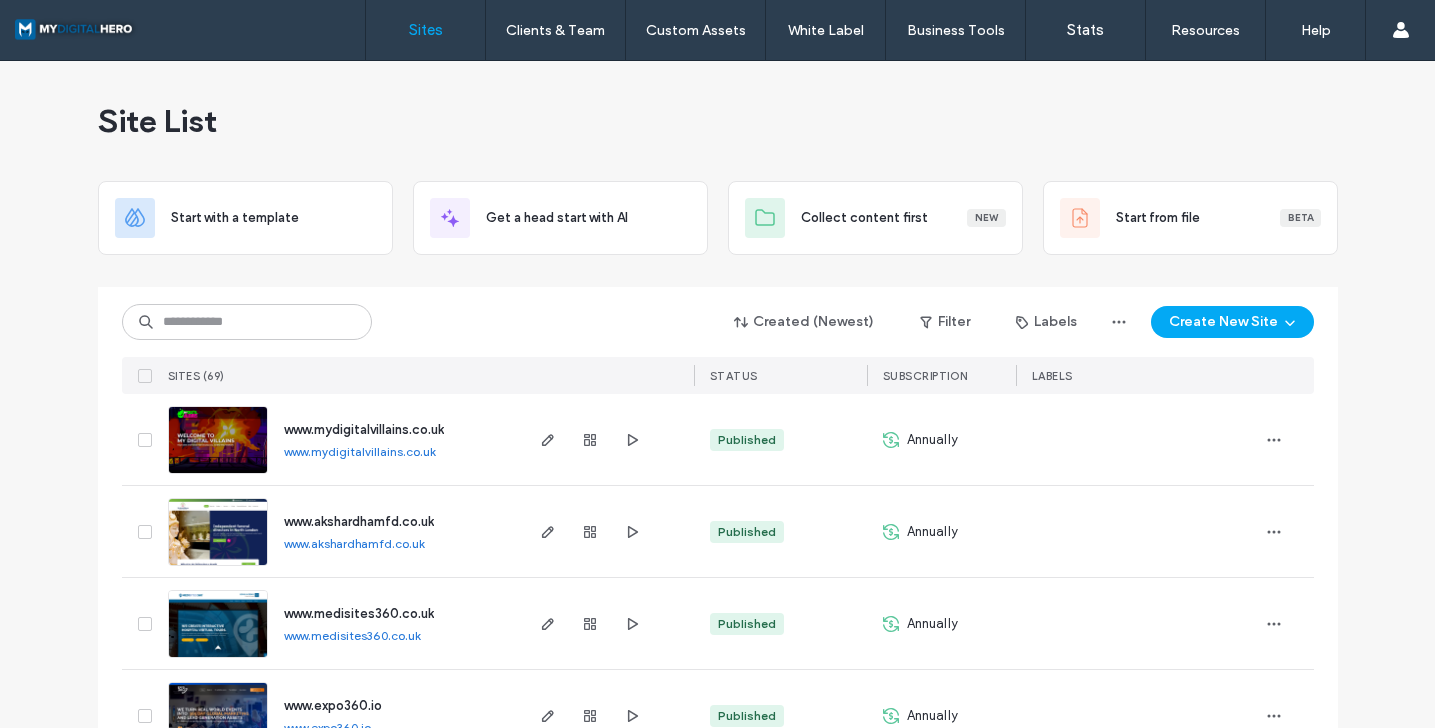 scroll, scrollTop: 0, scrollLeft: 0, axis: both 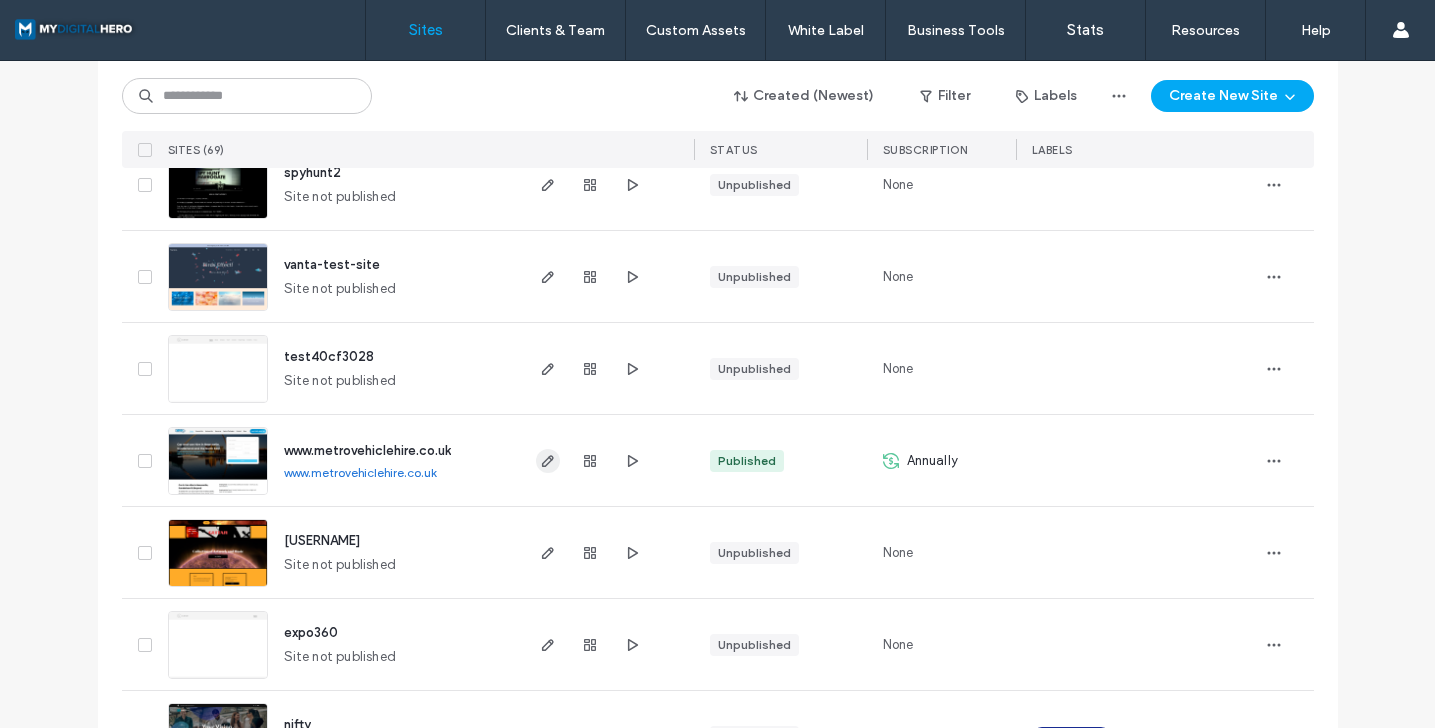 click 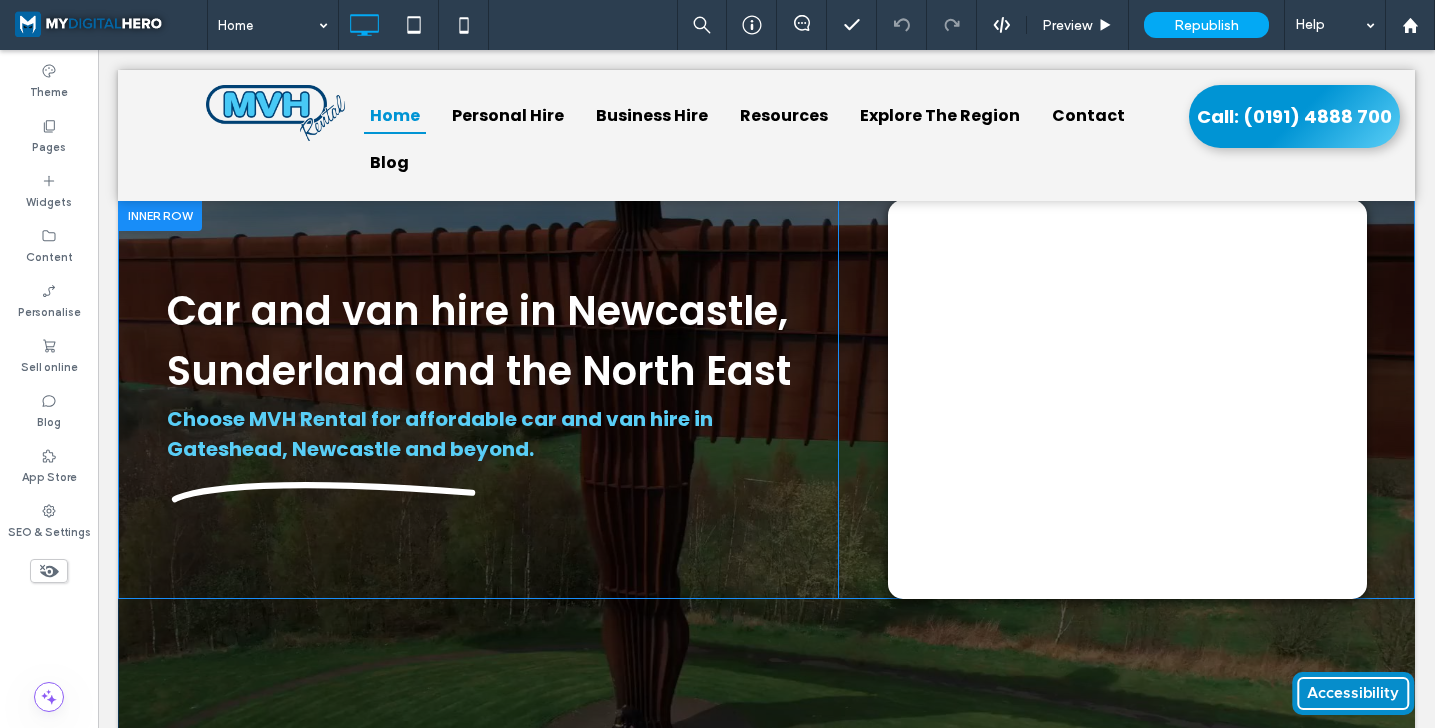 scroll, scrollTop: 0, scrollLeft: 0, axis: both 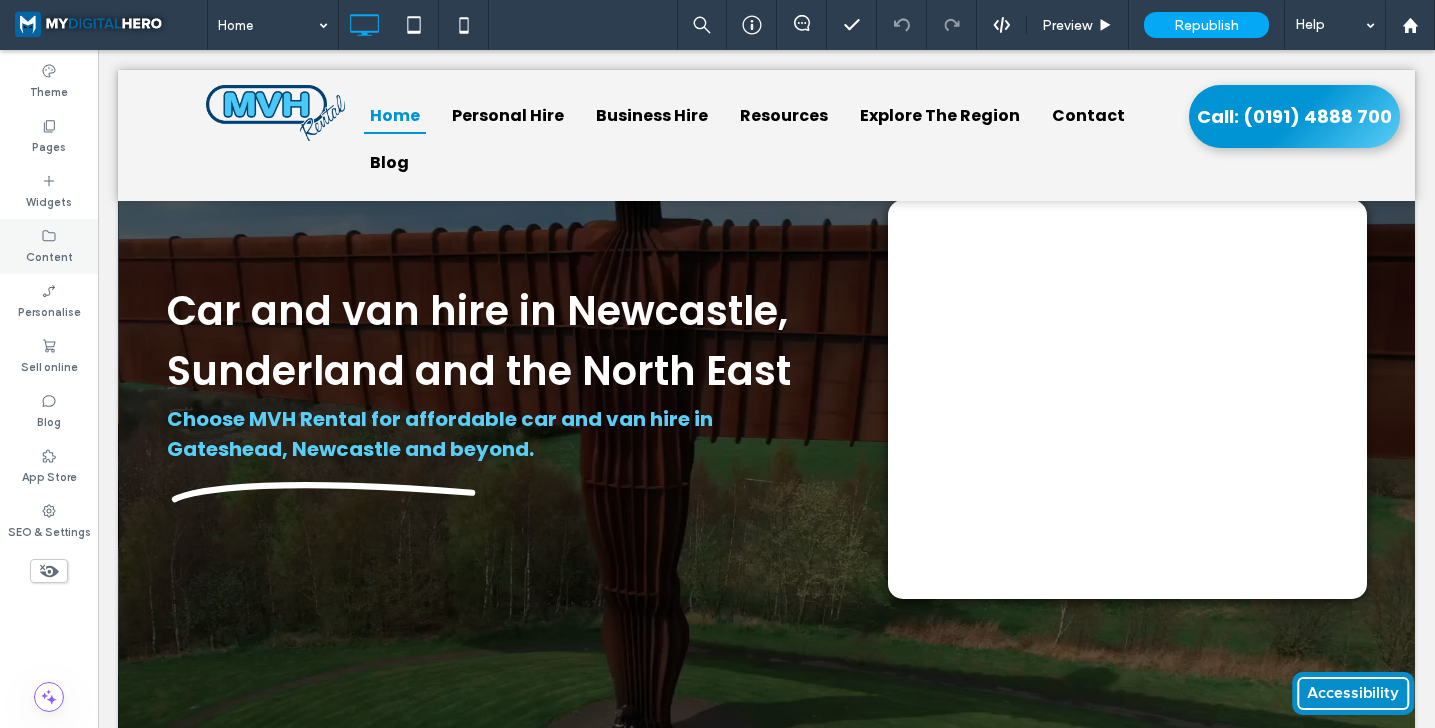 click on "Content" at bounding box center (49, 255) 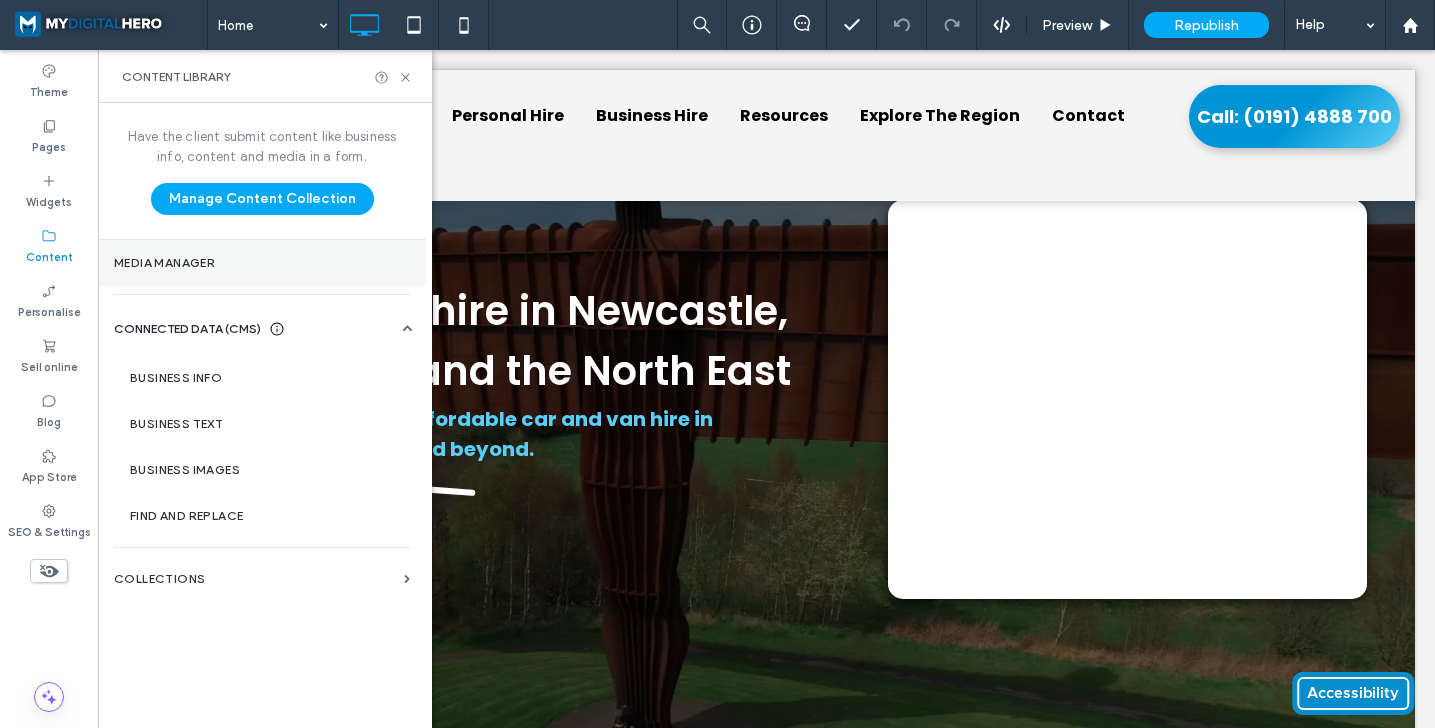 click on "Media Manager" at bounding box center [262, 263] 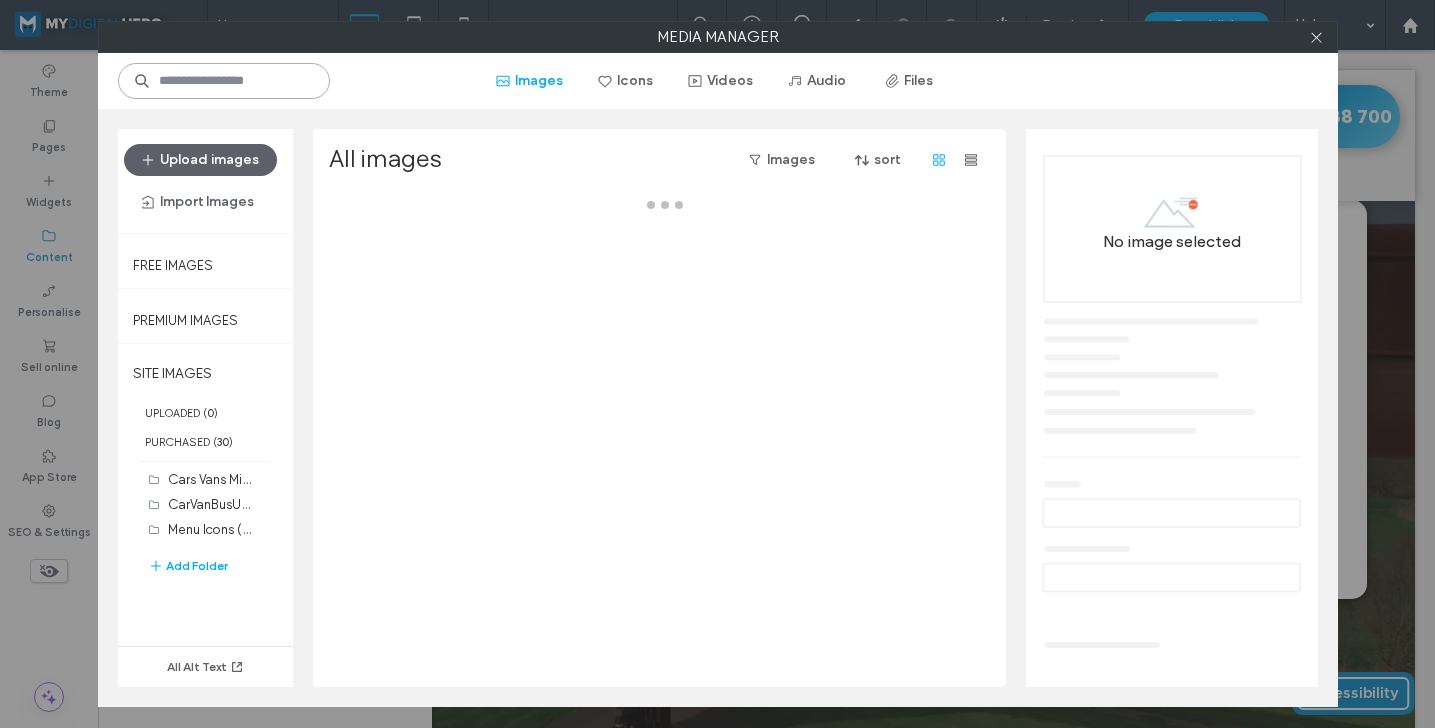 click at bounding box center [224, 81] 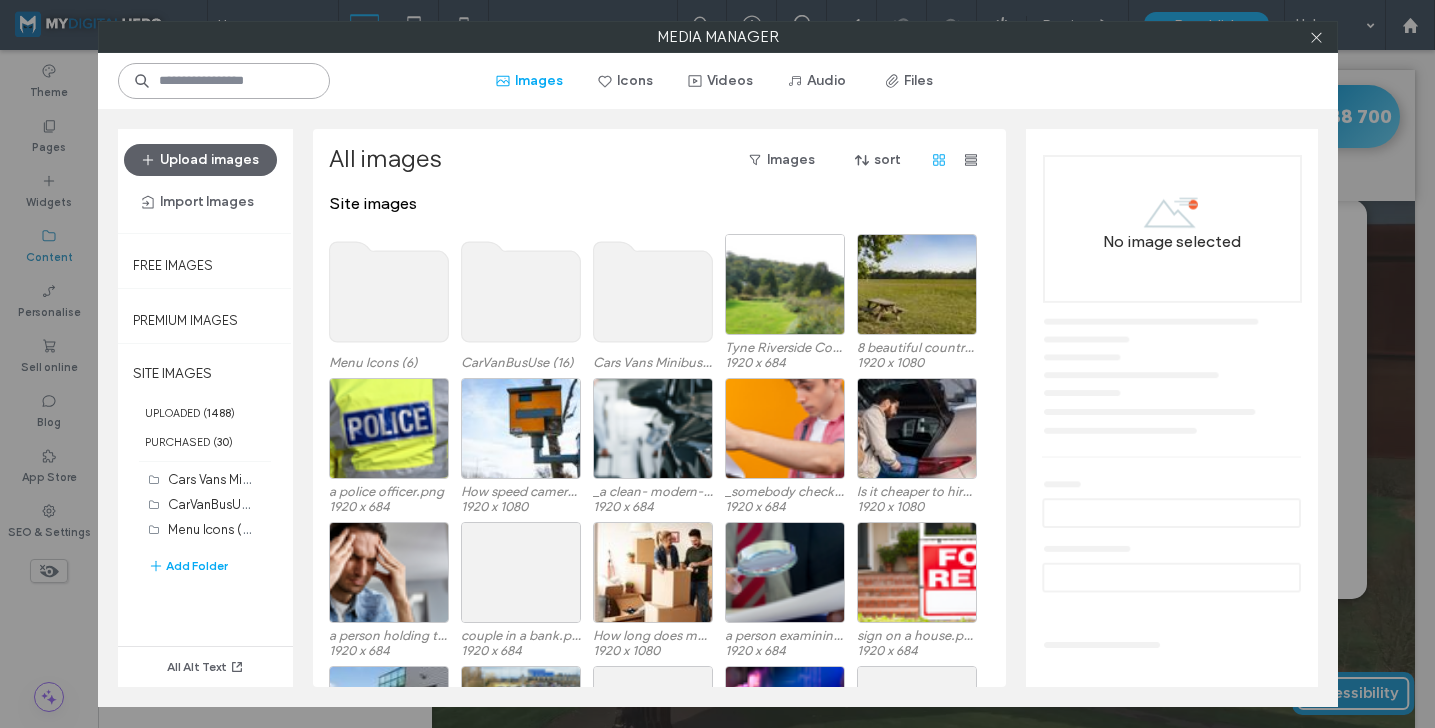 paste on "**********" 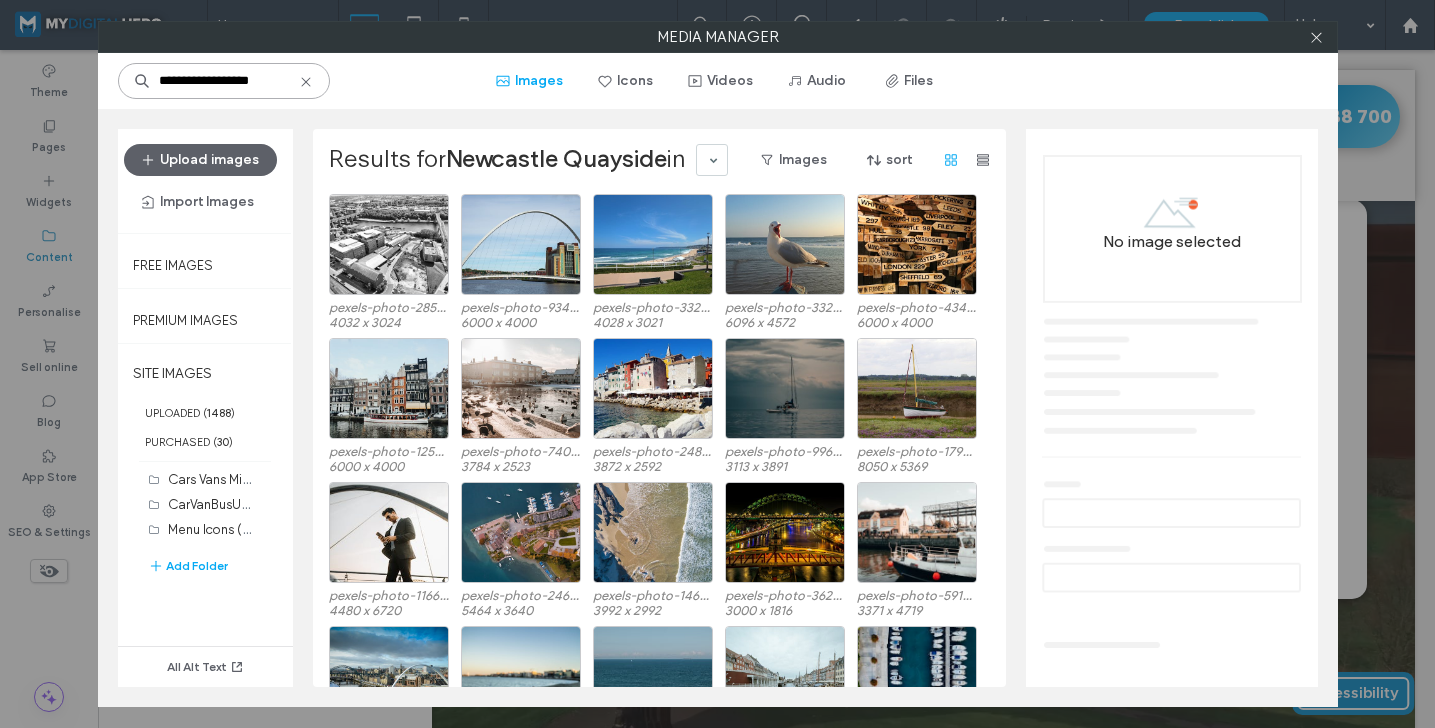 scroll, scrollTop: 0, scrollLeft: 0, axis: both 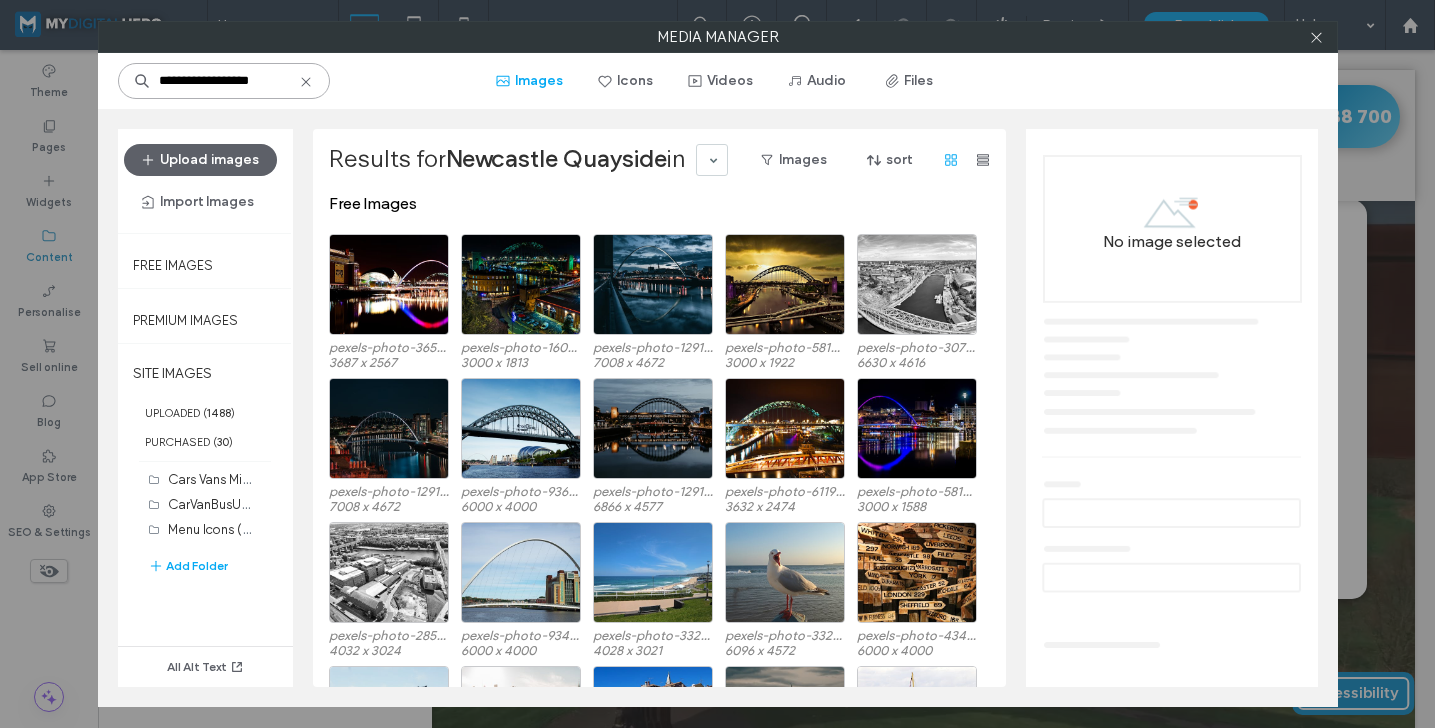 type on "**********" 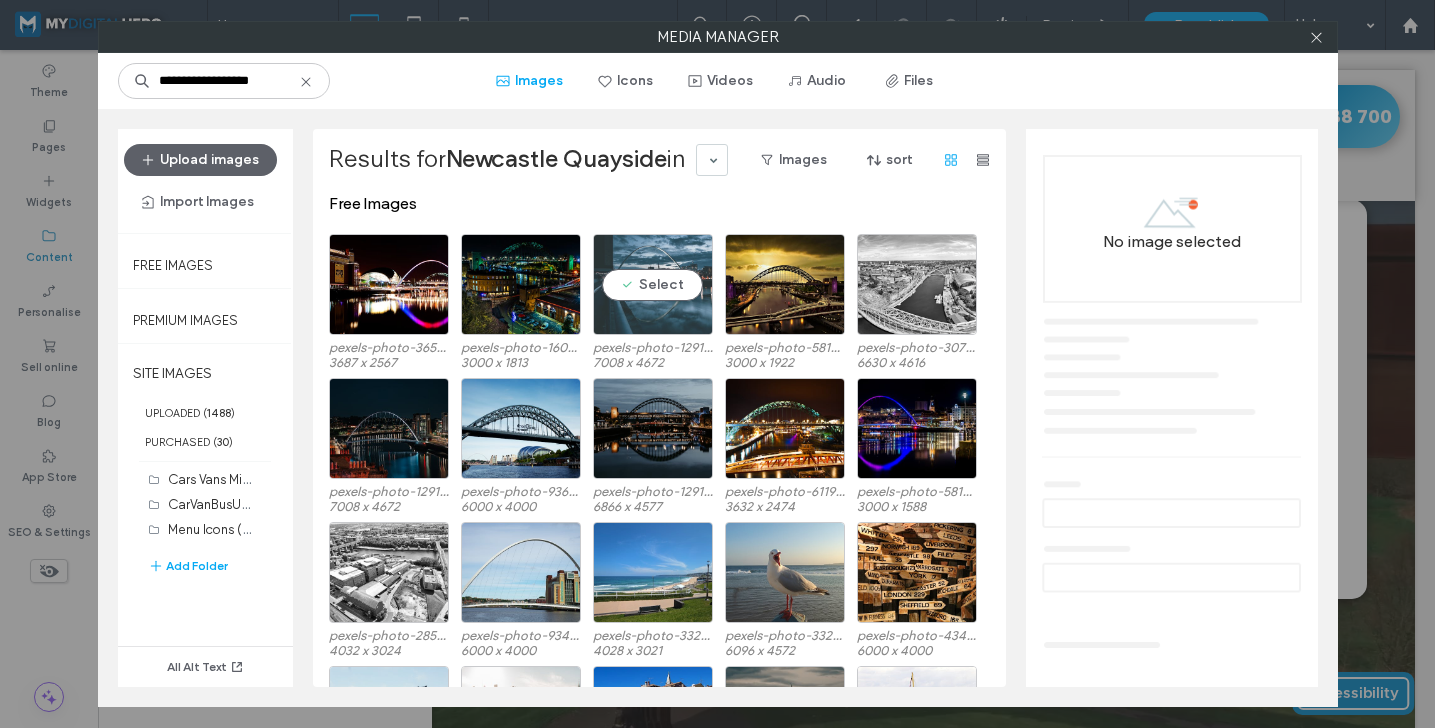 click on "Select" at bounding box center (653, 284) 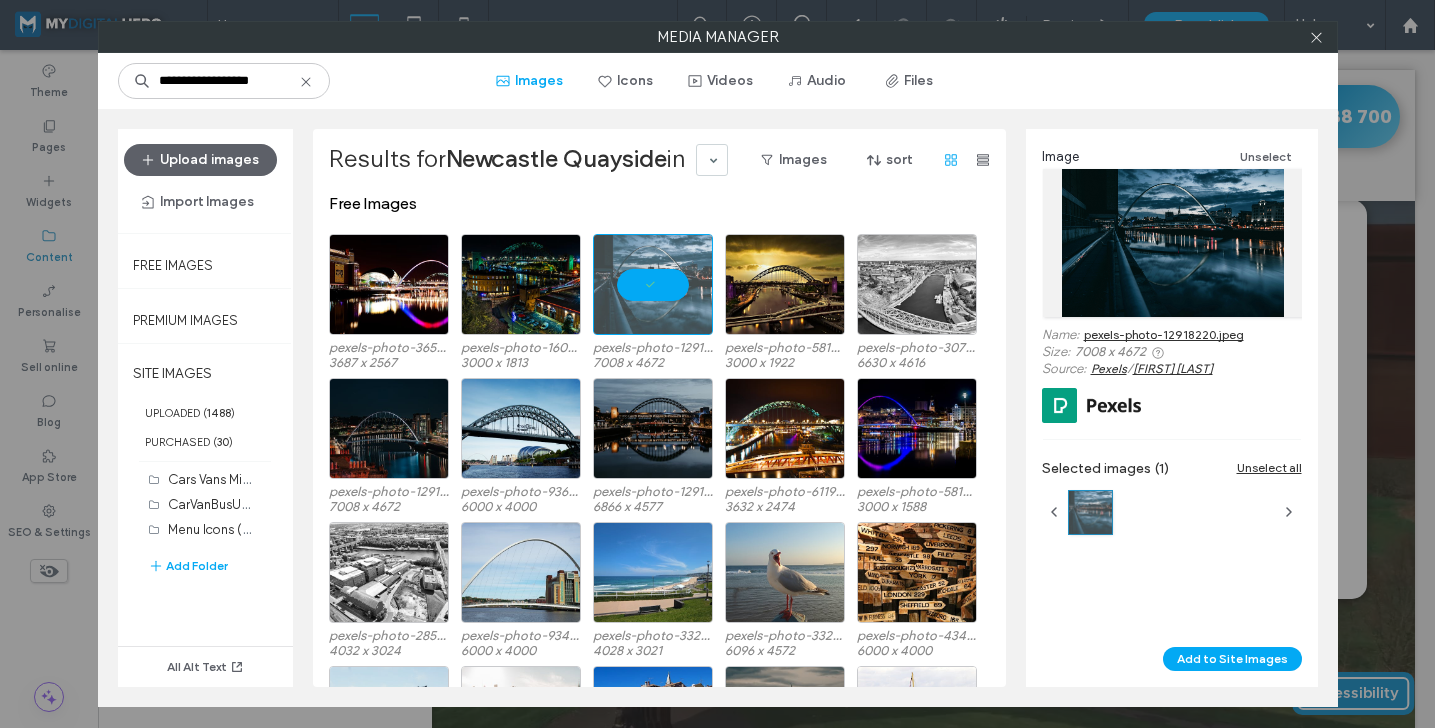 click on "pexels-photo-12918220.jpeg" at bounding box center (1164, 334) 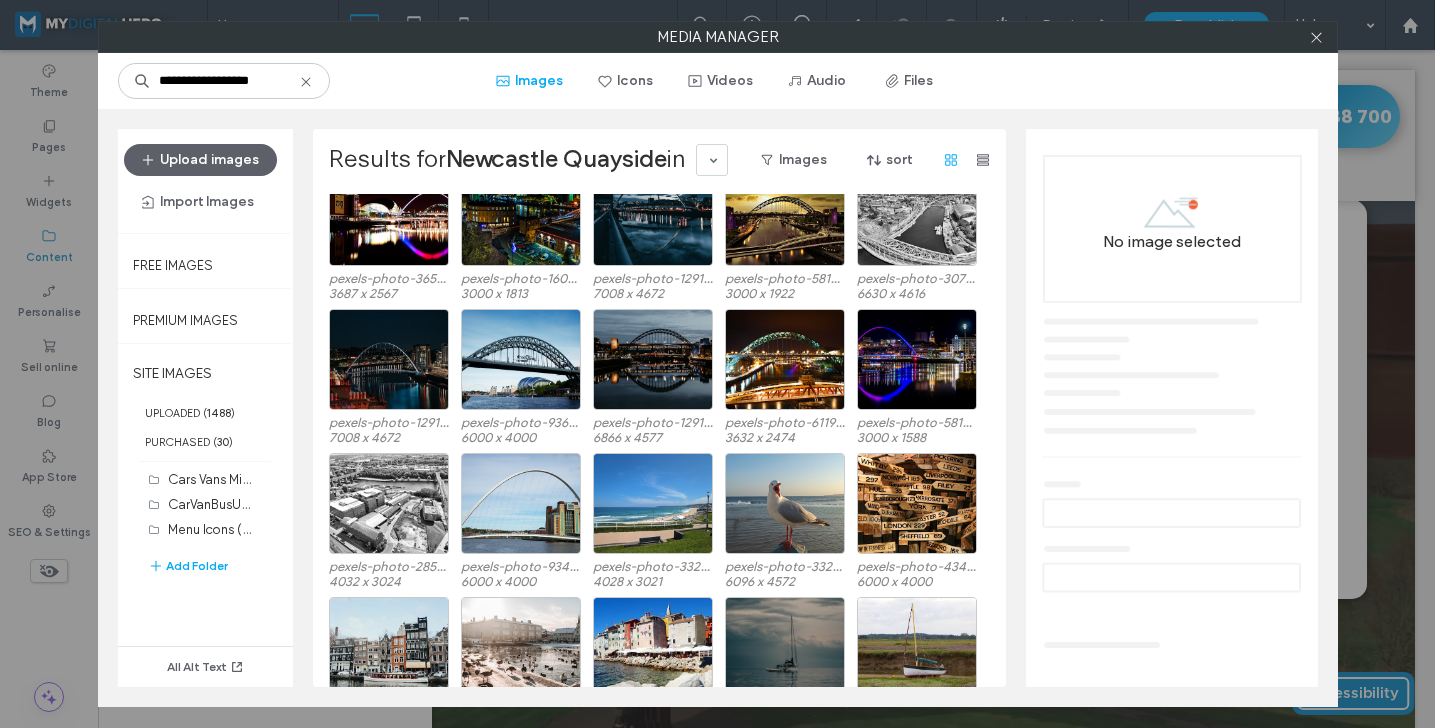 scroll, scrollTop: 20, scrollLeft: 0, axis: vertical 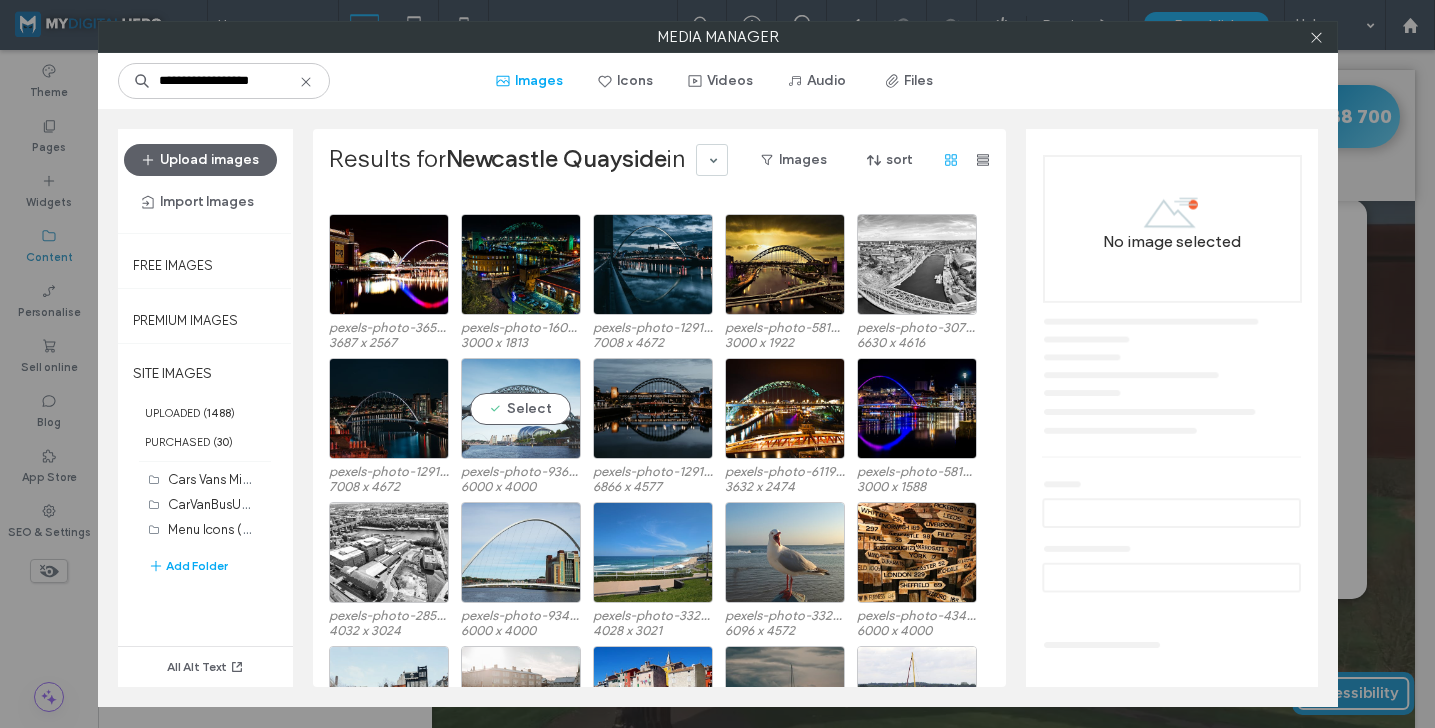 click on "Select" at bounding box center (521, 408) 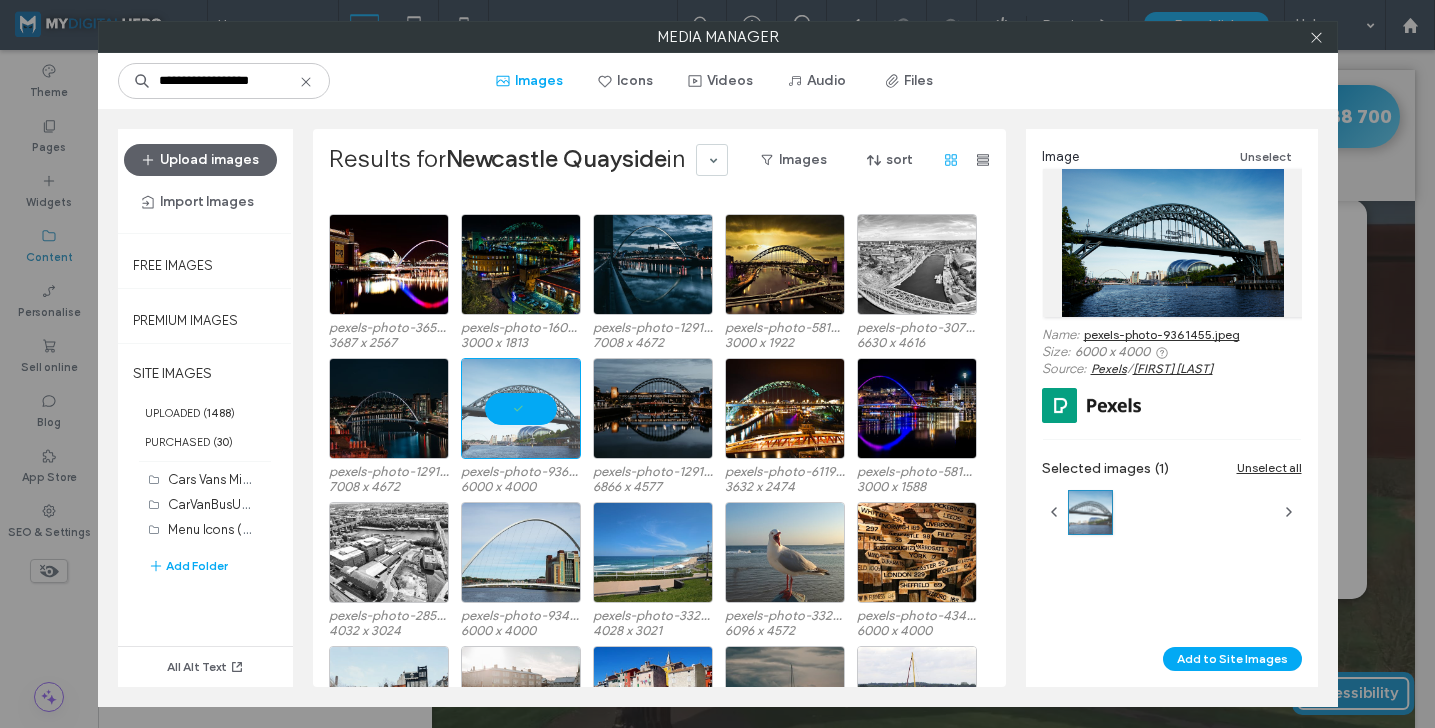 click on "pexels-photo-9361455.jpeg" at bounding box center [1162, 334] 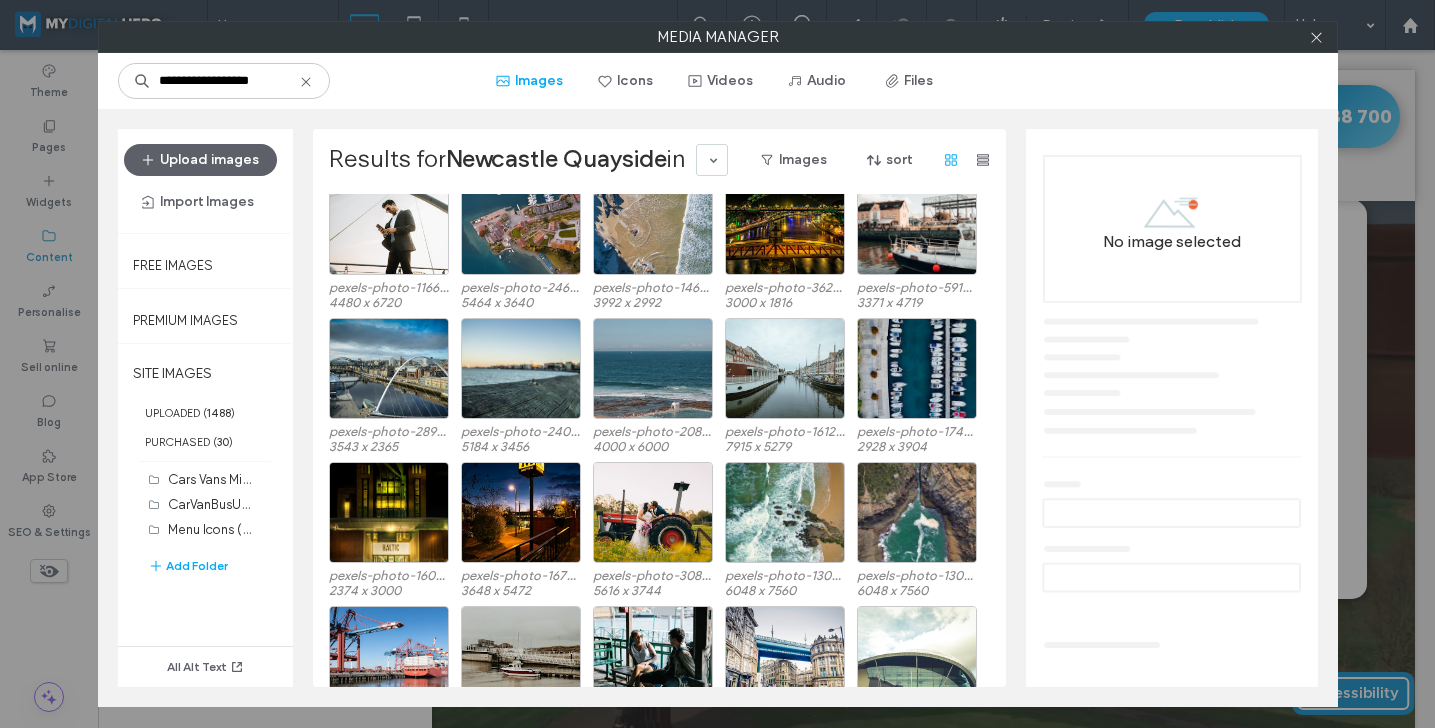 scroll, scrollTop: 0, scrollLeft: 0, axis: both 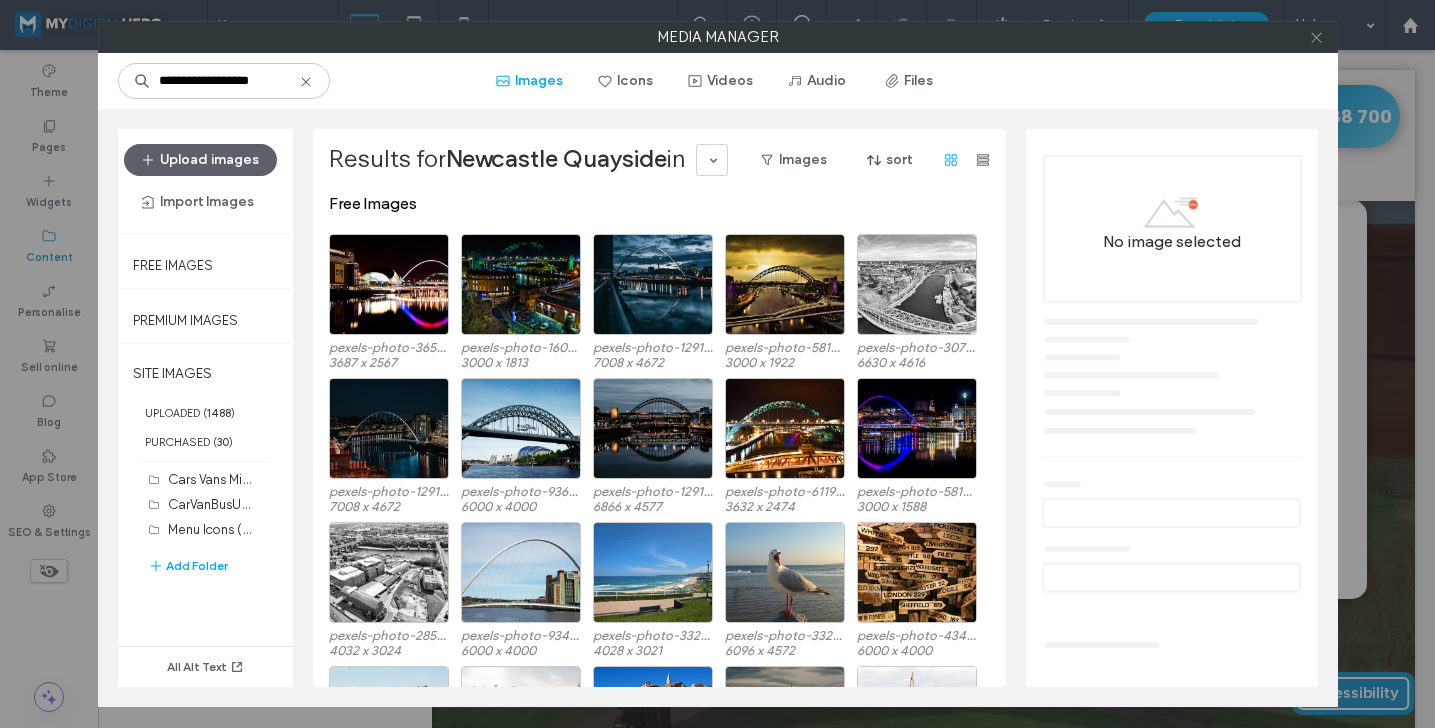 click 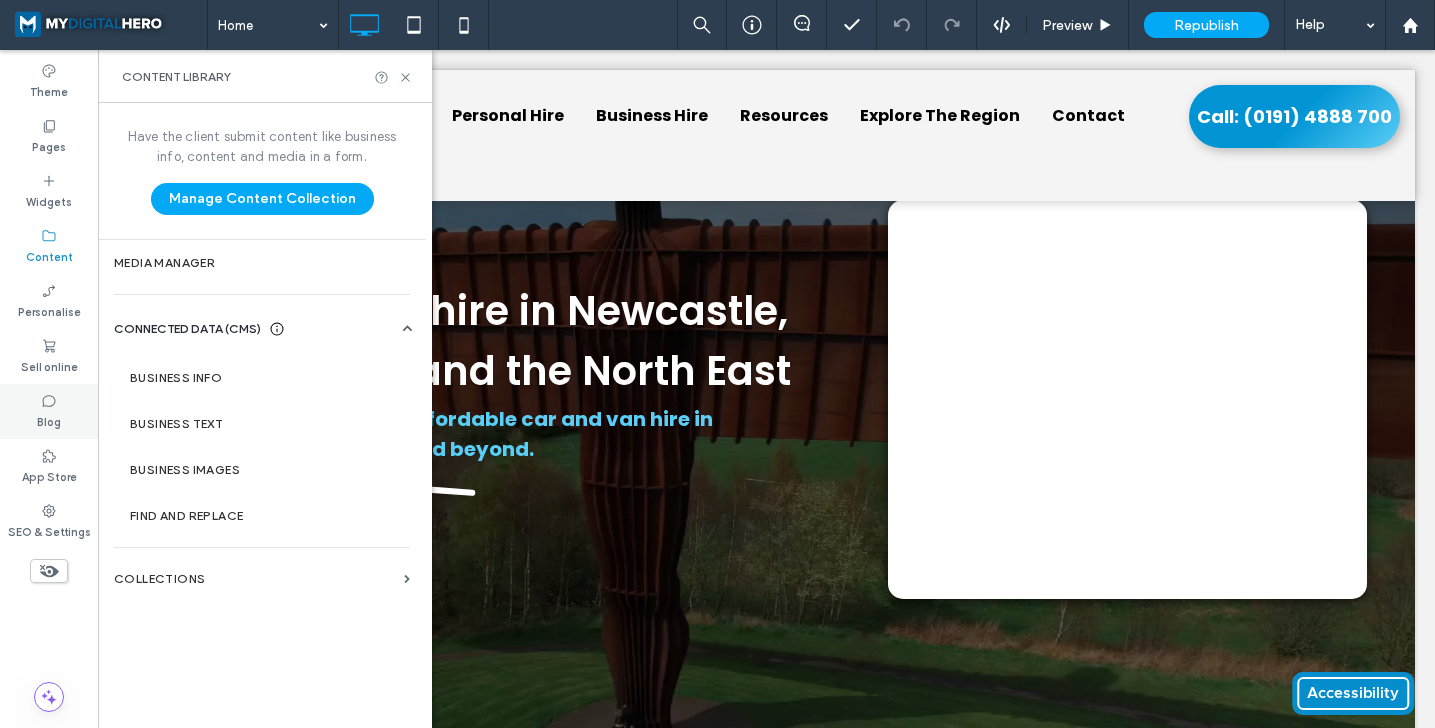 click on "Blog" at bounding box center [49, 411] 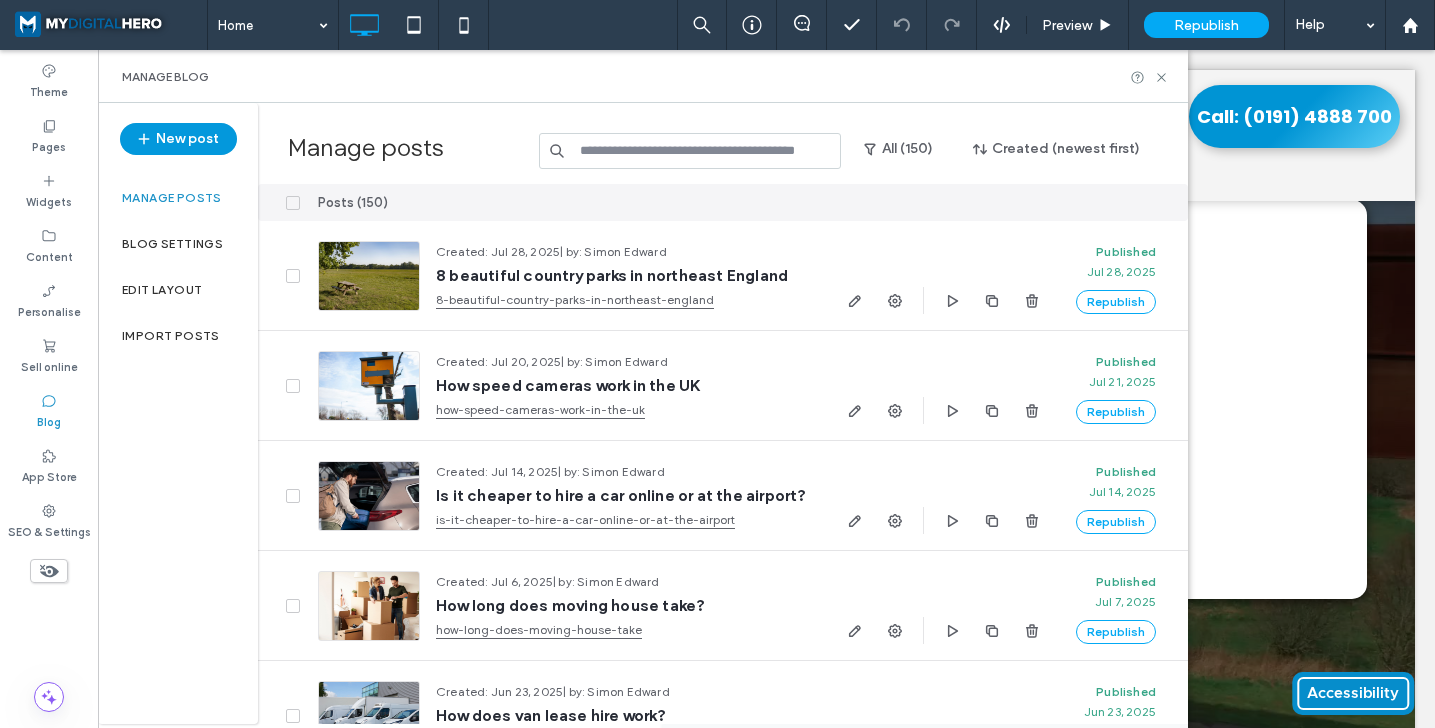 click on "New post" at bounding box center (178, 139) 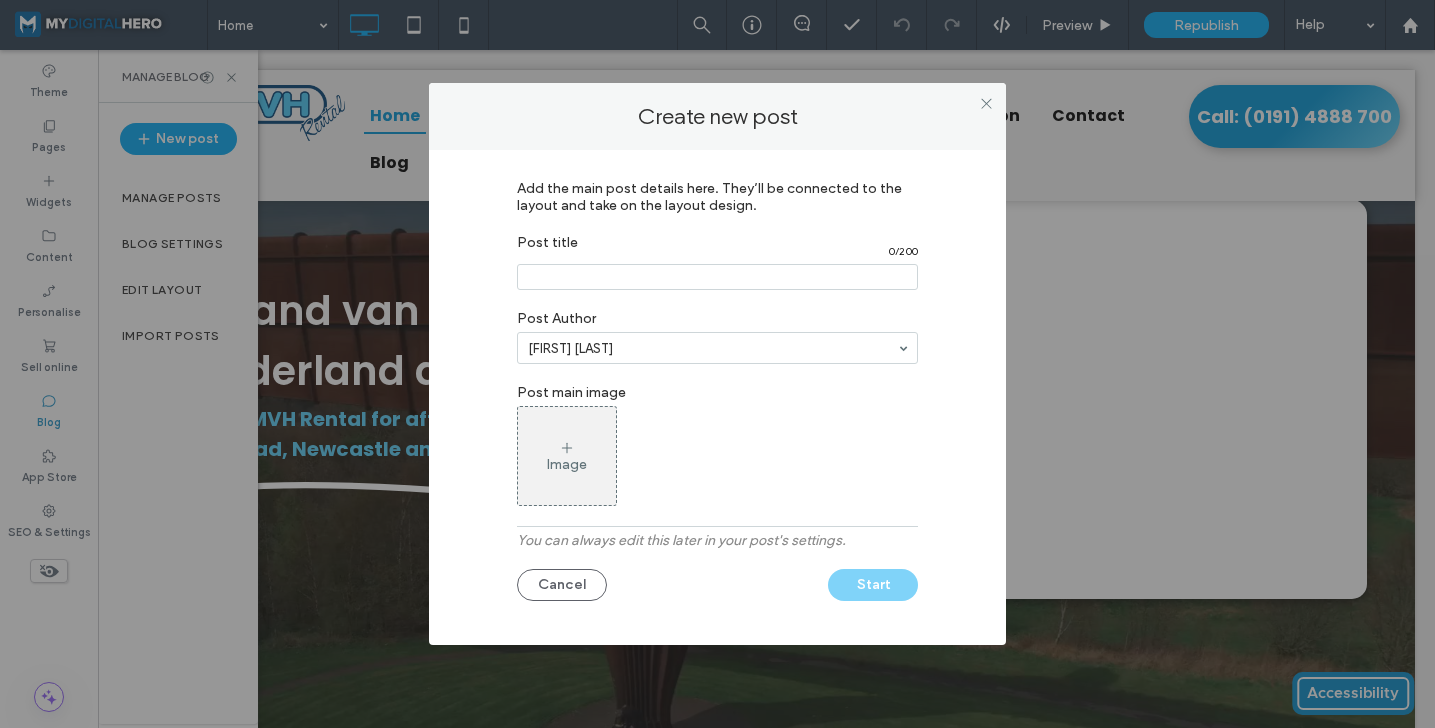 click at bounding box center [717, 277] 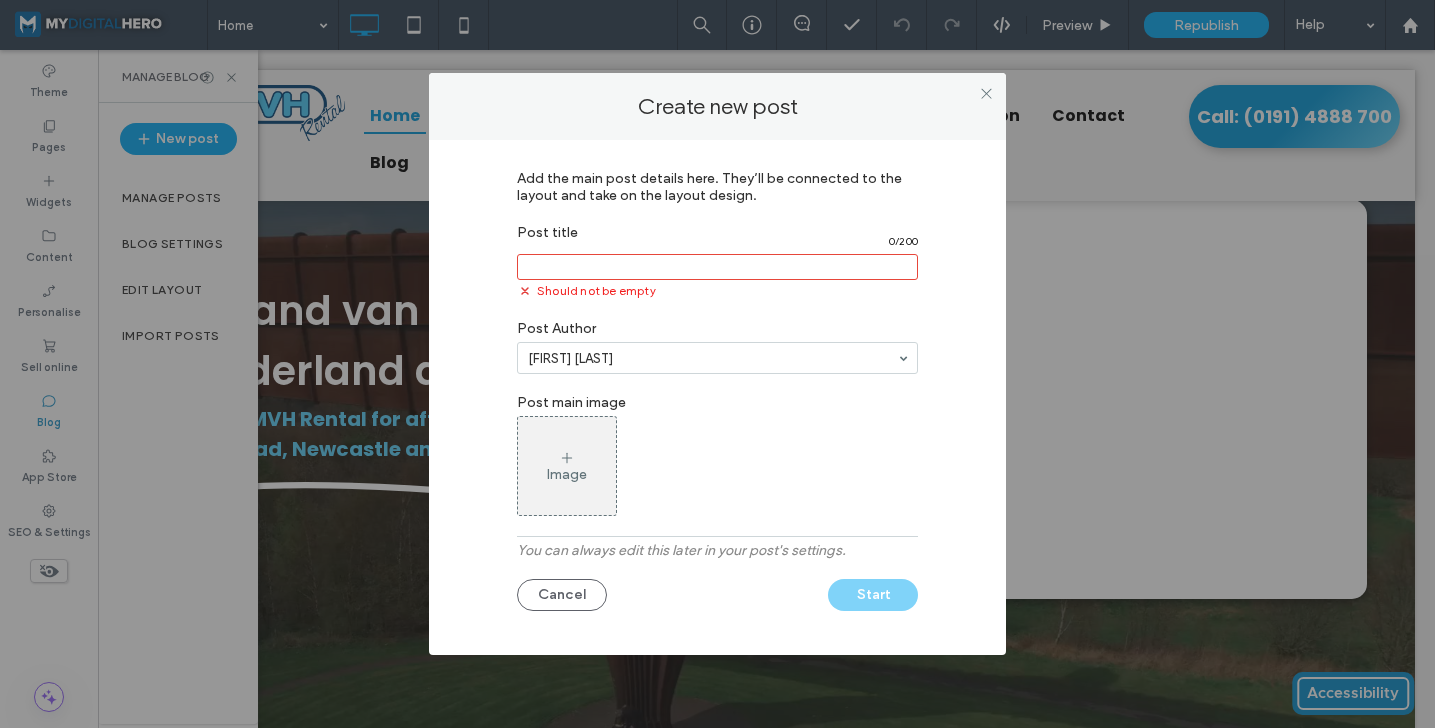paste on "**********" 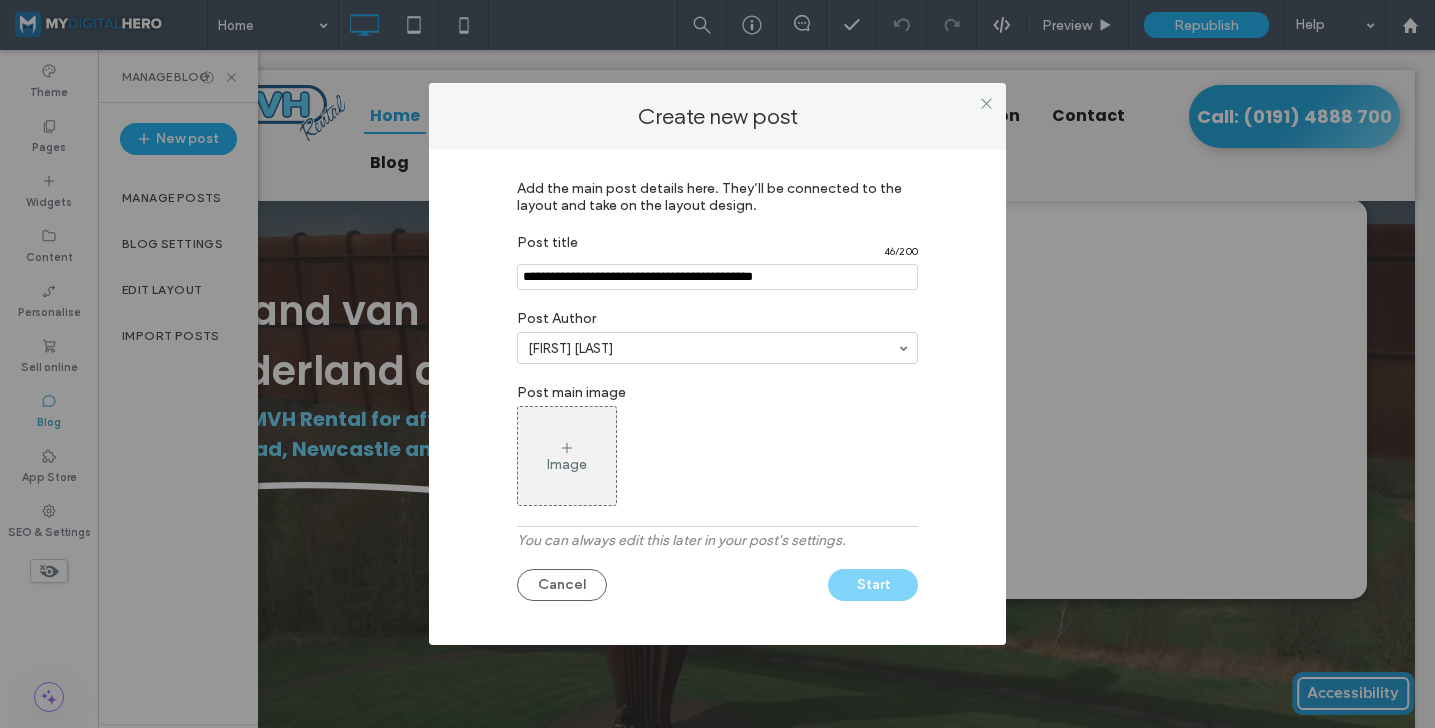 type on "**********" 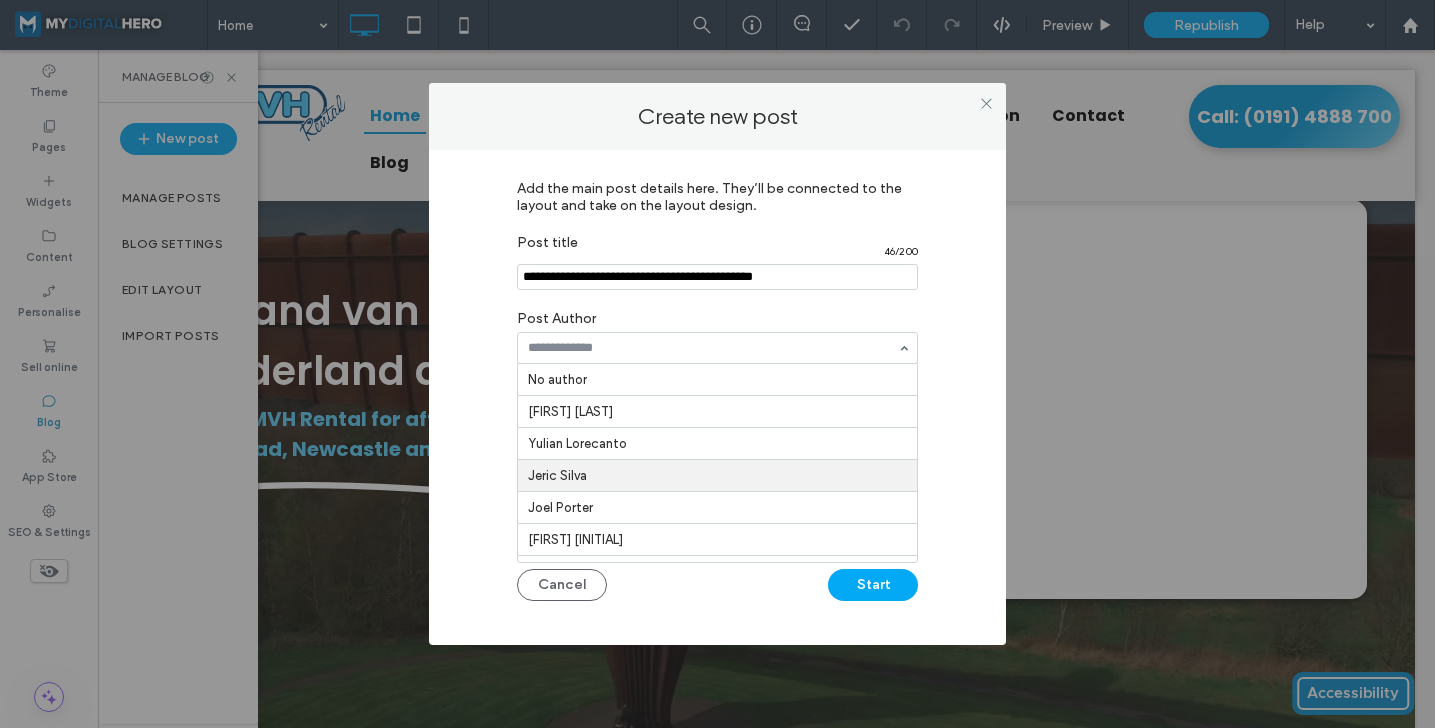 scroll, scrollTop: 98, scrollLeft: 0, axis: vertical 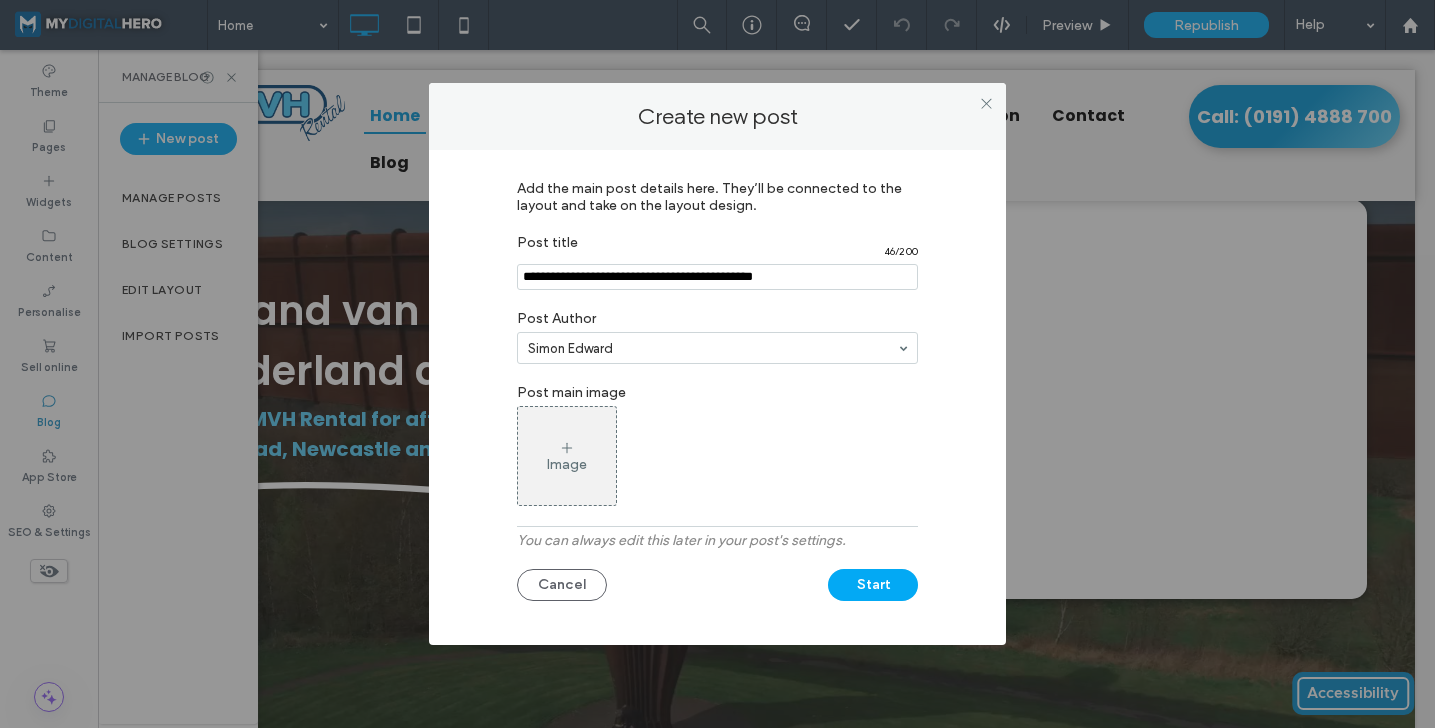 click on "Image" at bounding box center [567, 464] 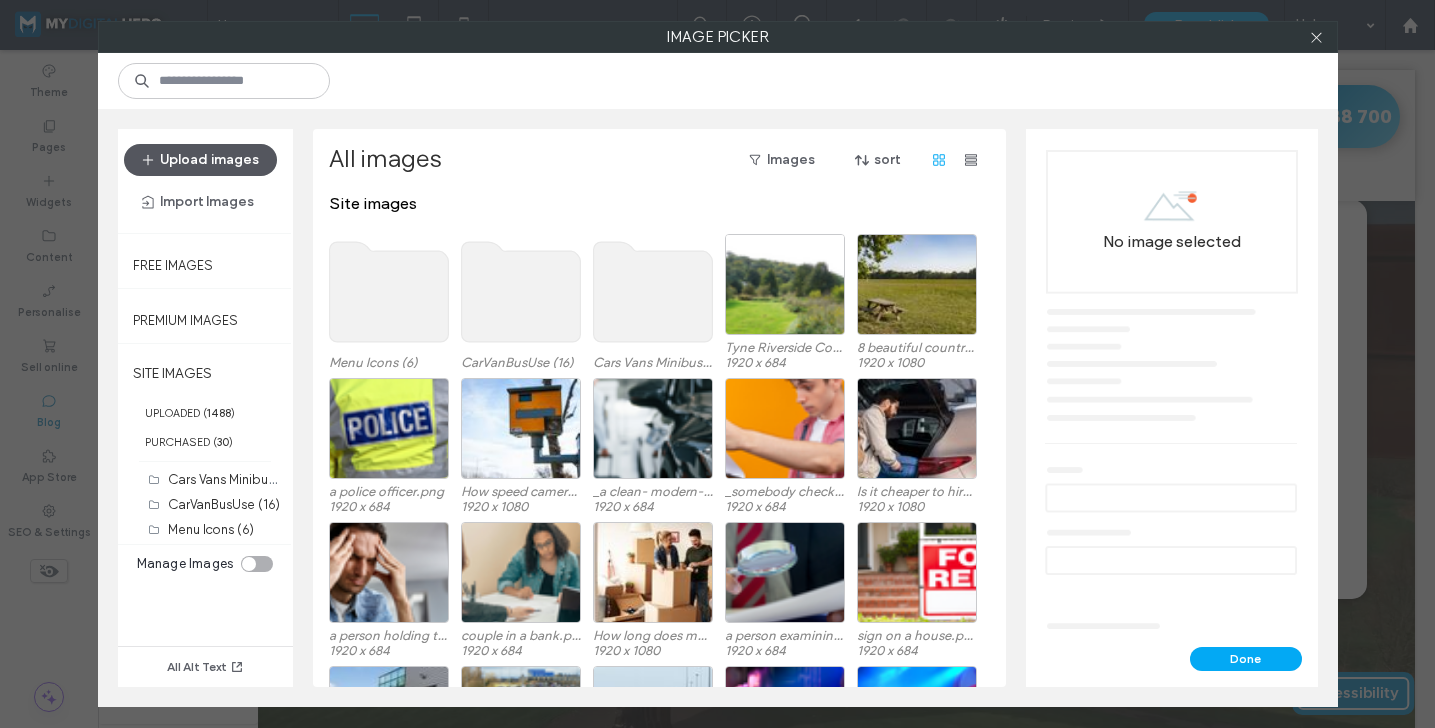 click on "Upload images" at bounding box center (200, 160) 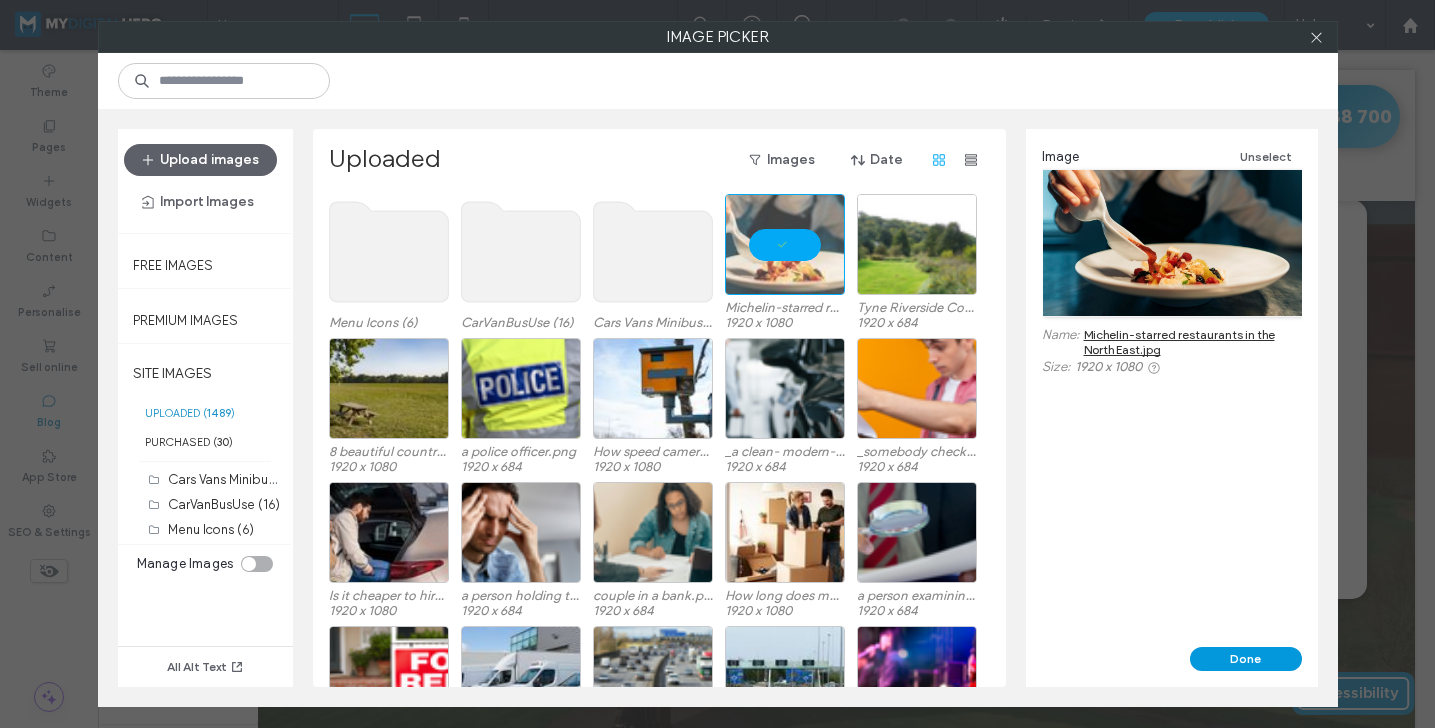 click on "Done" at bounding box center (1246, 659) 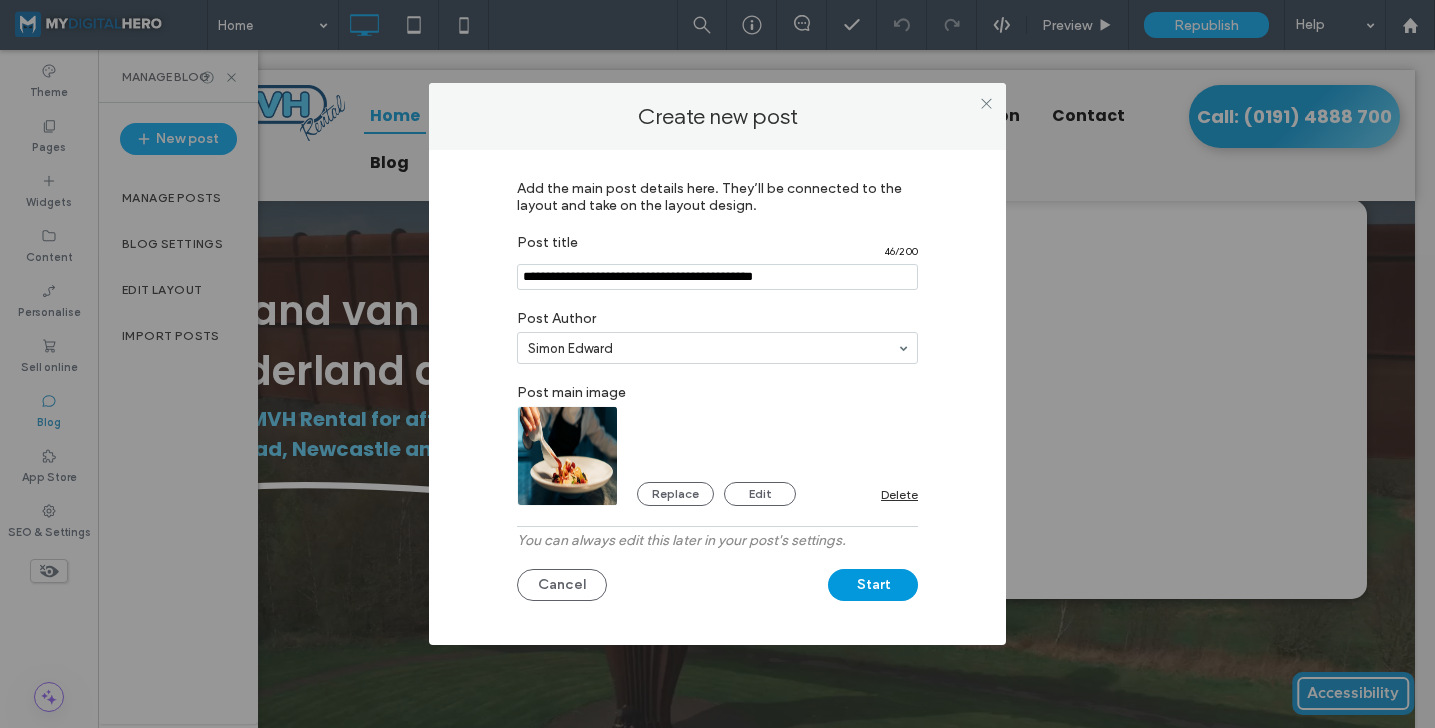 click on "Start" at bounding box center (873, 585) 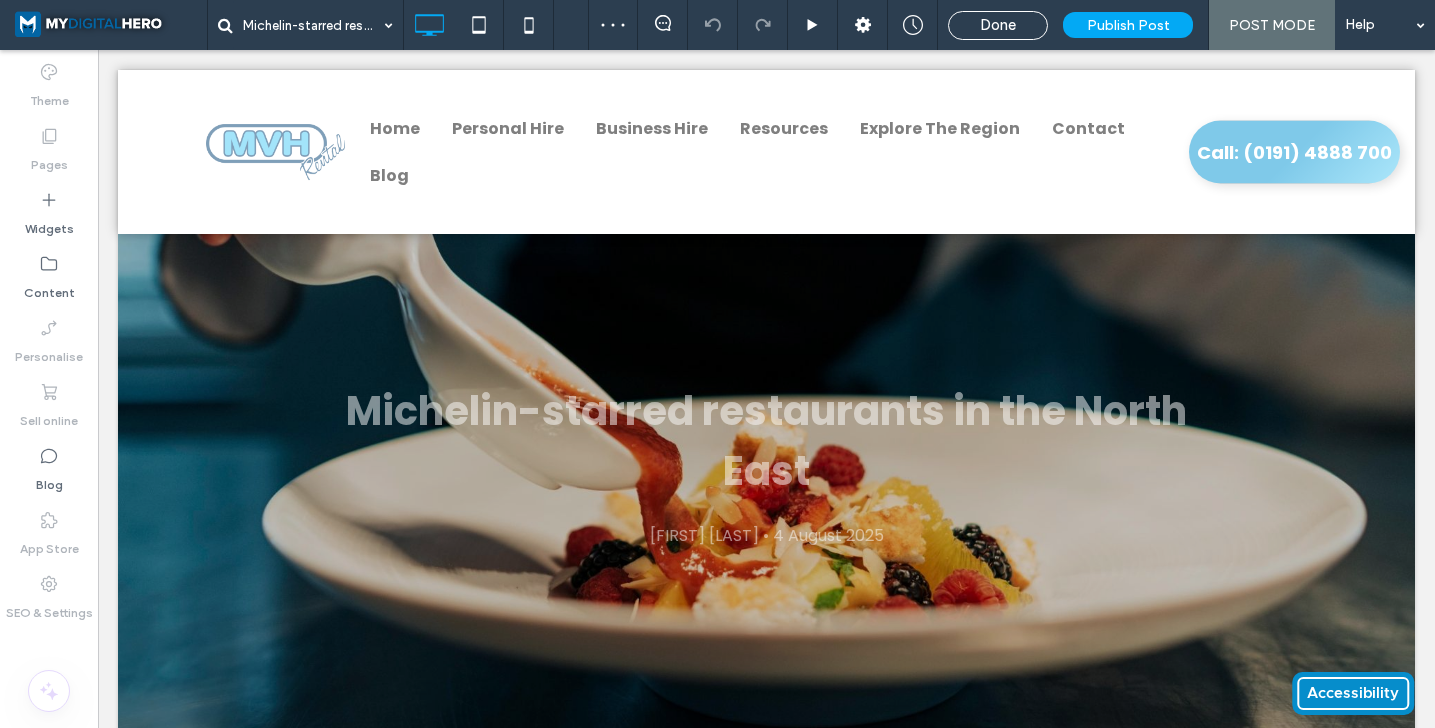 scroll, scrollTop: 273, scrollLeft: 0, axis: vertical 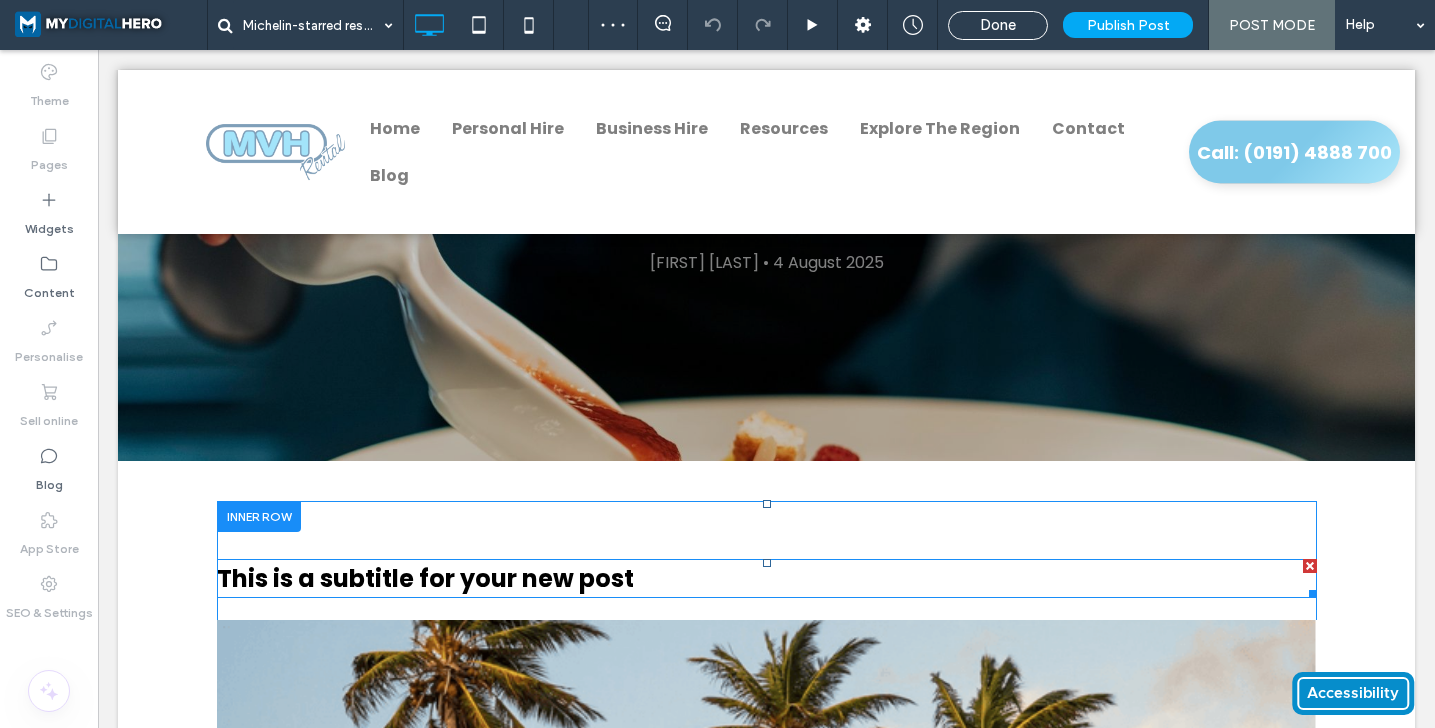 click on "This is a subtitle for your new post" at bounding box center [425, 578] 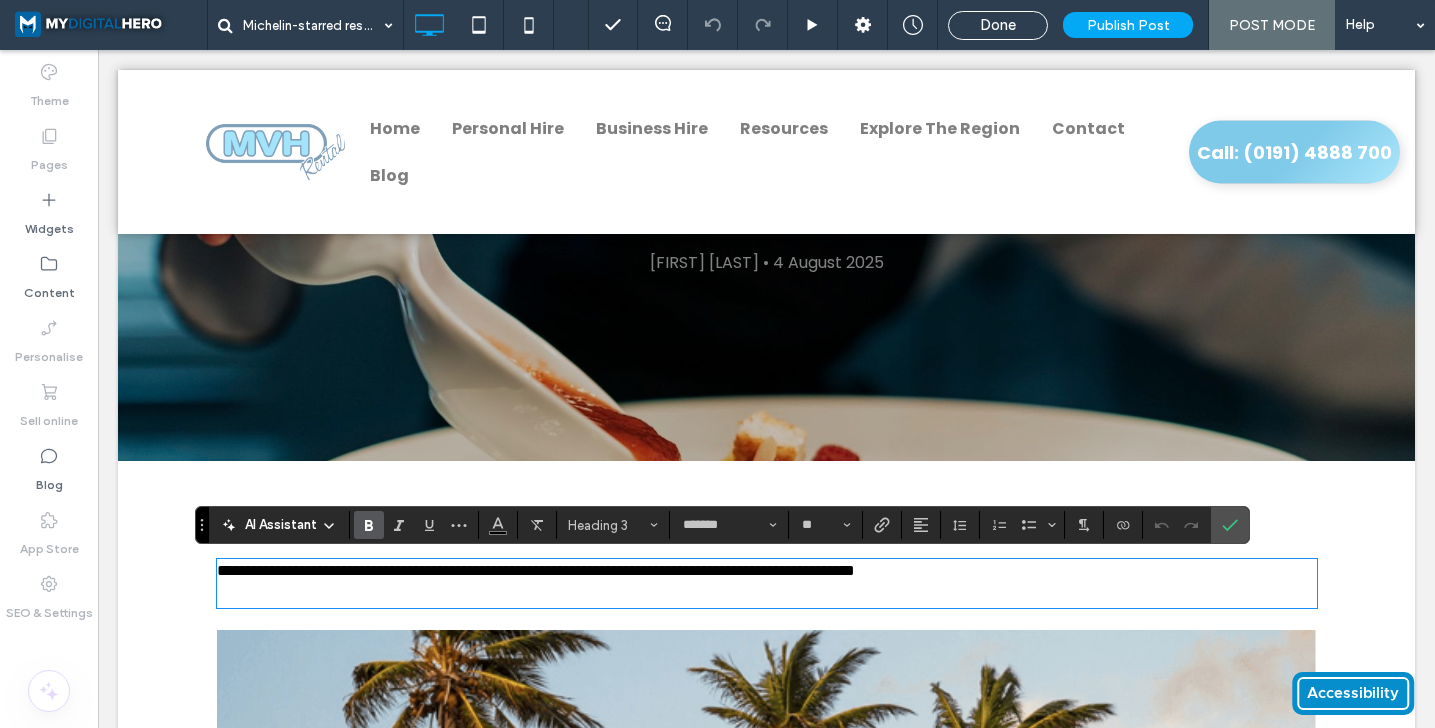 scroll, scrollTop: 0, scrollLeft: 0, axis: both 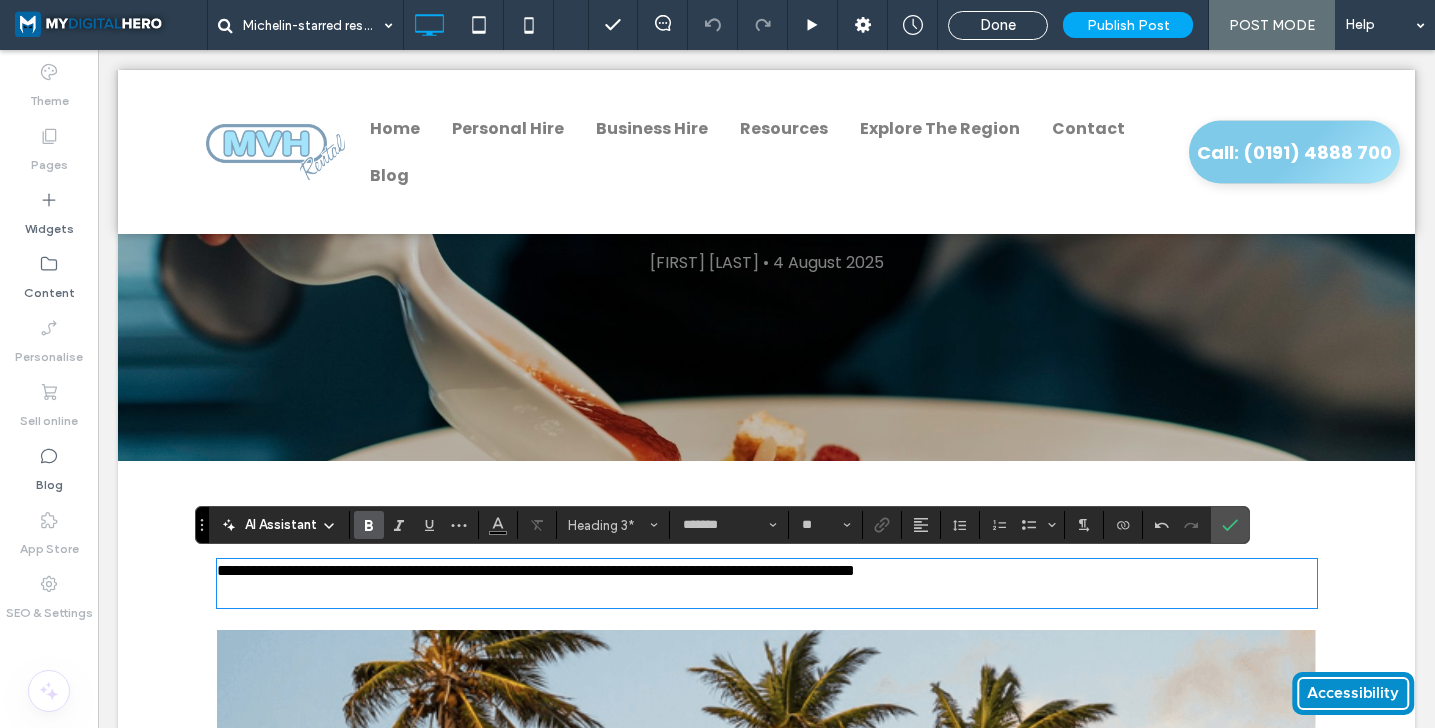click on "**********" at bounding box center [536, 570] 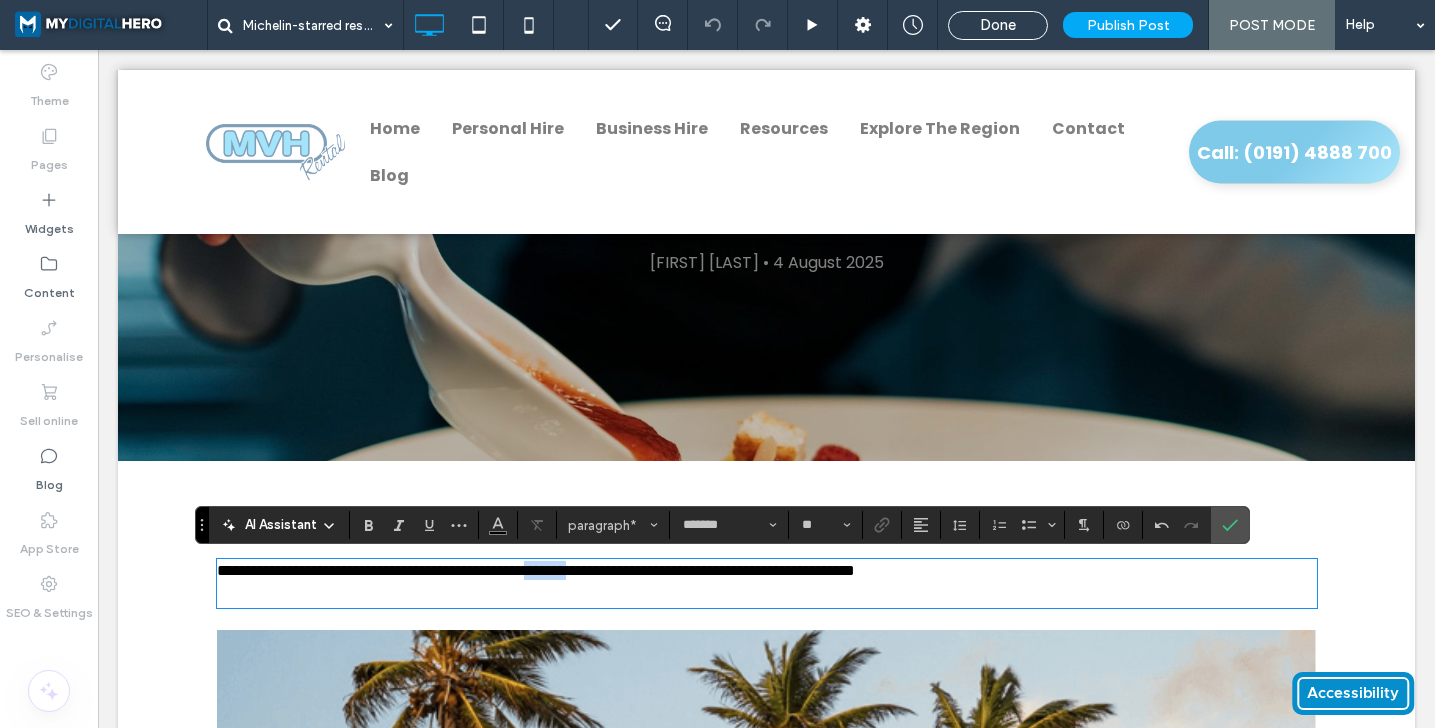 click on "**********" at bounding box center (536, 570) 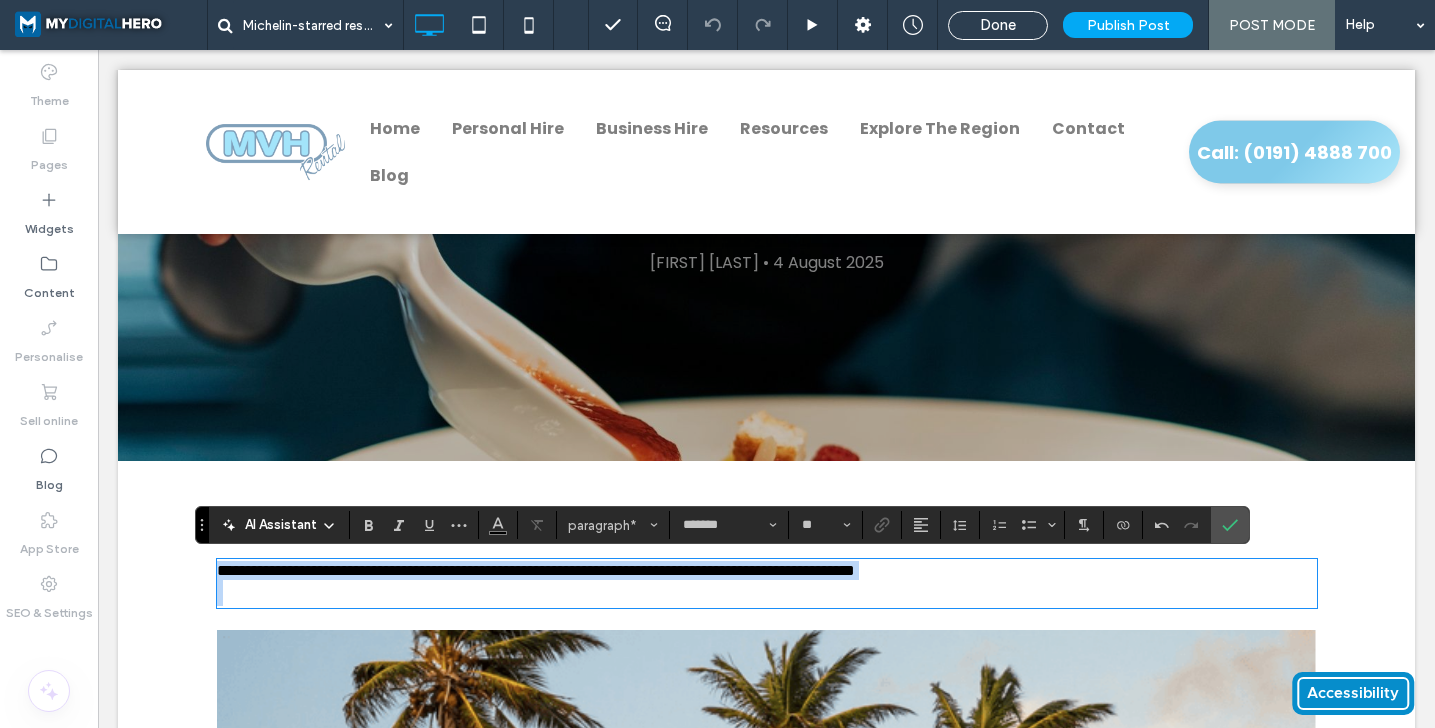 click on "**********" at bounding box center [536, 570] 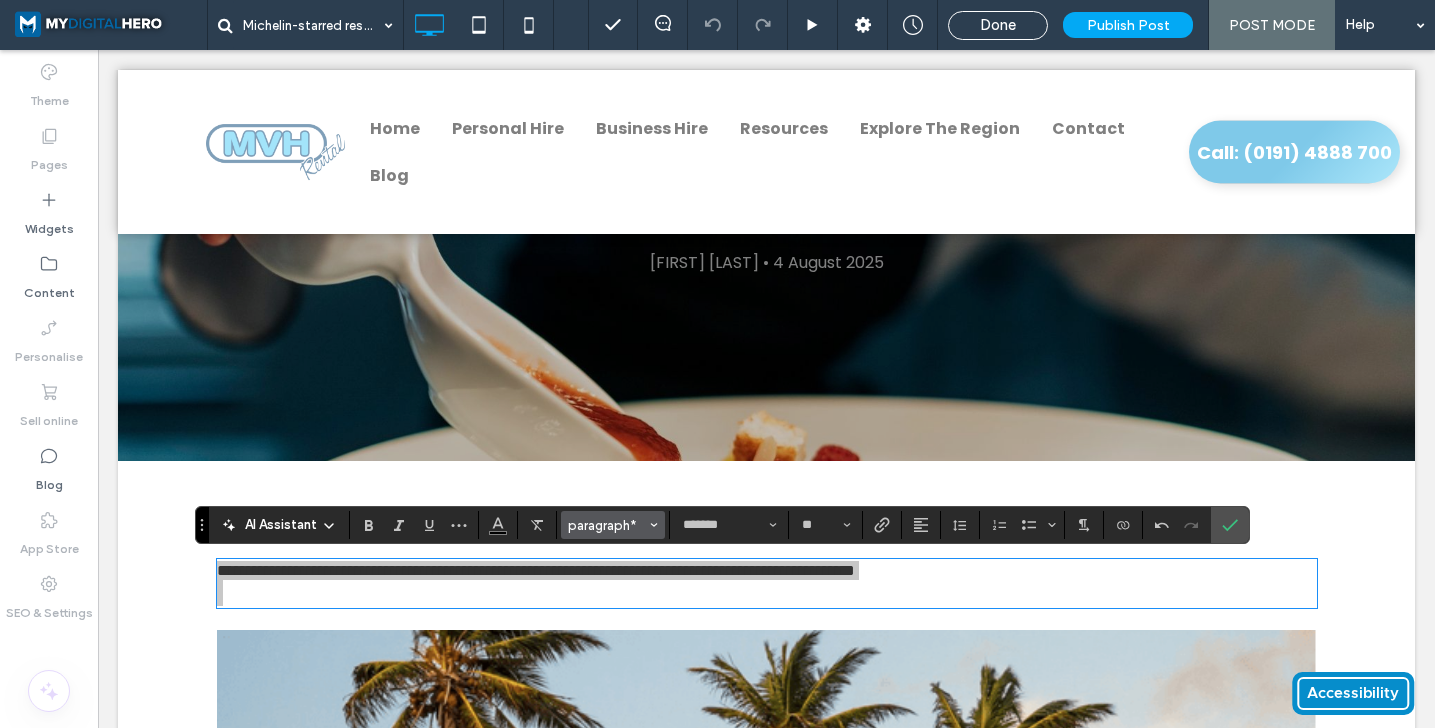 click on "paragraph*" at bounding box center (607, 525) 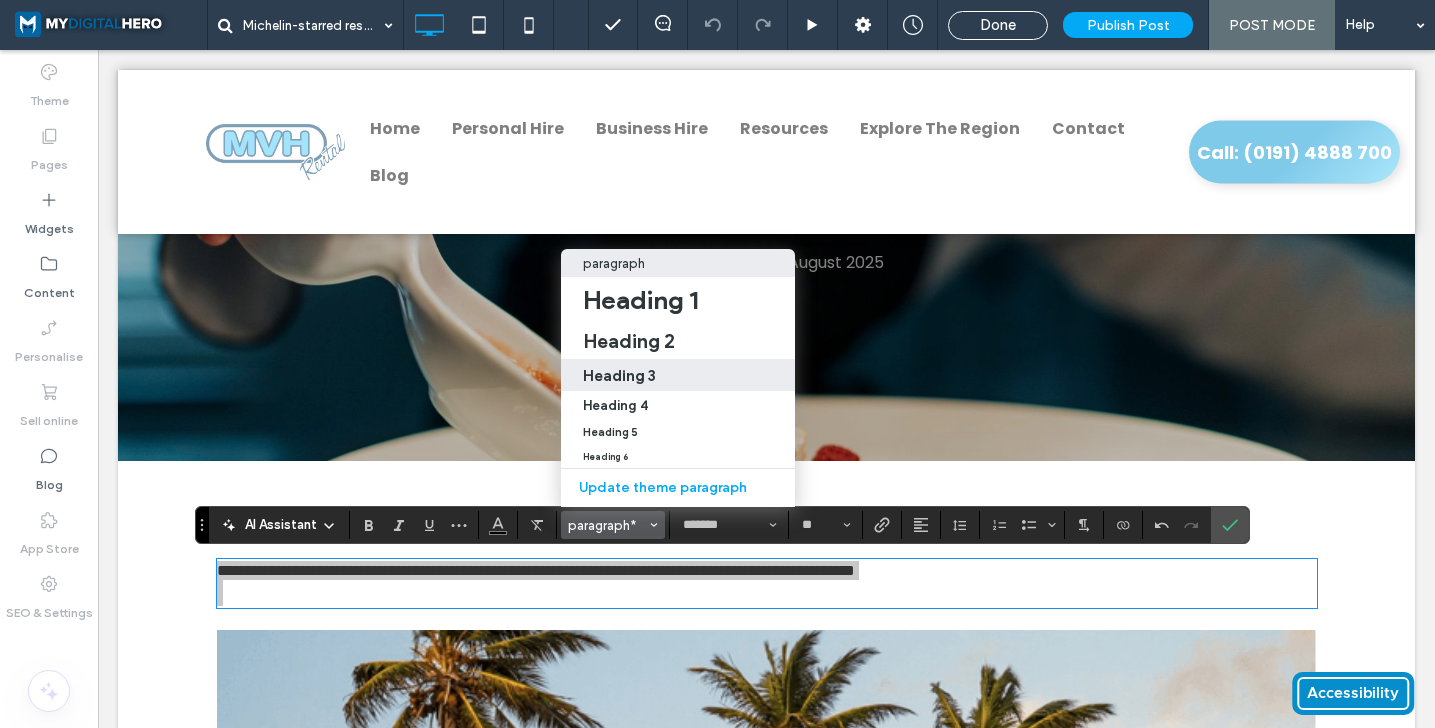 click on "Heading 3" at bounding box center (678, 375) 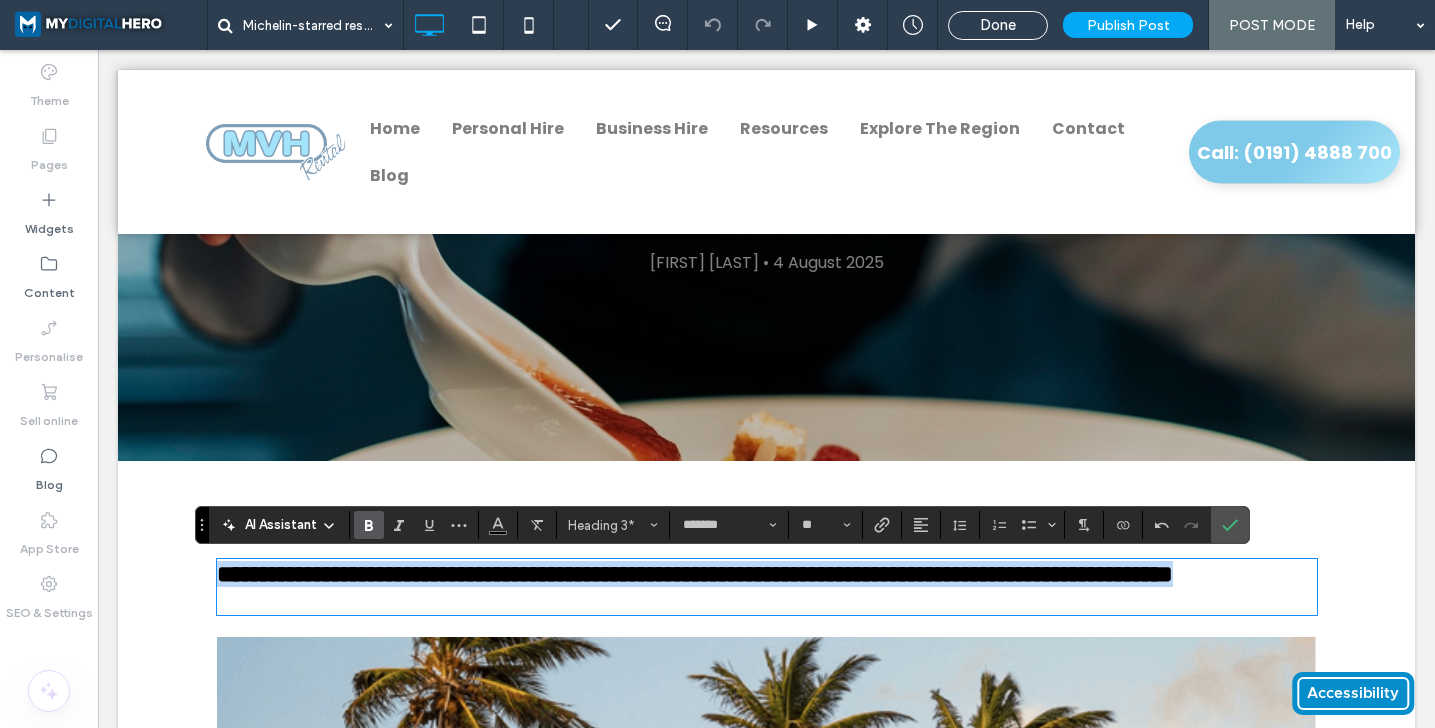 type on "**" 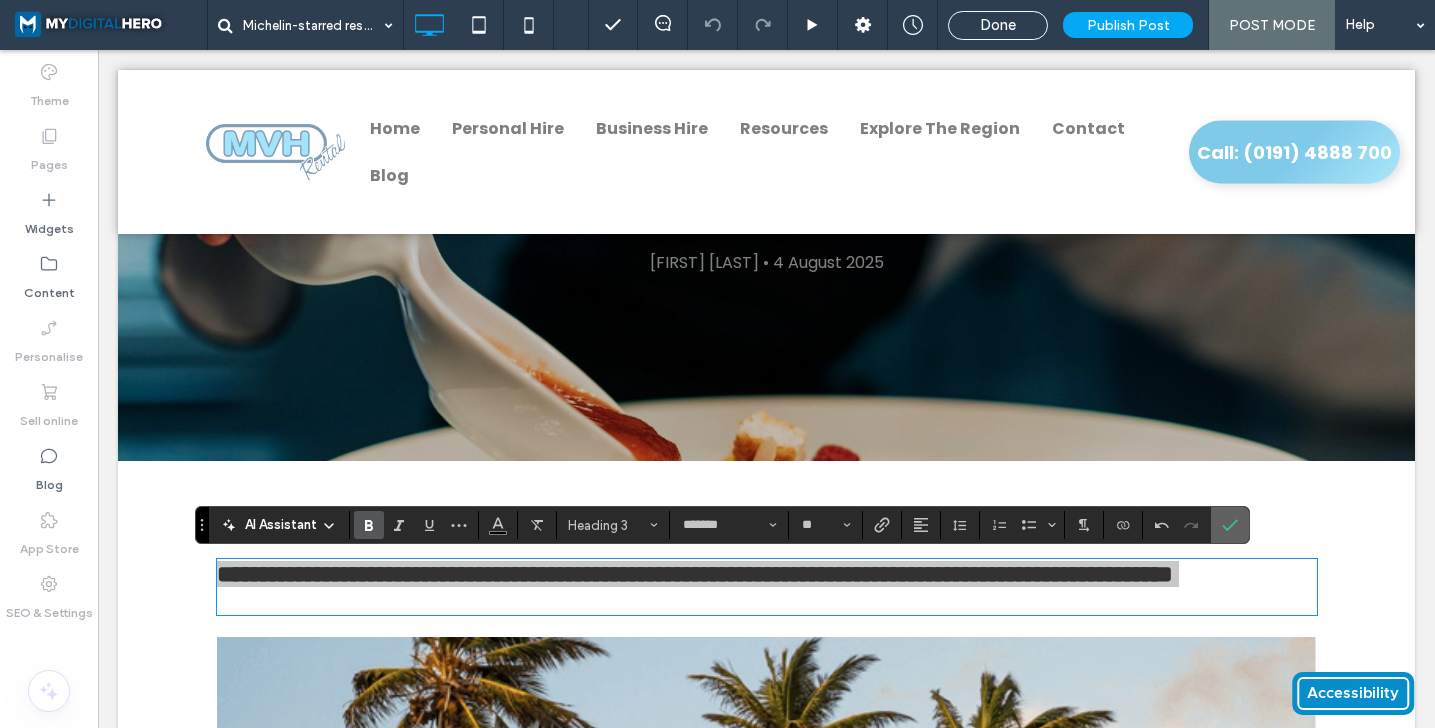 drag, startPoint x: 1228, startPoint y: 519, endPoint x: 1130, endPoint y: 469, distance: 110.01818 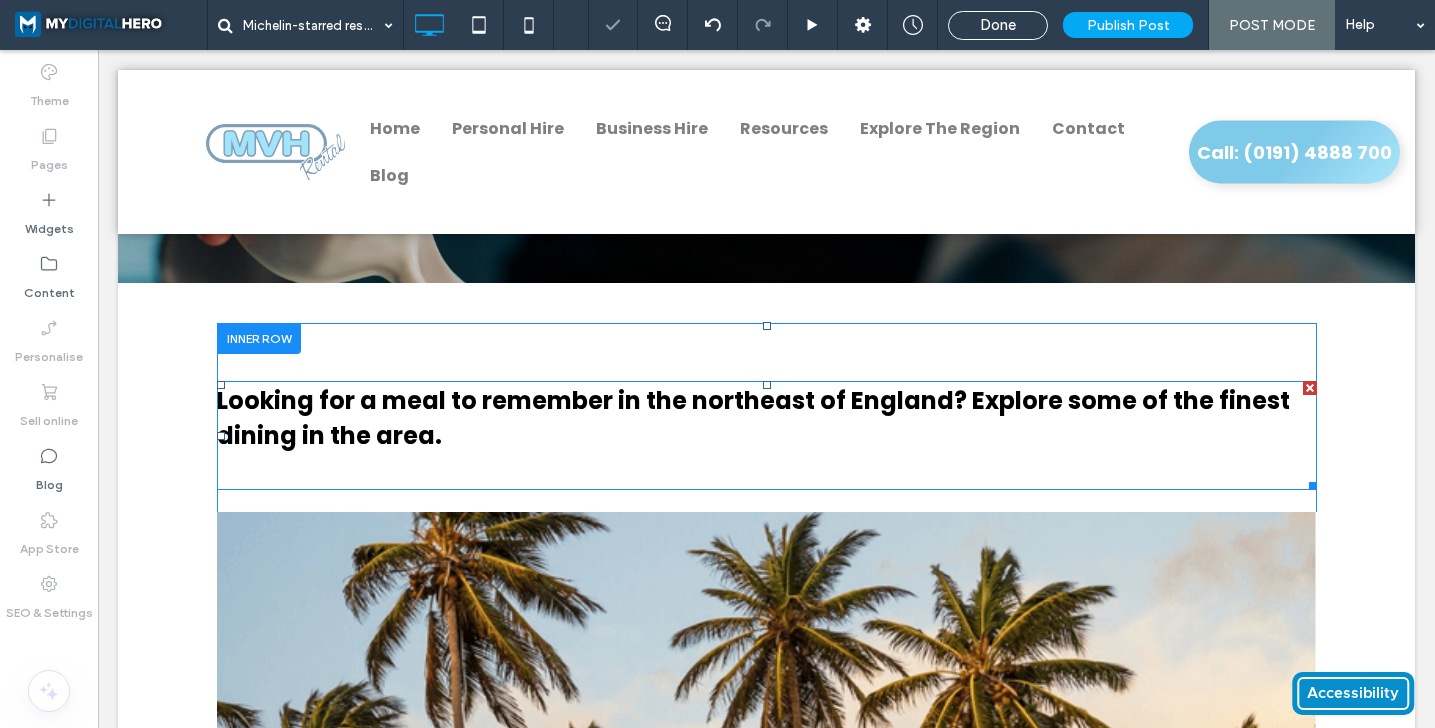 scroll, scrollTop: 485, scrollLeft: 0, axis: vertical 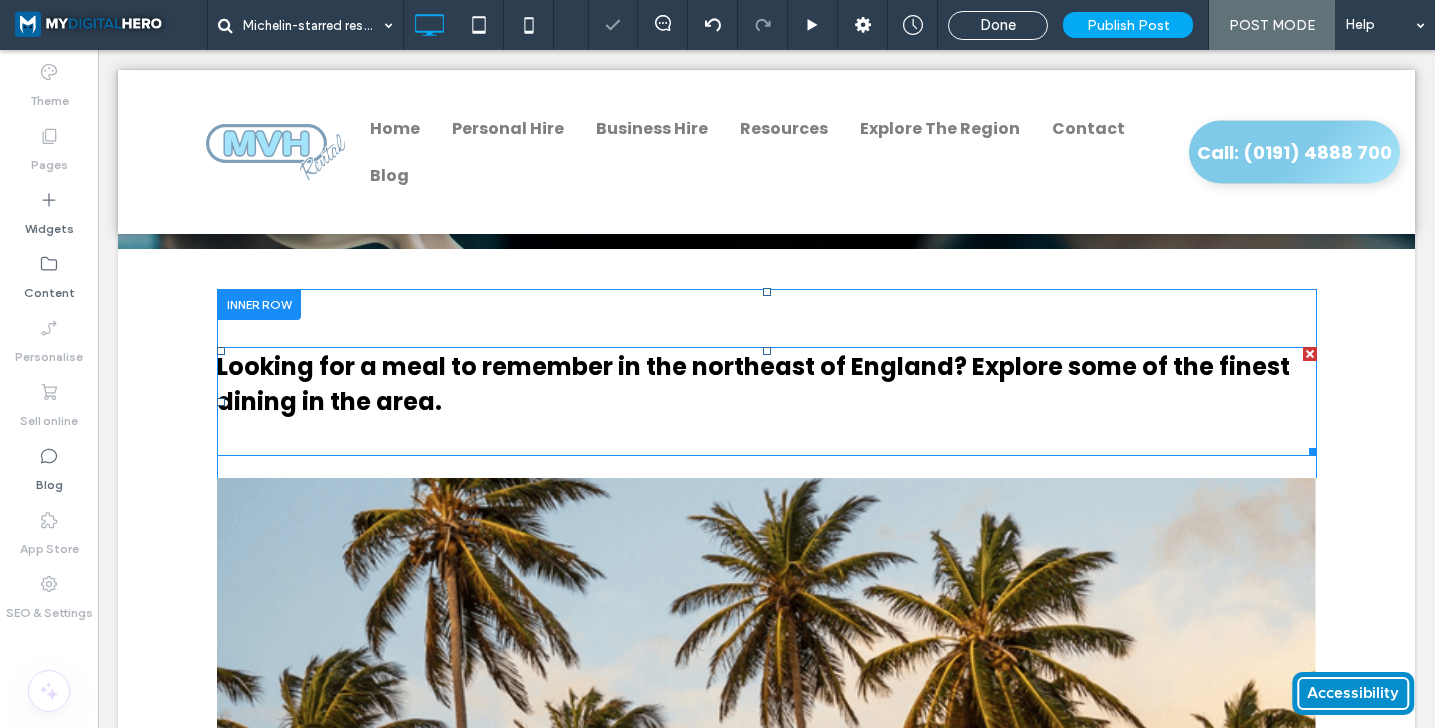 click at bounding box center [767, 673] 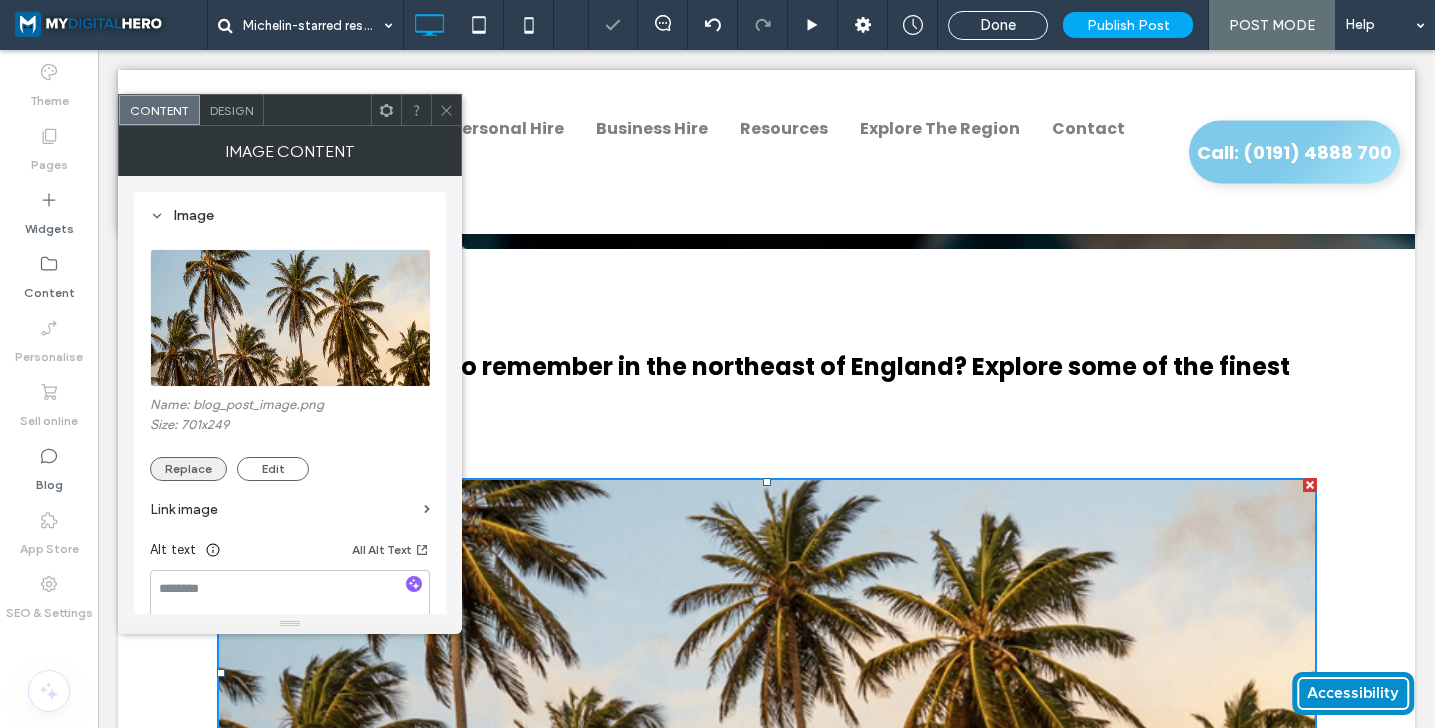 click on "Replace" at bounding box center [188, 469] 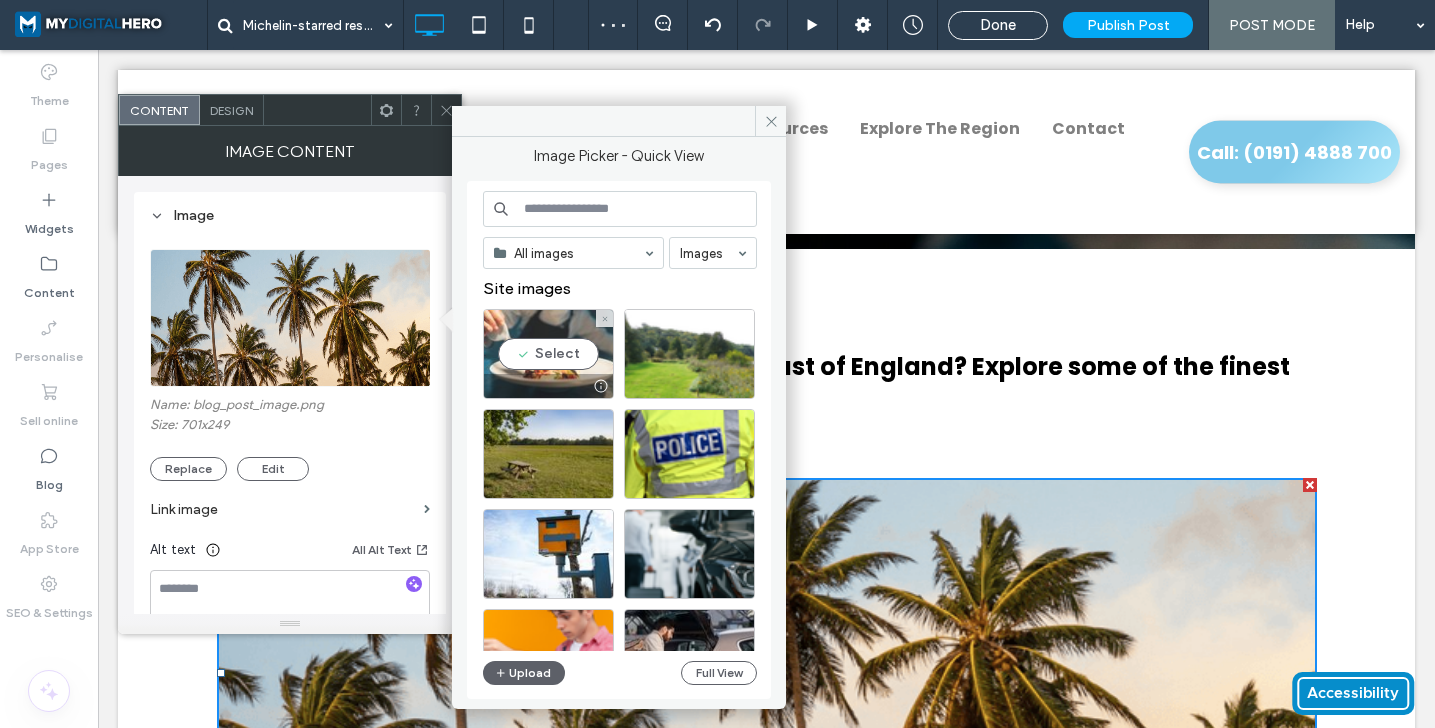click on "Select" at bounding box center (548, 354) 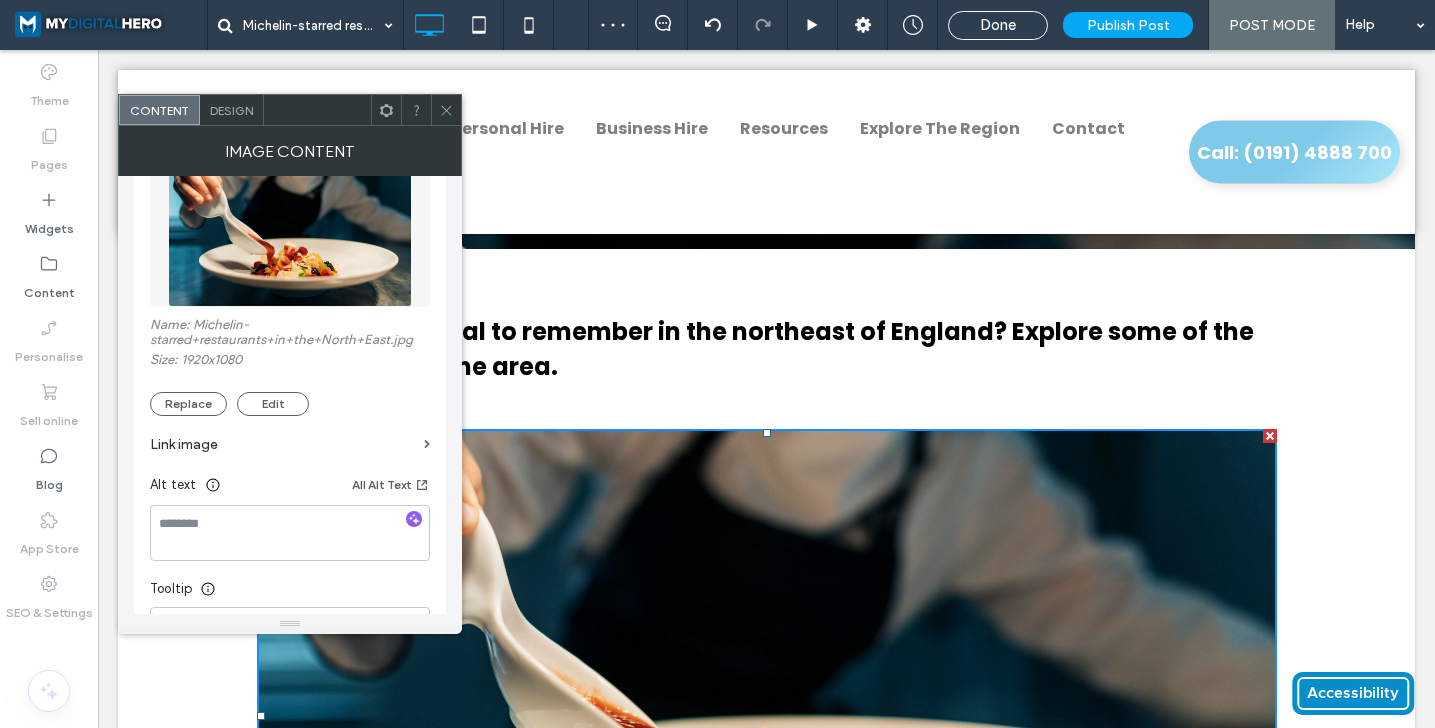scroll, scrollTop: 111, scrollLeft: 0, axis: vertical 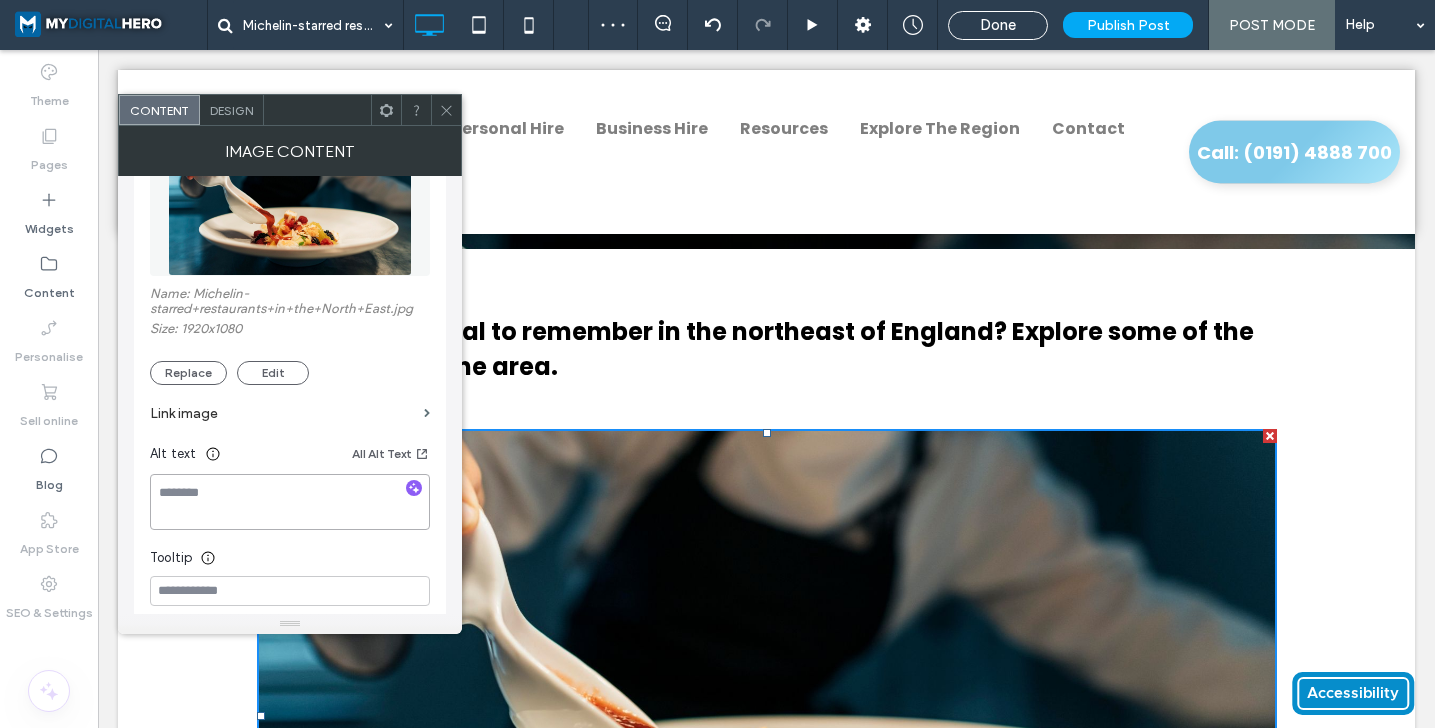 click at bounding box center (290, 502) 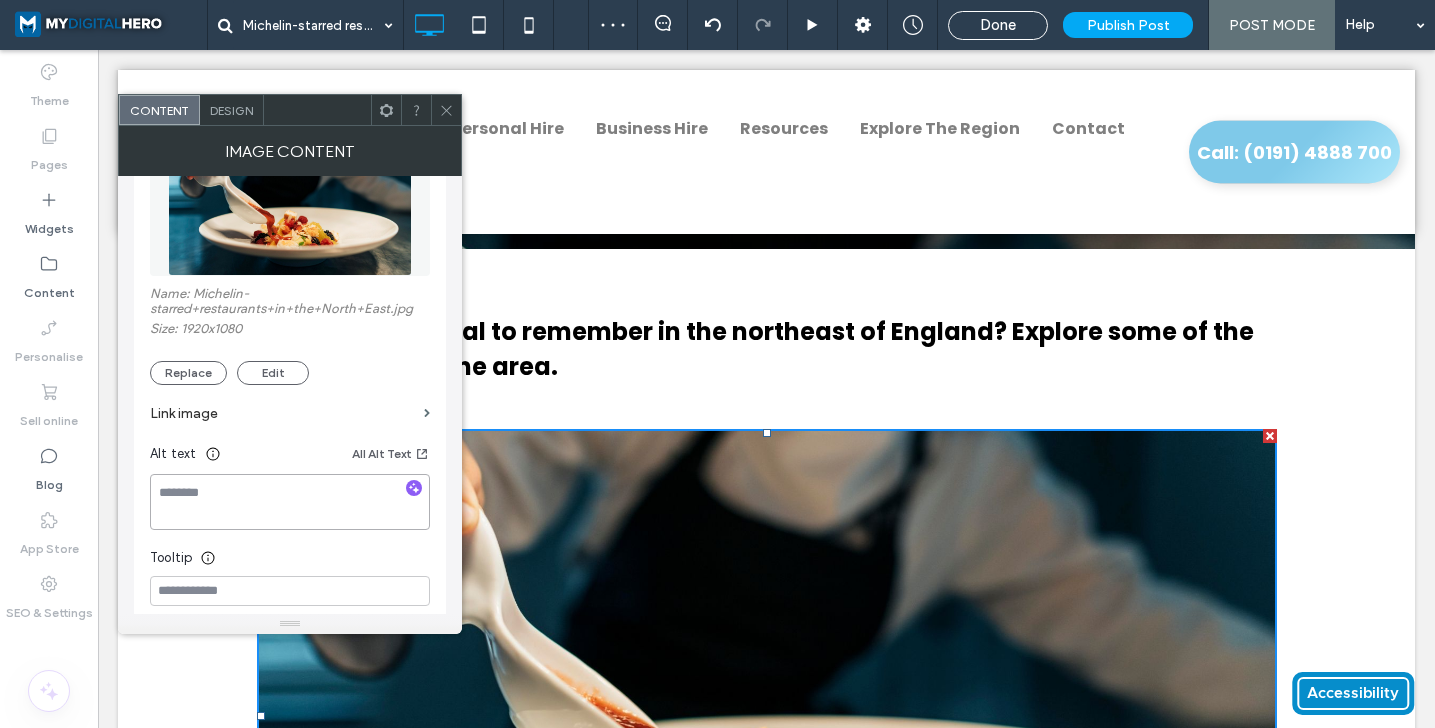 paste on "**********" 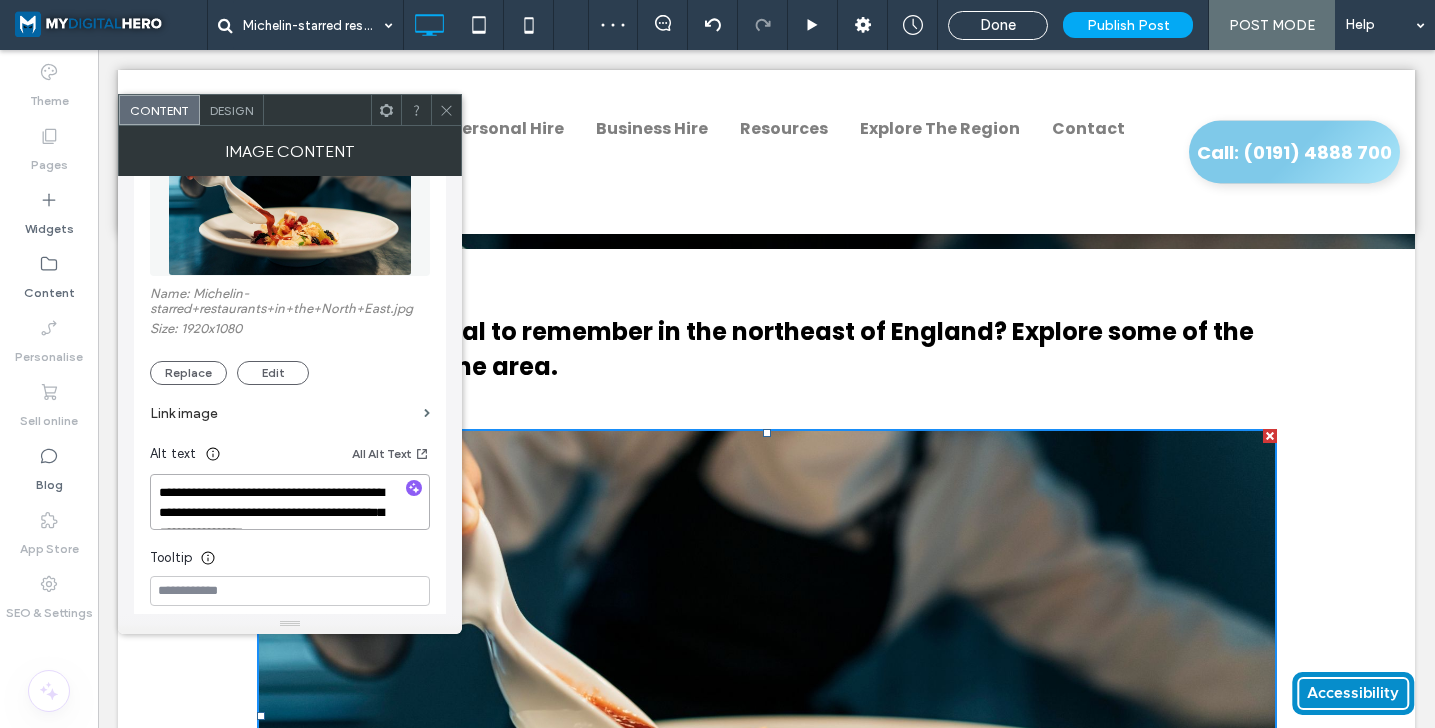 scroll, scrollTop: 2, scrollLeft: 0, axis: vertical 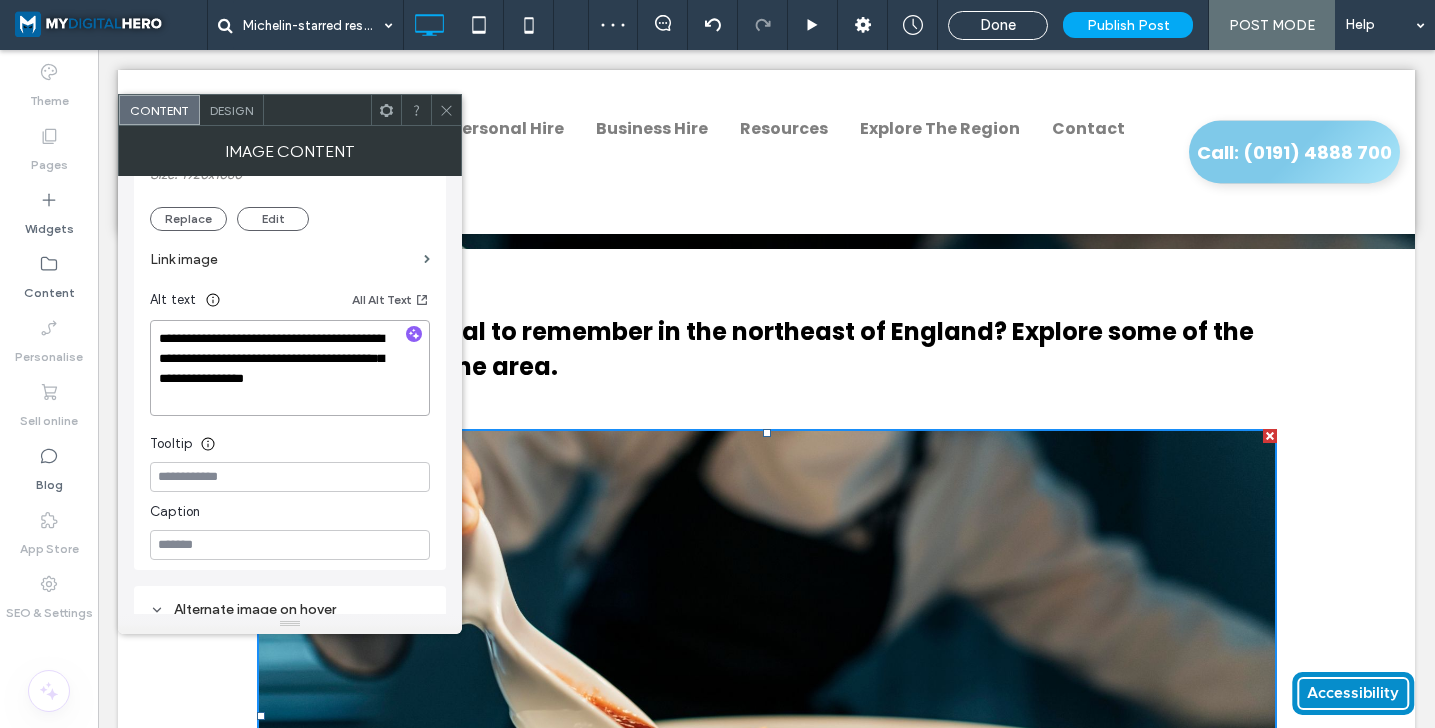 type on "**********" 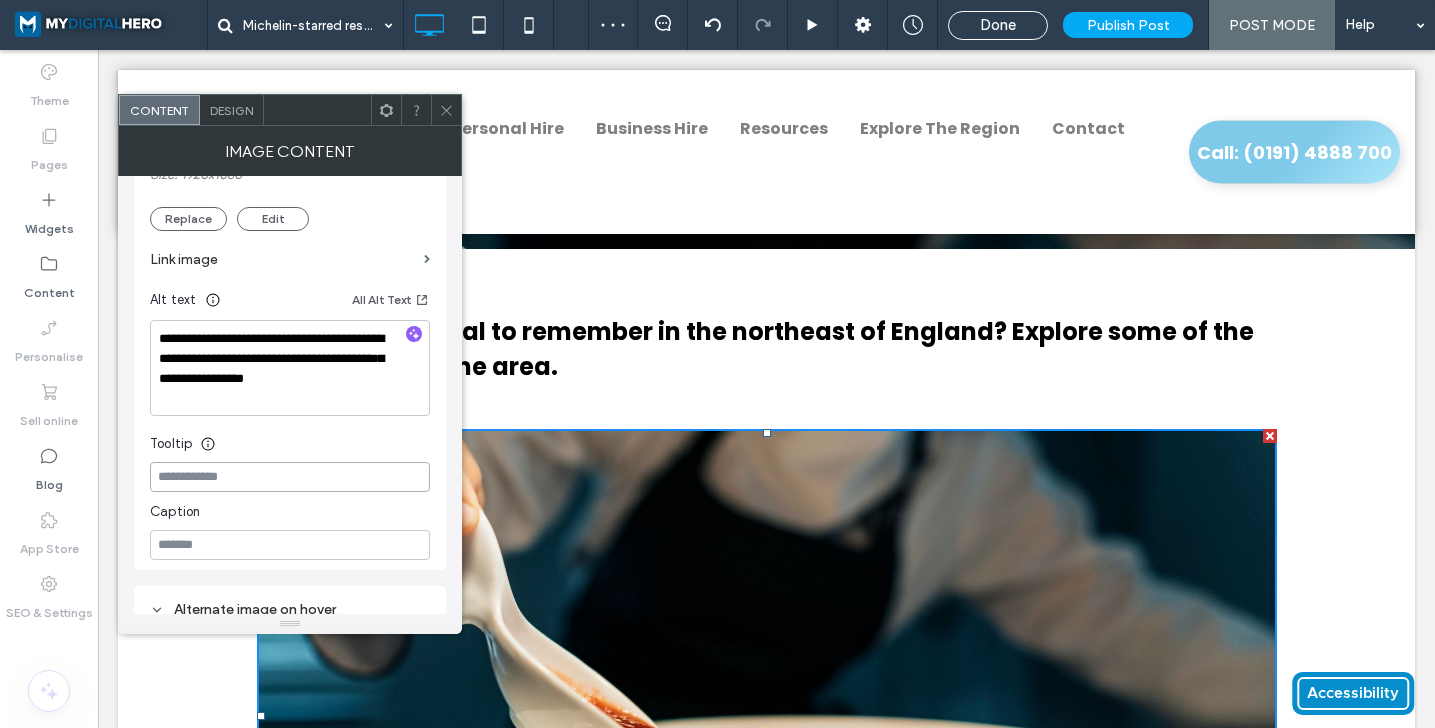click at bounding box center [290, 477] 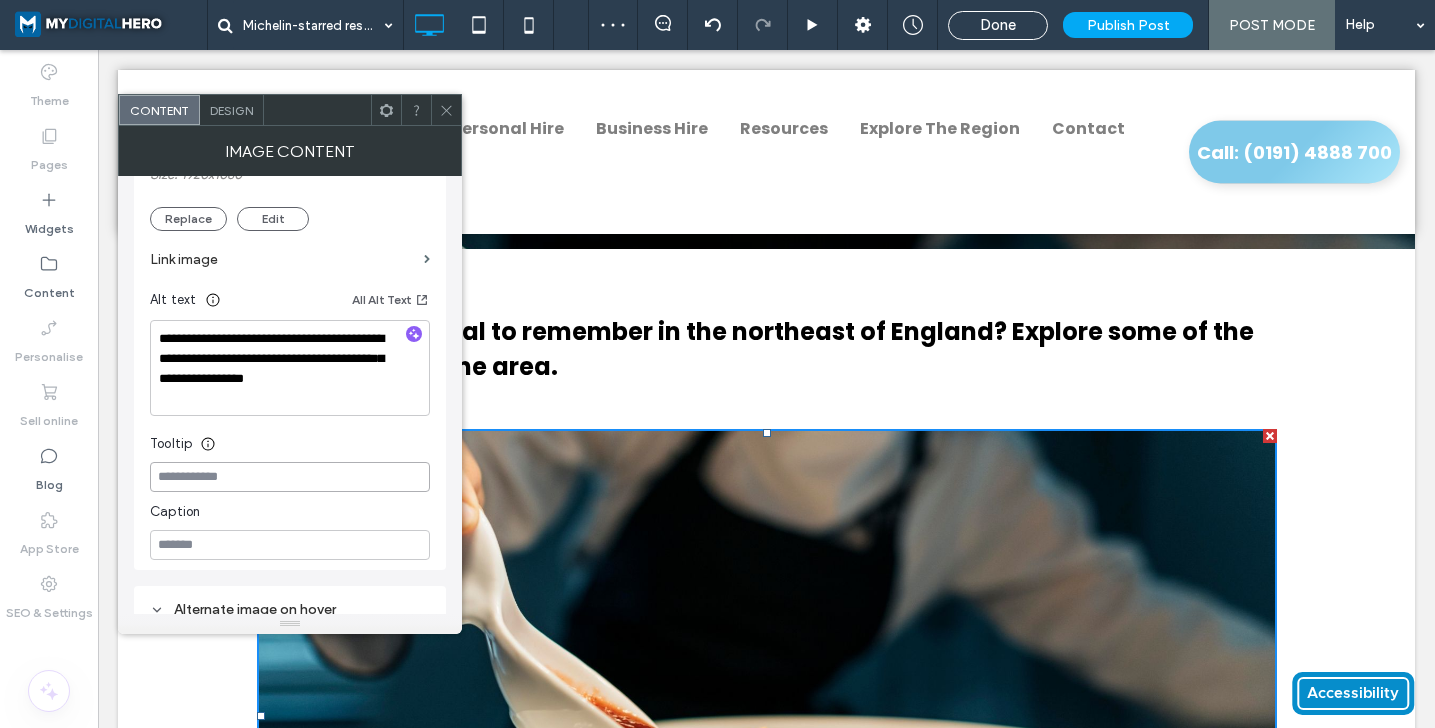 paste on "**********" 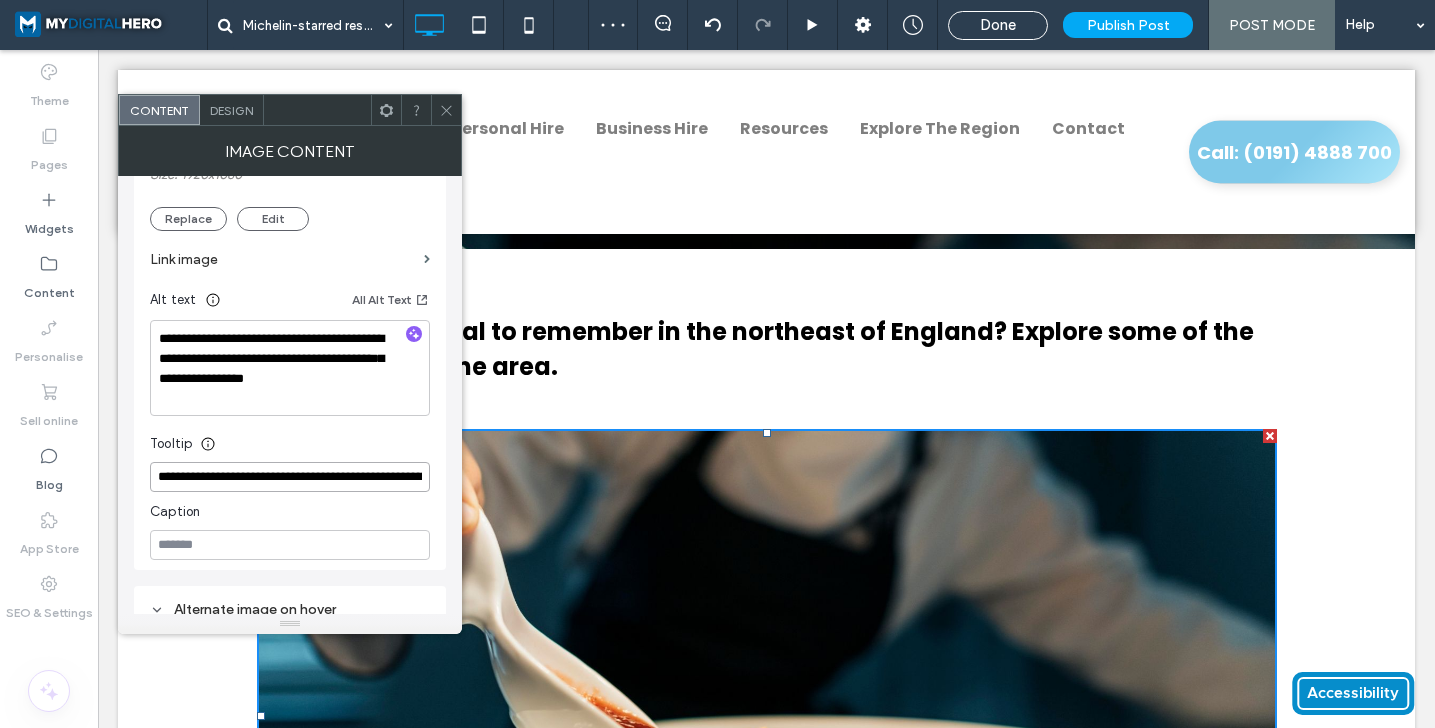 scroll, scrollTop: 0, scrollLeft: 361, axis: horizontal 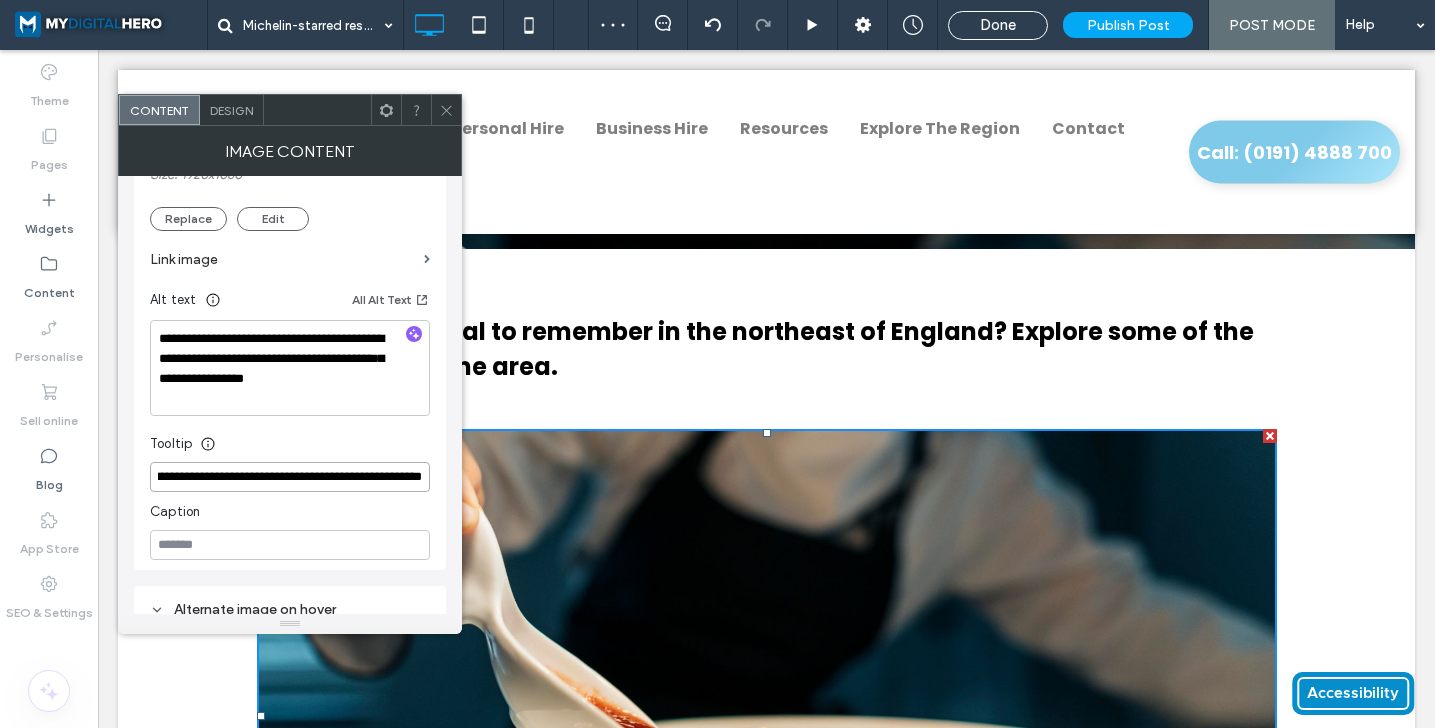 type on "**********" 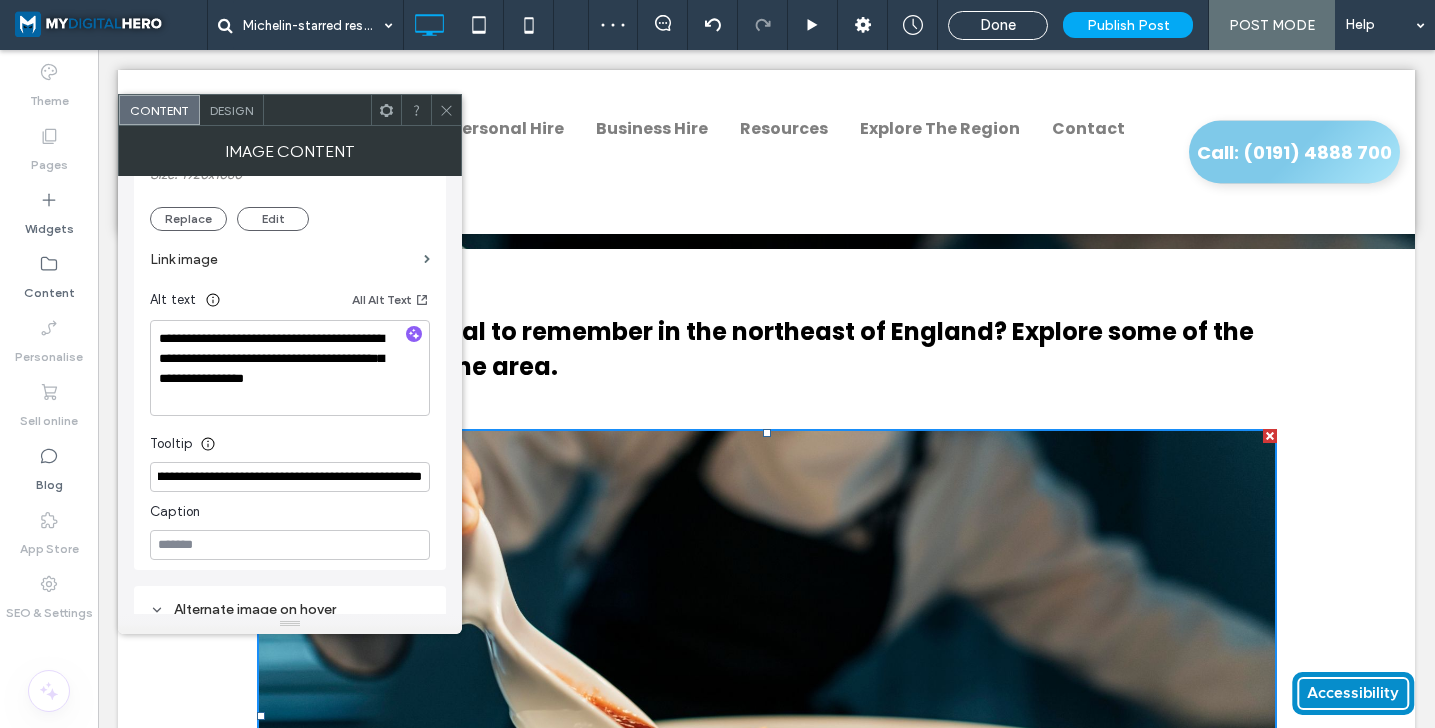 click on "**********" at bounding box center [290, 262] 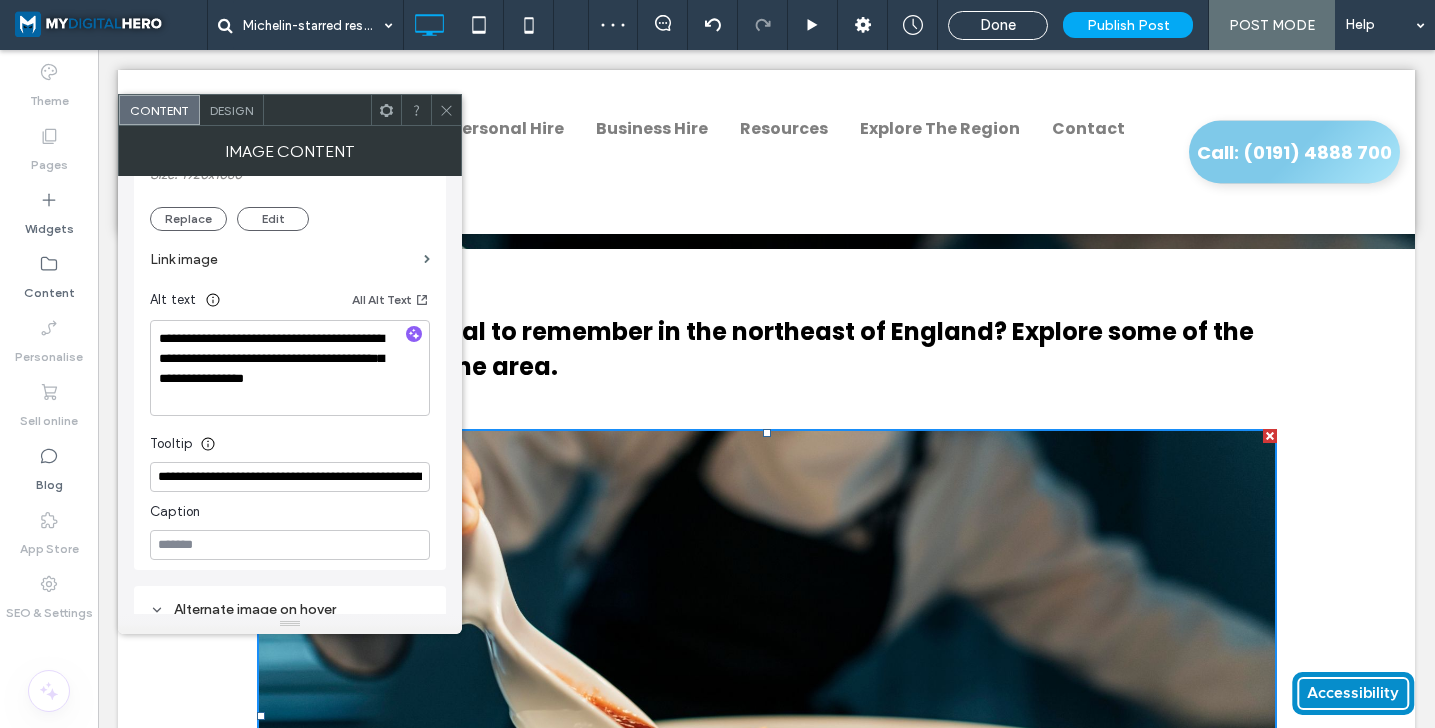 click at bounding box center [446, 110] 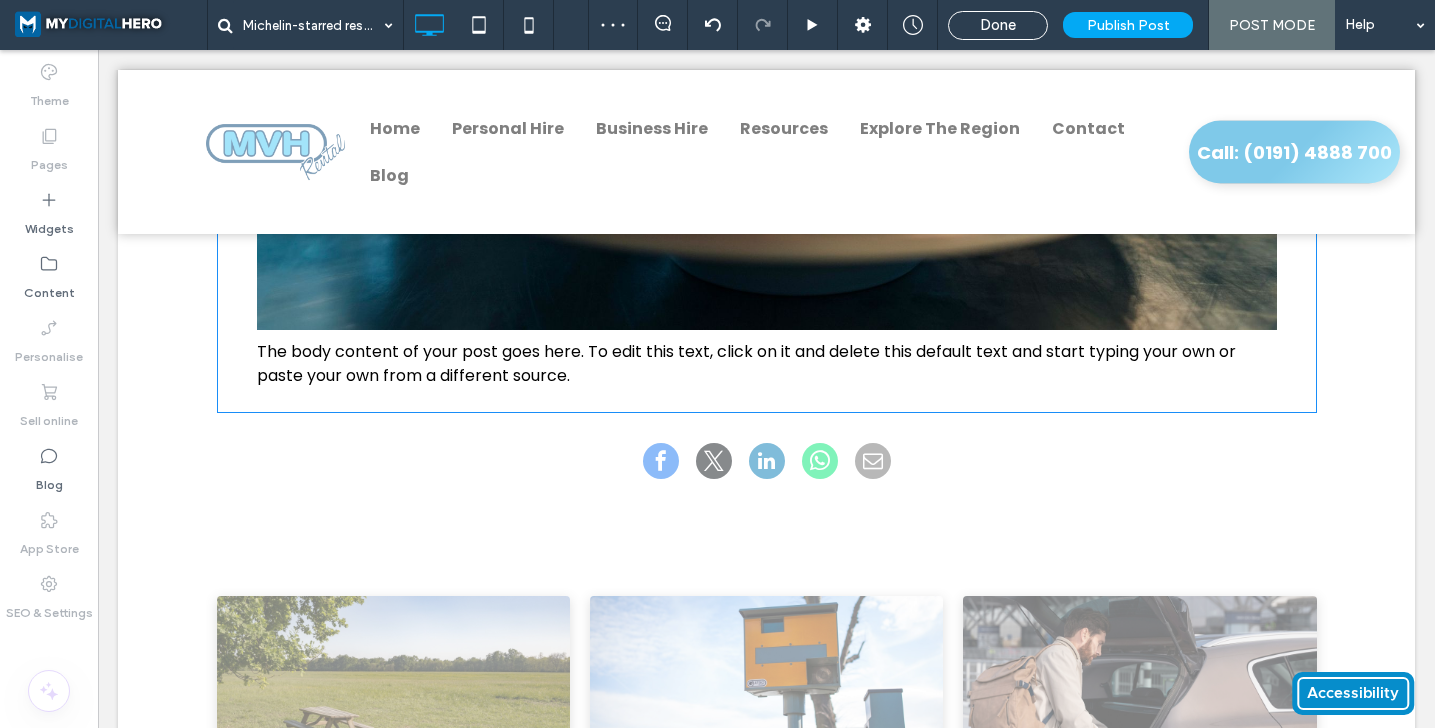 scroll, scrollTop: 1000, scrollLeft: 0, axis: vertical 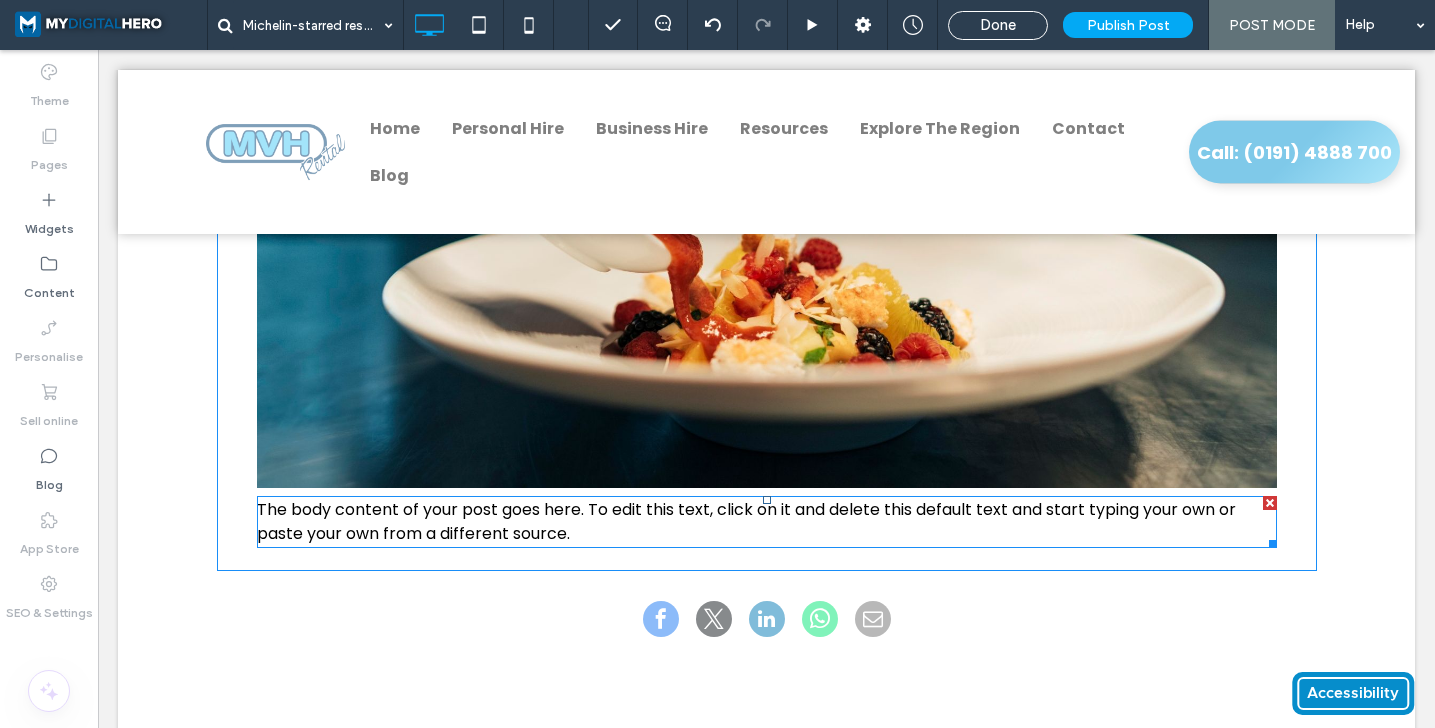 click on "The body content of your post goes here. To edit this text, click on it and delete this default text and start typing your own or paste your own from a different source." at bounding box center [746, 521] 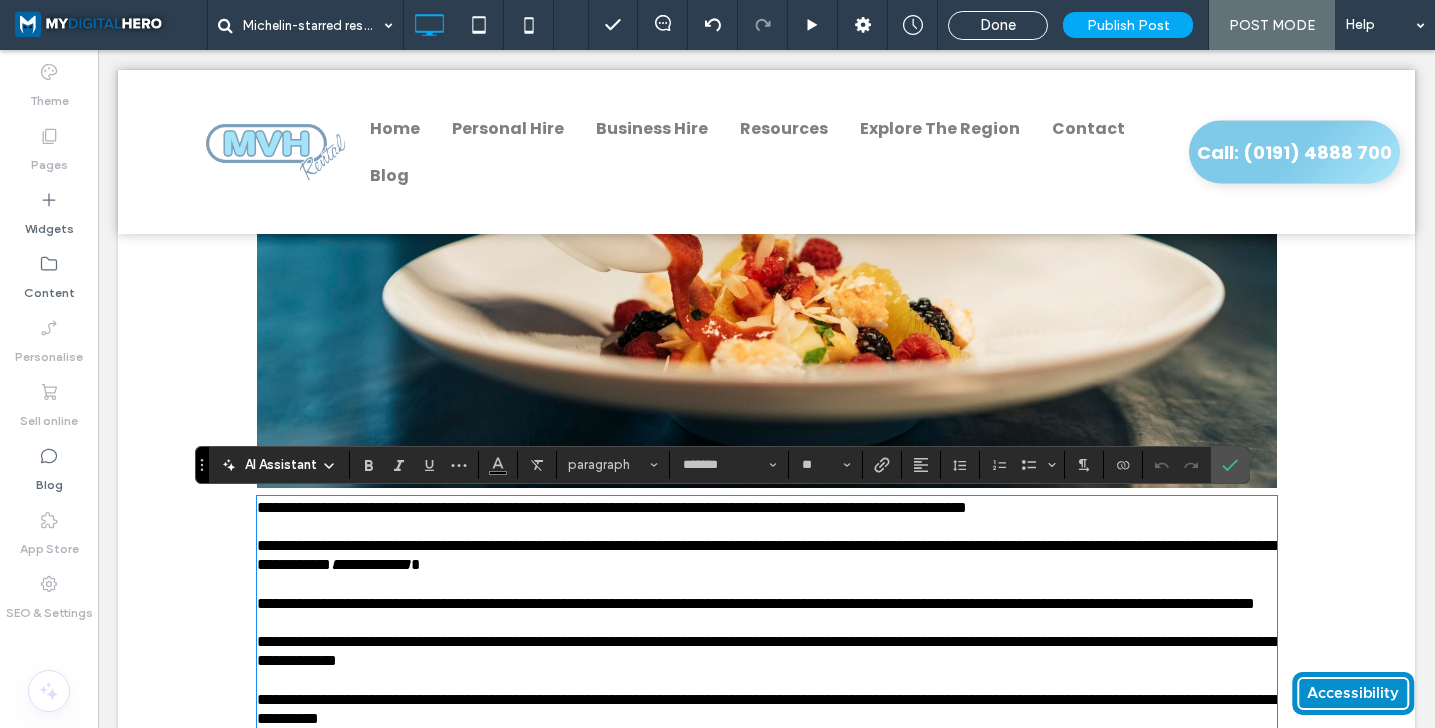 scroll, scrollTop: 1829, scrollLeft: 0, axis: vertical 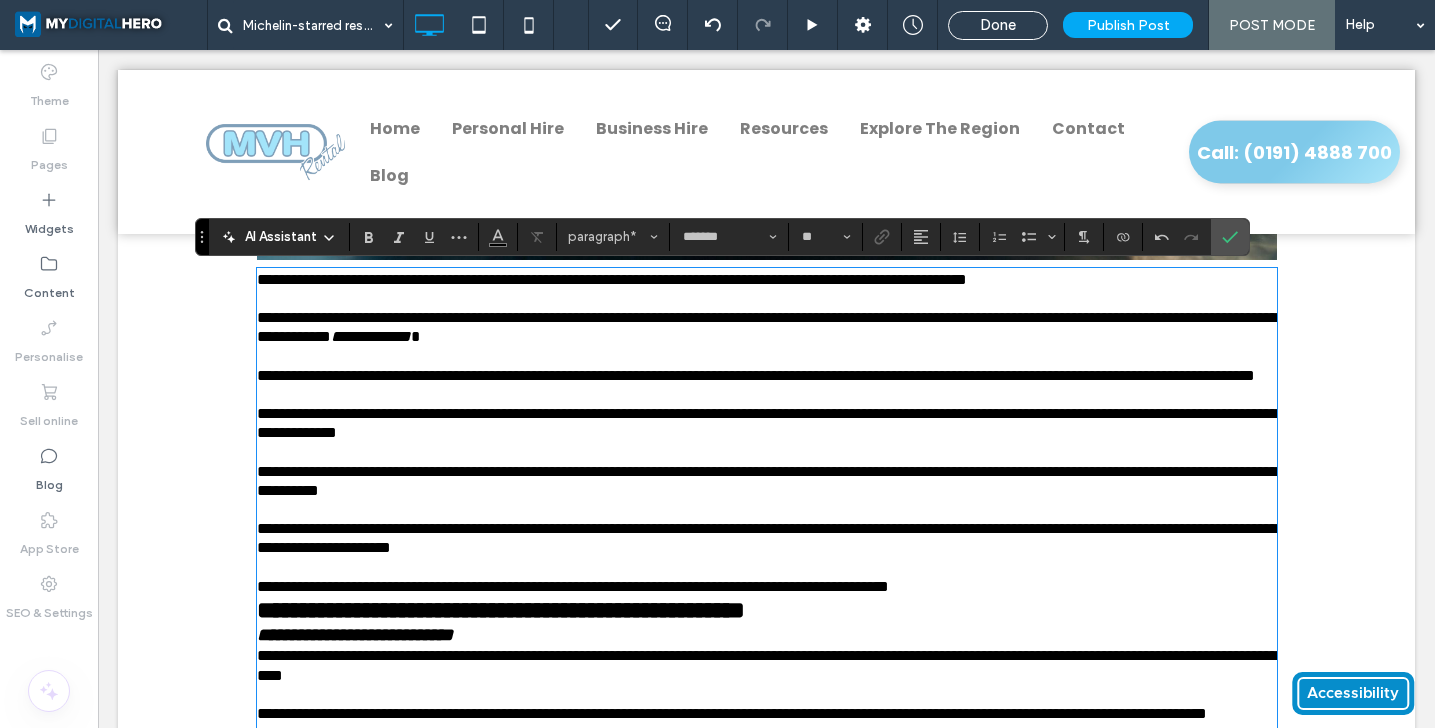 click on "**********" at bounding box center (767, 610) 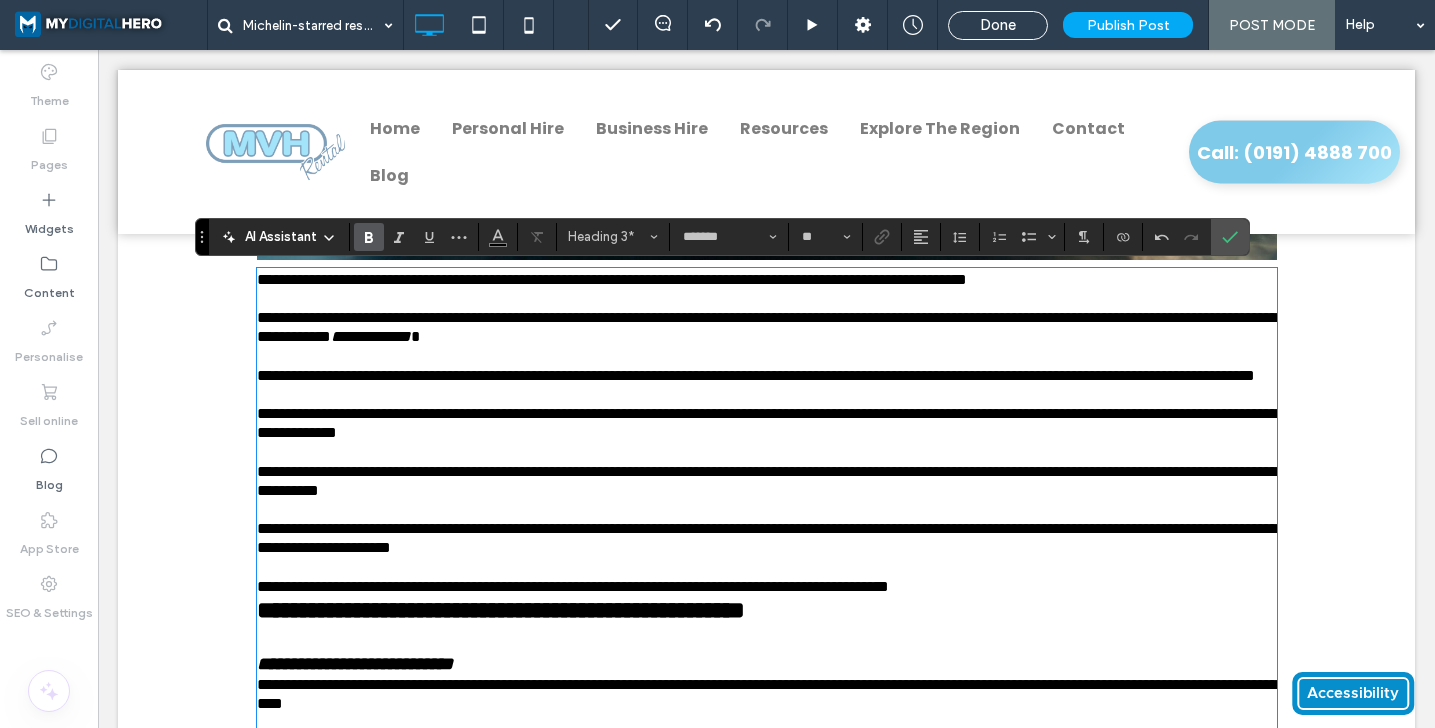 click on "**********" at bounding box center (767, 577) 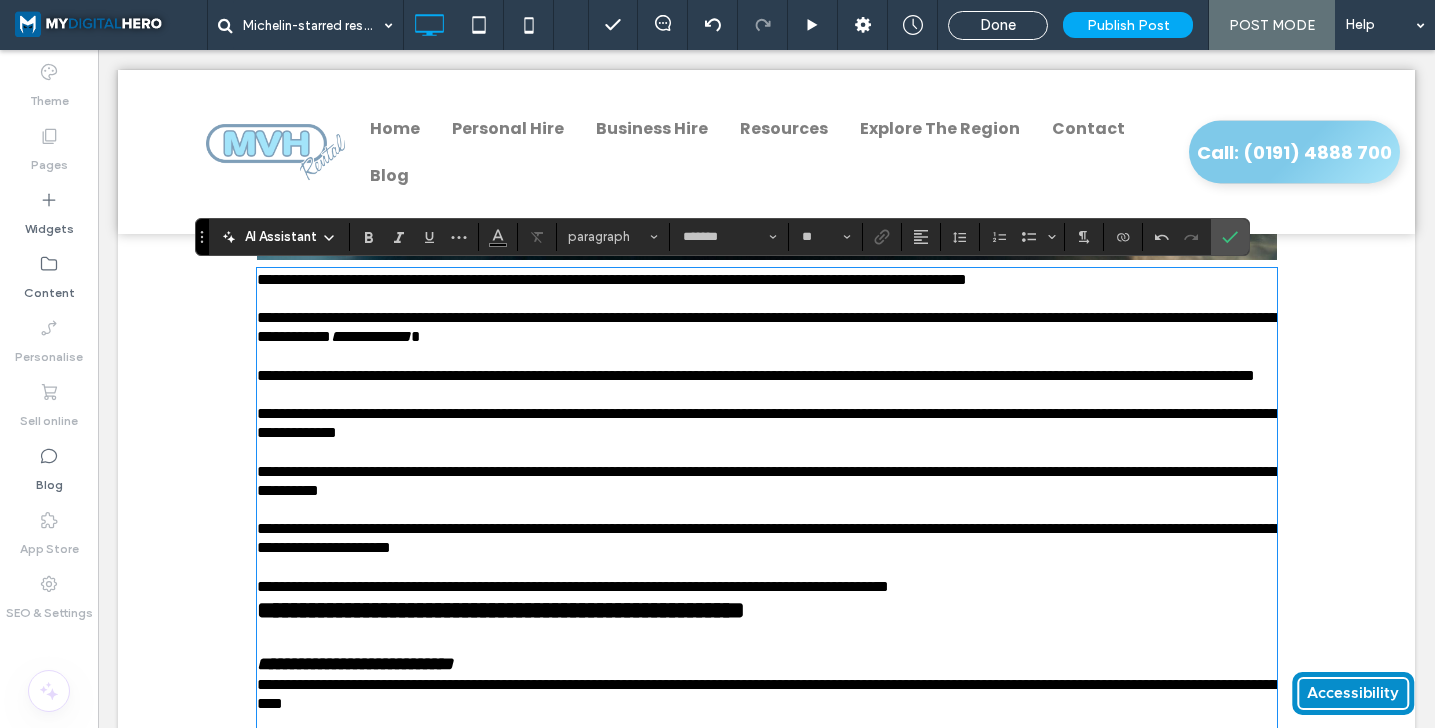 click on "**********" at bounding box center (767, 577) 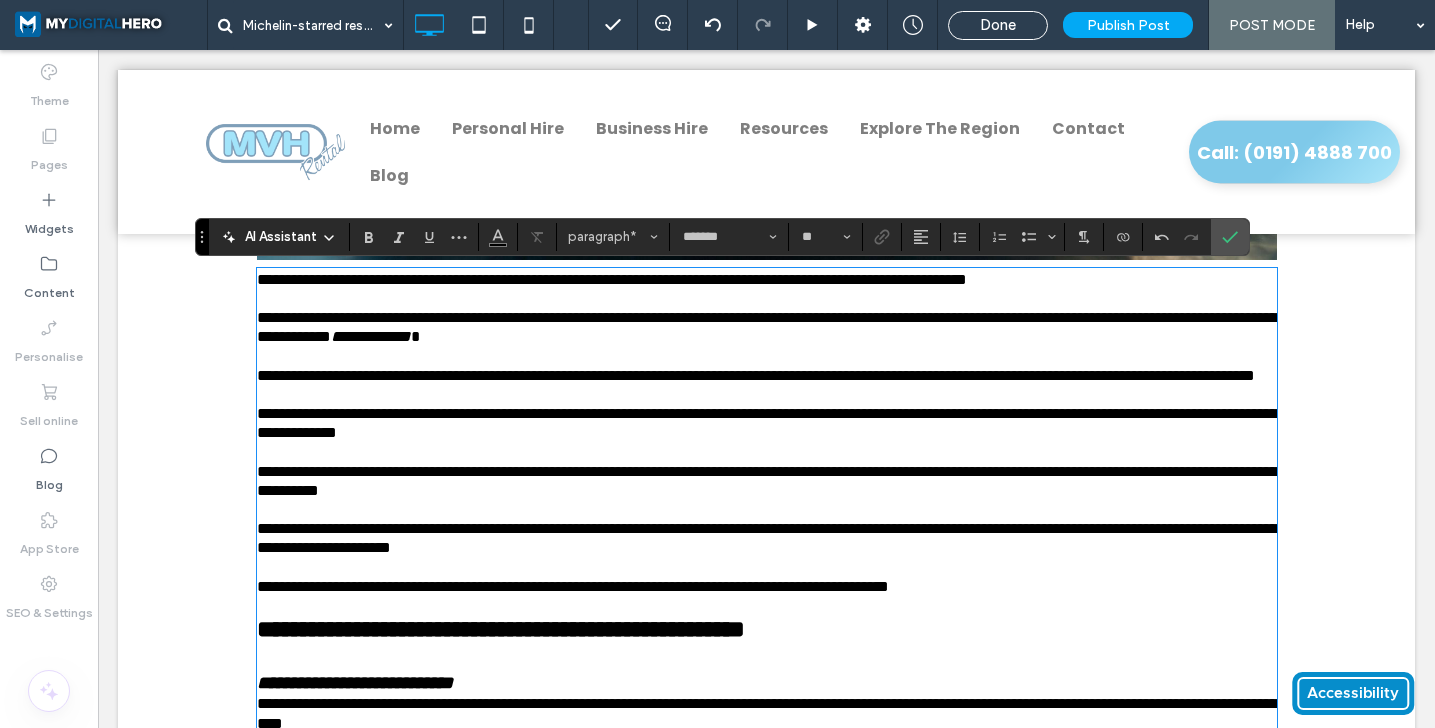 click on "**********" at bounding box center (767, 684) 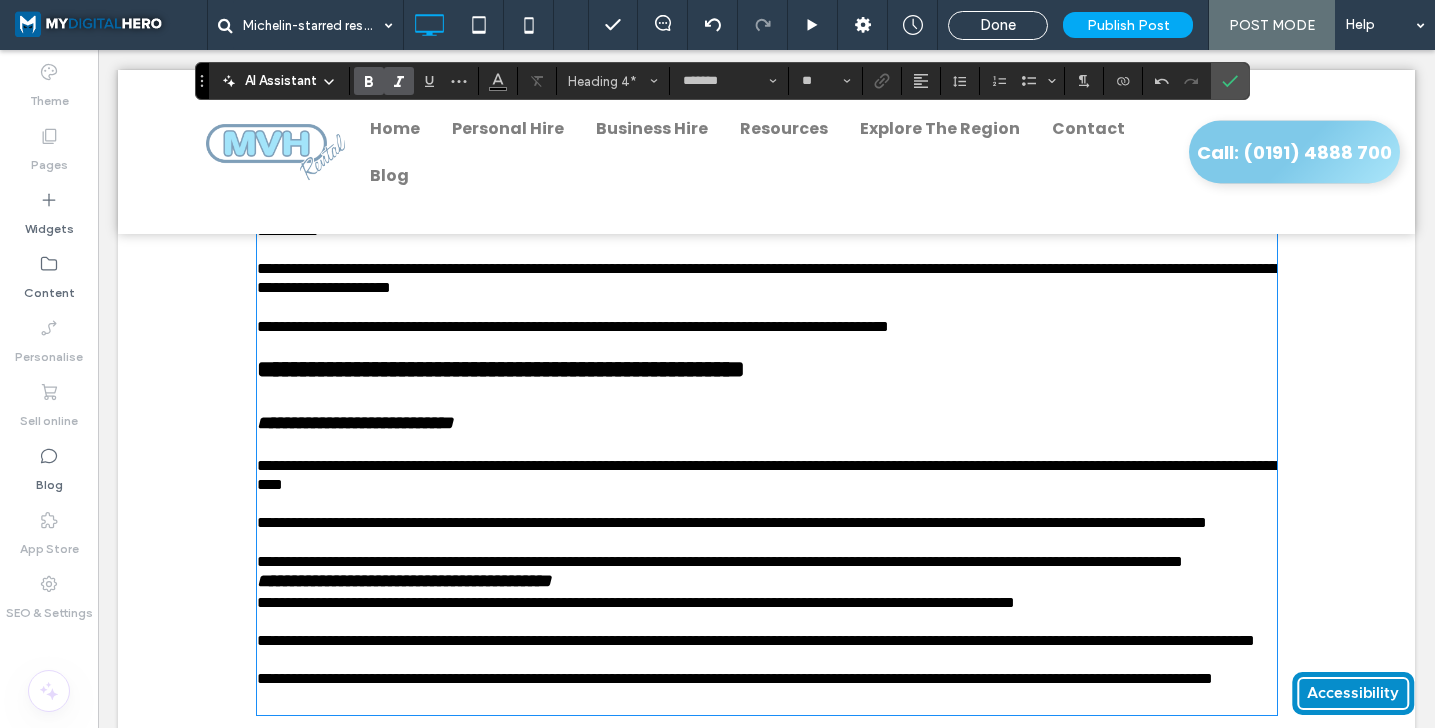 scroll, scrollTop: 1503, scrollLeft: 0, axis: vertical 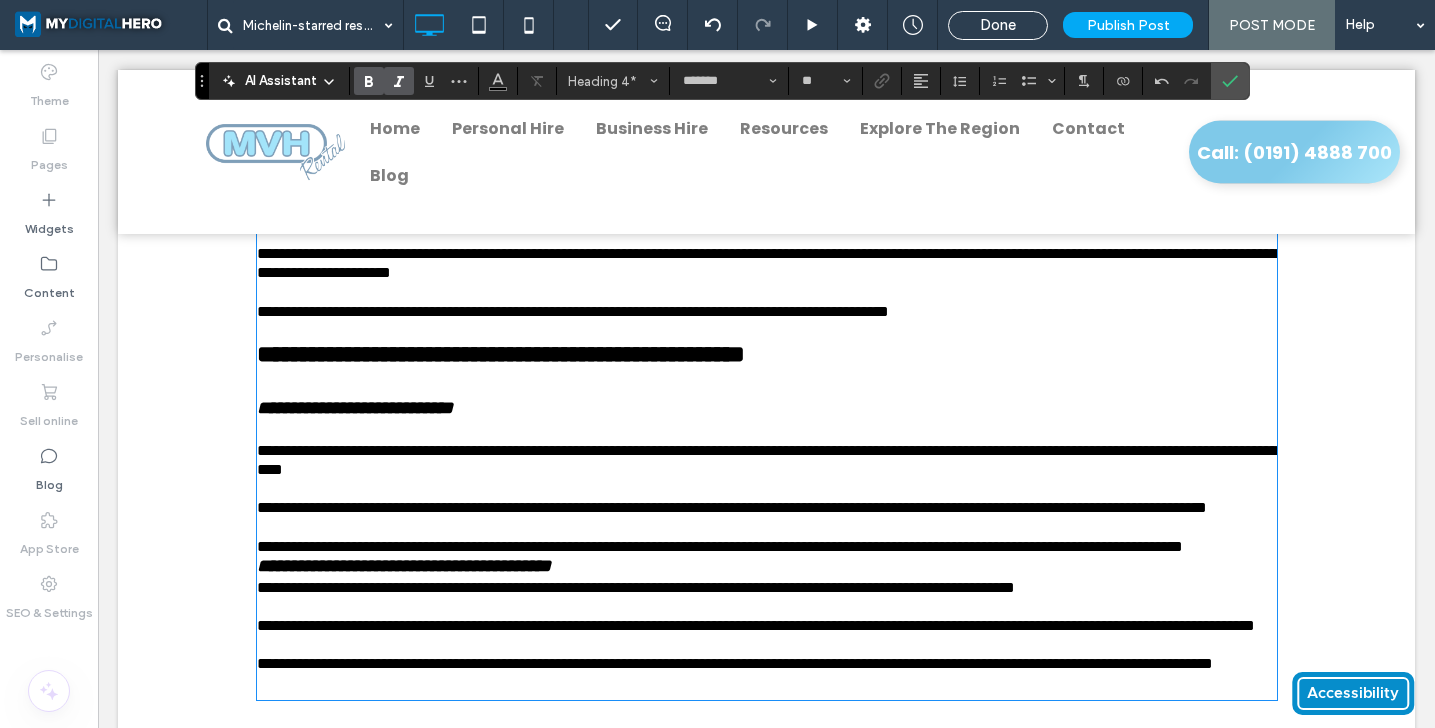 click on "**********" at bounding box center (767, 537) 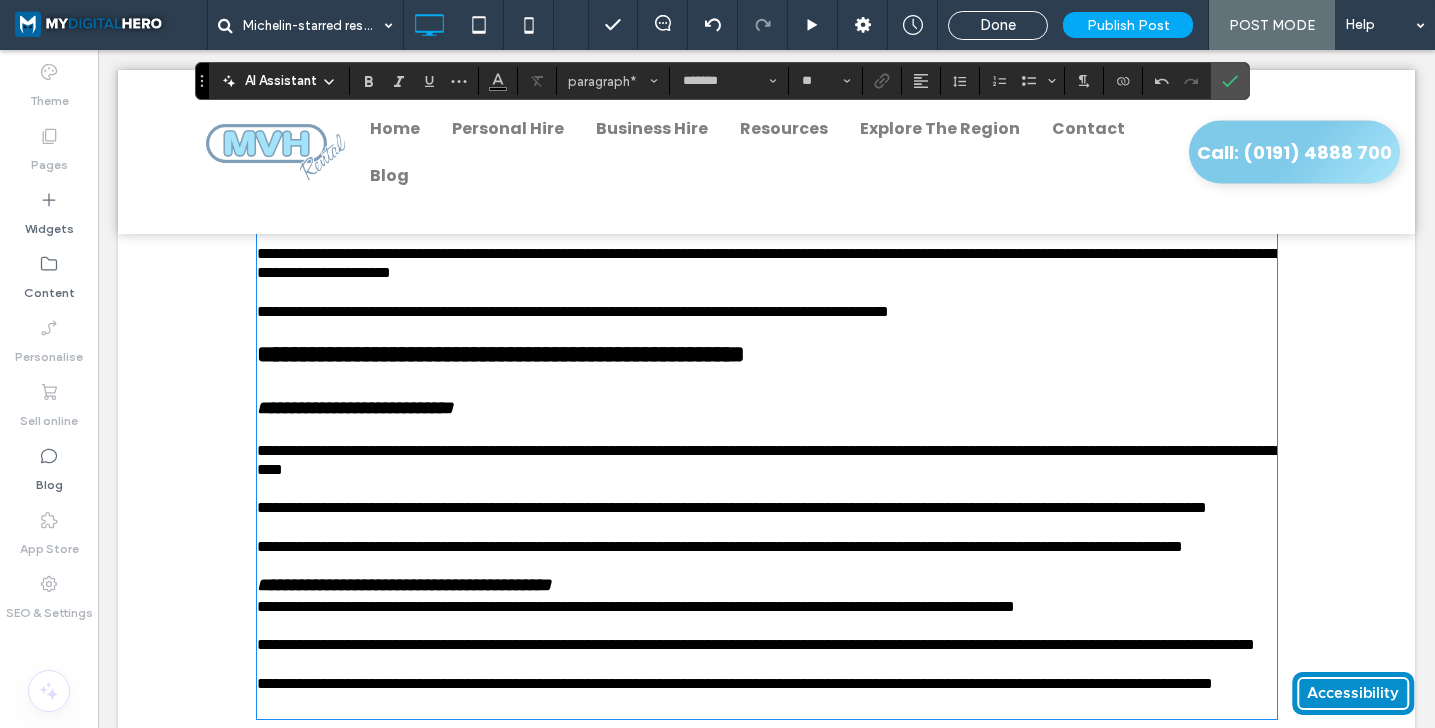 click on "**********" at bounding box center [767, 586] 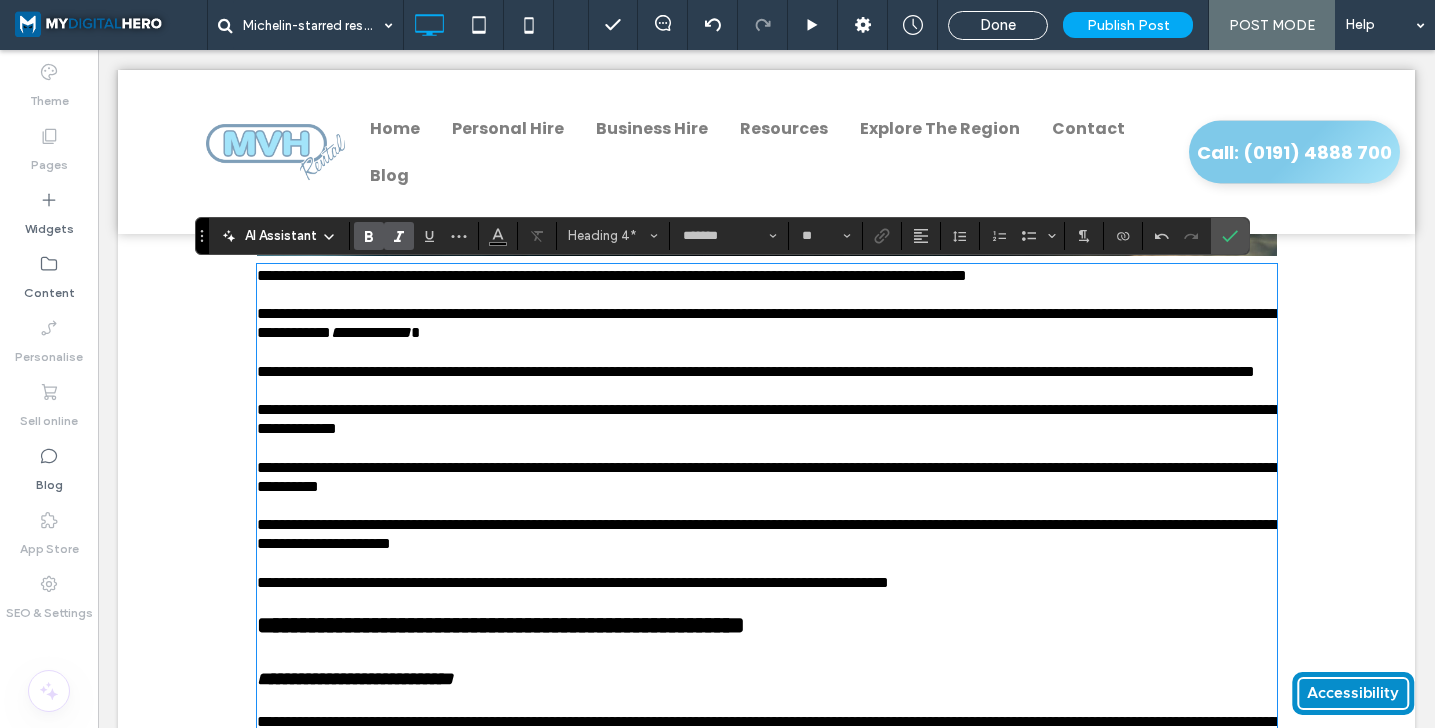 scroll, scrollTop: 1229, scrollLeft: 0, axis: vertical 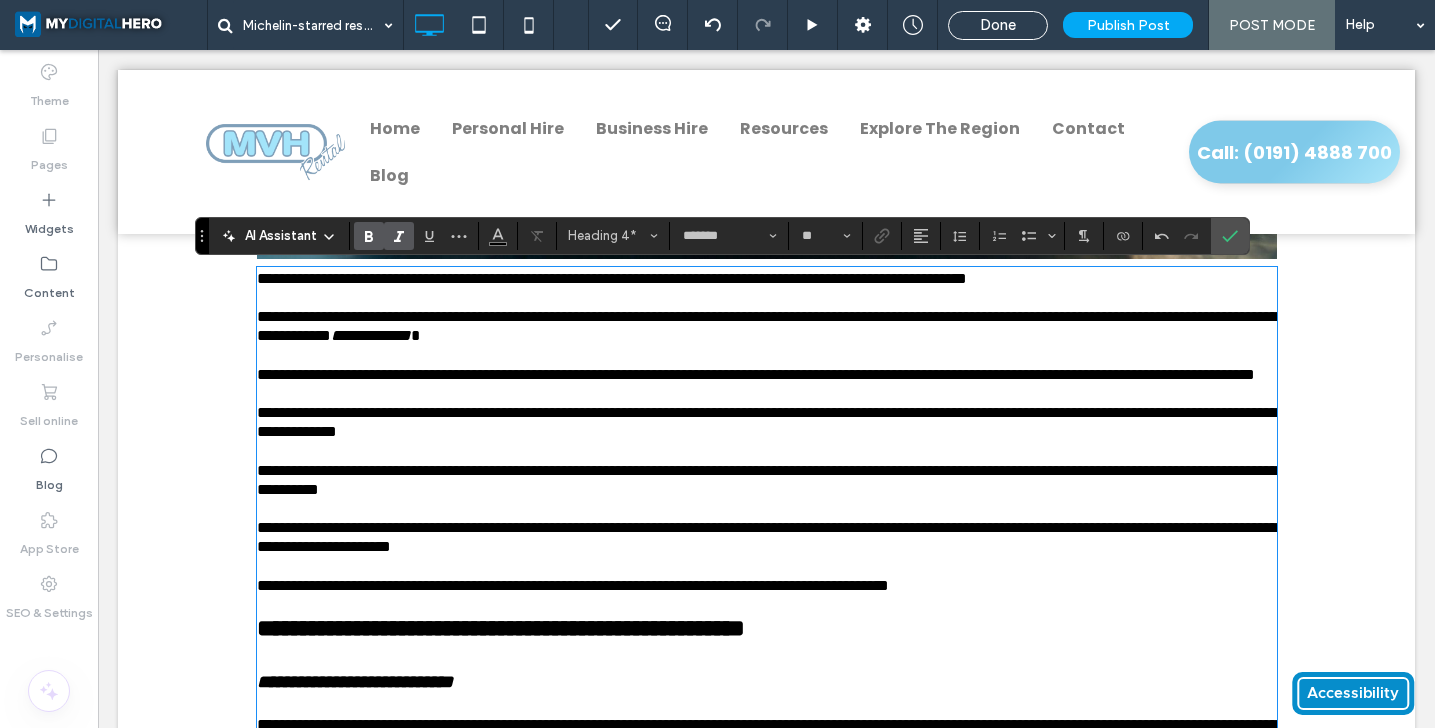click on "**********" at bounding box center [612, 278] 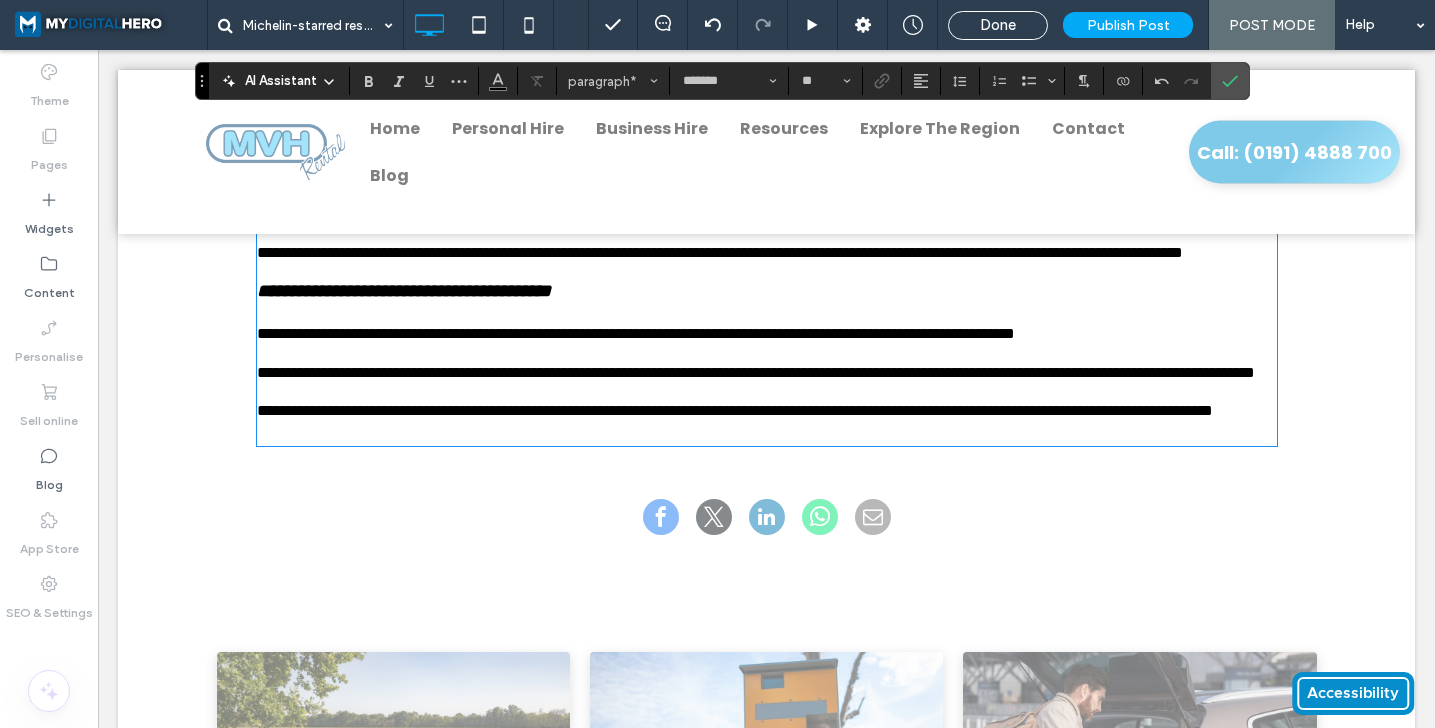 scroll, scrollTop: 1800, scrollLeft: 0, axis: vertical 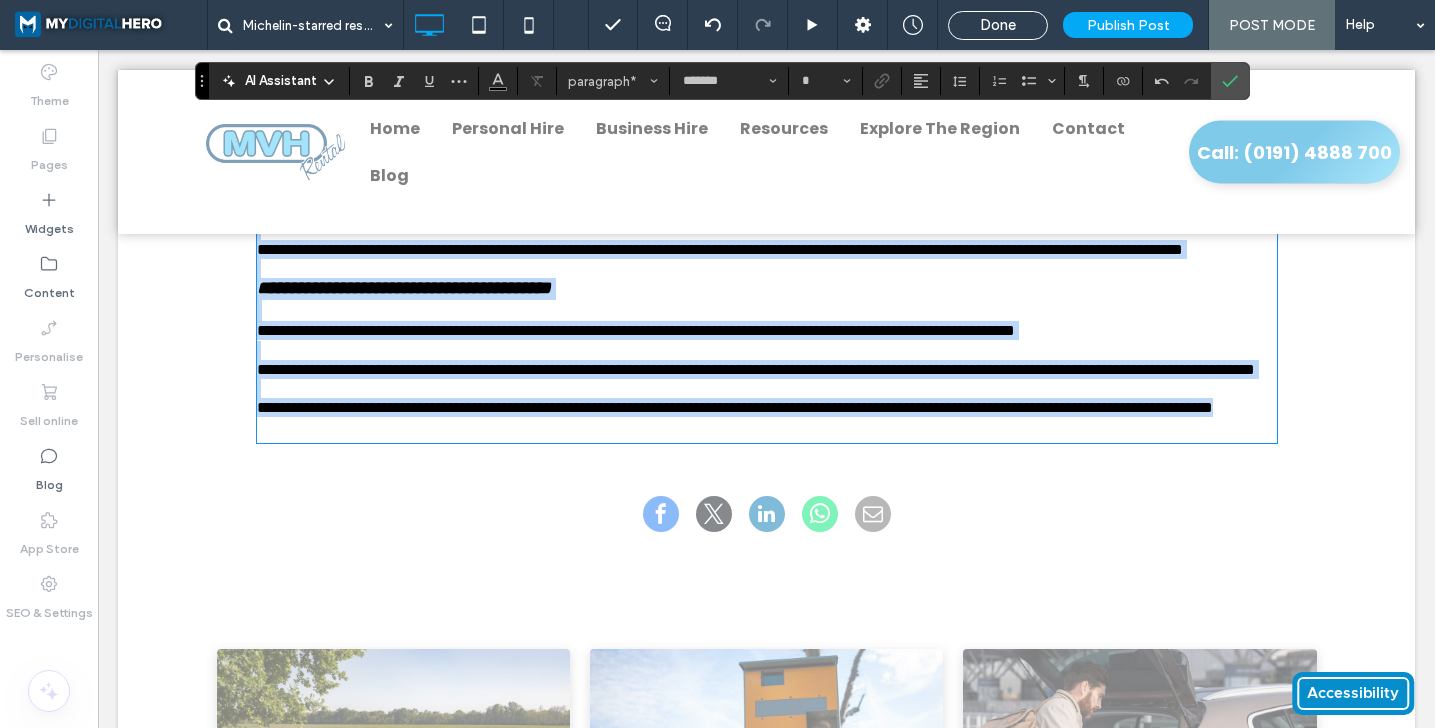 click on "**********" at bounding box center [767, 398] 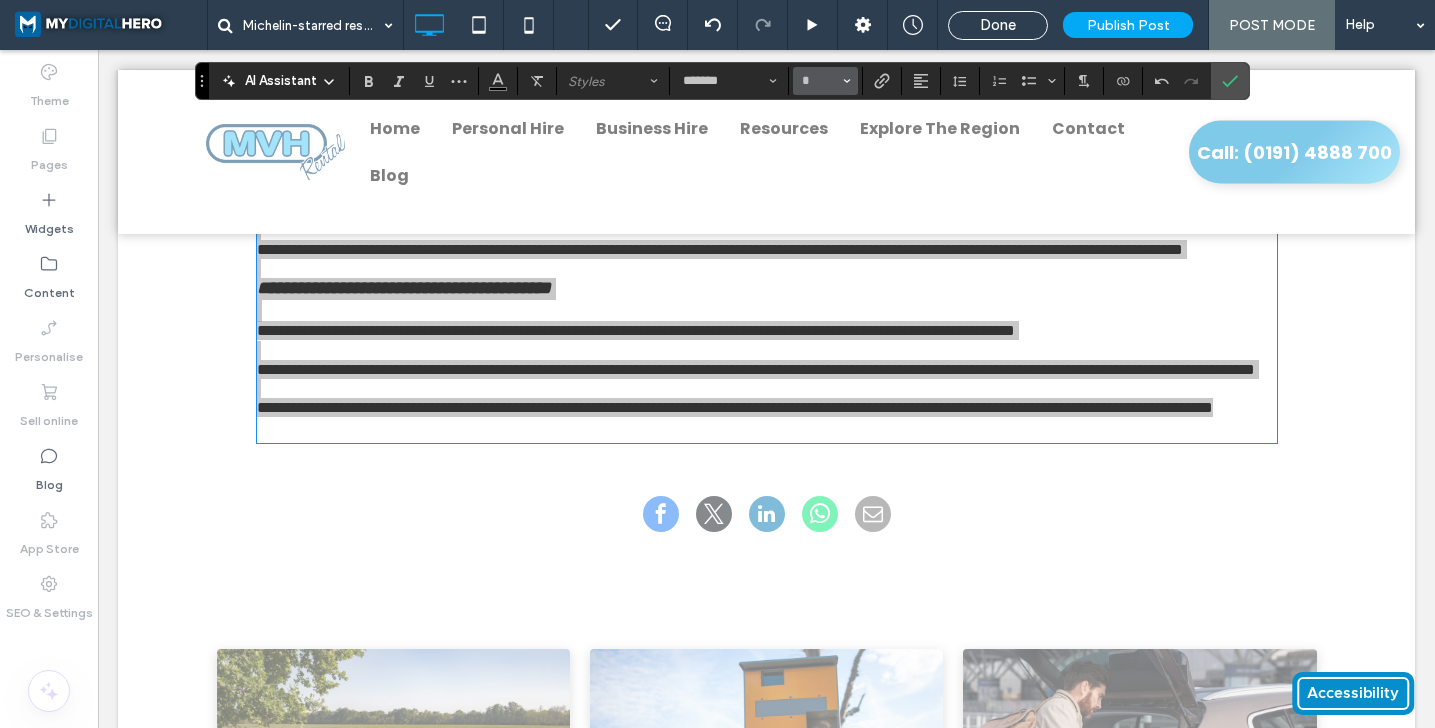 click on "*" at bounding box center [825, 81] 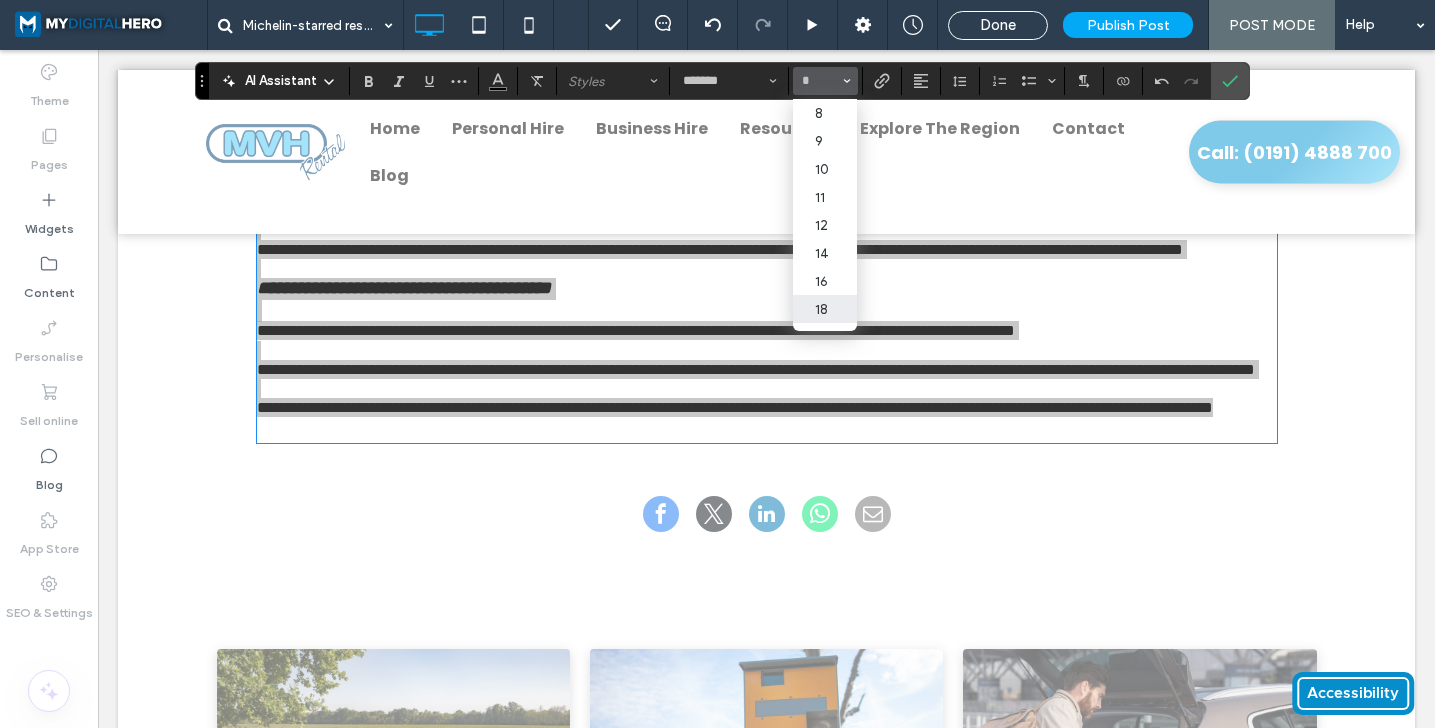 click on "18" at bounding box center [825, 309] 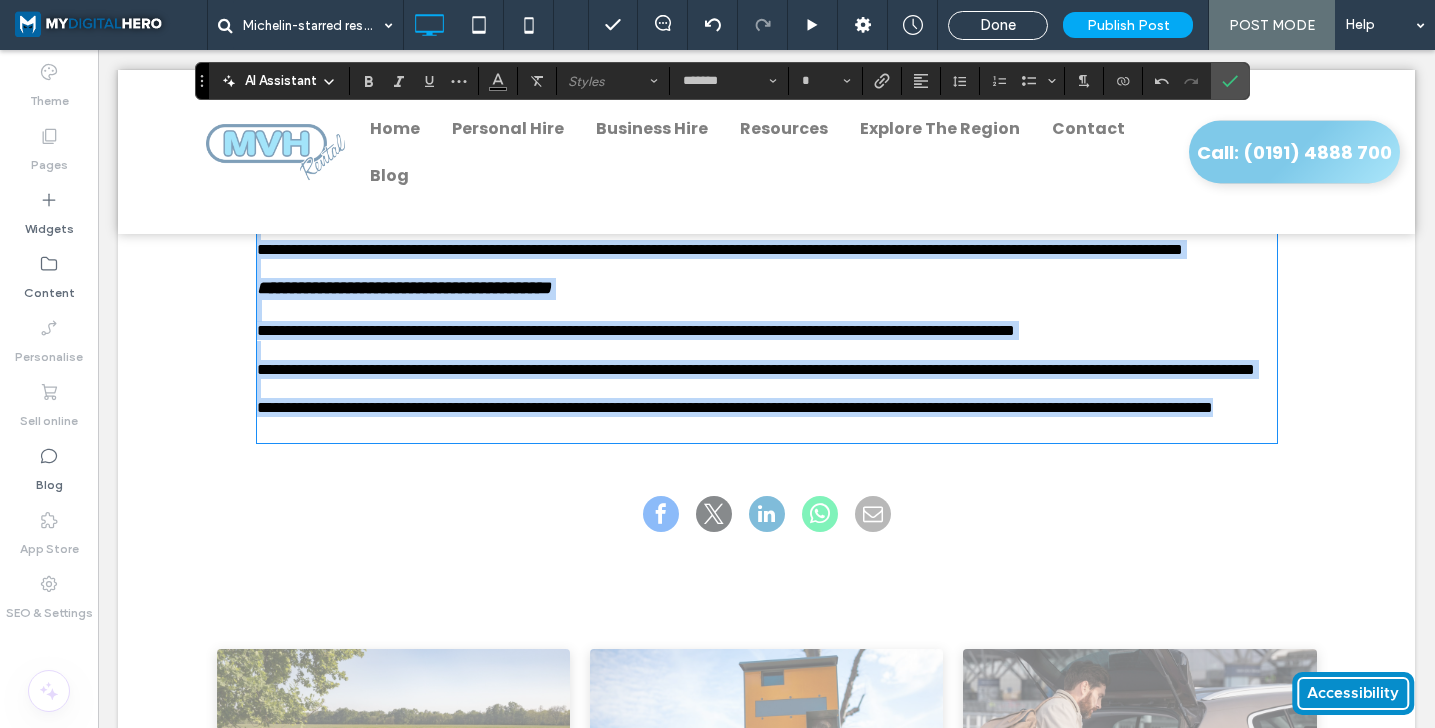 type on "**" 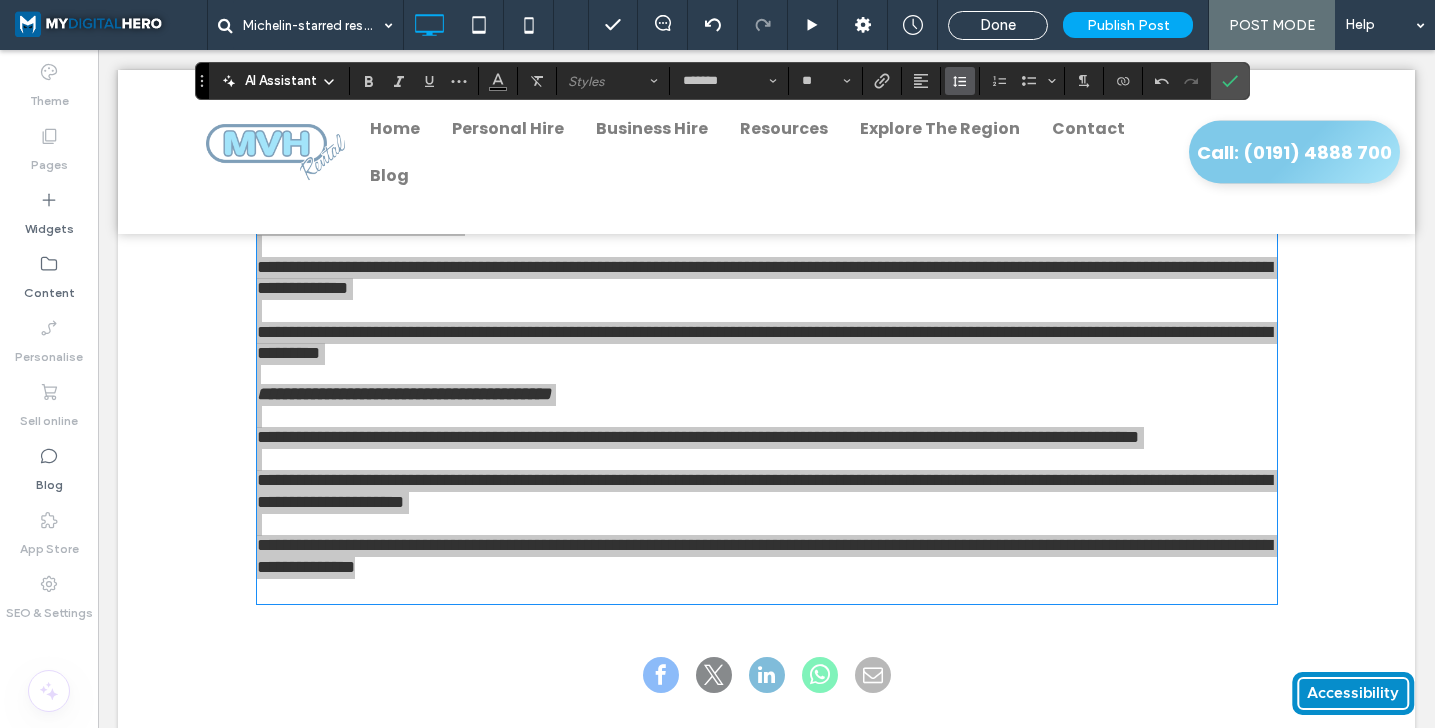 click 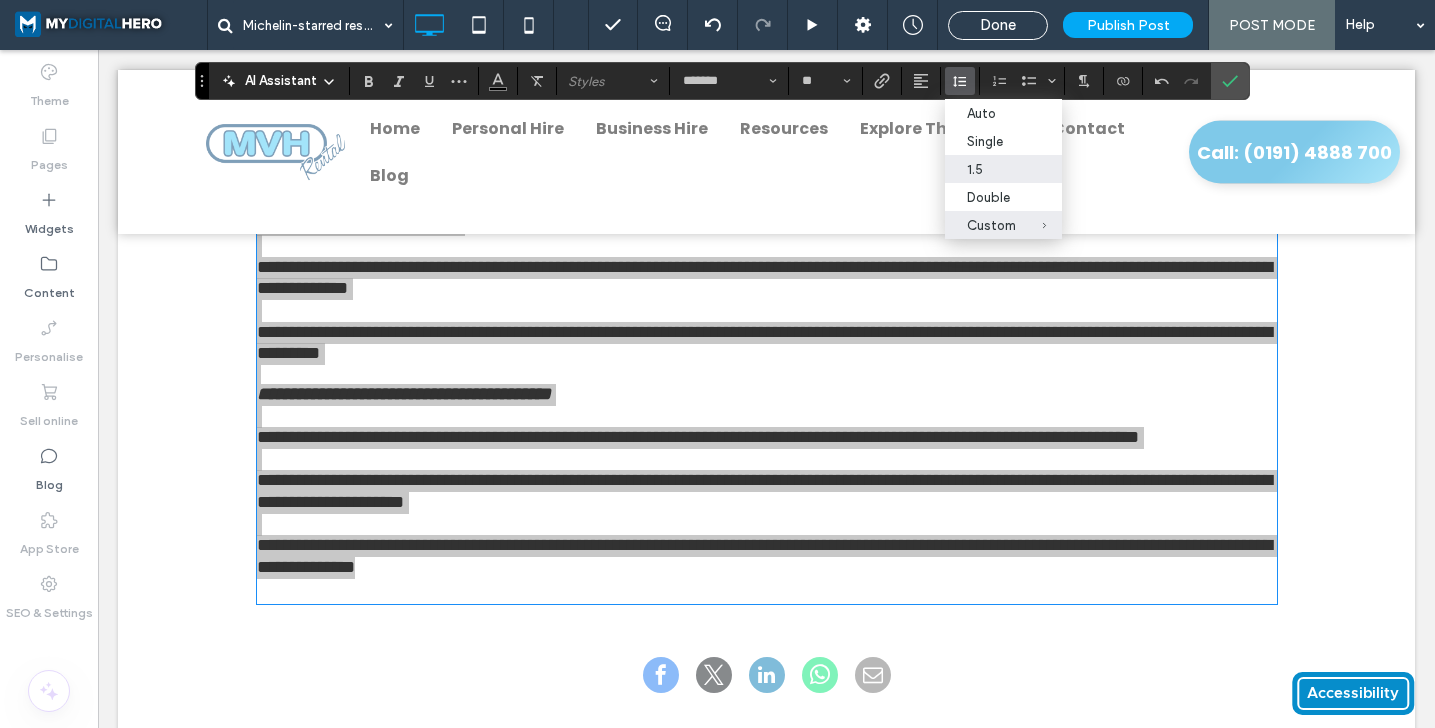 drag, startPoint x: 980, startPoint y: 162, endPoint x: 901, endPoint y: 101, distance: 99.80982 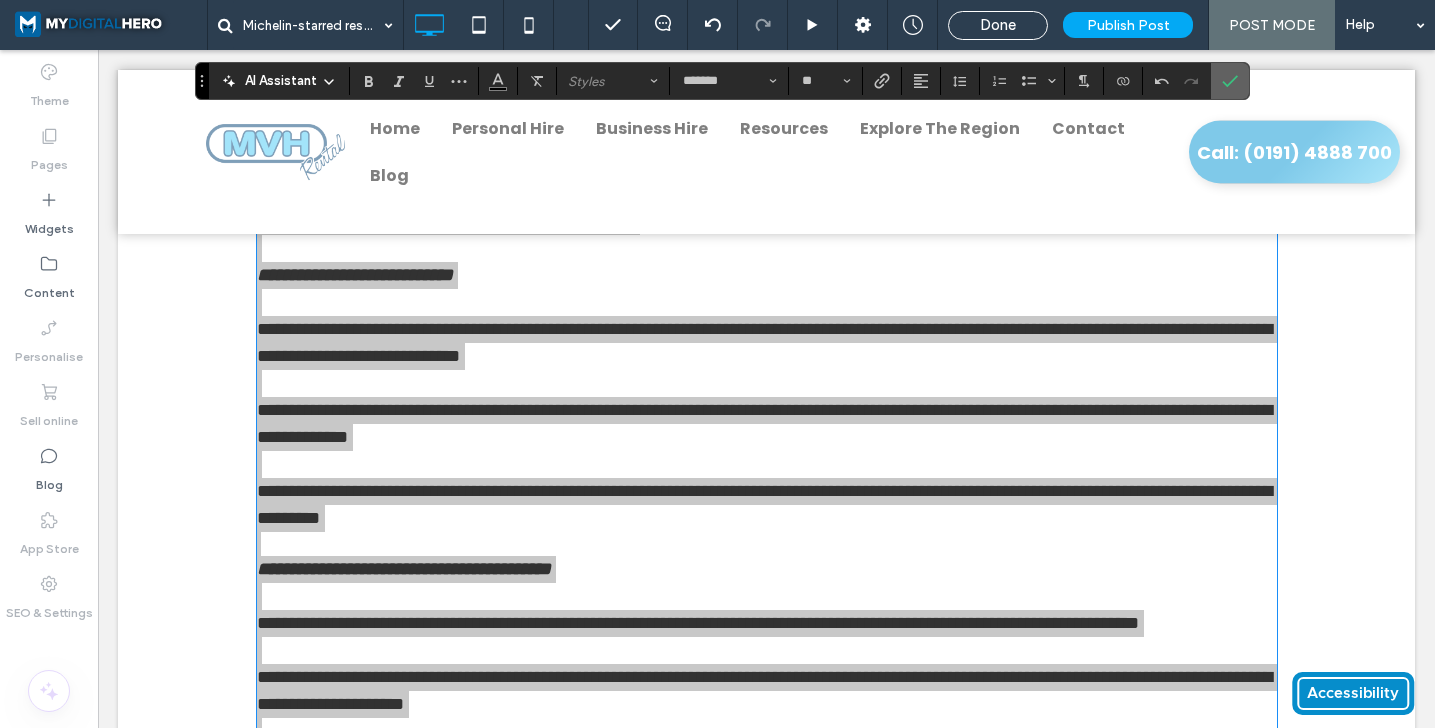 click at bounding box center [1226, 81] 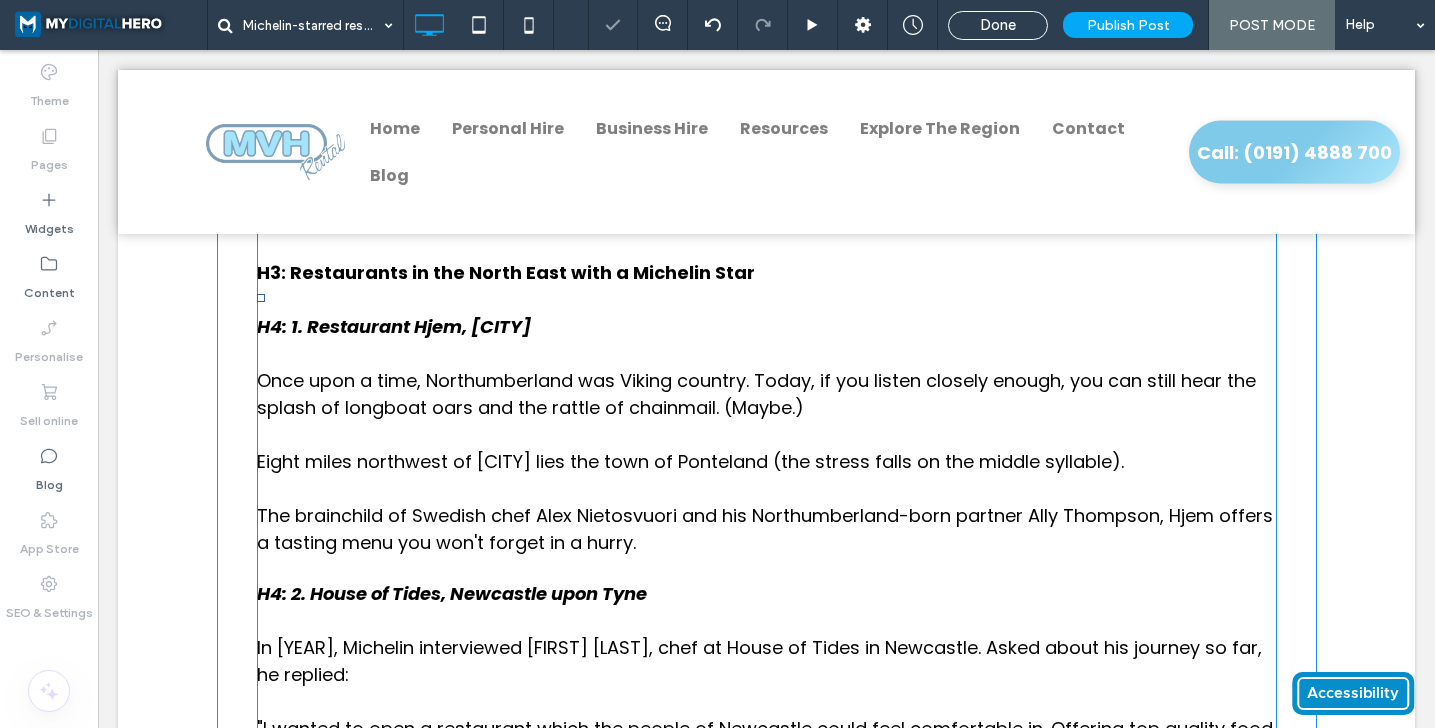 click on "H4: 1. Restaurant Hjem, Wall" at bounding box center (767, 340) 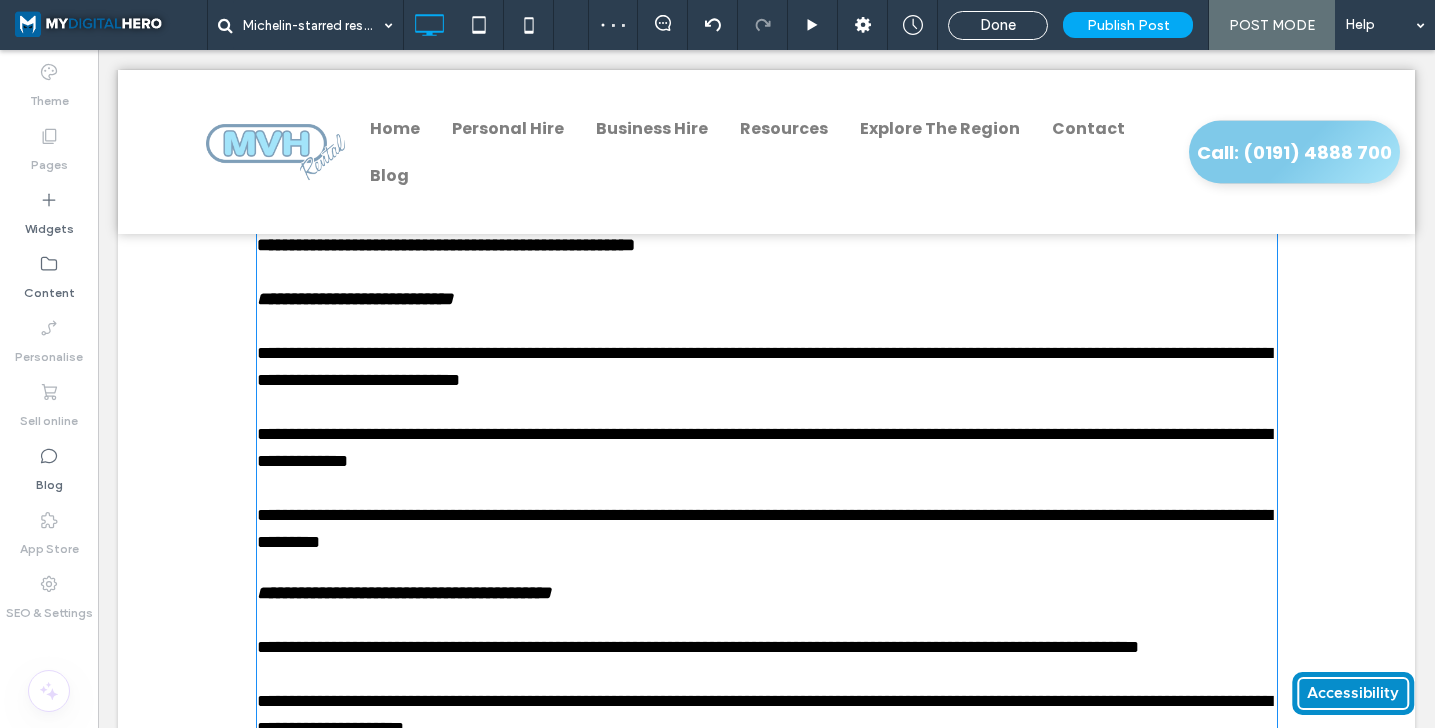 type on "*******" 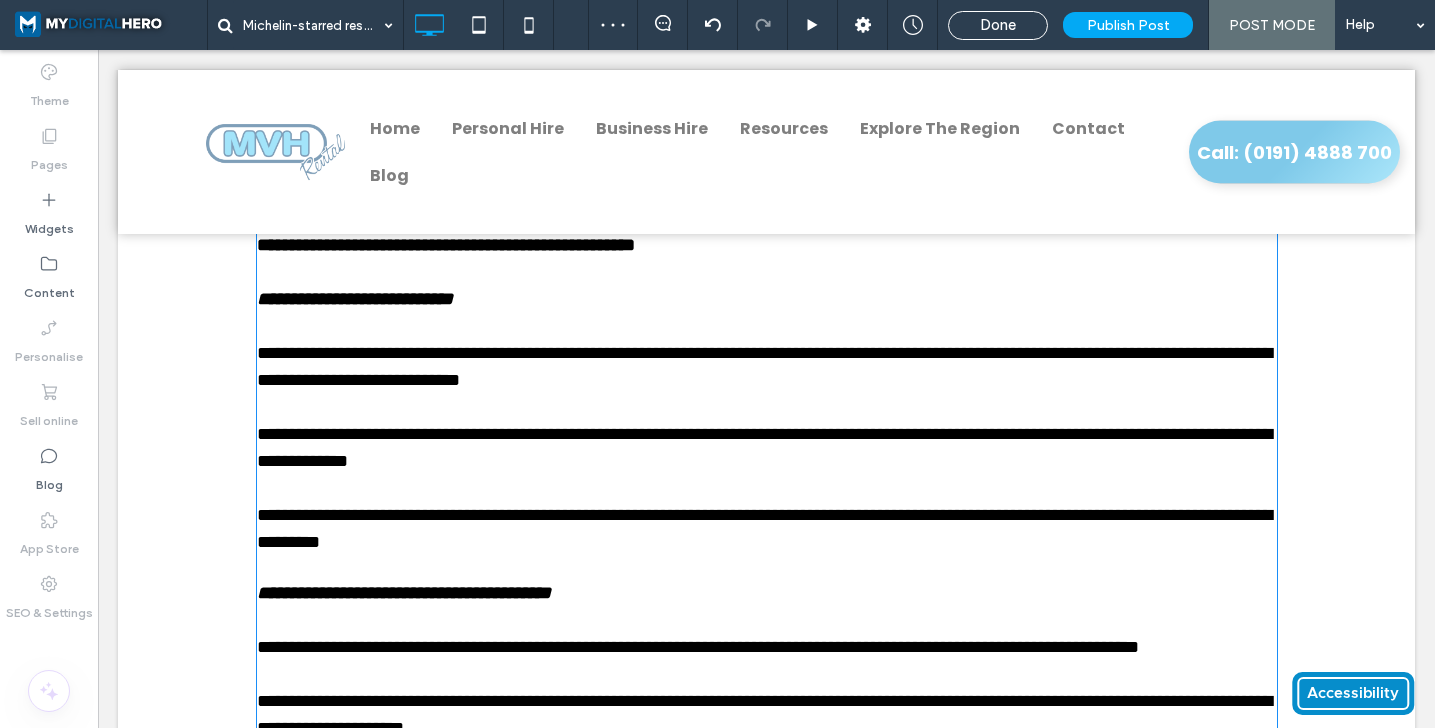 type on "**" 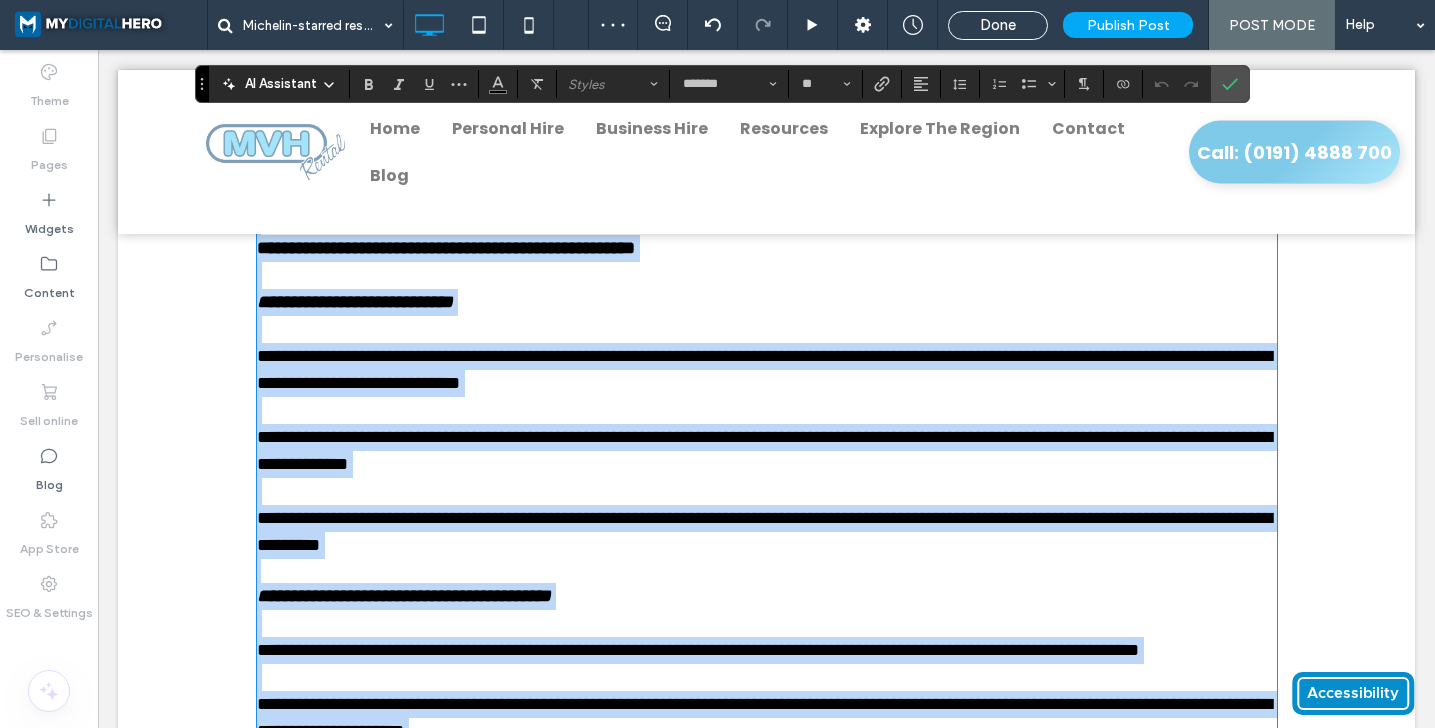 scroll, scrollTop: 1779, scrollLeft: 0, axis: vertical 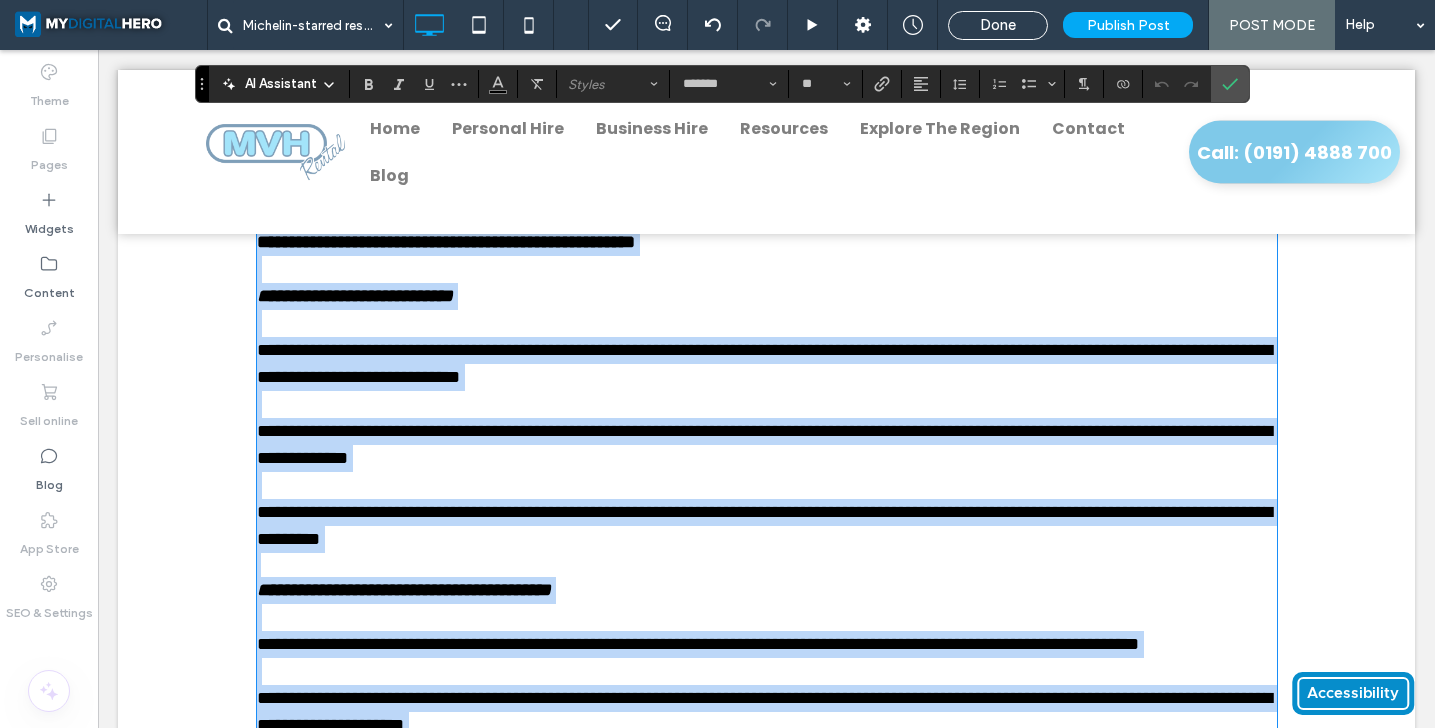 click on "**********" at bounding box center (446, 242) 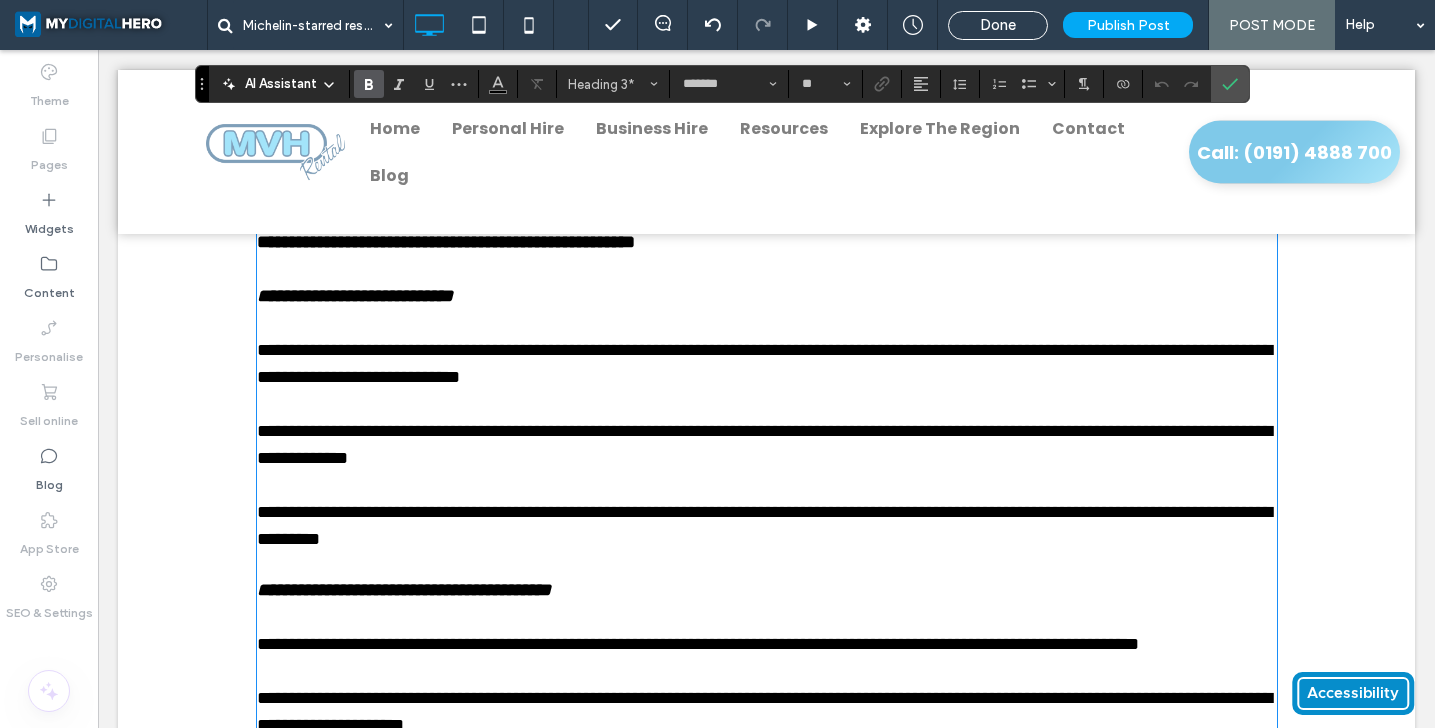 type 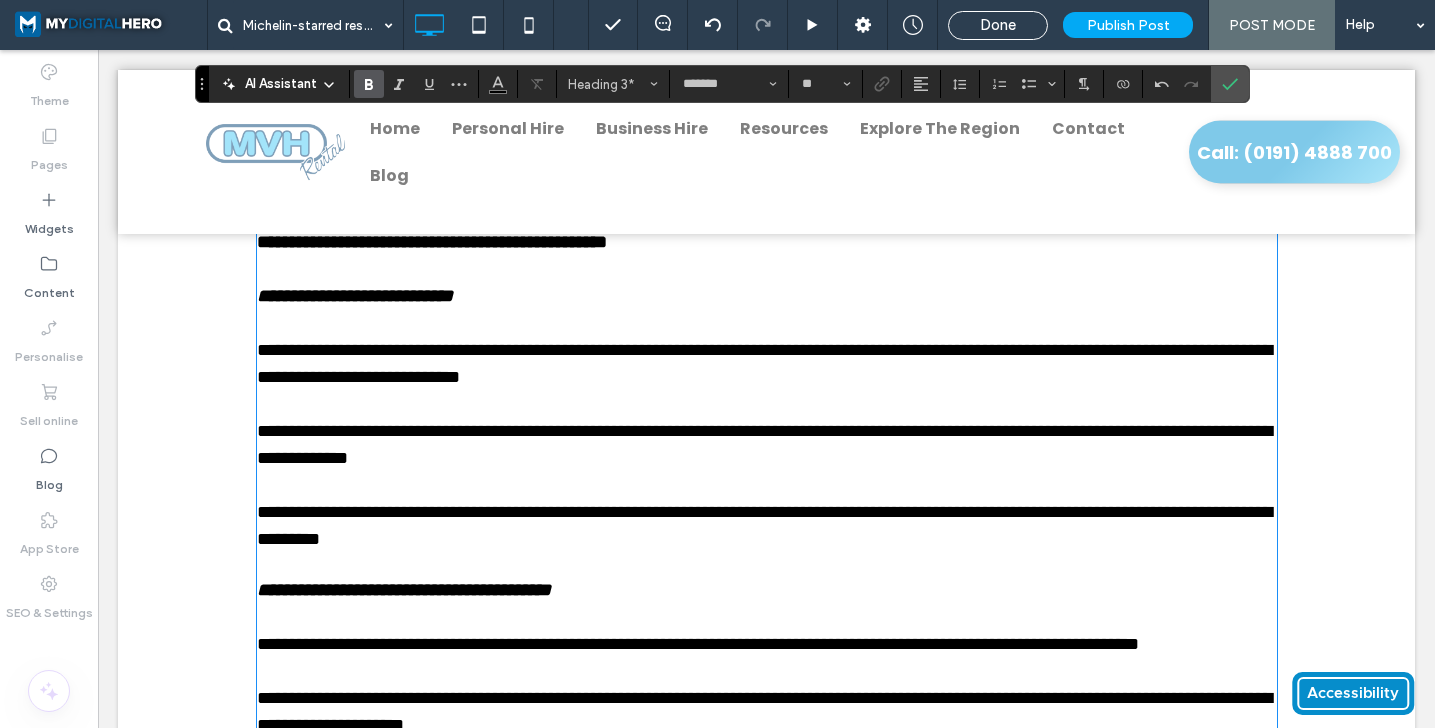 click on "**********" at bounding box center (355, 296) 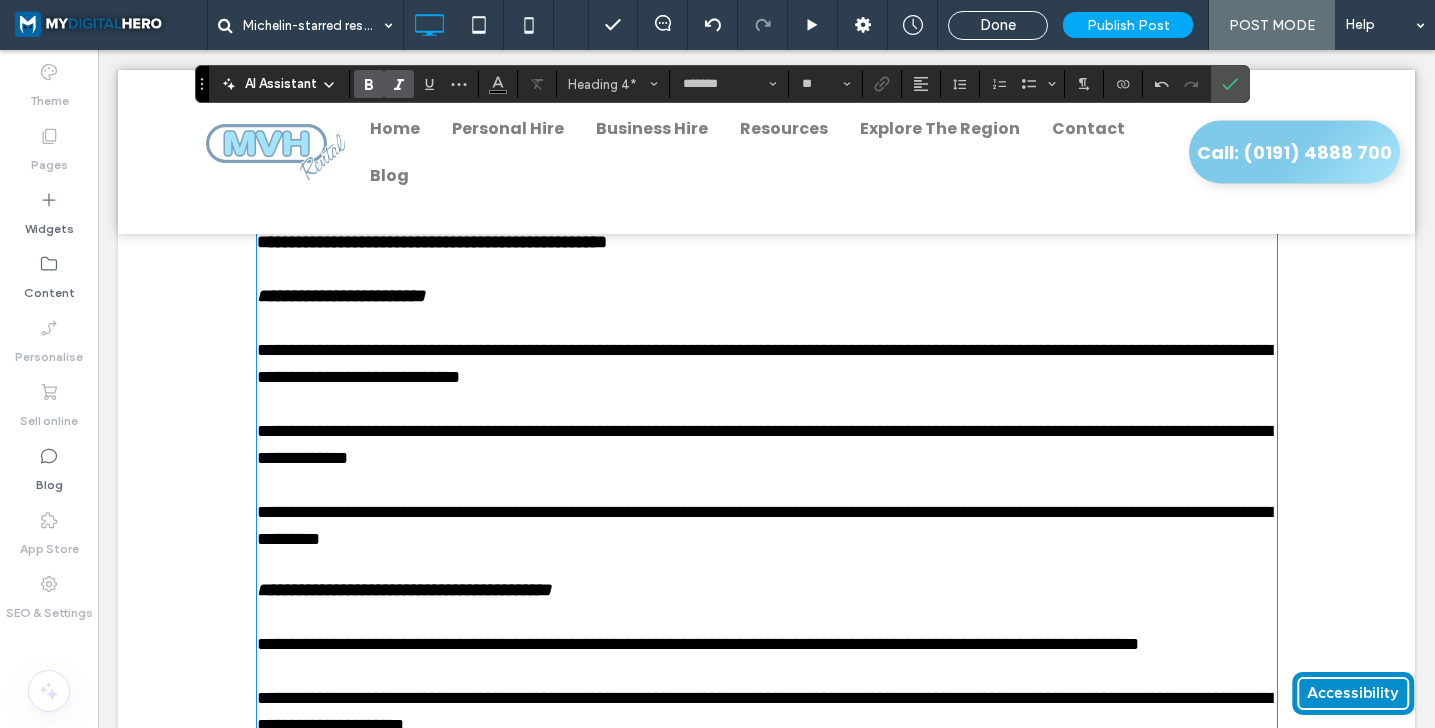 click on "**********" at bounding box center [404, 590] 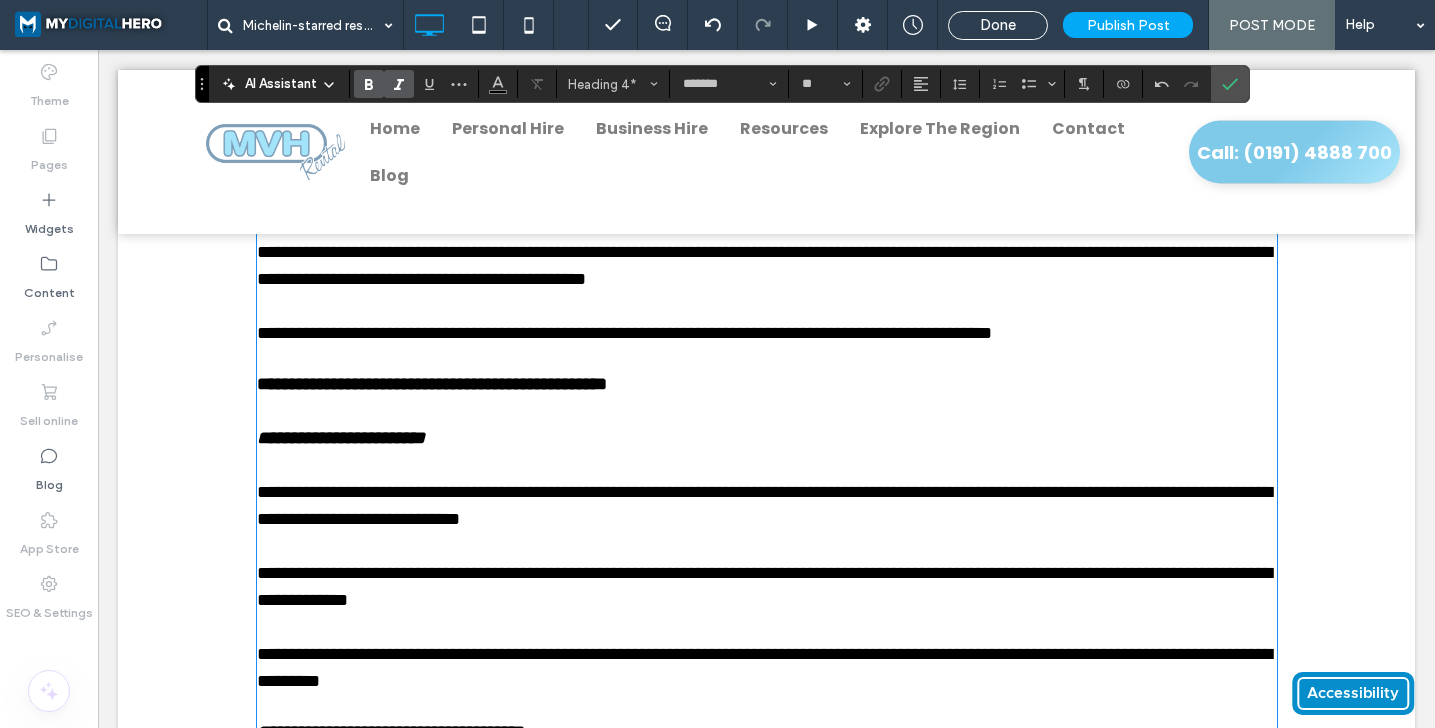 scroll, scrollTop: 1639, scrollLeft: 0, axis: vertical 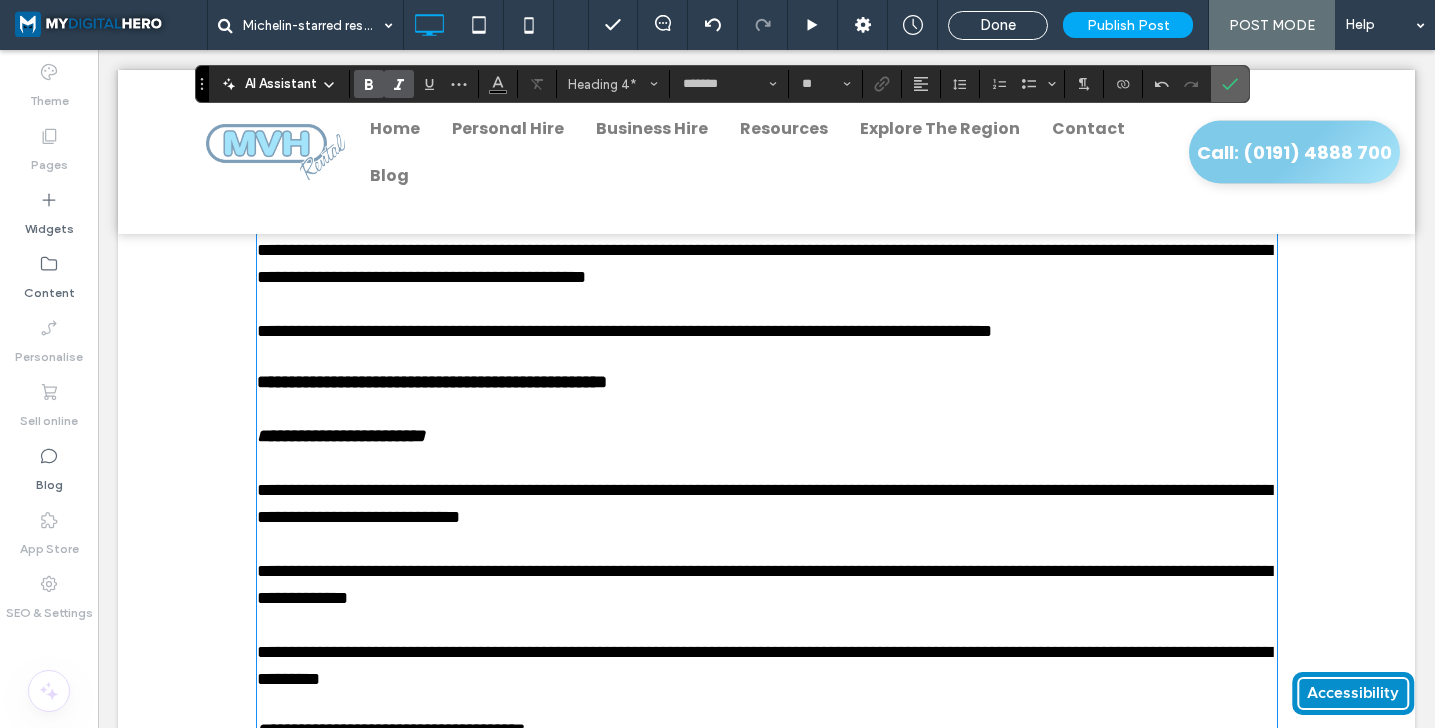 click at bounding box center [1230, 84] 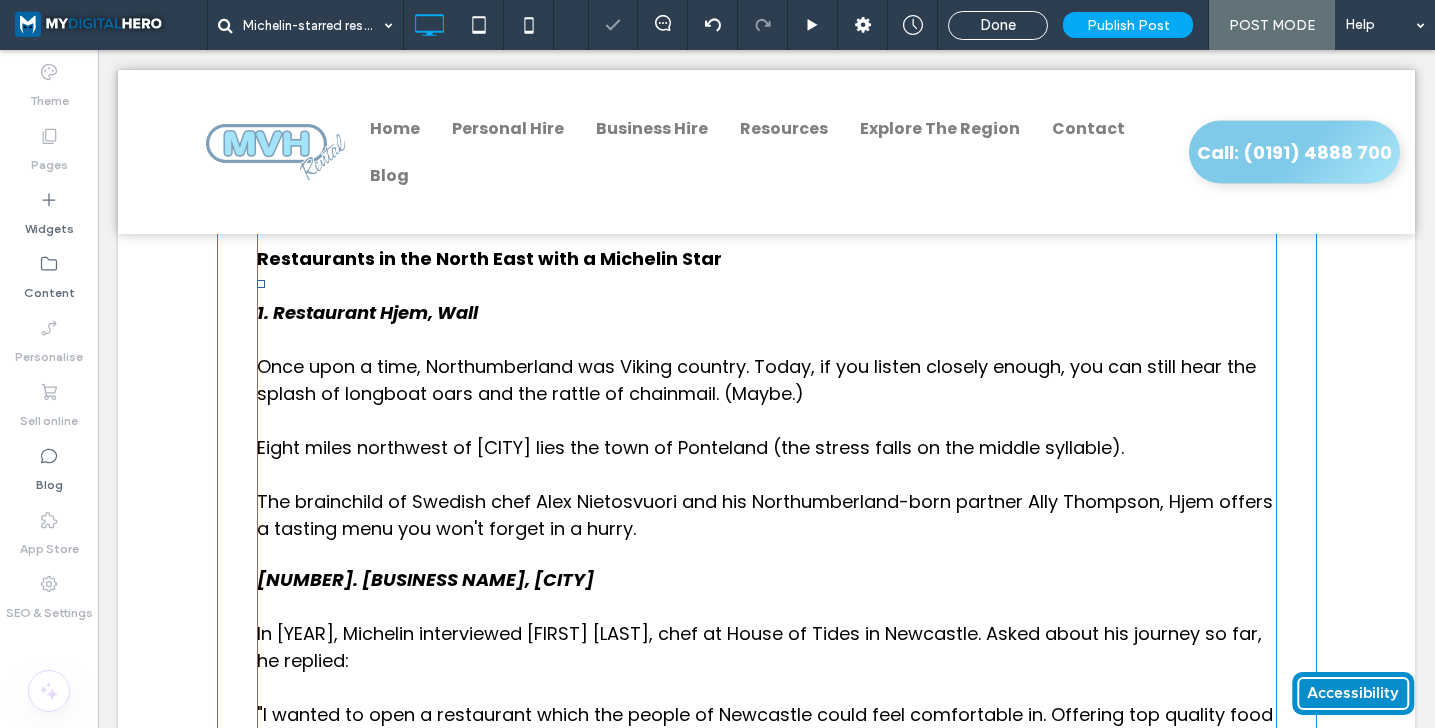 click on "Once upon a time, Northumberland was Viking country. Today, if you listen closely enough, you can still hear the splash of longboat oars and the rattle of chainmail. (Maybe.)" at bounding box center (756, 380) 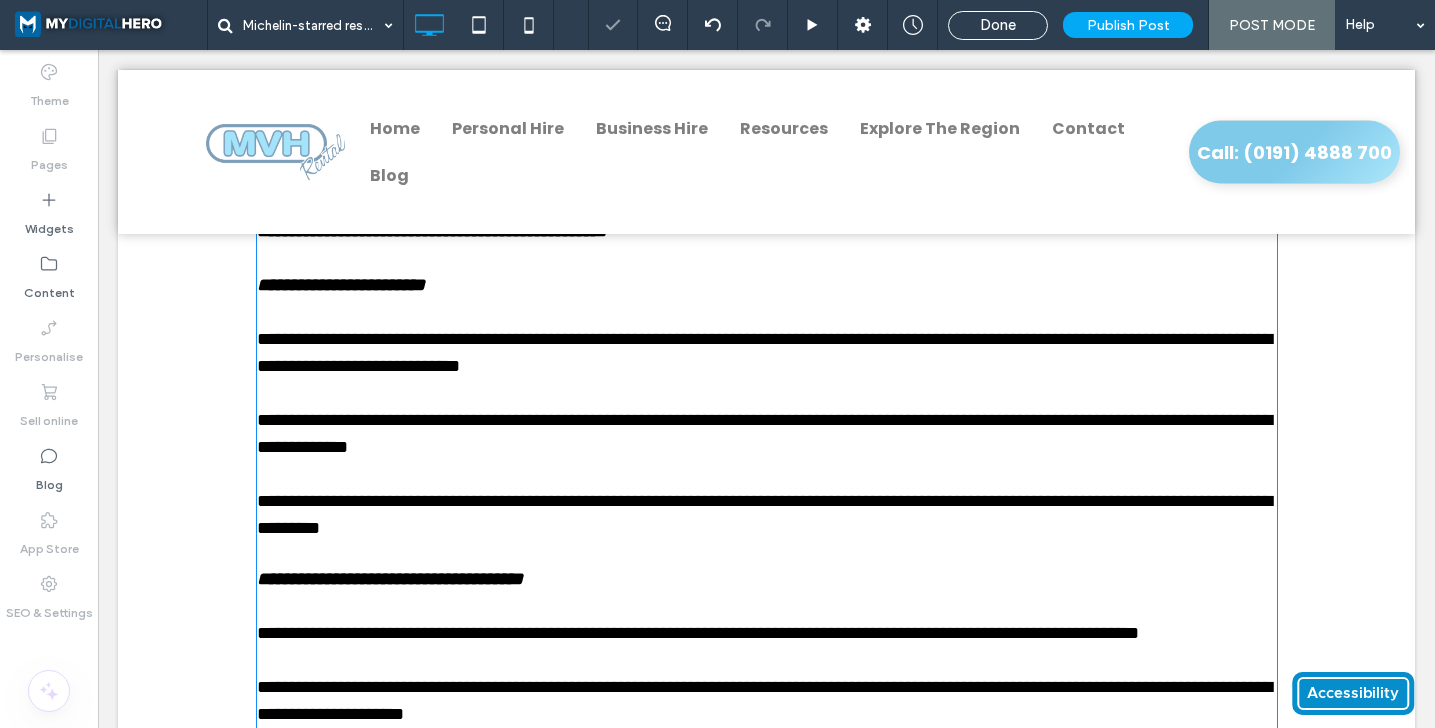 scroll, scrollTop: 1125, scrollLeft: 0, axis: vertical 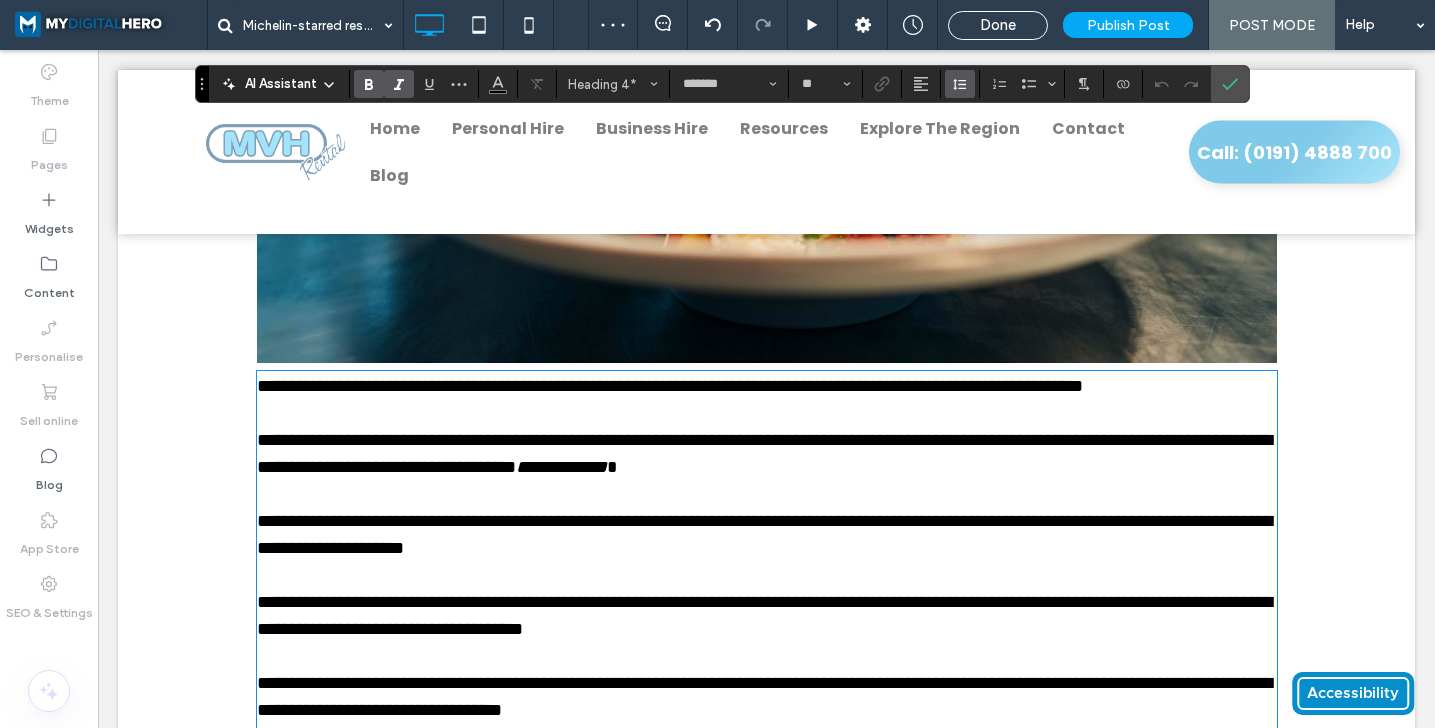 click at bounding box center (960, 84) 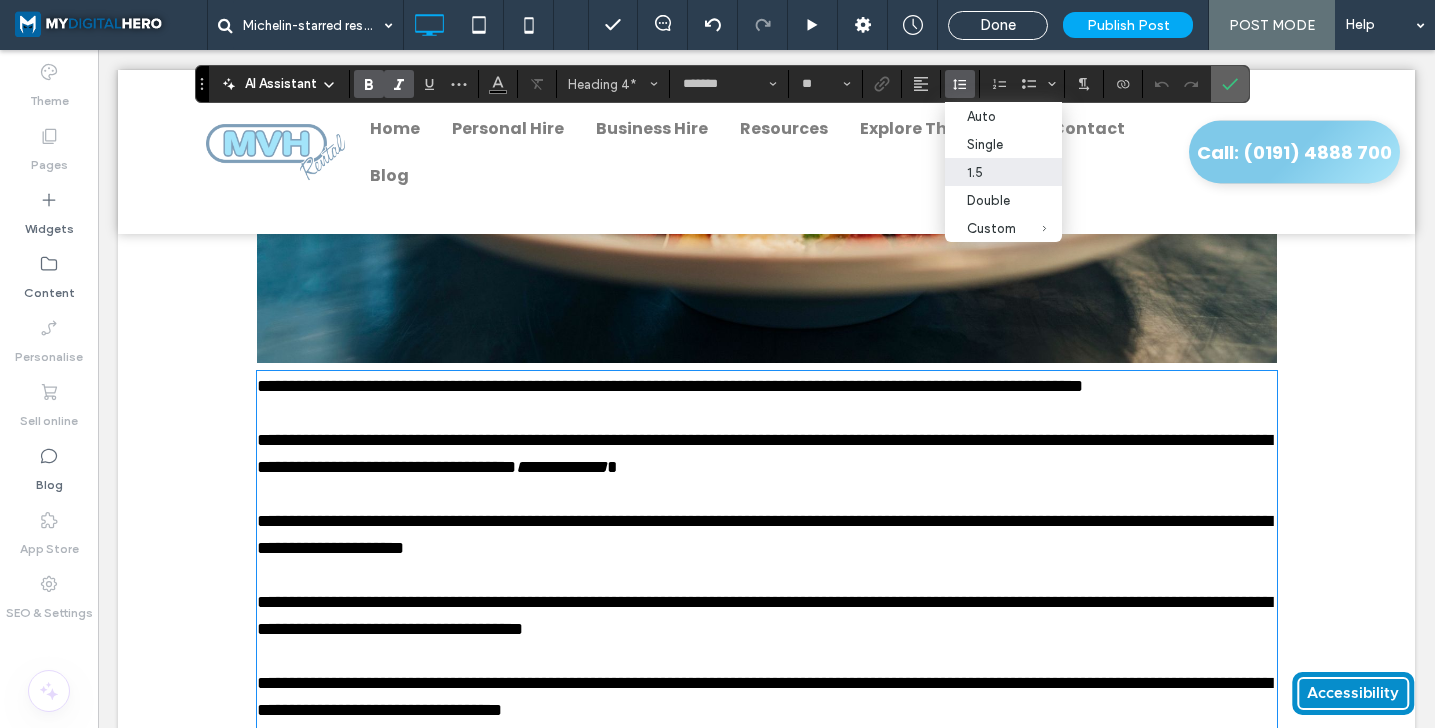 click at bounding box center (1230, 84) 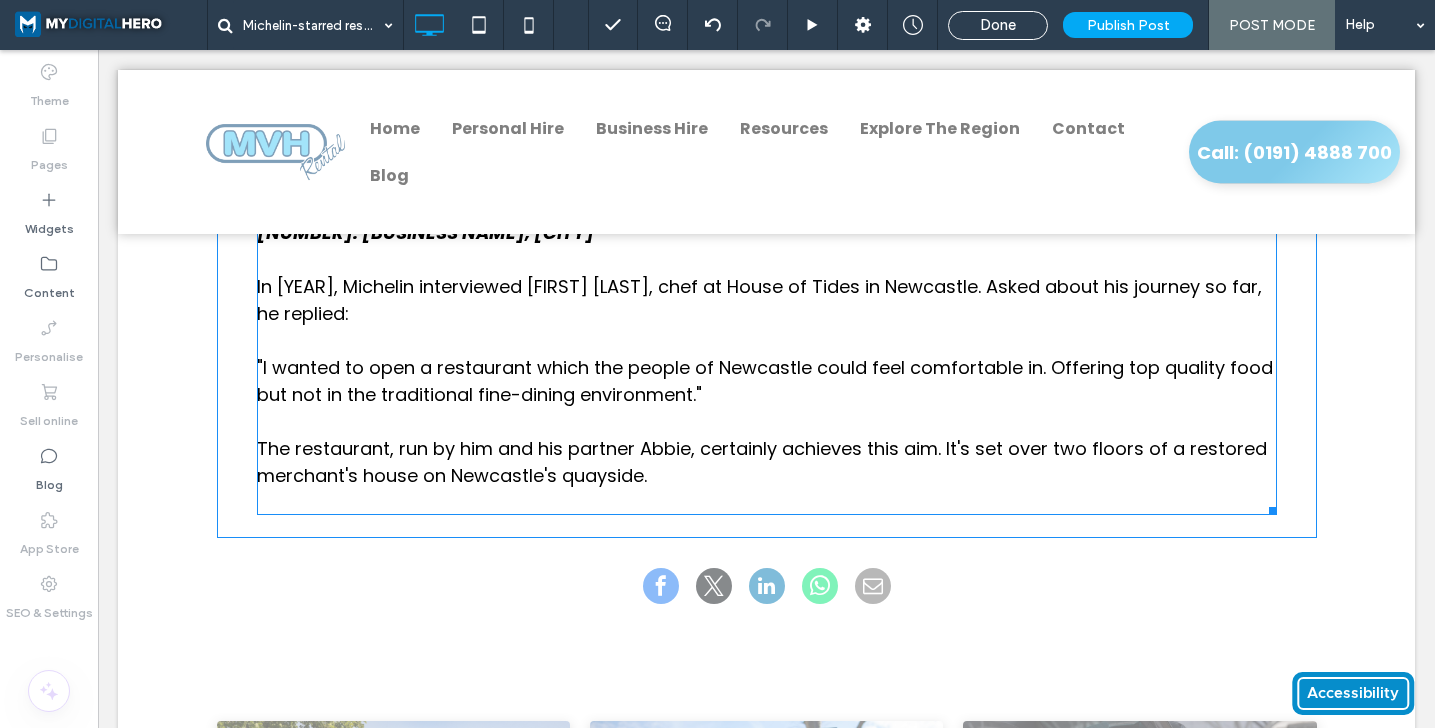 scroll, scrollTop: 2139, scrollLeft: 0, axis: vertical 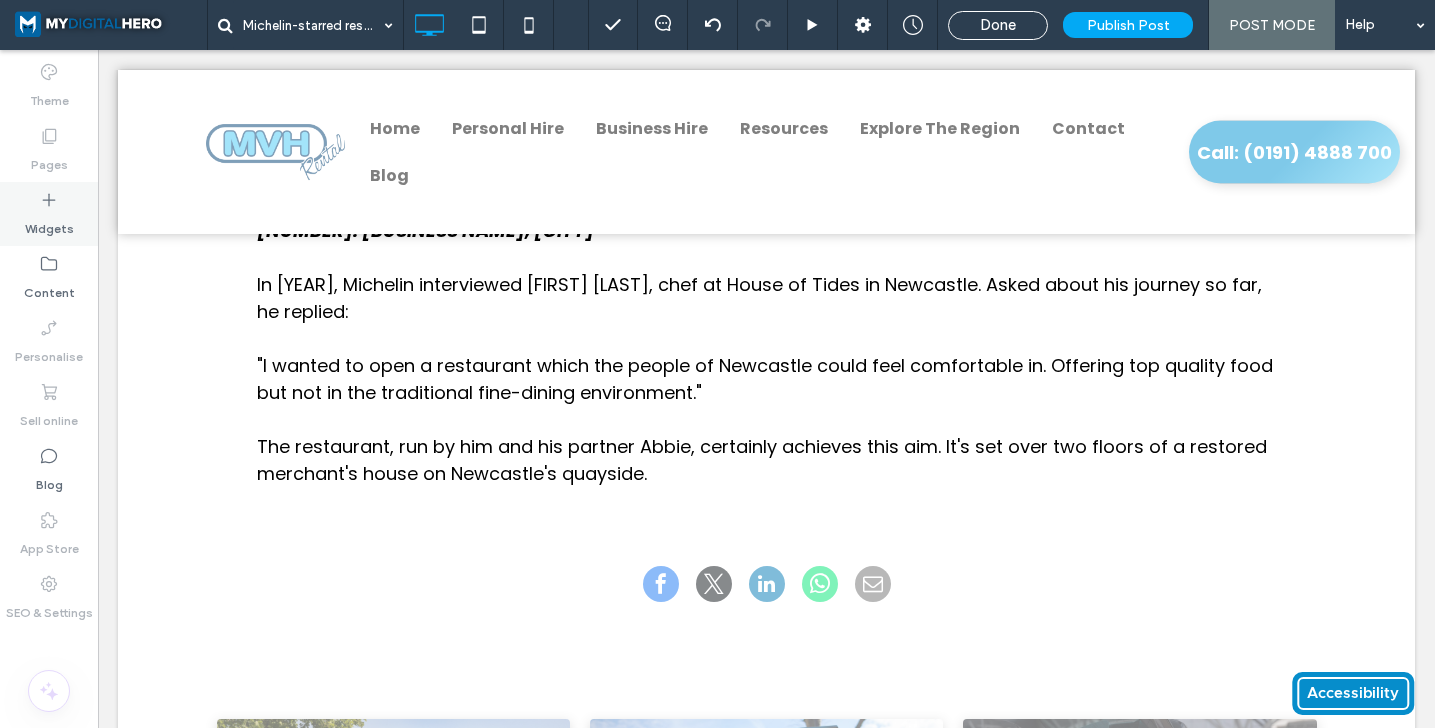 click on "Widgets" at bounding box center (49, 224) 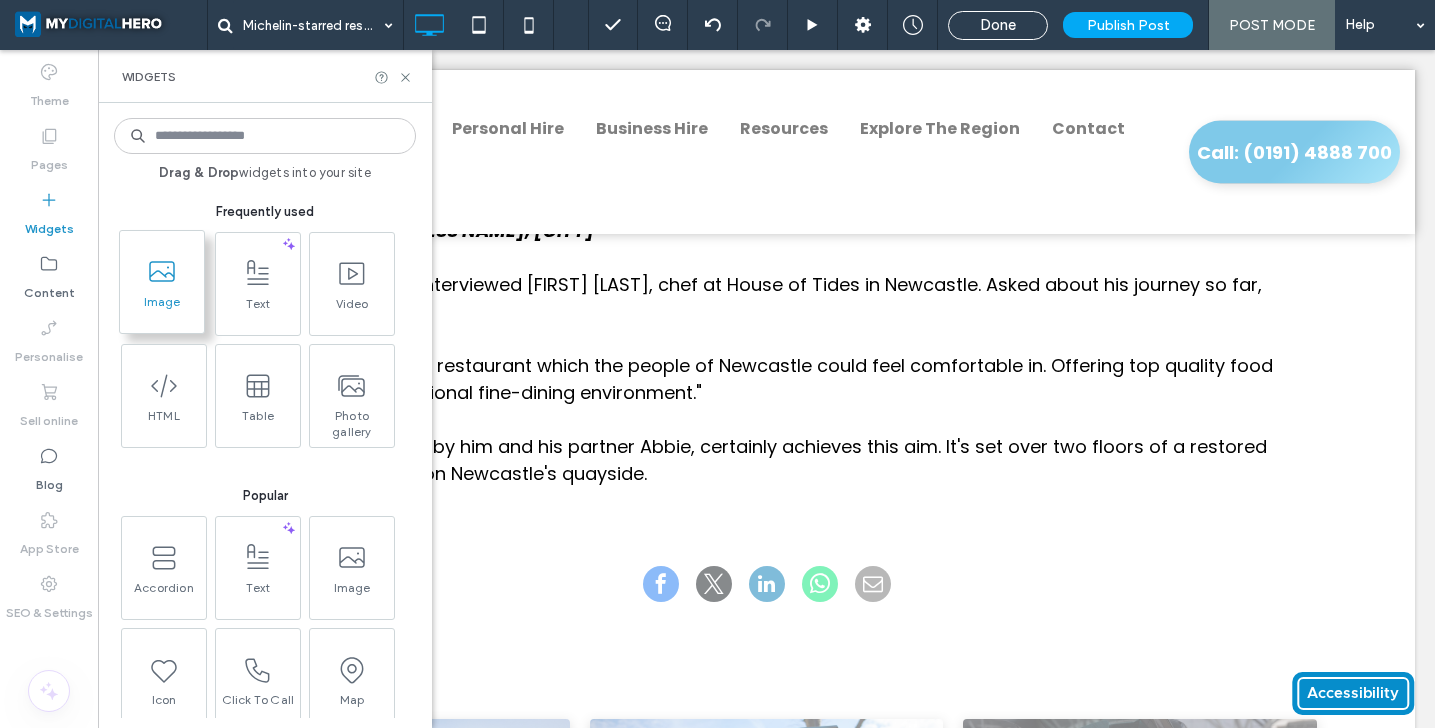 click 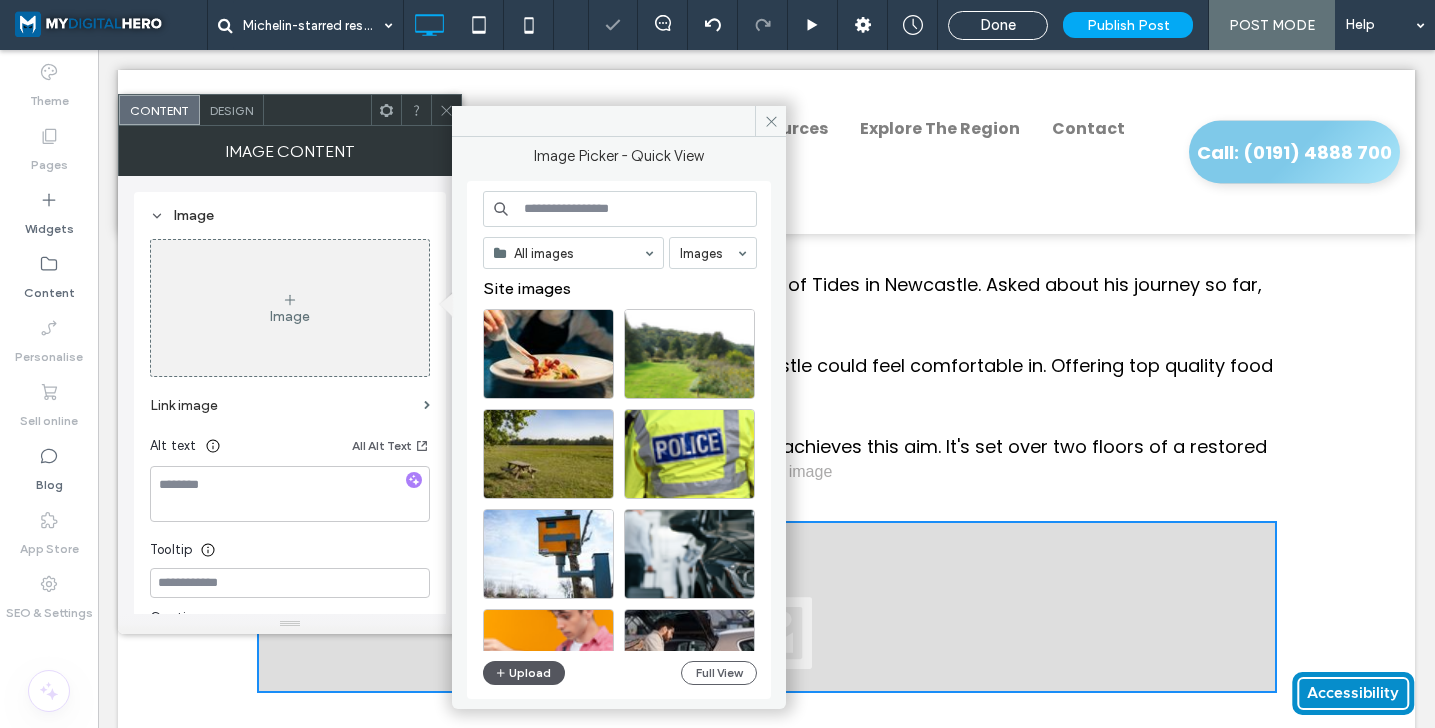 click on "Upload" at bounding box center (524, 673) 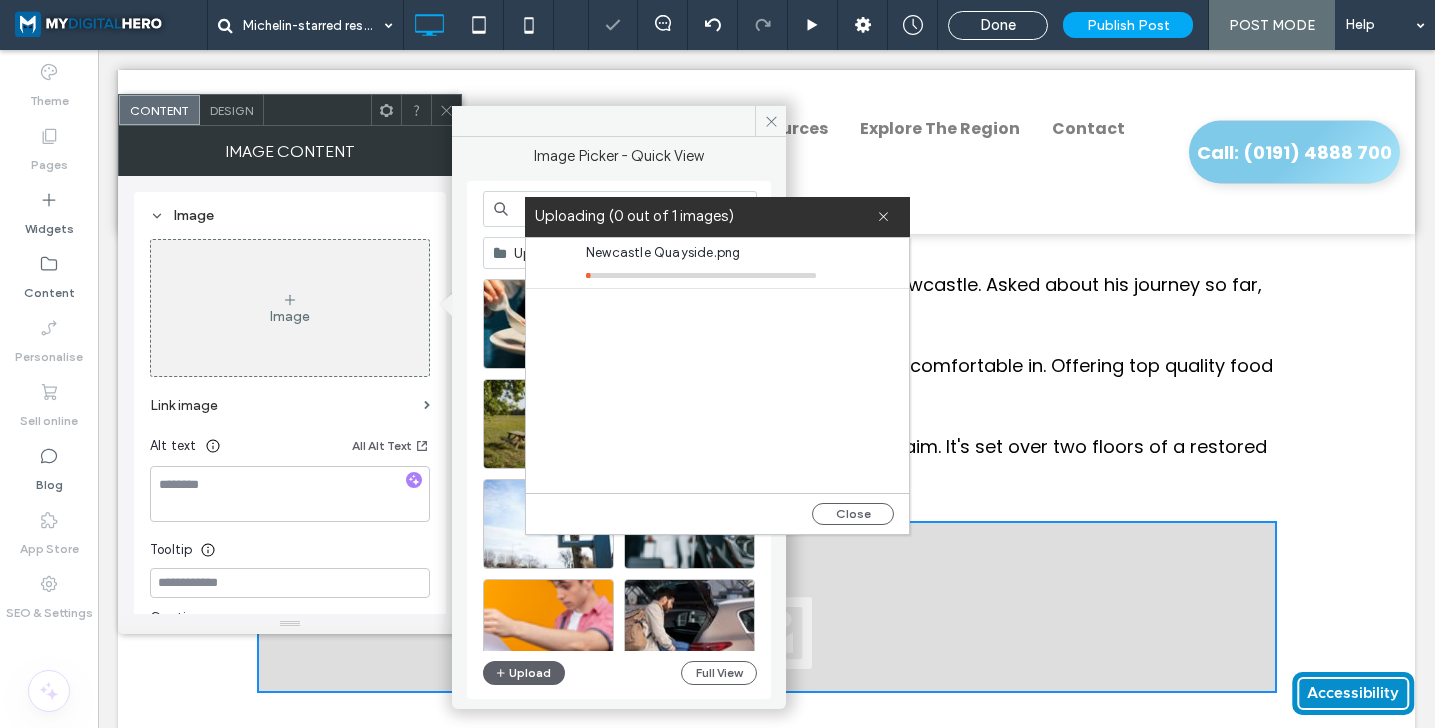 click on "Newcastle Quayside.png" at bounding box center [701, 253] 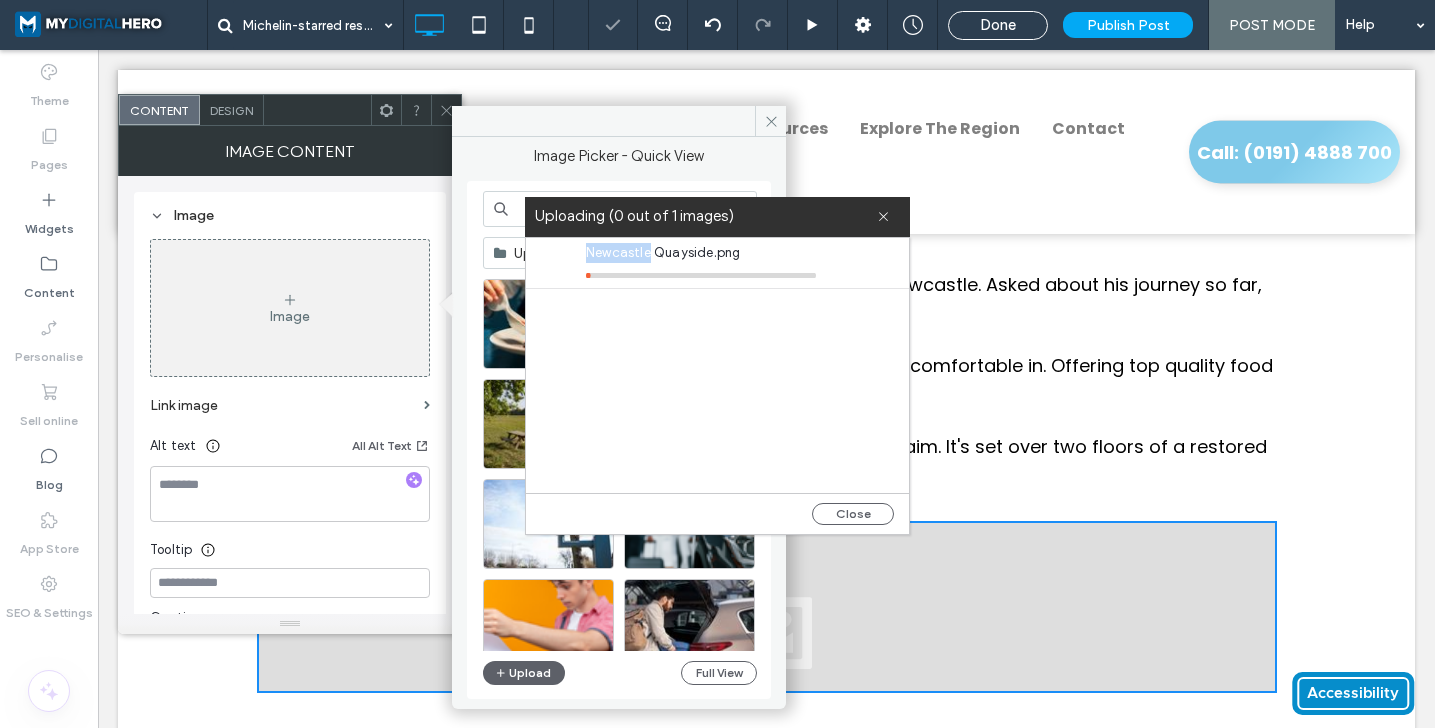 click on "Newcastle Quayside.png" at bounding box center (701, 253) 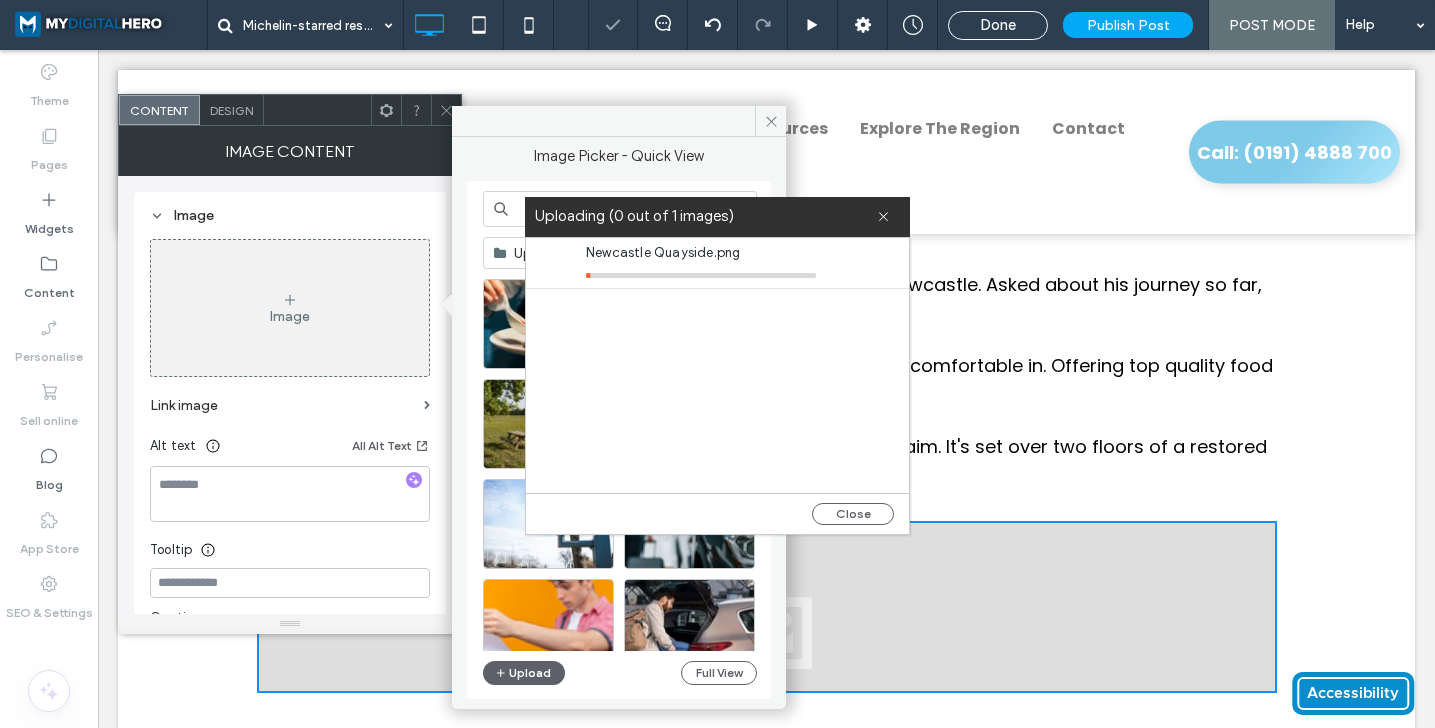 copy 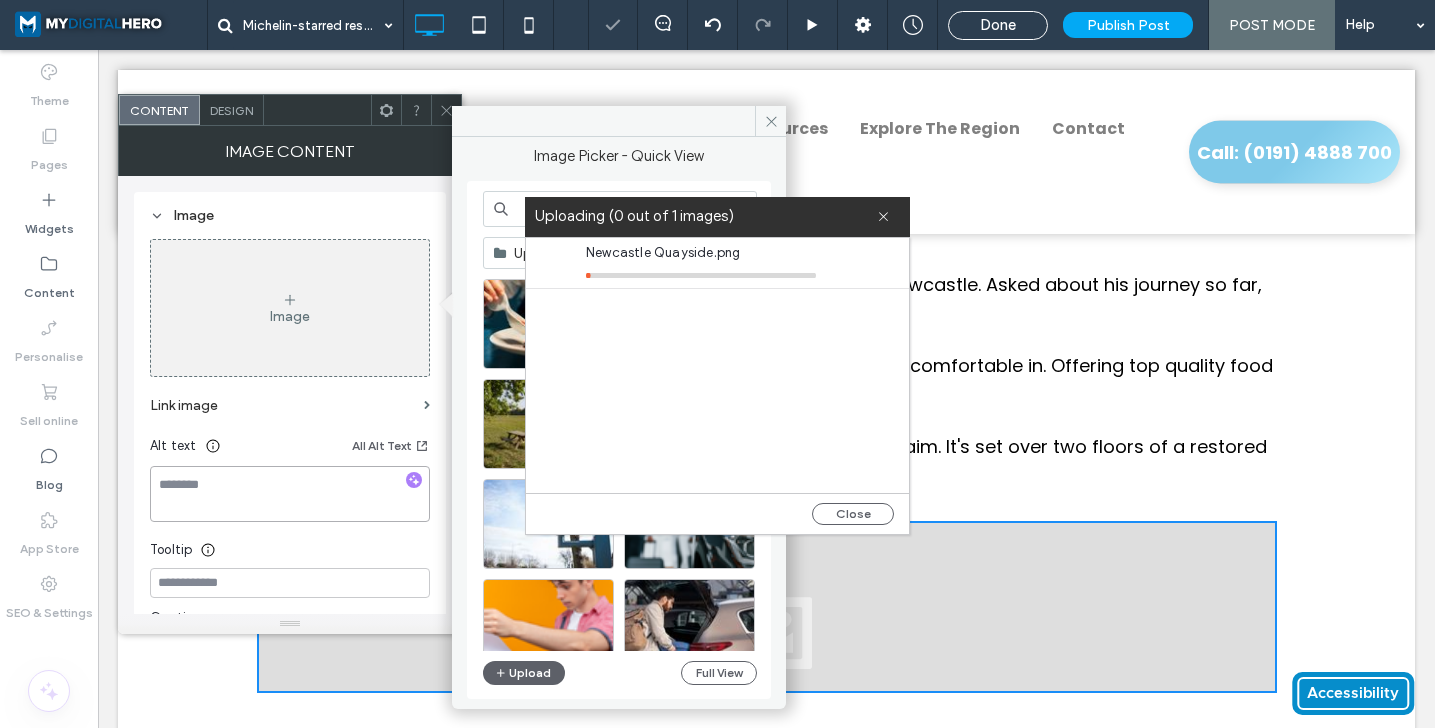 click at bounding box center [290, 494] 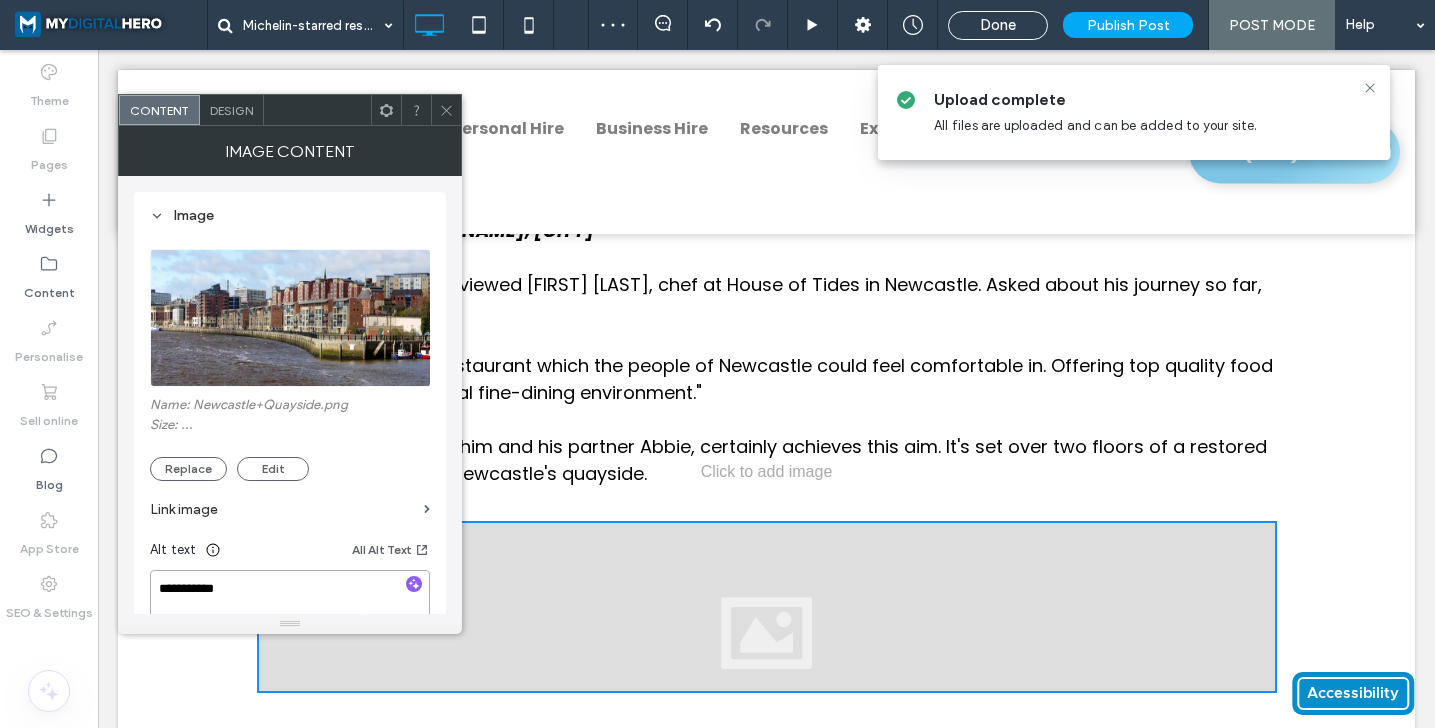 paste on "**********" 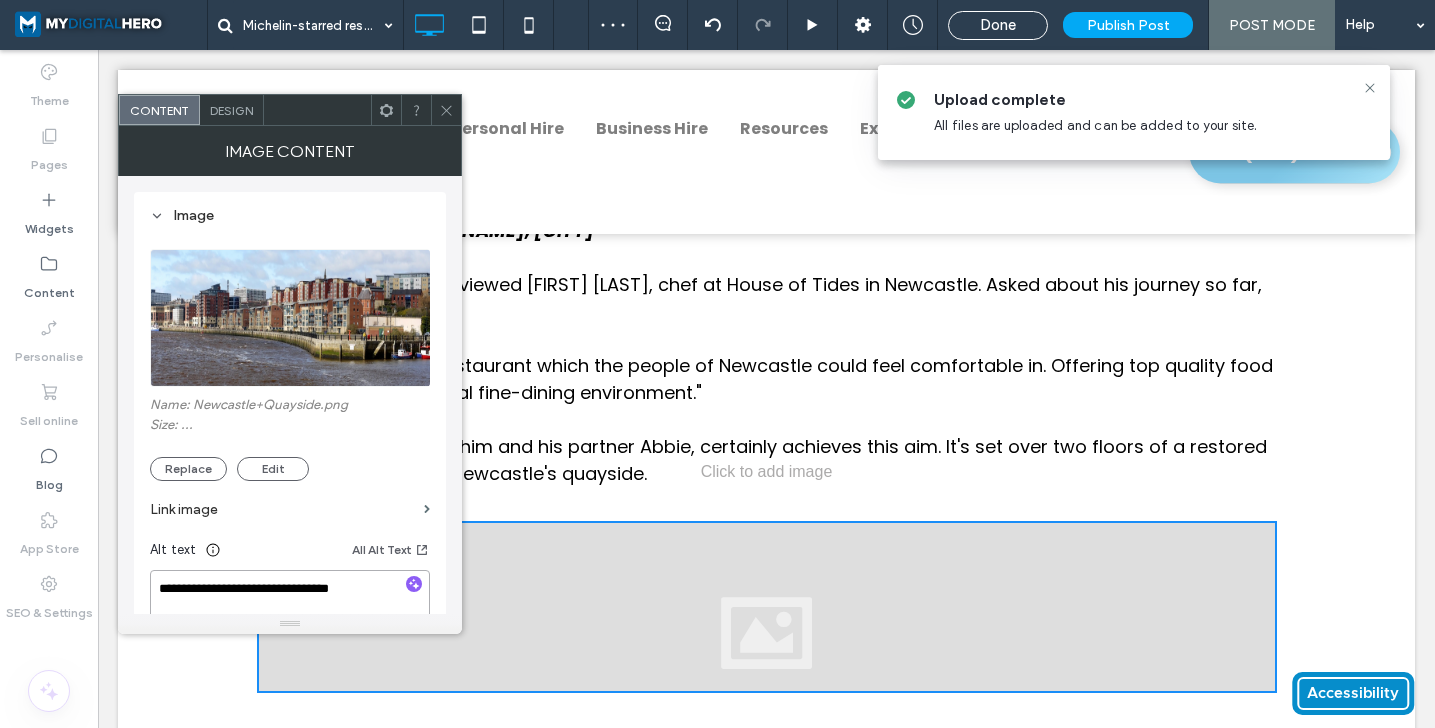 scroll, scrollTop: 5, scrollLeft: 0, axis: vertical 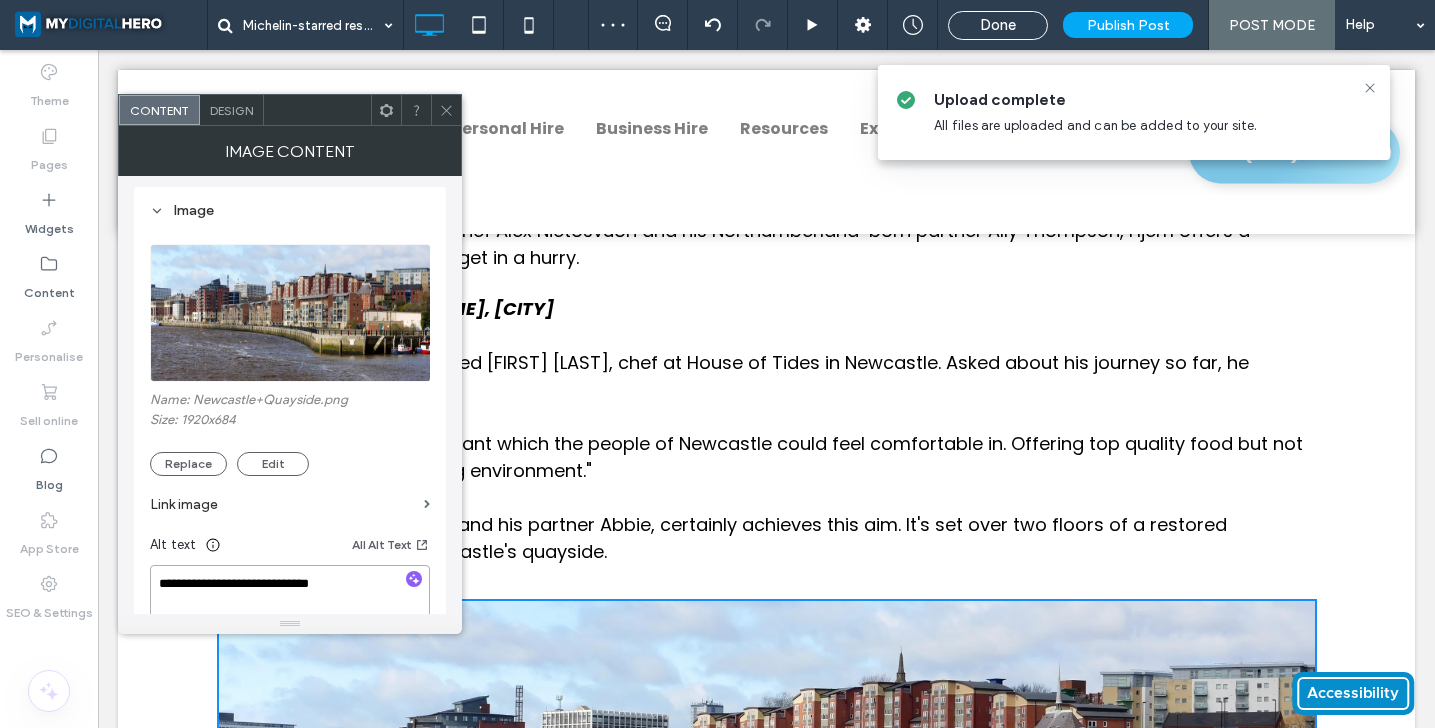 click on "**********" at bounding box center [290, 593] 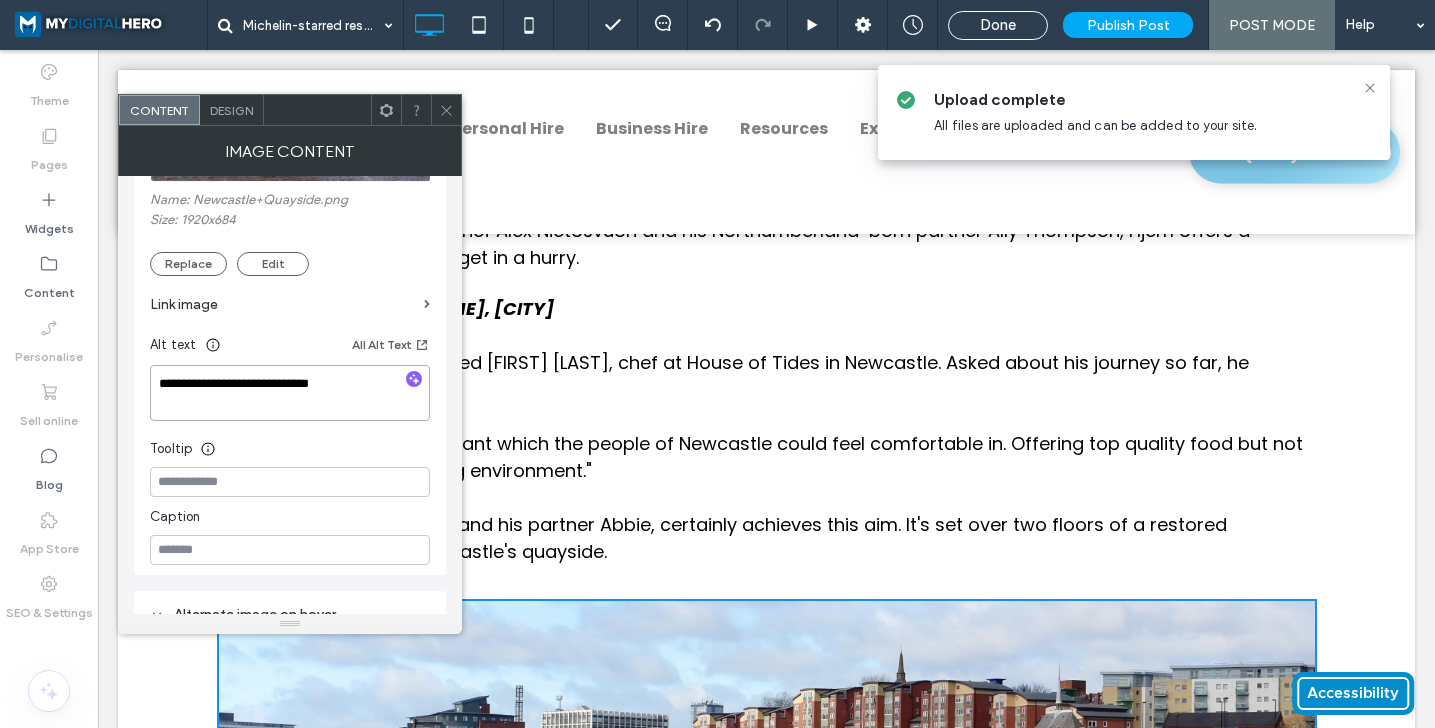 scroll, scrollTop: 224, scrollLeft: 0, axis: vertical 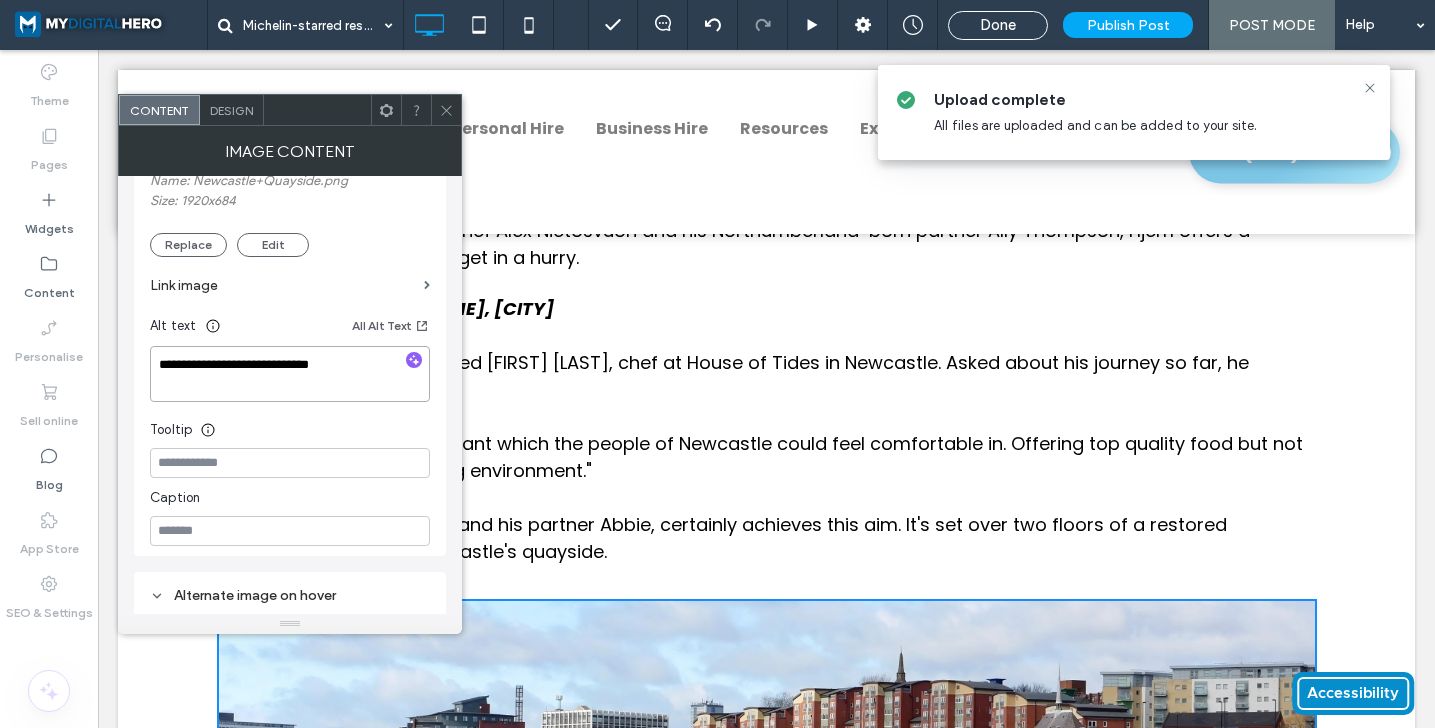 type on "**********" 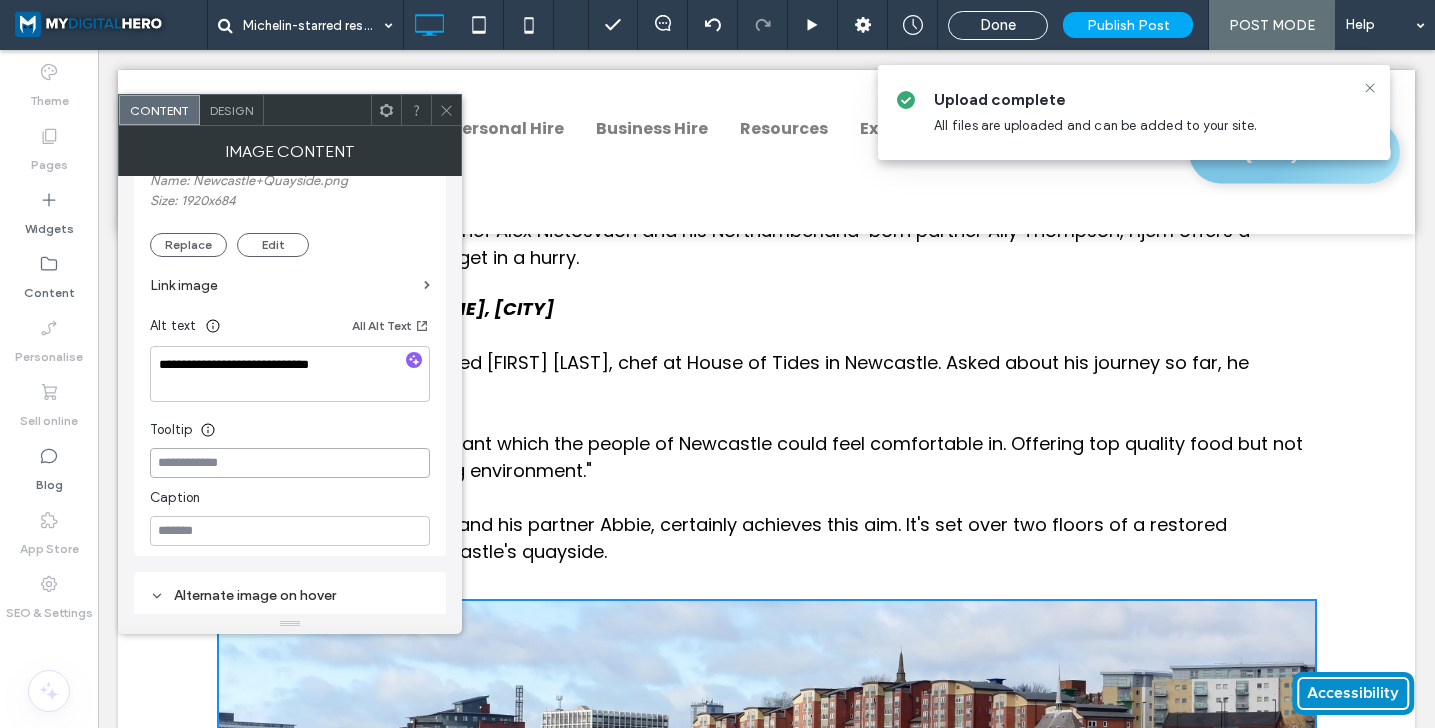 click at bounding box center (290, 463) 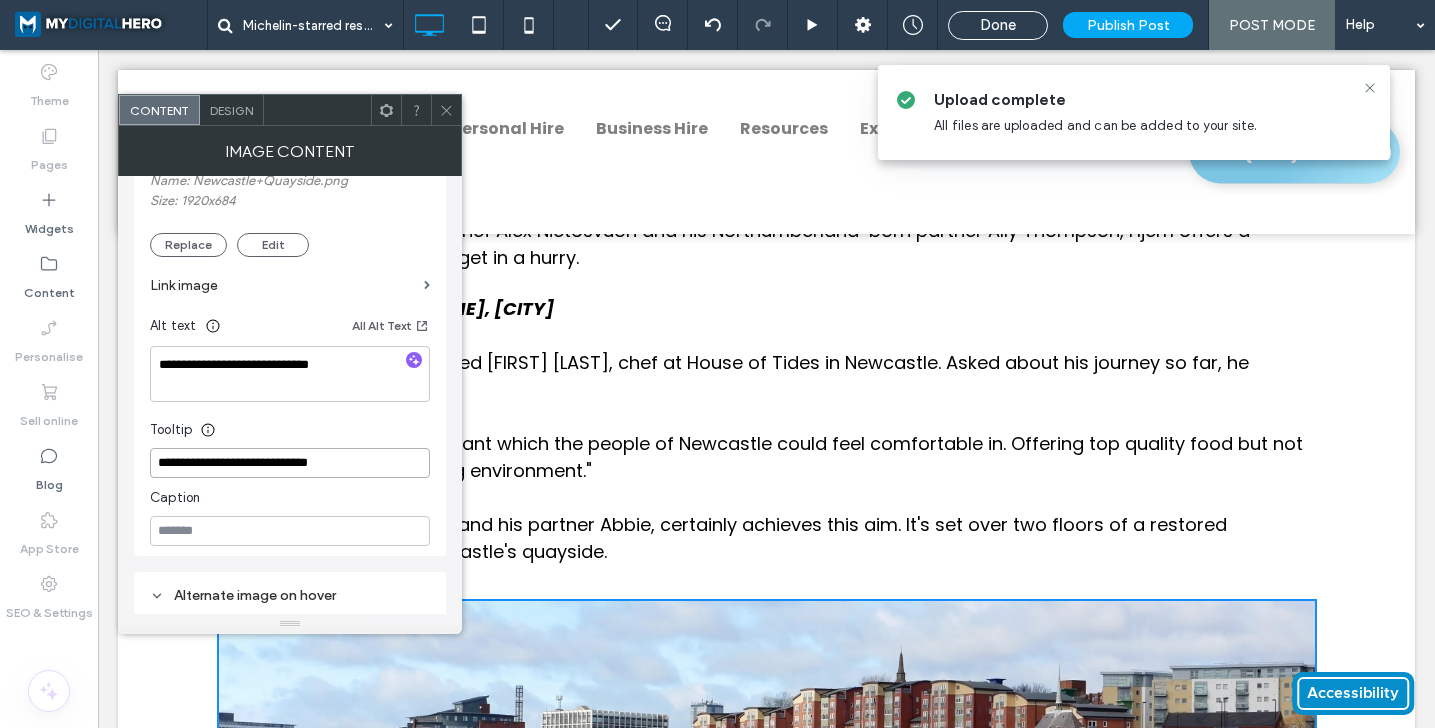 type on "**********" 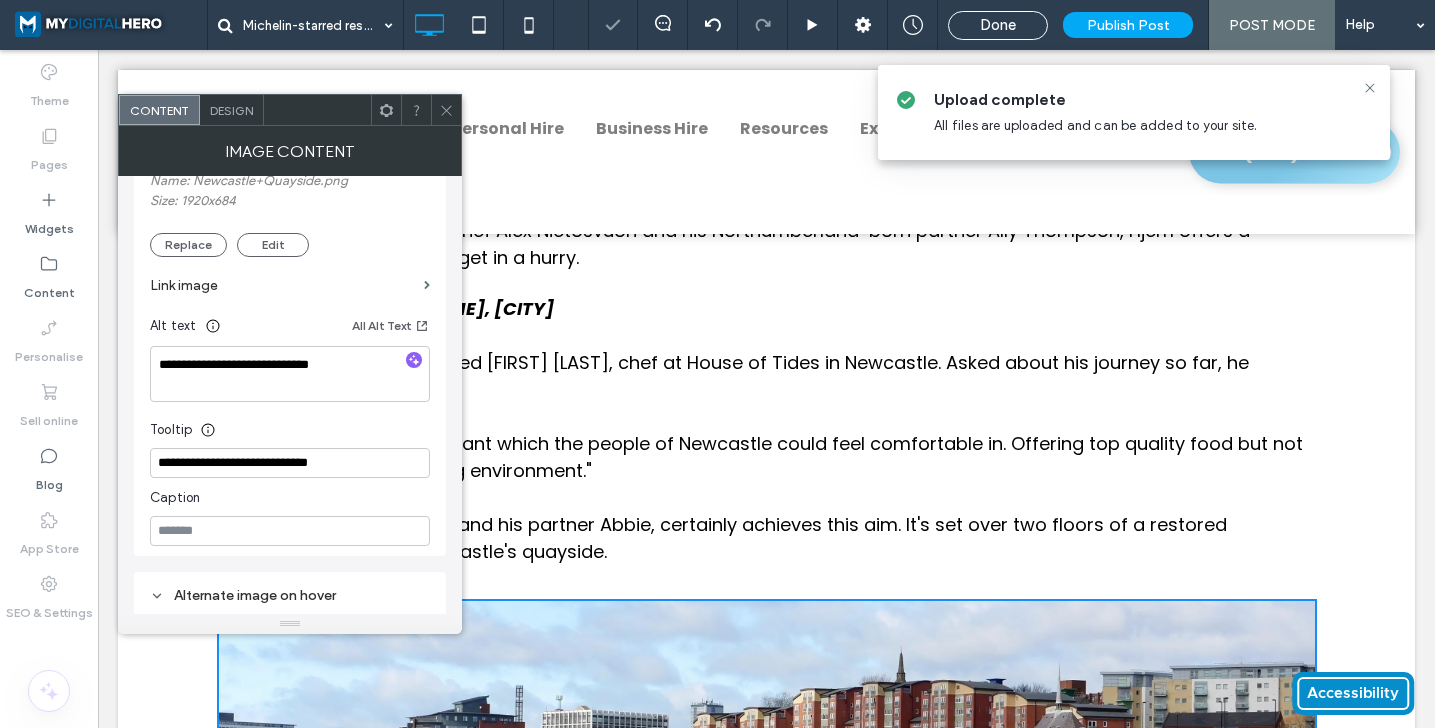 click on "Tooltip" at bounding box center (290, 425) 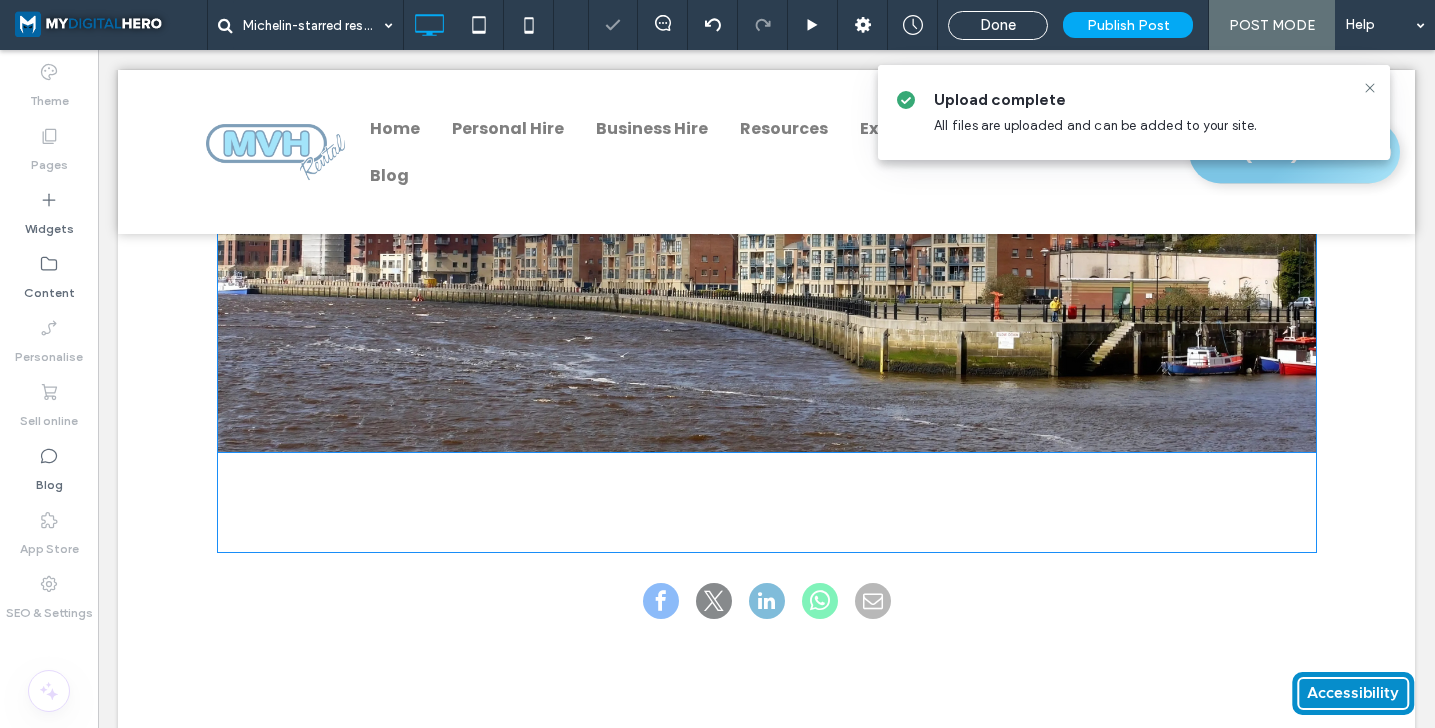 scroll, scrollTop: 2687, scrollLeft: 0, axis: vertical 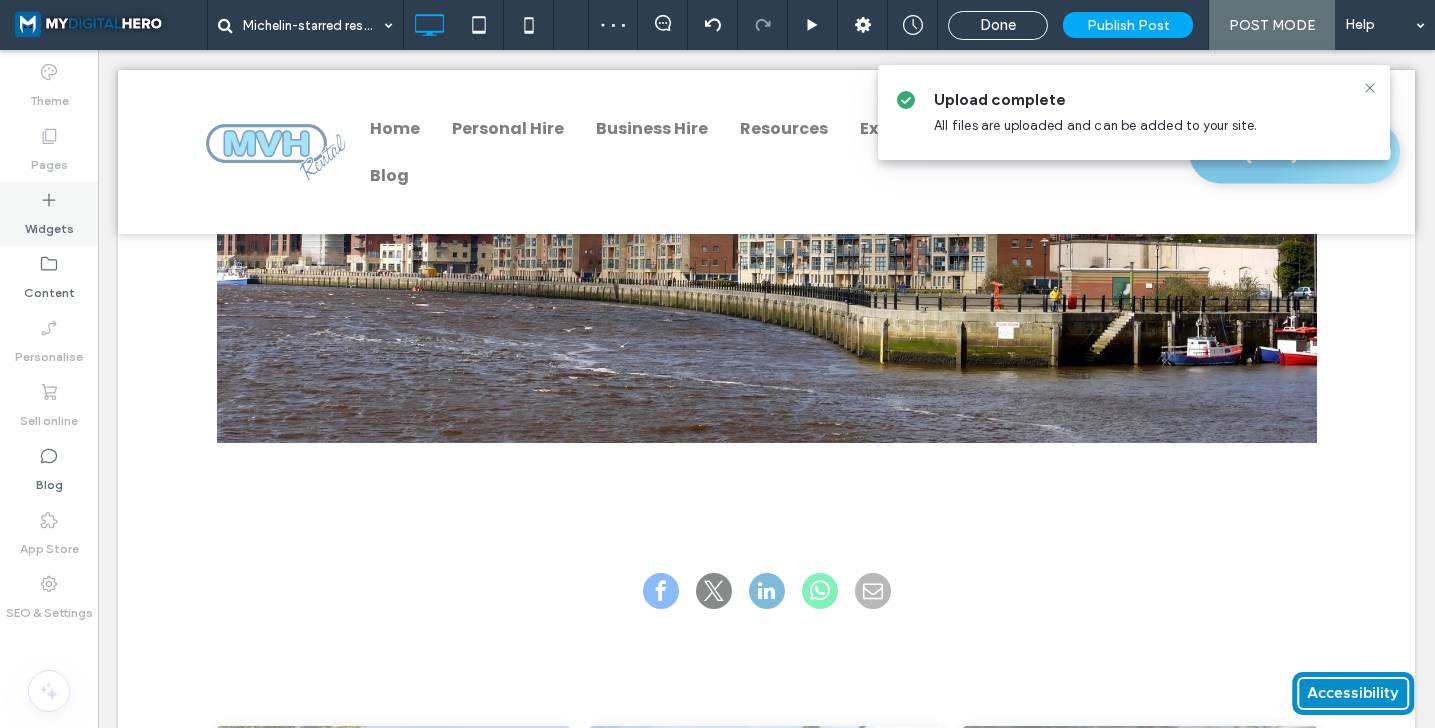 click on "Widgets" at bounding box center (49, 214) 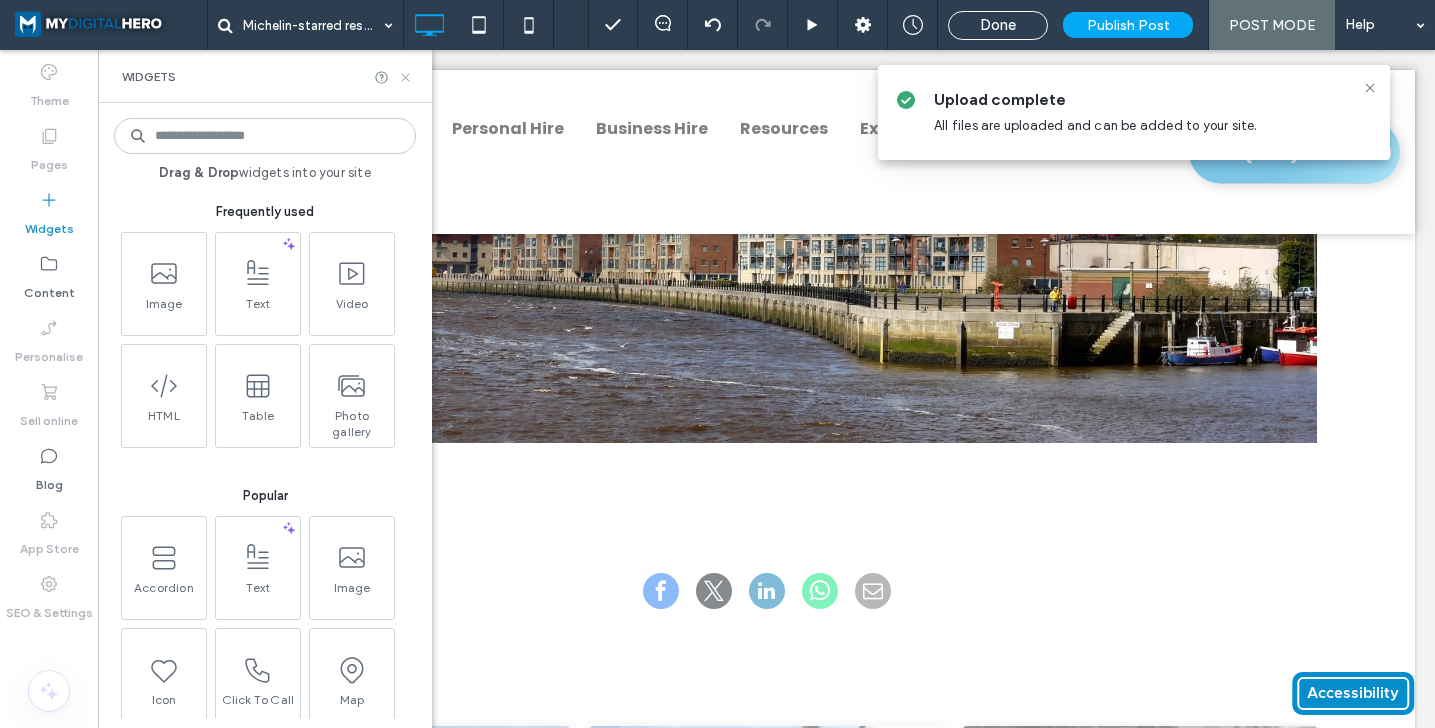 click 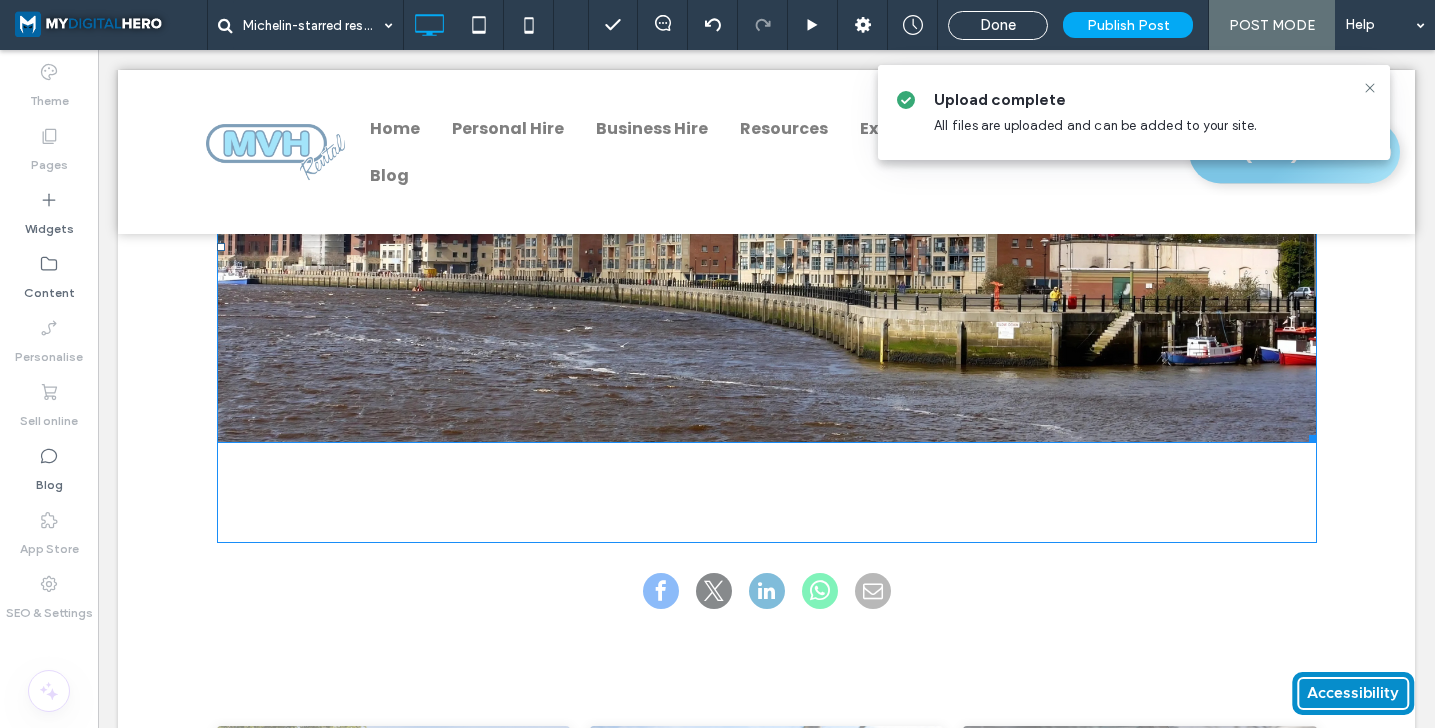 click at bounding box center (767, 247) 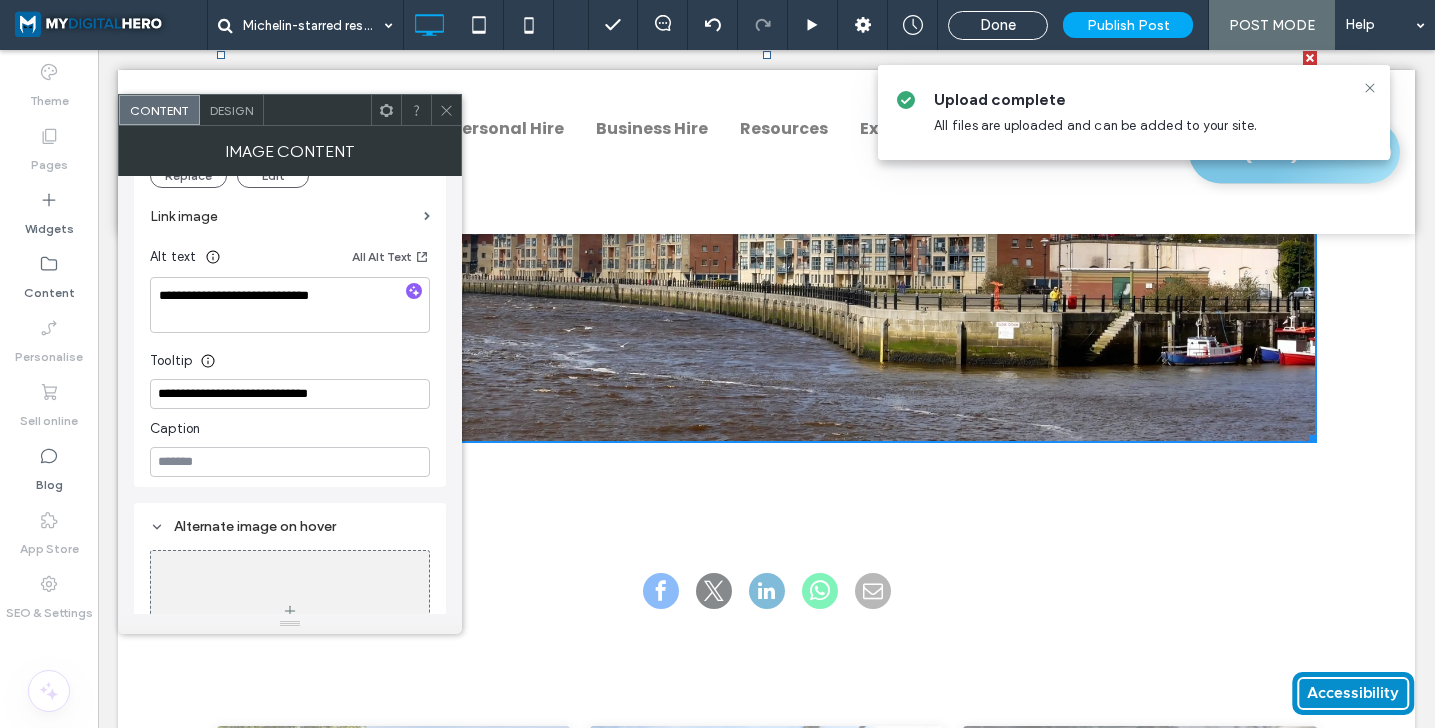 scroll, scrollTop: 296, scrollLeft: 0, axis: vertical 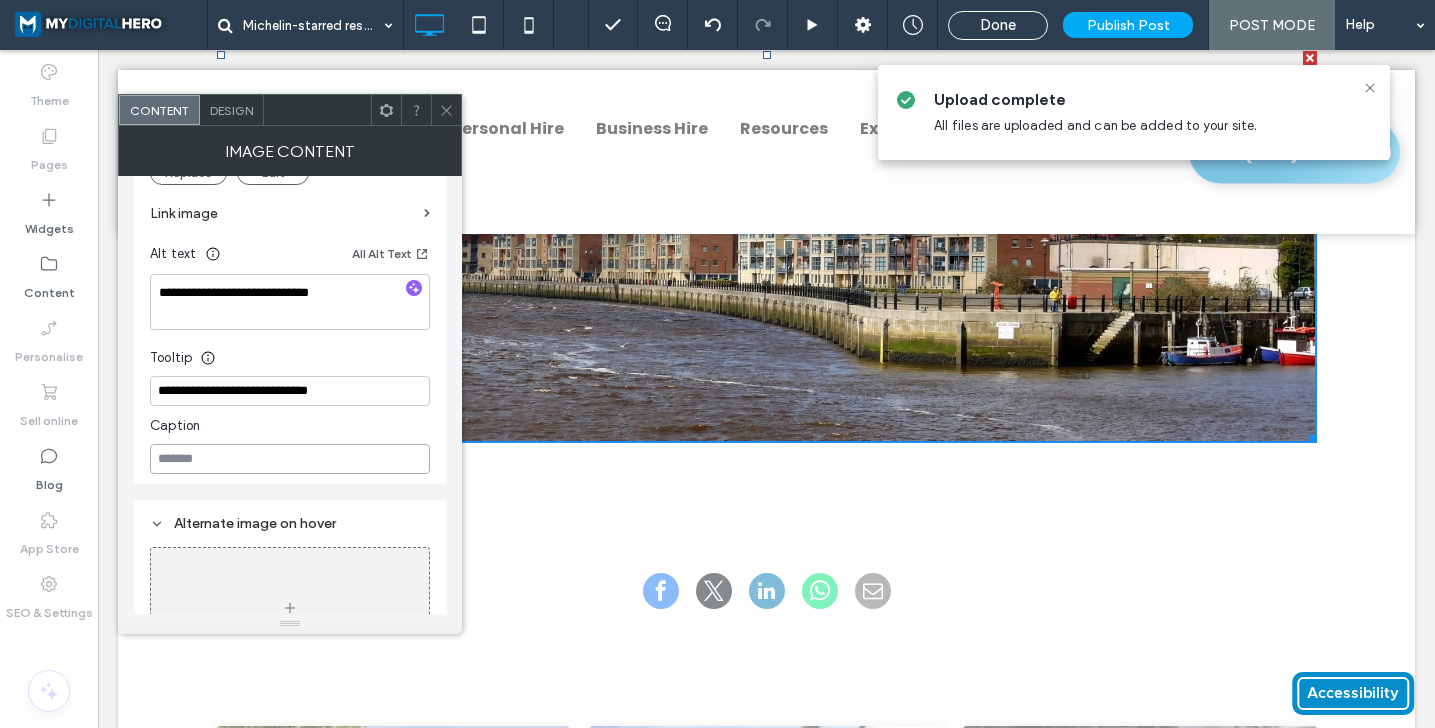 click at bounding box center [290, 459] 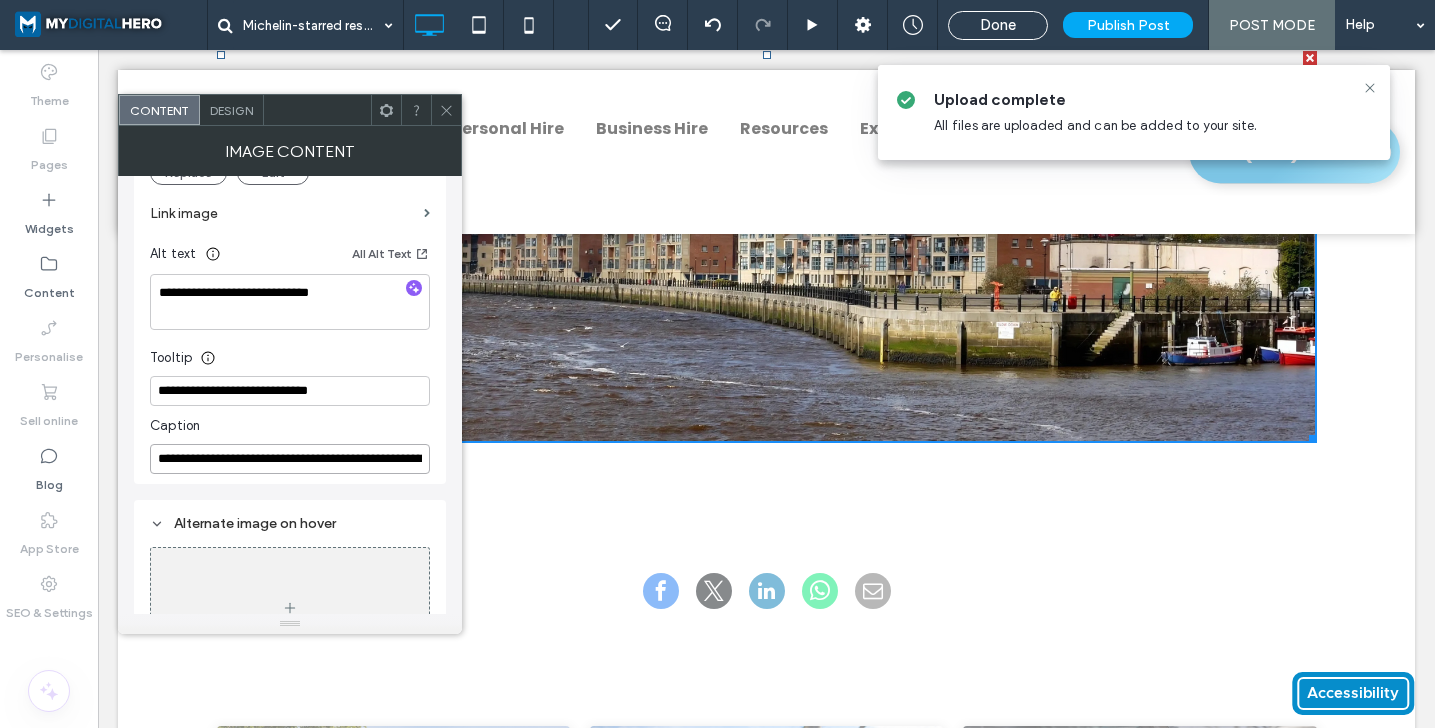 scroll, scrollTop: 0, scrollLeft: 444, axis: horizontal 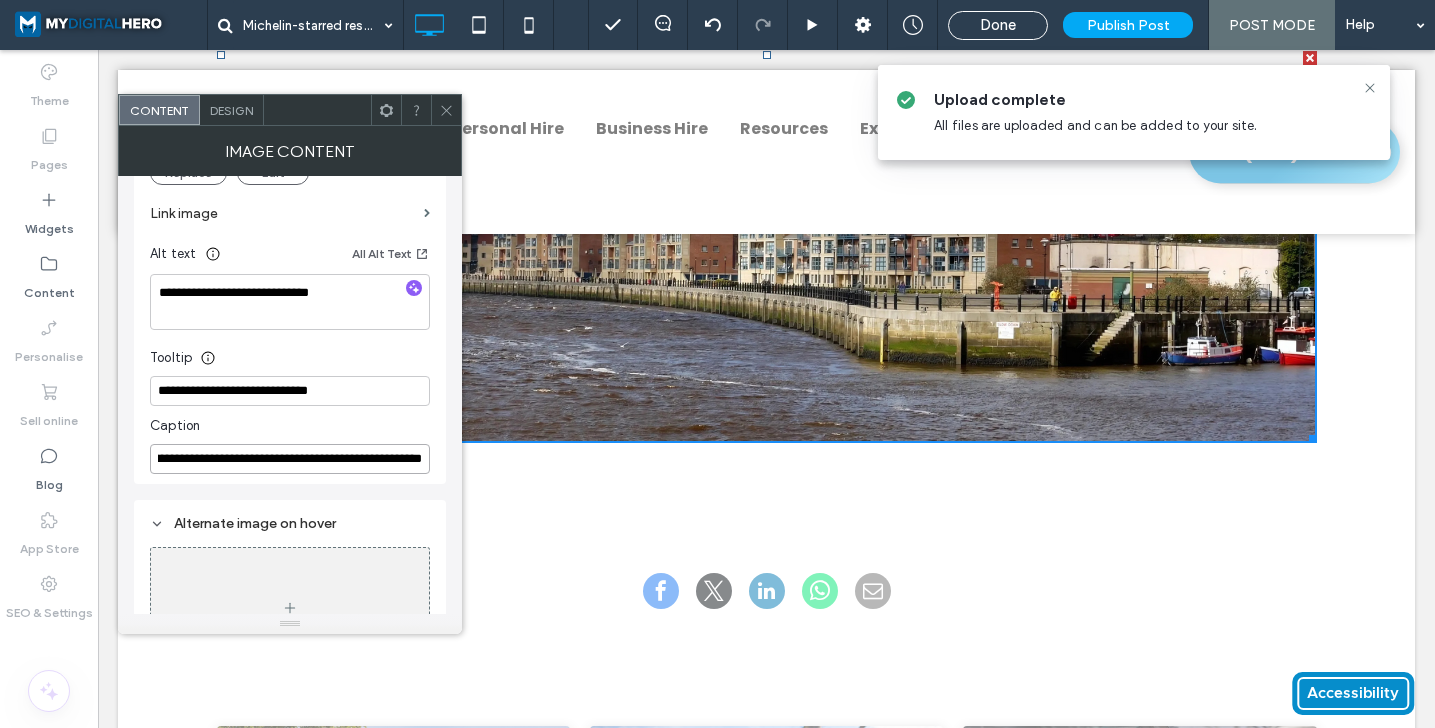 type on "**********" 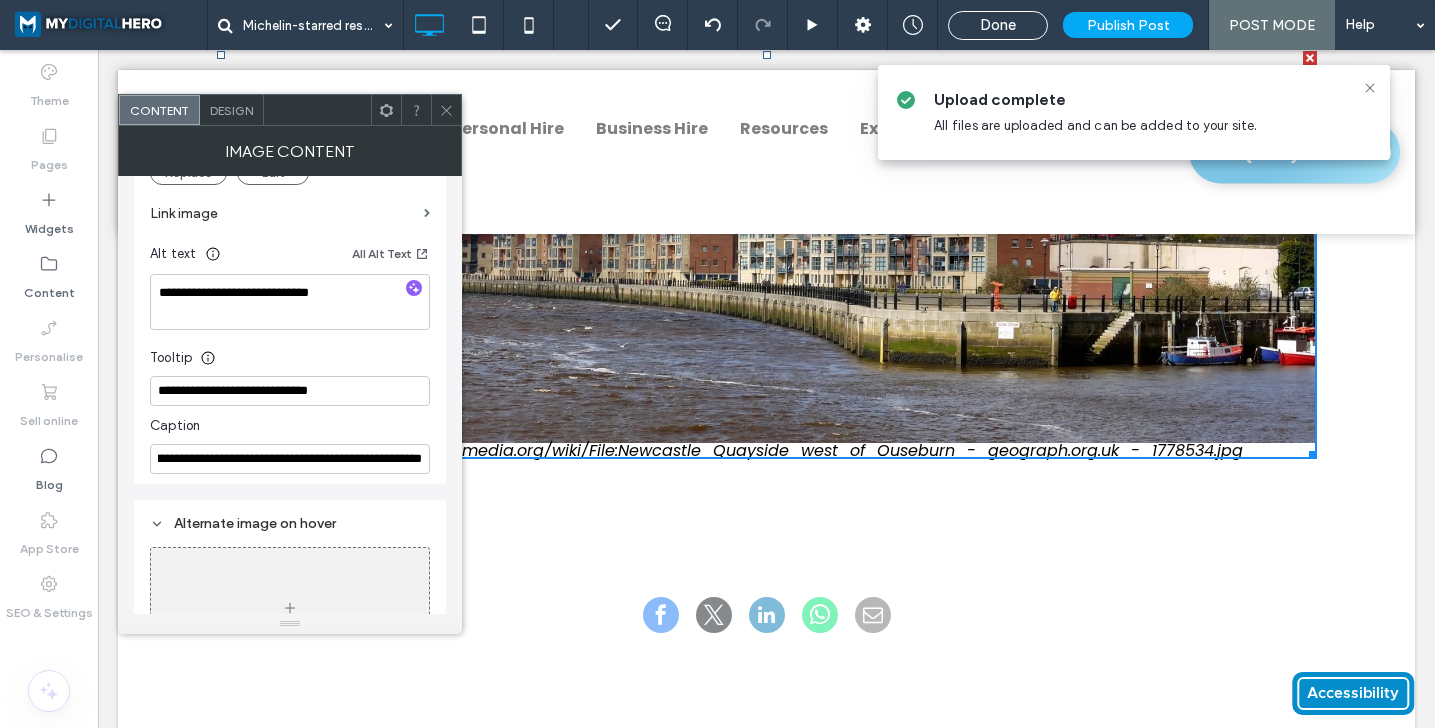 click on "Caption" at bounding box center (290, 421) 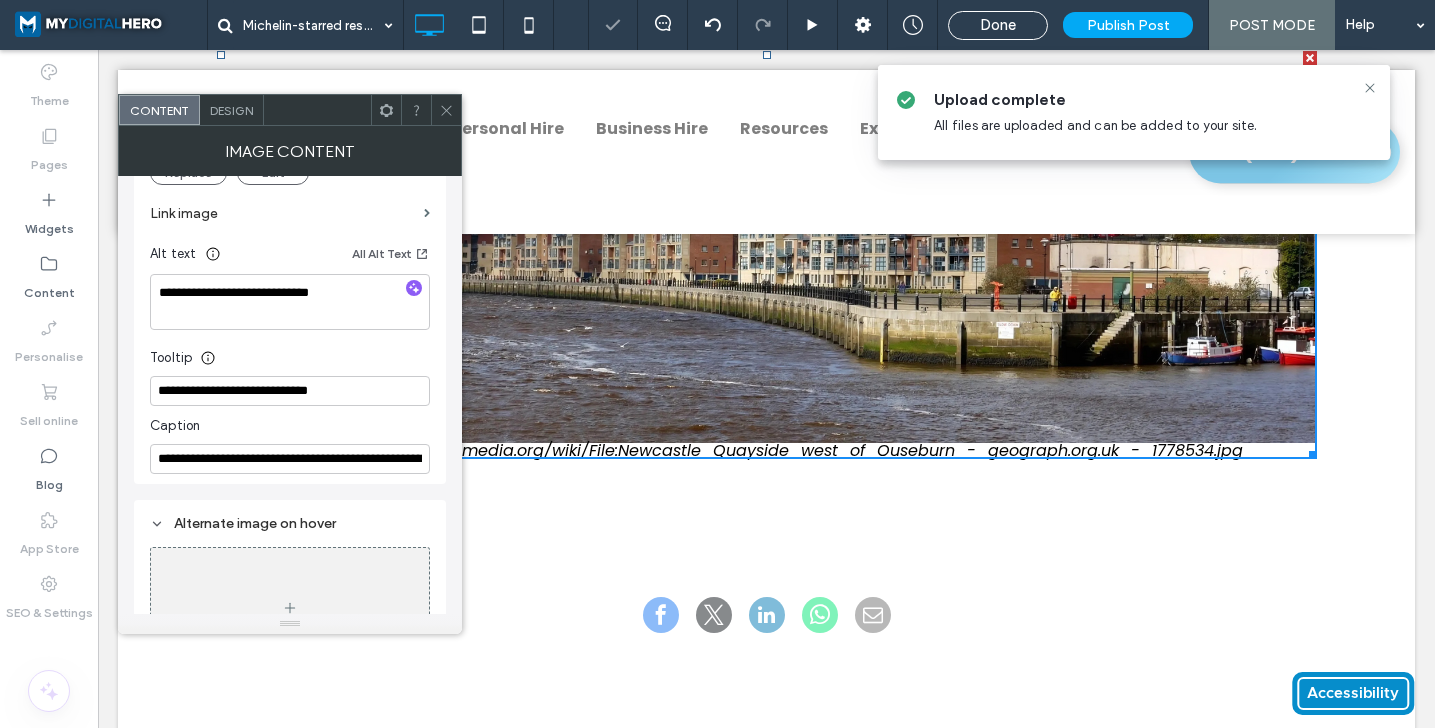 click at bounding box center [446, 110] 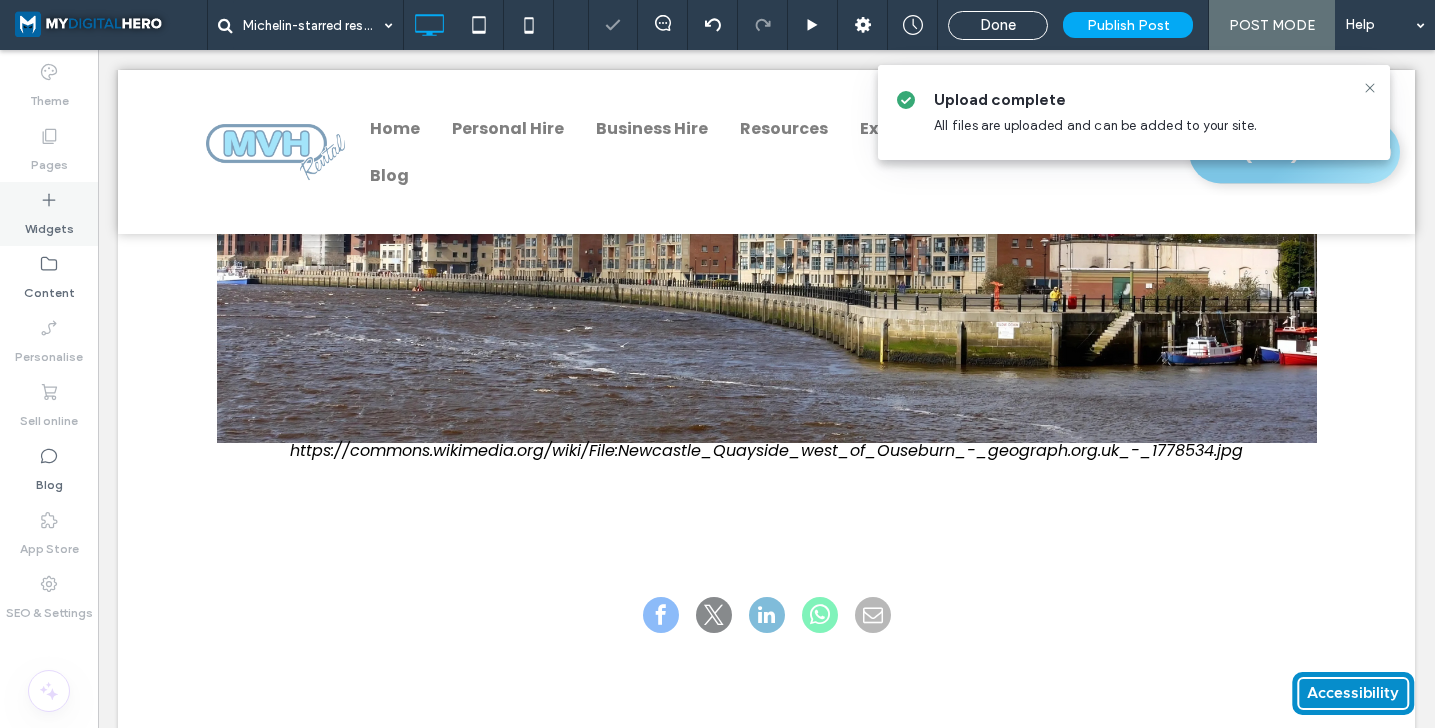 click on "Widgets" at bounding box center (49, 214) 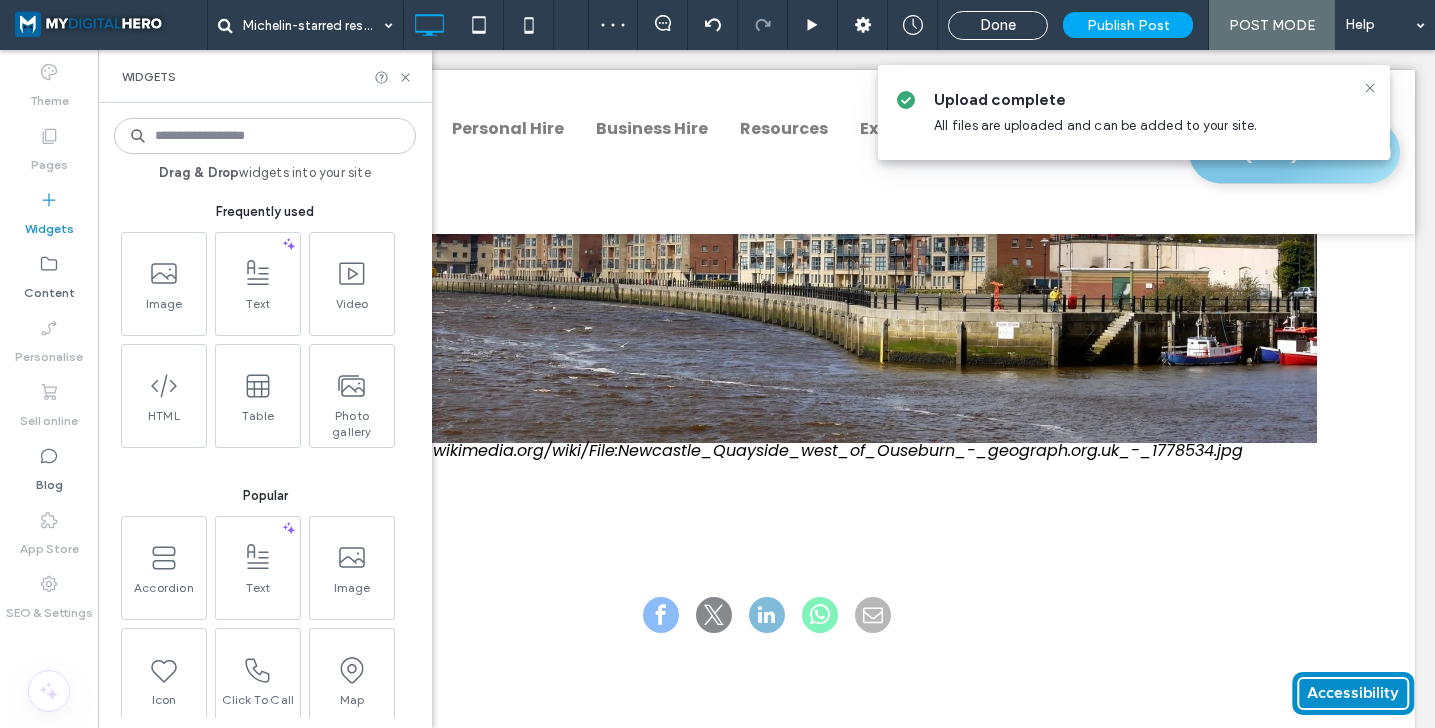 click on "Text" at bounding box center [258, 310] 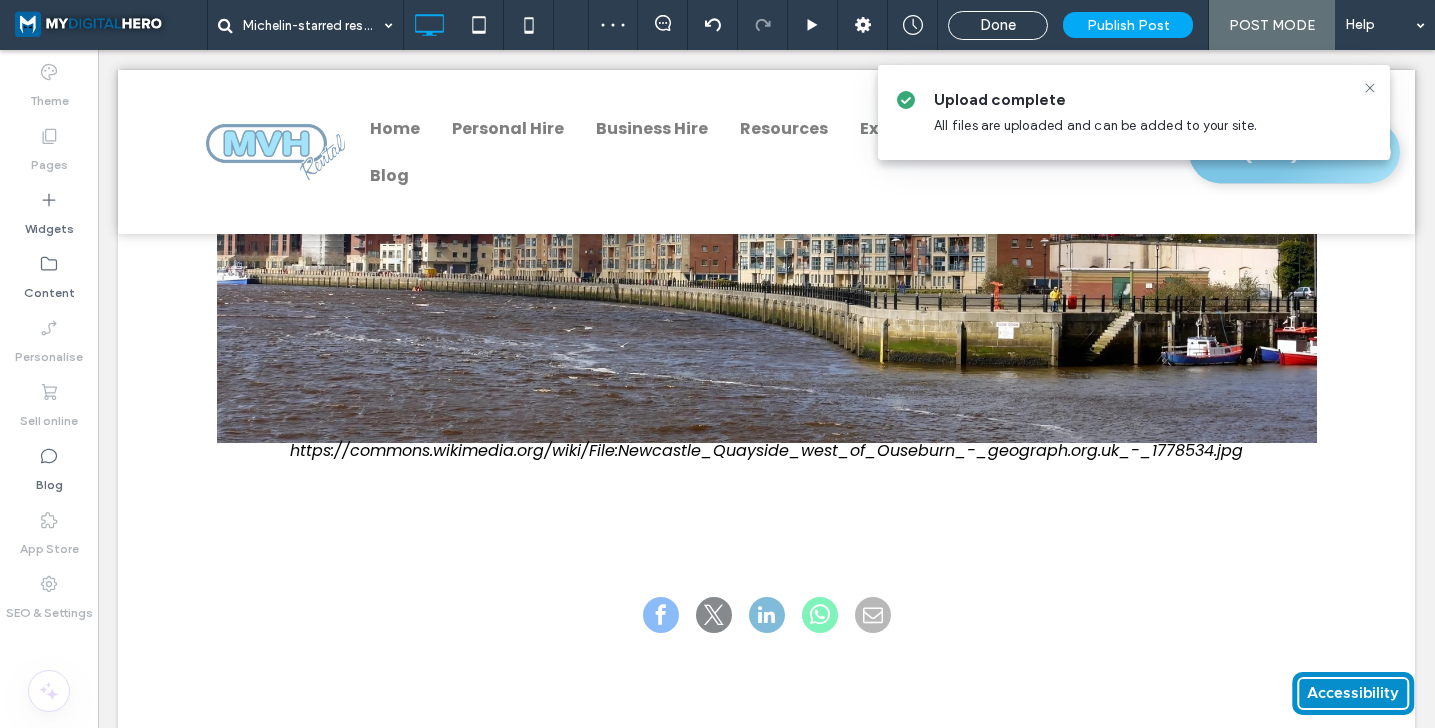 type on "*******" 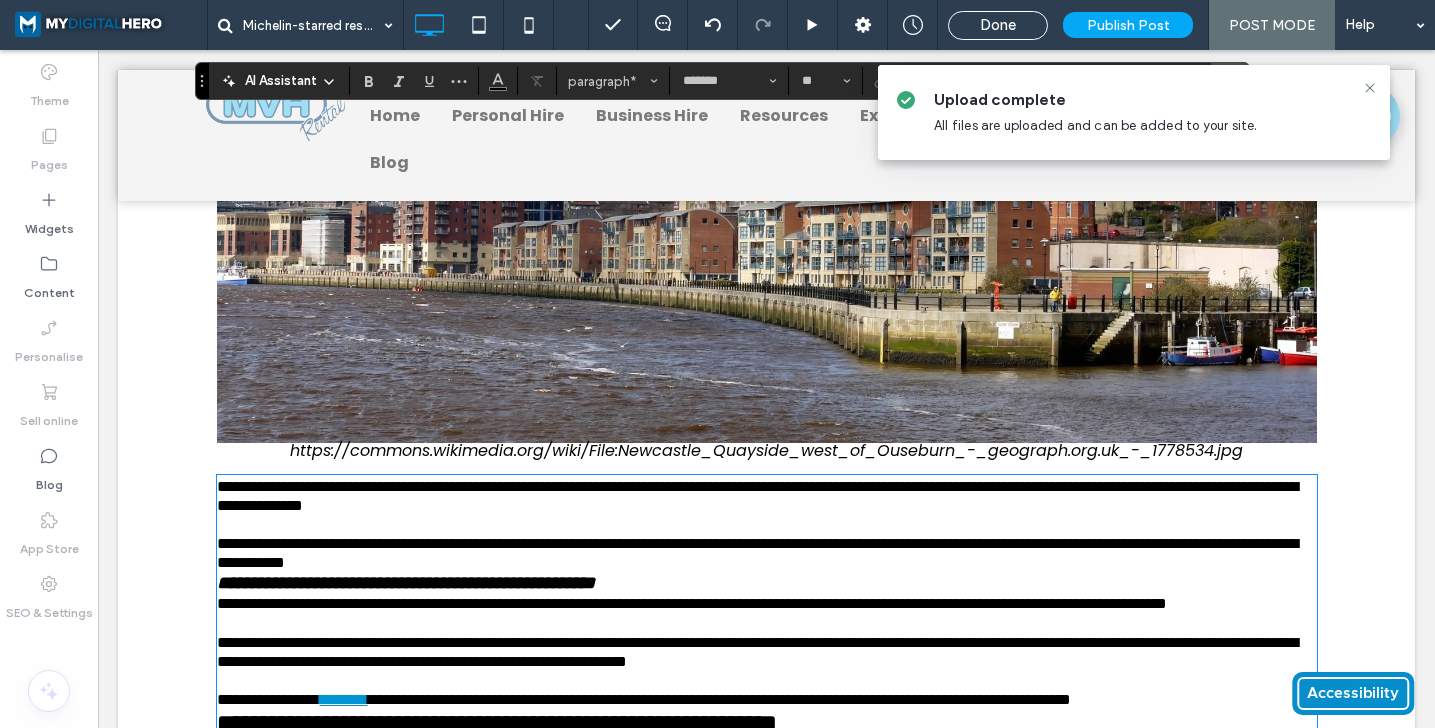 scroll, scrollTop: 3996, scrollLeft: 0, axis: vertical 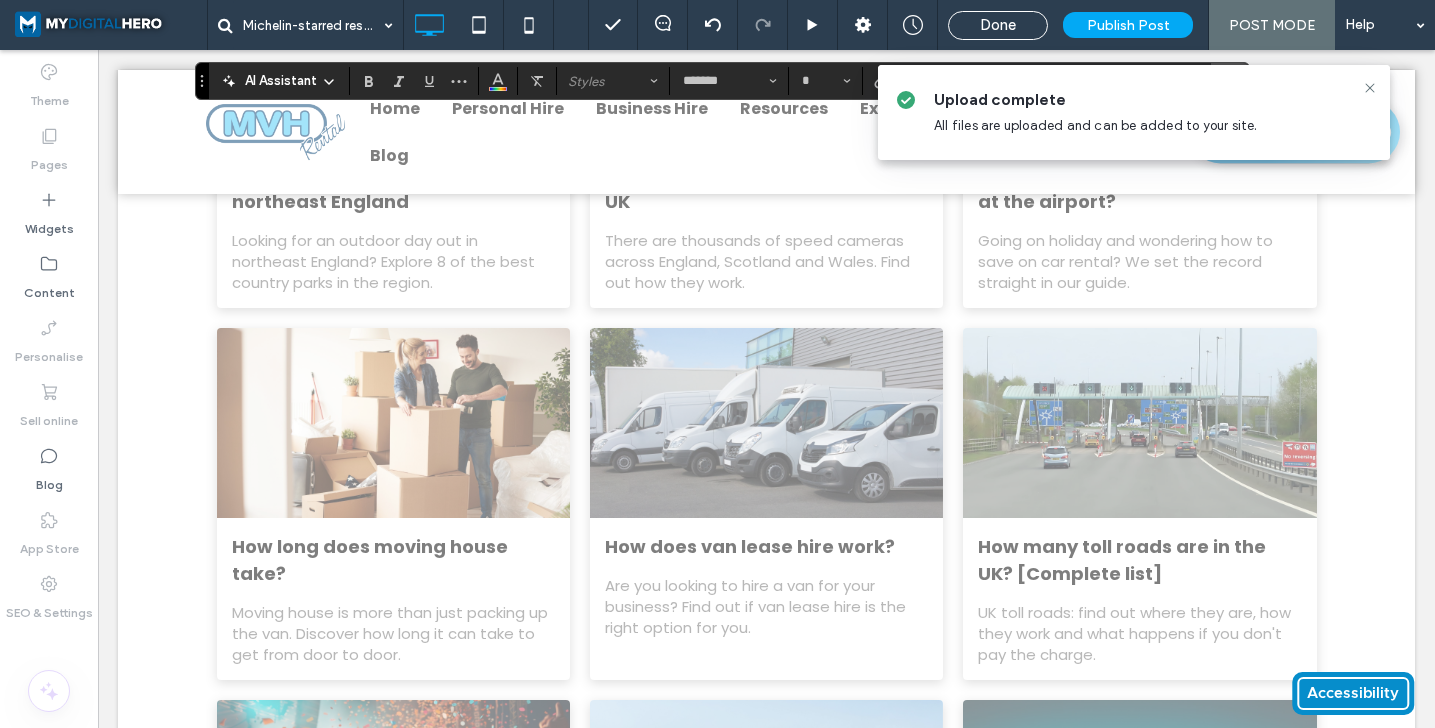 drag, startPoint x: 218, startPoint y: 446, endPoint x: 688, endPoint y: 311, distance: 489.0041 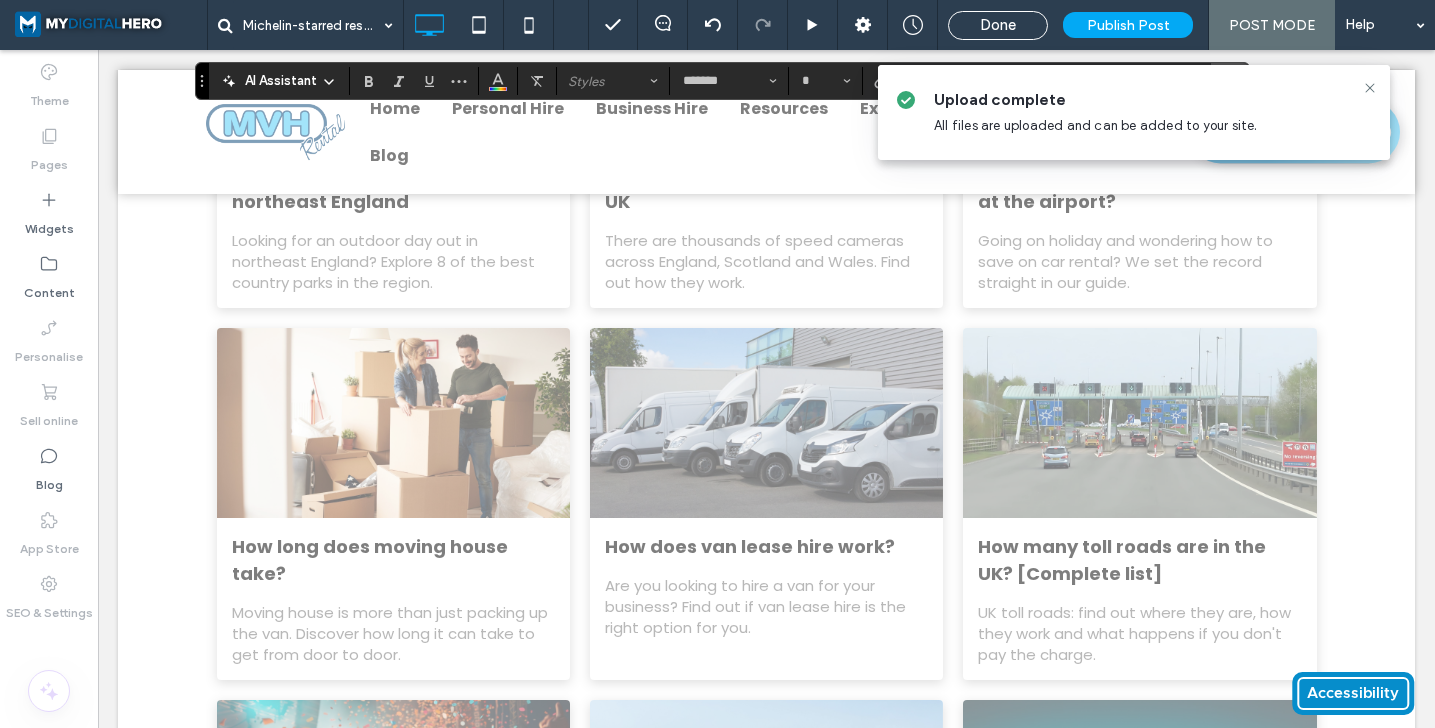 click on "Michelin-starred restaurants in the North East   Simon Edward • 4 August 2025 Click To Paste
Row + Add Section
Looking for a meal to remember in the northeast of England? Explore some of the finest dining in the area. ﻿
From parmos to pease pudding, from stotties to seafood, the North East of England has a culinary identity all its own. But it's also an area rich with exquisite examples of national and international cooking. Whether you're looking for a meal in a village, town or city, the North East is a hotbed of  haute cuisine . And in 2025, three restaurants have a much-coveted Michelin star. This internationally recognised accolade helps lovers of fine food find their next meal to remember. The restaurants in question give a sense of the region's variety. House of Tides and Solstice offer multi-course tasting menus, while Restaurant Hjem specialises in Scandinavian fare. Restaurants in the North East with a Michelin Star 1. Restaurant Hjem, Wall Click To Paste" at bounding box center (766, -1477) 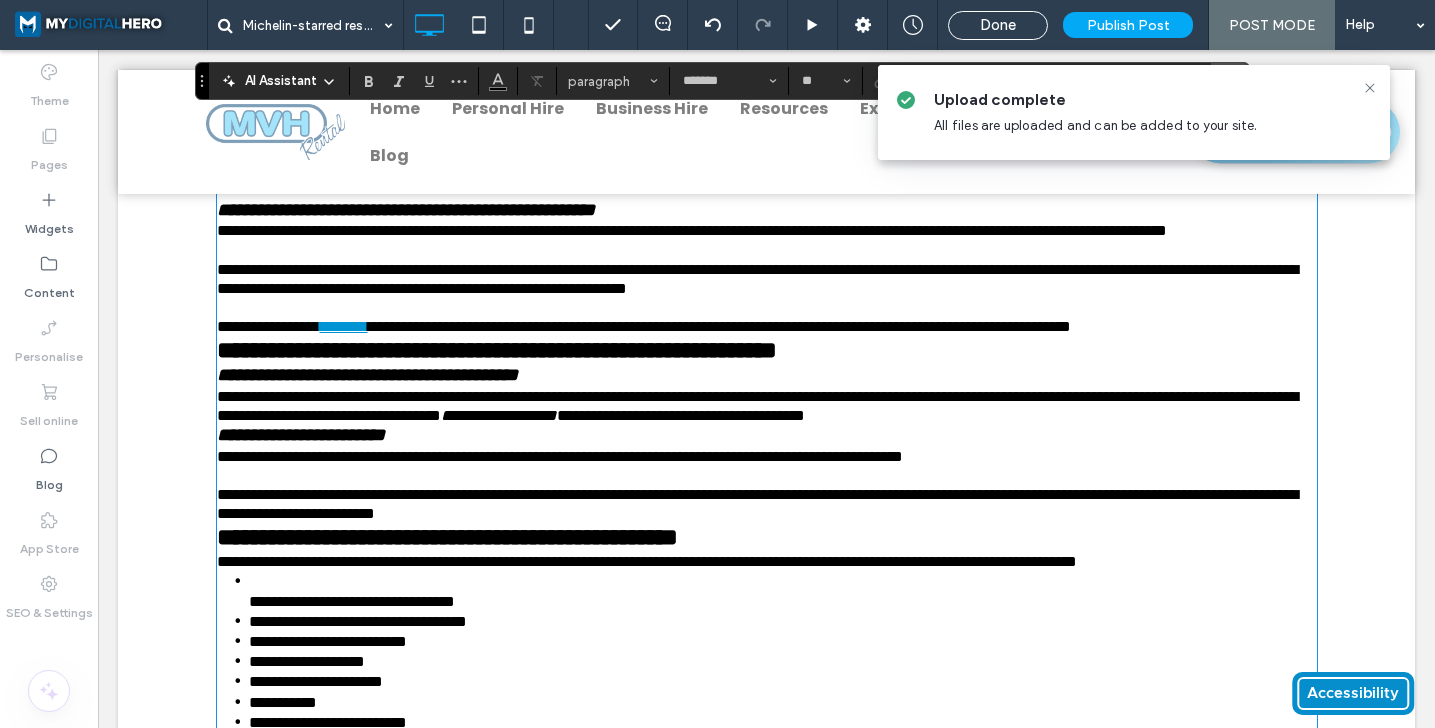 scroll, scrollTop: 3015, scrollLeft: 0, axis: vertical 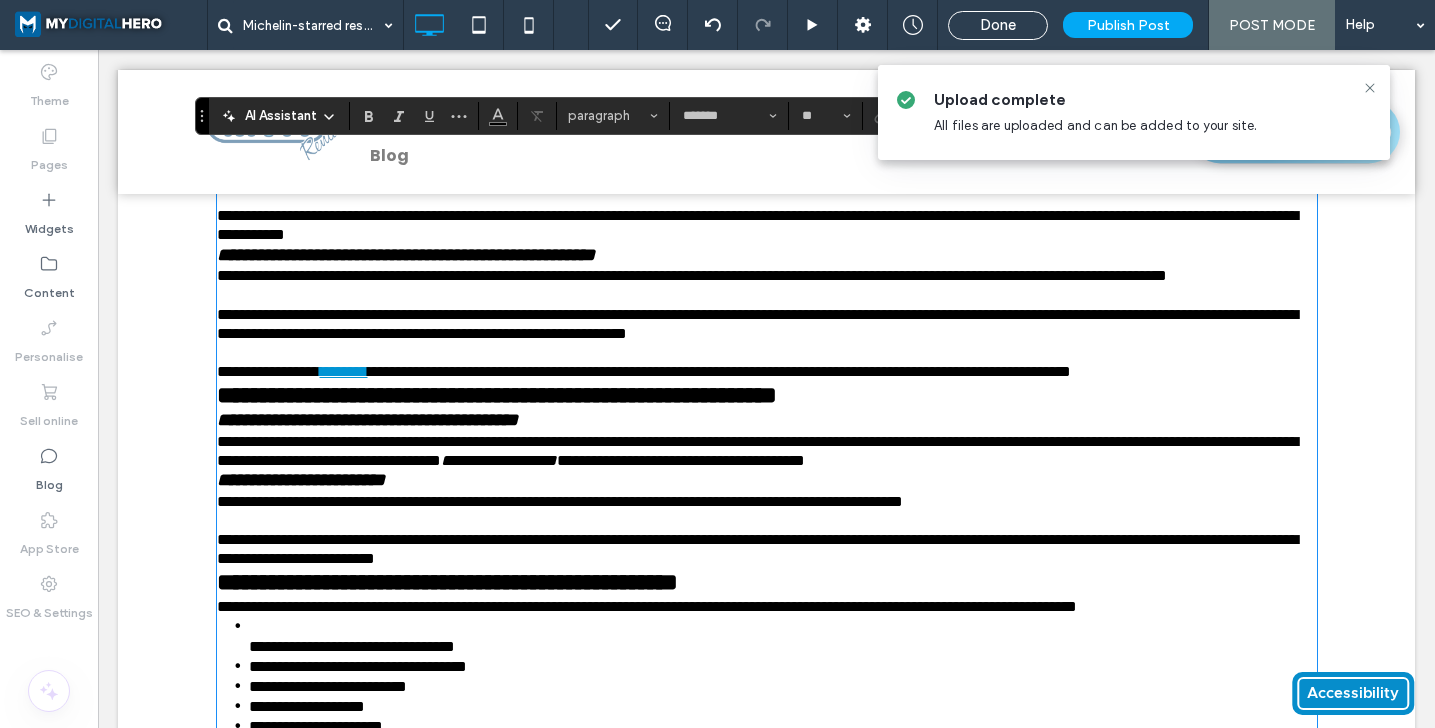 click on "**********" at bounding box center [783, 635] 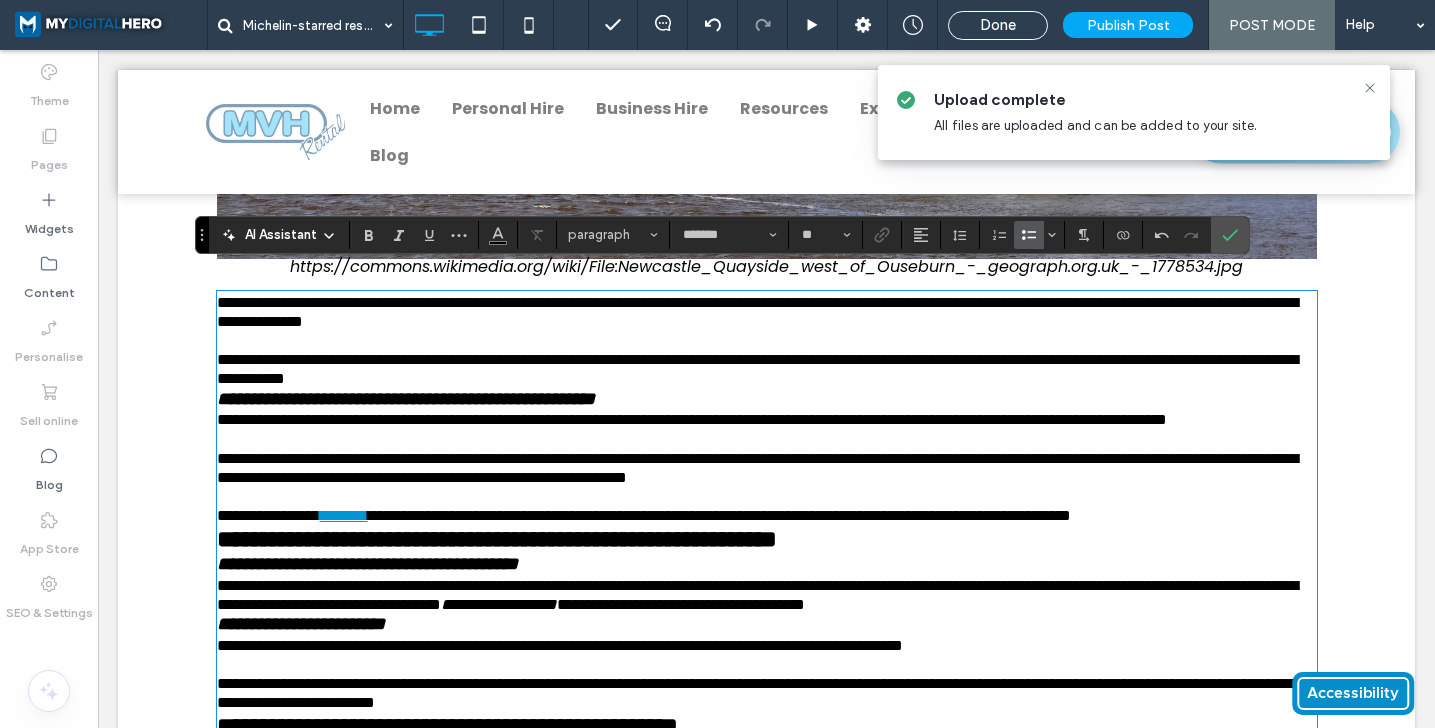 scroll, scrollTop: 2853, scrollLeft: 0, axis: vertical 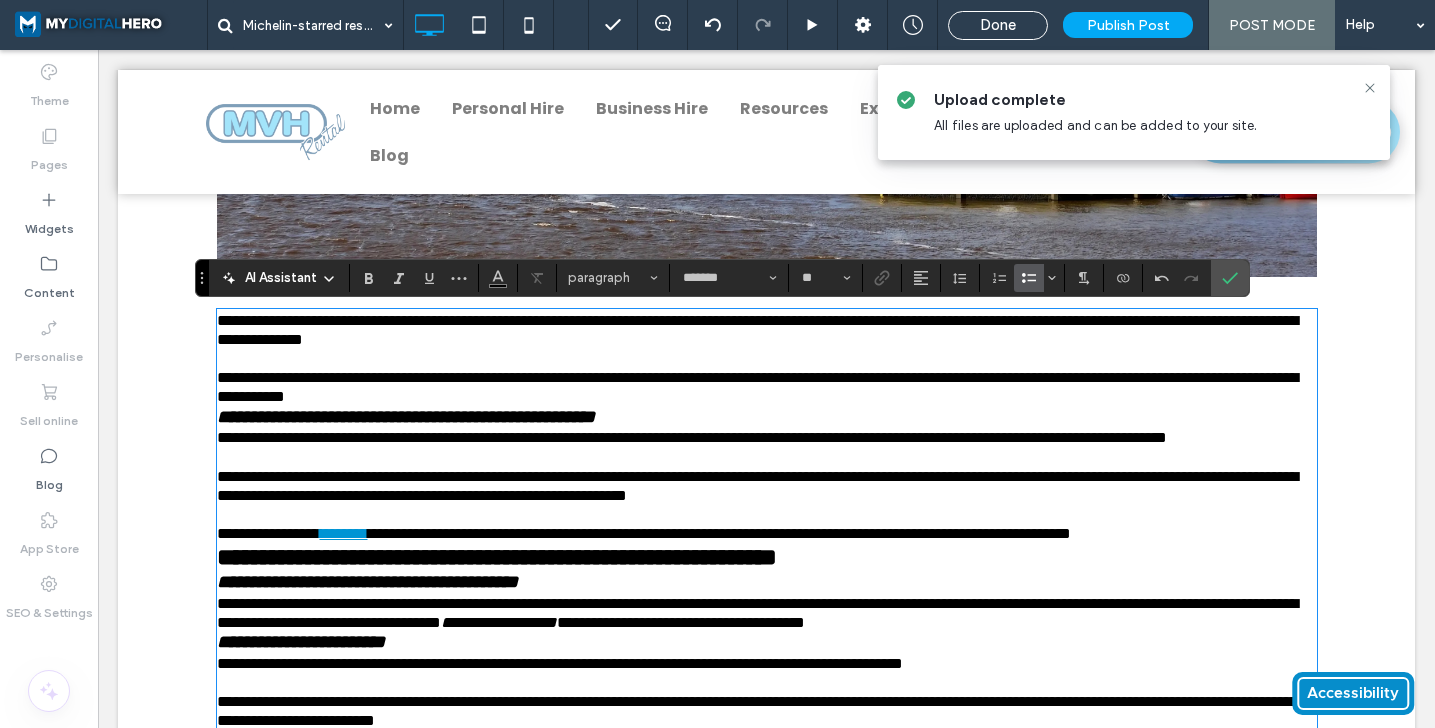 click on "**********" at bounding box center [757, 387] 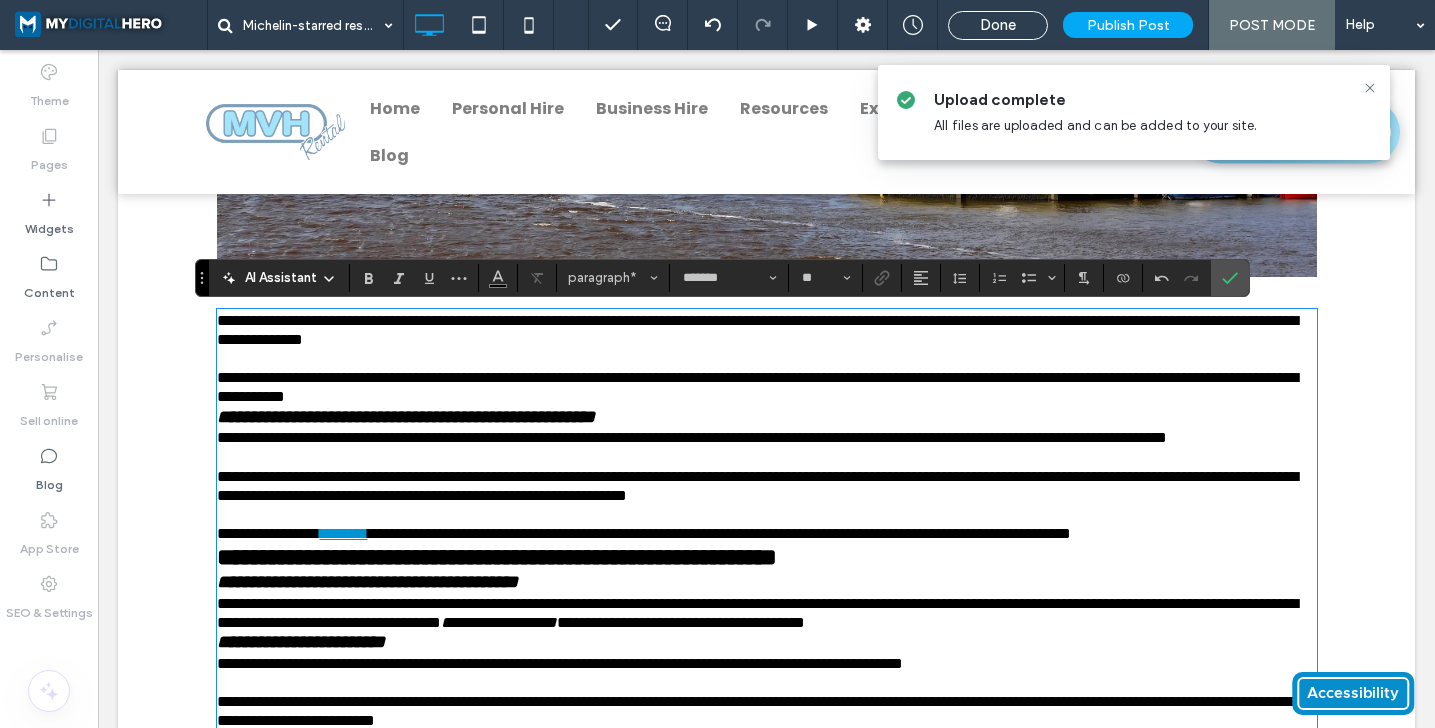 click on "**********" at bounding box center [406, 417] 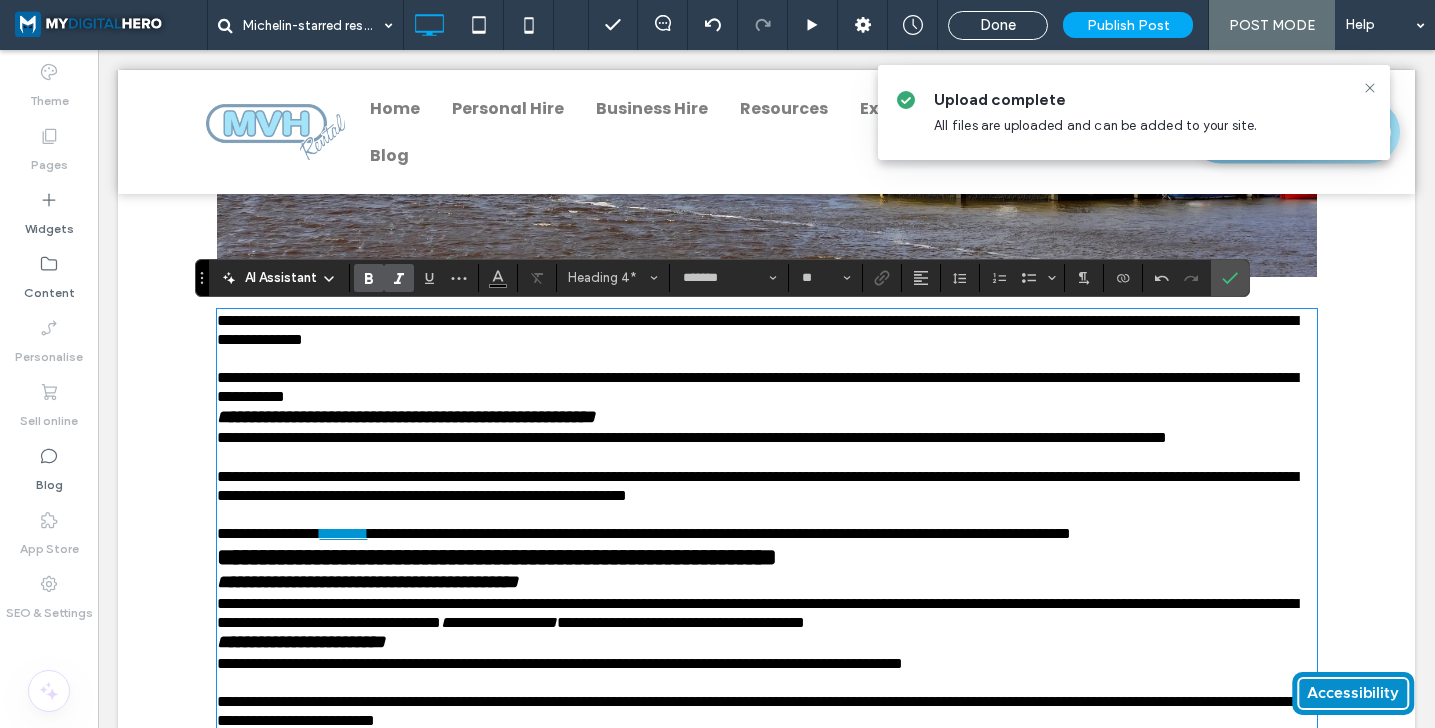 click on "**********" at bounding box center [767, 378] 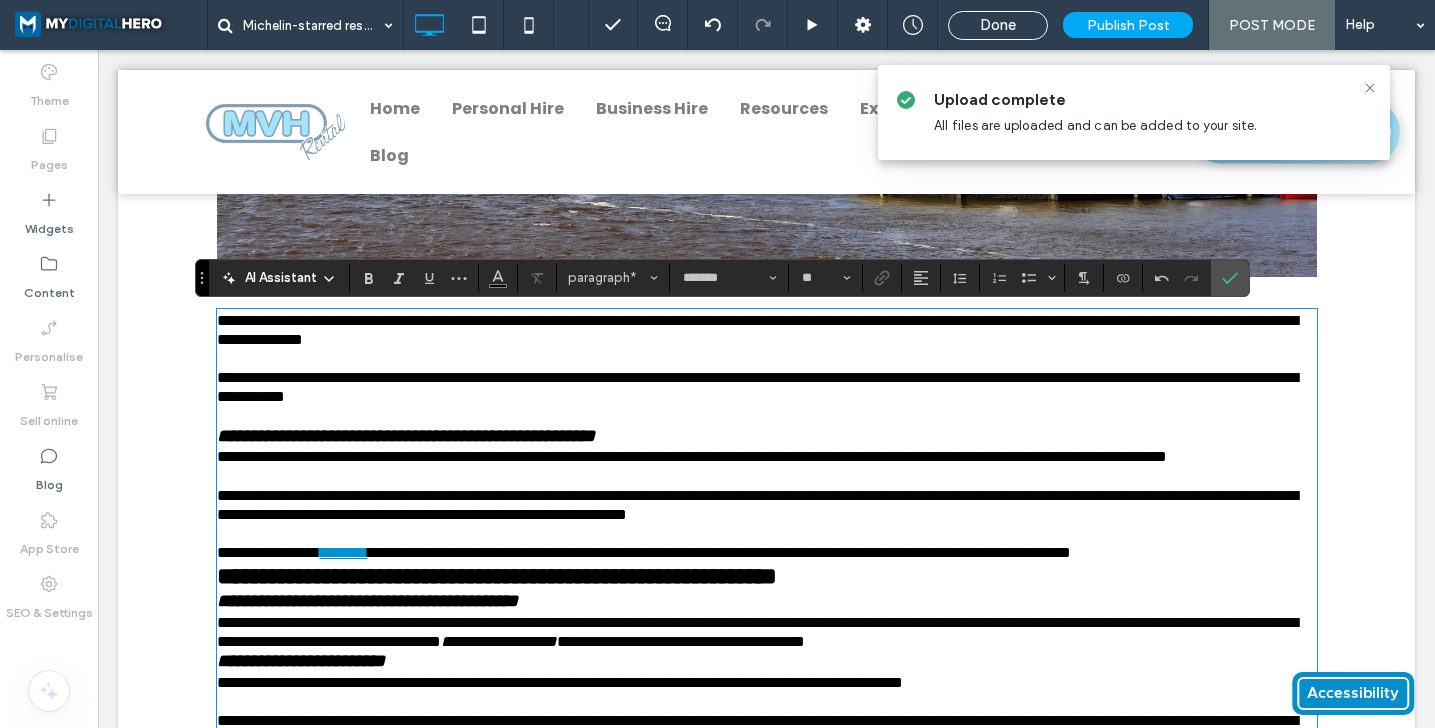click on "**********" at bounding box center [692, 456] 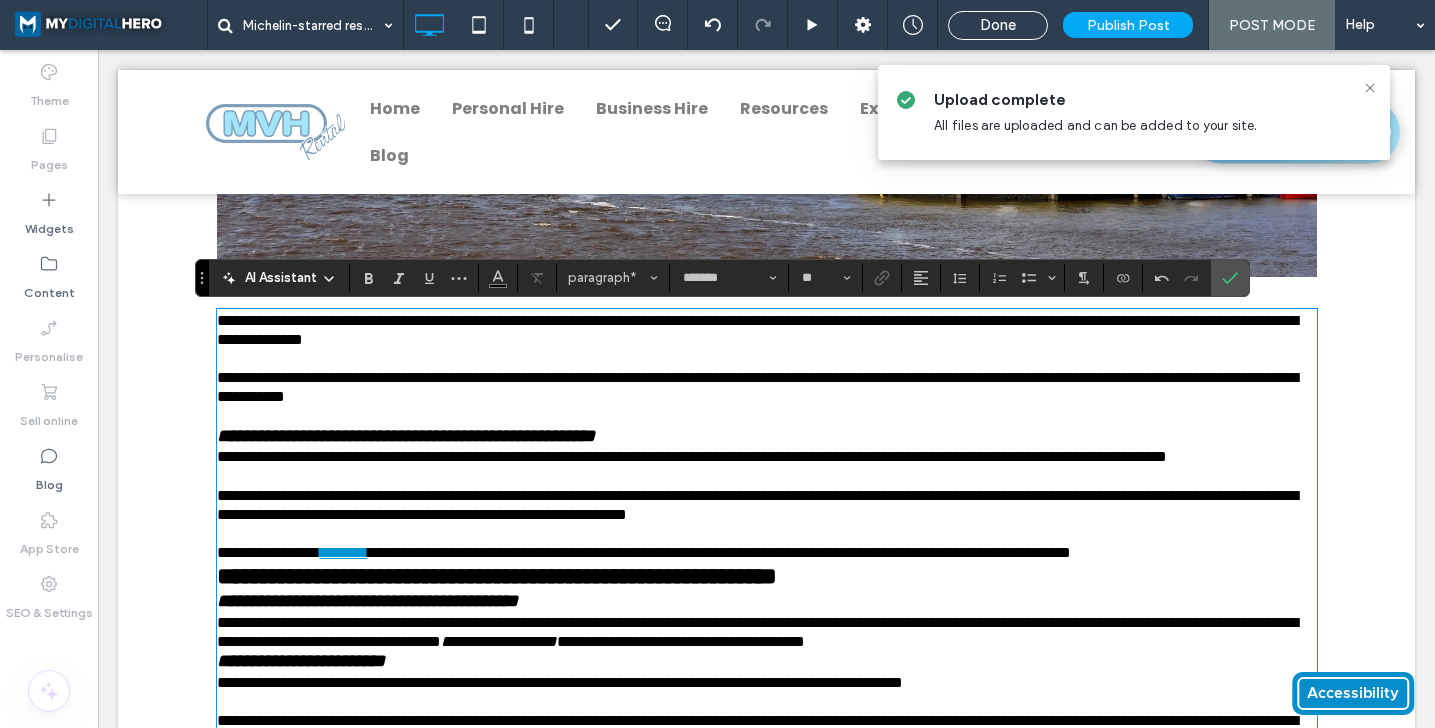 click on "**********" at bounding box center (767, 437) 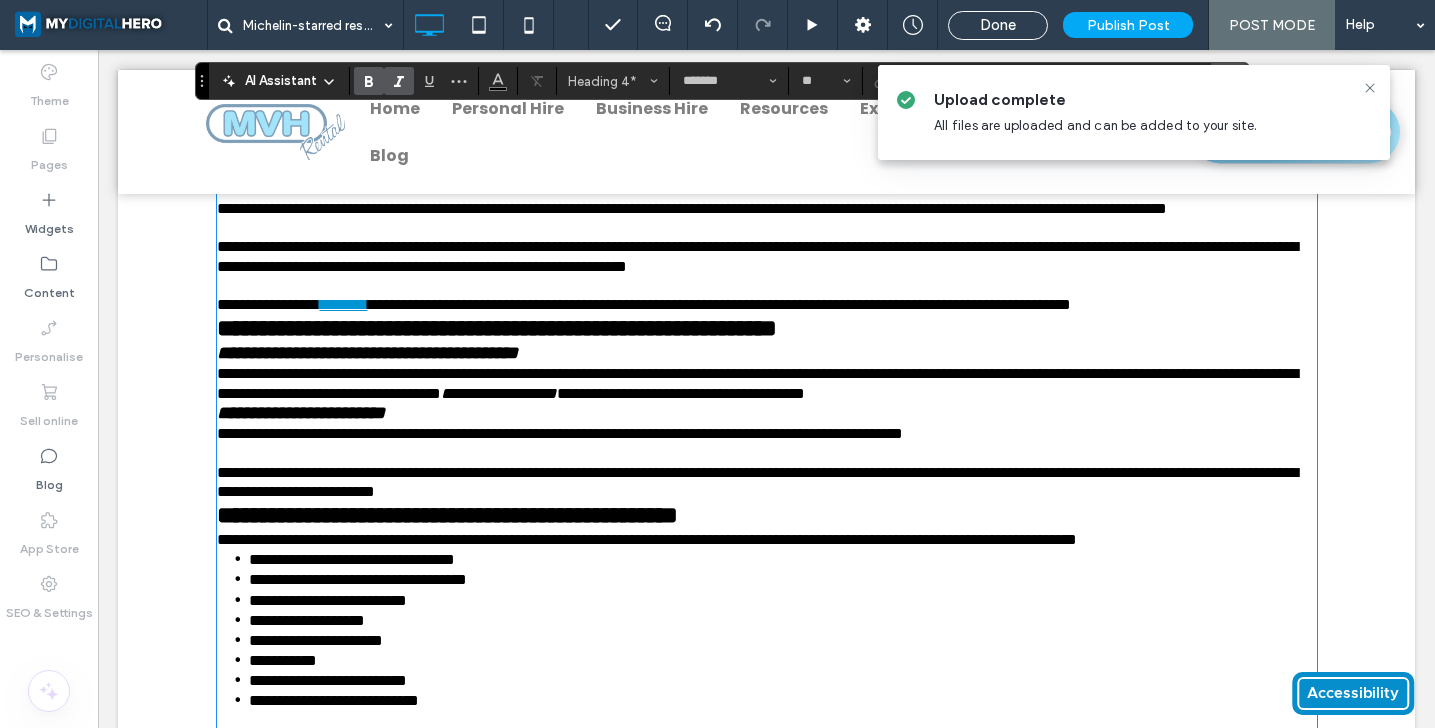 scroll, scrollTop: 3126, scrollLeft: 0, axis: vertical 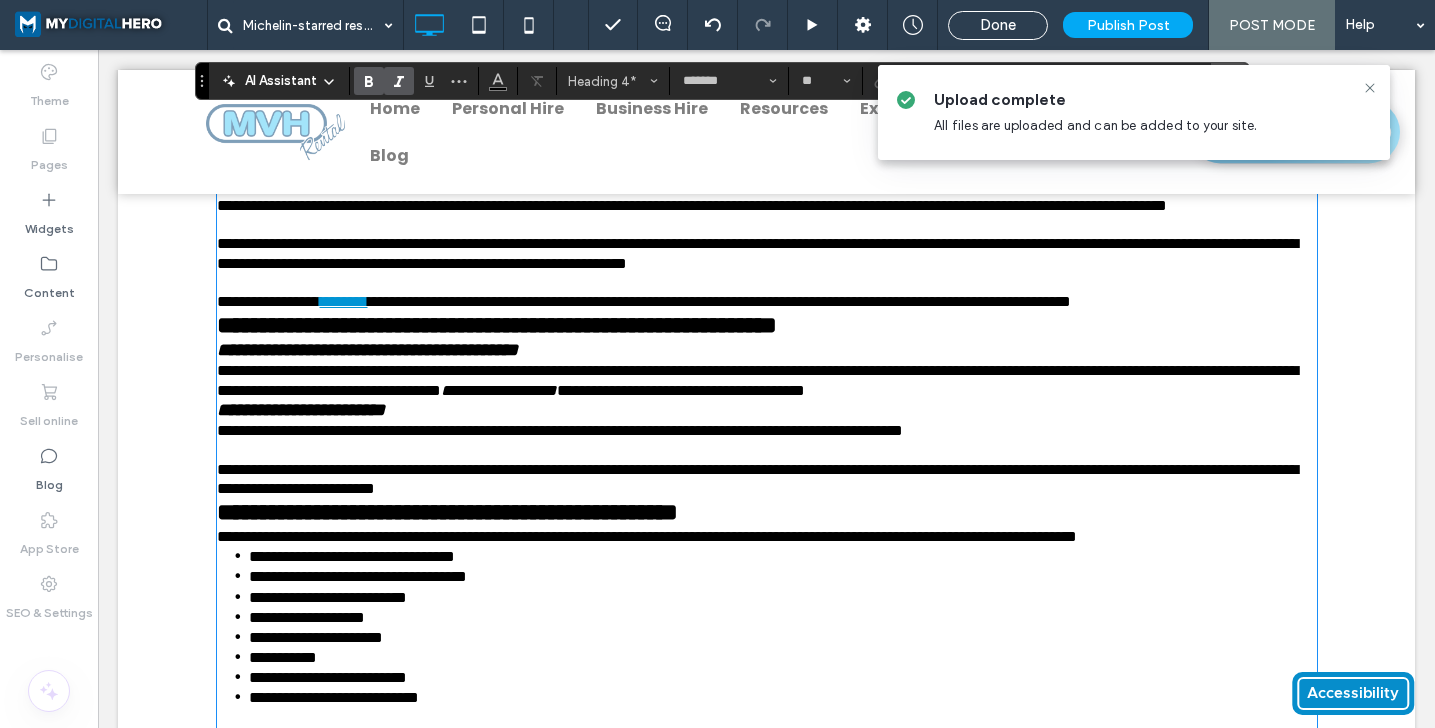 click on "**********" at bounding box center (767, 292) 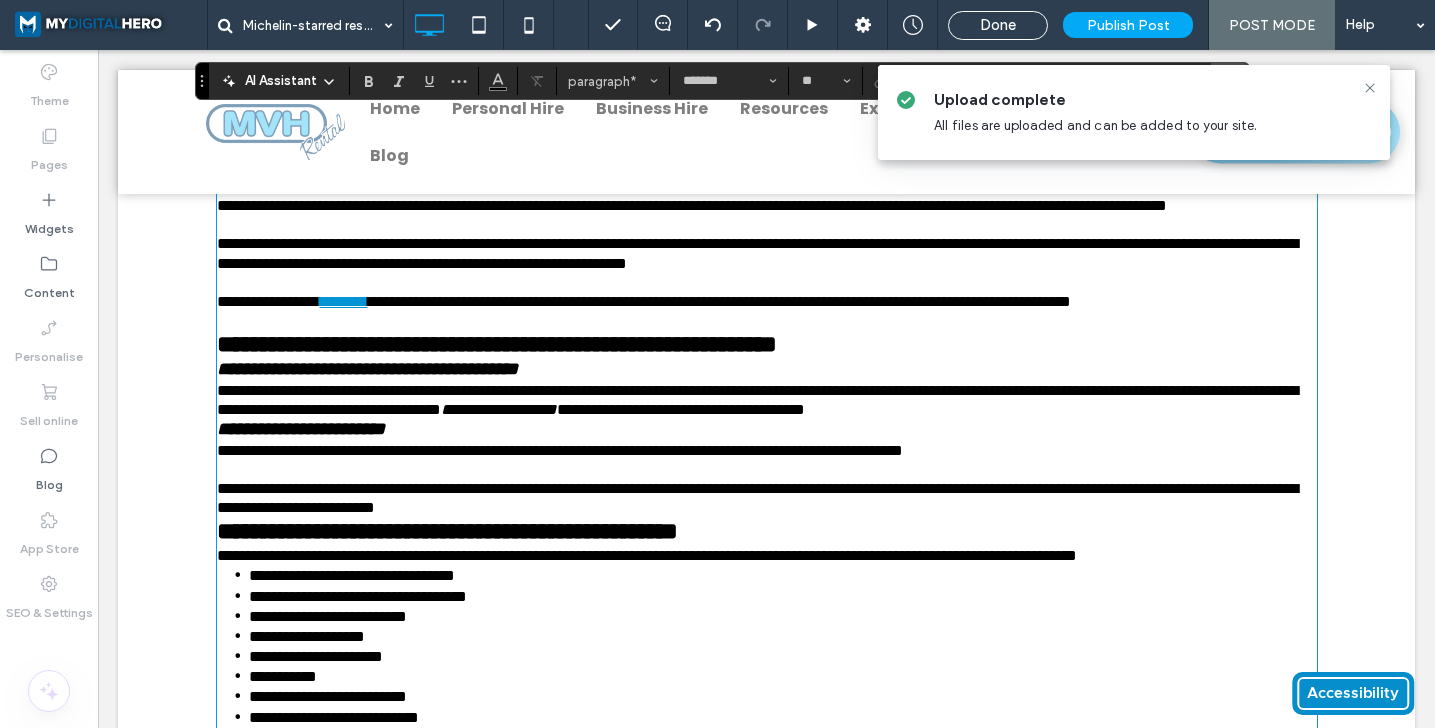 click on "**********" at bounding box center (767, 344) 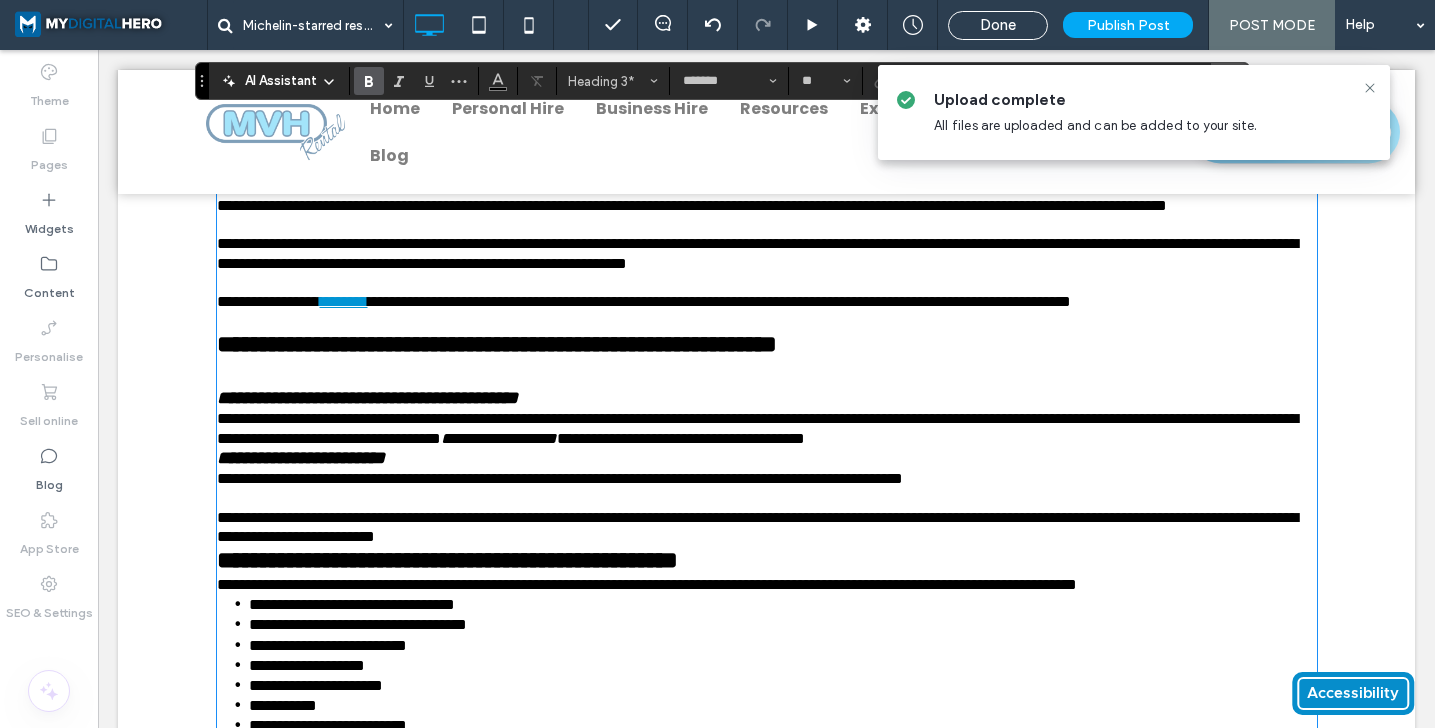 click on "**********" at bounding box center (767, 399) 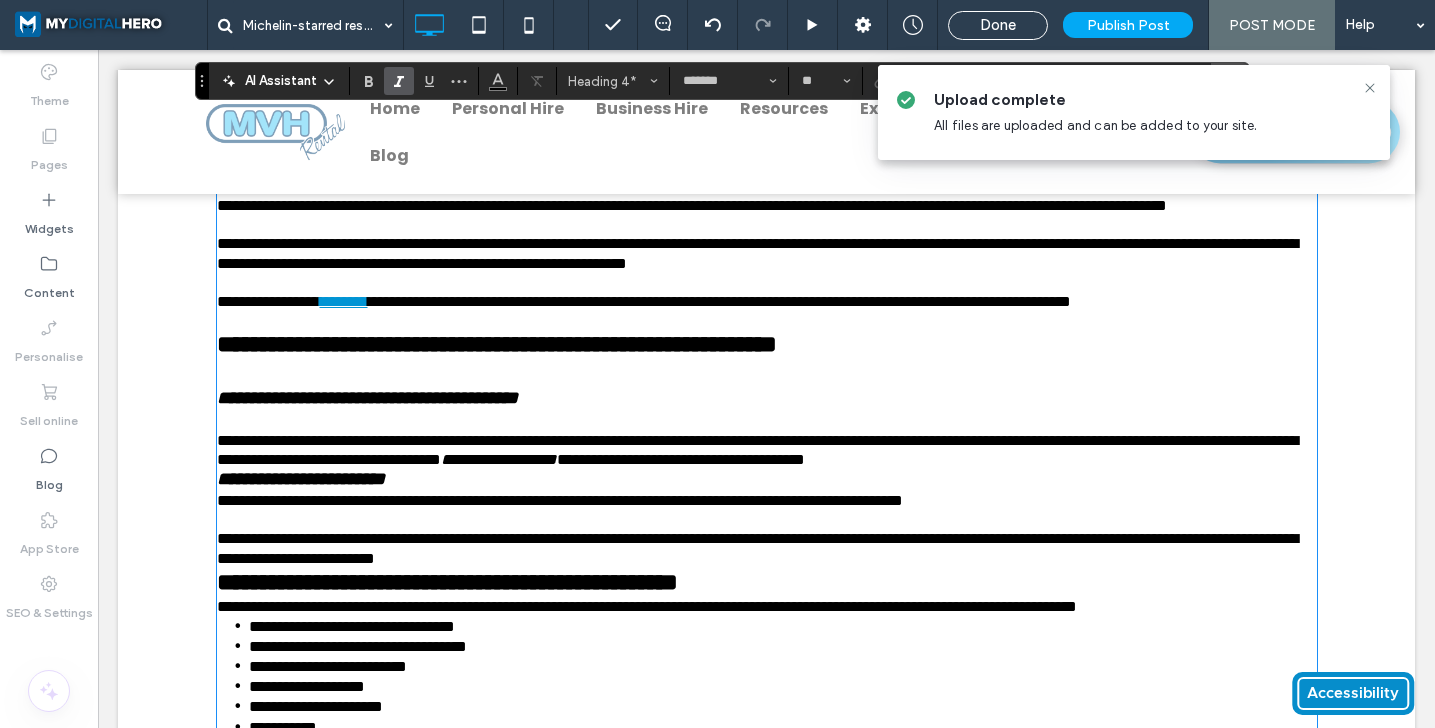 click on "**********" at bounding box center [767, 480] 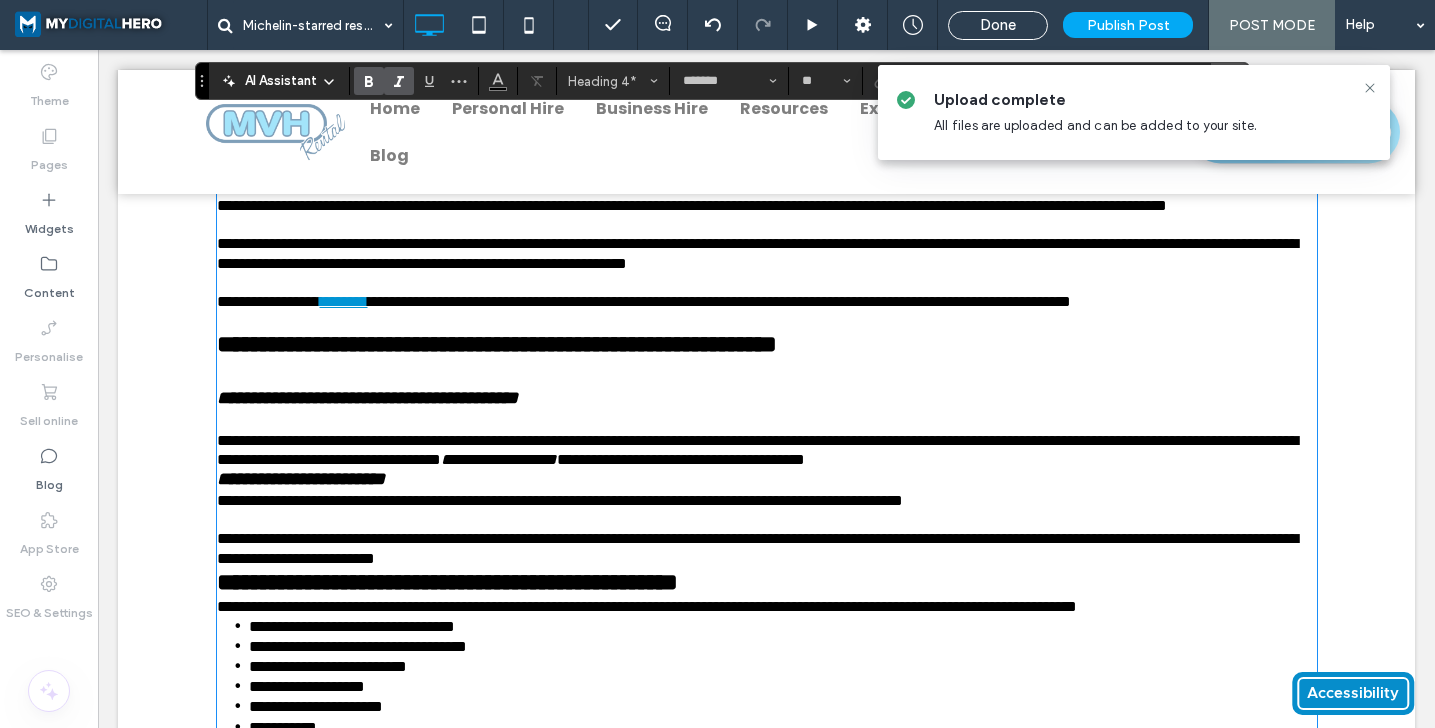 click on "**********" at bounding box center (681, 459) 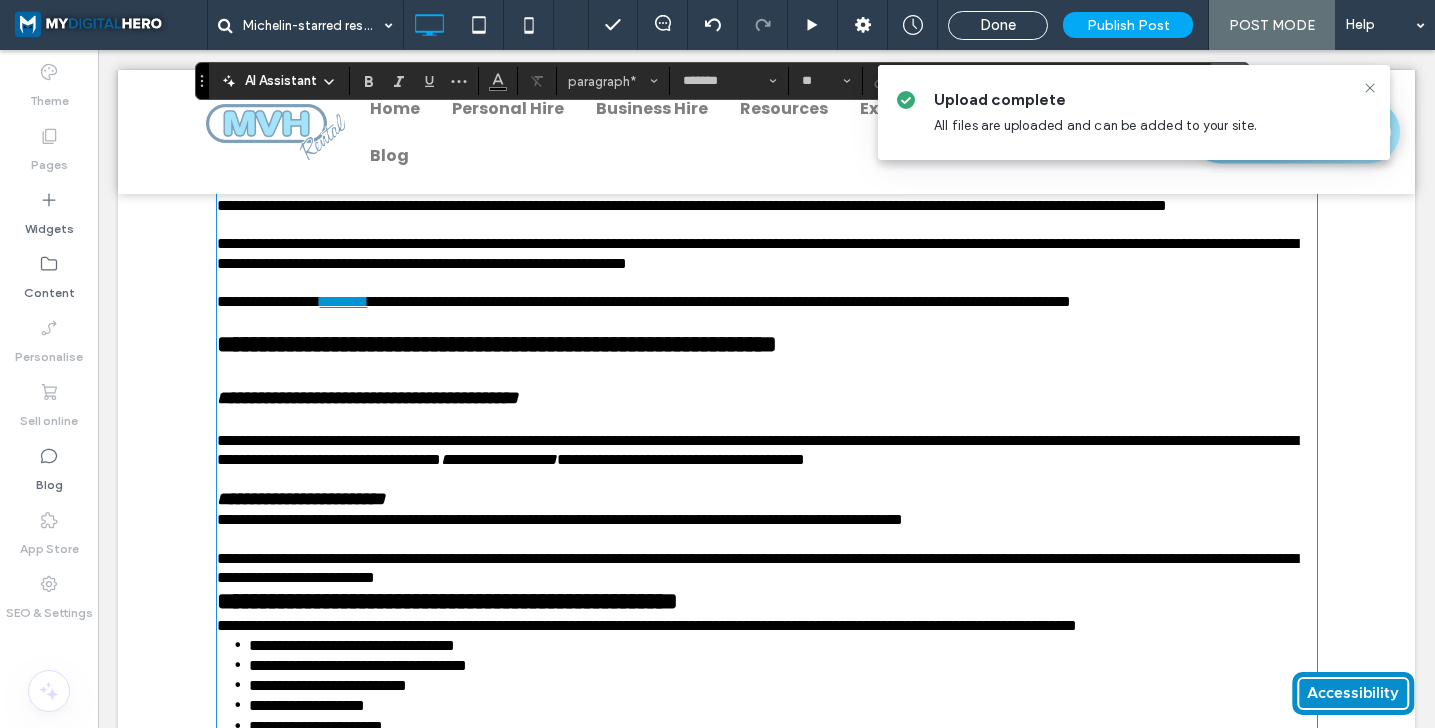 click on "**********" at bounding box center (767, 500) 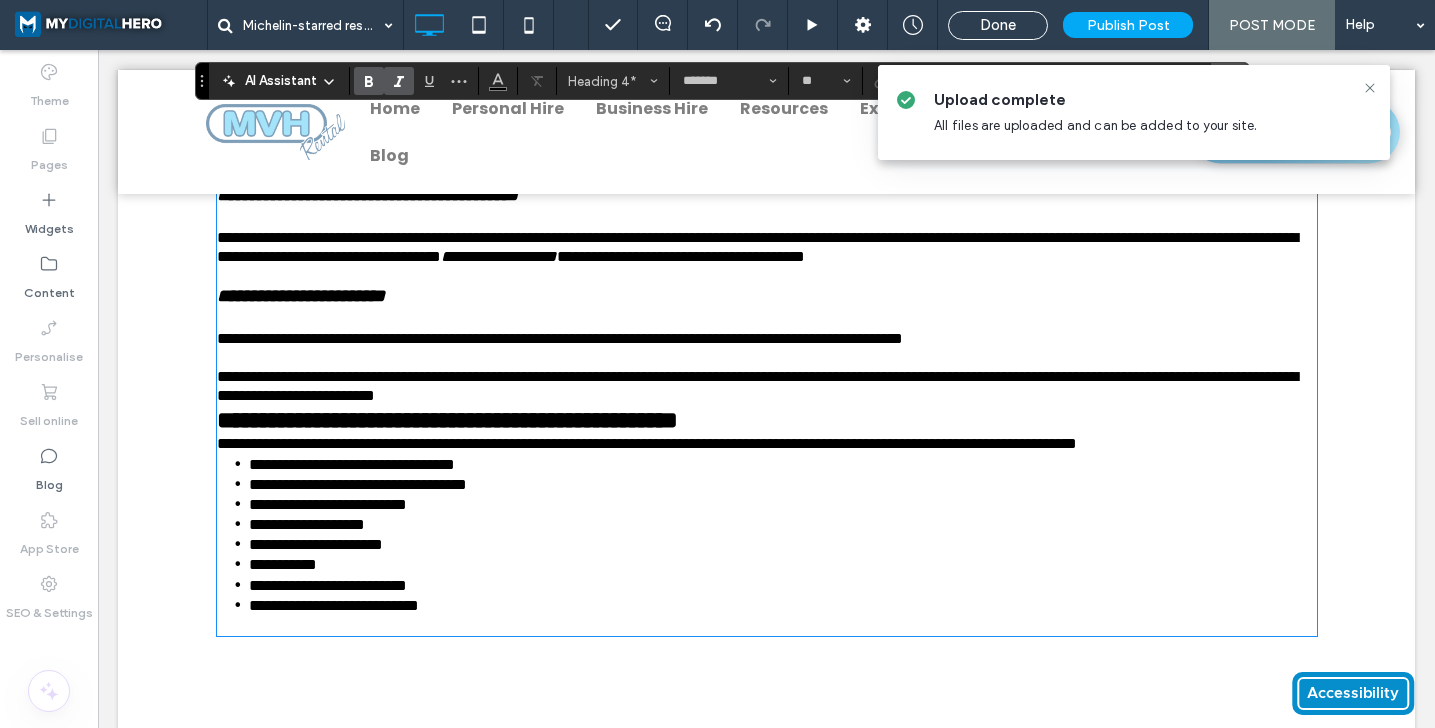 scroll, scrollTop: 3343, scrollLeft: 0, axis: vertical 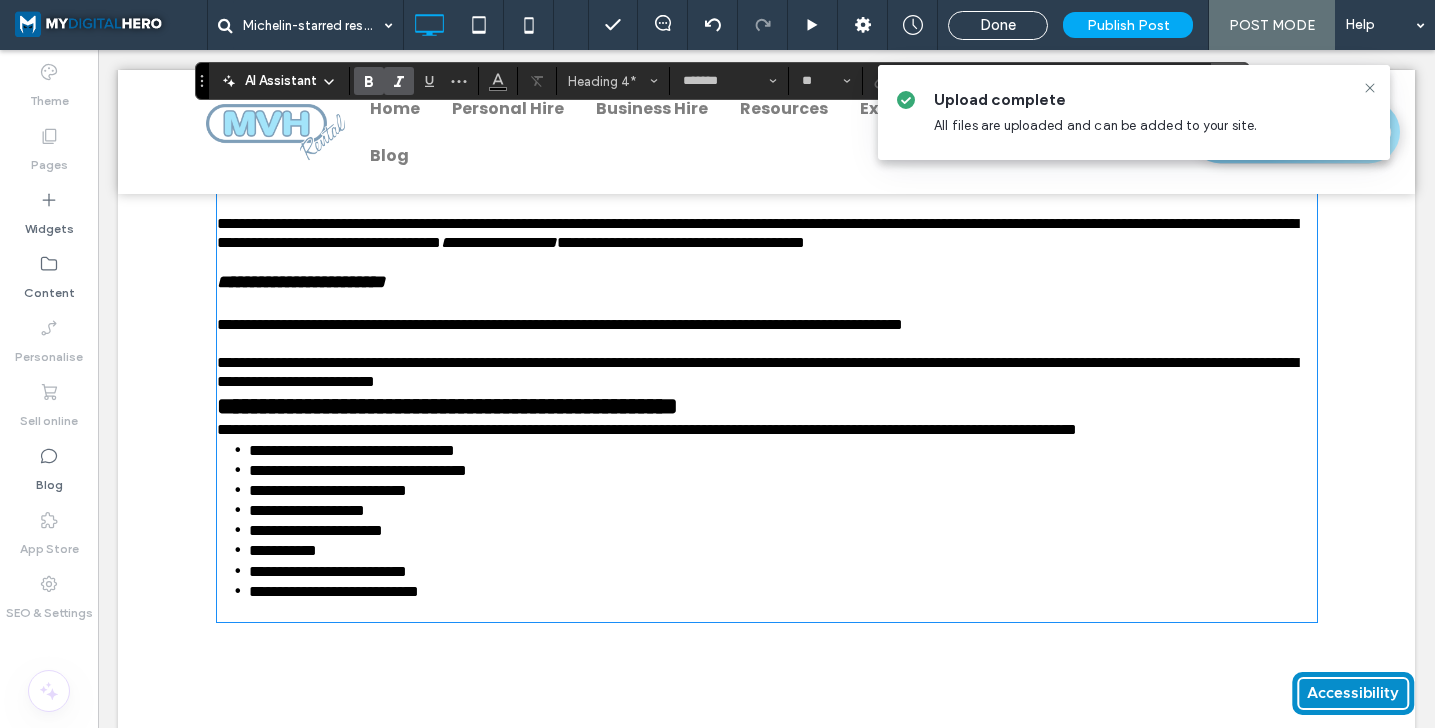 click on "**********" at bounding box center (767, 406) 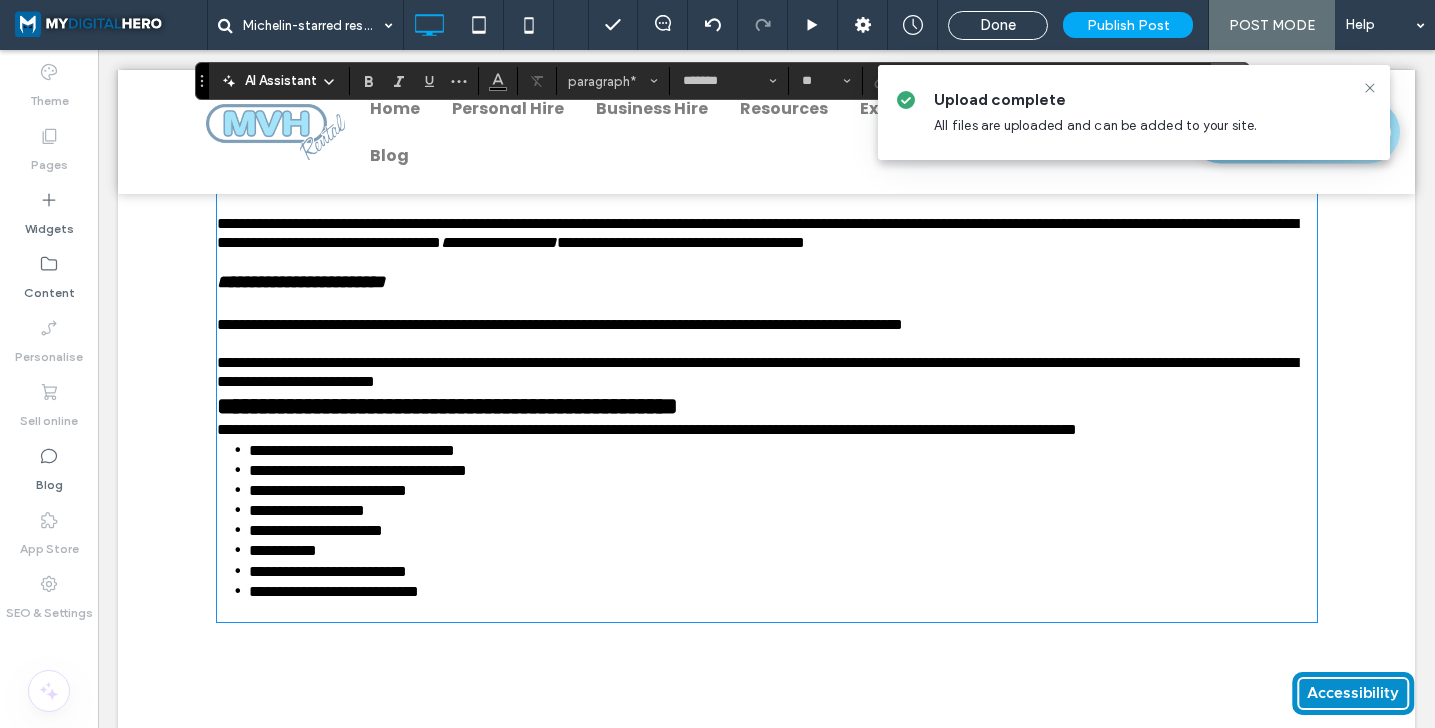 click on "**********" at bounding box center [767, 363] 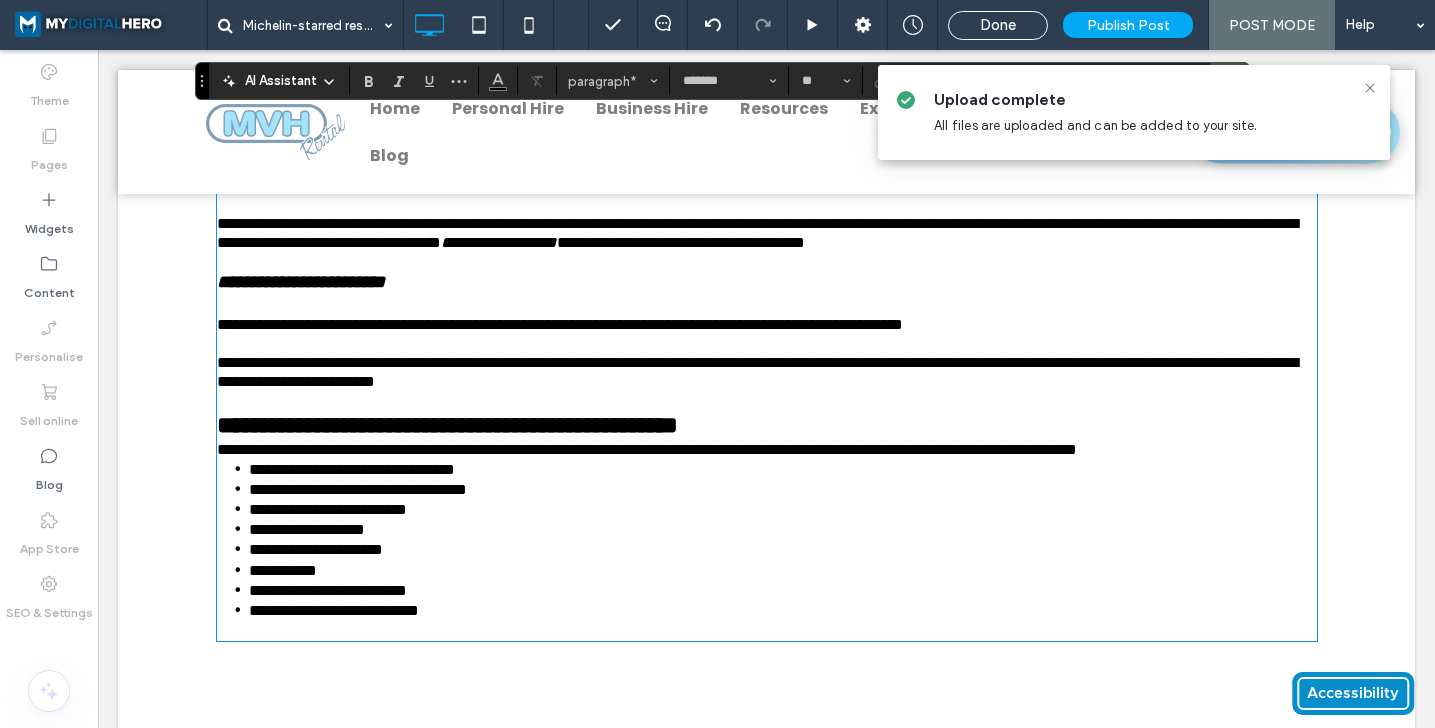 type on "**" 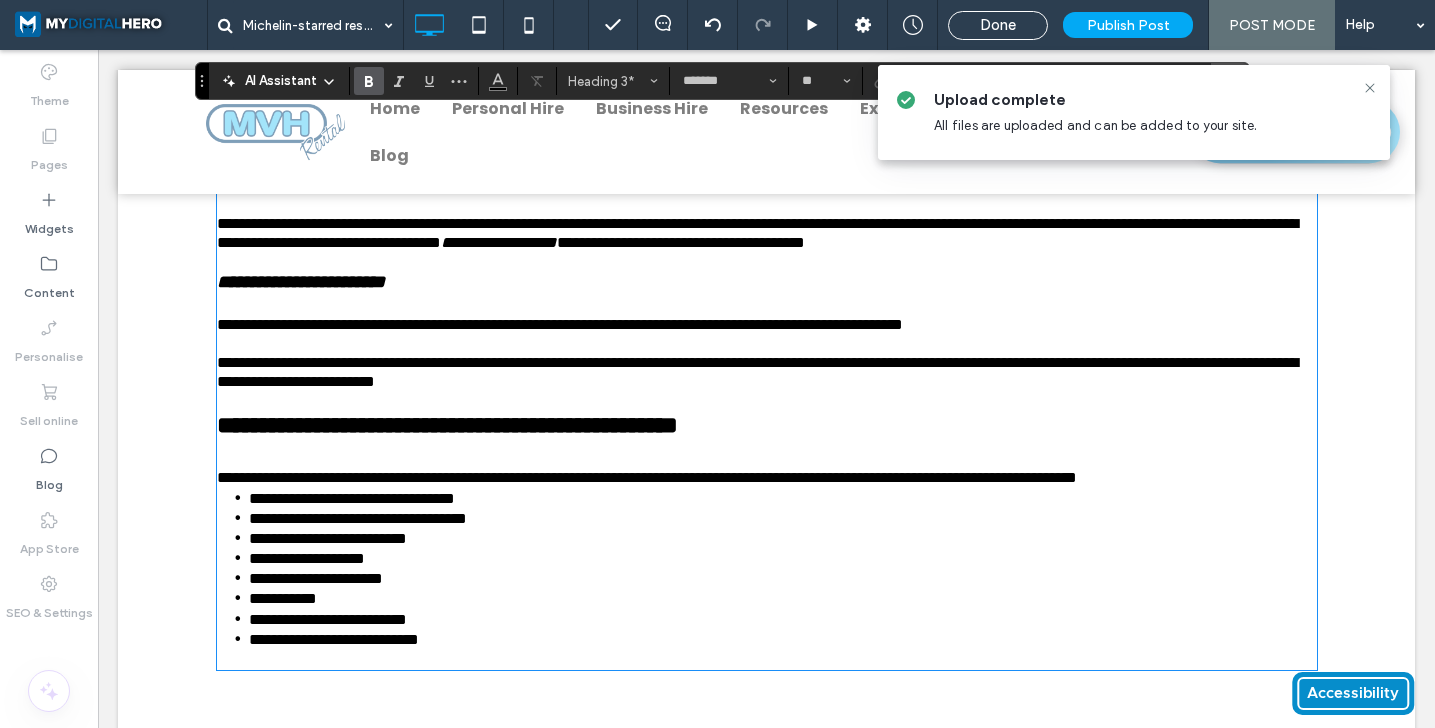 click on "**********" at bounding box center [447, 425] 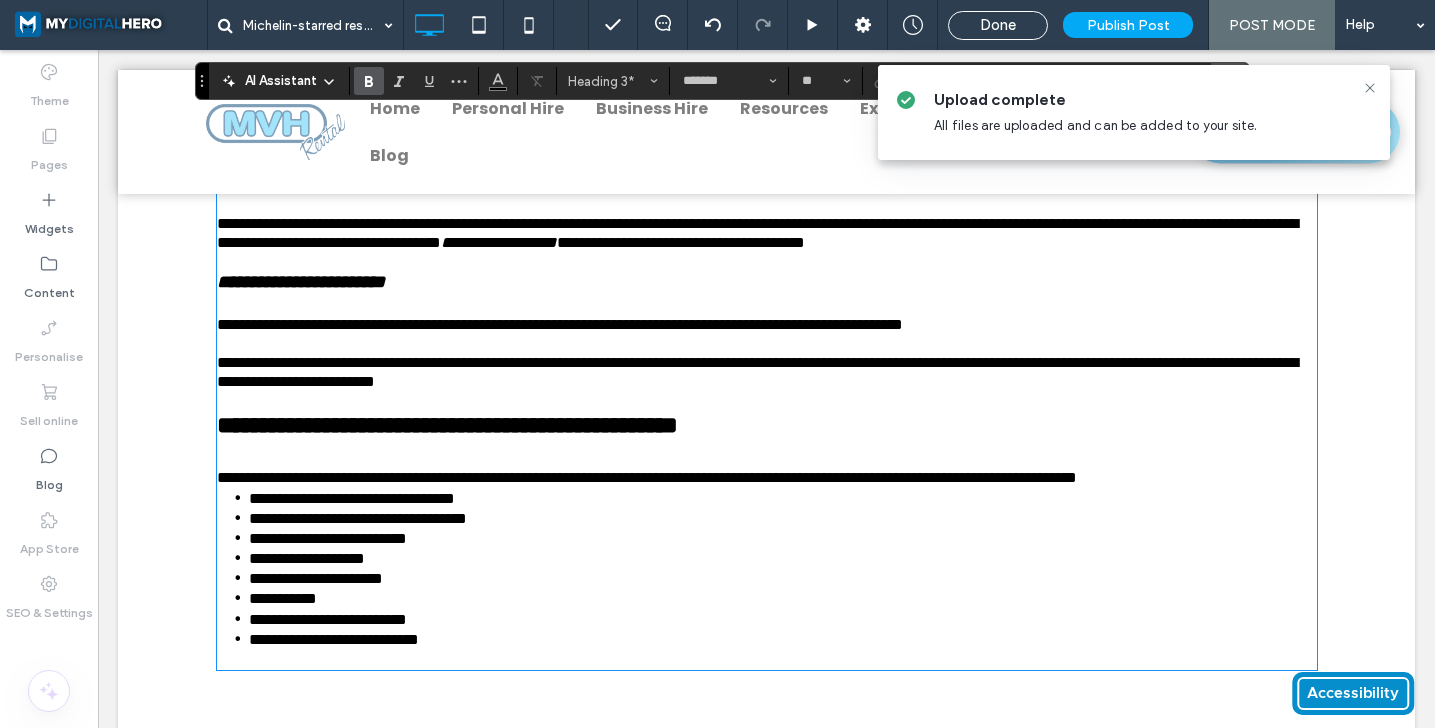 type 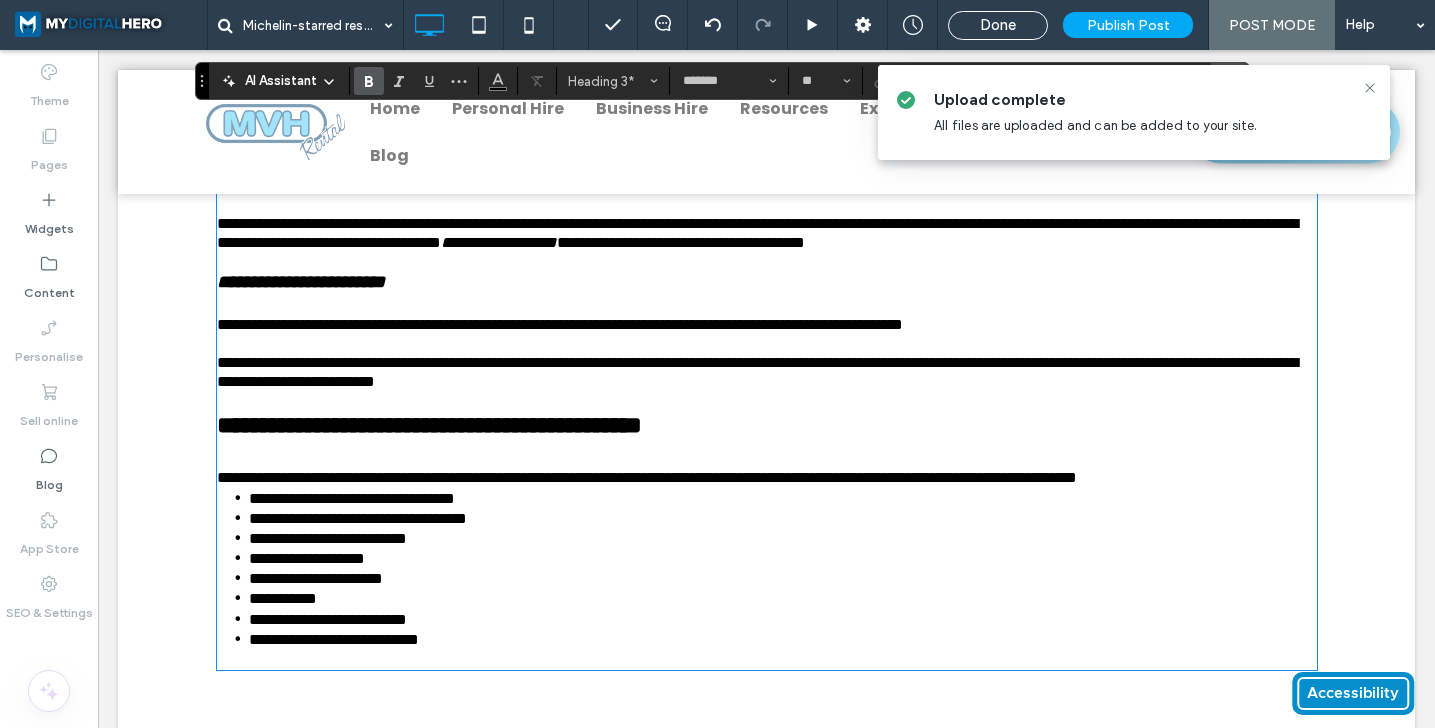 click on "**********" at bounding box center (301, 282) 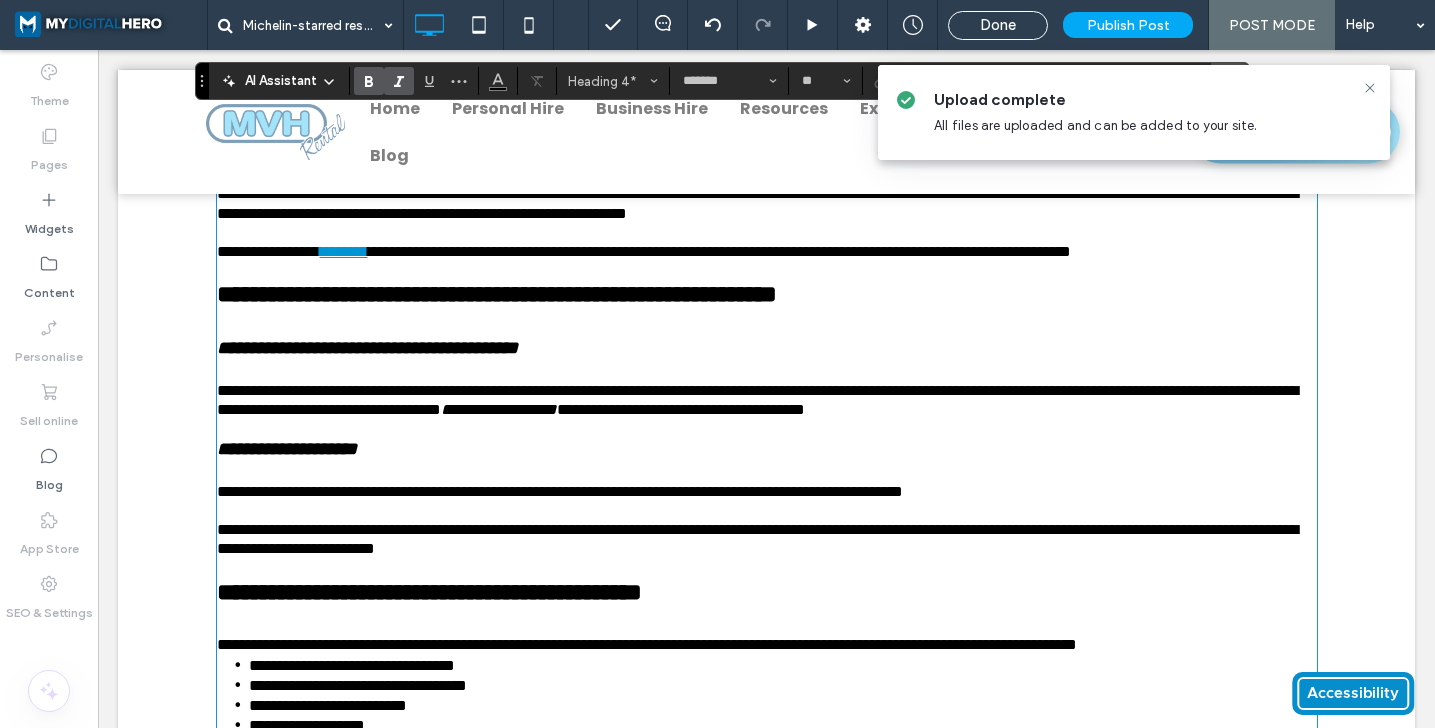 scroll, scrollTop: 3187, scrollLeft: 0, axis: vertical 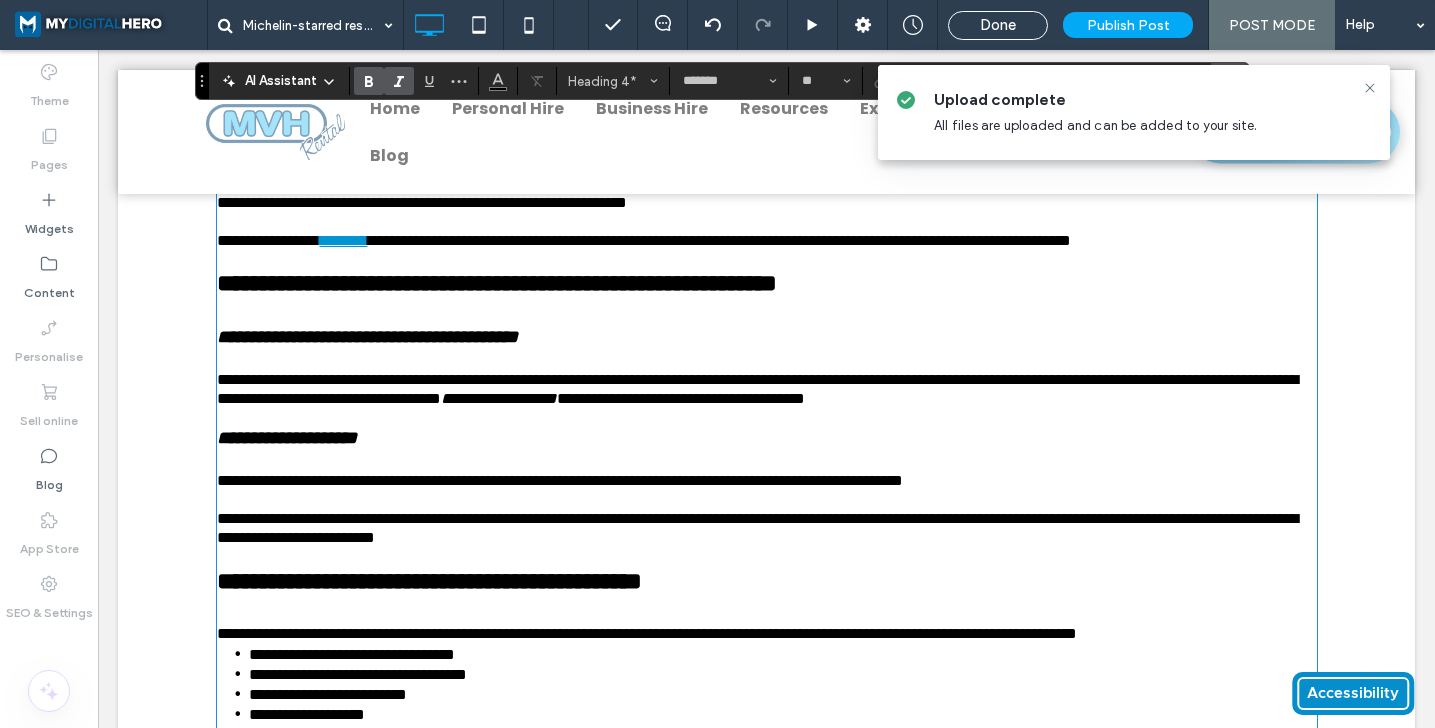 click on "**********" at bounding box center [367, 337] 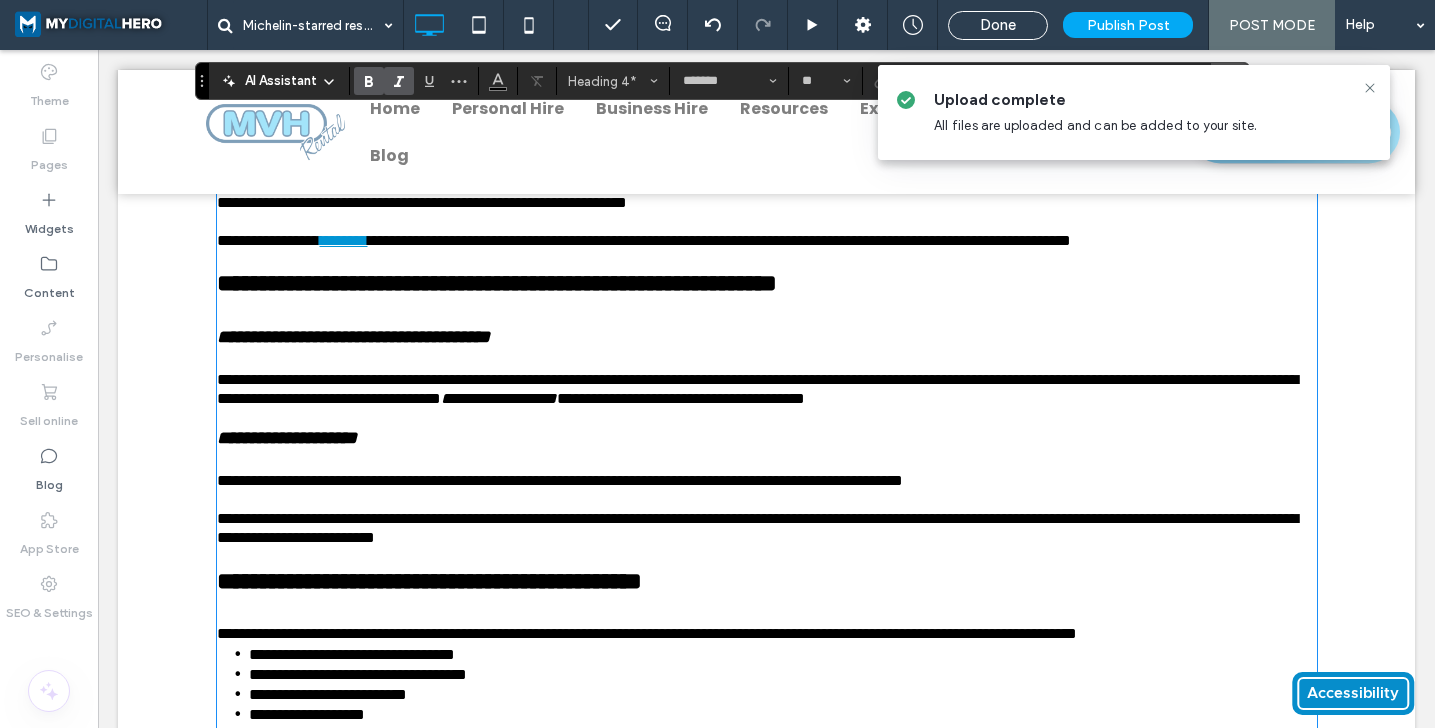 click on "**********" at bounding box center (497, 283) 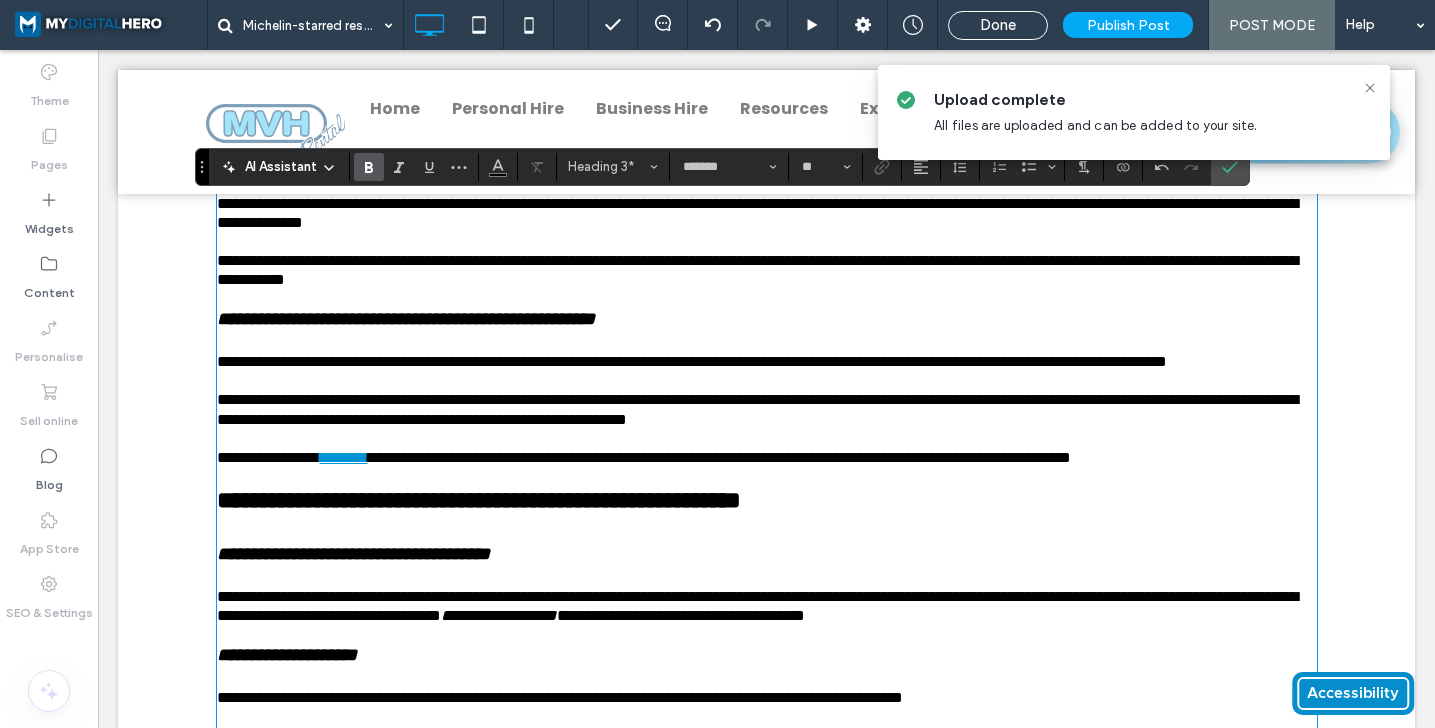 scroll, scrollTop: 2956, scrollLeft: 0, axis: vertical 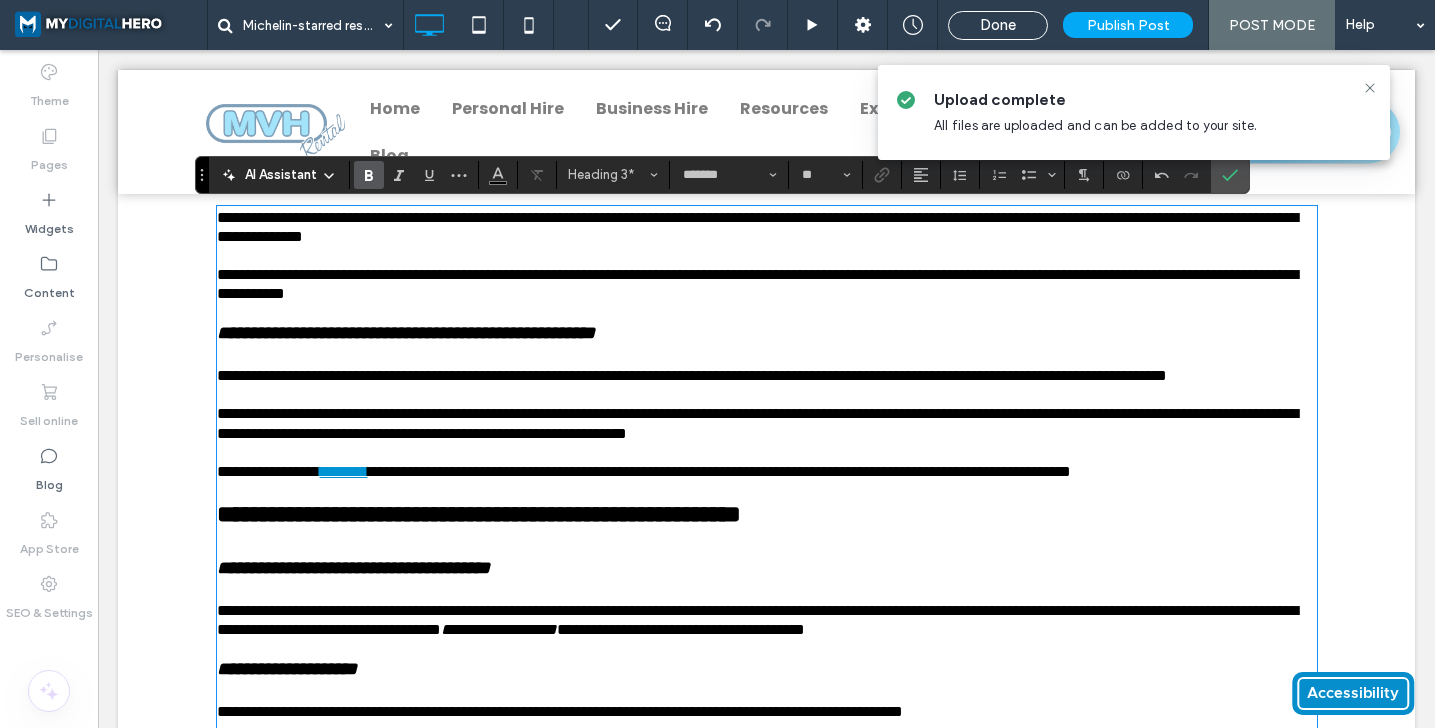 click on "**********" at bounding box center (406, 333) 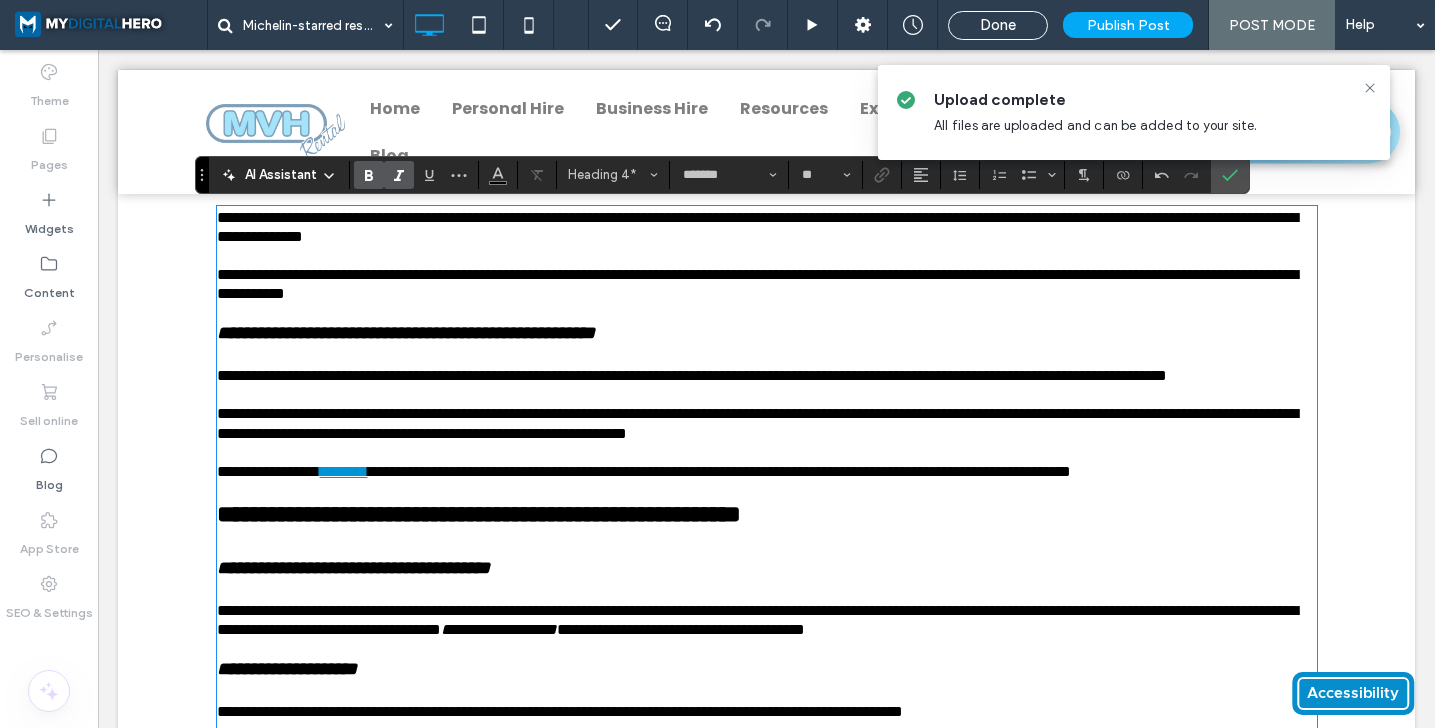 click on "**********" at bounding box center [406, 333] 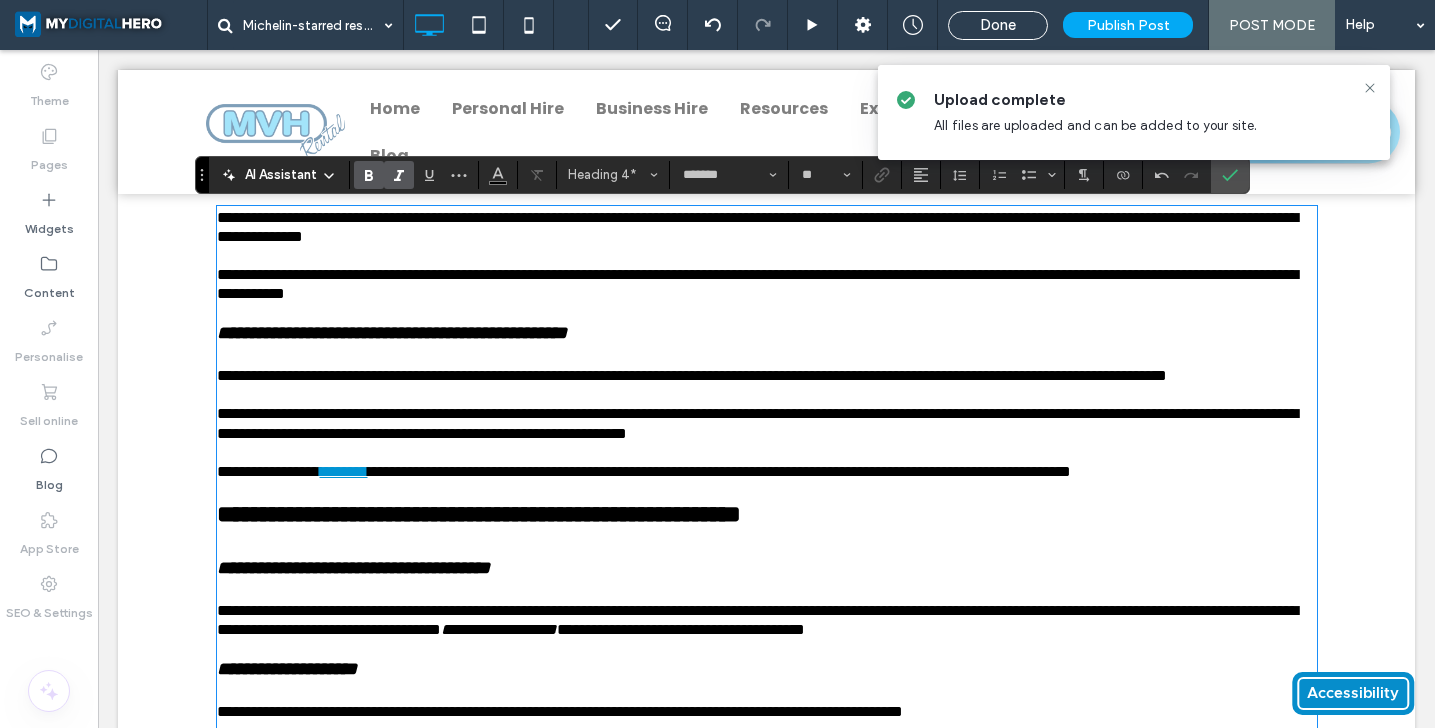click on "**********" at bounding box center (757, 227) 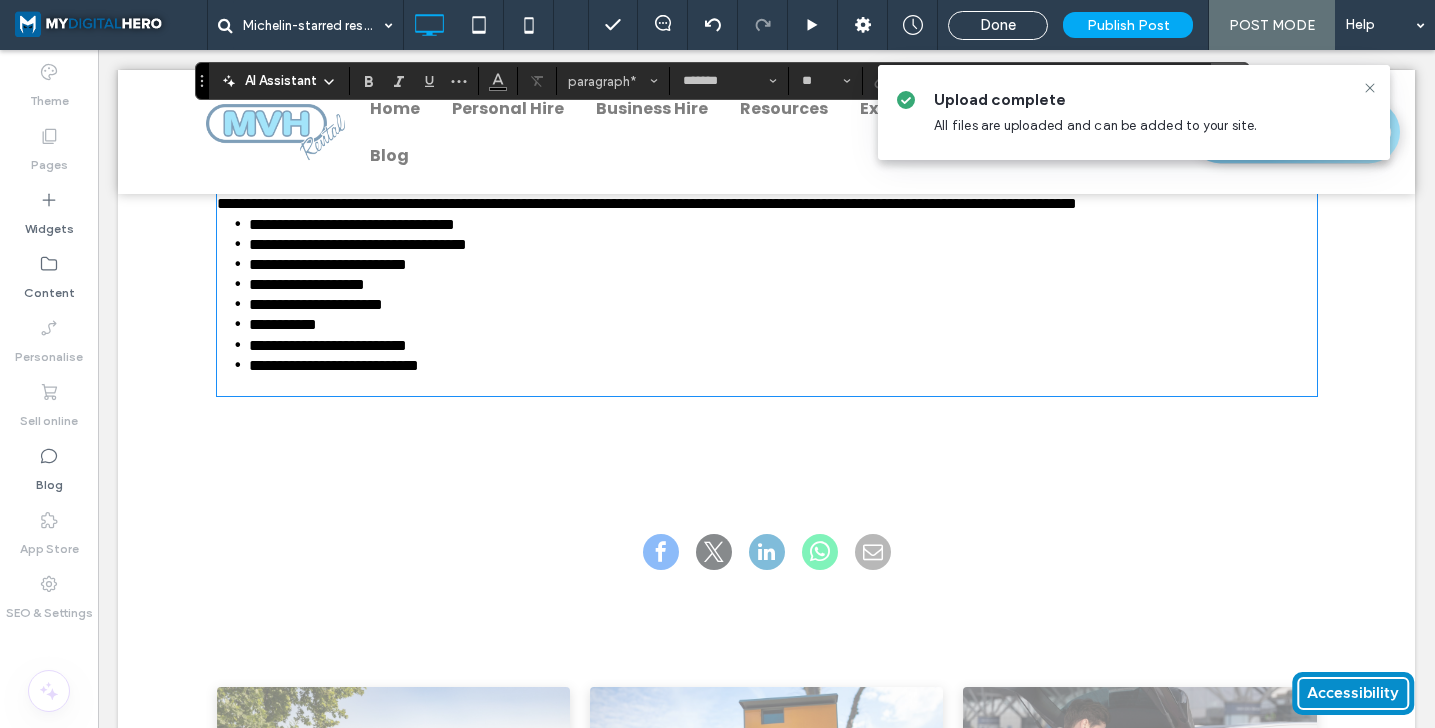 scroll, scrollTop: 3627, scrollLeft: 0, axis: vertical 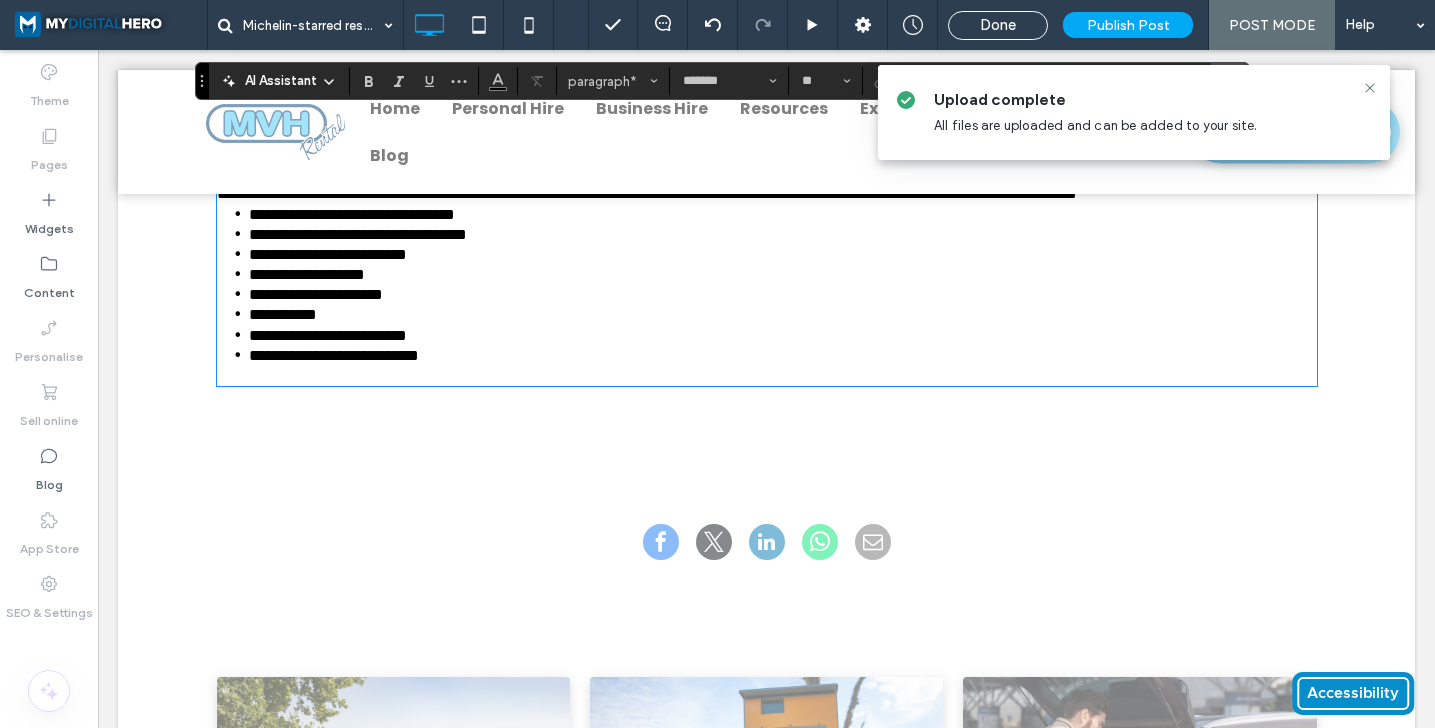 click on "**********" at bounding box center [783, 364] 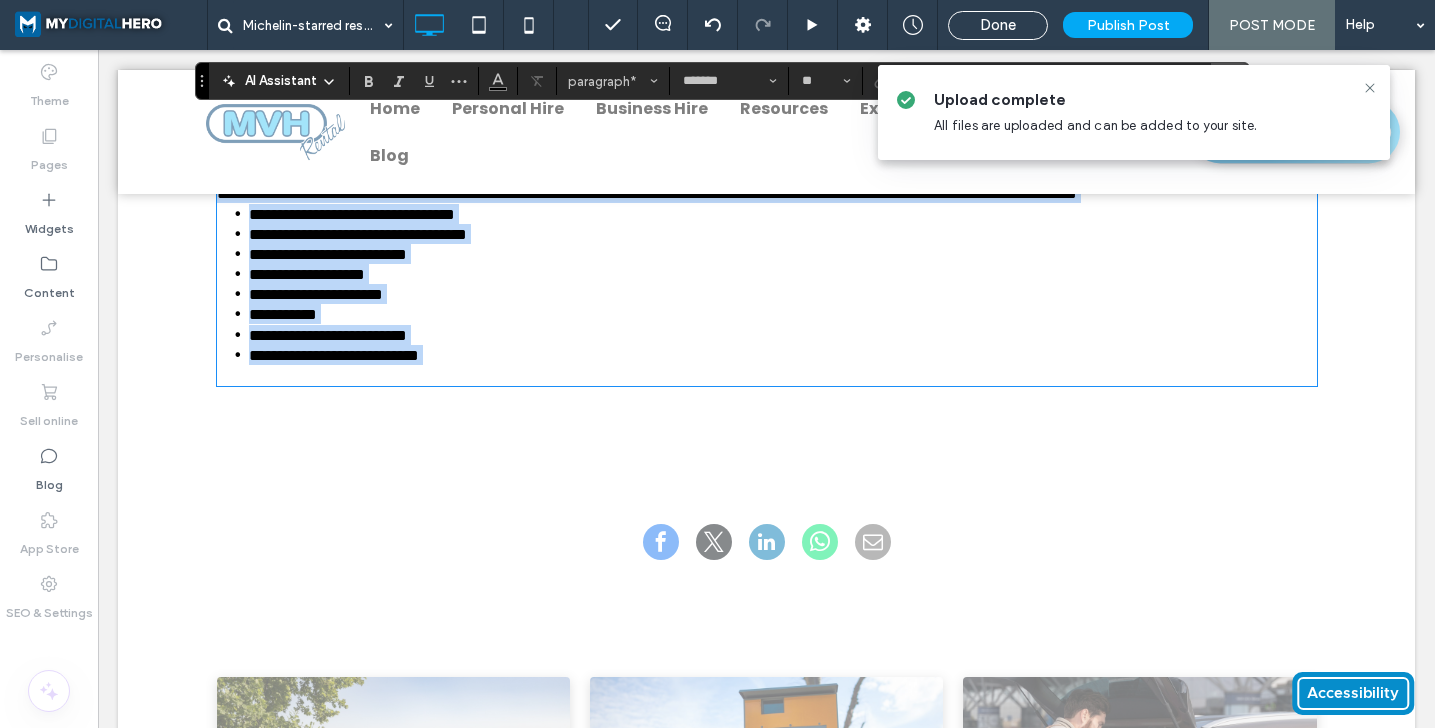 type on "*" 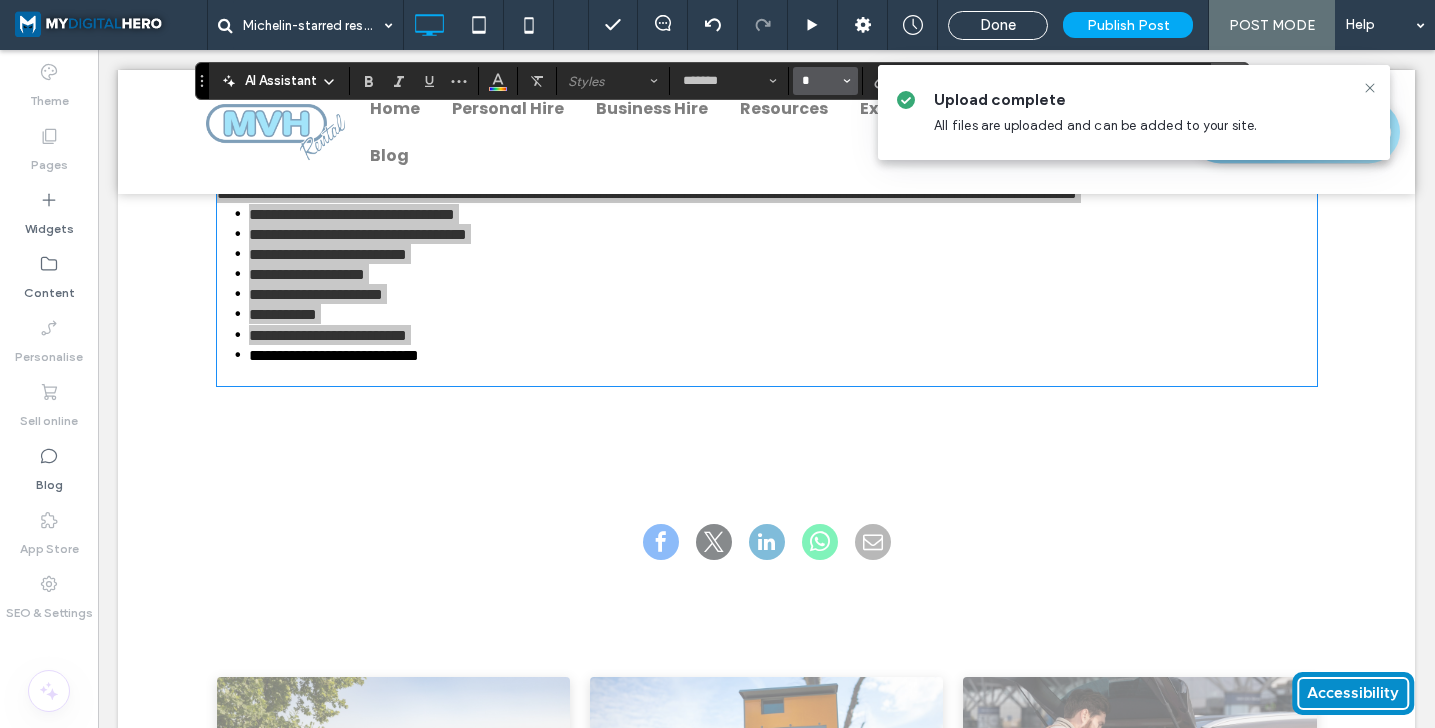 click on "*" at bounding box center (819, 81) 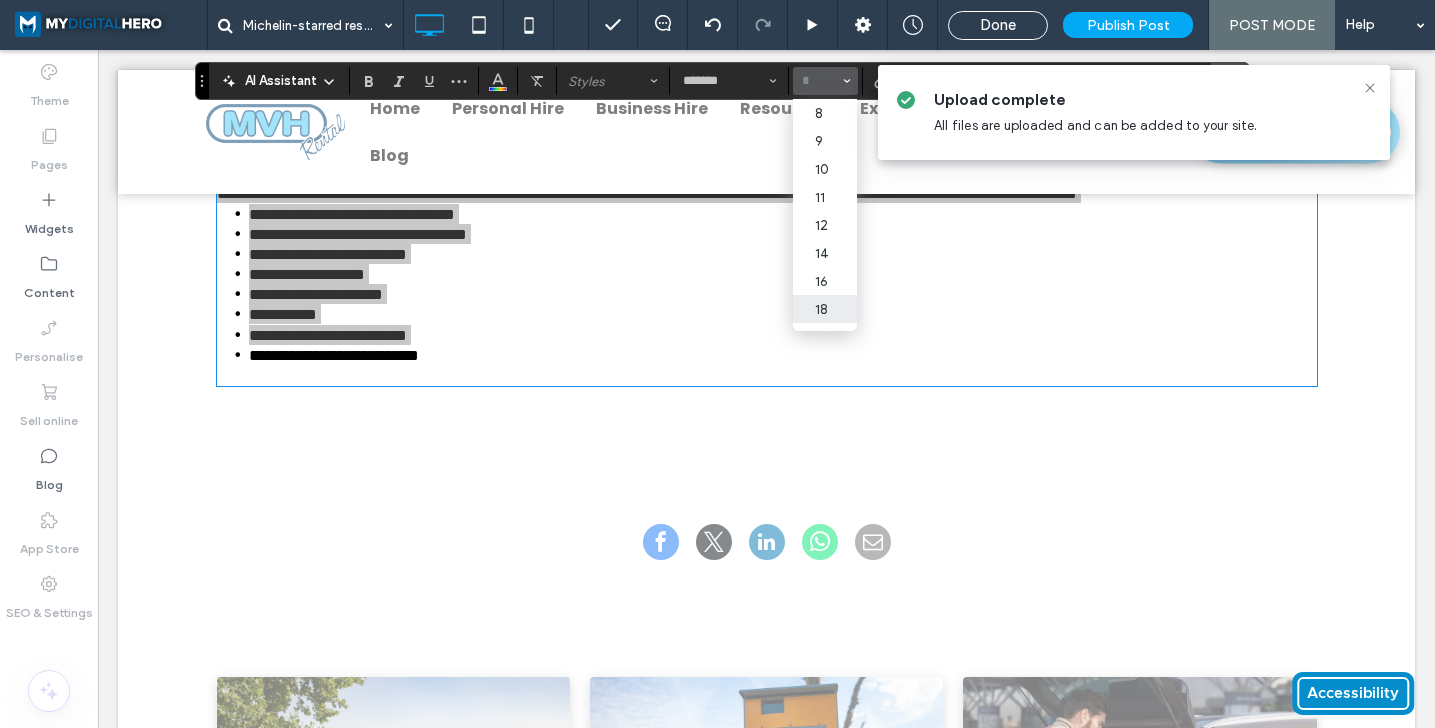 click on "18" at bounding box center [825, 309] 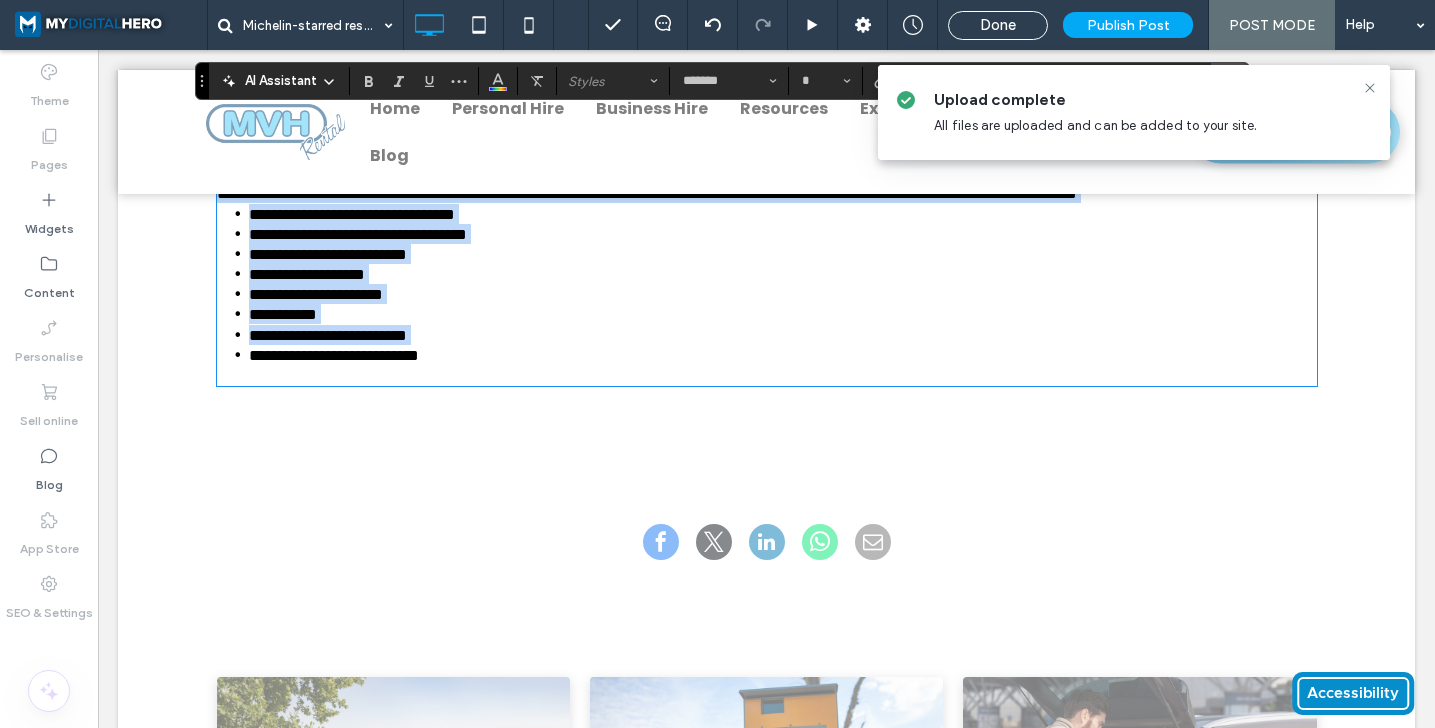 type on "**" 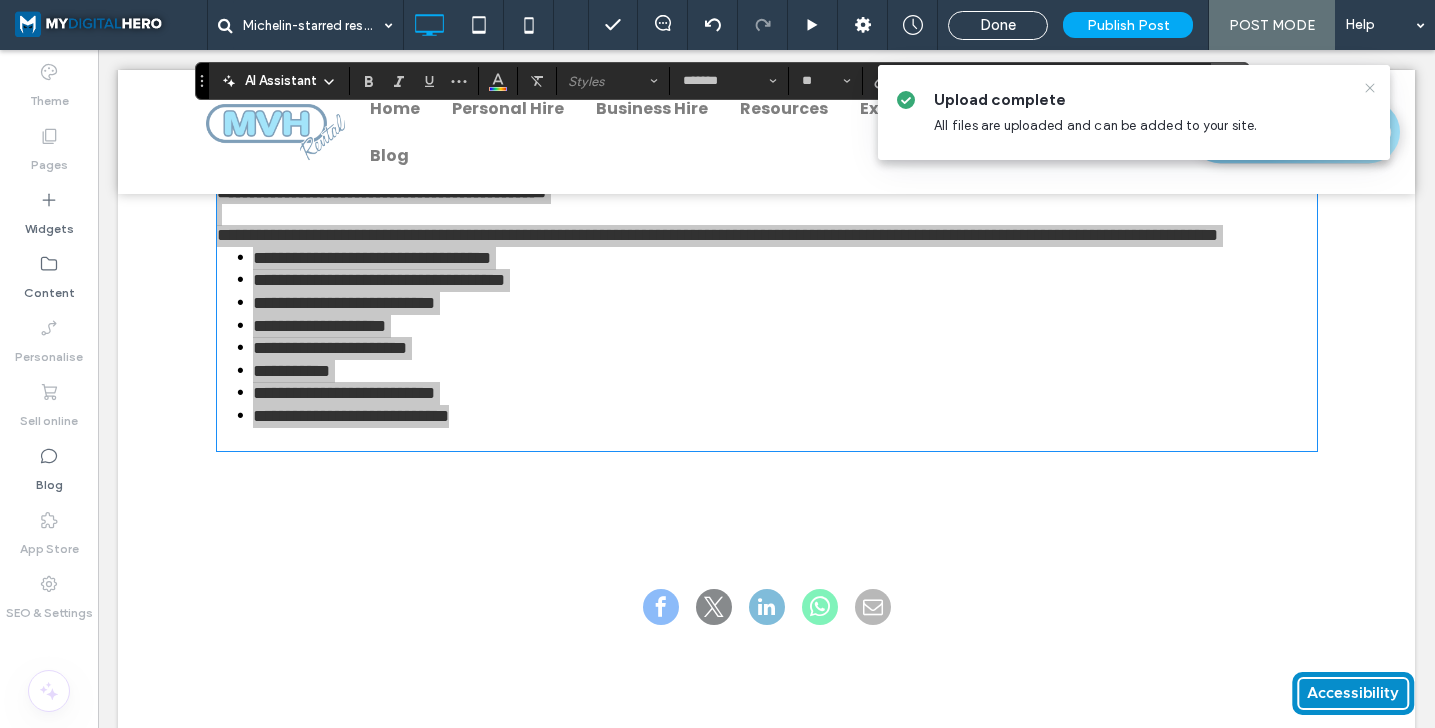 click 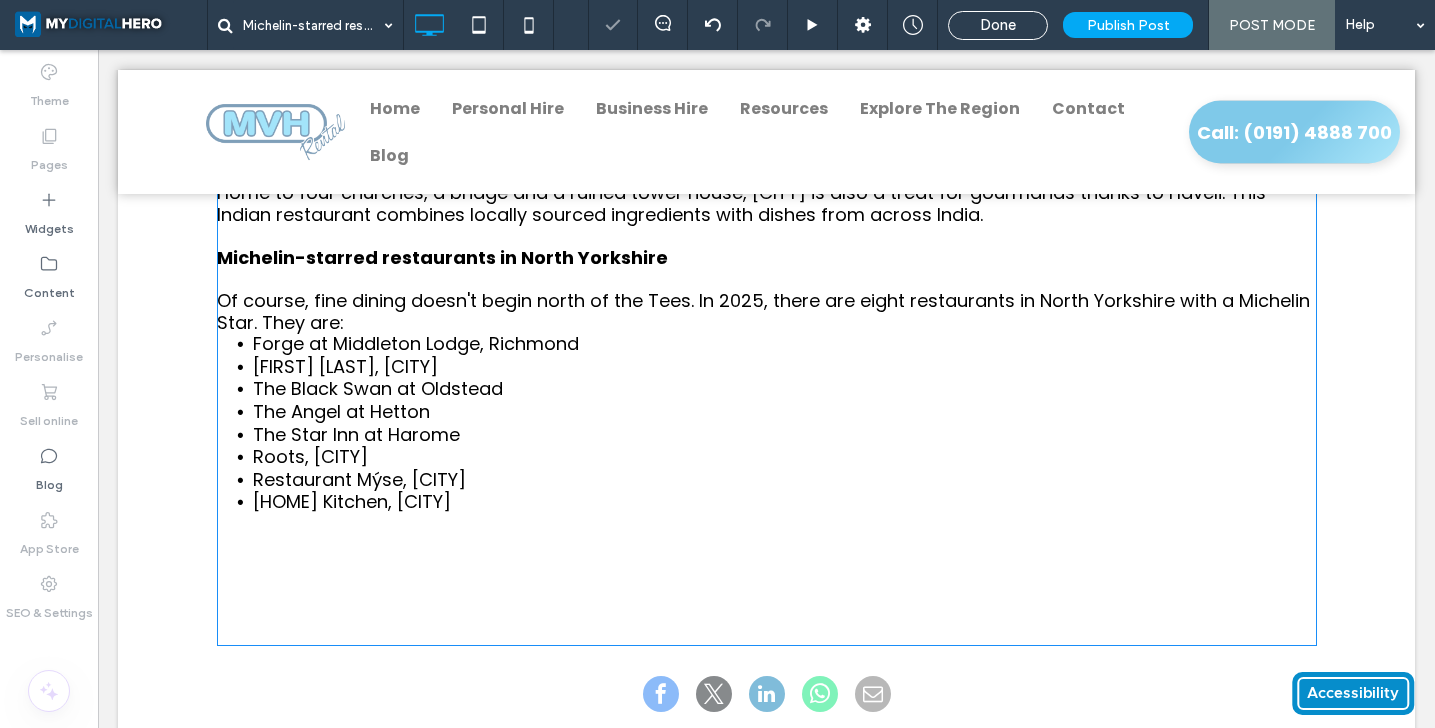 click on "Michelin-starred restaurants in North Yorkshire" at bounding box center (767, 268) 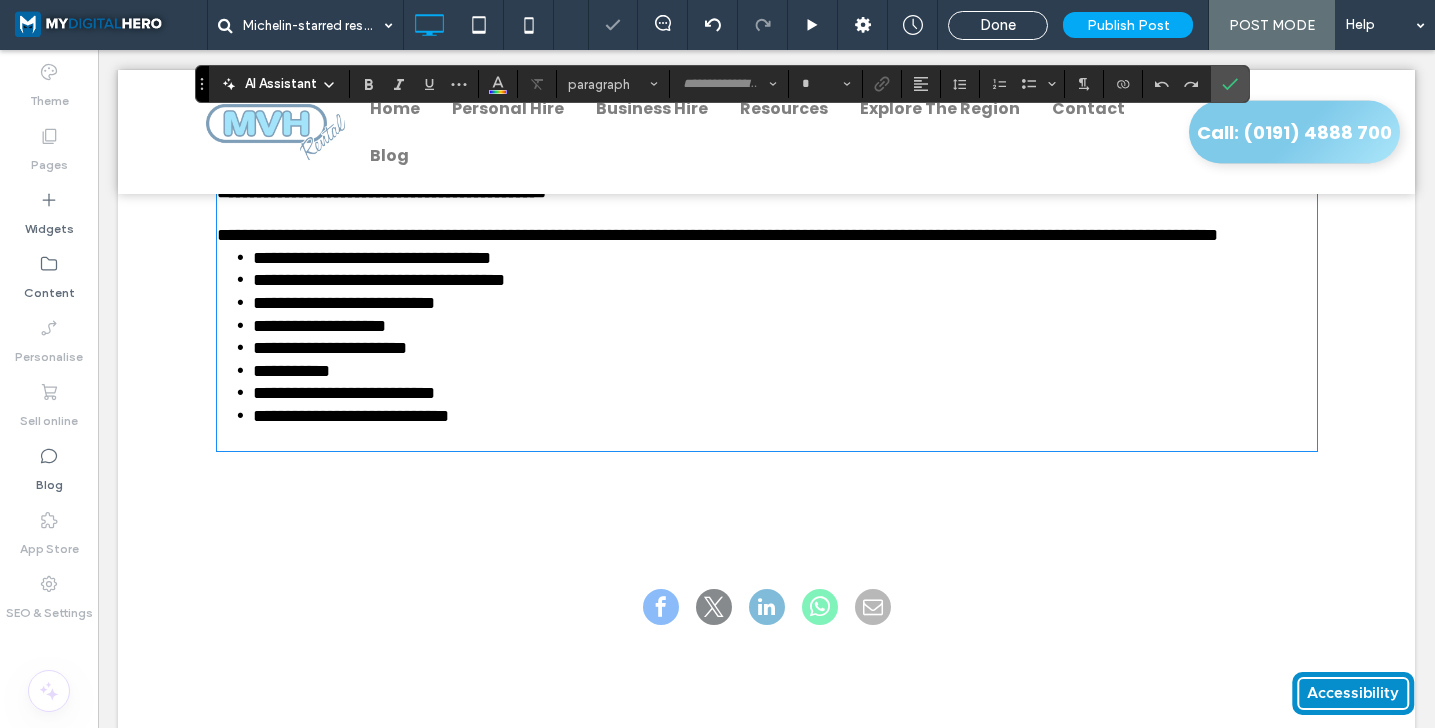 type on "*******" 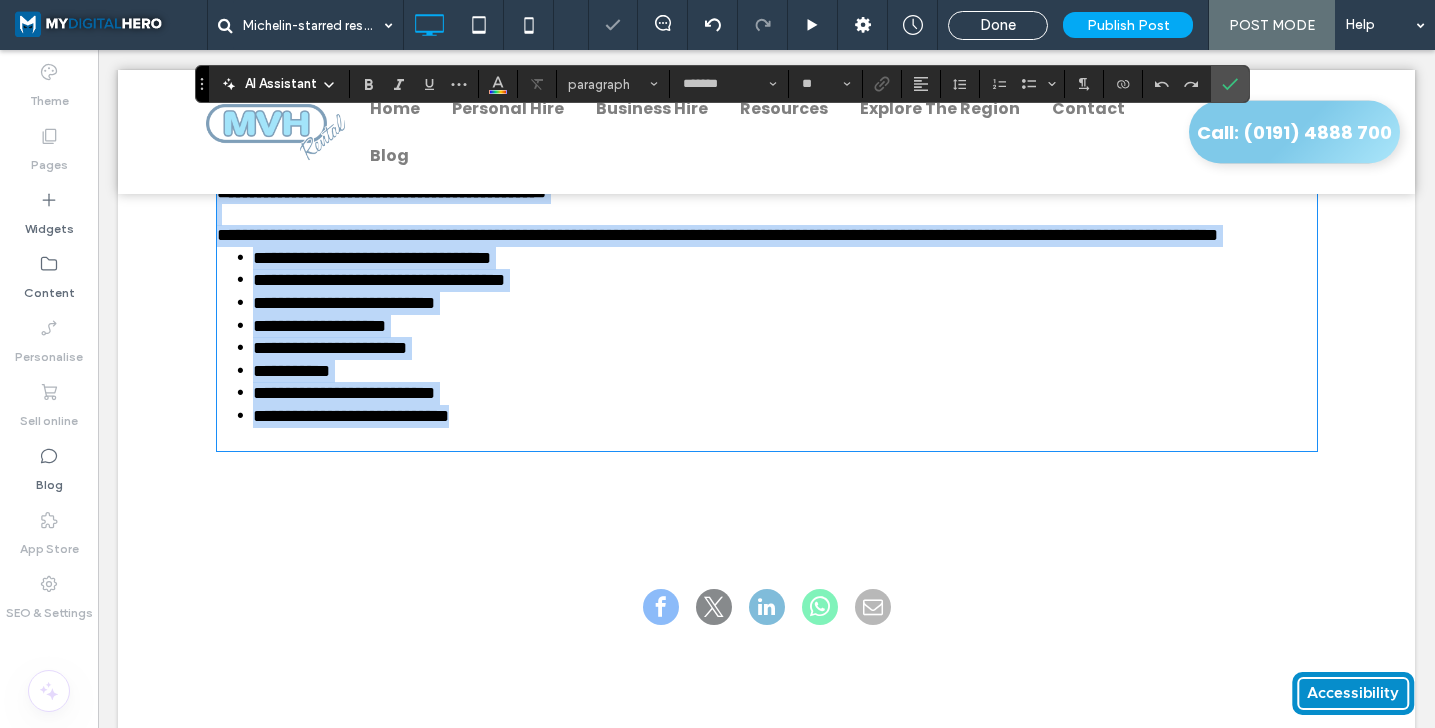 scroll, scrollTop: 2789, scrollLeft: 0, axis: vertical 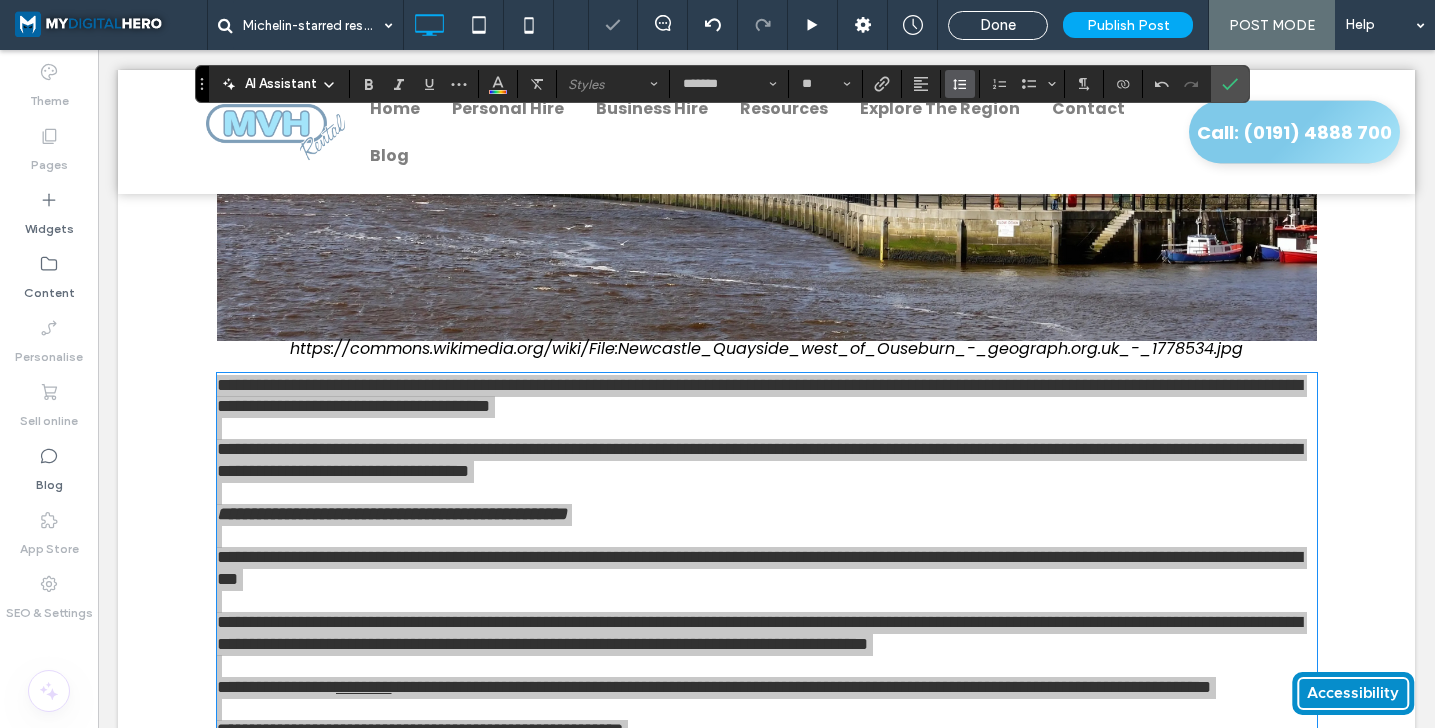 click 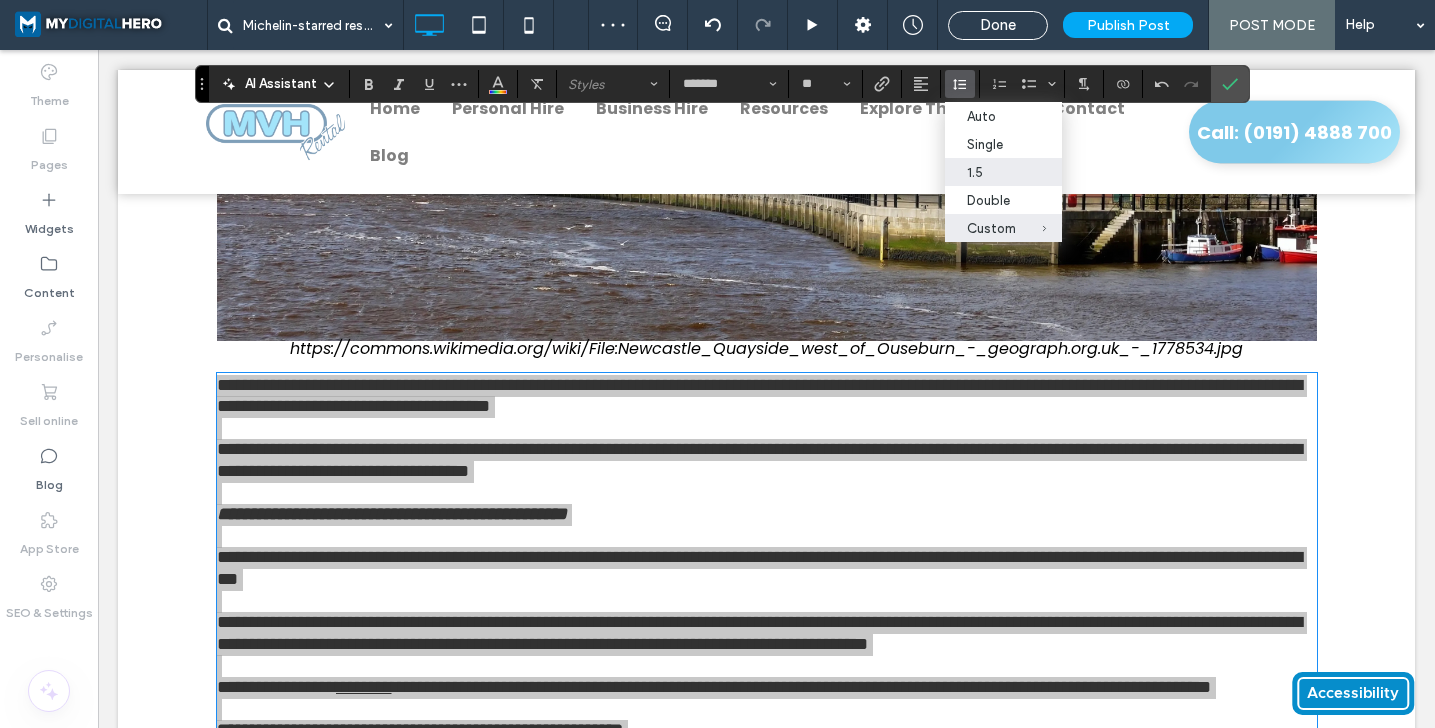 click on "1.5" at bounding box center [991, 172] 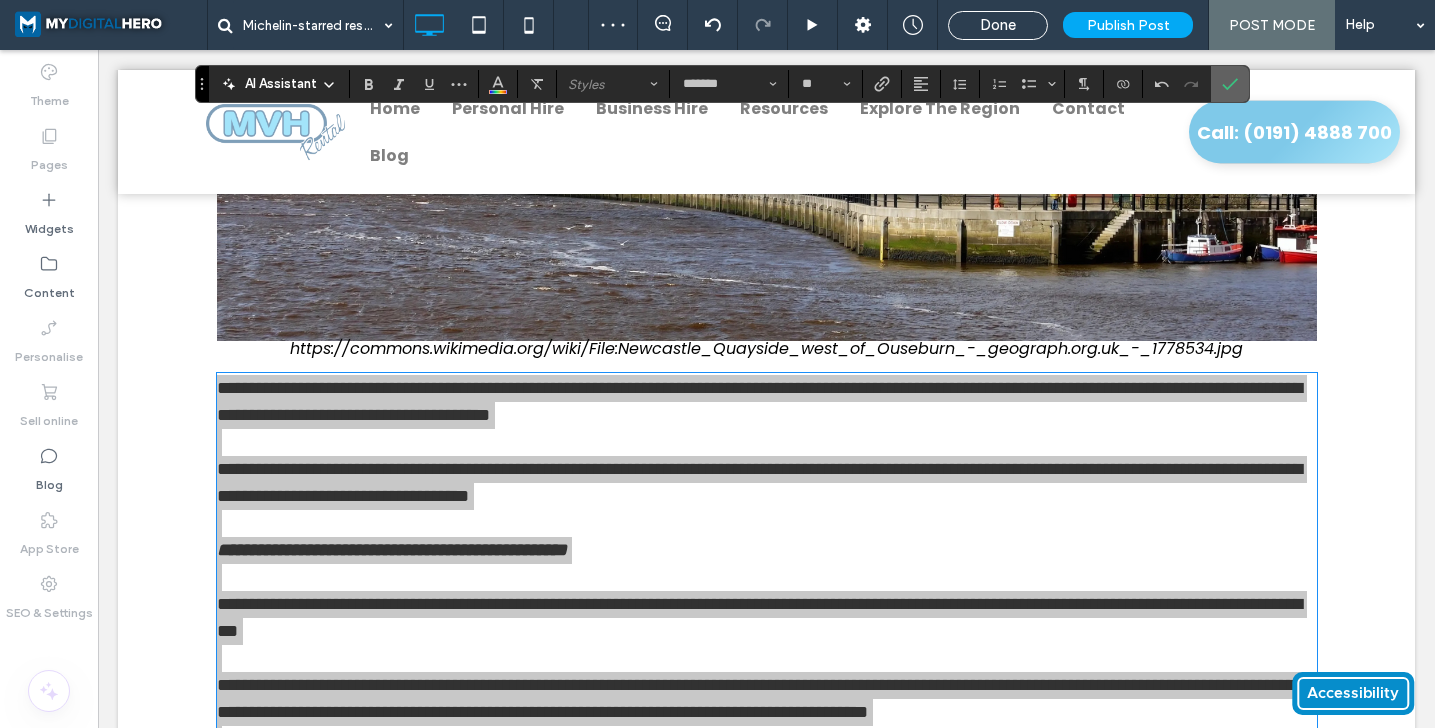 click 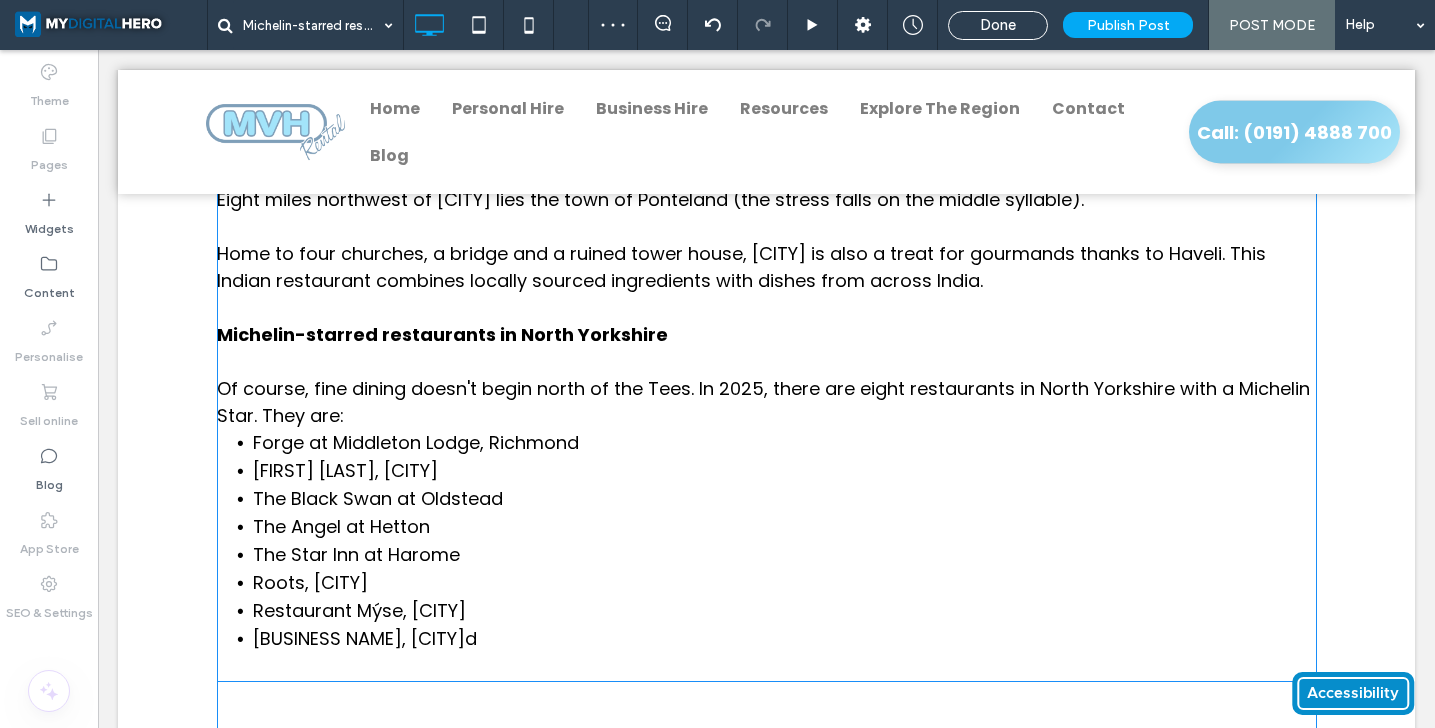 scroll, scrollTop: 3736, scrollLeft: 0, axis: vertical 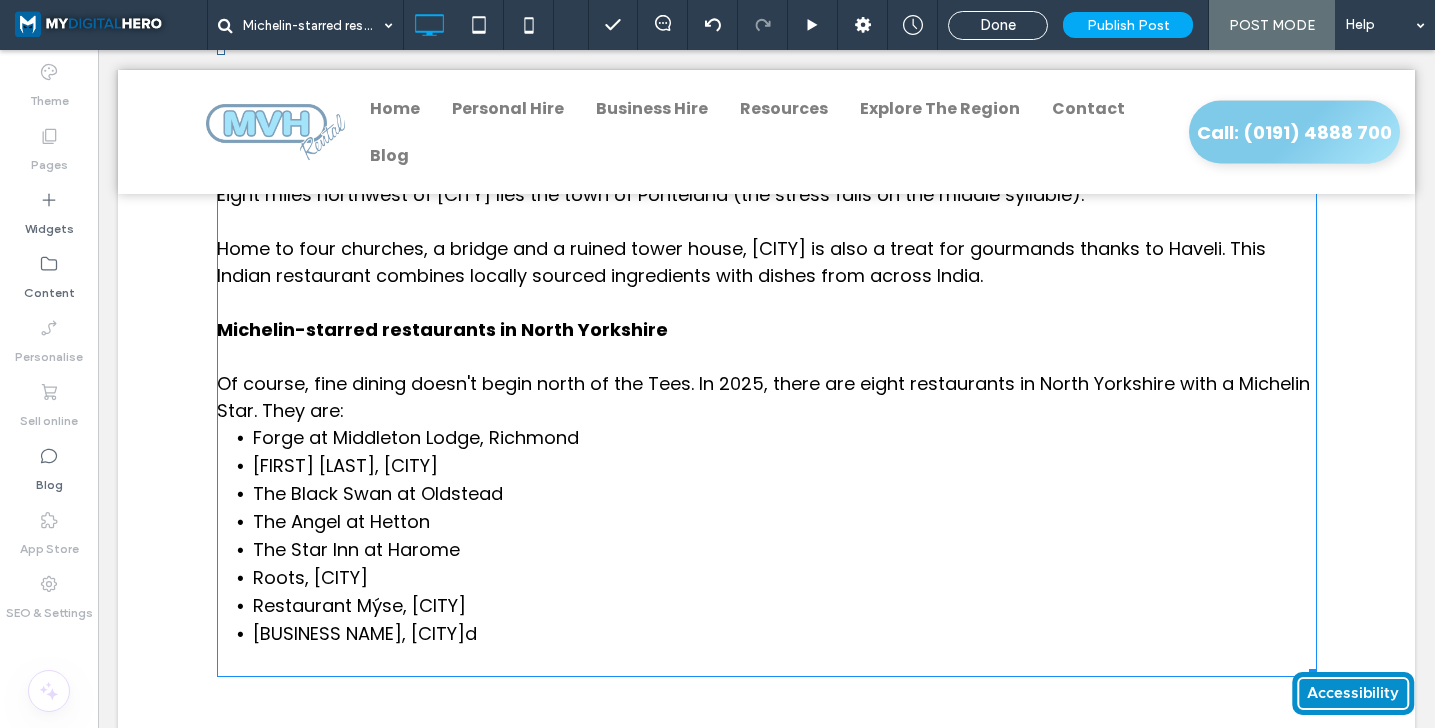 click on "Of course, fine dining doesn't begin north of the Tees. In 2025, there are eight restaurants in North Yorkshire with a Michelin Star. They are:" at bounding box center (767, 397) 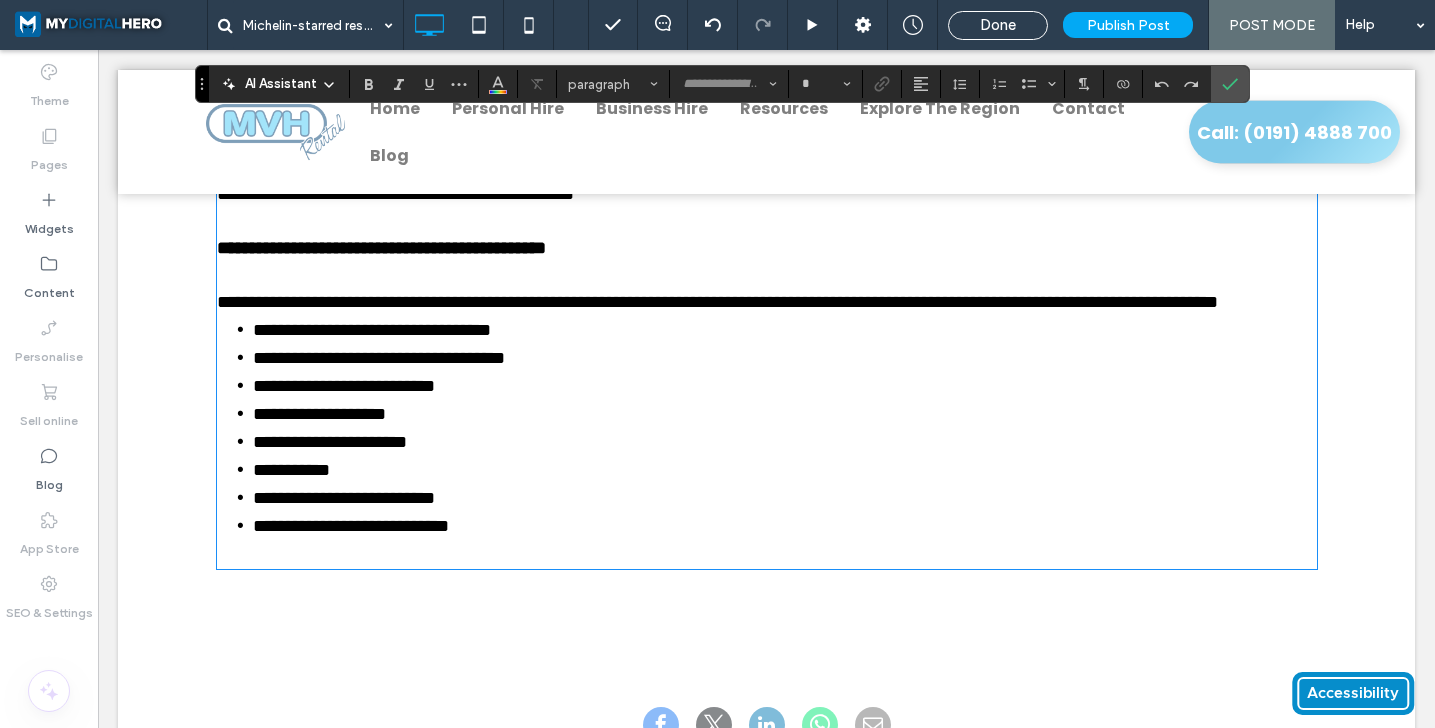type on "*******" 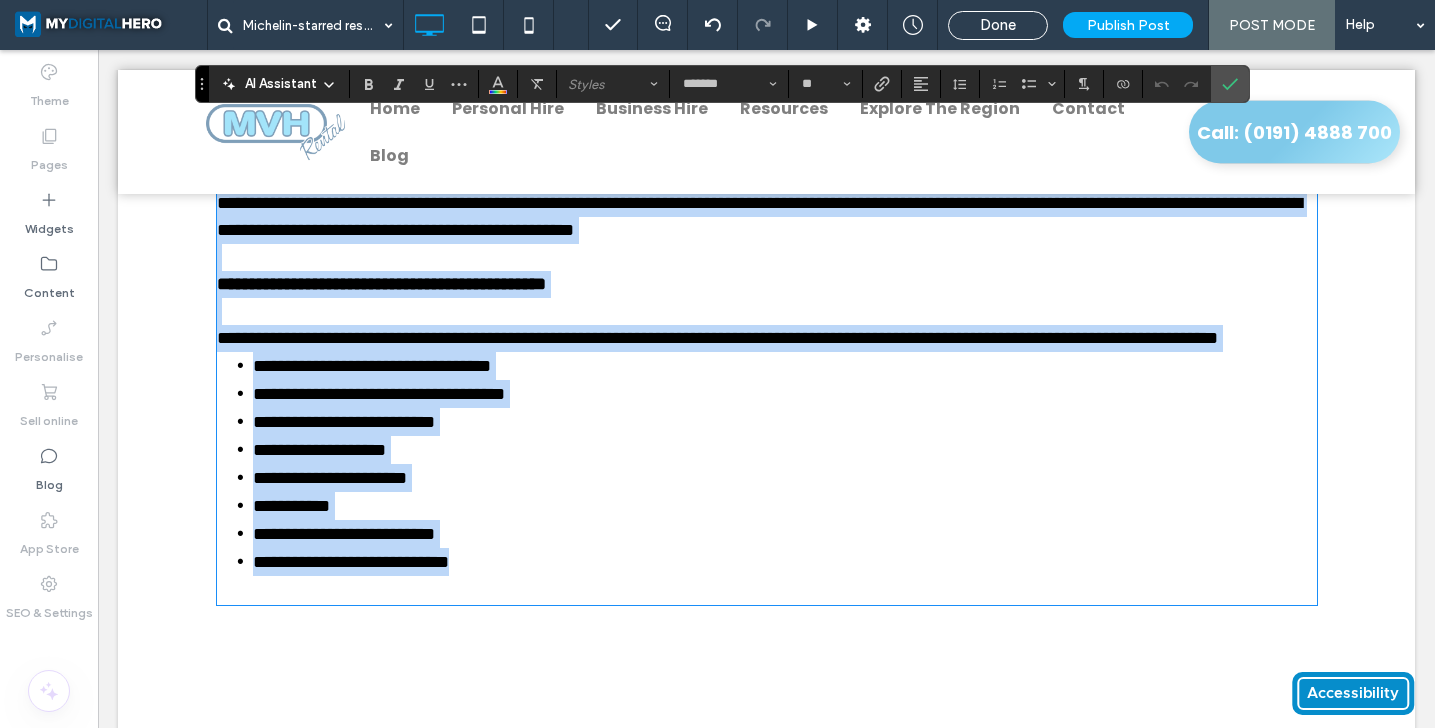 scroll, scrollTop: 3724, scrollLeft: 0, axis: vertical 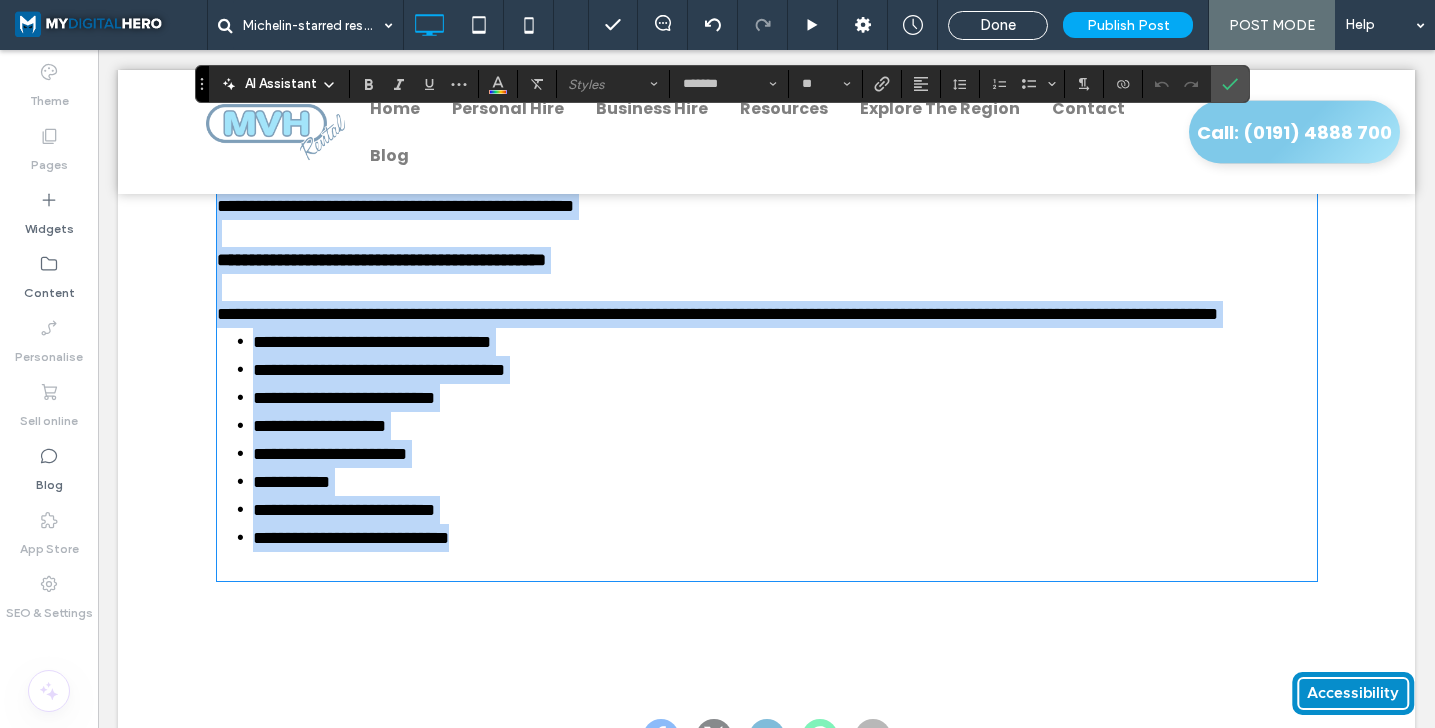 click on "**********" at bounding box center [372, 342] 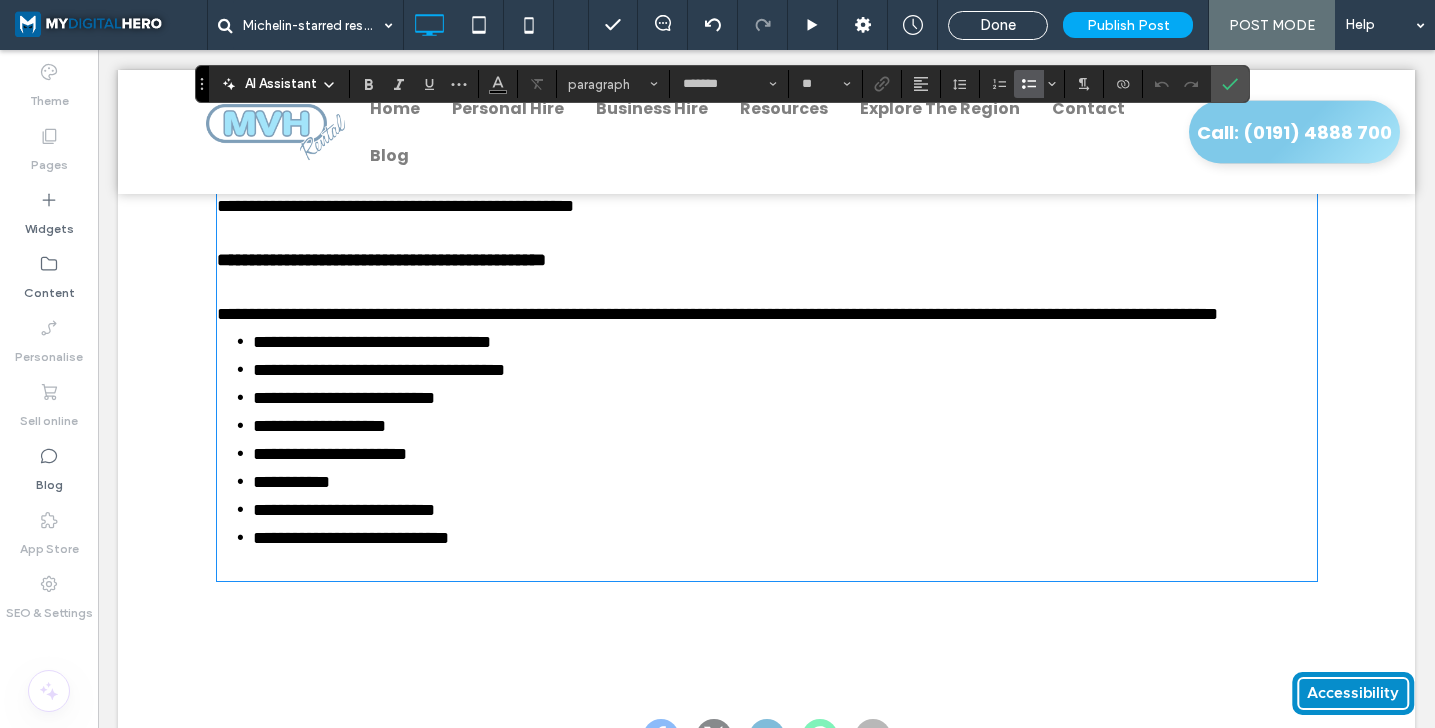 click on "**********" at bounding box center (767, 314) 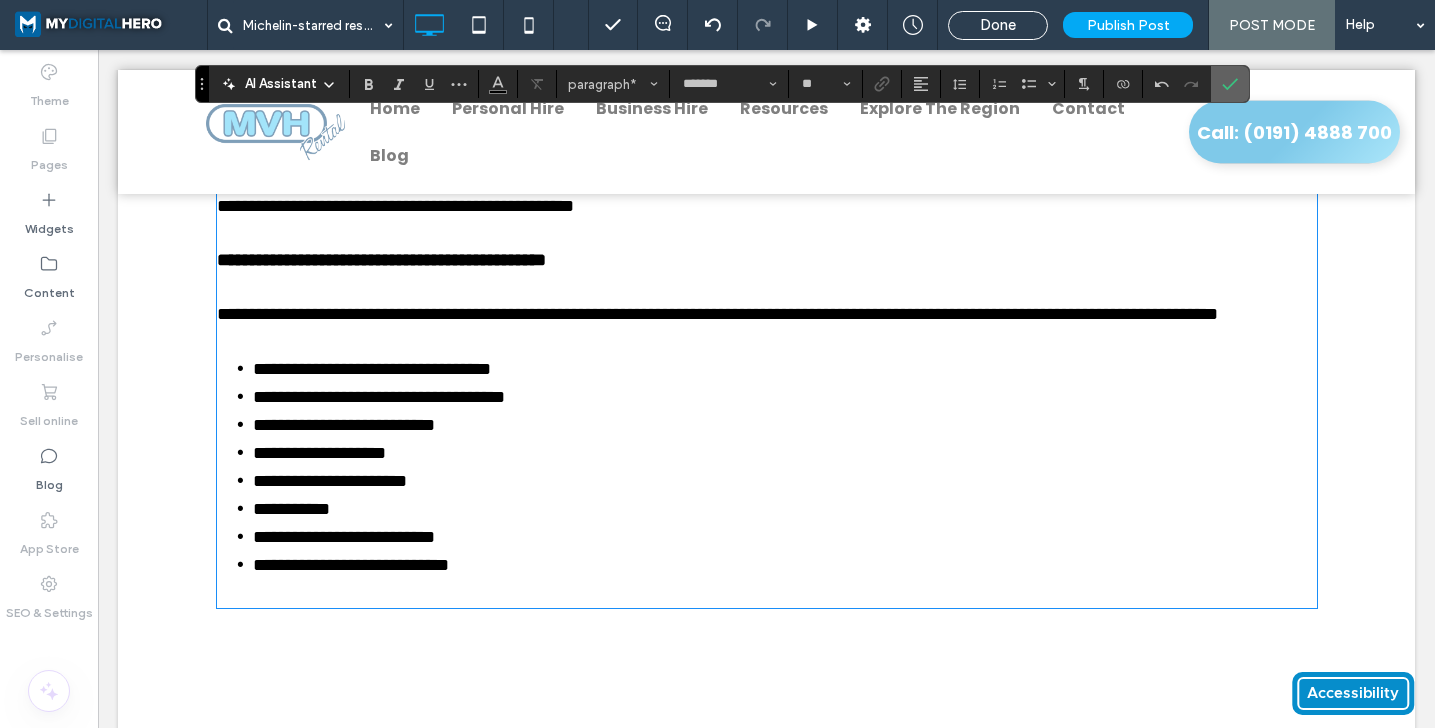 click at bounding box center (1230, 84) 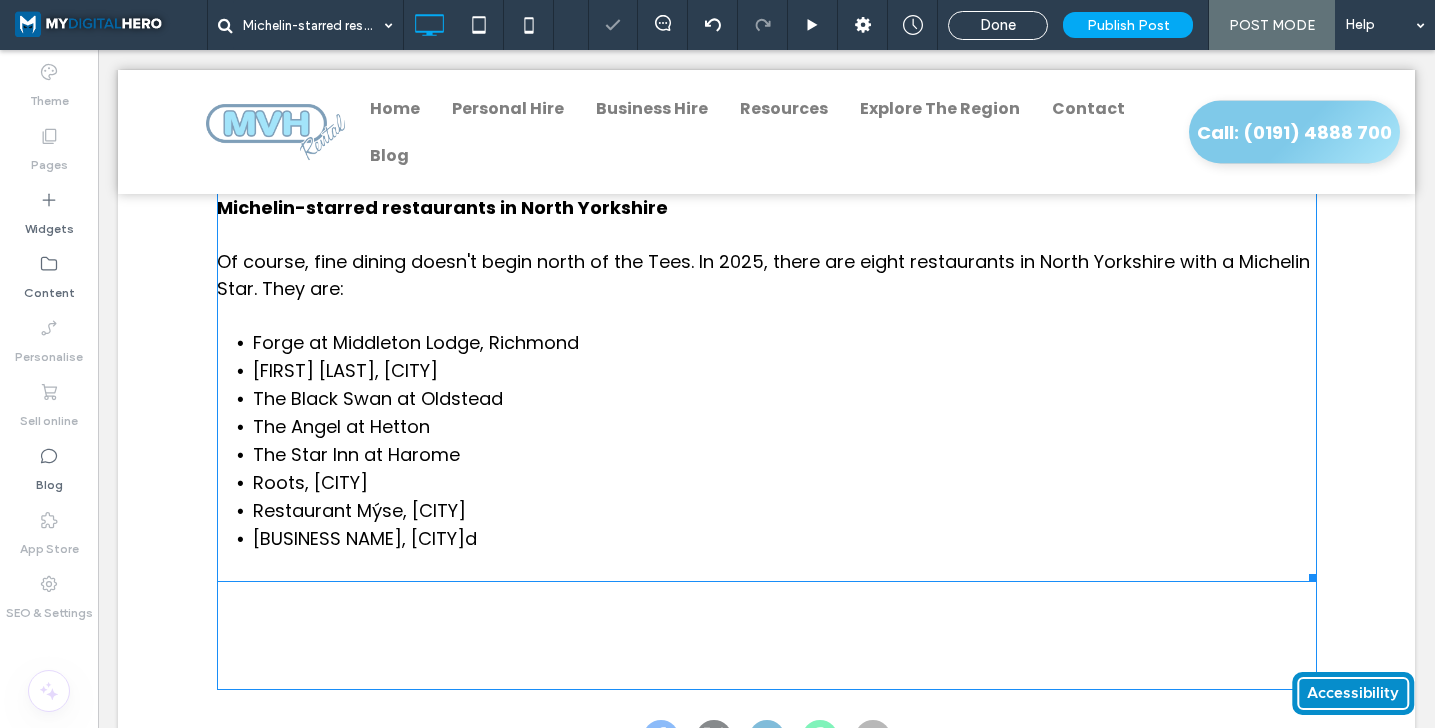 scroll, scrollTop: 3914, scrollLeft: 0, axis: vertical 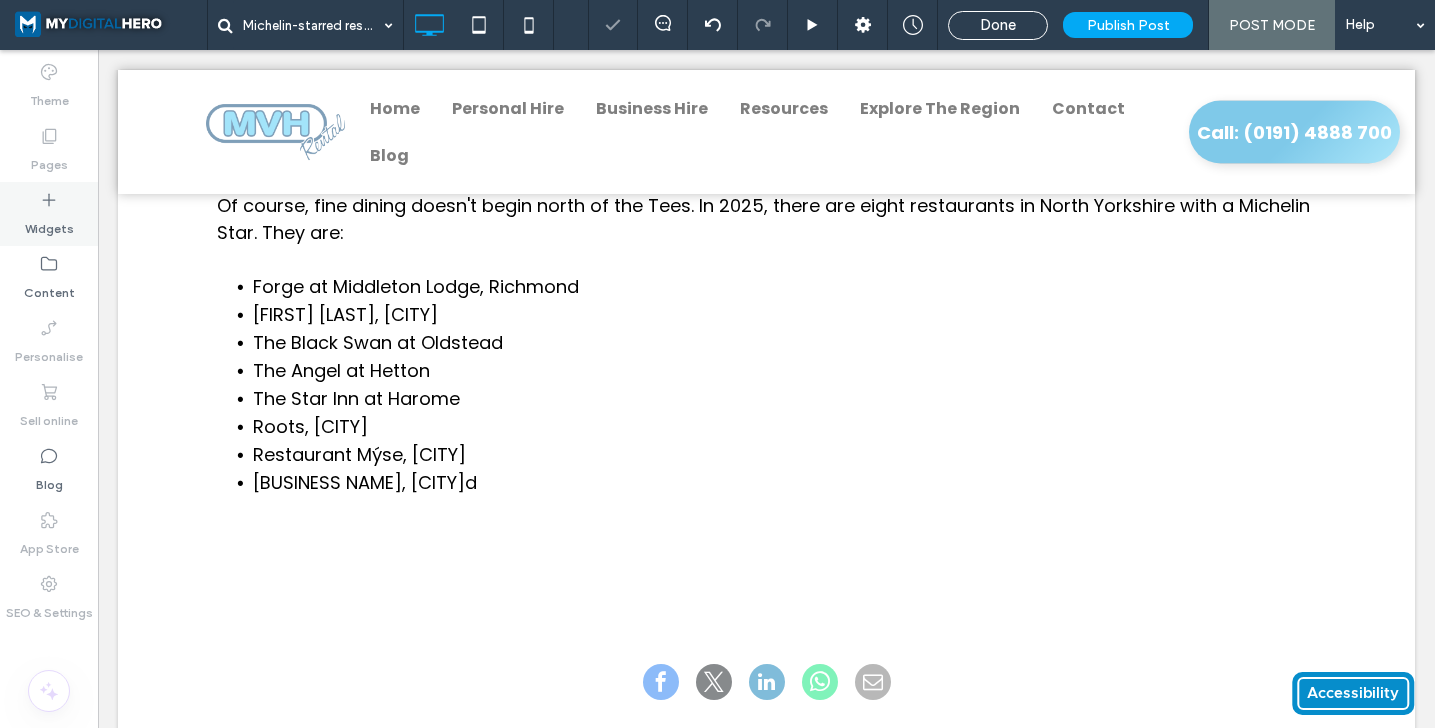click on "Widgets" at bounding box center (49, 224) 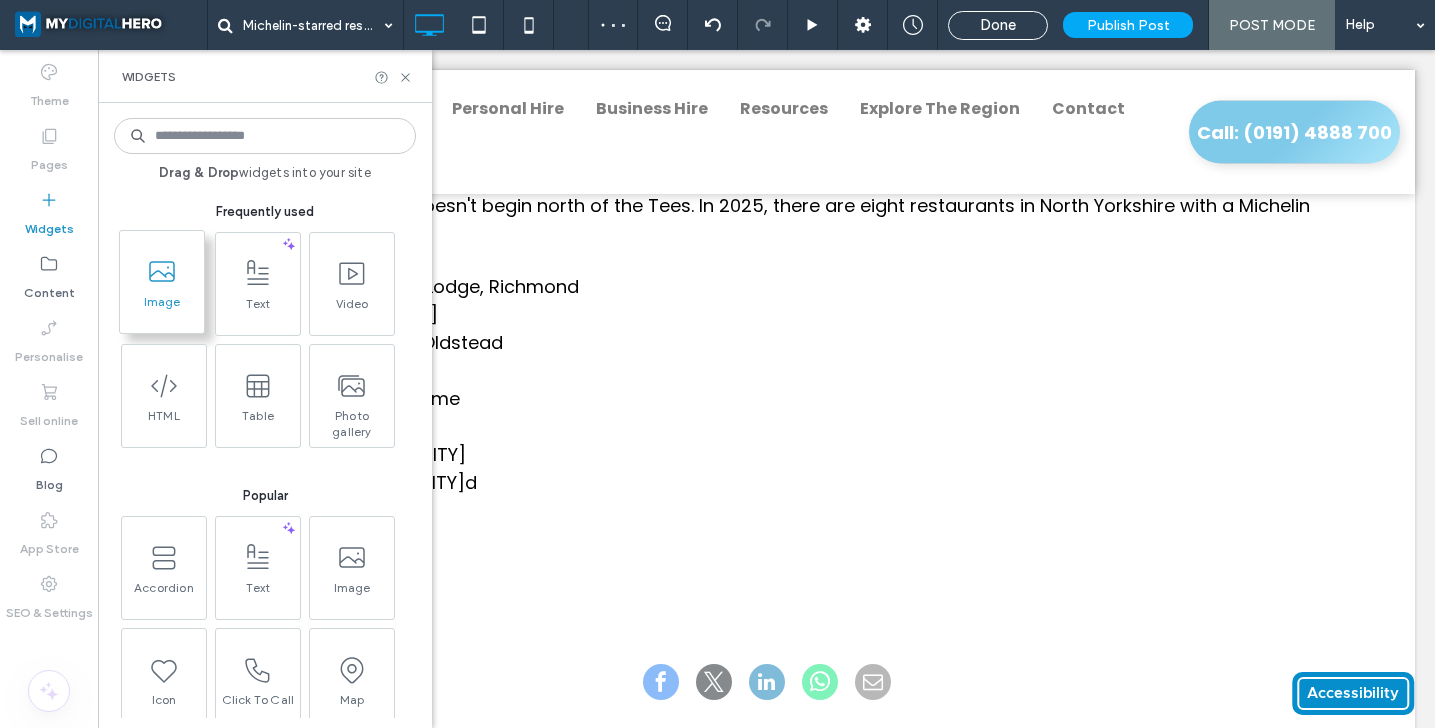 click at bounding box center (162, 271) 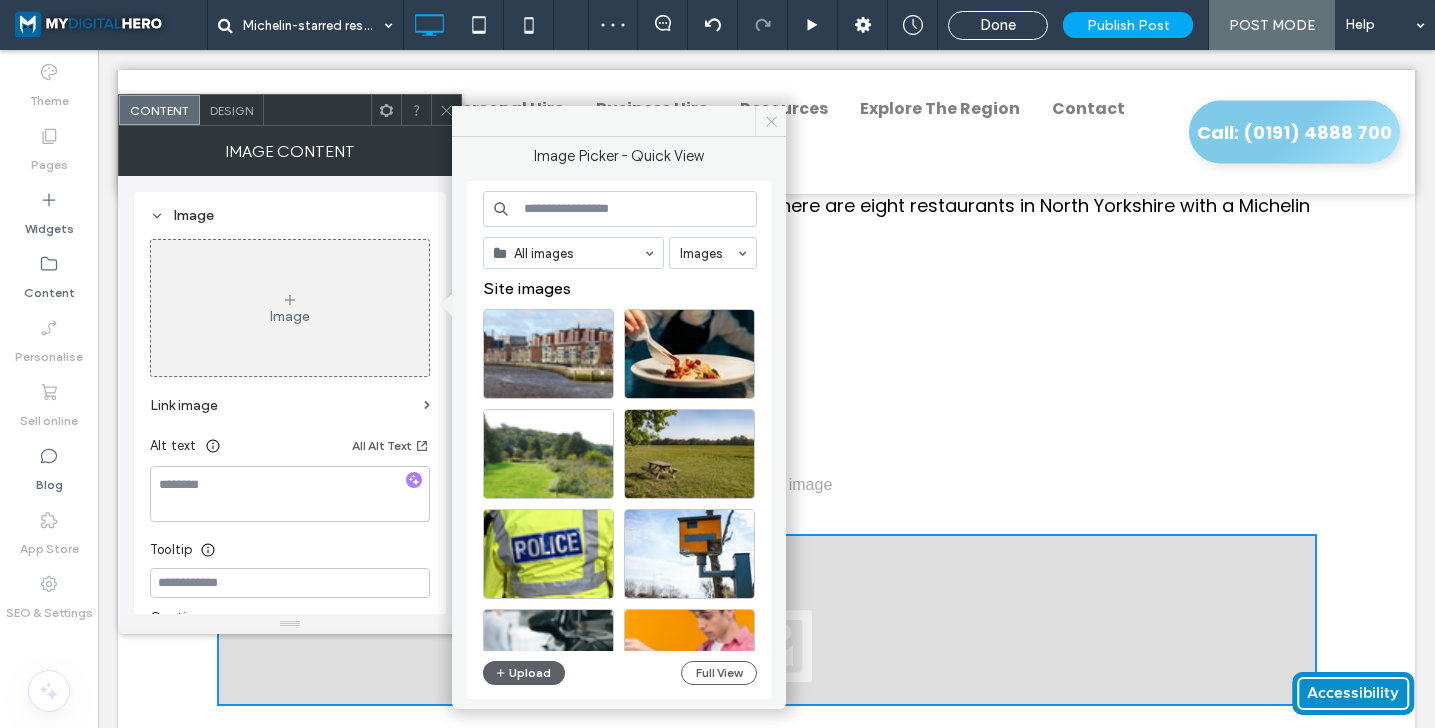 click at bounding box center (770, 121) 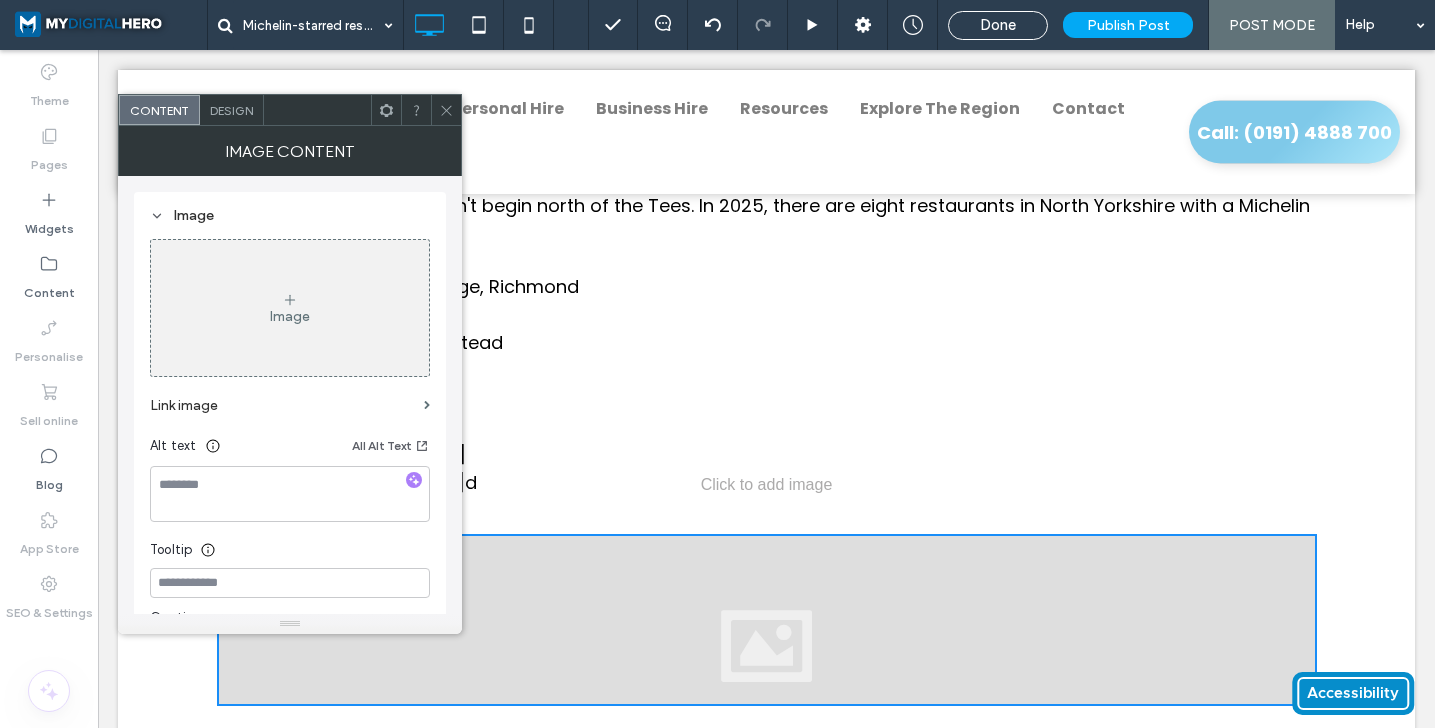 click 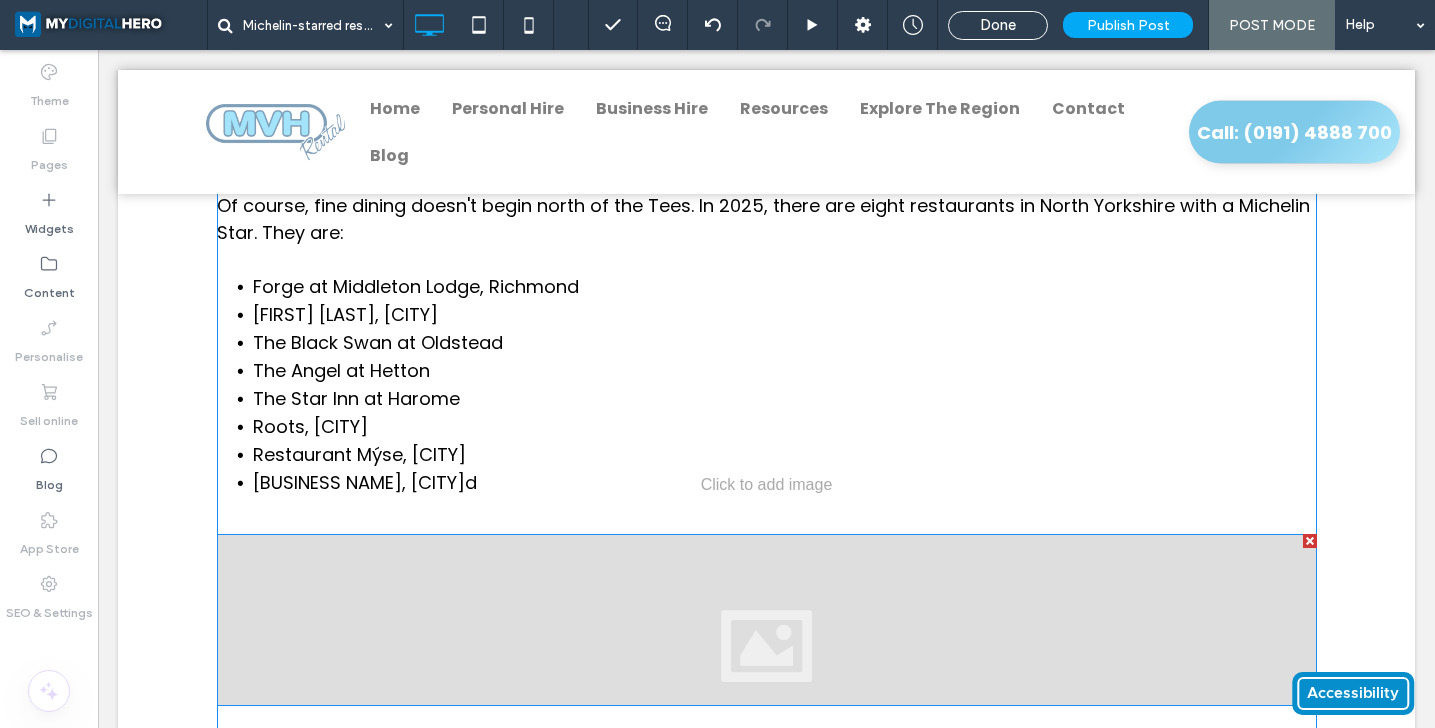 click at bounding box center (1310, 541) 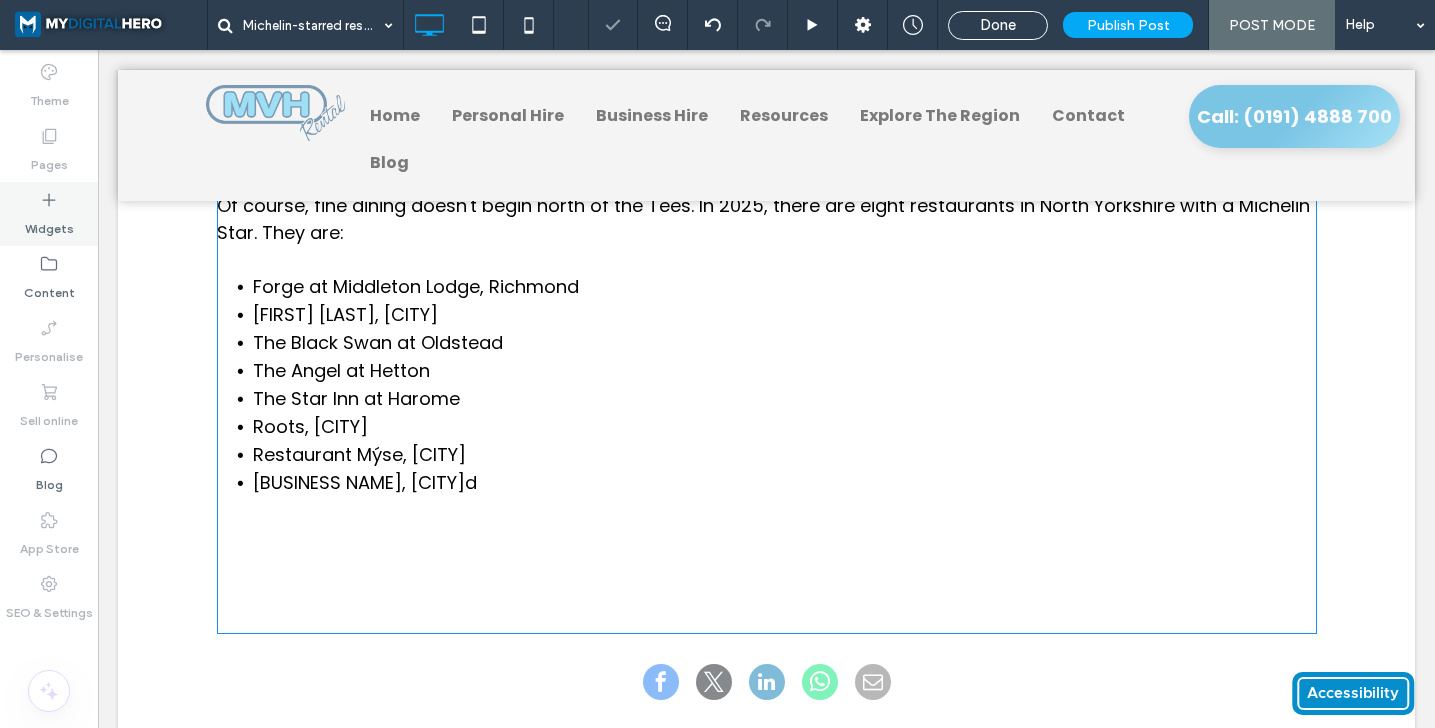 click on "Widgets" at bounding box center (49, 224) 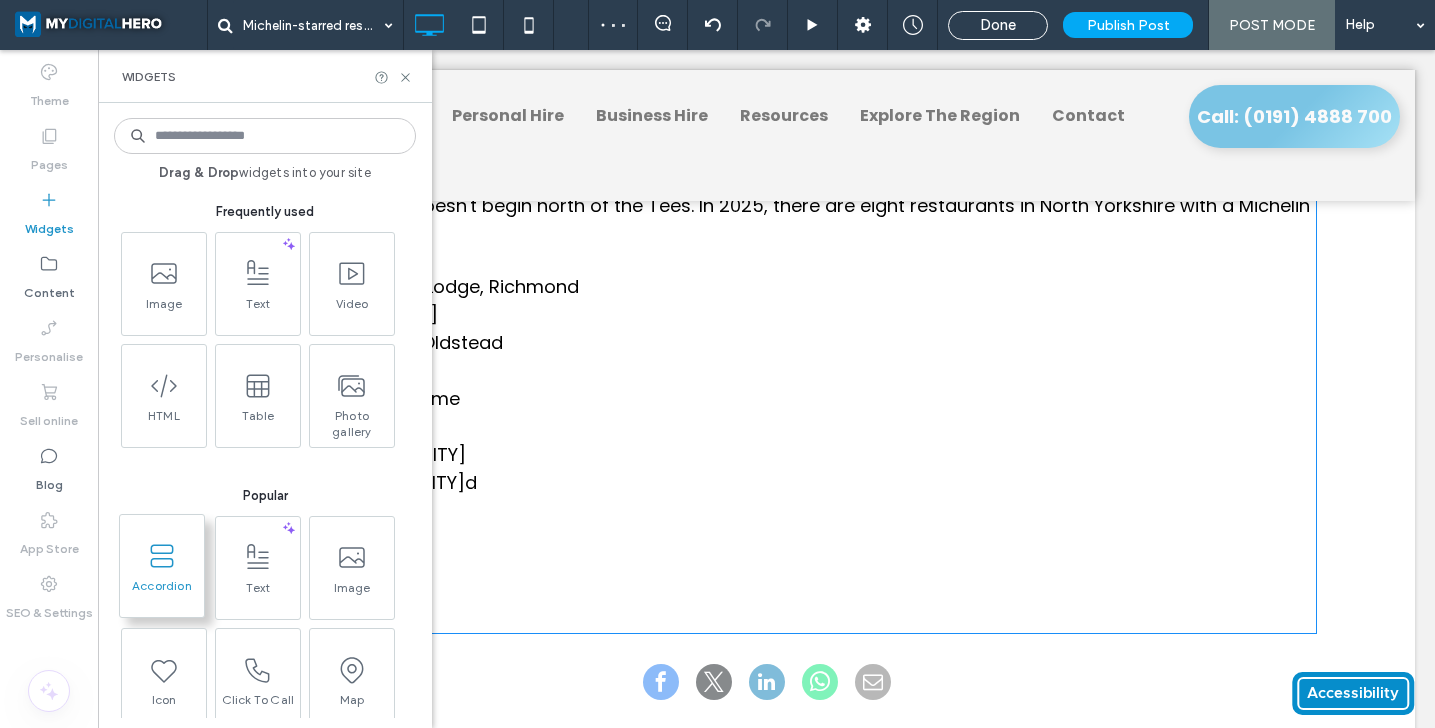 click at bounding box center [162, 555] 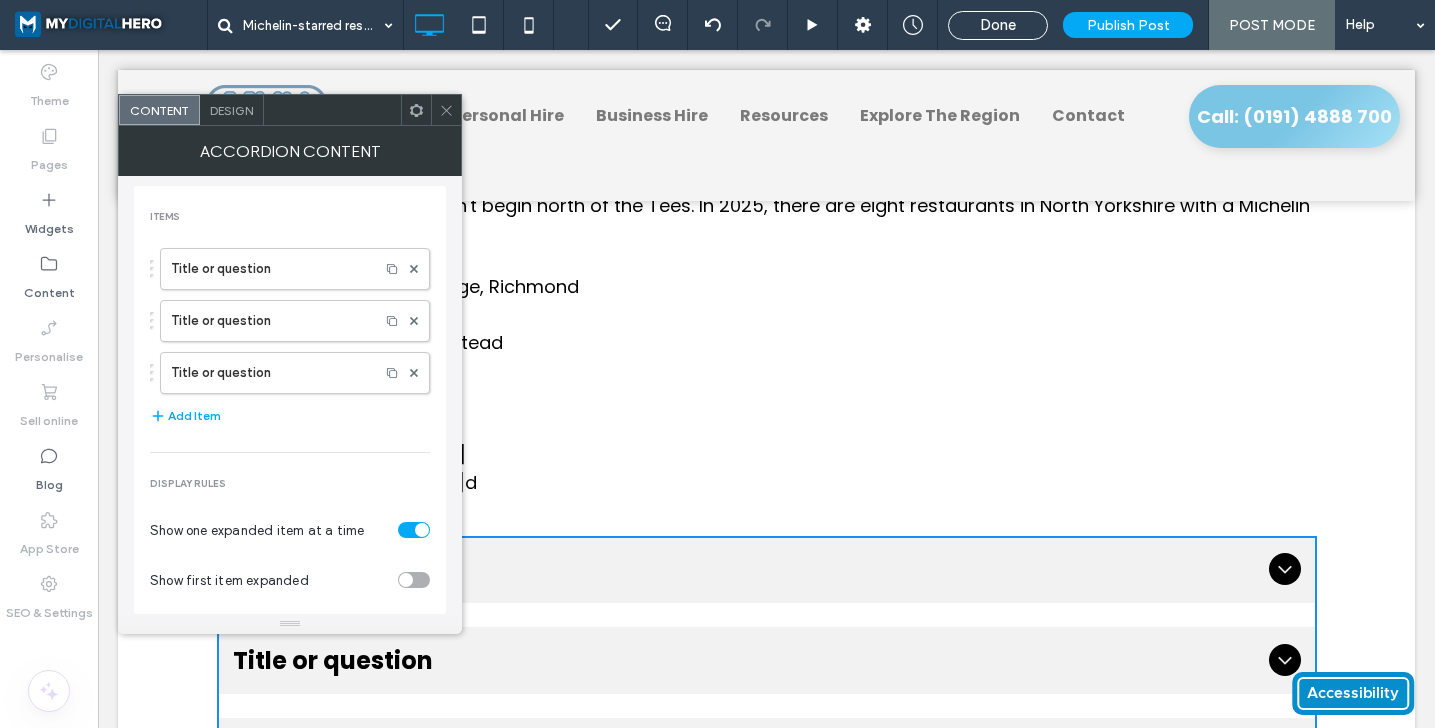 click 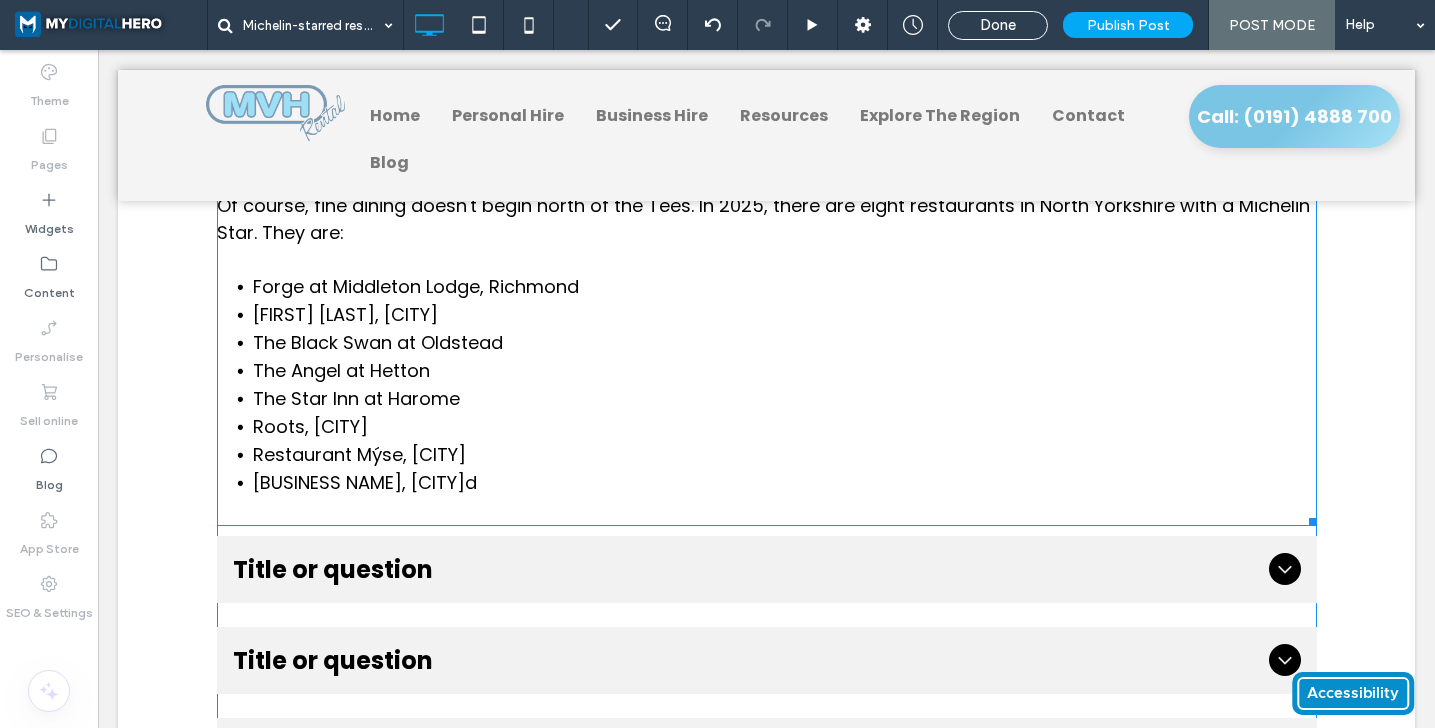click on "Homestead Kitchen, Goathlan d" at bounding box center [785, 496] 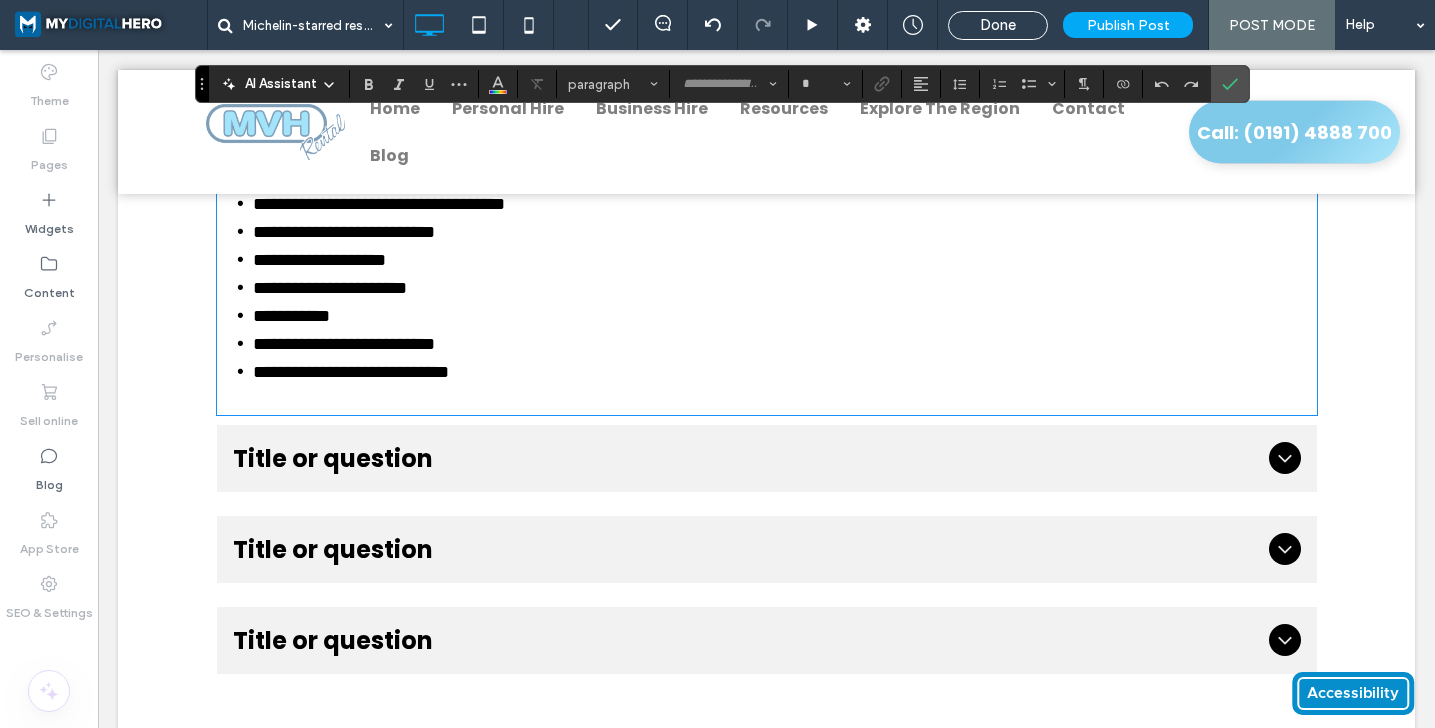 type on "*******" 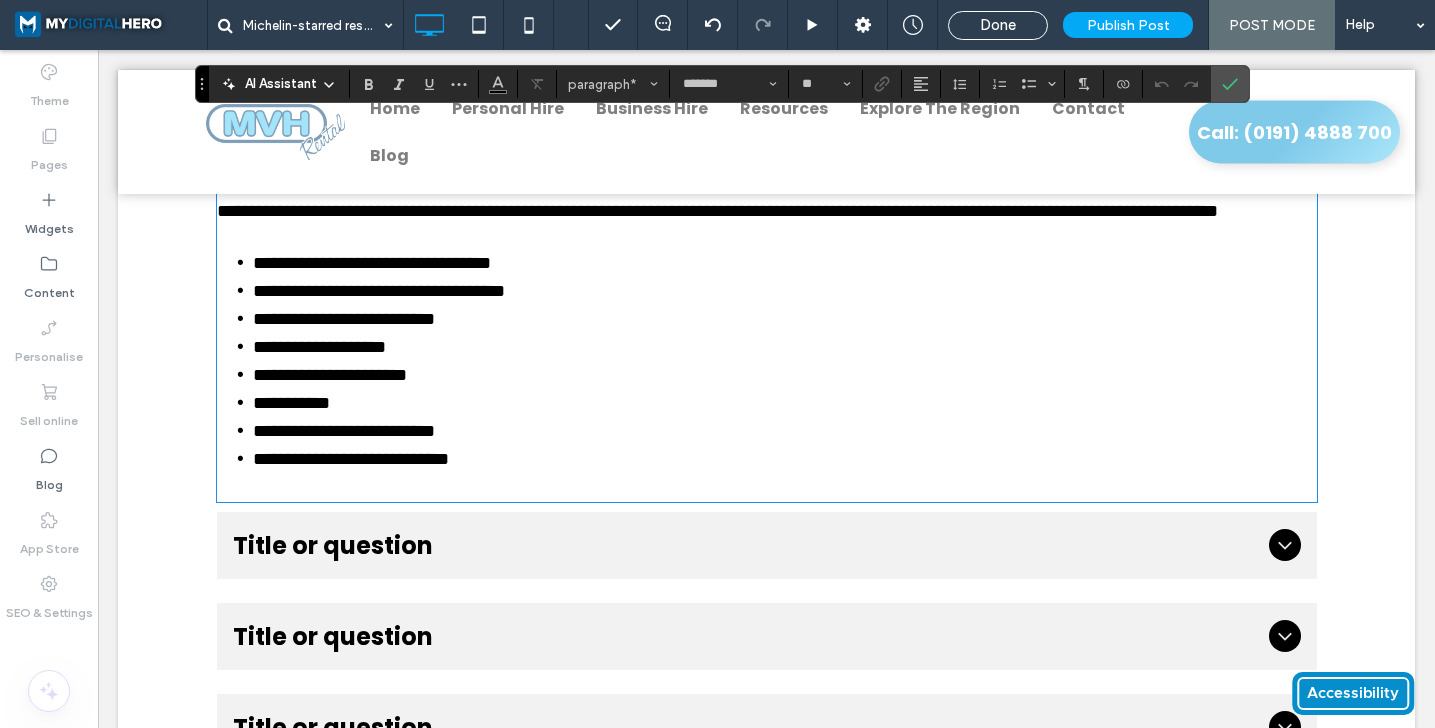 scroll, scrollTop: 3837, scrollLeft: 0, axis: vertical 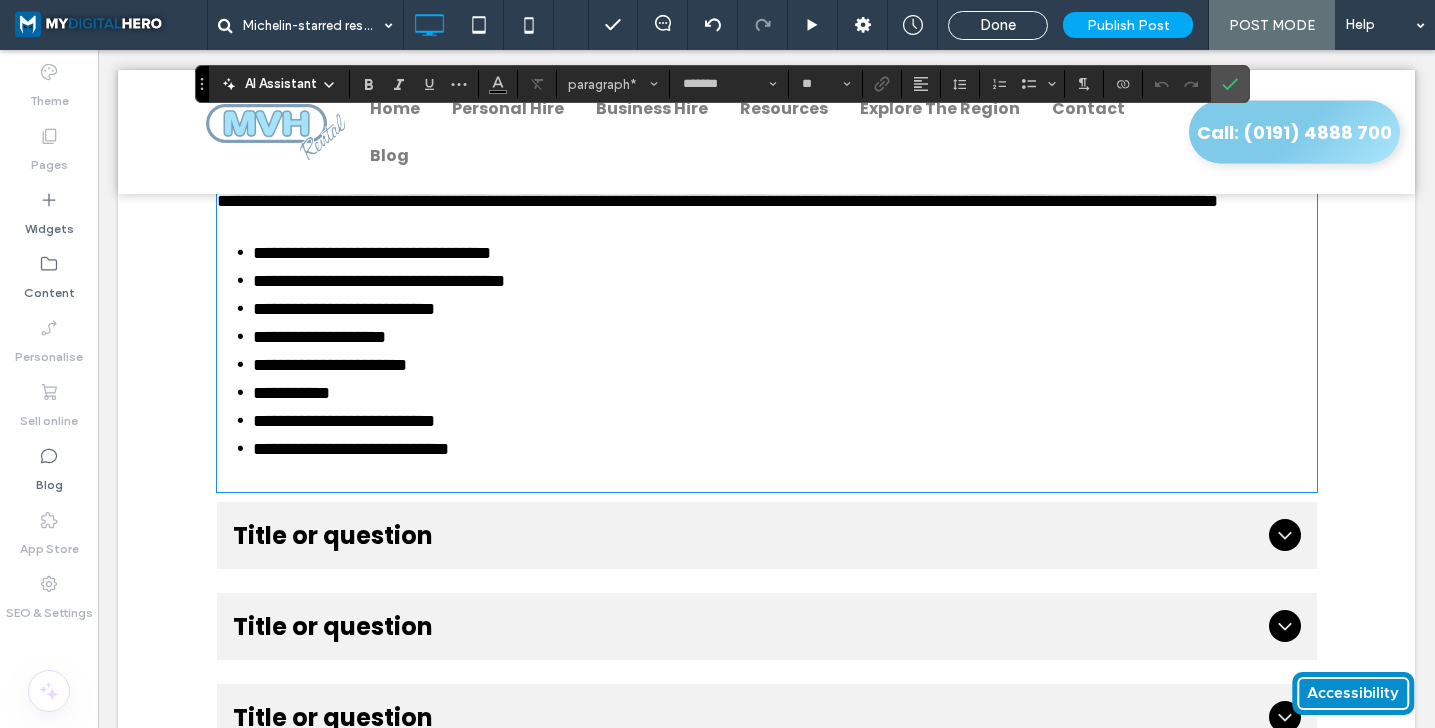 click on "**********" at bounding box center (785, 462) 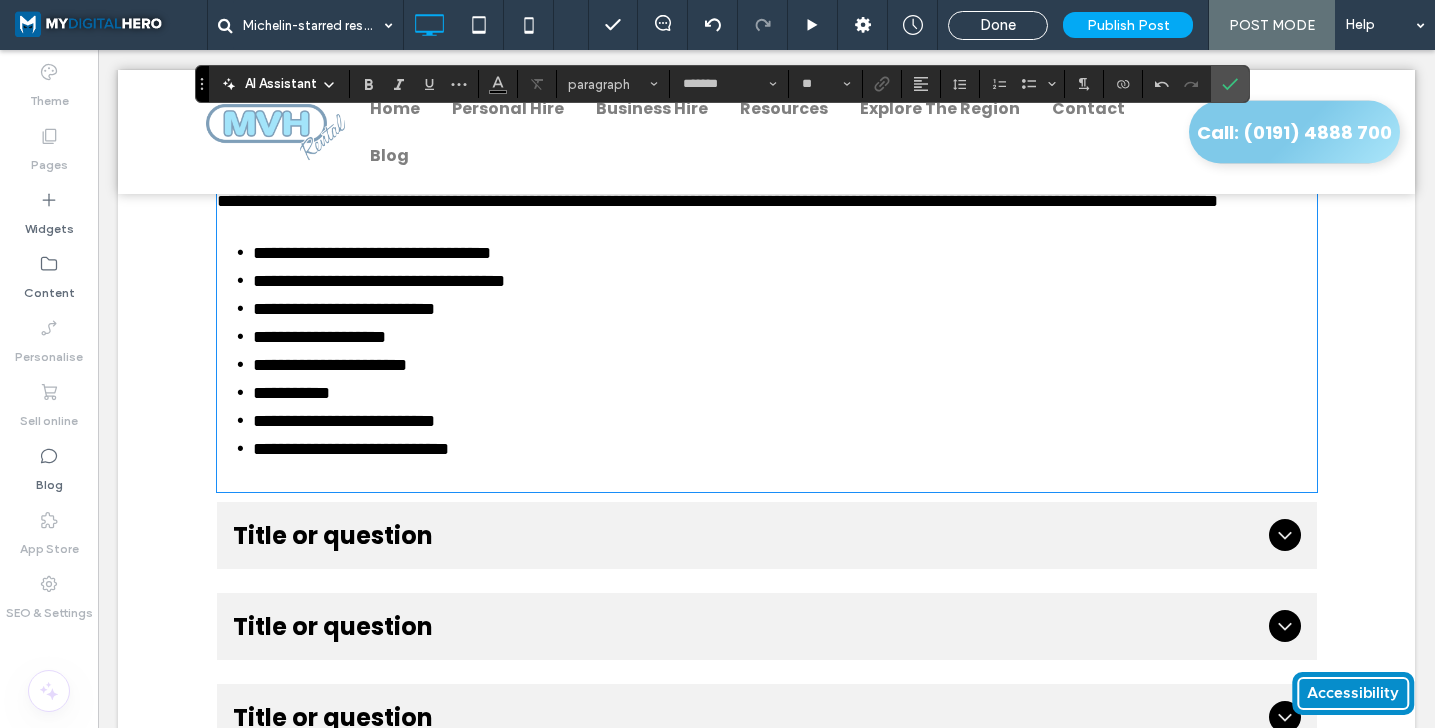 scroll, scrollTop: 0, scrollLeft: 0, axis: both 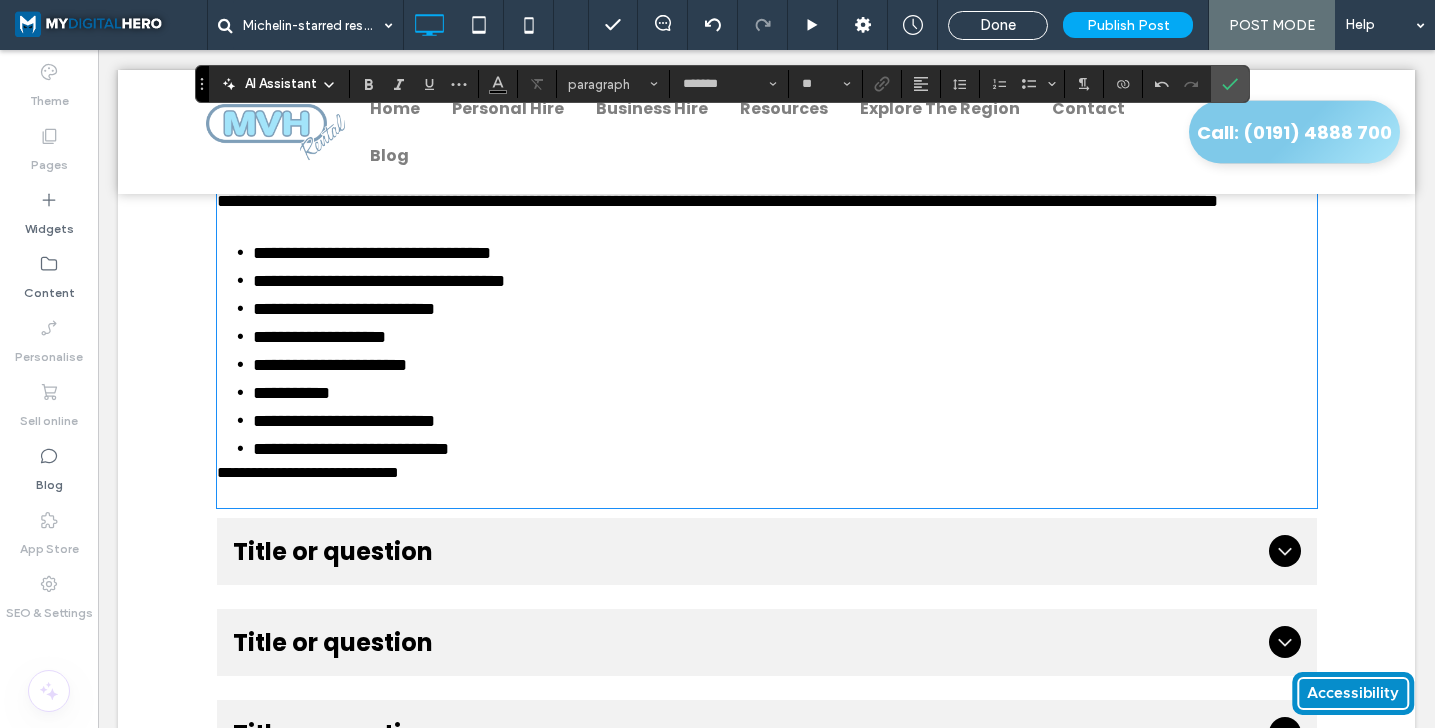 click on "**********" at bounding box center (785, 449) 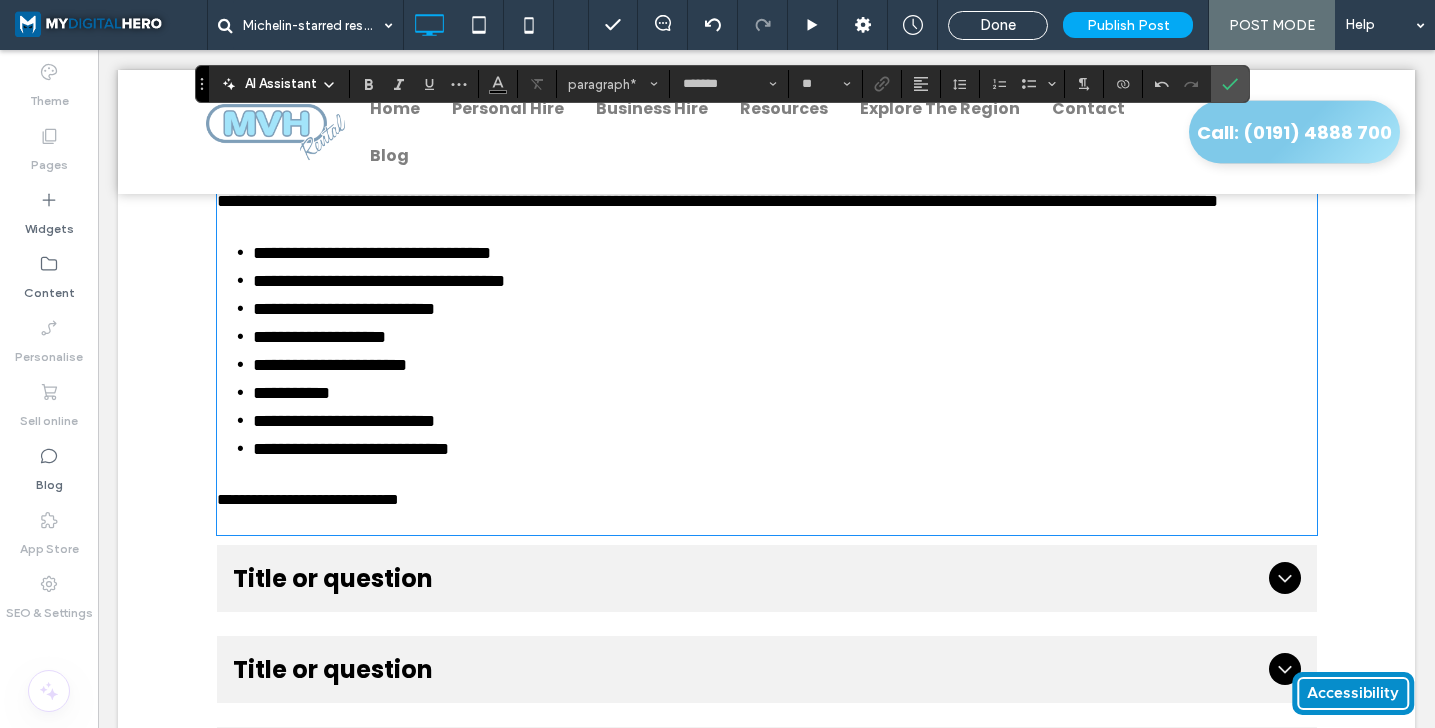 click on "**********" at bounding box center (308, 499) 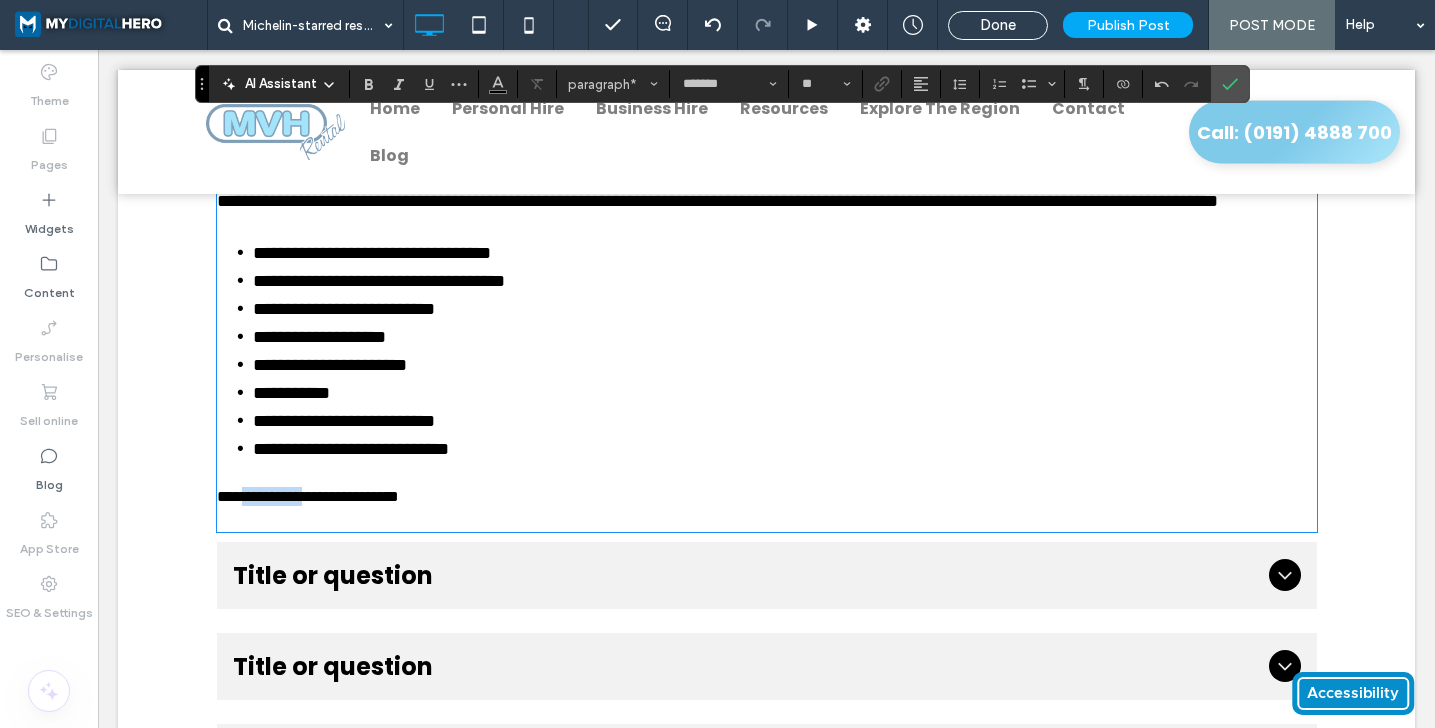 click on "**********" at bounding box center (308, 496) 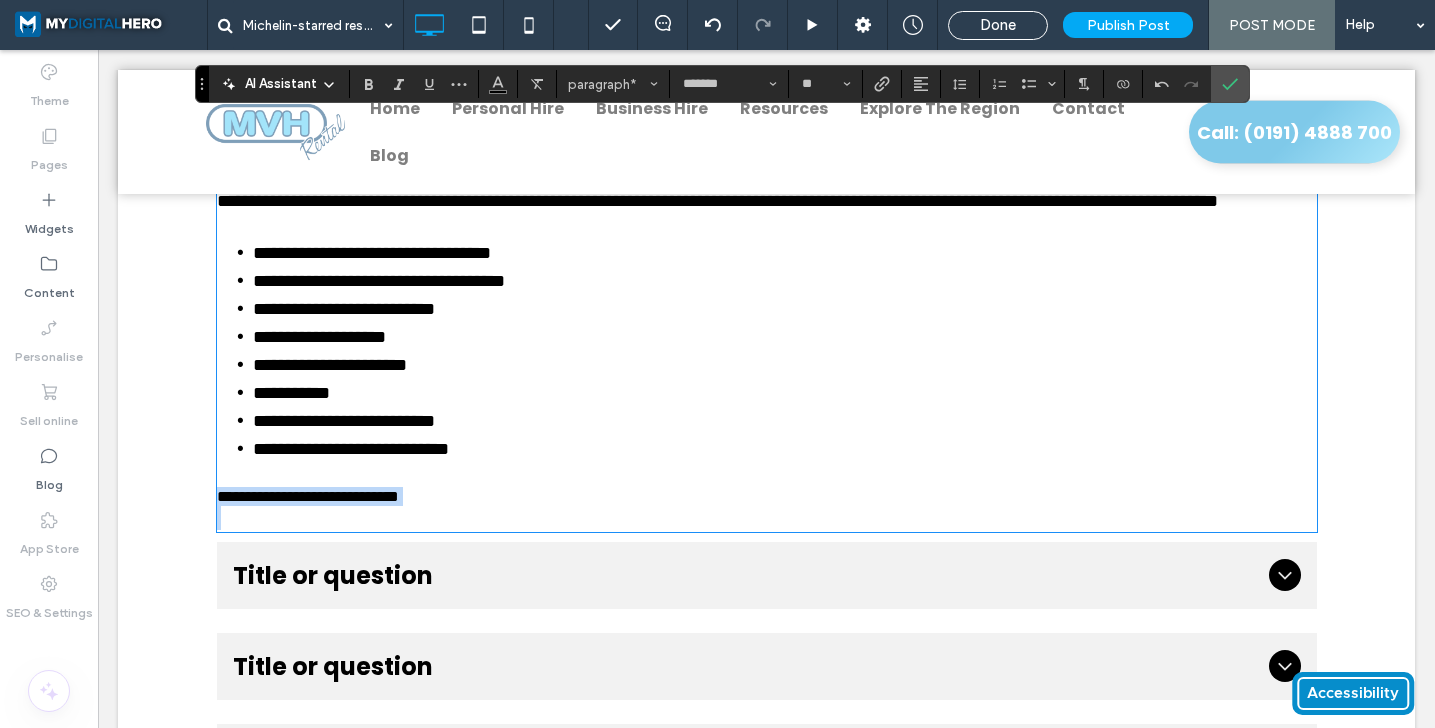 click on "**********" at bounding box center (308, 496) 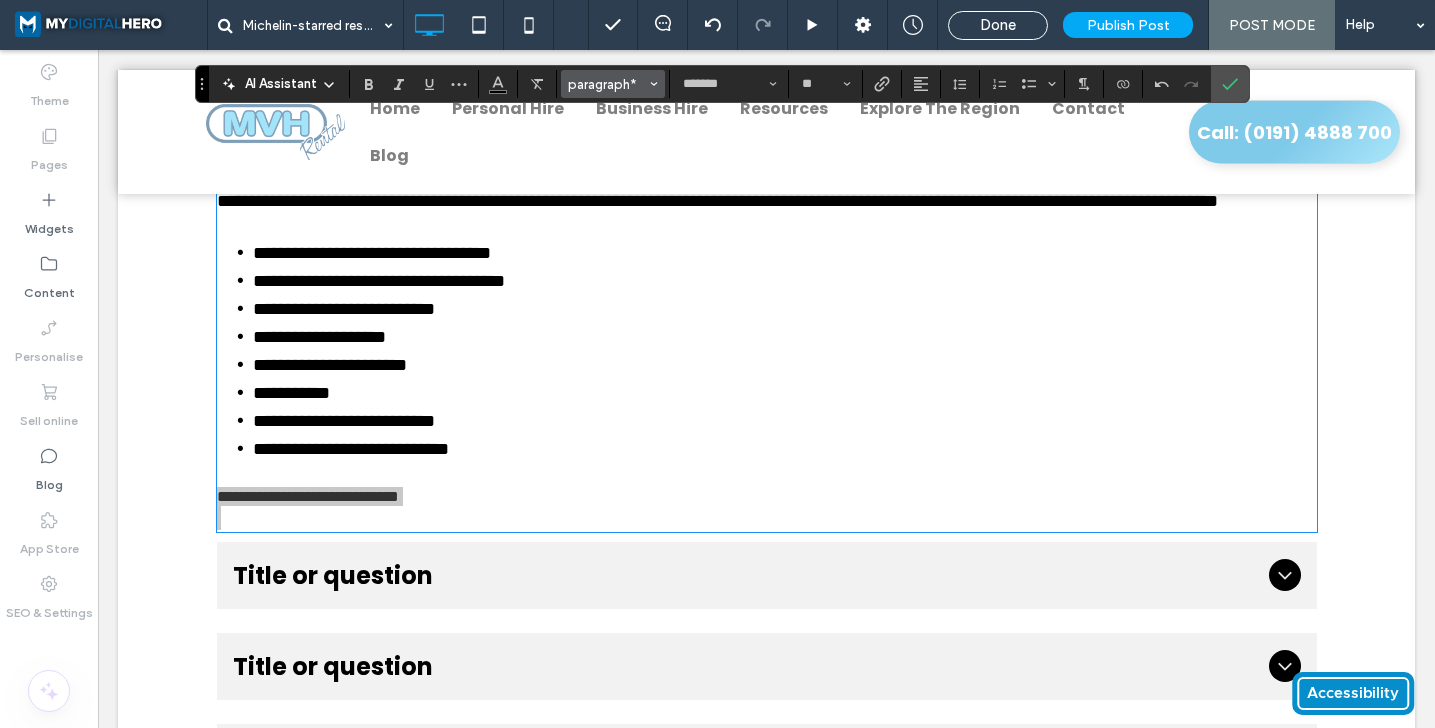 click on "paragraph*" at bounding box center [613, 84] 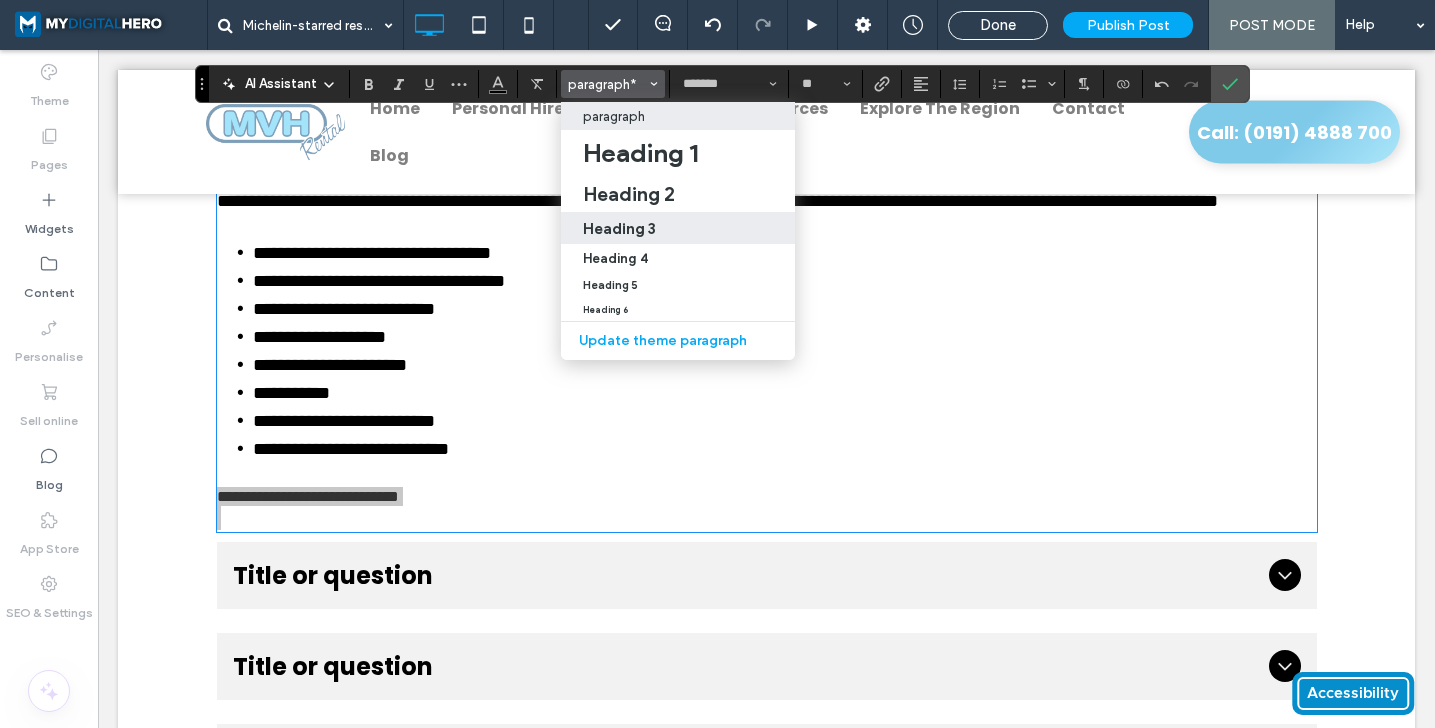click on "Heading 3" at bounding box center (678, 228) 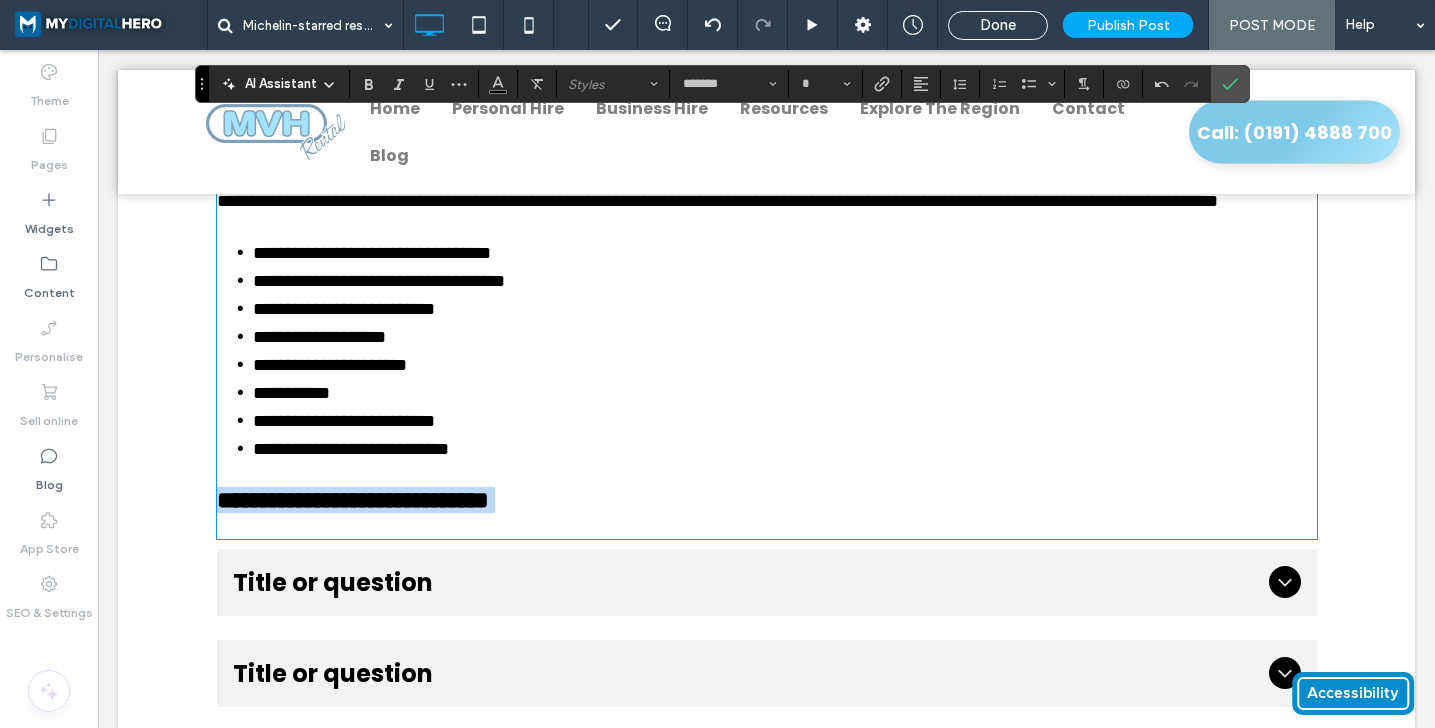 click on "**********" at bounding box center [353, 500] 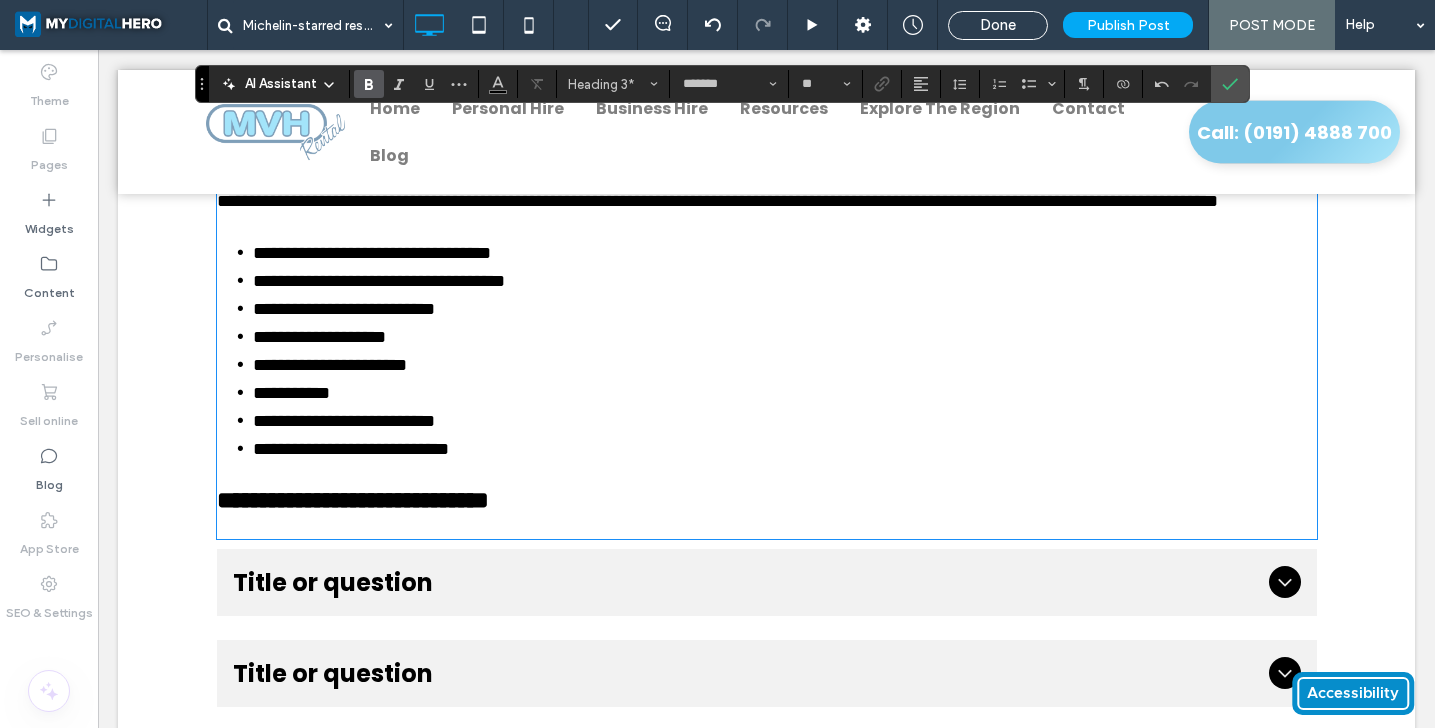 type 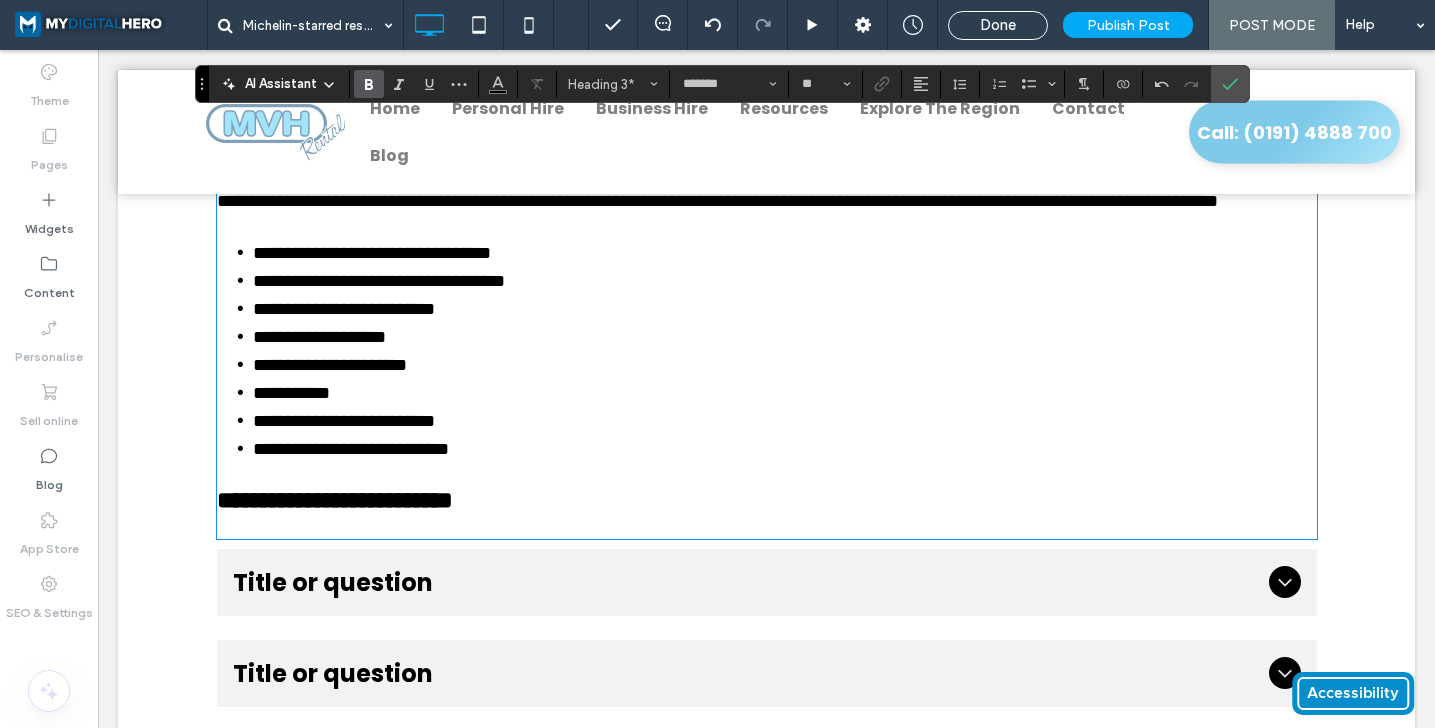 click on "**********" at bounding box center [767, 500] 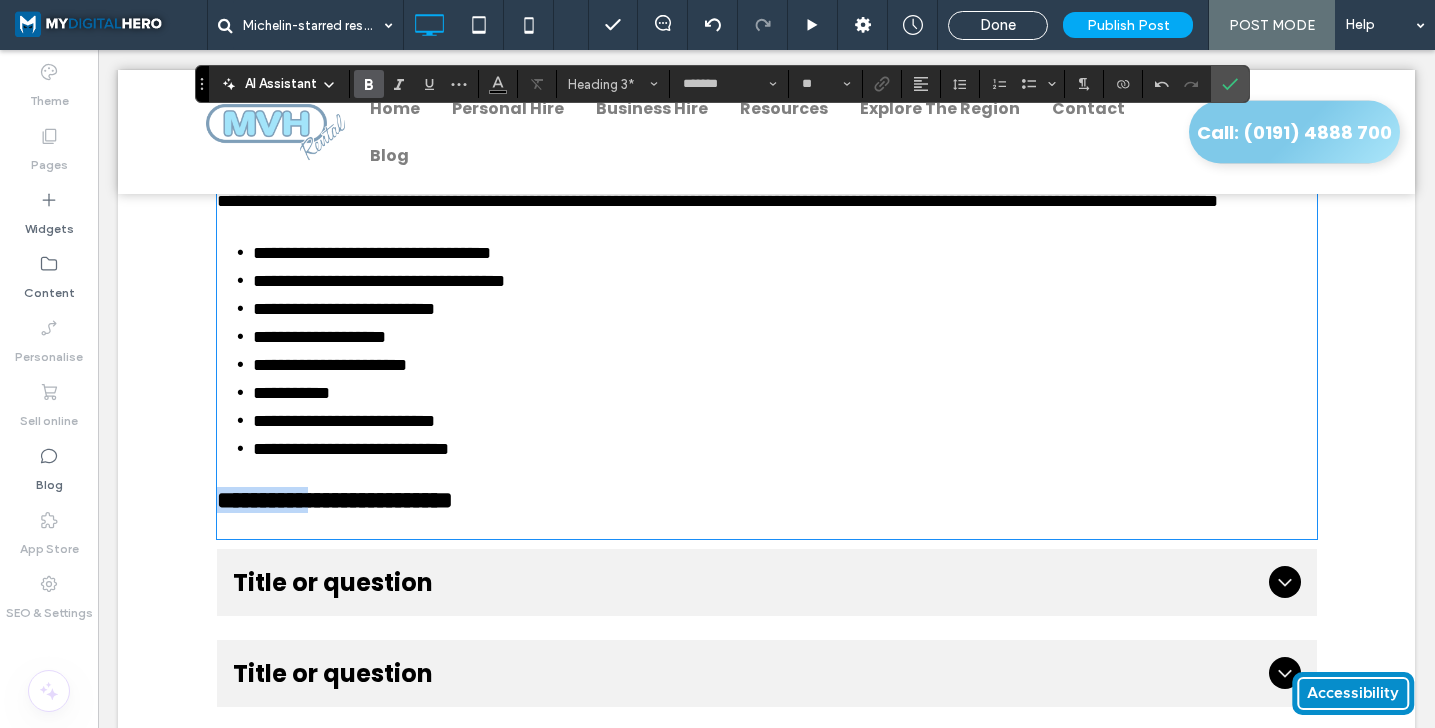 click on "**********" at bounding box center [767, 500] 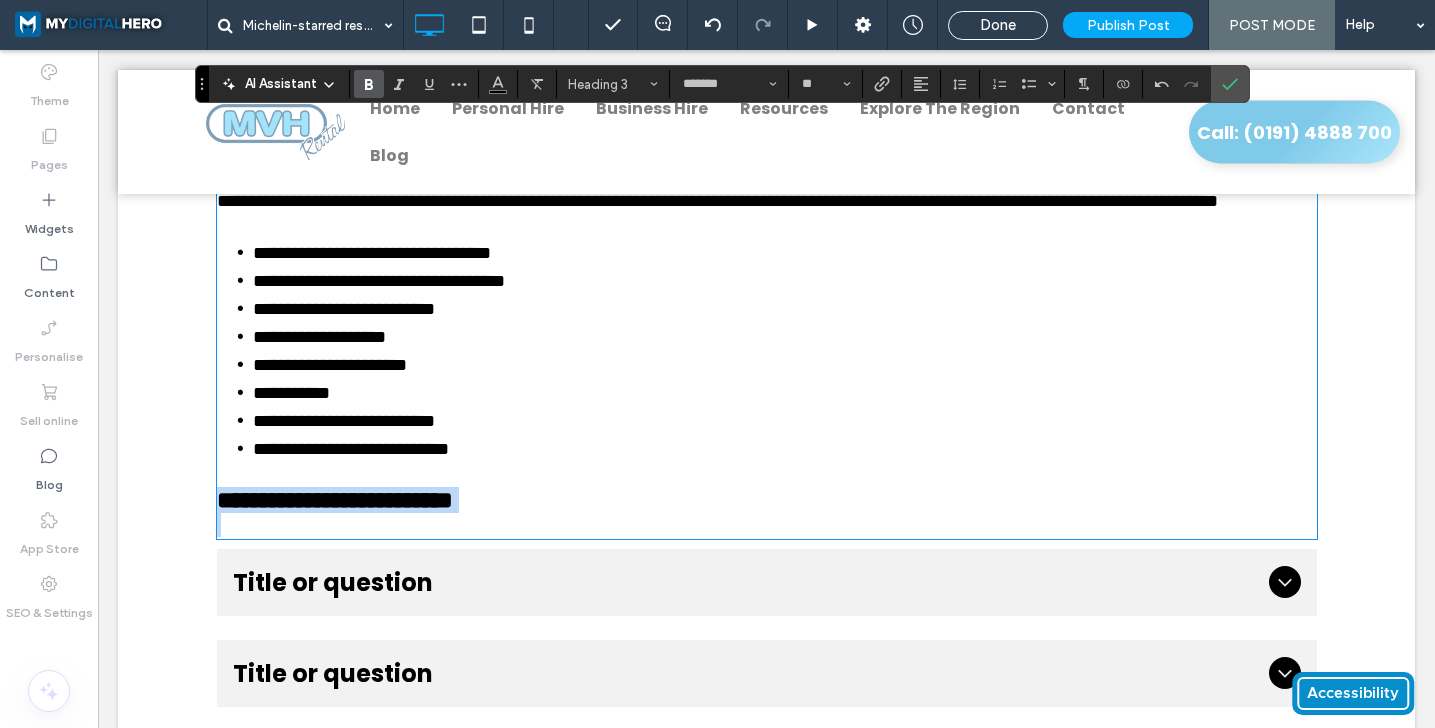 click on "**********" at bounding box center (767, 500) 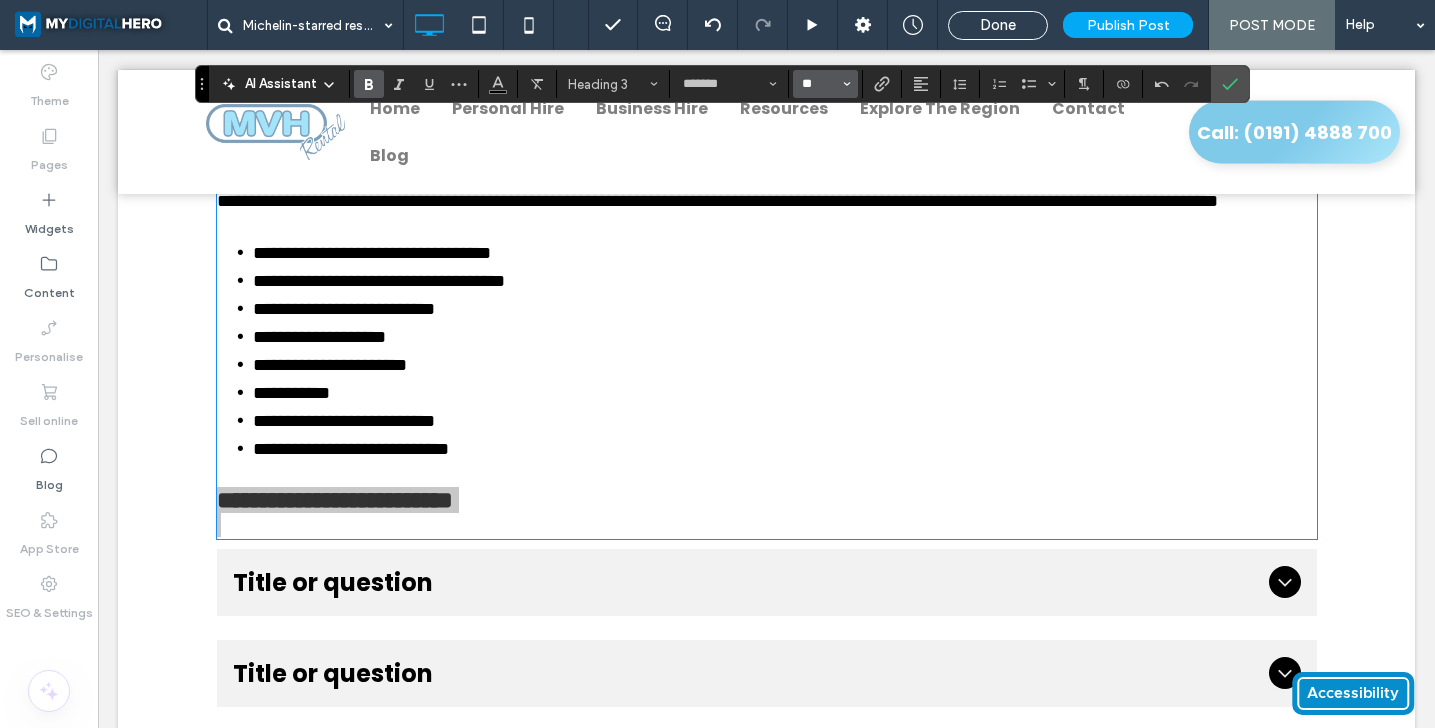 click on "**" at bounding box center (819, 84) 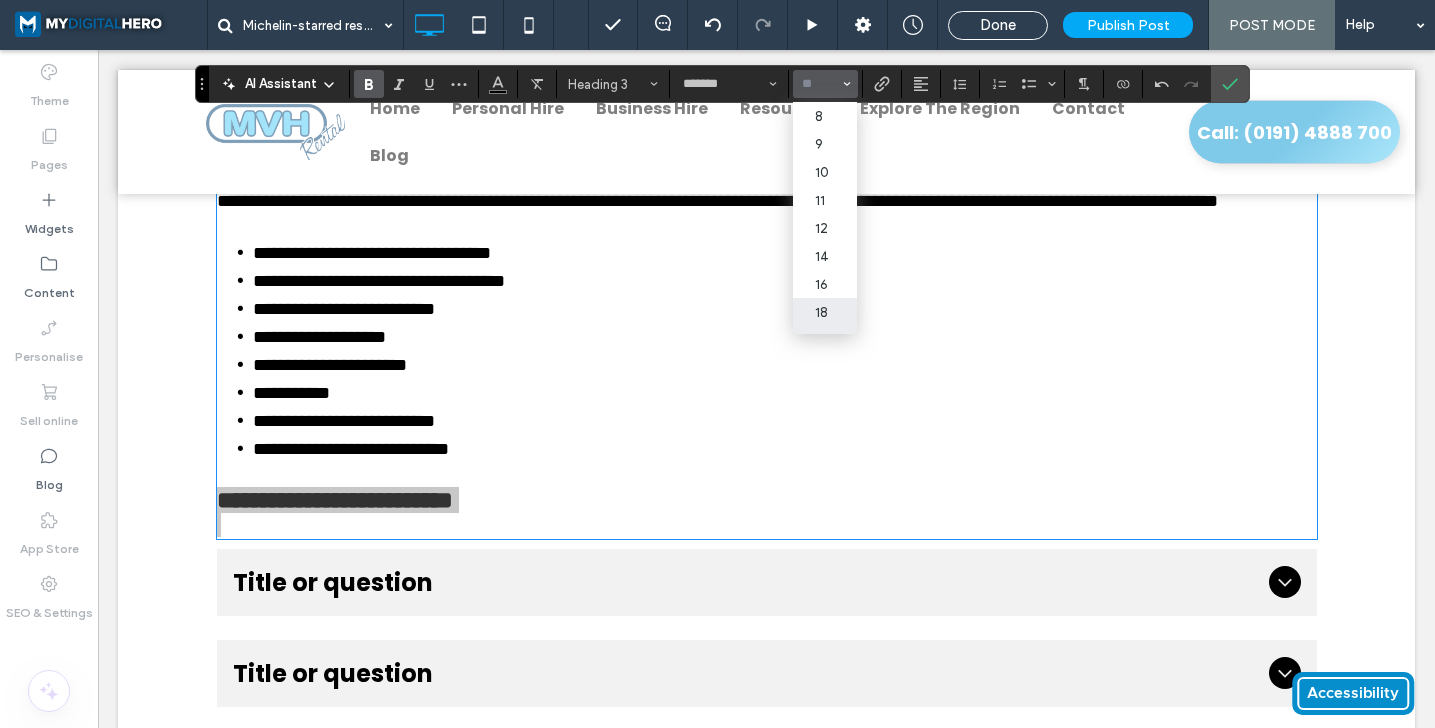 click on "18" at bounding box center (825, 312) 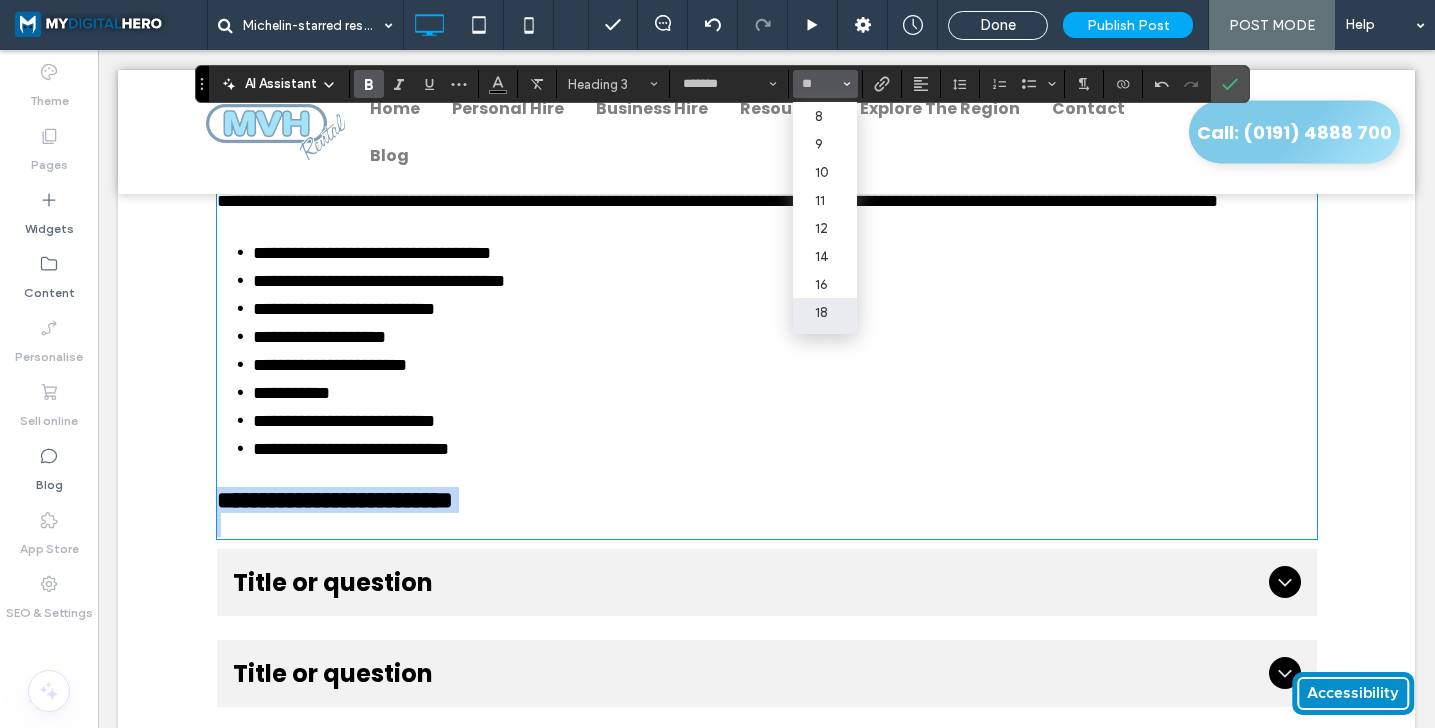 type on "**" 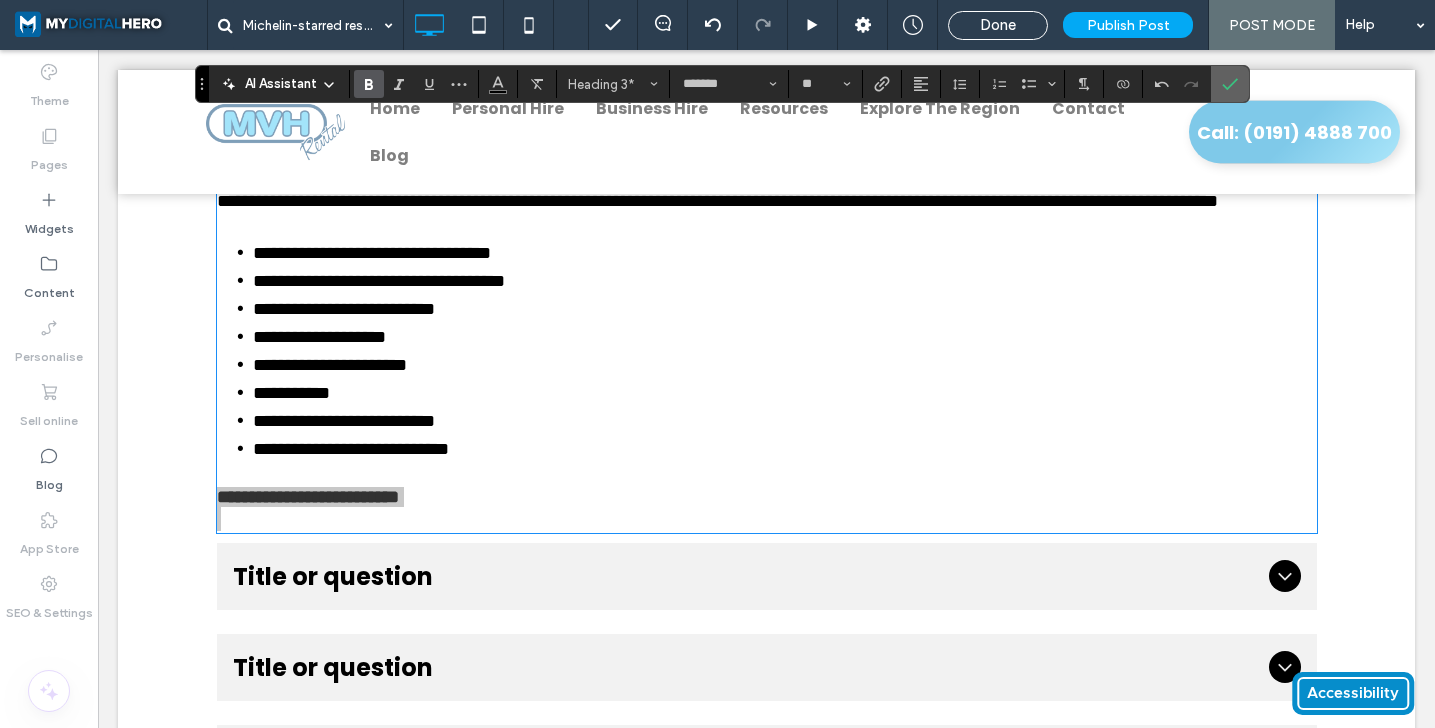 click 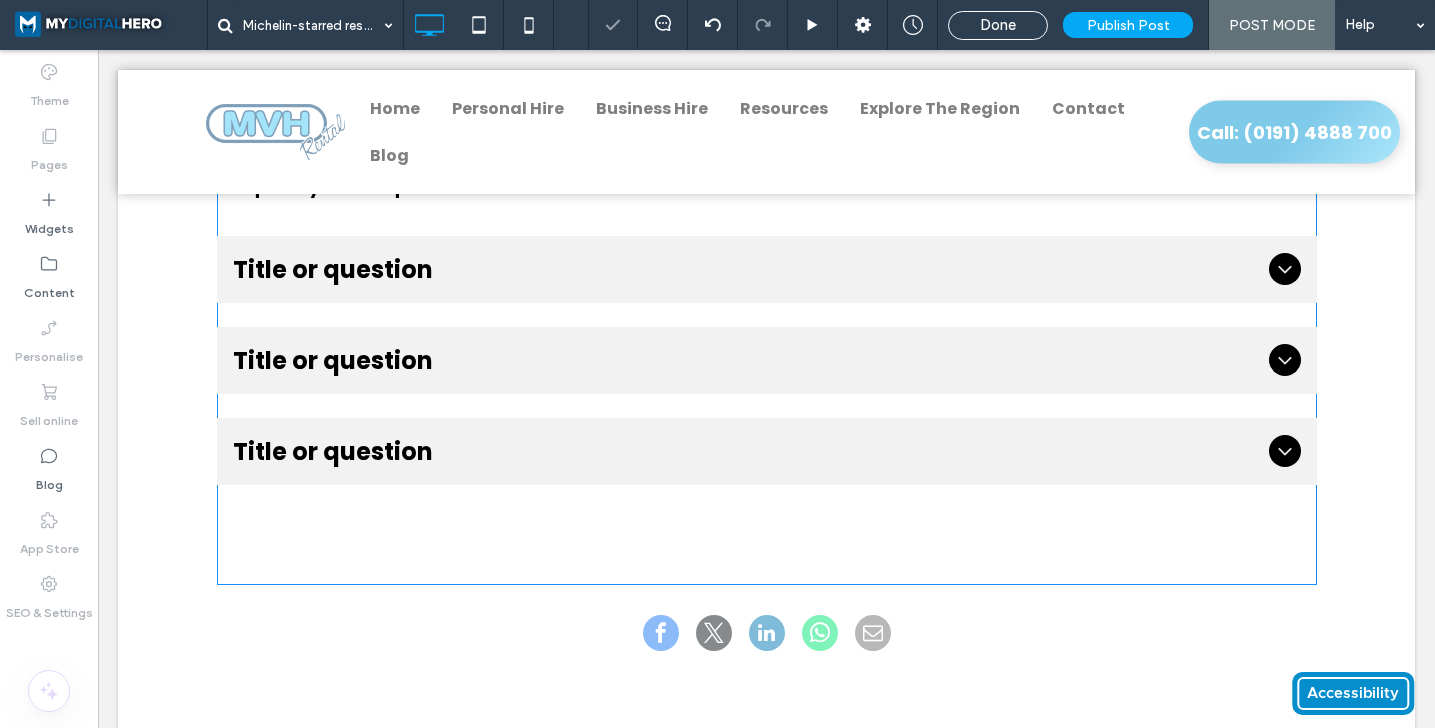 scroll, scrollTop: 4260, scrollLeft: 0, axis: vertical 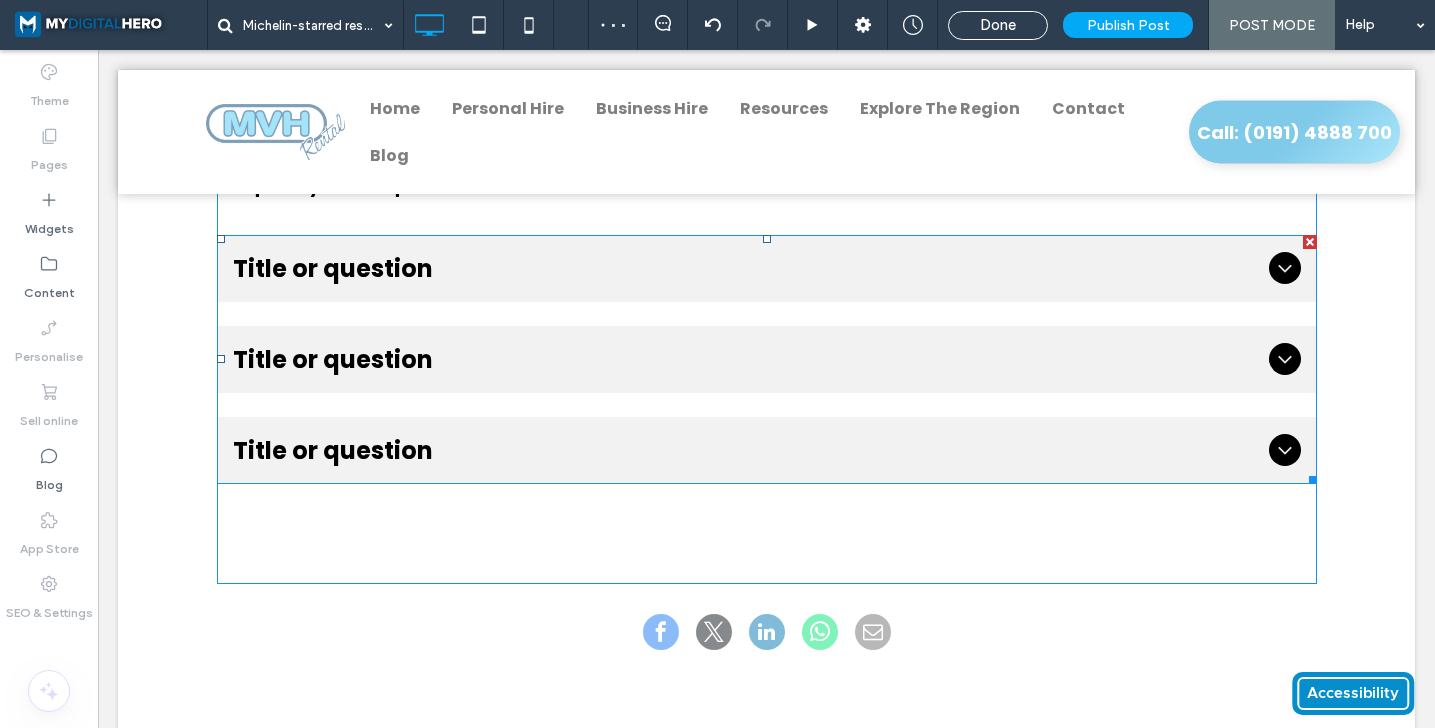 click on "Title or question" at bounding box center [747, 268] 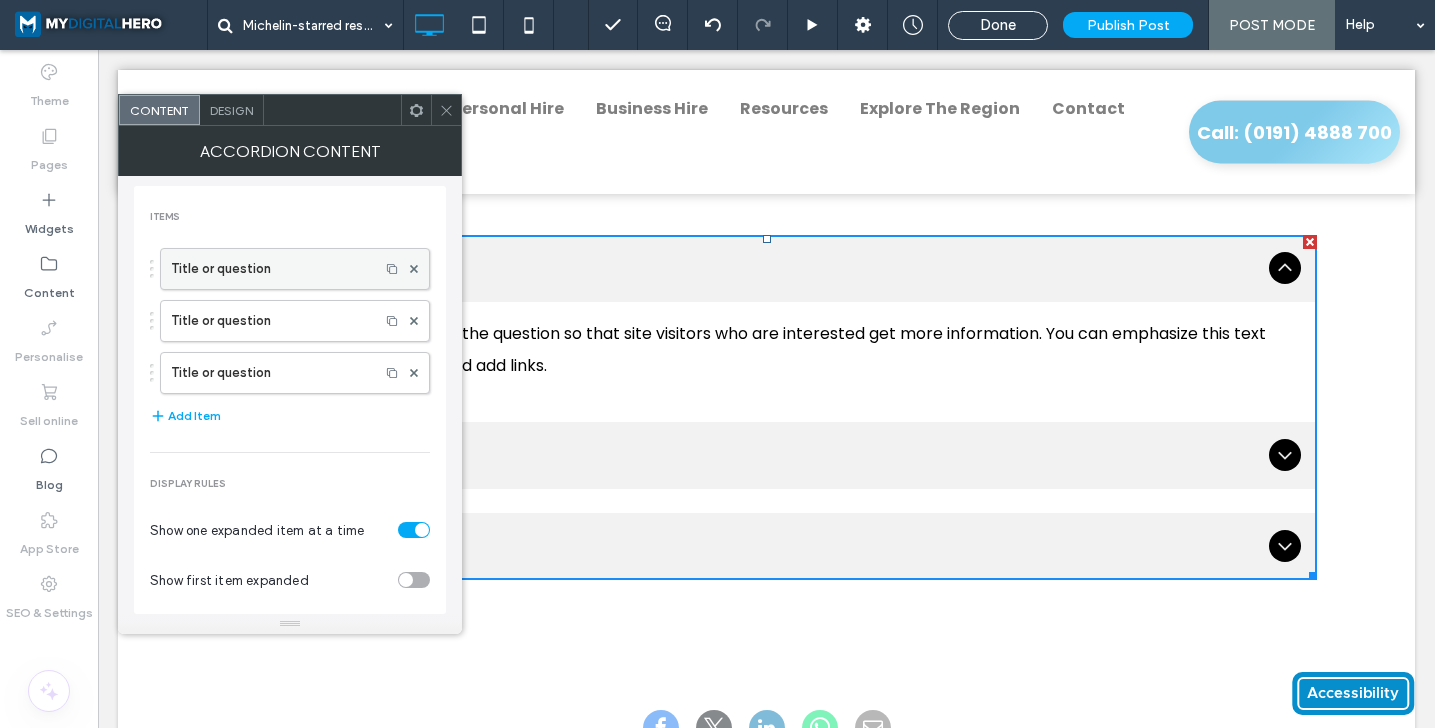 click on "Title or question" at bounding box center (270, 269) 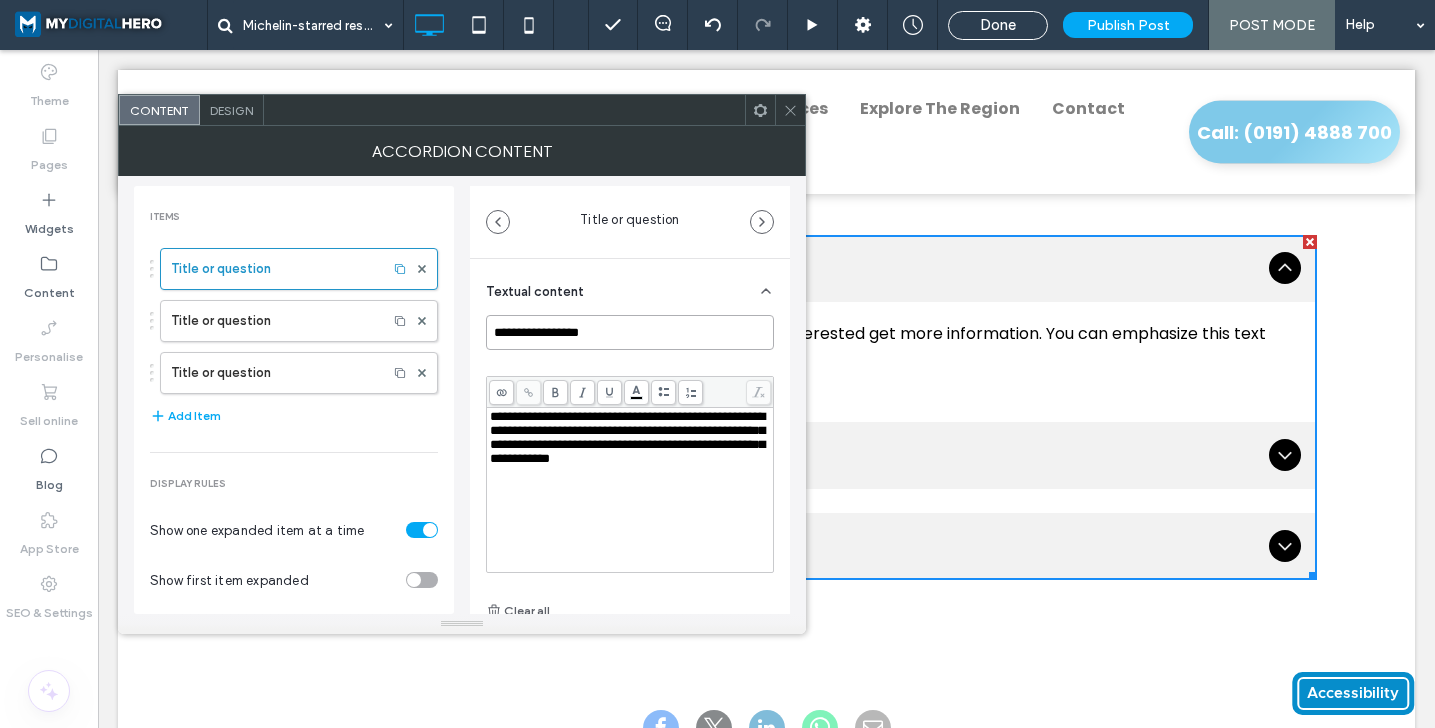 click on "**********" at bounding box center (630, 332) 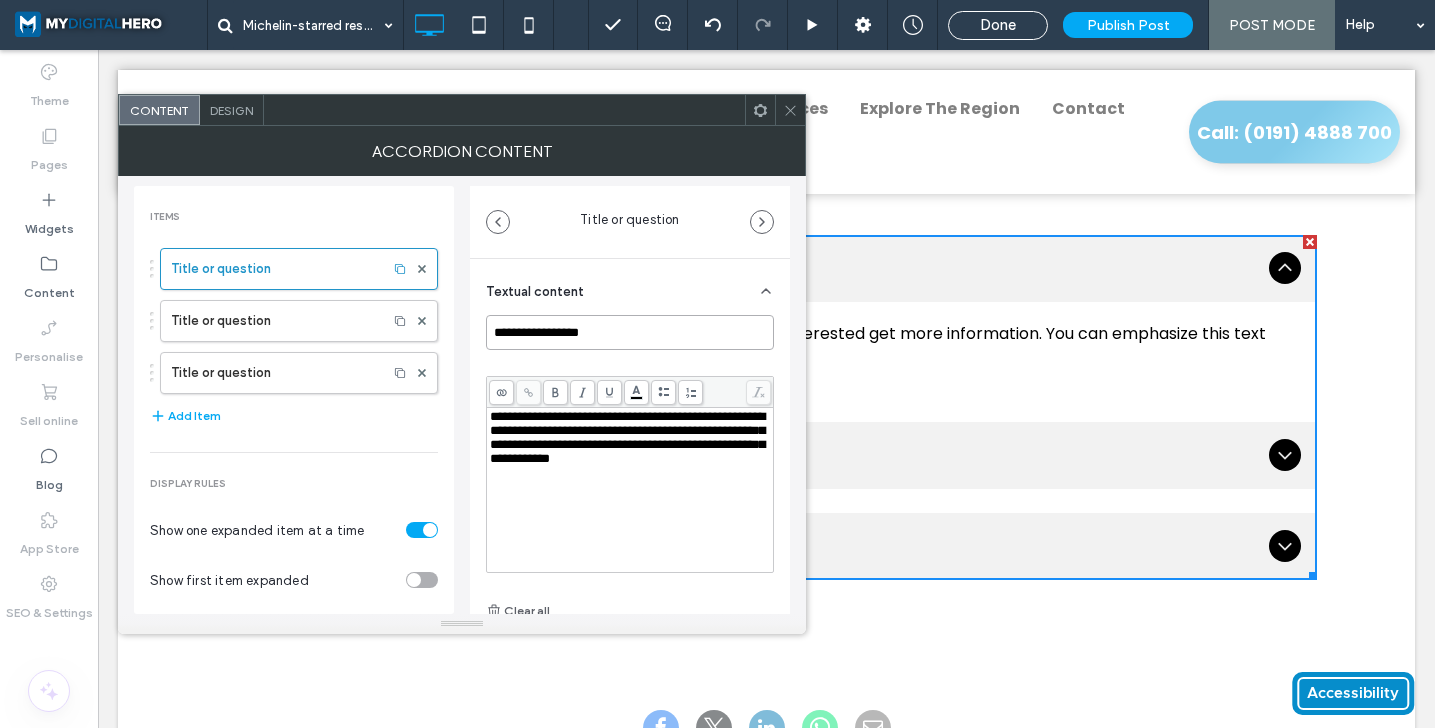 click on "**********" at bounding box center [630, 332] 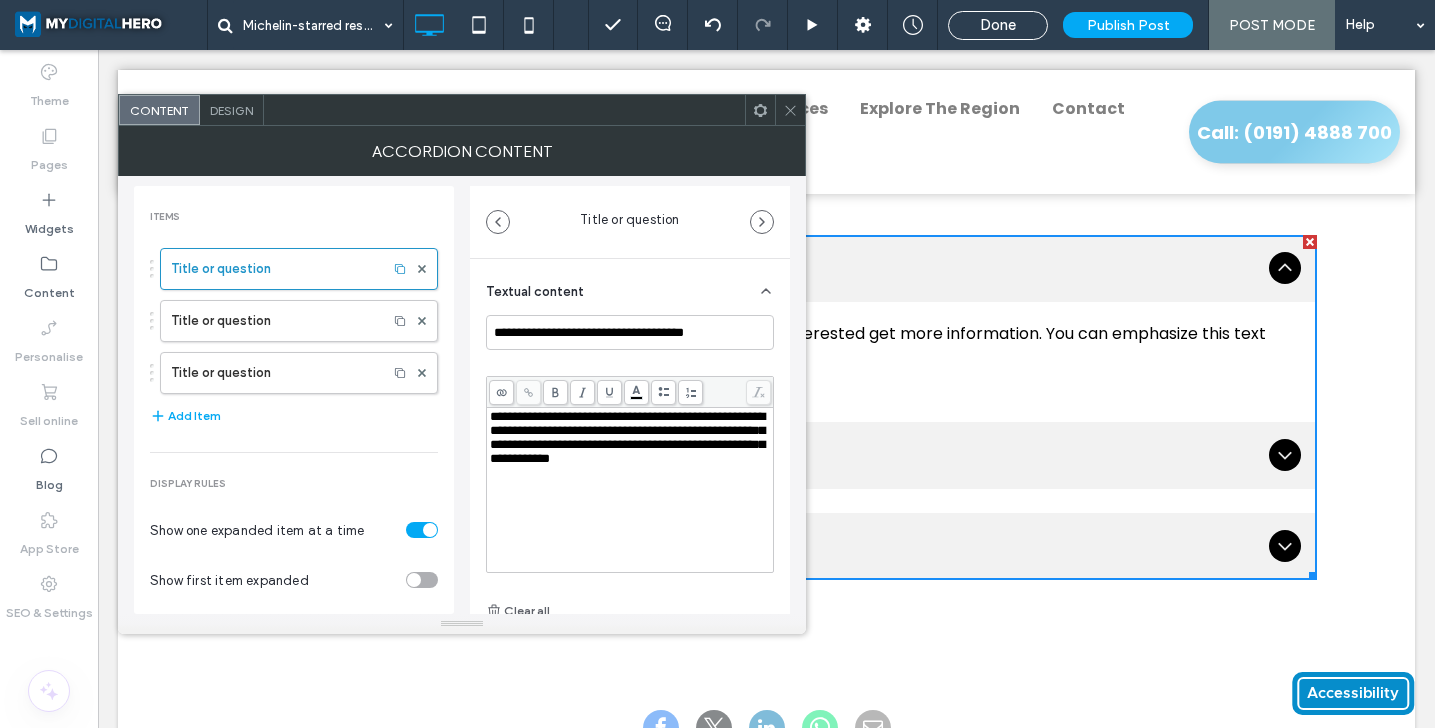 click on "**********" at bounding box center [627, 437] 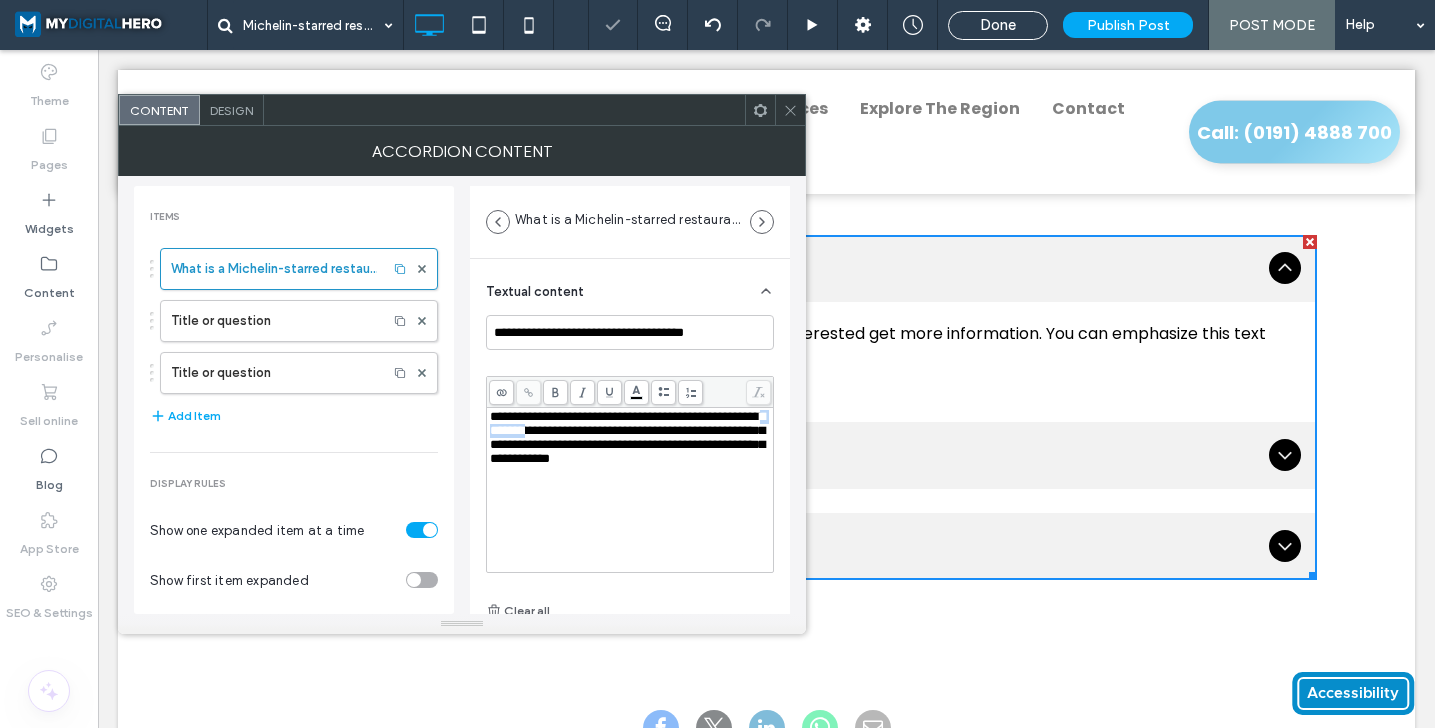 click on "**********" at bounding box center (627, 437) 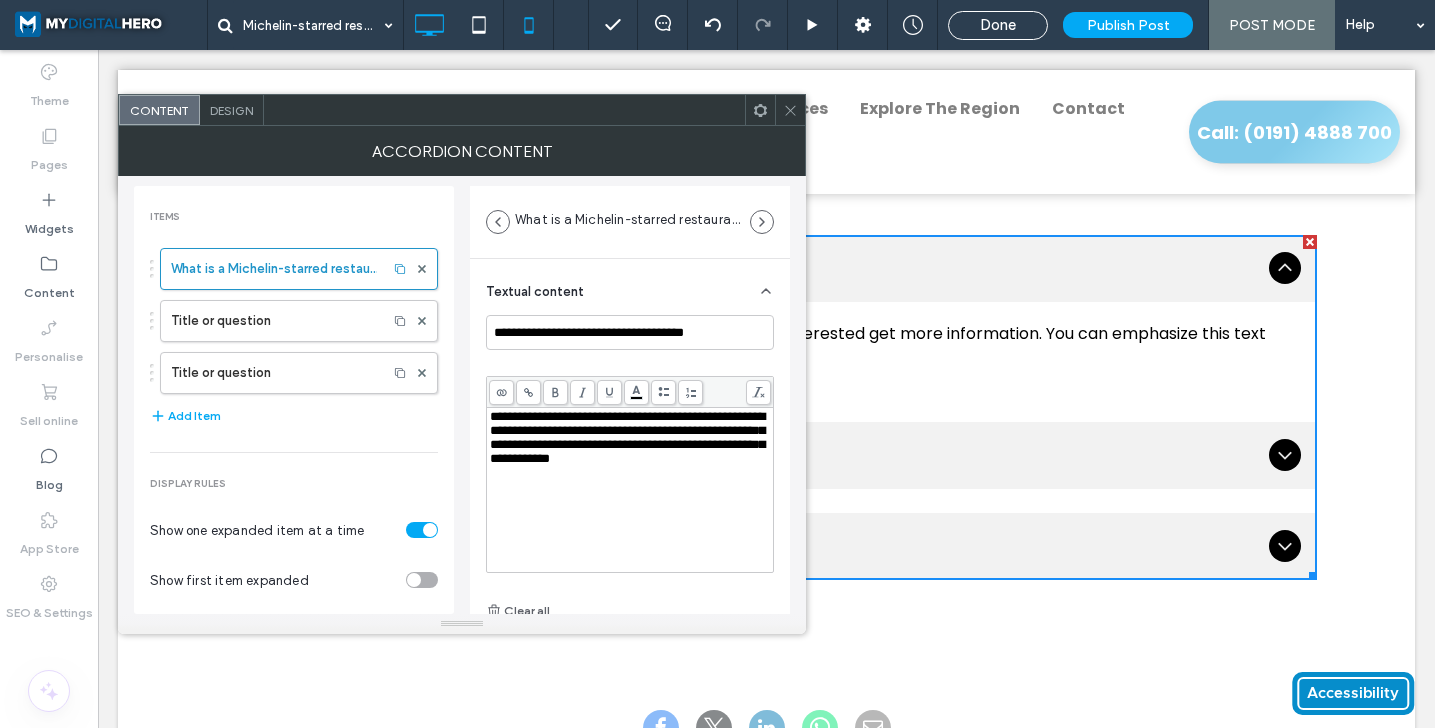 scroll, scrollTop: 14, scrollLeft: 0, axis: vertical 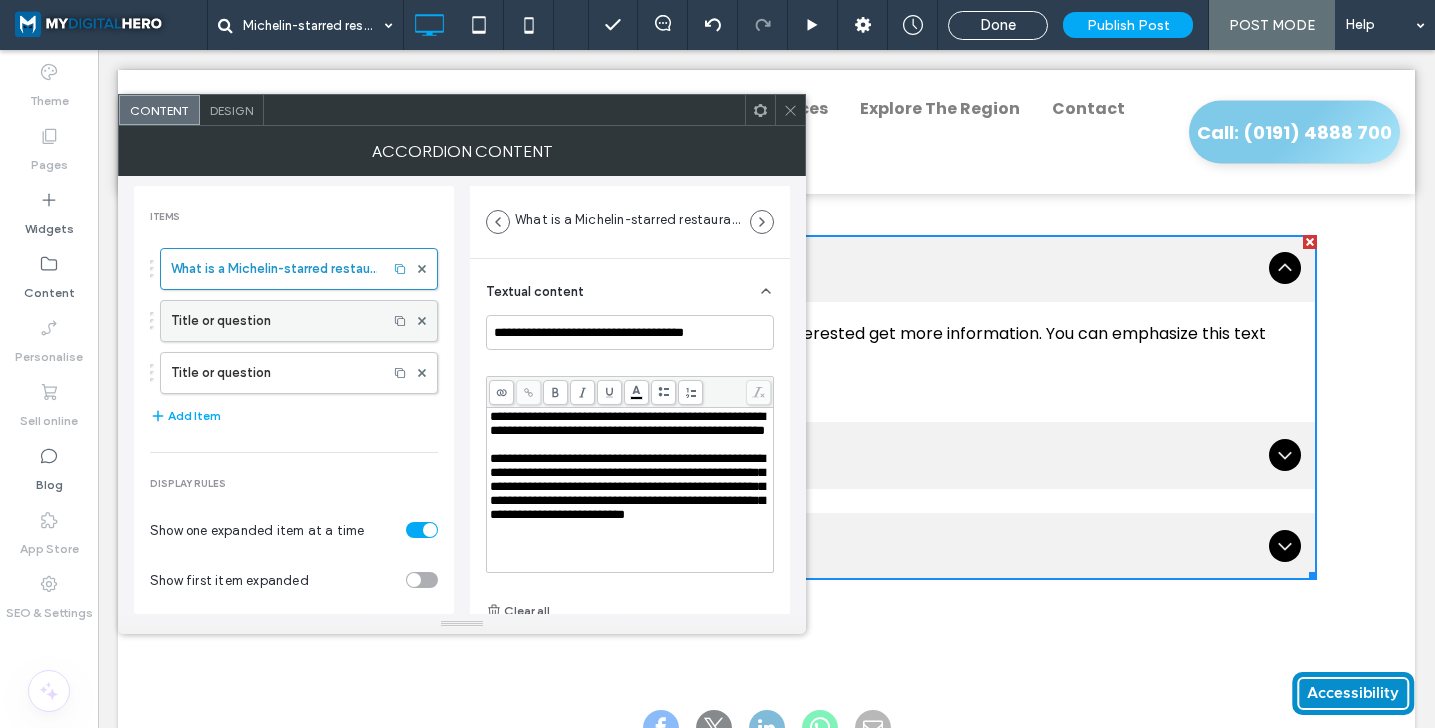 click on "Title or question" at bounding box center (274, 321) 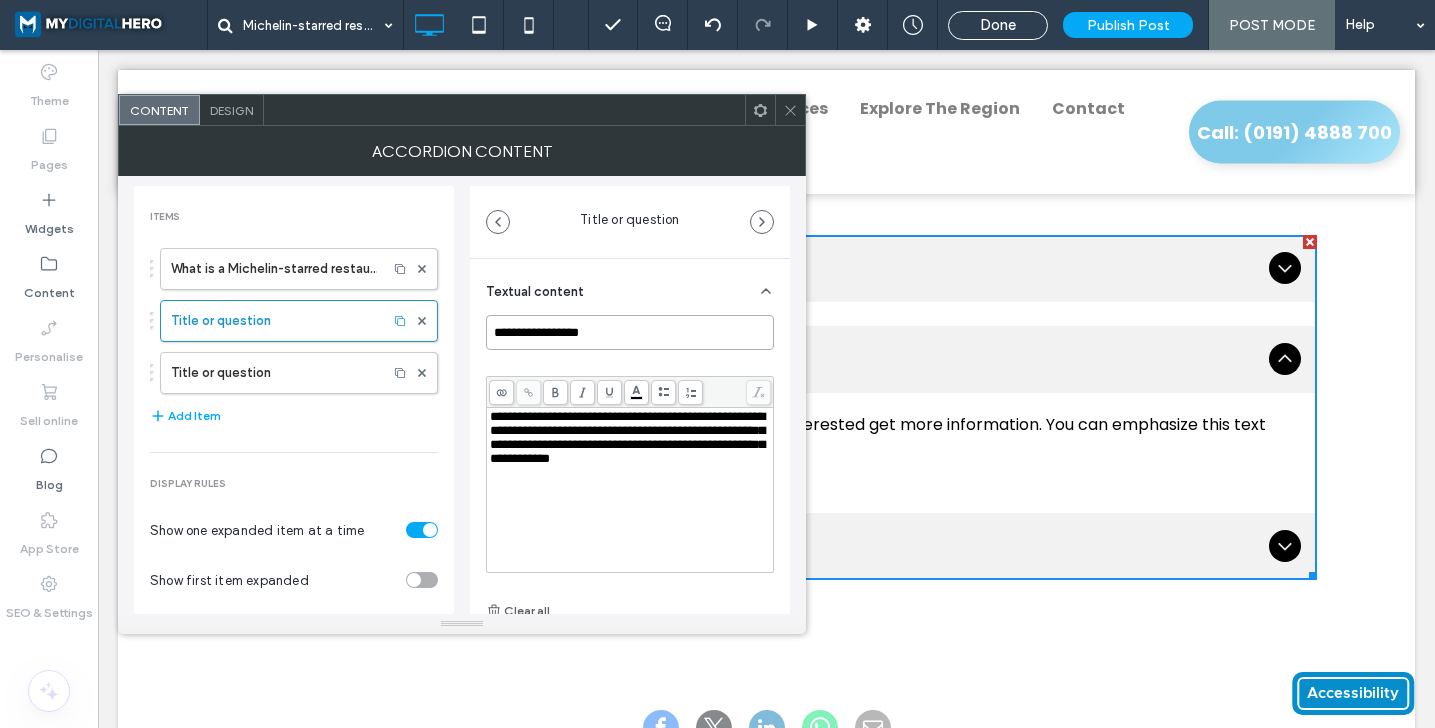 click on "**********" at bounding box center [630, 332] 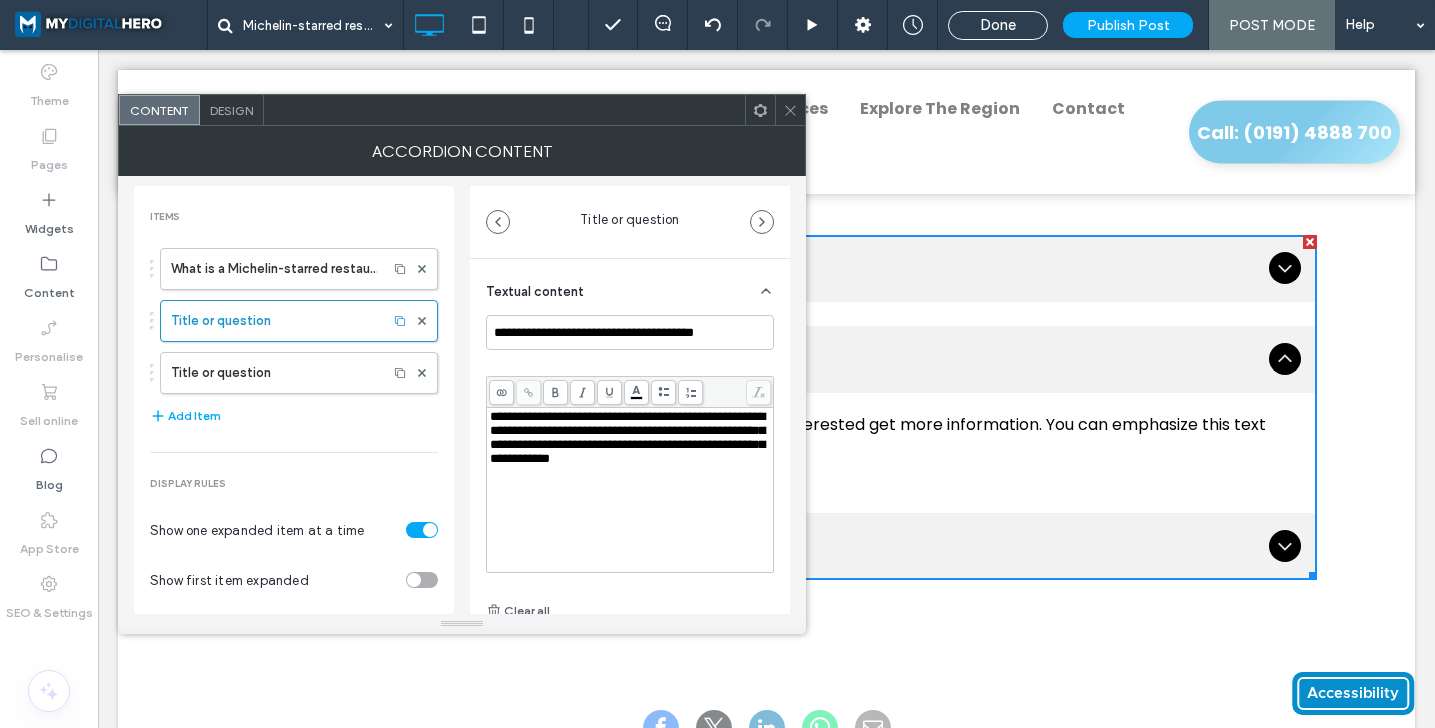 click on "**********" at bounding box center [627, 437] 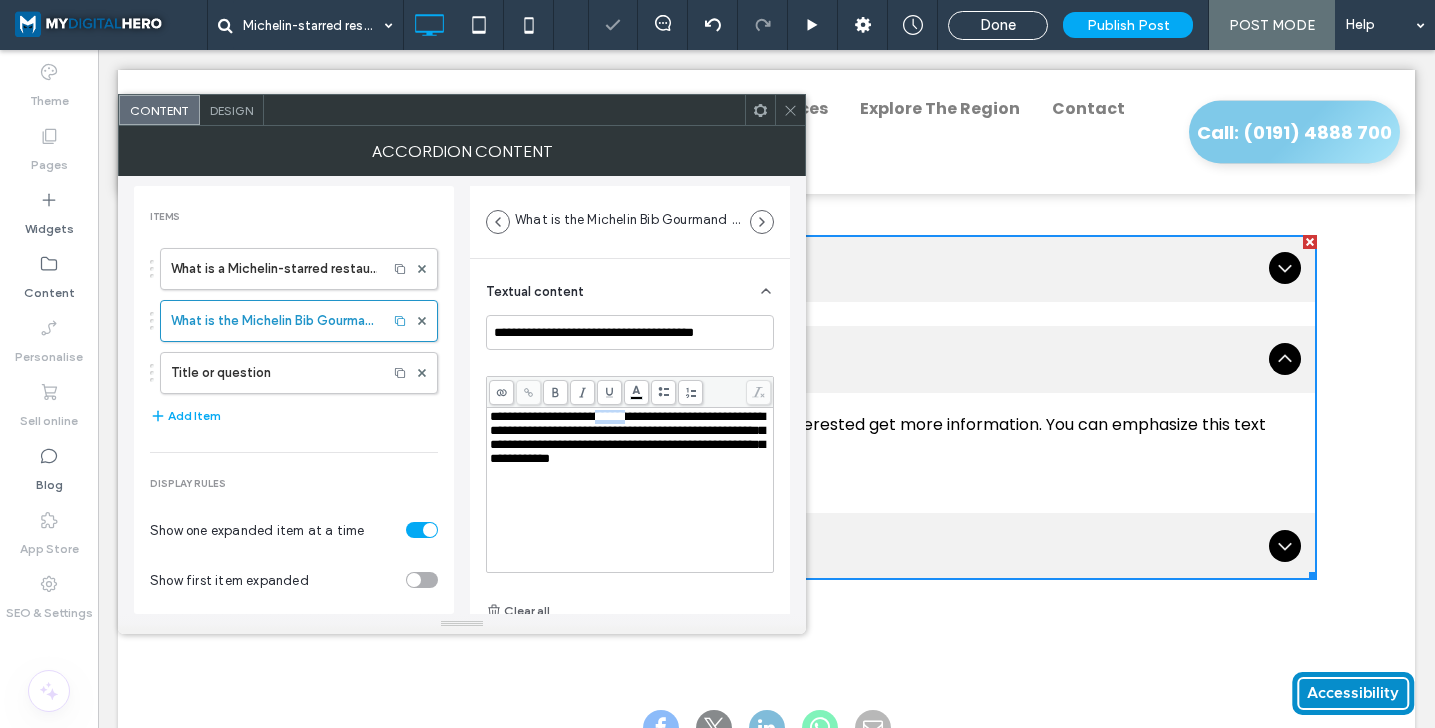 click on "**********" at bounding box center [627, 437] 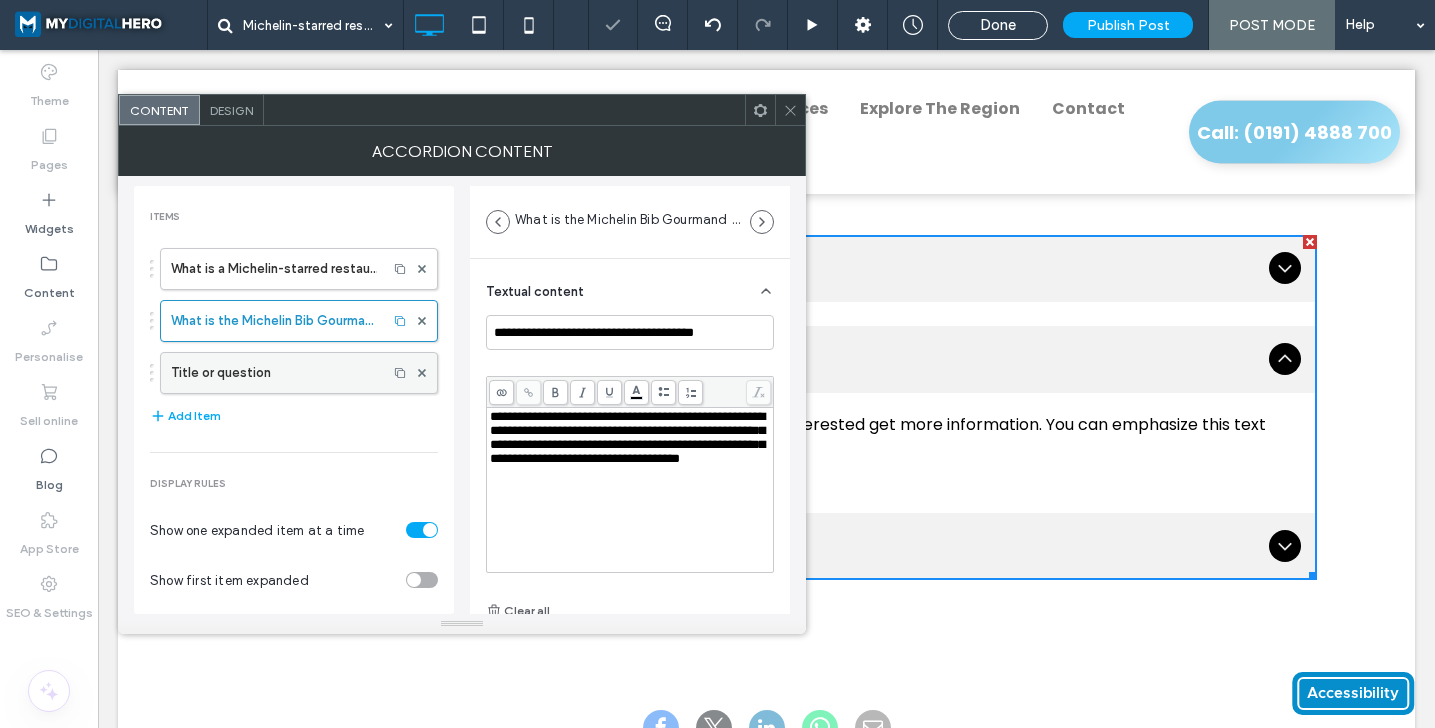 click on "Title or question" at bounding box center (274, 373) 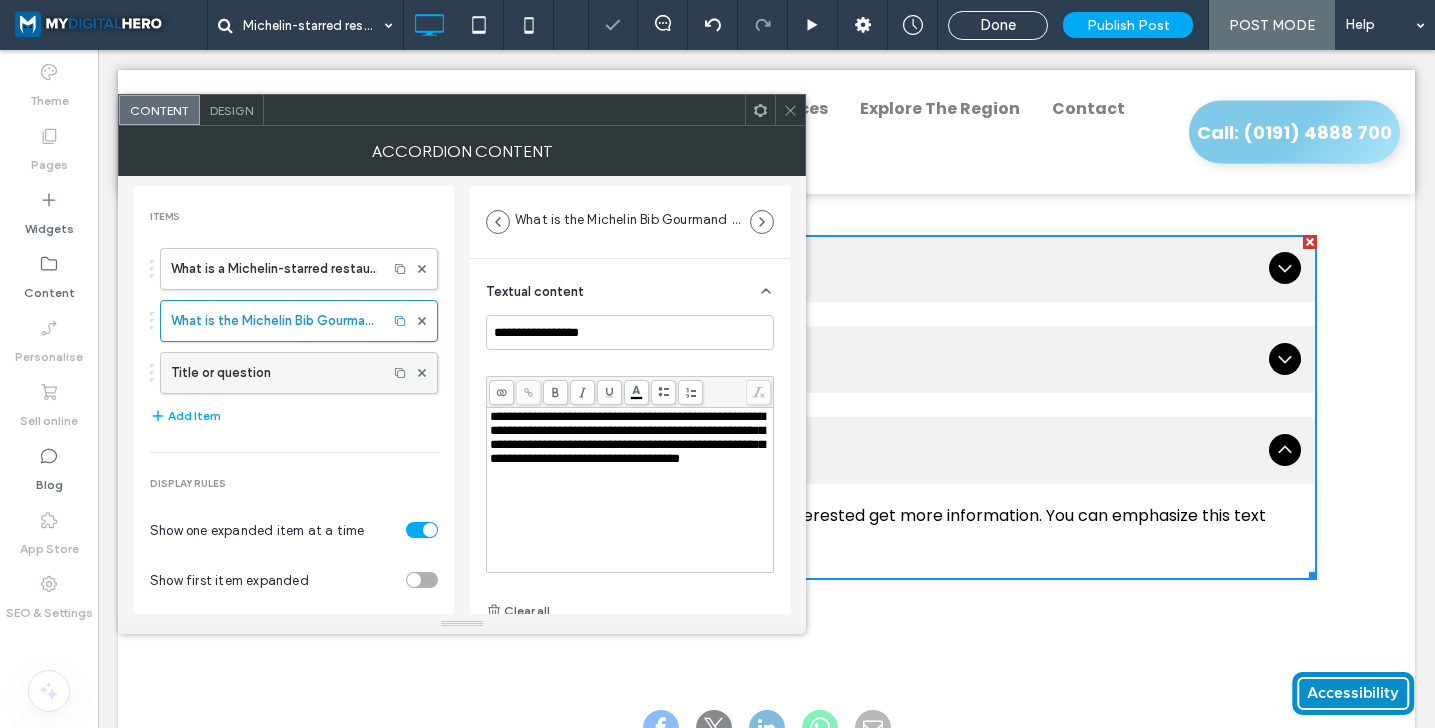click on "Title or question" at bounding box center (274, 373) 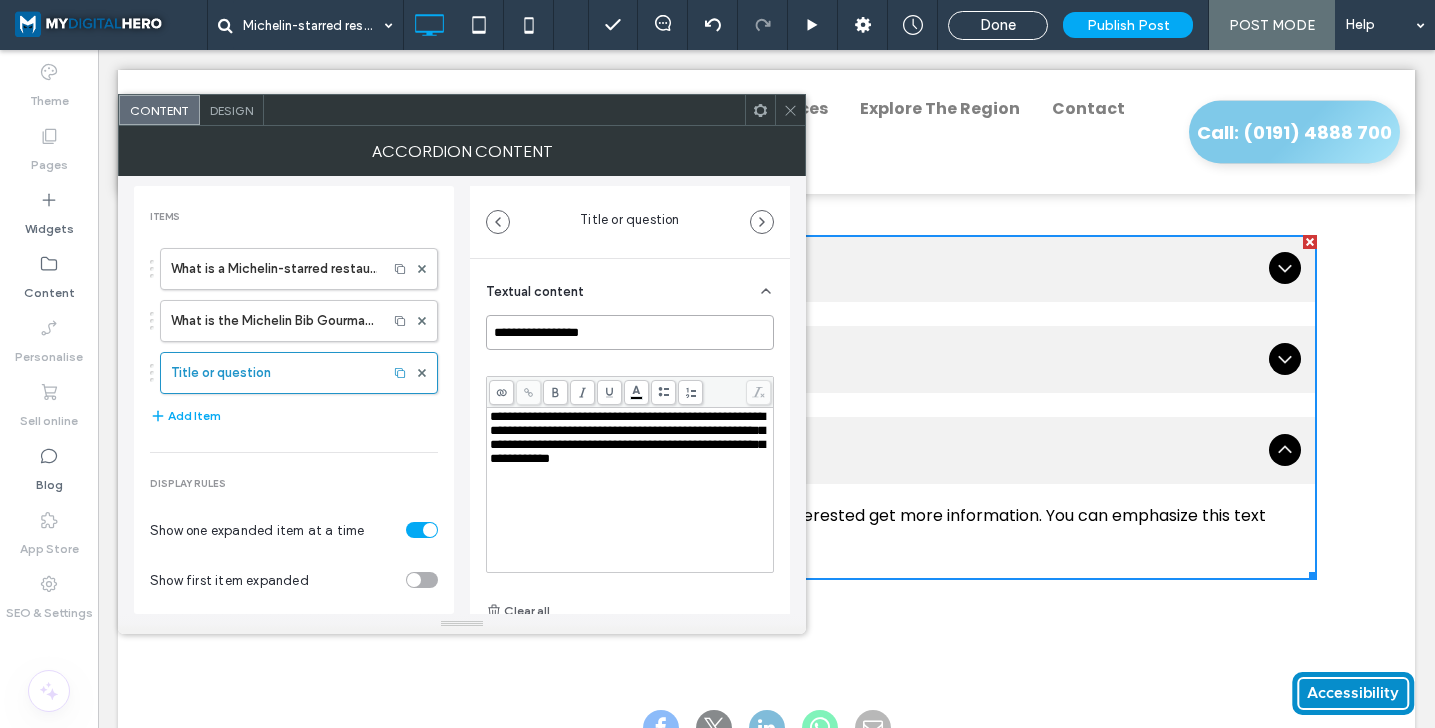 click on "**********" at bounding box center [630, 332] 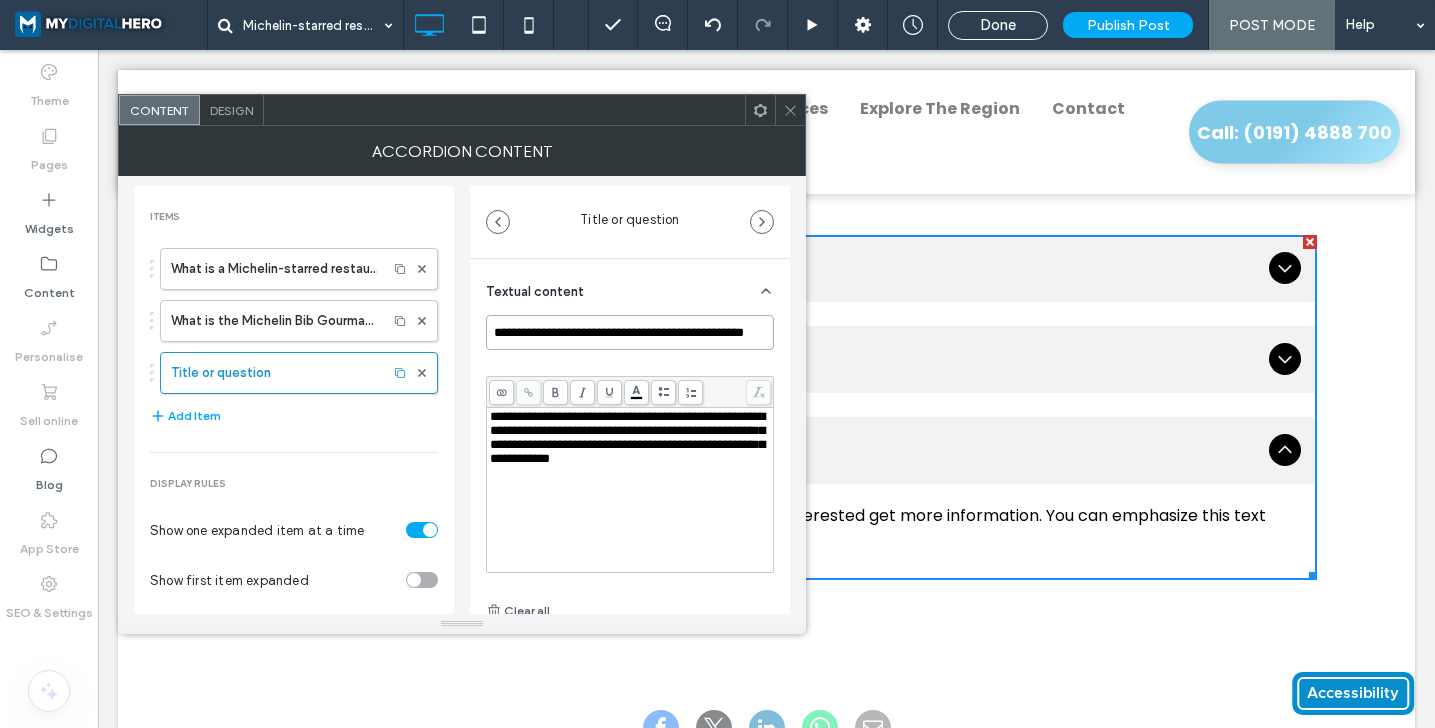 scroll, scrollTop: 0, scrollLeft: 43, axis: horizontal 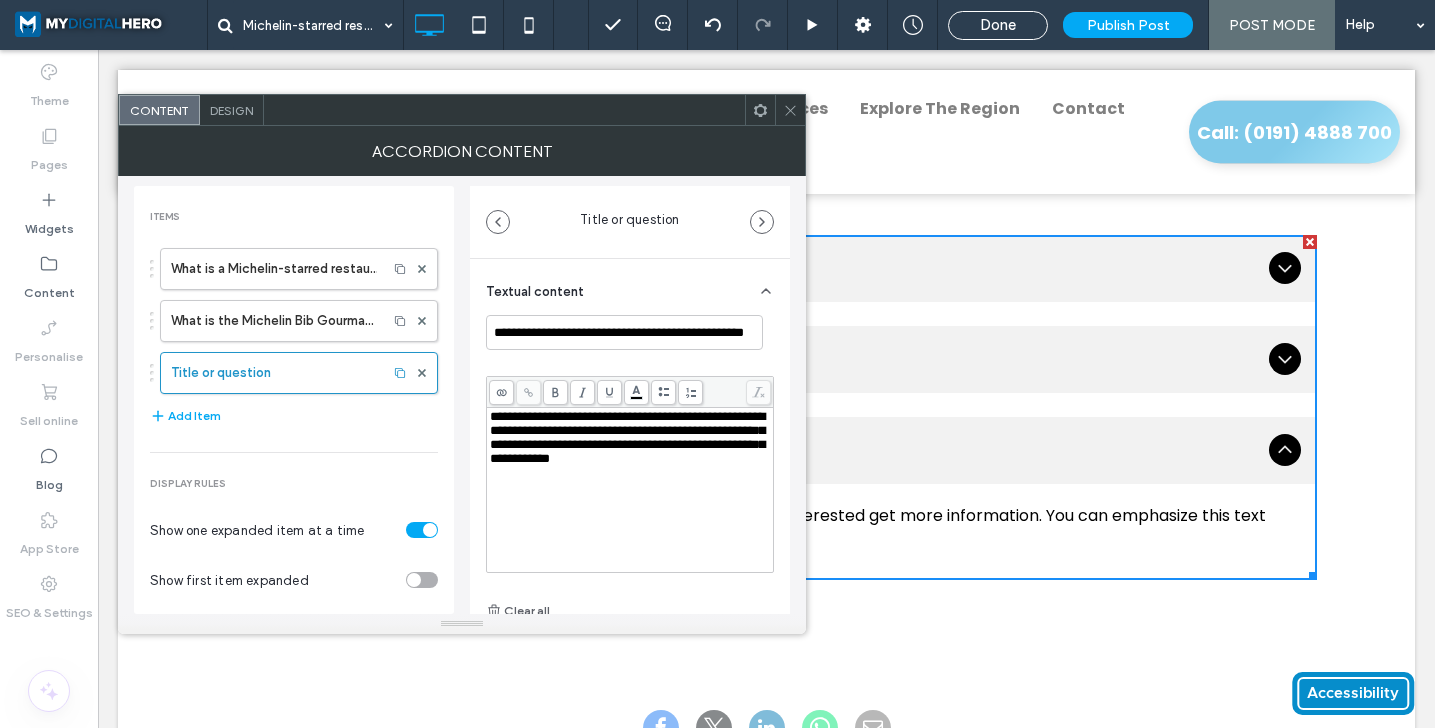 click on "**********" at bounding box center [627, 437] 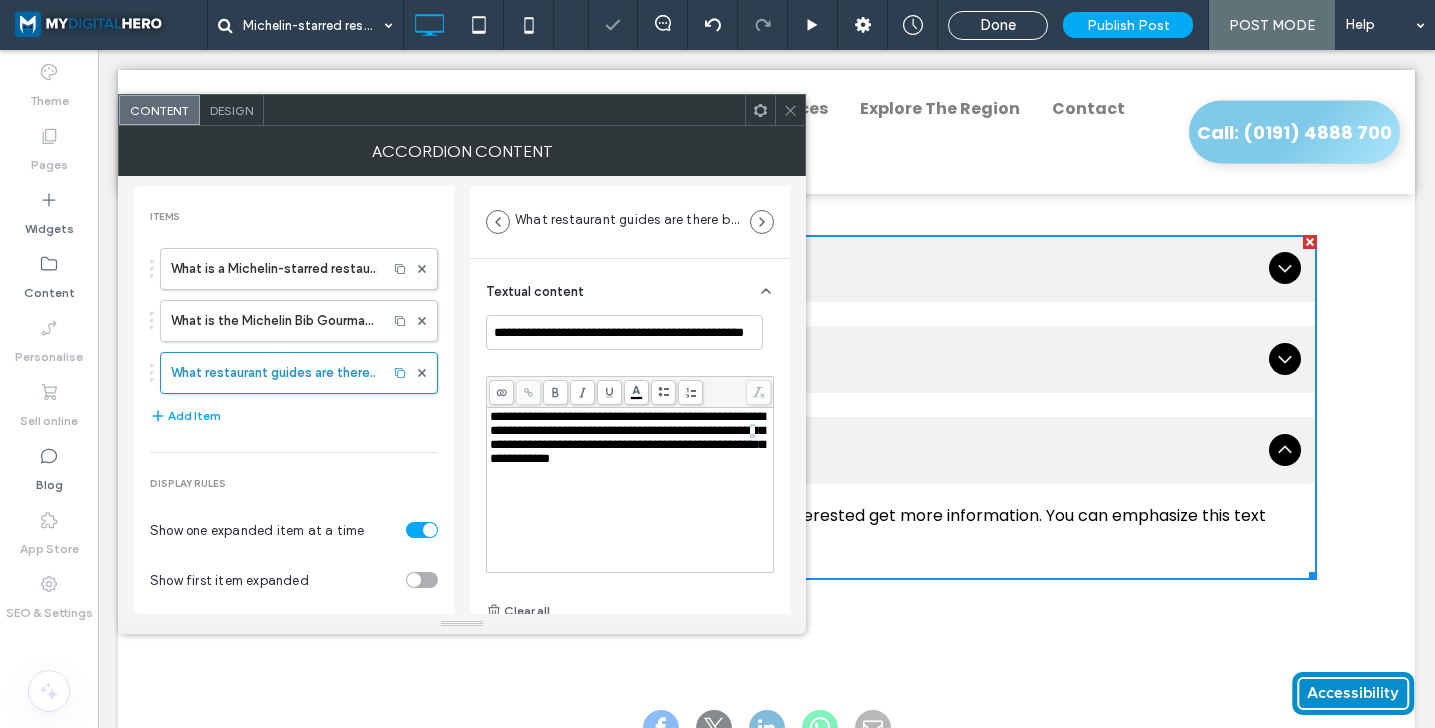 click on "**********" at bounding box center (627, 437) 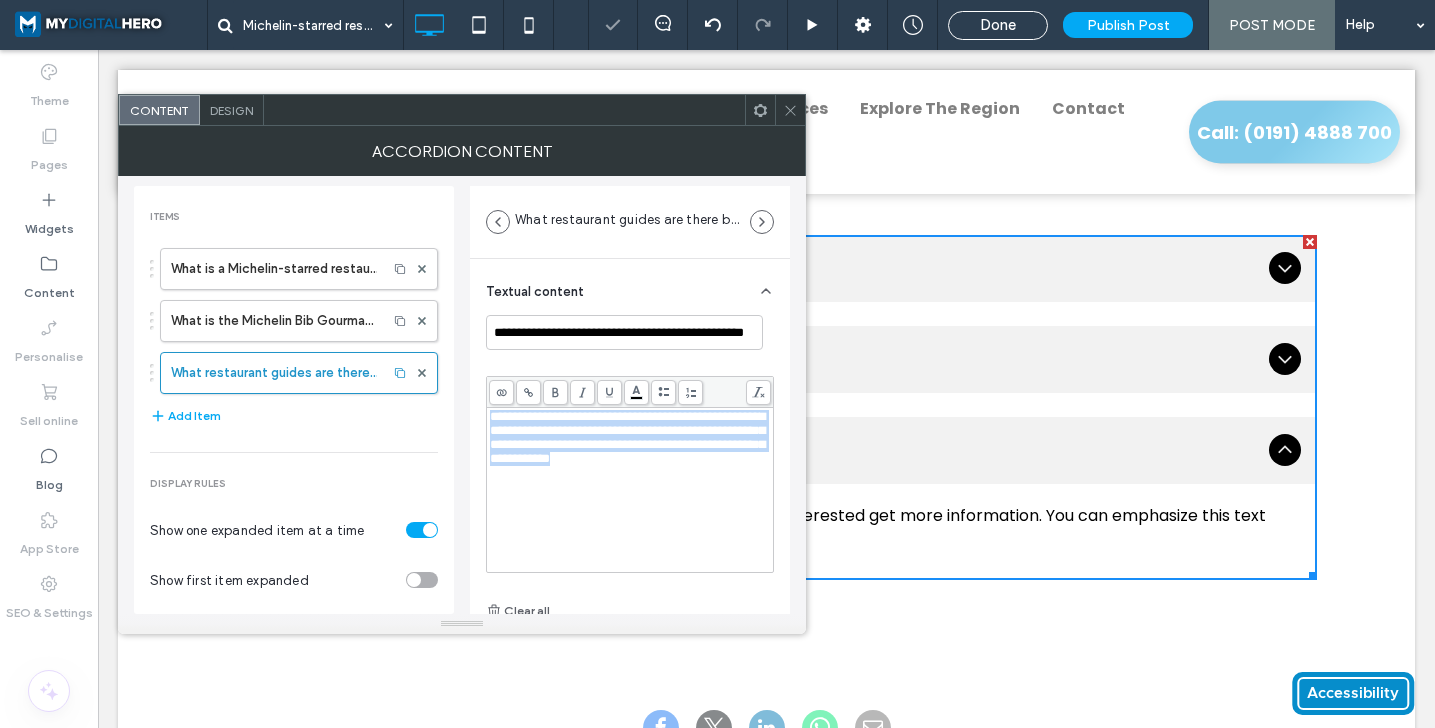 click on "**********" at bounding box center (627, 437) 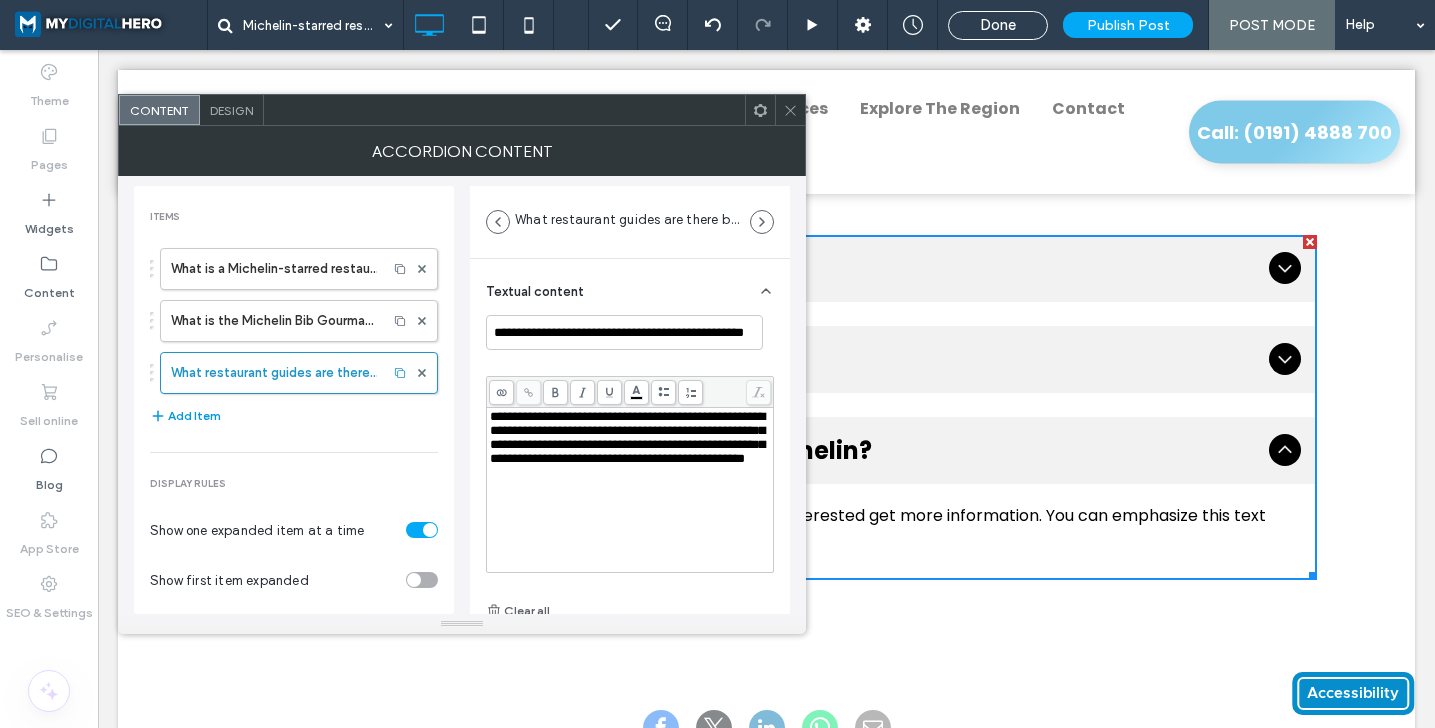 click on "Add Item" at bounding box center [185, 416] 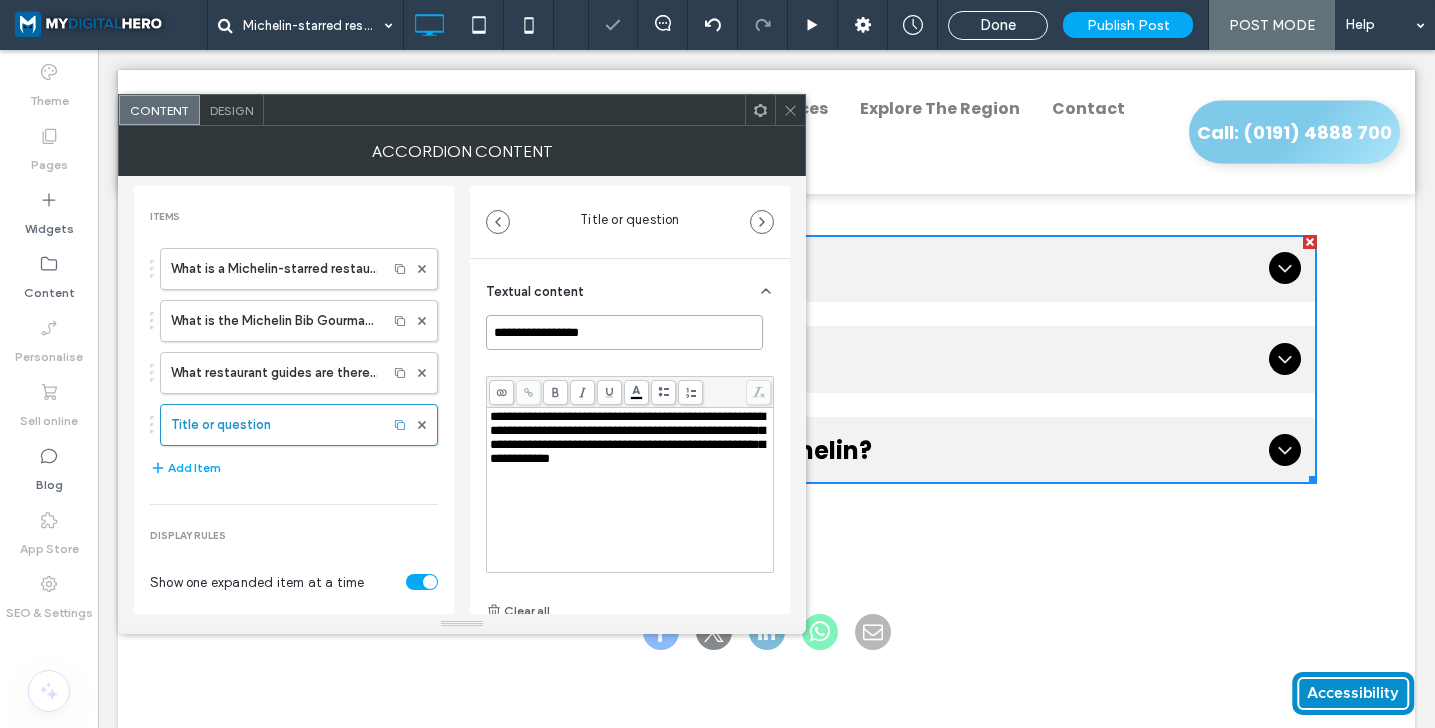 click on "**********" at bounding box center (624, 332) 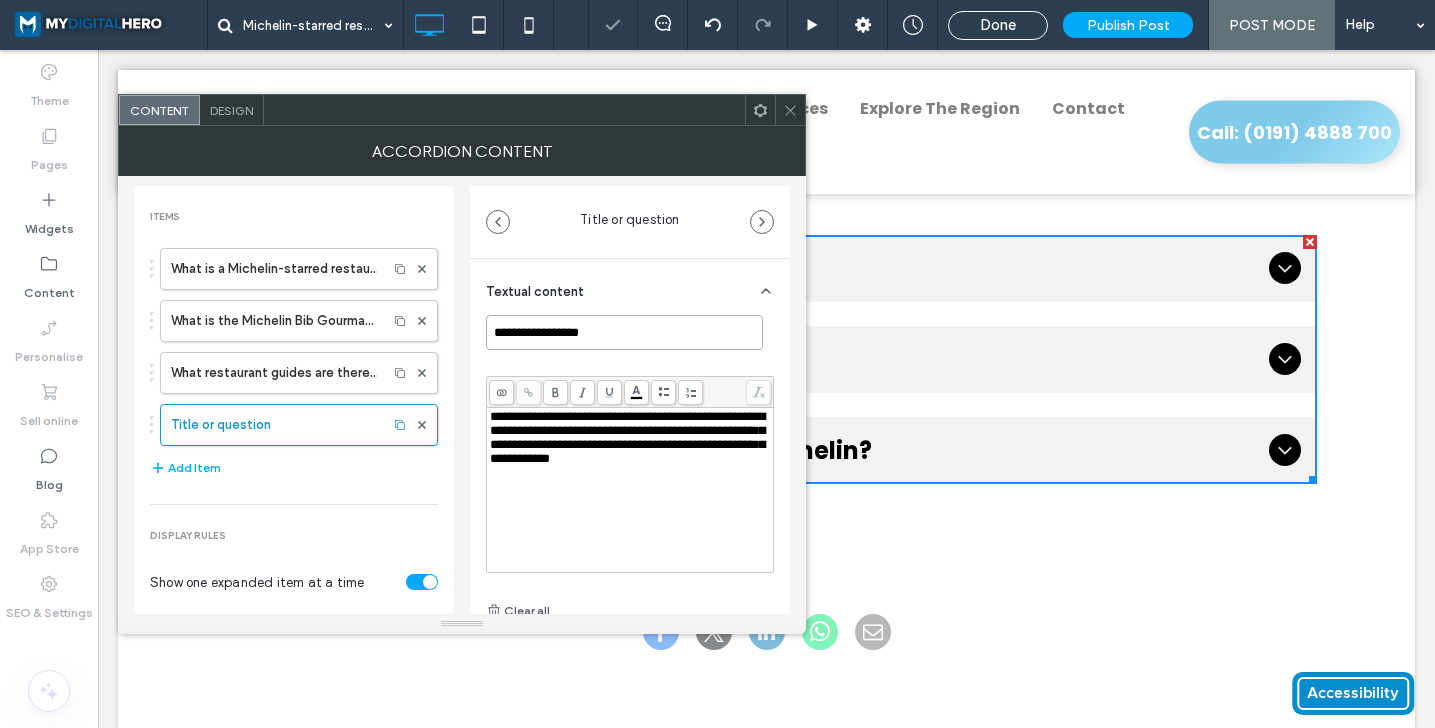 click on "**********" at bounding box center [624, 332] 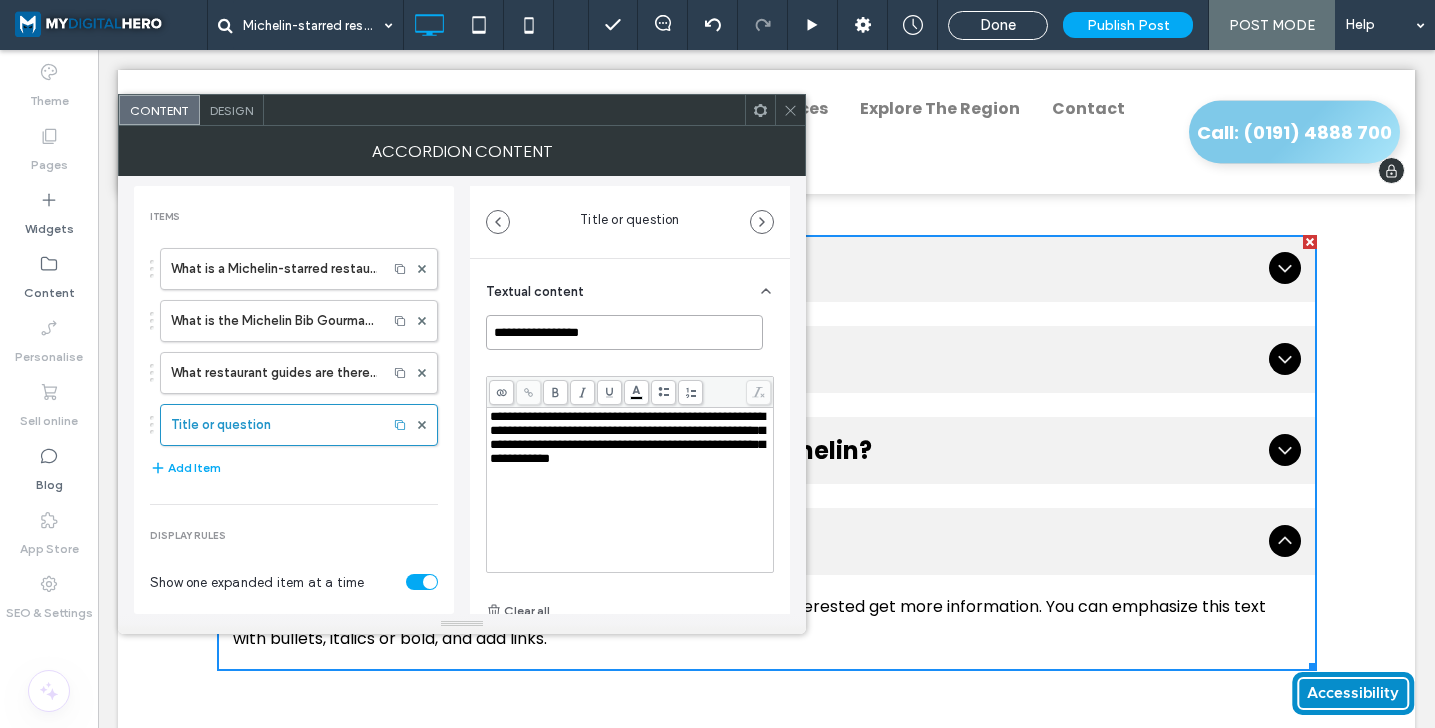 paste on "******" 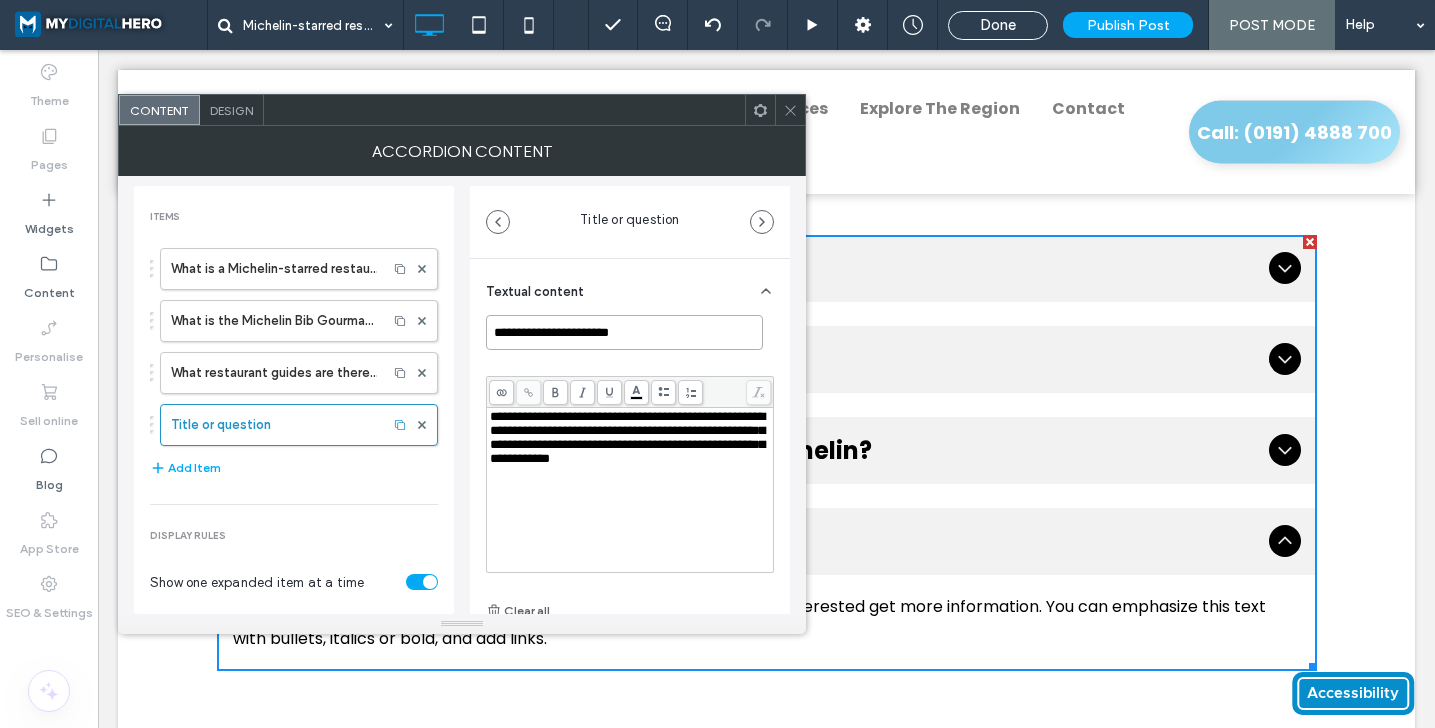 type on "**********" 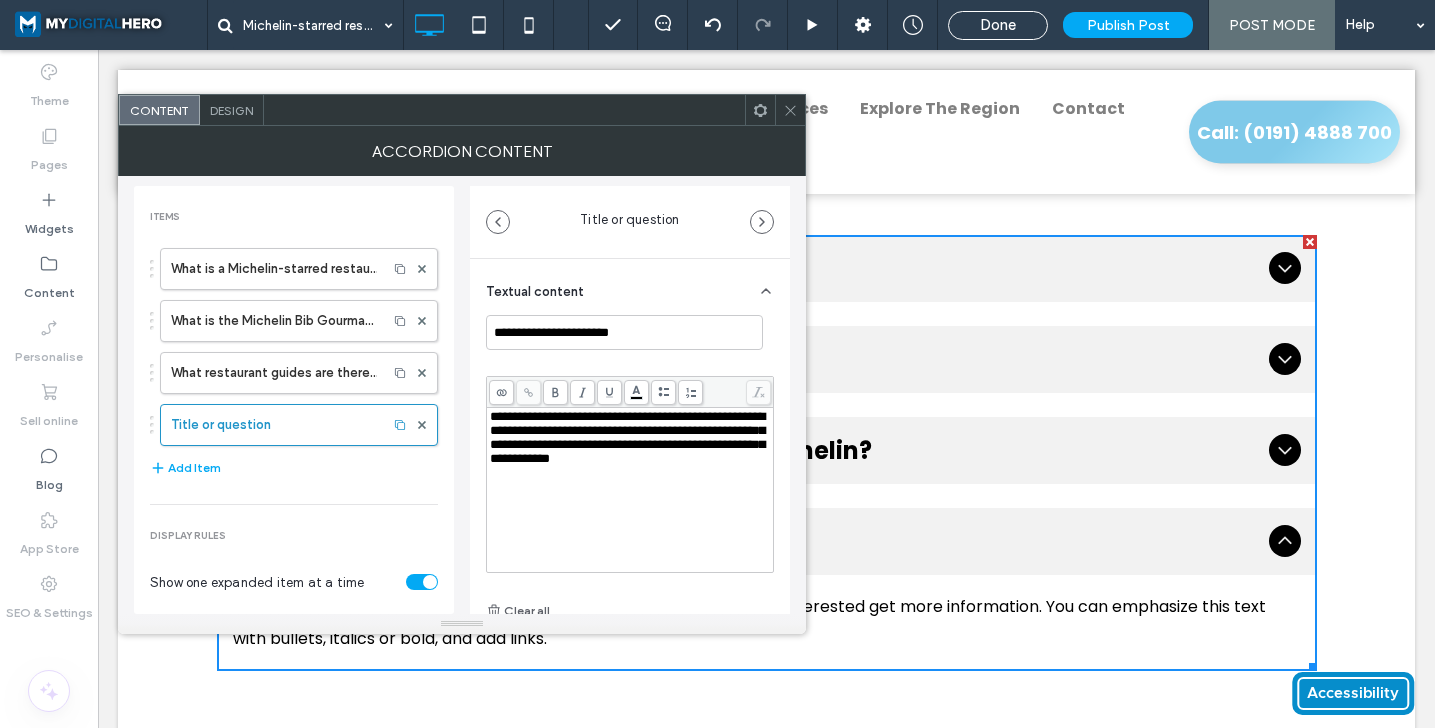 click on "**********" at bounding box center (627, 437) 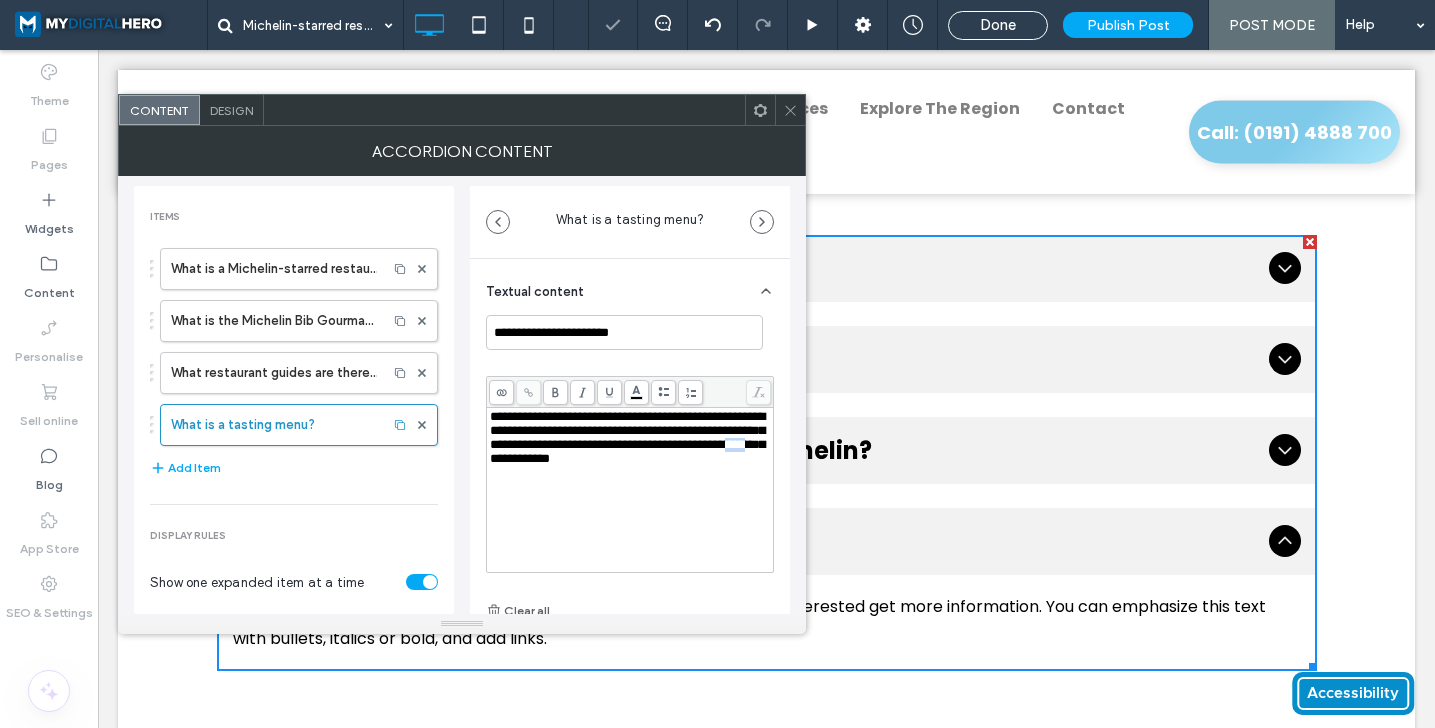 click on "**********" at bounding box center [627, 437] 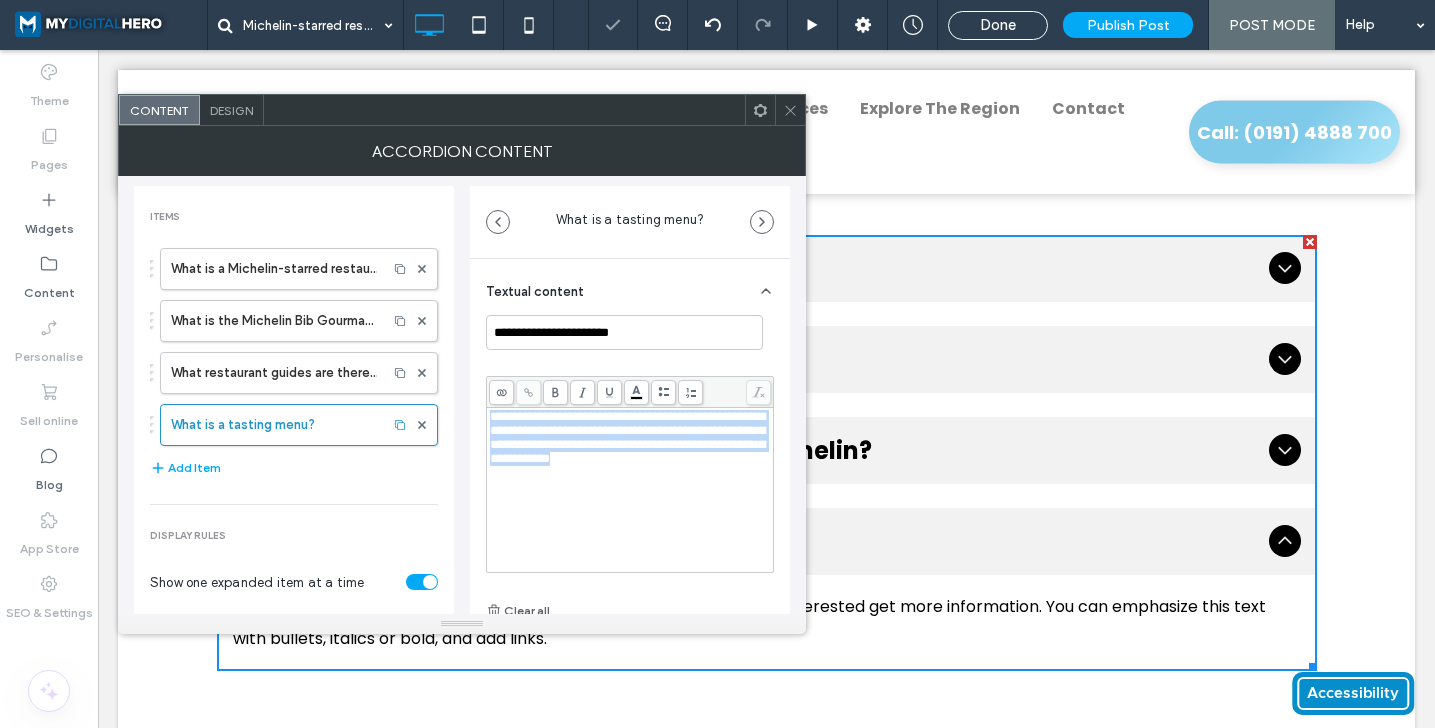 click on "**********" at bounding box center [627, 437] 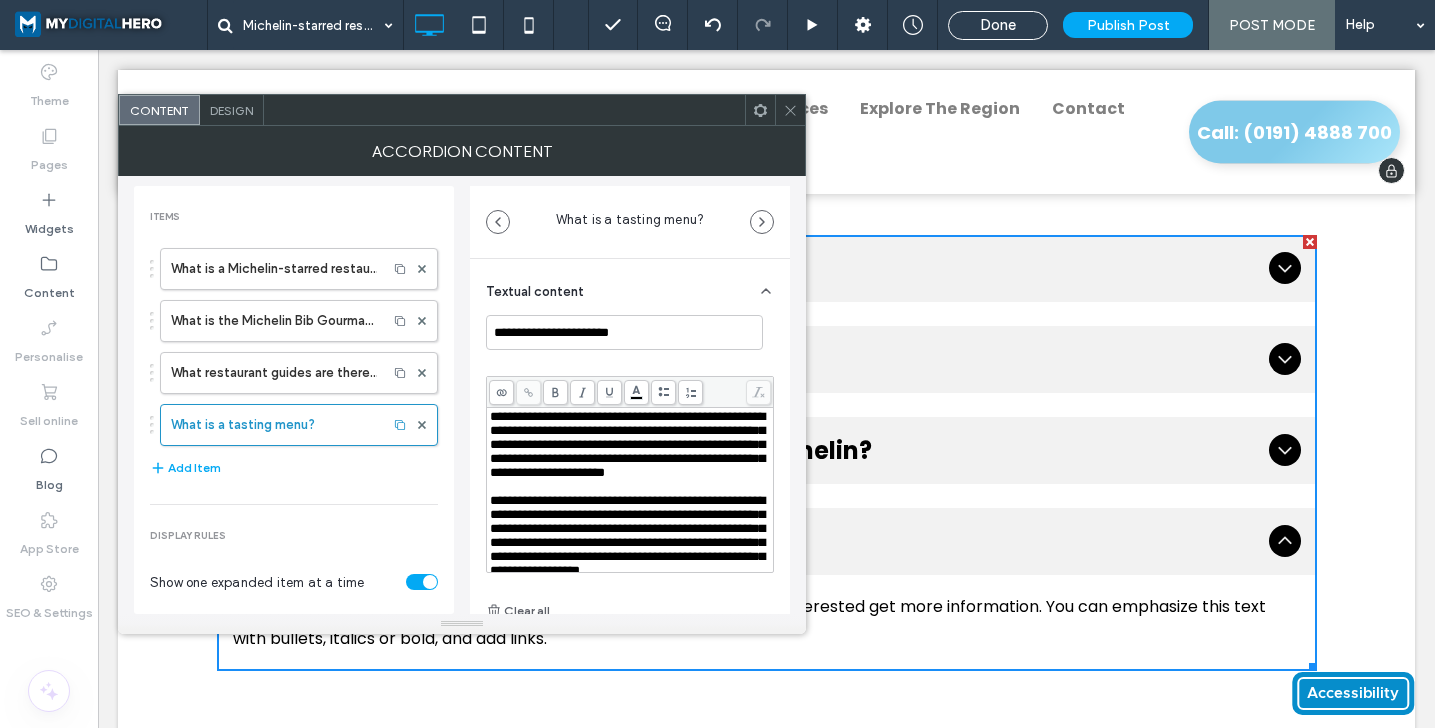 scroll, scrollTop: 62, scrollLeft: 0, axis: vertical 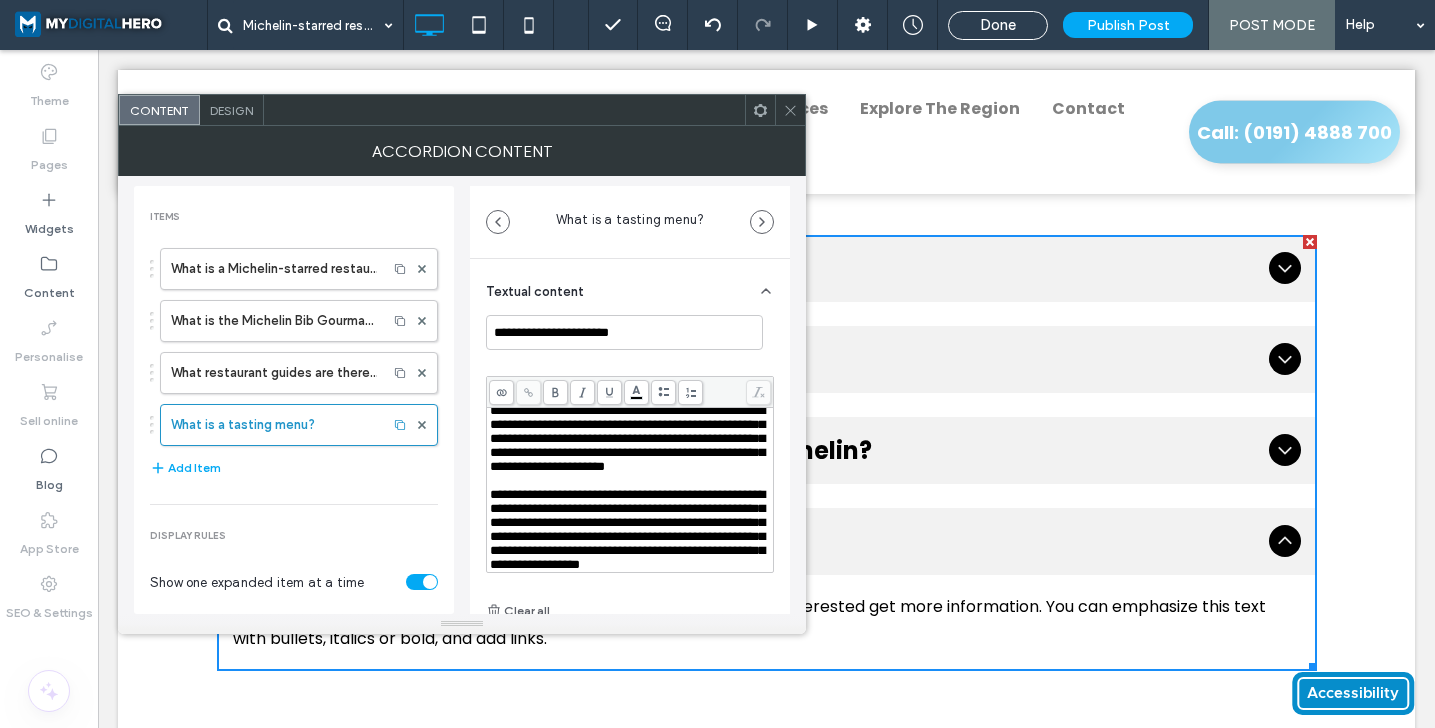 click at bounding box center (790, 110) 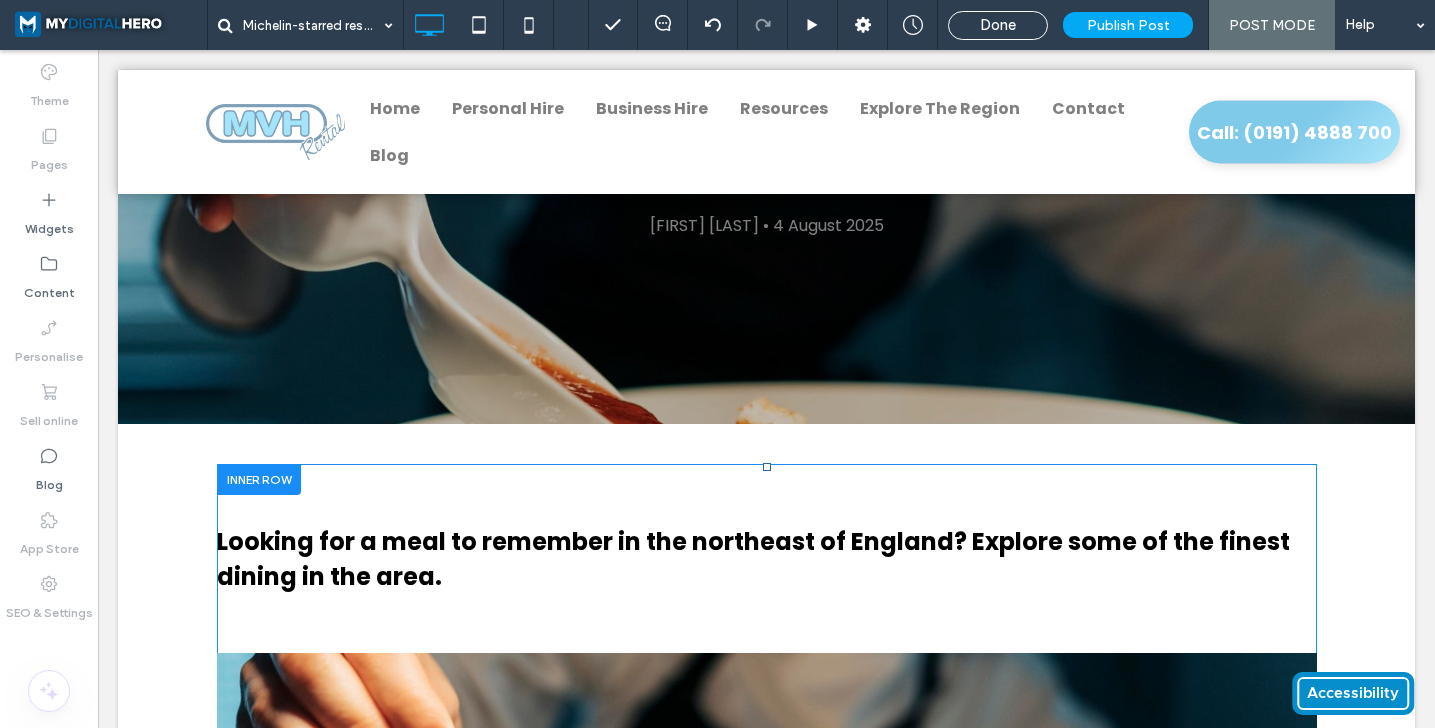 scroll, scrollTop: 292, scrollLeft: 0, axis: vertical 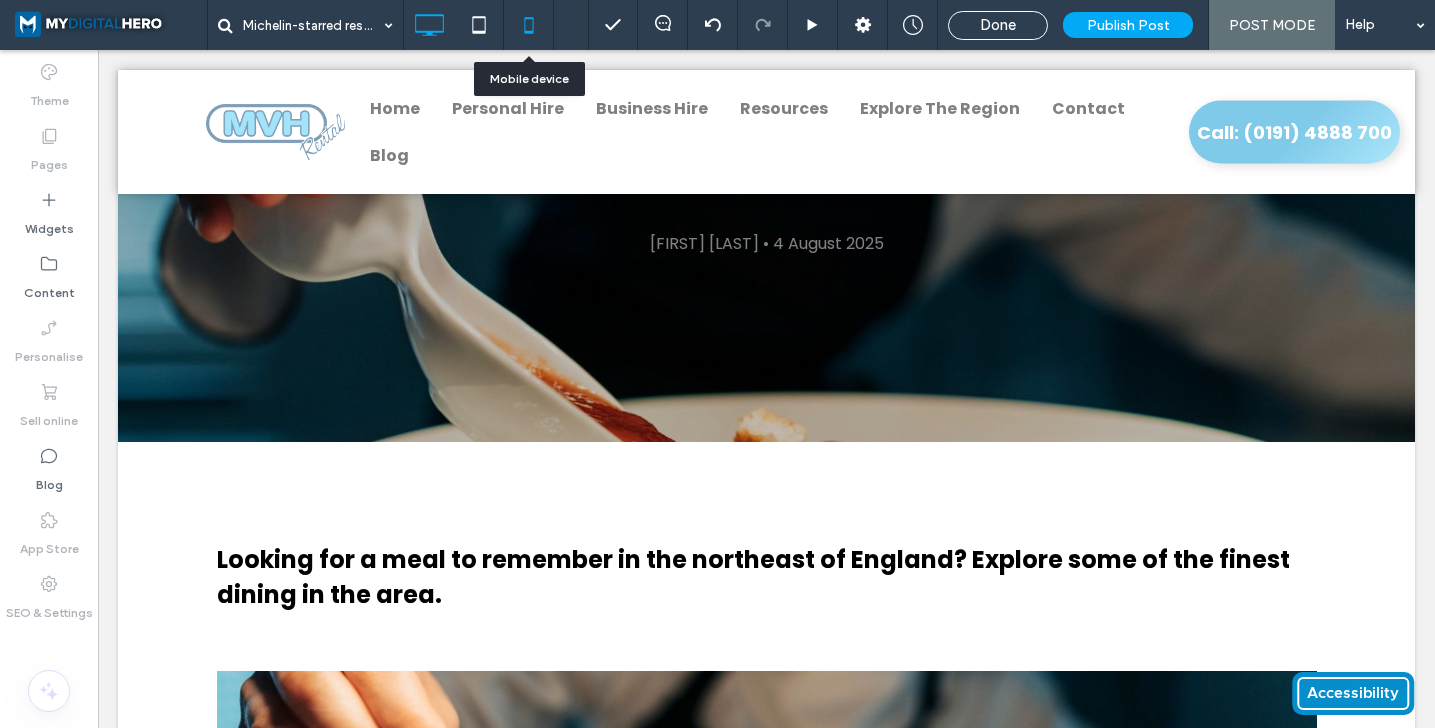 click 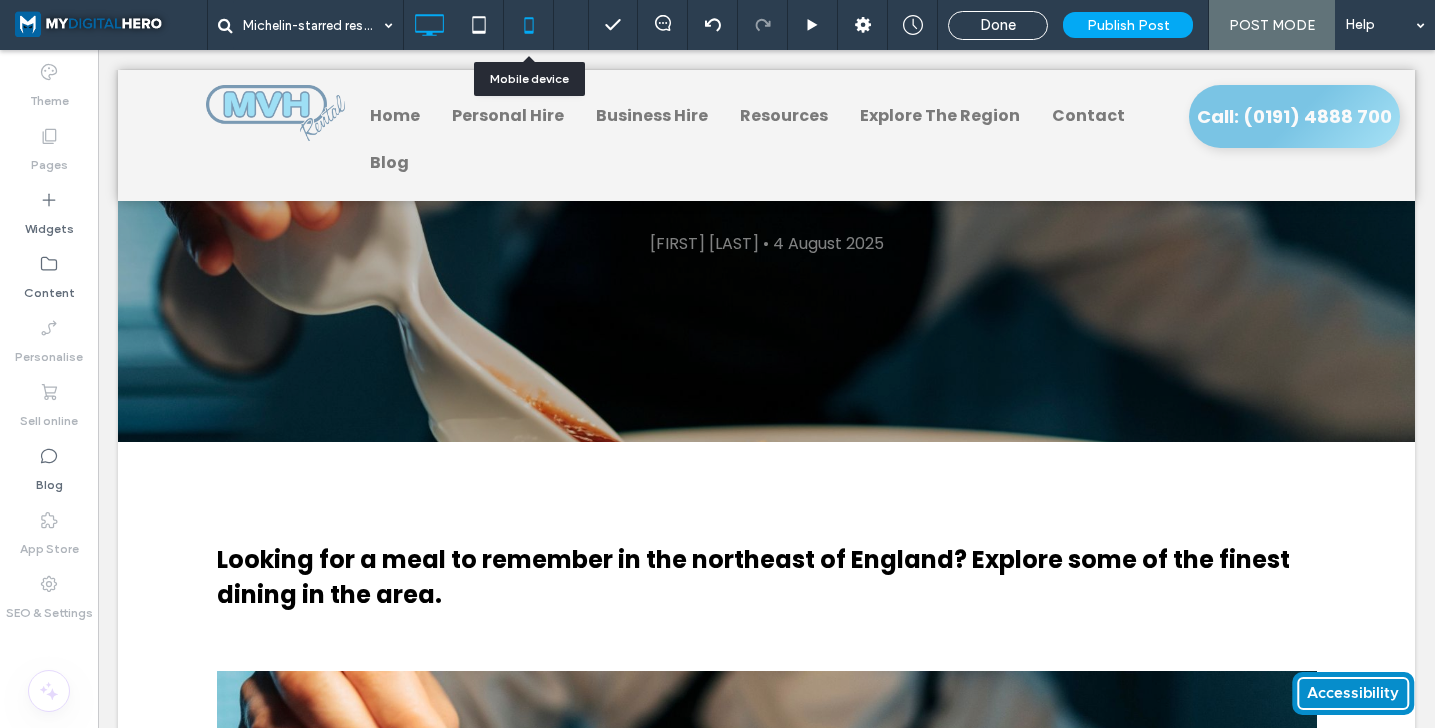 scroll, scrollTop: 0, scrollLeft: 0, axis: both 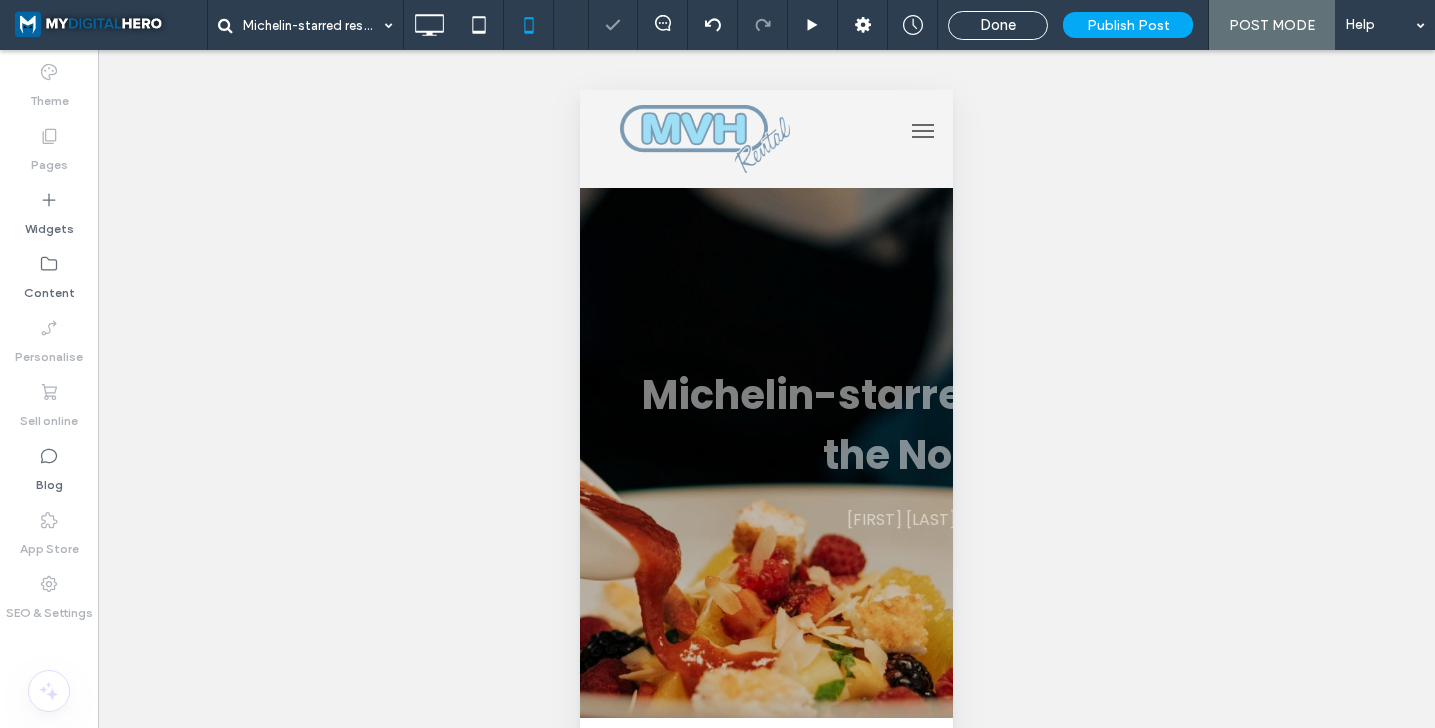 type on "*******" 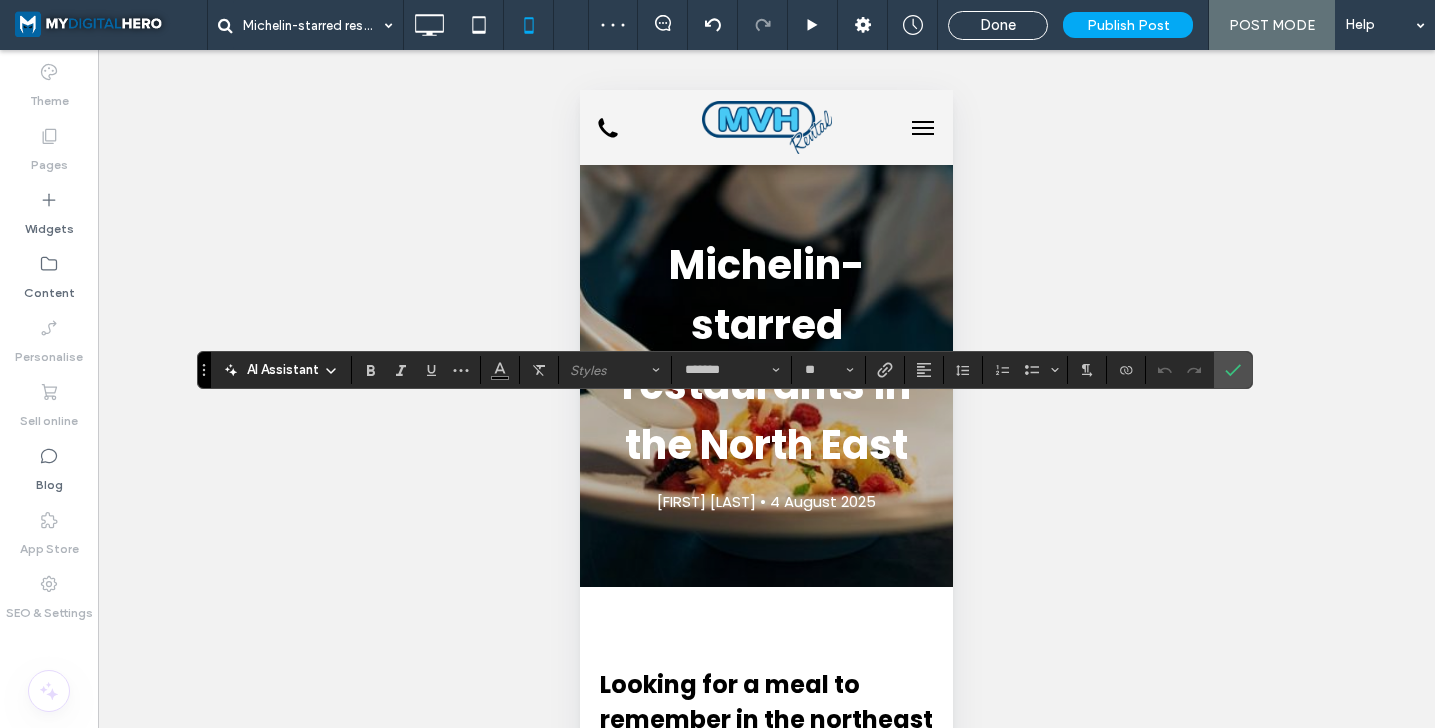 scroll, scrollTop: 711, scrollLeft: 0, axis: vertical 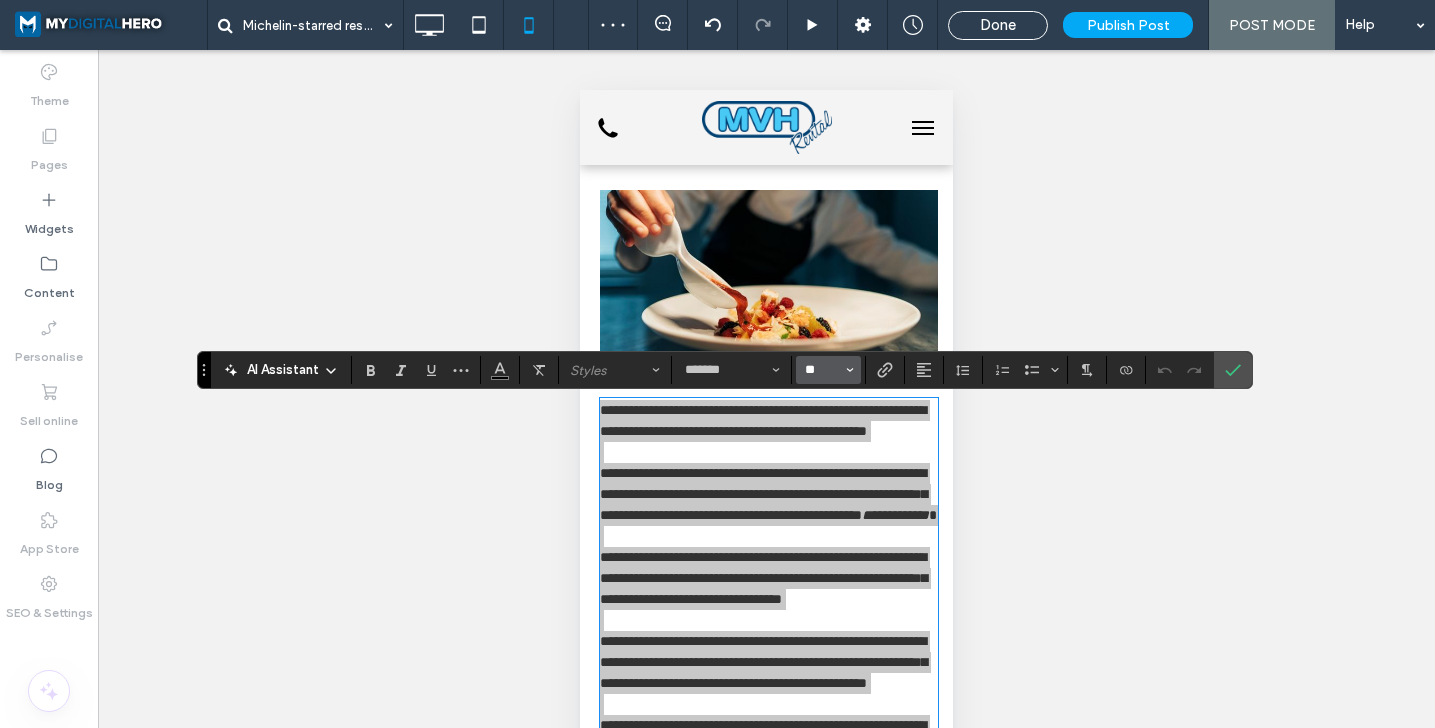 click on "**" at bounding box center (822, 370) 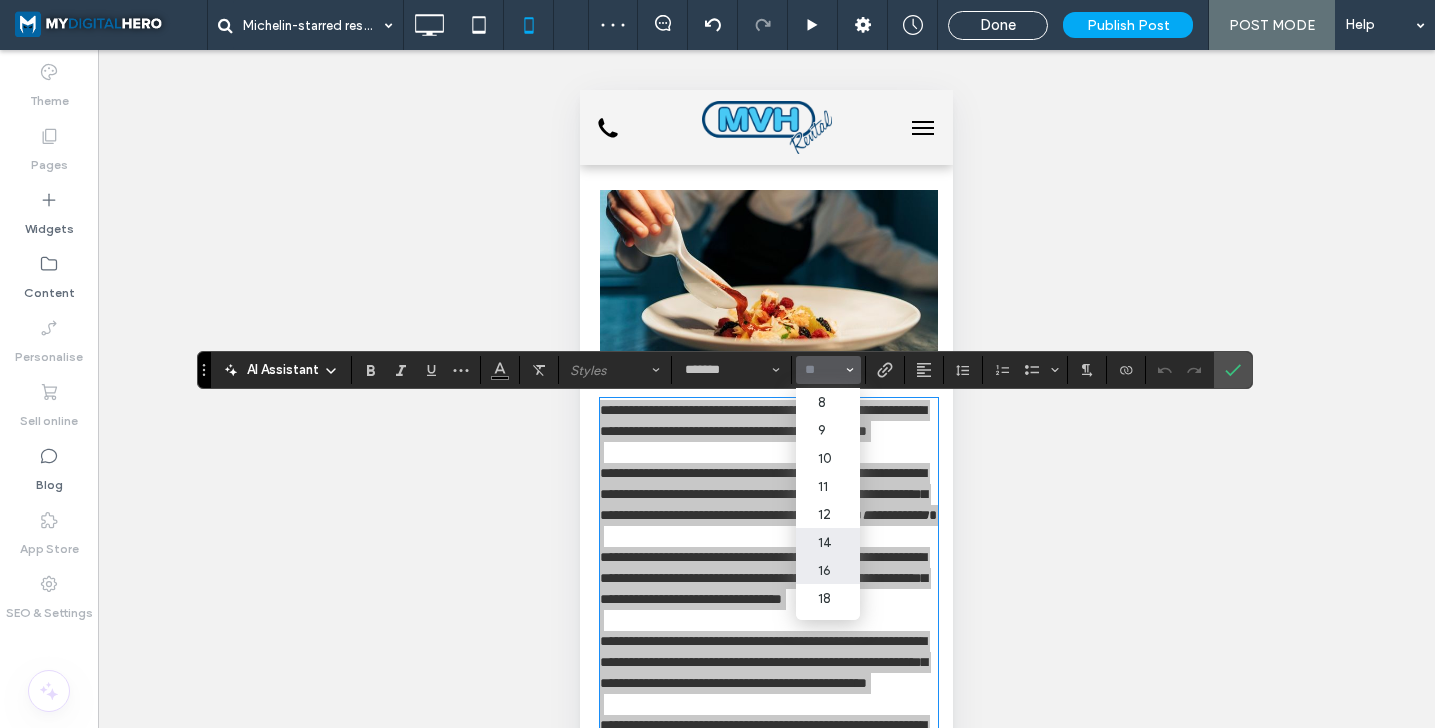 drag, startPoint x: 838, startPoint y: 581, endPoint x: 251, endPoint y: 491, distance: 593.85944 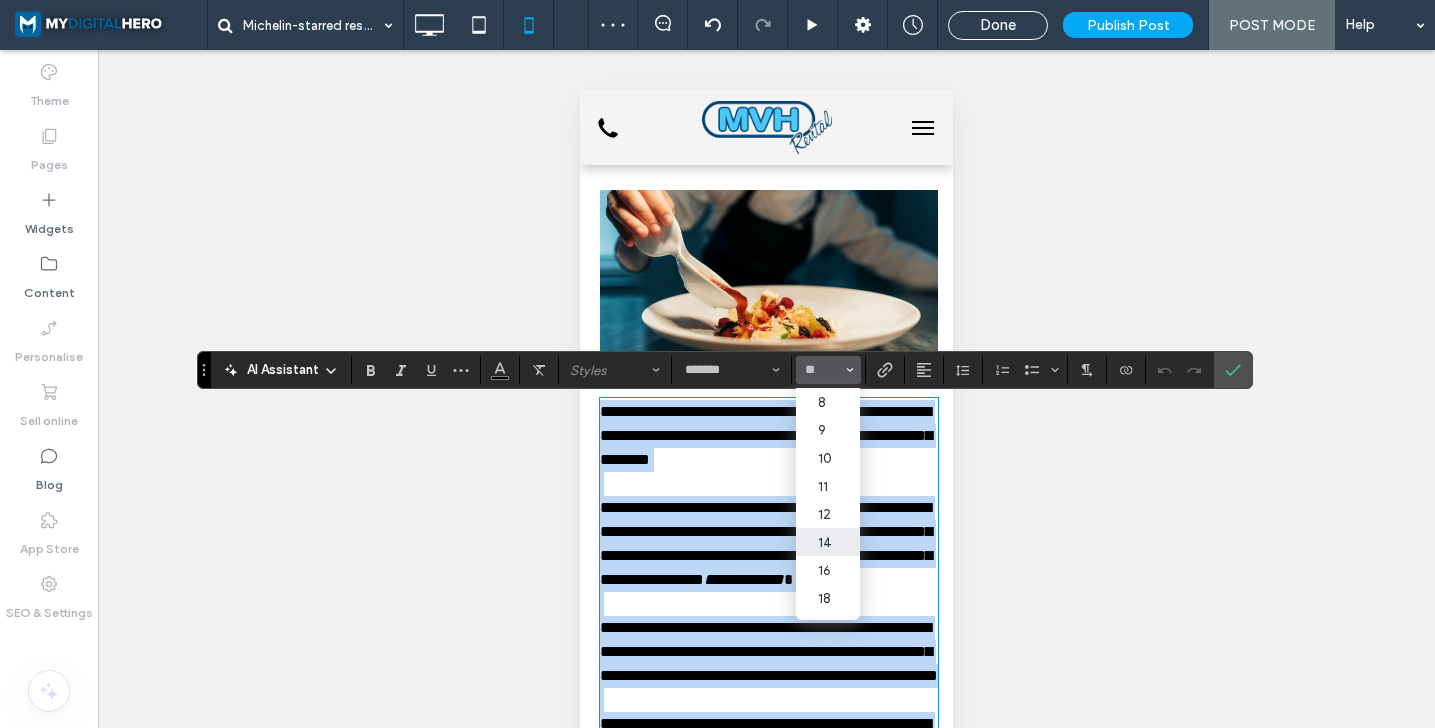 type on "**" 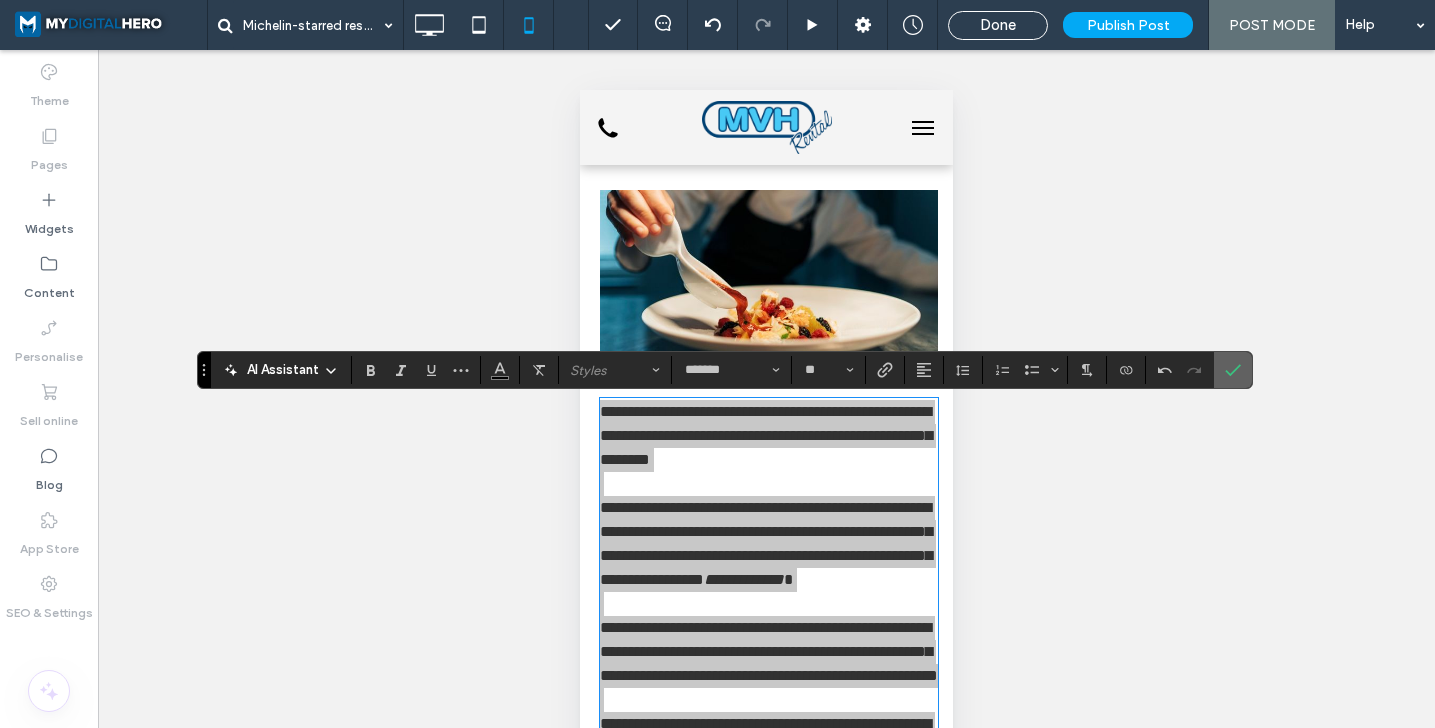 click 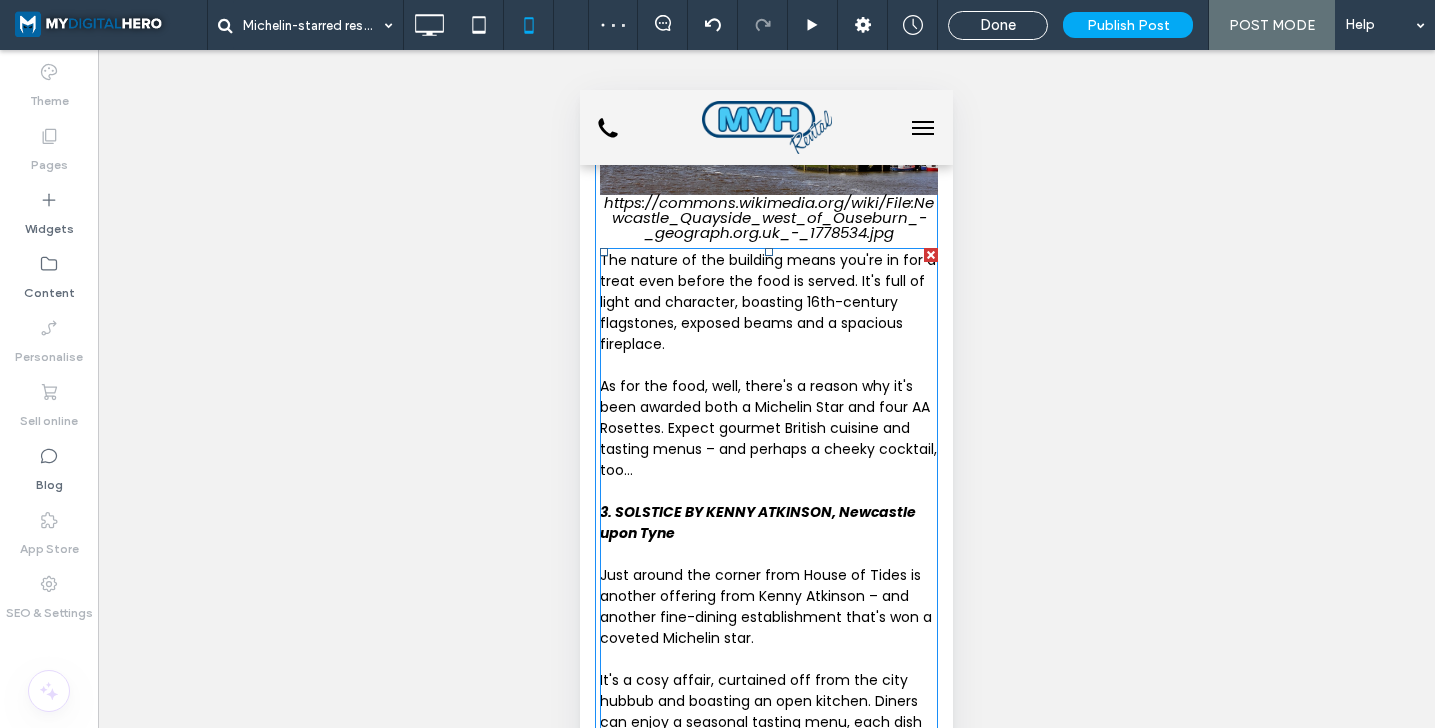scroll, scrollTop: 2895, scrollLeft: 0, axis: vertical 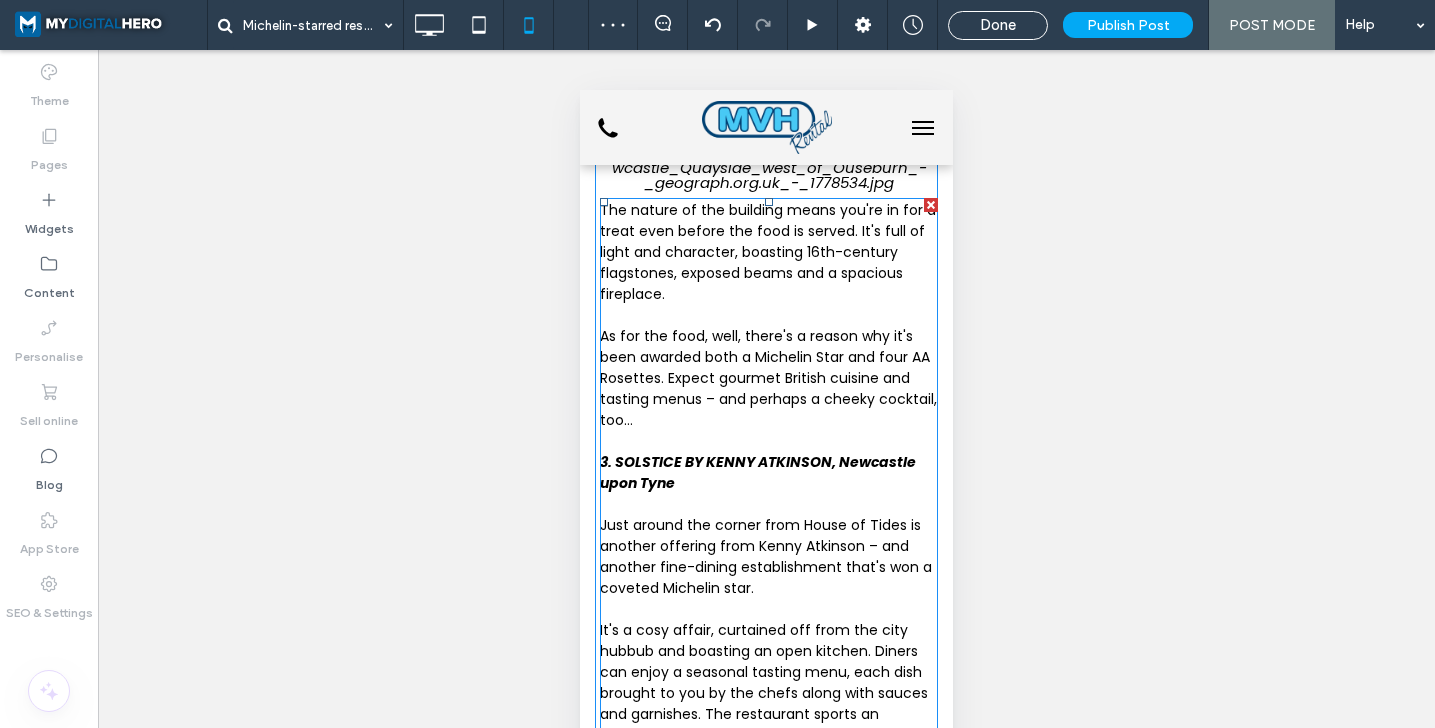click on "Just around the corner from House of Tides is another offering from Kenny Atkinson – and another fine-dining establishment that's won a coveted Michelin star." at bounding box center (766, 556) 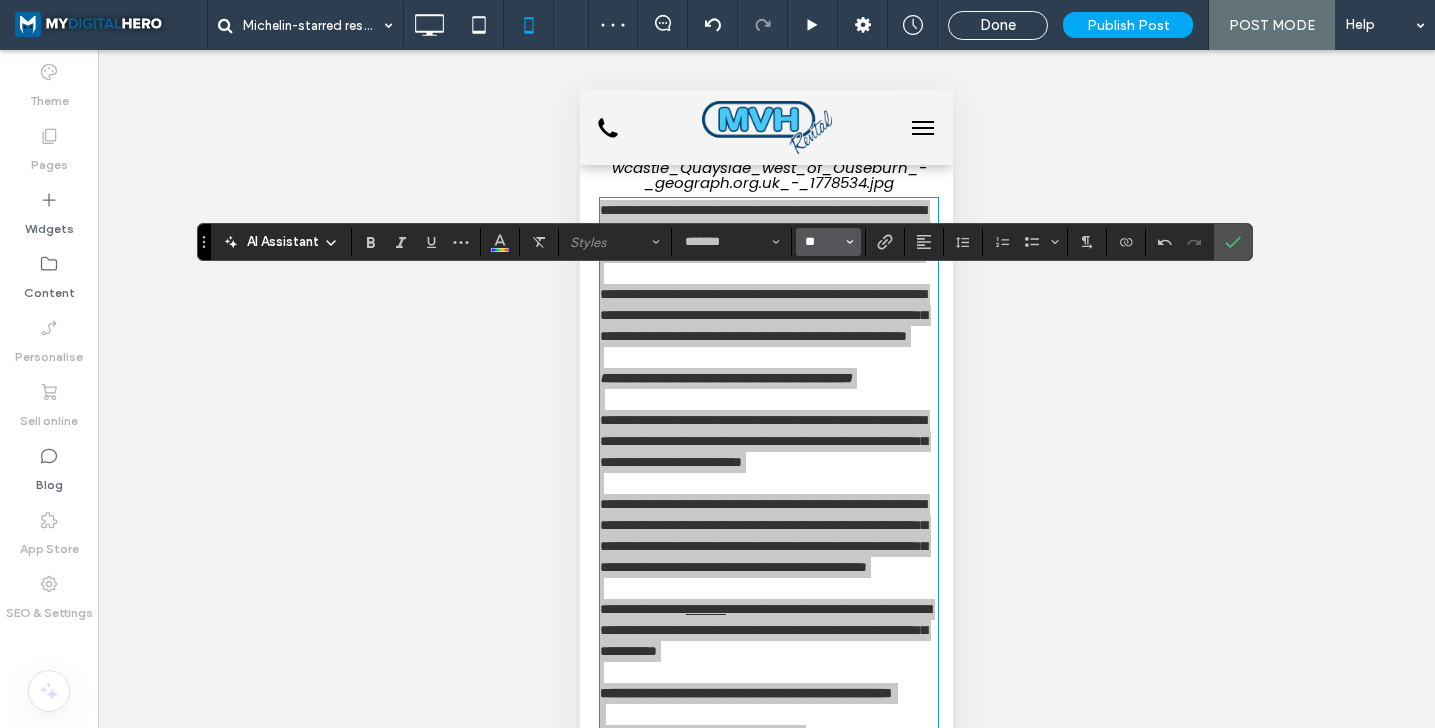 click on "**" at bounding box center (822, 242) 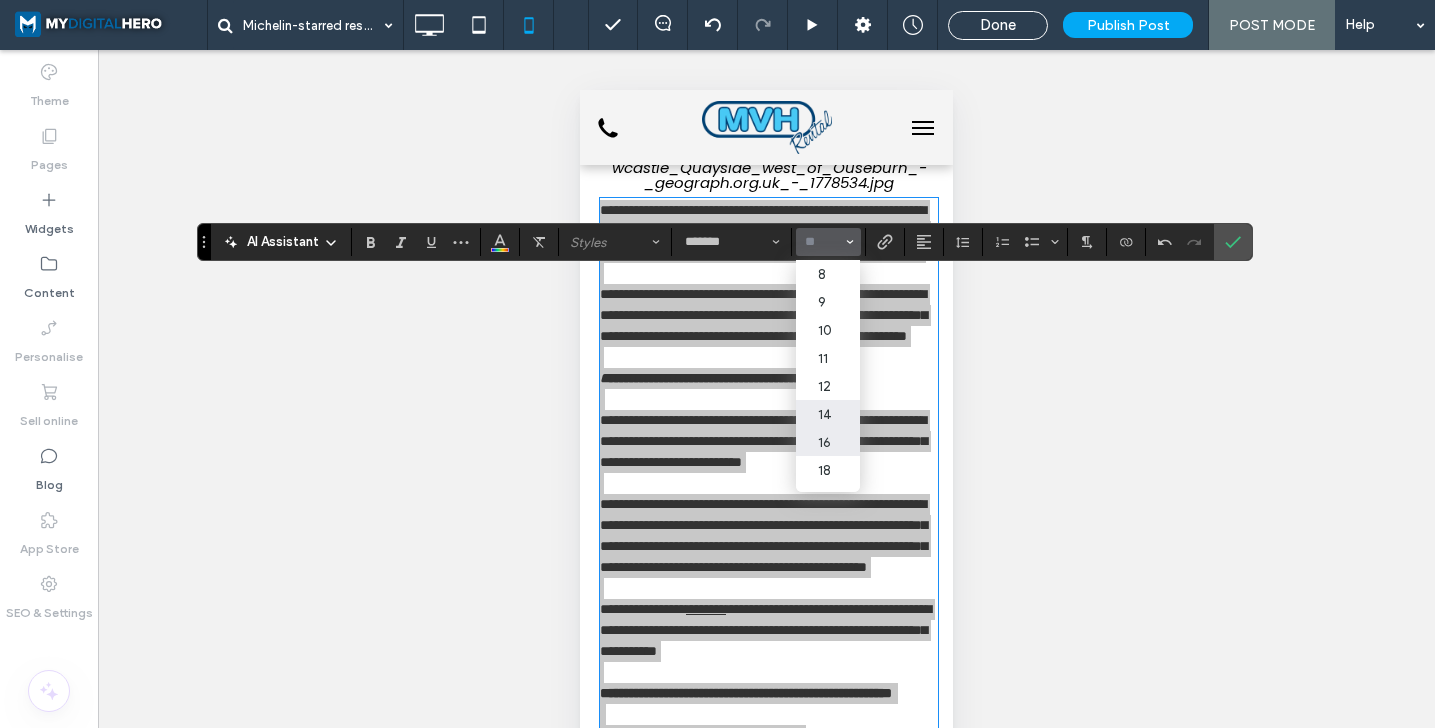 click on "16" at bounding box center (828, 442) 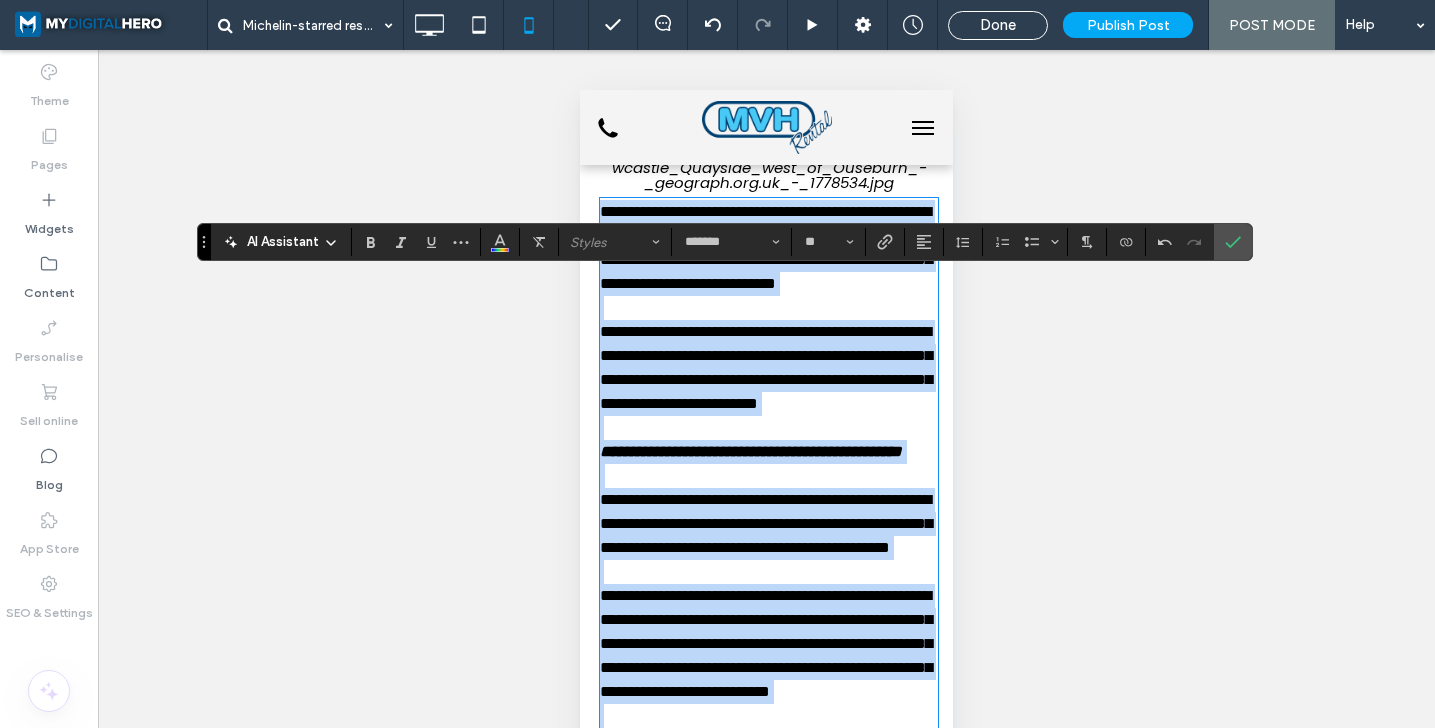 type on "**" 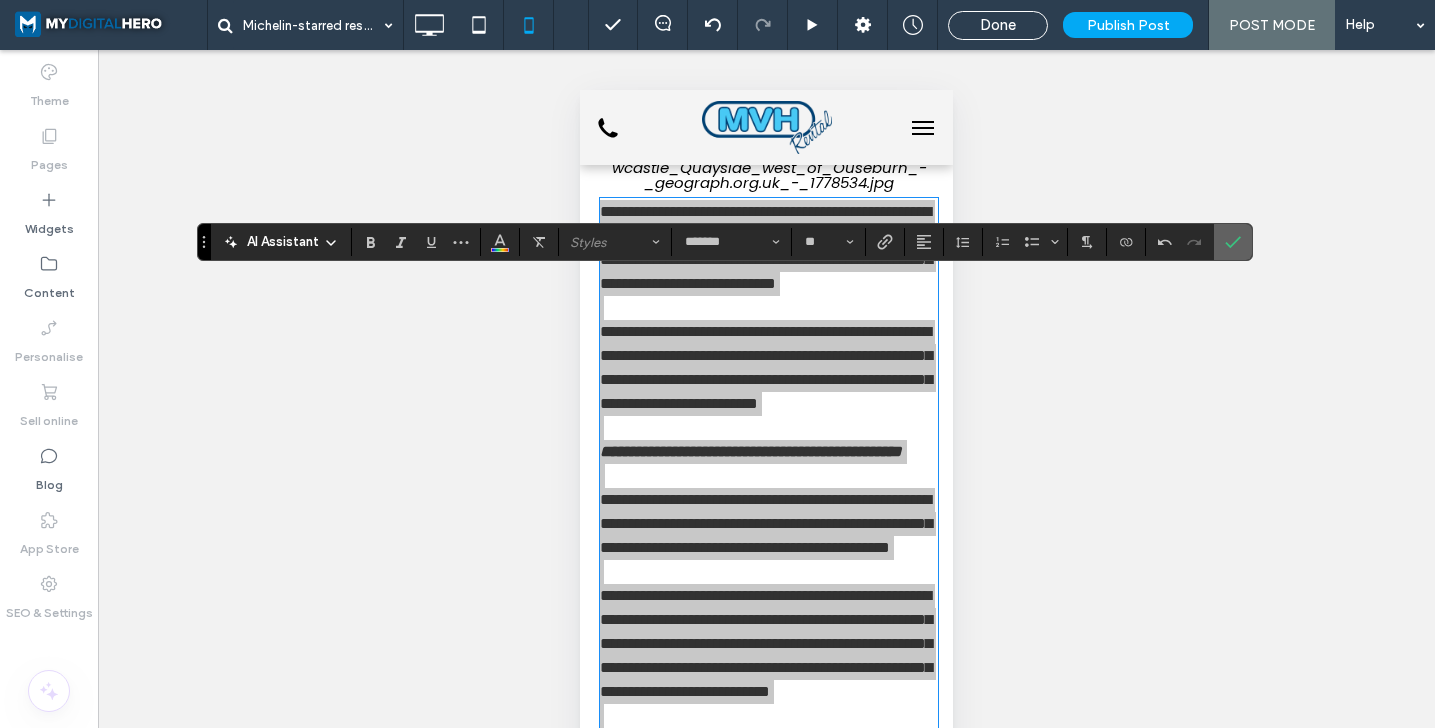 click 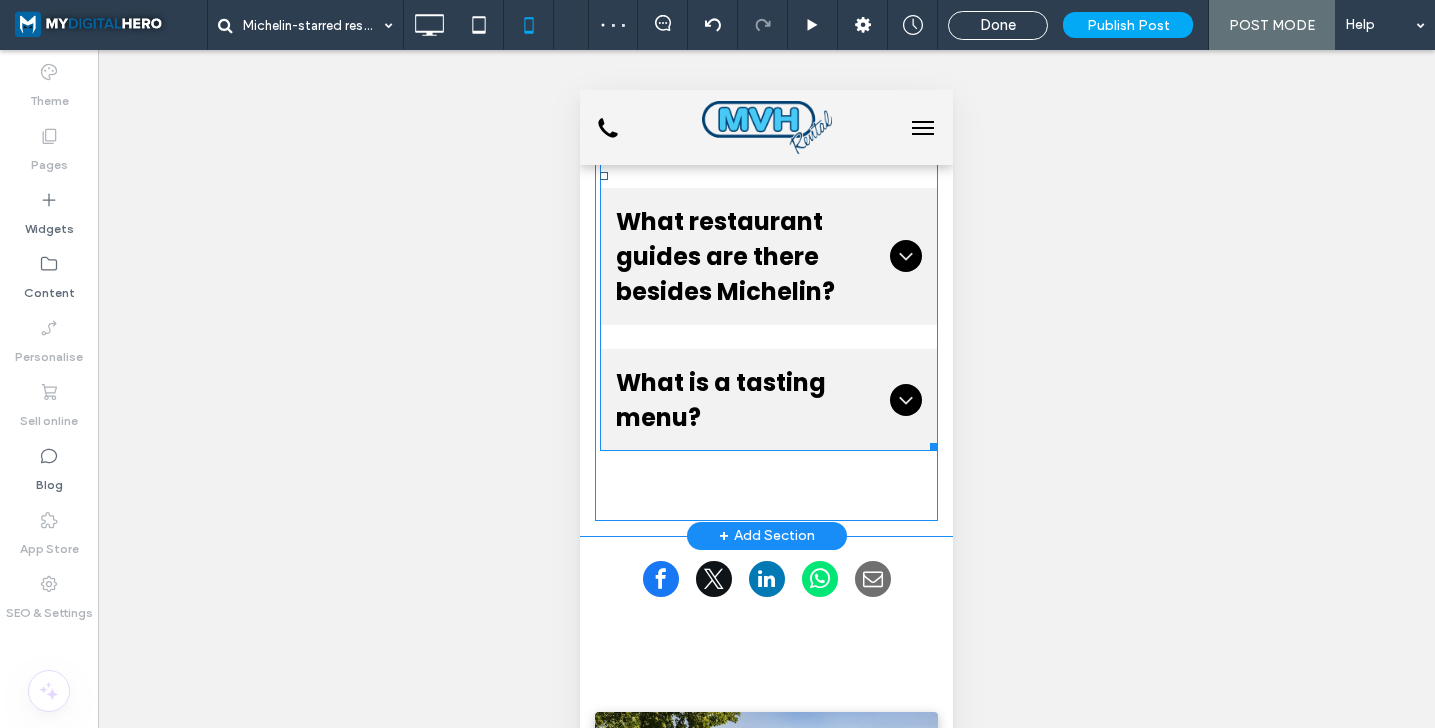 scroll, scrollTop: 4222, scrollLeft: 0, axis: vertical 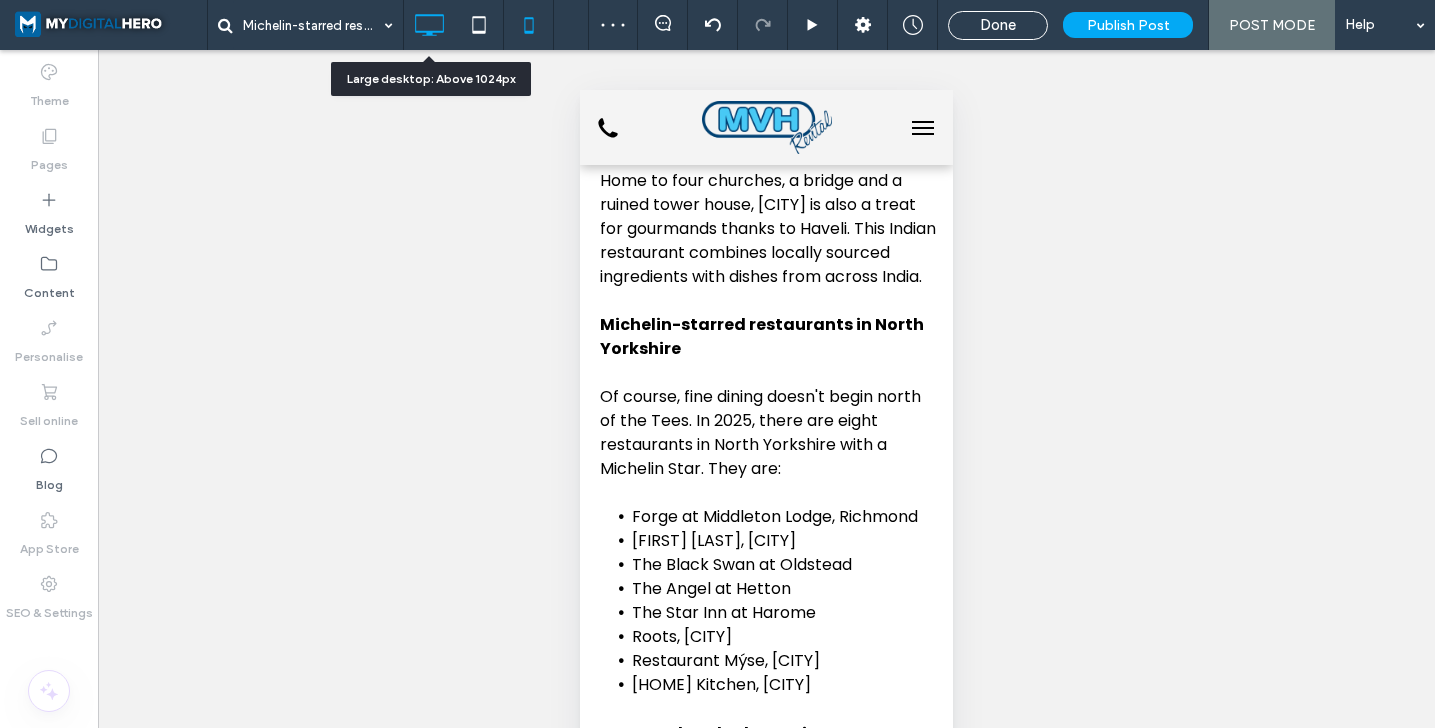 click 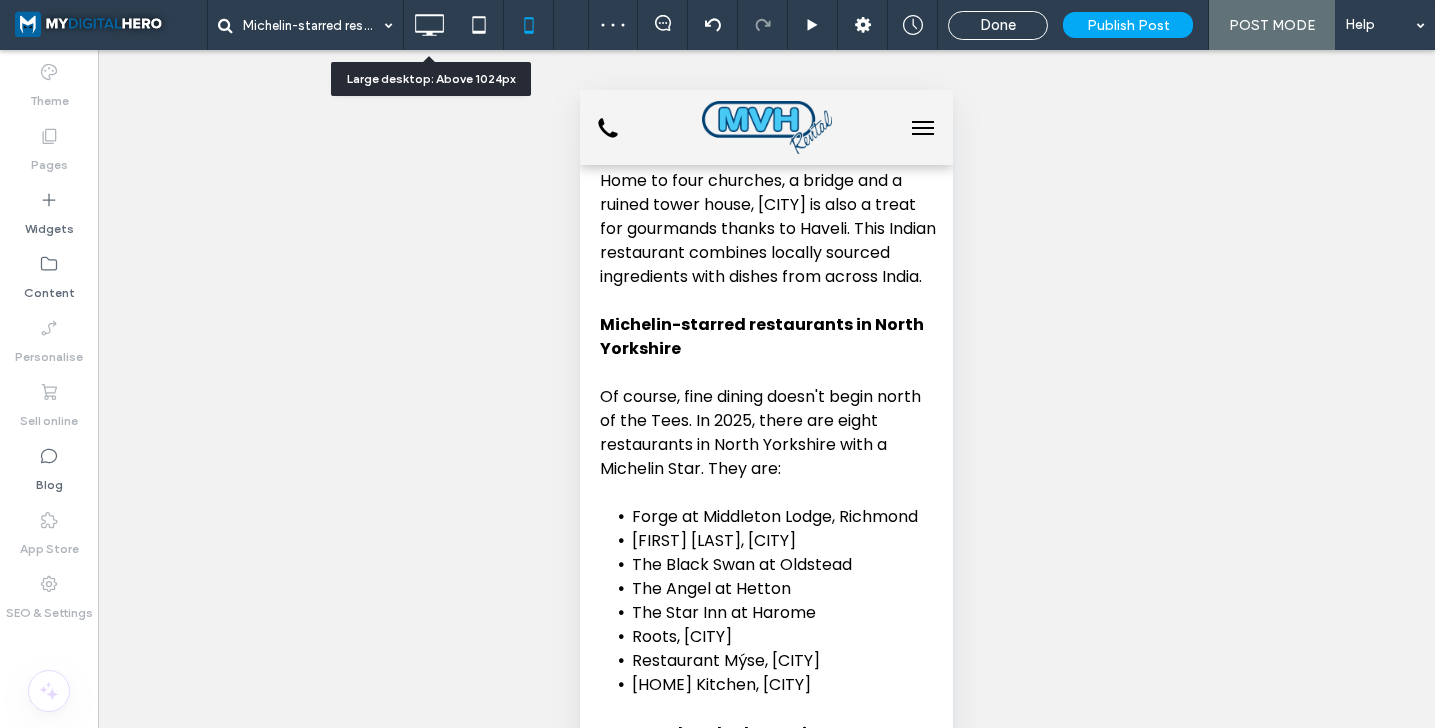 scroll, scrollTop: 0, scrollLeft: 0, axis: both 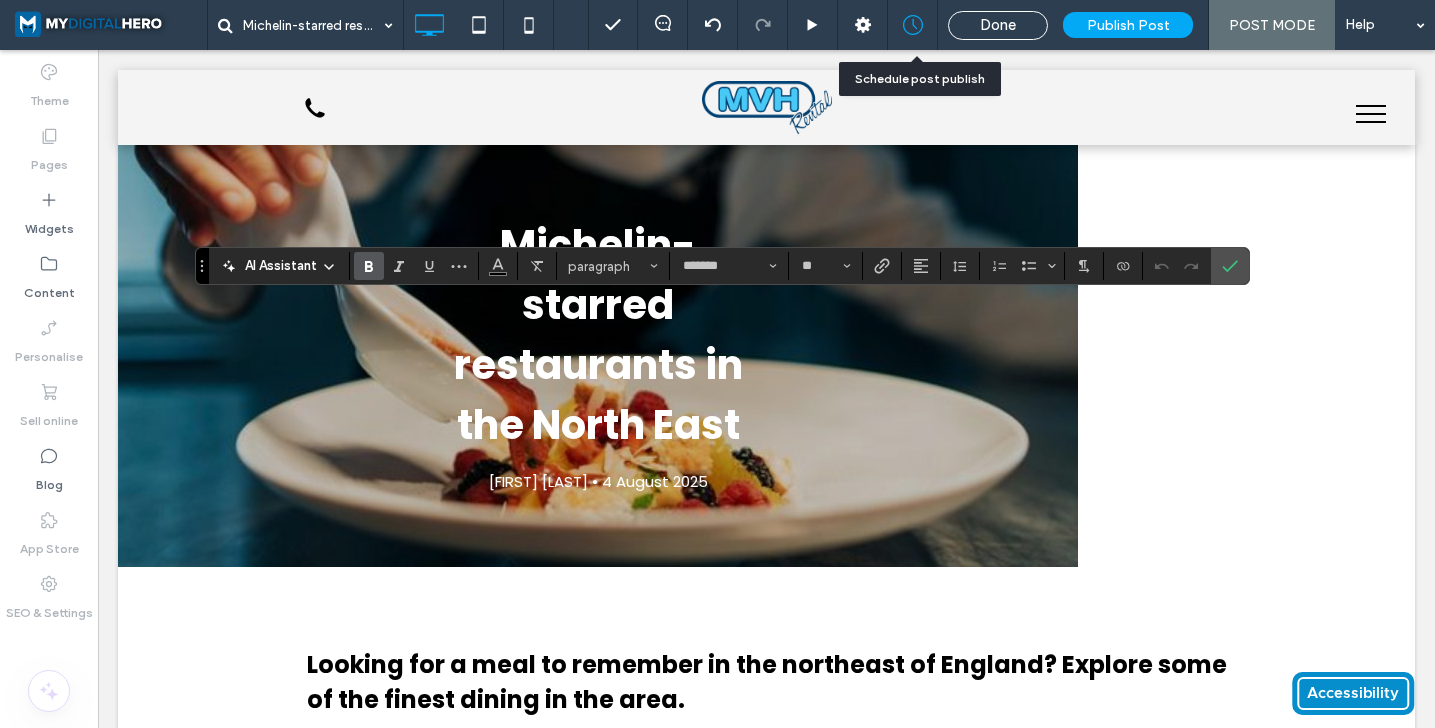 click at bounding box center (913, 25) 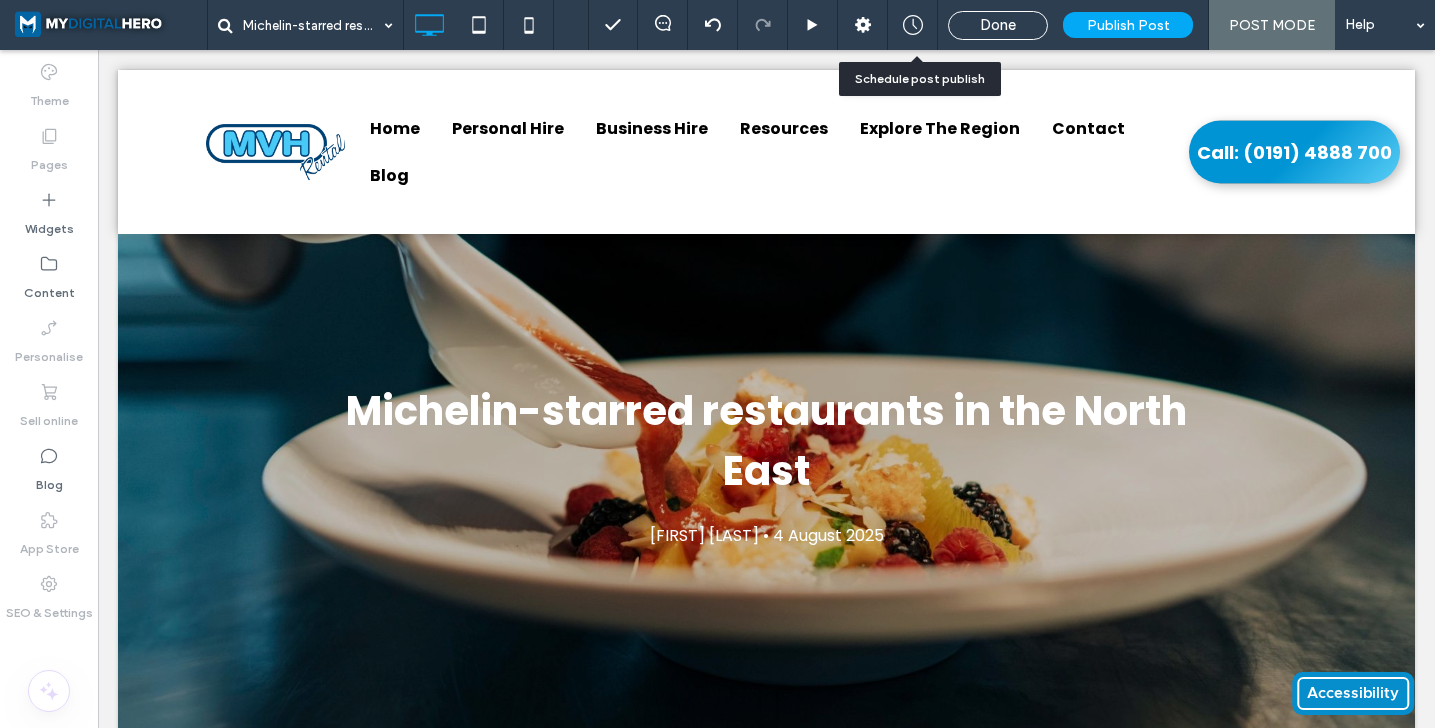 scroll, scrollTop: 532, scrollLeft: 0, axis: vertical 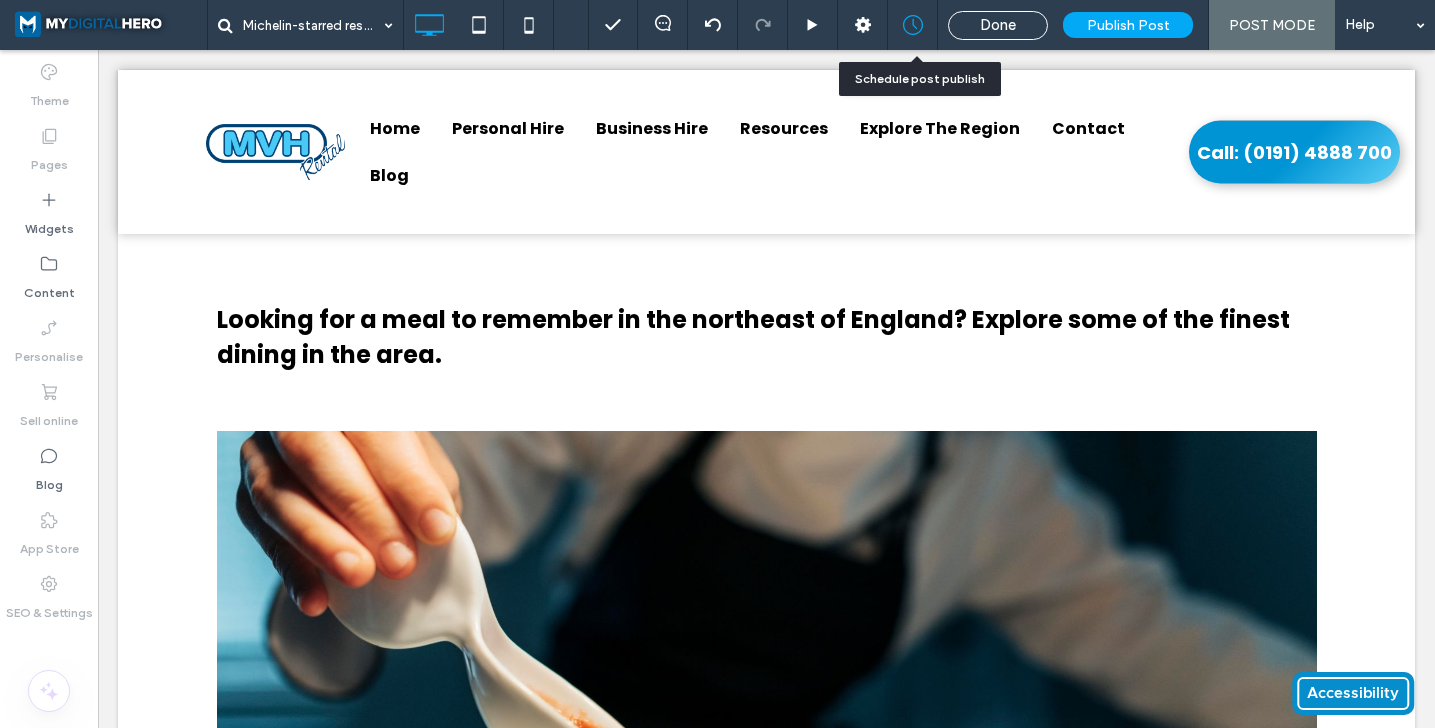click 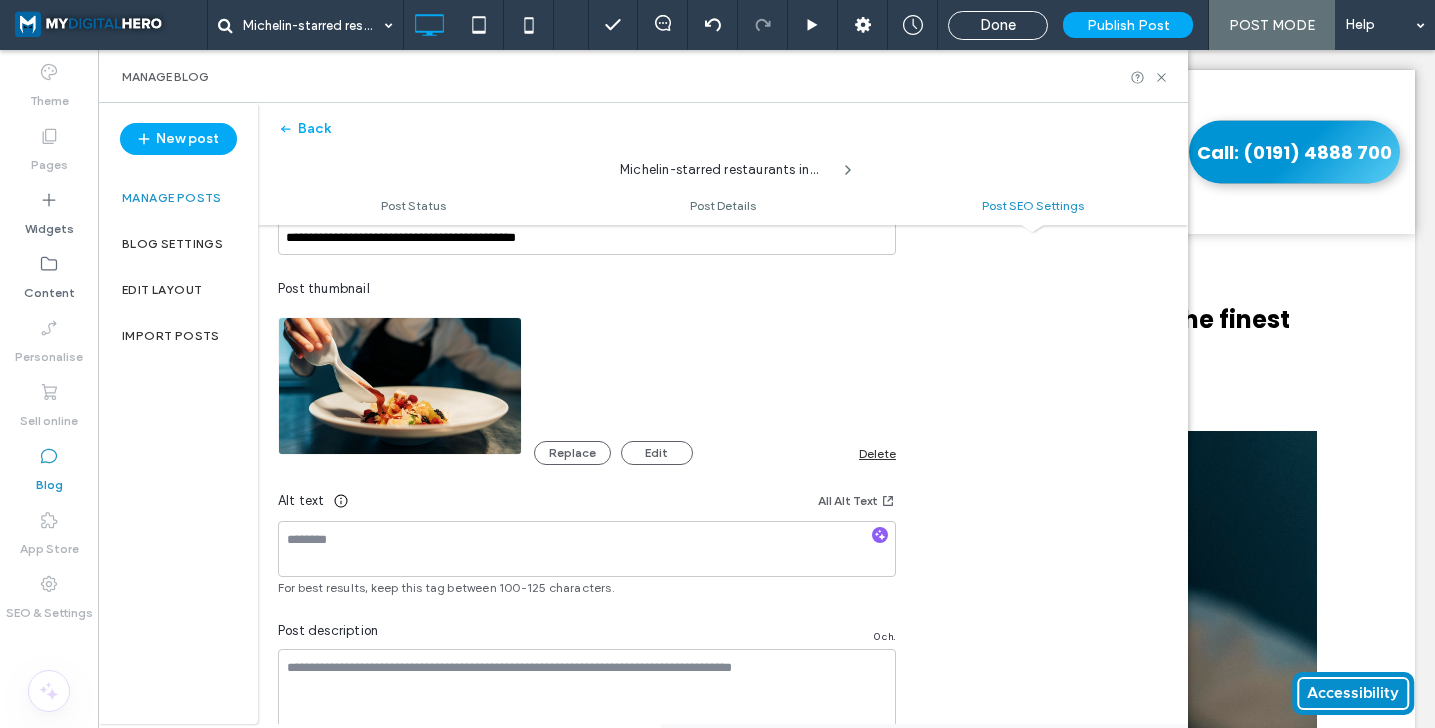 scroll, scrollTop: 1135, scrollLeft: 0, axis: vertical 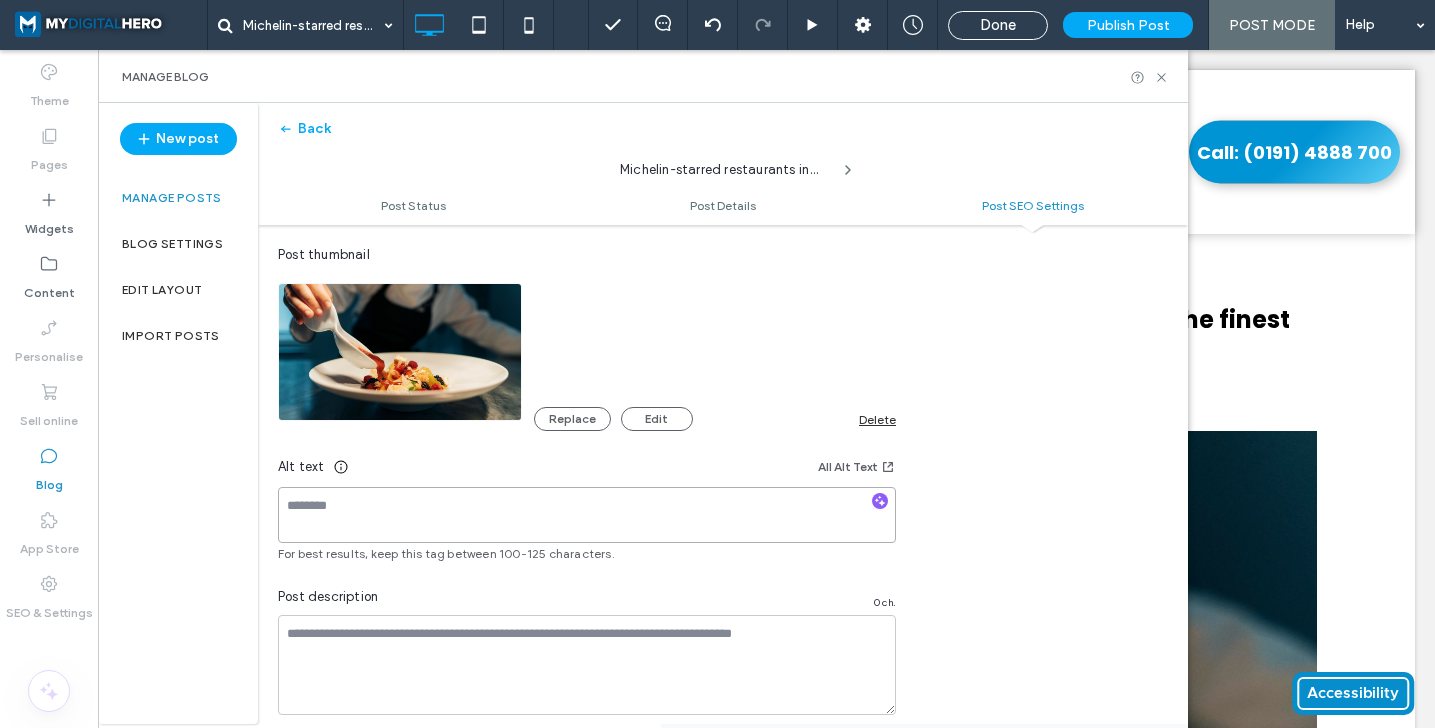 click at bounding box center [587, 515] 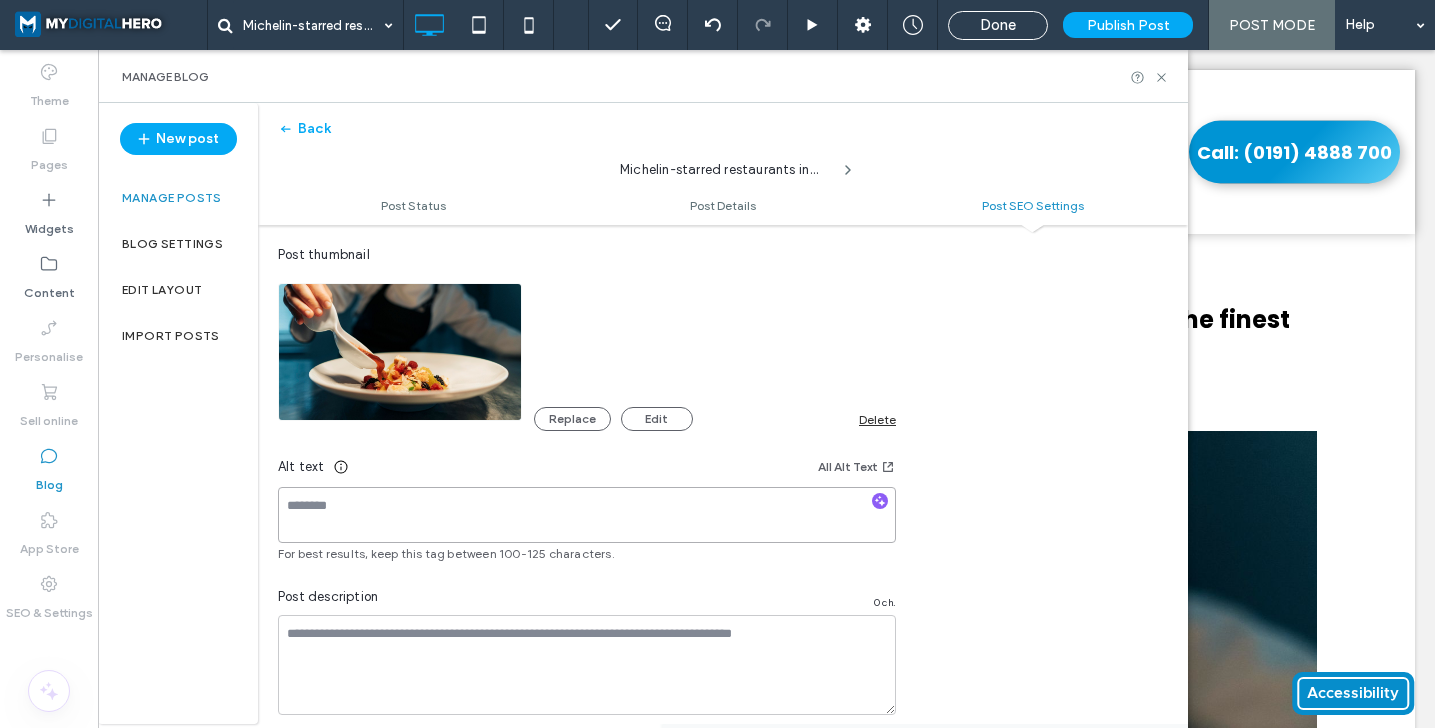 paste on "**********" 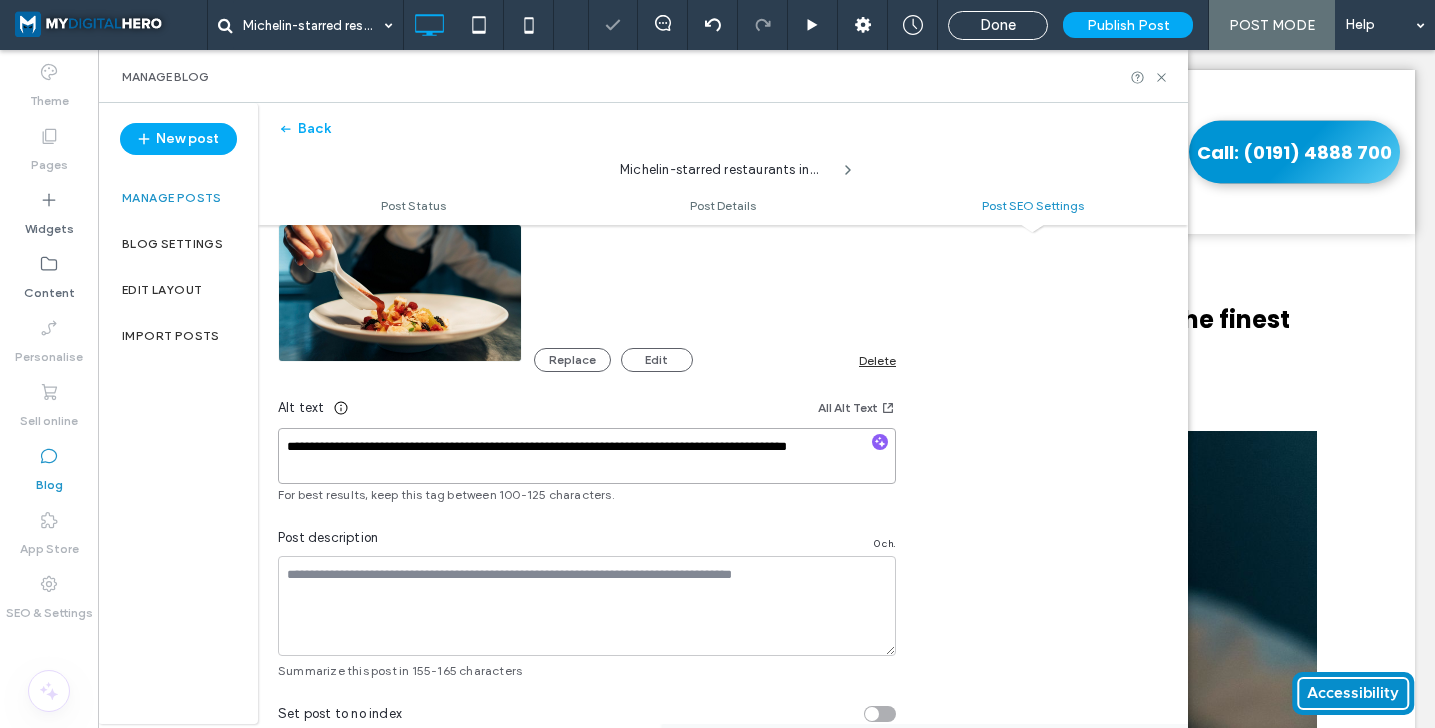 scroll, scrollTop: 1210, scrollLeft: 0, axis: vertical 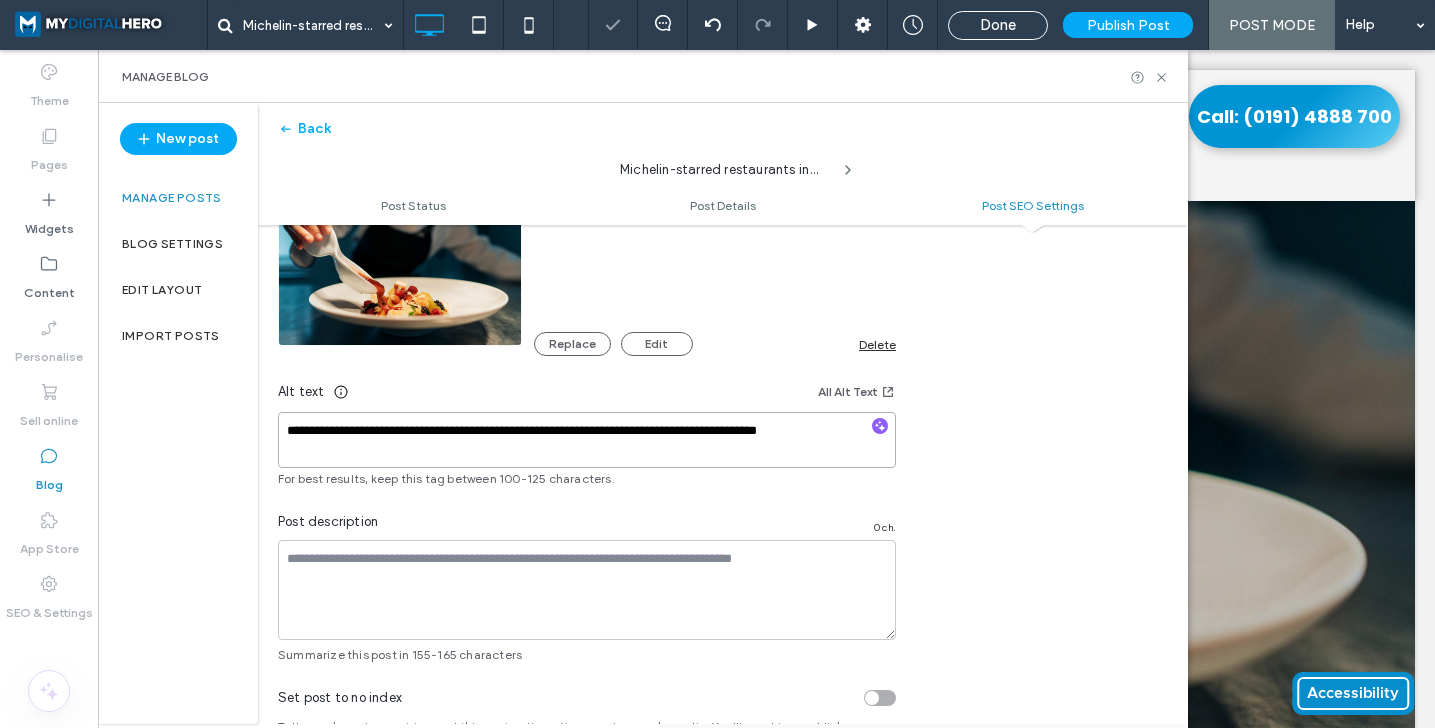 type on "**********" 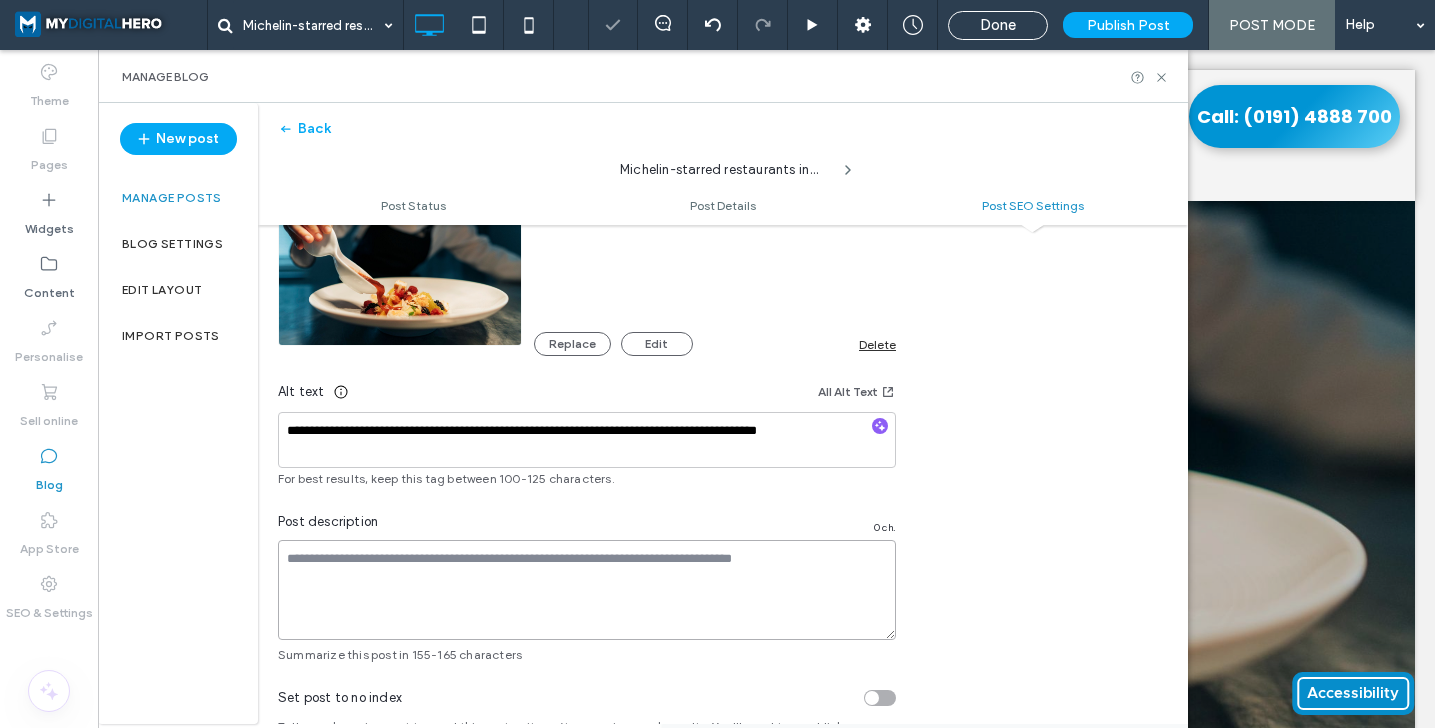 click at bounding box center (587, 590) 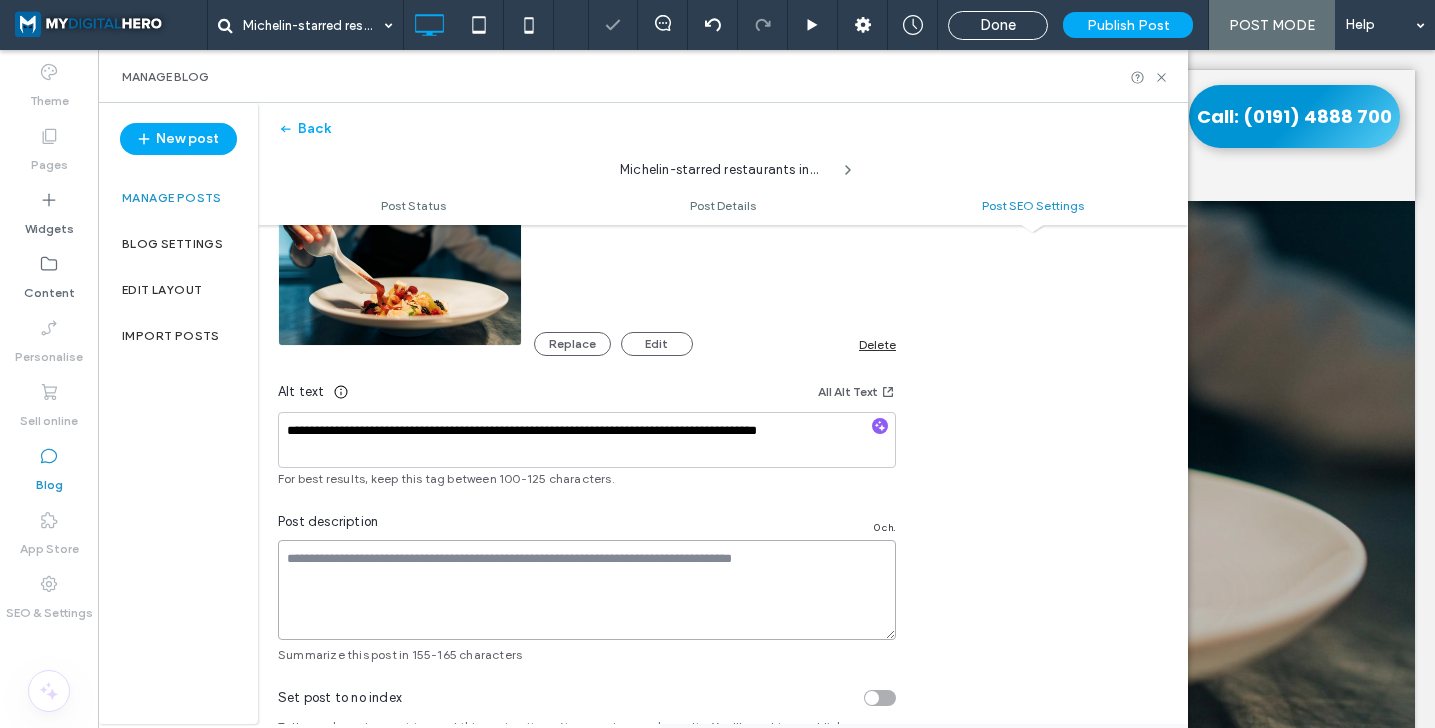 scroll, scrollTop: 0, scrollLeft: 0, axis: both 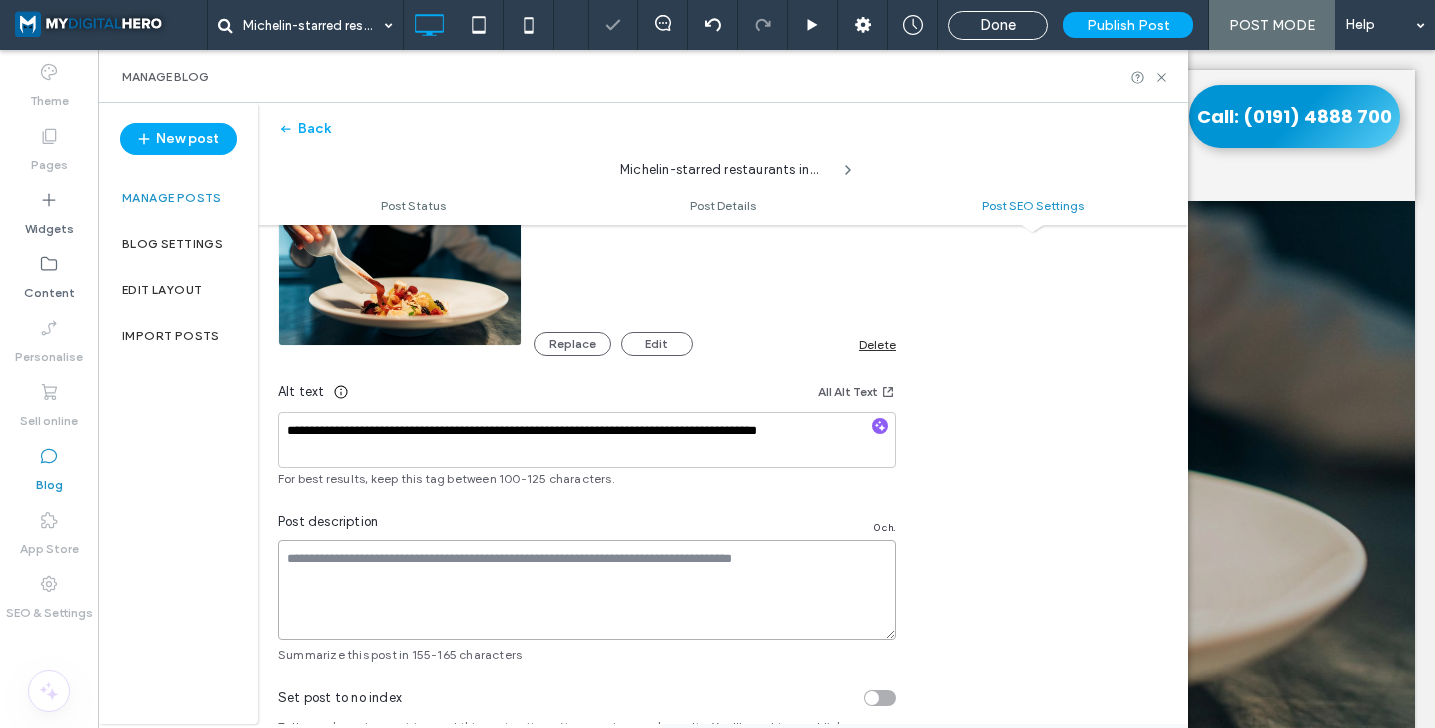 paste on "**********" 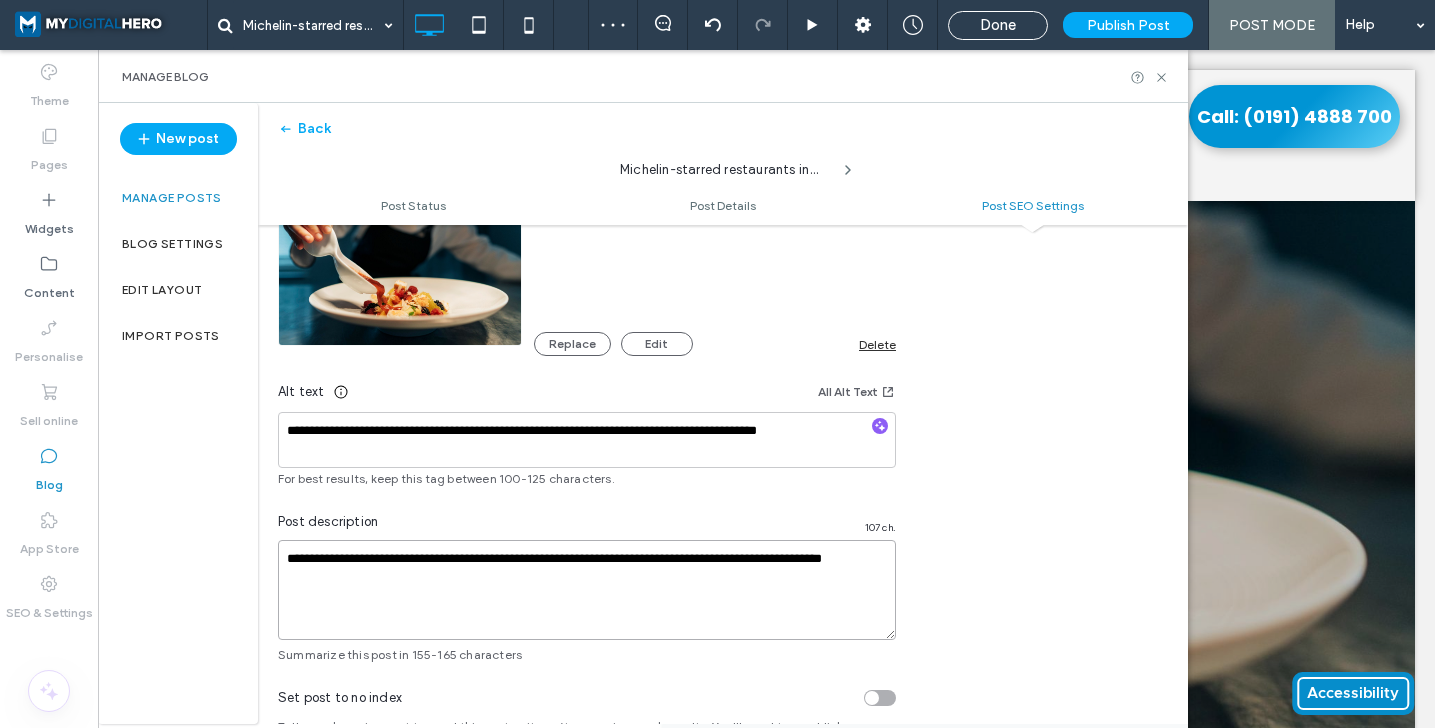 click on "**********" at bounding box center [587, 590] 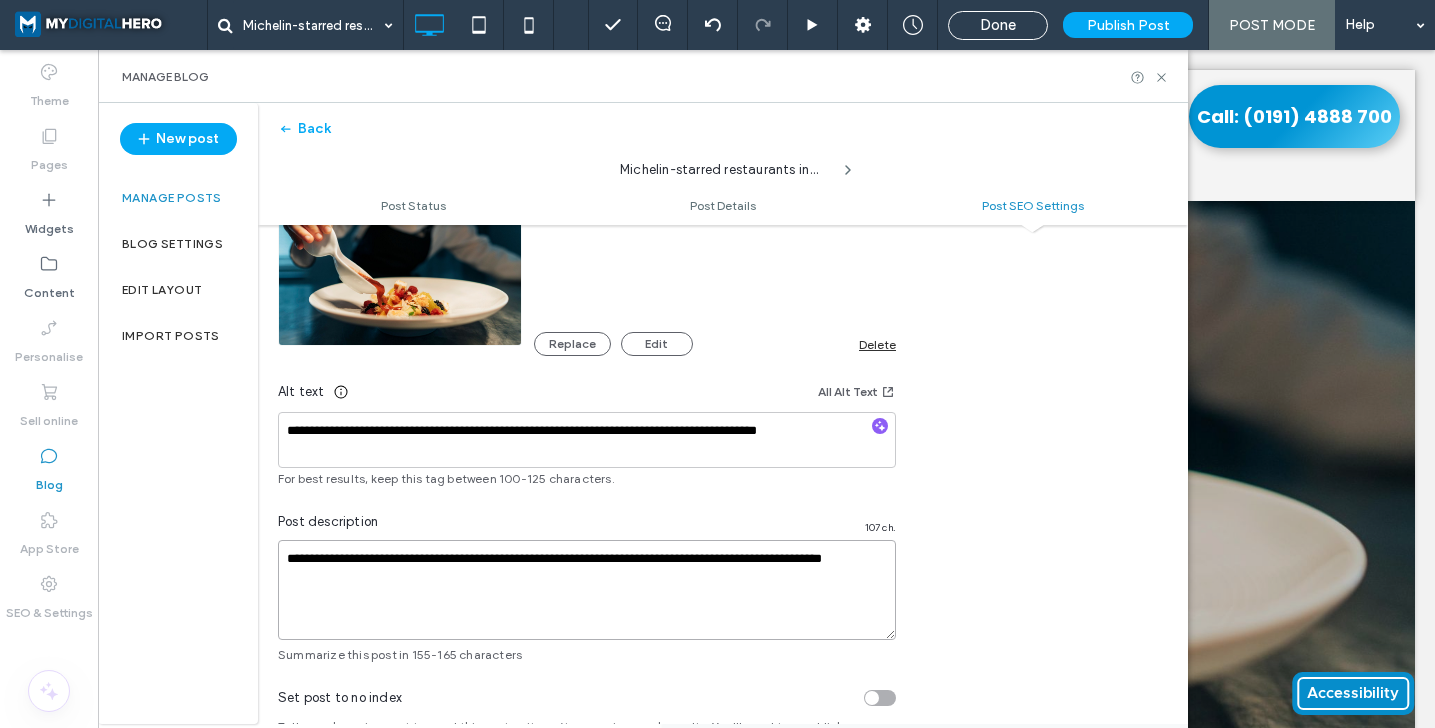 click on "**********" at bounding box center (587, 590) 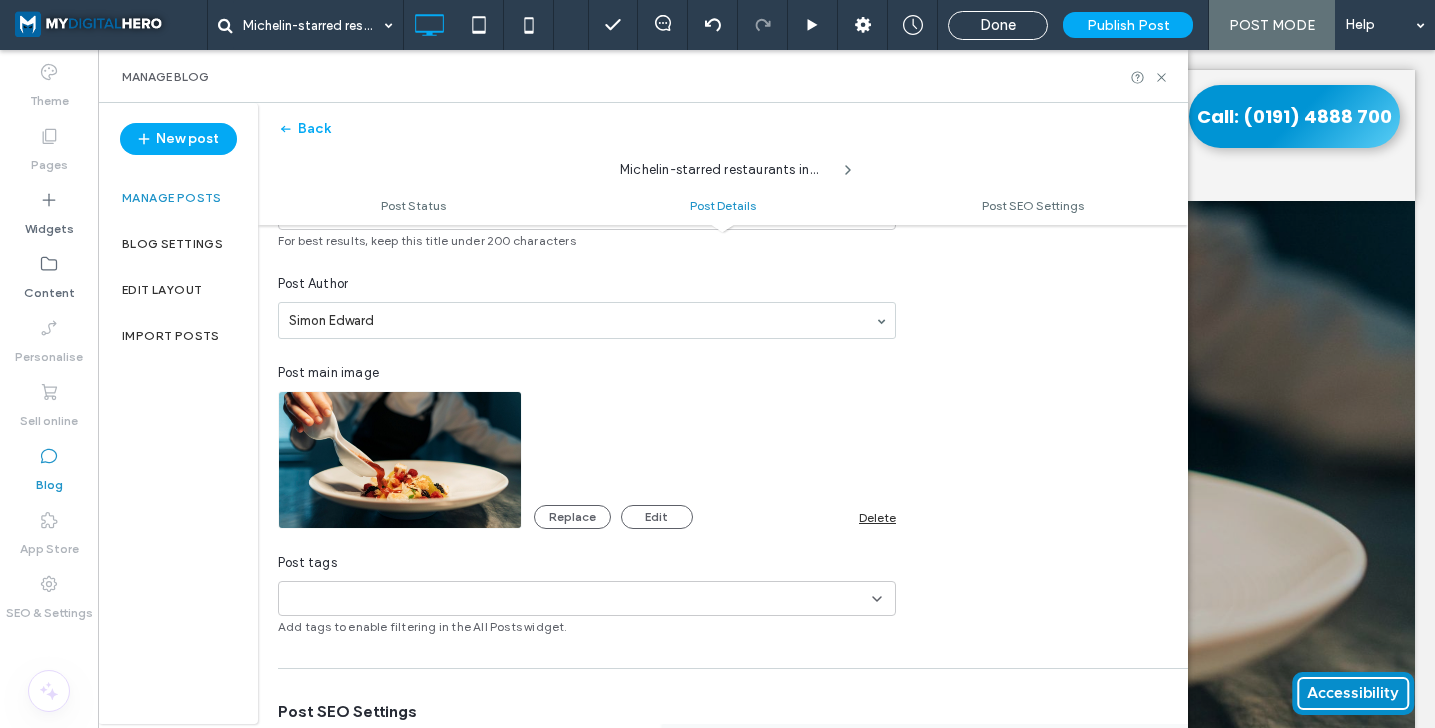scroll, scrollTop: 409, scrollLeft: 0, axis: vertical 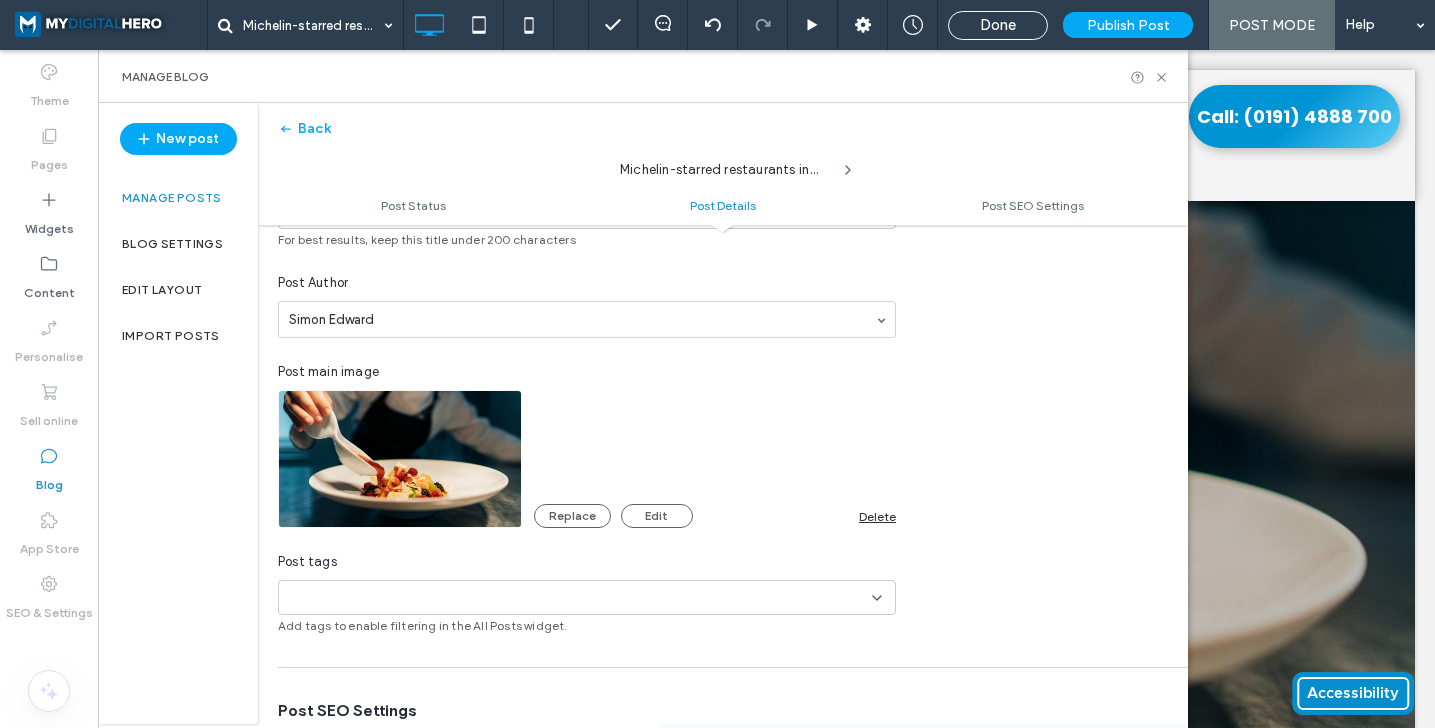 type on "**********" 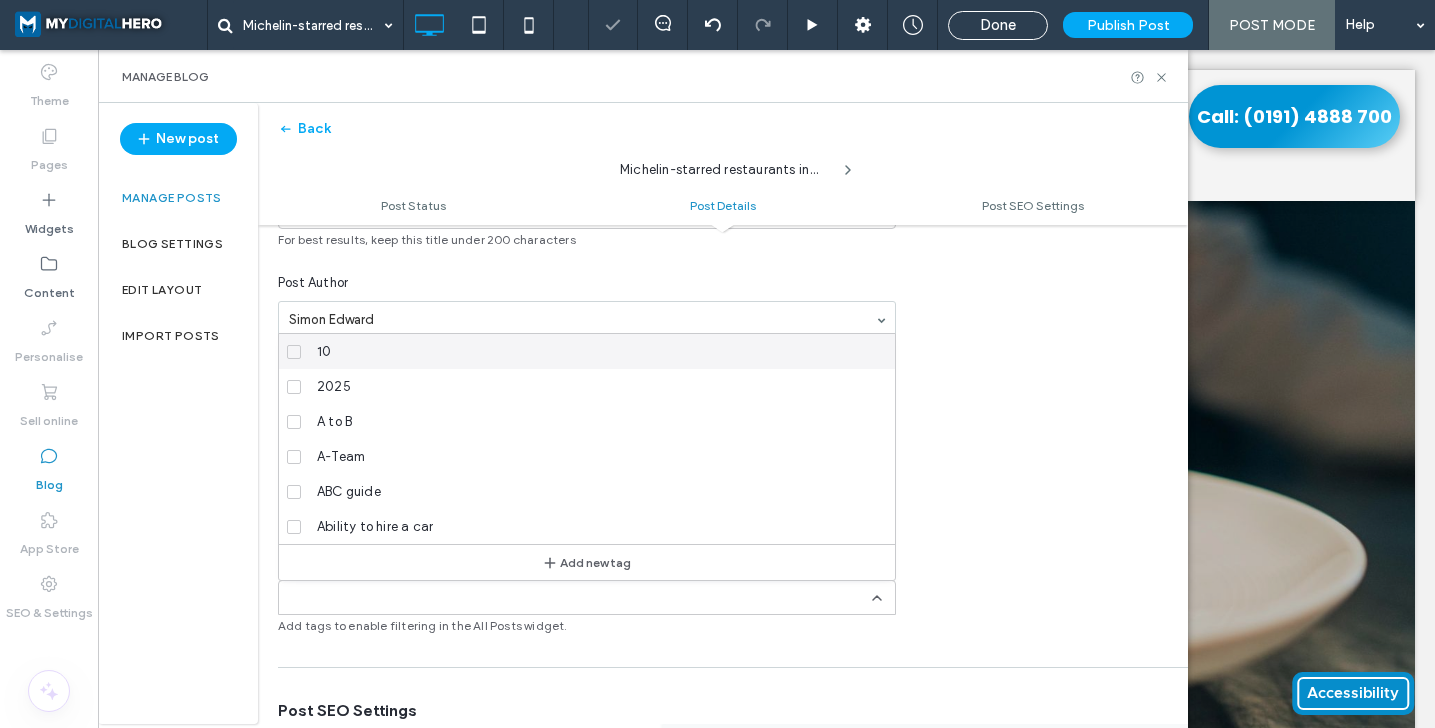 paste on "**********" 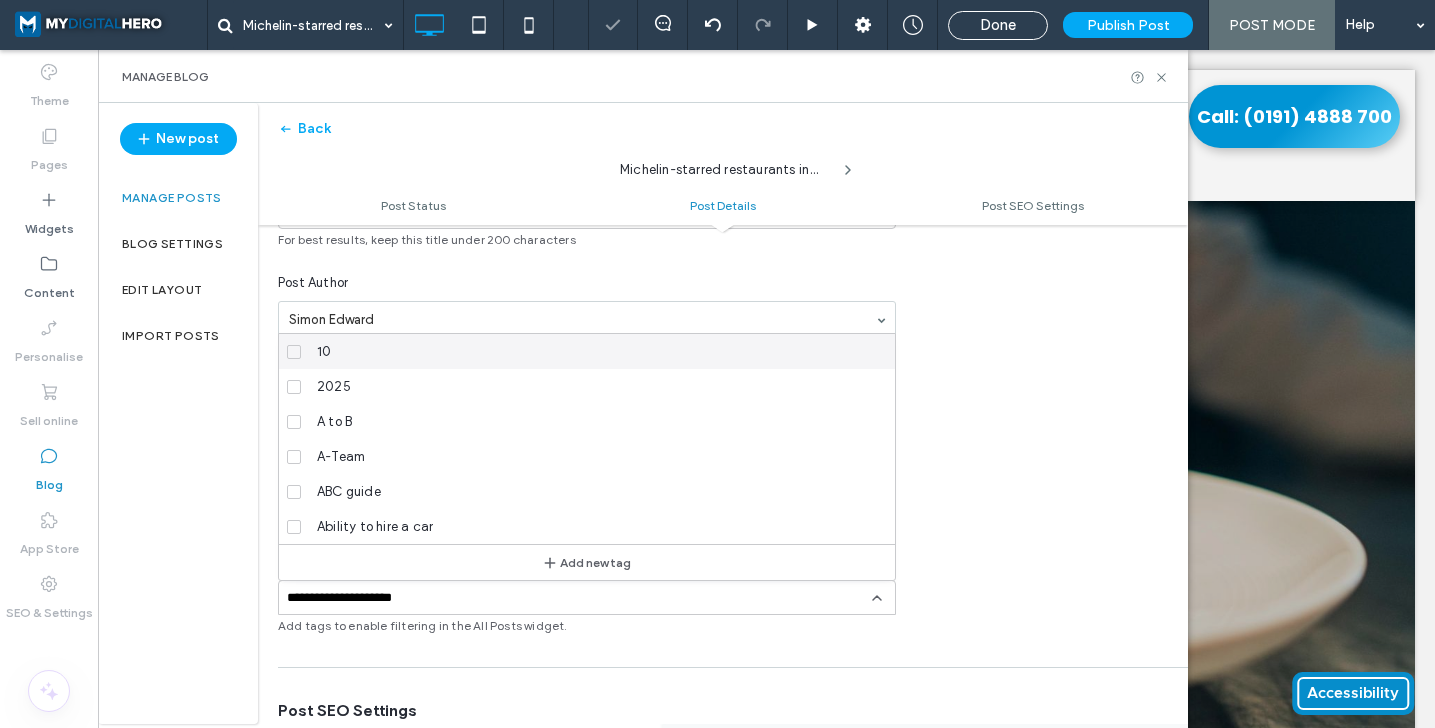 scroll, scrollTop: 0, scrollLeft: 2, axis: horizontal 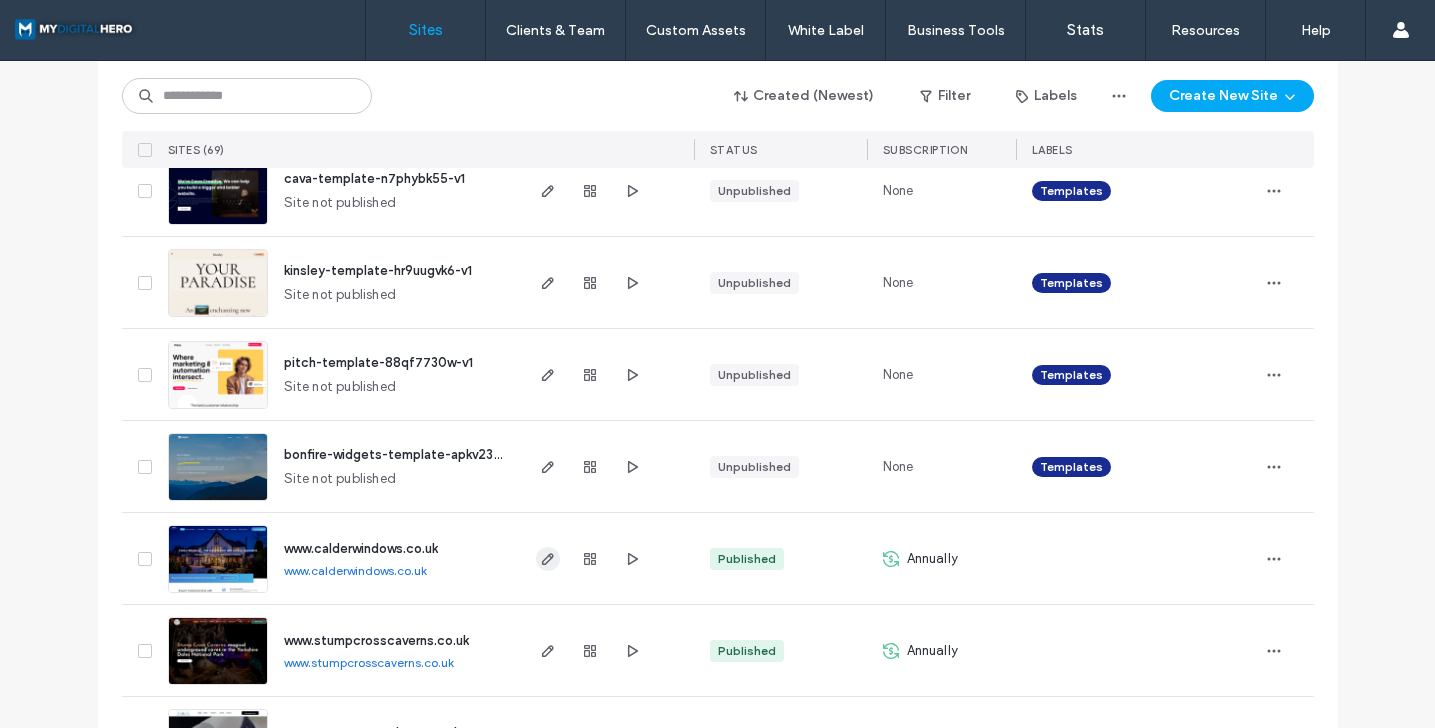 click at bounding box center [548, 559] 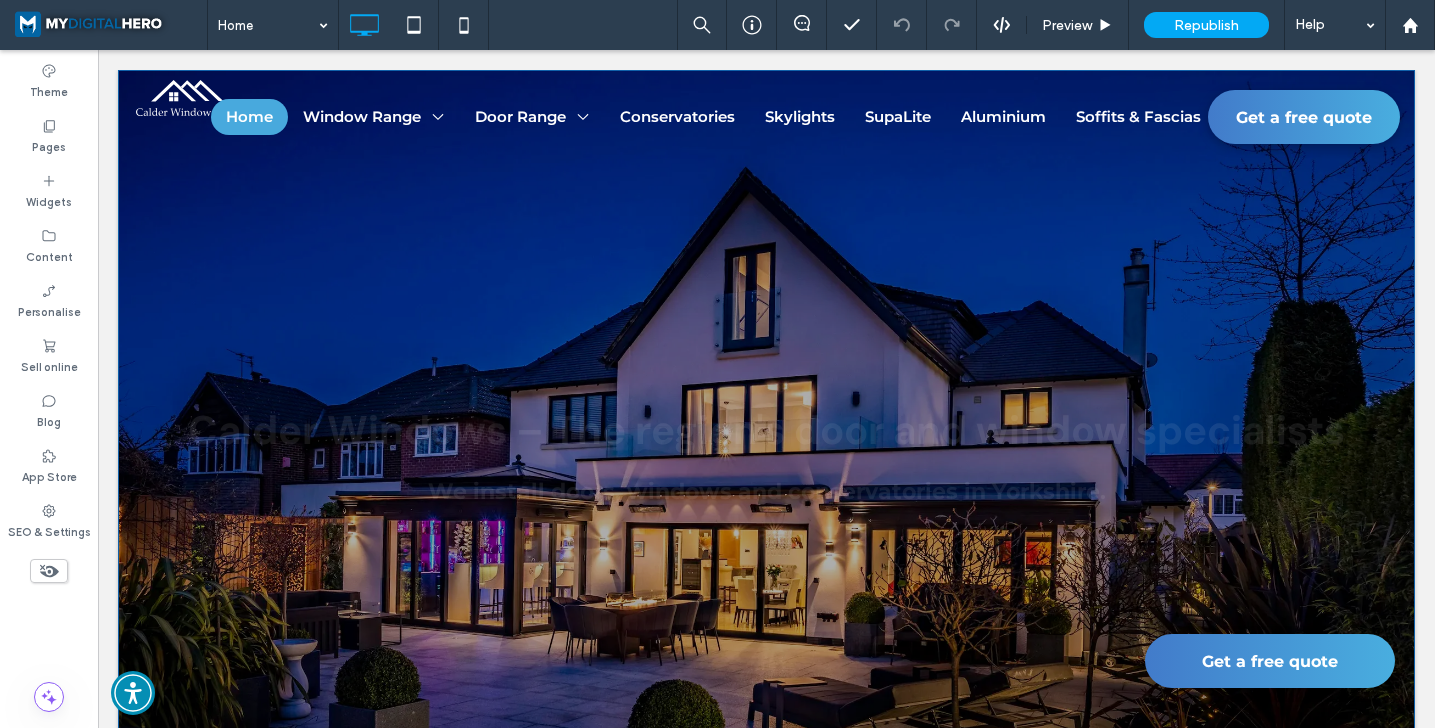 scroll, scrollTop: 0, scrollLeft: 0, axis: both 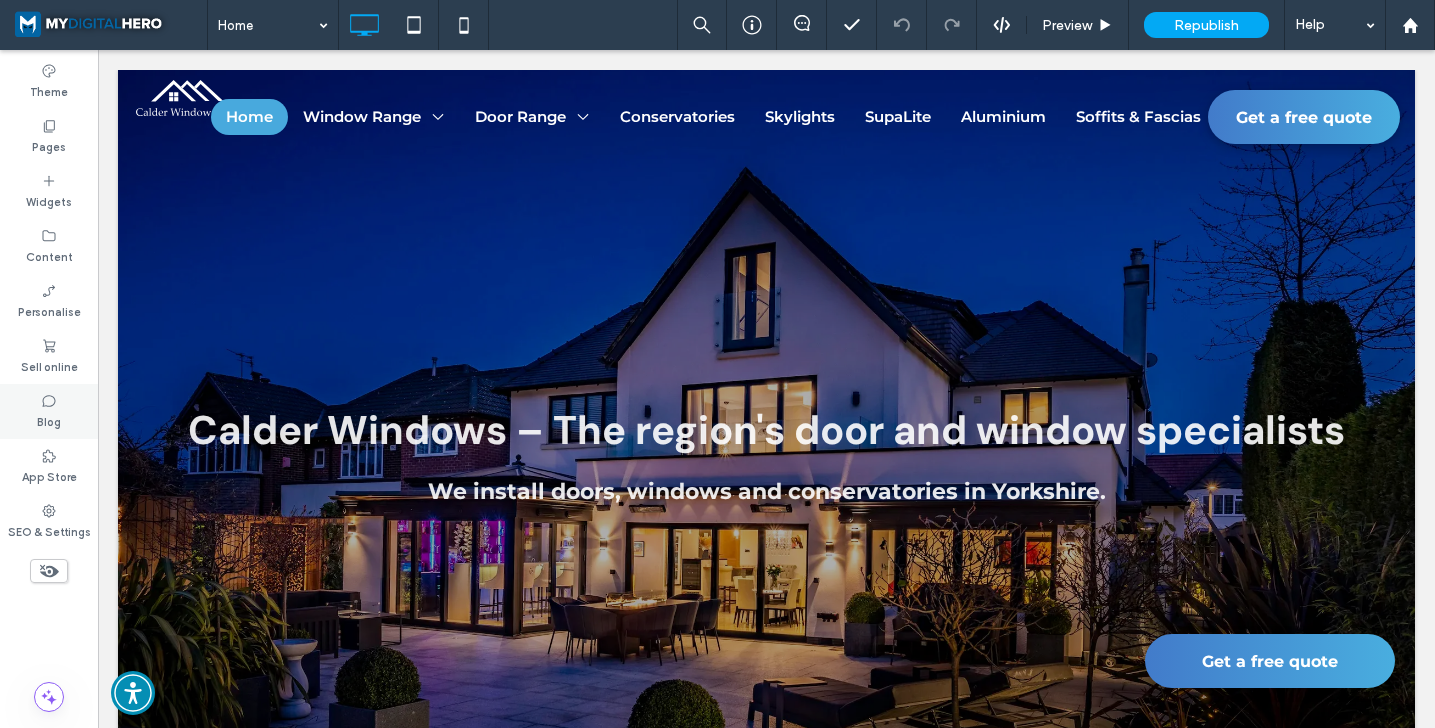 click on "Blog" at bounding box center (49, 420) 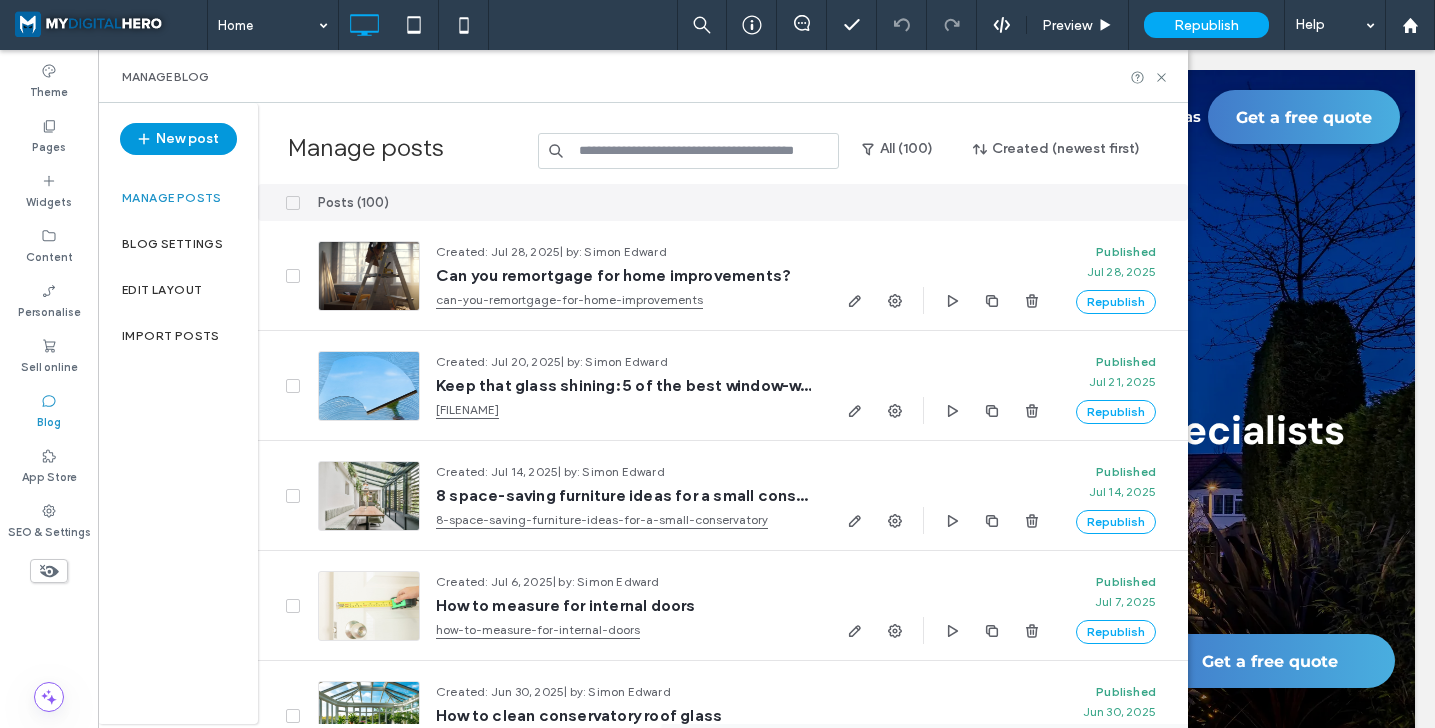 click on "New post" at bounding box center (178, 139) 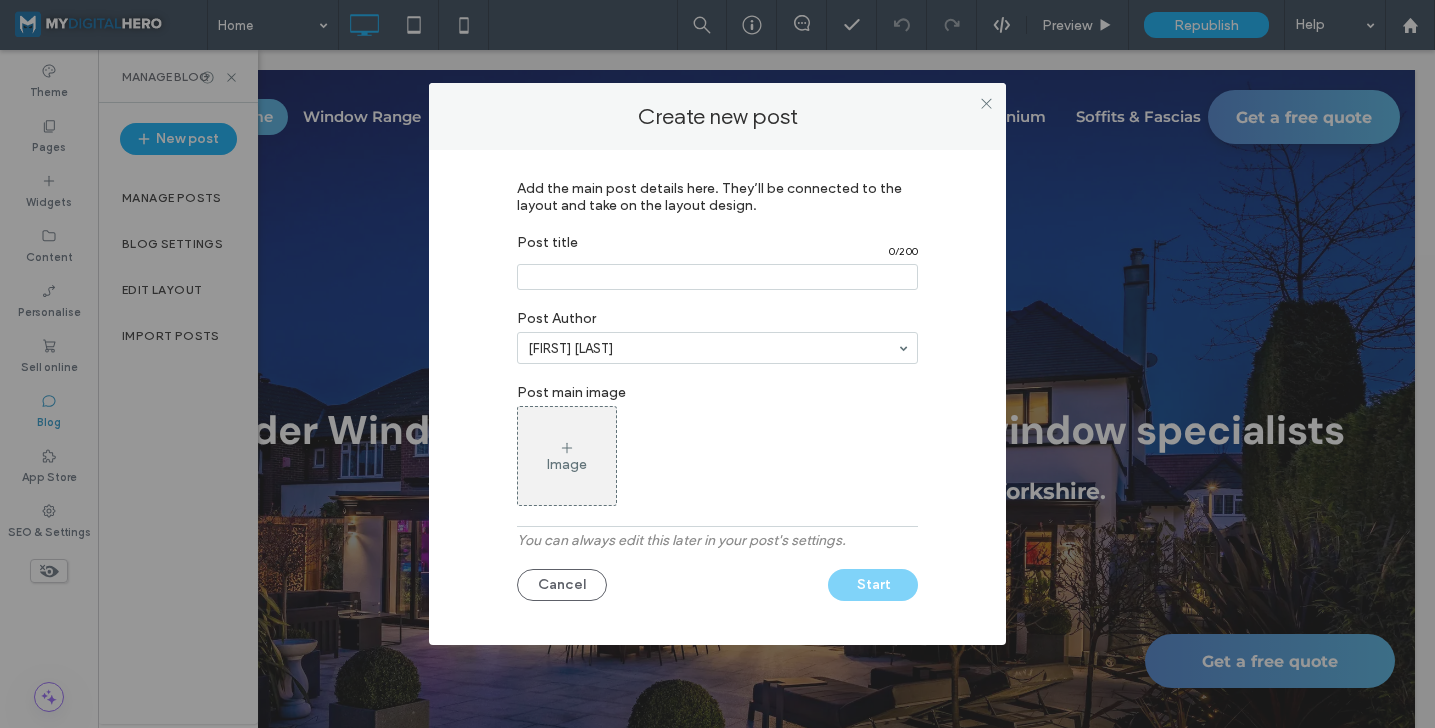 click at bounding box center [717, 277] 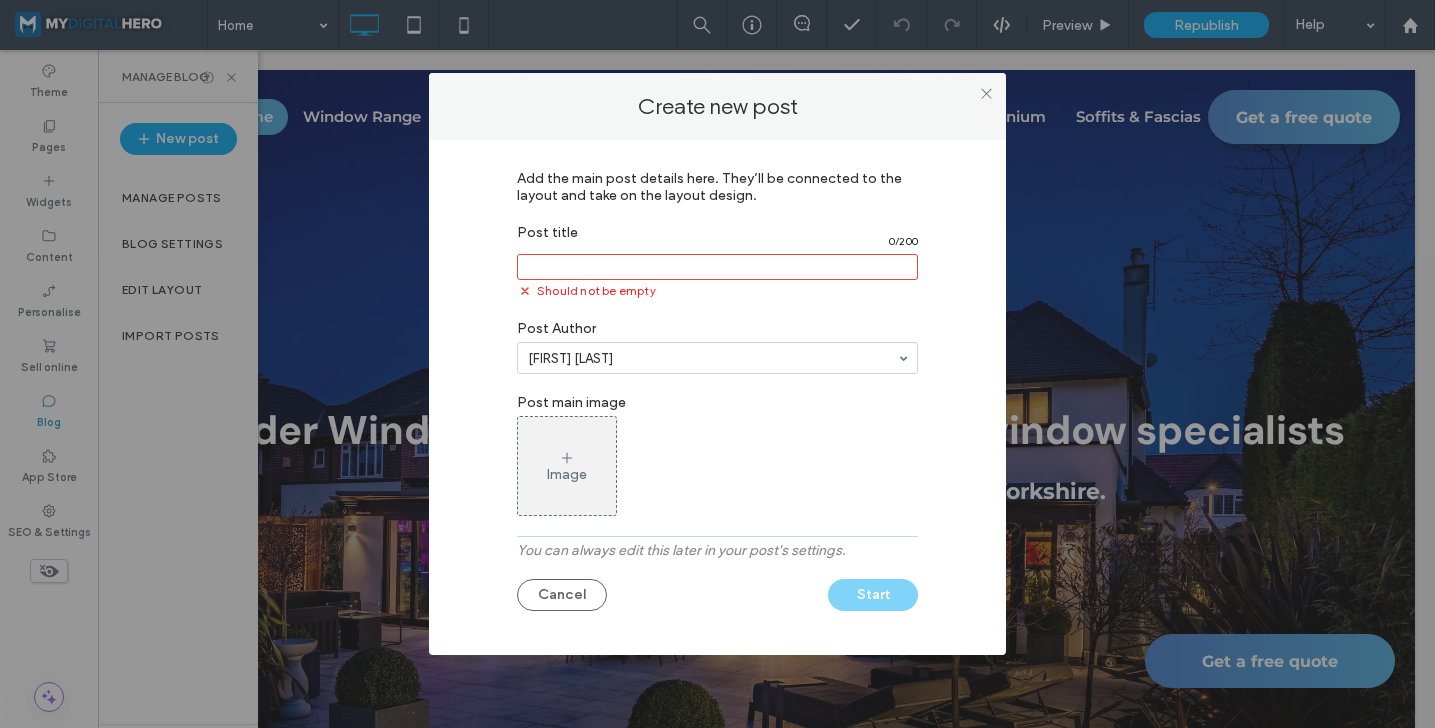 paste on "**********" 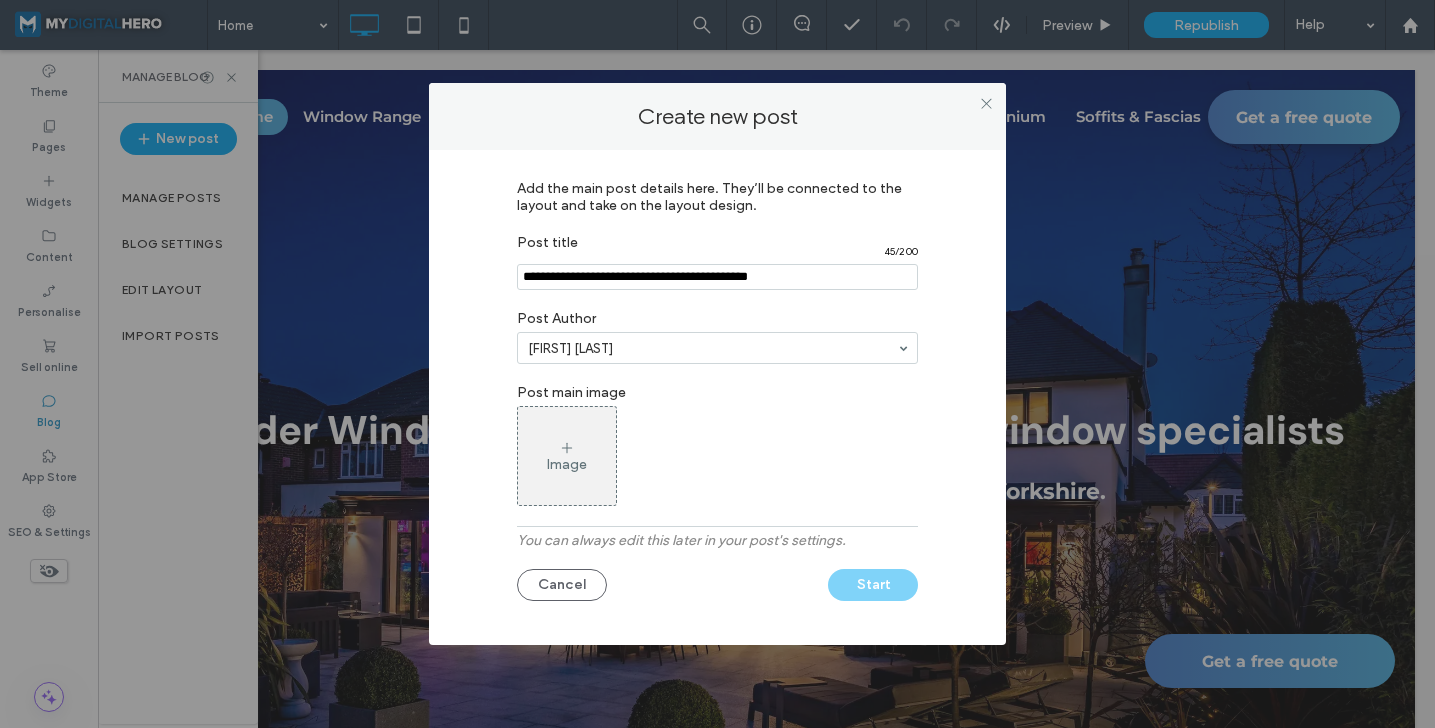 type on "**********" 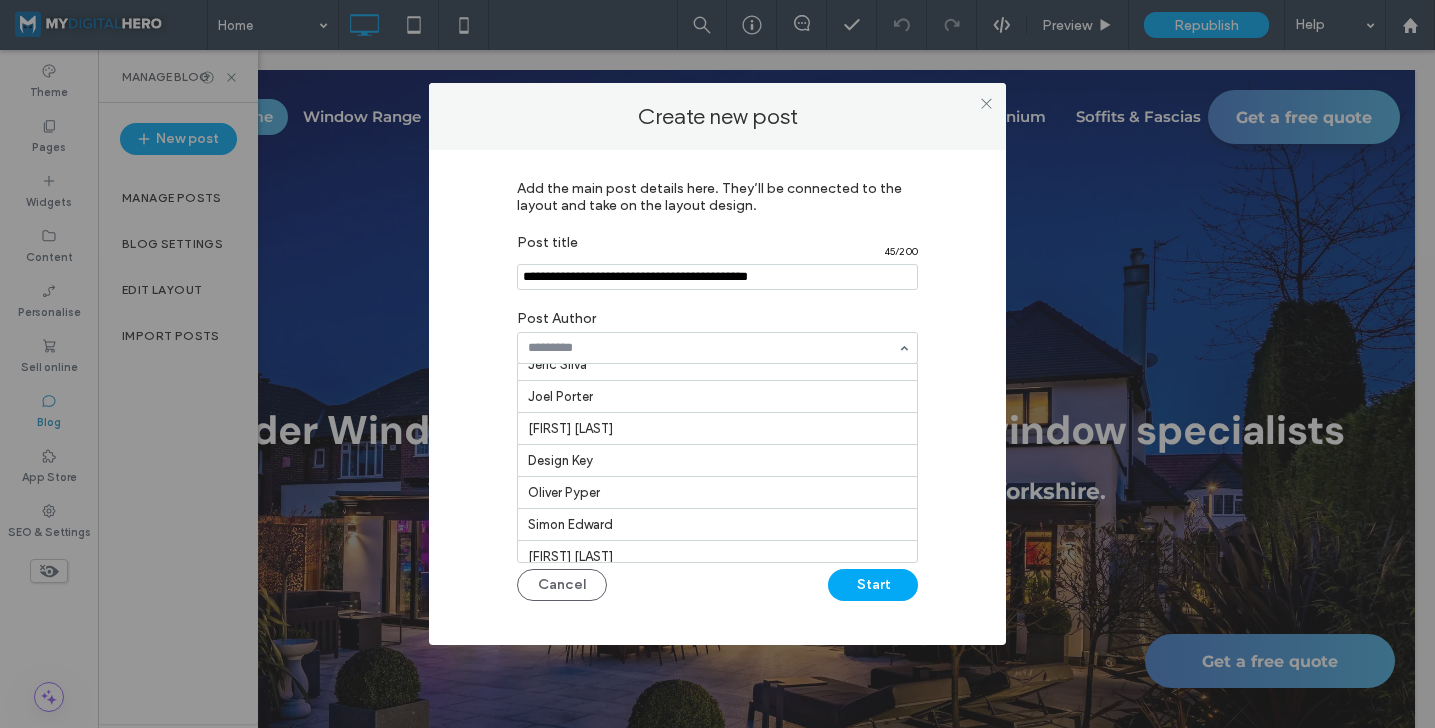 scroll, scrollTop: 164, scrollLeft: 0, axis: vertical 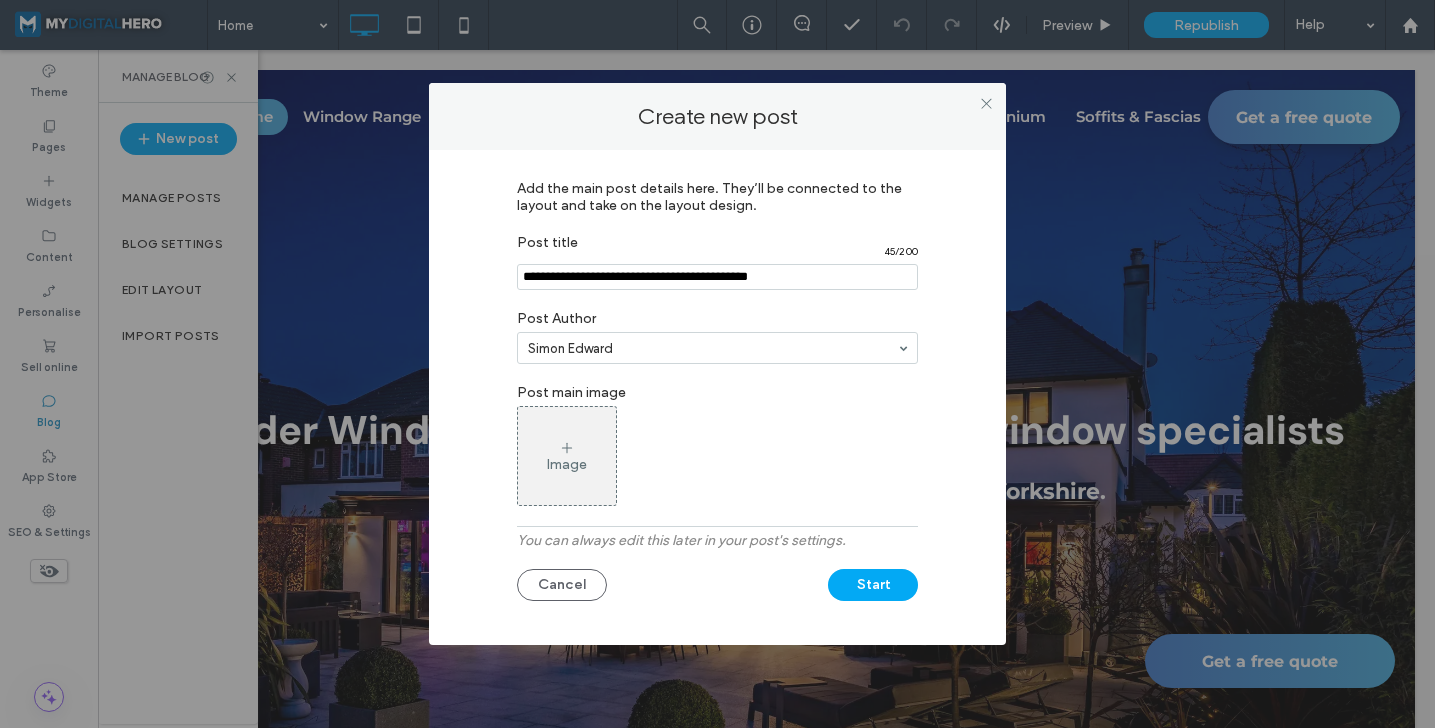 click on "Image" at bounding box center [567, 464] 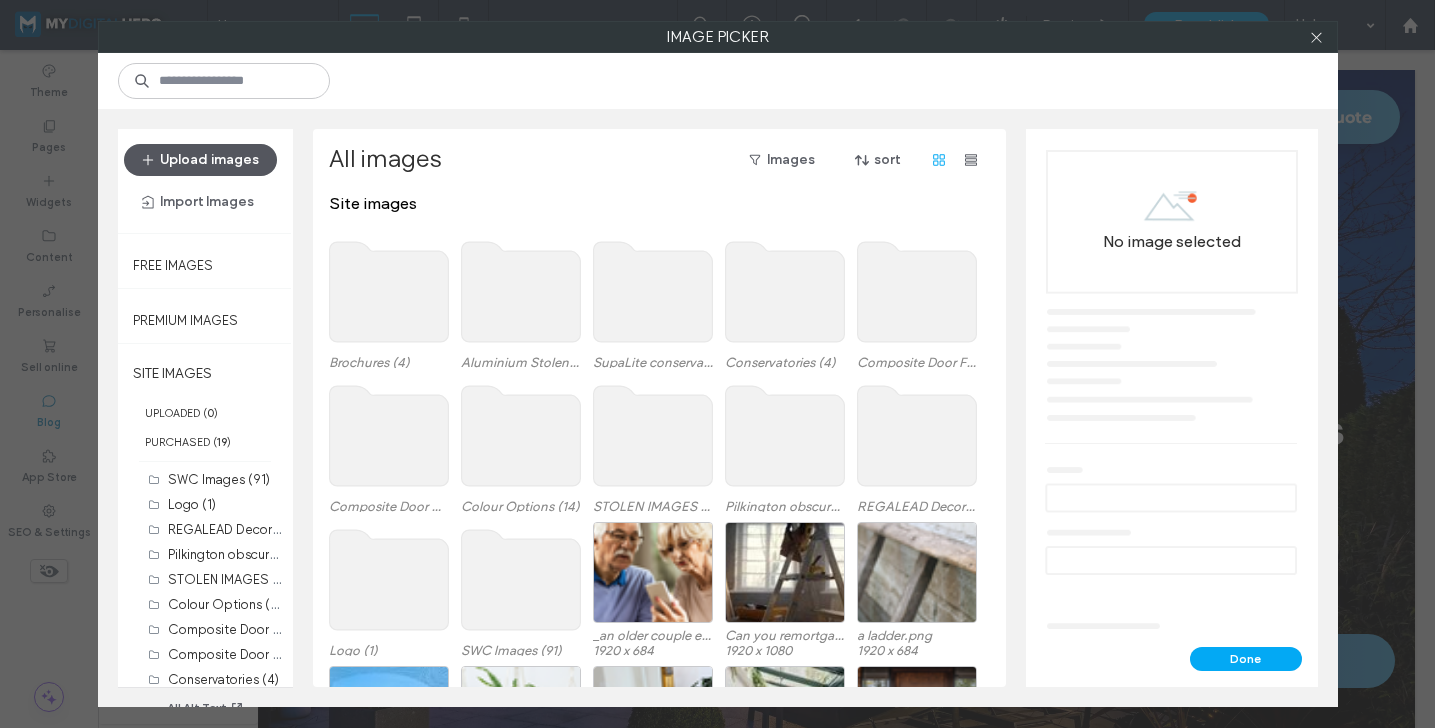 click on "Upload images" at bounding box center [200, 160] 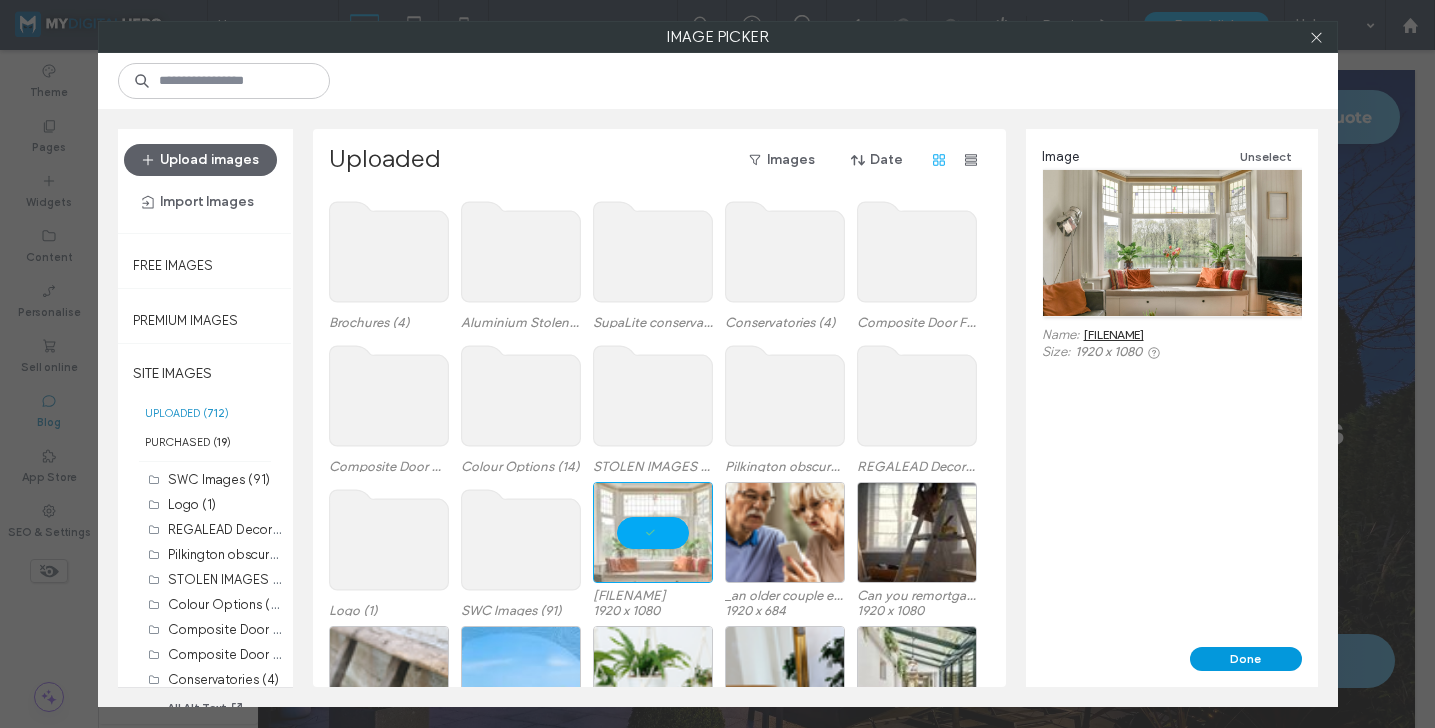 click on "Done" at bounding box center [1246, 659] 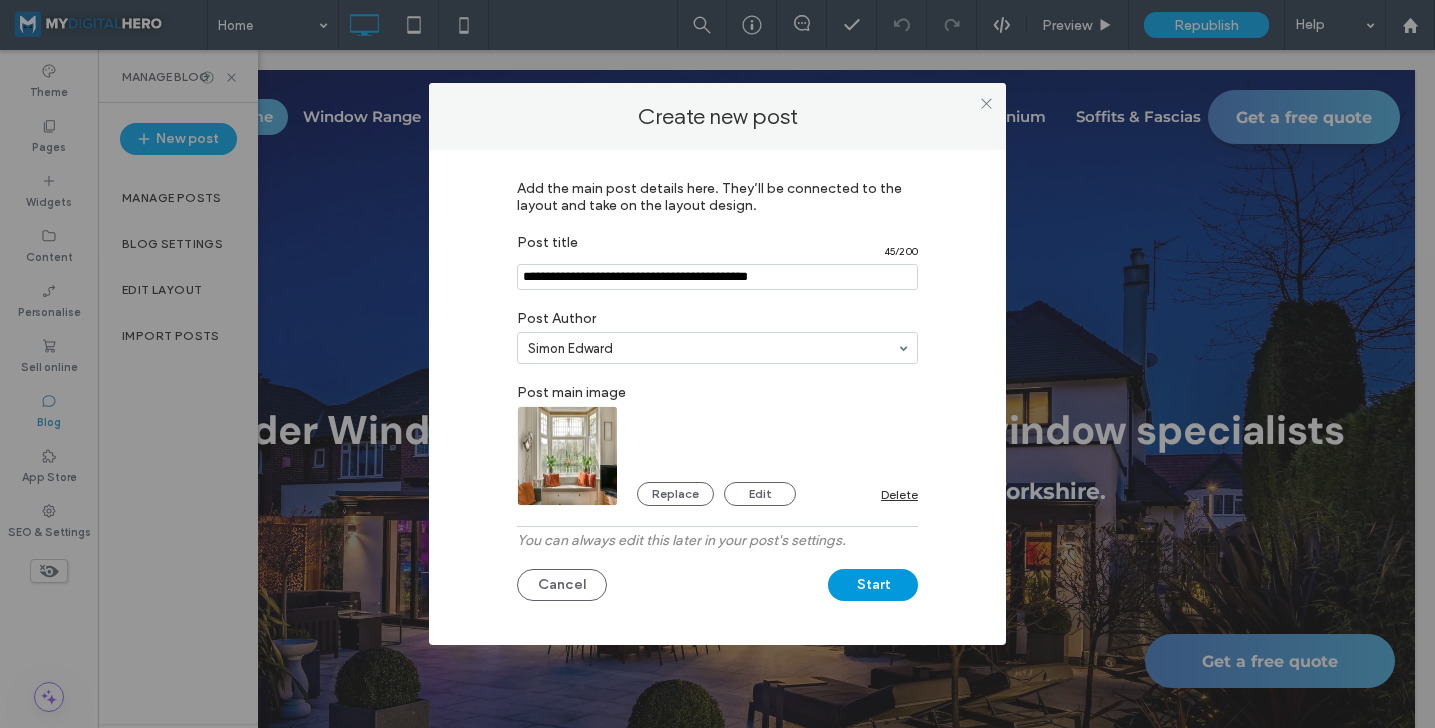 click on "Start" at bounding box center (873, 585) 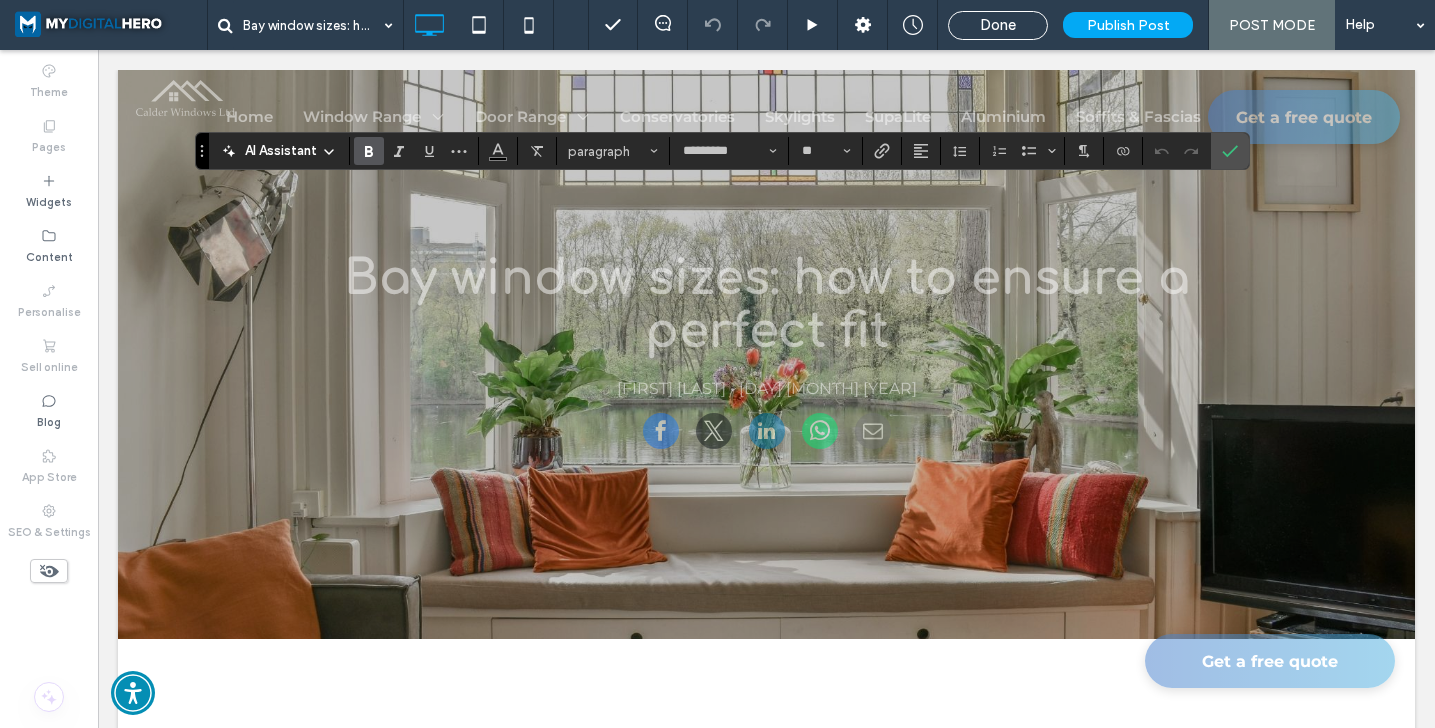 scroll, scrollTop: 553, scrollLeft: 0, axis: vertical 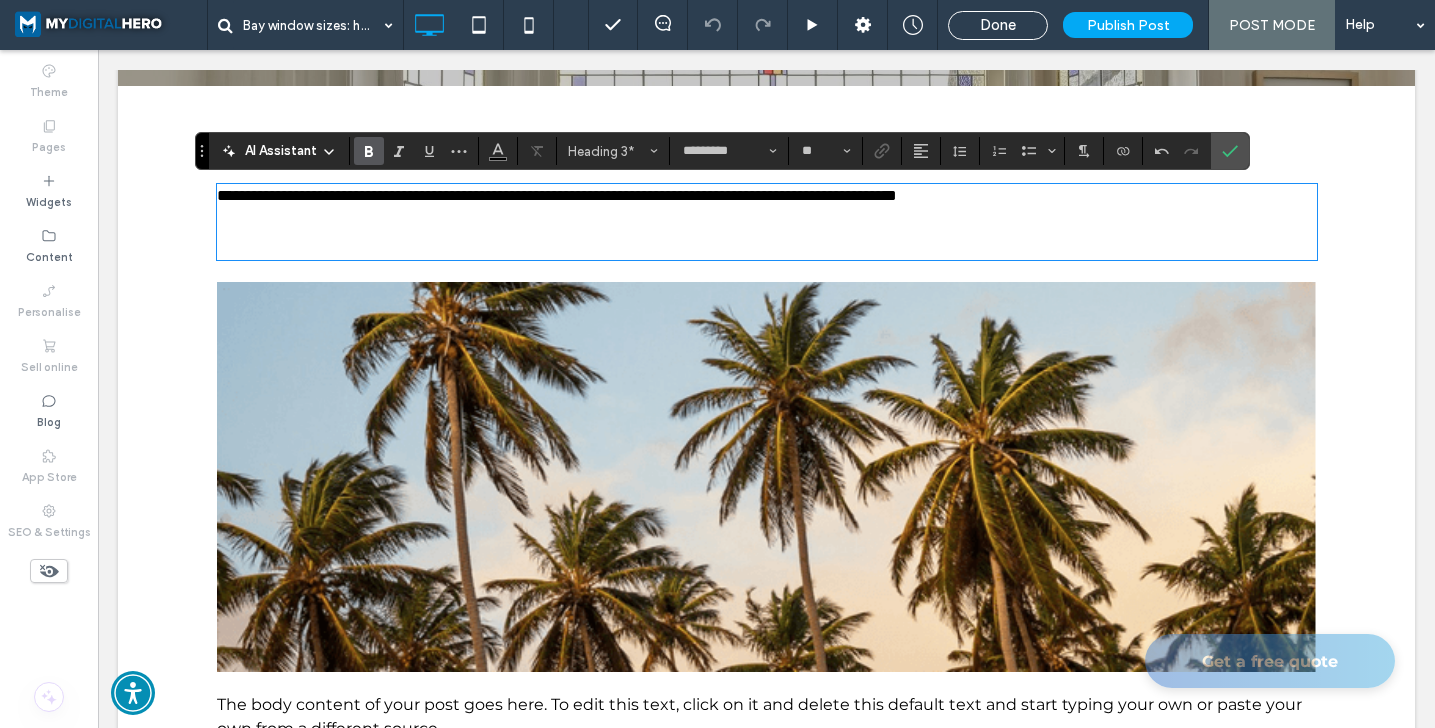 type on "**********" 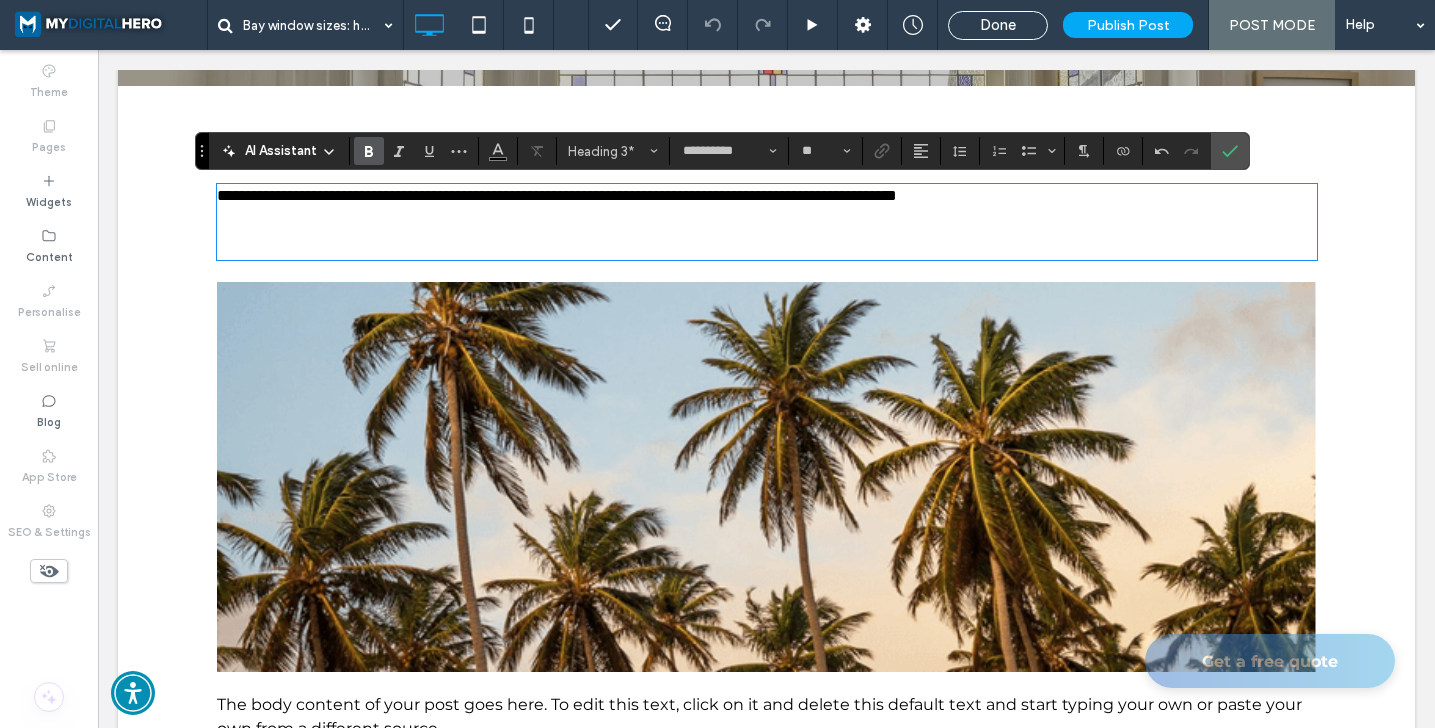 click on "**********" at bounding box center (557, 195) 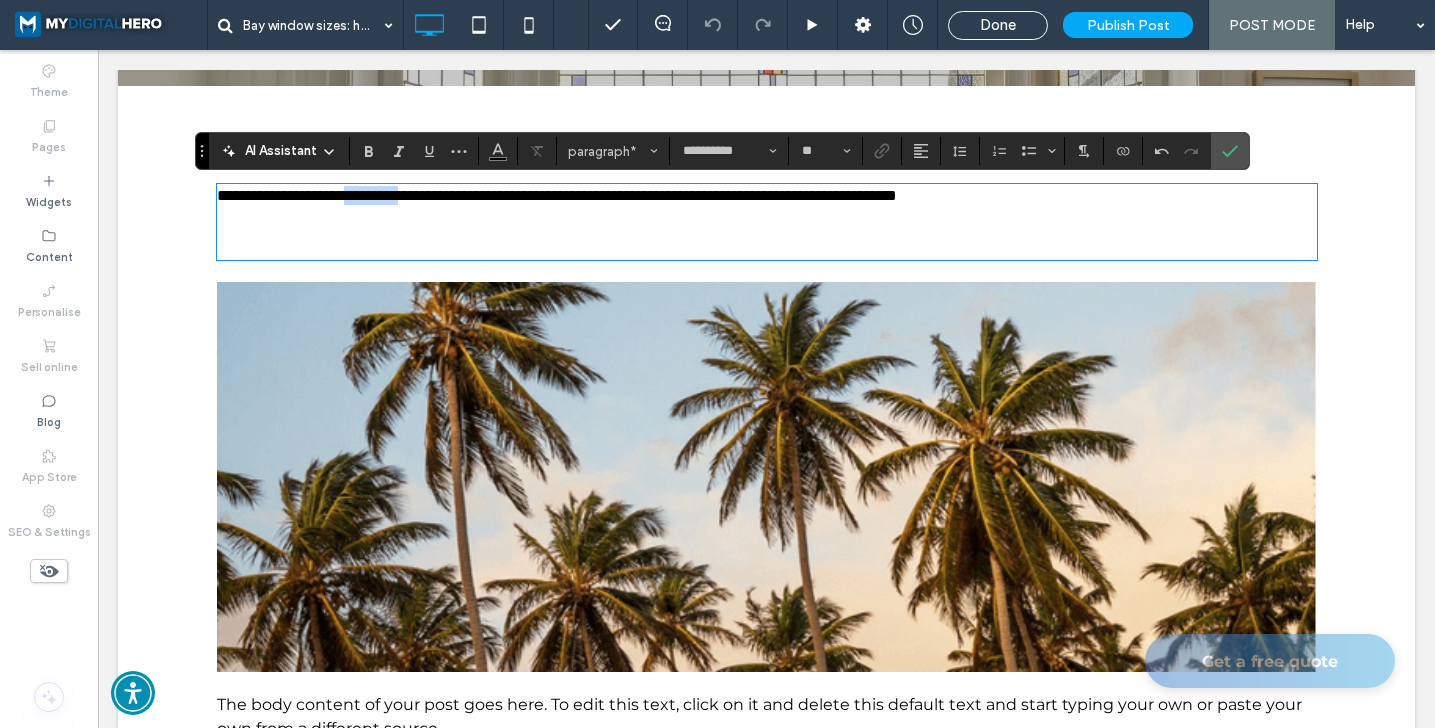 click on "**********" at bounding box center (557, 195) 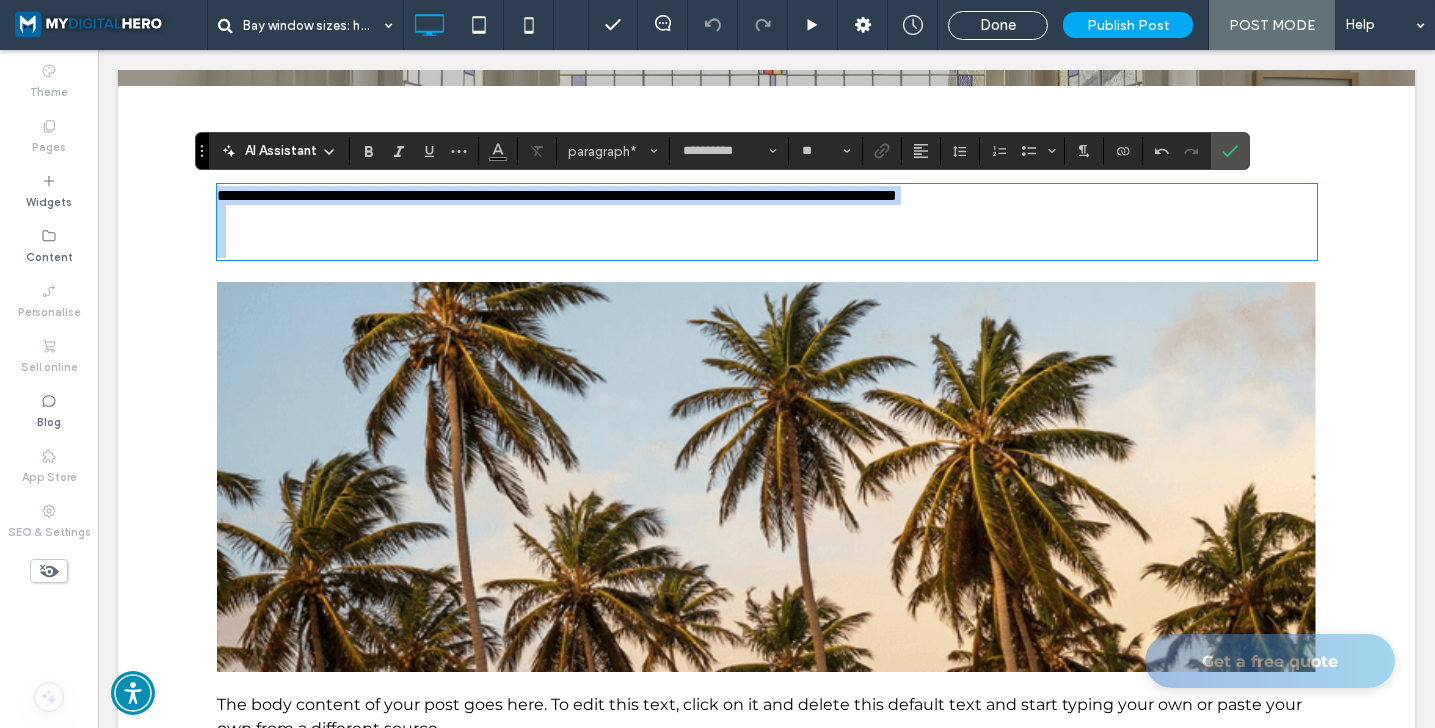 click on "**********" at bounding box center (557, 195) 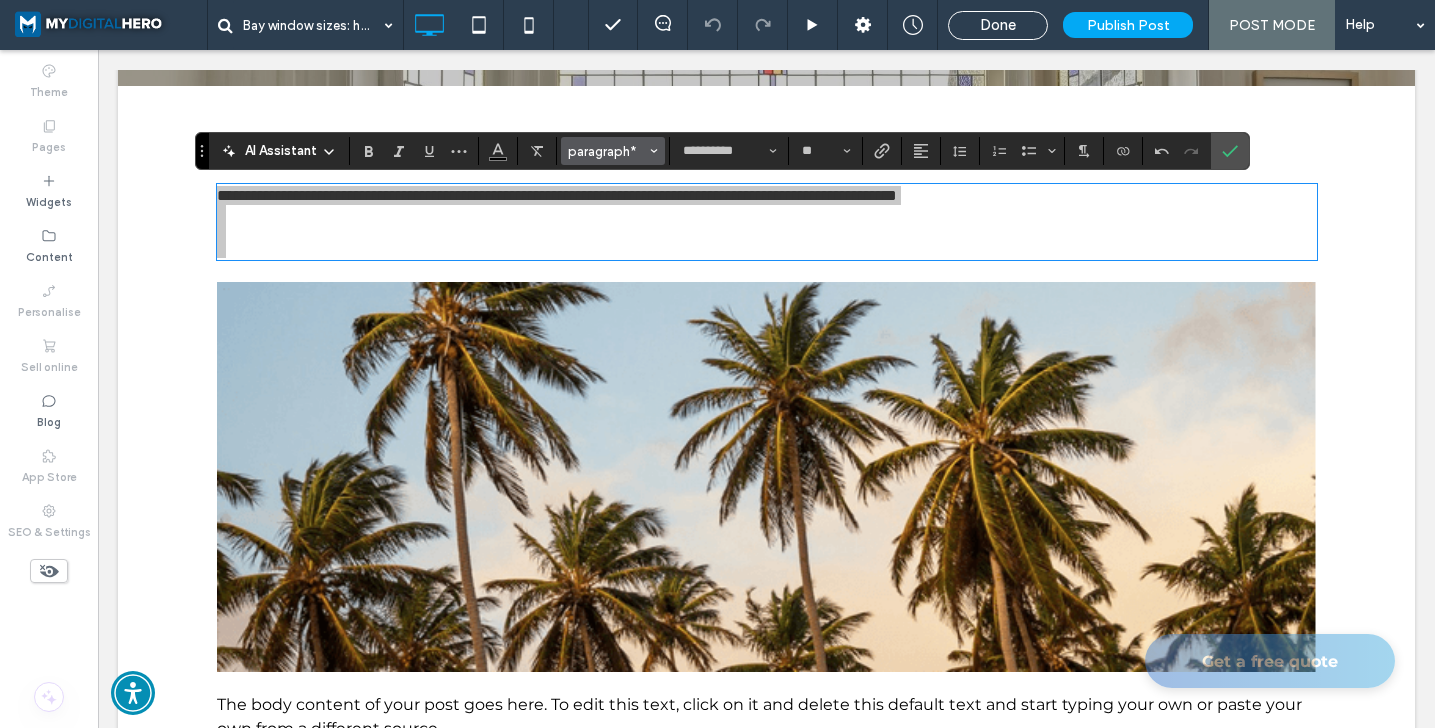 click on "paragraph*" at bounding box center [607, 151] 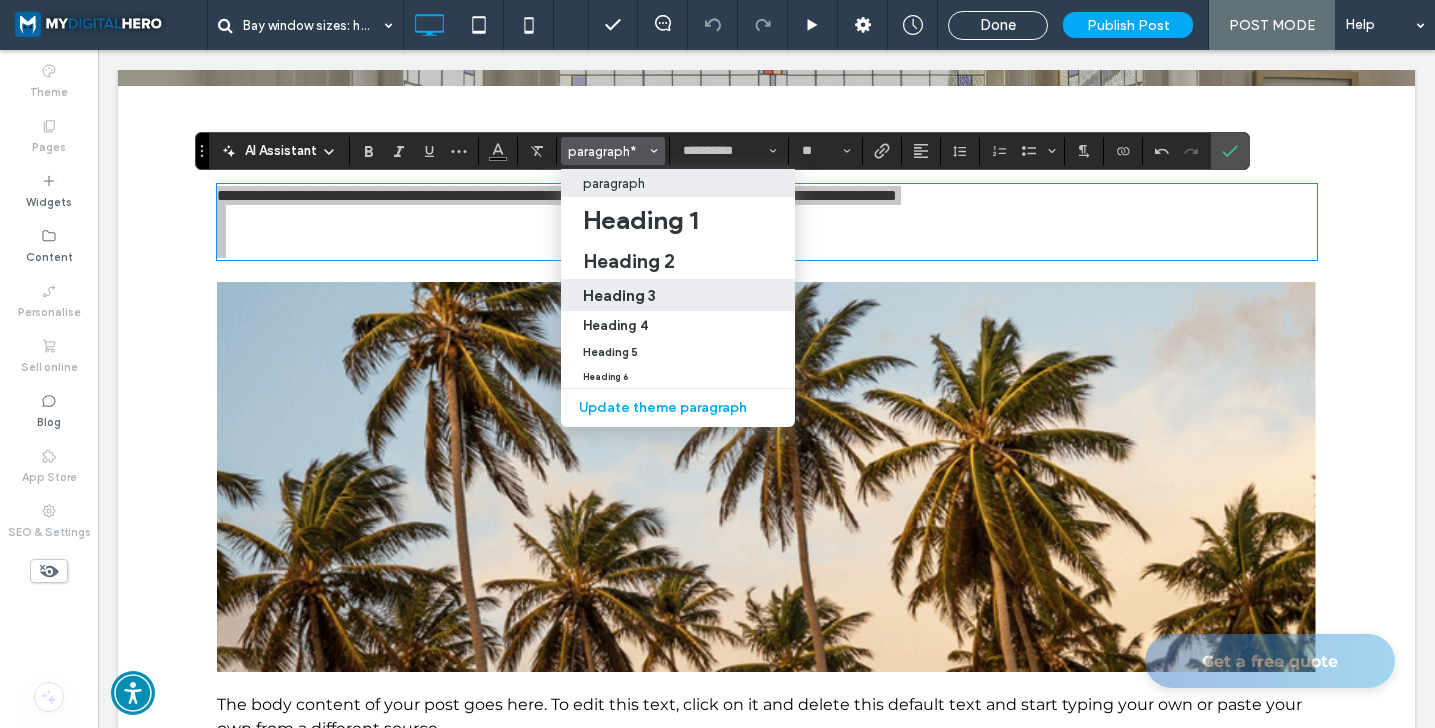click on "Heading 3" at bounding box center [678, 295] 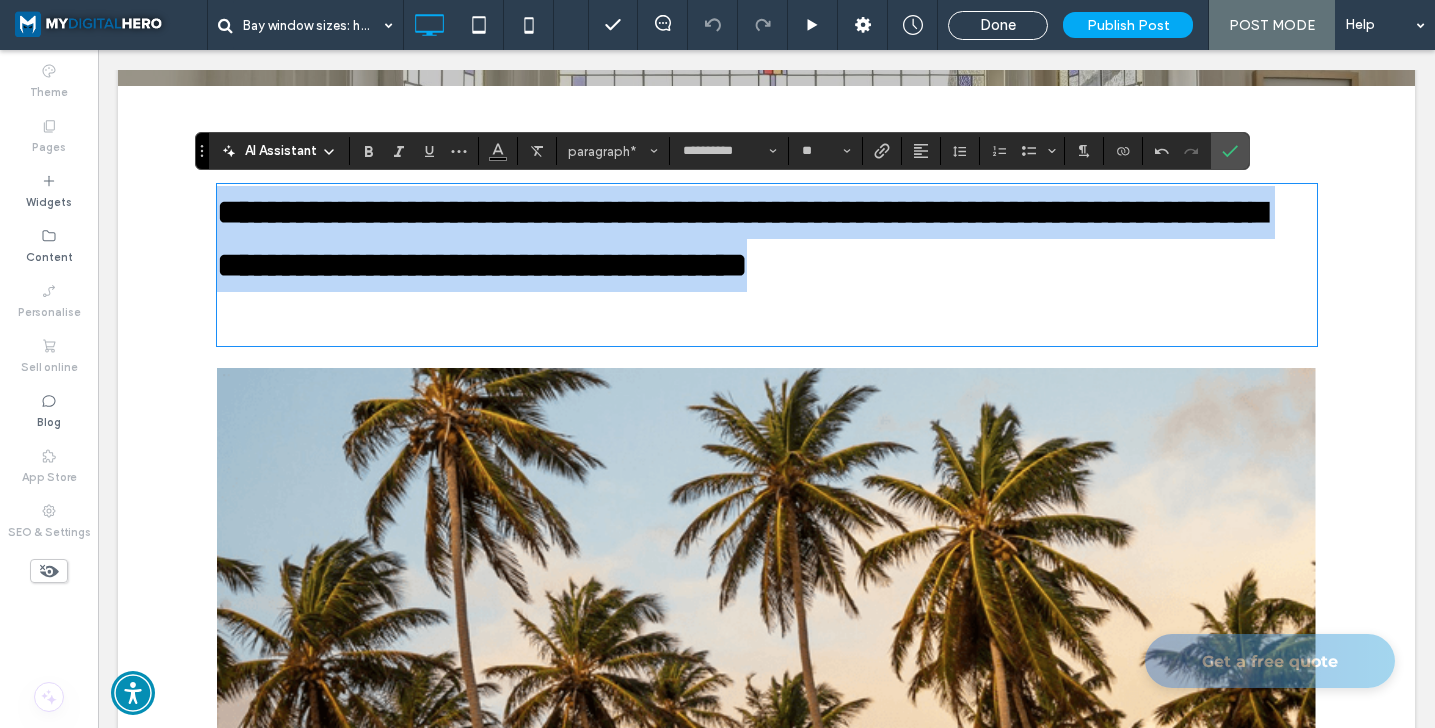 type on "*********" 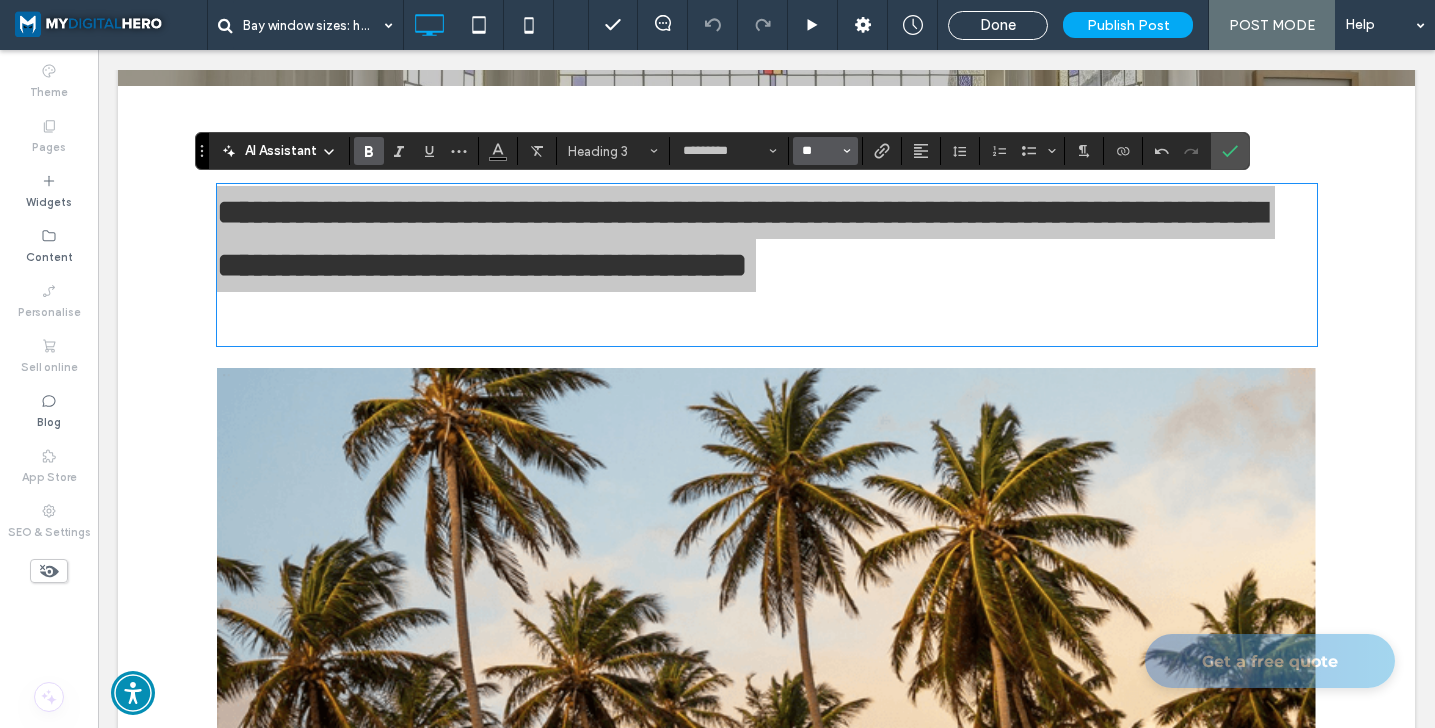 click on "**" at bounding box center [819, 151] 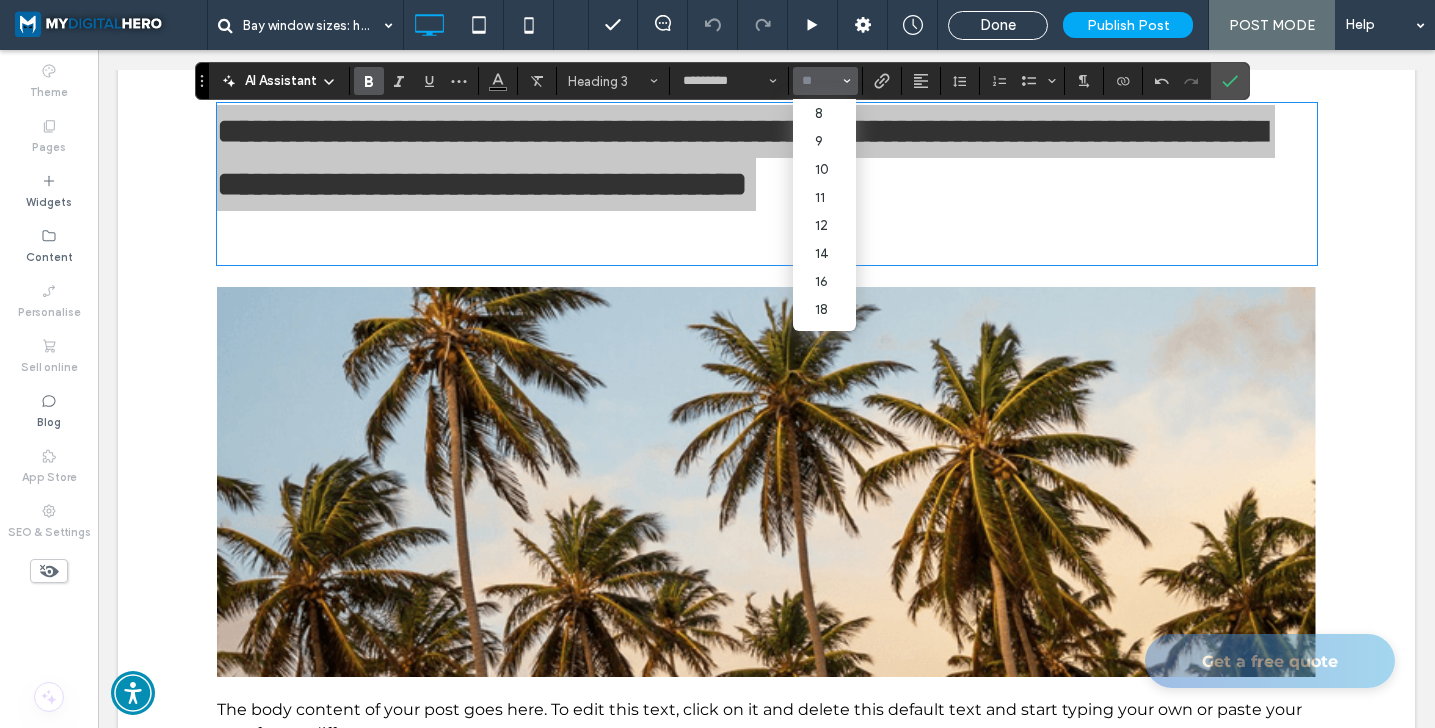 scroll, scrollTop: 677, scrollLeft: 0, axis: vertical 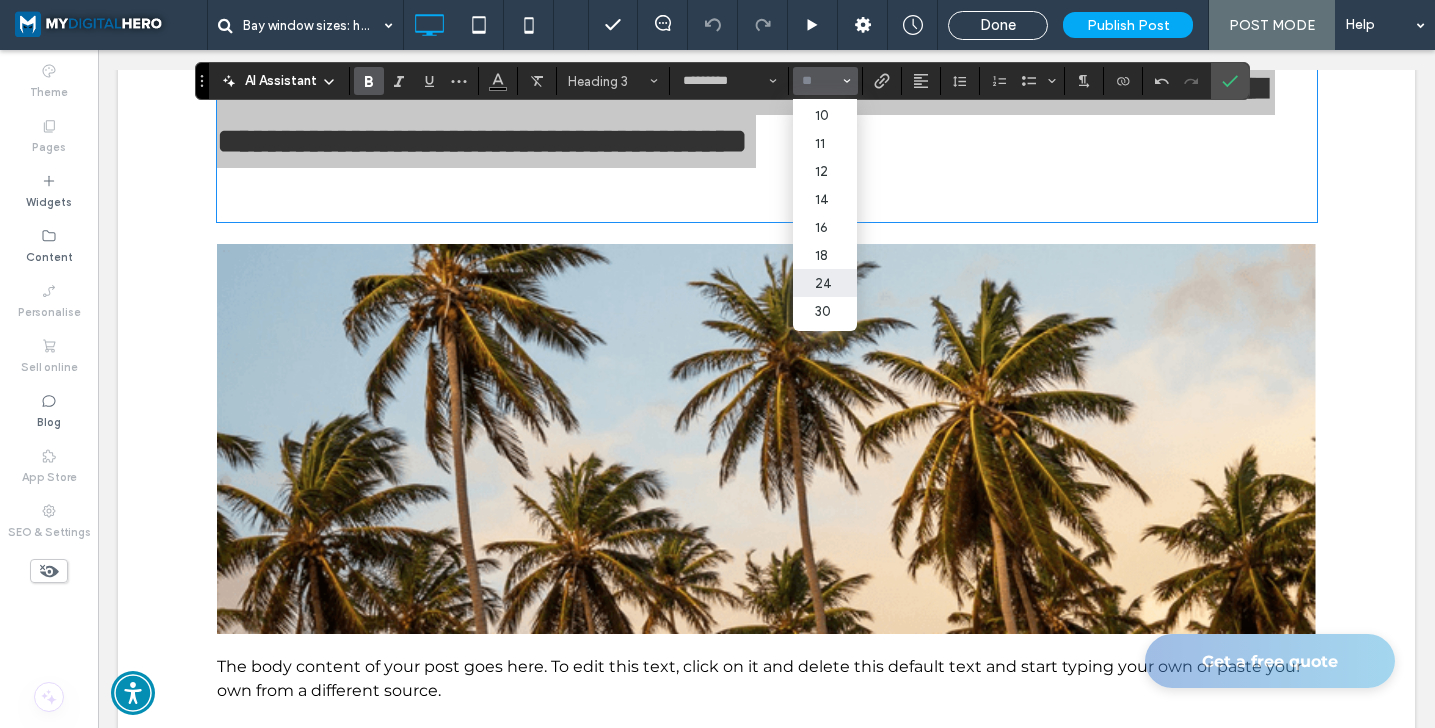 click on "24" at bounding box center (825, 283) 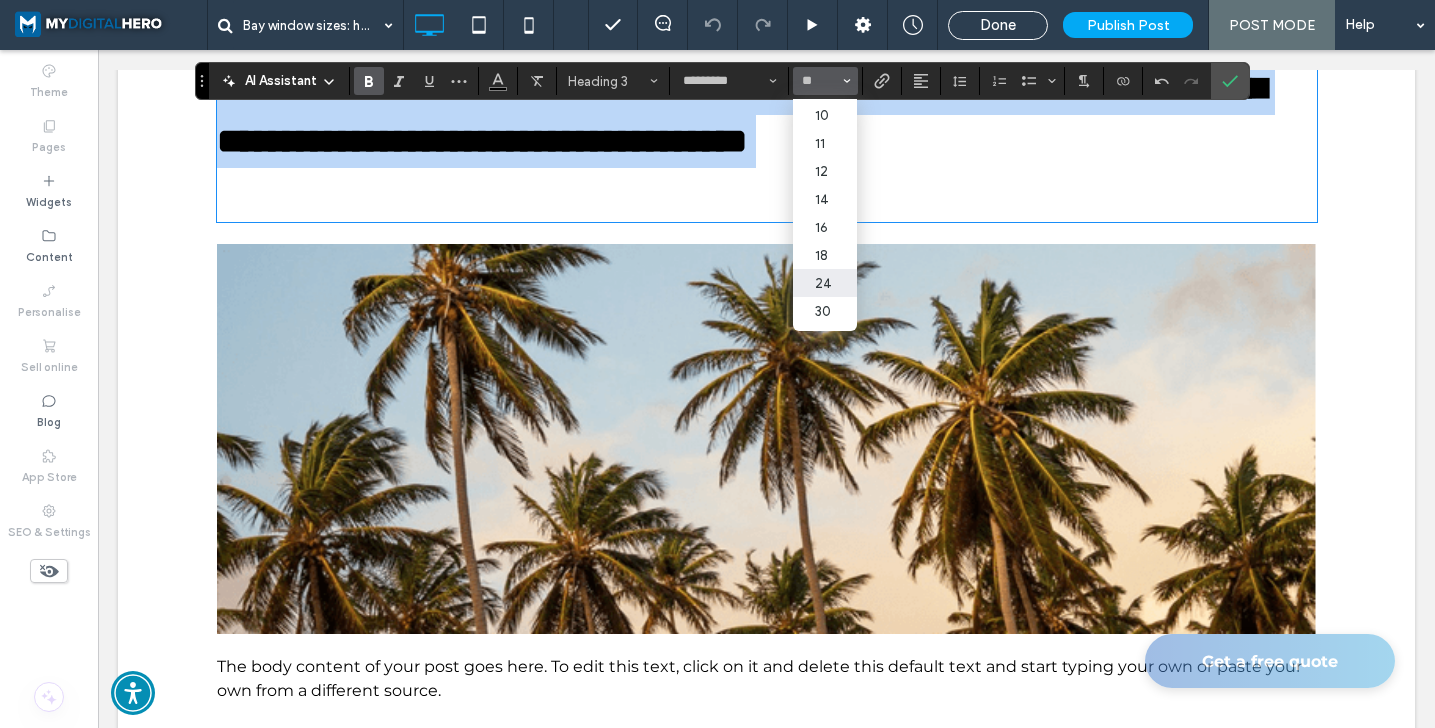 type on "*" 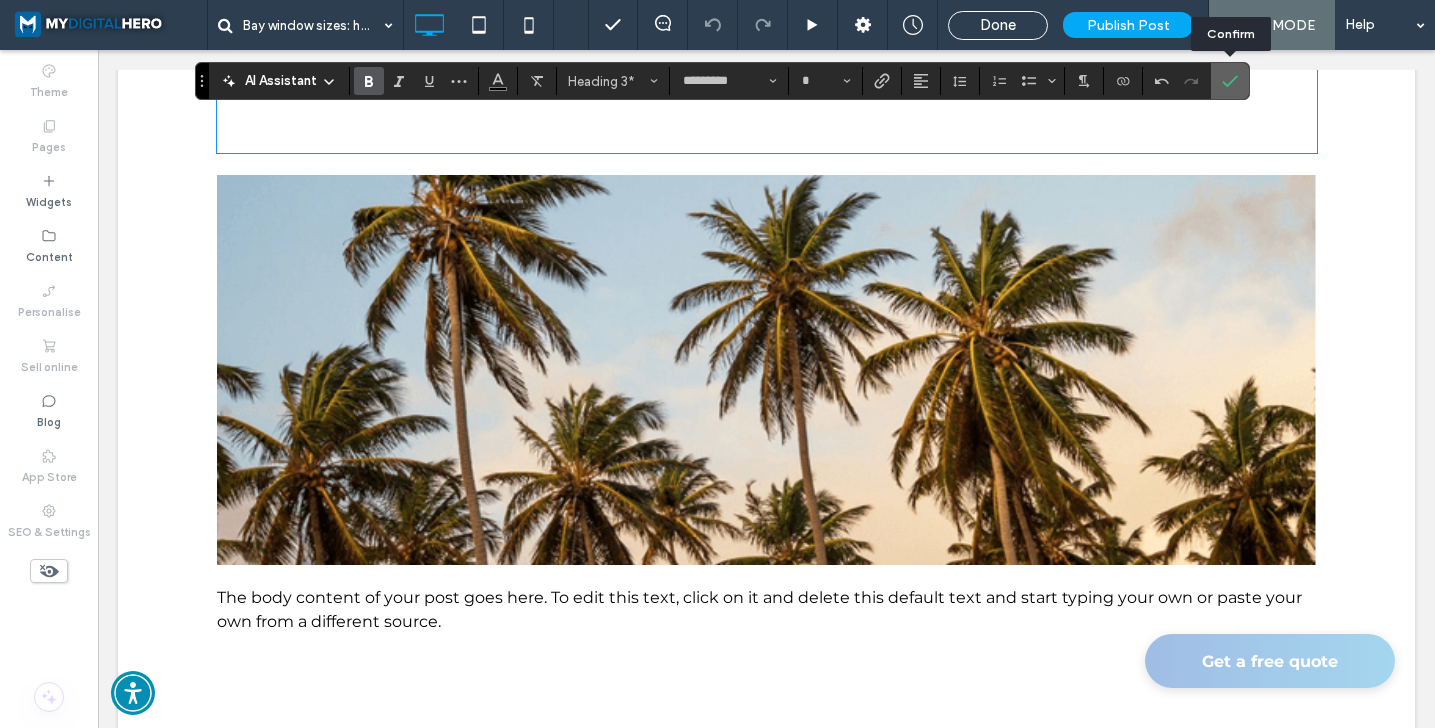 click 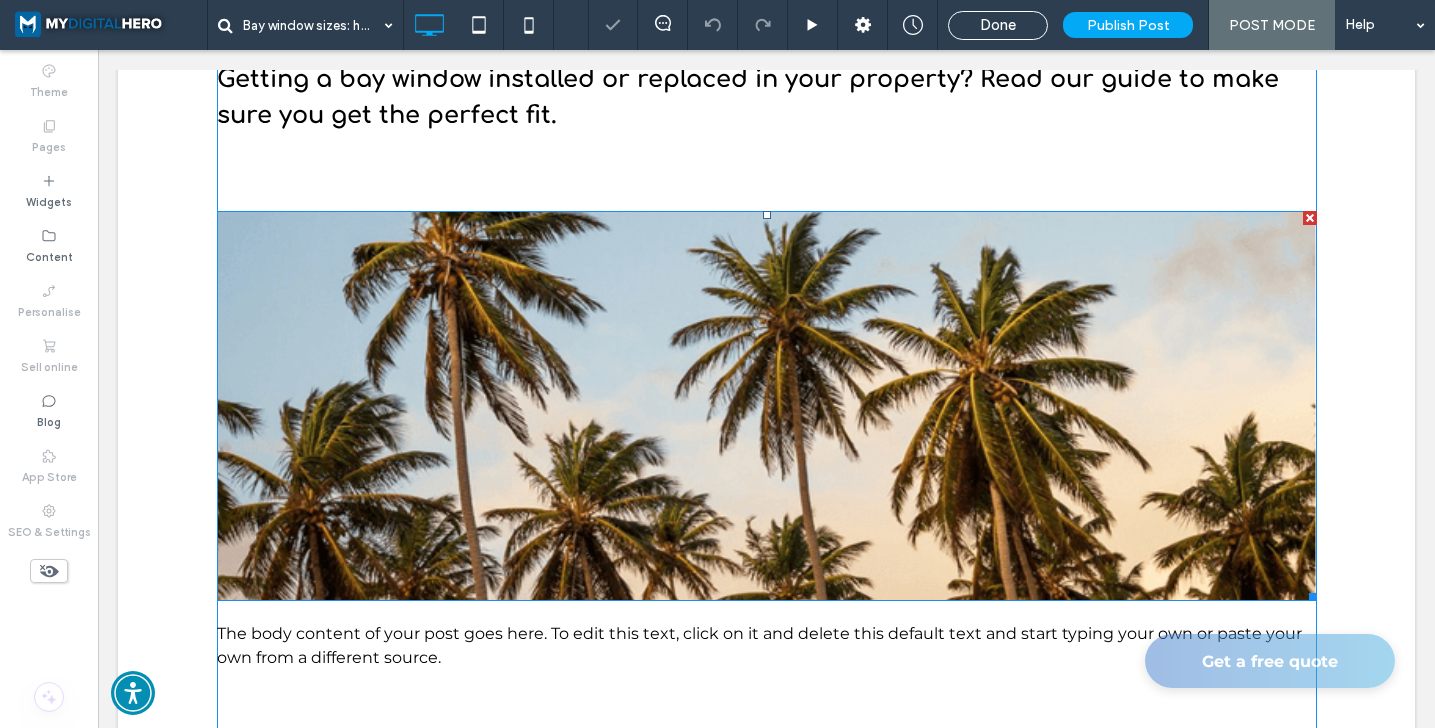 click at bounding box center [767, 406] 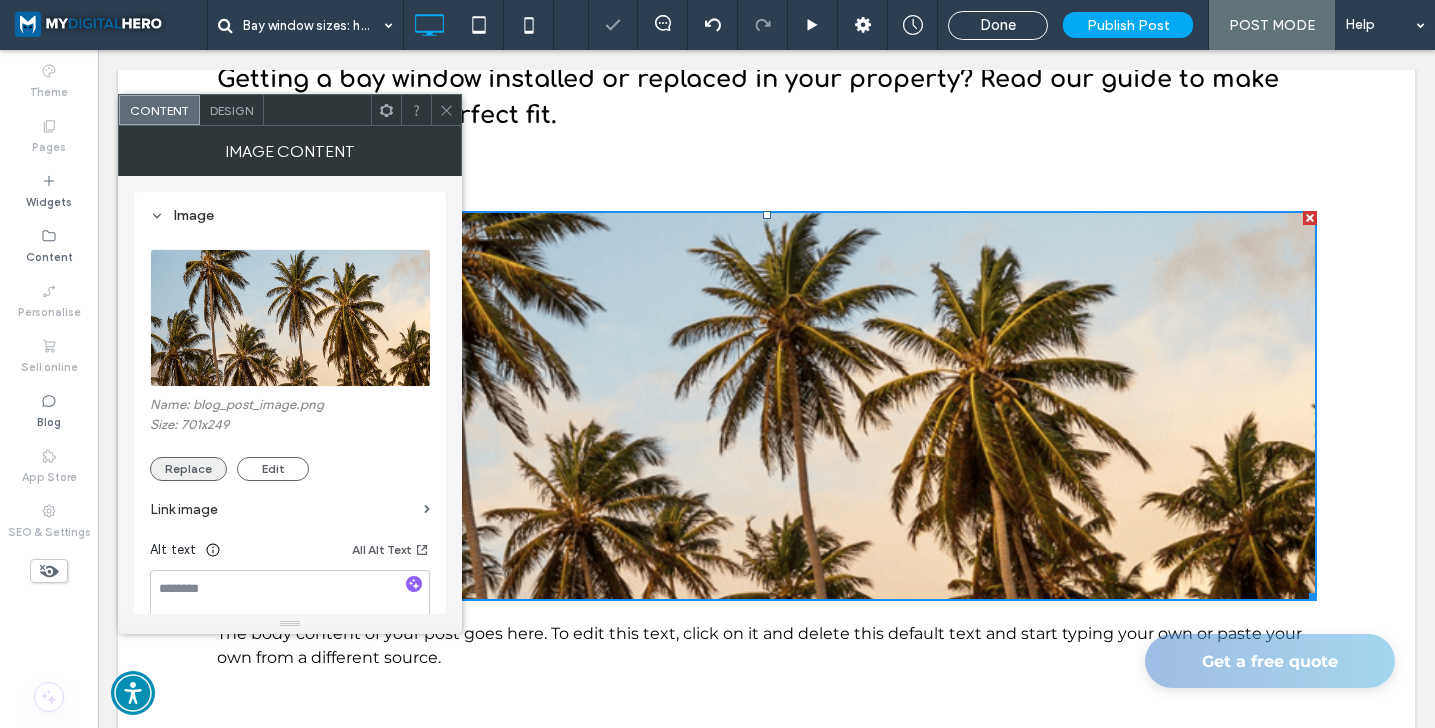 click on "Replace" at bounding box center (188, 469) 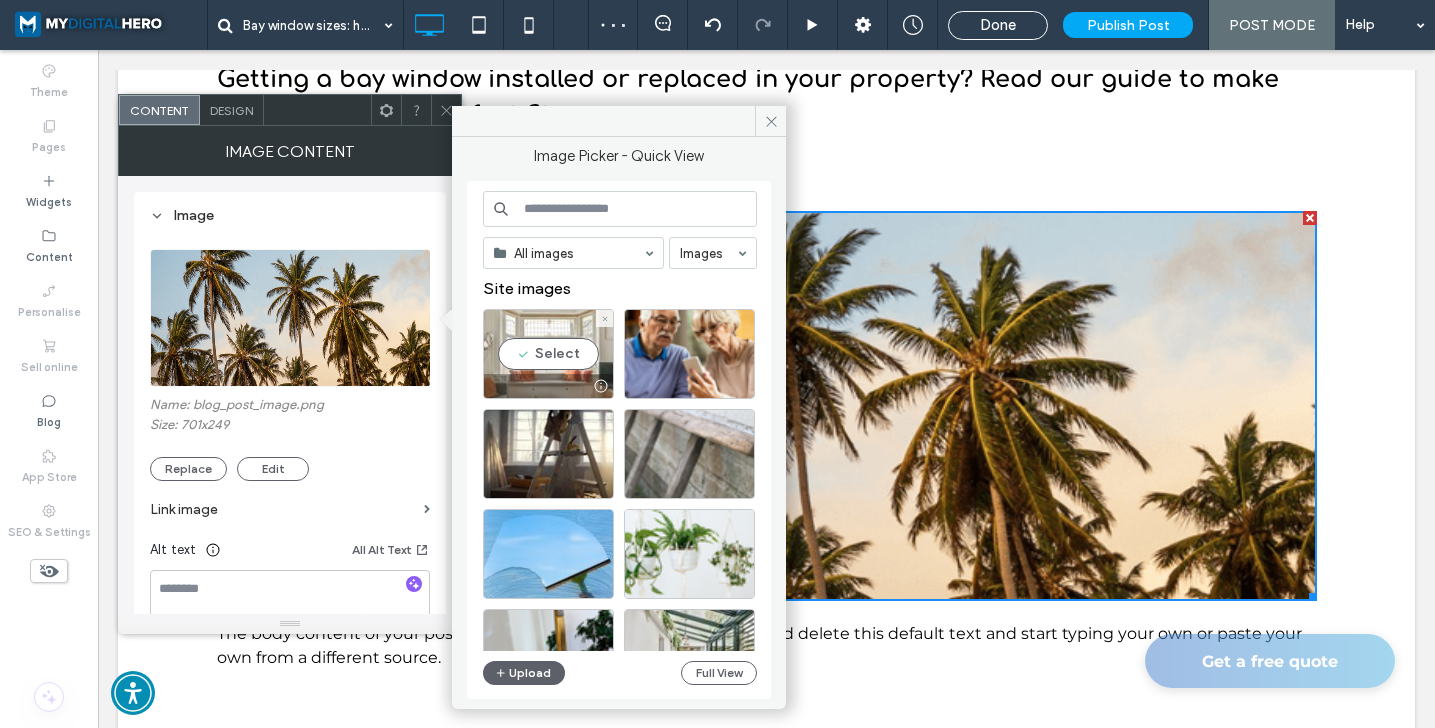 drag, startPoint x: 505, startPoint y: 347, endPoint x: 366, endPoint y: 311, distance: 143.58621 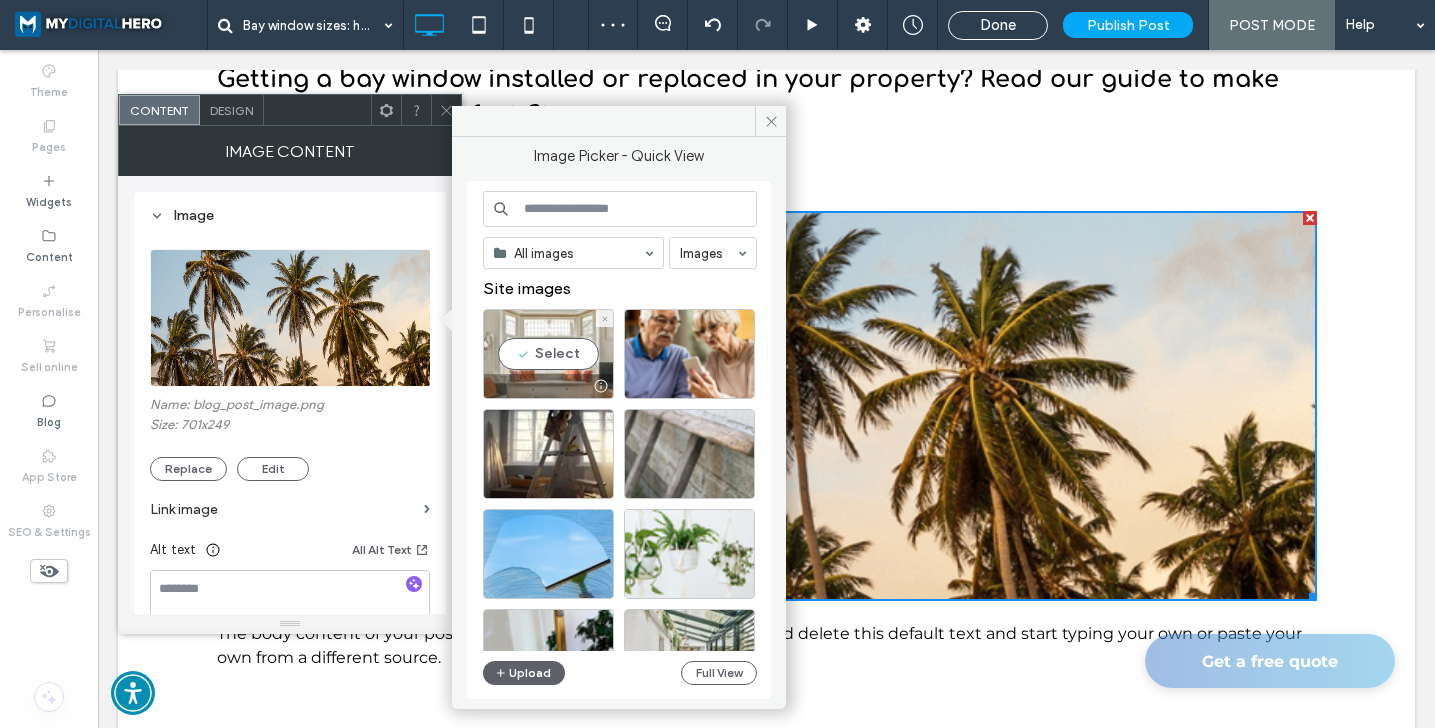 click on "Select" at bounding box center (548, 354) 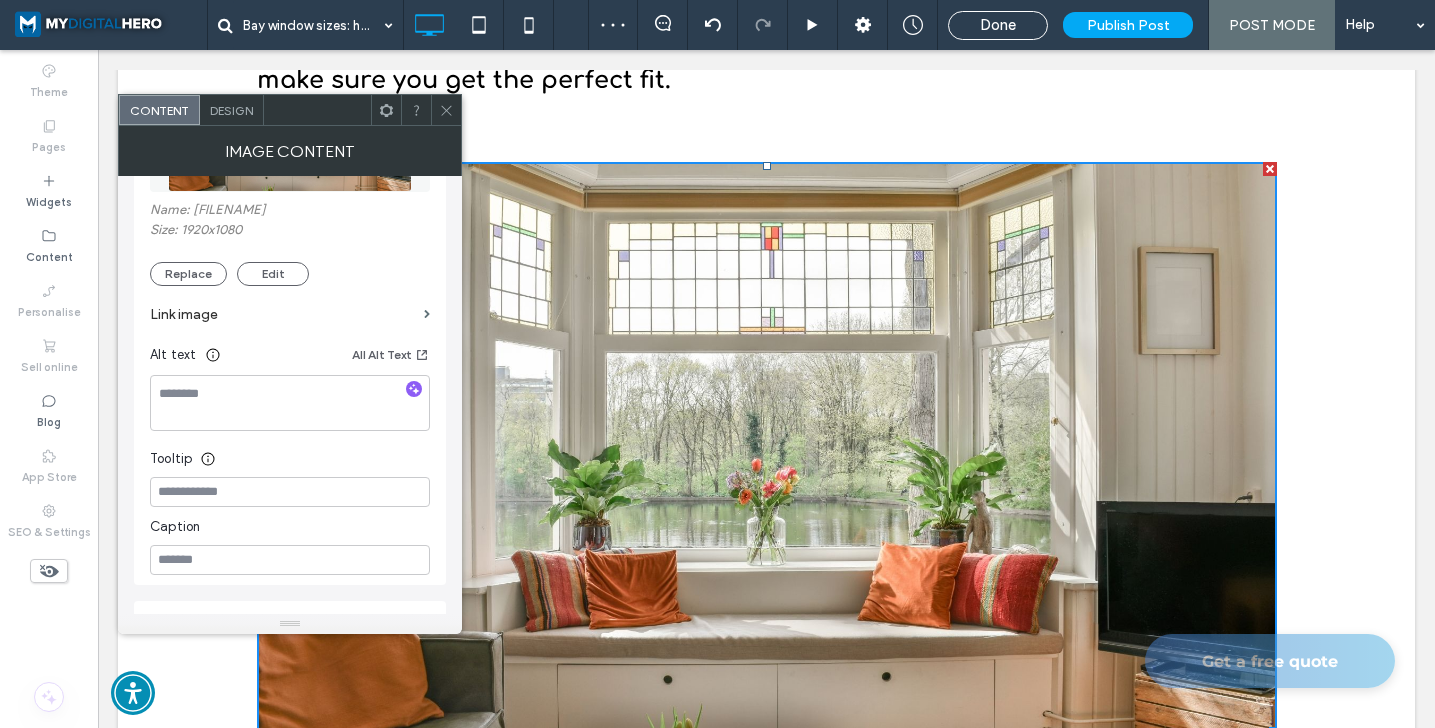 scroll, scrollTop: 196, scrollLeft: 0, axis: vertical 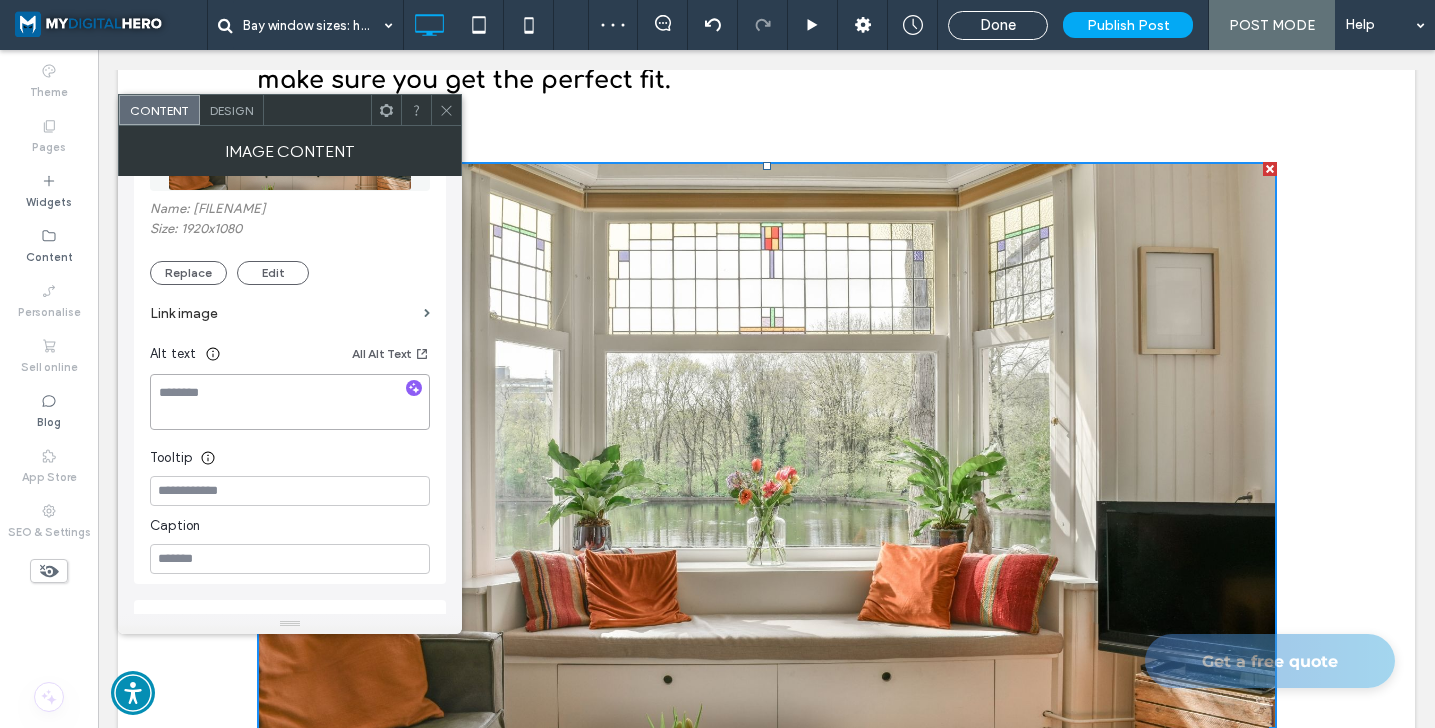 click at bounding box center (290, 402) 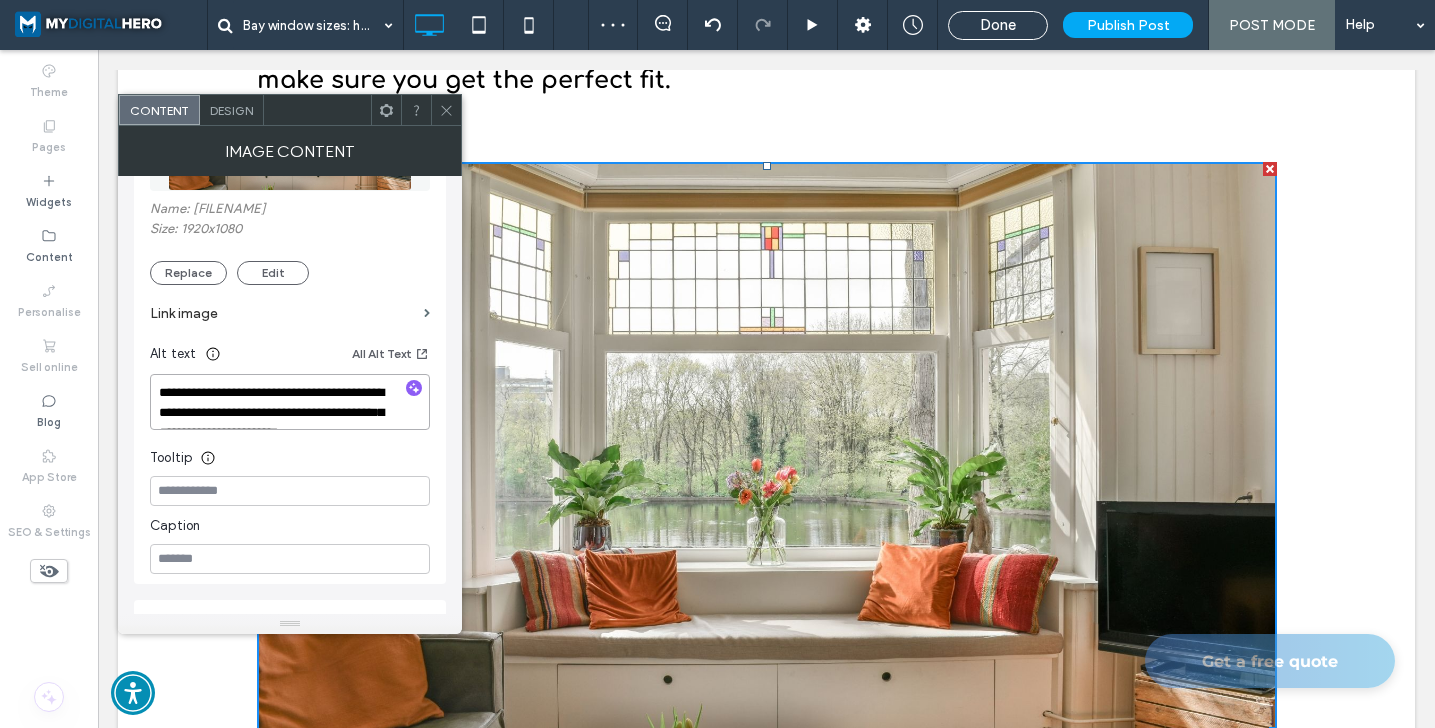 scroll, scrollTop: 2, scrollLeft: 0, axis: vertical 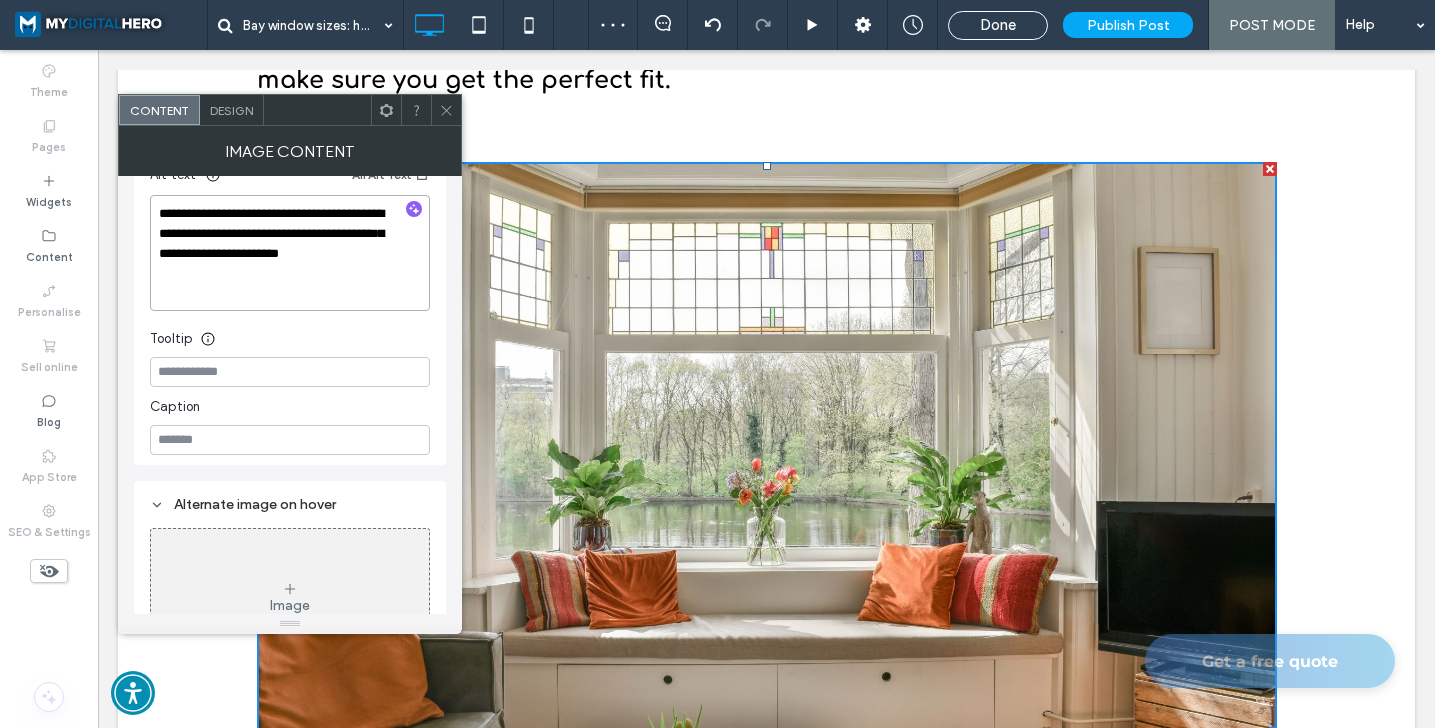 type on "**********" 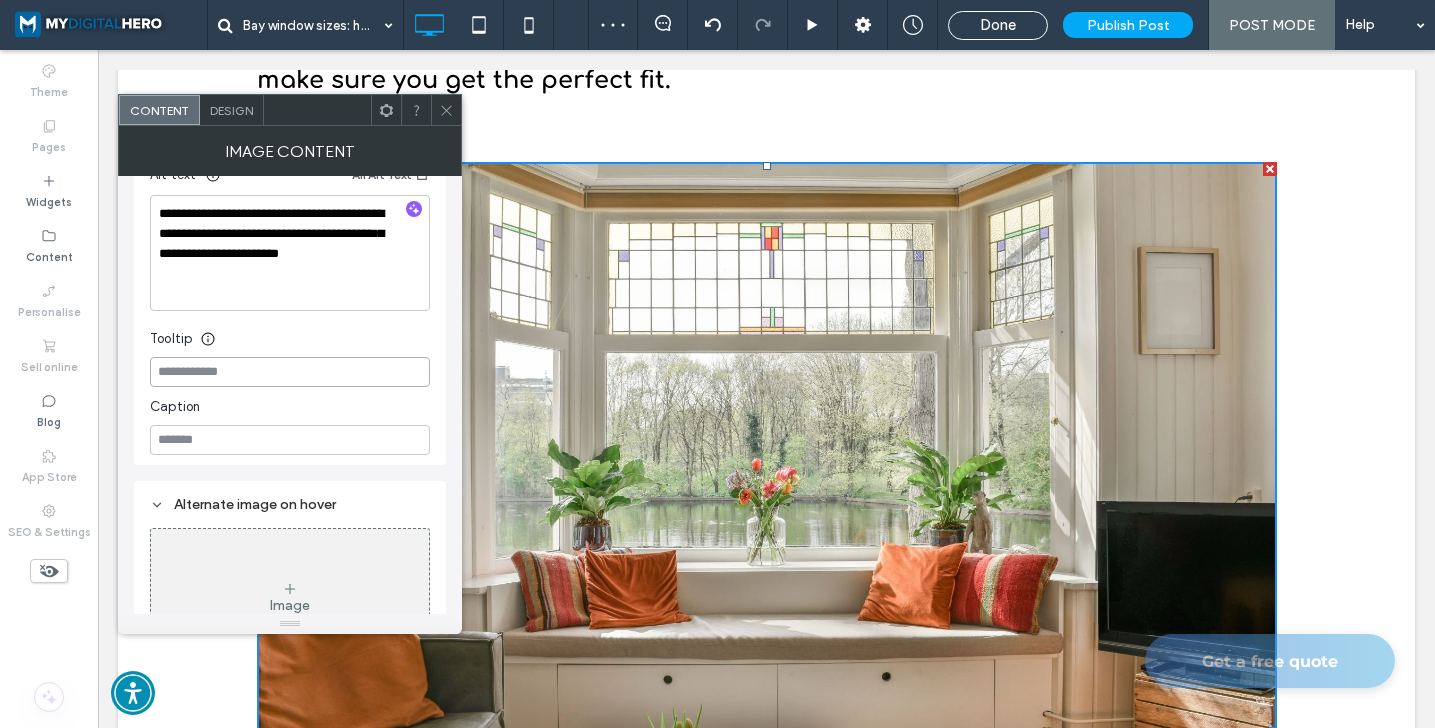 click at bounding box center (290, 372) 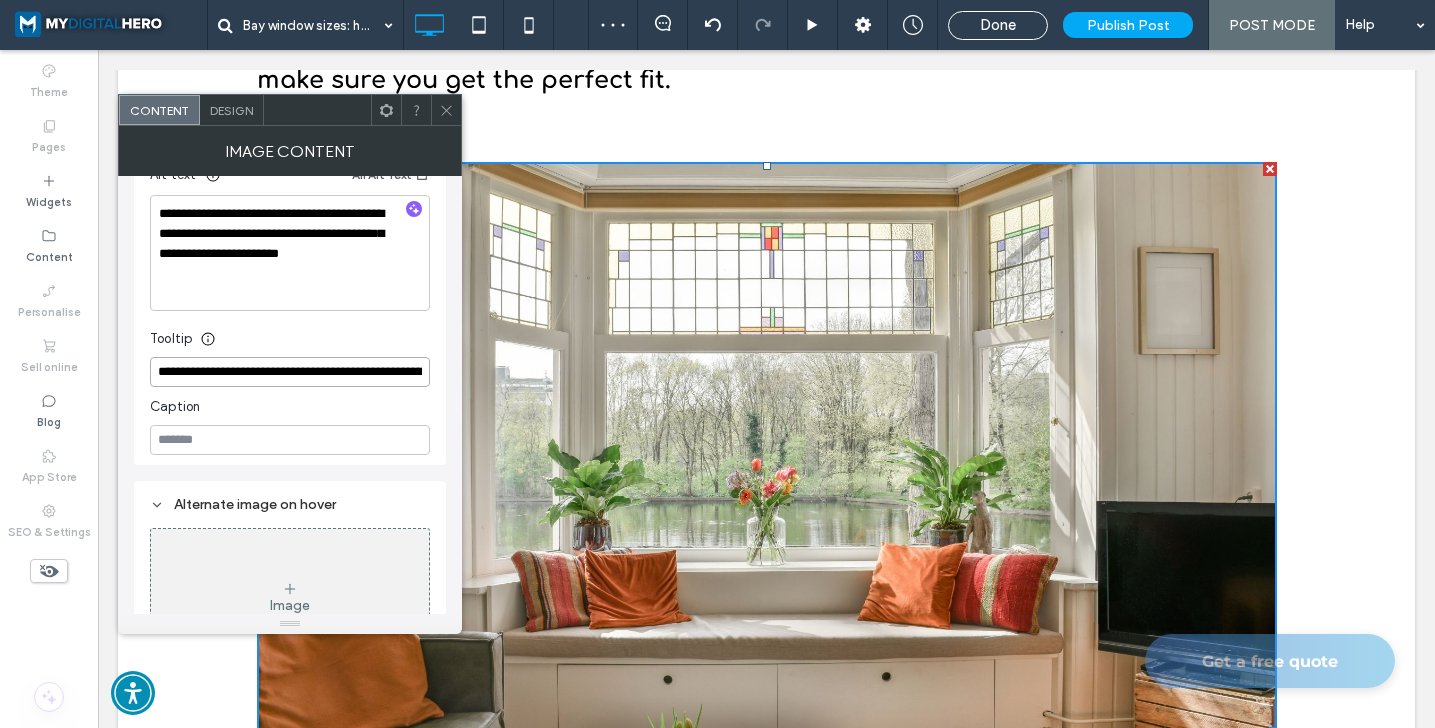 scroll, scrollTop: 0, scrollLeft: 399, axis: horizontal 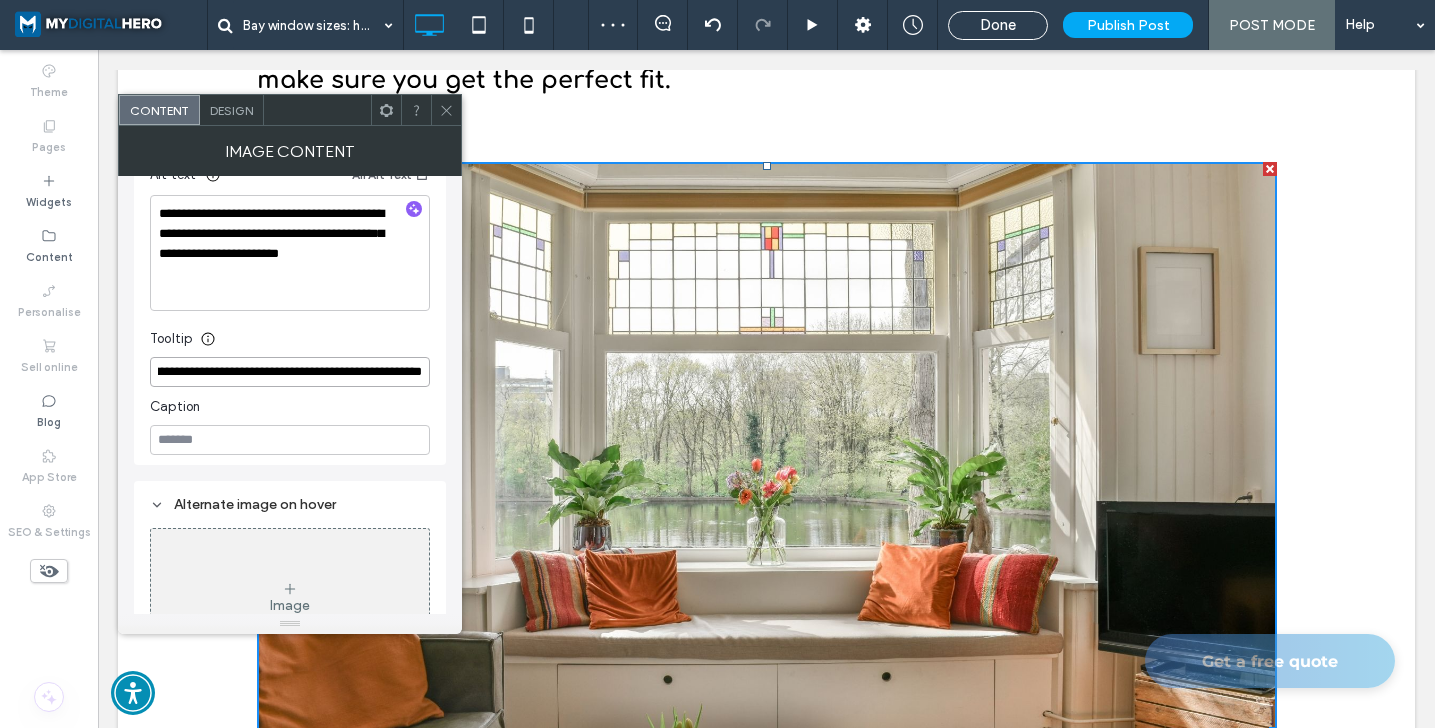 type on "**********" 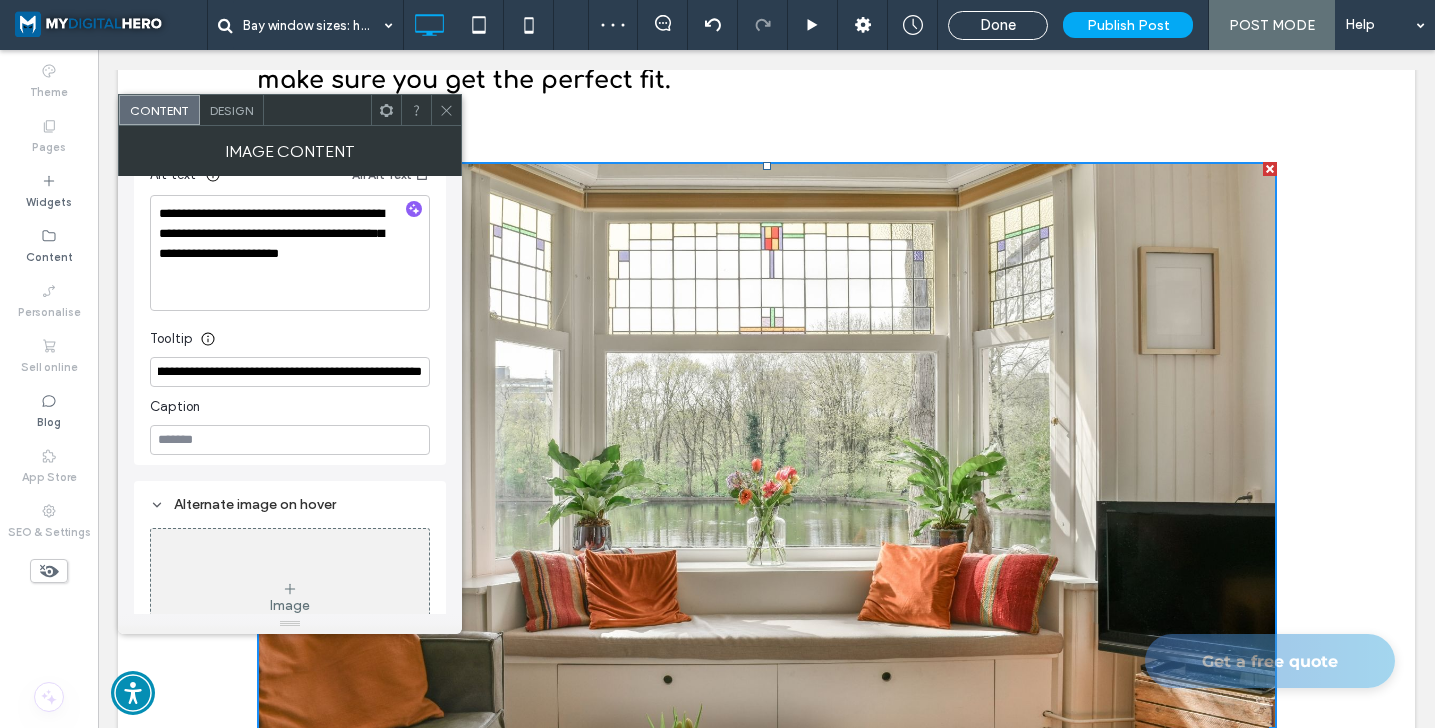 click on "Tooltip" at bounding box center (290, 334) 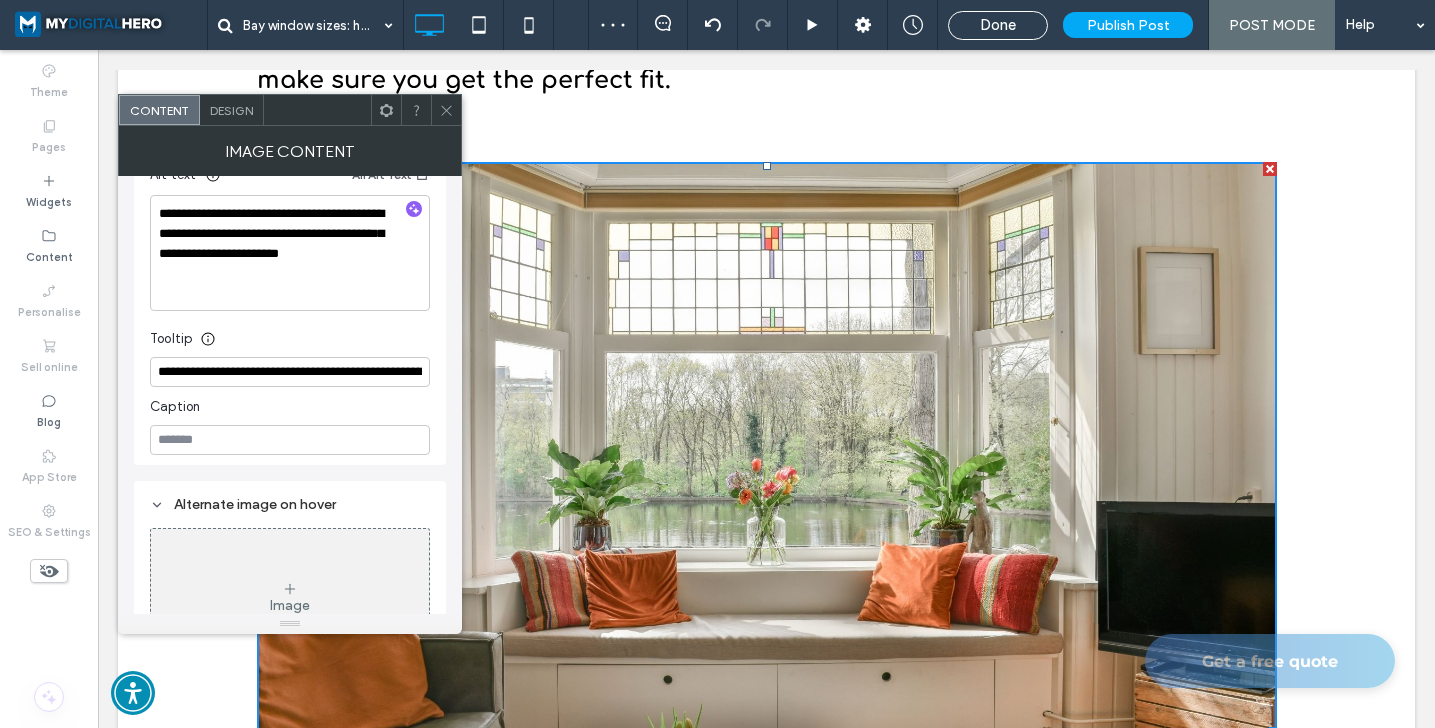 click 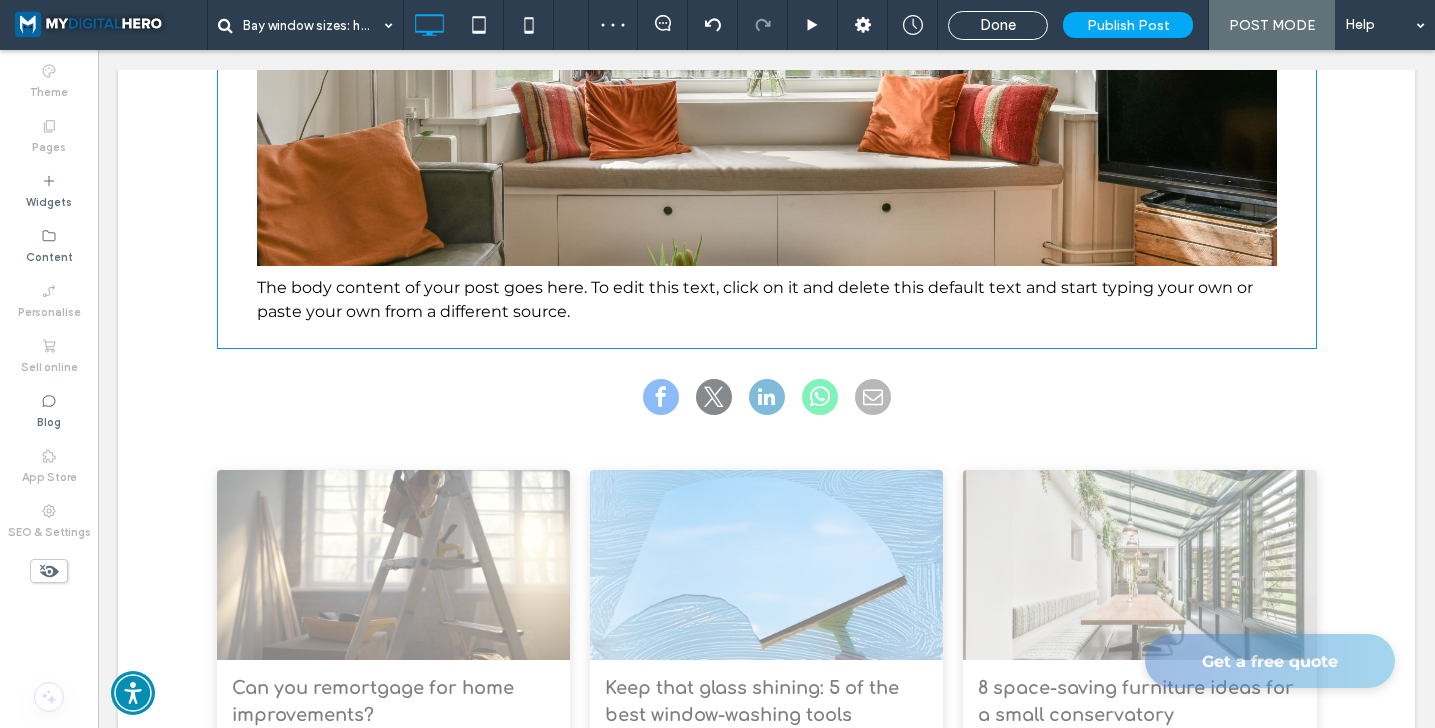 scroll, scrollTop: 1149, scrollLeft: 0, axis: vertical 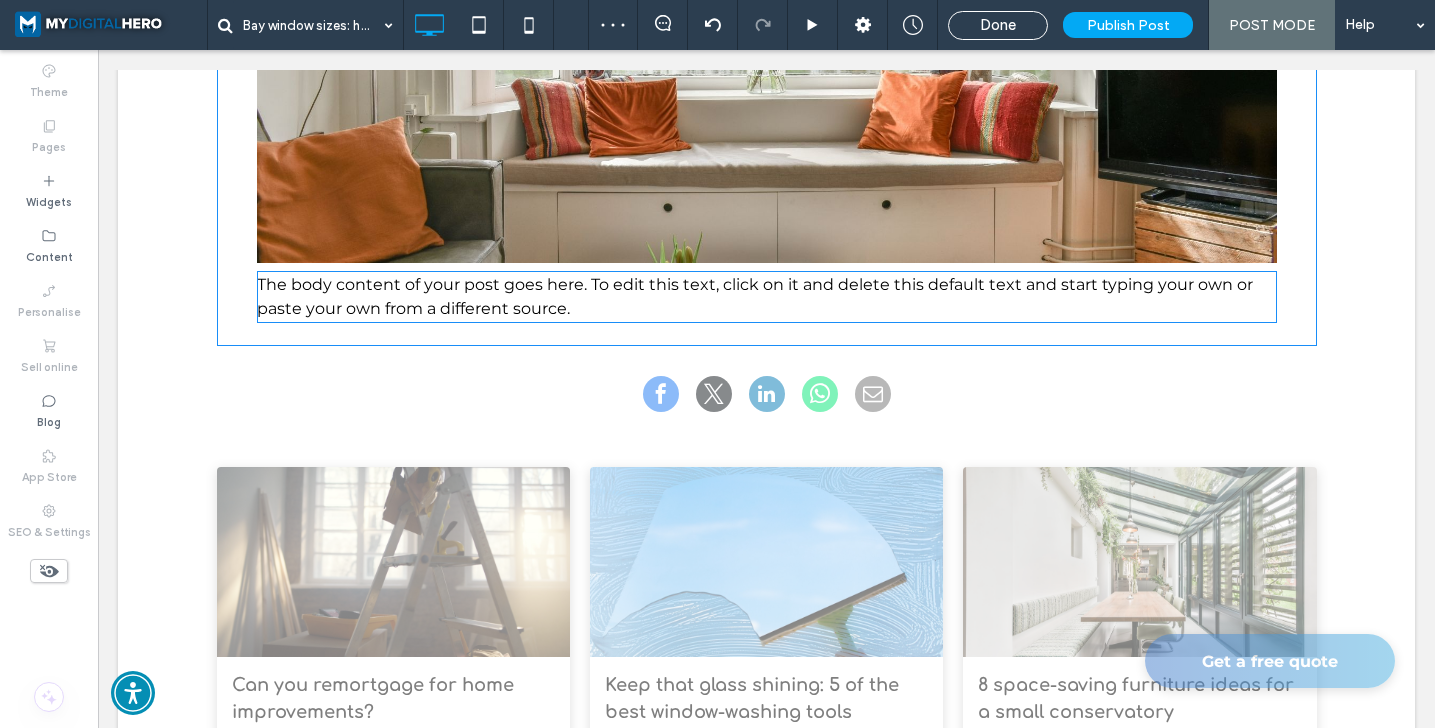 click on "The body content of your post goes here. To edit this text, click on it and delete this default text and start typing your own or paste your own from a different source." at bounding box center (755, 296) 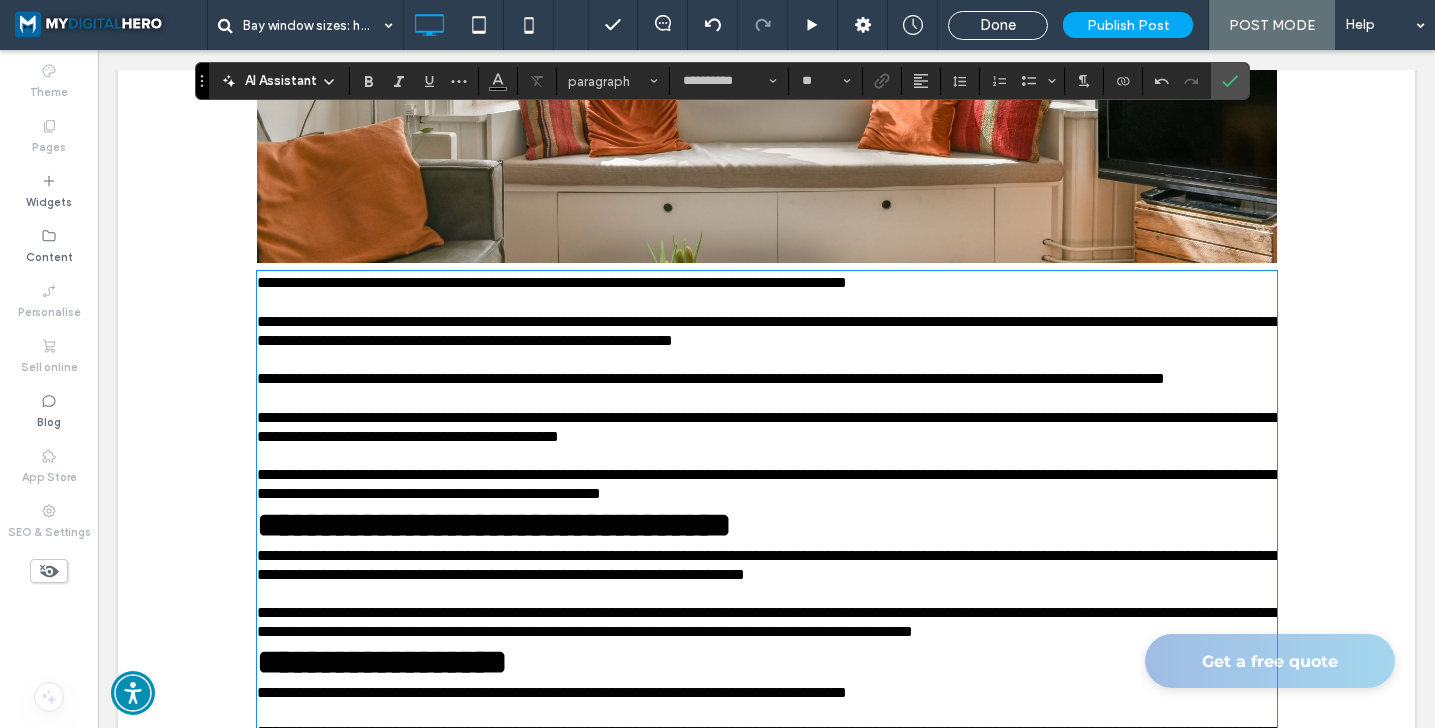 scroll, scrollTop: 0, scrollLeft: 0, axis: both 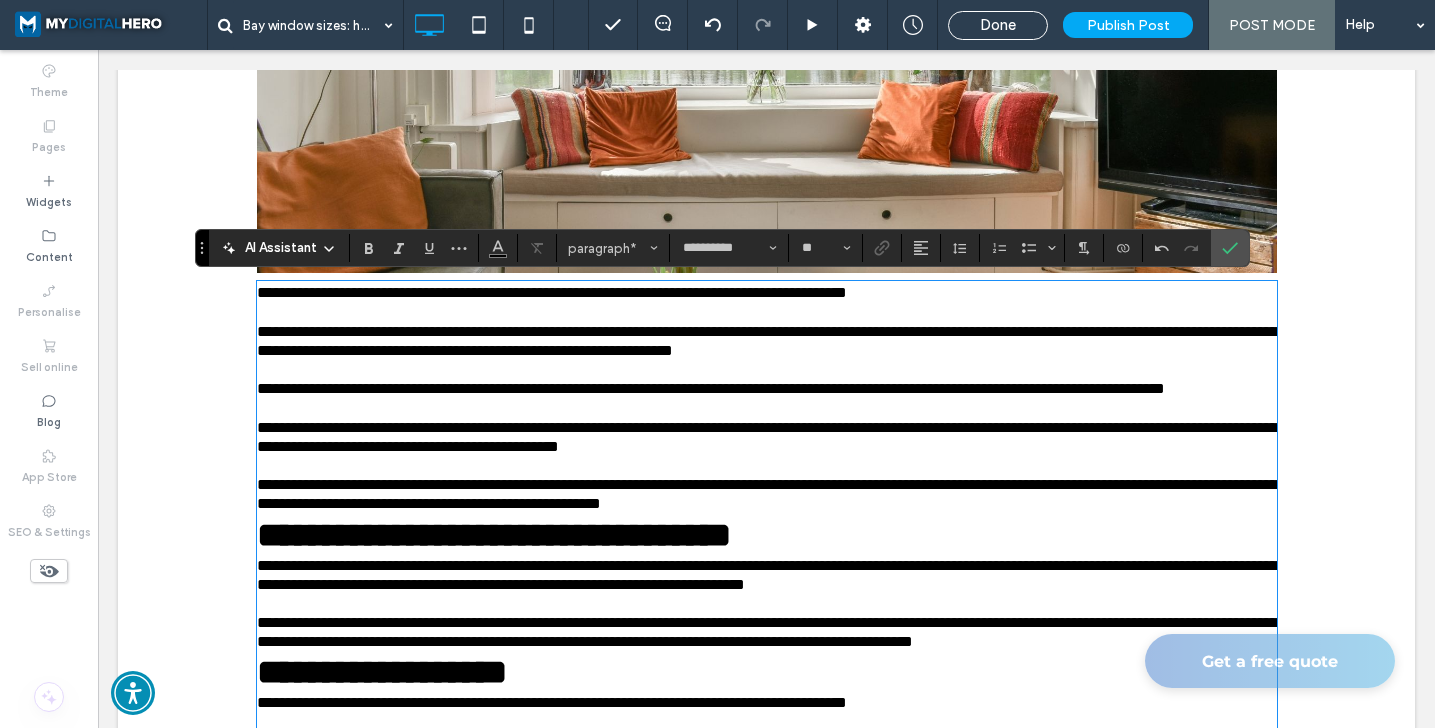 click on "**********" at bounding box center [767, 485] 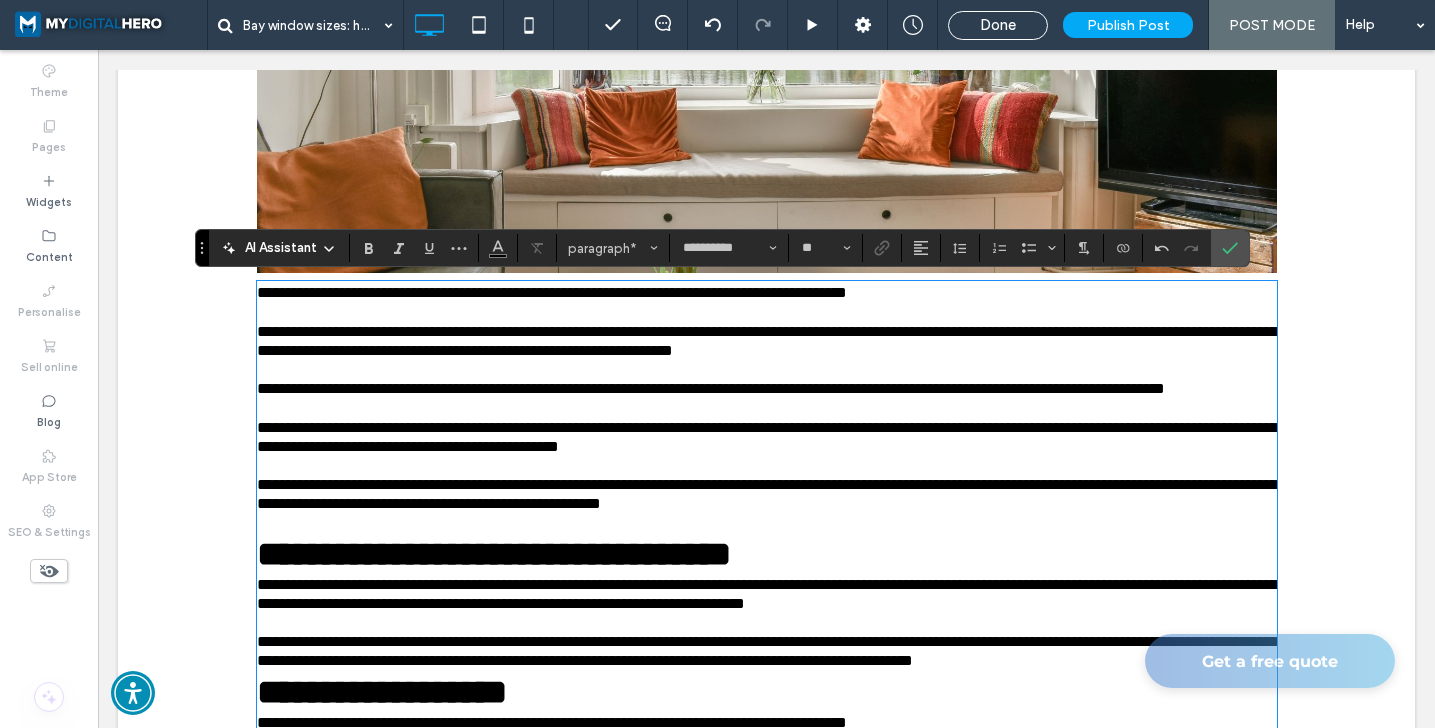 type on "*********" 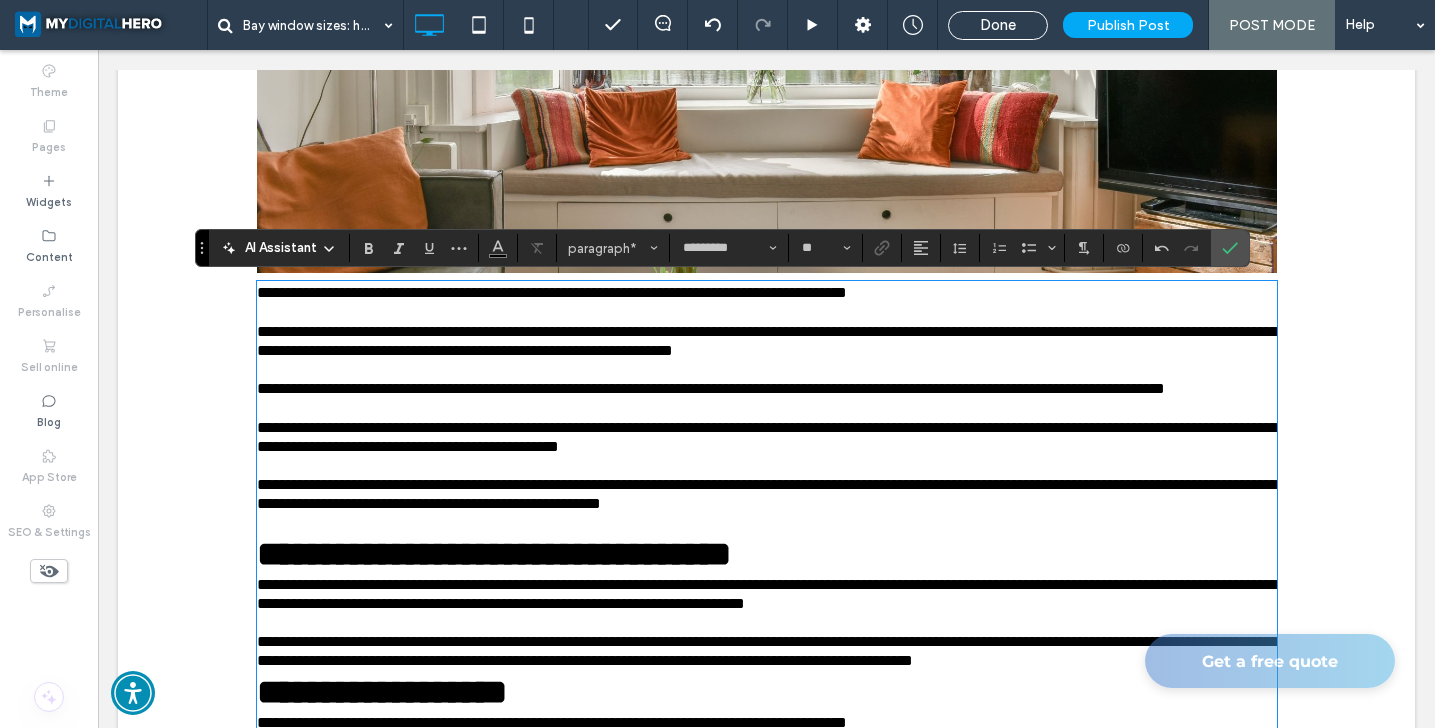 click on "**********" at bounding box center (767, 554) 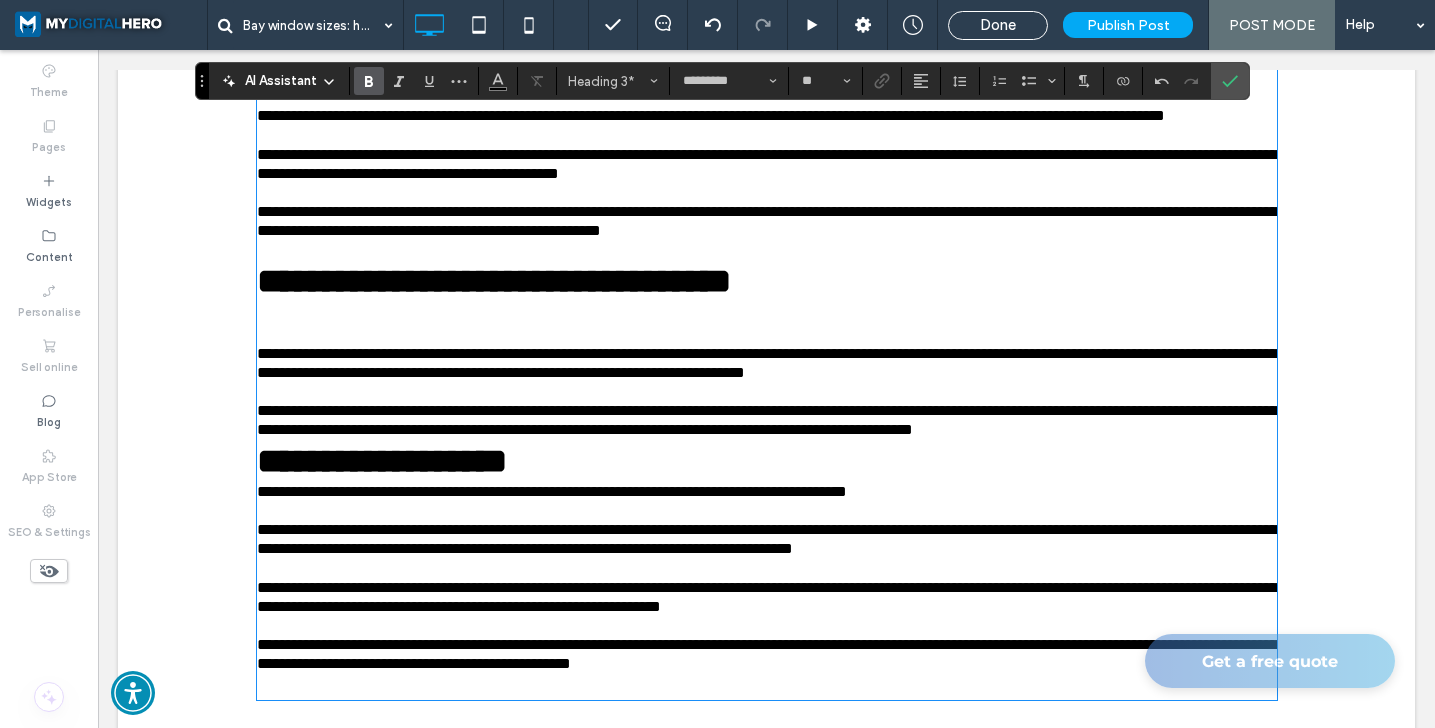 scroll, scrollTop: 1457, scrollLeft: 0, axis: vertical 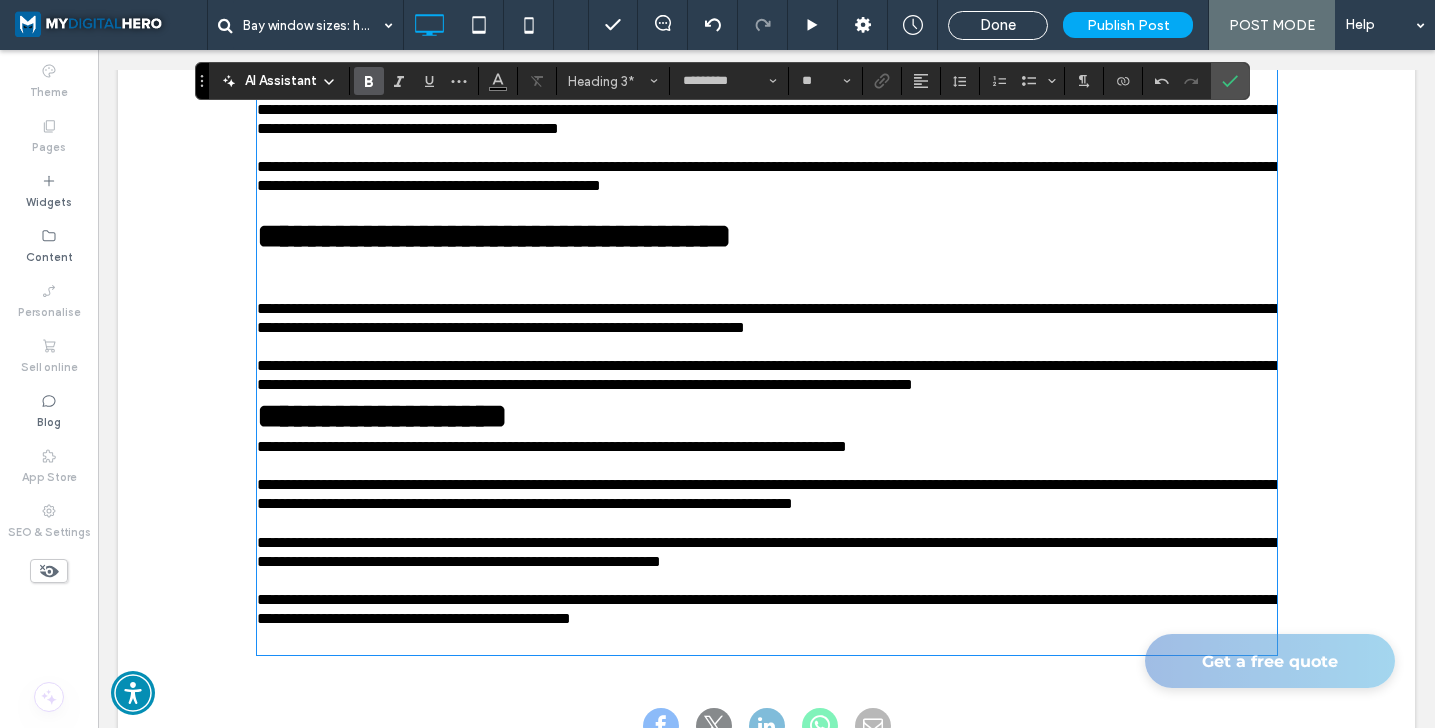 type on "**********" 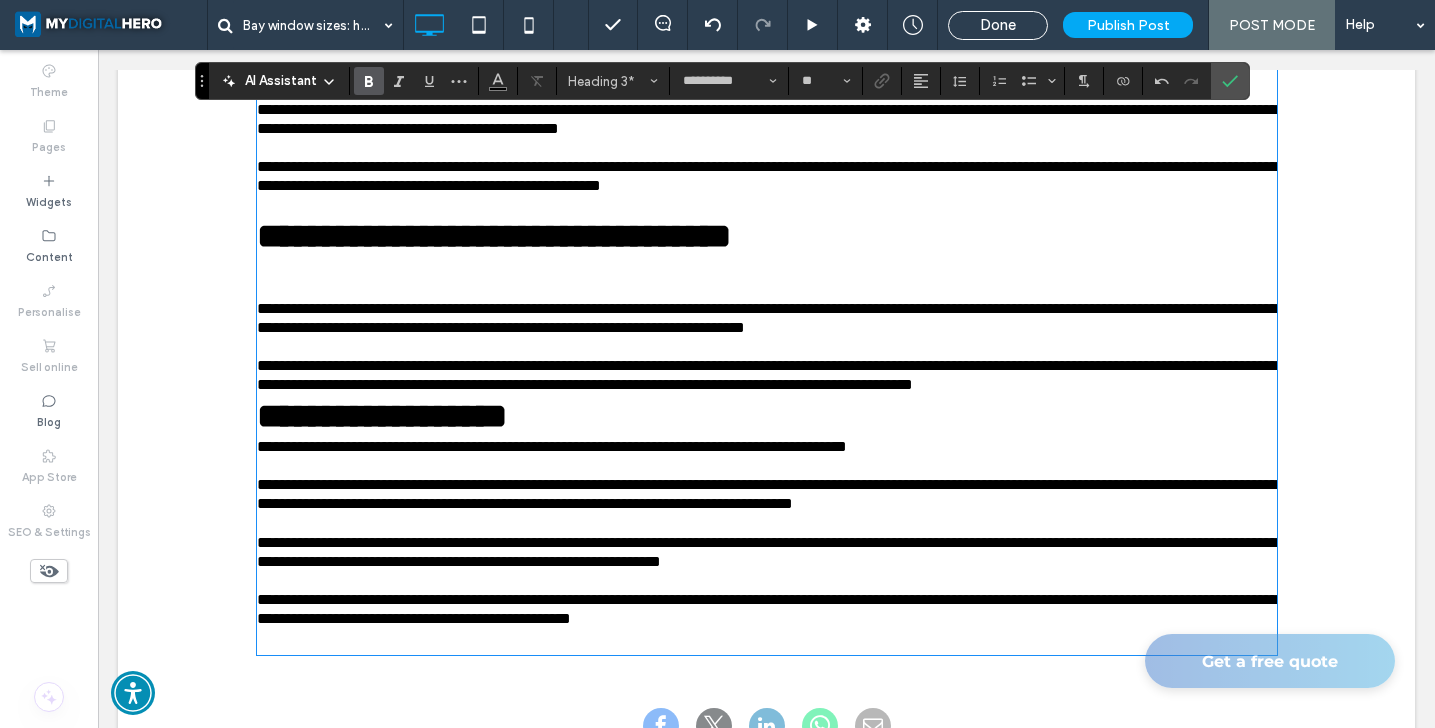 click on "**********" at bounding box center (767, 366) 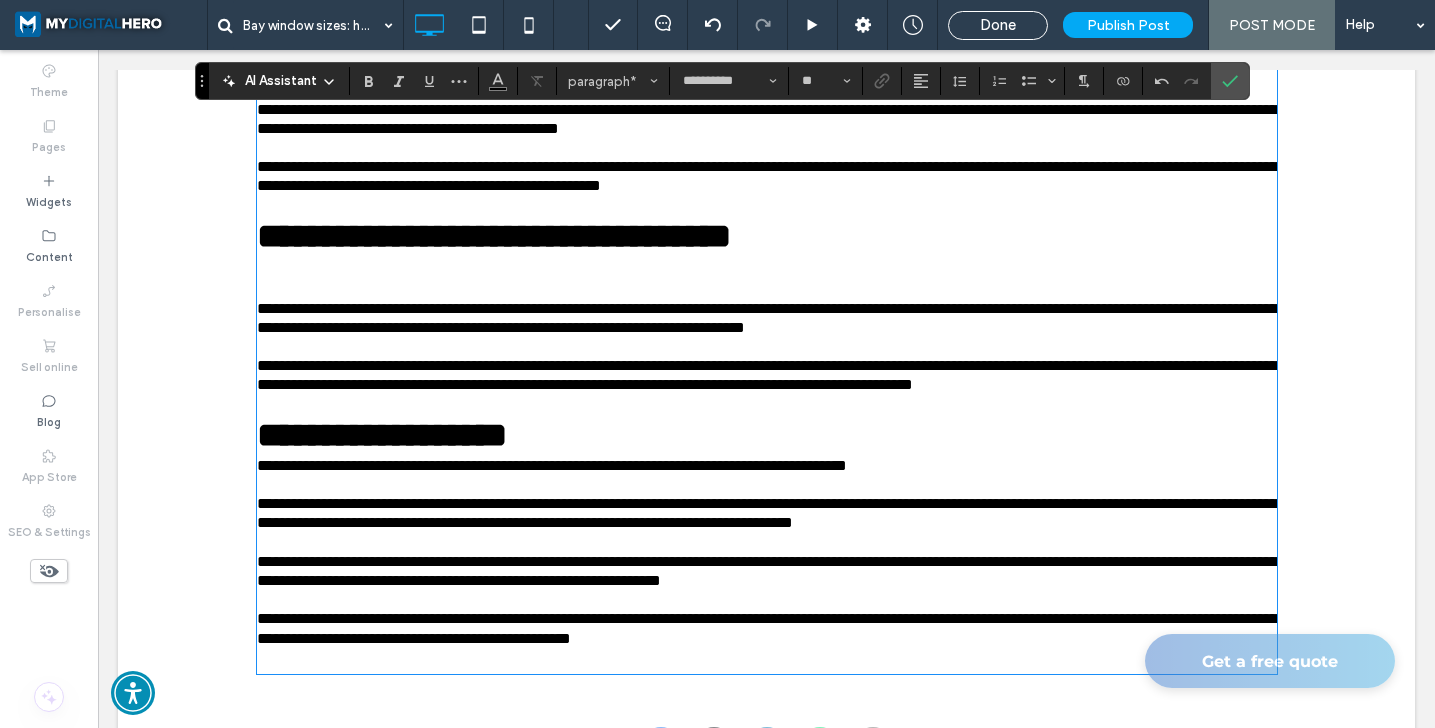 click on "﻿" at bounding box center (767, 404) 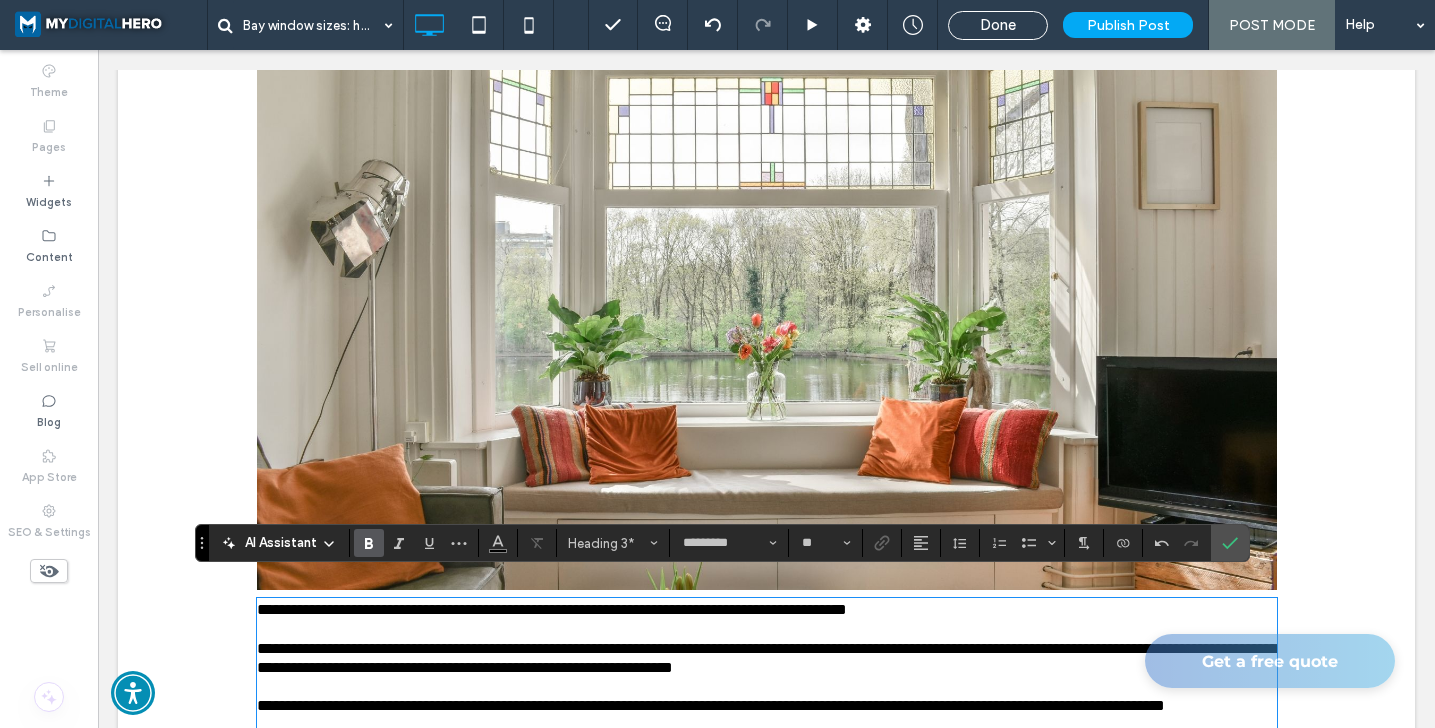 scroll, scrollTop: 818, scrollLeft: 0, axis: vertical 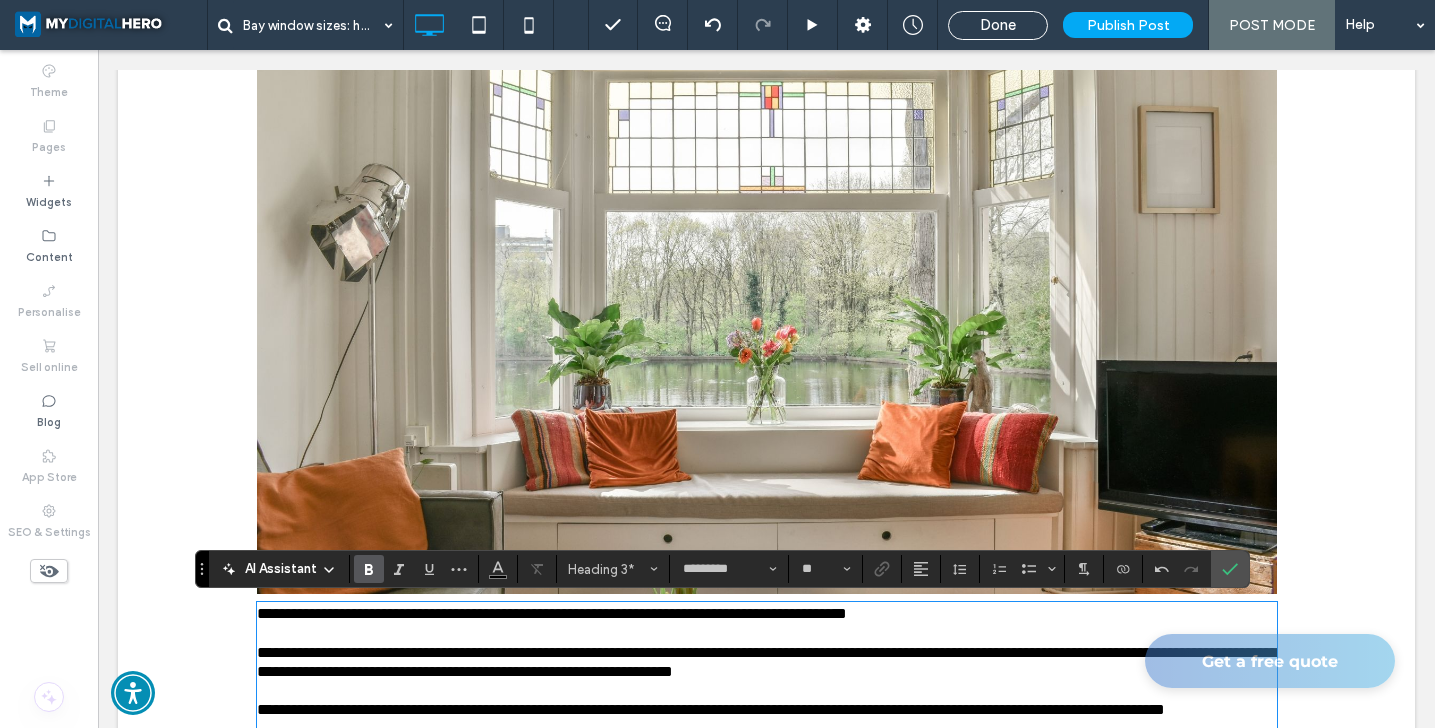 type on "**********" 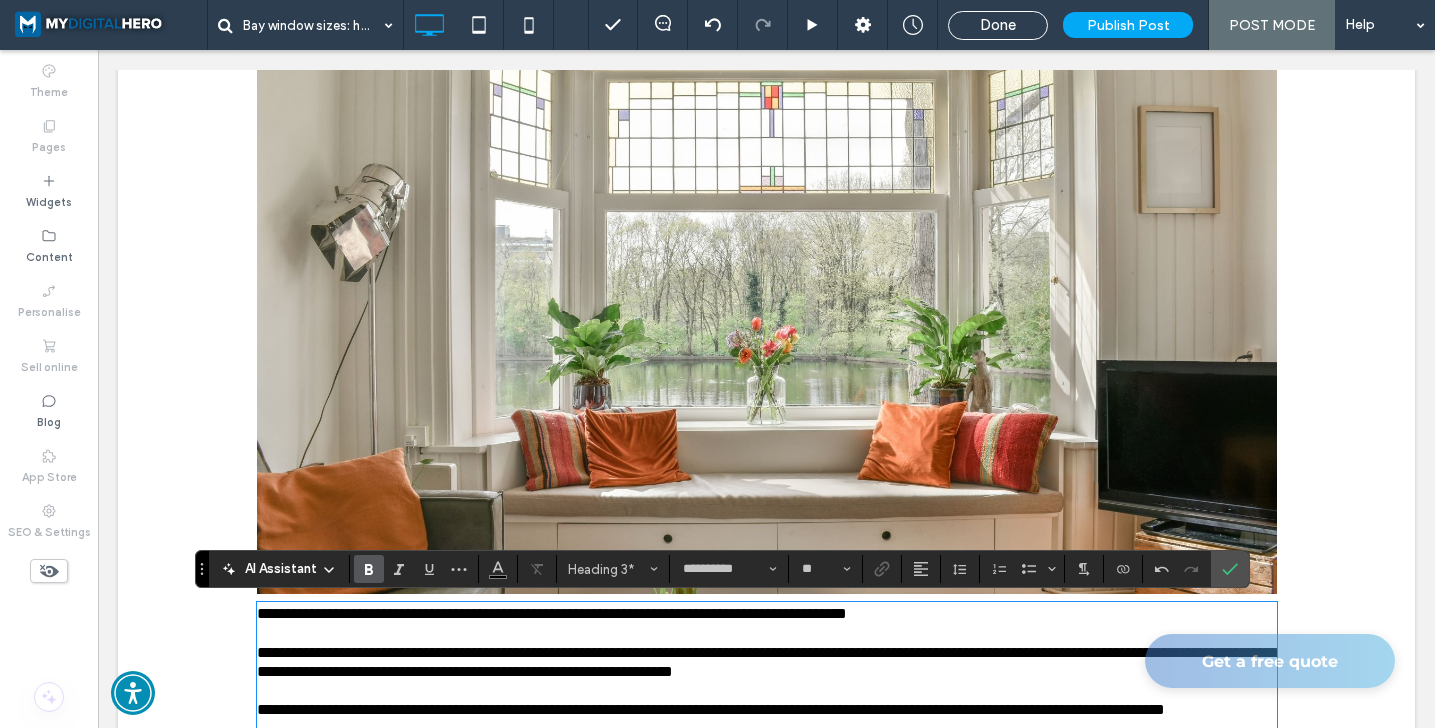 type on "**" 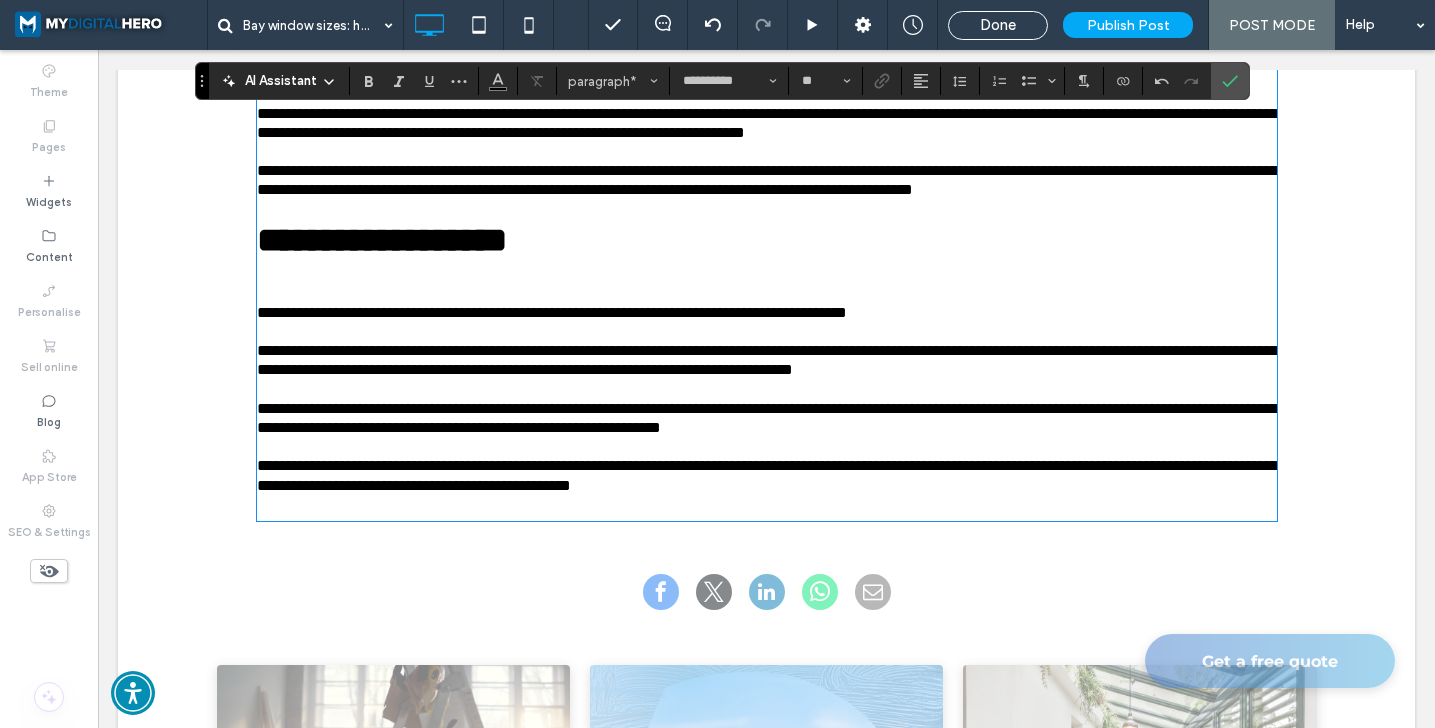 scroll, scrollTop: 1674, scrollLeft: 0, axis: vertical 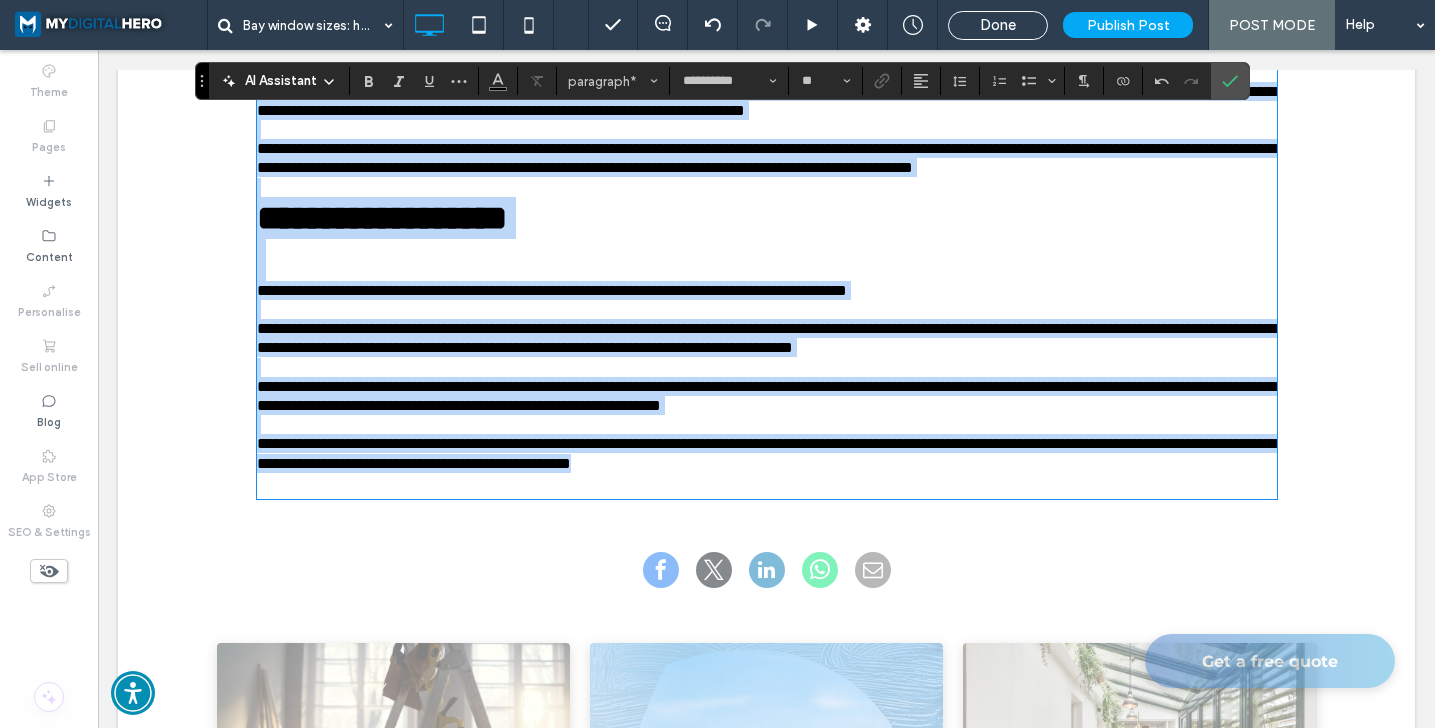 type 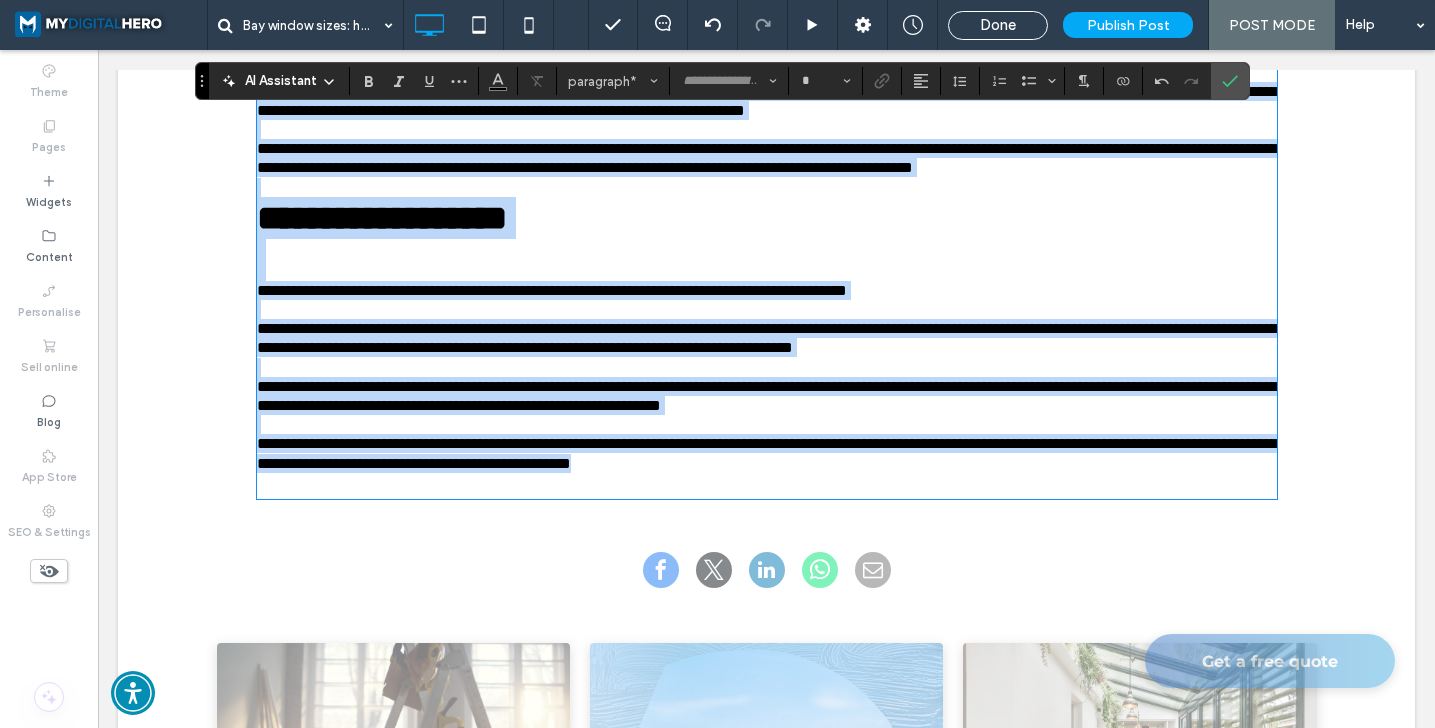 click on "**********" at bounding box center (767, 444) 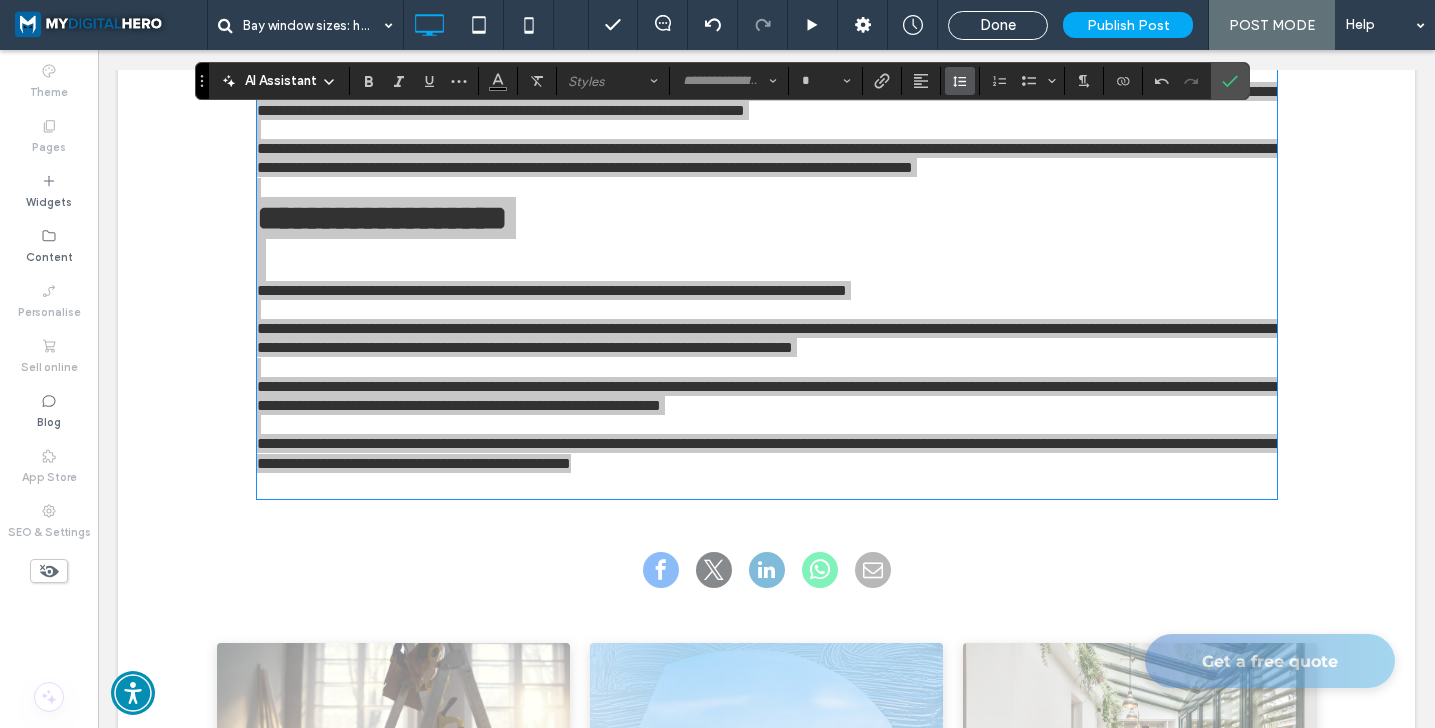 click 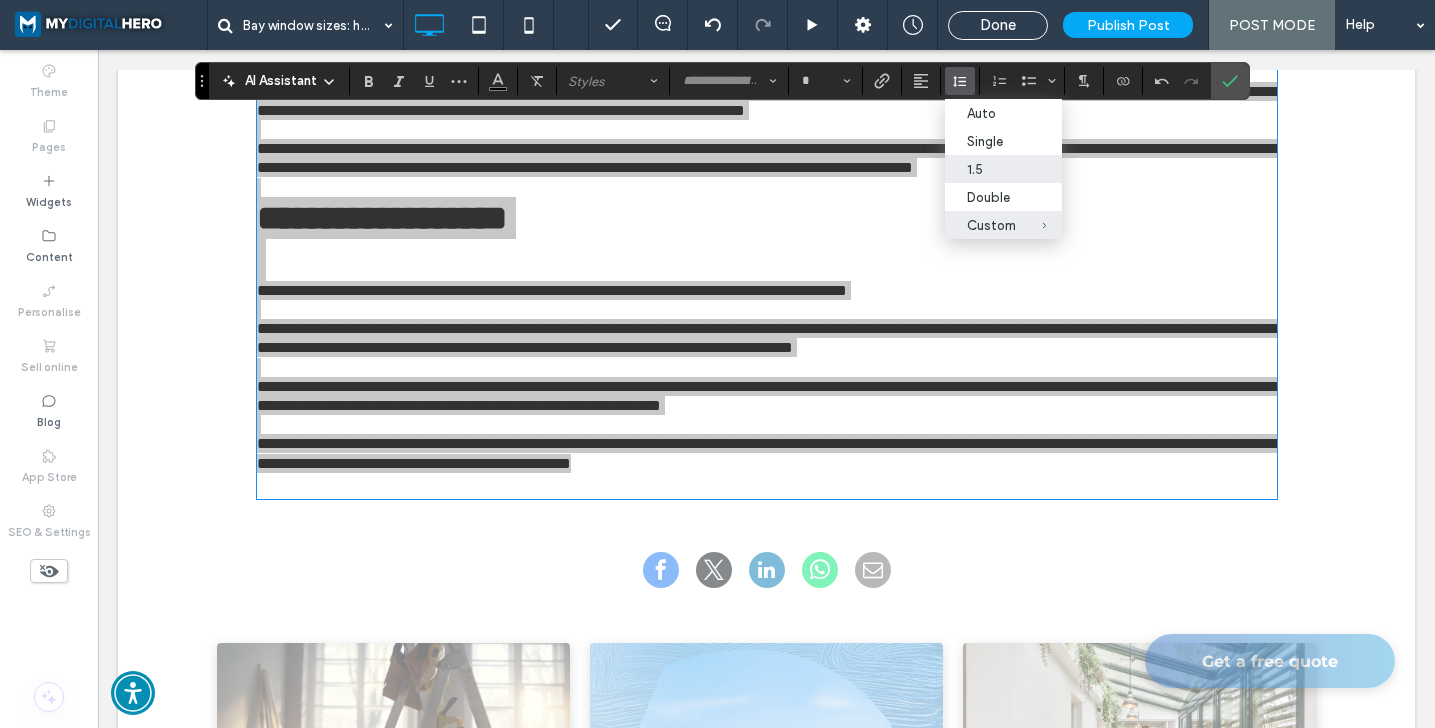 click on "1.5" at bounding box center [991, 169] 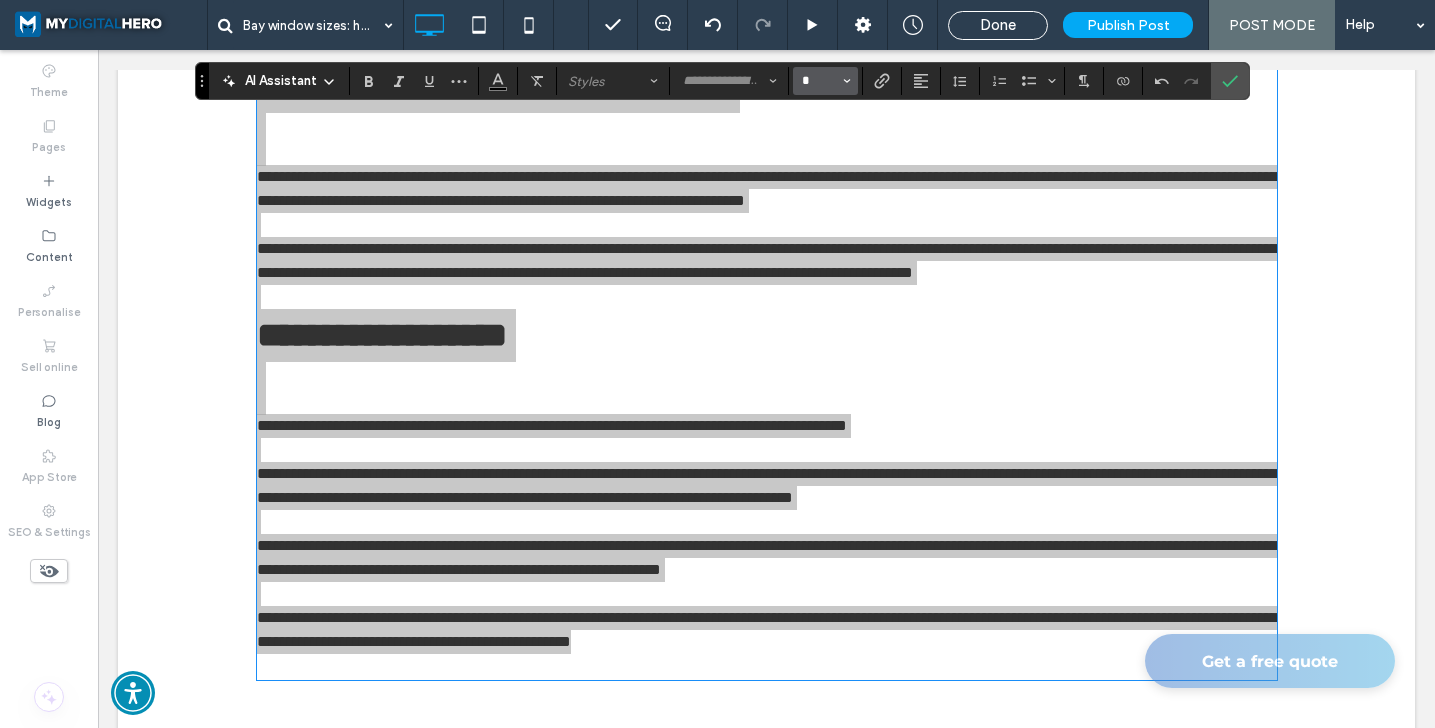 click on "*" at bounding box center (819, 81) 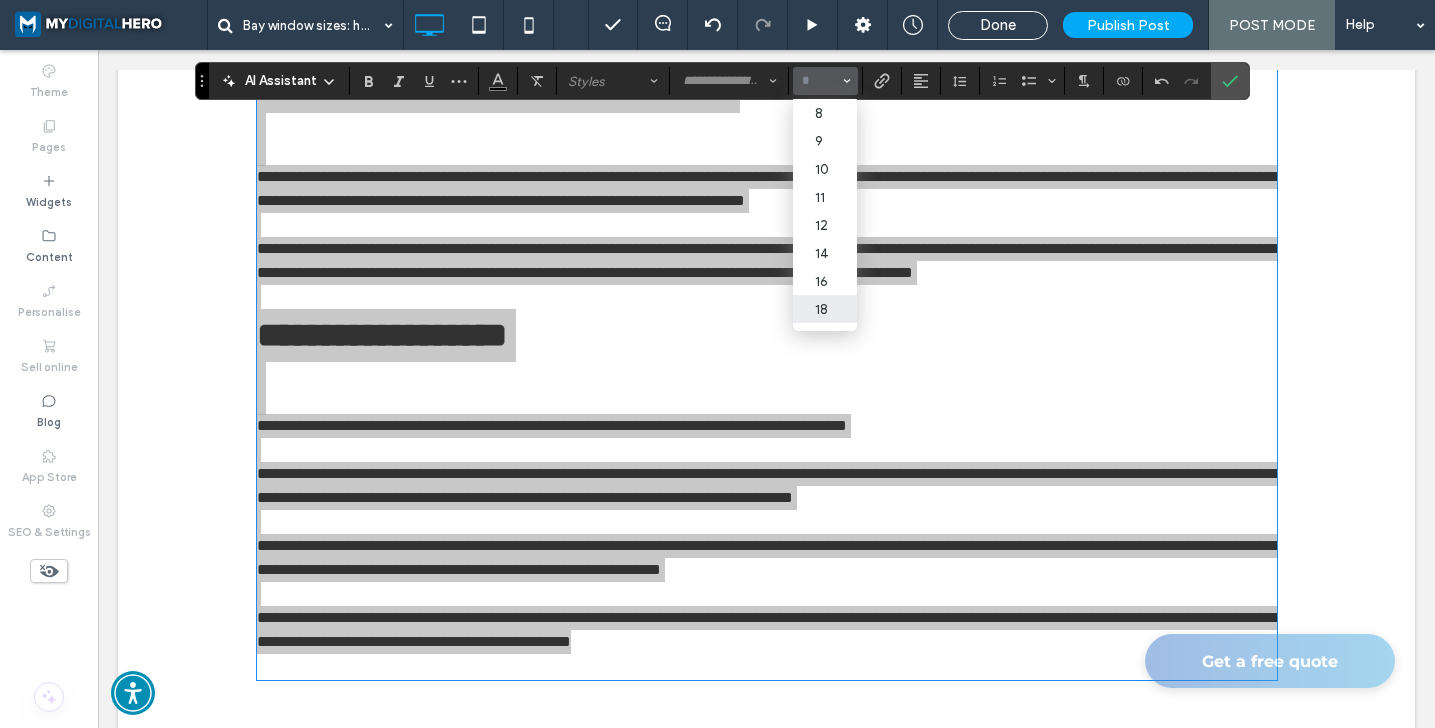 click on "18" at bounding box center [825, 309] 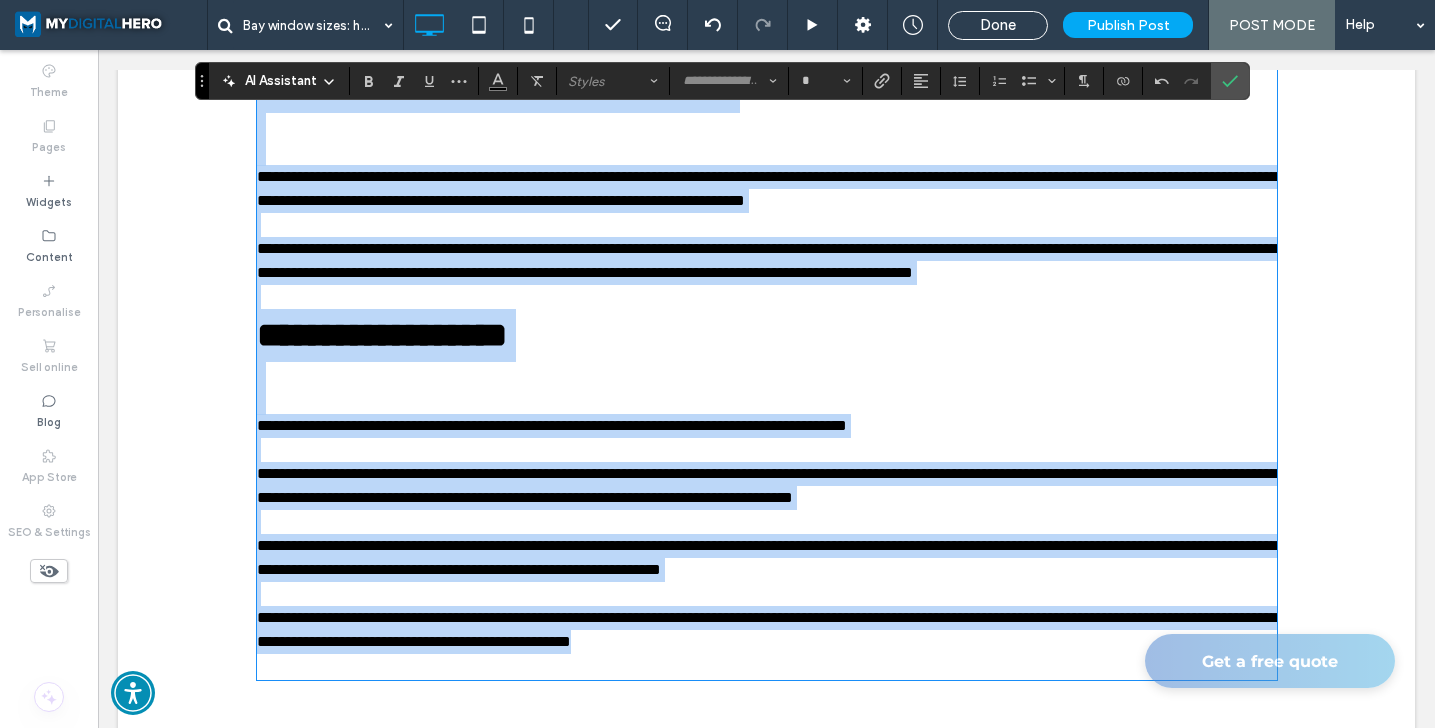 type on "**" 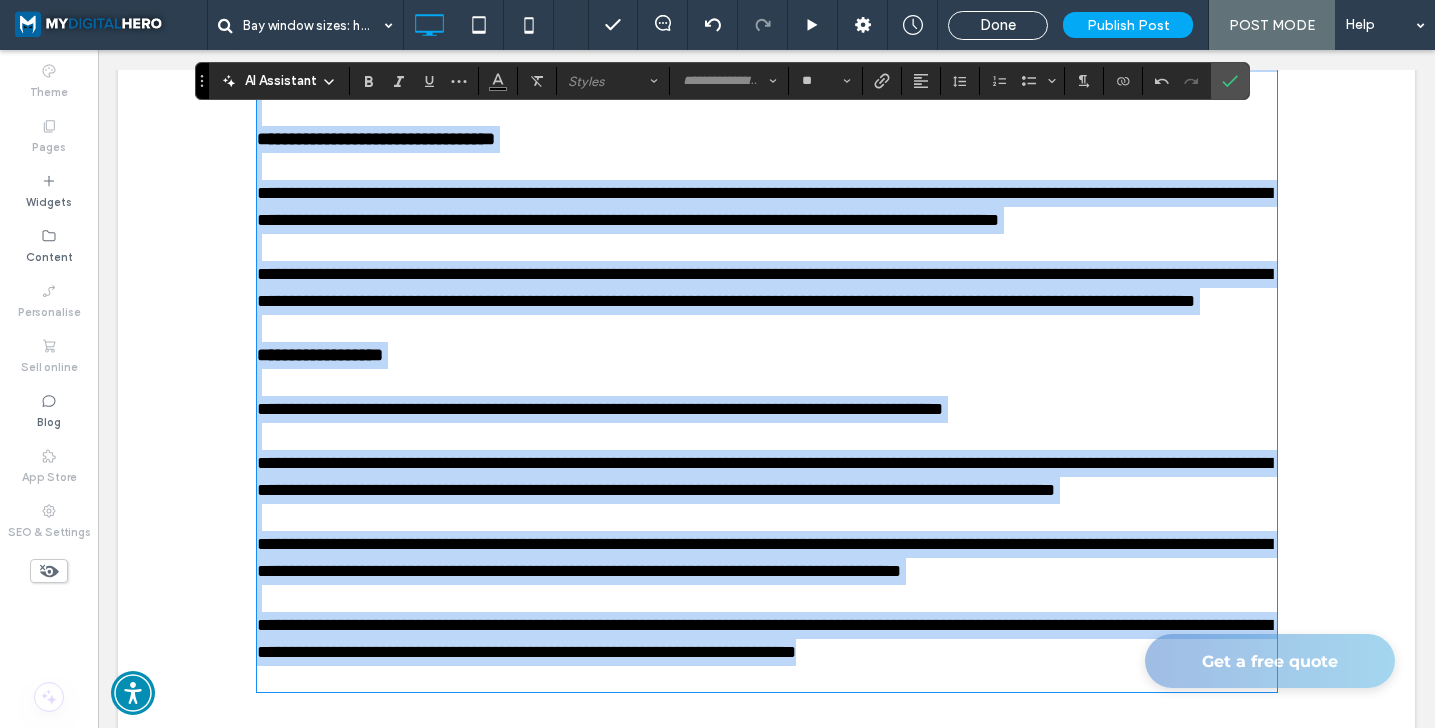 type on "*********" 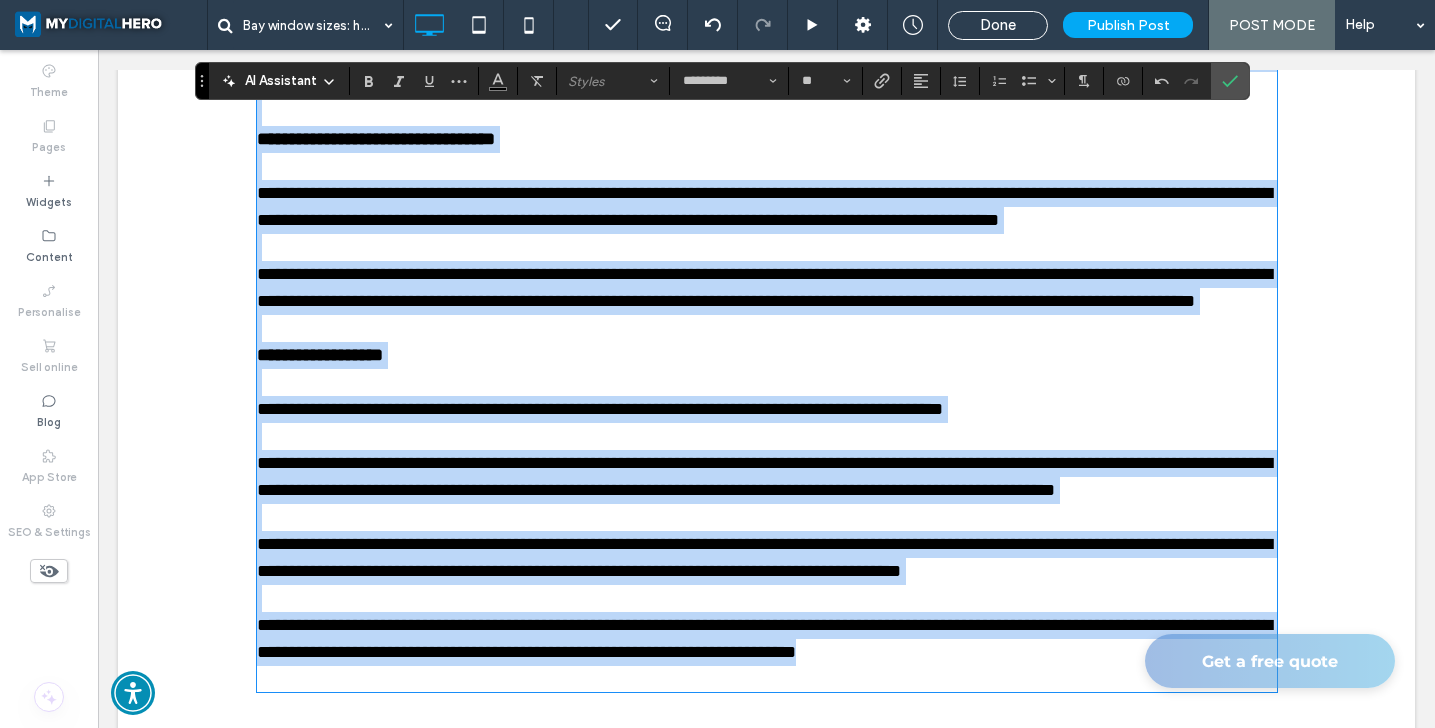 click on "**********" at bounding box center [767, 369] 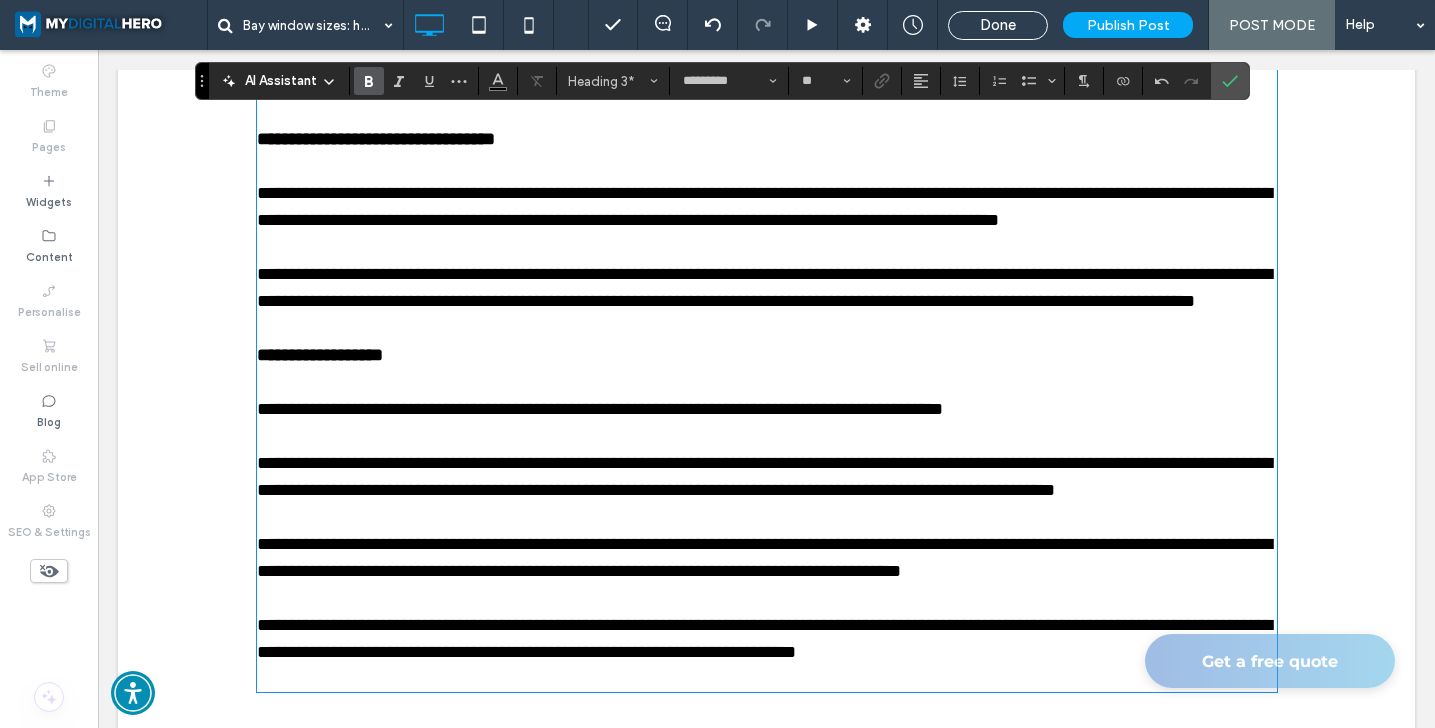click on "**********" at bounding box center (320, 355) 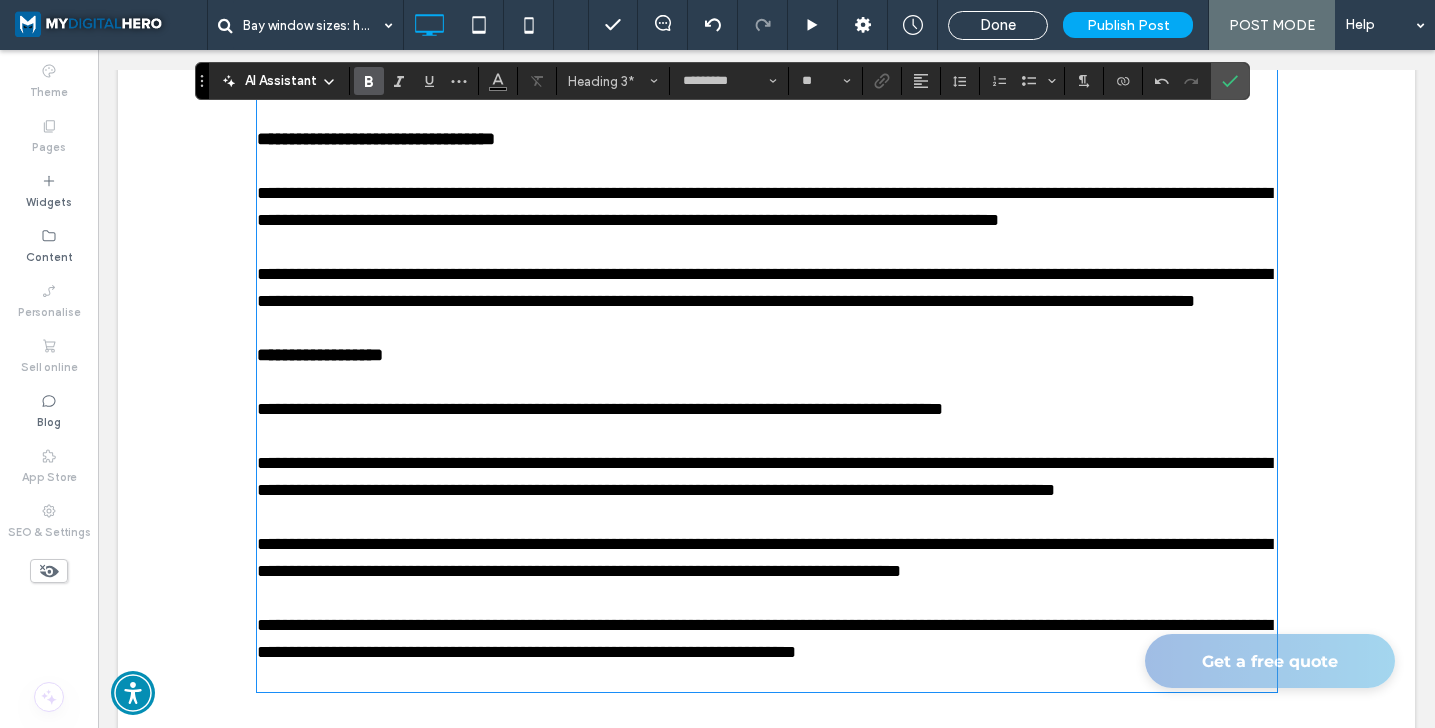 type 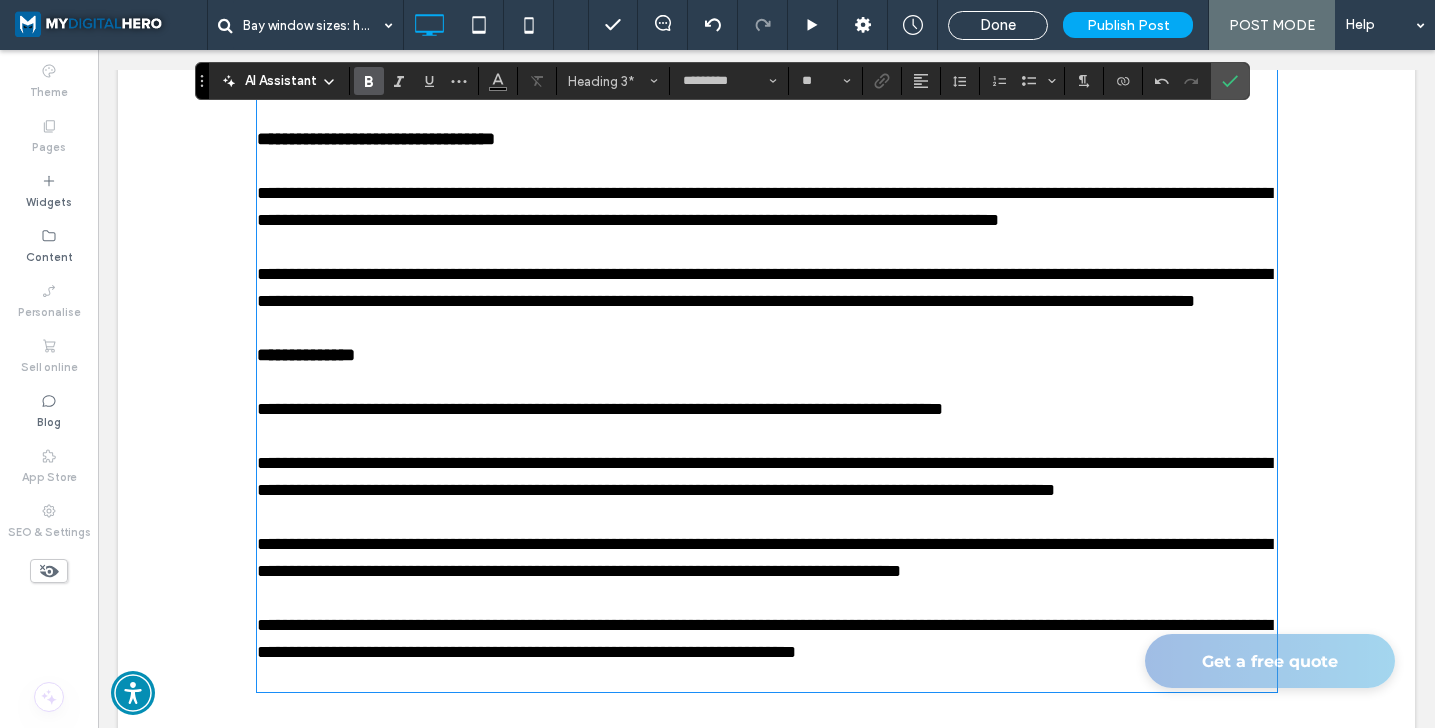 click on "**********" at bounding box center (376, 139) 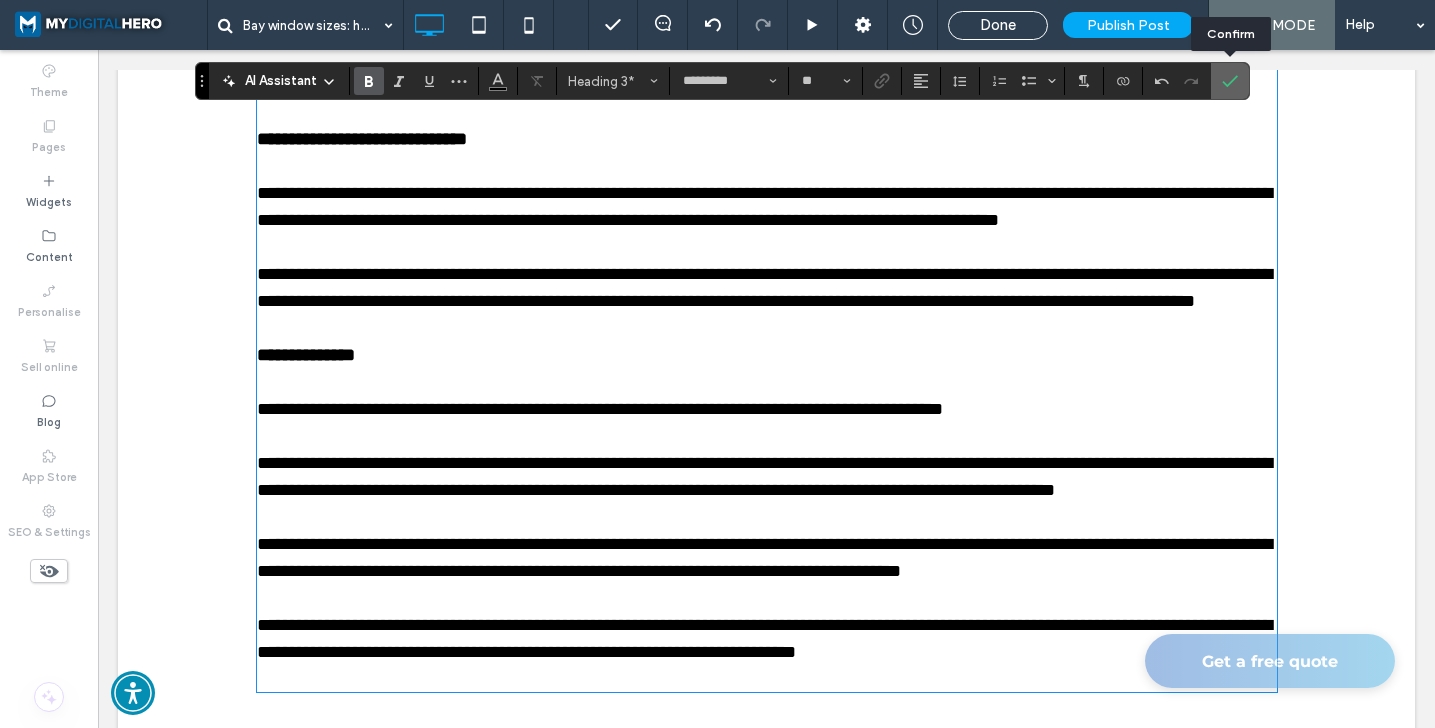 click at bounding box center [1226, 81] 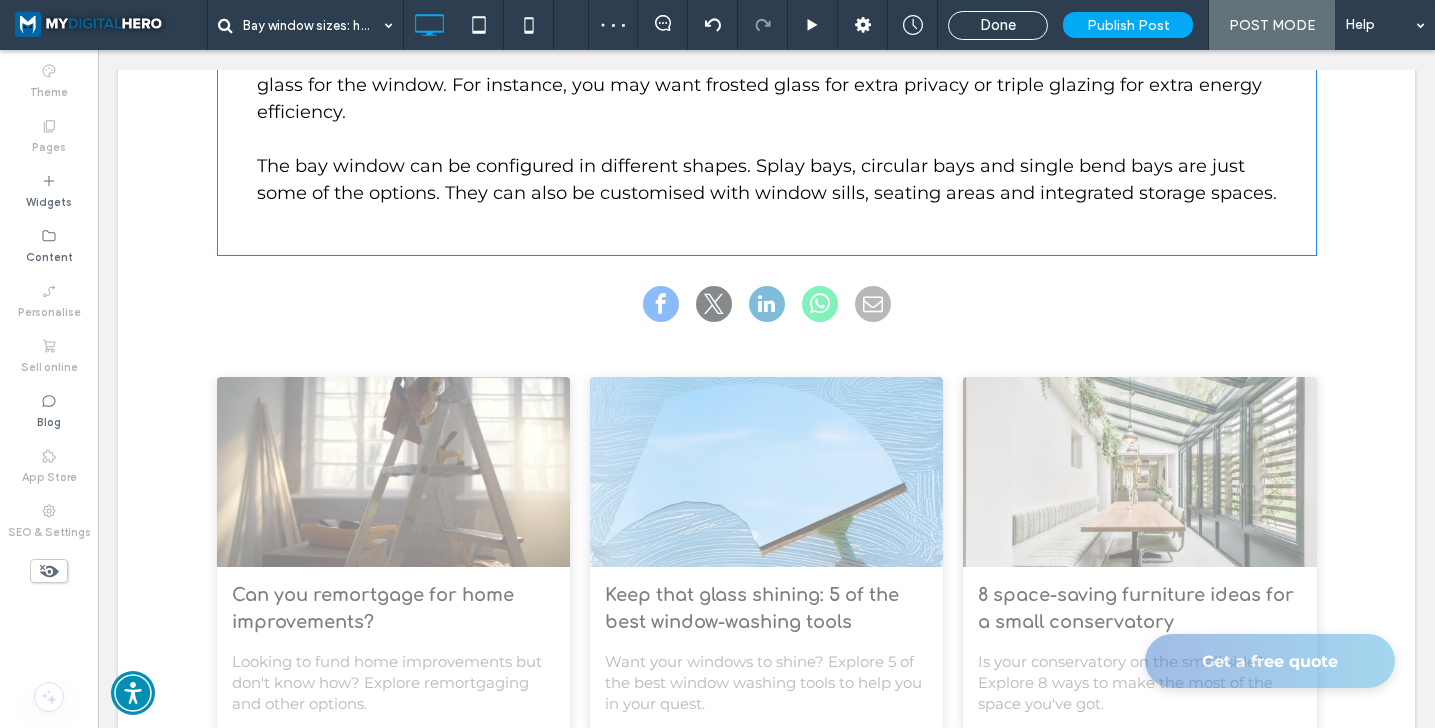 scroll, scrollTop: 2167, scrollLeft: 0, axis: vertical 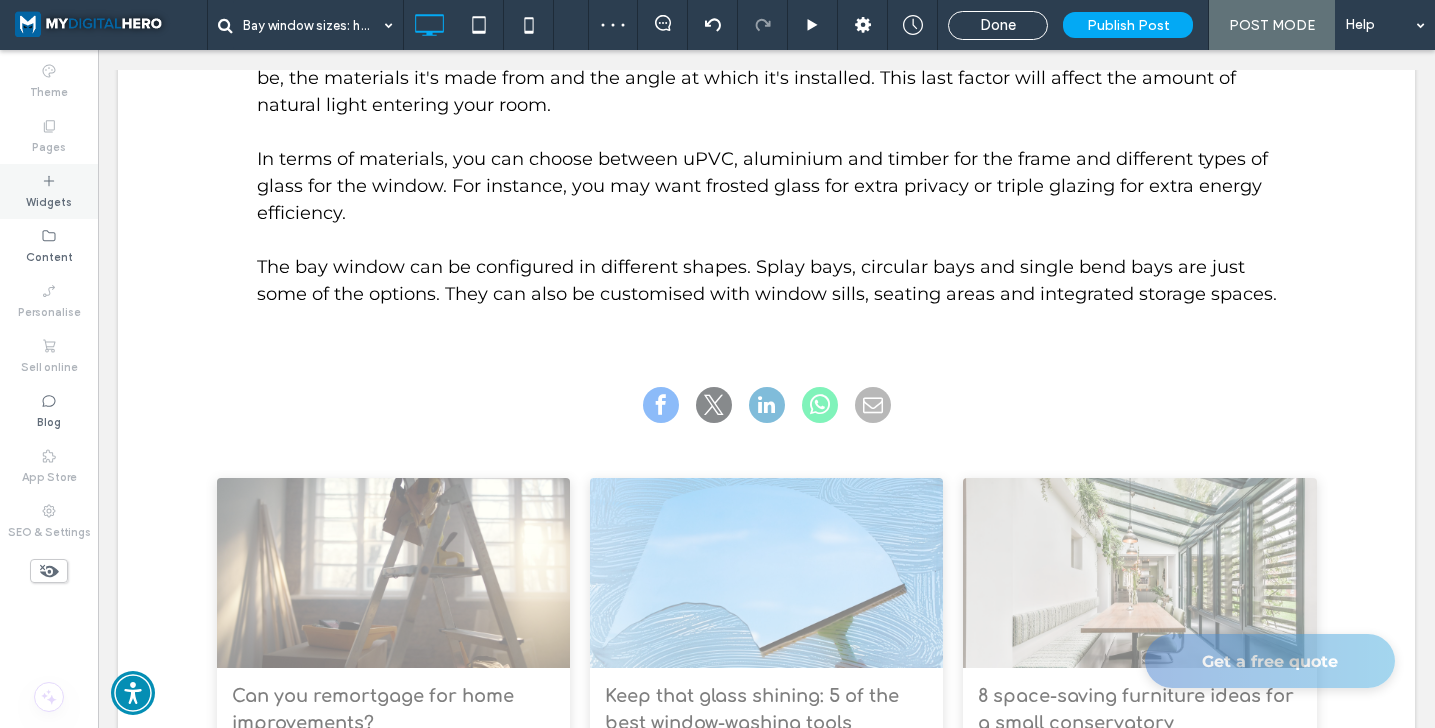 click on "Widgets" at bounding box center [49, 191] 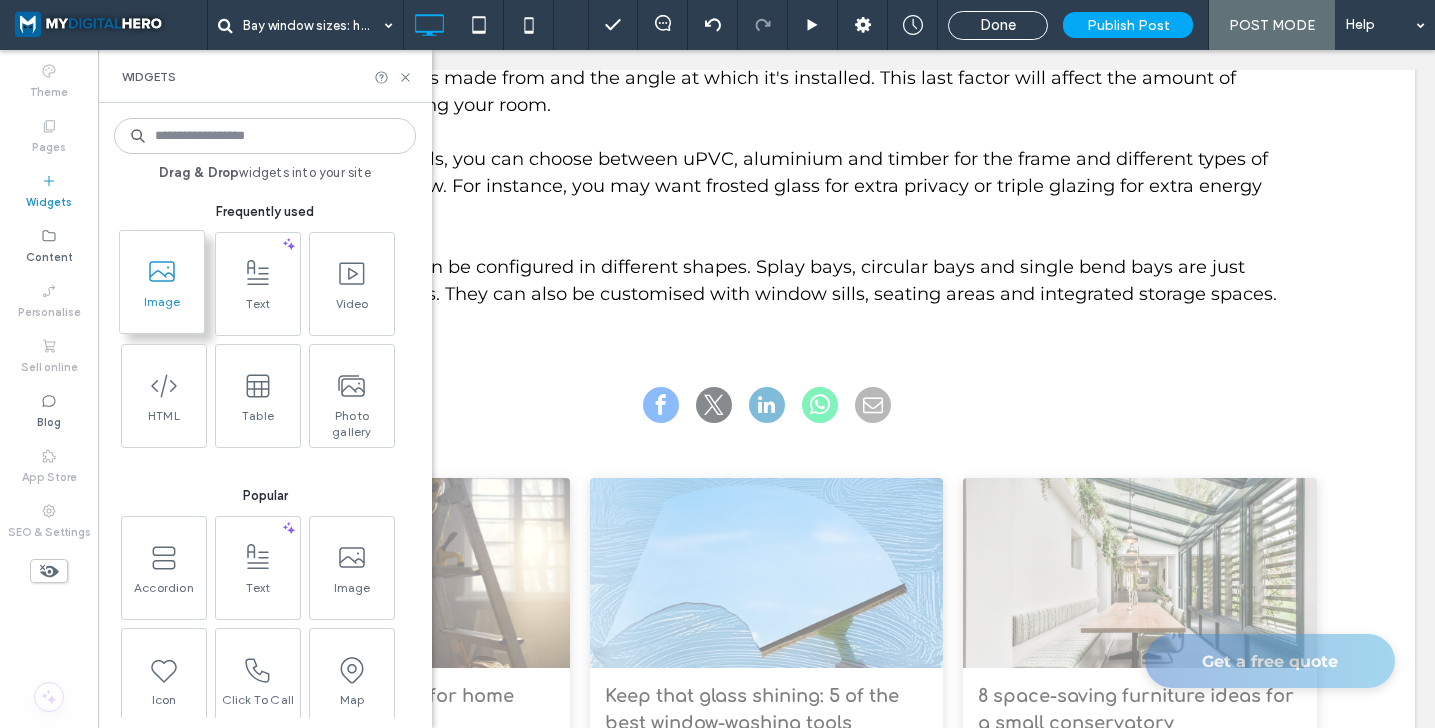 click at bounding box center [162, 271] 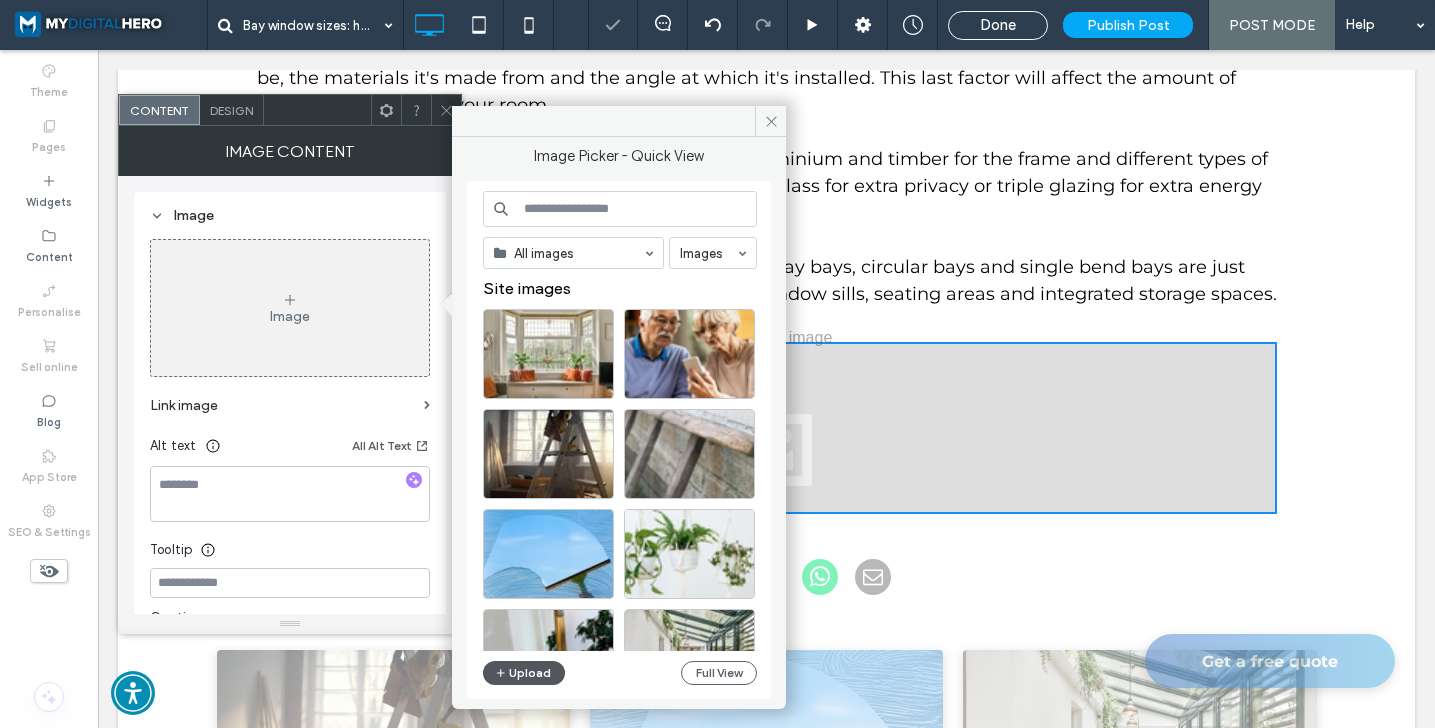 click on "Upload" at bounding box center [524, 673] 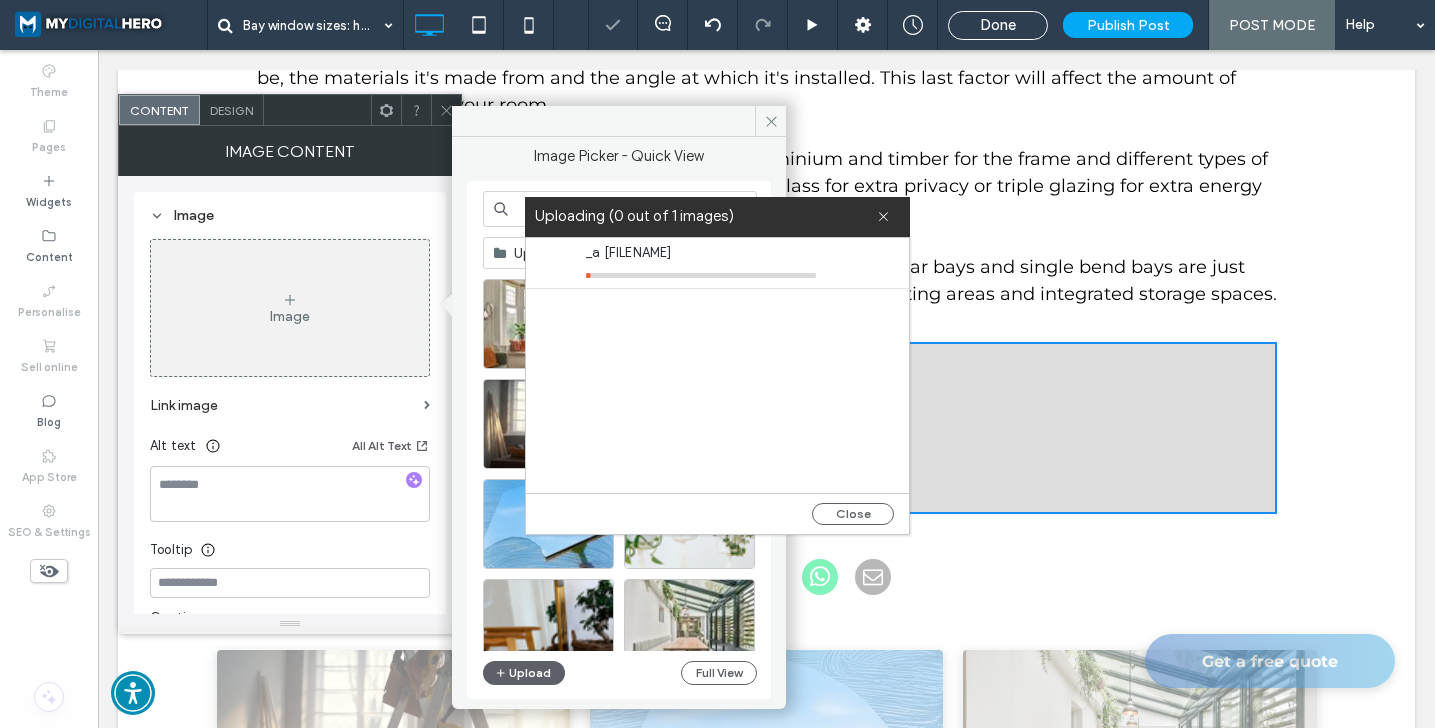 click on "_a [FILENAME]" at bounding box center [722, 263] 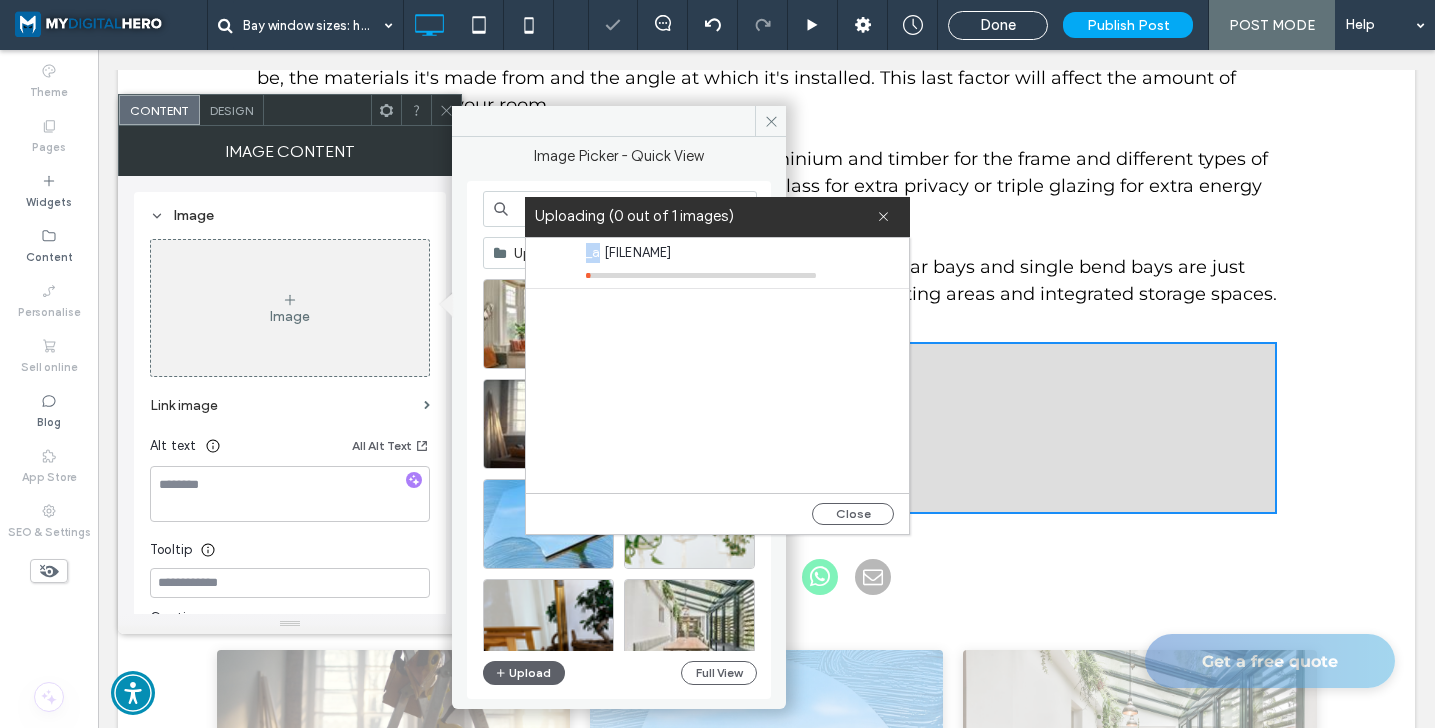 click on "_a [FILENAME]" at bounding box center (722, 263) 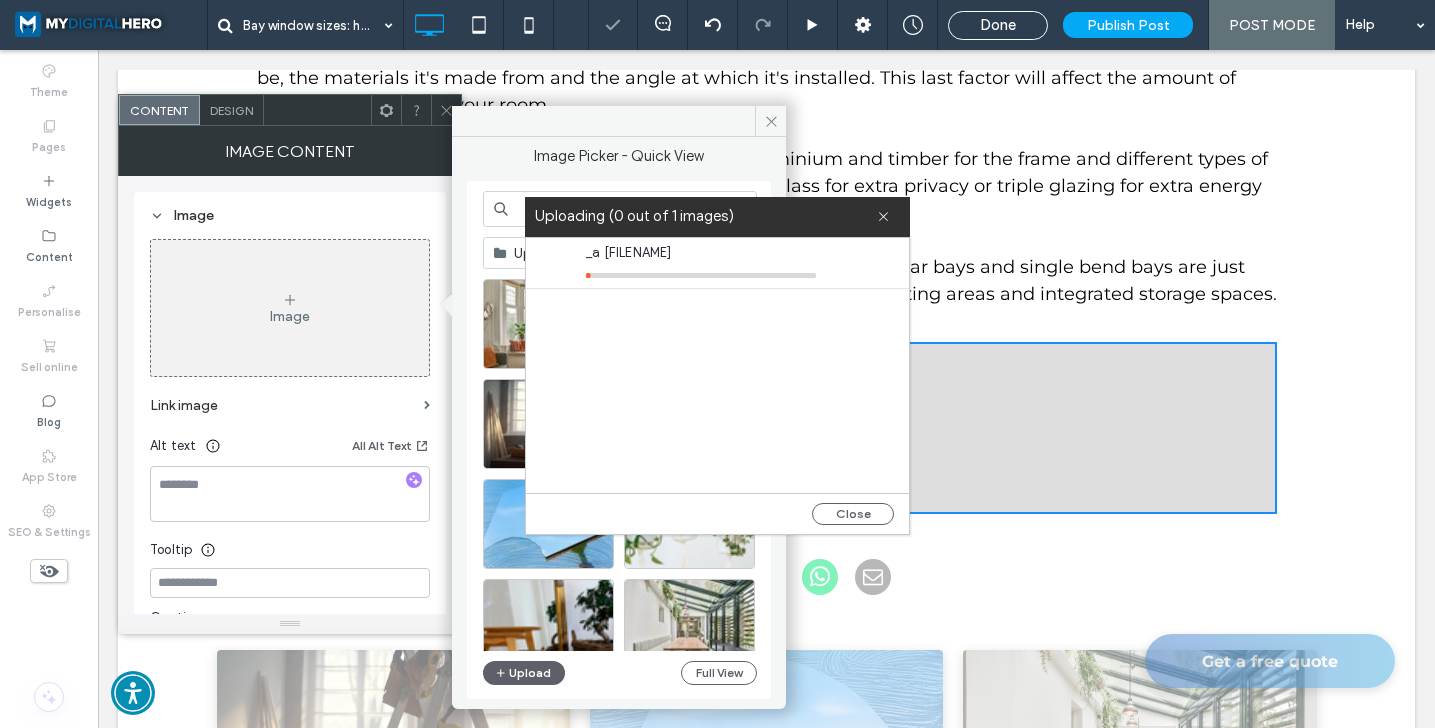 click on "_a [FILENAME]" at bounding box center (701, 253) 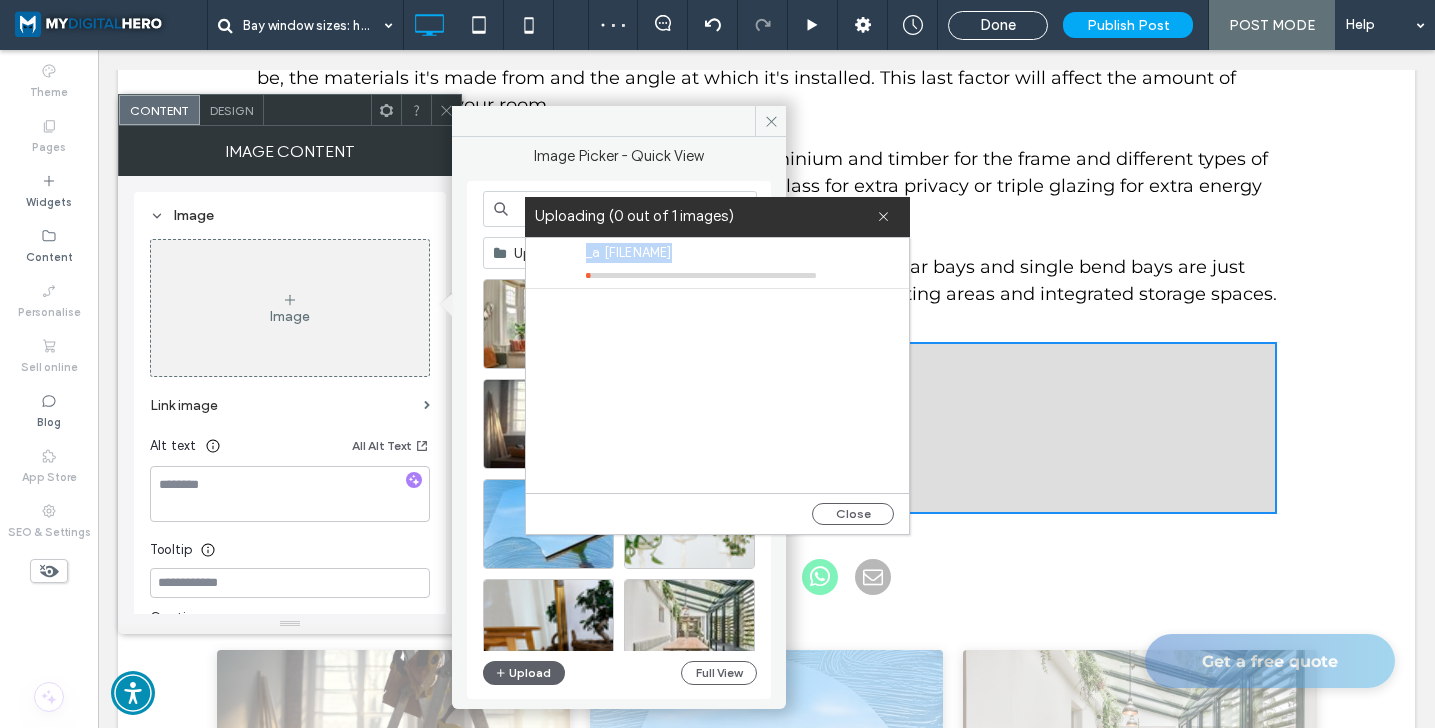click at bounding box center (701, 272) 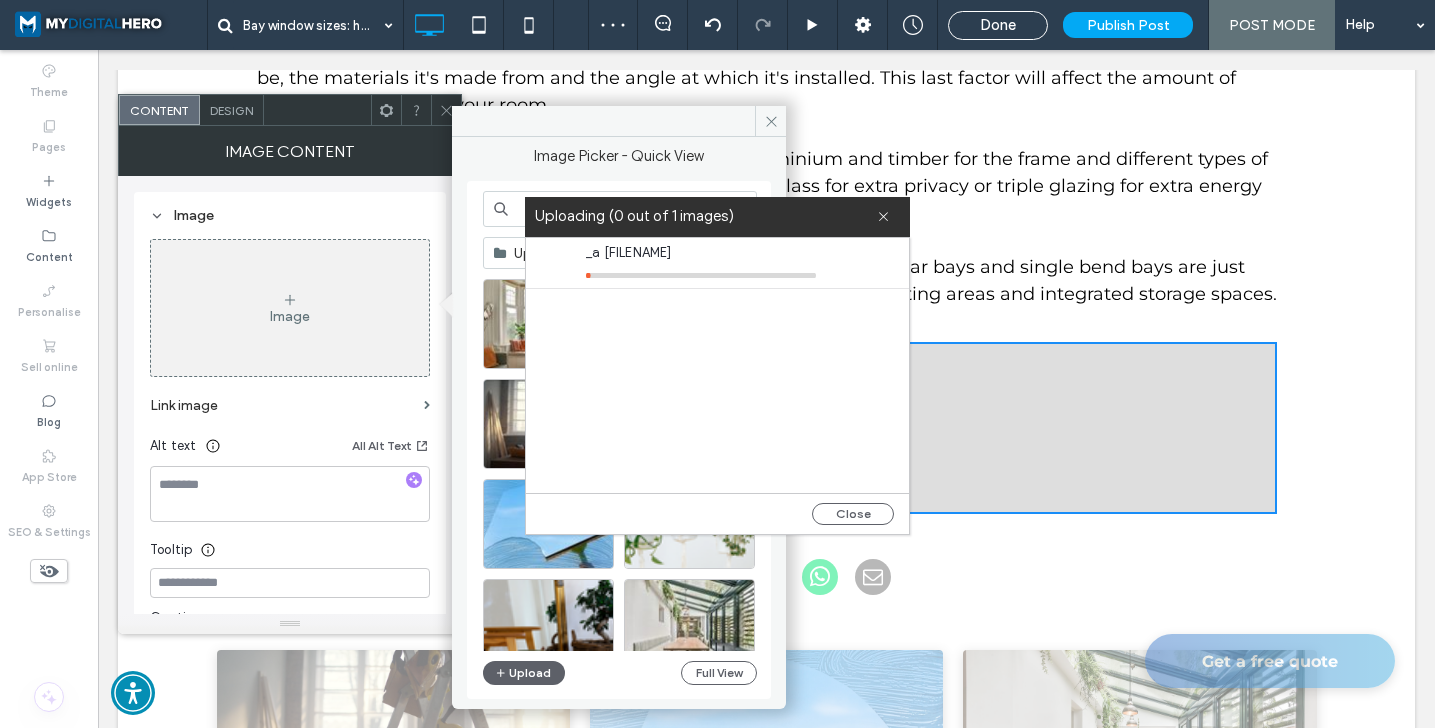 click on "_a [FILENAME]" at bounding box center (701, 253) 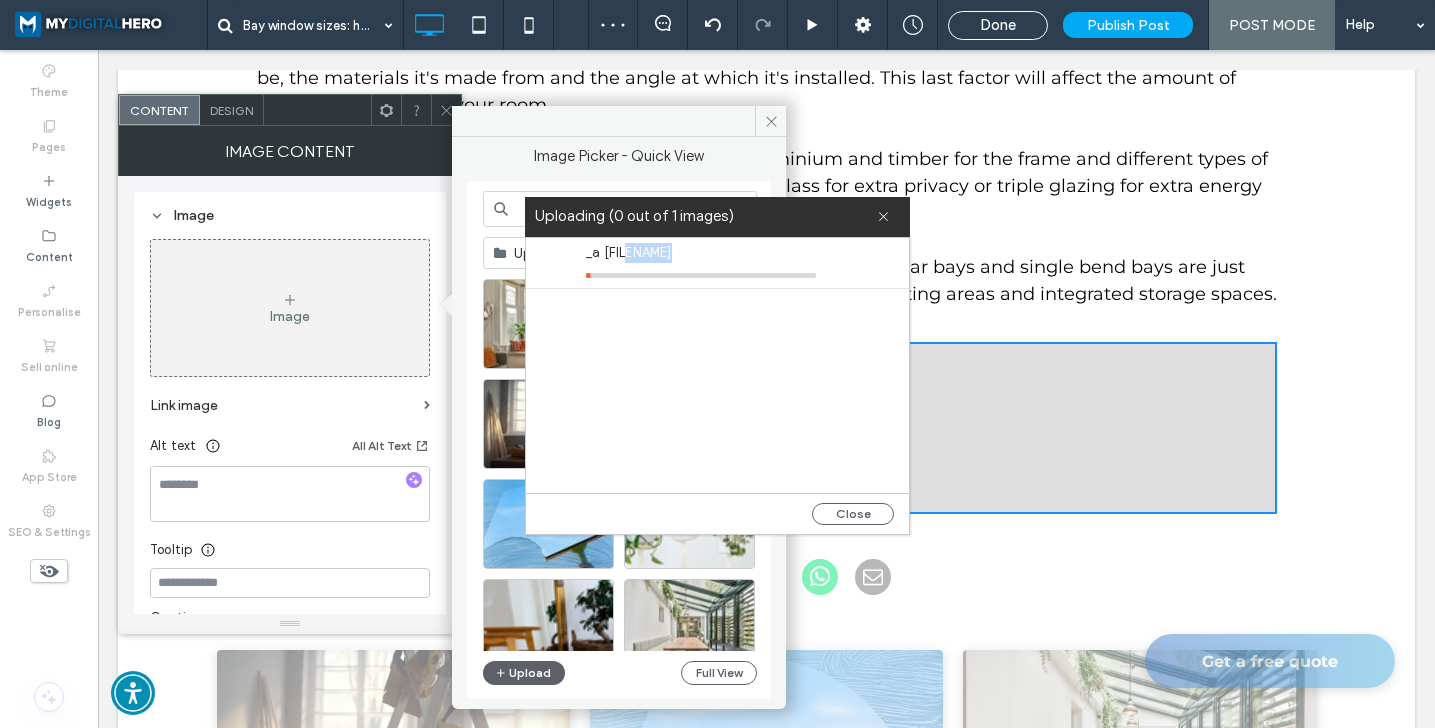 click on "_a [FILENAME]" at bounding box center [701, 253] 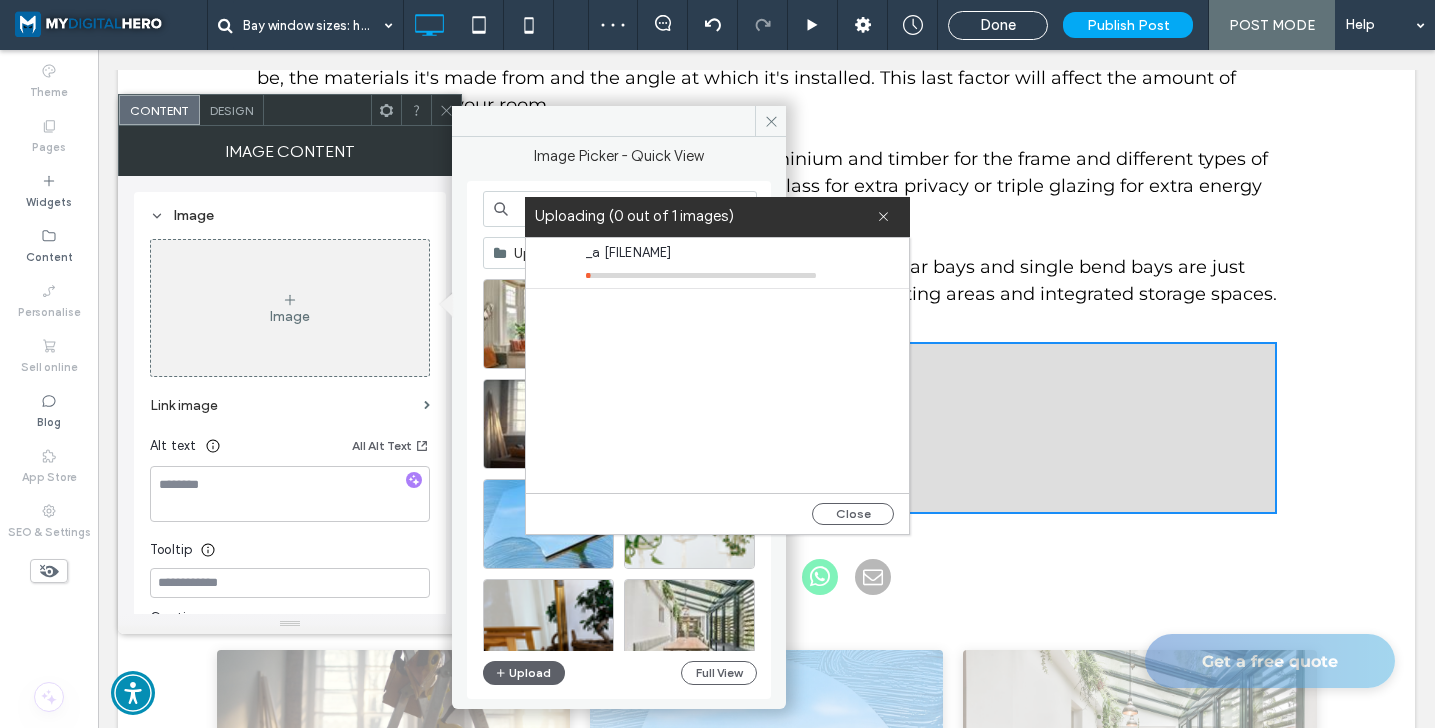 click on "_a [FILENAME]" at bounding box center (701, 253) 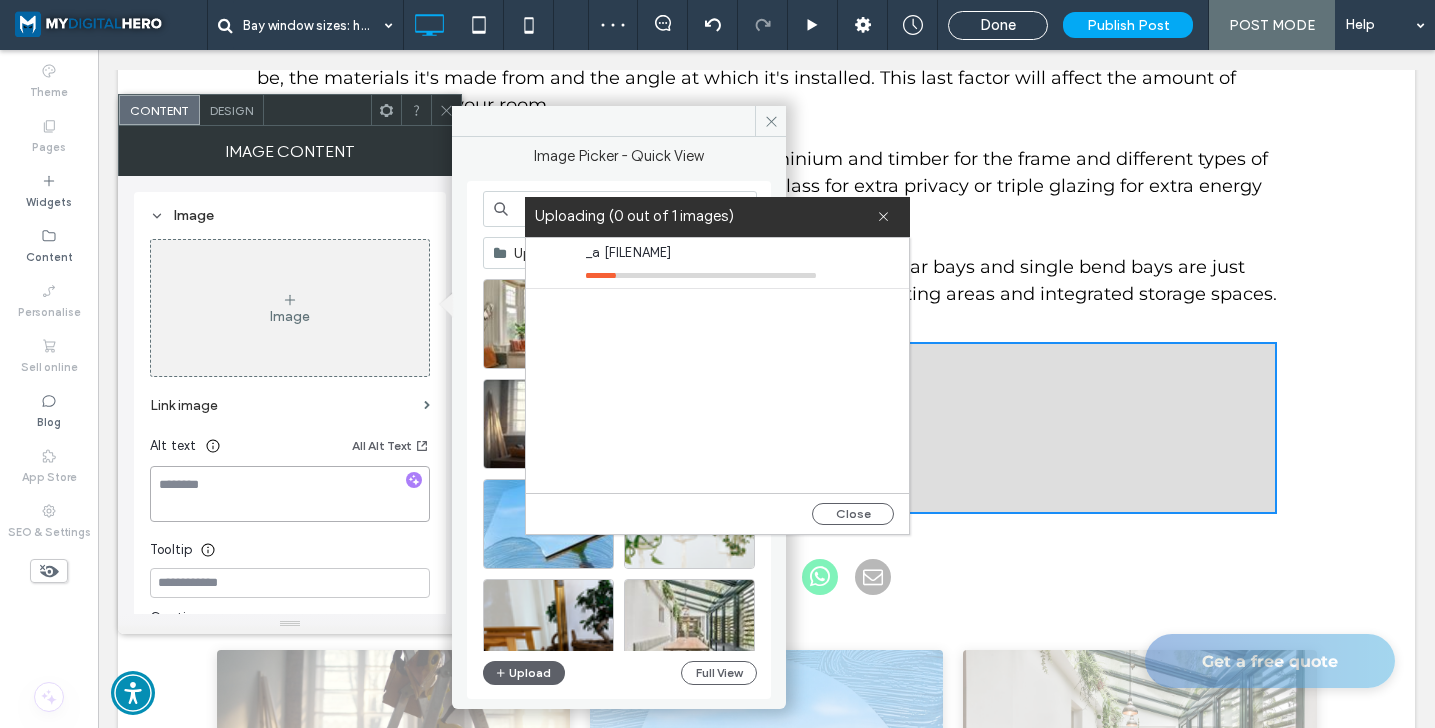 click at bounding box center [290, 494] 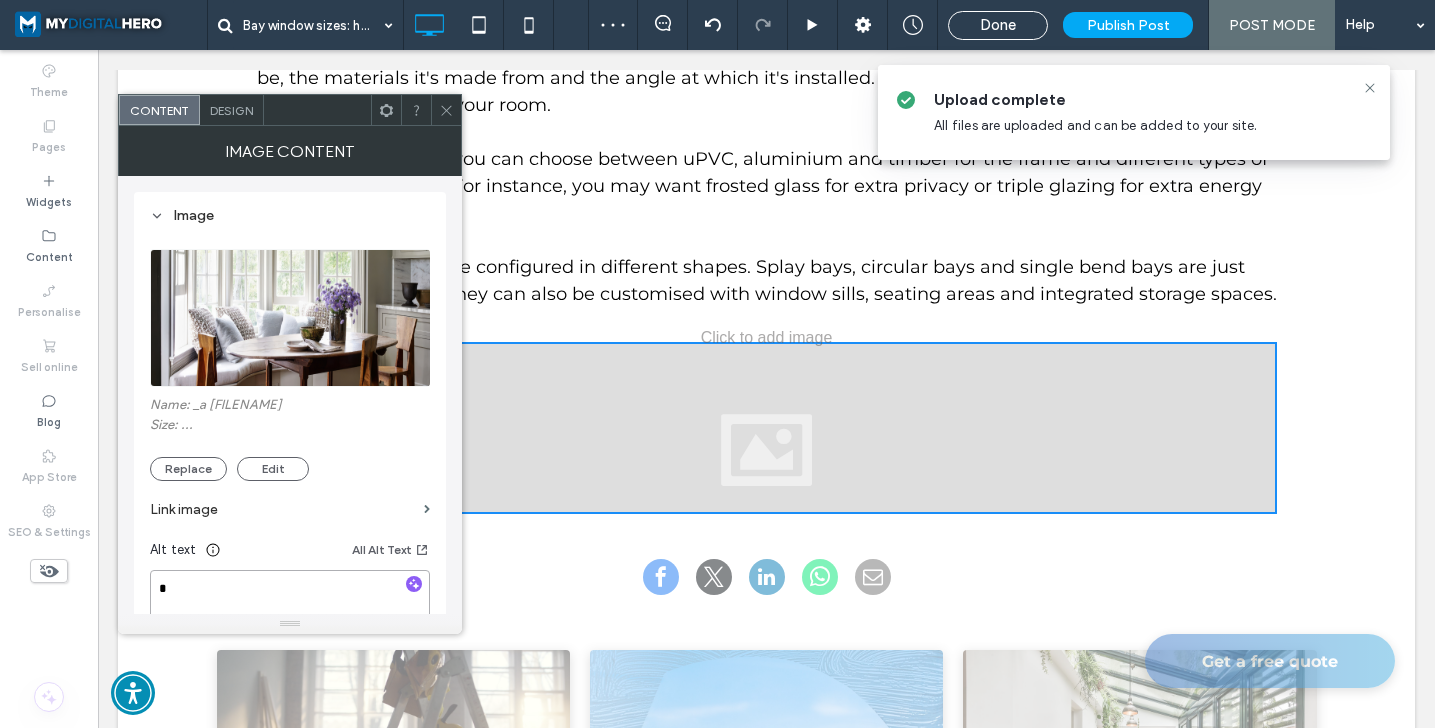 scroll, scrollTop: 1, scrollLeft: 0, axis: vertical 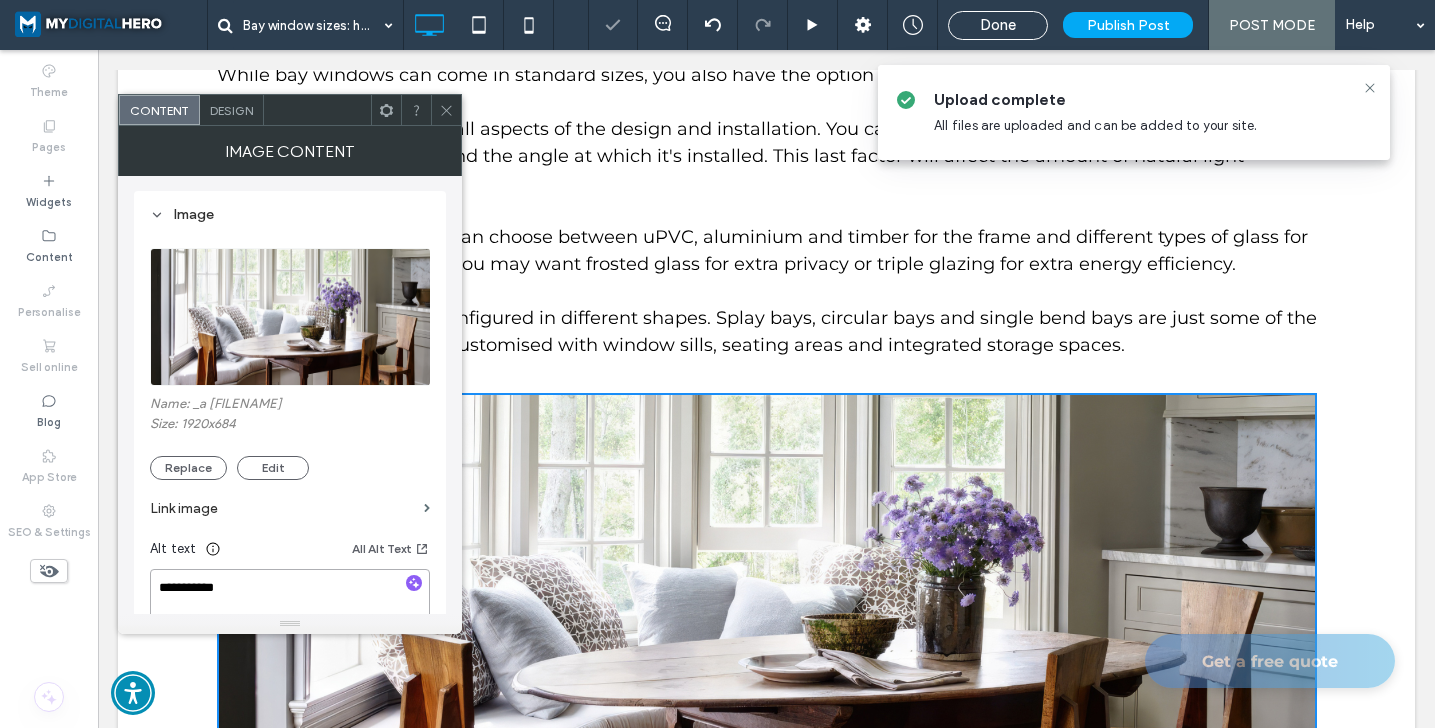 paste on "**********" 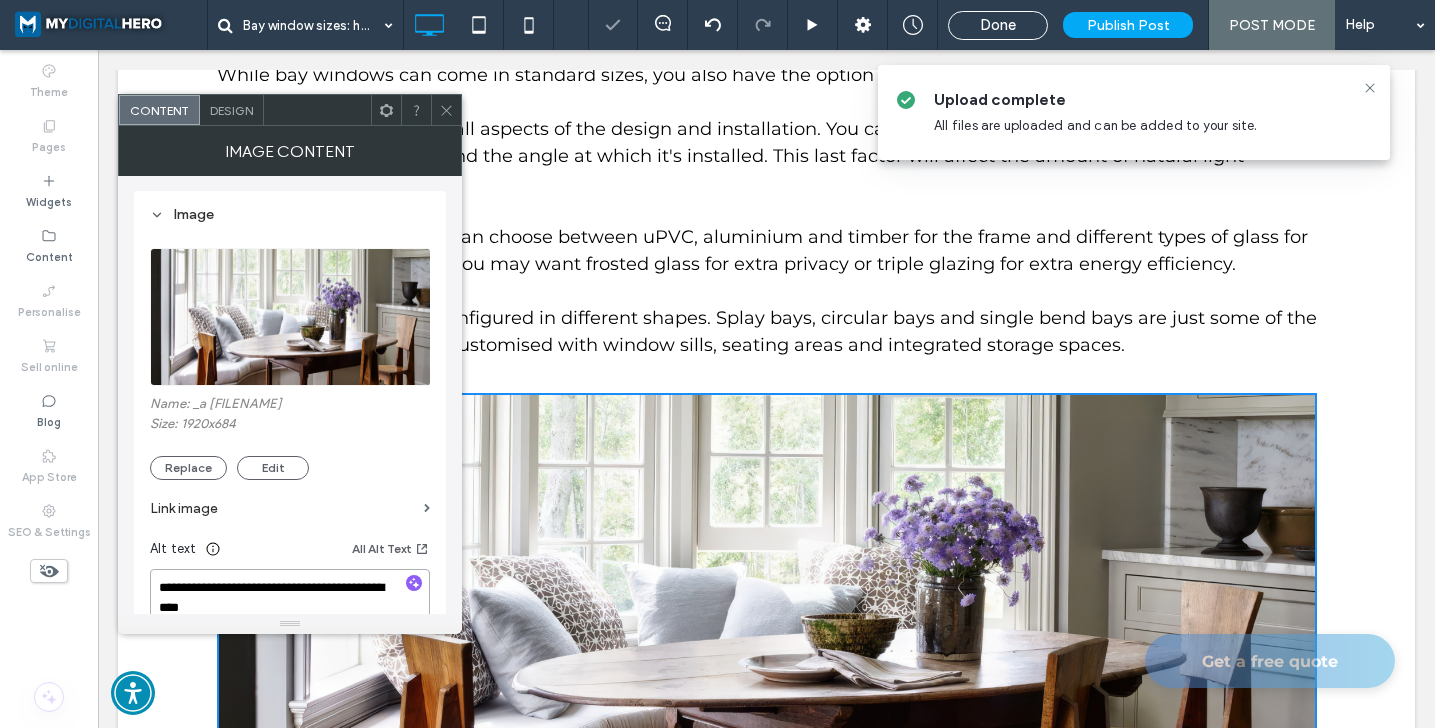 scroll, scrollTop: 2, scrollLeft: 0, axis: vertical 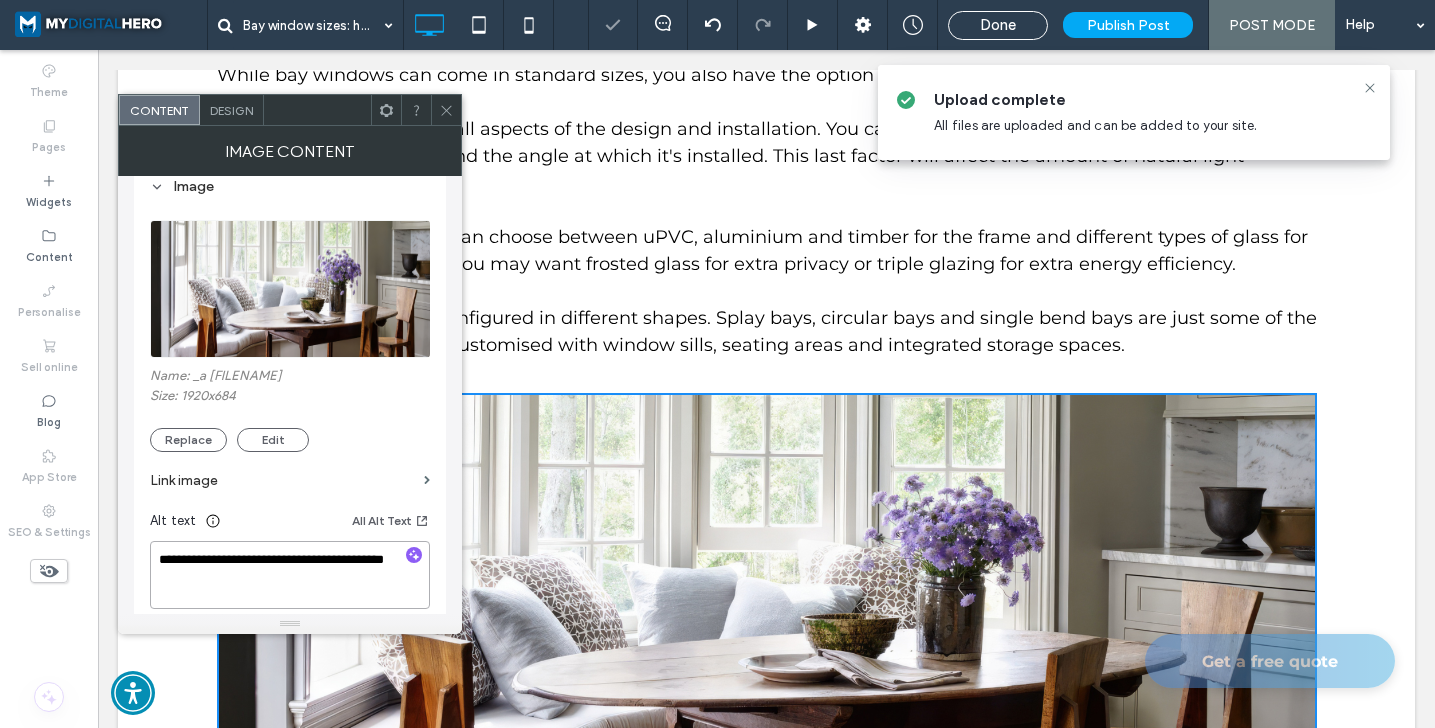 click on "**********" at bounding box center (290, 575) 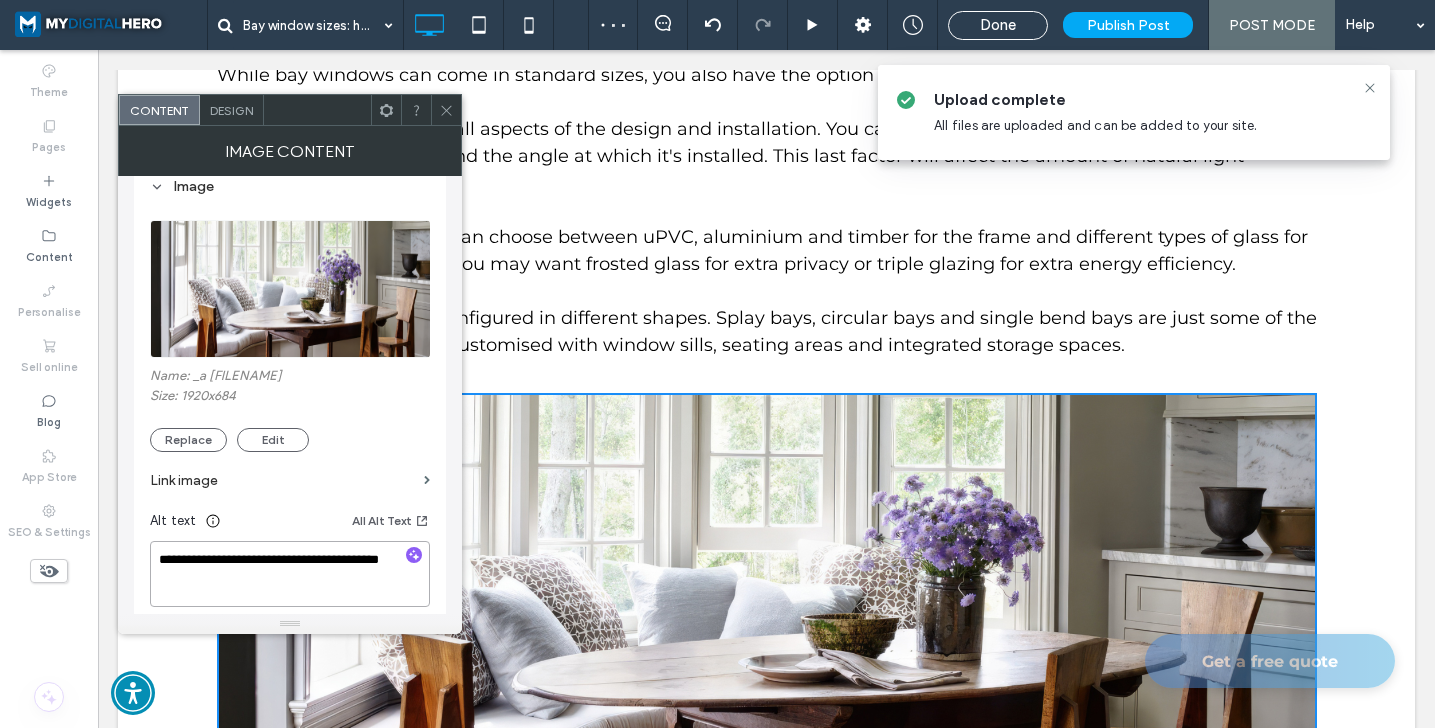 click on "**********" at bounding box center (290, 574) 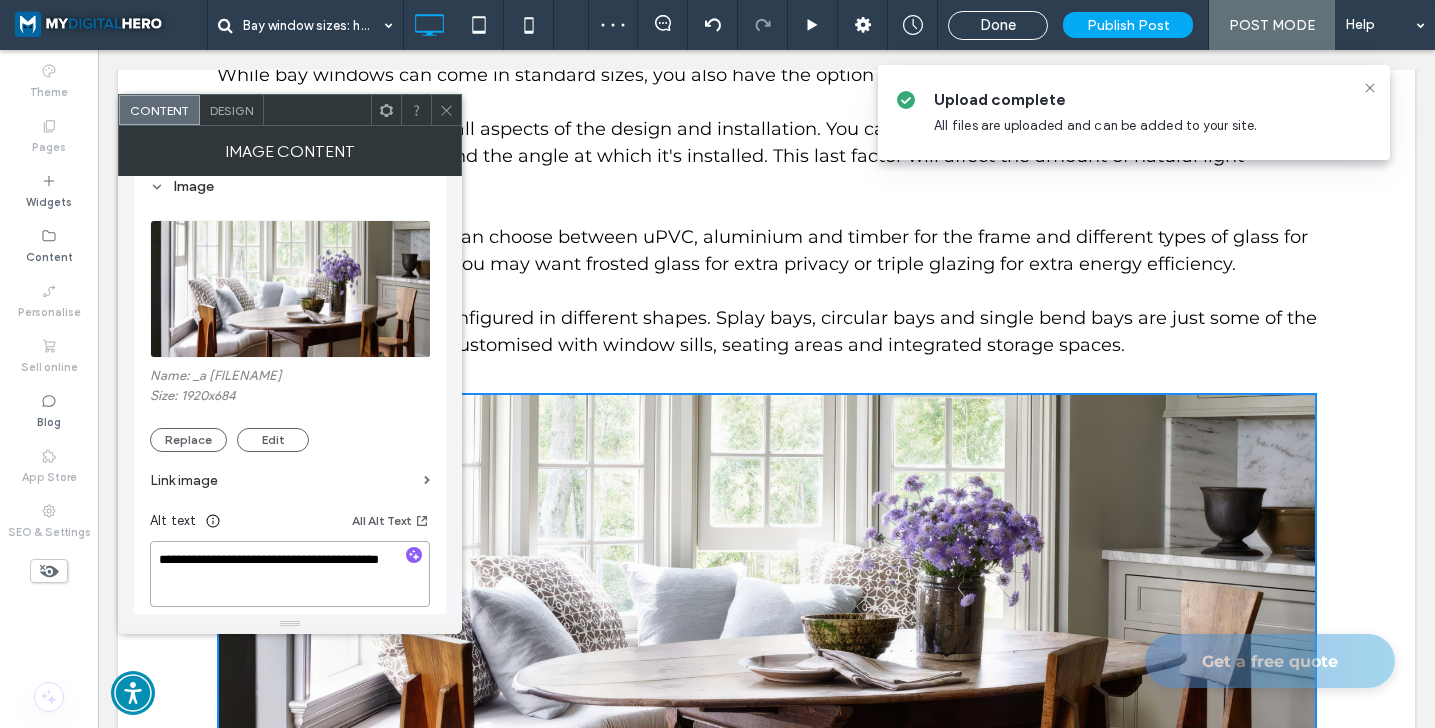 click on "**********" at bounding box center [290, 574] 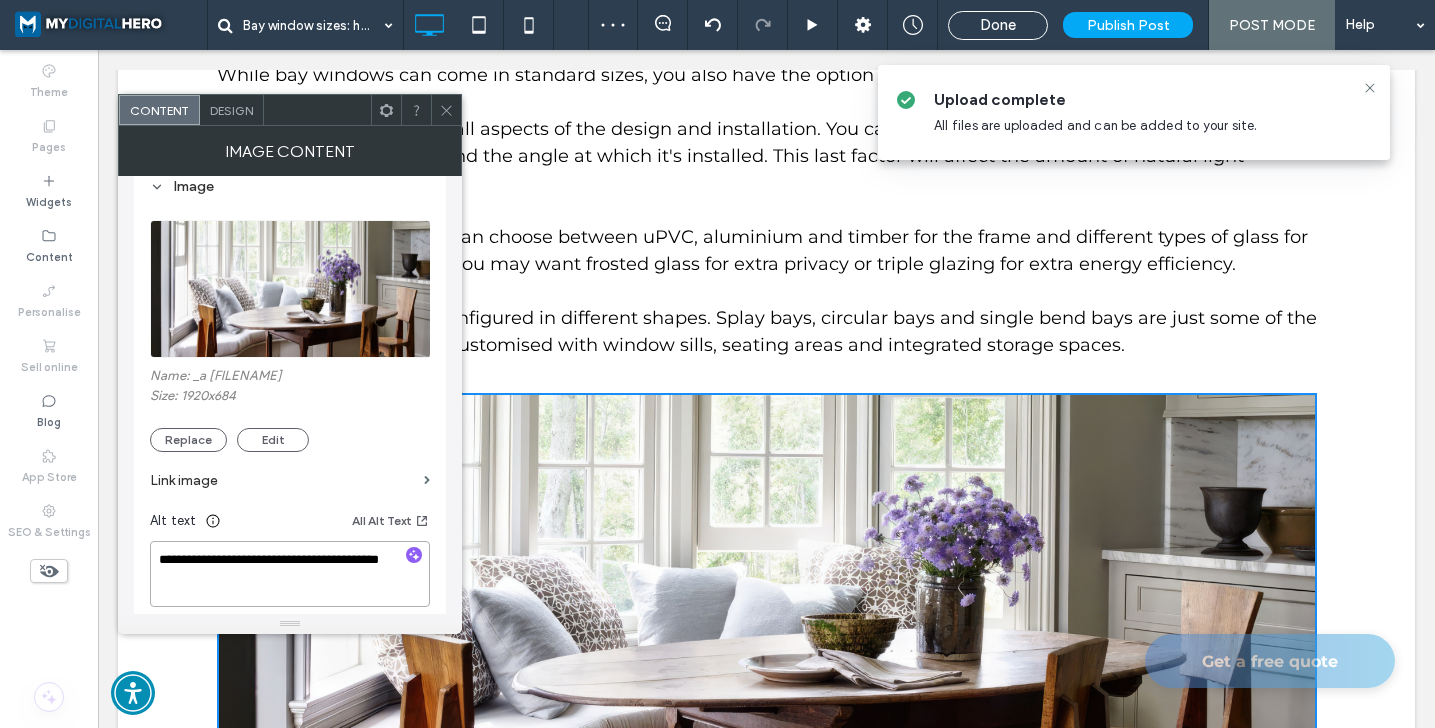 click on "**********" at bounding box center (290, 574) 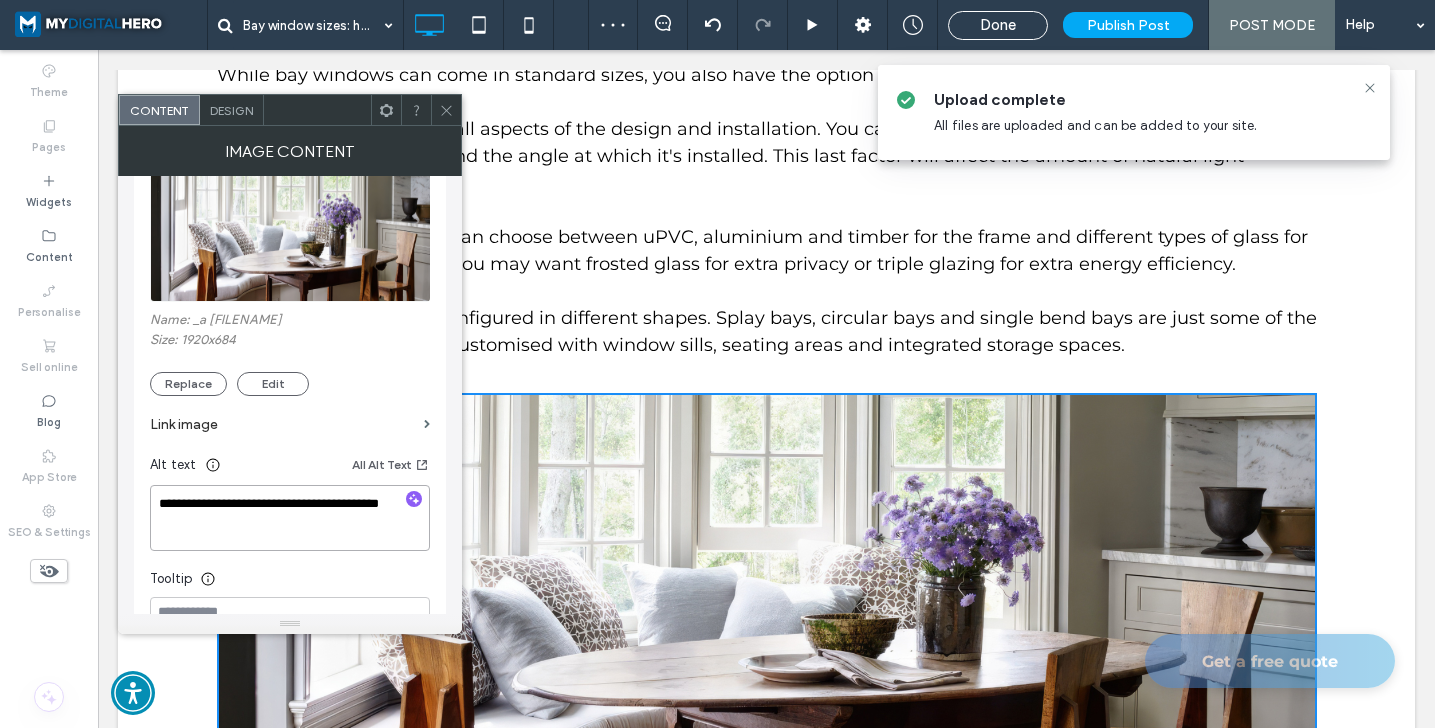 scroll, scrollTop: 104, scrollLeft: 0, axis: vertical 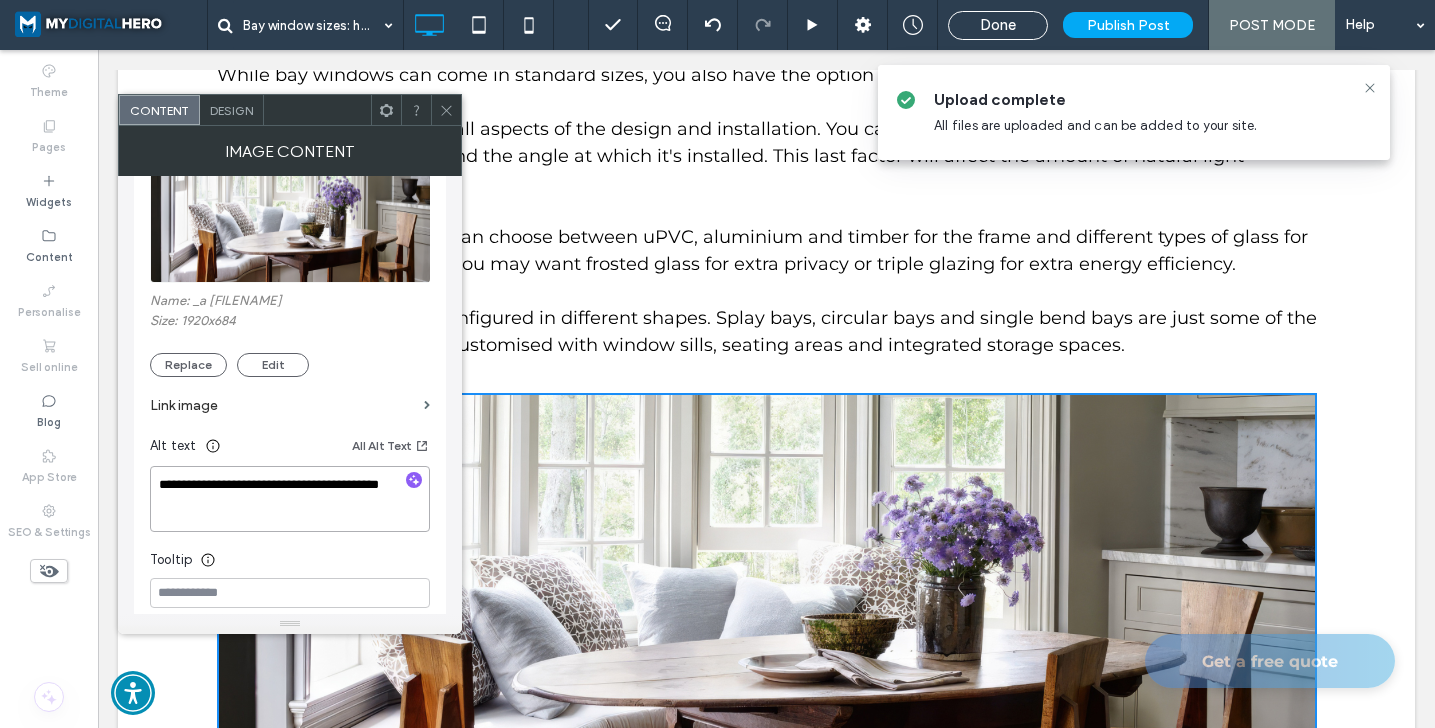 type on "**********" 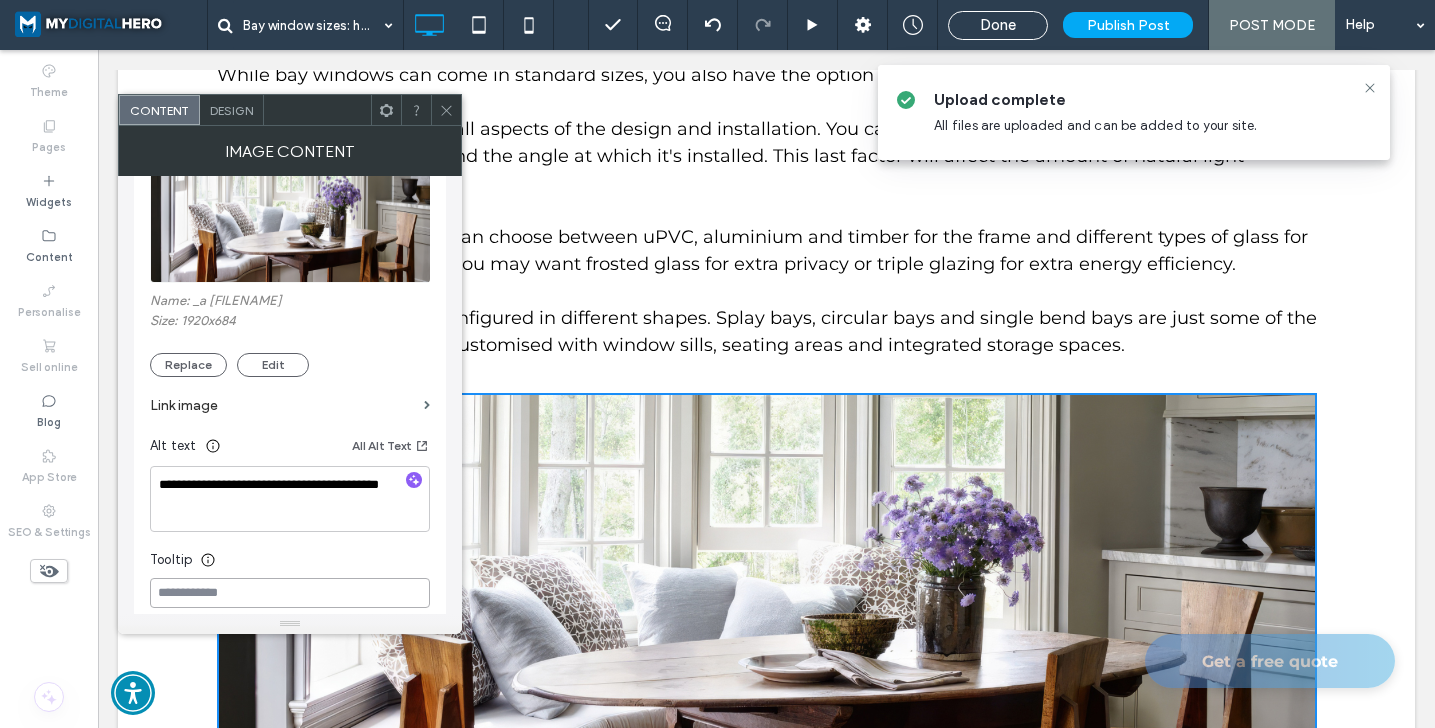 click at bounding box center (290, 593) 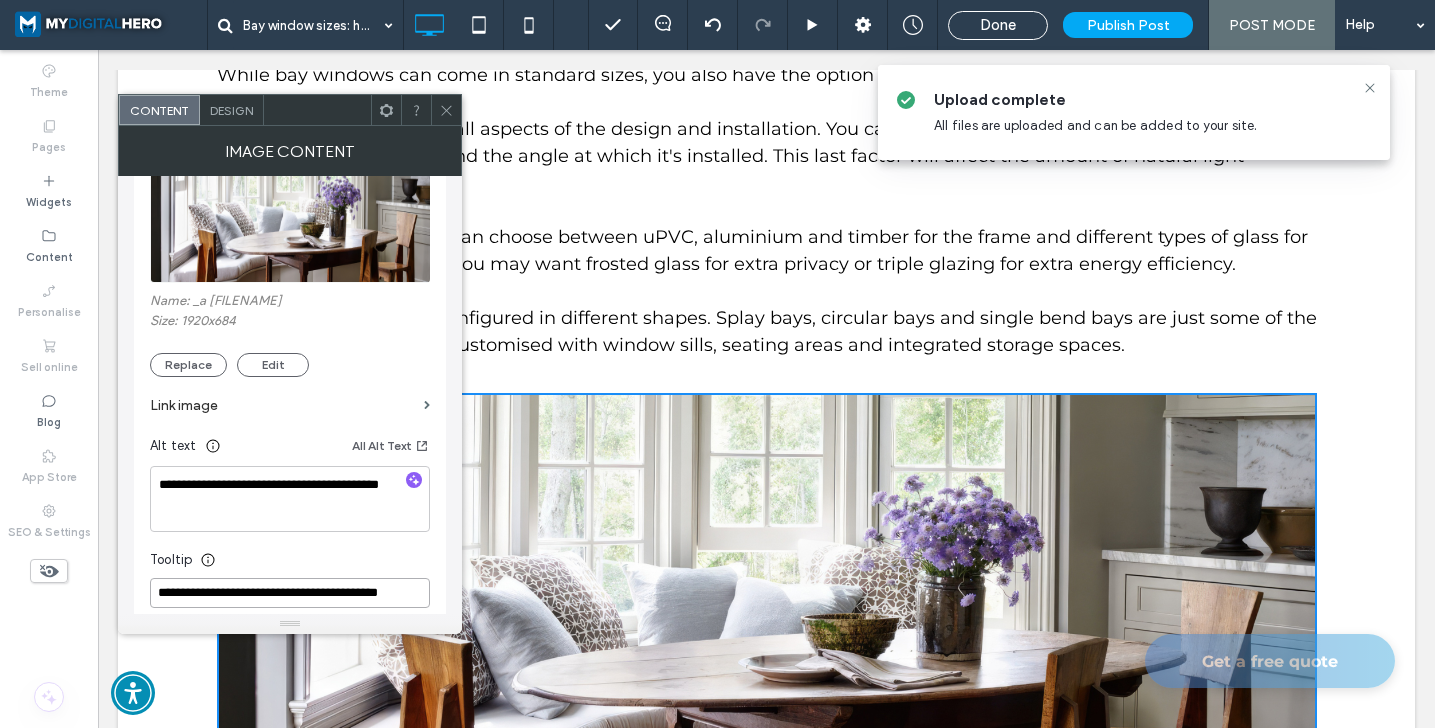 scroll, scrollTop: 109, scrollLeft: 0, axis: vertical 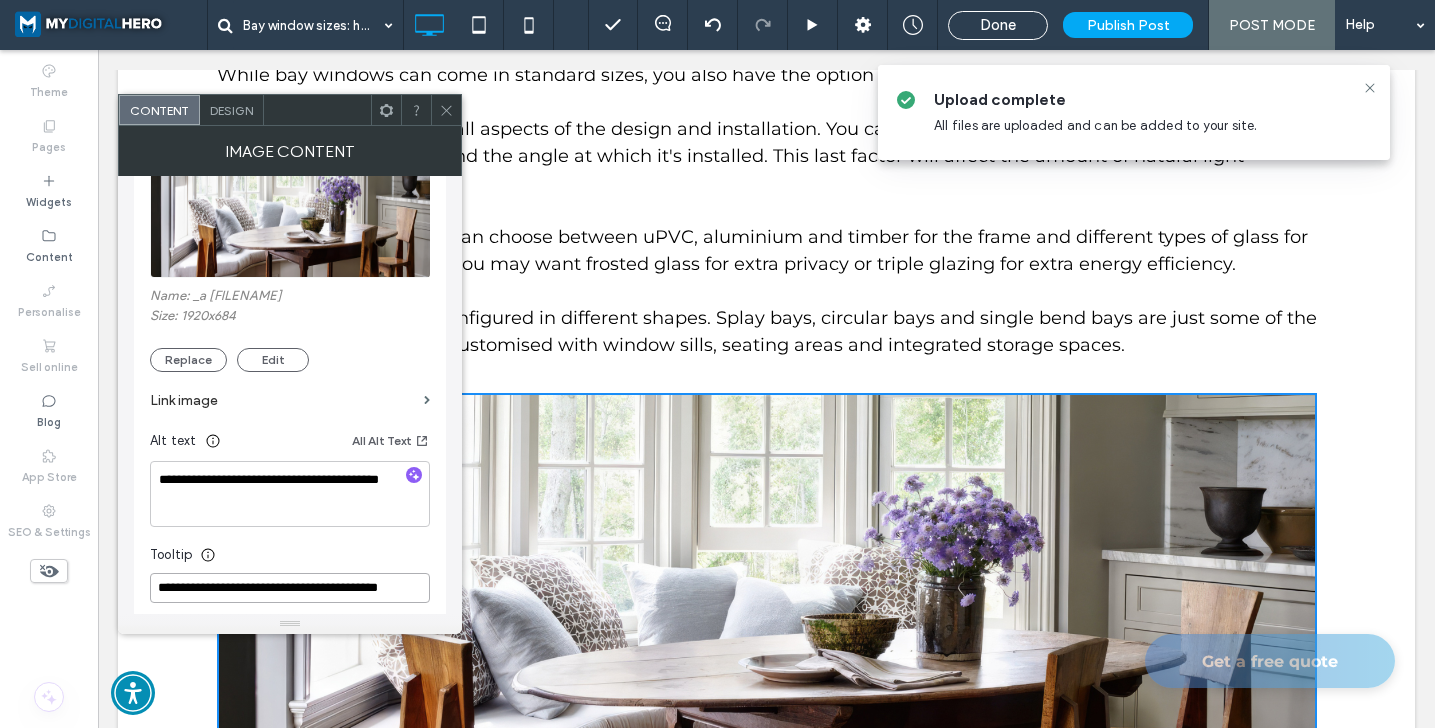 type on "**********" 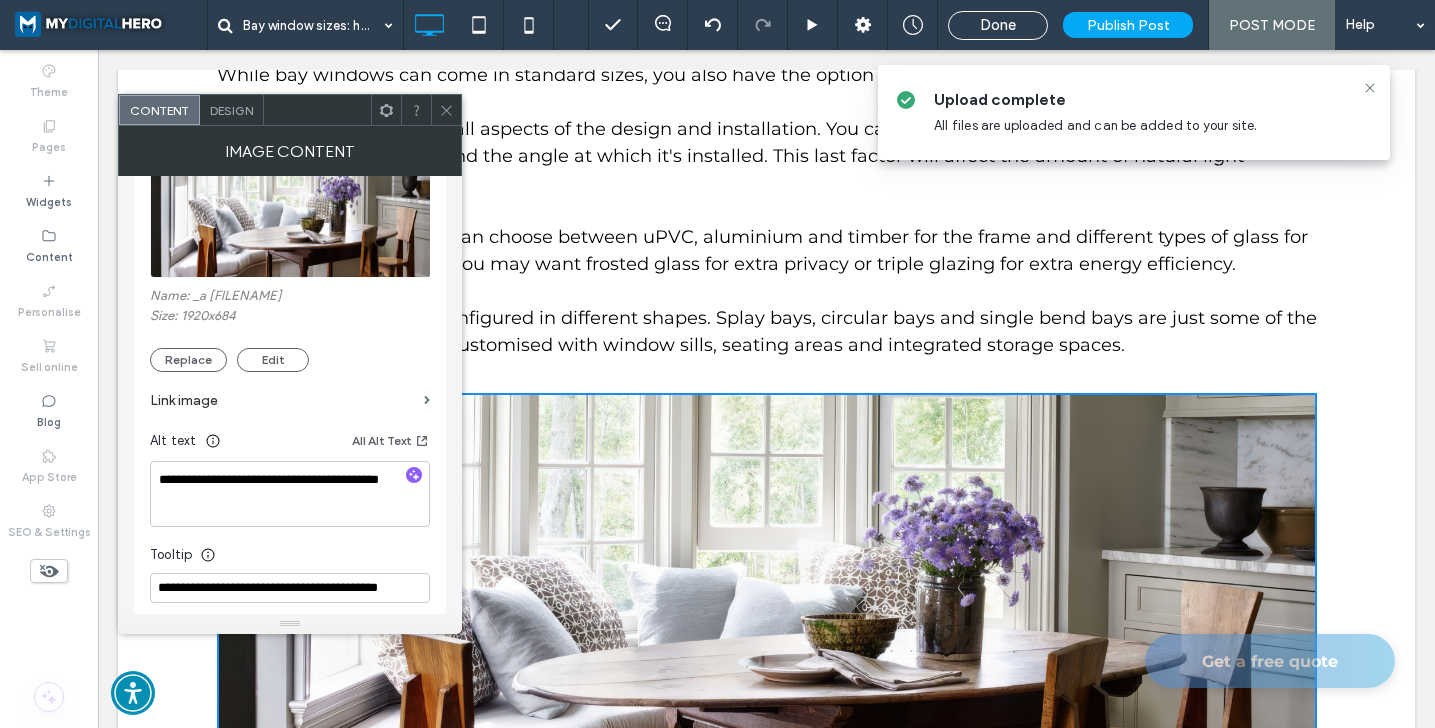 click on "Tooltip" at bounding box center [290, 550] 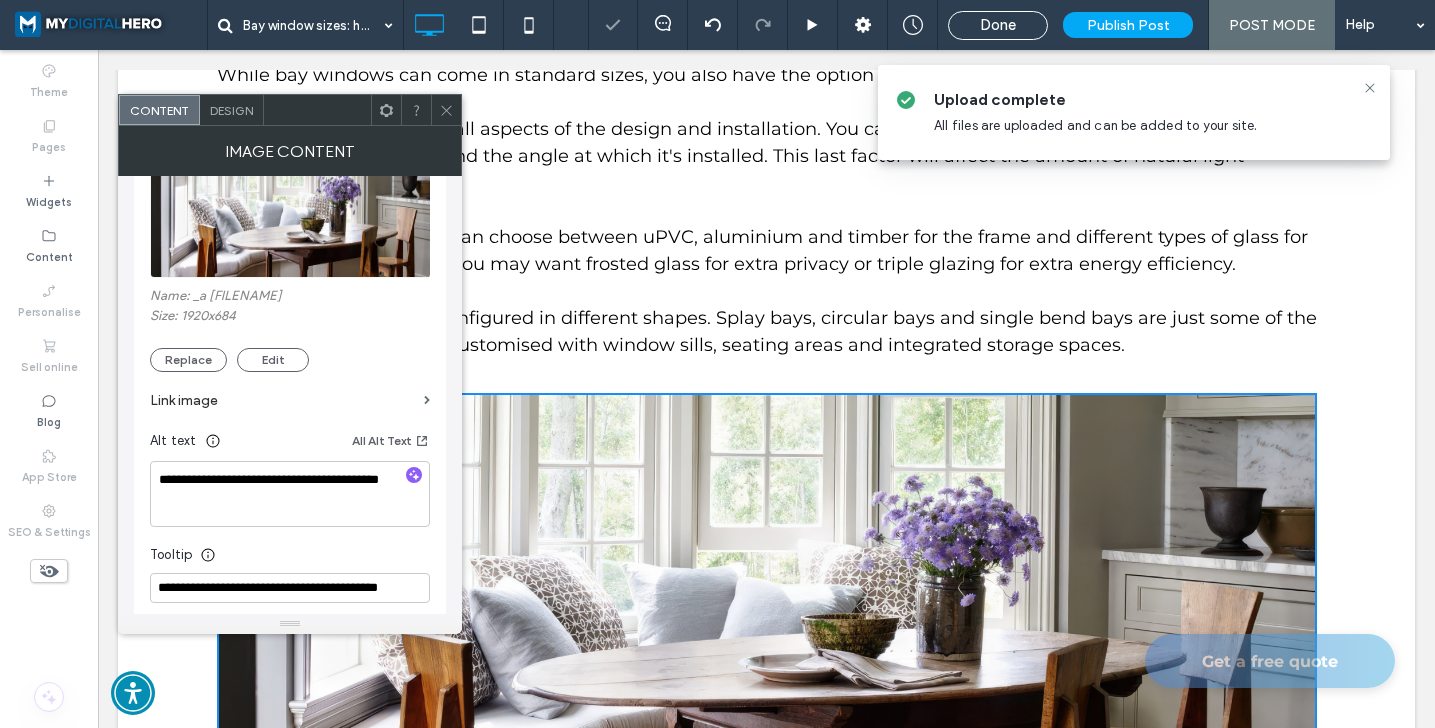 click 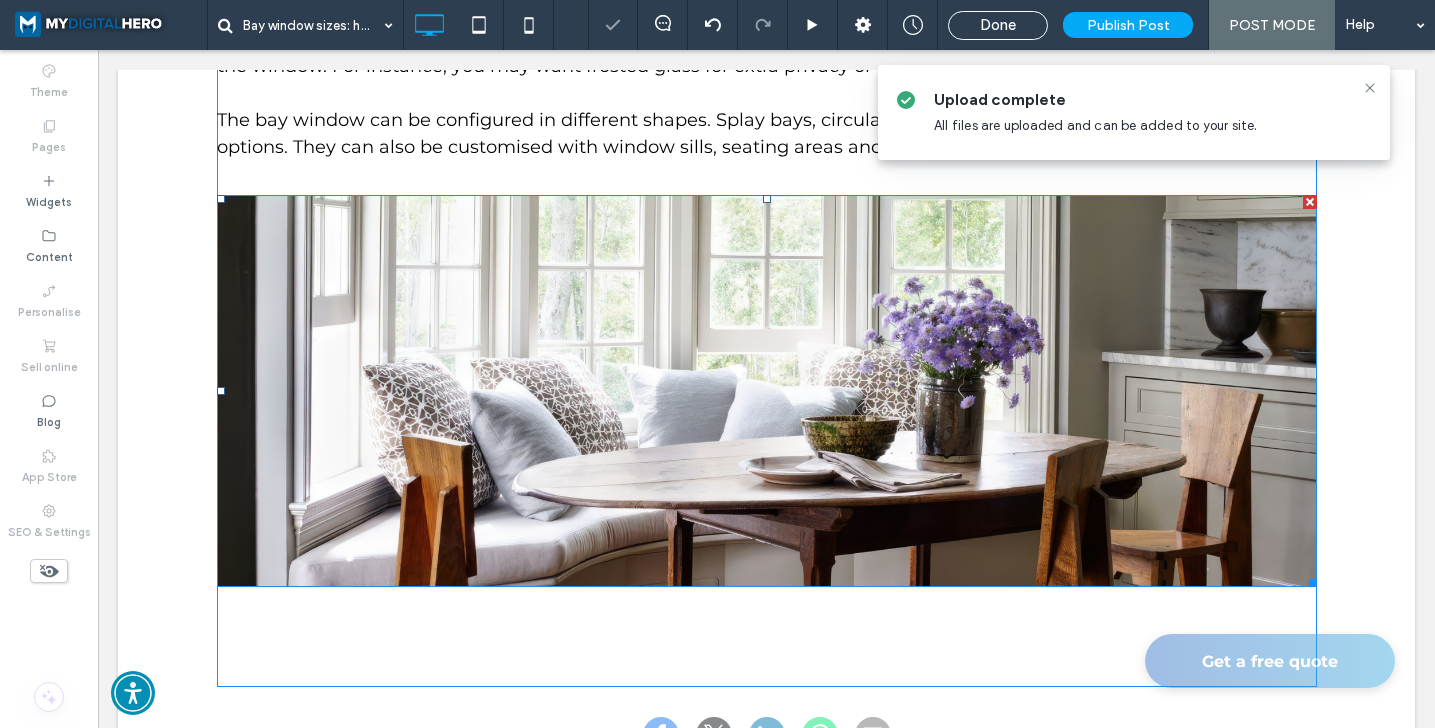 scroll, scrollTop: 2387, scrollLeft: 0, axis: vertical 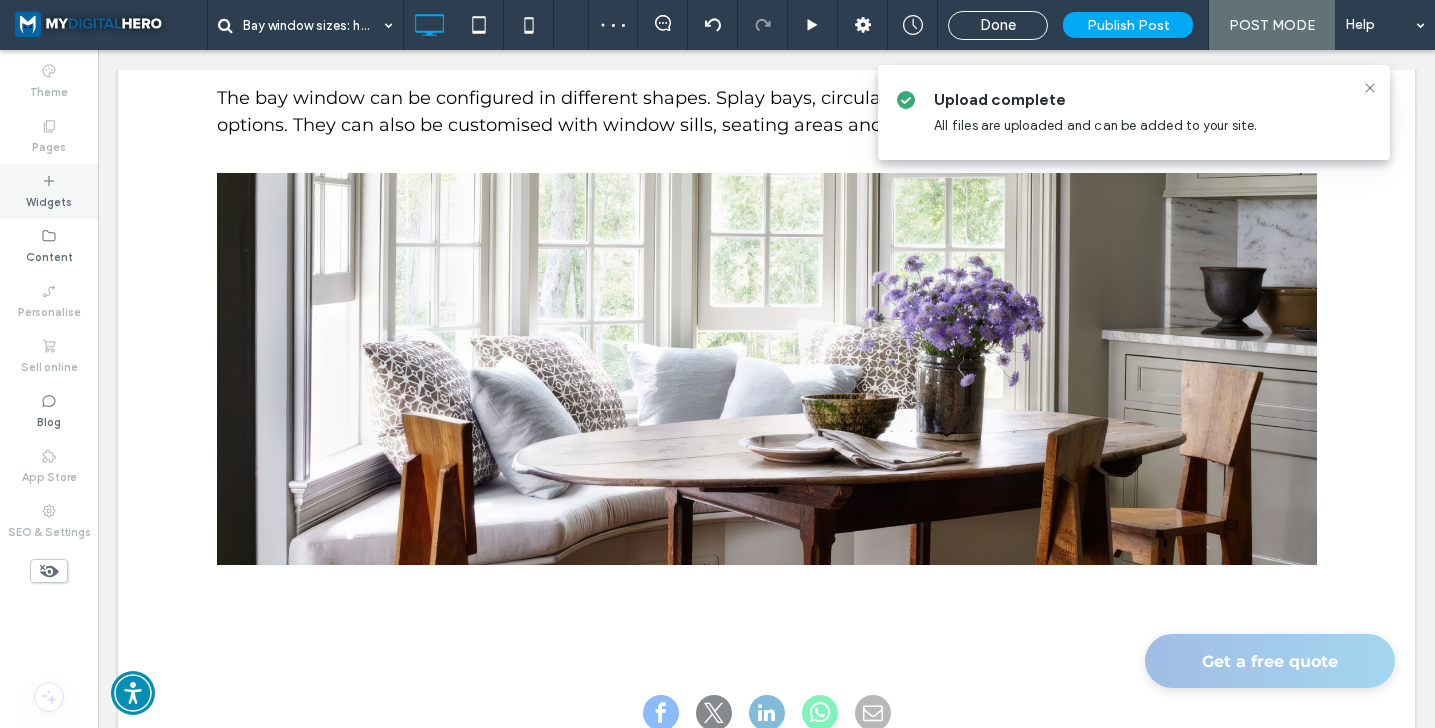 click on "Widgets" at bounding box center [49, 191] 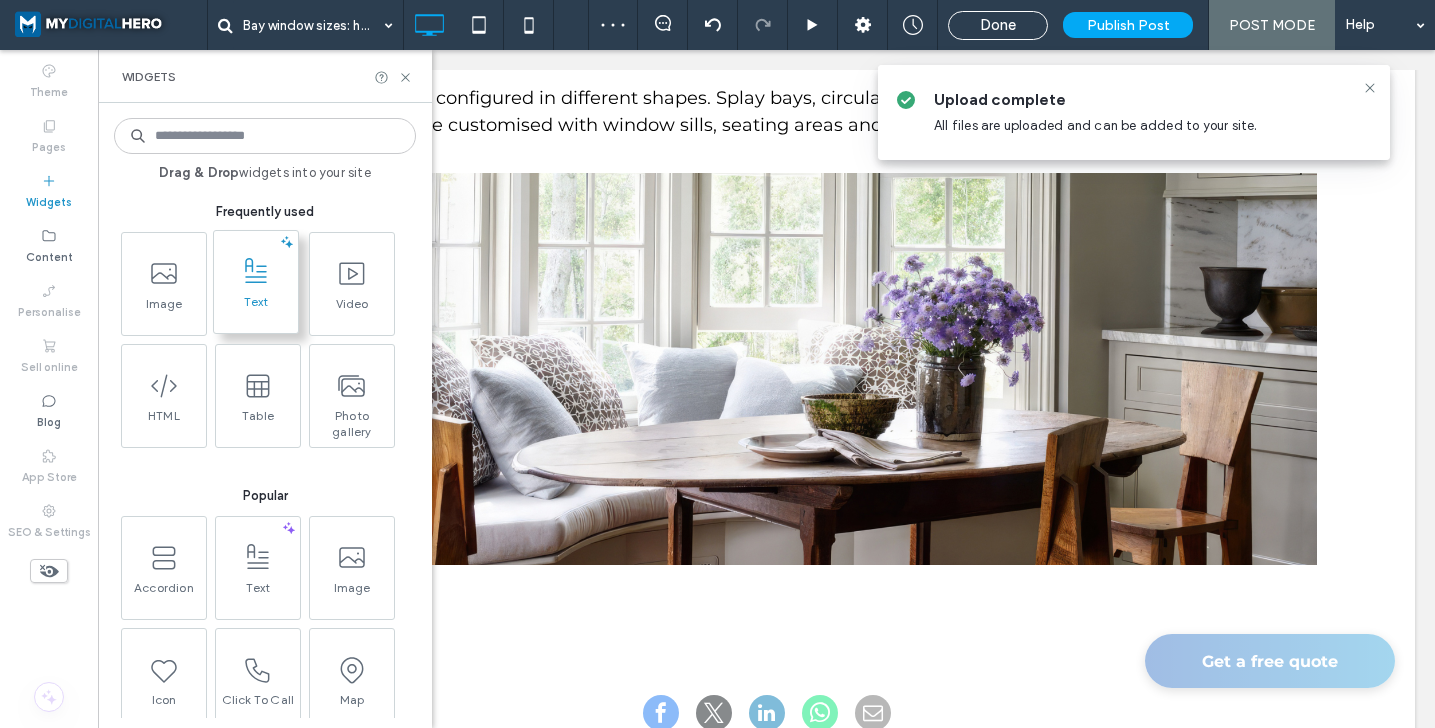 click 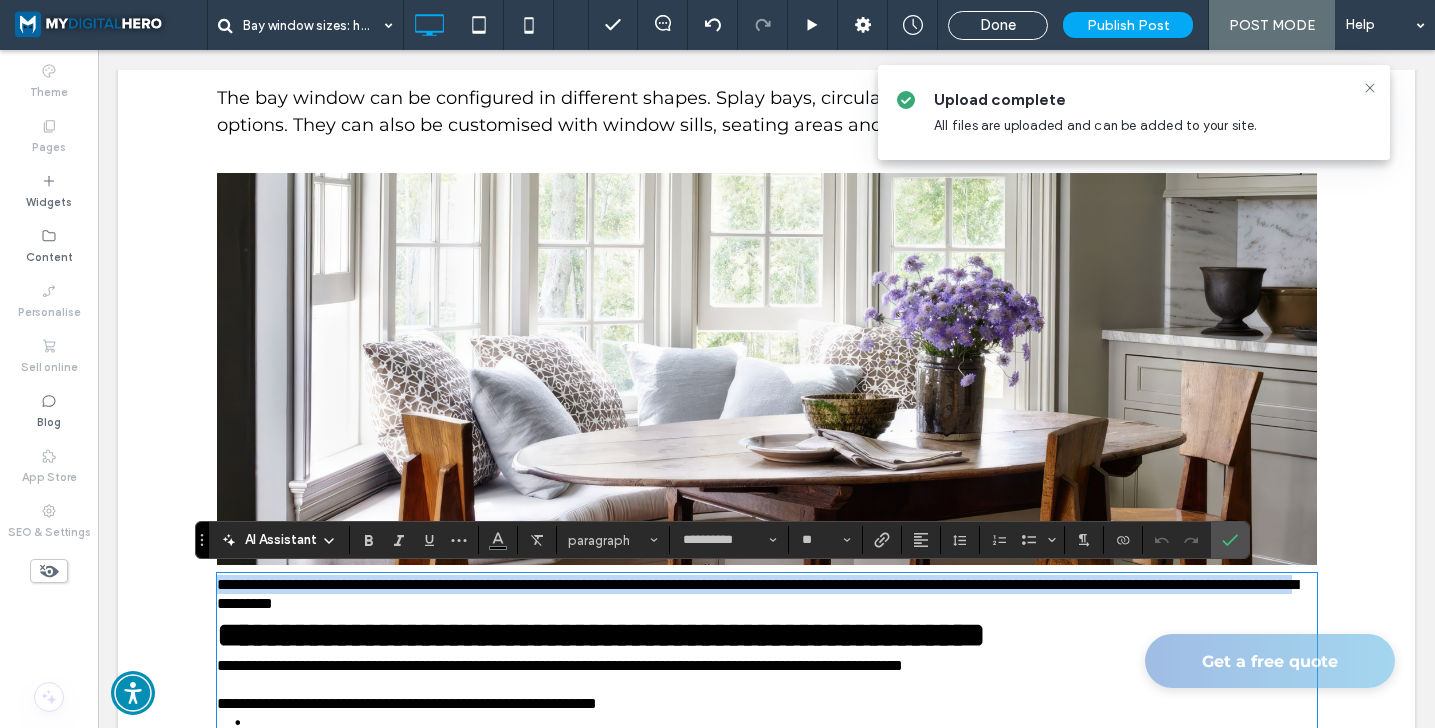 scroll, scrollTop: 3707, scrollLeft: 0, axis: vertical 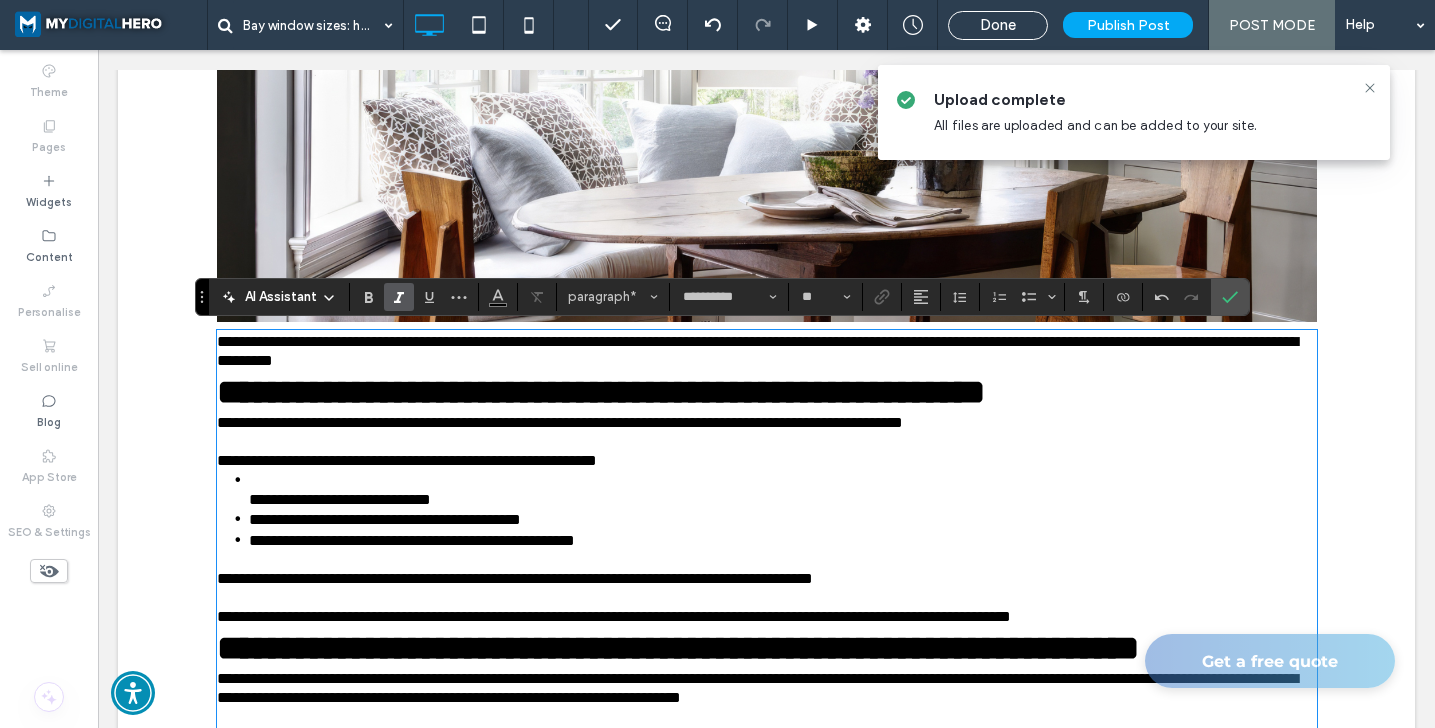 click on "**********" at bounding box center (767, 351) 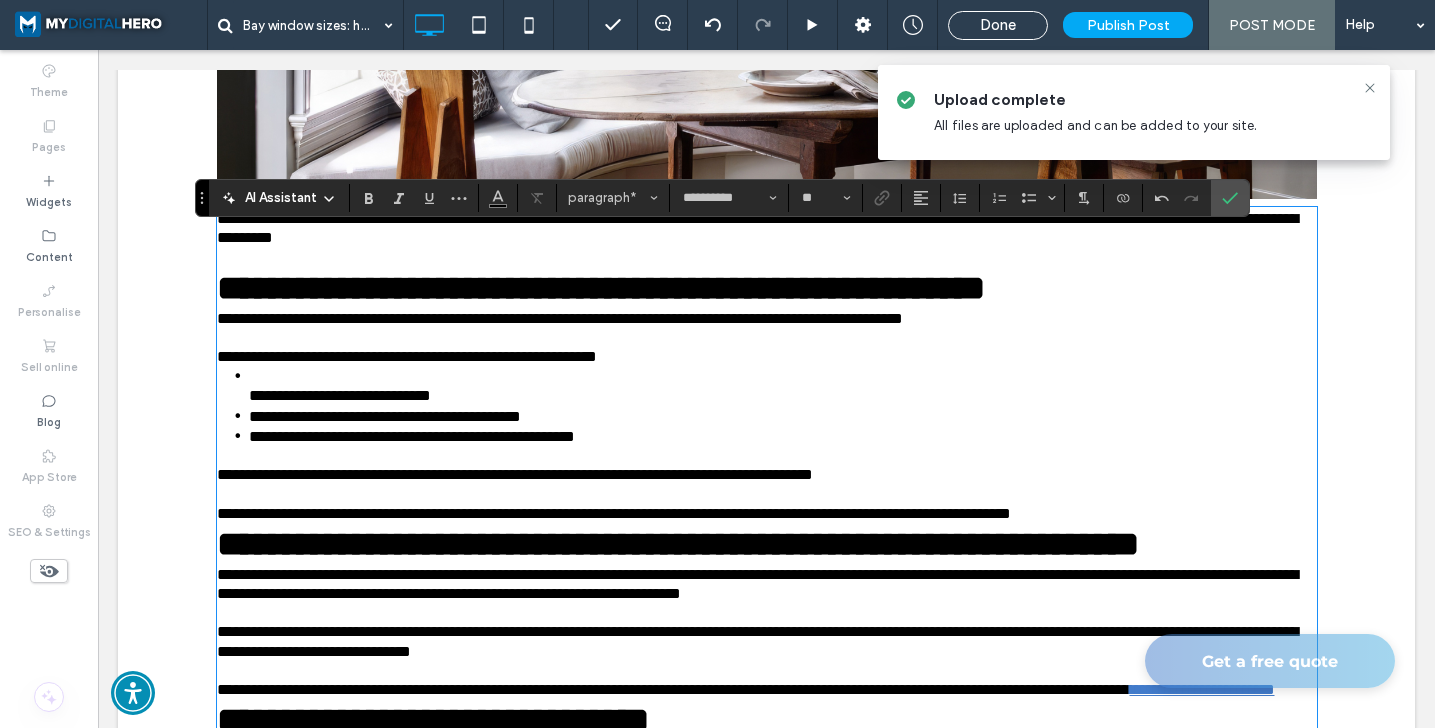 scroll, scrollTop: 2767, scrollLeft: 0, axis: vertical 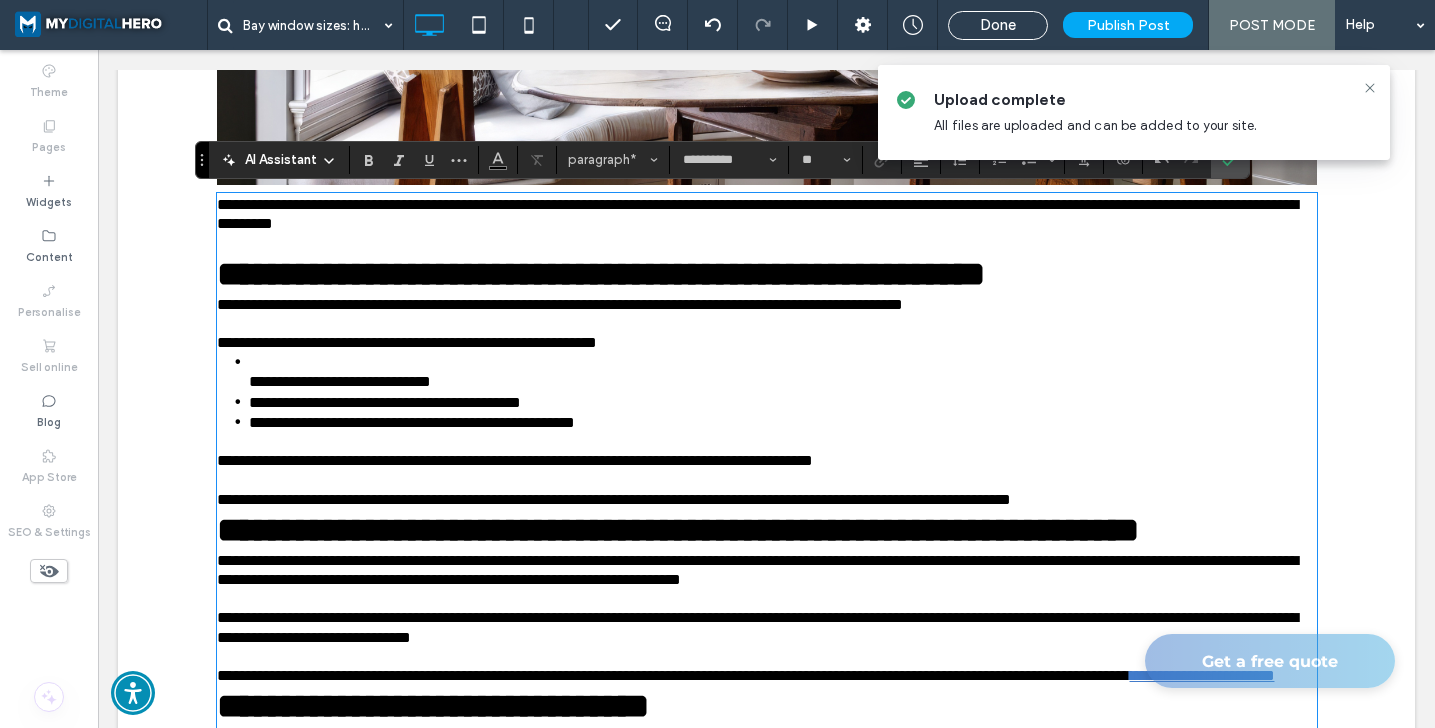 click on "**********" at bounding box center (767, 489) 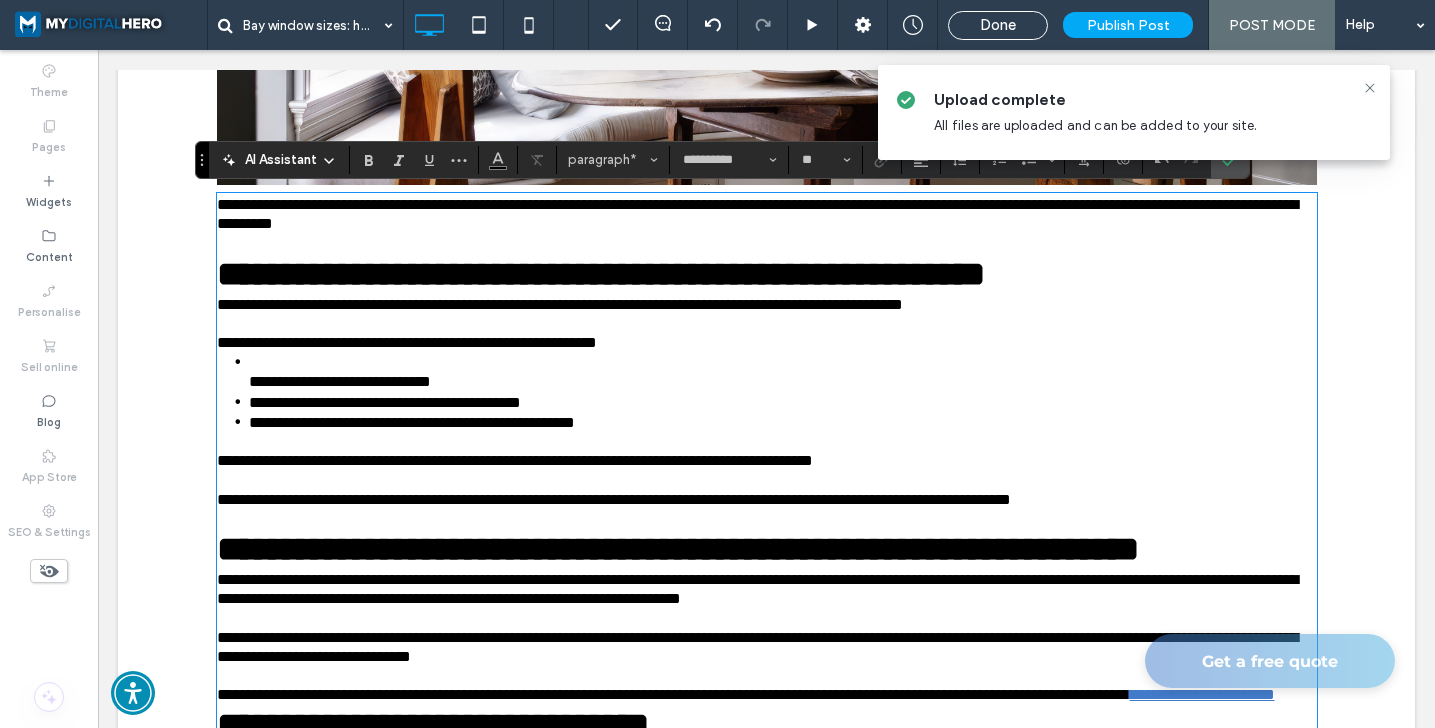 type on "*********" 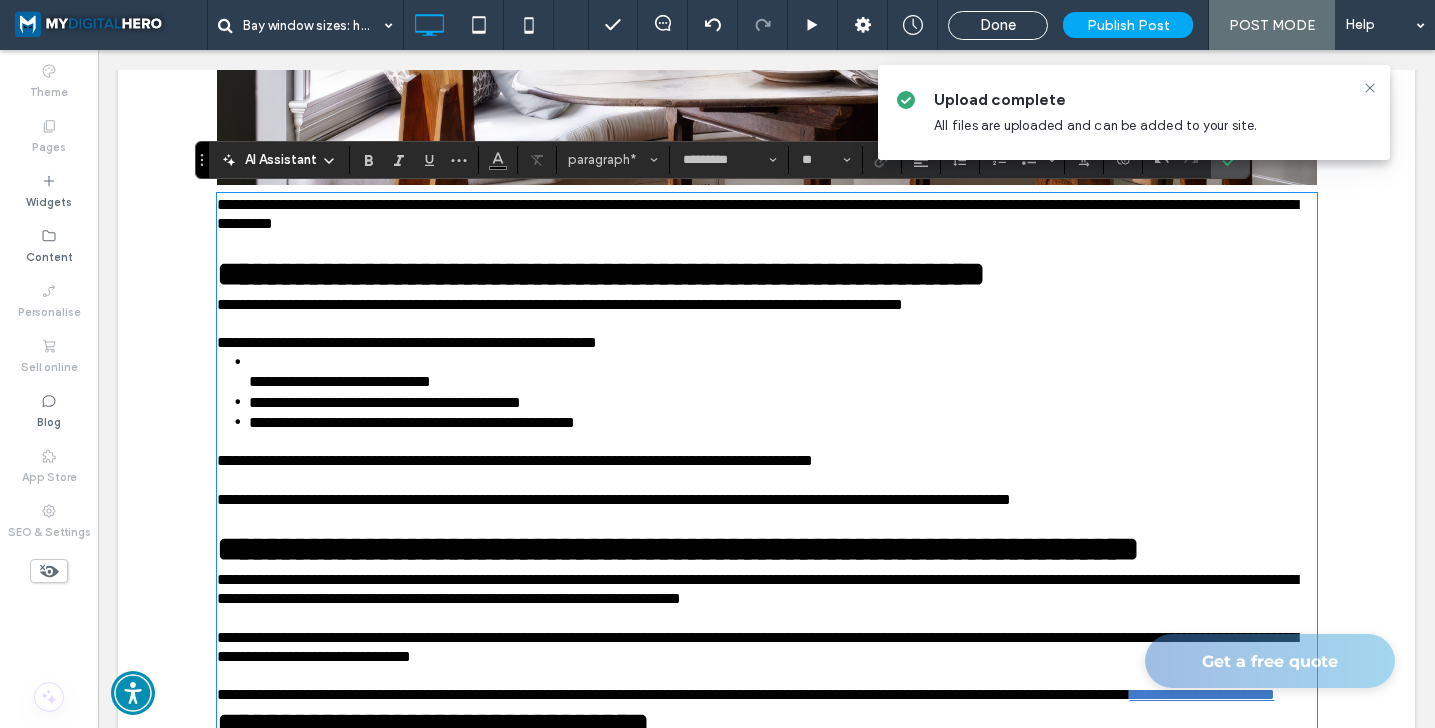 click on "**********" at bounding box center [767, 549] 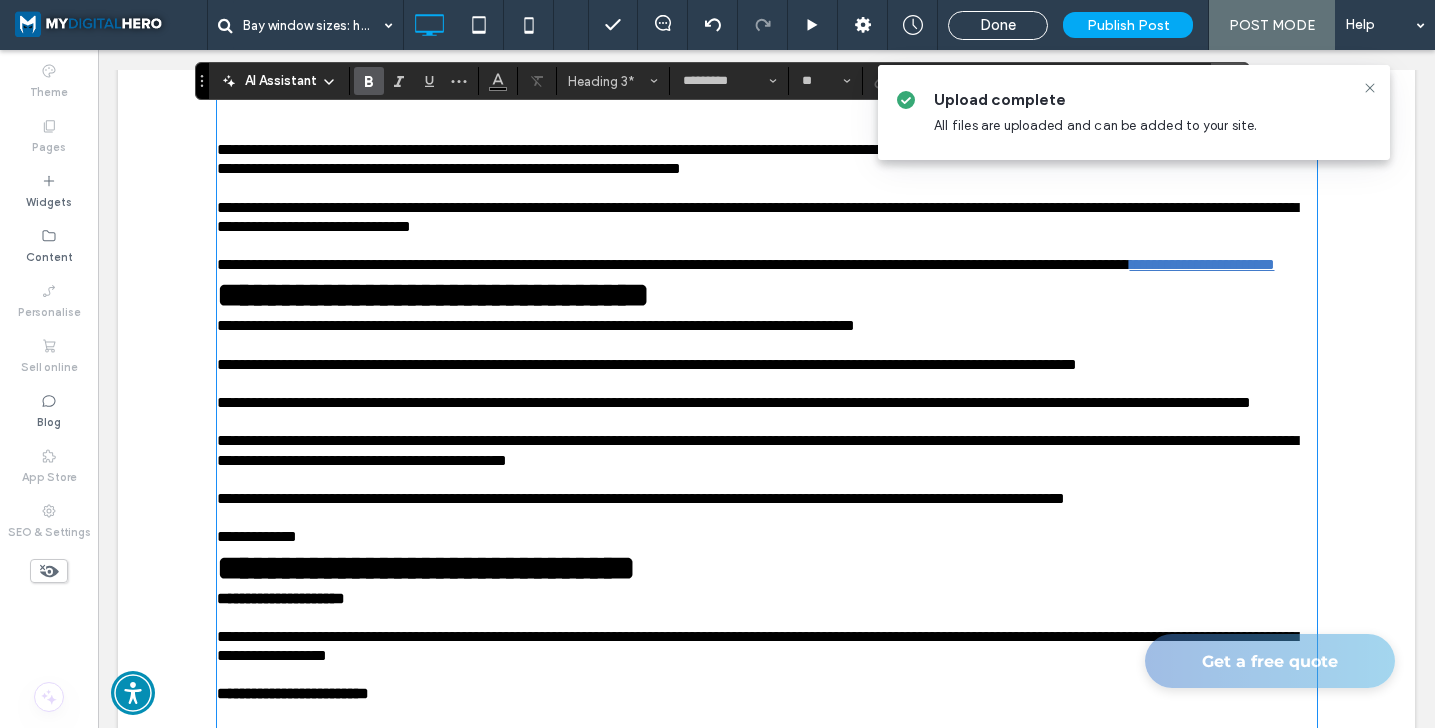 scroll, scrollTop: 3261, scrollLeft: 0, axis: vertical 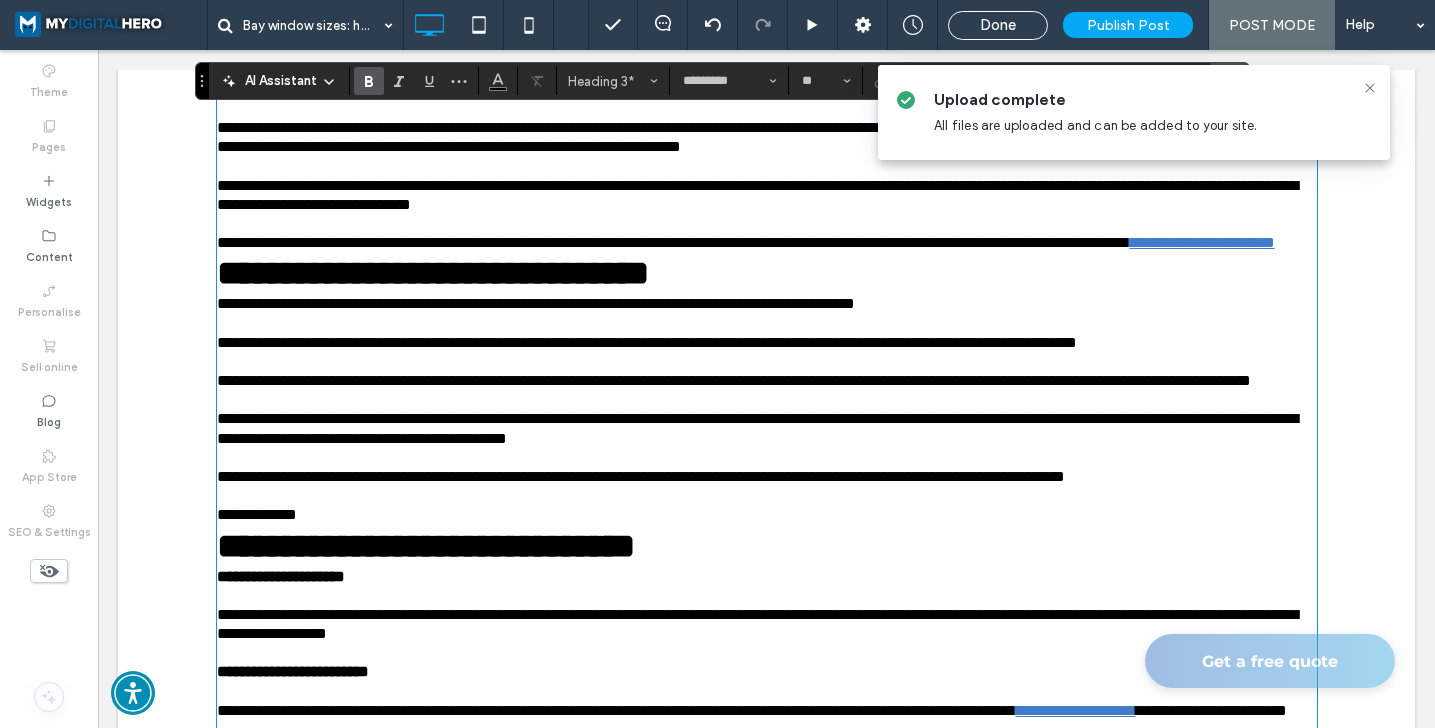 type on "**********" 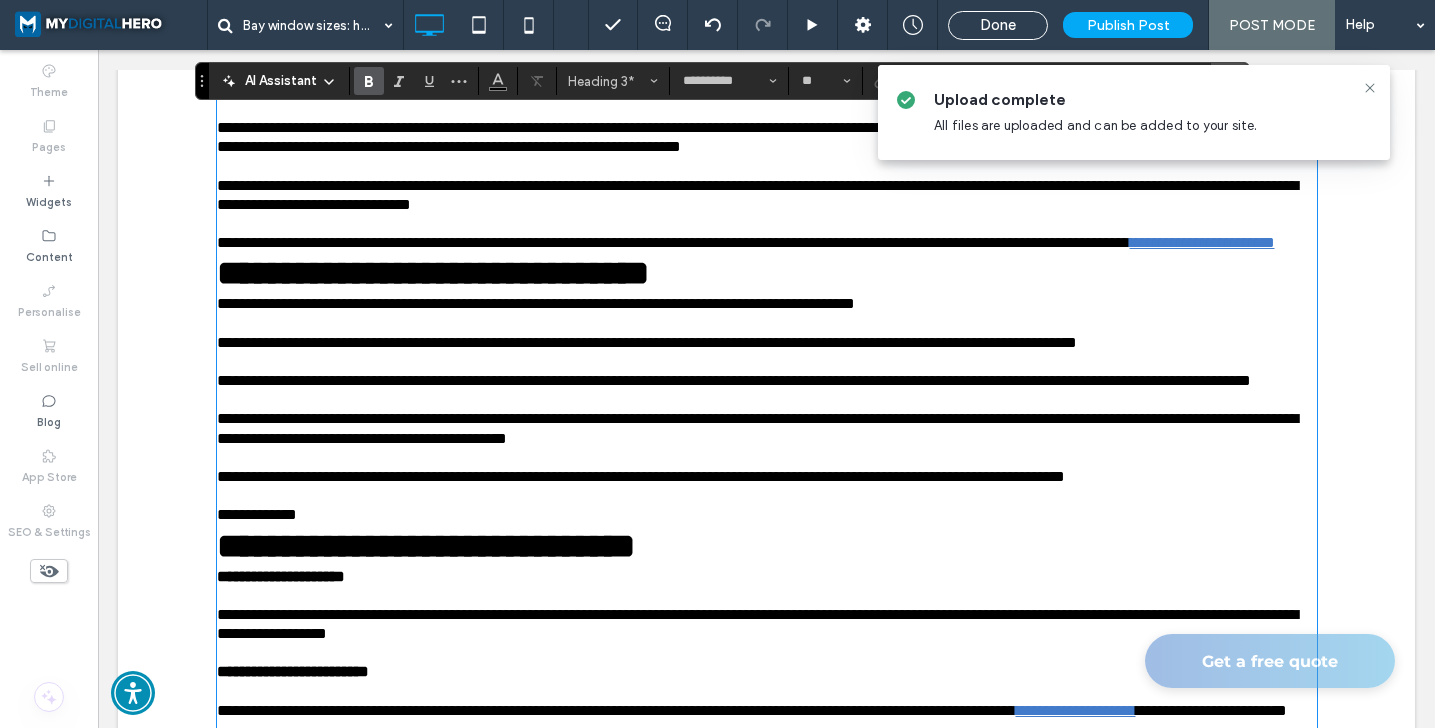 click on "**********" at bounding box center [767, 233] 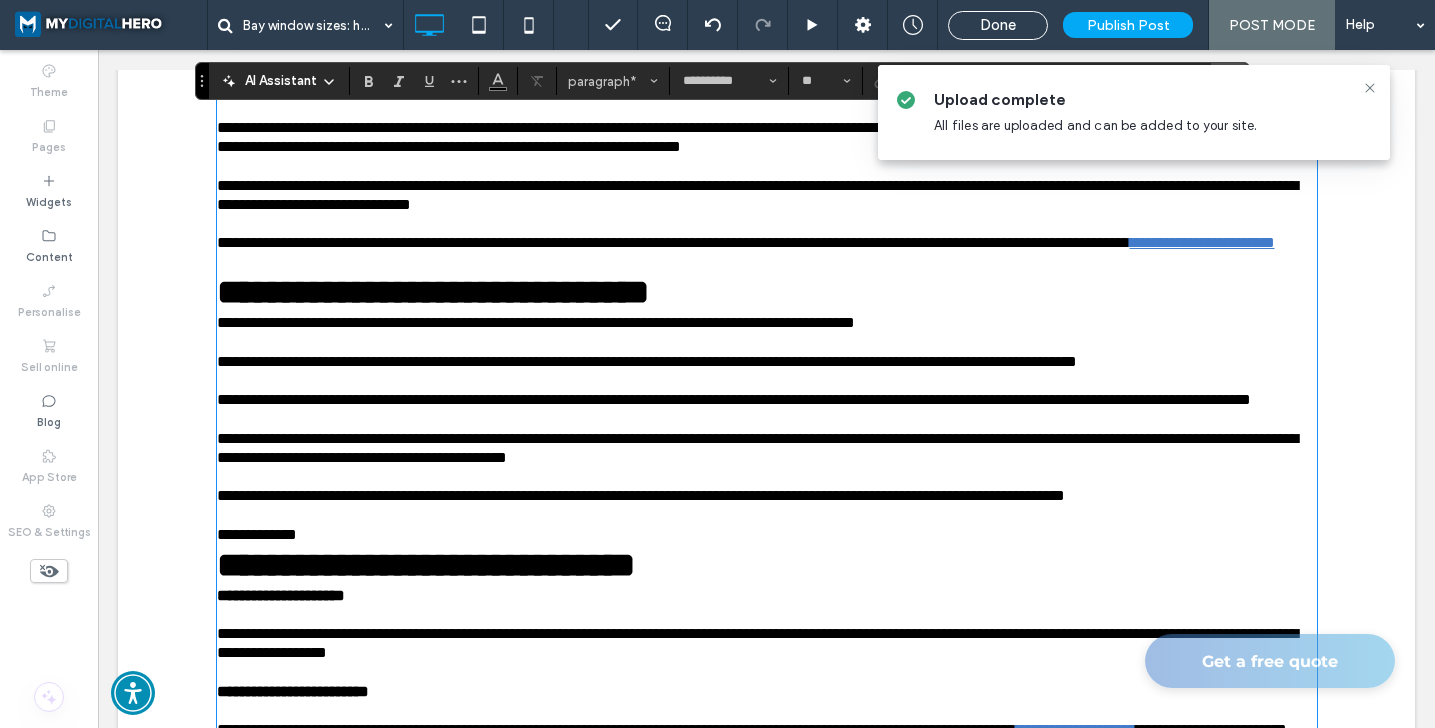 type on "*********" 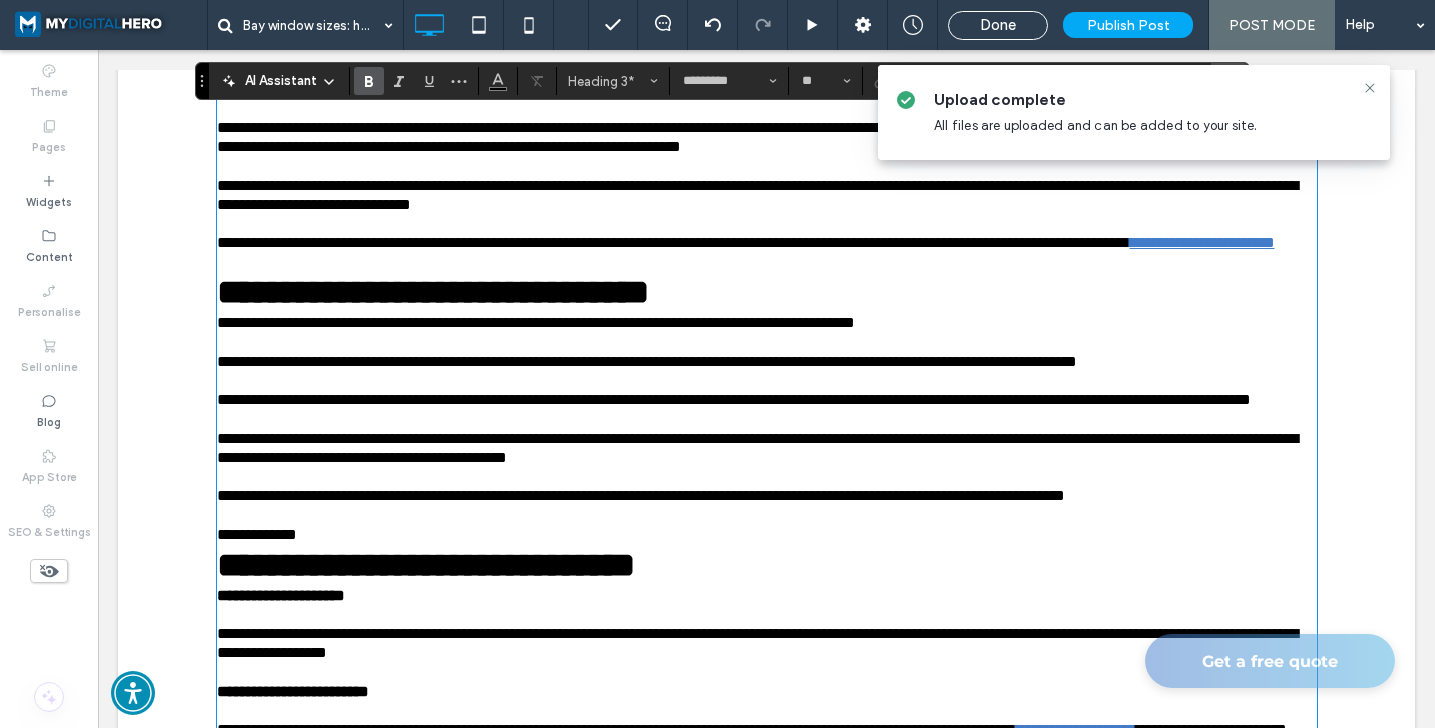 click on "**********" at bounding box center (767, 292) 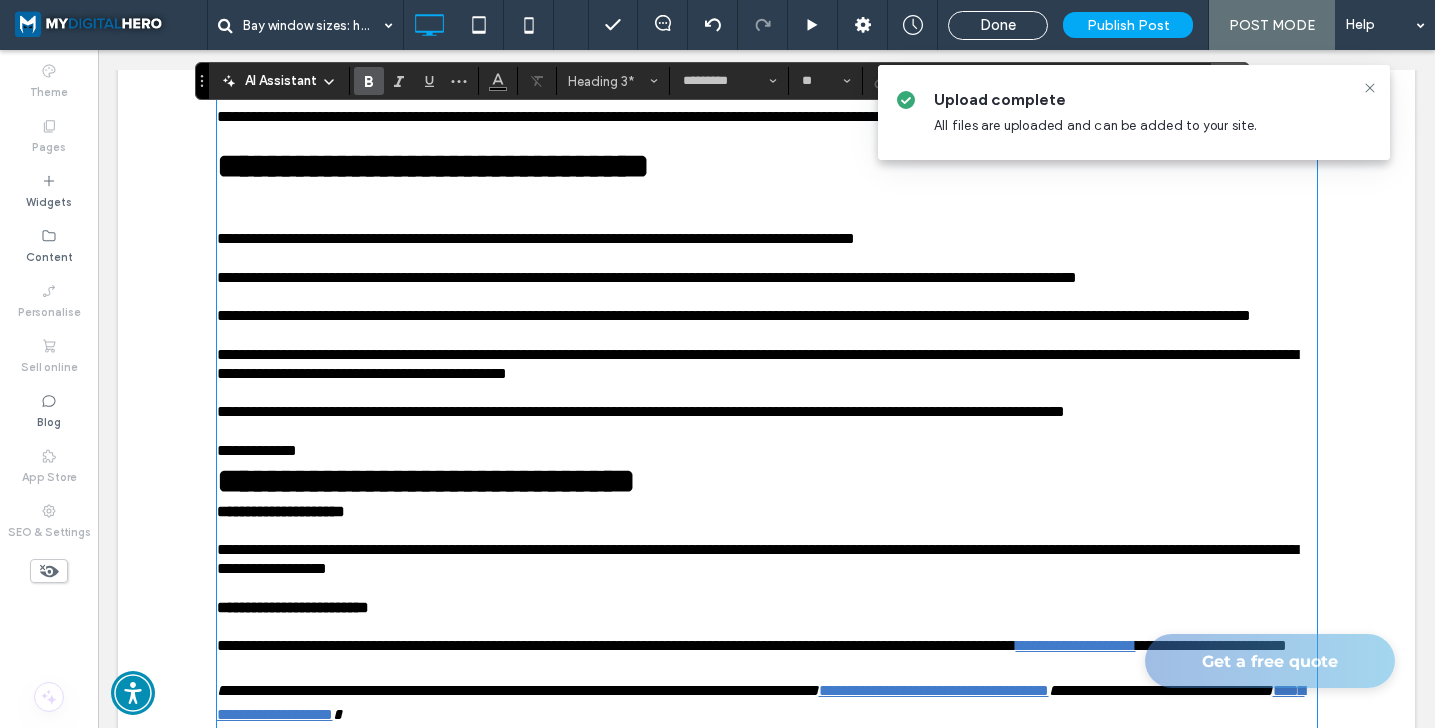 scroll, scrollTop: 3389, scrollLeft: 0, axis: vertical 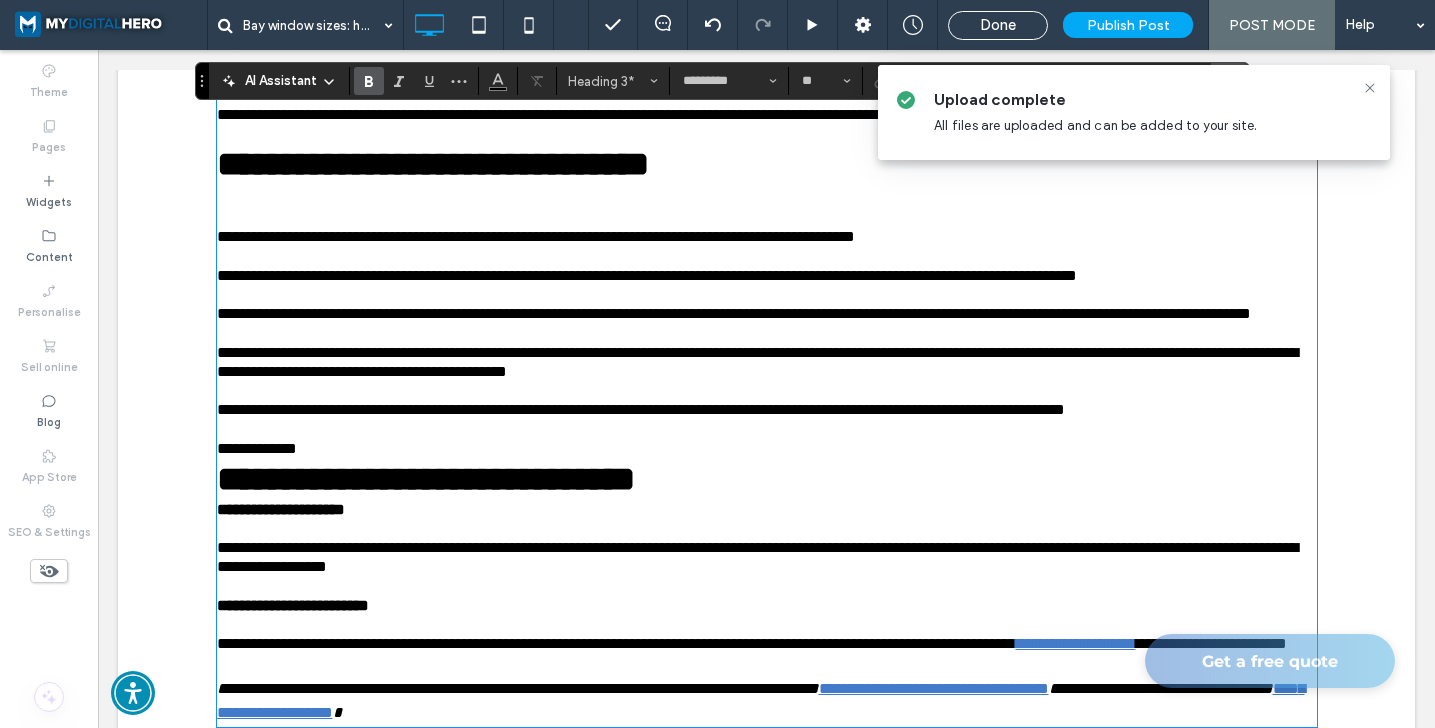 type on "**********" 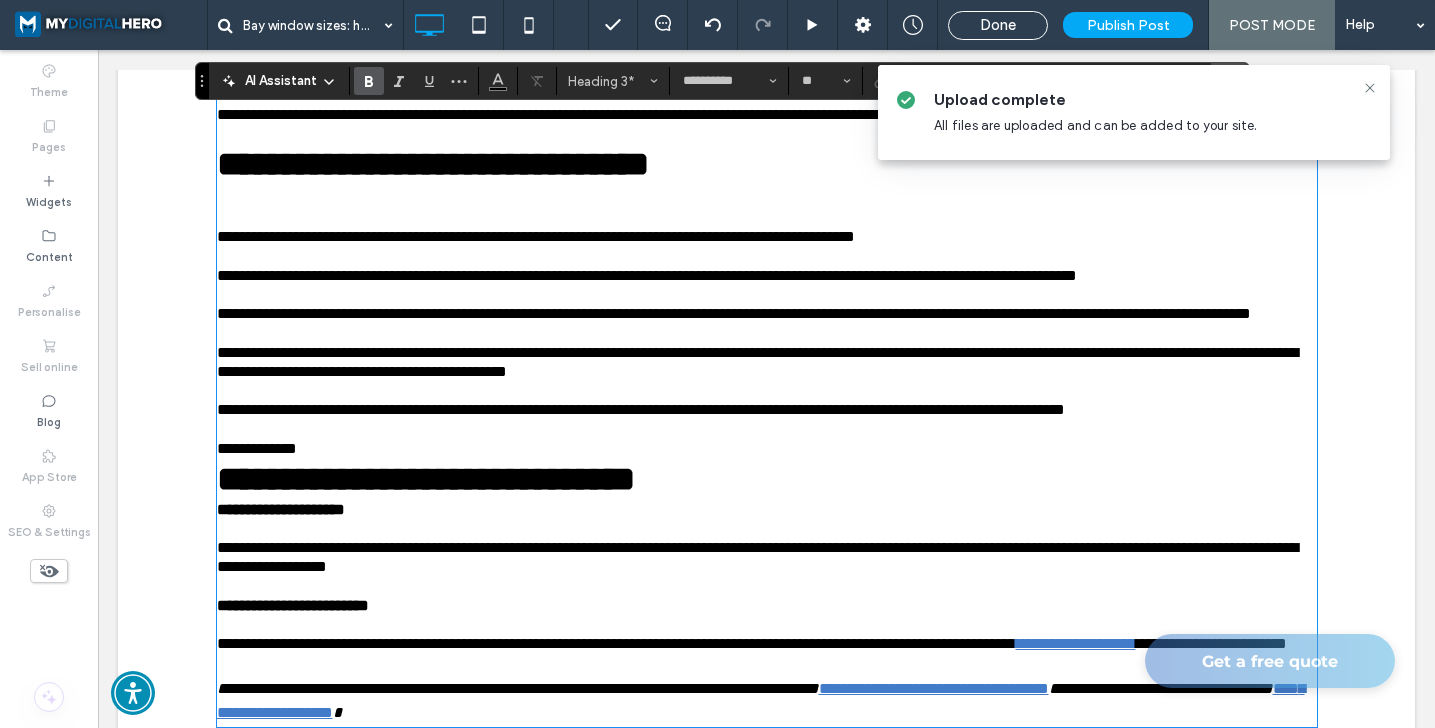 type on "**" 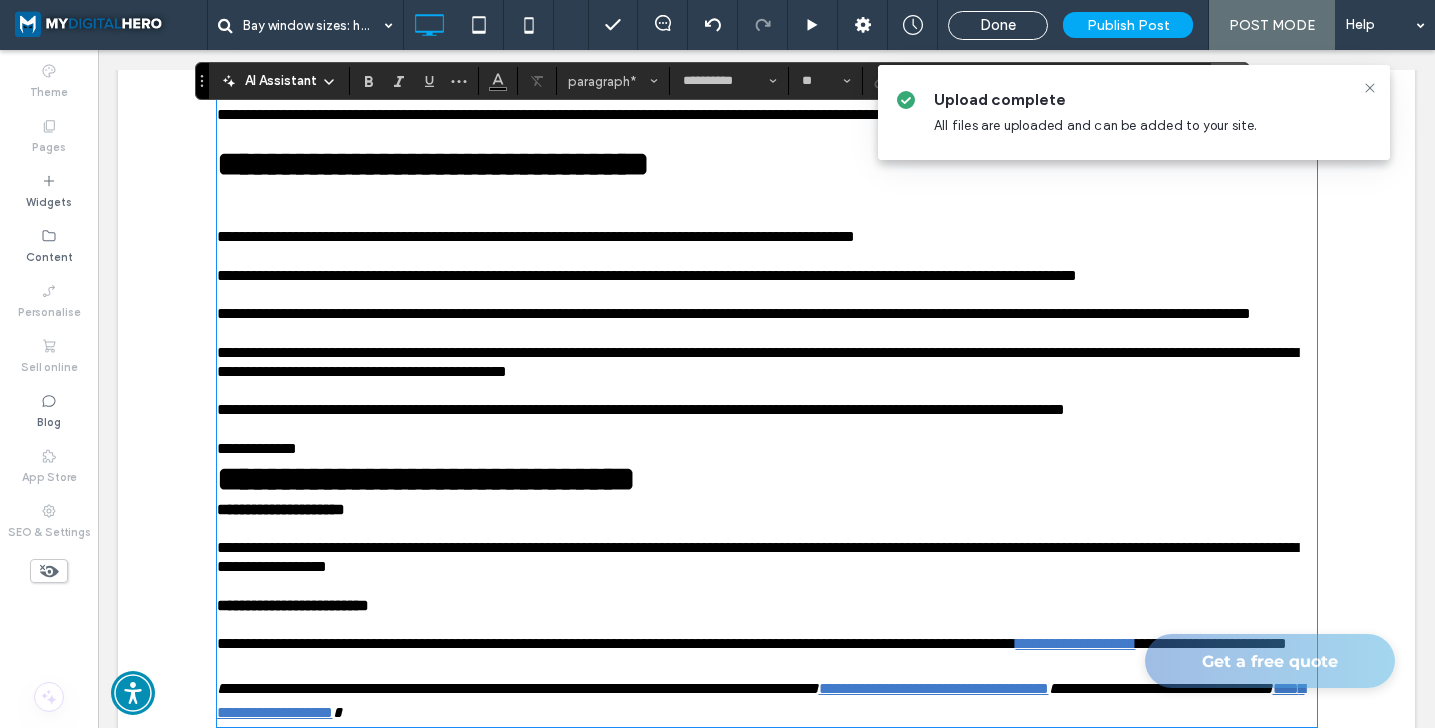 click on "**********" at bounding box center [257, 448] 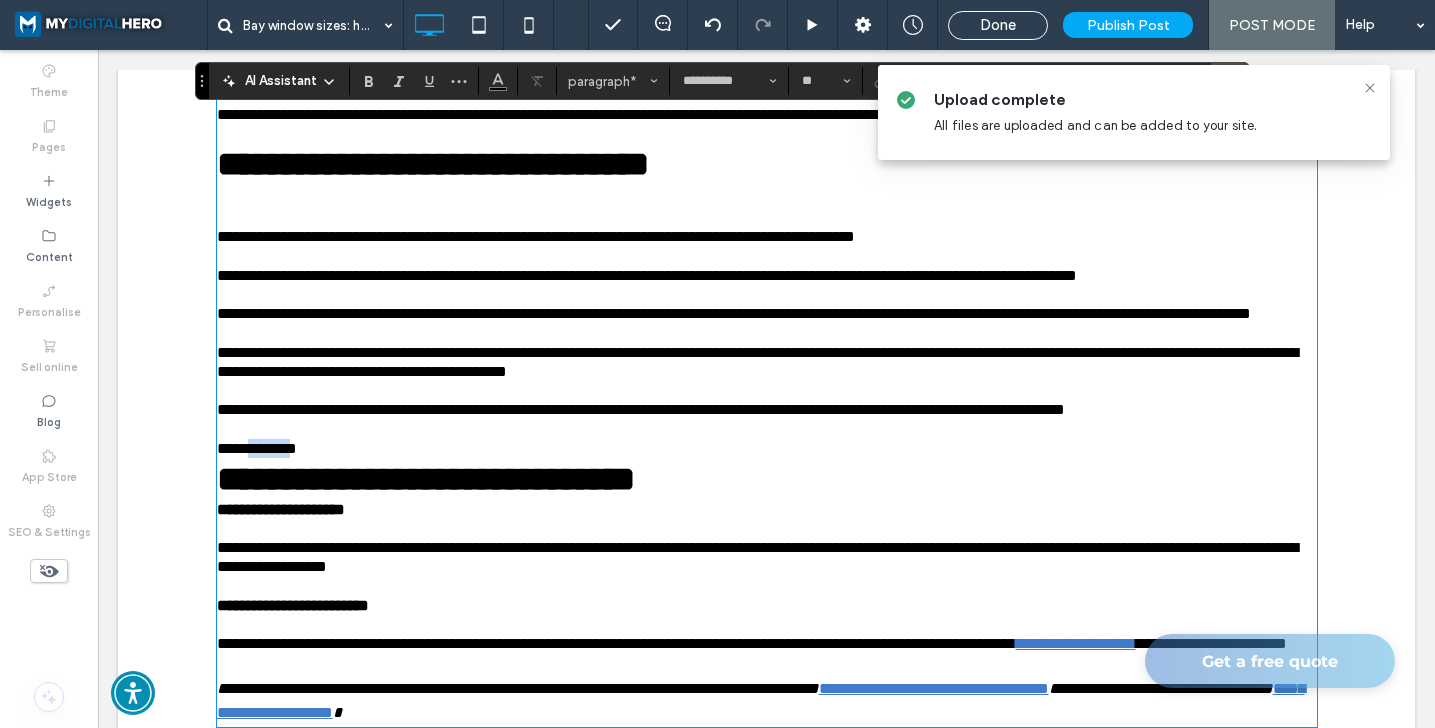 click on "**********" at bounding box center (257, 448) 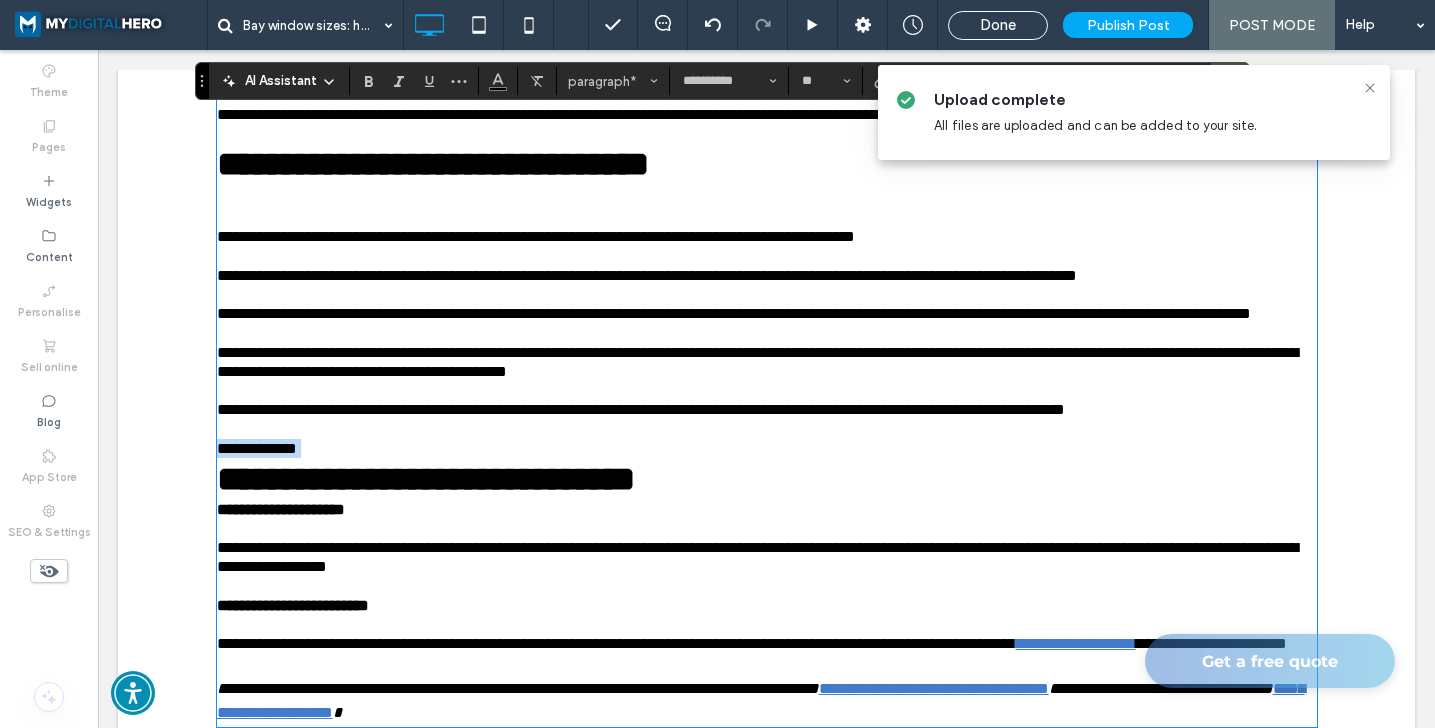 click on "**********" at bounding box center (257, 448) 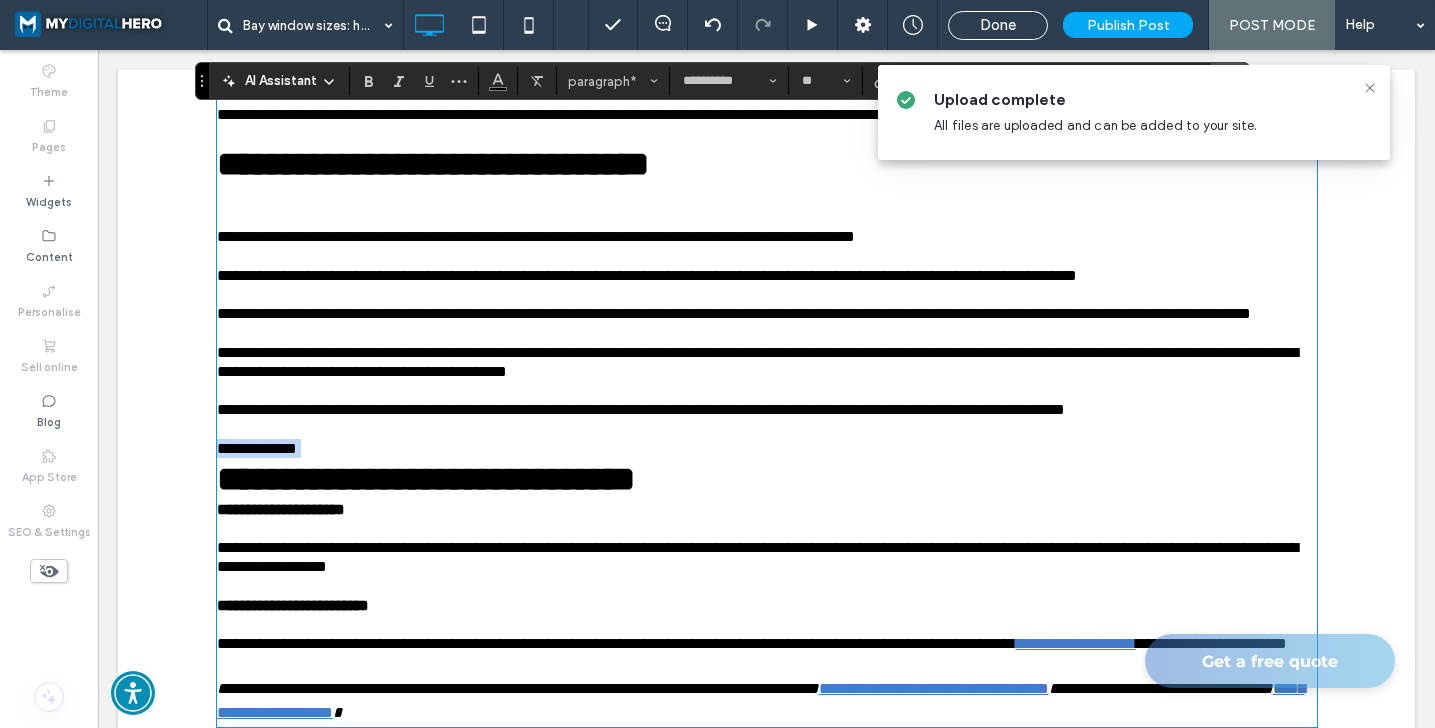 type on "*********" 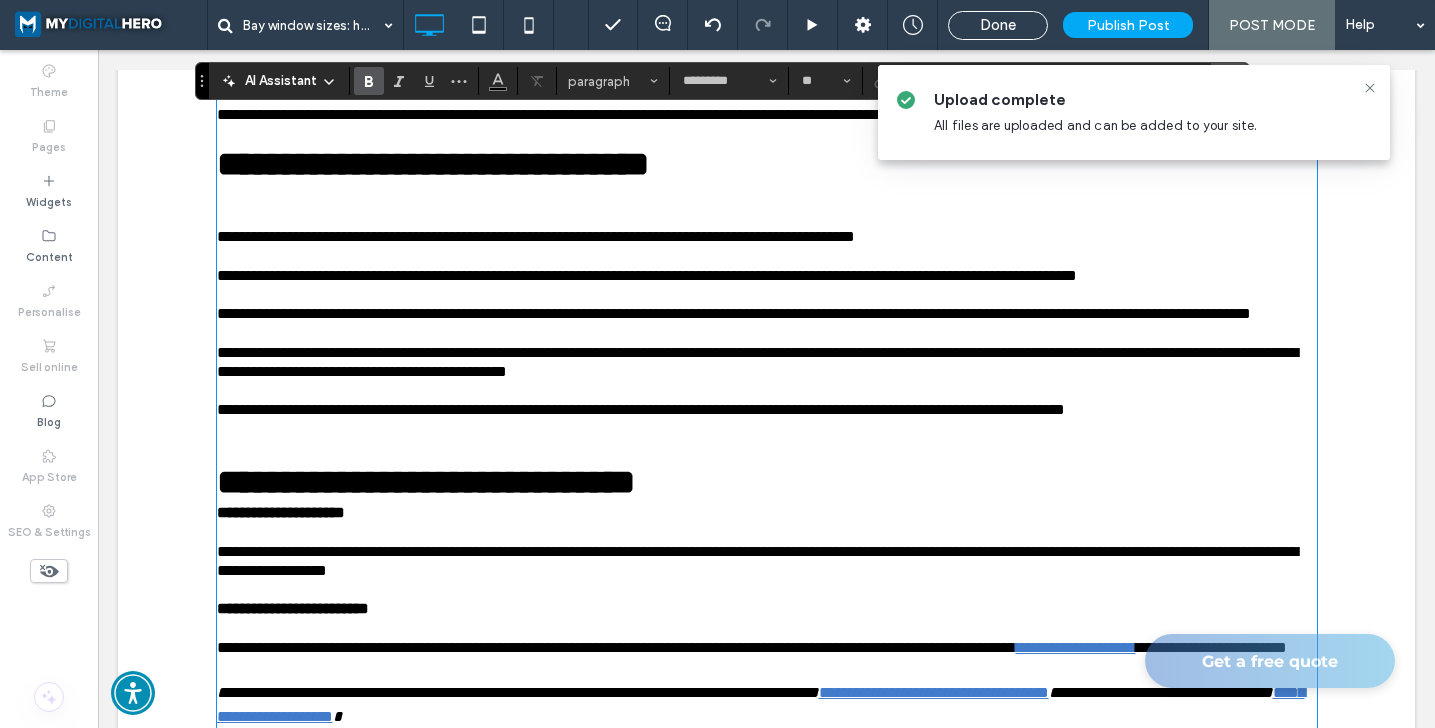 click on "**********" at bounding box center [767, 461] 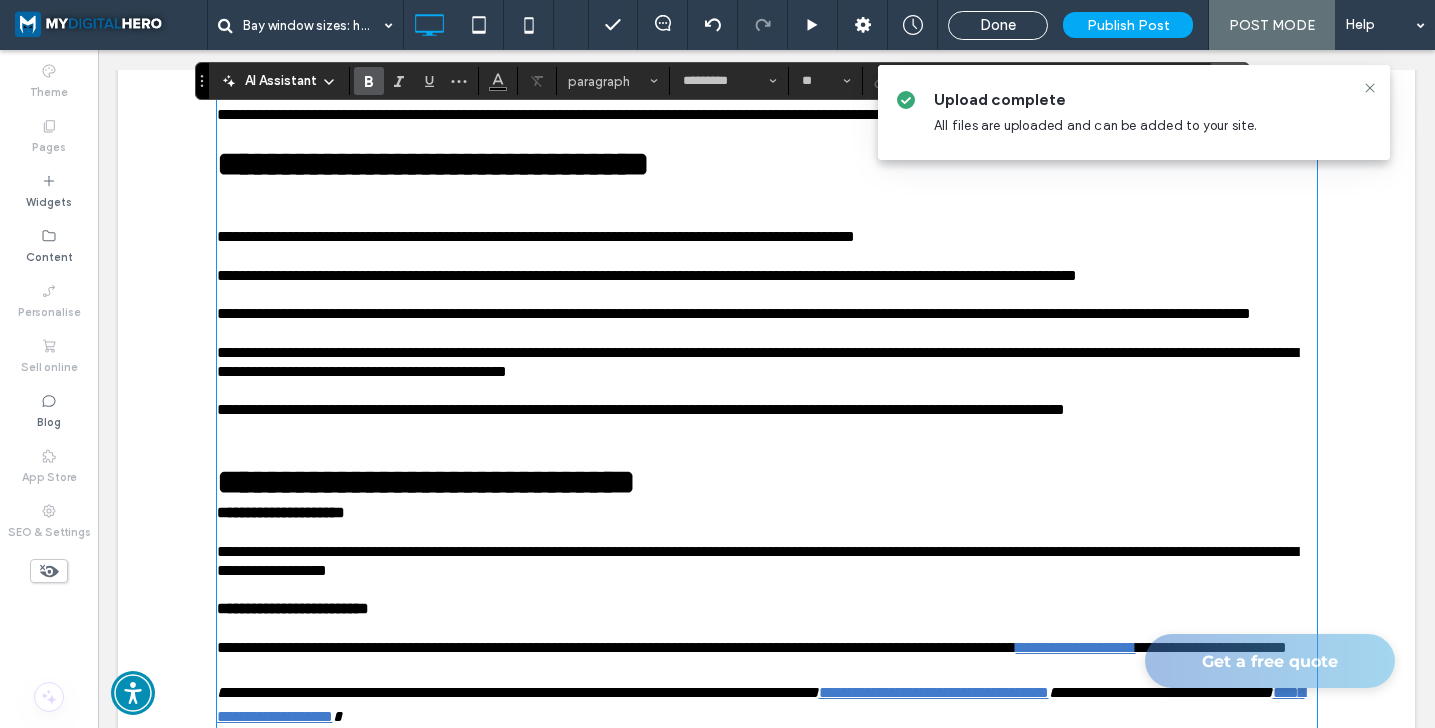 type on "**********" 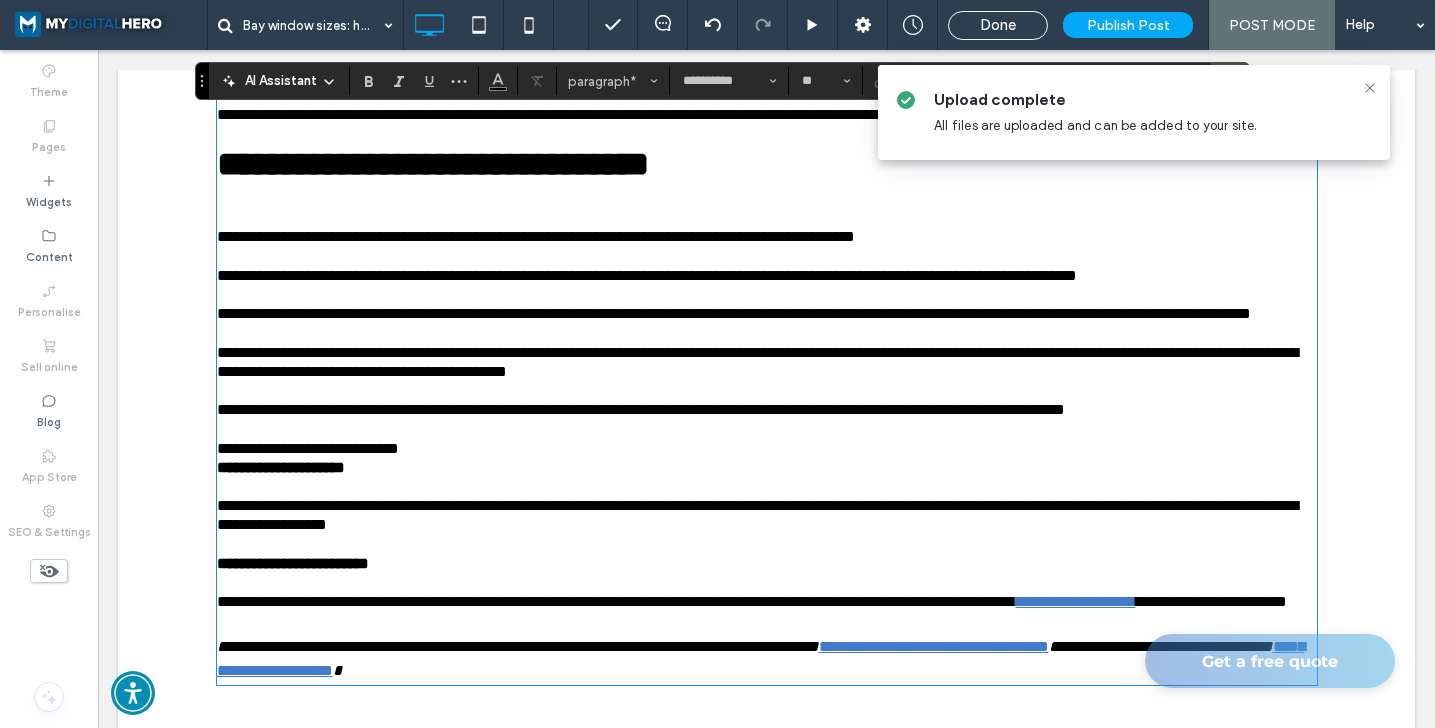 click on "**********" at bounding box center (308, 448) 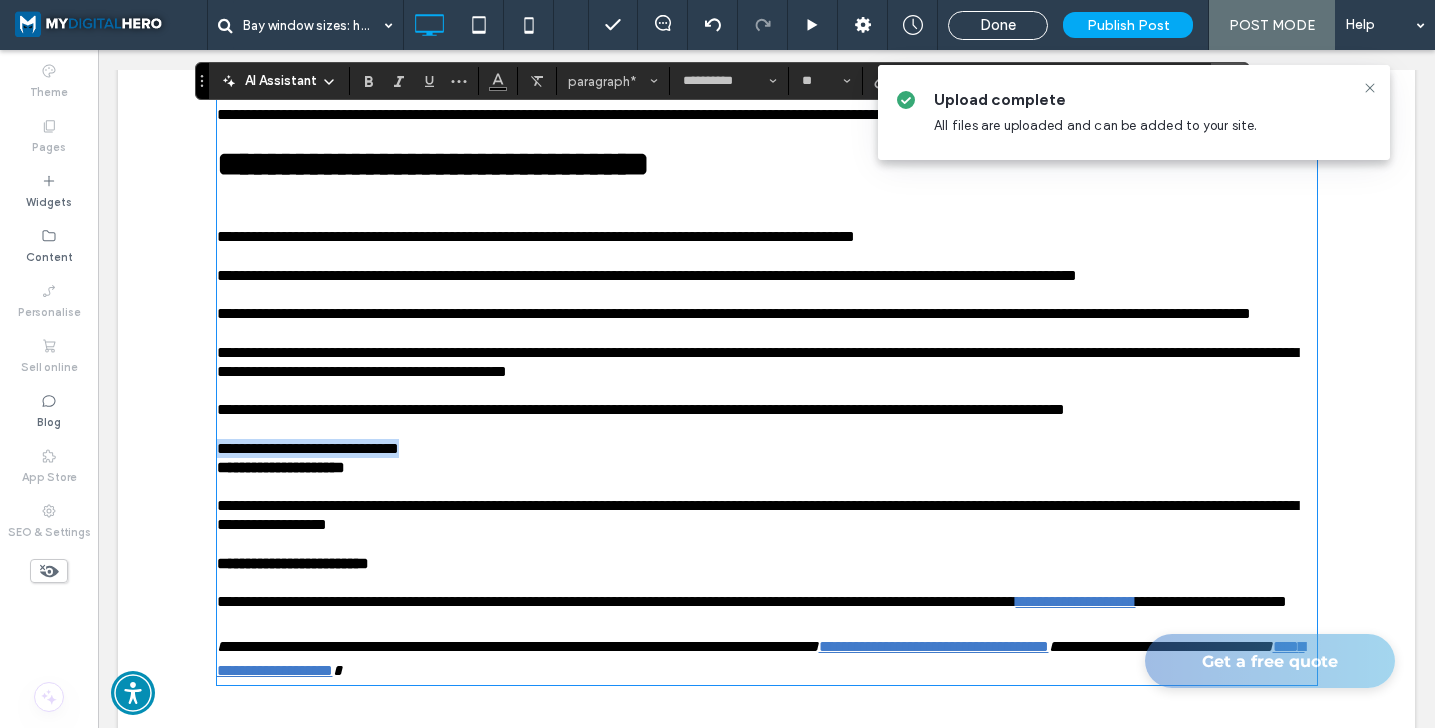 drag, startPoint x: 219, startPoint y: 565, endPoint x: 472, endPoint y: 563, distance: 253.0079 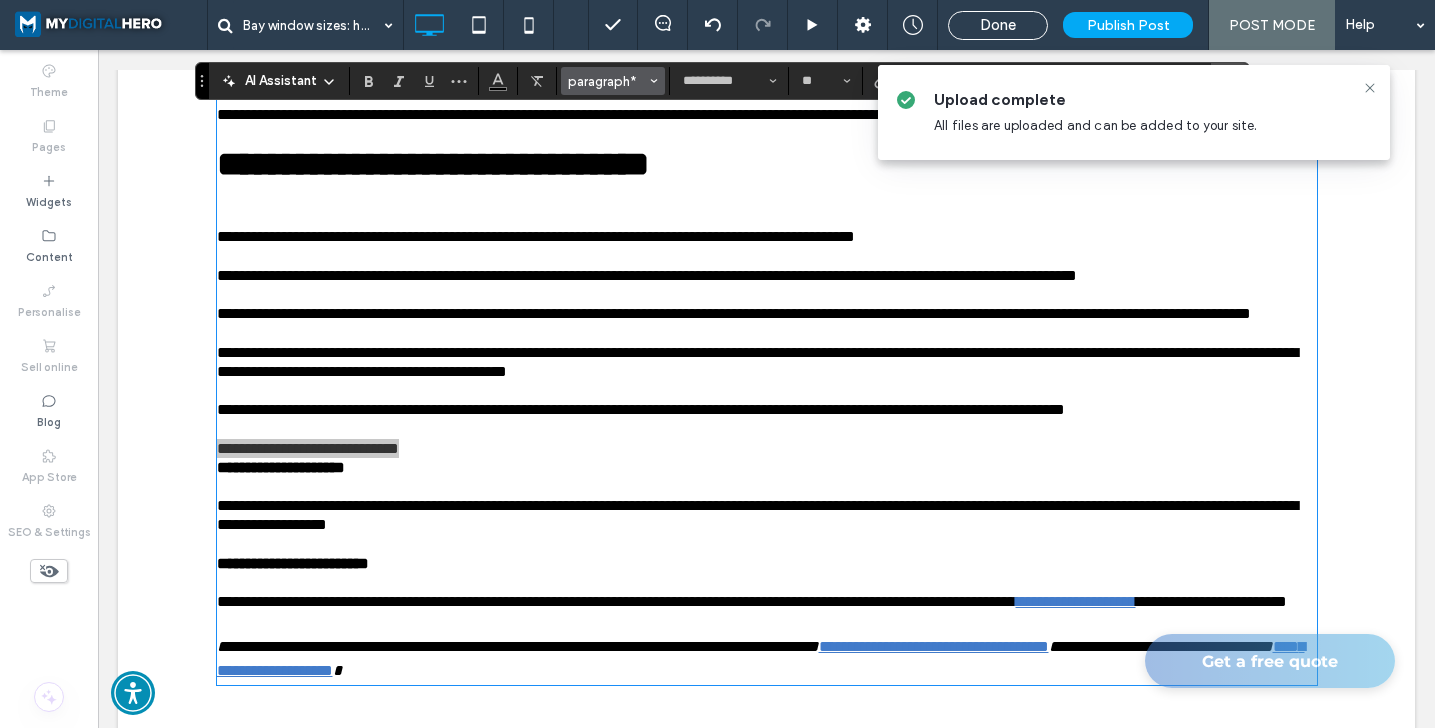 click on "paragraph*" at bounding box center (607, 81) 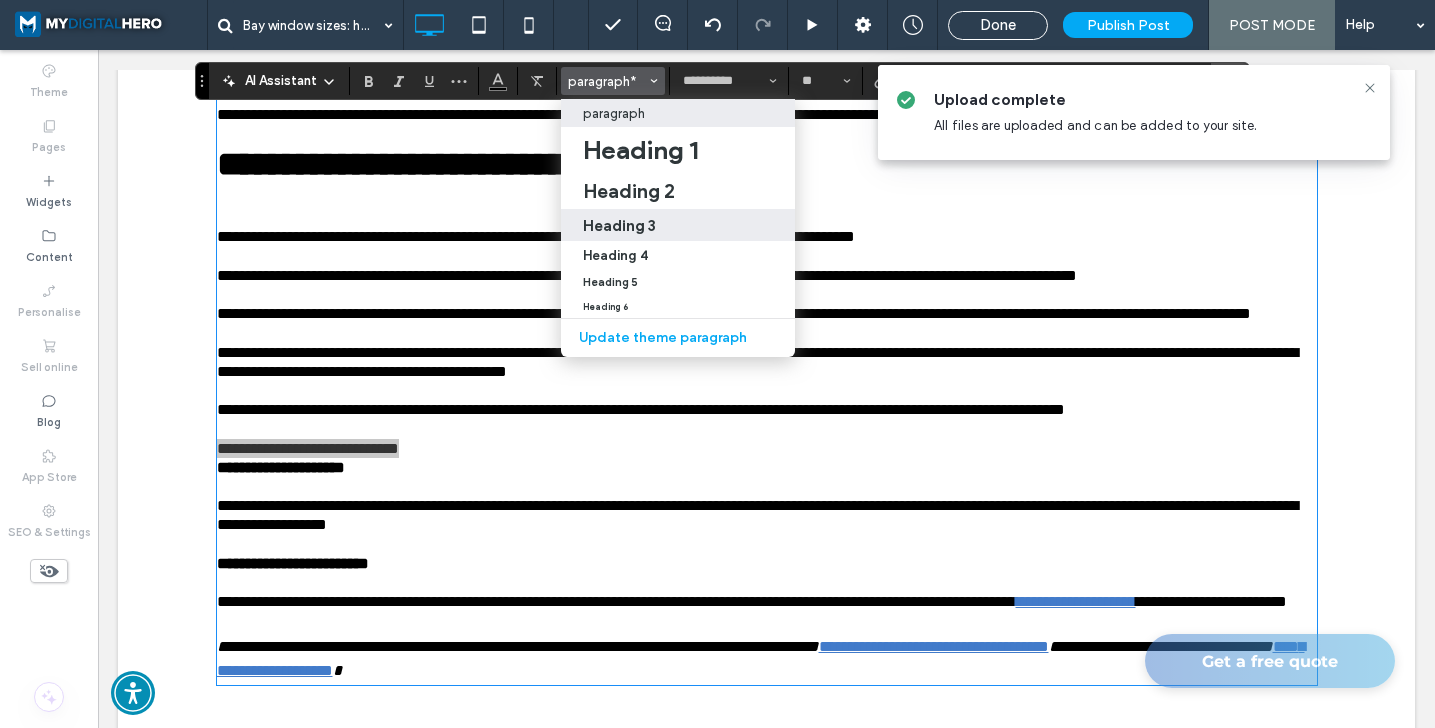 click on "Heading 3" at bounding box center (619, 225) 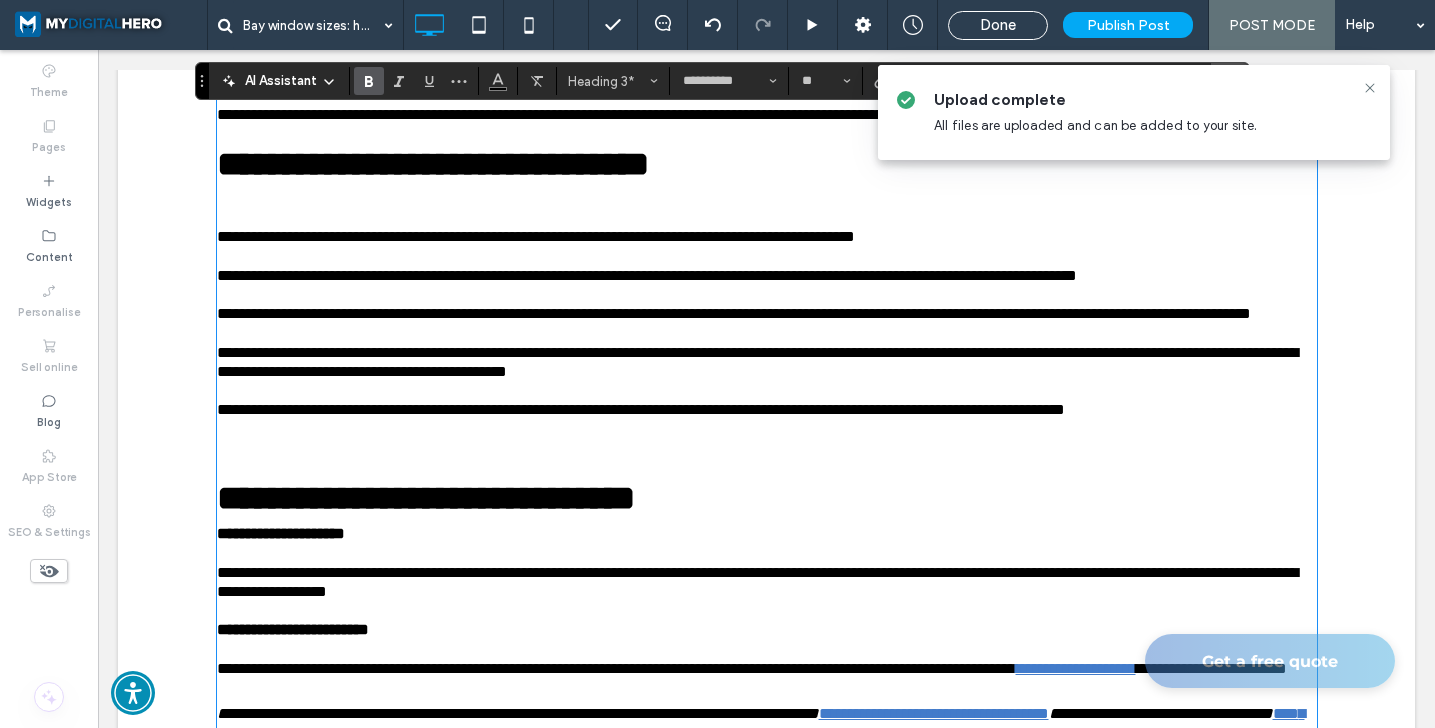 type on "*********" 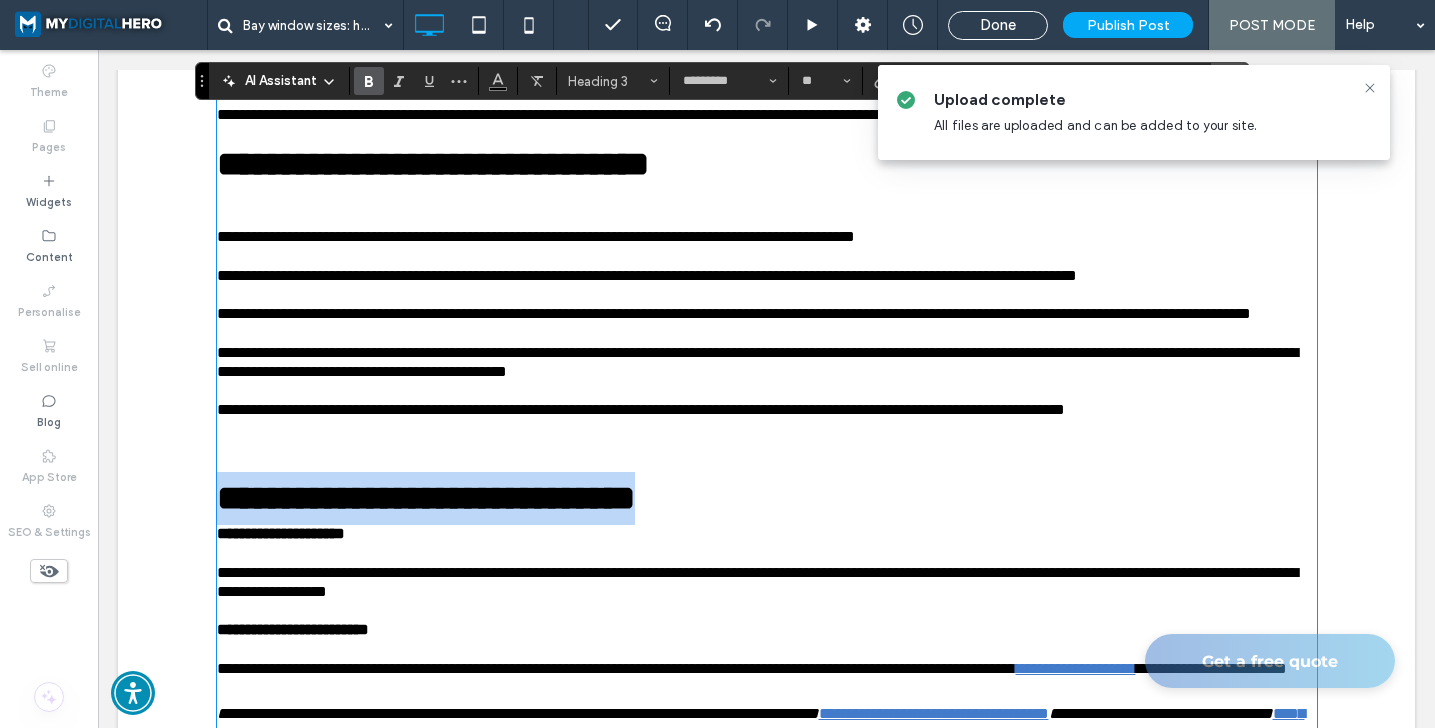 type on "**********" 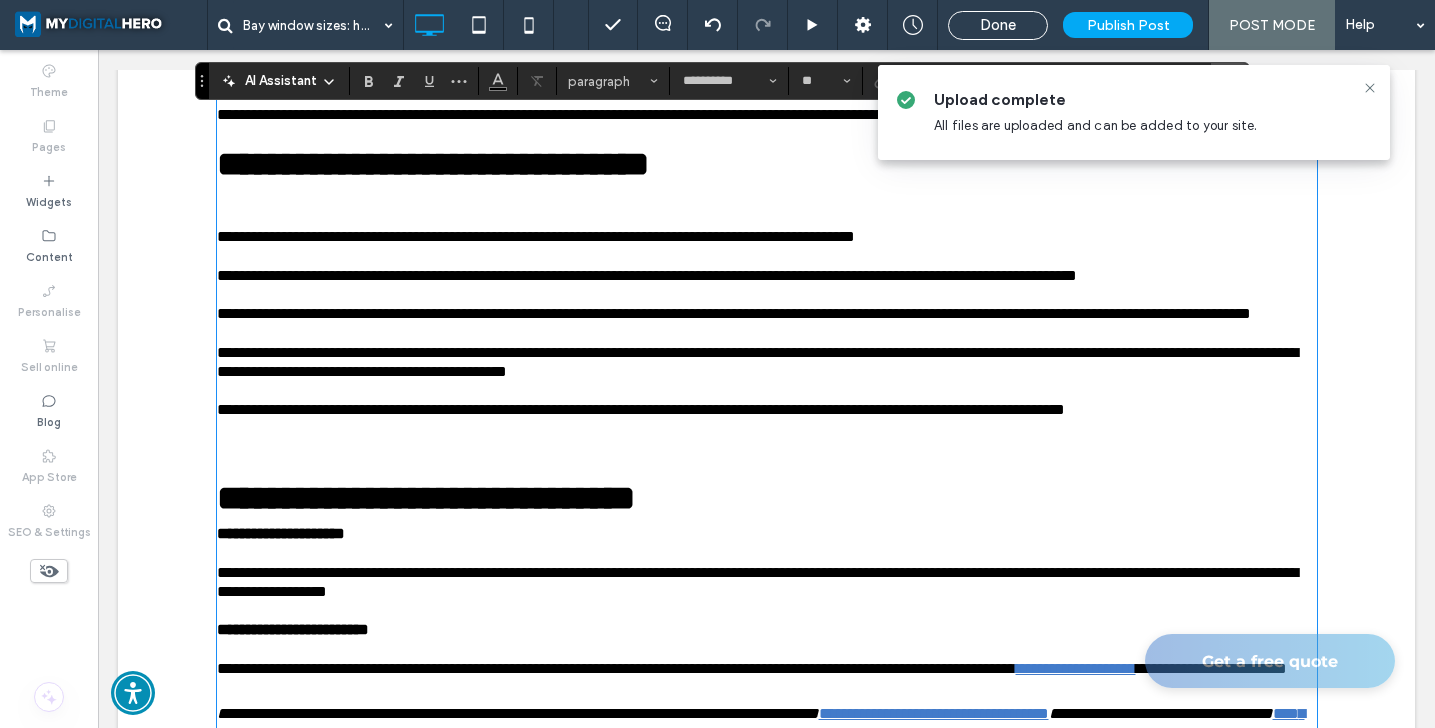 click on "**********" at bounding box center (767, 352) 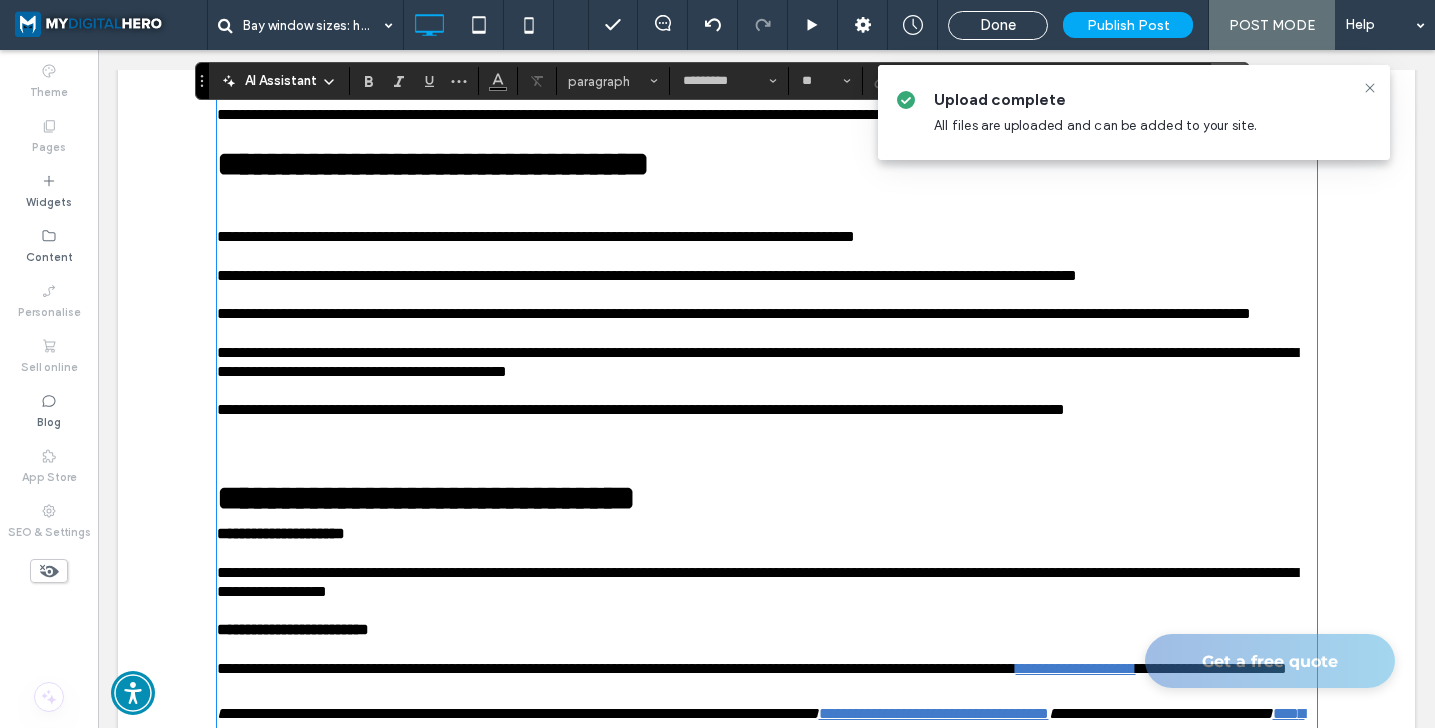 click on "**********" at bounding box center [767, 471] 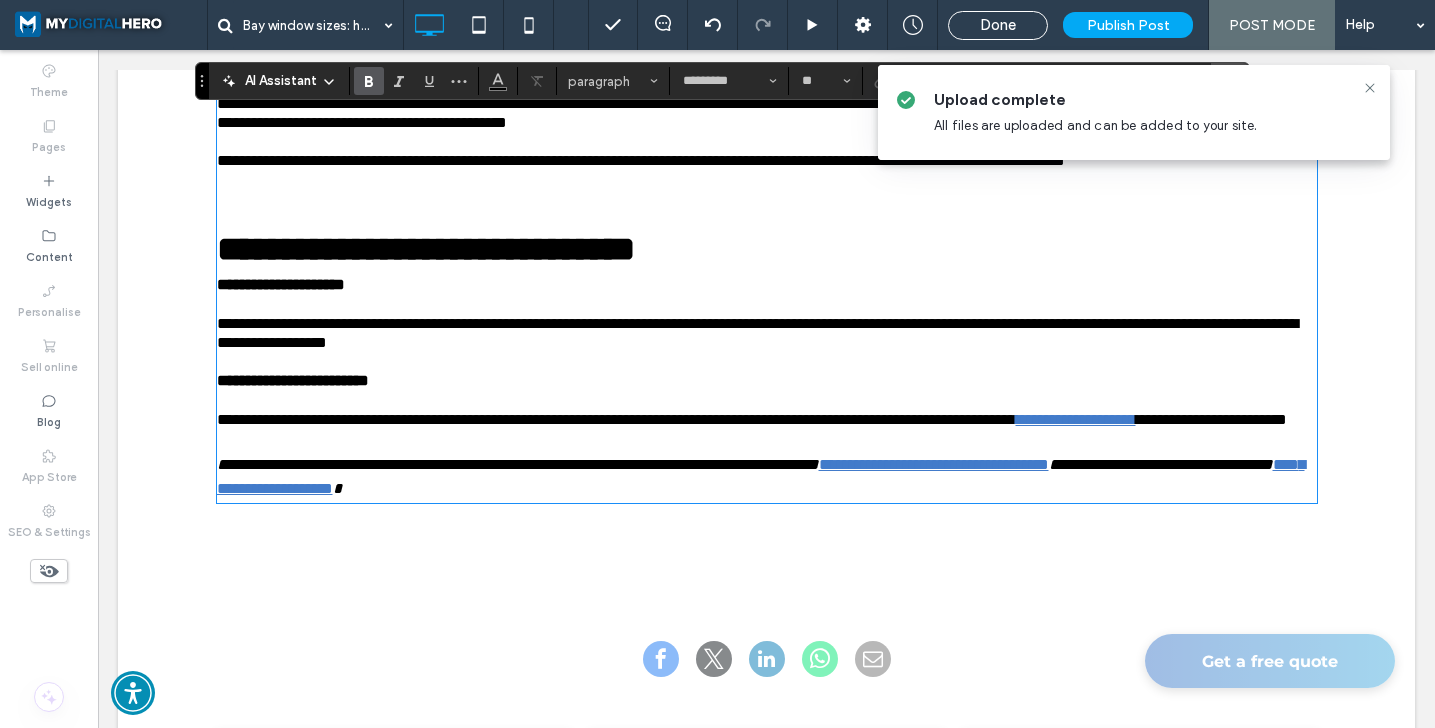 scroll, scrollTop: 3675, scrollLeft: 0, axis: vertical 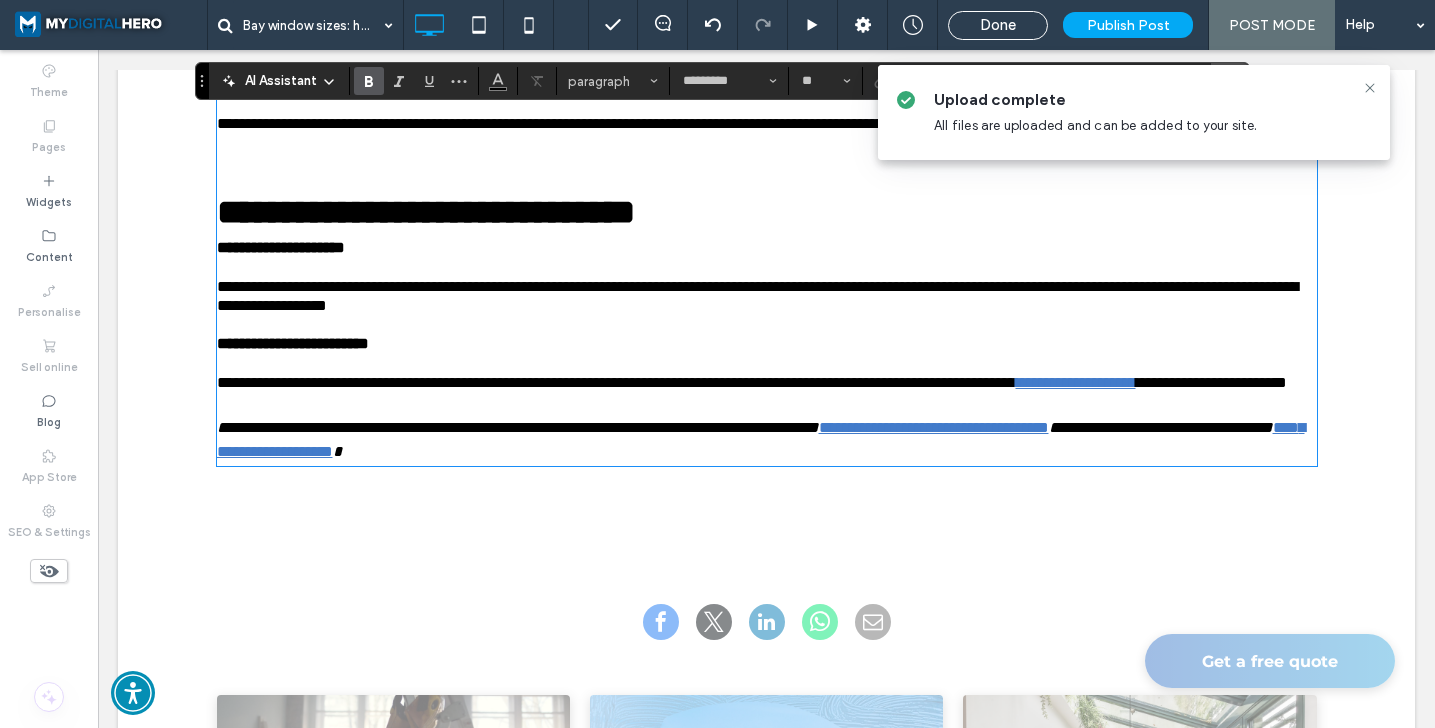 type on "**********" 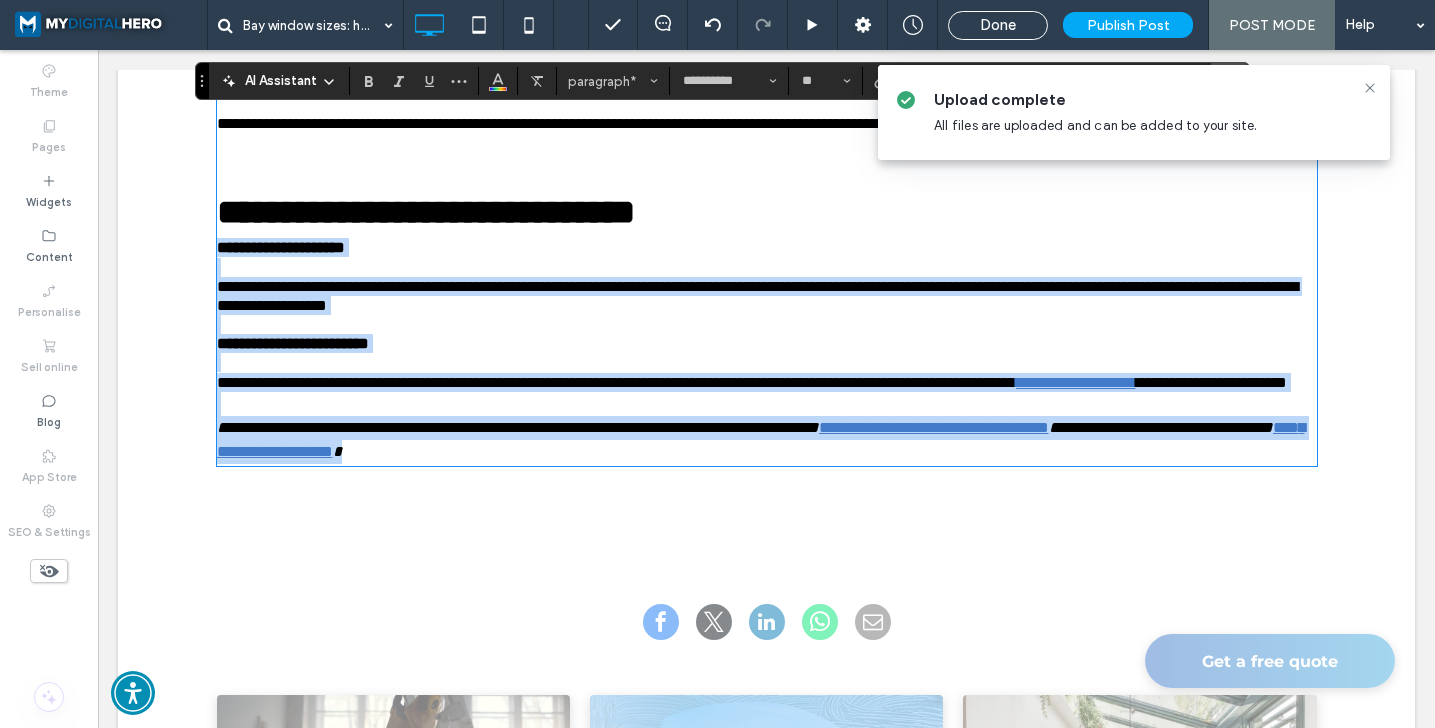 drag, startPoint x: 219, startPoint y: 364, endPoint x: 803, endPoint y: 618, distance: 636.84534 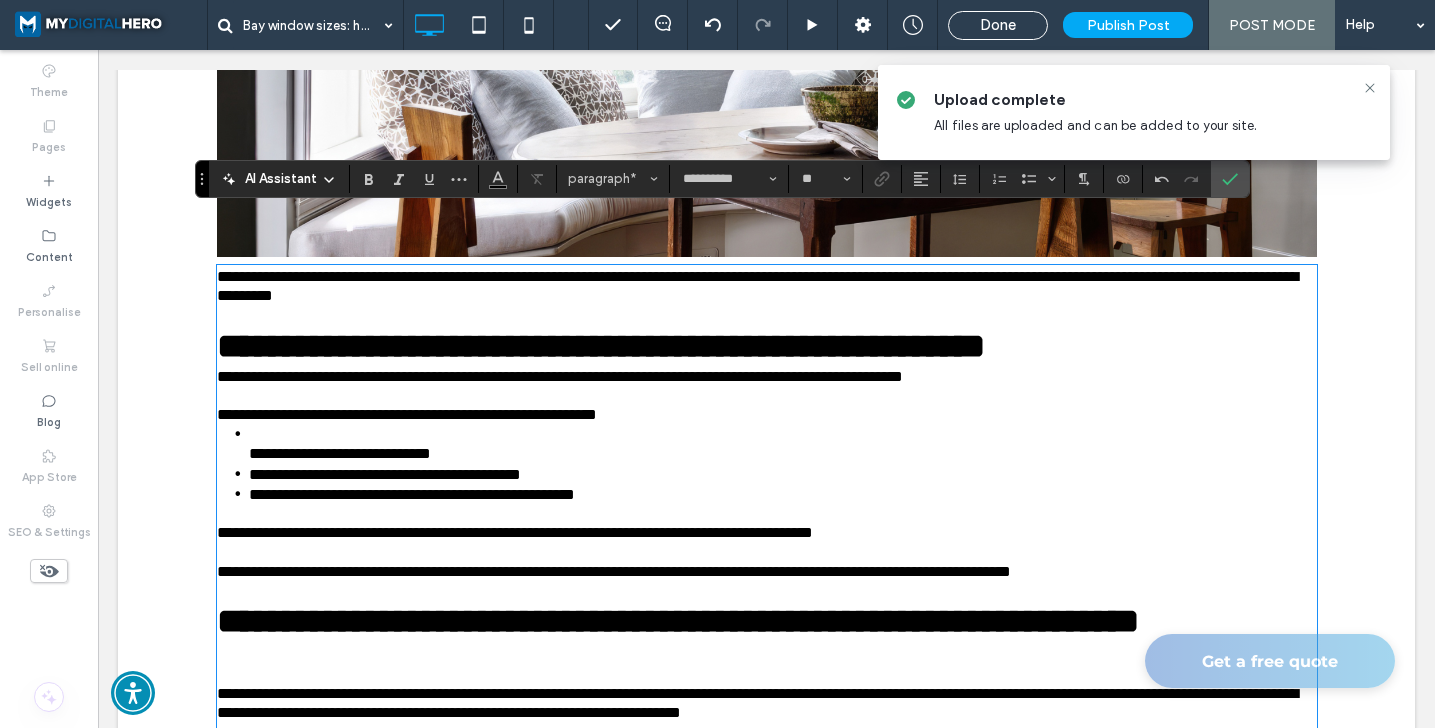scroll, scrollTop: 2694, scrollLeft: 0, axis: vertical 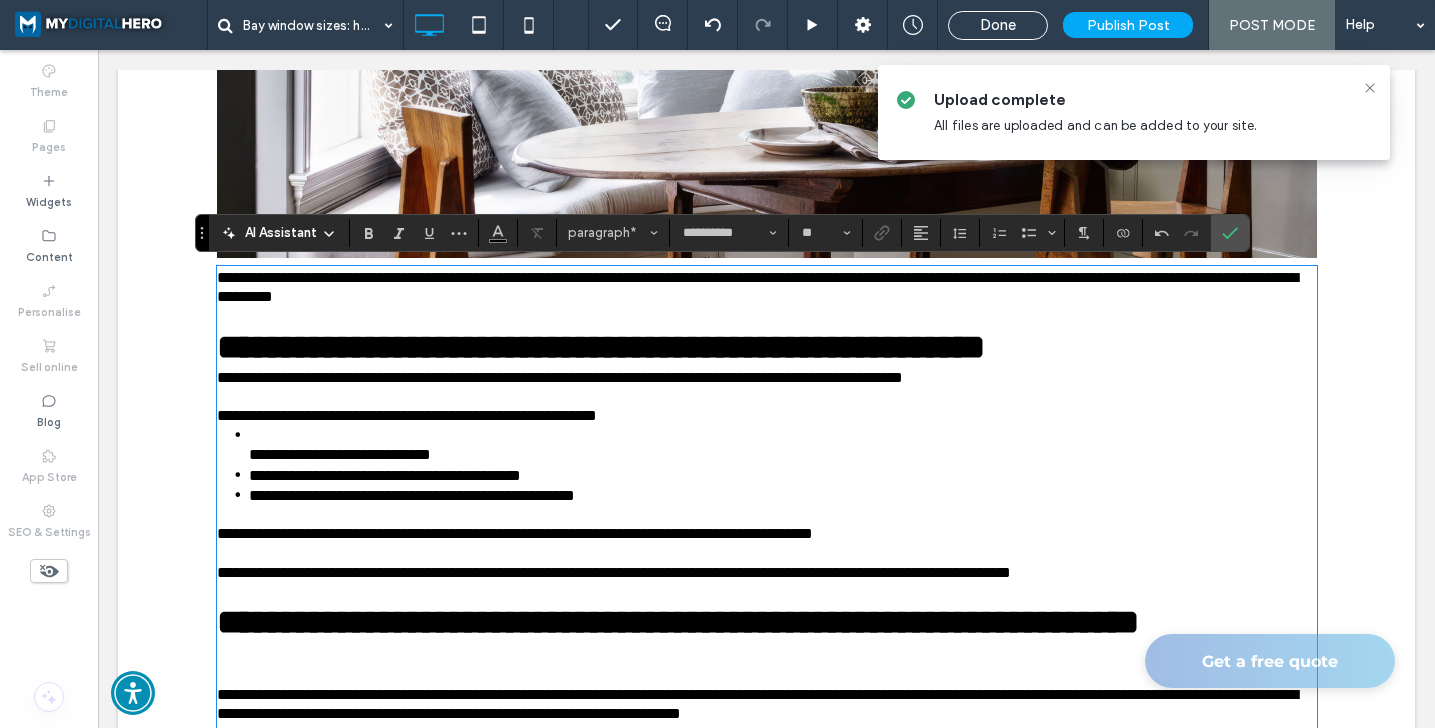 click on "**********" at bounding box center [767, 347] 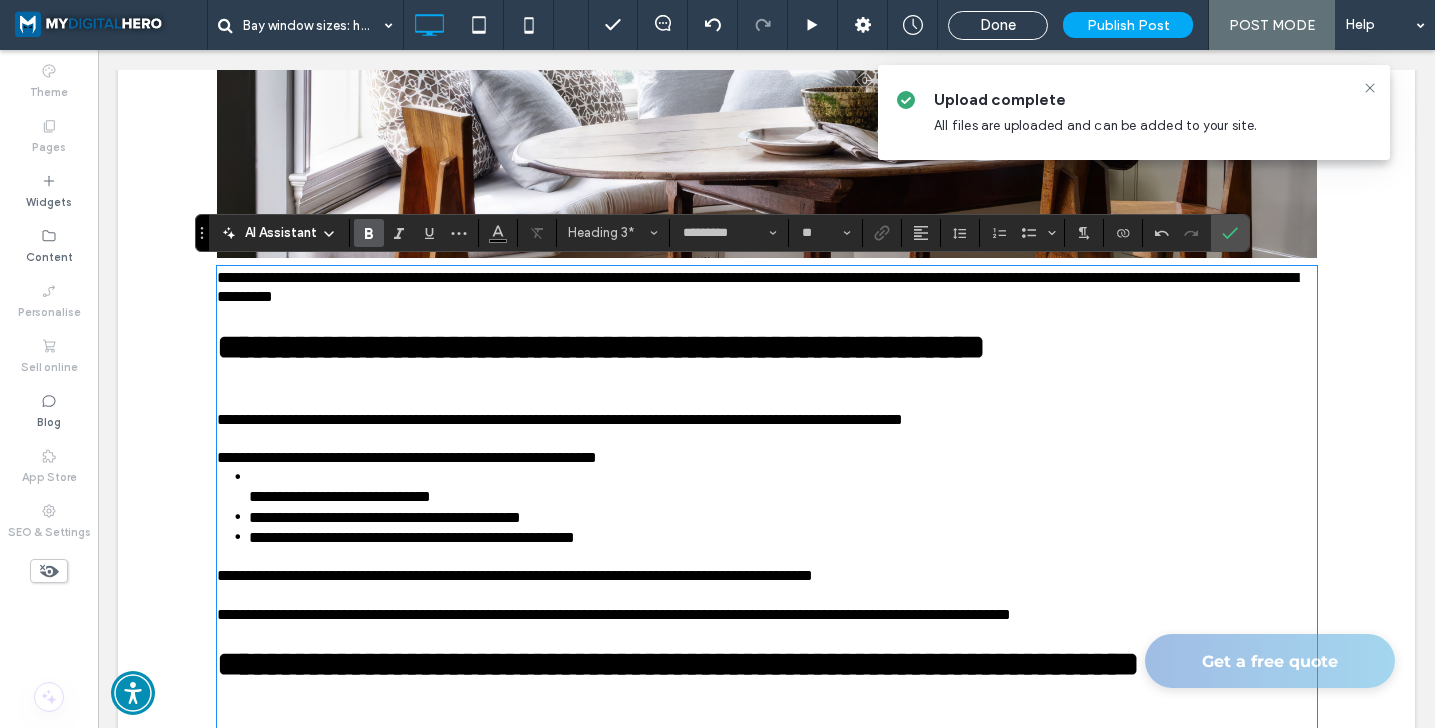 click on "Getting a bay window installed or replaced in your property? Read our guide to make sure you get the perfect fit. ﻿
Up and down the UK, bay windows add a touch of vintage class to homes, hotels and other buildings. These traditional-looking windows can enhance both the inside and the outside of a property. They increase the amount of natural light coming into the front of the house. They create space, in some cases providing extra seating or storage. Perhaps above all, they add vintage character and charm. But just because they have a premodern look doesn't mean they're built to premodern standards. In fact, today's bay windows are made from modern materials like uPVC and toughened glass. This makes them robust and energy-efficient. On top of this, many are fitted with multi-point locking systems for extra security. Standard sizes for bay windows Custom designs While bay windows can come in standard sizes, you also have the option to get a customised design. Click To Paste     *" at bounding box center (767, -312) 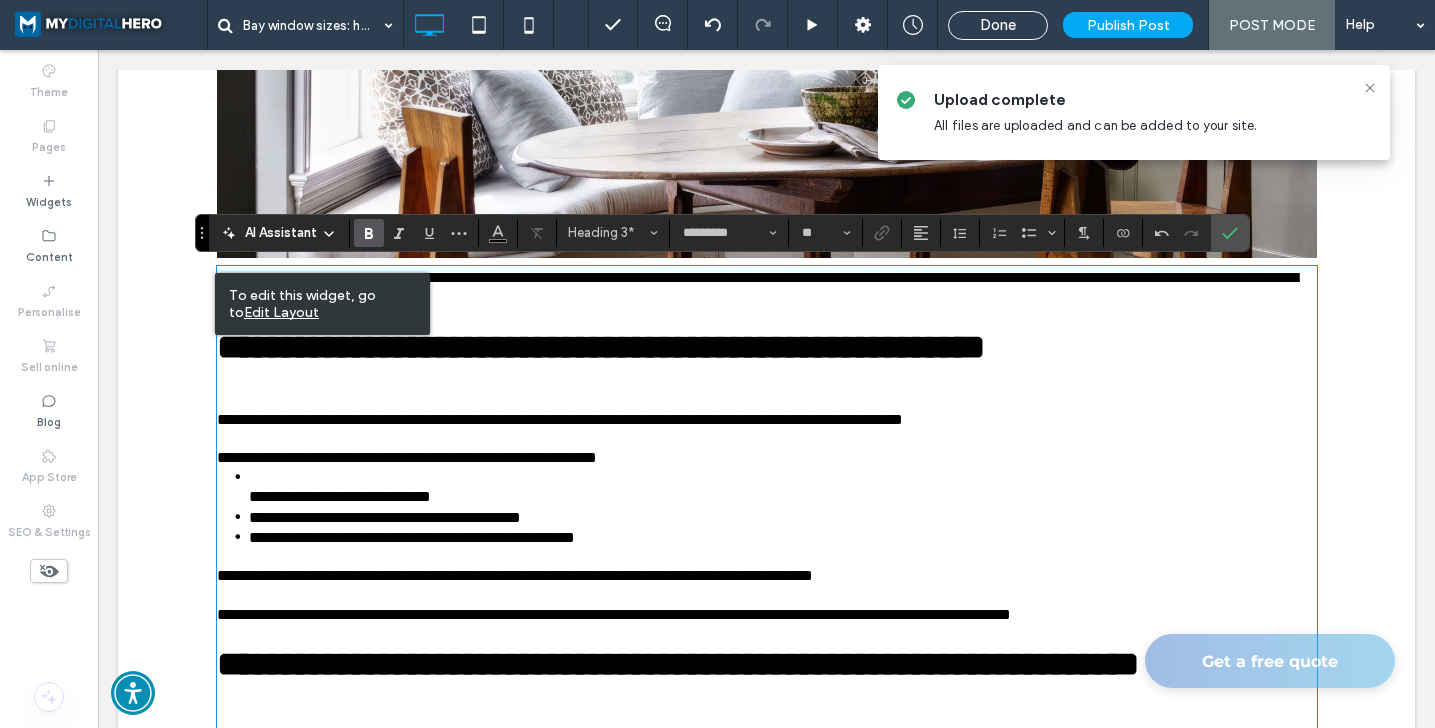 click on "To edit this widget, go to  Edit Layout" at bounding box center [322, 304] 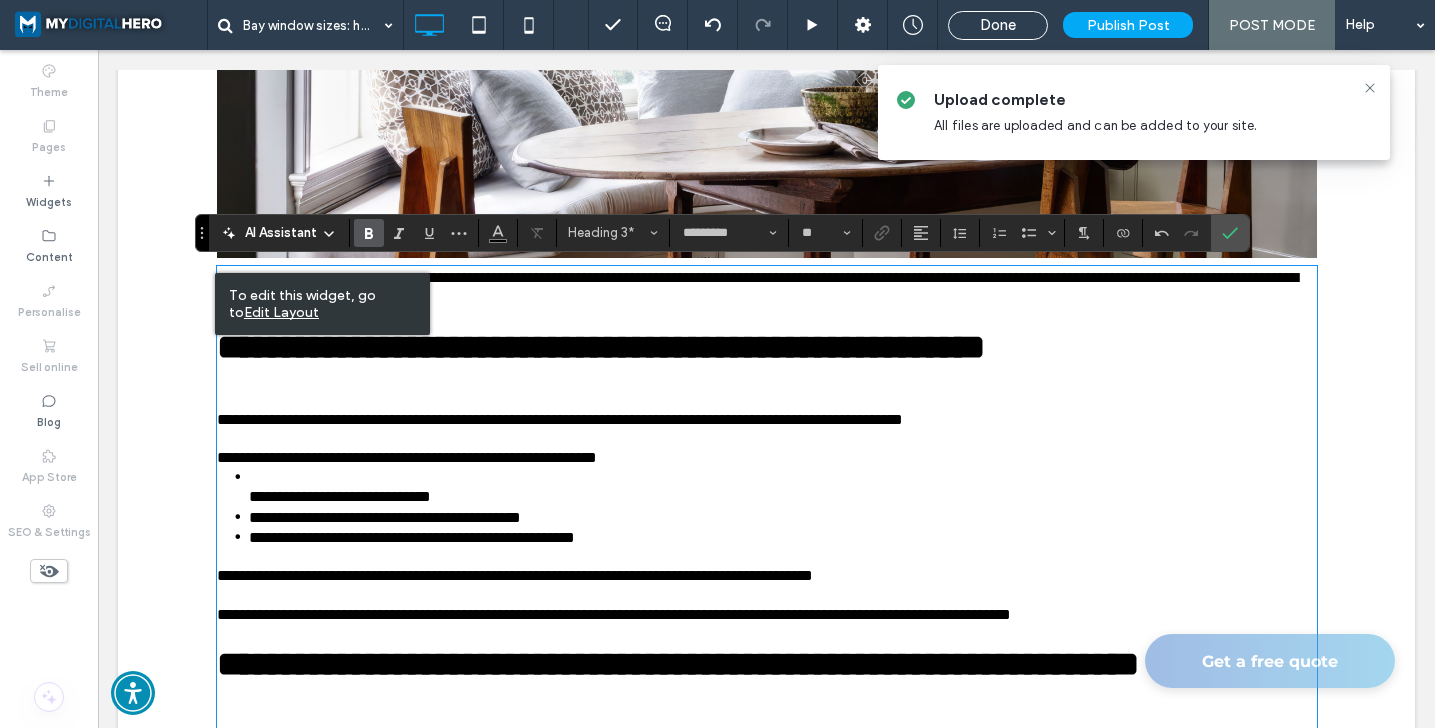 click on "Getting a bay window installed or replaced in your property? Read our guide to make sure you get the perfect fit. ﻿
Up and down the UK, bay windows add a touch of vintage class to homes, hotels and other buildings. These traditional-looking windows can enhance both the inside and the outside of a property. They increase the amount of natural light coming into the front of the house. They create space, in some cases providing extra seating or storage. Perhaps above all, they add vintage character and charm. But just because they have a premodern look doesn't mean they're built to premodern standards. In fact, today's bay windows are made from modern materials like uPVC and toughened glass. This makes them robust and energy-efficient. On top of this, many are fitted with multi-point locking systems for extra security. Standard sizes for bay windows Custom designs While bay windows can come in standard sizes, you also have the option to get a customised design. Click To Paste     *" at bounding box center [767, -312] 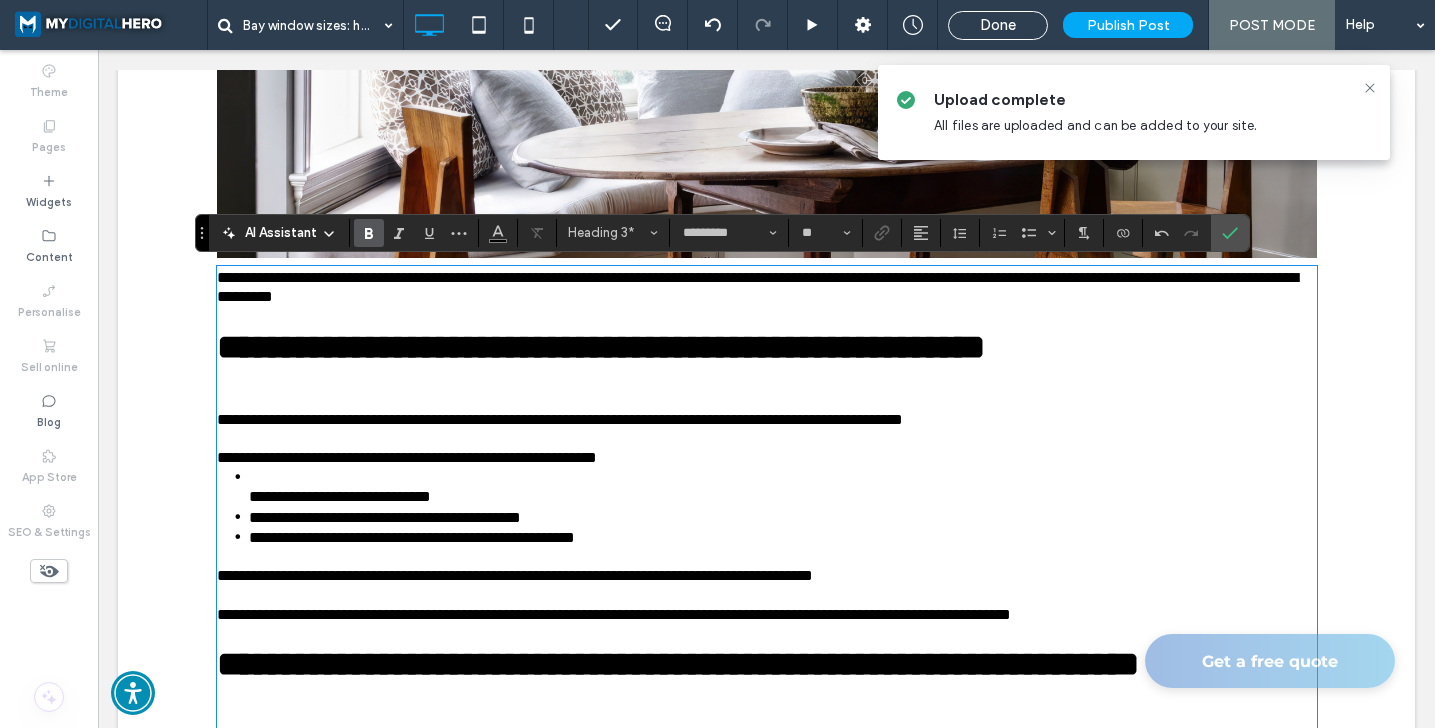 type on "**********" 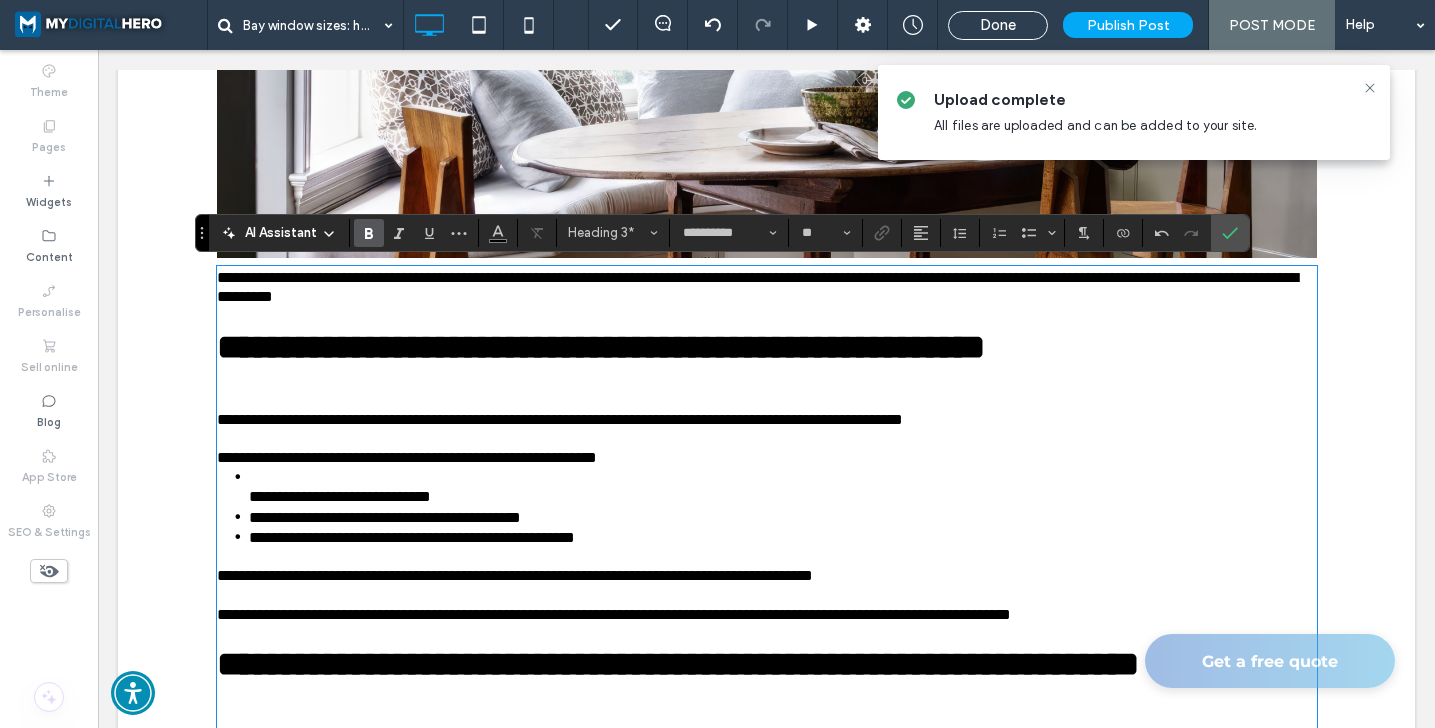 click on "**********" at bounding box center [757, 287] 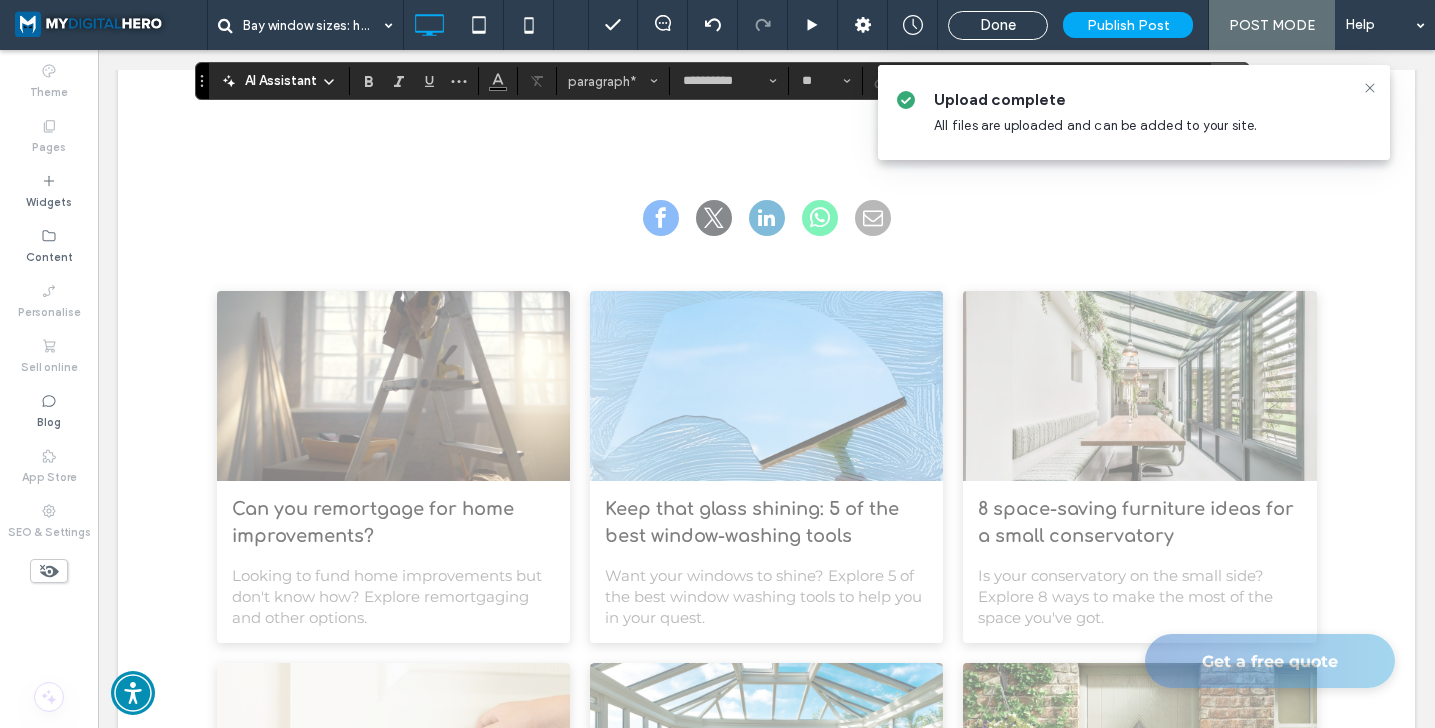 scroll, scrollTop: 3920, scrollLeft: 0, axis: vertical 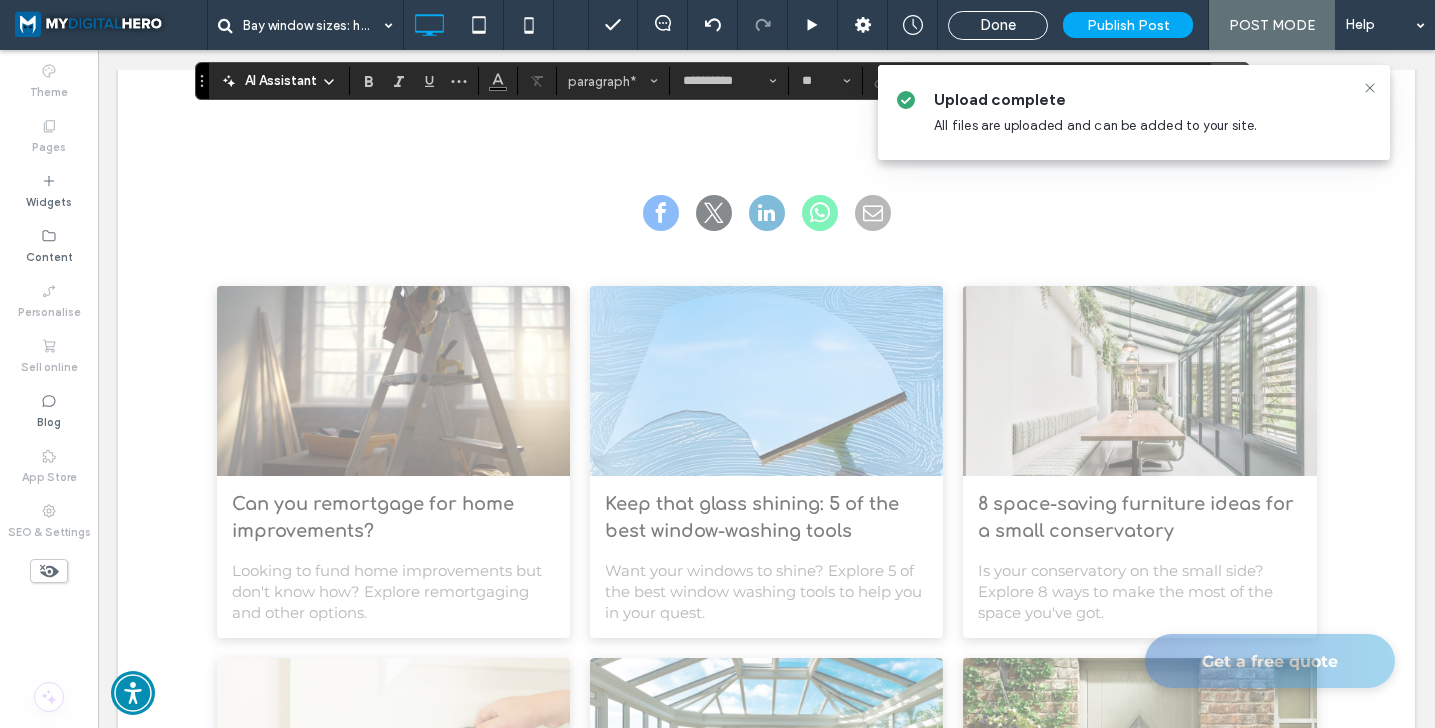 click at bounding box center (767, 44) 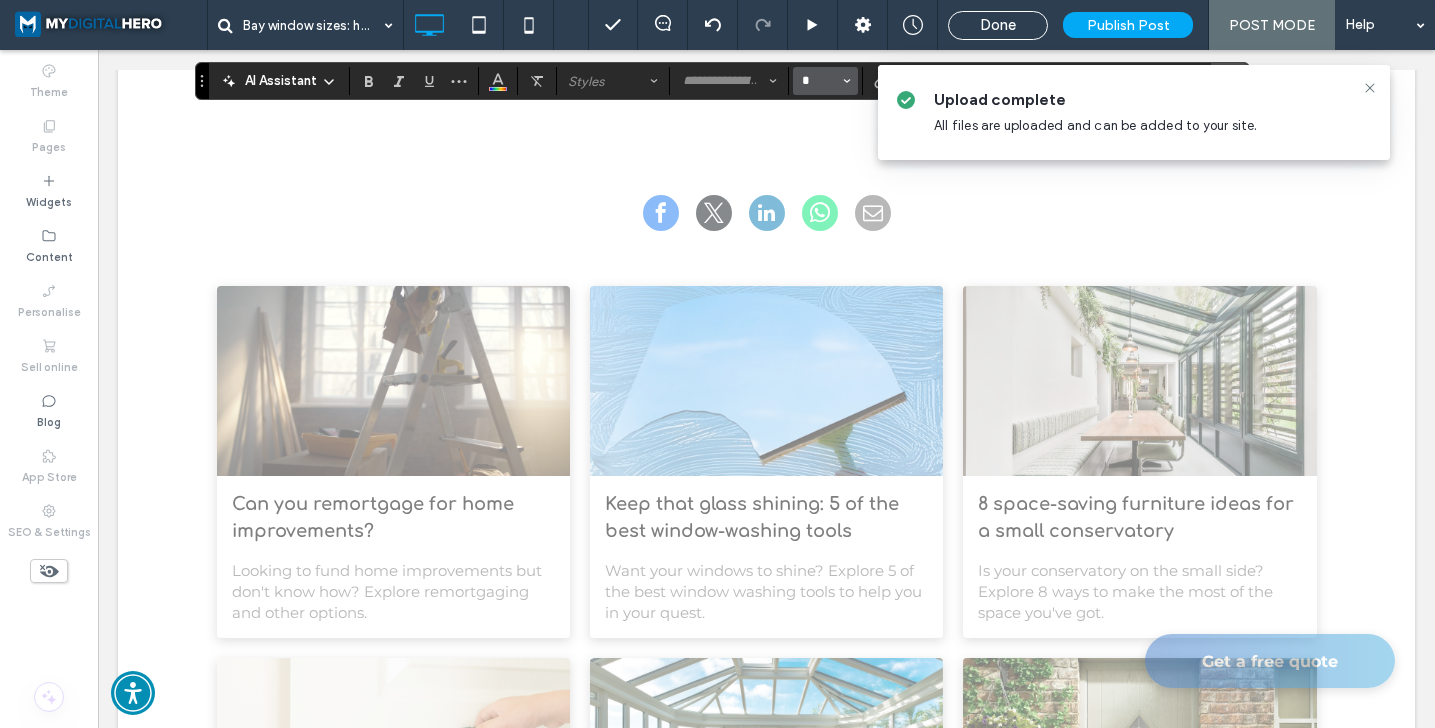 click on "*" at bounding box center (819, 81) 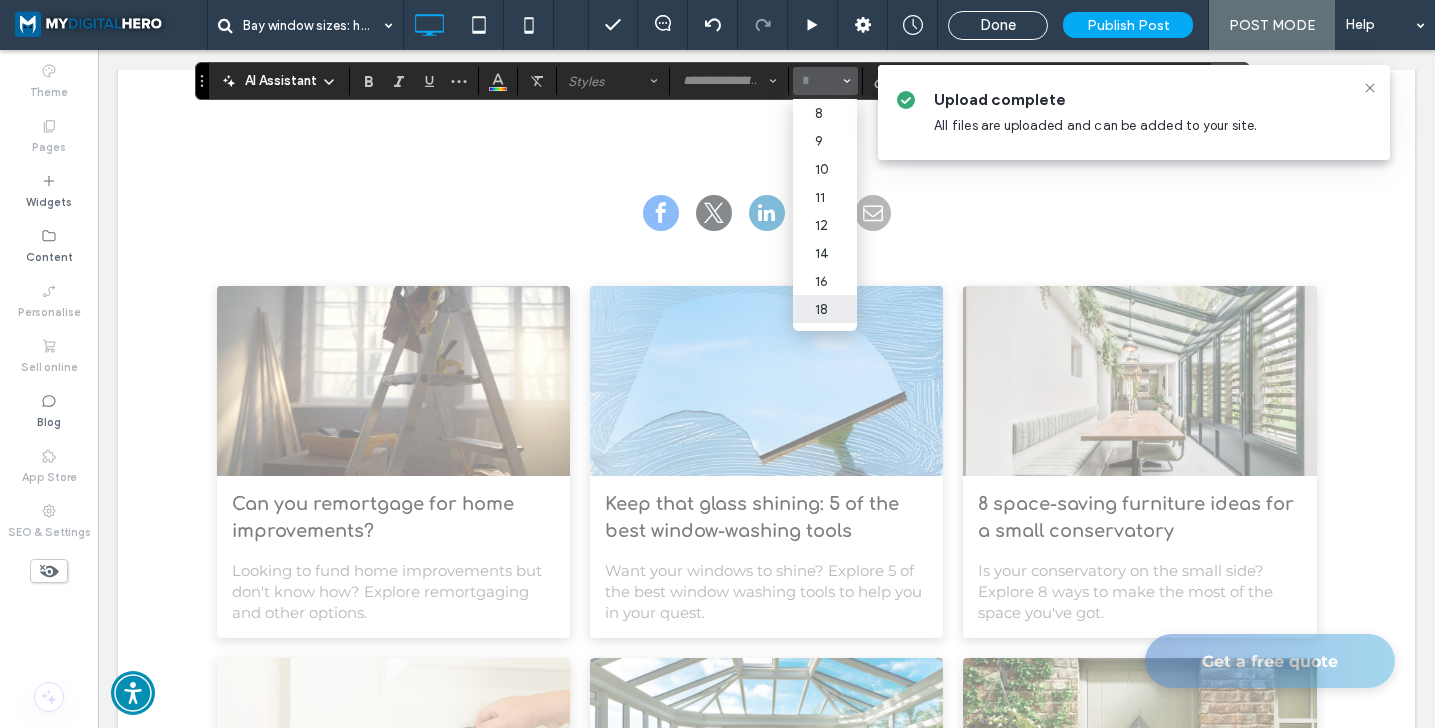 click on "18" at bounding box center [825, 309] 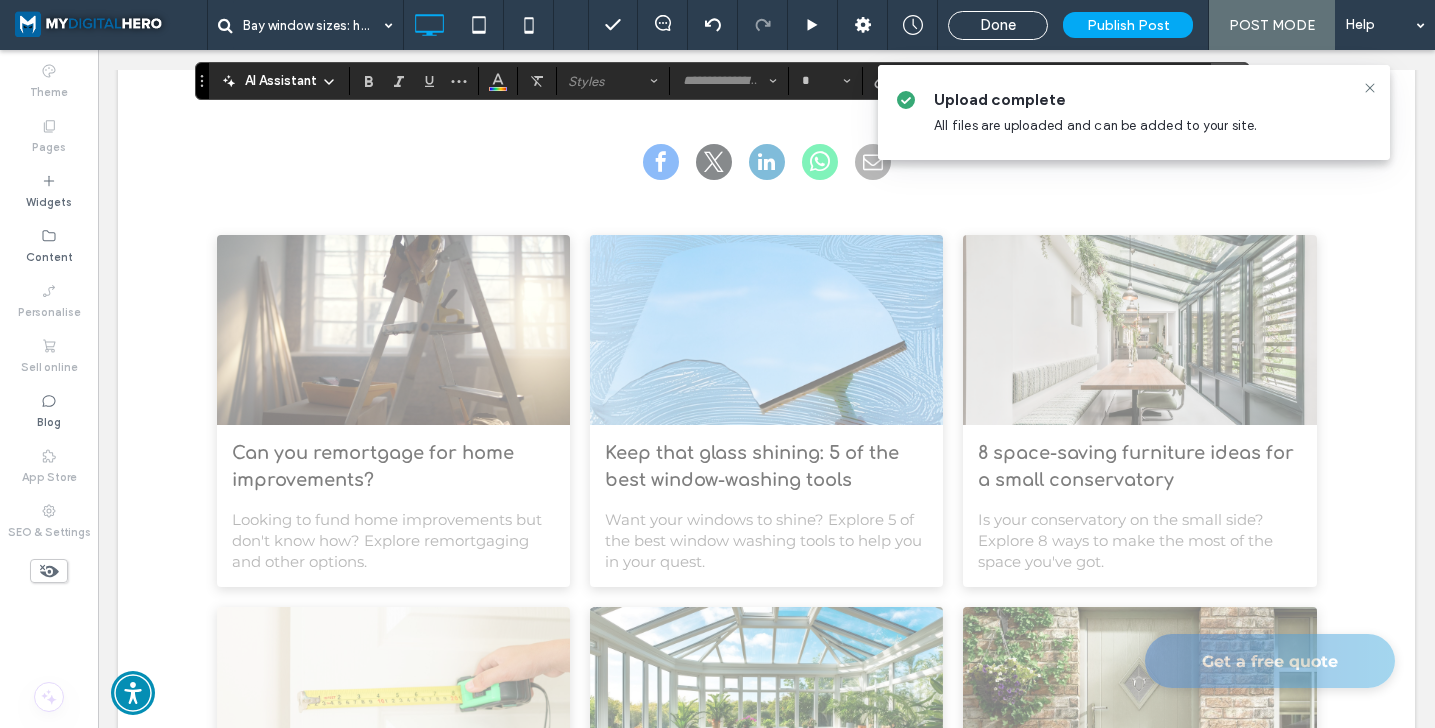 type on "**" 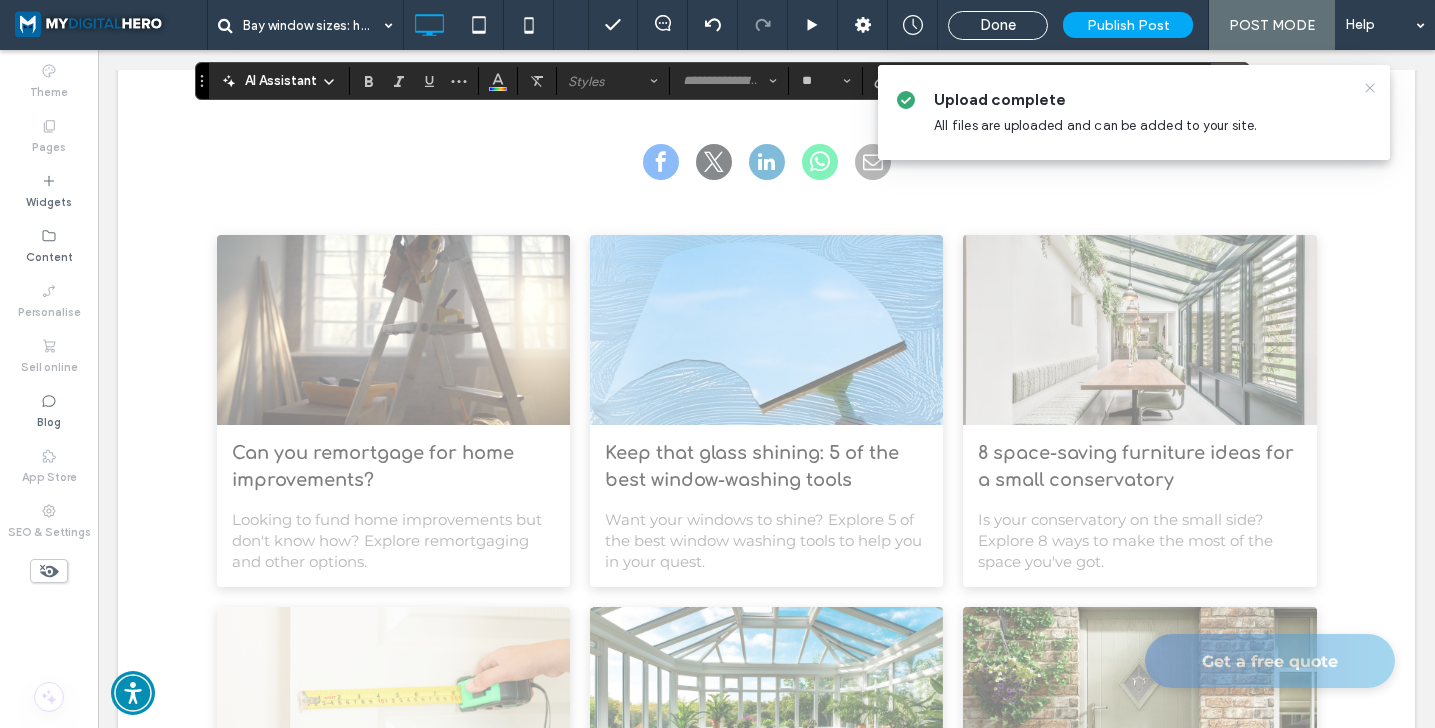 click 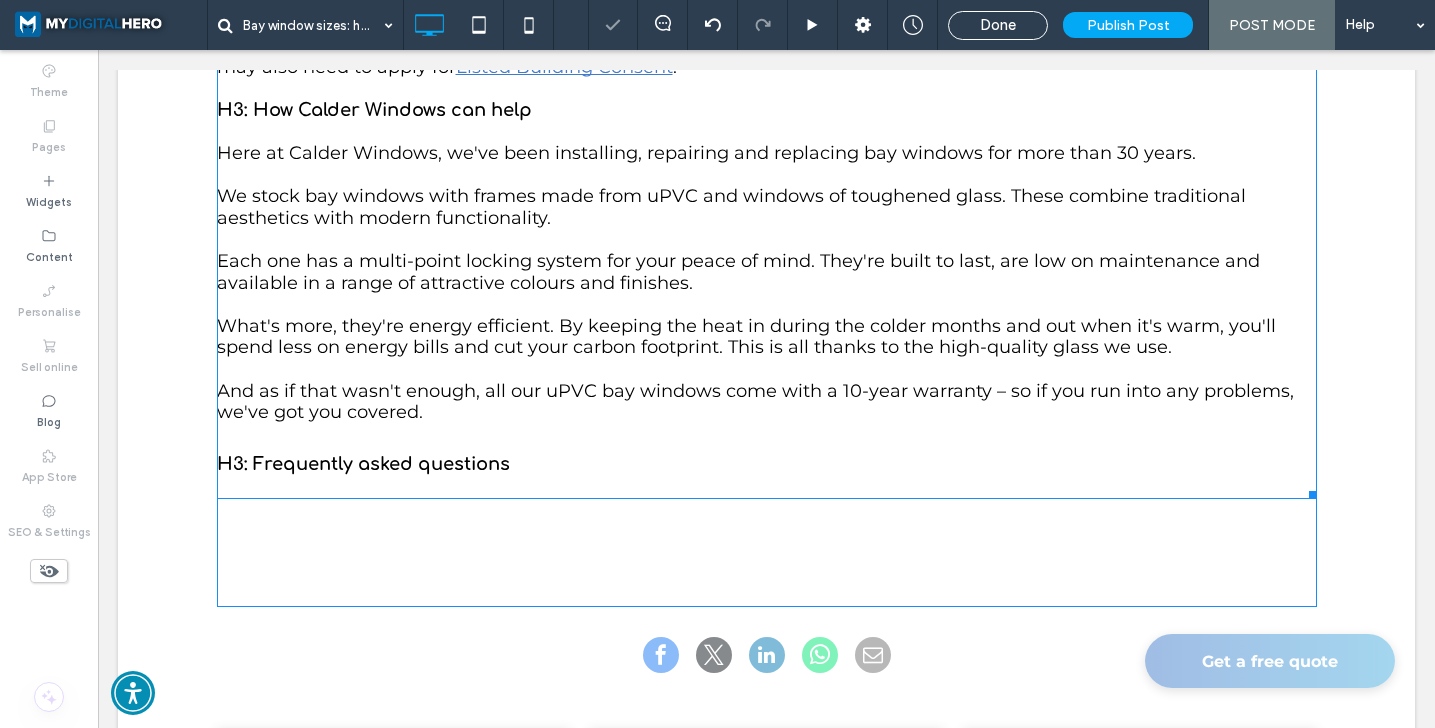 click on "We stock bay windows with frames made from uPVC and windows of toughened glass. These combine traditional aesthetics with modern functionality." at bounding box center (731, 207) 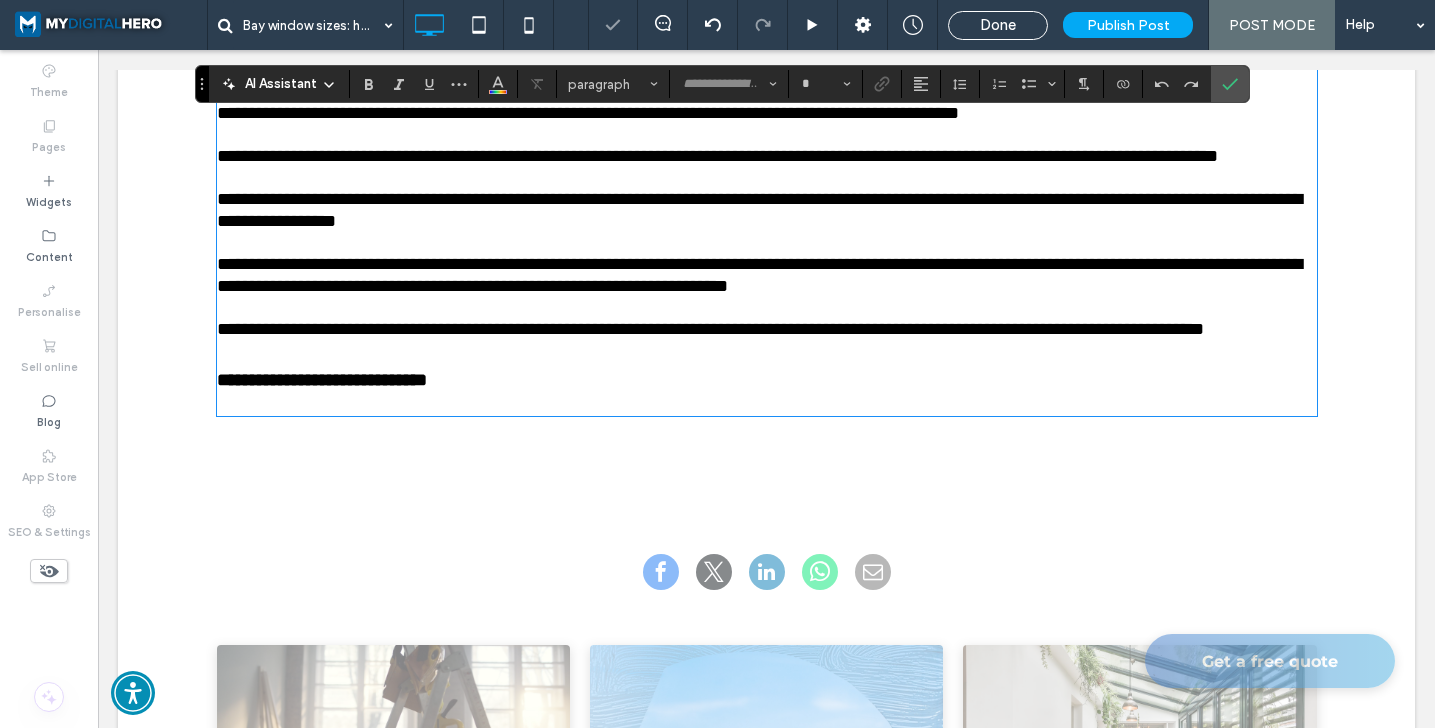 type on "**" 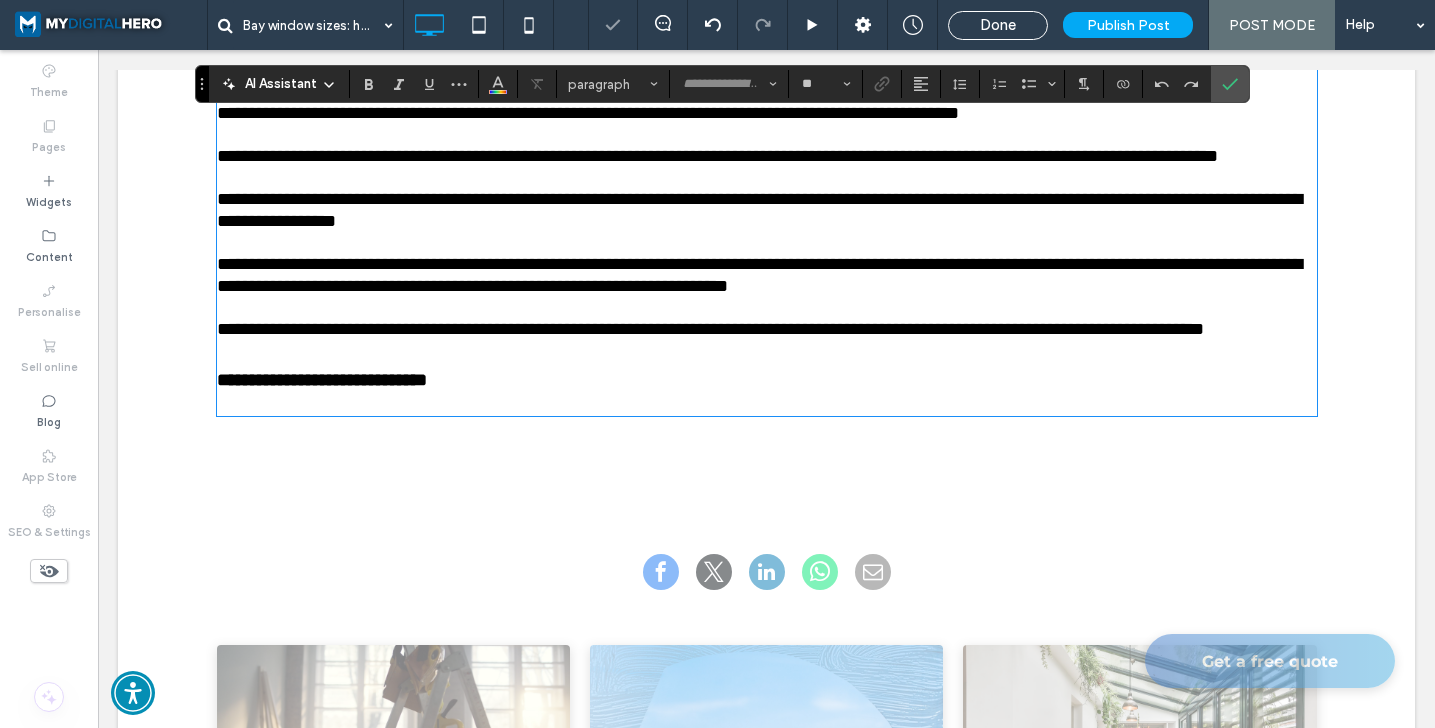 scroll, scrollTop: 2585, scrollLeft: 0, axis: vertical 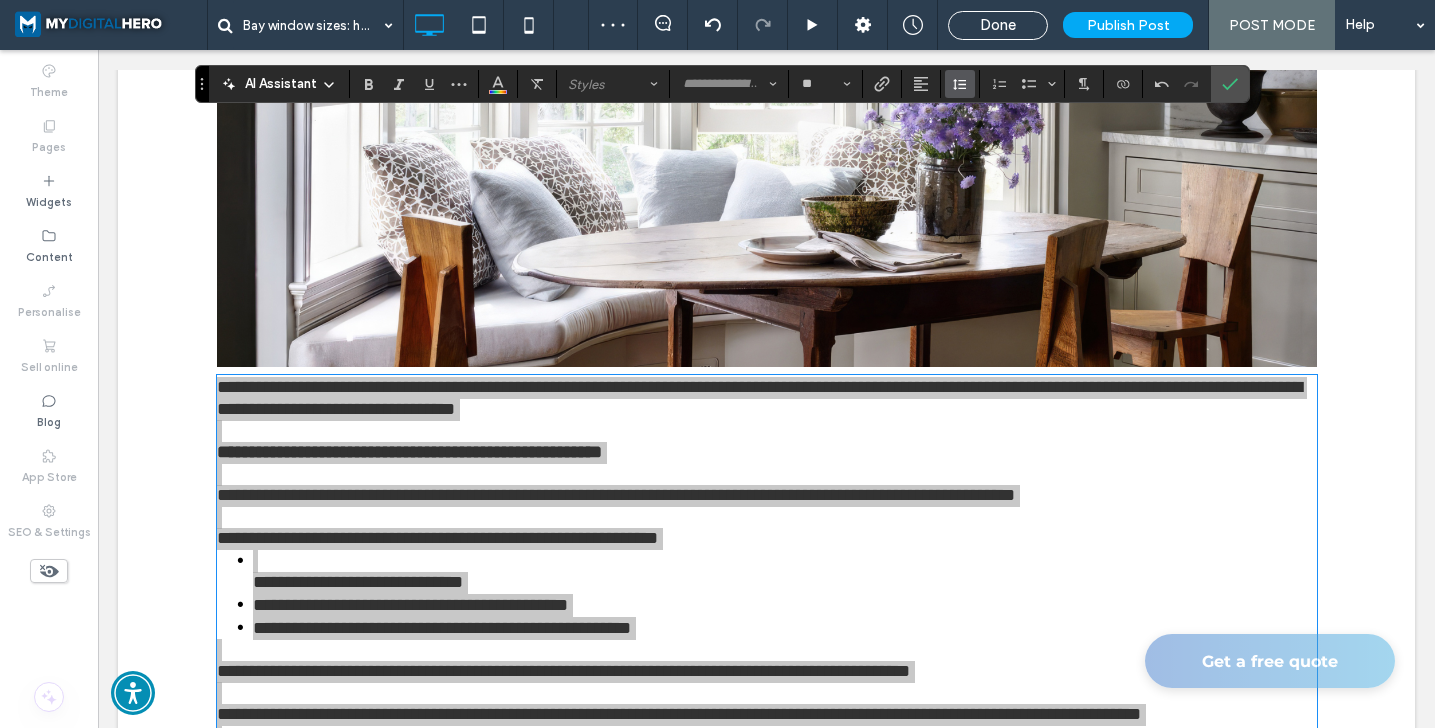 click 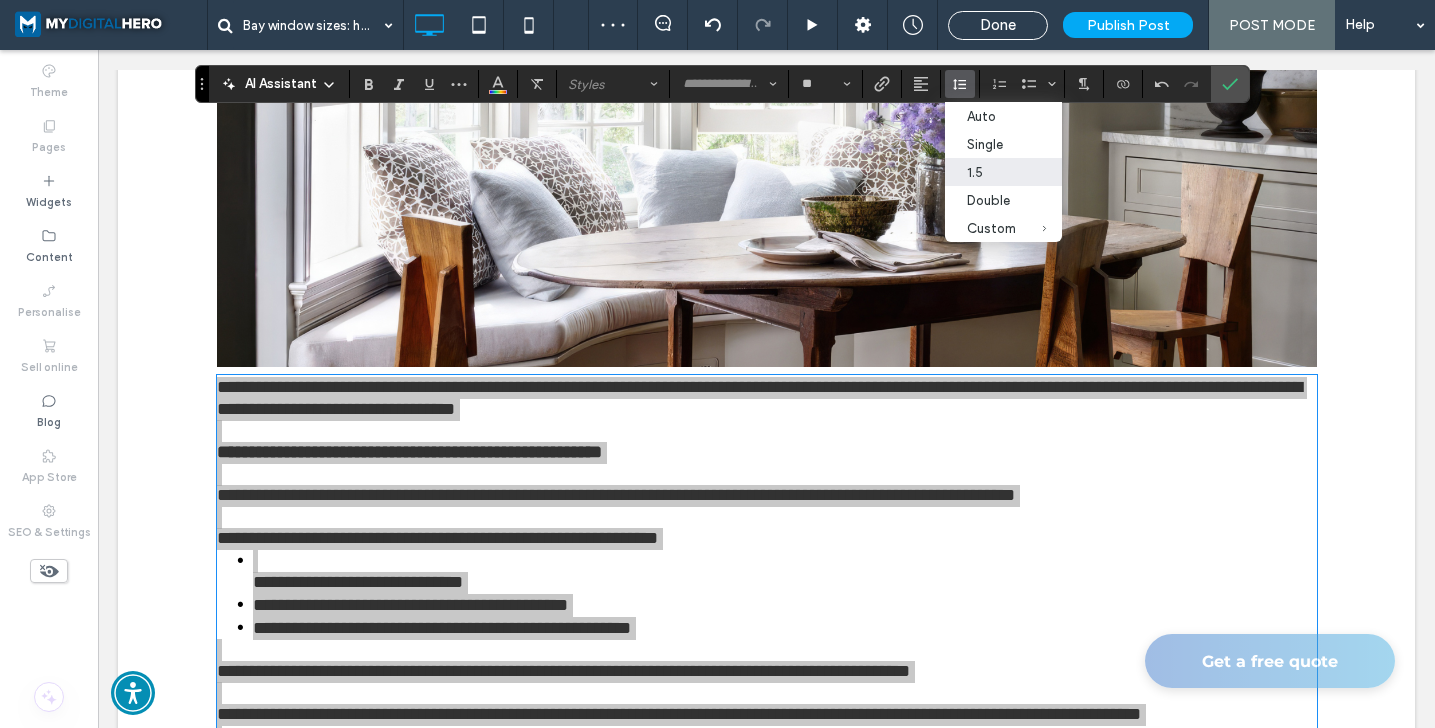 click on "1.5" at bounding box center (991, 172) 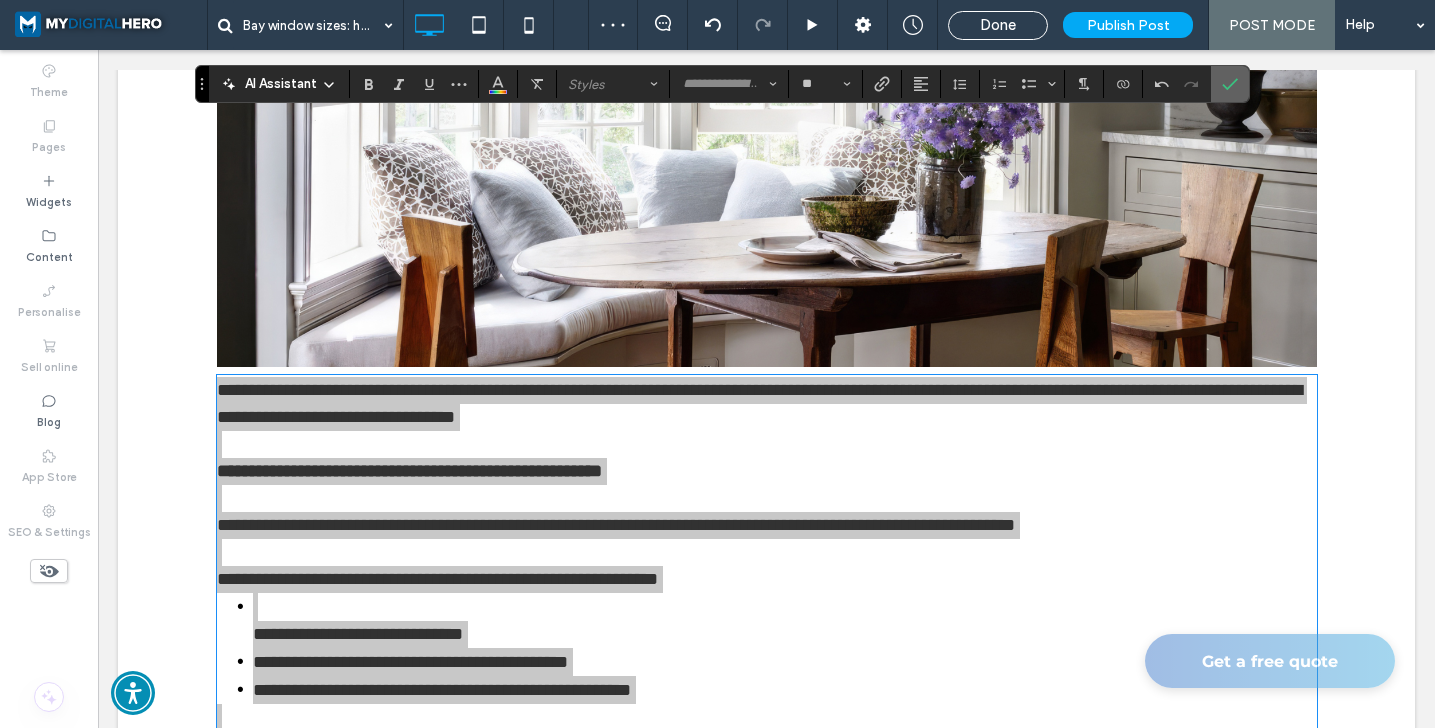 drag, startPoint x: 1235, startPoint y: 77, endPoint x: 1136, endPoint y: 27, distance: 110.909874 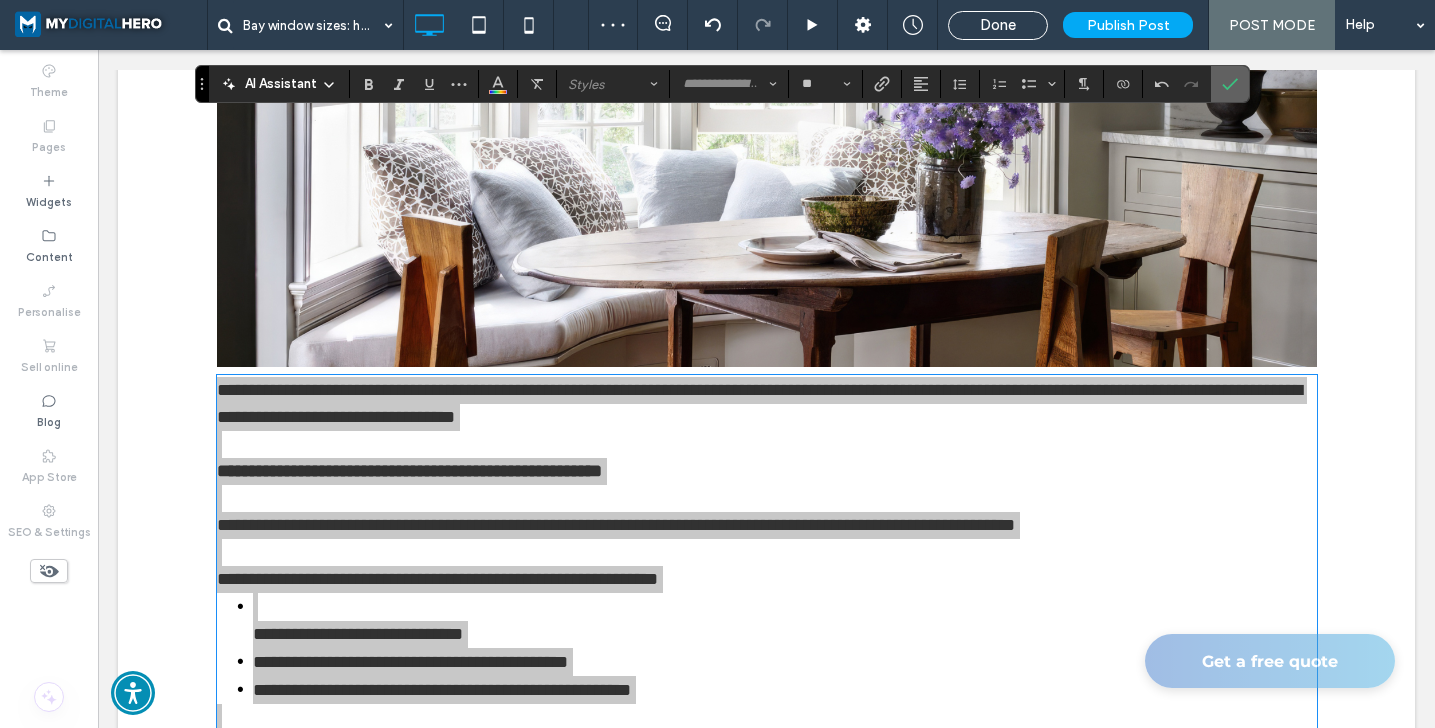 click 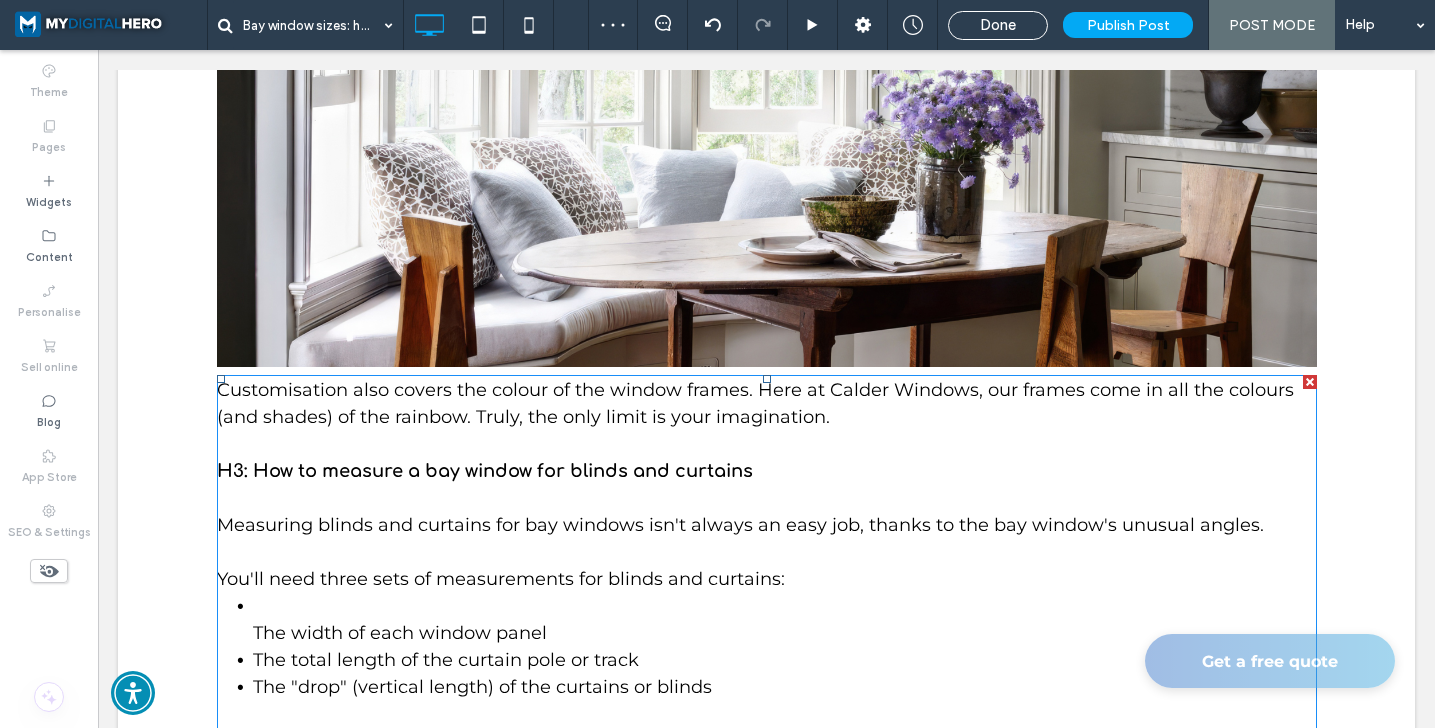 scroll, scrollTop: 2711, scrollLeft: 0, axis: vertical 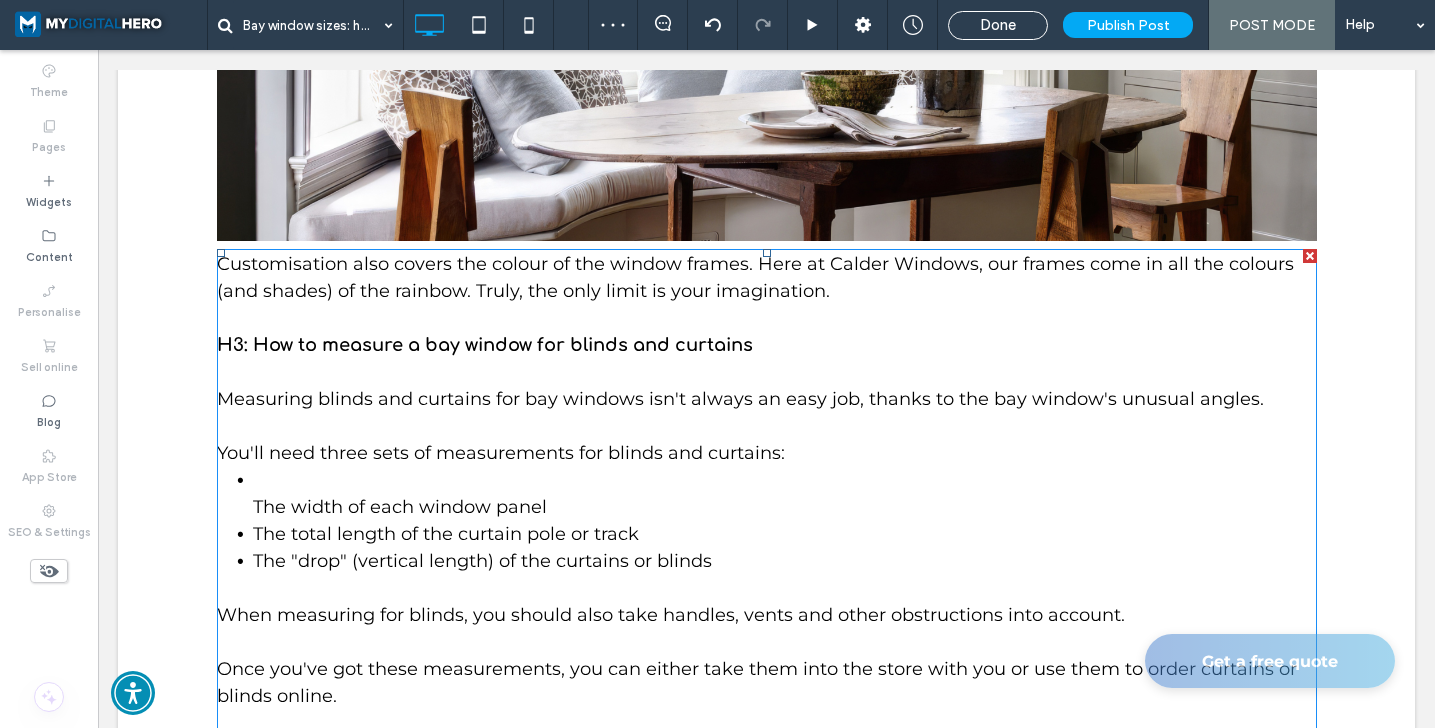 click on "You'll need three sets of measurements for blinds and curtains:" at bounding box center (501, 453) 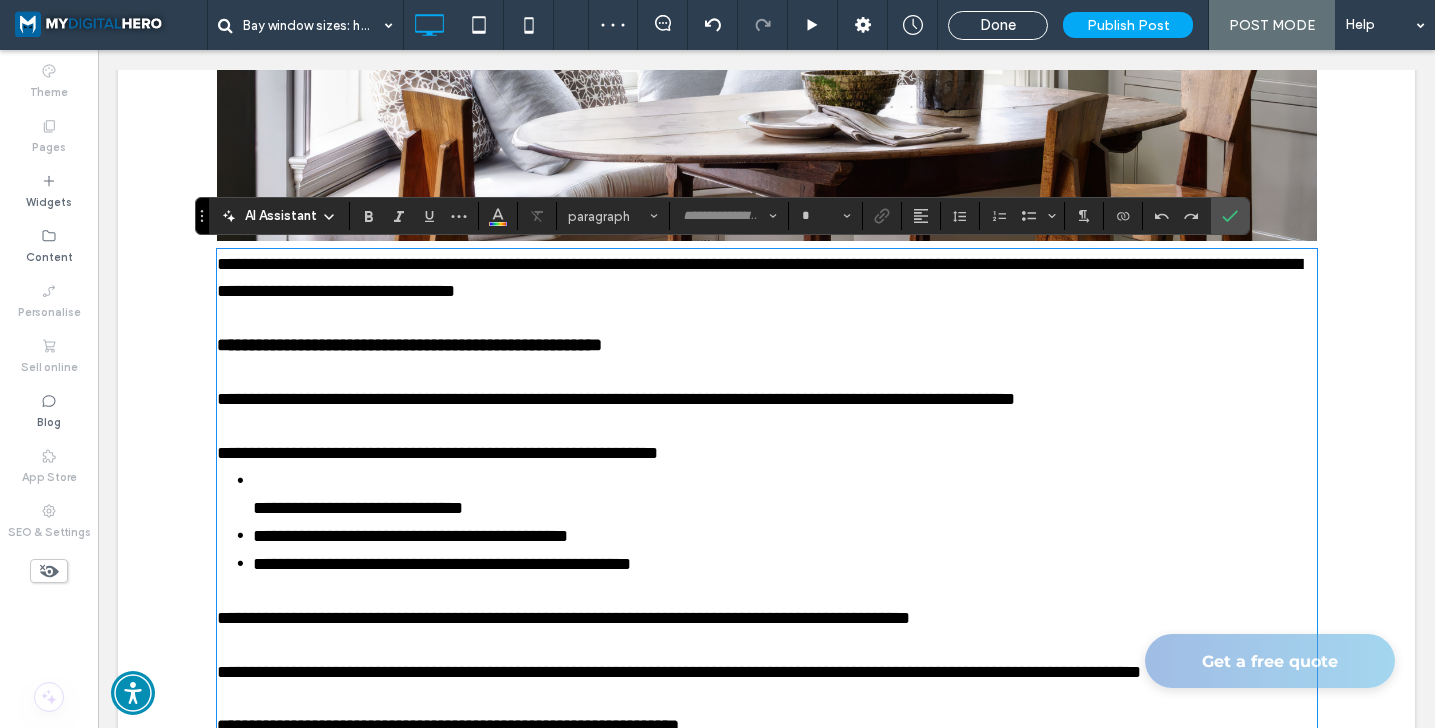 type on "**" 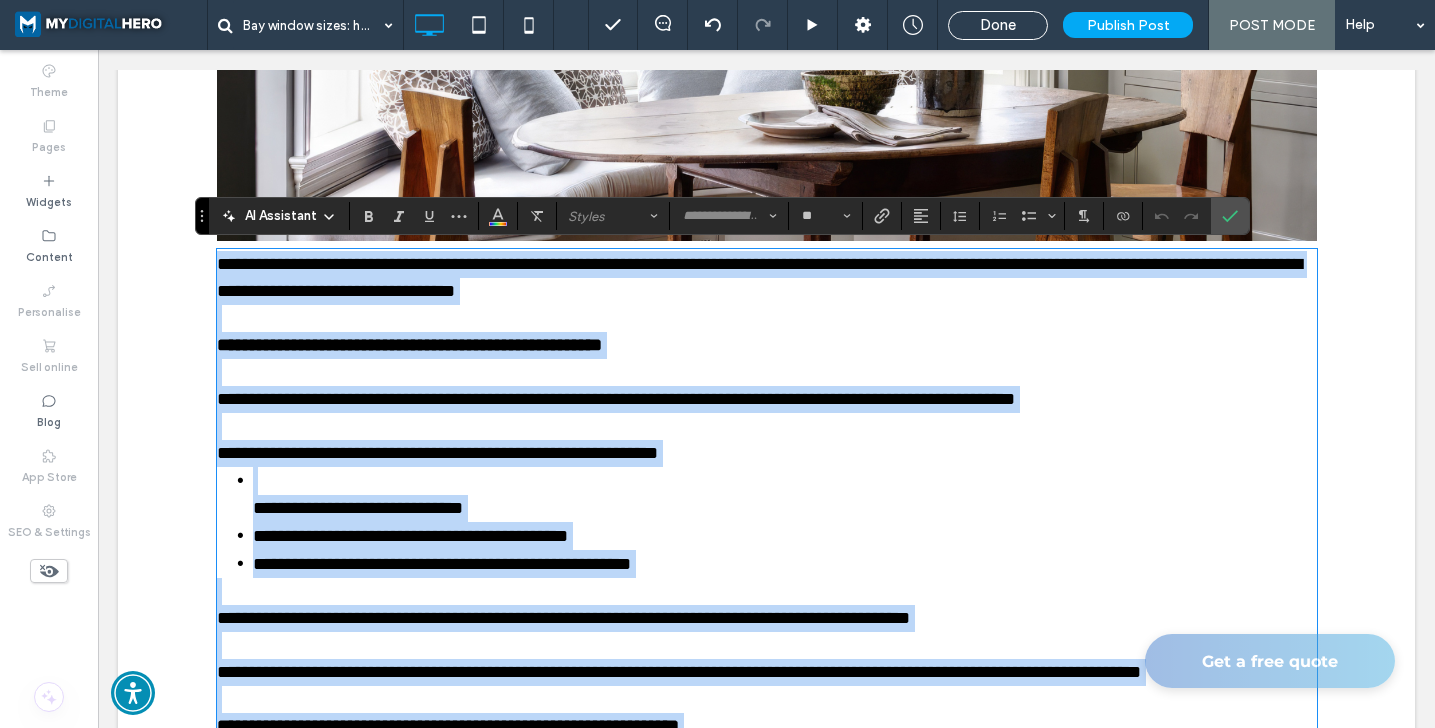 click on "**********" at bounding box center (409, 345) 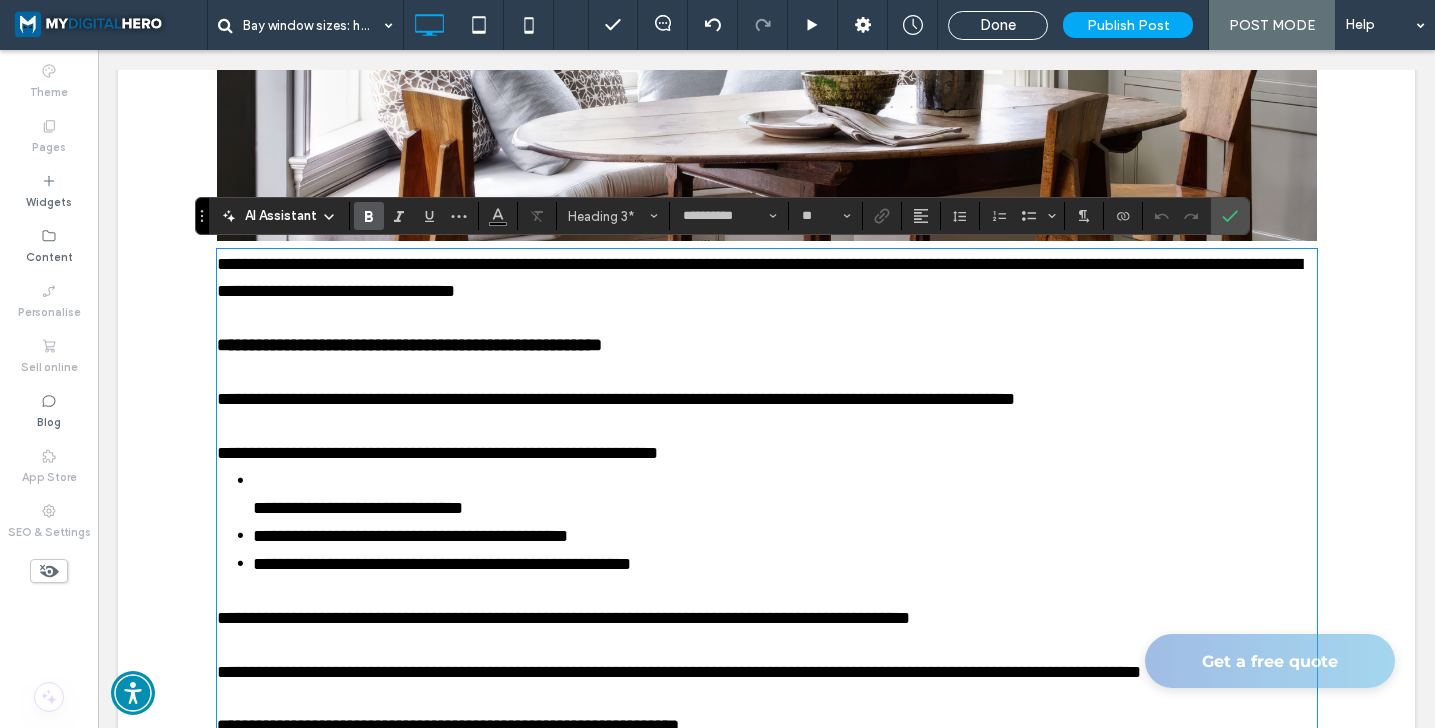 click on "**********" at bounding box center [358, 508] 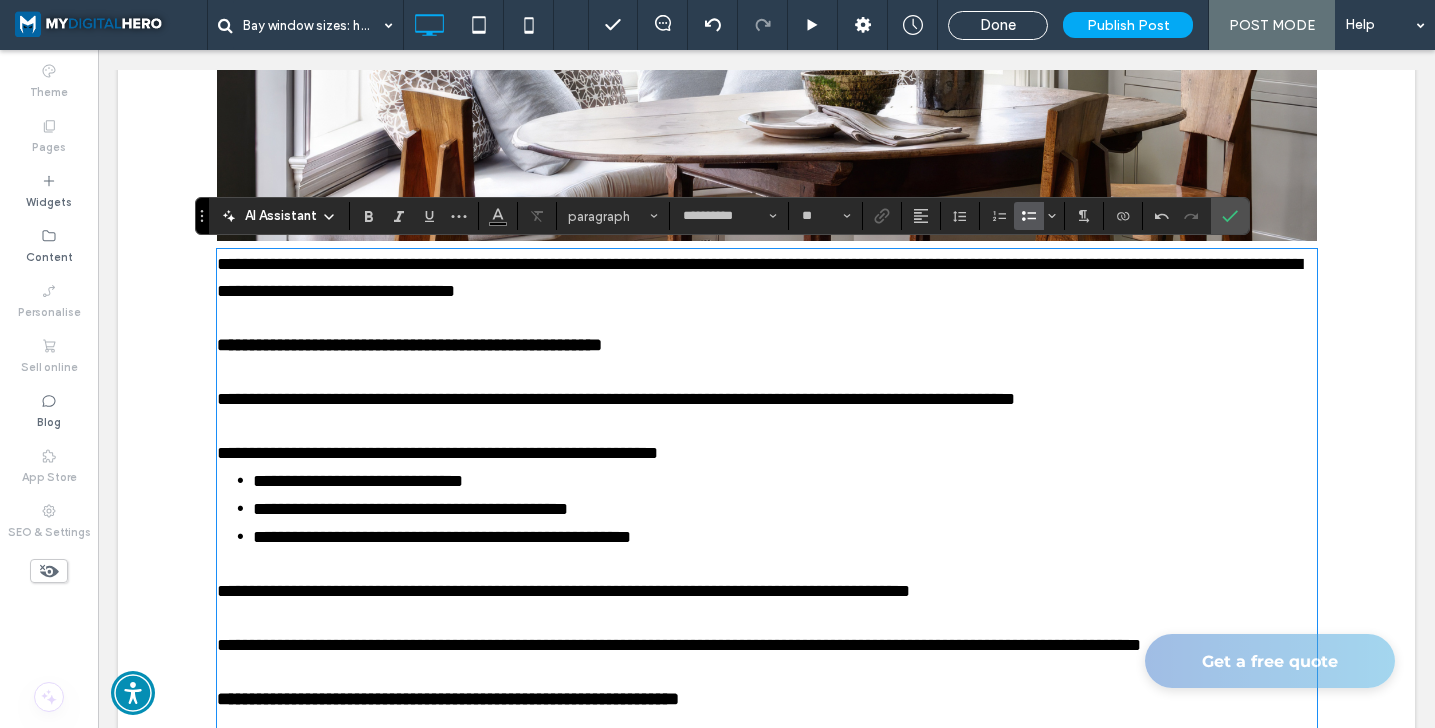 type on "*********" 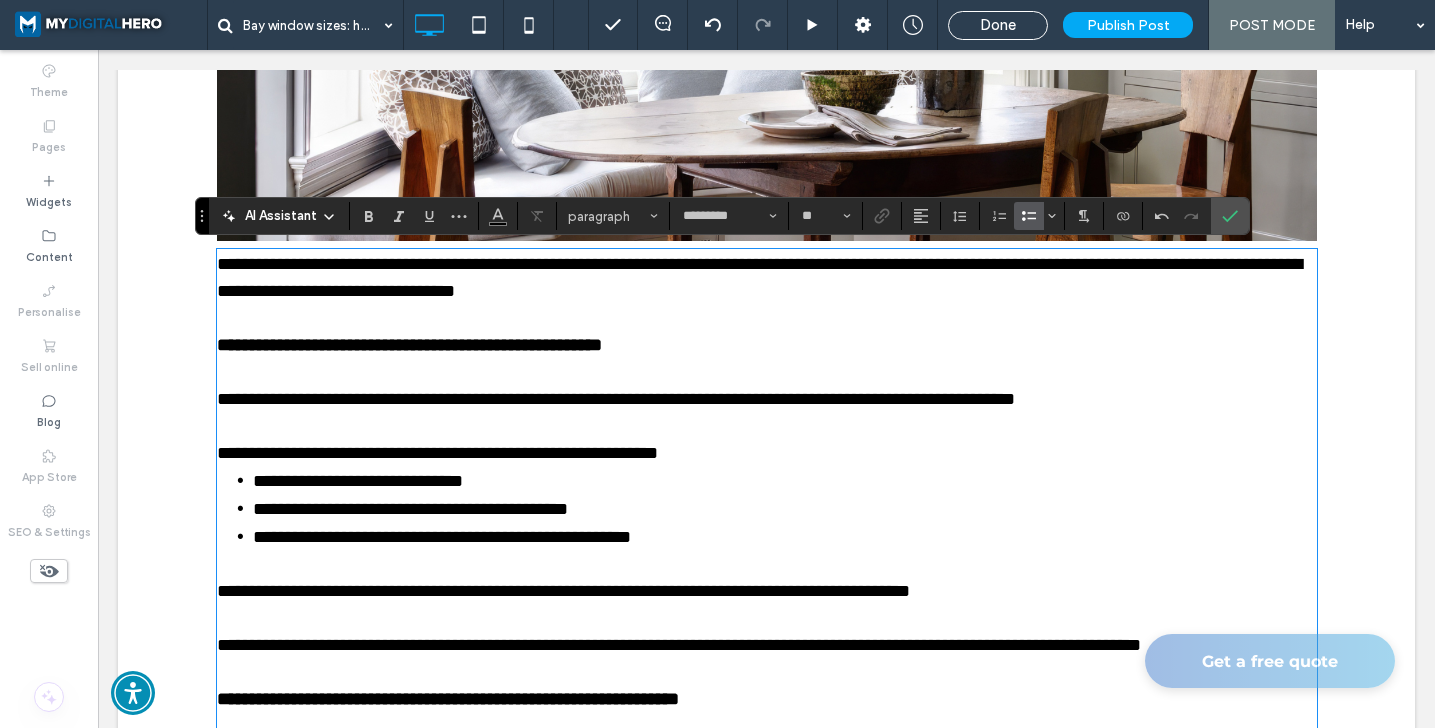 click on "**********" at bounding box center [409, 345] 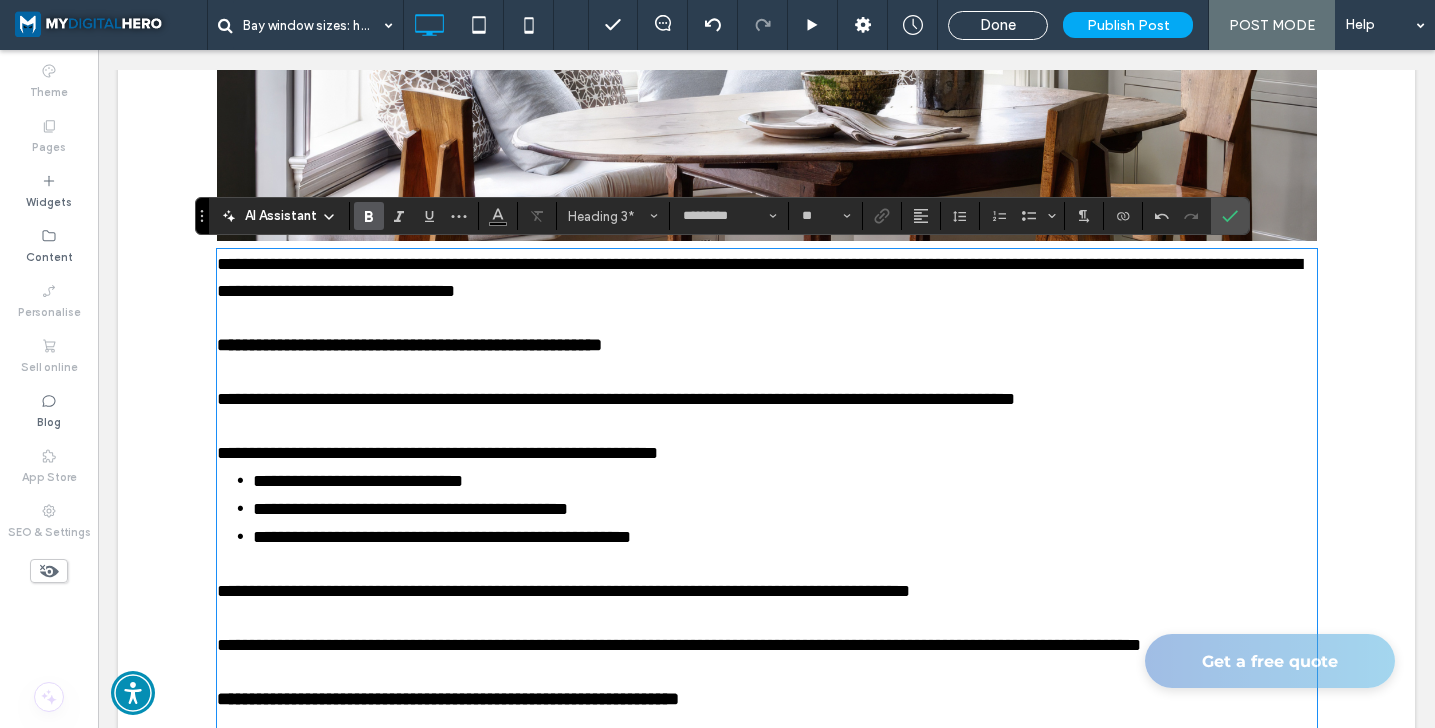 type 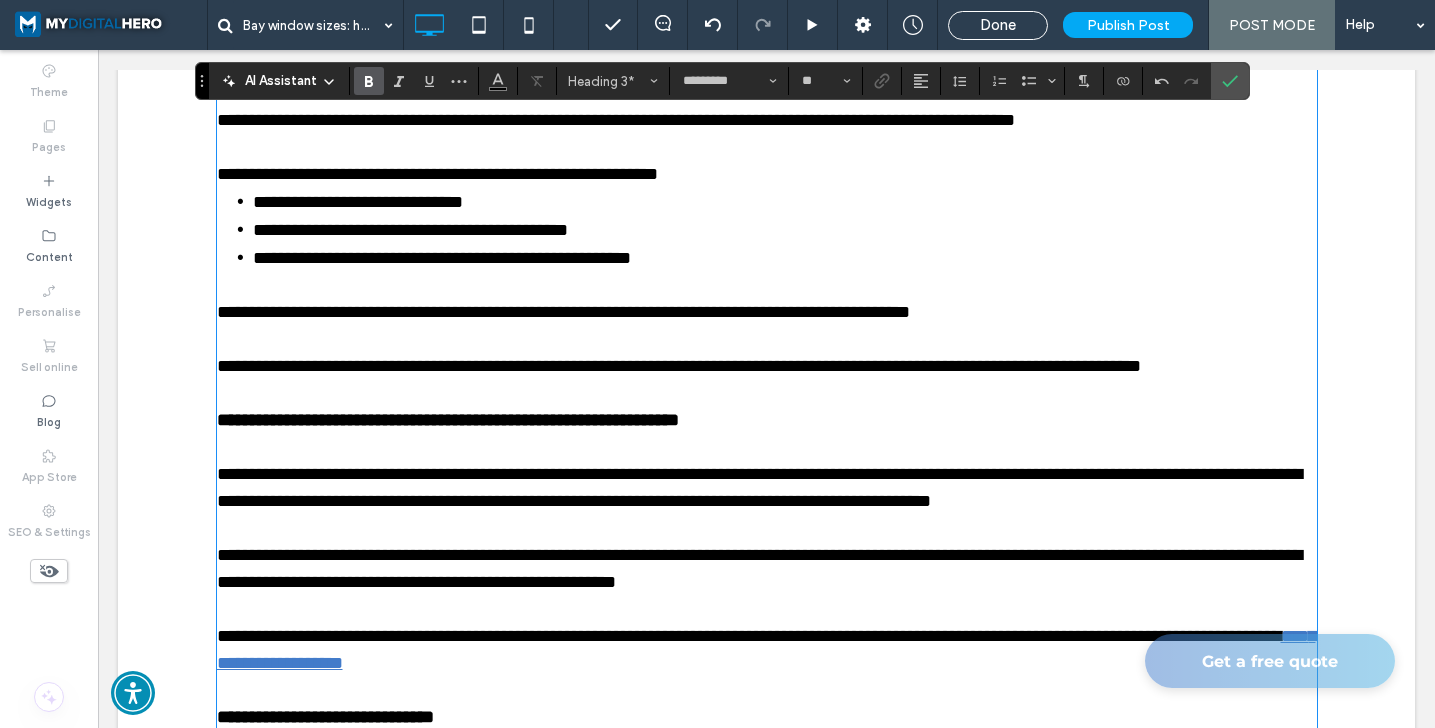 scroll, scrollTop: 3003, scrollLeft: 0, axis: vertical 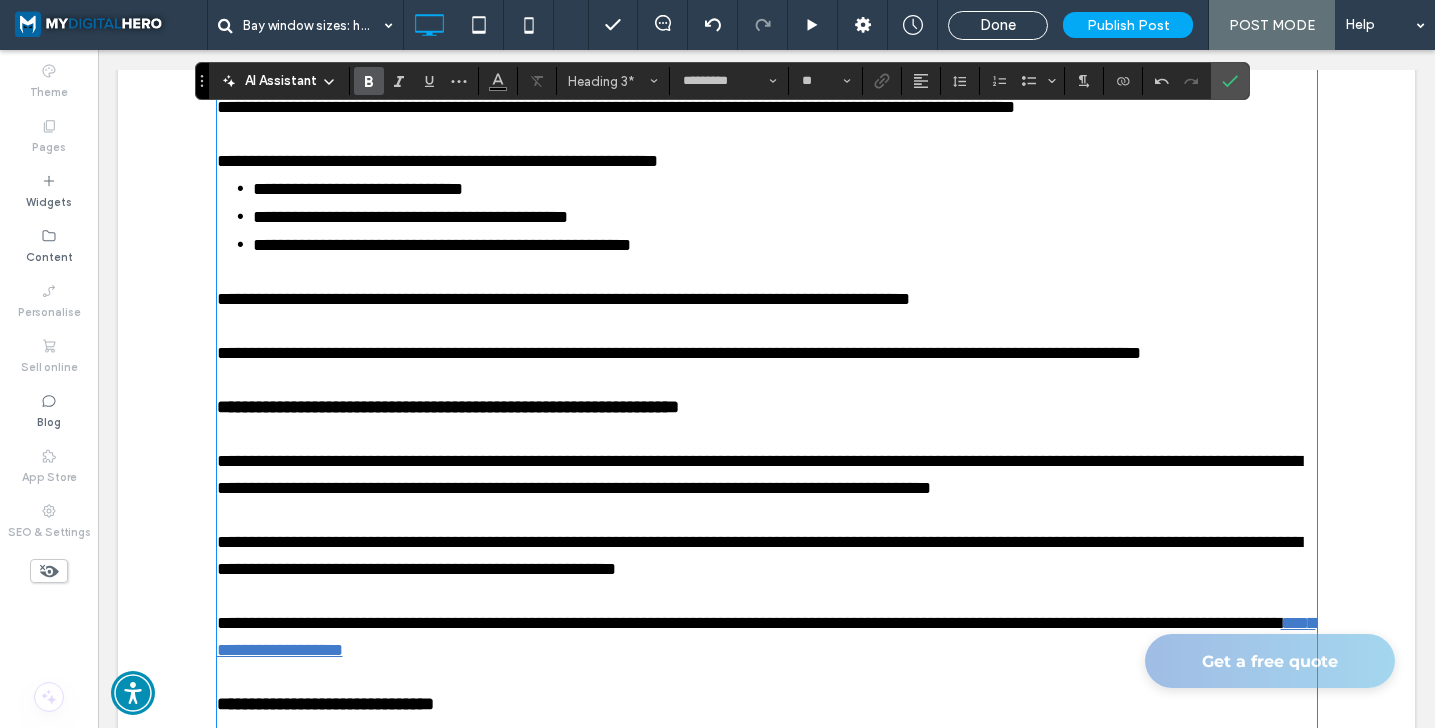 click on "**********" at bounding box center [448, 407] 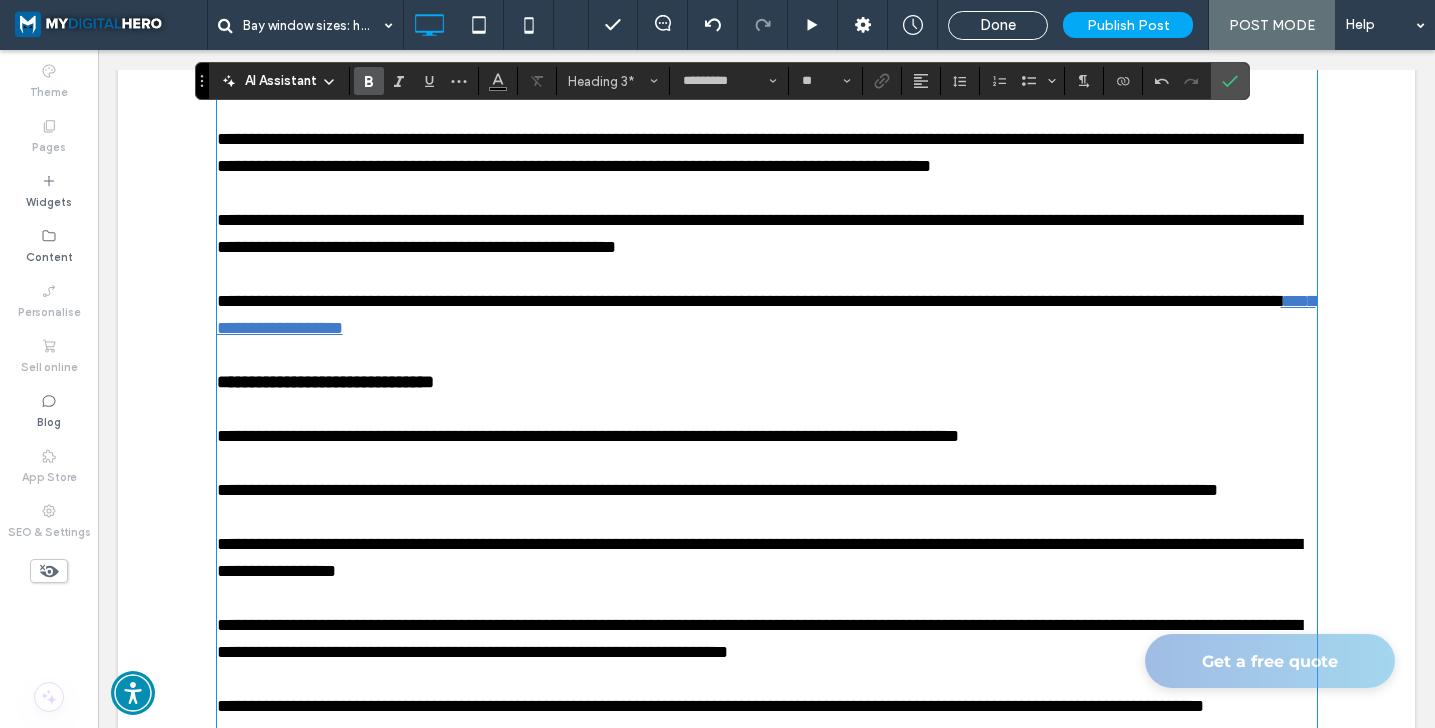scroll, scrollTop: 3326, scrollLeft: 0, axis: vertical 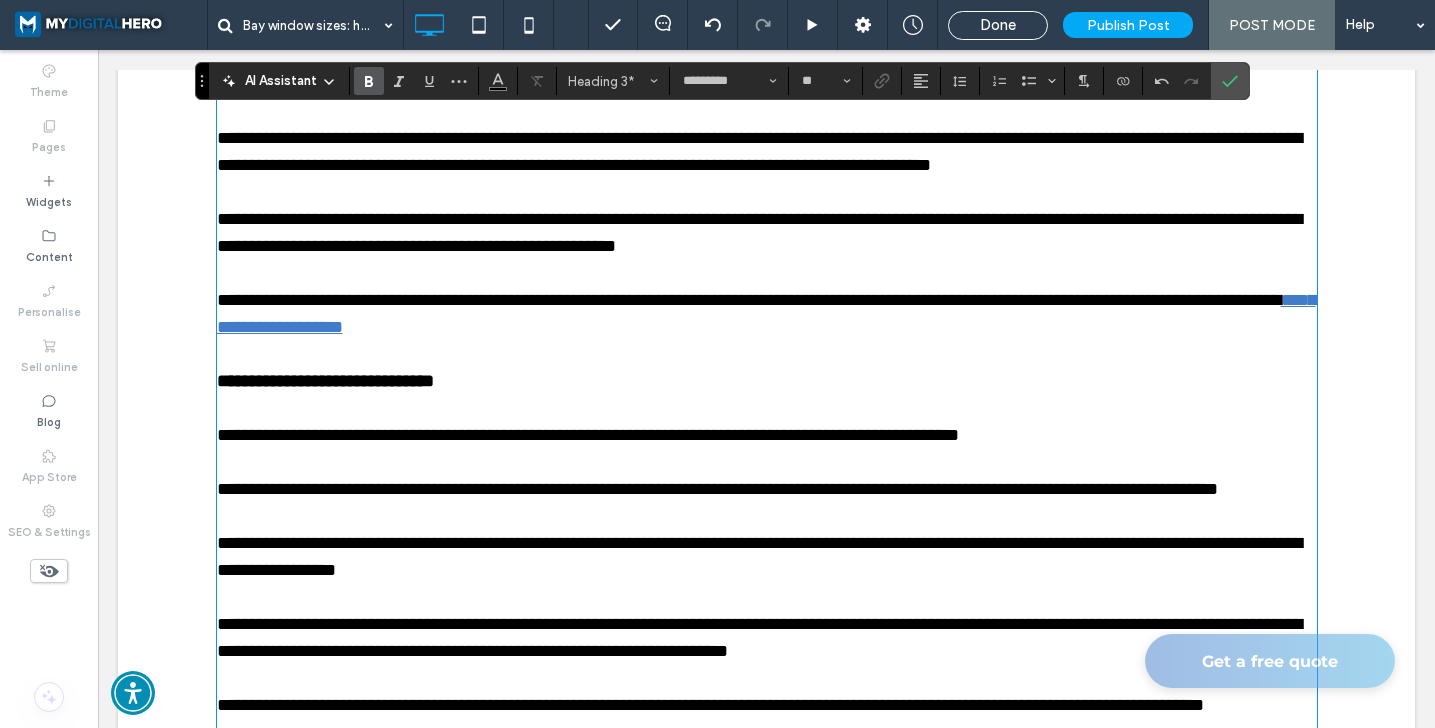 click on "**********" at bounding box center [325, 381] 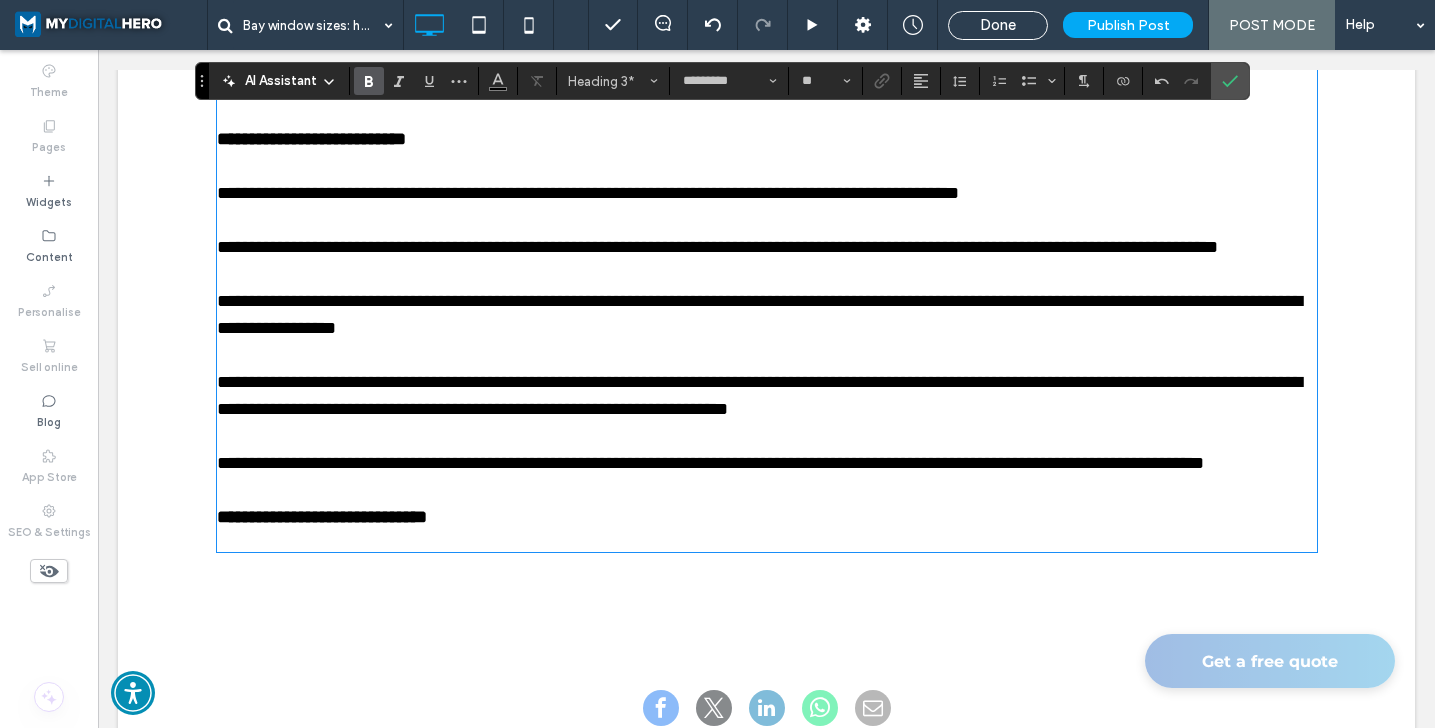 scroll, scrollTop: 3576, scrollLeft: 0, axis: vertical 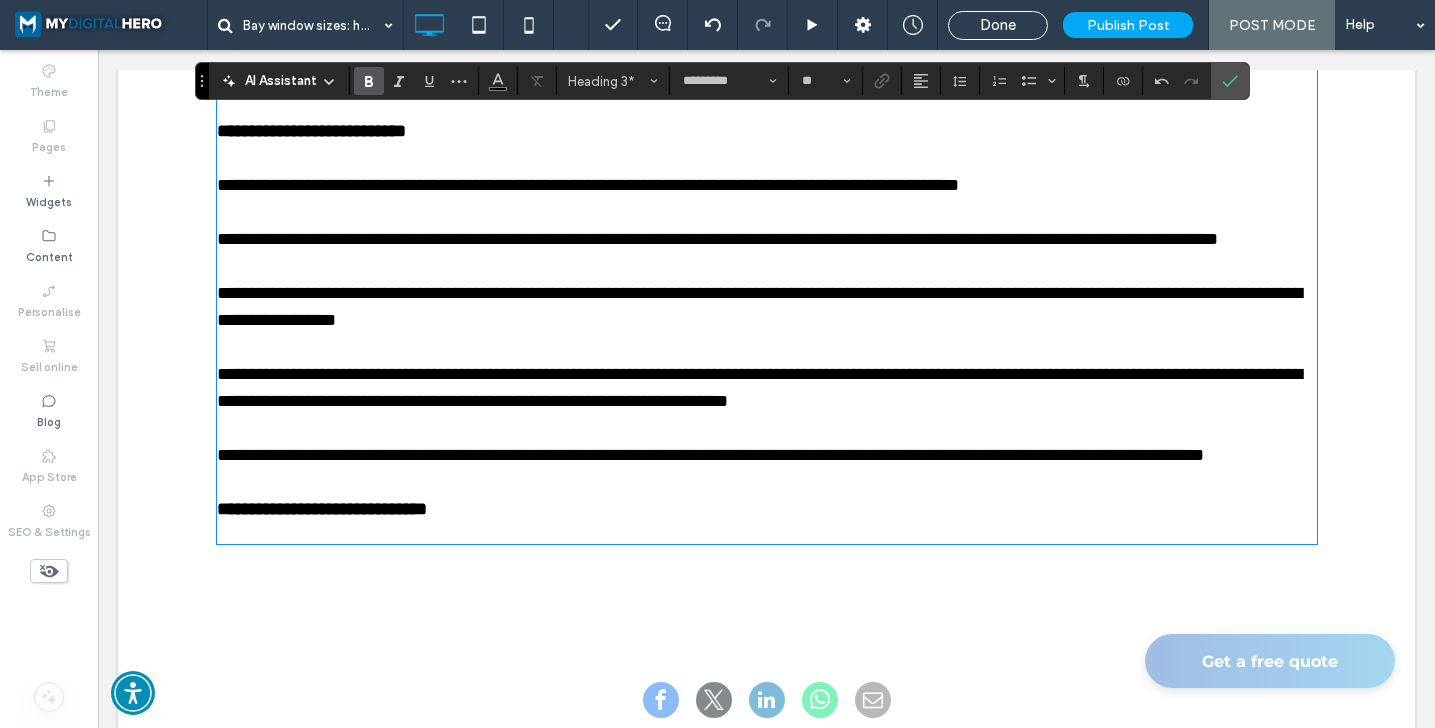 click on "**********" at bounding box center (322, 509) 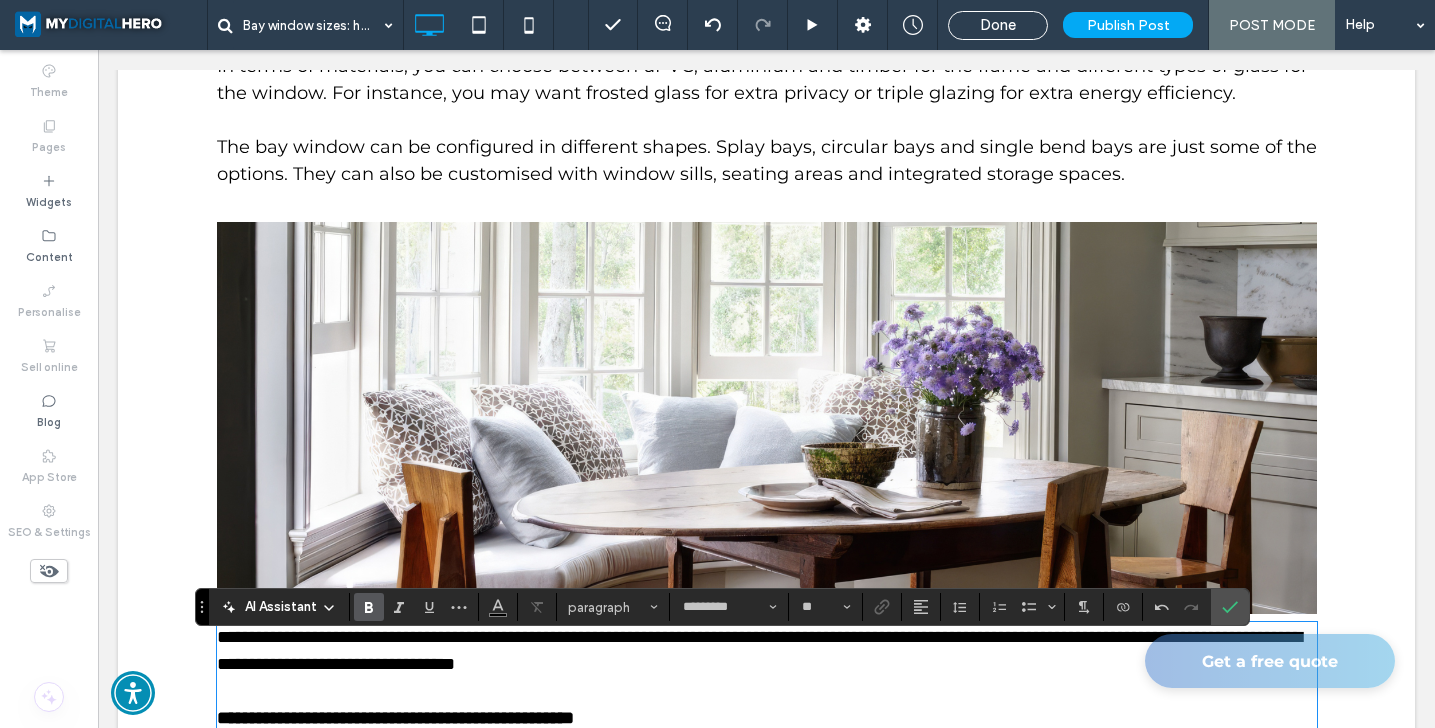 scroll, scrollTop: 2299, scrollLeft: 0, axis: vertical 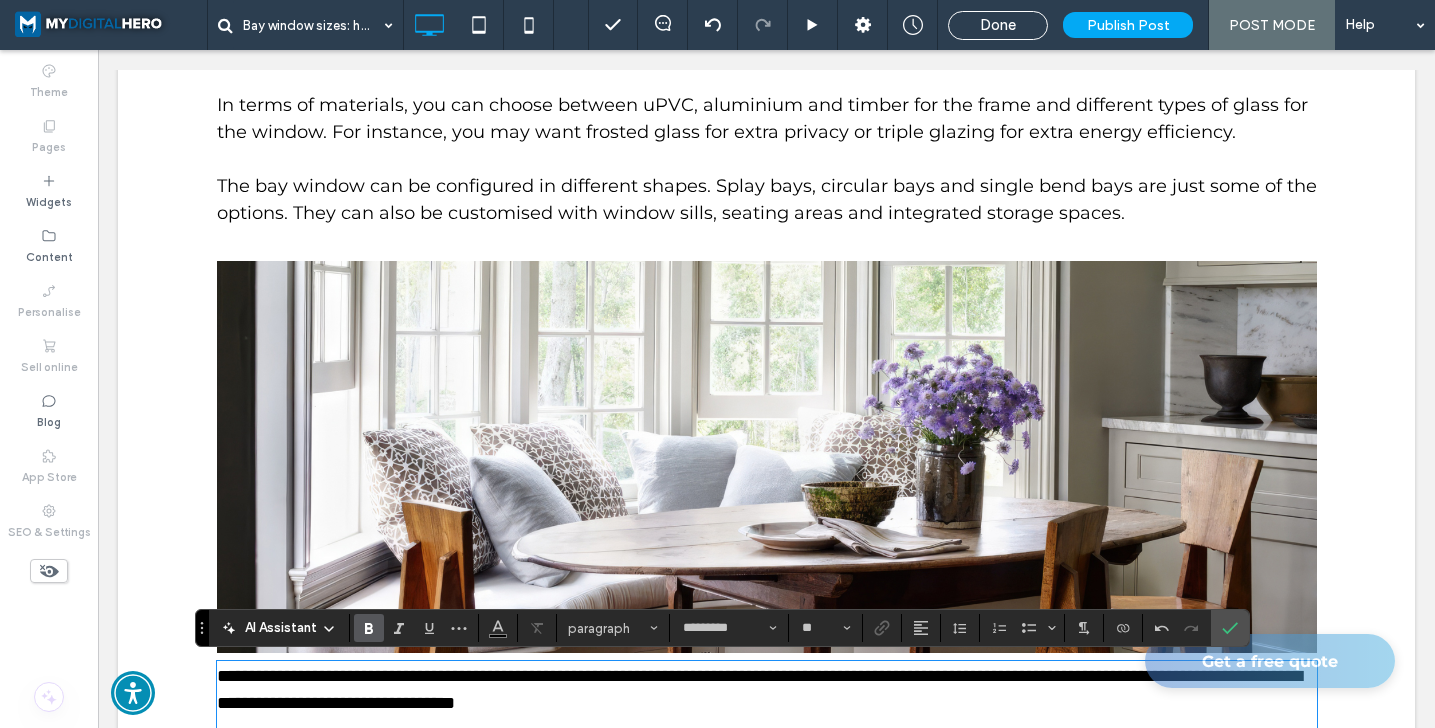 type on "**********" 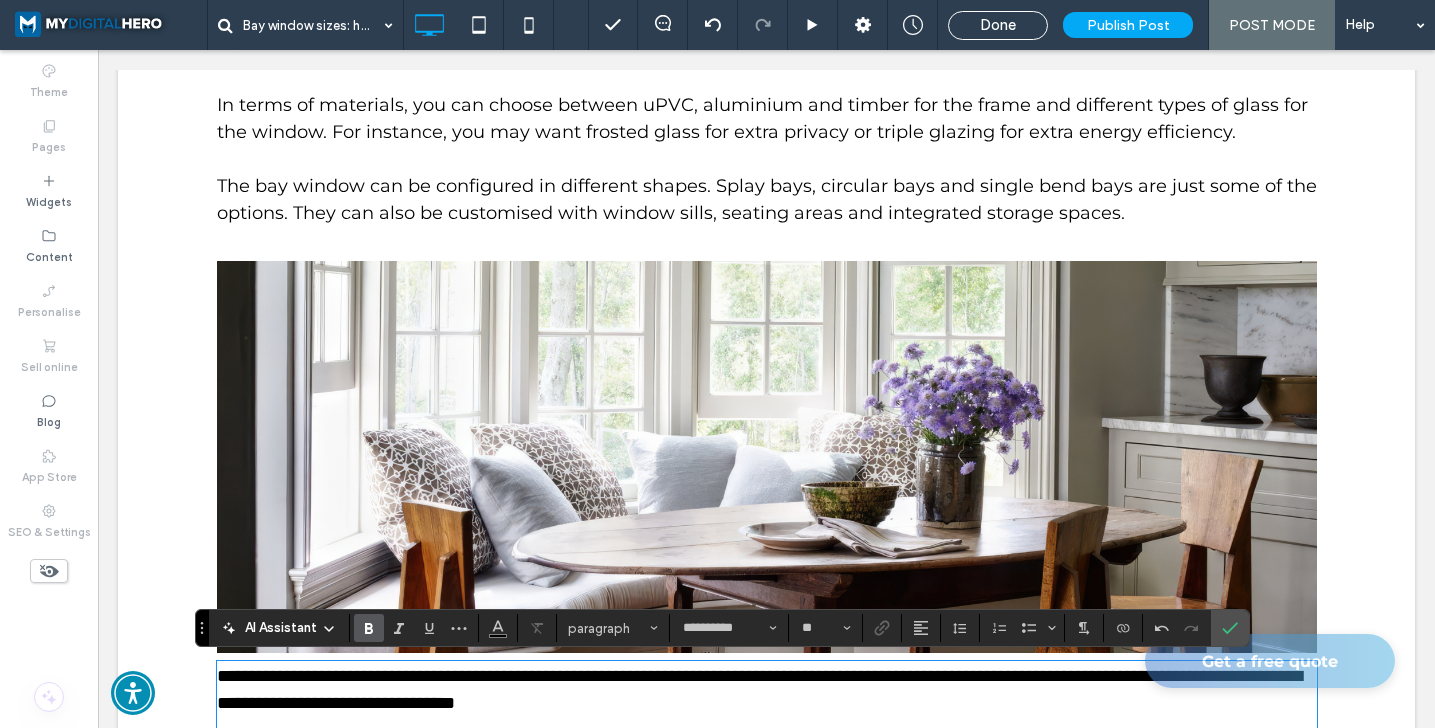 click on "**********" at bounding box center (759, 689) 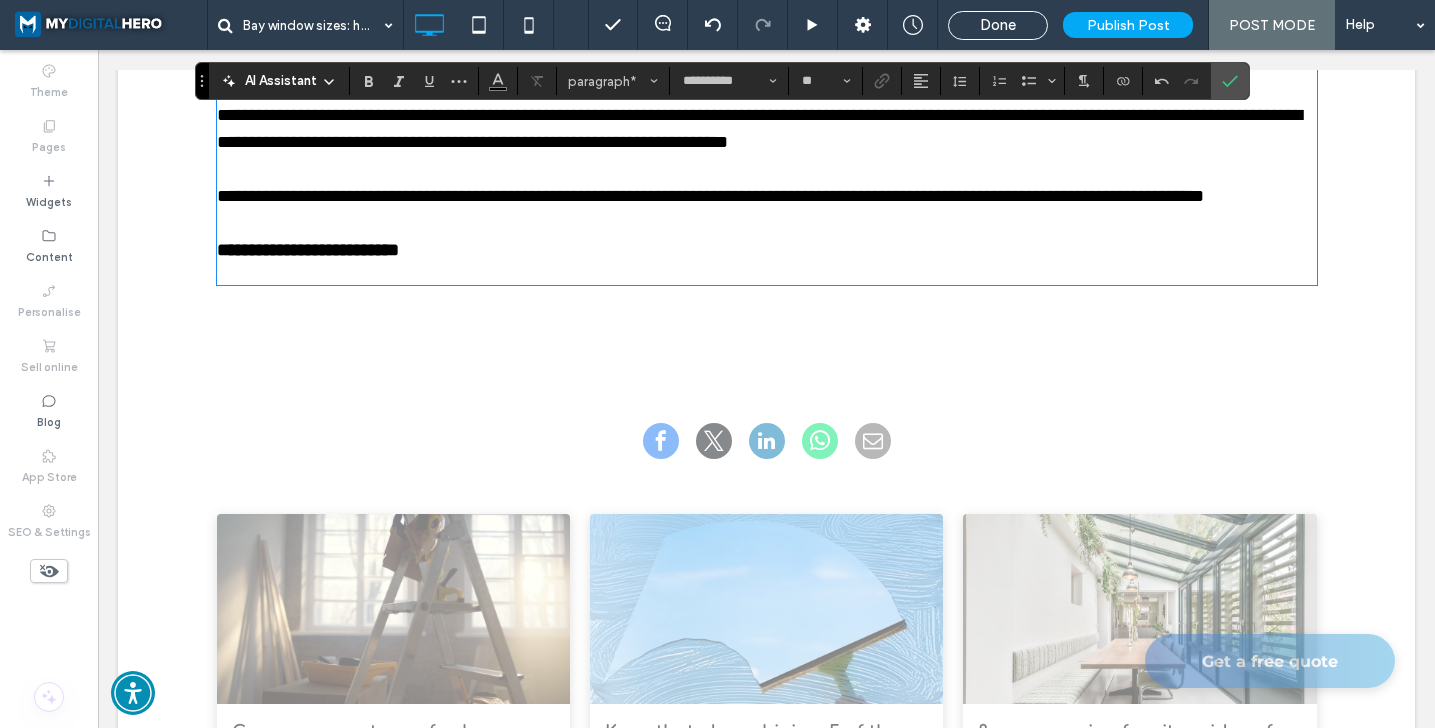 scroll, scrollTop: 3840, scrollLeft: 0, axis: vertical 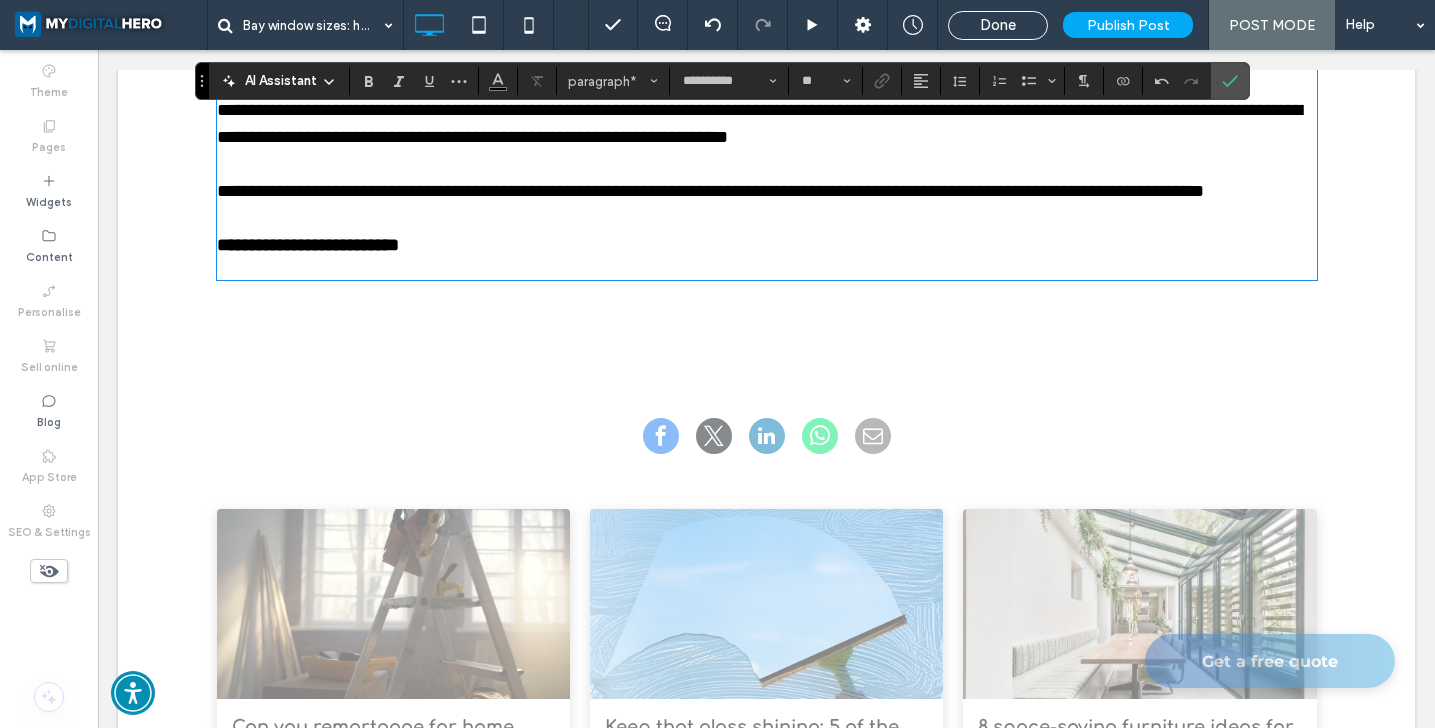 click at bounding box center [767, 268] 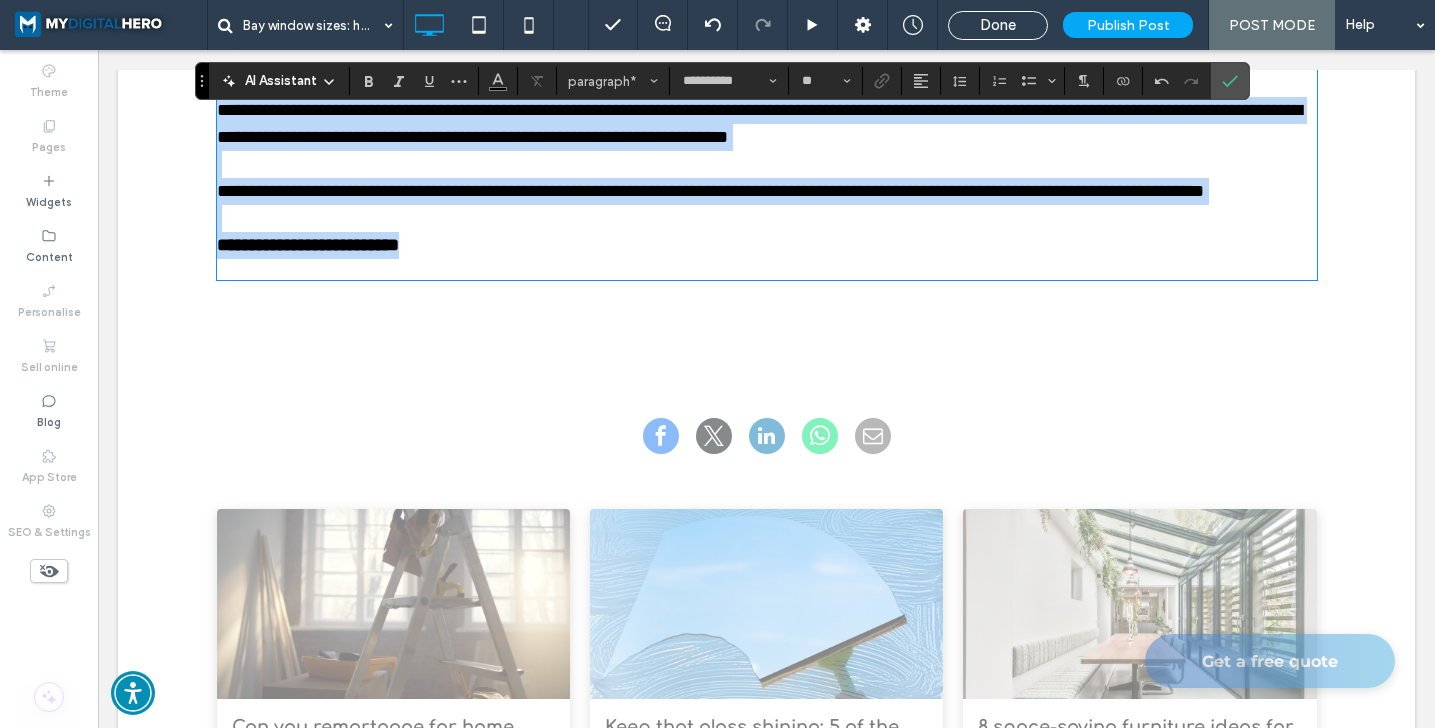 type 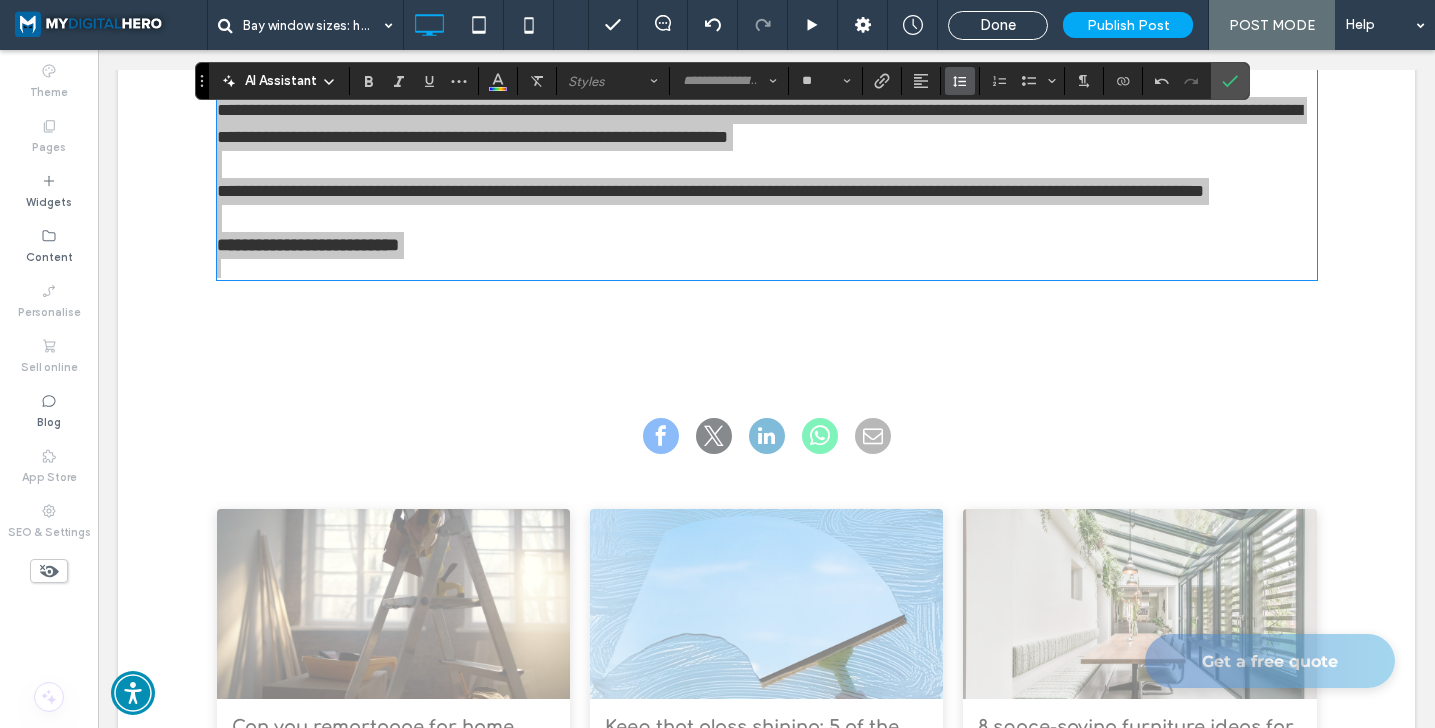 click 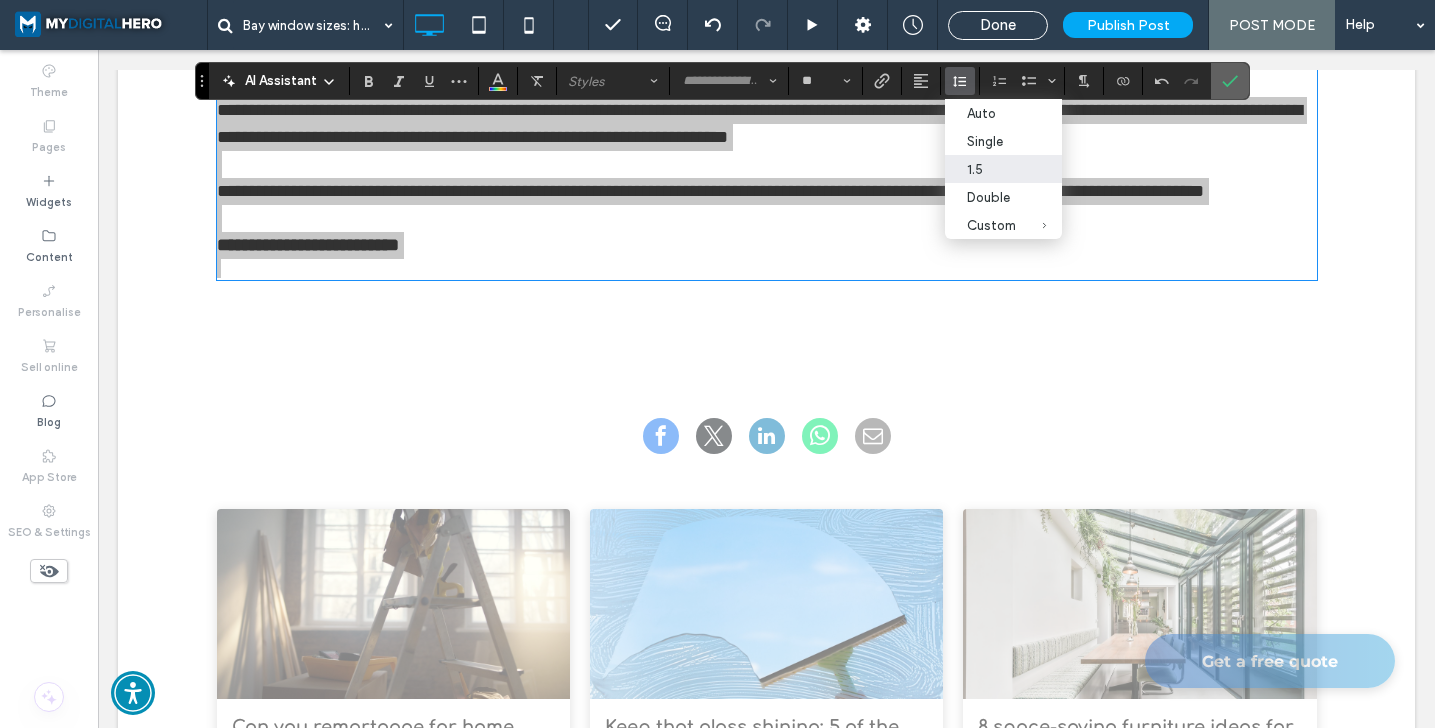 click 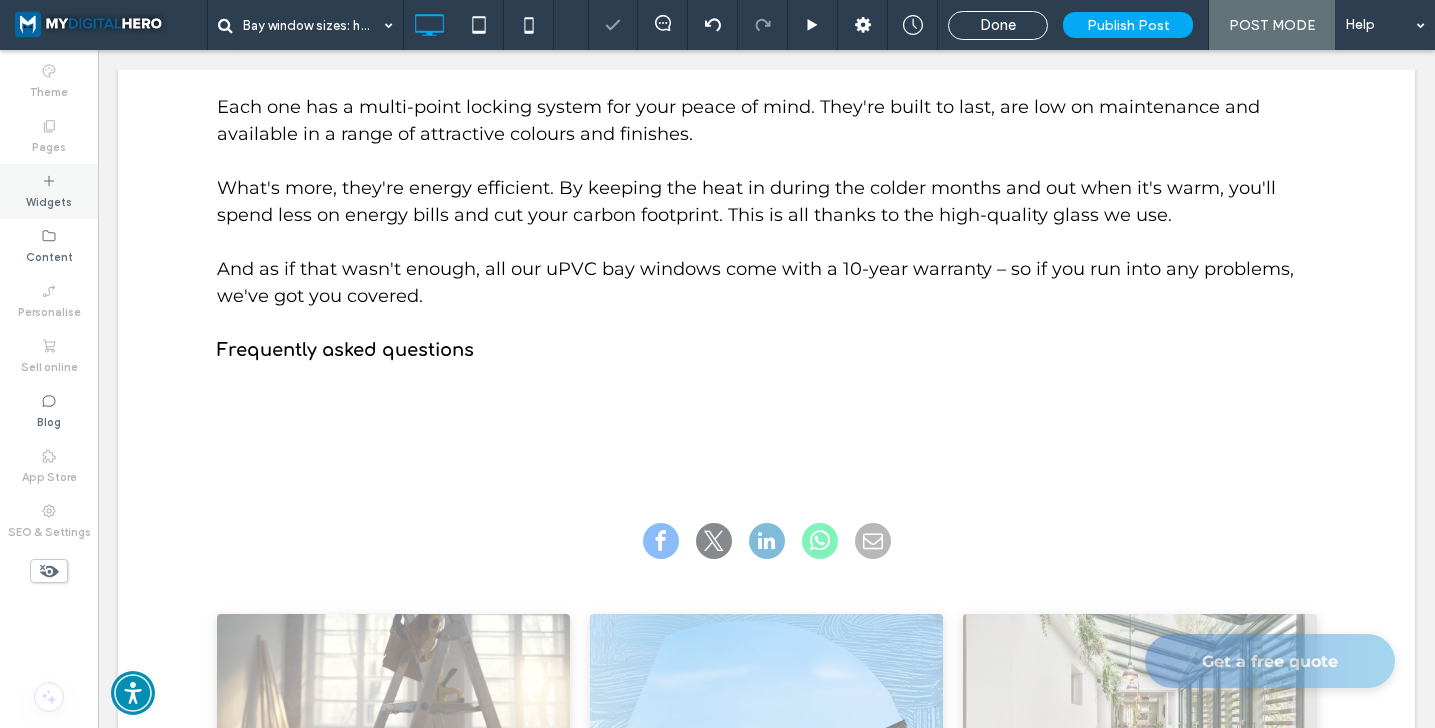 click on "Widgets" at bounding box center (49, 191) 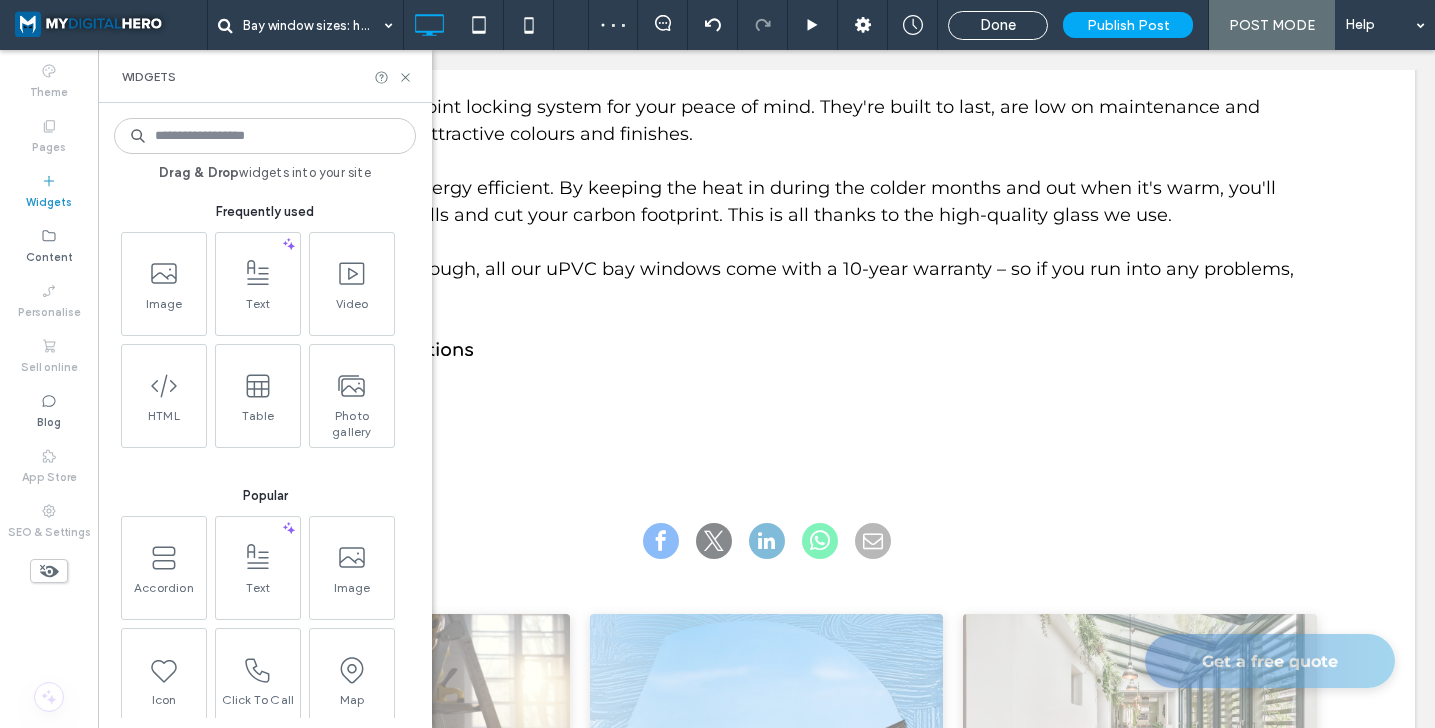 click at bounding box center [164, 557] 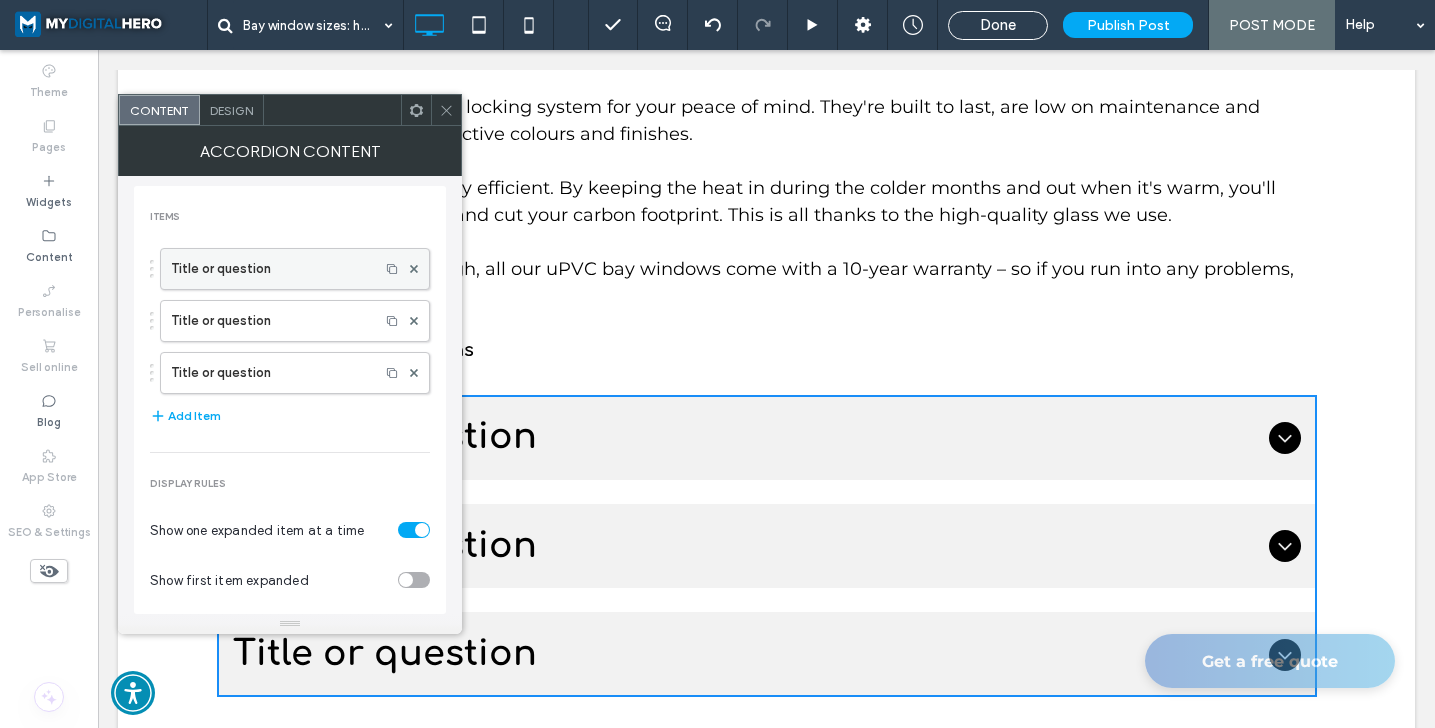 click on "Title or question" at bounding box center [270, 269] 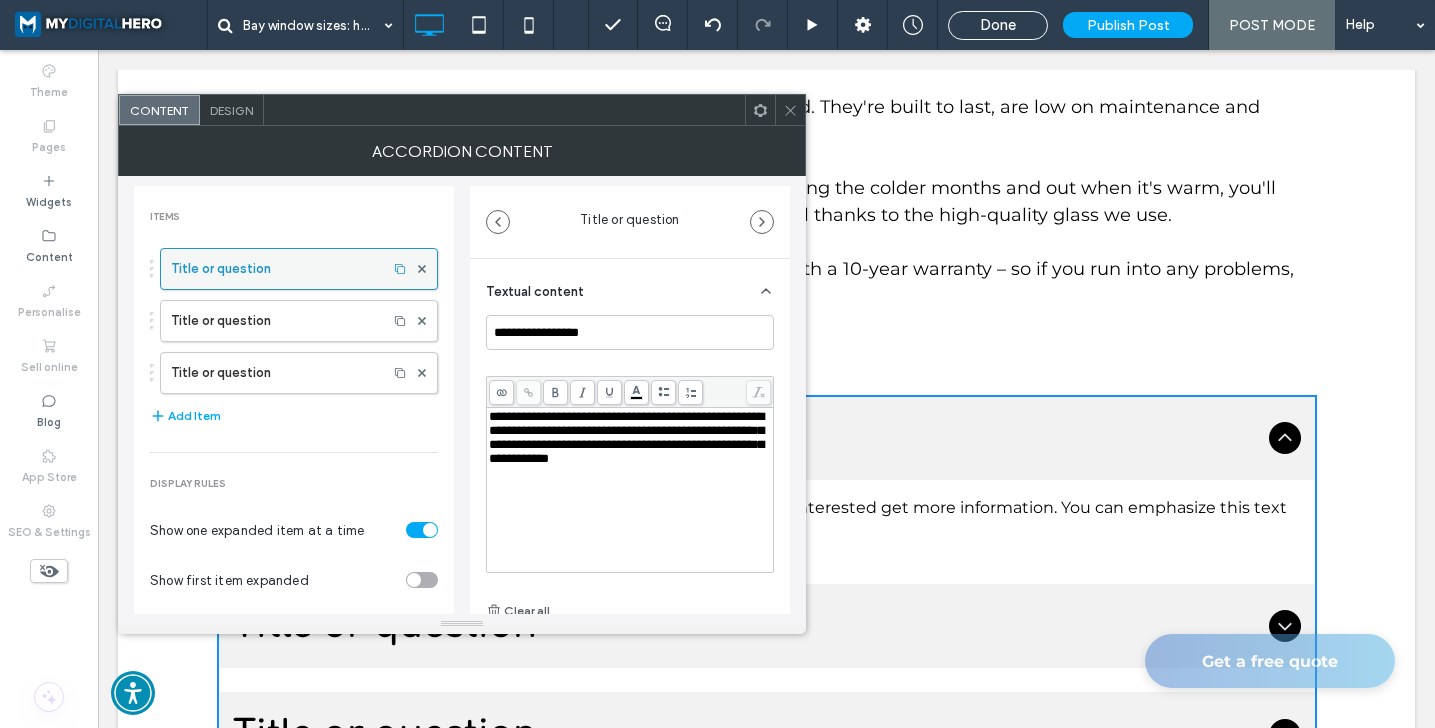 click on "Title or question" at bounding box center (274, 269) 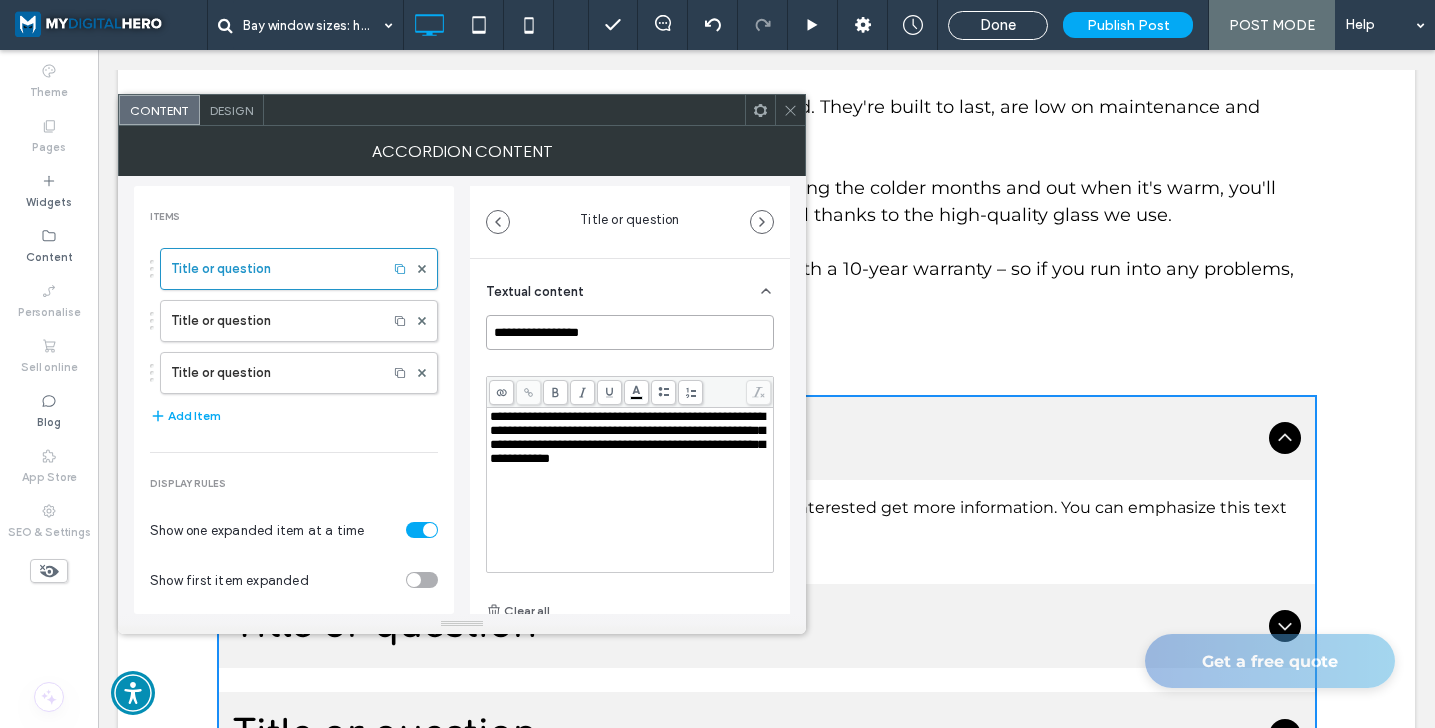 click on "**********" at bounding box center (630, 332) 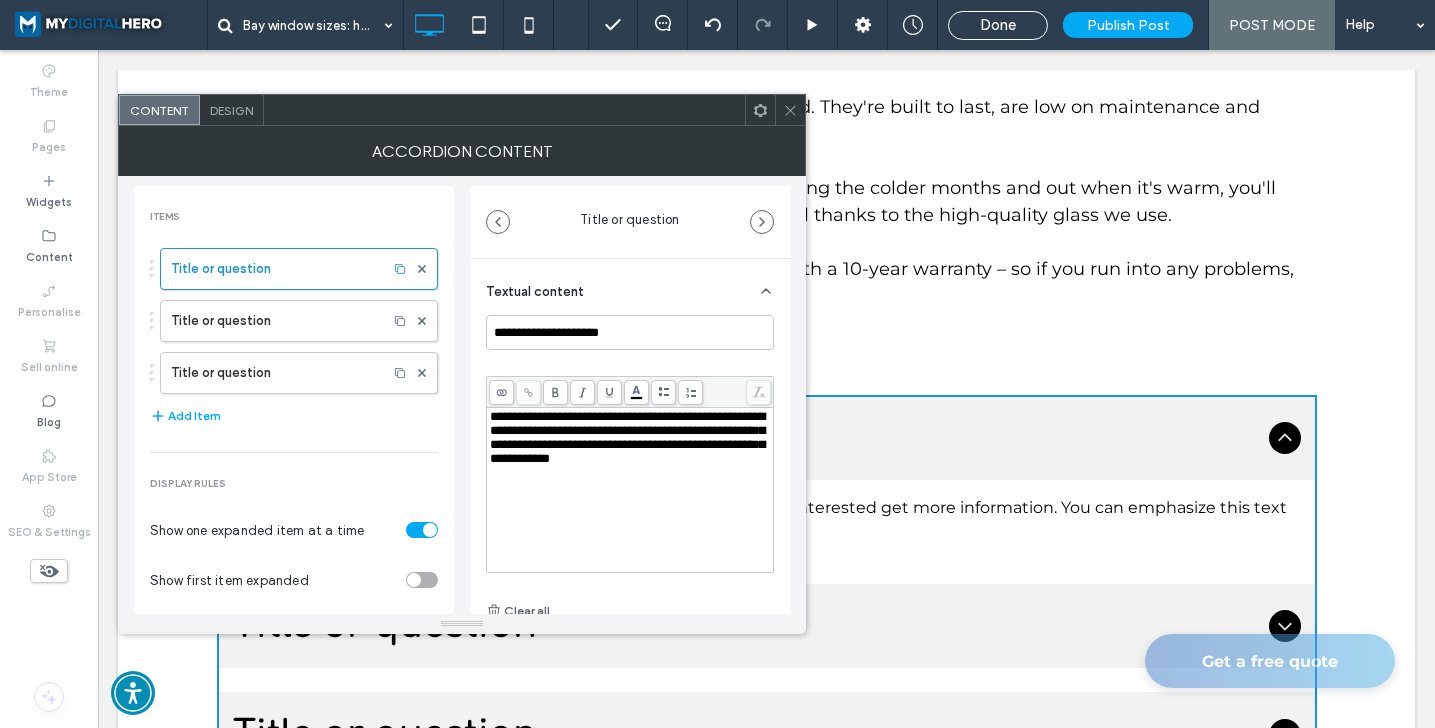 click on "**********" at bounding box center (627, 437) 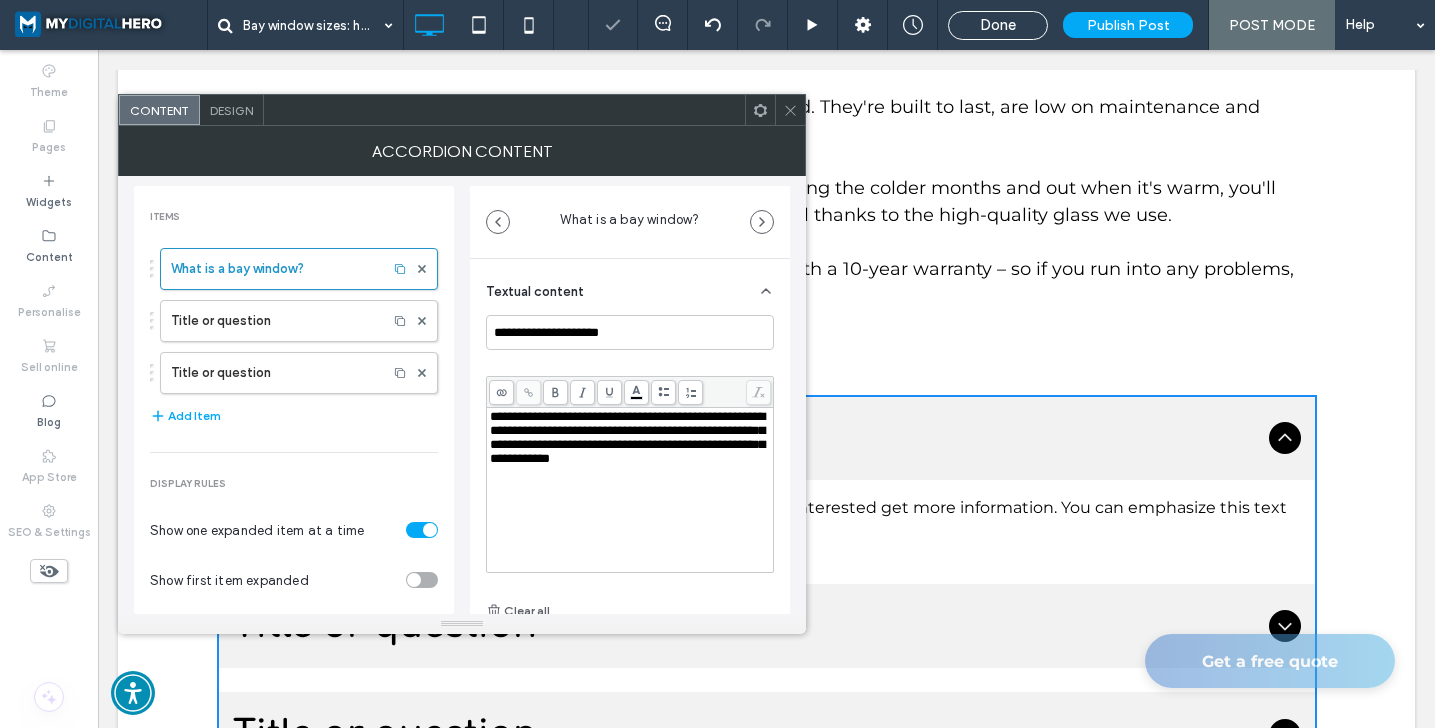 click on "**********" at bounding box center [627, 437] 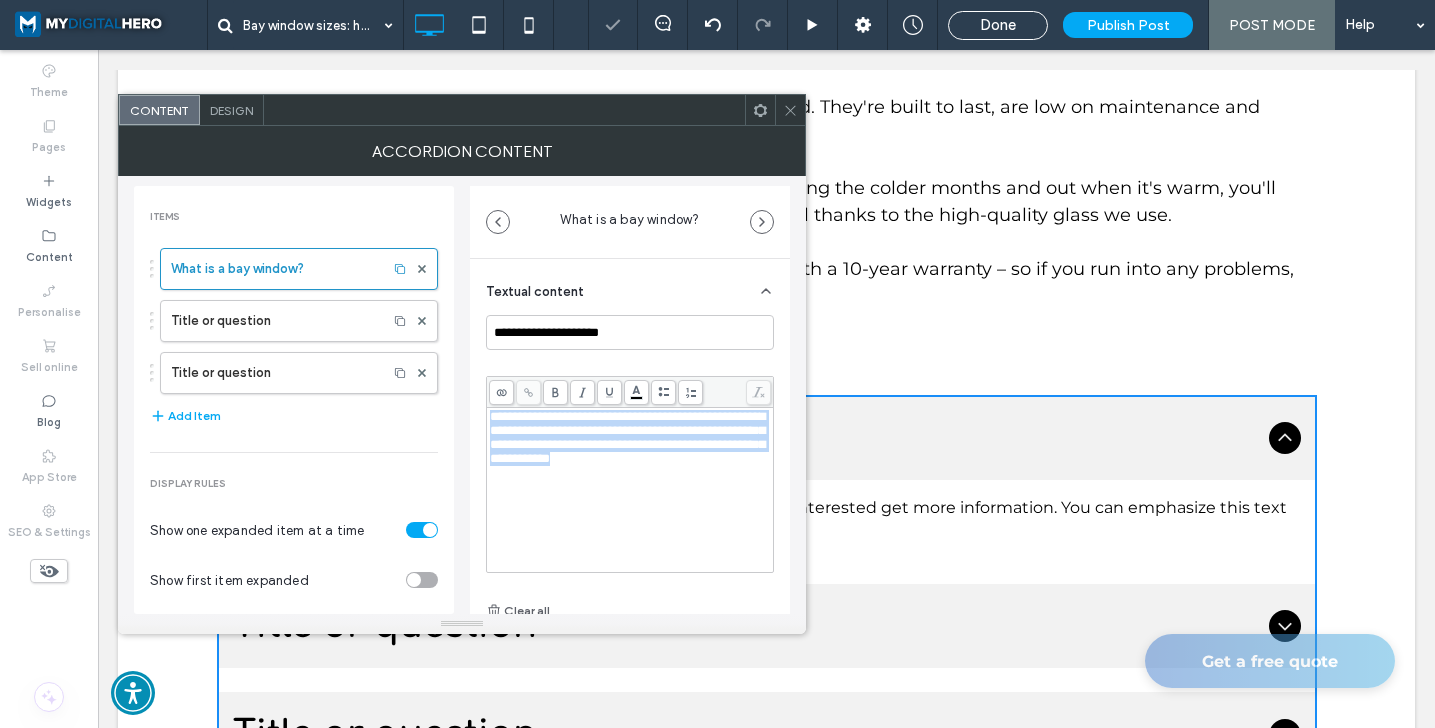 click on "**********" at bounding box center (627, 437) 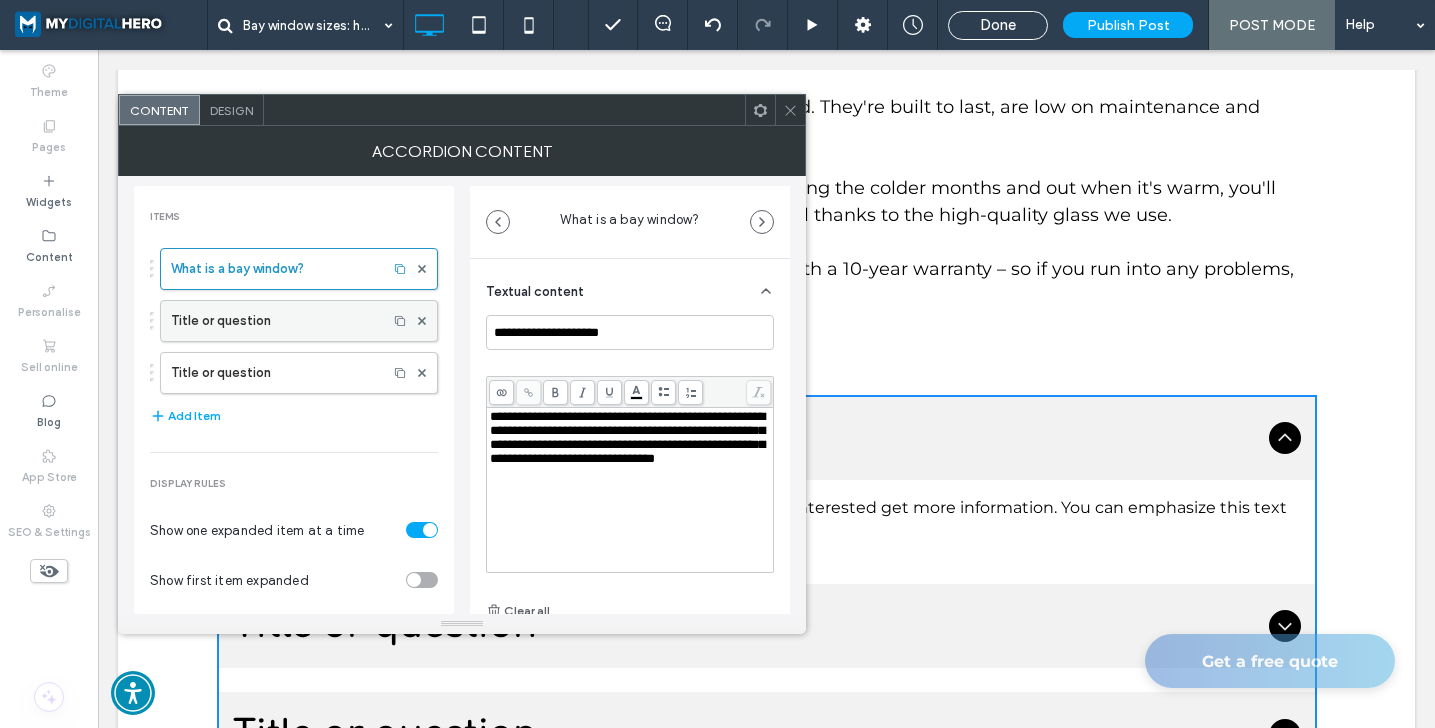 click on "Title or question" at bounding box center (274, 321) 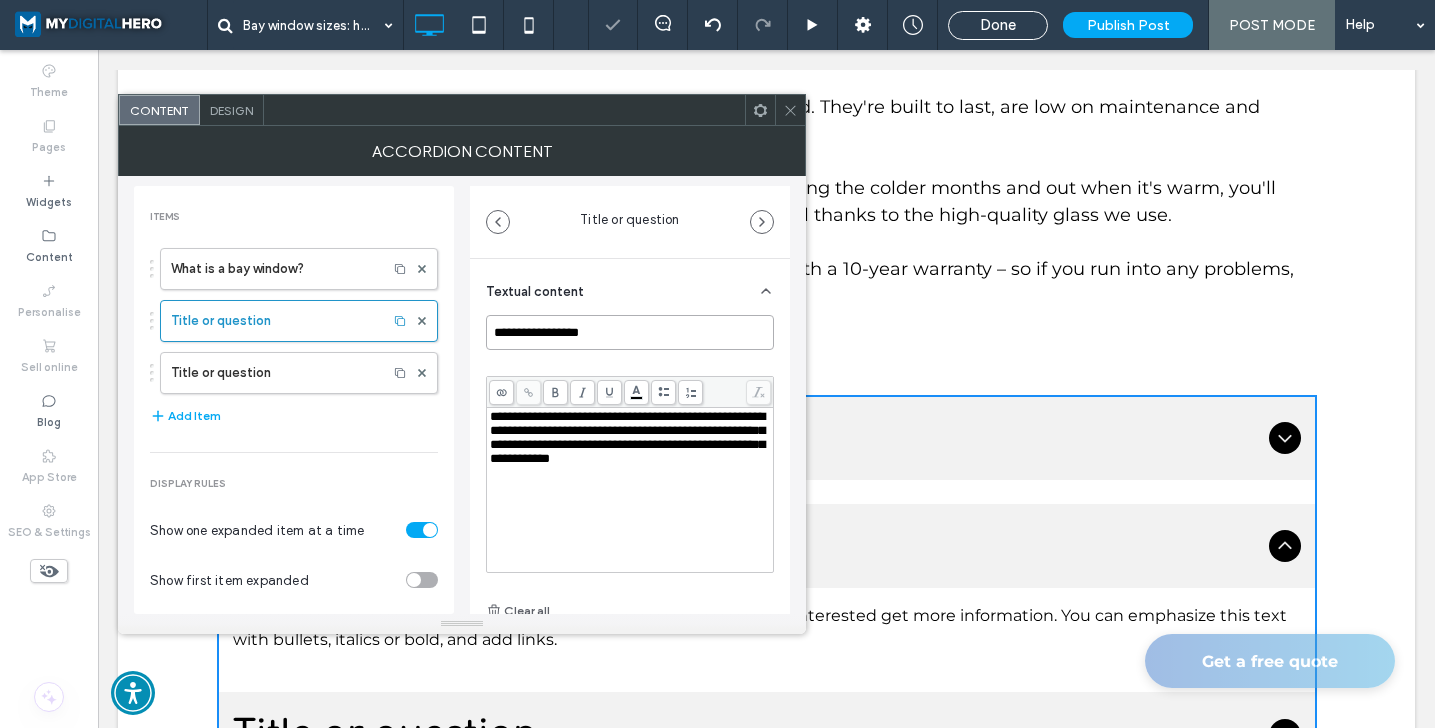 click on "**********" at bounding box center [630, 332] 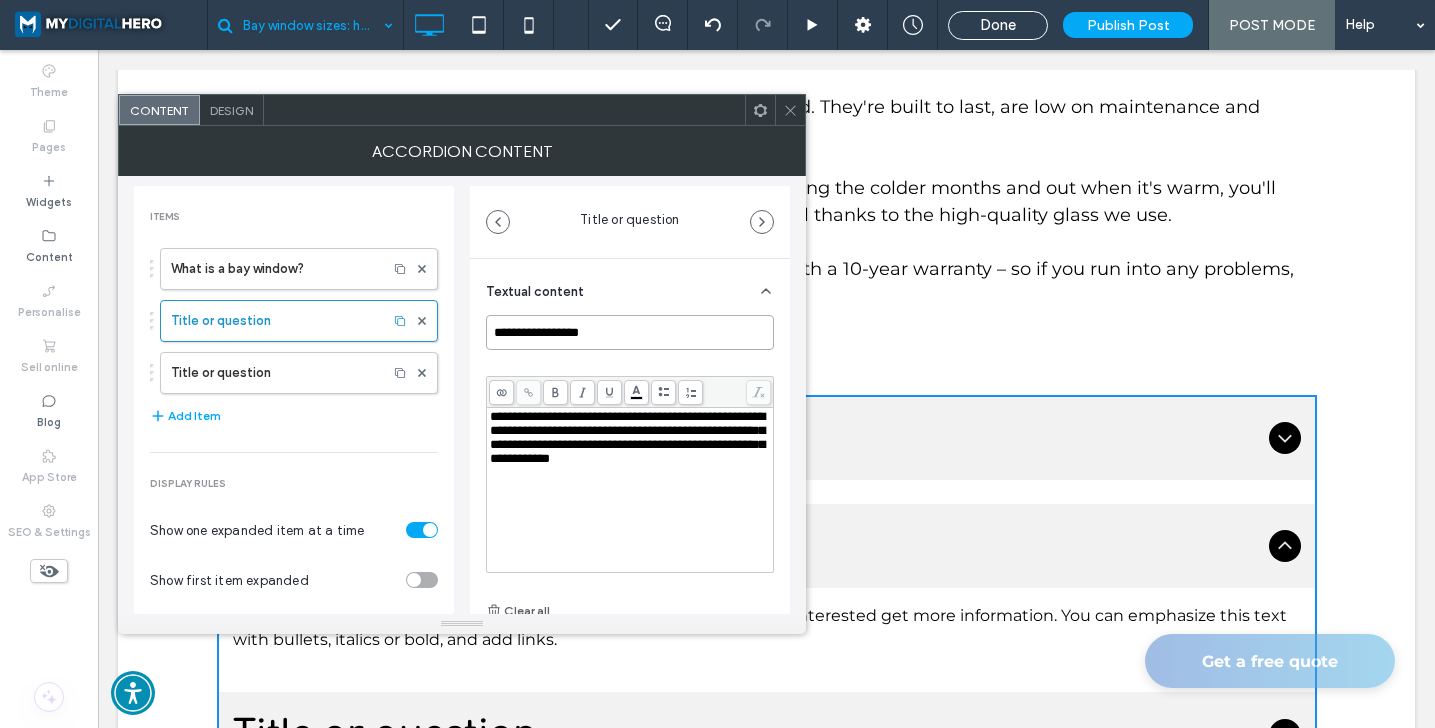 paste on "********" 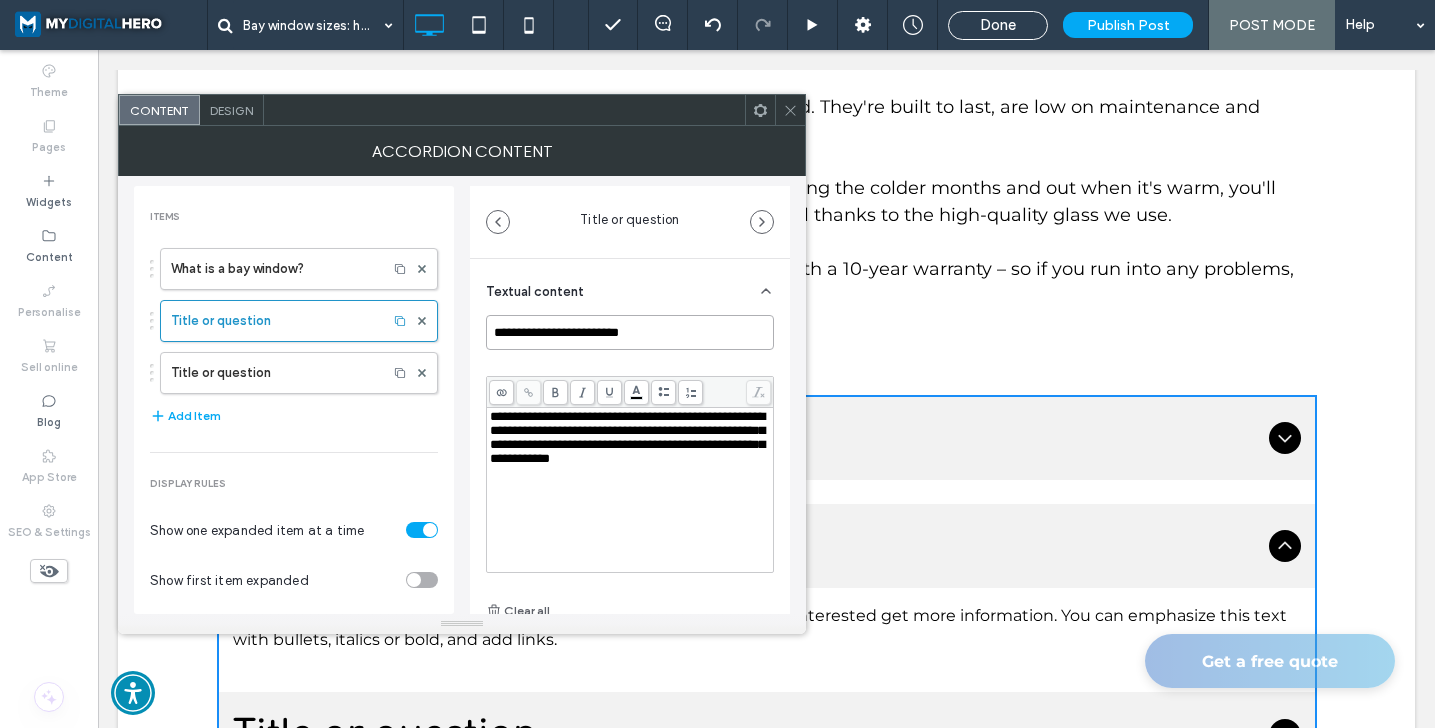 type on "**********" 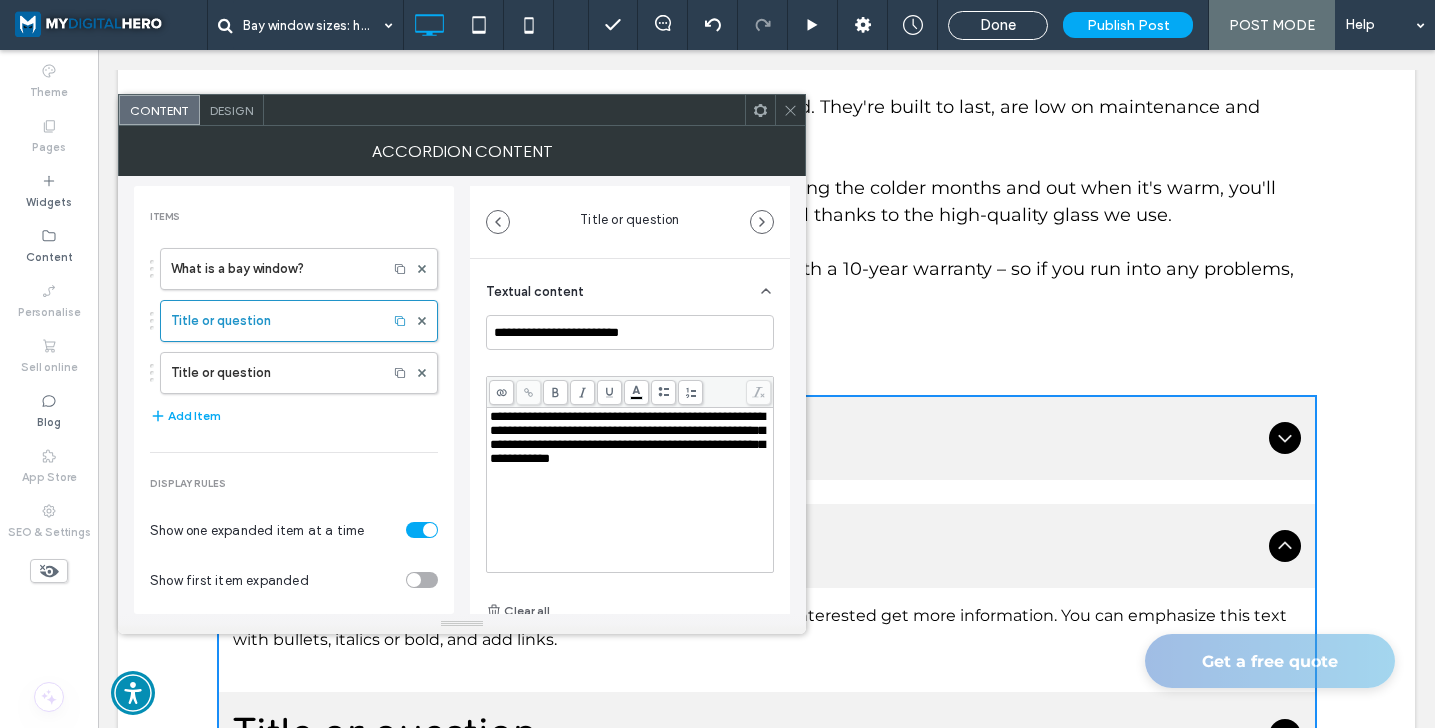 click on "**********" at bounding box center (627, 437) 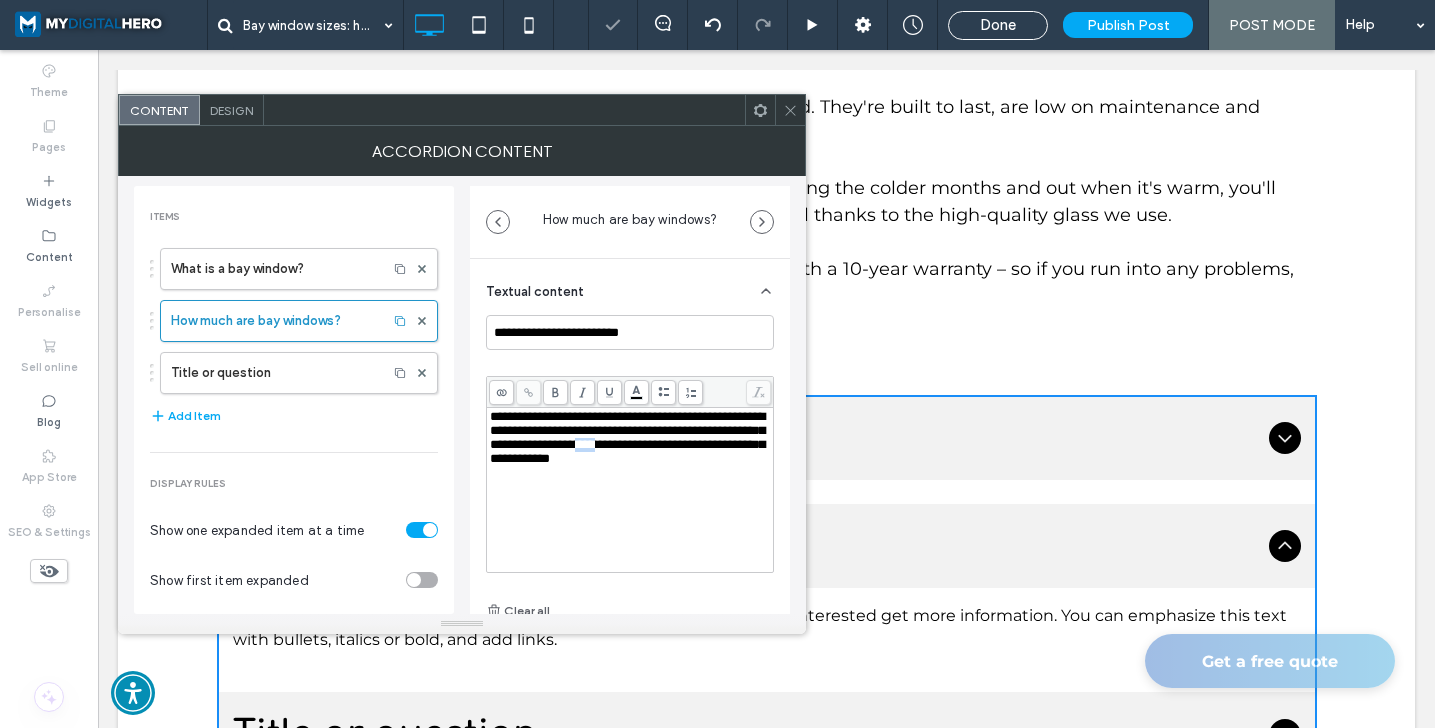 click on "**********" at bounding box center [627, 437] 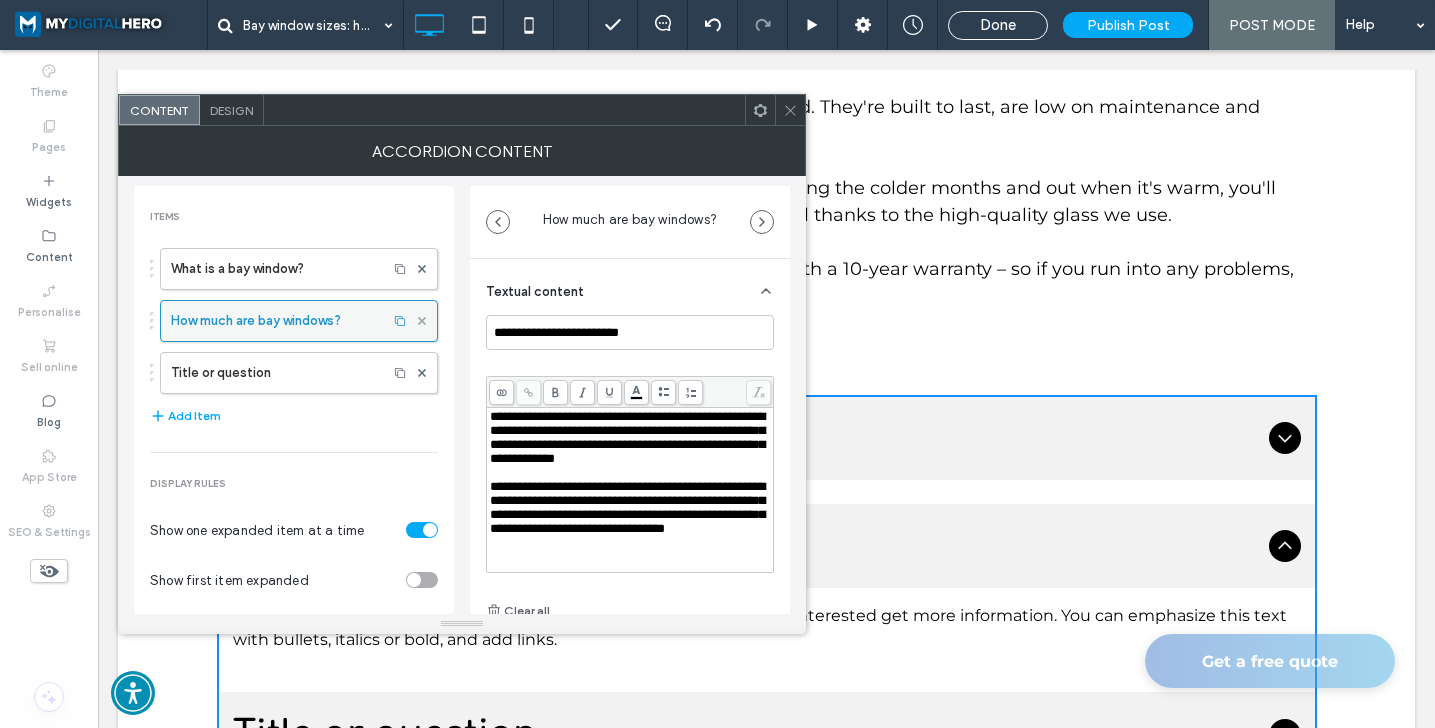 scroll, scrollTop: 14, scrollLeft: 0, axis: vertical 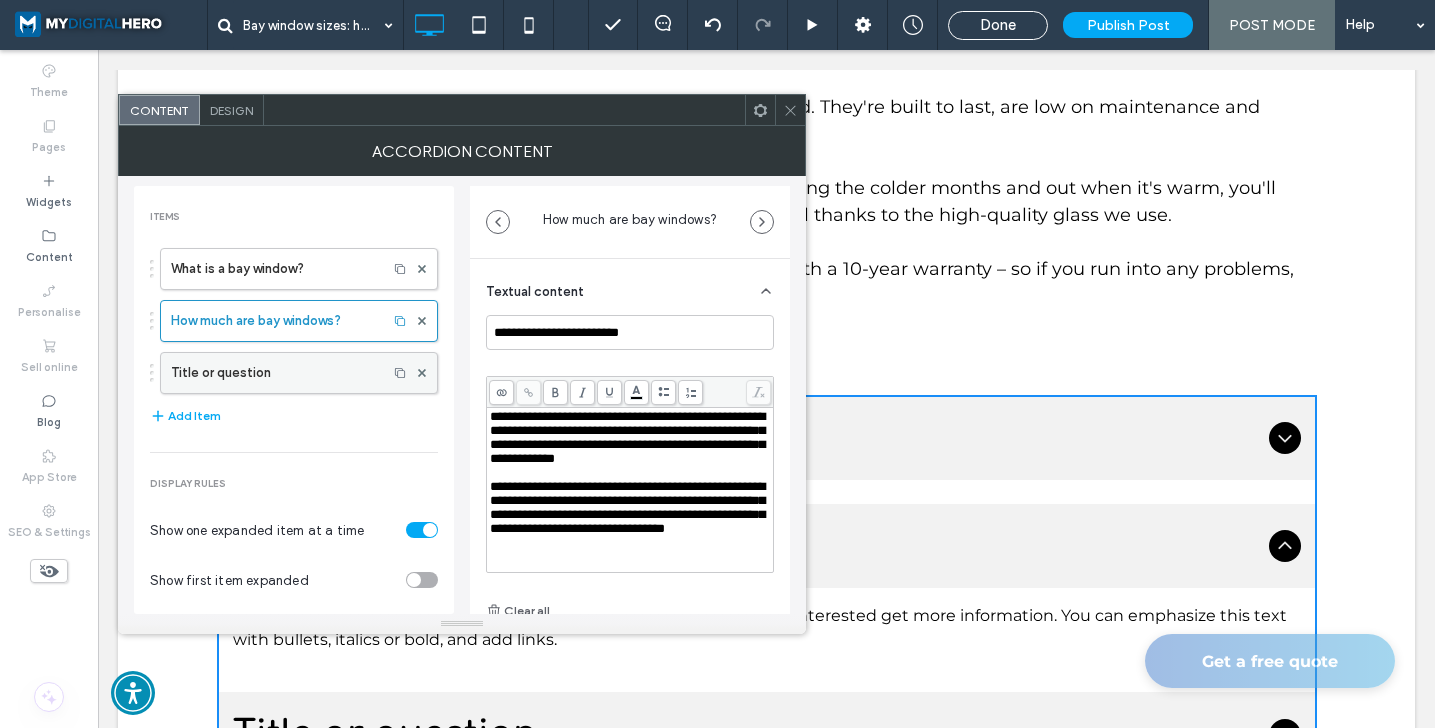 click at bounding box center [422, 373] 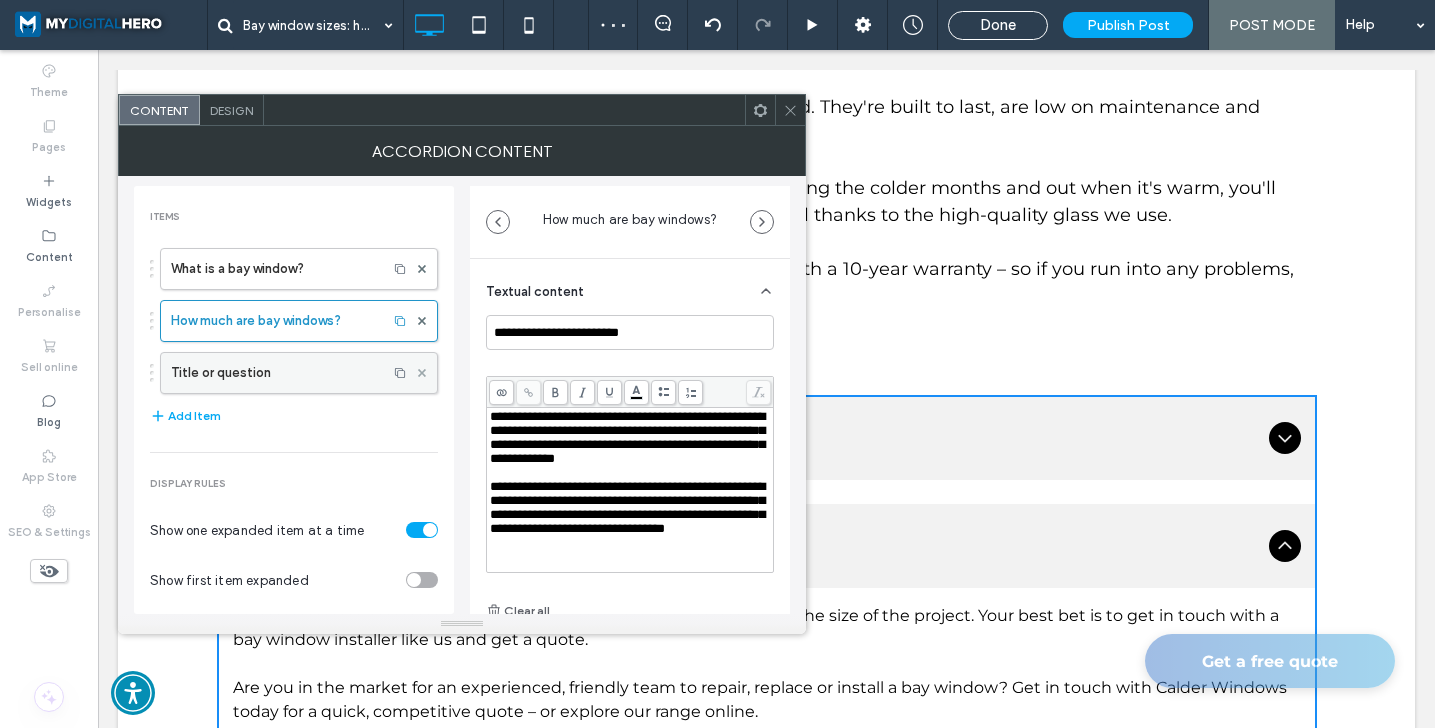 click 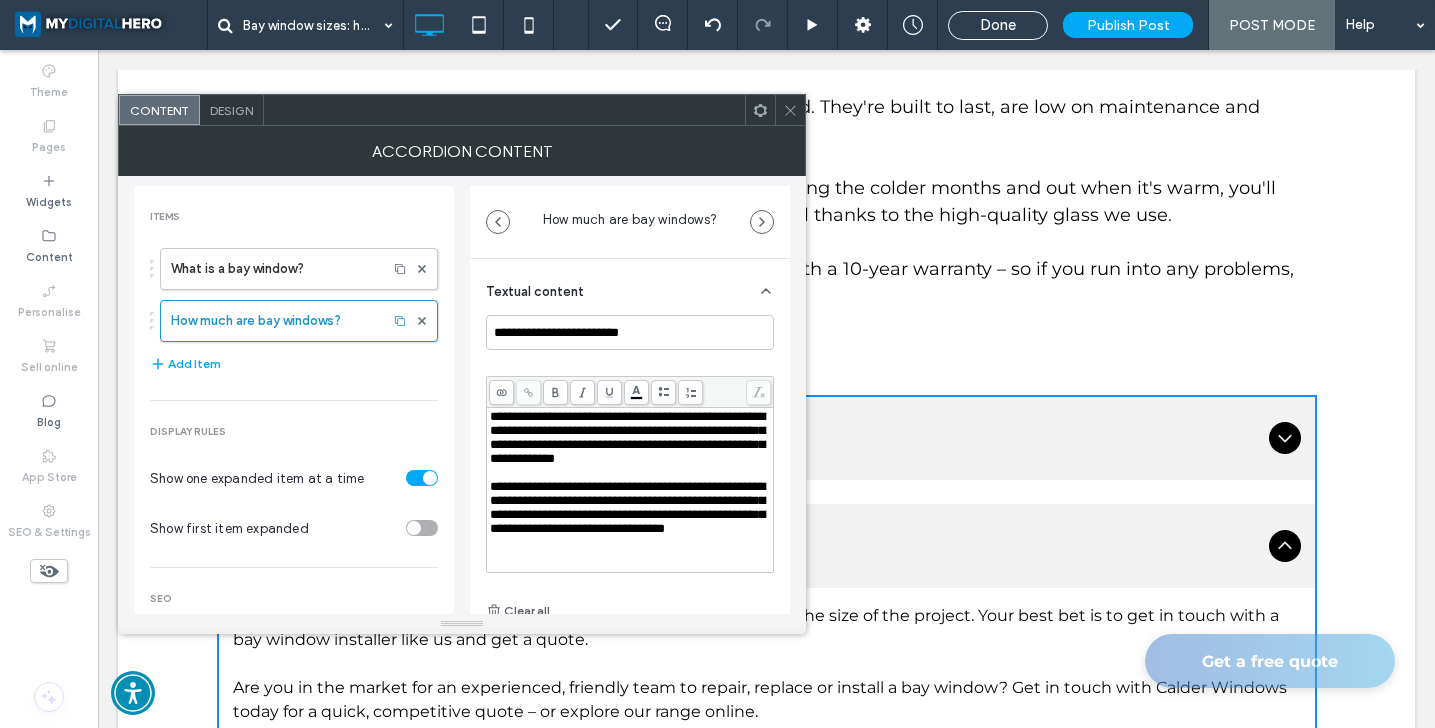 click 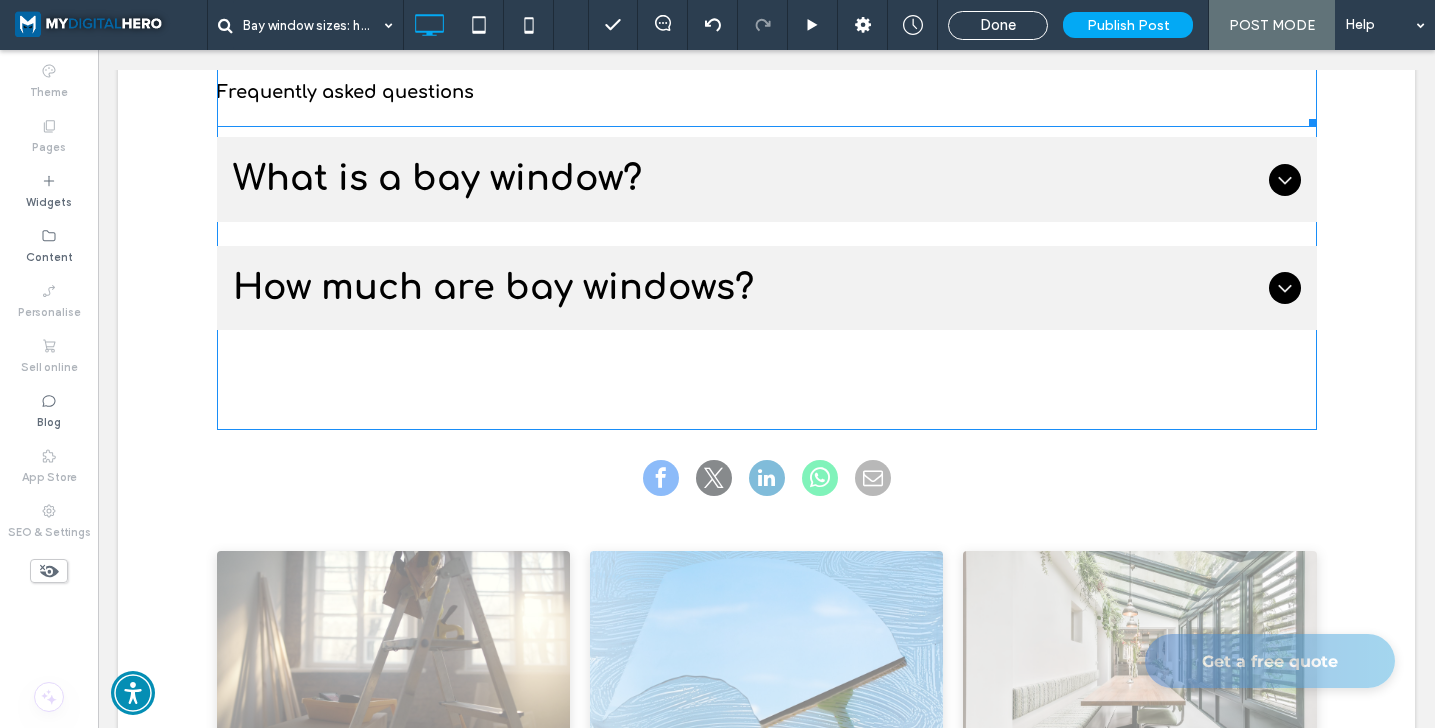 scroll, scrollTop: 3726, scrollLeft: 0, axis: vertical 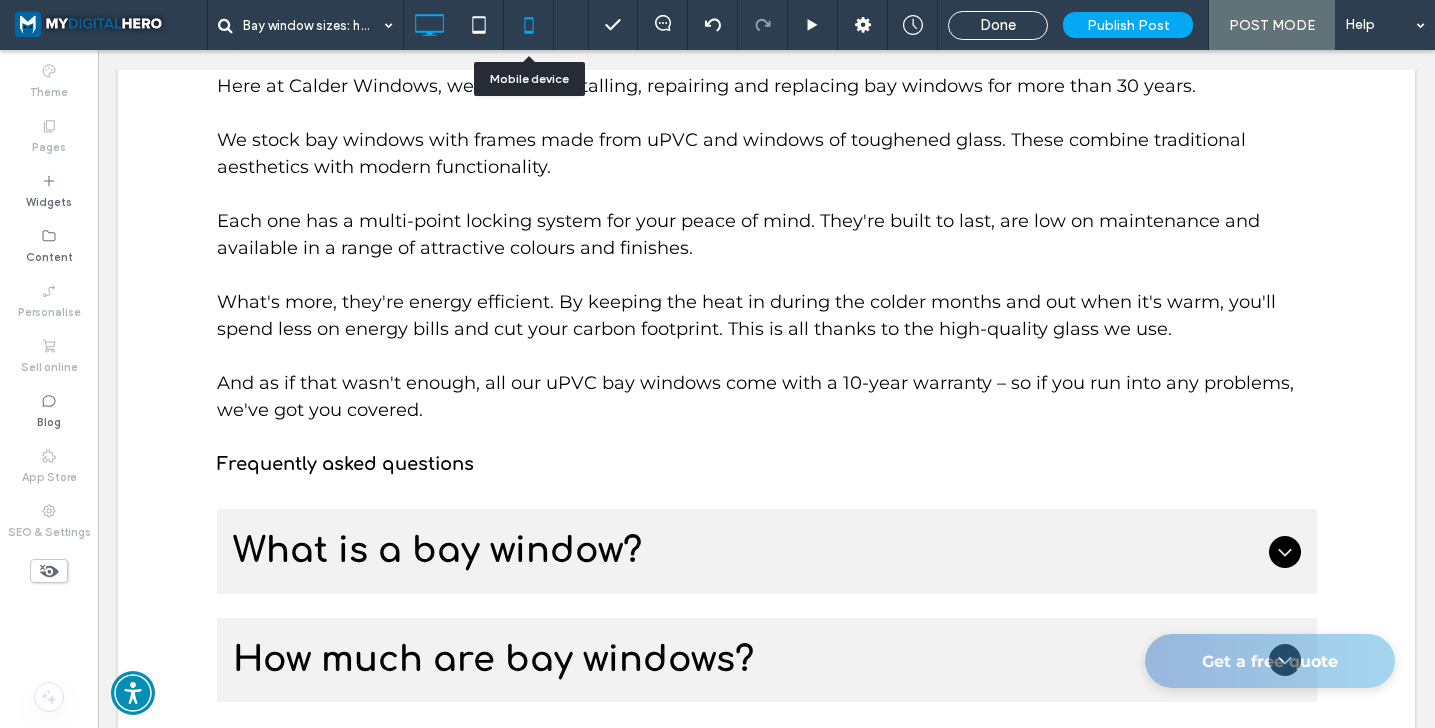 click 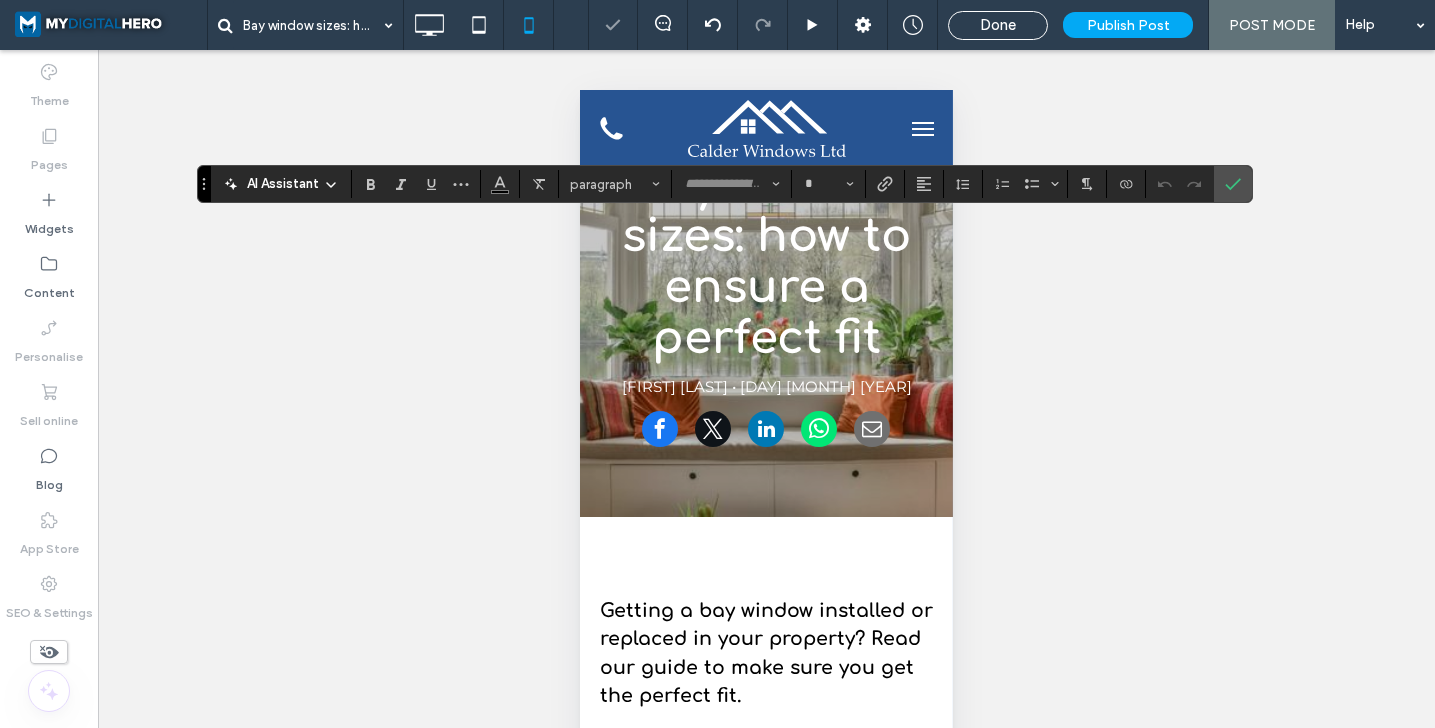 scroll, scrollTop: 758, scrollLeft: 0, axis: vertical 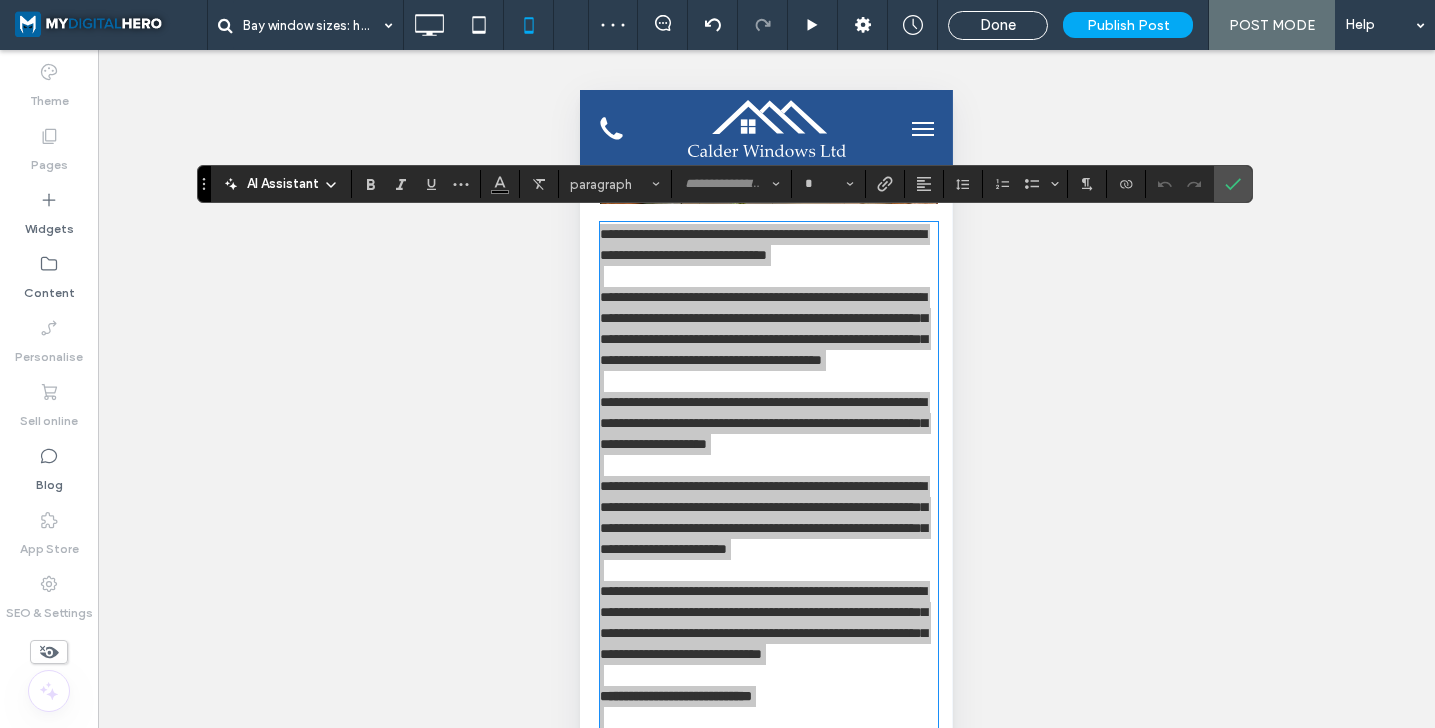 click on "AI Assistant paragraph *" at bounding box center (724, 184) 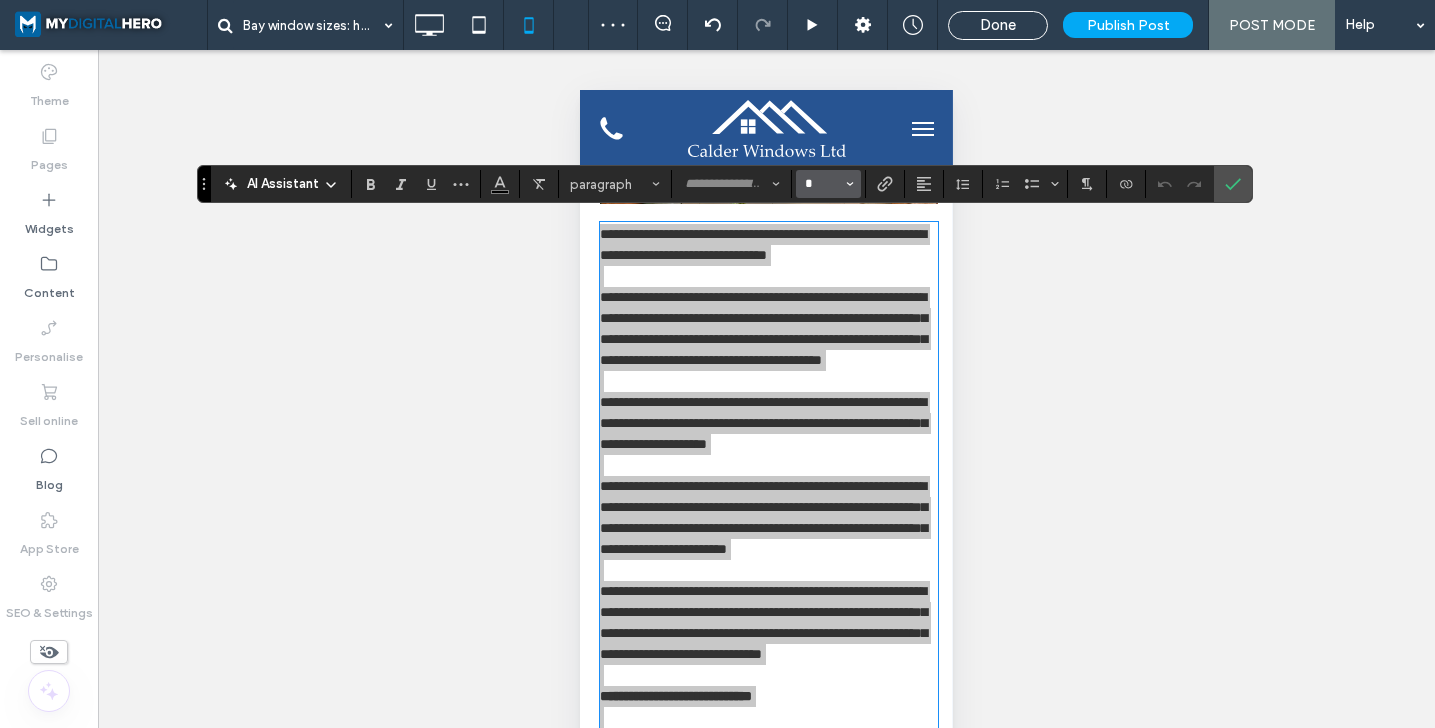 click on "*" at bounding box center (822, 184) 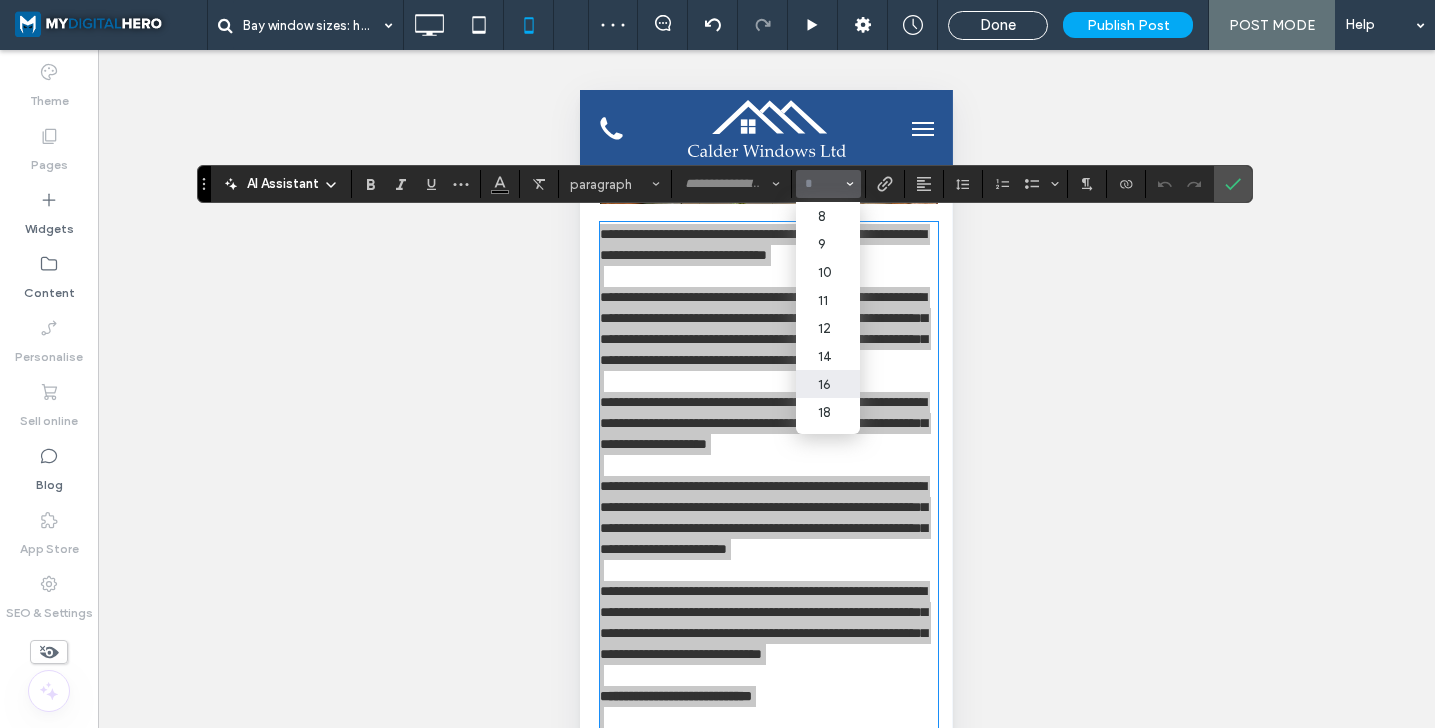 click on "16" at bounding box center [828, 384] 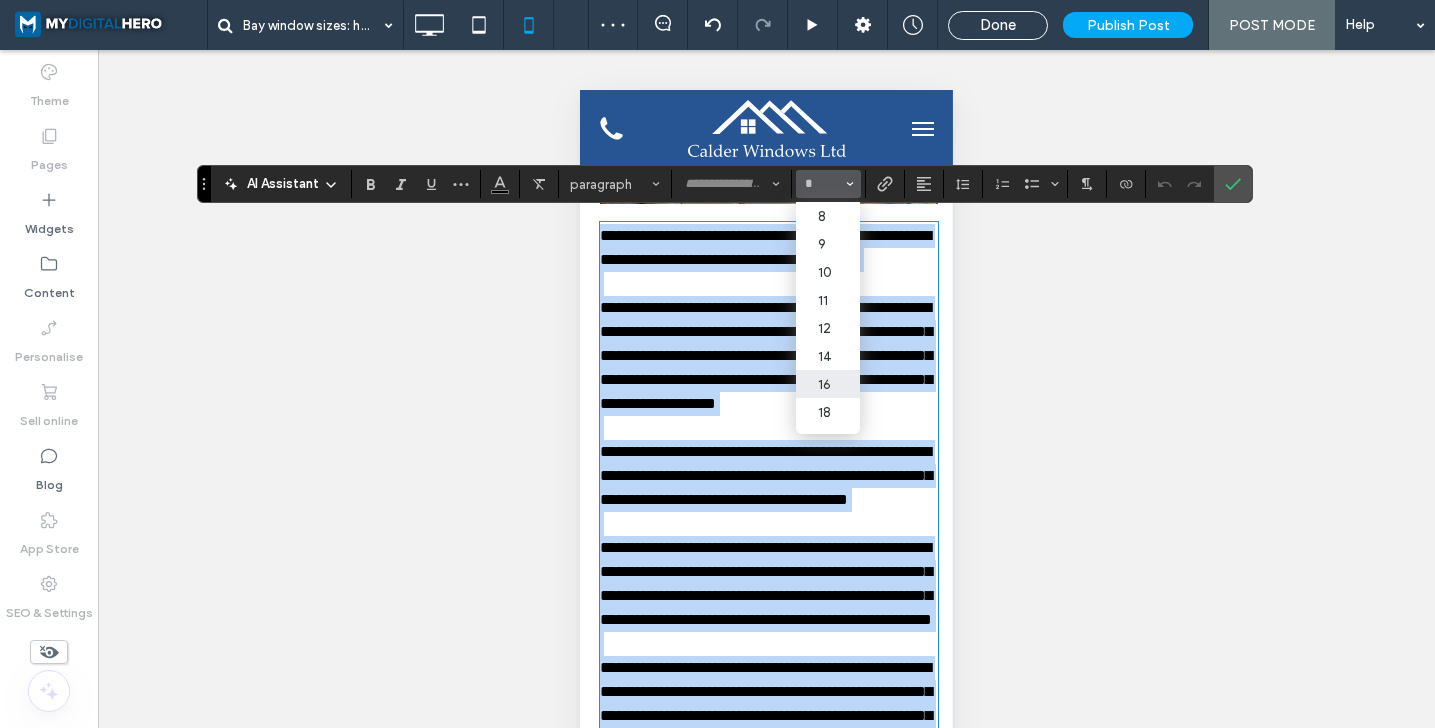 type on "**" 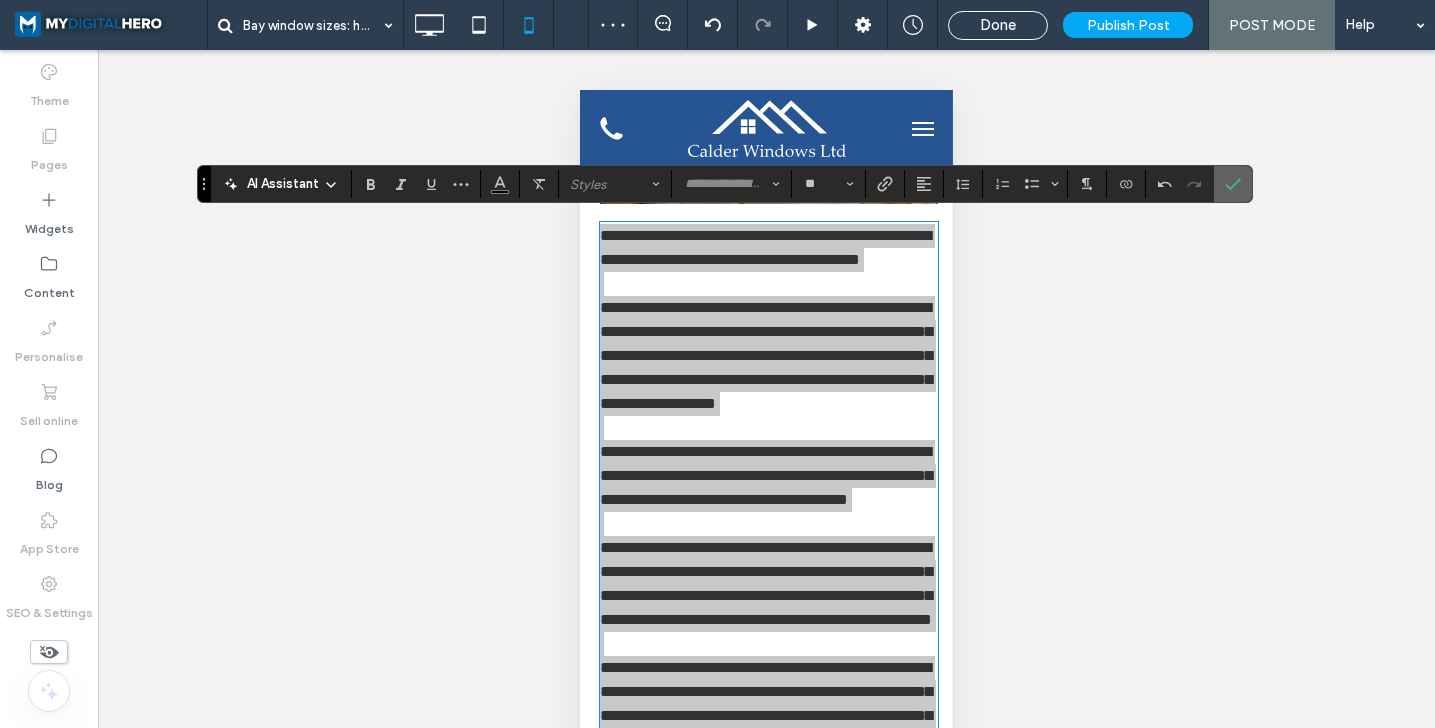 click 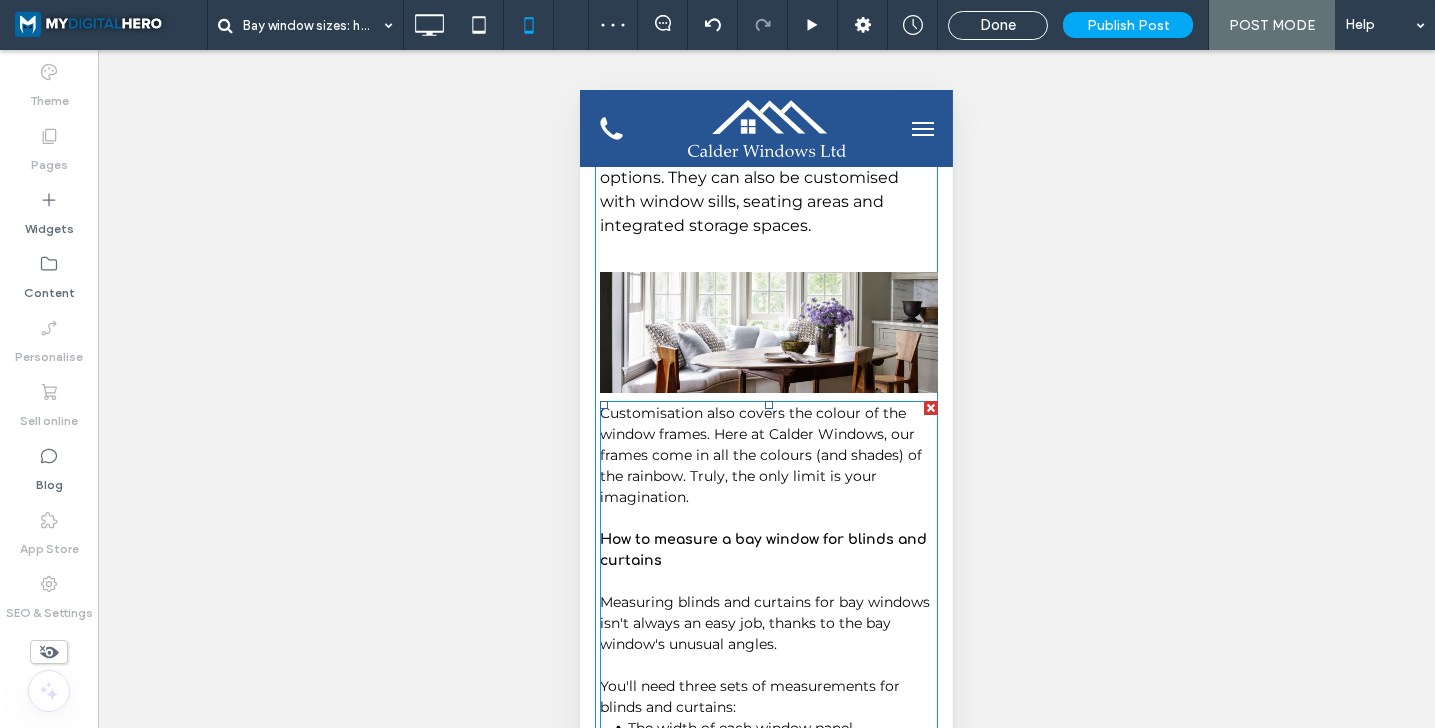 scroll, scrollTop: 2641, scrollLeft: 0, axis: vertical 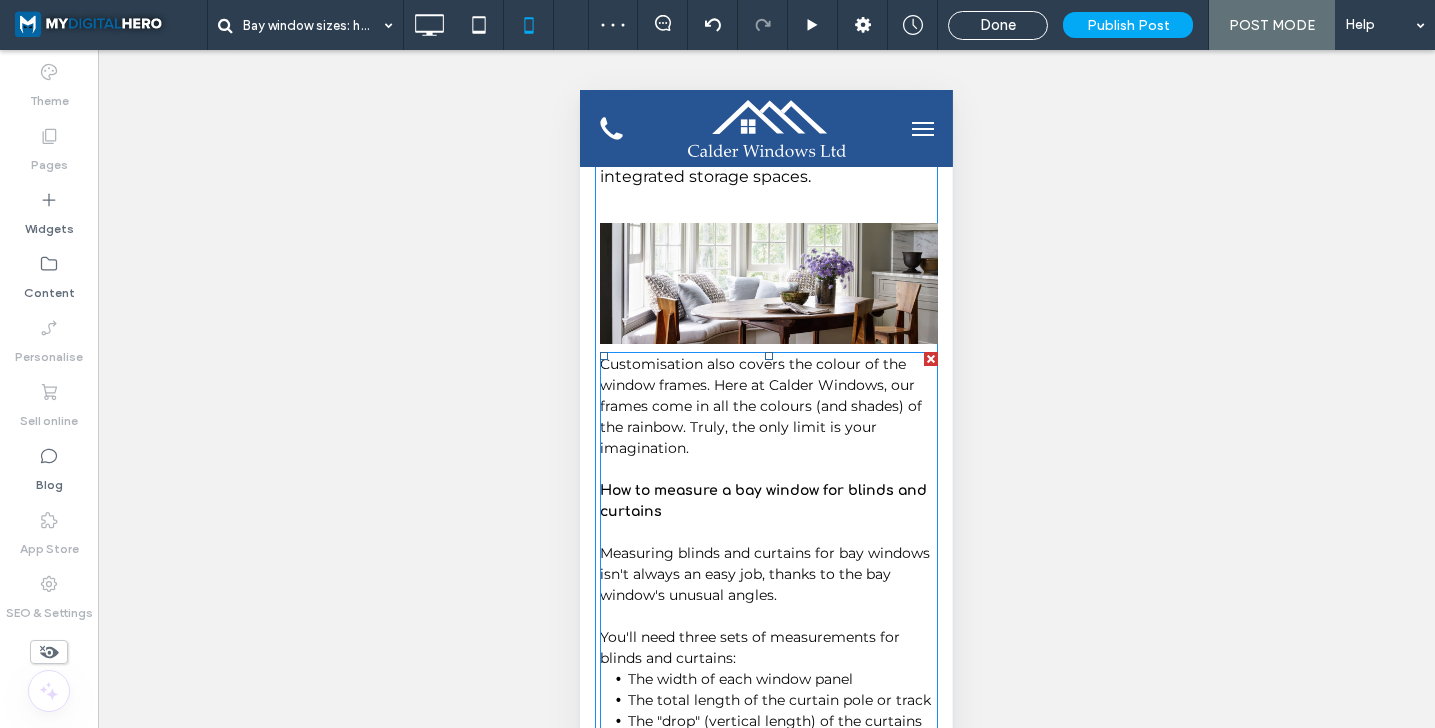 click on "How to measure a bay window for blinds and curtains" at bounding box center (769, 511) 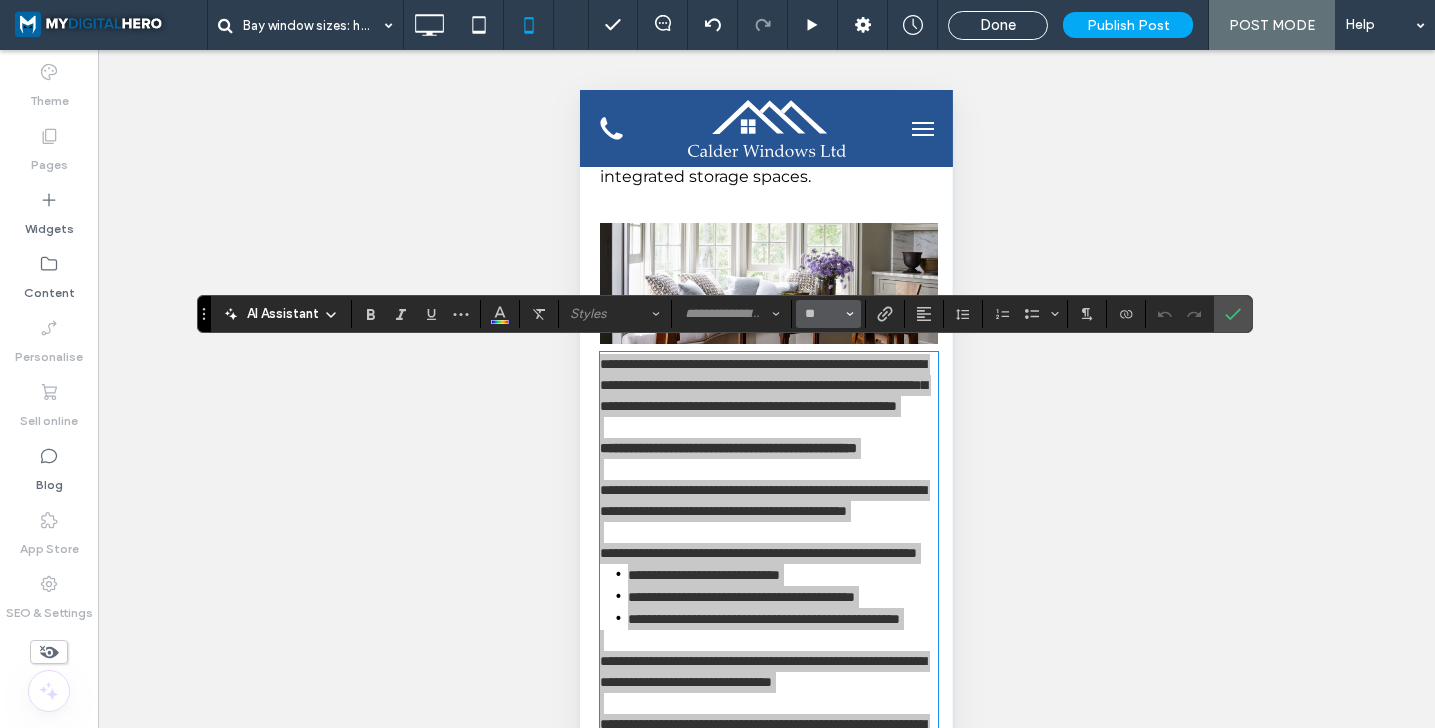 click on "**" at bounding box center (828, 314) 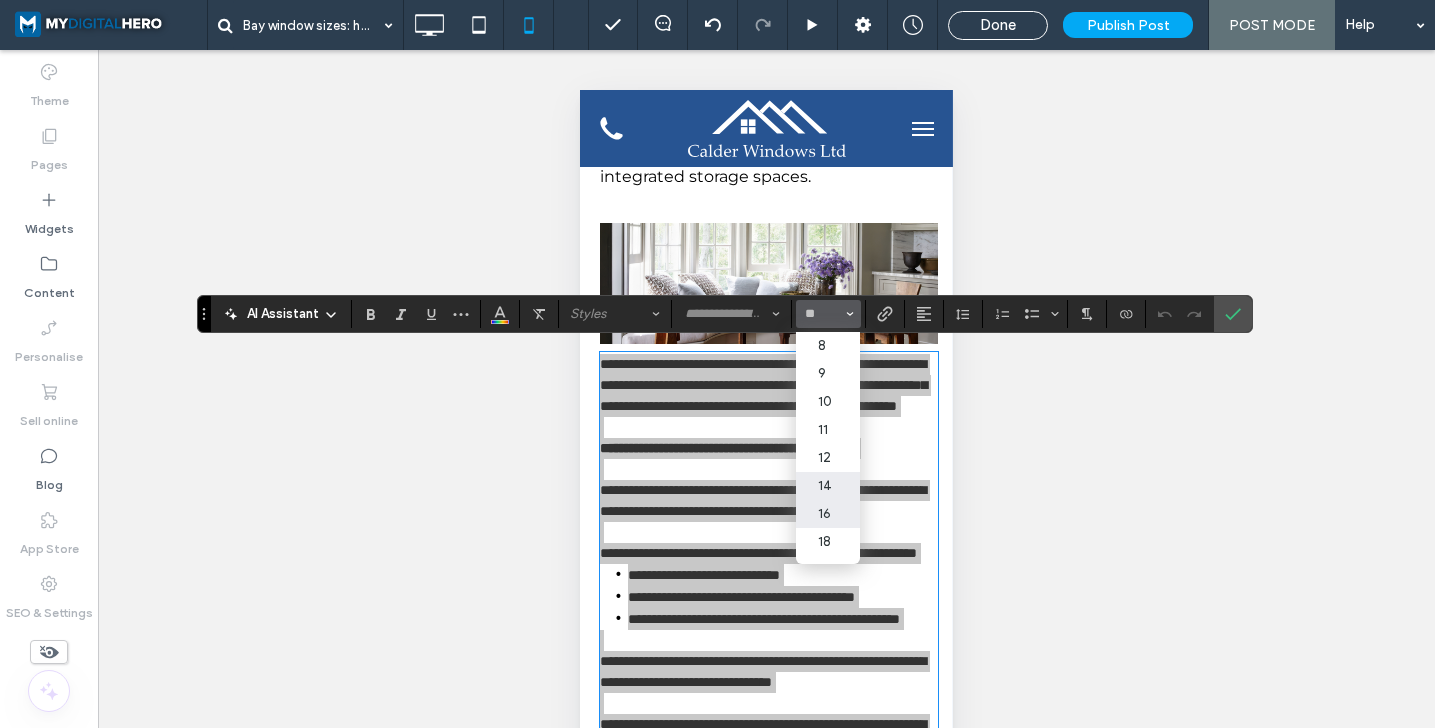 click on "16" at bounding box center (828, 514) 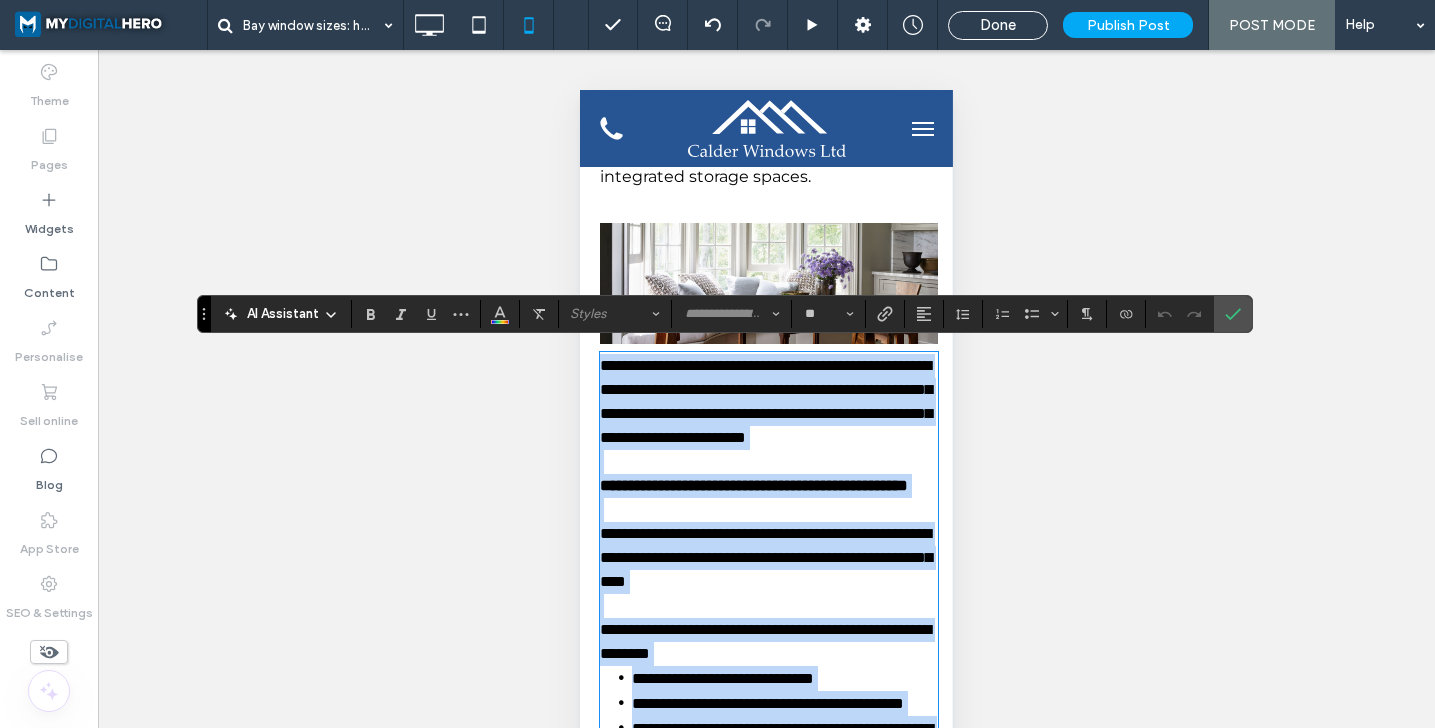 type on "**" 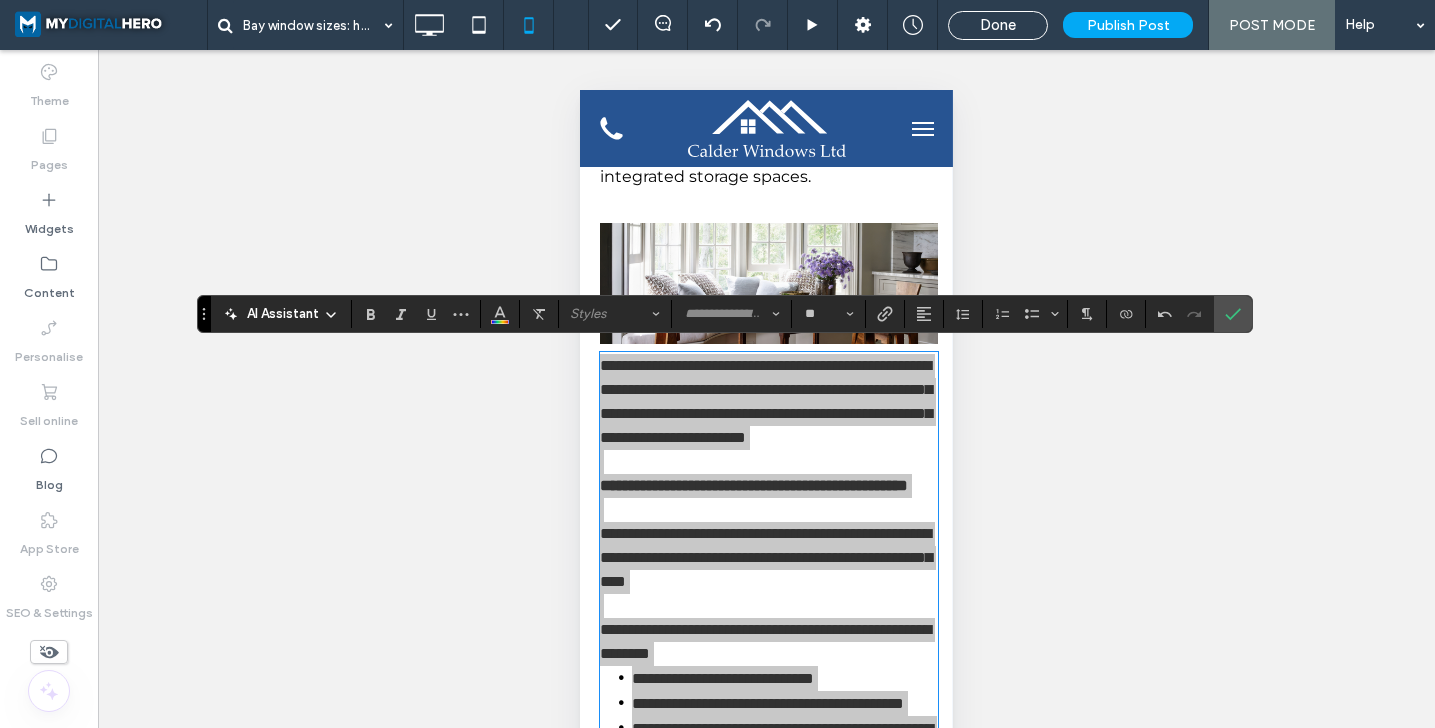 click 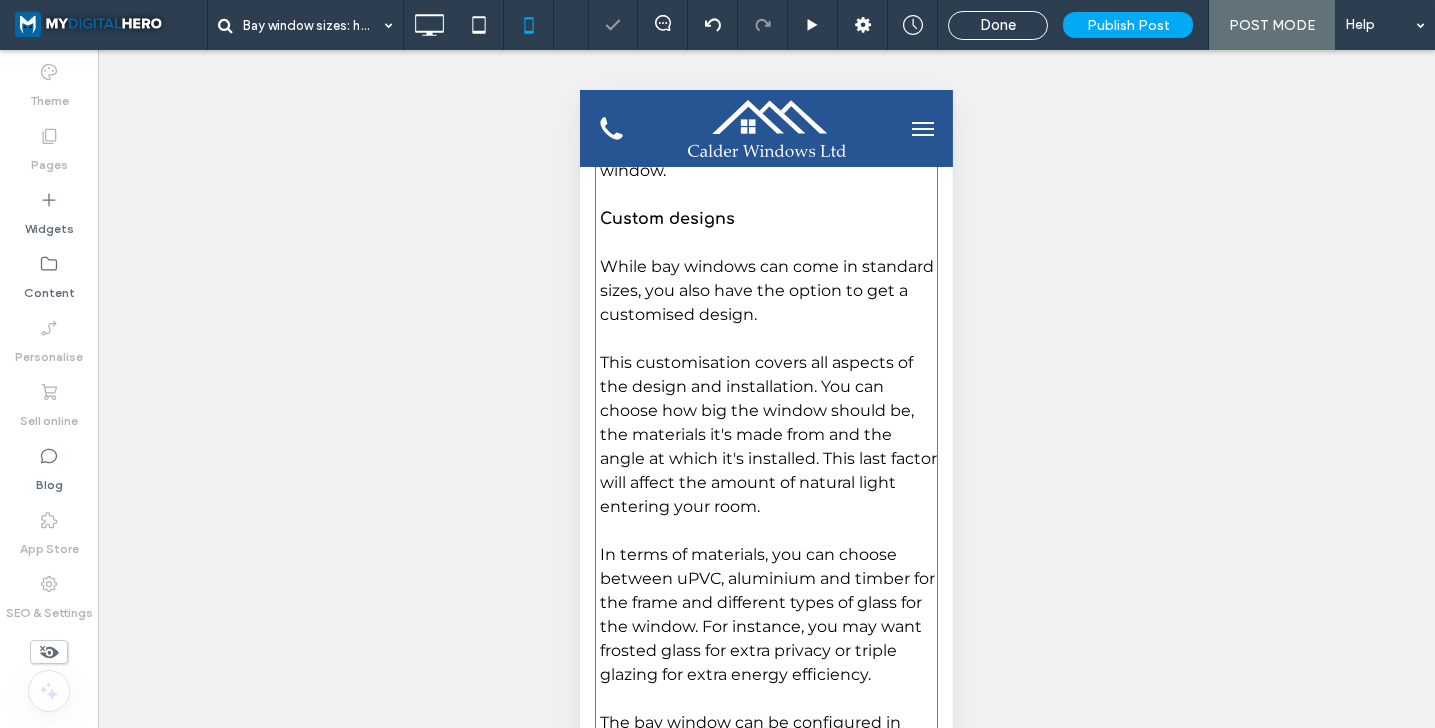 scroll, scrollTop: 1907, scrollLeft: 0, axis: vertical 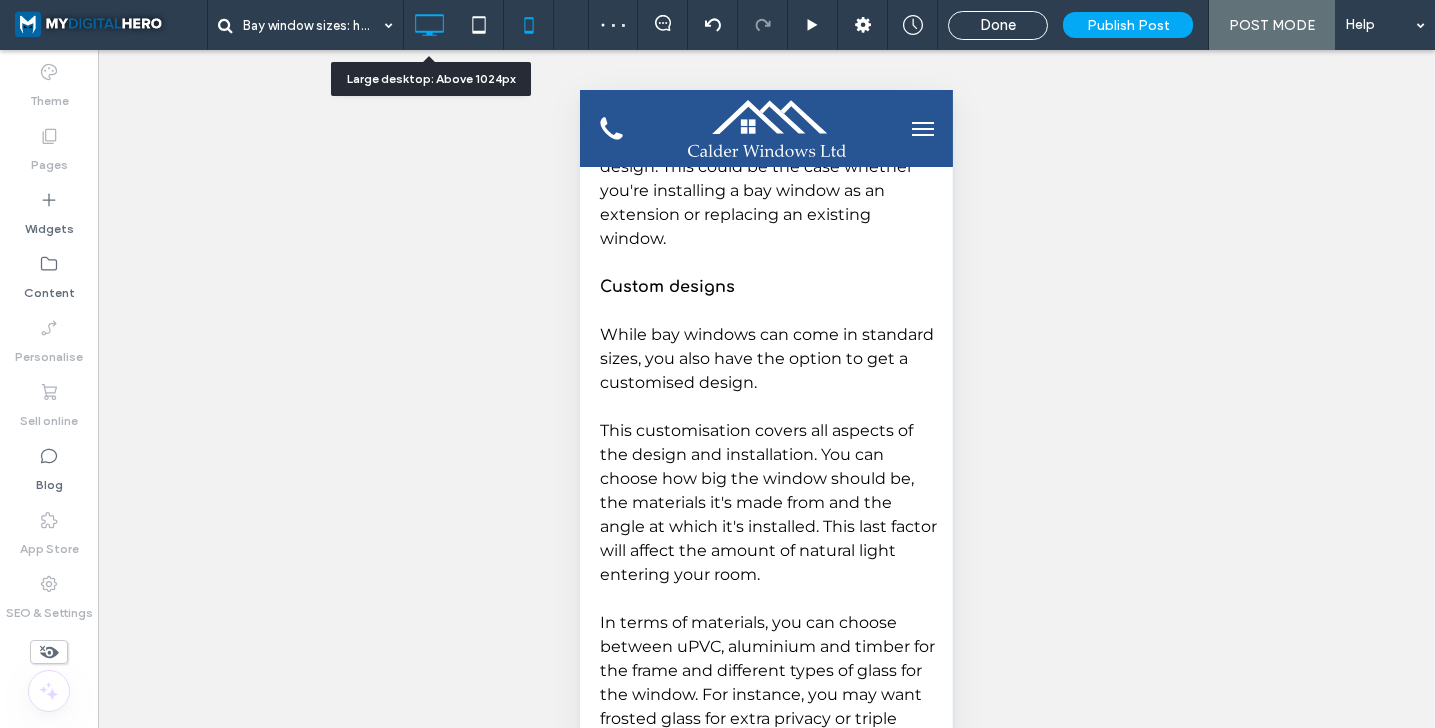 click 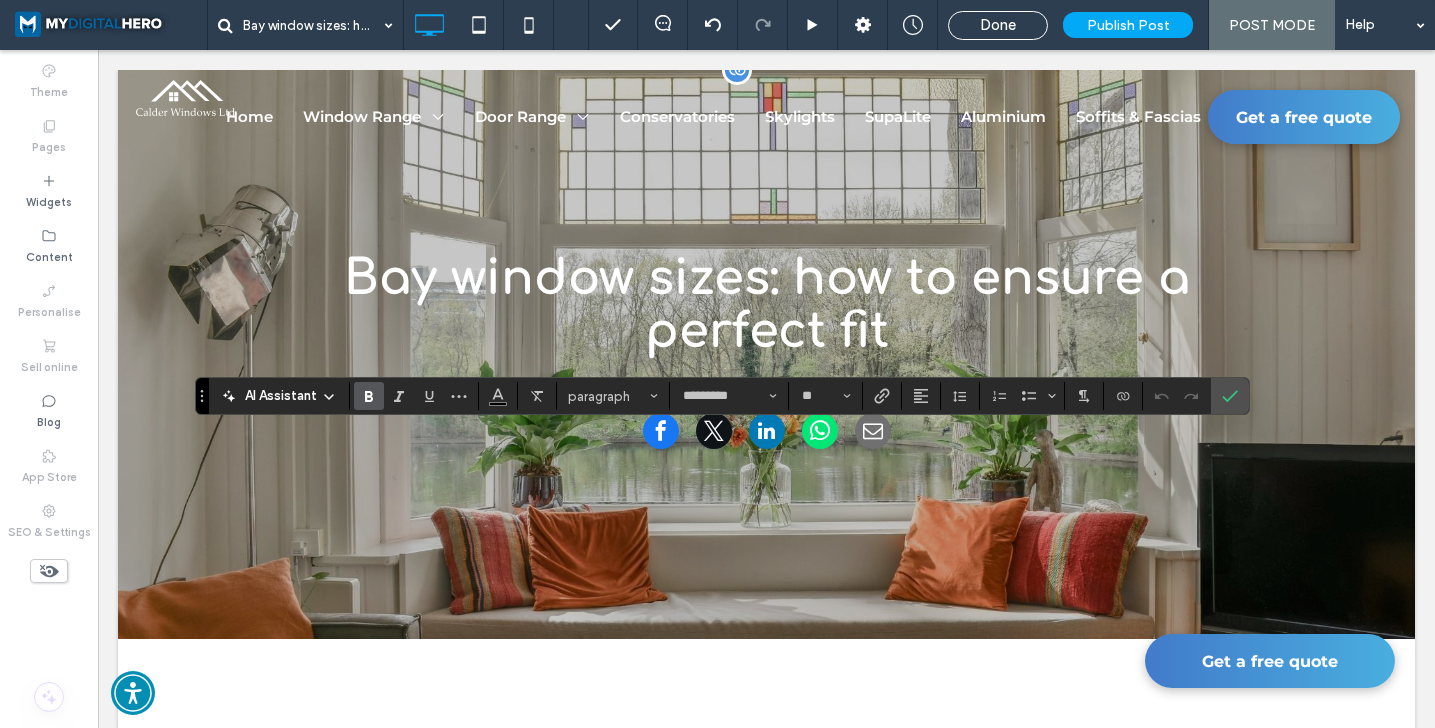 scroll, scrollTop: 308, scrollLeft: 0, axis: vertical 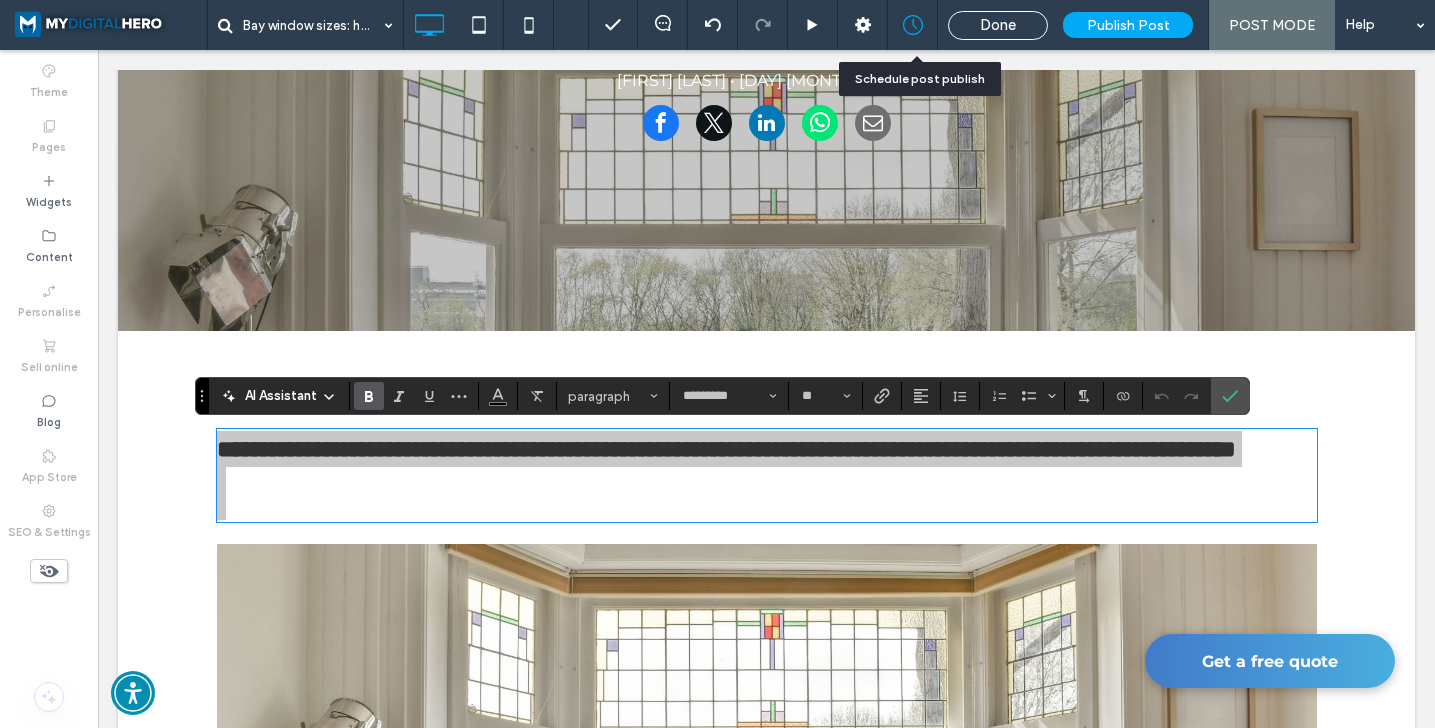 click at bounding box center (912, 25) 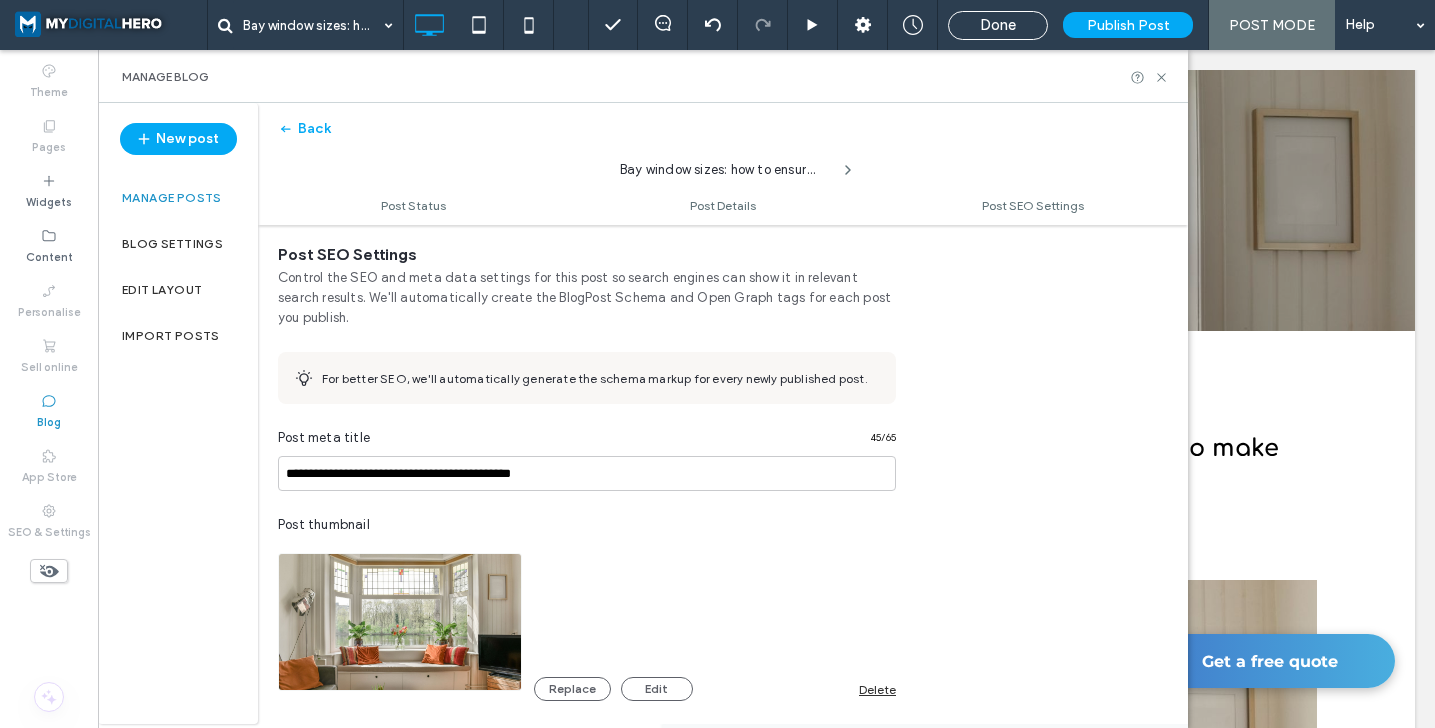 scroll, scrollTop: 1213, scrollLeft: 0, axis: vertical 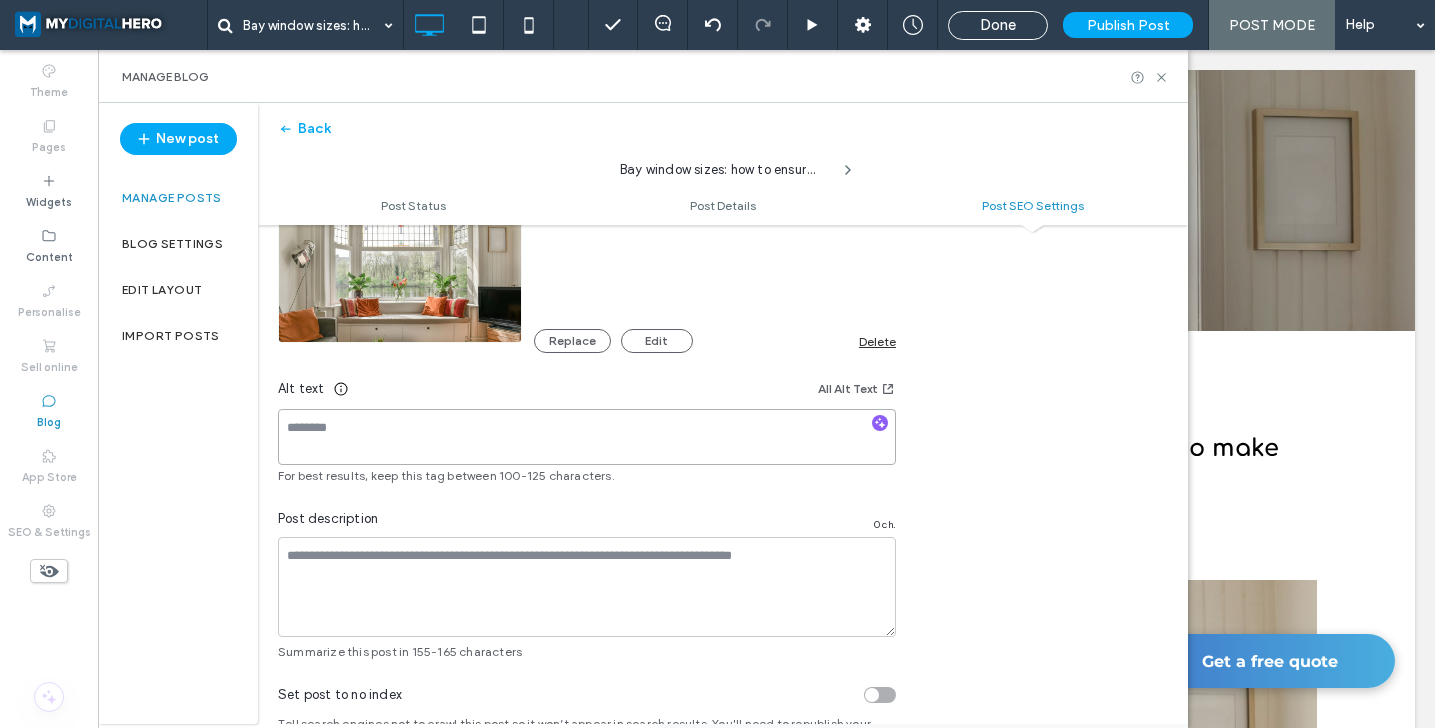 click at bounding box center (587, 437) 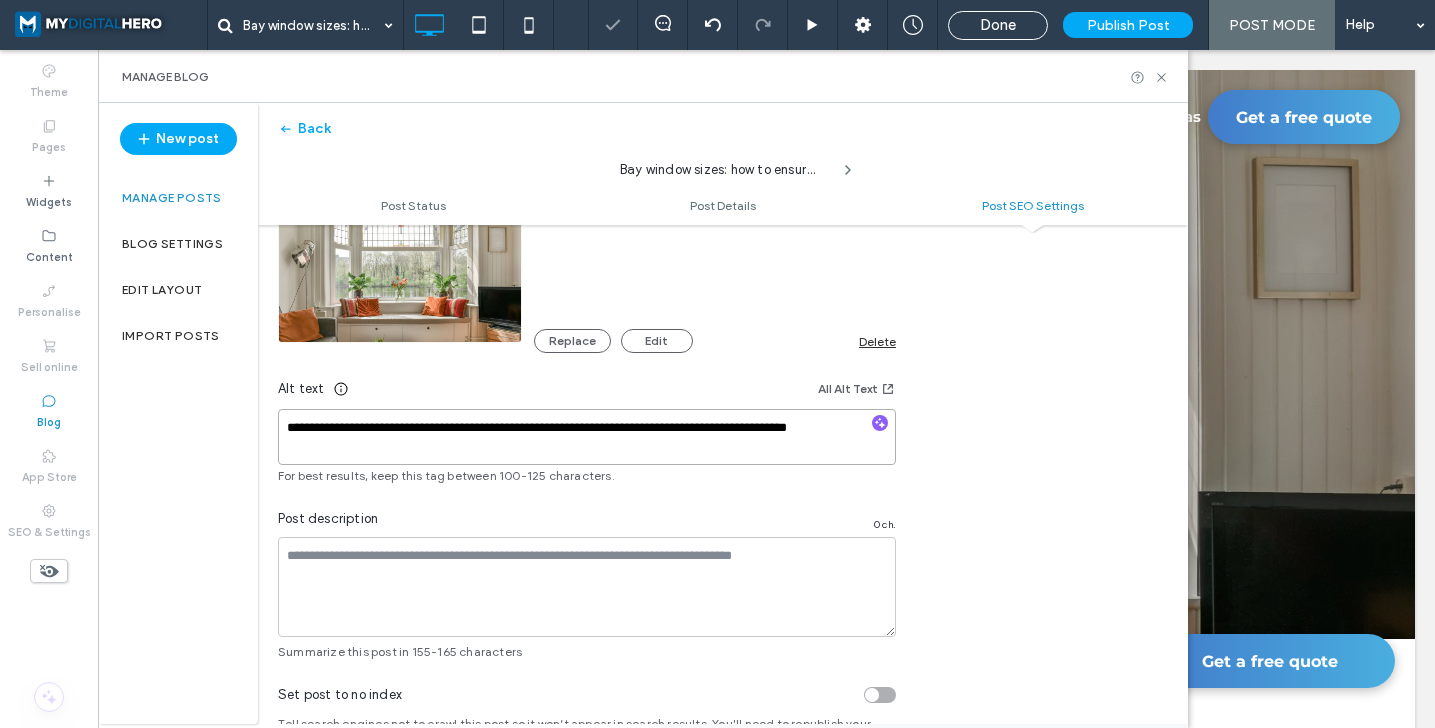 scroll, scrollTop: 0, scrollLeft: 0, axis: both 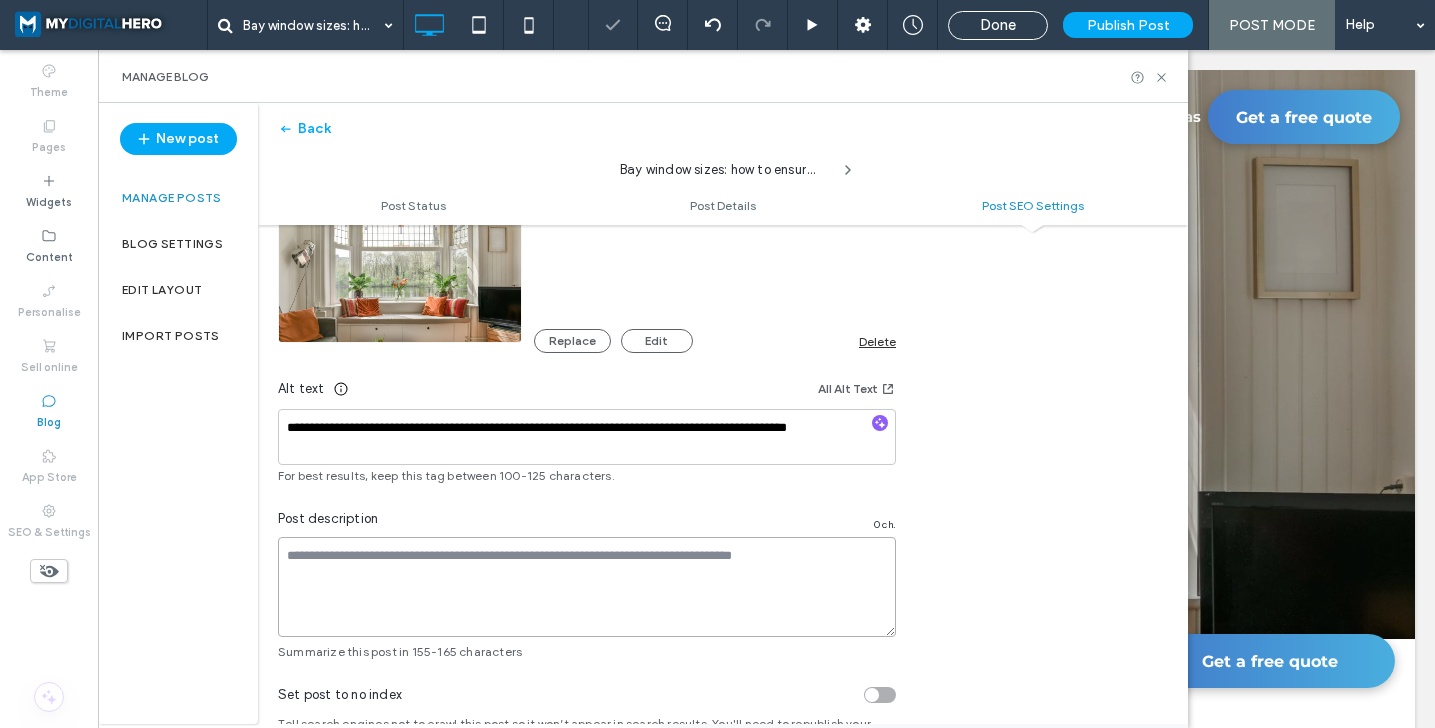 click at bounding box center [587, 587] 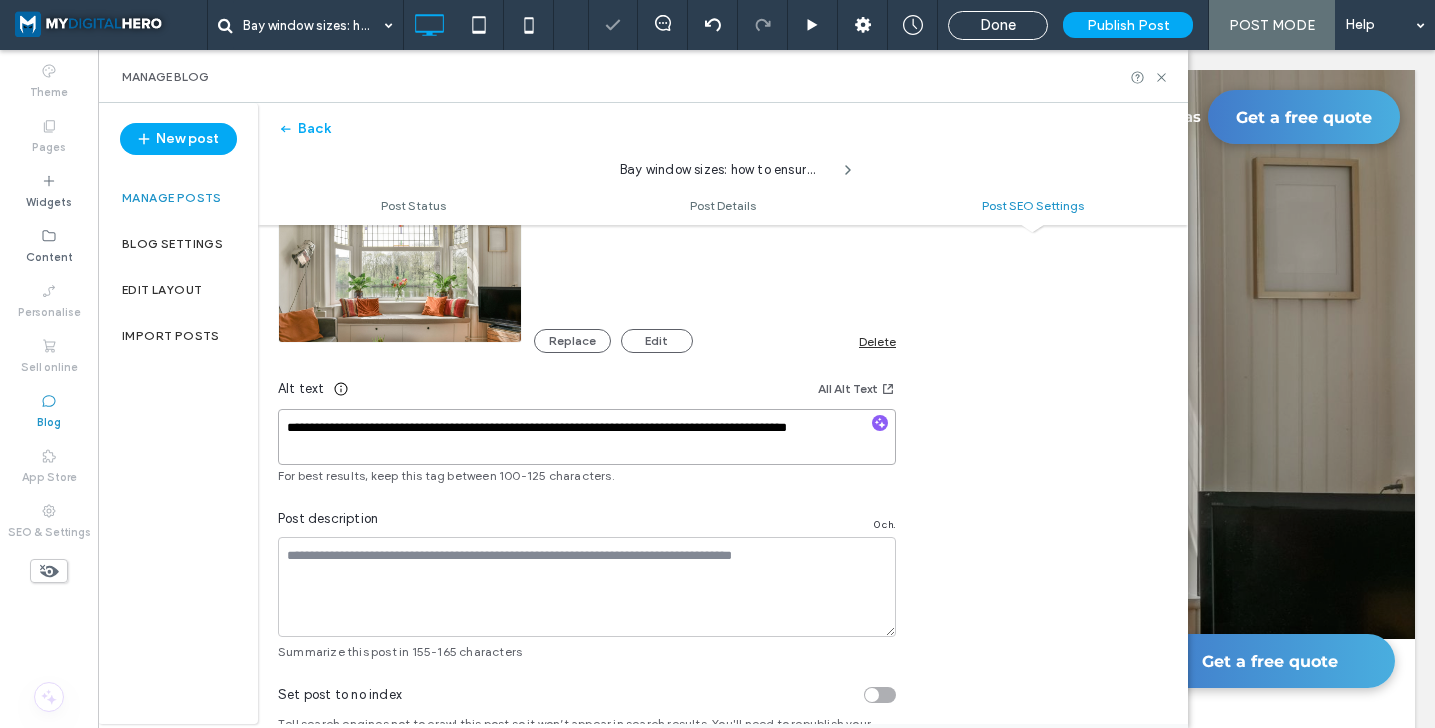 click on "**********" at bounding box center (587, 437) 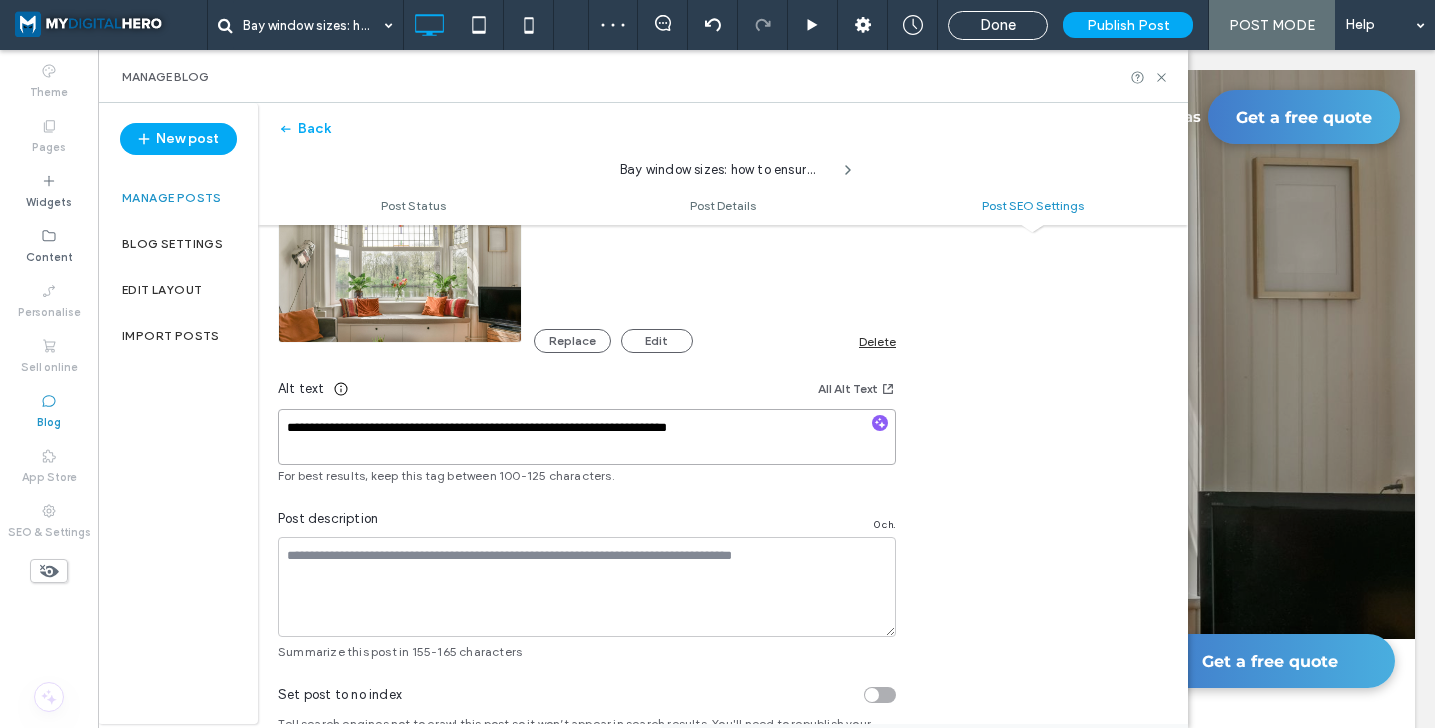 scroll, scrollTop: 0, scrollLeft: 0, axis: both 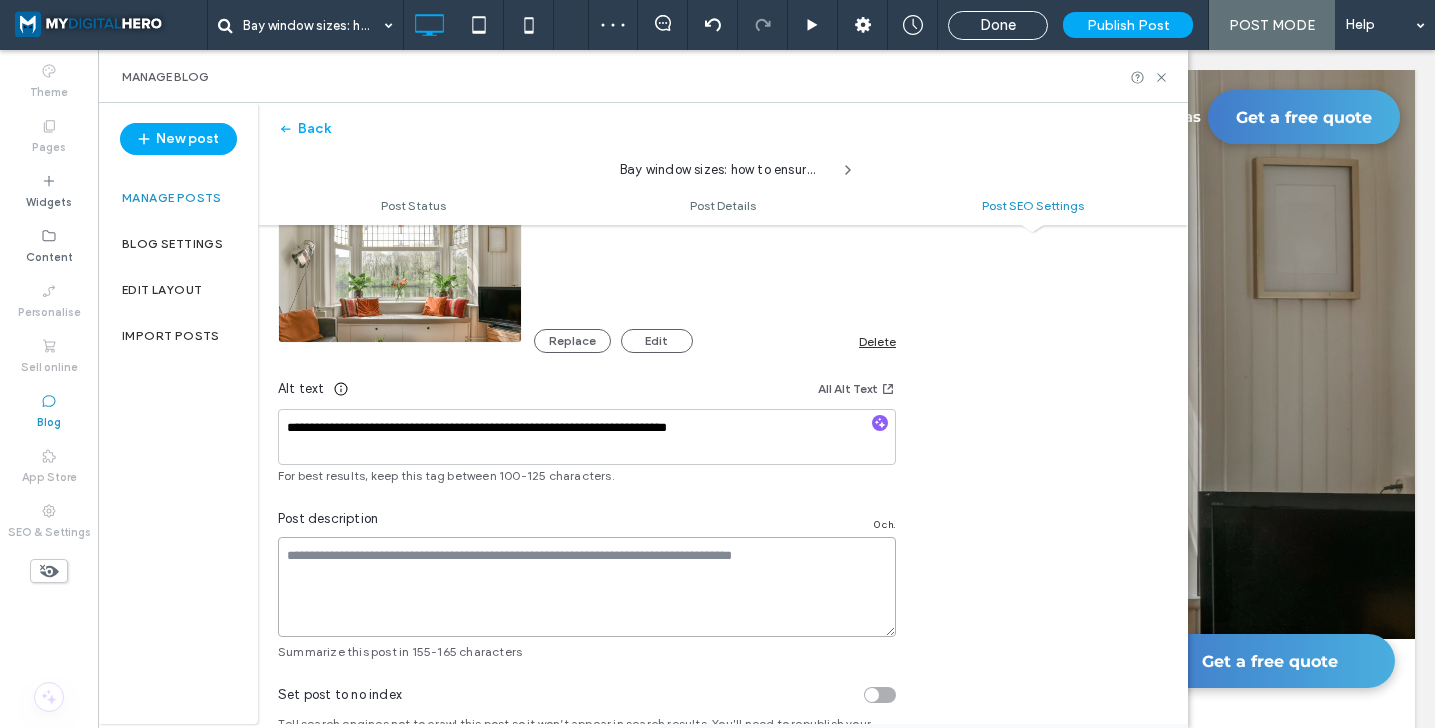 click at bounding box center (587, 587) 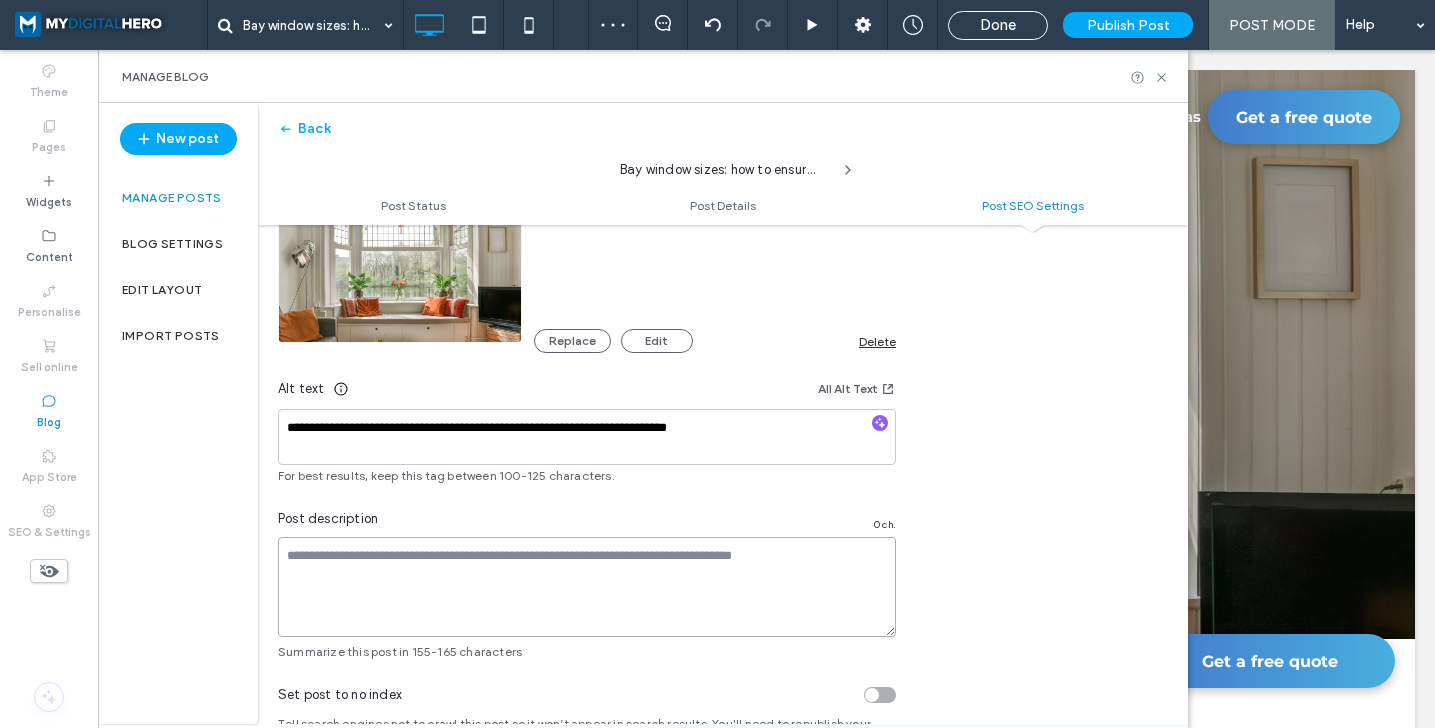 scroll, scrollTop: 0, scrollLeft: 0, axis: both 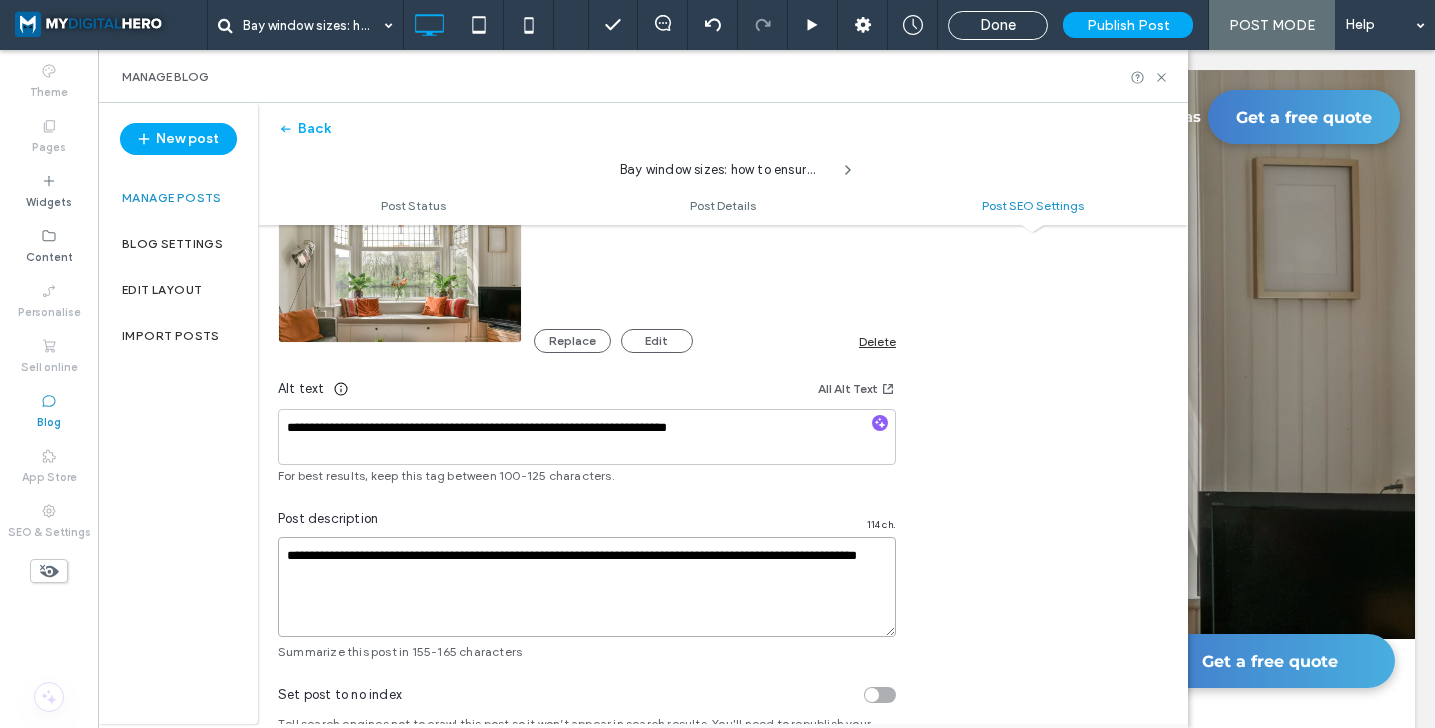 drag, startPoint x: 351, startPoint y: 561, endPoint x: 423, endPoint y: 554, distance: 72.33948 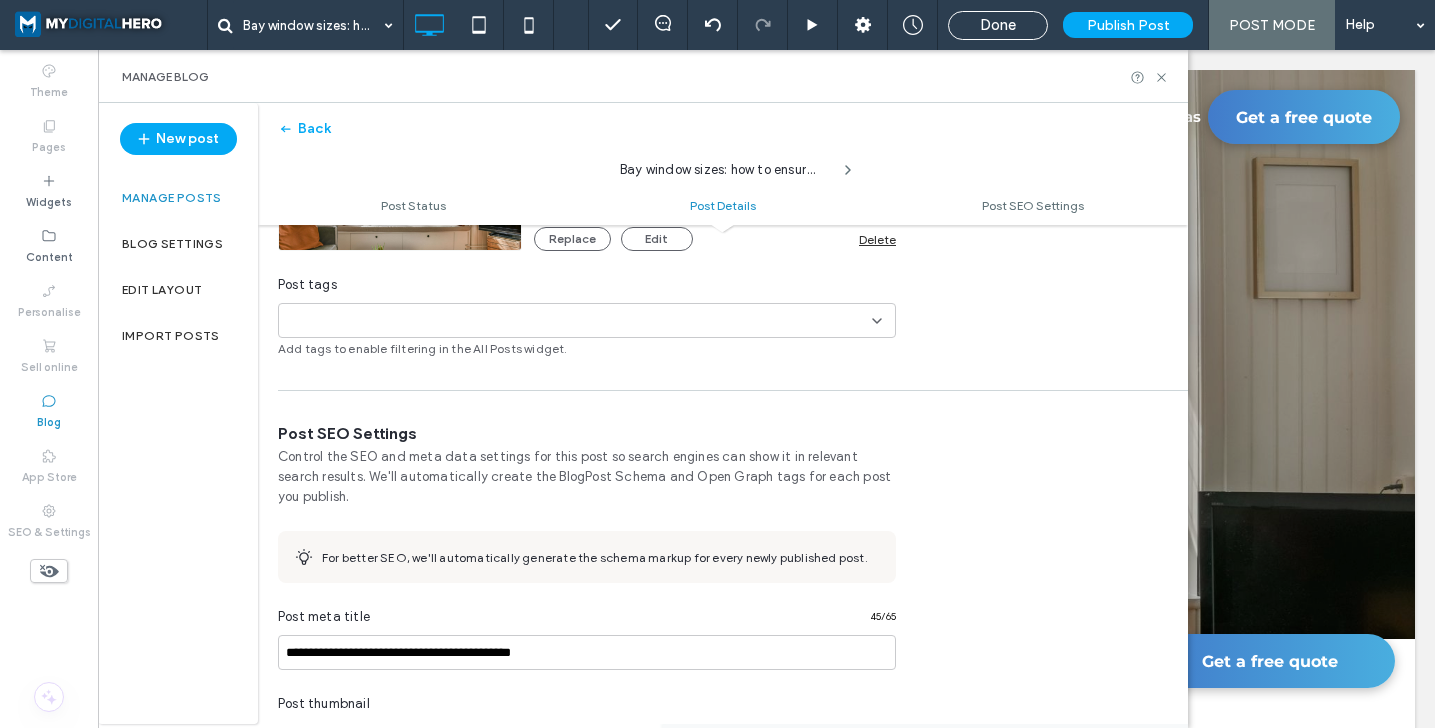 scroll, scrollTop: 674, scrollLeft: 0, axis: vertical 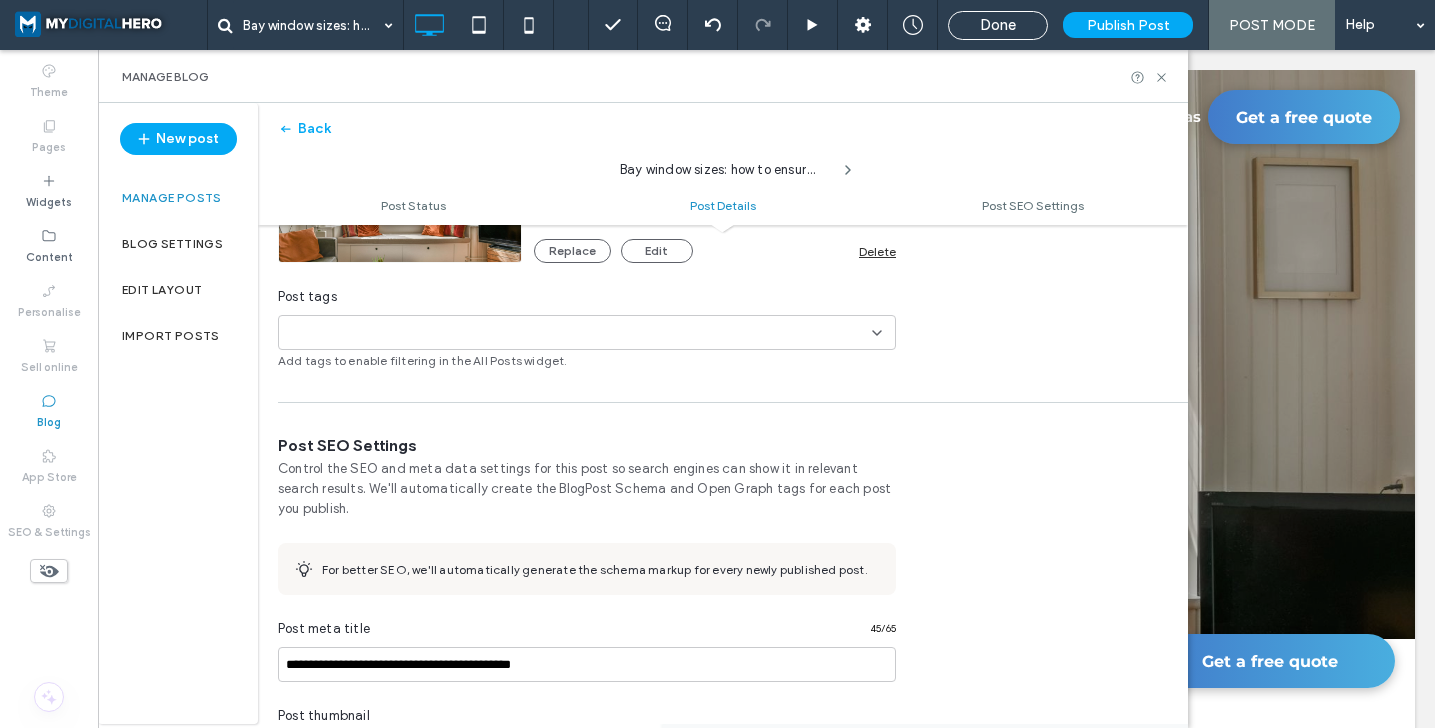 type on "**********" 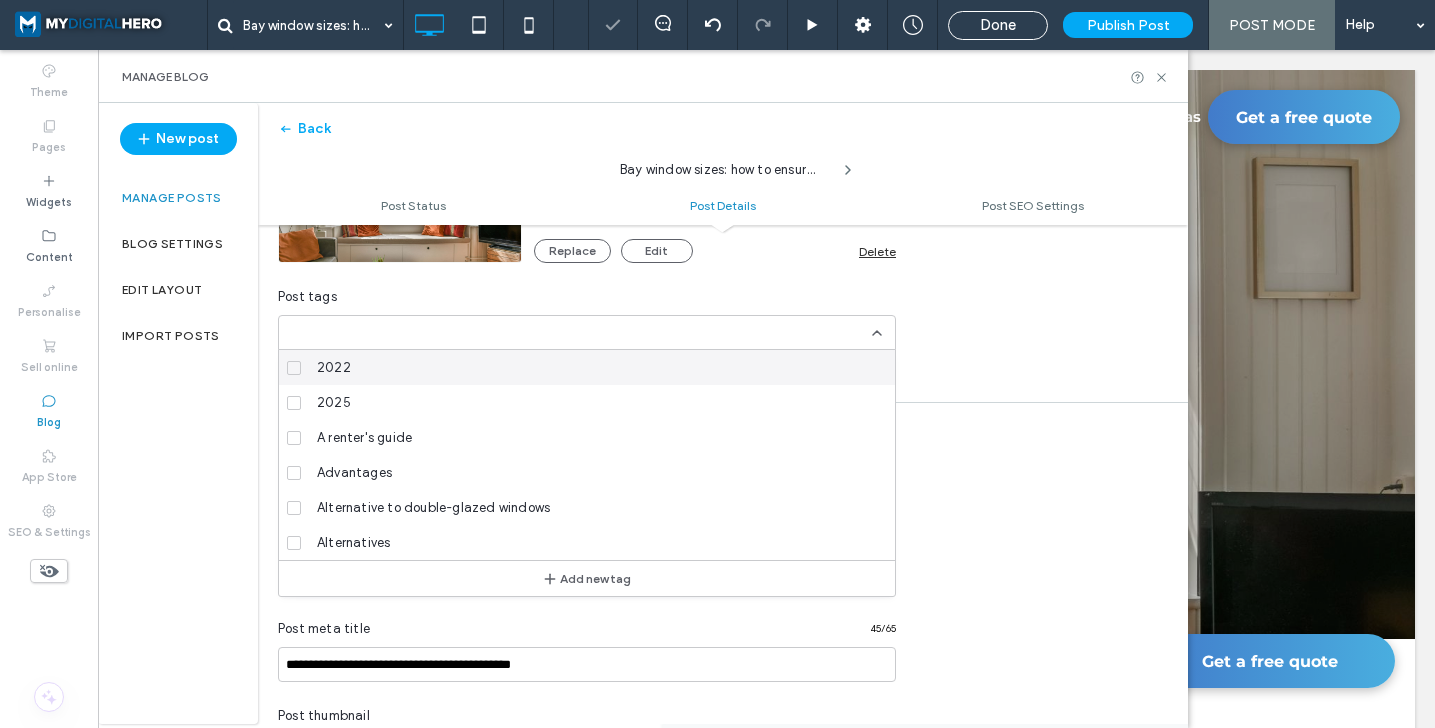 paste on "**********" 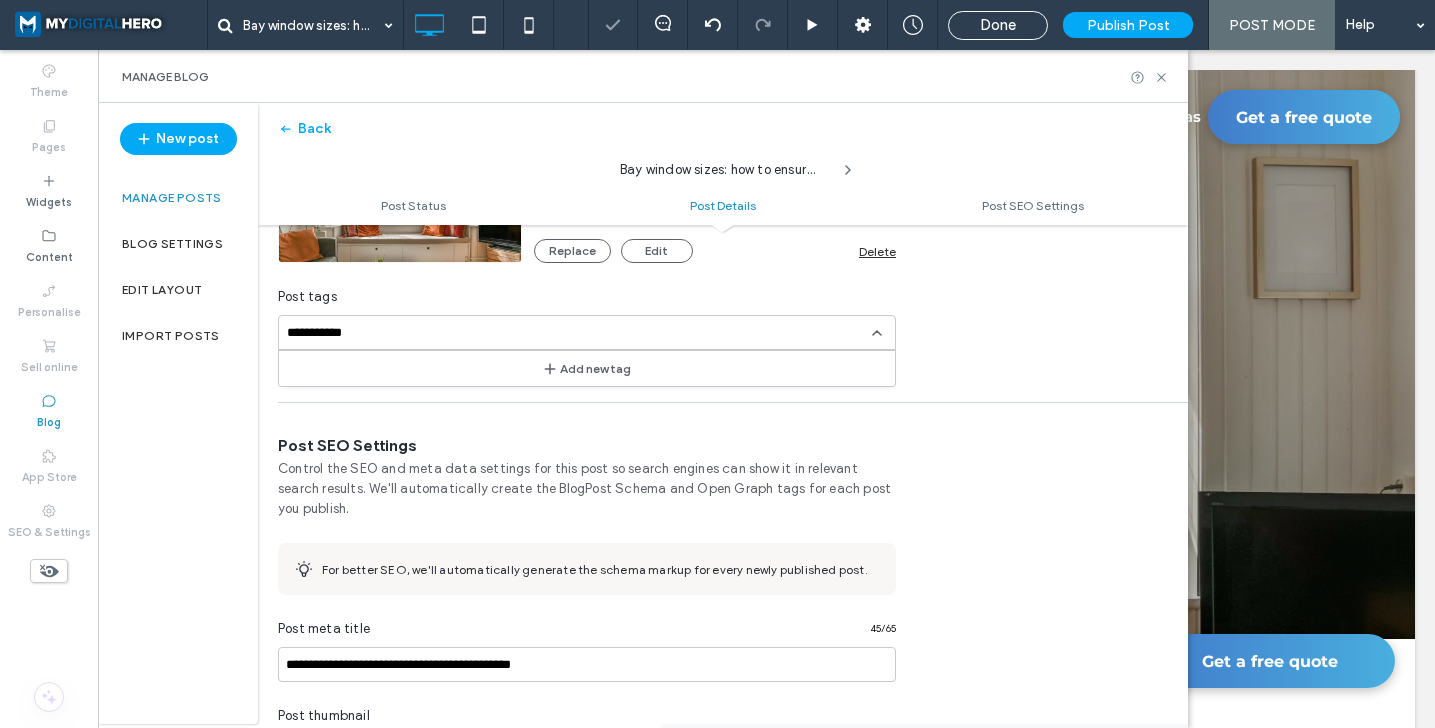 scroll, scrollTop: 0, scrollLeft: 0, axis: both 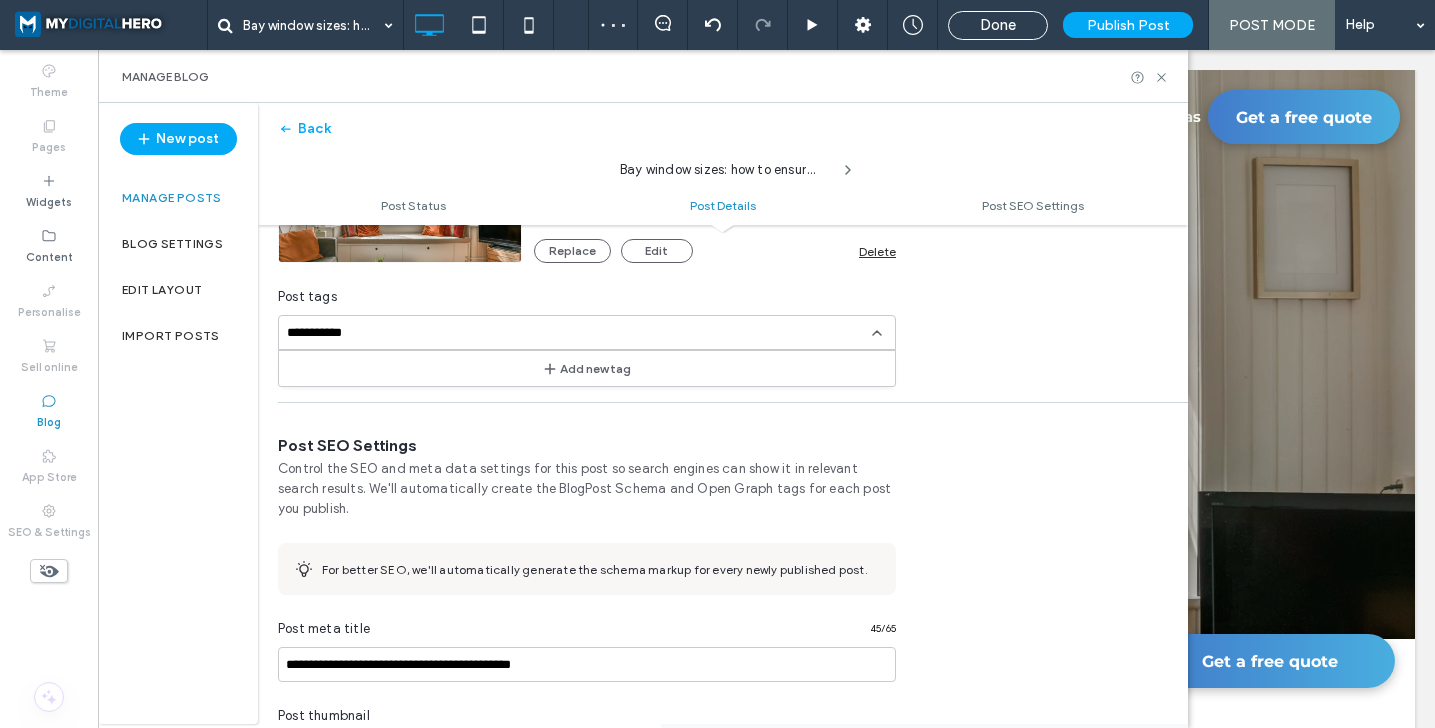 click on "**********" at bounding box center (356, 333) 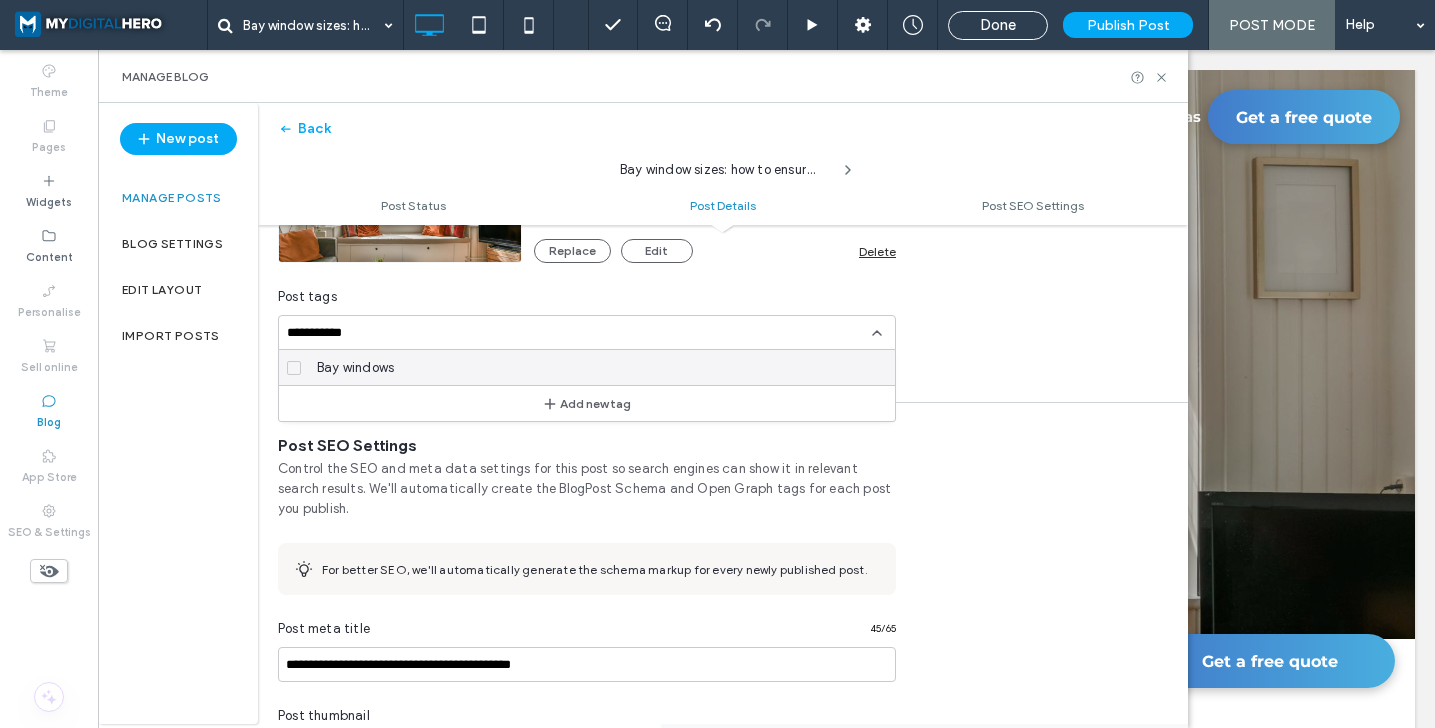 type on "**********" 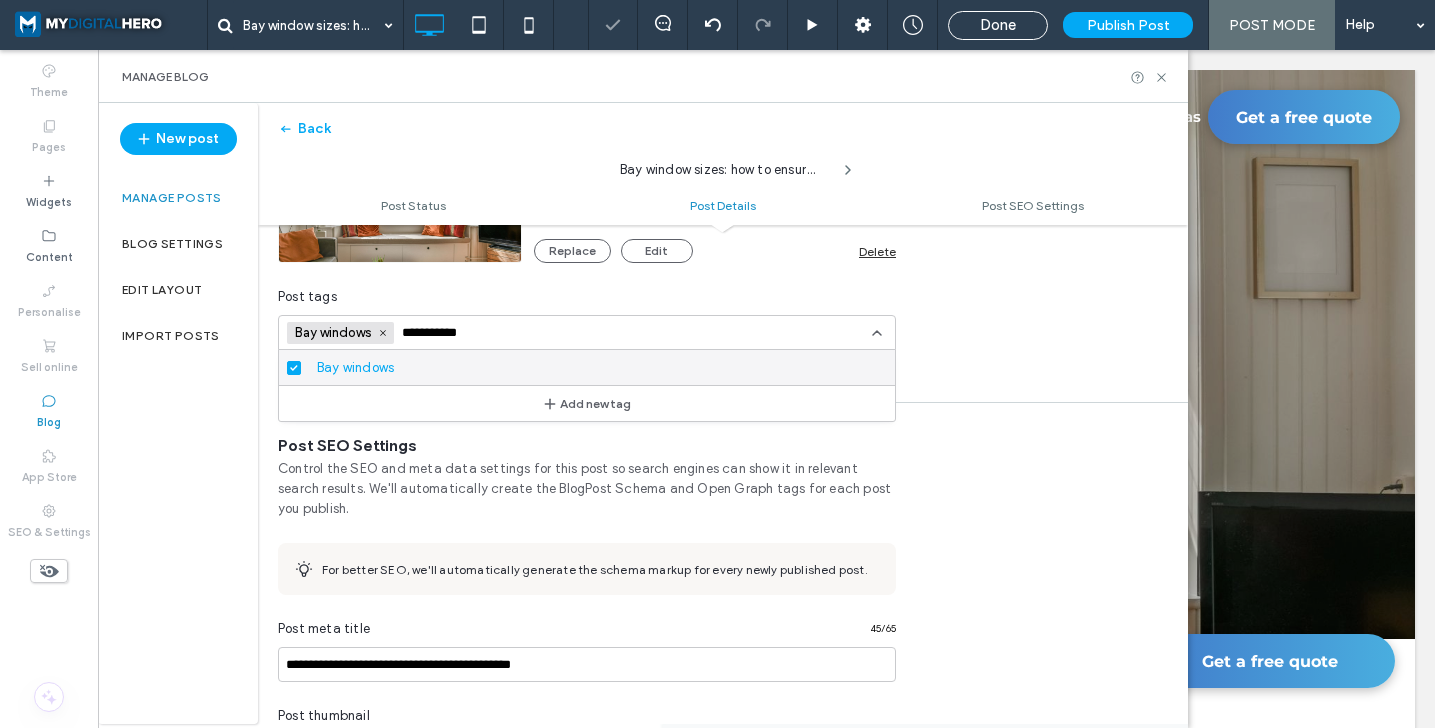 click on "**********" at bounding box center [471, 333] 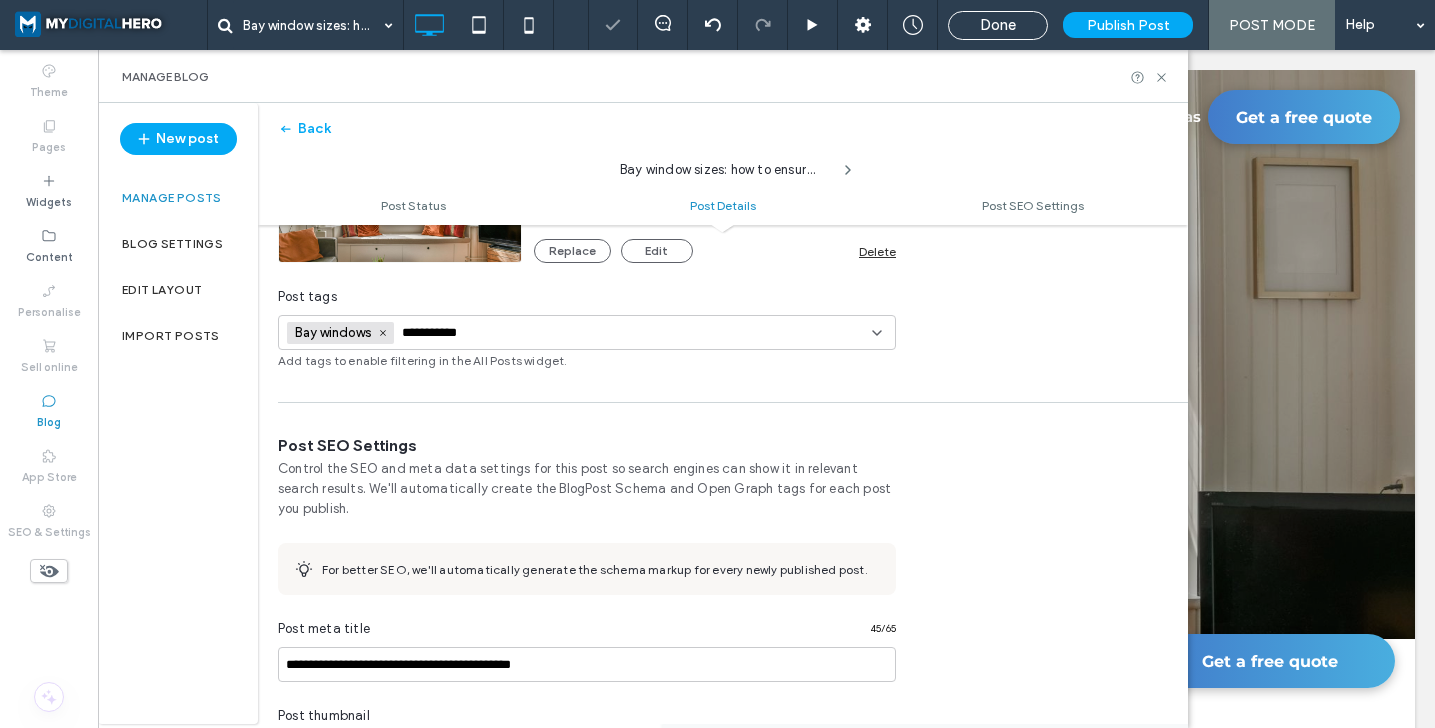 scroll, scrollTop: 0, scrollLeft: 0, axis: both 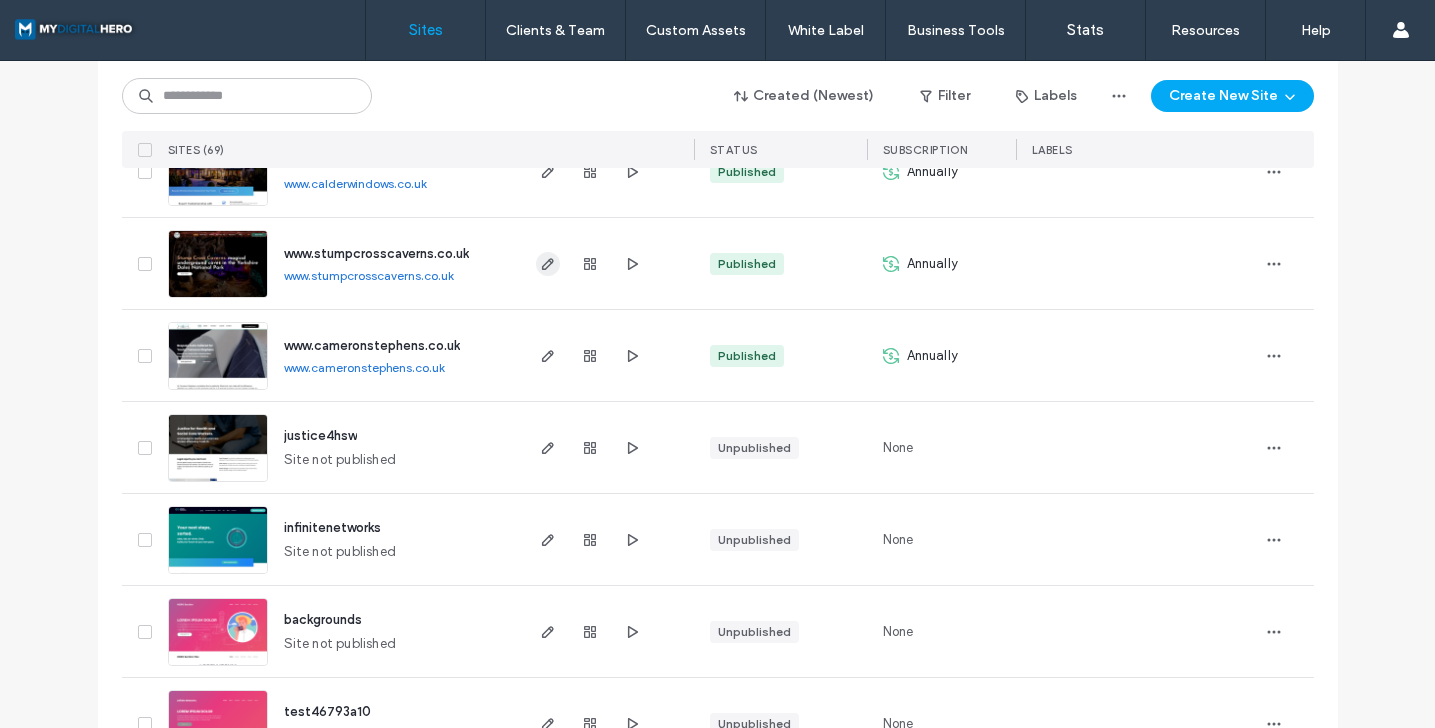 click 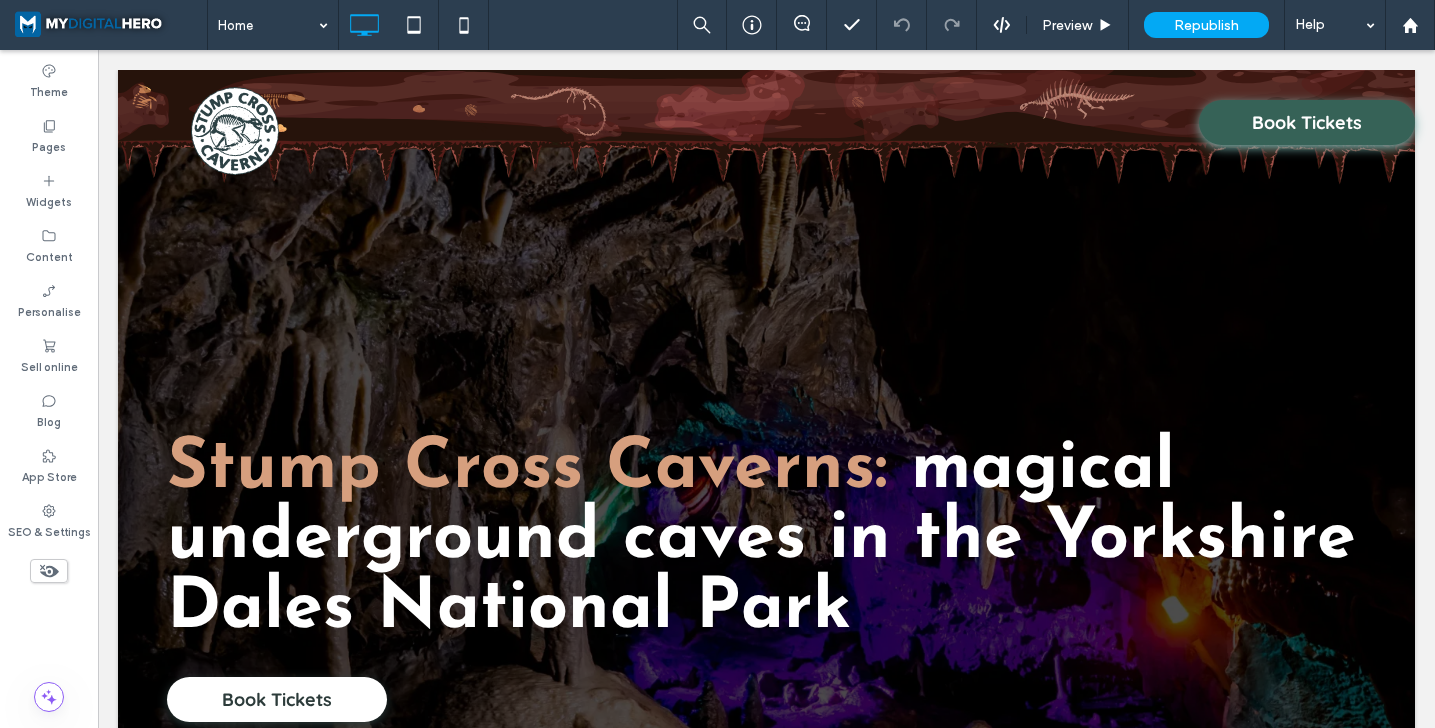 scroll, scrollTop: 0, scrollLeft: 0, axis: both 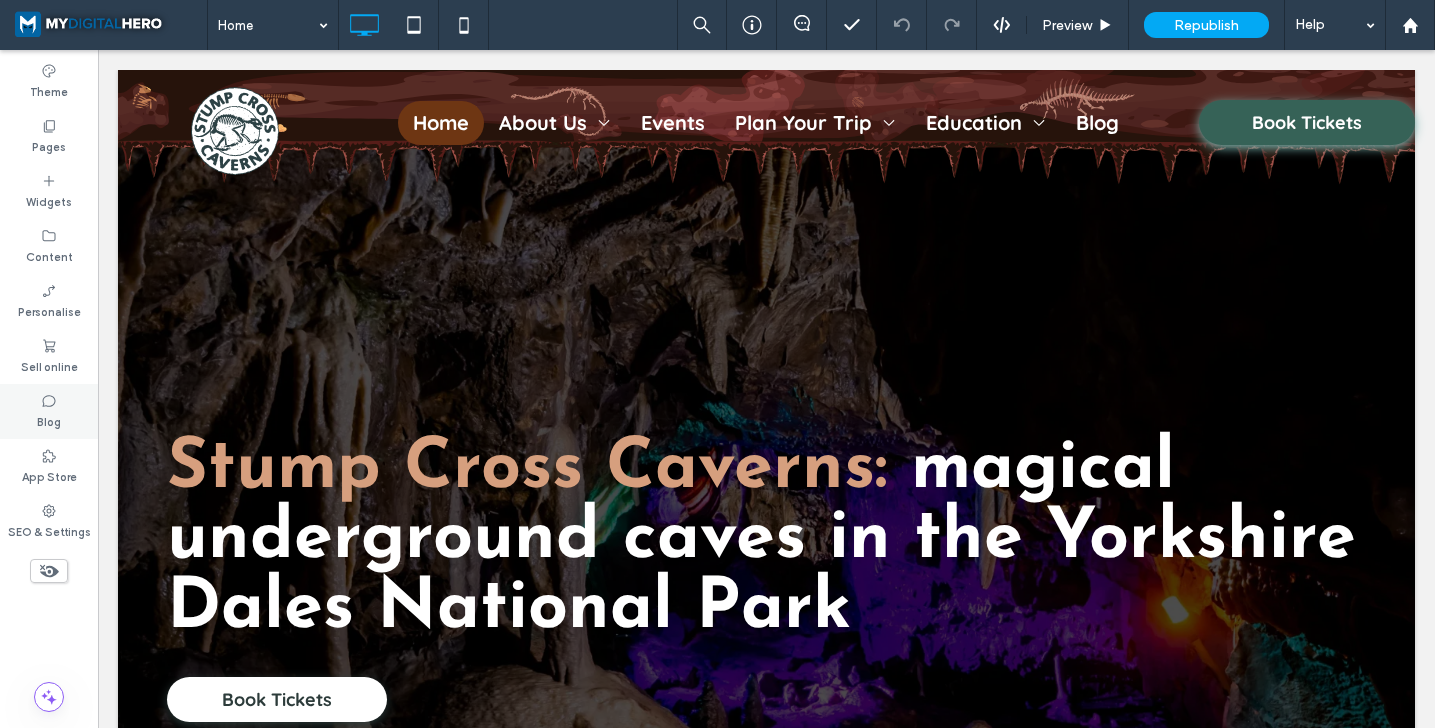 click on "Blog" at bounding box center (49, 411) 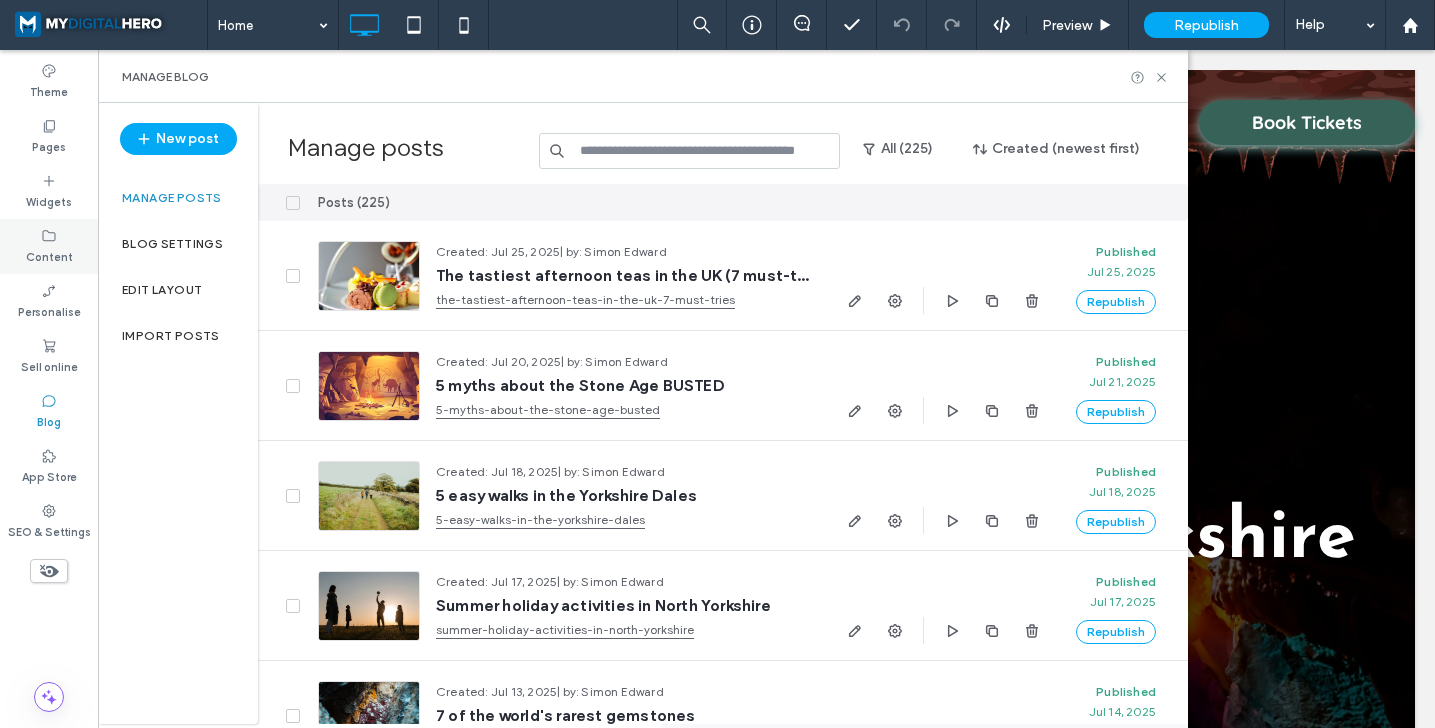 click on "Content" at bounding box center [49, 246] 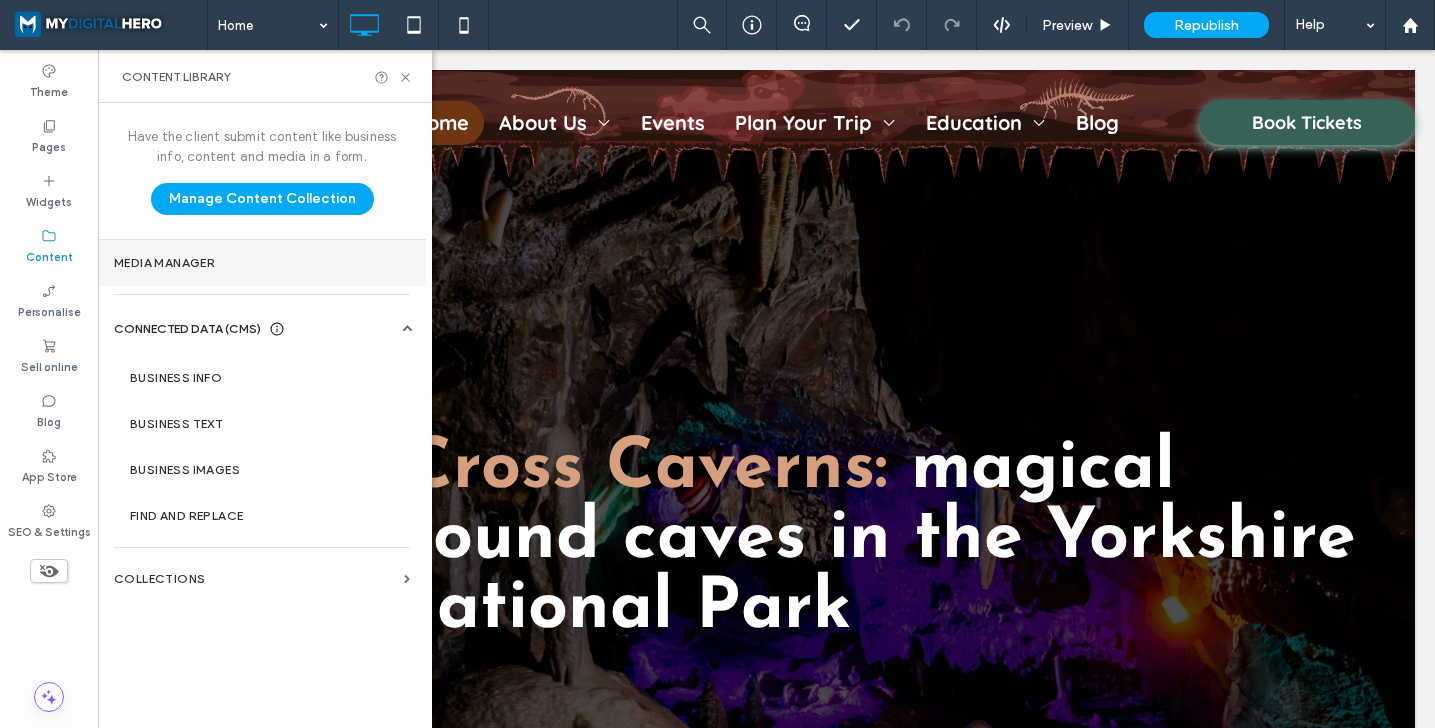 click on "Media Manager" at bounding box center (262, 263) 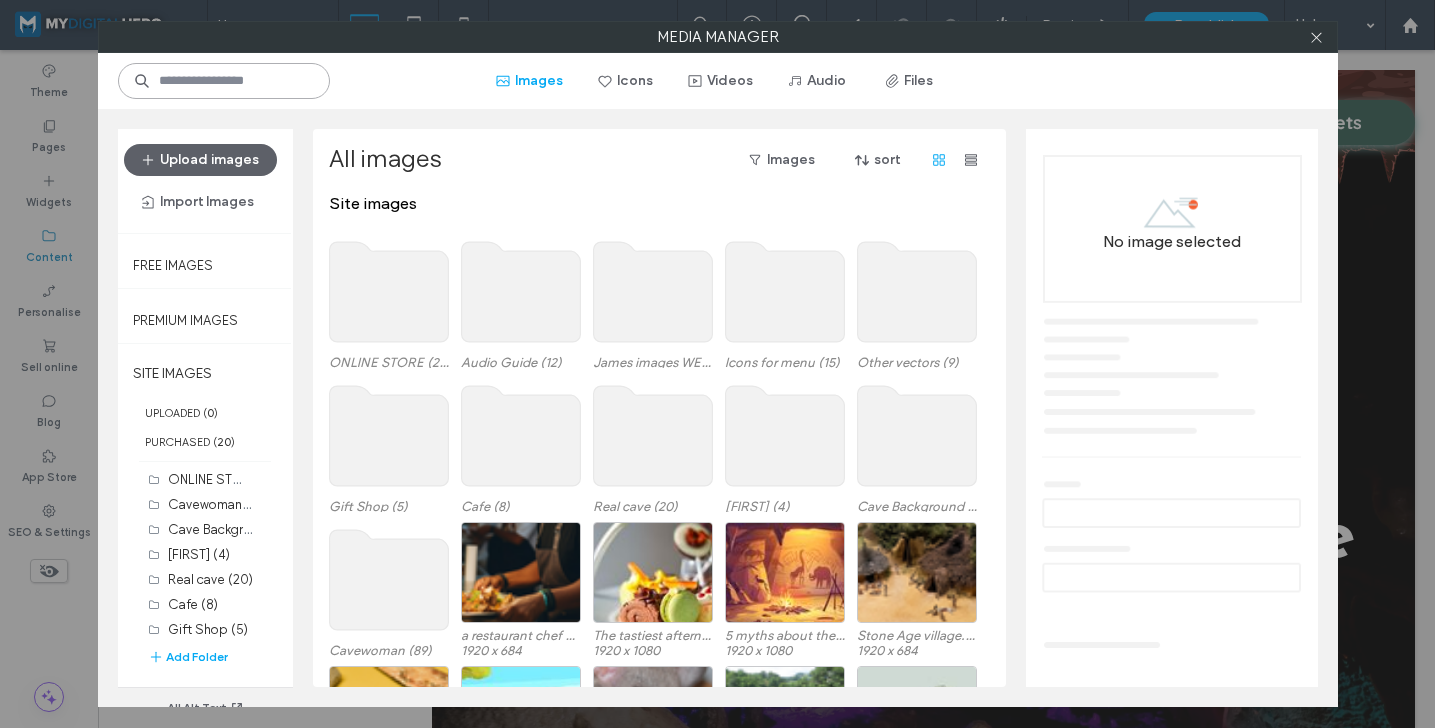 click at bounding box center (224, 81) 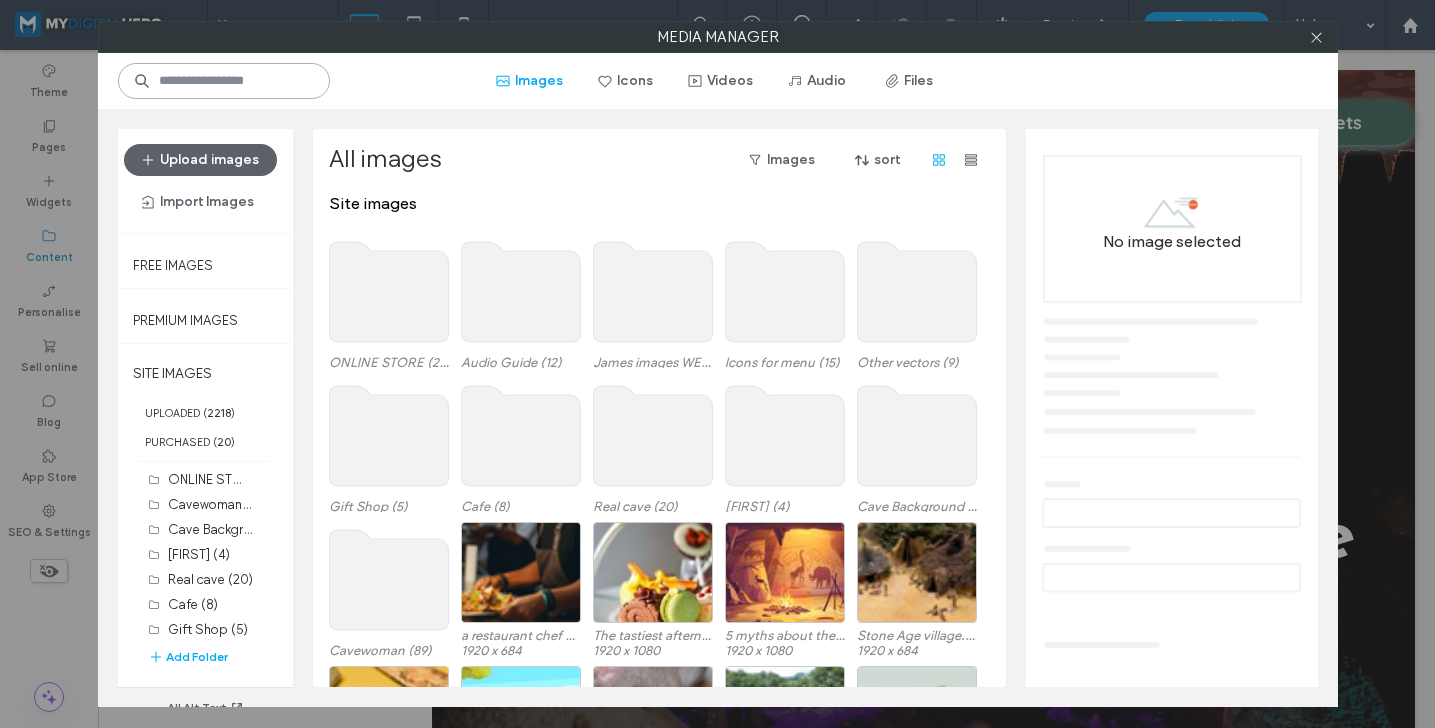 paste on "**********" 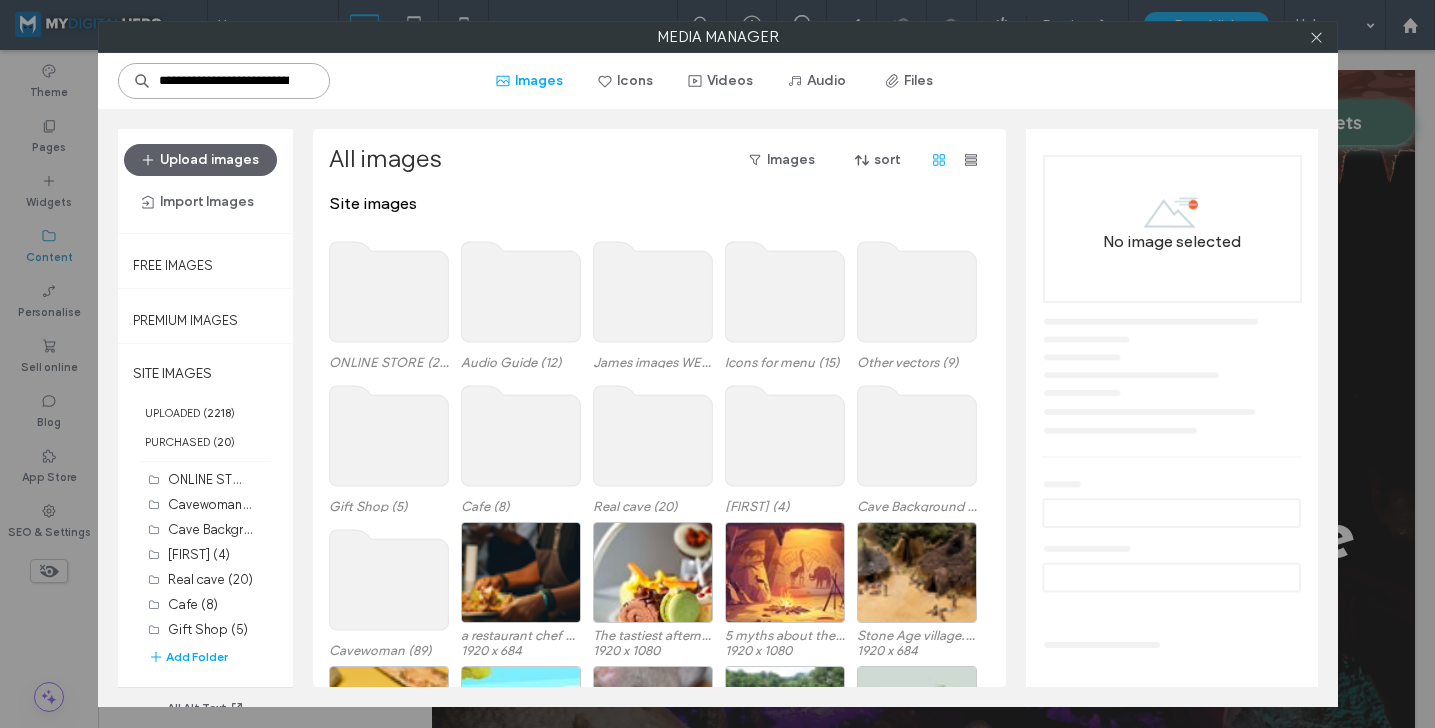 scroll, scrollTop: 0, scrollLeft: 76, axis: horizontal 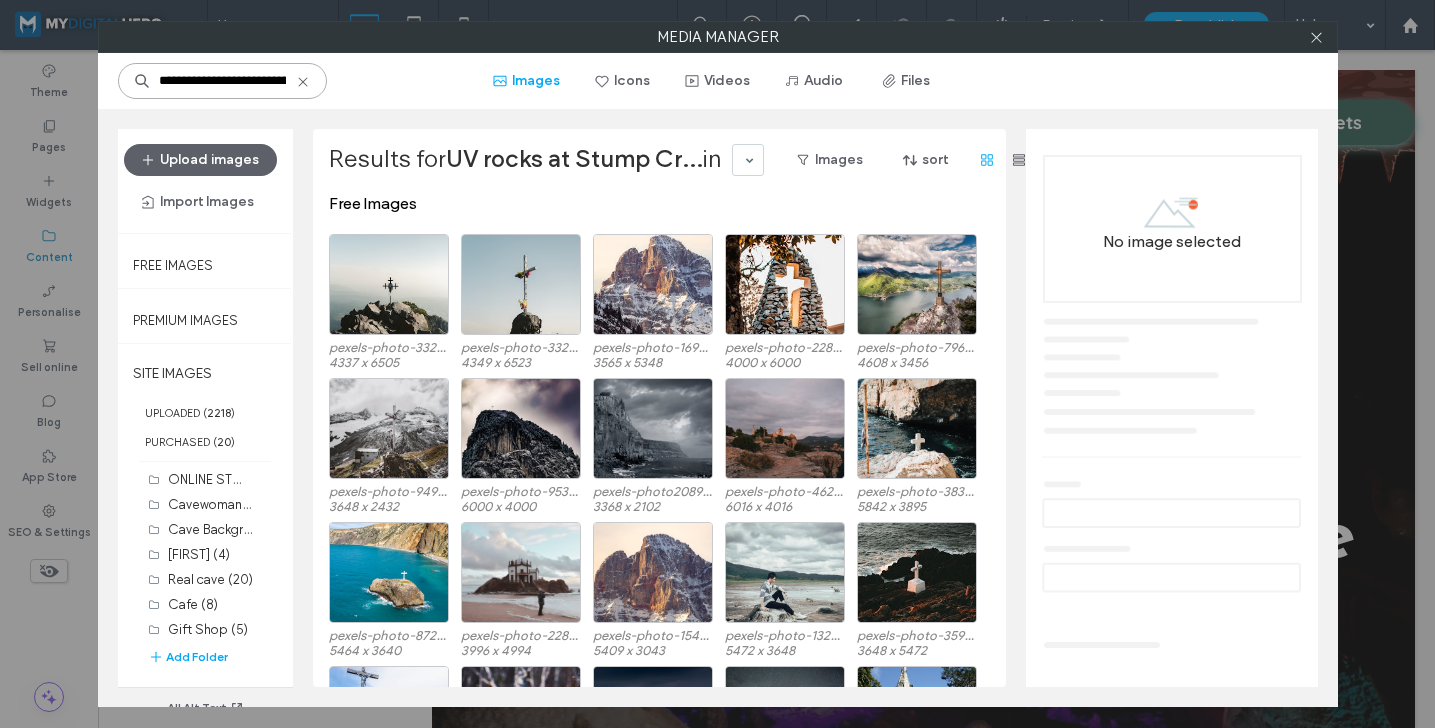 drag, startPoint x: 282, startPoint y: 80, endPoint x: 175, endPoint y: 84, distance: 107.07474 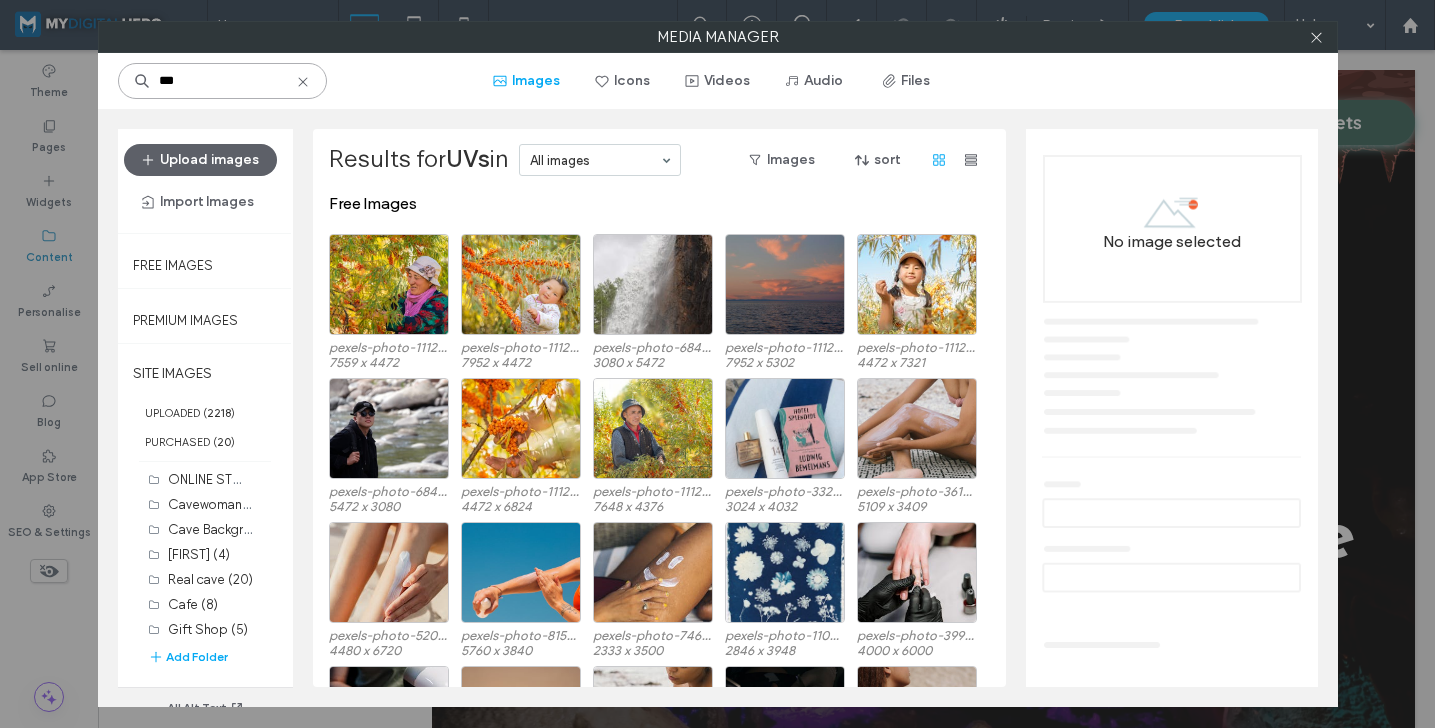 click on "***" at bounding box center (222, 81) 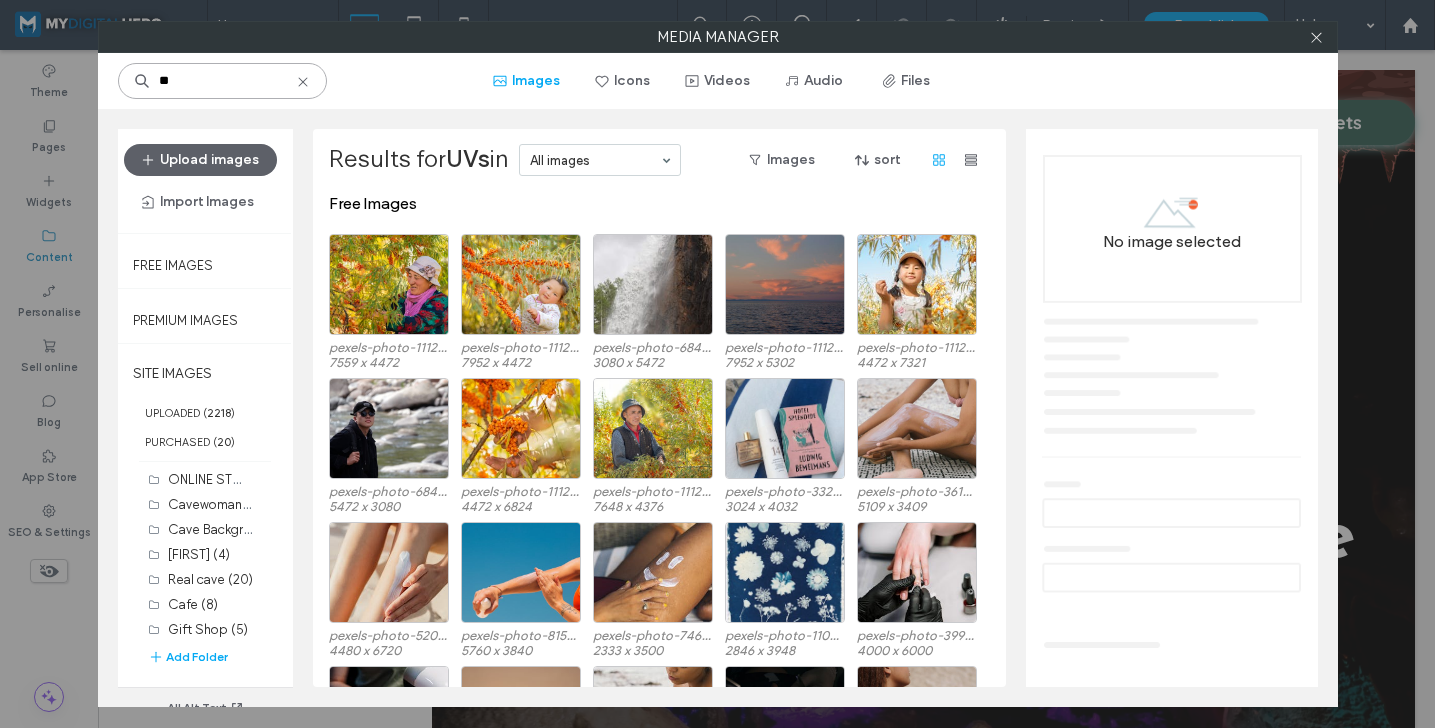 type on "**" 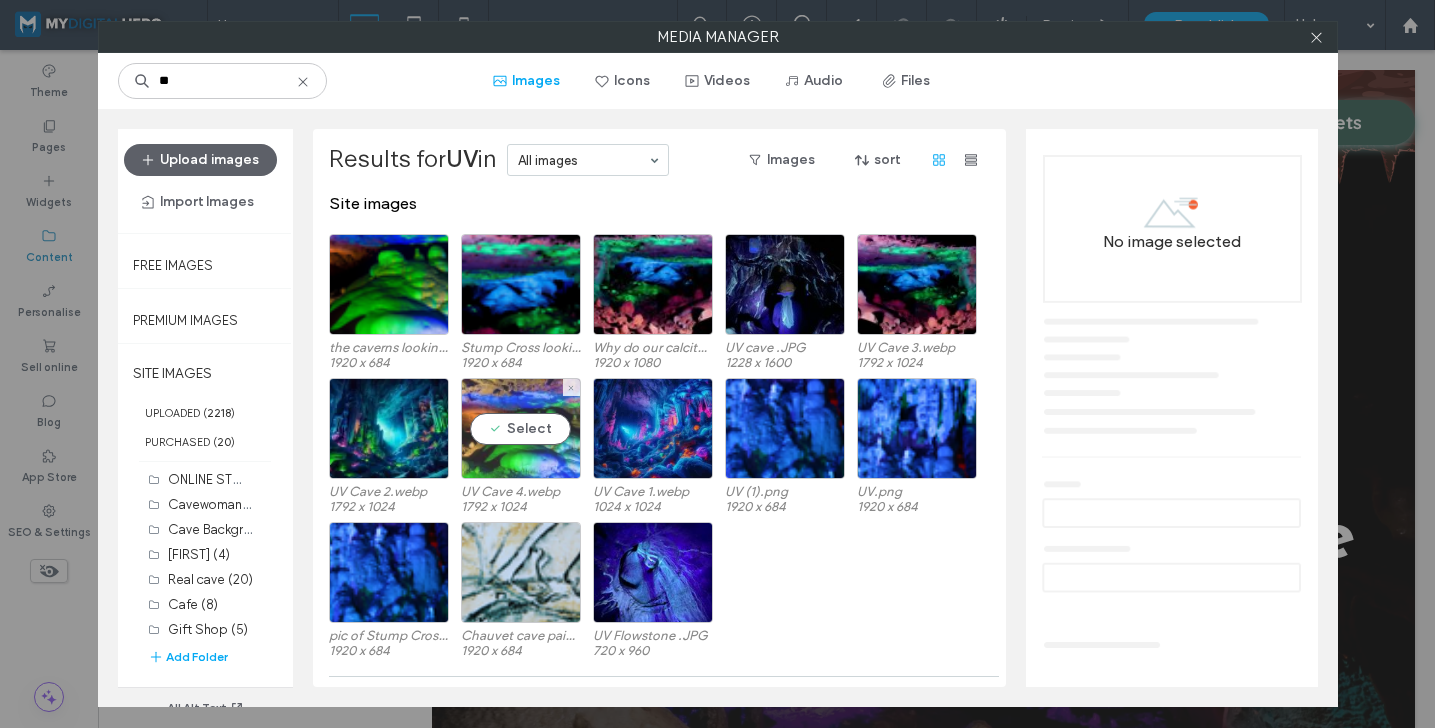 click on "Select" at bounding box center (521, 428) 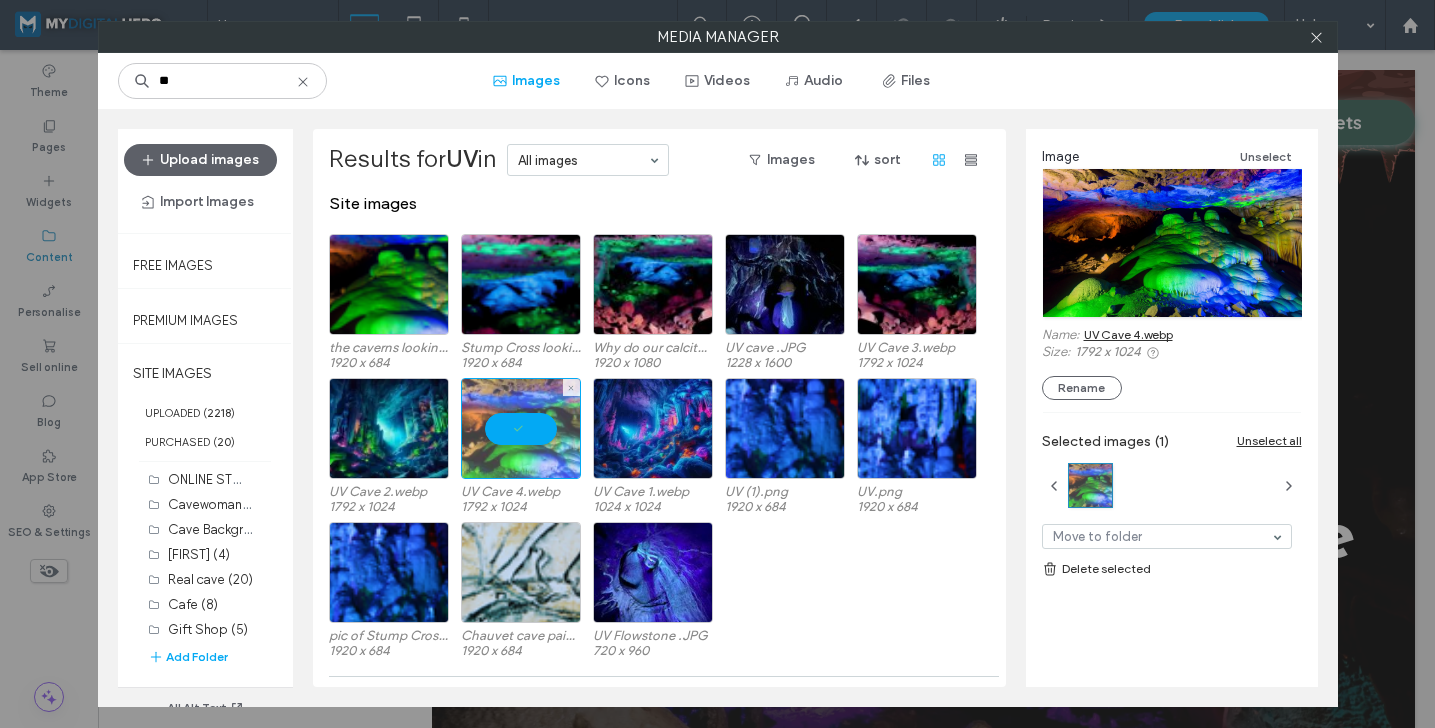 click at bounding box center (521, 428) 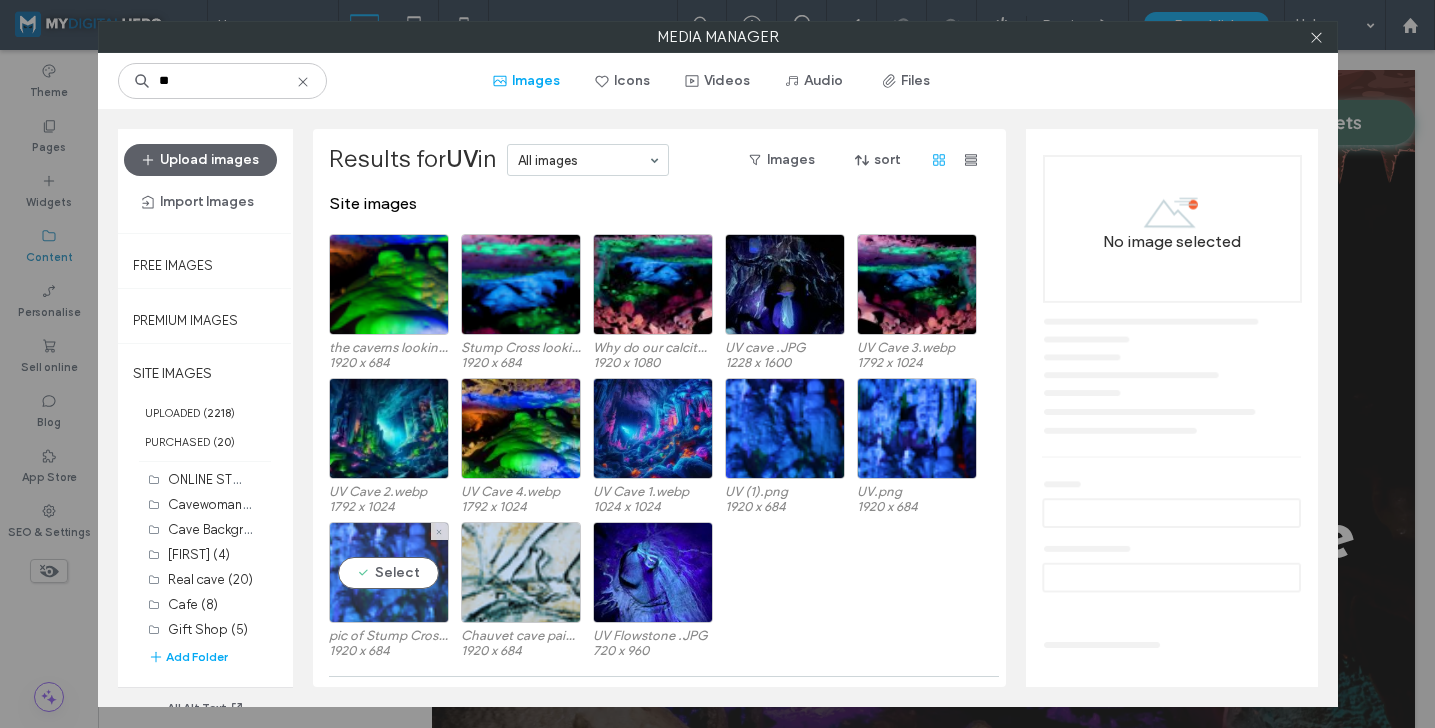 click on "Select" at bounding box center (389, 572) 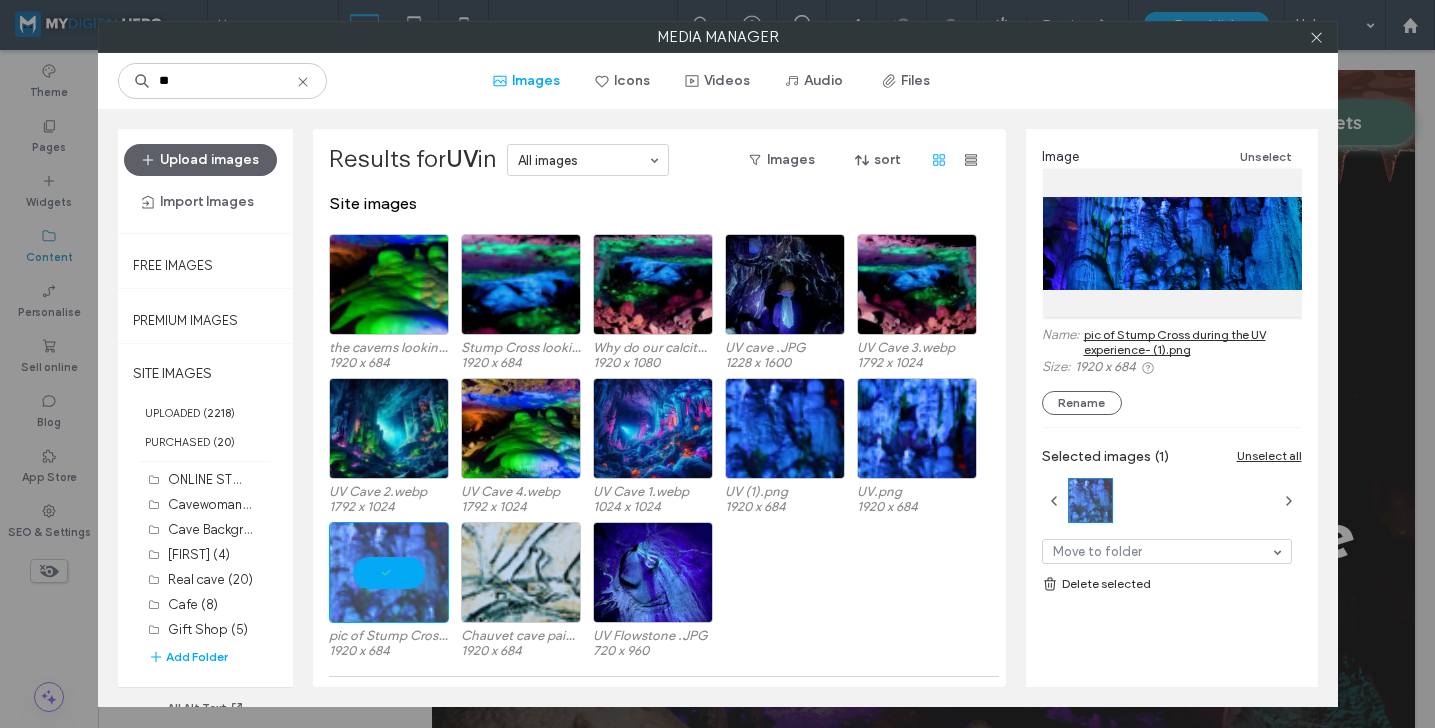 click on "pic of Stump Cross during the UV experience- (1).png" at bounding box center [1193, 342] 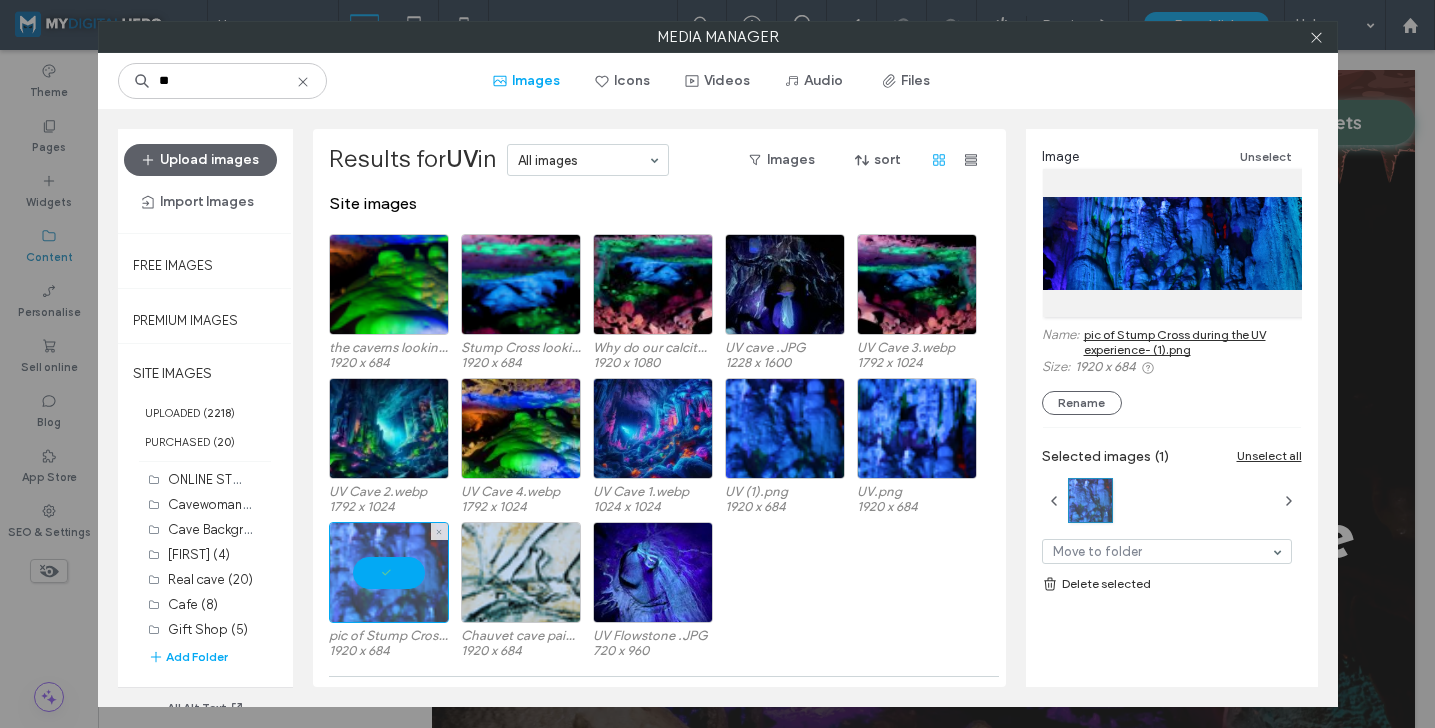 click at bounding box center [389, 572] 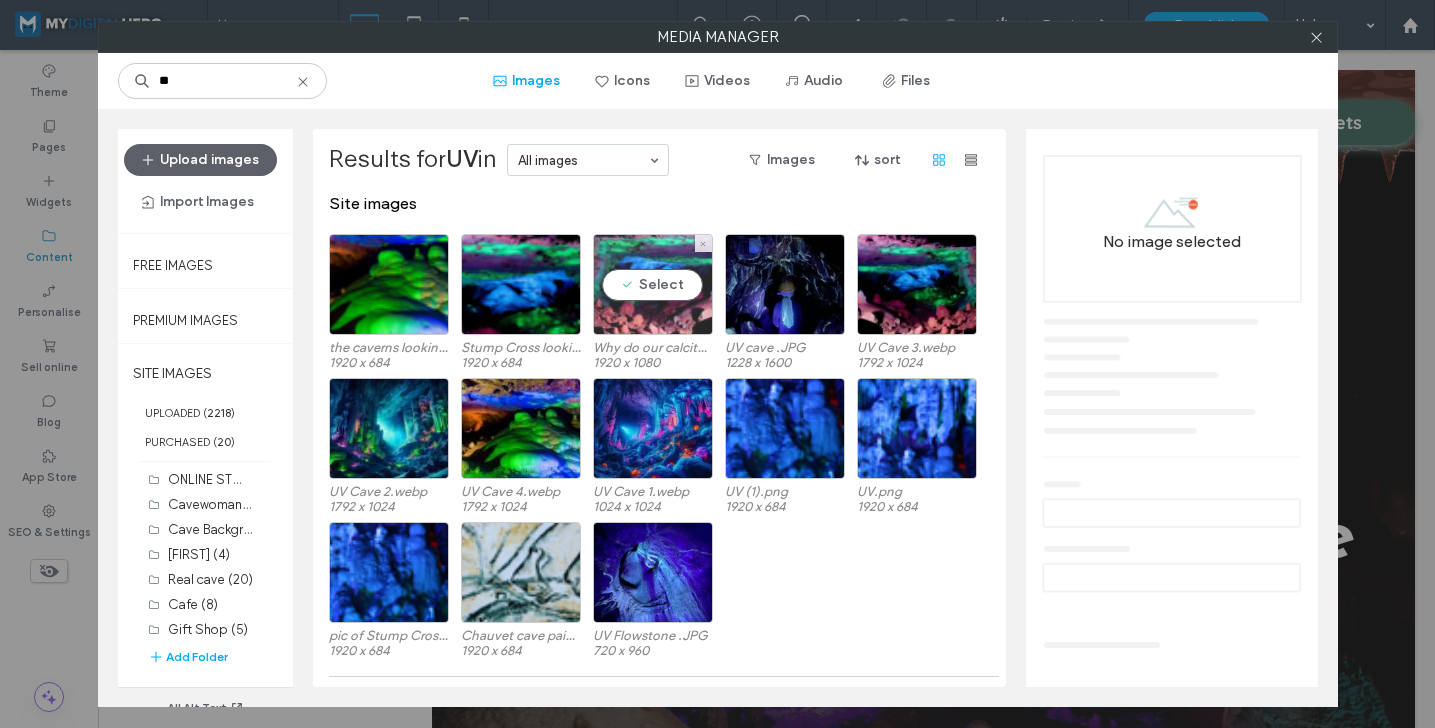 click on "Select" at bounding box center [653, 284] 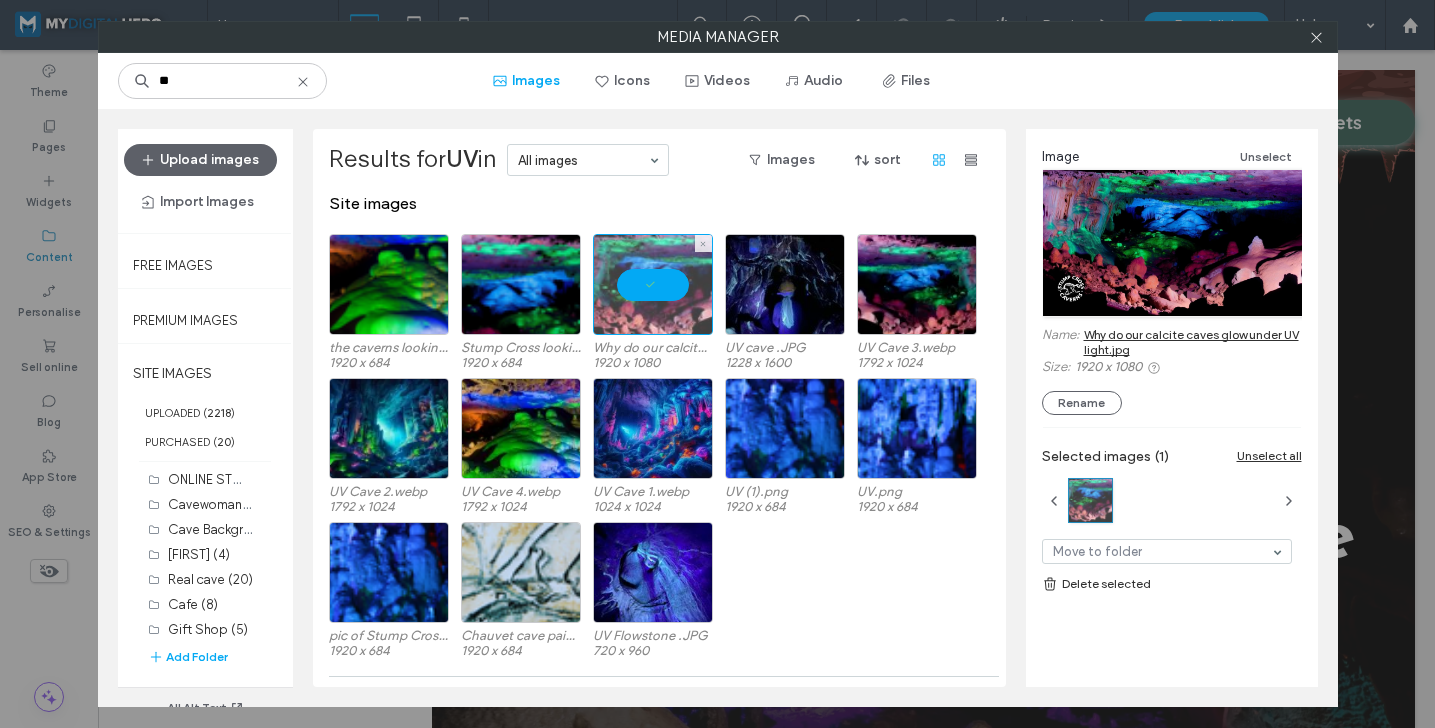 click at bounding box center [653, 284] 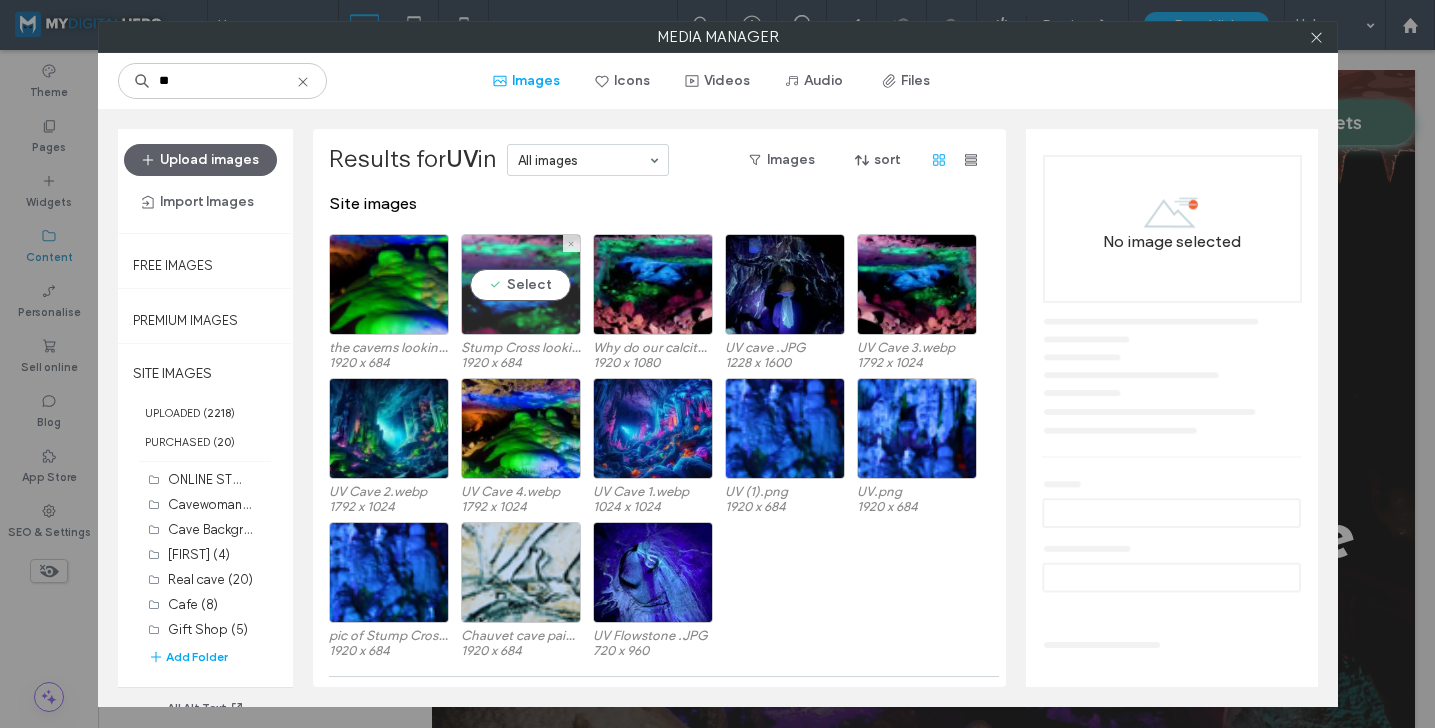 click on "Select" at bounding box center (521, 284) 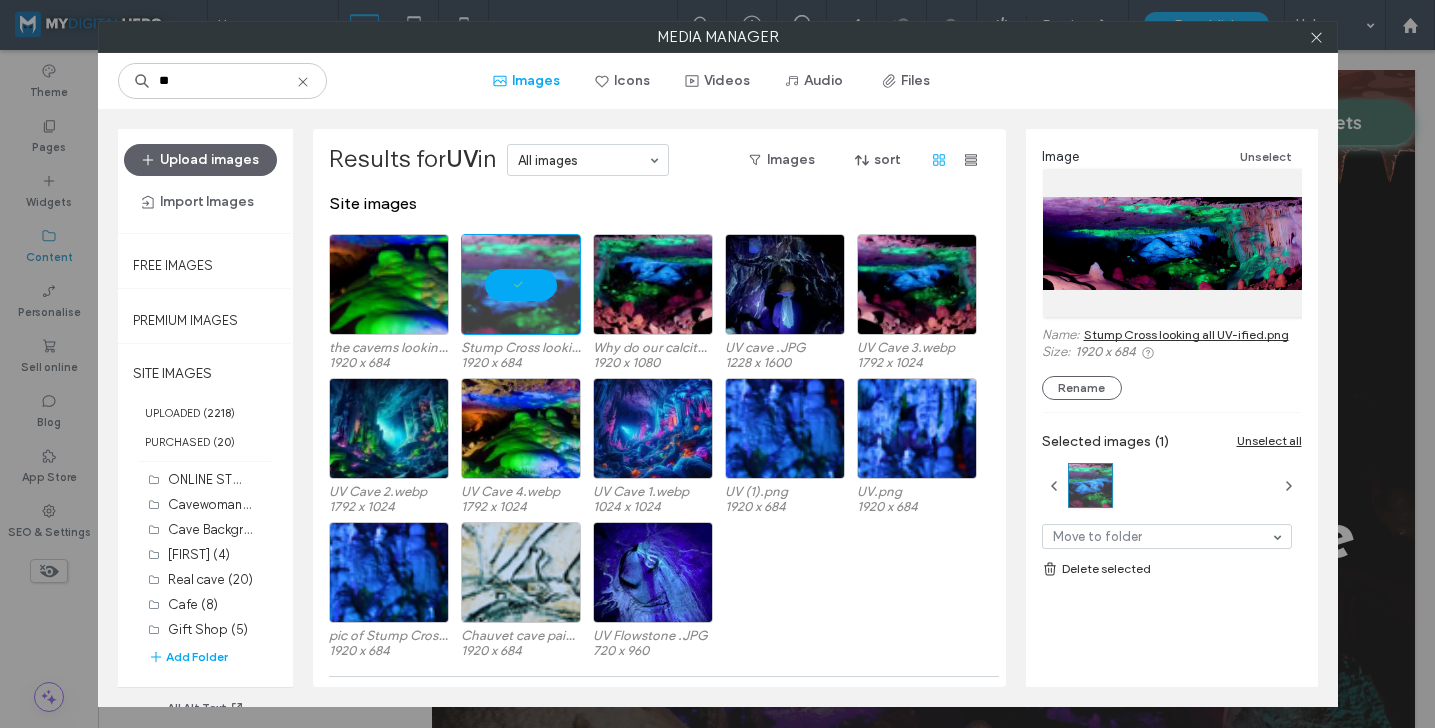 click on "Stump Cross looking all UV-ified.png" at bounding box center [1186, 334] 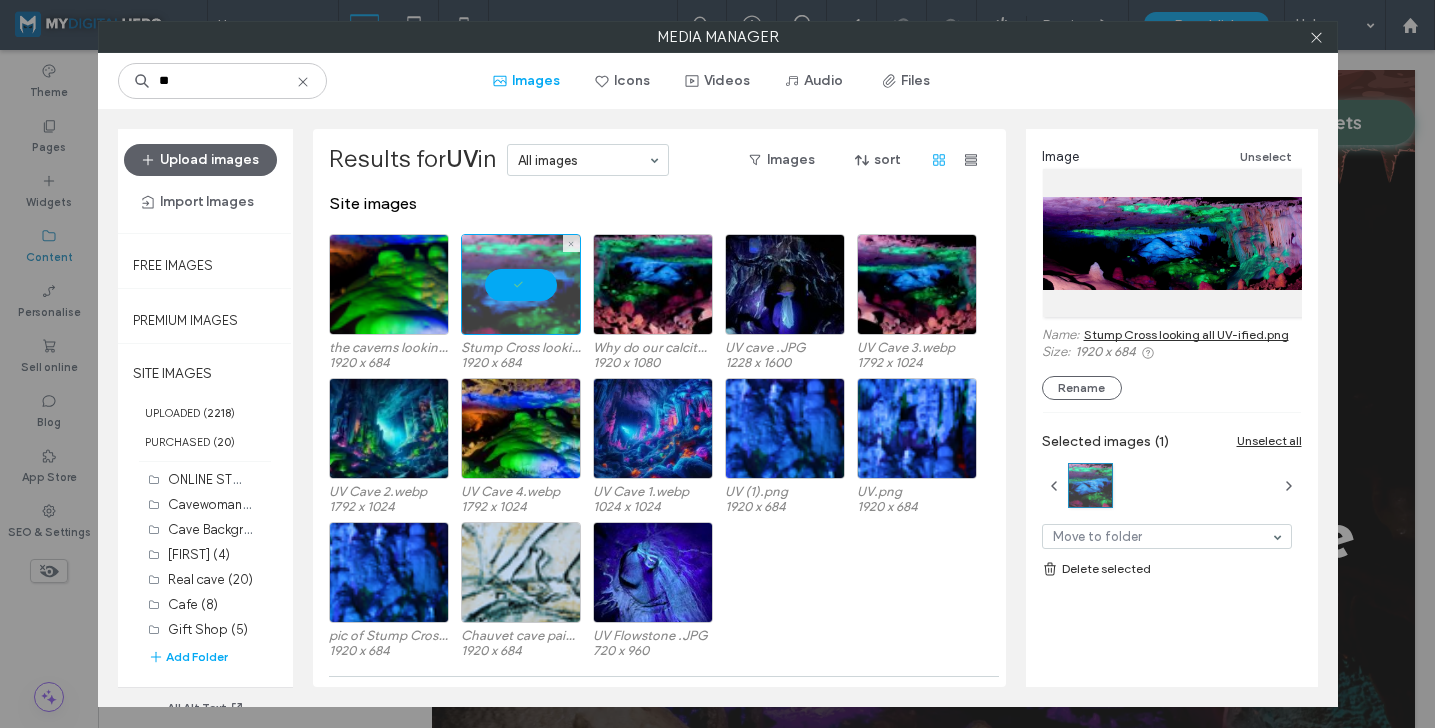 click at bounding box center (521, 284) 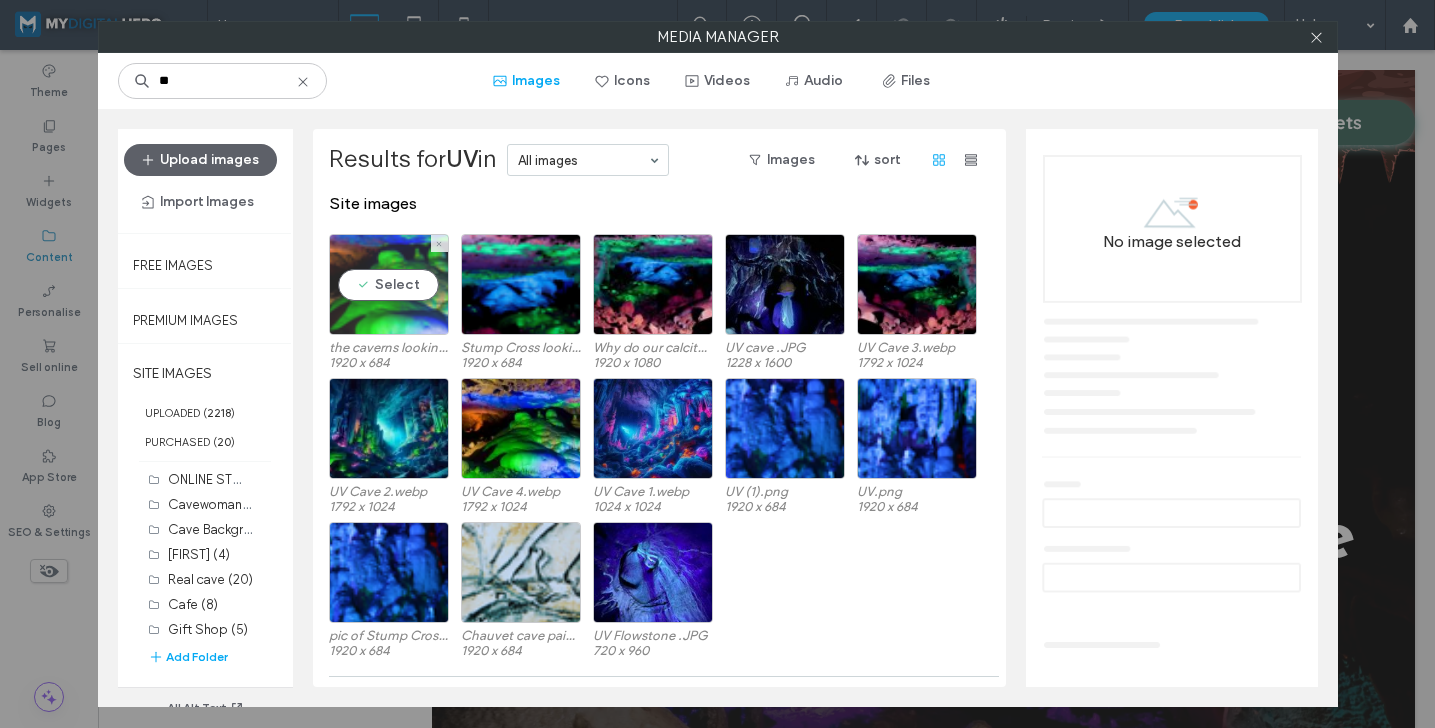 click on "Select" at bounding box center [389, 284] 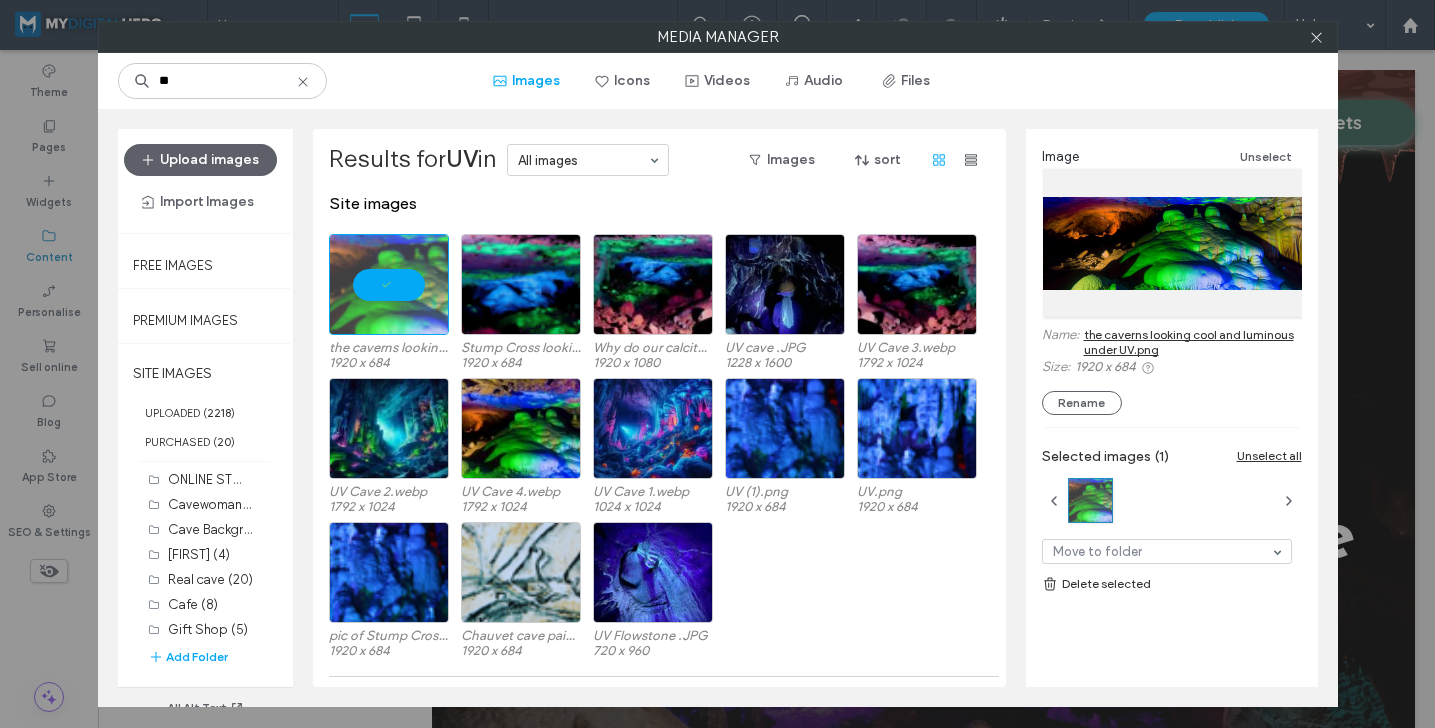 click on "the caverns looking cool and luminous under UV.png" at bounding box center [1193, 342] 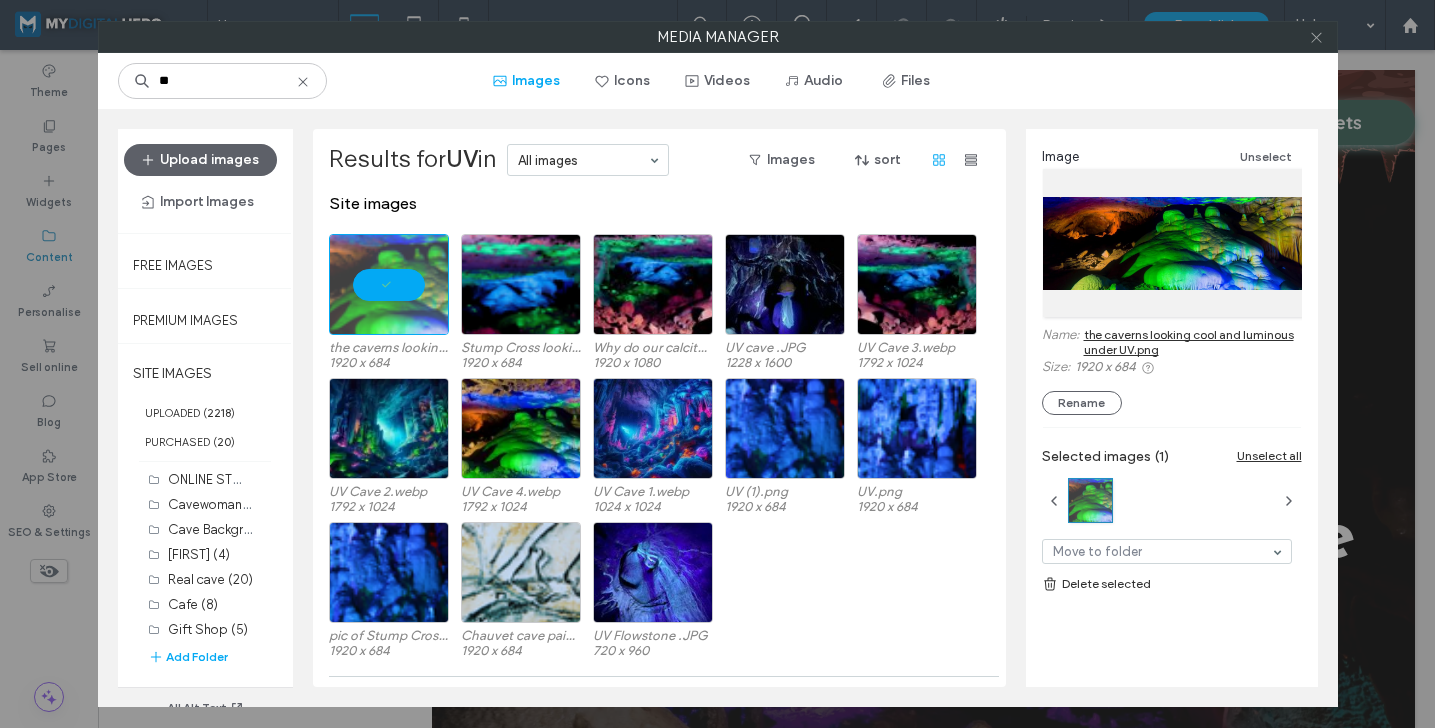 click at bounding box center [1316, 37] 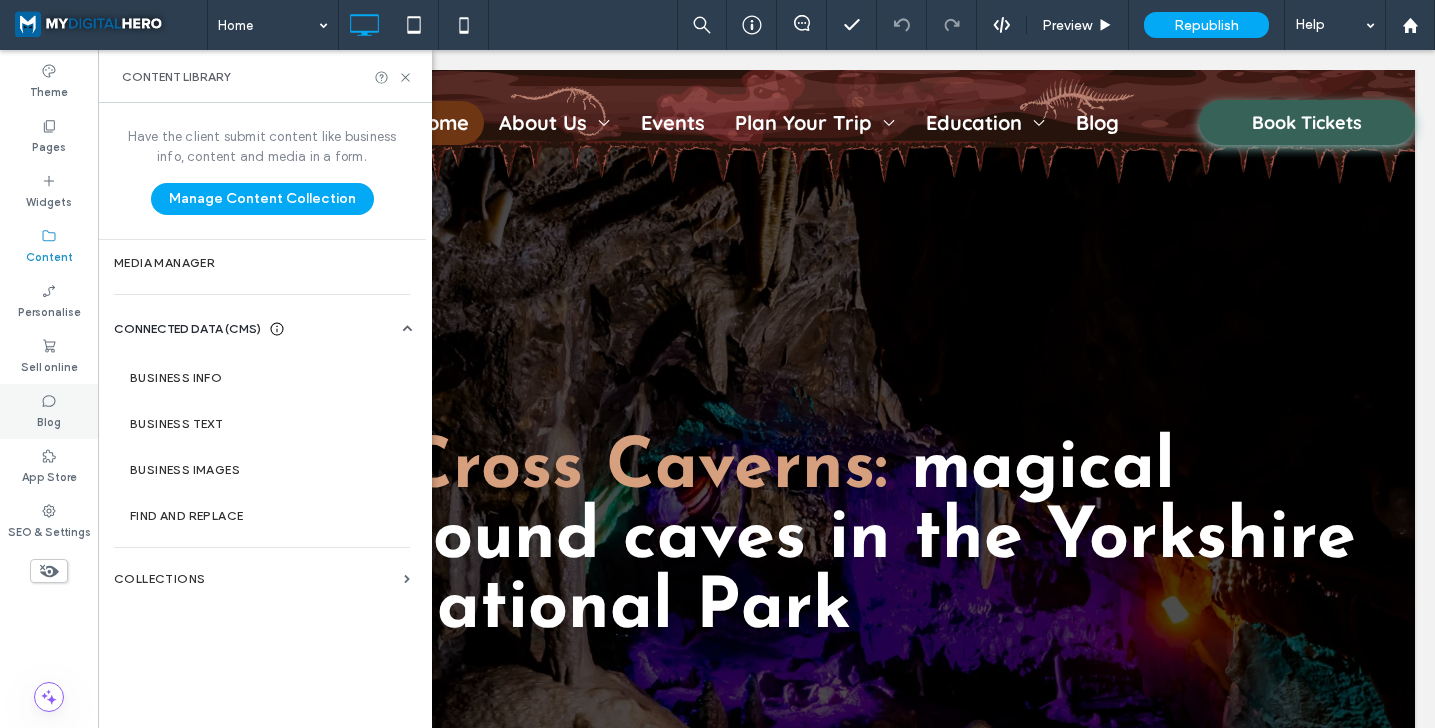 click 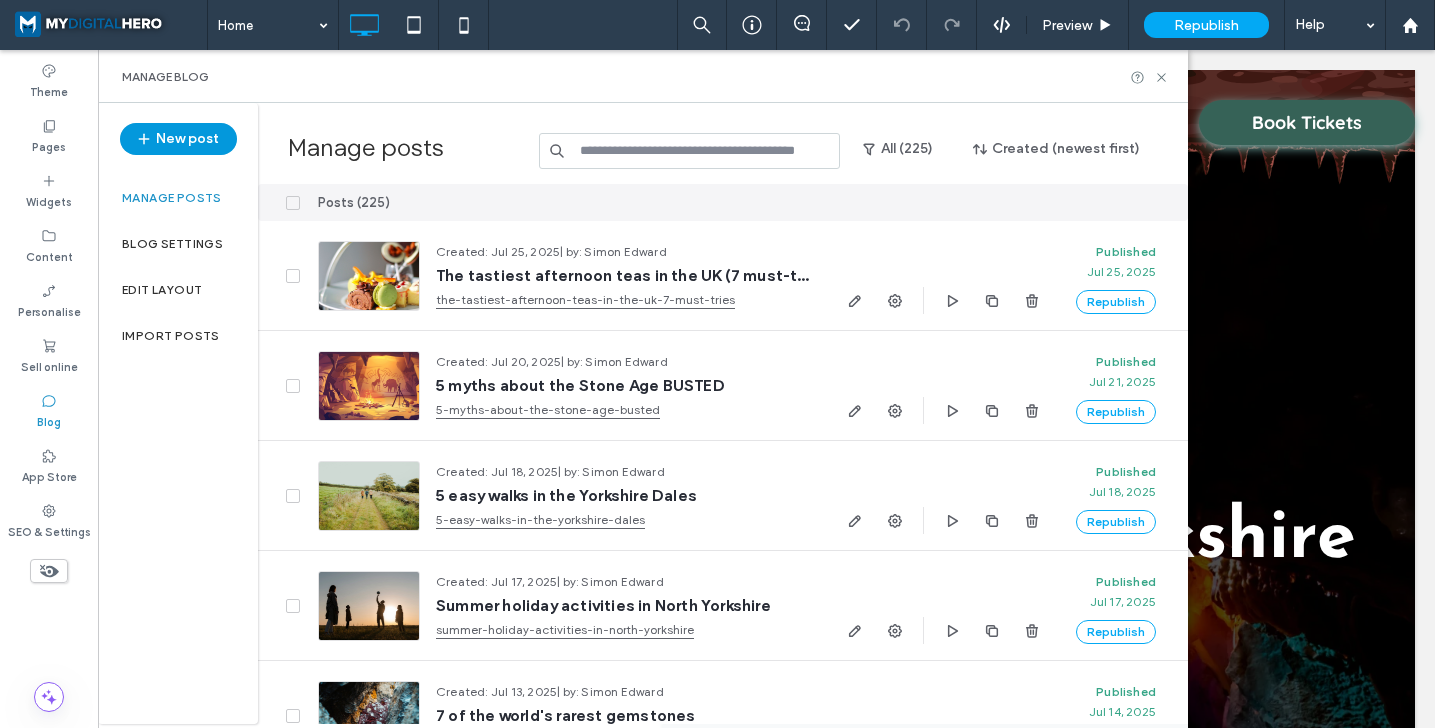 click on "New post" at bounding box center (178, 139) 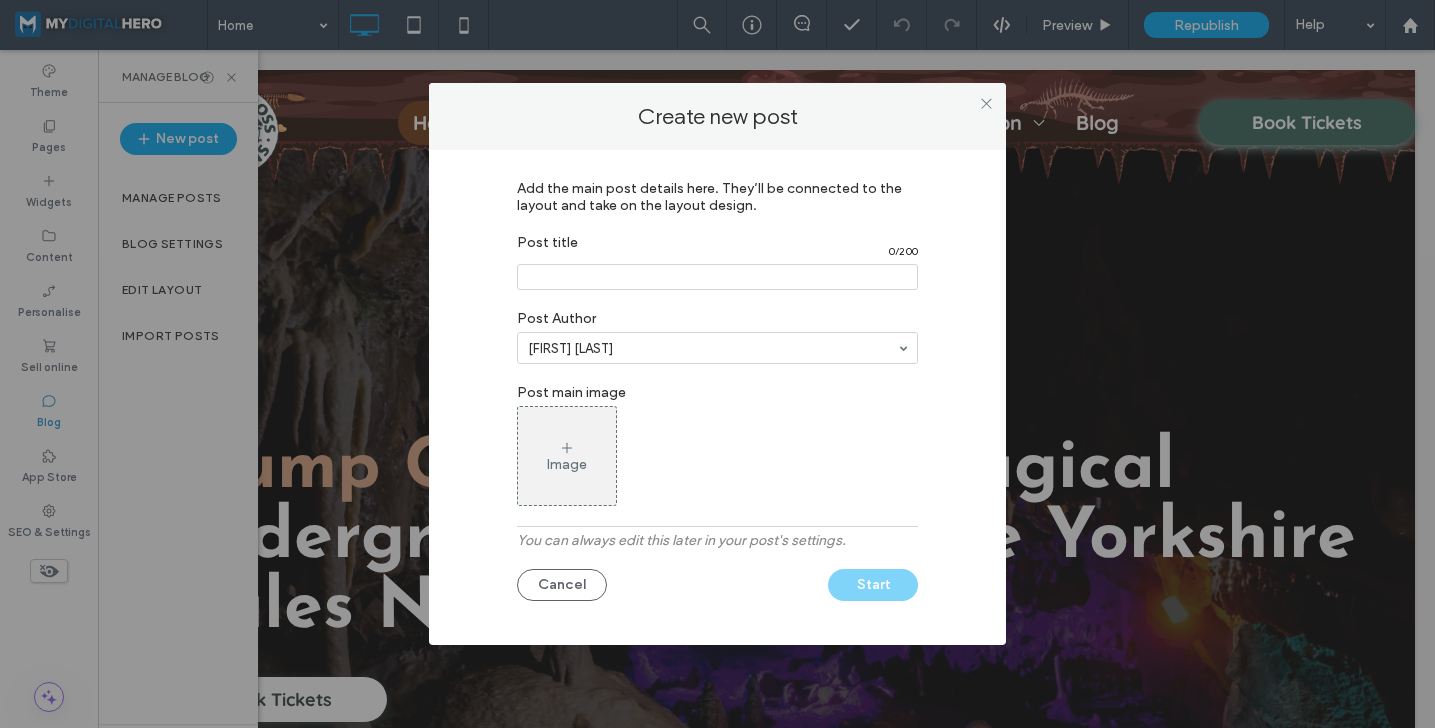 click at bounding box center [717, 277] 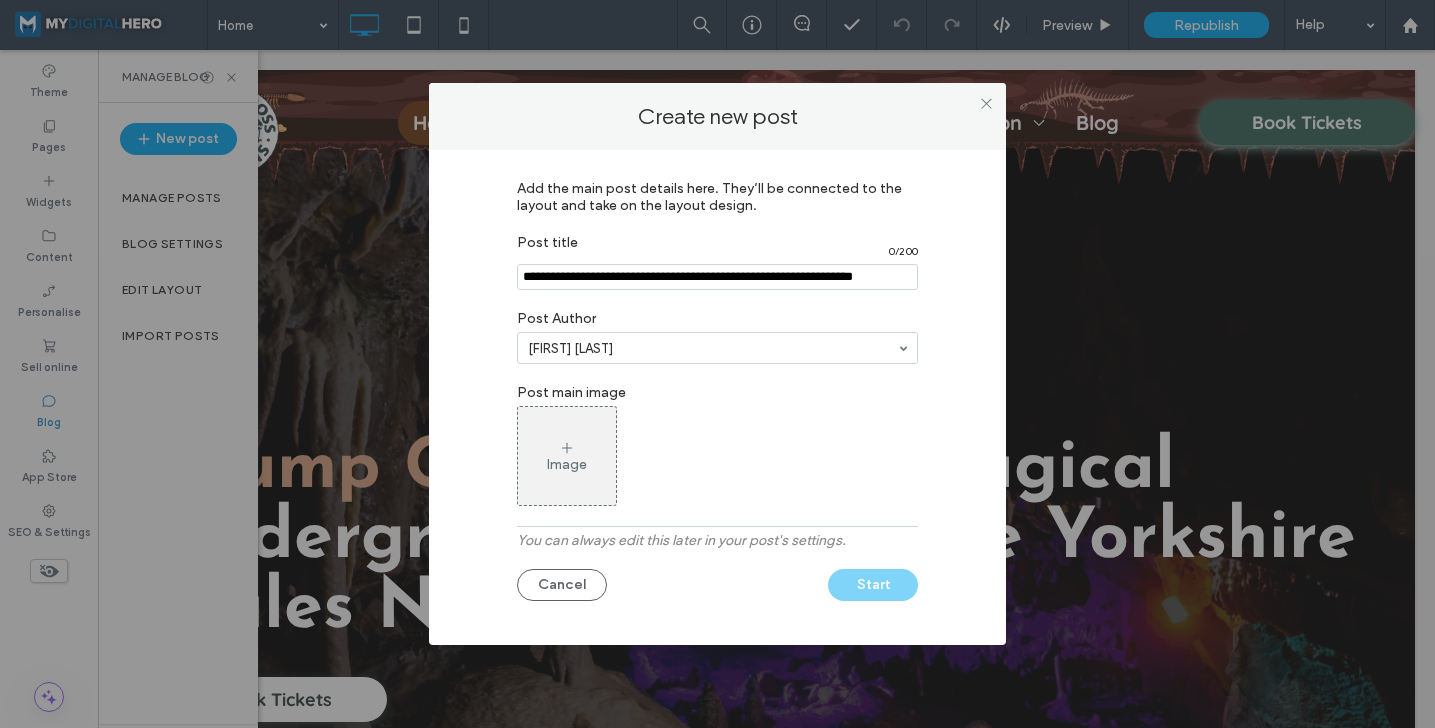 scroll, scrollTop: 0, scrollLeft: 9, axis: horizontal 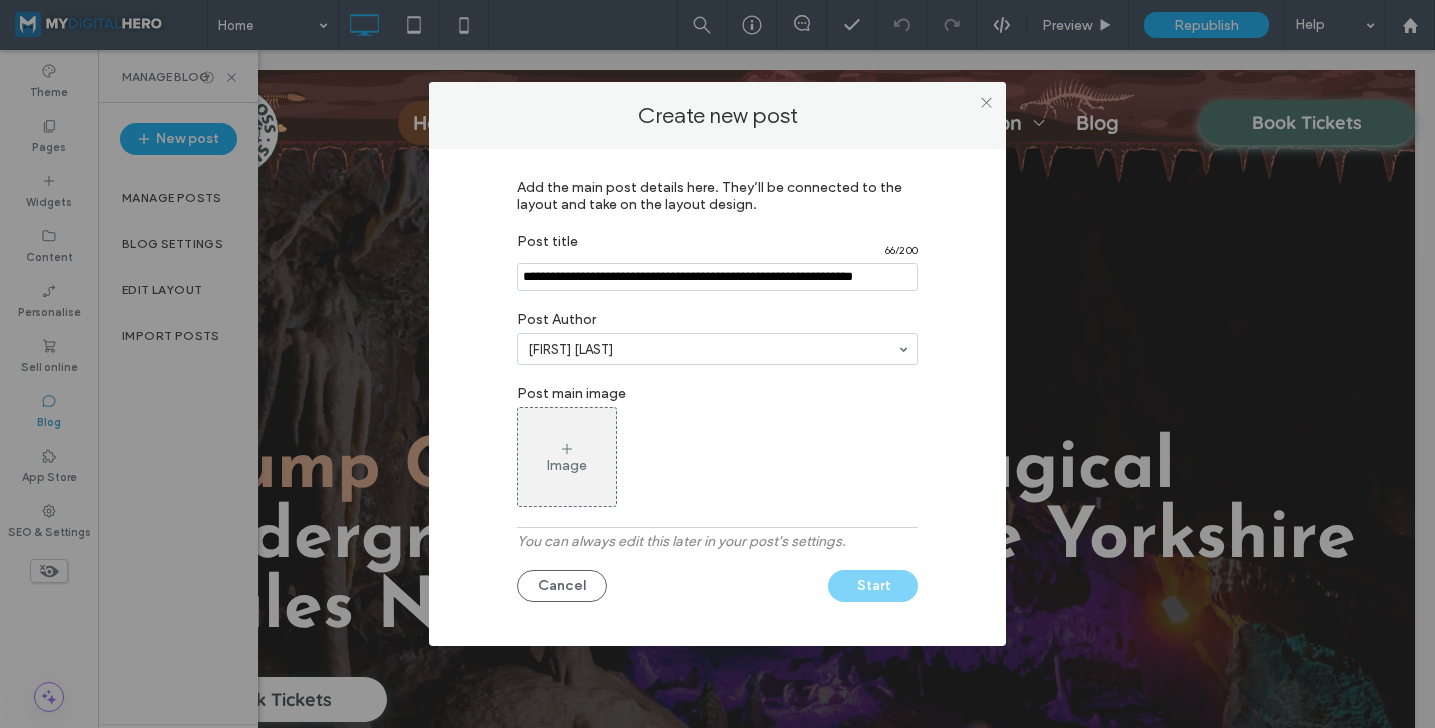 type on "**********" 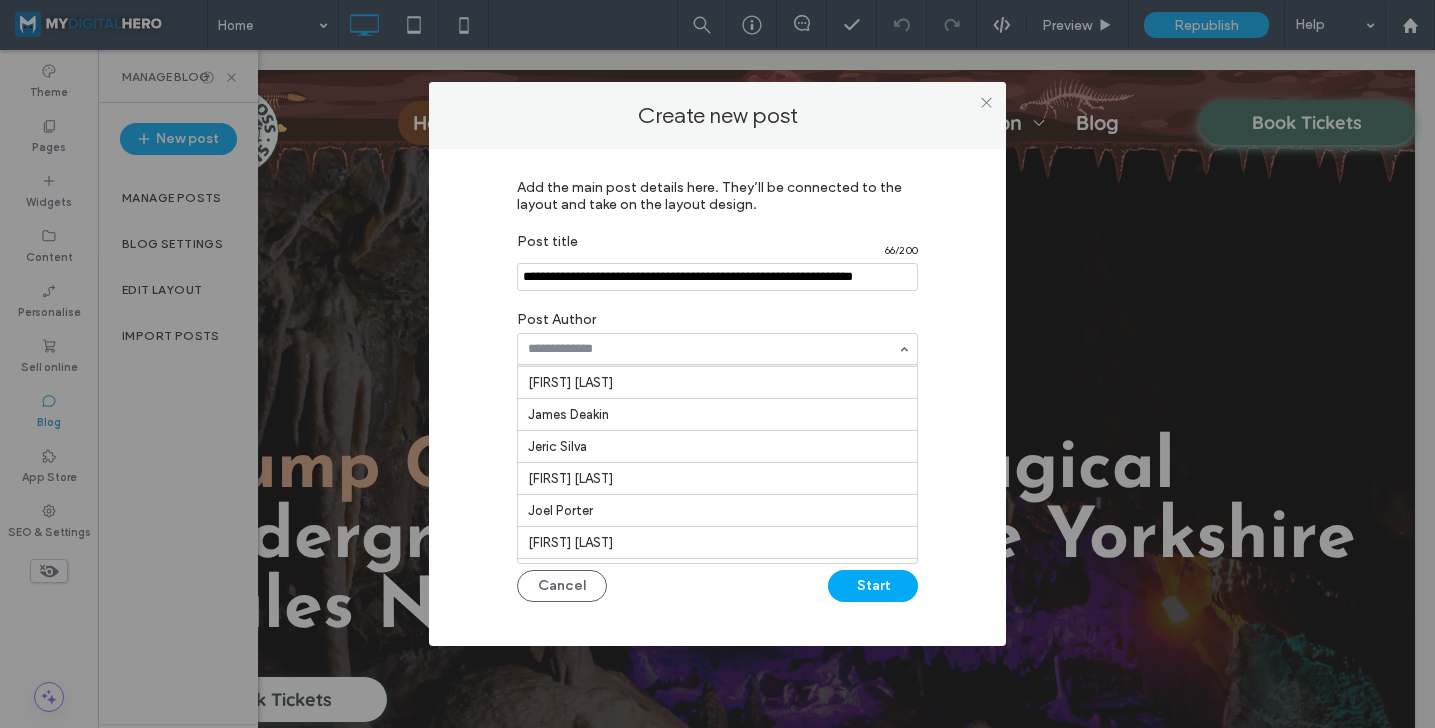 scroll, scrollTop: 263, scrollLeft: 0, axis: vertical 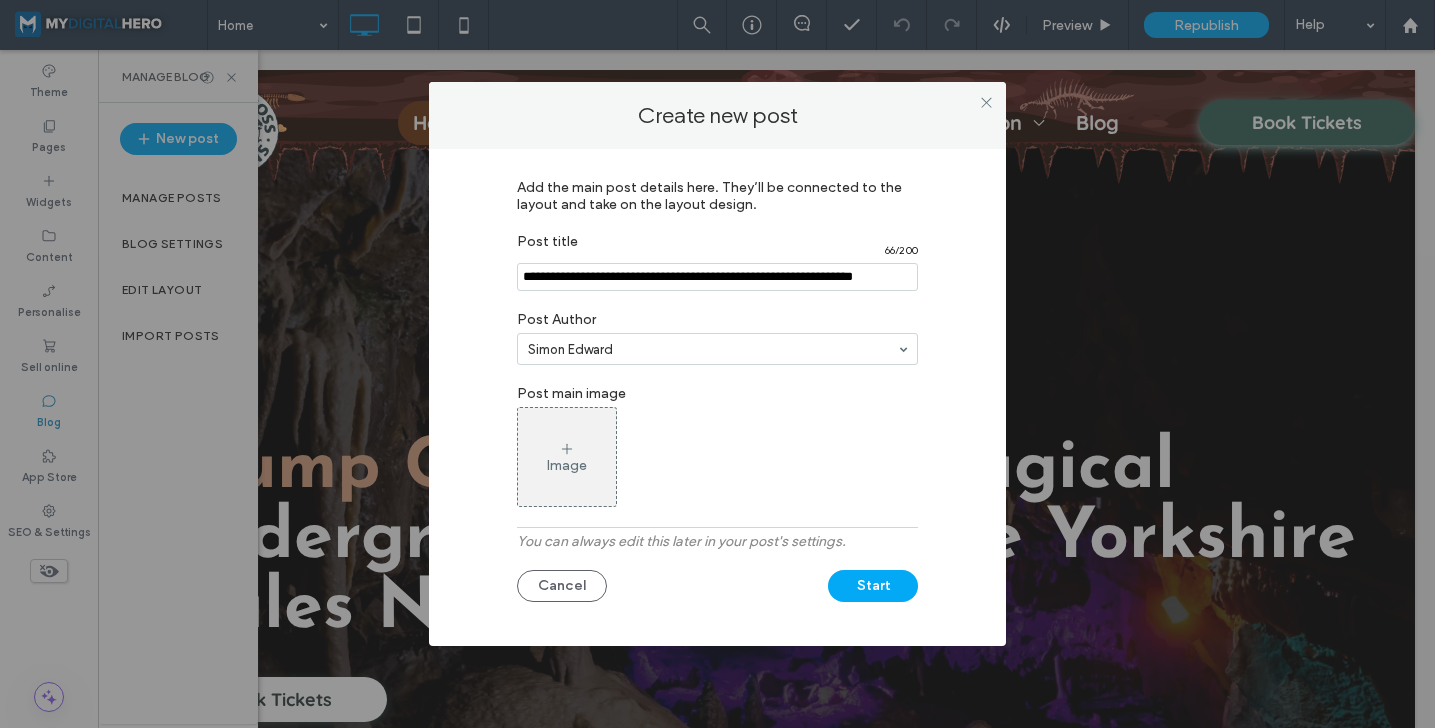 click on "Image" at bounding box center [567, 457] 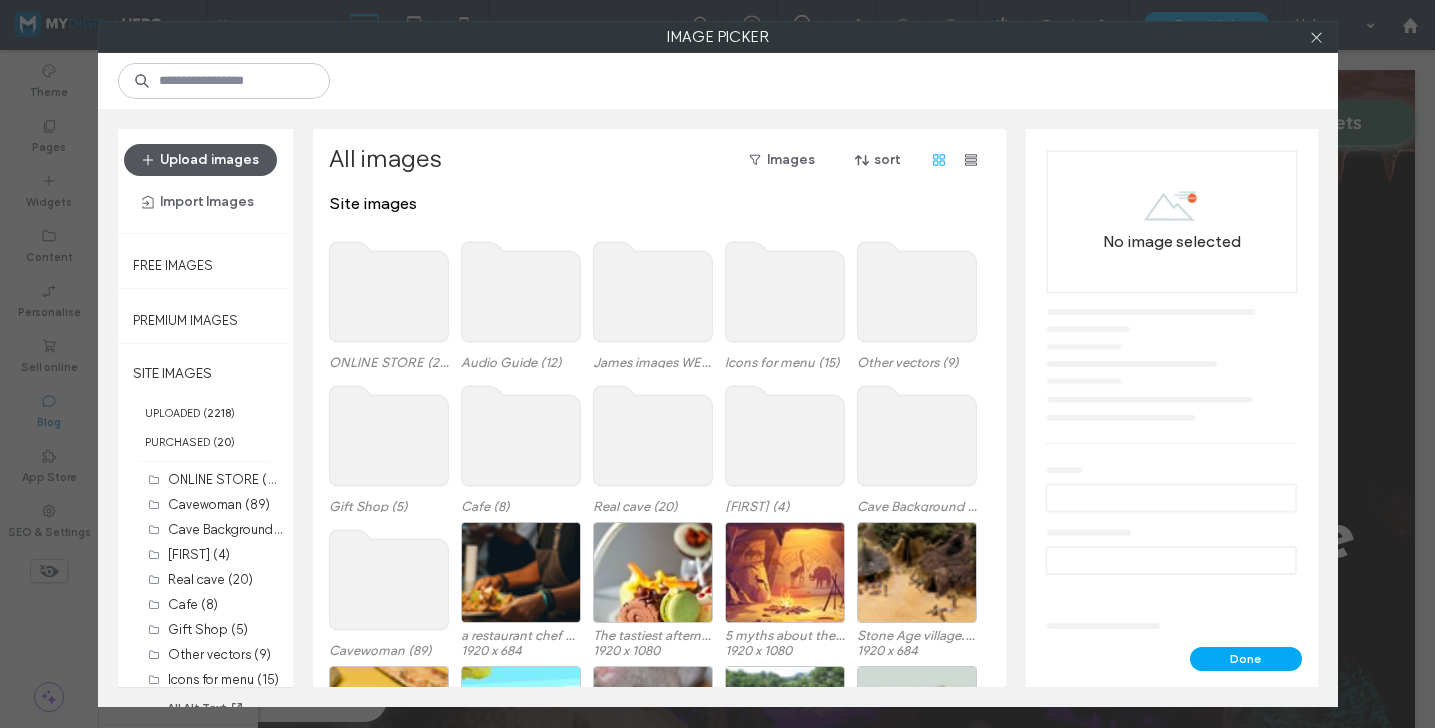 click on "Upload images" at bounding box center (200, 160) 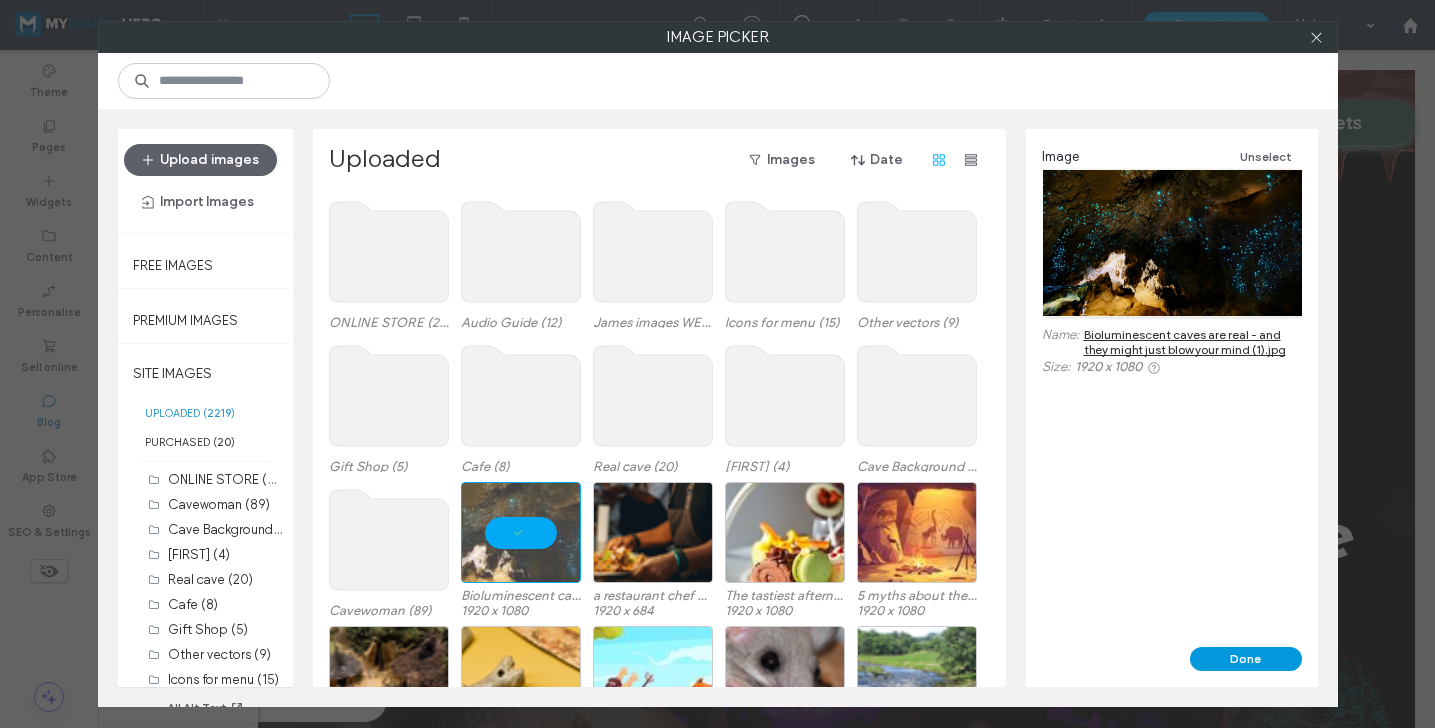 click on "Done" at bounding box center [1246, 659] 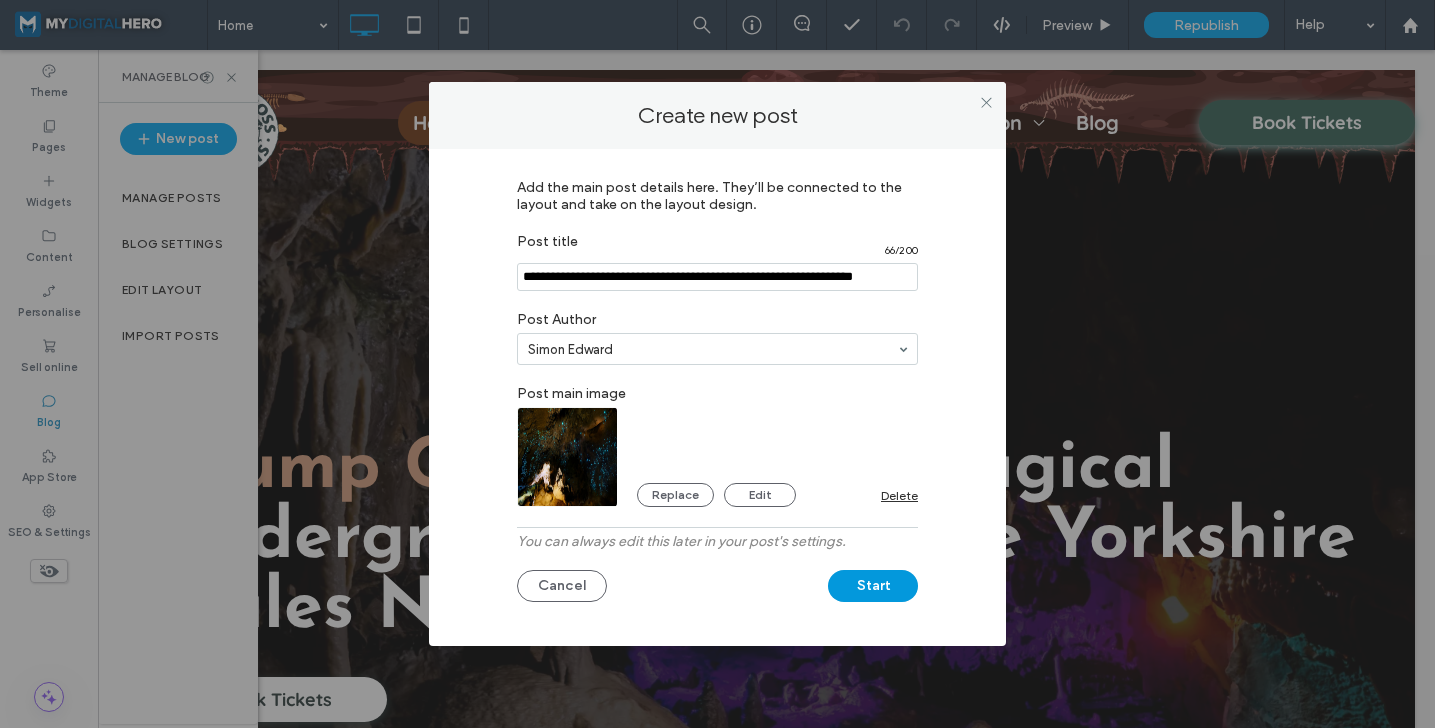click on "Start" at bounding box center (873, 586) 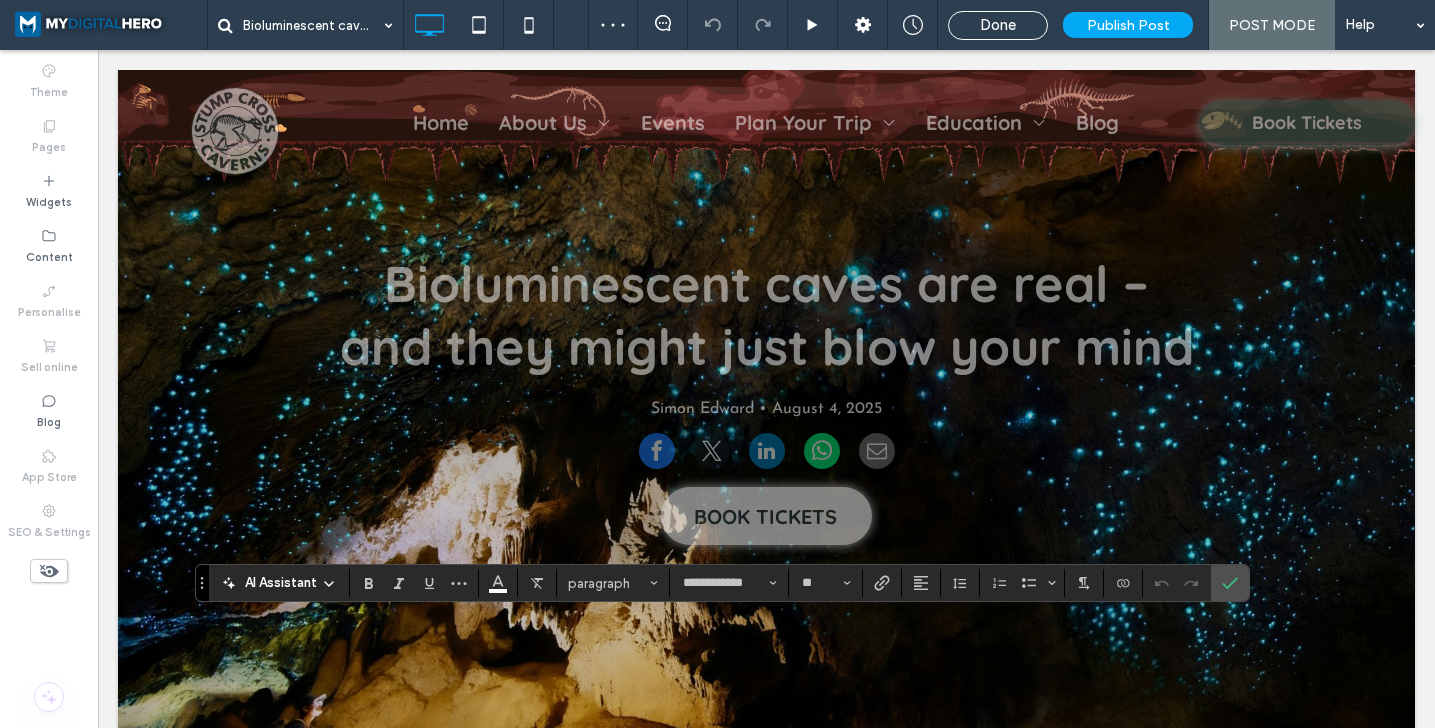 scroll, scrollTop: 230, scrollLeft: 0, axis: vertical 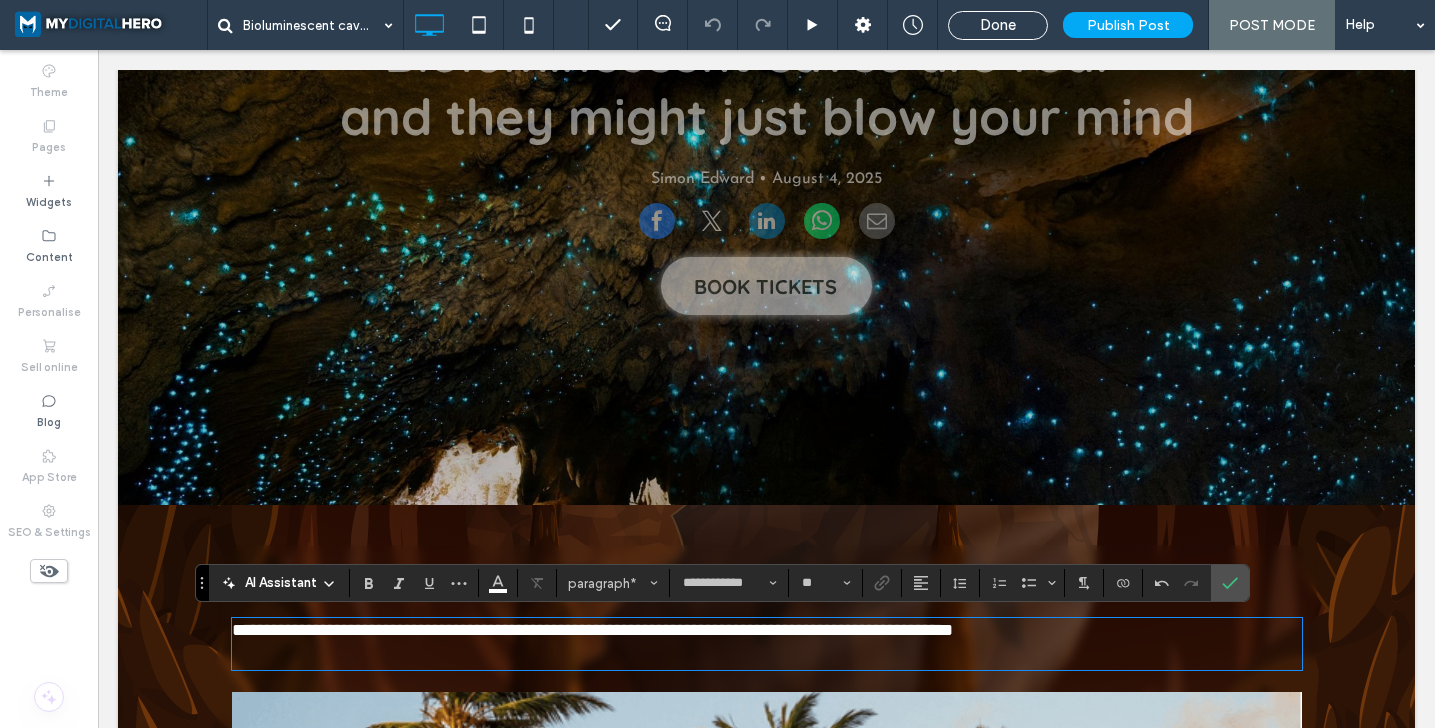 click on "**********" at bounding box center (592, 630) 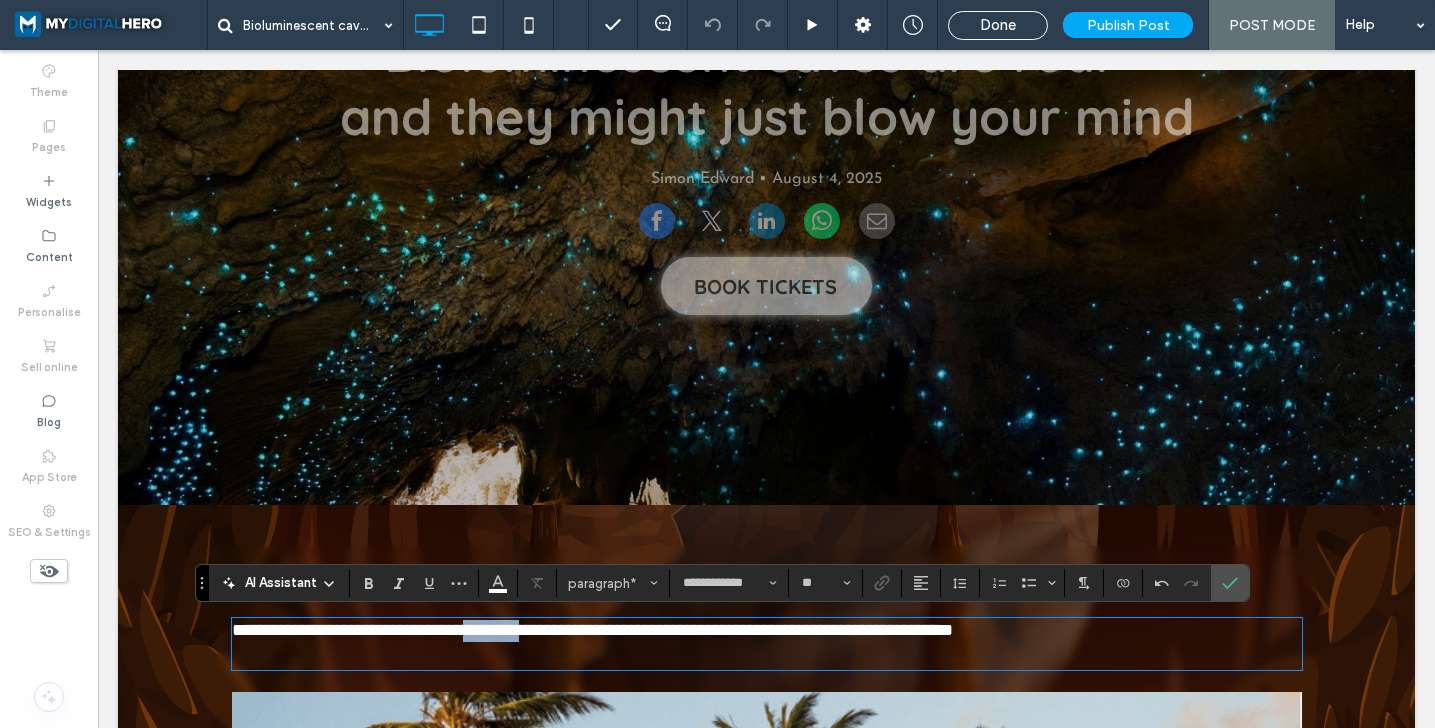 click on "**********" at bounding box center (592, 630) 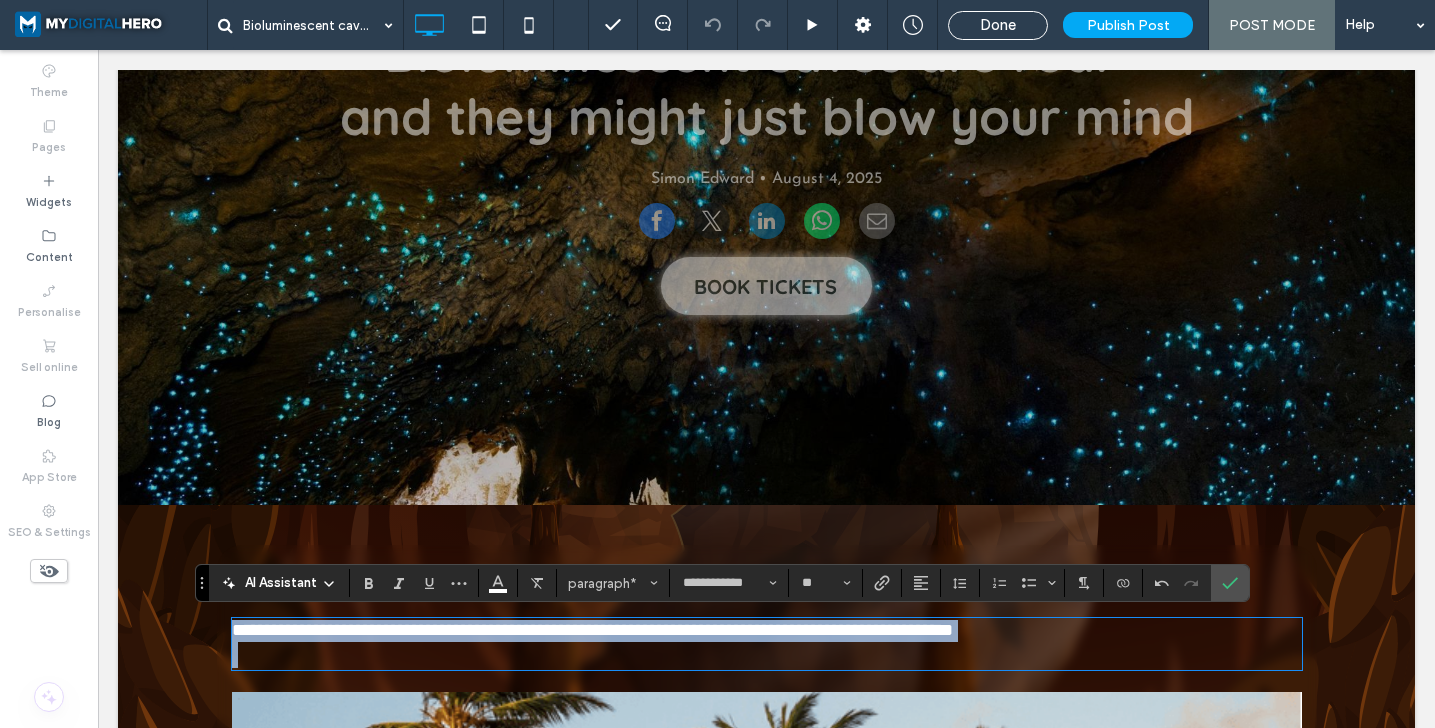 click on "**********" at bounding box center [592, 630] 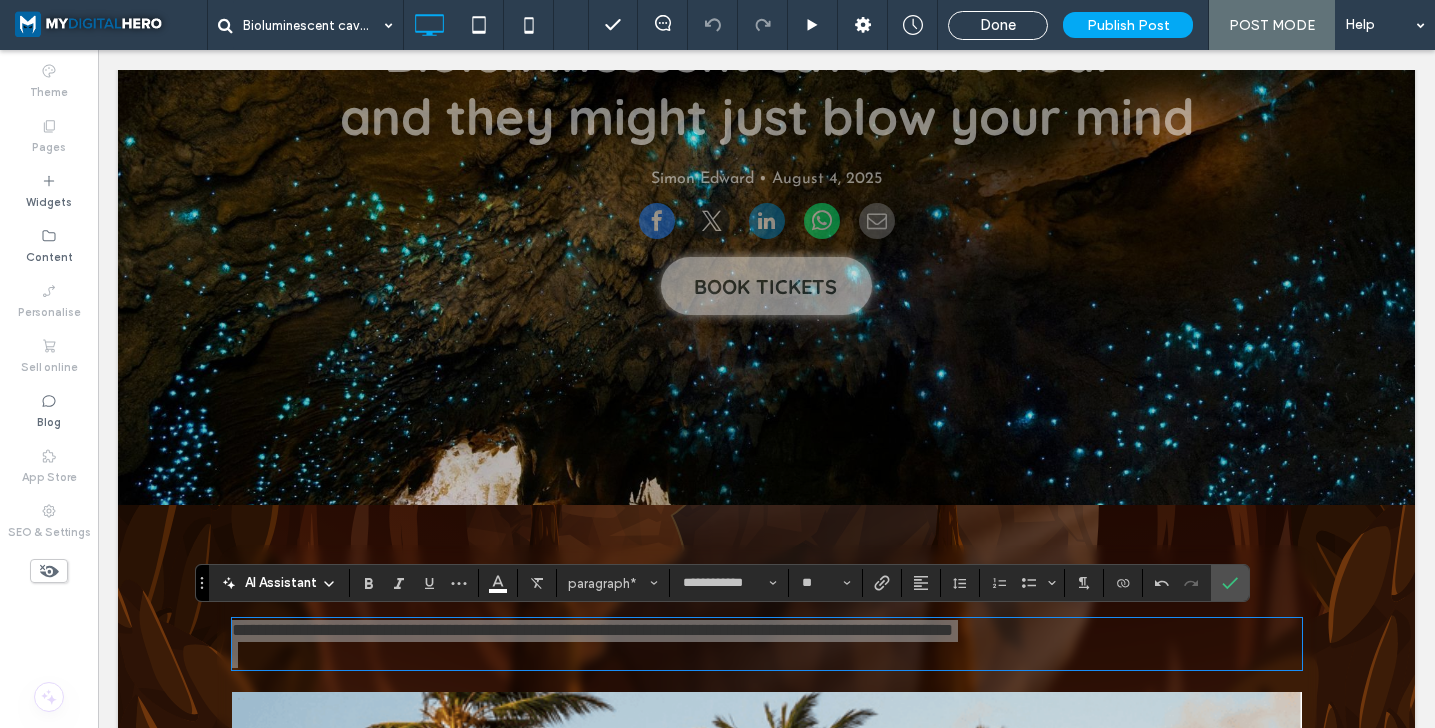 click on "**********" at bounding box center (722, 583) 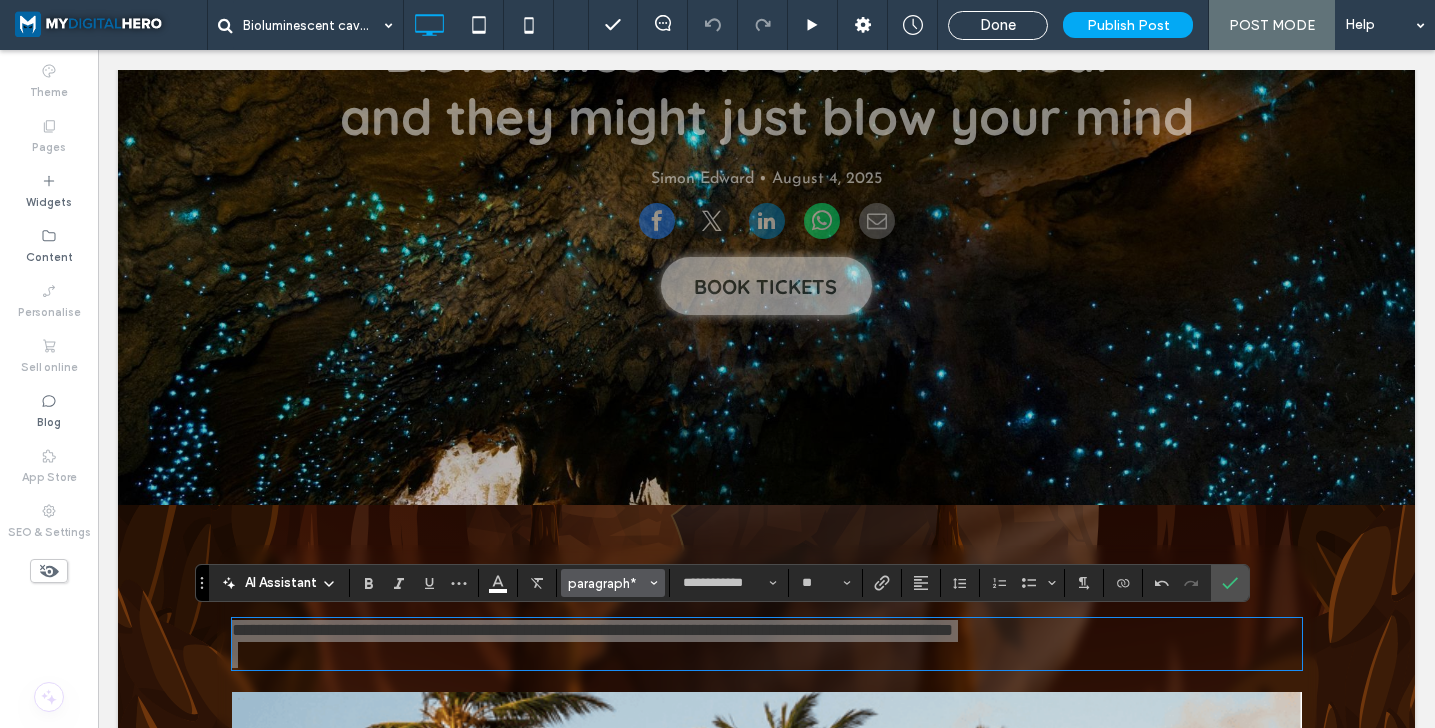 click on "paragraph*" at bounding box center [607, 583] 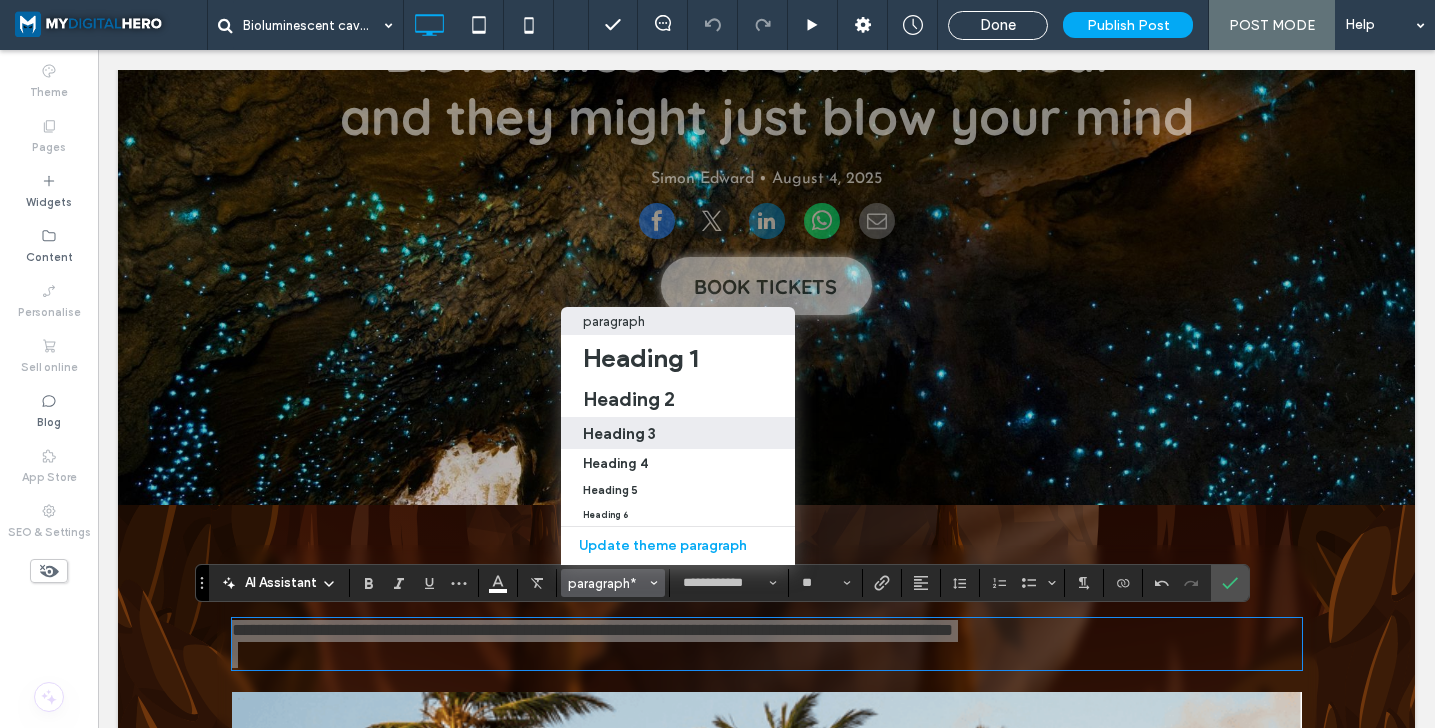 click on "Heading 3" at bounding box center [678, 433] 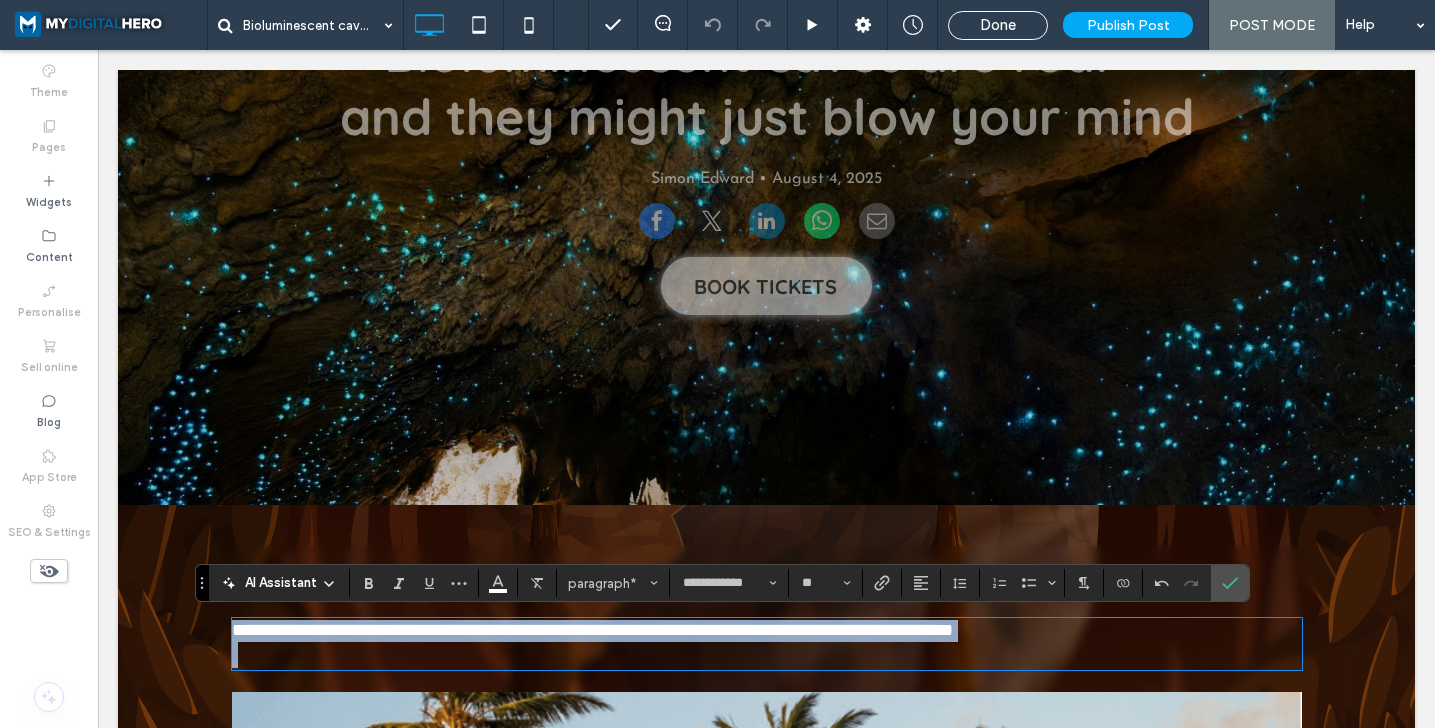 type on "**" 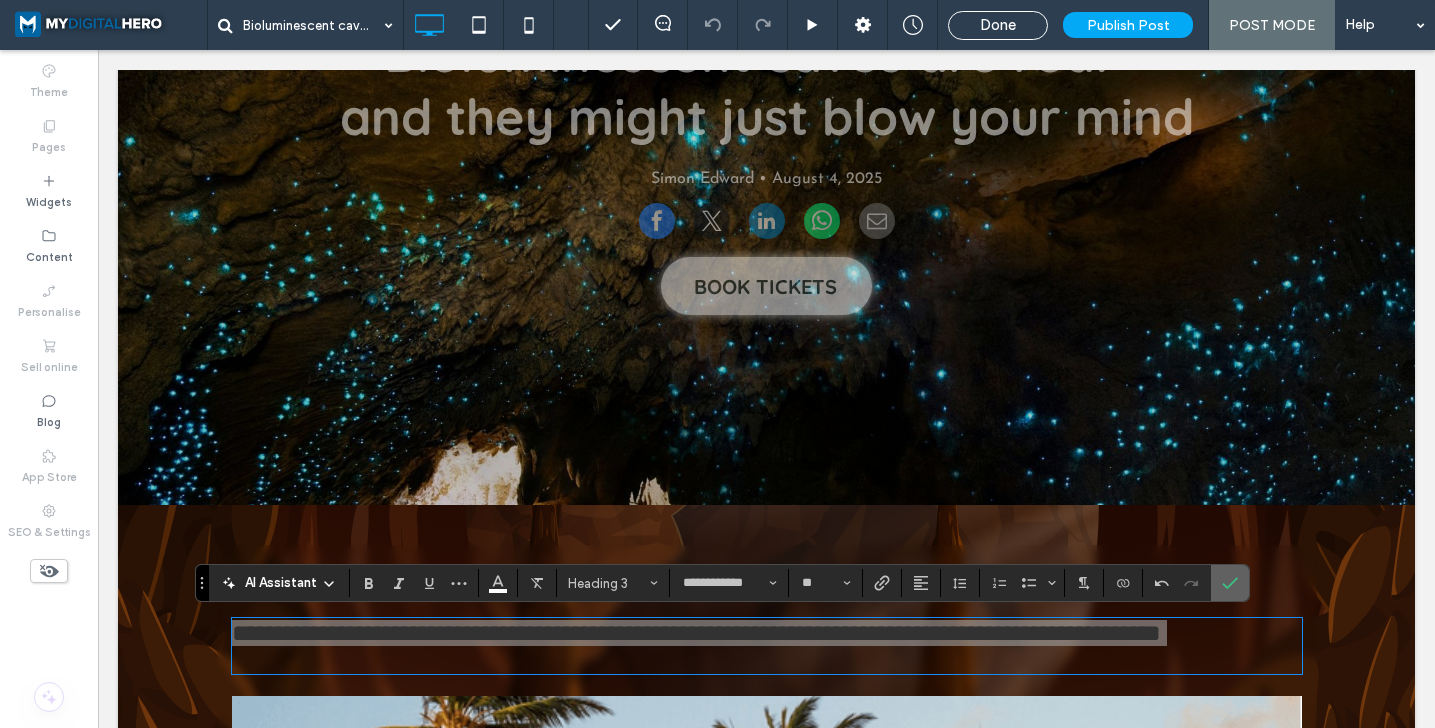 click at bounding box center (1226, 583) 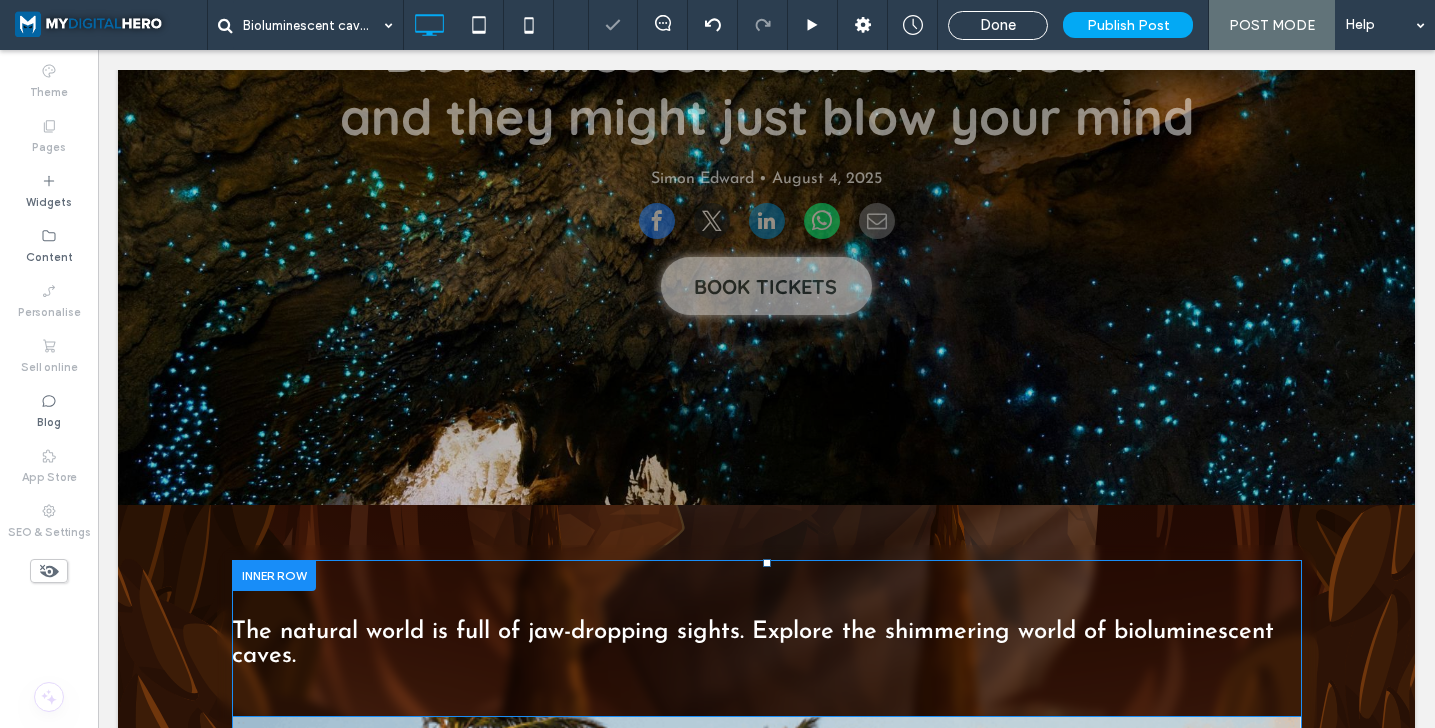 scroll, scrollTop: 464, scrollLeft: 0, axis: vertical 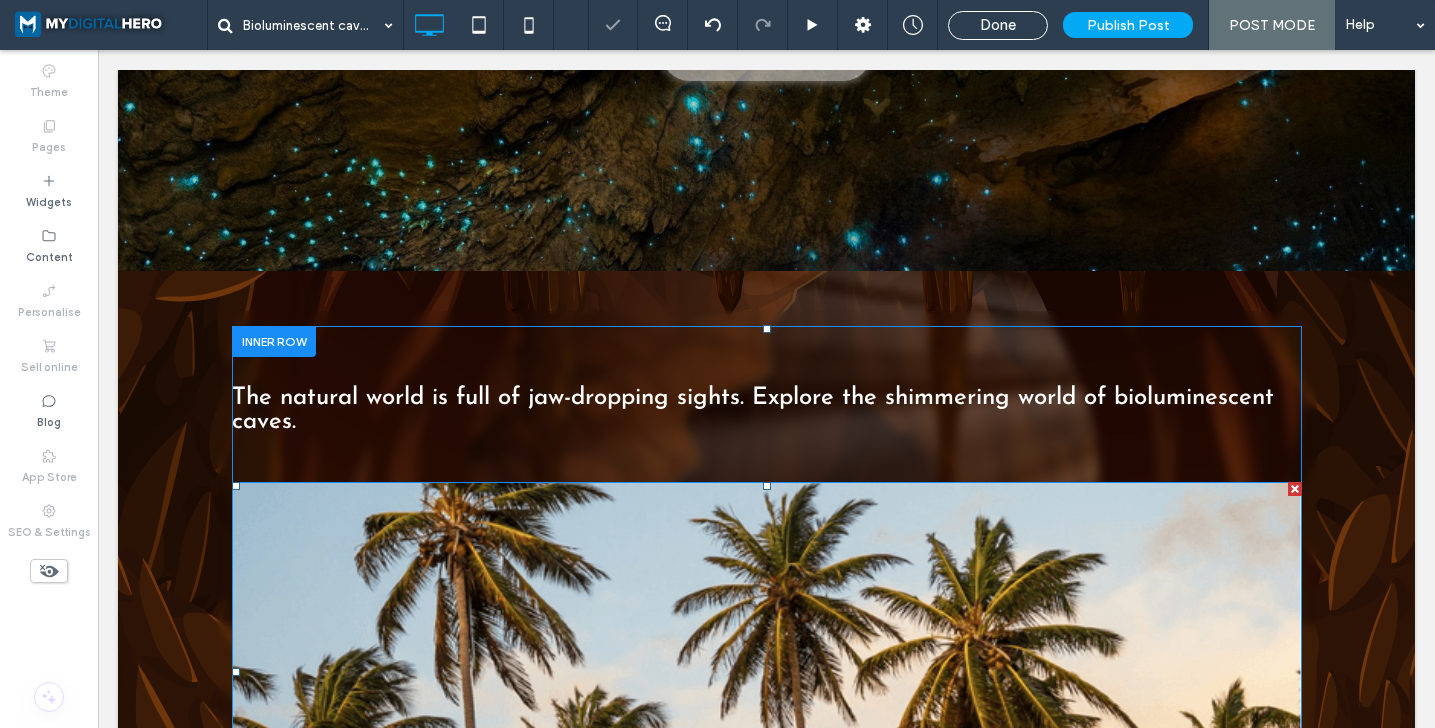 click at bounding box center [767, 672] 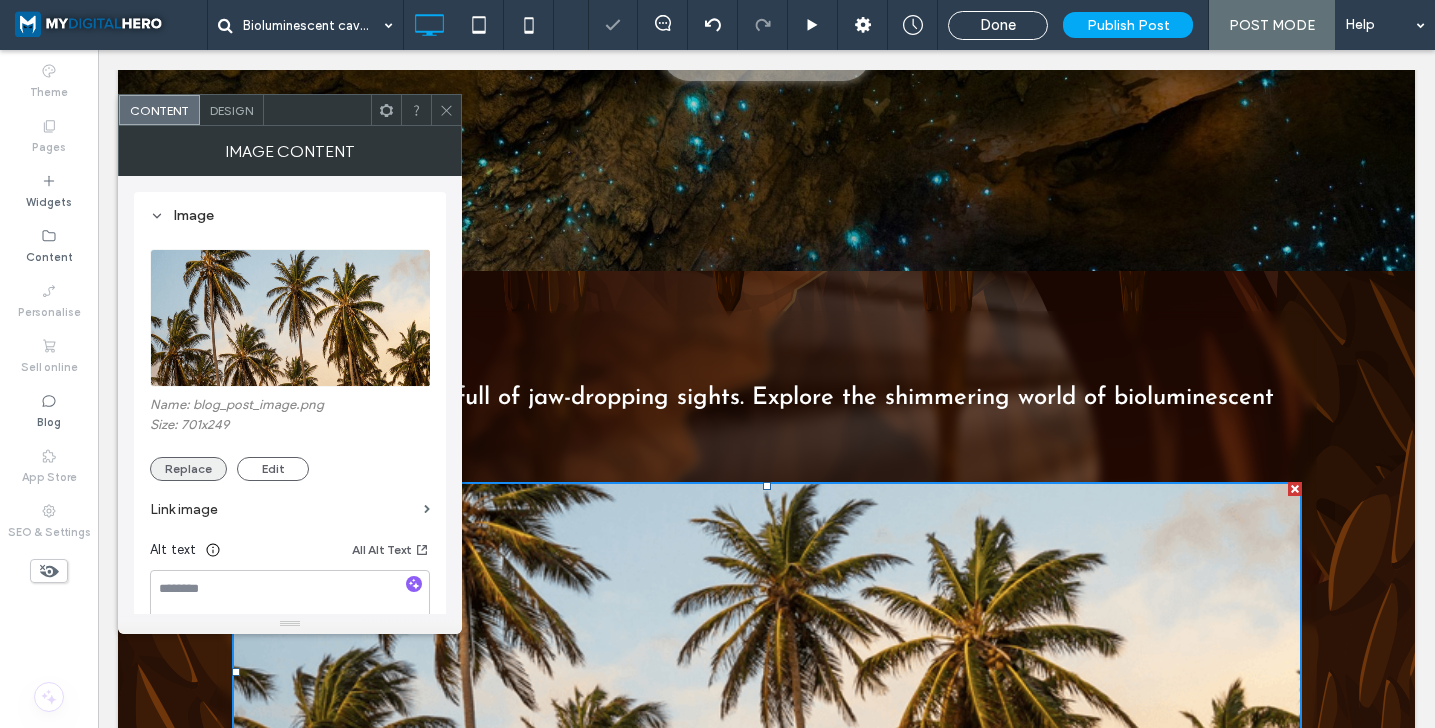 click on "Replace" at bounding box center (188, 469) 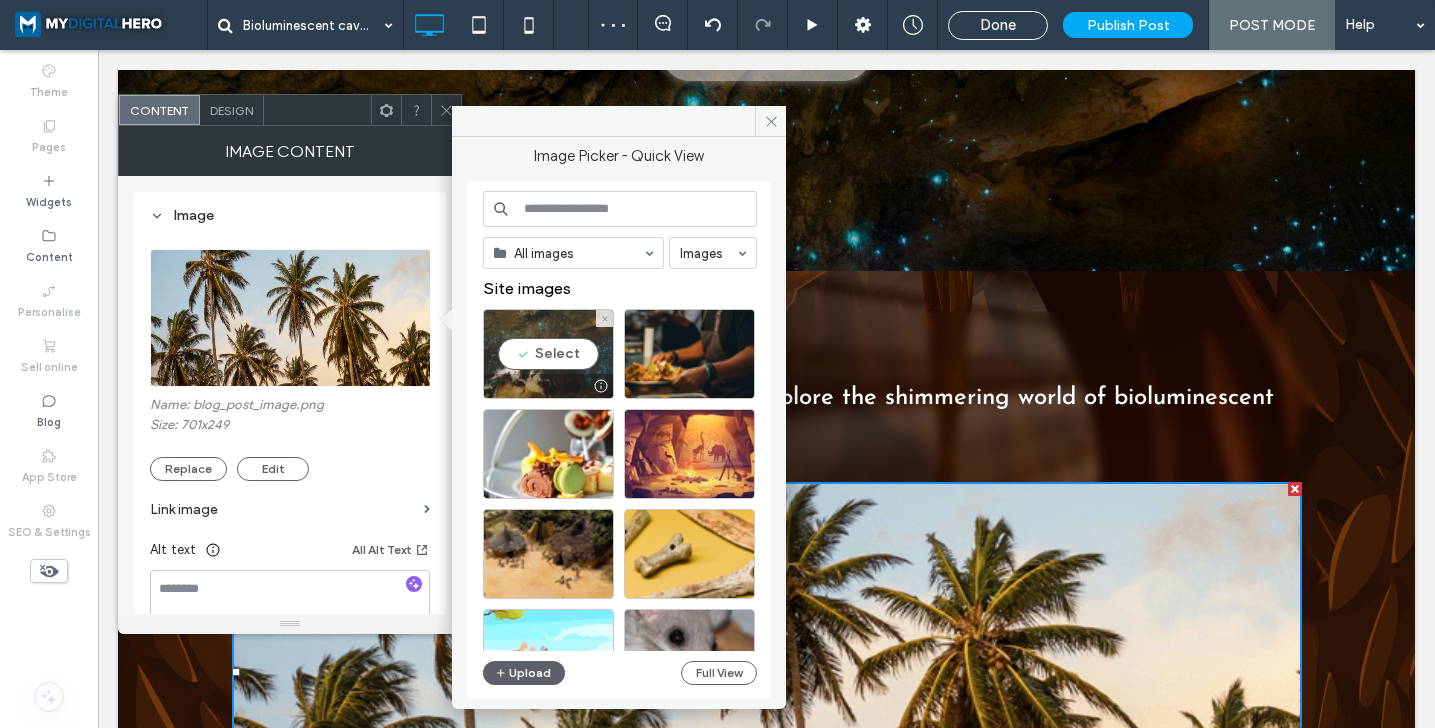click on "Select" at bounding box center (548, 354) 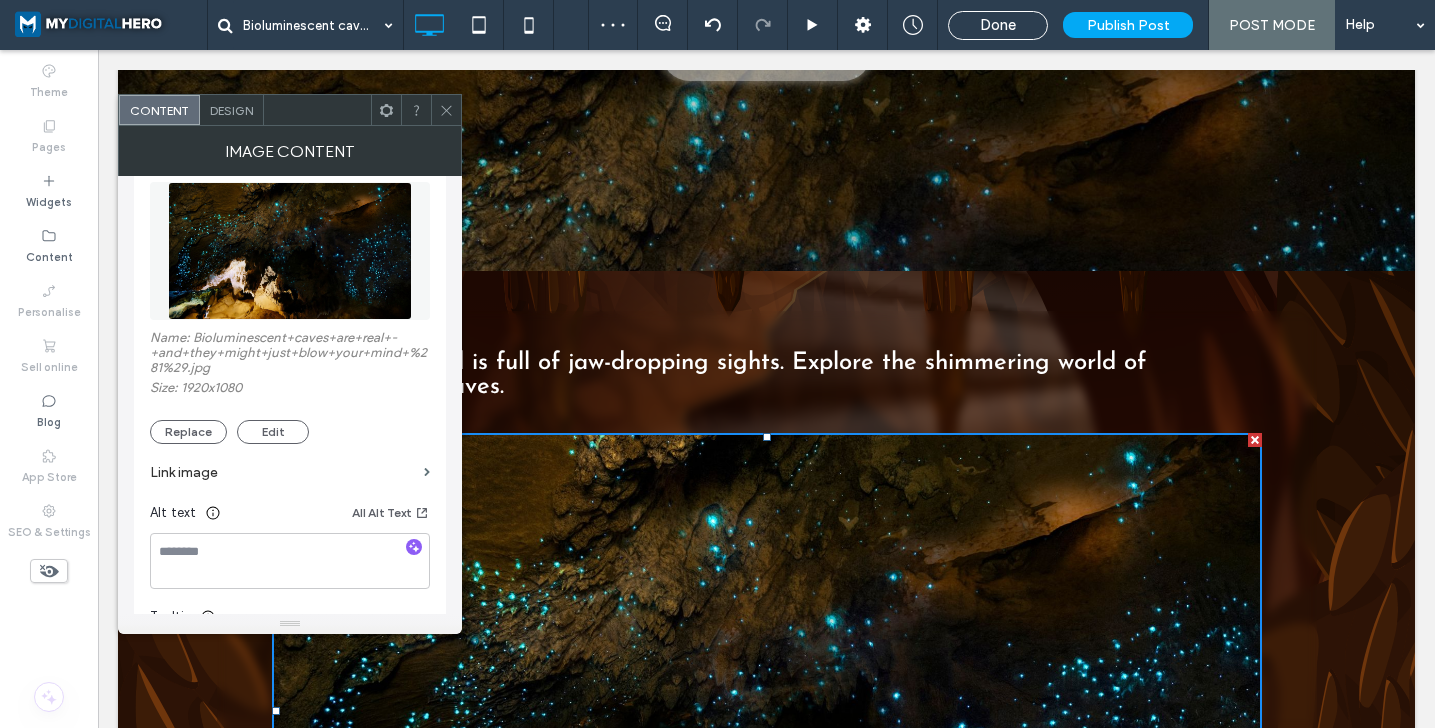 scroll, scrollTop: 79, scrollLeft: 0, axis: vertical 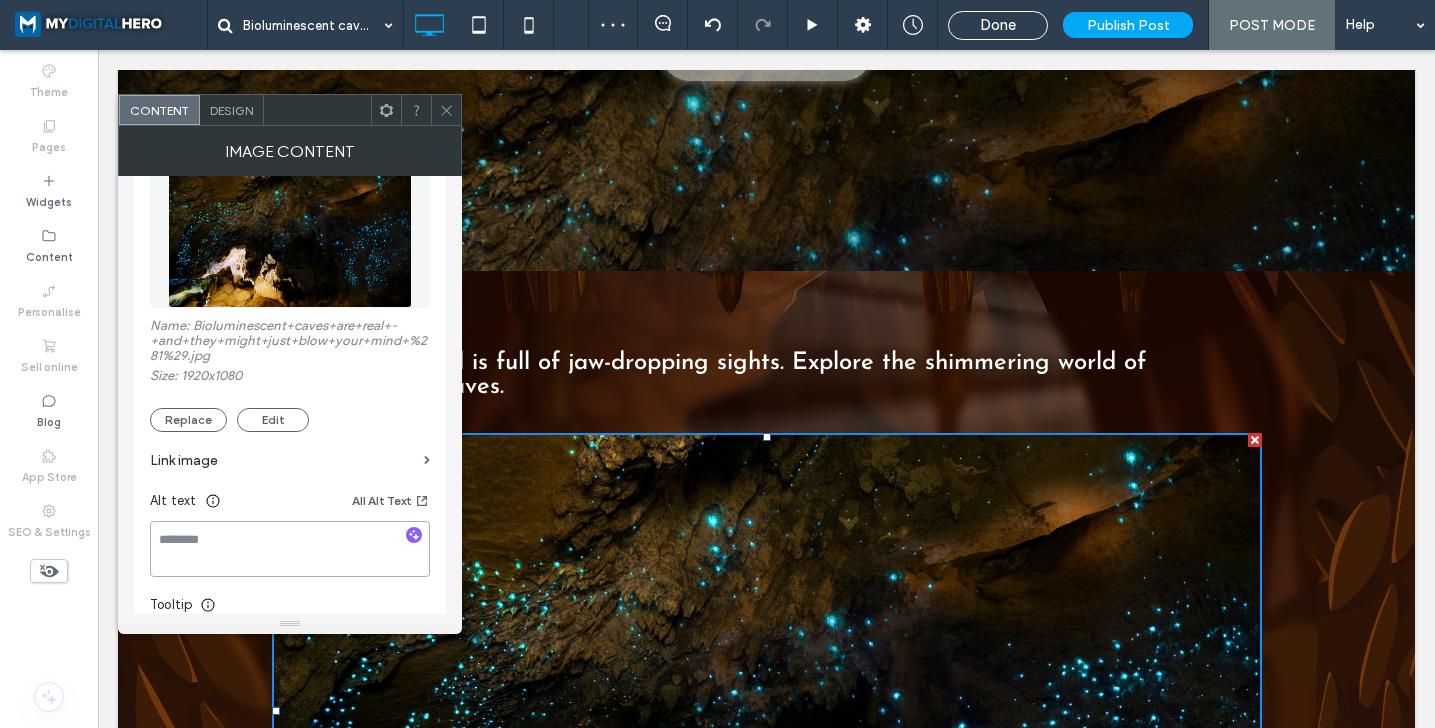 click at bounding box center (290, 549) 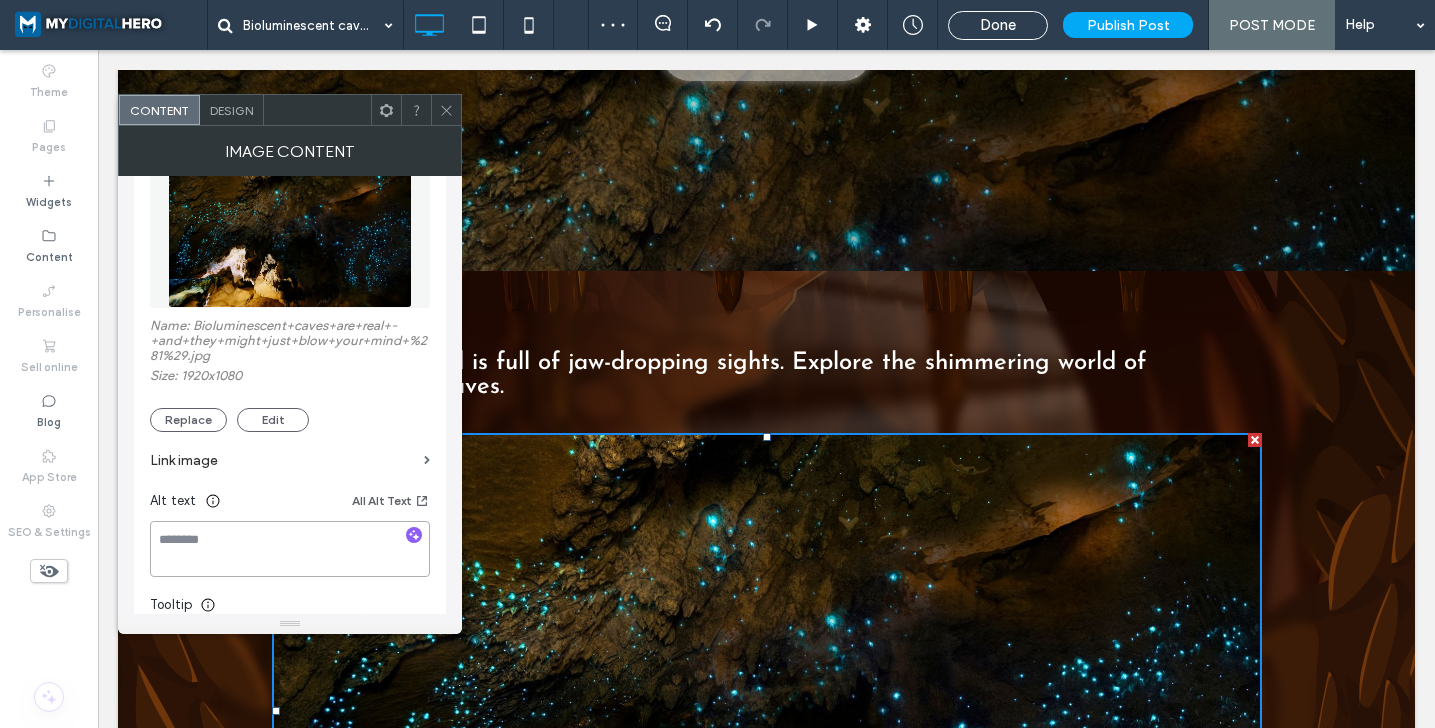 paste on "**********" 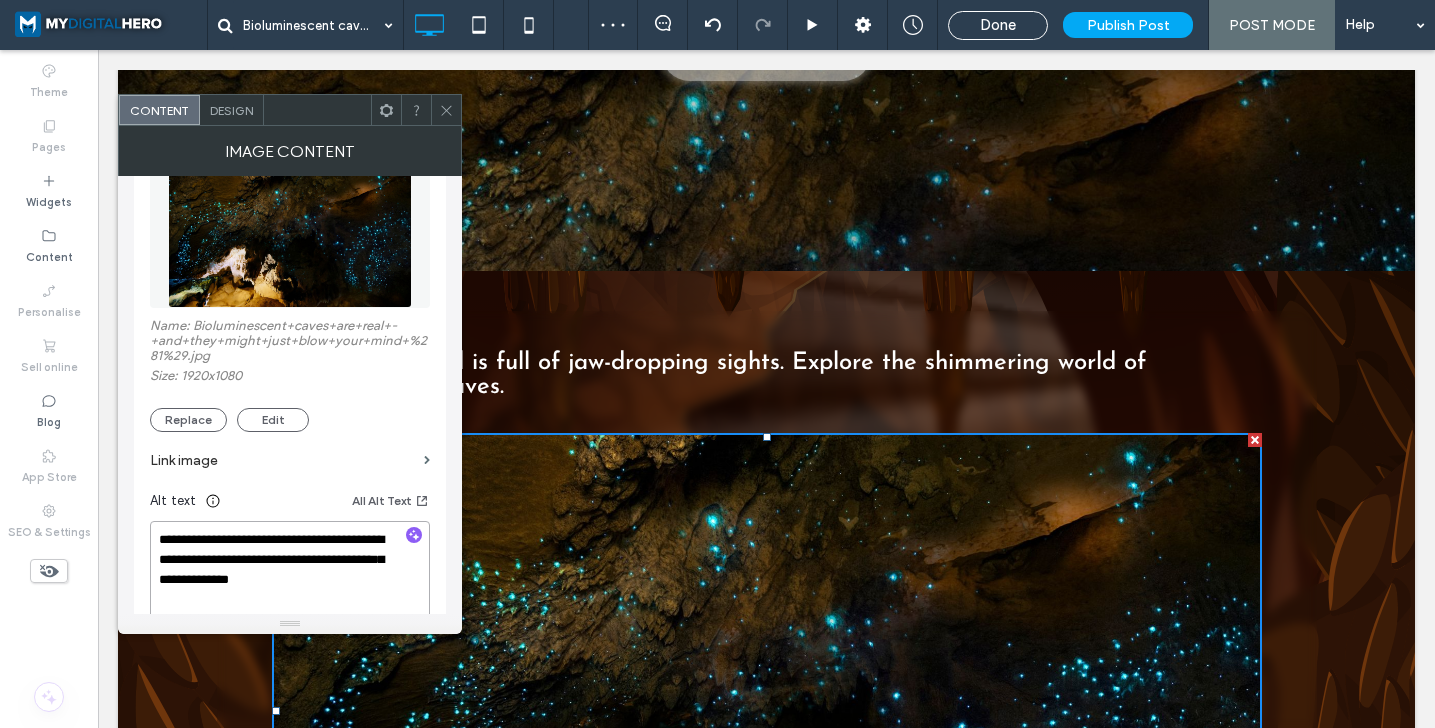 scroll, scrollTop: 2, scrollLeft: 0, axis: vertical 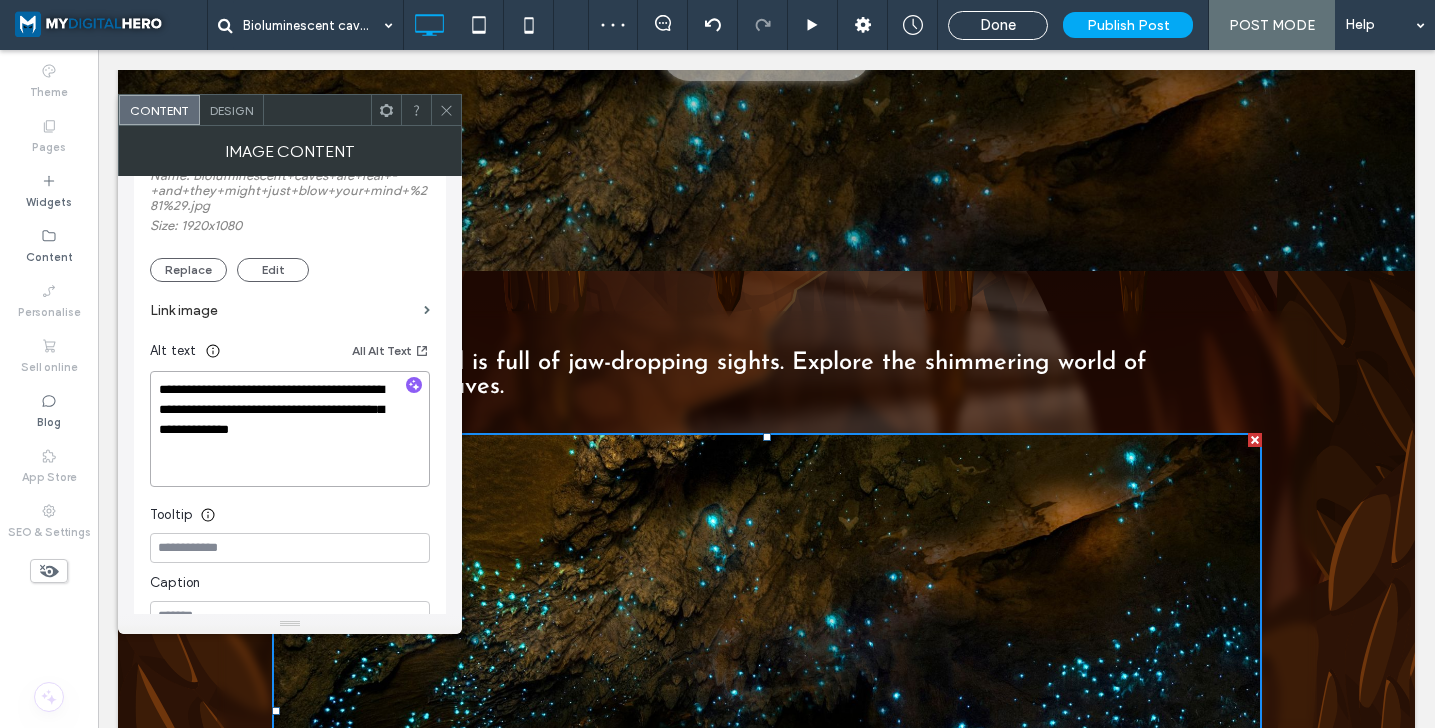 type on "**********" 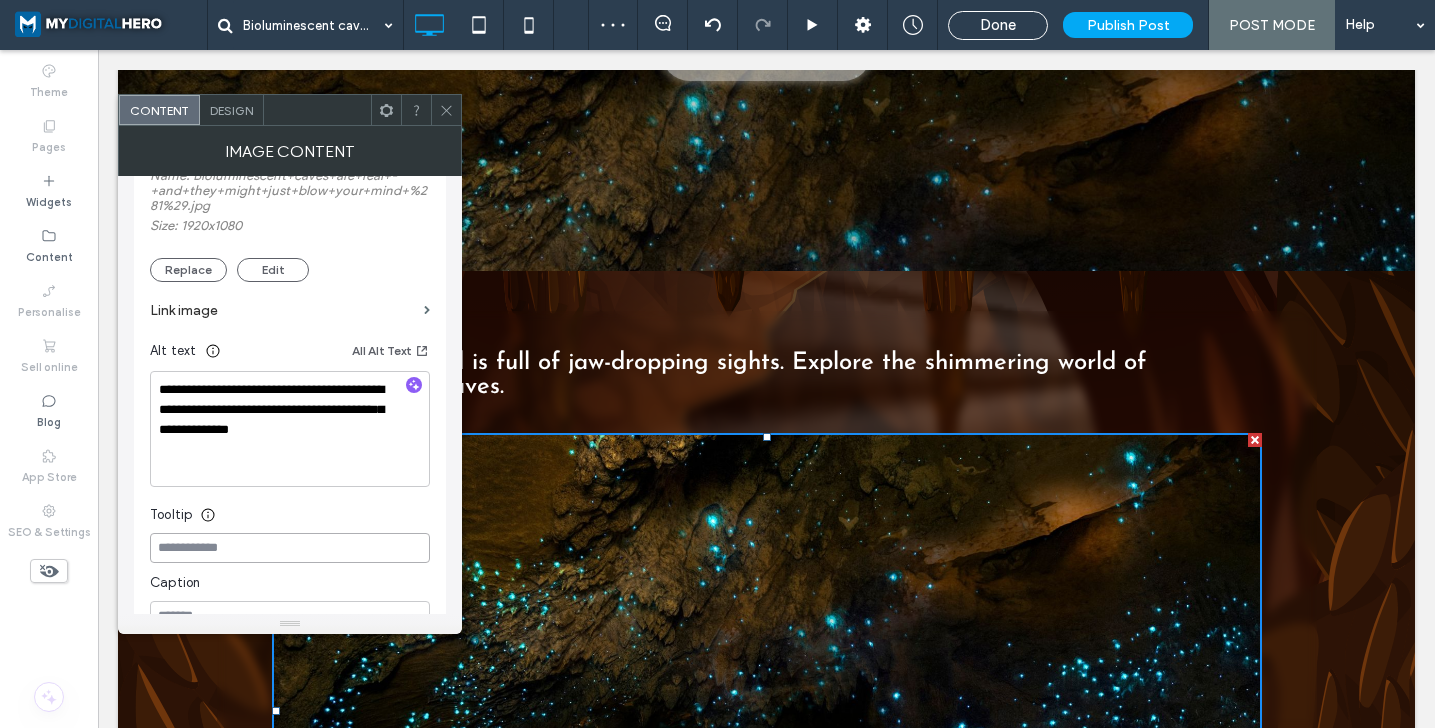 click at bounding box center [290, 548] 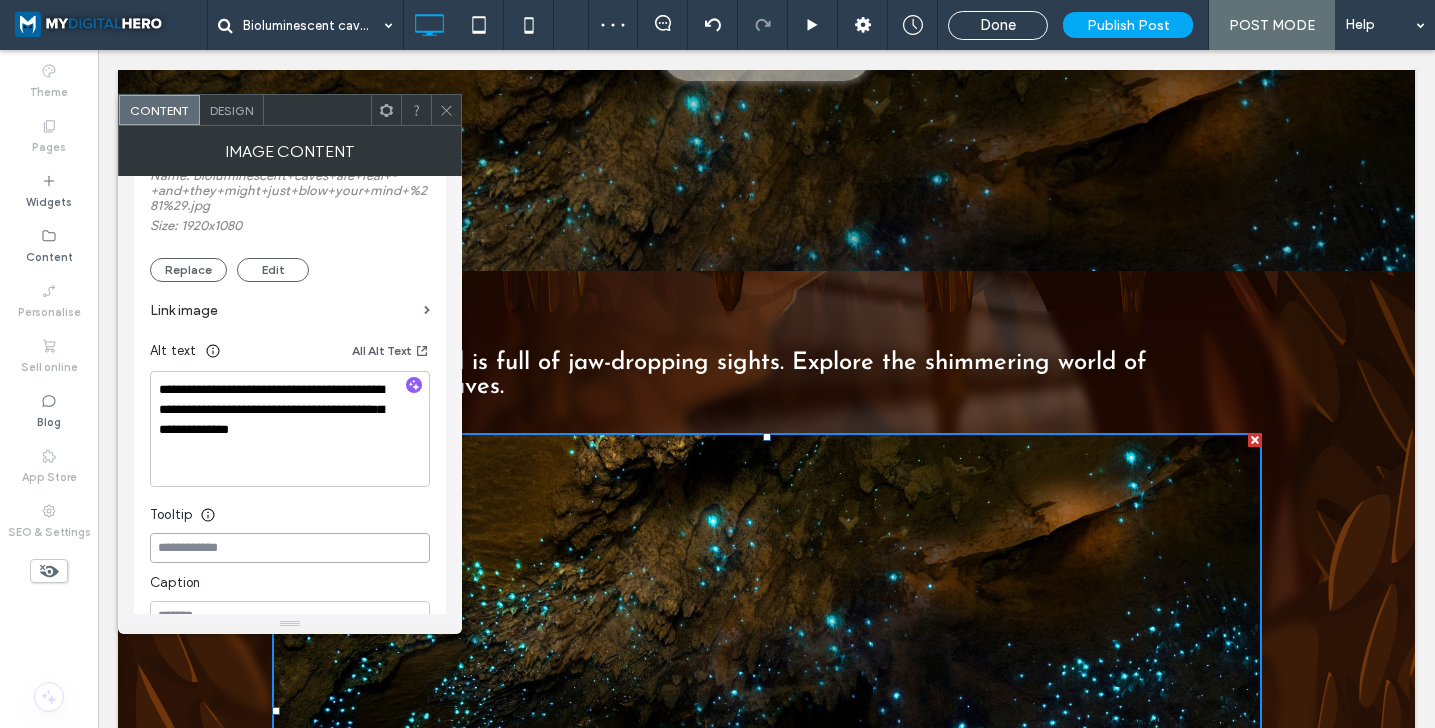 paste on "**********" 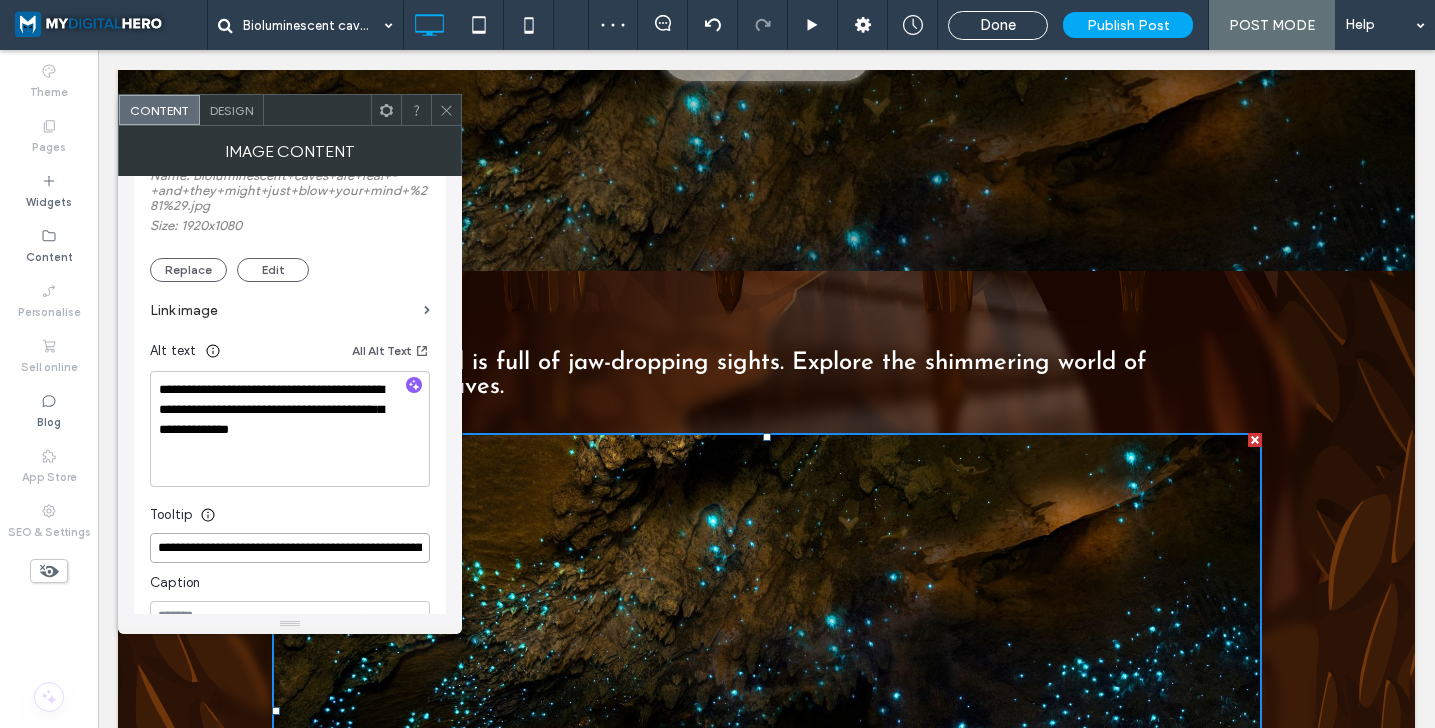 scroll, scrollTop: 0, scrollLeft: 345, axis: horizontal 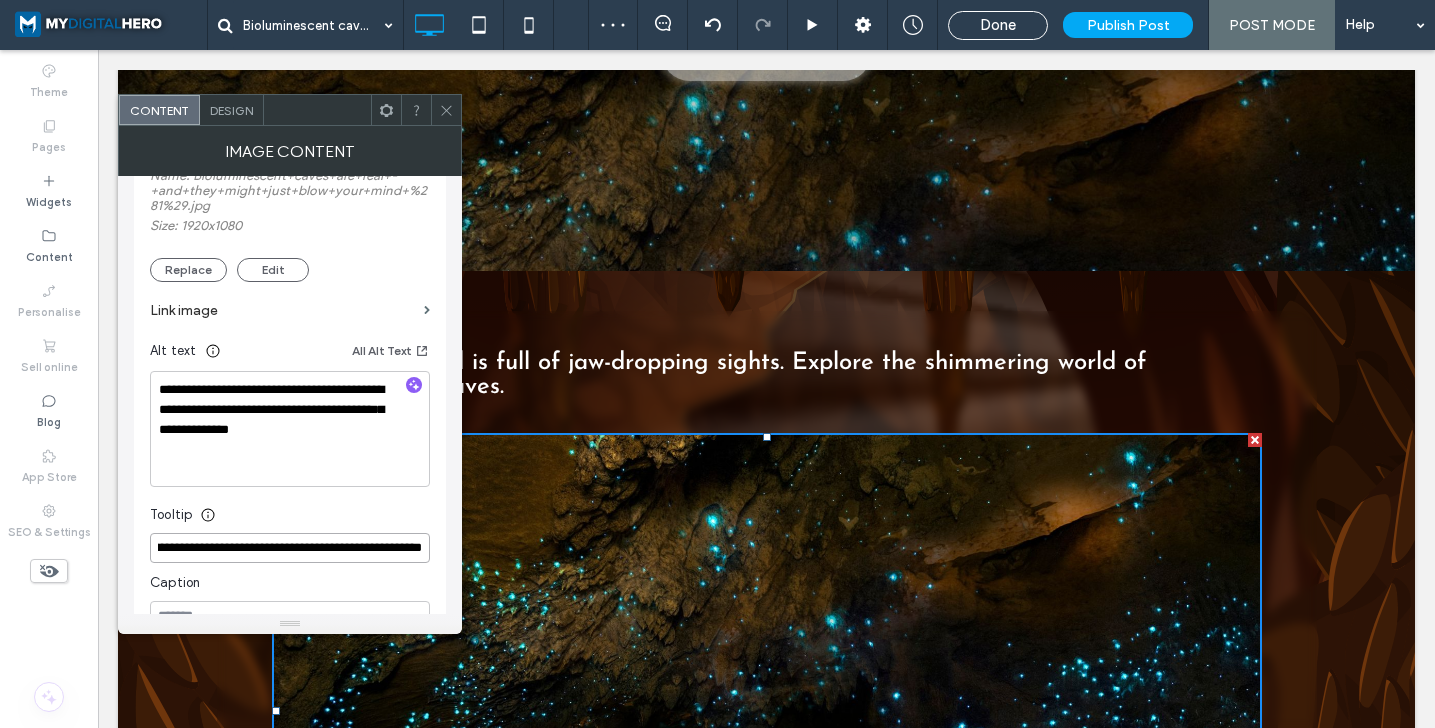 type on "**********" 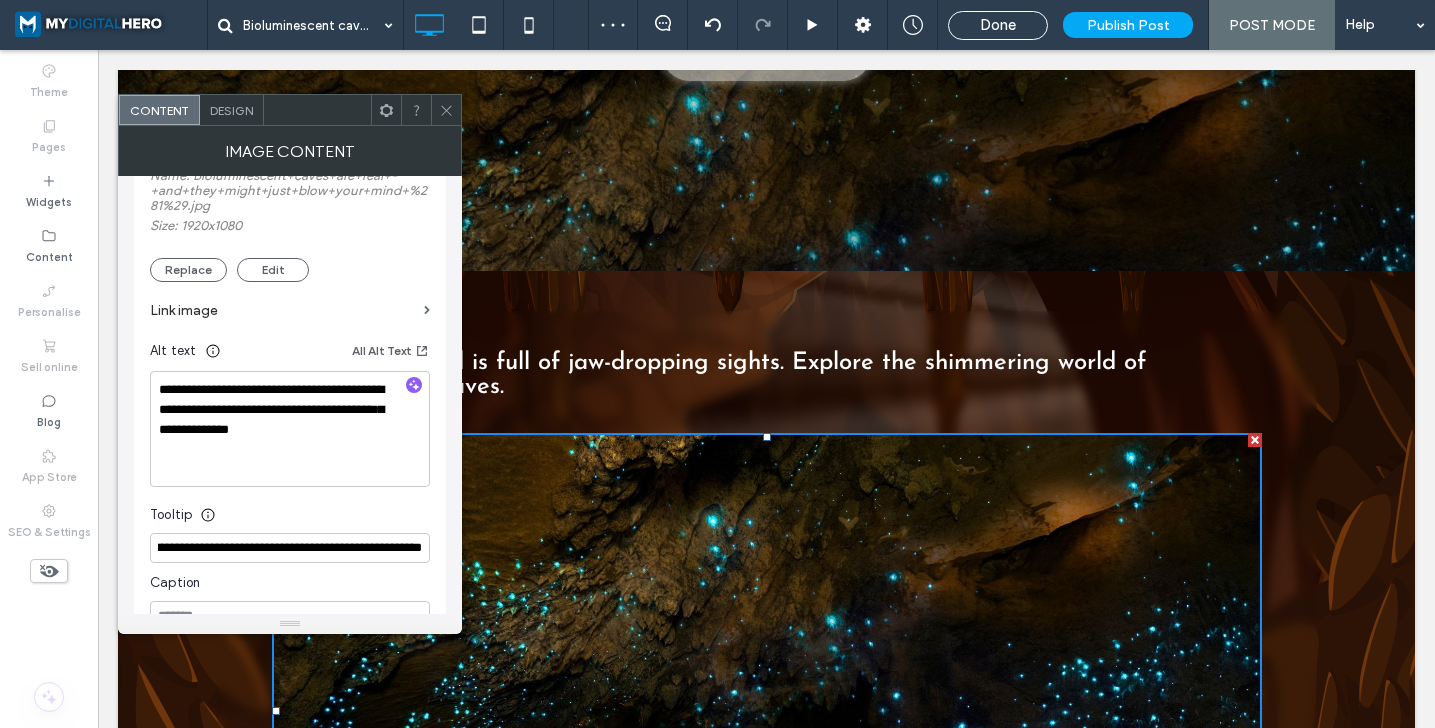 click on "Tooltip" at bounding box center [290, 510] 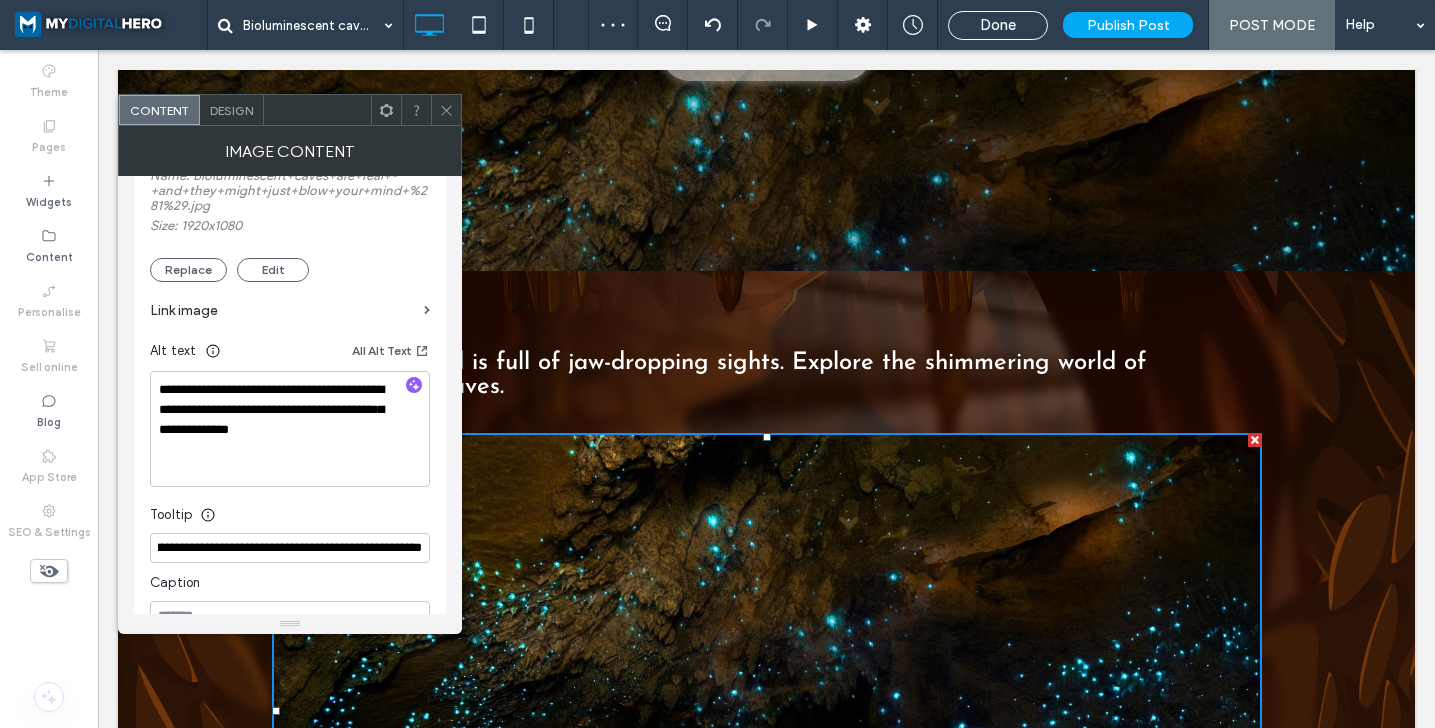 scroll, scrollTop: 0, scrollLeft: 0, axis: both 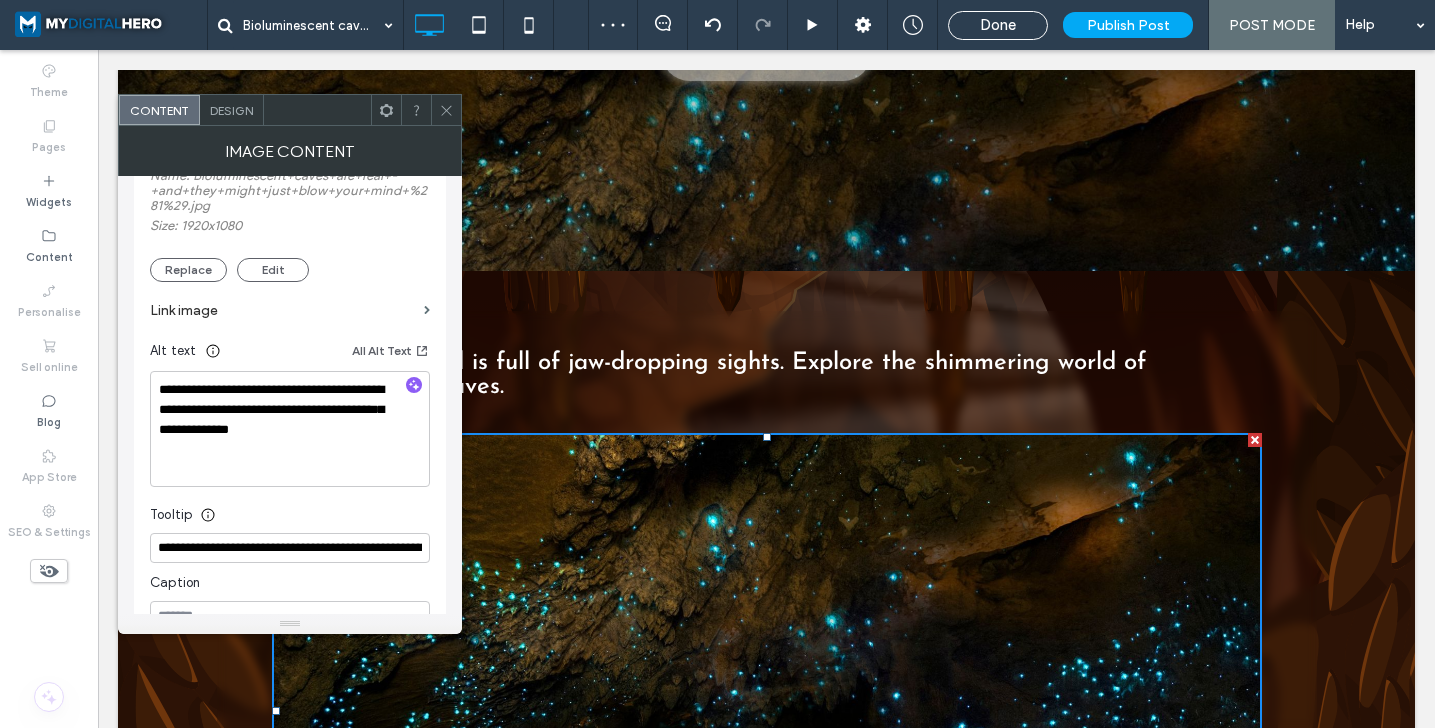 click 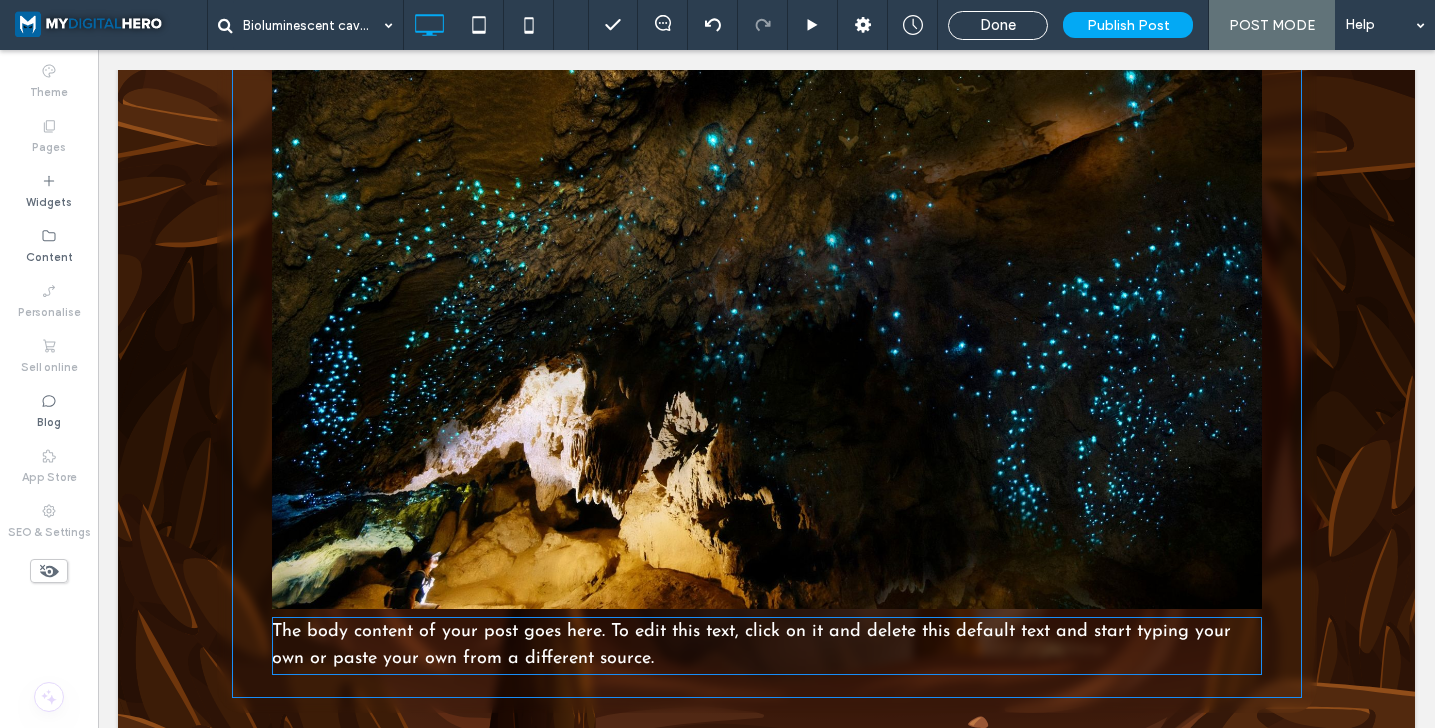 scroll, scrollTop: 878, scrollLeft: 0, axis: vertical 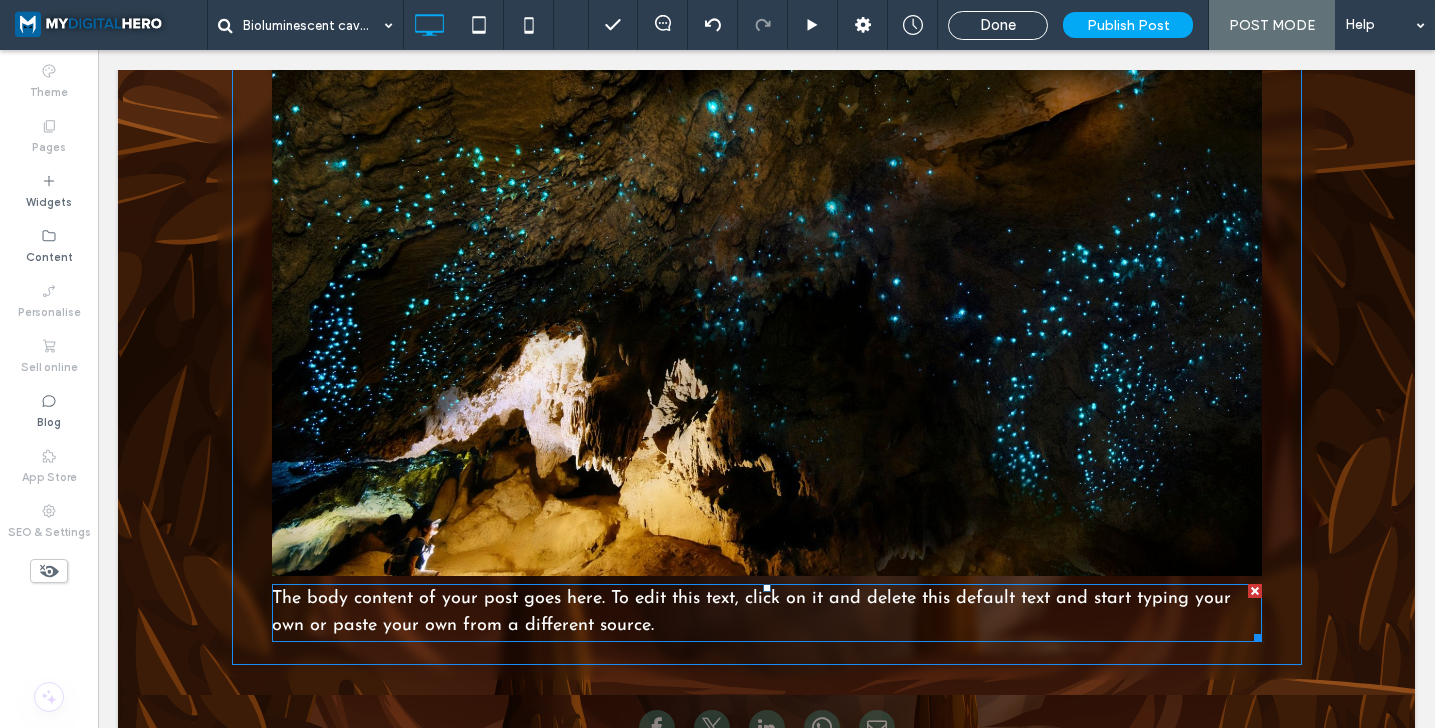 click on "The body content of your post goes here. To edit this text, click on it and delete this default text and start typing your own or paste your own from a different source." at bounding box center (751, 612) 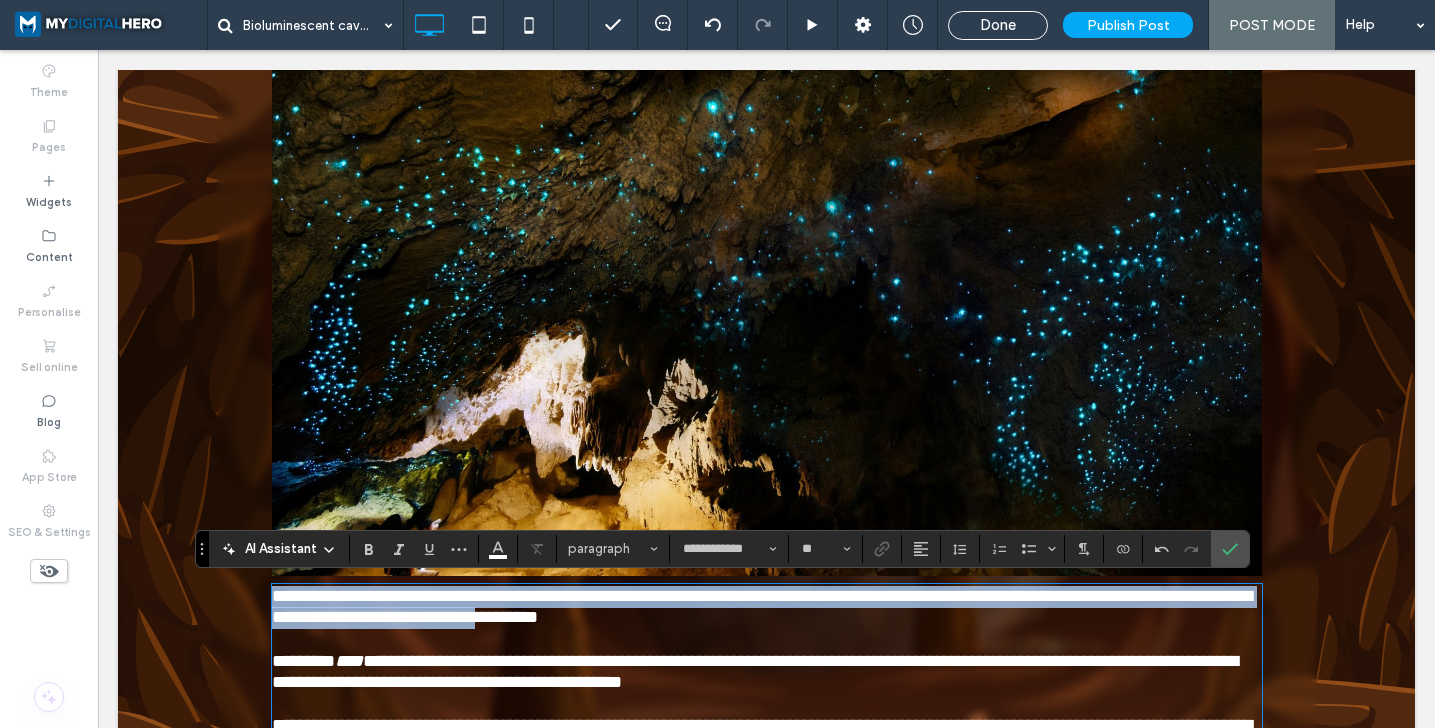 scroll, scrollTop: 1591, scrollLeft: 0, axis: vertical 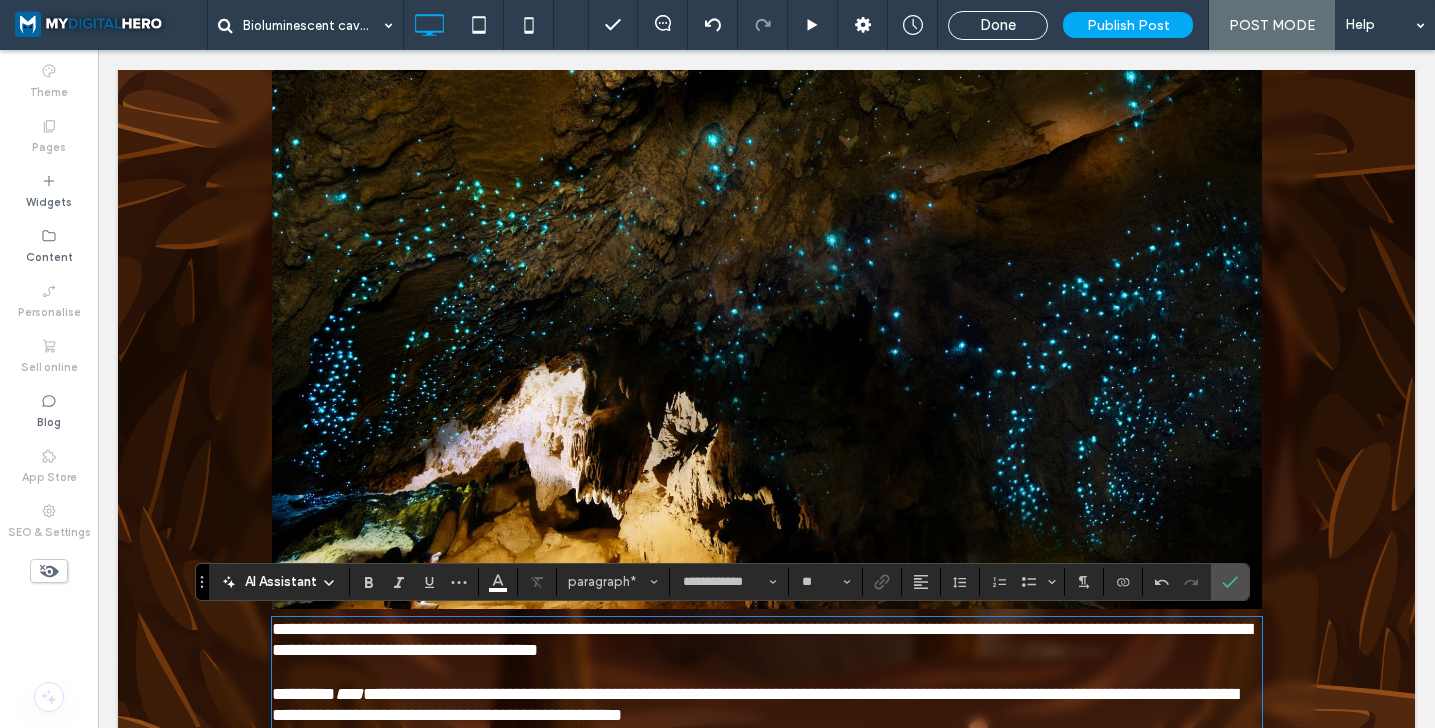 click on "**********" at bounding box center (762, 640) 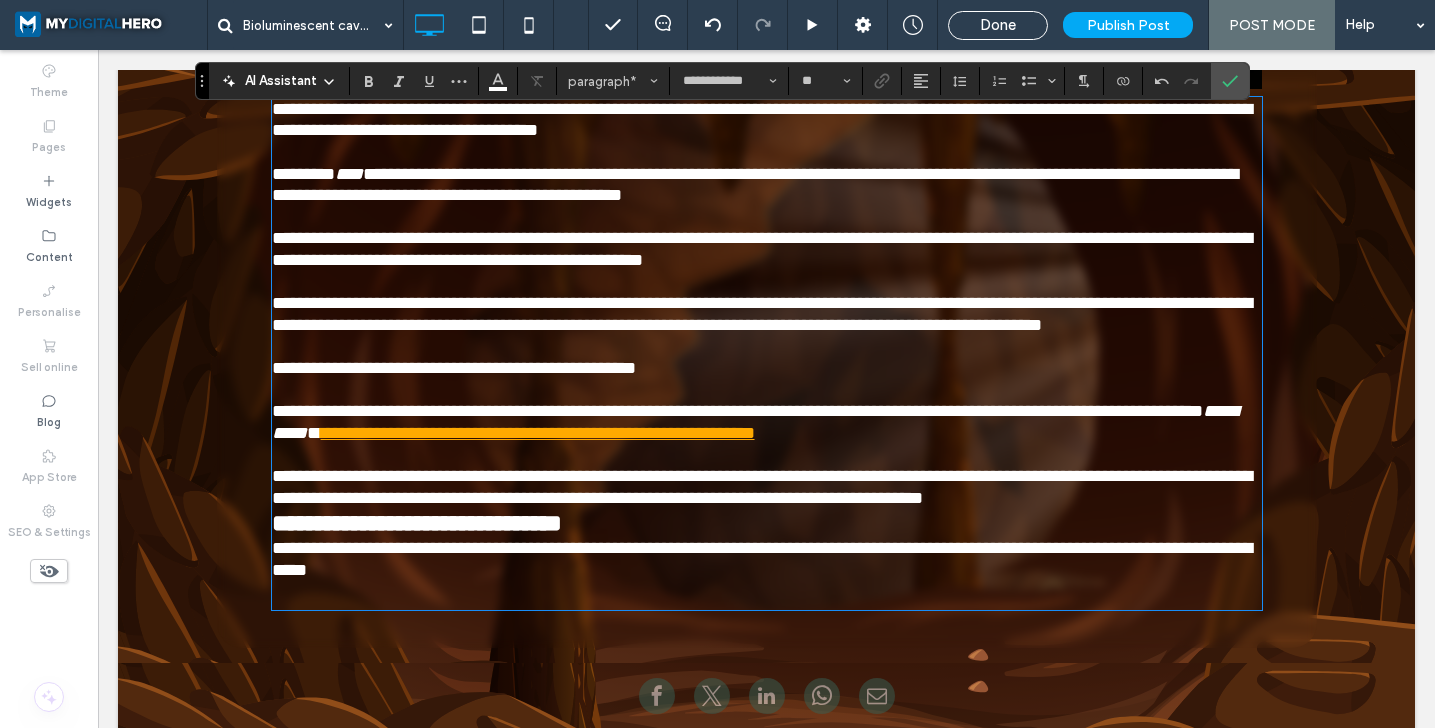 scroll, scrollTop: 1373, scrollLeft: 0, axis: vertical 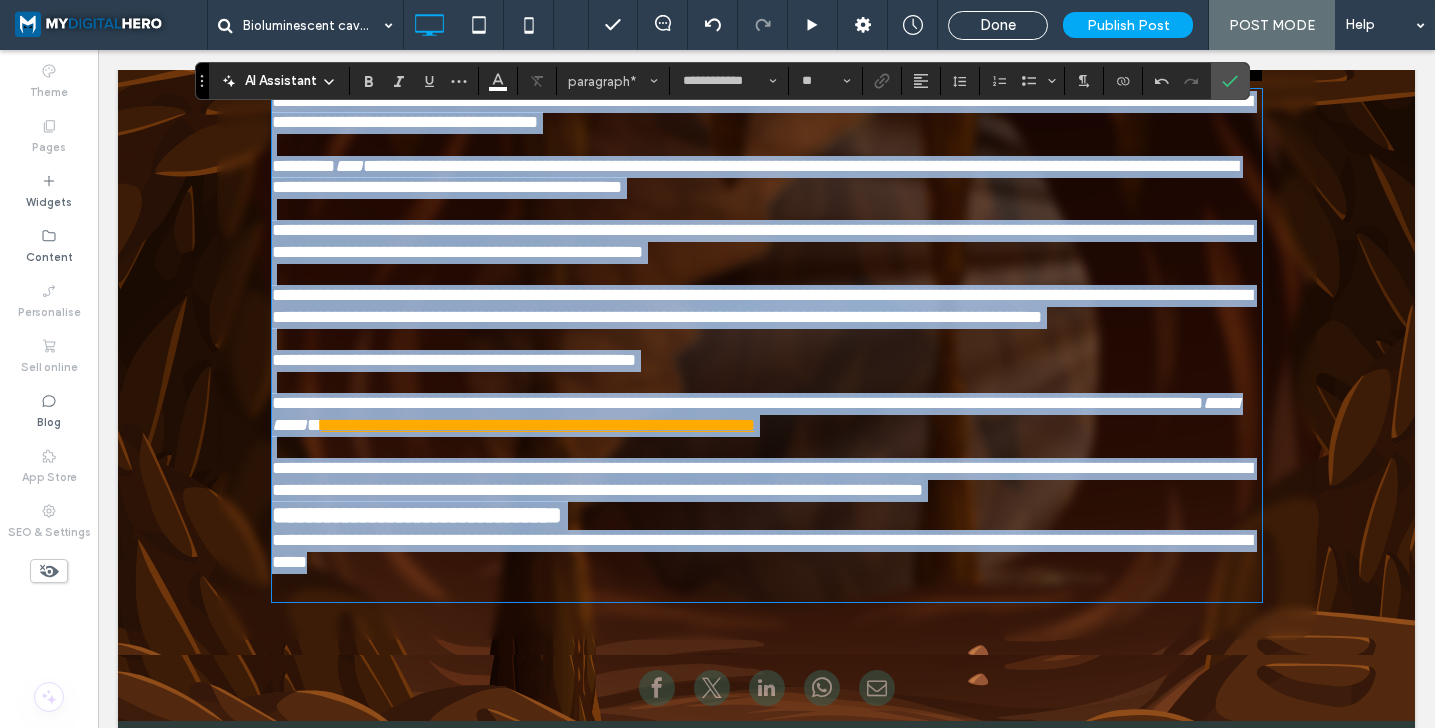 type on "*" 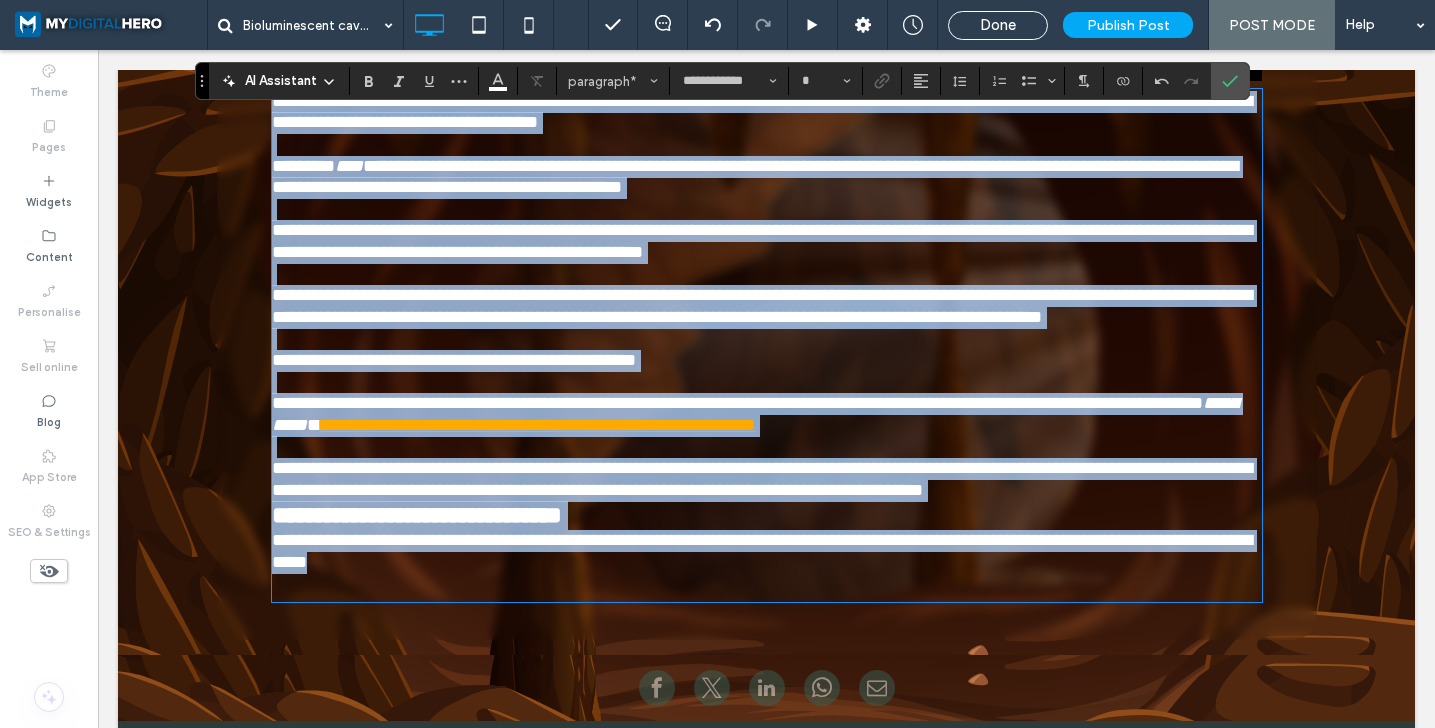 click on "**********" at bounding box center [767, 551] 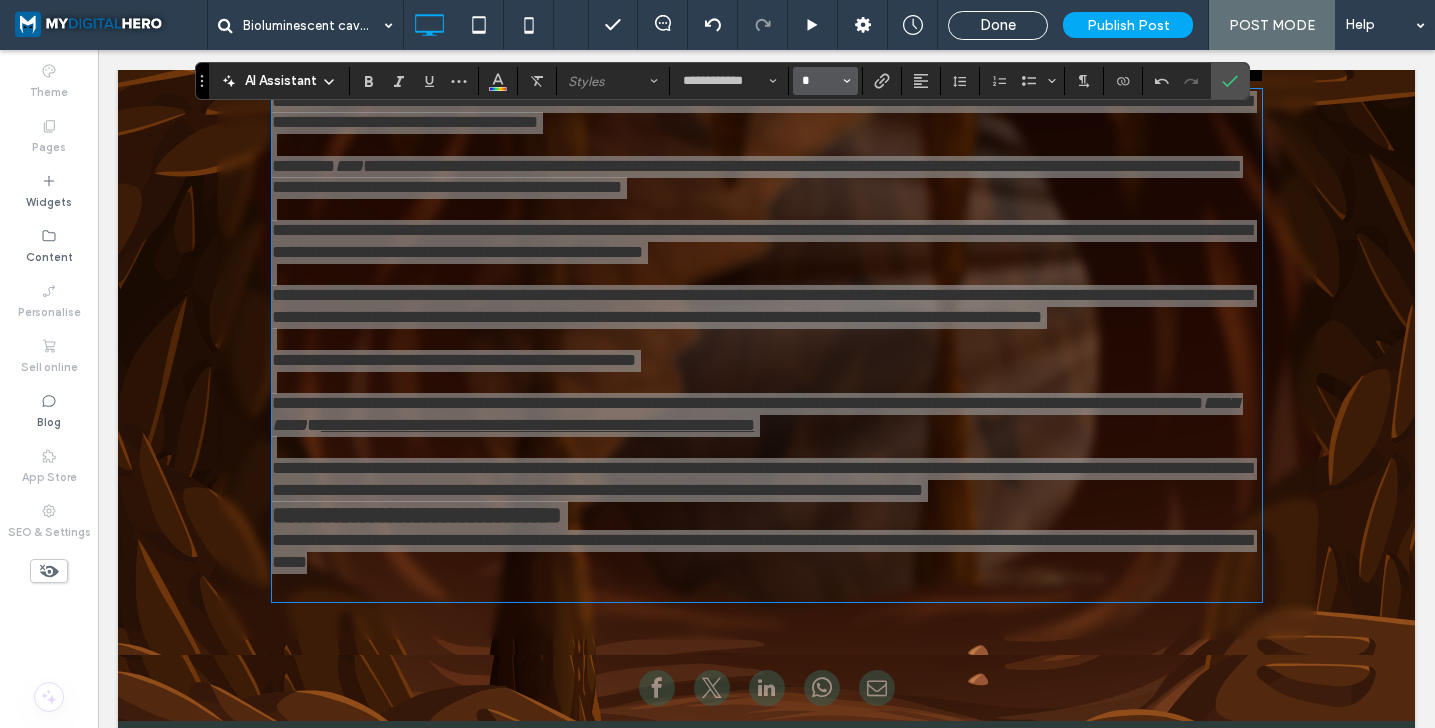 click on "*" at bounding box center (819, 81) 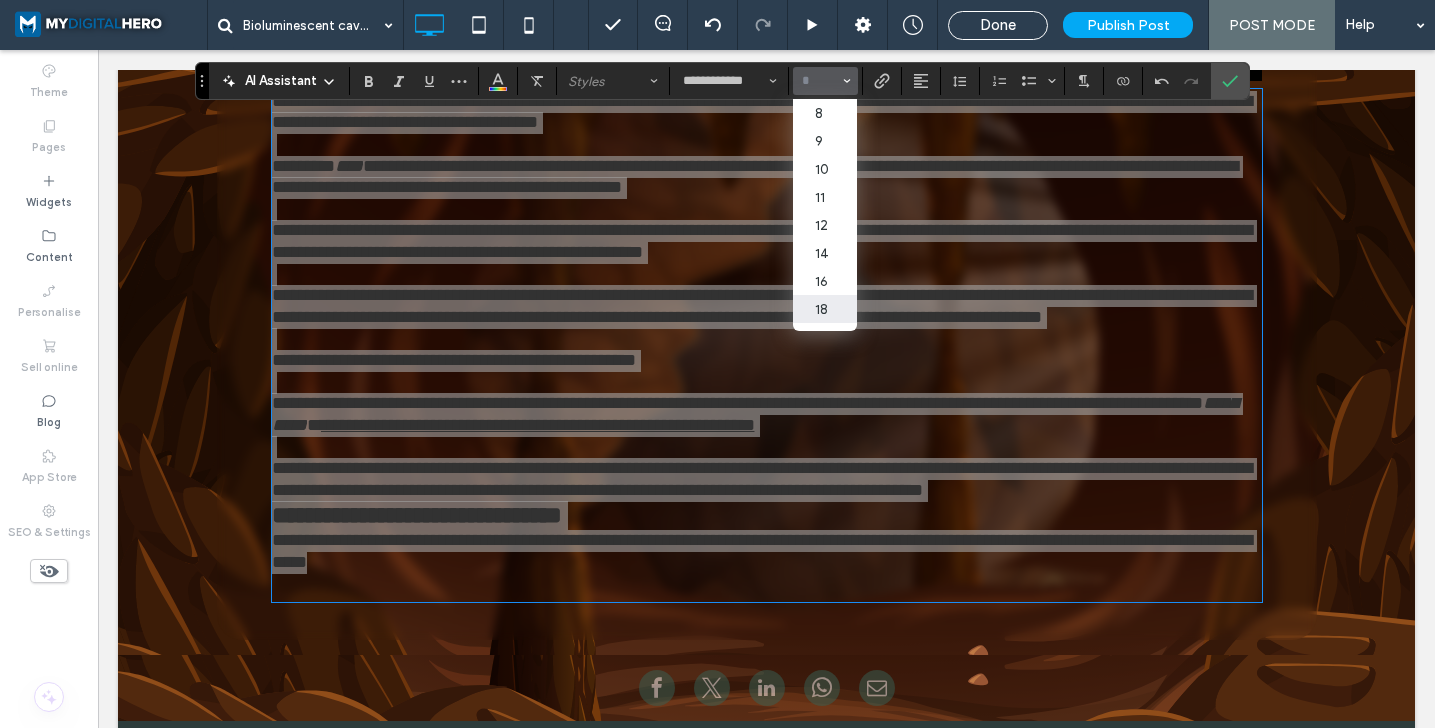 click on "18" at bounding box center (825, 309) 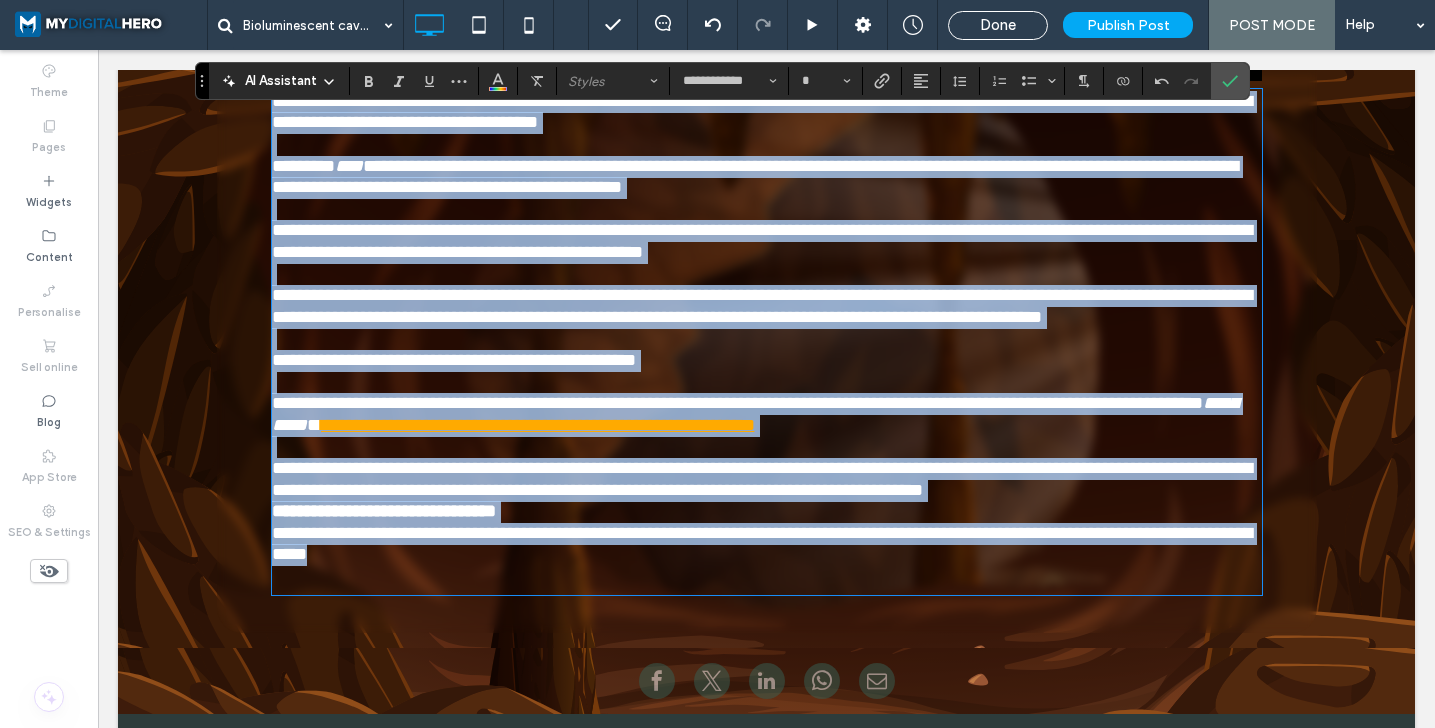 type on "**" 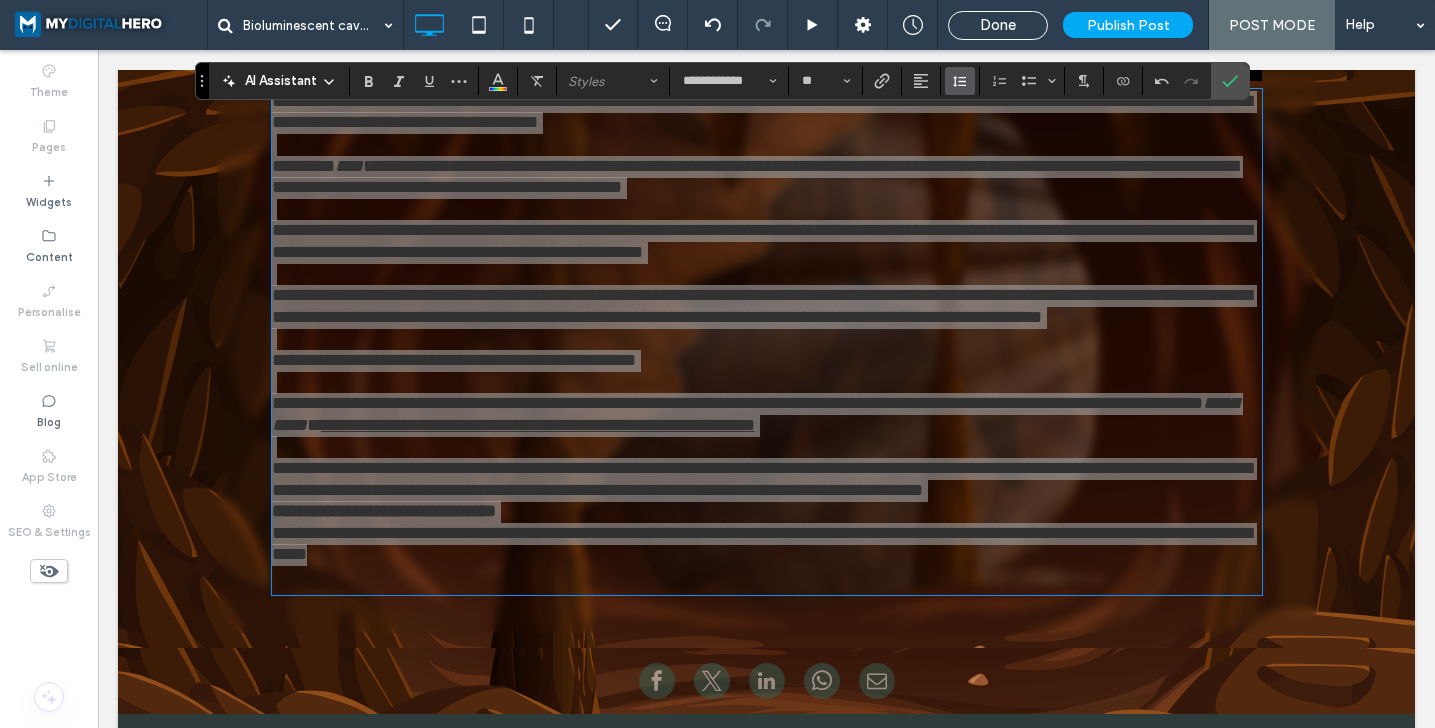 click 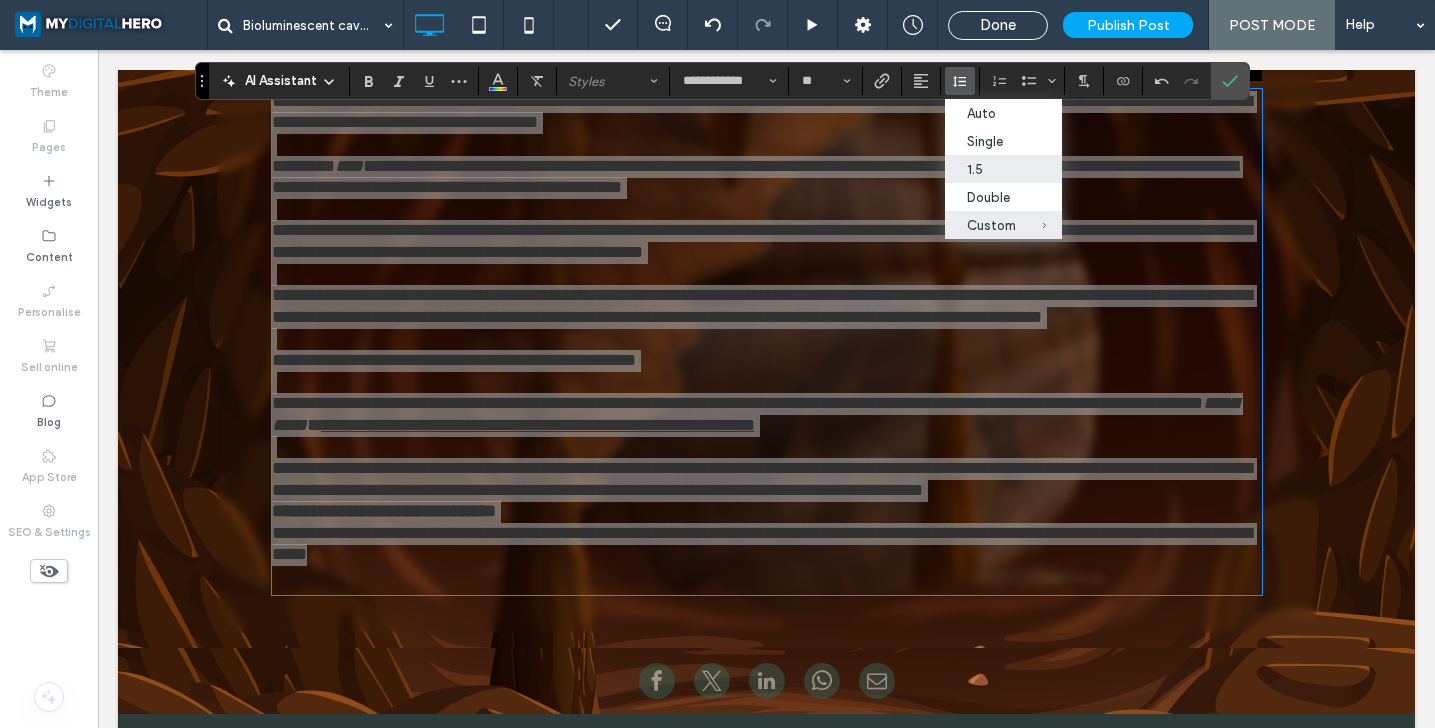 click on "1.5" at bounding box center [1003, 169] 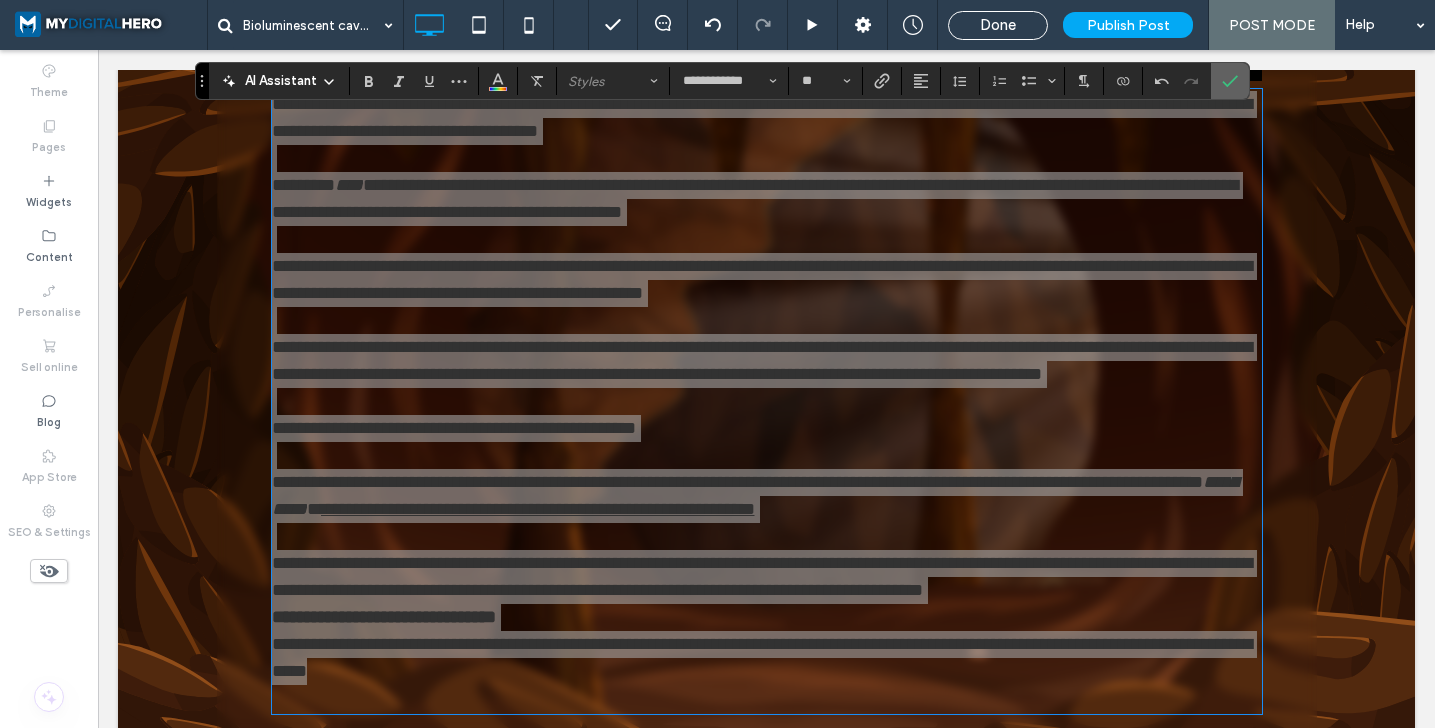 click at bounding box center [1226, 81] 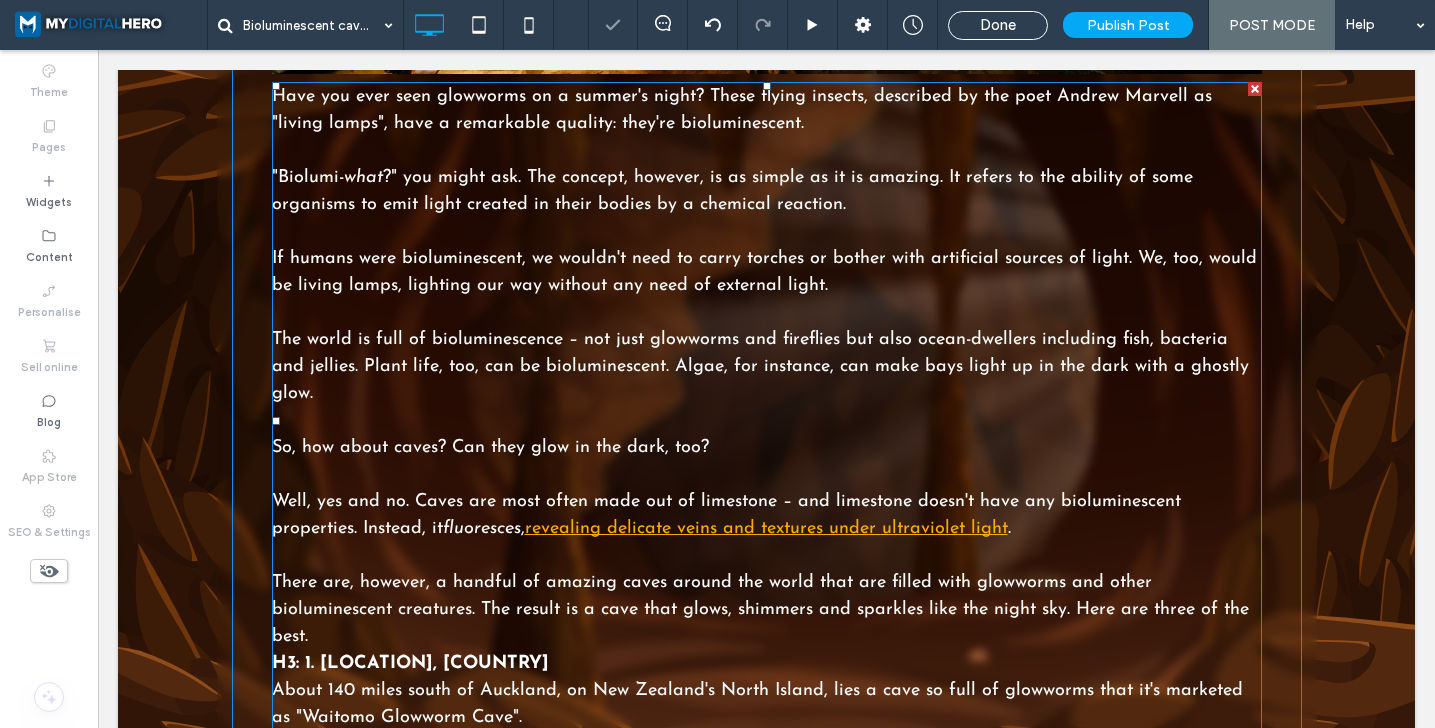 scroll, scrollTop: 1418, scrollLeft: 0, axis: vertical 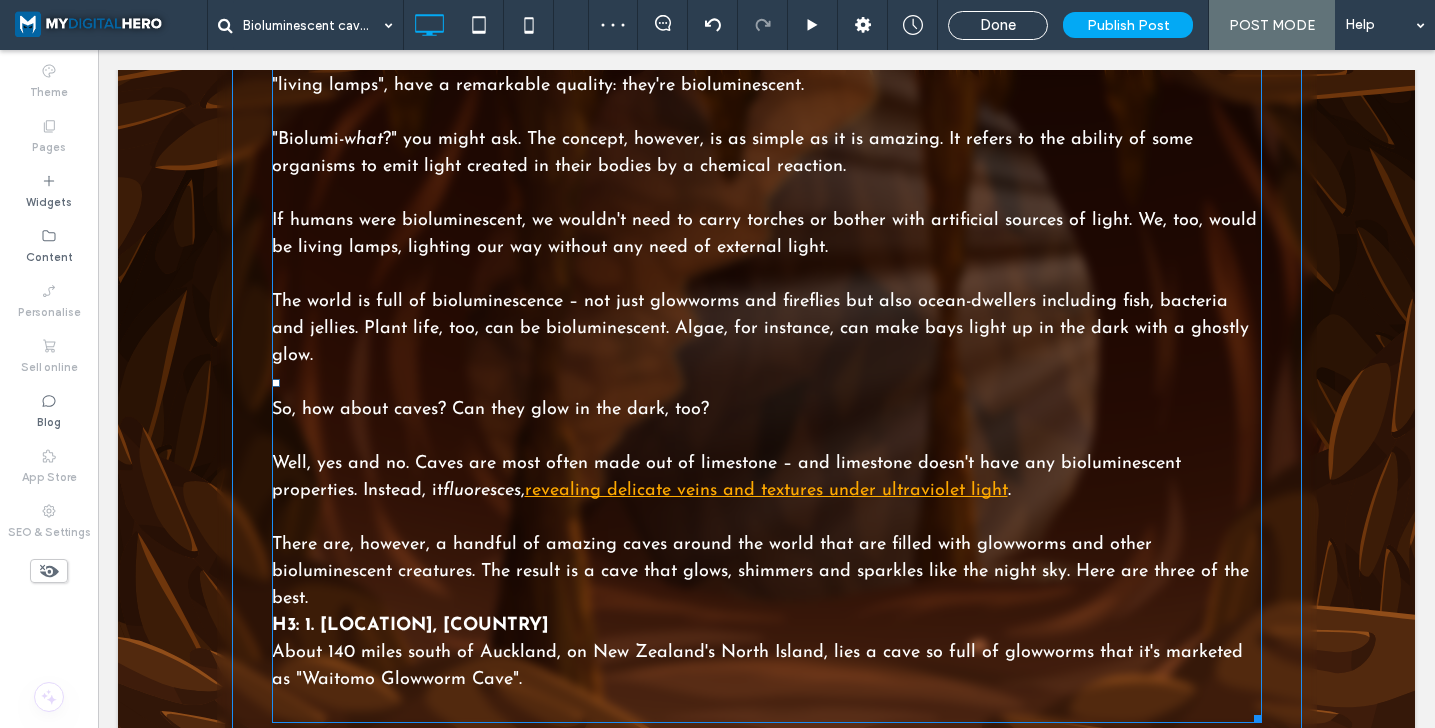click on "There are, however, a handful of amazing caves around the world that are filled with glowworms and other bioluminescent creatures. The result is a cave that glows, shimmers and sparkles like the night sky. Here are three of the best." at bounding box center (767, 559) 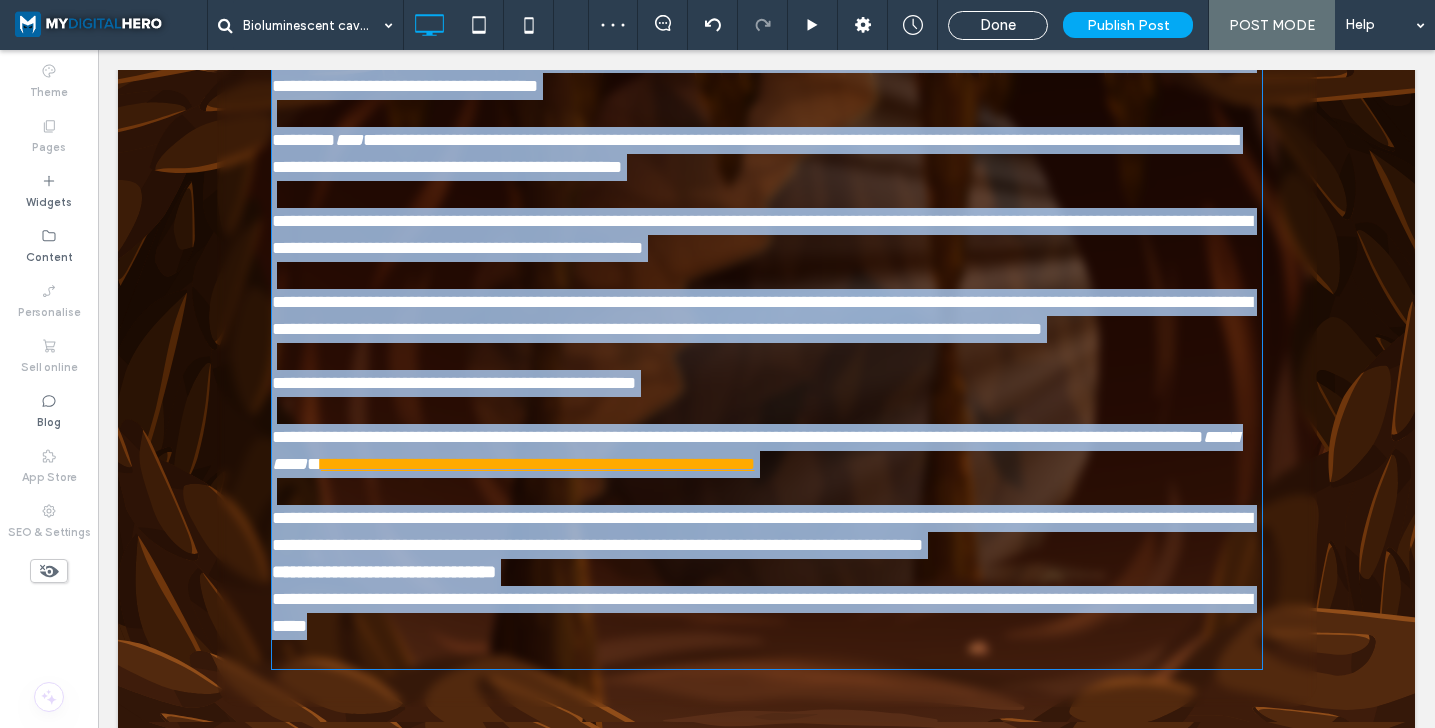 scroll, scrollTop: 1398, scrollLeft: 0, axis: vertical 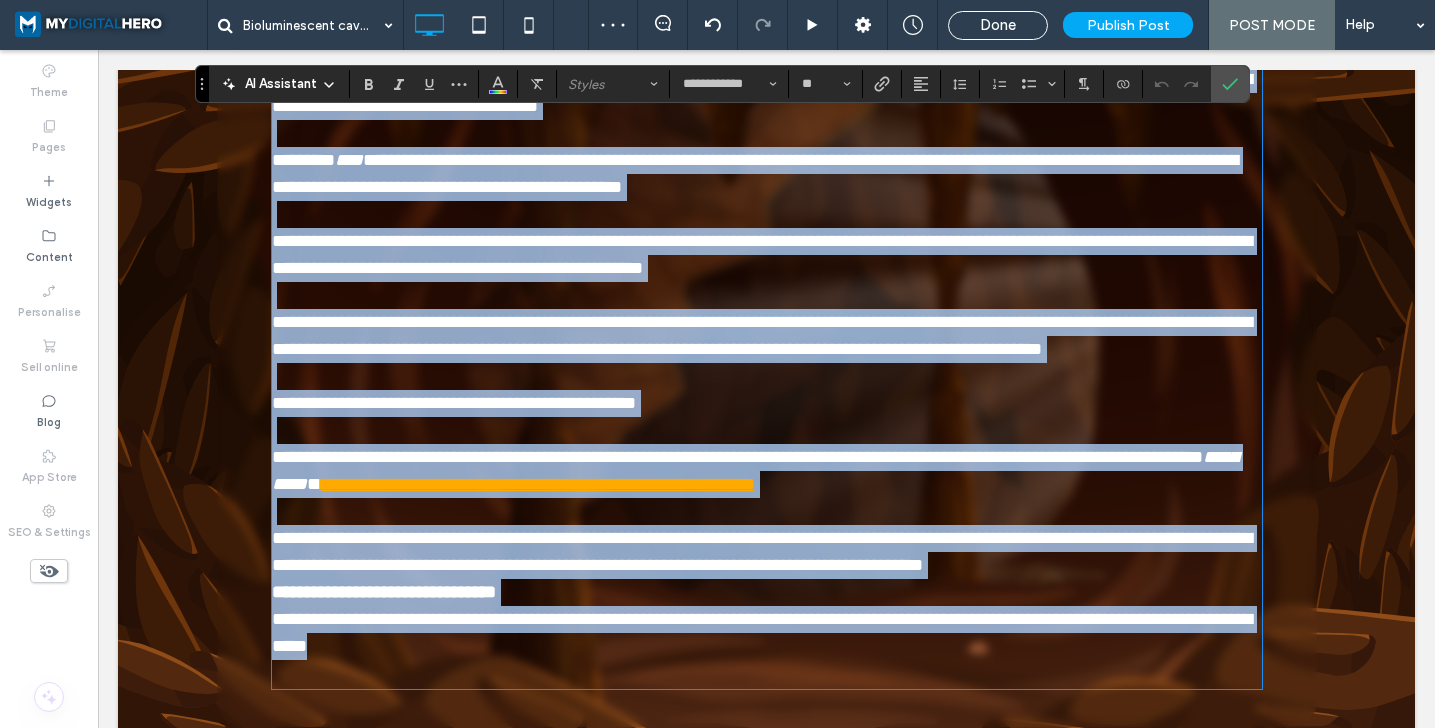 click on "**********" at bounding box center [767, 538] 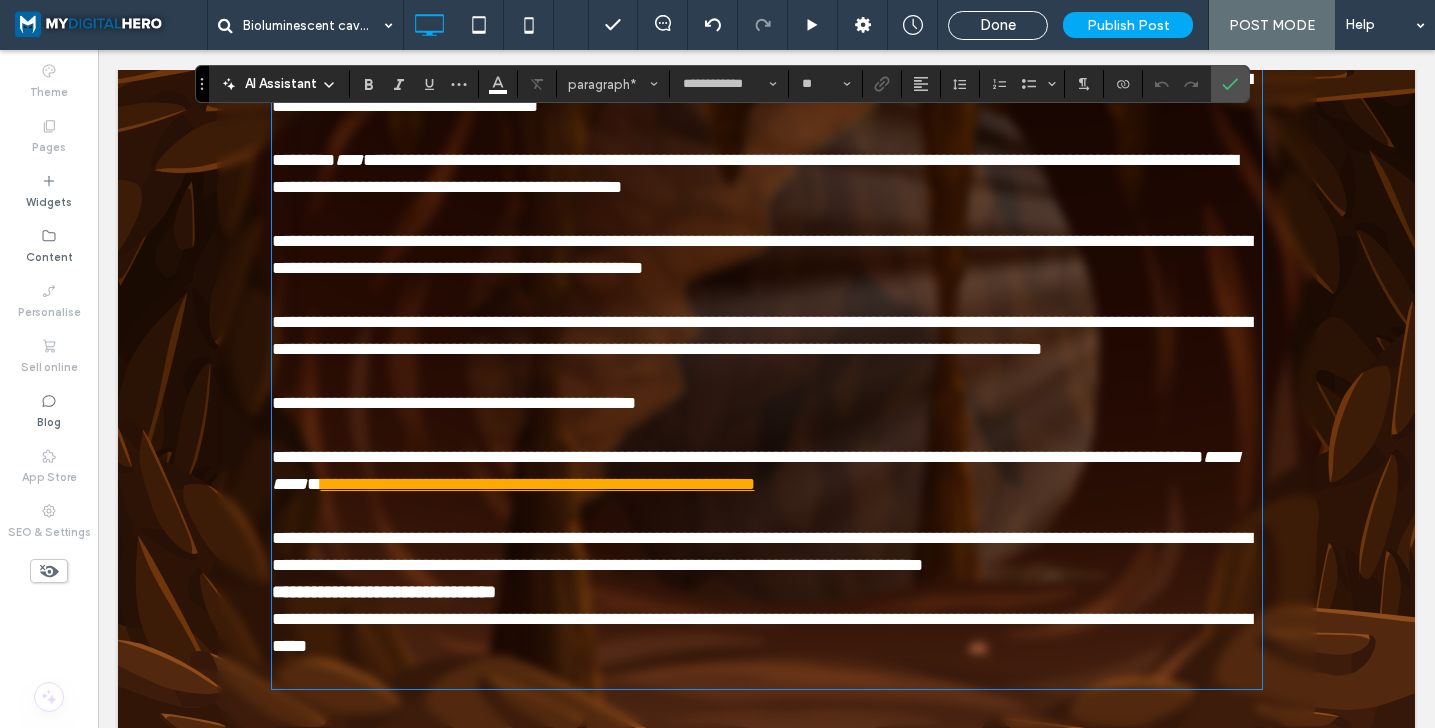 click on "**********" at bounding box center (767, 538) 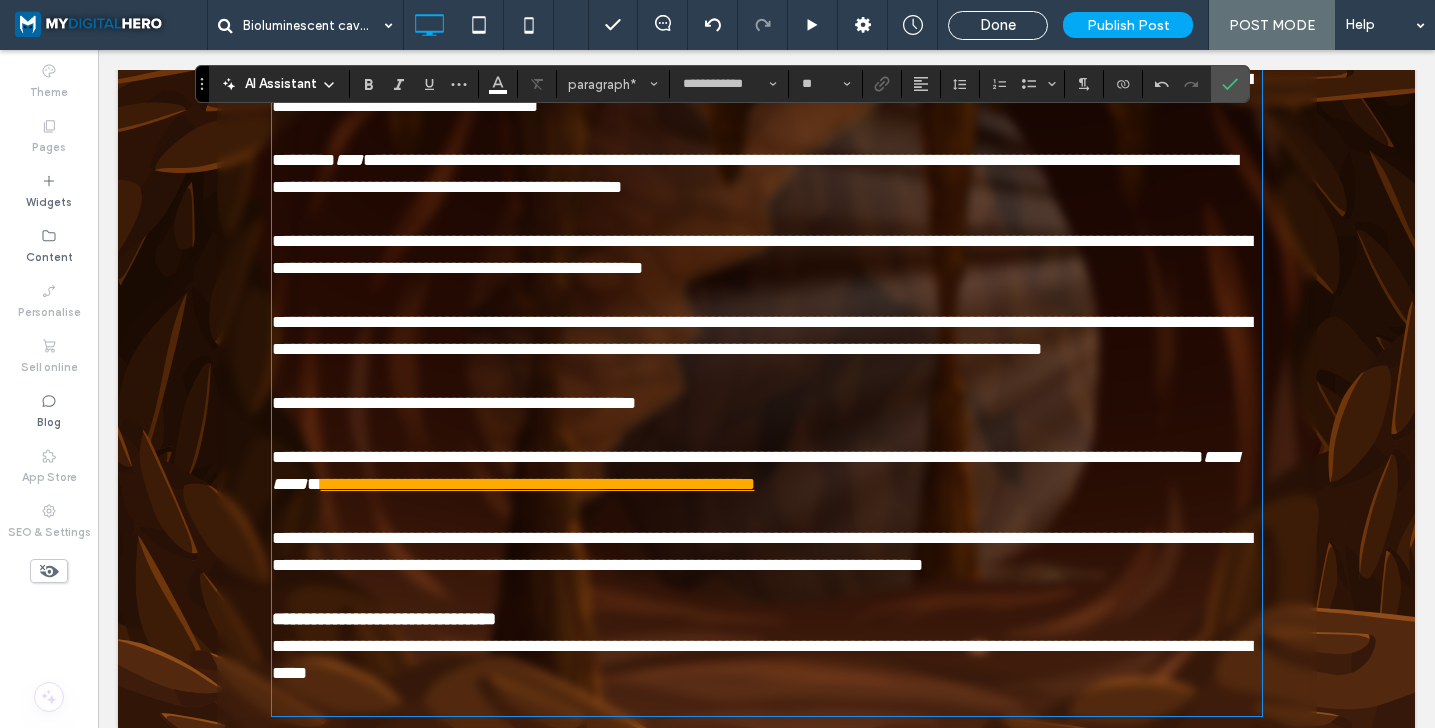 click on "**********" at bounding box center [767, 619] 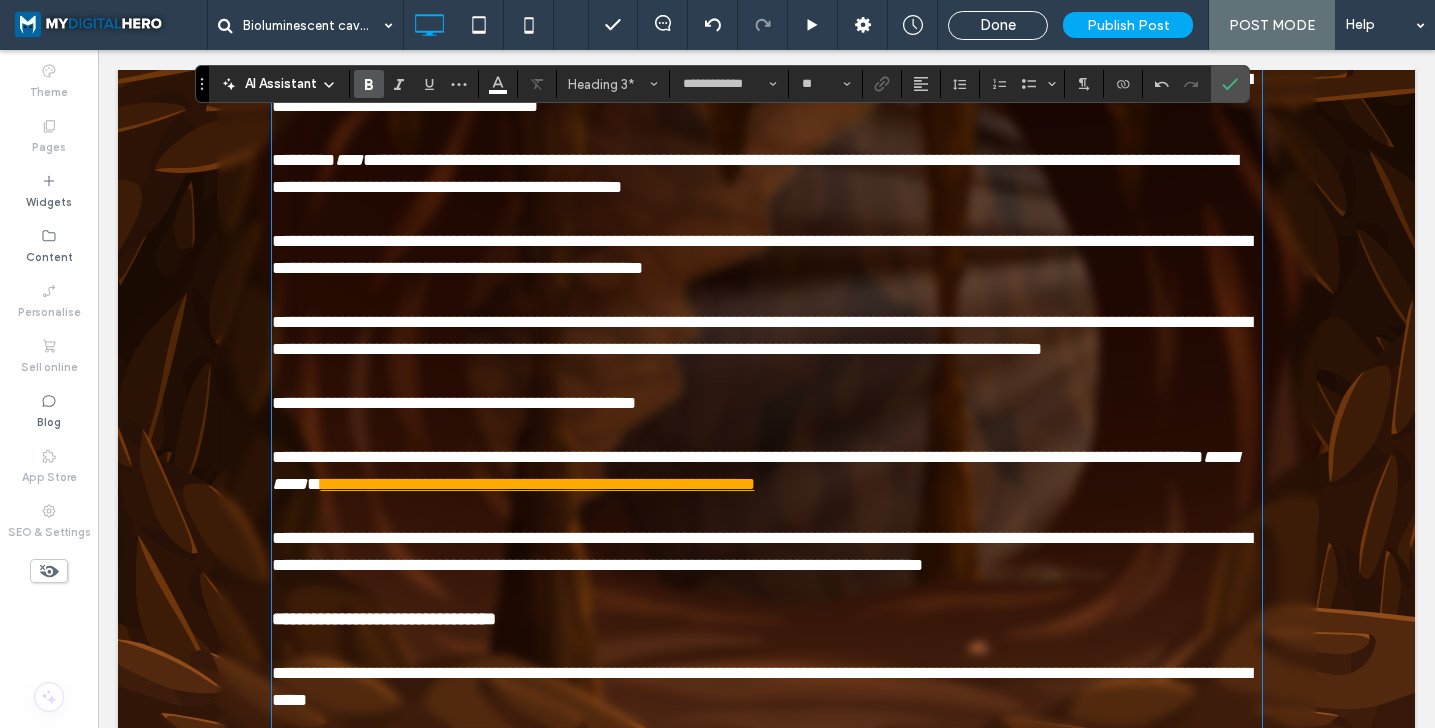 click on "**********" at bounding box center [384, 619] 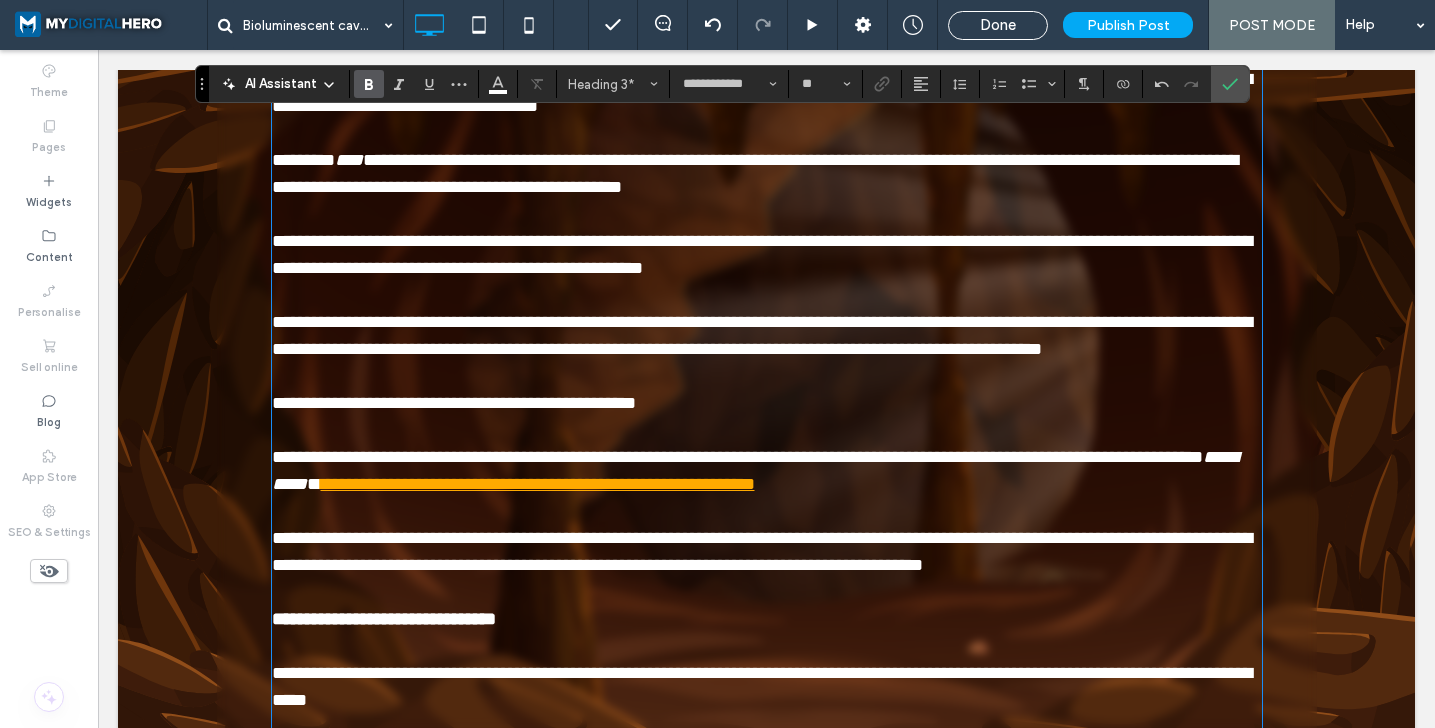 type 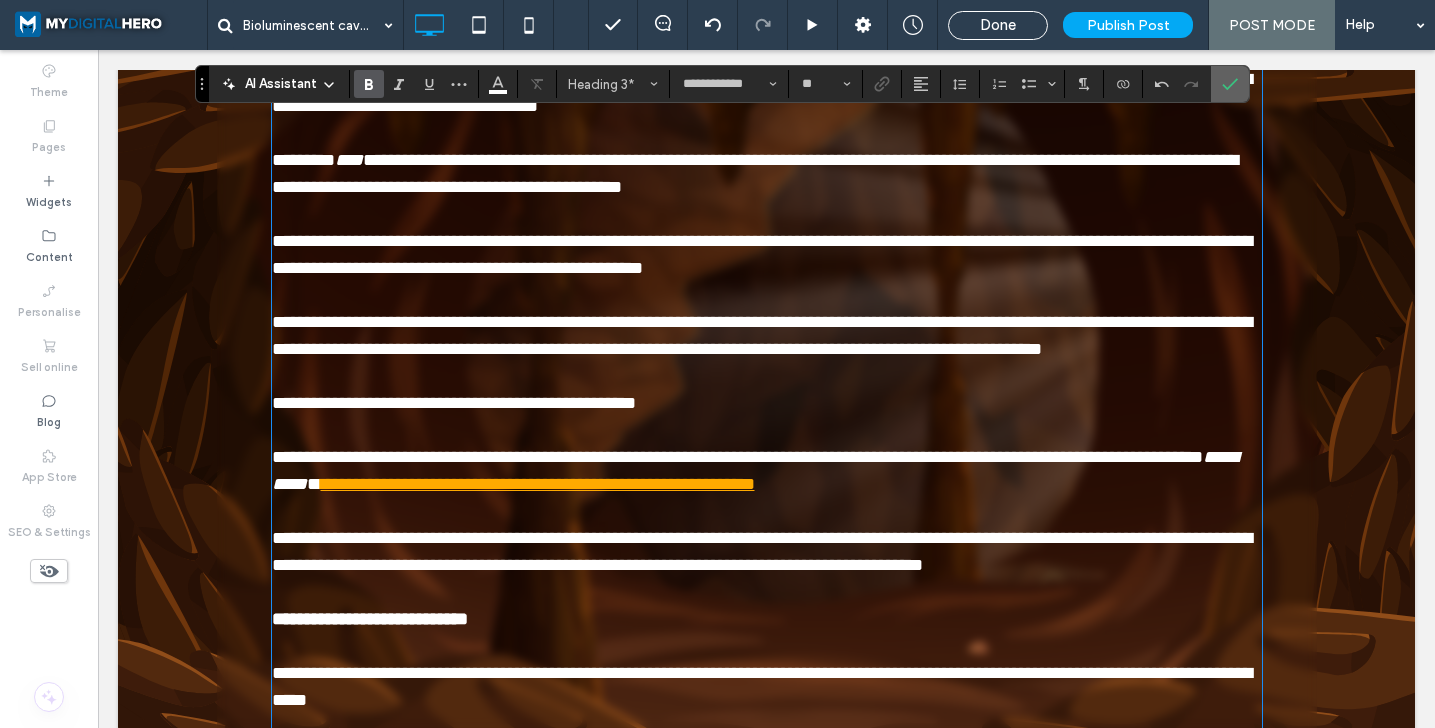 click at bounding box center [1230, 84] 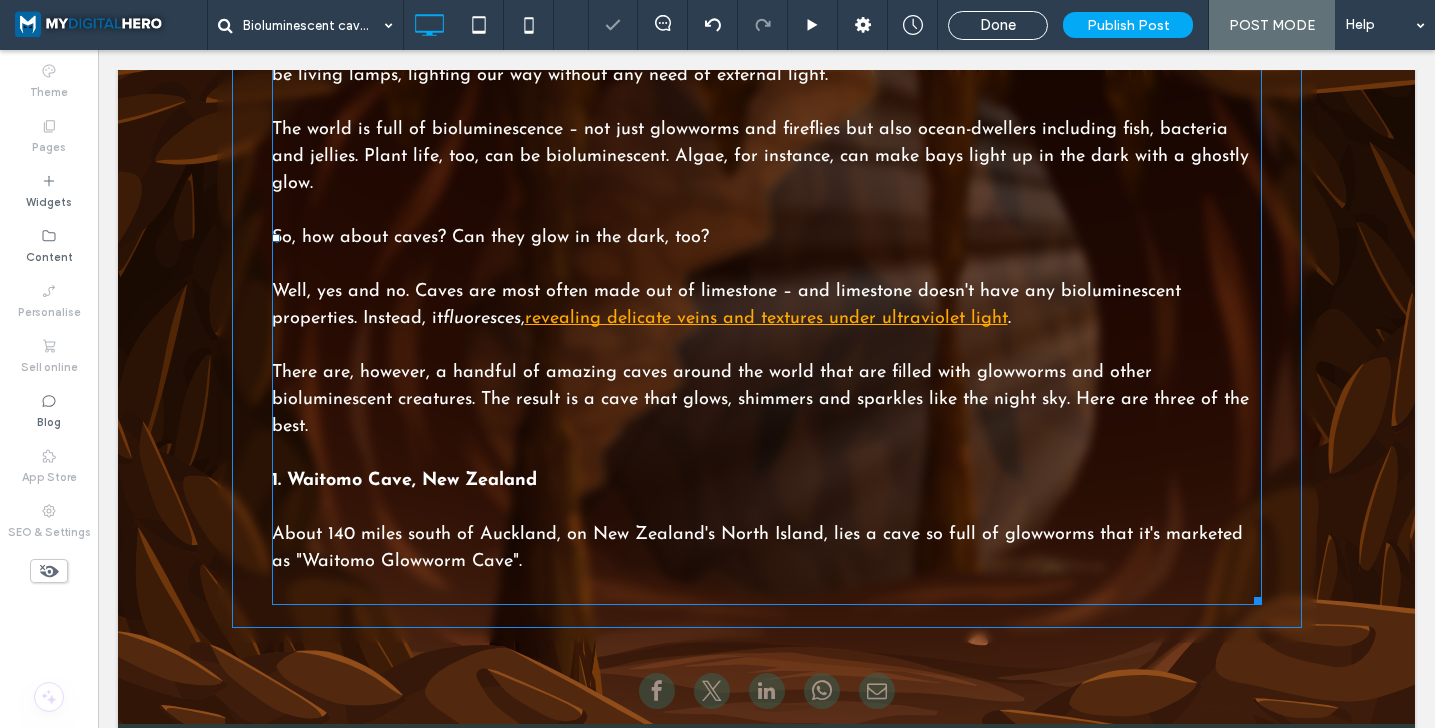 scroll, scrollTop: 1593, scrollLeft: 0, axis: vertical 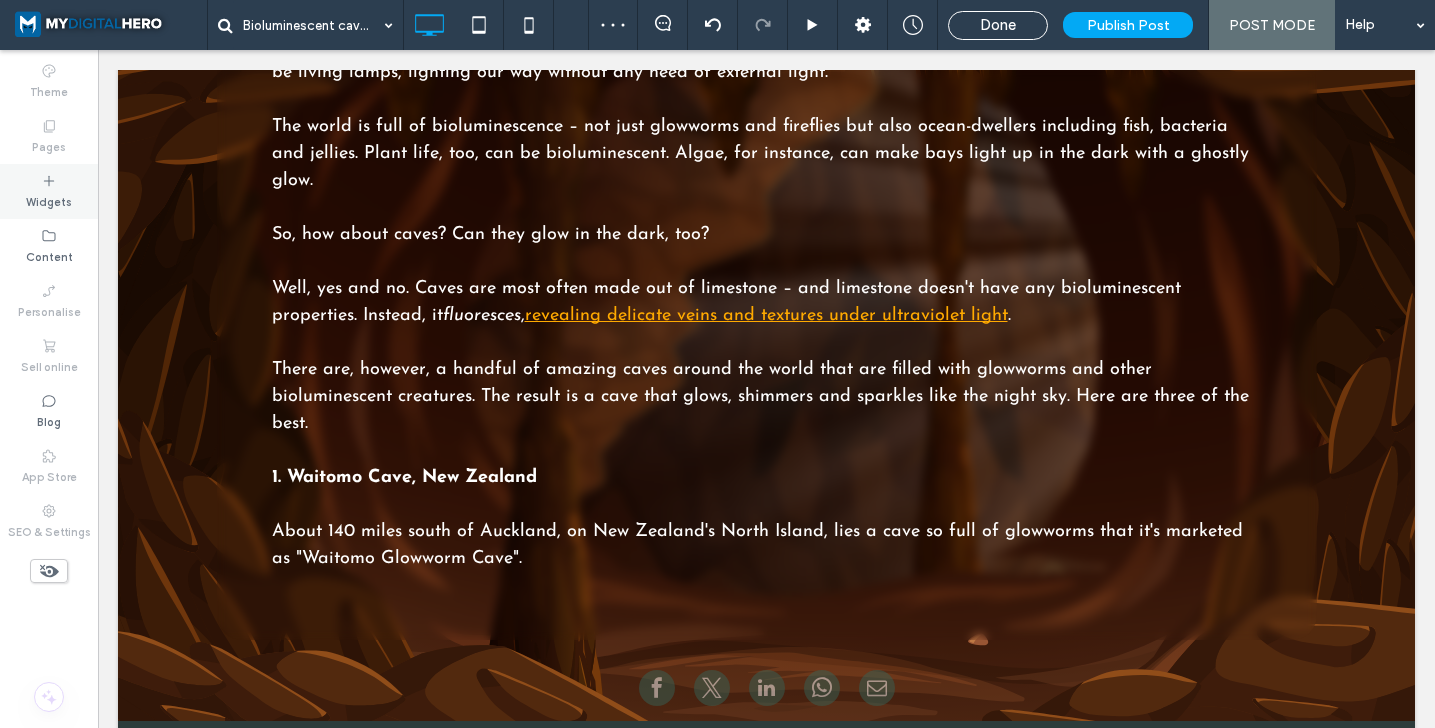 click 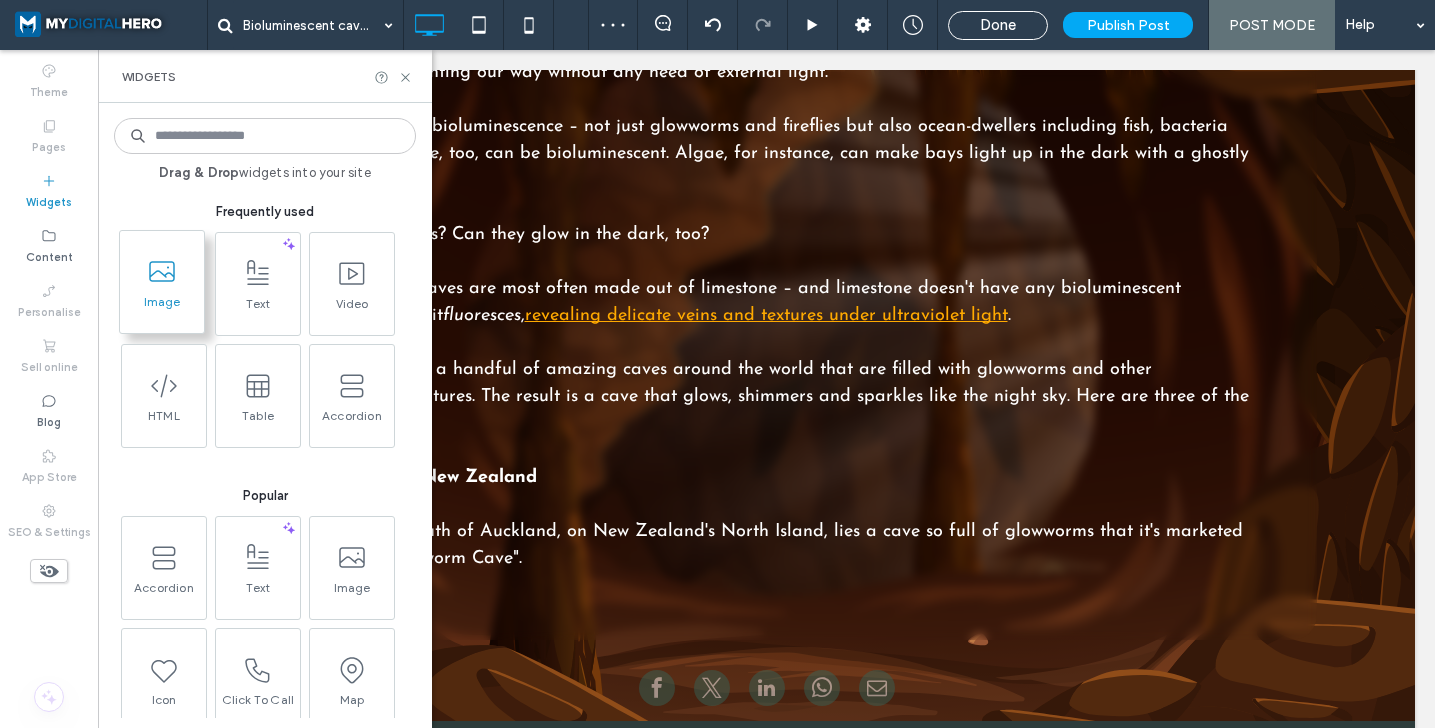 click 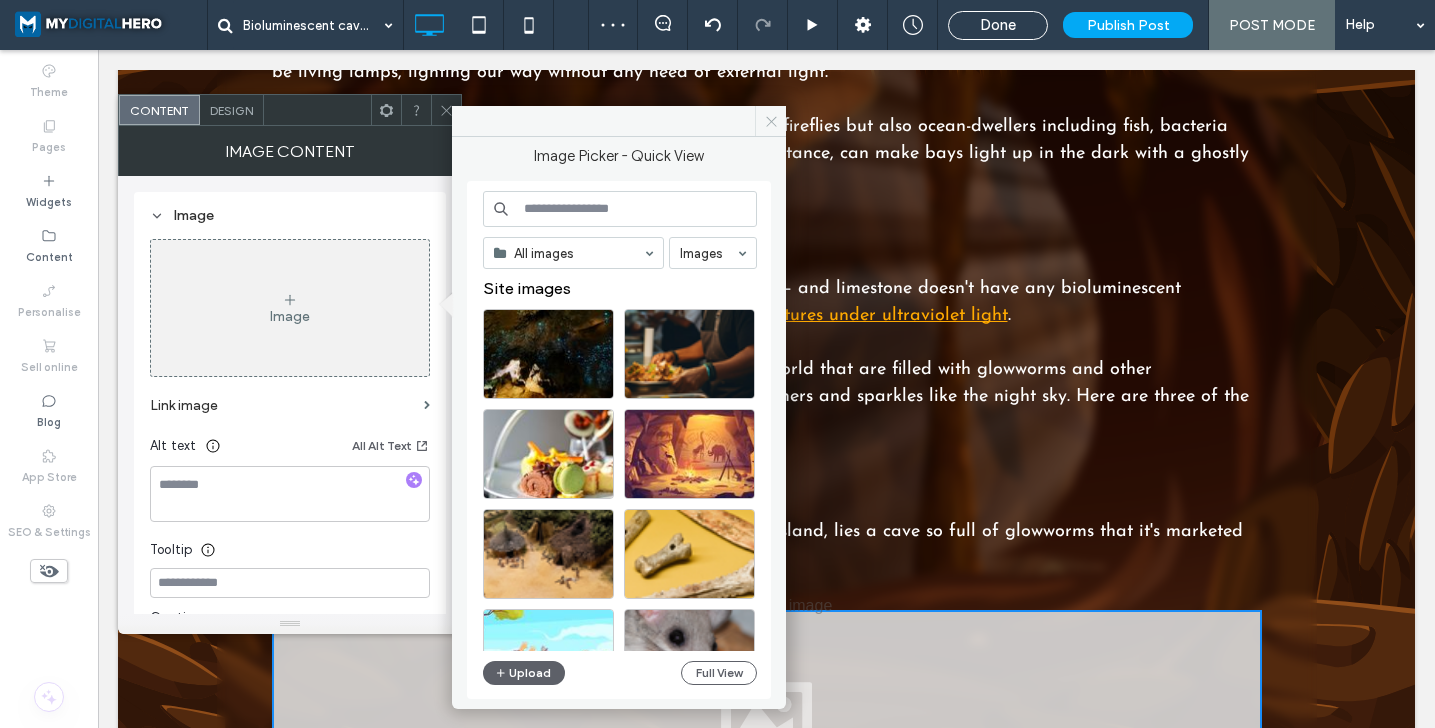 click 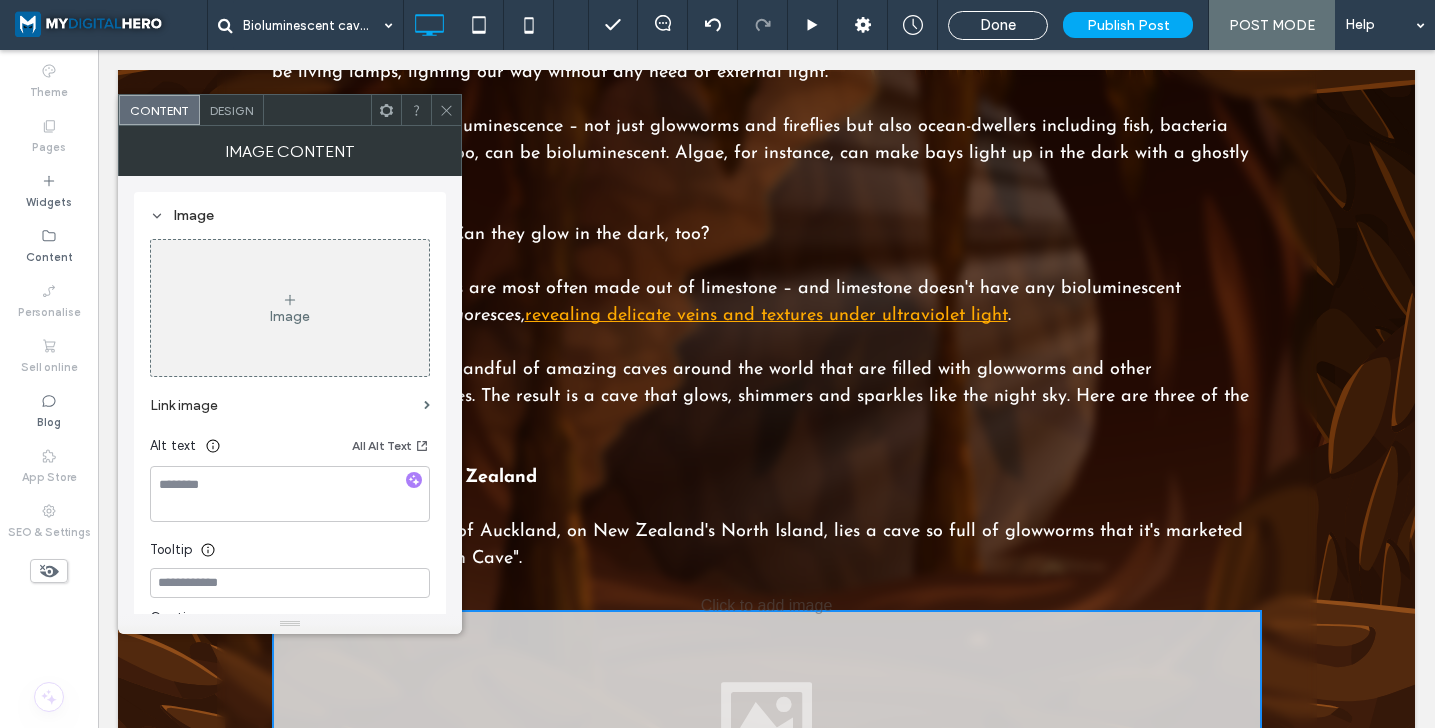 click 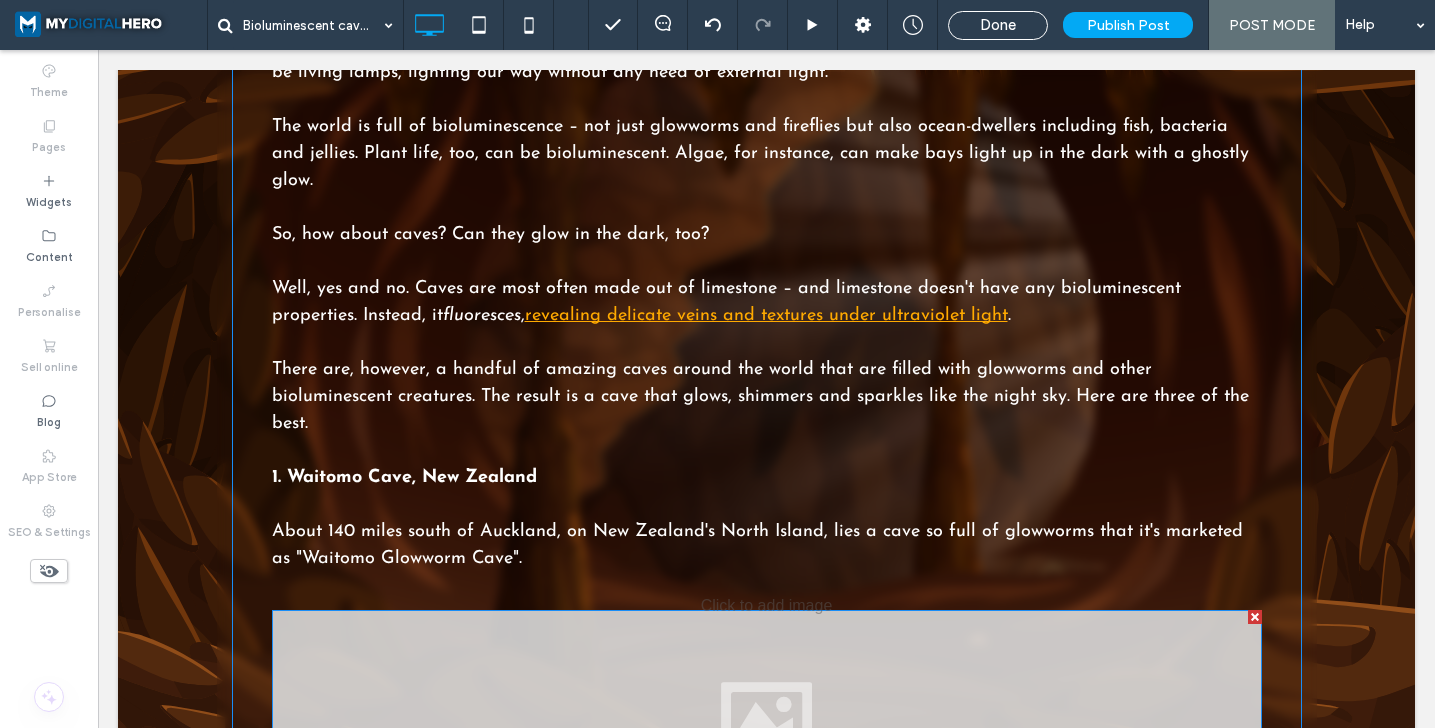 click at bounding box center (1255, 617) 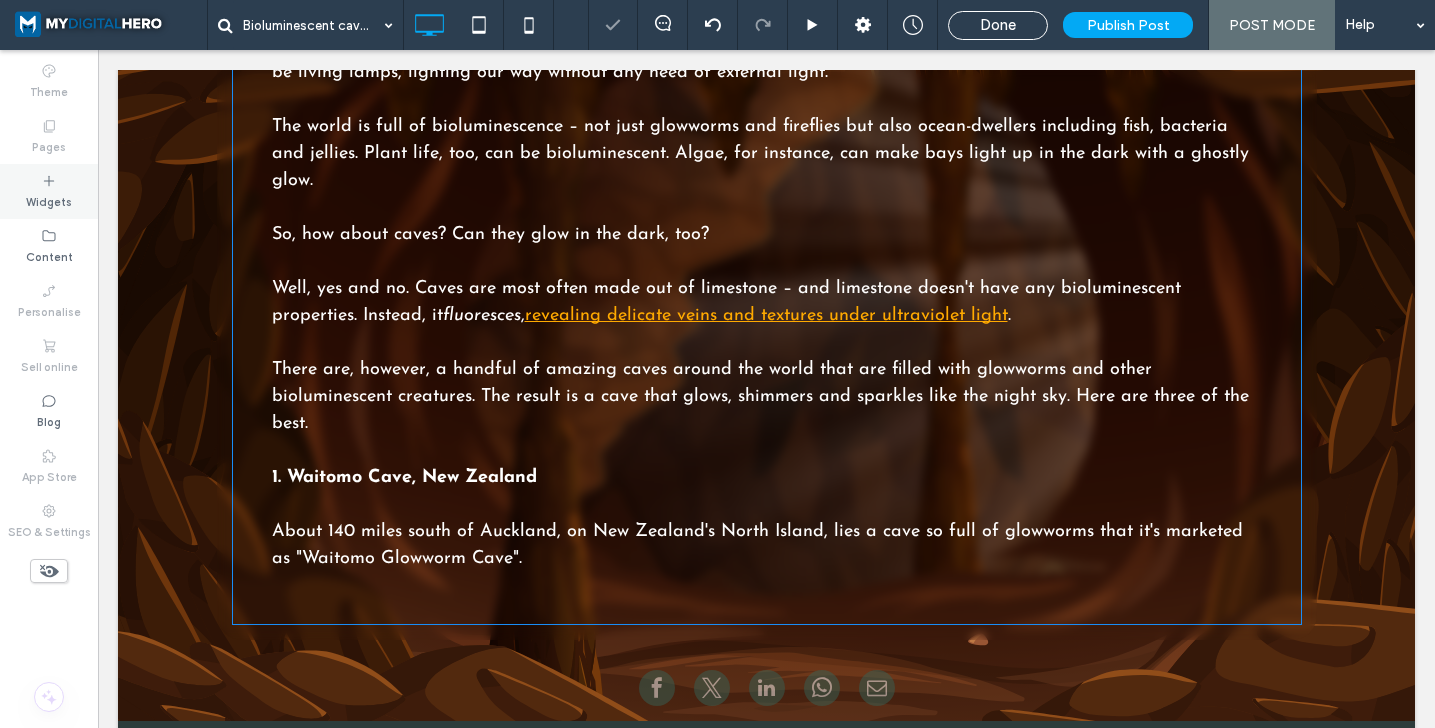 click on "Widgets" at bounding box center [49, 200] 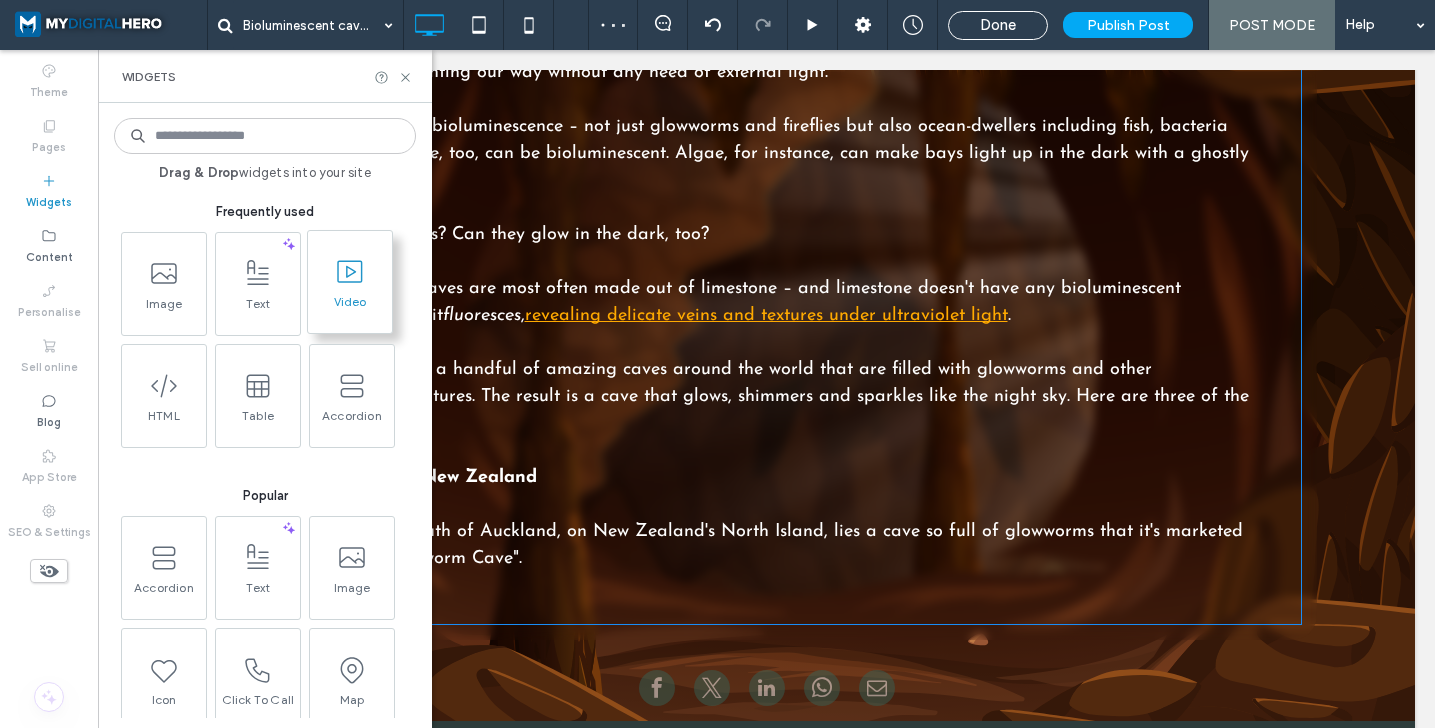 click on "Video" at bounding box center [350, 308] 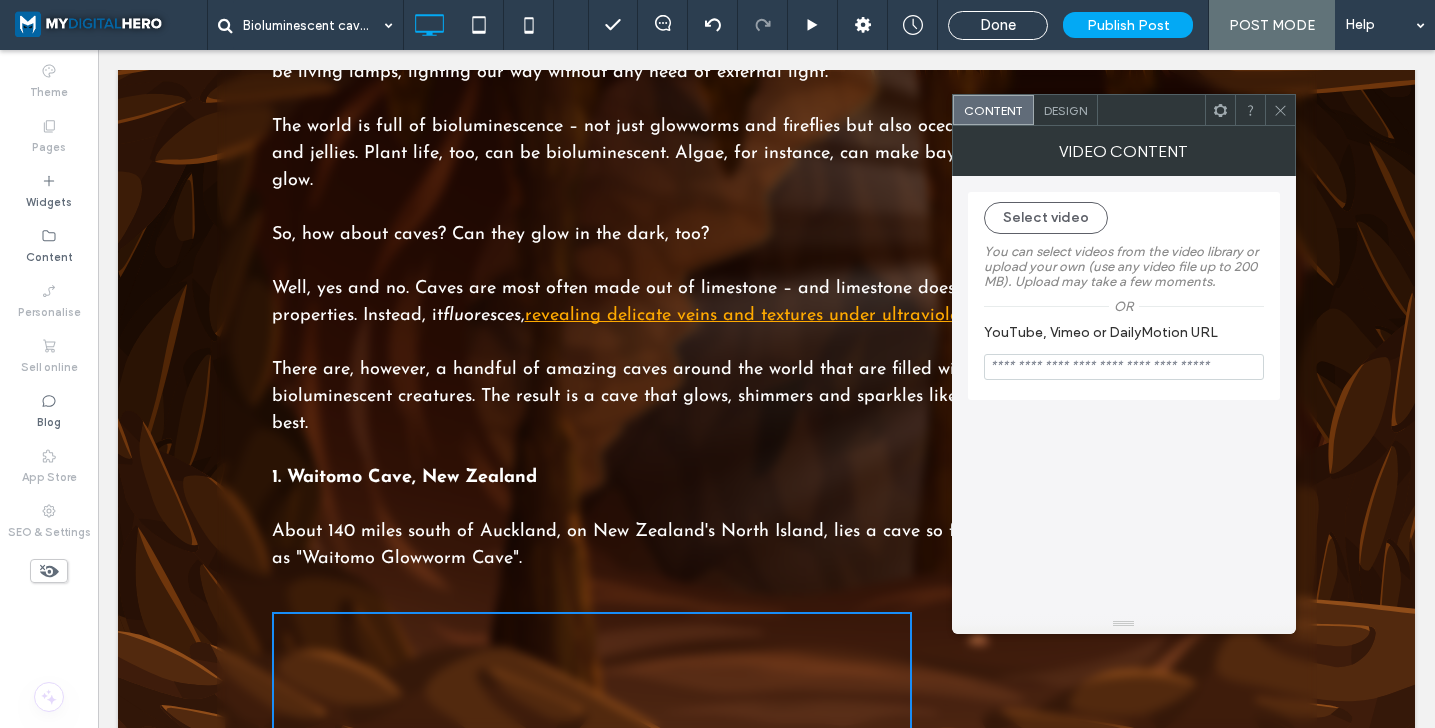 click at bounding box center [1124, 367] 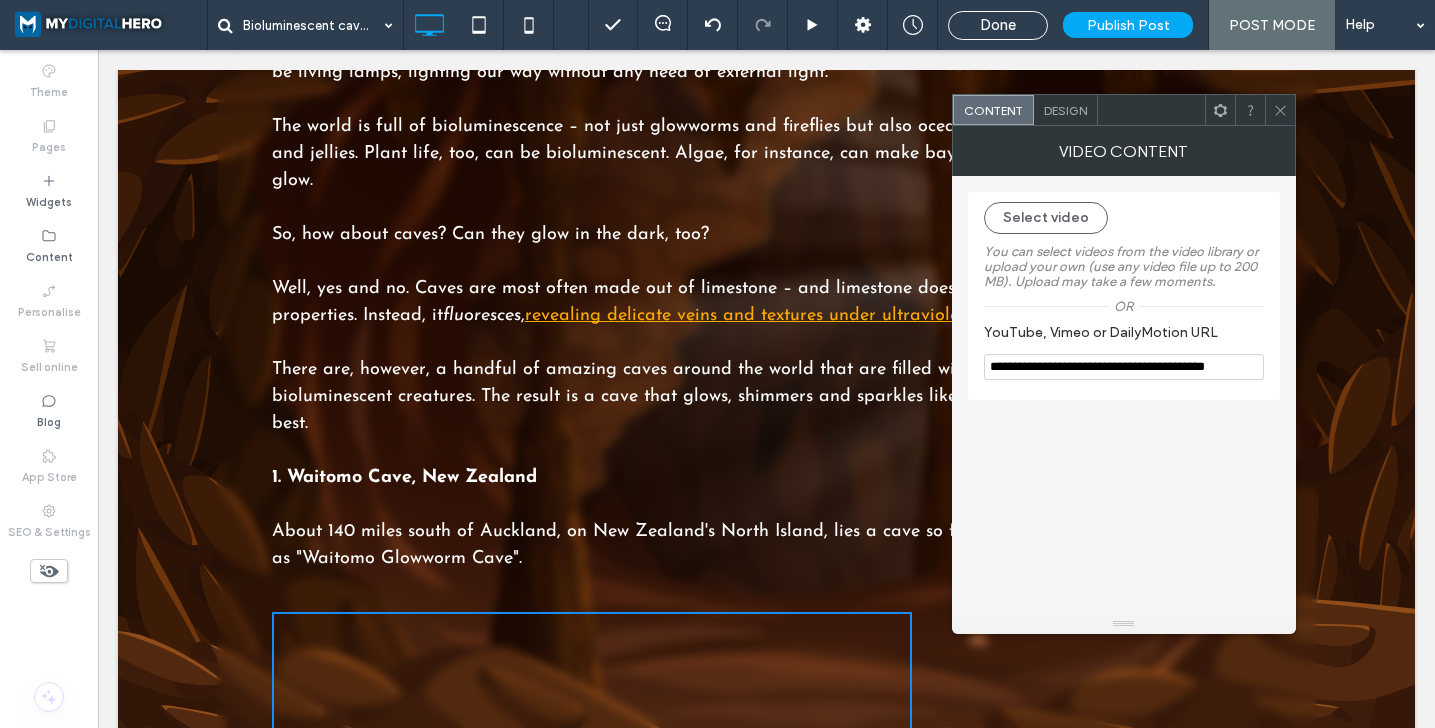 scroll, scrollTop: 0, scrollLeft: 32, axis: horizontal 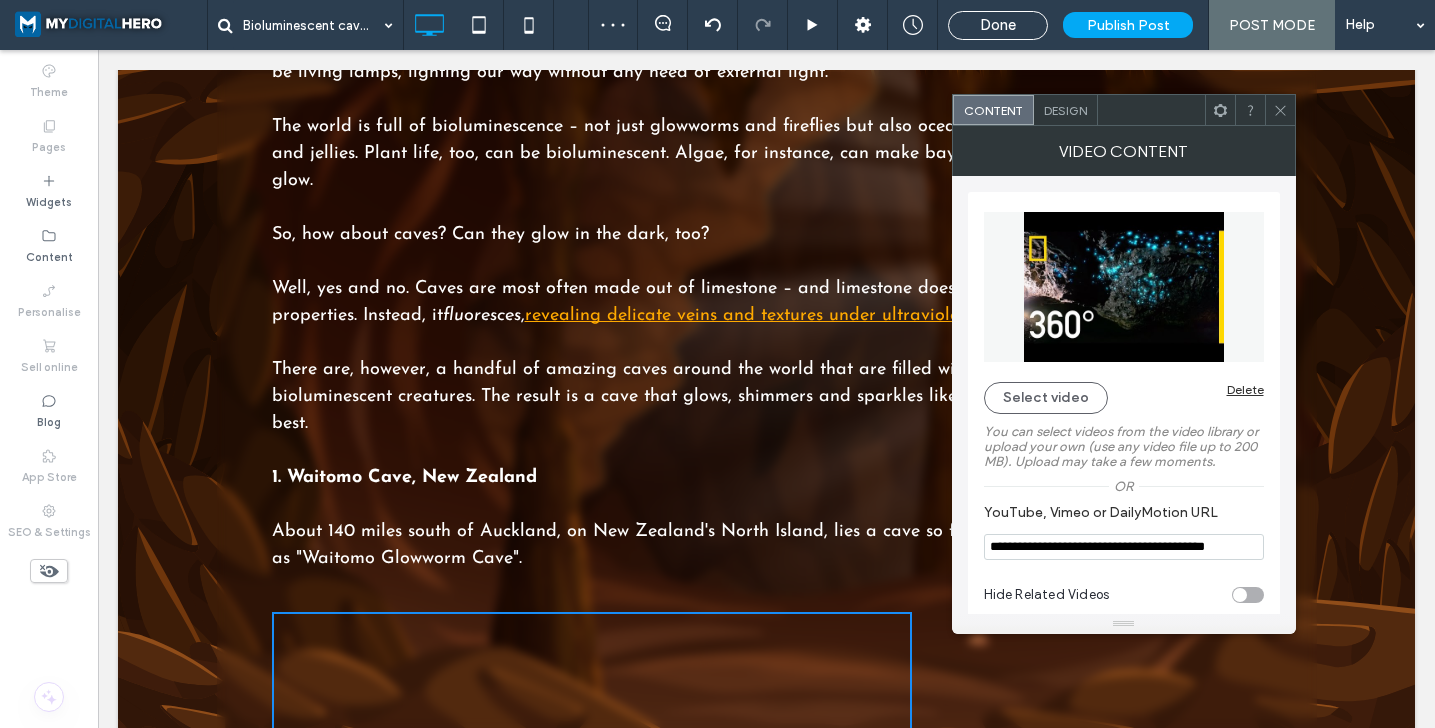 click 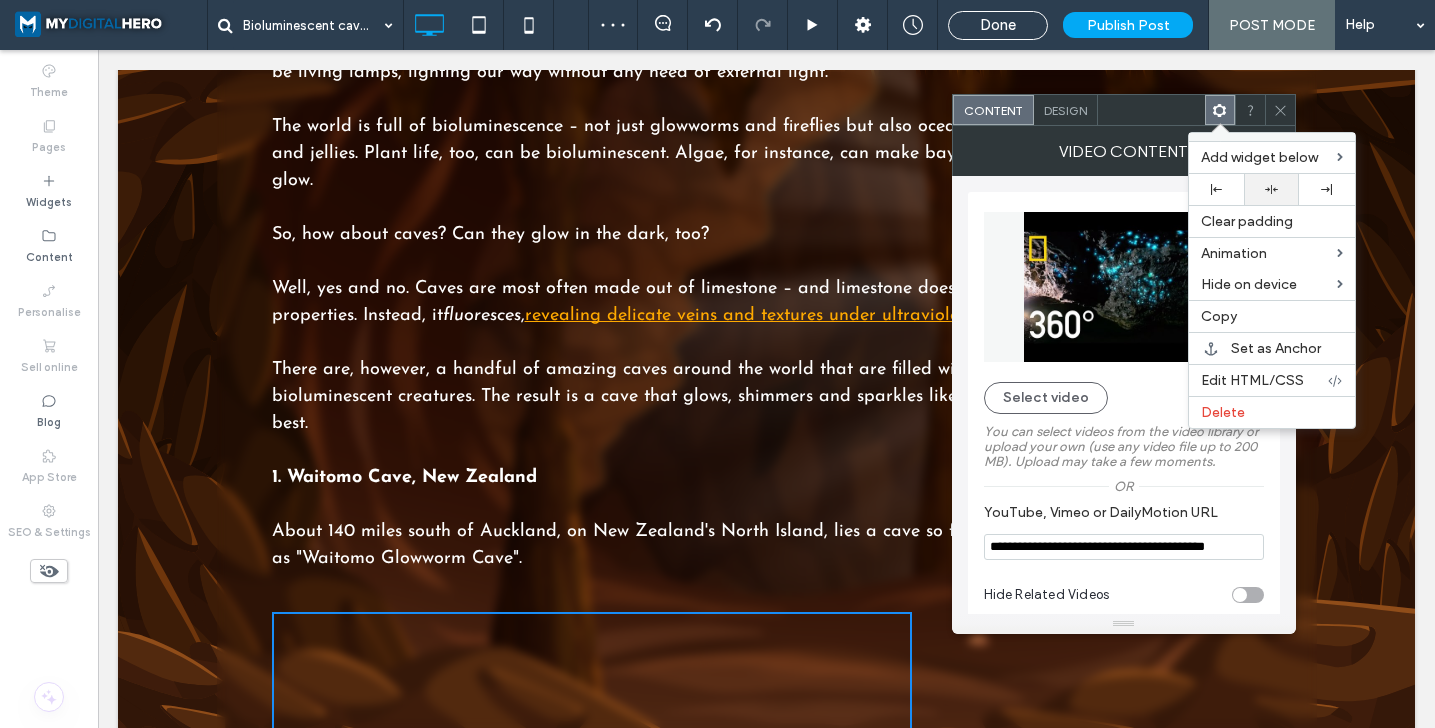 click at bounding box center (1271, 189) 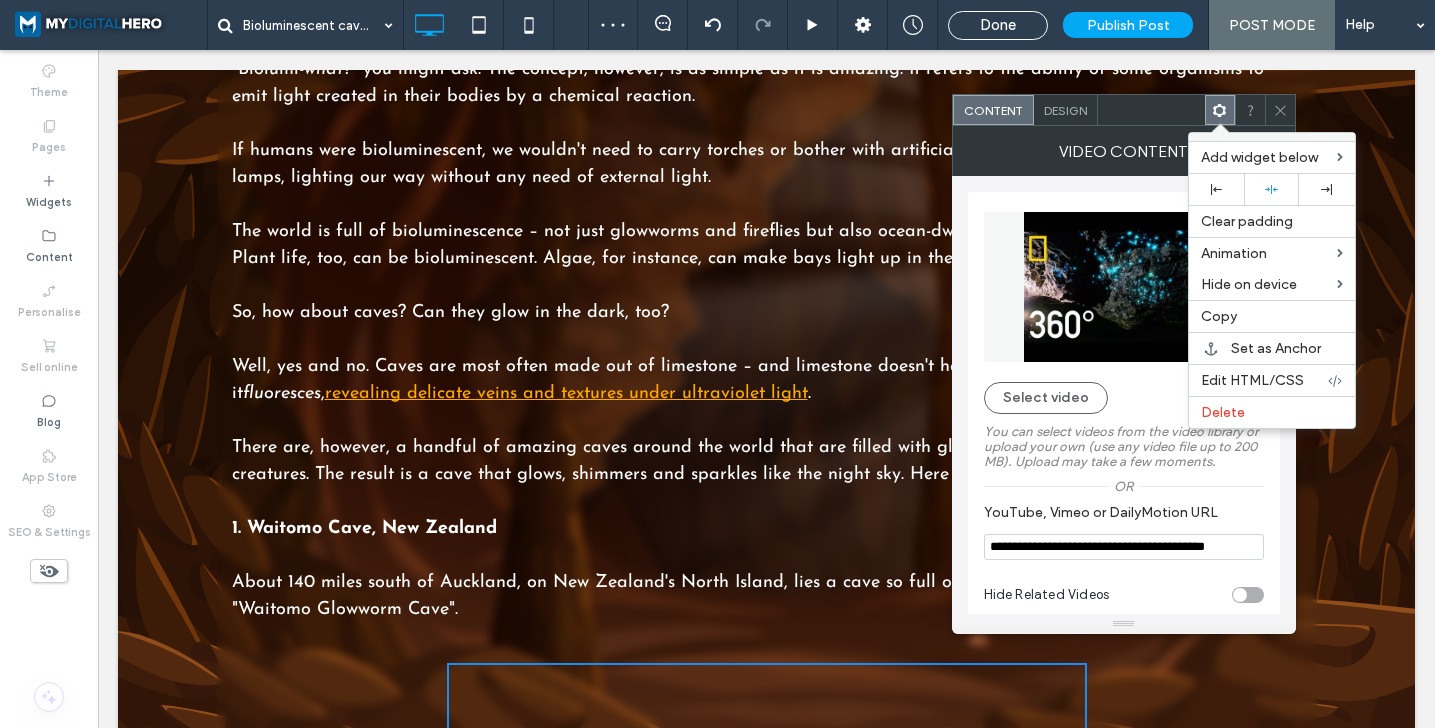 click 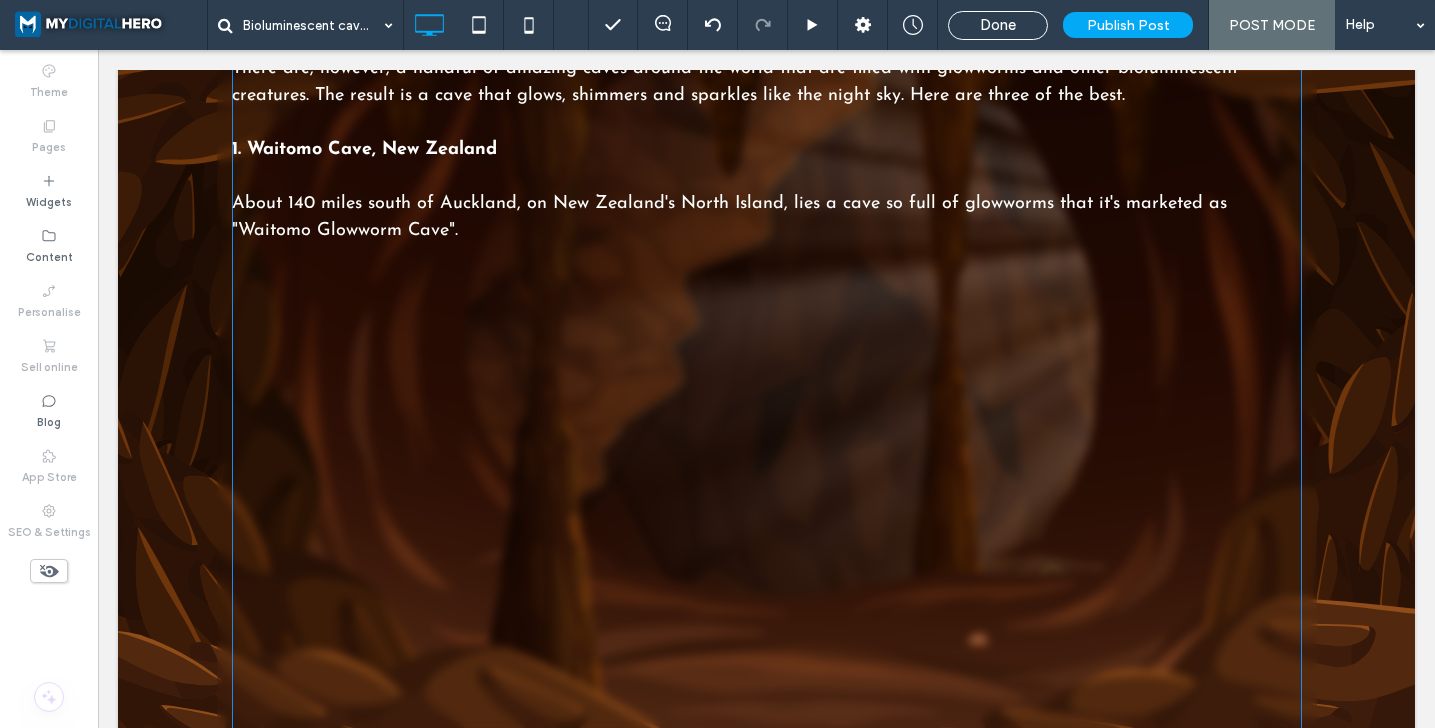 scroll, scrollTop: 1978, scrollLeft: 0, axis: vertical 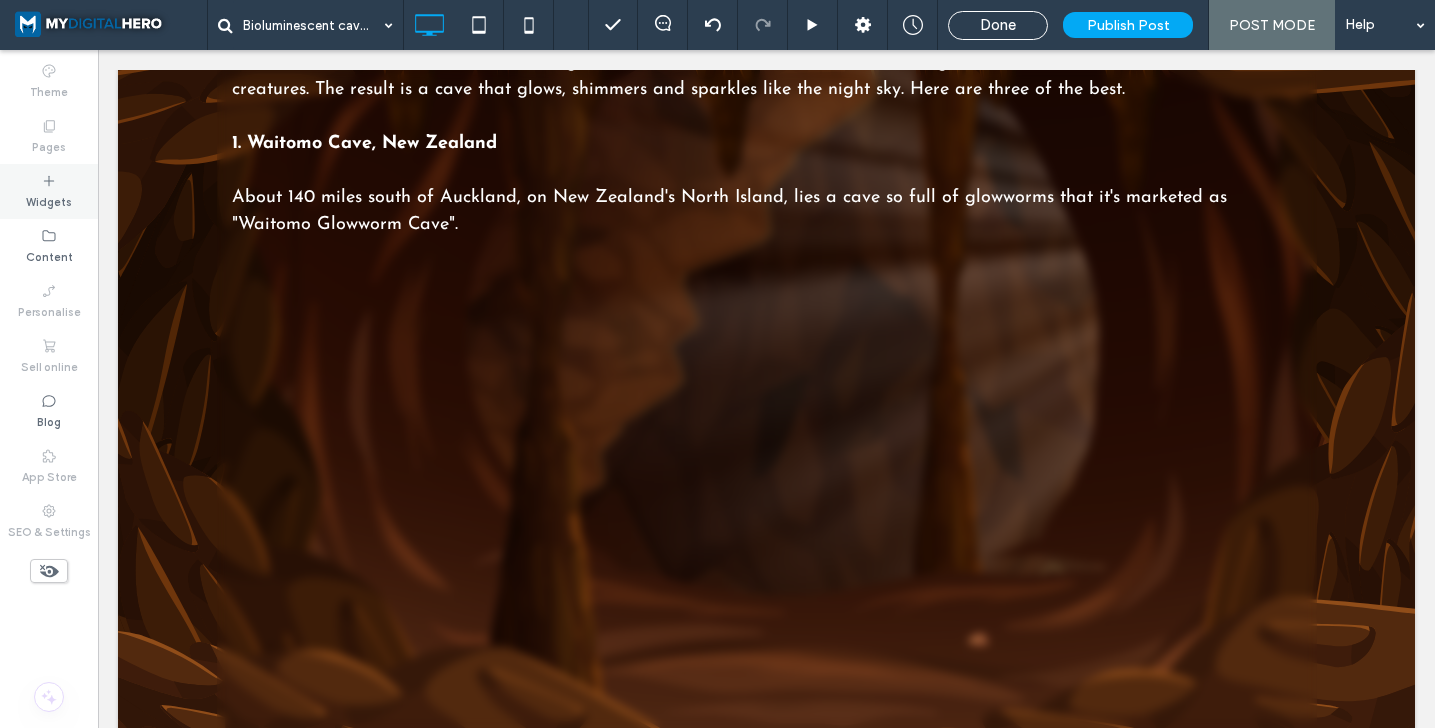 click on "Widgets" at bounding box center (49, 191) 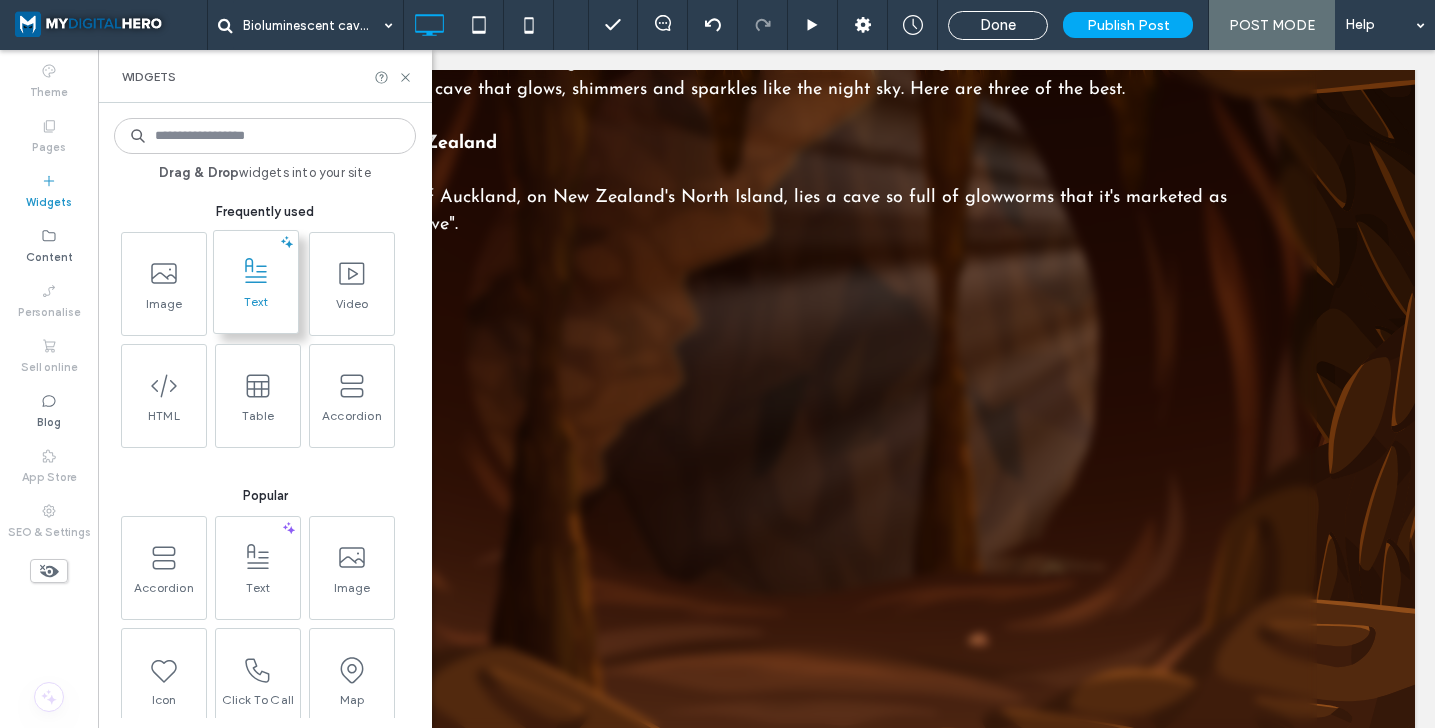 click at bounding box center (256, 271) 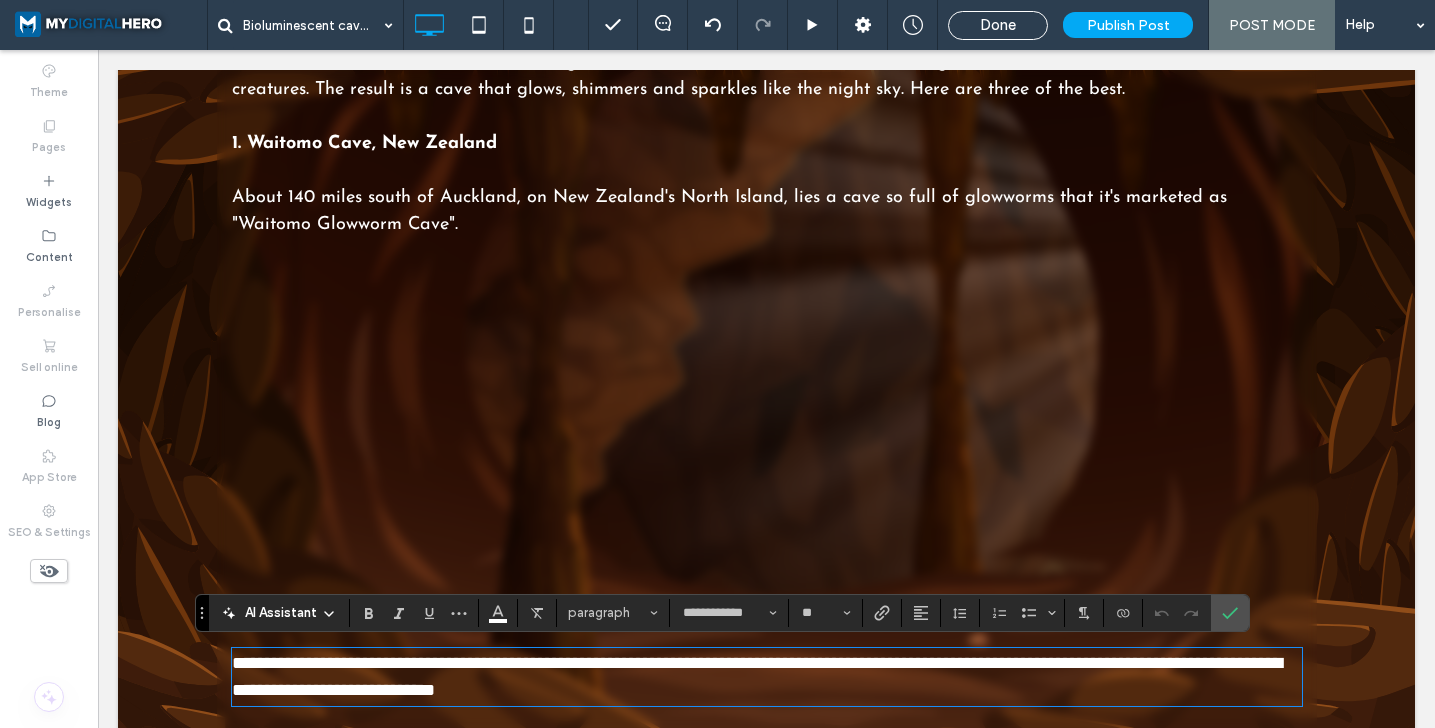 scroll, scrollTop: 0, scrollLeft: 0, axis: both 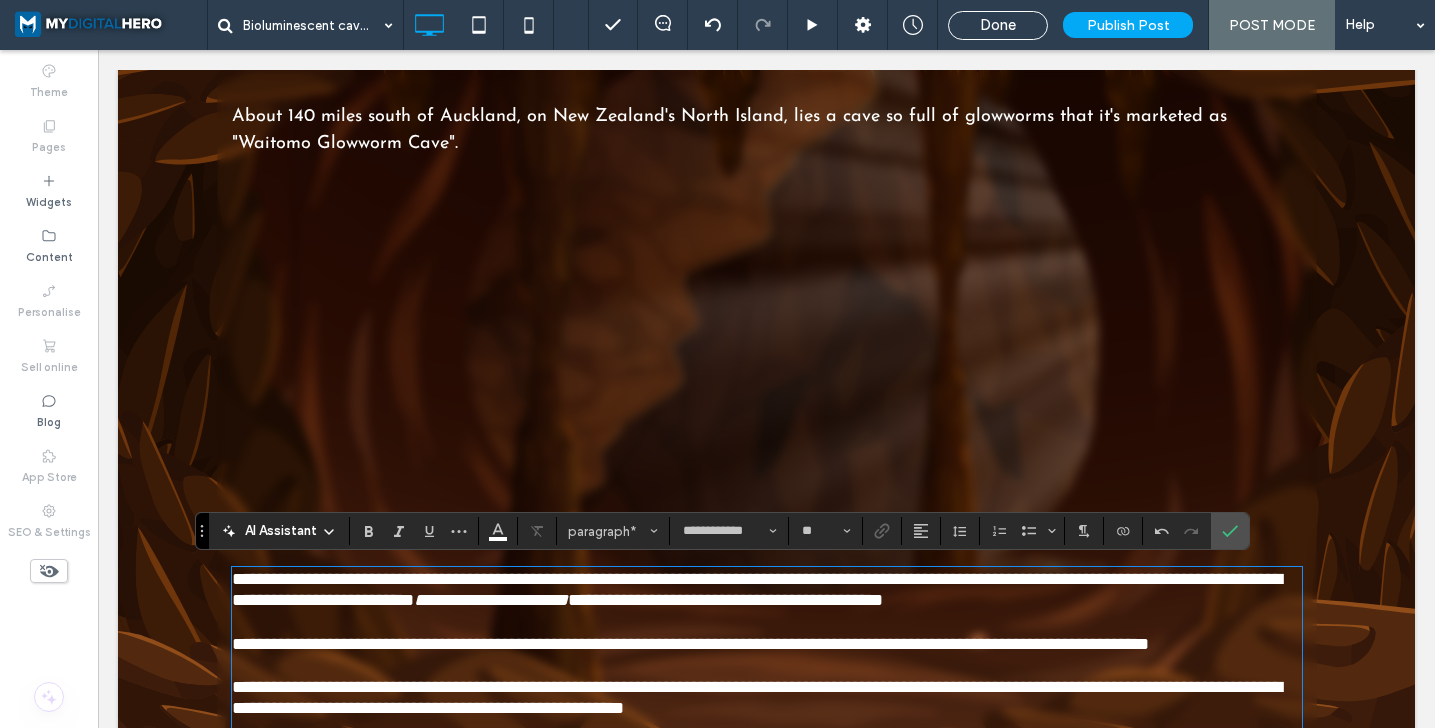 click on "**********" at bounding box center (757, 590) 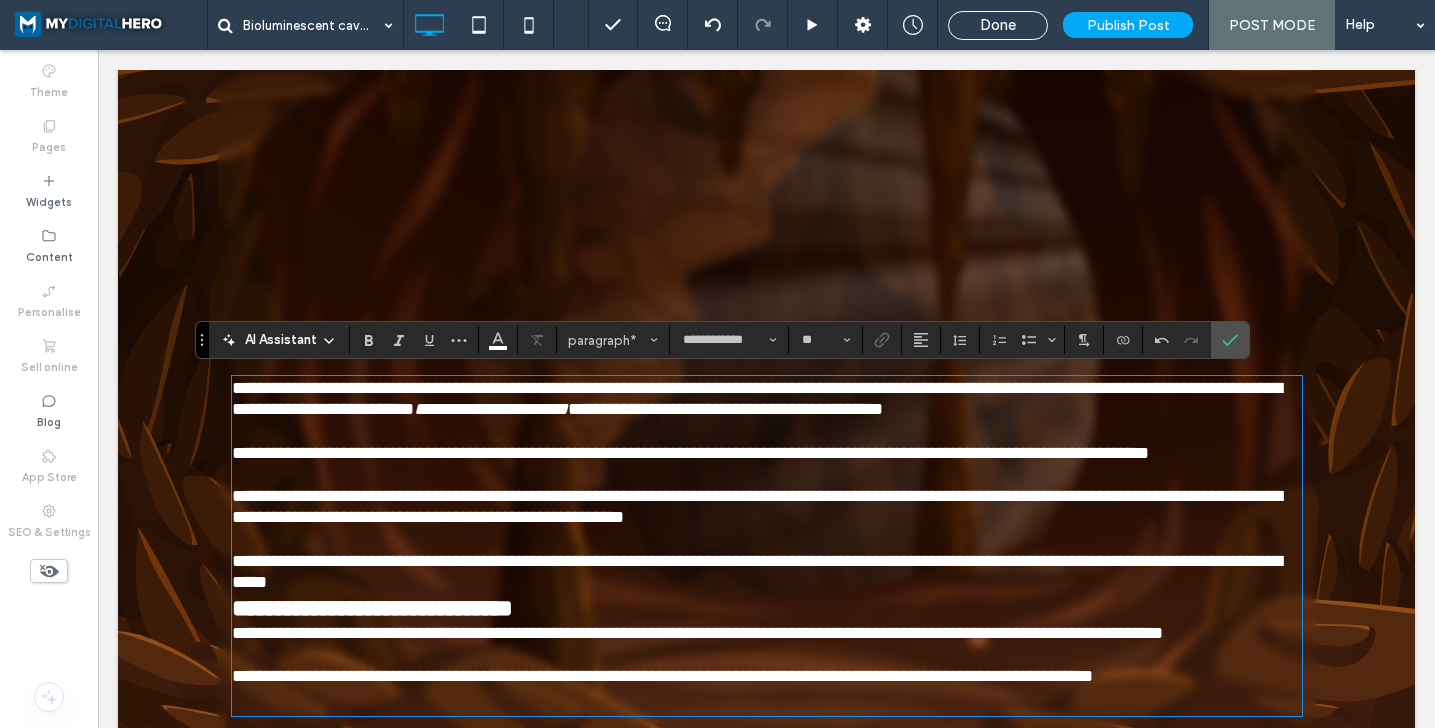 scroll, scrollTop: 2359, scrollLeft: 0, axis: vertical 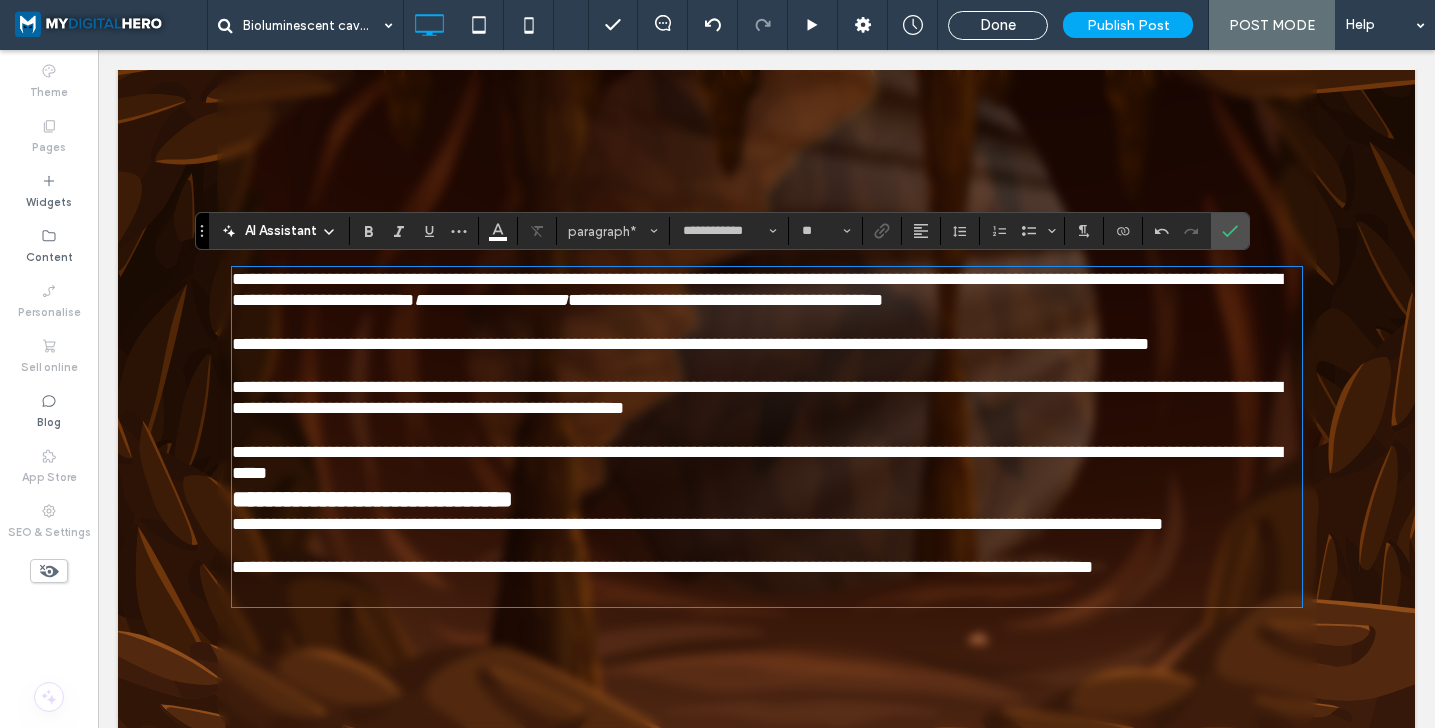 type on "*" 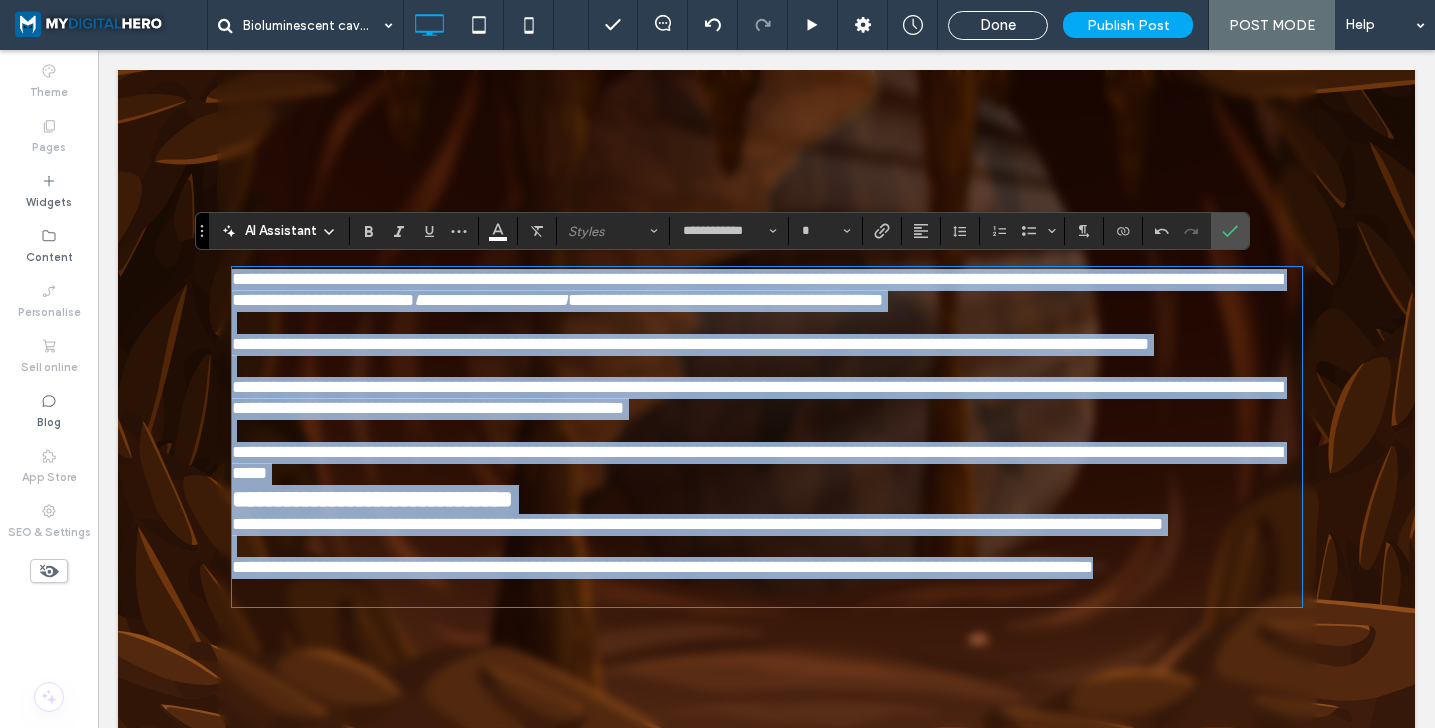 click on "**********" at bounding box center (767, 556) 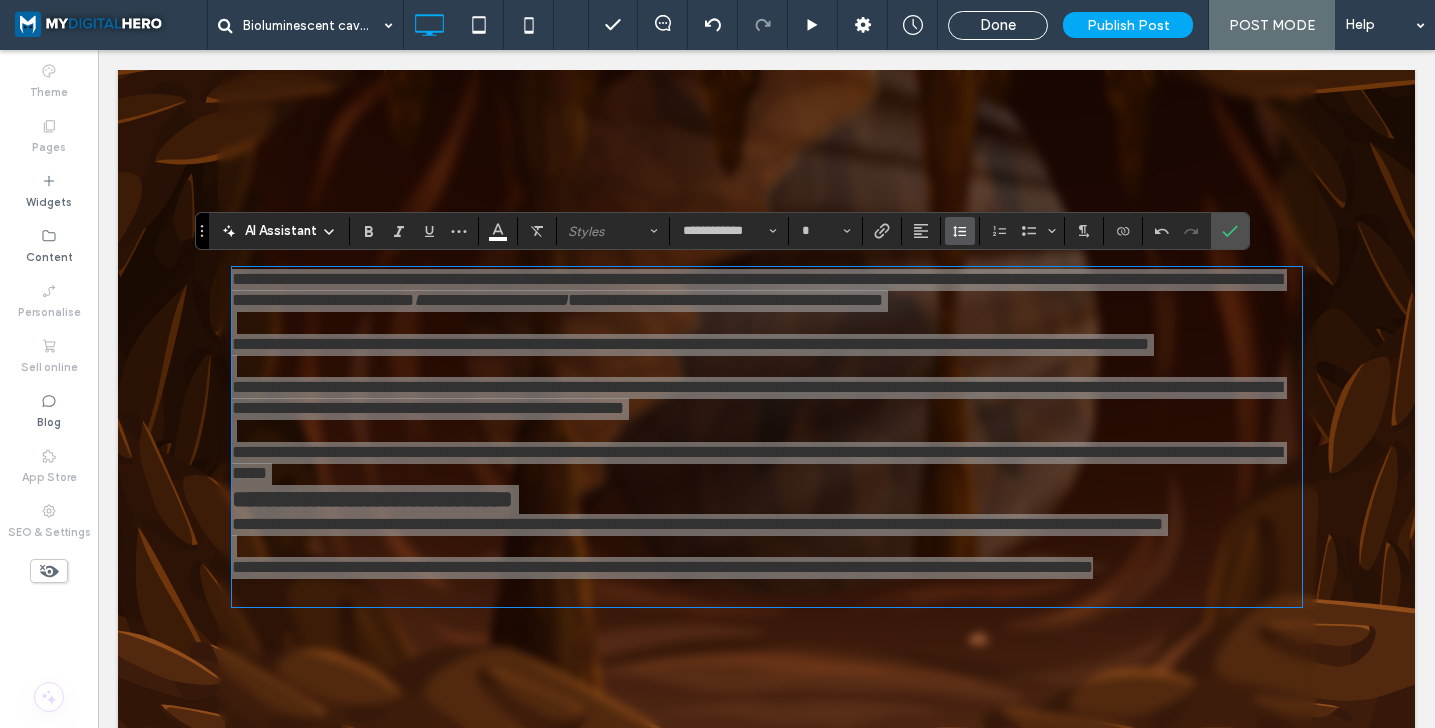 click at bounding box center [960, 231] 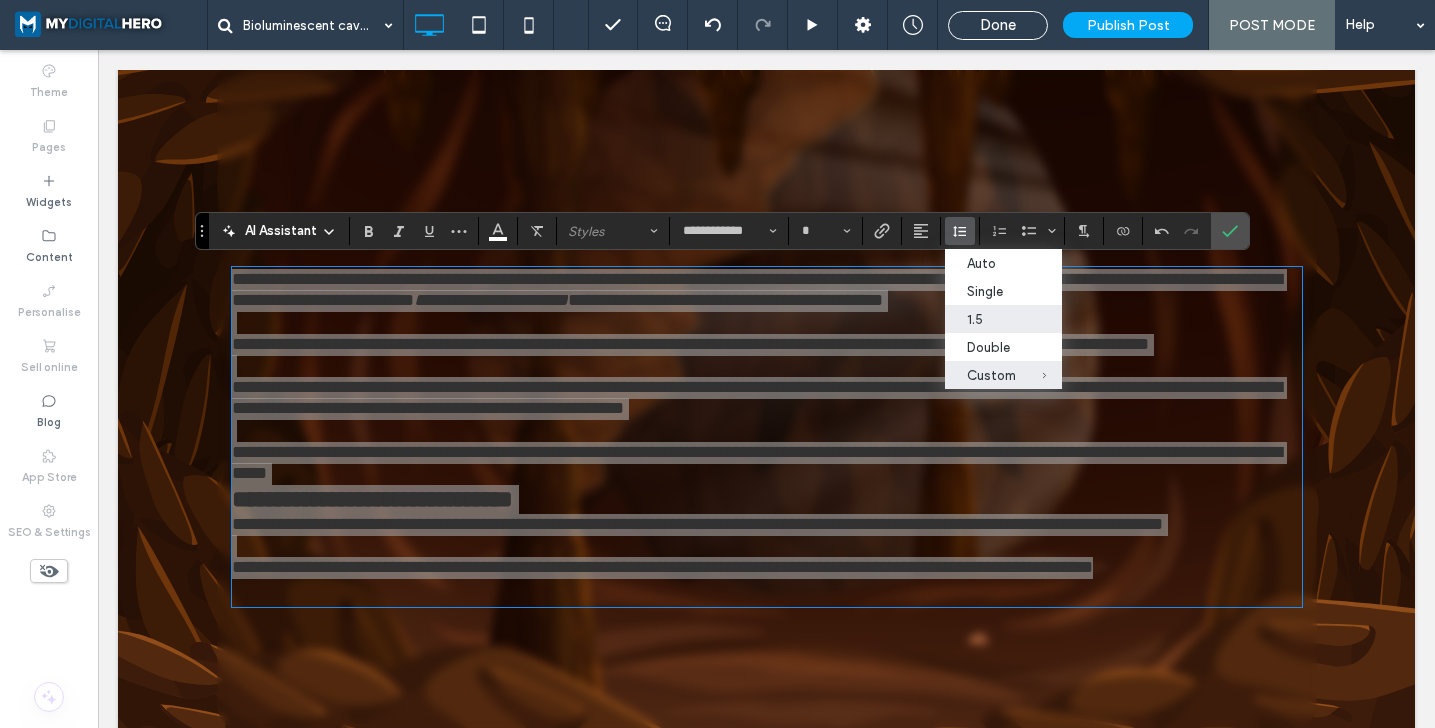 click on "1.5" at bounding box center [991, 319] 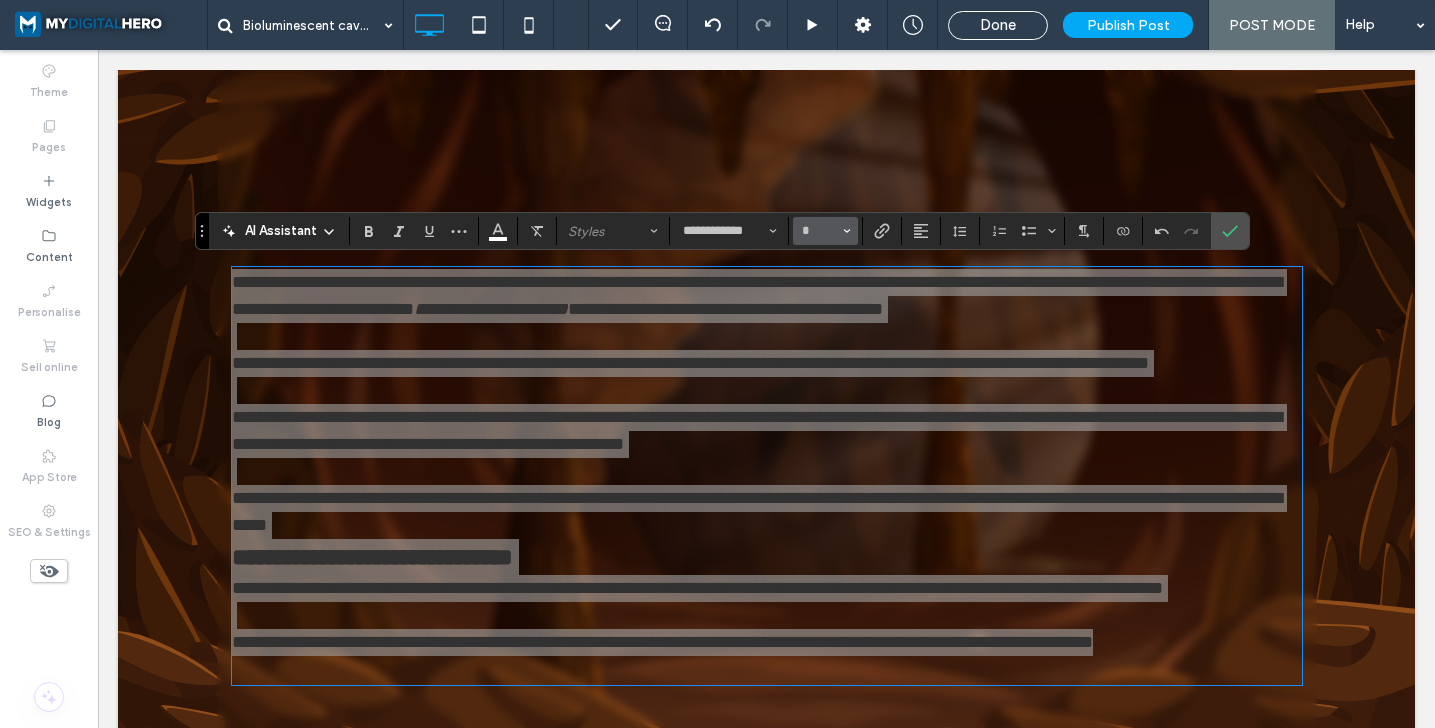 click at bounding box center (847, 231) 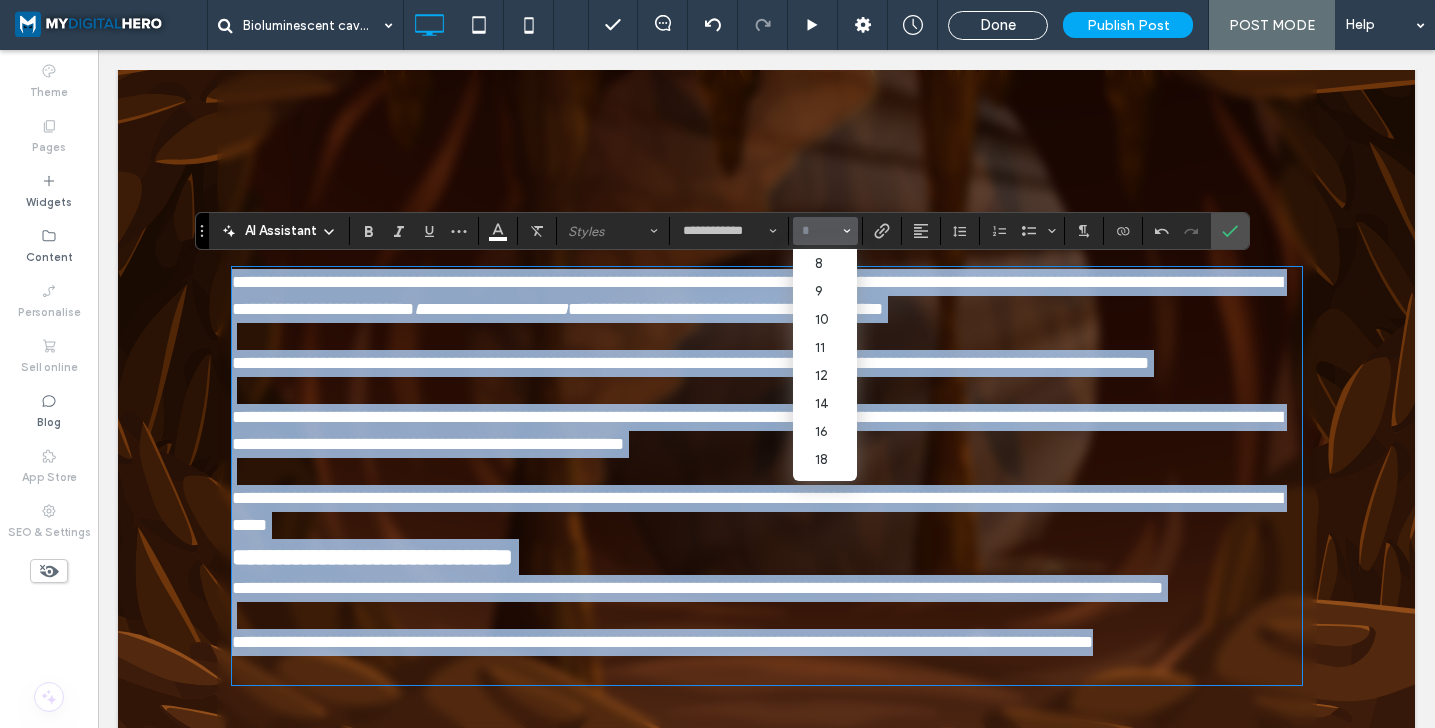click on "**********" at bounding box center (757, 511) 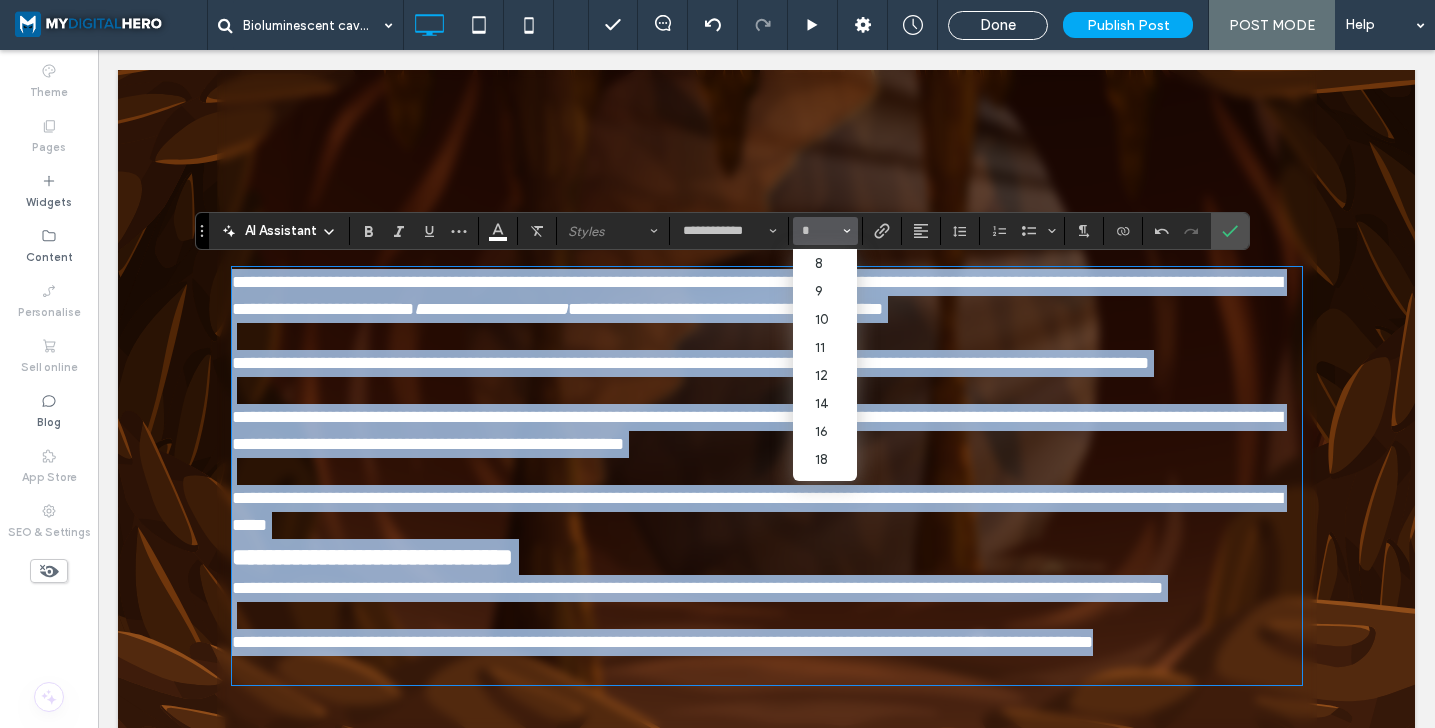 type on "**" 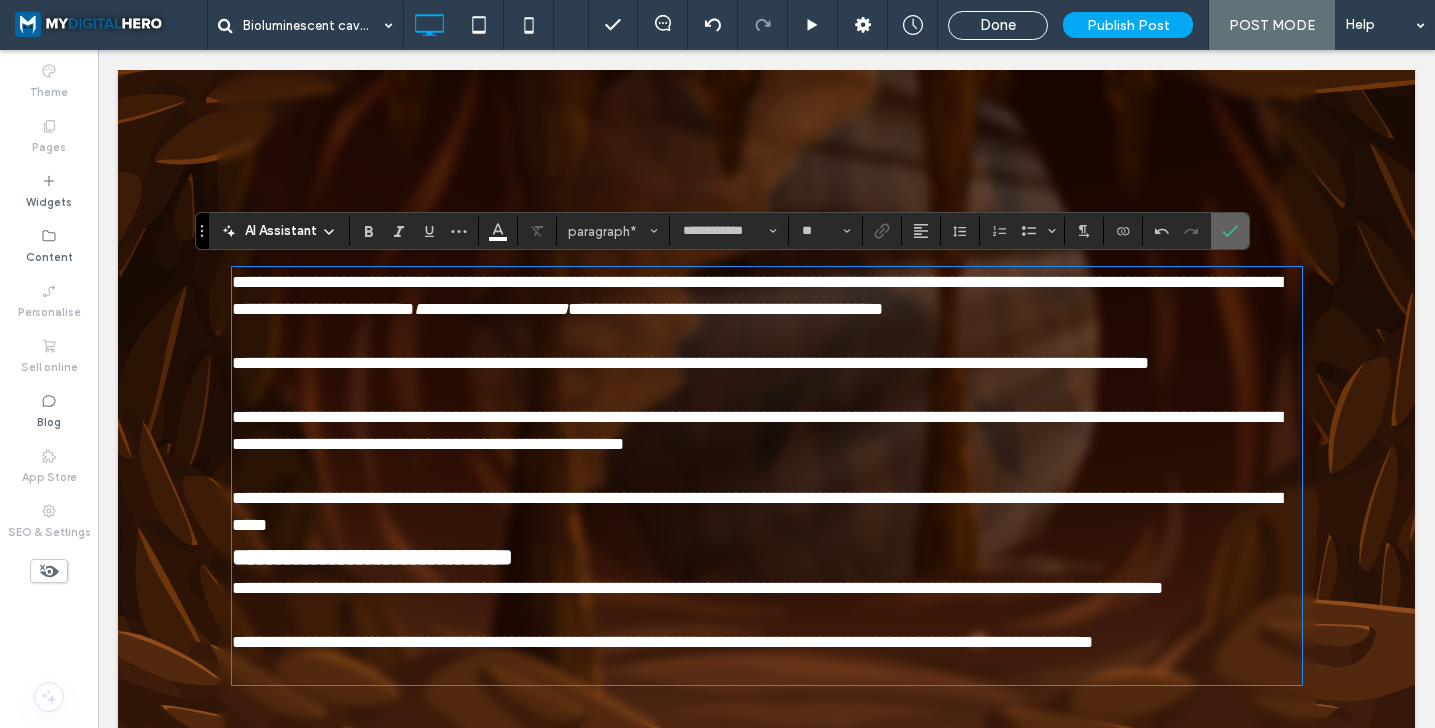 click 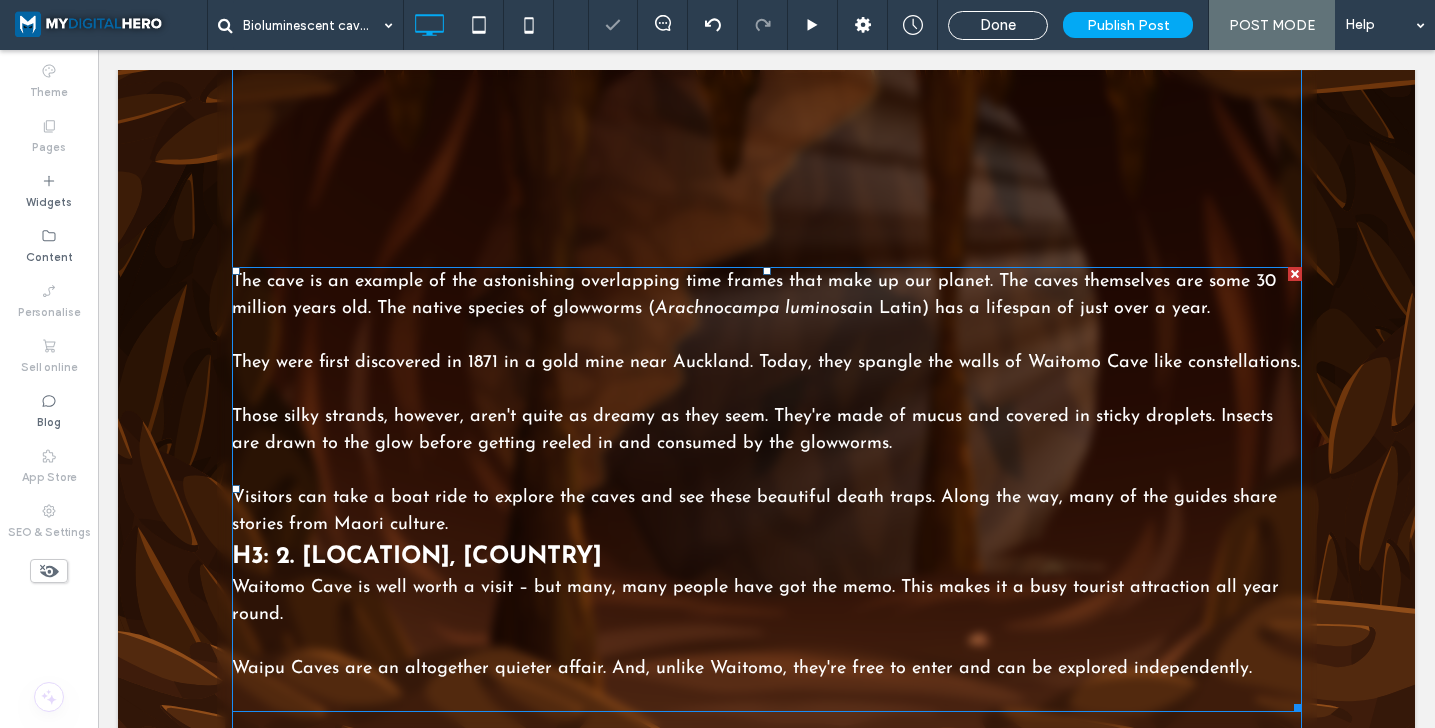 click on "Visitors can take a boat ride to explore the caves and see these beautiful death traps. Along the way, many of the guides share stories from Maori culture." at bounding box center (754, 511) 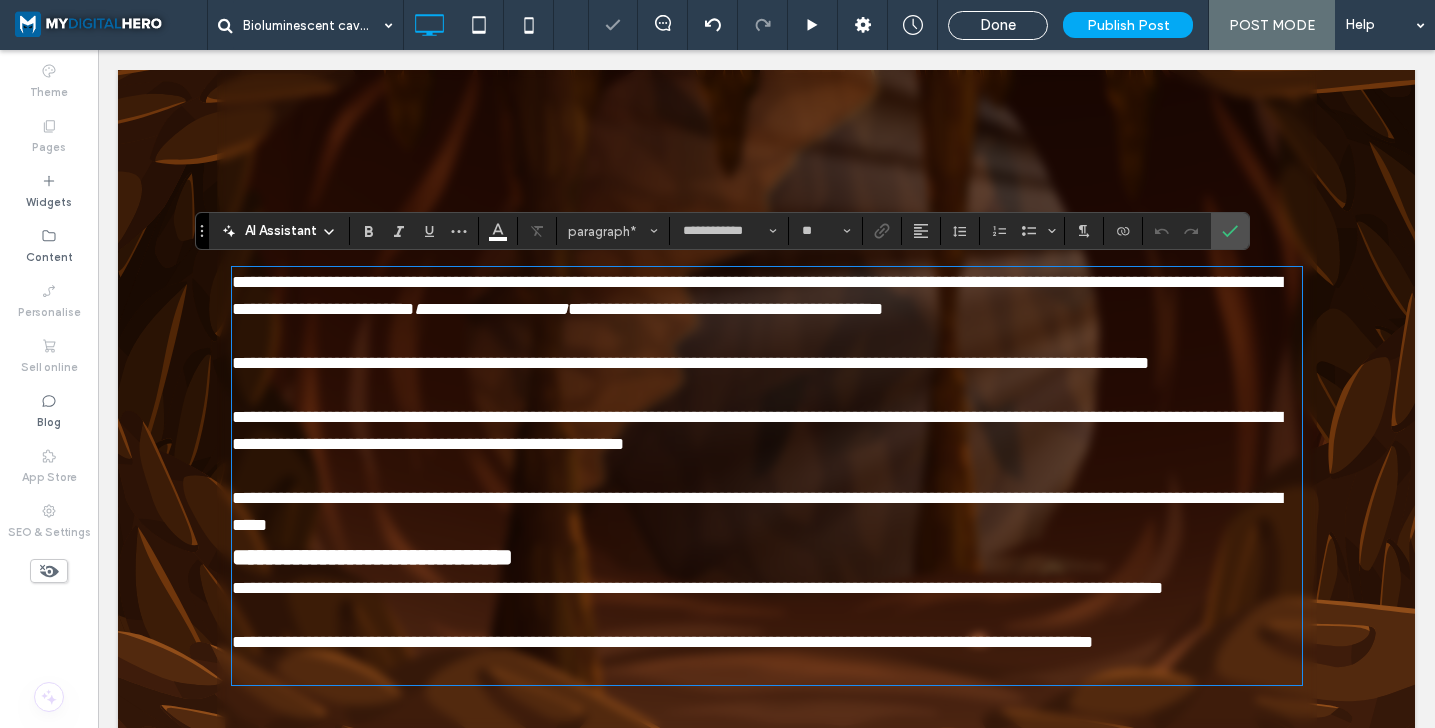 click on "**********" at bounding box center [767, 498] 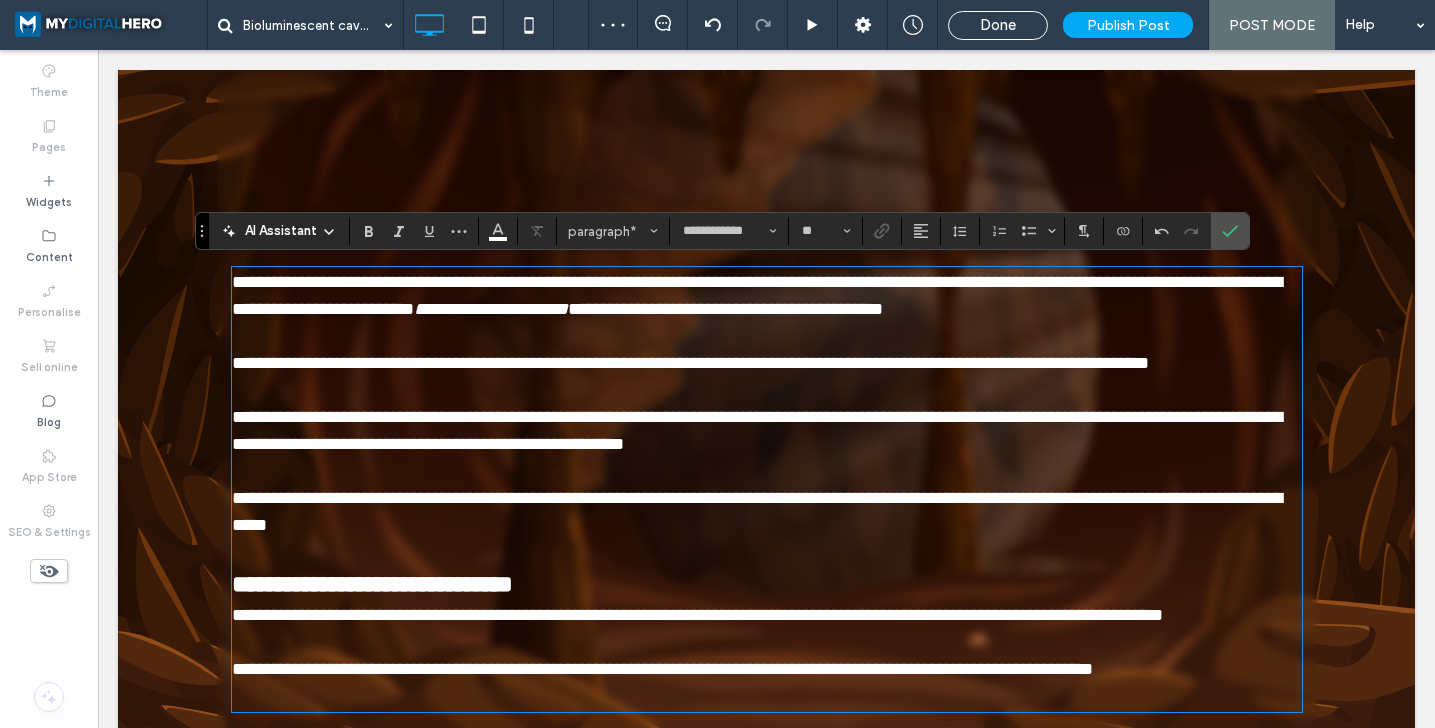 click on "**********" at bounding box center [767, 584] 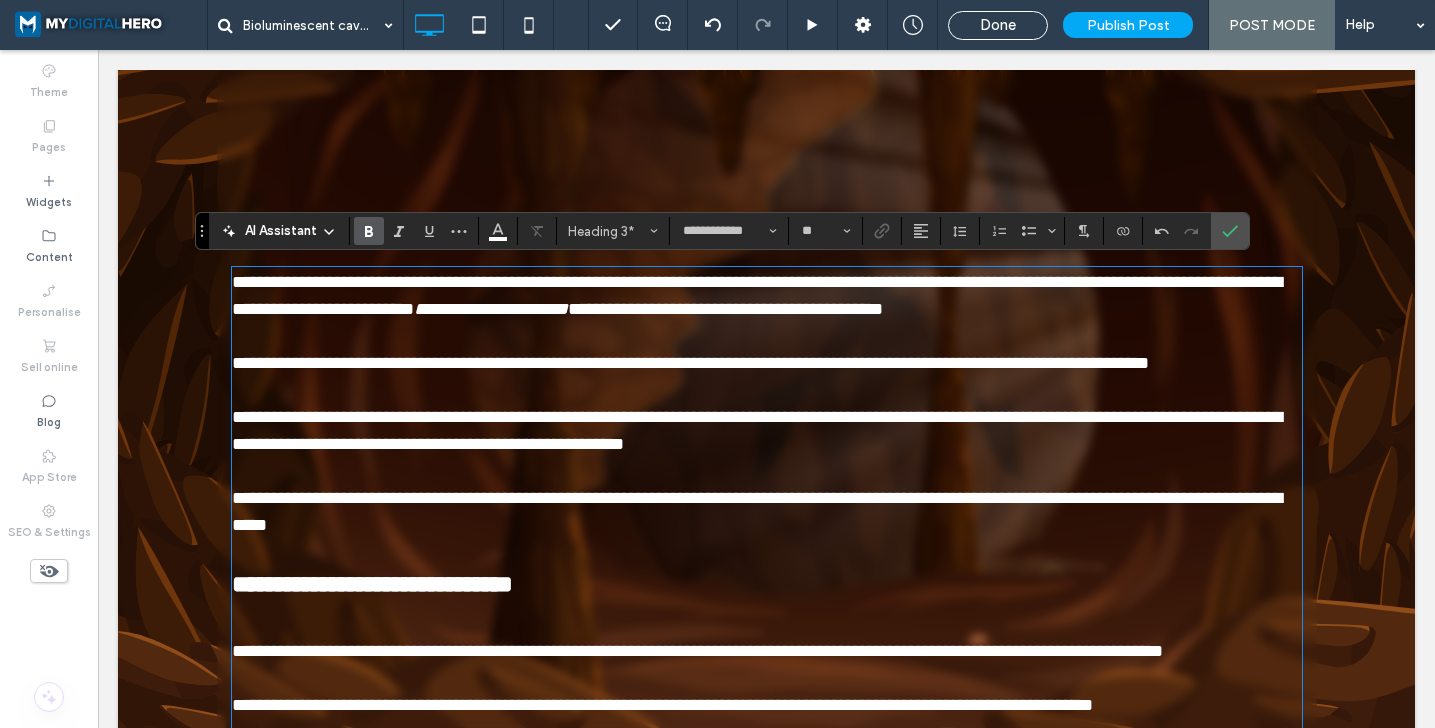 click on "**********" at bounding box center [757, 295] 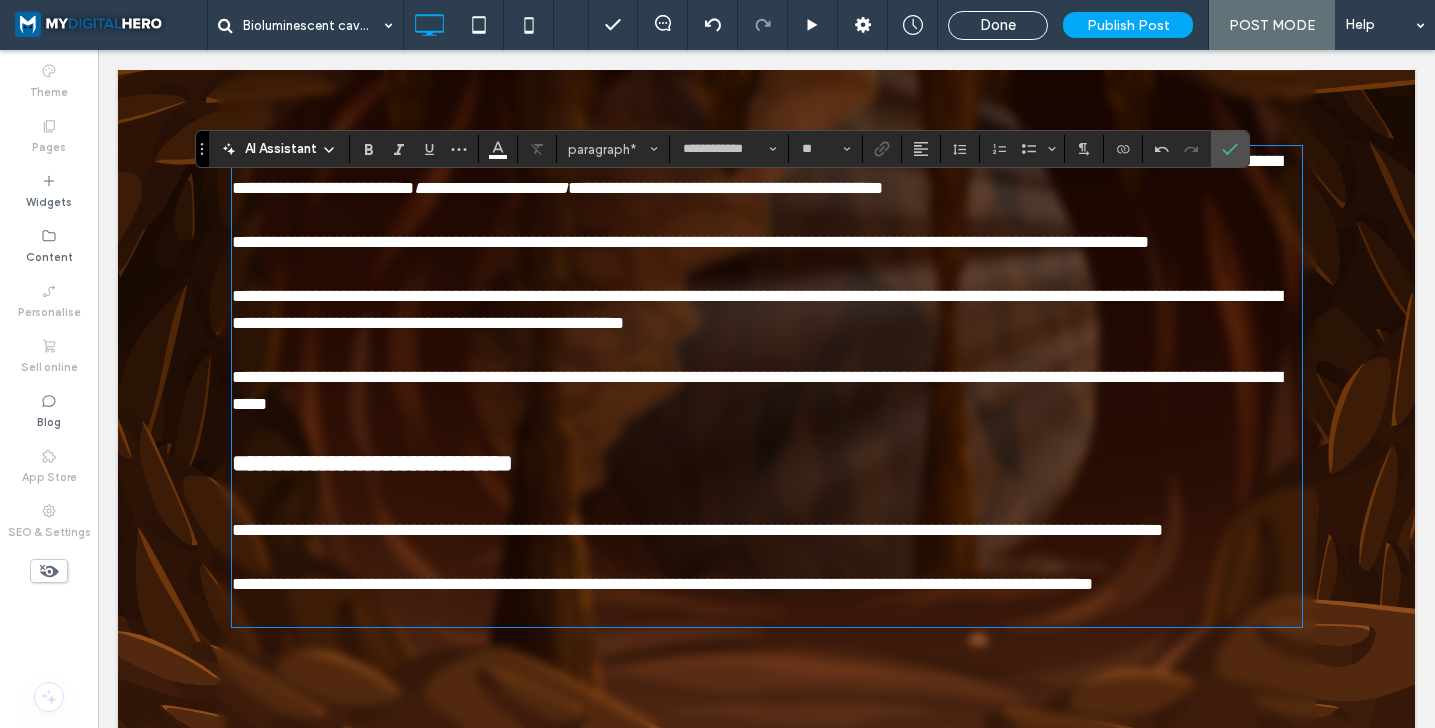 scroll, scrollTop: 2483, scrollLeft: 0, axis: vertical 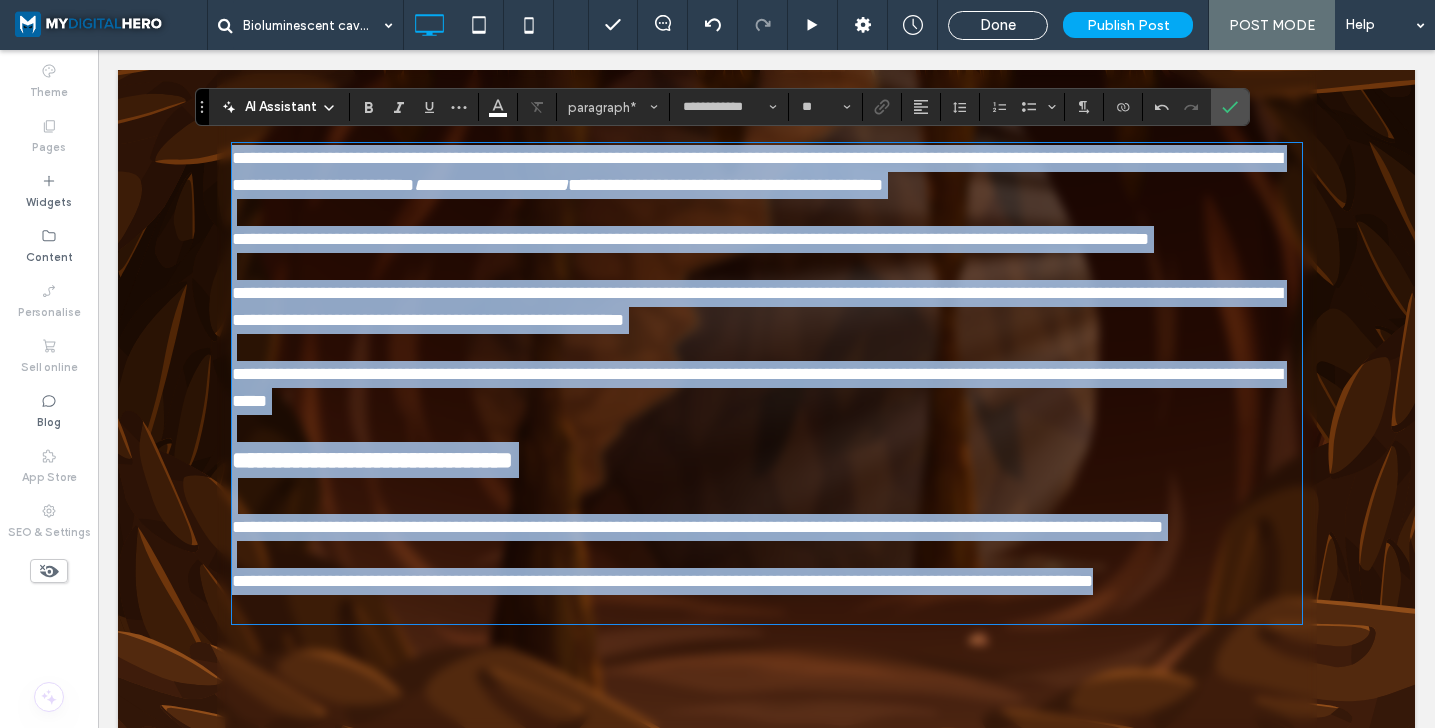 click on "**********" at bounding box center (767, 568) 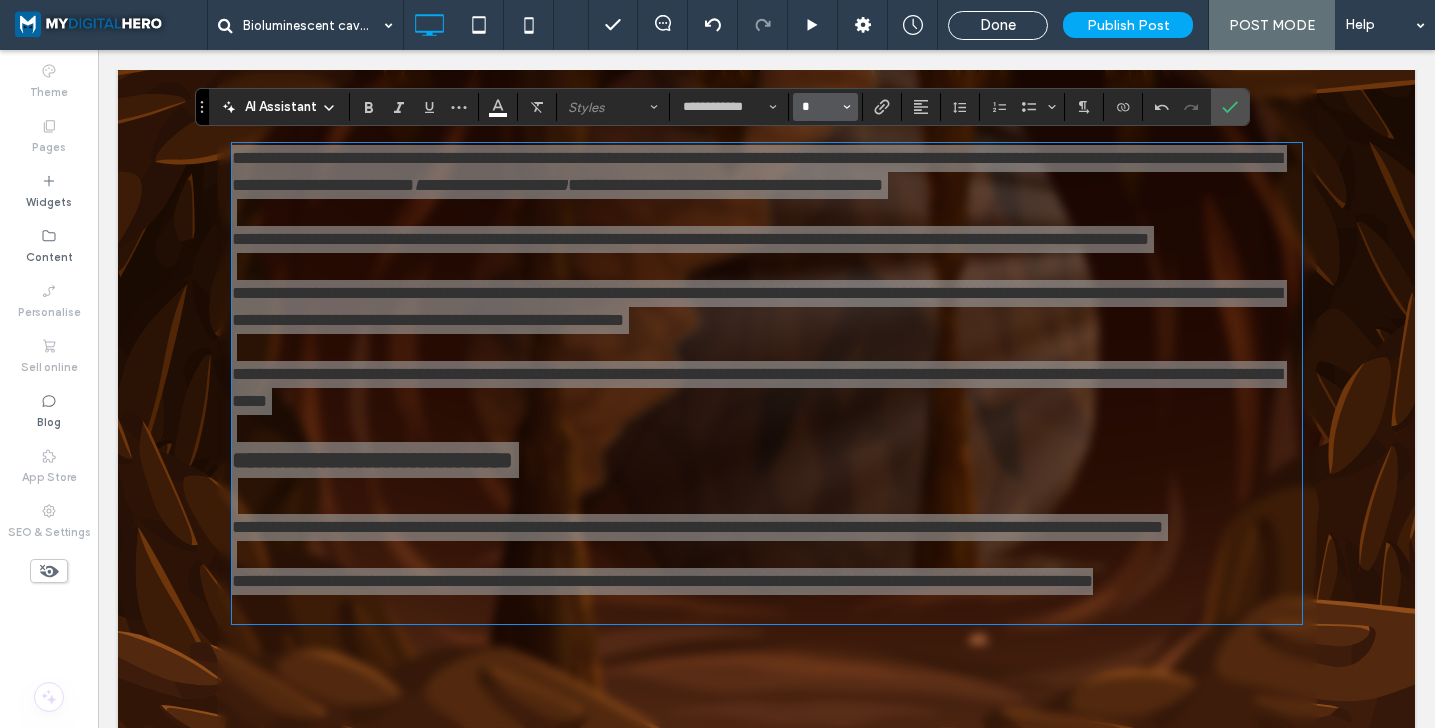 click on "*" at bounding box center (819, 107) 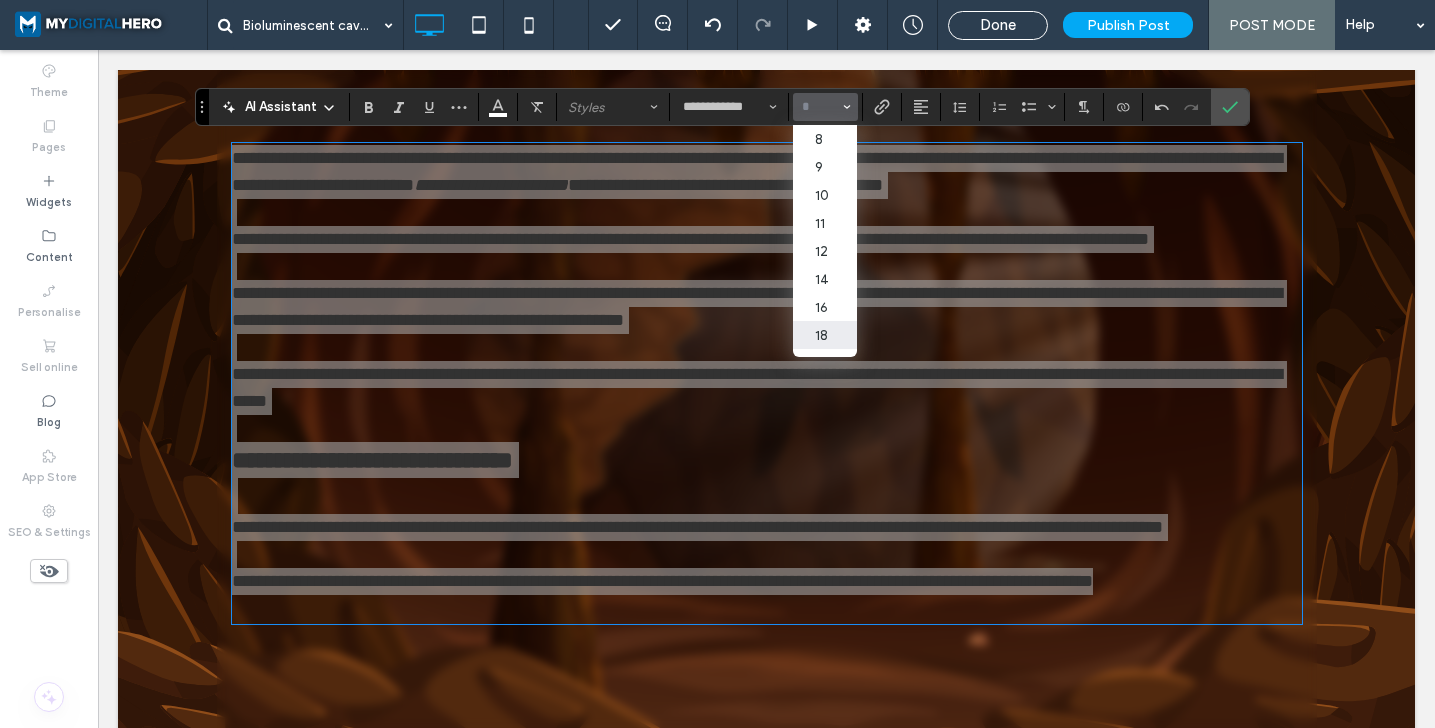 click on "18" at bounding box center (825, 335) 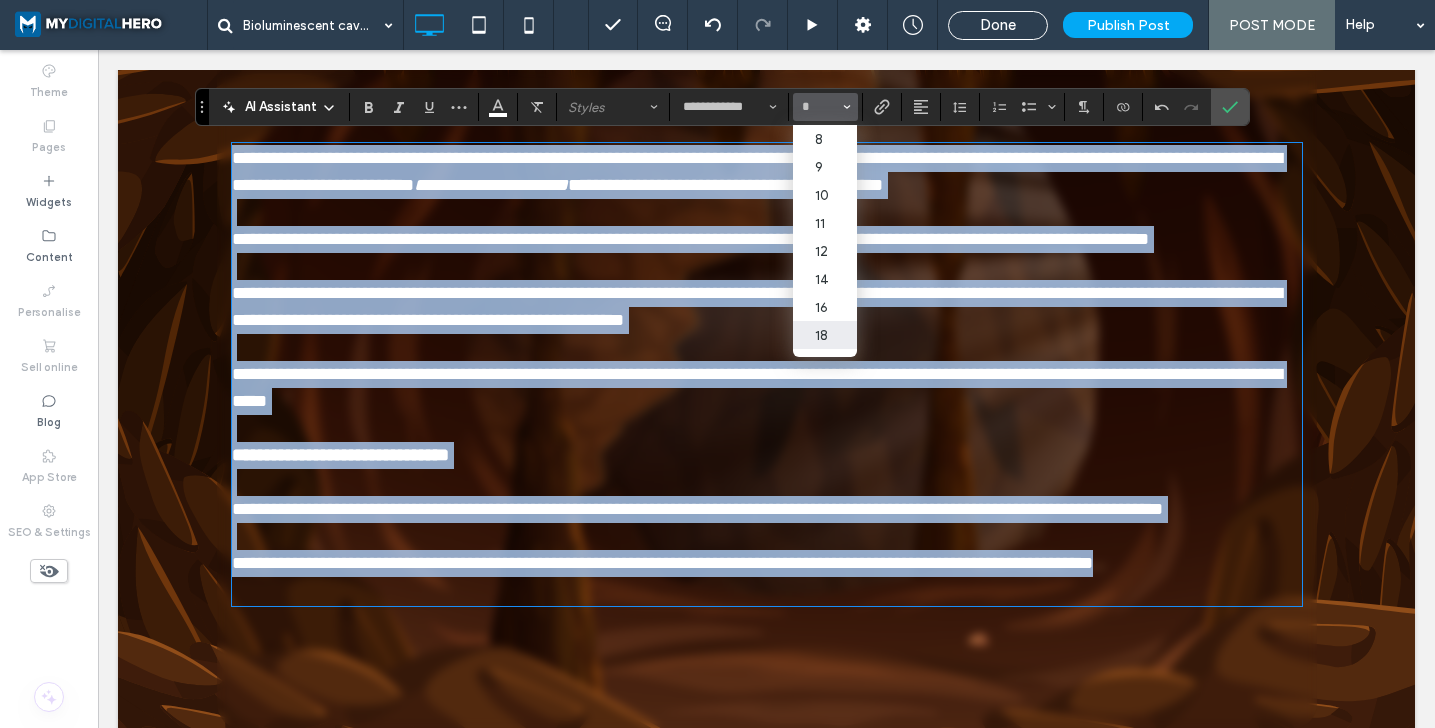 type on "**" 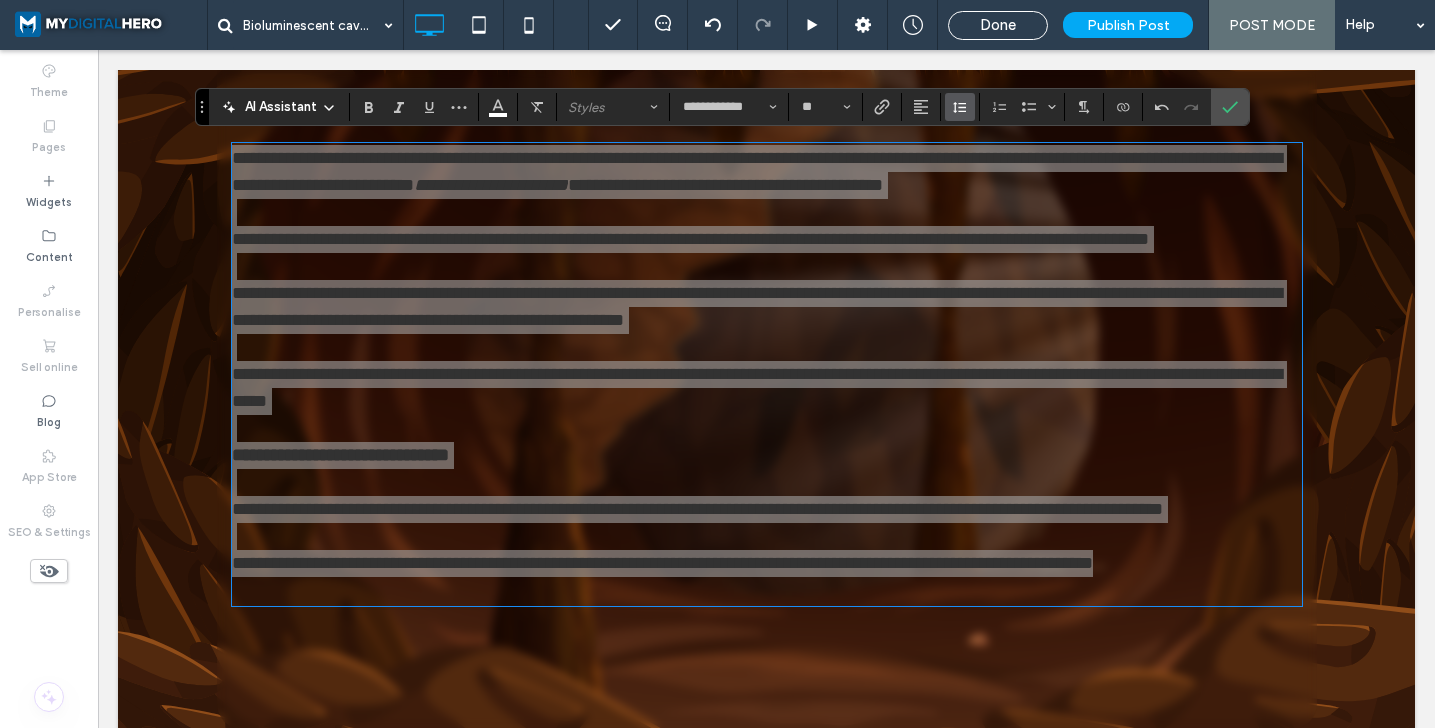 click 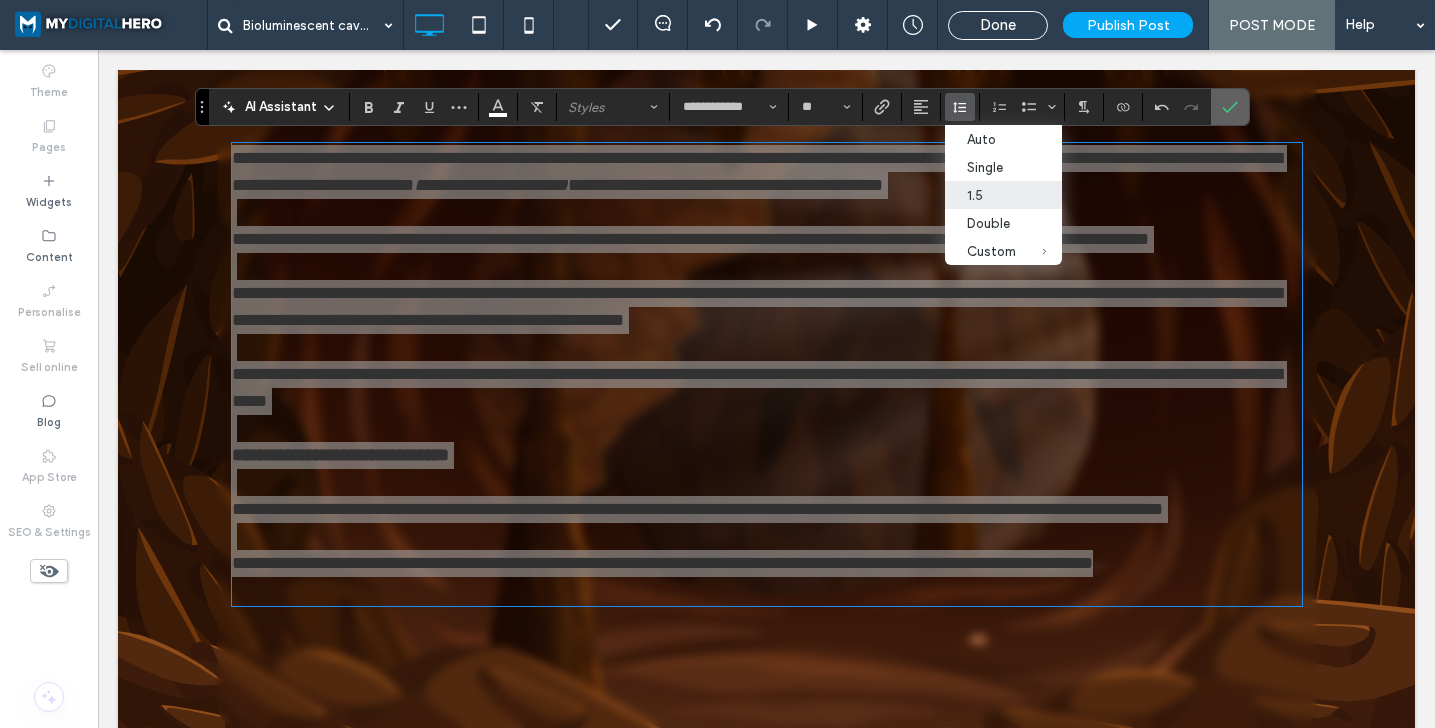 drag, startPoint x: 1145, startPoint y: 52, endPoint x: 1243, endPoint y: 102, distance: 110.01818 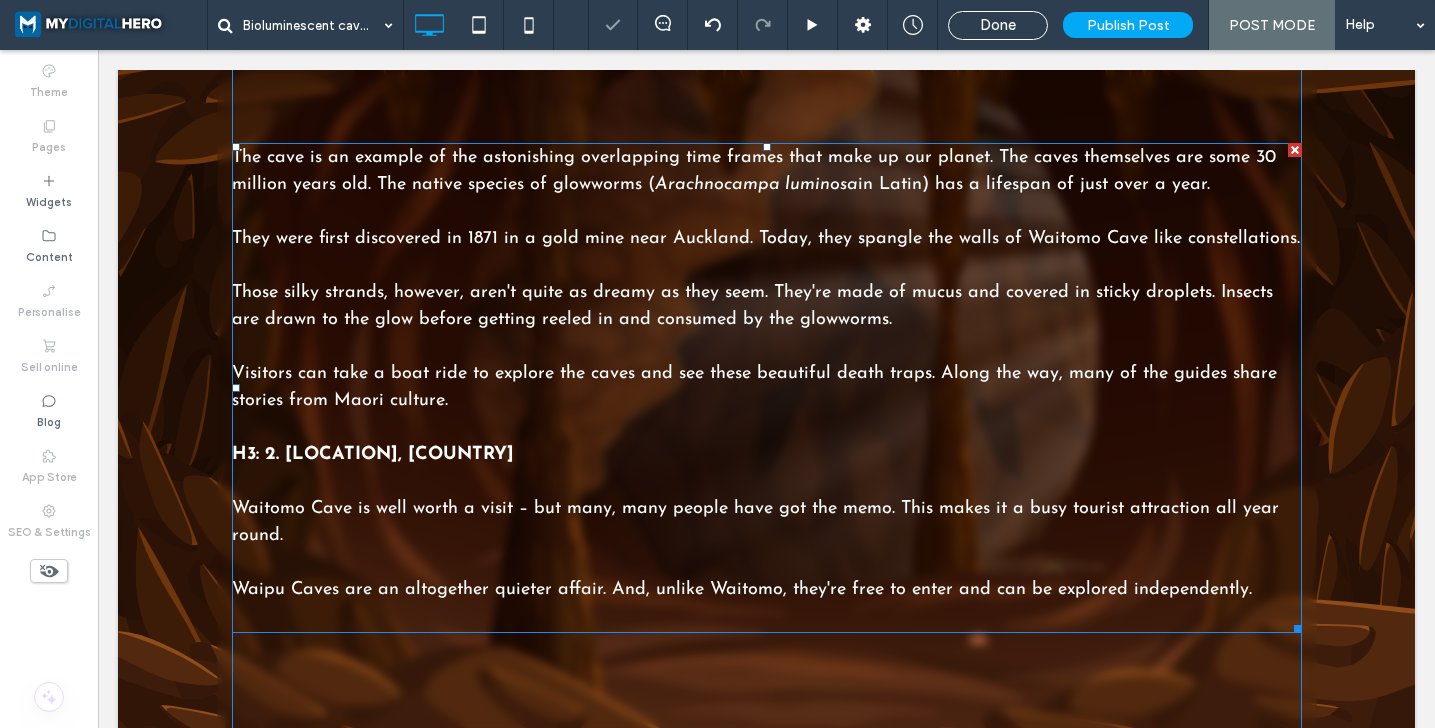 click on "H3: 2. Waipu Caves, New Zealand" at bounding box center (767, 469) 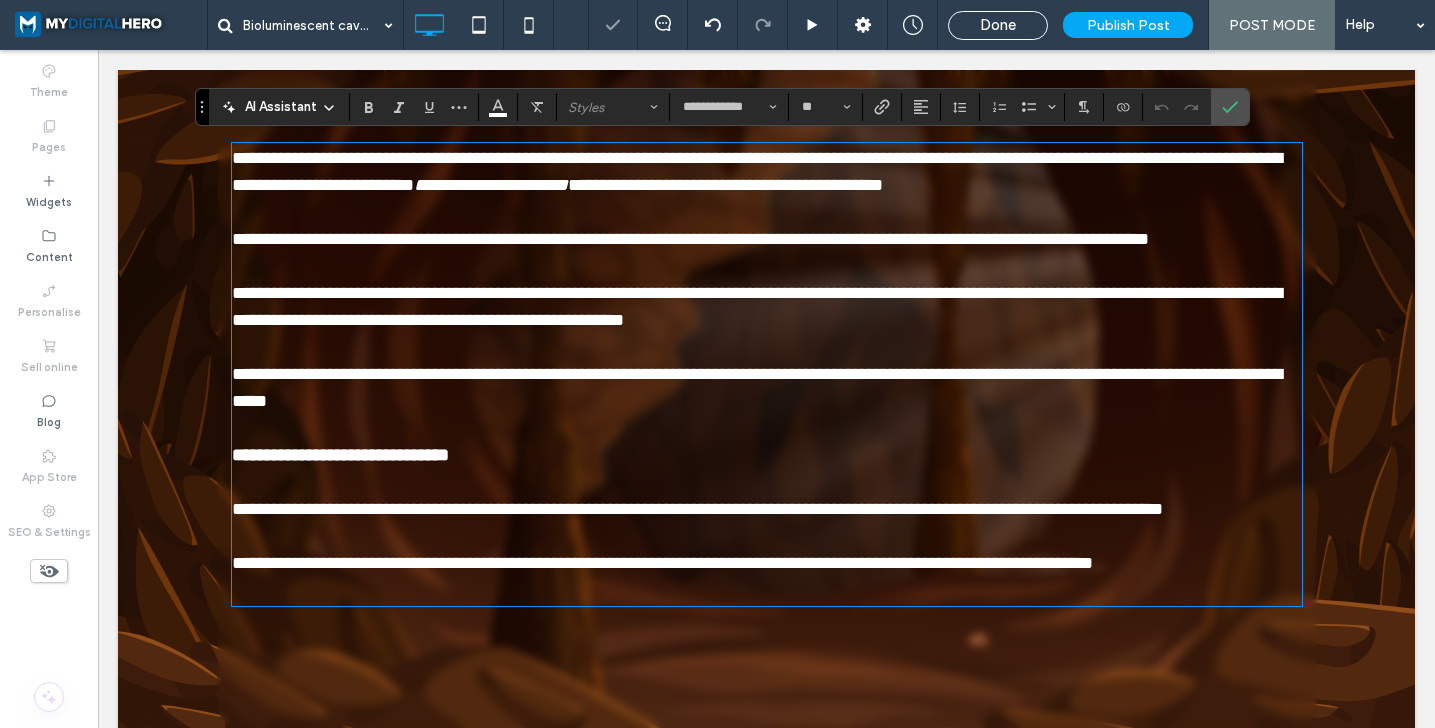 click on "**********" at bounding box center [340, 455] 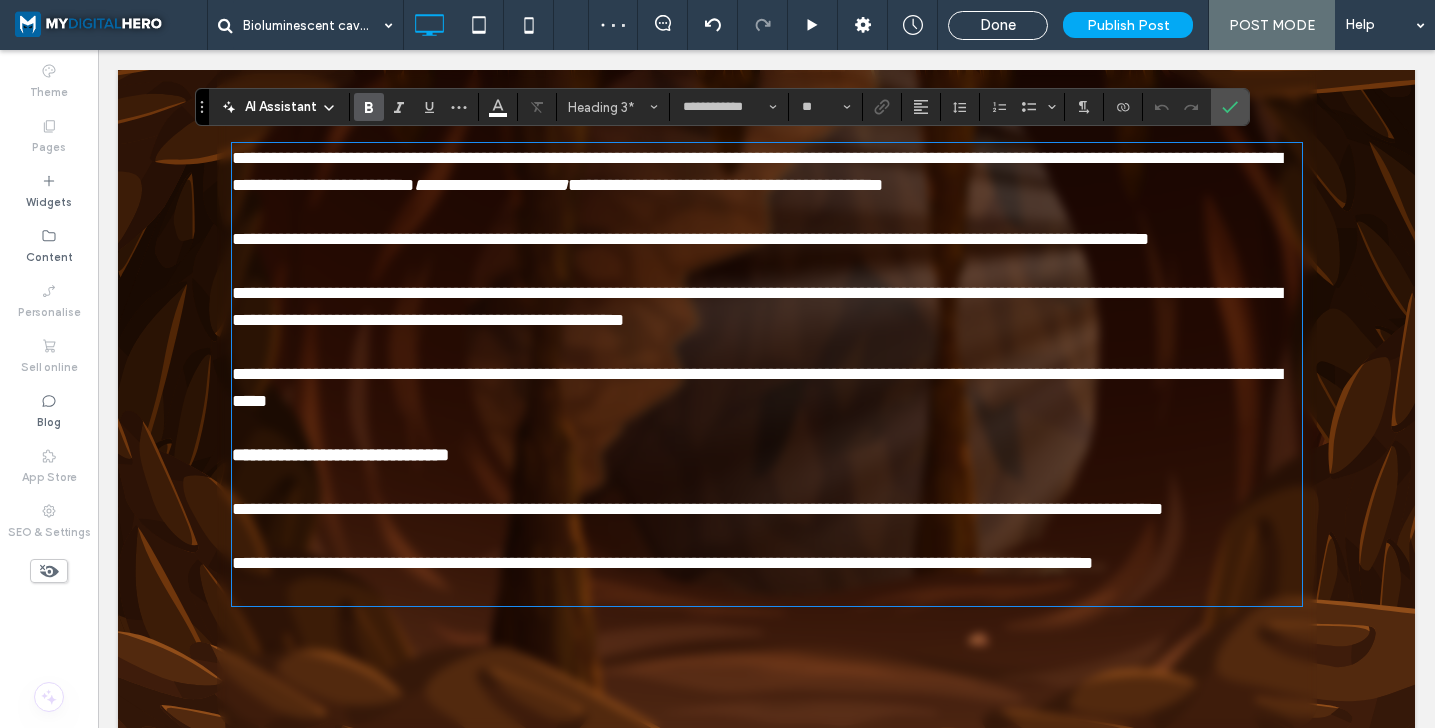 type 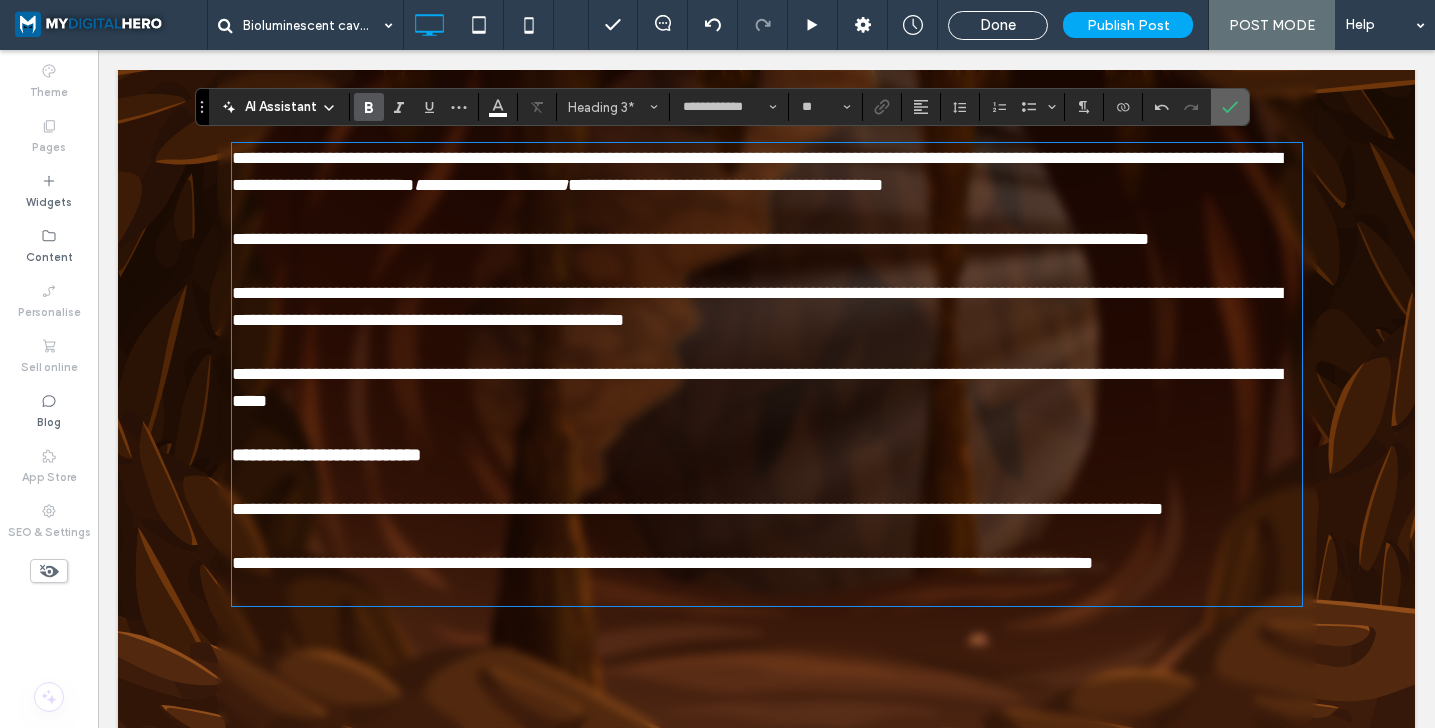 click 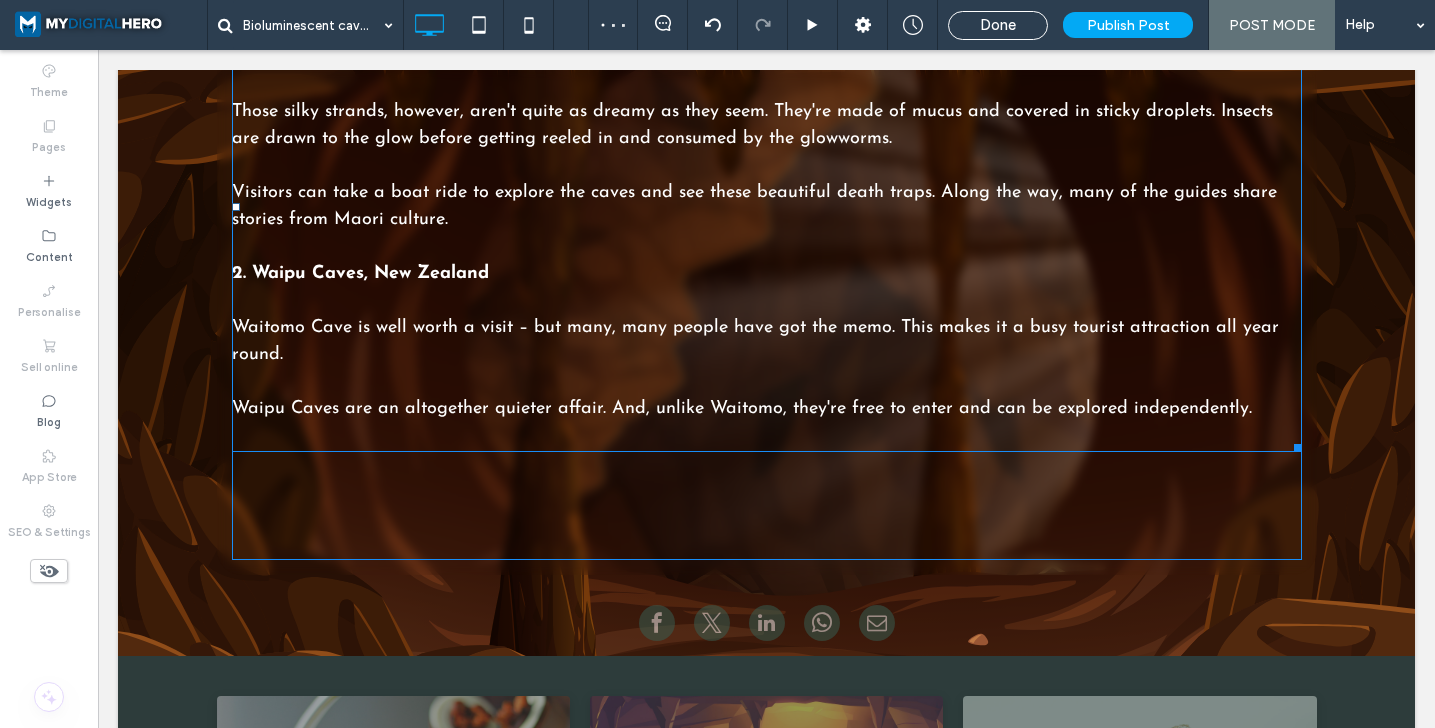 scroll, scrollTop: 2678, scrollLeft: 0, axis: vertical 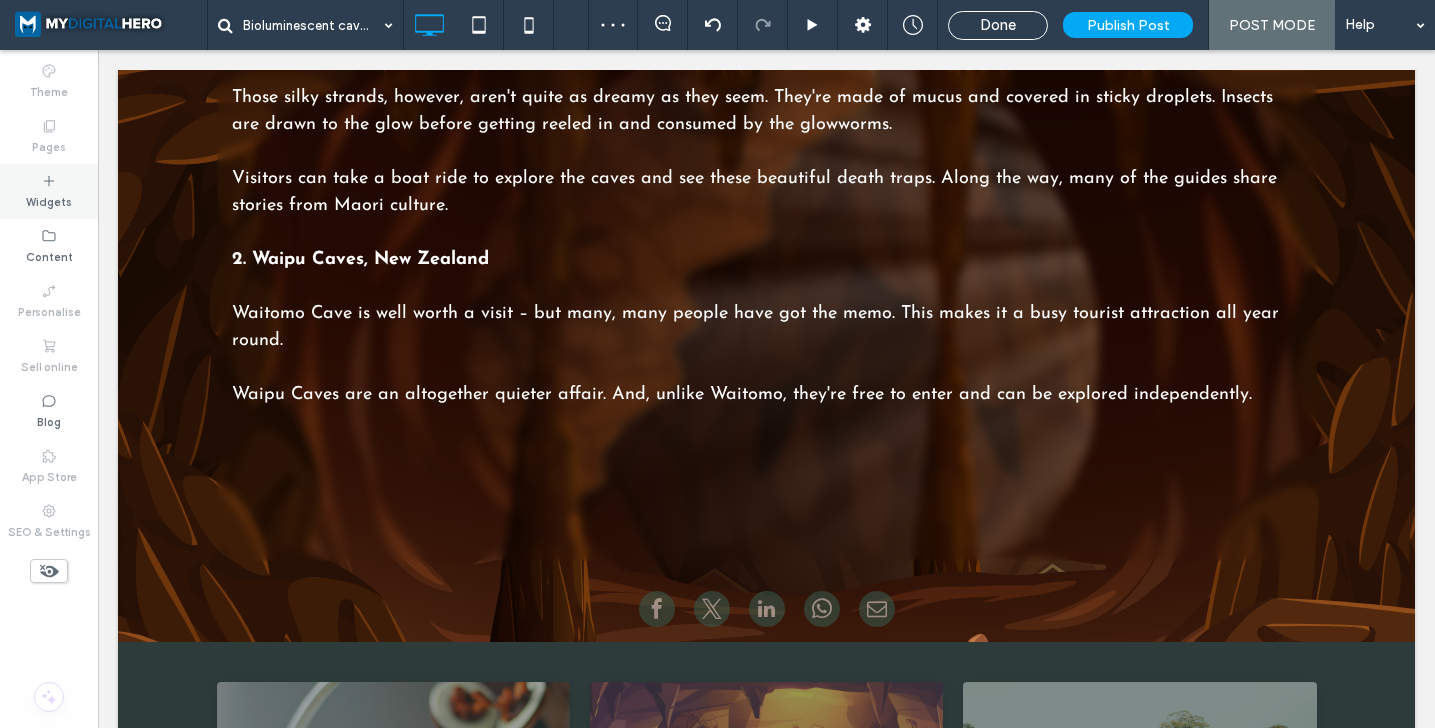 click on "Widgets" at bounding box center (49, 191) 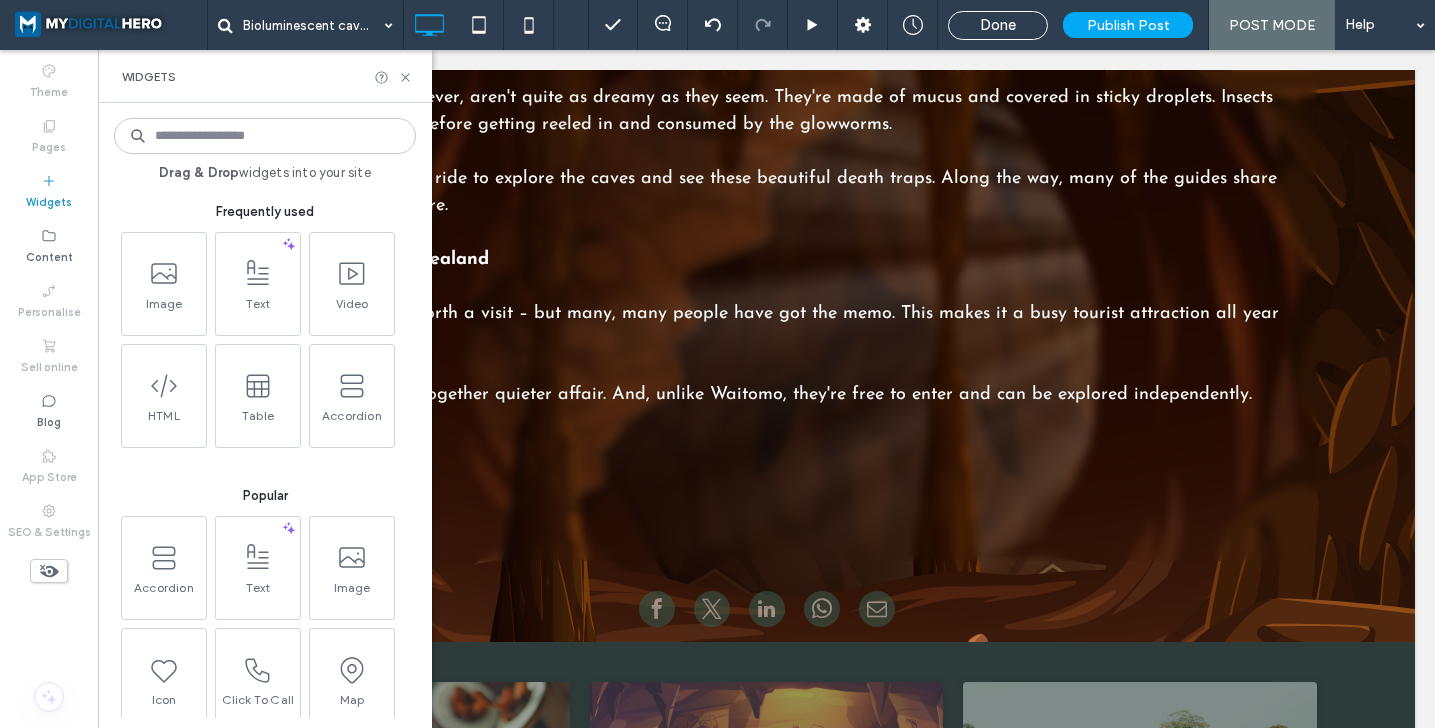 click 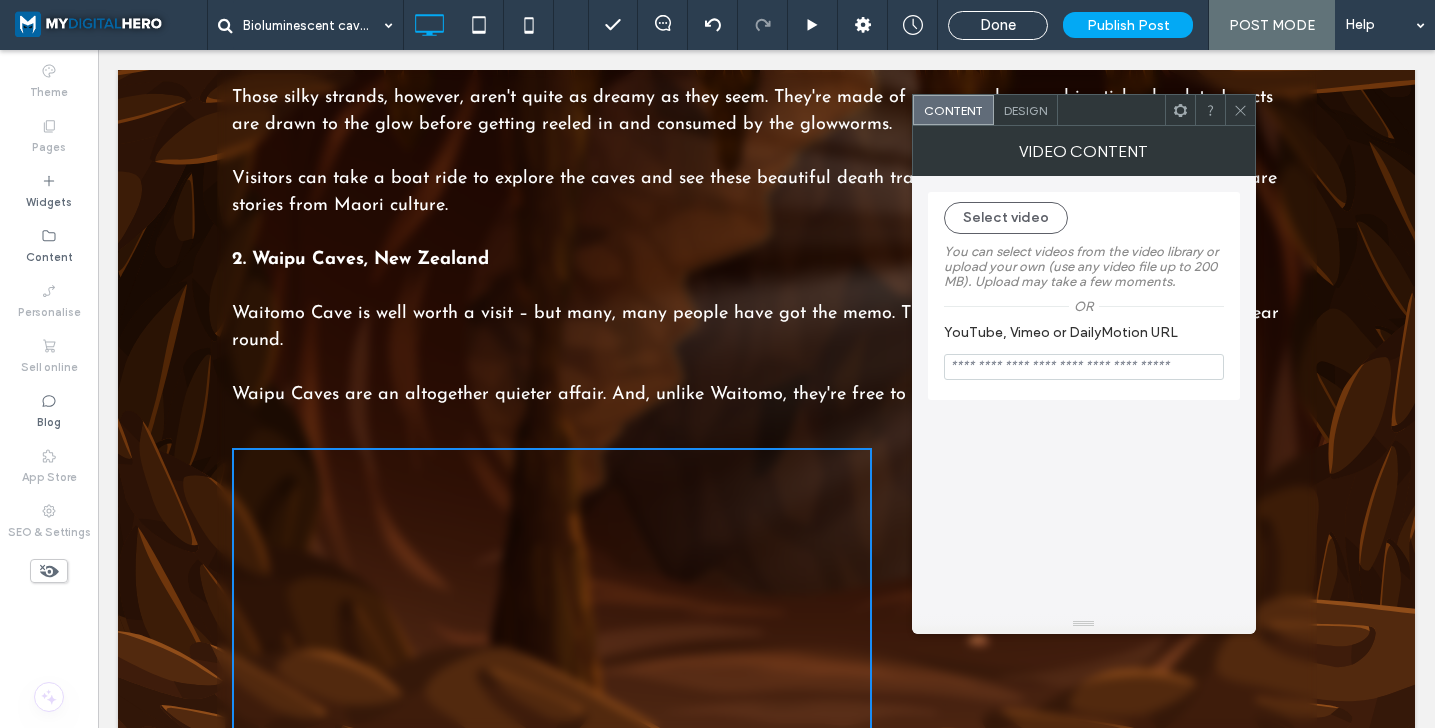 click at bounding box center (1084, 367) 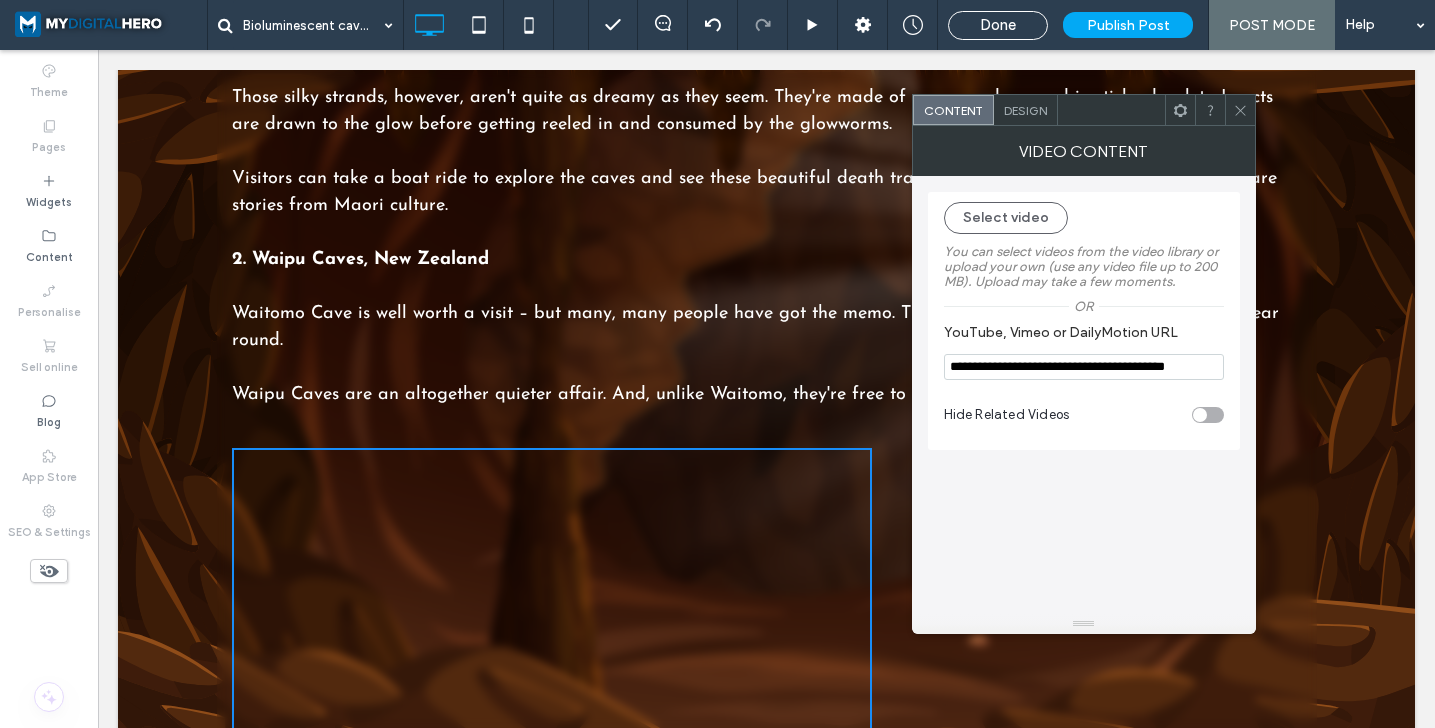 scroll, scrollTop: 0, scrollLeft: 38, axis: horizontal 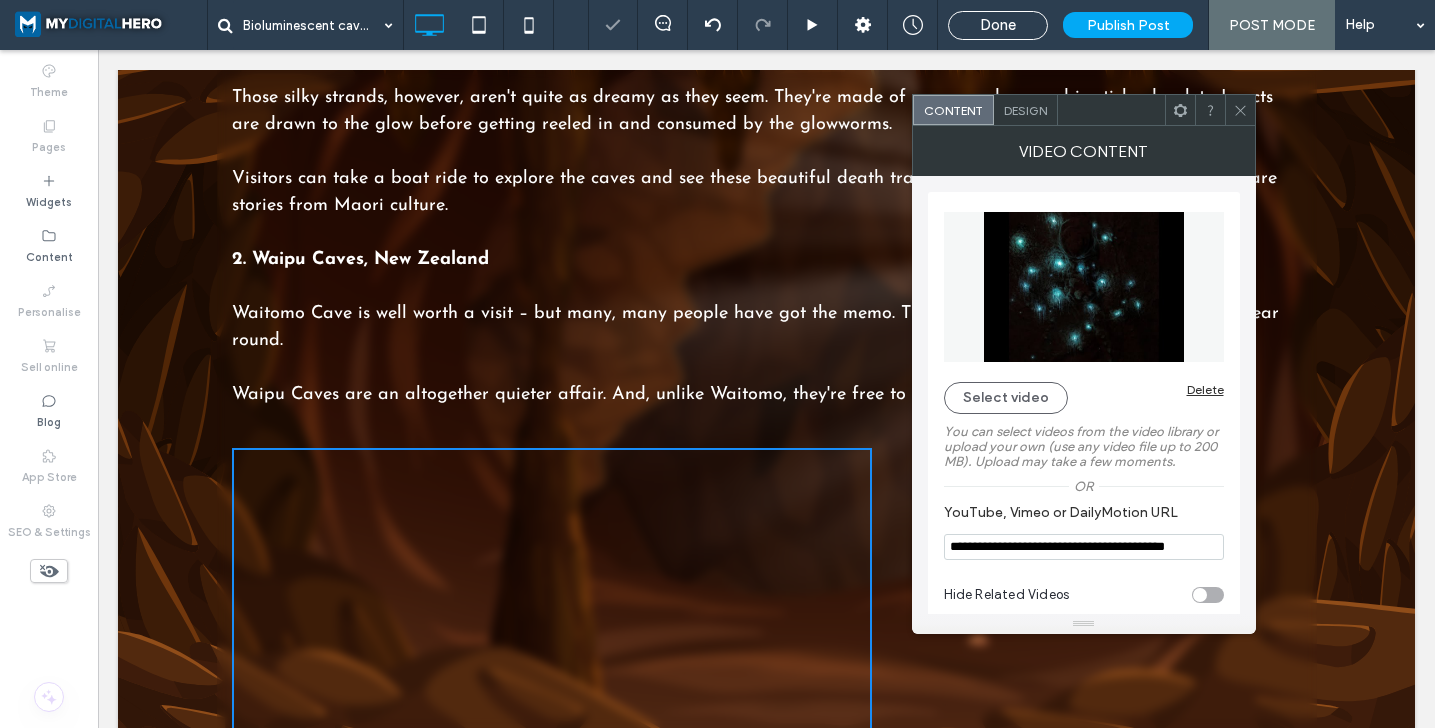 click at bounding box center (1180, 110) 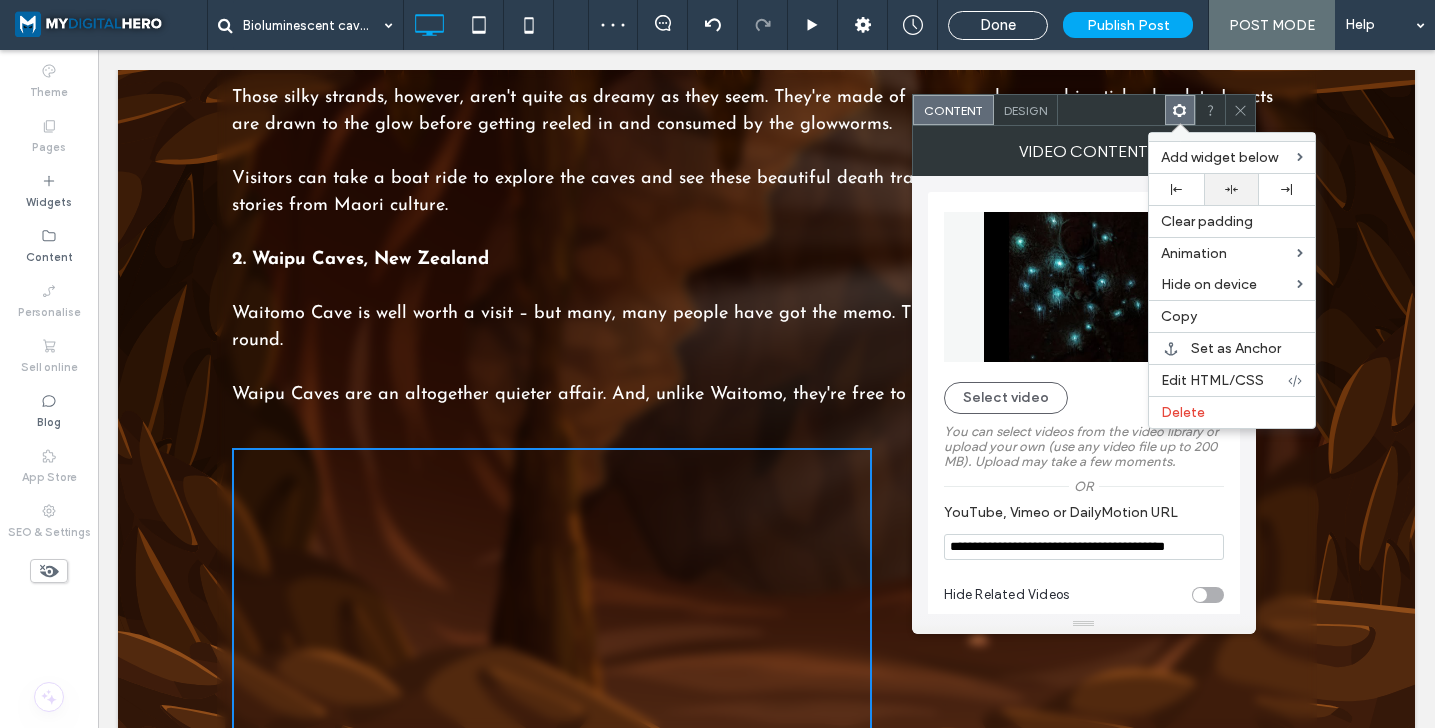 click 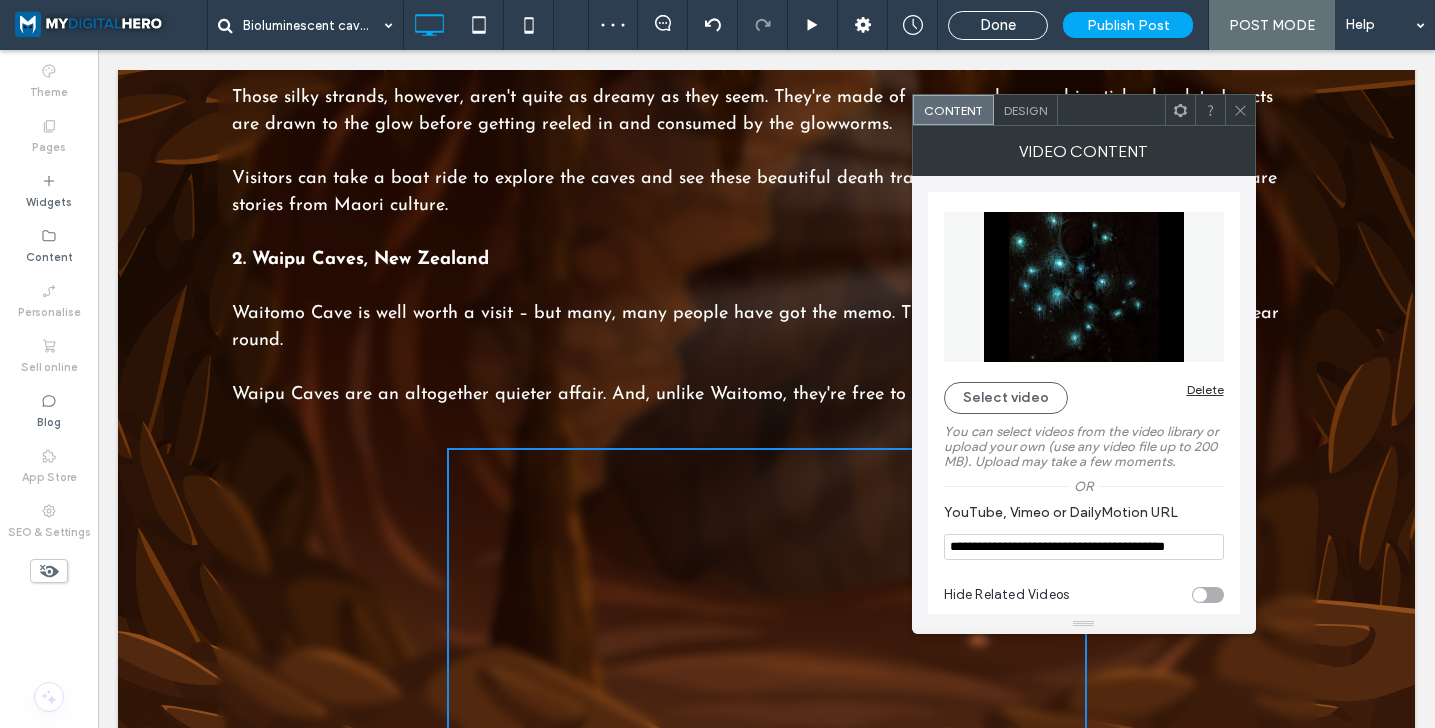 click at bounding box center [1240, 110] 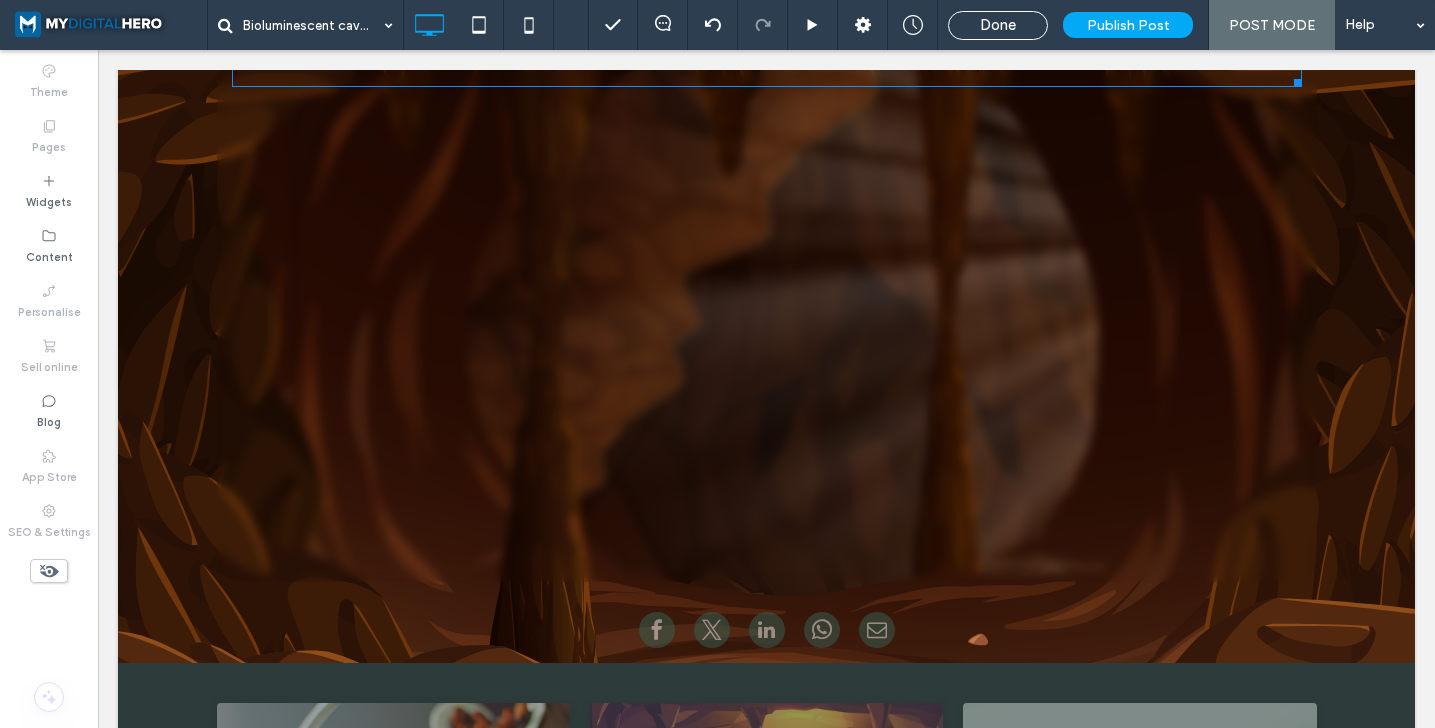scroll, scrollTop: 3040, scrollLeft: 0, axis: vertical 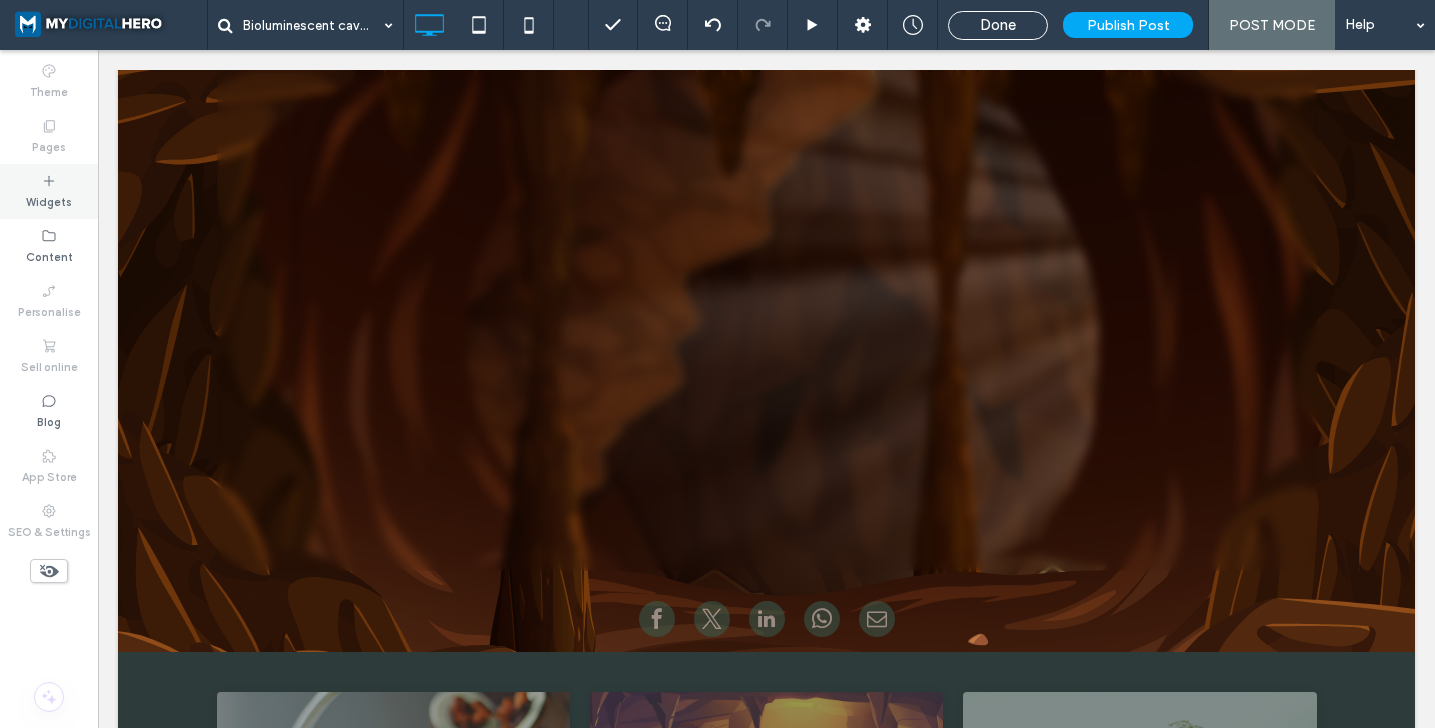 click on "Widgets" at bounding box center [49, 200] 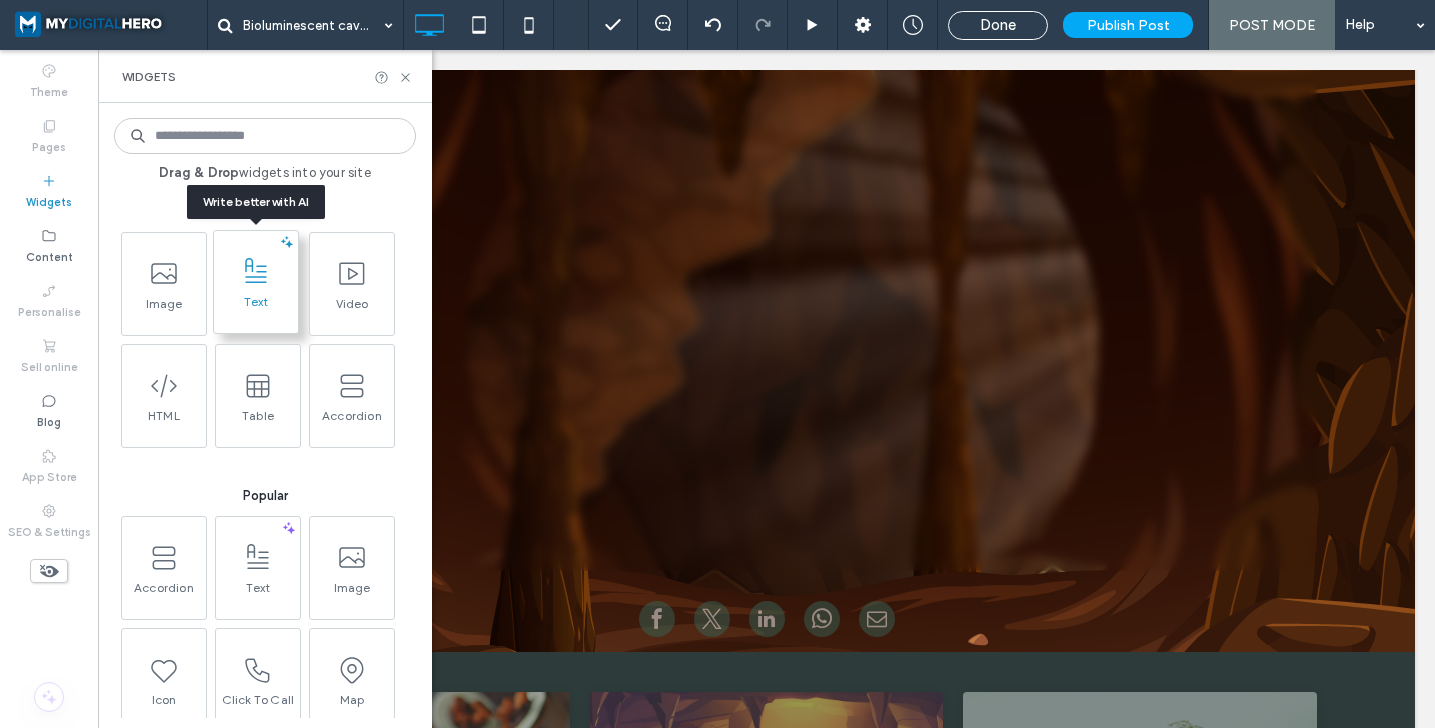 click at bounding box center (256, 271) 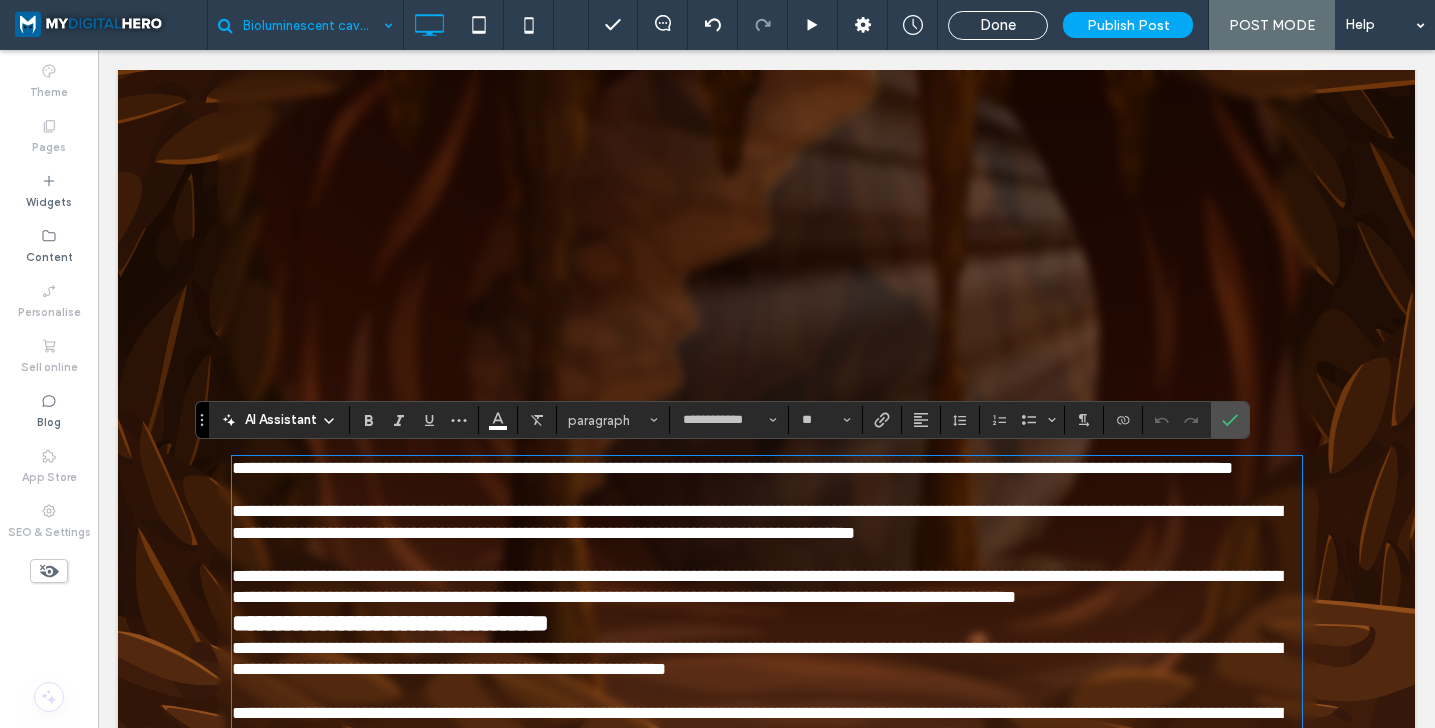 scroll, scrollTop: 3452, scrollLeft: 0, axis: vertical 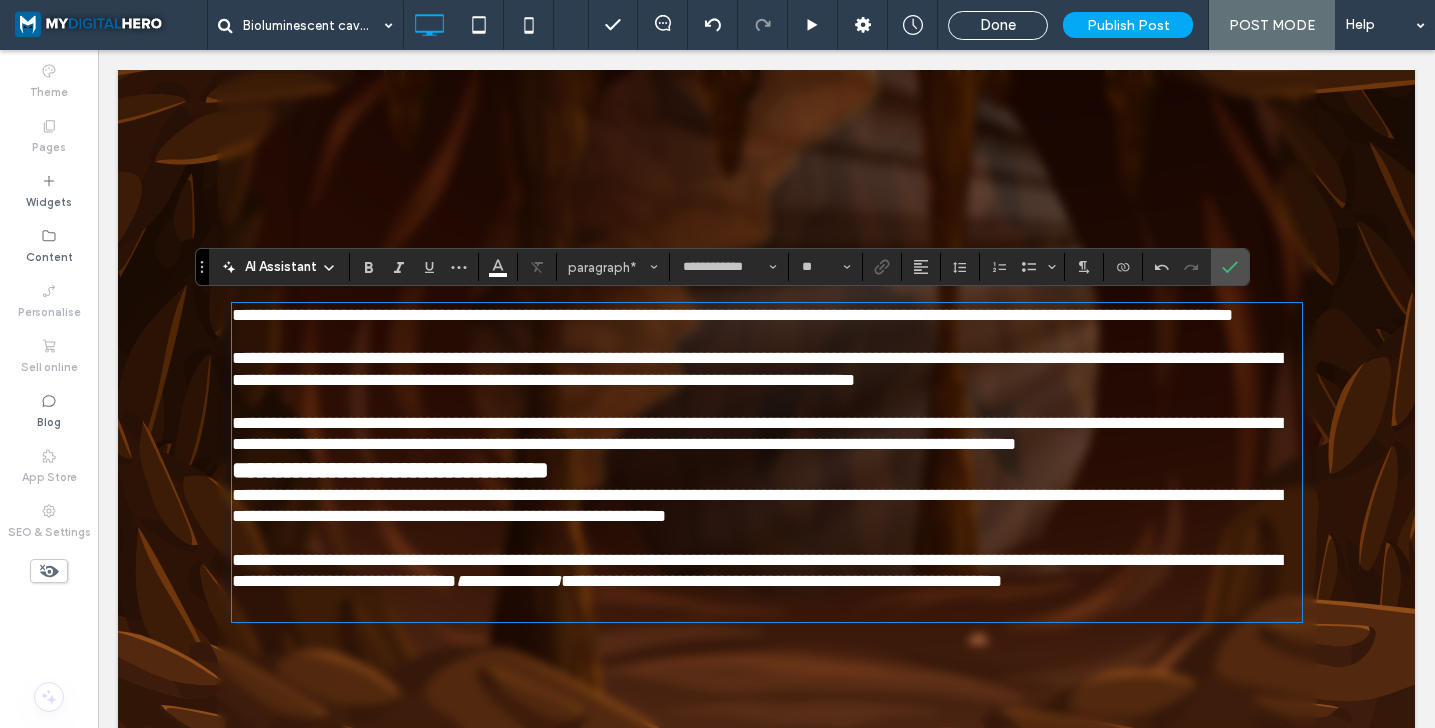 click on "**********" at bounding box center [732, 315] 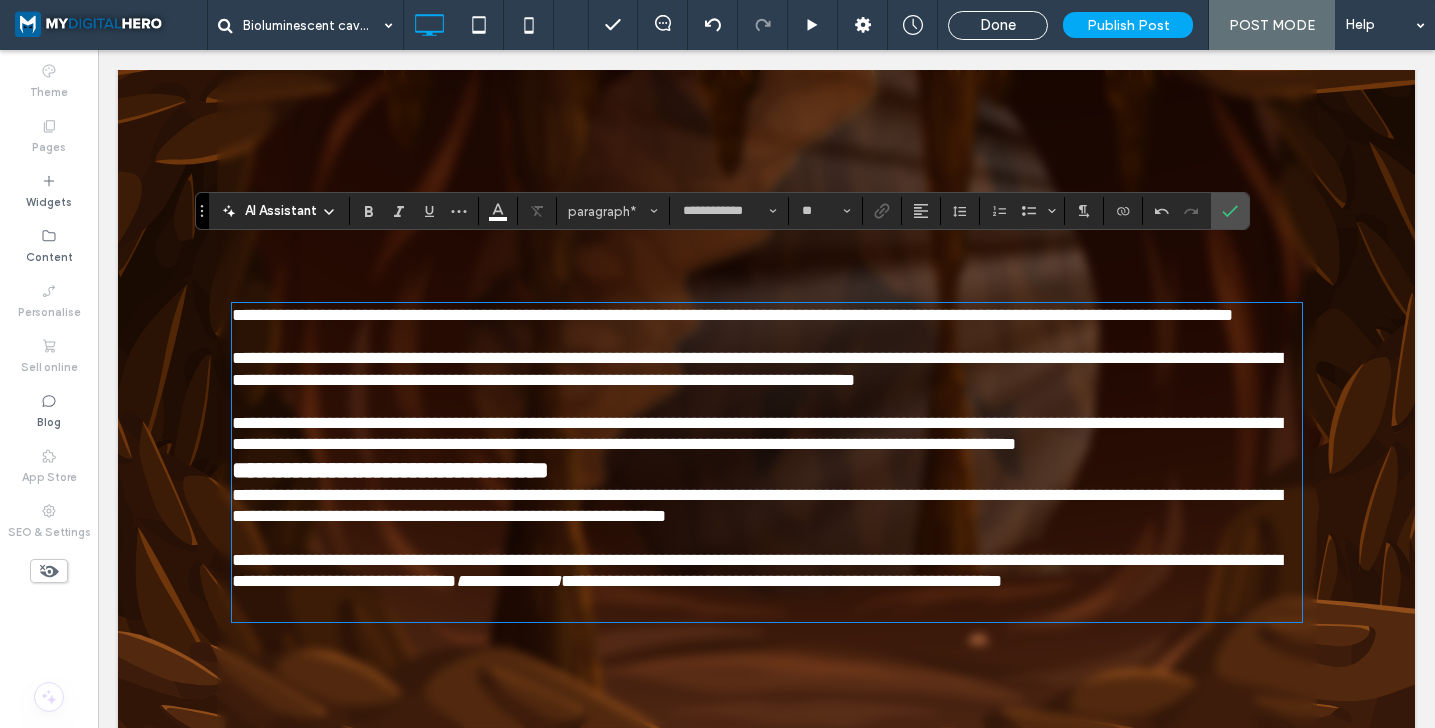 scroll, scrollTop: 3285, scrollLeft: 0, axis: vertical 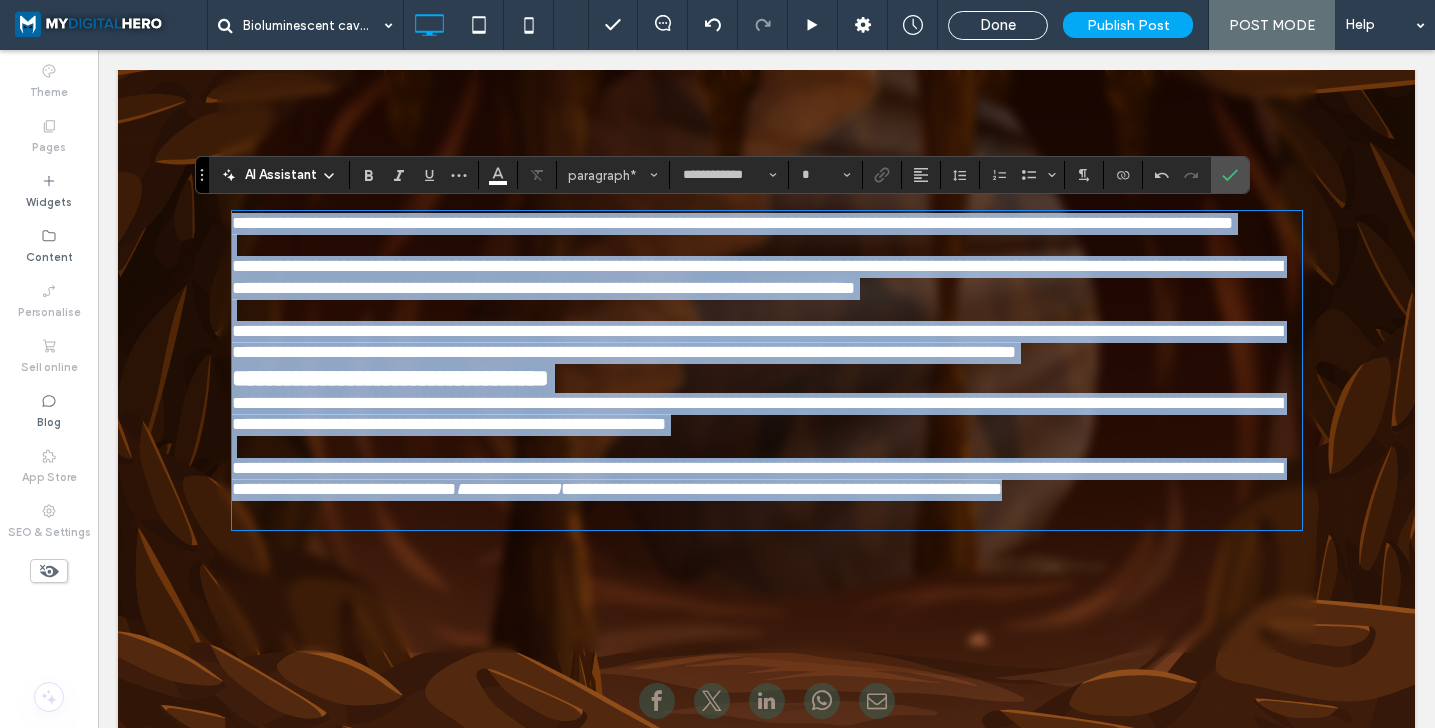 click on "**********" at bounding box center [767, 468] 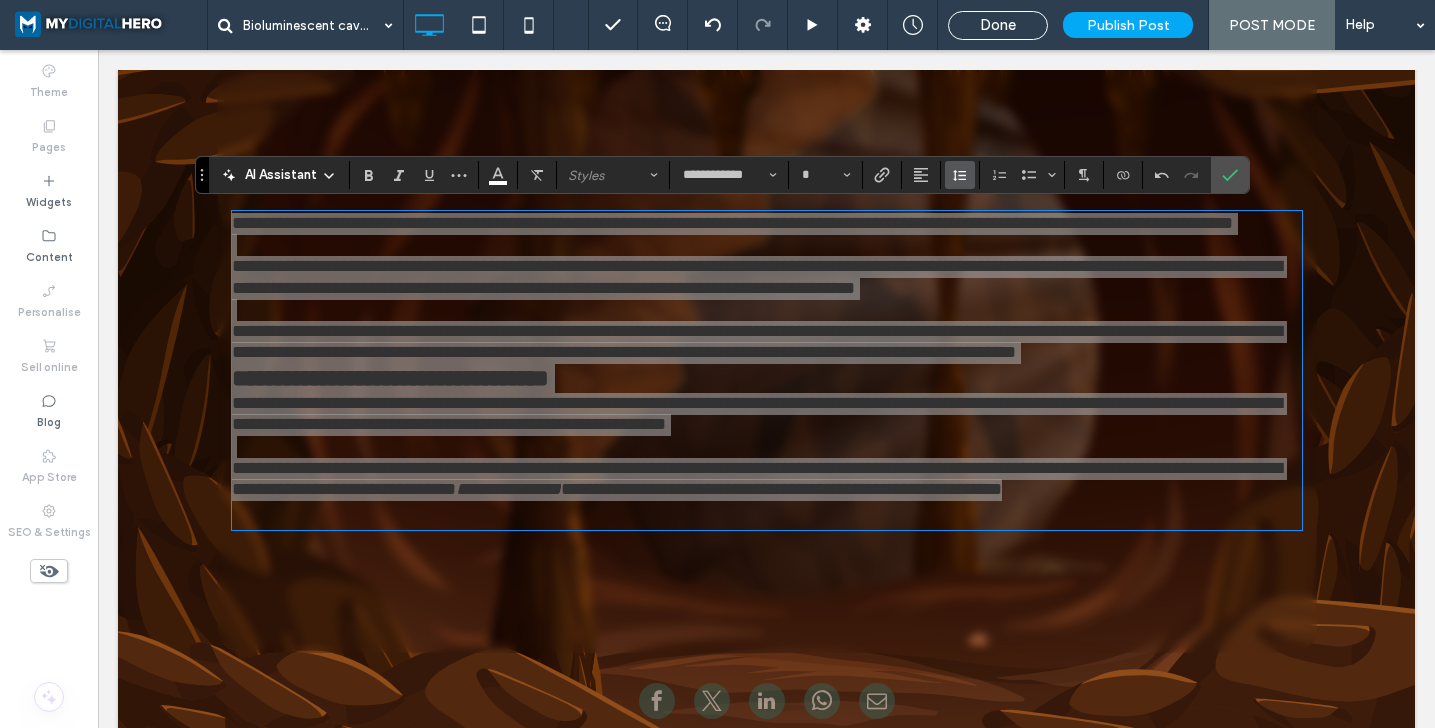 click at bounding box center (960, 175) 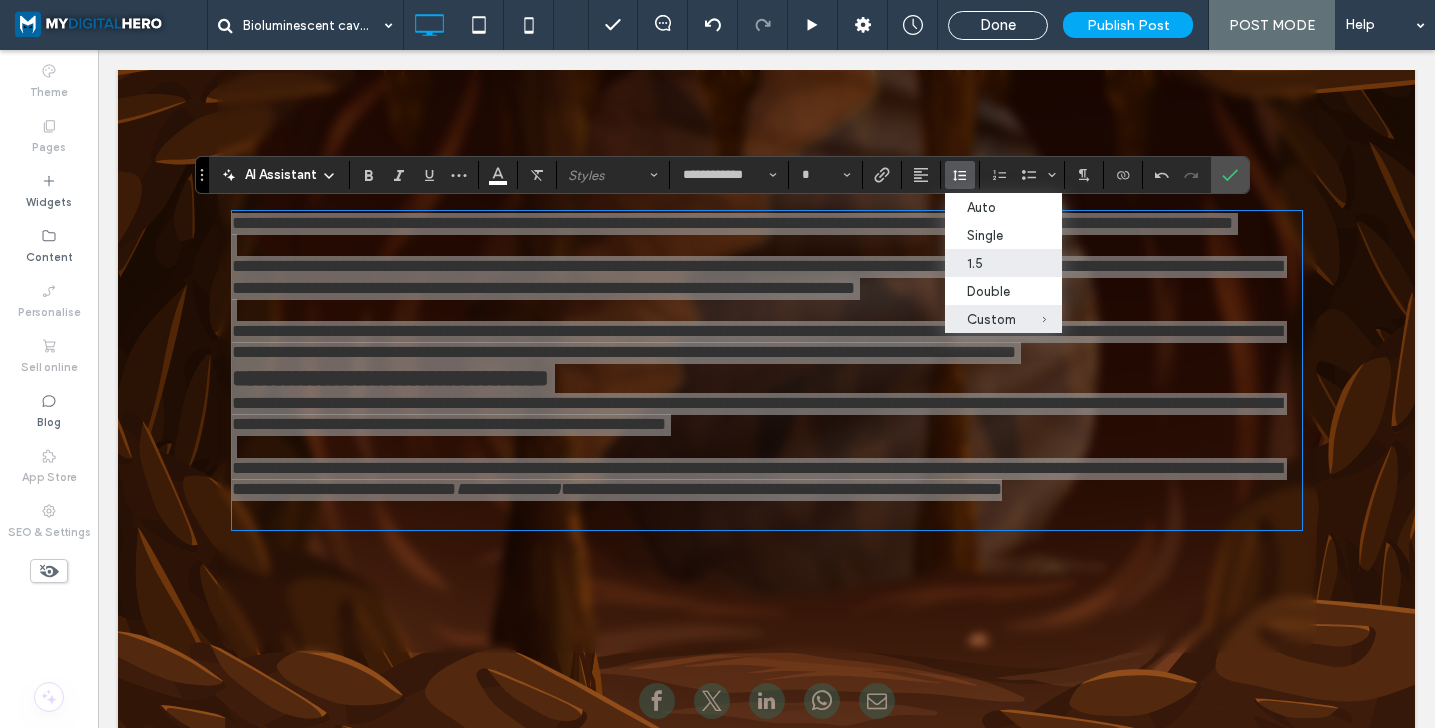 click on "1.5" at bounding box center [991, 263] 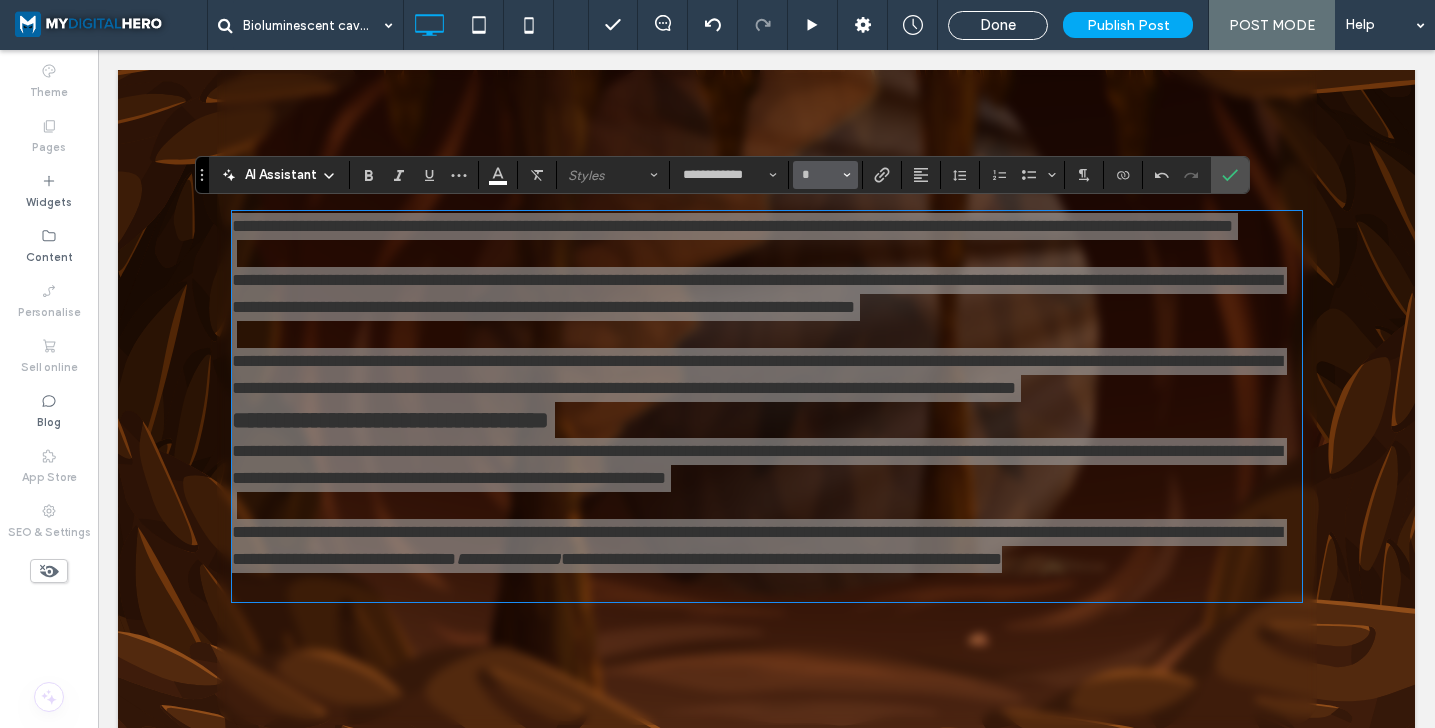 click on "*" at bounding box center [825, 175] 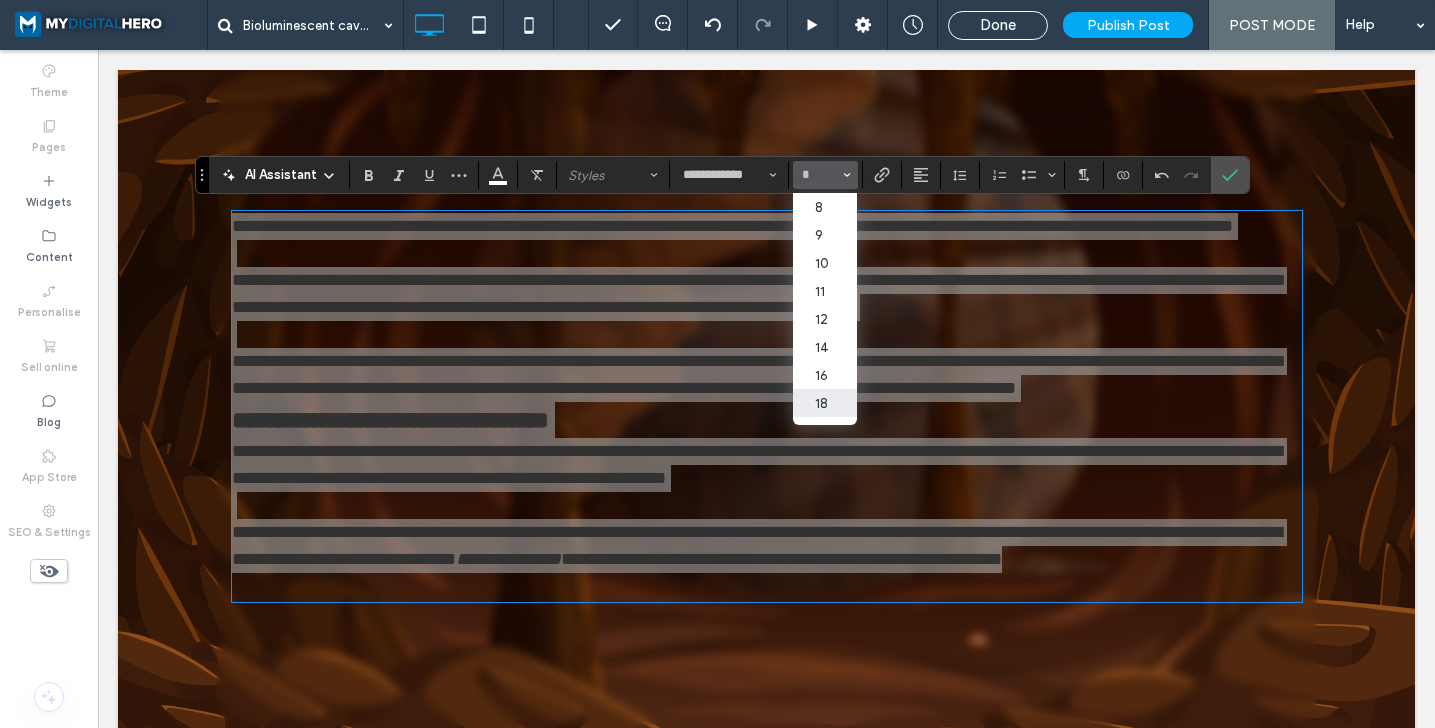 click on "18" at bounding box center [825, 403] 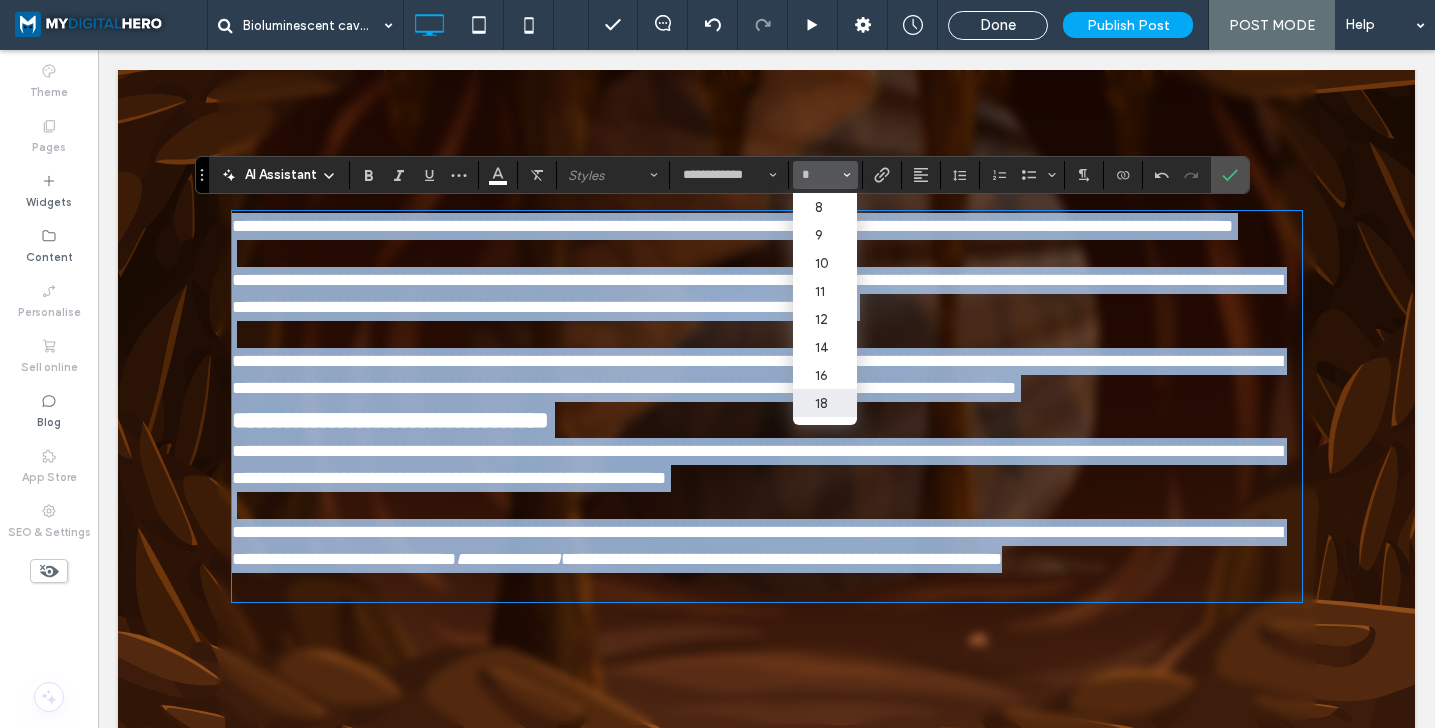 type on "**" 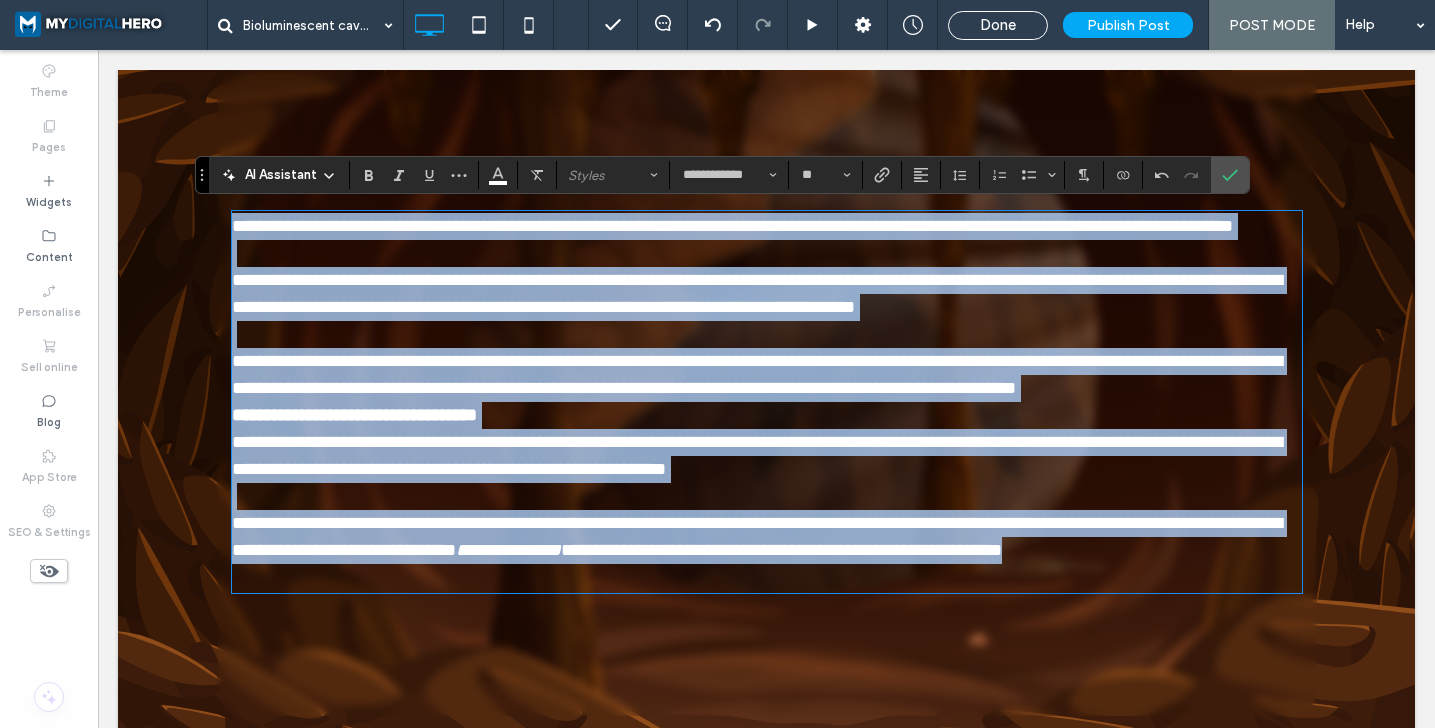 click on "**********" at bounding box center (767, 456) 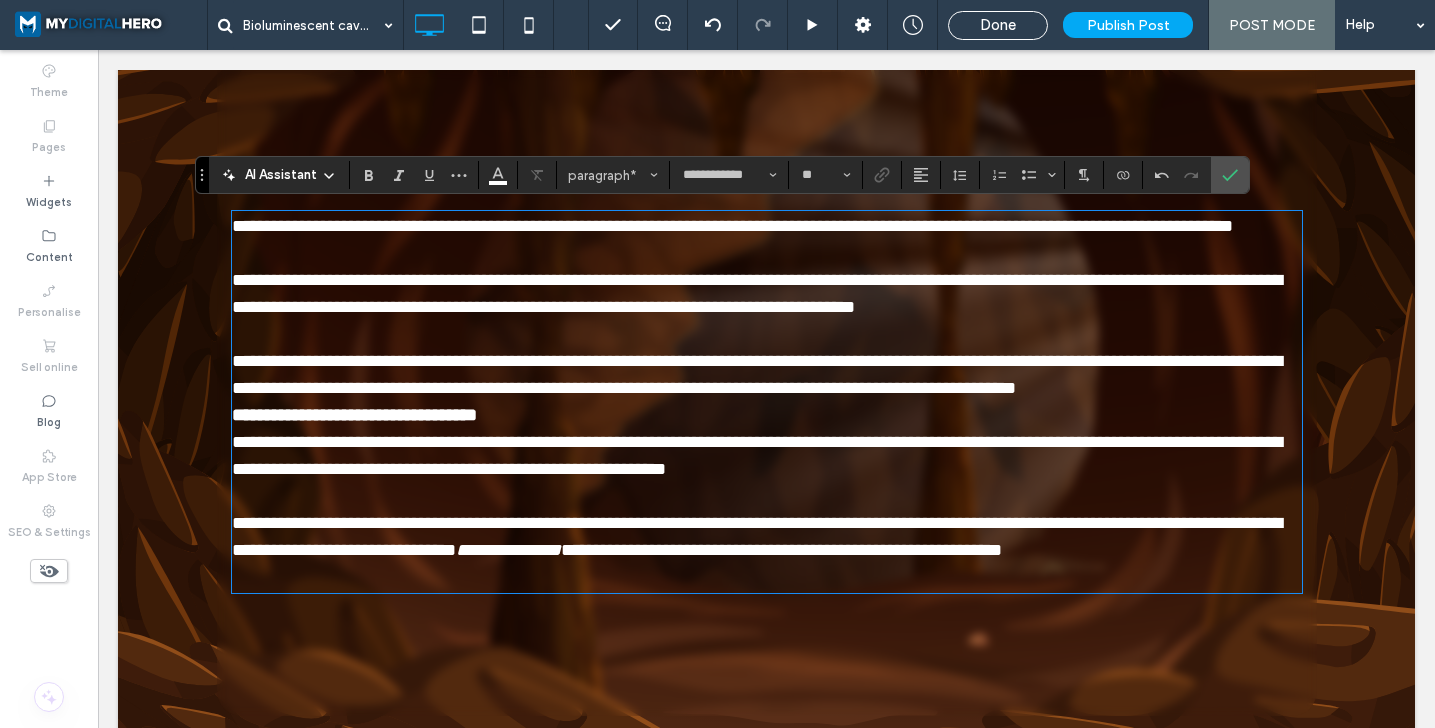 click on "**********" at bounding box center (767, 361) 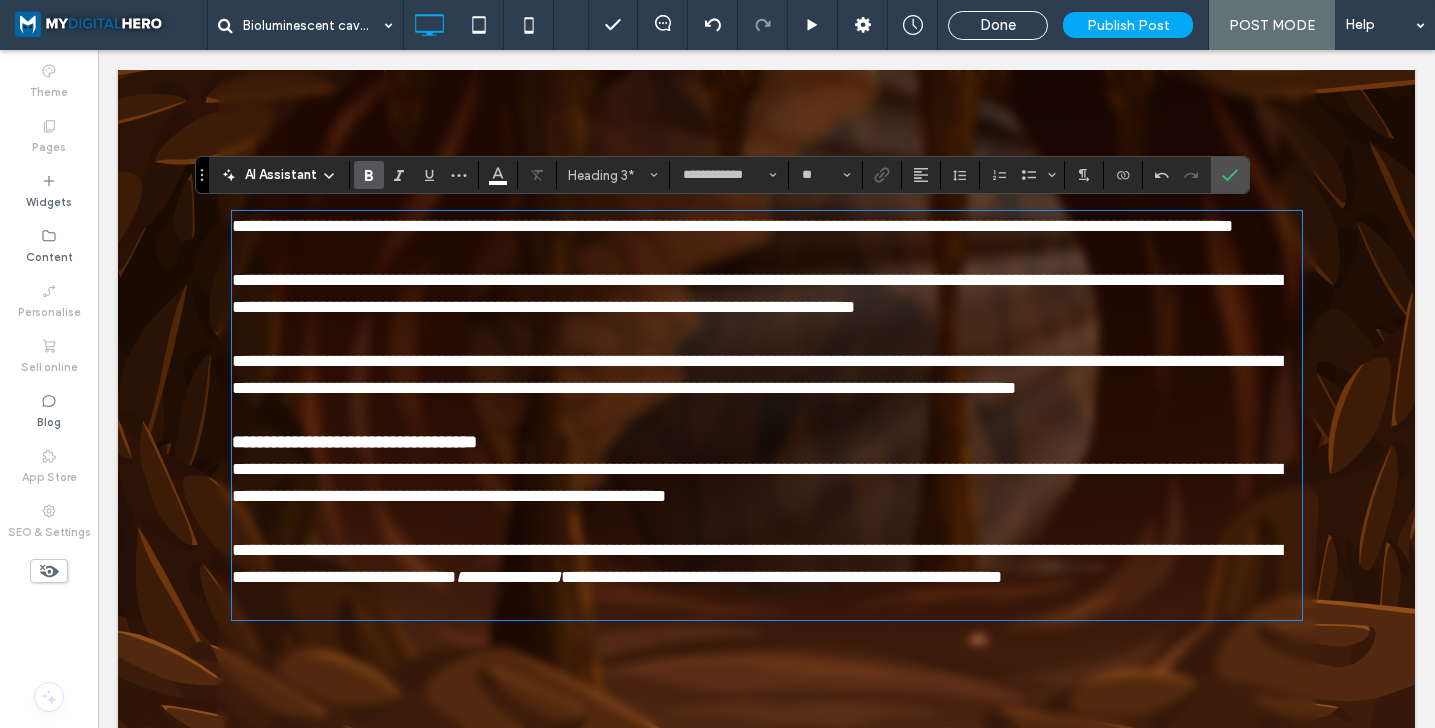 click on "**********" at bounding box center [767, 442] 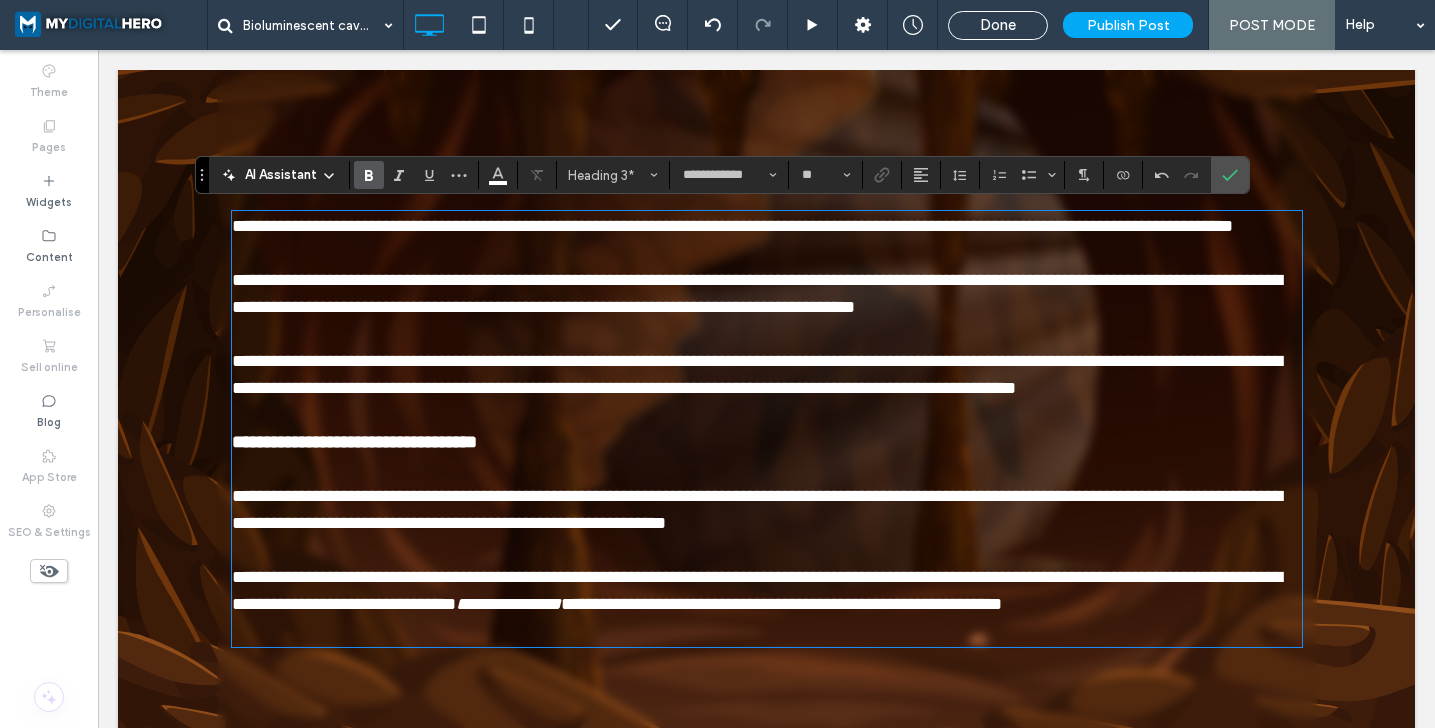 click on "**********" at bounding box center [354, 442] 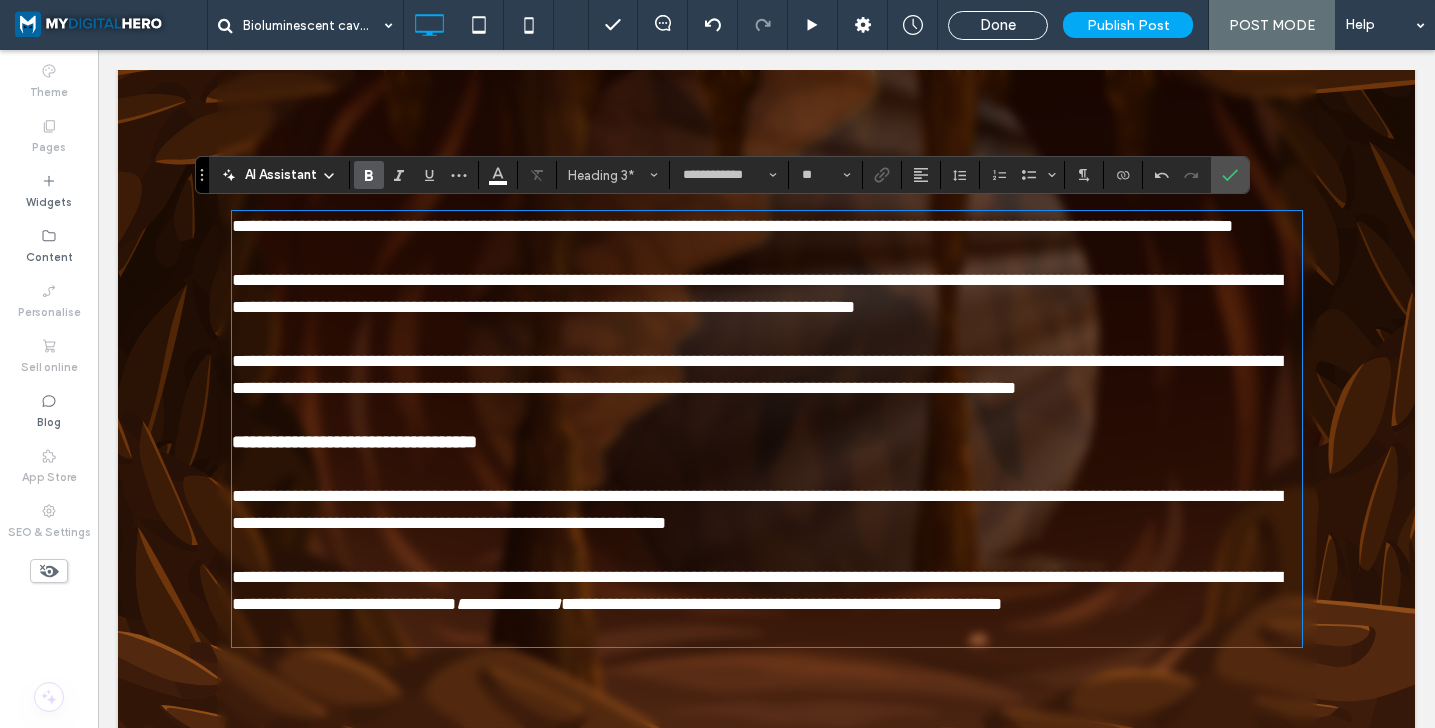 type 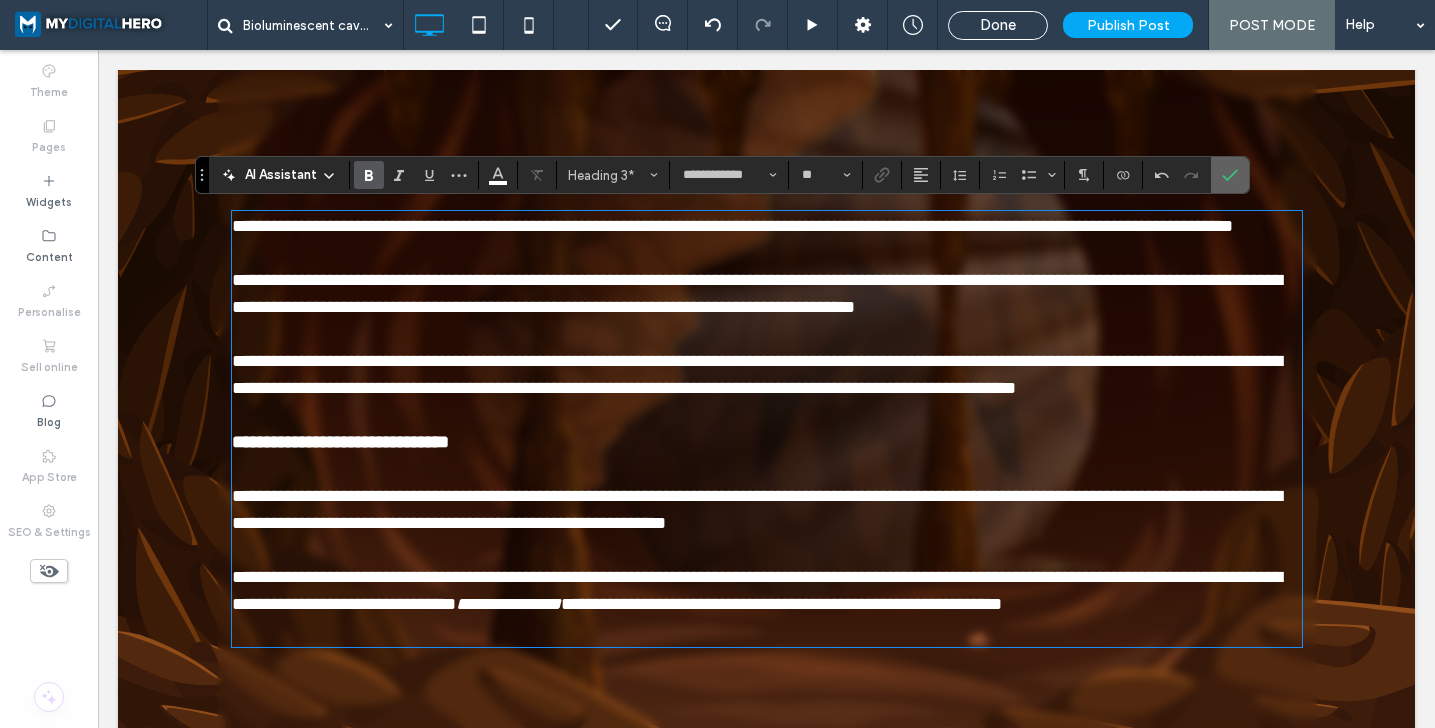 click 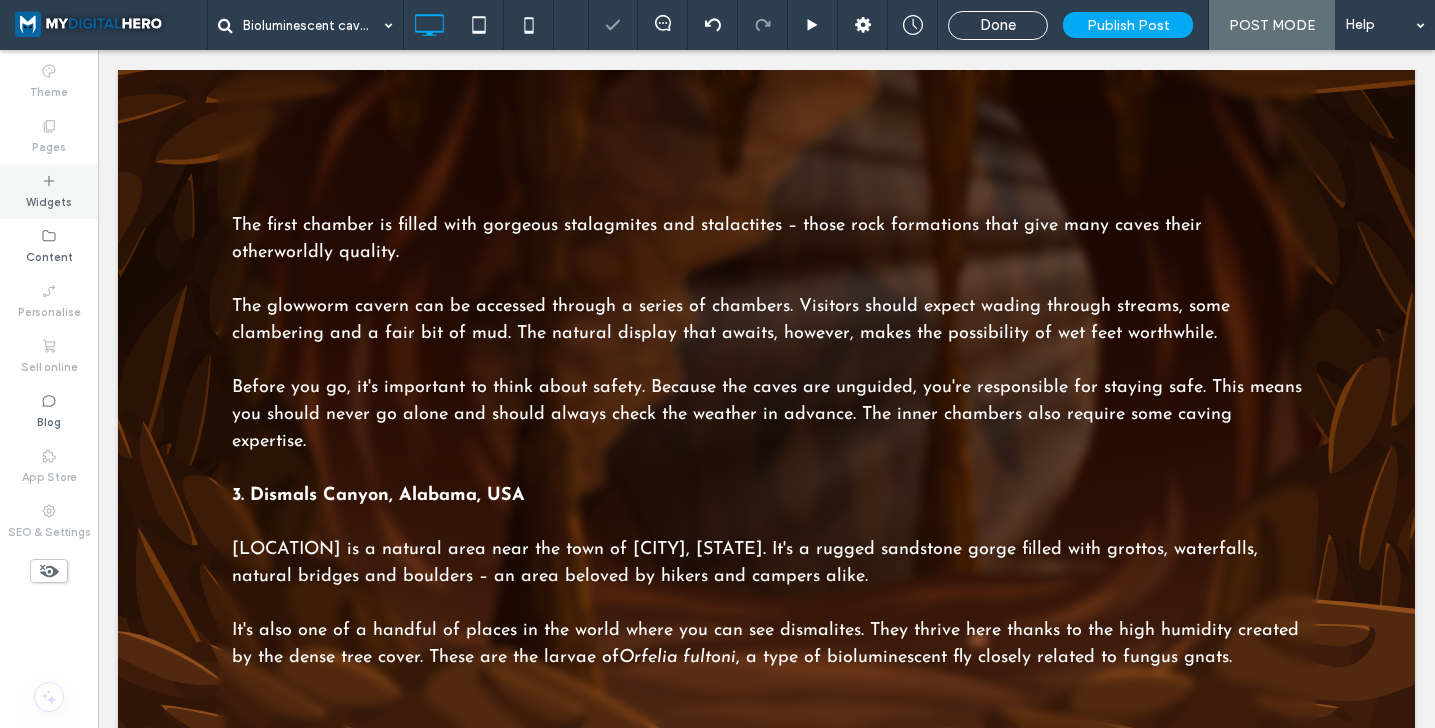 click 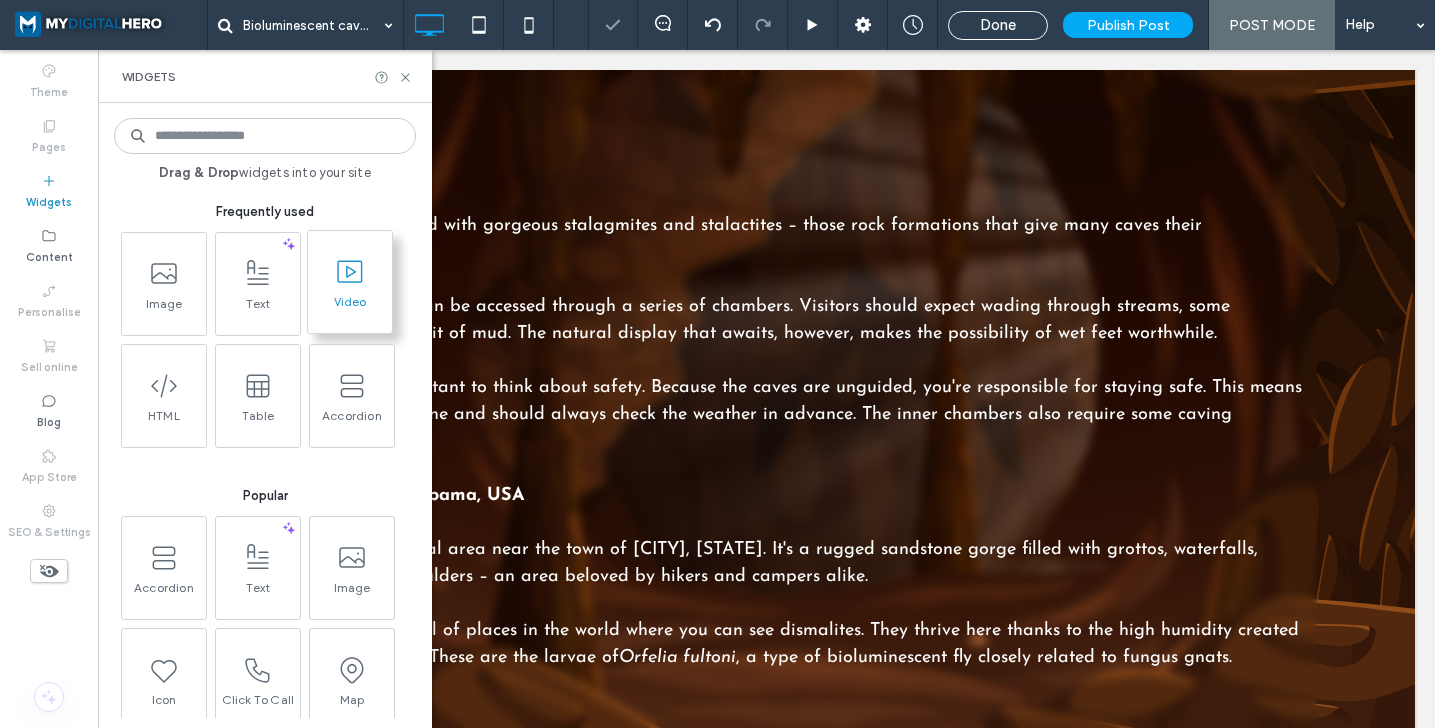 click 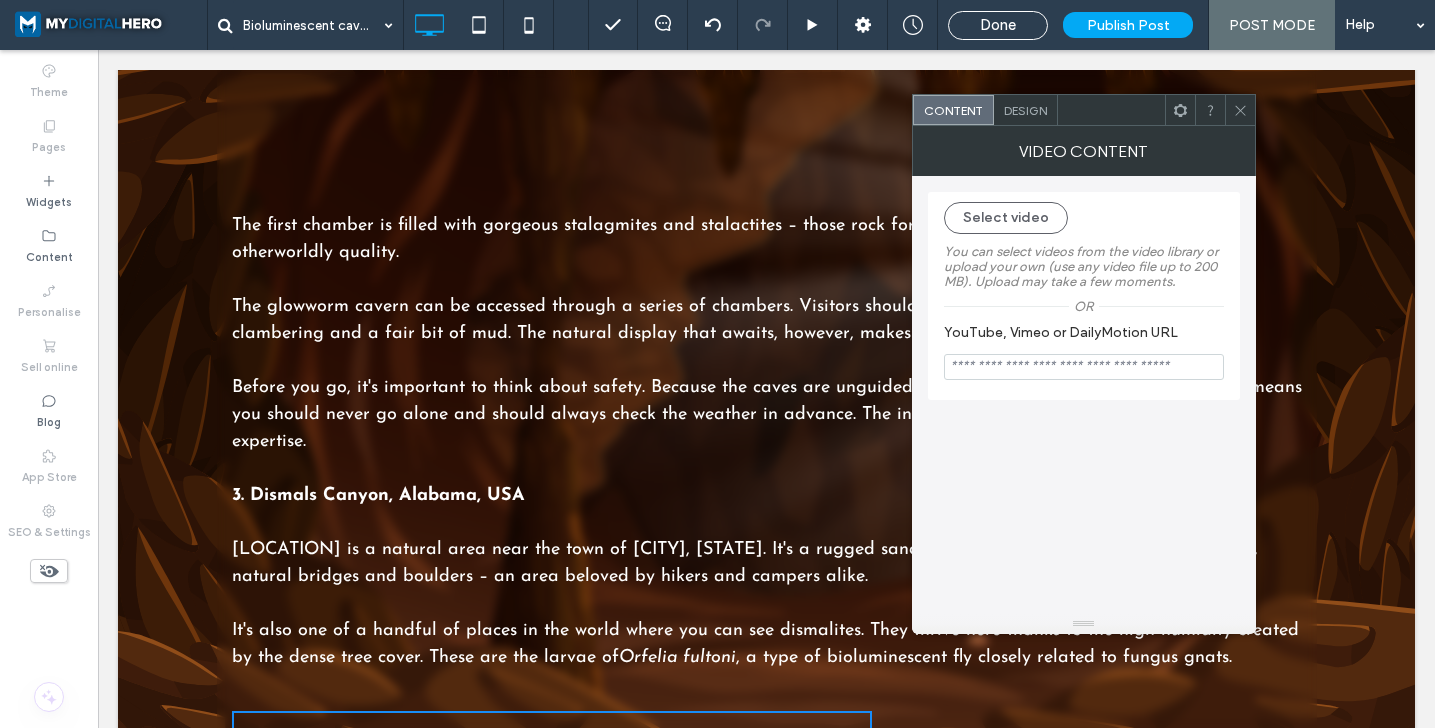 click at bounding box center (1084, 367) 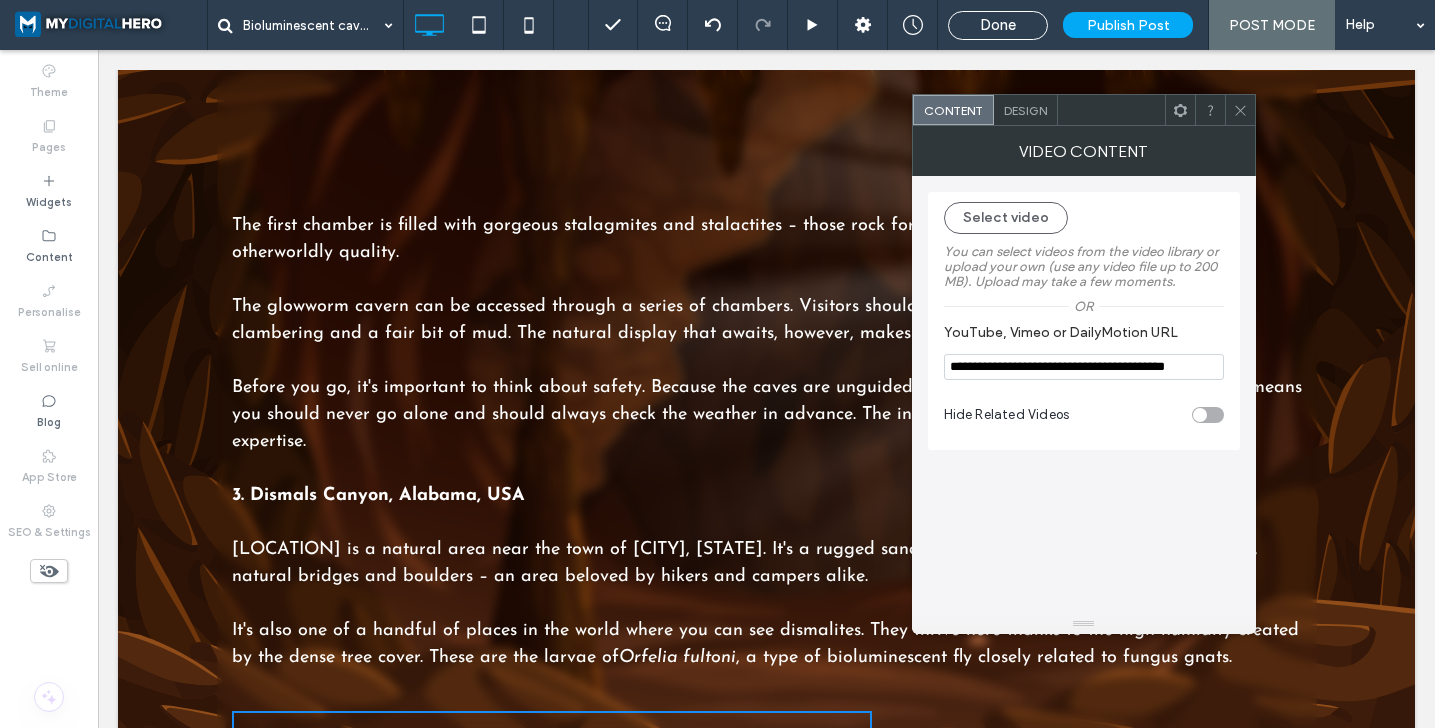 scroll, scrollTop: 0, scrollLeft: 41, axis: horizontal 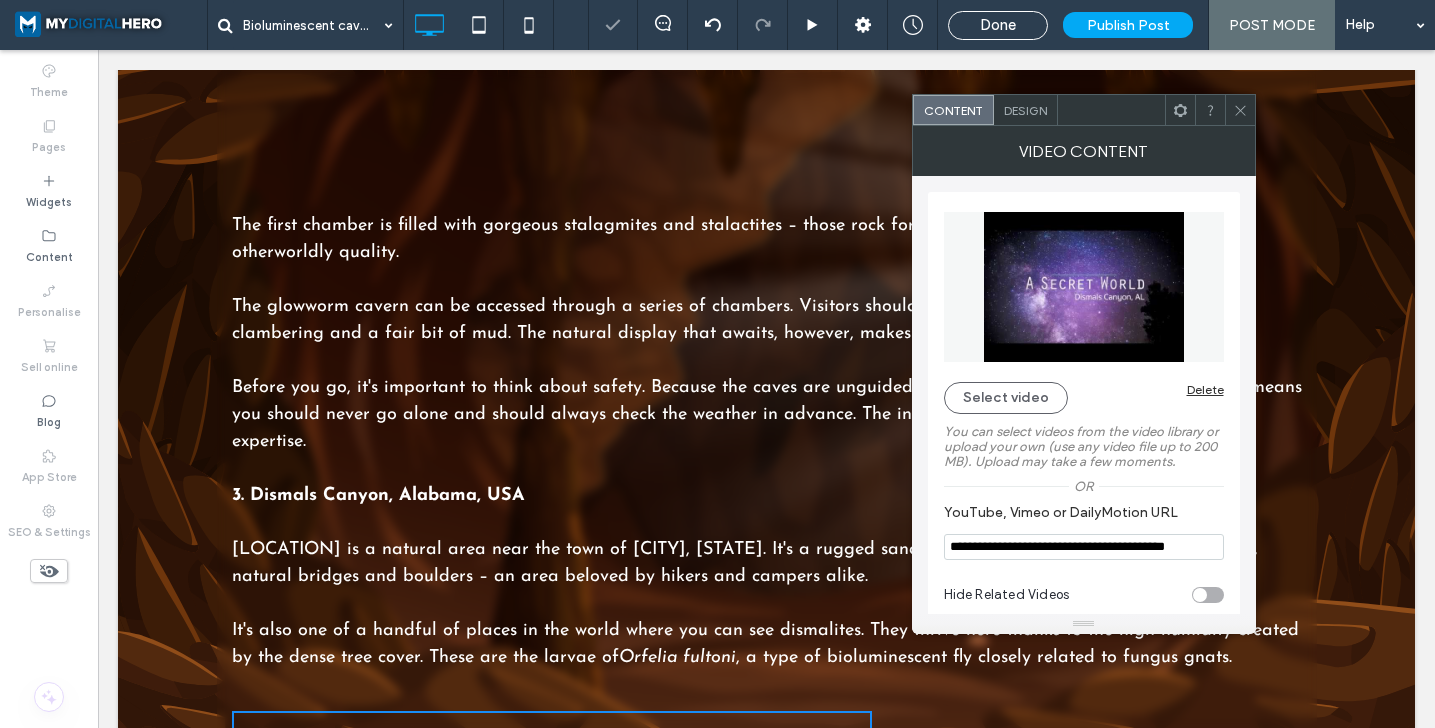 click 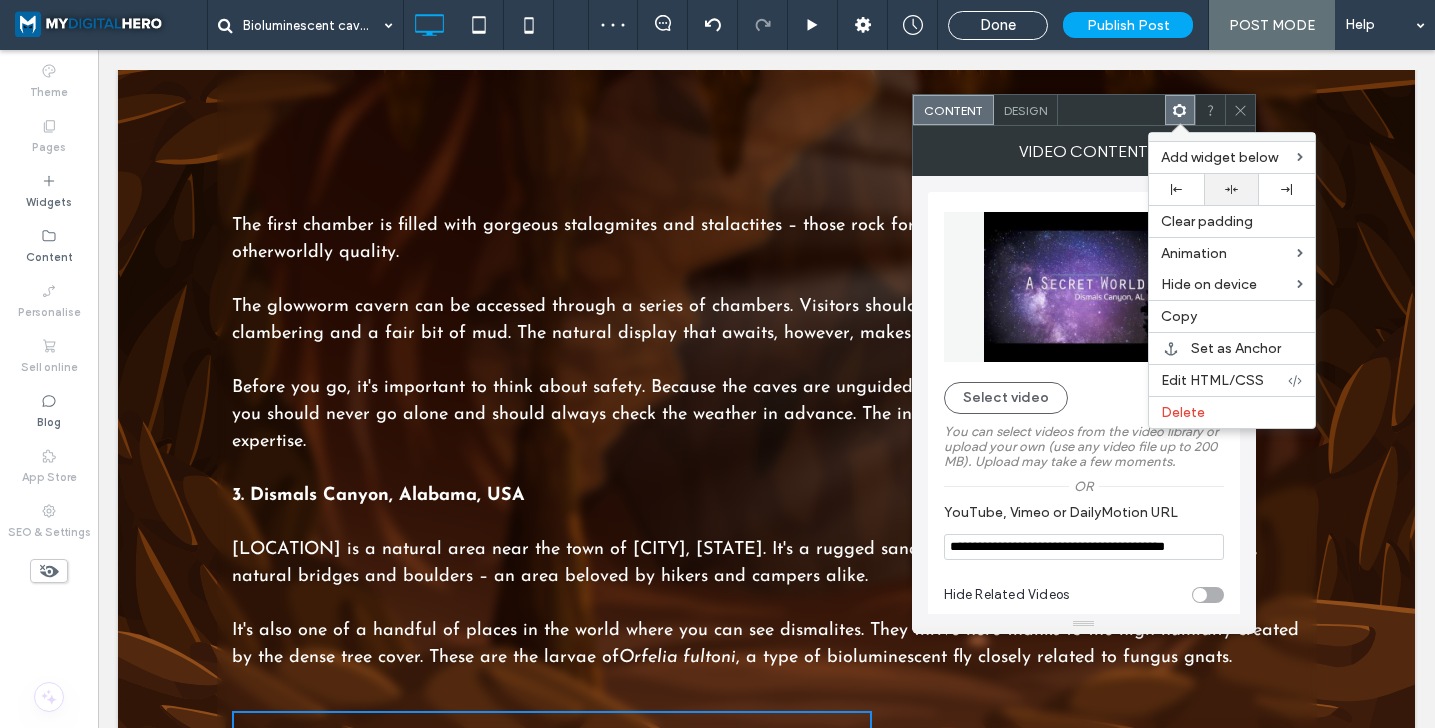 click 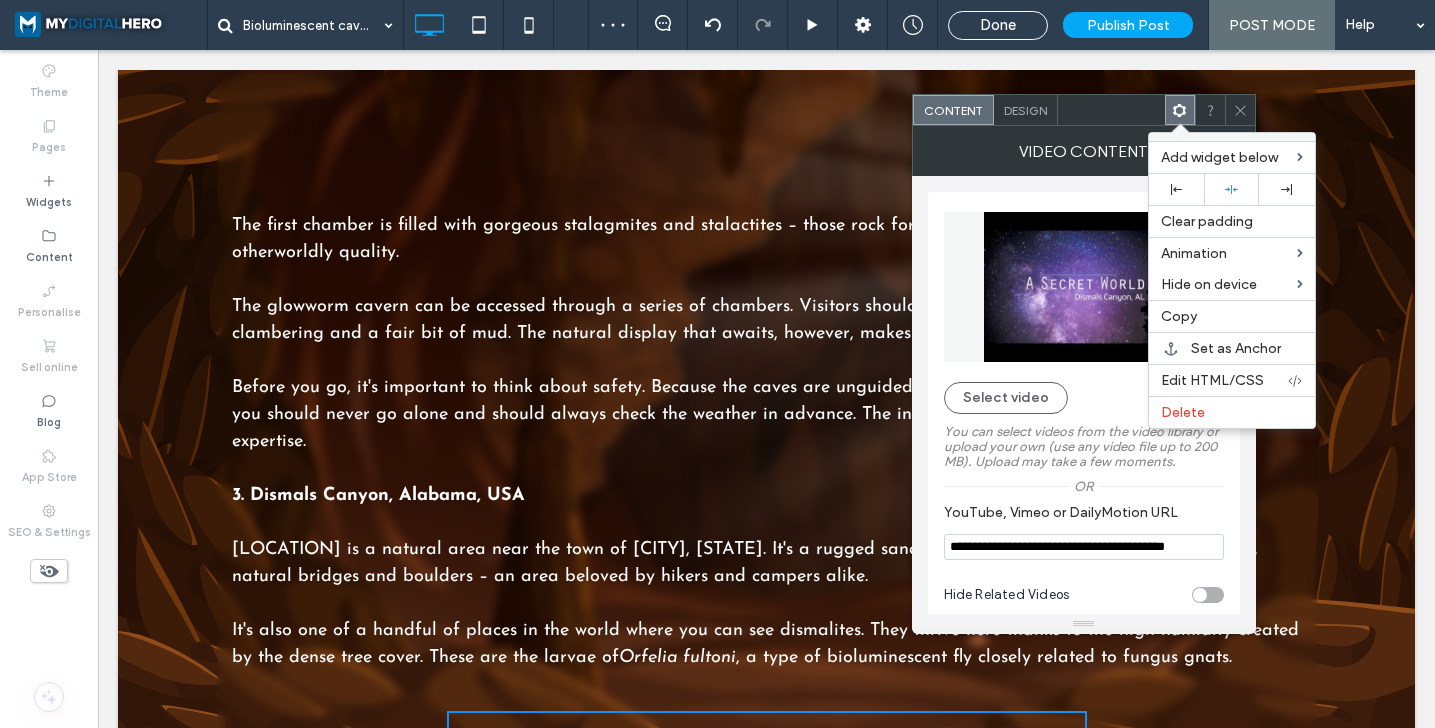 click 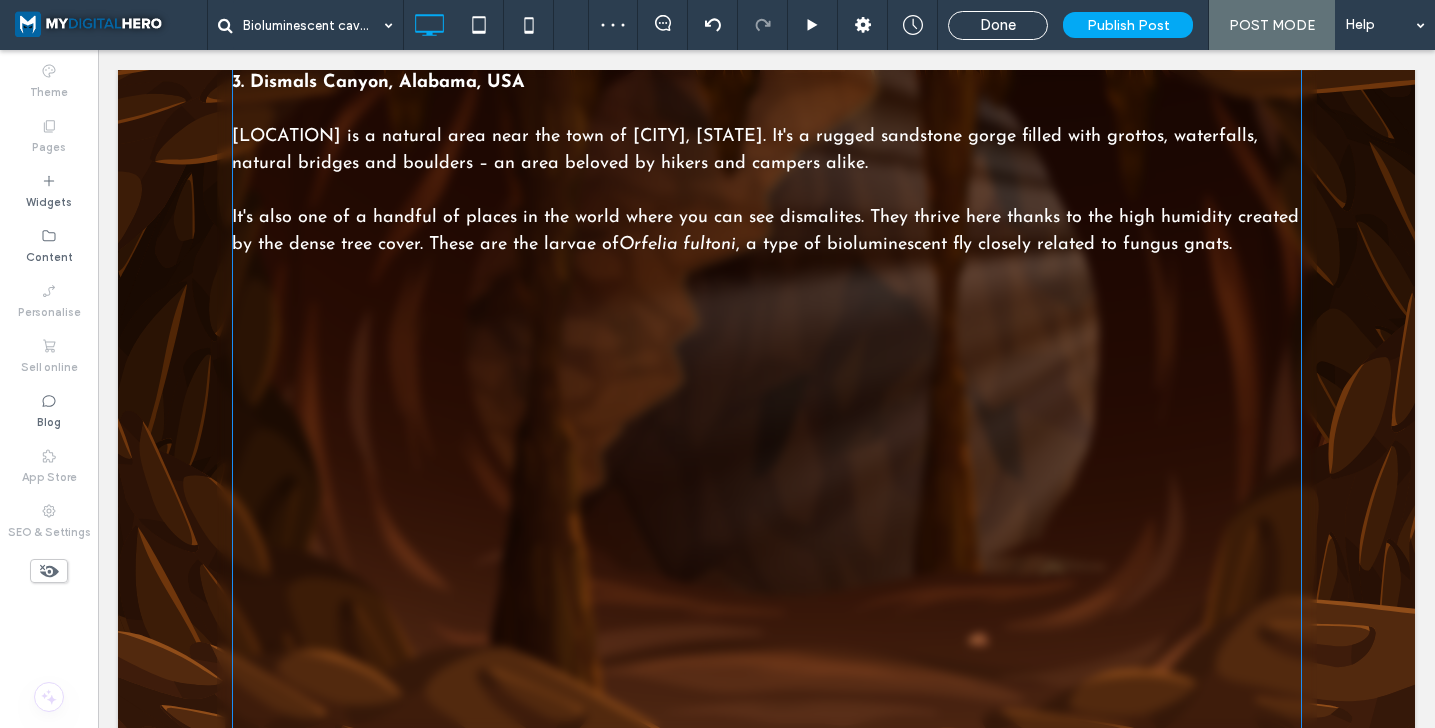 scroll, scrollTop: 3773, scrollLeft: 0, axis: vertical 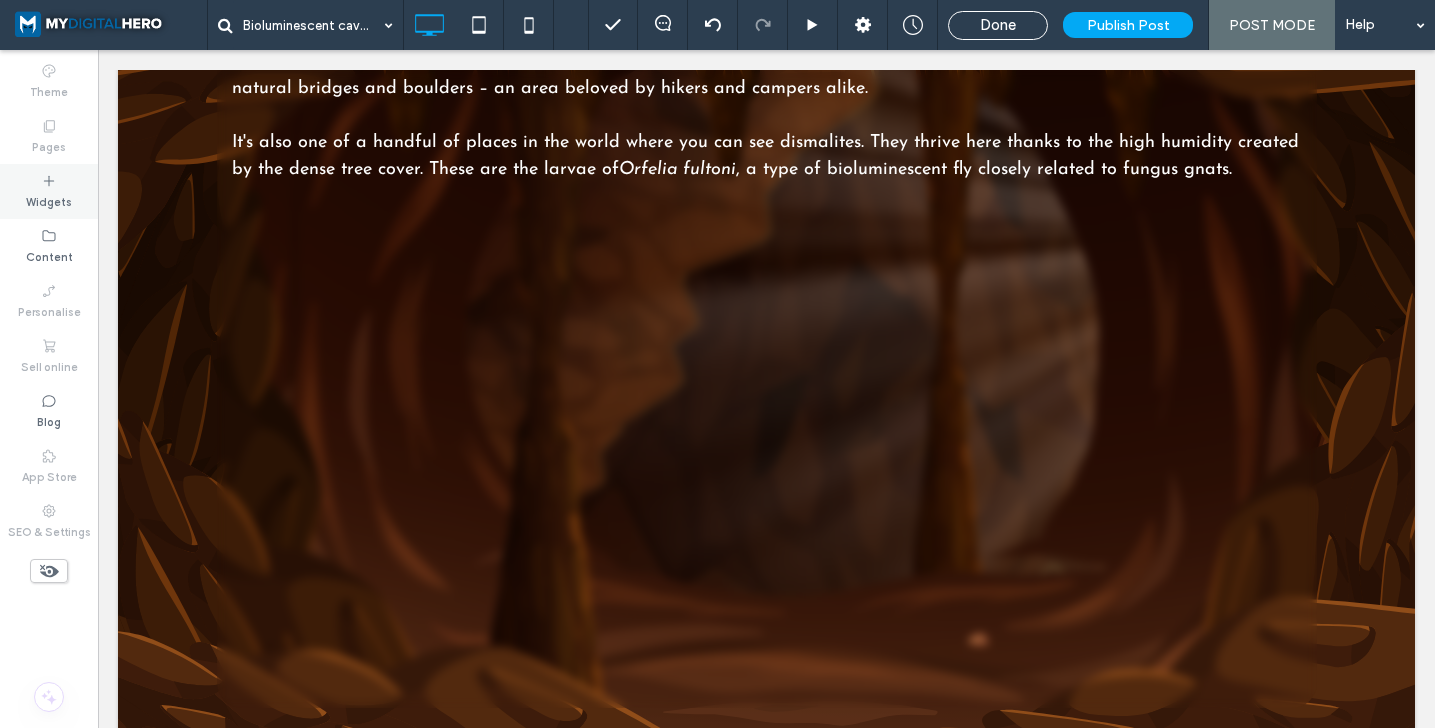 click on "Widgets" at bounding box center [49, 191] 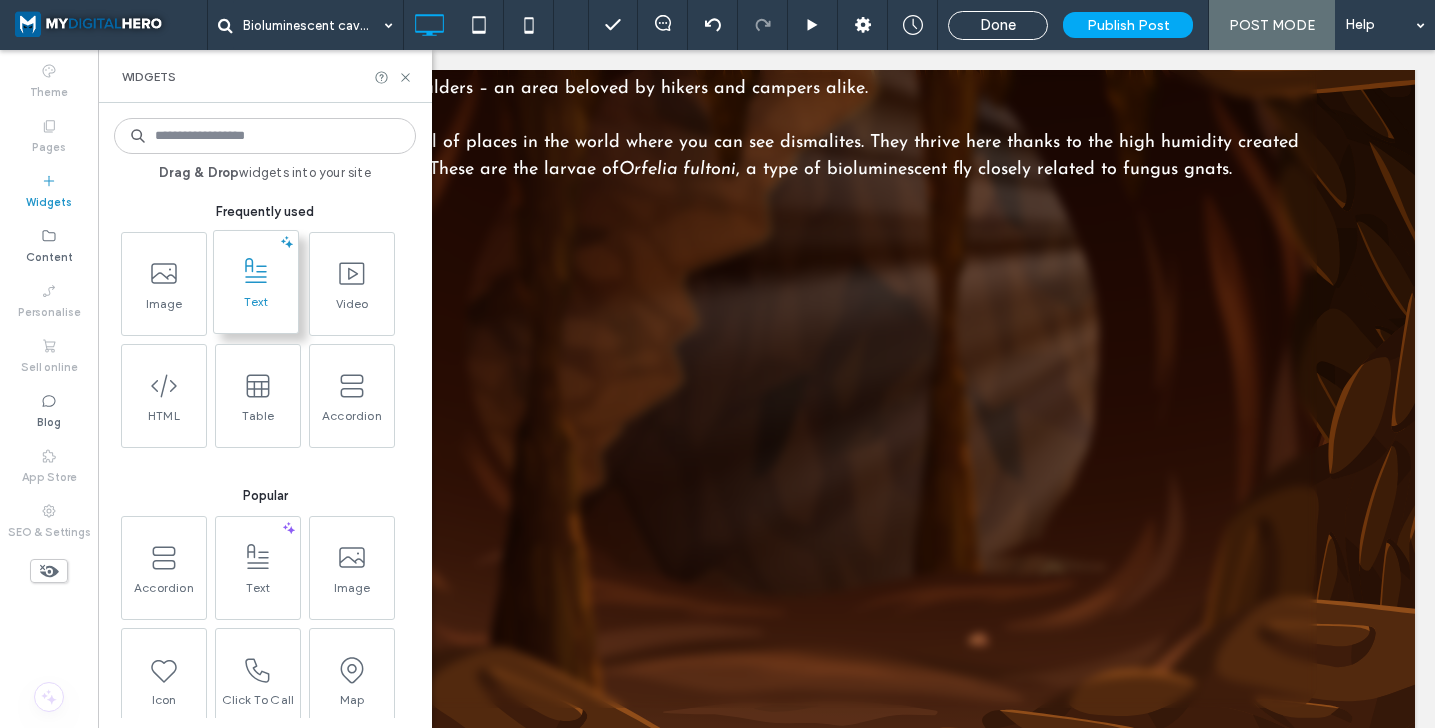 click 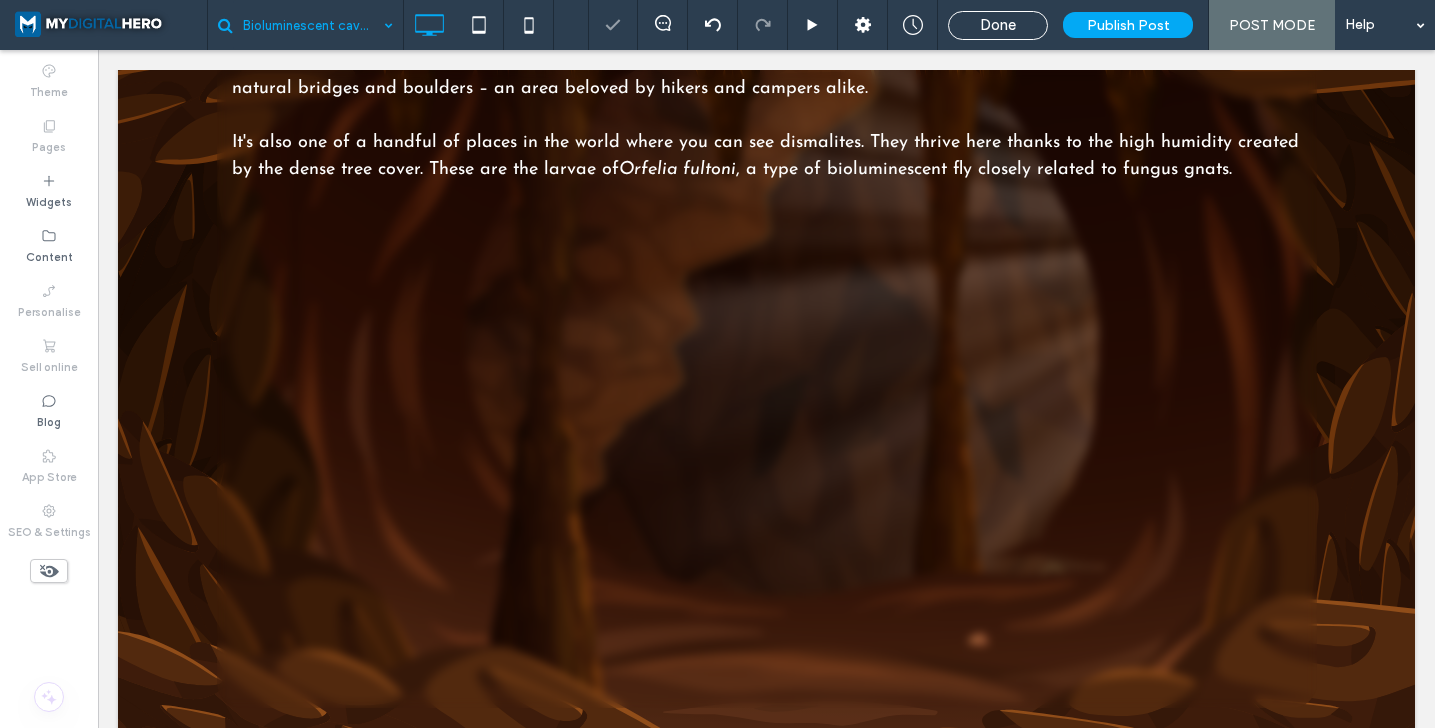 type on "**********" 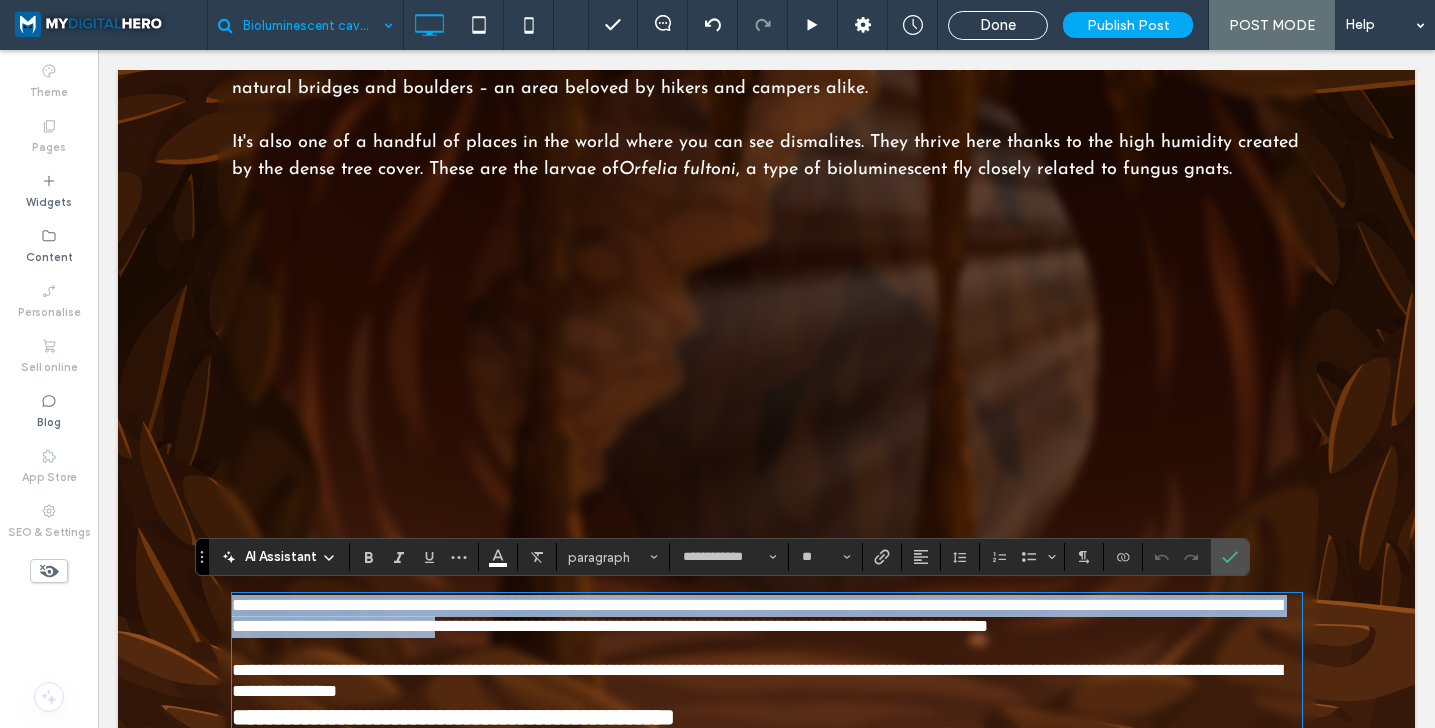scroll, scrollTop: 4236, scrollLeft: 0, axis: vertical 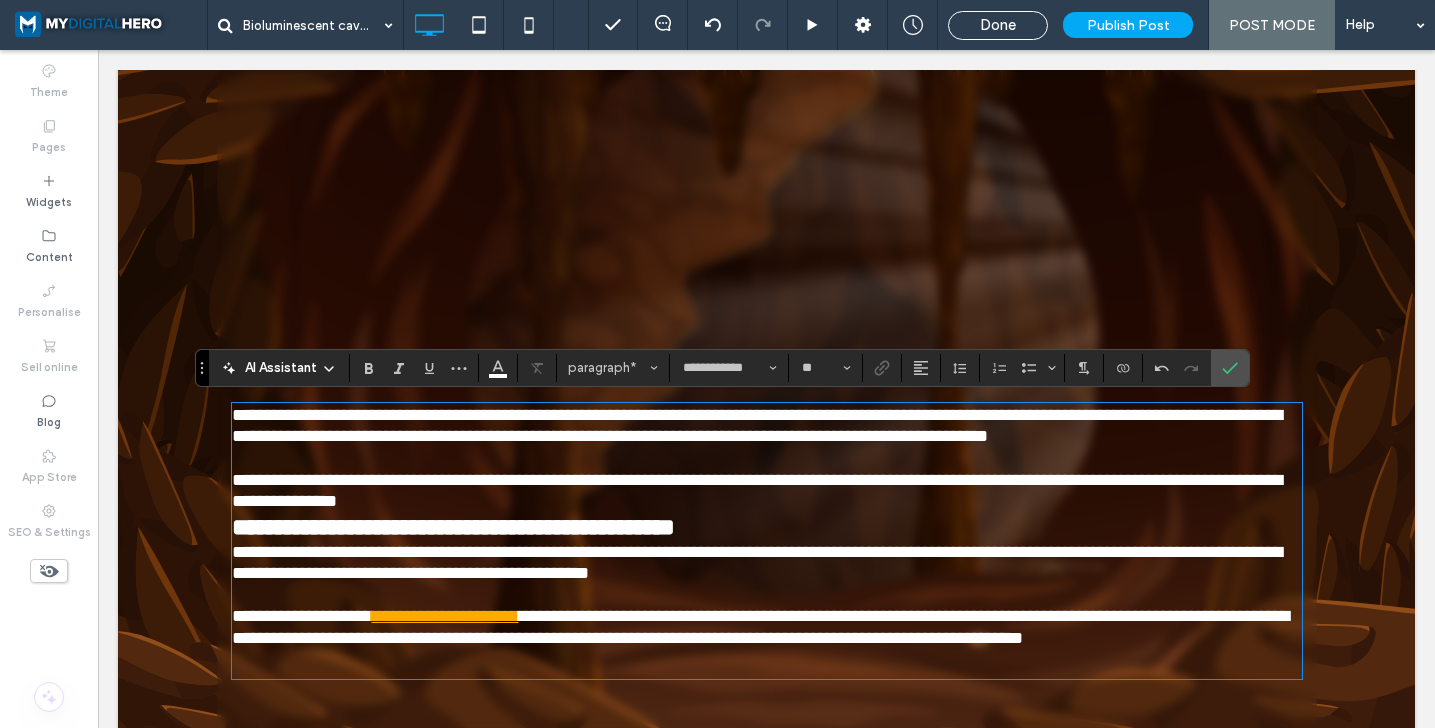 click on "**********" at bounding box center [767, 480] 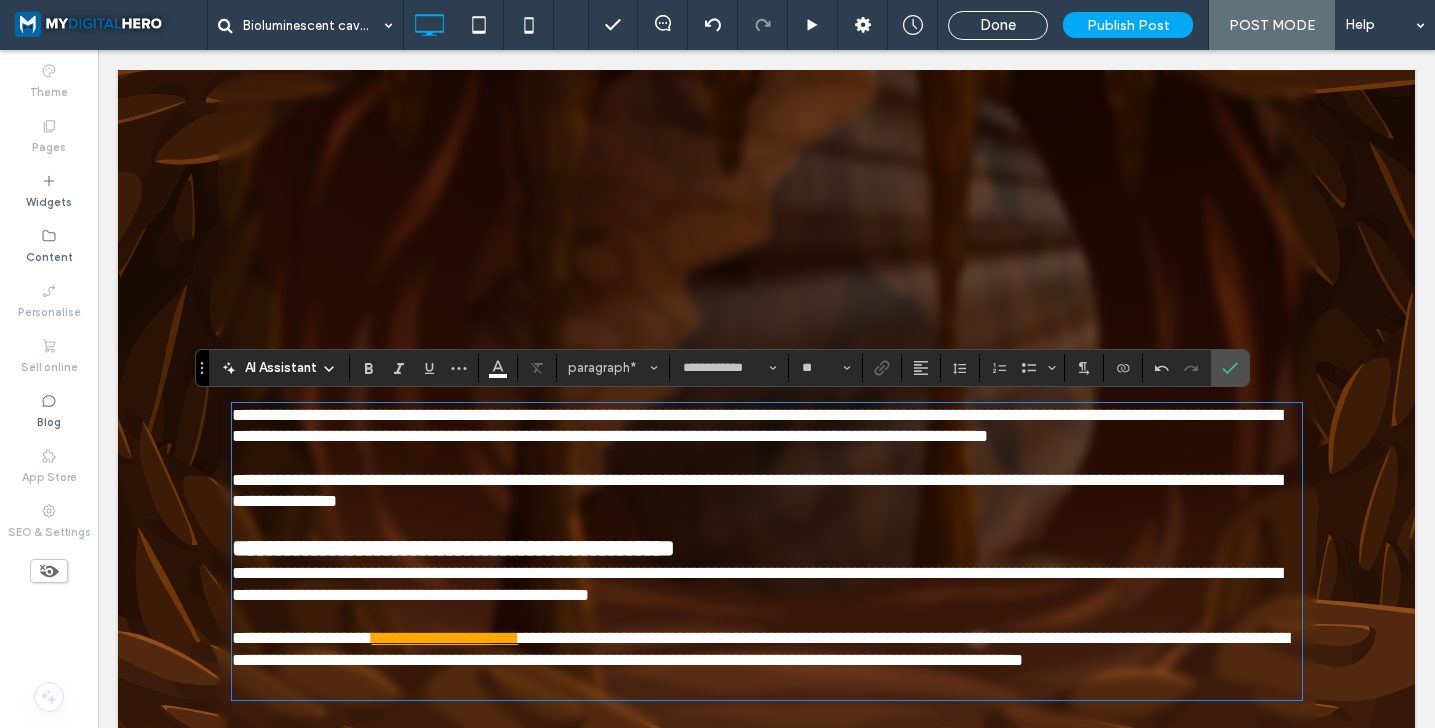 type on "**" 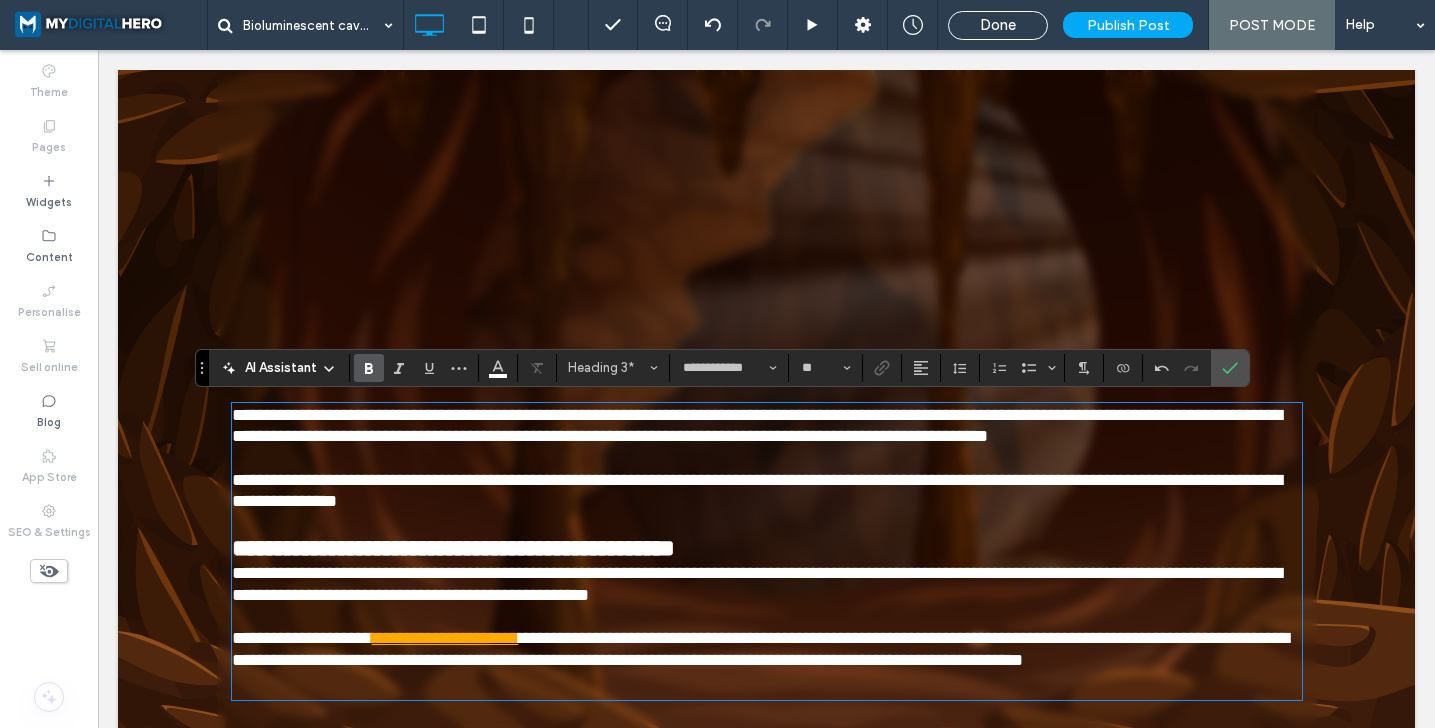 click on "**********" at bounding box center (767, 548) 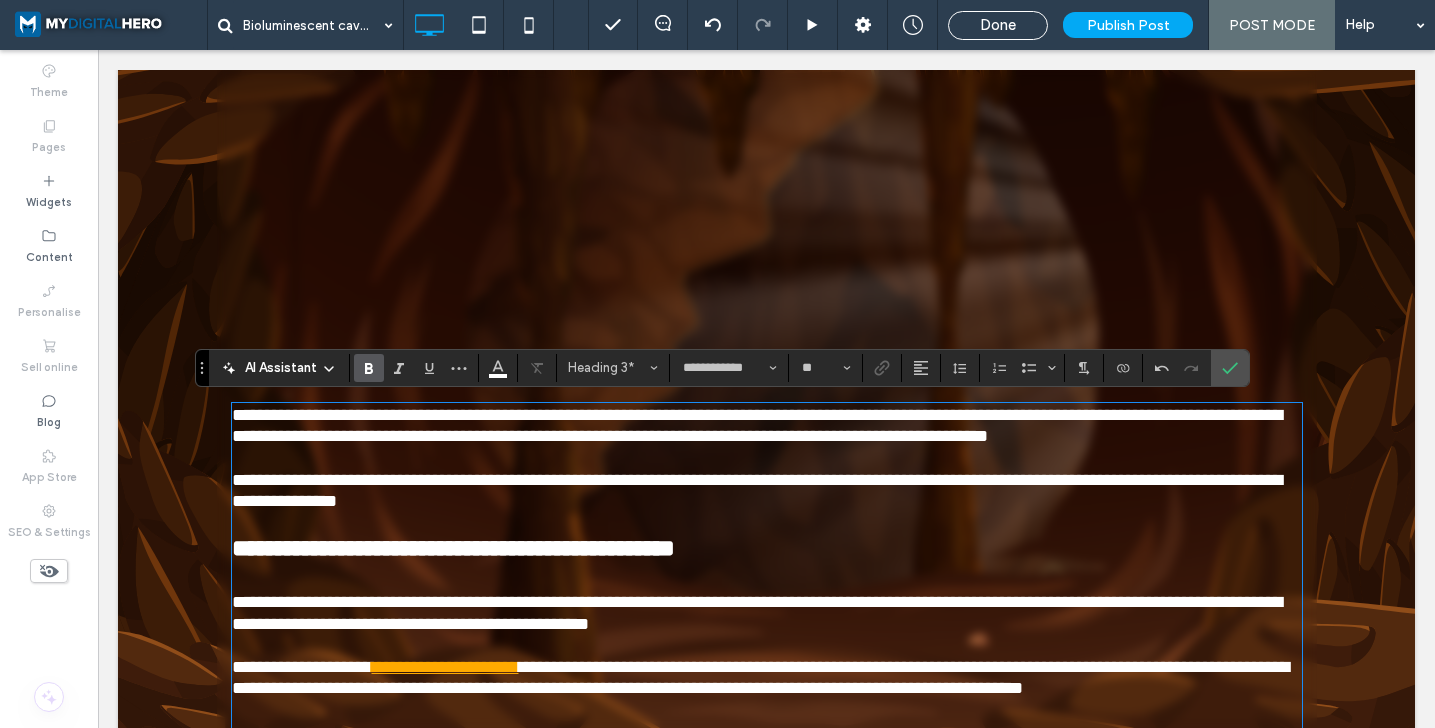 click on "**********" at bounding box center [453, 548] 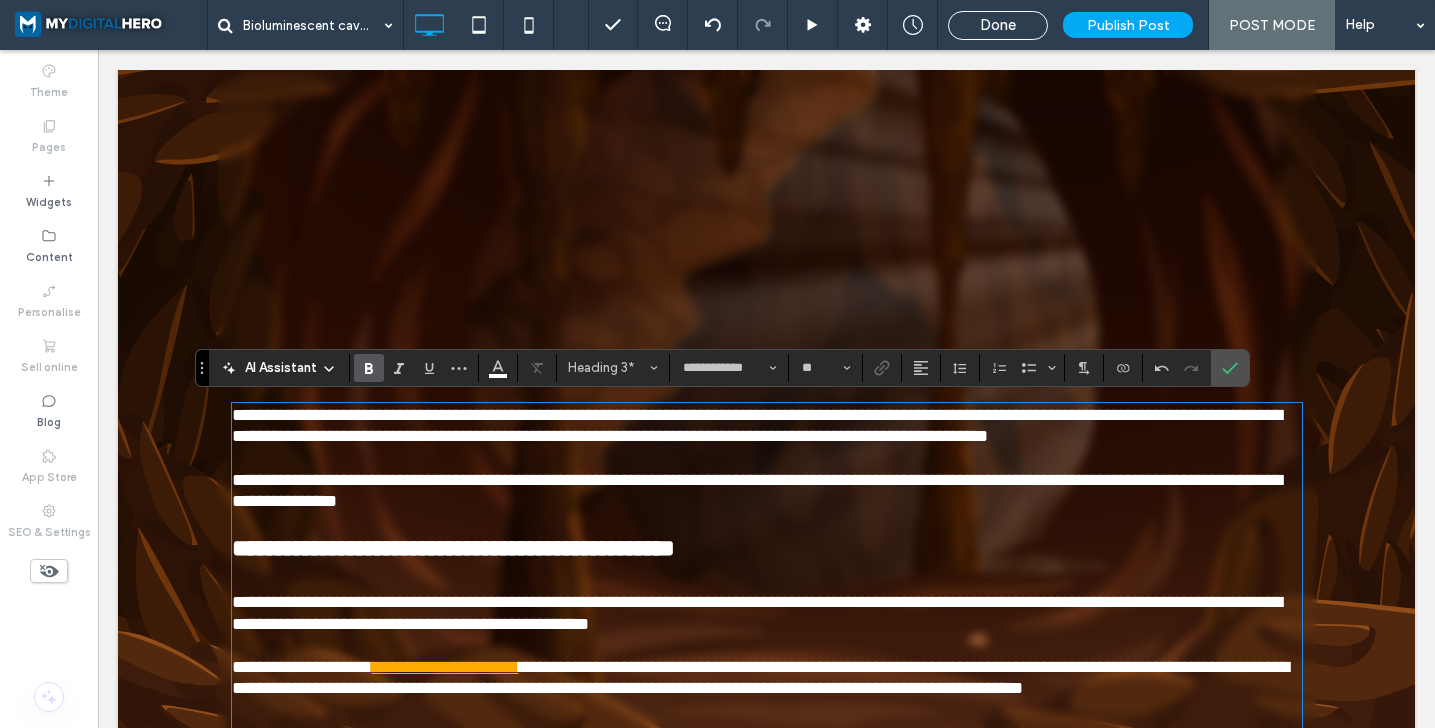 type 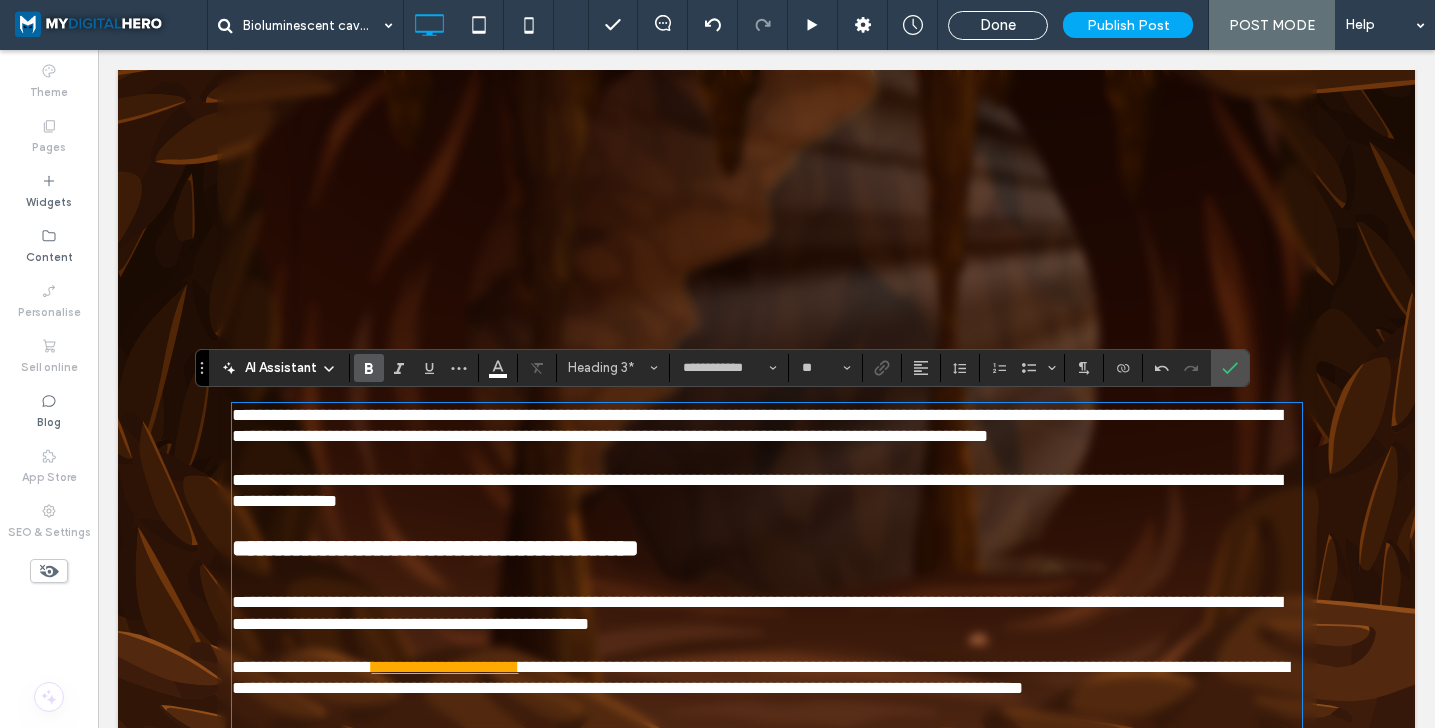 click on "**********" at bounding box center [757, 426] 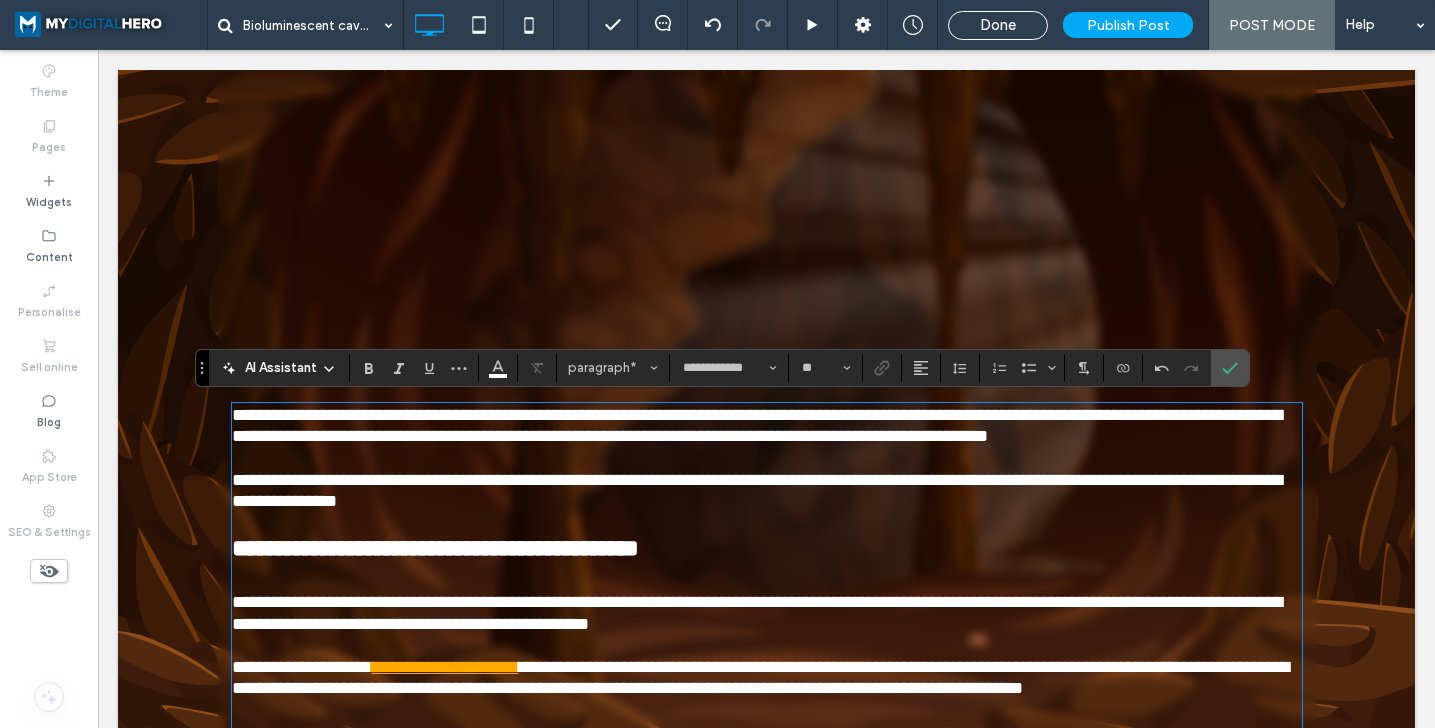 type on "*" 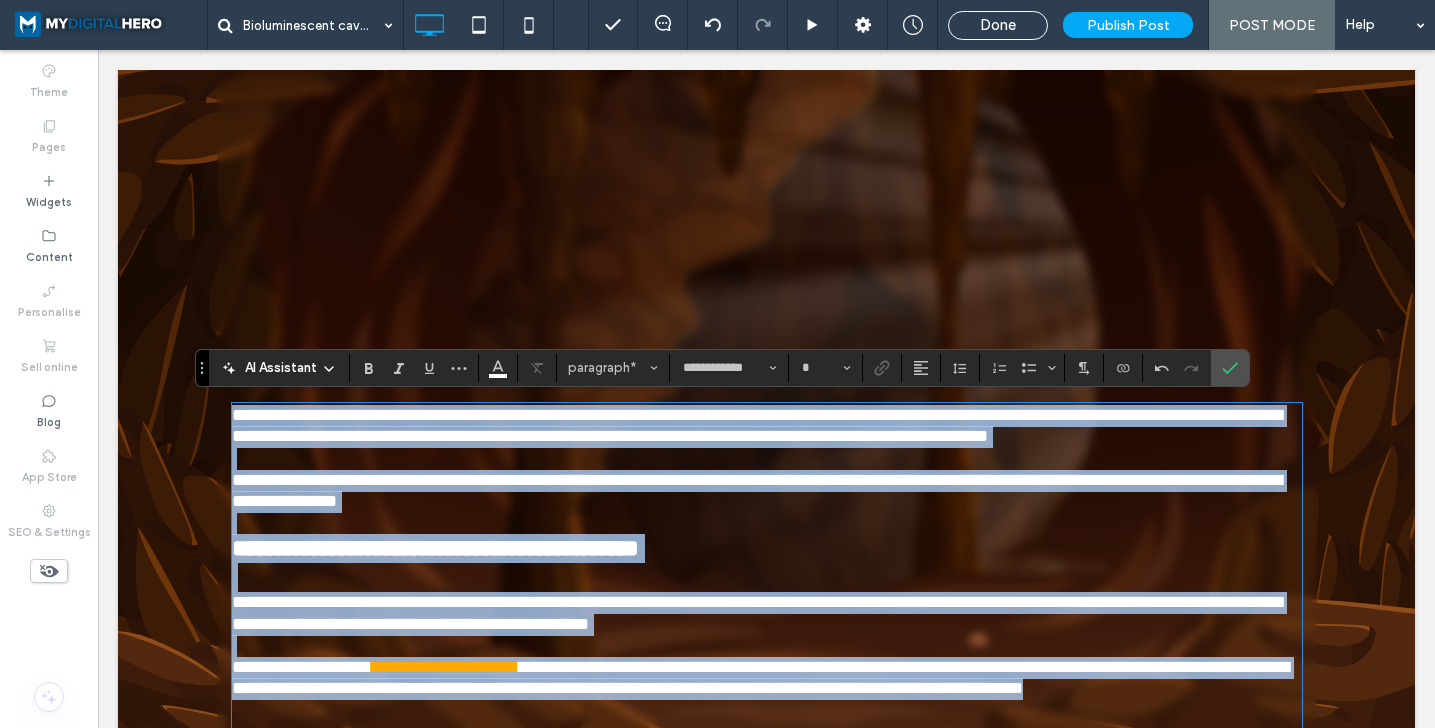 click on "**********" at bounding box center [767, 667] 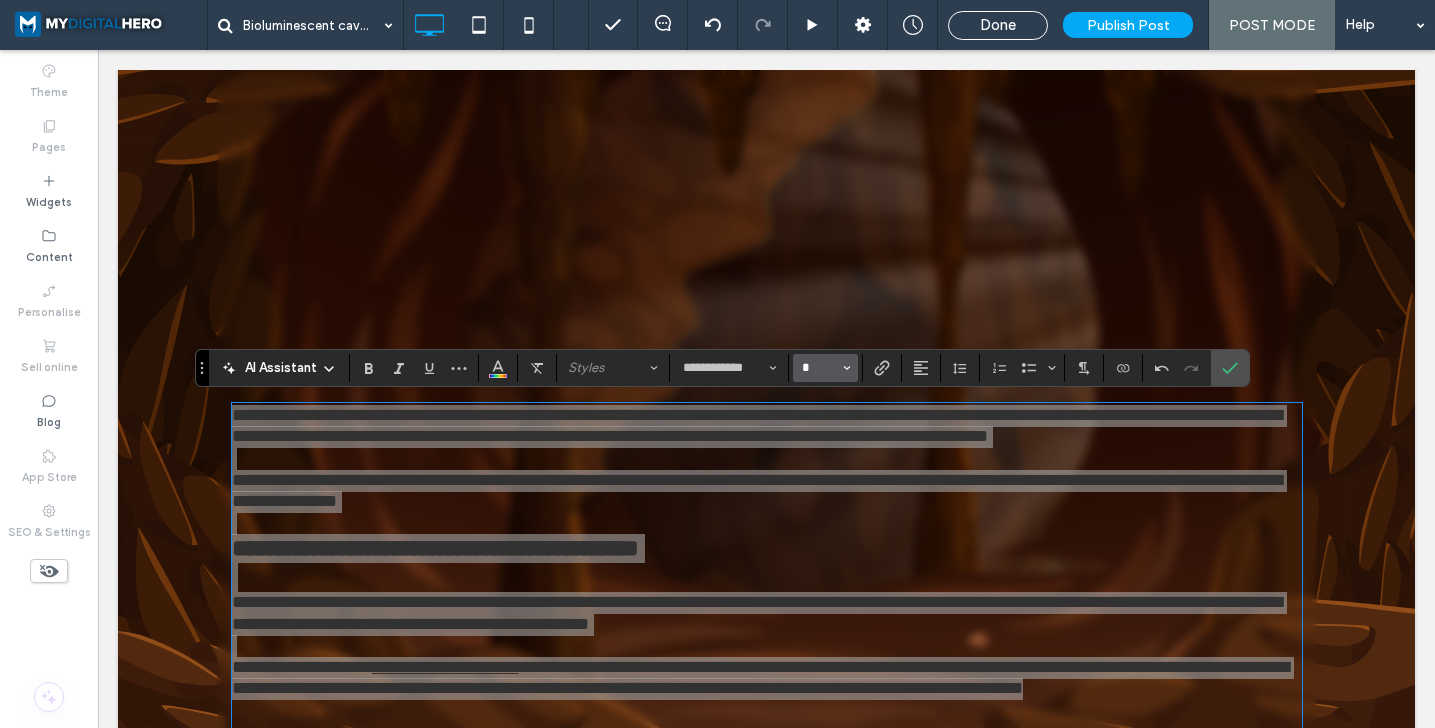 click on "*" at bounding box center (819, 368) 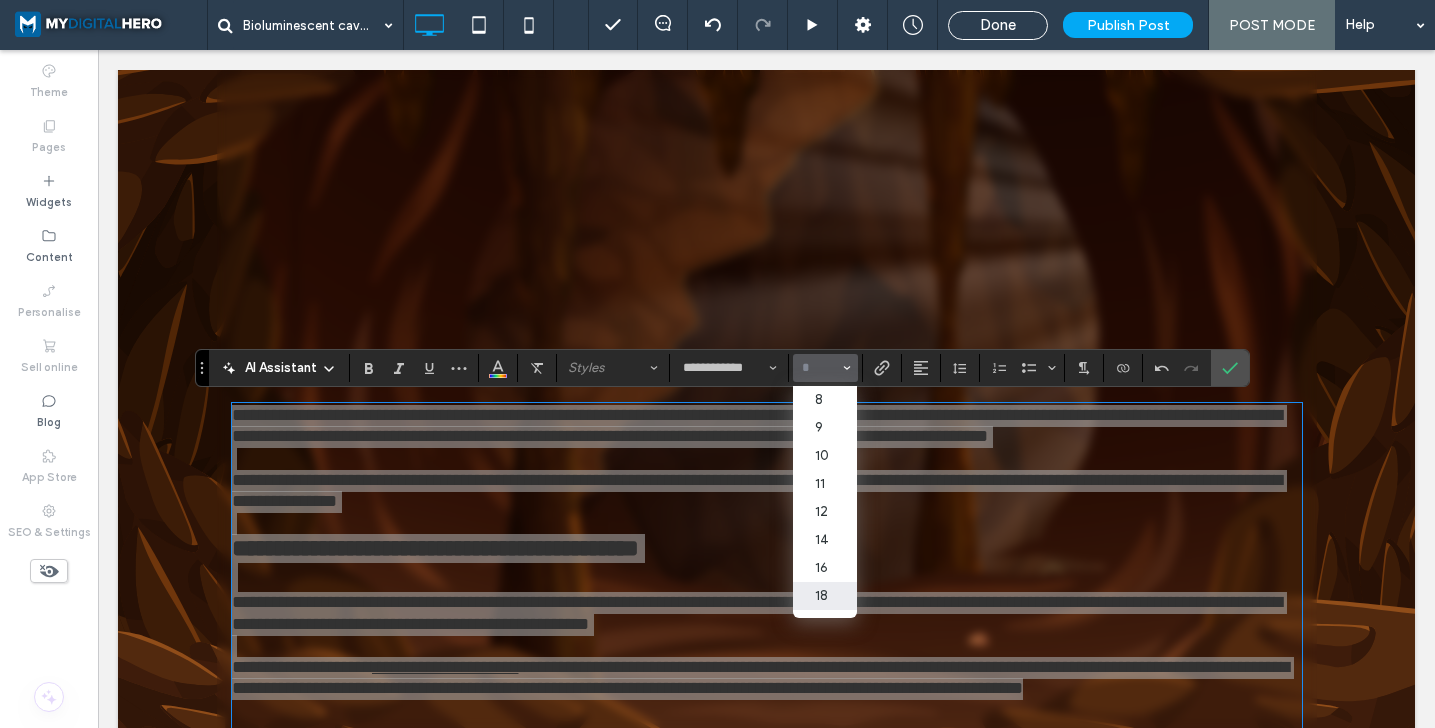 click on "18" at bounding box center [825, 596] 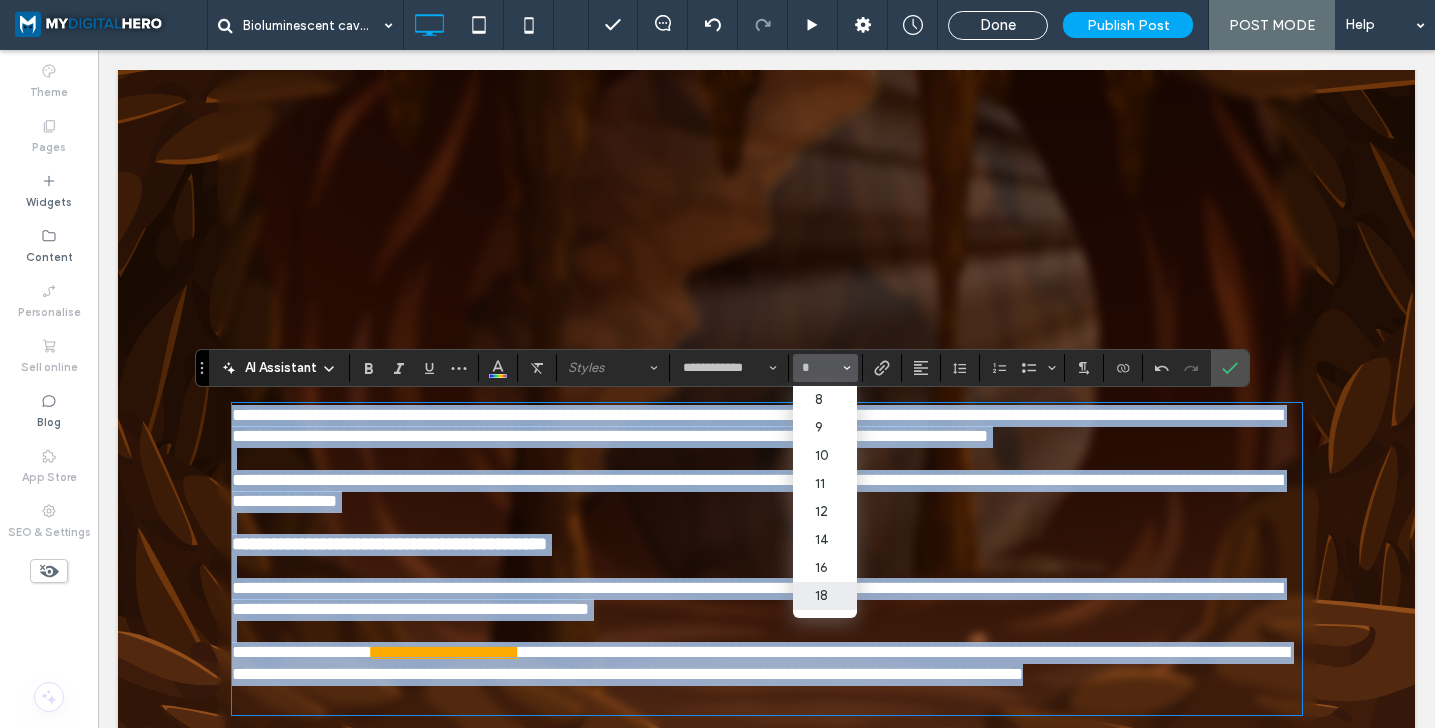 type on "**" 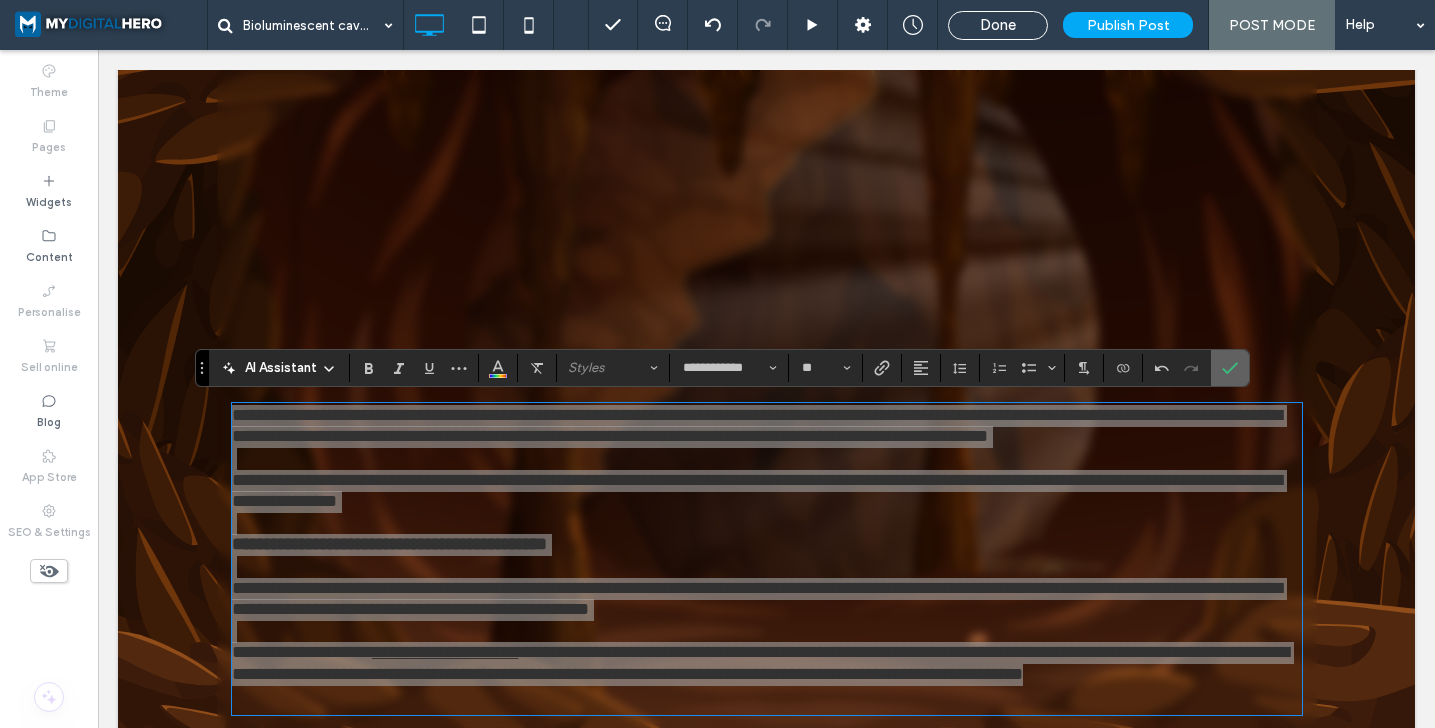 click 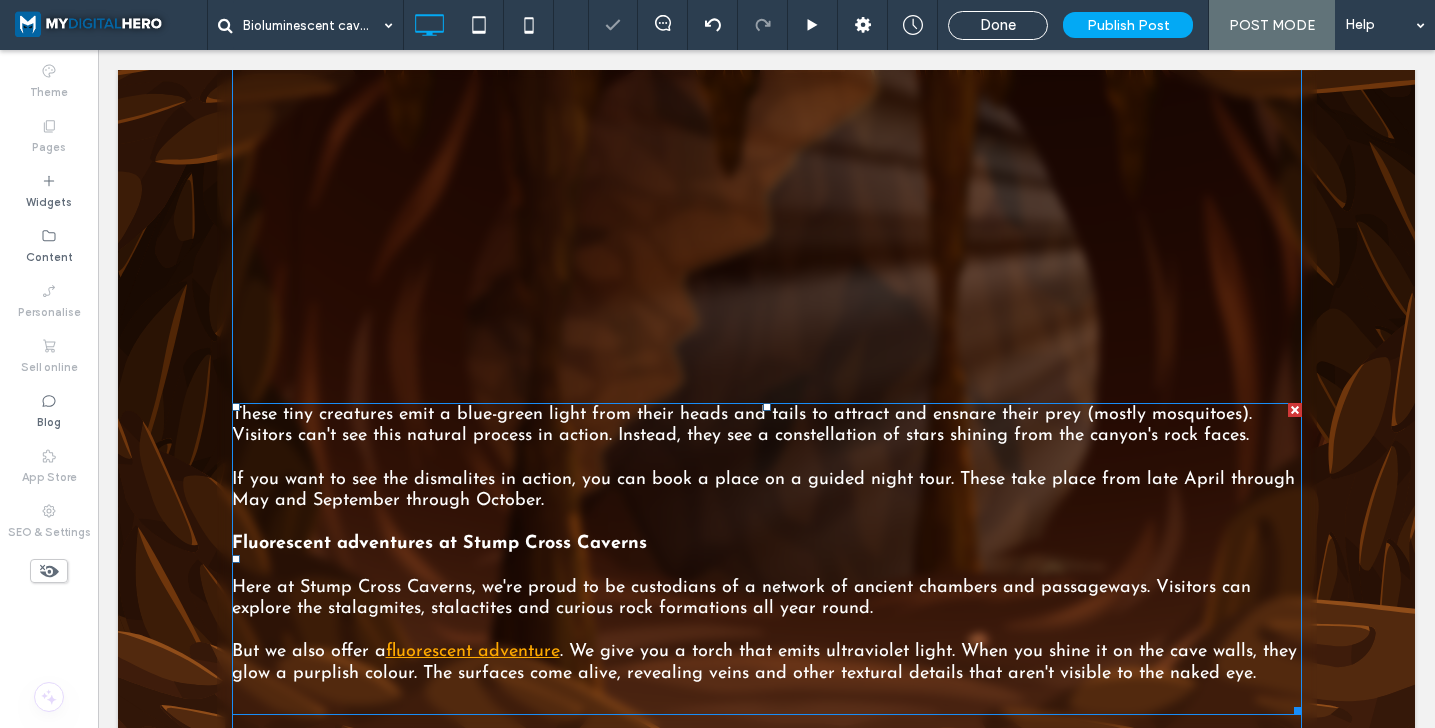 scroll, scrollTop: 4020, scrollLeft: 0, axis: vertical 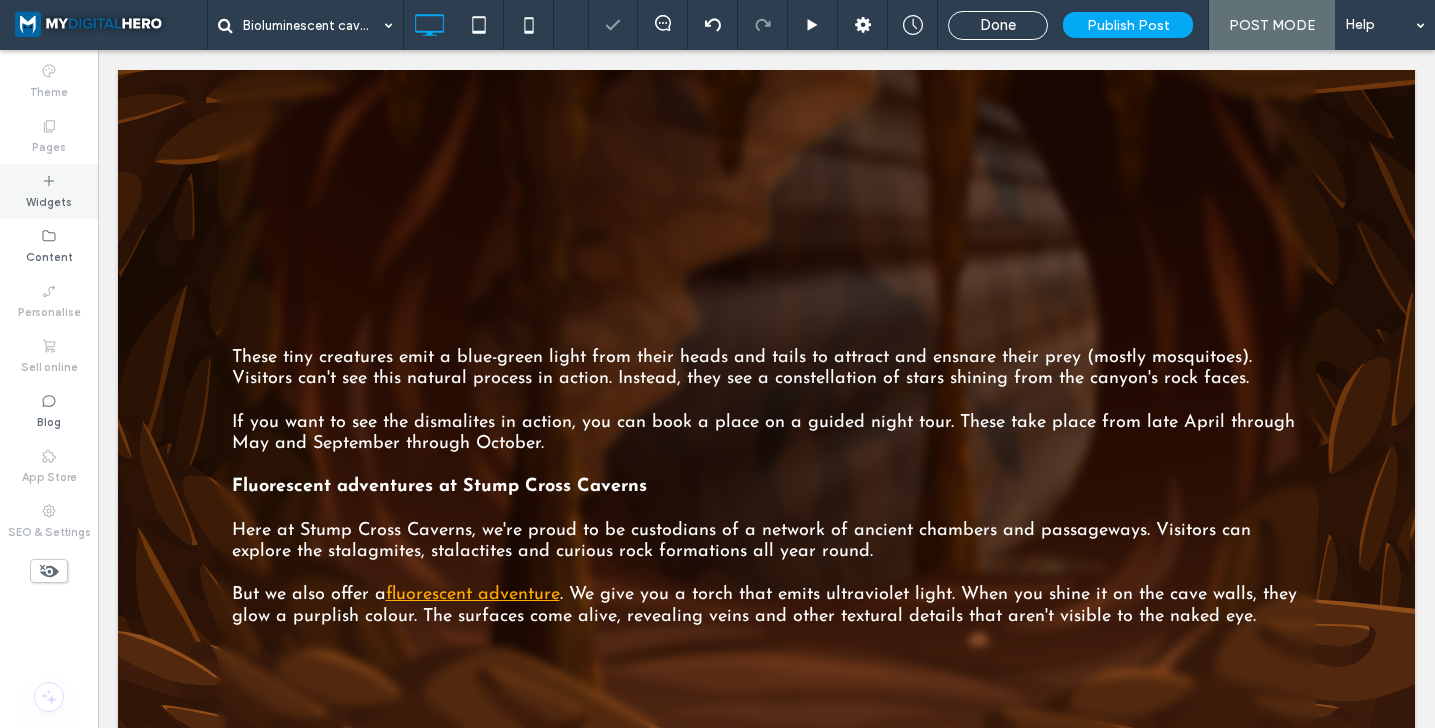 click on "Widgets" at bounding box center (49, 200) 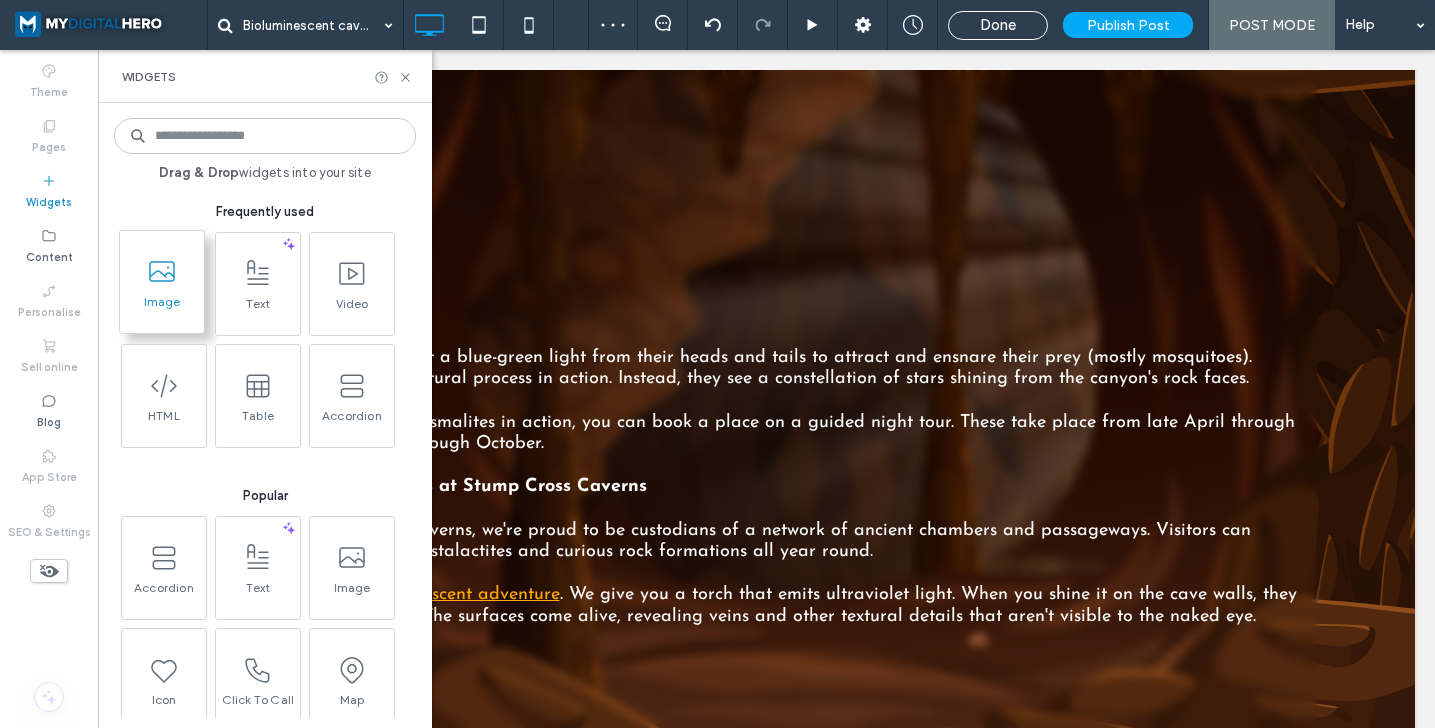 click at bounding box center (162, 271) 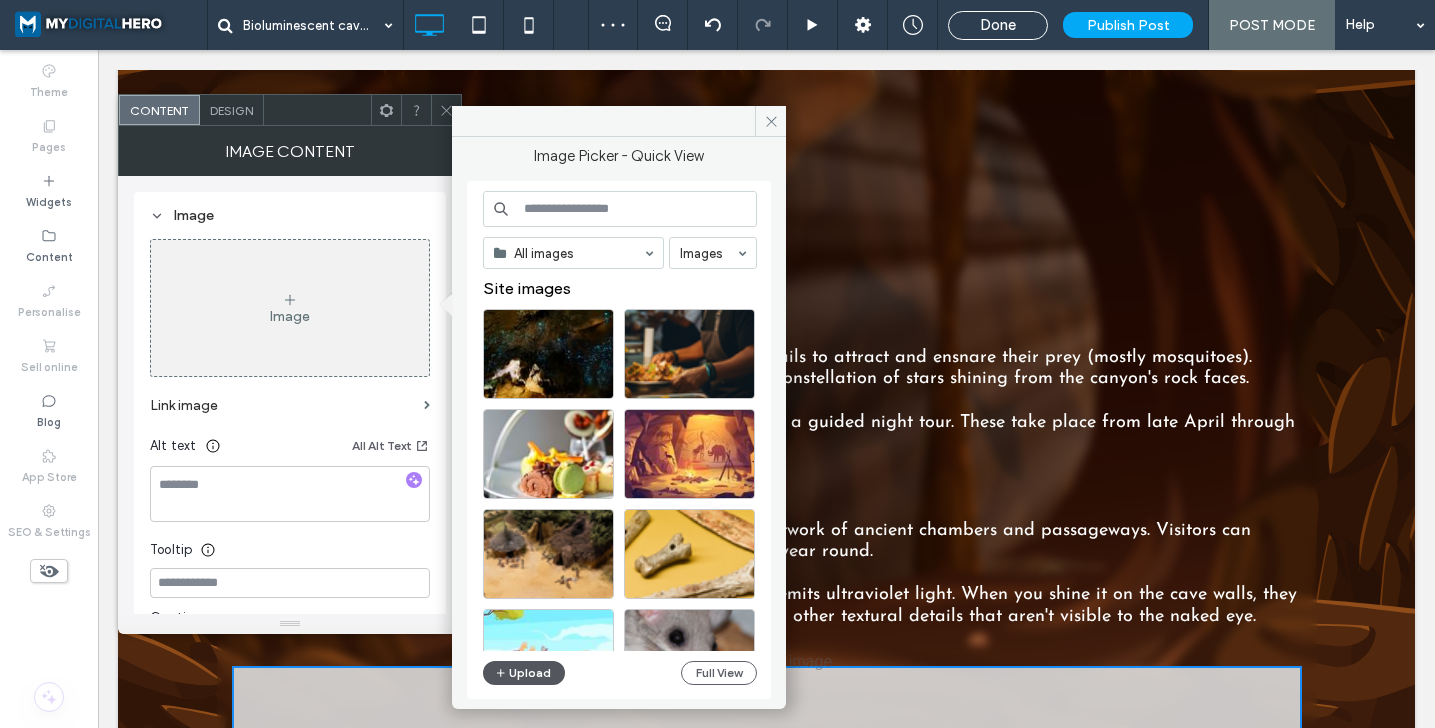 click on "Upload" at bounding box center (524, 673) 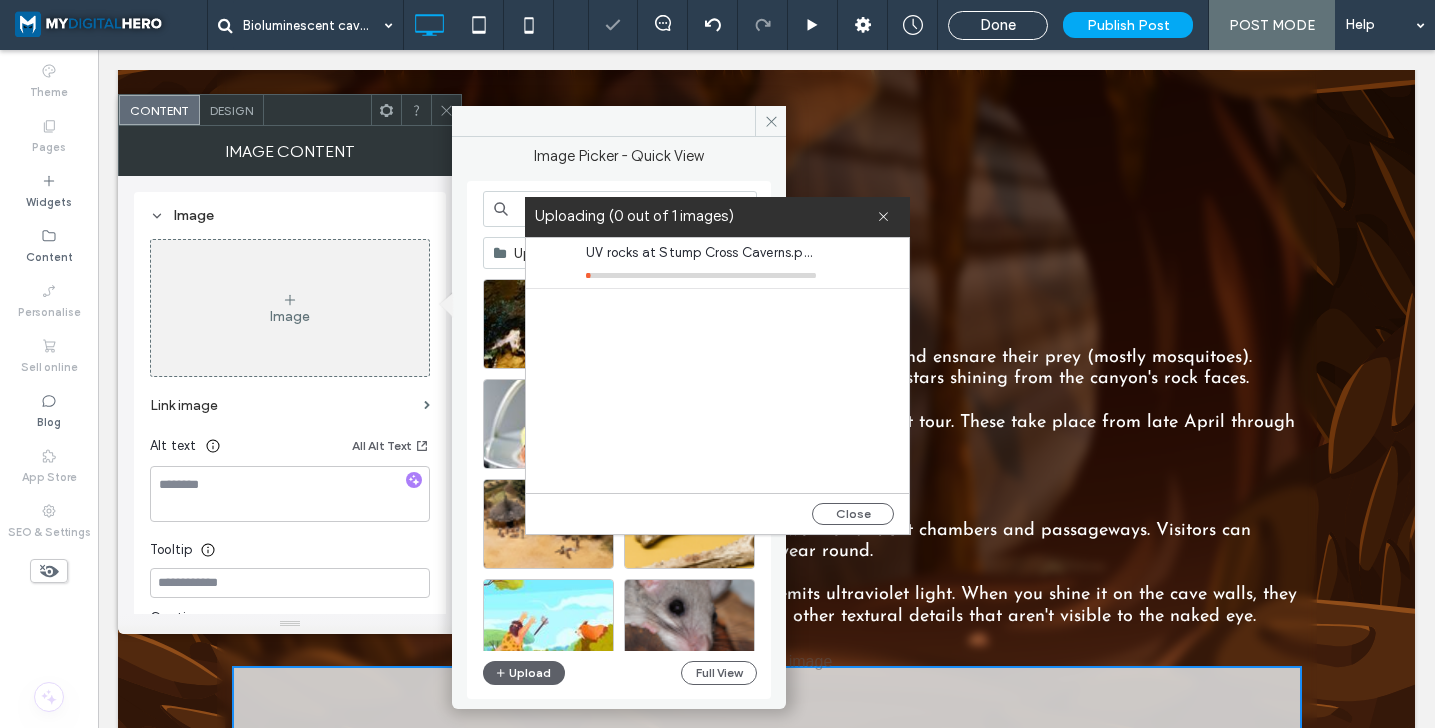 click on "UV rocks at Stump Cross Caverns.png" at bounding box center [701, 253] 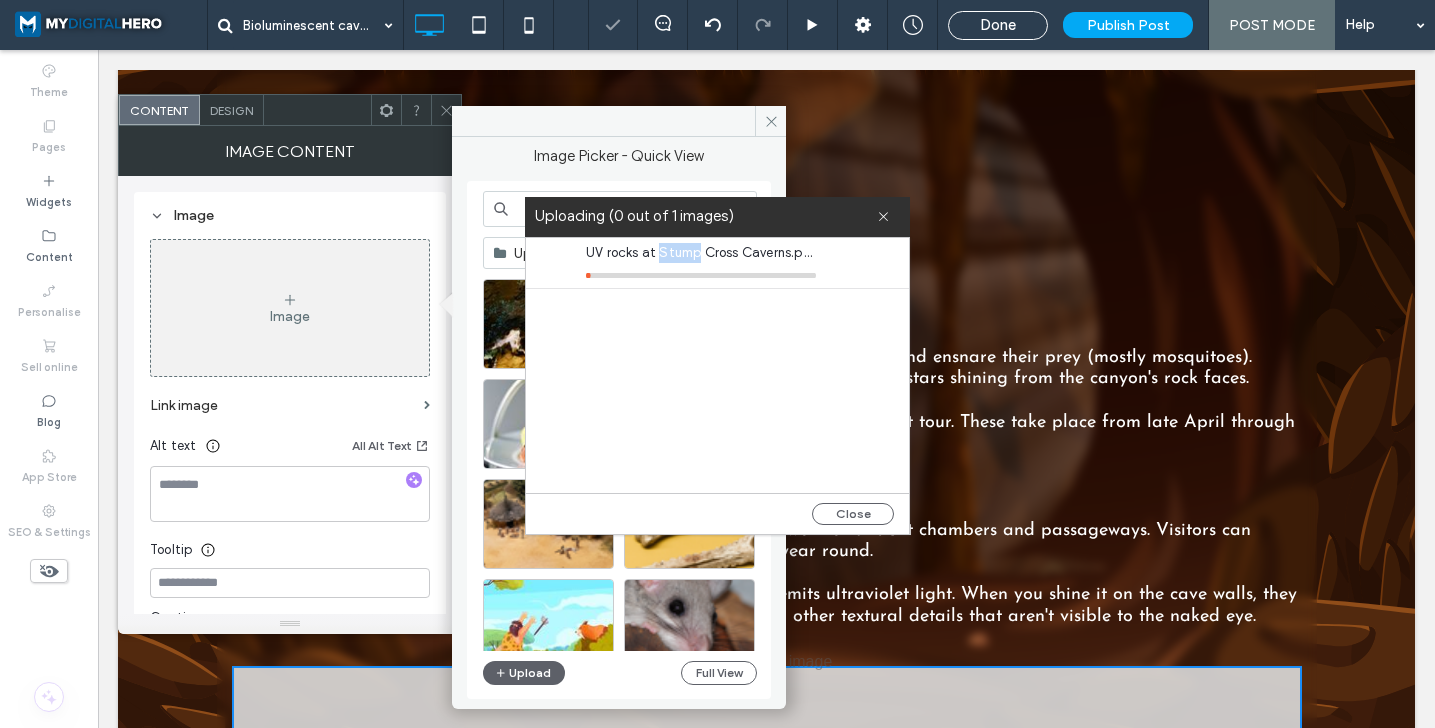 click on "UV rocks at Stump Cross Caverns.png" at bounding box center [701, 253] 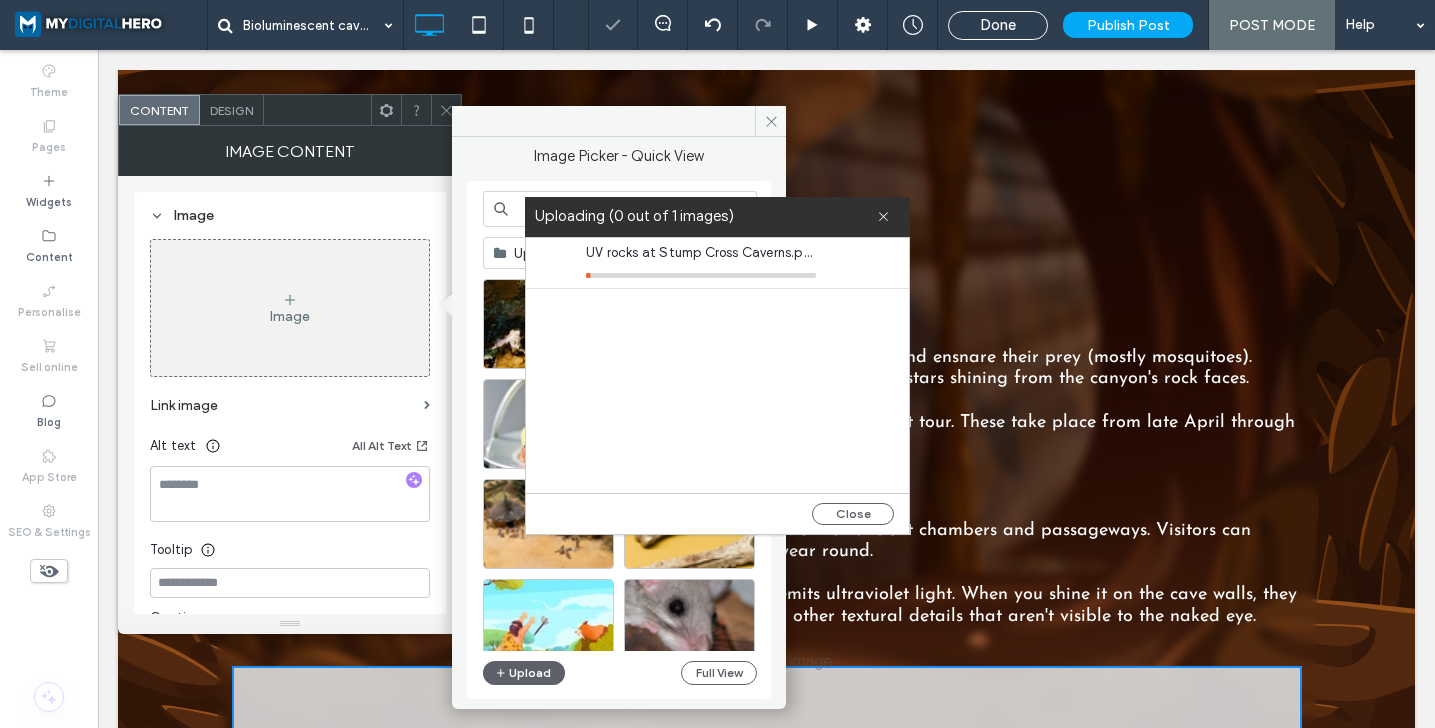 click on "UV rocks at Stump Cross Caverns.png" at bounding box center [701, 253] 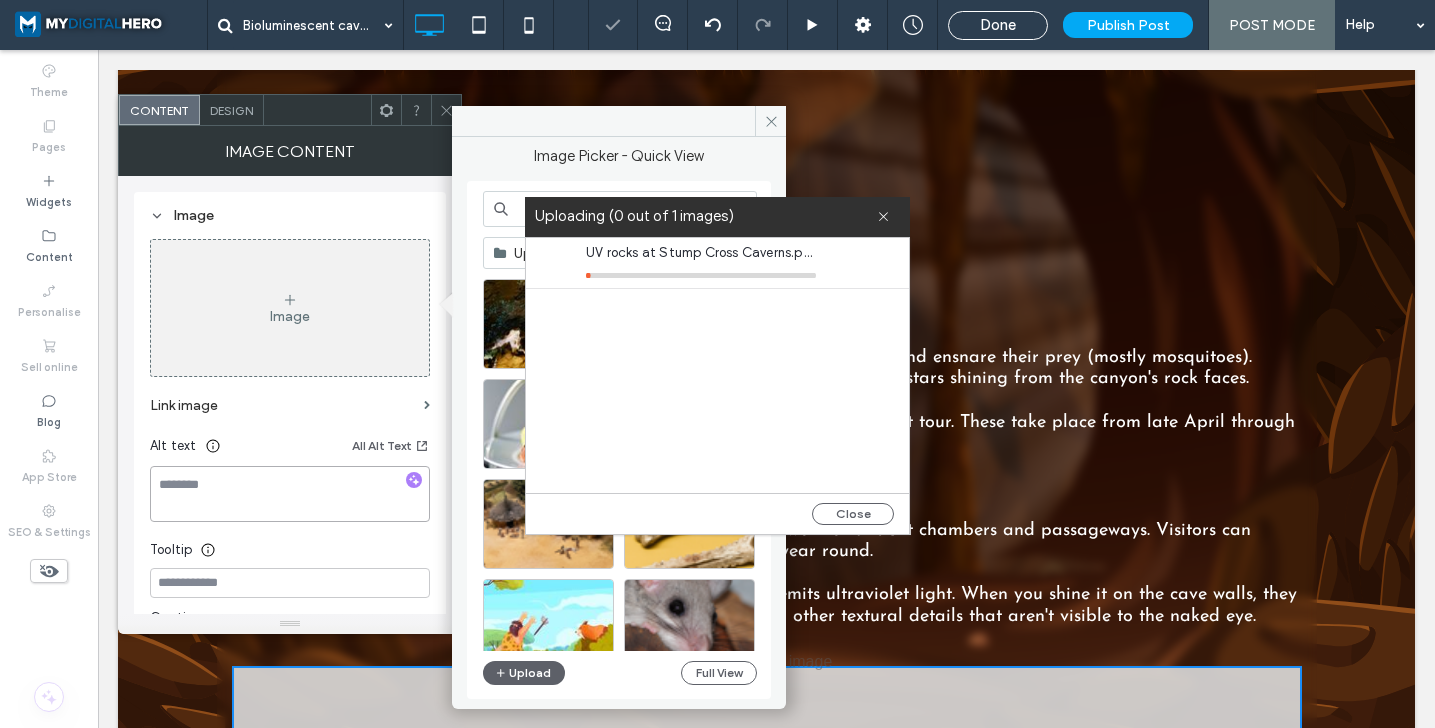 click at bounding box center [290, 494] 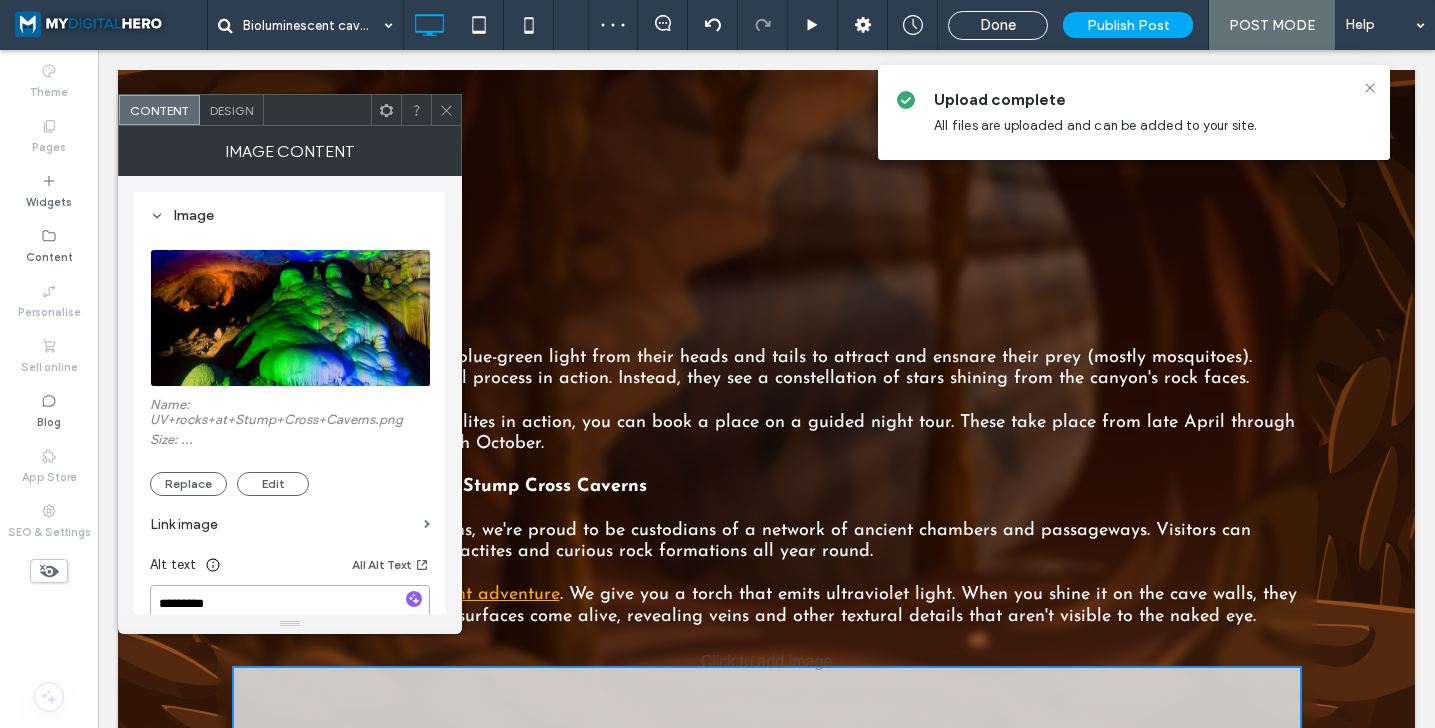 scroll, scrollTop: 1, scrollLeft: 0, axis: vertical 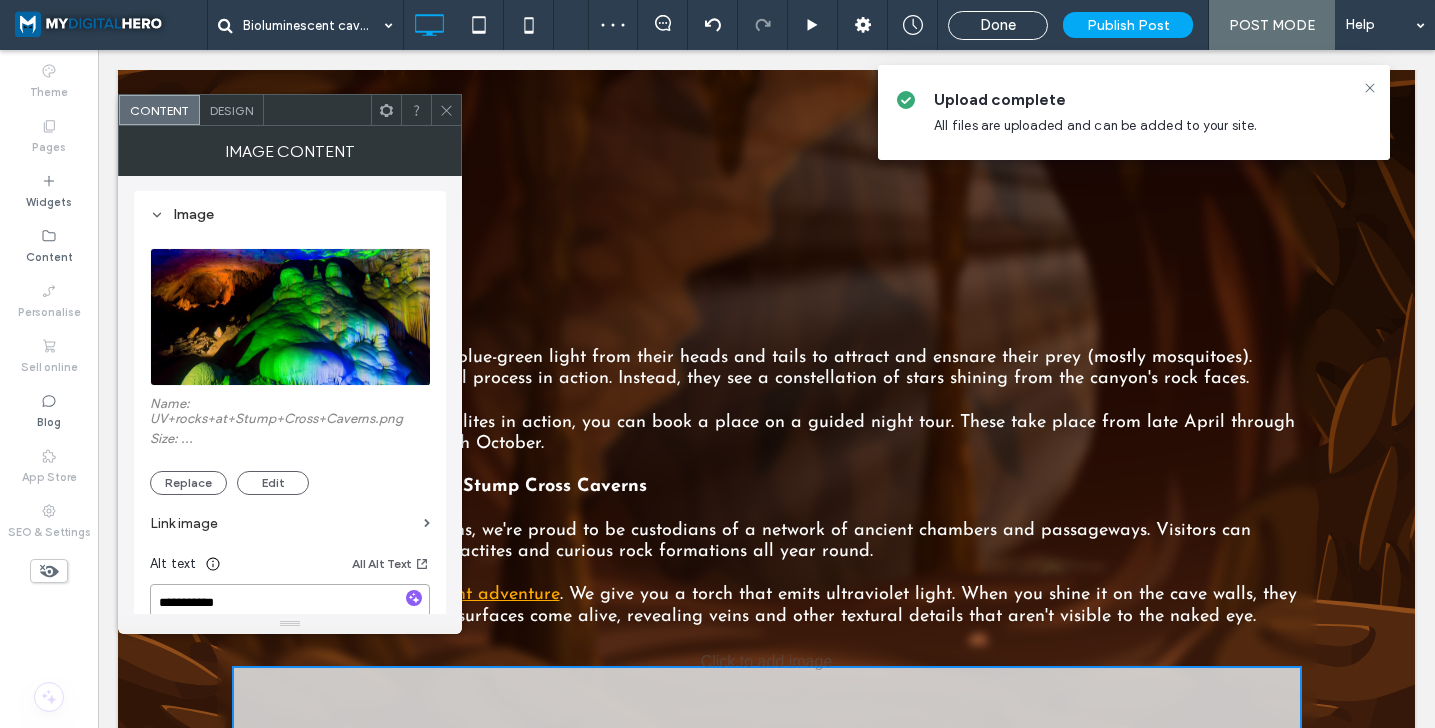 paste on "**********" 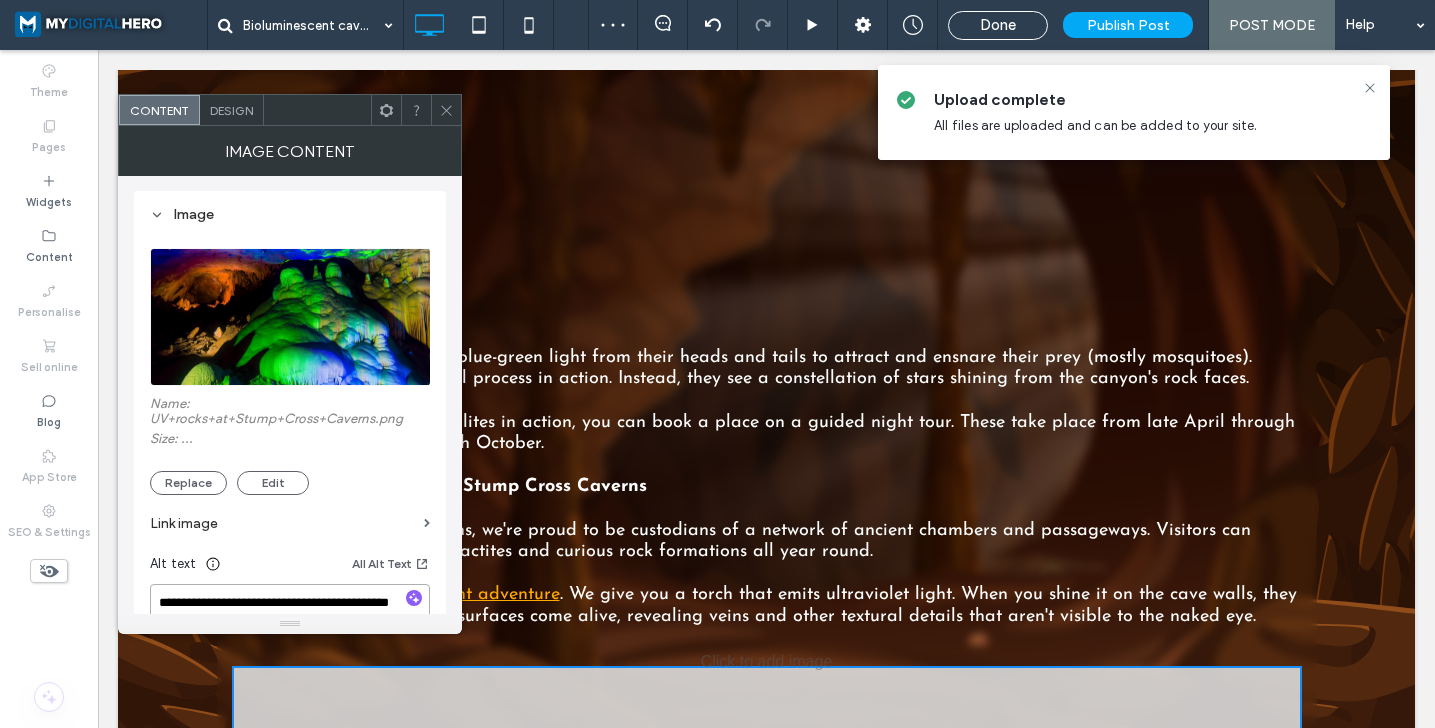scroll, scrollTop: 2, scrollLeft: 0, axis: vertical 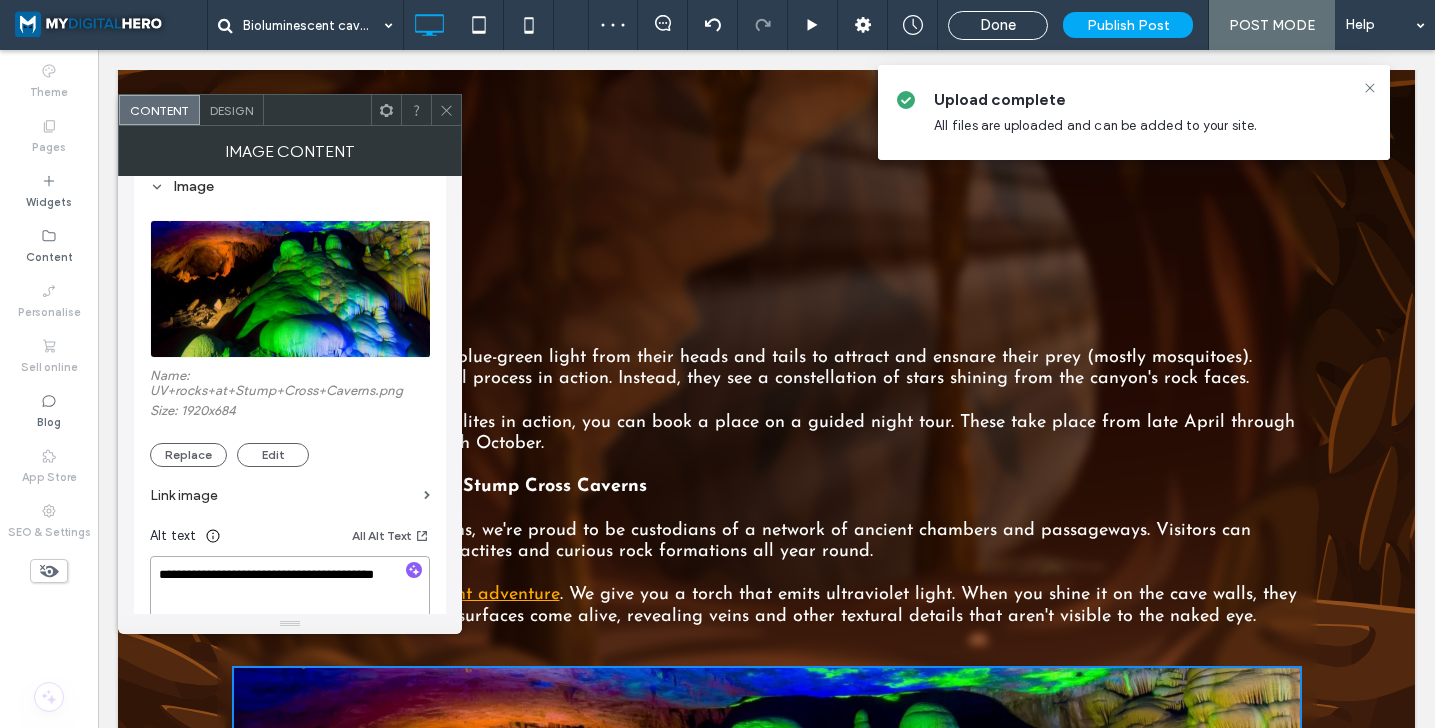 click on "**********" at bounding box center (290, 590) 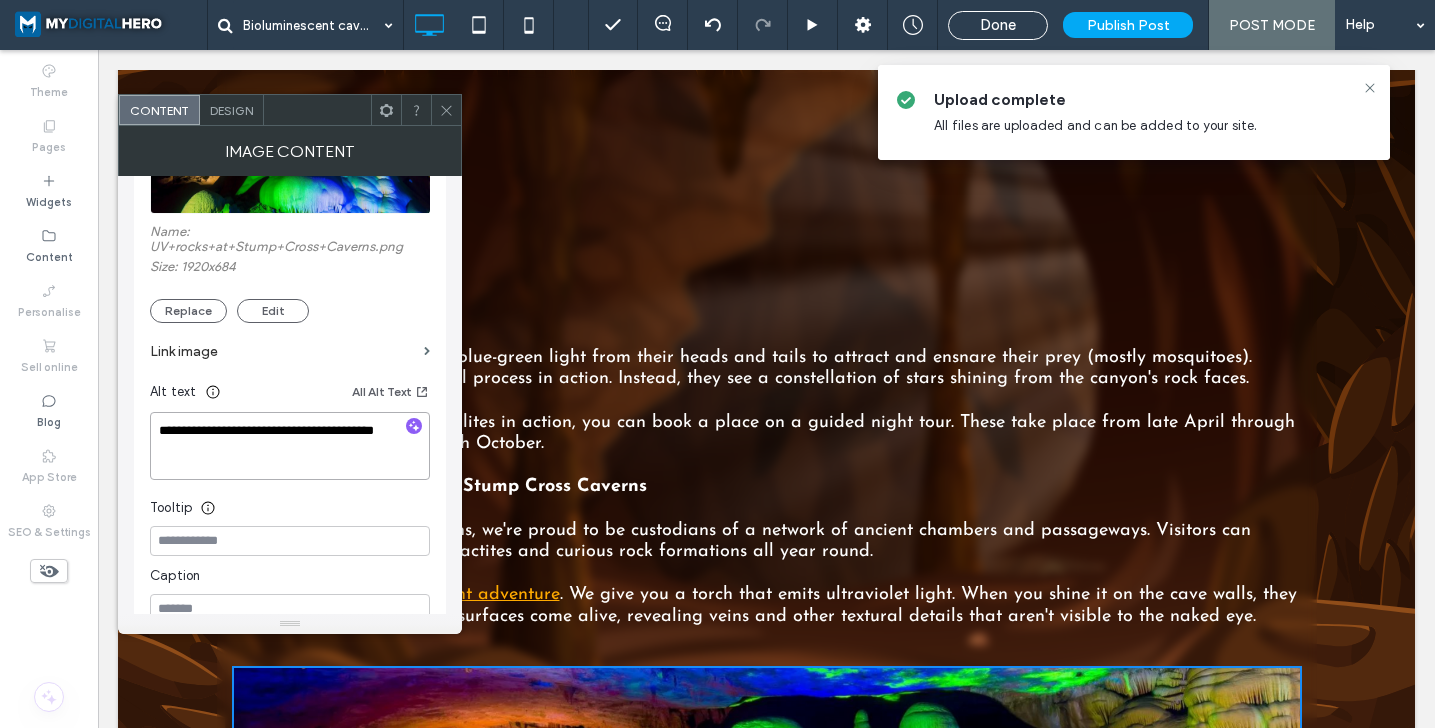 scroll, scrollTop: 192, scrollLeft: 0, axis: vertical 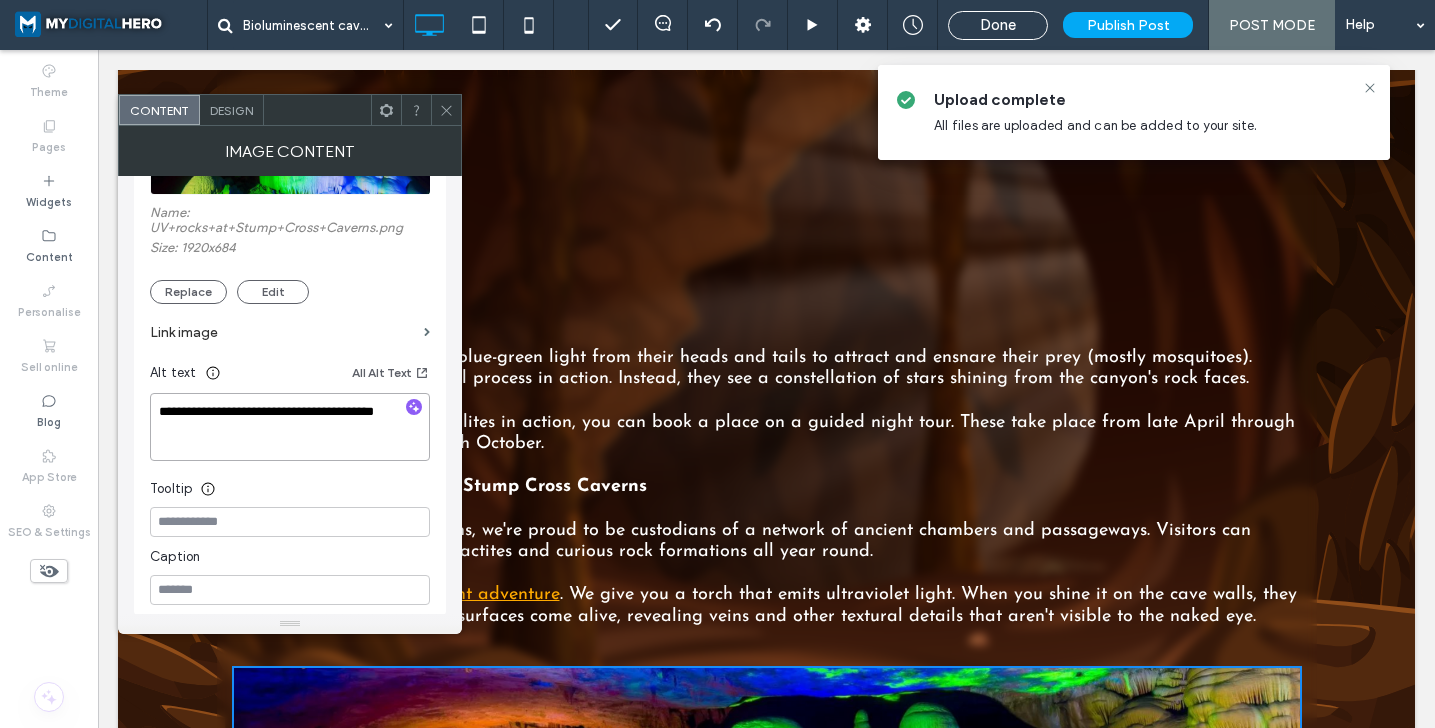 type on "**********" 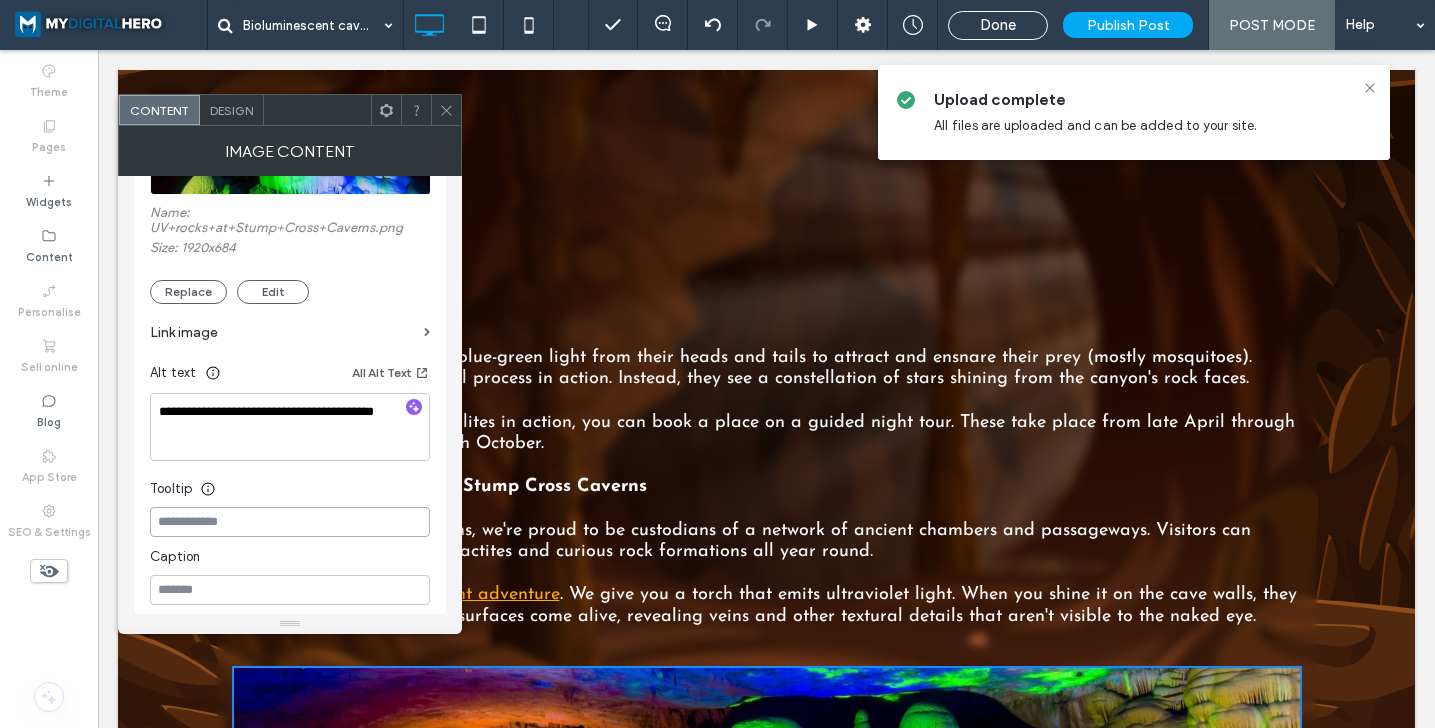 click at bounding box center (290, 522) 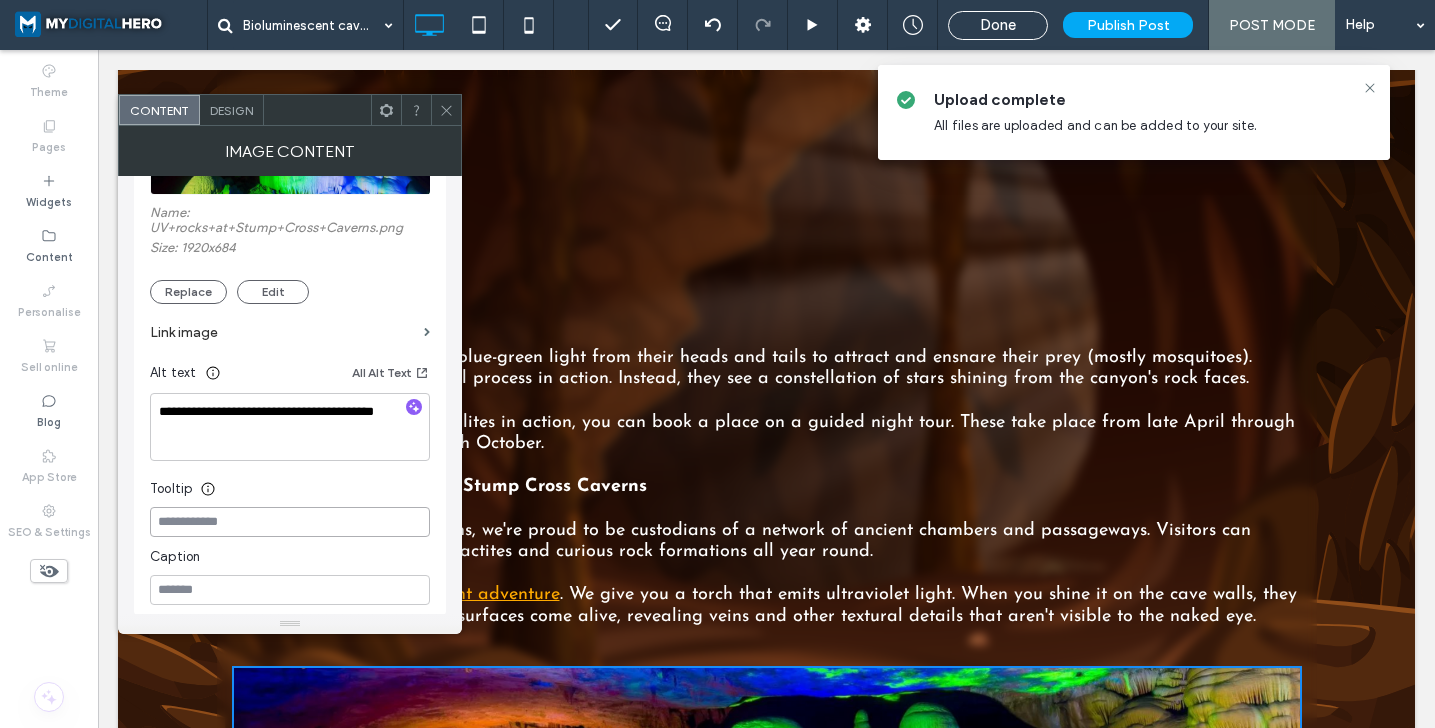 paste on "**********" 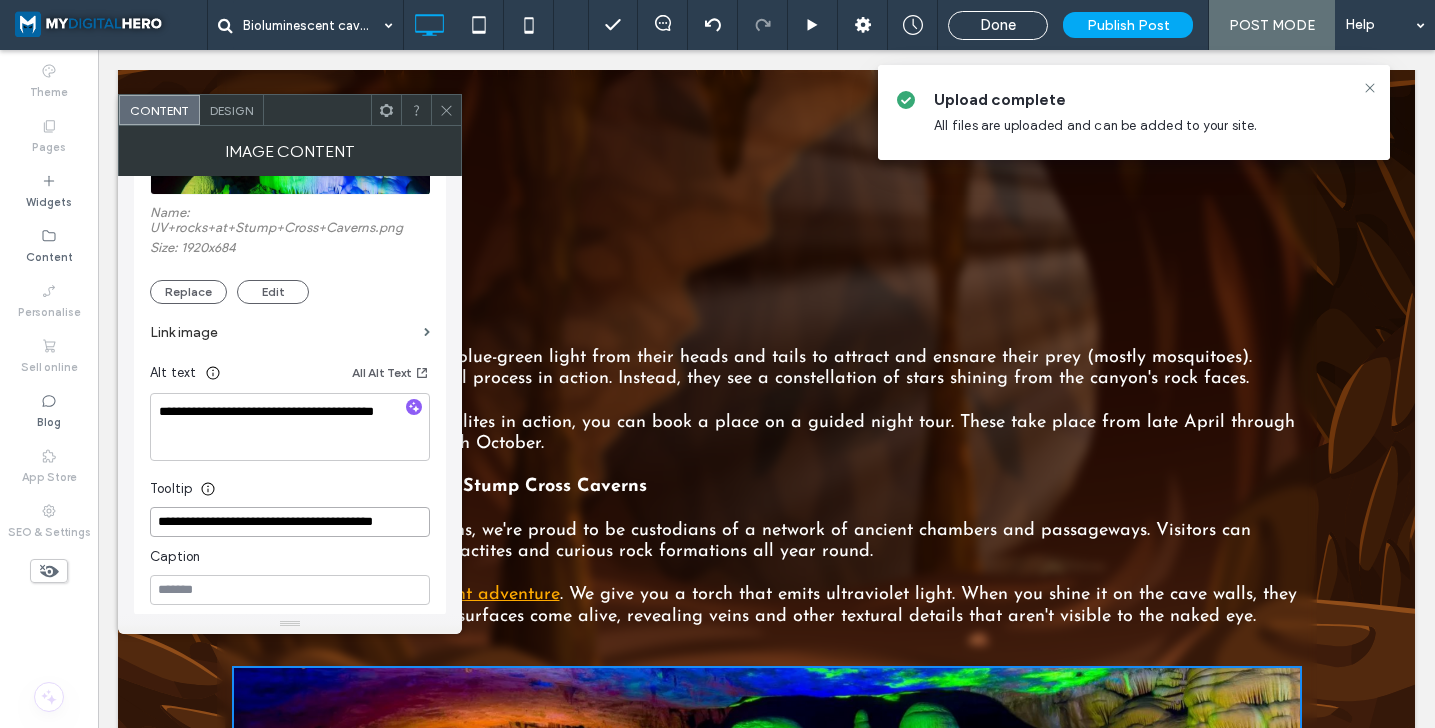 click on "**********" at bounding box center (290, 522) 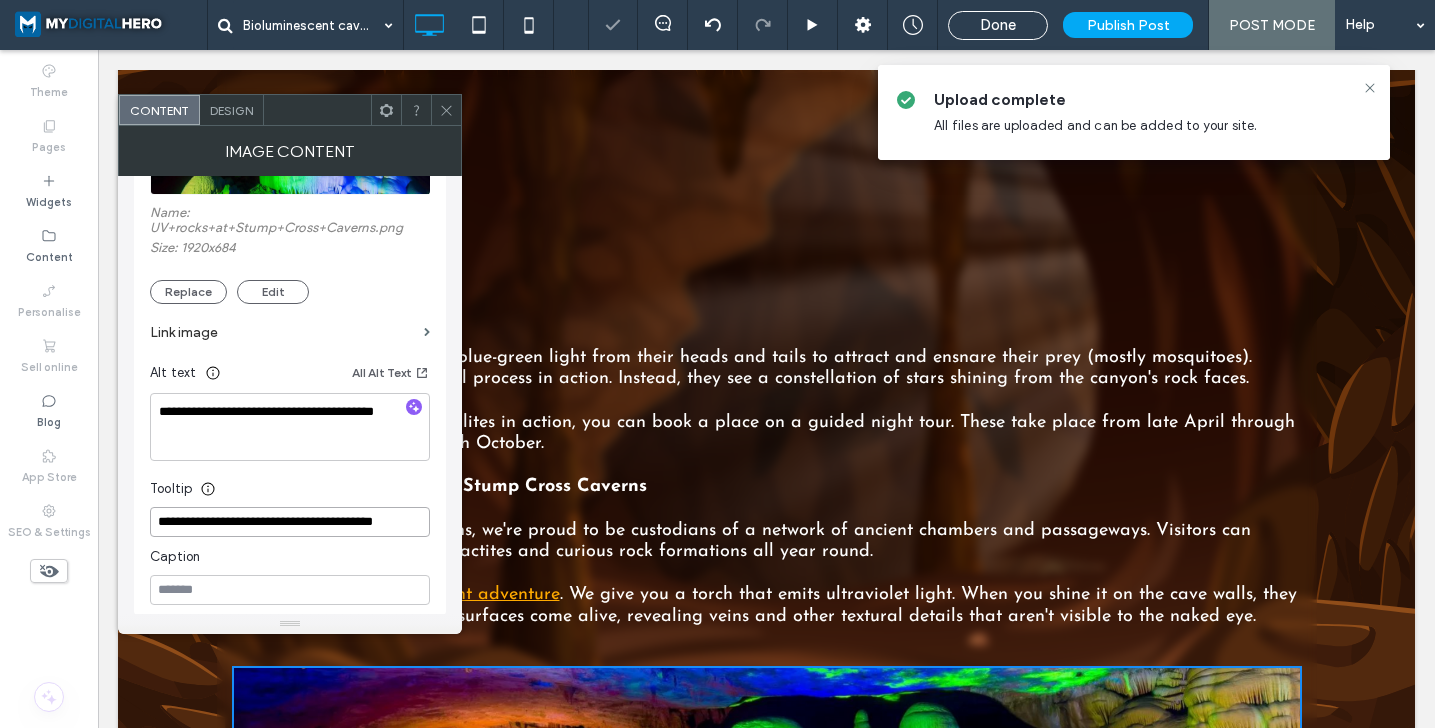 type on "**********" 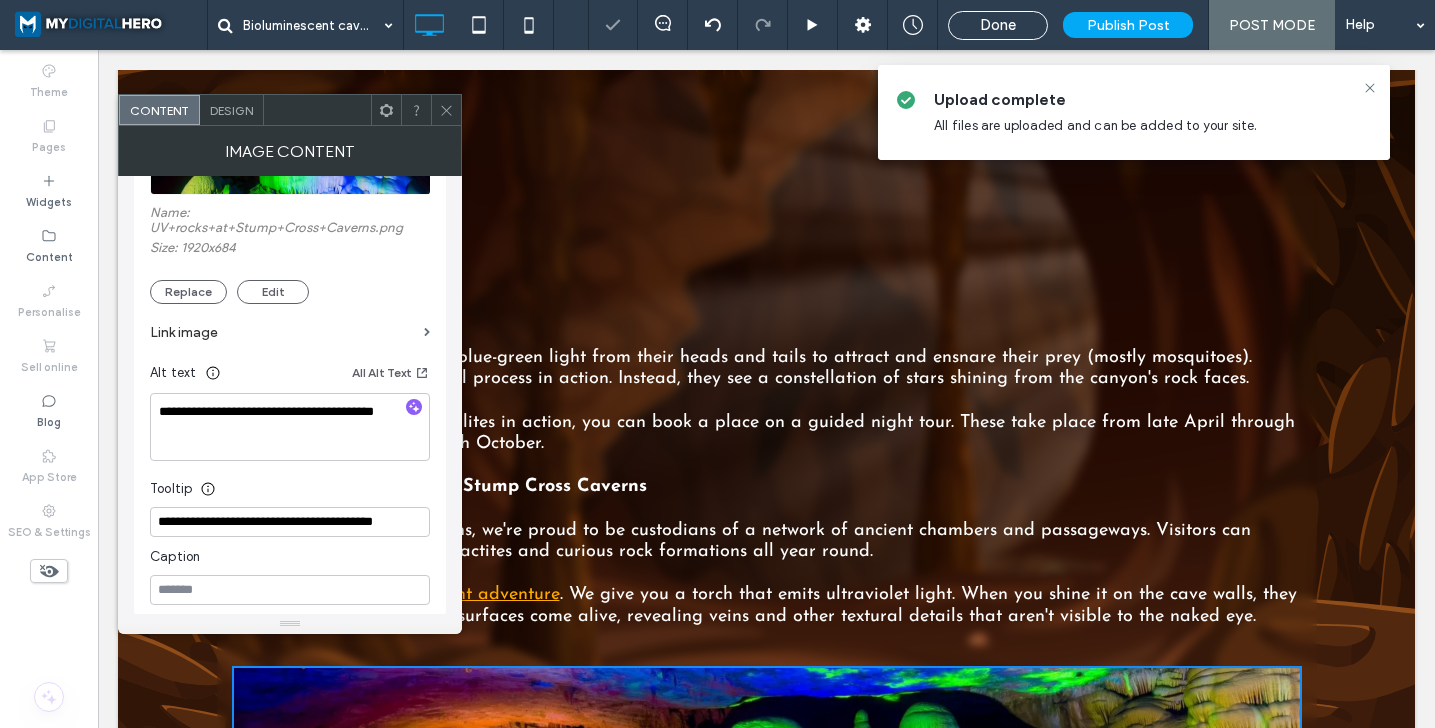 click at bounding box center [446, 110] 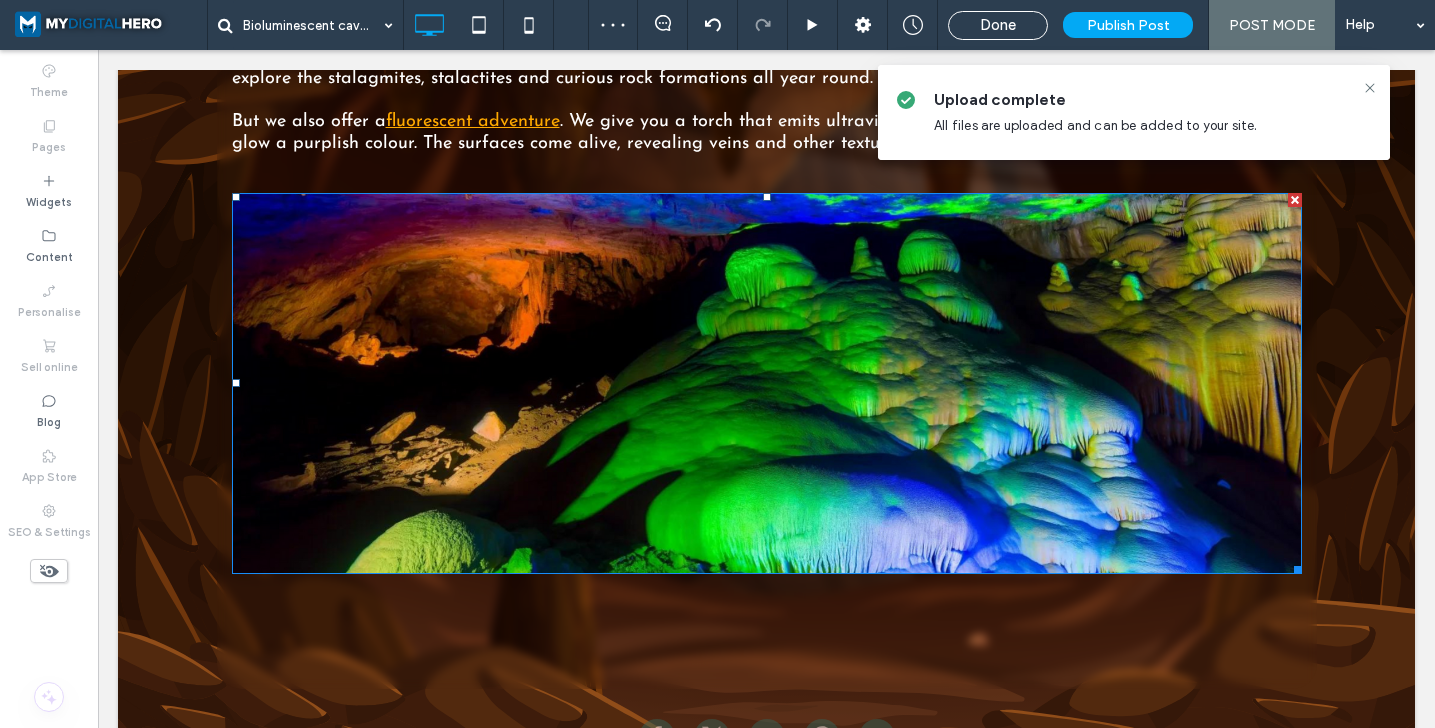 scroll, scrollTop: 4499, scrollLeft: 0, axis: vertical 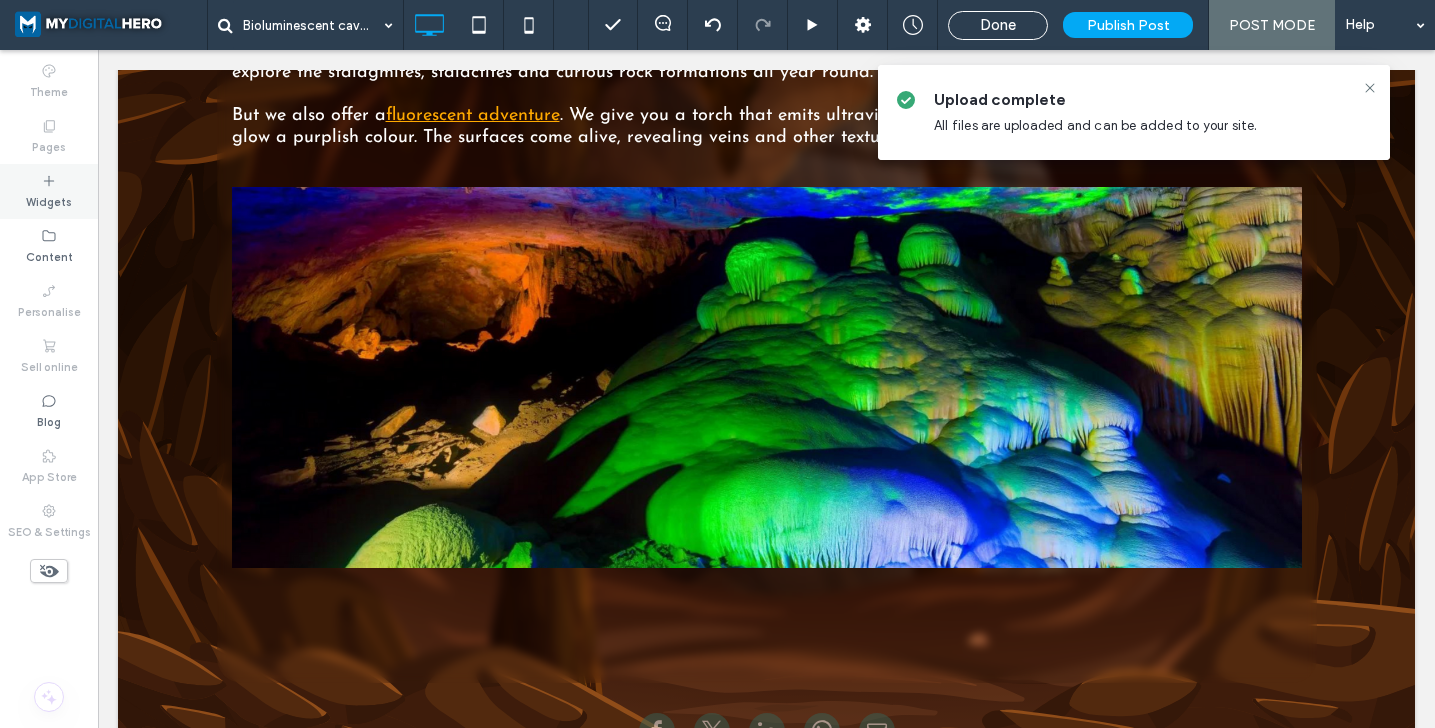 click on "Widgets" at bounding box center [49, 200] 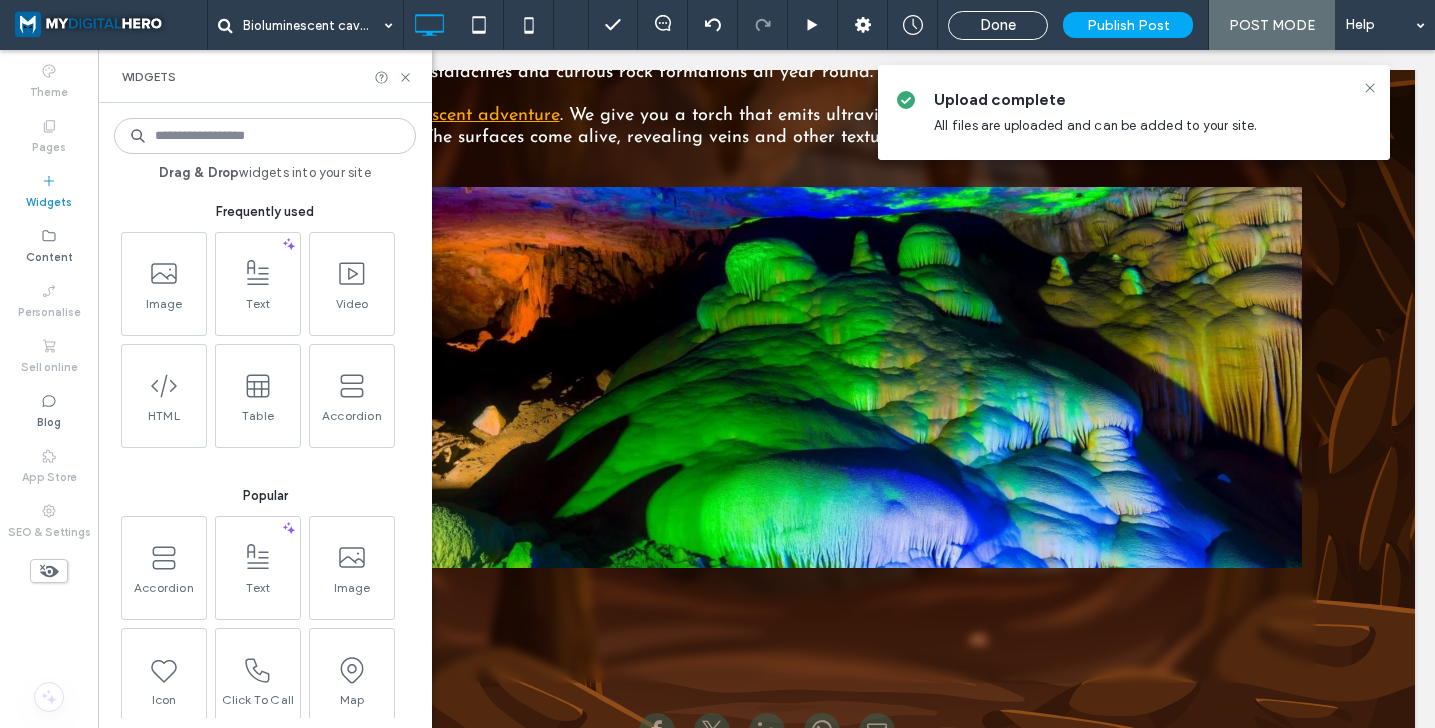 click 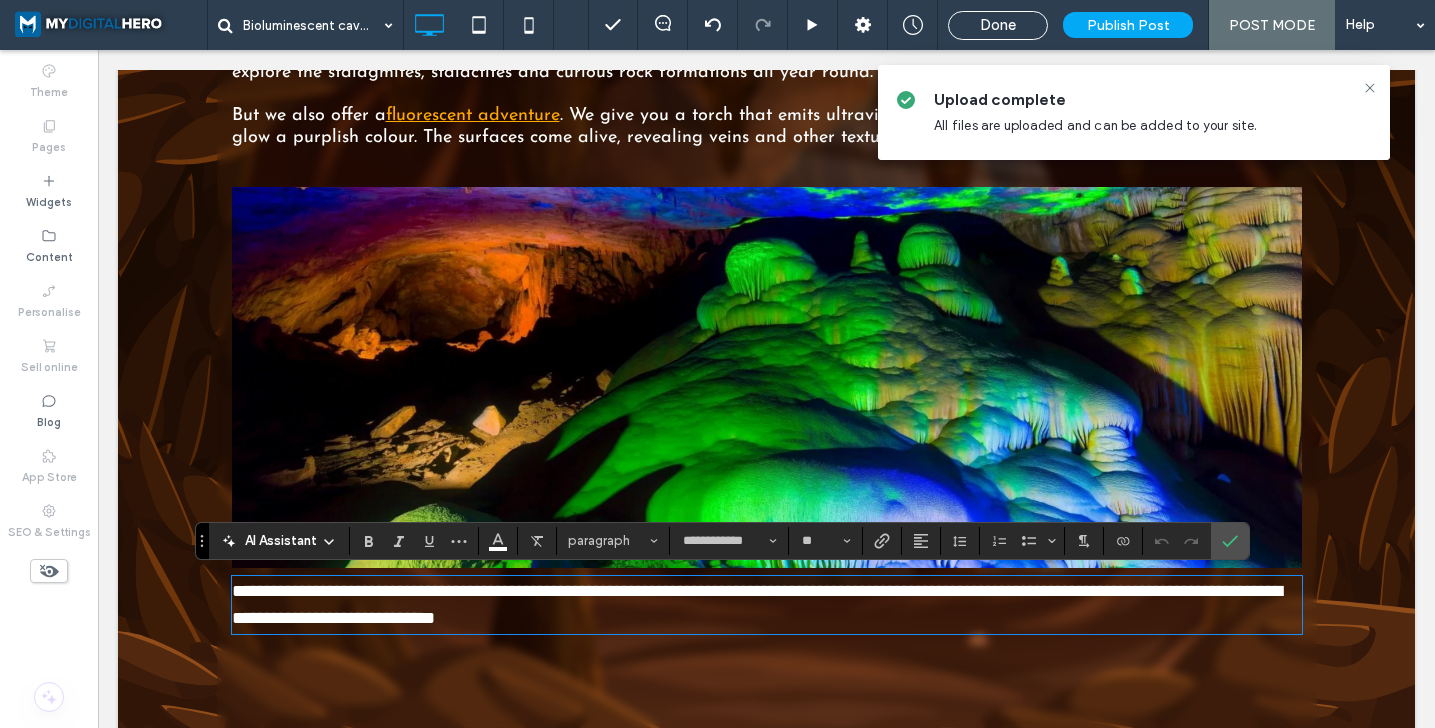 scroll, scrollTop: 0, scrollLeft: 0, axis: both 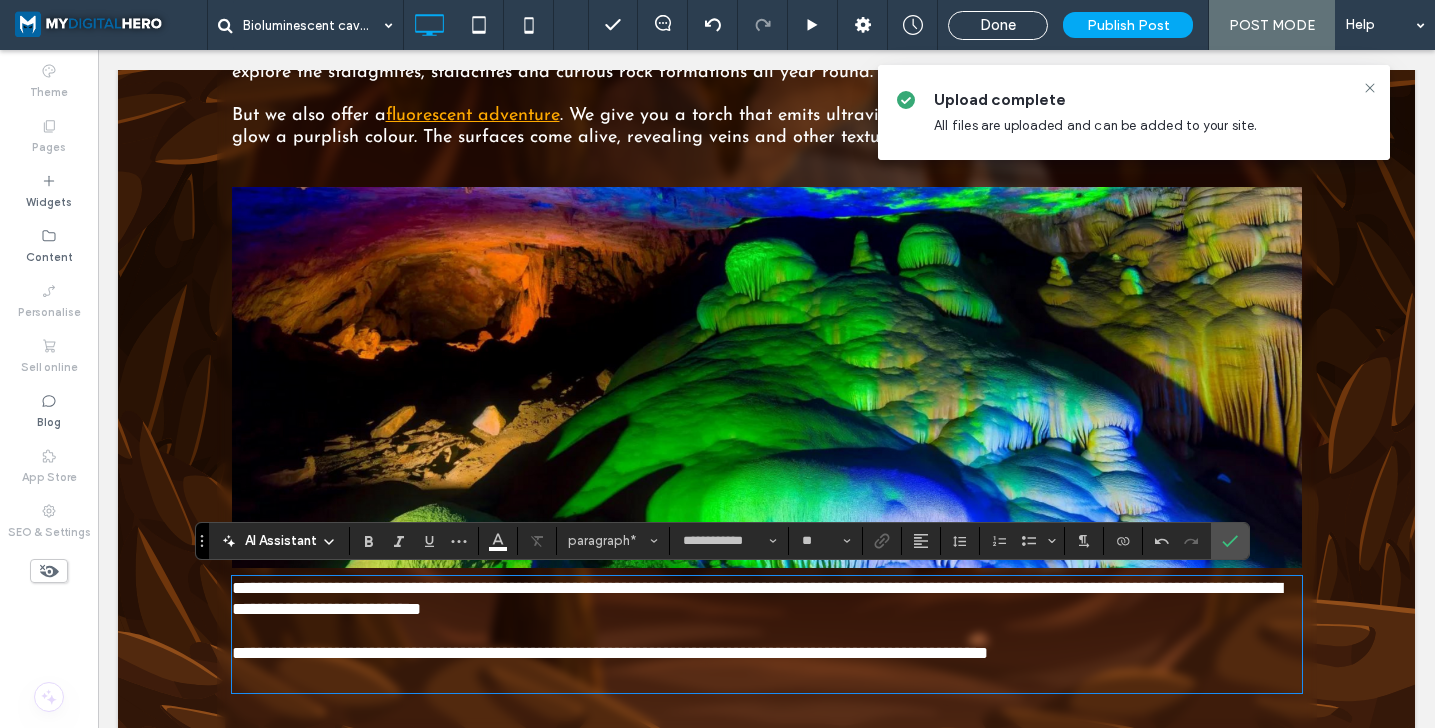 click on "**********" at bounding box center [757, 599] 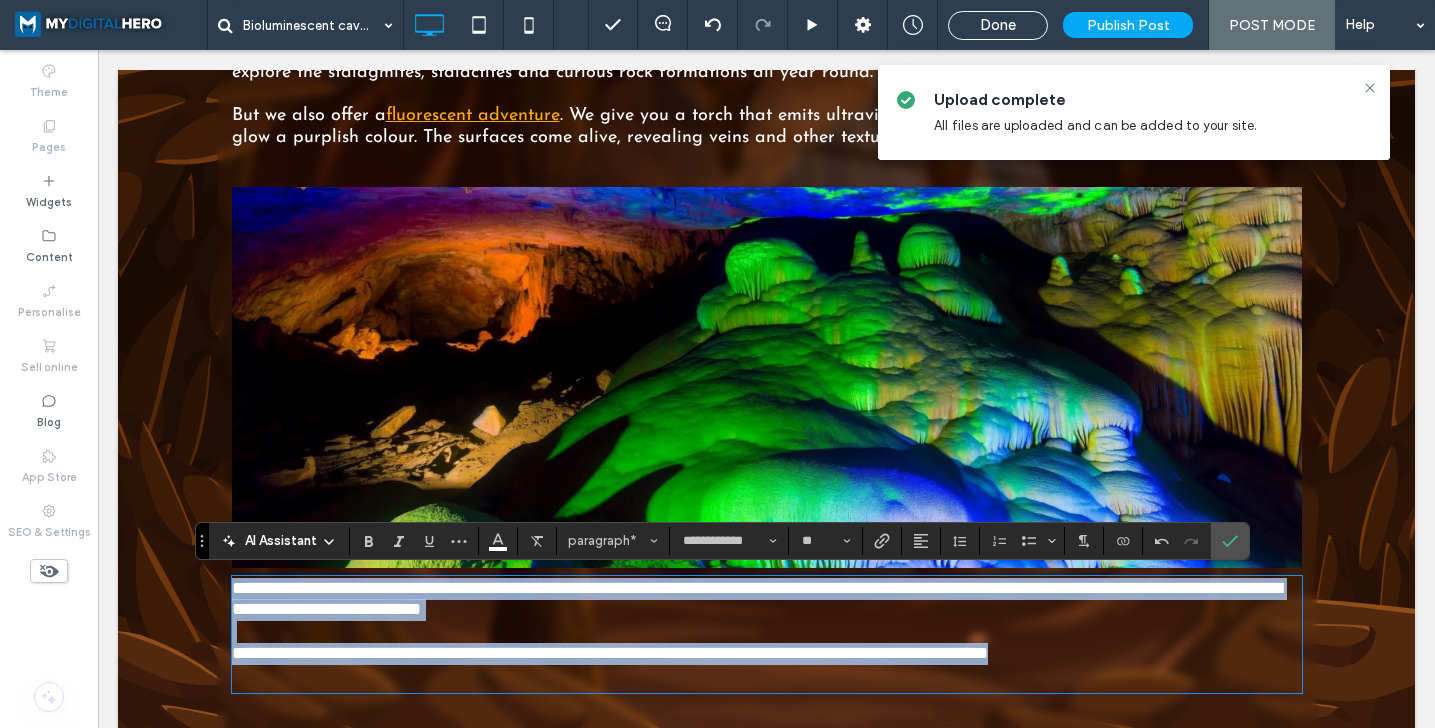 click on "**********" at bounding box center [767, 642] 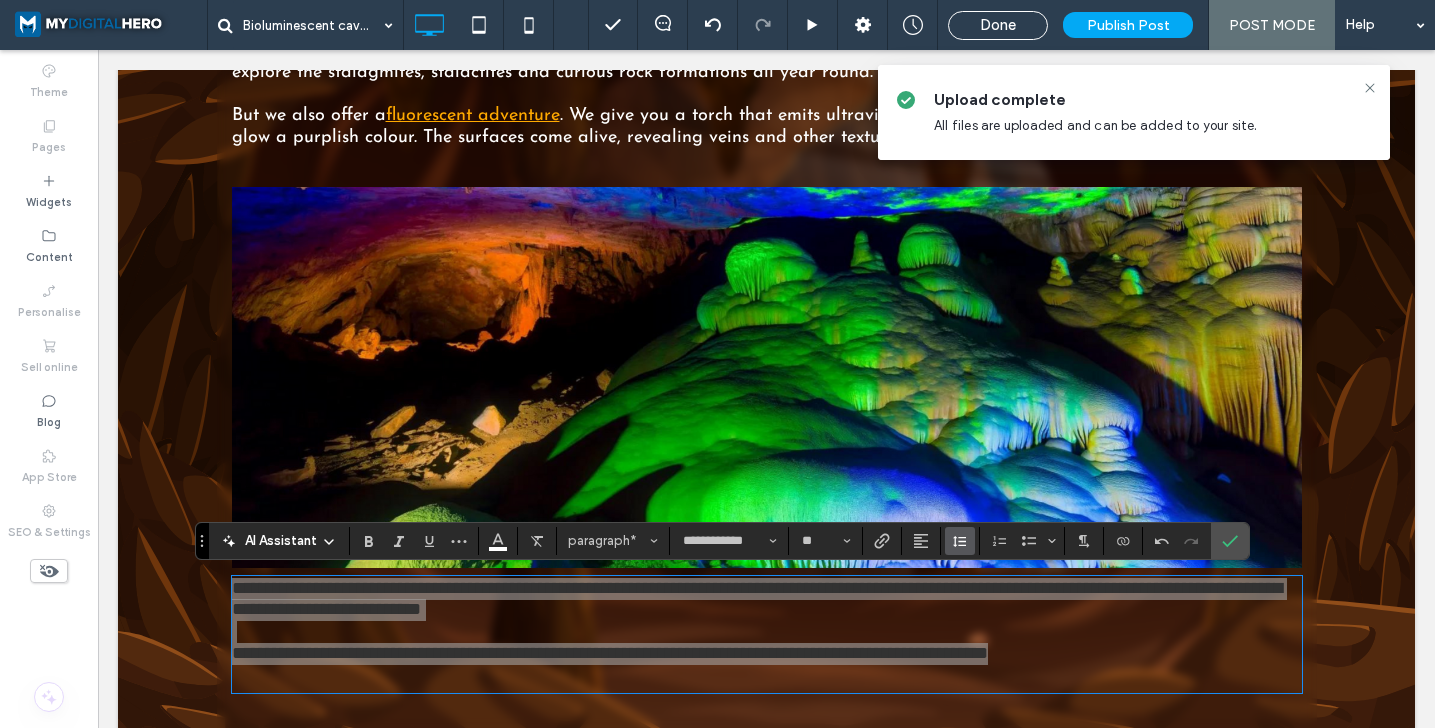 click at bounding box center (960, 541) 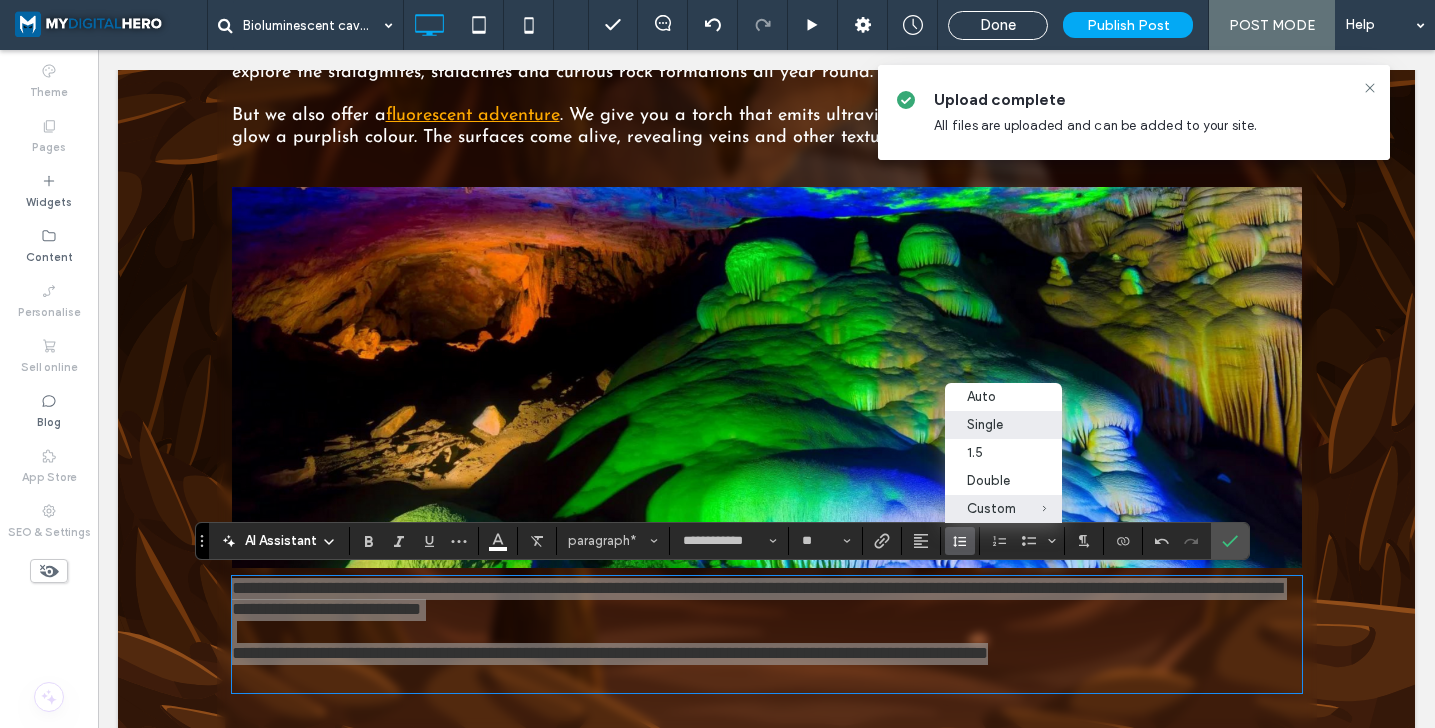 click on "Single" at bounding box center [1003, 425] 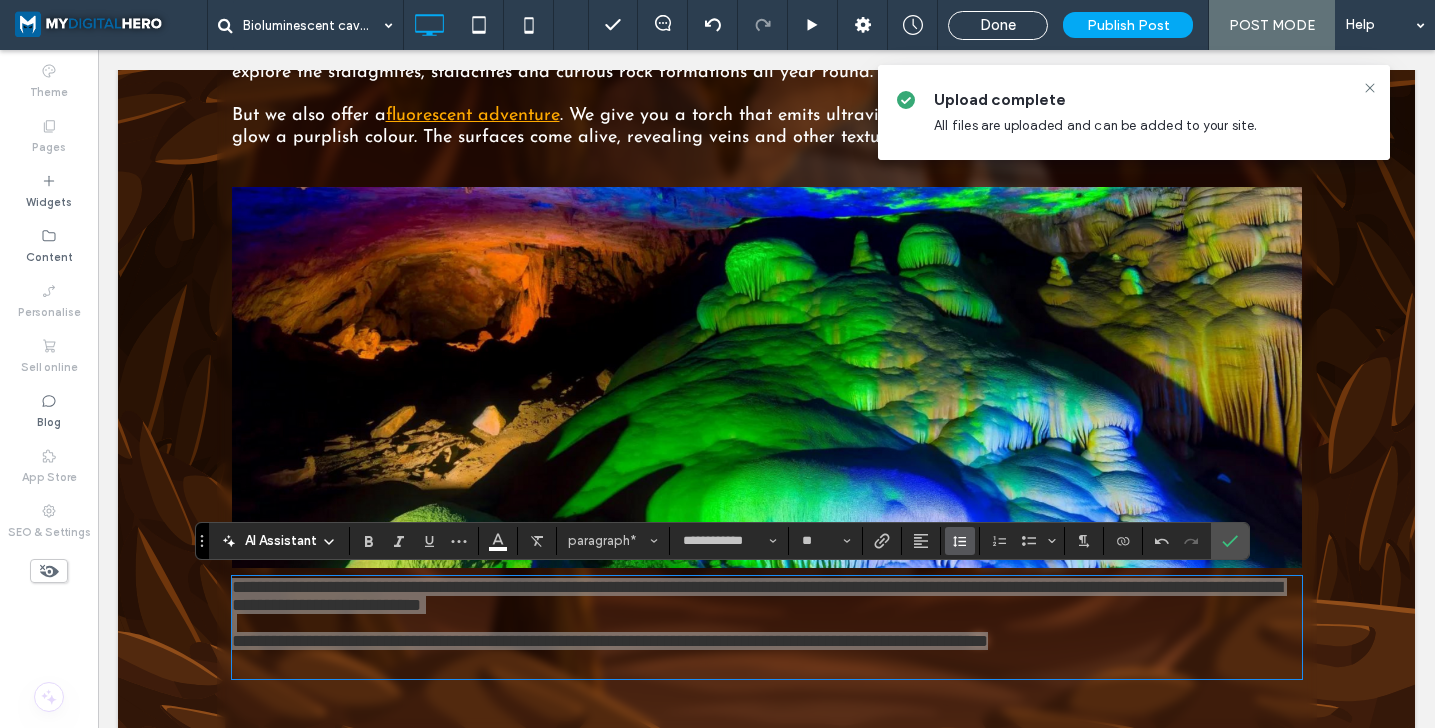 click 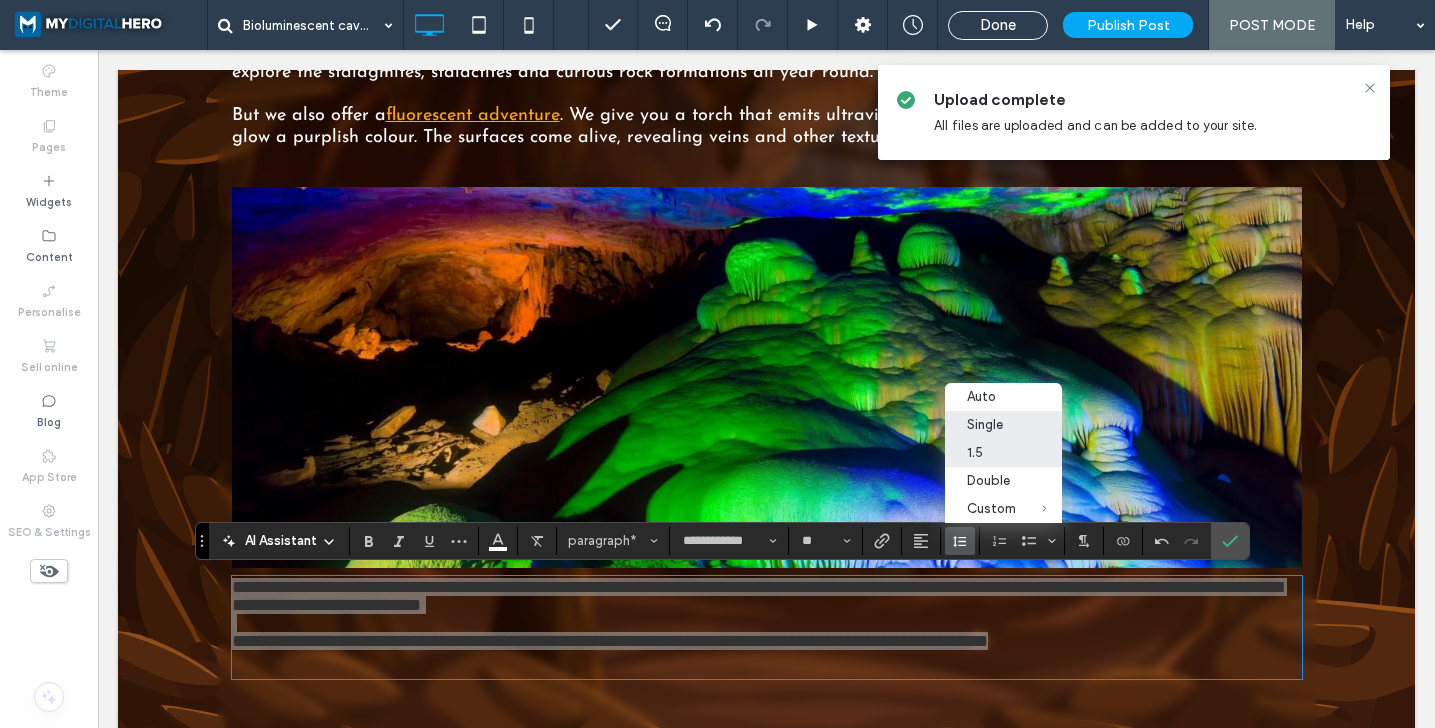 drag, startPoint x: 993, startPoint y: 450, endPoint x: 895, endPoint y: 401, distance: 109.56733 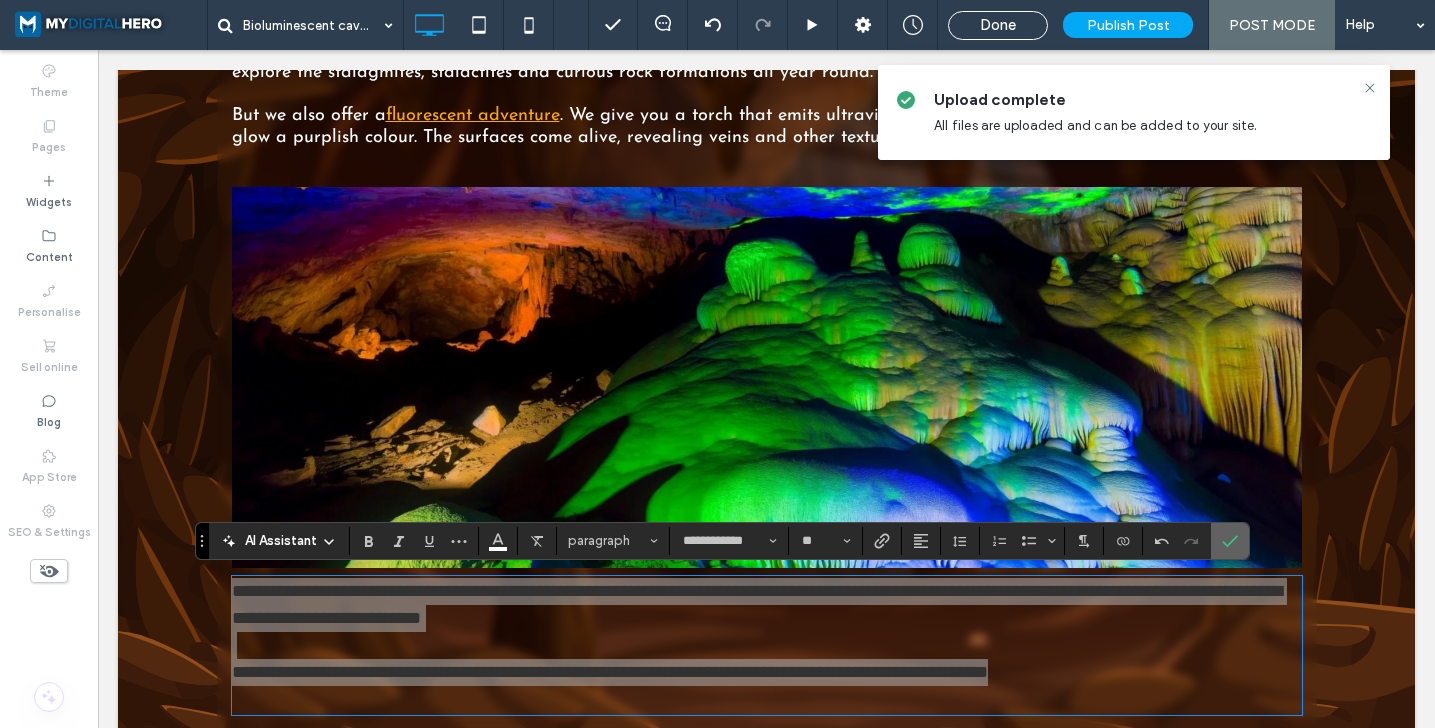 click 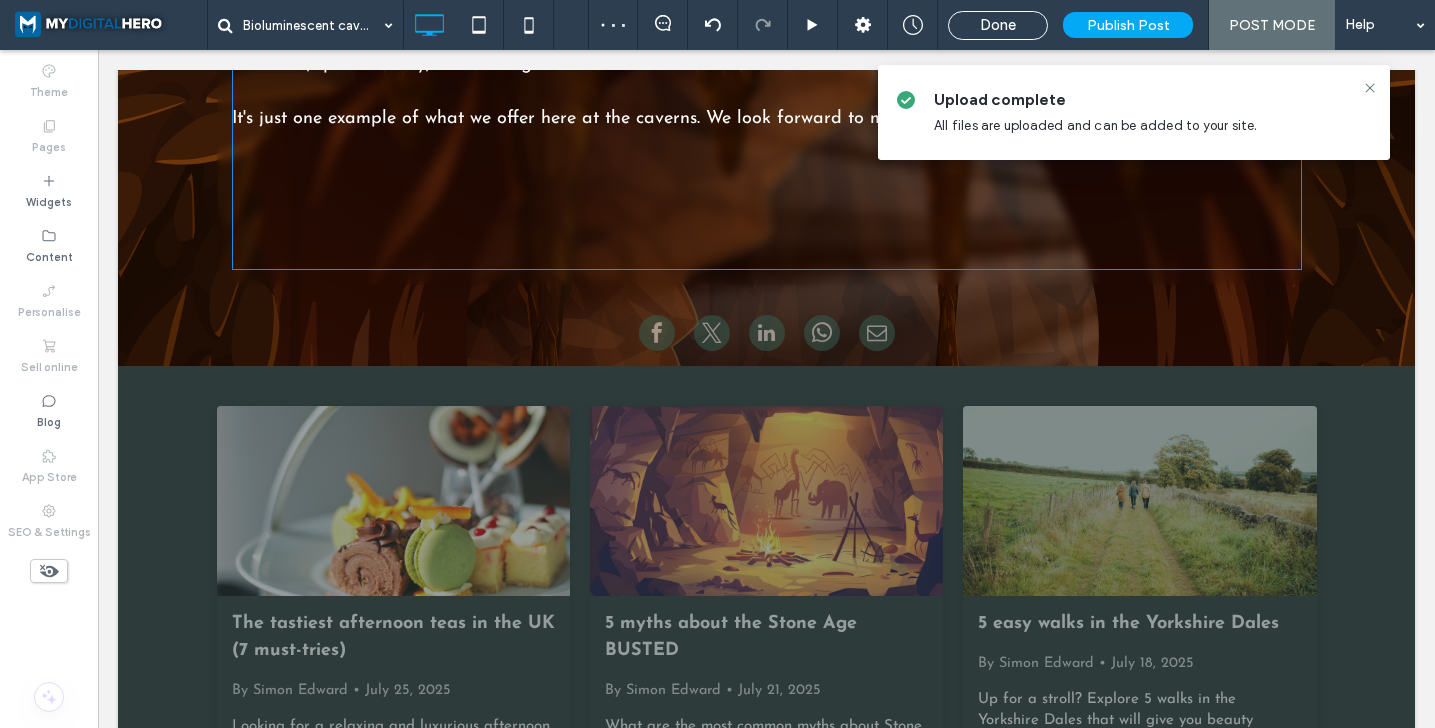 scroll, scrollTop: 4911, scrollLeft: 0, axis: vertical 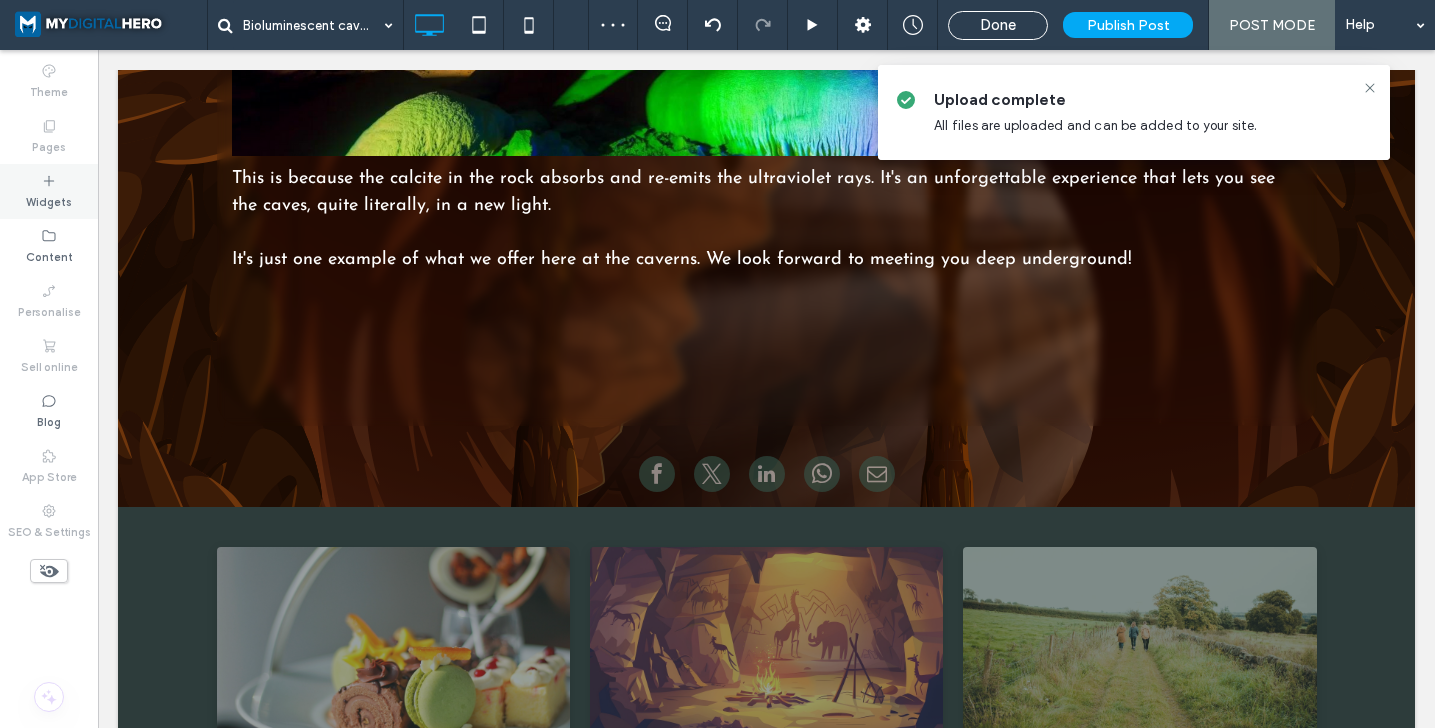 click 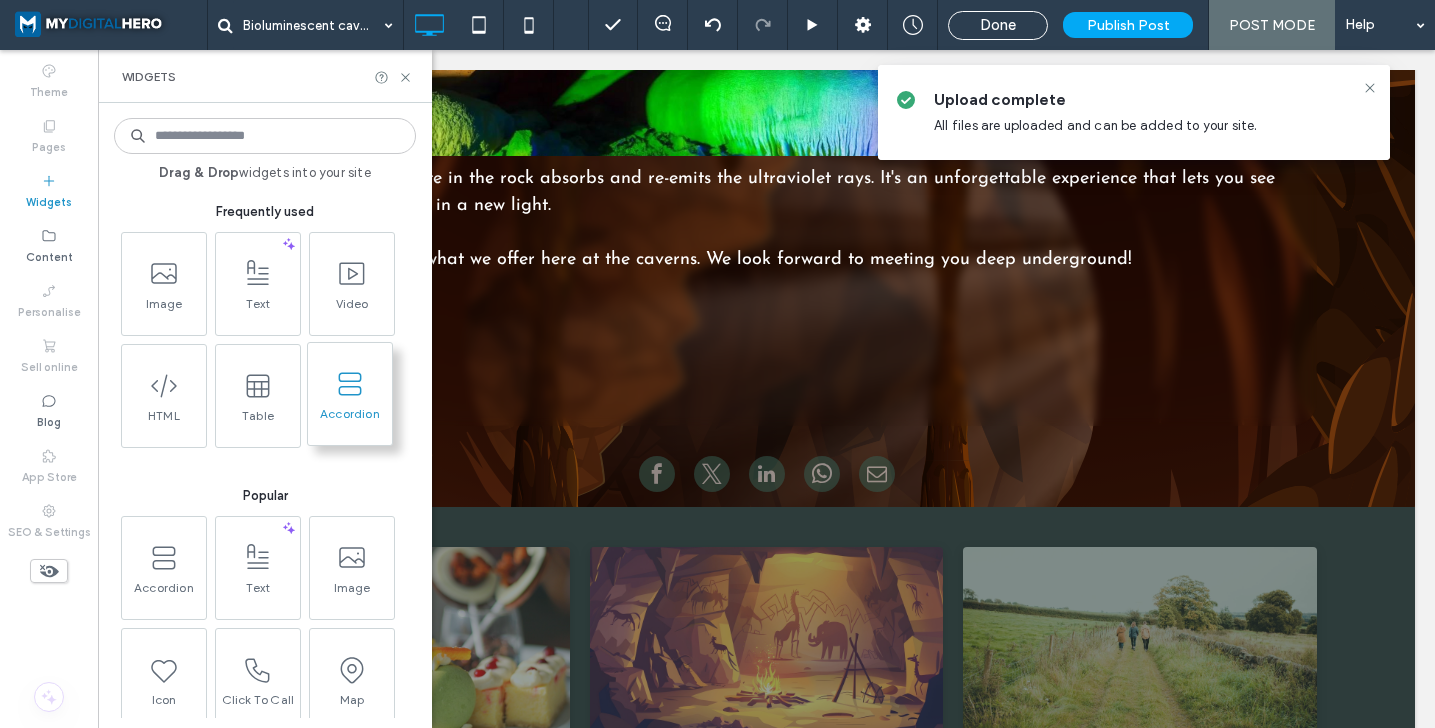 click 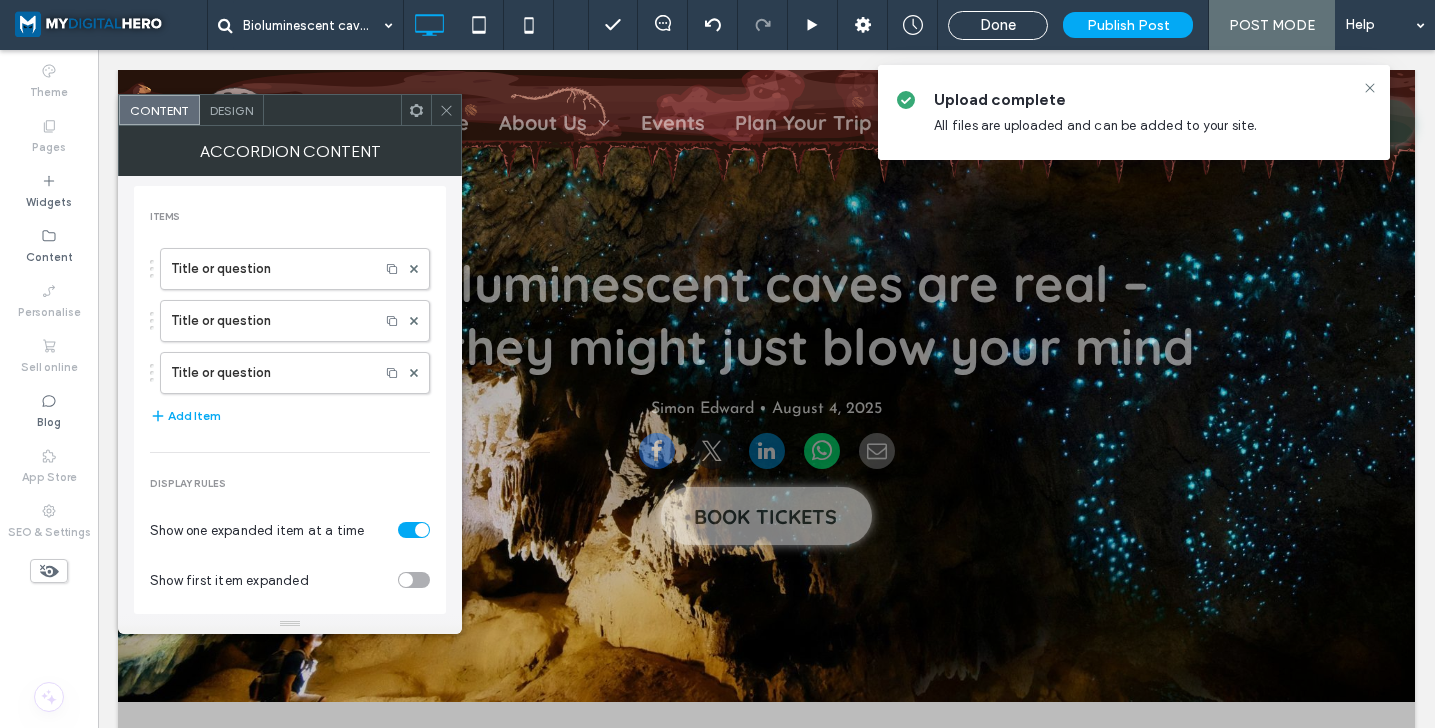 scroll, scrollTop: 4911, scrollLeft: 0, axis: vertical 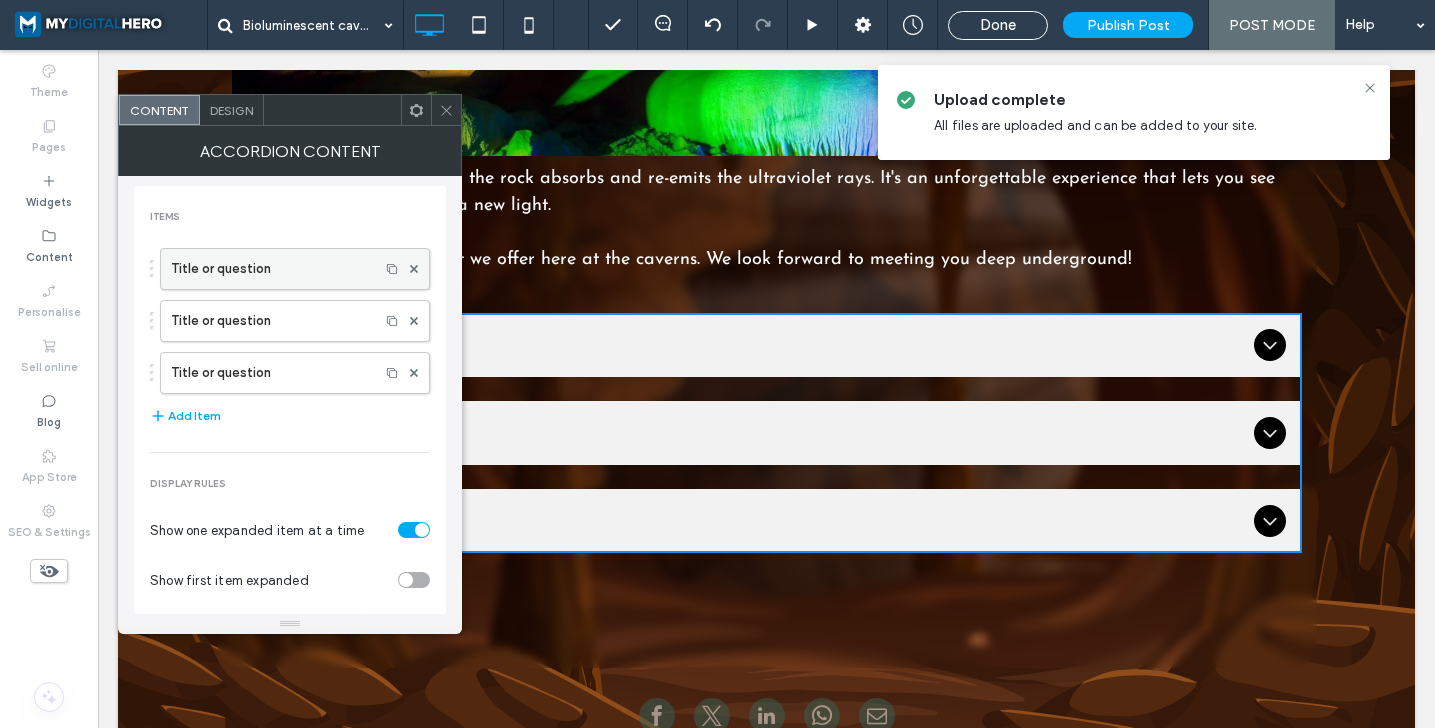click on "Title or question" at bounding box center (270, 269) 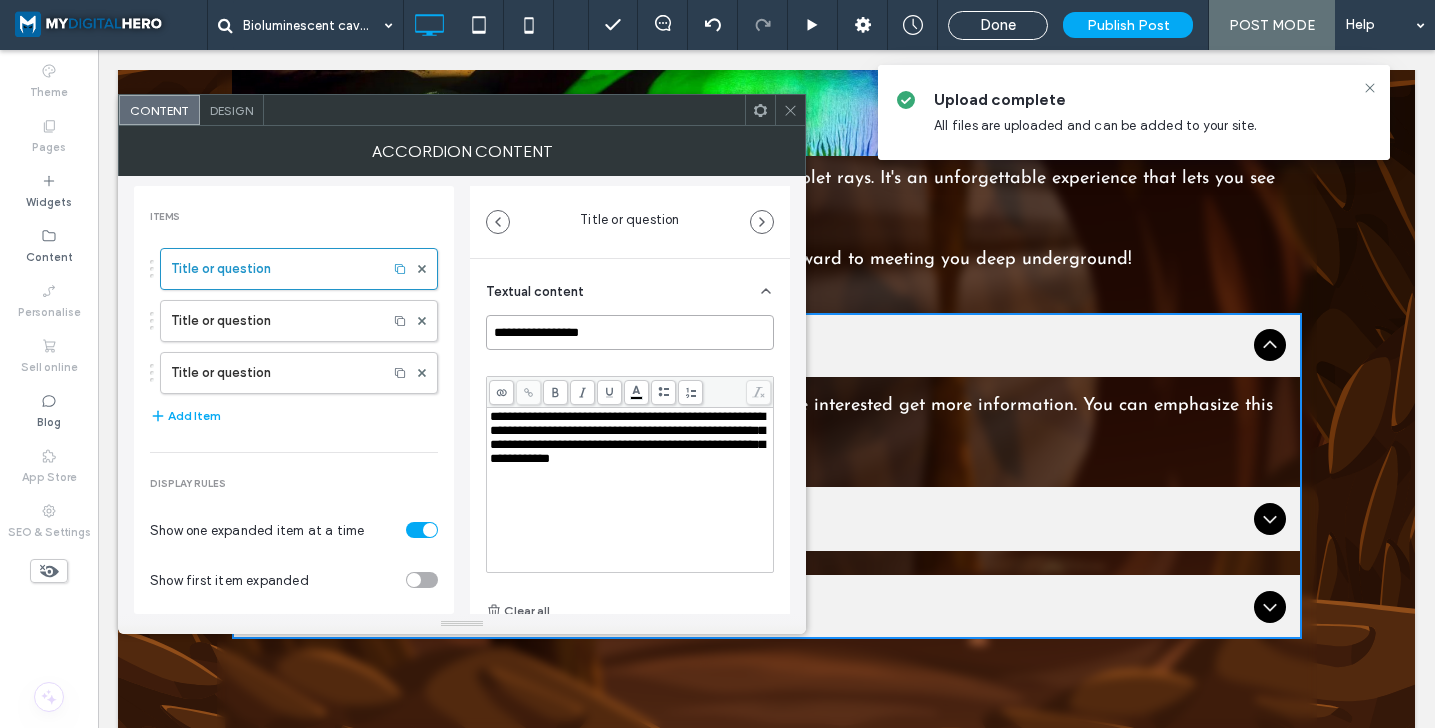 click on "**********" at bounding box center [630, 332] 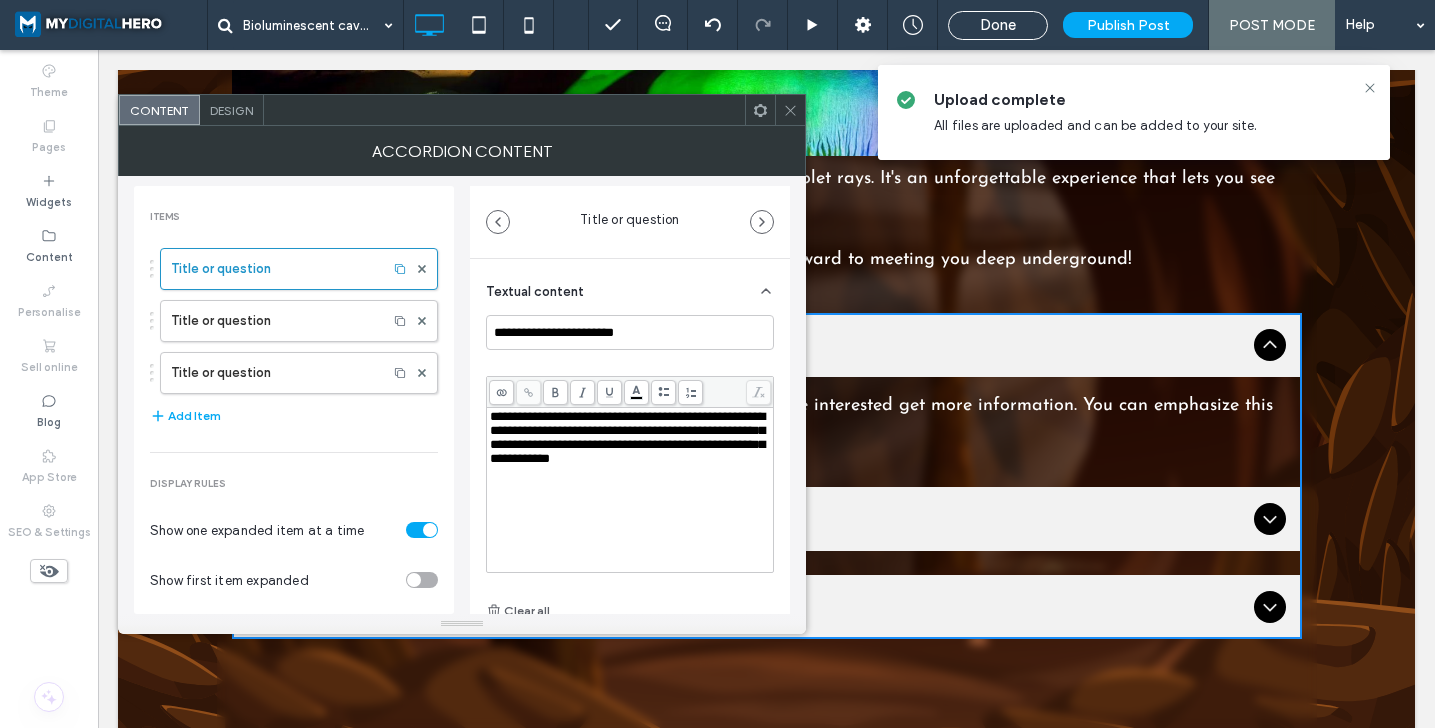 click on "**********" at bounding box center [627, 437] 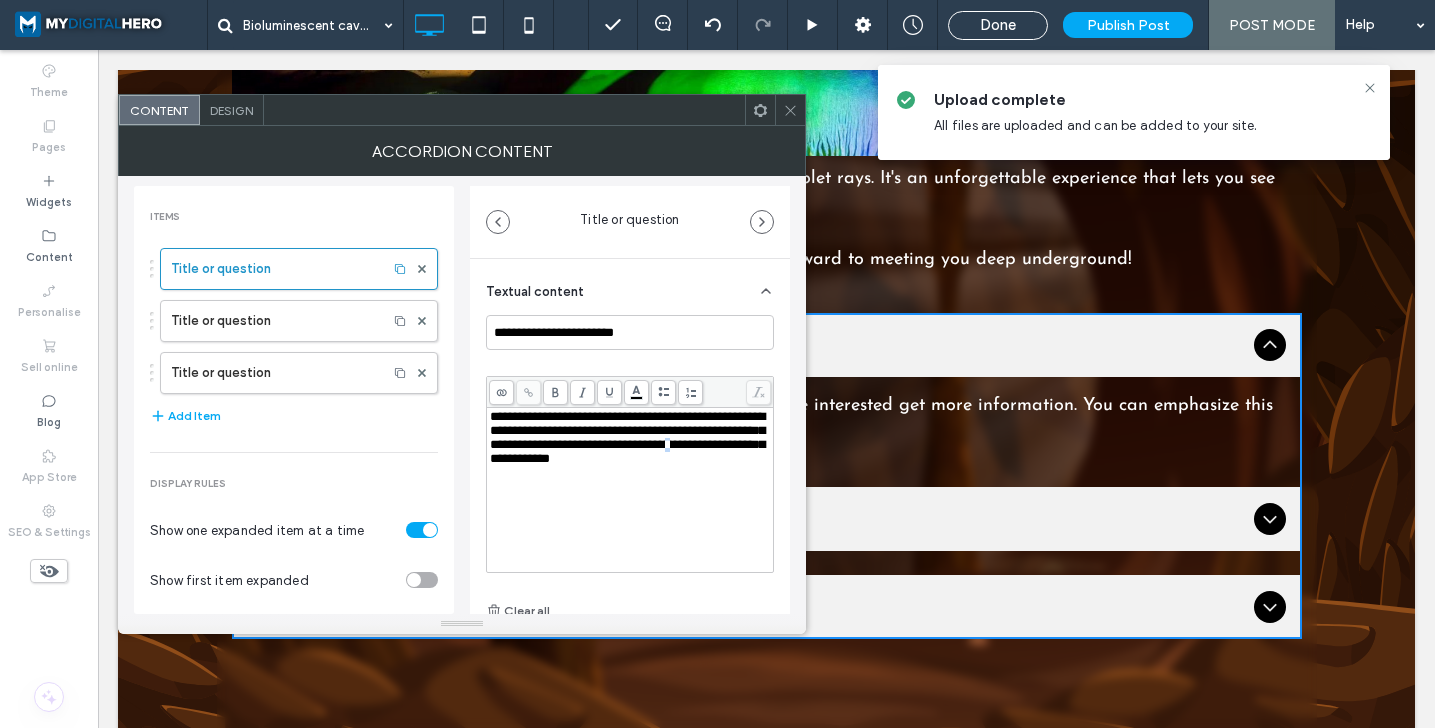 click on "**********" at bounding box center [627, 437] 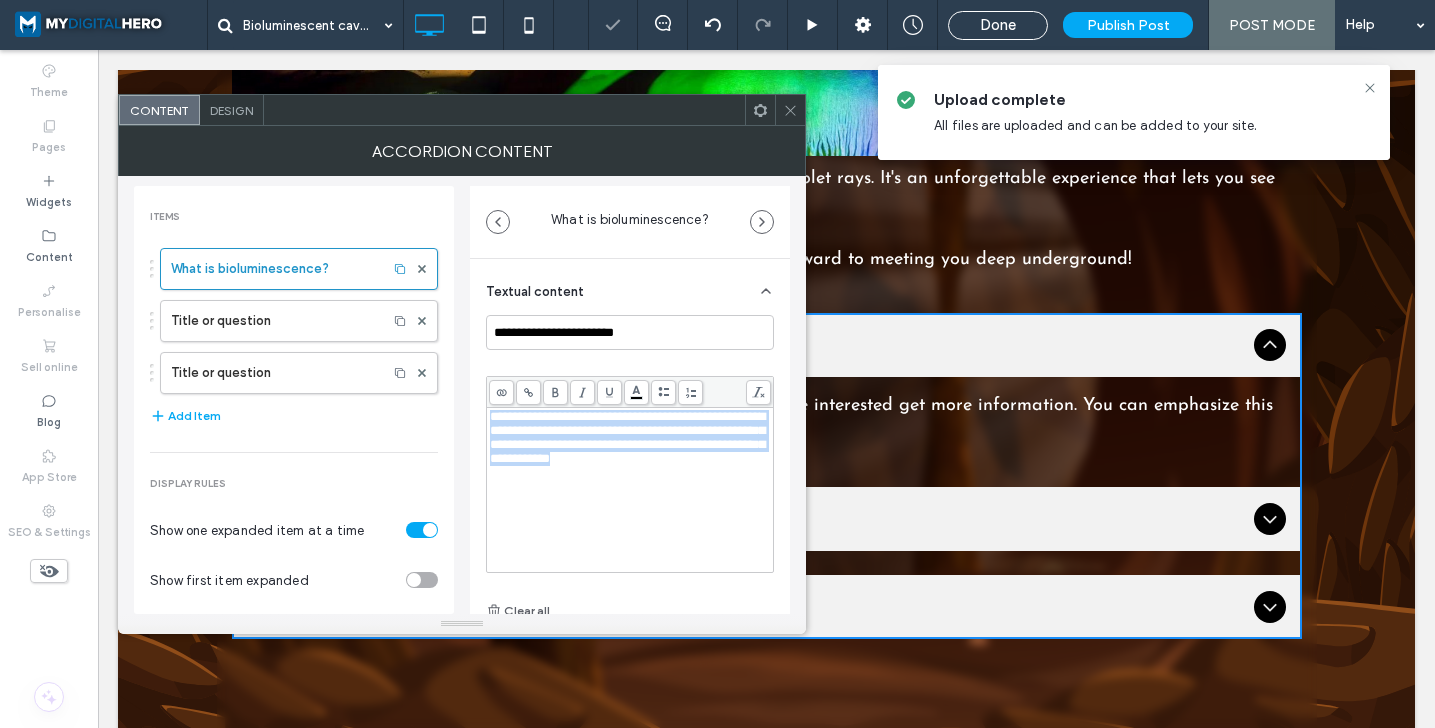 click on "**********" at bounding box center [627, 437] 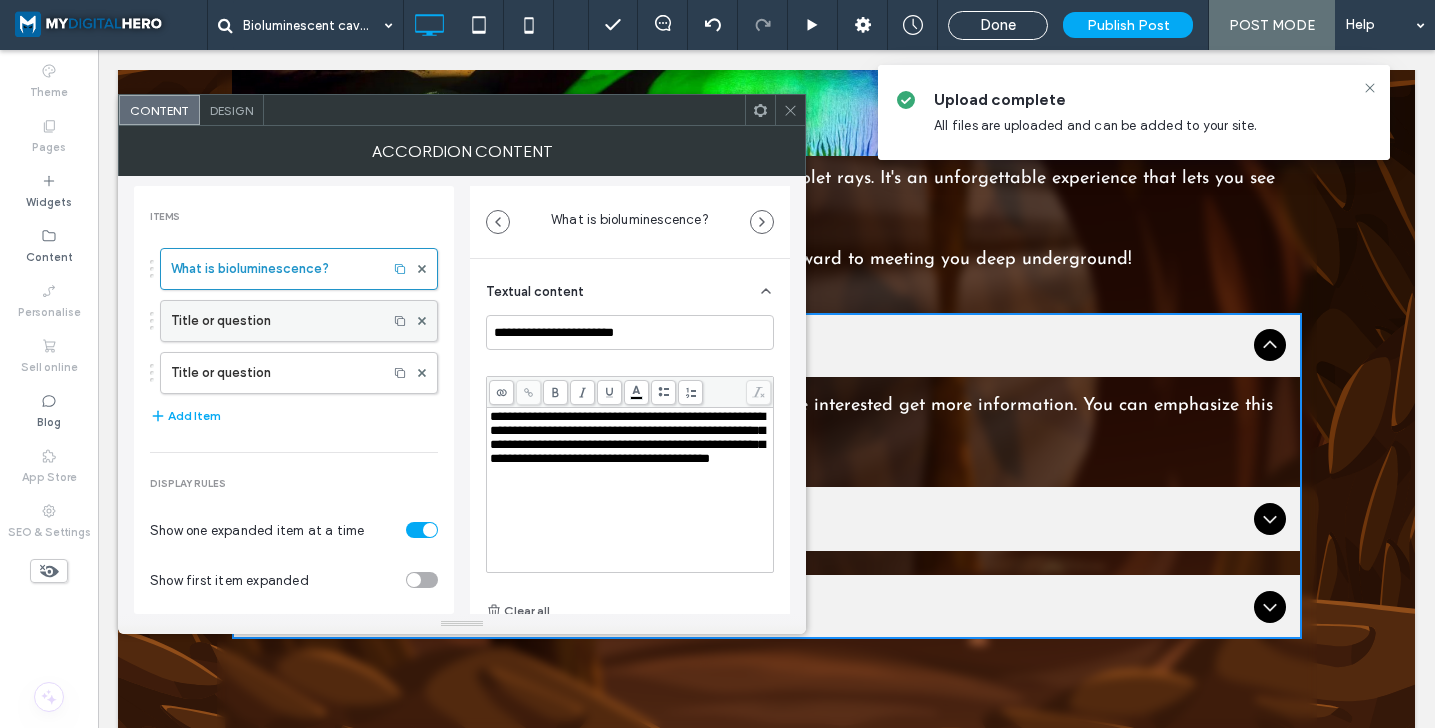 click on "Title or question" at bounding box center (274, 321) 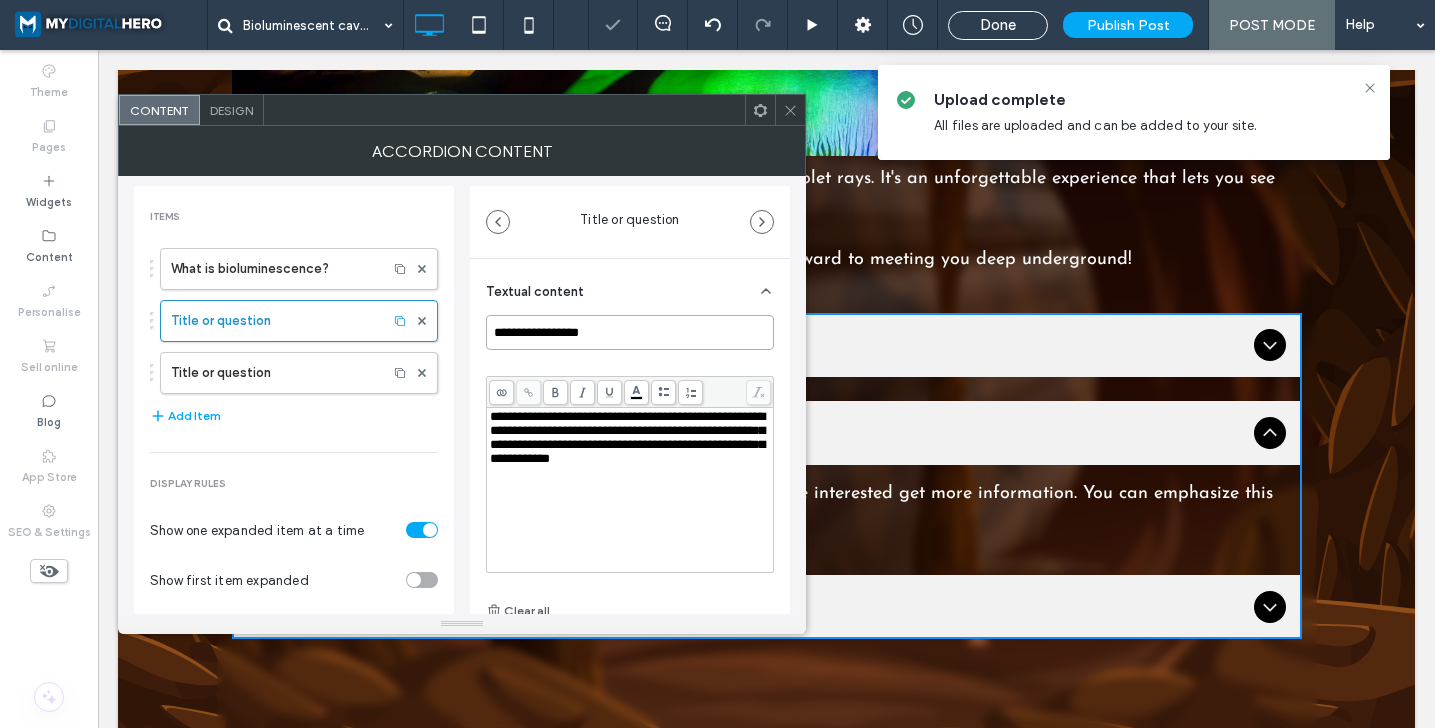 click on "**********" at bounding box center (630, 332) 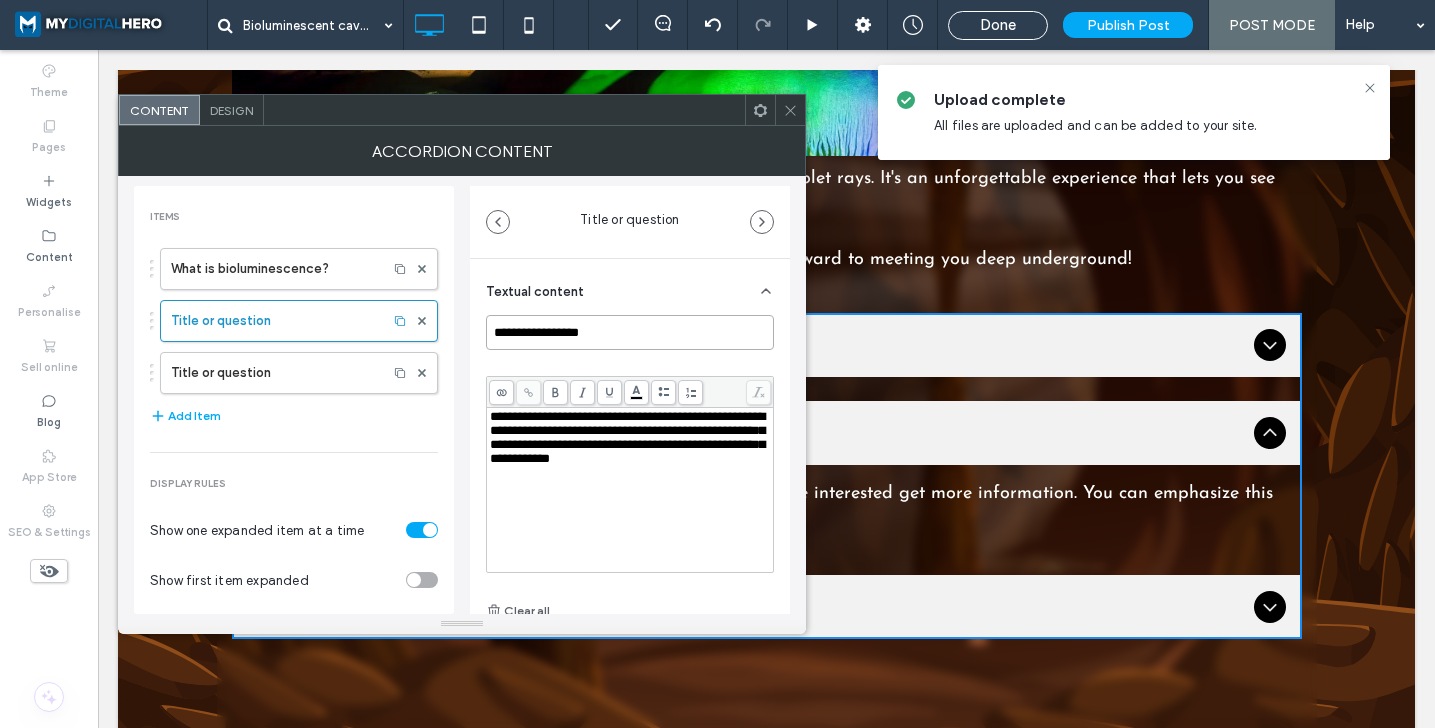 paste on "**********" 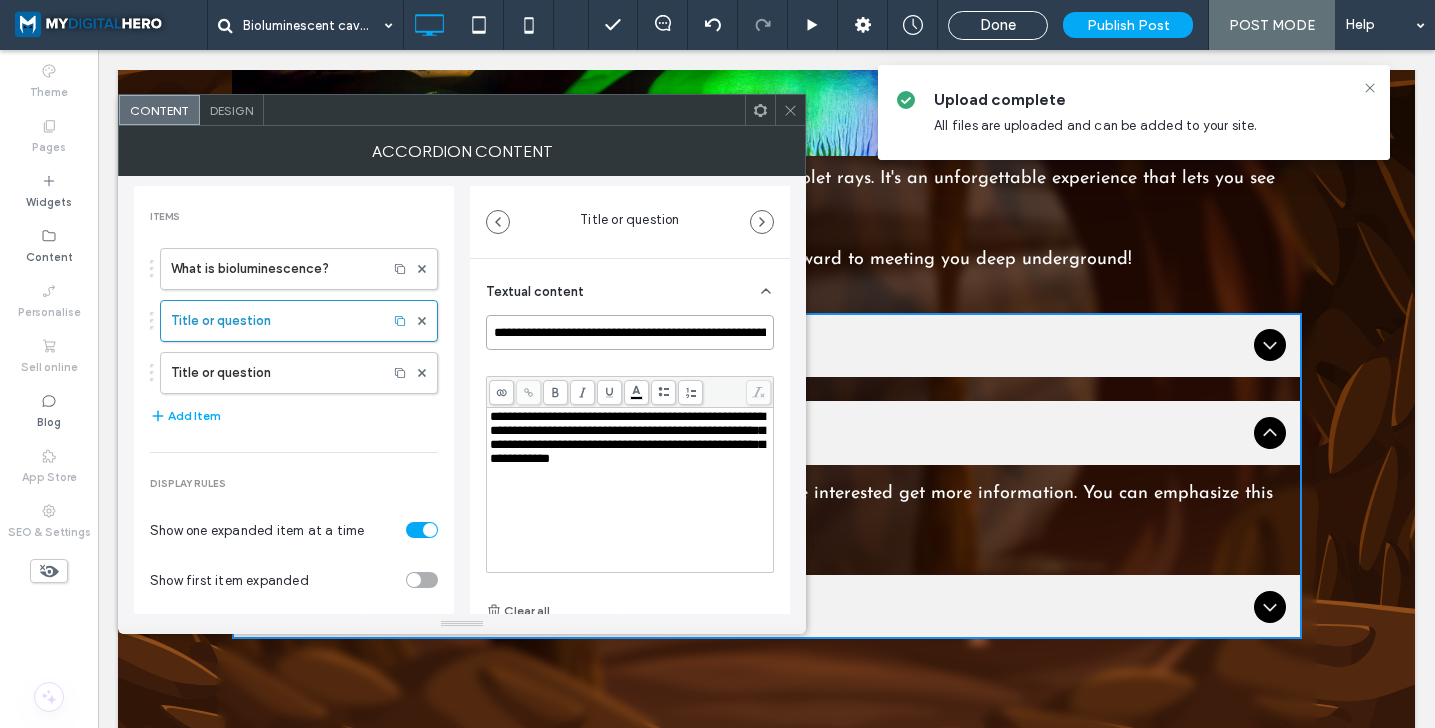 scroll, scrollTop: 0, scrollLeft: 142, axis: horizontal 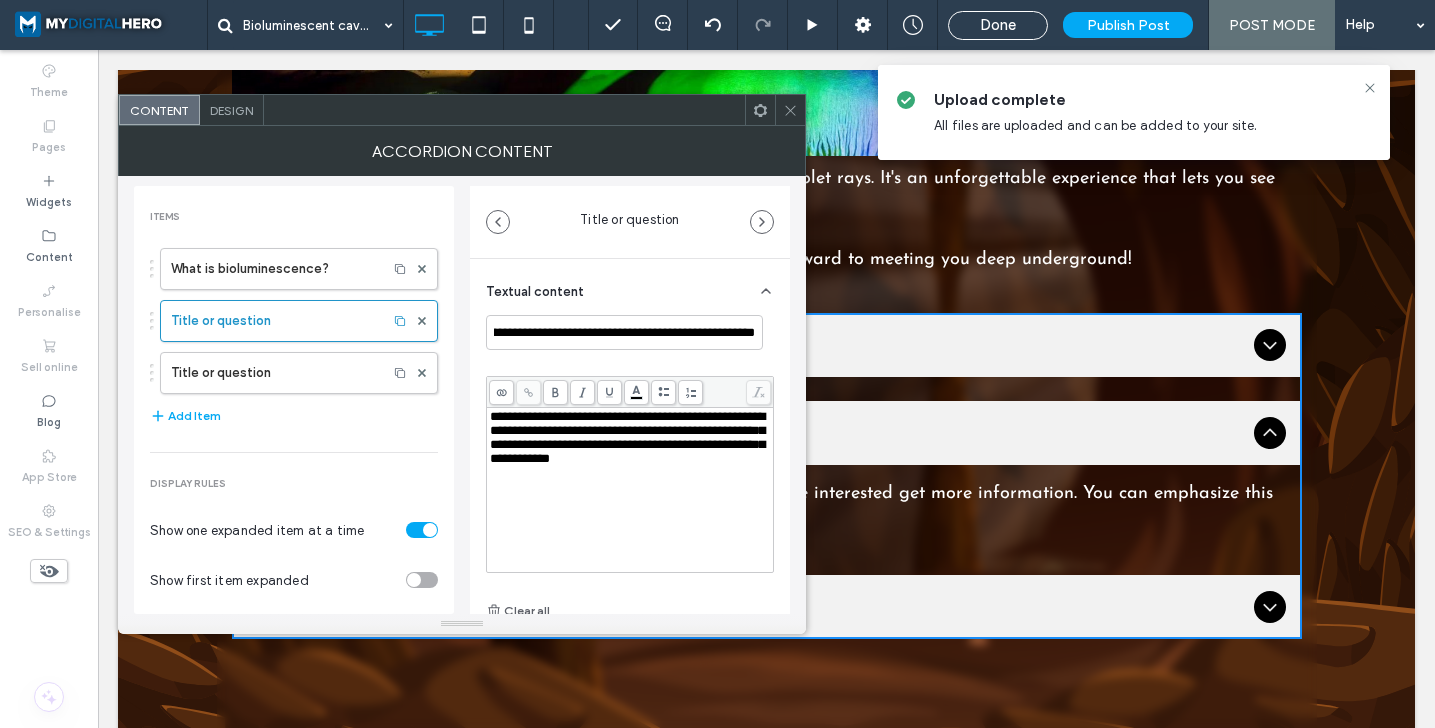 click on "**********" at bounding box center (627, 437) 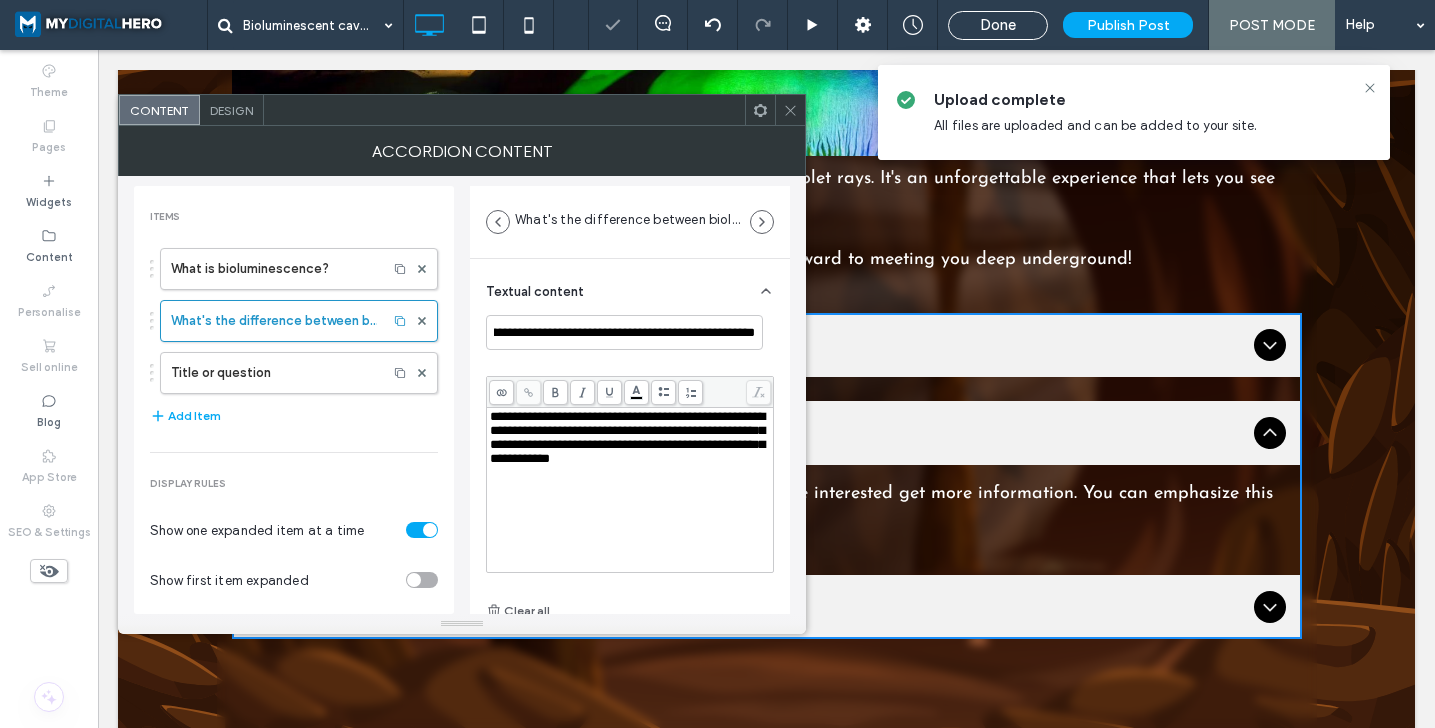 scroll, scrollTop: 0, scrollLeft: 0, axis: both 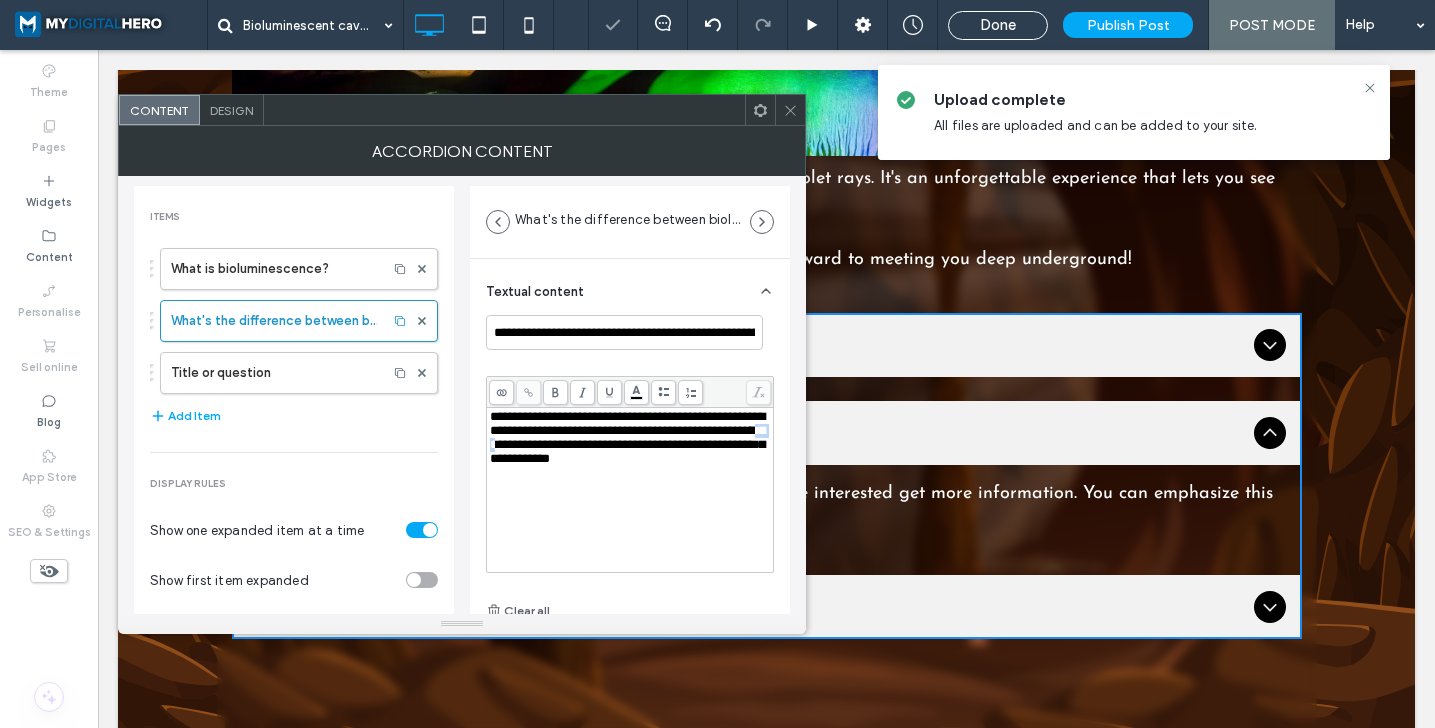 click on "**********" at bounding box center [627, 437] 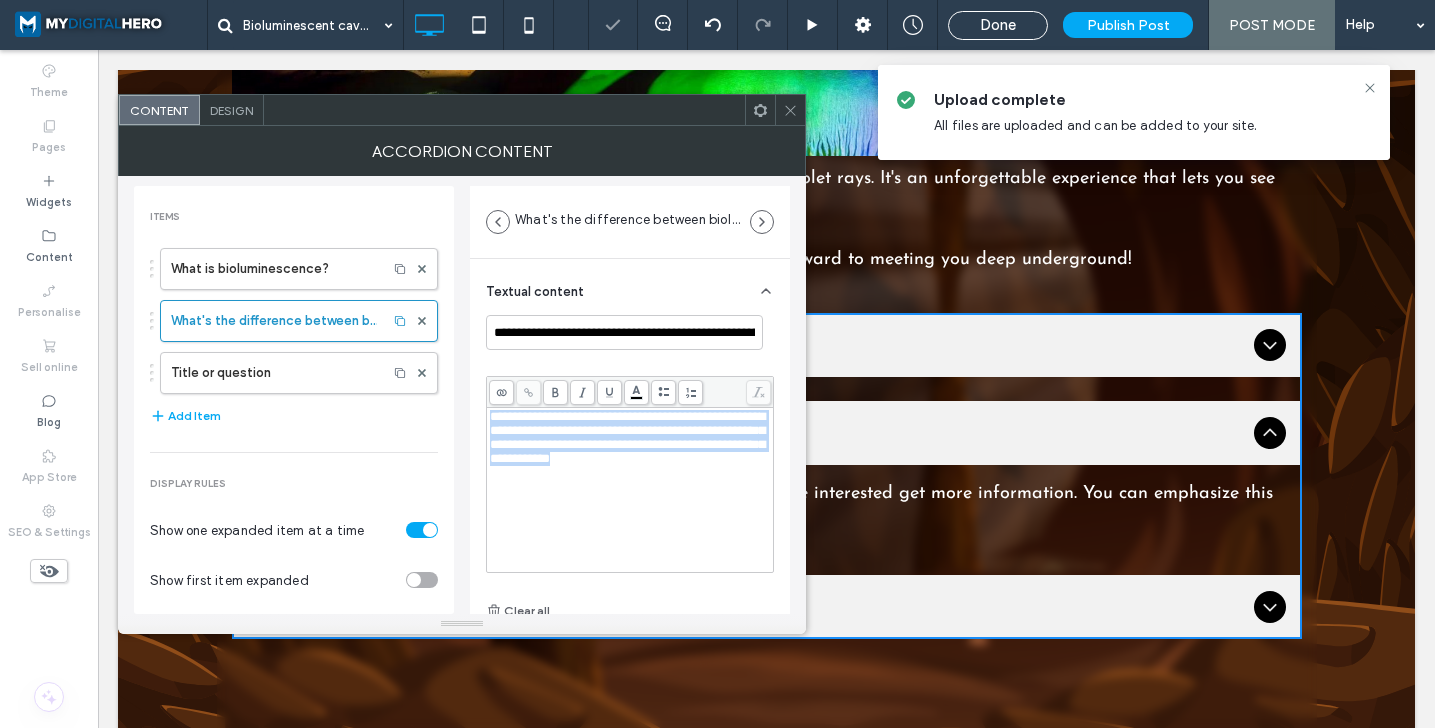 click on "**********" at bounding box center (627, 437) 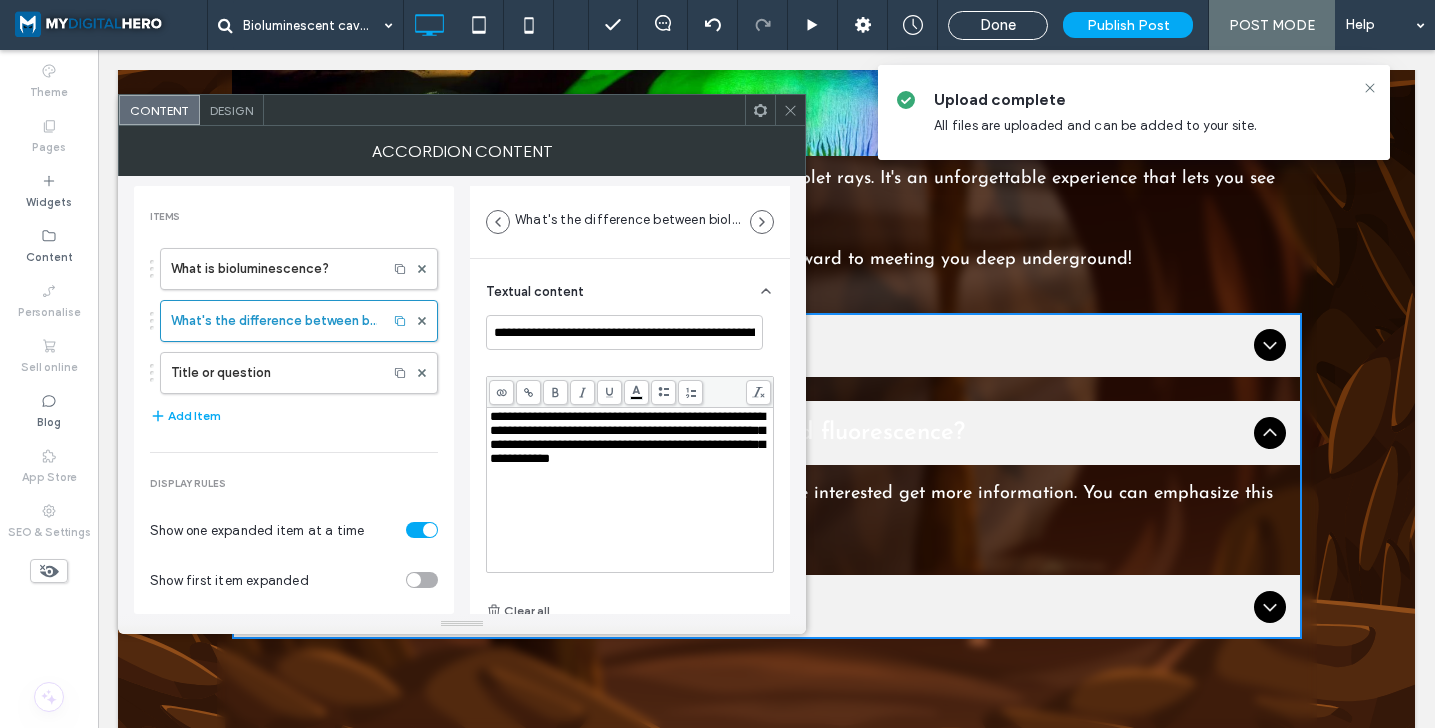 scroll, scrollTop: 14, scrollLeft: 0, axis: vertical 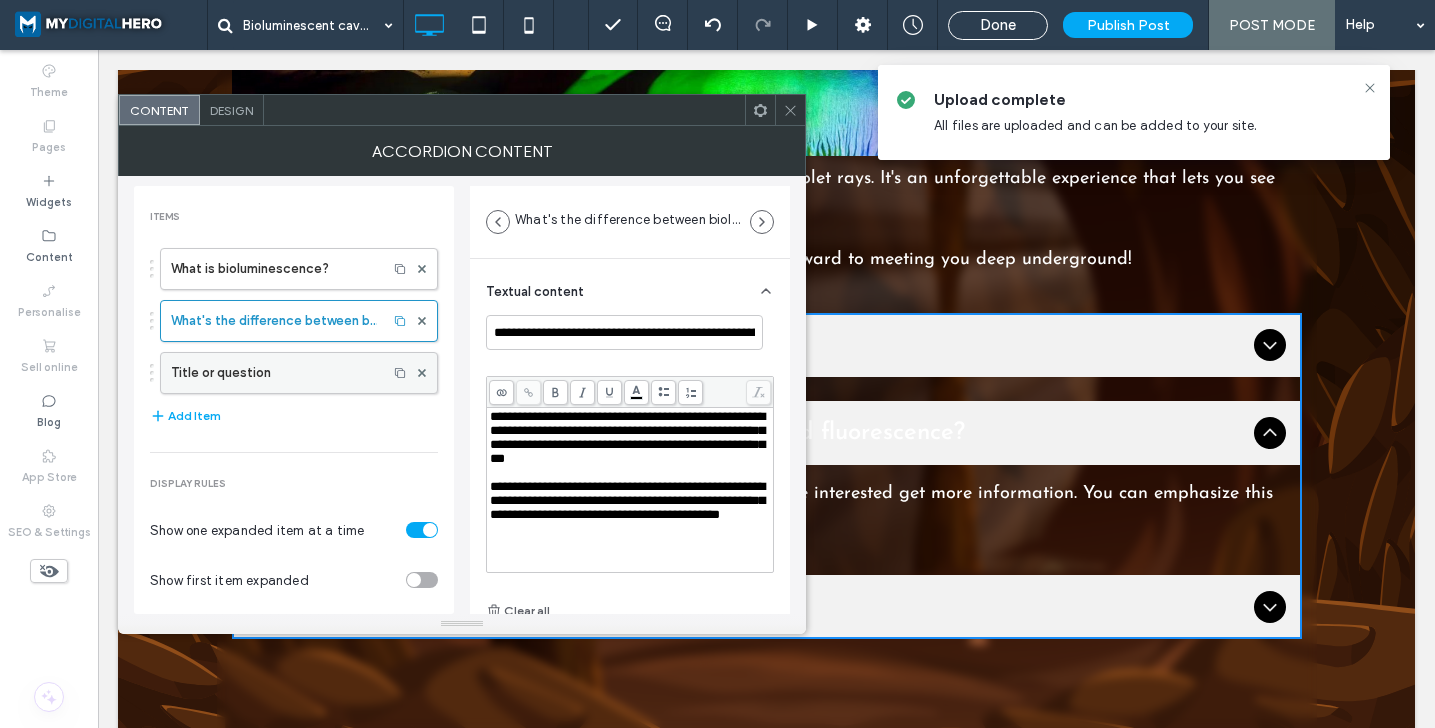 click on "Title or question" at bounding box center (274, 373) 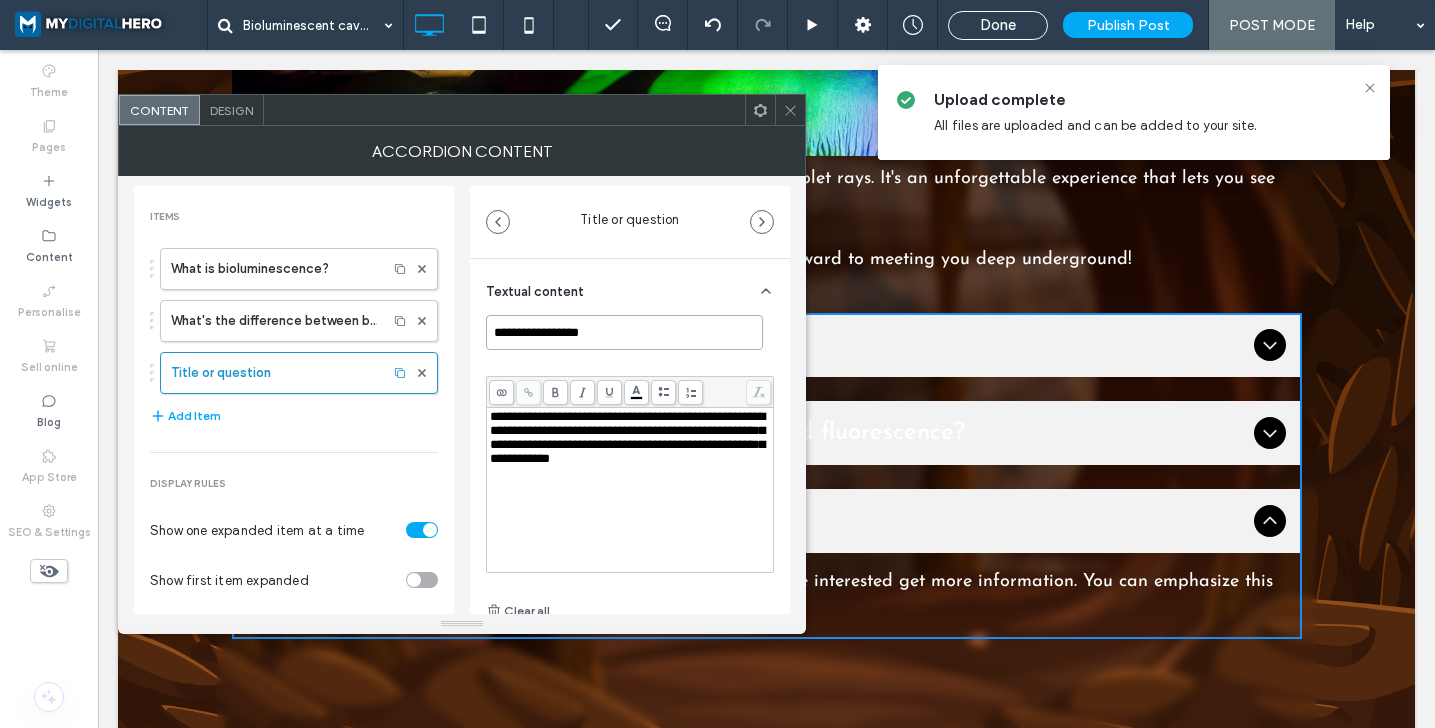 click on "**********" at bounding box center [624, 332] 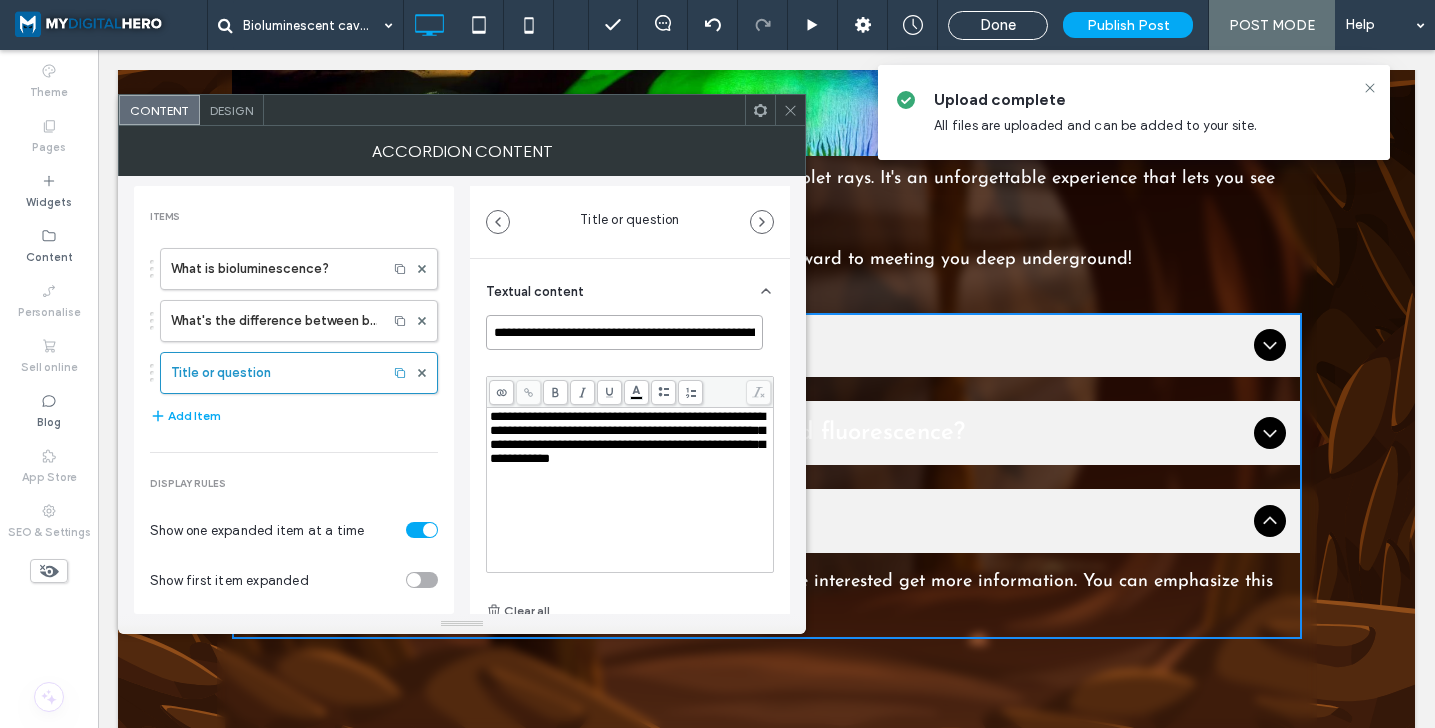 scroll, scrollTop: 0, scrollLeft: 73, axis: horizontal 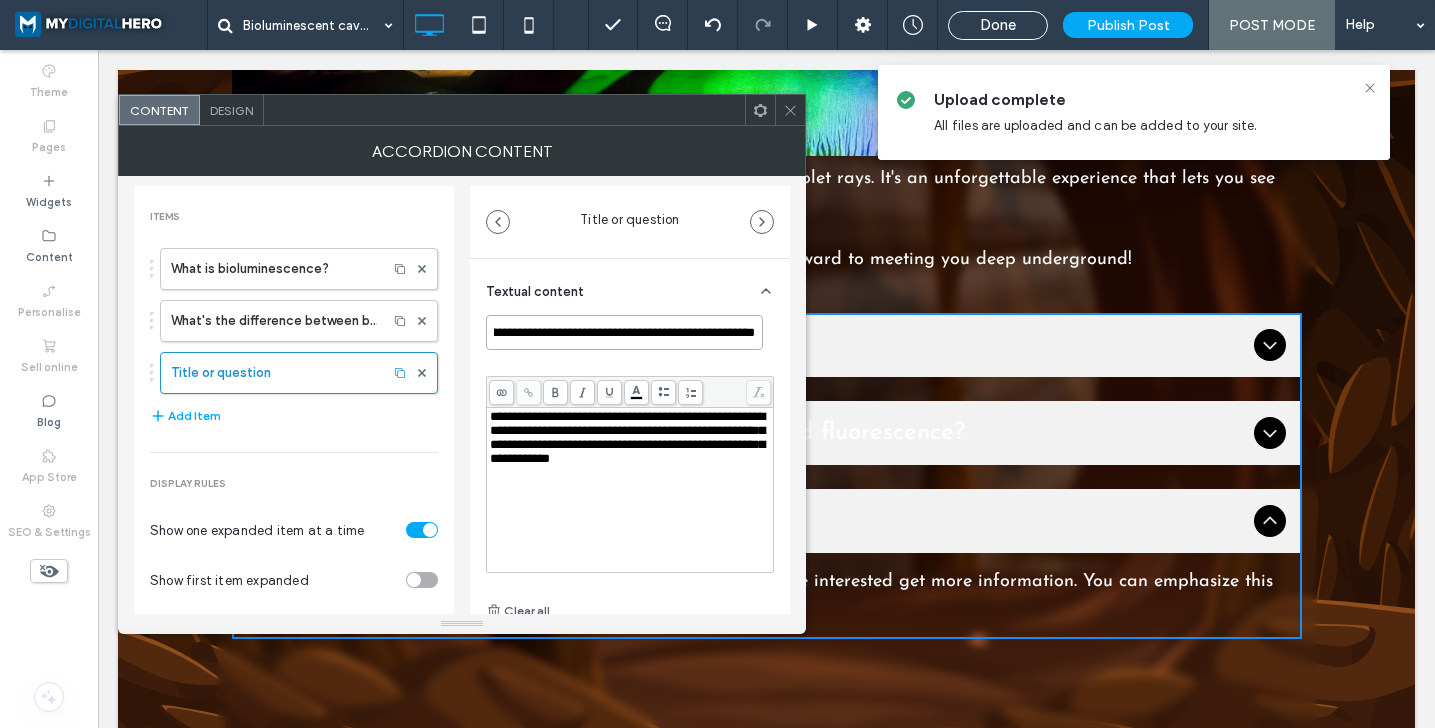 type on "**********" 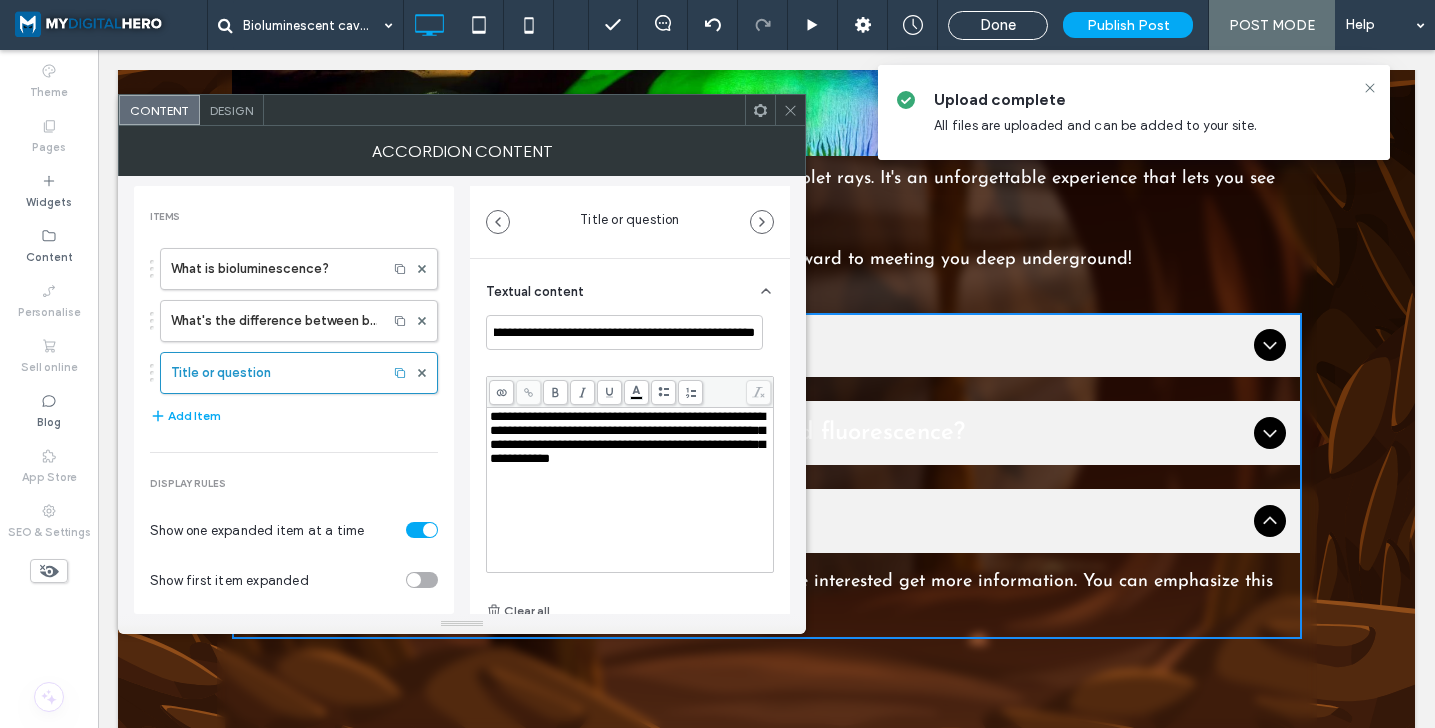 click on "**********" at bounding box center [627, 437] 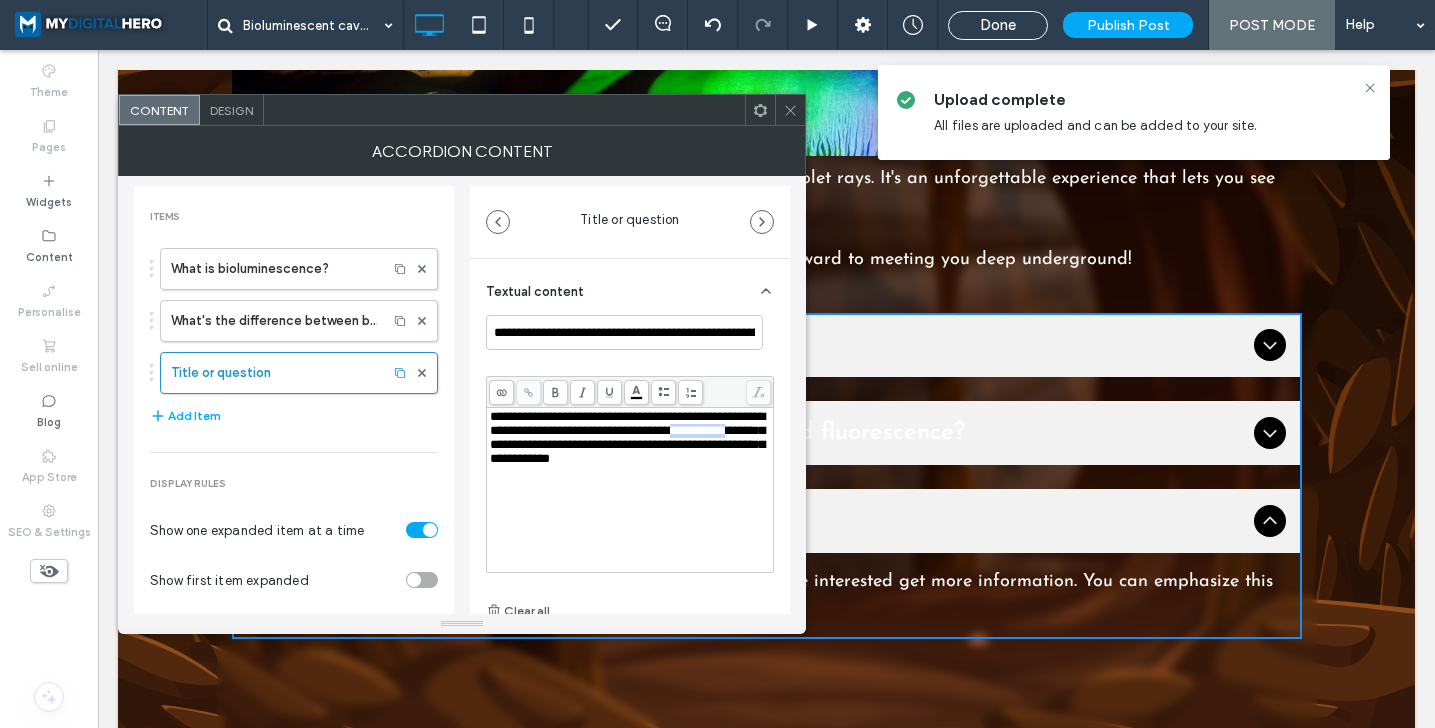 click on "**********" at bounding box center (627, 437) 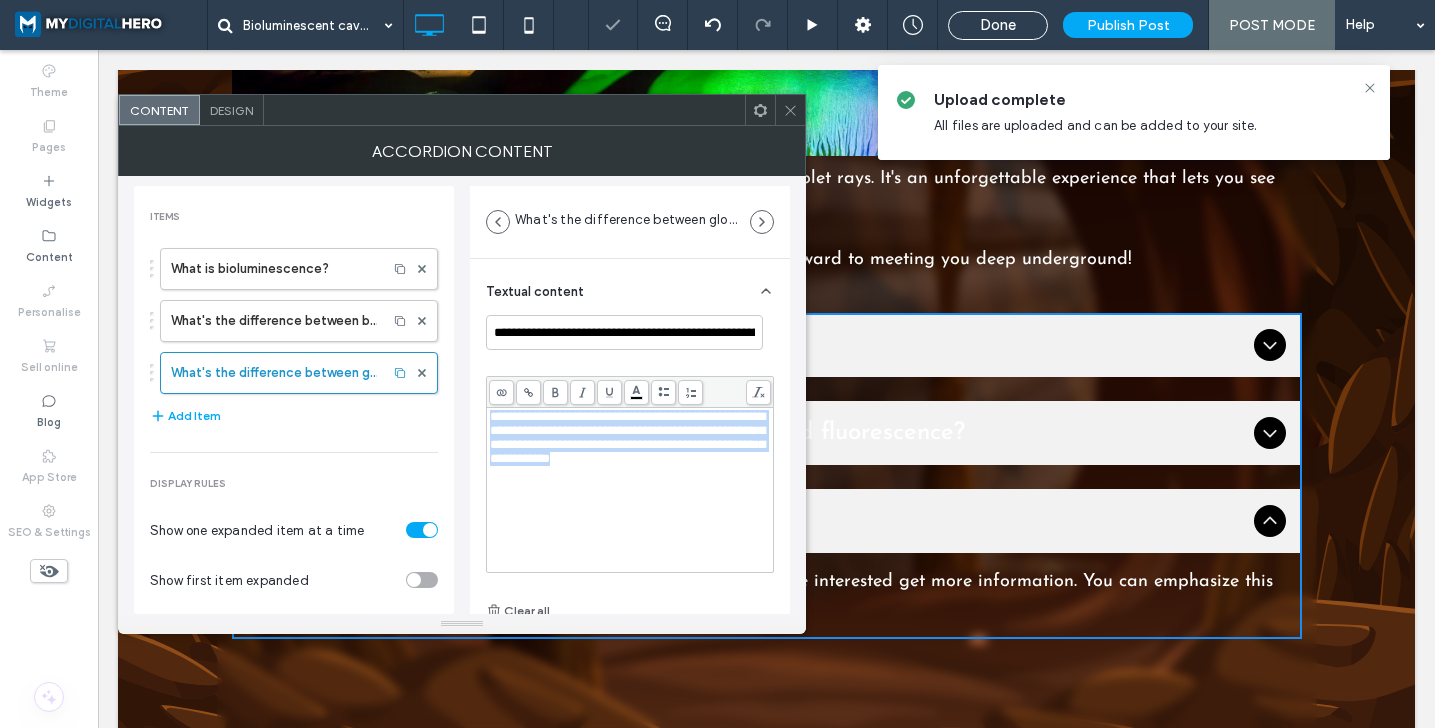 click on "**********" at bounding box center (627, 437) 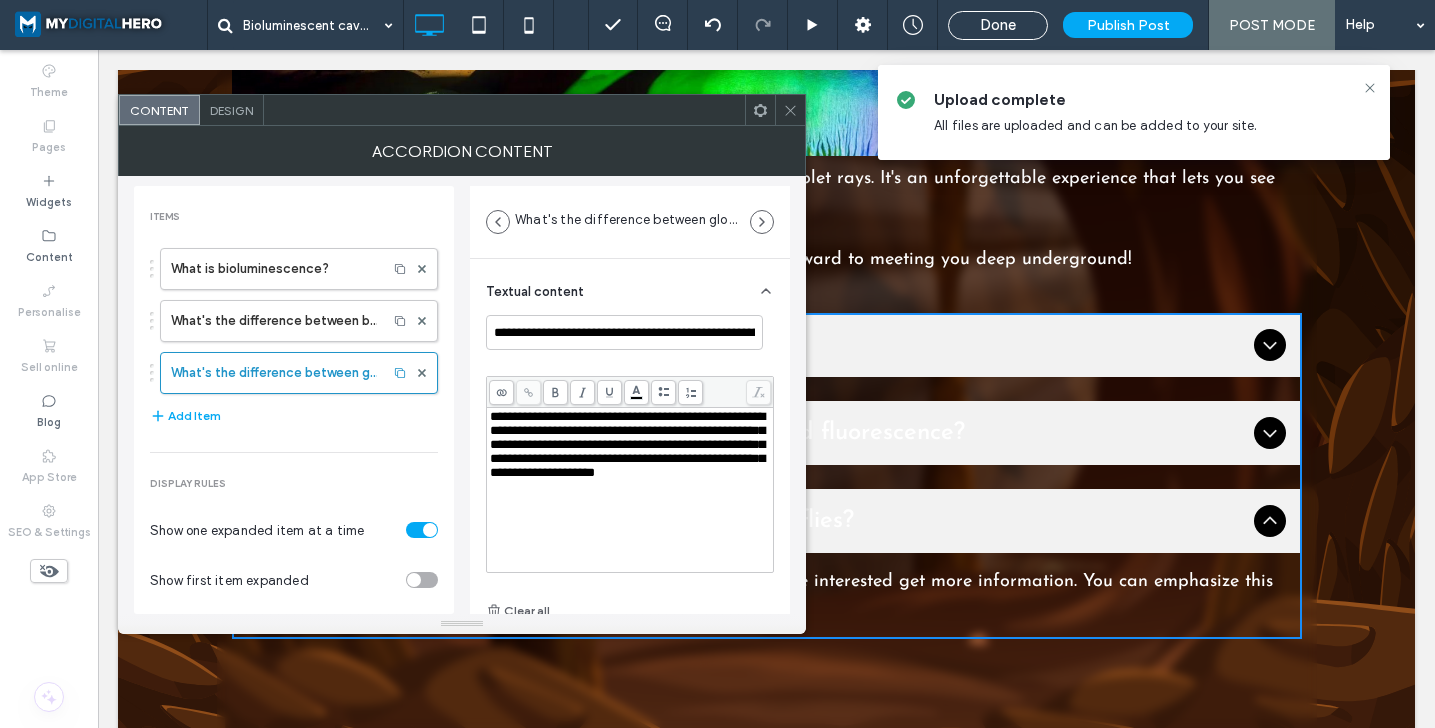 click 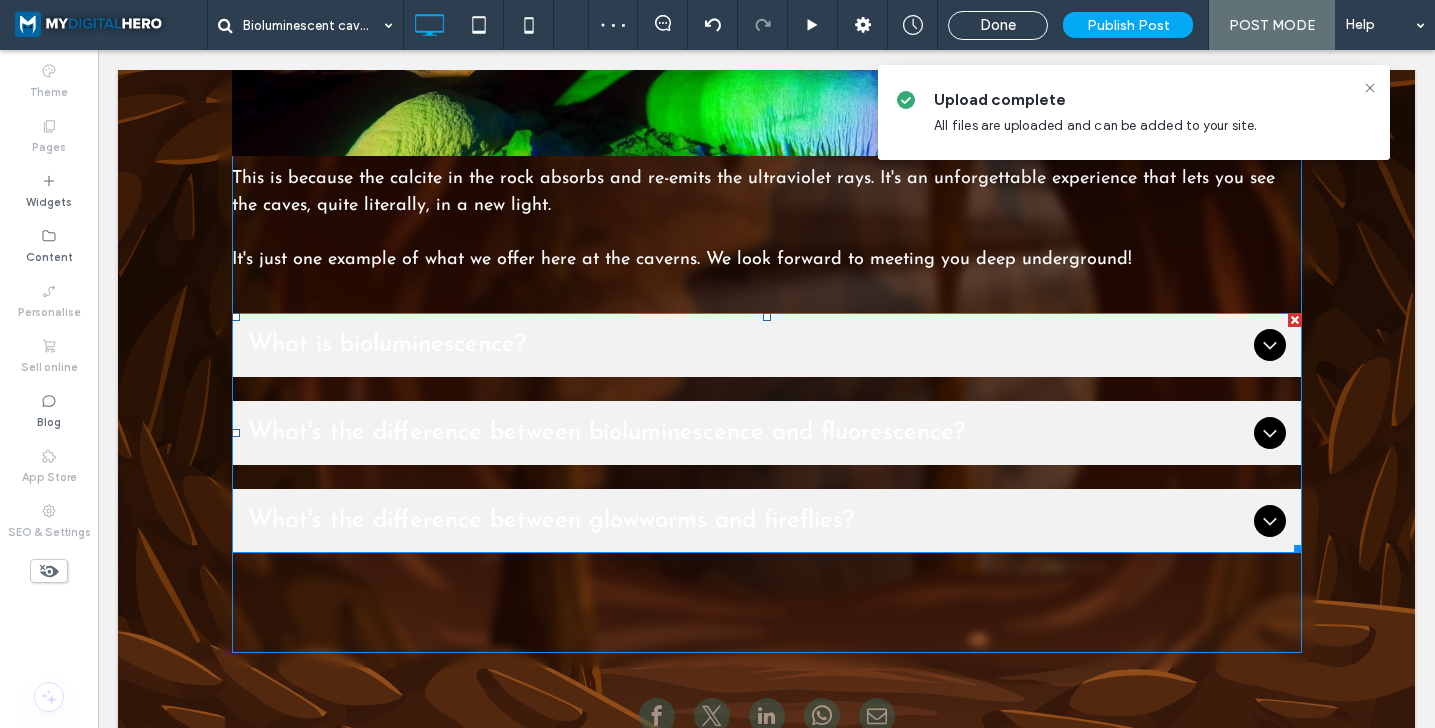 click on "What is bioluminescence?" at bounding box center (747, 345) 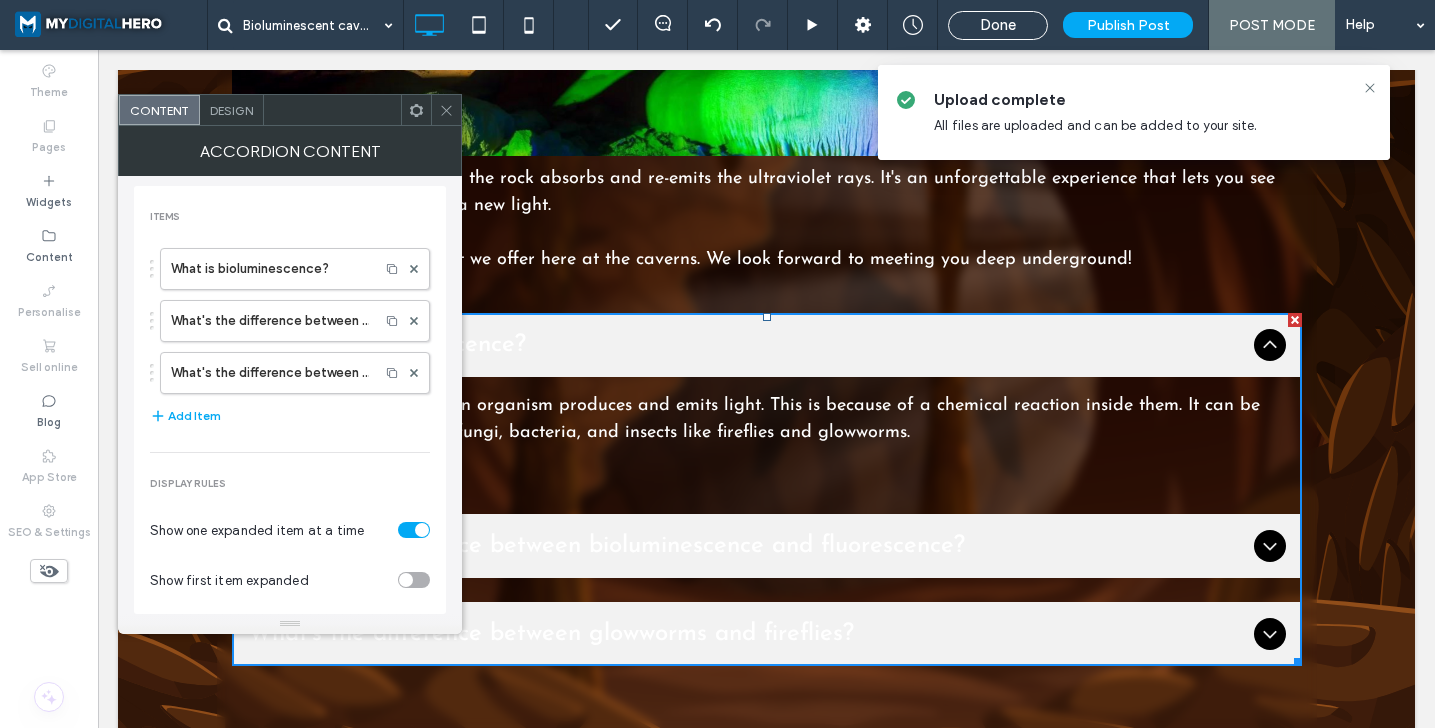 click 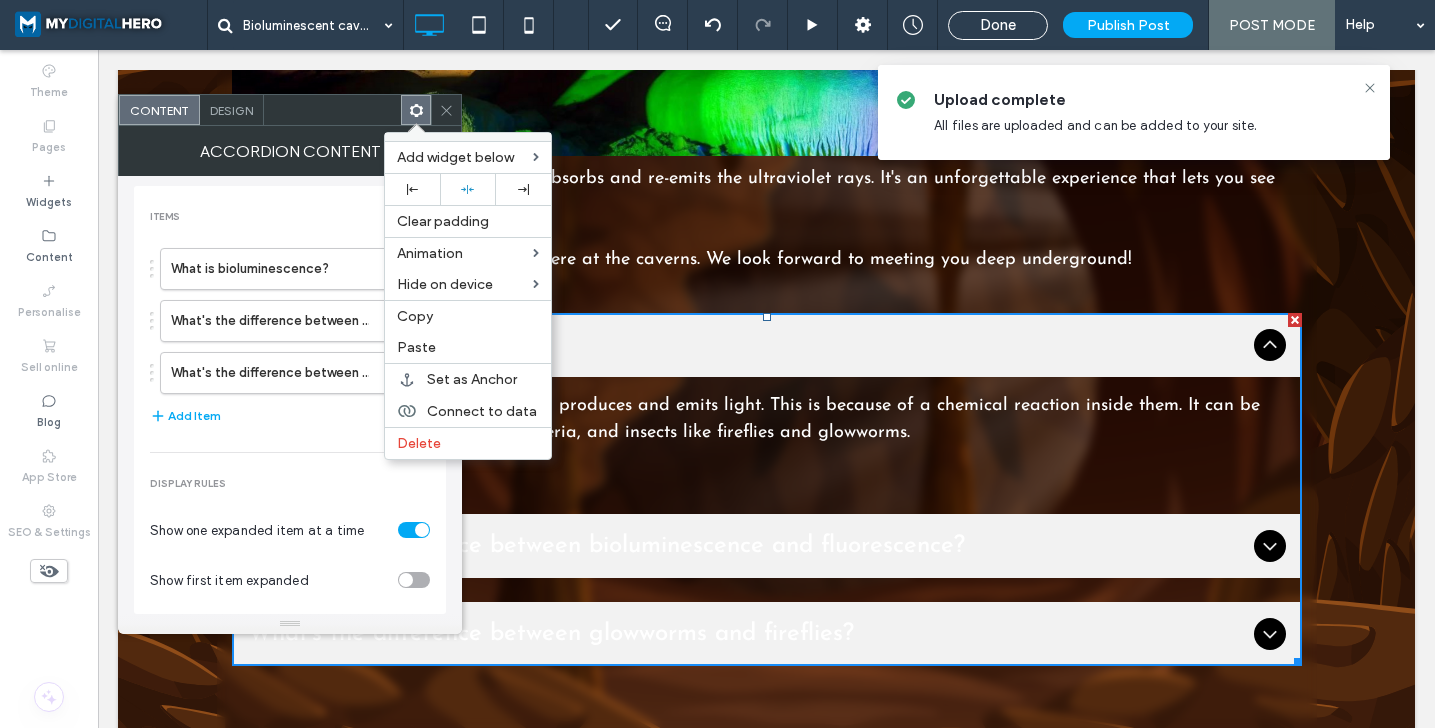 click on "Items What is bioluminescence? What's the difference between bioluminescence and fluorescence? What's the difference between glowworms and fireflies? Add Item Display rules Show one expanded item at a time Show first item expanded SEO Enable FAQ Schema" at bounding box center (290, 466) 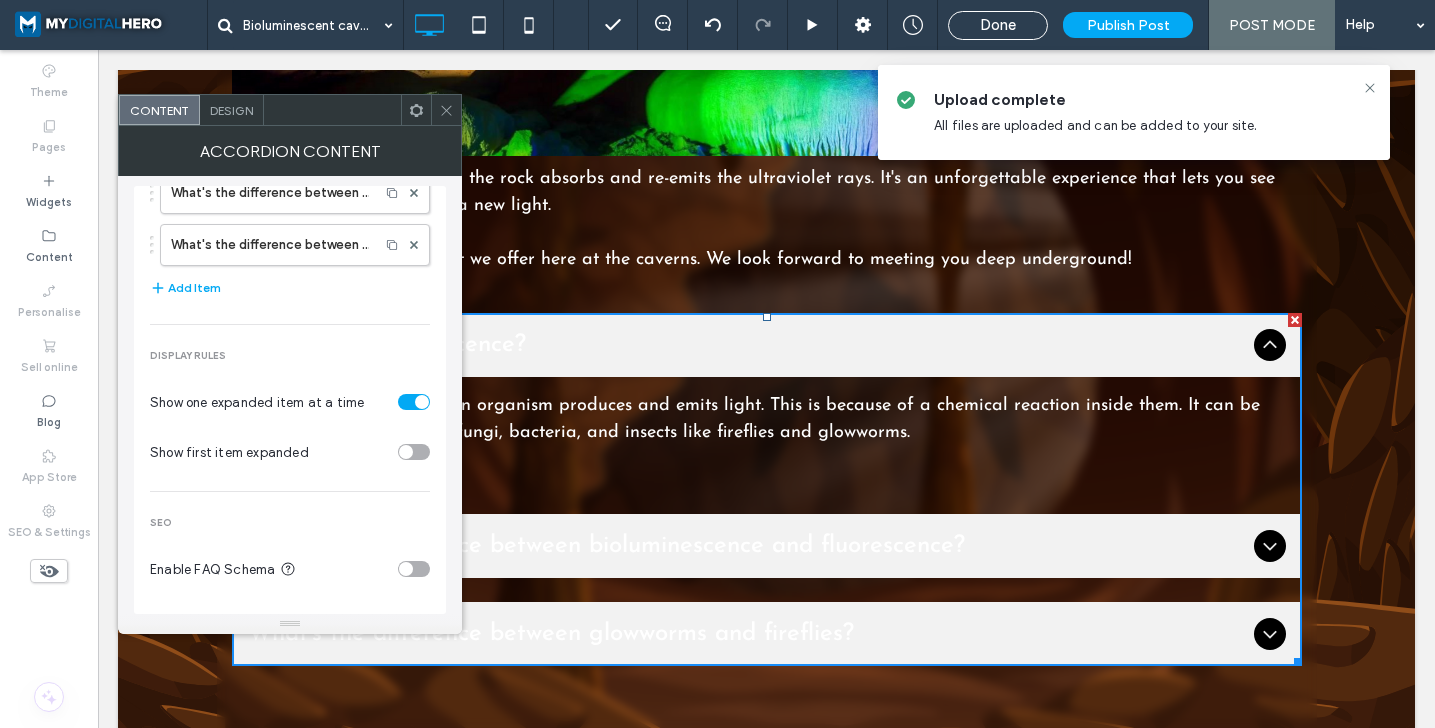 scroll, scrollTop: 0, scrollLeft: 0, axis: both 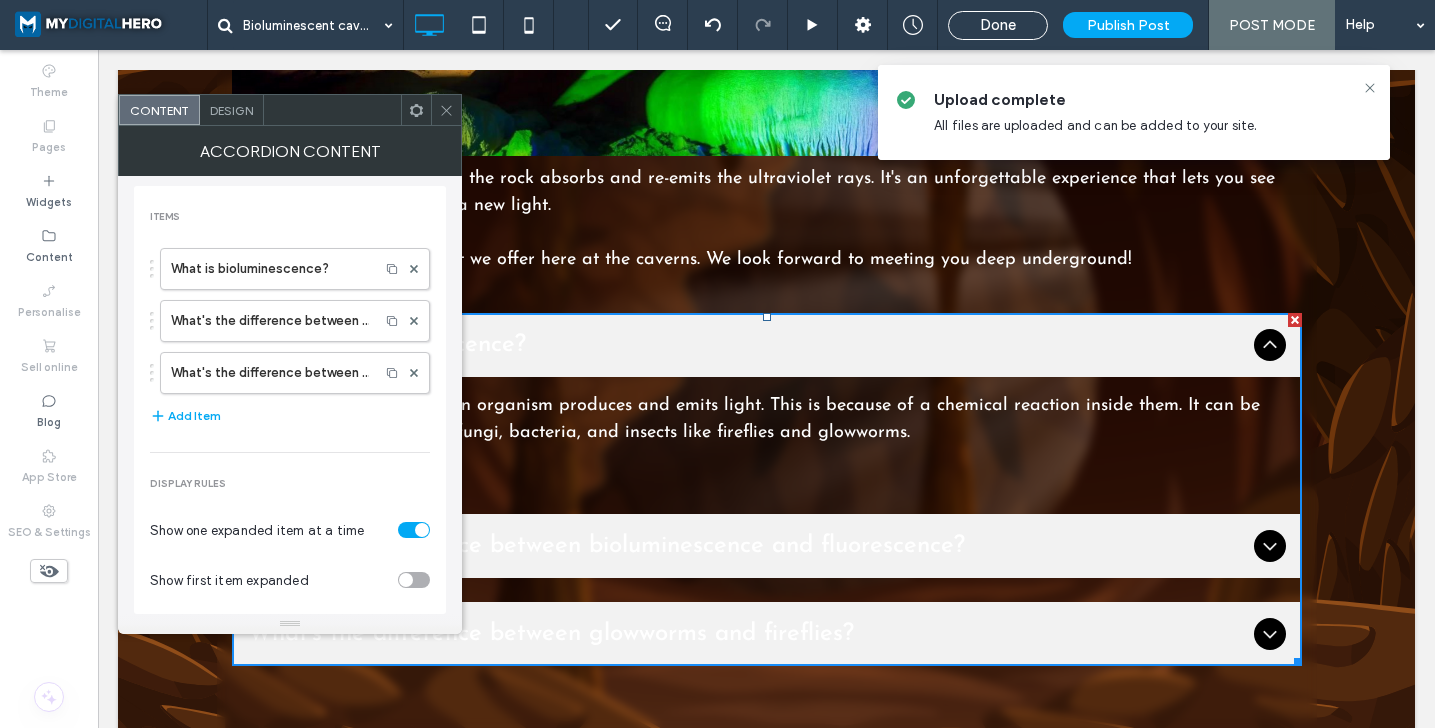 click on "Design" at bounding box center (231, 110) 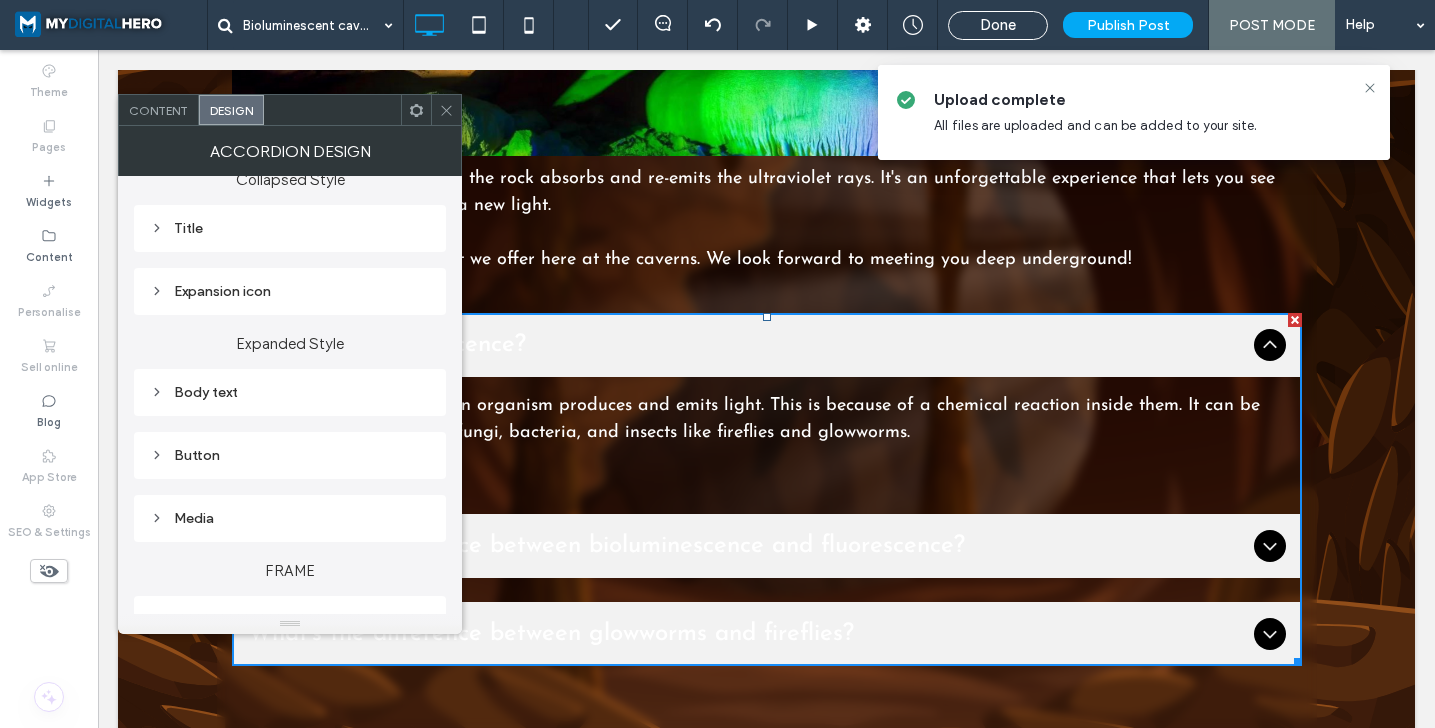 scroll, scrollTop: 233, scrollLeft: 0, axis: vertical 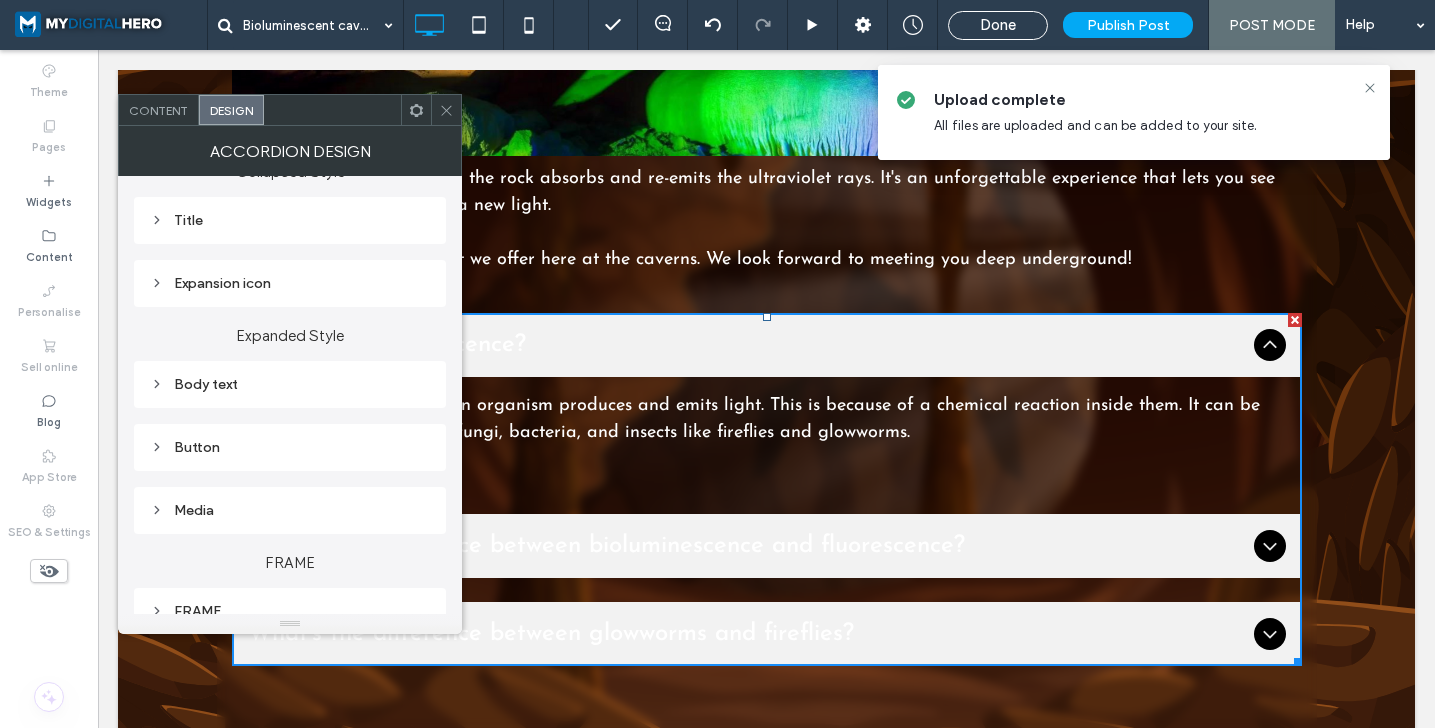click on "Body text" at bounding box center [290, 384] 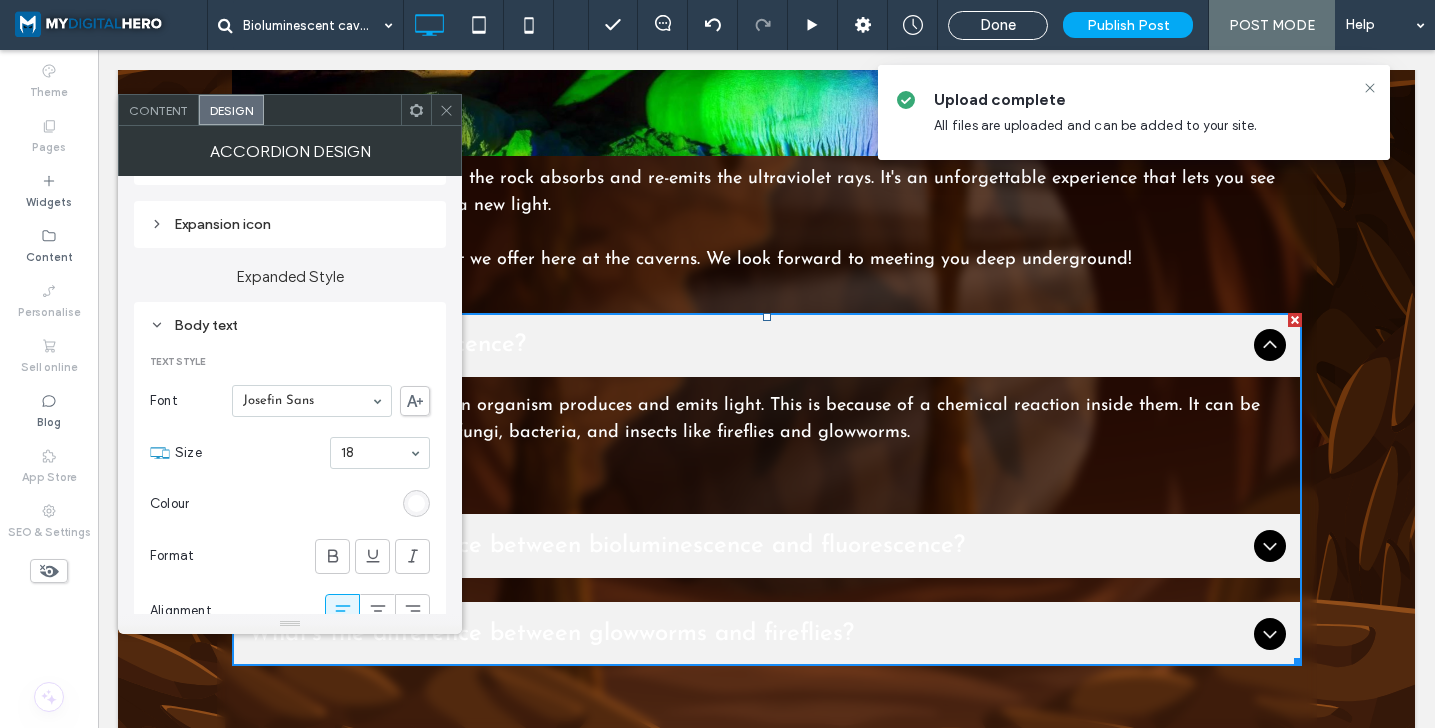 scroll, scrollTop: 302, scrollLeft: 0, axis: vertical 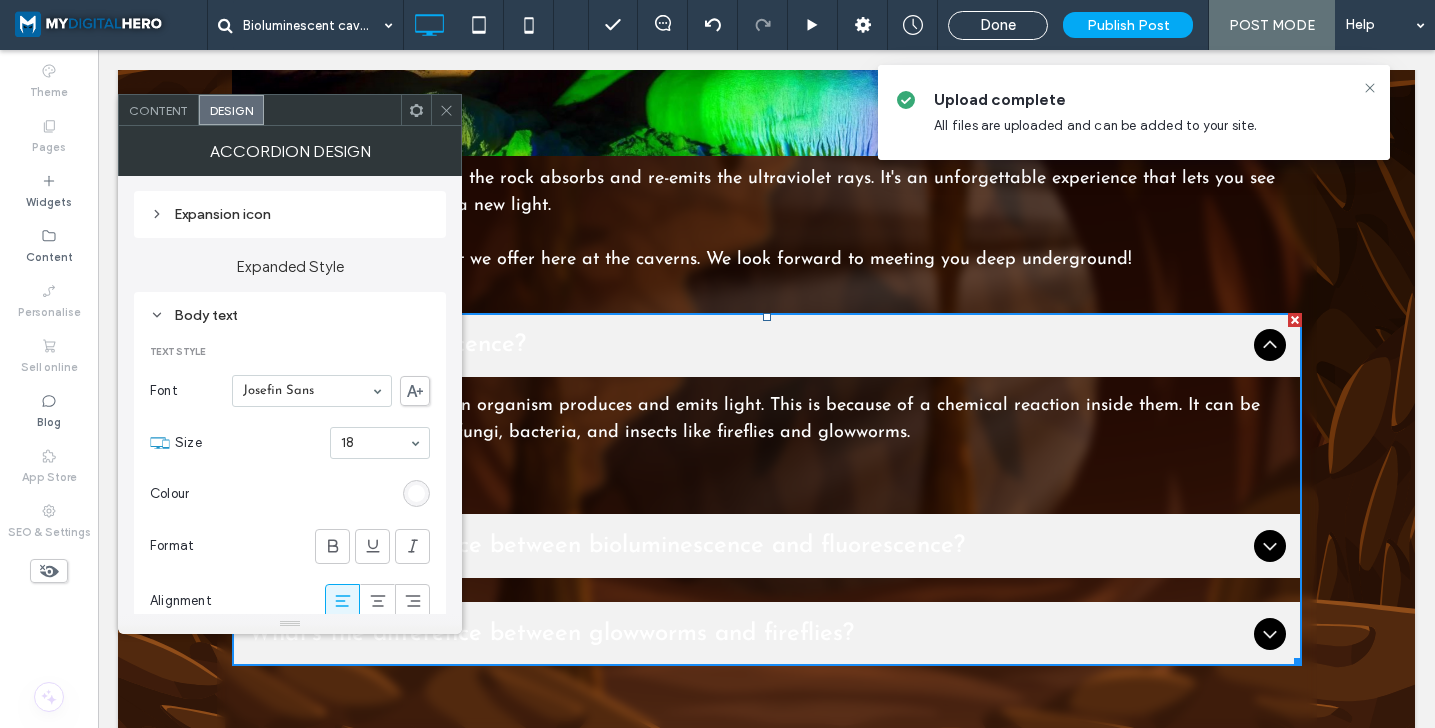 click at bounding box center (416, 493) 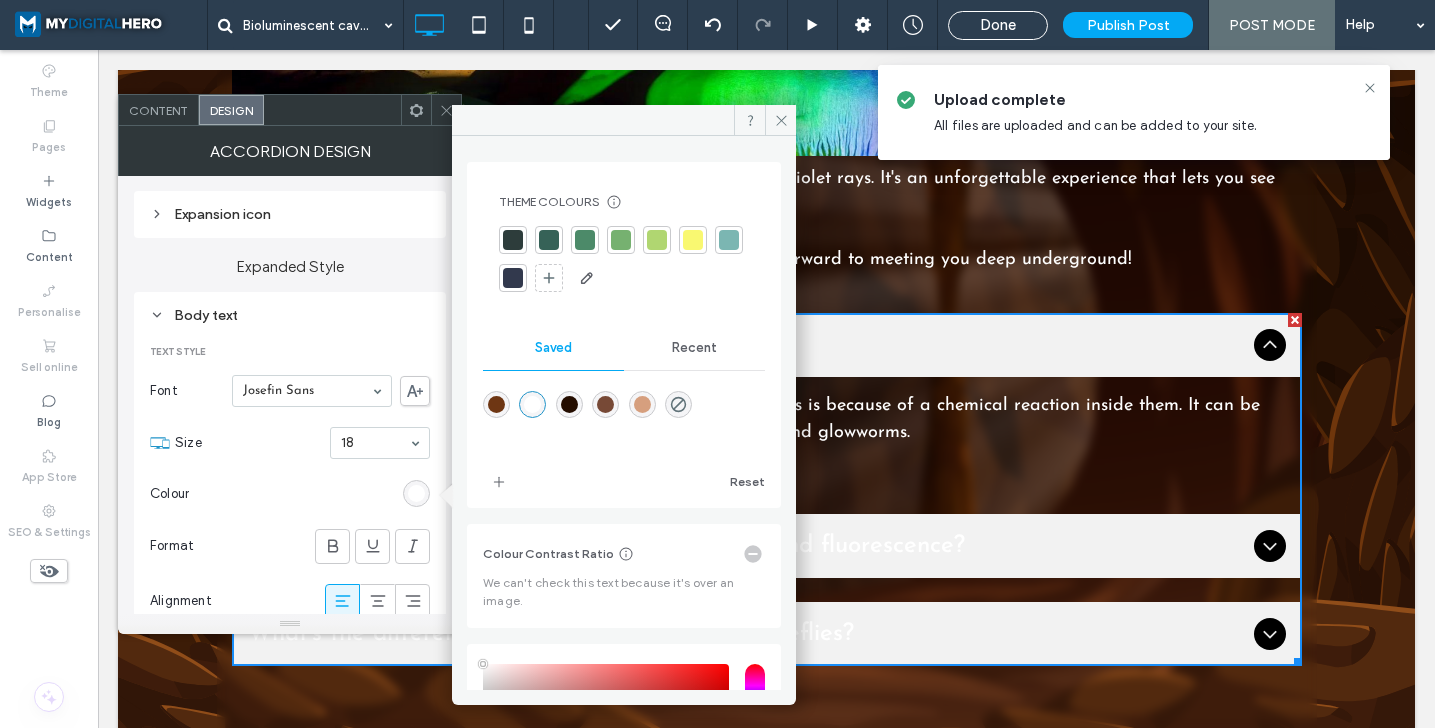 click at bounding box center (569, 404) 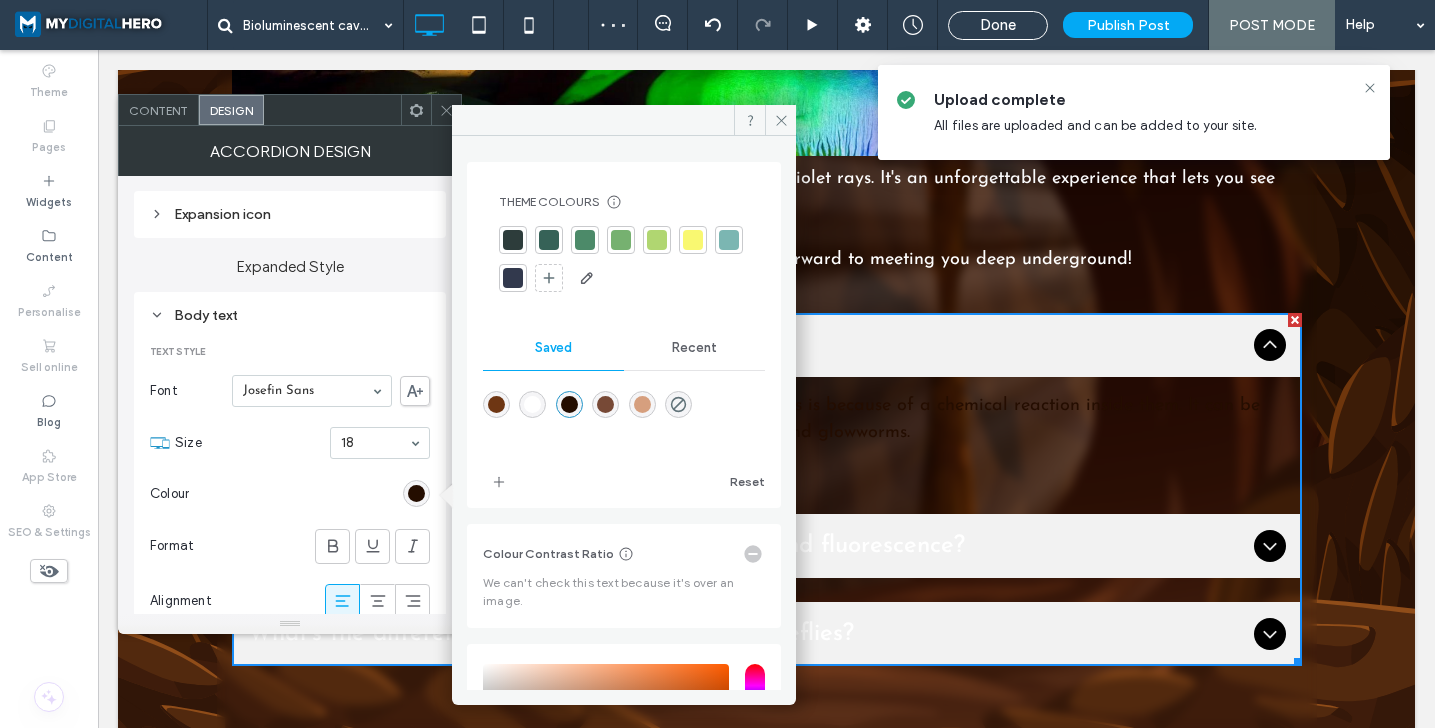 click at bounding box center (532, 404) 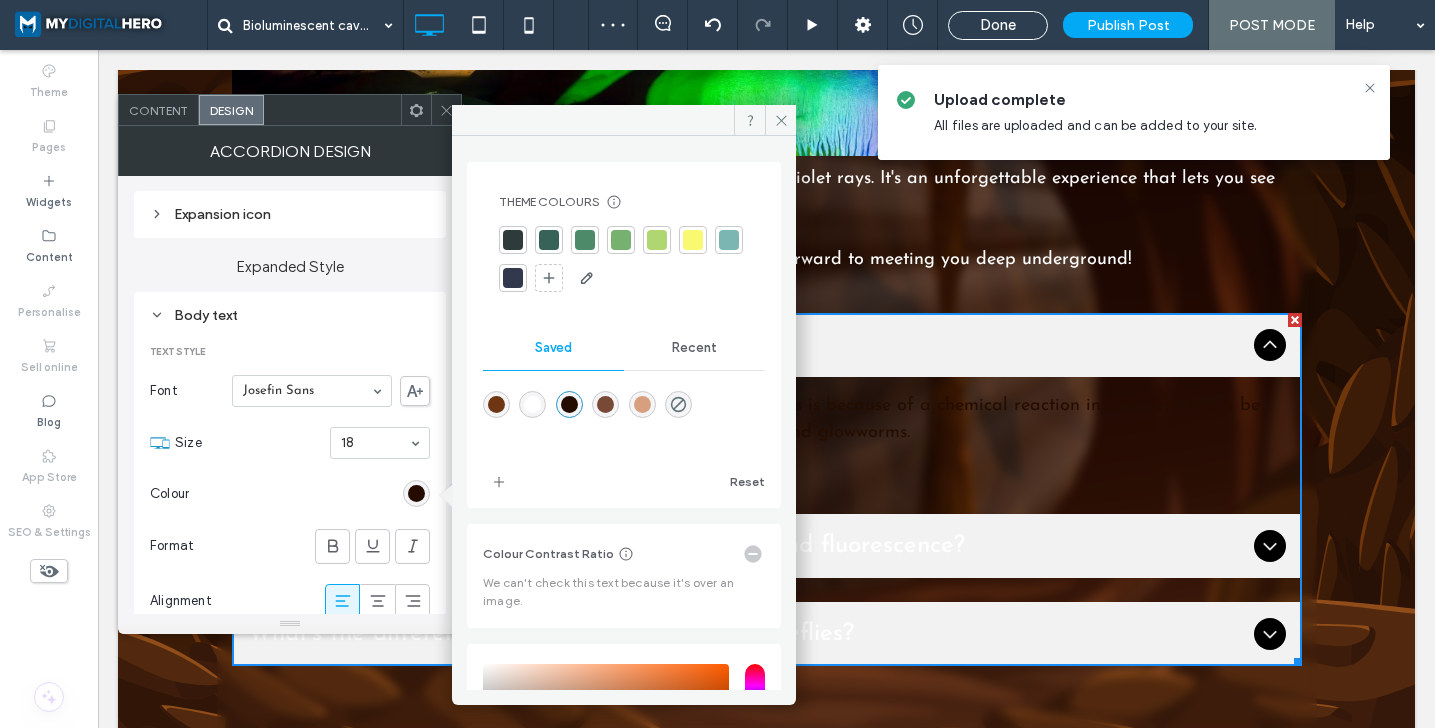 type on "*******" 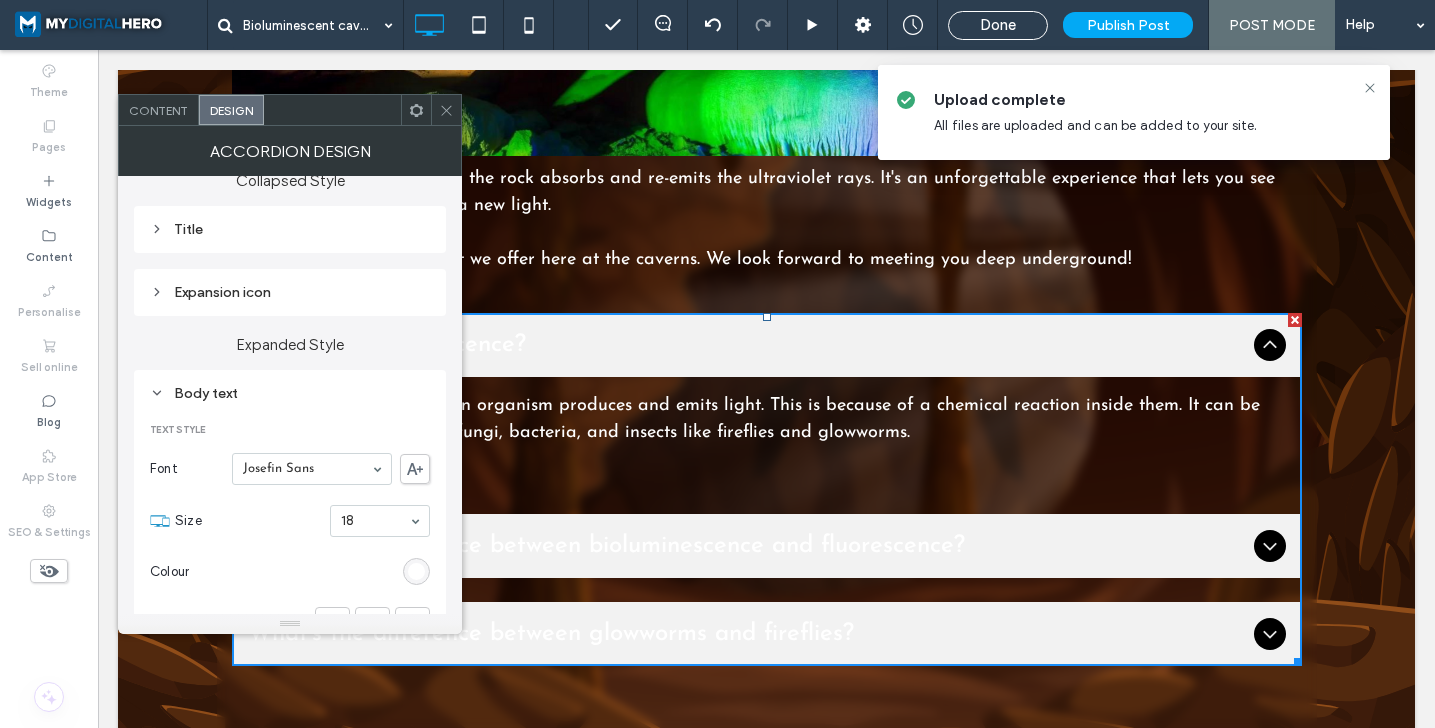 scroll, scrollTop: 190, scrollLeft: 0, axis: vertical 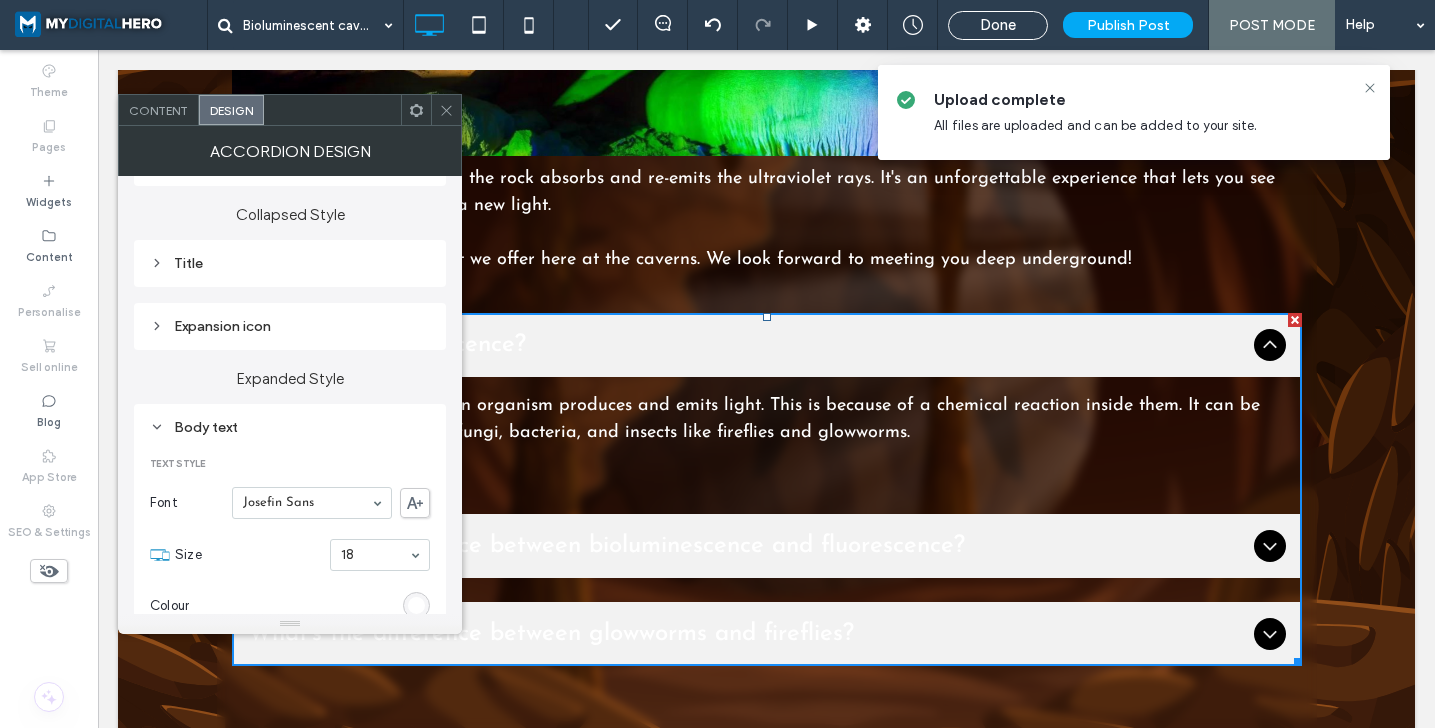 click on "Title" at bounding box center (290, 263) 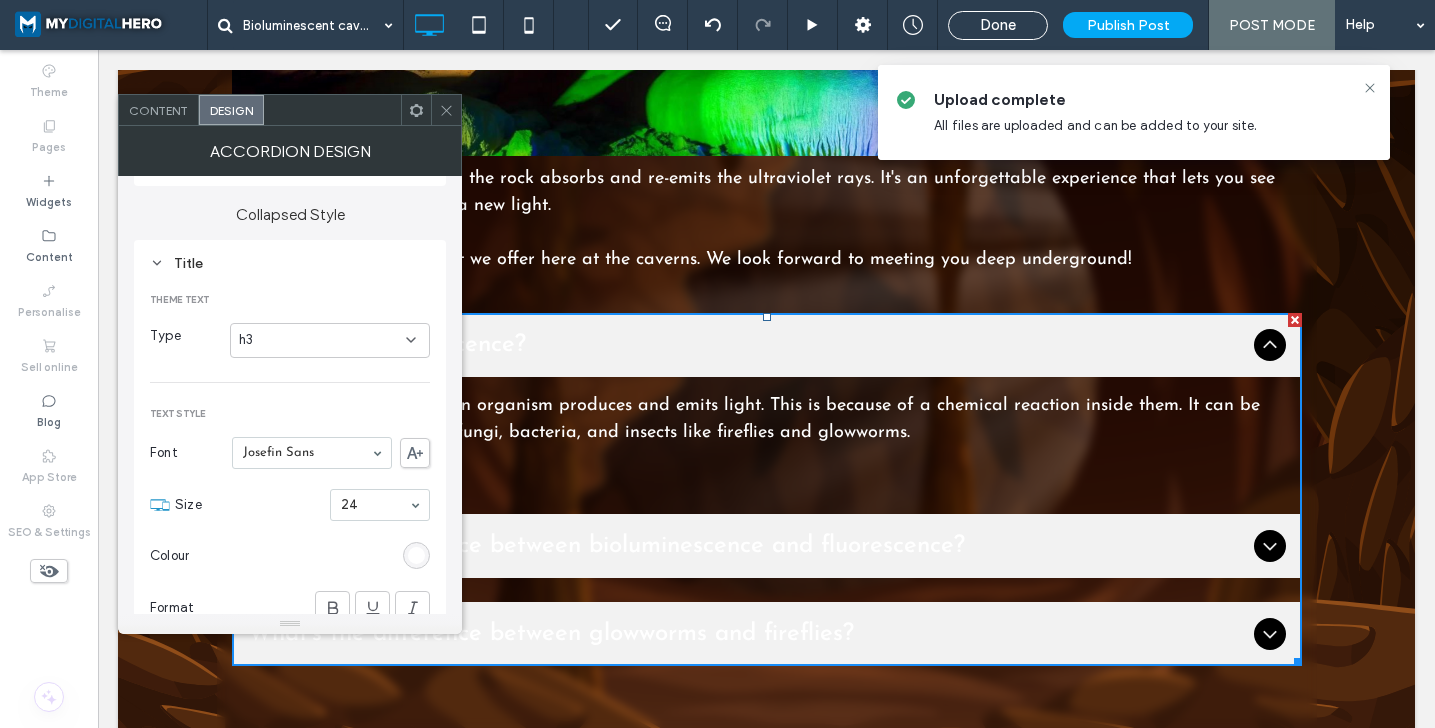 click at bounding box center [416, 555] 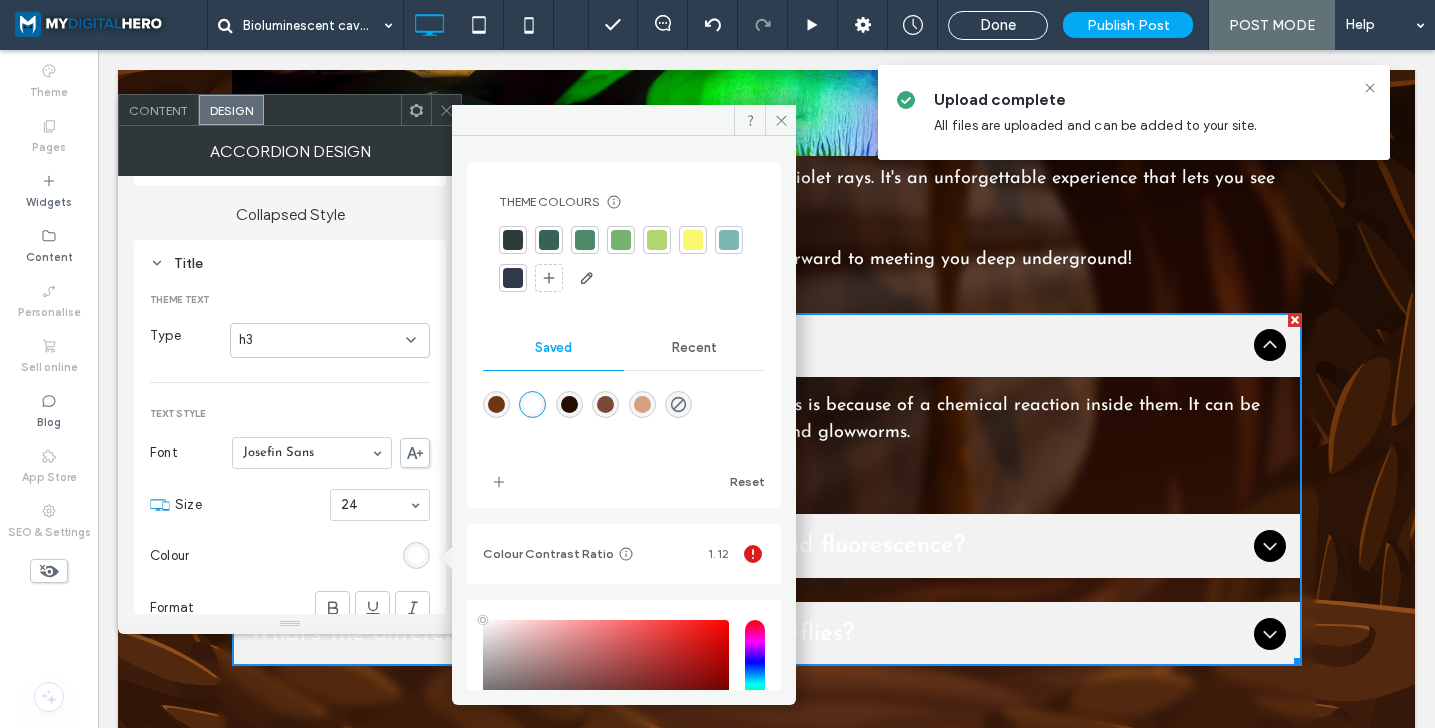click at bounding box center (569, 404) 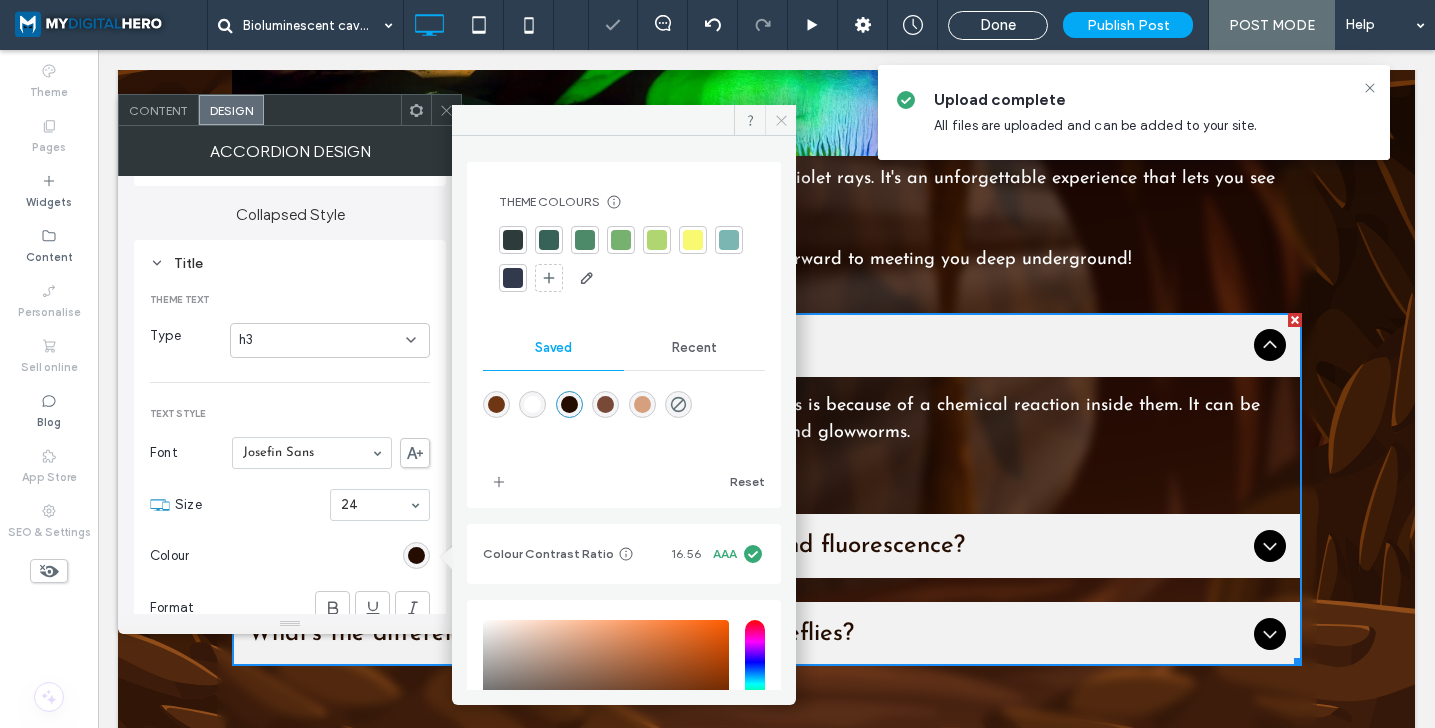 click 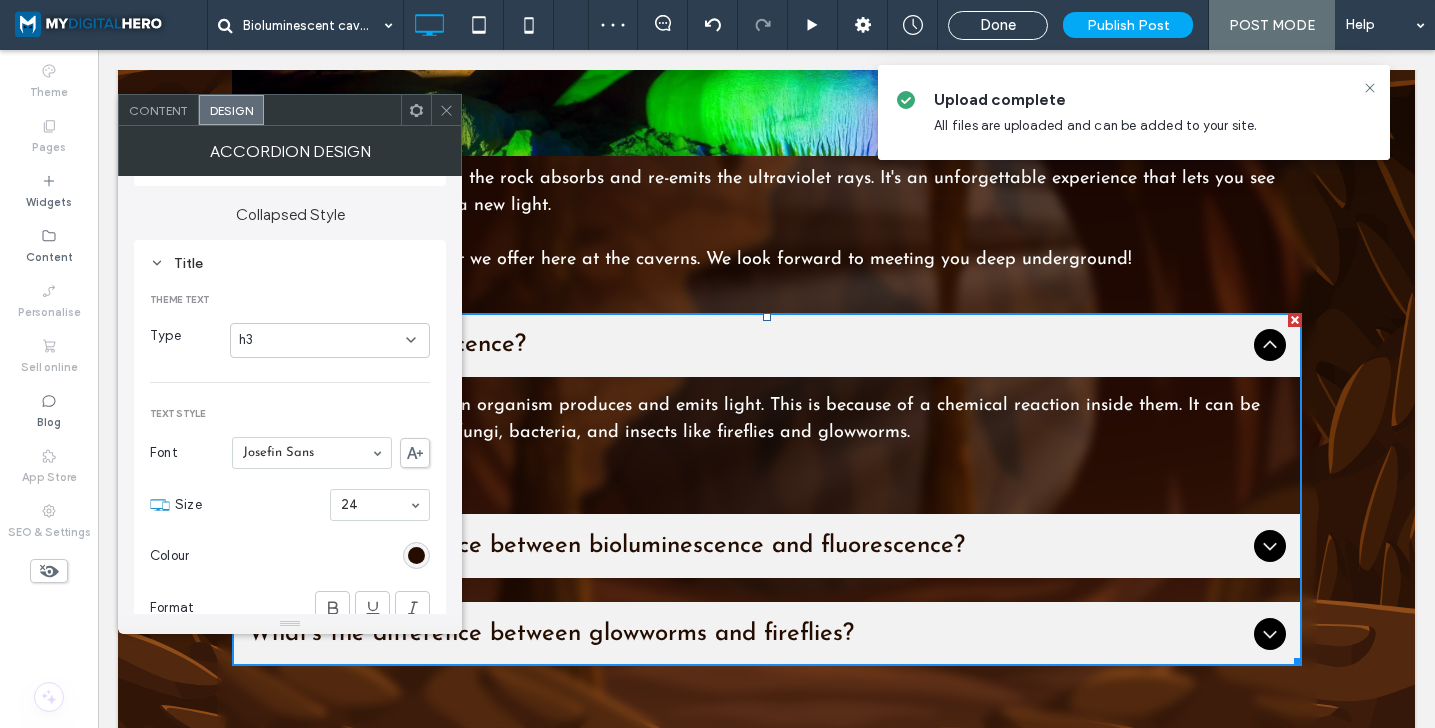 click at bounding box center (446, 110) 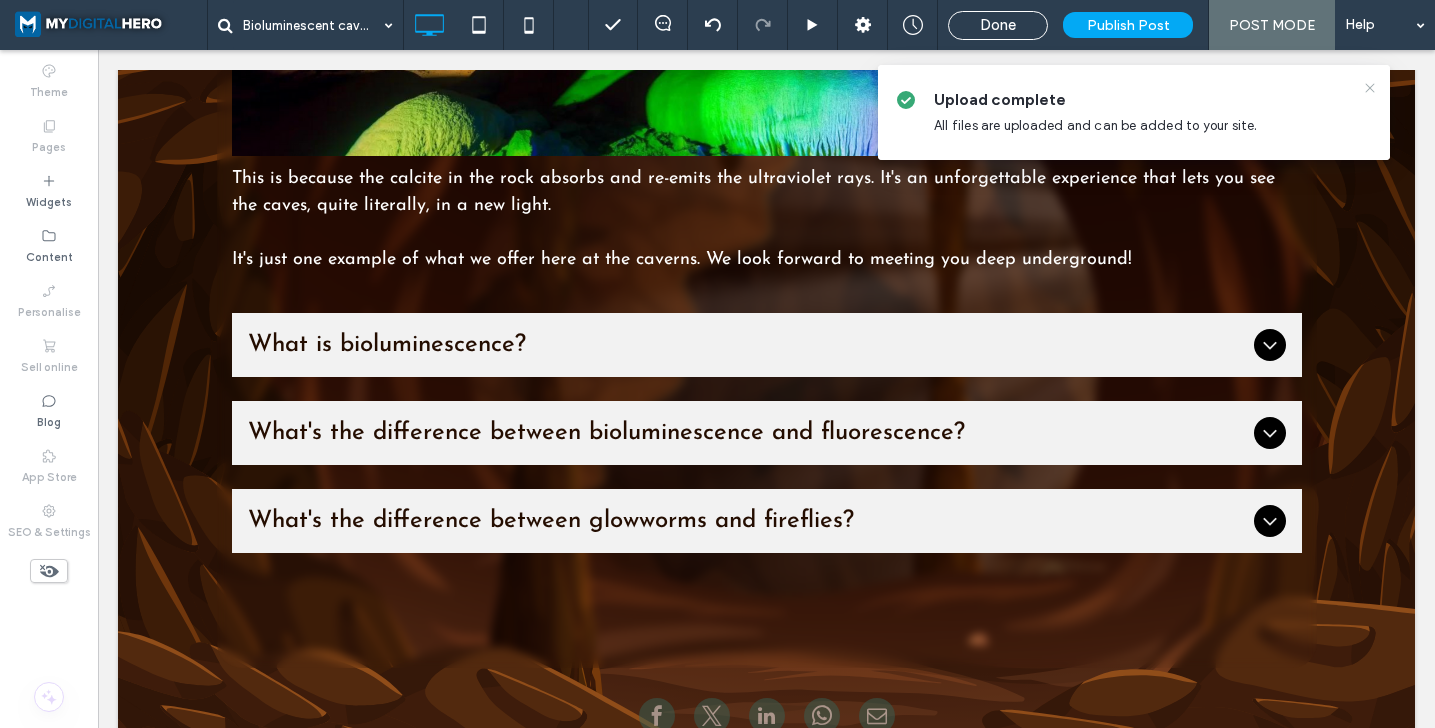 click 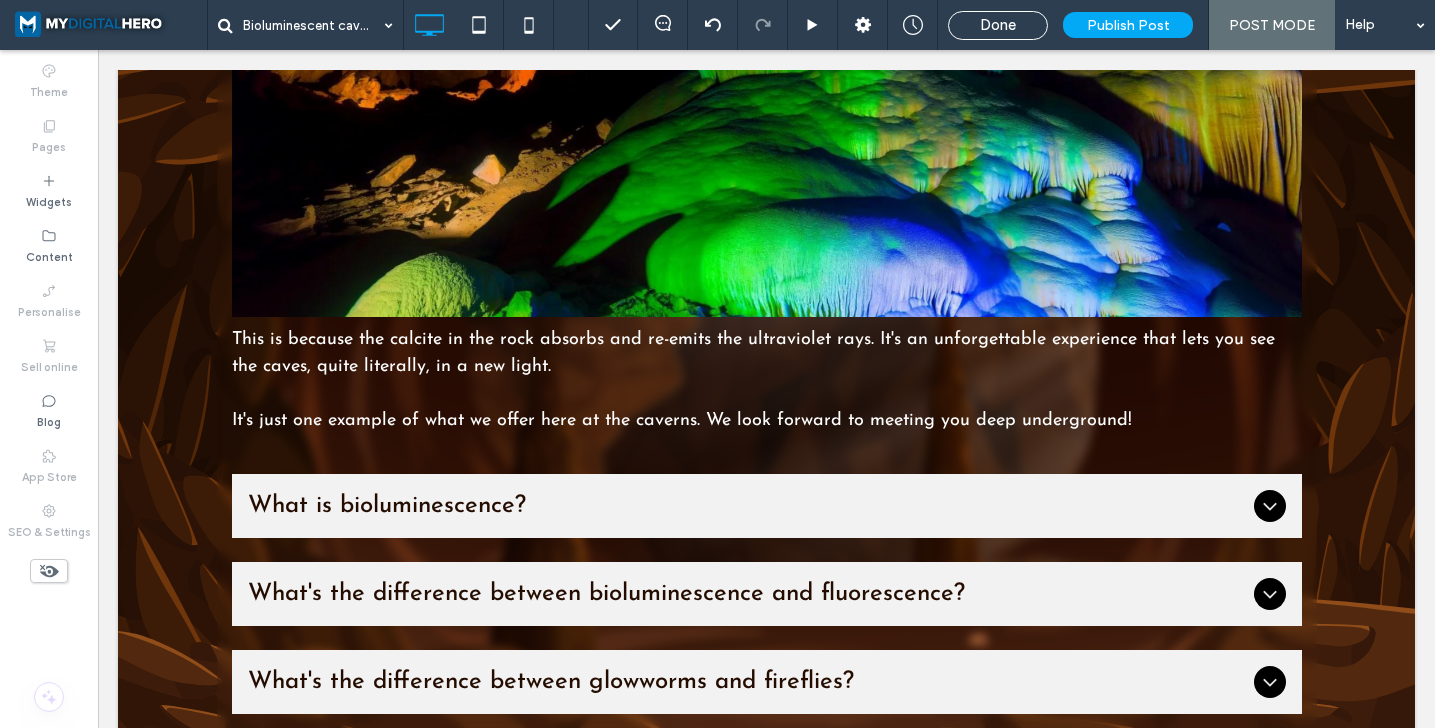 scroll, scrollTop: 4994, scrollLeft: 0, axis: vertical 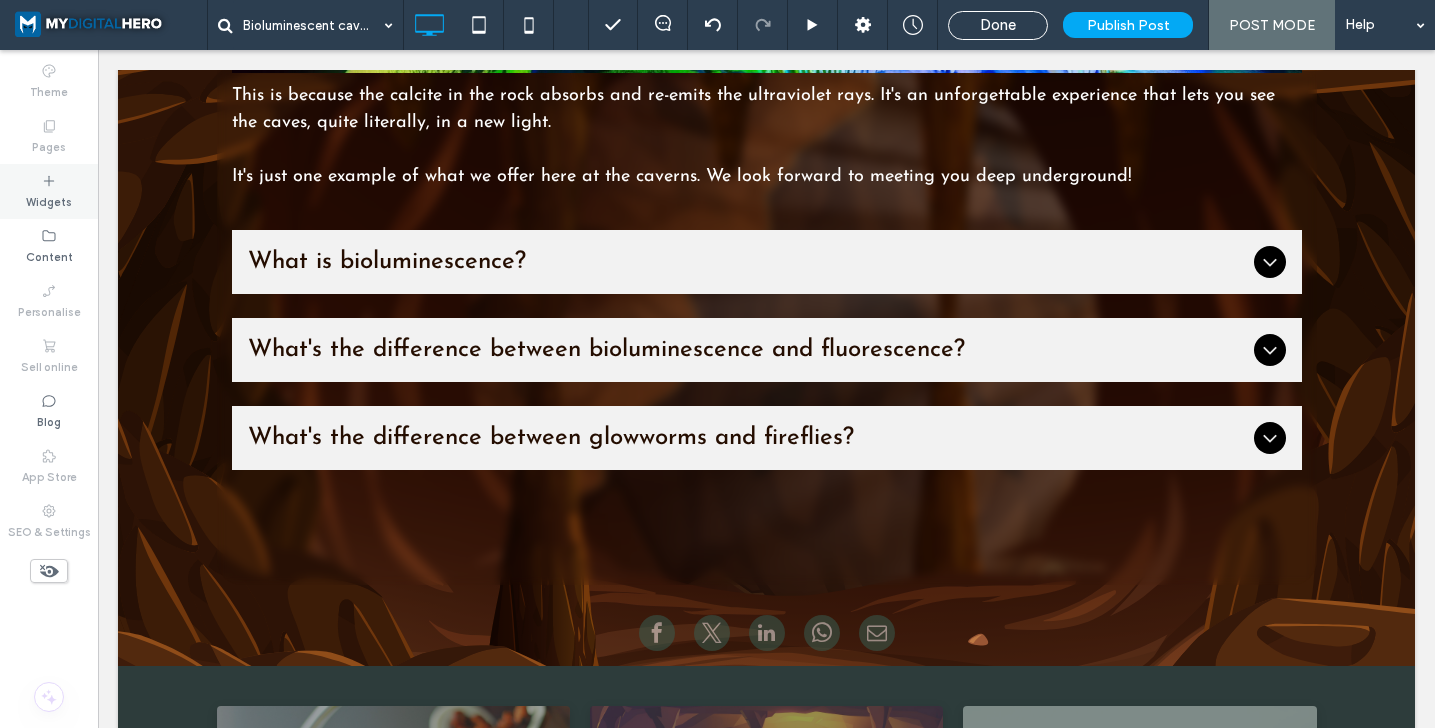 click on "Widgets" at bounding box center (49, 191) 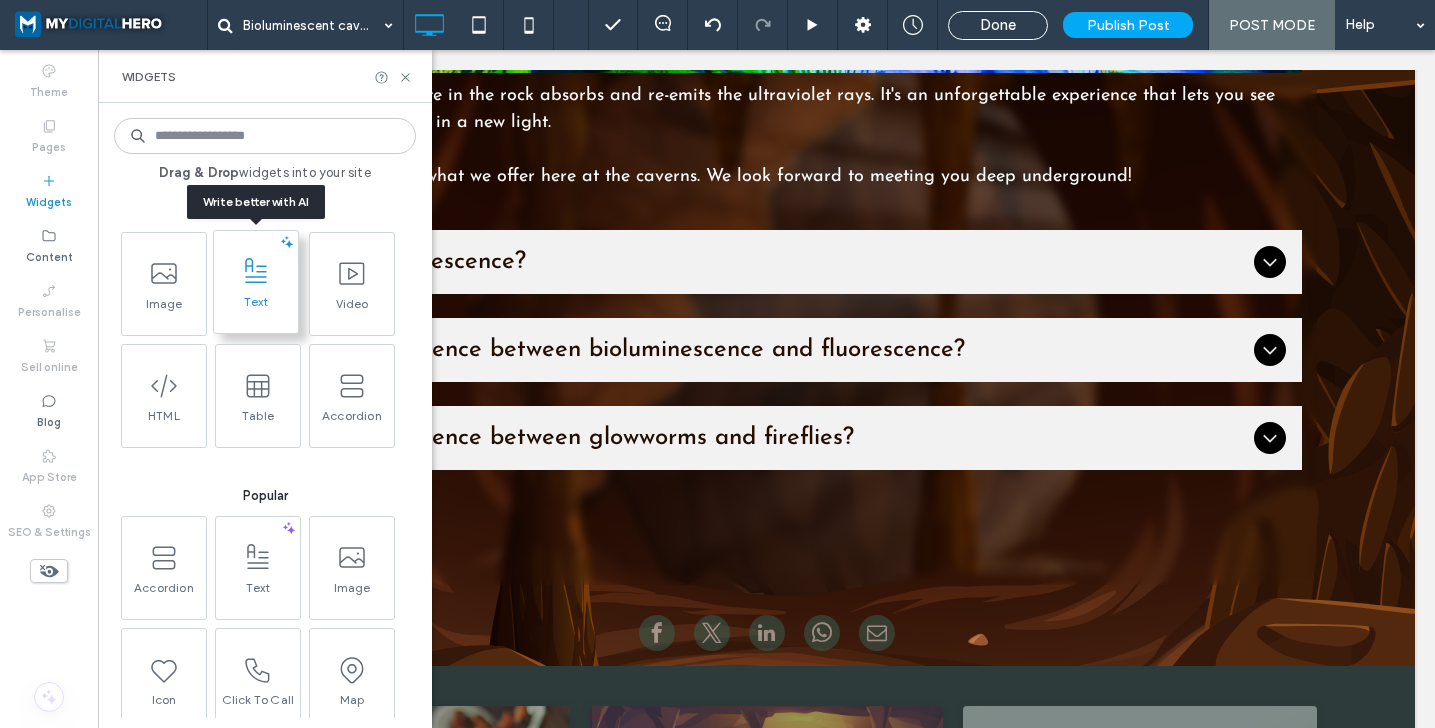 click on "Text" at bounding box center [256, 308] 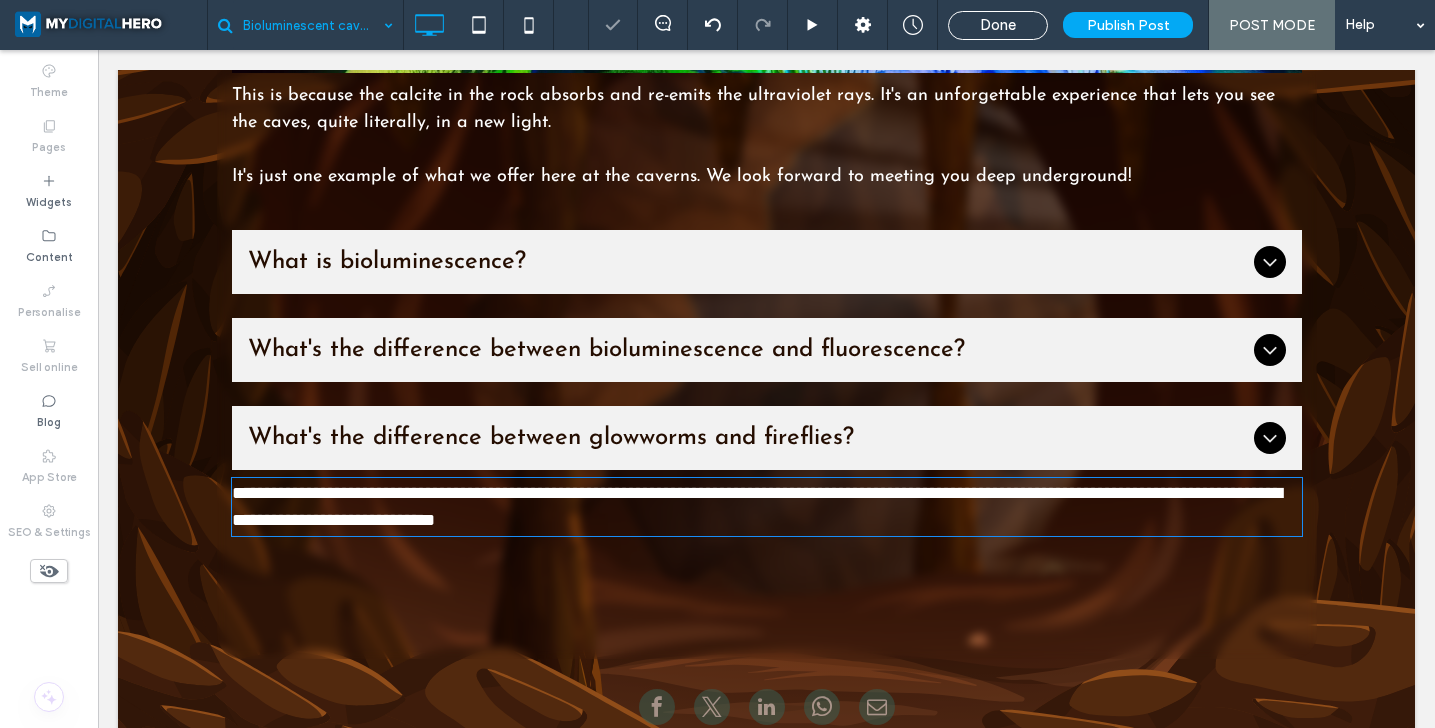 type on "**********" 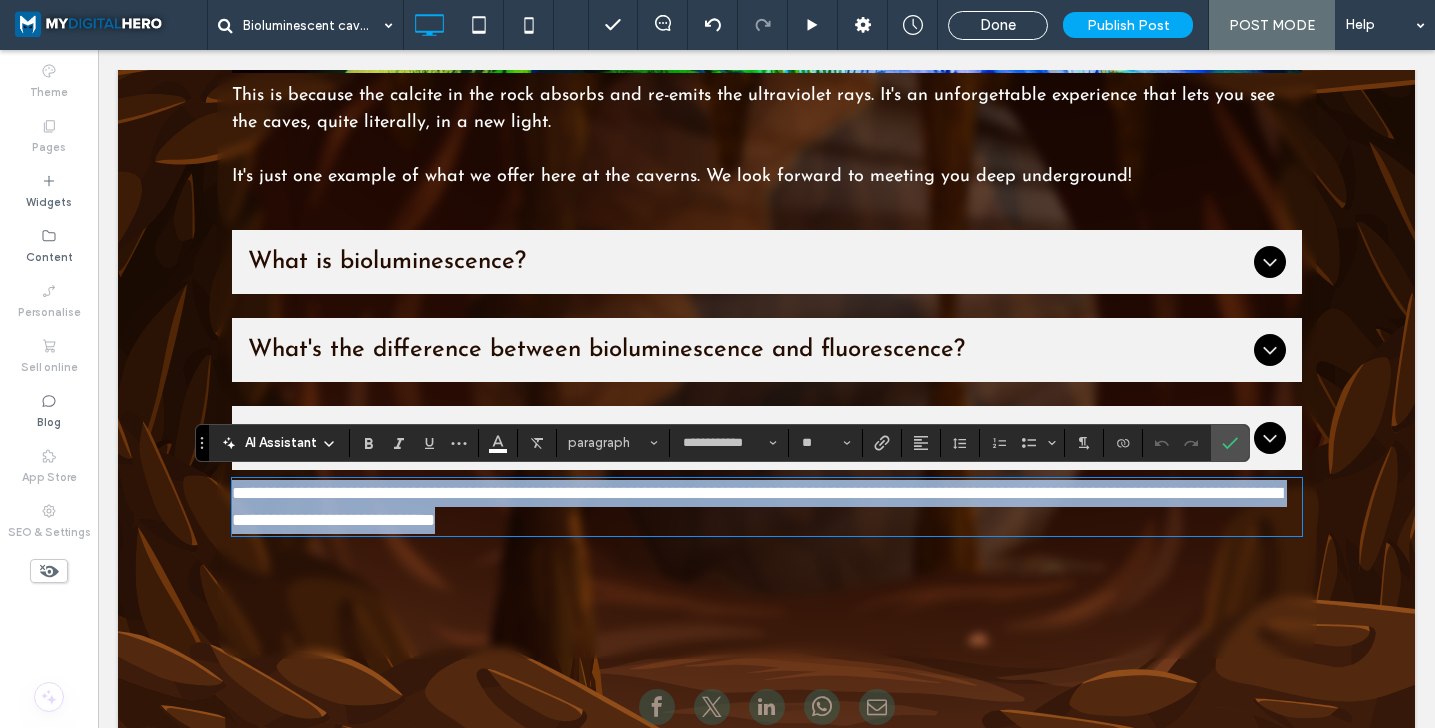 scroll, scrollTop: 0, scrollLeft: 0, axis: both 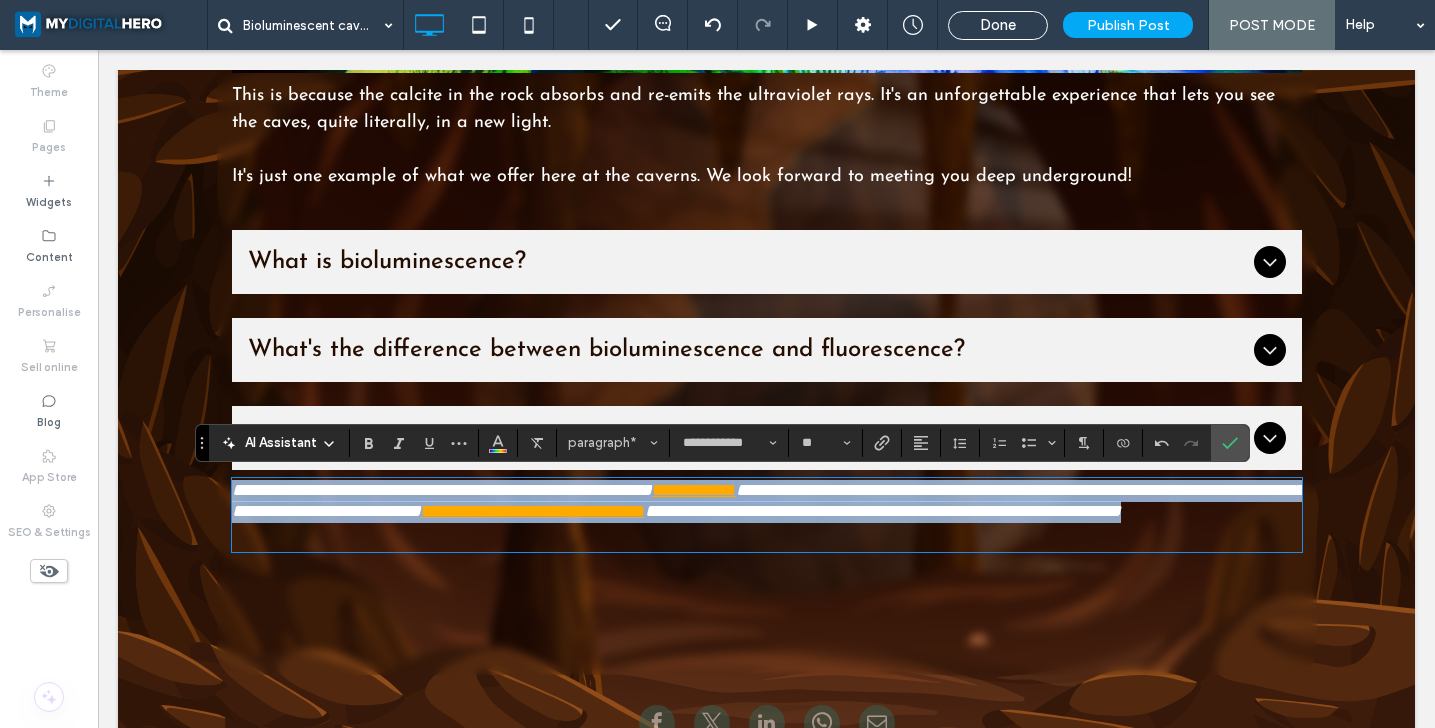 drag, startPoint x: 231, startPoint y: 481, endPoint x: 434, endPoint y: 528, distance: 208.36986 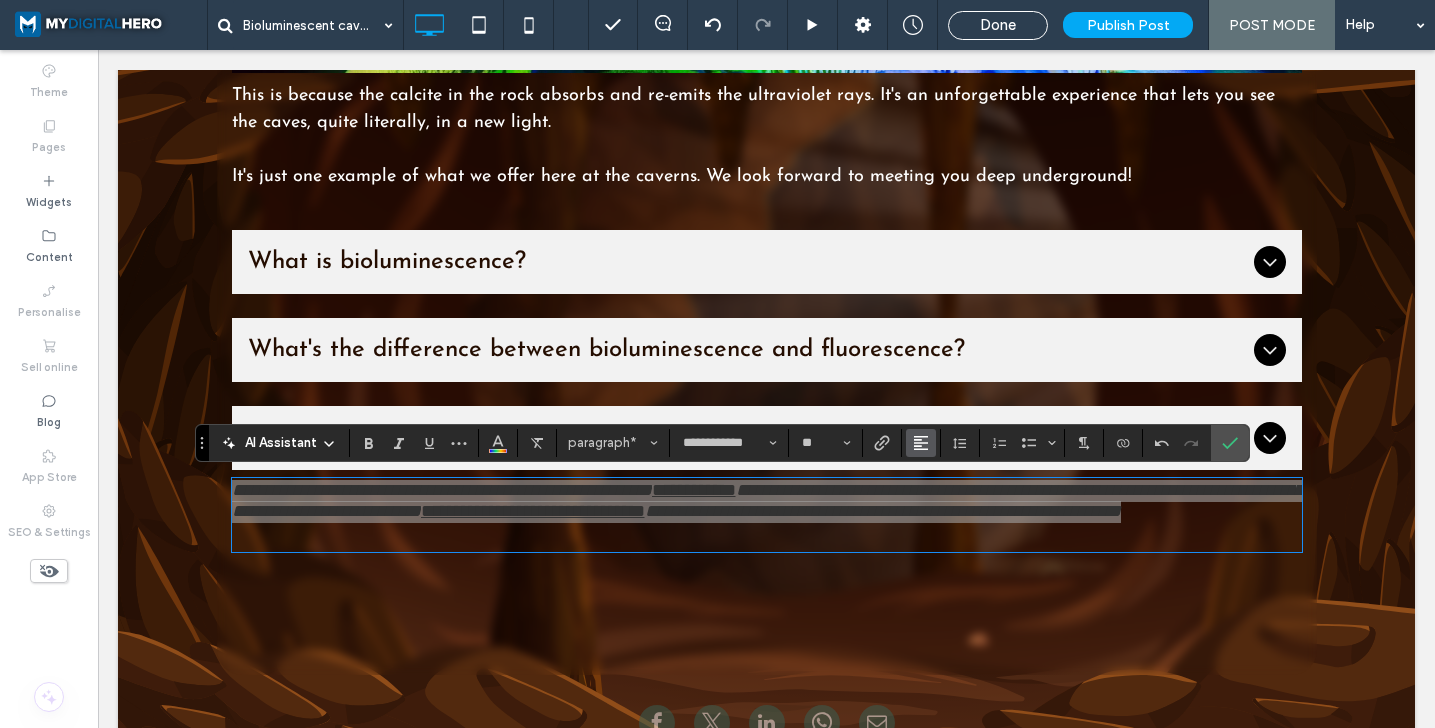 click 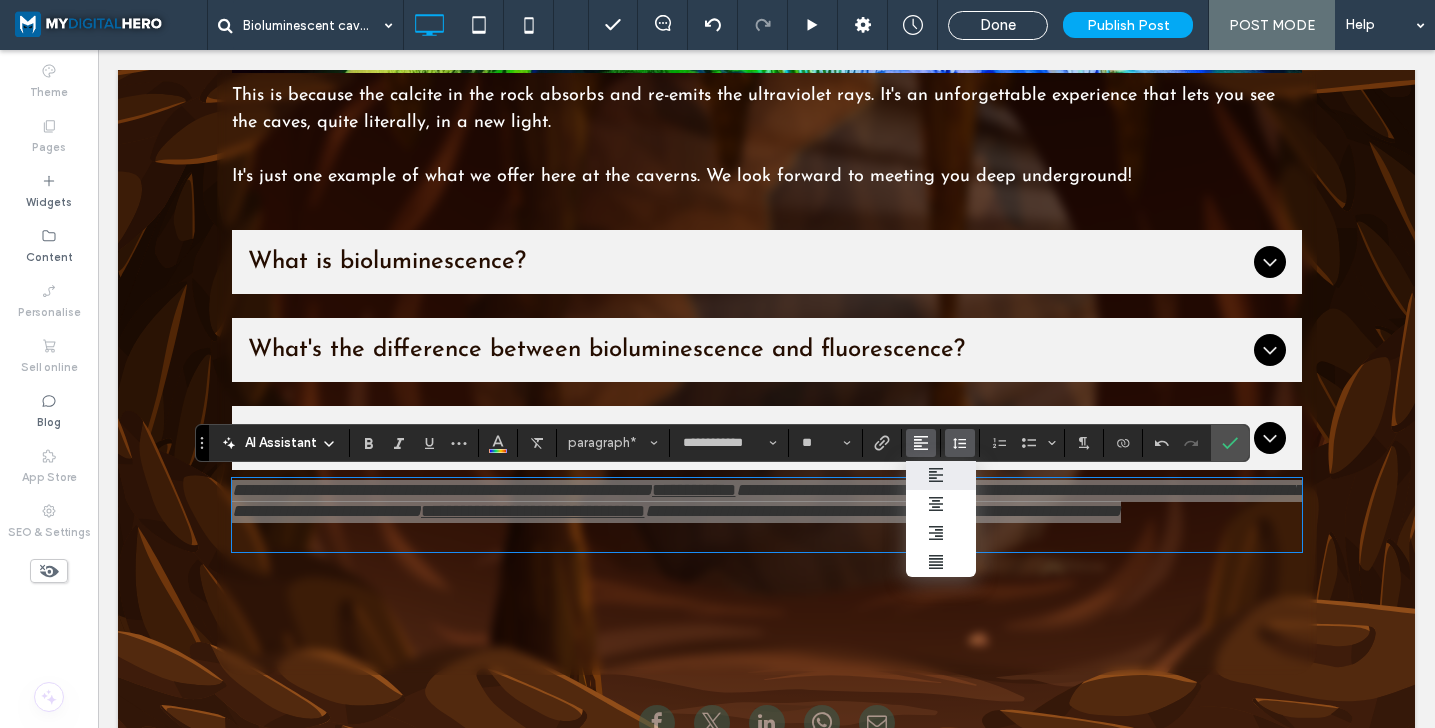 click 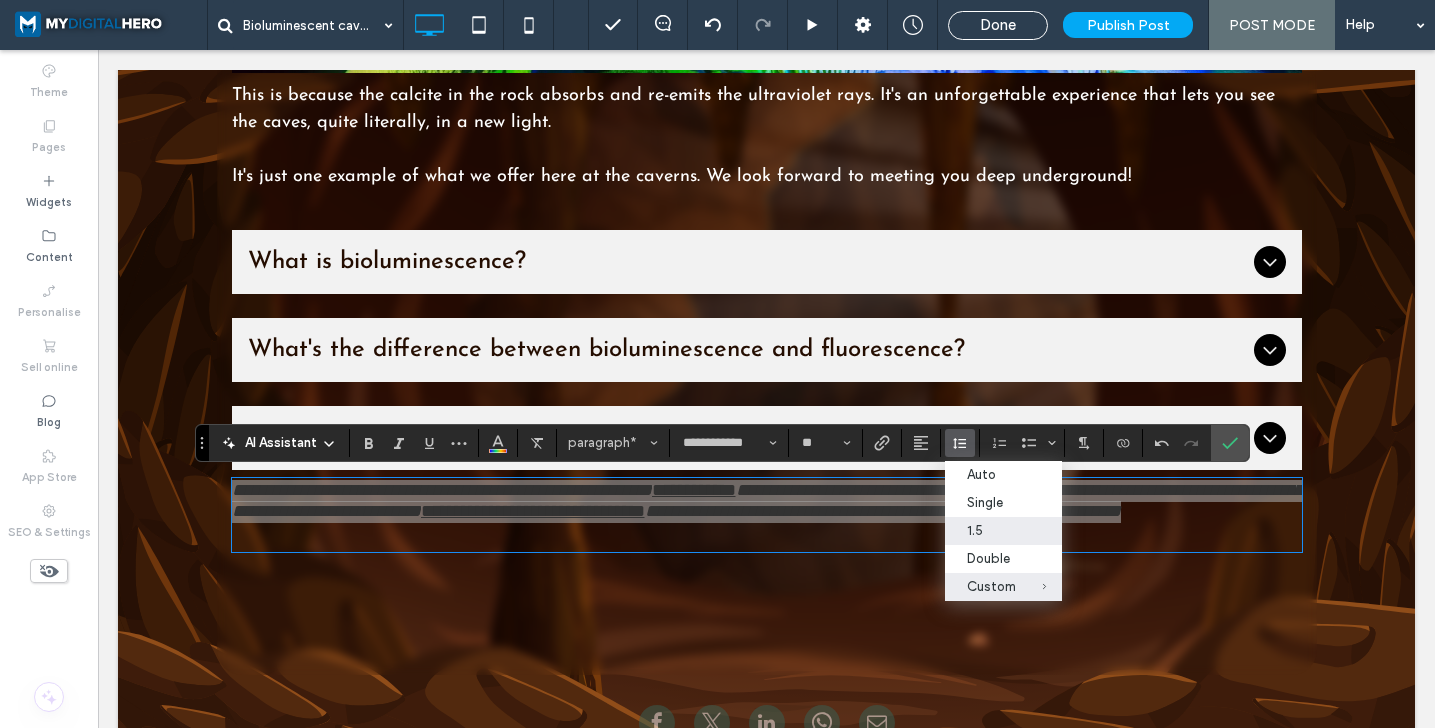 click on "1.5" at bounding box center (991, 530) 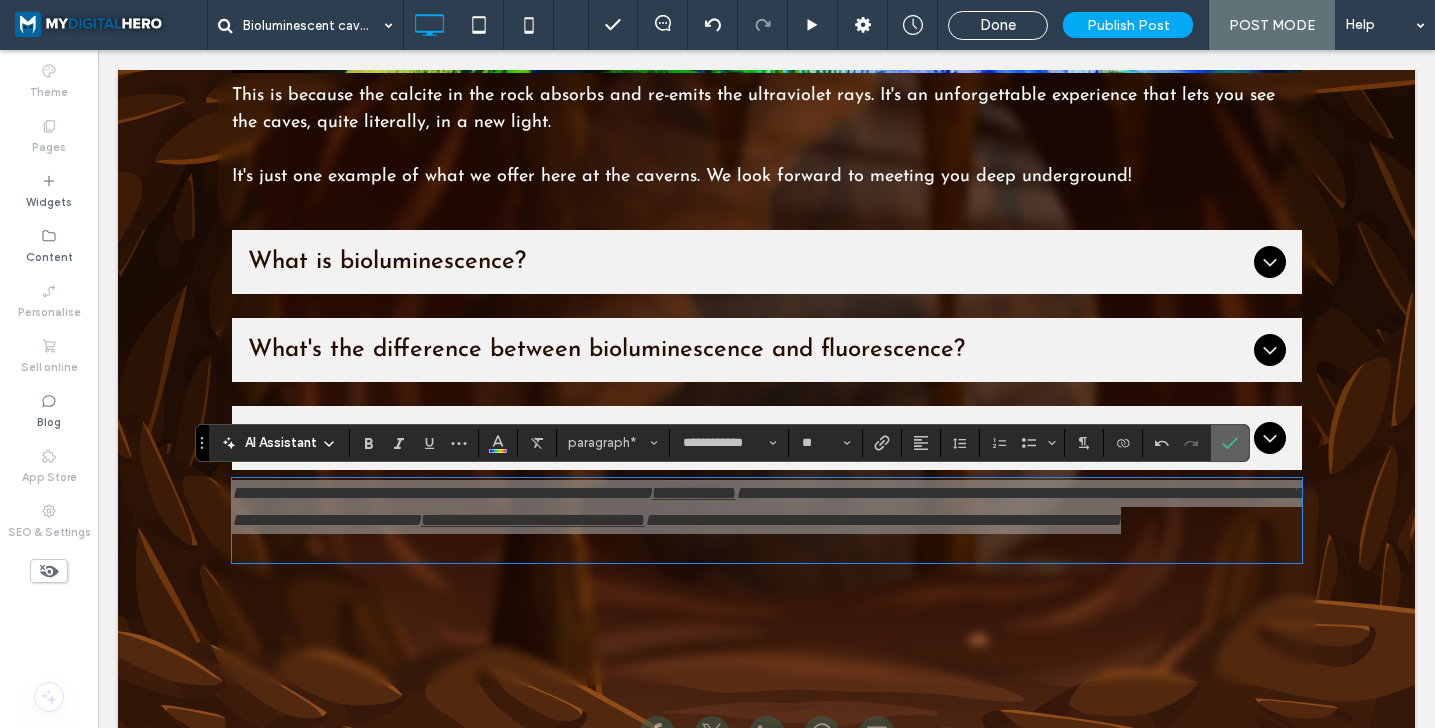 click at bounding box center (1230, 443) 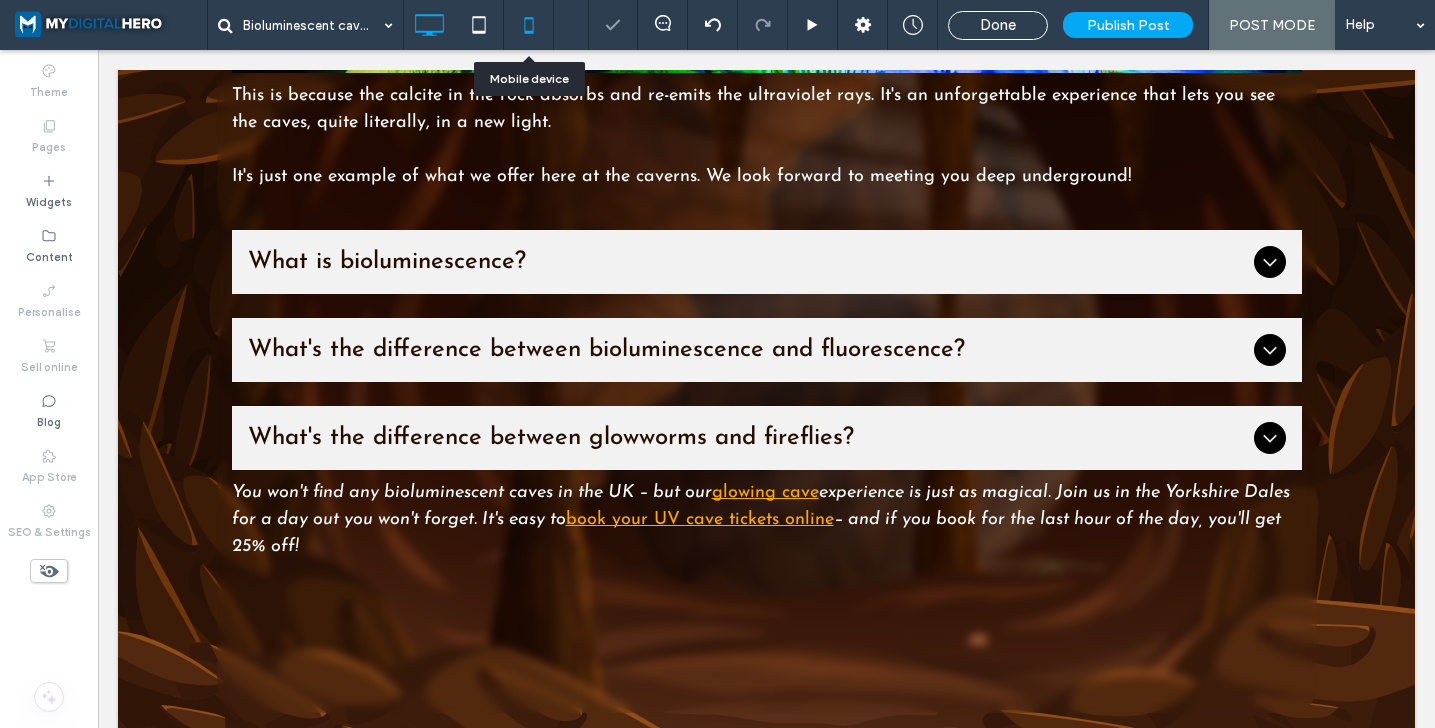 click 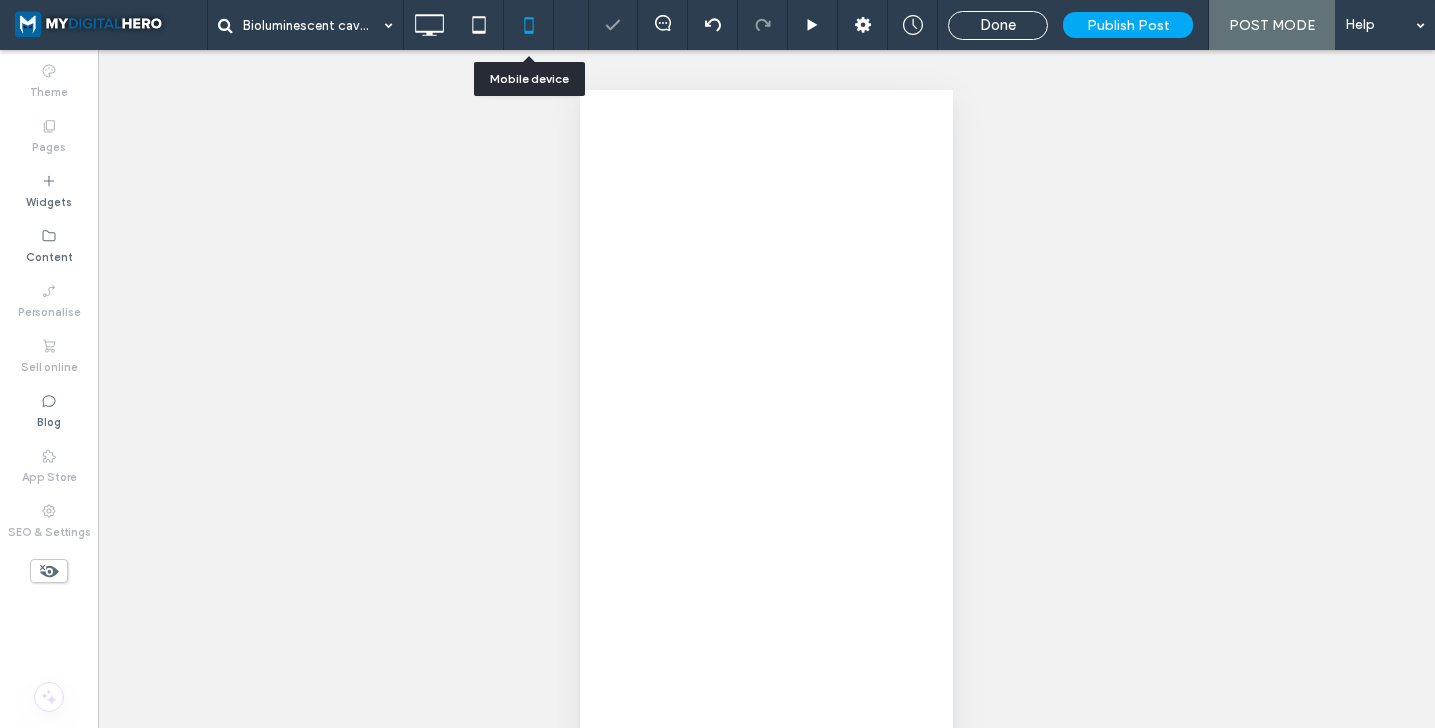 scroll, scrollTop: 0, scrollLeft: 0, axis: both 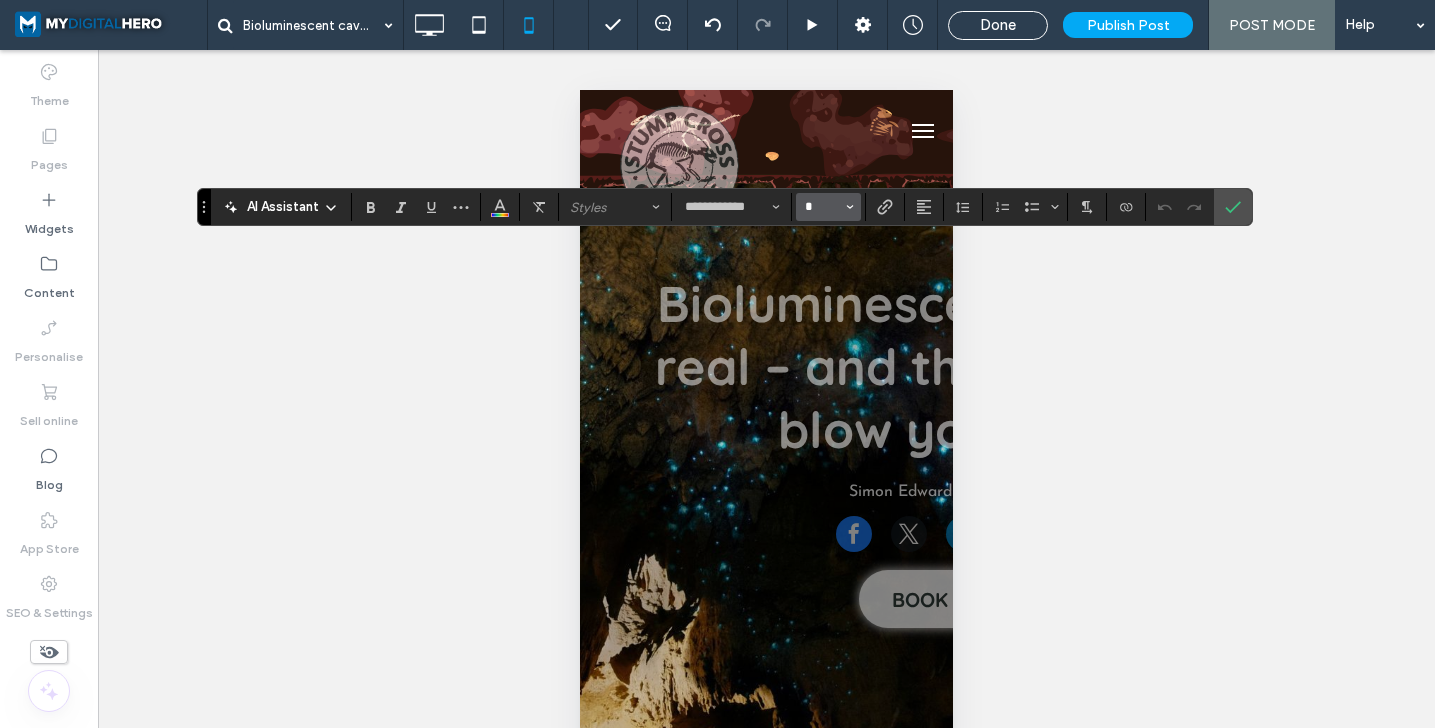 click on "*" at bounding box center (822, 207) 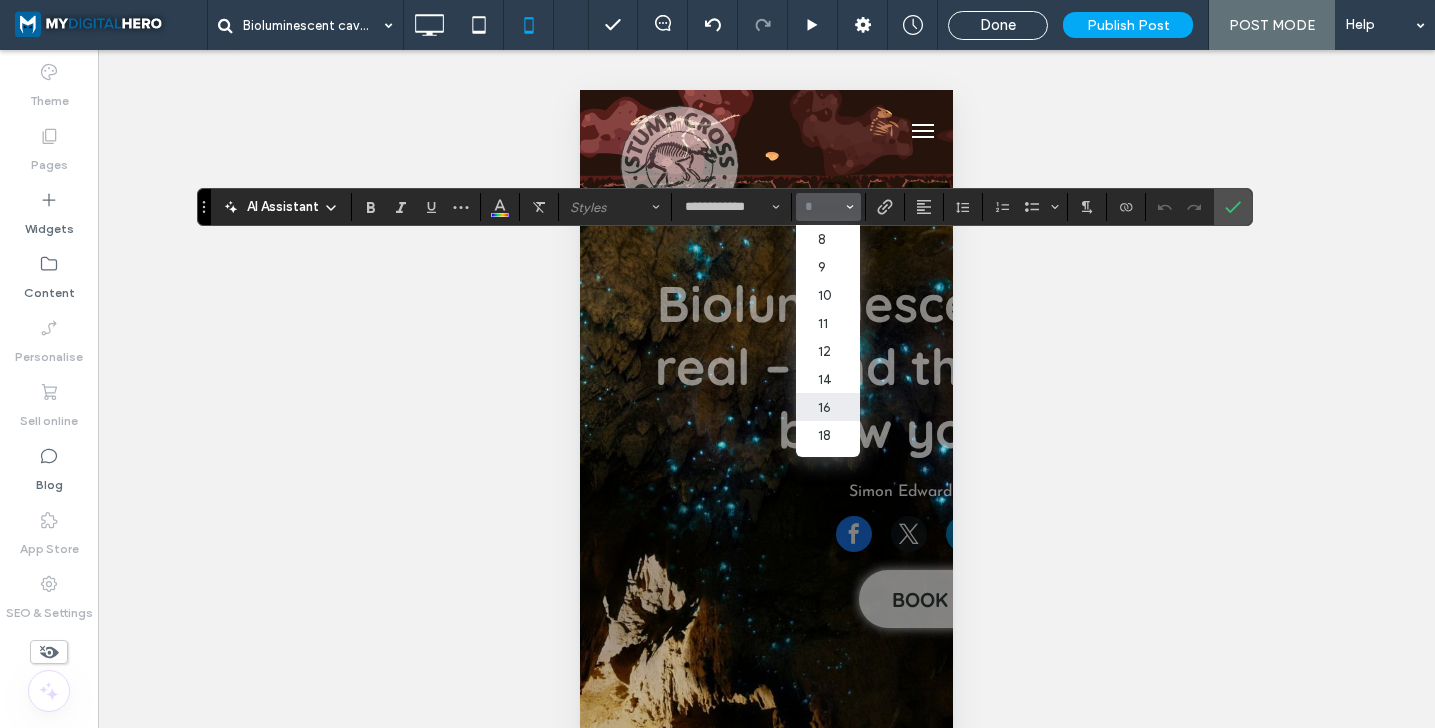 click on "16" at bounding box center (828, 407) 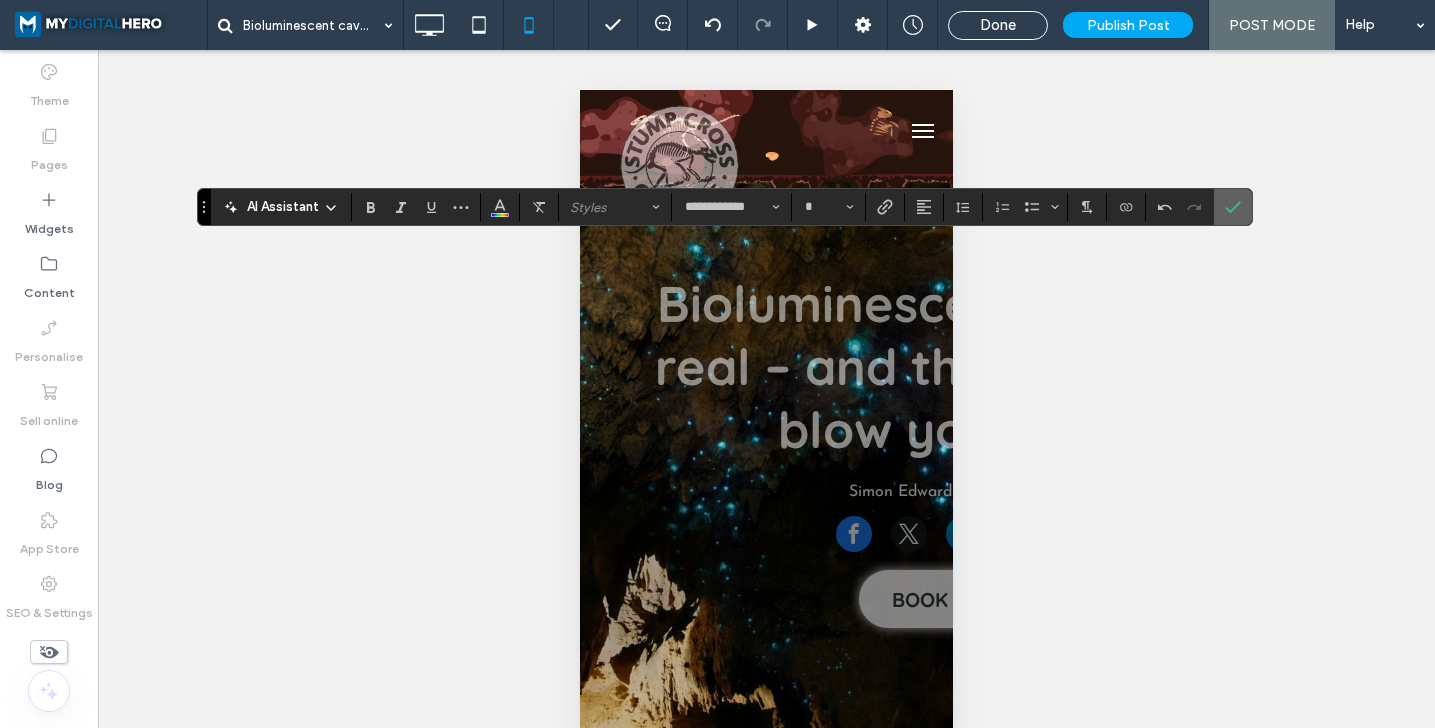 click 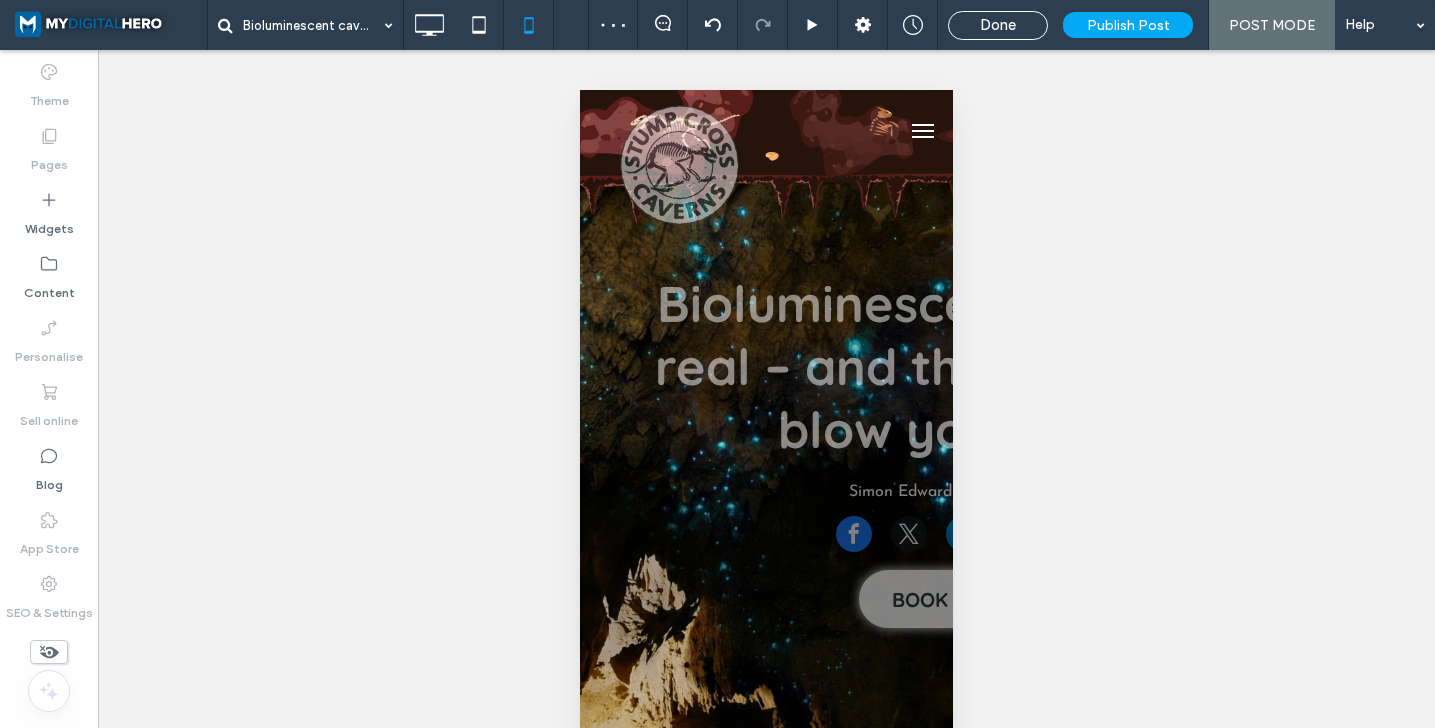 type on "**********" 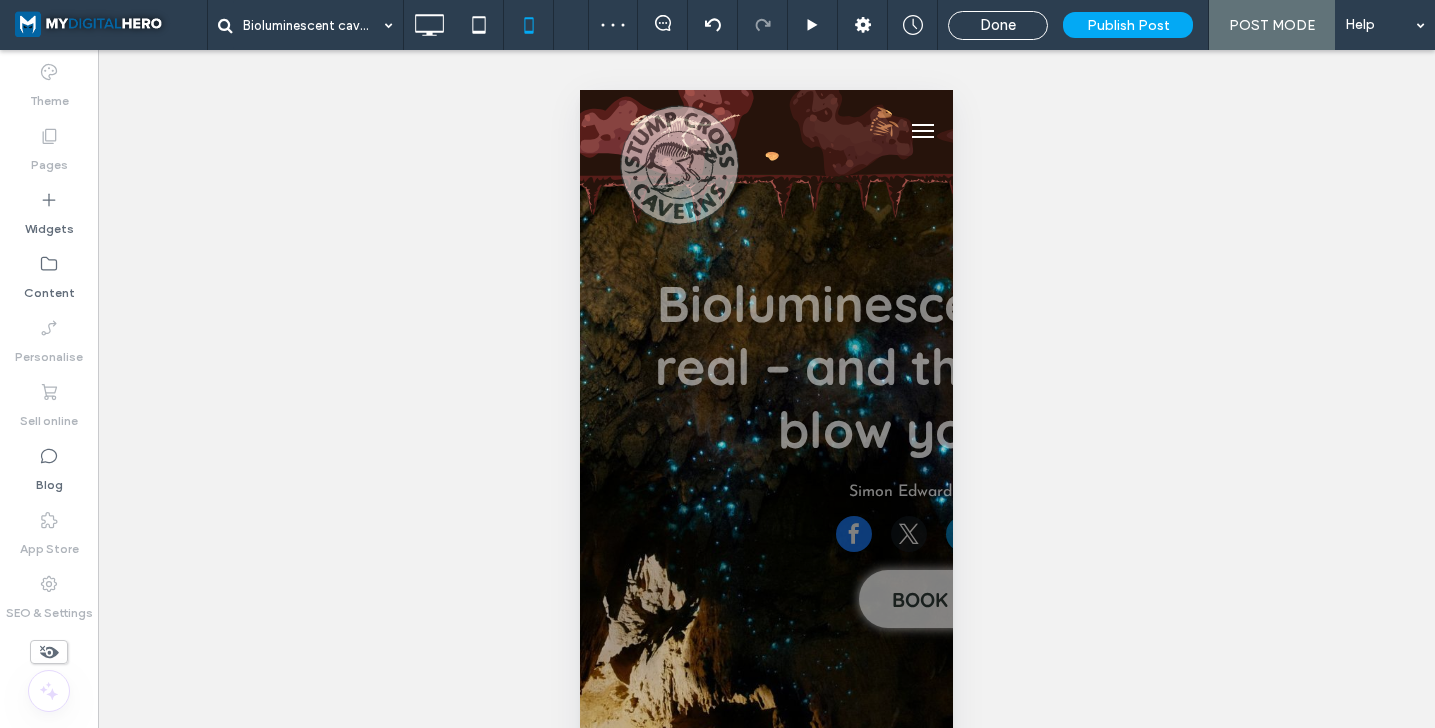 type on "**" 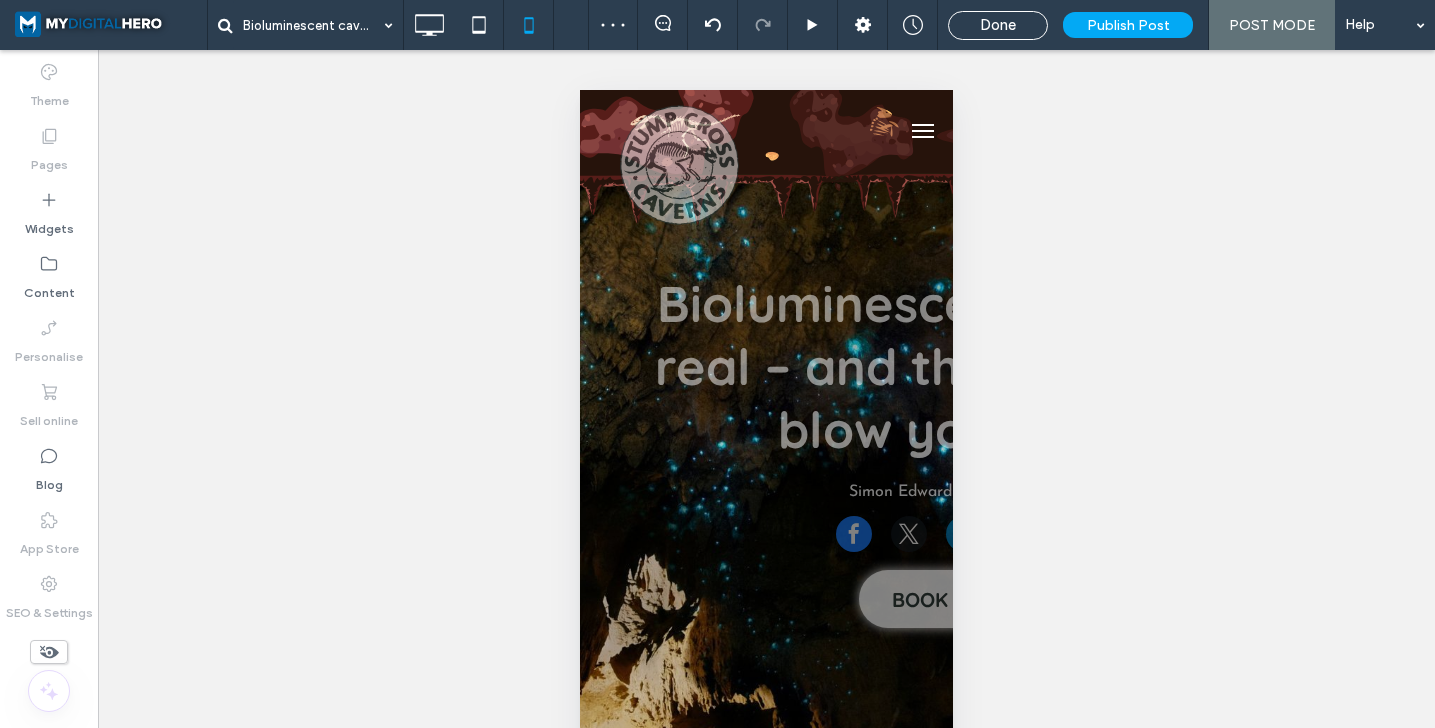 scroll, scrollTop: 57, scrollLeft: 0, axis: vertical 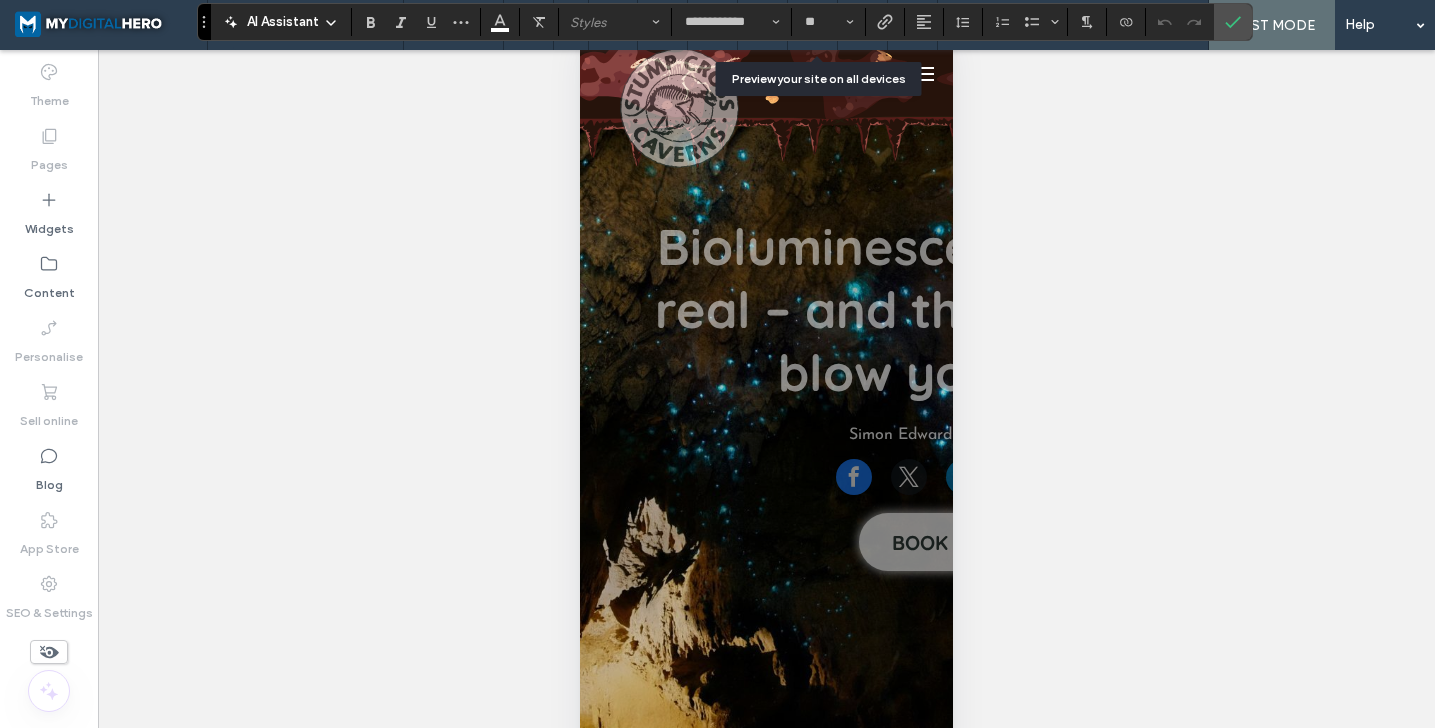 click at bounding box center (813, 25) 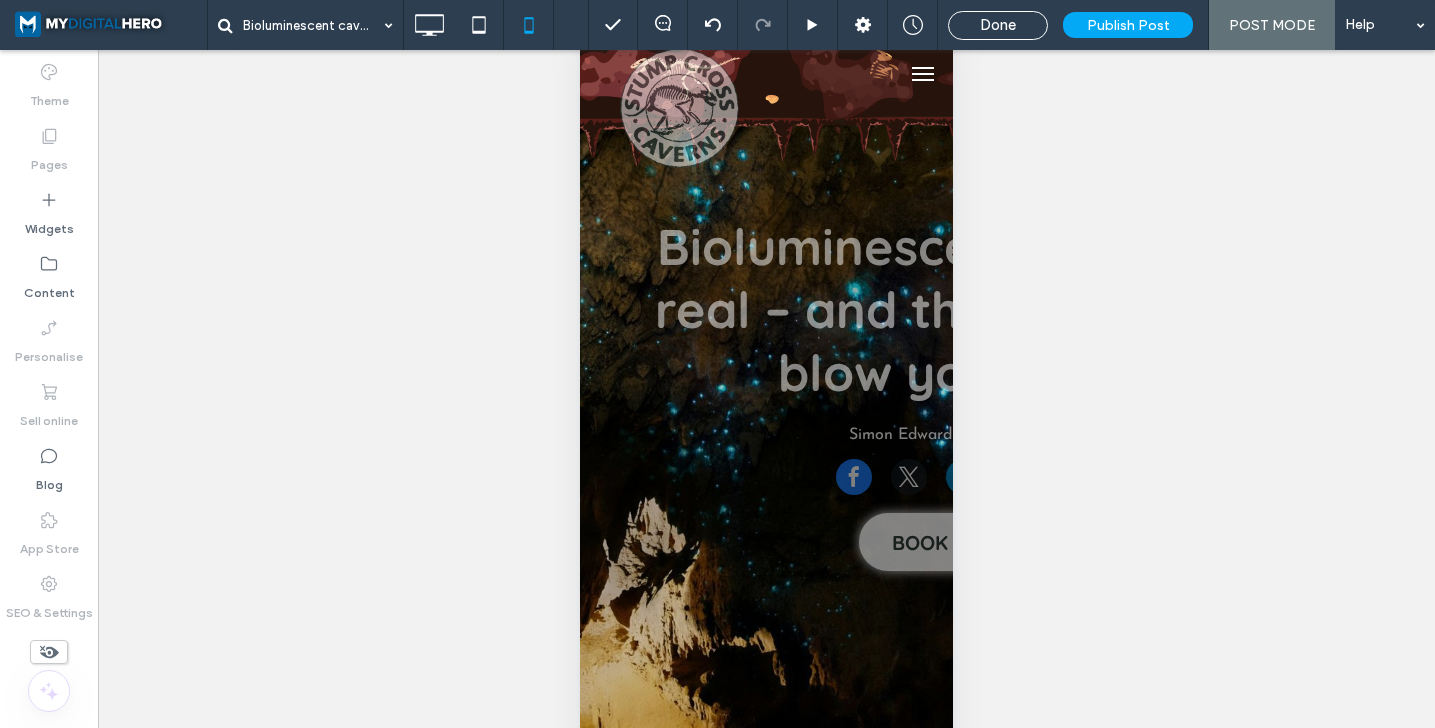 type on "**********" 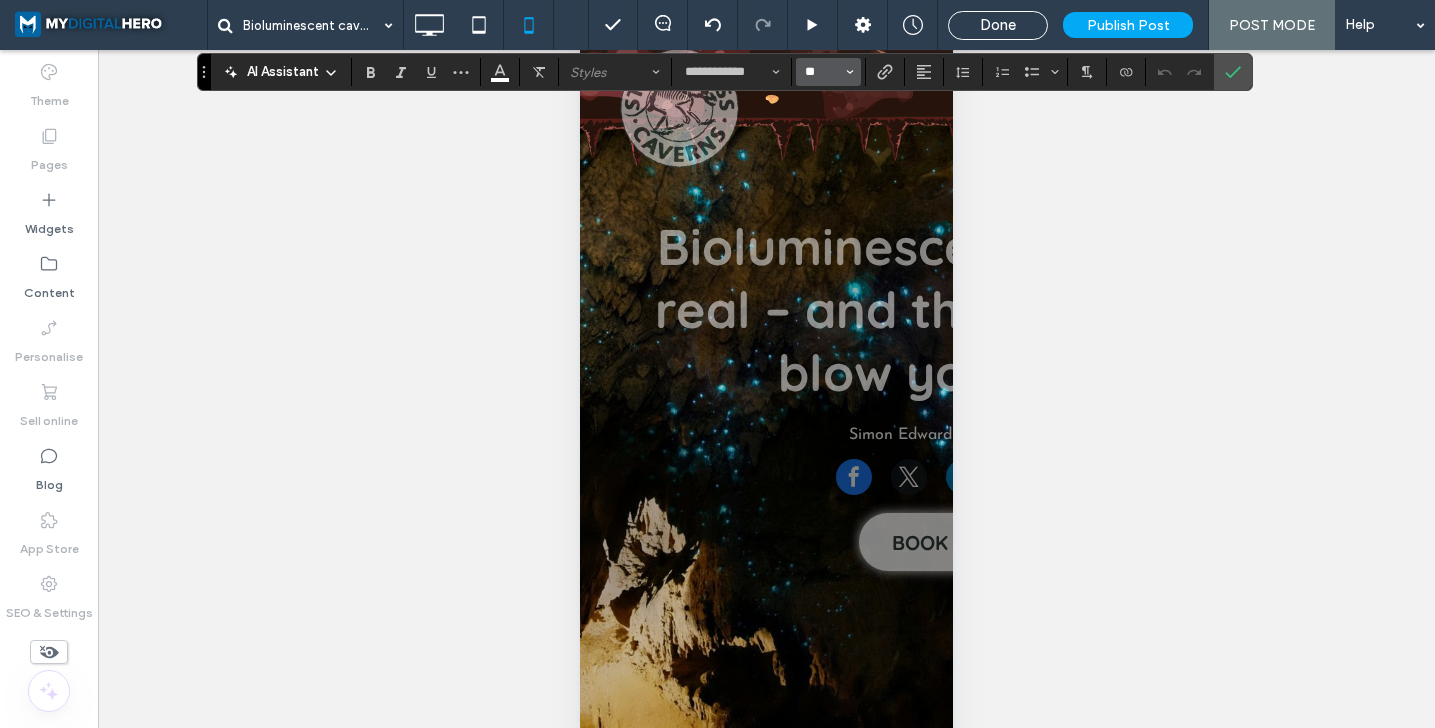 click on "**" at bounding box center [822, 72] 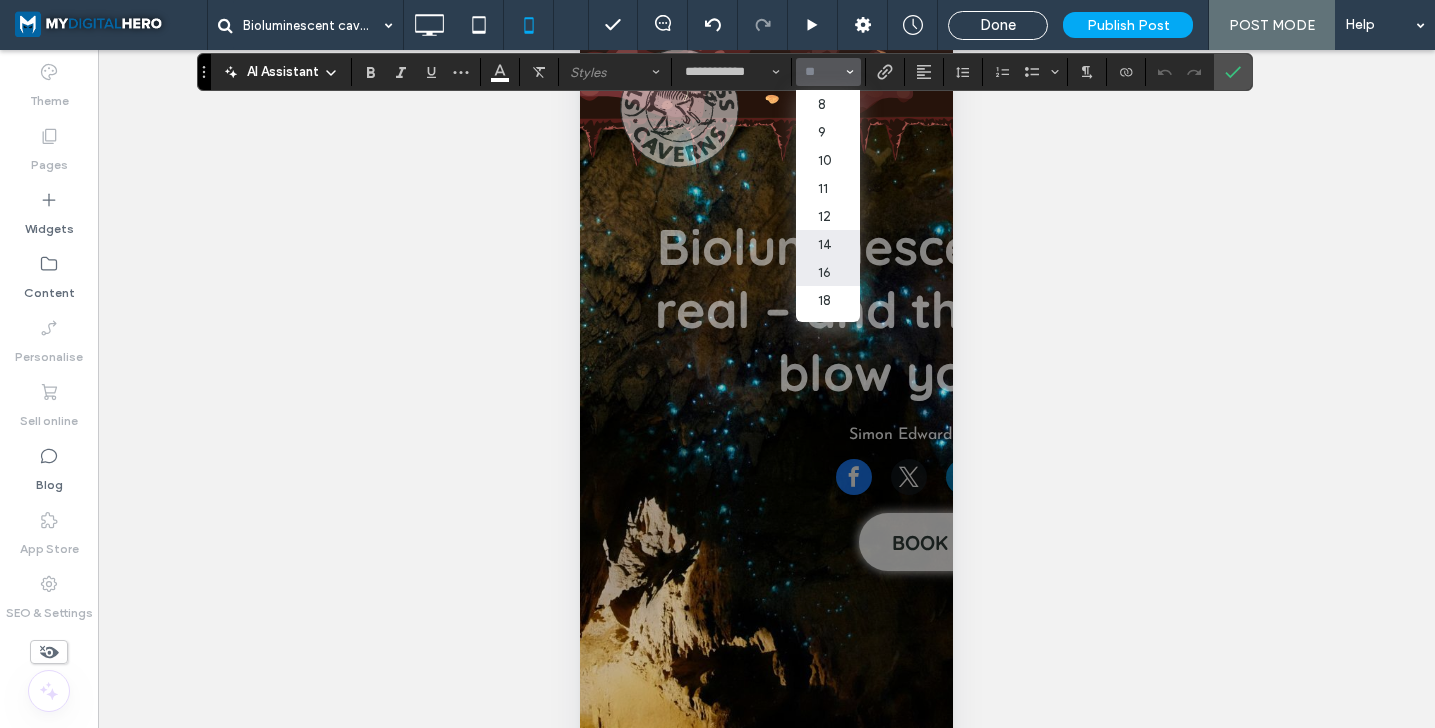 click on "16" at bounding box center (828, 272) 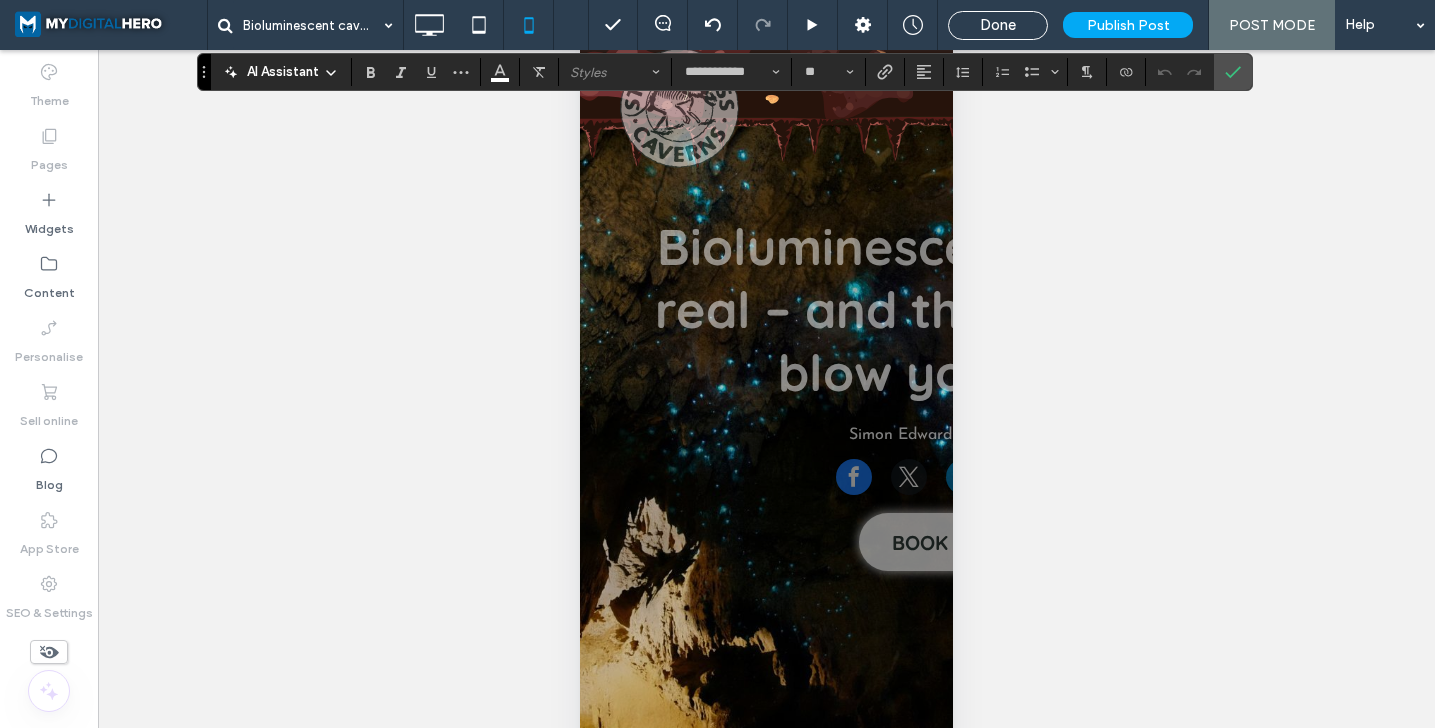 type on "**" 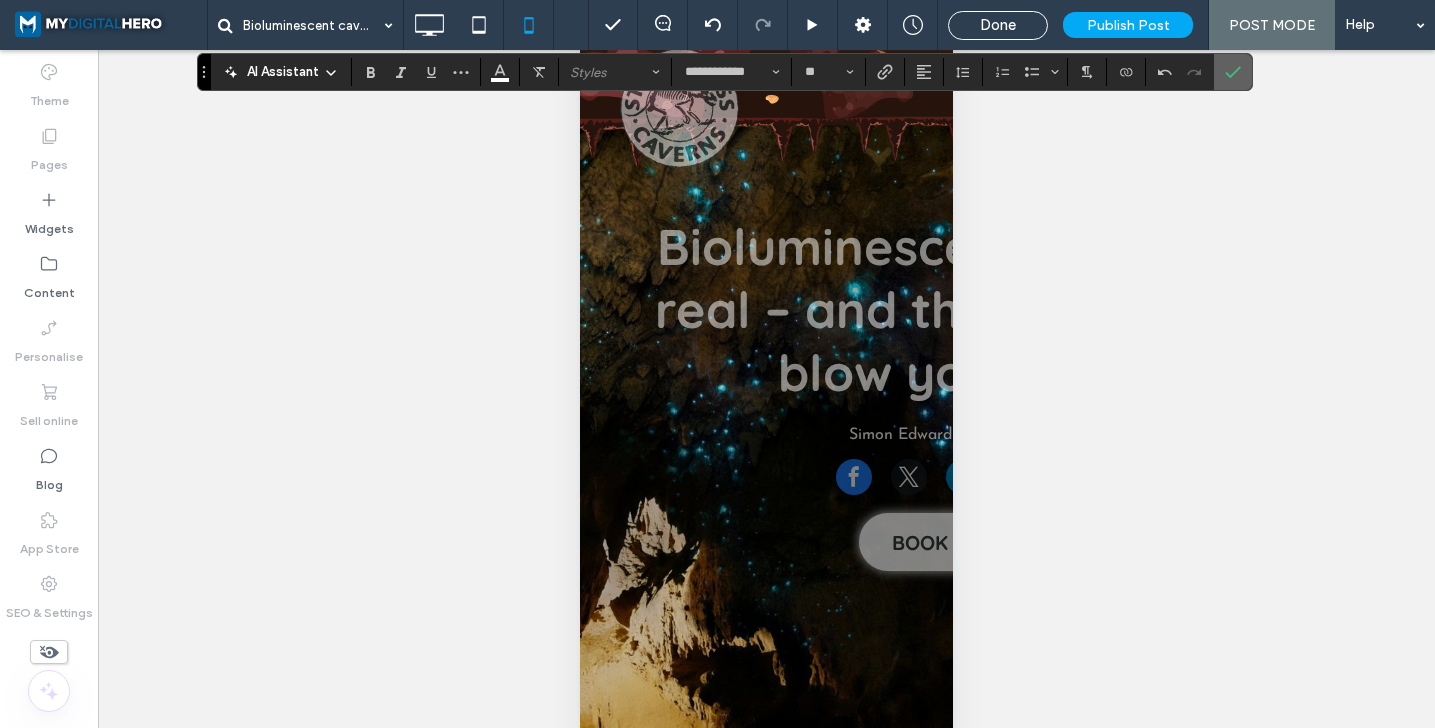 click at bounding box center [1233, 72] 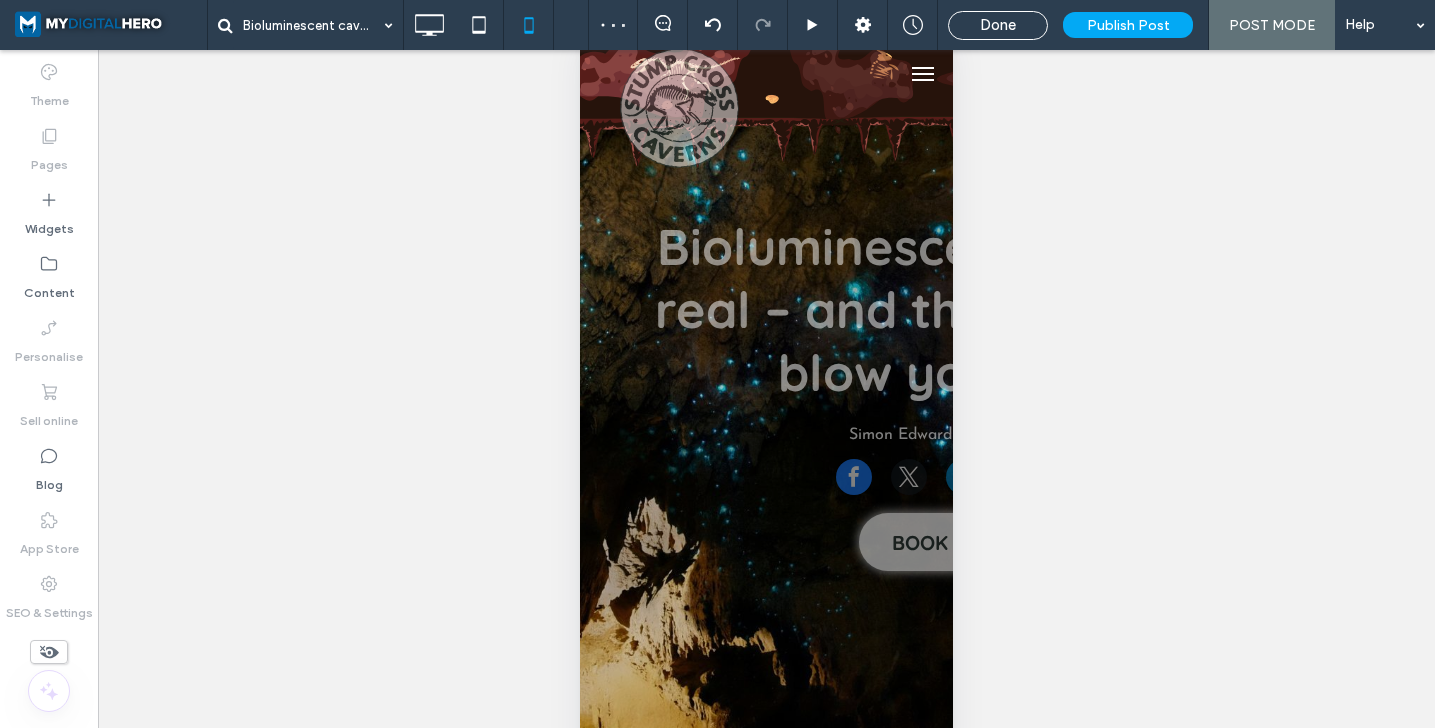 type on "**********" 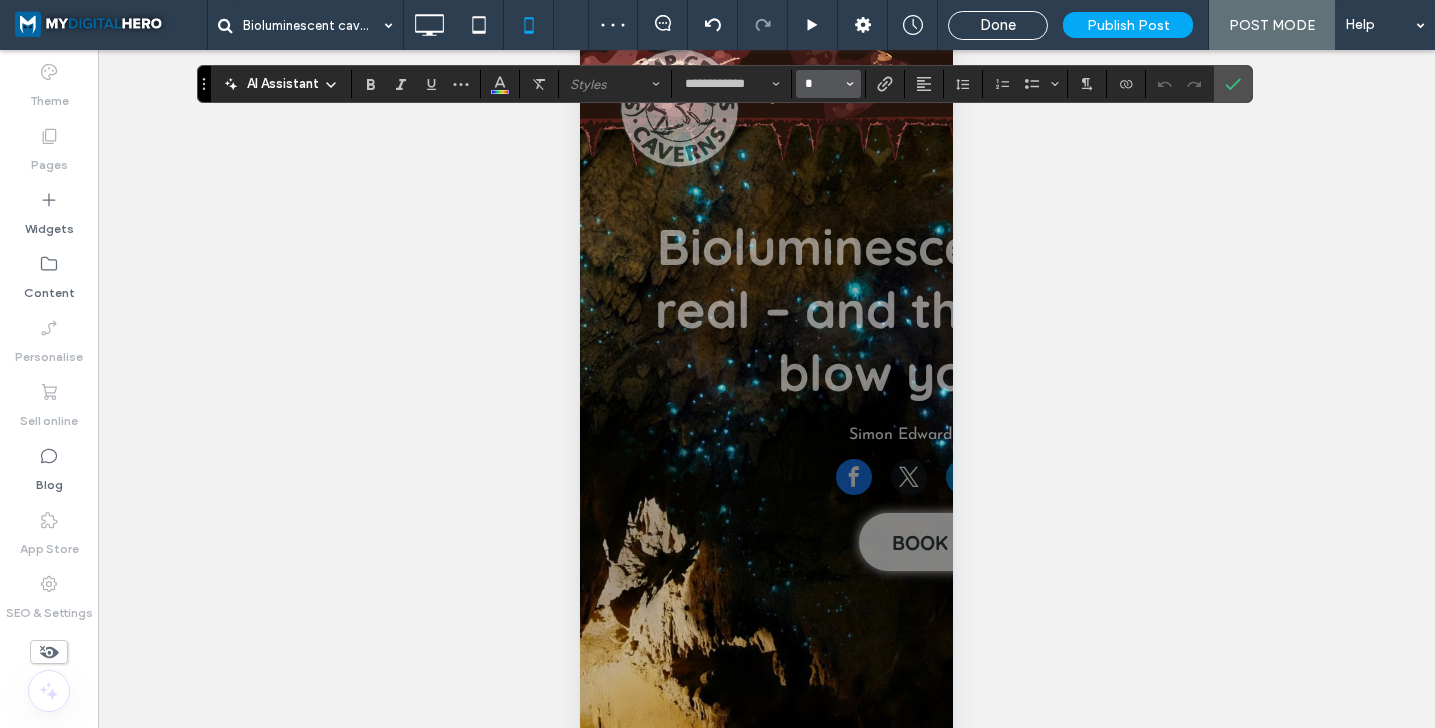 click on "*" at bounding box center (822, 84) 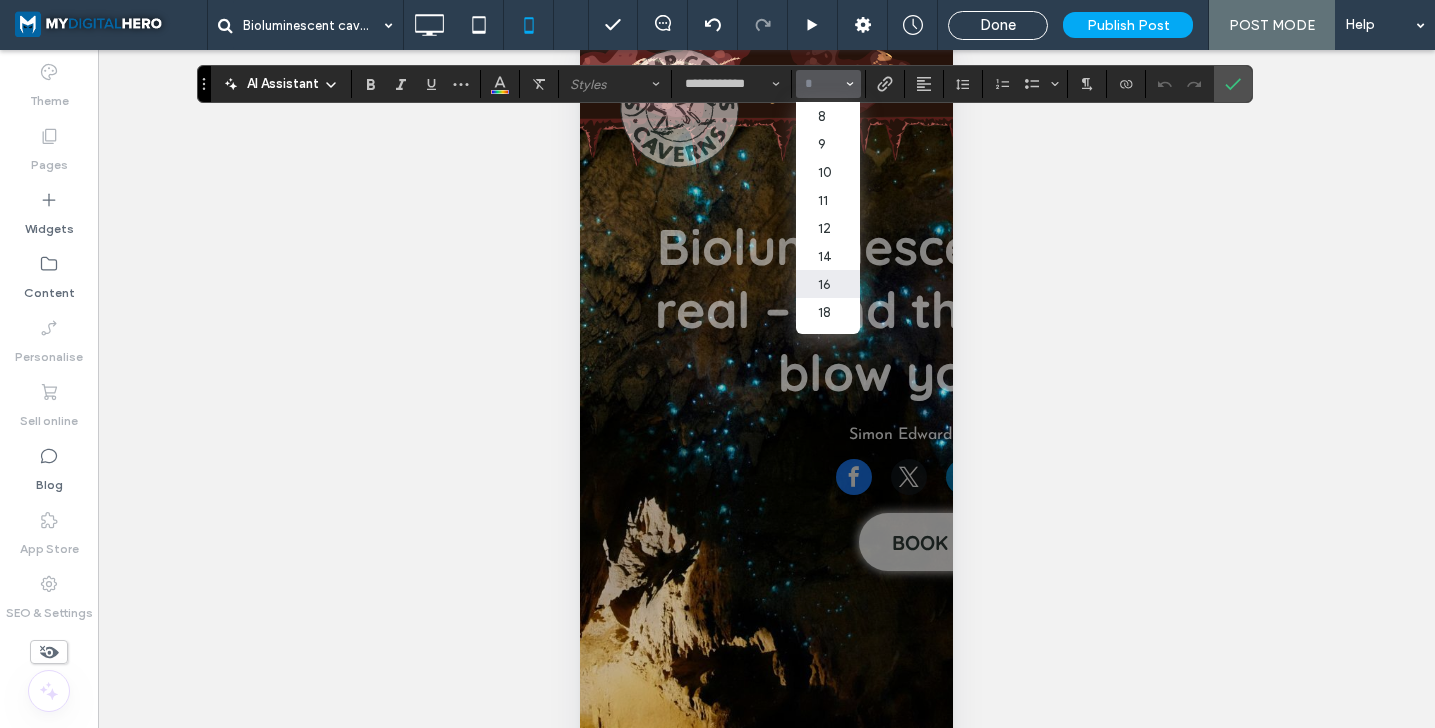 click on "16" at bounding box center (828, 284) 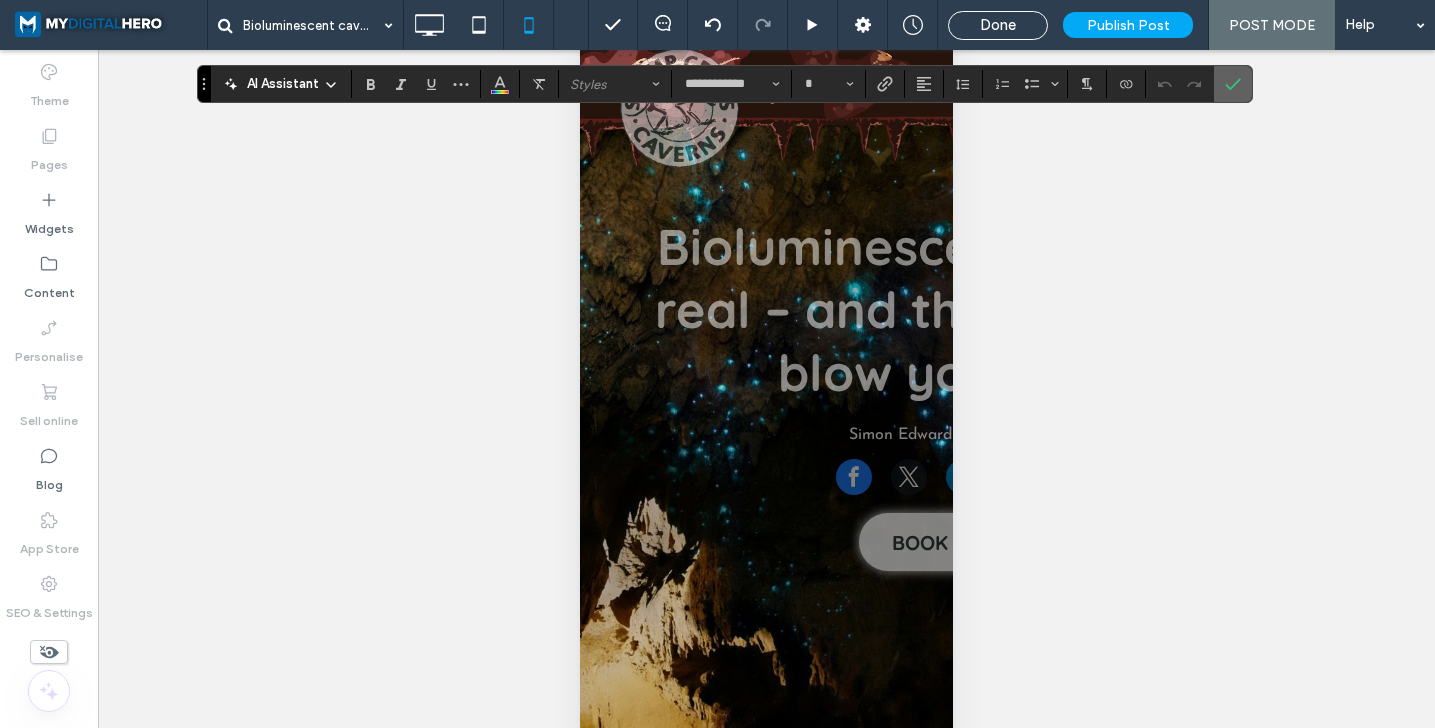 click at bounding box center [1233, 84] 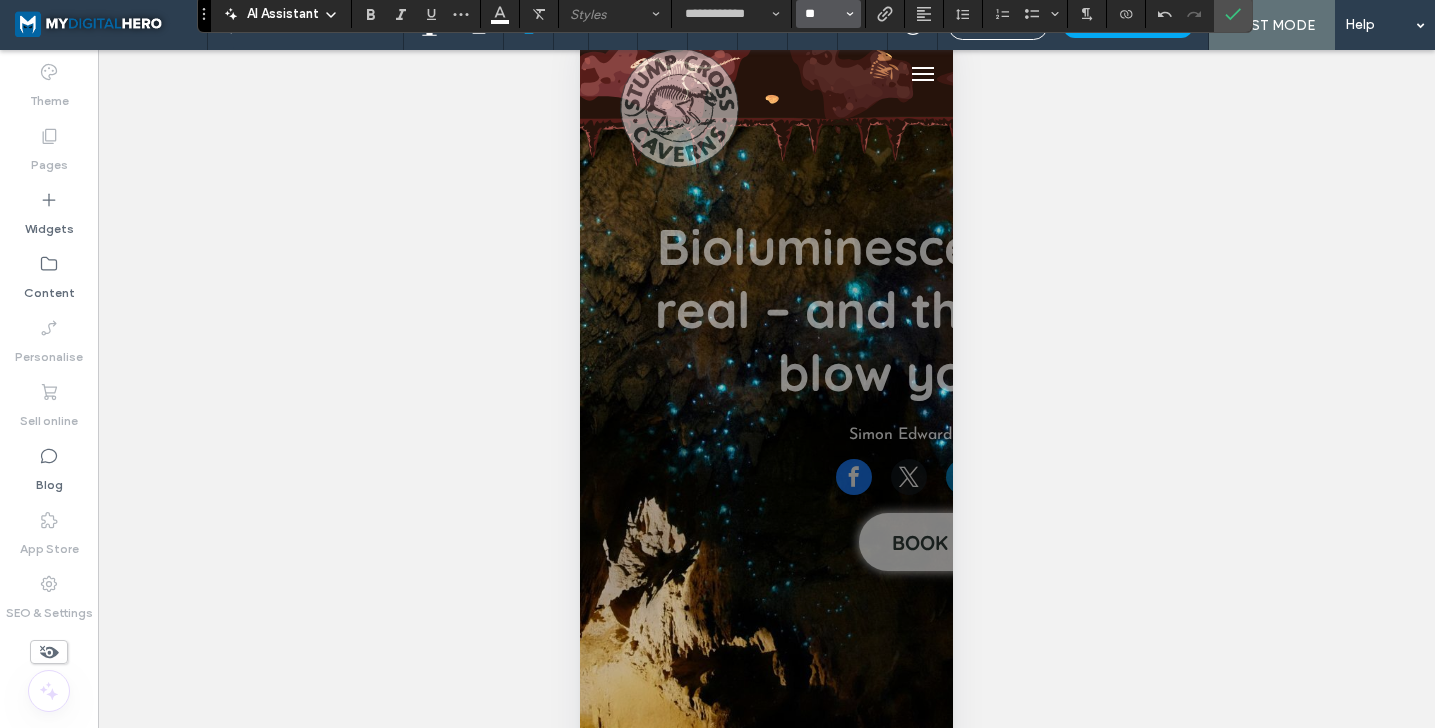 click on "**" at bounding box center [822, 14] 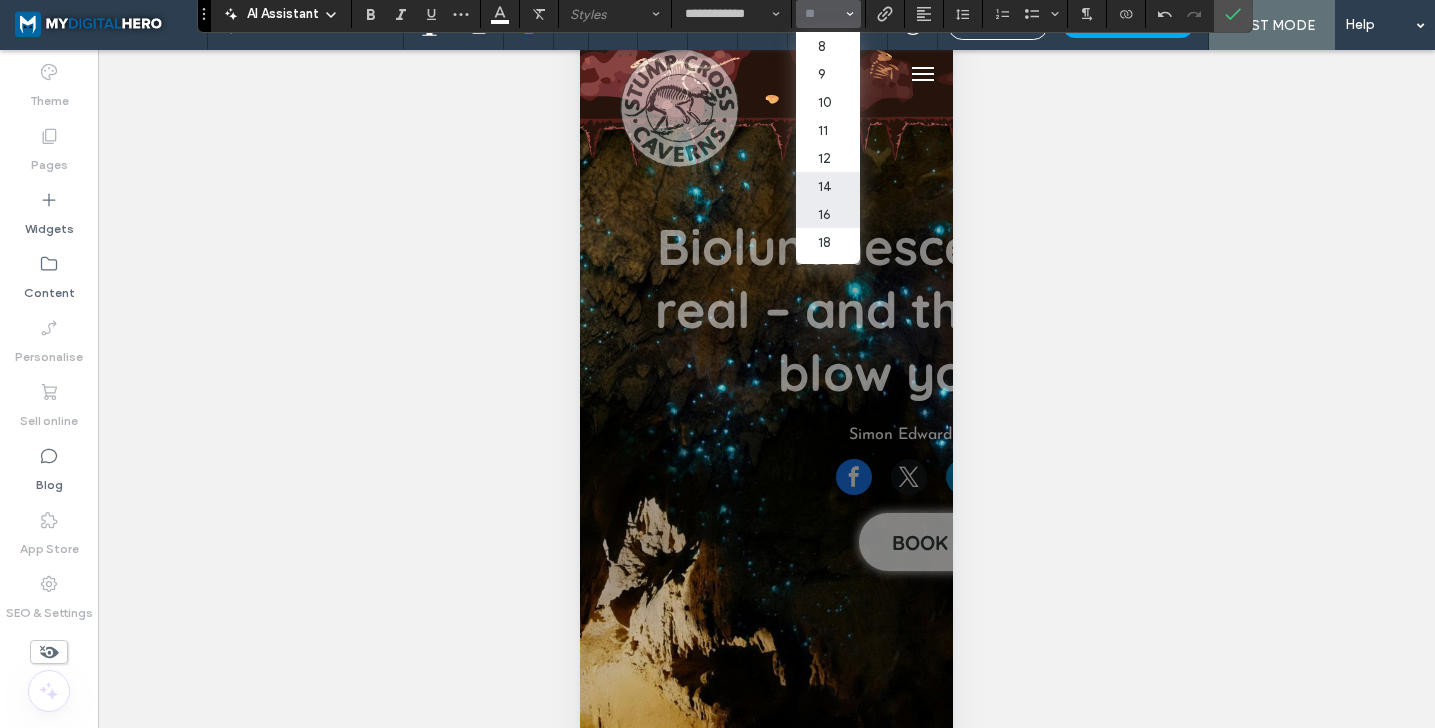 click on "16" at bounding box center (828, 214) 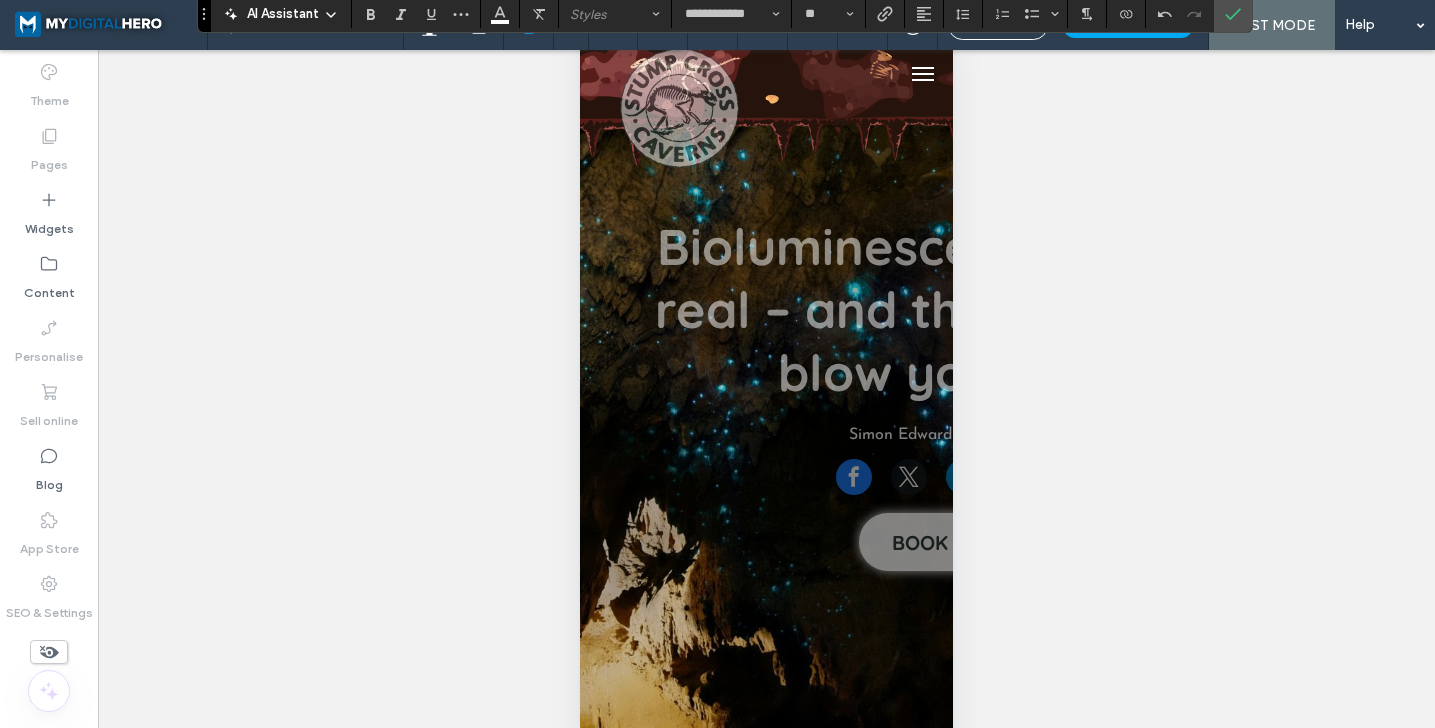 type on "**" 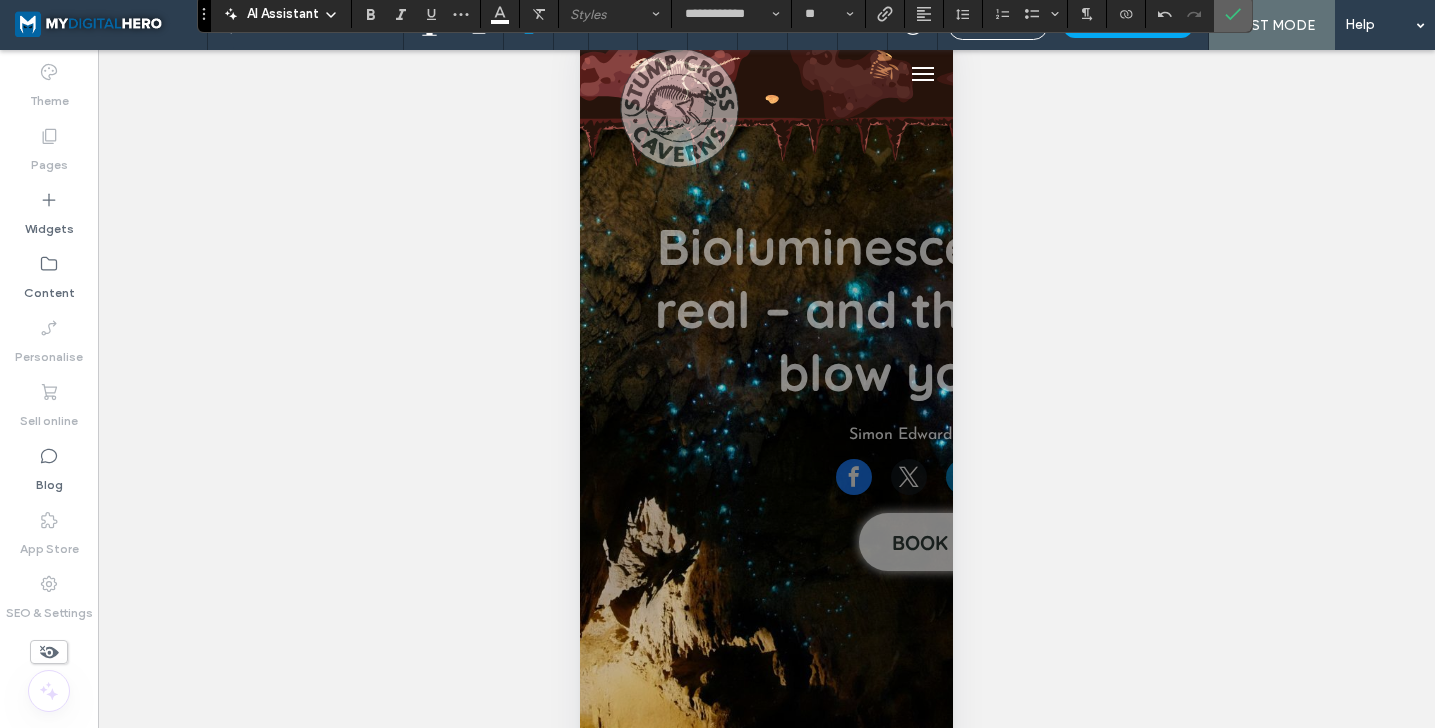 click at bounding box center [1233, 14] 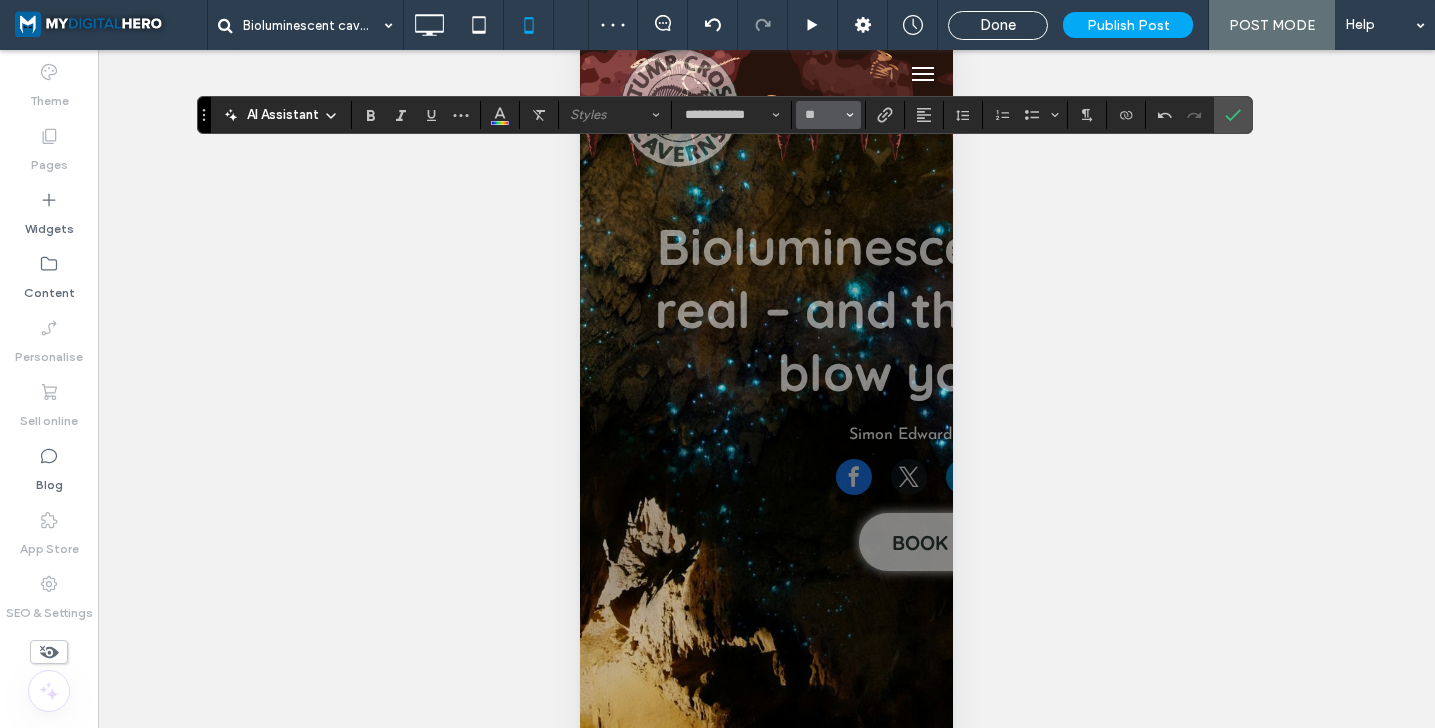 click 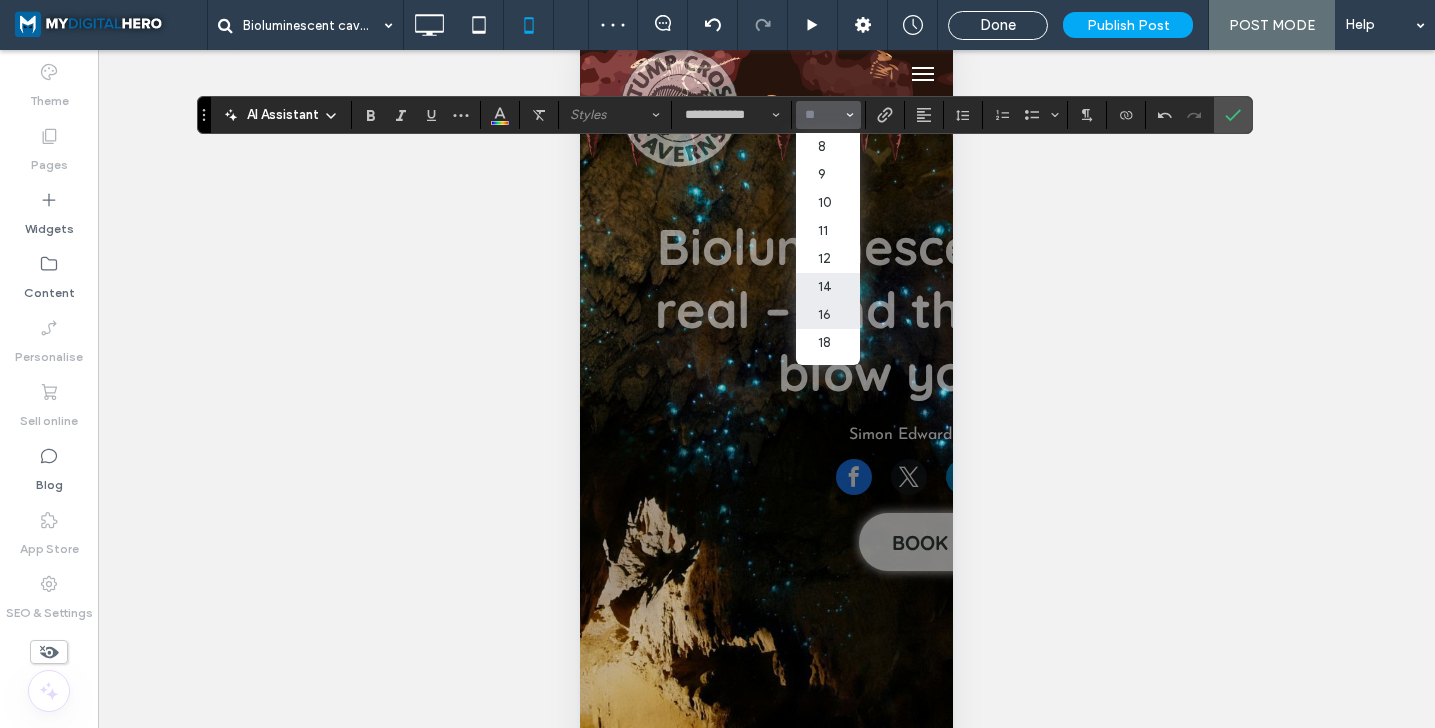 click on "16" at bounding box center [828, 315] 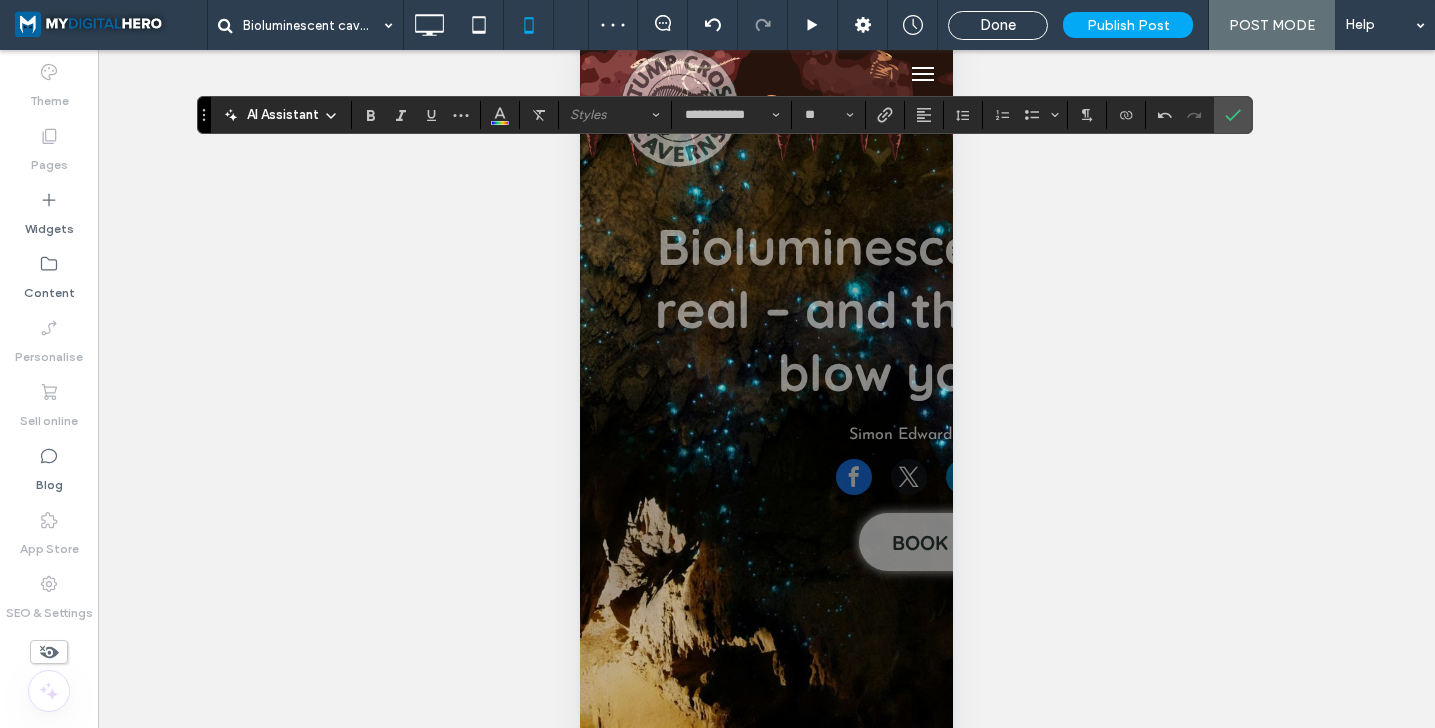 type on "**" 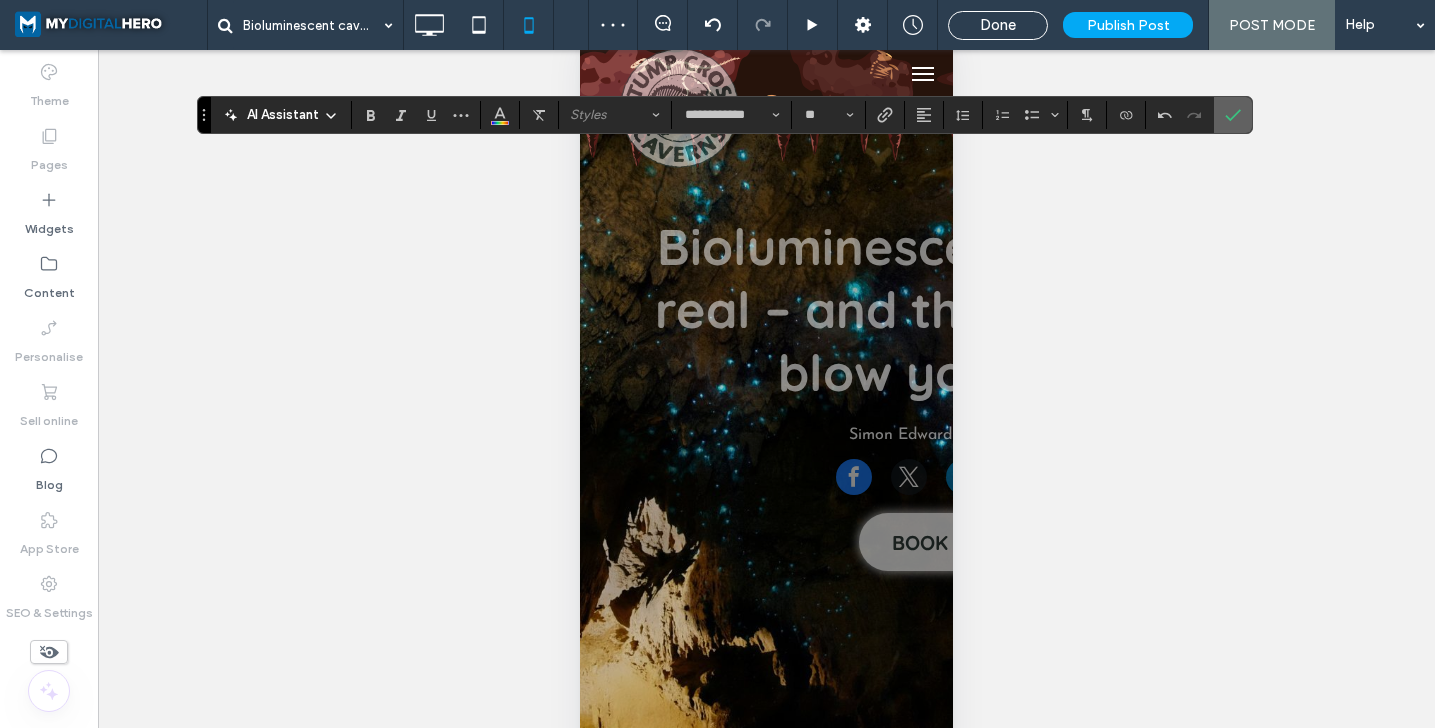 click at bounding box center (1233, 115) 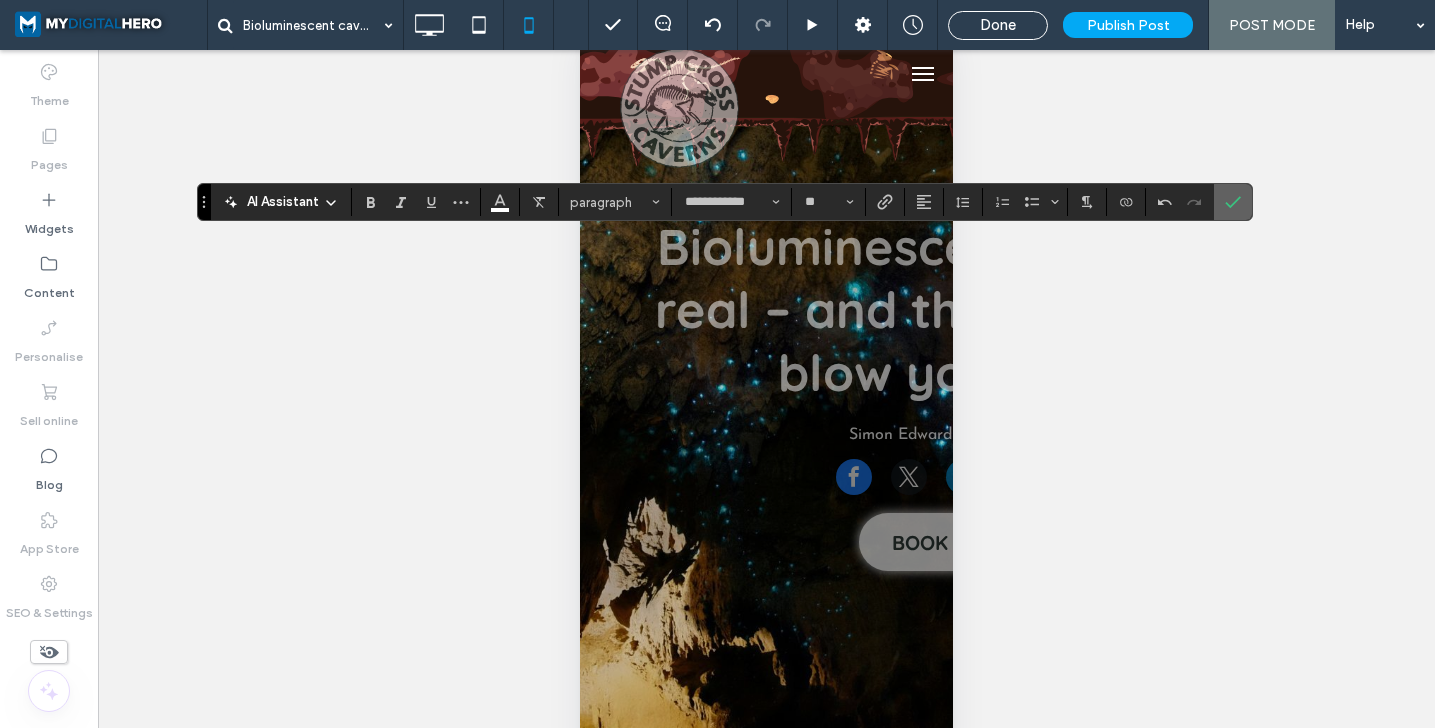 click 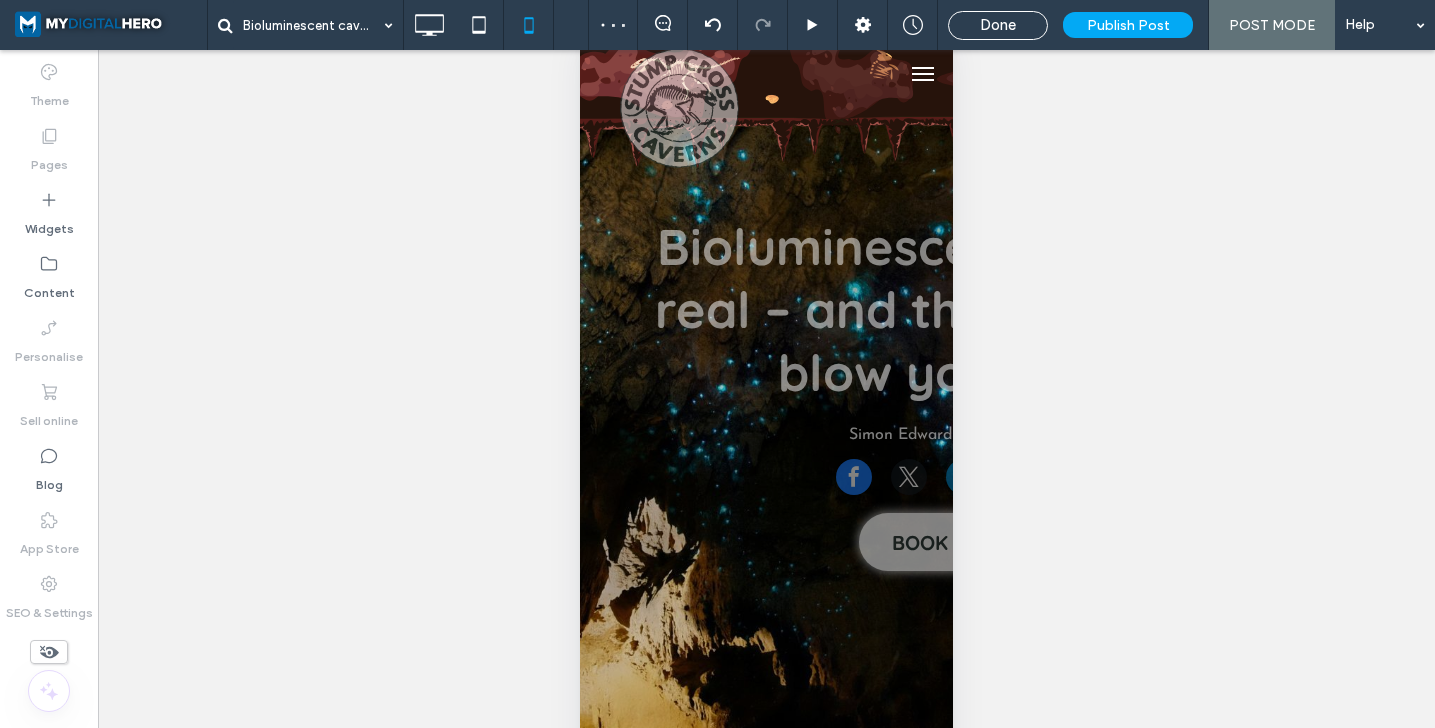 type on "**********" 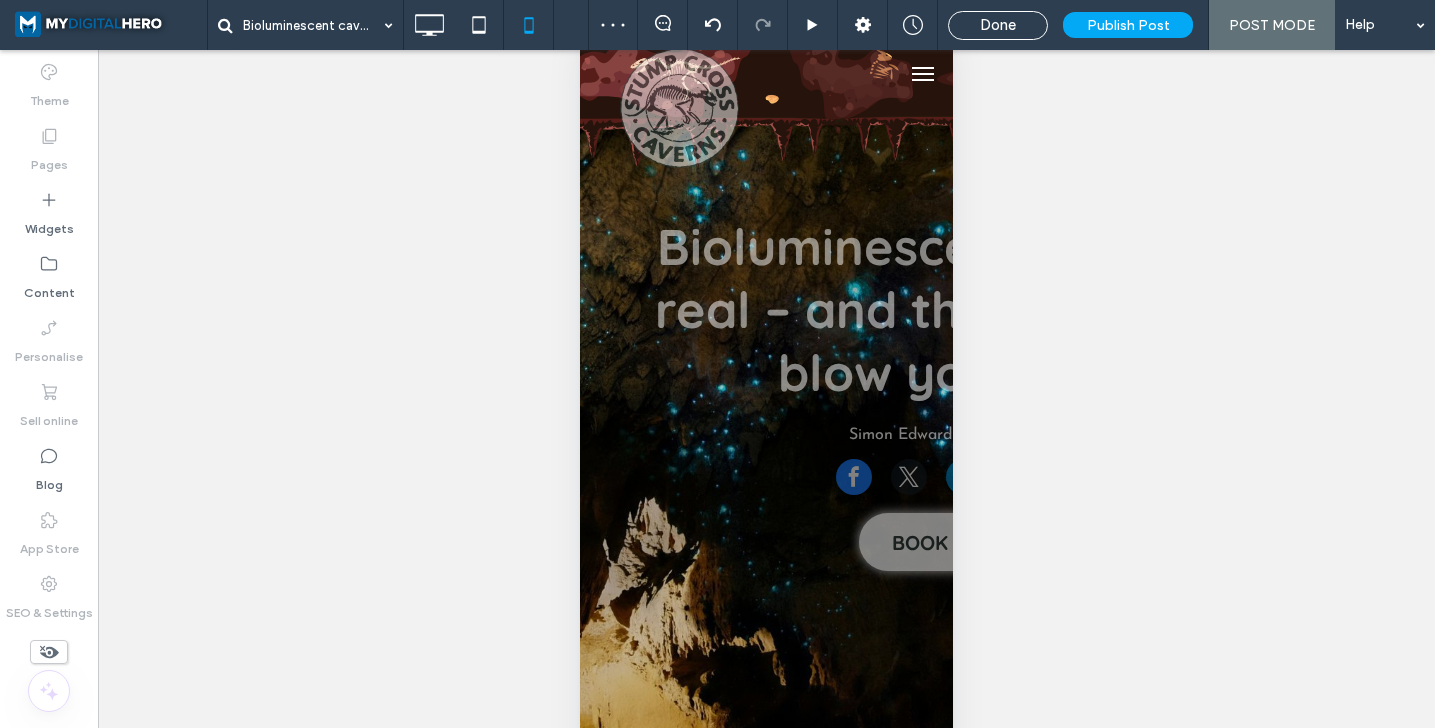 type on "**" 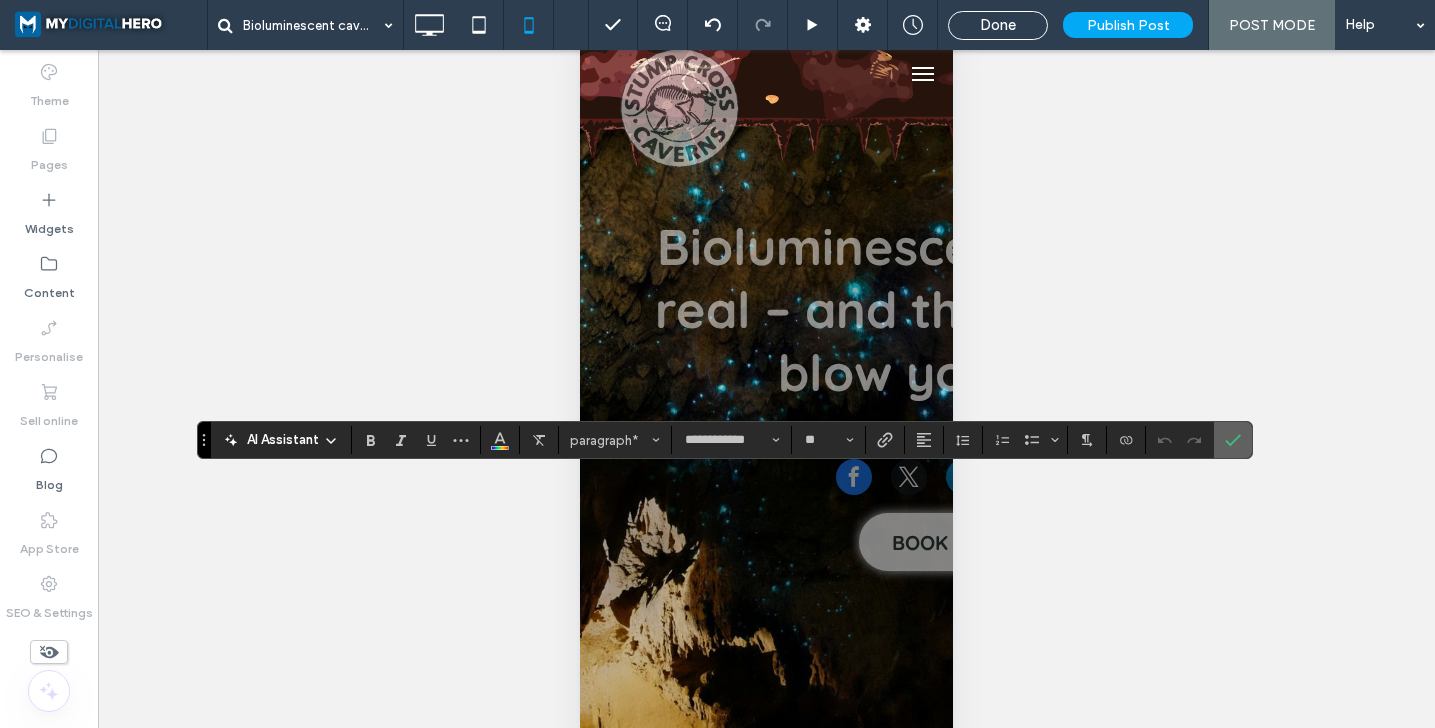 click 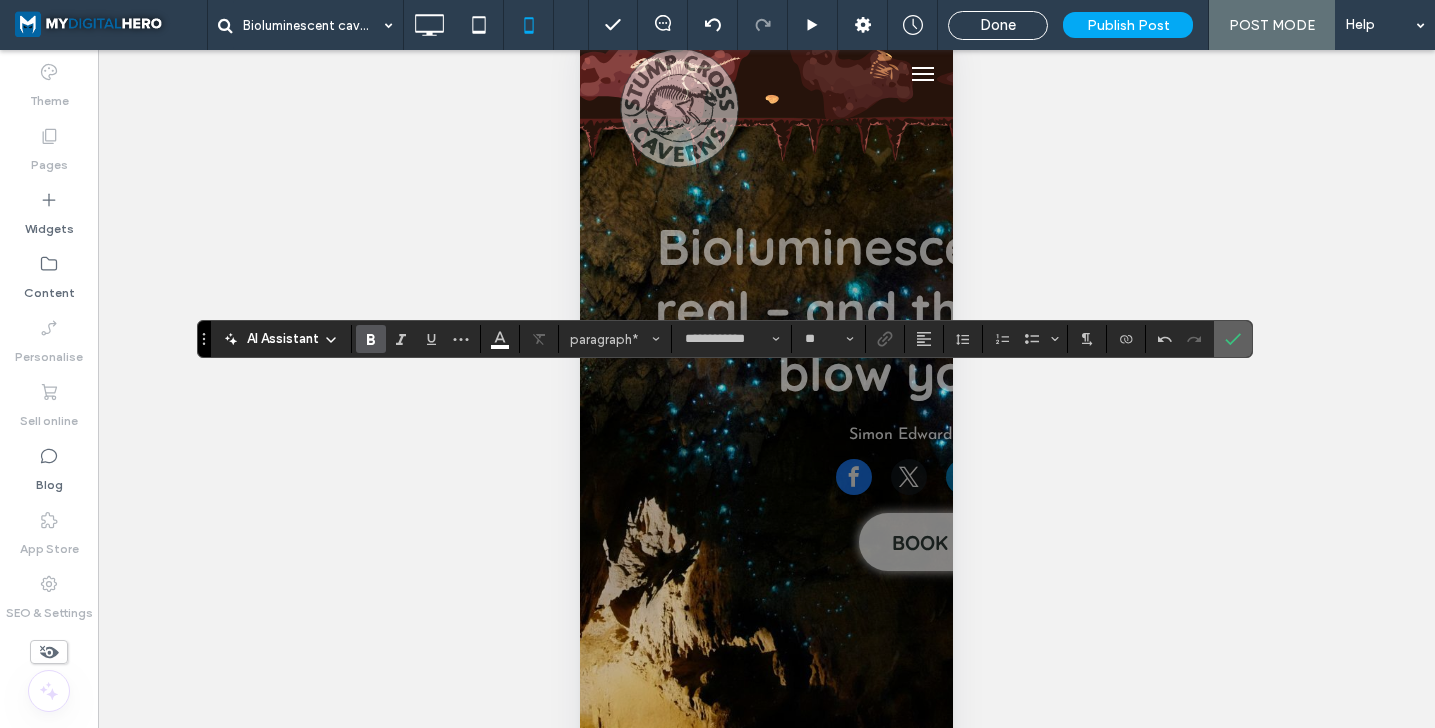 click at bounding box center [1233, 339] 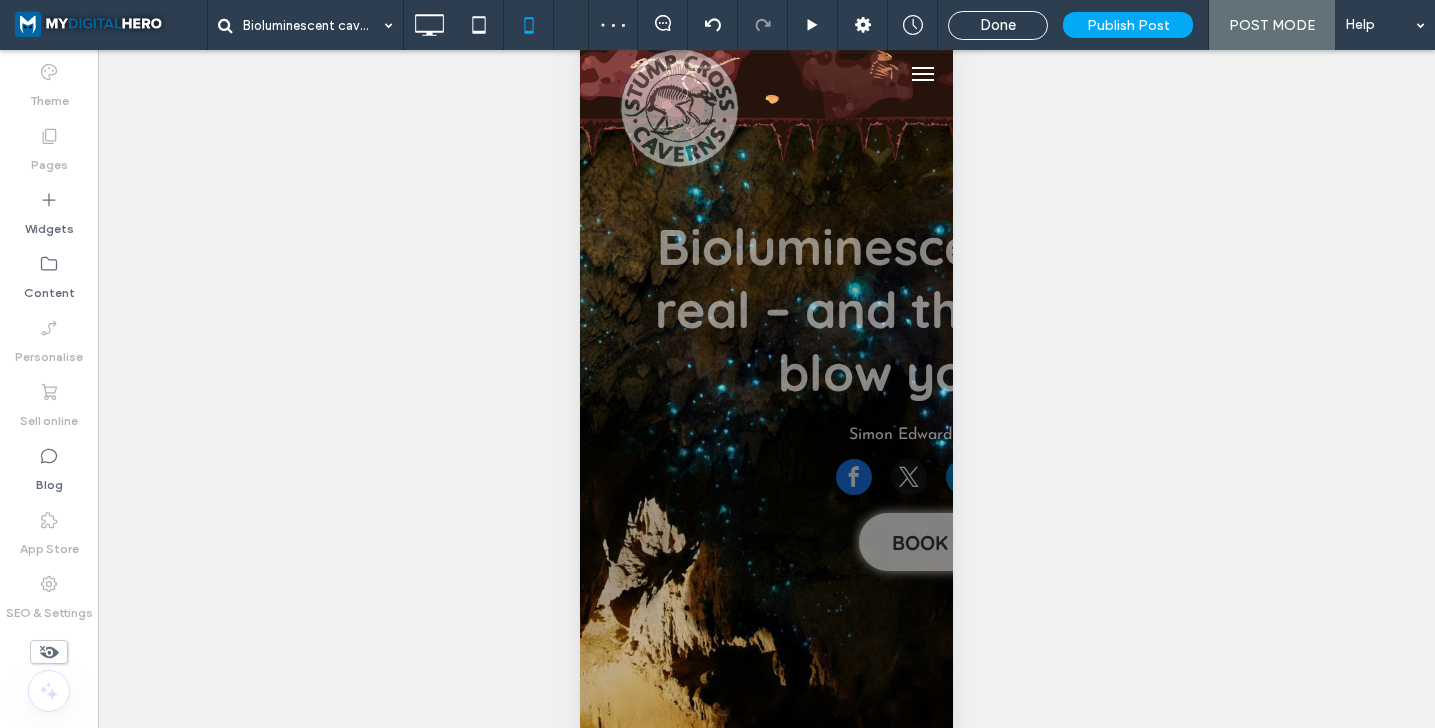 type on "**********" 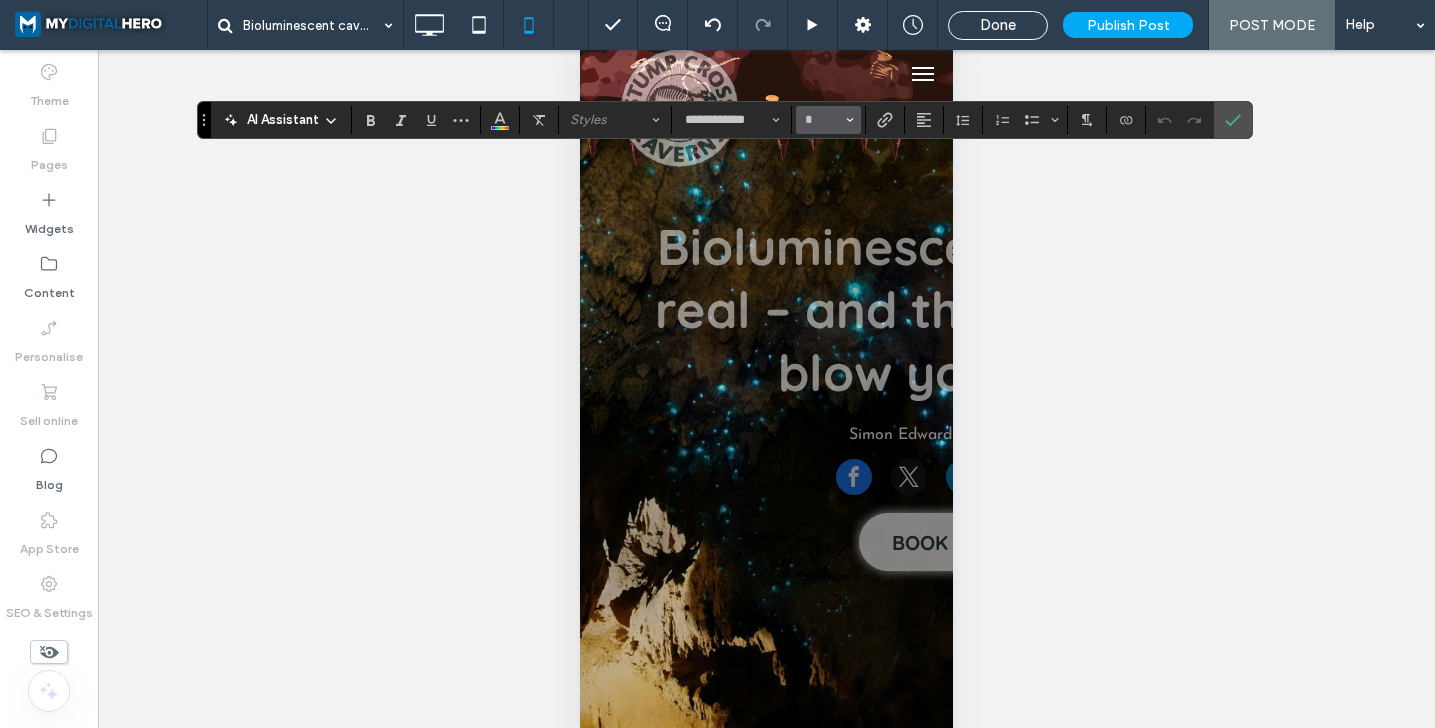 click on "*" at bounding box center (828, 120) 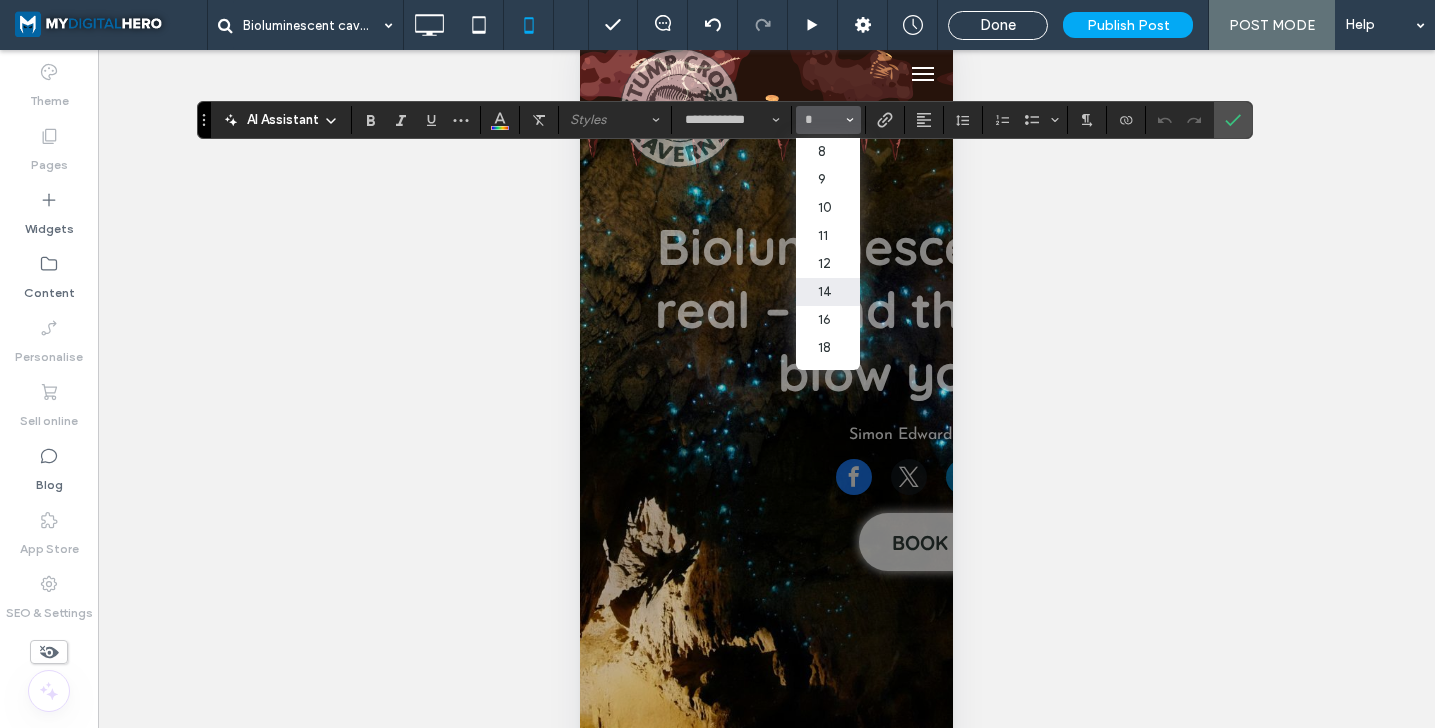 click on "14" at bounding box center [828, 292] 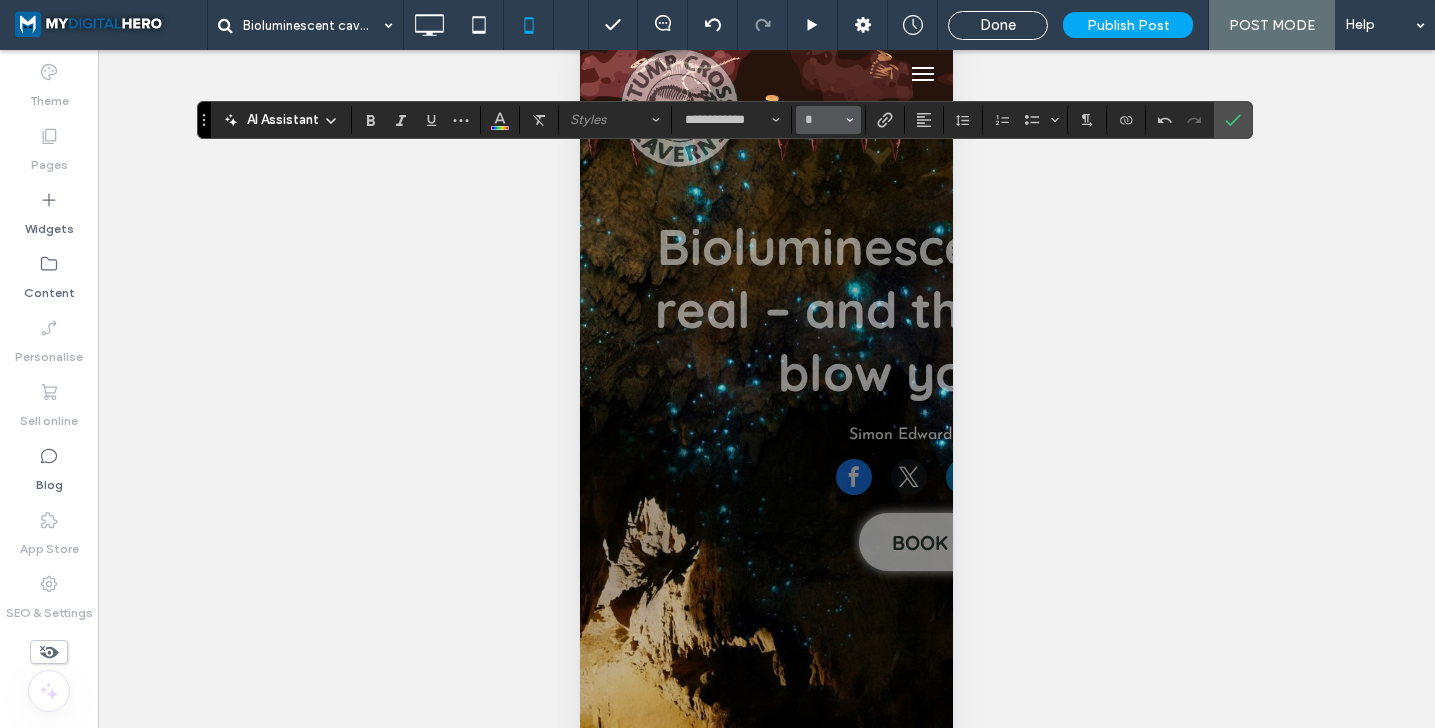 click on "*" at bounding box center [828, 120] 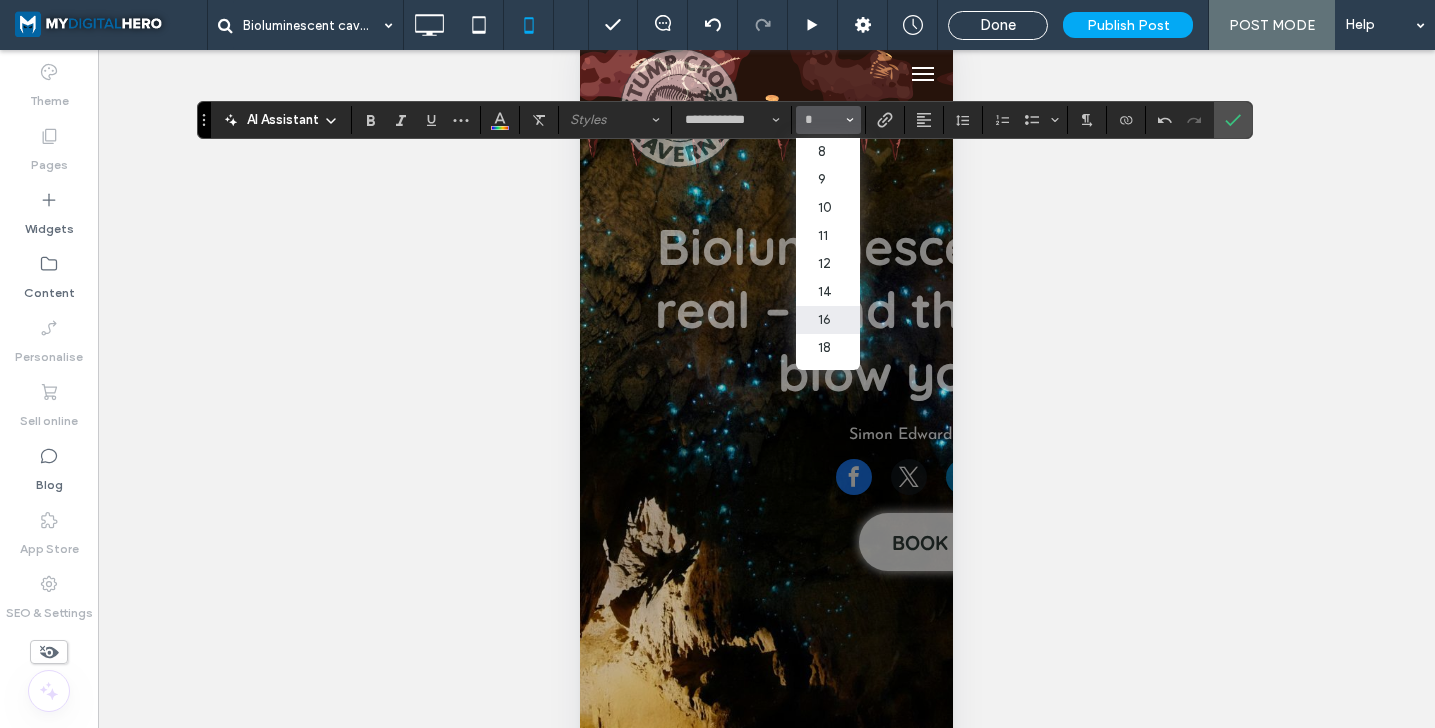 click on "16" at bounding box center [828, 320] 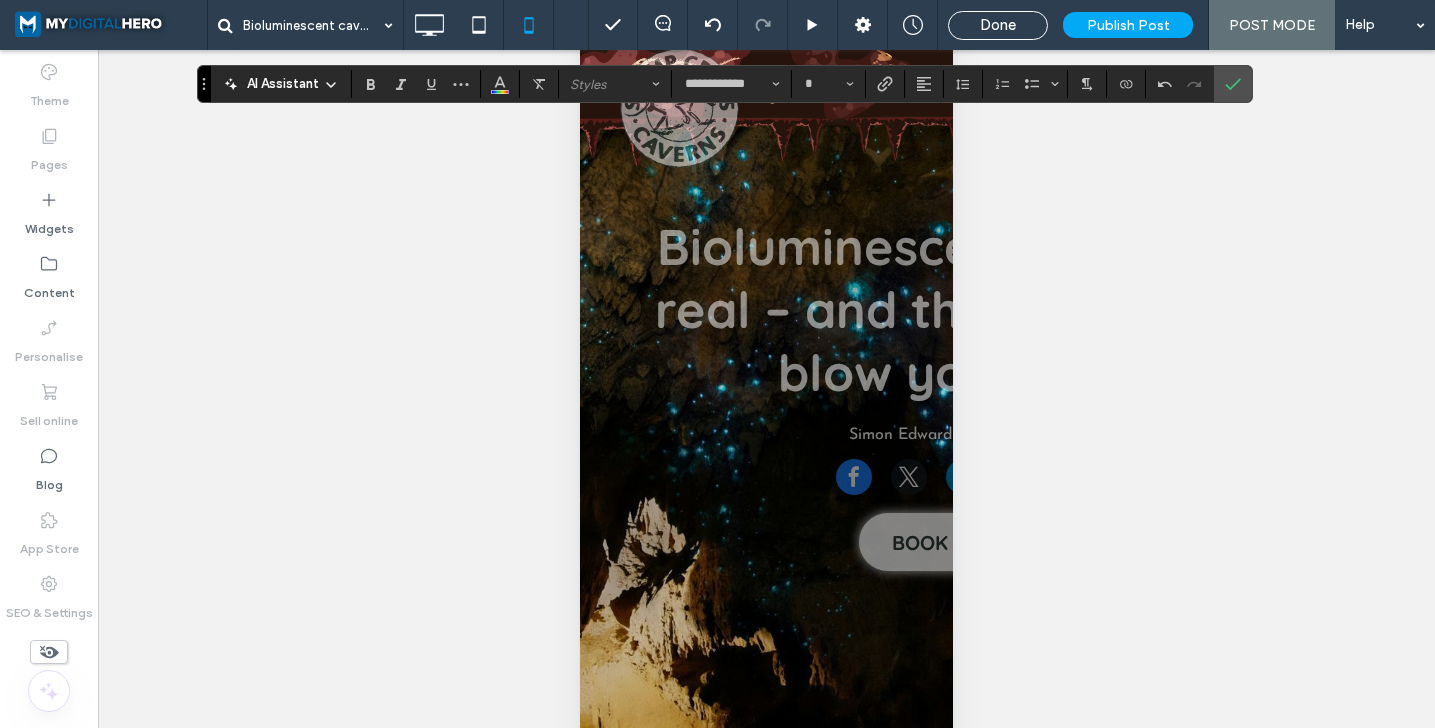 click 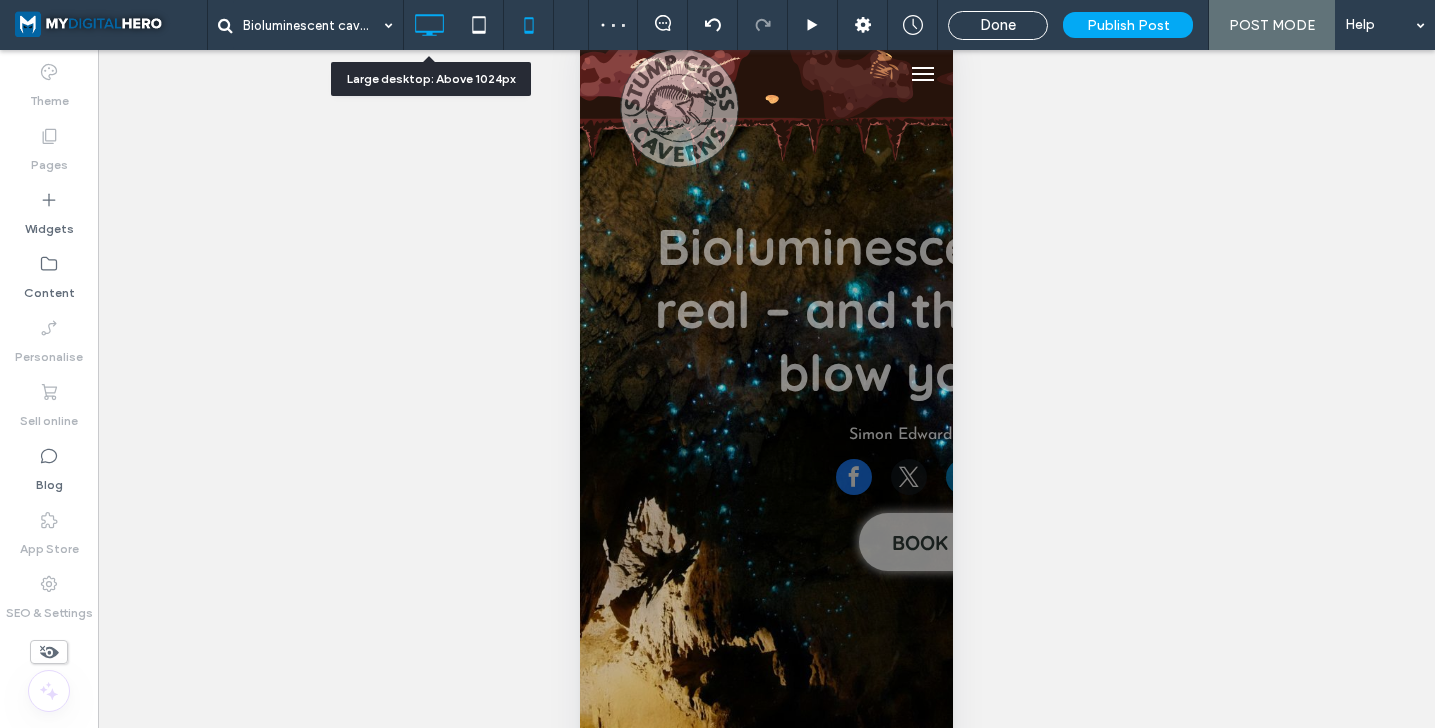 click 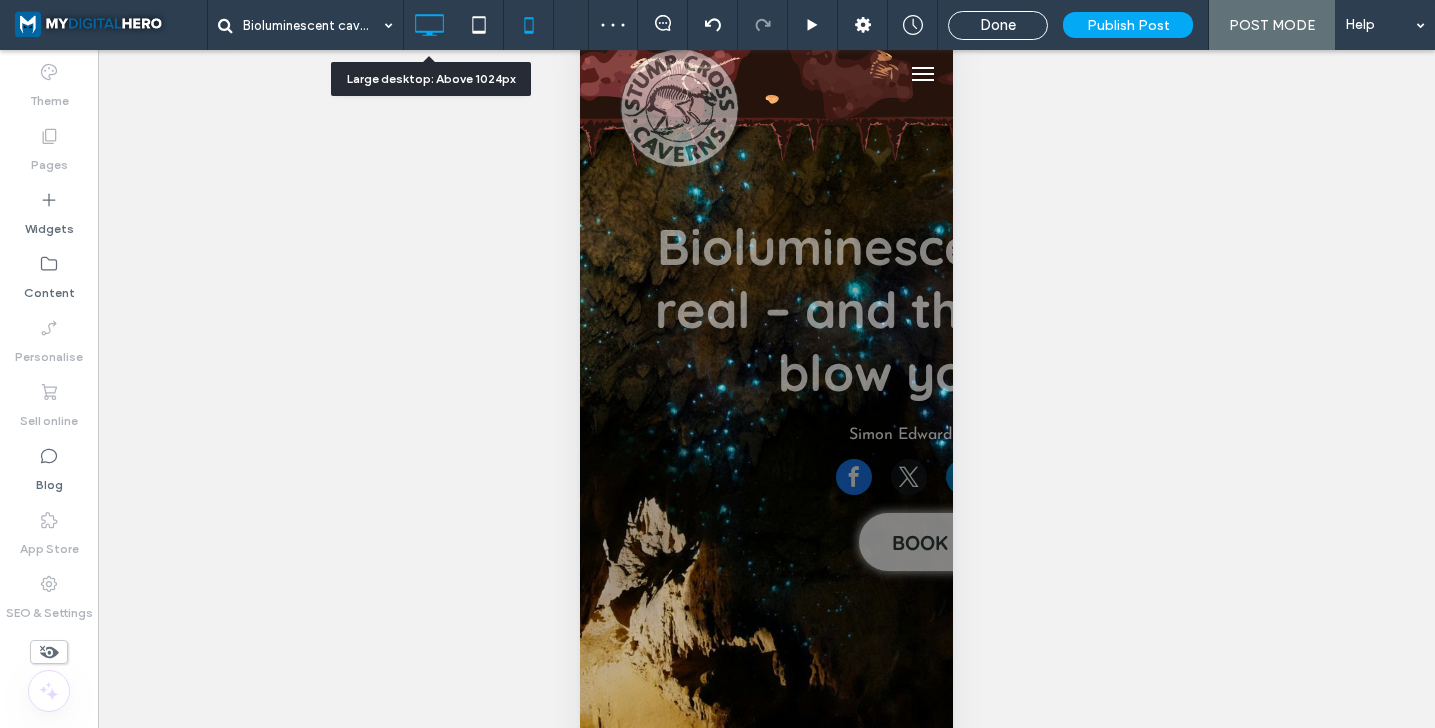 scroll, scrollTop: 0, scrollLeft: 0, axis: both 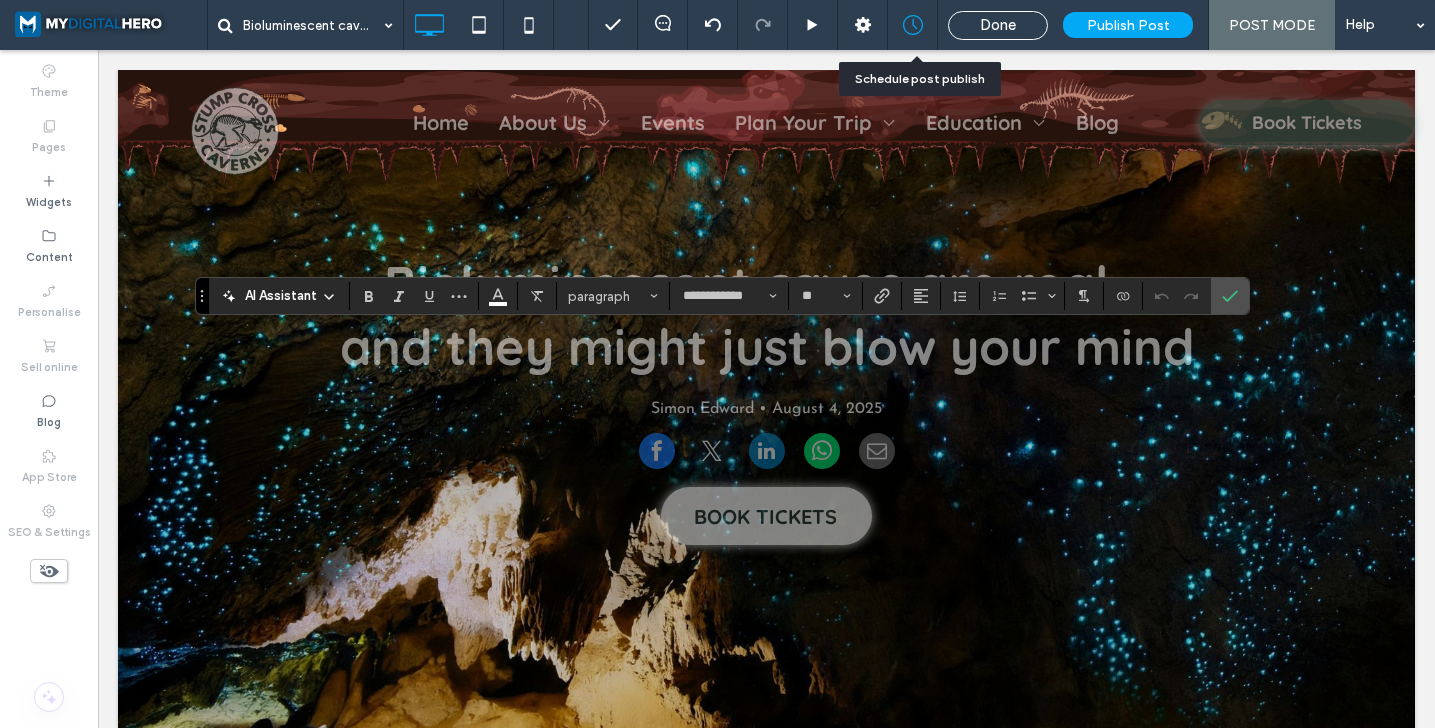 click 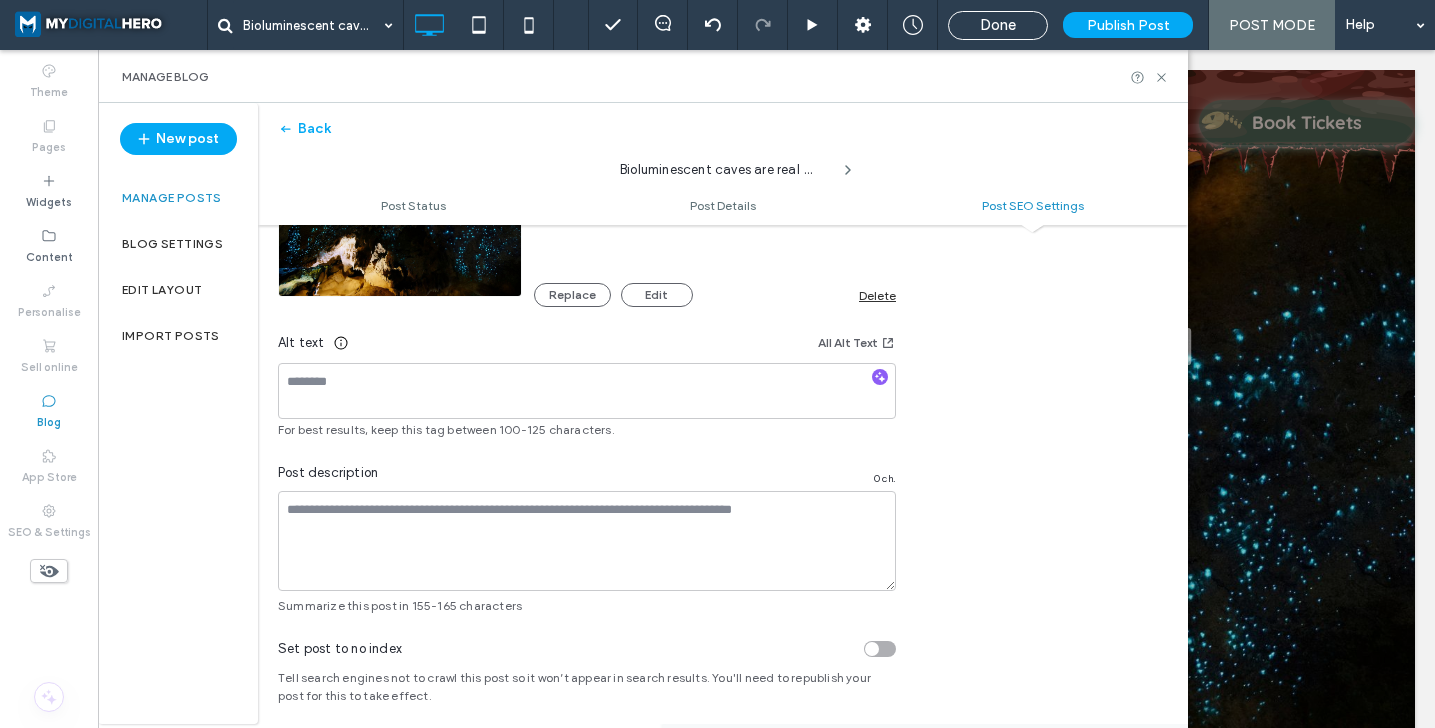 scroll, scrollTop: 1274, scrollLeft: 0, axis: vertical 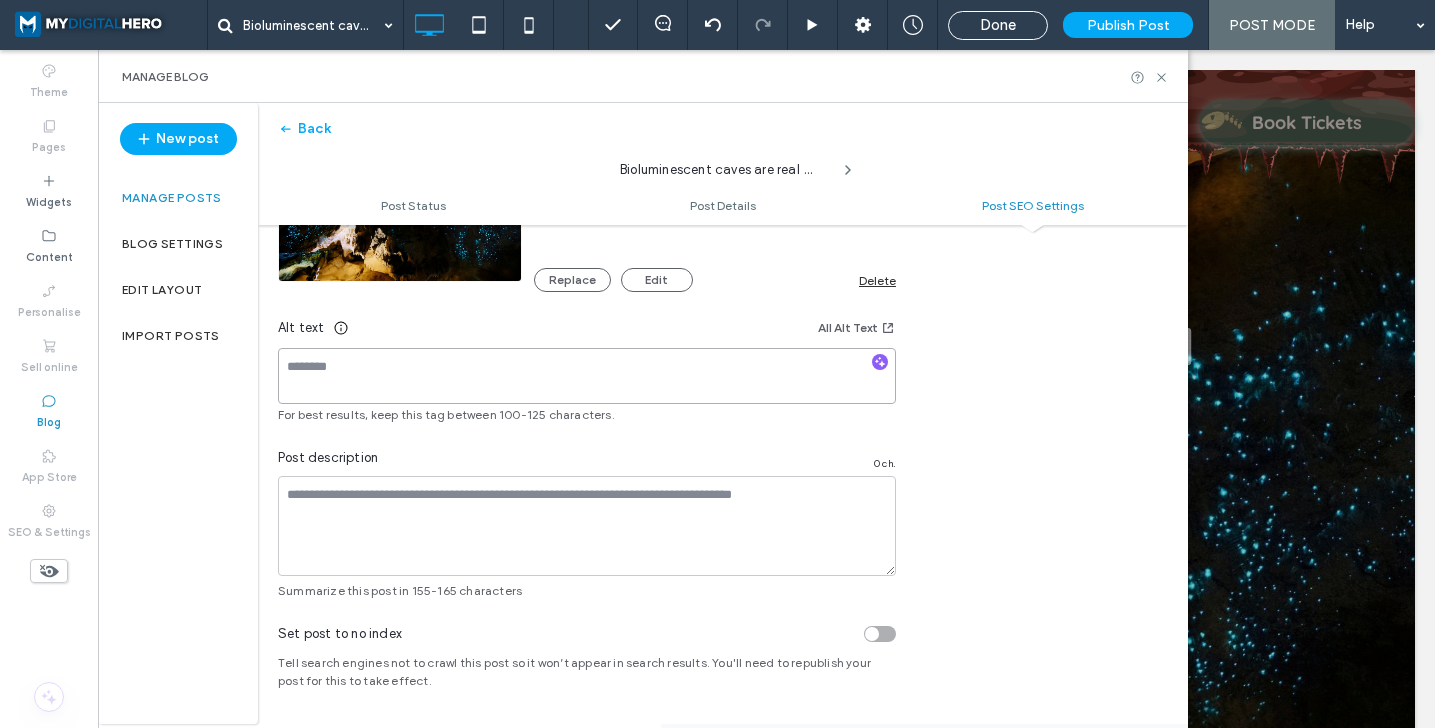 click at bounding box center (587, 376) 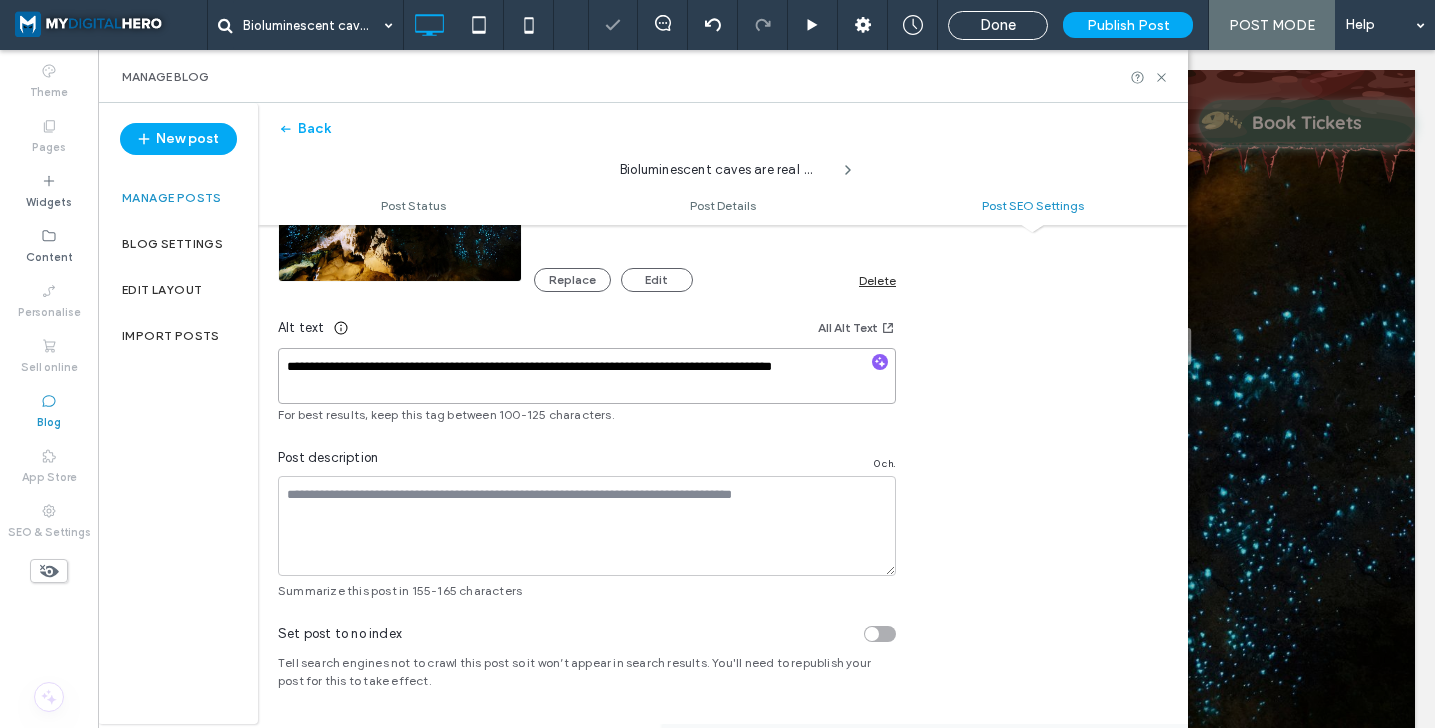type on "**********" 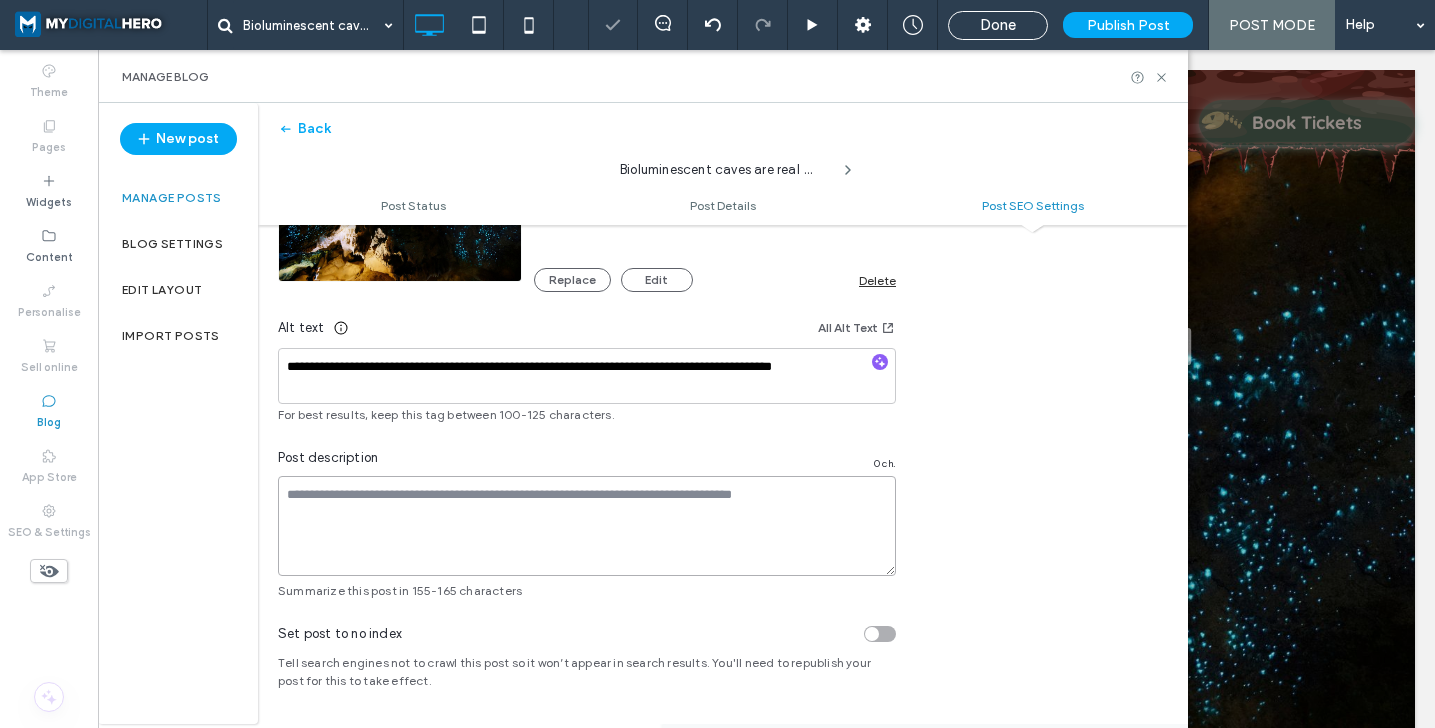 click at bounding box center [587, 526] 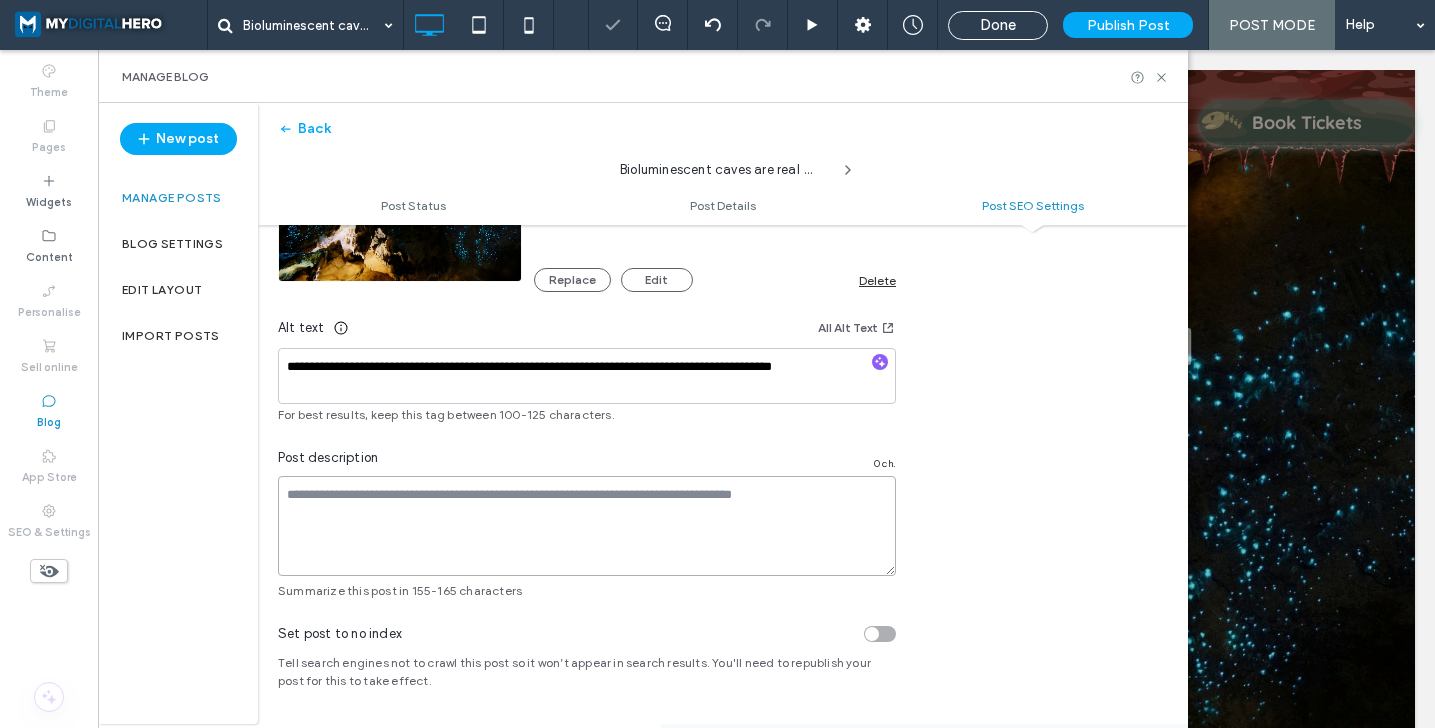 paste on "**********" 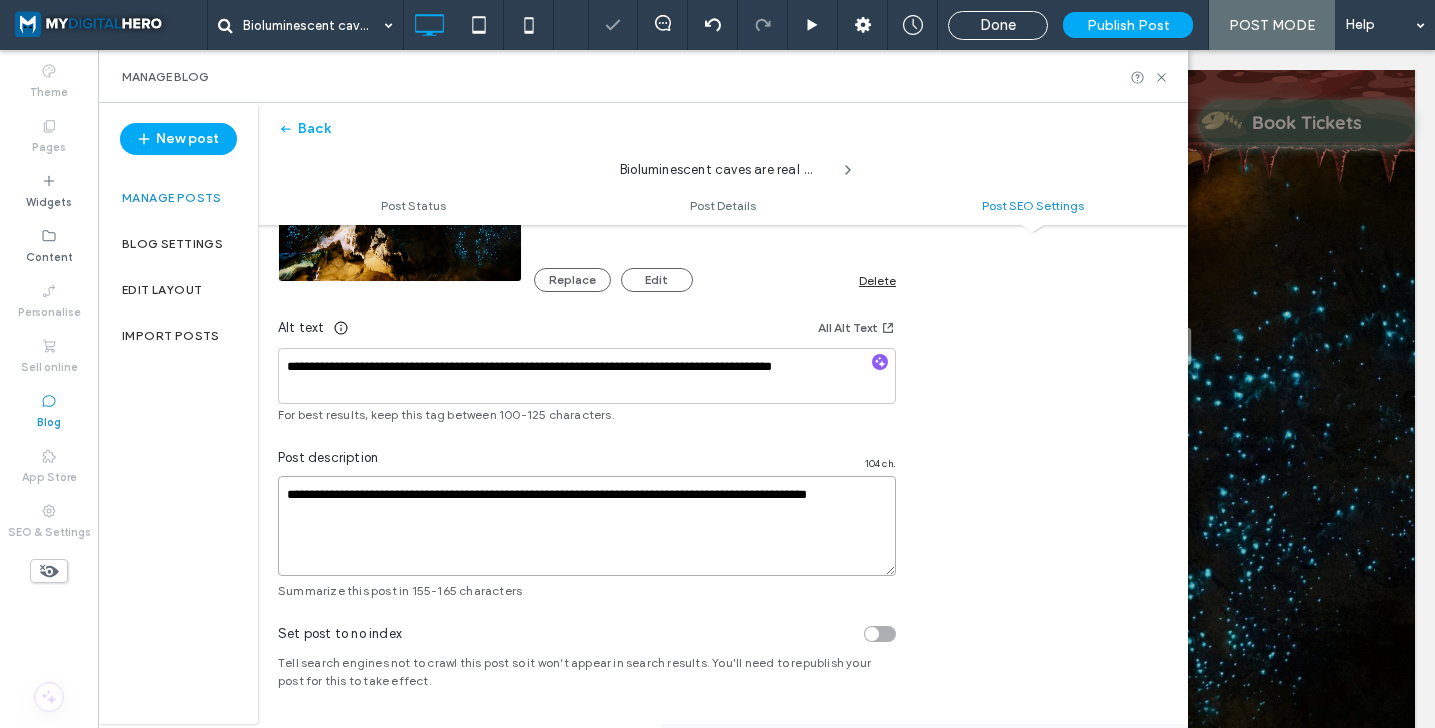 type on "**********" 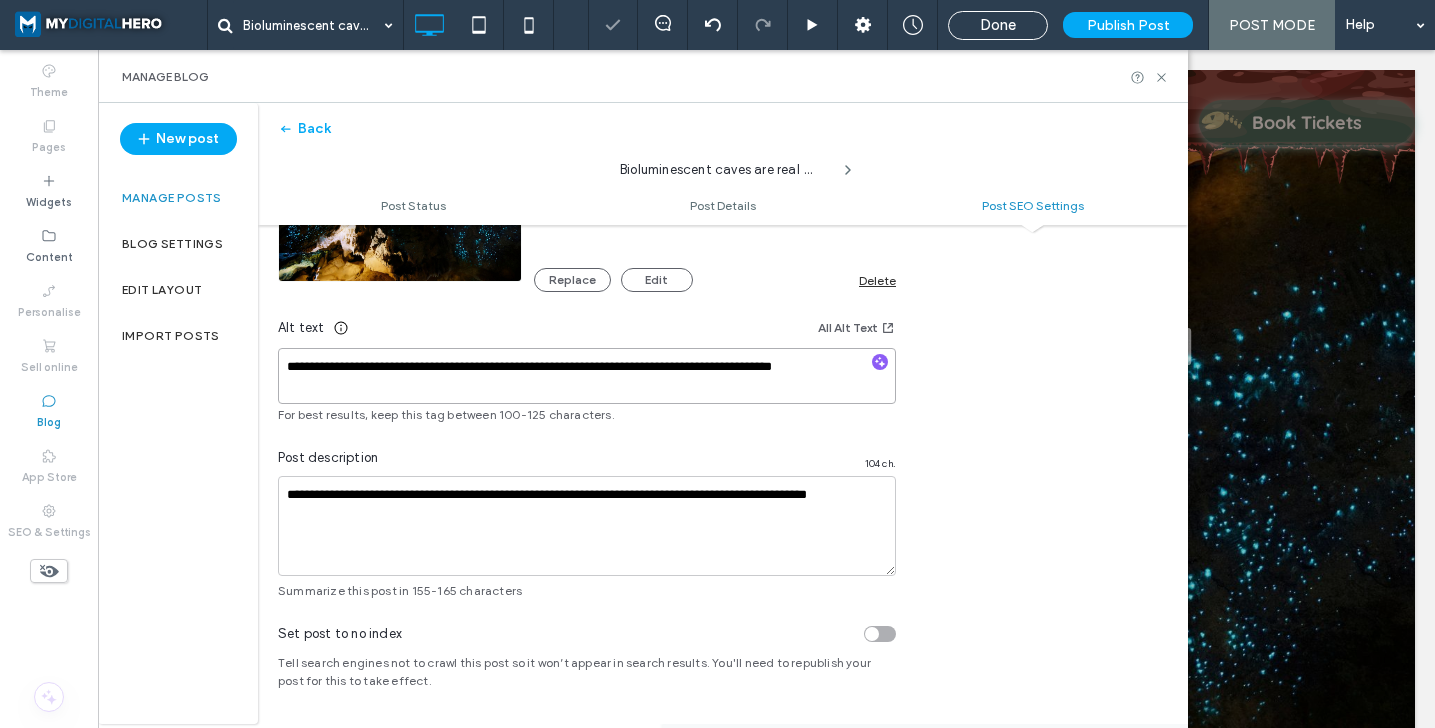 click on "**********" at bounding box center [587, 376] 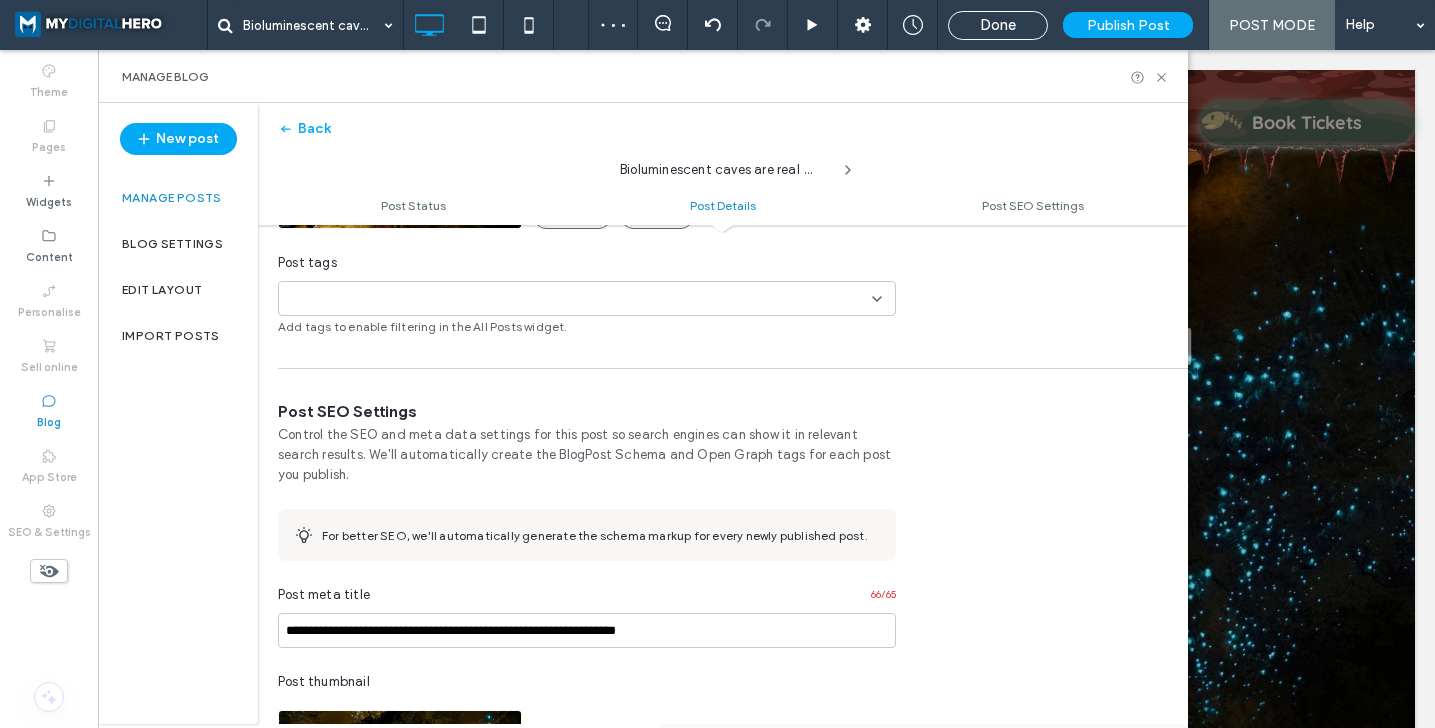 scroll, scrollTop: 706, scrollLeft: 0, axis: vertical 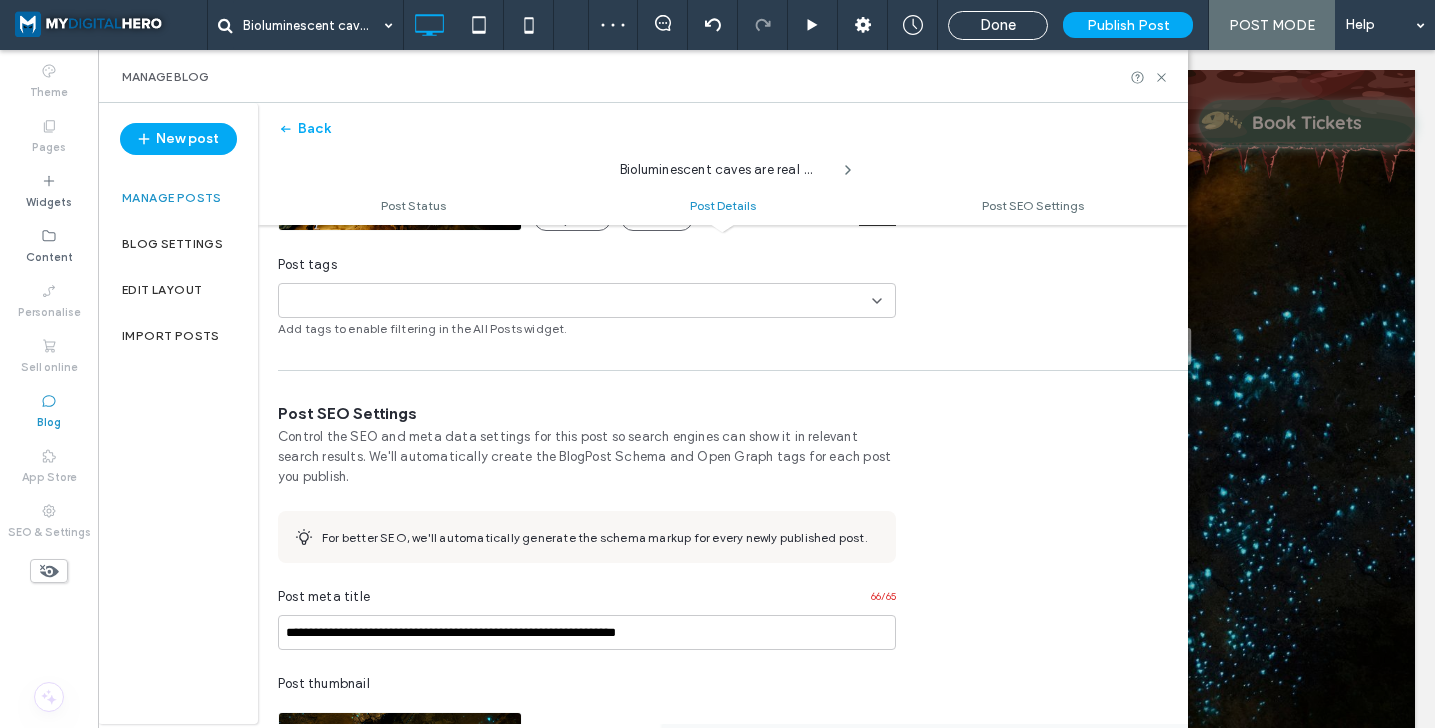 click at bounding box center (356, 301) 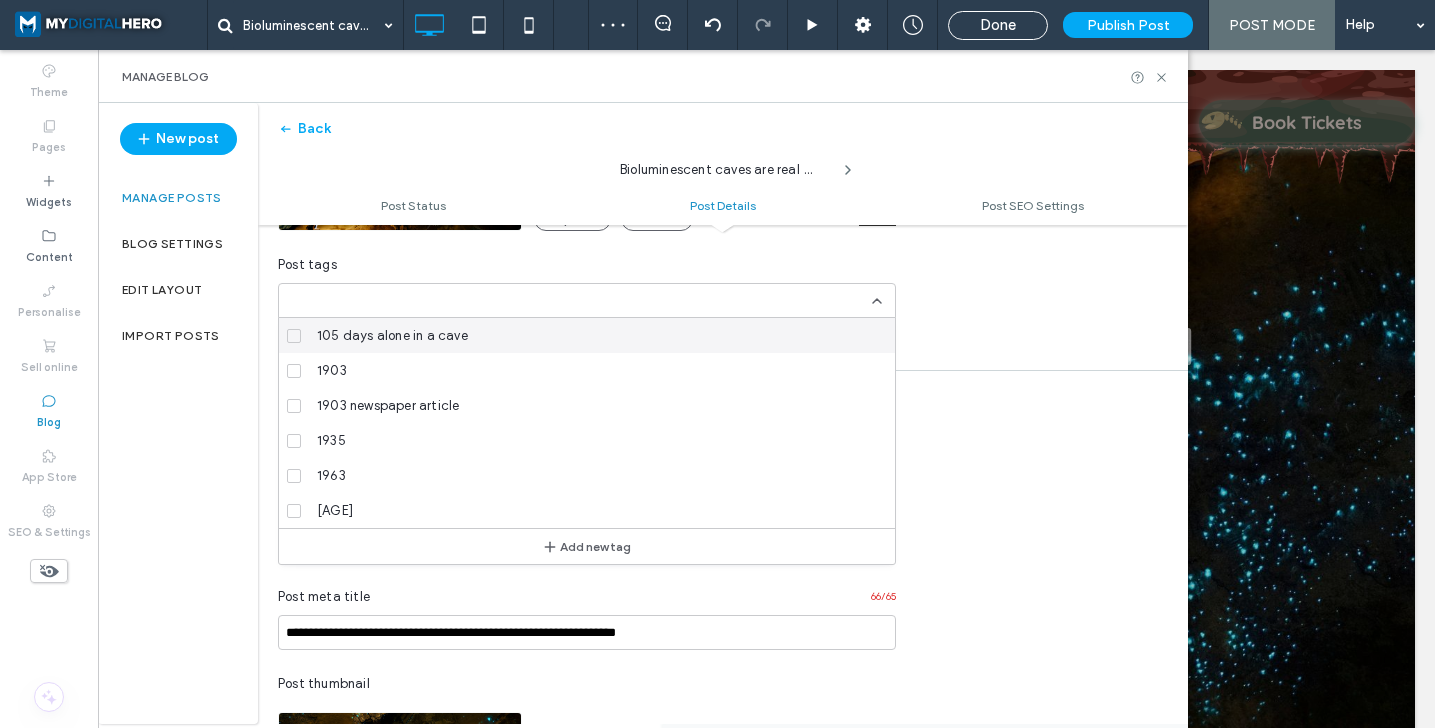 paste on "**********" 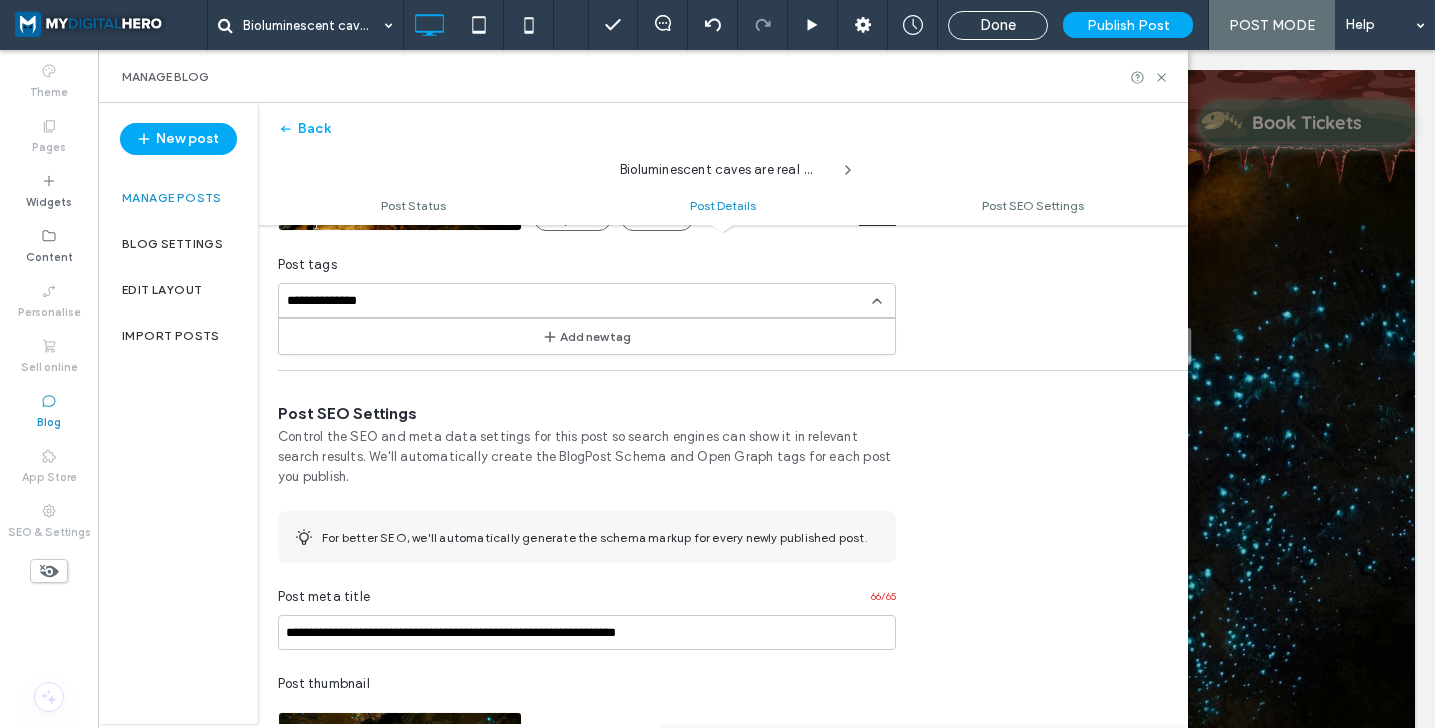 click on "**********" at bounding box center [356, 301] 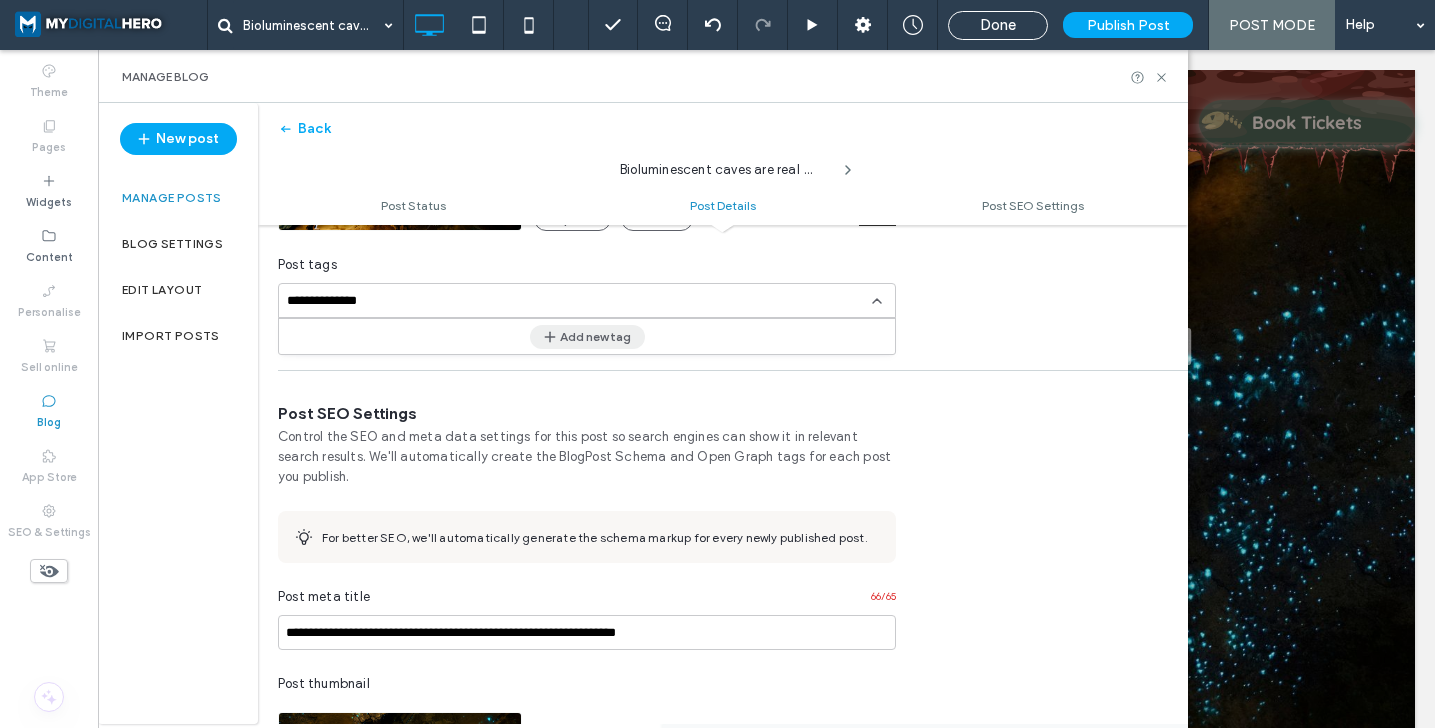 type on "**********" 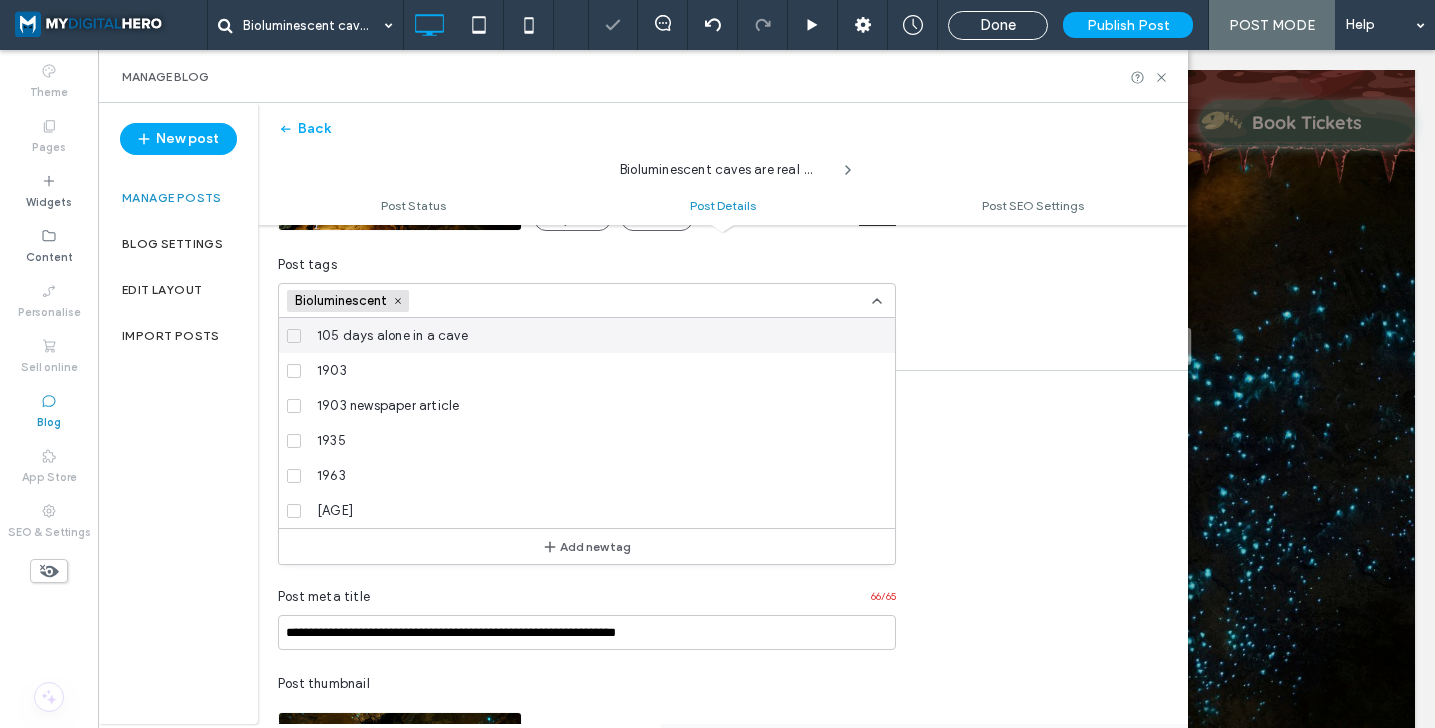 click at bounding box center [717, 364] 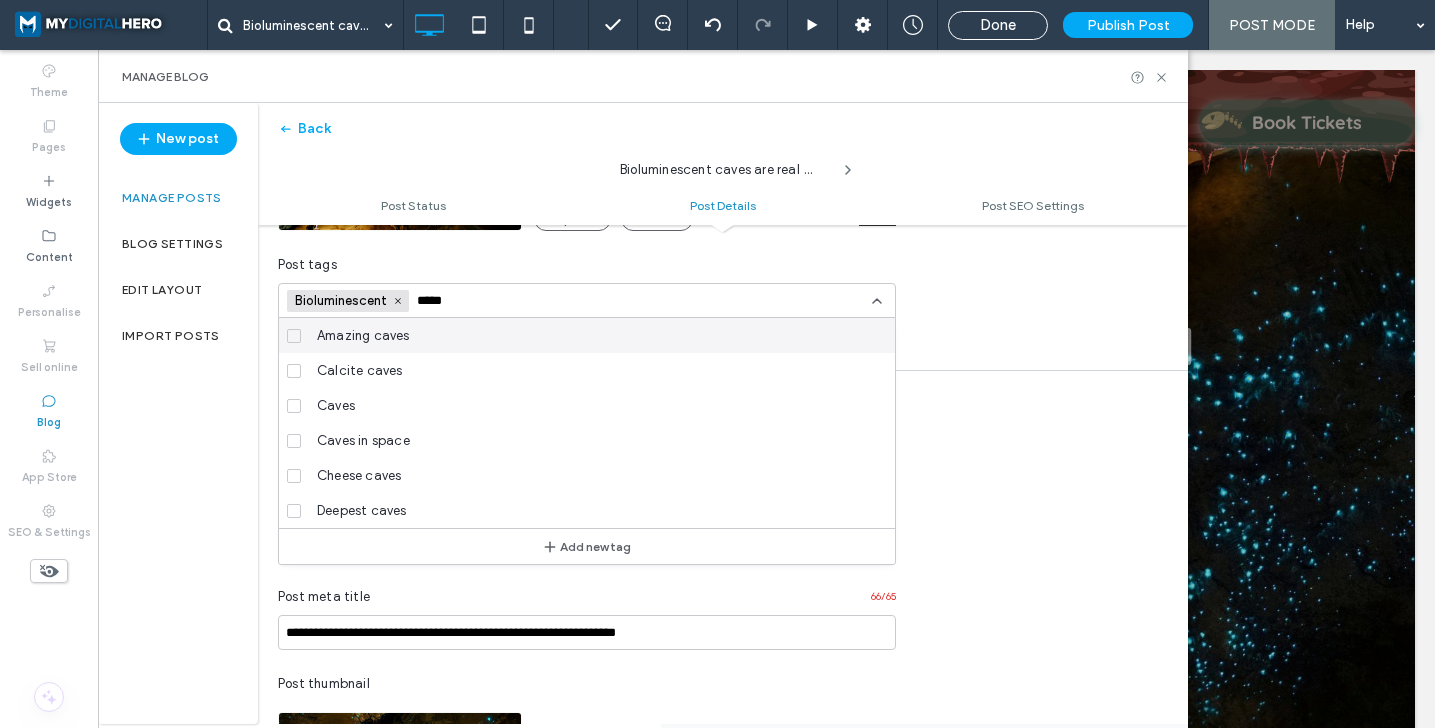 type on "*****" 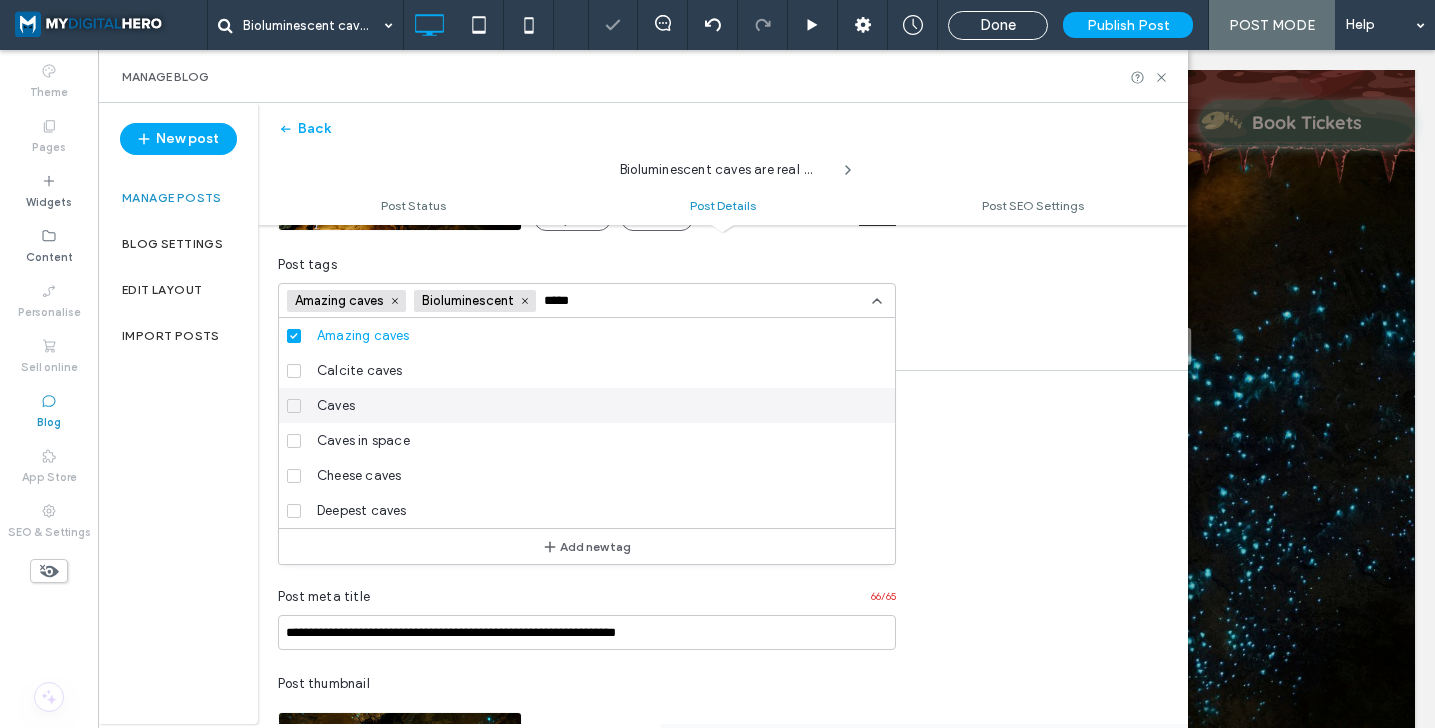 click on "Caves" at bounding box center [594, 405] 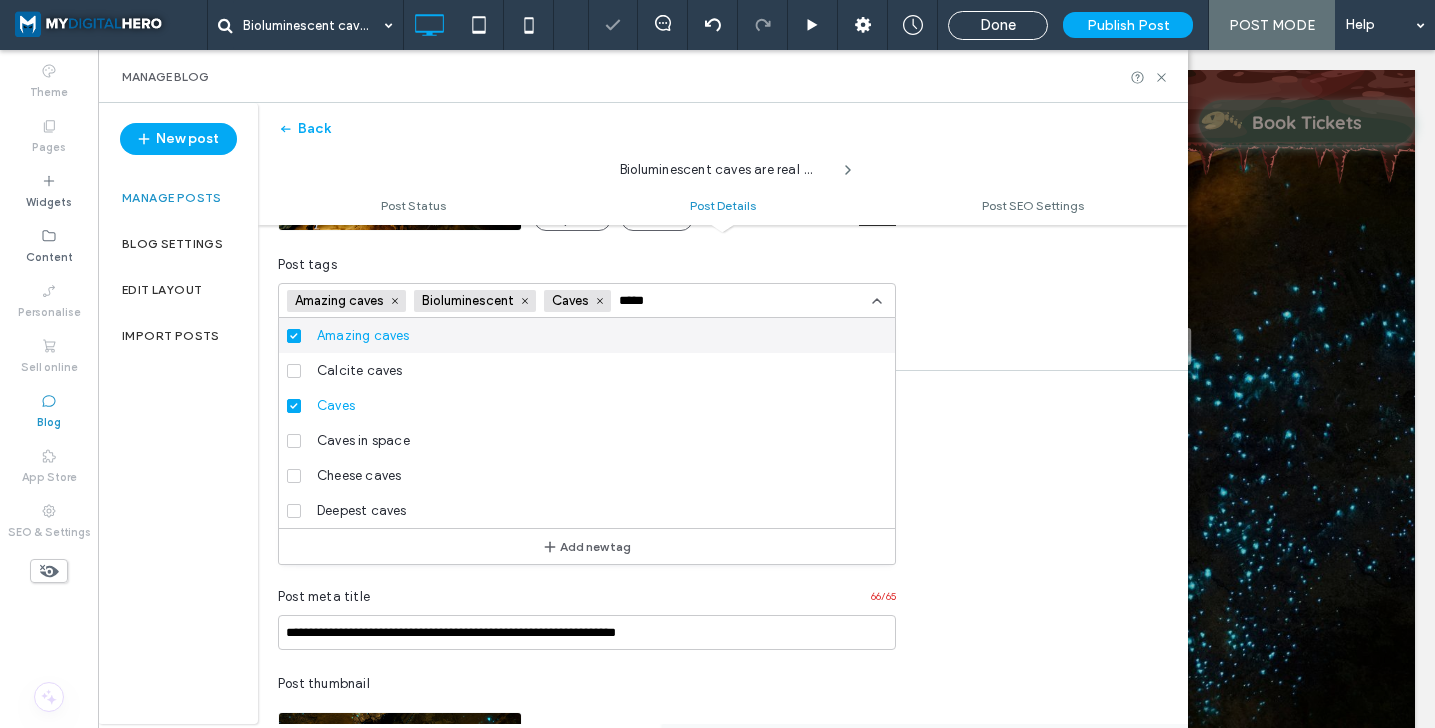 click on "*****" at bounding box center (688, 301) 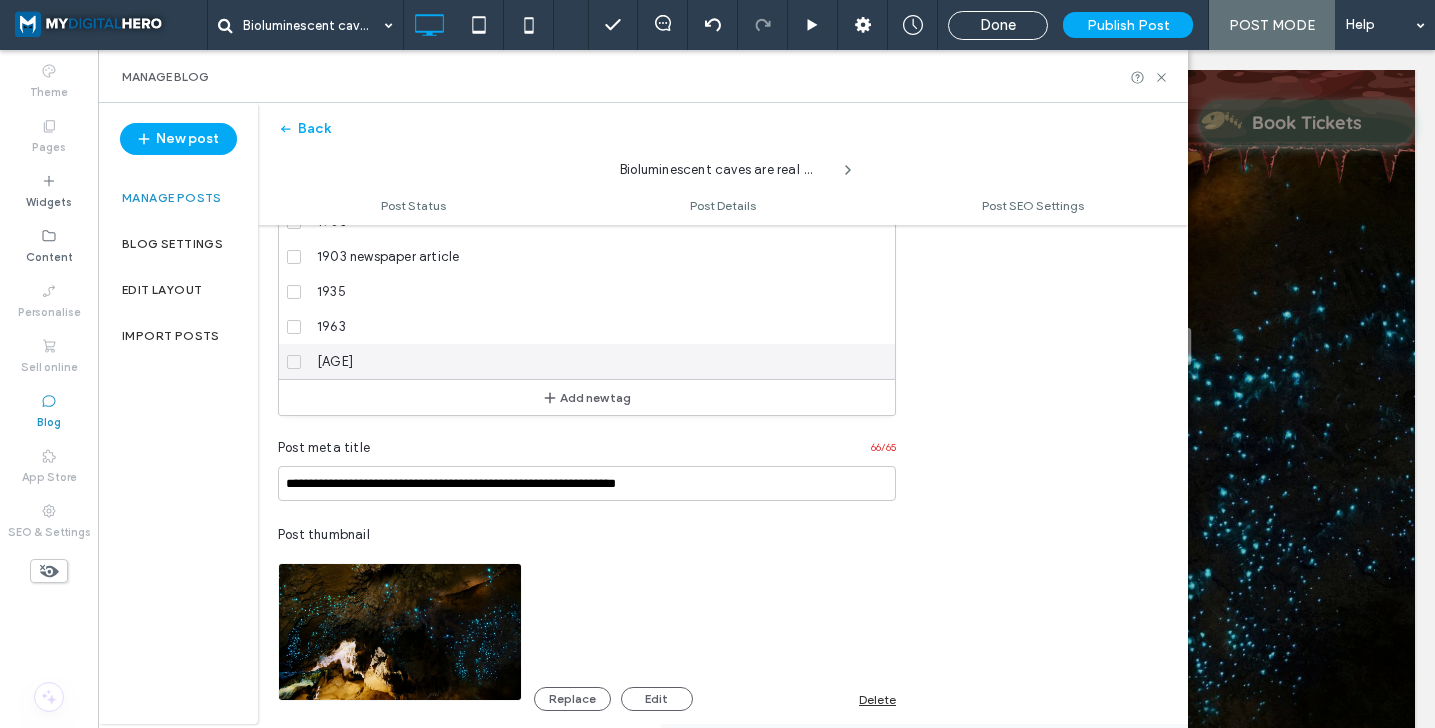 scroll, scrollTop: 856, scrollLeft: 0, axis: vertical 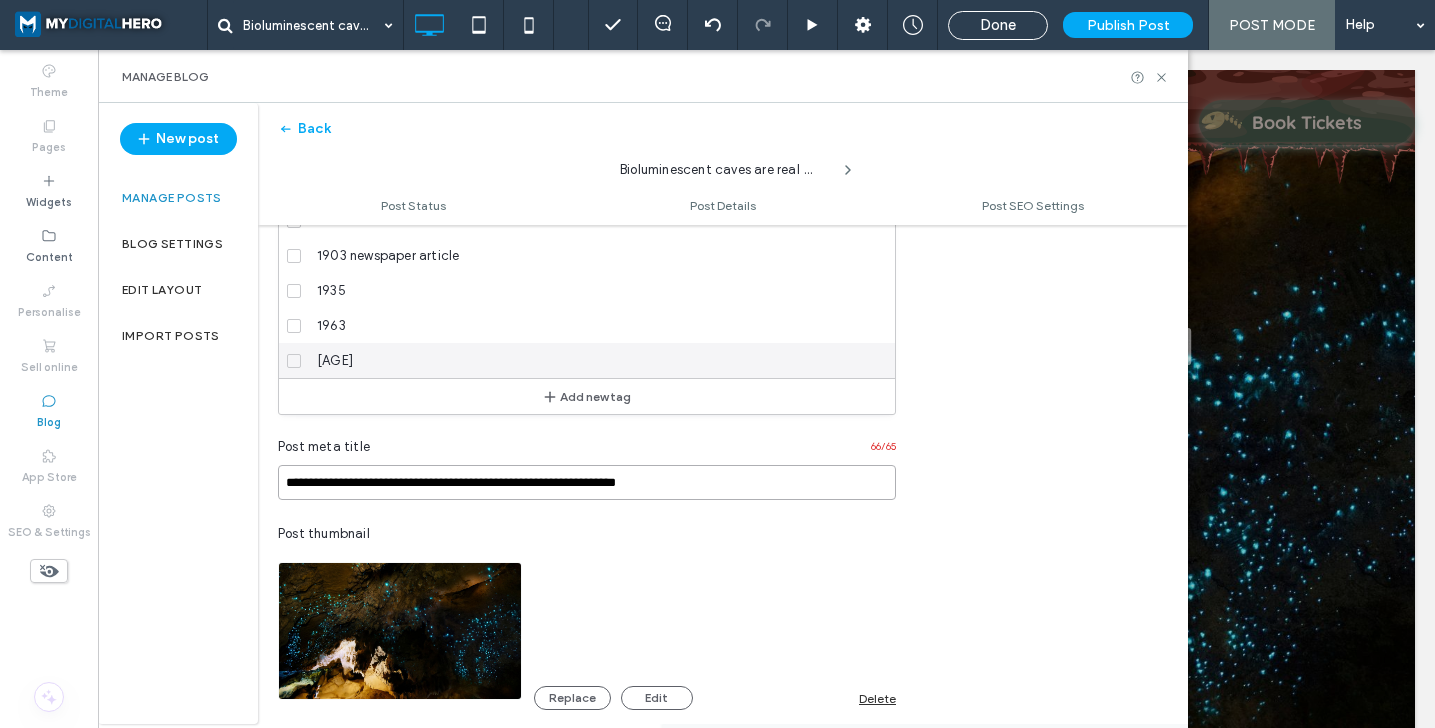 drag, startPoint x: 286, startPoint y: 485, endPoint x: 418, endPoint y: 479, distance: 132.13629 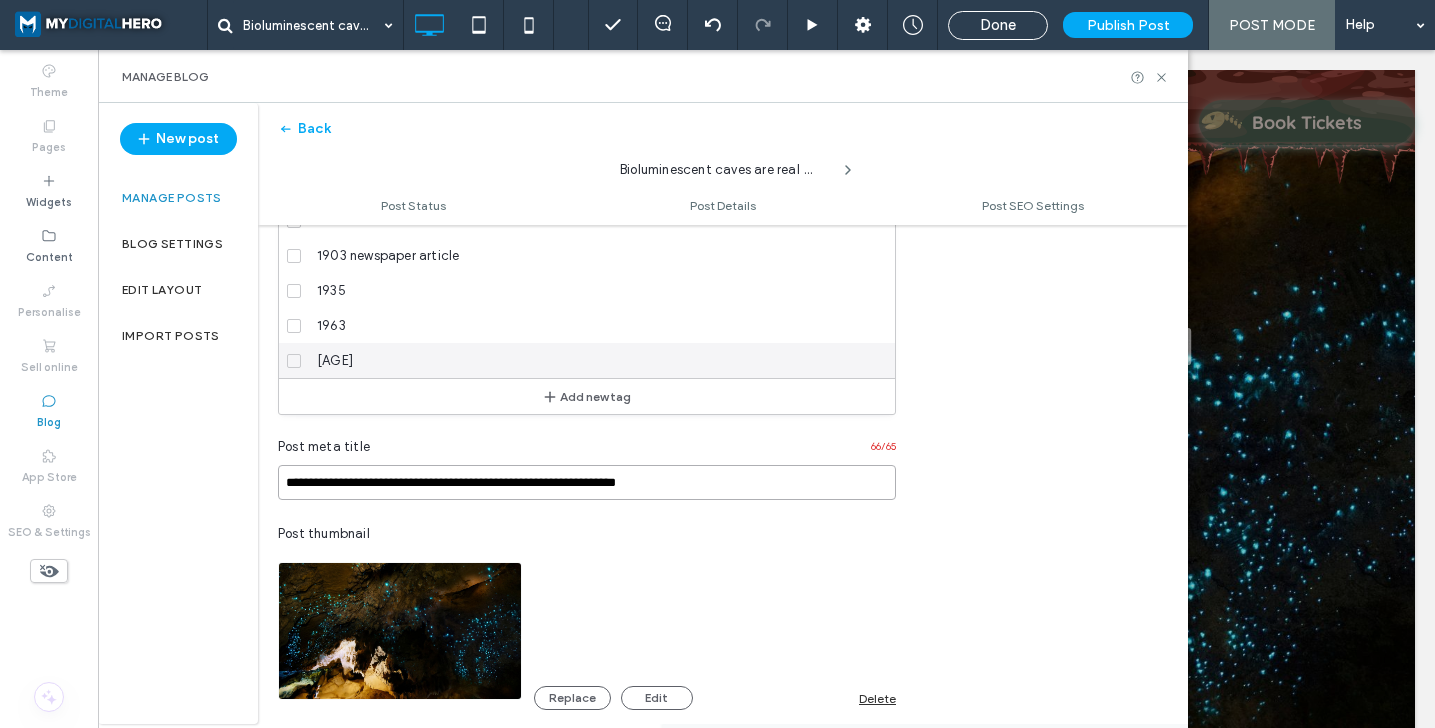 click on "**********" at bounding box center [587, 482] 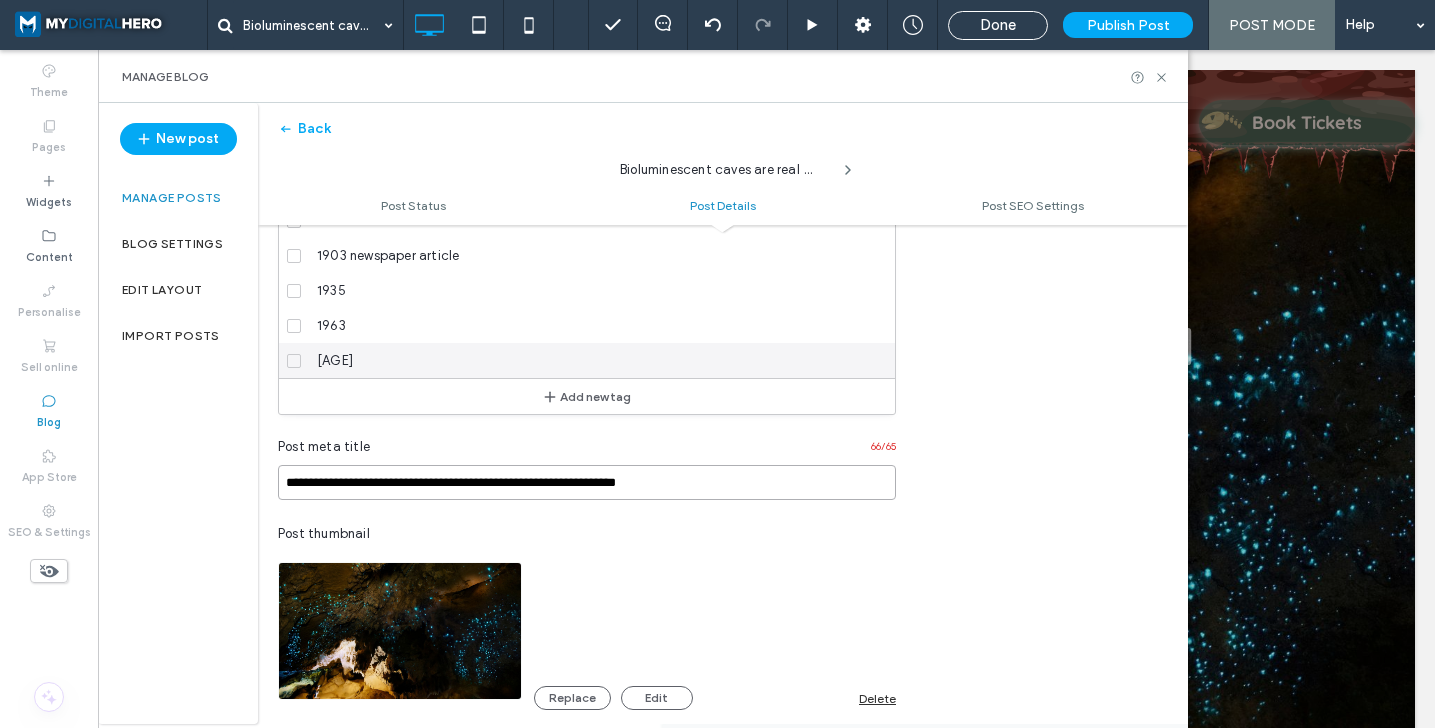 scroll, scrollTop: 592, scrollLeft: 0, axis: vertical 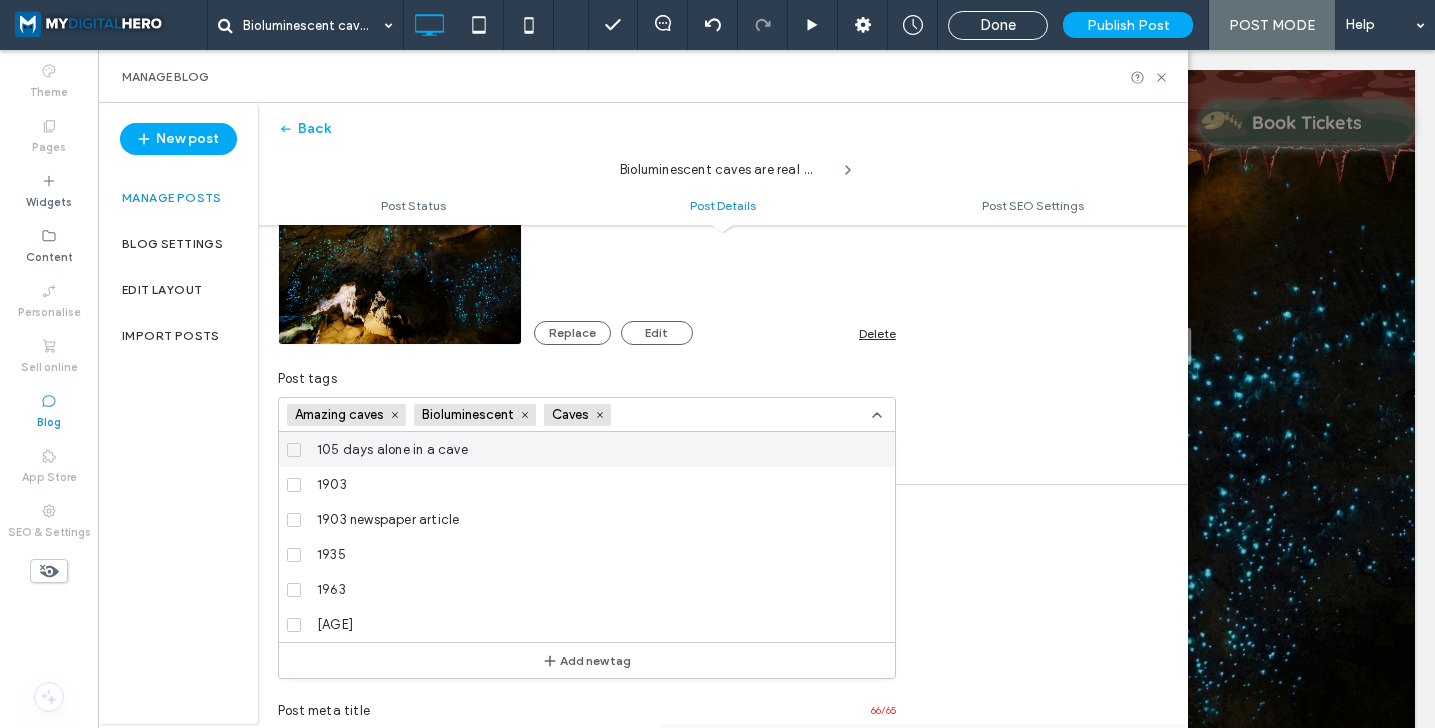 click at bounding box center [688, 415] 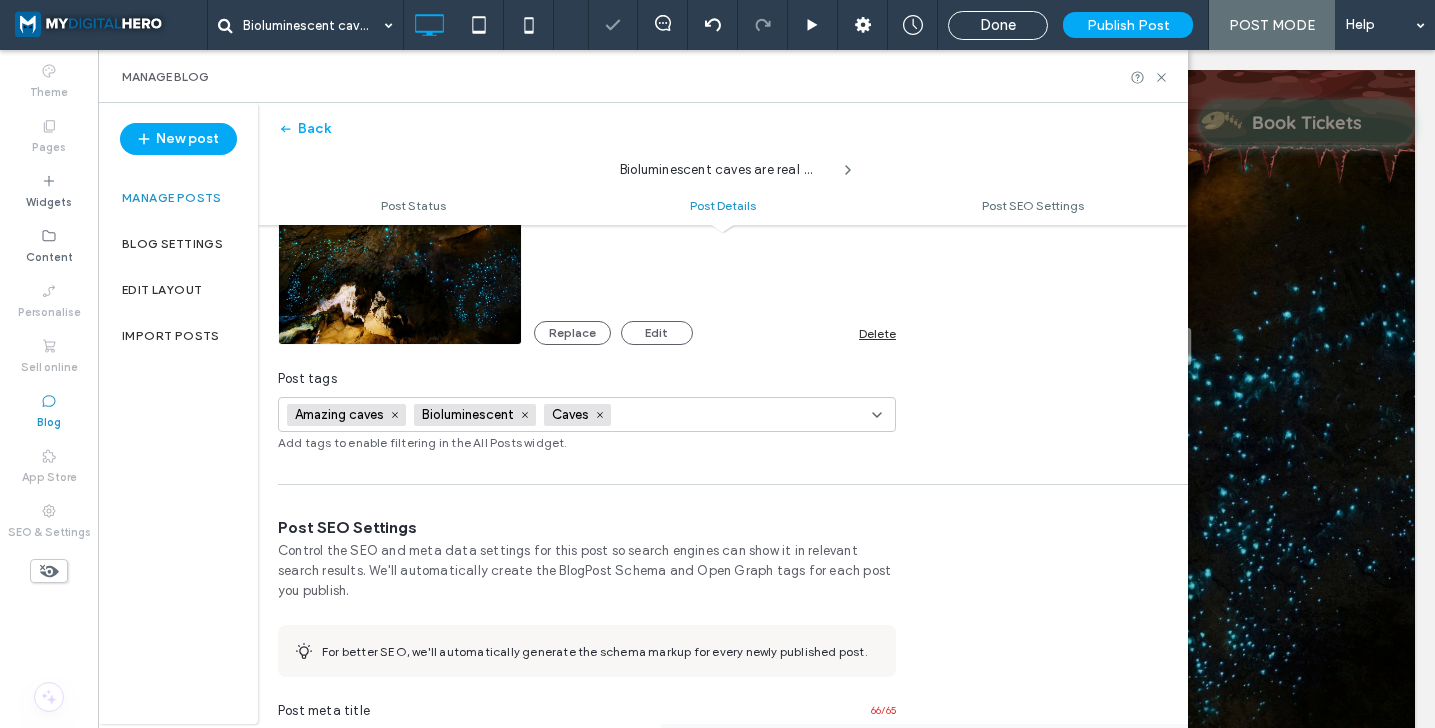 paste on "**********" 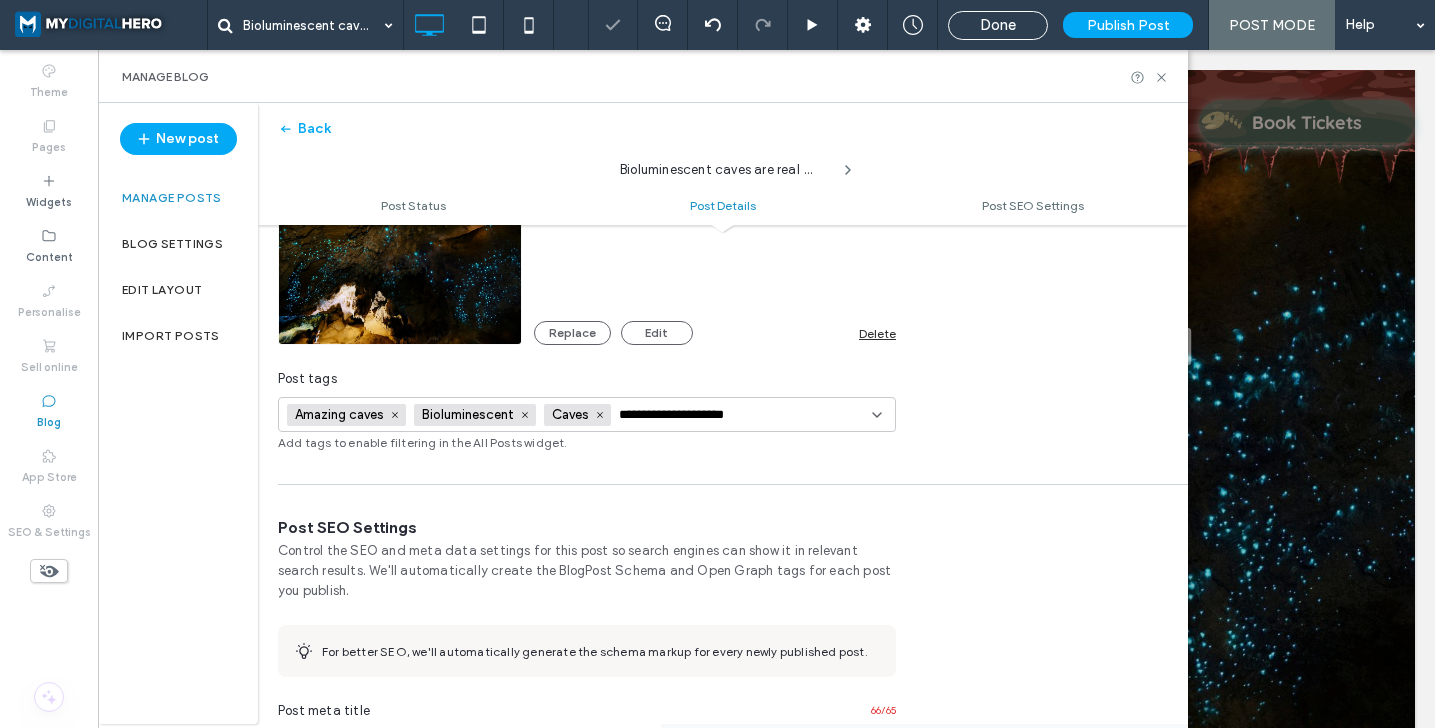 scroll, scrollTop: 0, scrollLeft: 8, axis: horizontal 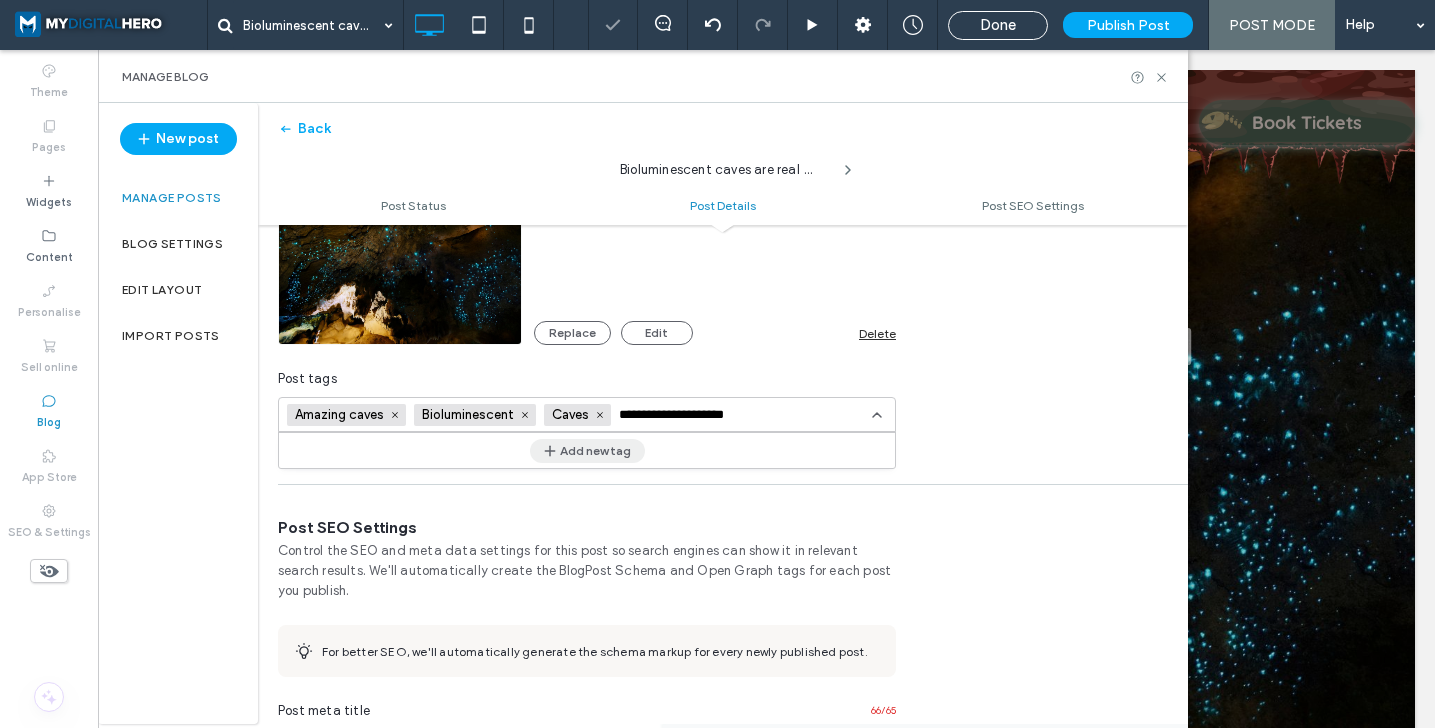 type on "**********" 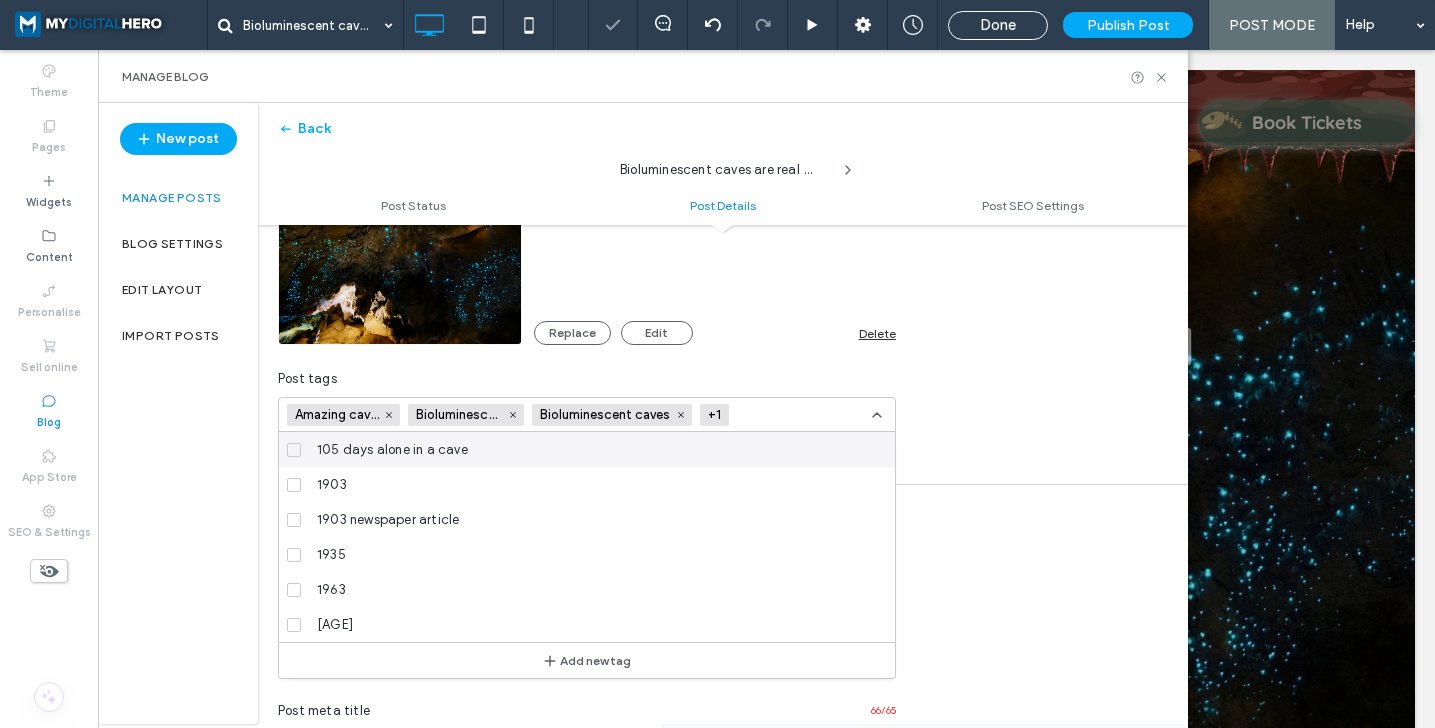 scroll, scrollTop: 0, scrollLeft: 0, axis: both 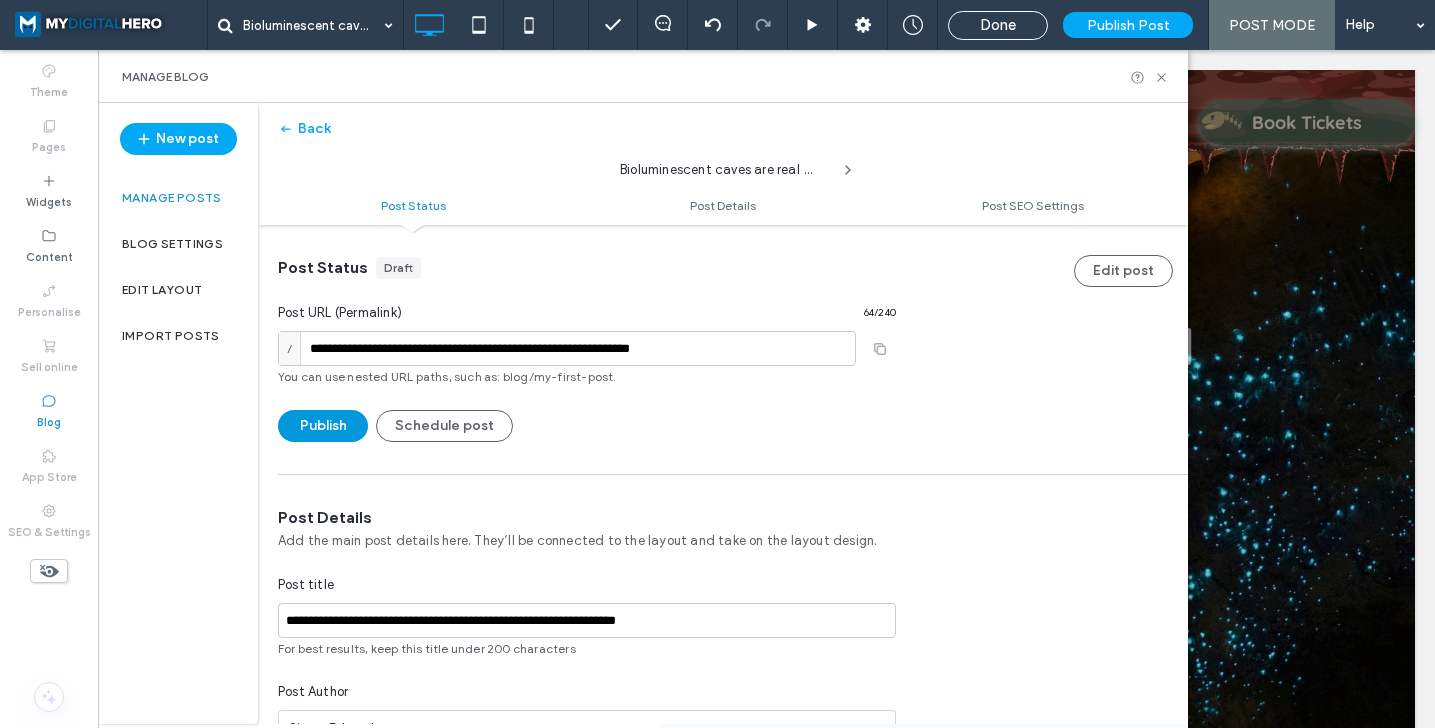 click on "Publish" at bounding box center [323, 426] 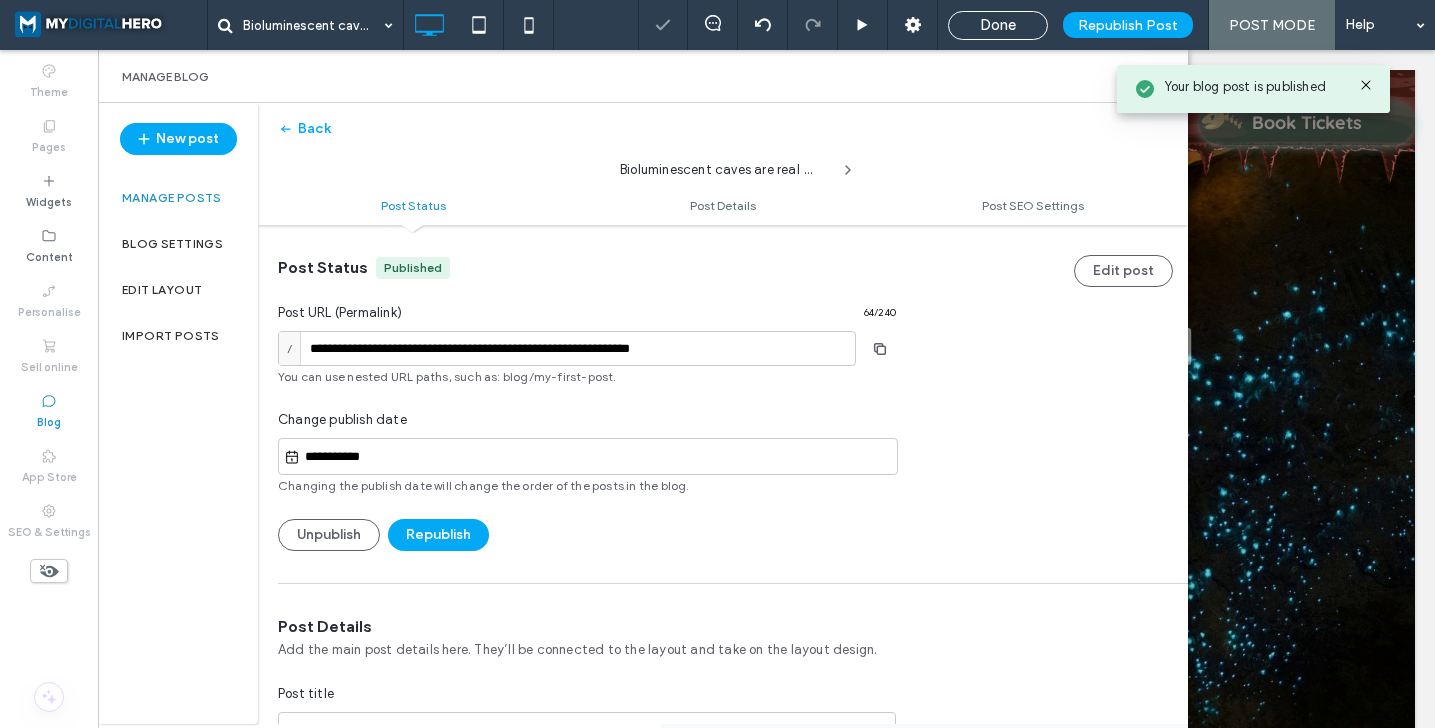 click on "Manage posts" at bounding box center [172, 198] 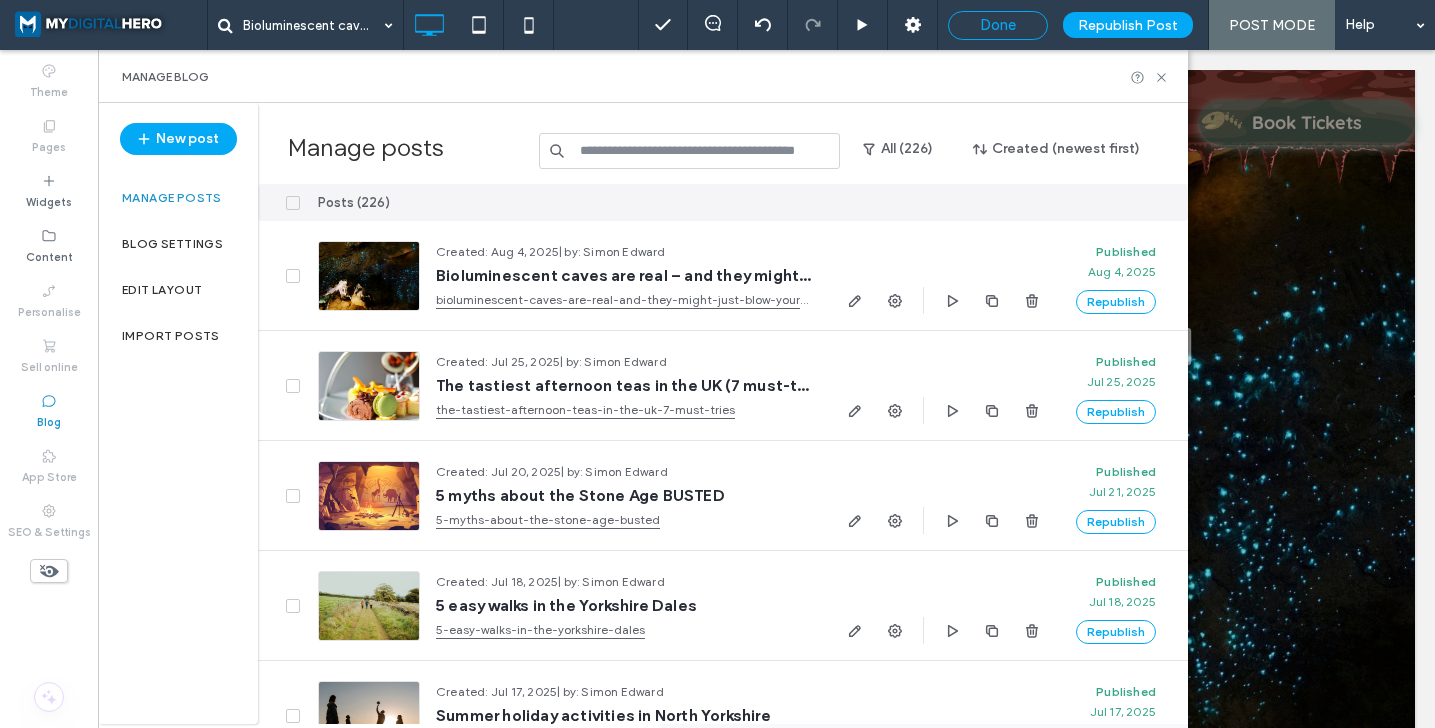 click on "Done" at bounding box center [998, 25] 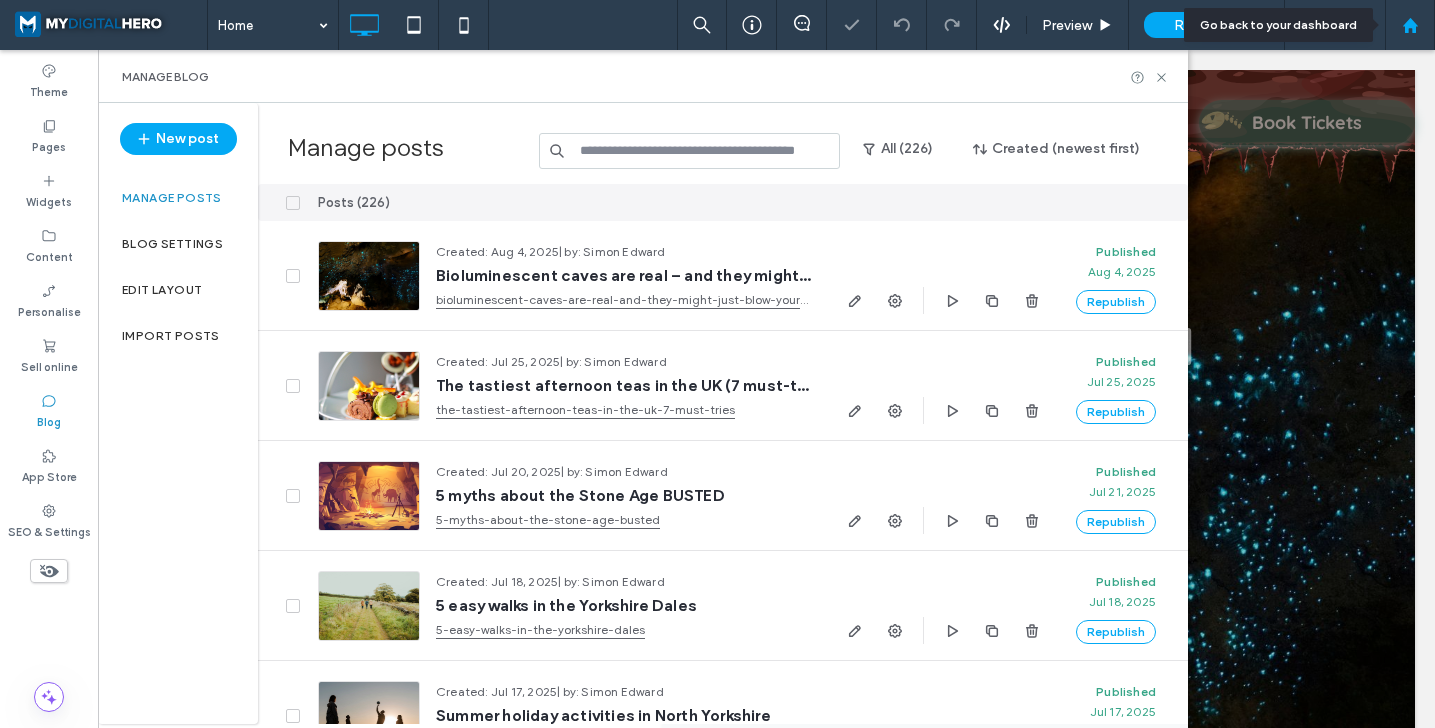click at bounding box center [1410, 25] 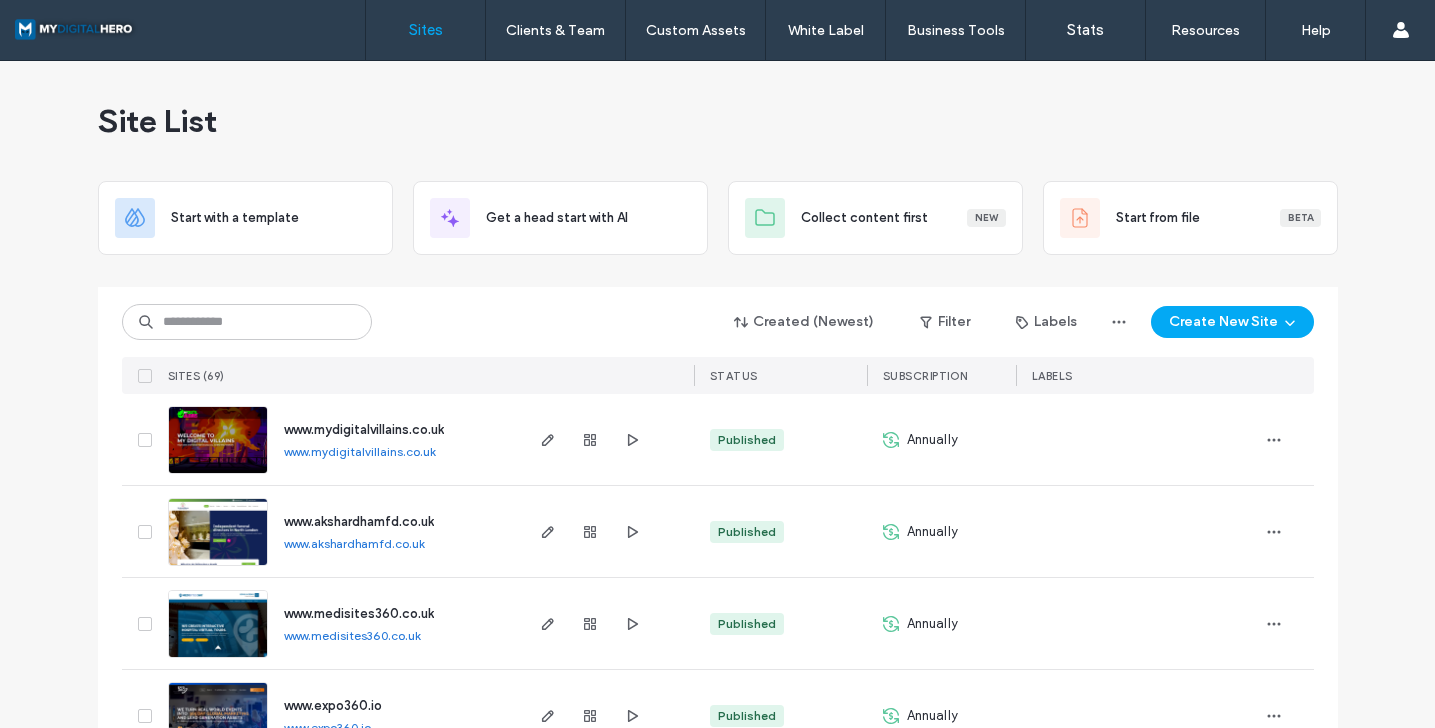 scroll, scrollTop: 0, scrollLeft: 0, axis: both 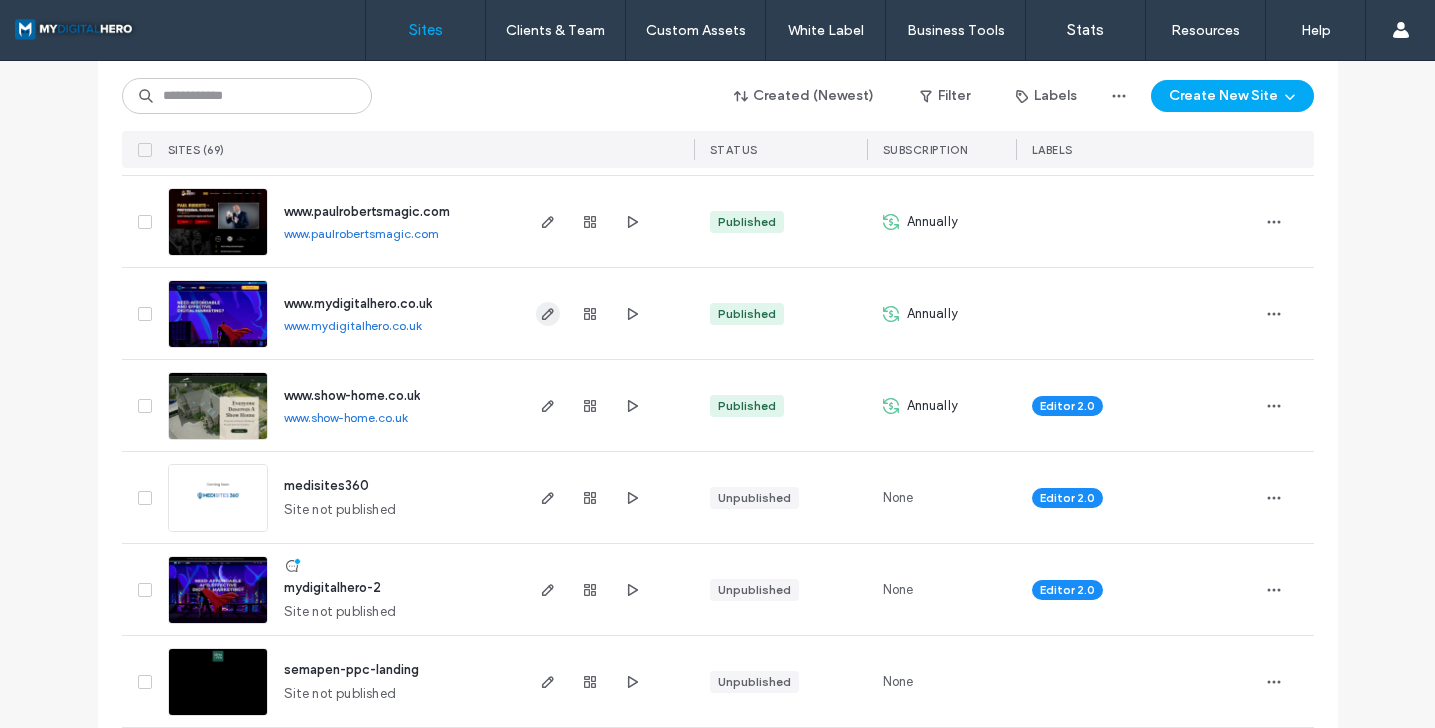 click 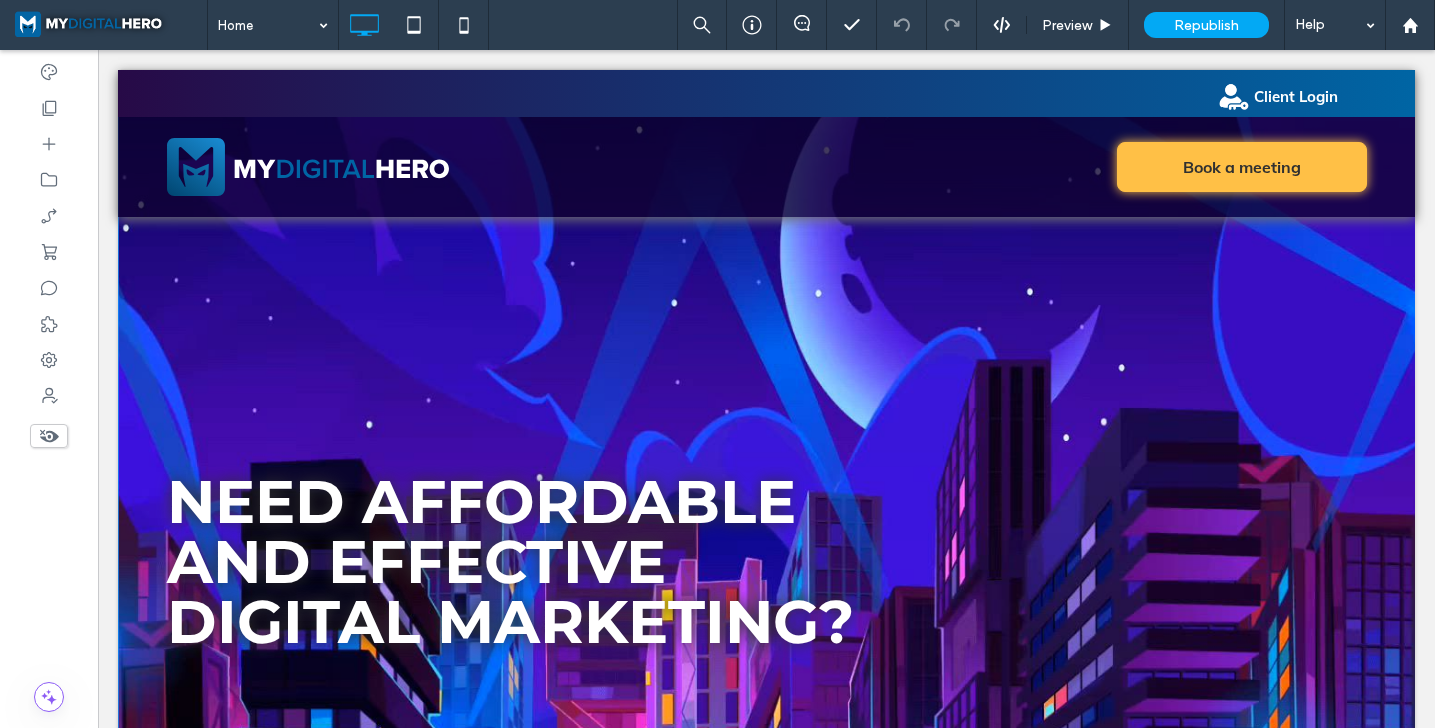 scroll, scrollTop: 0, scrollLeft: 0, axis: both 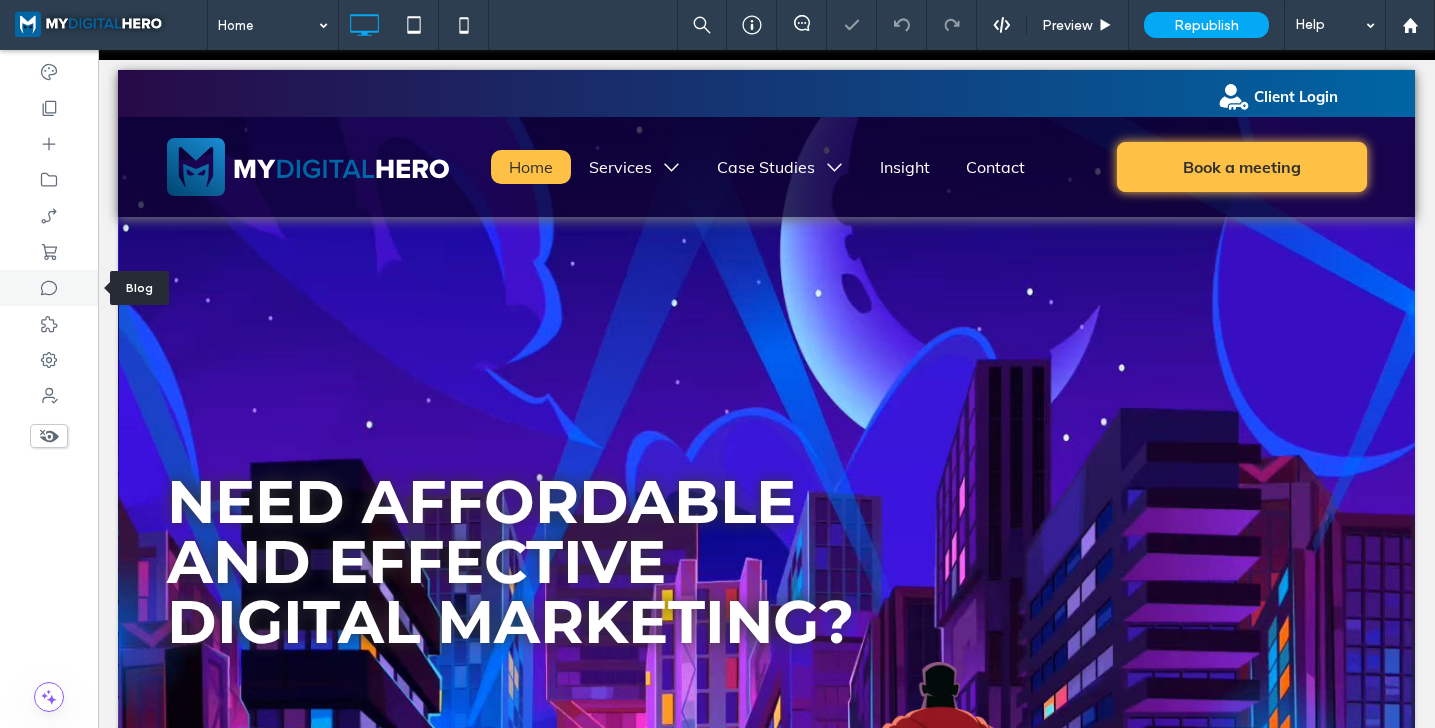 click at bounding box center (49, 288) 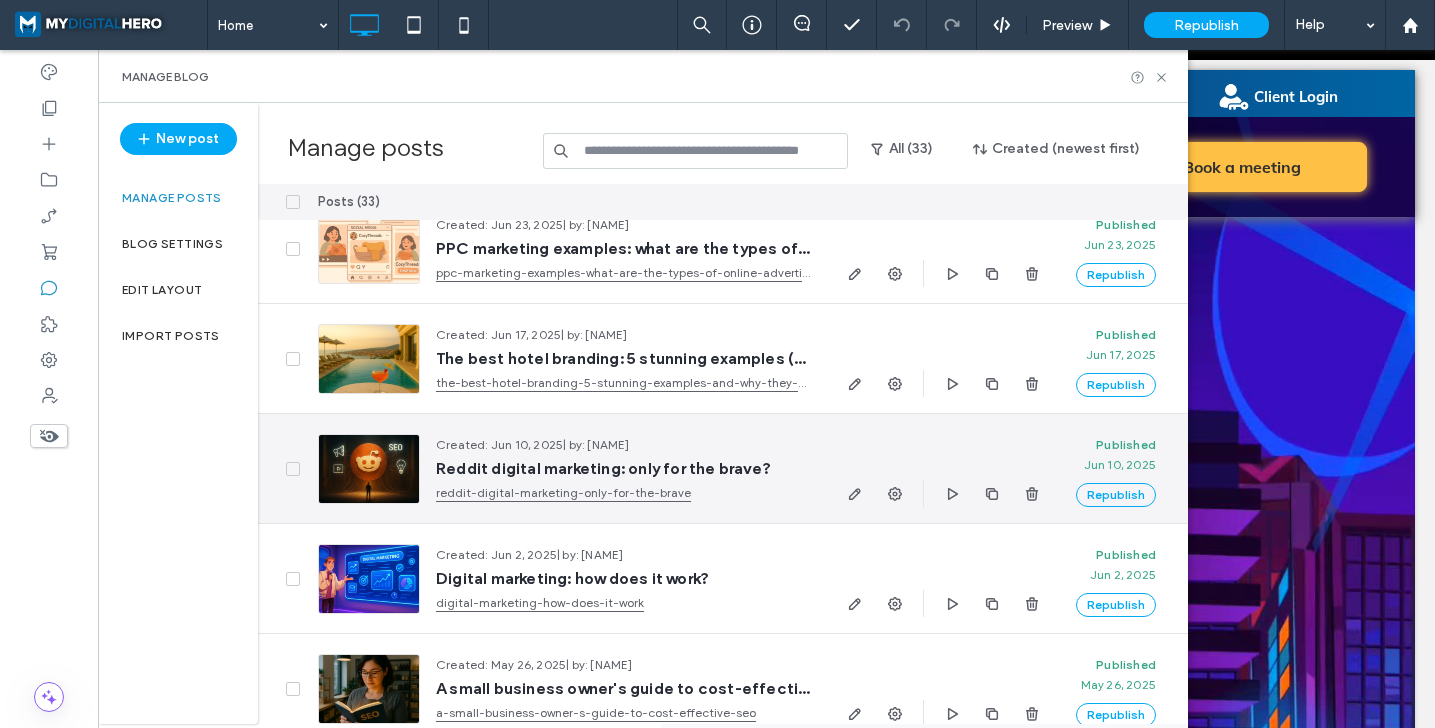 scroll, scrollTop: 0, scrollLeft: 0, axis: both 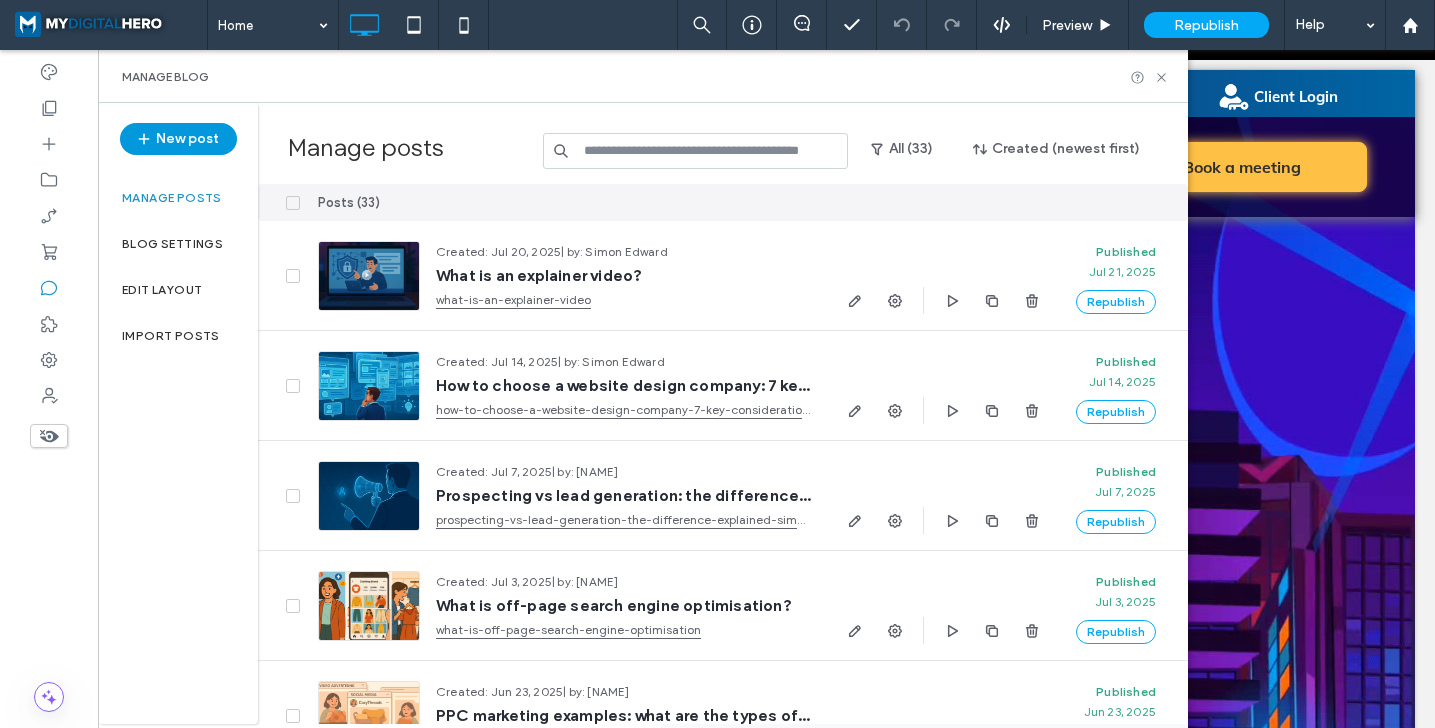 click on "New post" at bounding box center [178, 139] 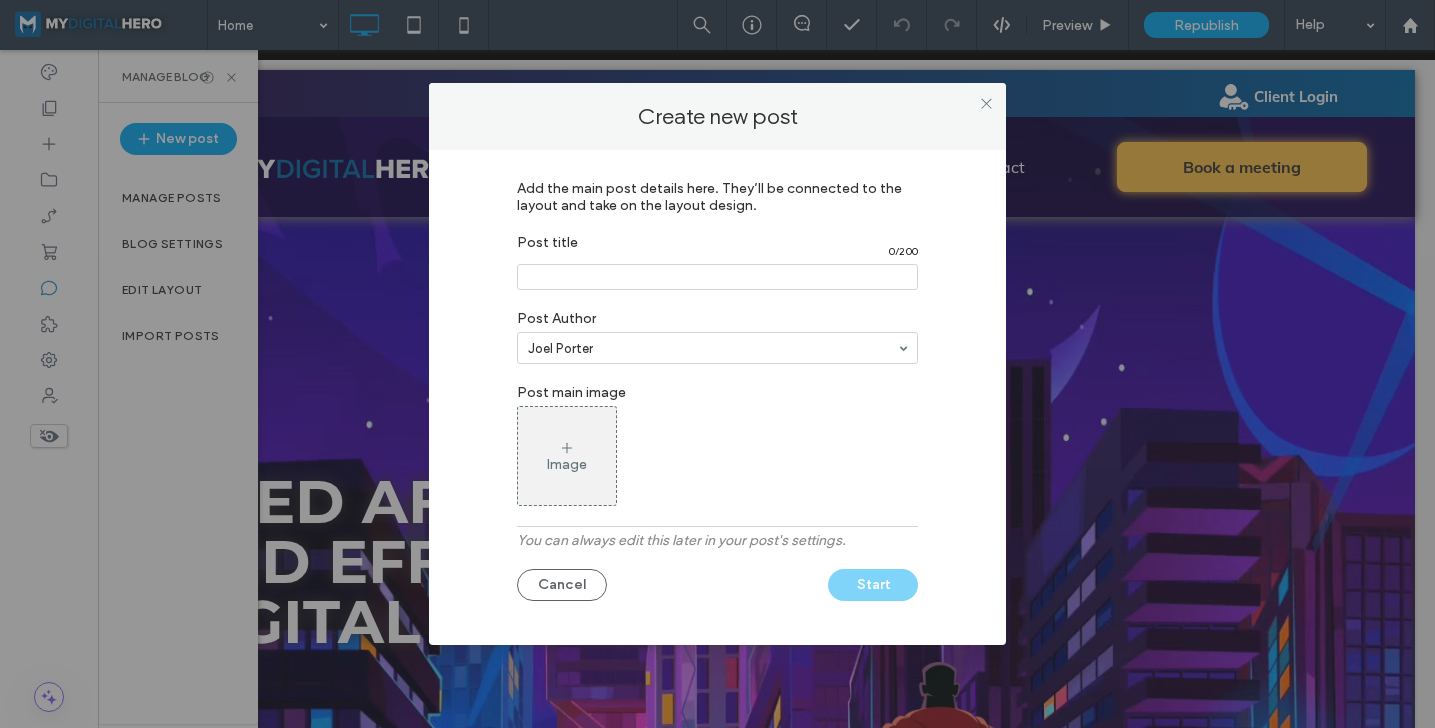click on "Add the main post details here. They’ll be connected to the layout and take on the layout design.  Post title 0 / 200 Post Author [NAME] Post main image Image You can always edit this later in your post's settings. Cancel Start" at bounding box center (717, 392) 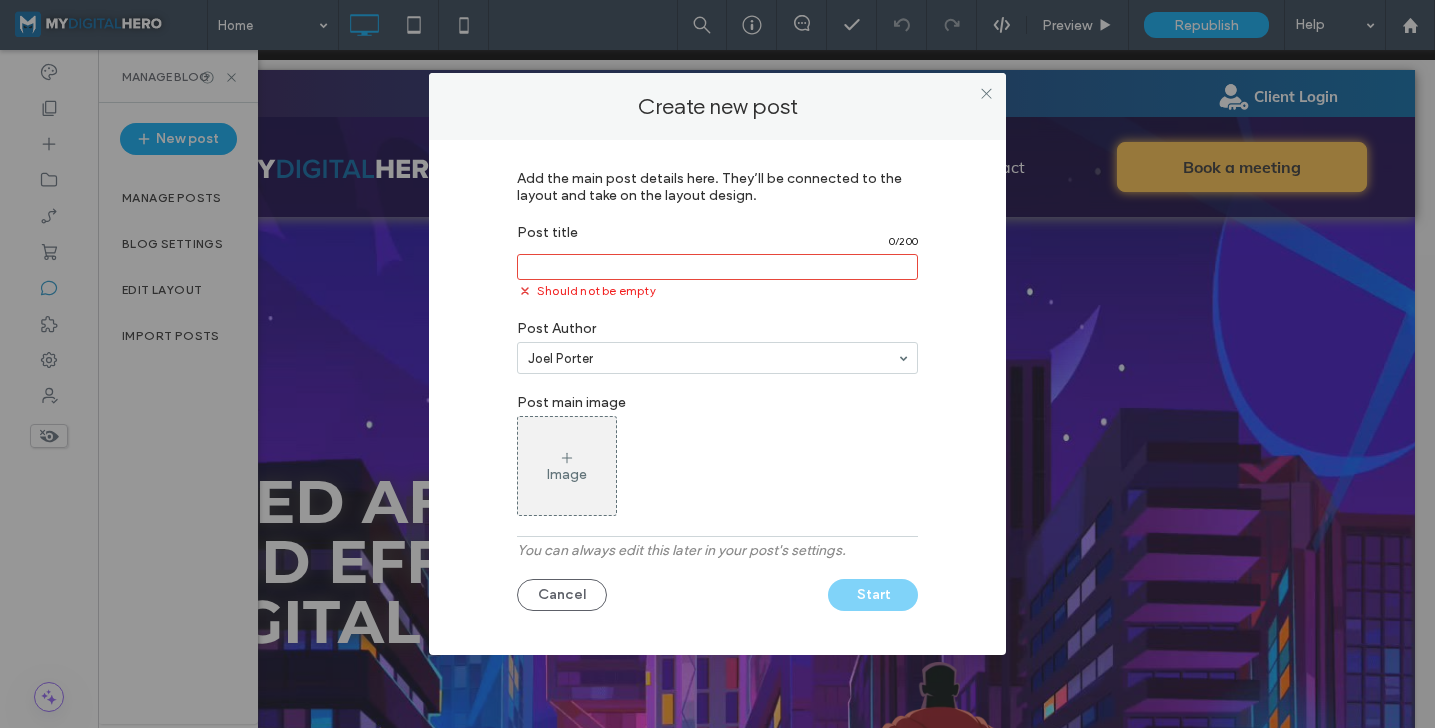 paste on "**********" 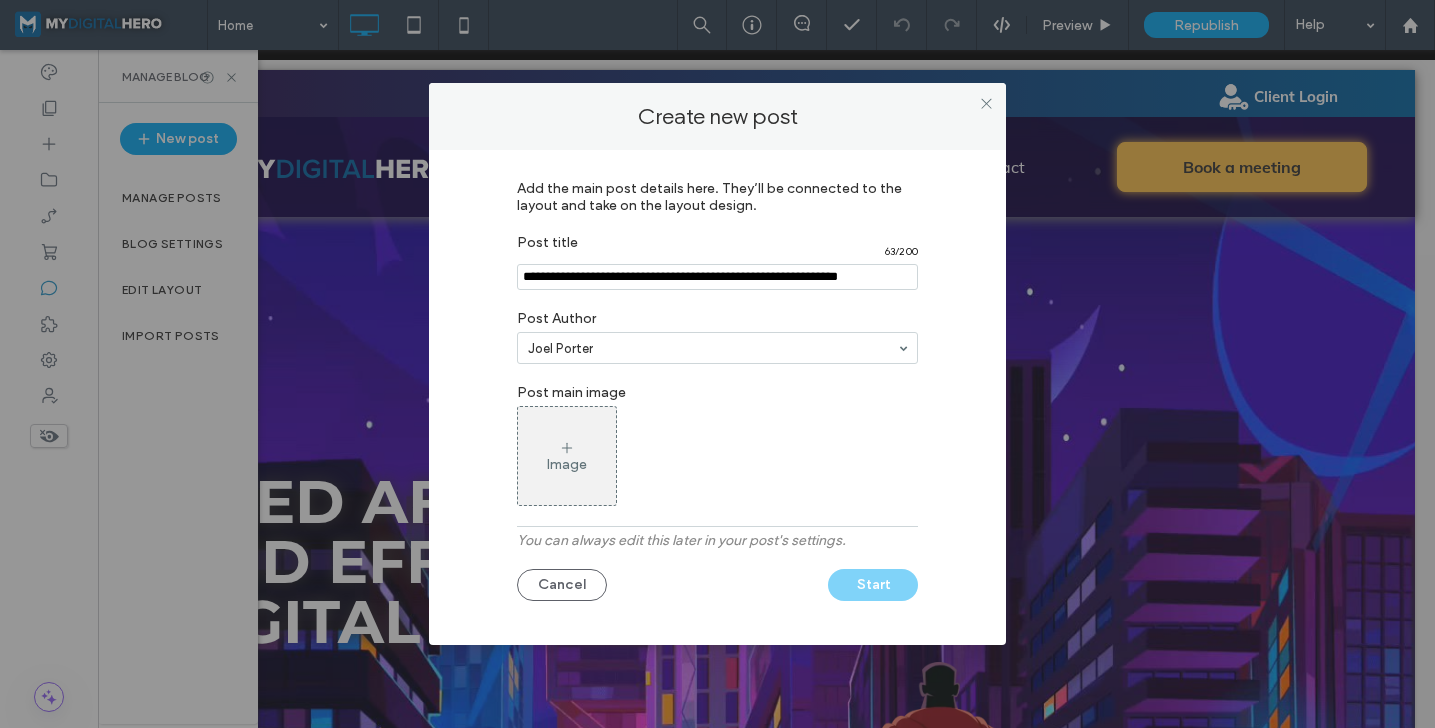 type on "**********" 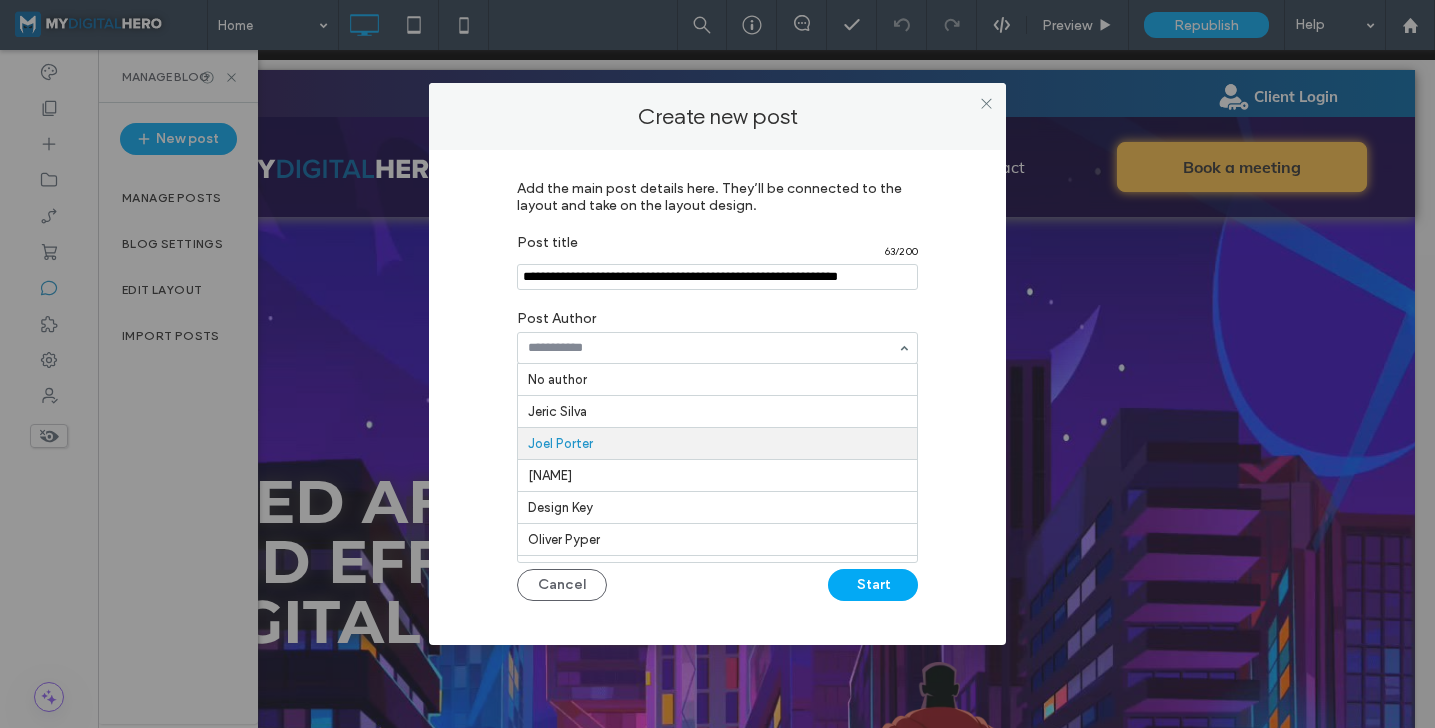 scroll, scrollTop: 32, scrollLeft: 0, axis: vertical 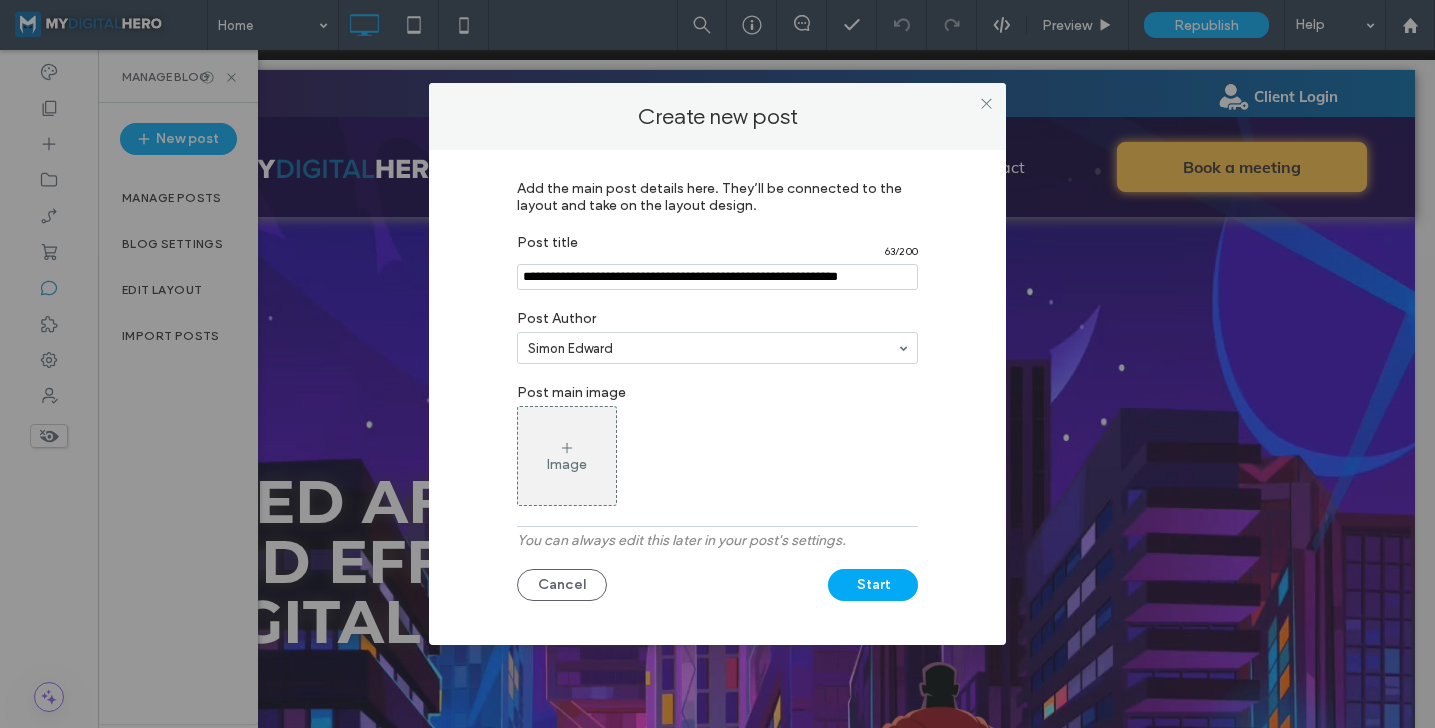 click on "Image" at bounding box center [567, 456] 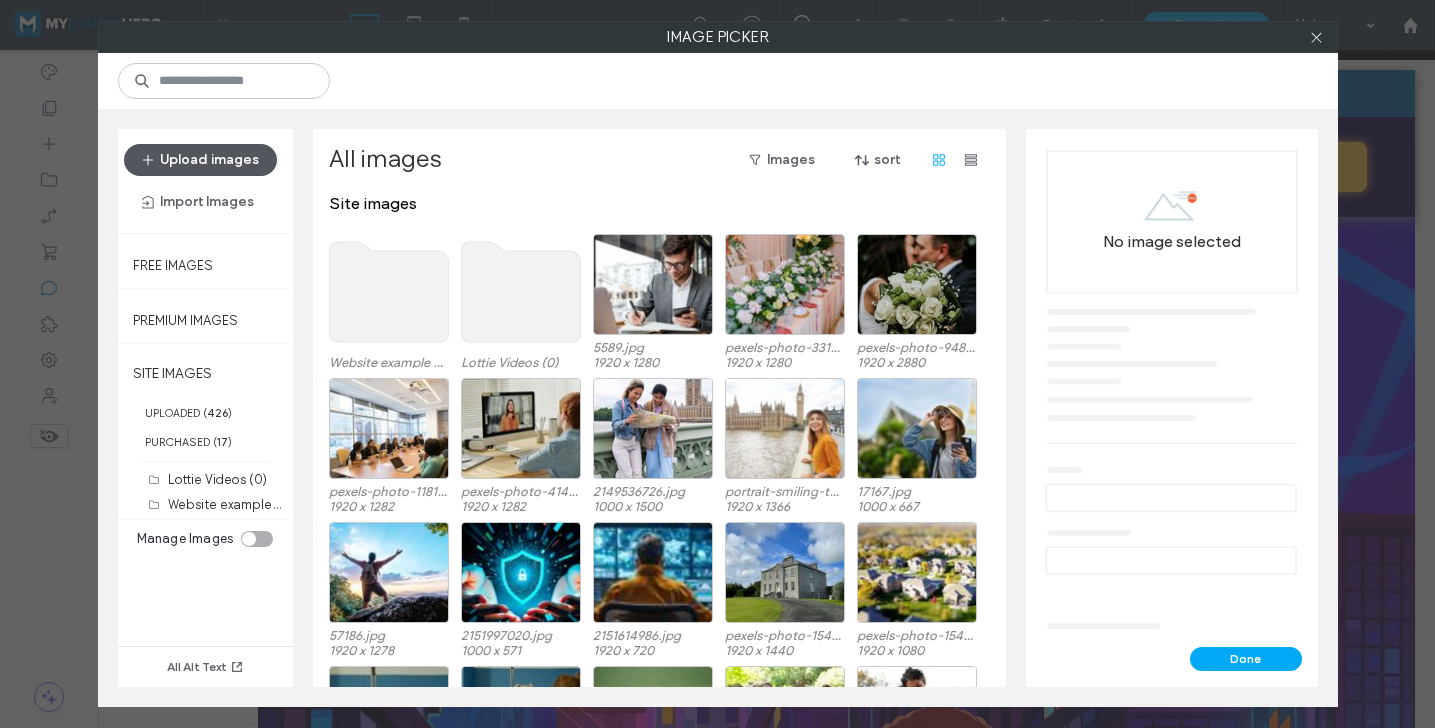 click on "Upload images" at bounding box center [200, 160] 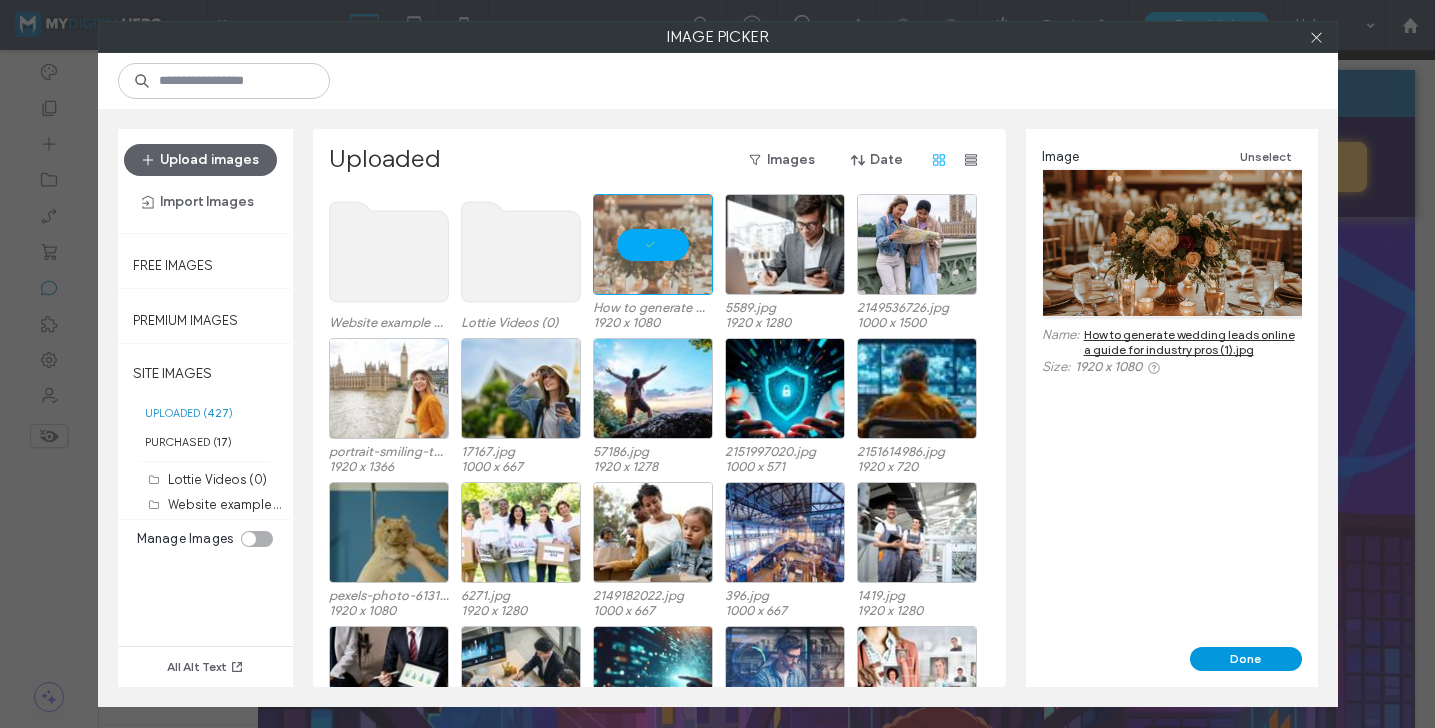 click on "Done" at bounding box center (1246, 659) 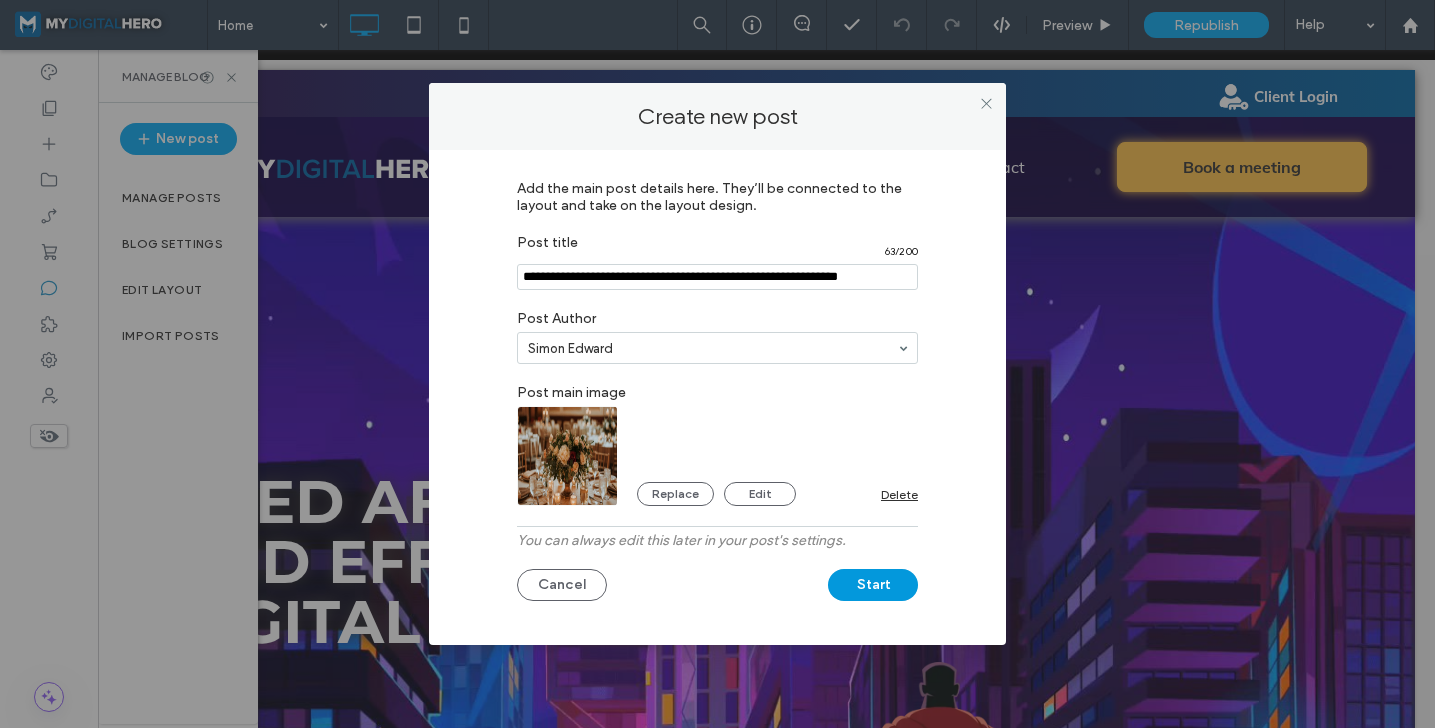 click on "Start" at bounding box center (873, 585) 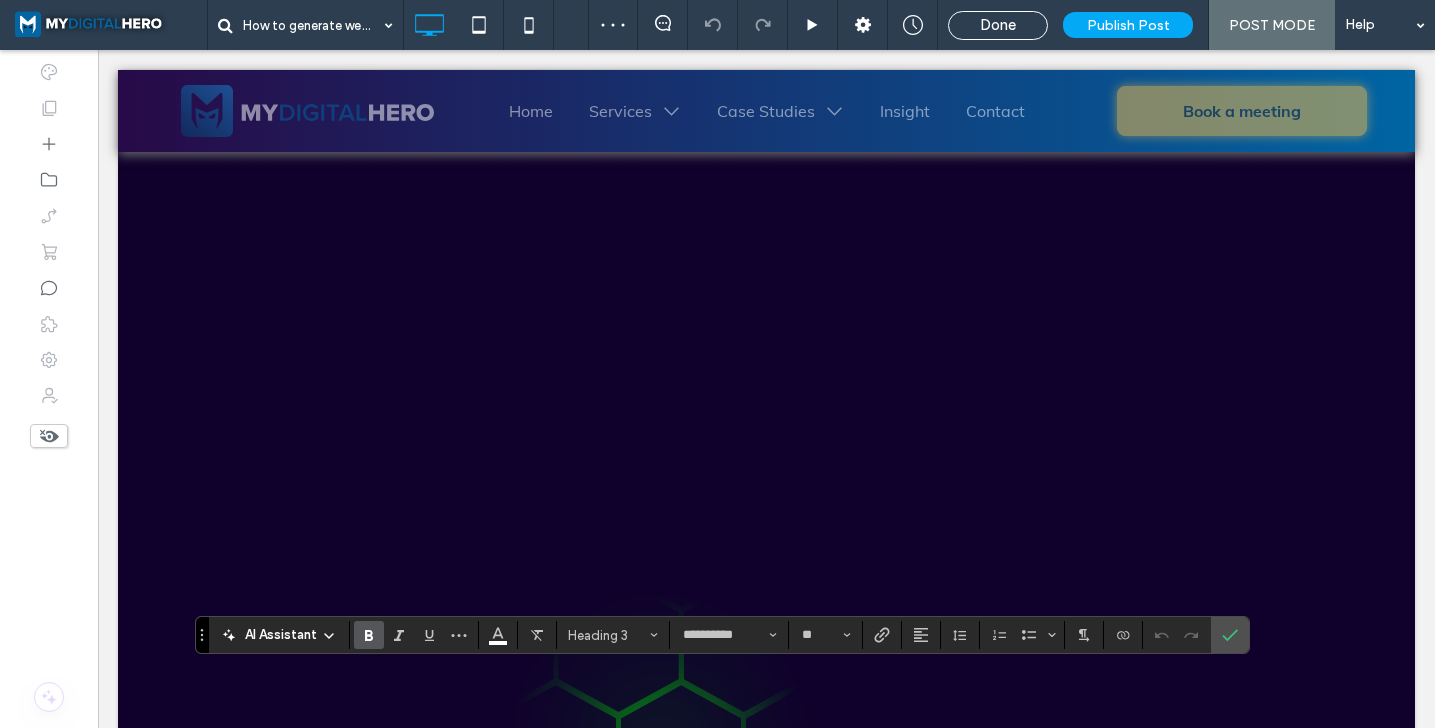 scroll, scrollTop: 816, scrollLeft: 0, axis: vertical 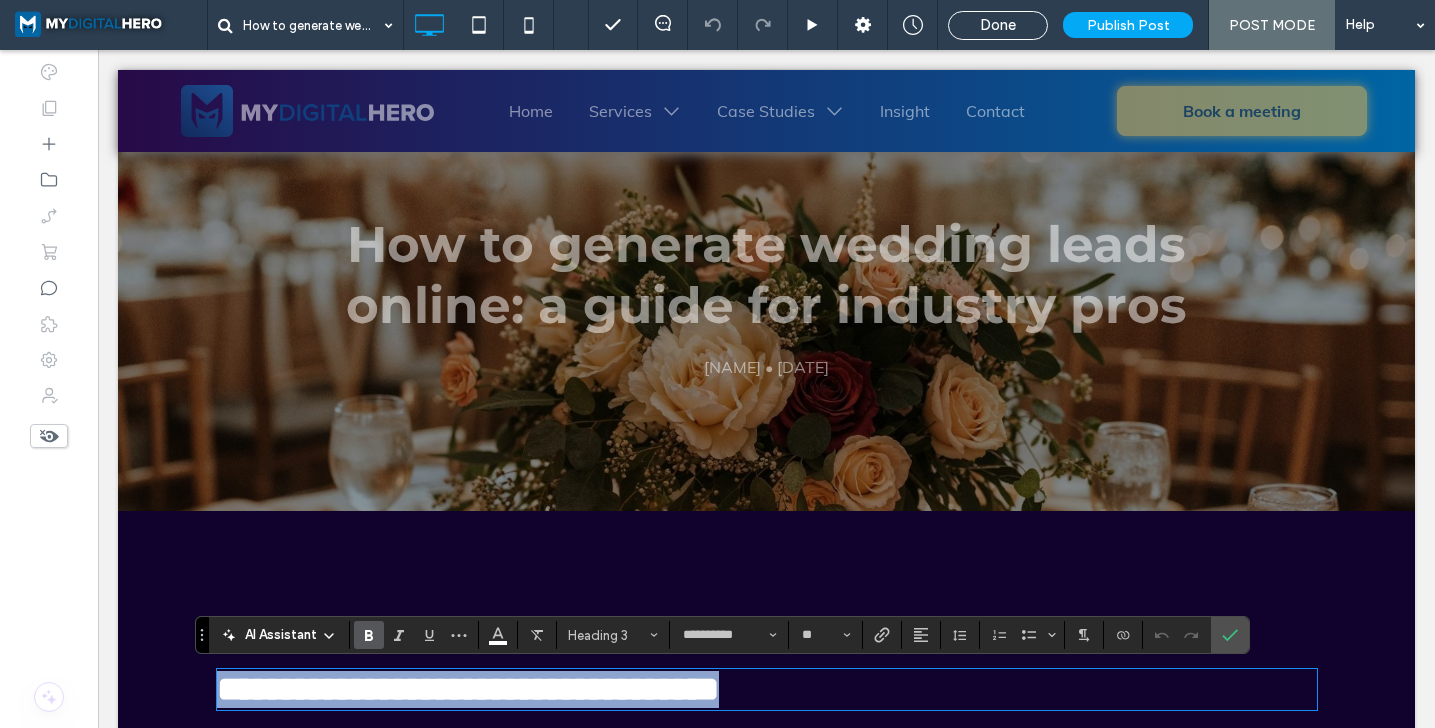 paste 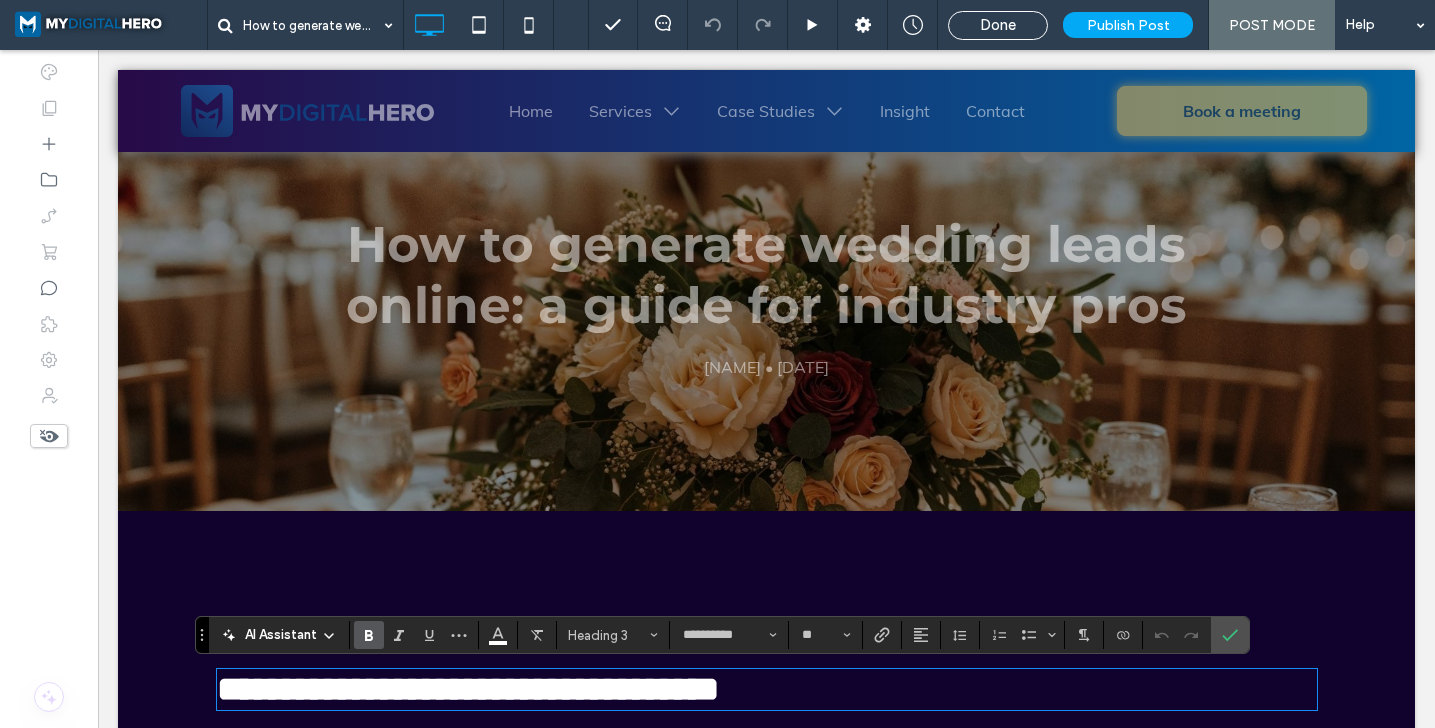scroll, scrollTop: 0, scrollLeft: 0, axis: both 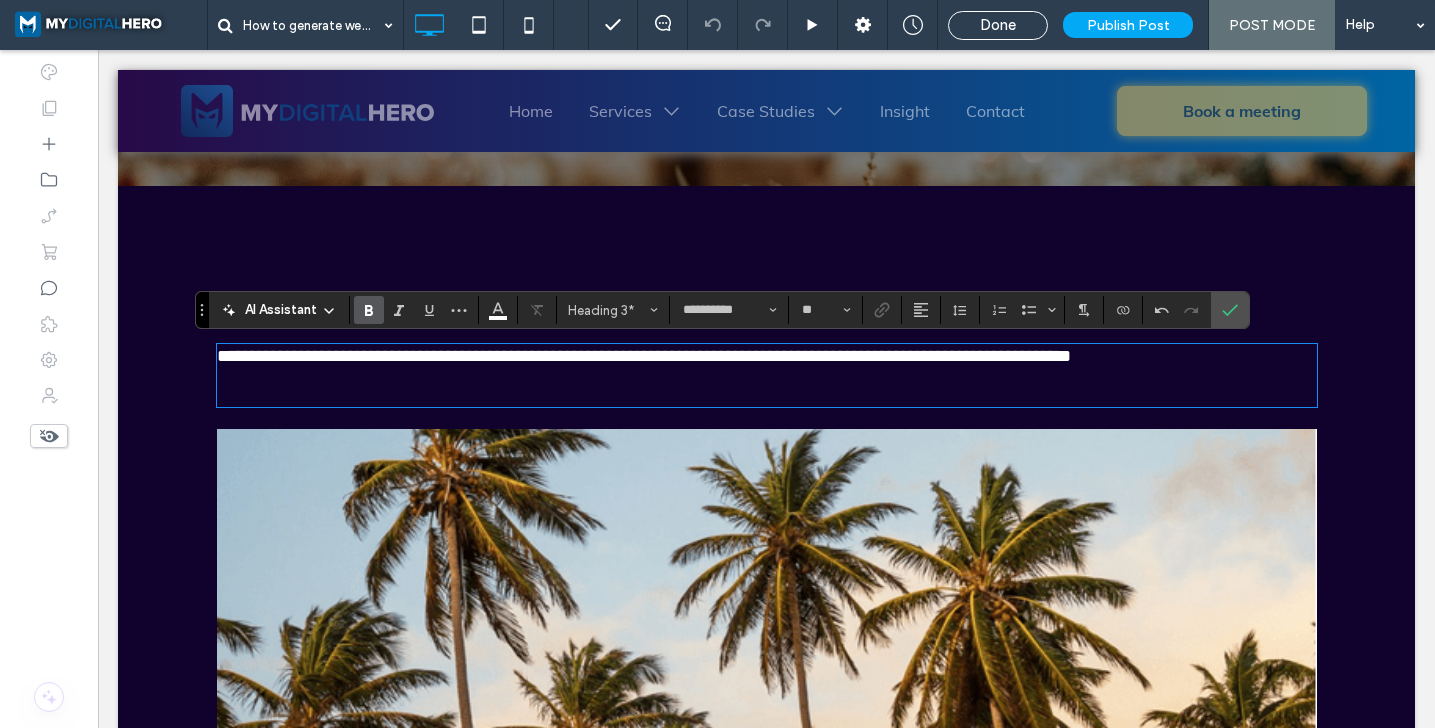 type on "****" 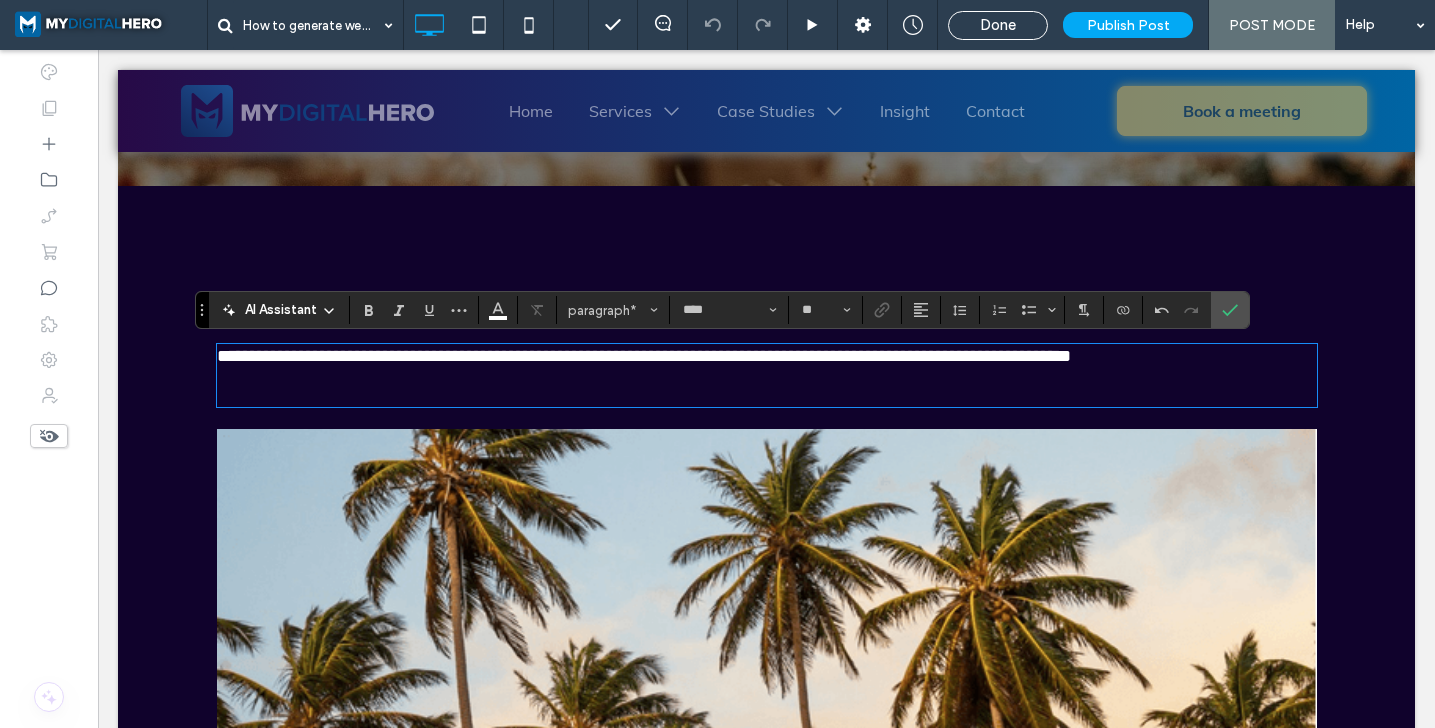click on "**********" at bounding box center (644, 356) 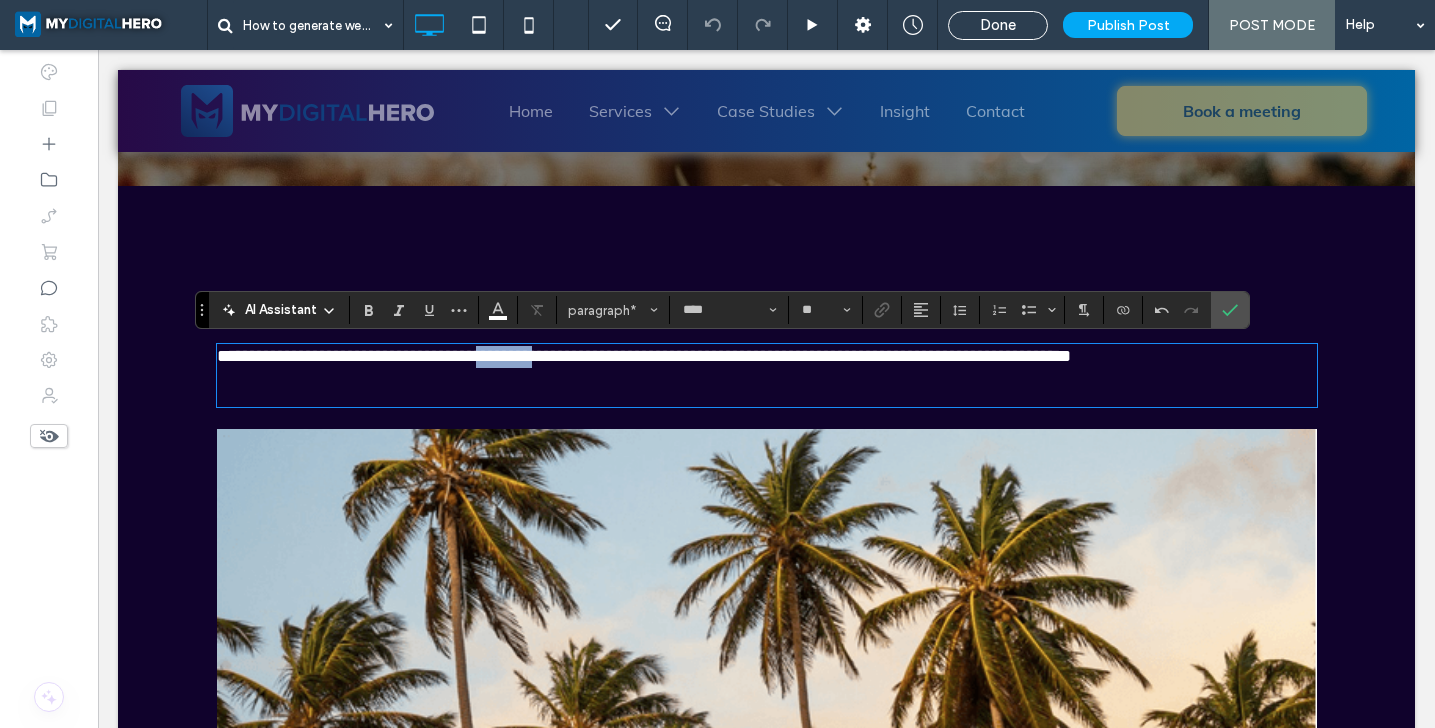 click on "**********" at bounding box center [644, 356] 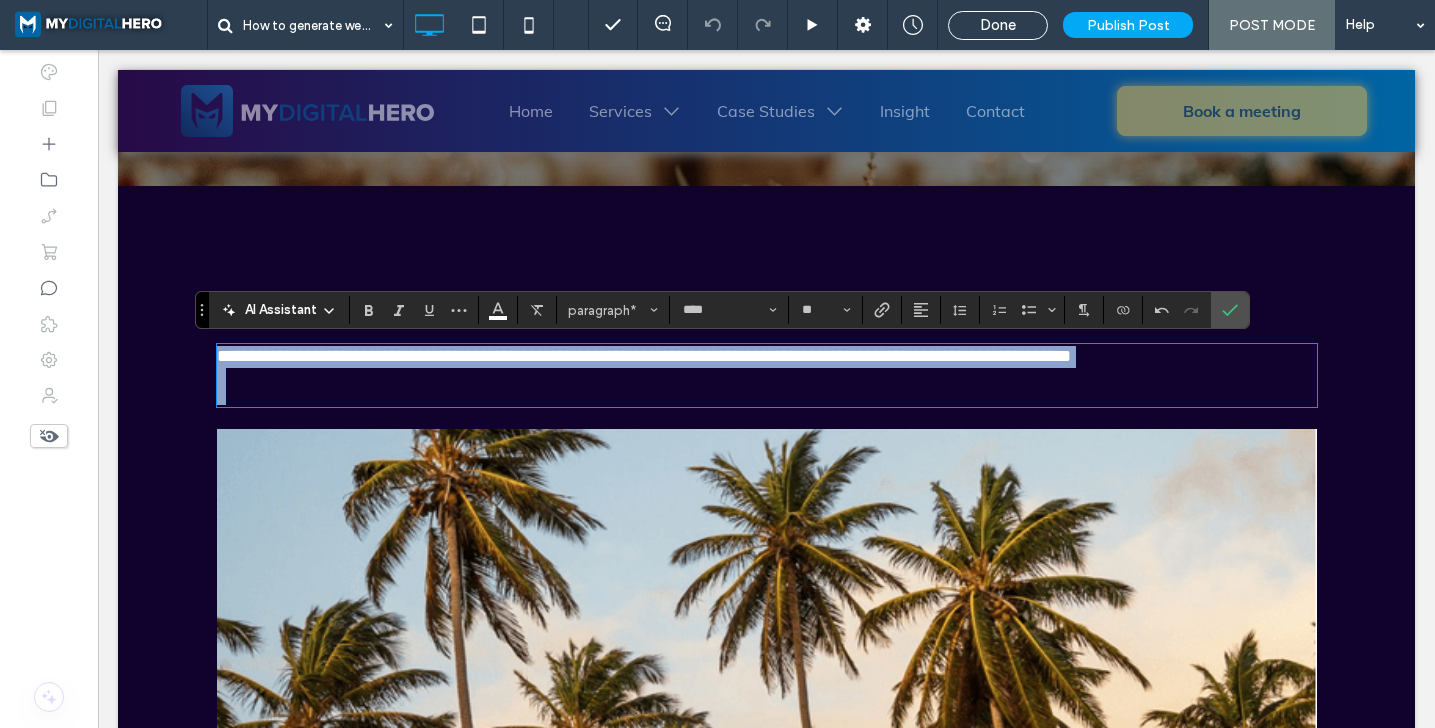click on "**********" at bounding box center (644, 356) 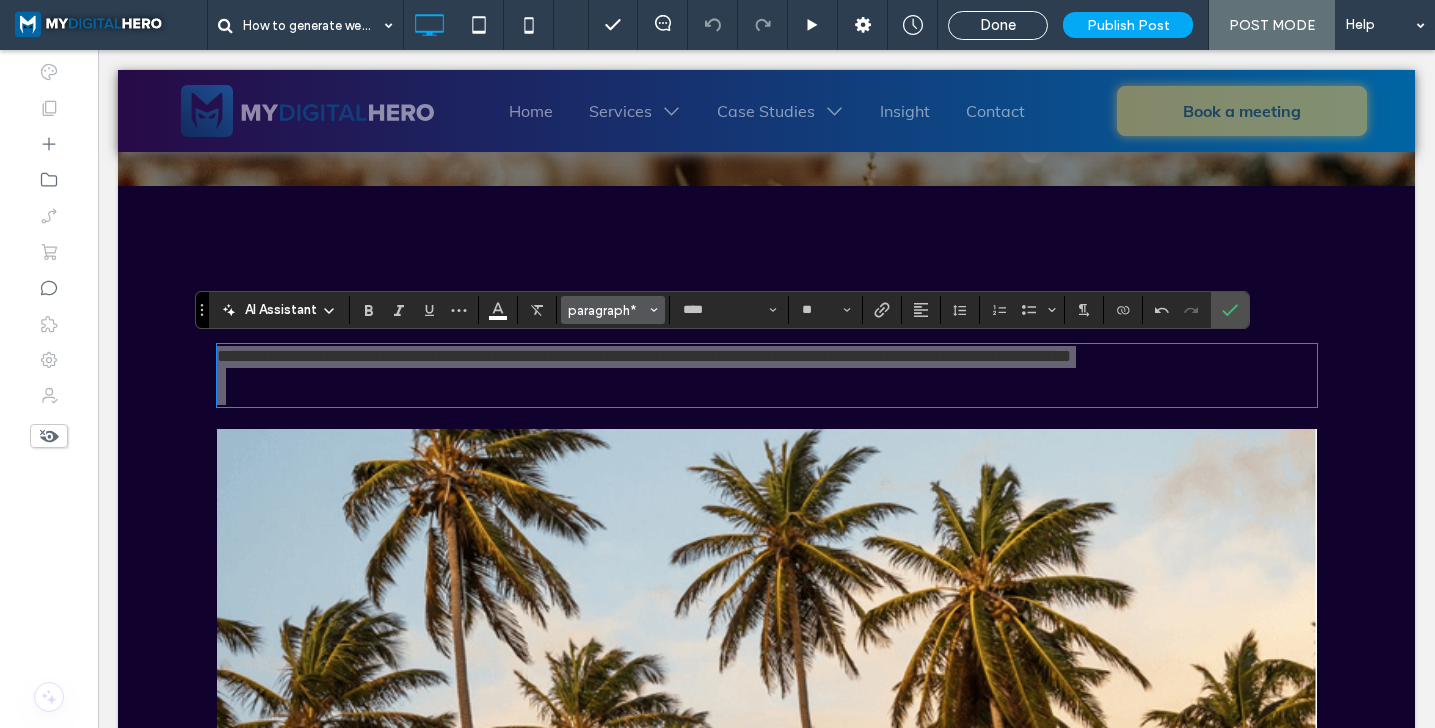 click on "paragraph*" at bounding box center [607, 310] 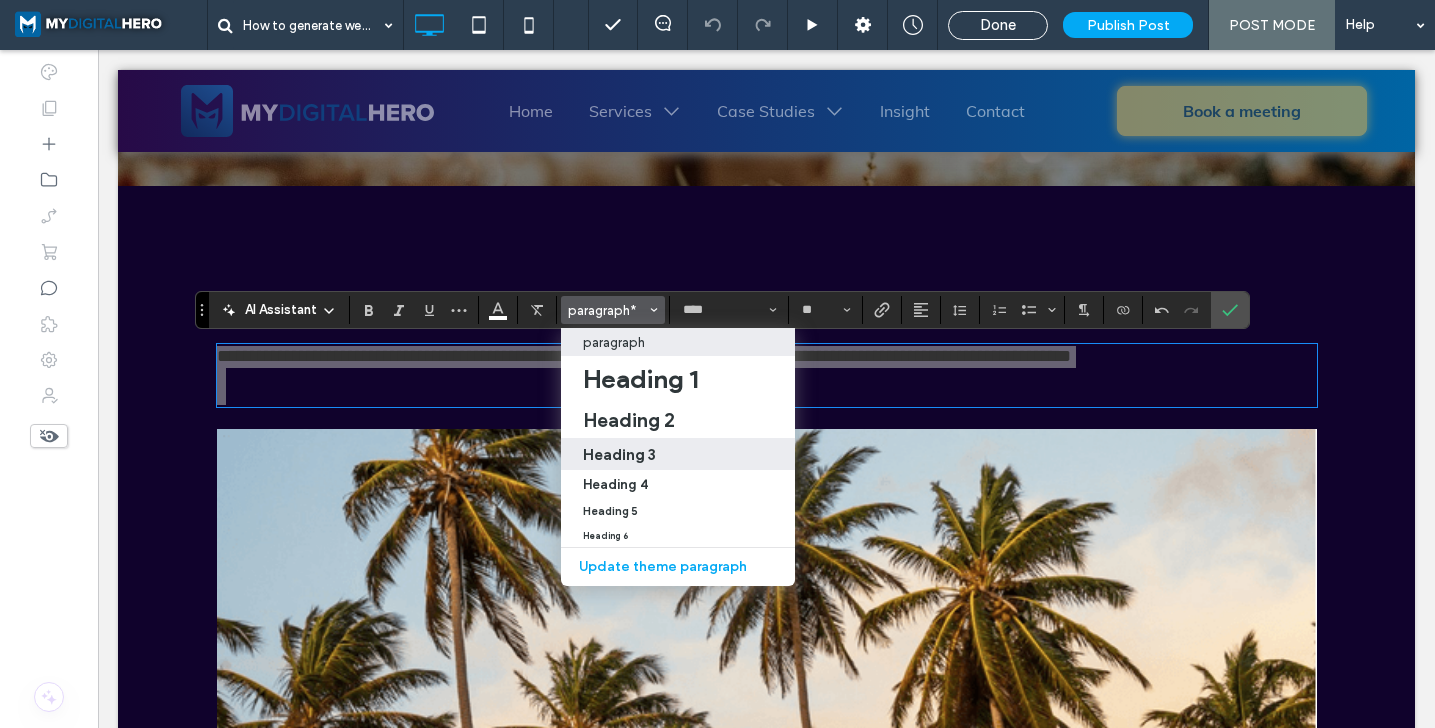 click on "Heading 3" at bounding box center (678, 454) 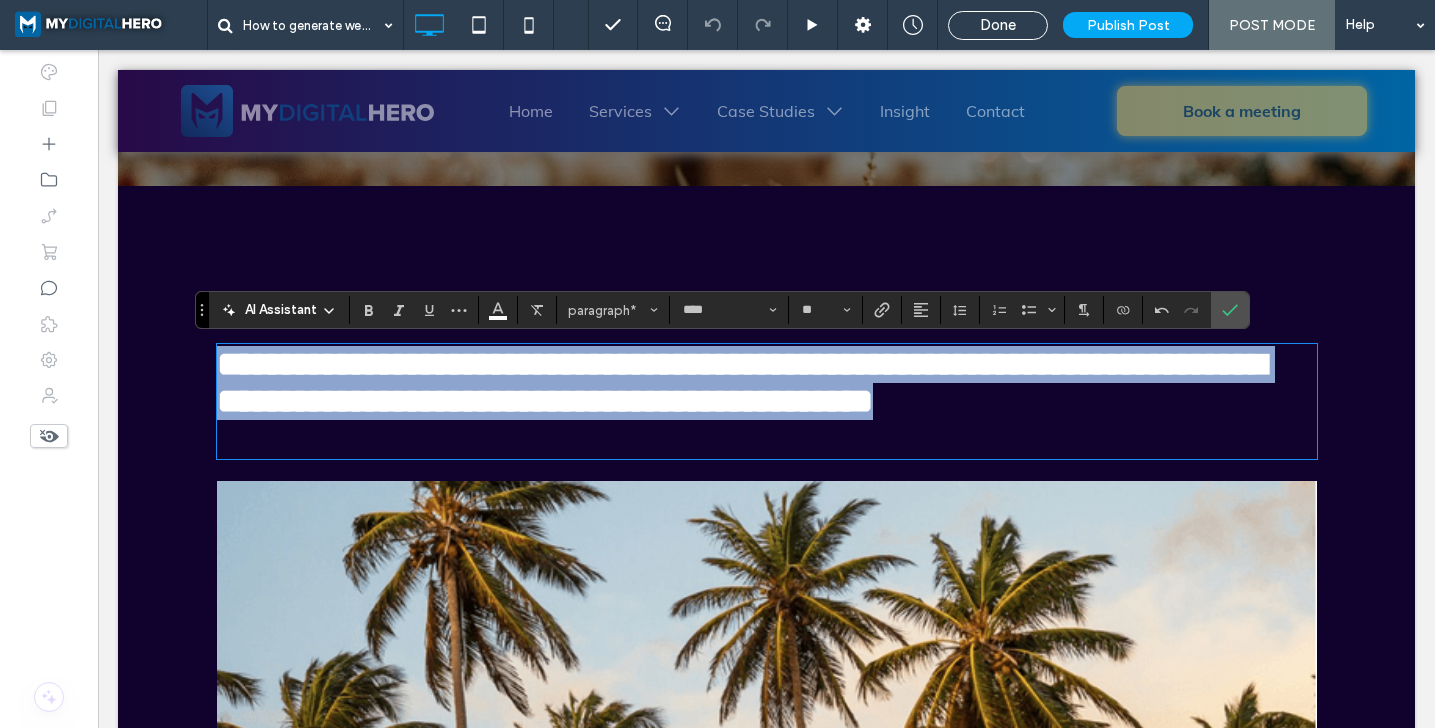 type on "**********" 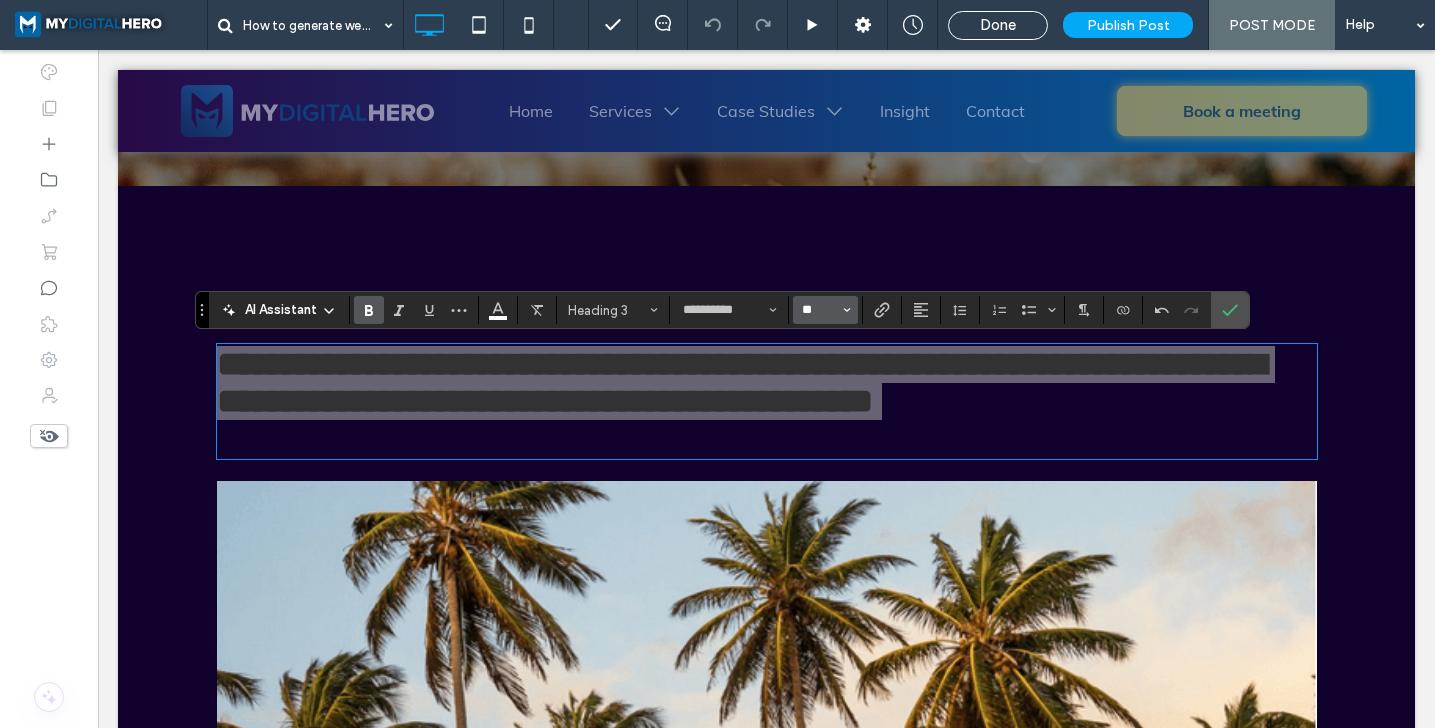click on "**" at bounding box center (819, 310) 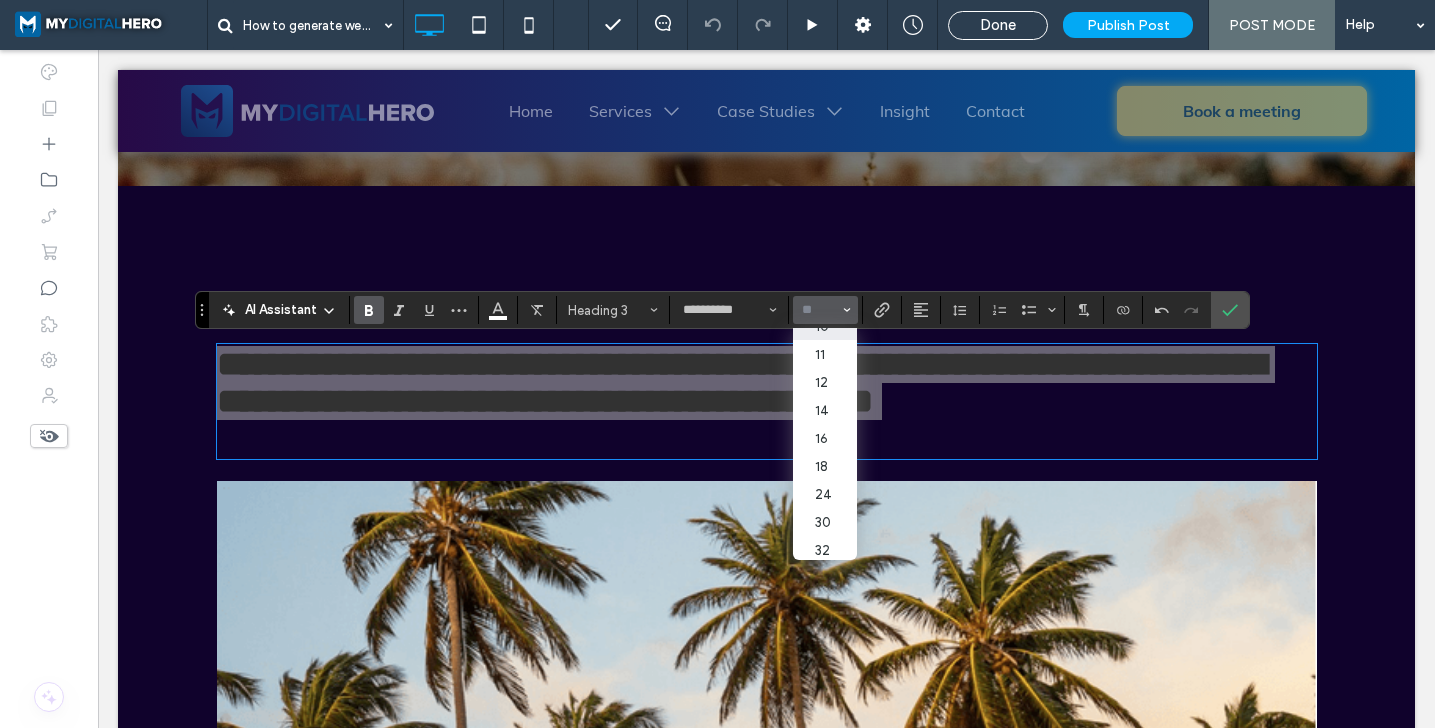 scroll, scrollTop: 105, scrollLeft: 0, axis: vertical 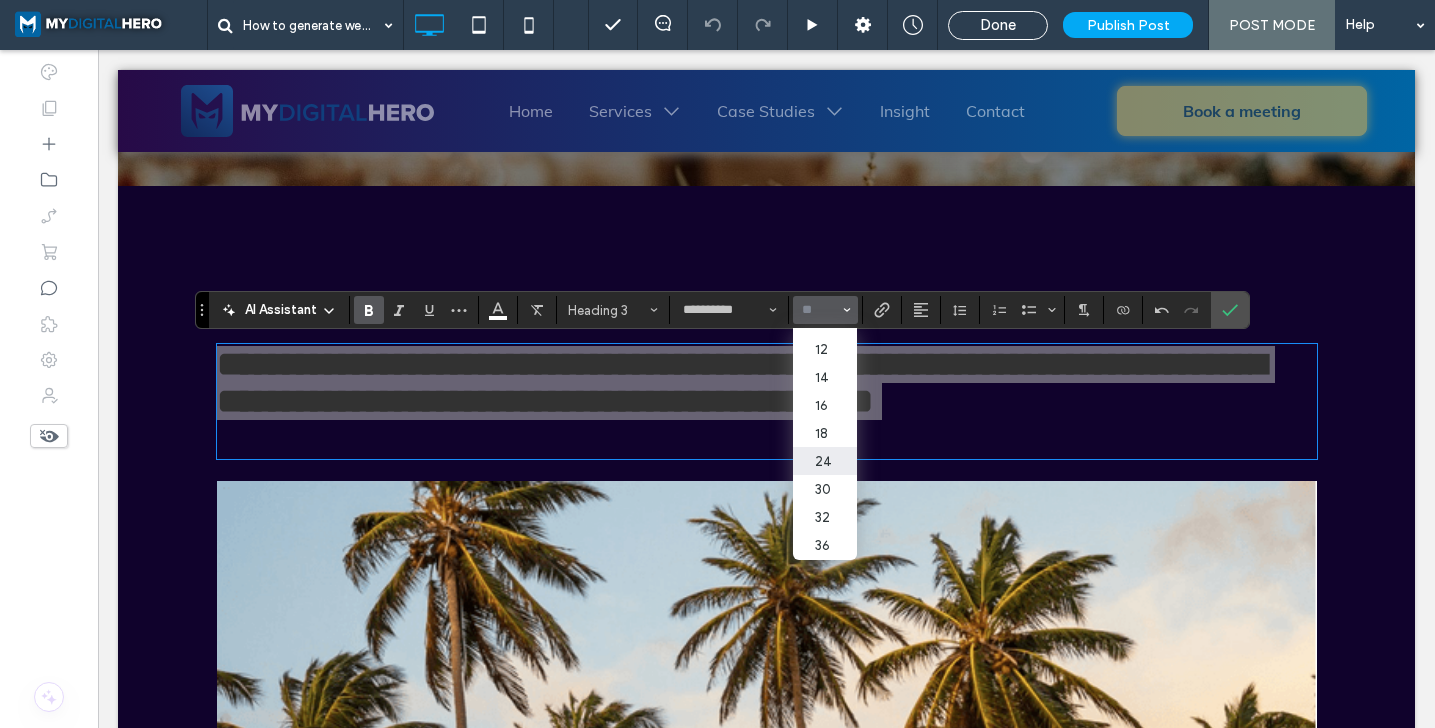 click on "24" at bounding box center (825, 461) 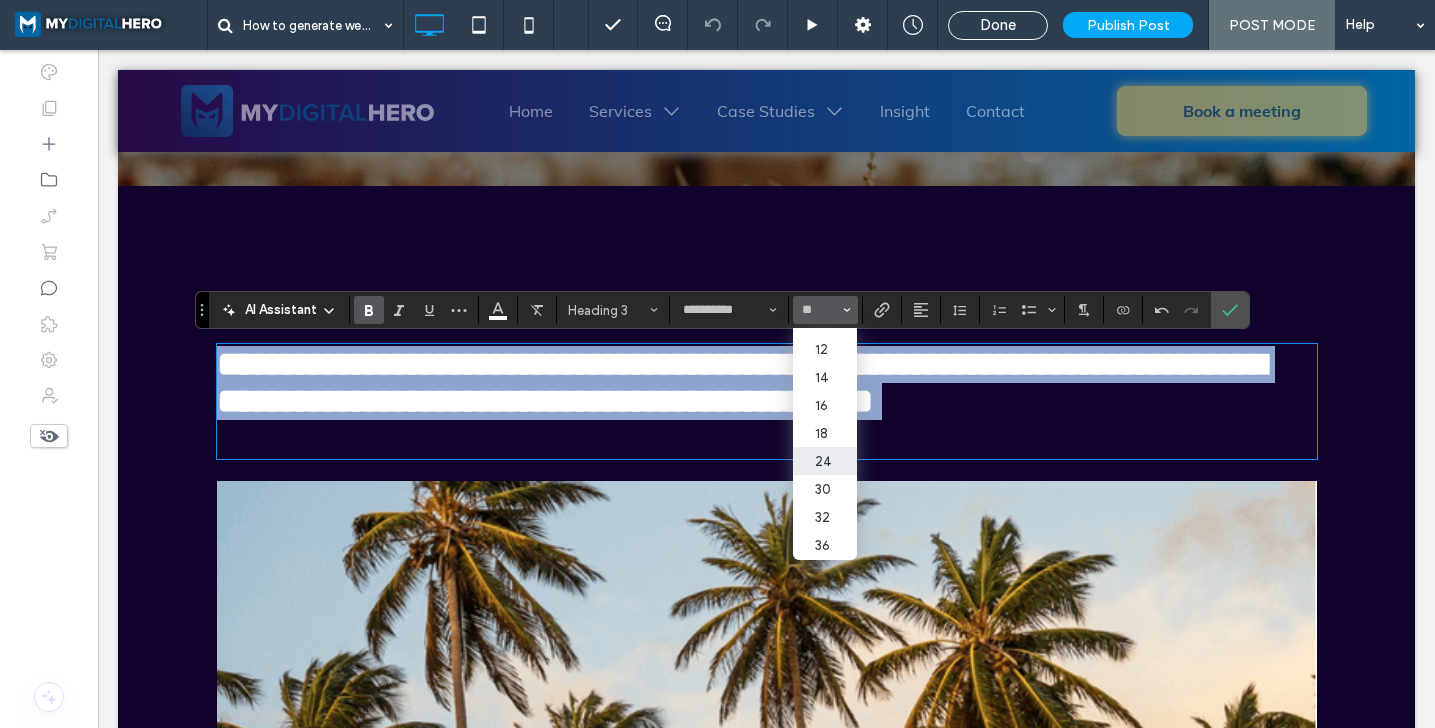 type on "*" 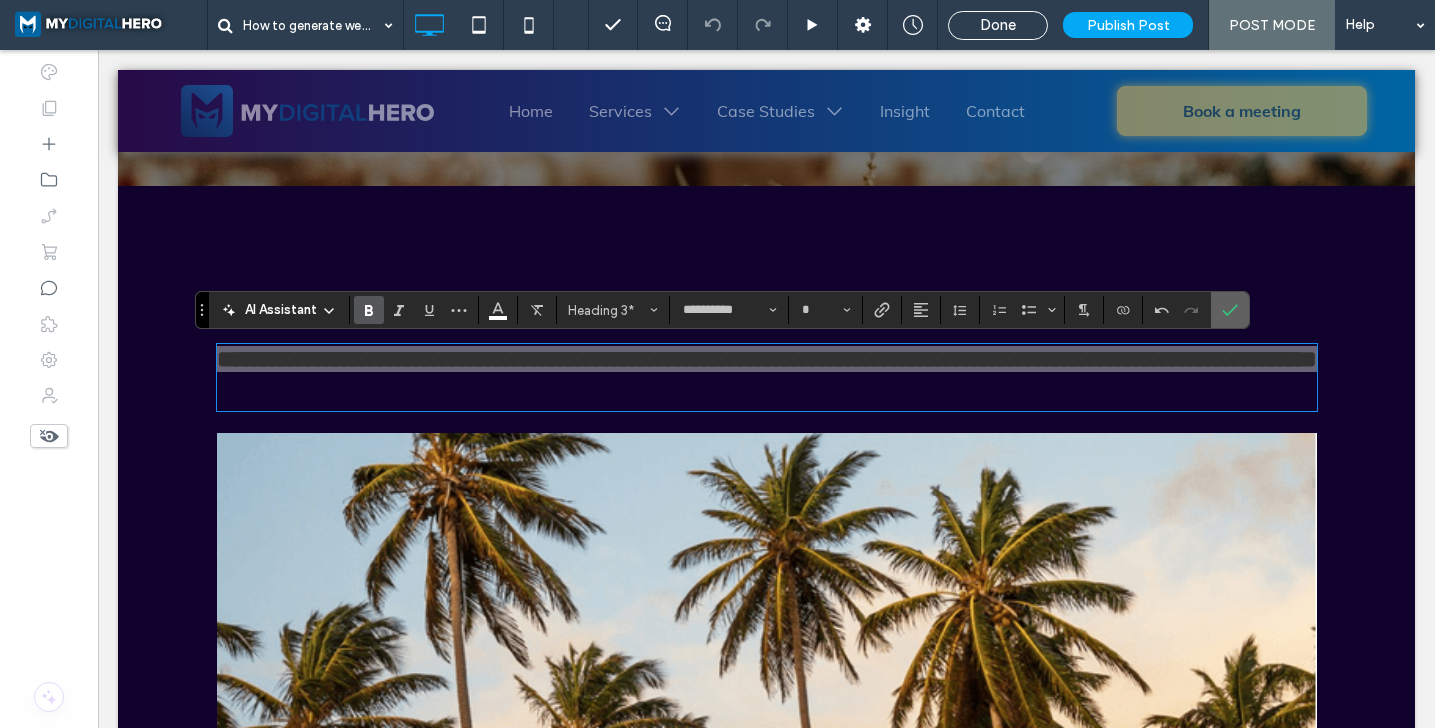 click at bounding box center [1230, 310] 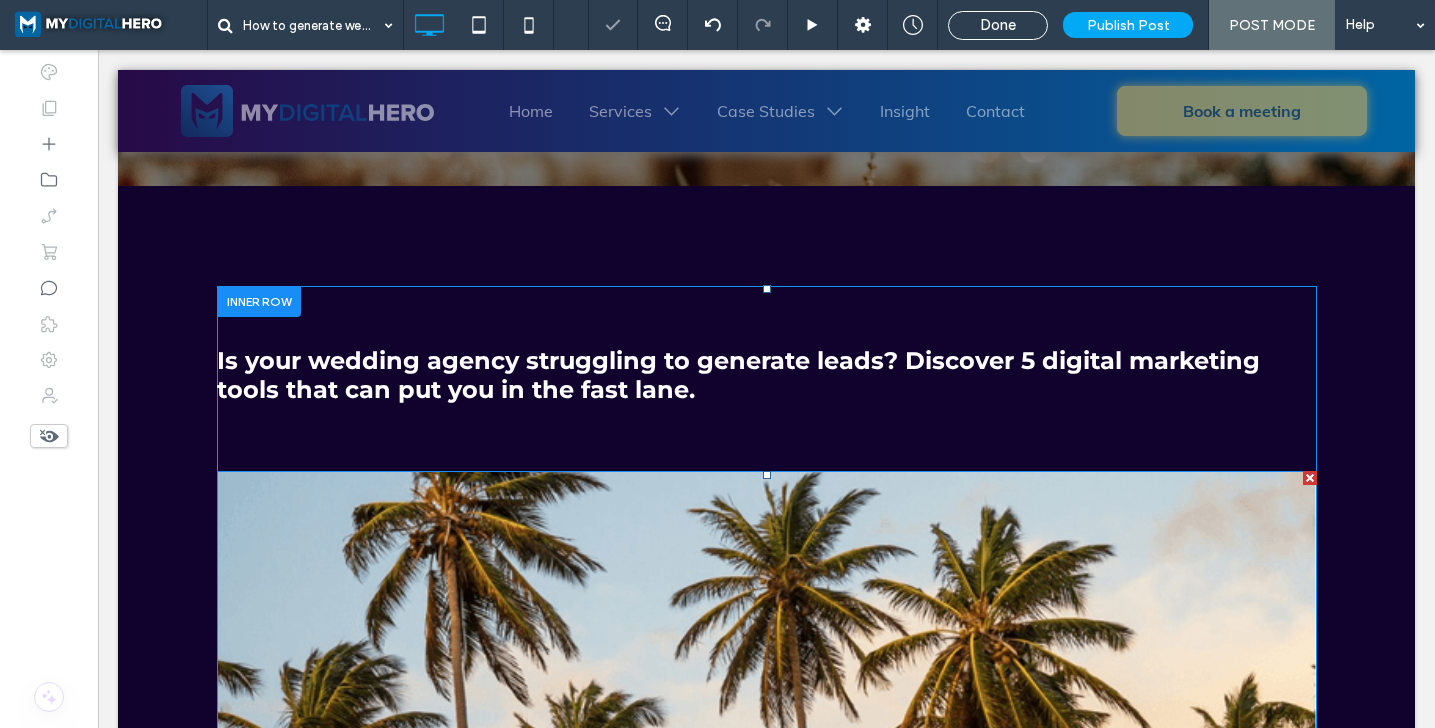 click at bounding box center [767, 666] 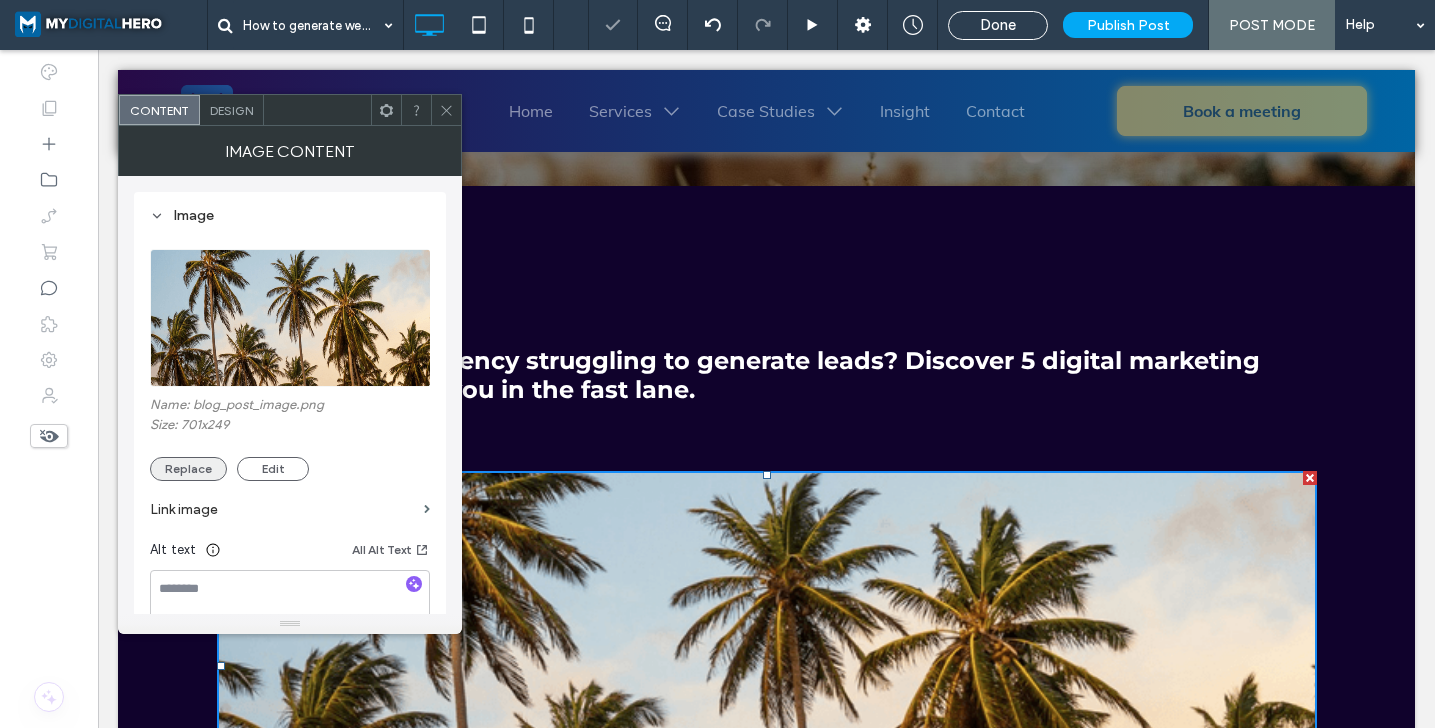click on "Replace" at bounding box center (188, 469) 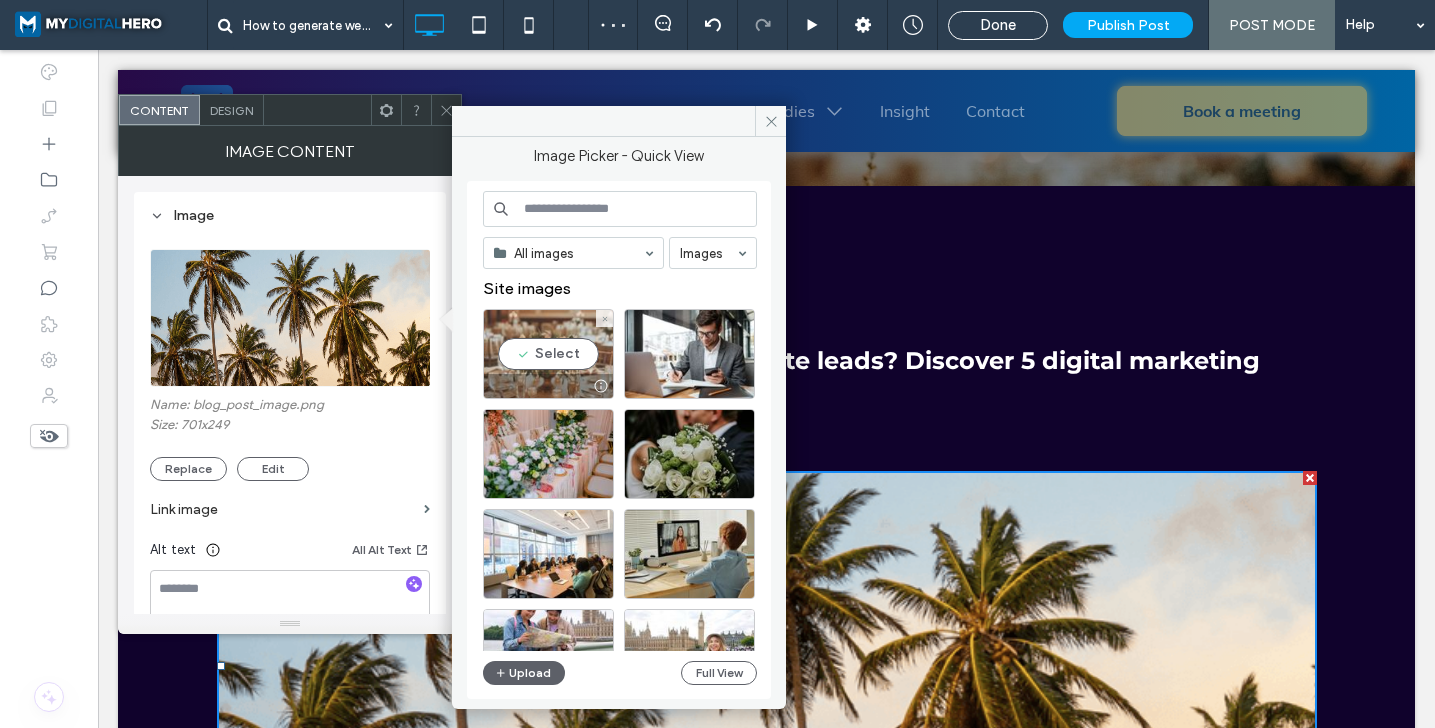 click on "Select" at bounding box center (548, 354) 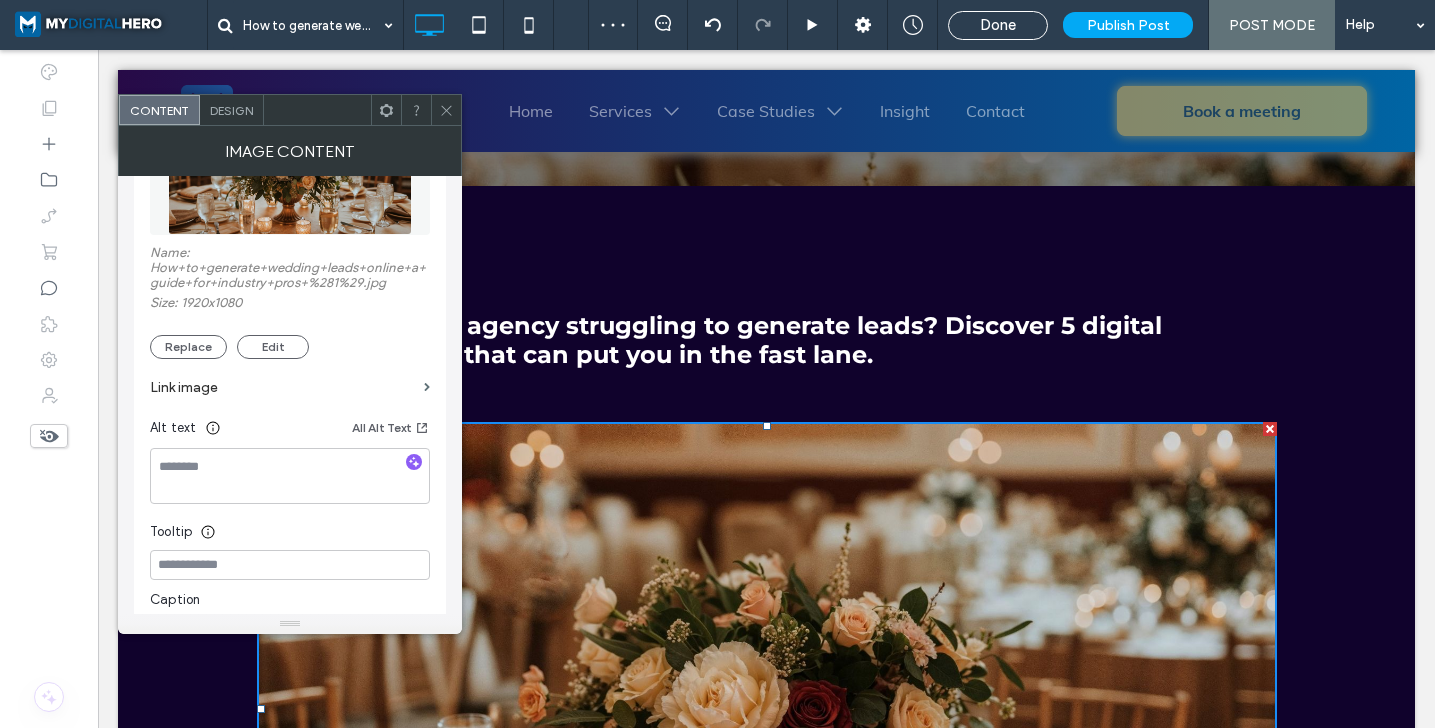 scroll, scrollTop: 153, scrollLeft: 0, axis: vertical 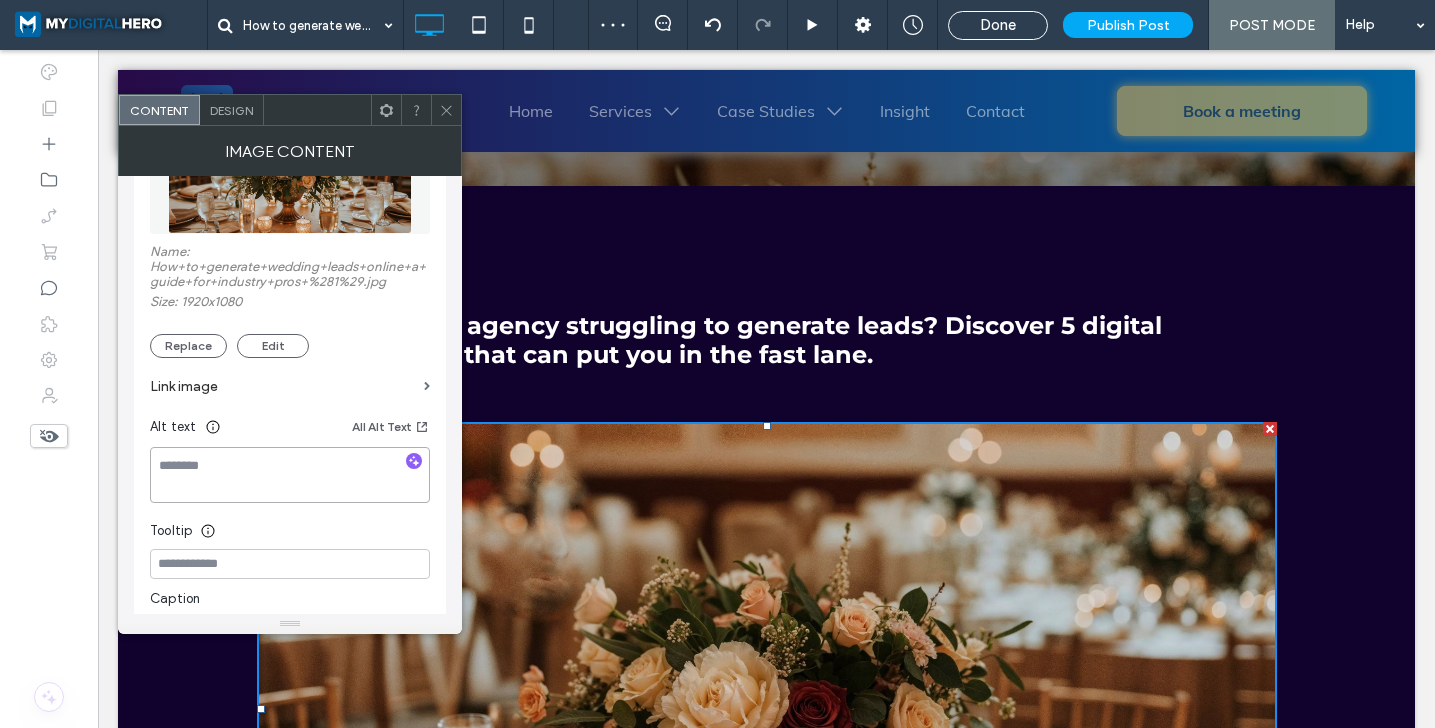 click at bounding box center (290, 475) 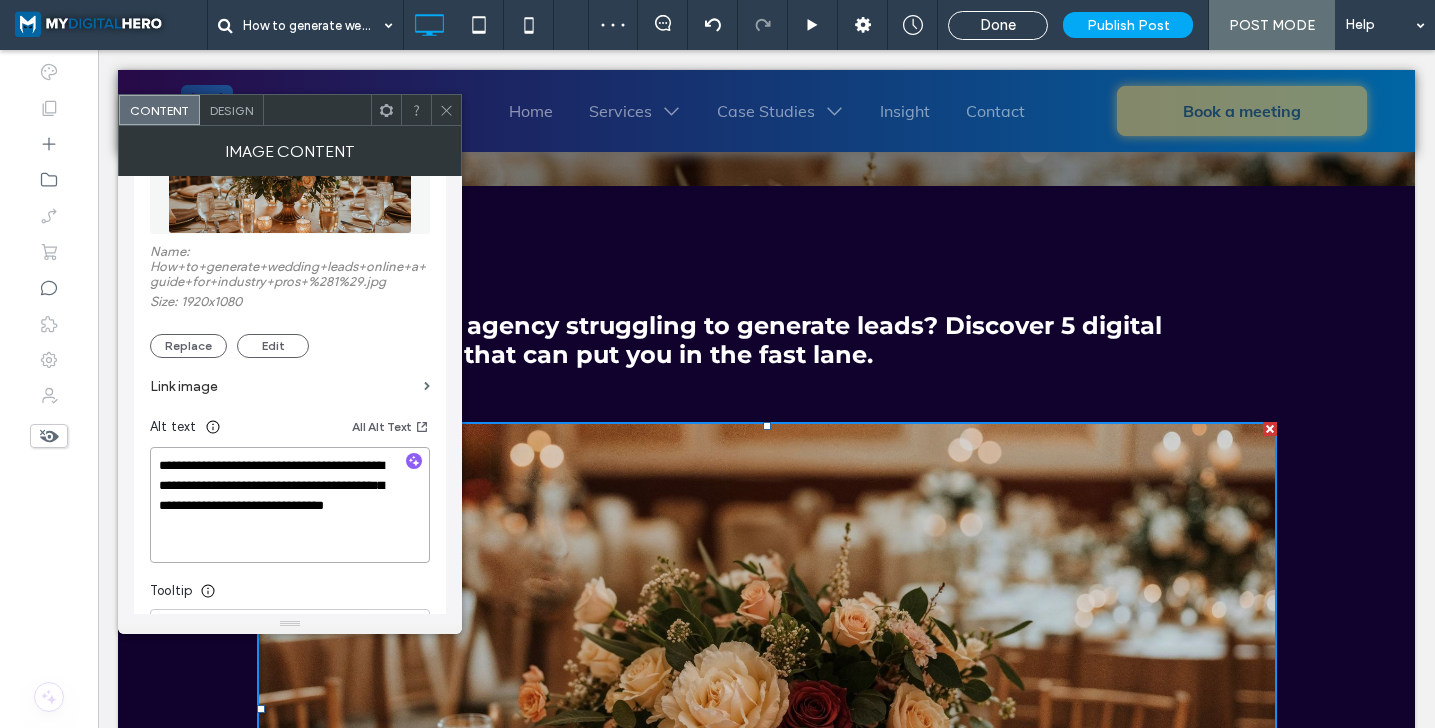 scroll, scrollTop: 2, scrollLeft: 0, axis: vertical 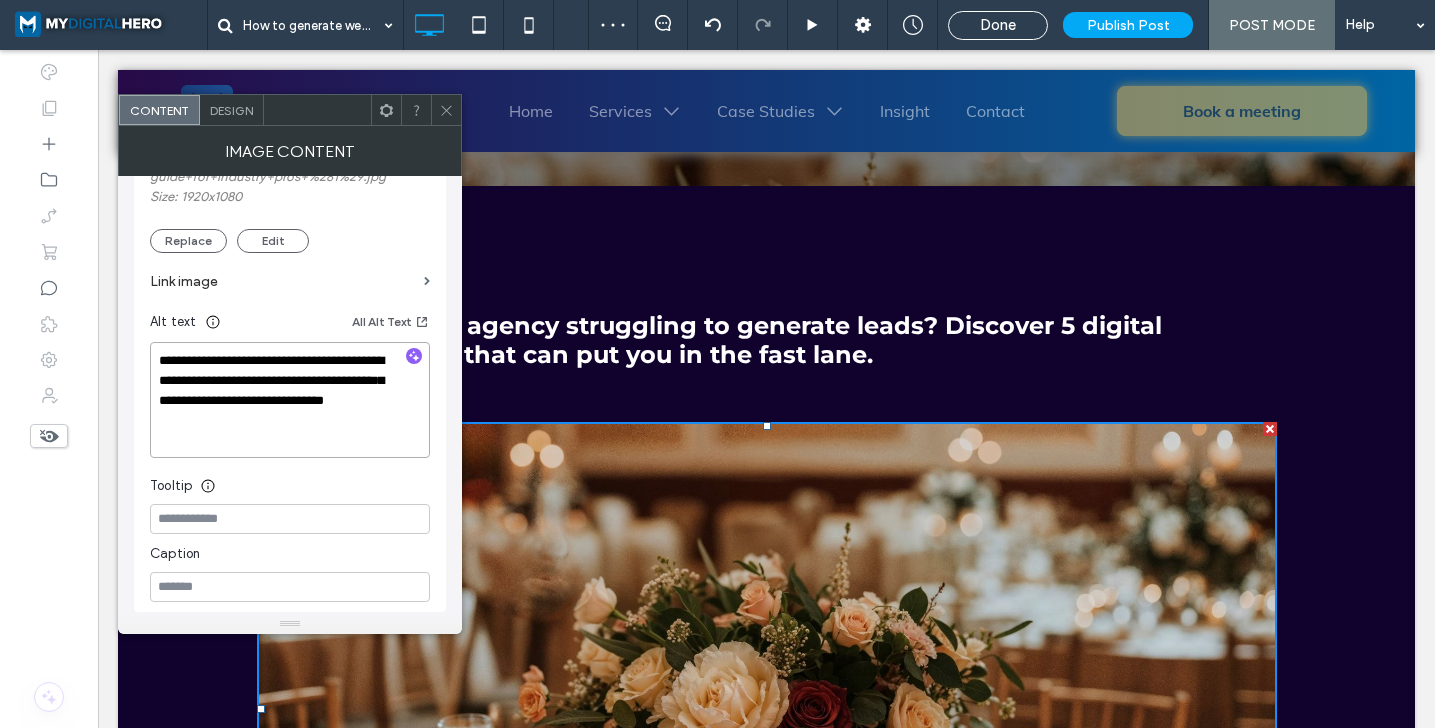 type on "**********" 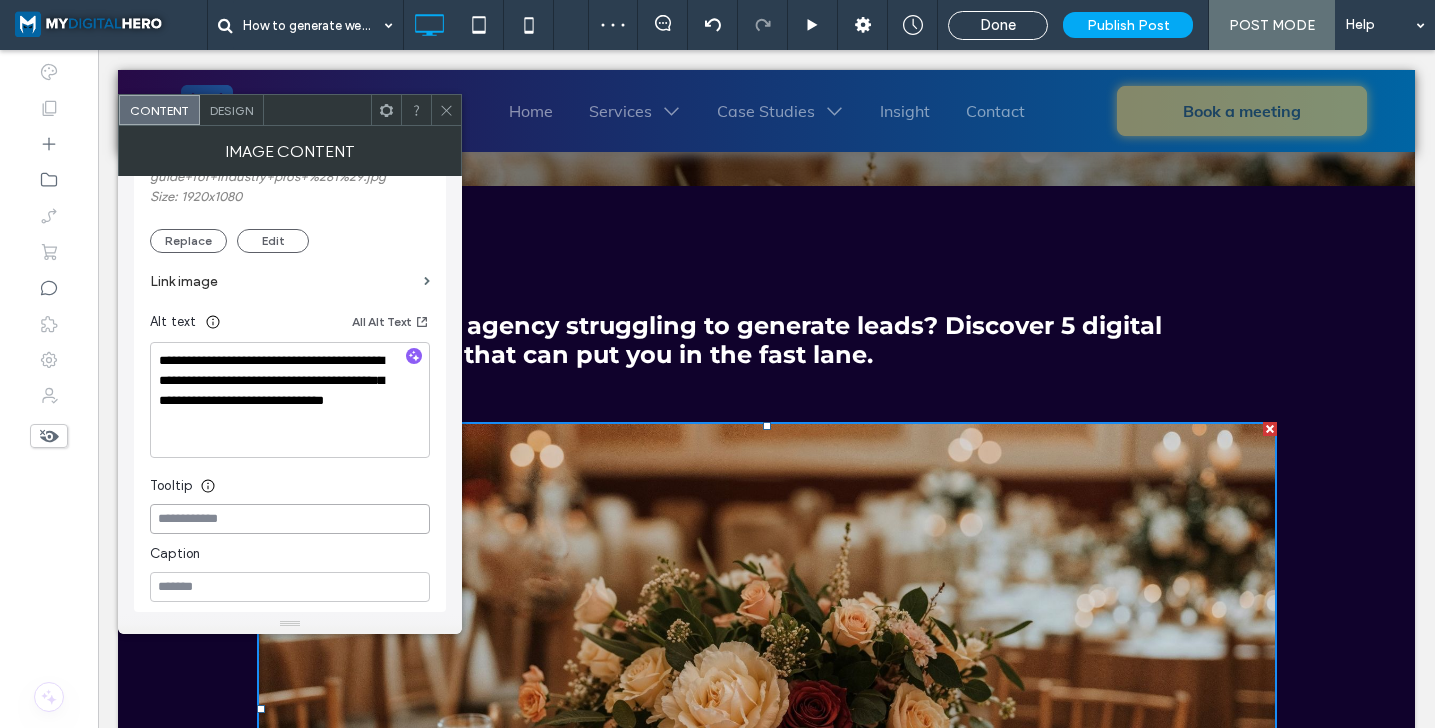 click at bounding box center [290, 519] 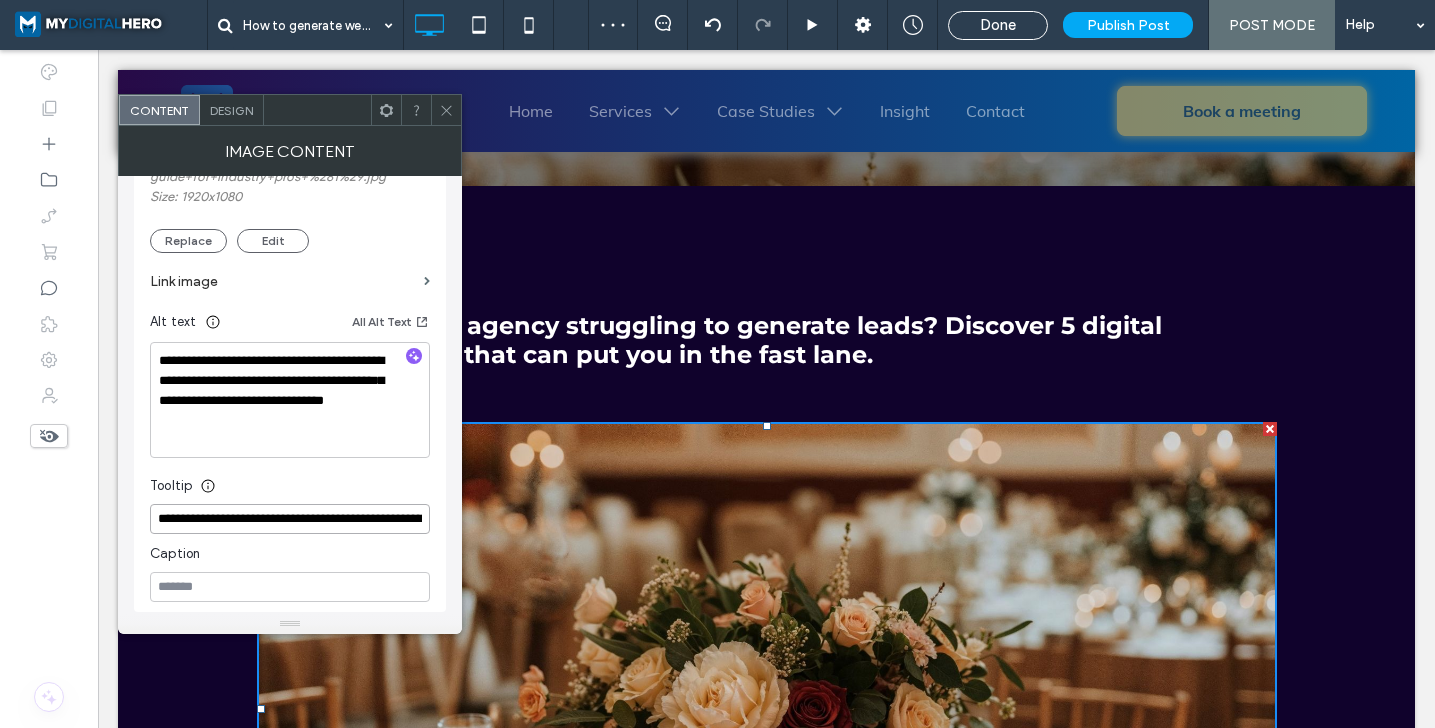 scroll, scrollTop: 0, scrollLeft: 448, axis: horizontal 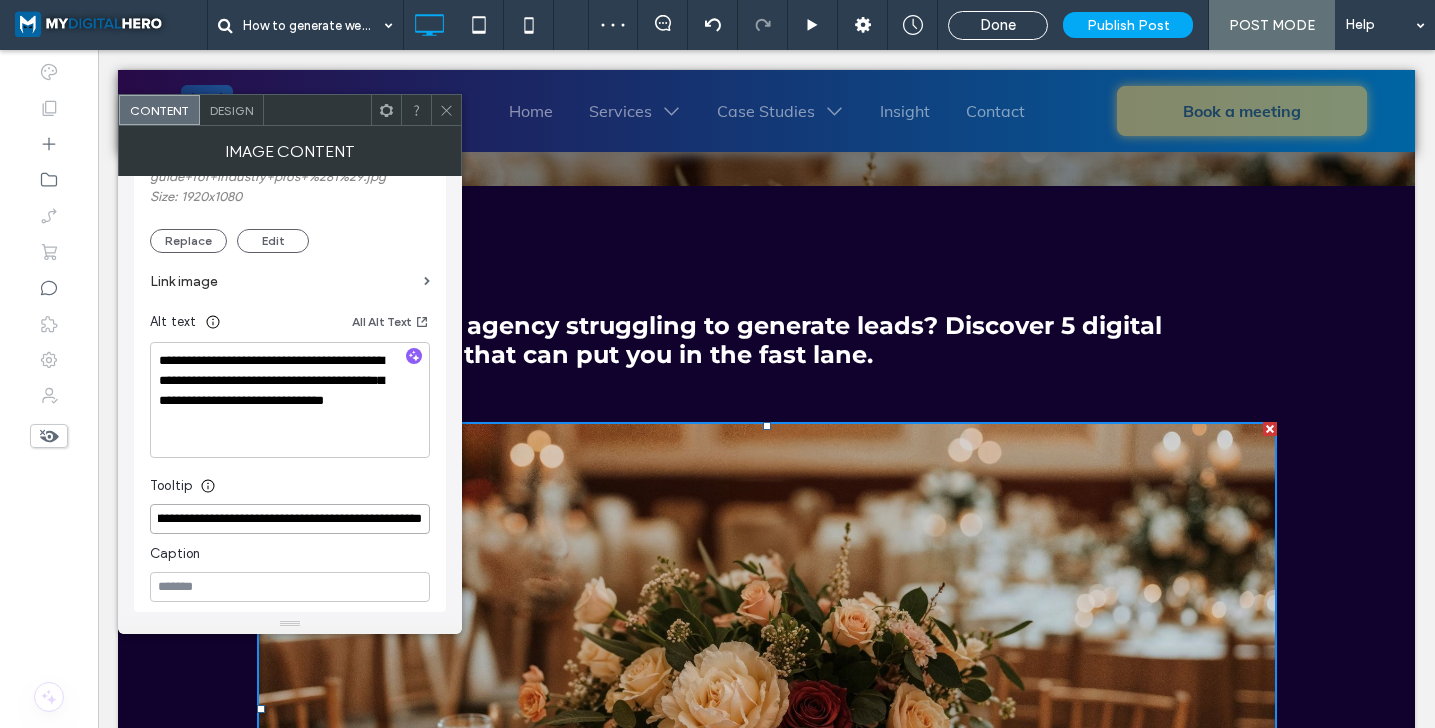 type on "**********" 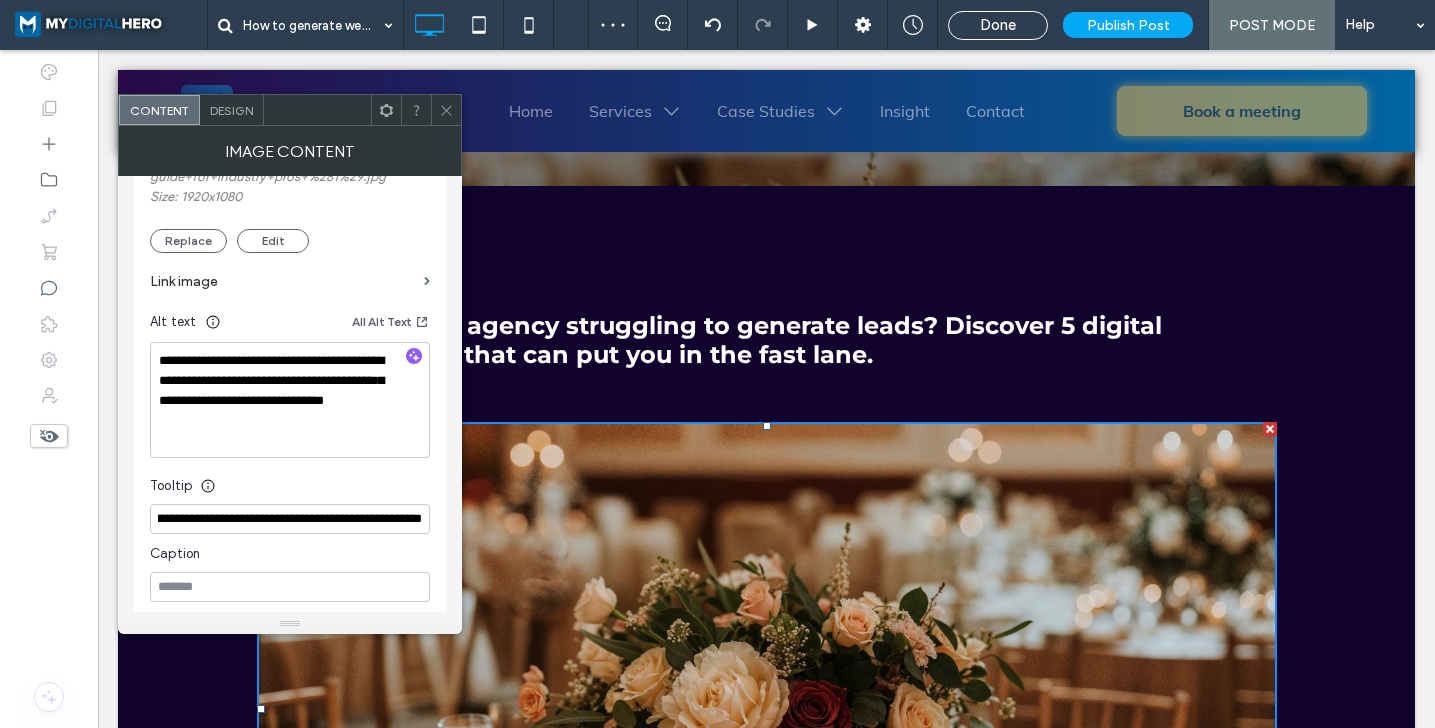 click on "**********" at bounding box center (290, 286) 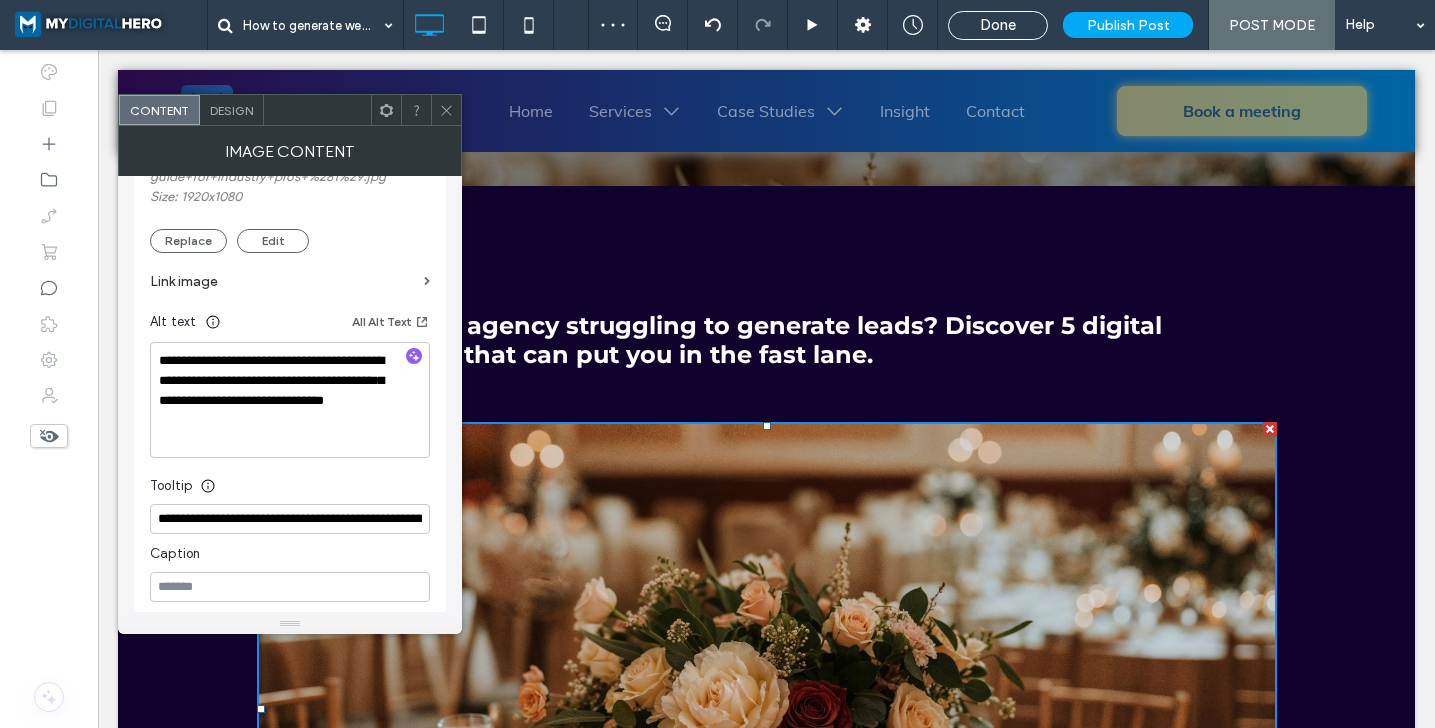 click at bounding box center [446, 110] 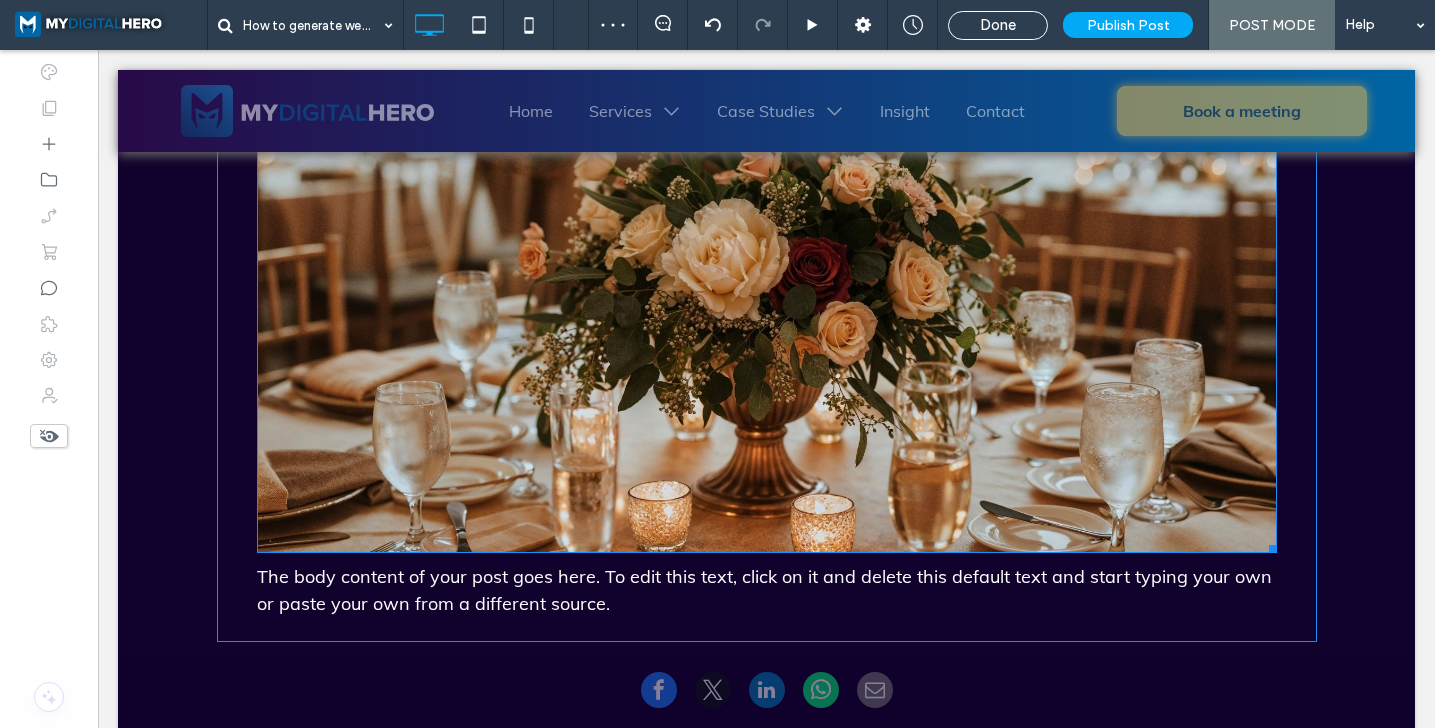 scroll, scrollTop: 1586, scrollLeft: 0, axis: vertical 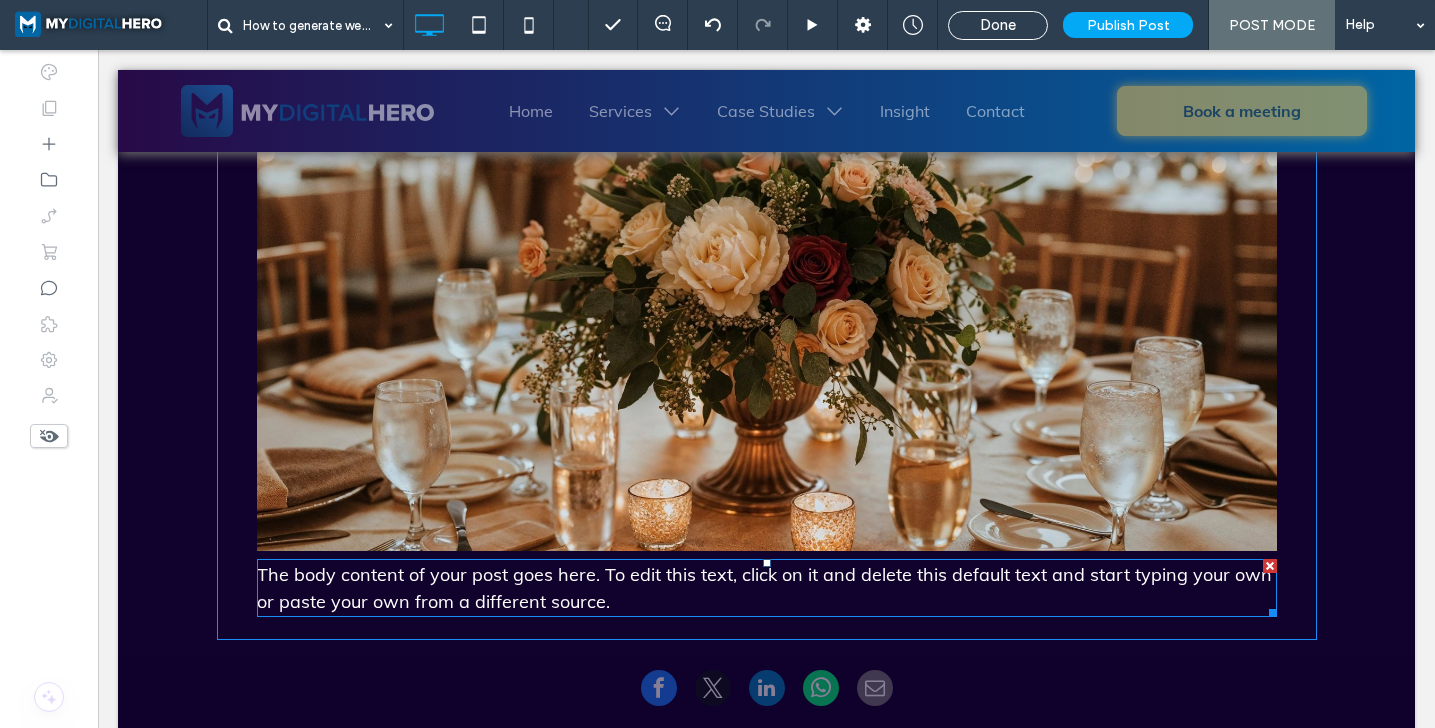click on "The body content of your post goes here. To edit this text, click on it and delete this default text and start typing your own or paste your own from a different source." at bounding box center [764, 588] 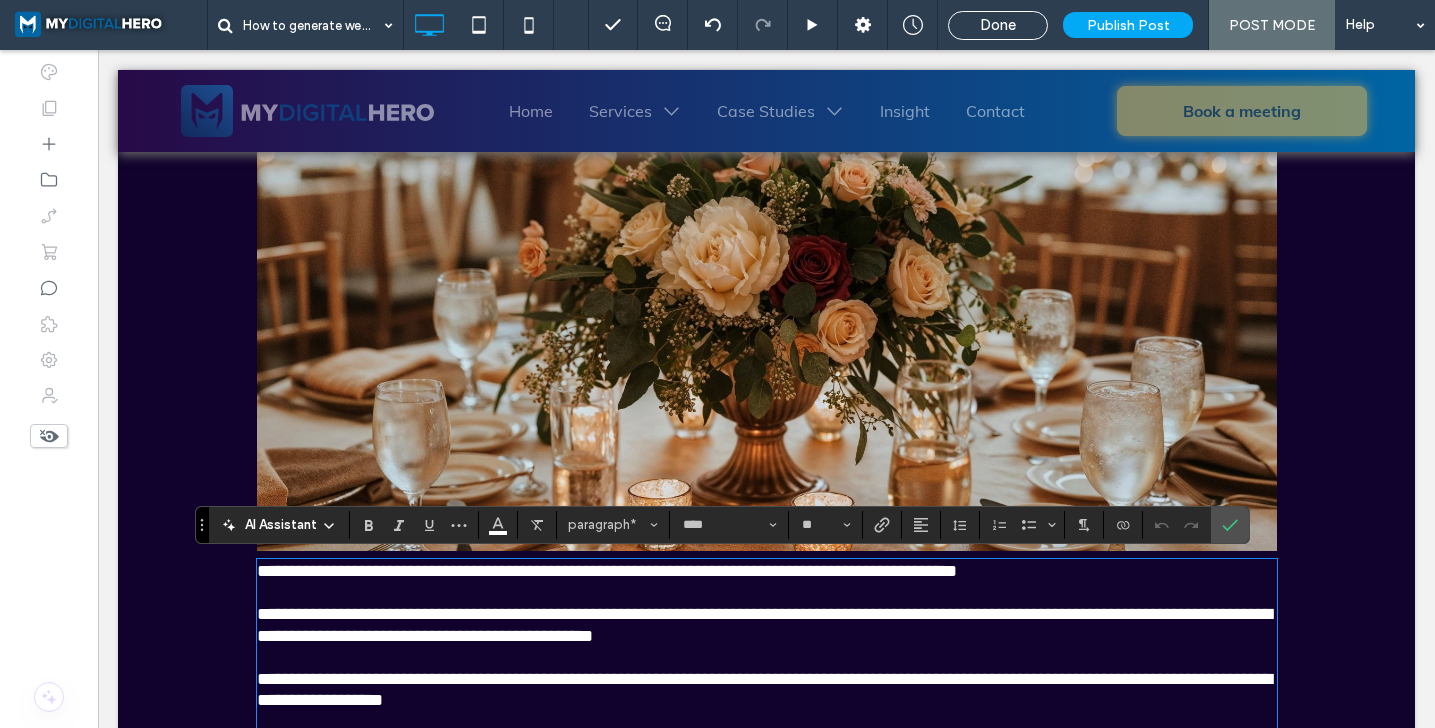 scroll, scrollTop: 0, scrollLeft: 0, axis: both 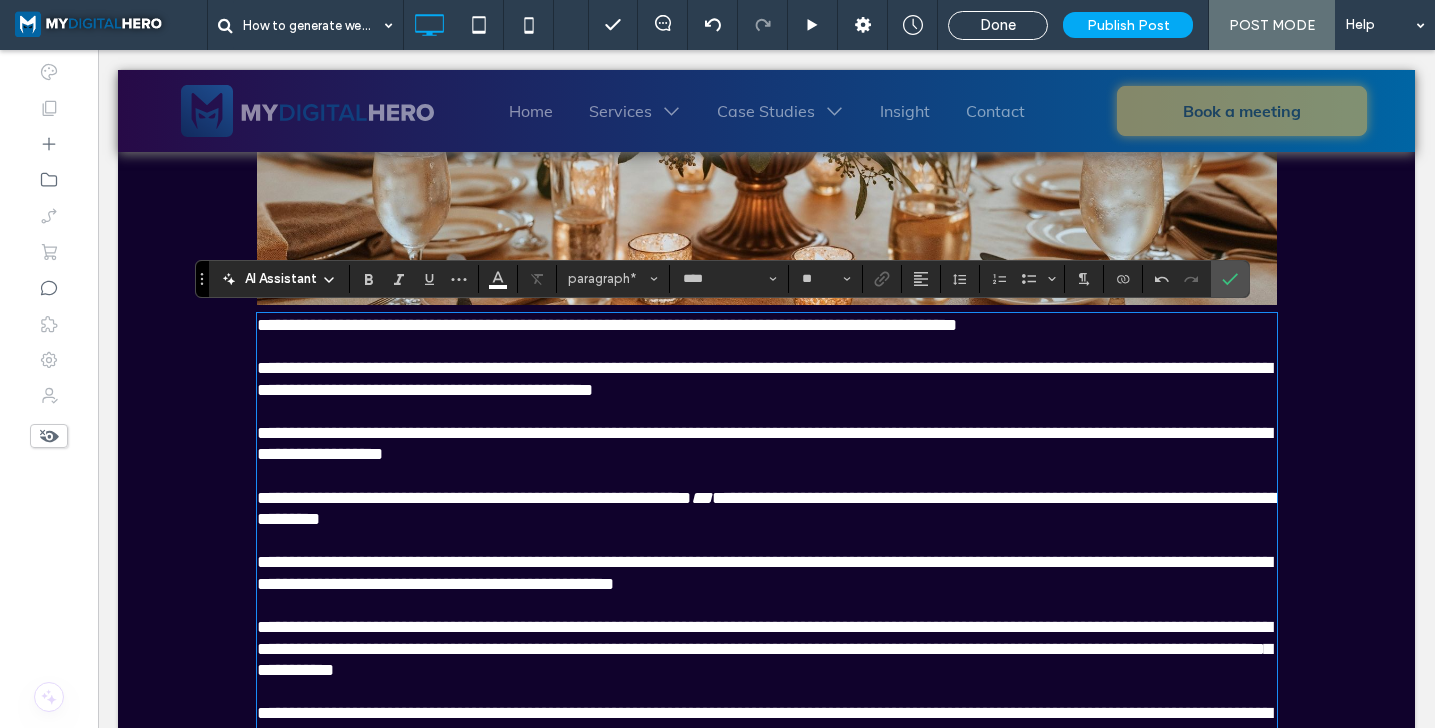 click on "**********" at bounding box center (607, 325) 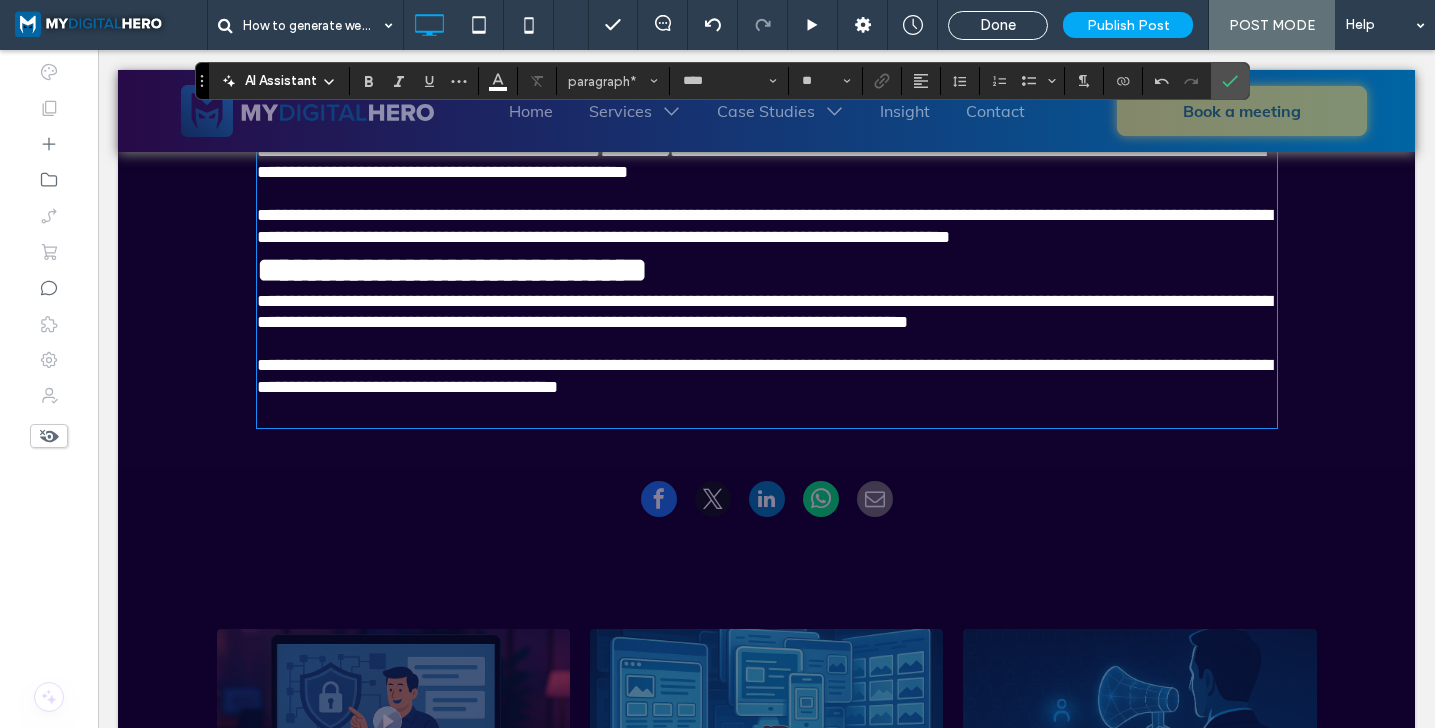scroll, scrollTop: 2590, scrollLeft: 0, axis: vertical 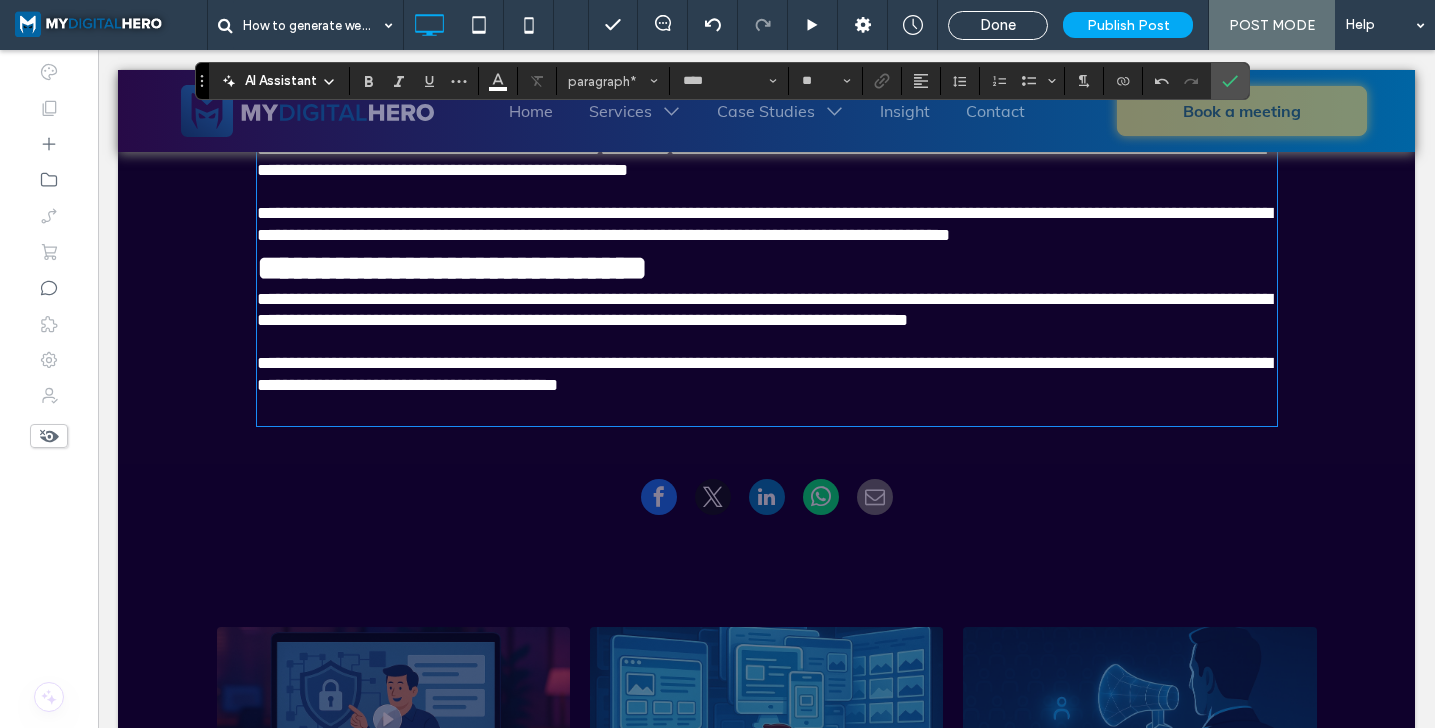 click at bounding box center [767, 410] 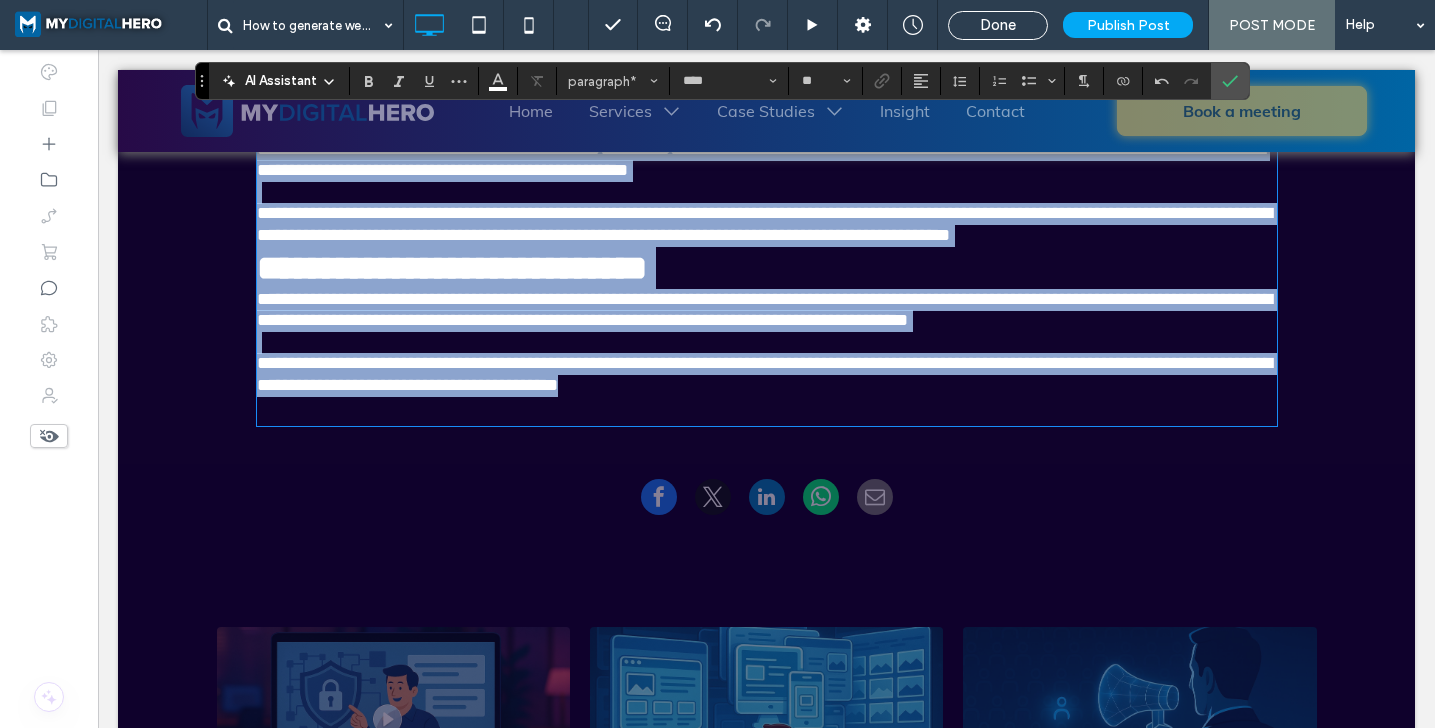 type 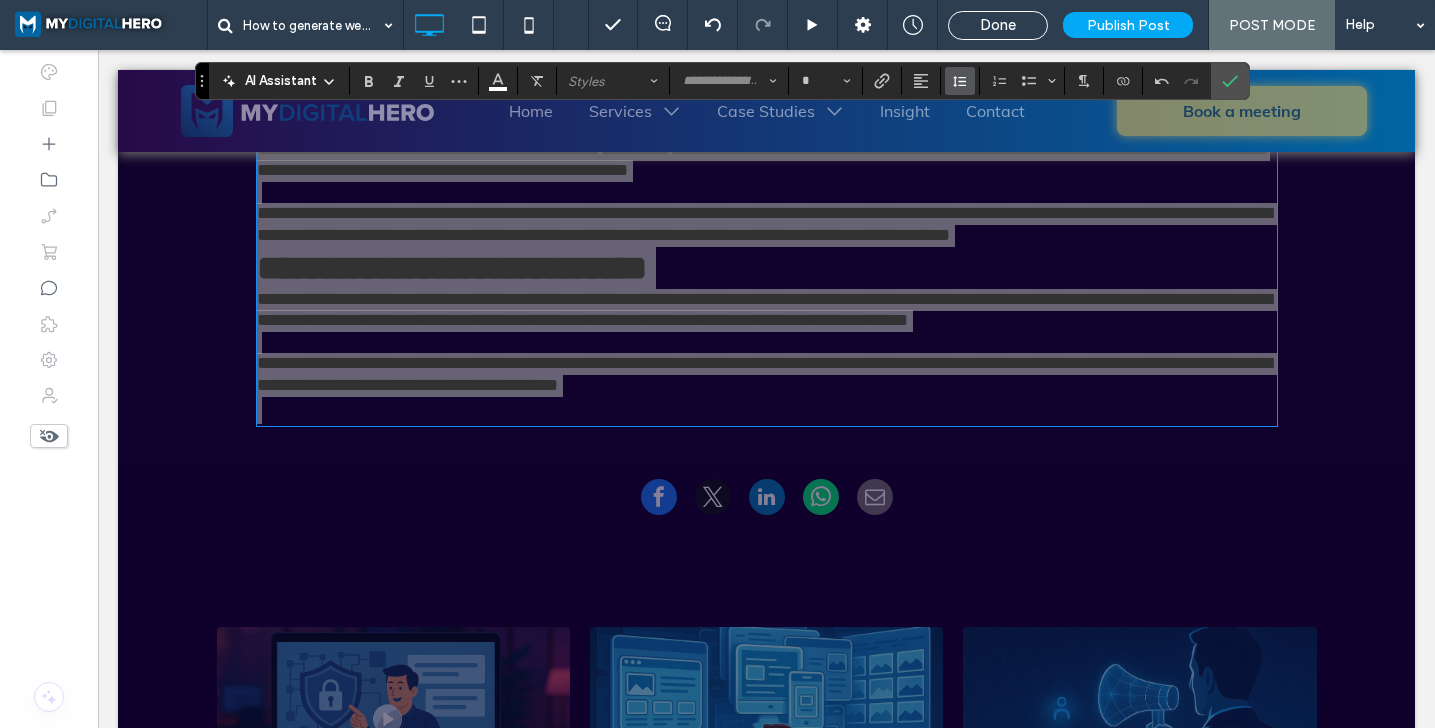 click at bounding box center [960, 81] 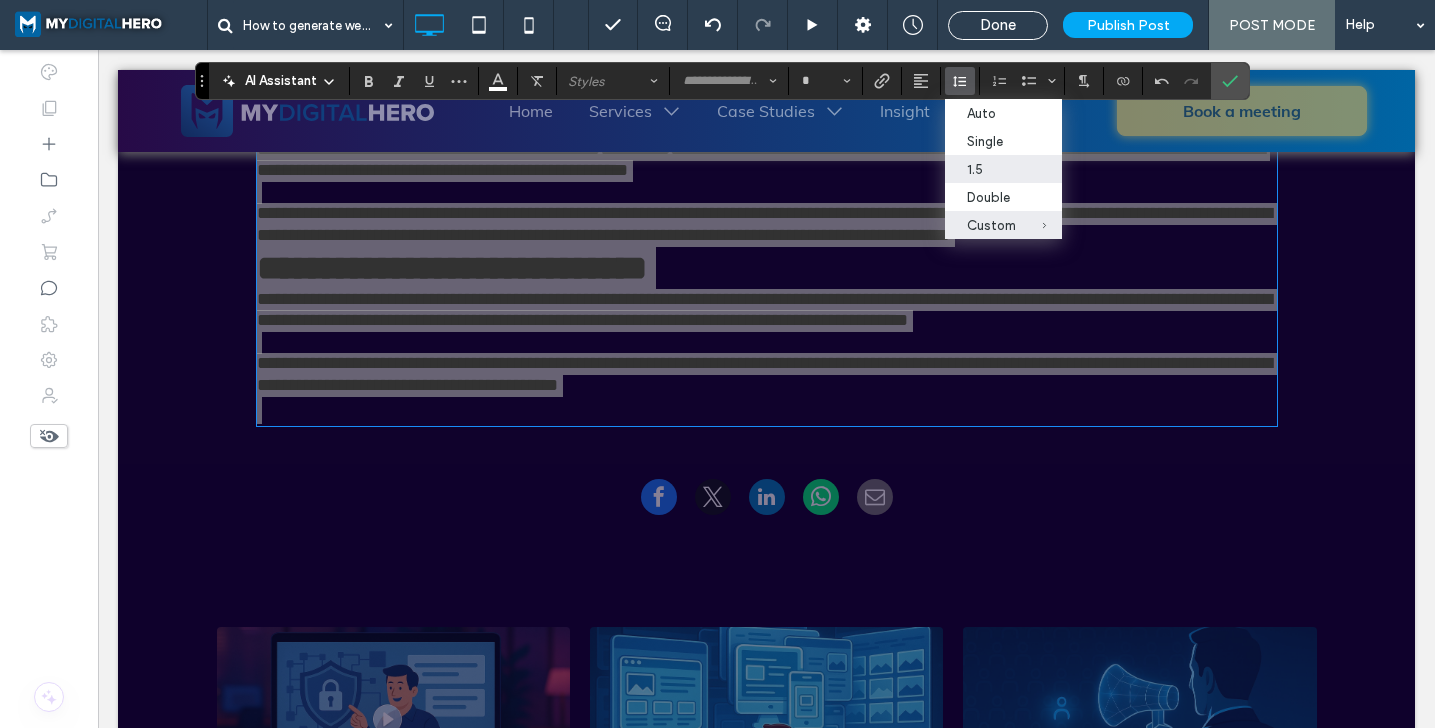 click at bounding box center [956, 169] 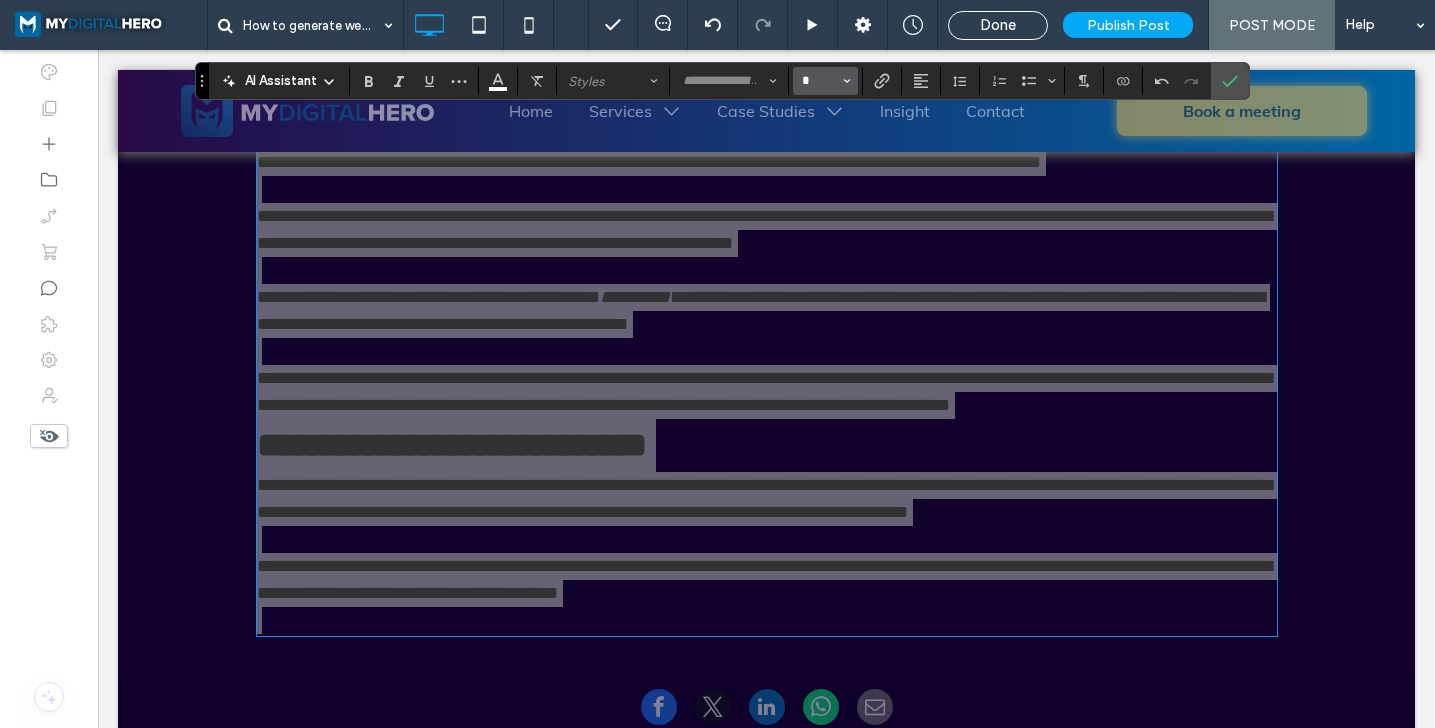 click on "*" at bounding box center (819, 81) 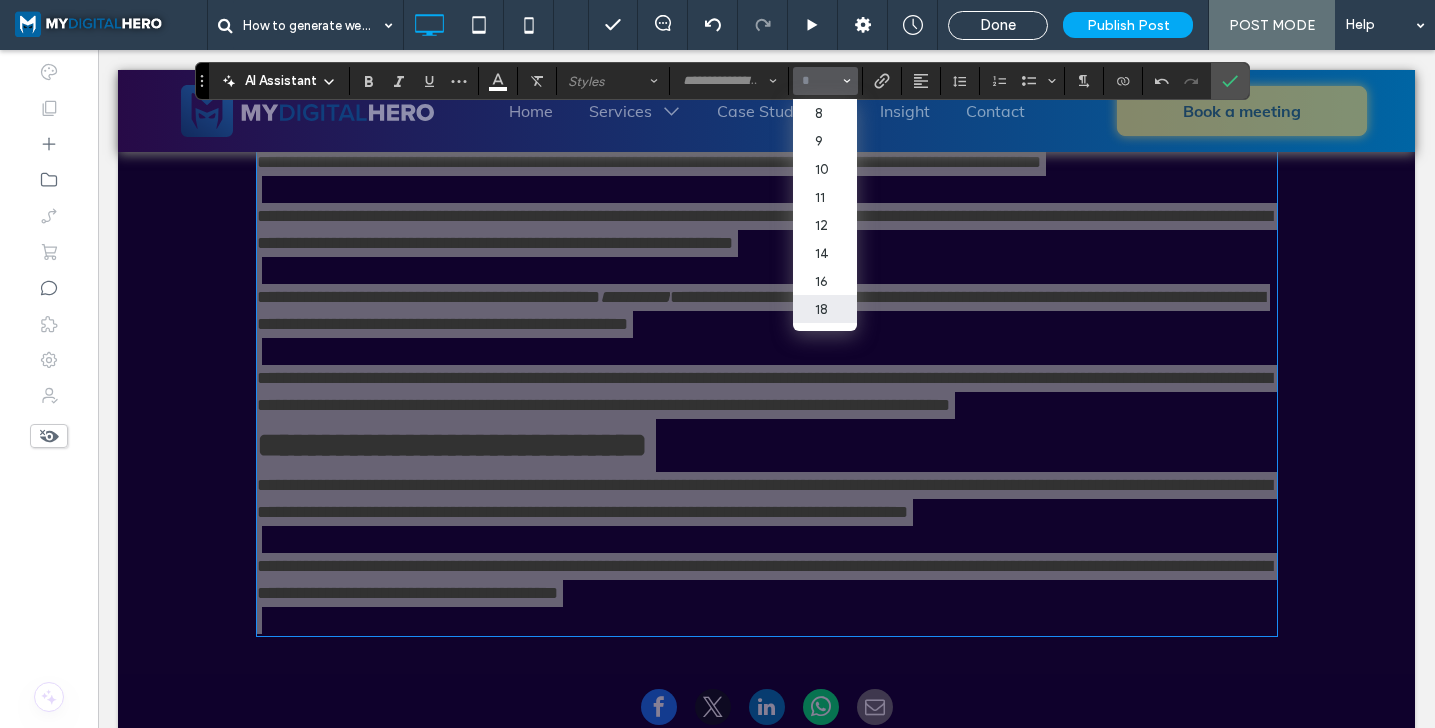 click on "18" at bounding box center [825, 309] 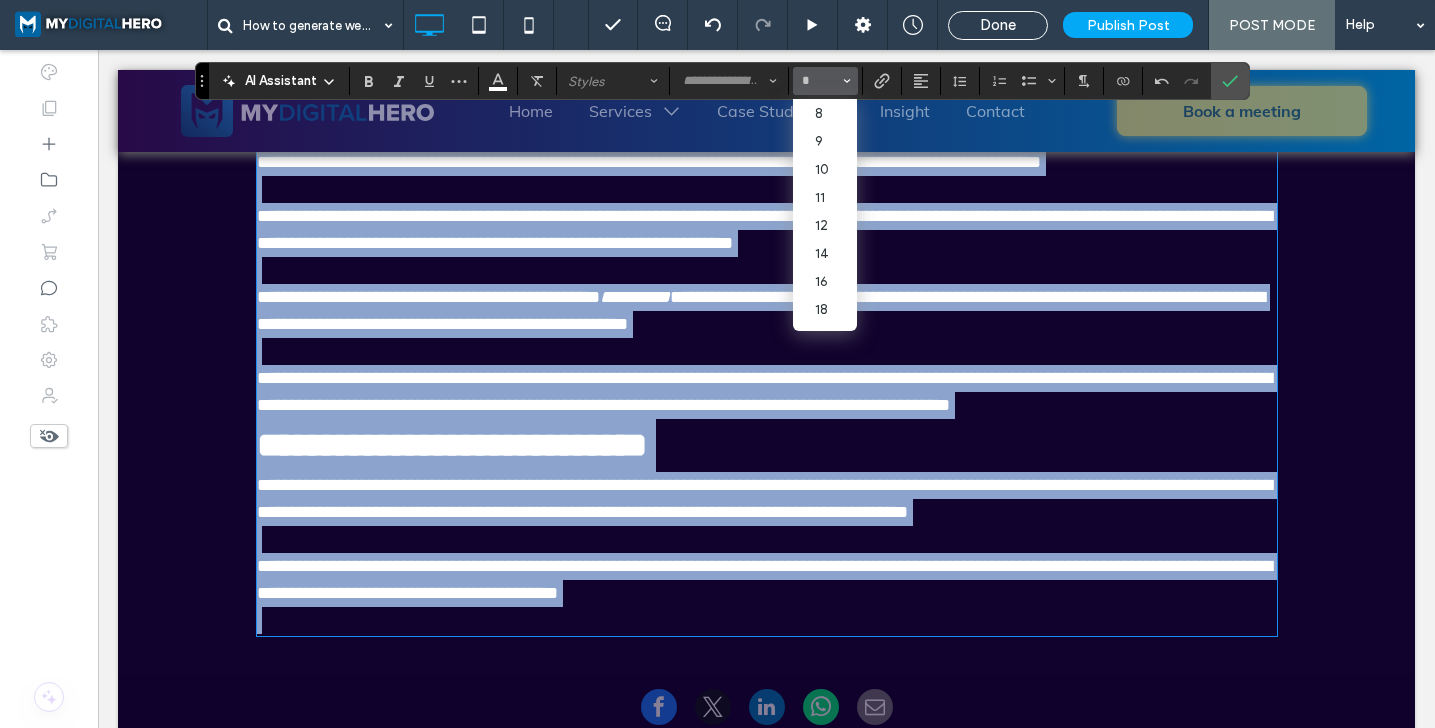 type on "**" 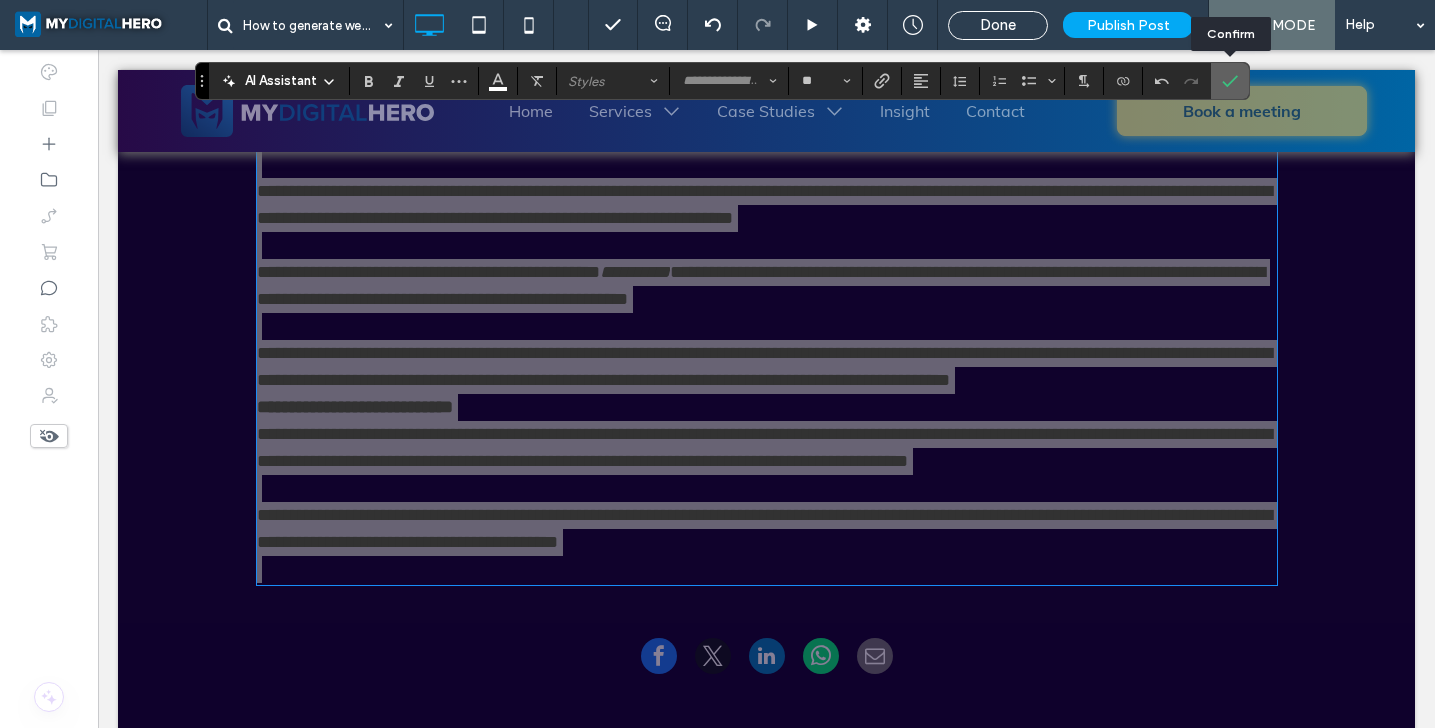 click 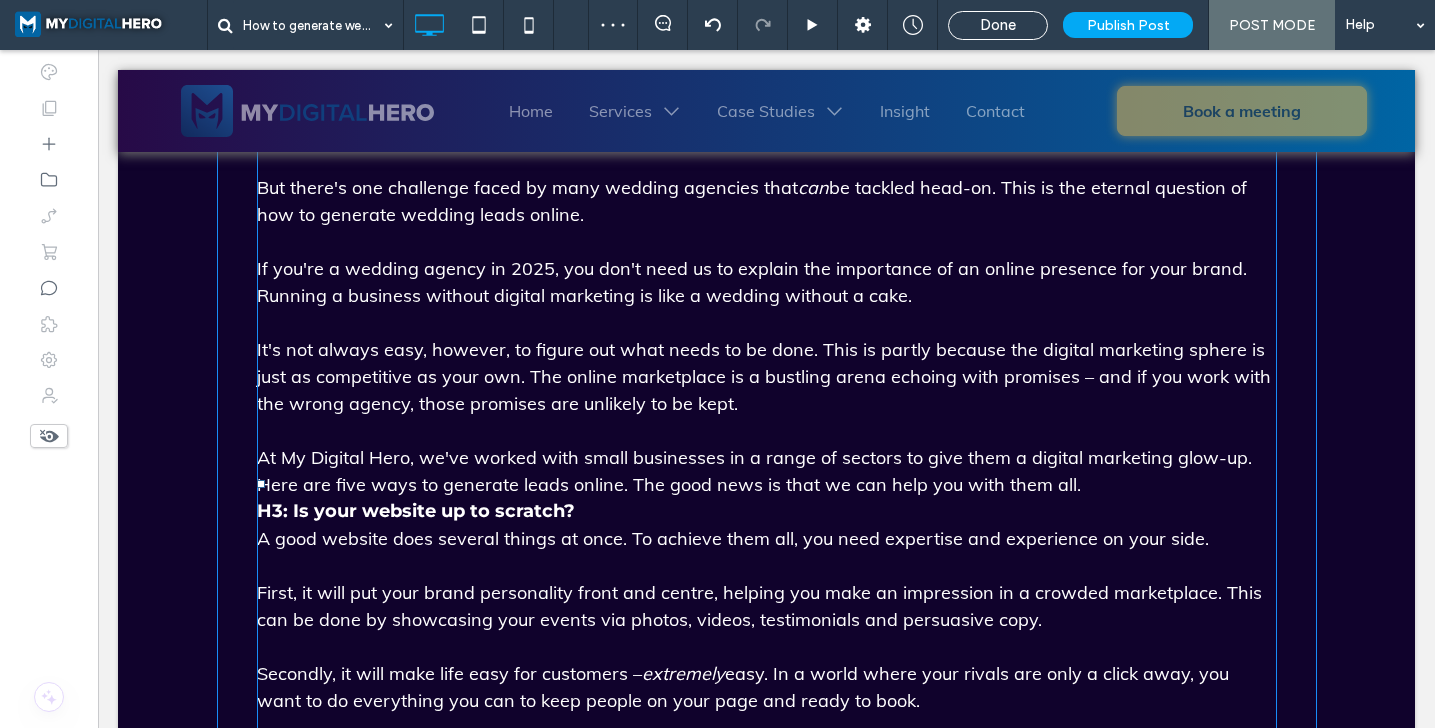 click on "At My Digital Hero, we've worked with small businesses in a range of sectors to give them a digital marketing glow-up. Here are five ways to generate leads online. The good news is that we can help you with them all." at bounding box center (767, 457) 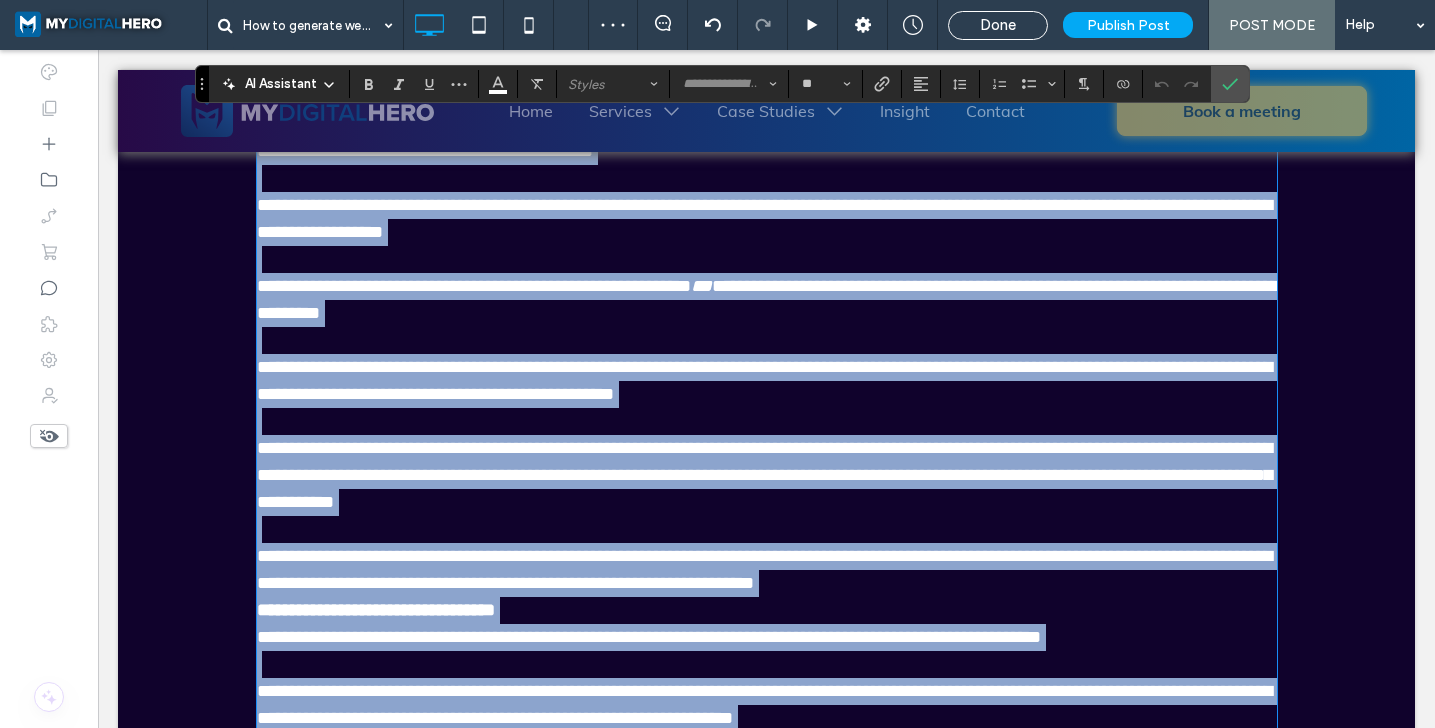 scroll, scrollTop: 2108, scrollLeft: 0, axis: vertical 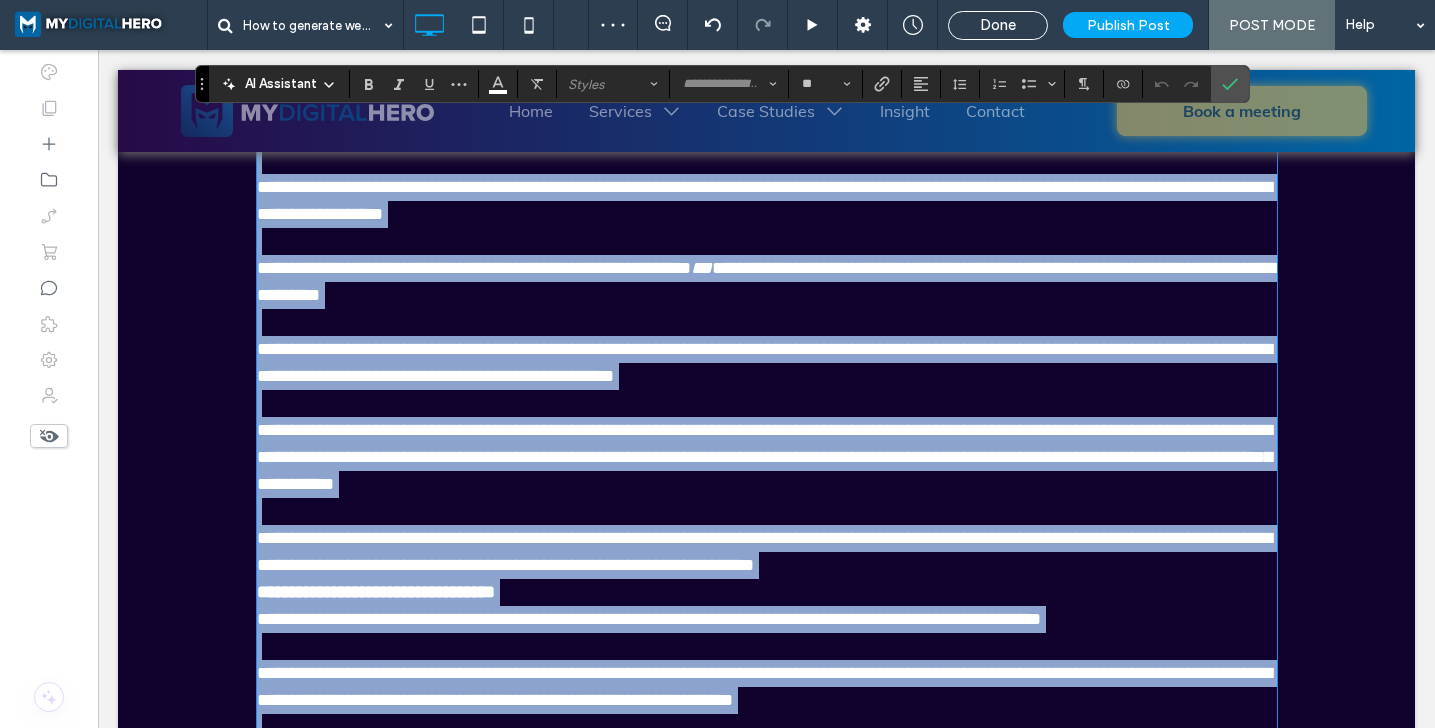 click on "**********" at bounding box center (767, 538) 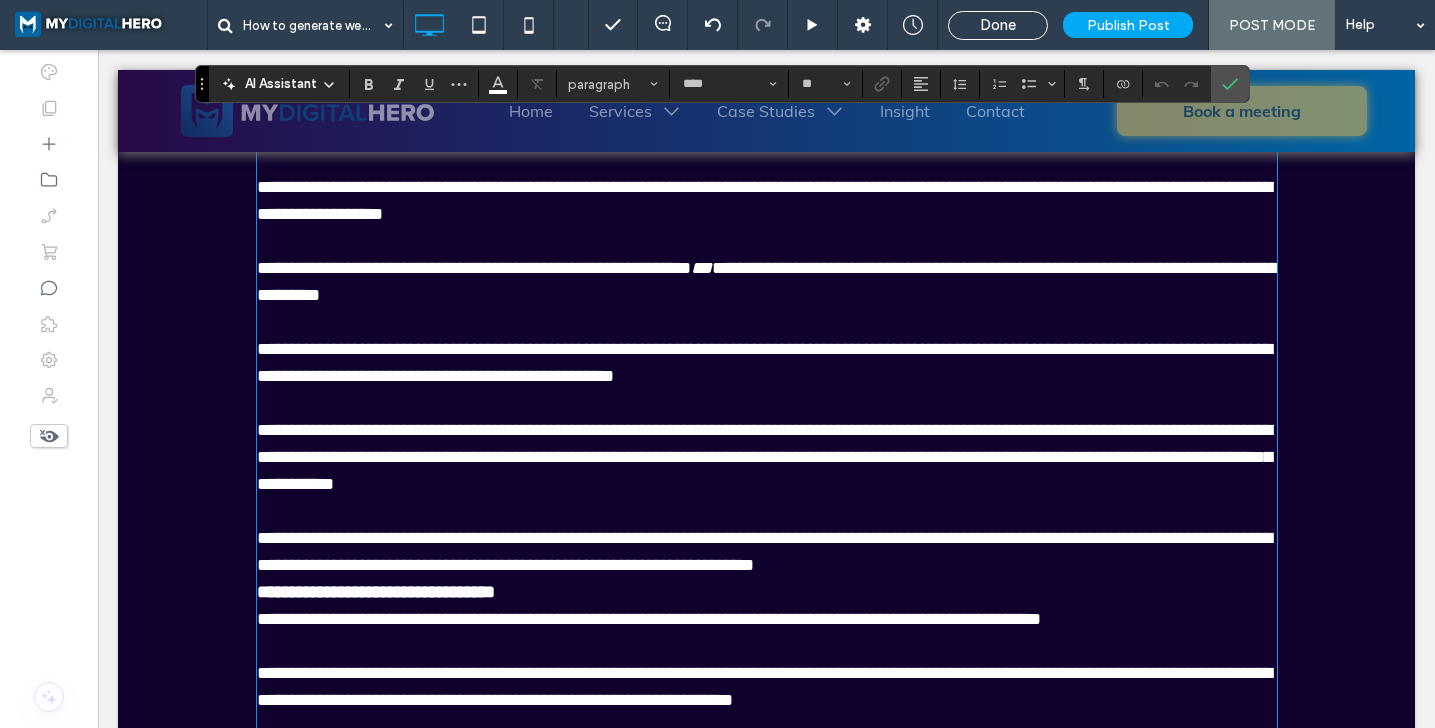 click on "**********" at bounding box center (767, 538) 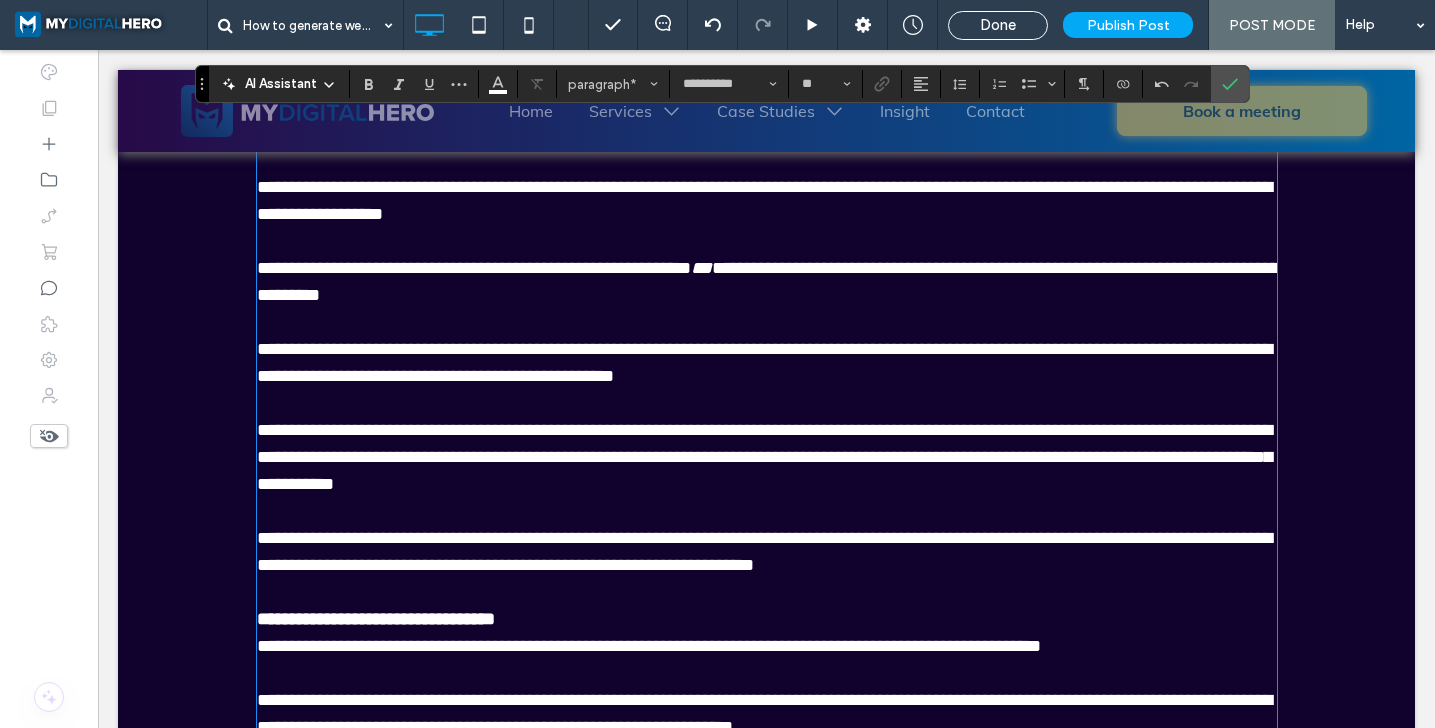 click on "**********" at bounding box center [767, 619] 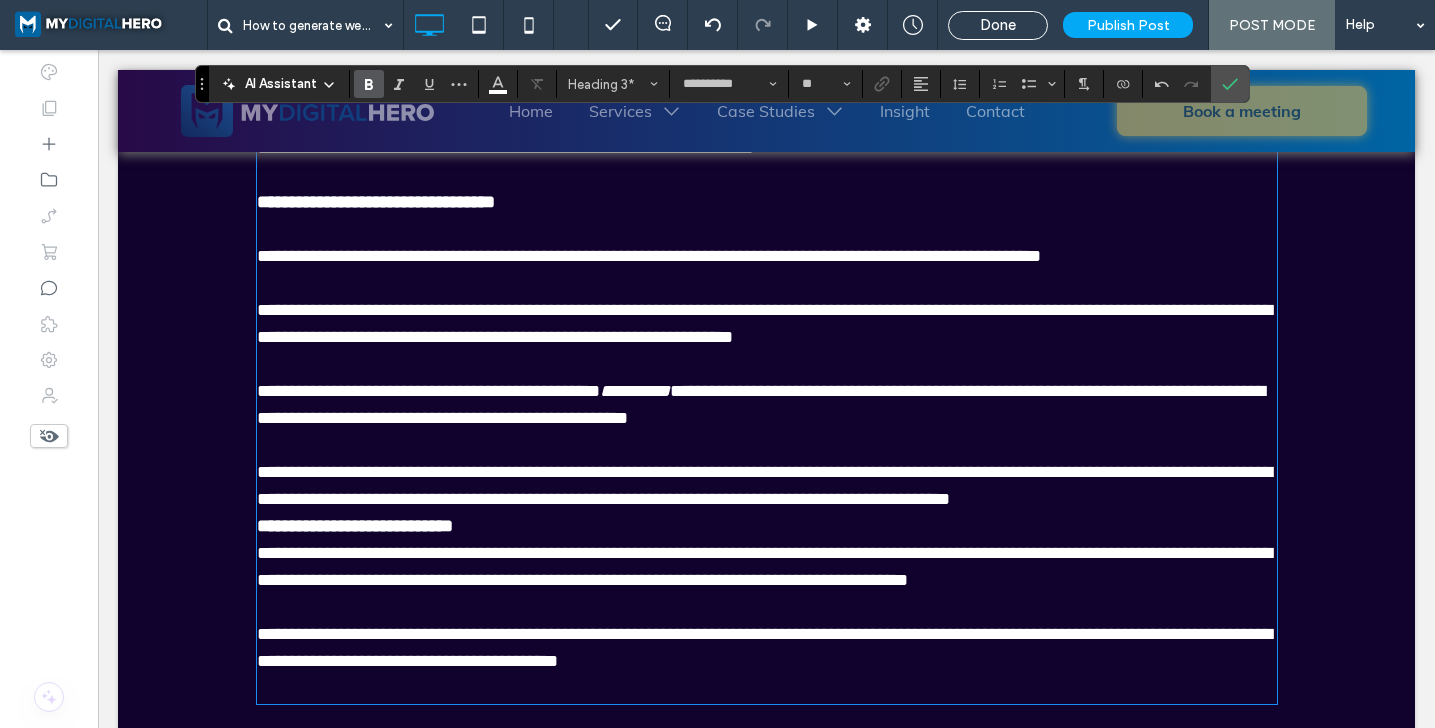 scroll, scrollTop: 2536, scrollLeft: 0, axis: vertical 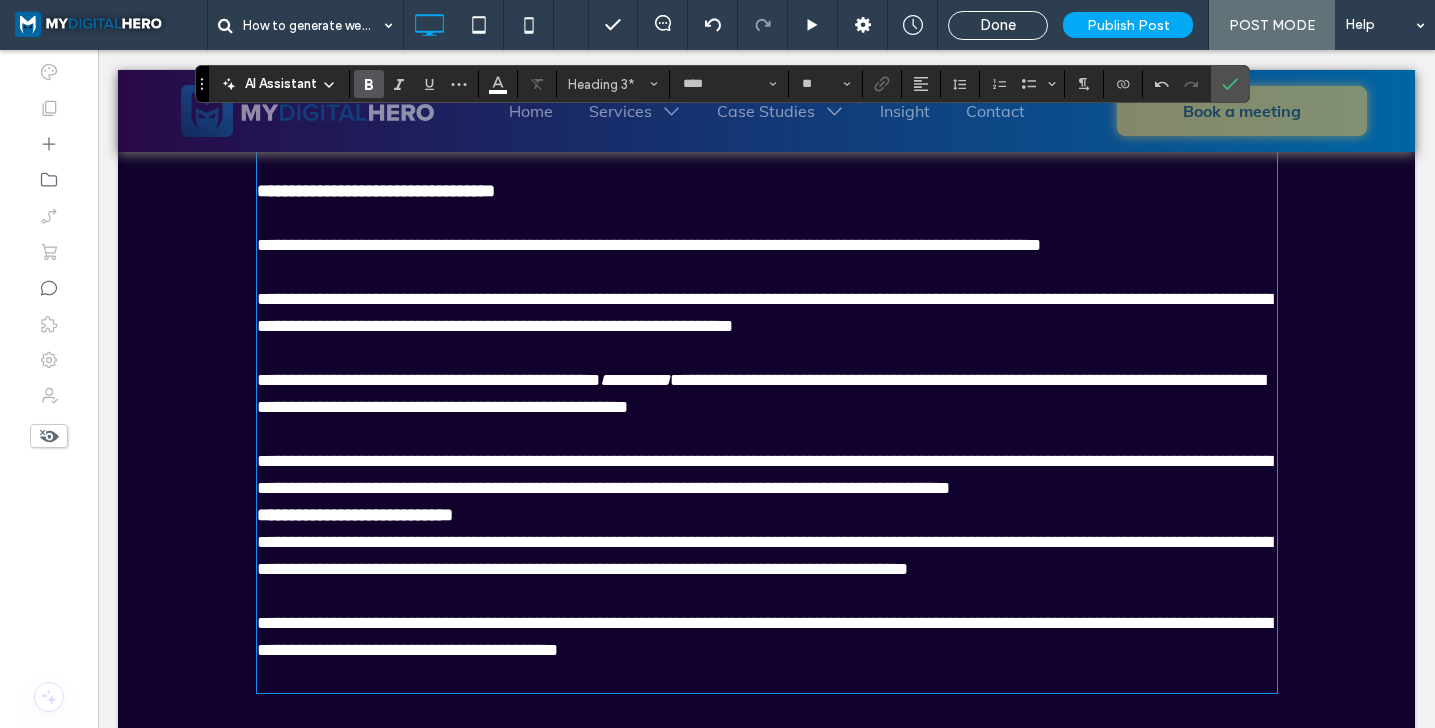 click on "**********" at bounding box center (767, 461) 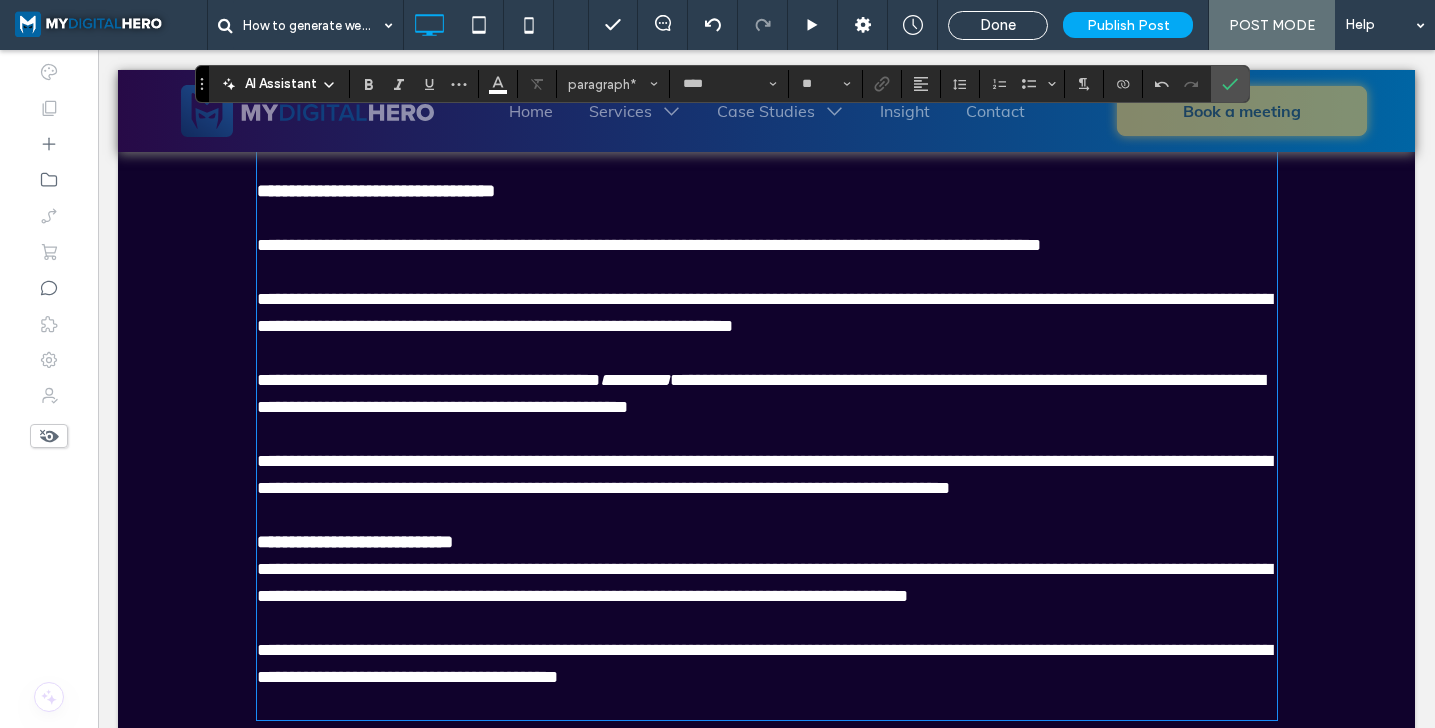 type on "**********" 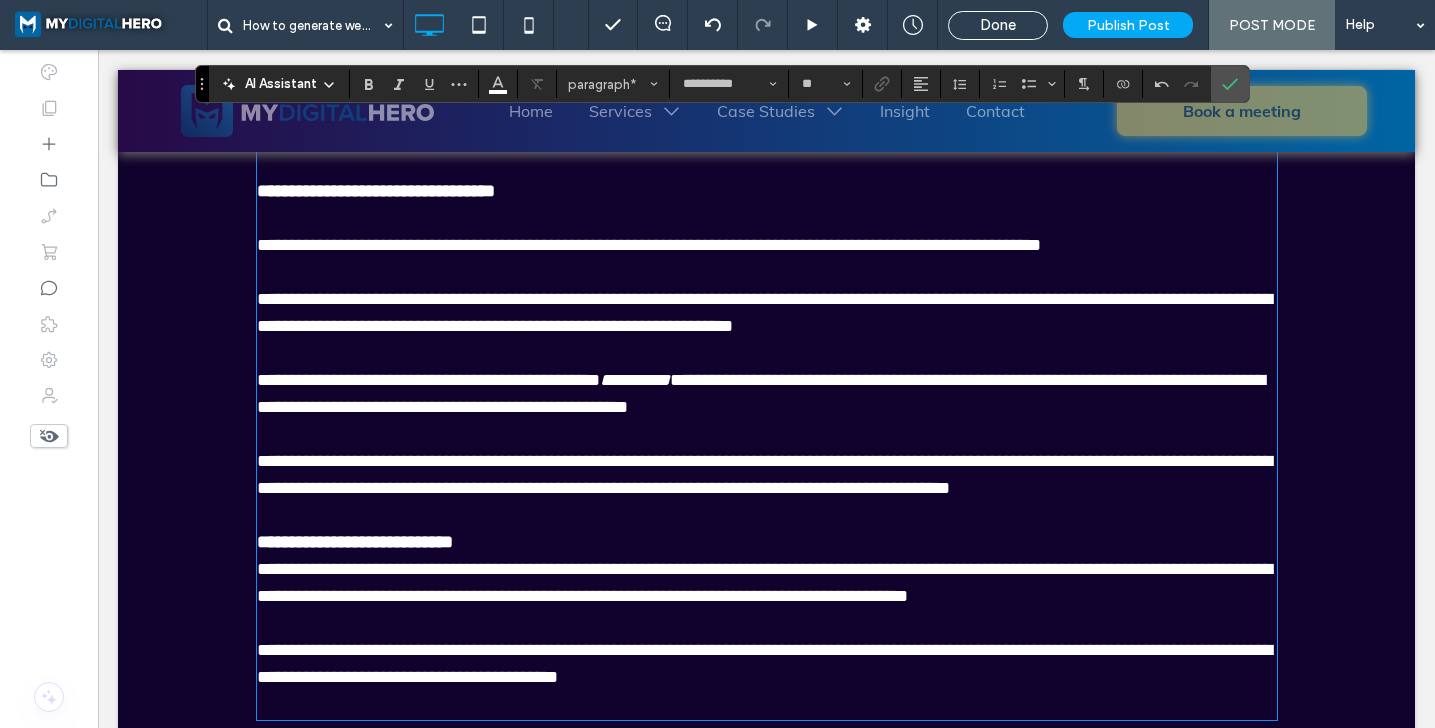 click on "**********" at bounding box center (767, 542) 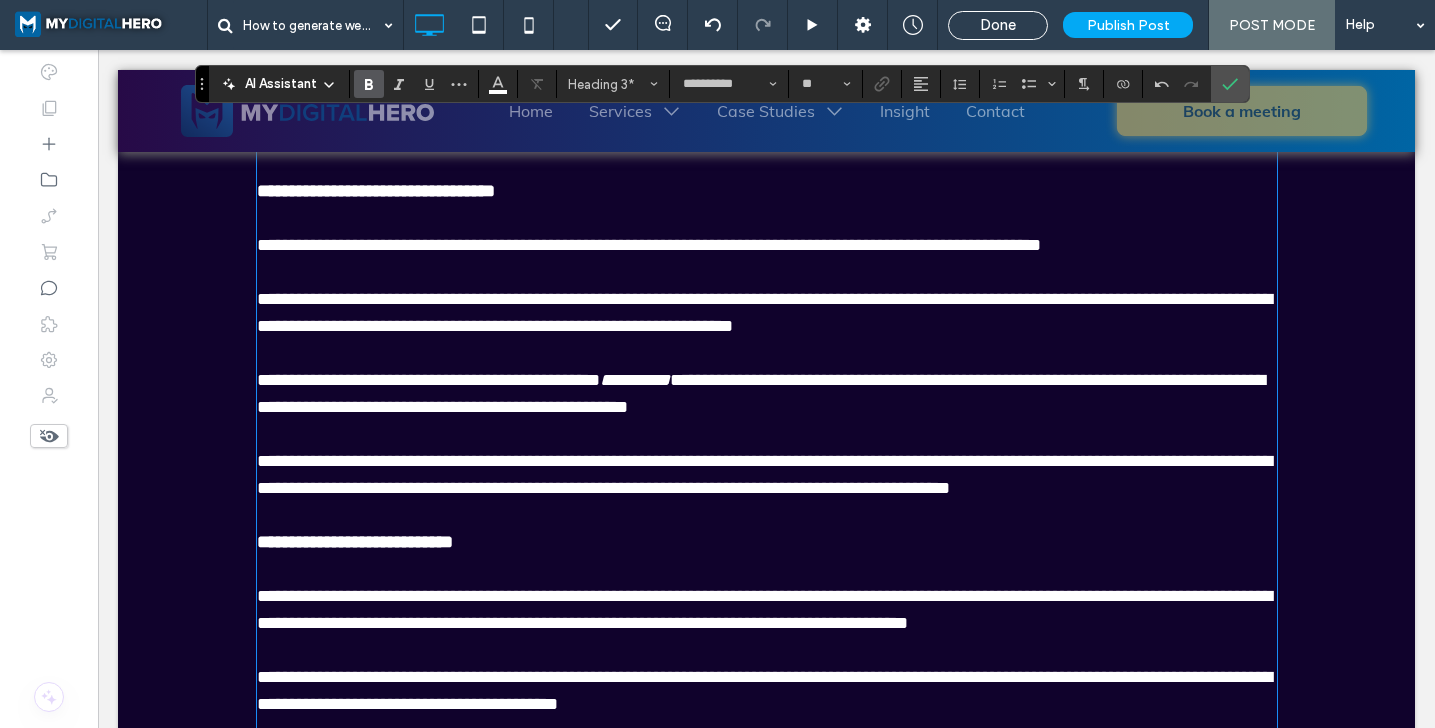 click on "**********" at bounding box center [355, 542] 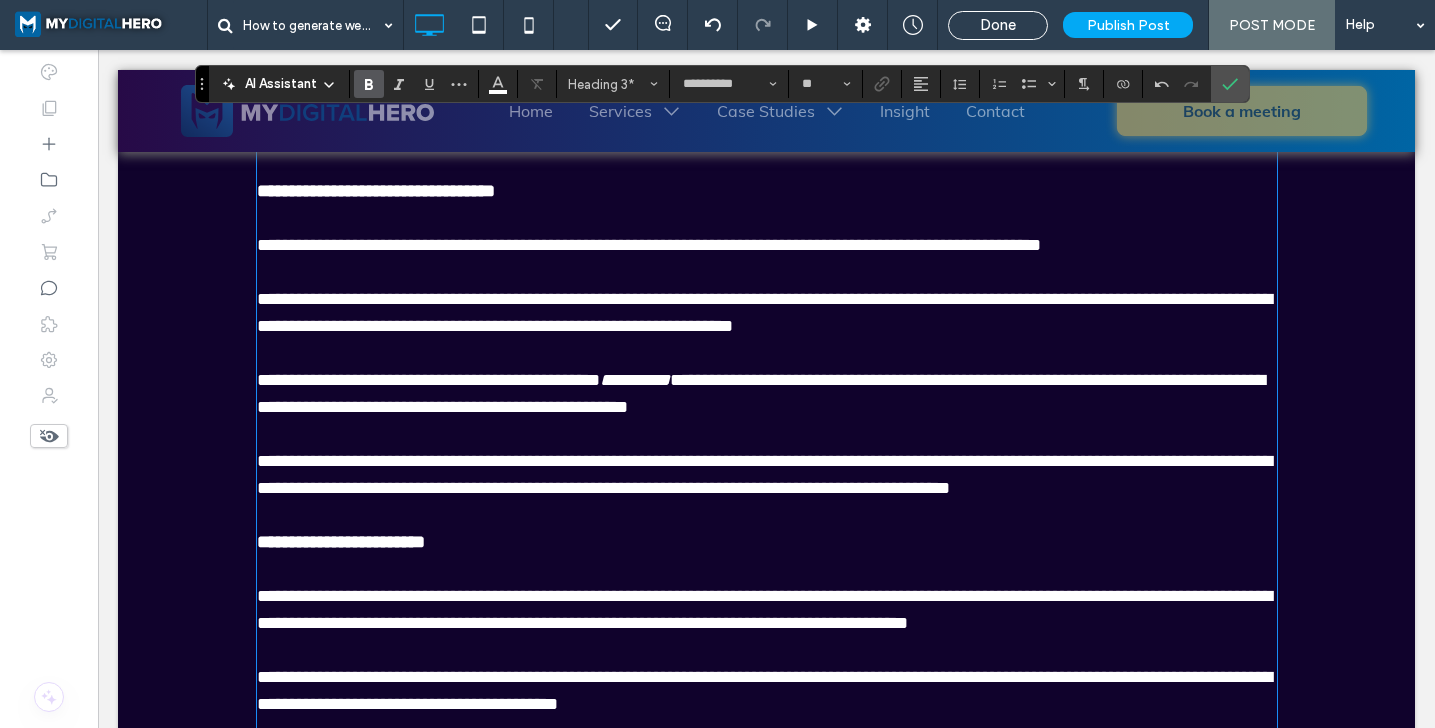 click on "**********" at bounding box center (376, 191) 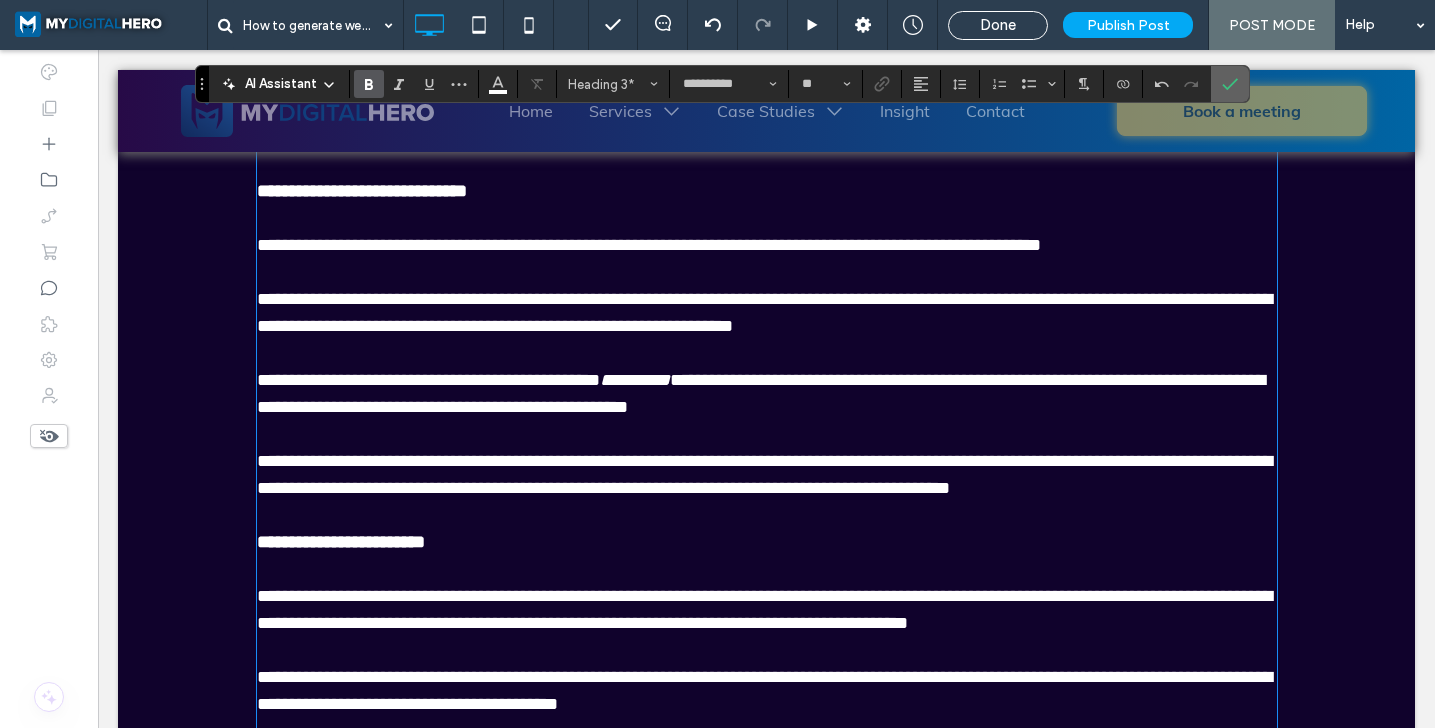 click at bounding box center [1226, 84] 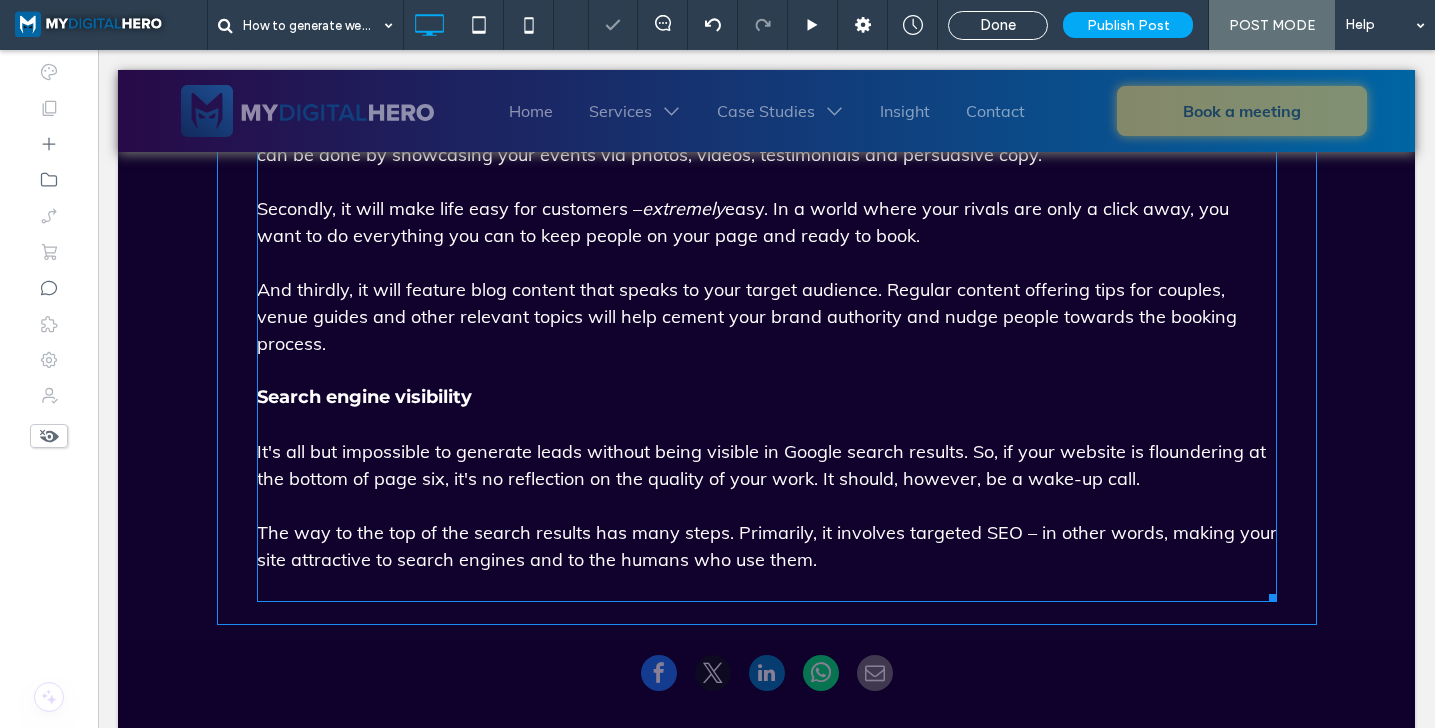 scroll, scrollTop: 2794, scrollLeft: 0, axis: vertical 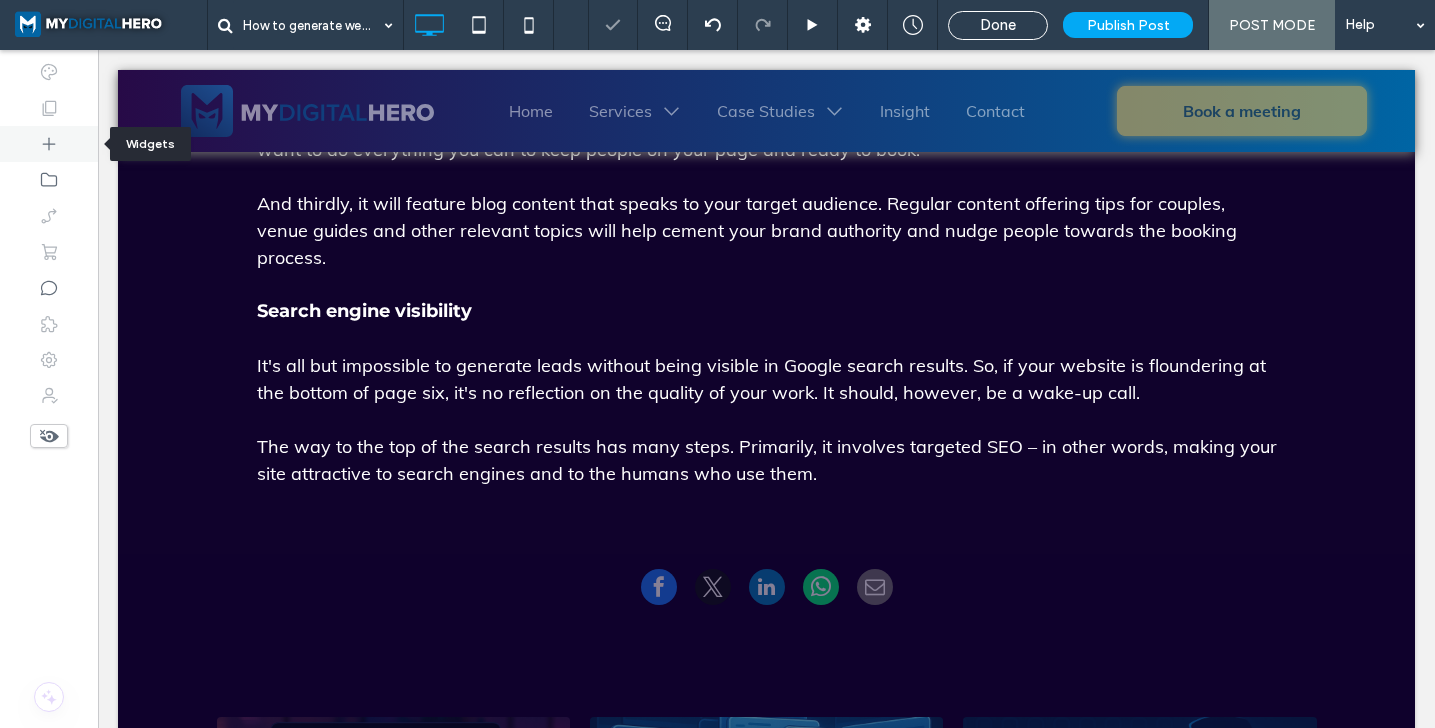click at bounding box center (49, 144) 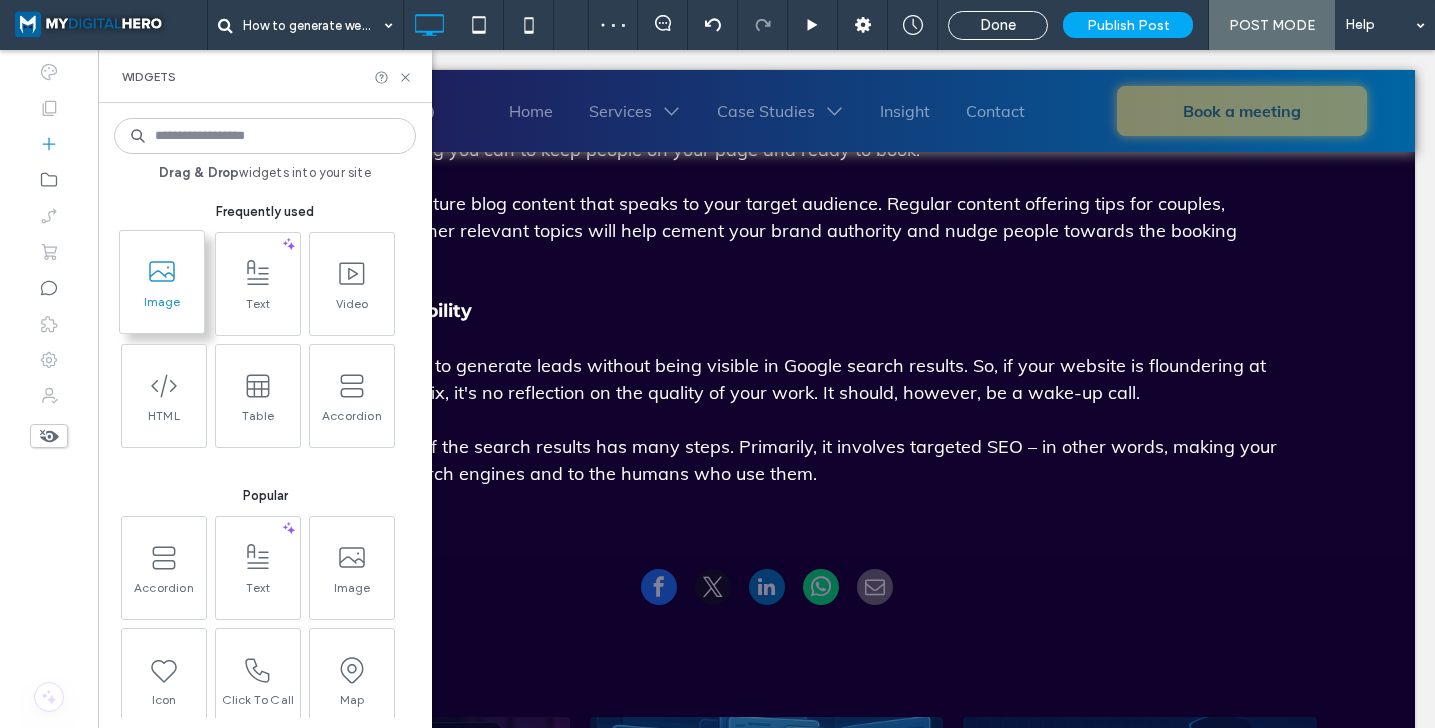 click 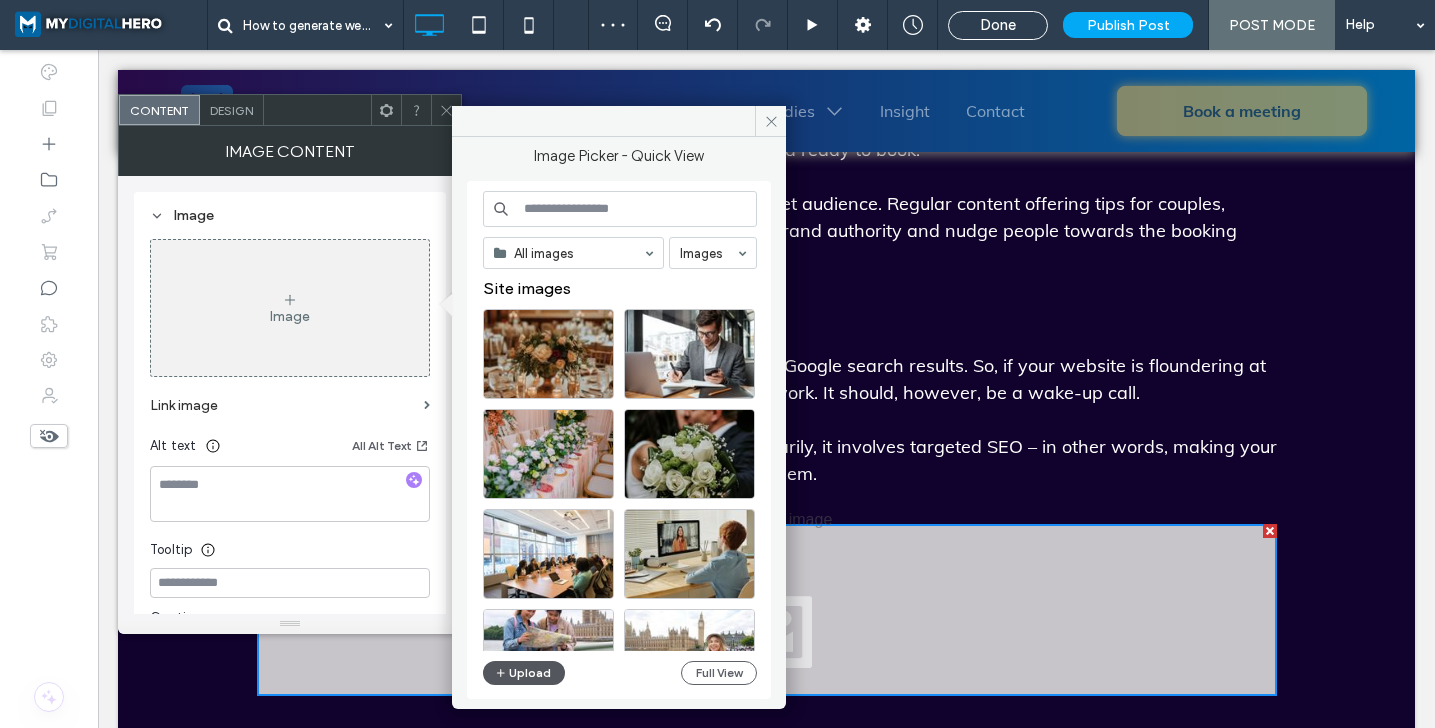 click on "Upload" at bounding box center (524, 673) 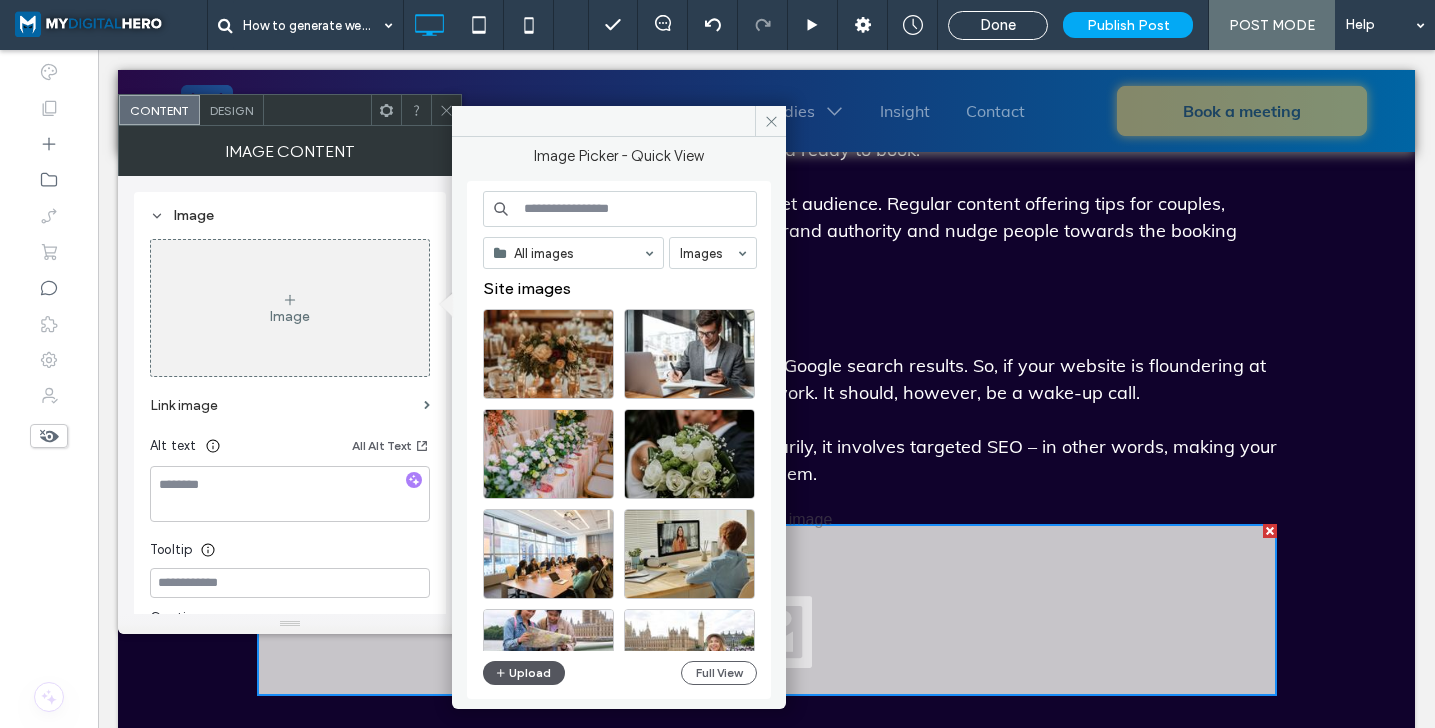 click on "Upload" at bounding box center [524, 673] 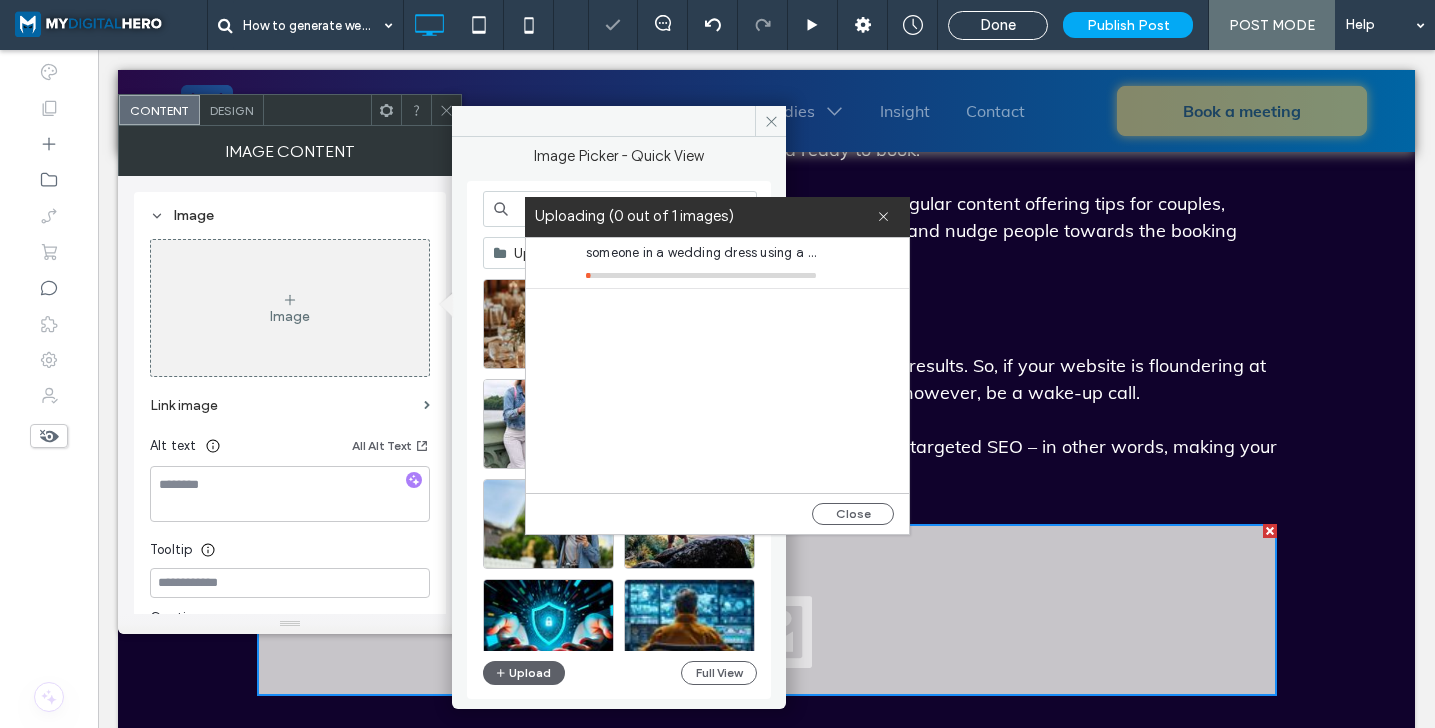 click on "someone in a wedding dress using a smartphone.png" at bounding box center (701, 253) 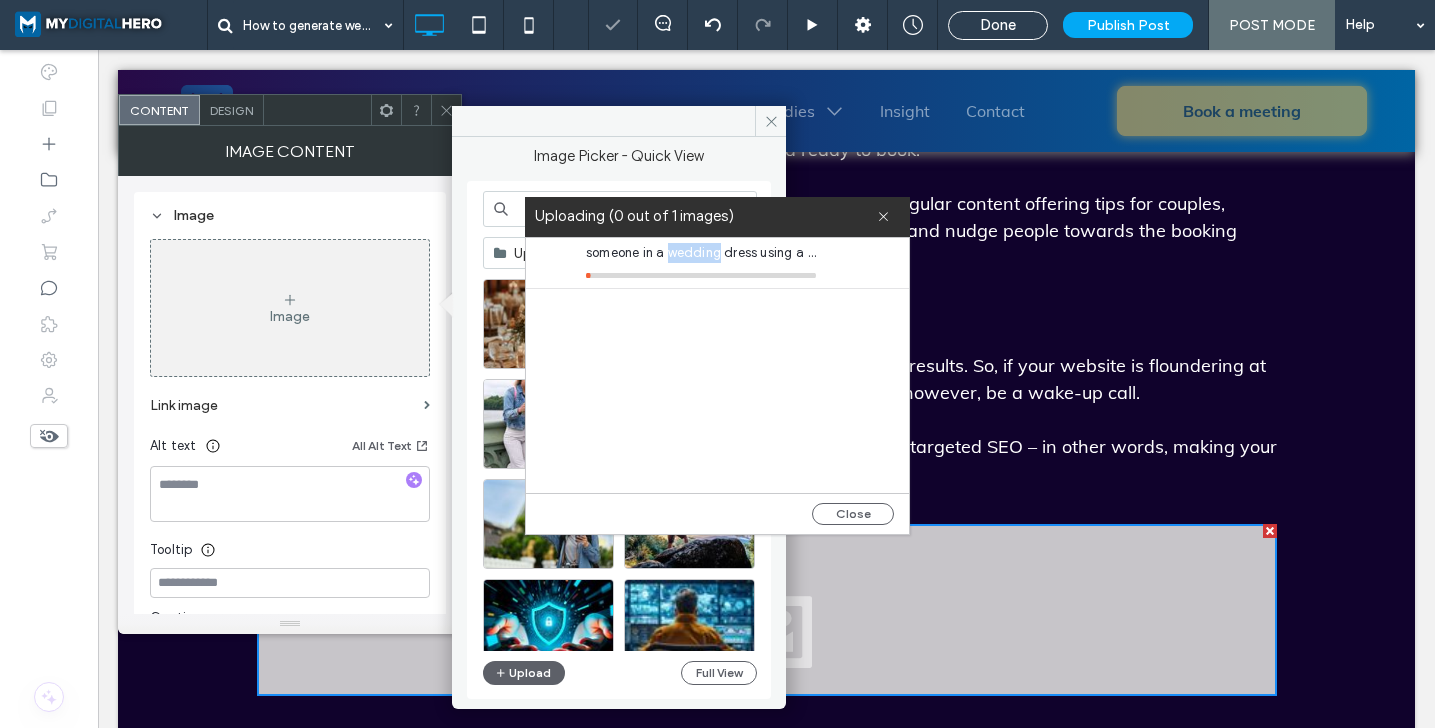 click on "someone in a wedding dress using a smartphone.png" at bounding box center (701, 253) 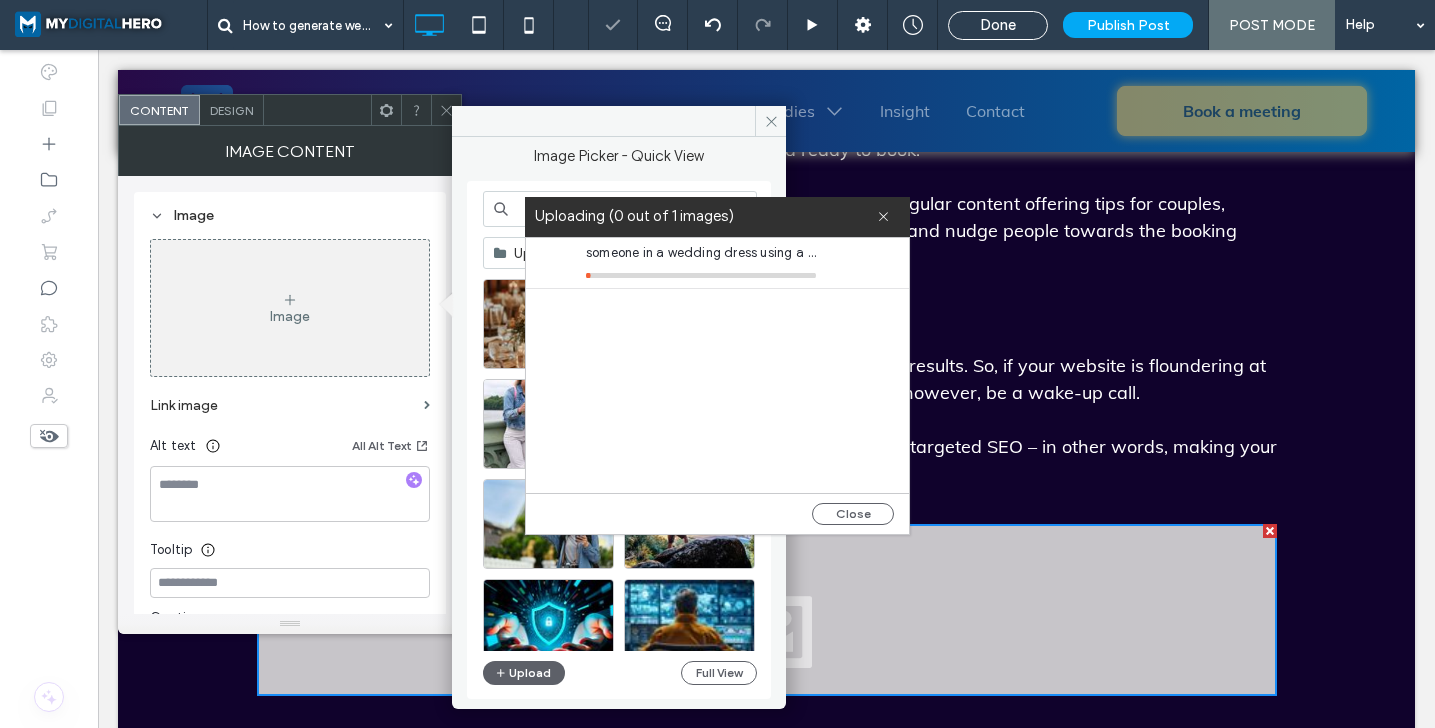 click on "someone in a wedding dress using a smartphone.png" at bounding box center (701, 253) 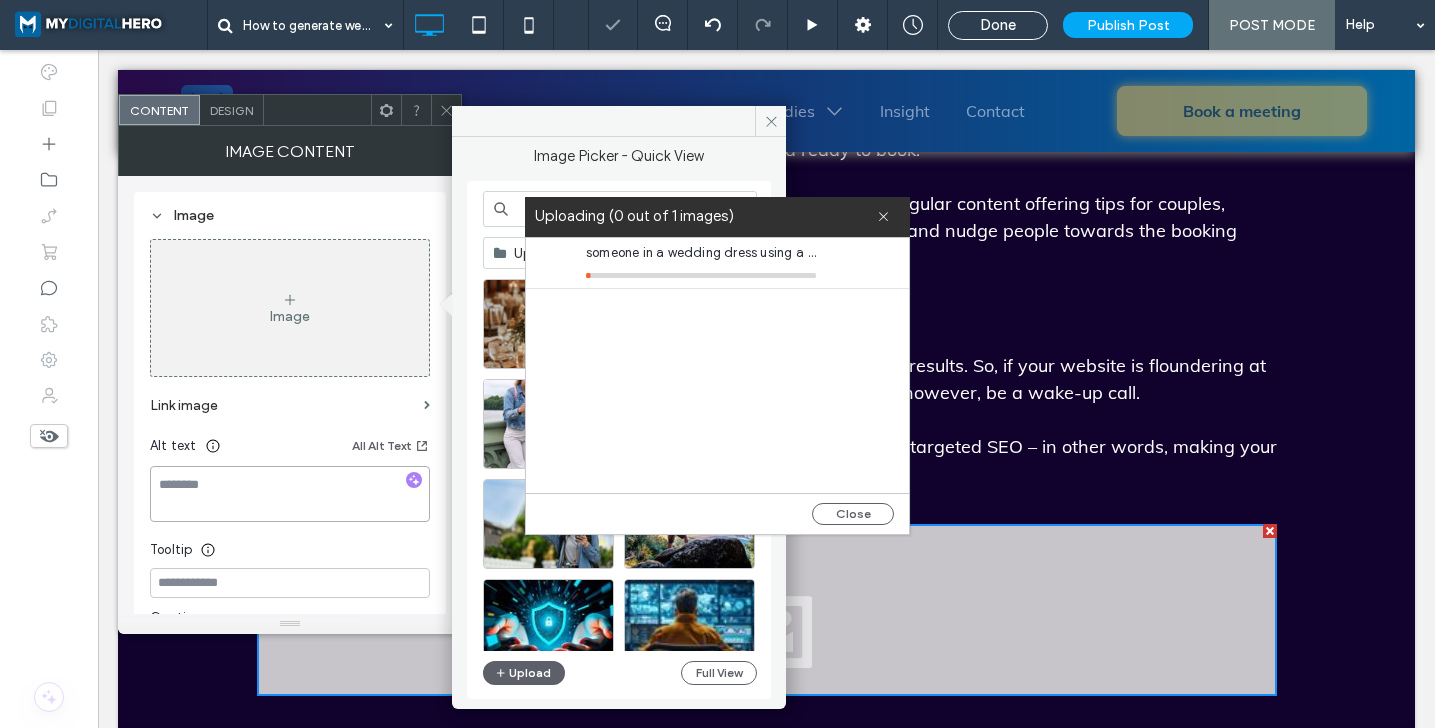 click at bounding box center [290, 494] 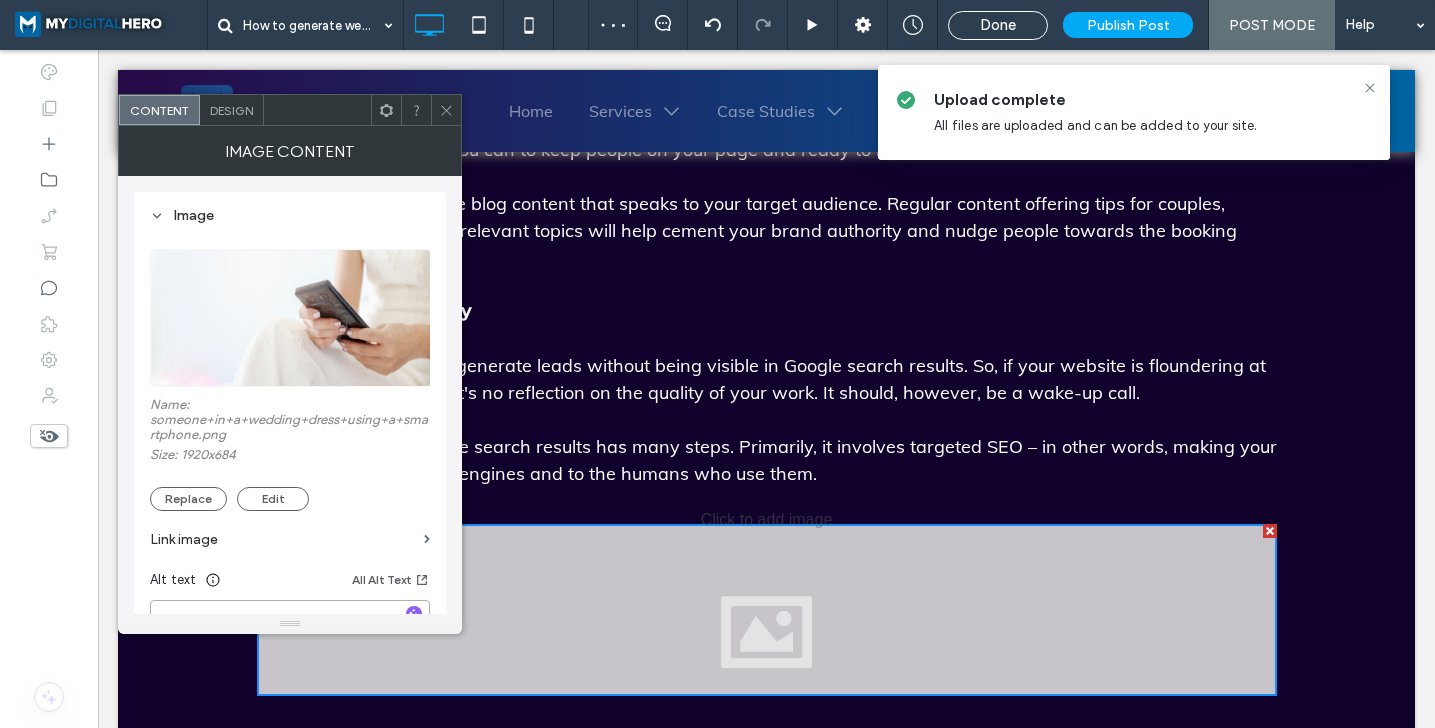 scroll, scrollTop: 17, scrollLeft: 0, axis: vertical 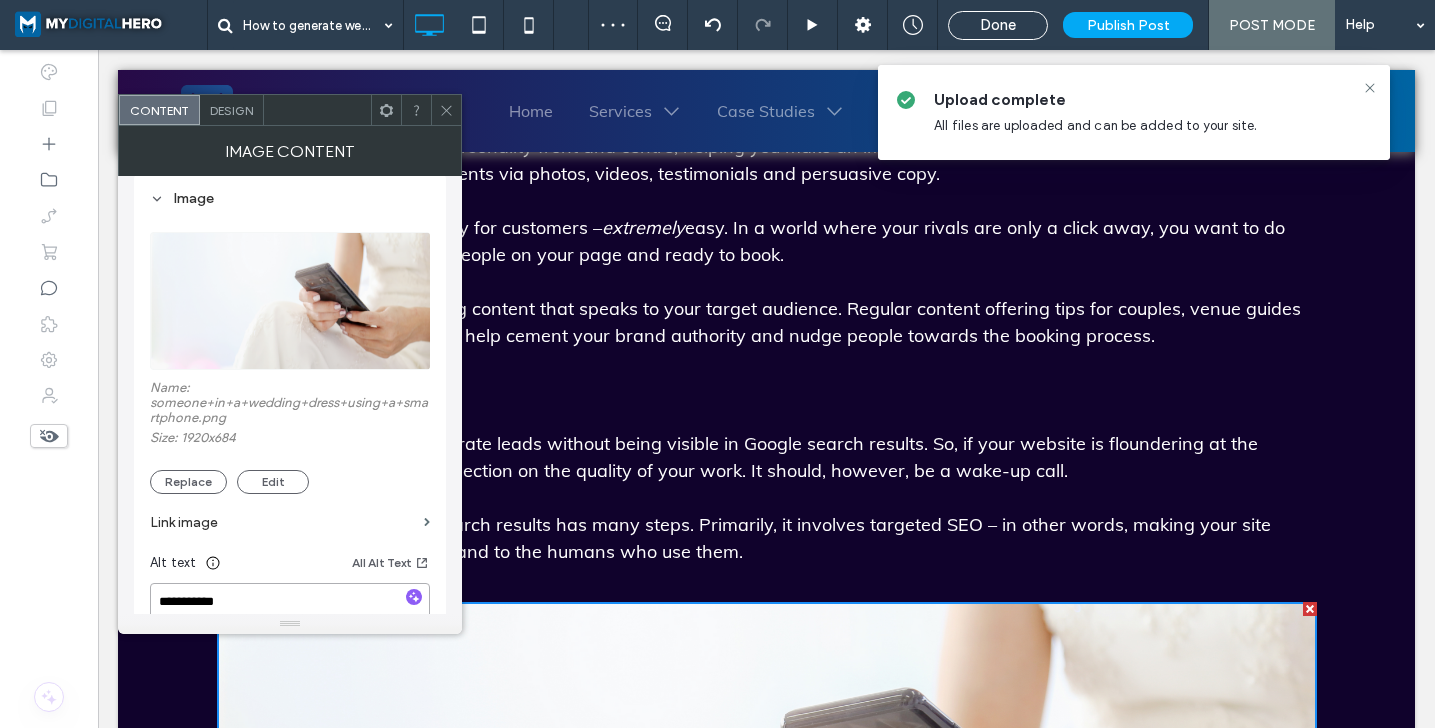 paste on "**********" 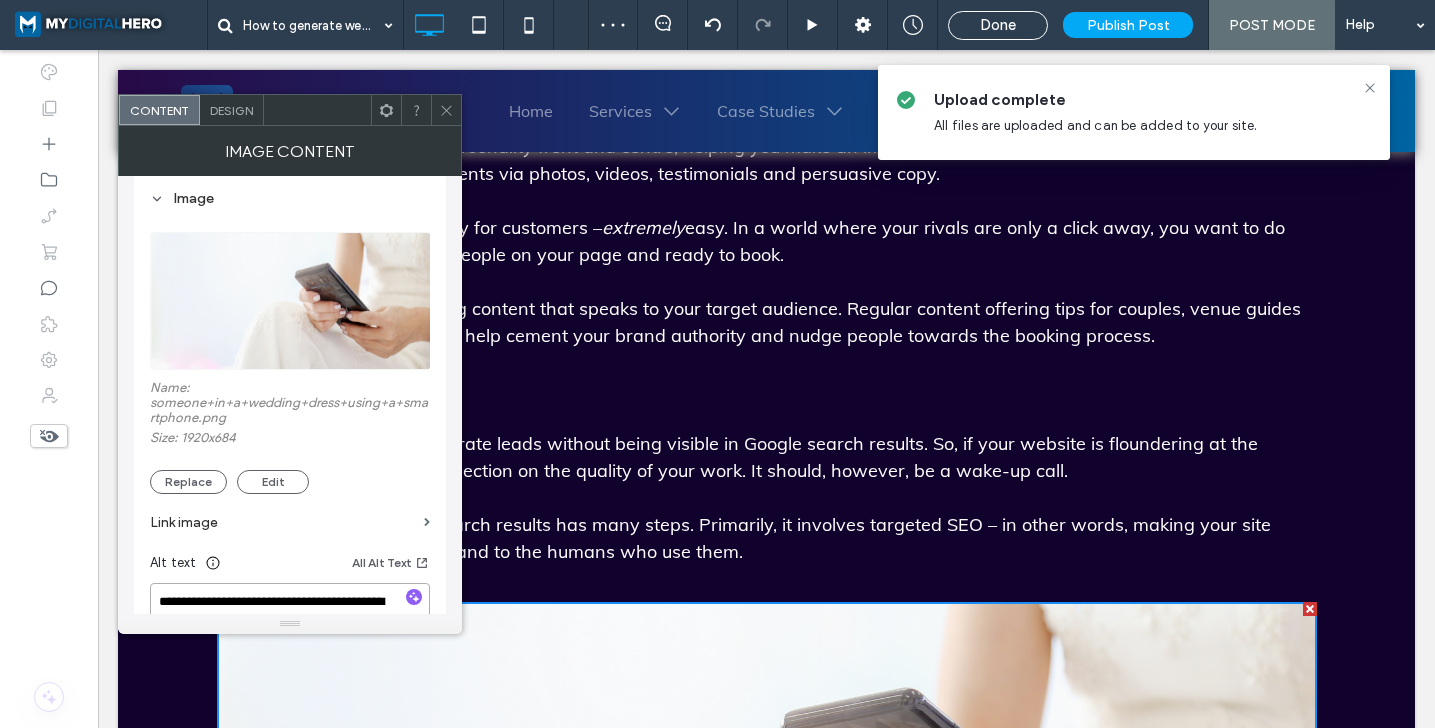scroll, scrollTop: 2, scrollLeft: 0, axis: vertical 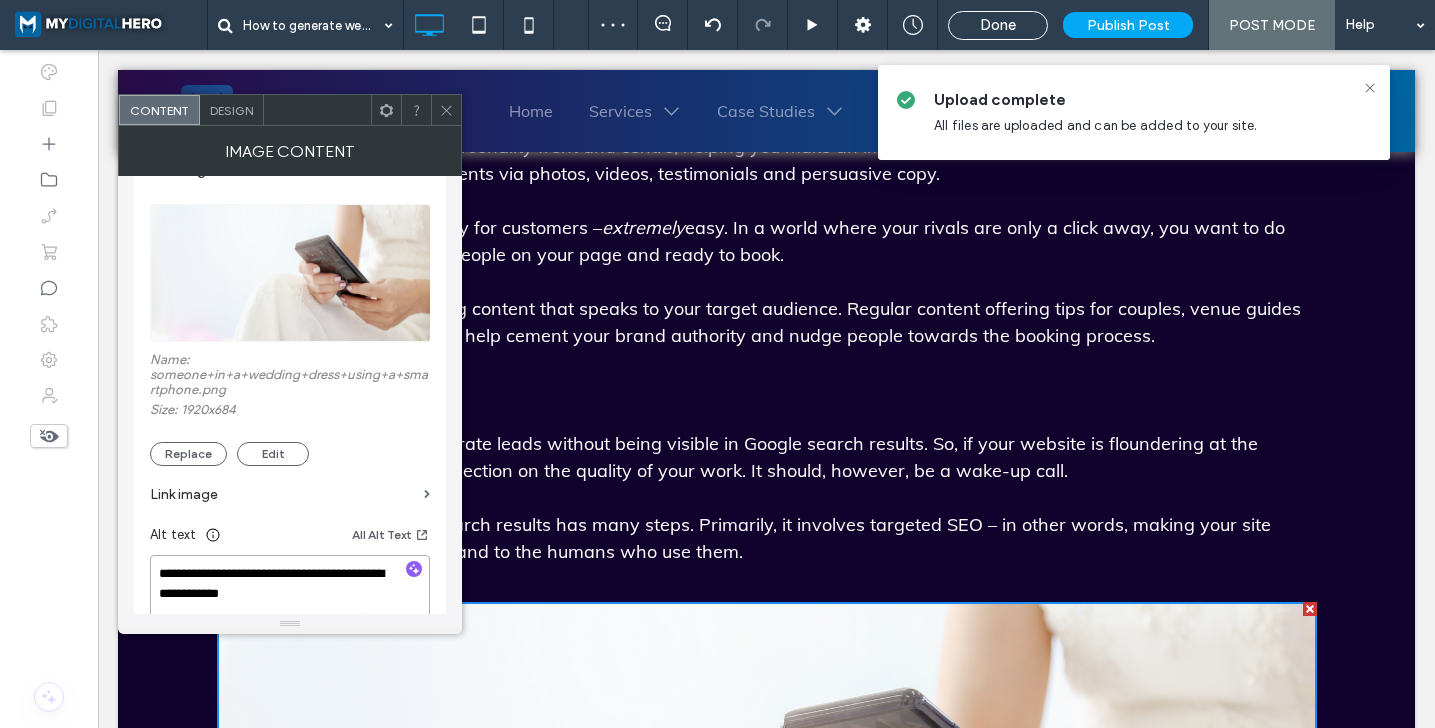 click on "**********" at bounding box center [290, 589] 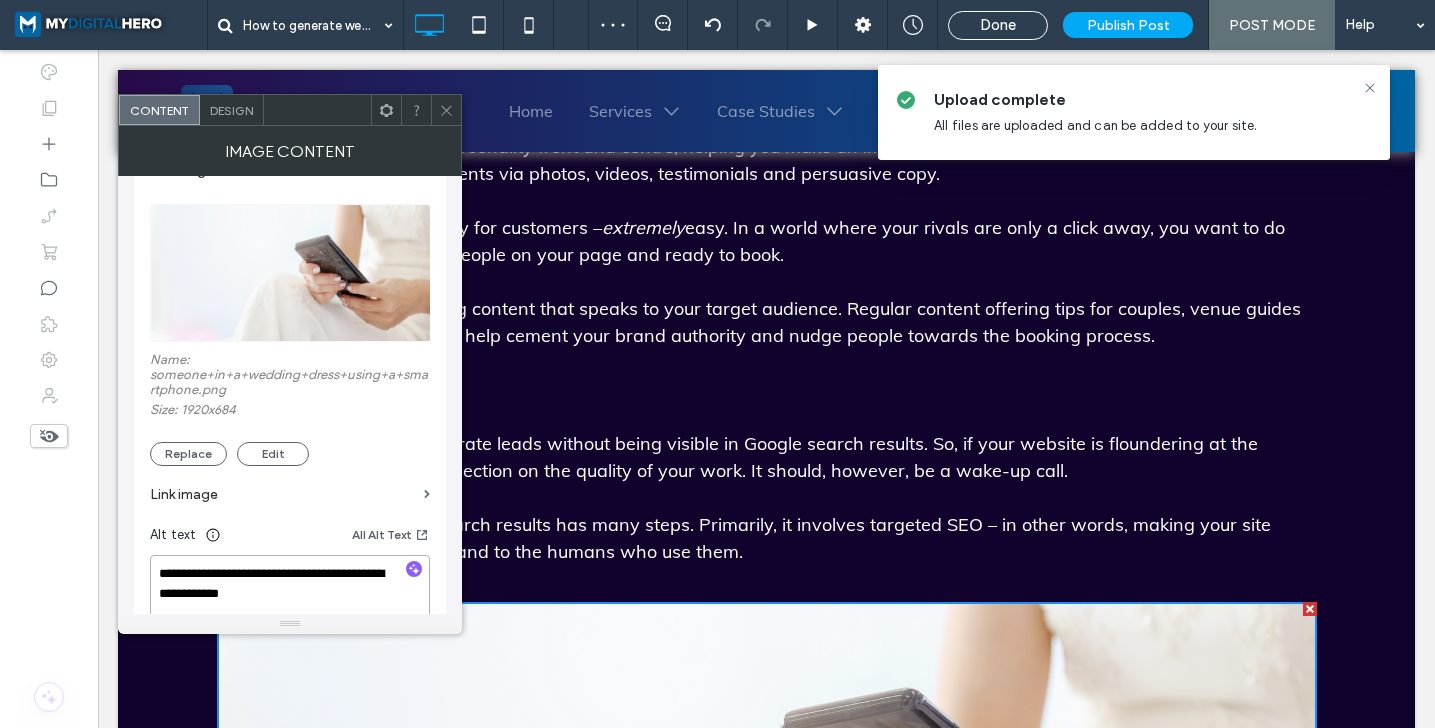 click on "**********" at bounding box center (290, 589) 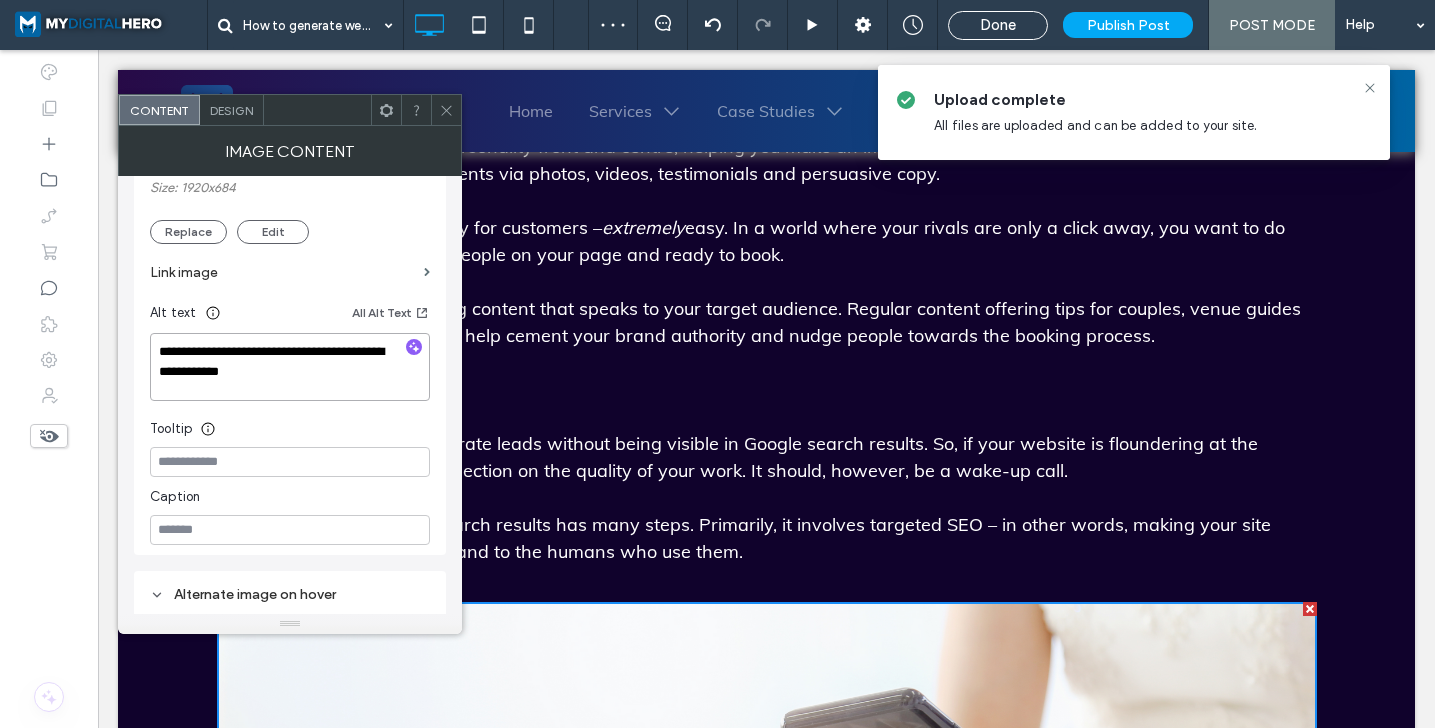 scroll, scrollTop: 274, scrollLeft: 0, axis: vertical 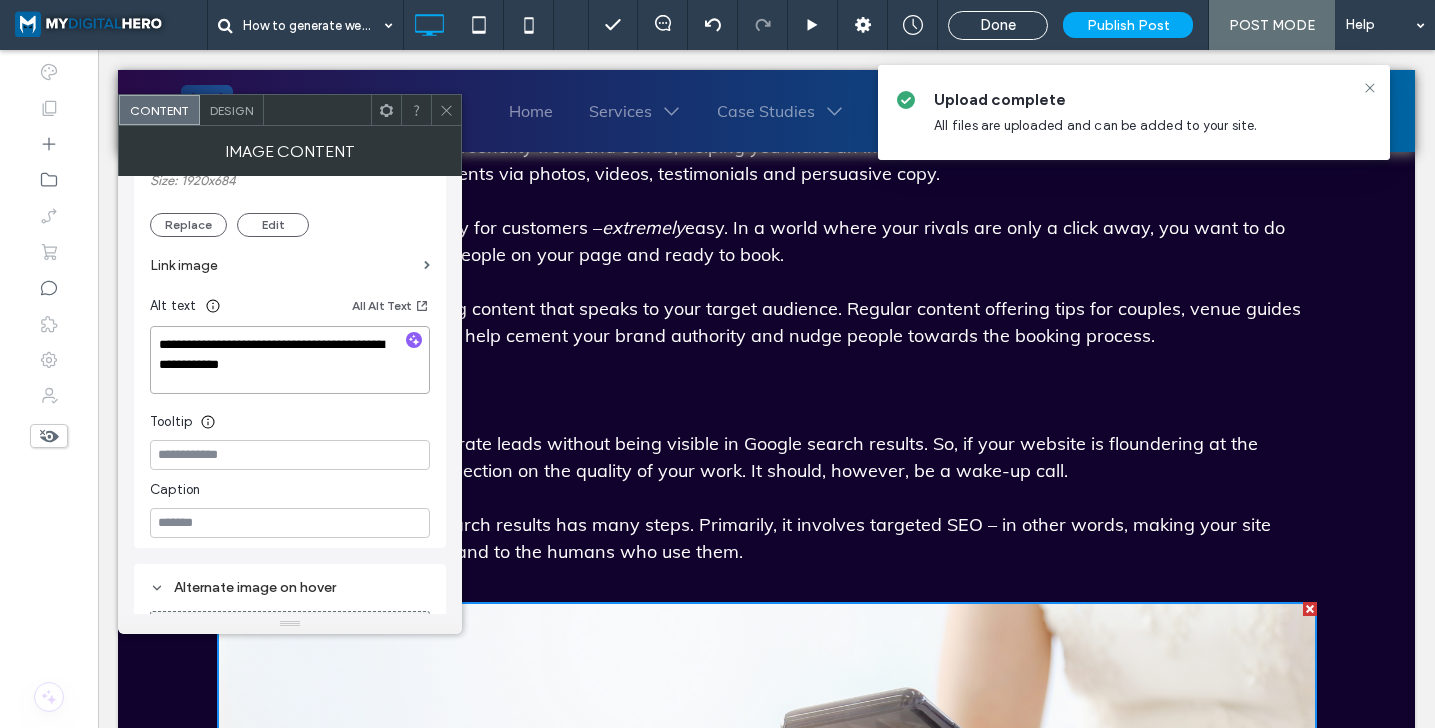 type on "**********" 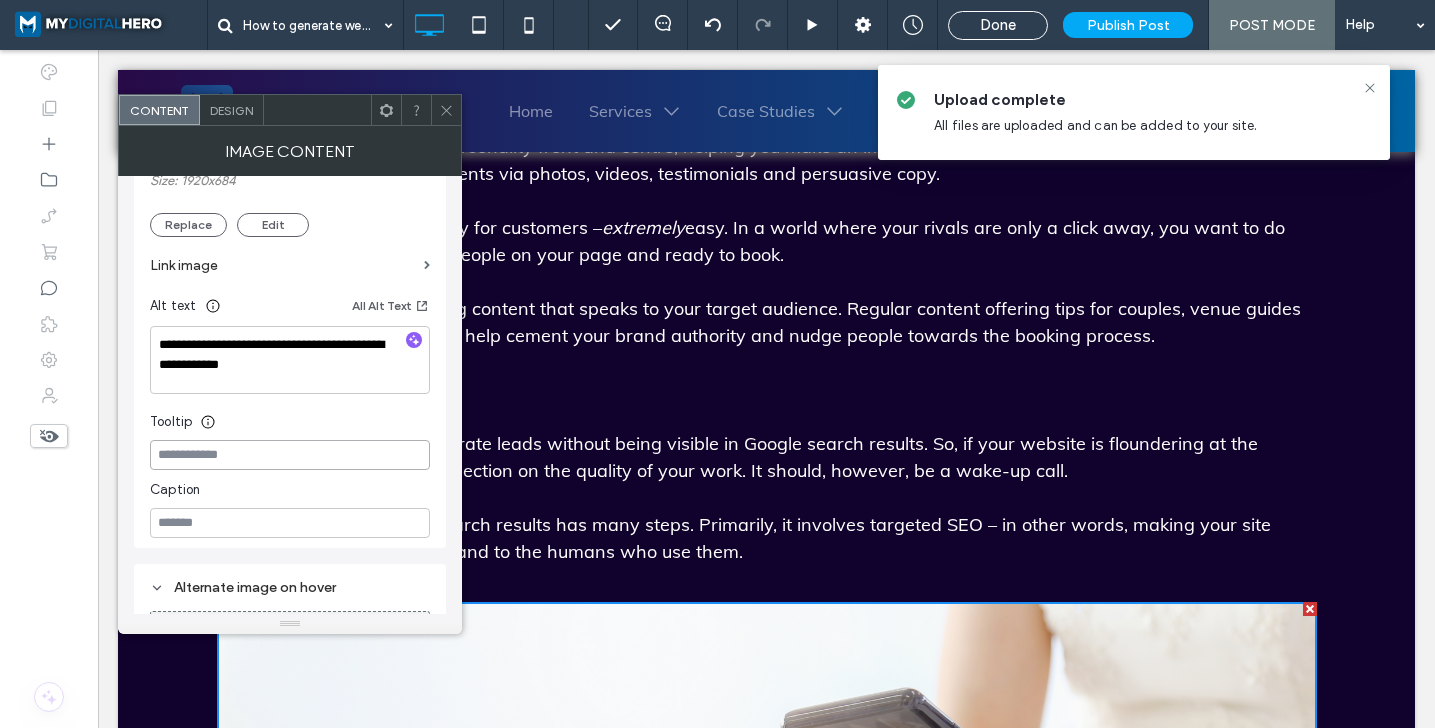 click at bounding box center (290, 455) 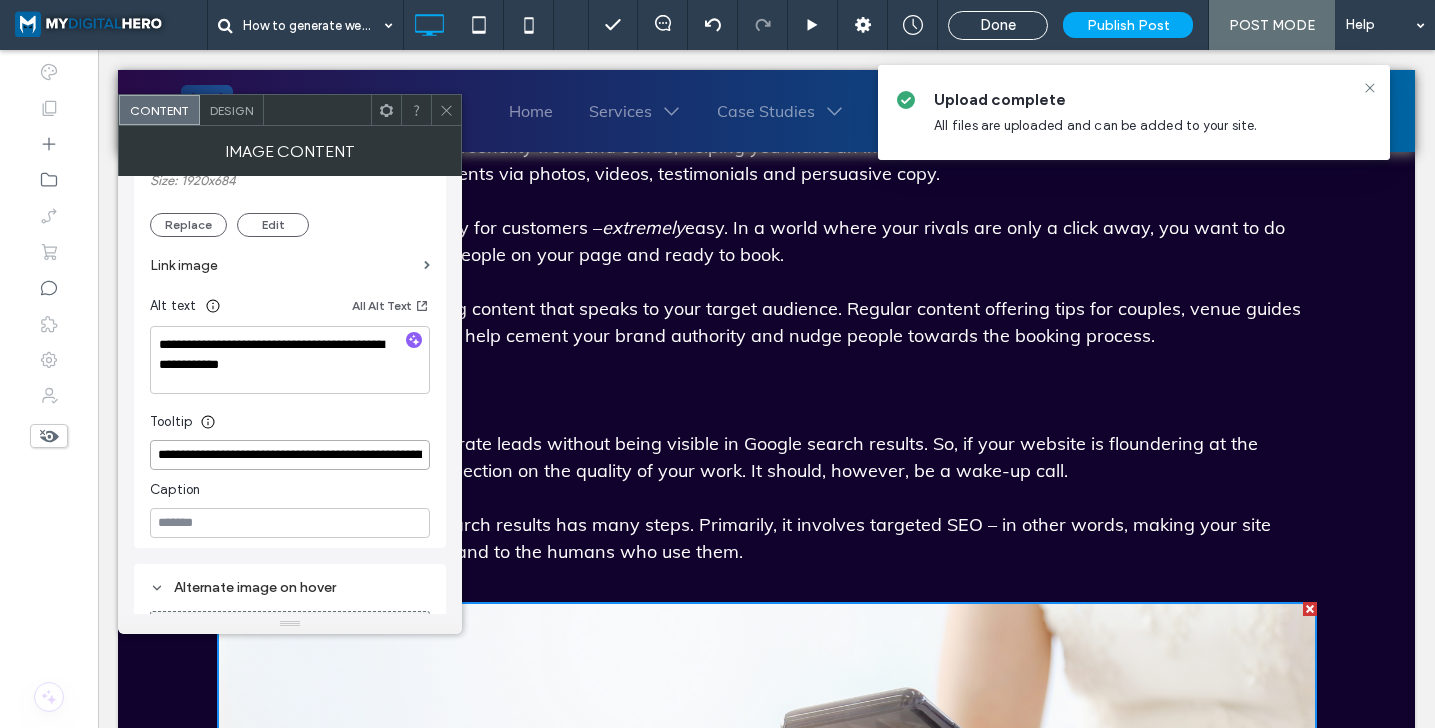 scroll, scrollTop: 0, scrollLeft: 90, axis: horizontal 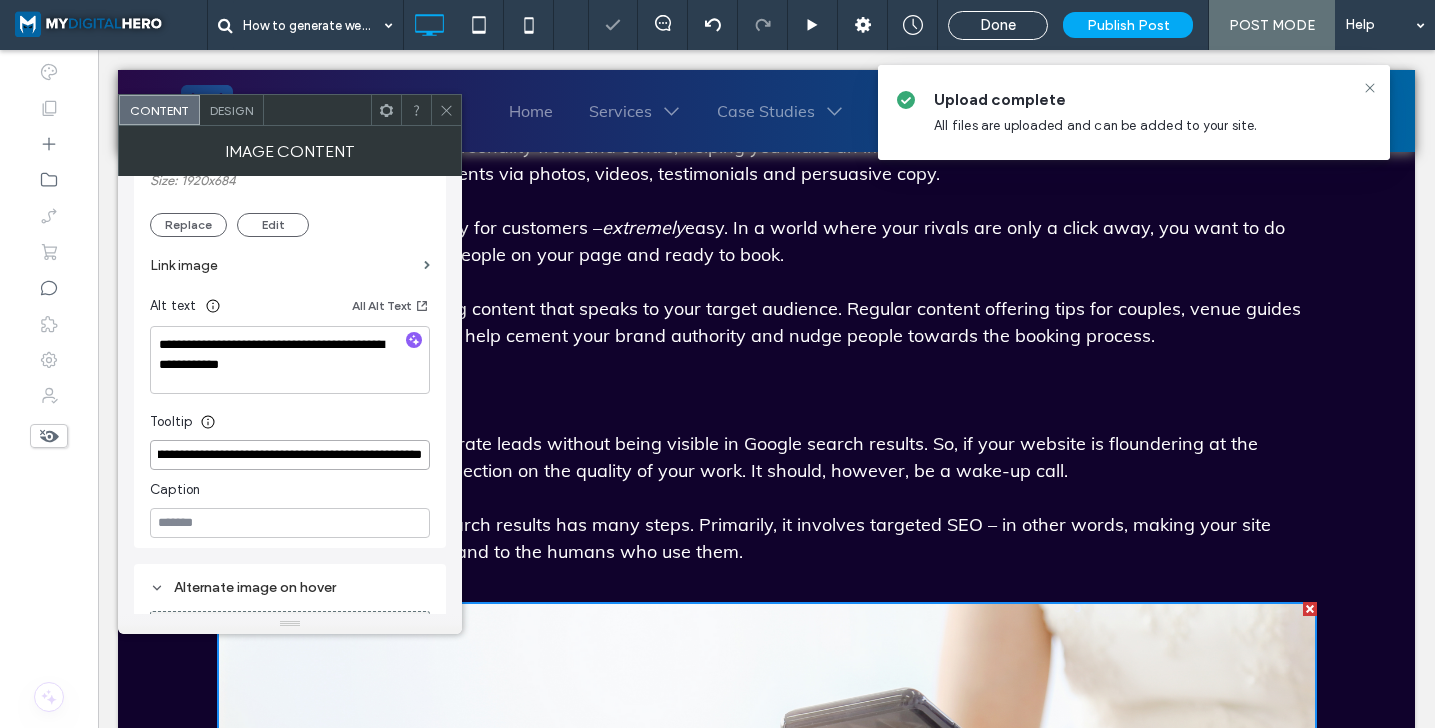 type on "**********" 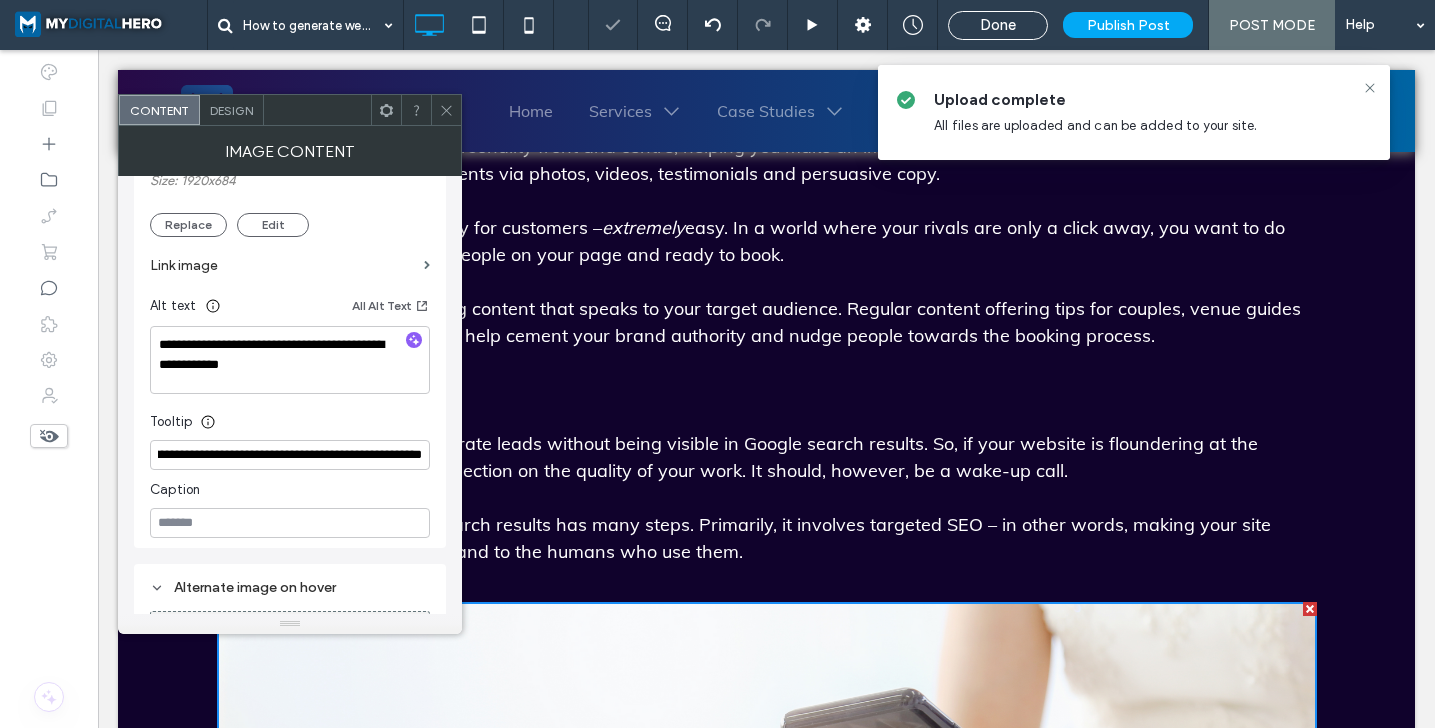 click on "Tooltip" at bounding box center (290, 417) 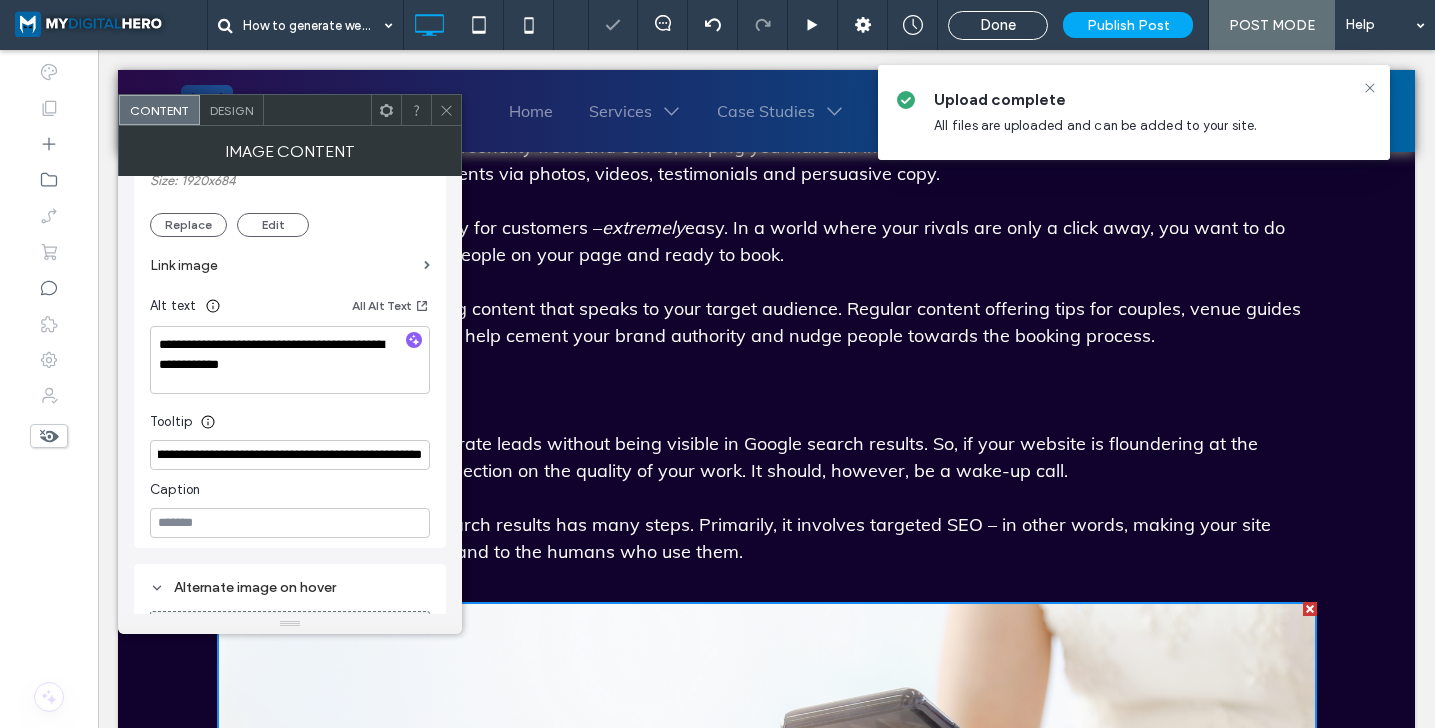 scroll, scrollTop: 0, scrollLeft: 0, axis: both 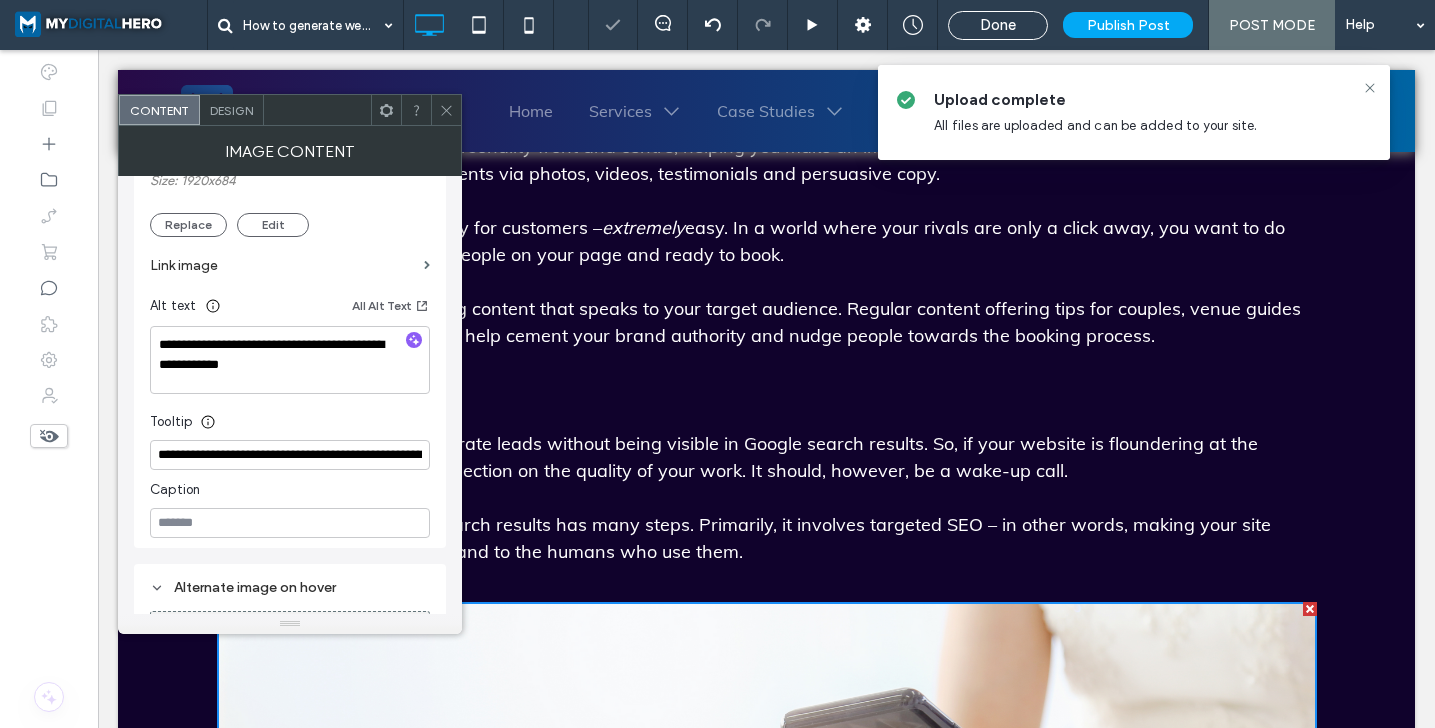 click at bounding box center (446, 110) 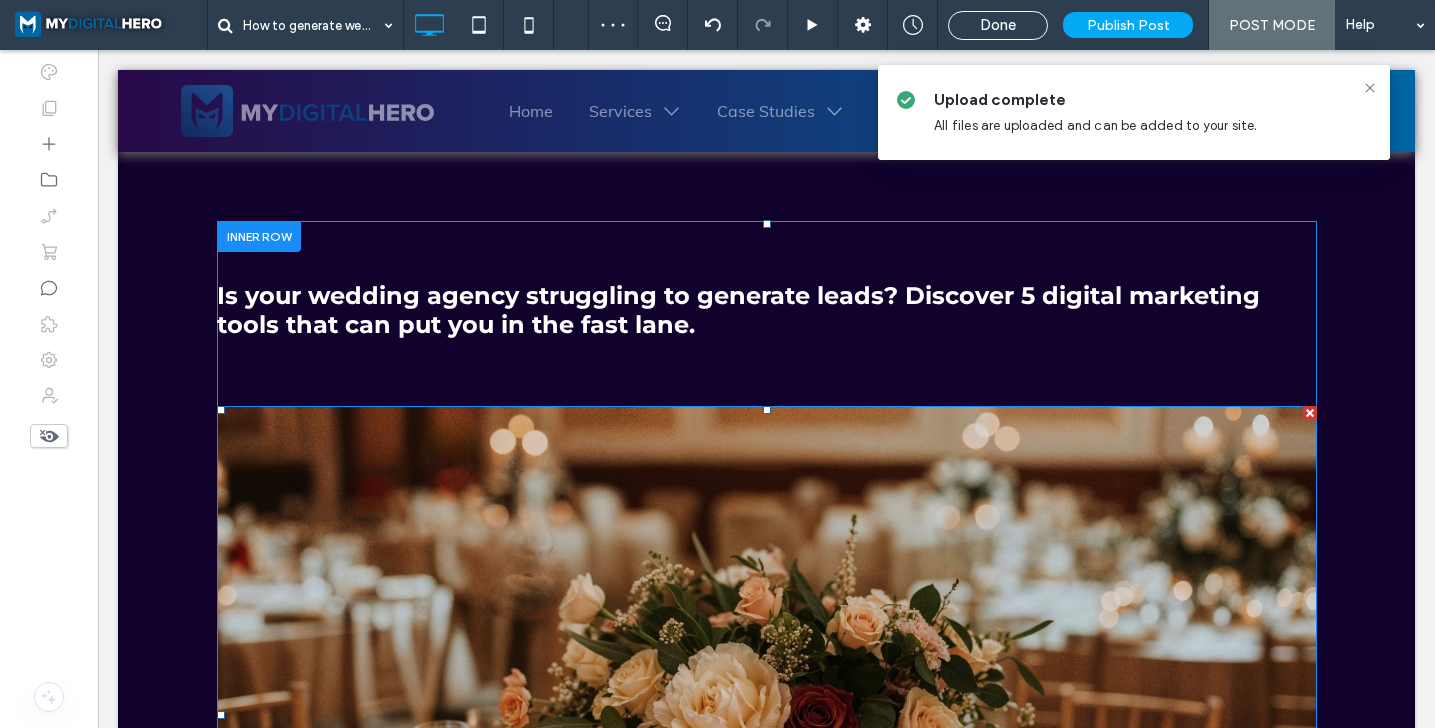 scroll, scrollTop: 25, scrollLeft: 0, axis: vertical 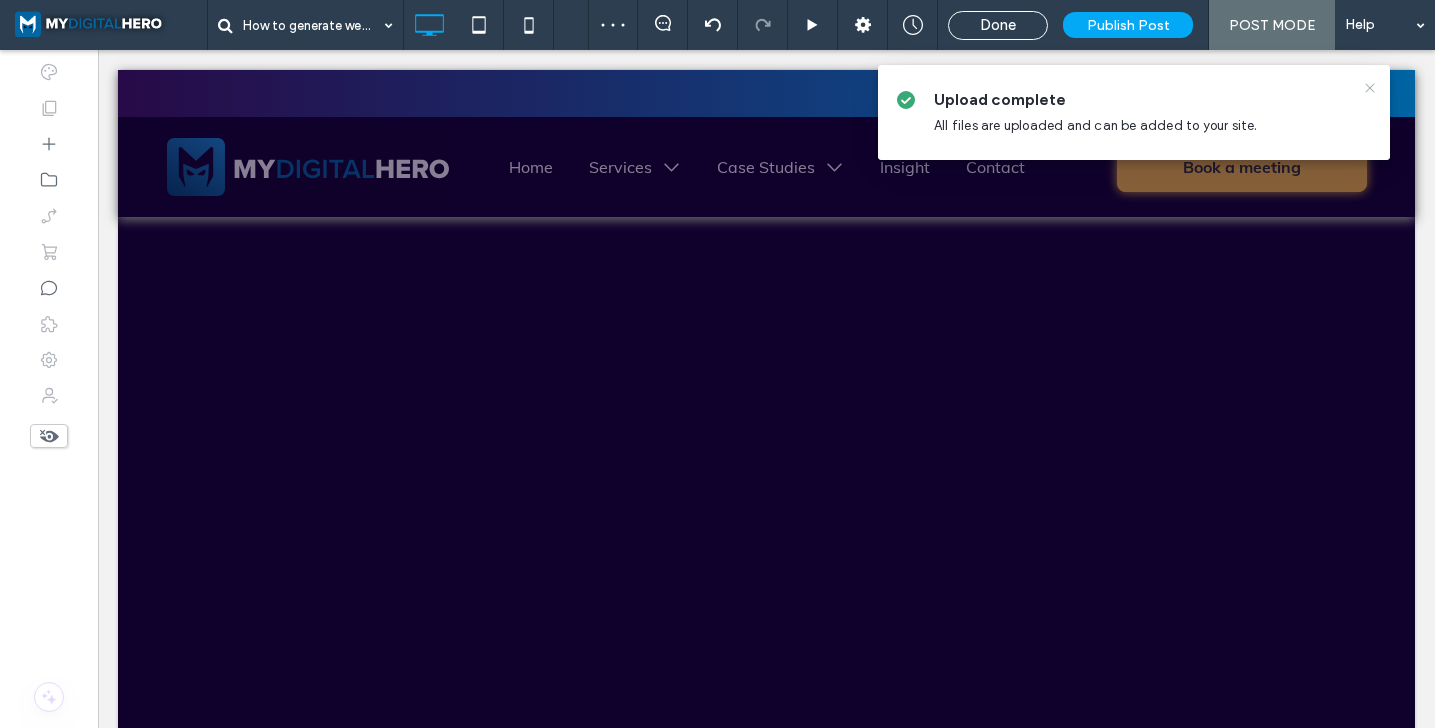 click 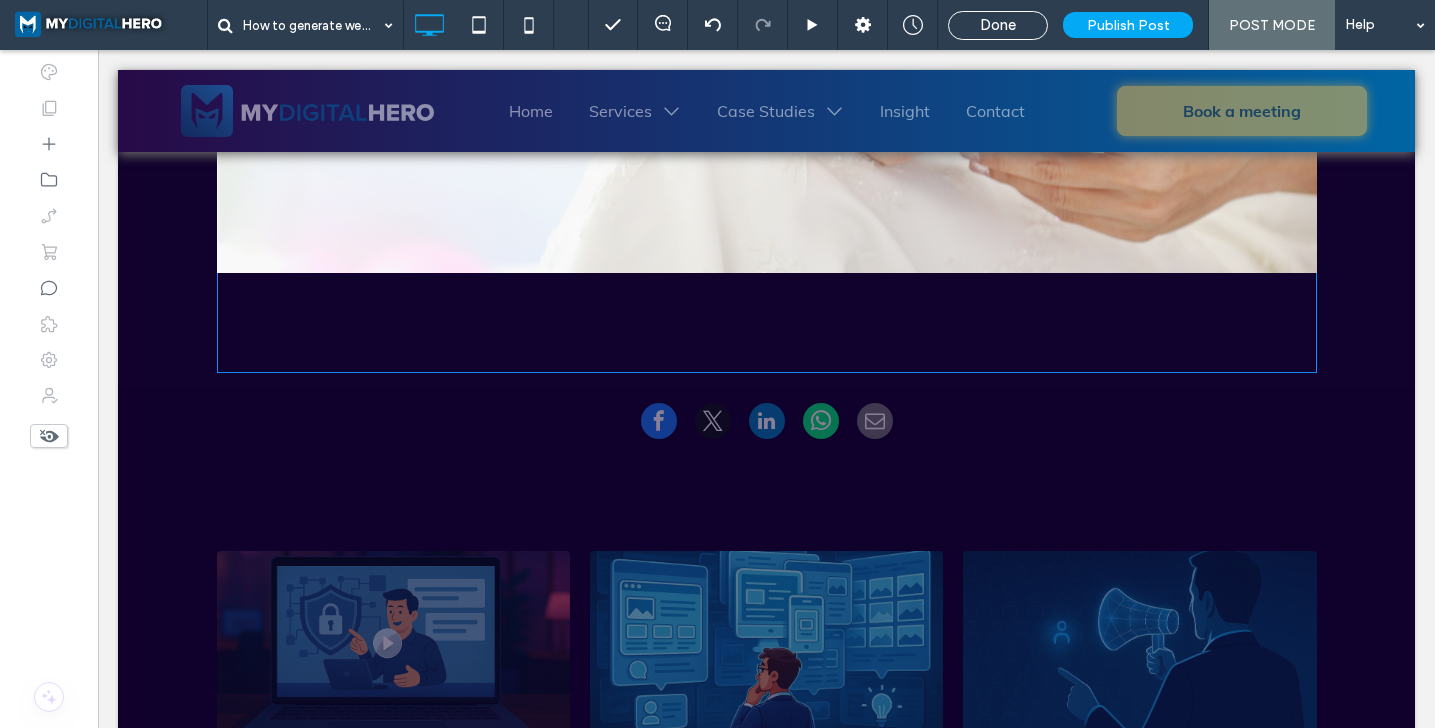 scroll, scrollTop: 3557, scrollLeft: 0, axis: vertical 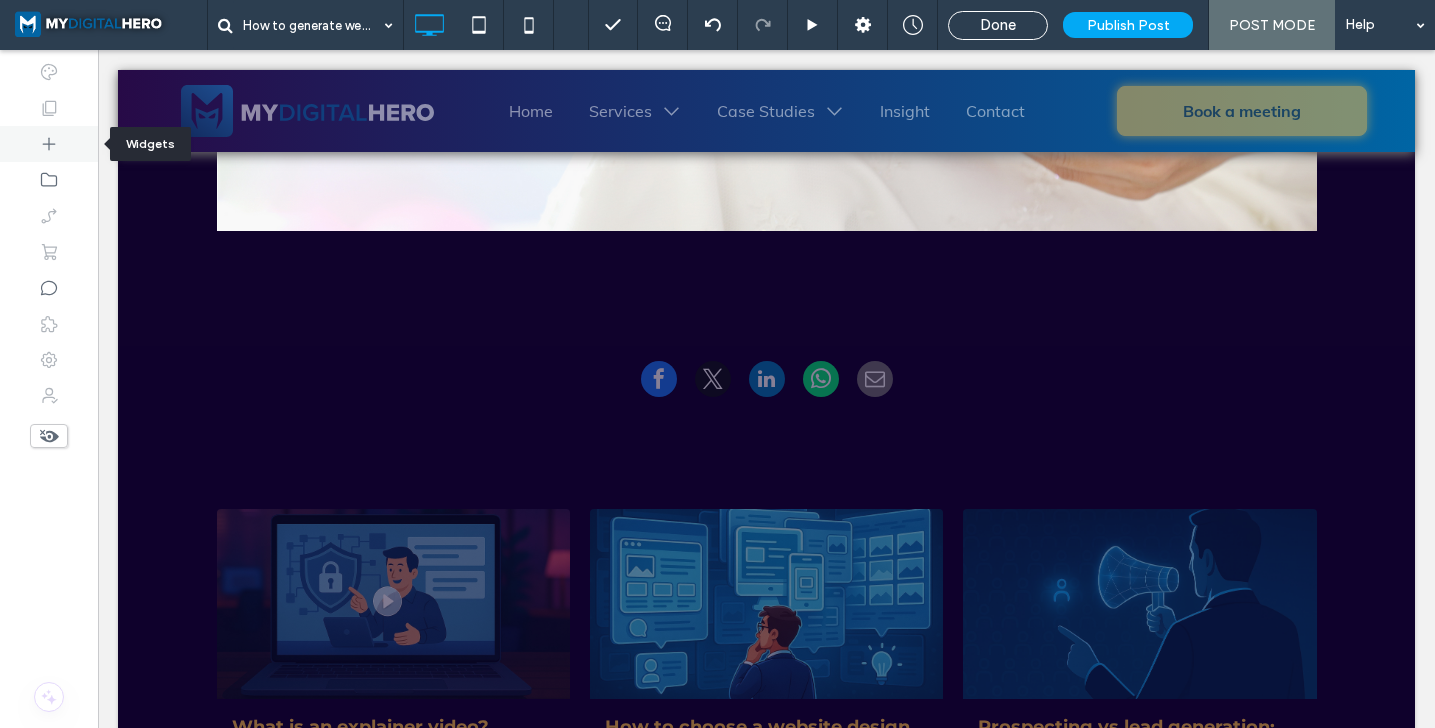 click 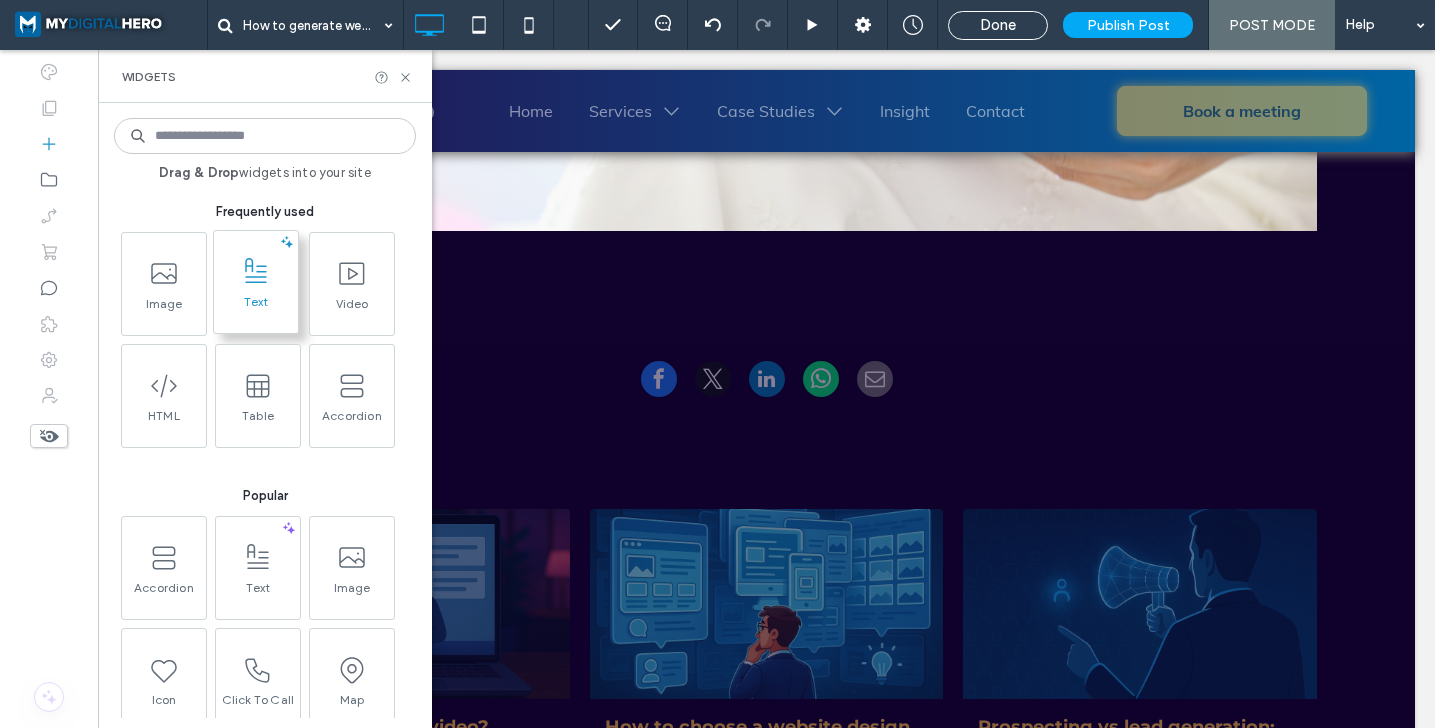 click 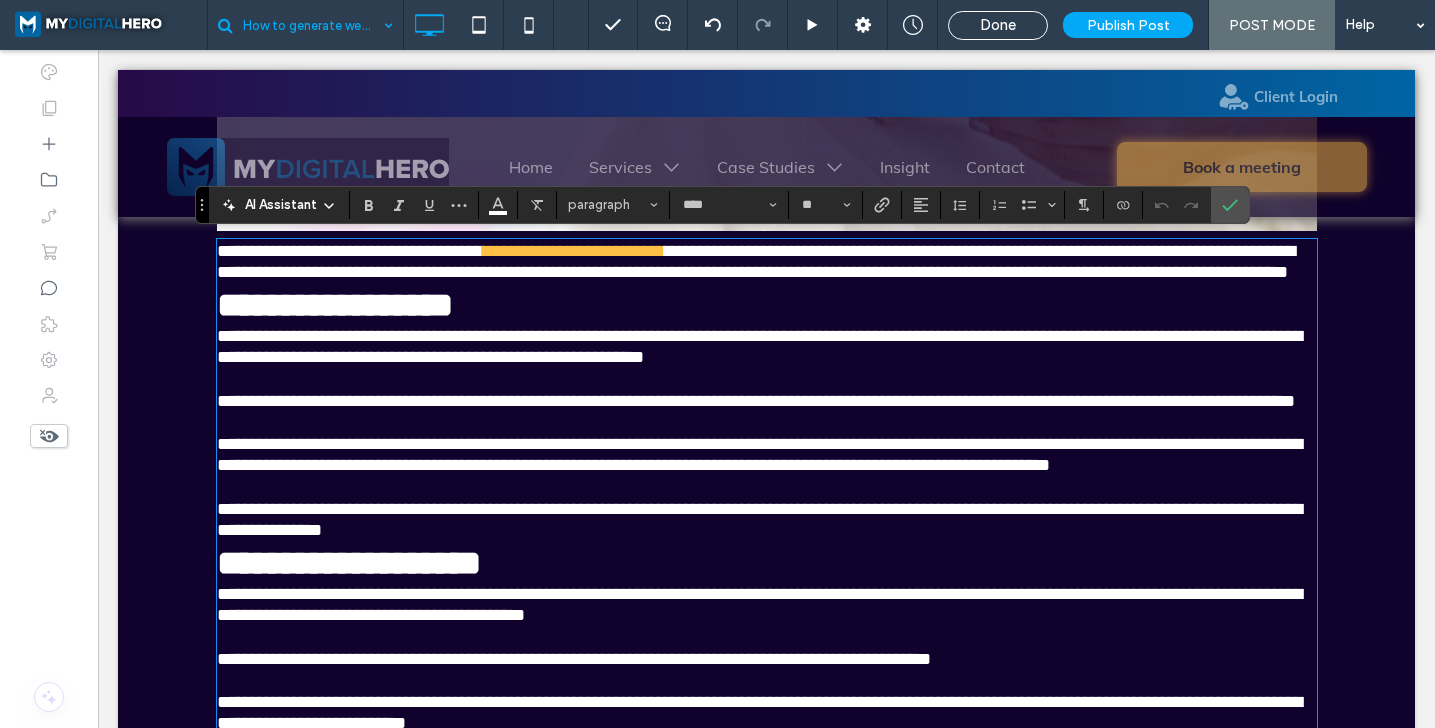 scroll, scrollTop: 0, scrollLeft: 0, axis: both 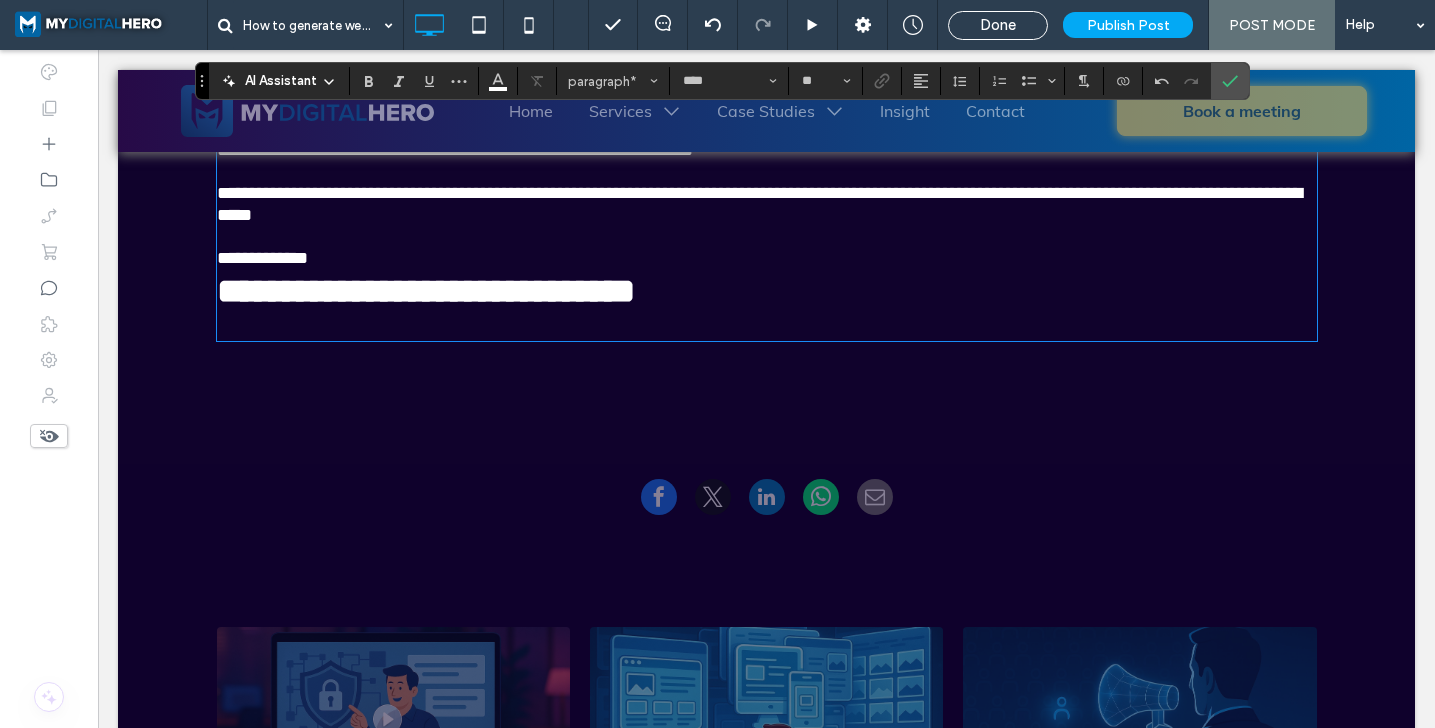 click on "**********" at bounding box center (767, 247) 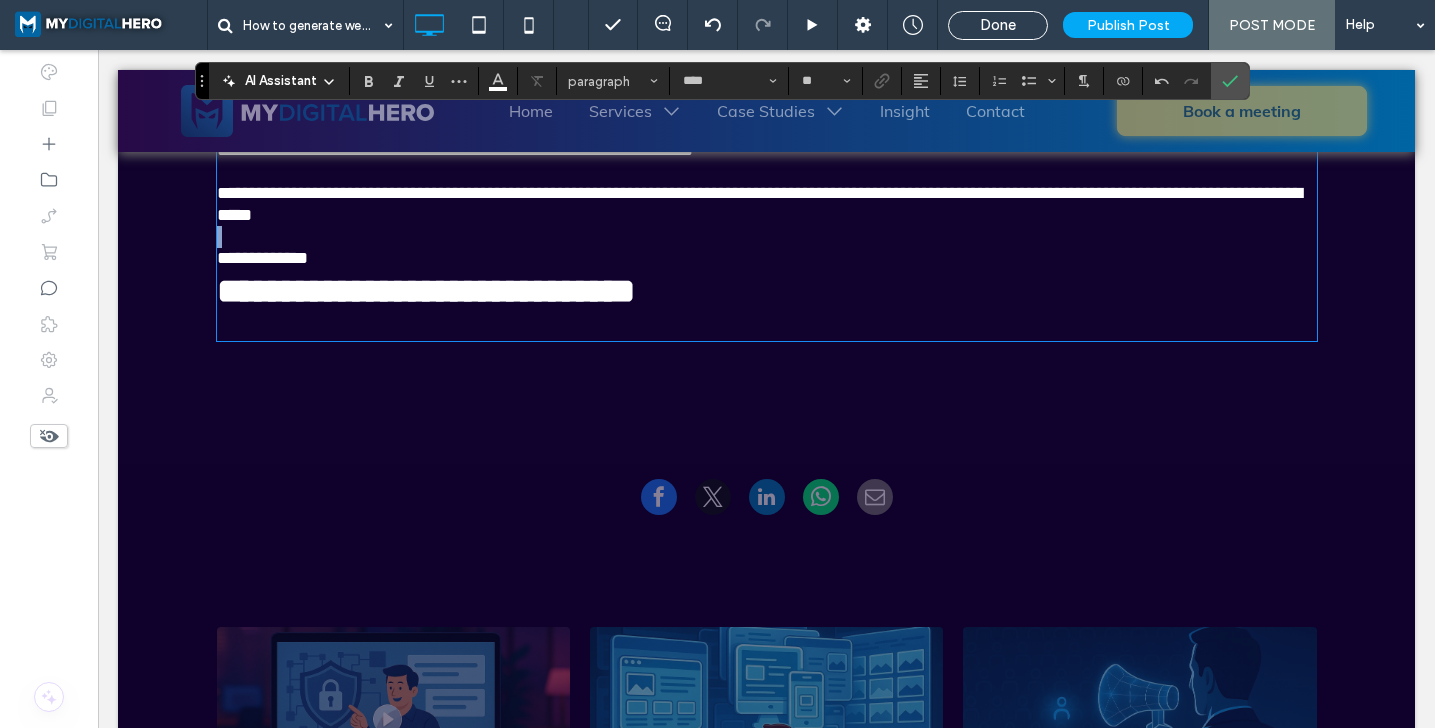 click on "**********" at bounding box center (767, 247) 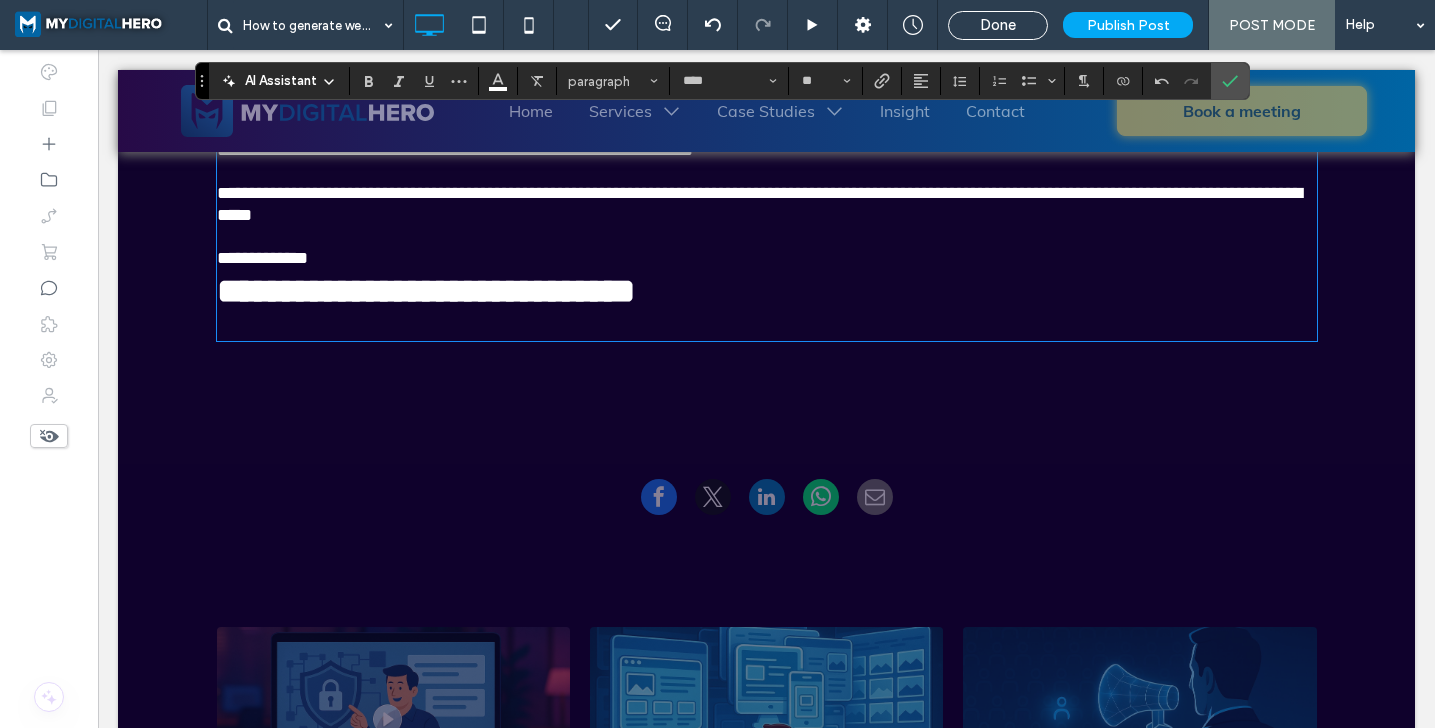 click on "**********" at bounding box center [262, 258] 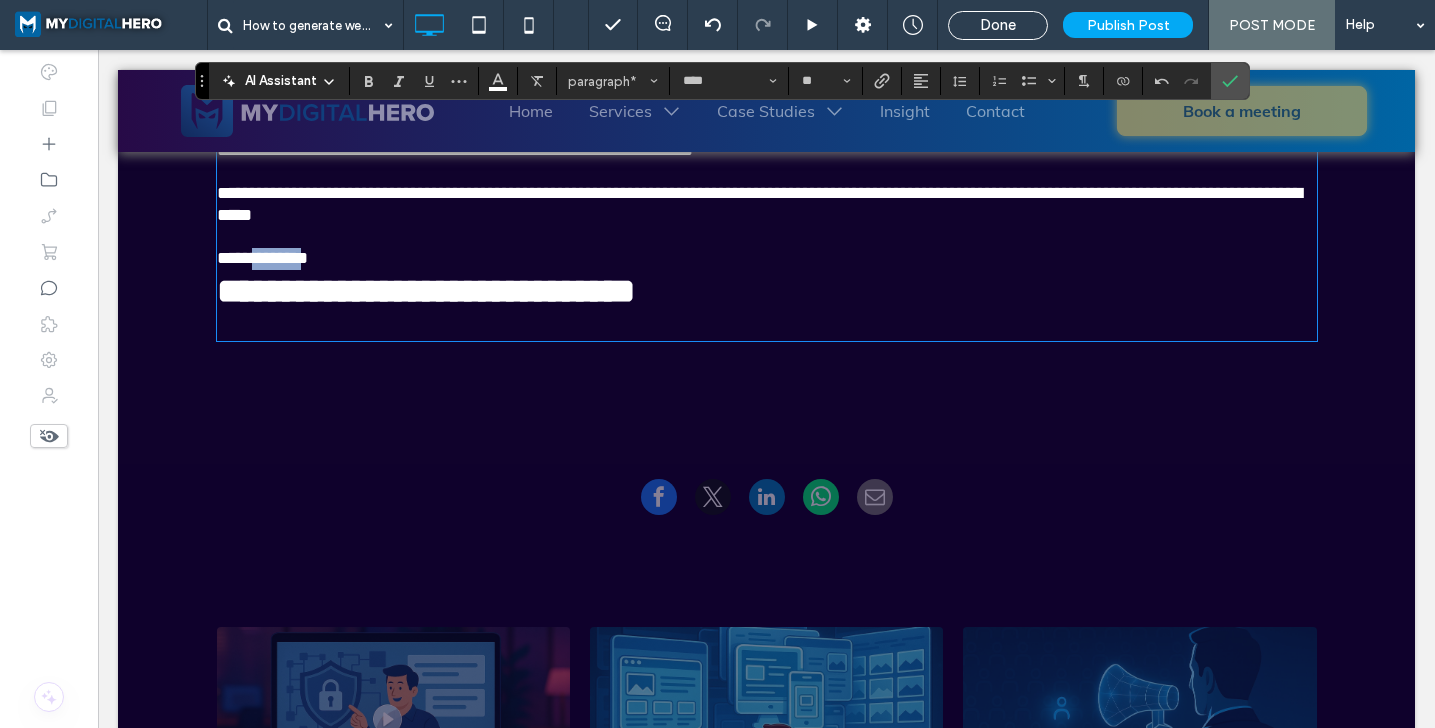 click on "**********" at bounding box center (262, 258) 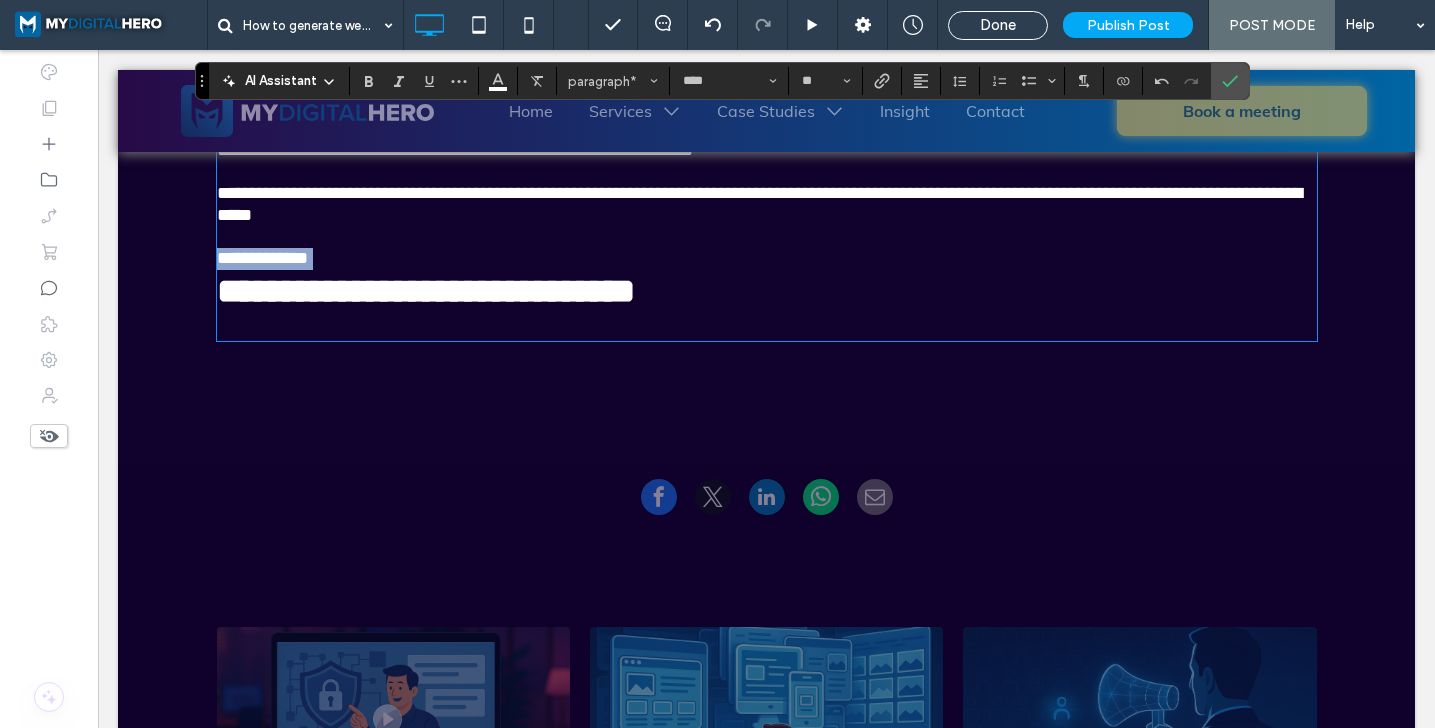 click on "**********" at bounding box center [262, 258] 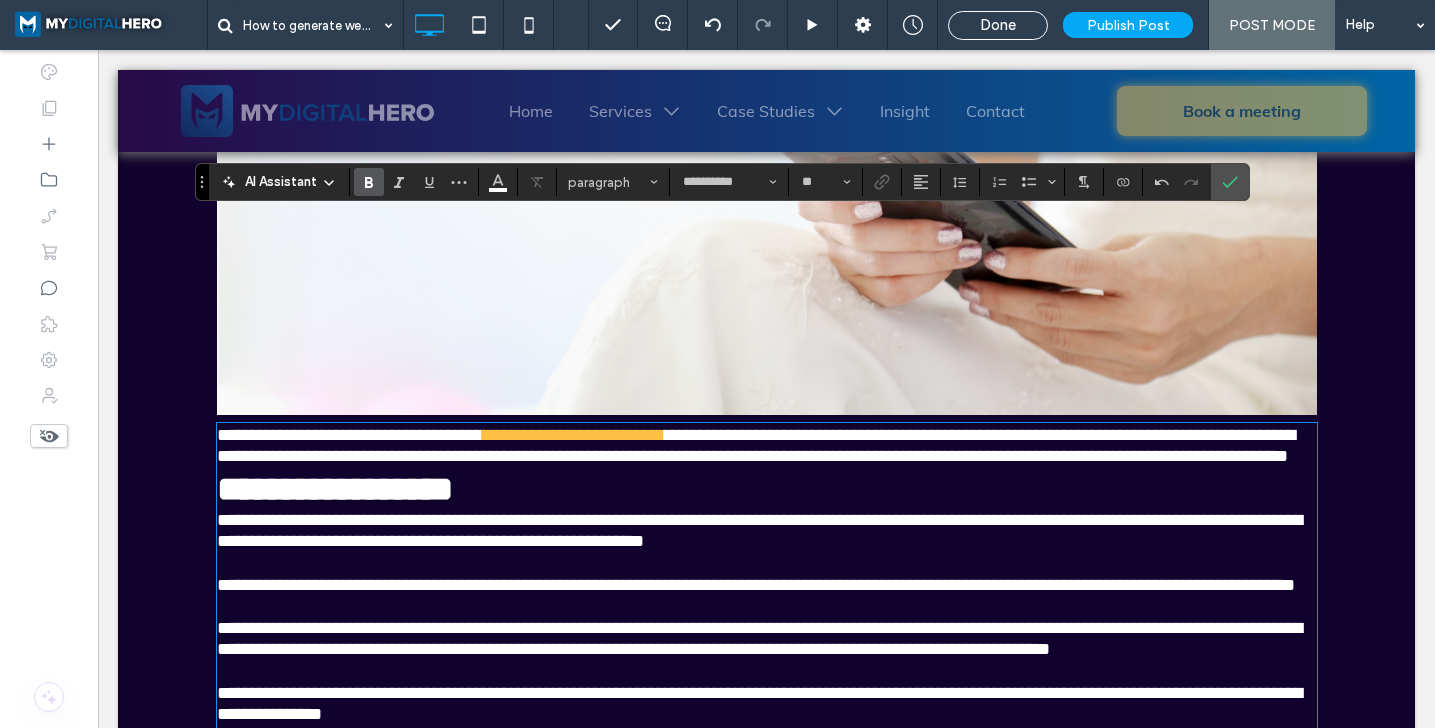 scroll, scrollTop: 3327, scrollLeft: 0, axis: vertical 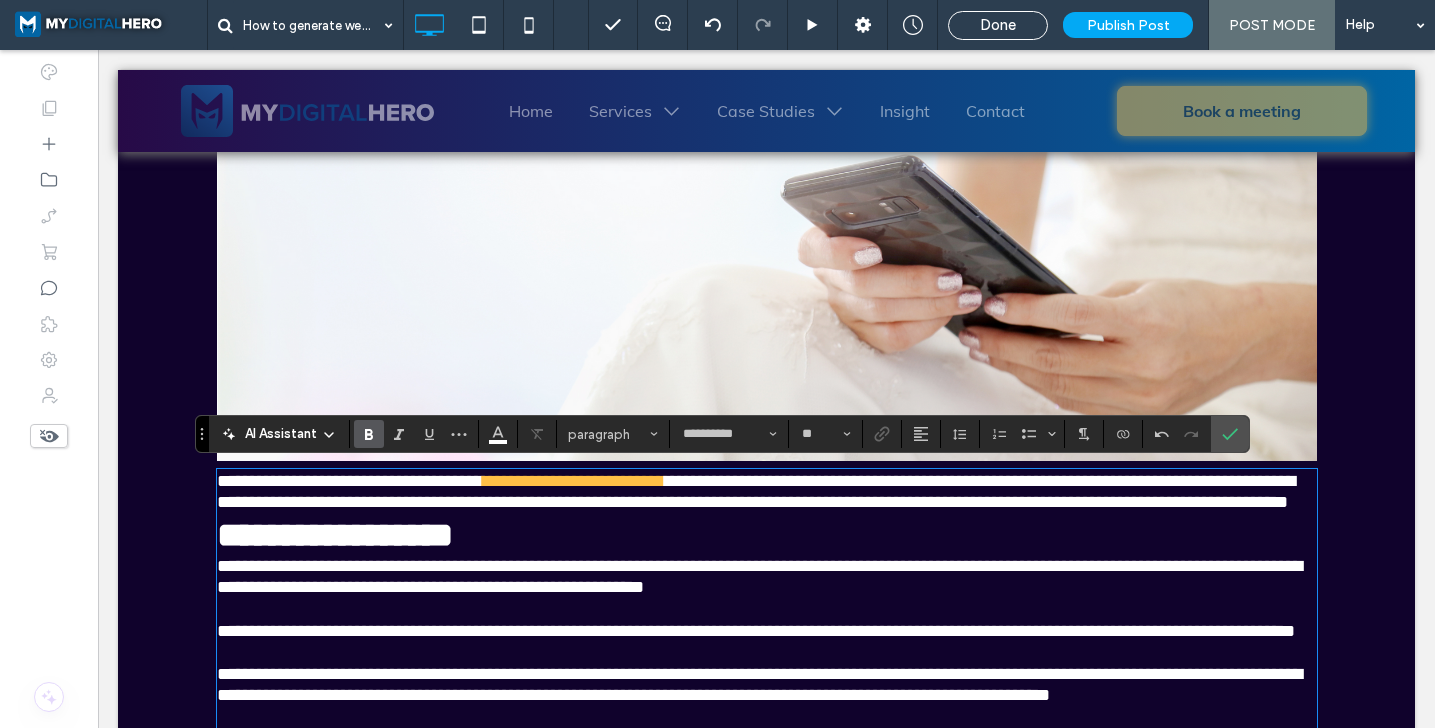 type on "****" 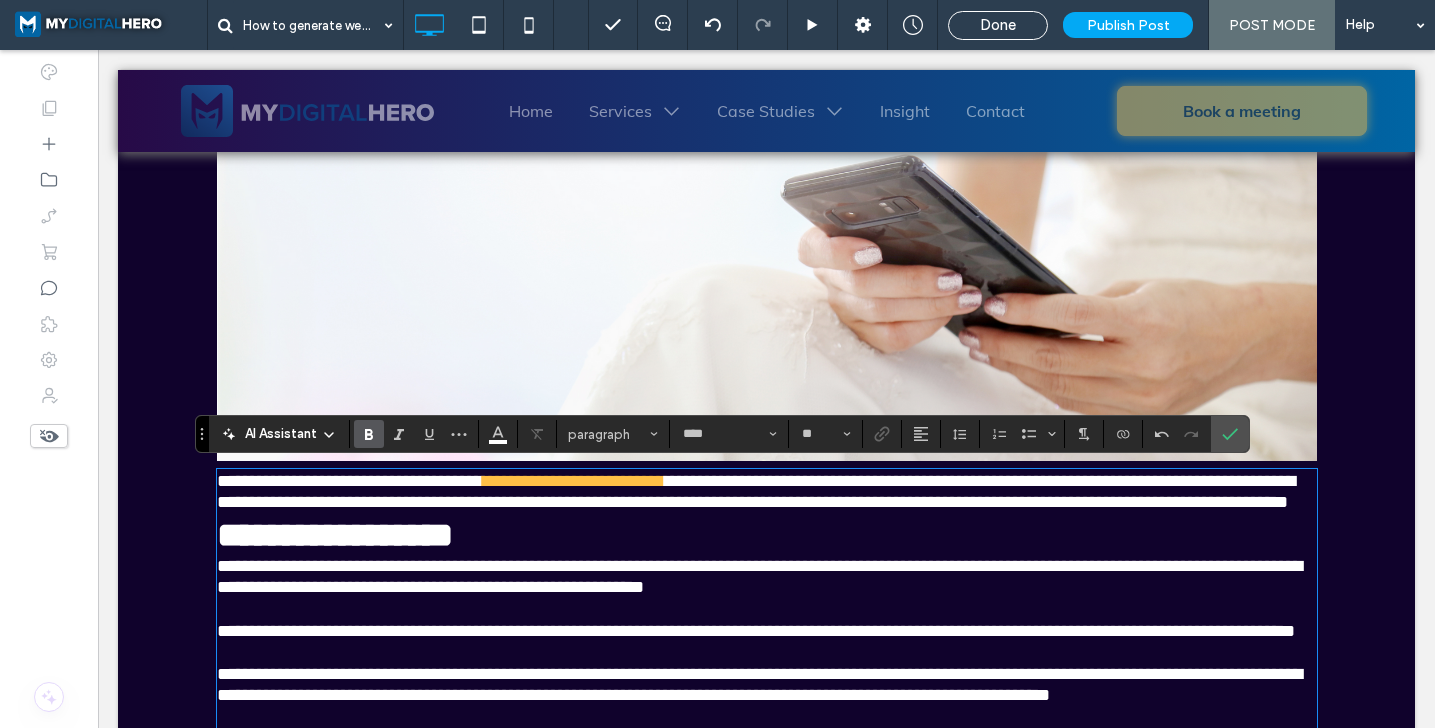 click on "**********" at bounding box center [350, 481] 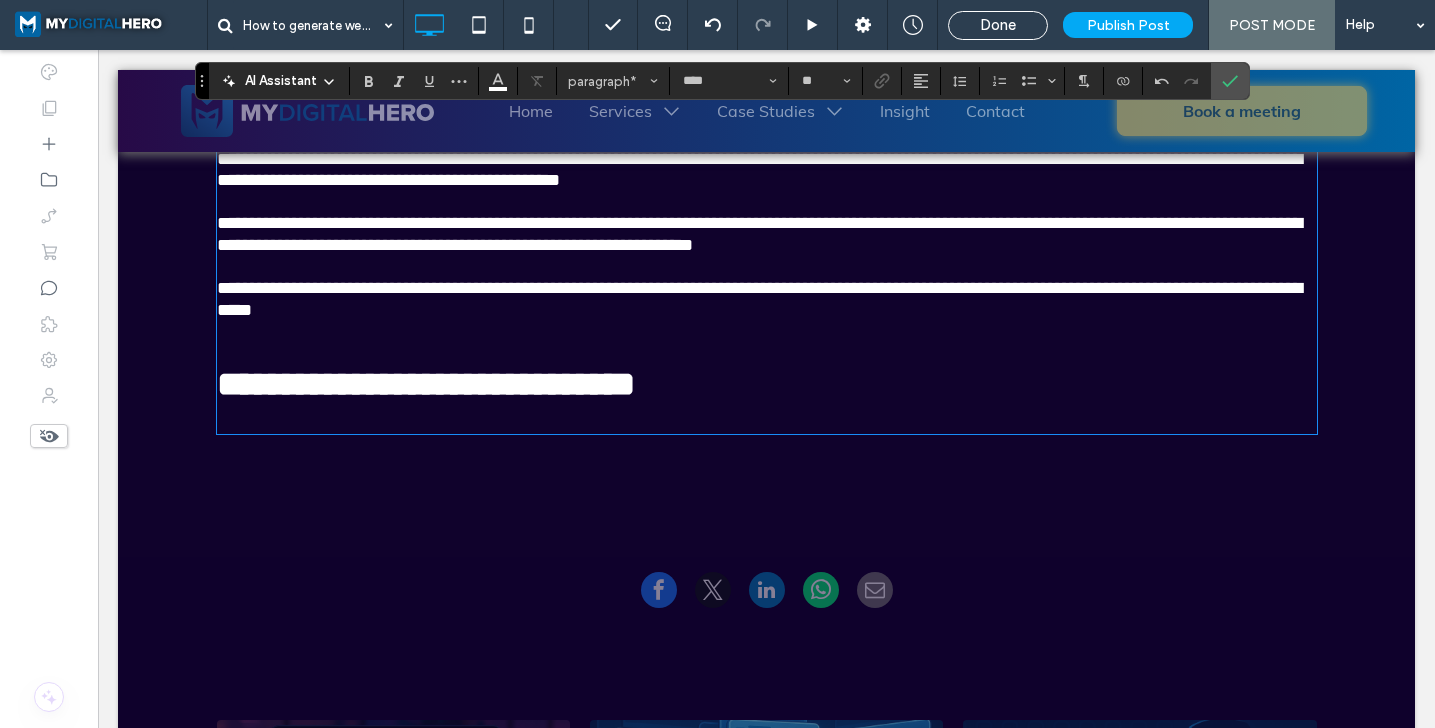 scroll, scrollTop: 4253, scrollLeft: 0, axis: vertical 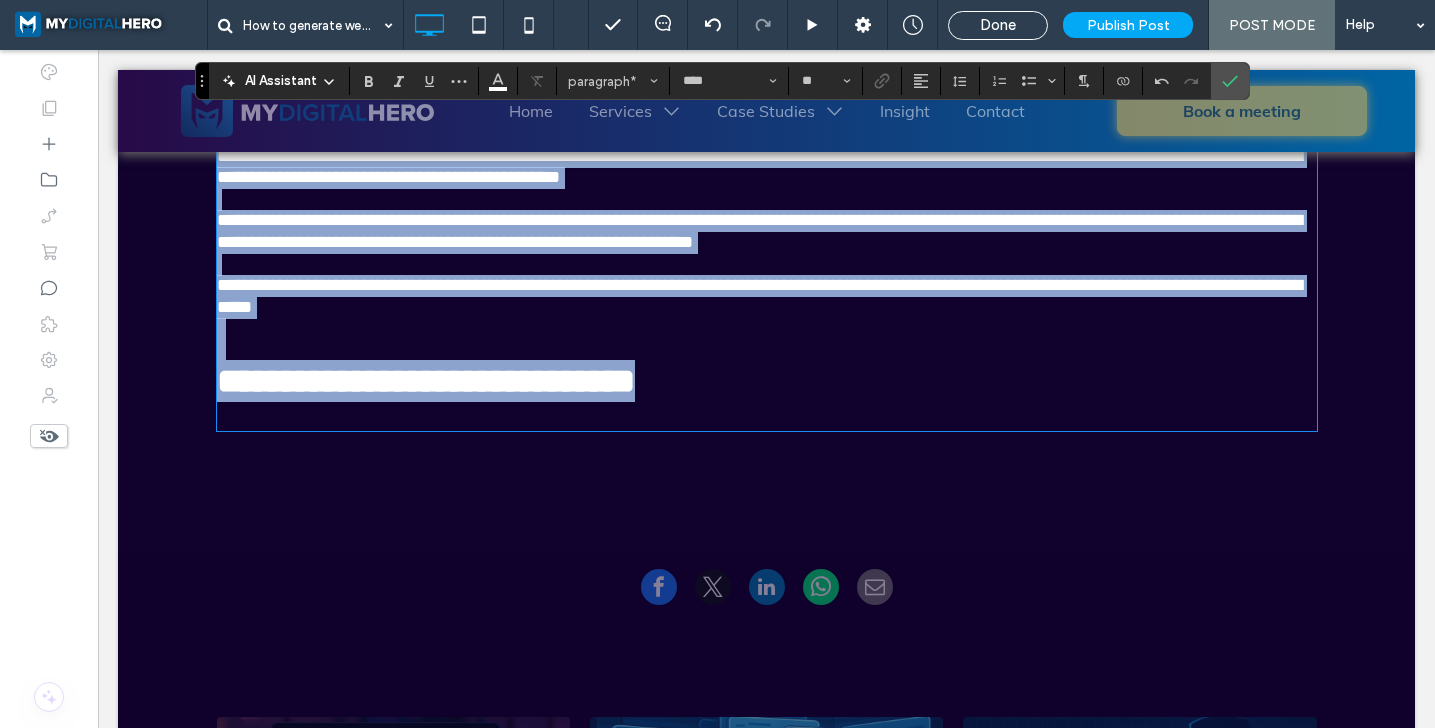 click on "**********" at bounding box center (767, 360) 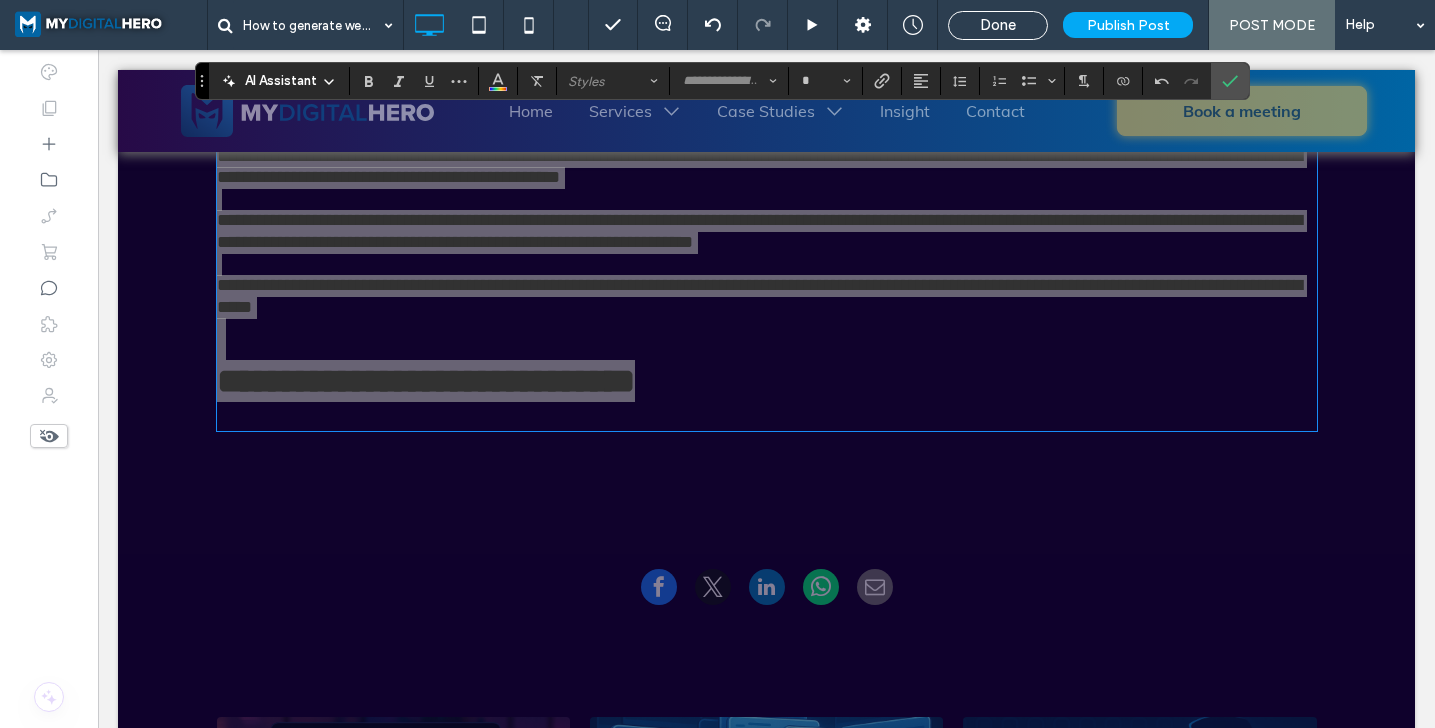 click on "AI Assistant Styles *" at bounding box center (722, 81) 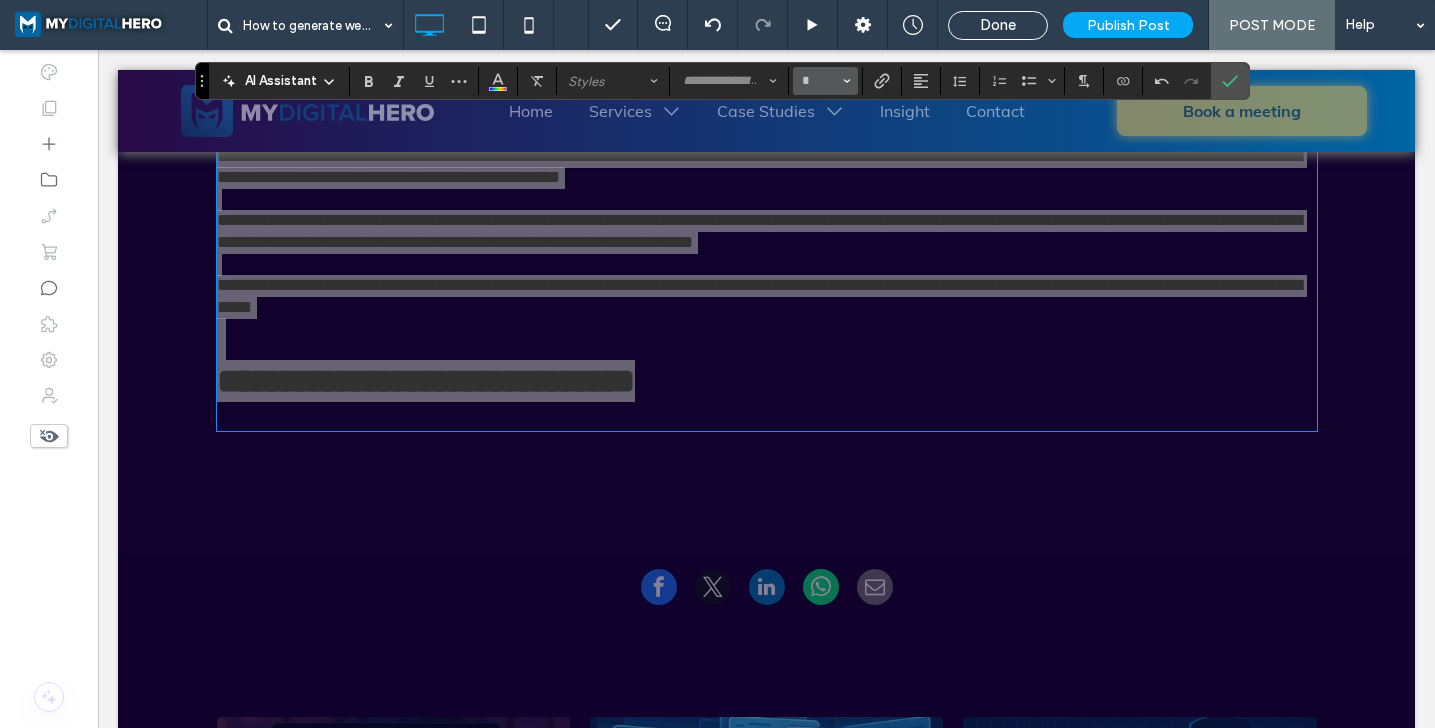 click 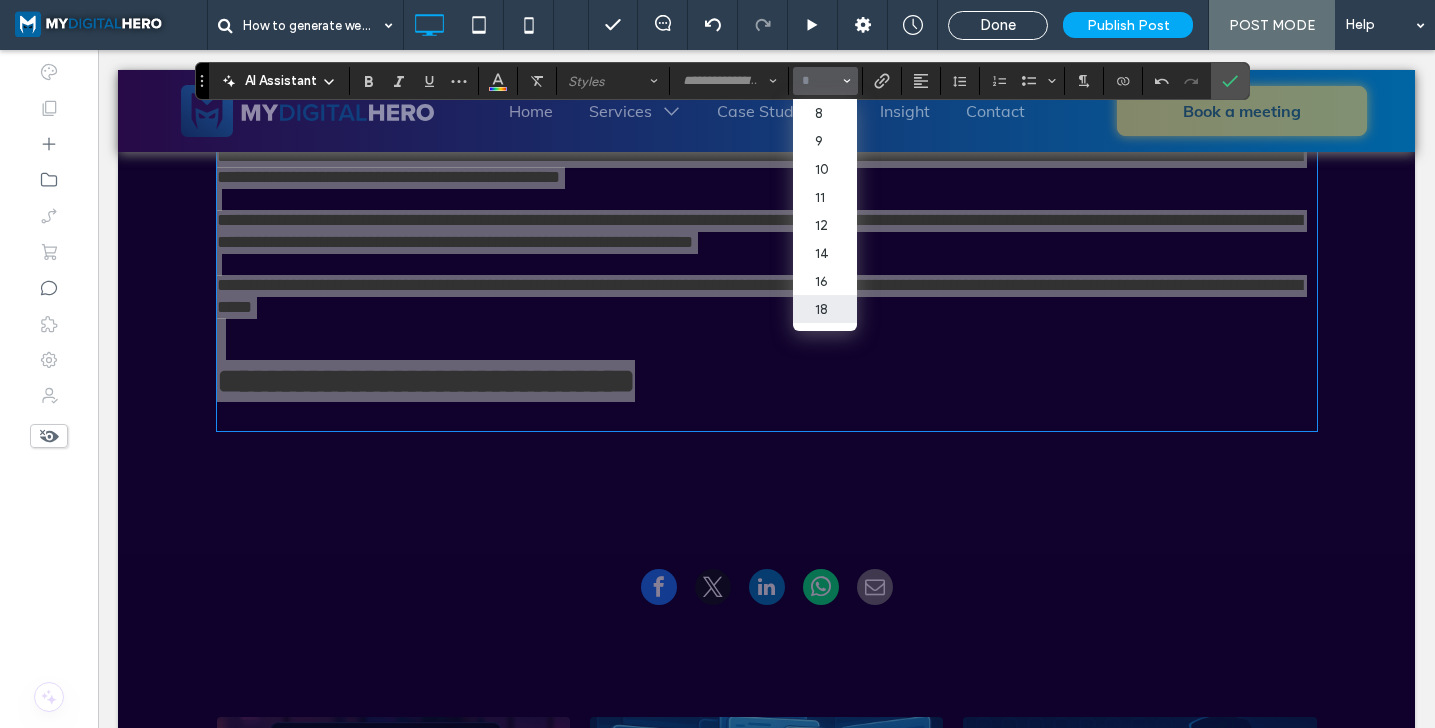 click on "18" at bounding box center [825, 309] 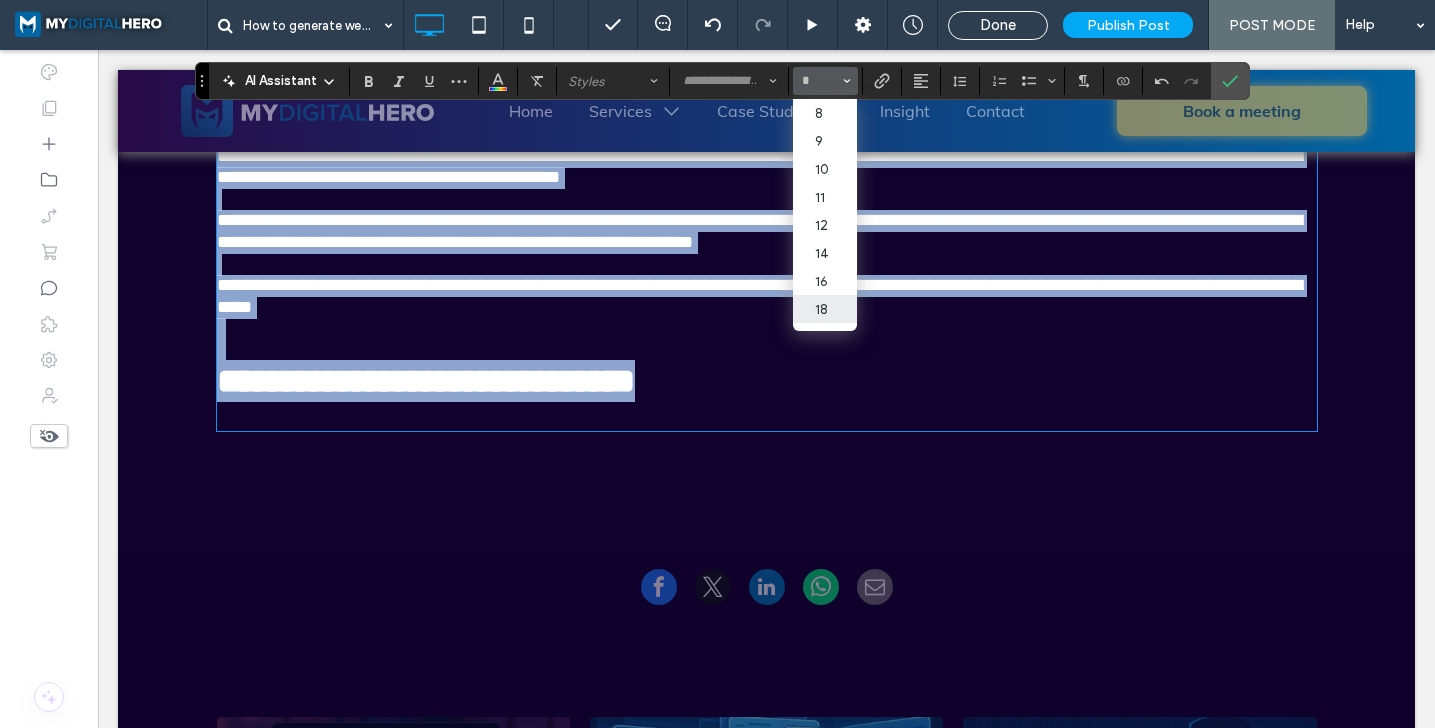 type on "**" 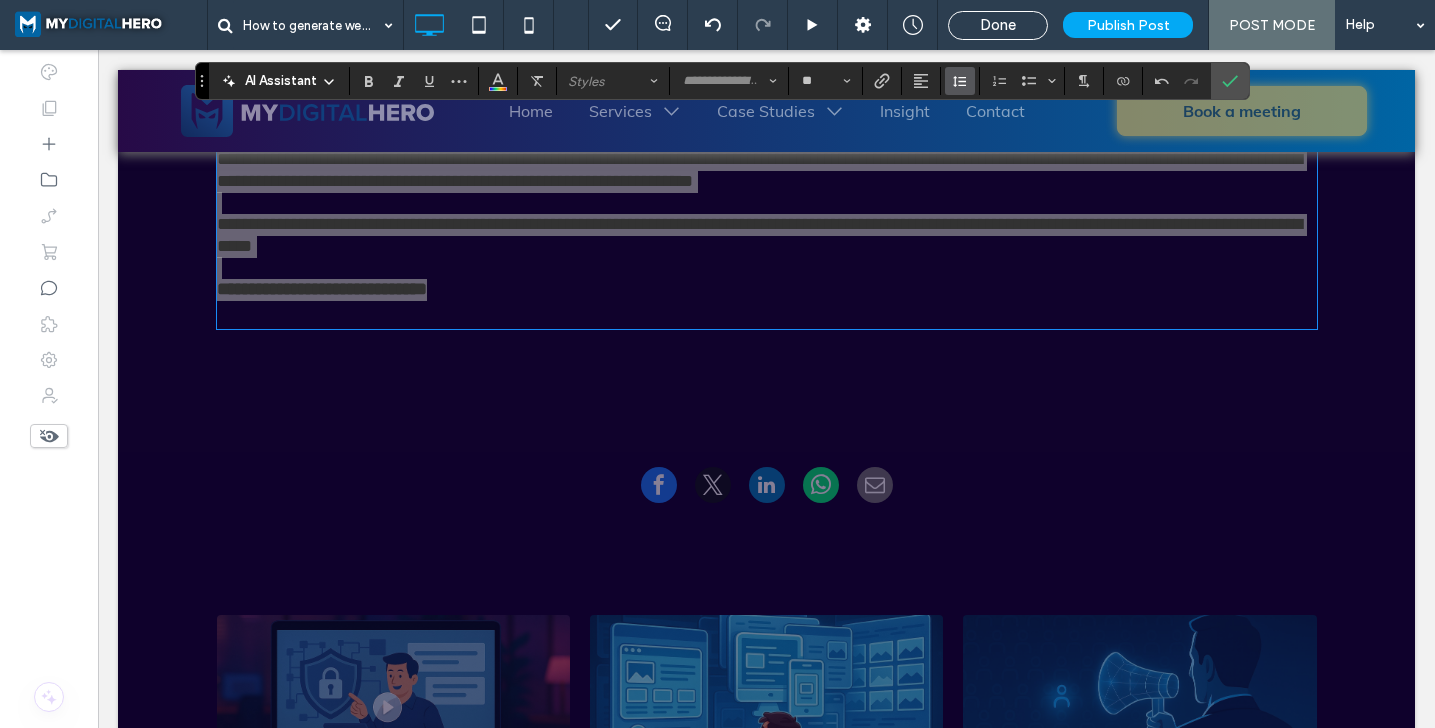 click 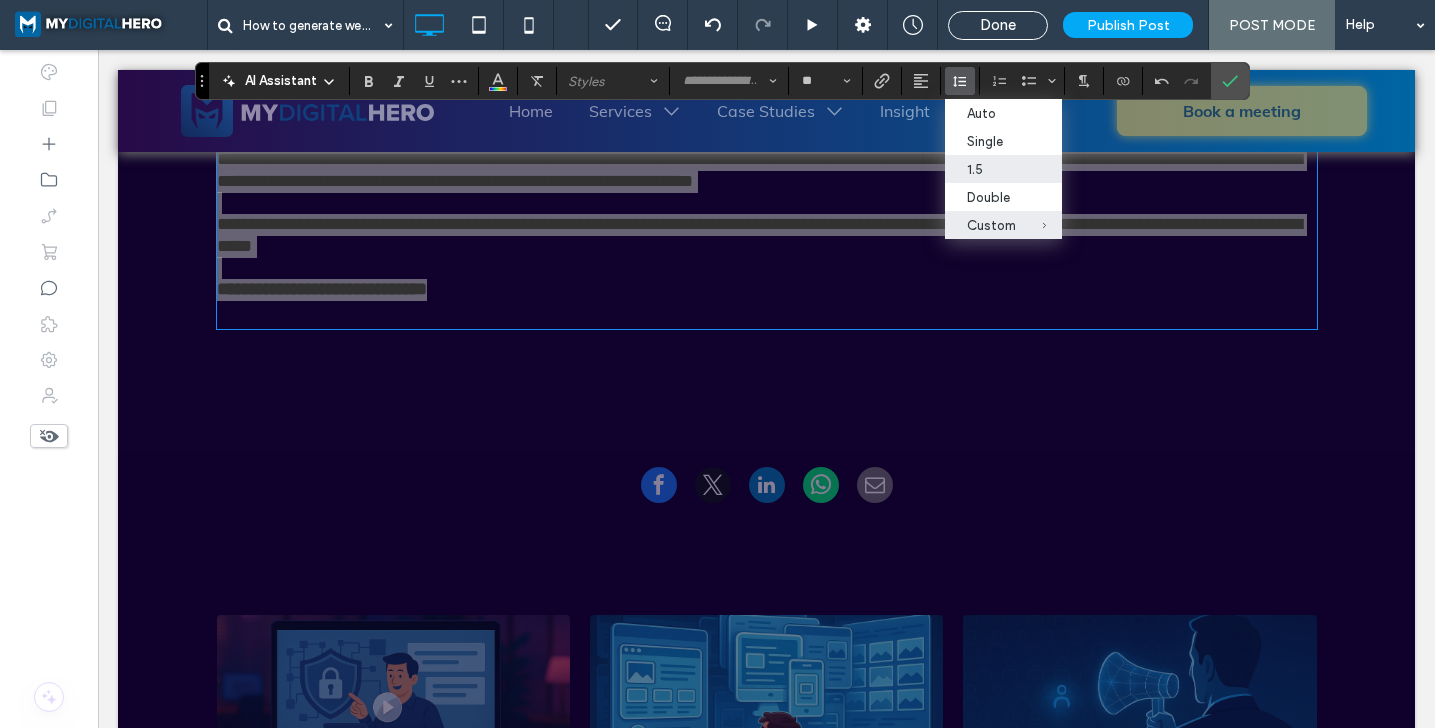 click on "1.5" at bounding box center [991, 169] 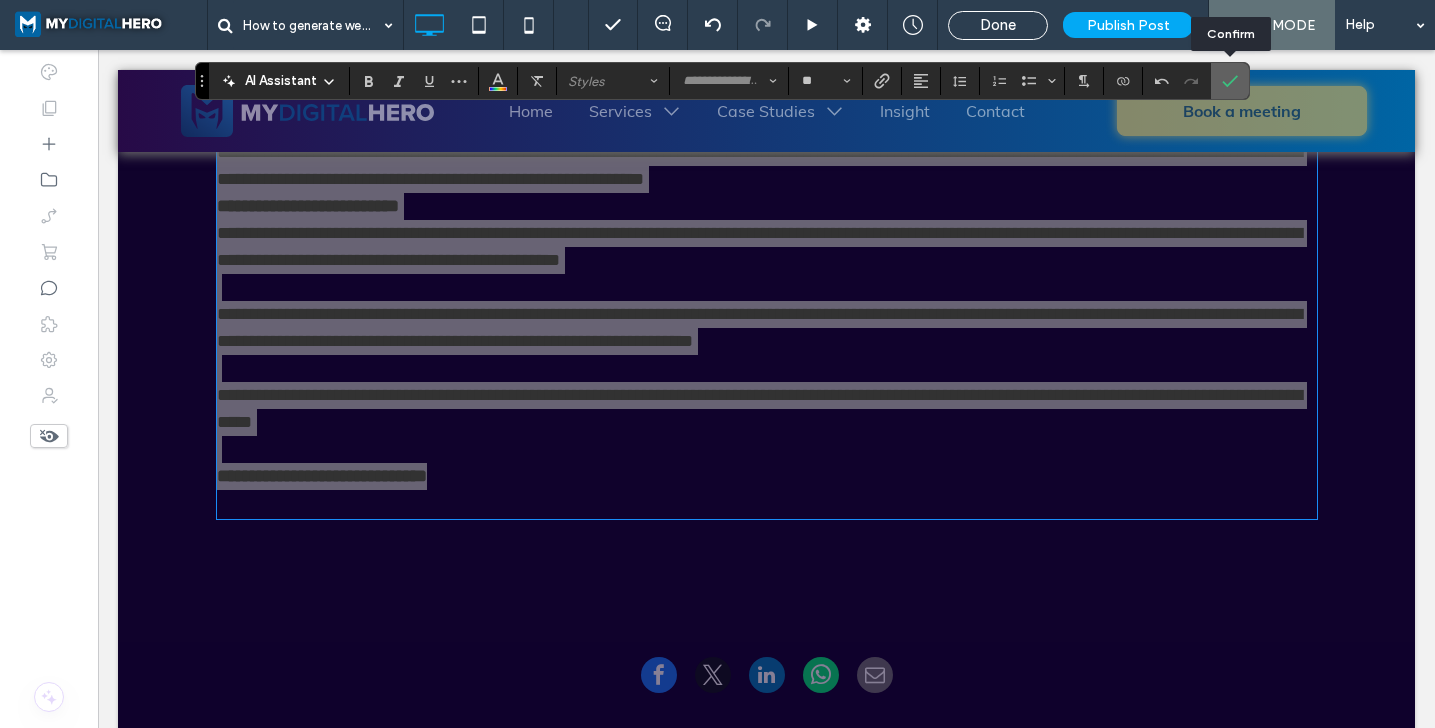 click 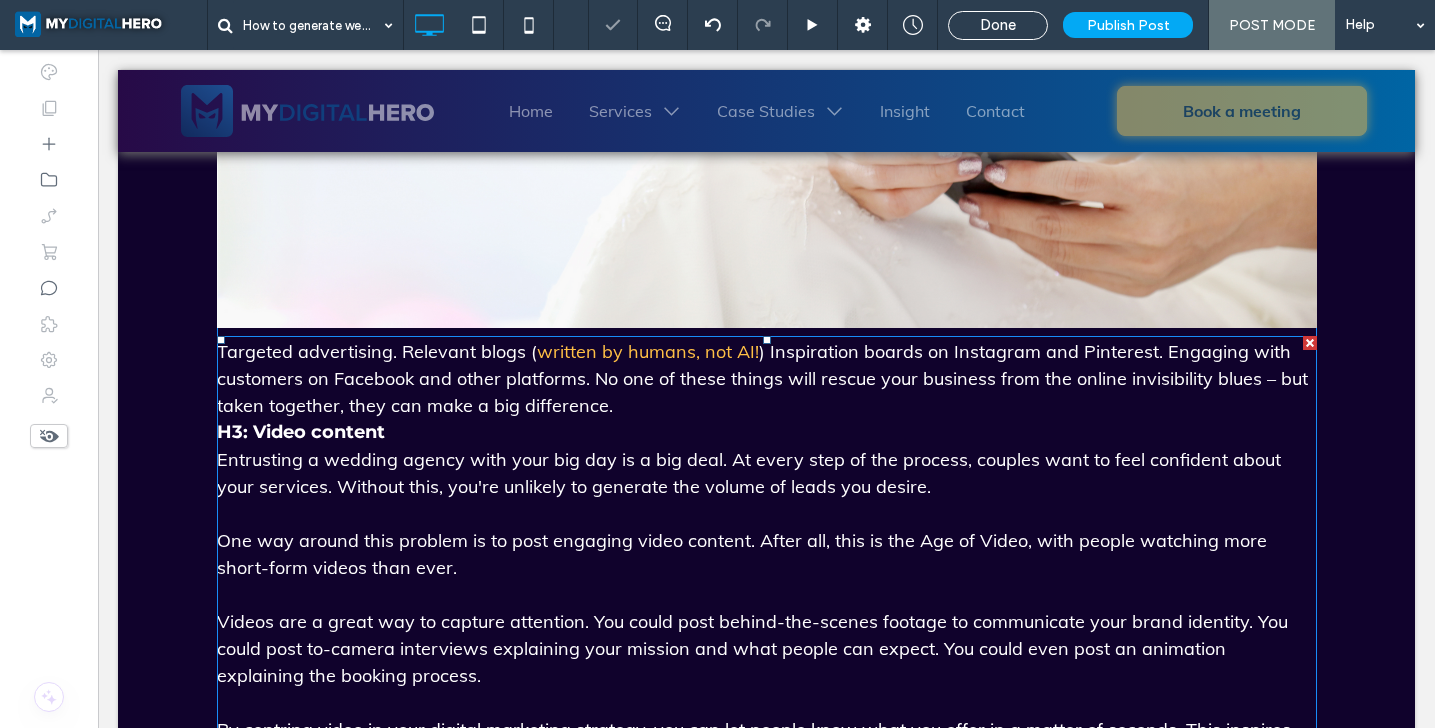 scroll, scrollTop: 3524, scrollLeft: 0, axis: vertical 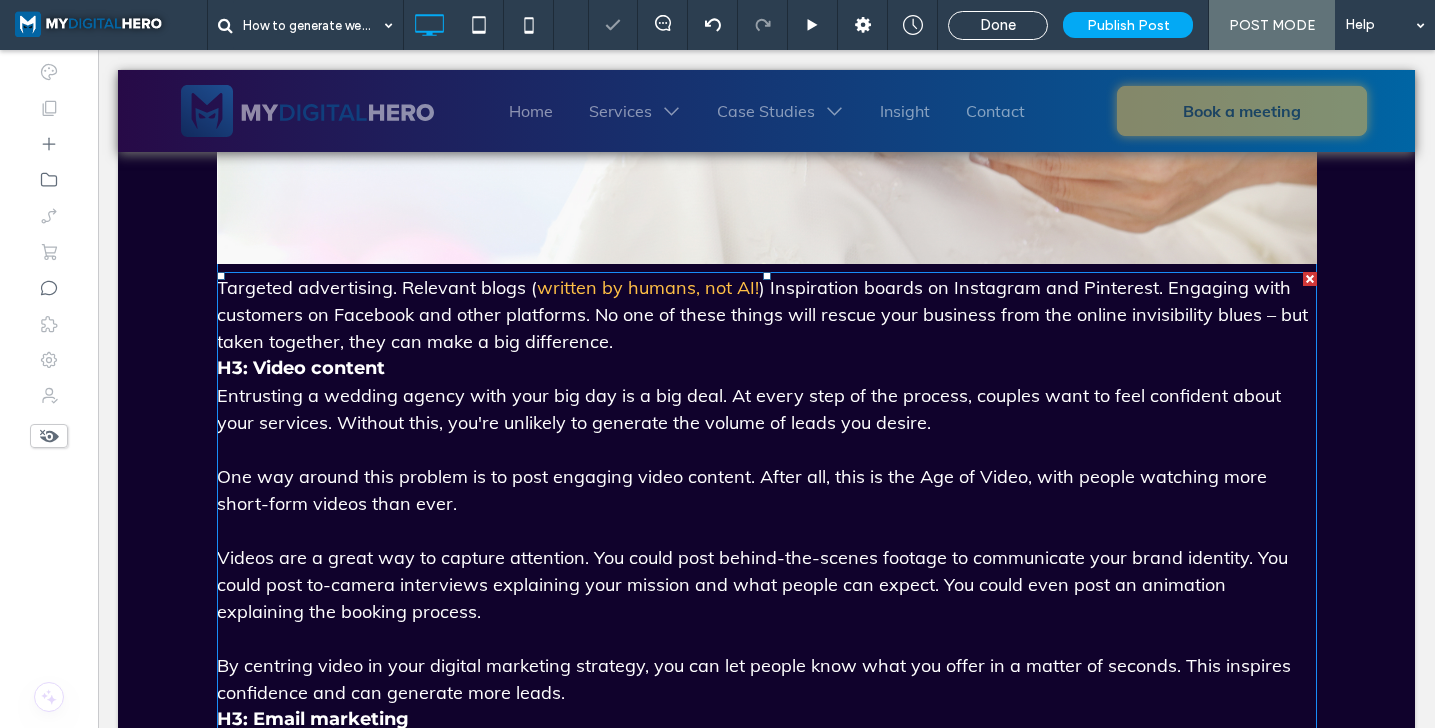 click on "Entrusting a wedding agency with your big day is a big deal. At every step of the process, couples want to feel confident about your services. Without this, you're unlikely to generate the volume of leads you desire." at bounding box center [767, 409] 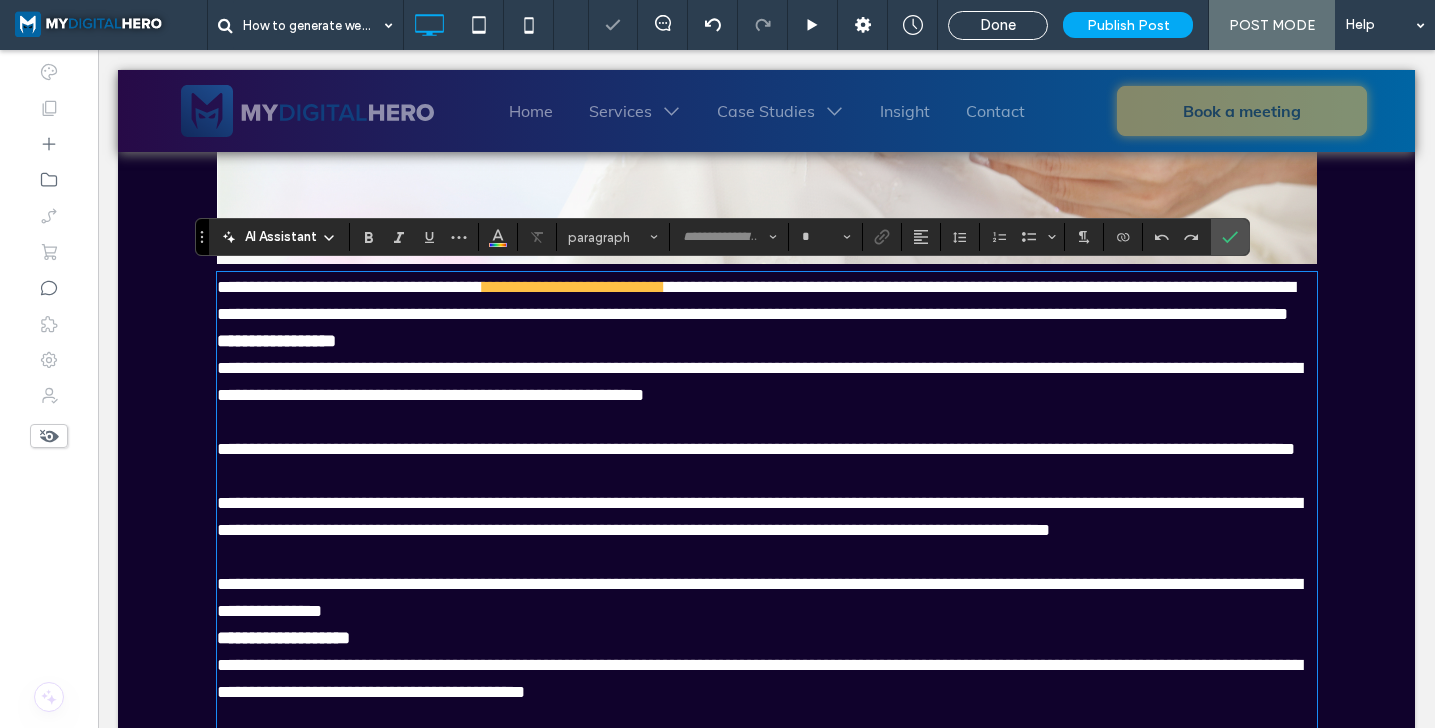 type on "**" 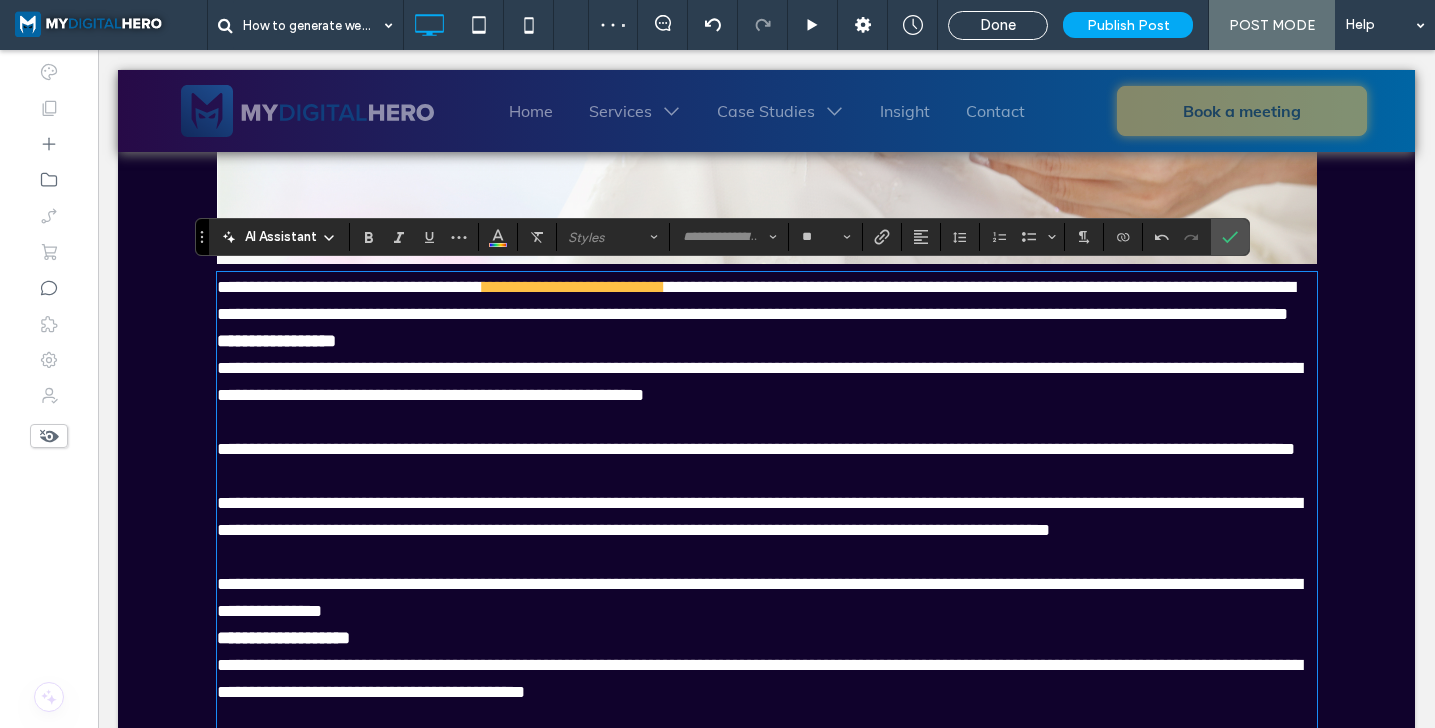 click on "**********" at bounding box center (767, 341) 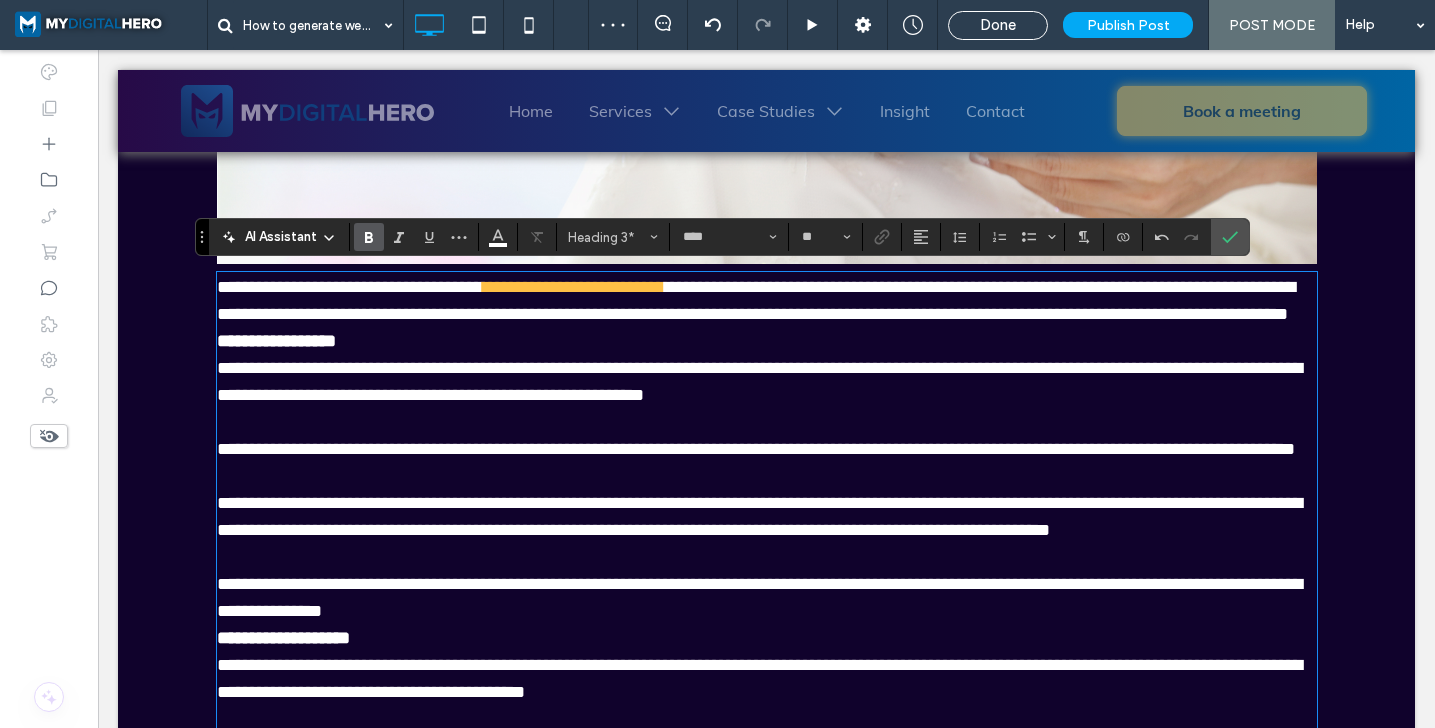 click on "**********" at bounding box center [767, 301] 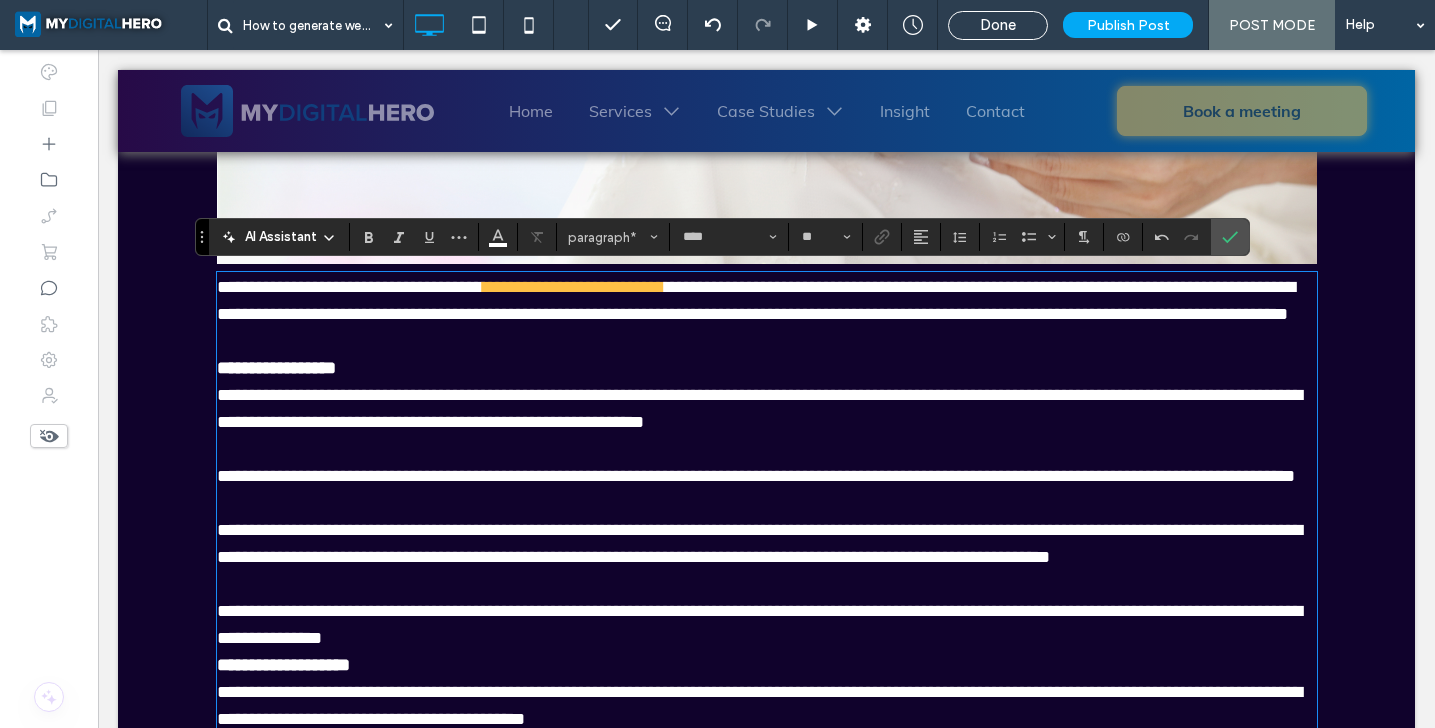 click on "﻿" at bounding box center [767, 341] 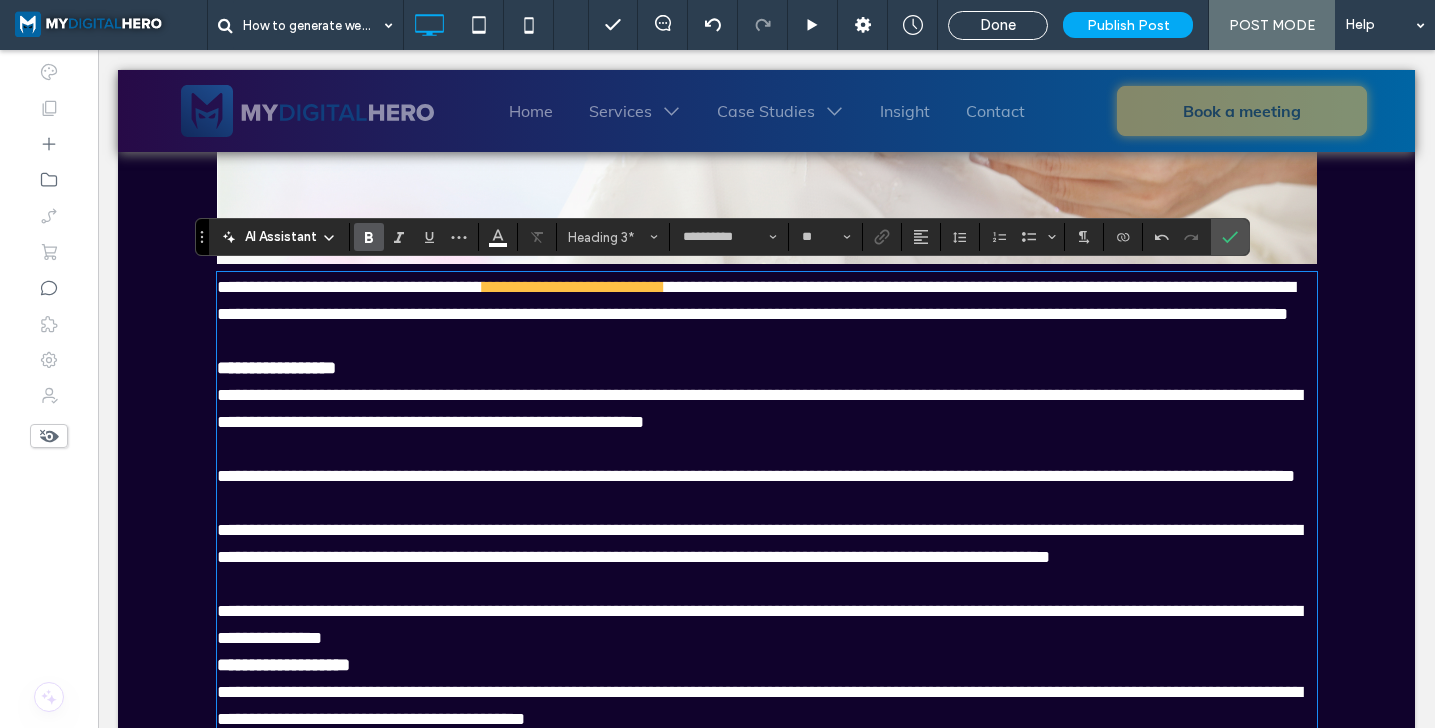 click on "**********" at bounding box center [767, 368] 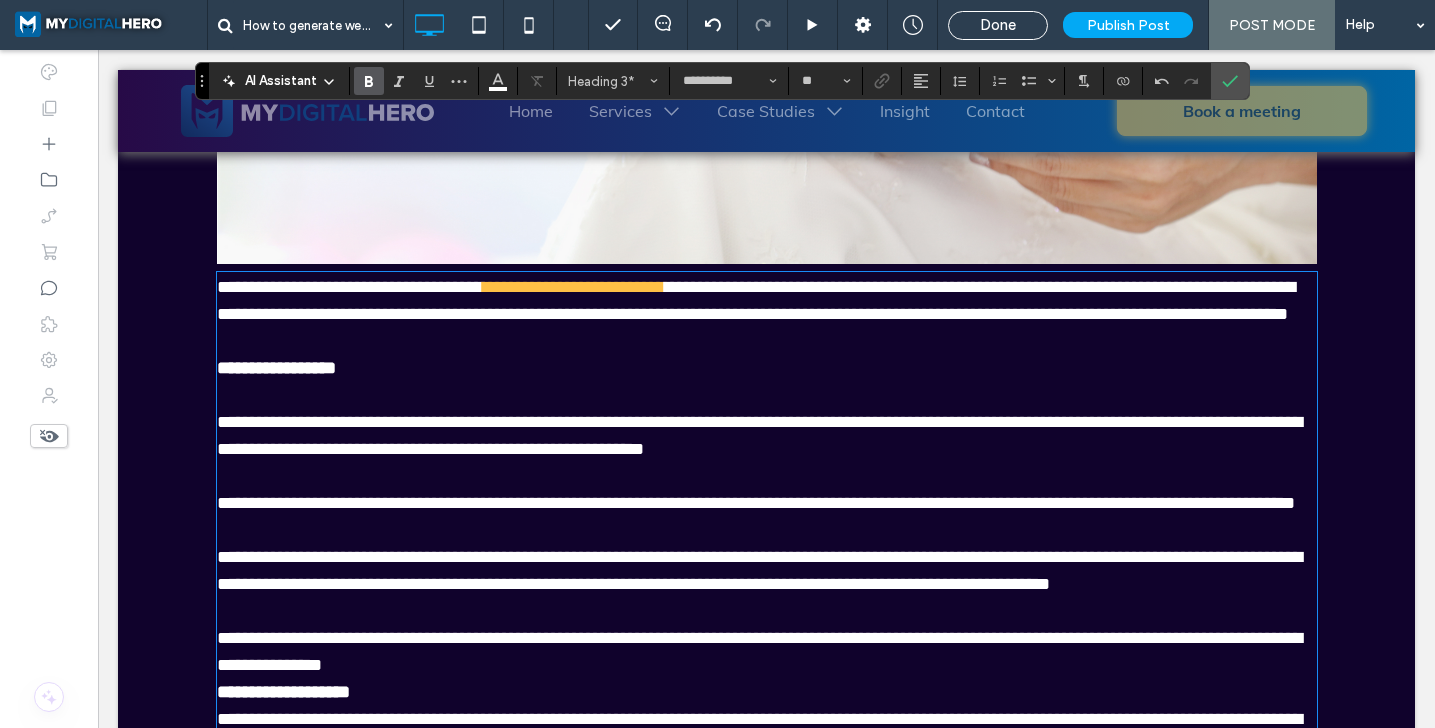 scroll, scrollTop: 3777, scrollLeft: 0, axis: vertical 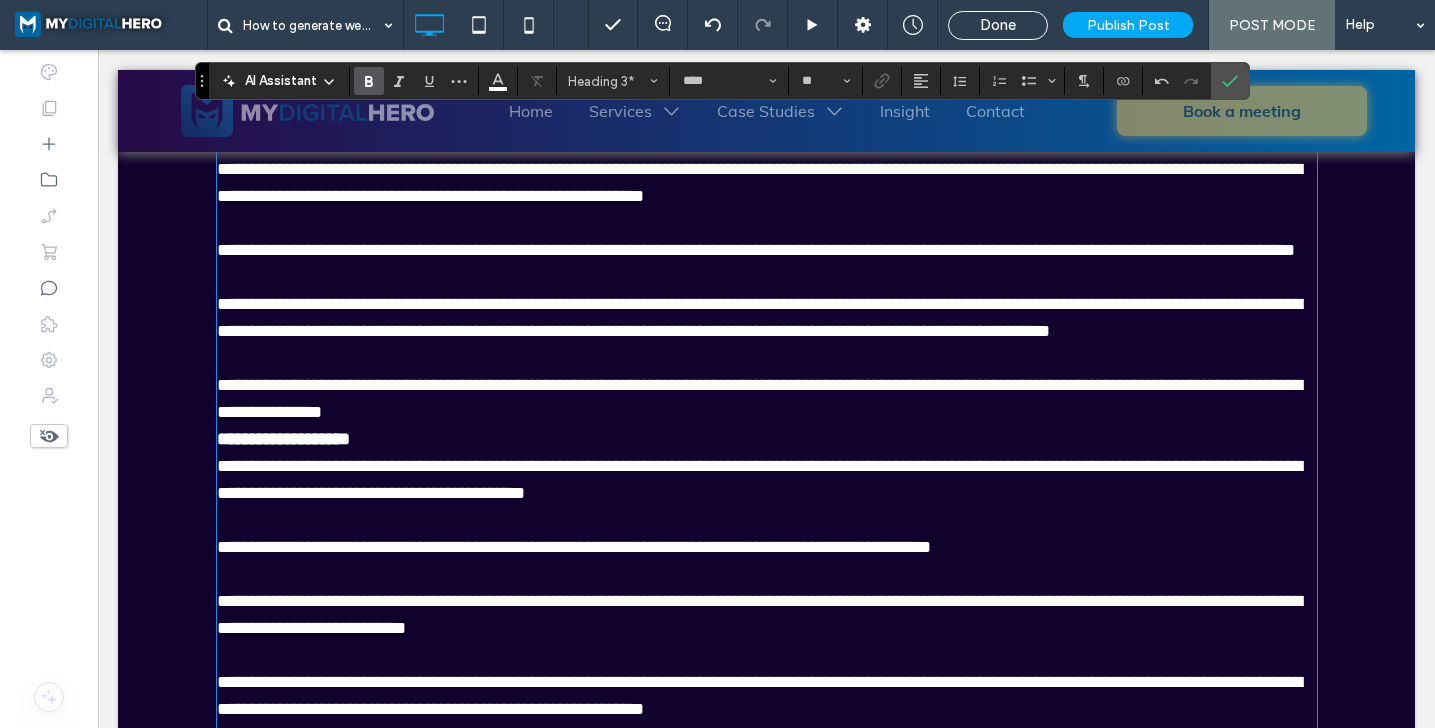 click on "**********" at bounding box center [767, 385] 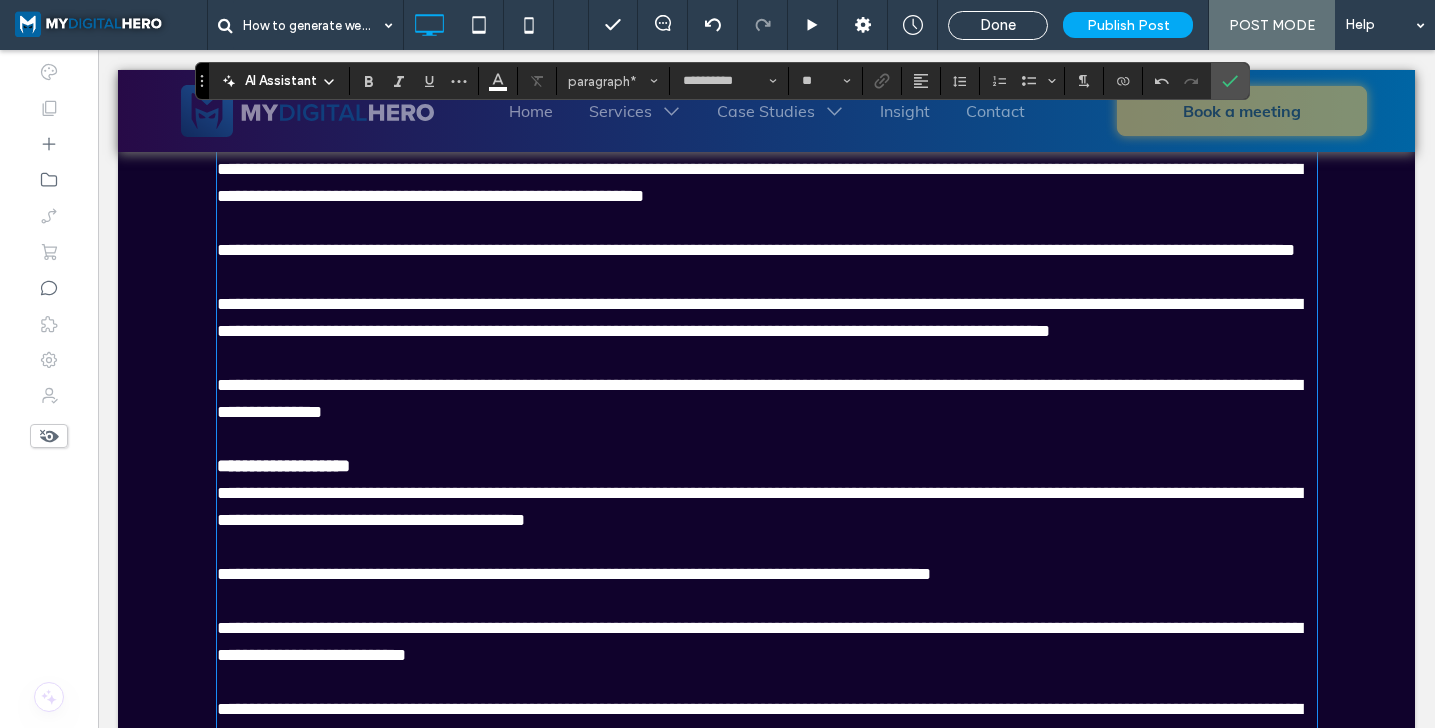 click on "**********" at bounding box center [767, 466] 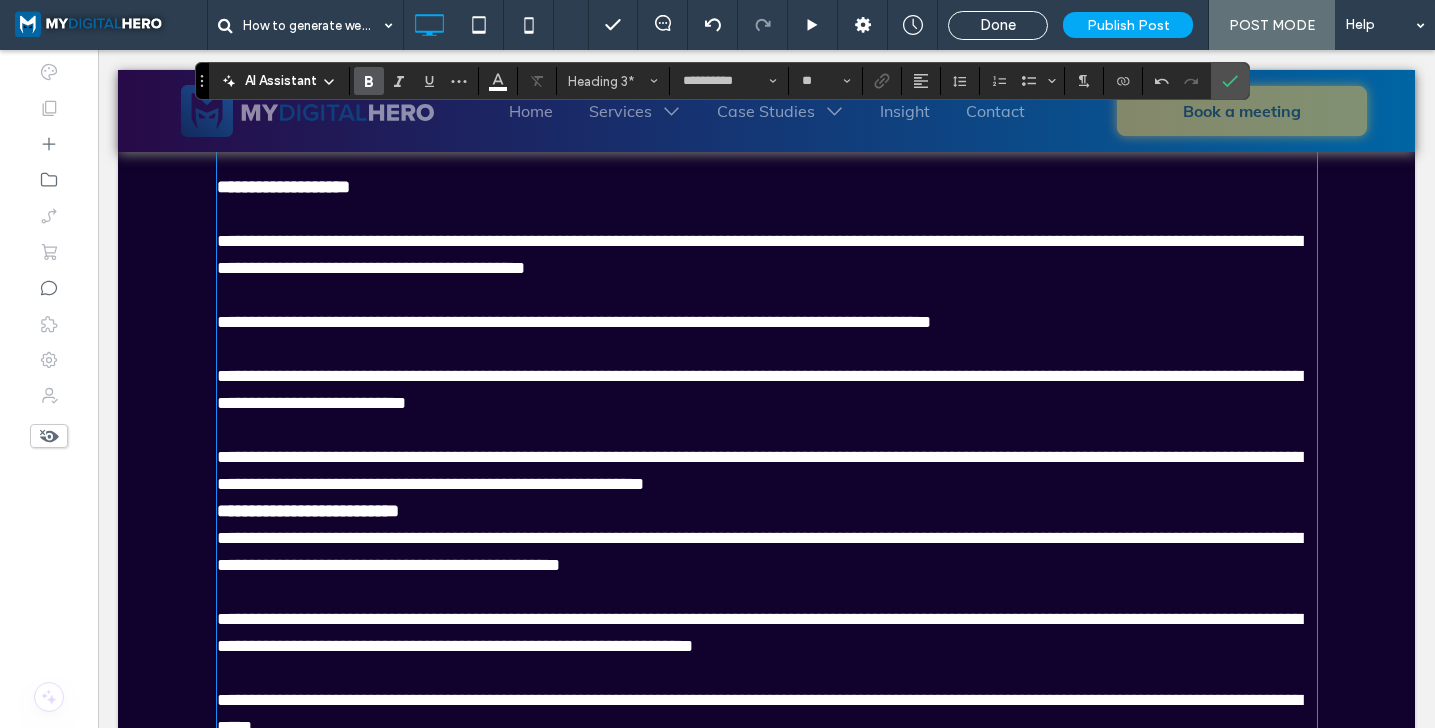 scroll, scrollTop: 4058, scrollLeft: 0, axis: vertical 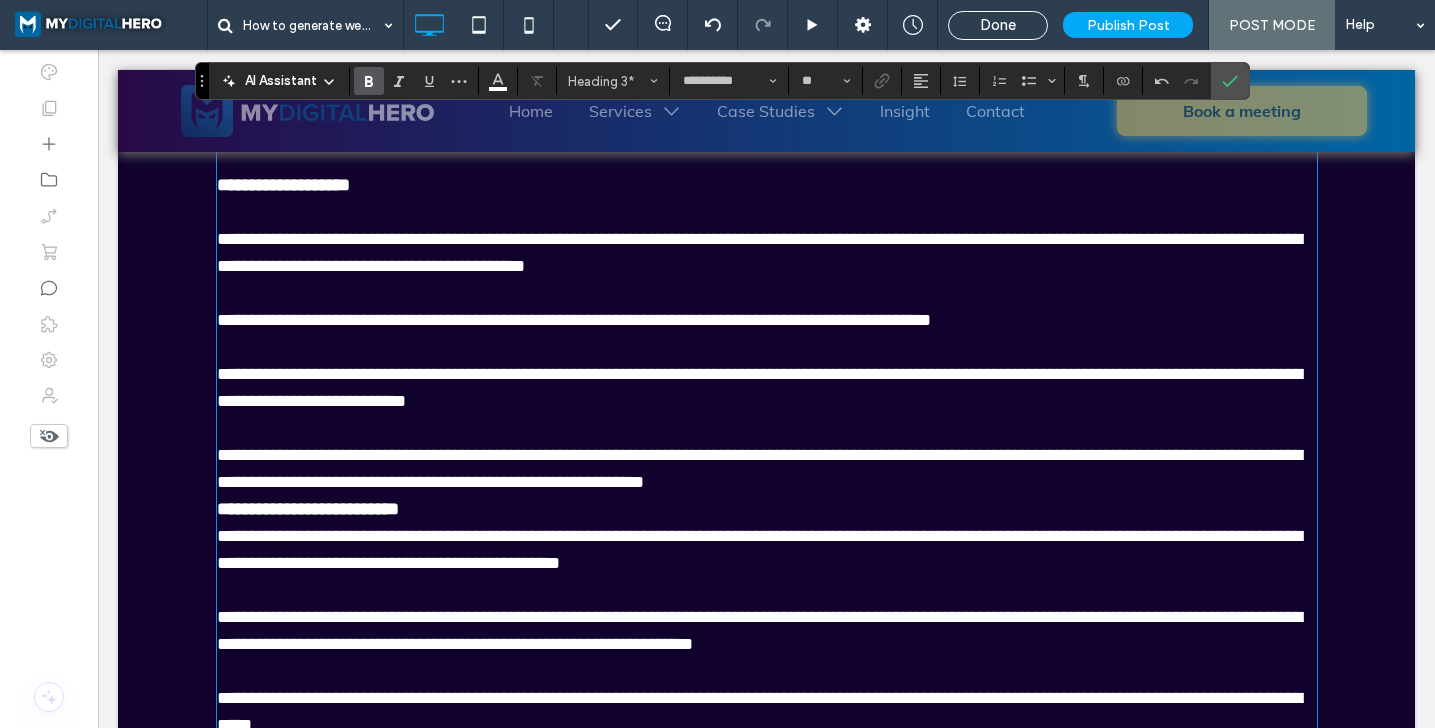 type on "****" 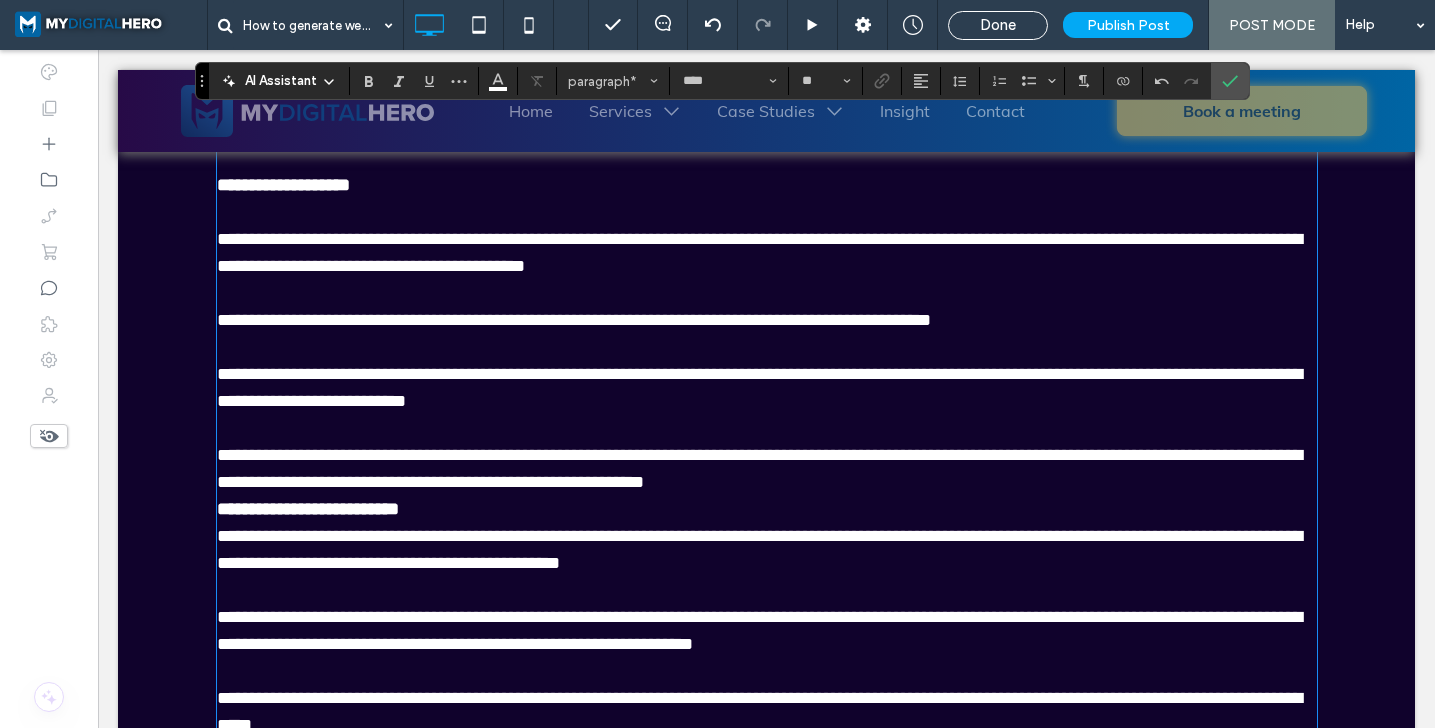 click on "**********" at bounding box center (767, 455) 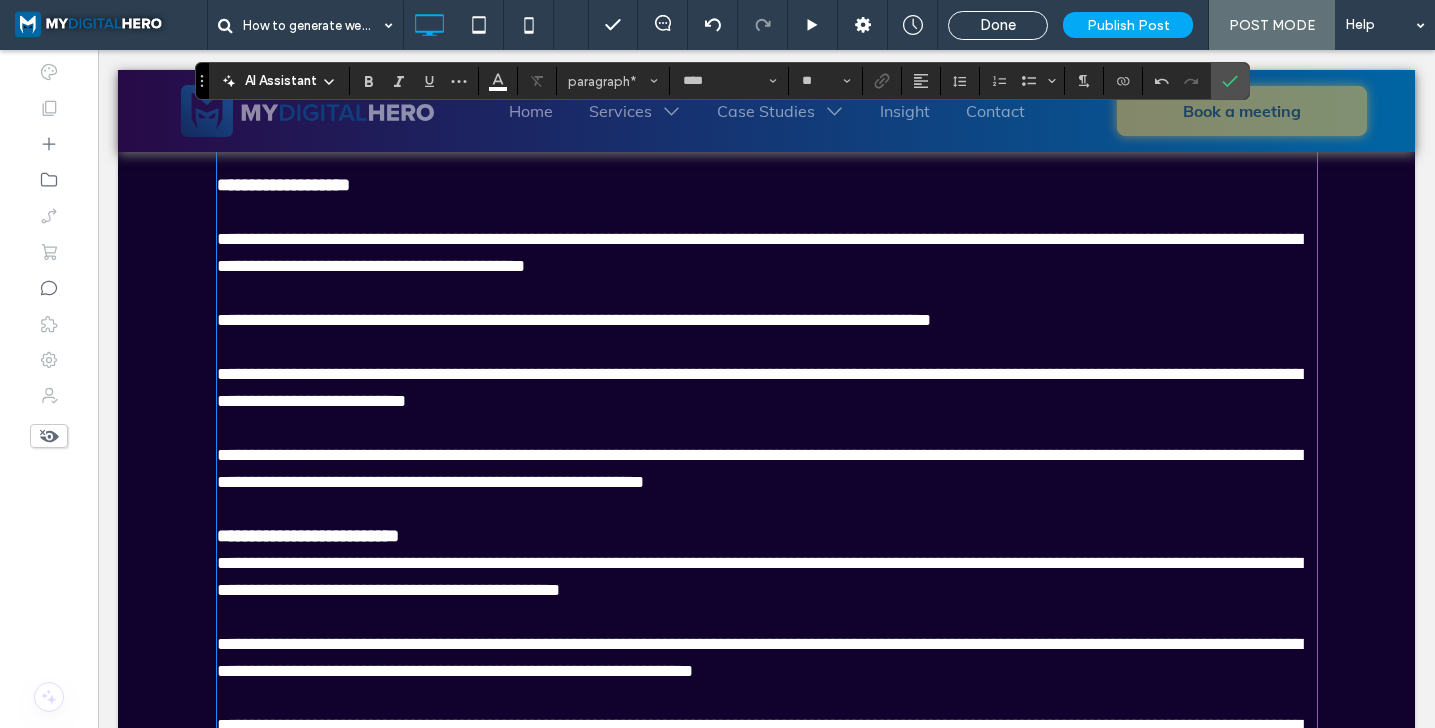 click on "**********" at bounding box center [759, 576] 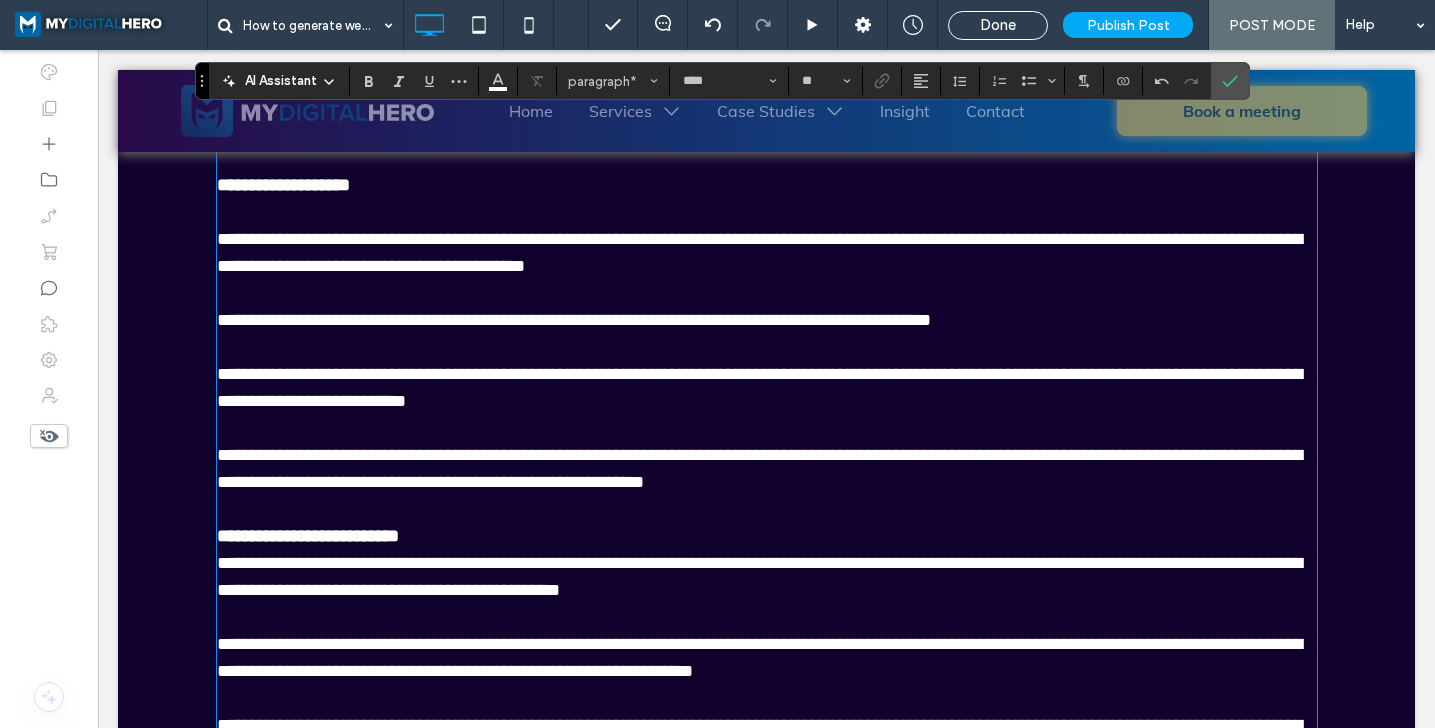 type on "**********" 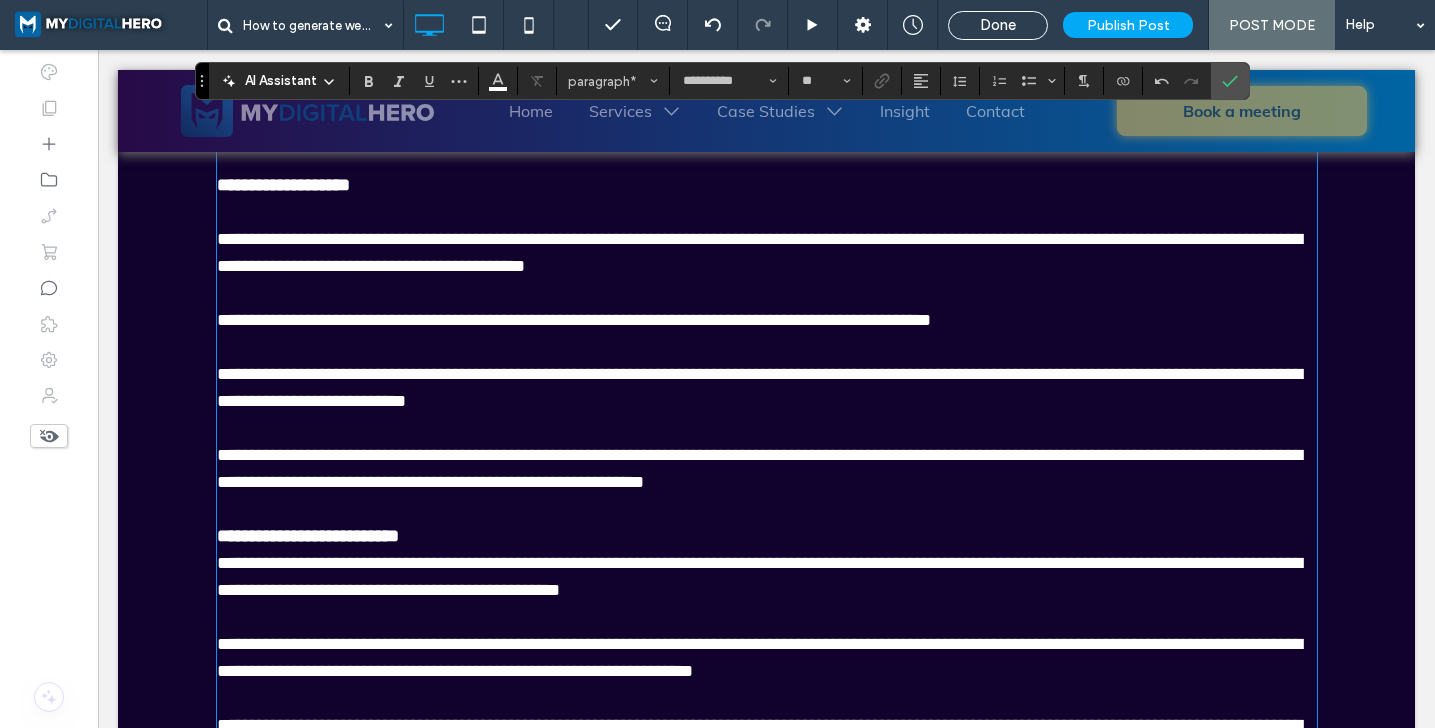 click on "**********" at bounding box center [767, 536] 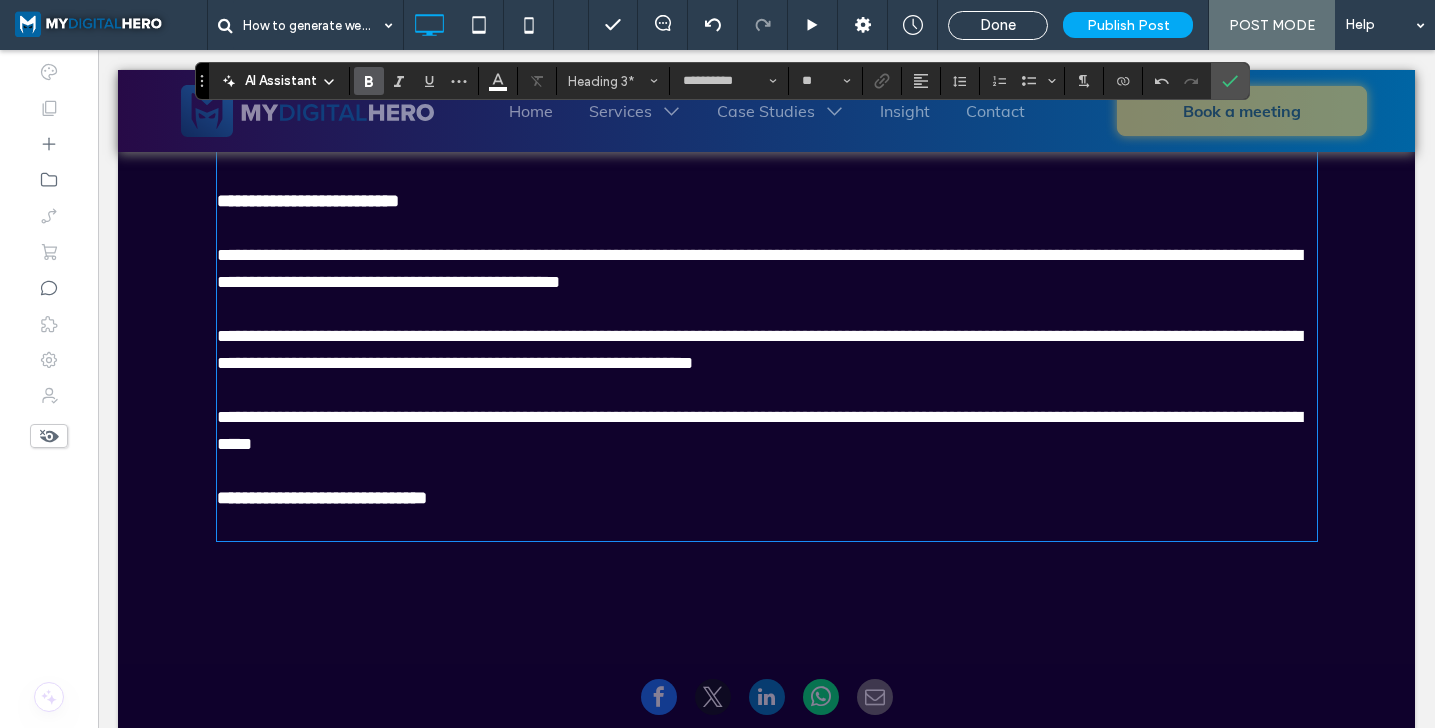 scroll, scrollTop: 4398, scrollLeft: 0, axis: vertical 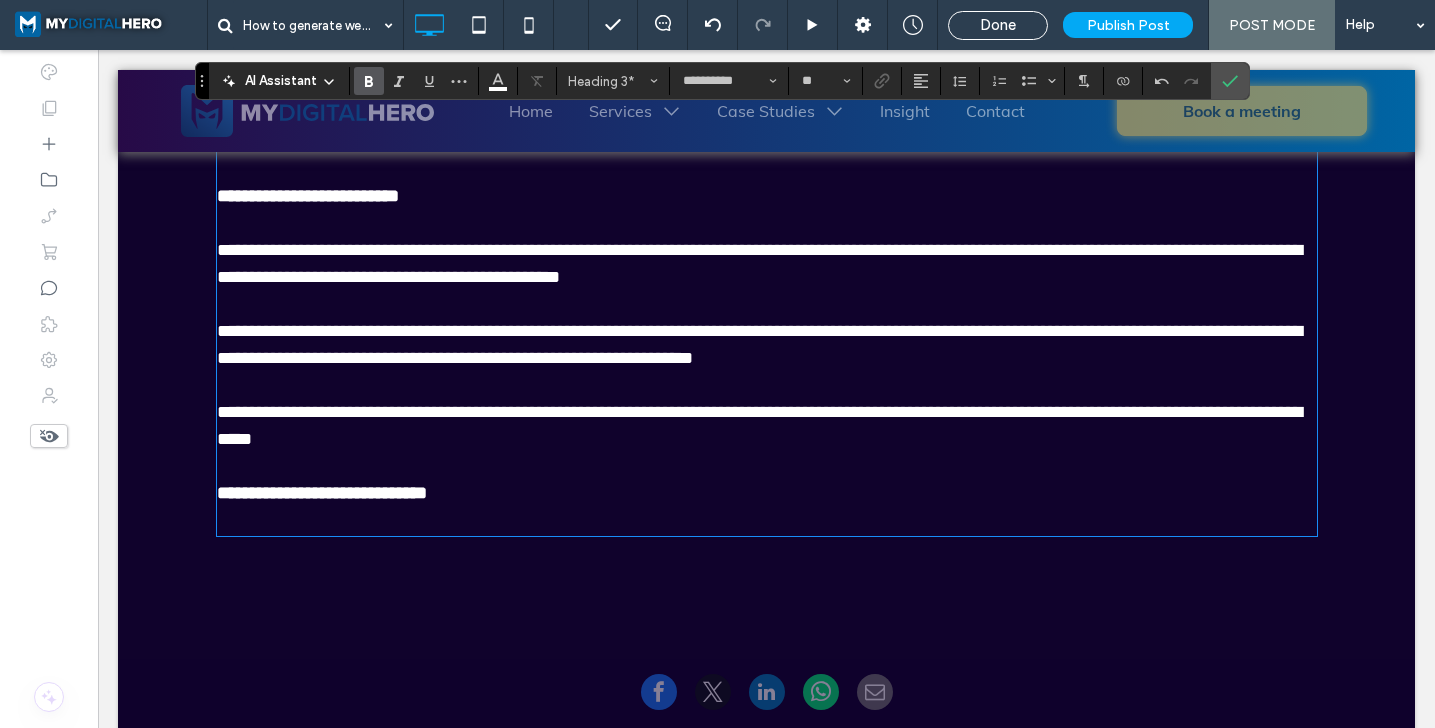 click on "**********" at bounding box center (322, 493) 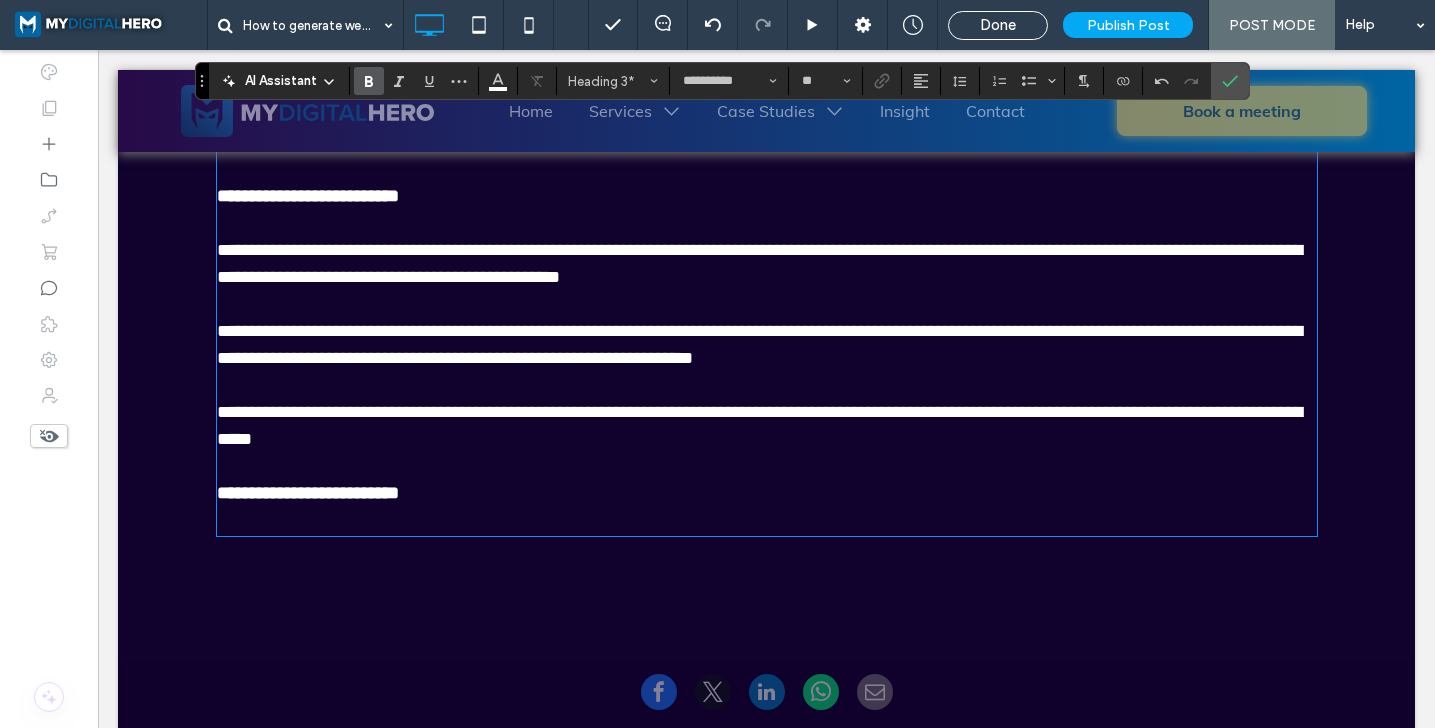click on "**********" at bounding box center [308, 196] 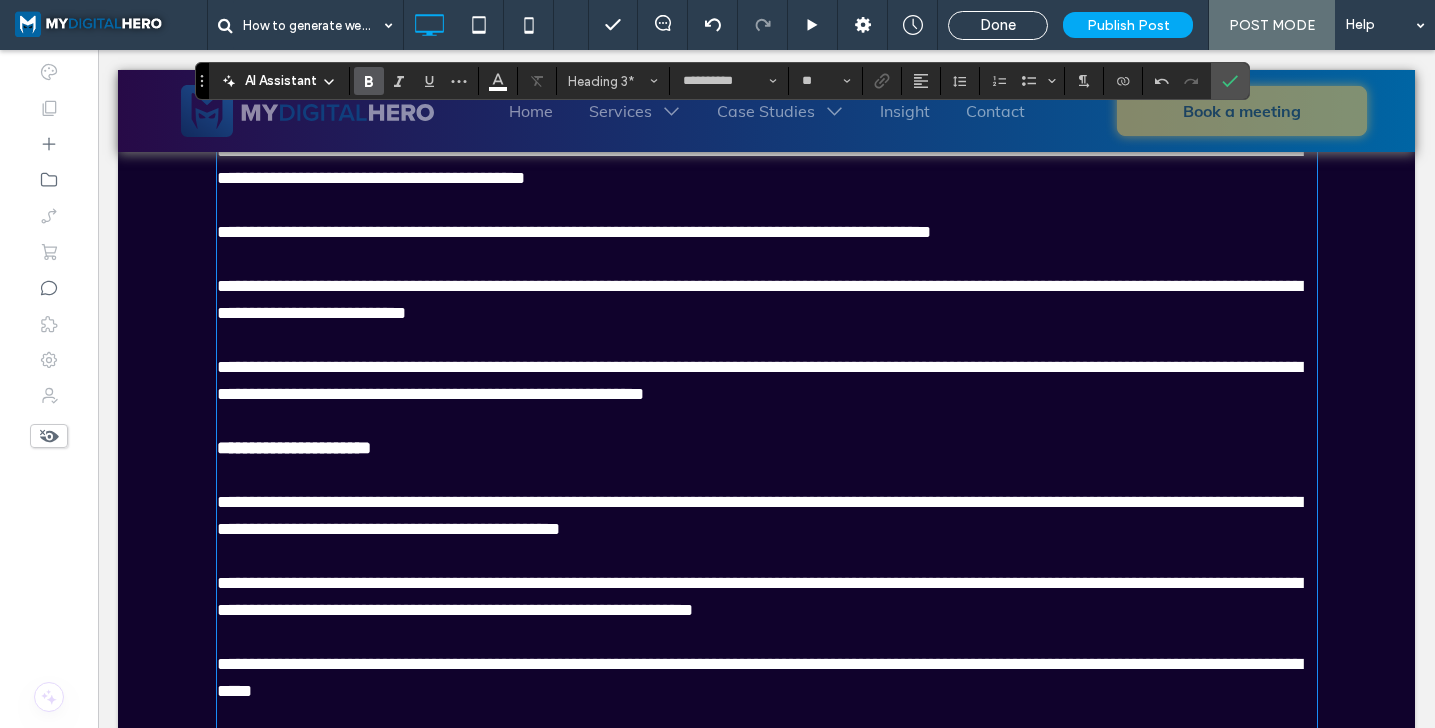 scroll, scrollTop: 4144, scrollLeft: 0, axis: vertical 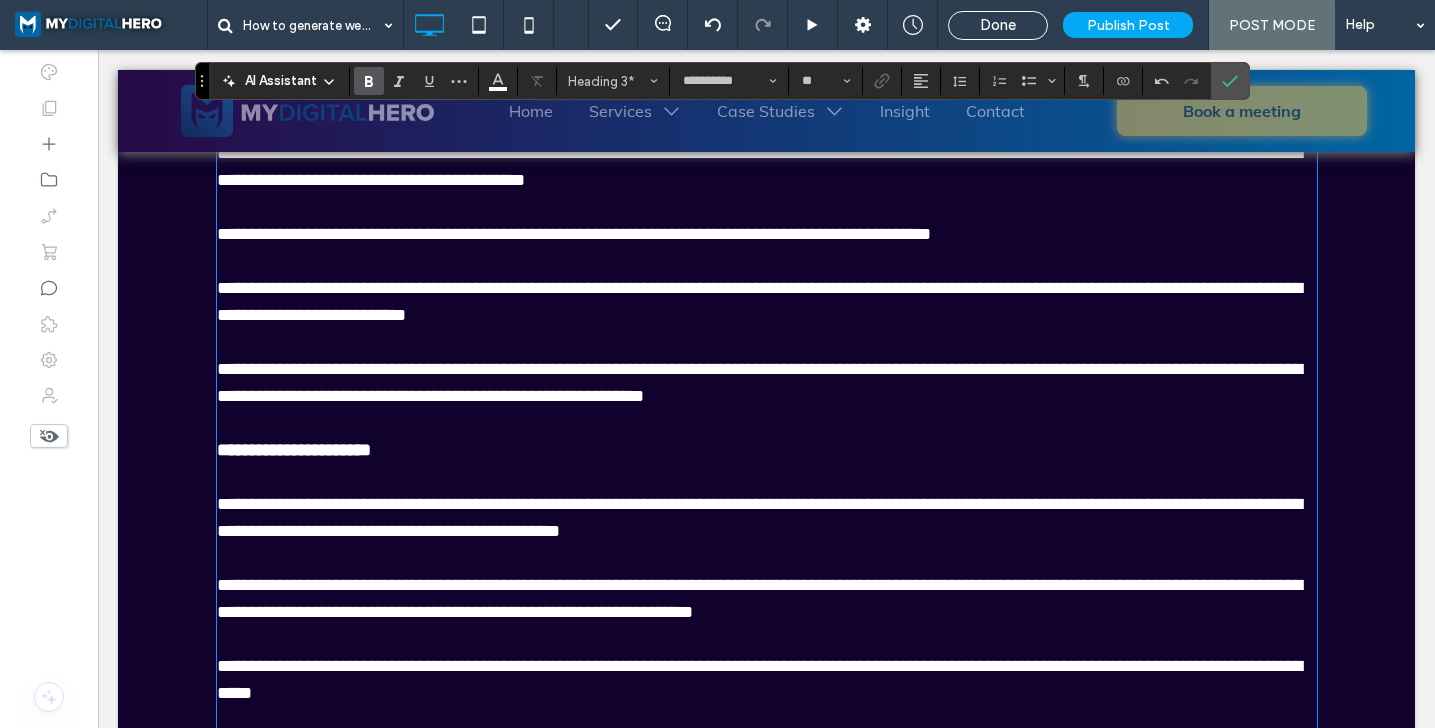 click on "**********" at bounding box center [283, 99] 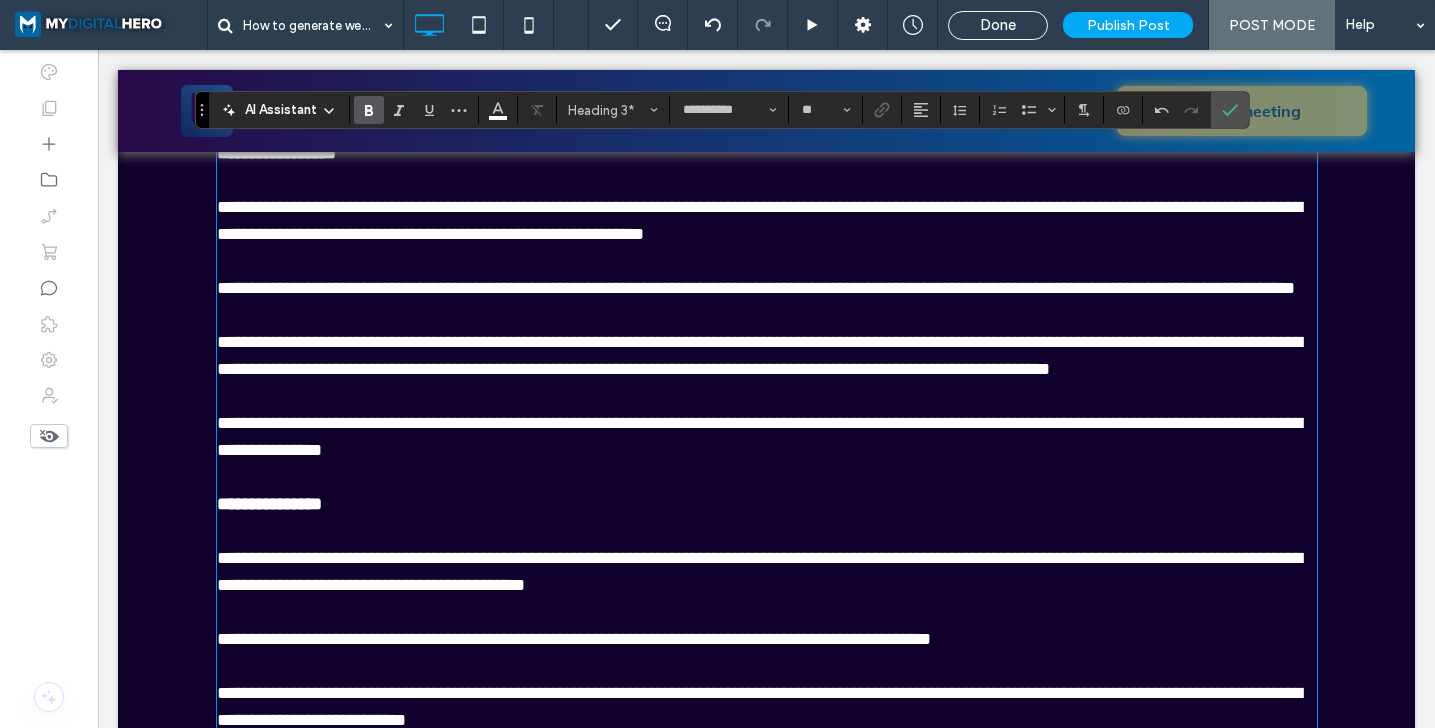 scroll, scrollTop: 3647, scrollLeft: 0, axis: vertical 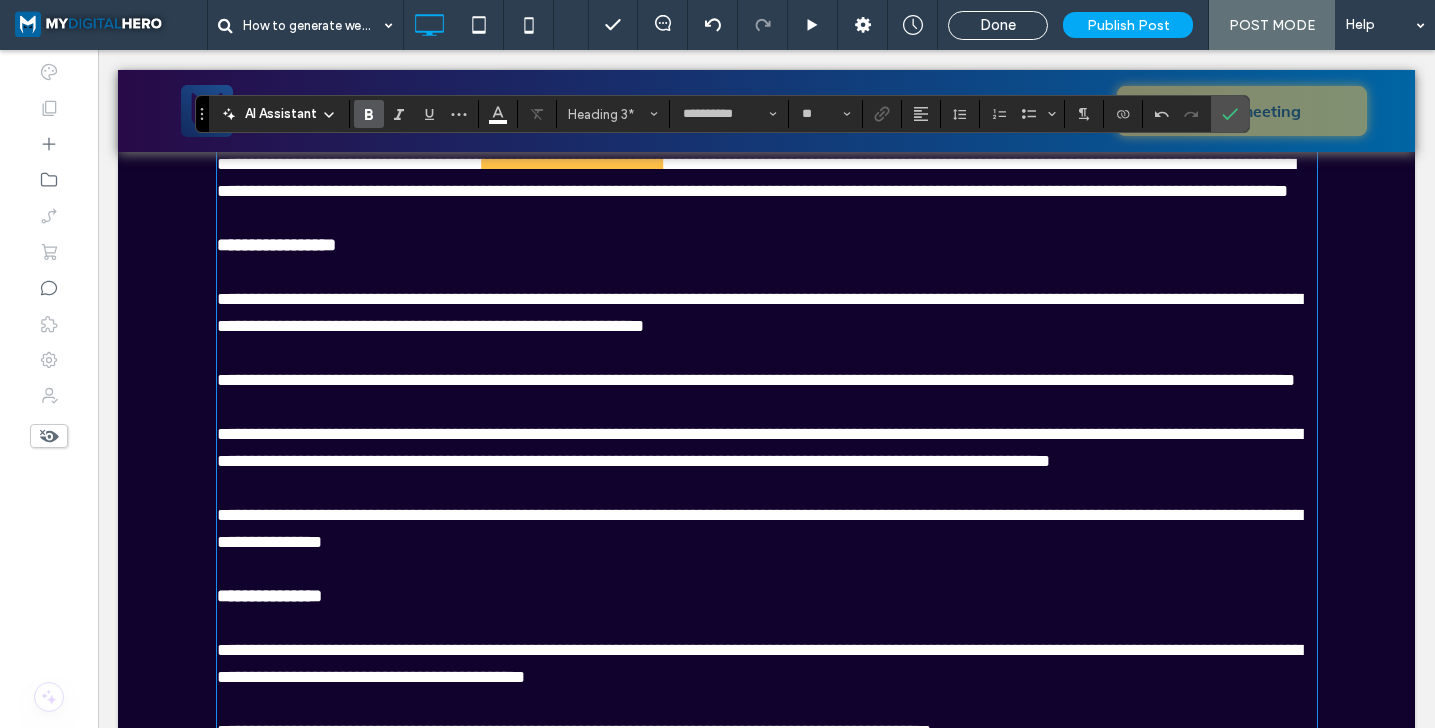 click on "**********" at bounding box center [276, 245] 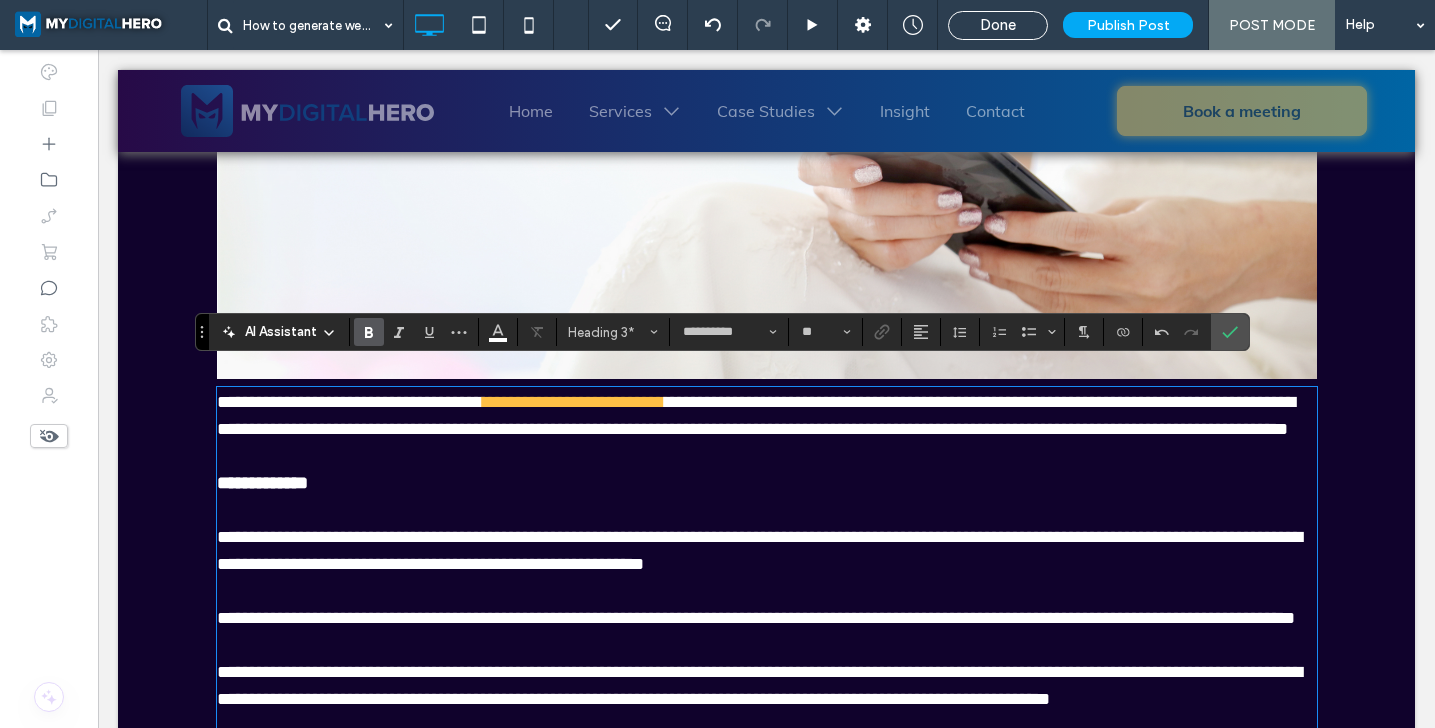 scroll, scrollTop: 3376, scrollLeft: 0, axis: vertical 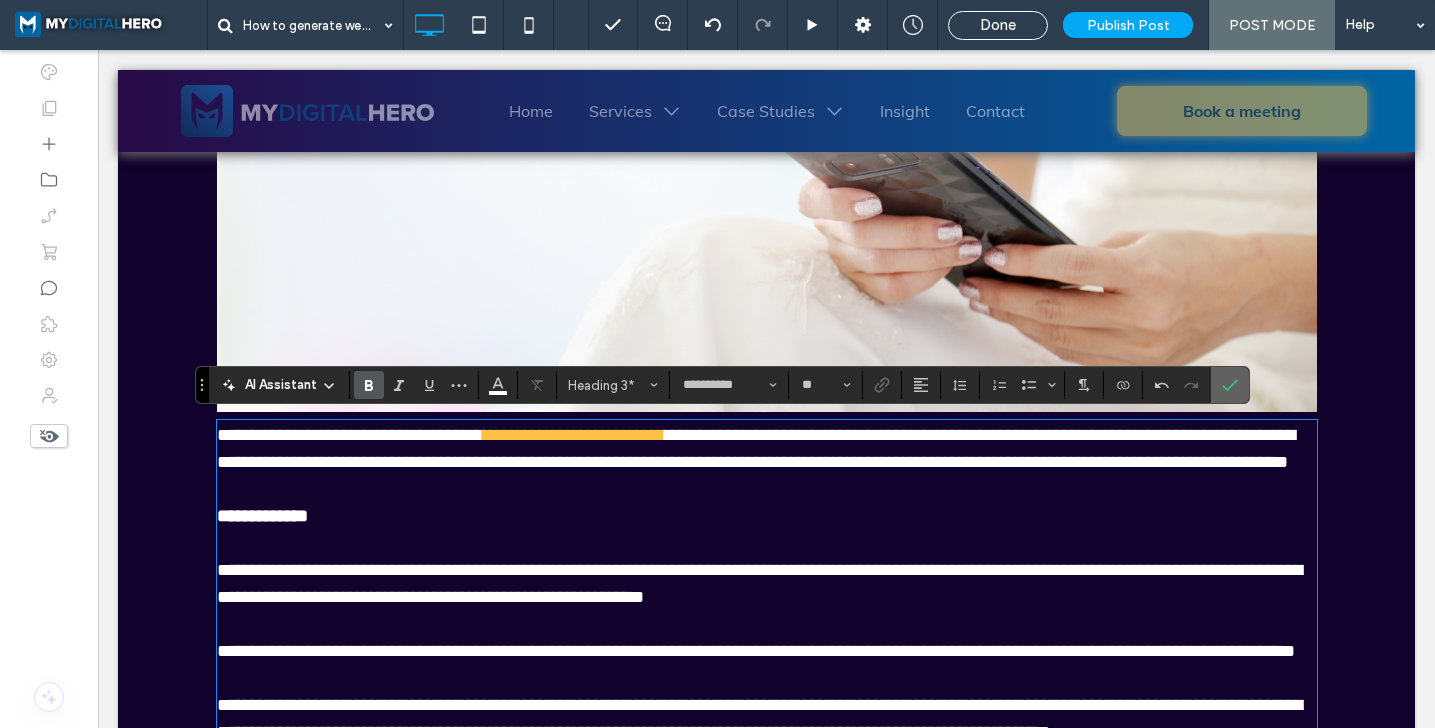 click at bounding box center (1226, 385) 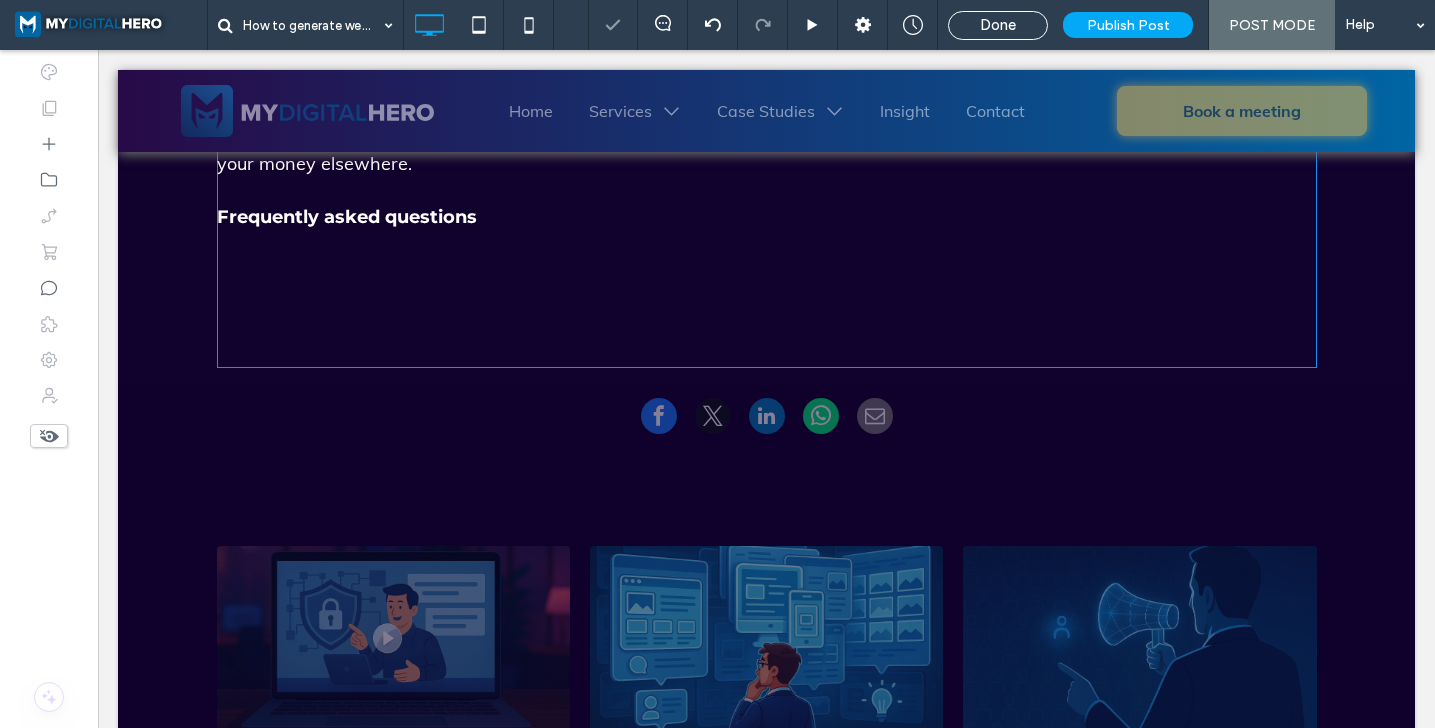 scroll, scrollTop: 4764, scrollLeft: 0, axis: vertical 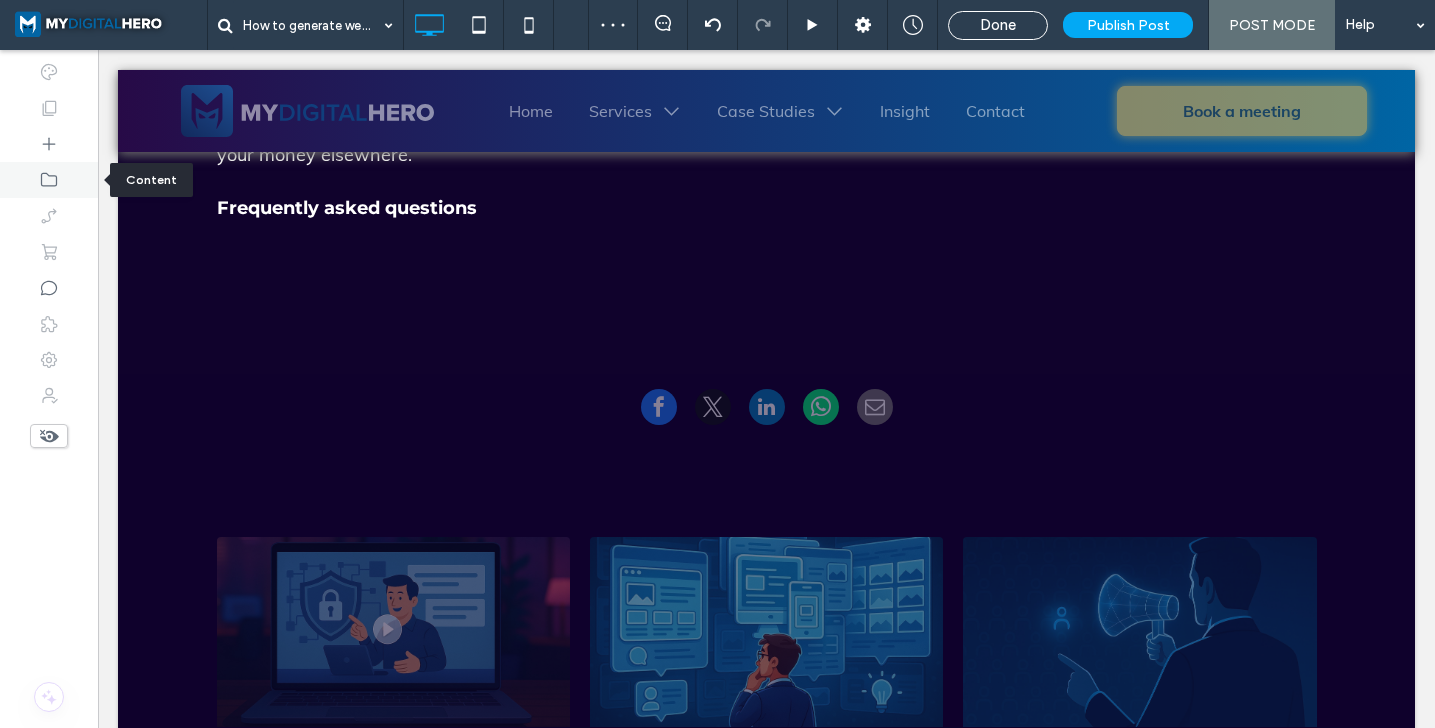 click at bounding box center [49, 180] 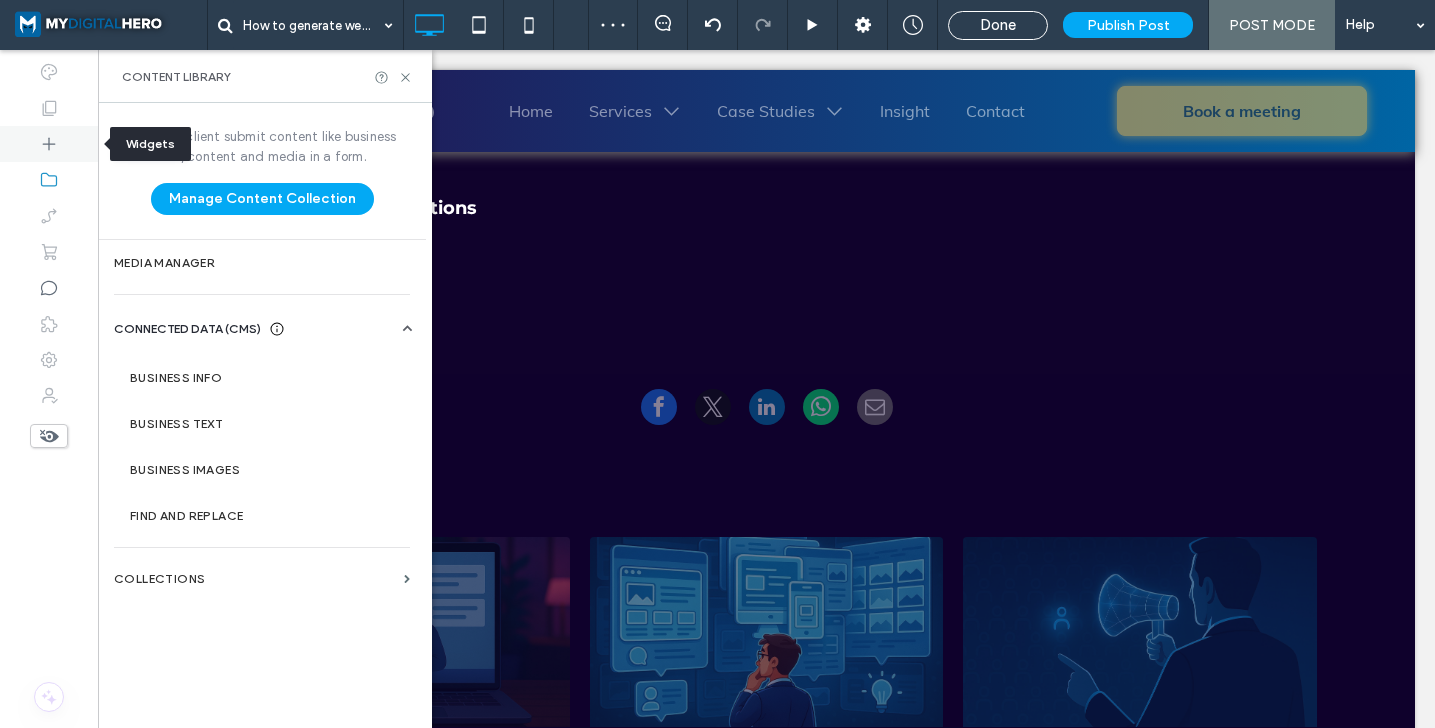 click at bounding box center [49, 144] 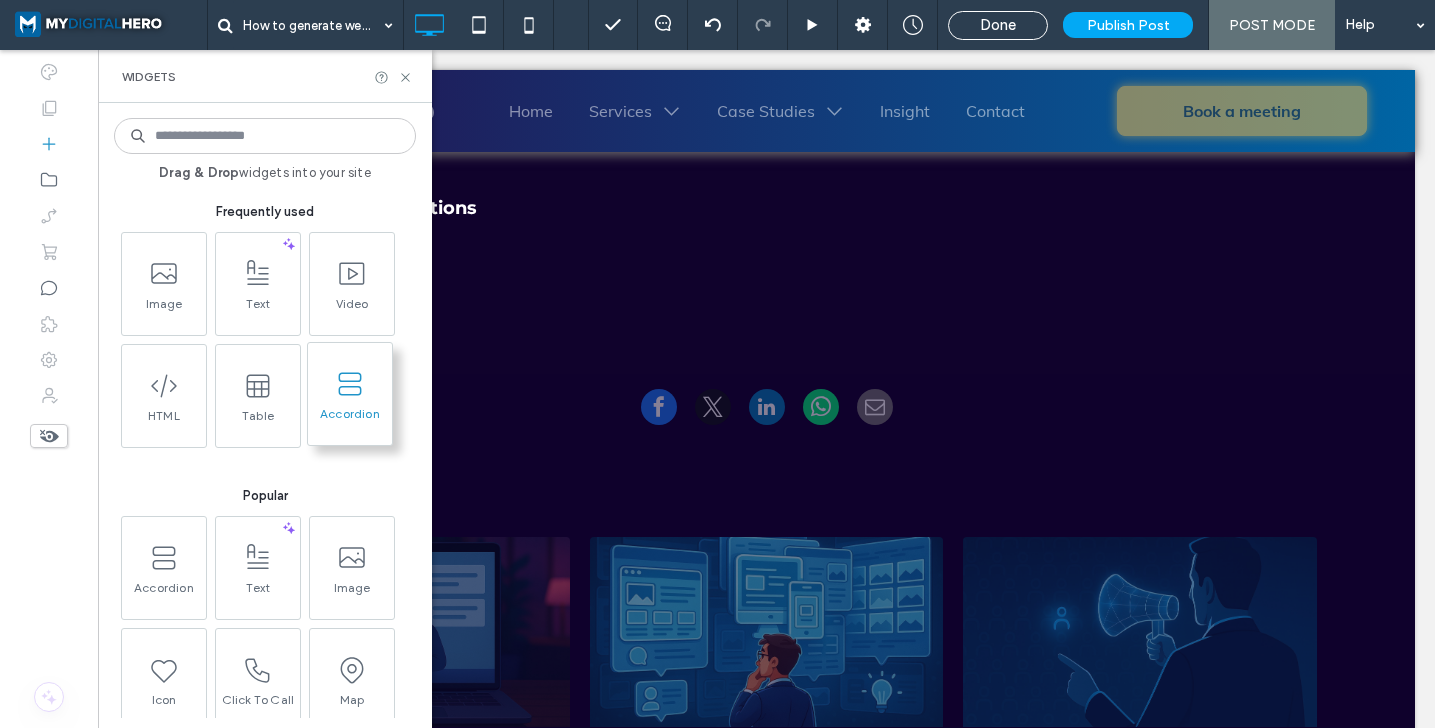 click at bounding box center (350, 383) 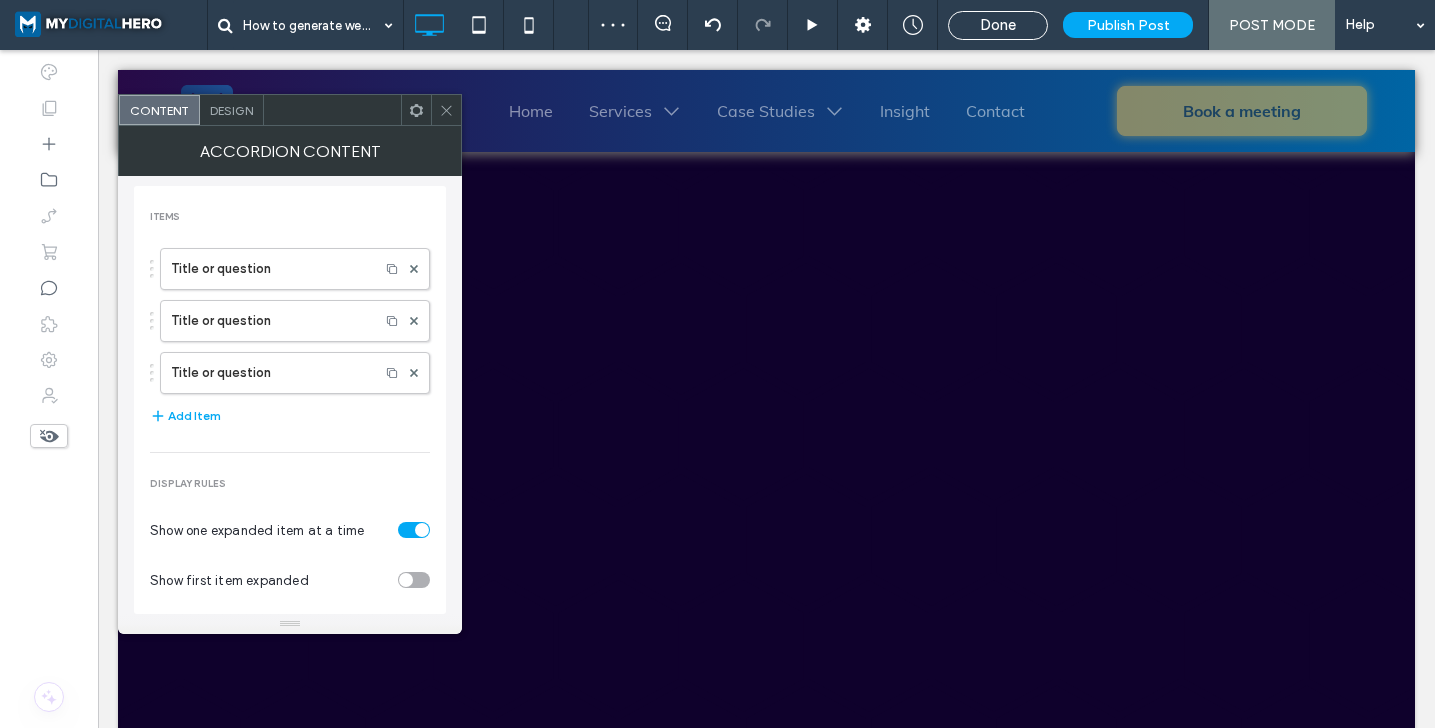 scroll, scrollTop: 4764, scrollLeft: 0, axis: vertical 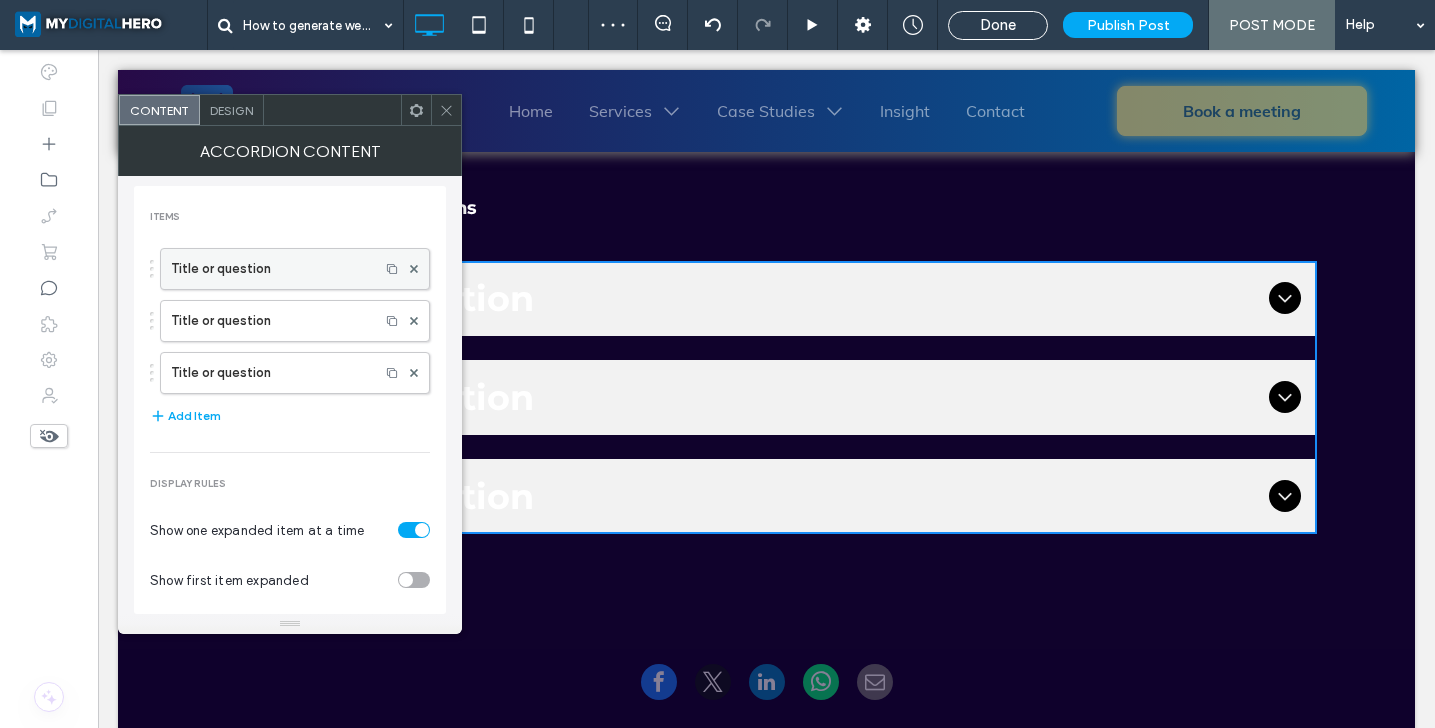 click on "Title or question" at bounding box center (295, 269) 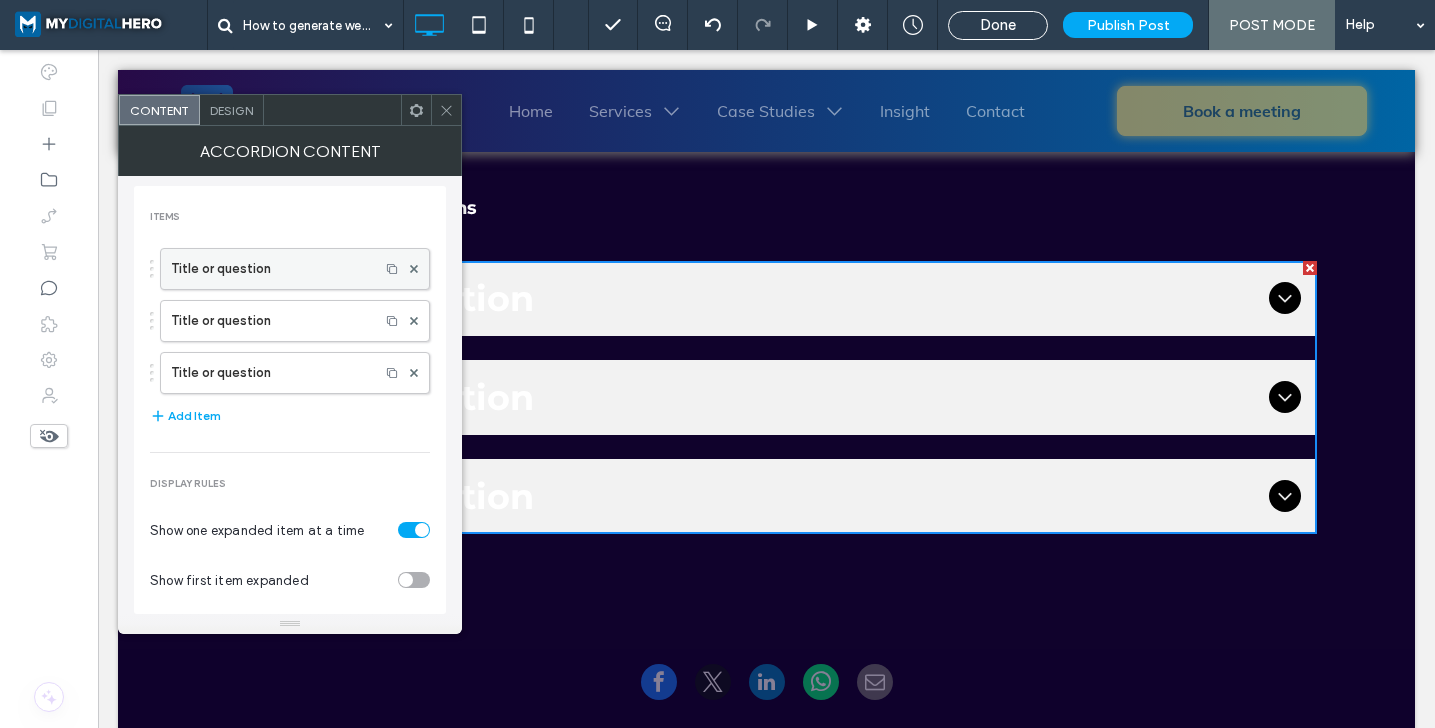 click on "Title or question" at bounding box center [270, 269] 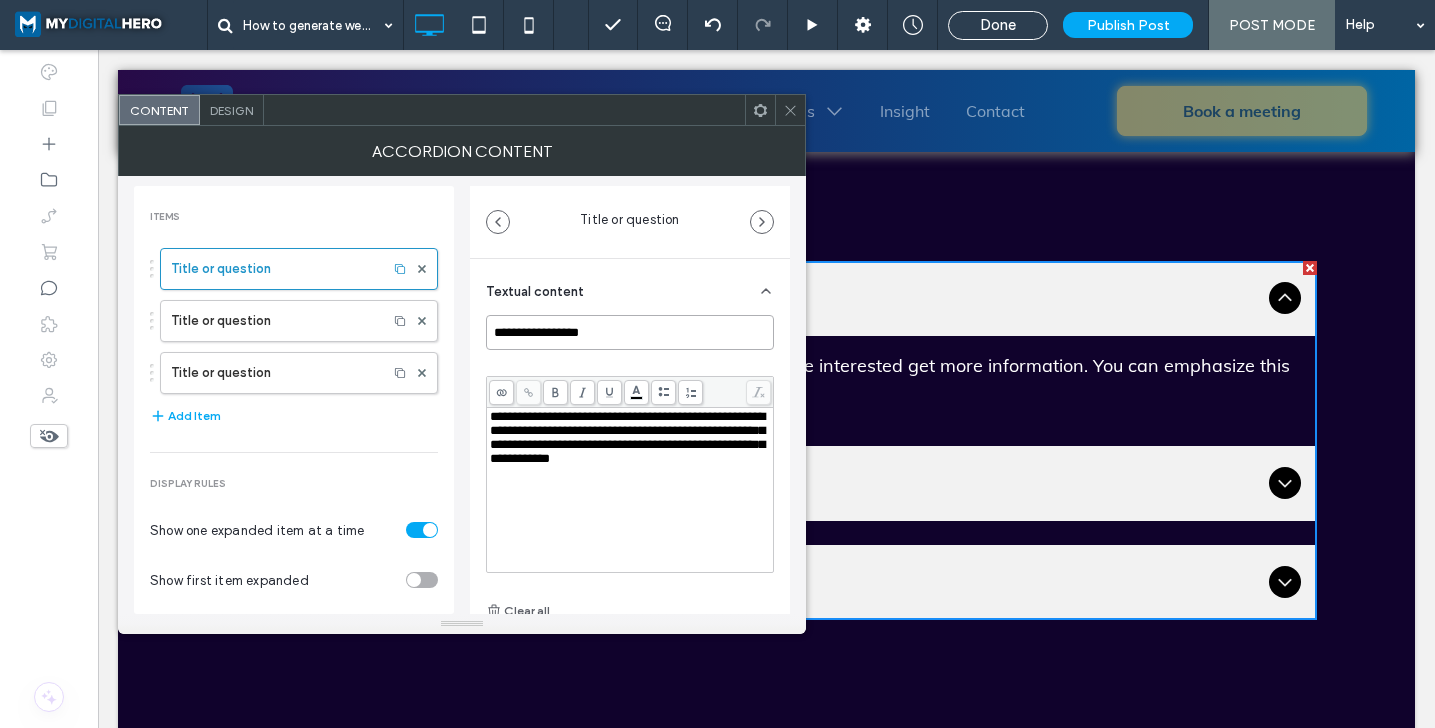 click on "**********" at bounding box center [630, 332] 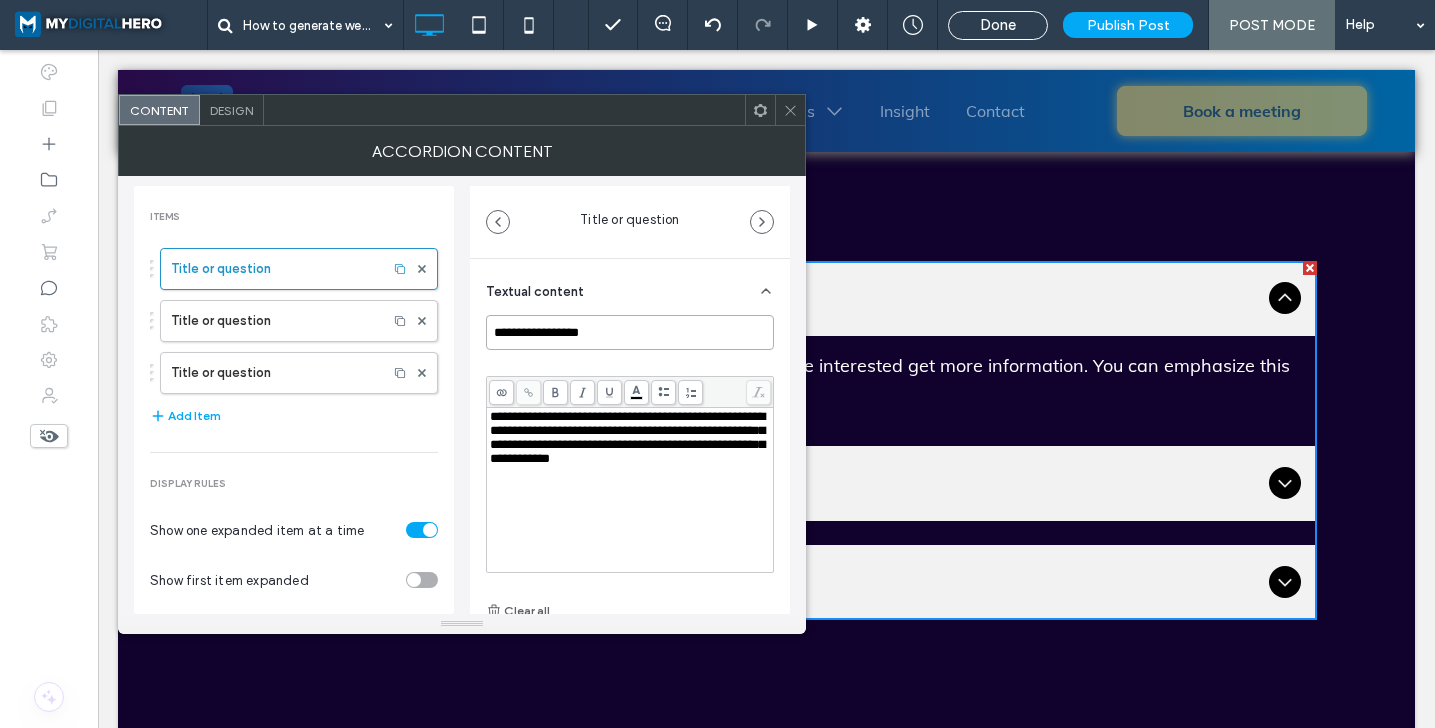 click on "**********" at bounding box center (630, 332) 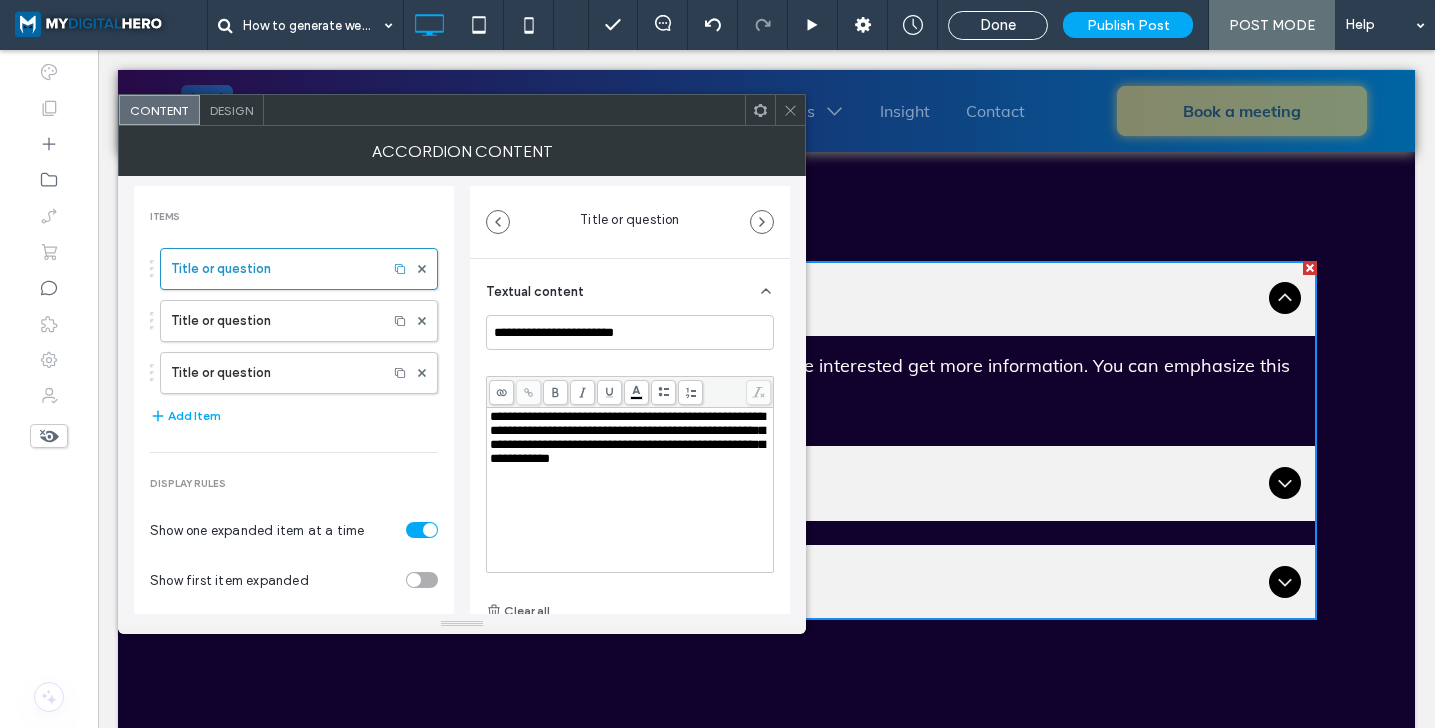 click on "**********" at bounding box center (627, 437) 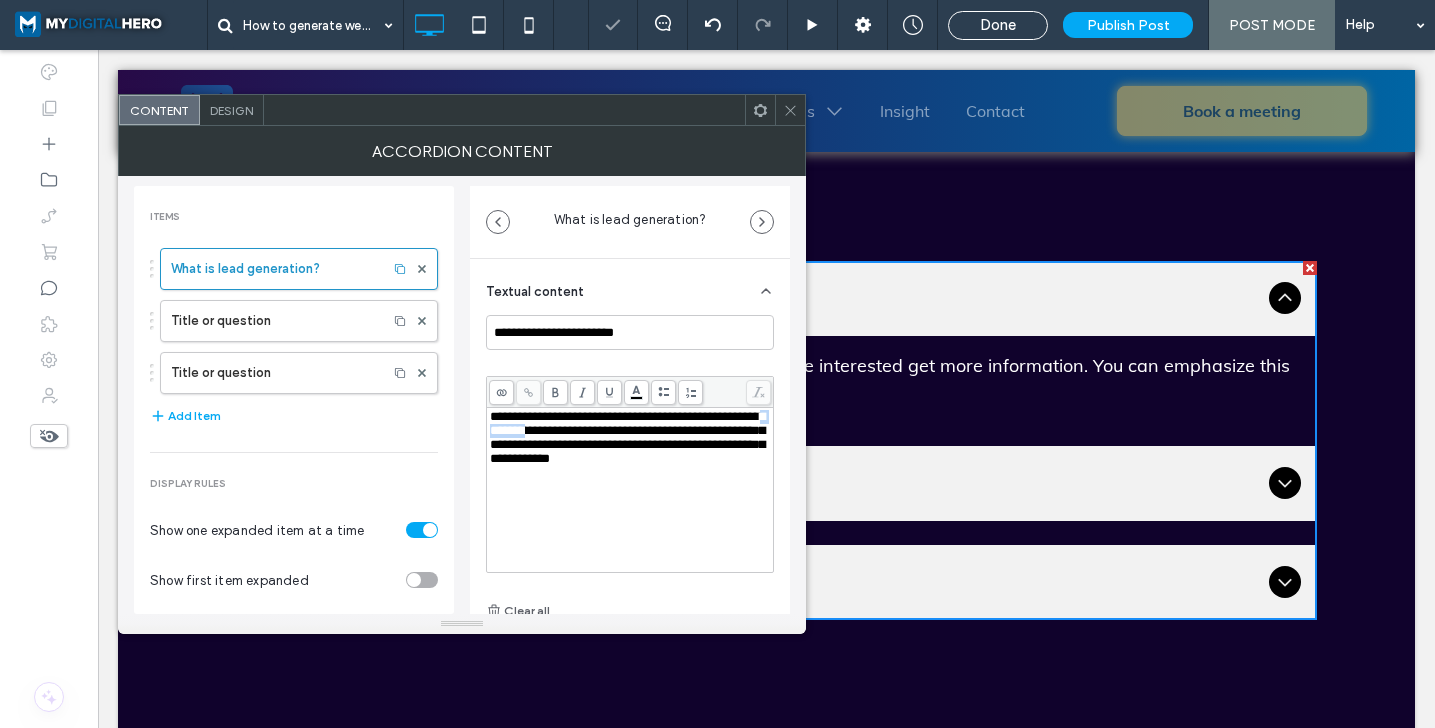 click on "**********" at bounding box center [627, 437] 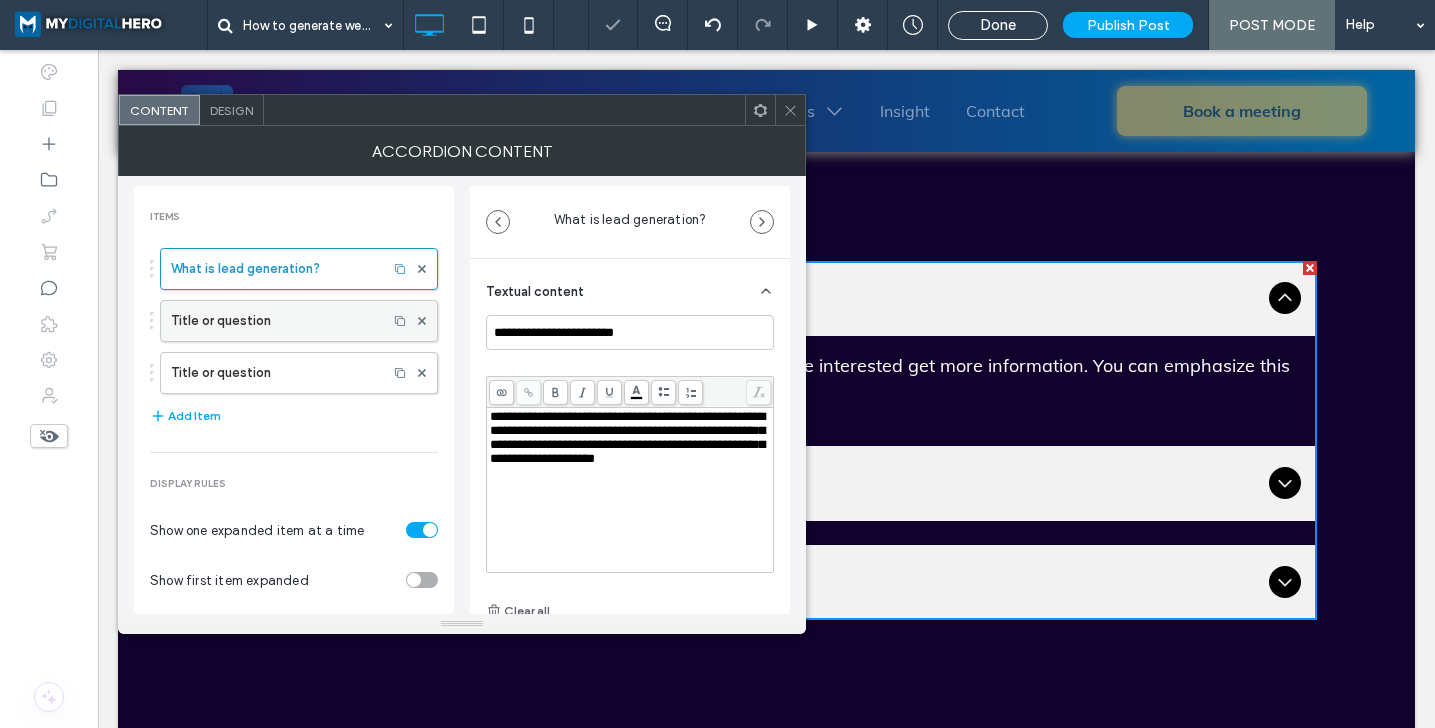 click on "Title or question" at bounding box center (274, 321) 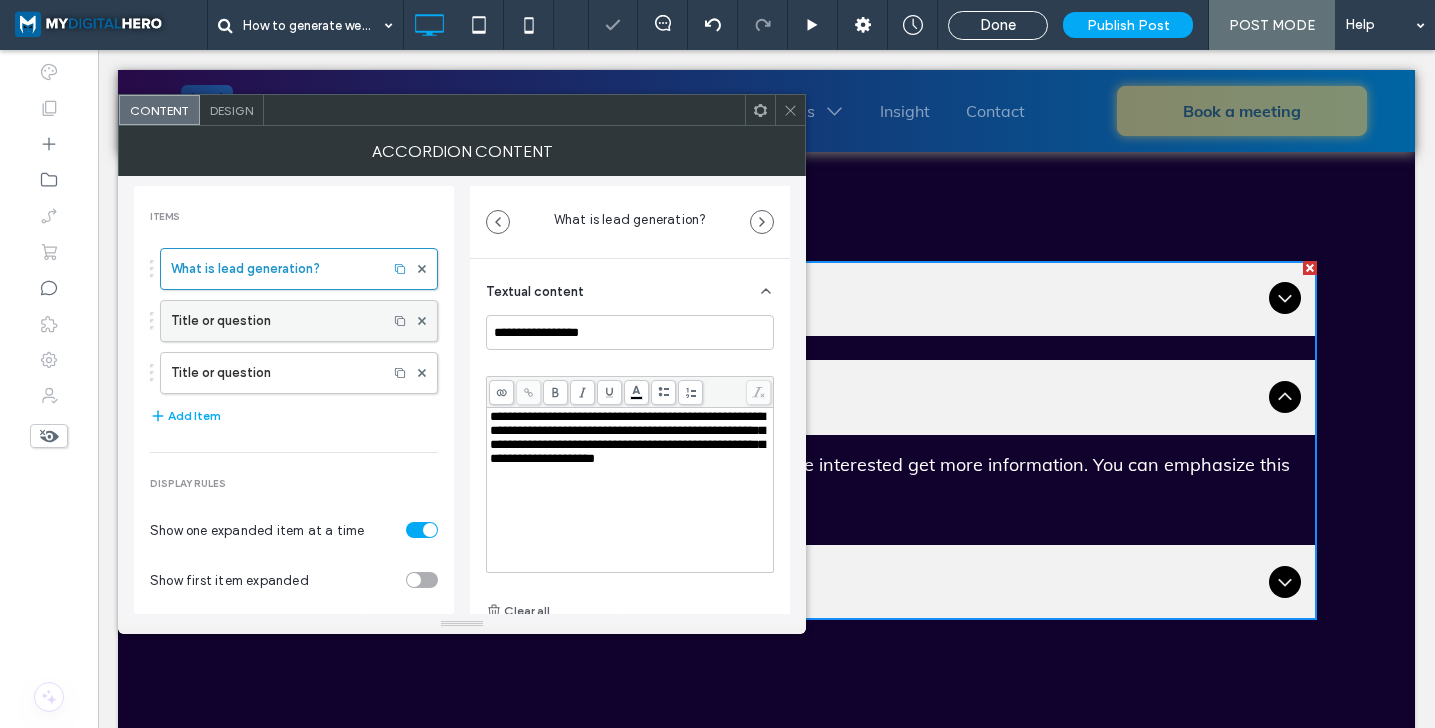 click on "Title or question" at bounding box center (274, 321) 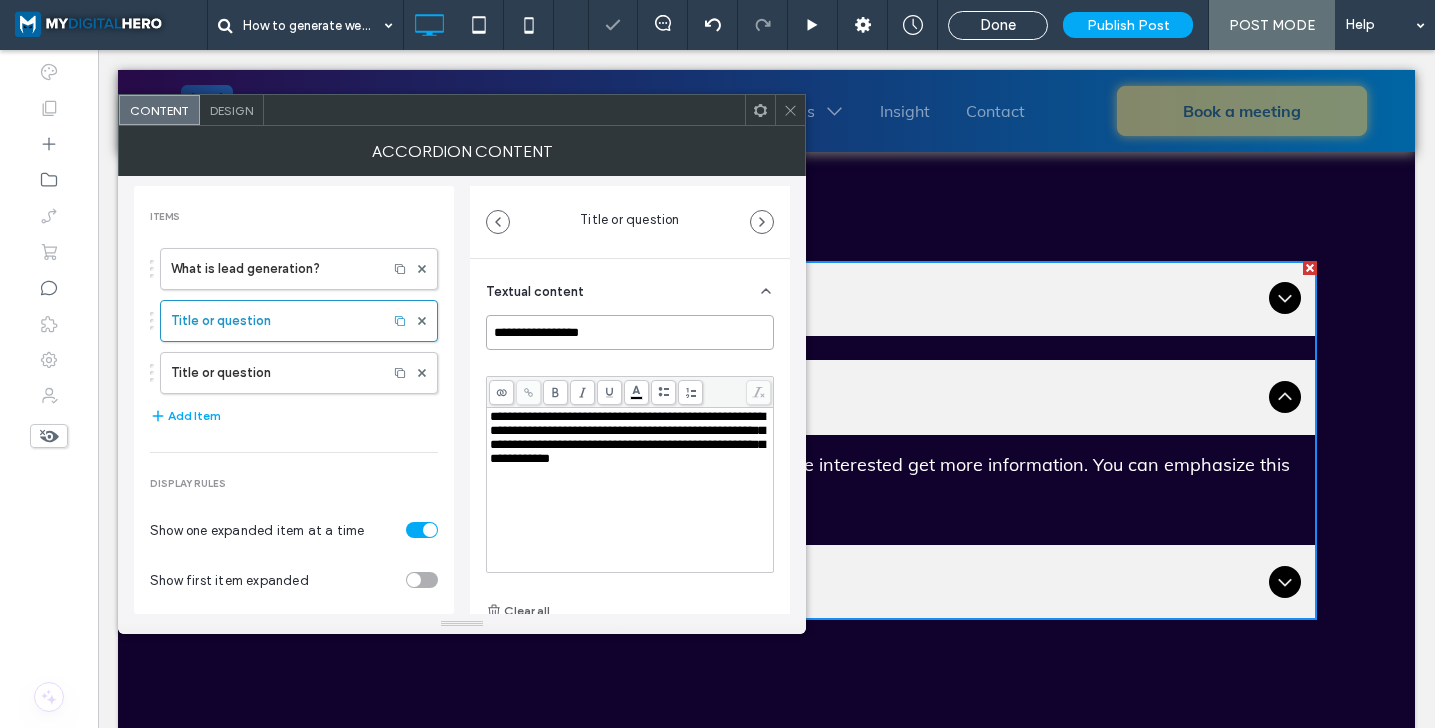 click on "**********" at bounding box center (630, 332) 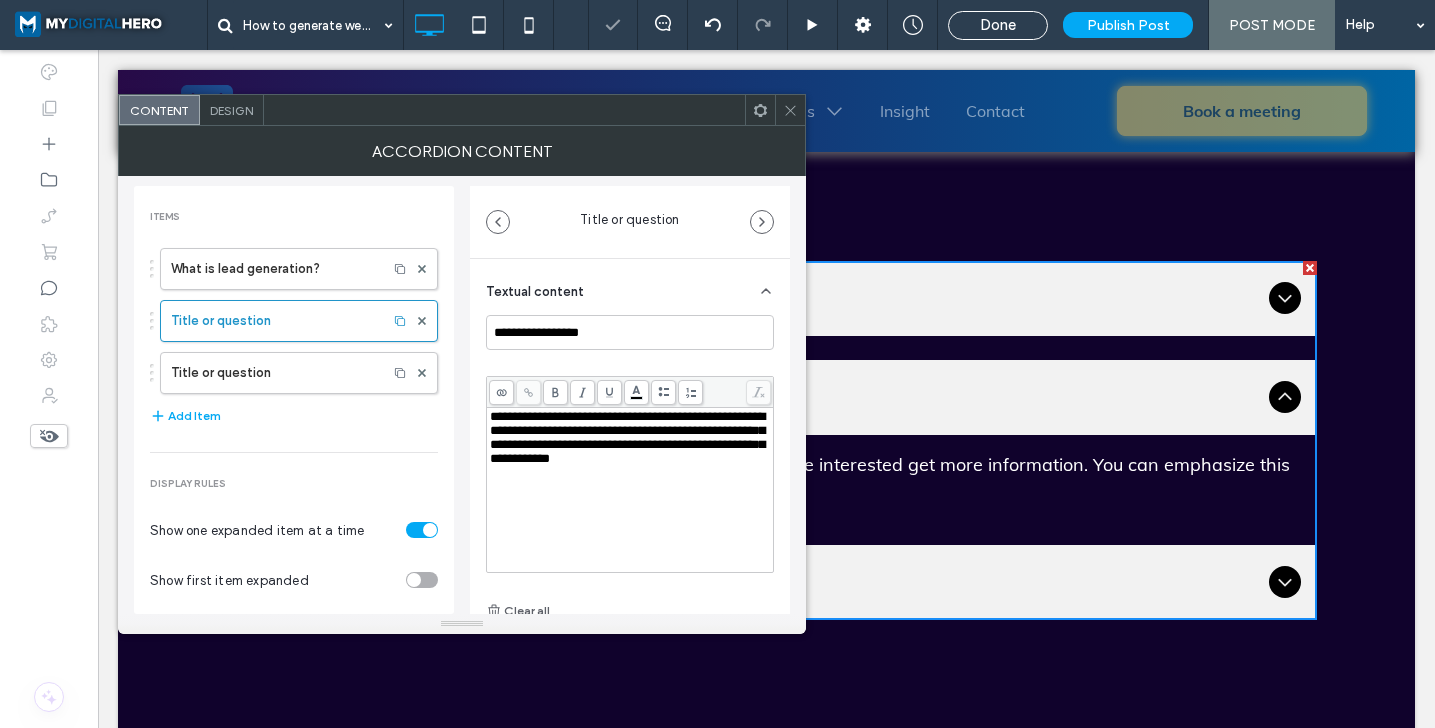 click on "Textual content" at bounding box center [630, 287] 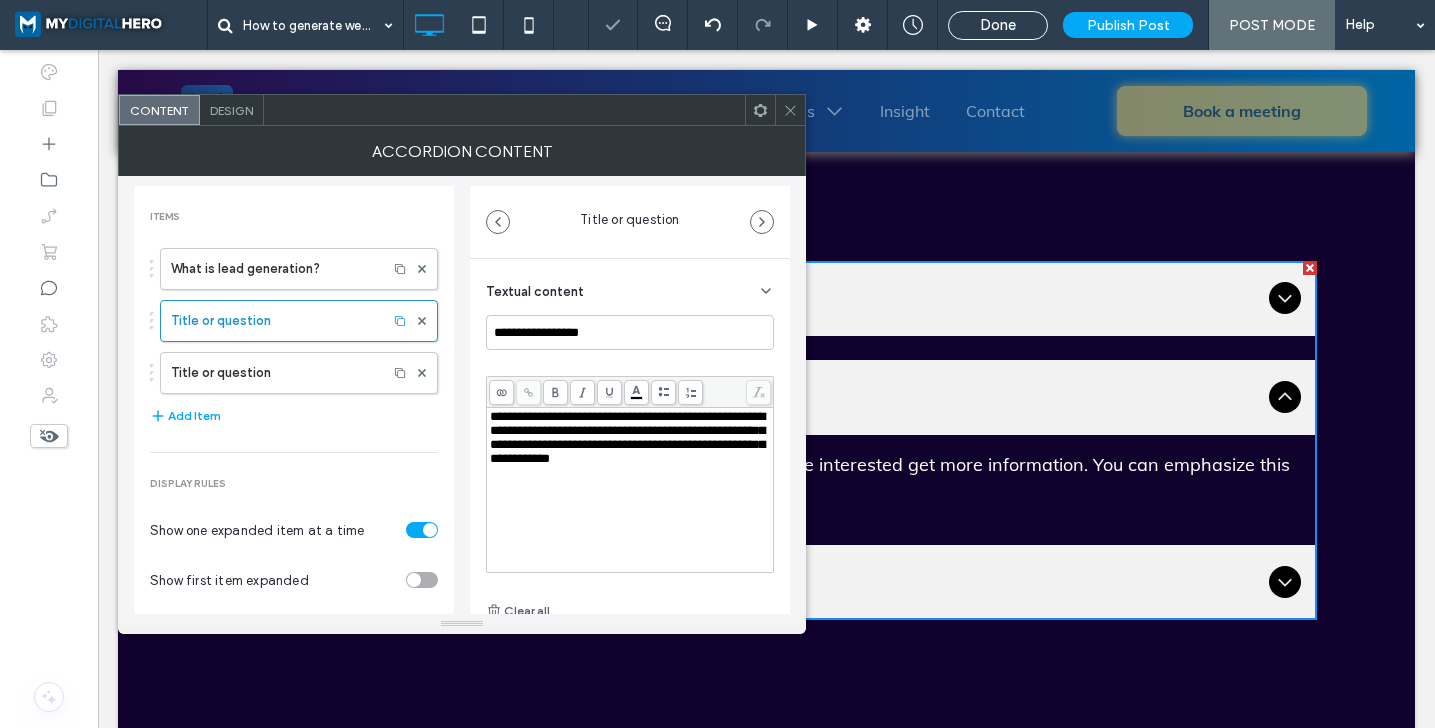 click on "Textual content" at bounding box center (630, 287) 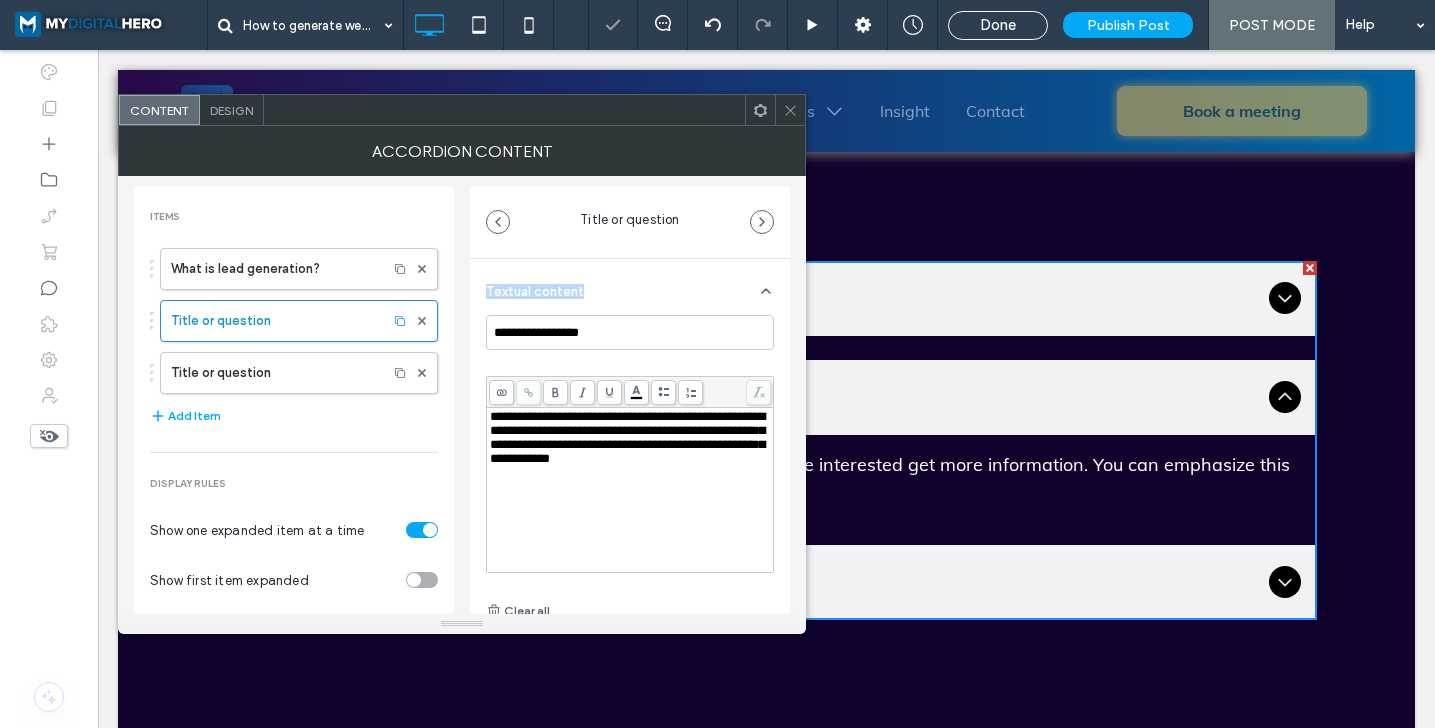 click on "Textual content" at bounding box center (630, 287) 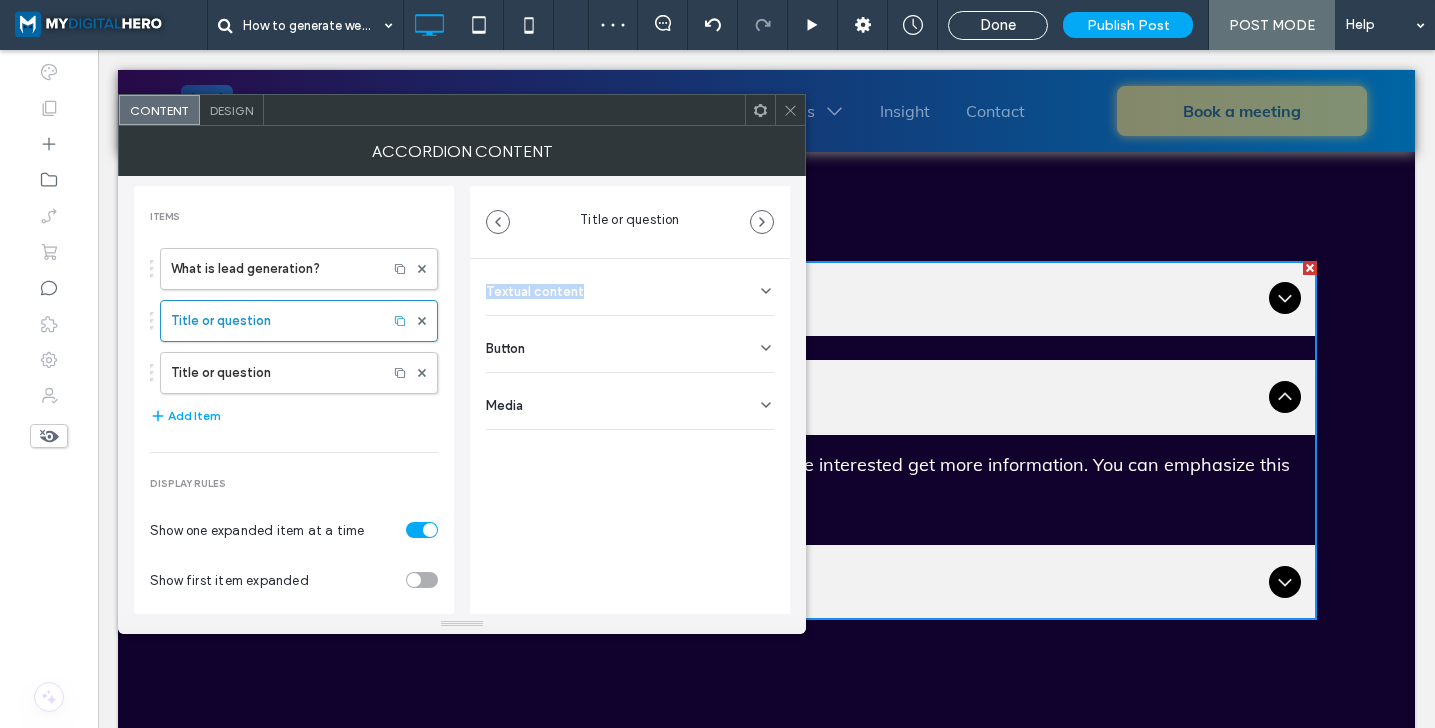 click on "Textual content" at bounding box center (630, 287) 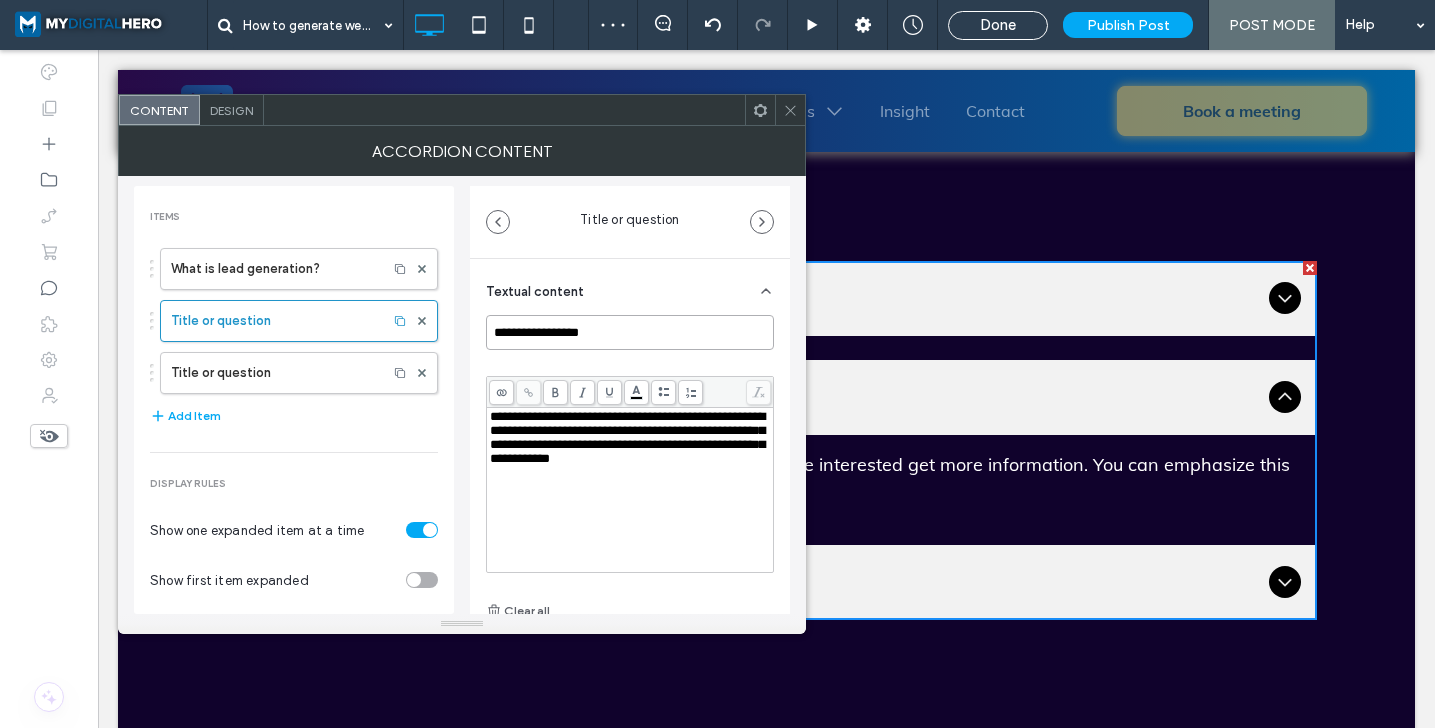 click on "**********" at bounding box center [630, 332] 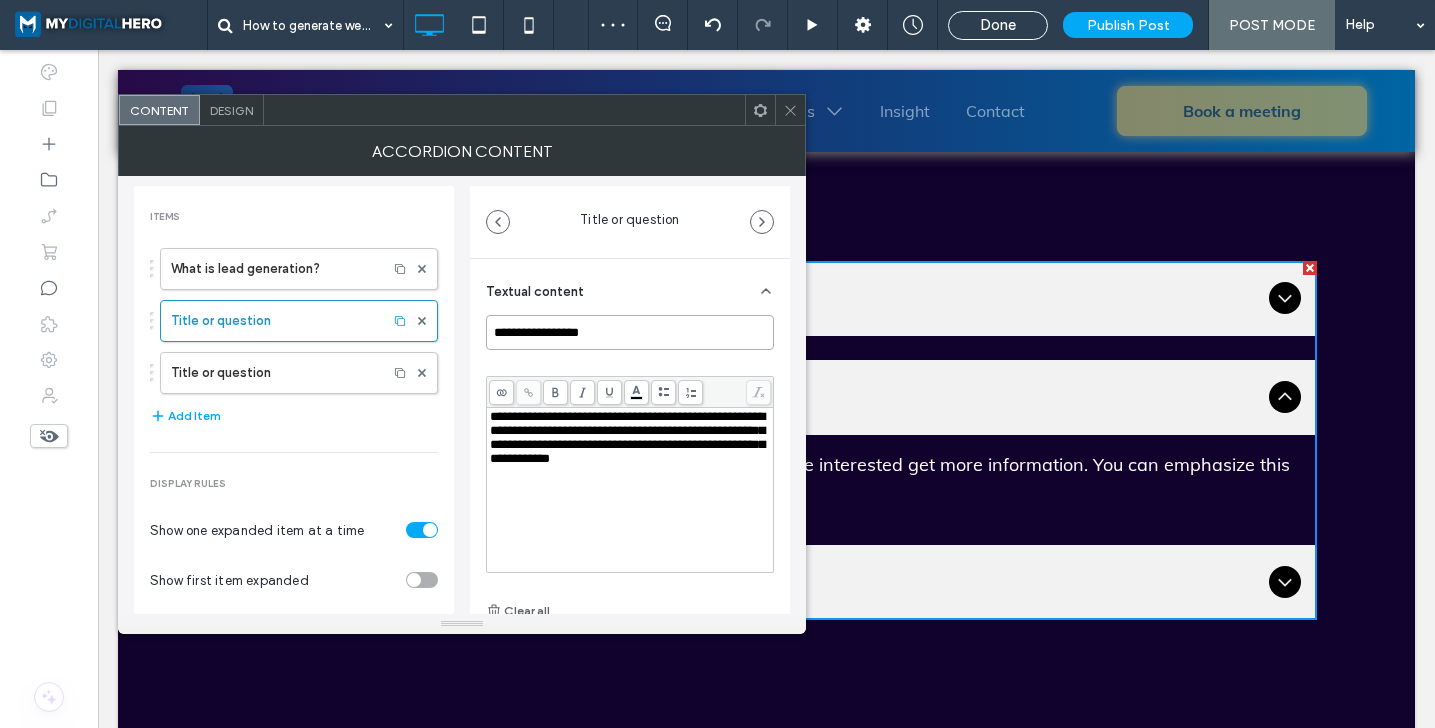 click on "**********" at bounding box center [630, 332] 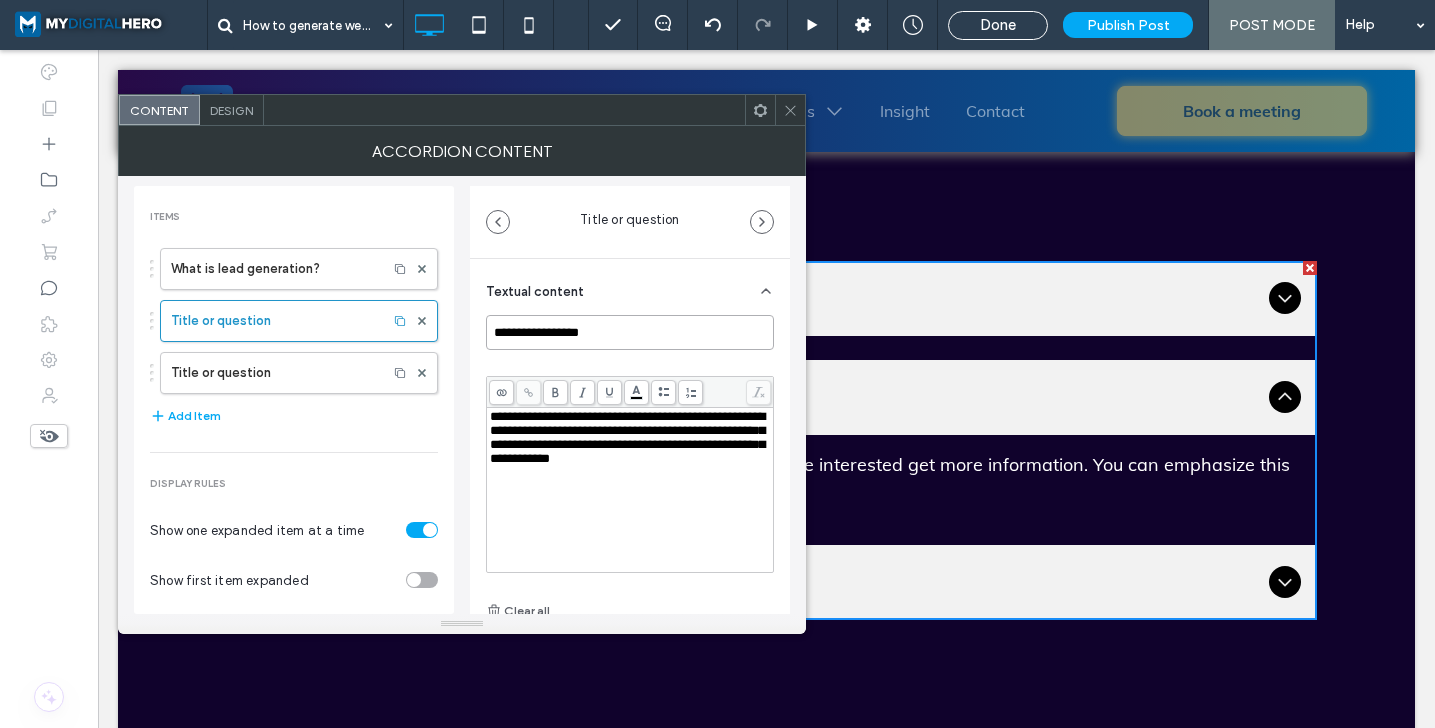 paste on "*********" 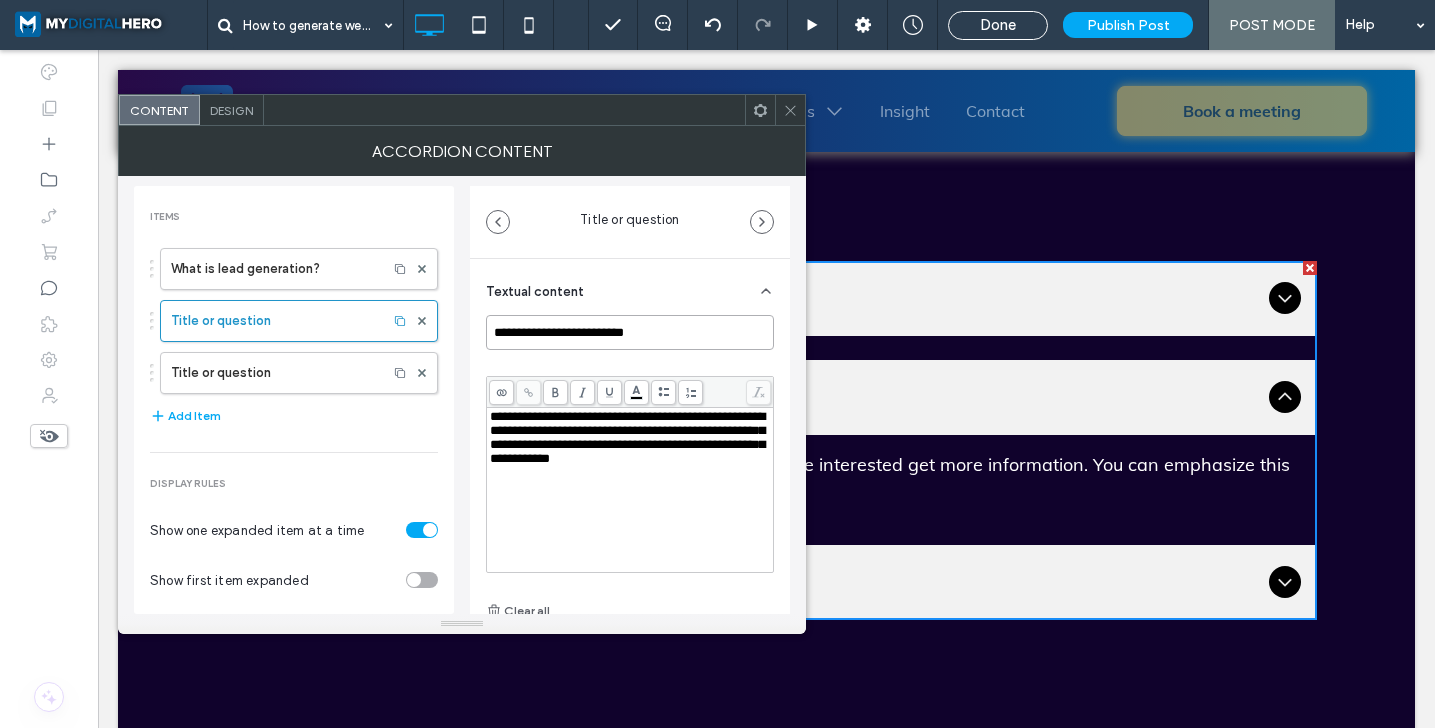 type on "**********" 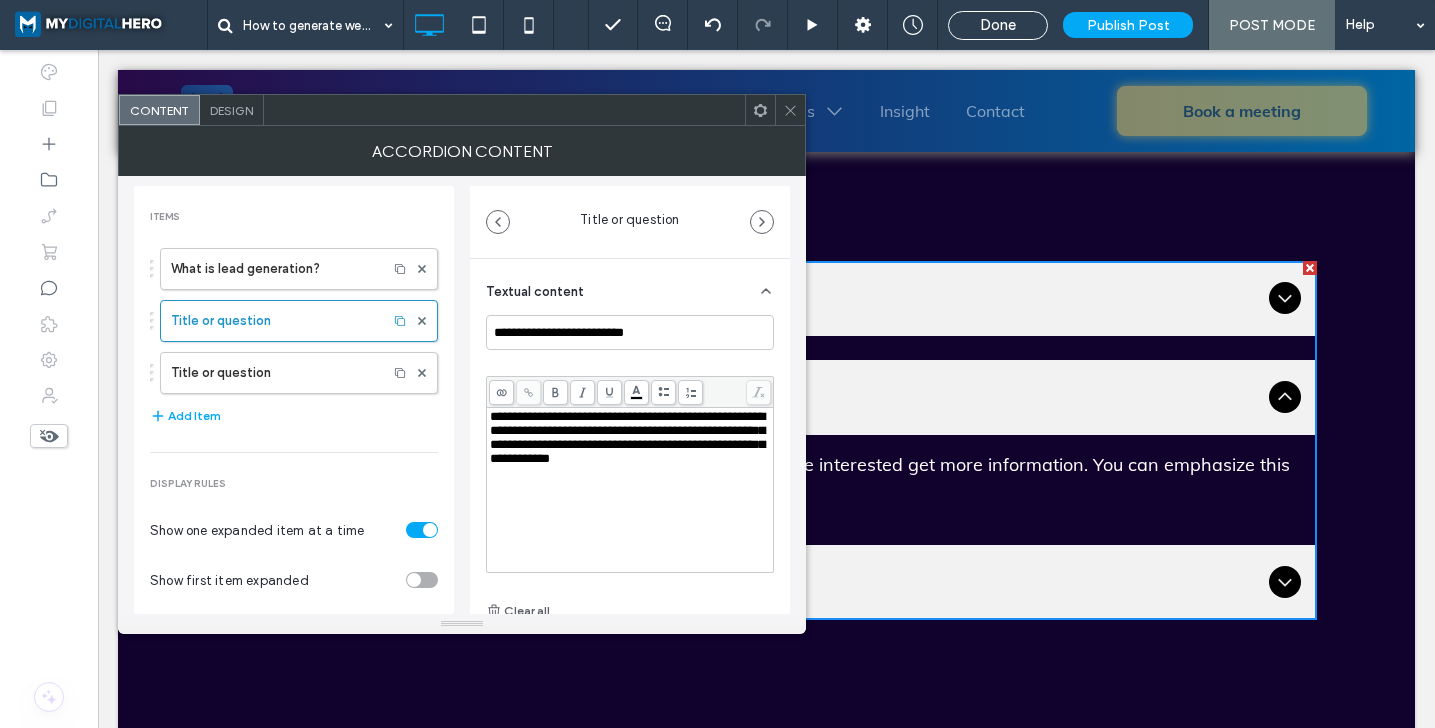 click on "**********" at bounding box center (627, 437) 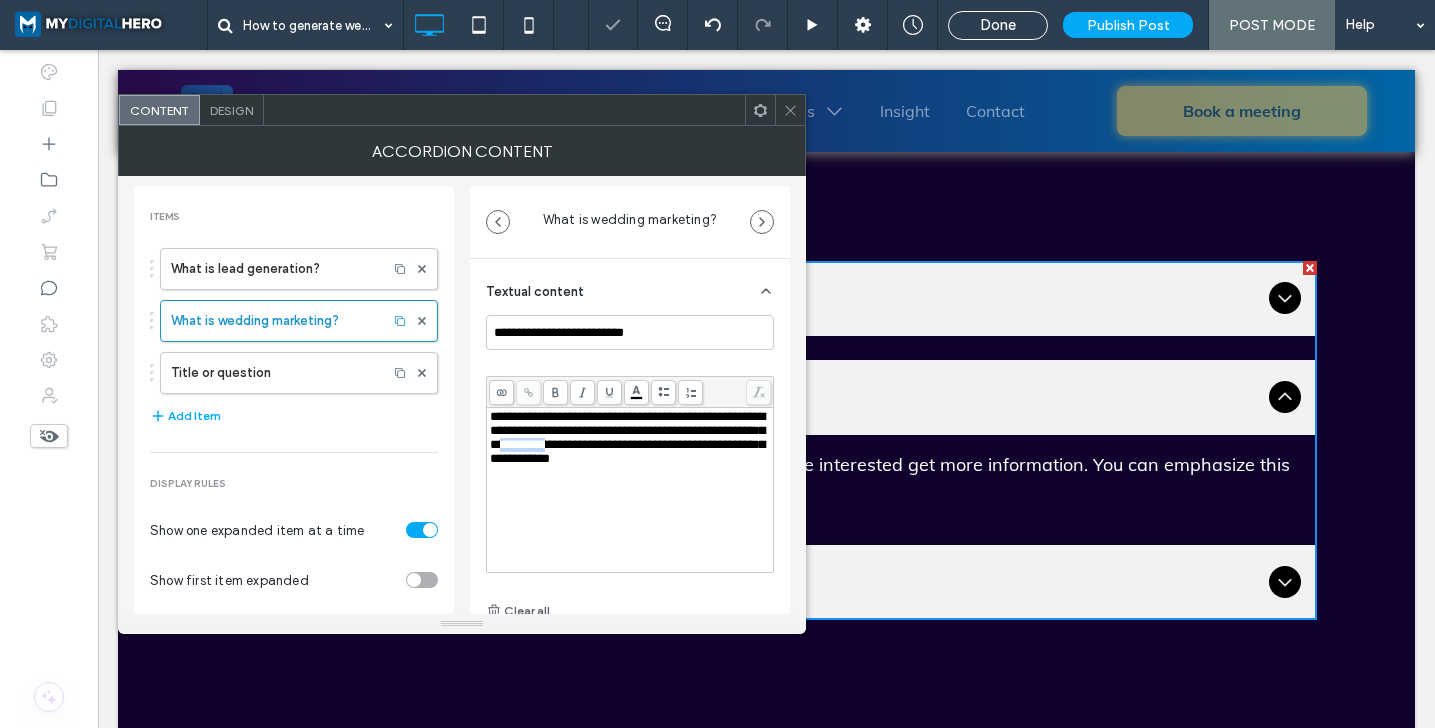 click on "**********" at bounding box center (627, 437) 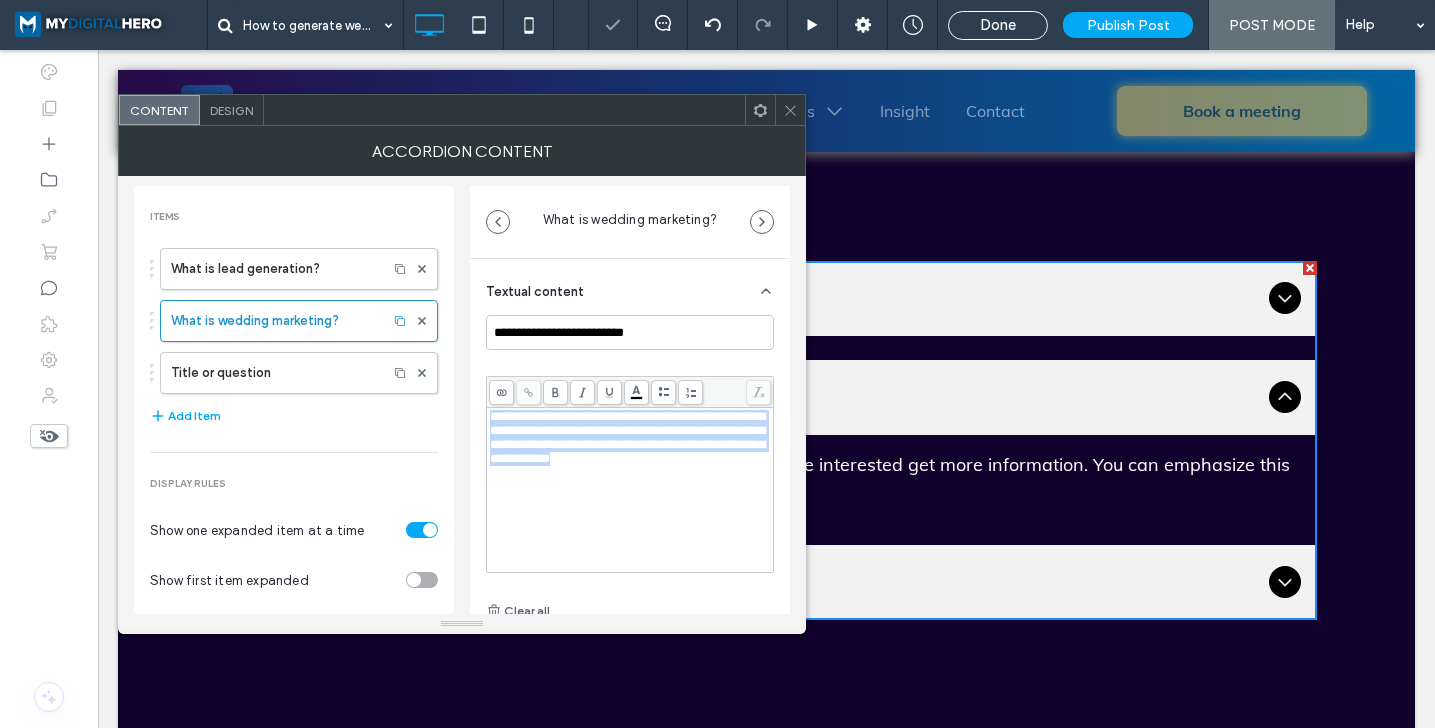 click on "**********" at bounding box center (627, 437) 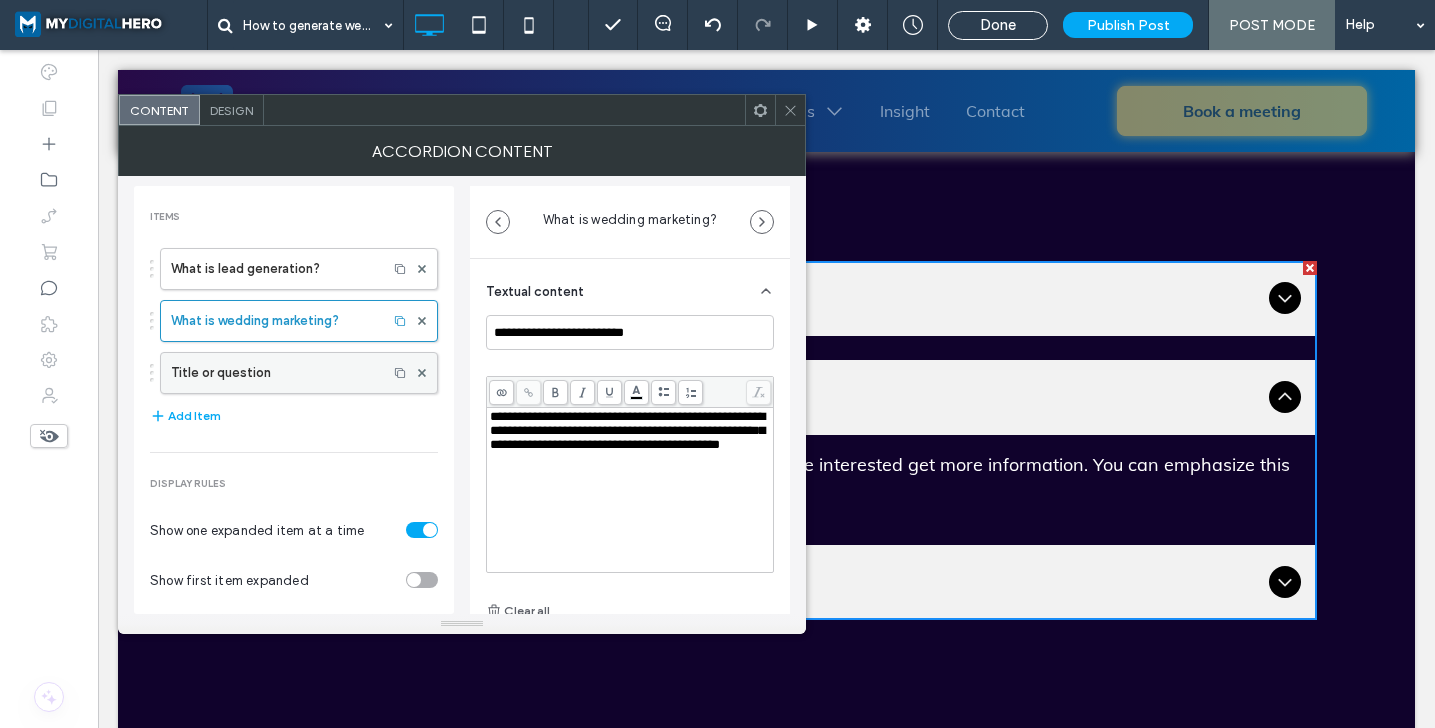 click at bounding box center (422, 373) 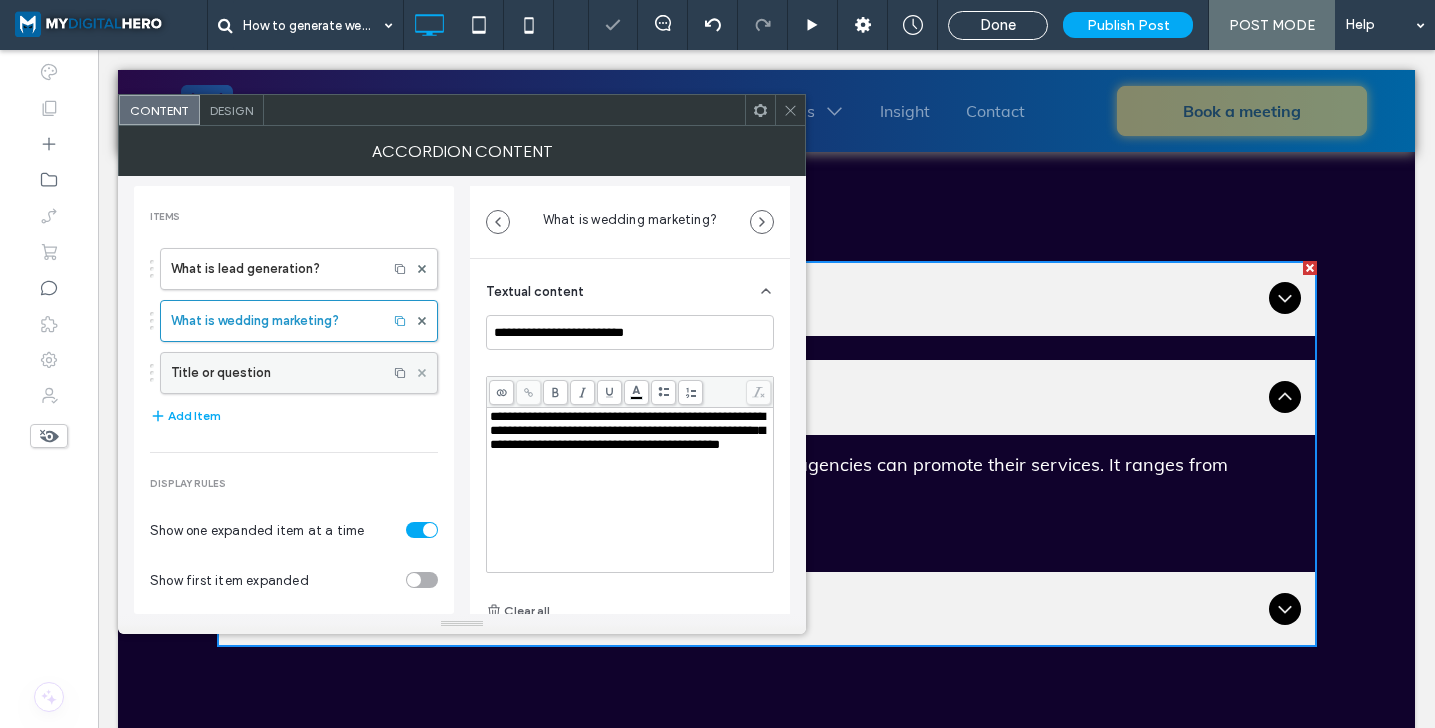 click 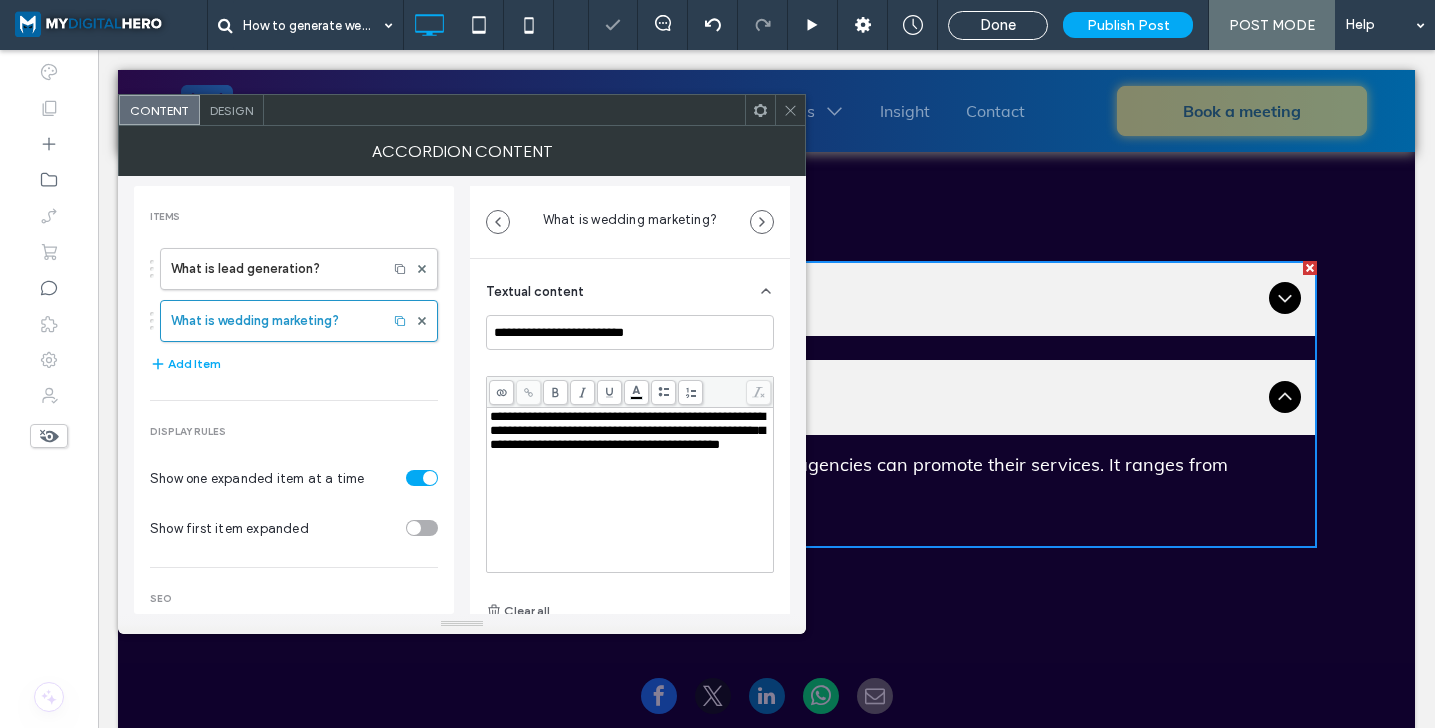 click 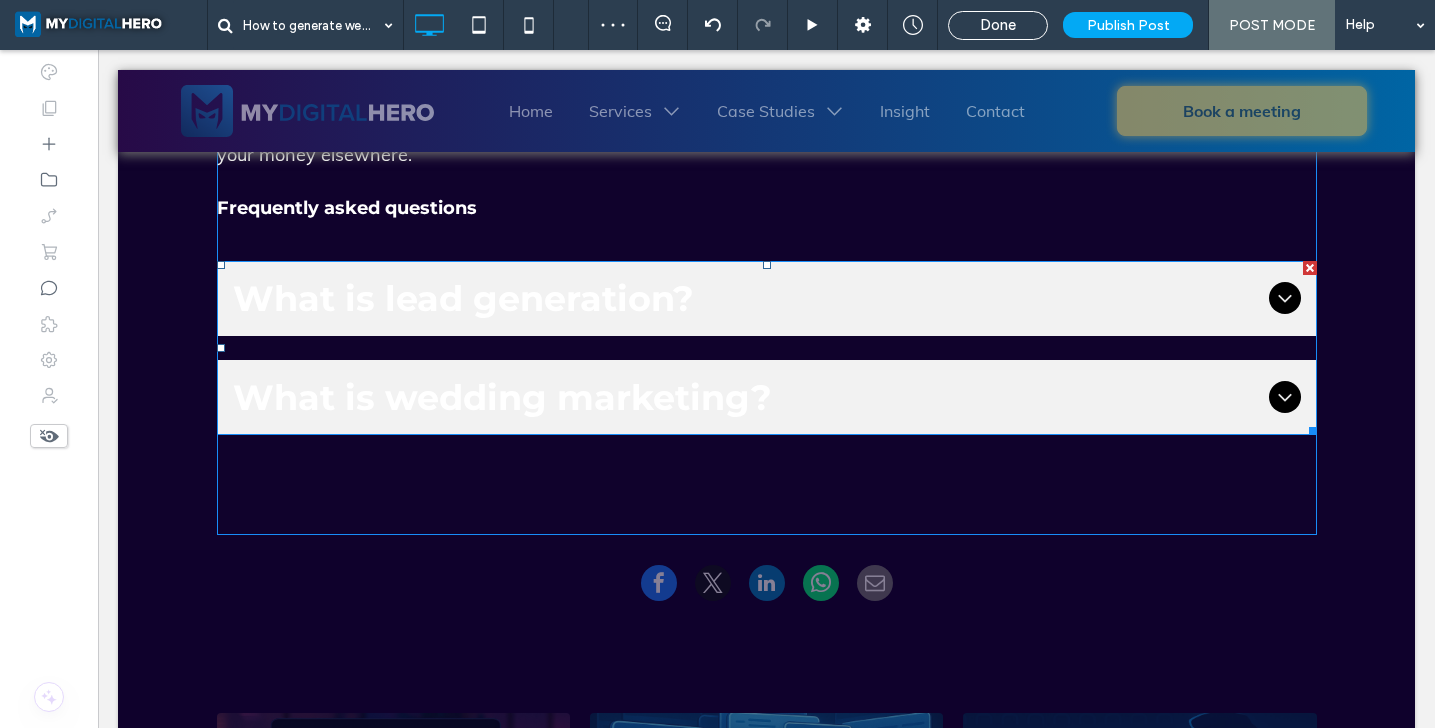 click on "What is wedding marketing?" at bounding box center (747, 397) 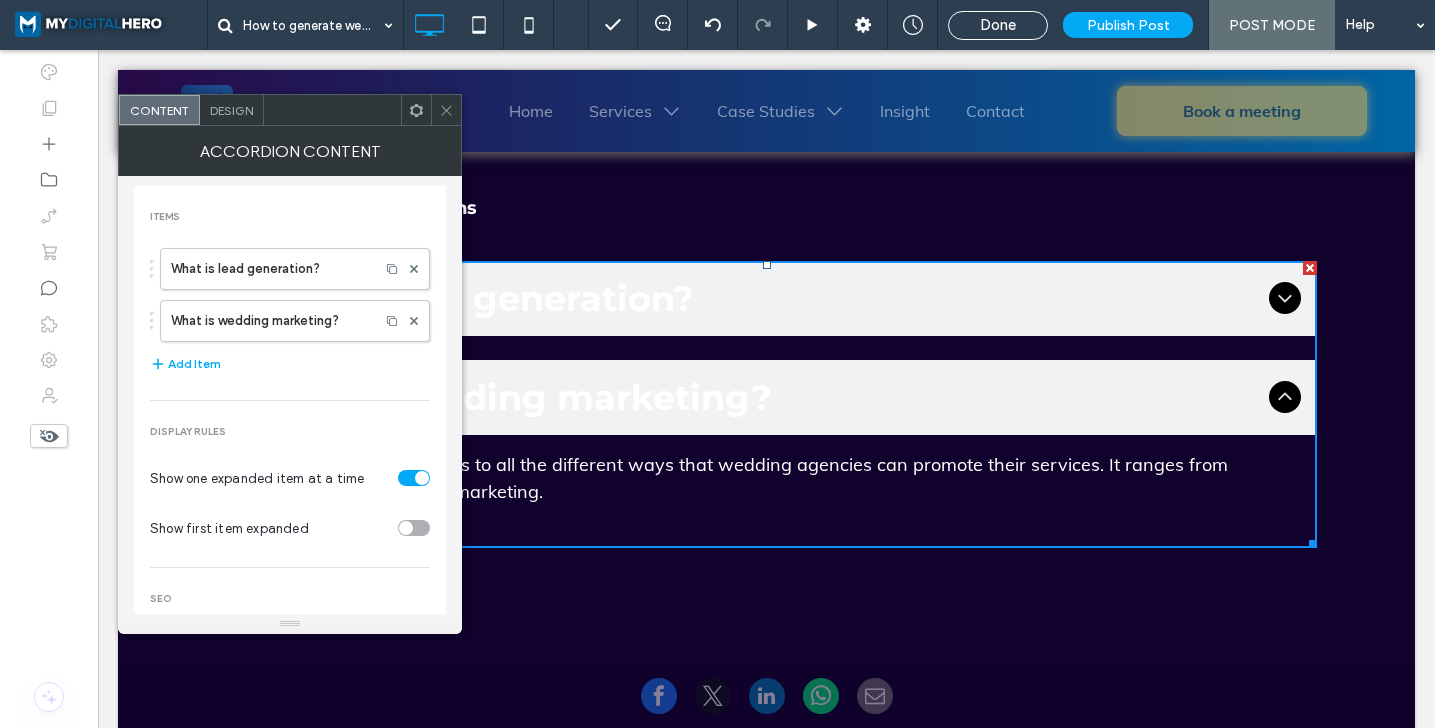 click on "Design" at bounding box center (231, 110) 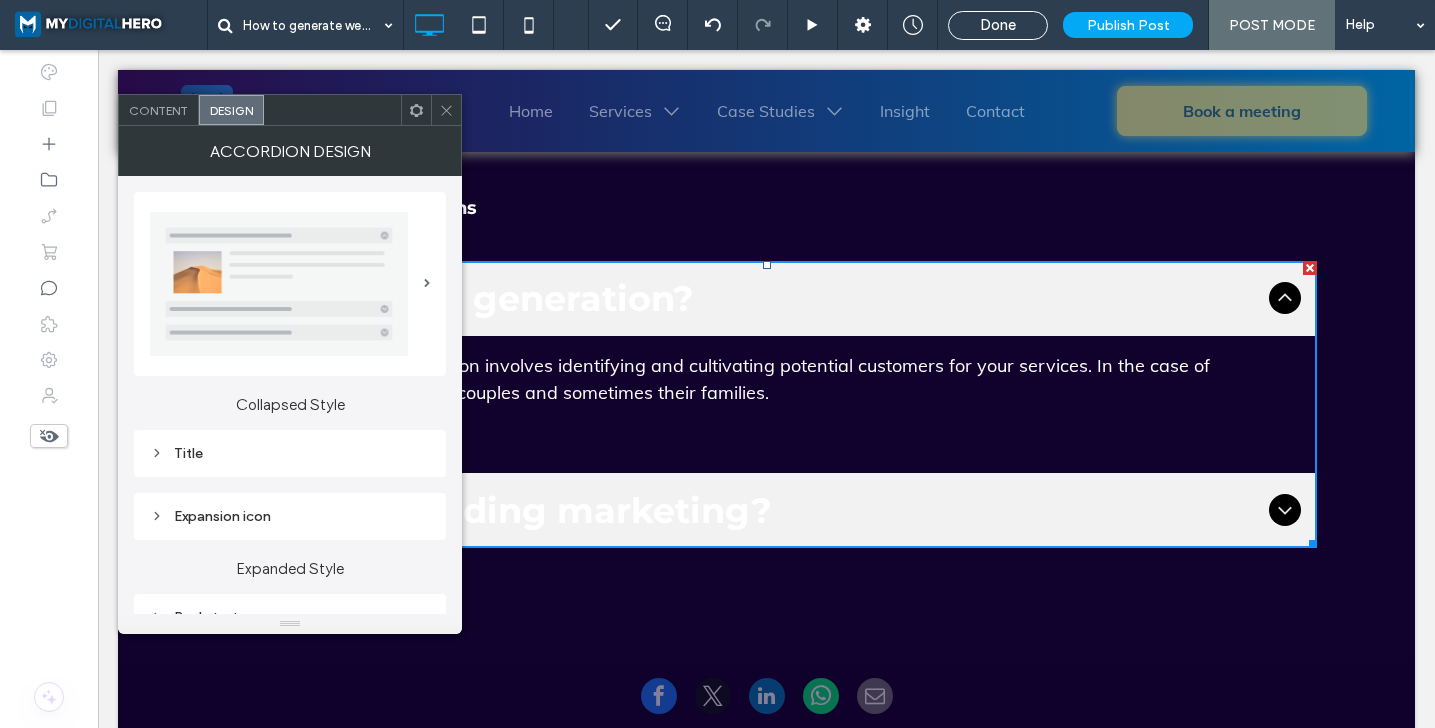 click on "Title" at bounding box center [290, 453] 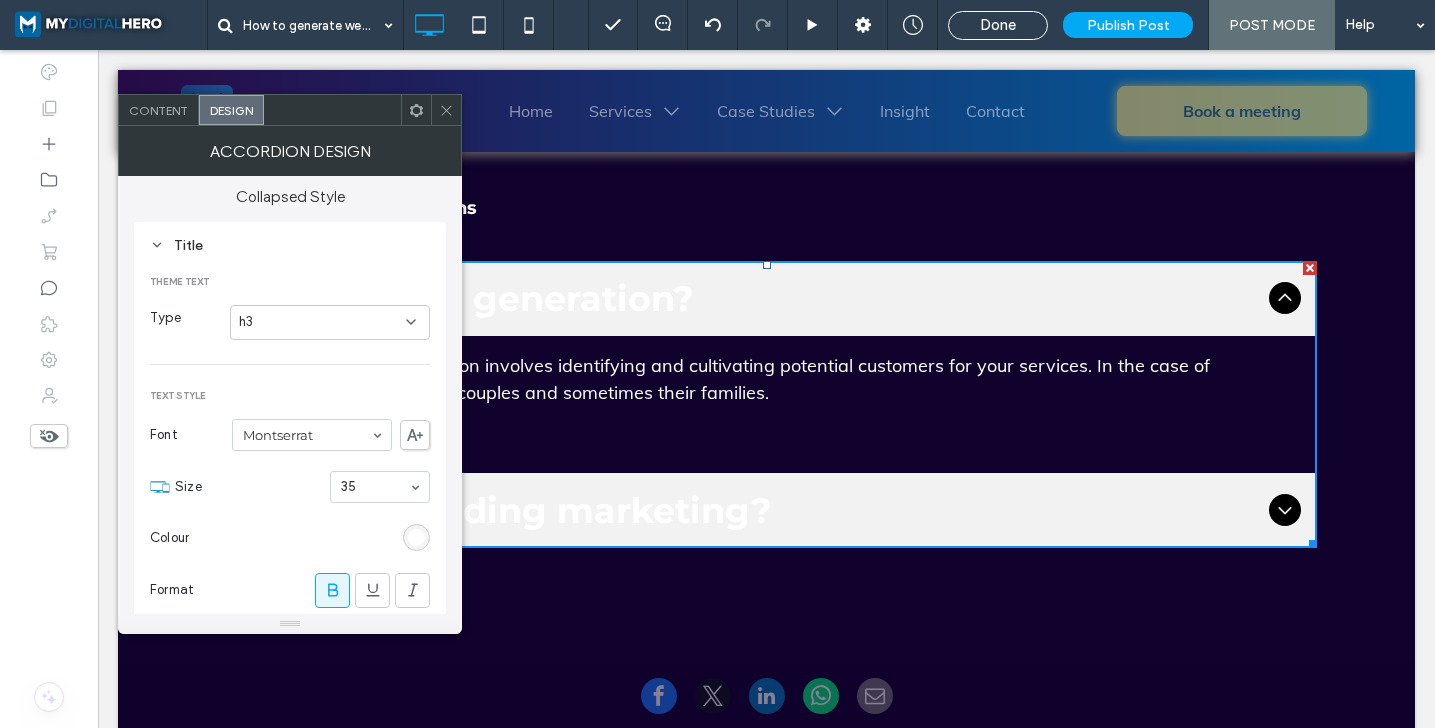 scroll, scrollTop: 215, scrollLeft: 0, axis: vertical 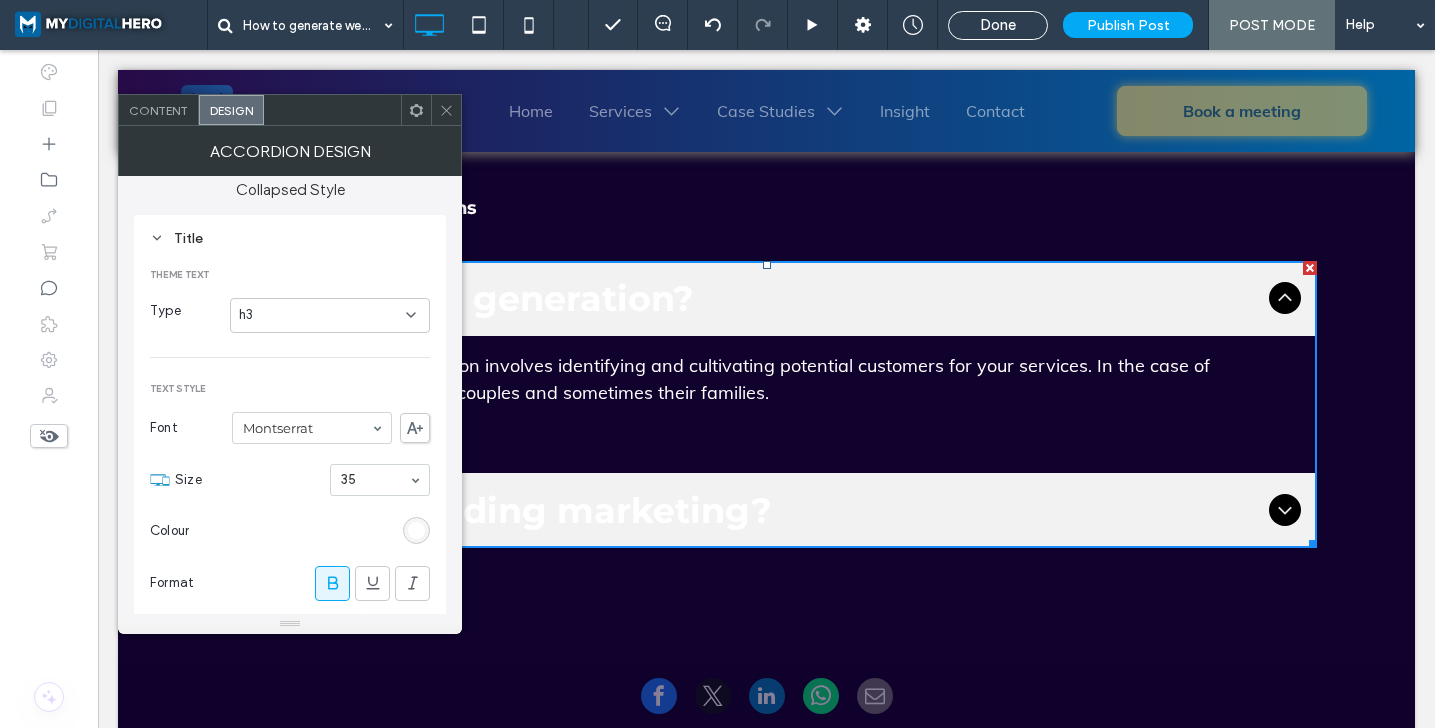 click at bounding box center [416, 530] 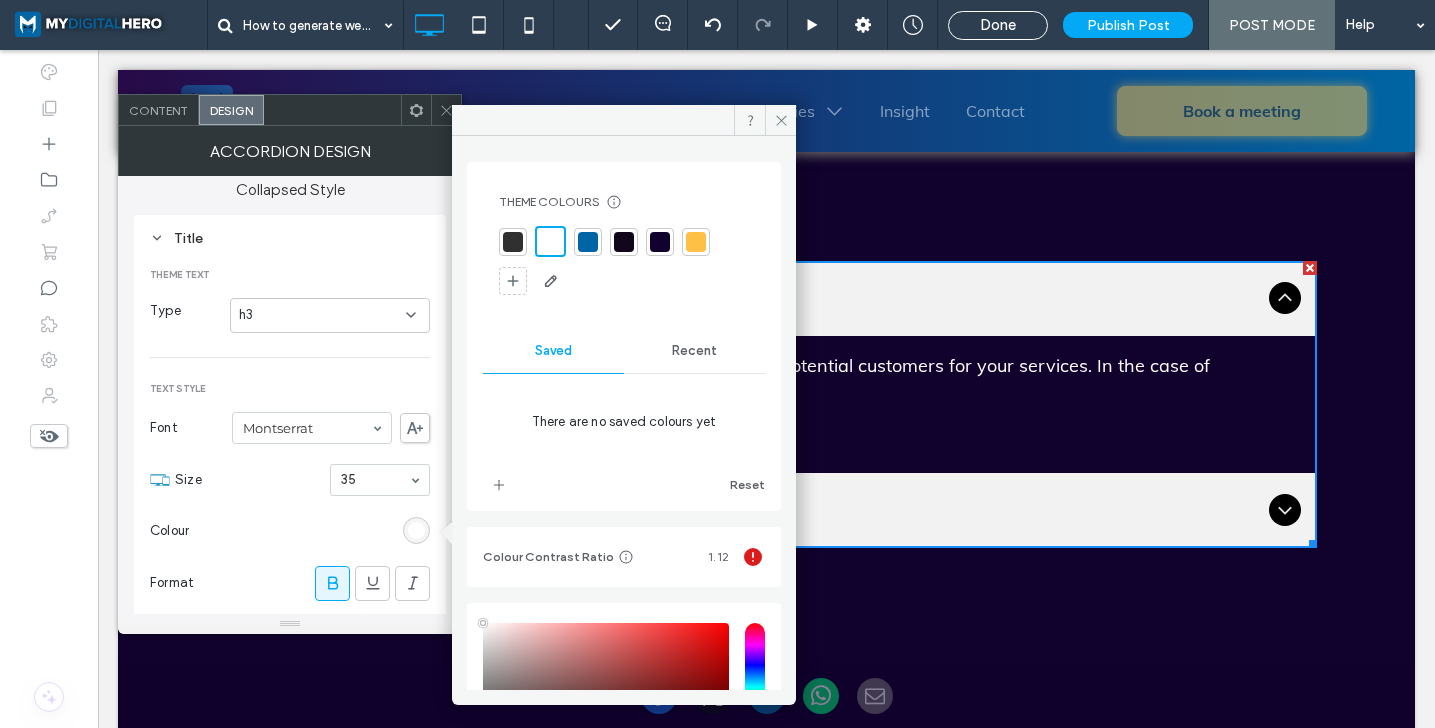 click at bounding box center [513, 242] 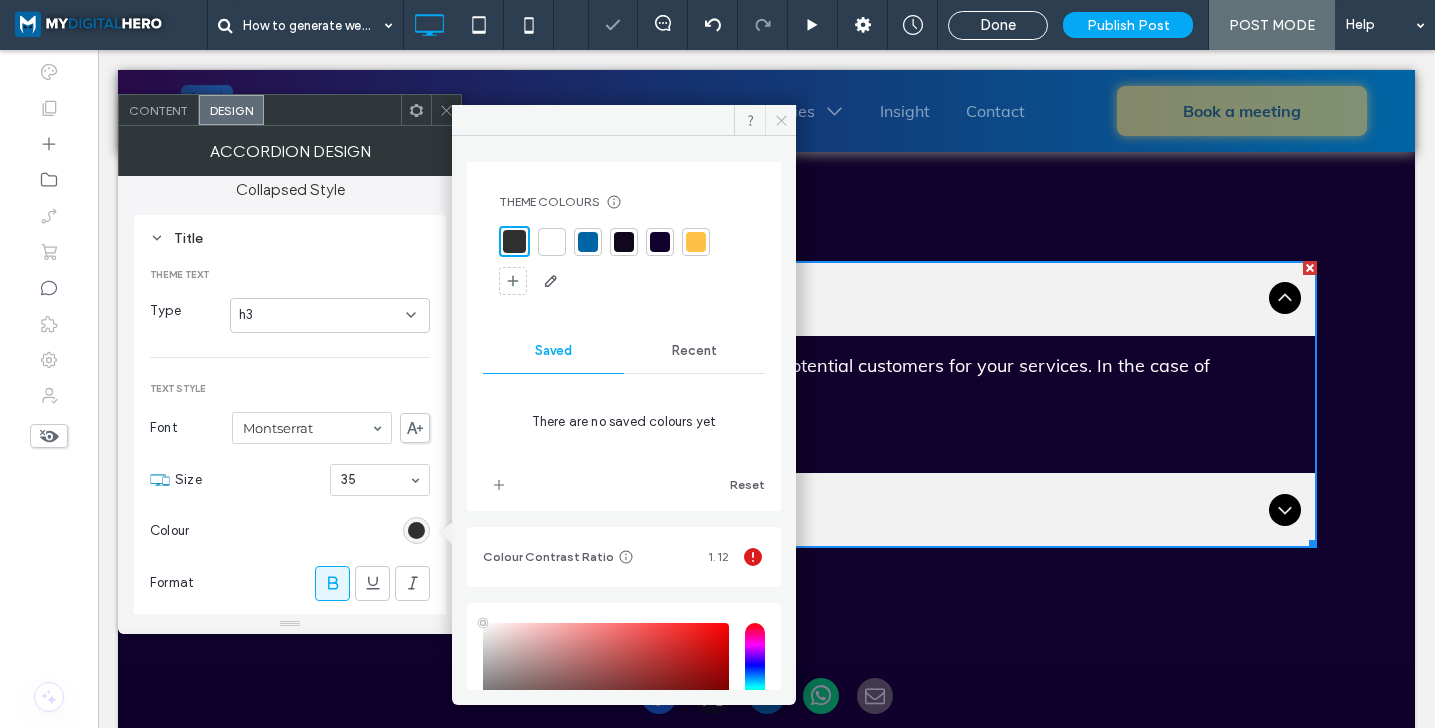 click 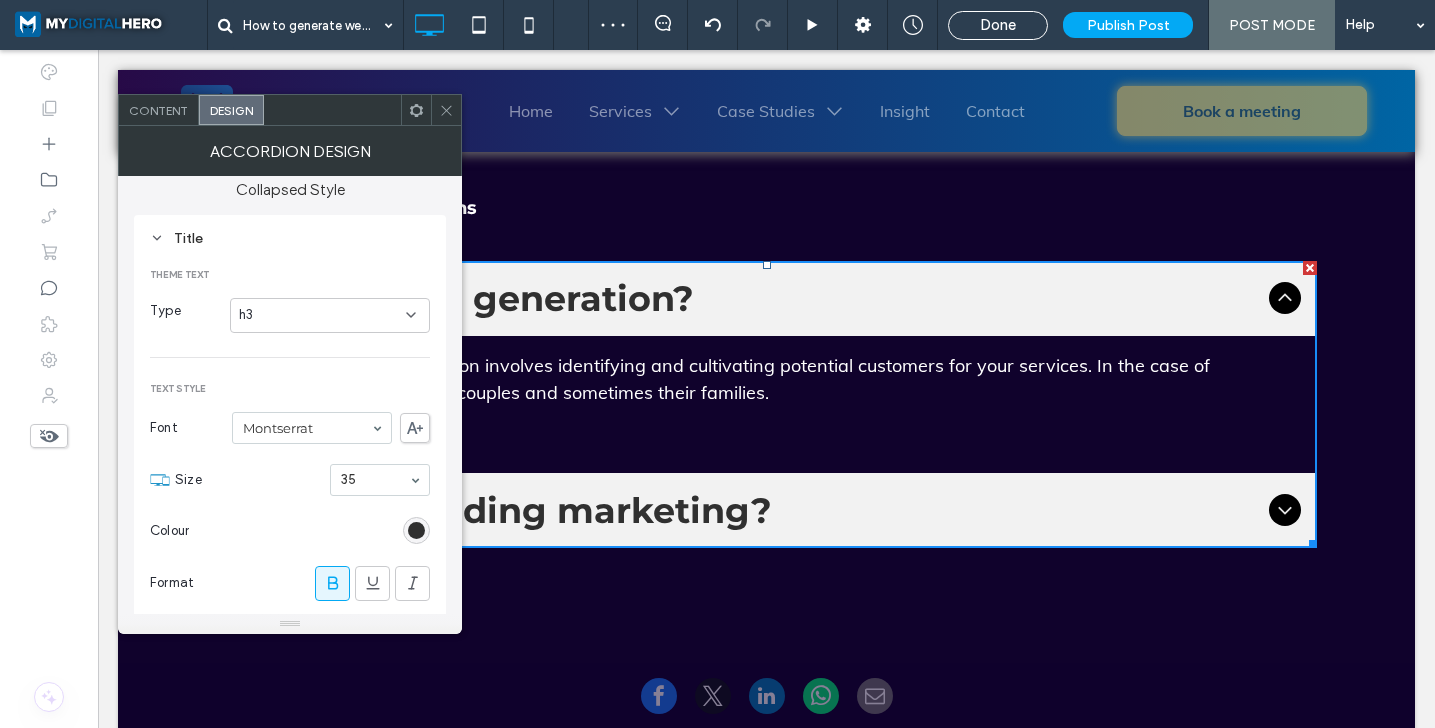 click 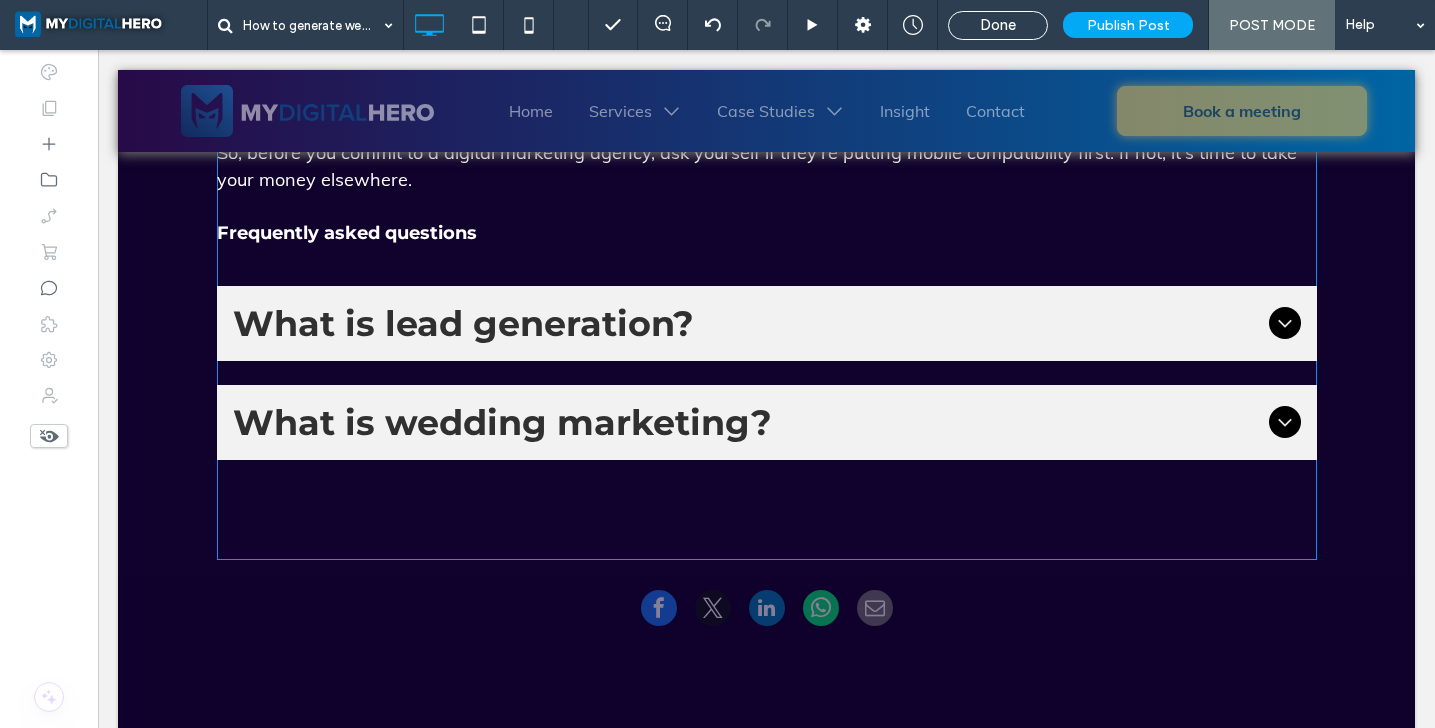 scroll, scrollTop: 4790, scrollLeft: 0, axis: vertical 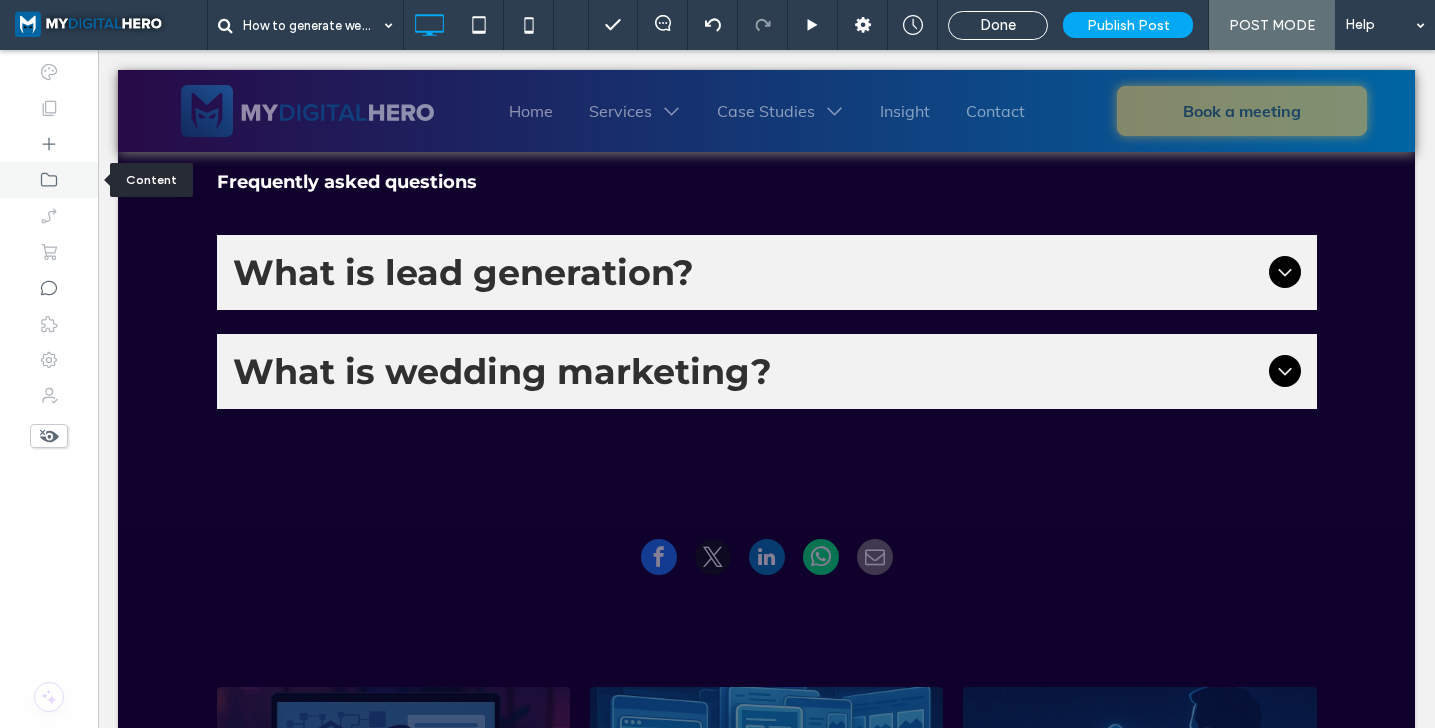 click at bounding box center (49, 180) 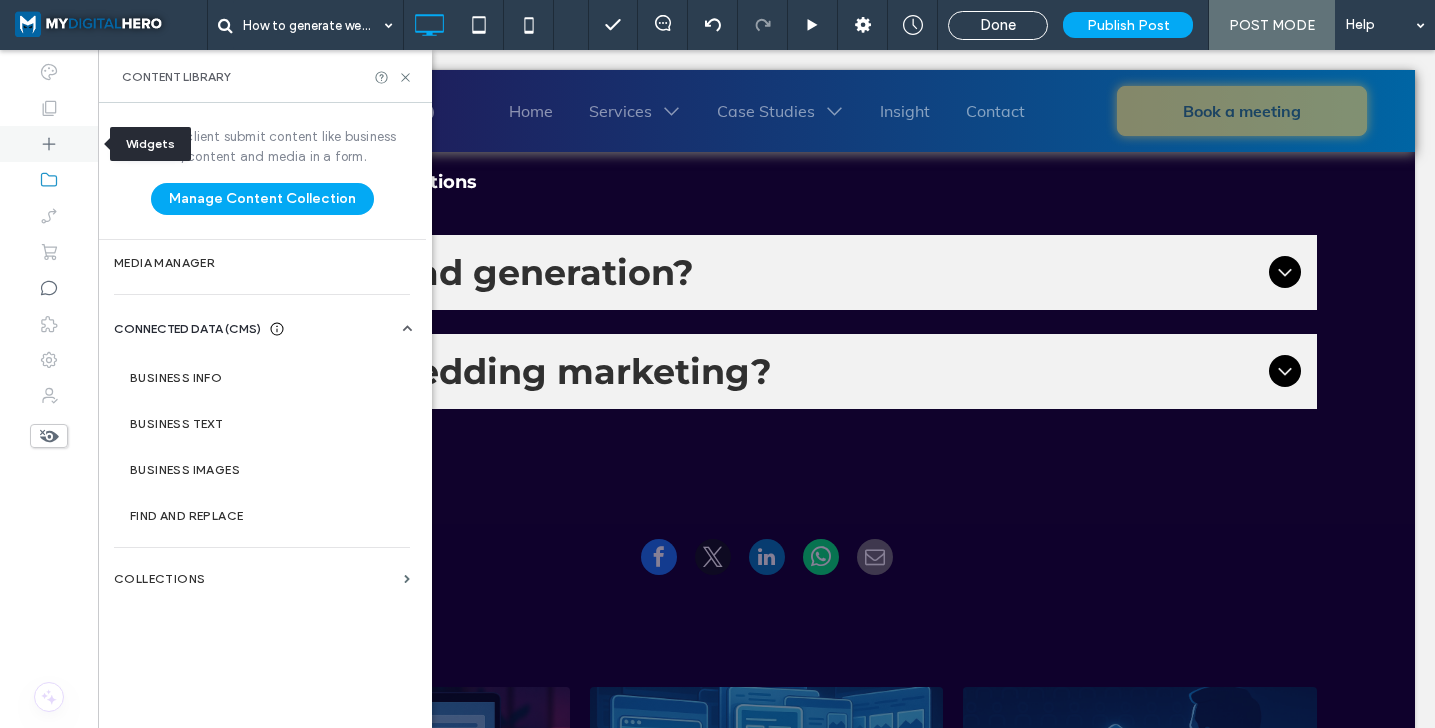 click at bounding box center (49, 144) 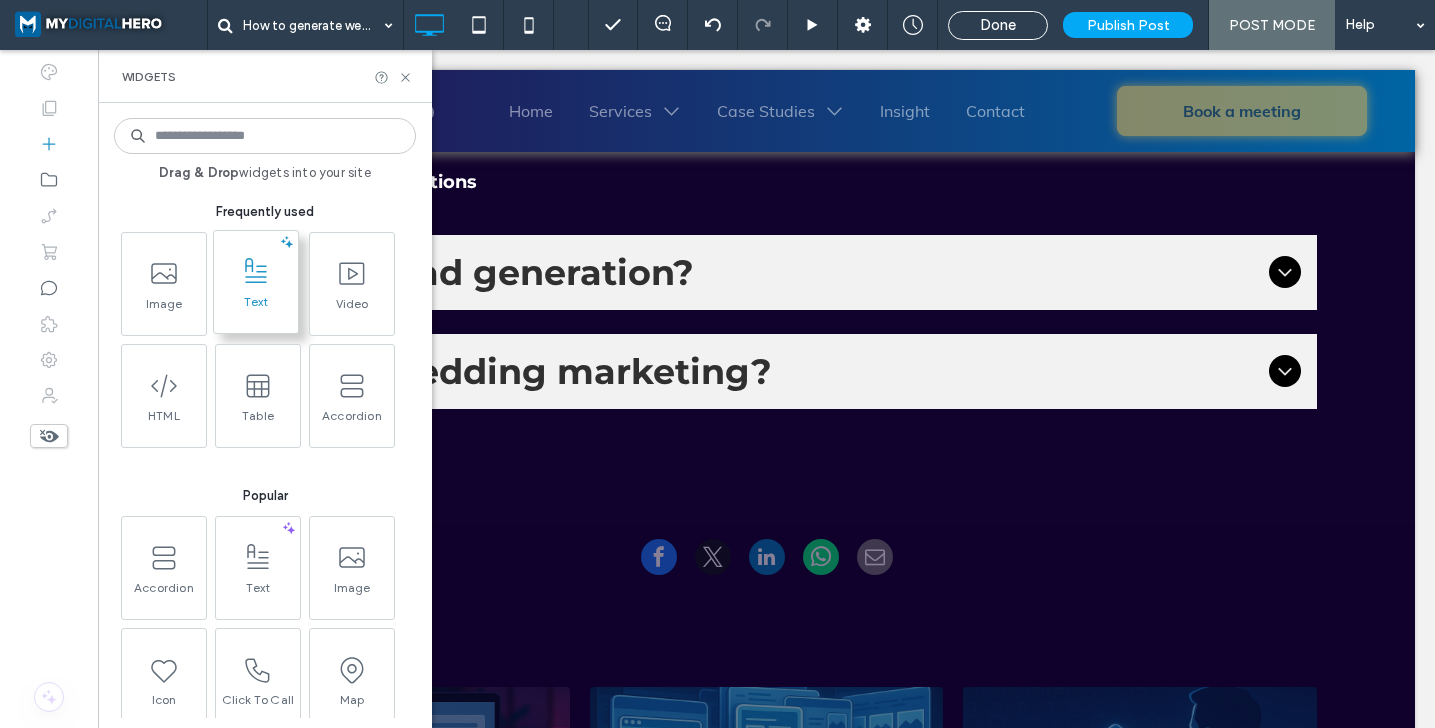 click on "Text" at bounding box center (256, 308) 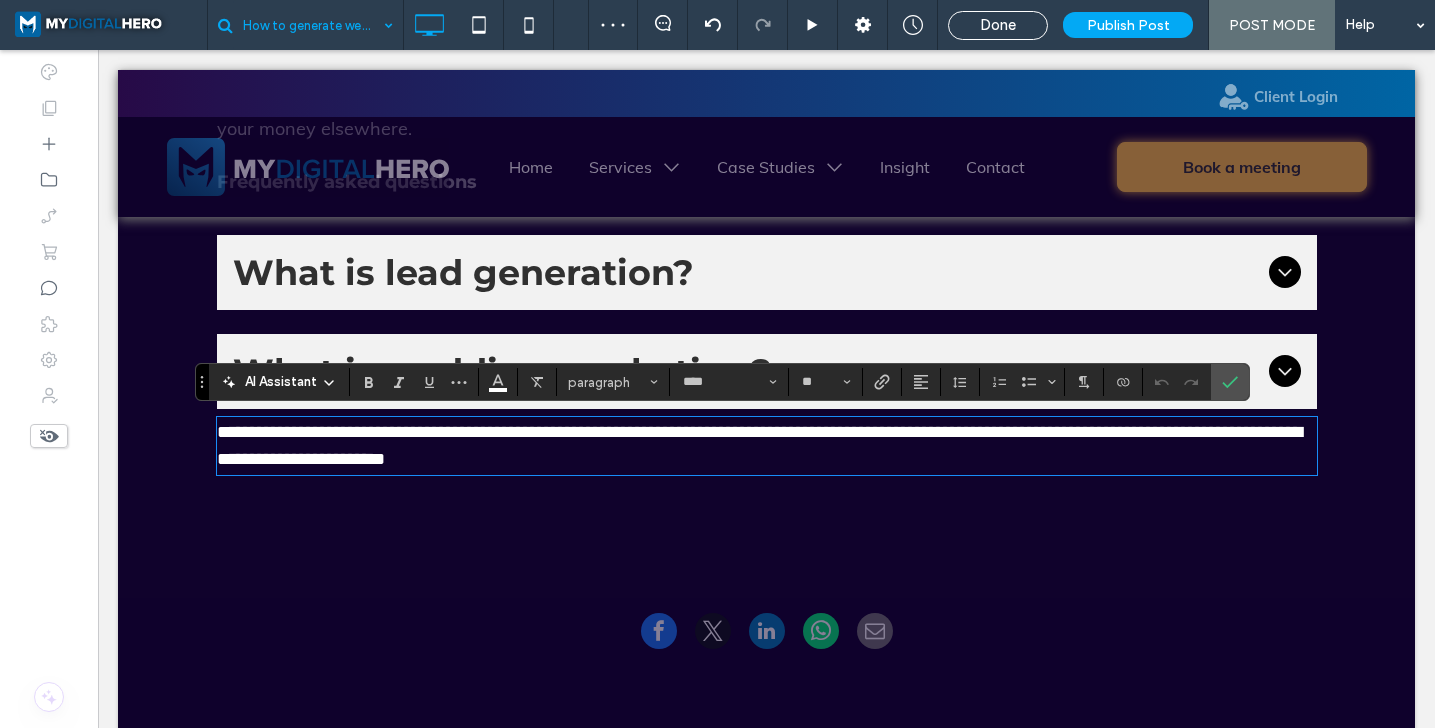paste 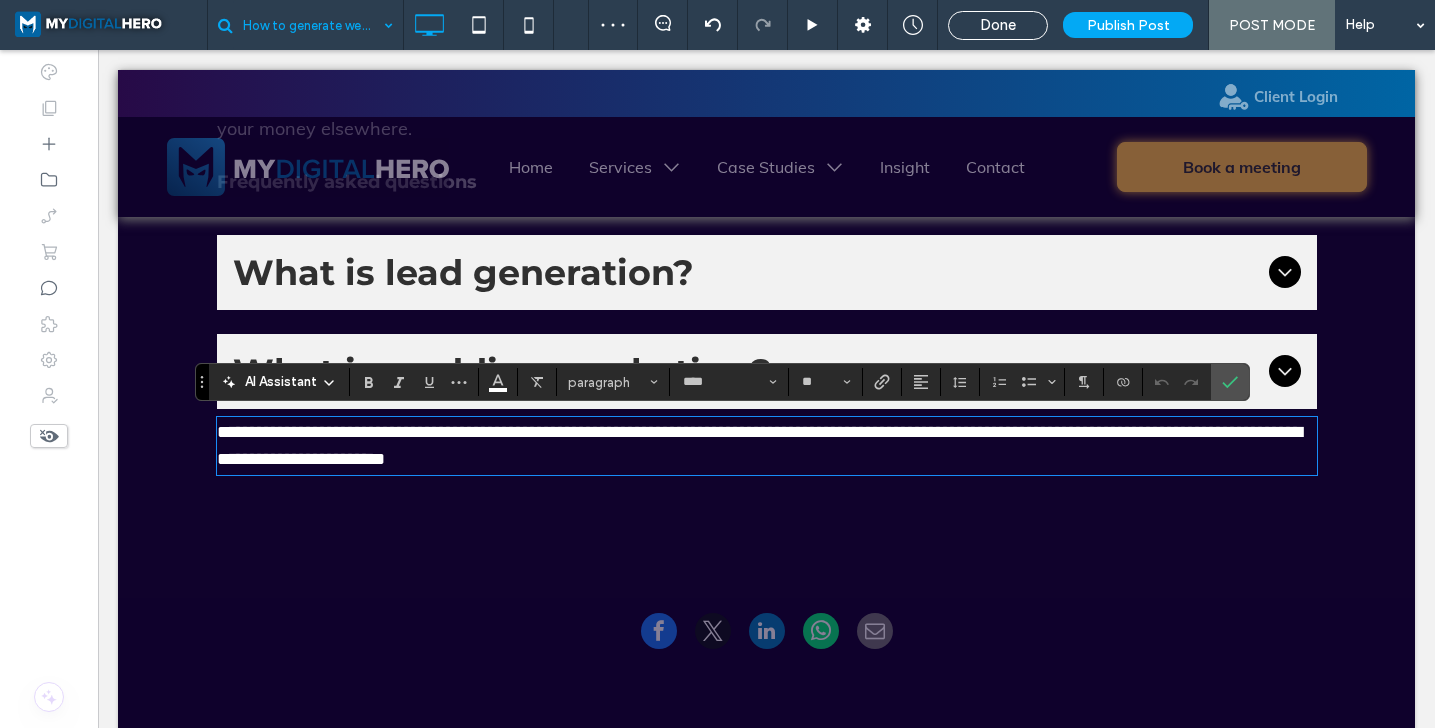 type 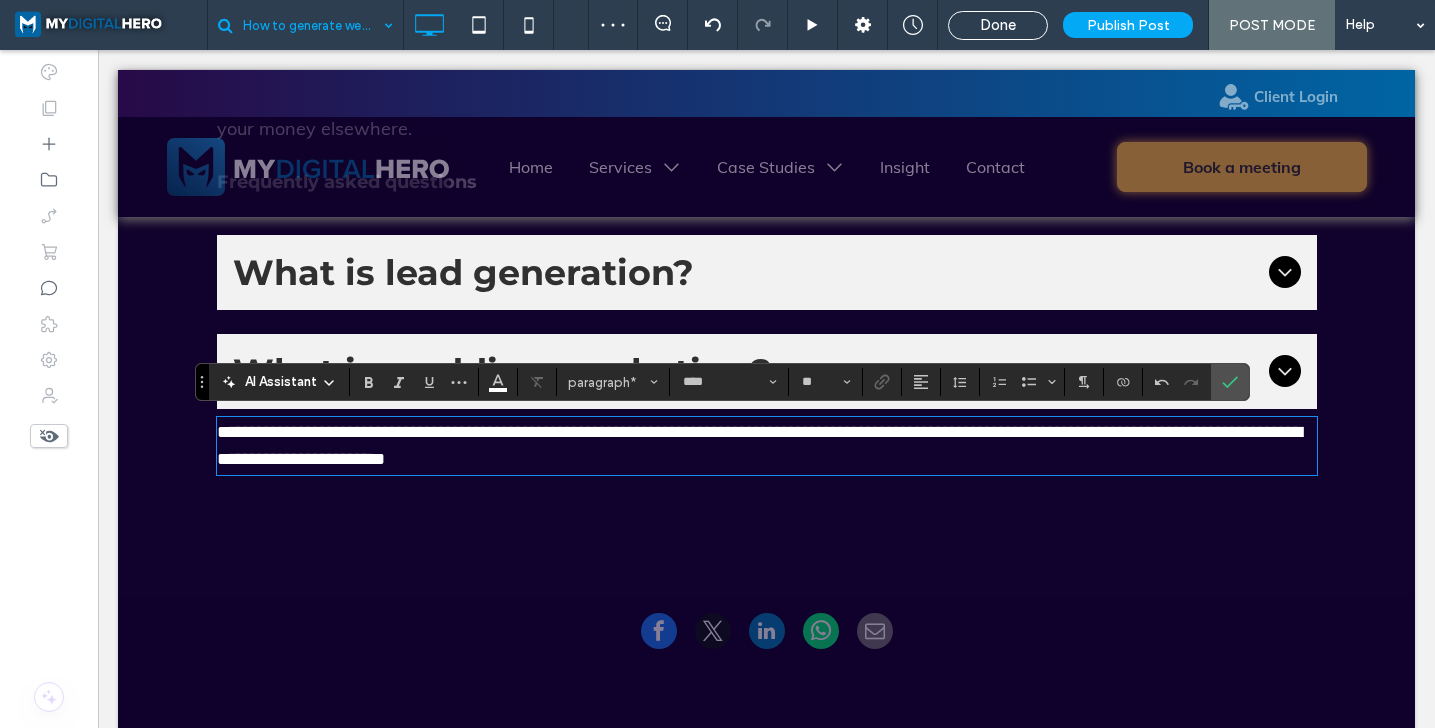 scroll, scrollTop: 0, scrollLeft: 0, axis: both 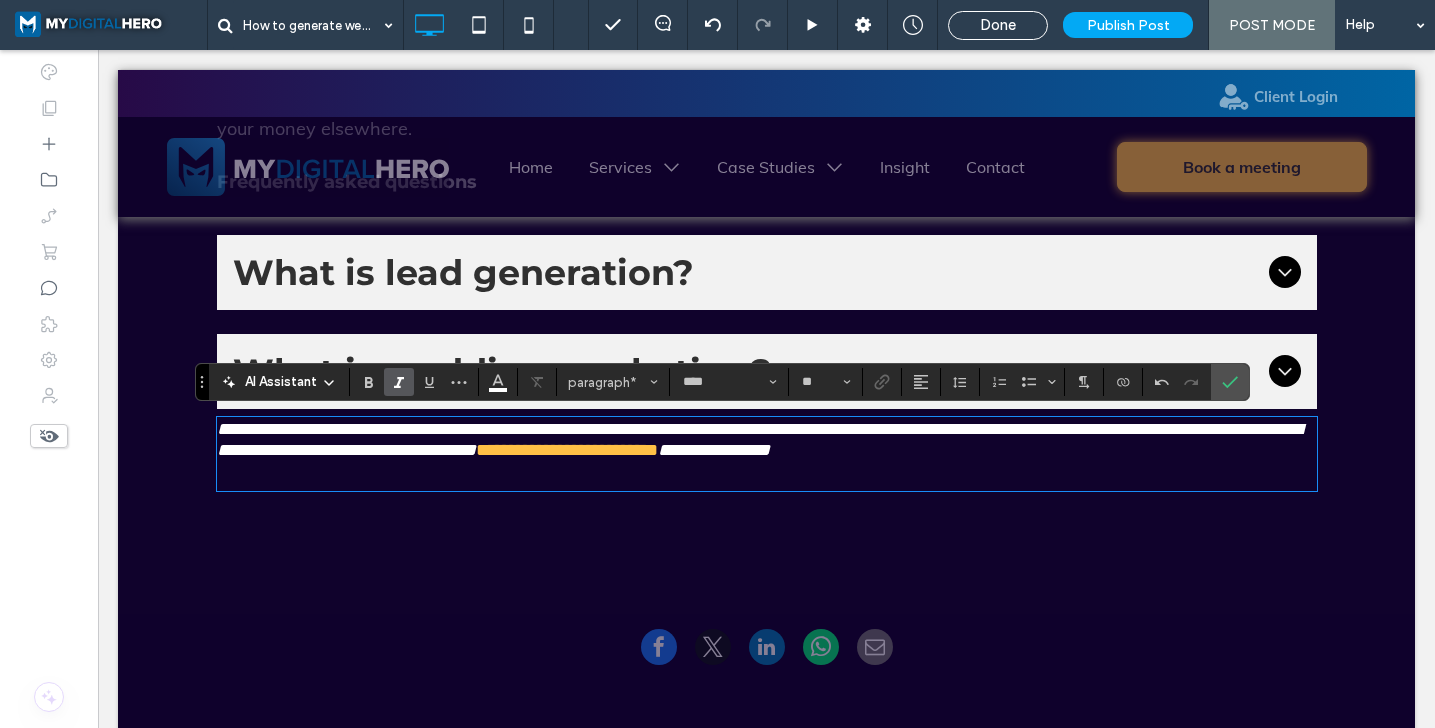 click on "**********" at bounding box center [759, 440] 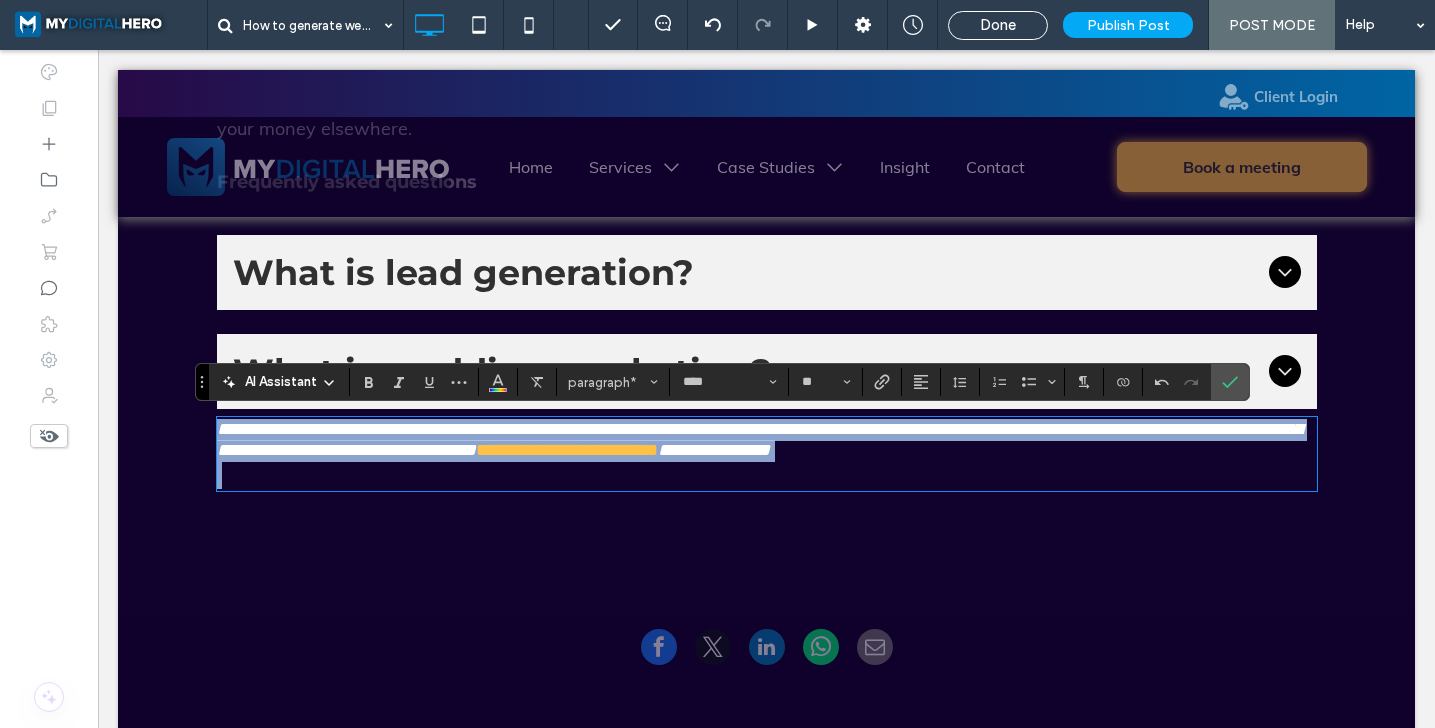 click at bounding box center [767, 475] 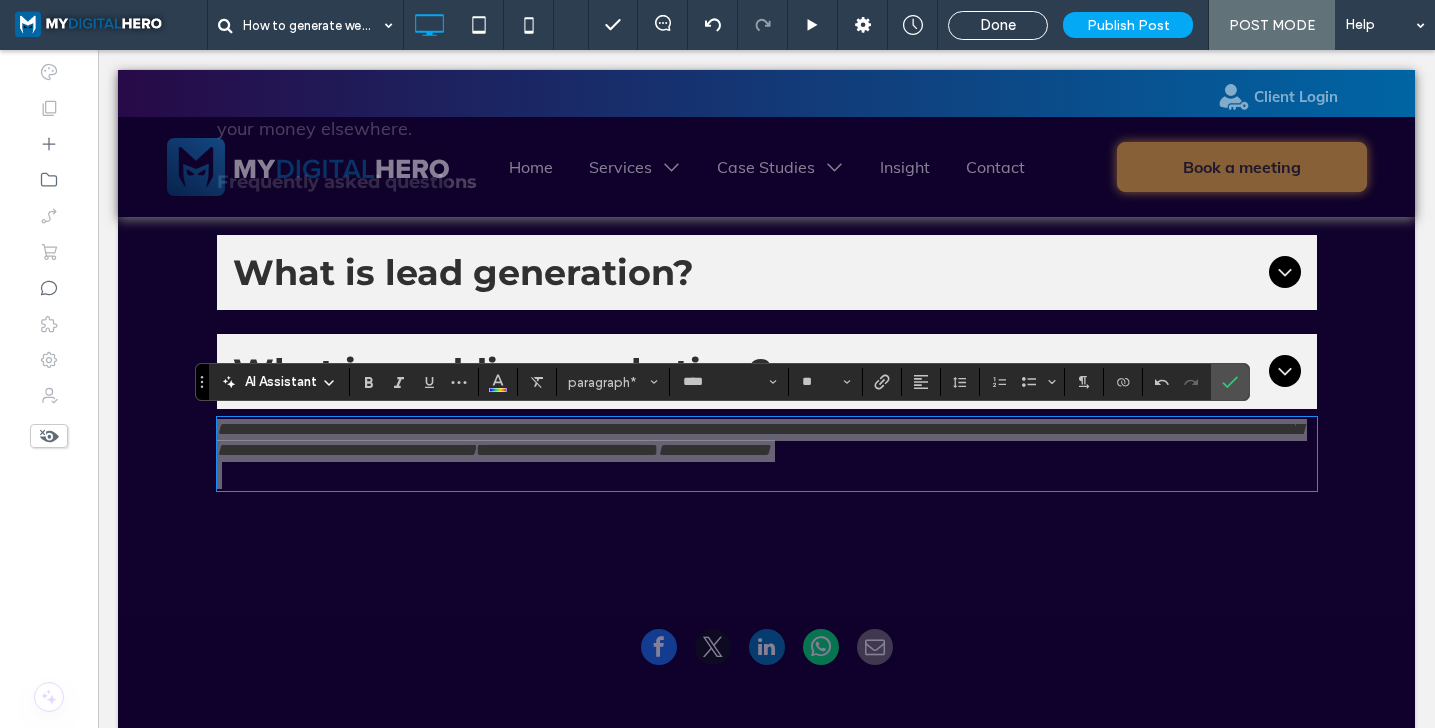 click on "AI Assistant paragraph* **** **" at bounding box center [722, 382] 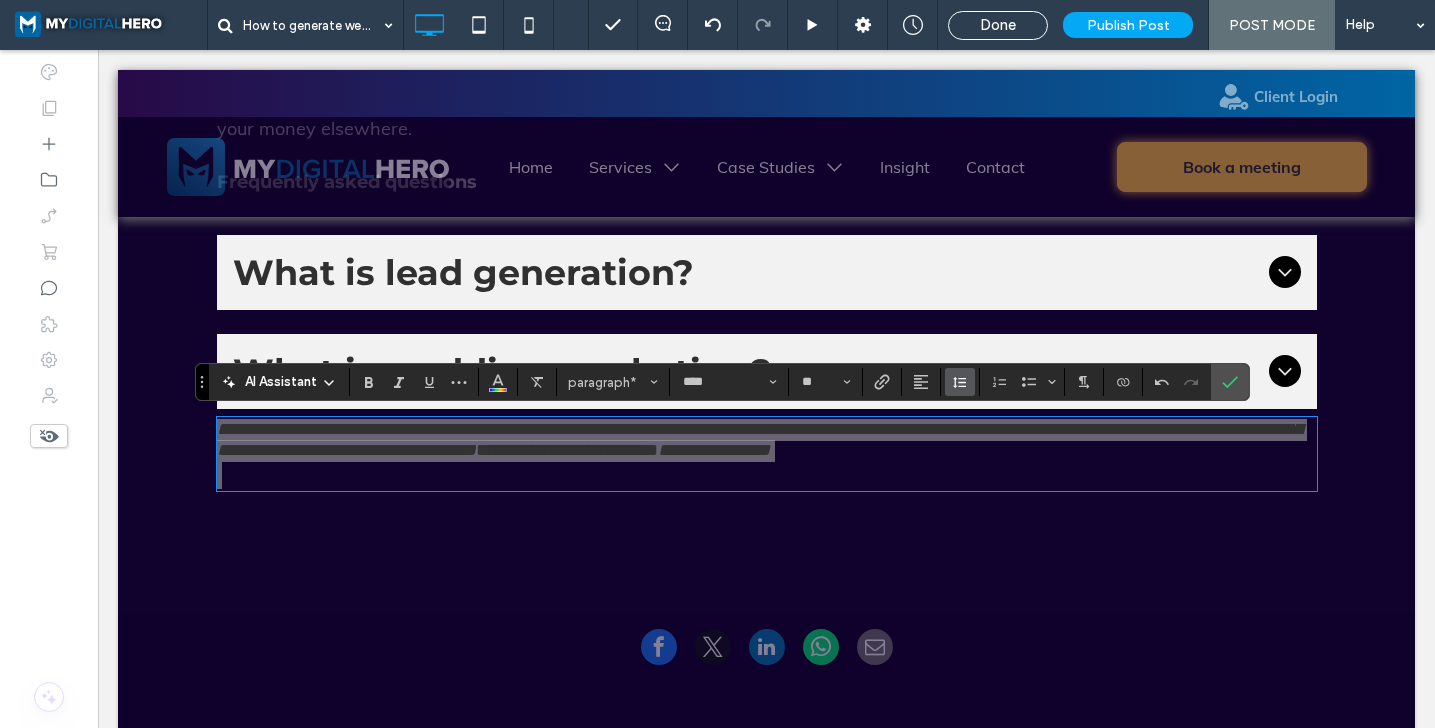 click 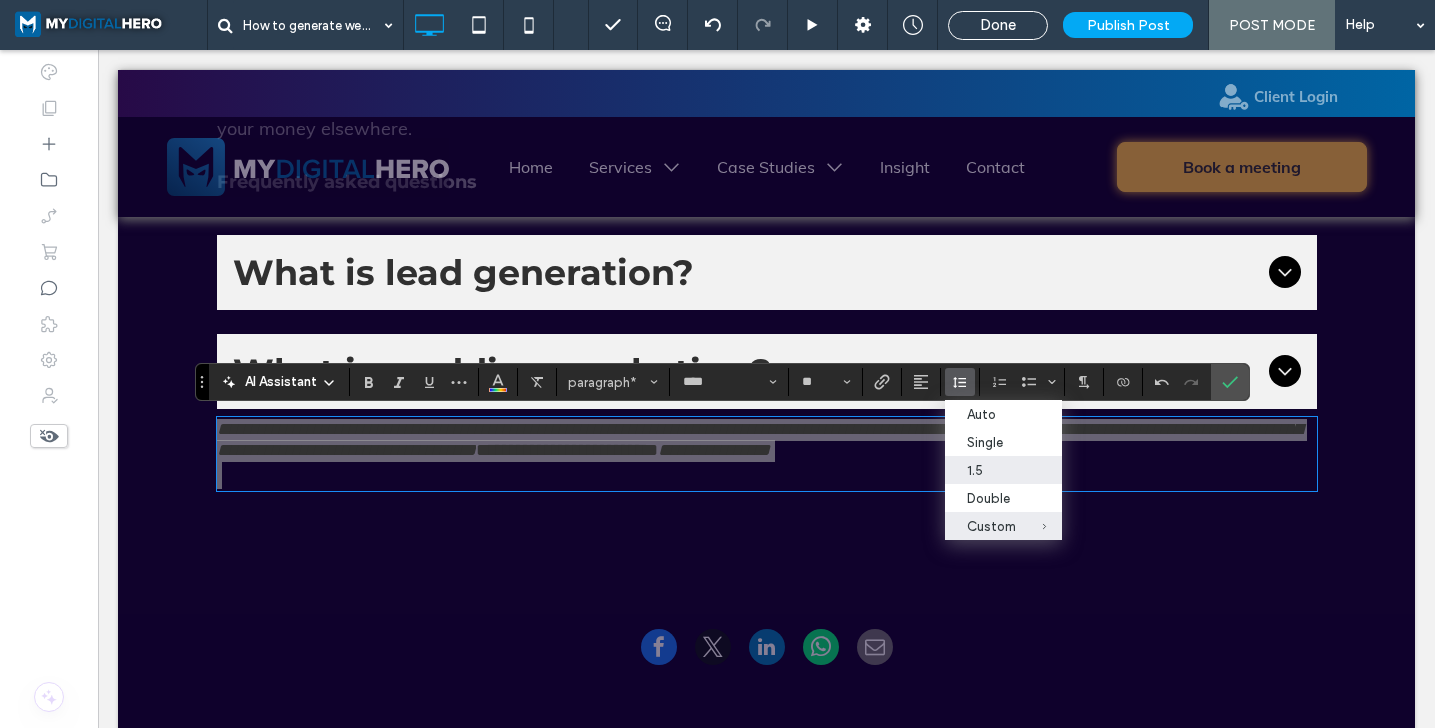 click on "1.5" at bounding box center [1003, 470] 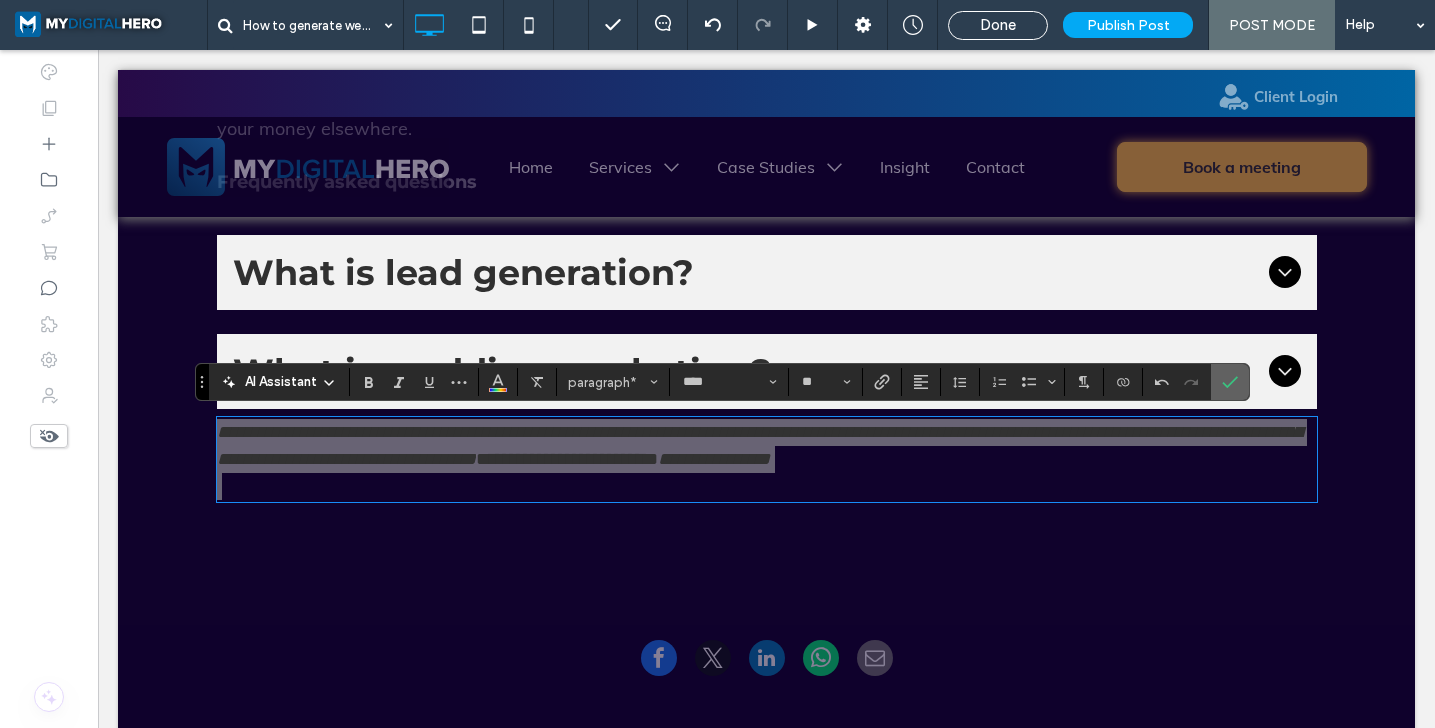 click 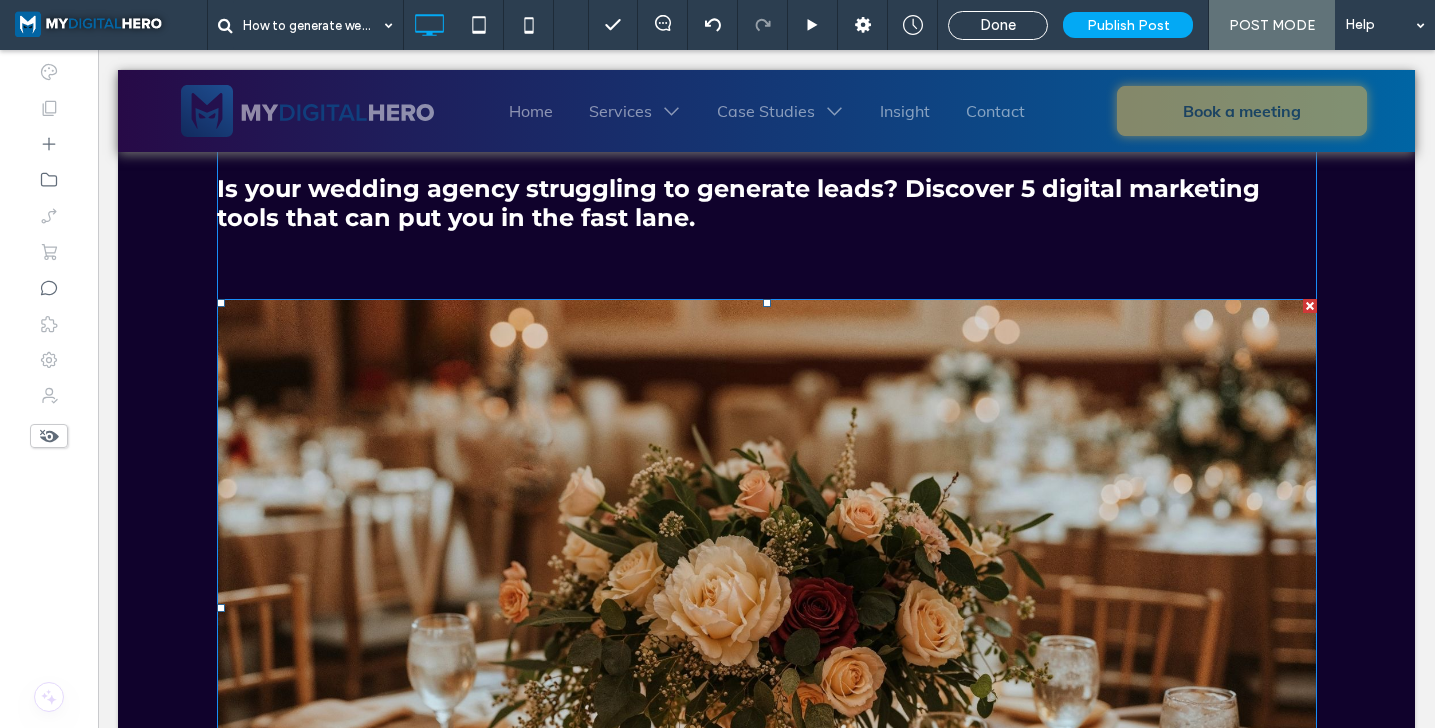 scroll, scrollTop: 1230, scrollLeft: 0, axis: vertical 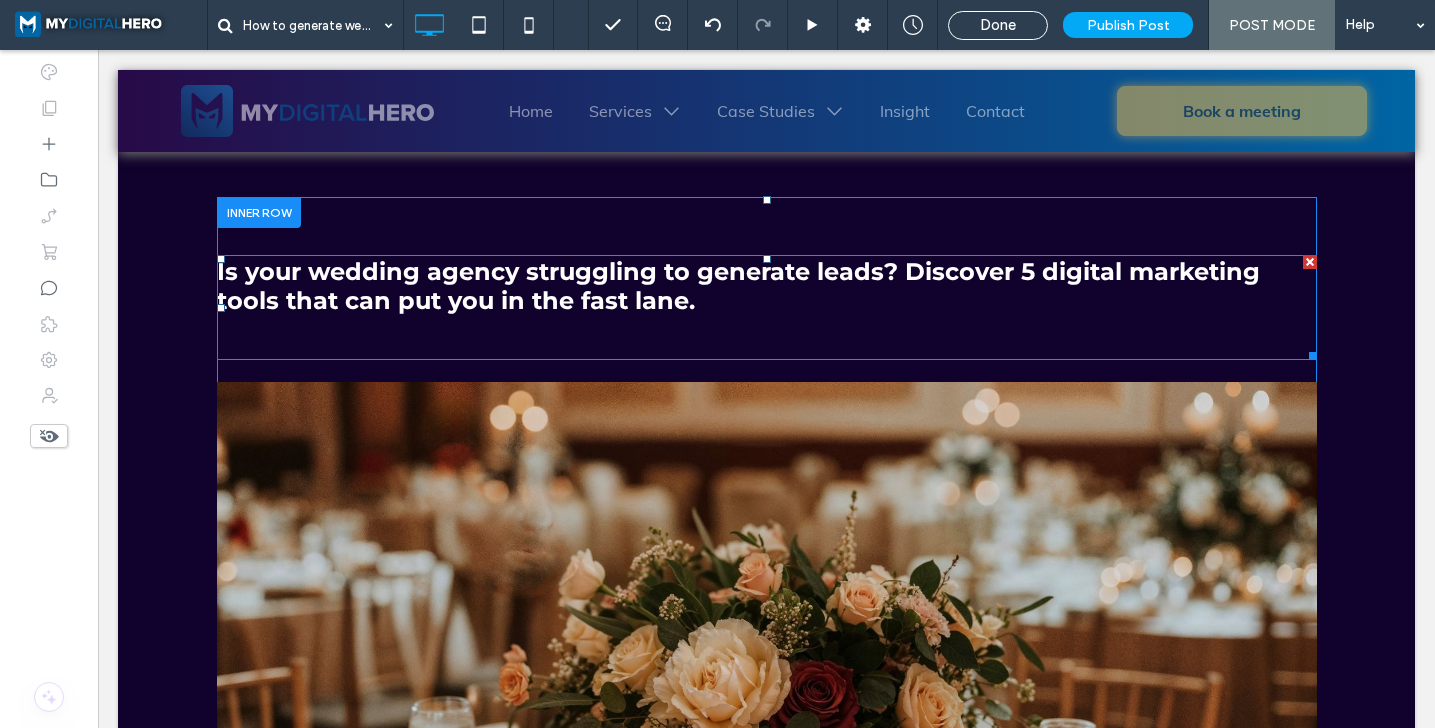 click on "Is your wedding agency struggling to generate leads? Discover 5 digital marketing tools that can put you in the fast lane." at bounding box center (738, 286) 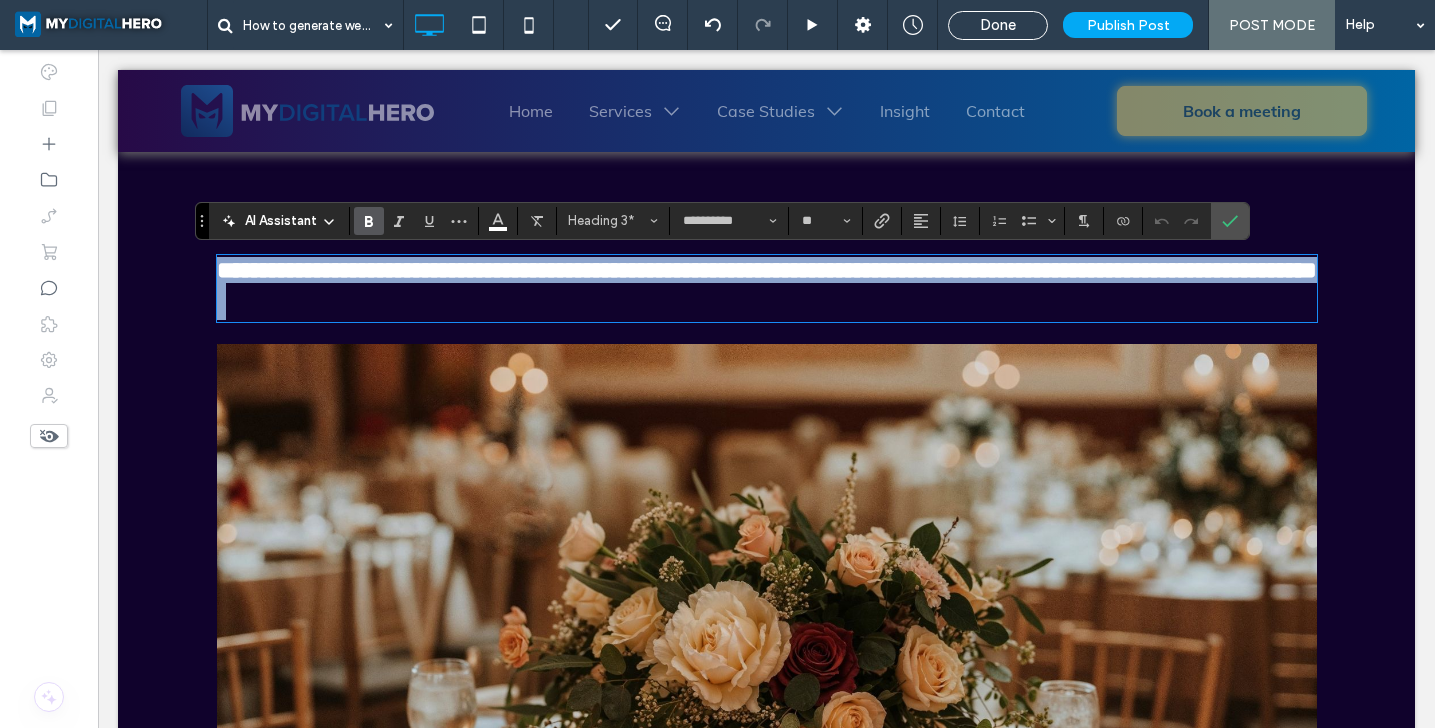 copy on "**********" 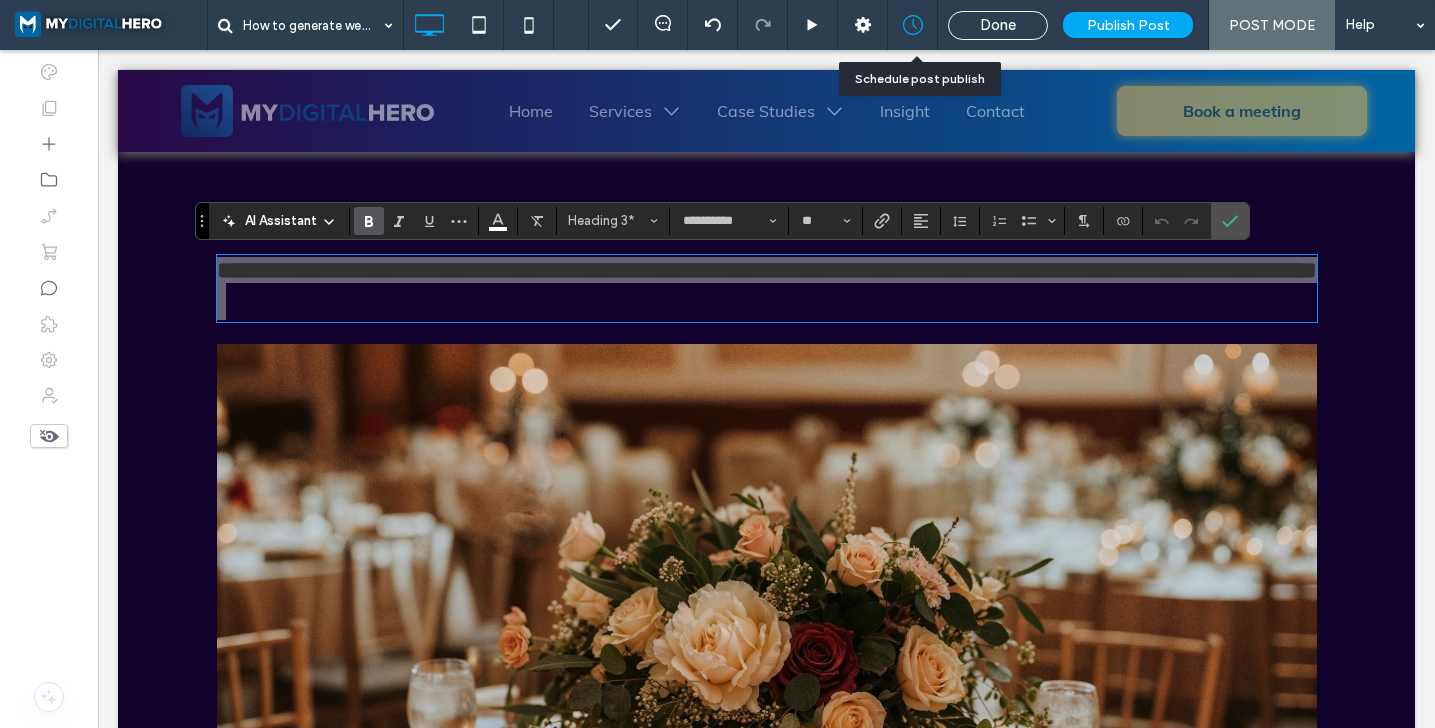 click at bounding box center [913, 25] 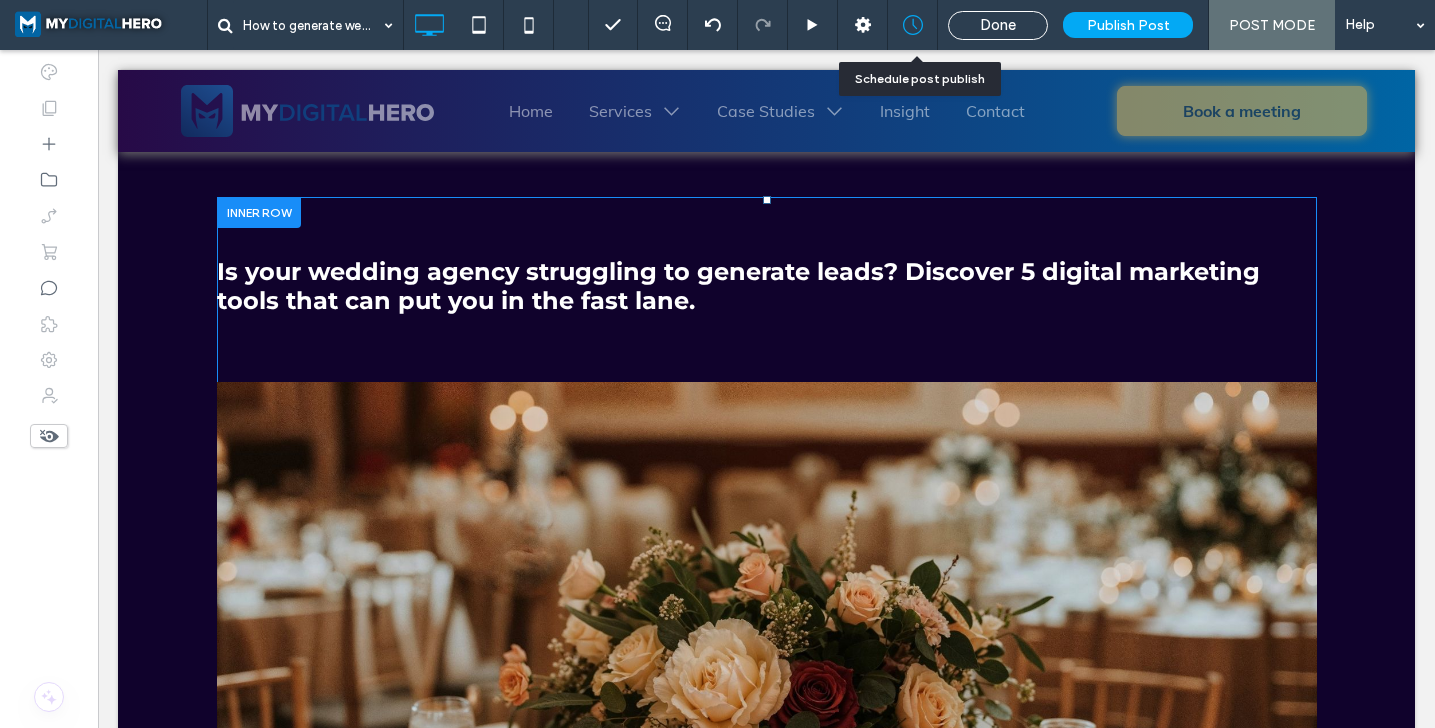click 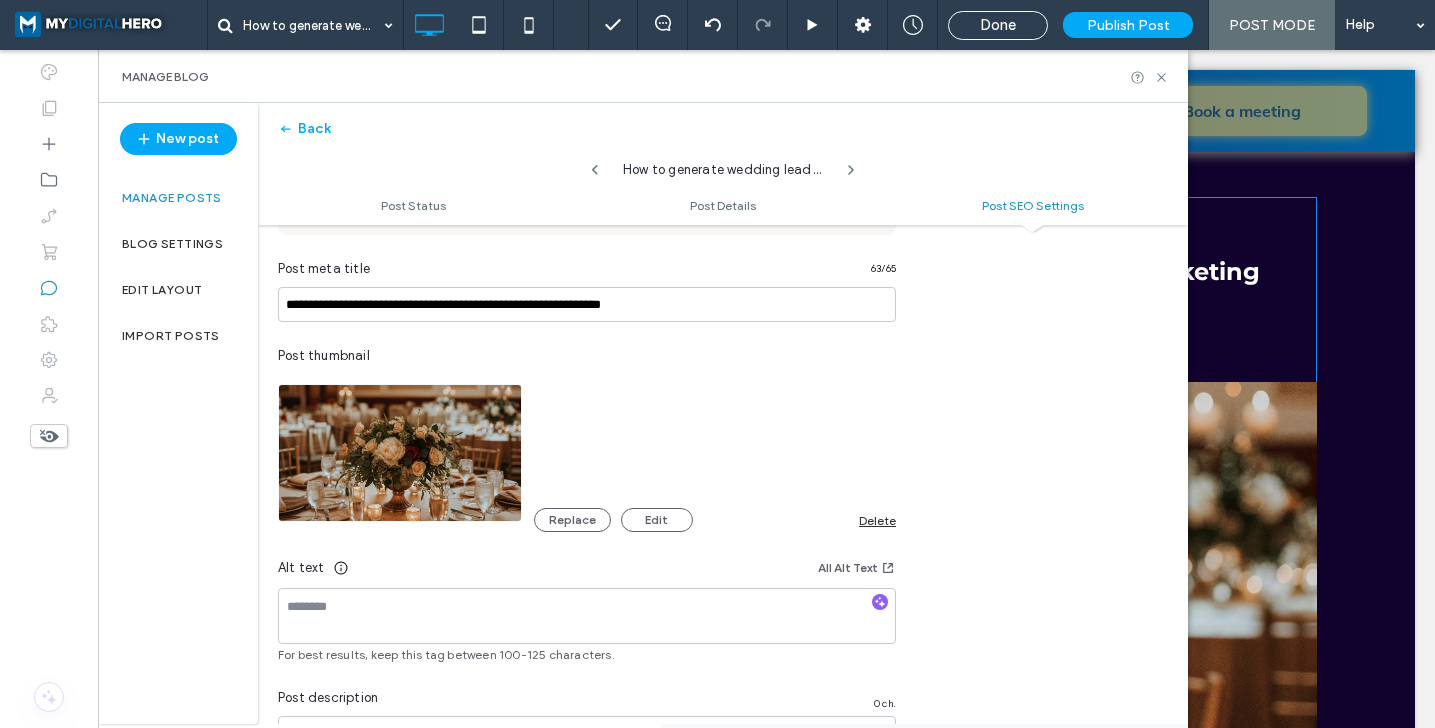scroll, scrollTop: 1152, scrollLeft: 0, axis: vertical 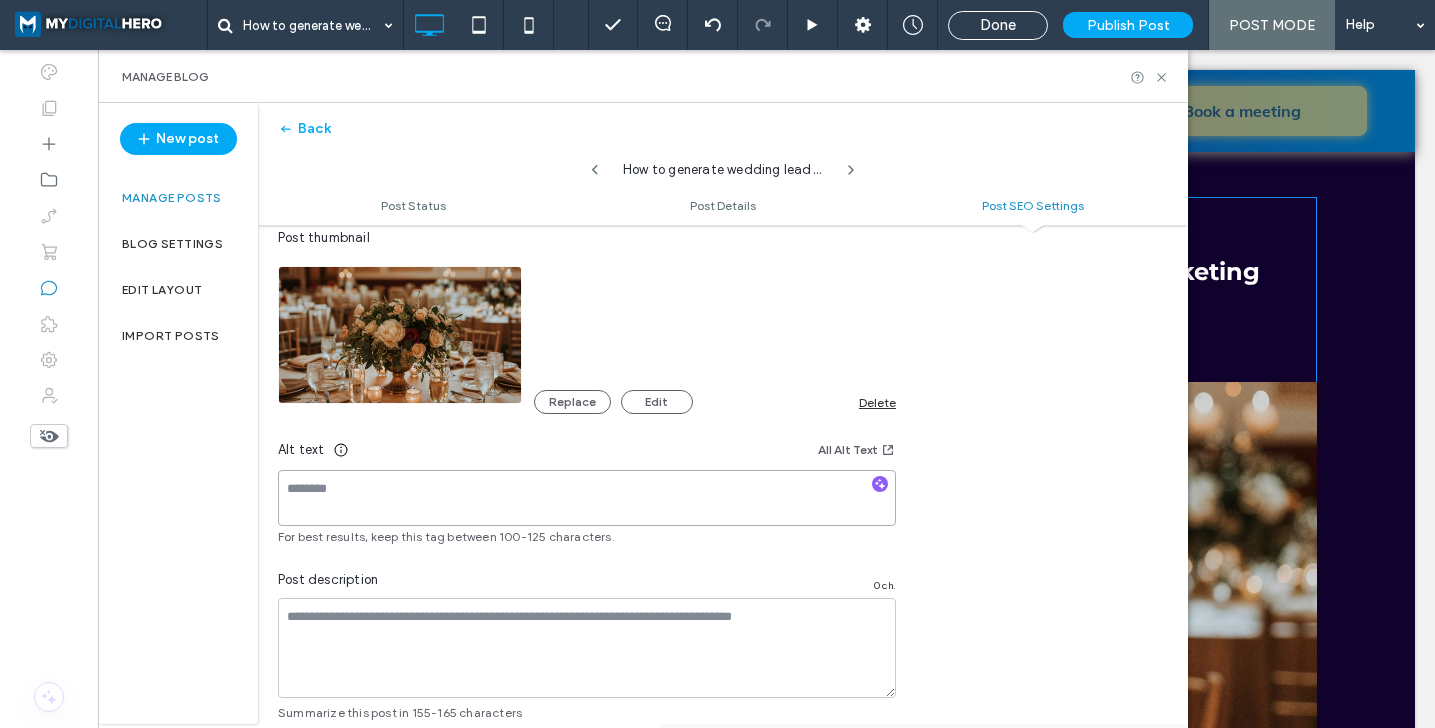 click at bounding box center [587, 498] 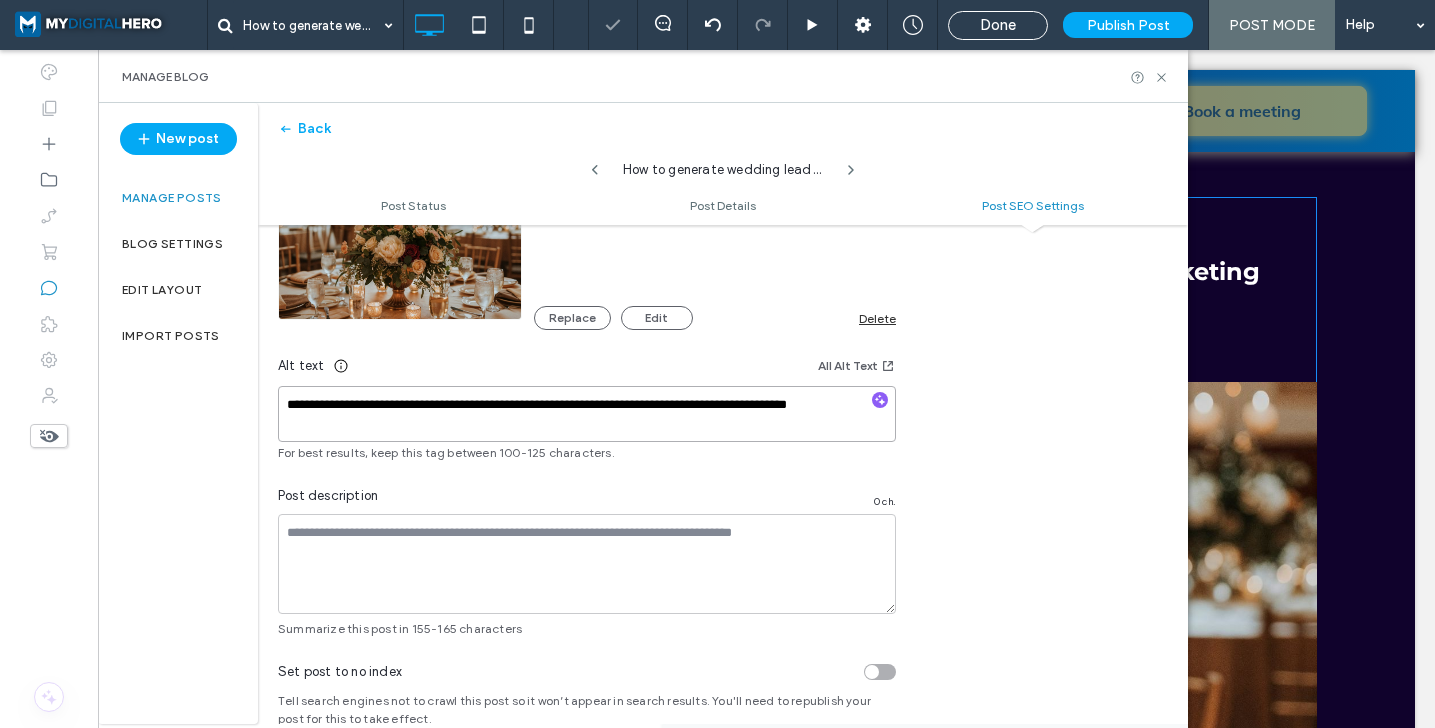 scroll, scrollTop: 1238, scrollLeft: 0, axis: vertical 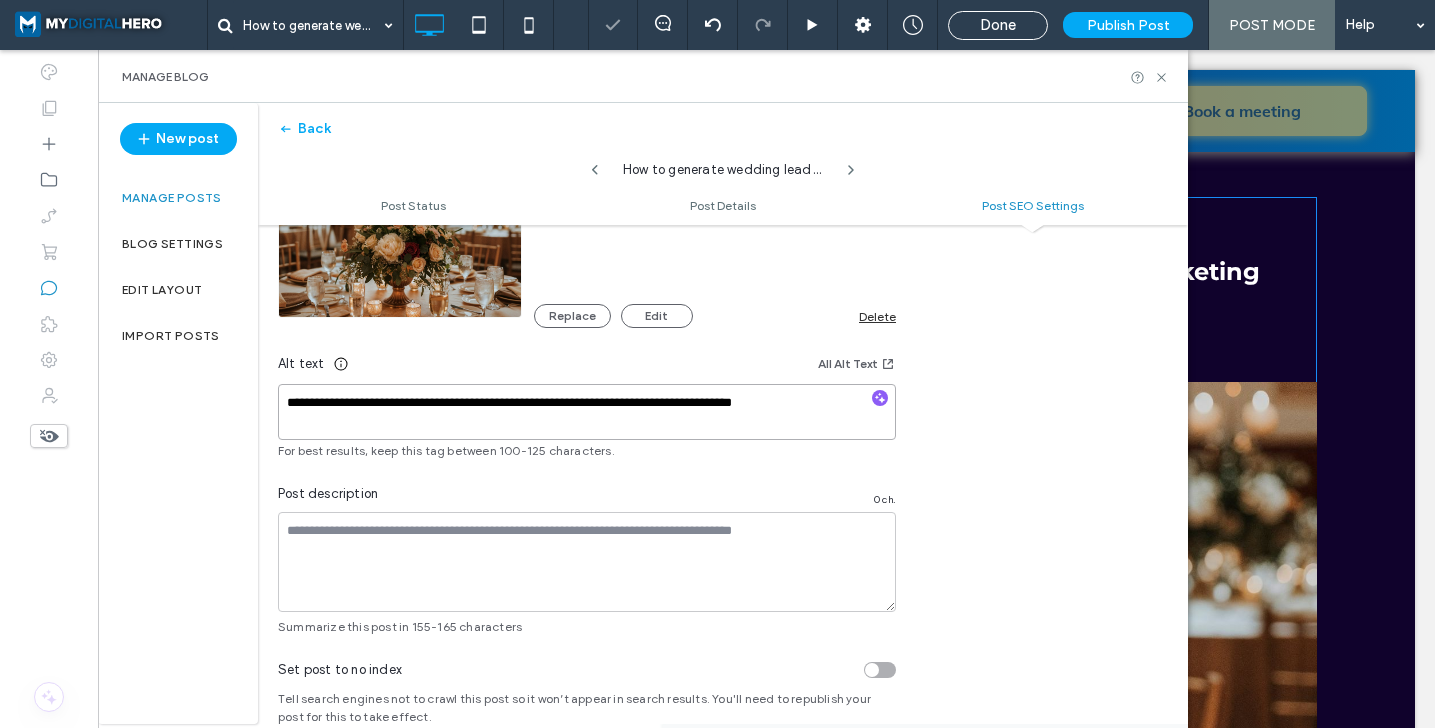 type on "**********" 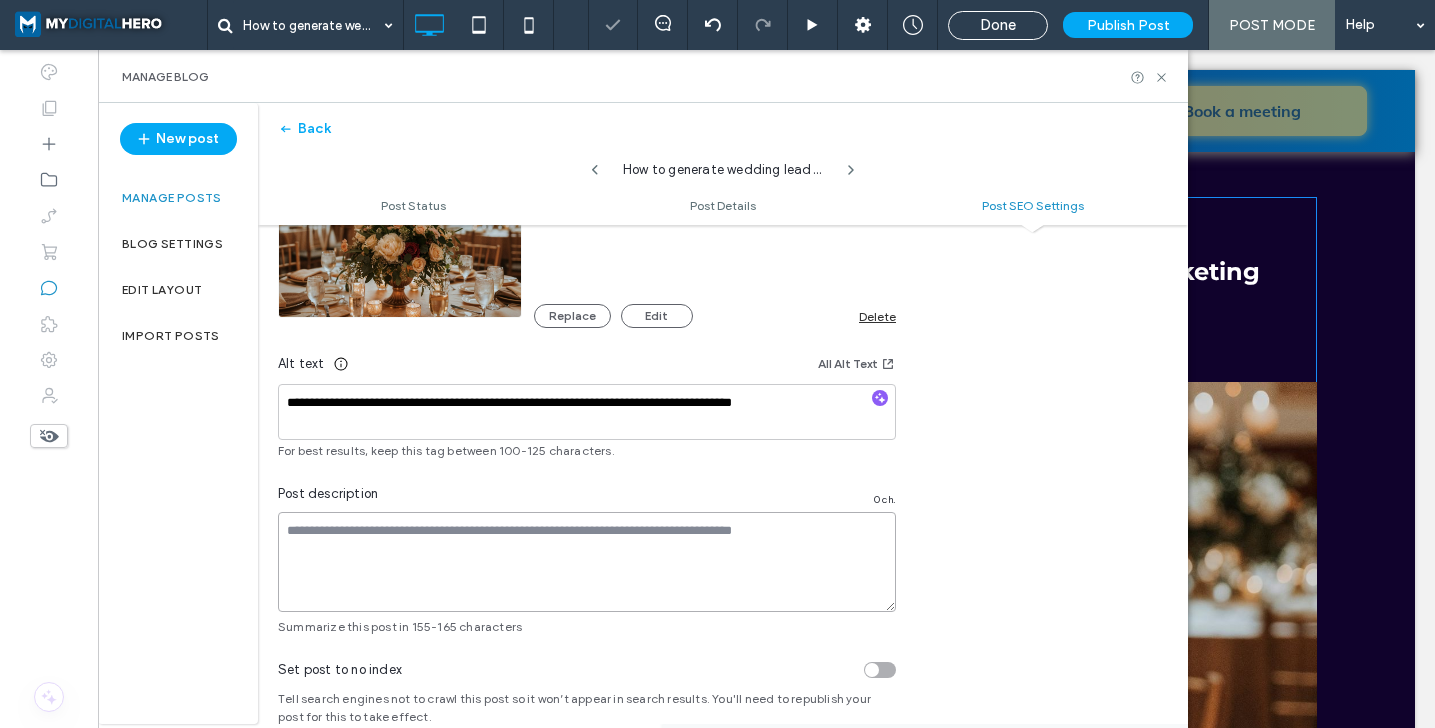 click at bounding box center [587, 562] 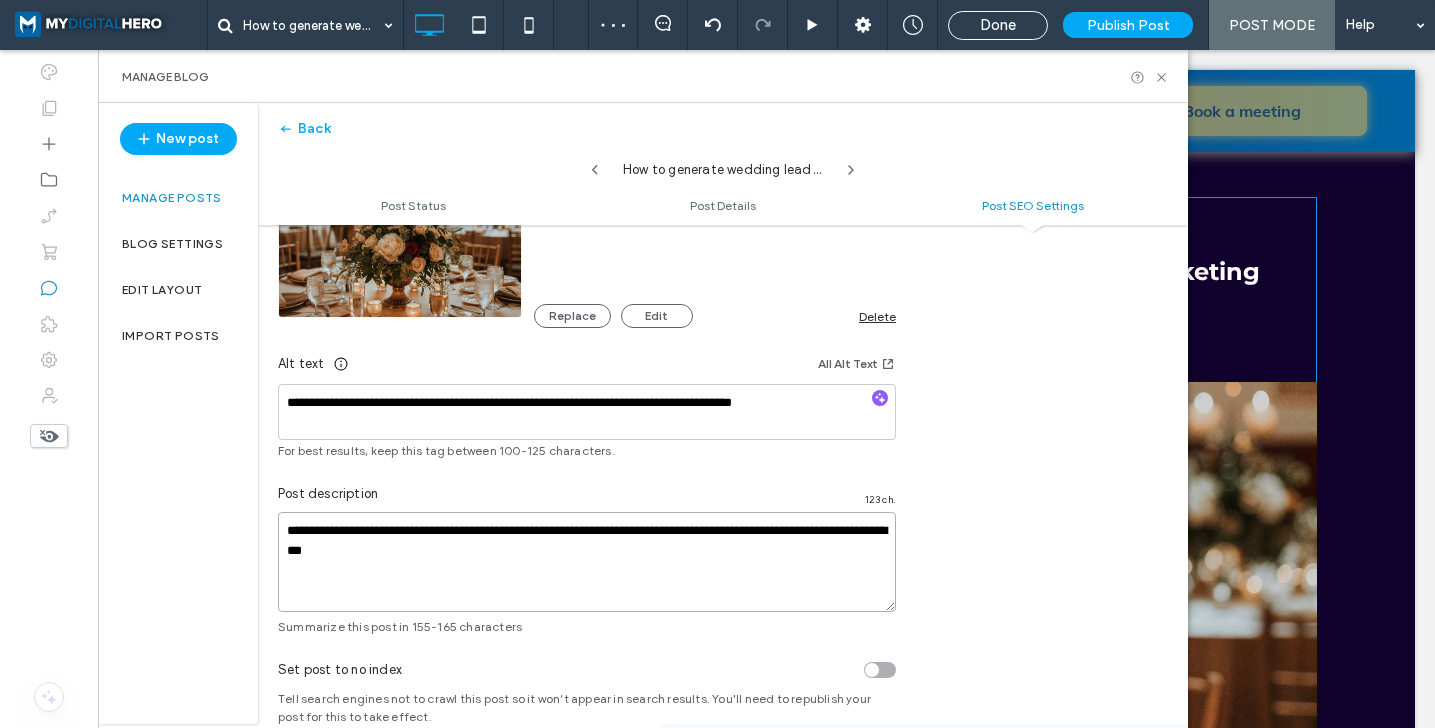 click on "**********" at bounding box center (587, 562) 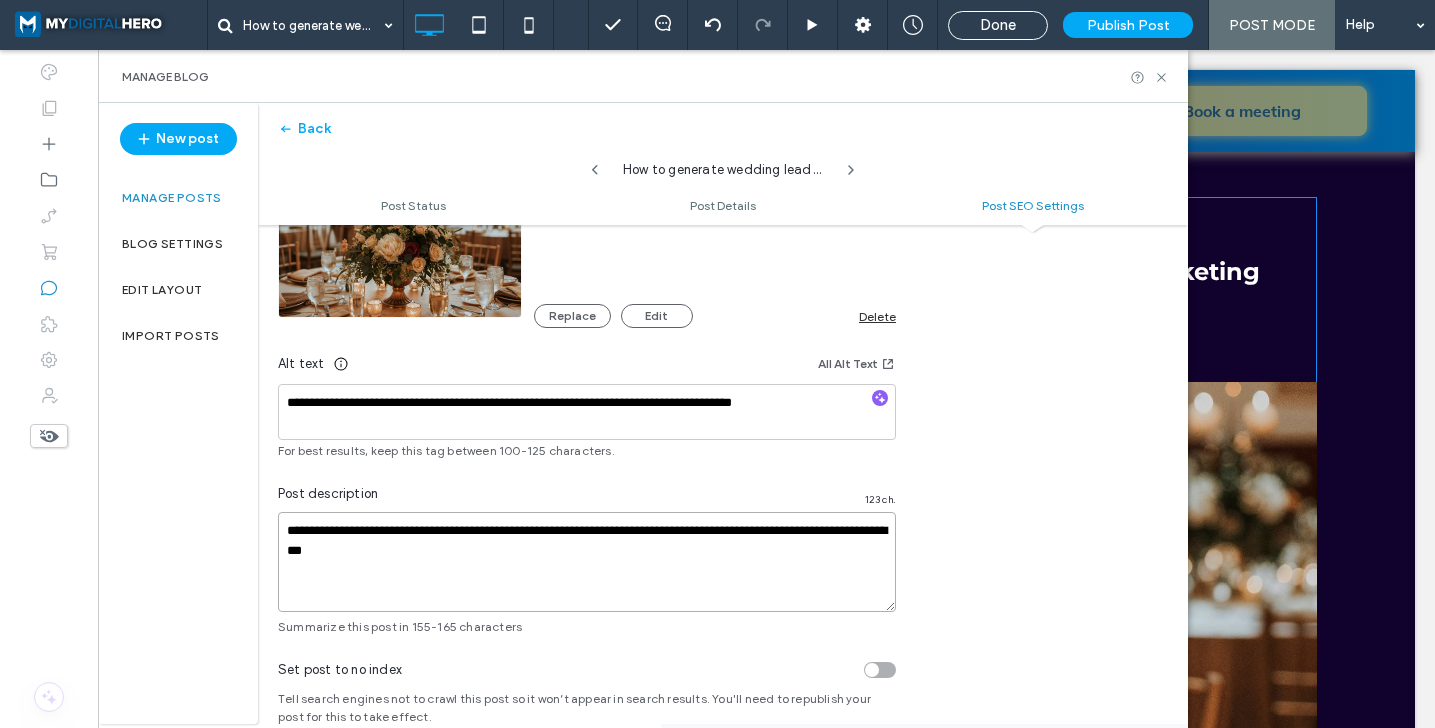 drag, startPoint x: 329, startPoint y: 532, endPoint x: 428, endPoint y: 530, distance: 99.0202 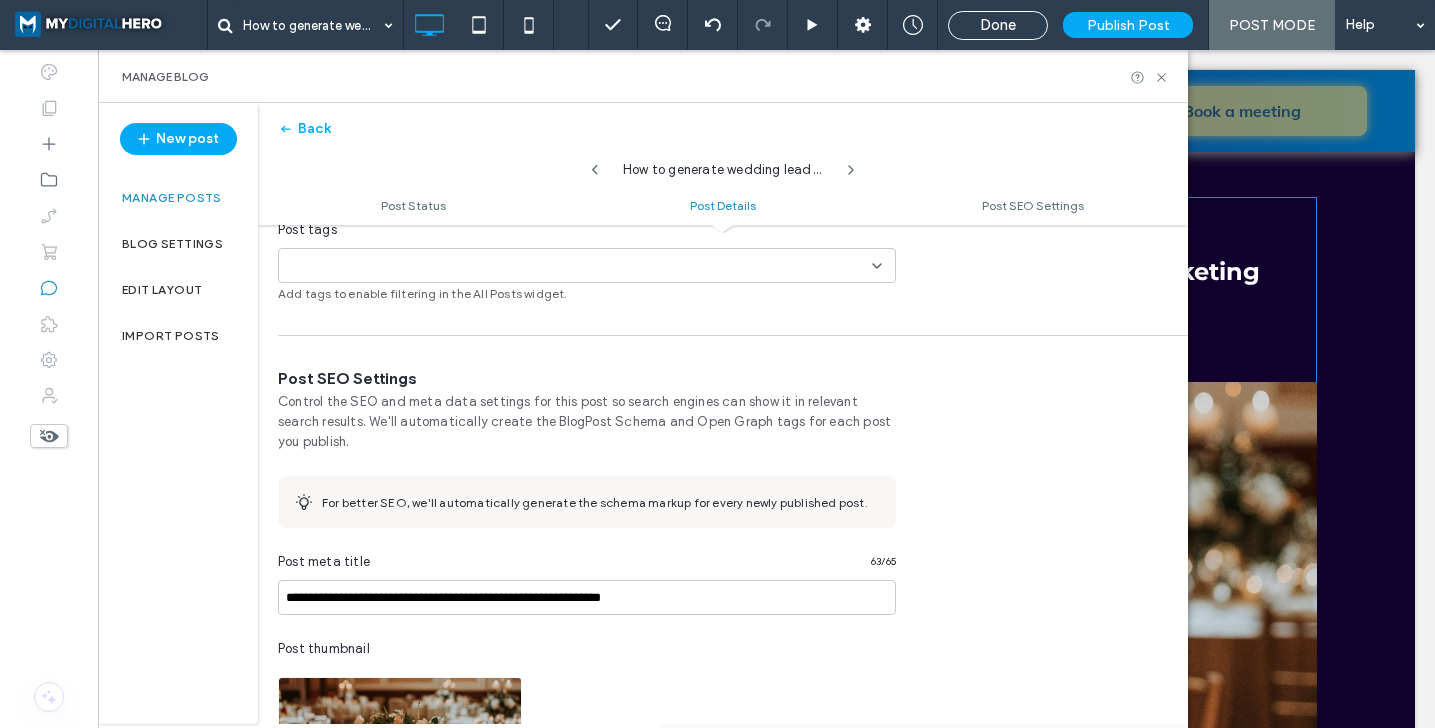 scroll, scrollTop: 669, scrollLeft: 0, axis: vertical 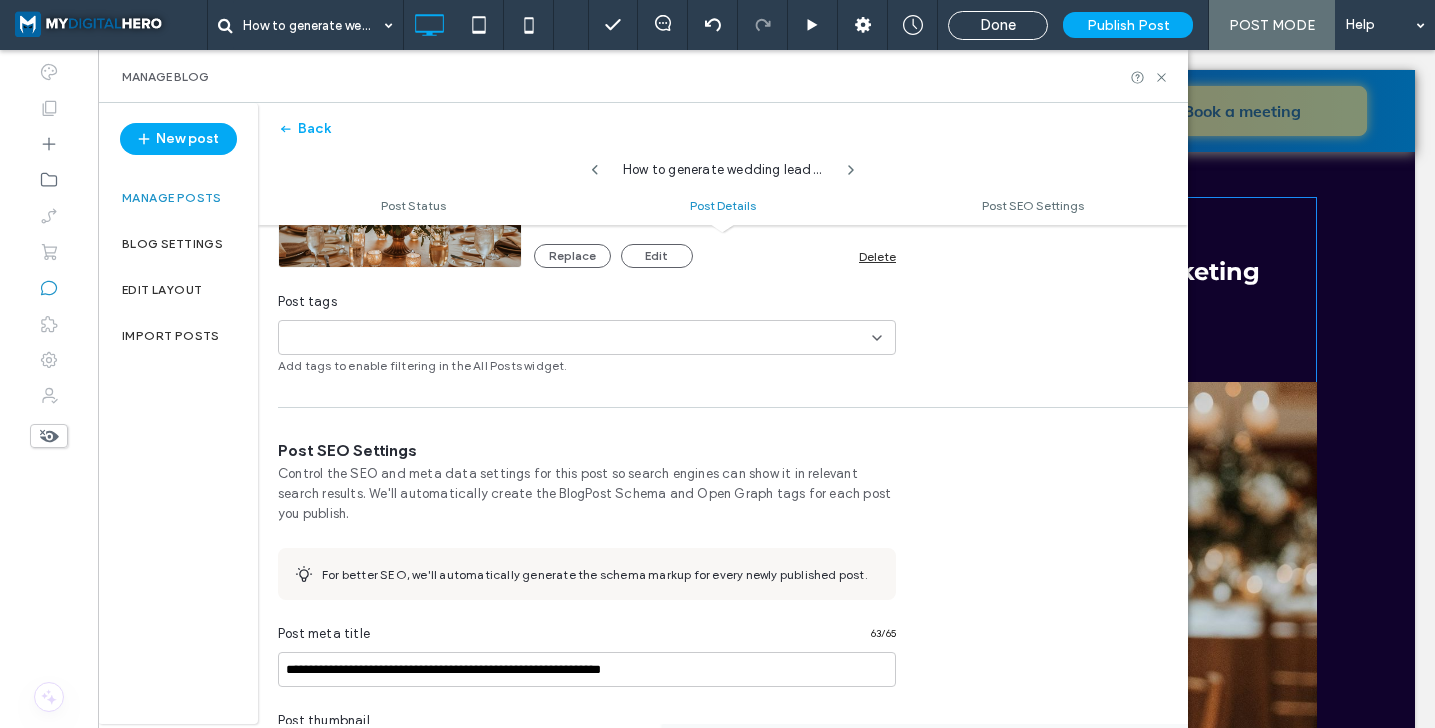 type on "**********" 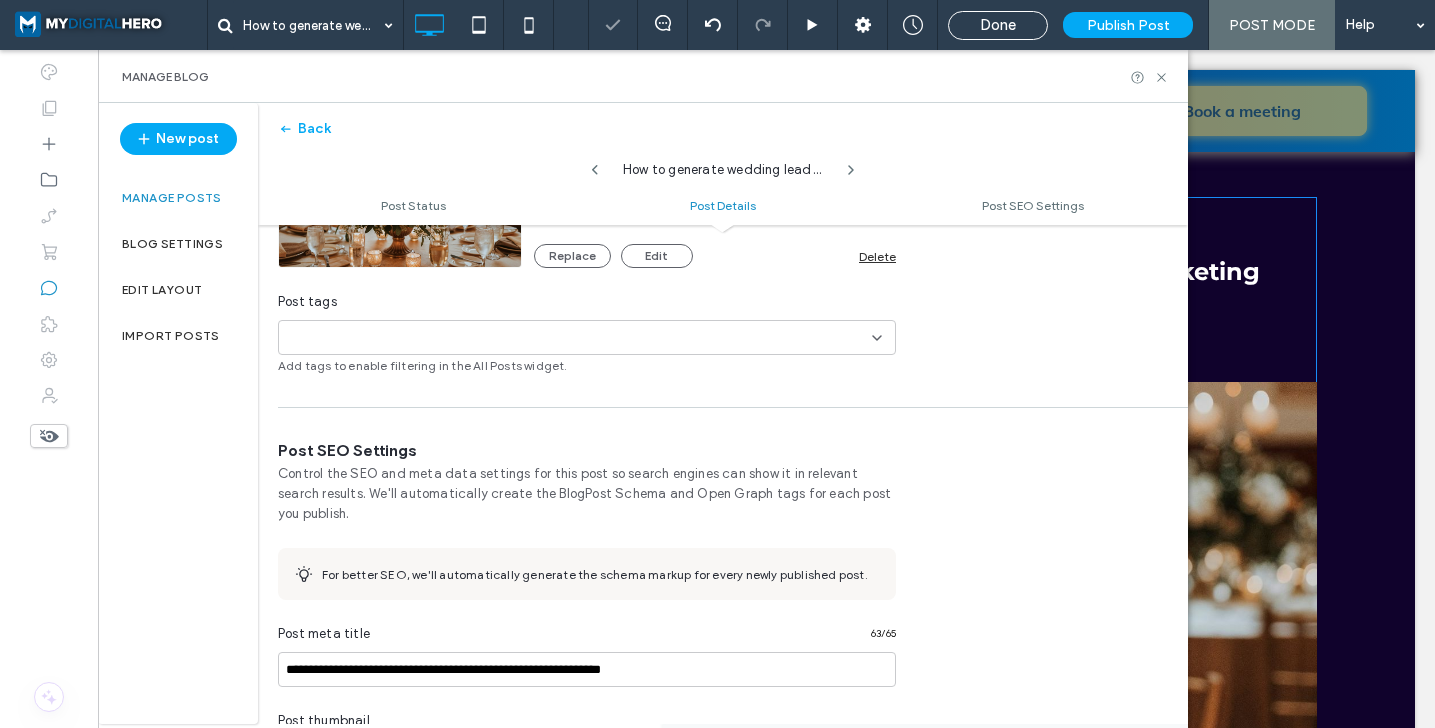 click on "+0 +0" at bounding box center (579, 337) 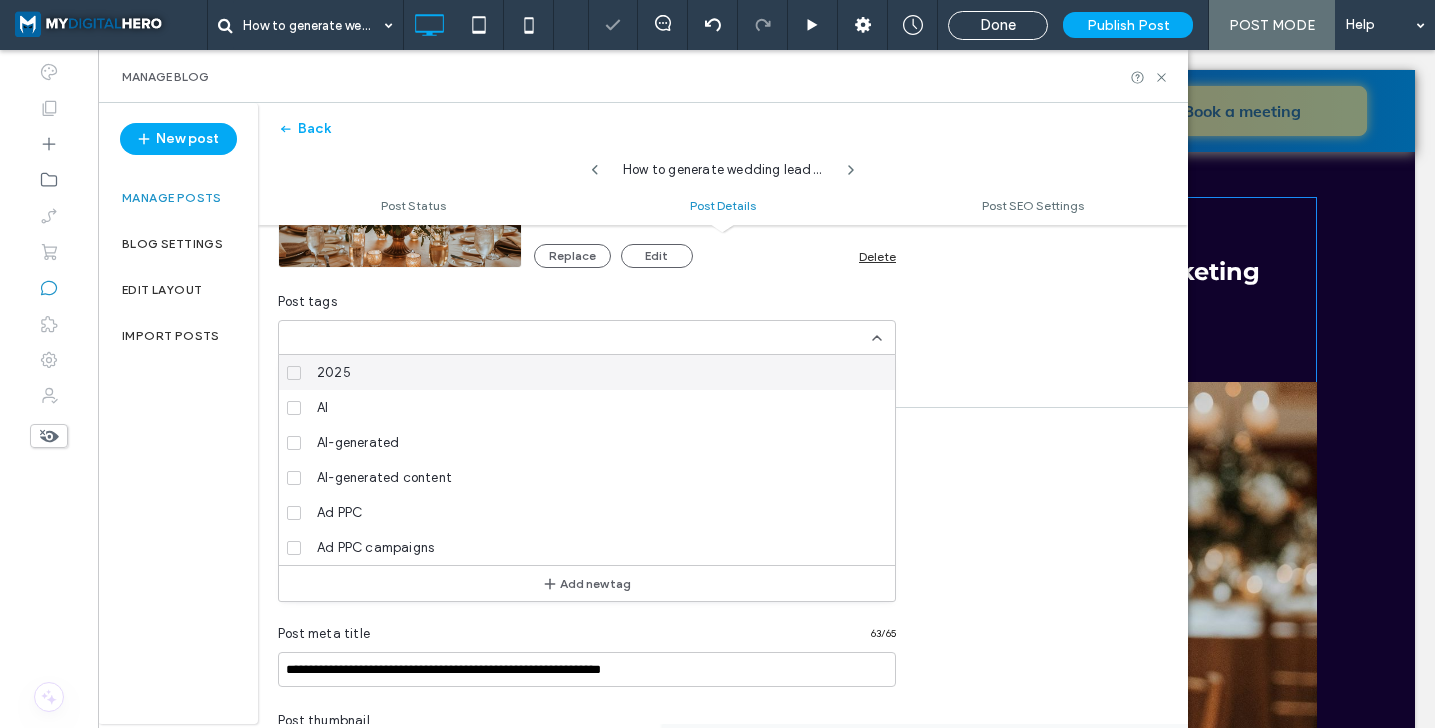 paste on "**********" 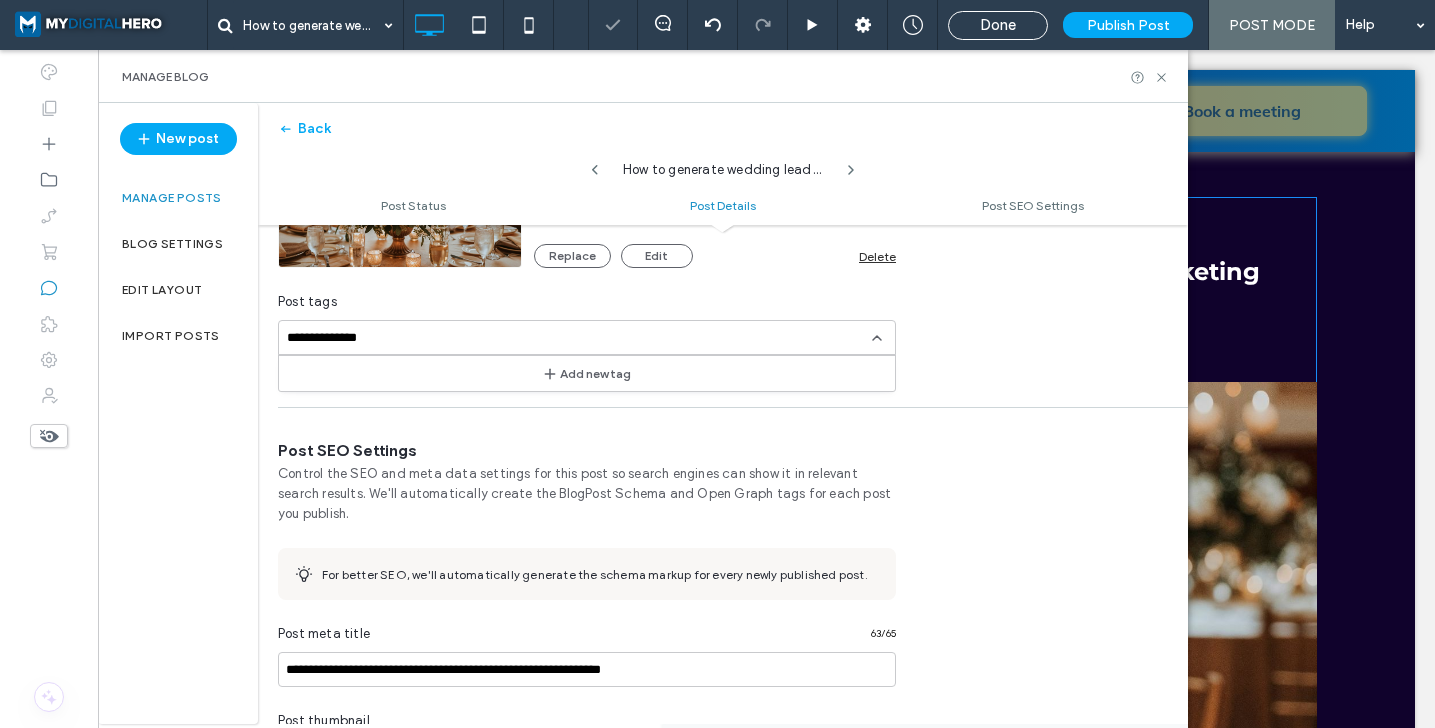 click on "**********" at bounding box center (356, 338) 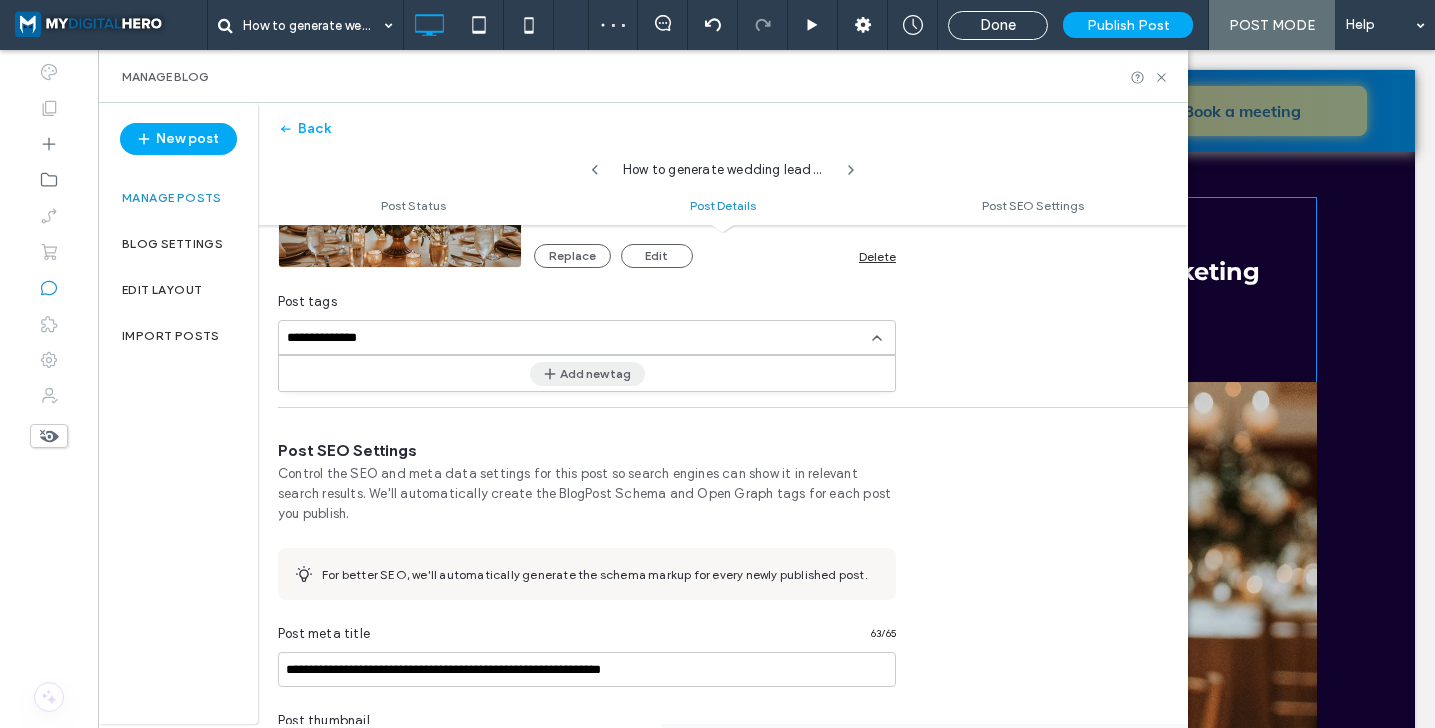 type on "**********" 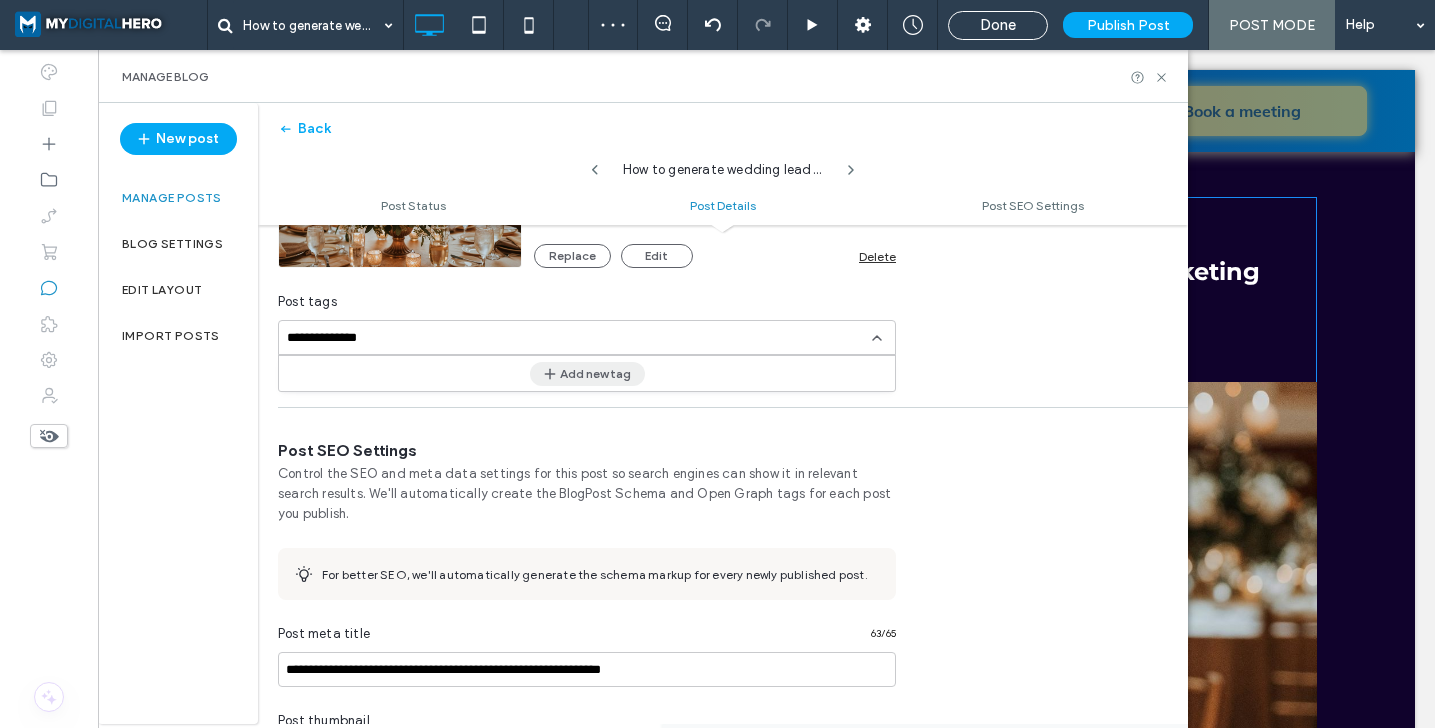 click 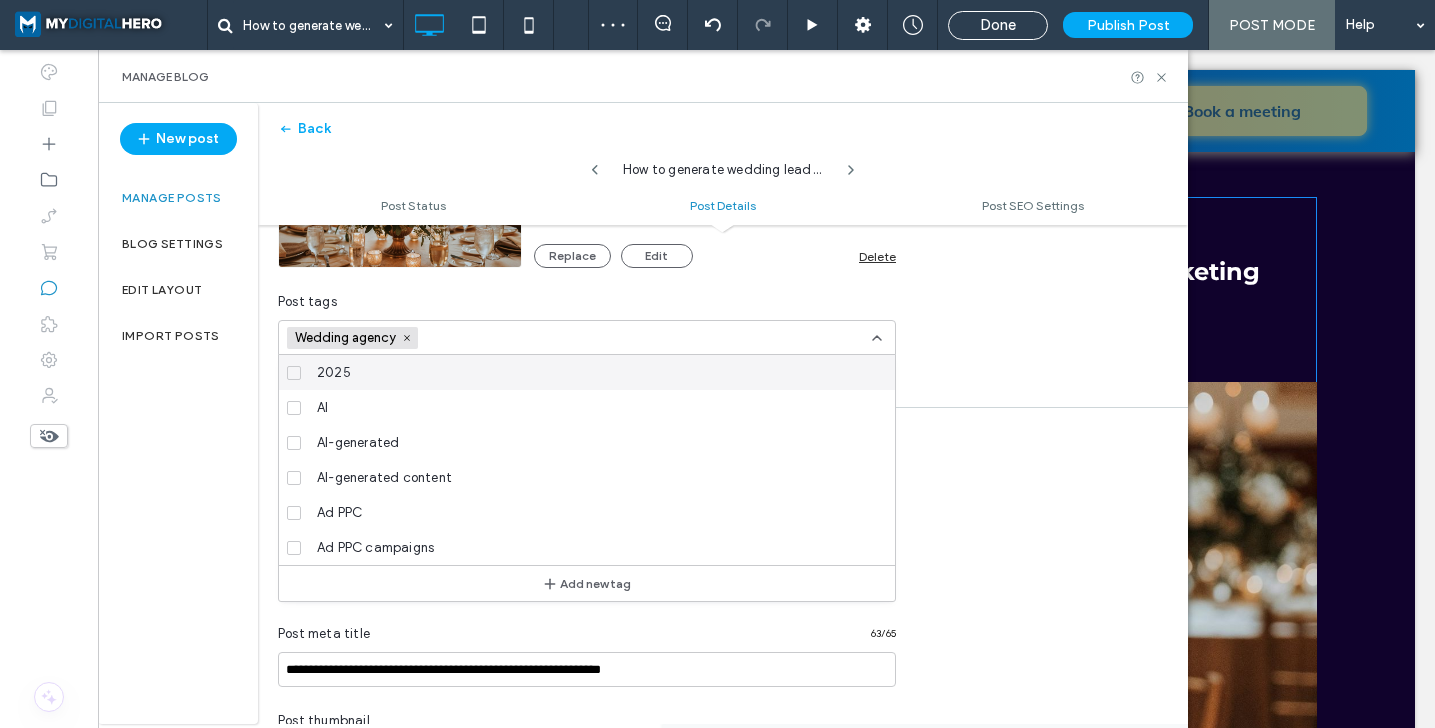 click at bounding box center (495, 338) 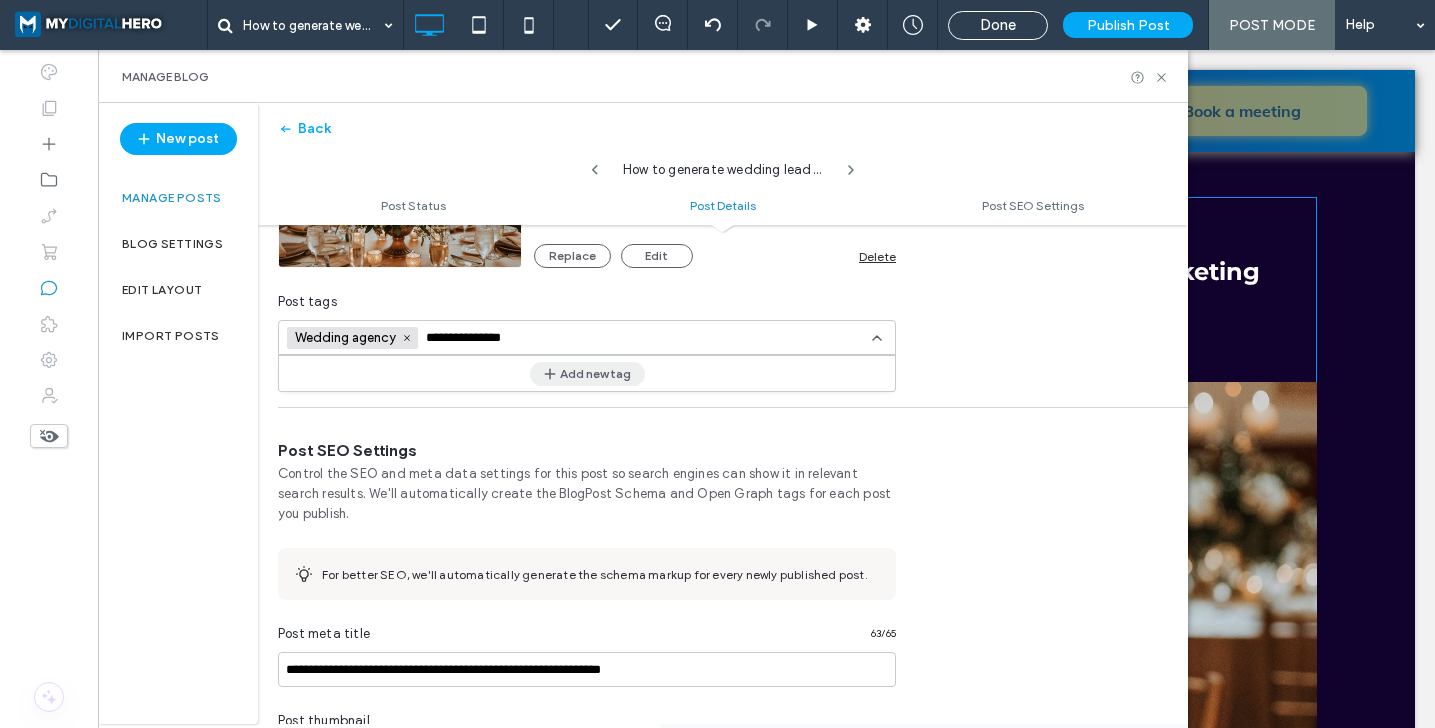 type on "**********" 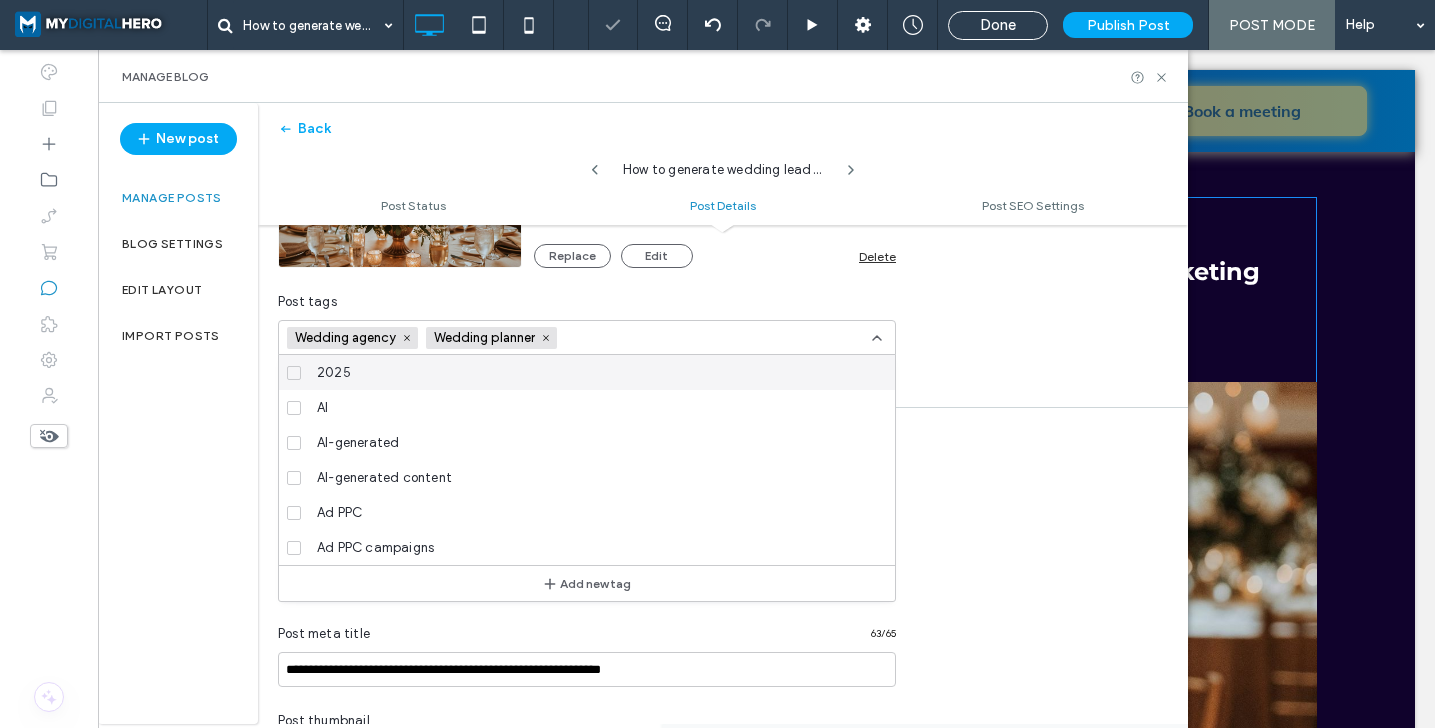 click at bounding box center (634, 337) 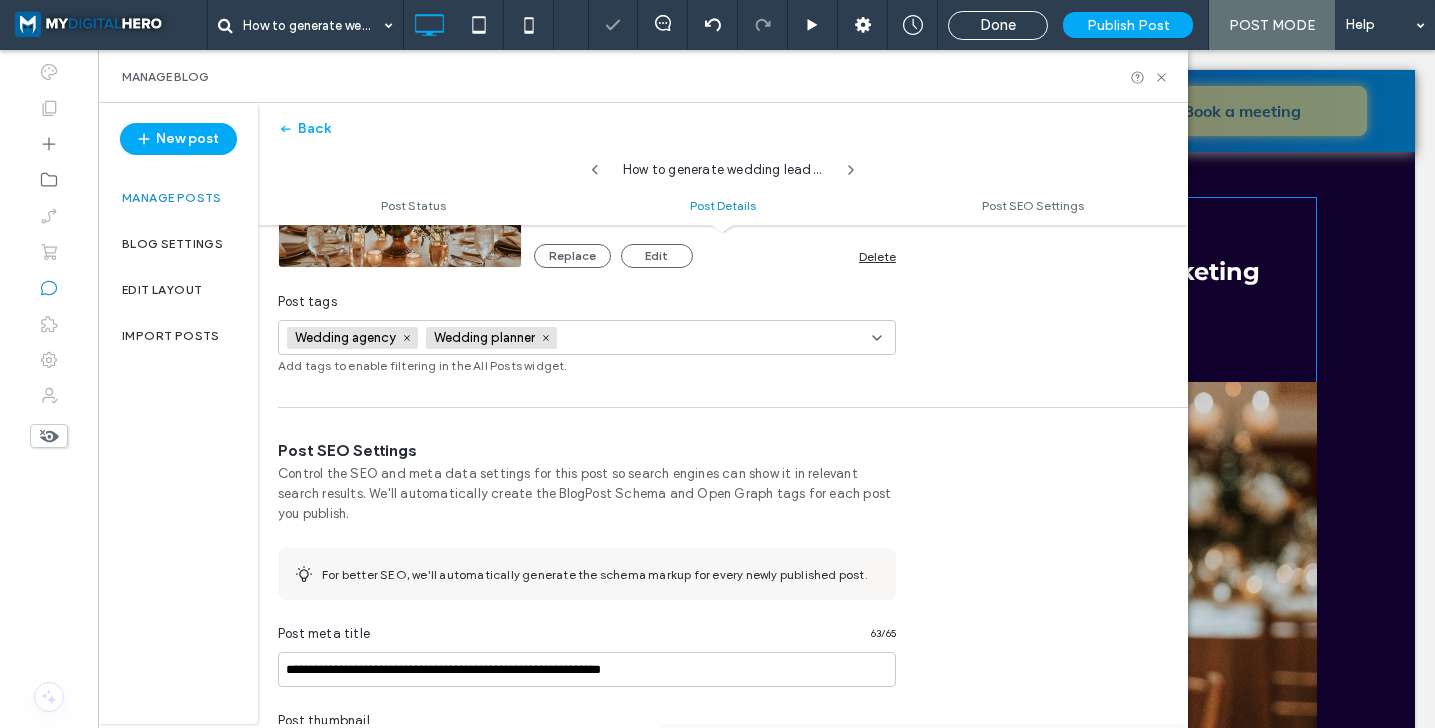 click at bounding box center (634, 338) 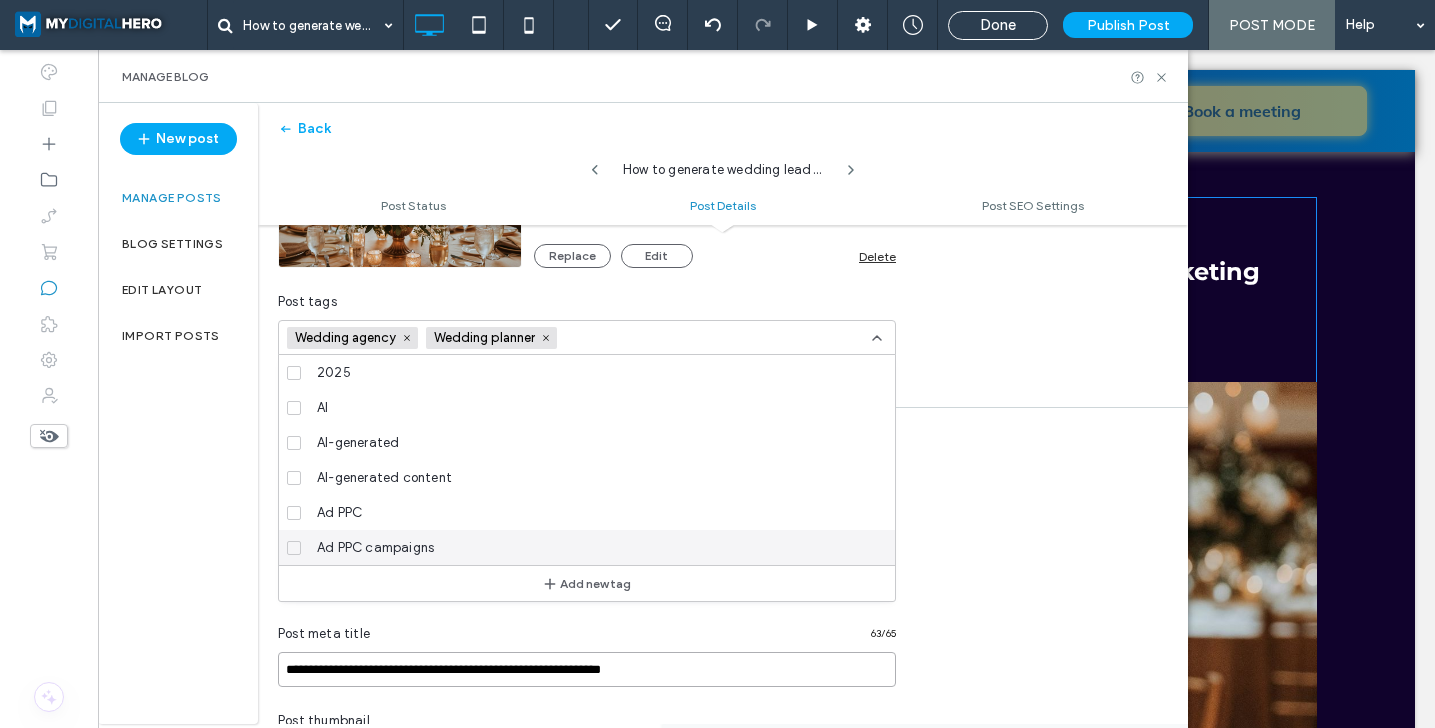 click on "**********" at bounding box center [587, 669] 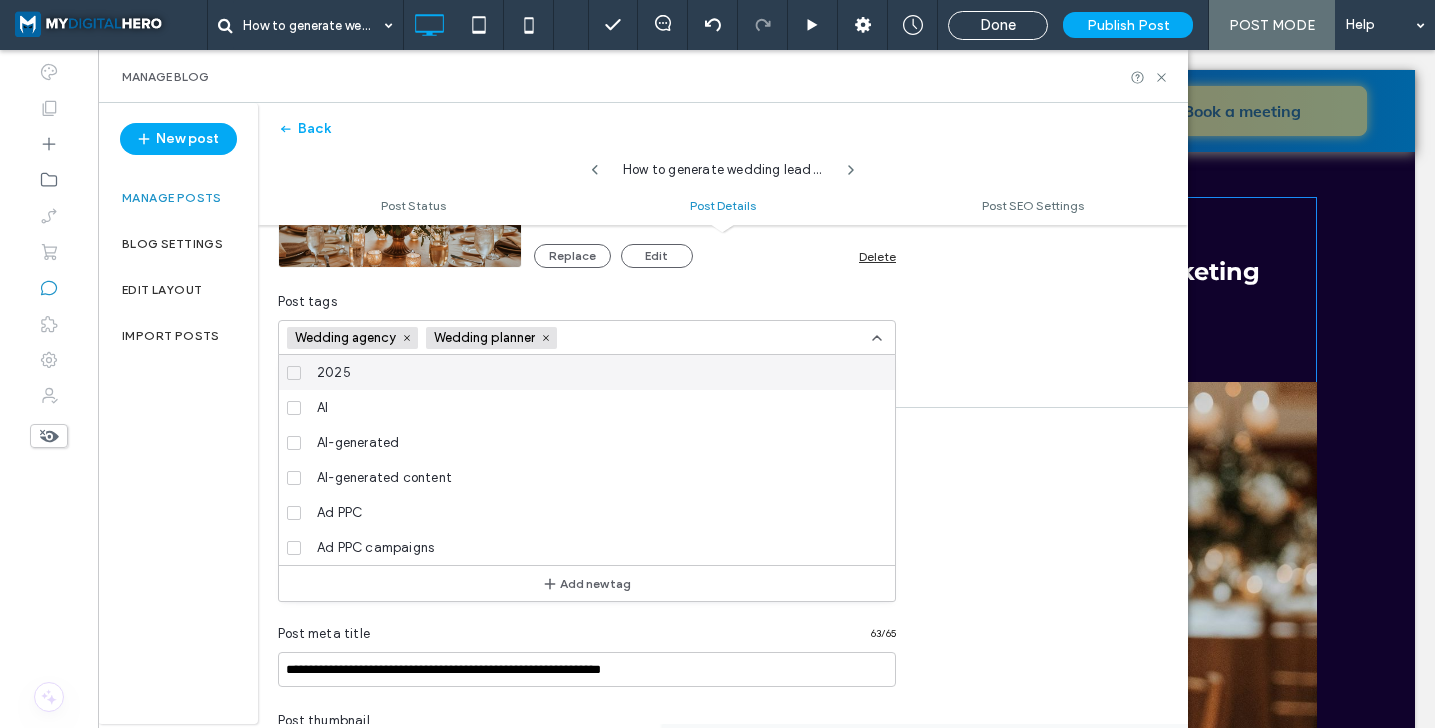 click at bounding box center [634, 338] 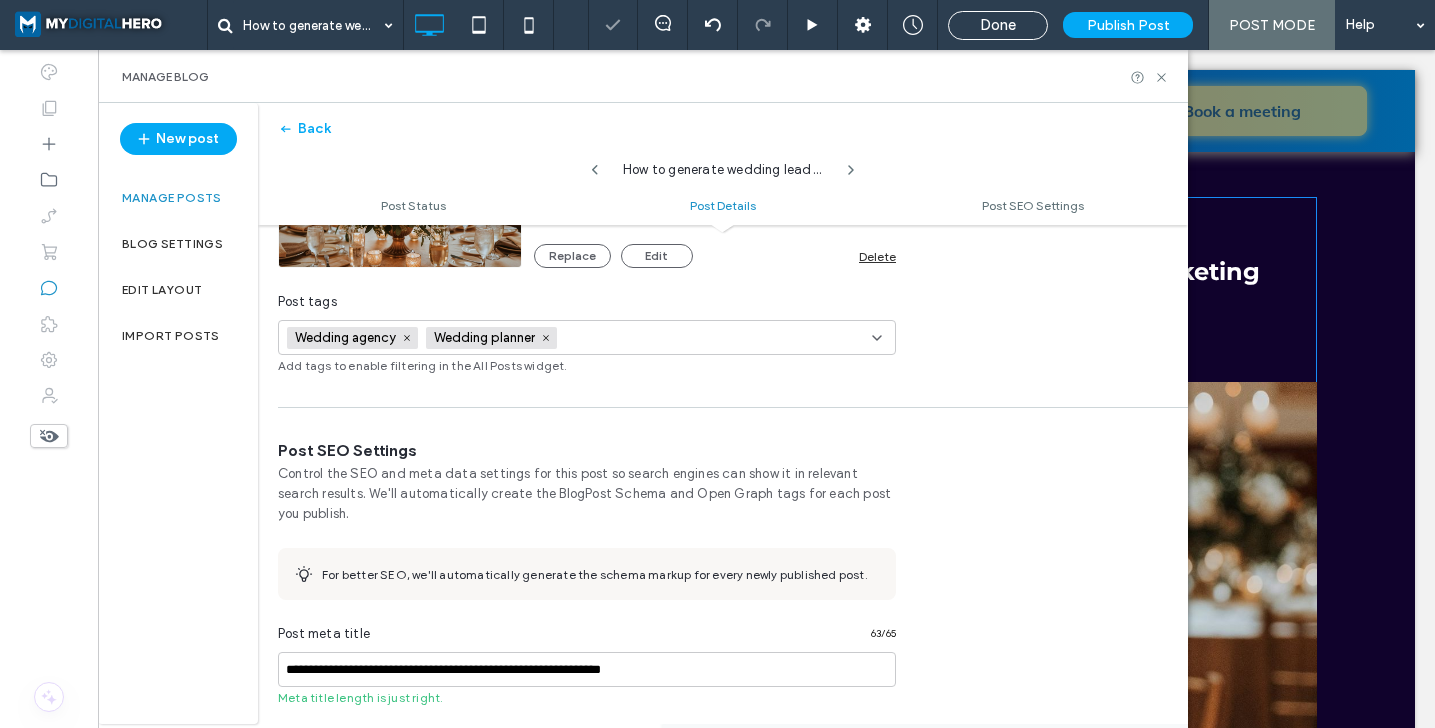 paste on "**********" 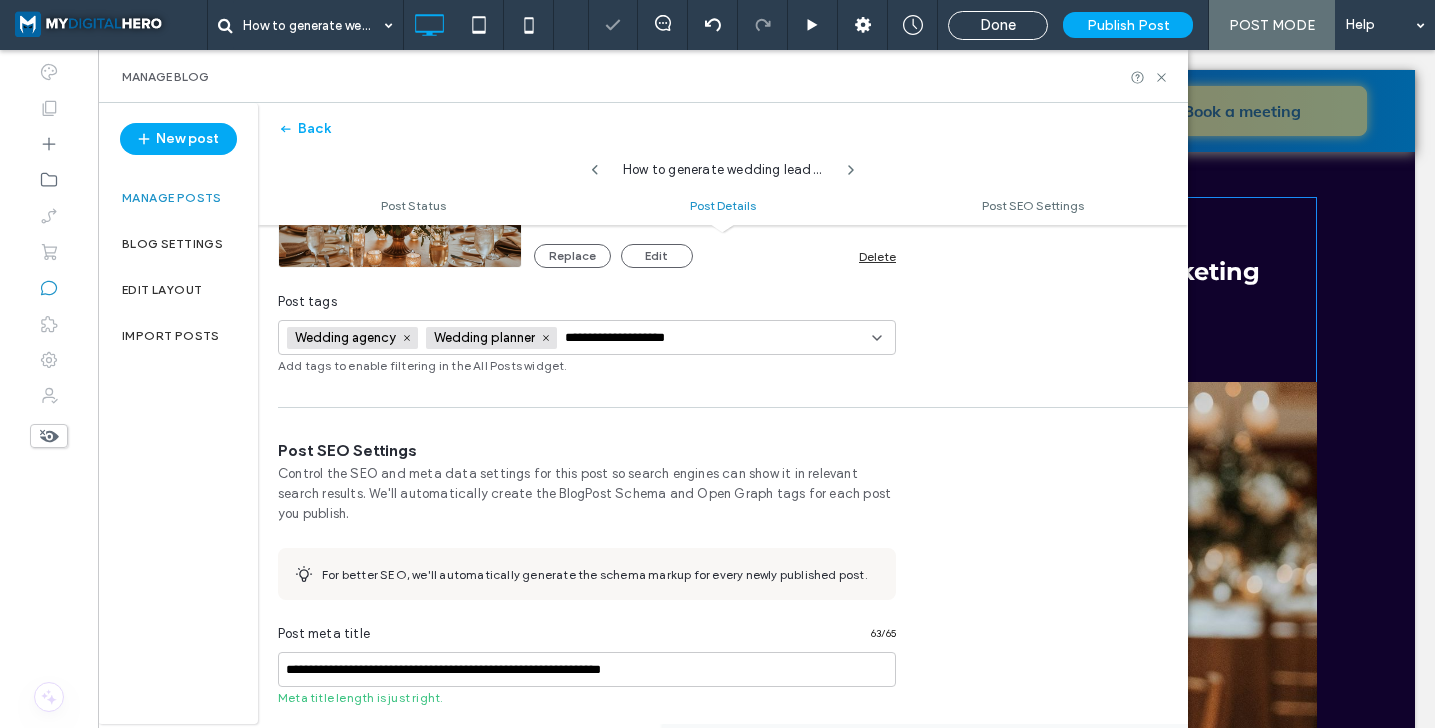 scroll, scrollTop: 0, scrollLeft: 1, axis: horizontal 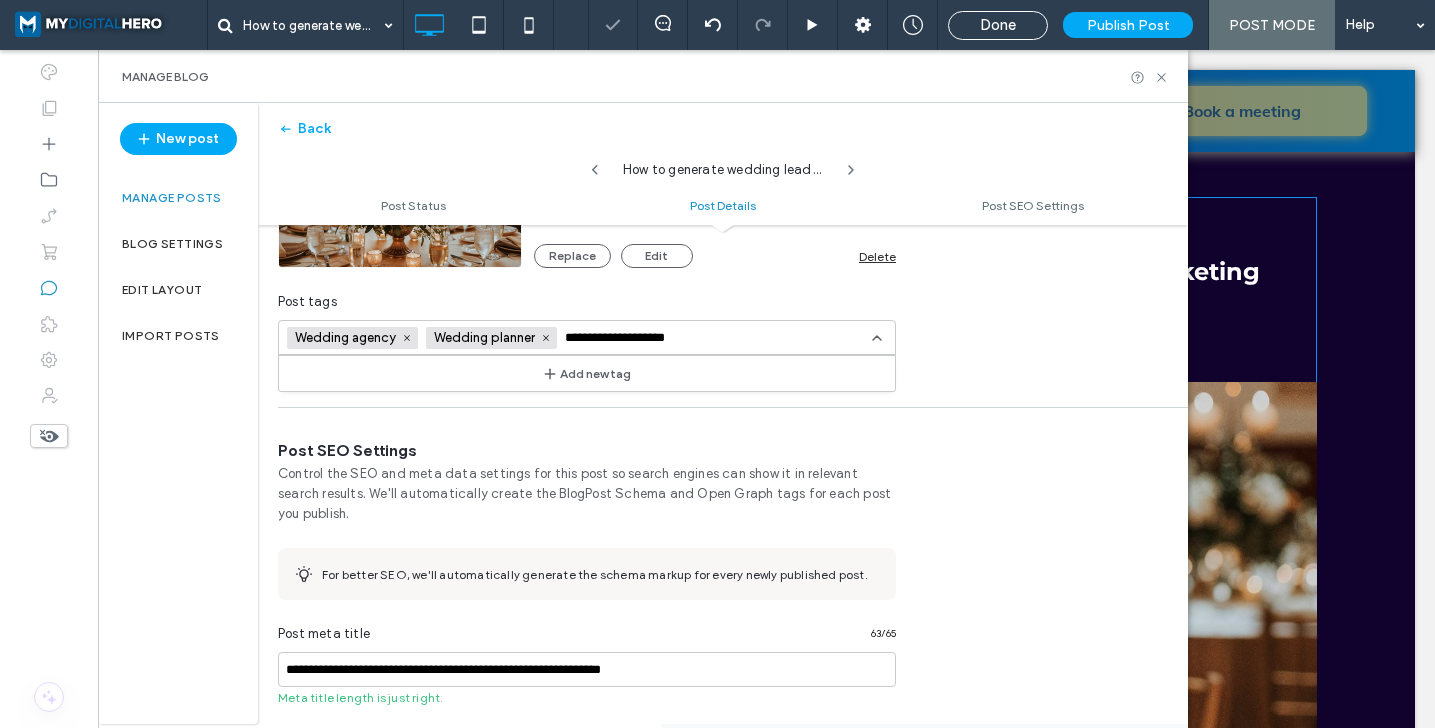 click on "**********" at bounding box center [632, 338] 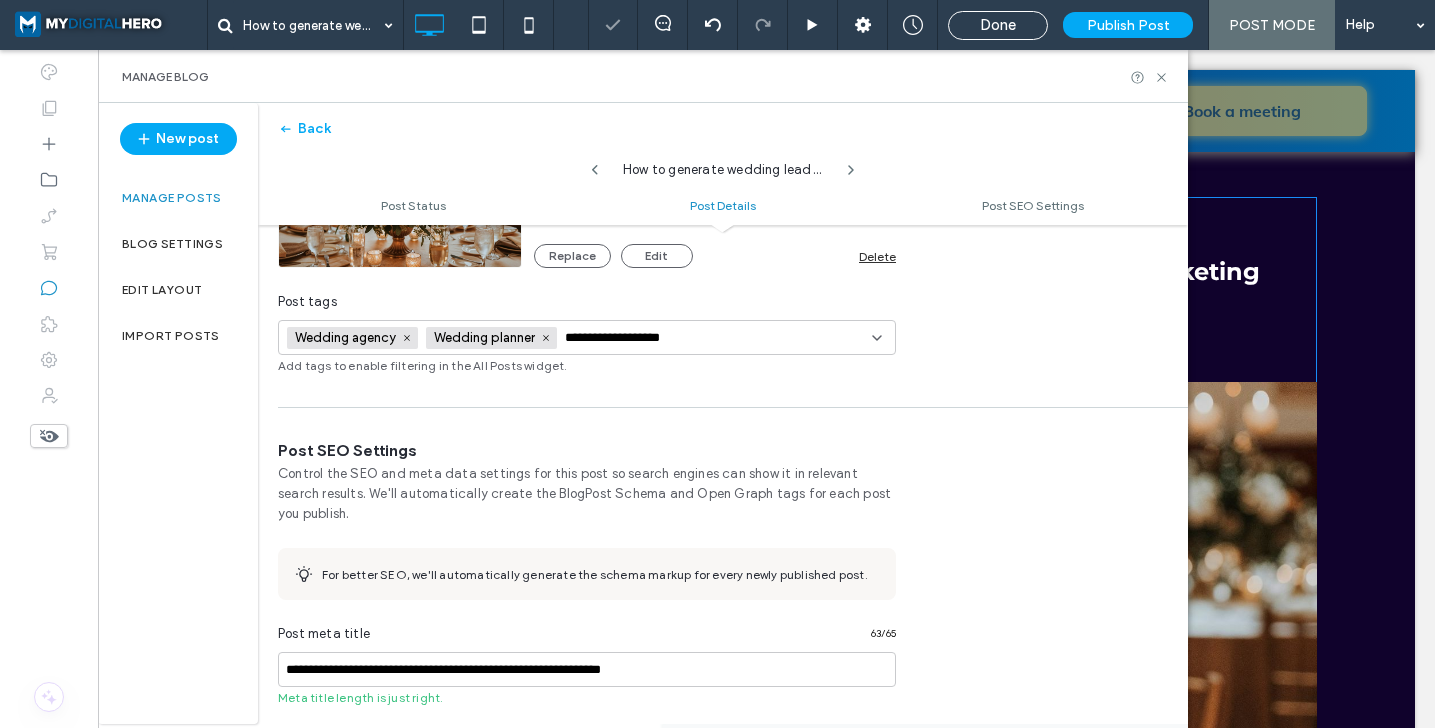 scroll, scrollTop: 0, scrollLeft: 0, axis: both 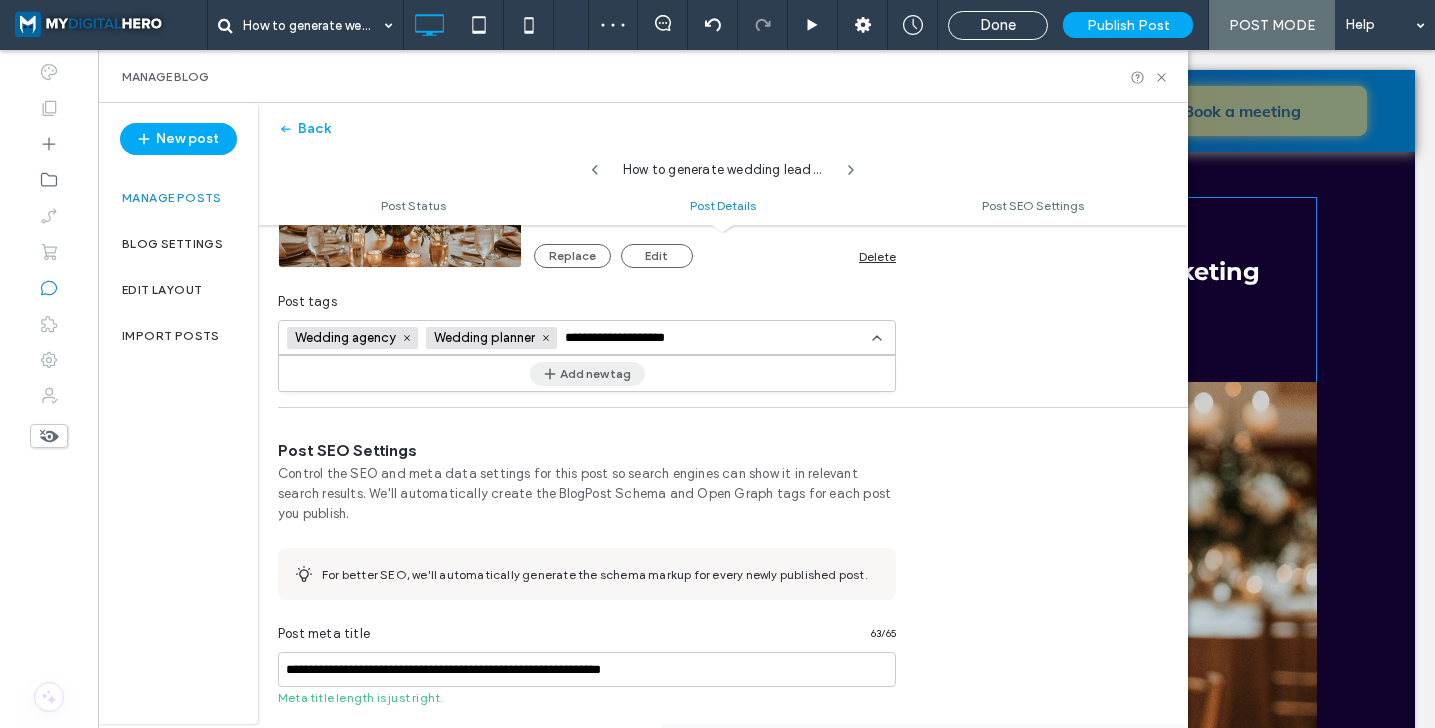 type on "**********" 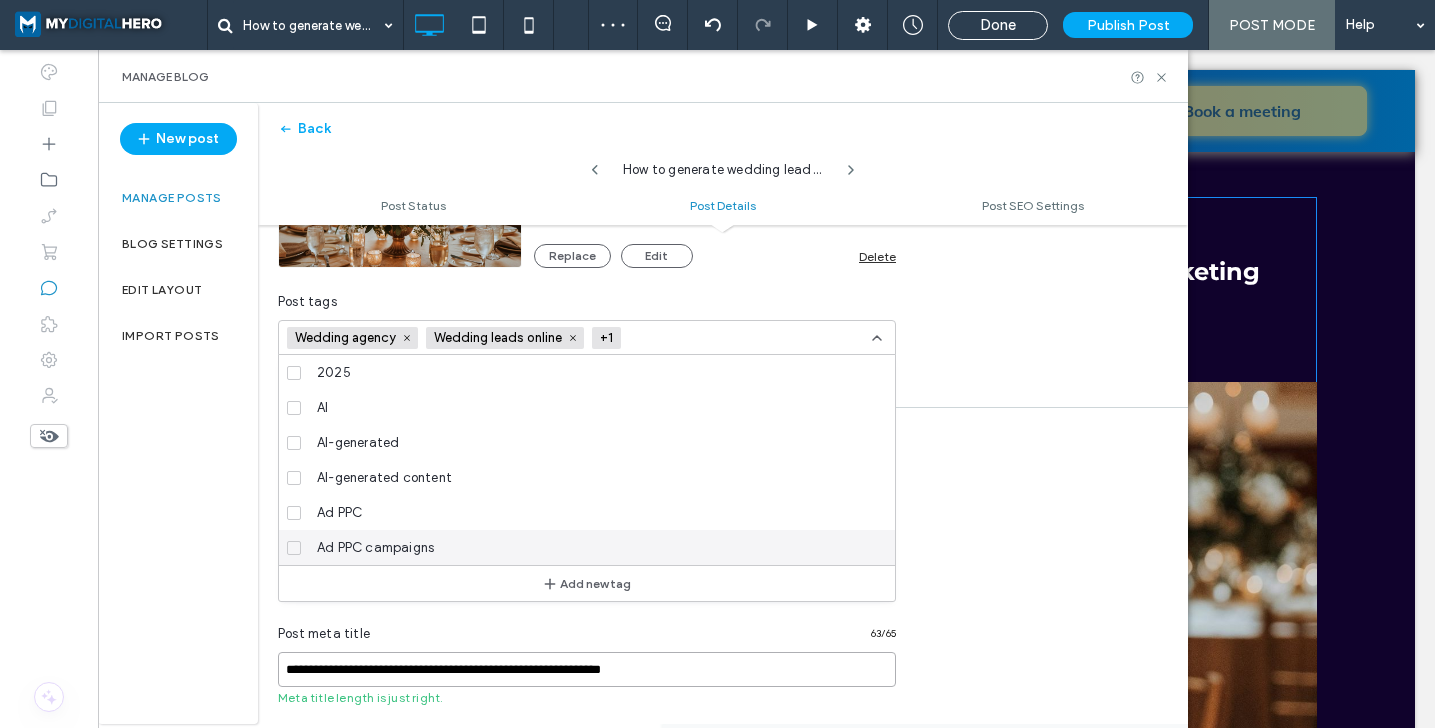 drag, startPoint x: 588, startPoint y: 668, endPoint x: 678, endPoint y: 670, distance: 90.02222 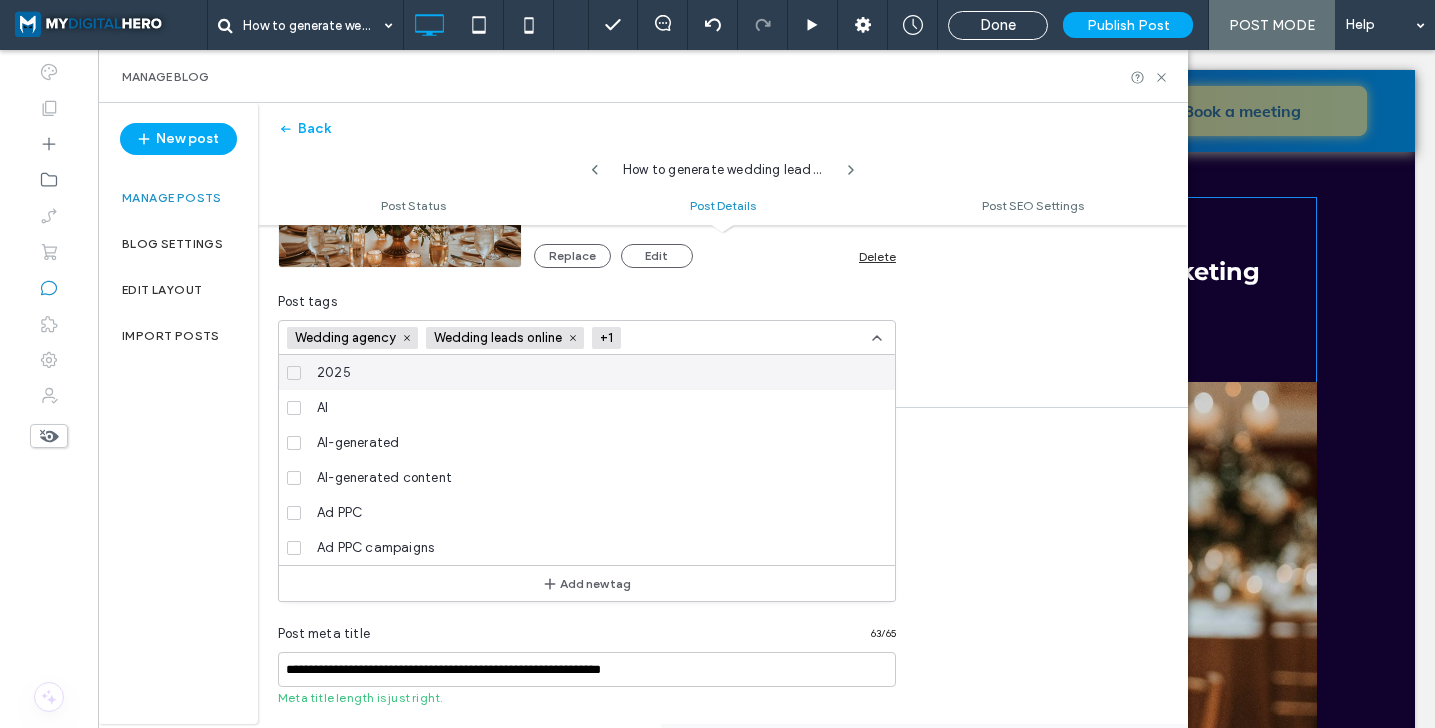 click at bounding box center [696, 338] 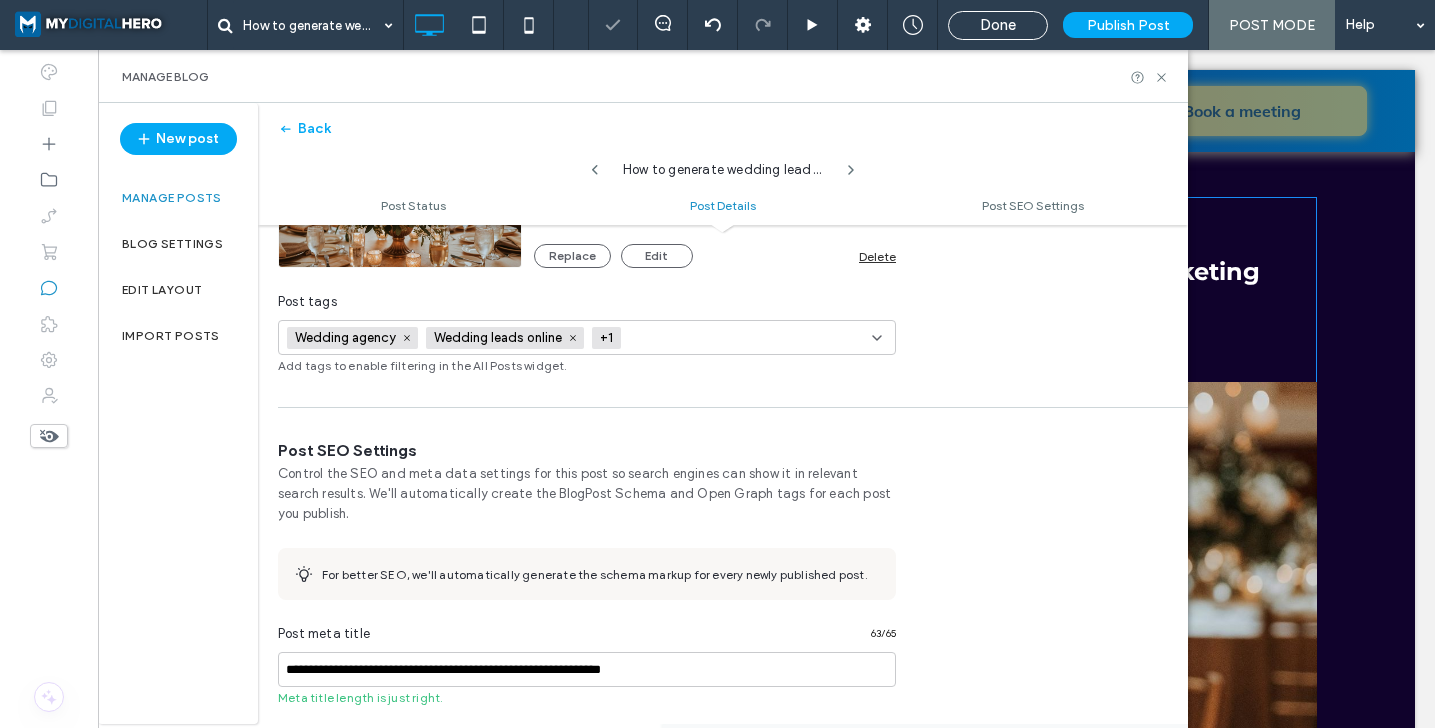 paste on "**********" 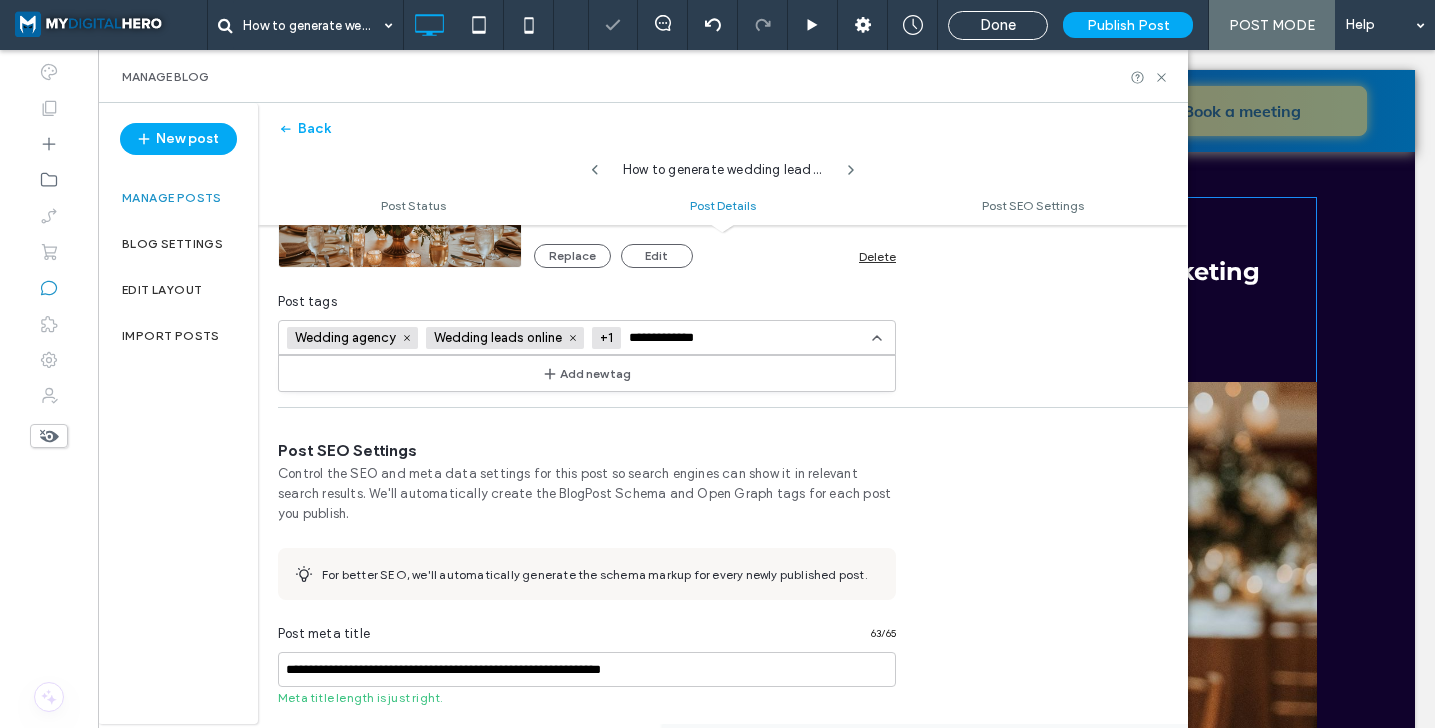 click on "**********" at bounding box center (696, 338) 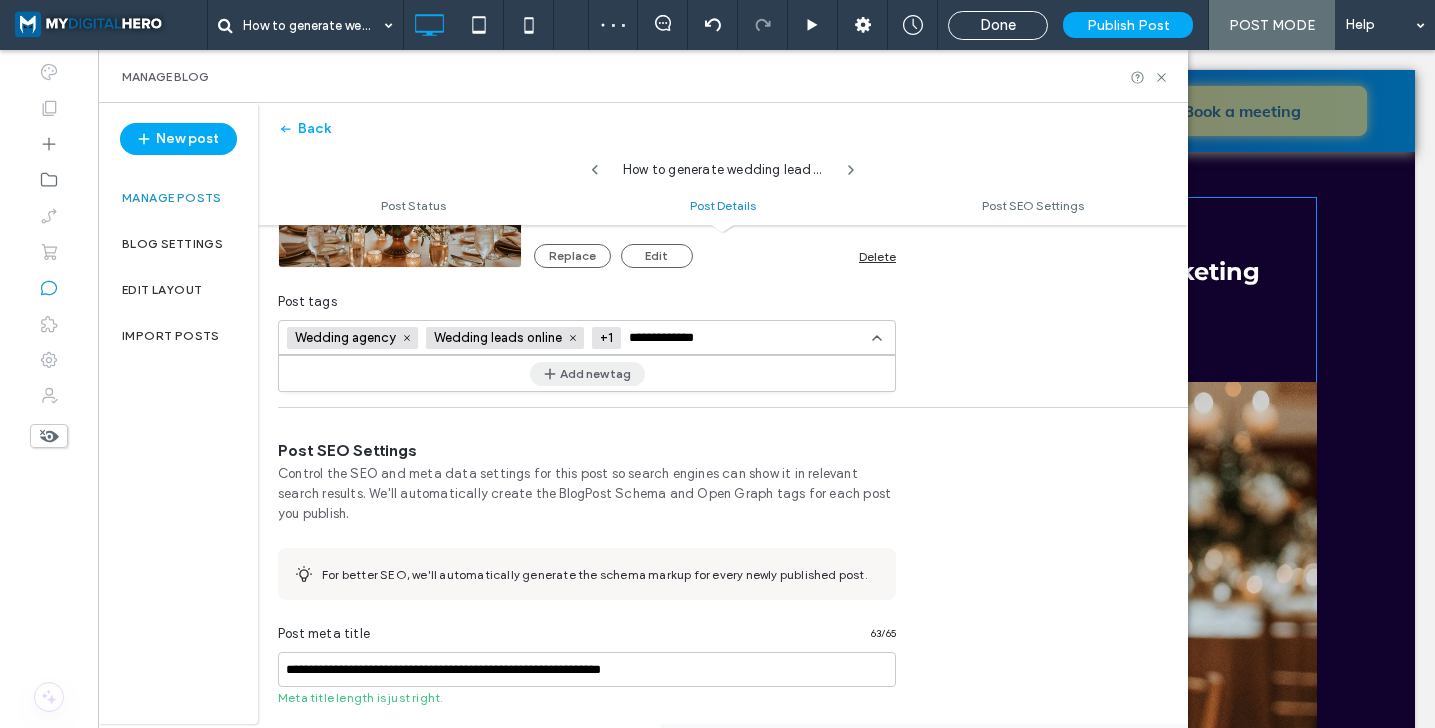 type on "**********" 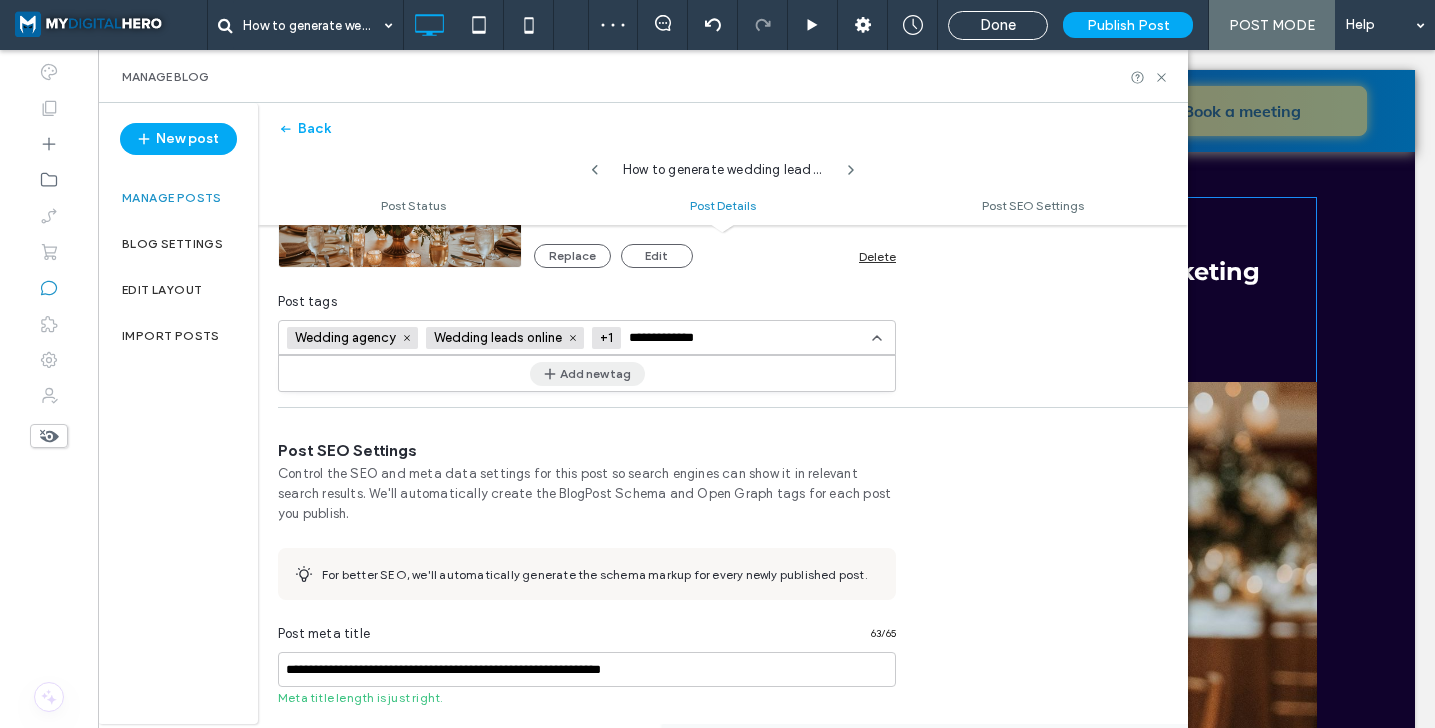 click on "Add new tag" at bounding box center [587, 374] 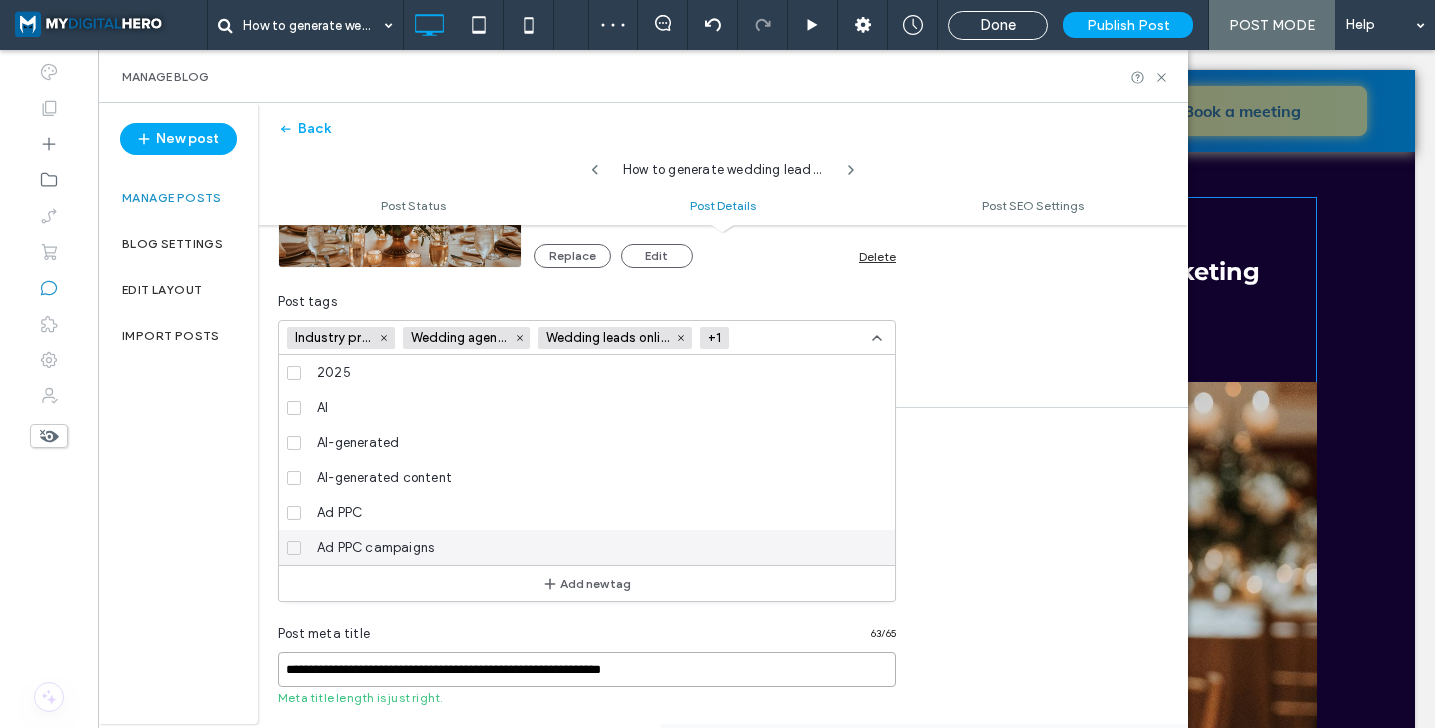 click on "**********" at bounding box center (587, 669) 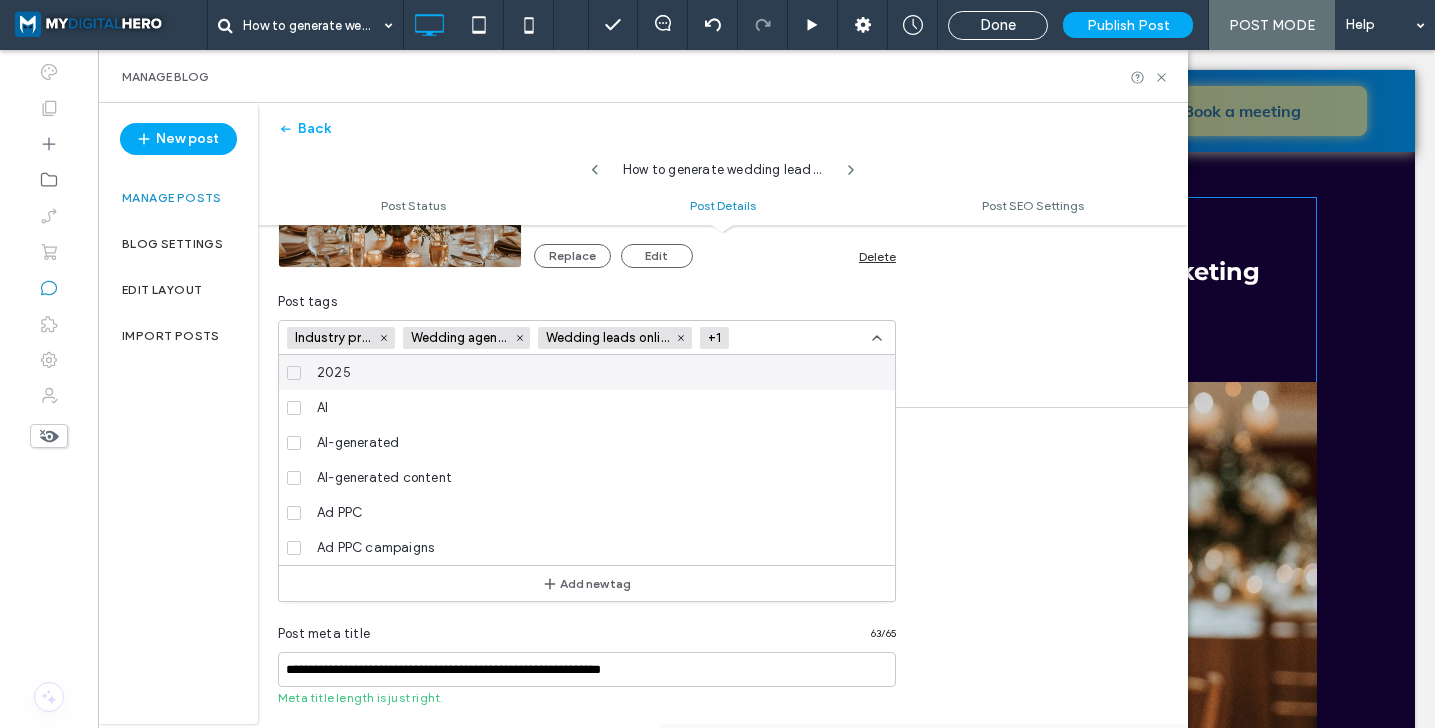 click at bounding box center (804, 338) 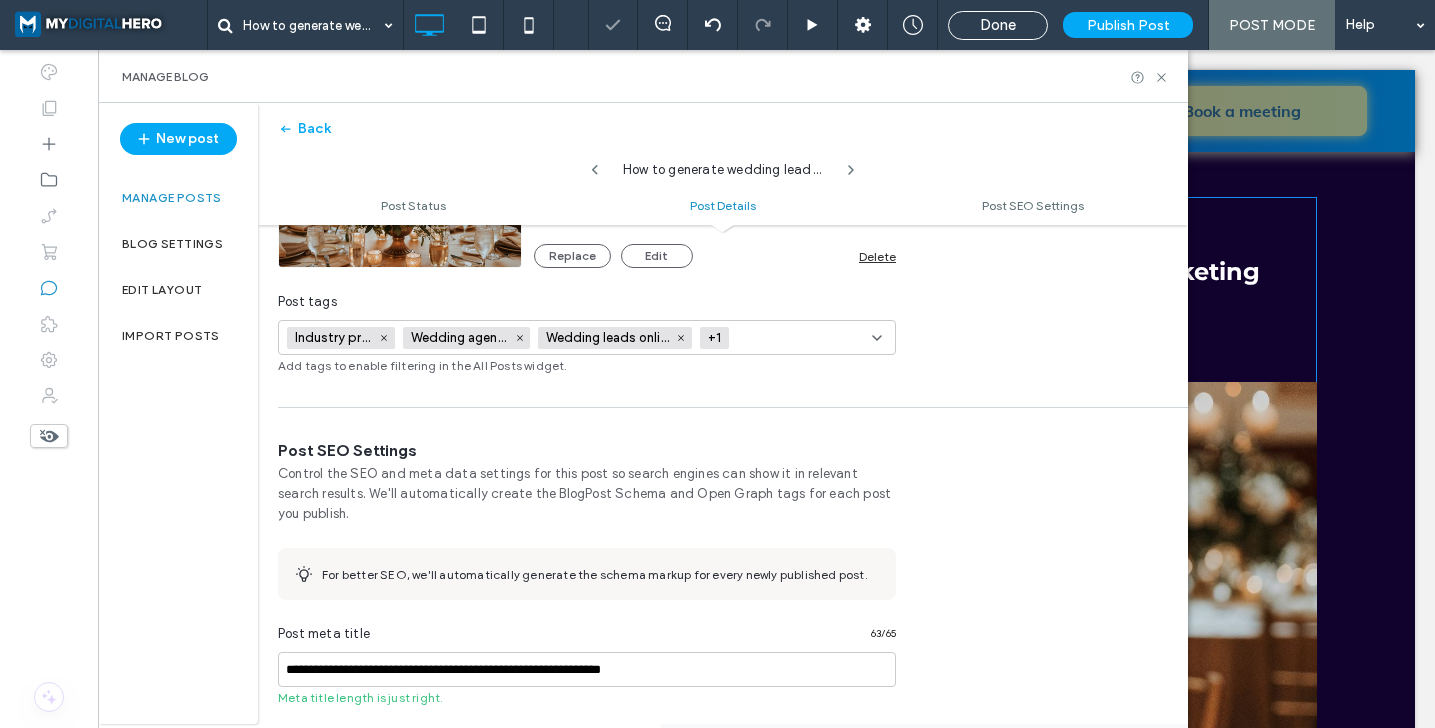 paste on "*****" 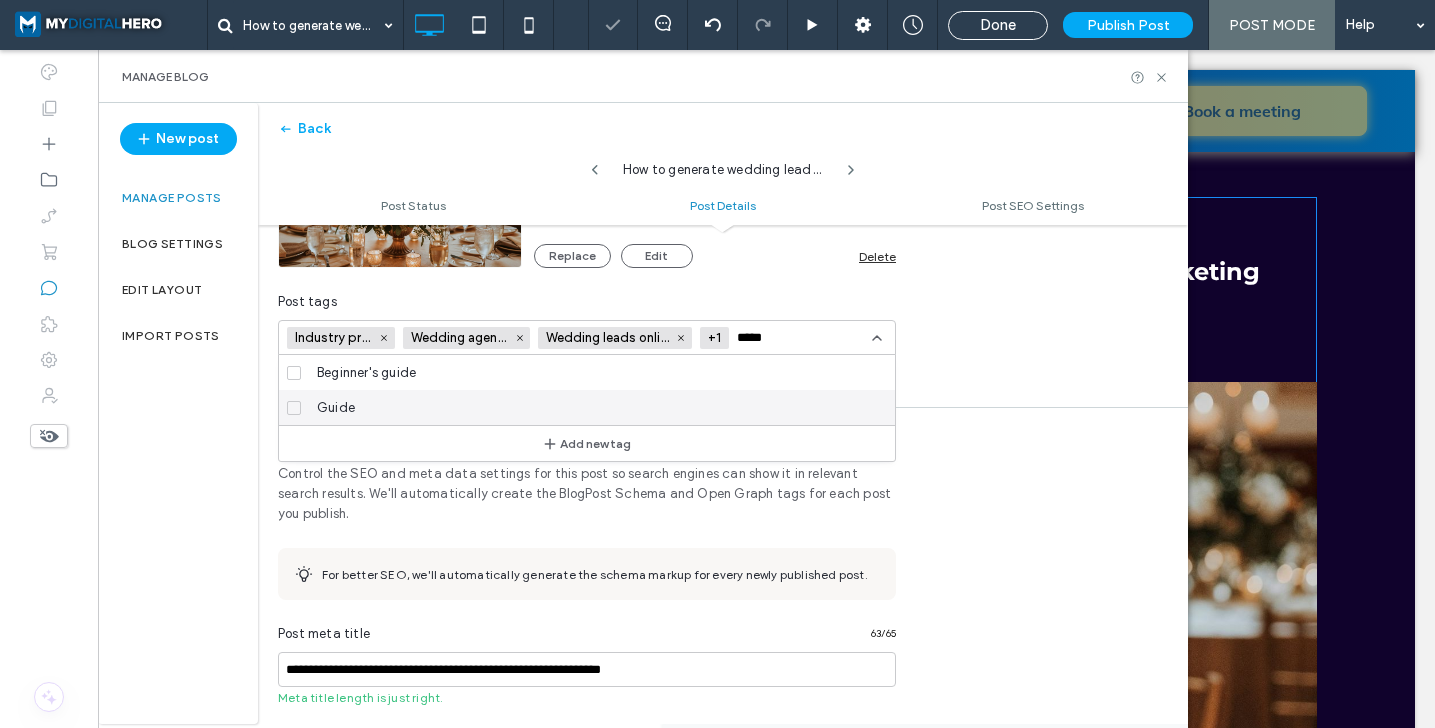 type on "*****" 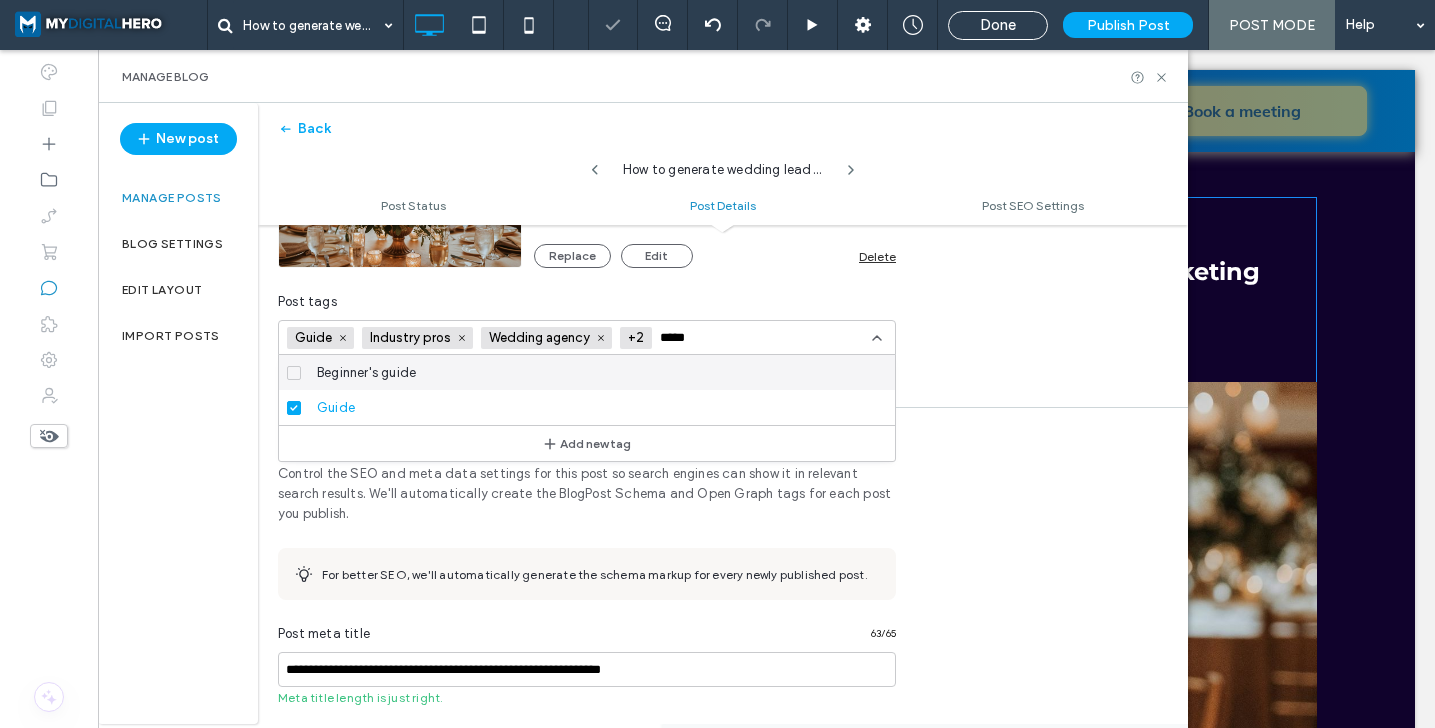 click on "*****" at bounding box center [727, 338] 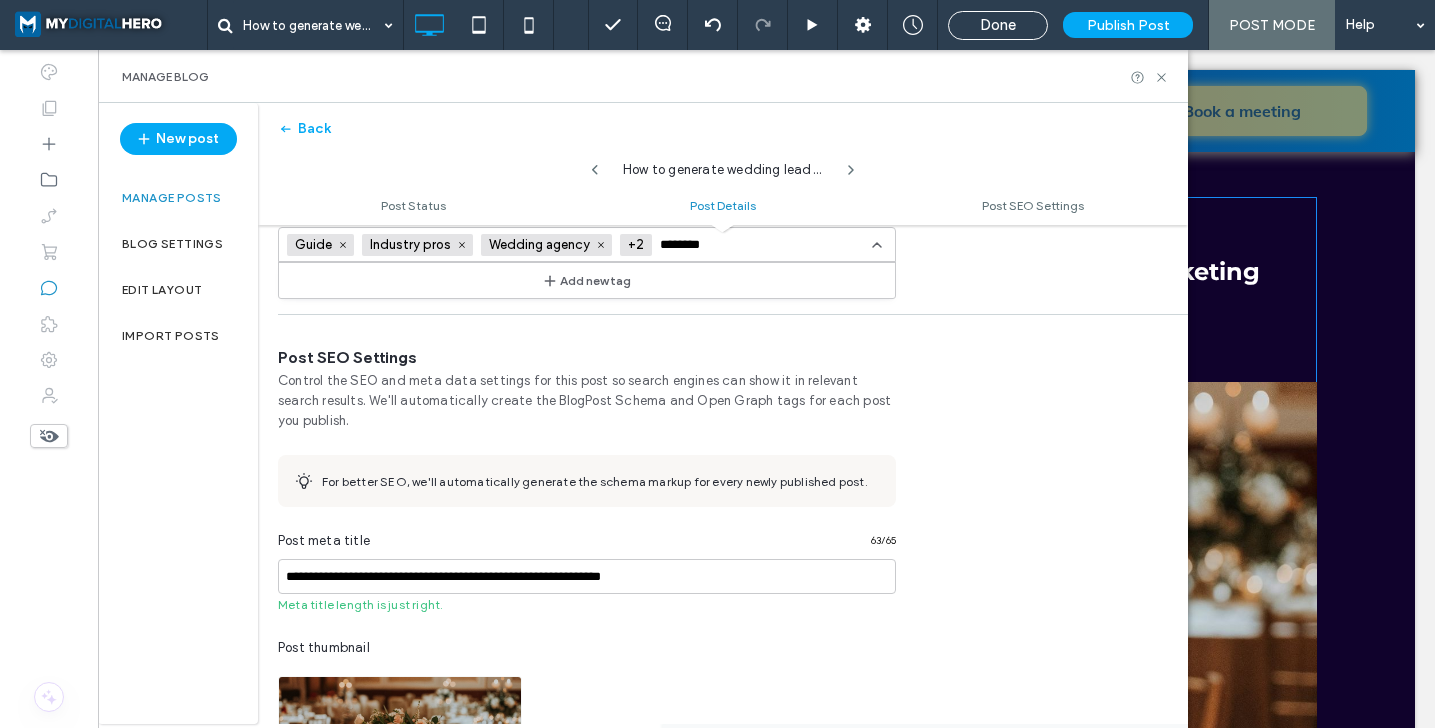 scroll, scrollTop: 765, scrollLeft: 0, axis: vertical 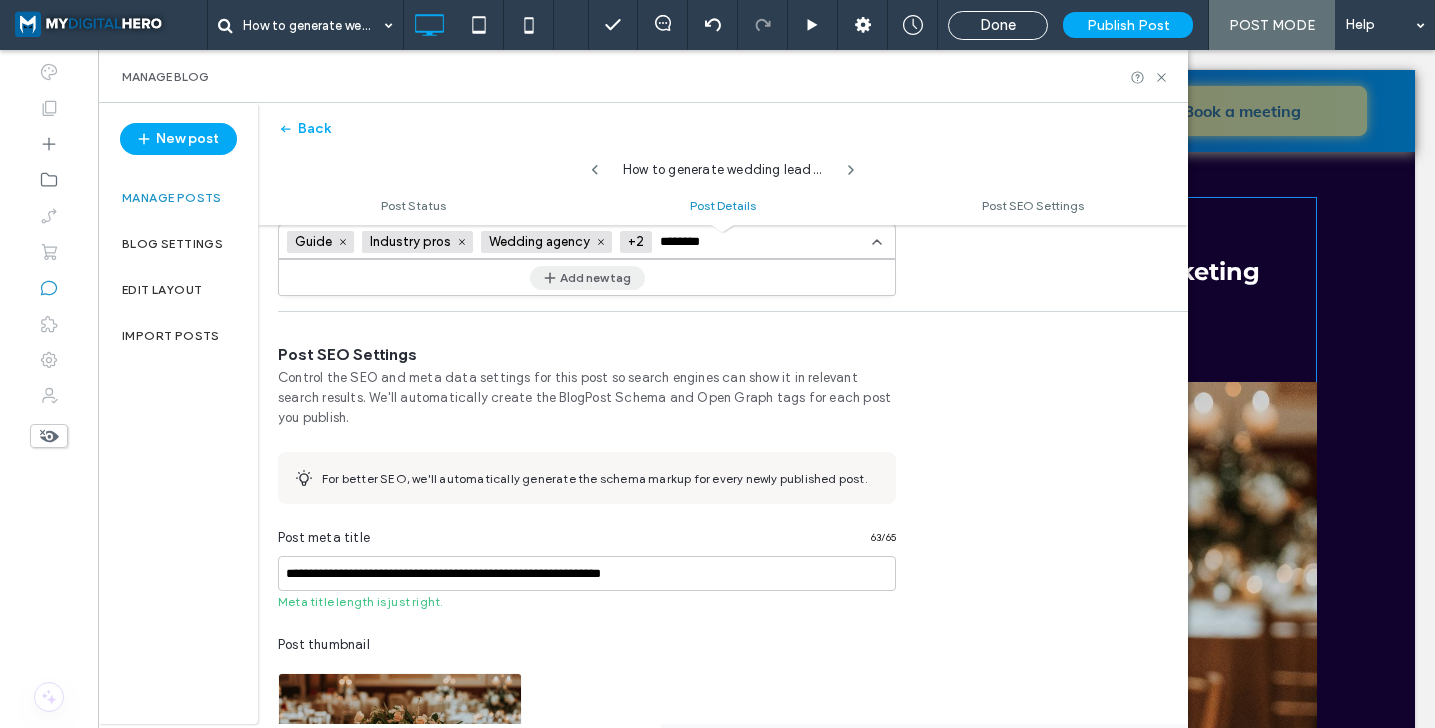 type on "********" 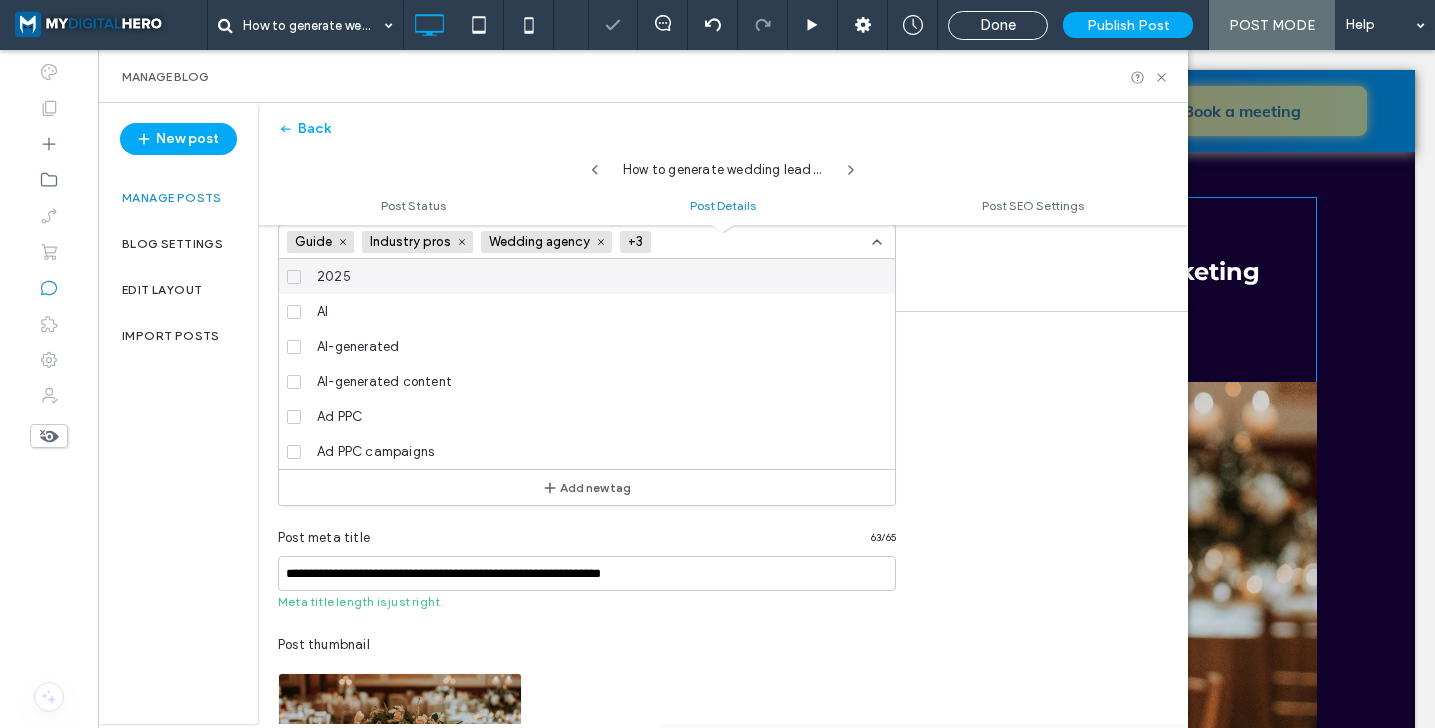 click at bounding box center (726, 242) 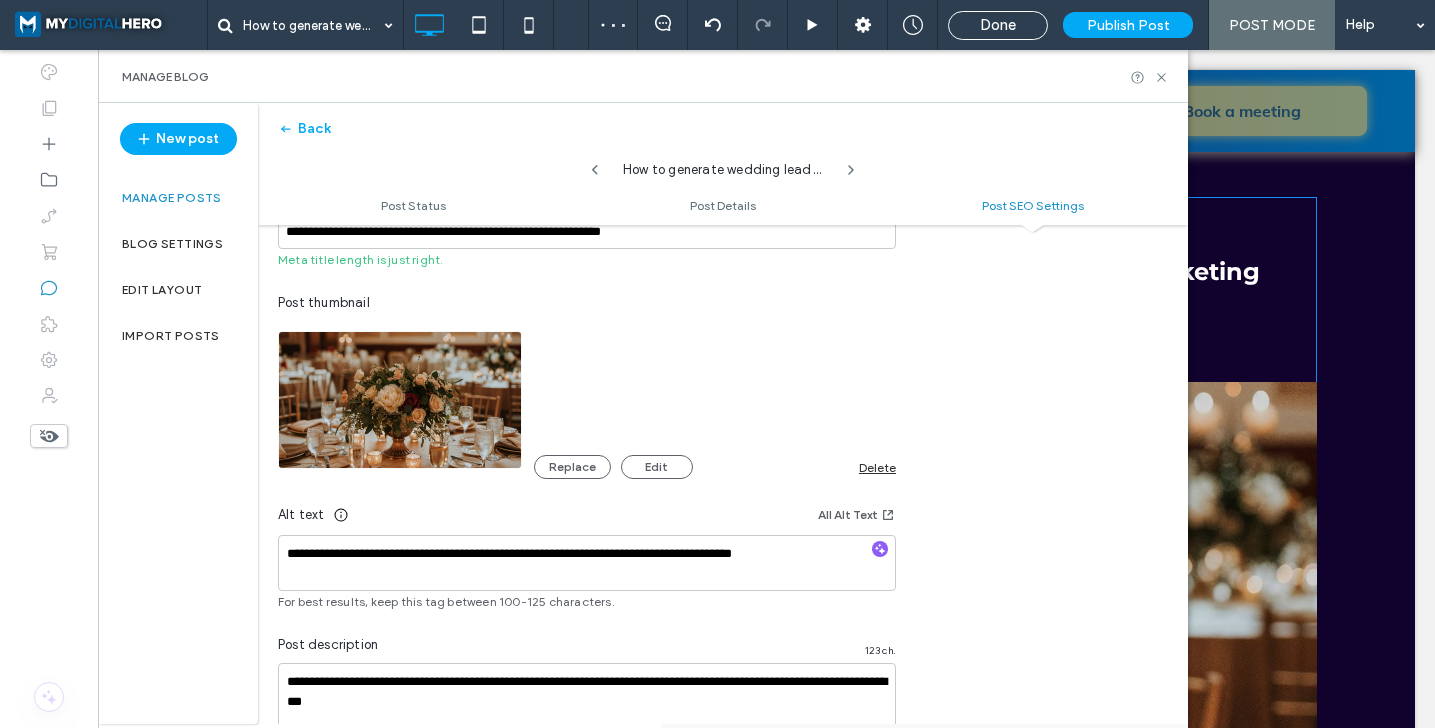 scroll, scrollTop: 1197, scrollLeft: 0, axis: vertical 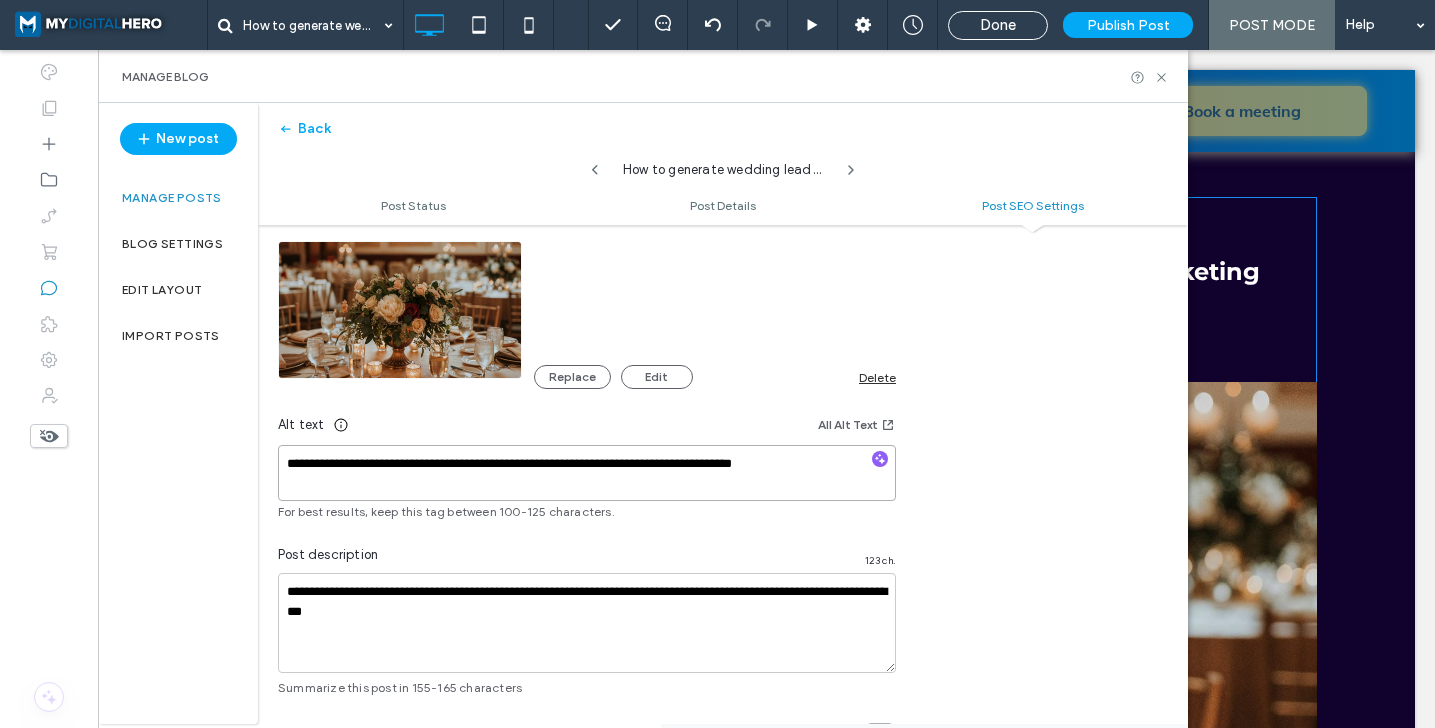 drag, startPoint x: 680, startPoint y: 463, endPoint x: 814, endPoint y: 464, distance: 134.00374 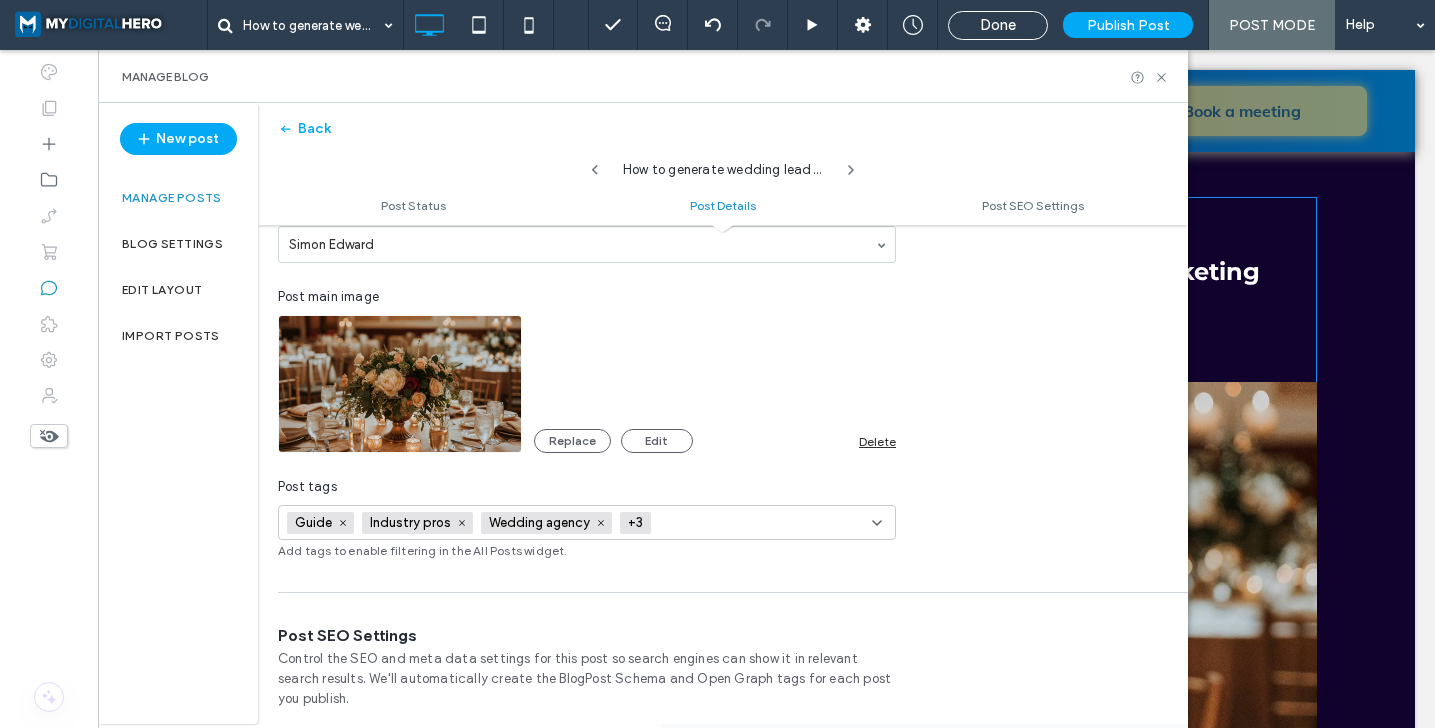 scroll, scrollTop: 488, scrollLeft: 0, axis: vertical 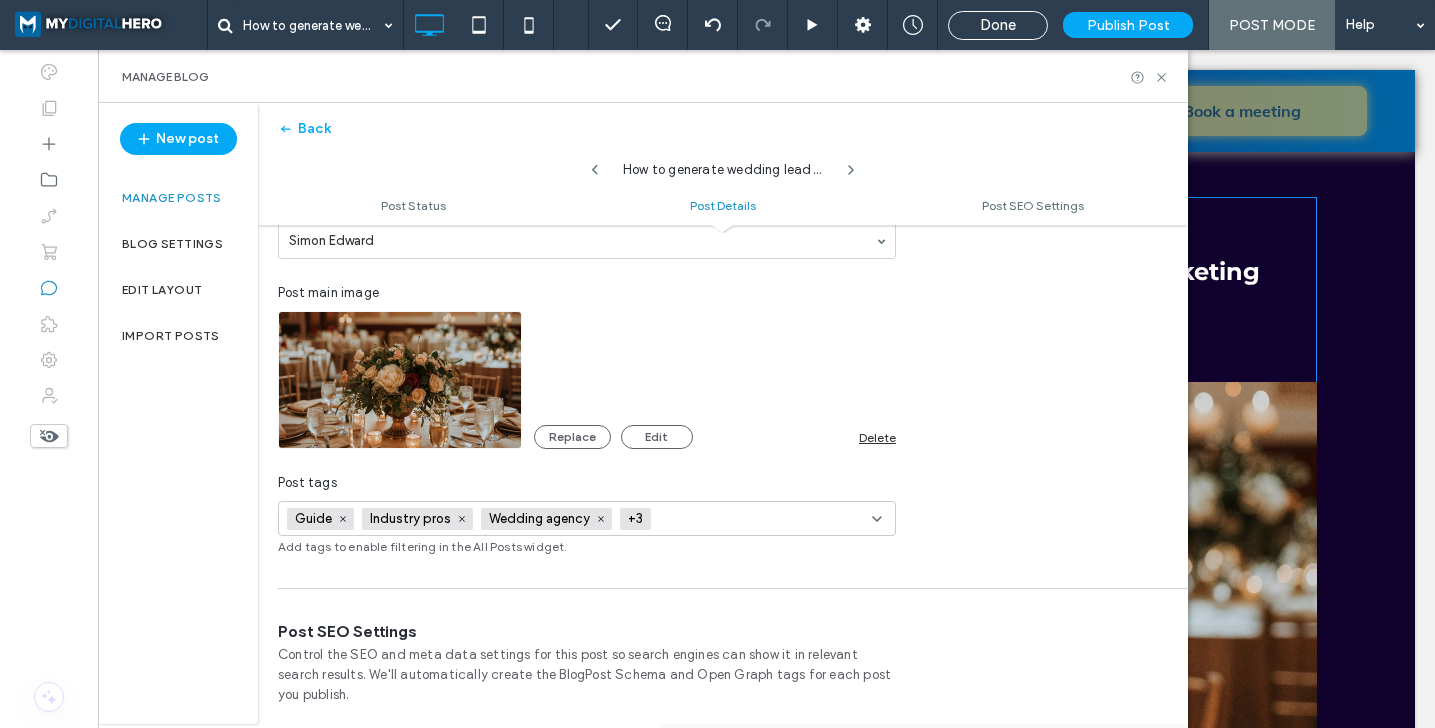 click at bounding box center [726, 519] 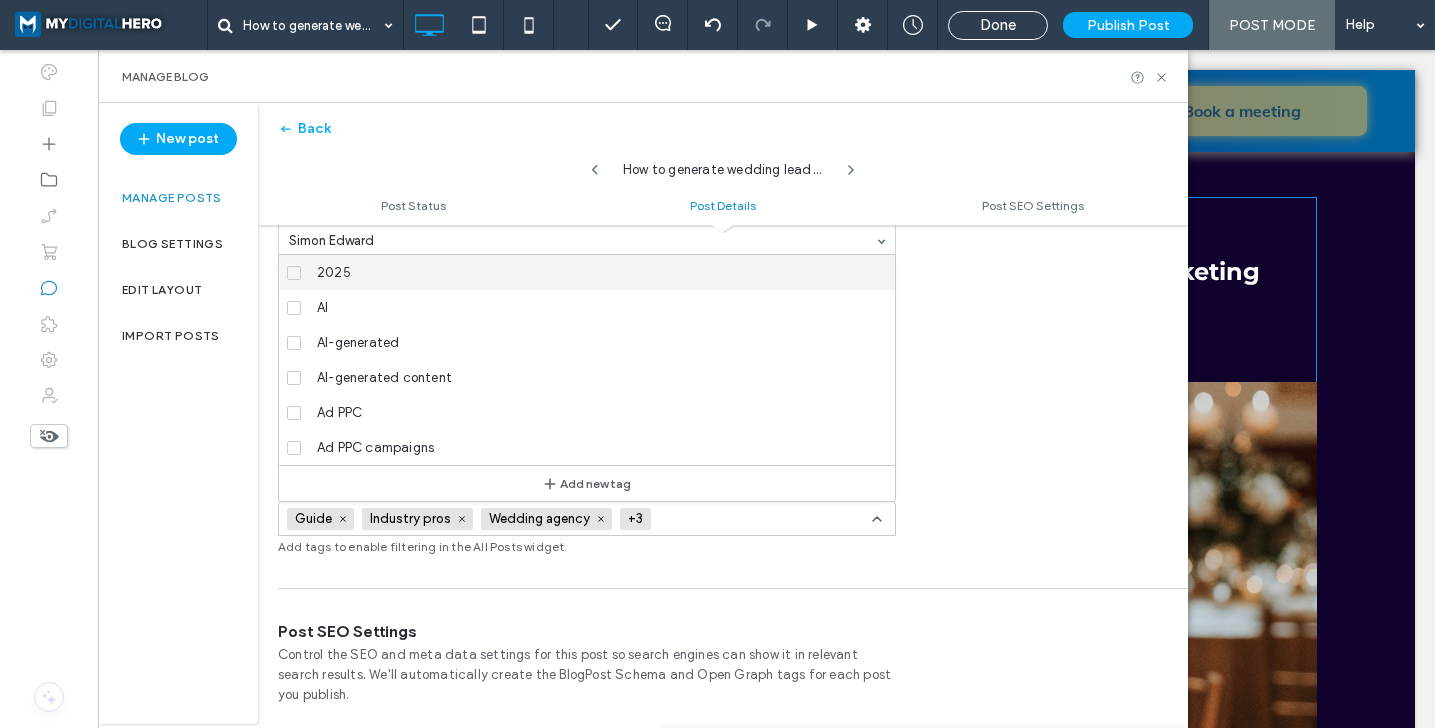 paste on "**********" 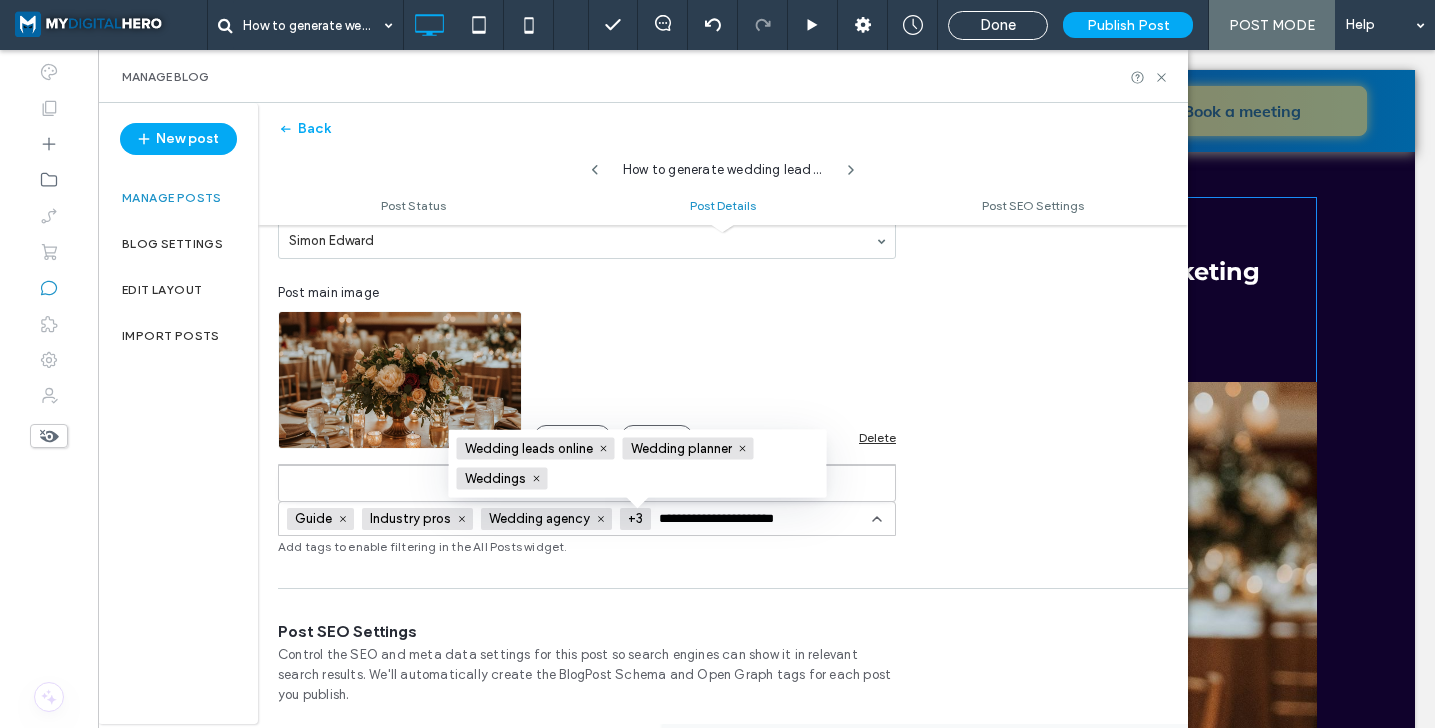 scroll, scrollTop: 0, scrollLeft: 0, axis: both 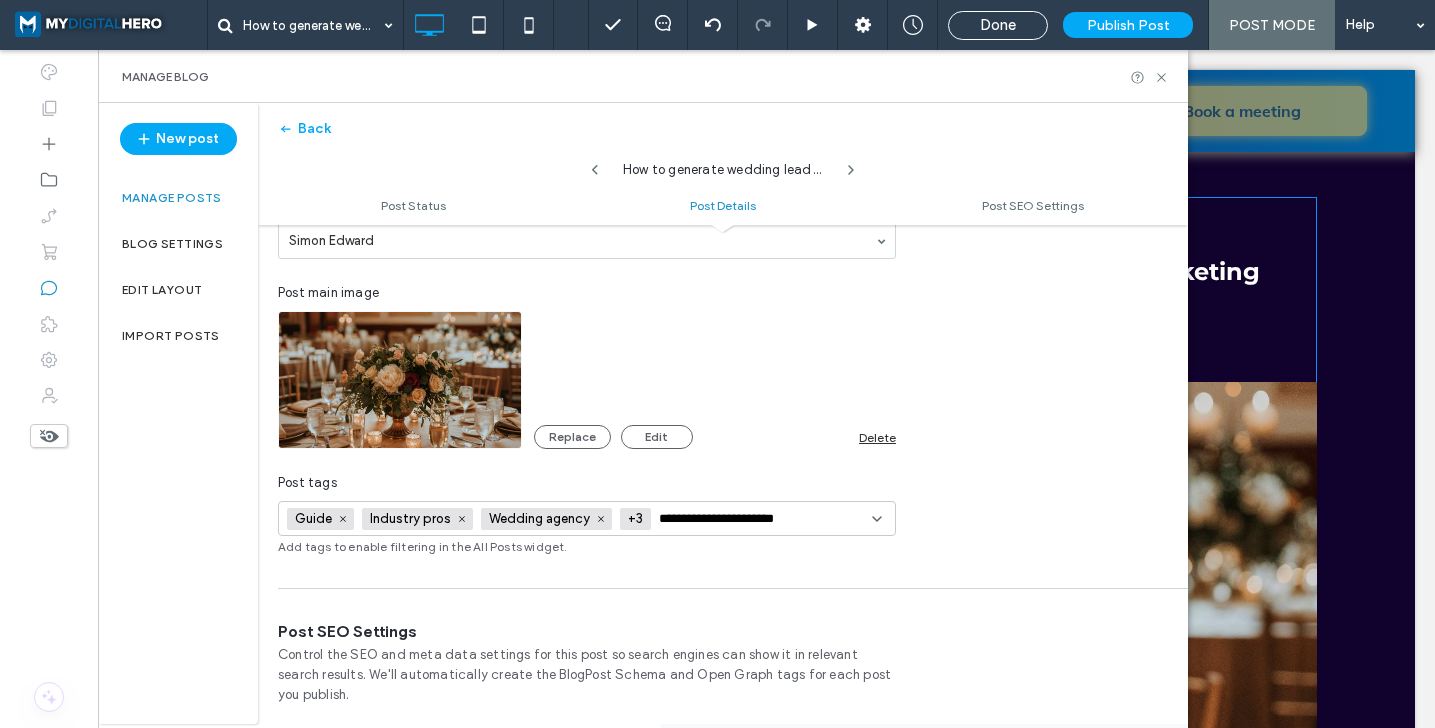 click on "**********" at bounding box center [726, 519] 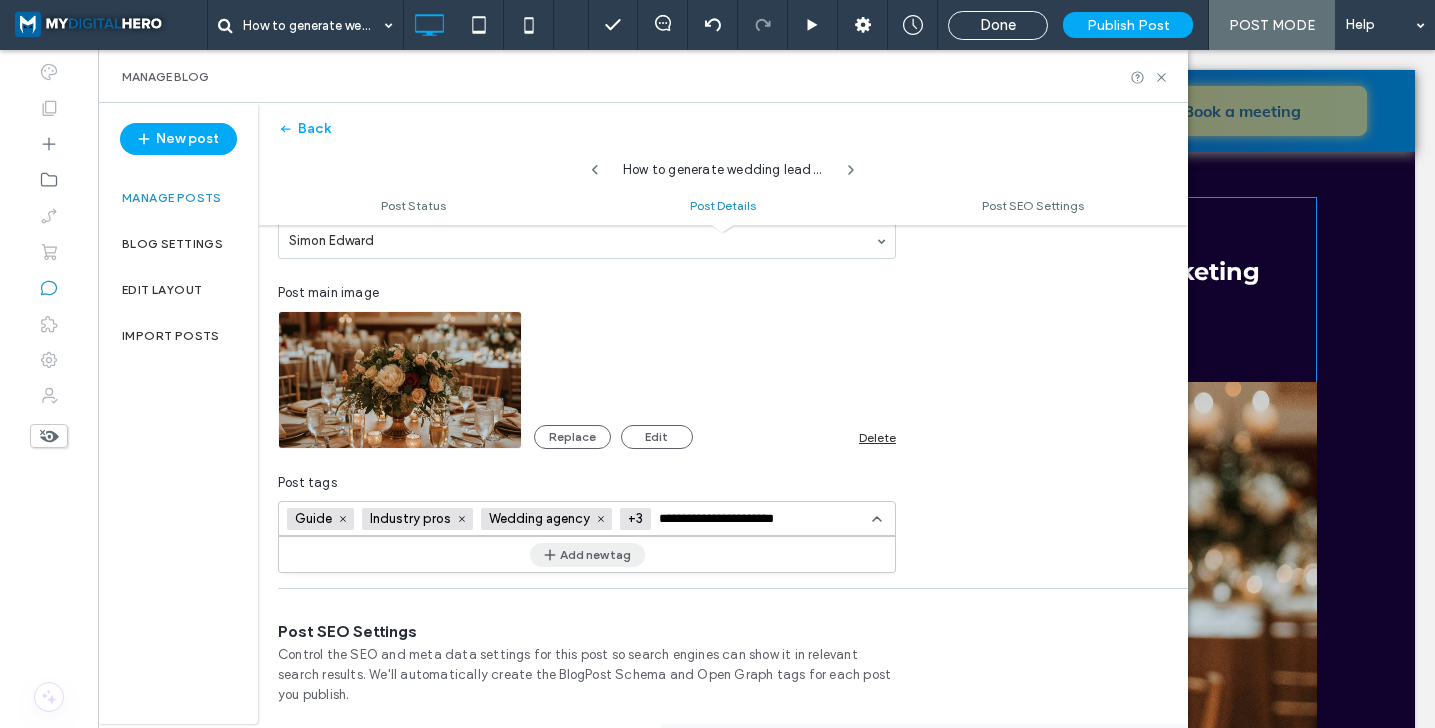 type on "**********" 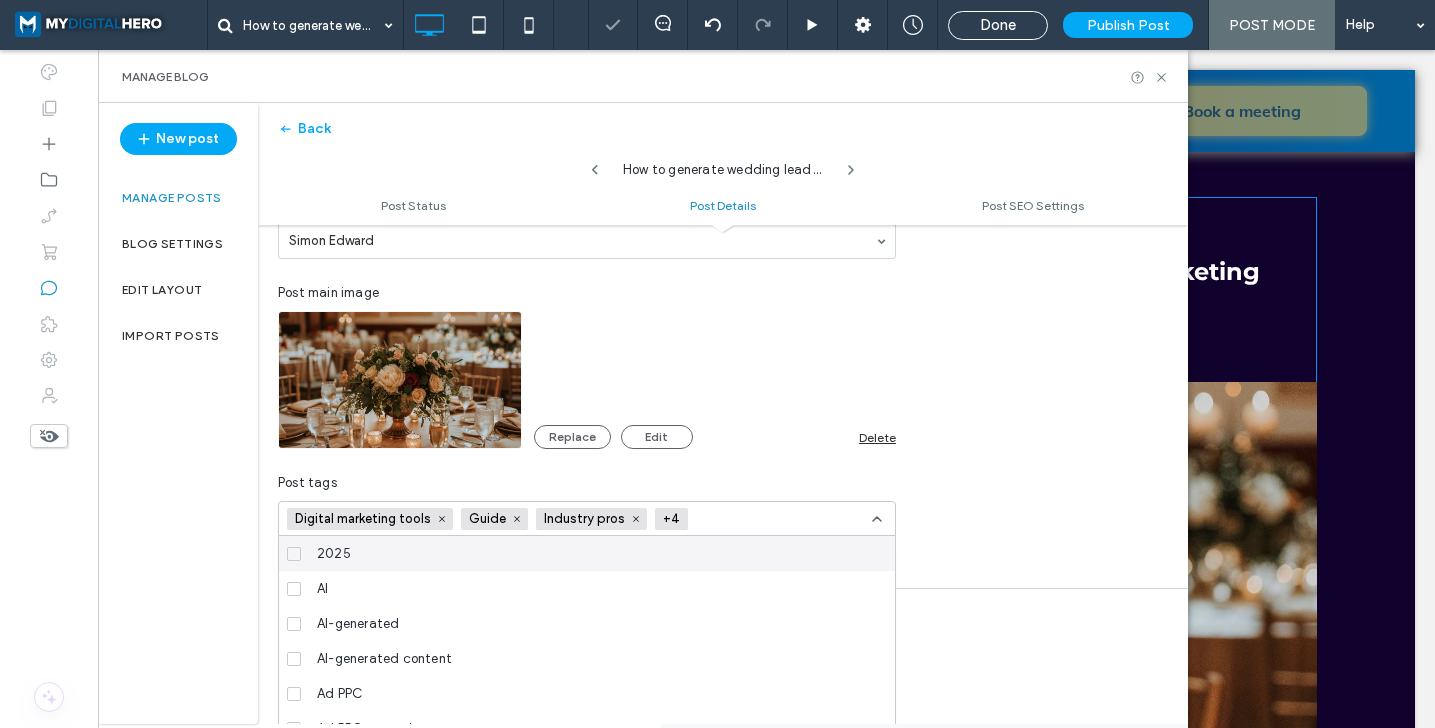 click at bounding box center [763, 519] 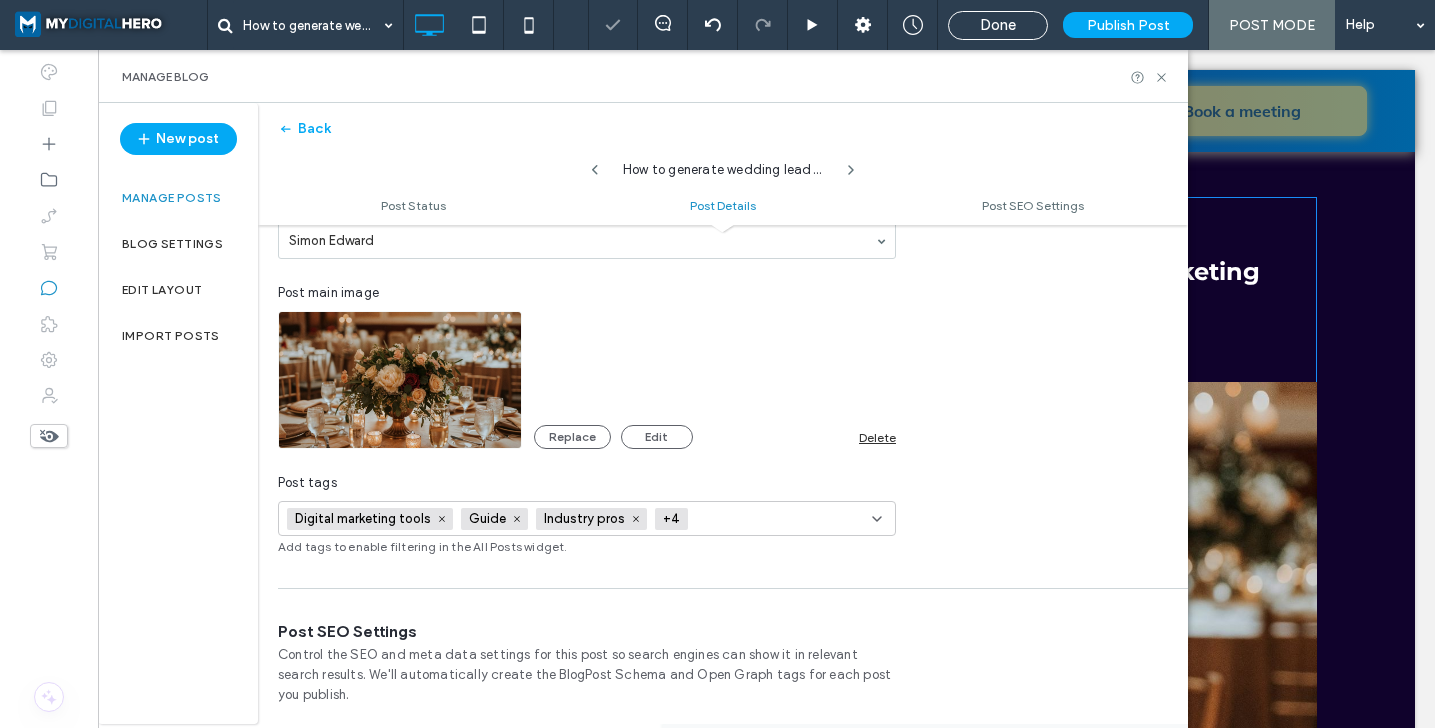 type on "*" 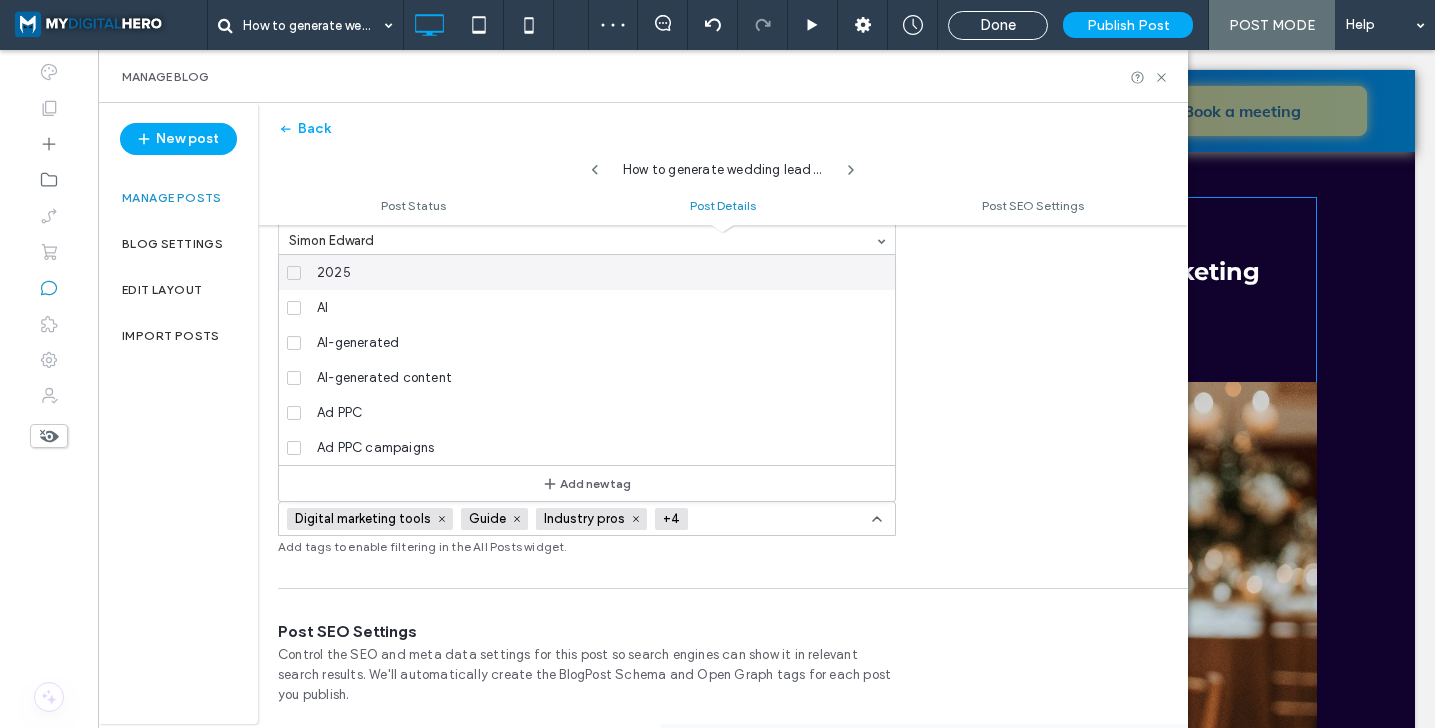 paste on "**********" 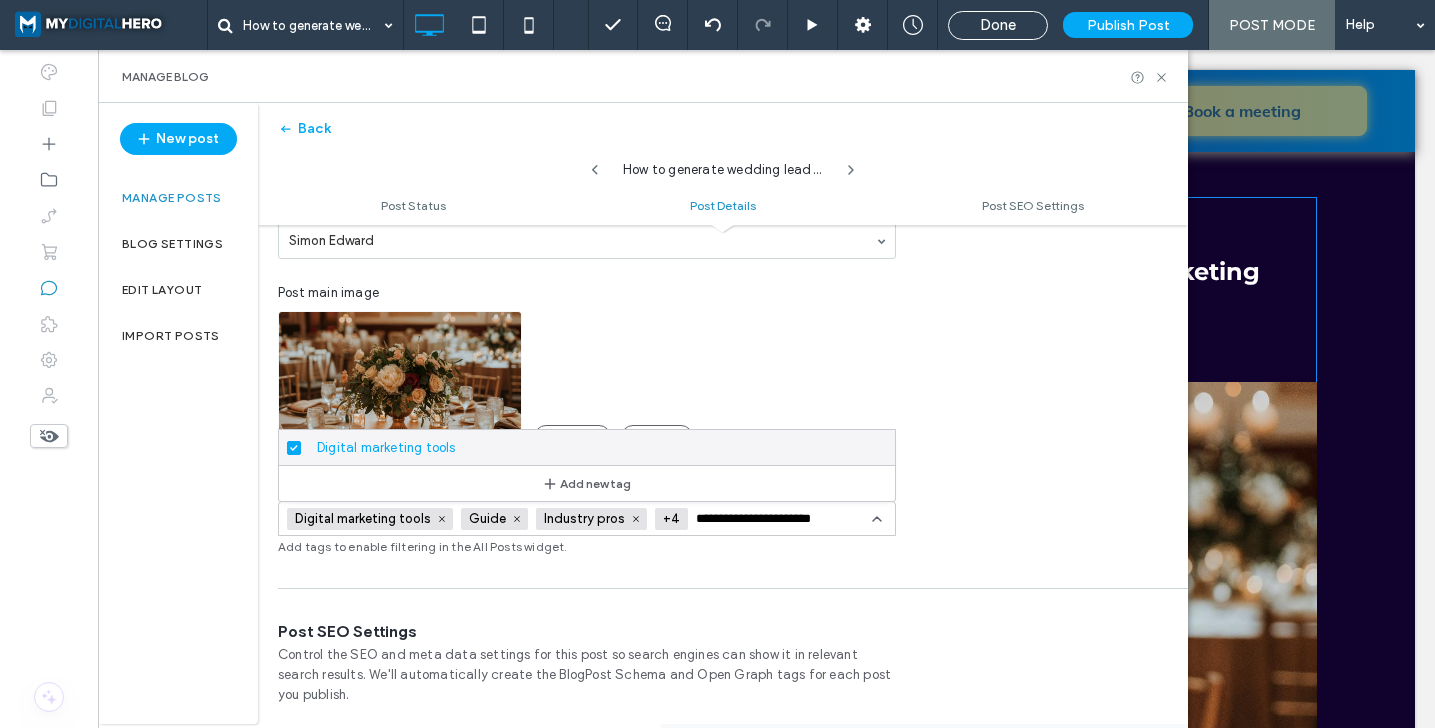 scroll, scrollTop: 0, scrollLeft: 0, axis: both 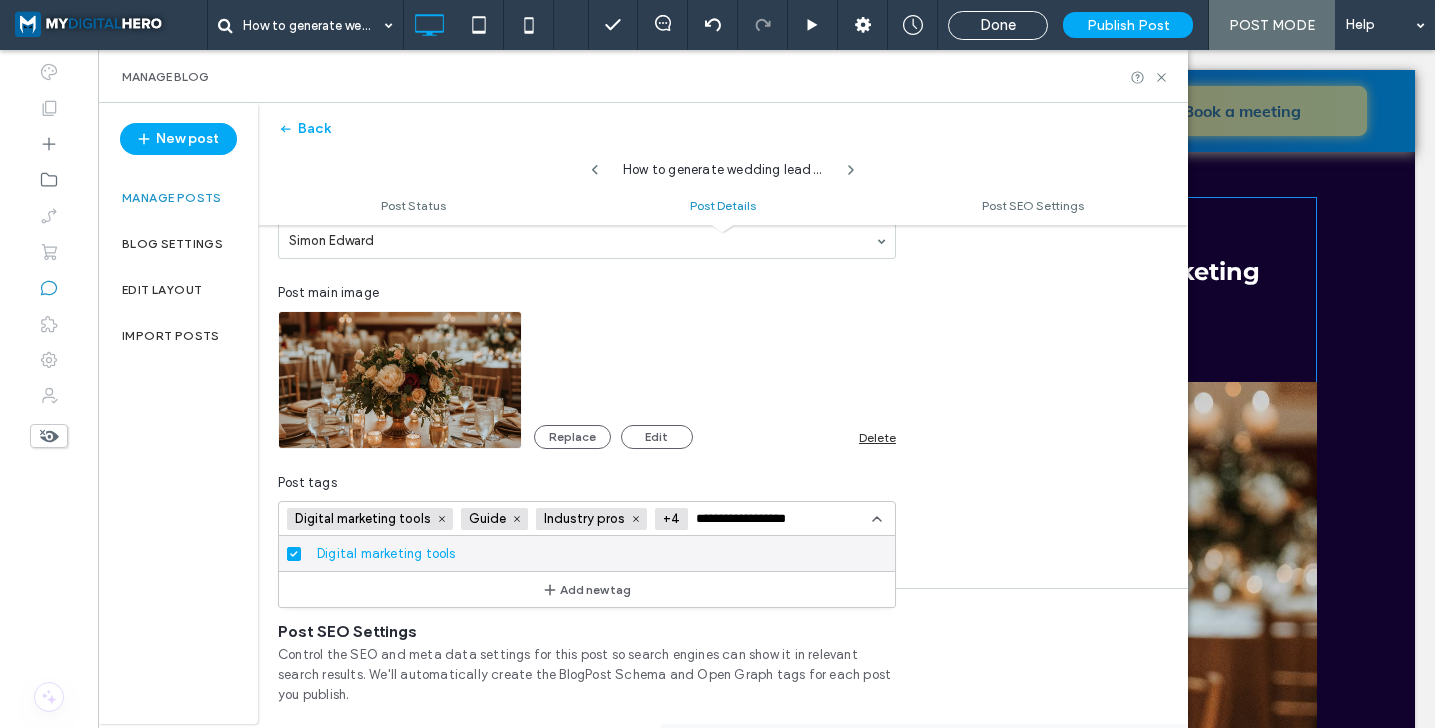 click on "**********" at bounding box center [763, 519] 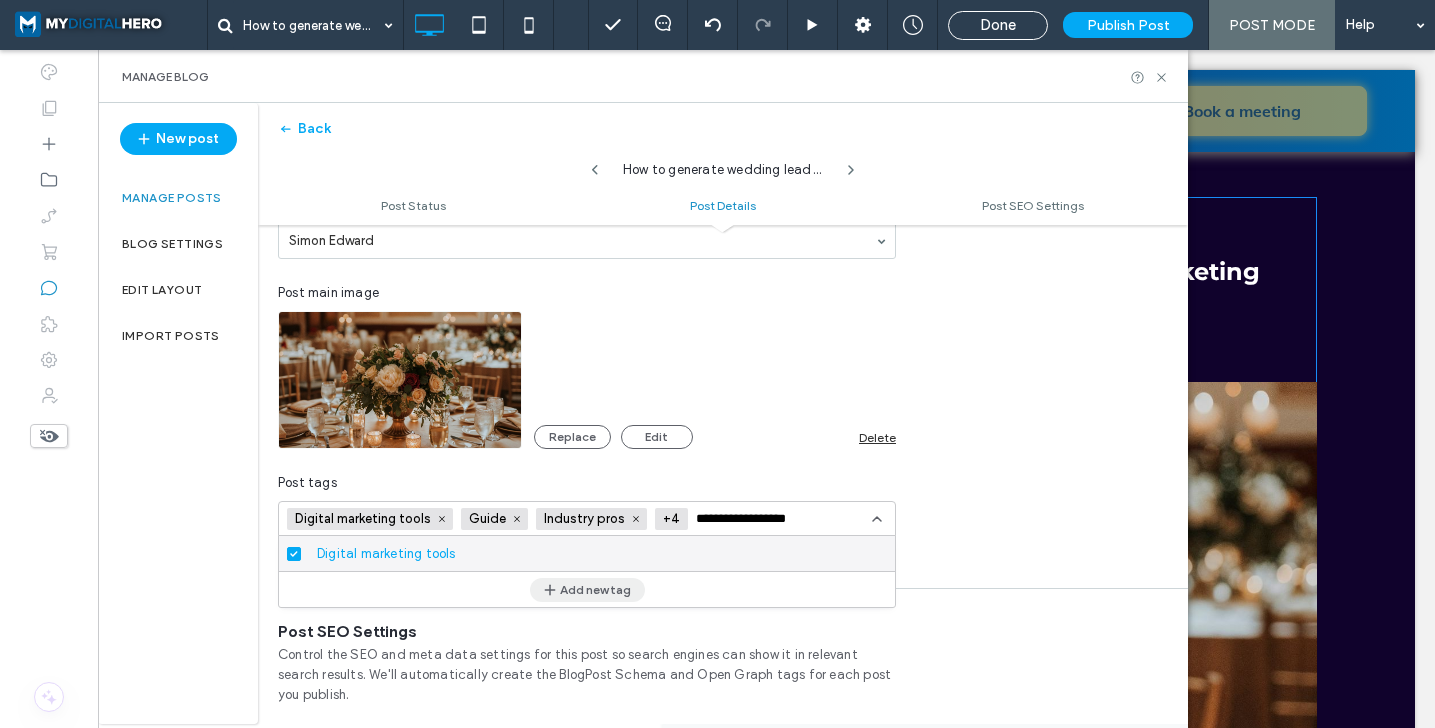 type on "**********" 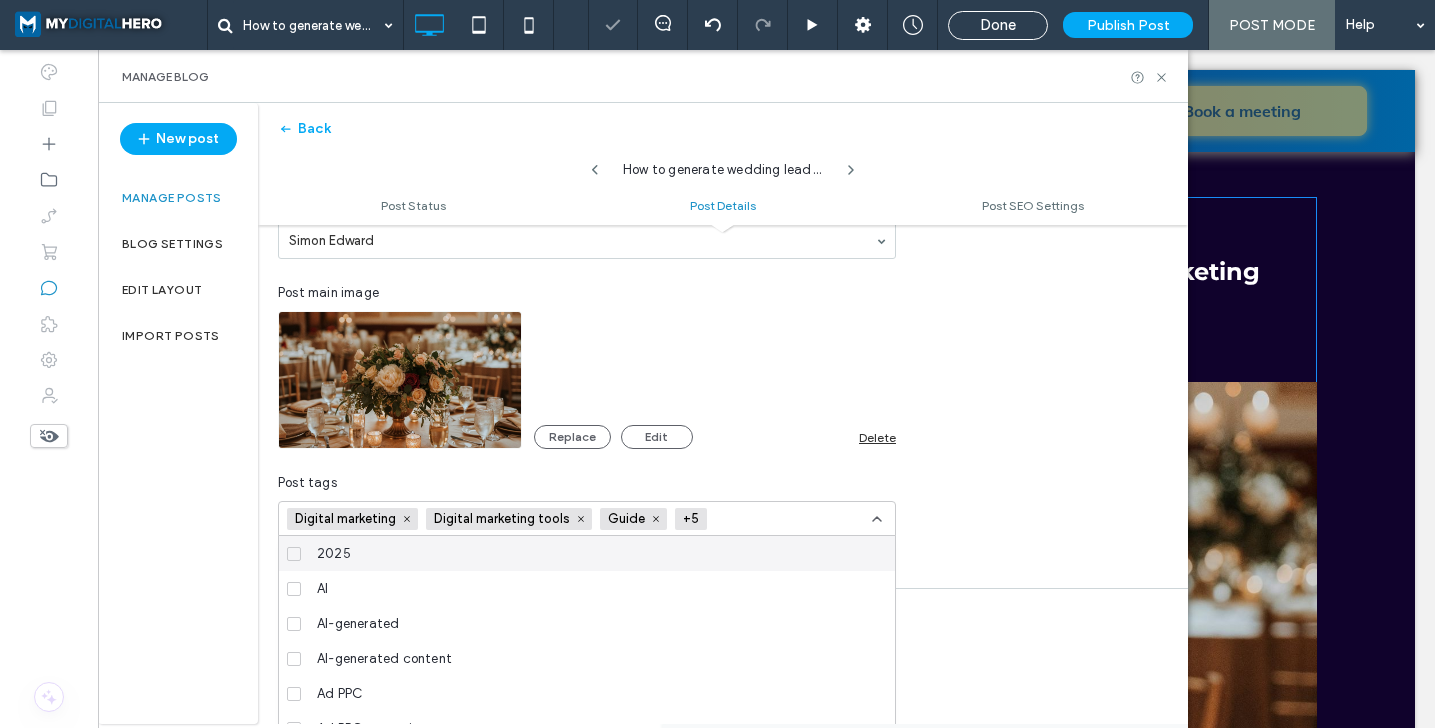 click at bounding box center (782, 519) 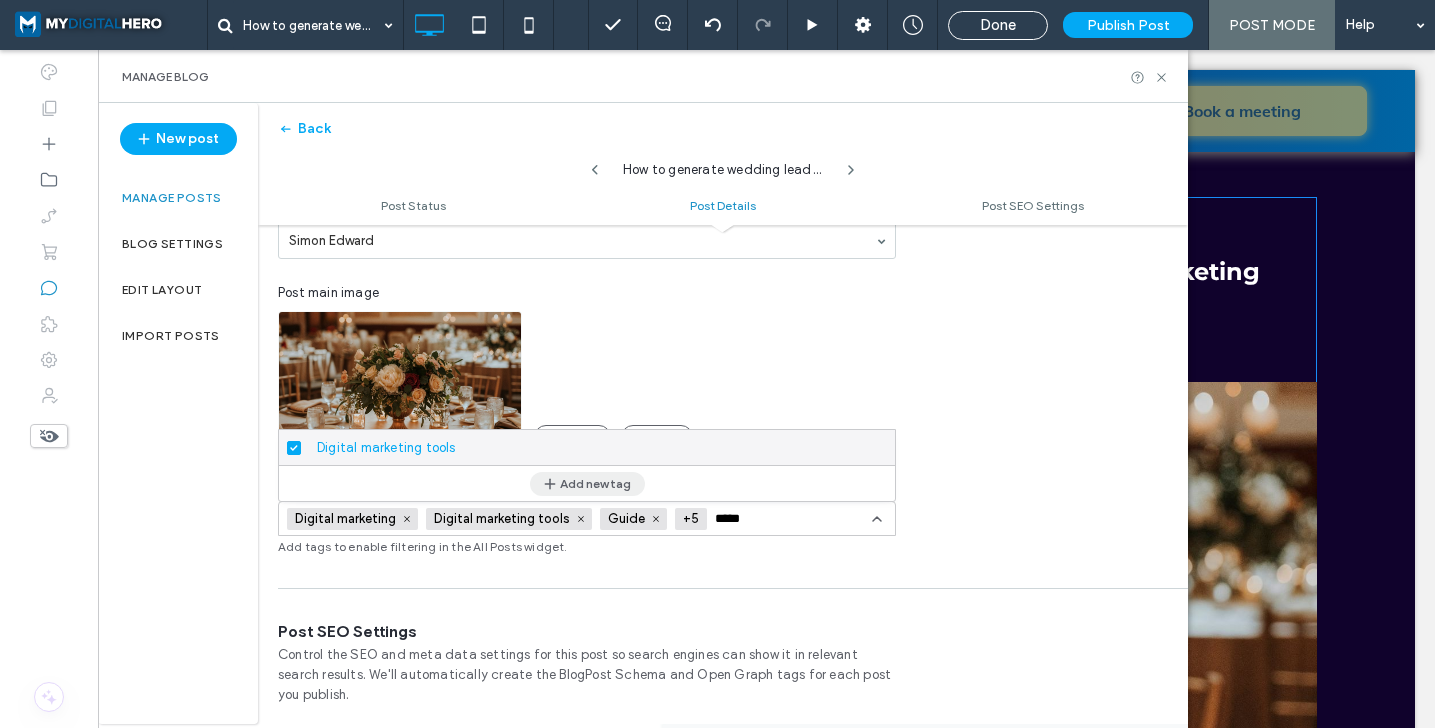 type on "*****" 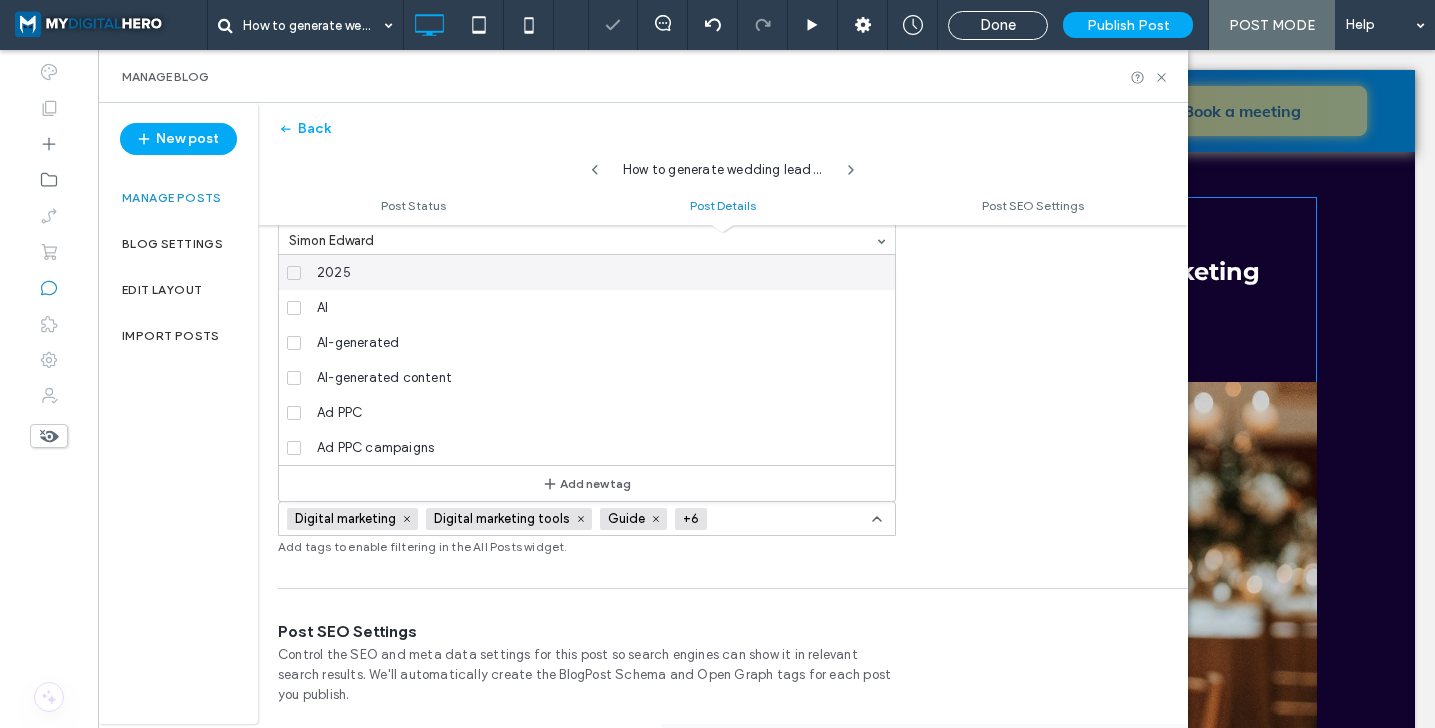 click on "**********" at bounding box center (723, 287) 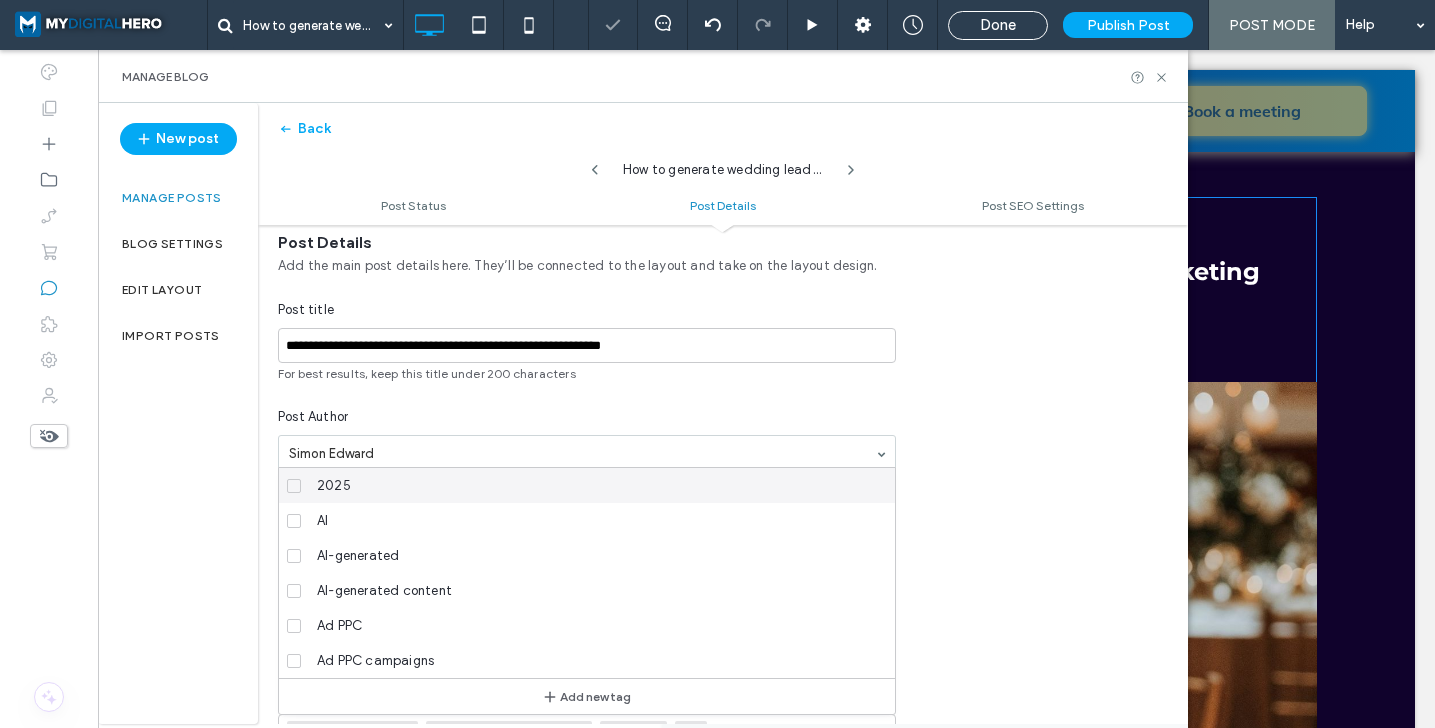 scroll, scrollTop: 0, scrollLeft: 0, axis: both 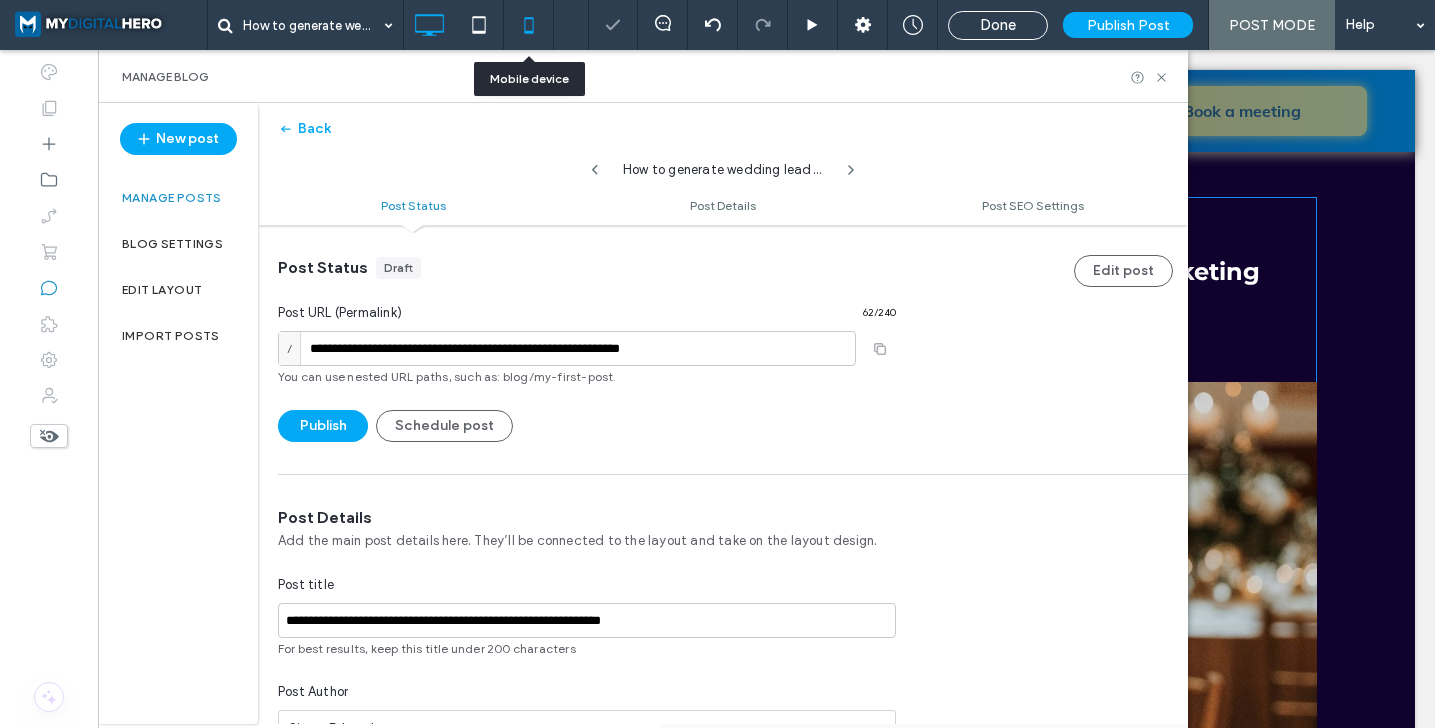 click 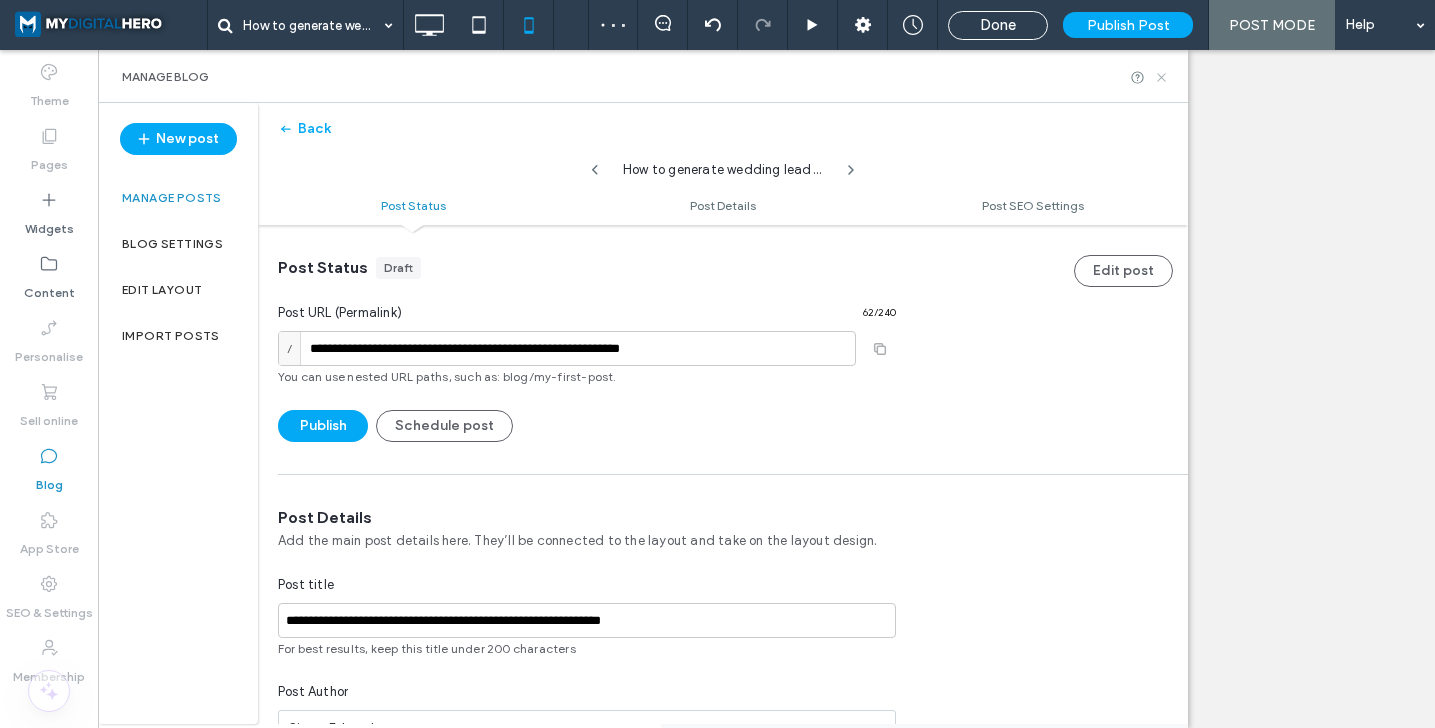 click 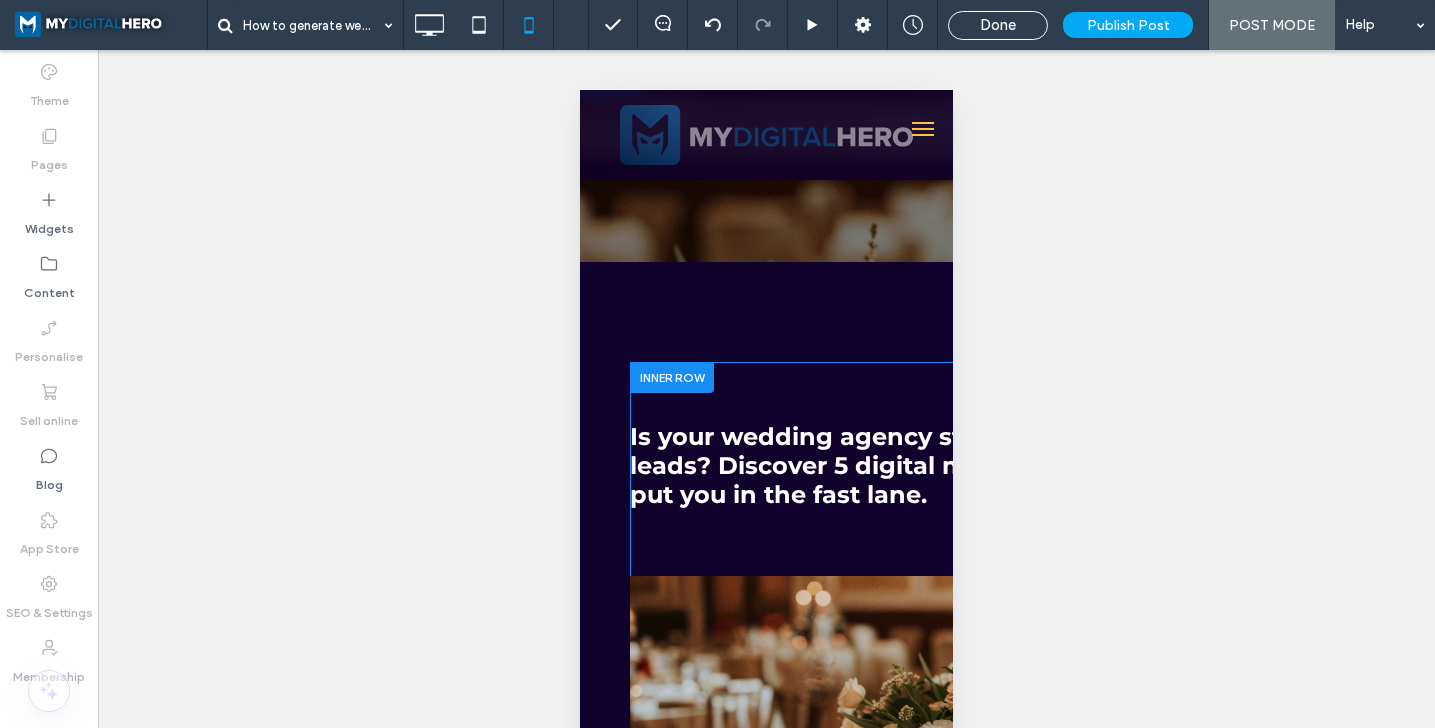 type on "**" 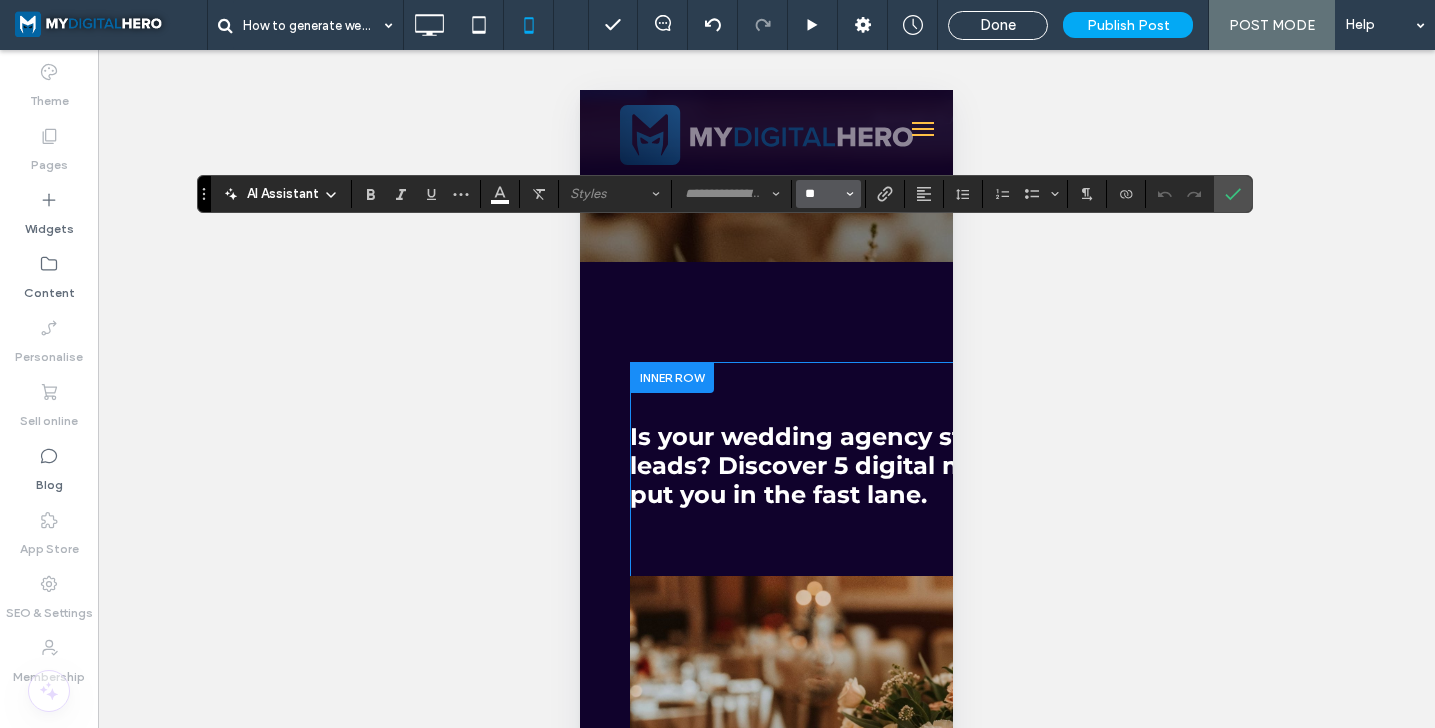 click on "**" at bounding box center [822, 194] 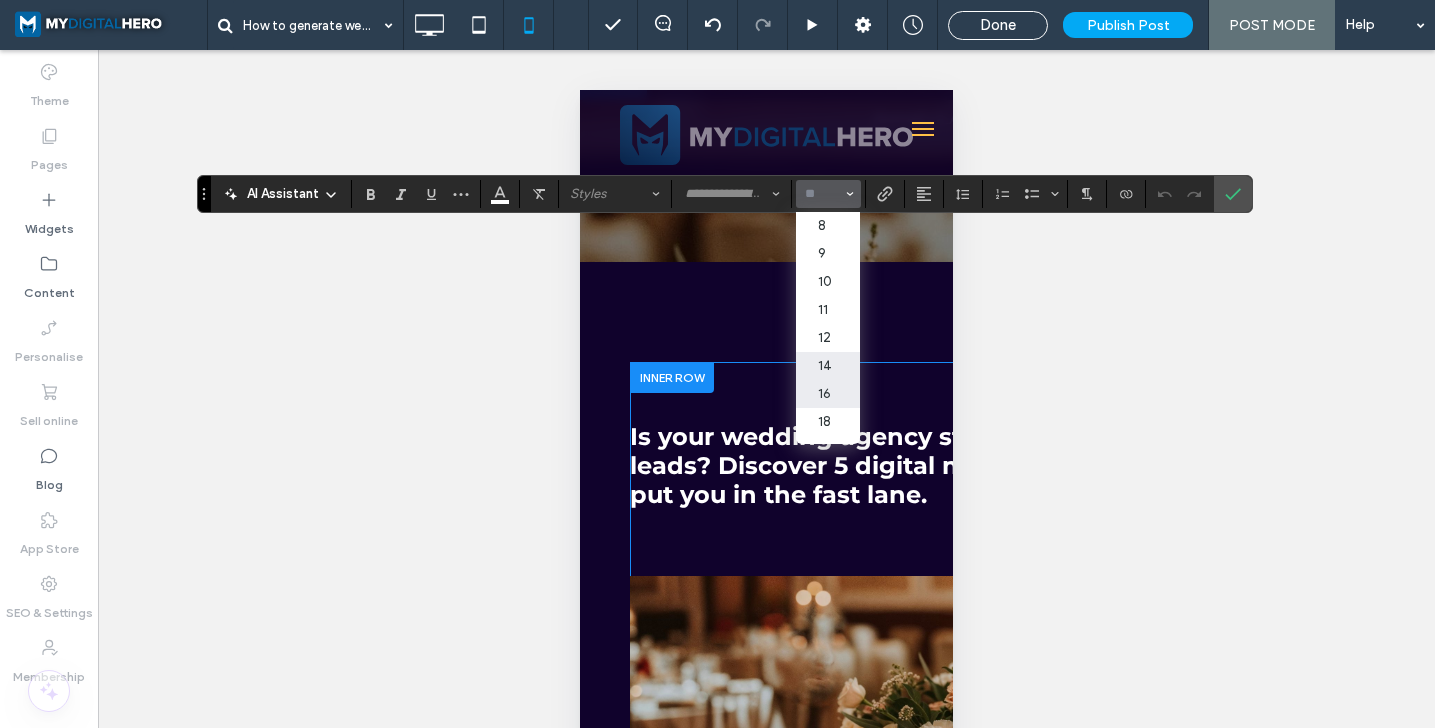 click on "16" at bounding box center [828, 394] 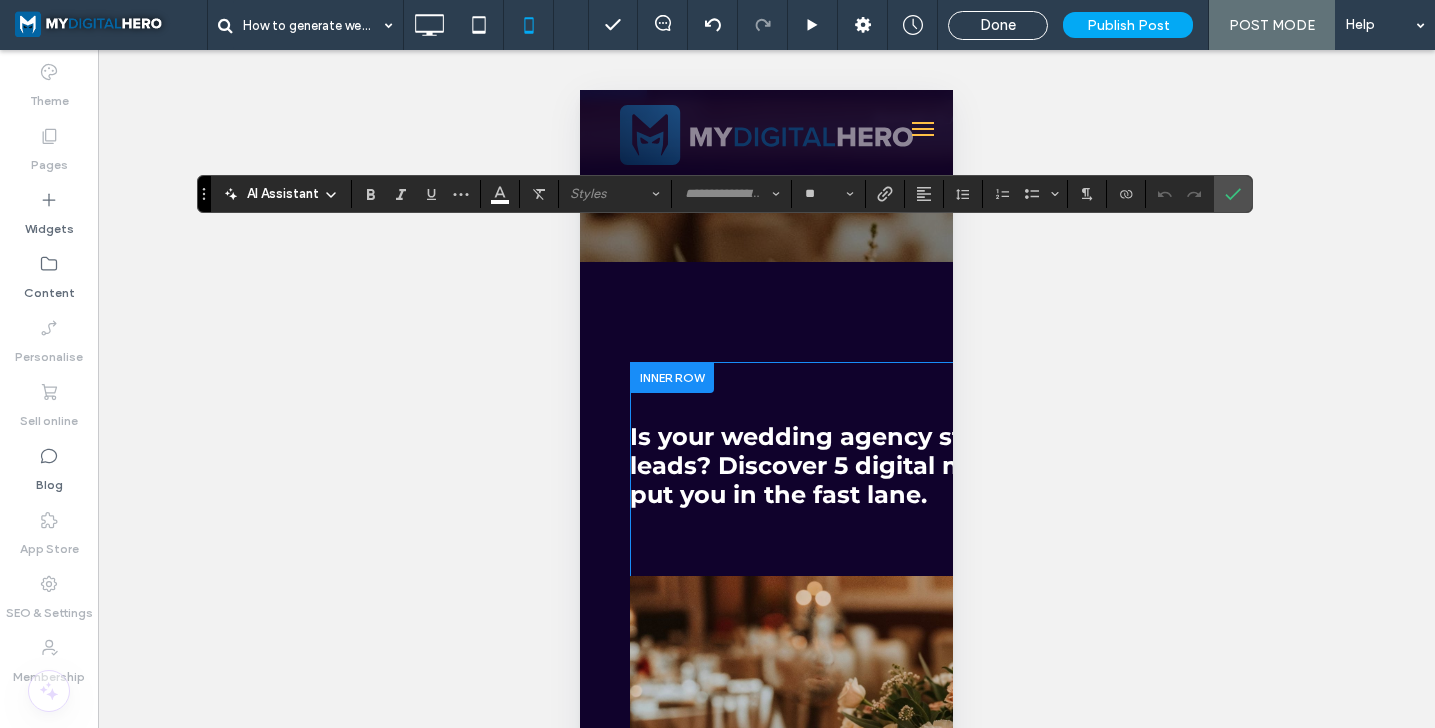 type on "**" 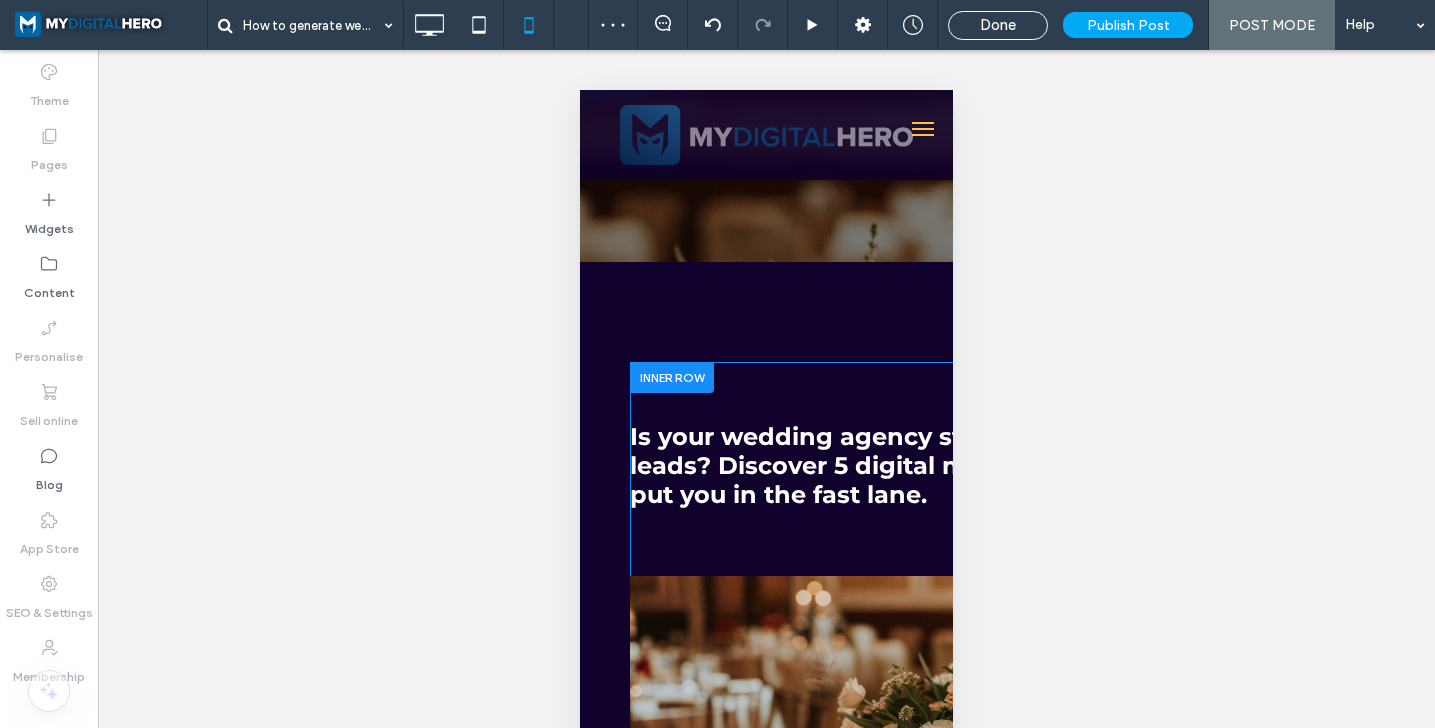 type on "**" 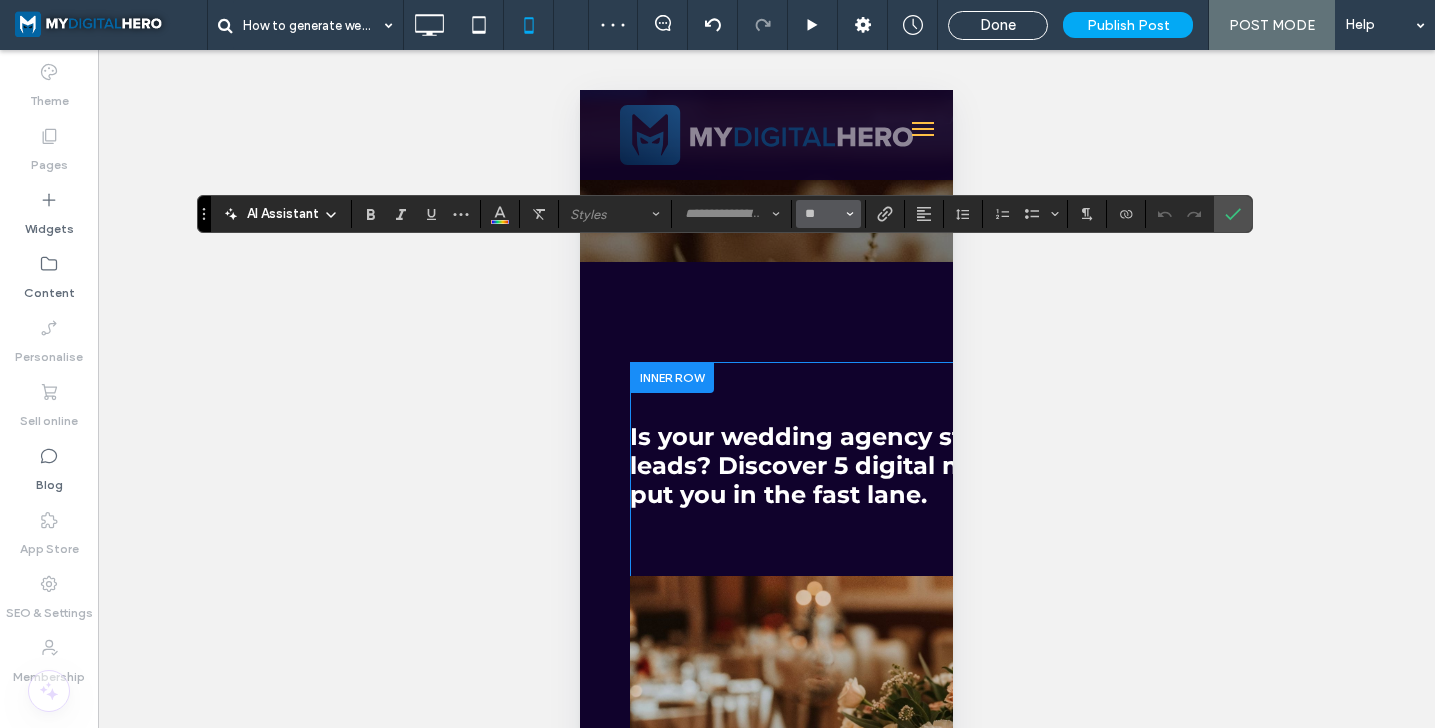 click 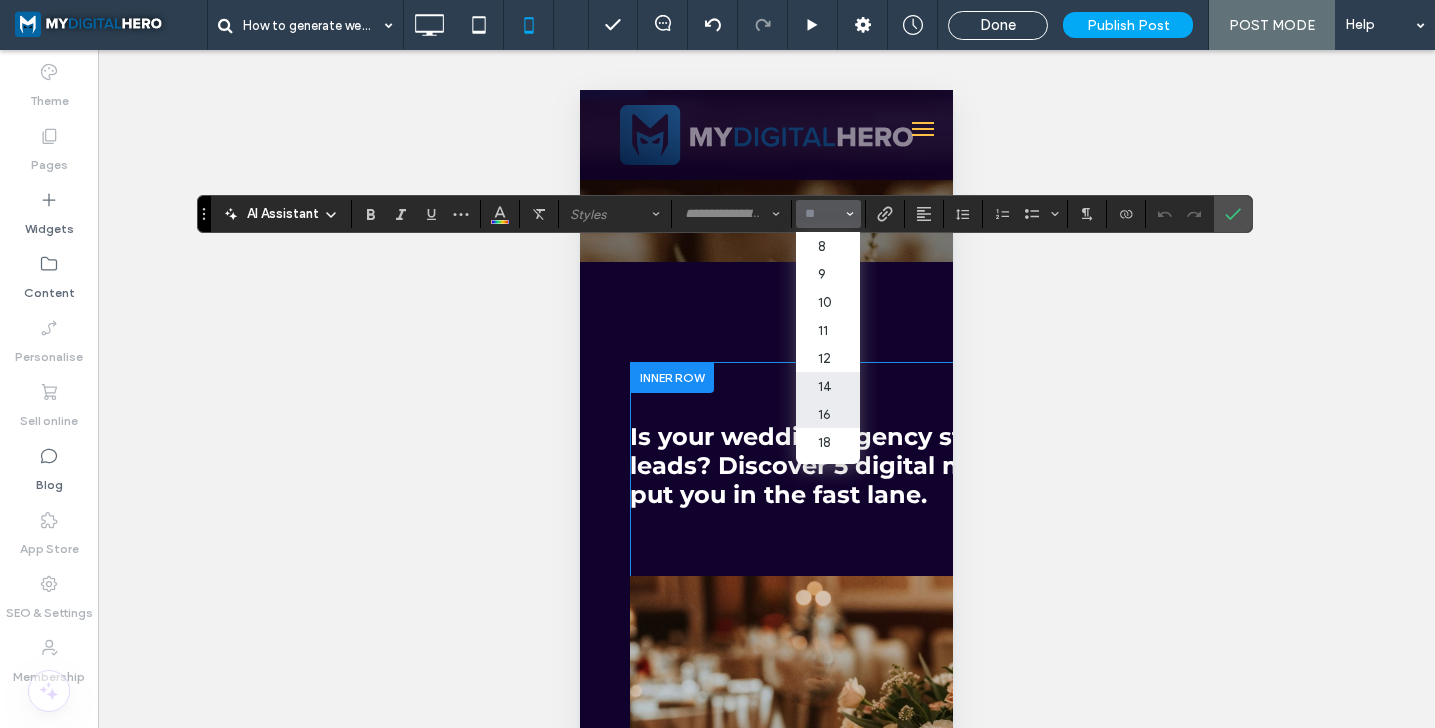 click on "16" at bounding box center [828, 414] 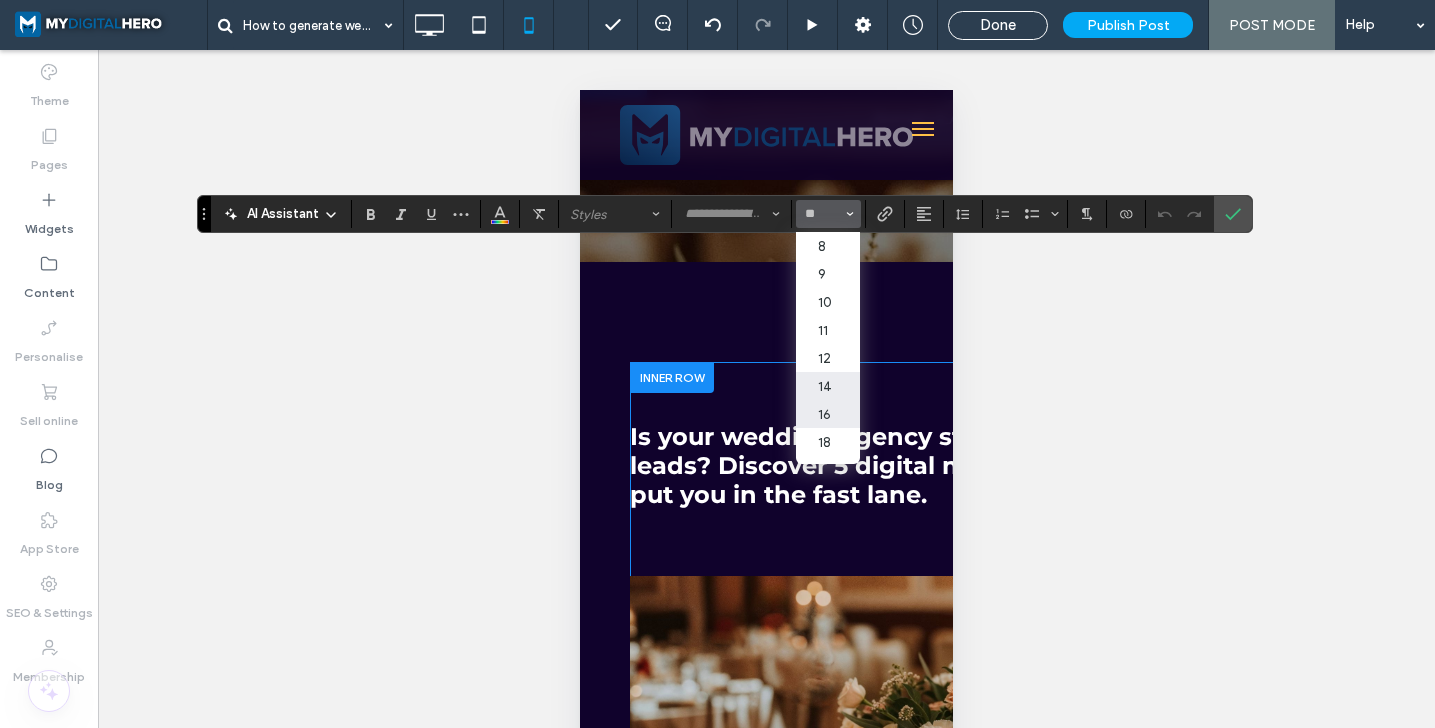 type on "**" 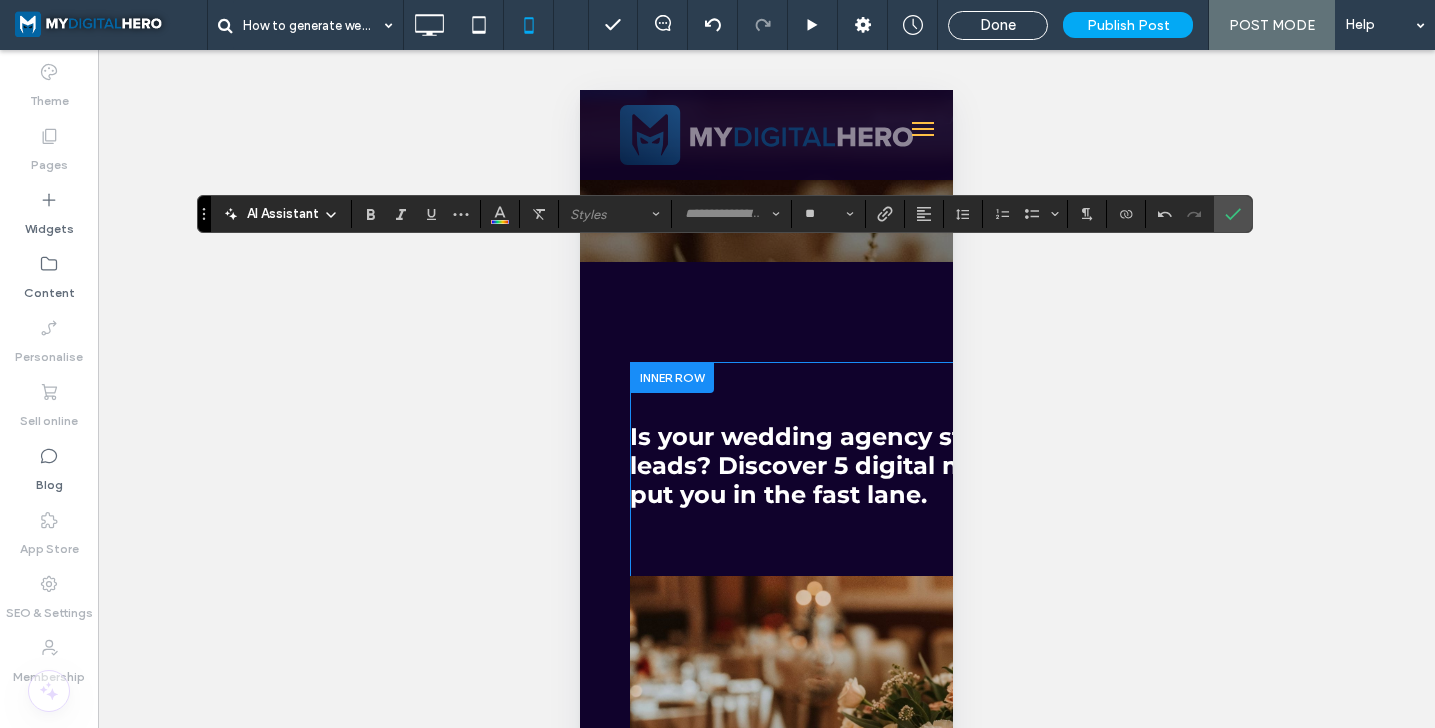 click at bounding box center [1233, 214] 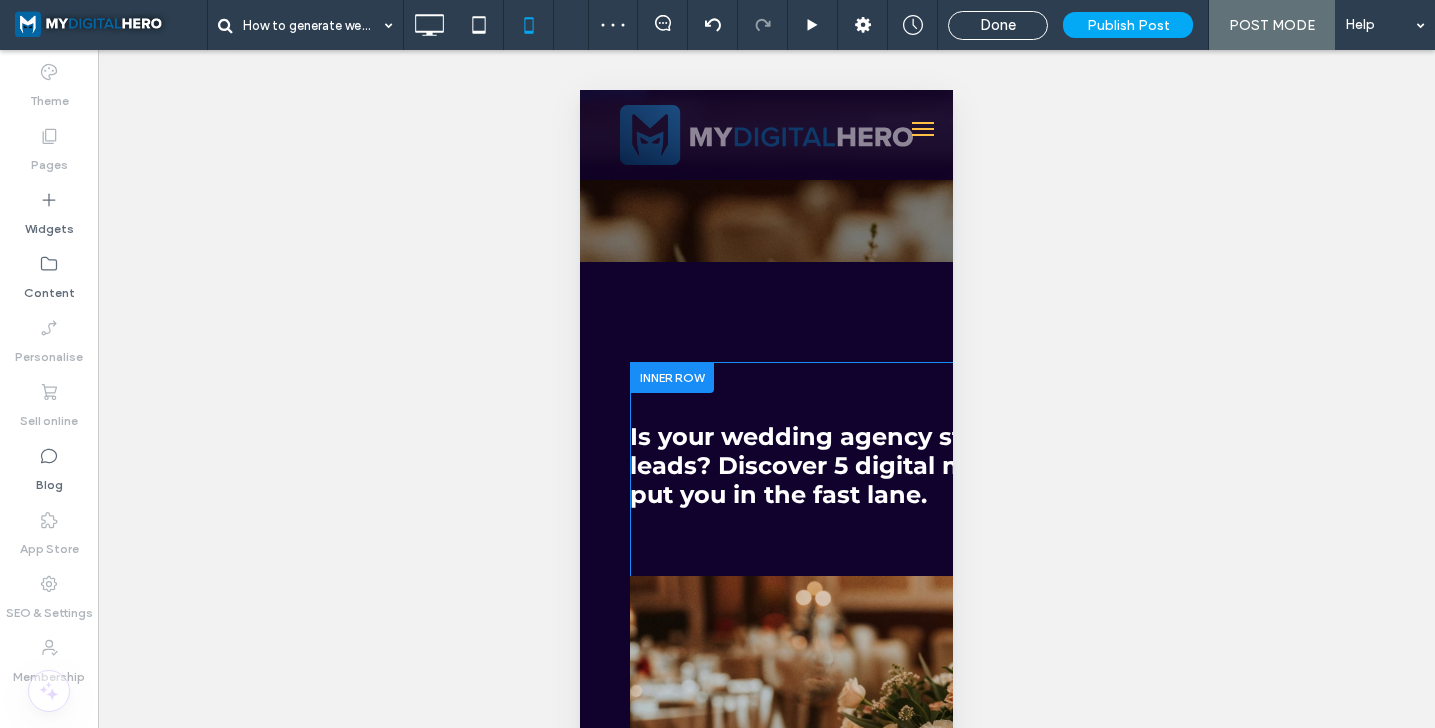 type on "****" 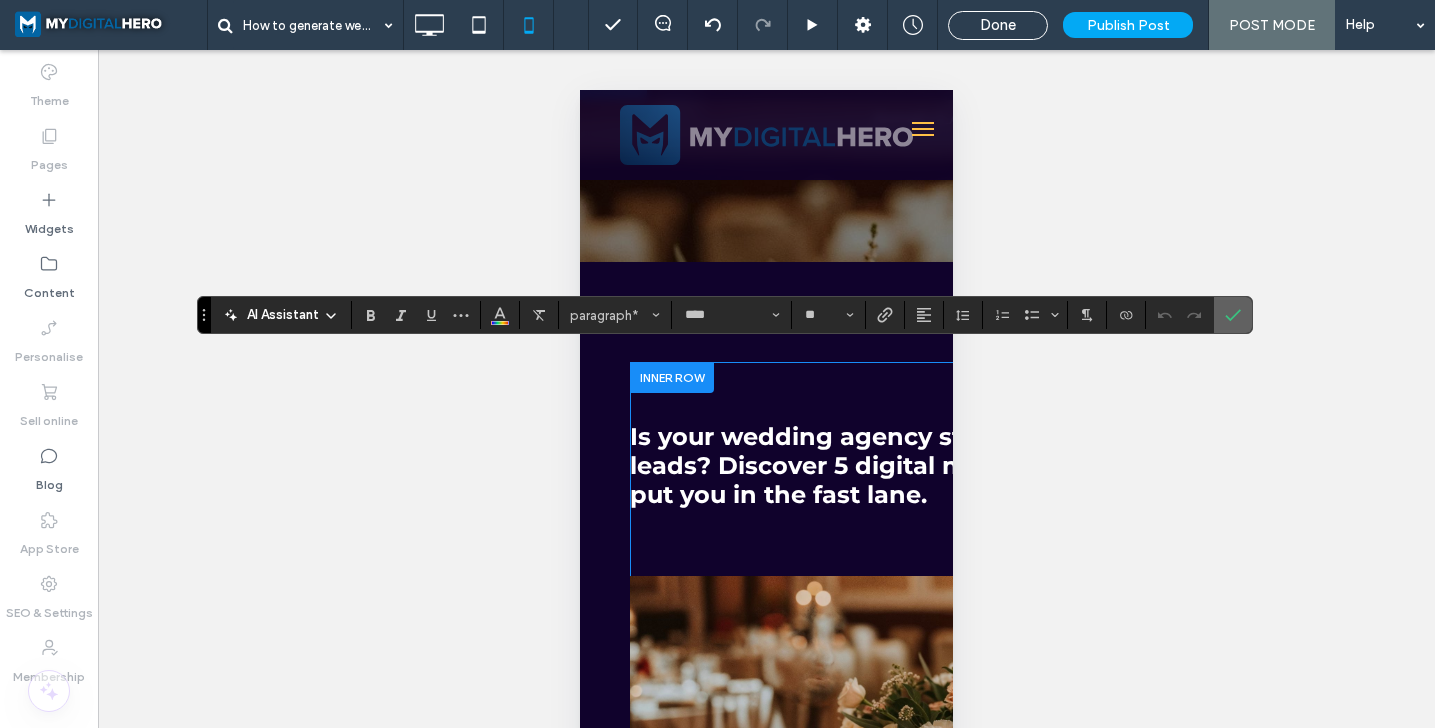 click at bounding box center (1233, 315) 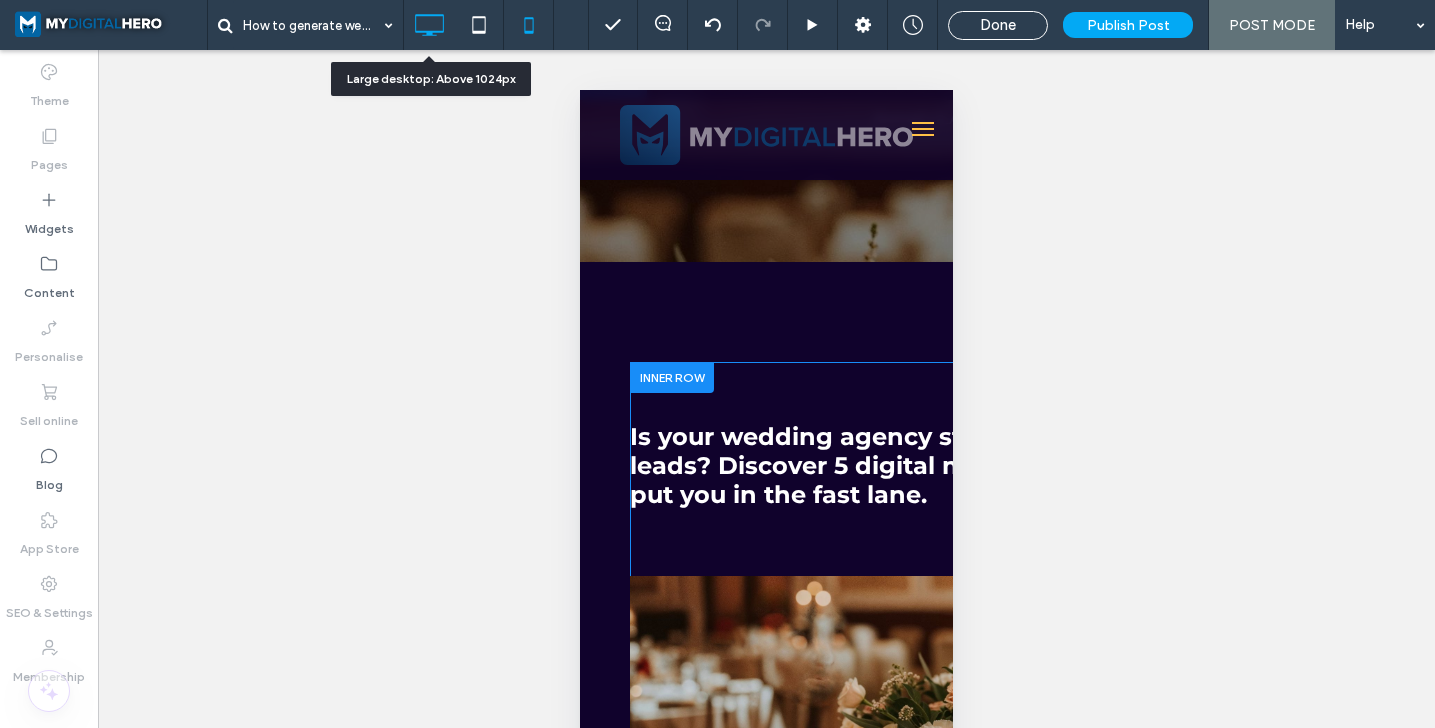 click 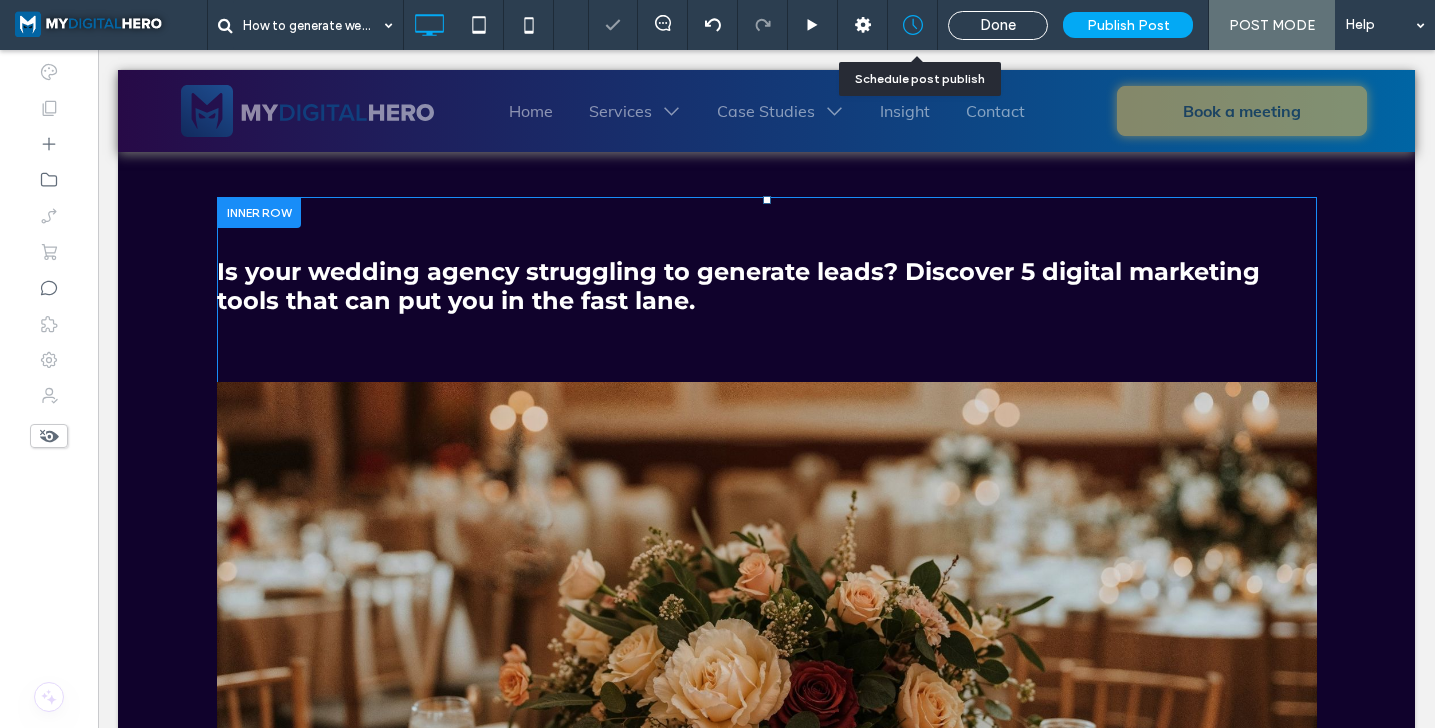 click 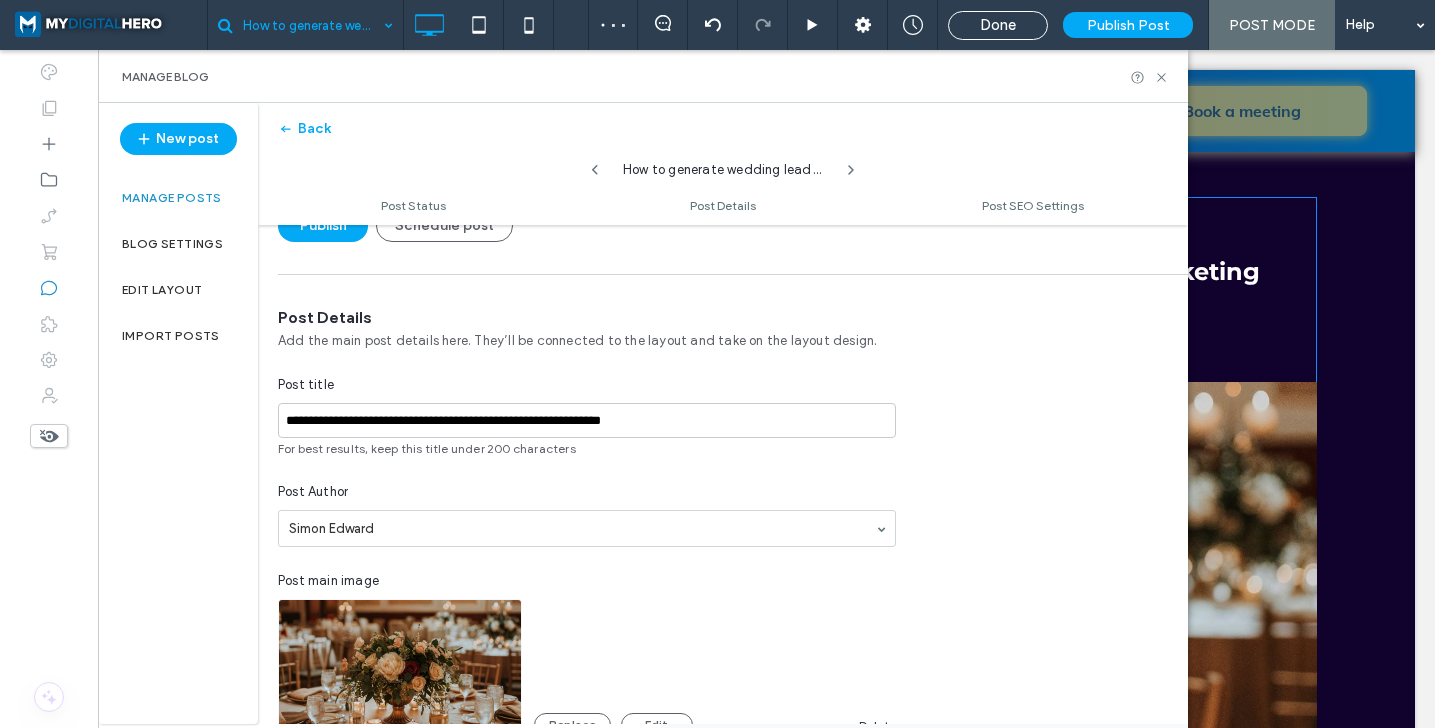 scroll, scrollTop: 256, scrollLeft: 0, axis: vertical 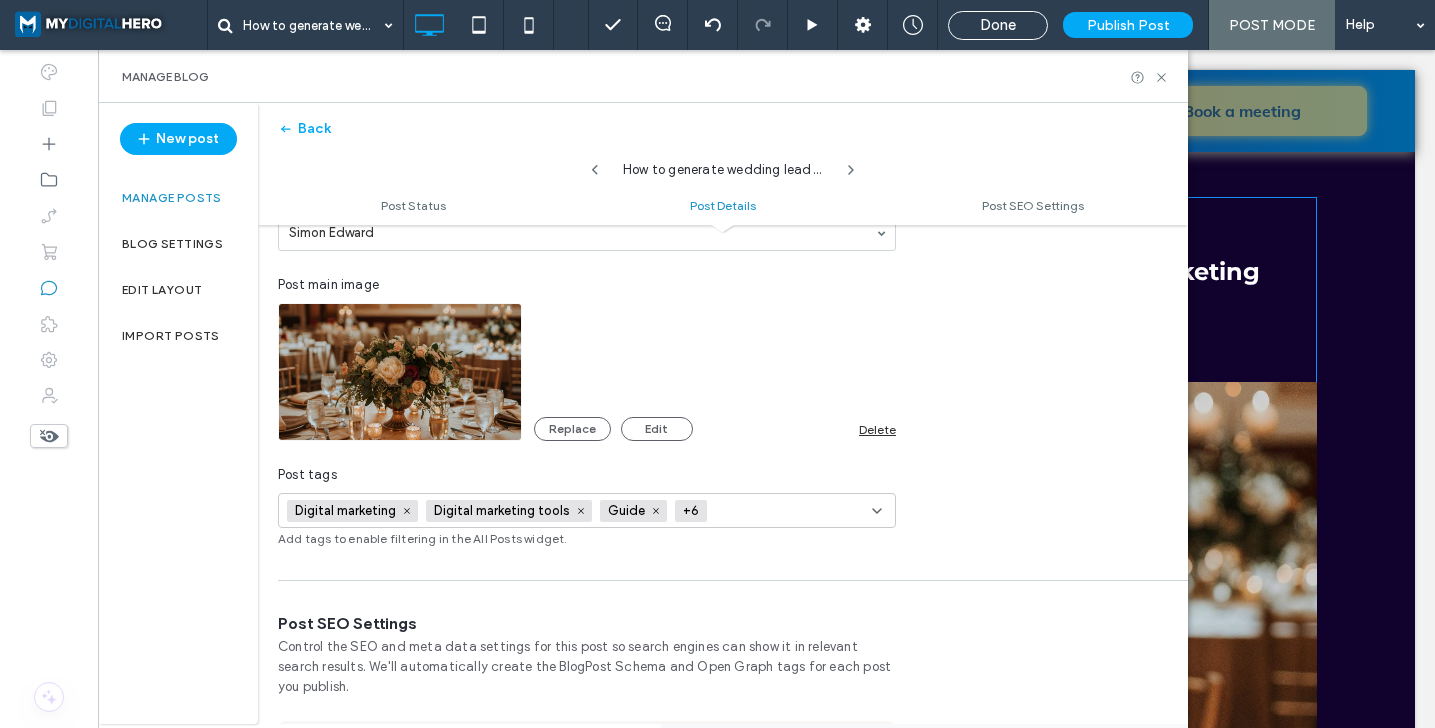 click on "Simon Edward" at bounding box center (587, 232) 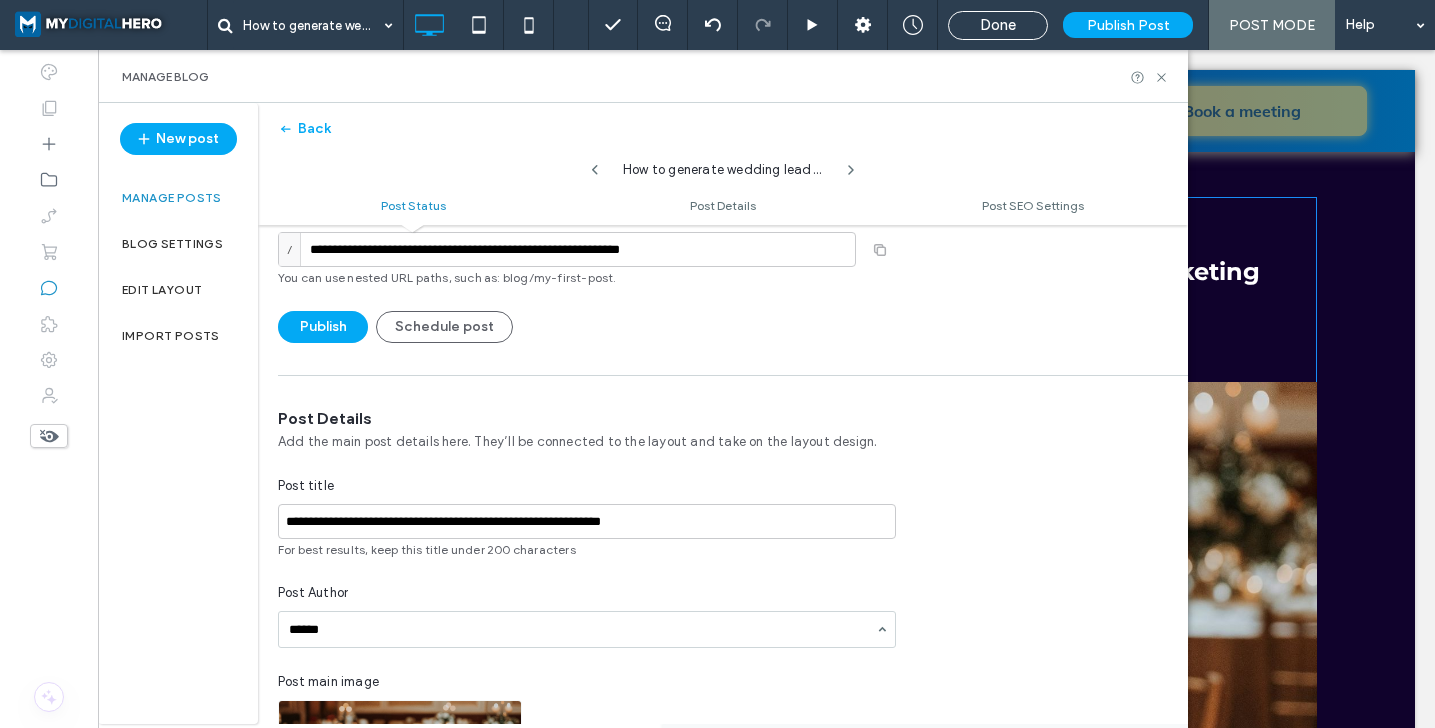 scroll, scrollTop: 0, scrollLeft: 0, axis: both 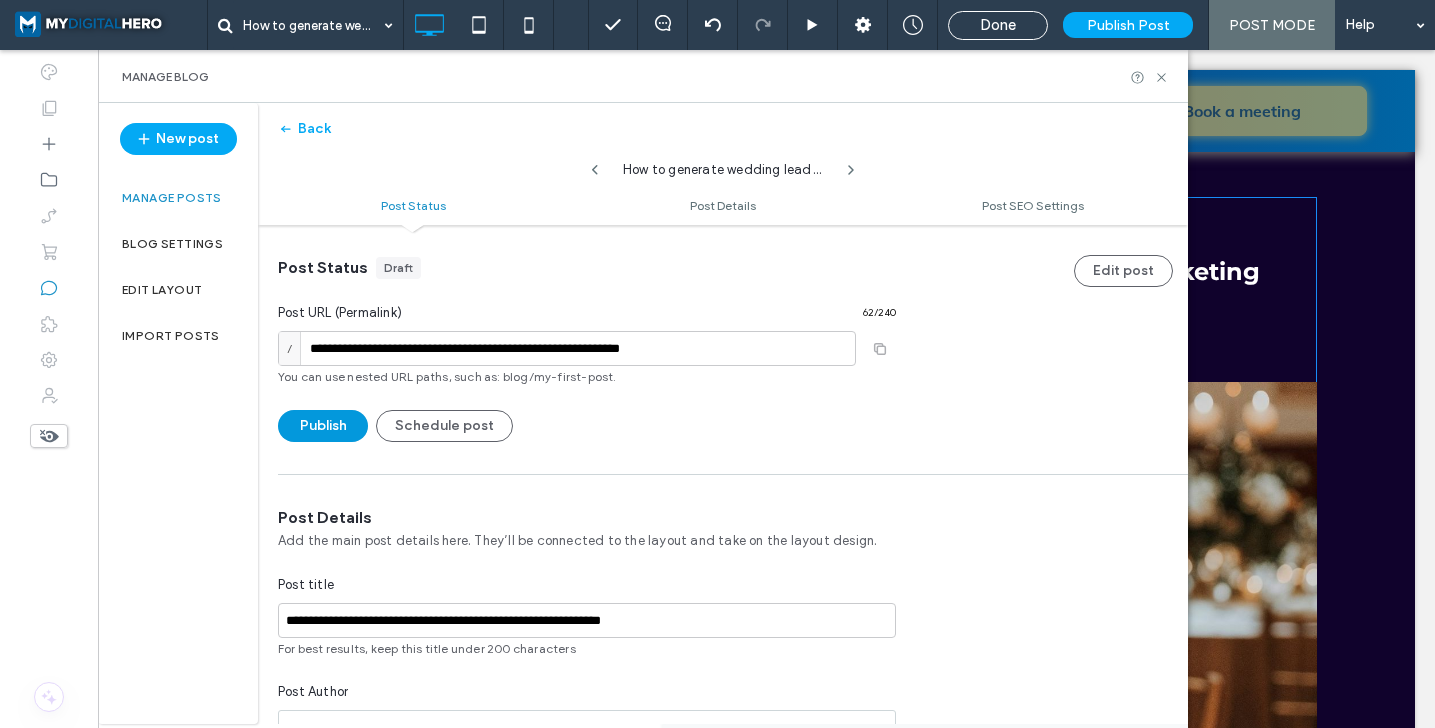 type on "******" 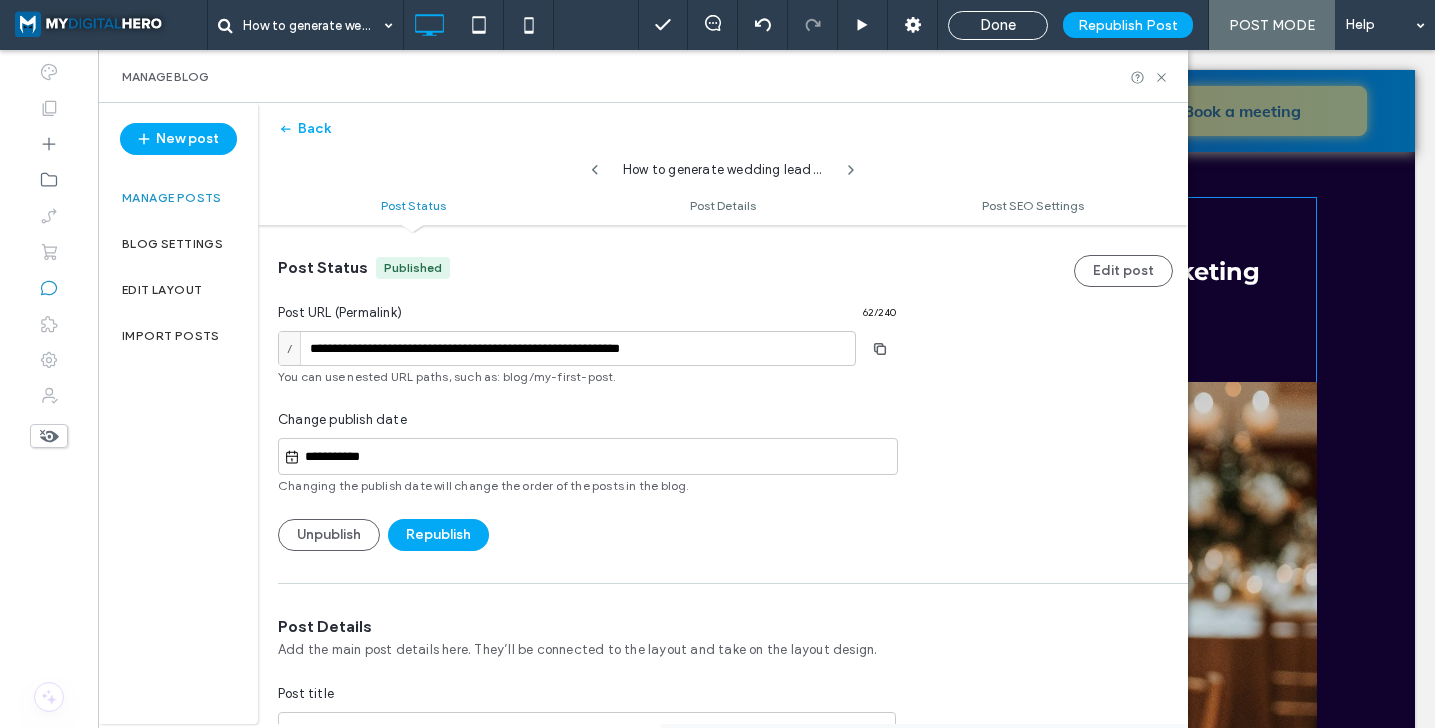 click on "Manage posts" at bounding box center (172, 198) 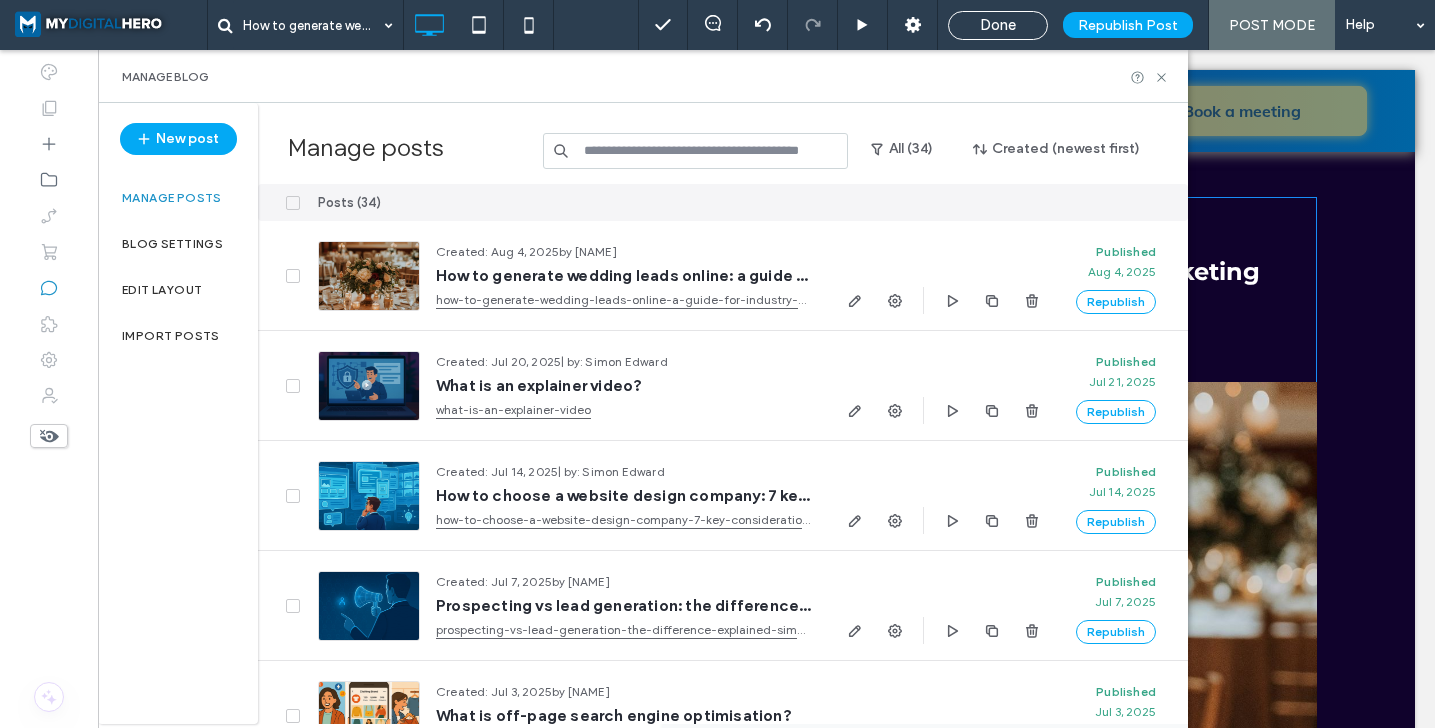 click on "Done" at bounding box center [998, 25] 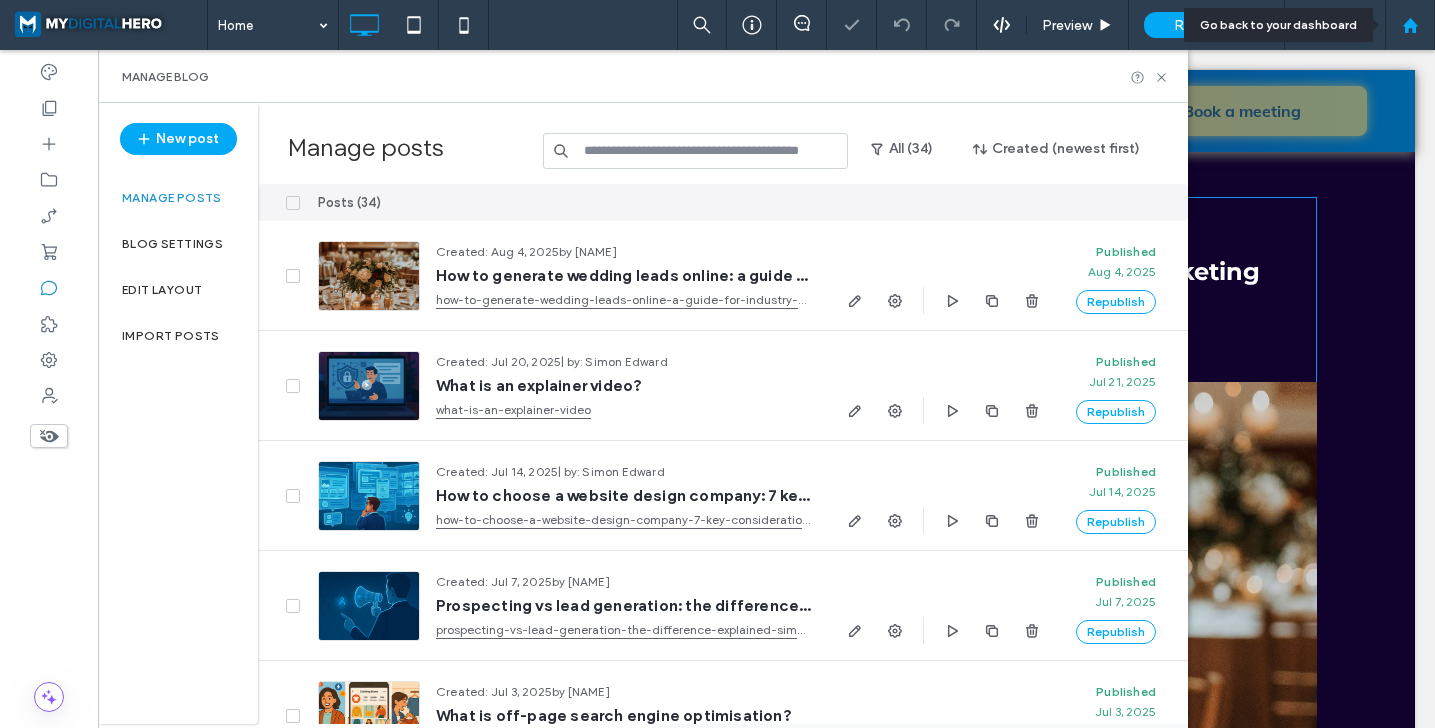 click at bounding box center (1410, 25) 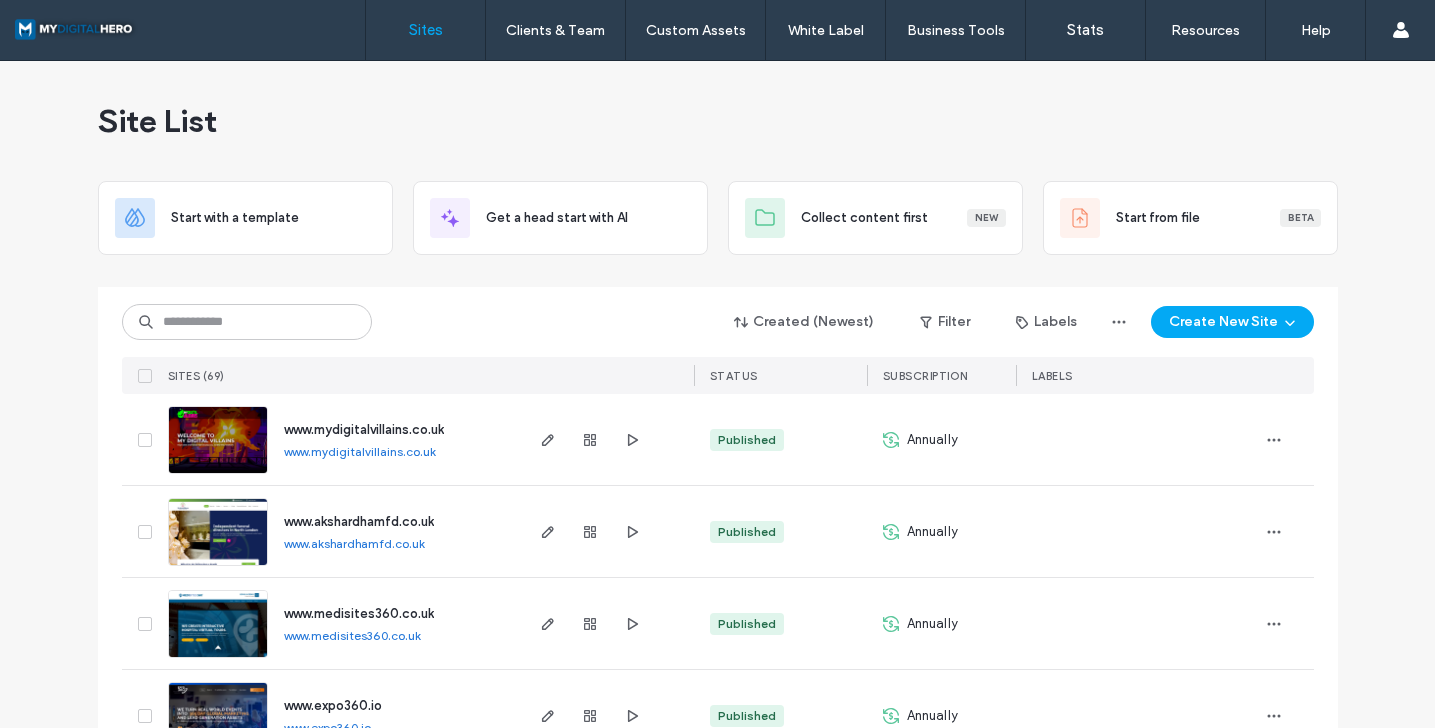 scroll, scrollTop: 0, scrollLeft: 0, axis: both 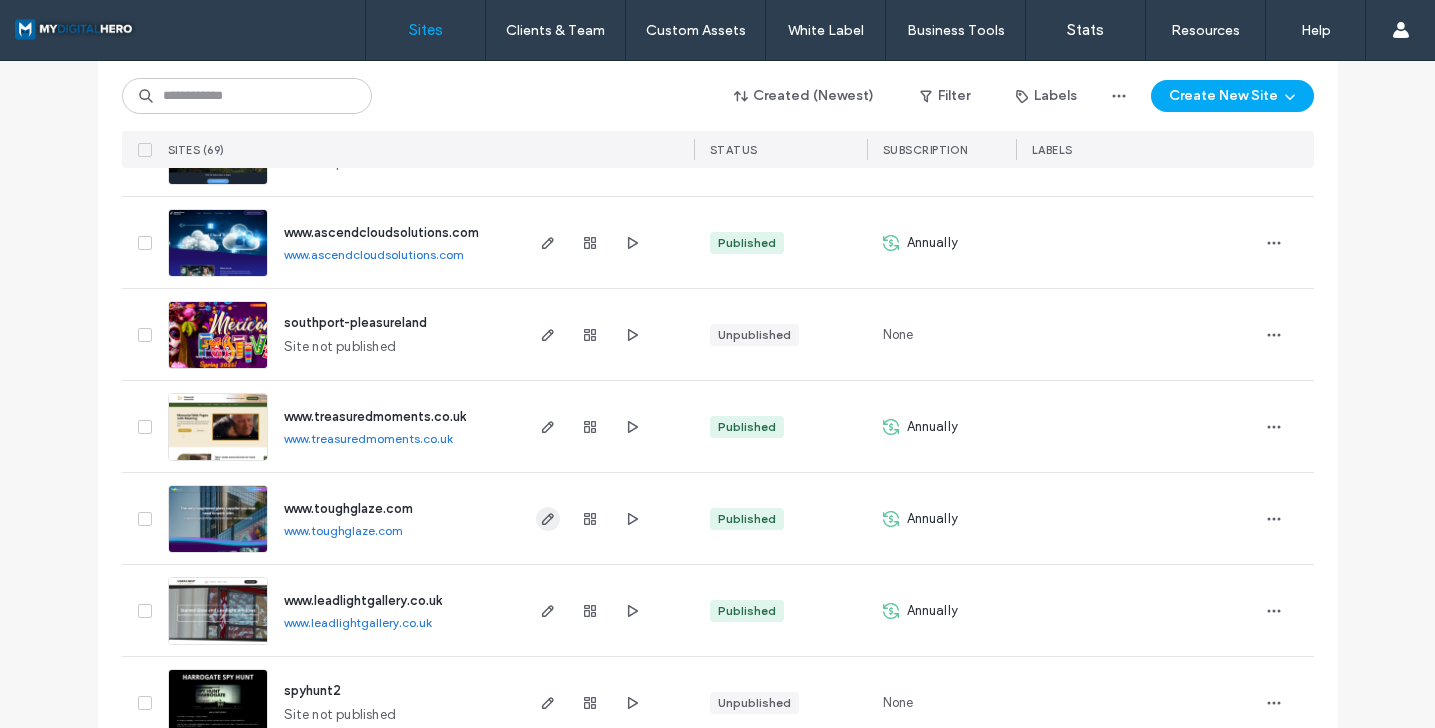 click 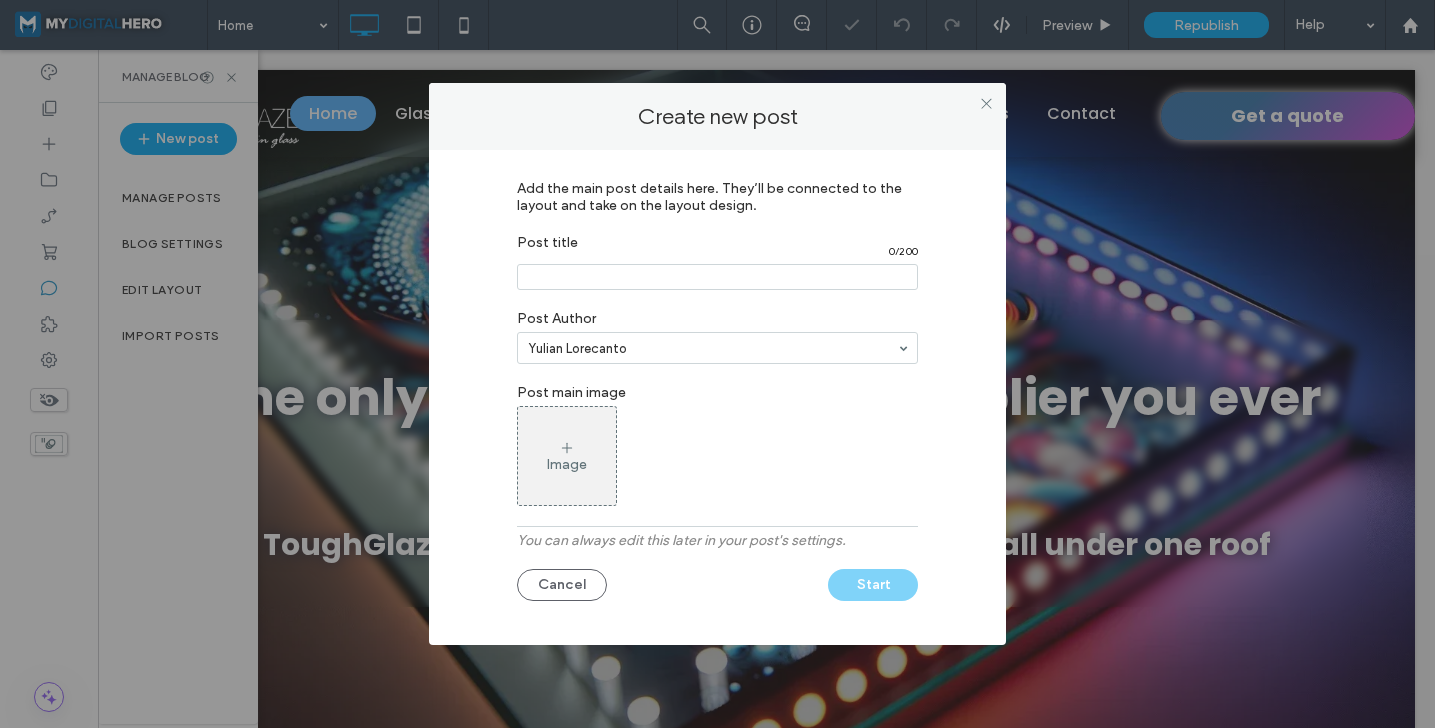 scroll, scrollTop: 0, scrollLeft: 0, axis: both 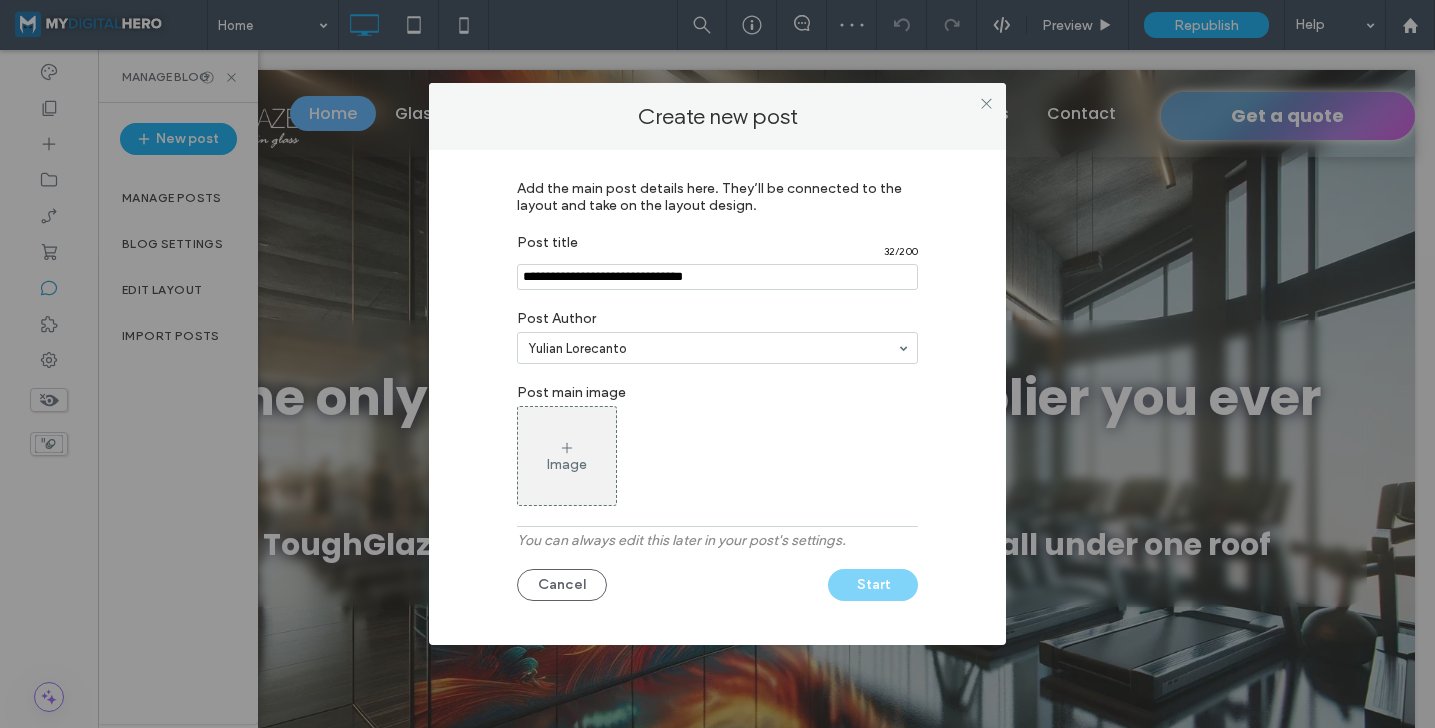 type on "**********" 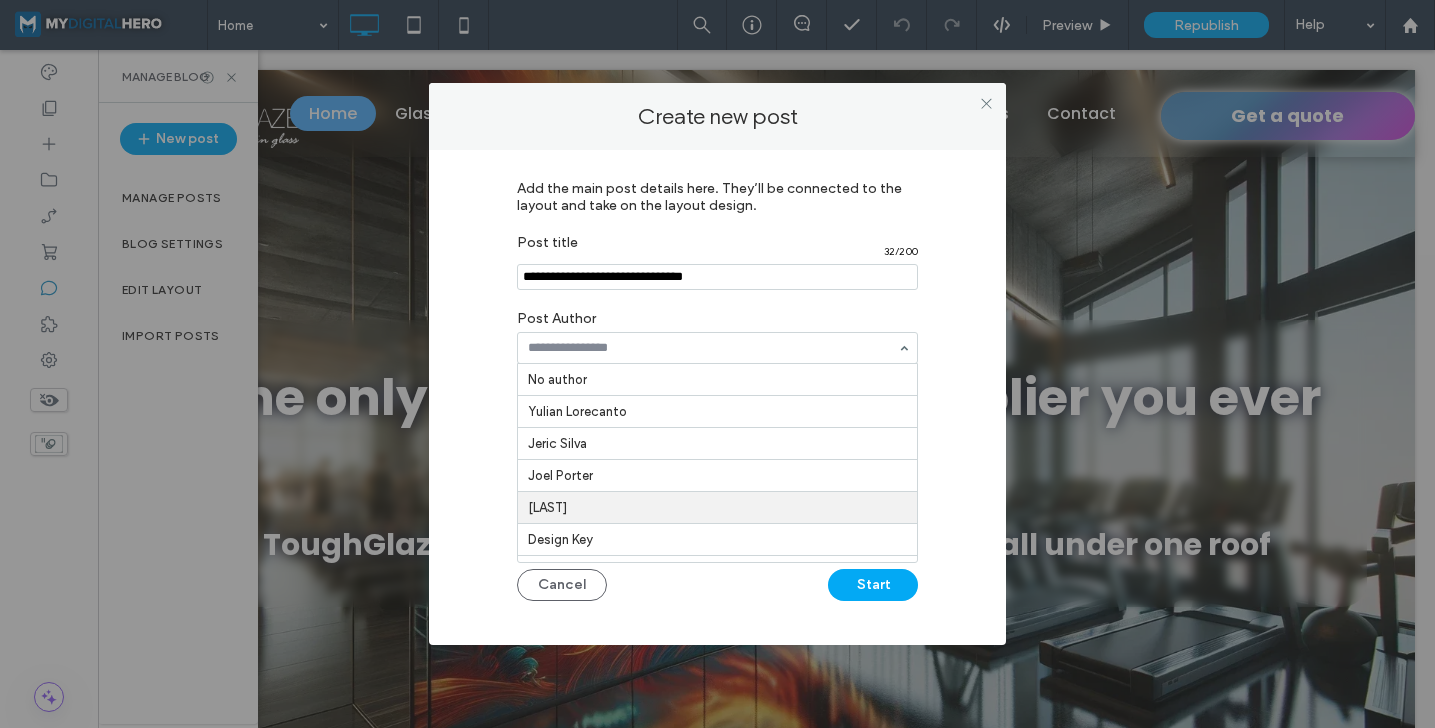 scroll, scrollTop: 98, scrollLeft: 0, axis: vertical 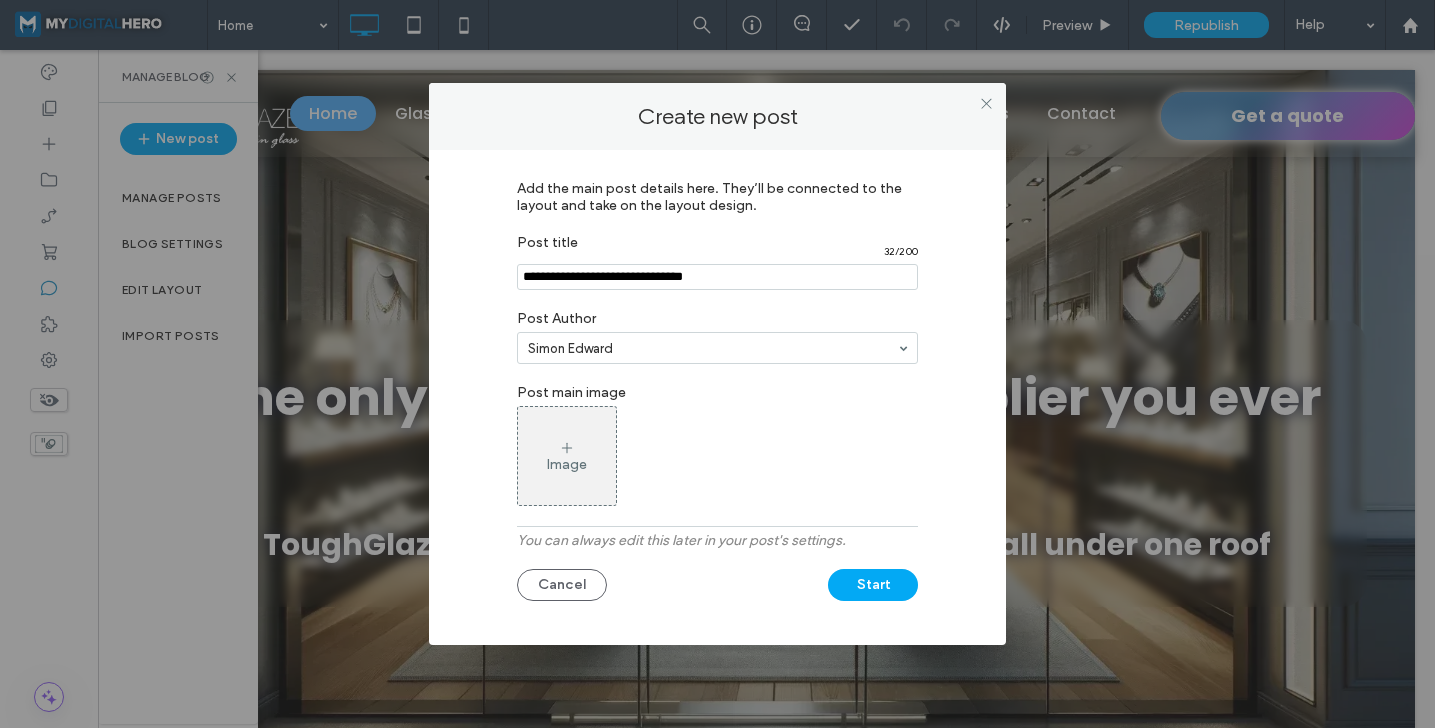 click 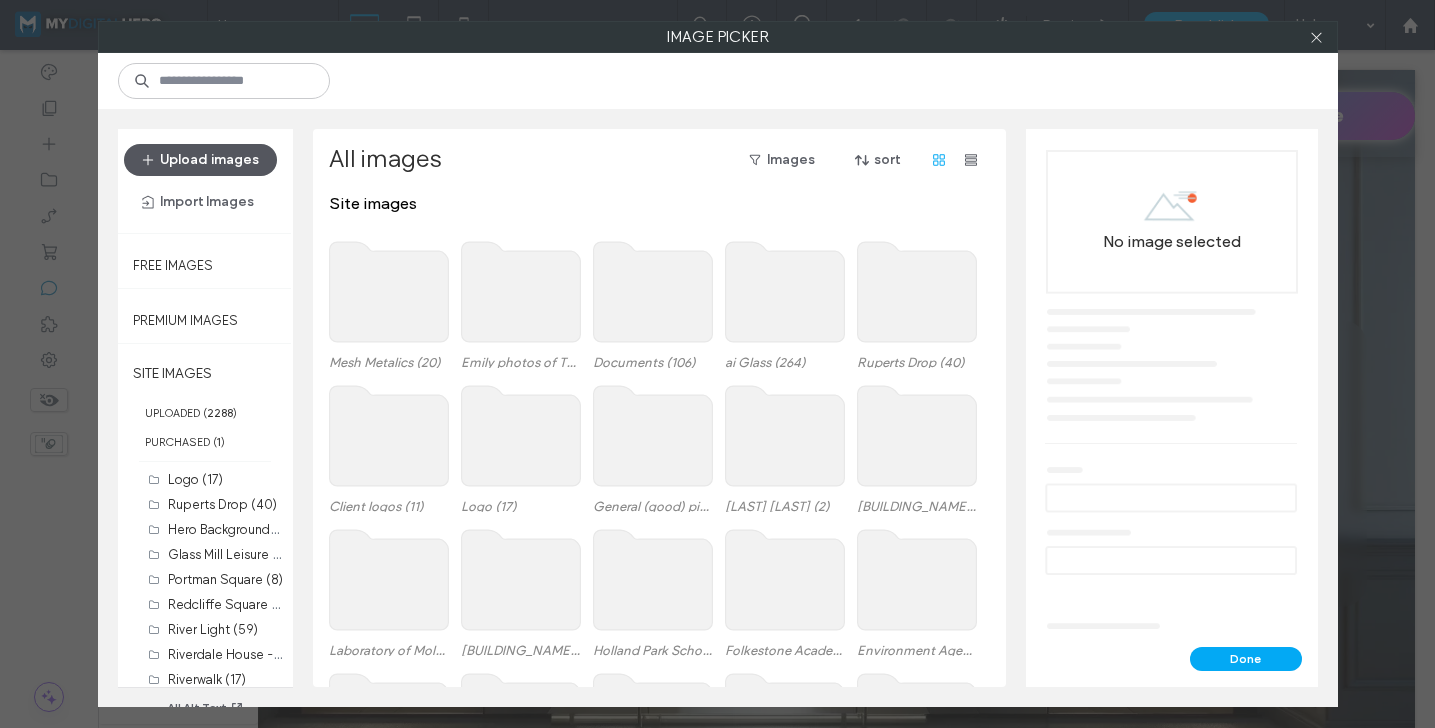 click on "Upload images" at bounding box center (200, 160) 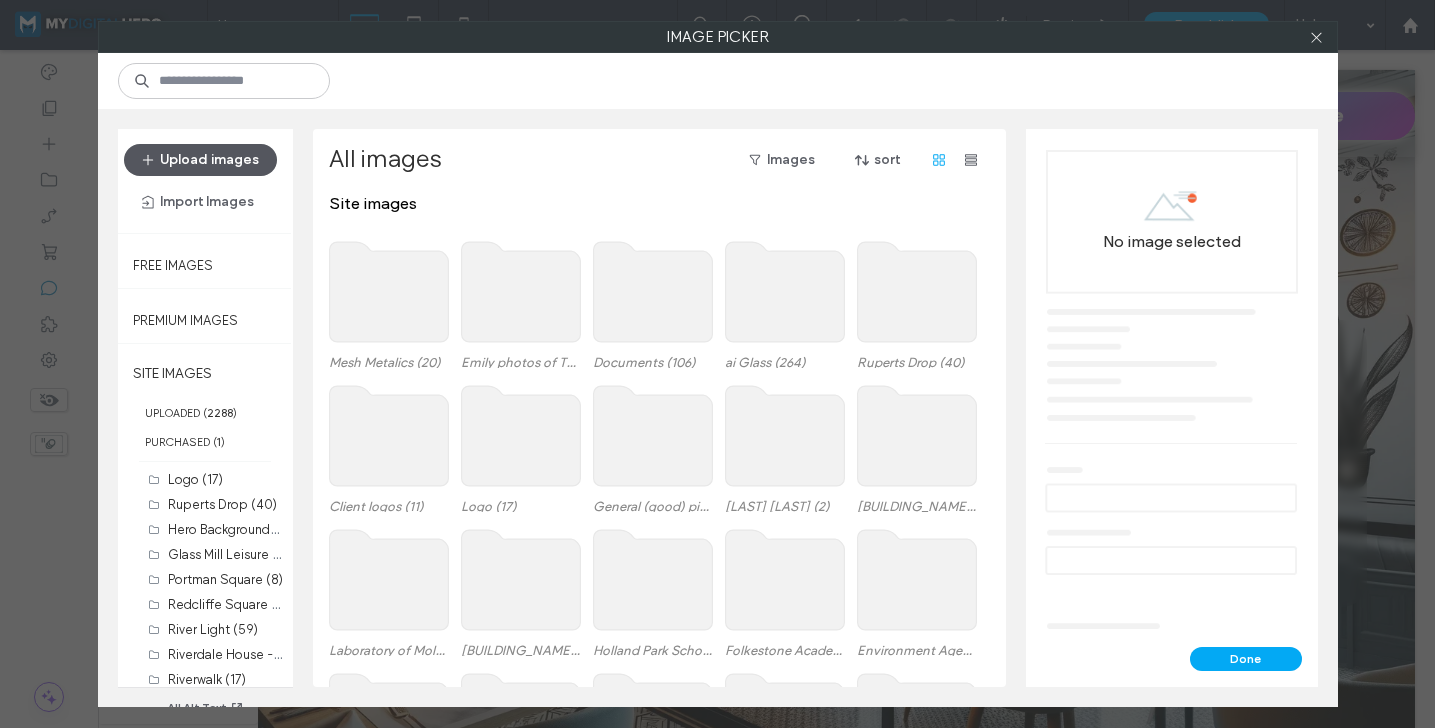 click on "Upload images" at bounding box center (200, 160) 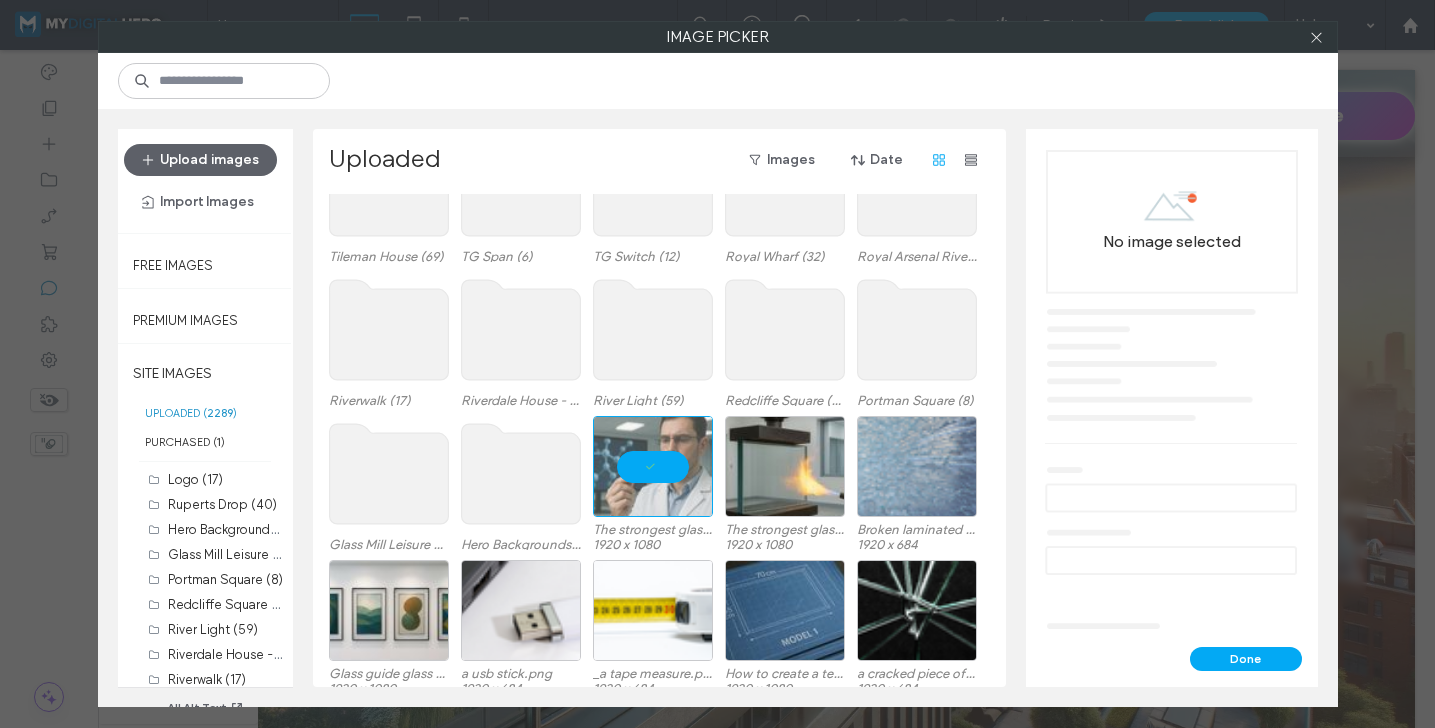 scroll, scrollTop: 652, scrollLeft: 0, axis: vertical 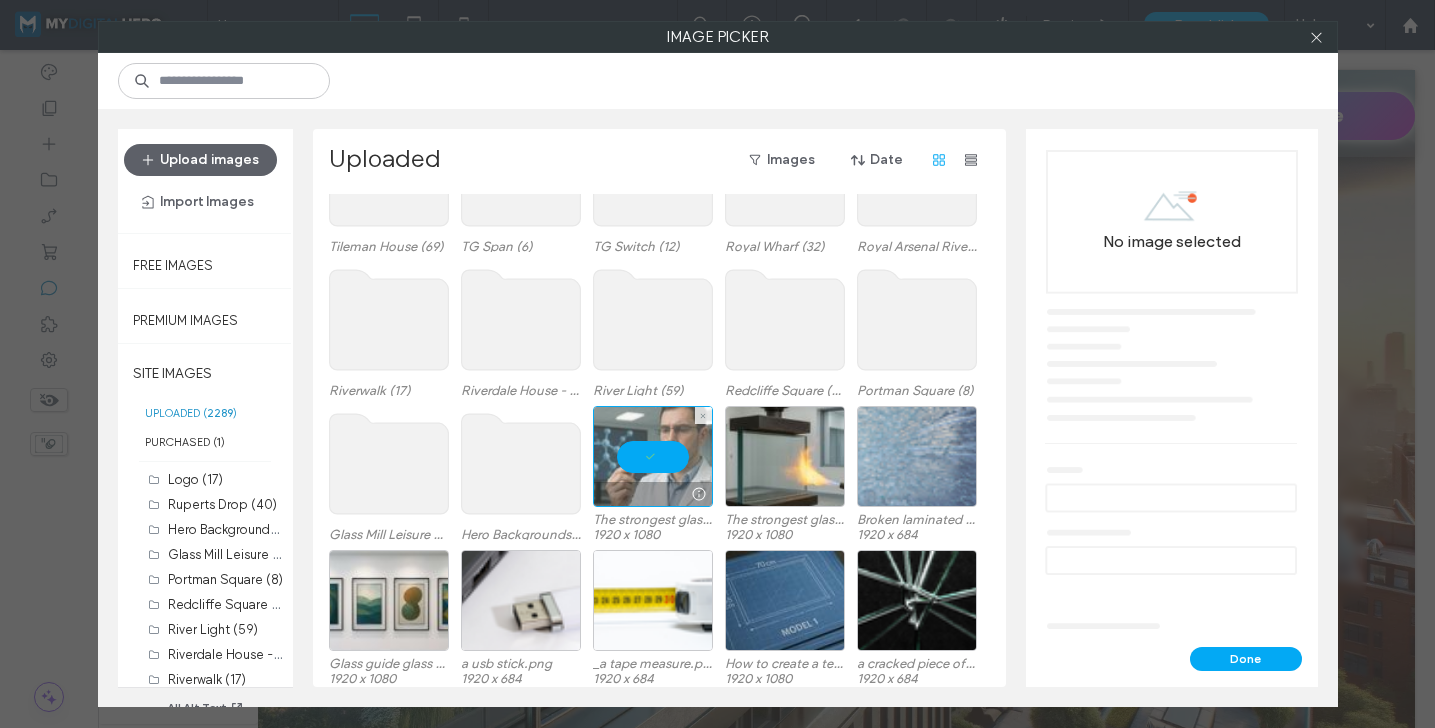 click at bounding box center [653, 456] 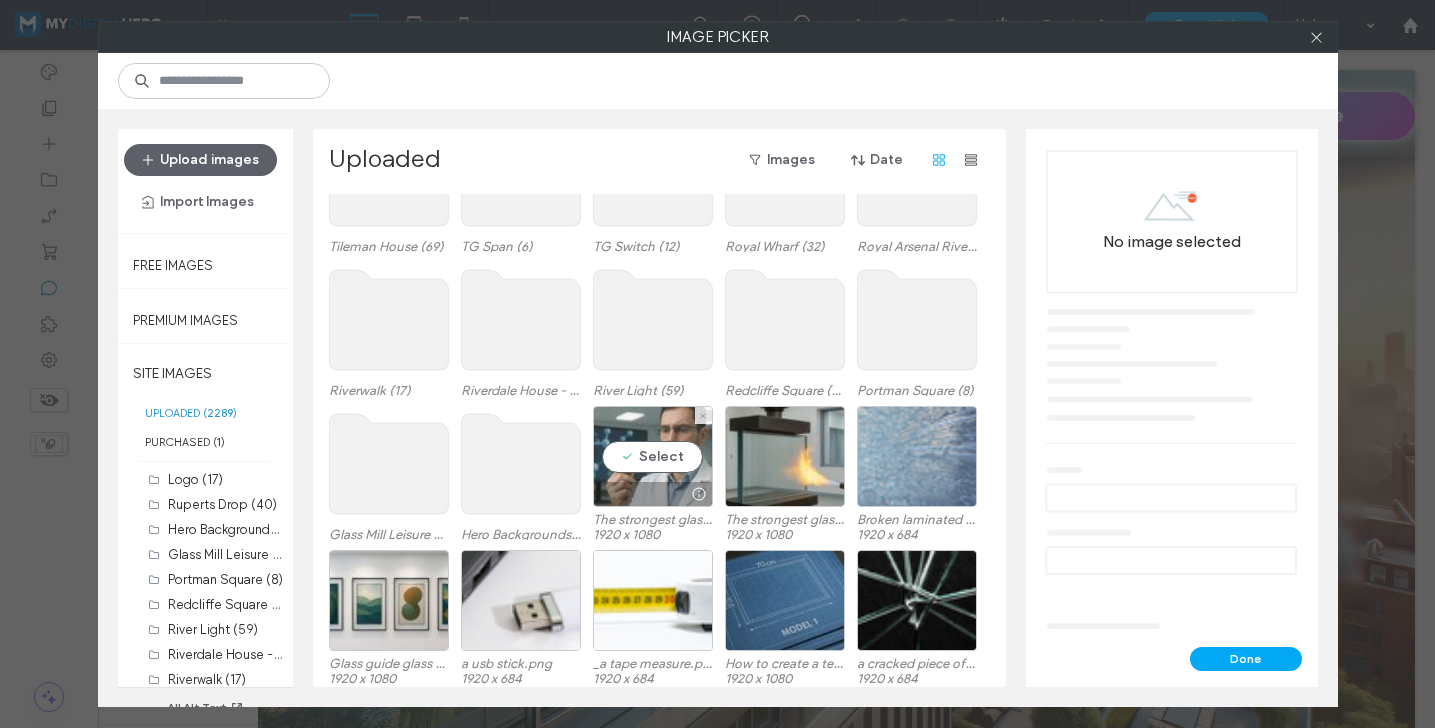 click on "Select" at bounding box center [653, 456] 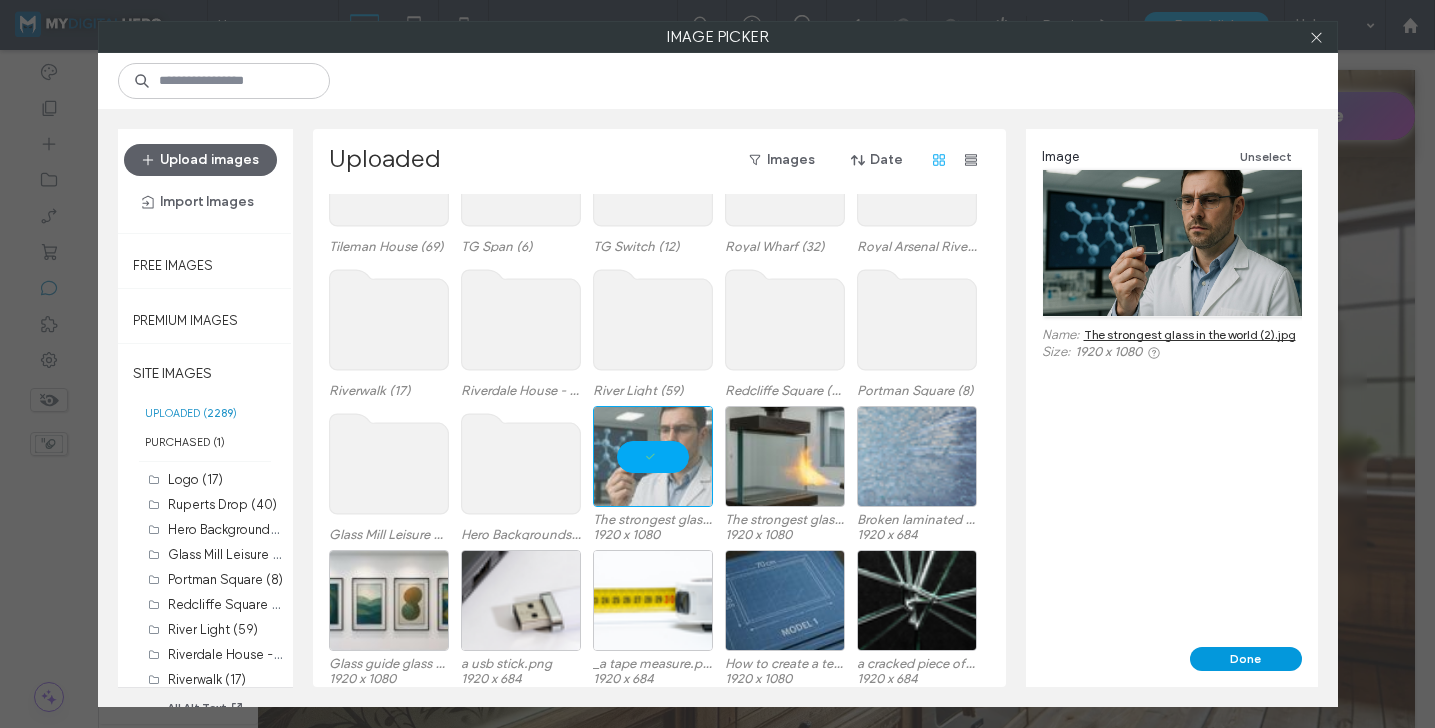 click on "Done" at bounding box center (1246, 659) 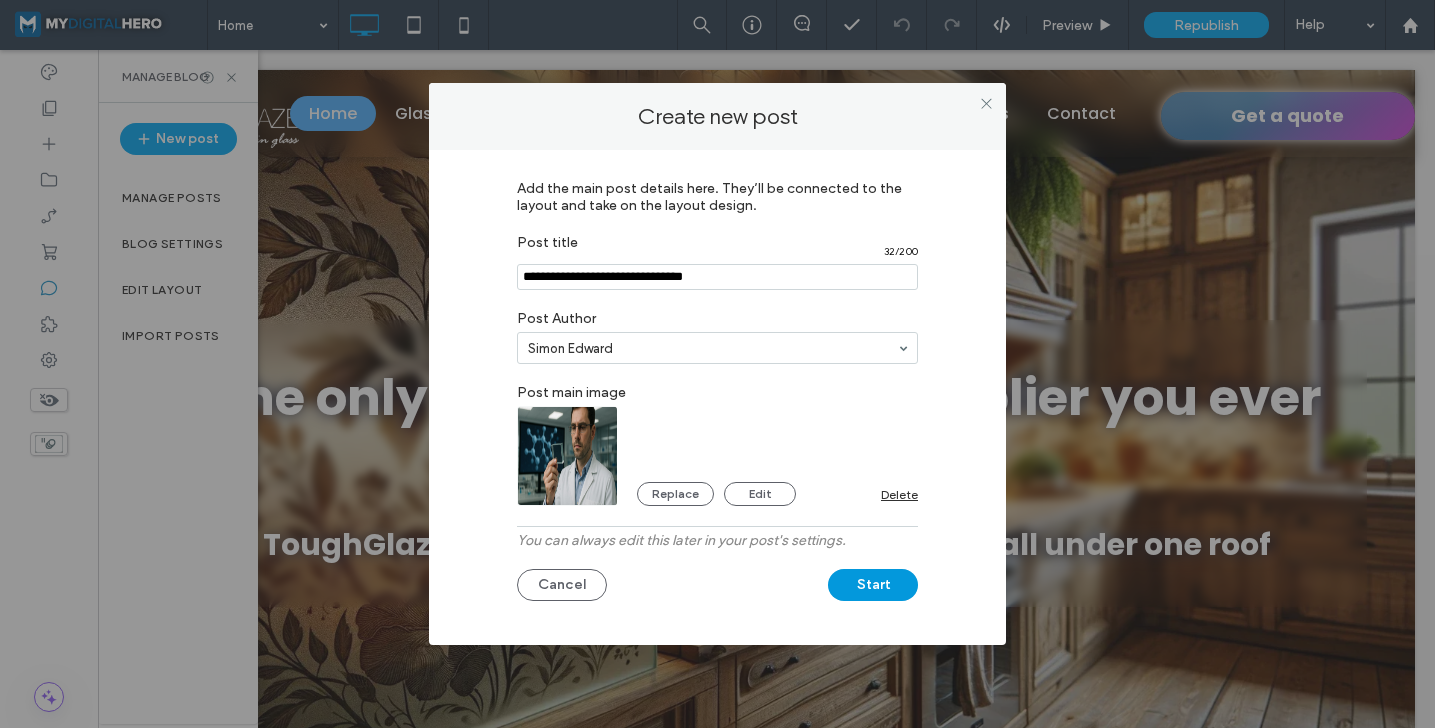 click on "Start" at bounding box center [873, 585] 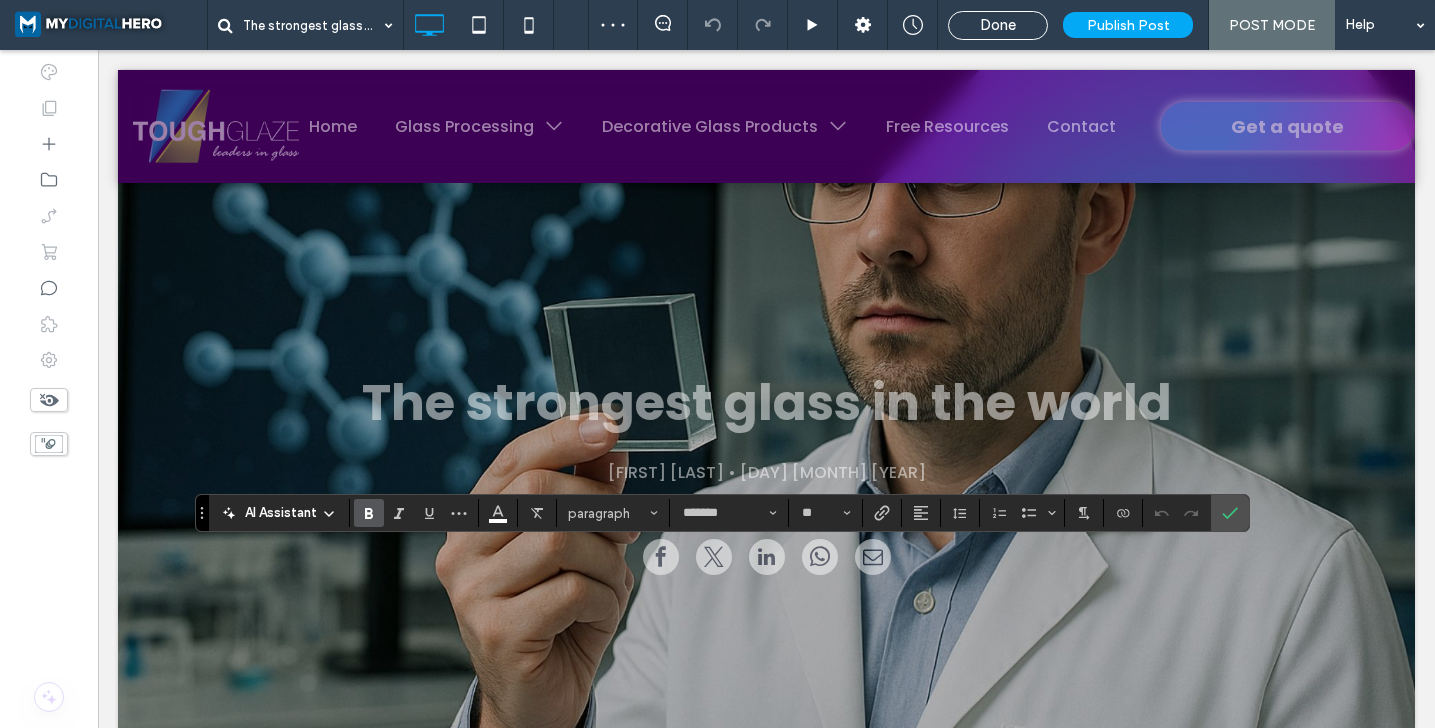 scroll, scrollTop: 278, scrollLeft: 0, axis: vertical 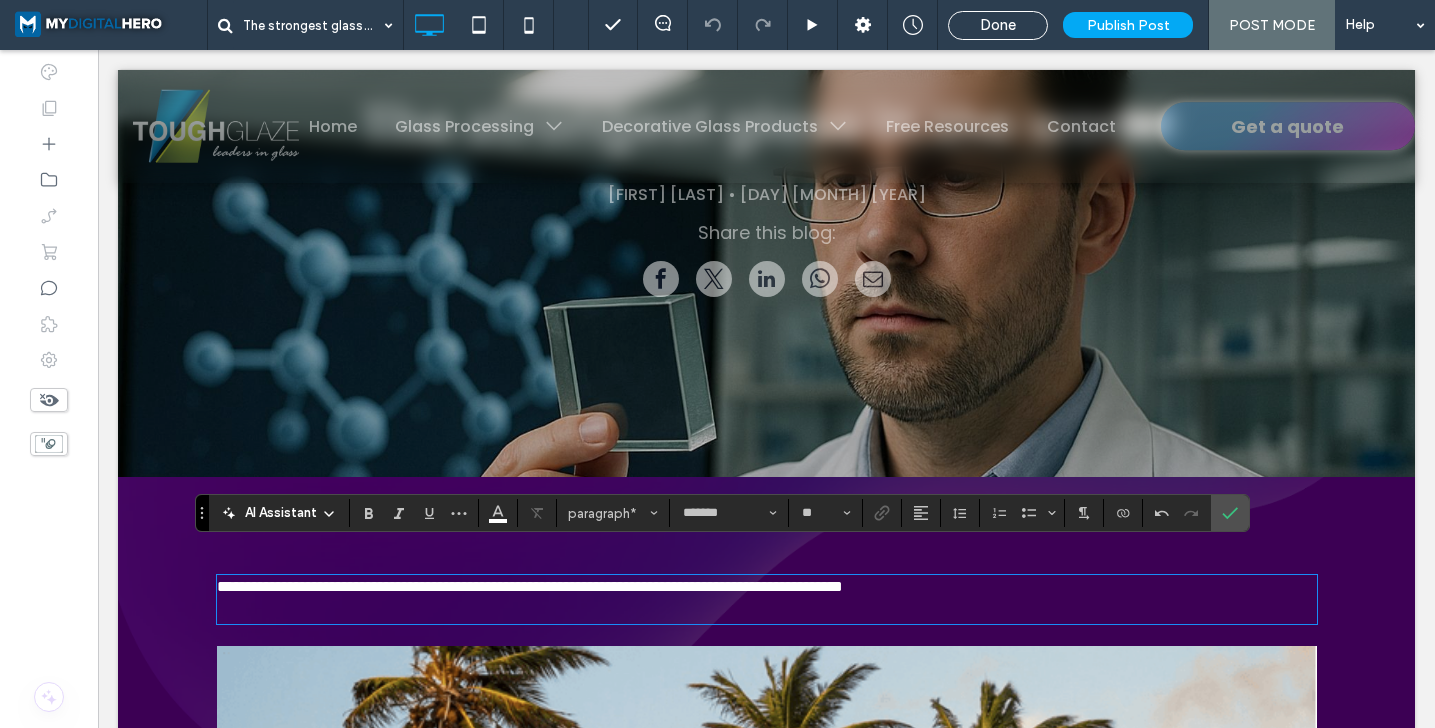 click on "**********" at bounding box center [530, 586] 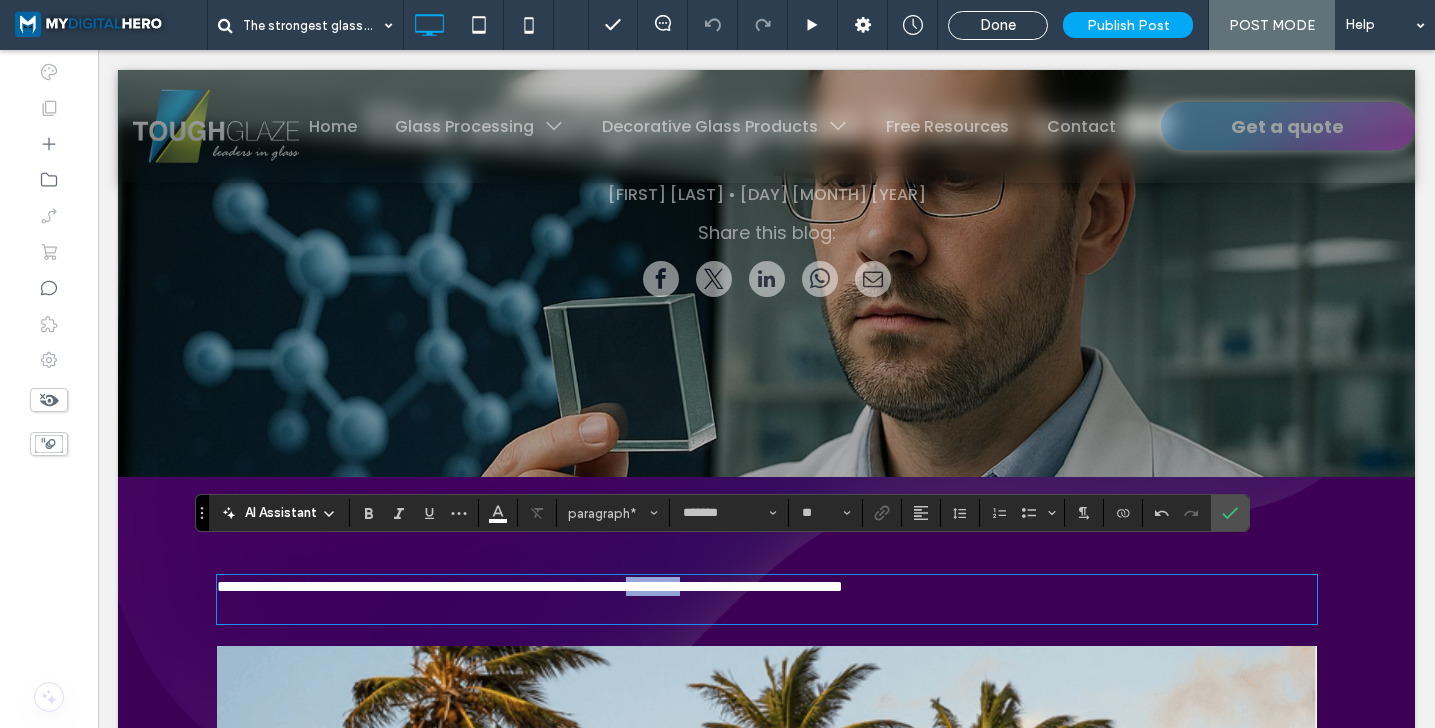 click on "**********" at bounding box center (530, 586) 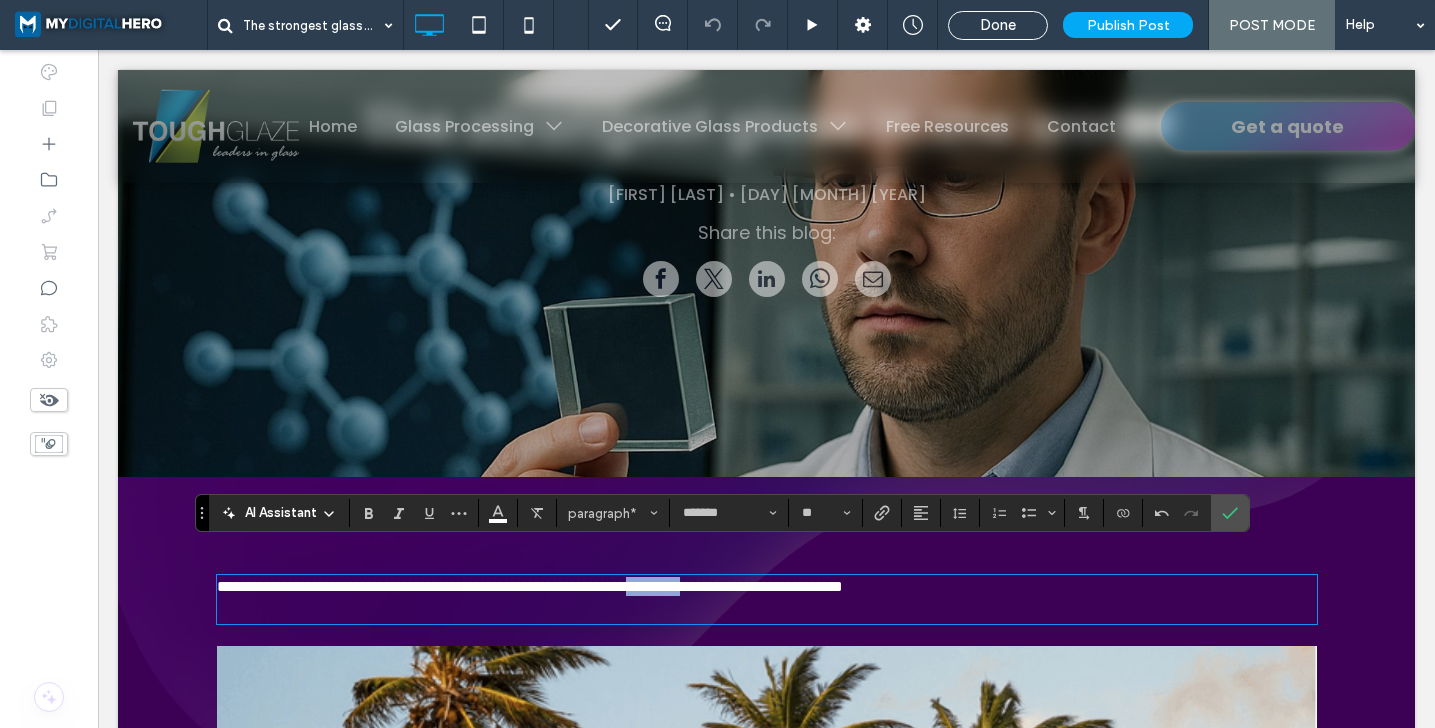 click on "**********" at bounding box center [530, 586] 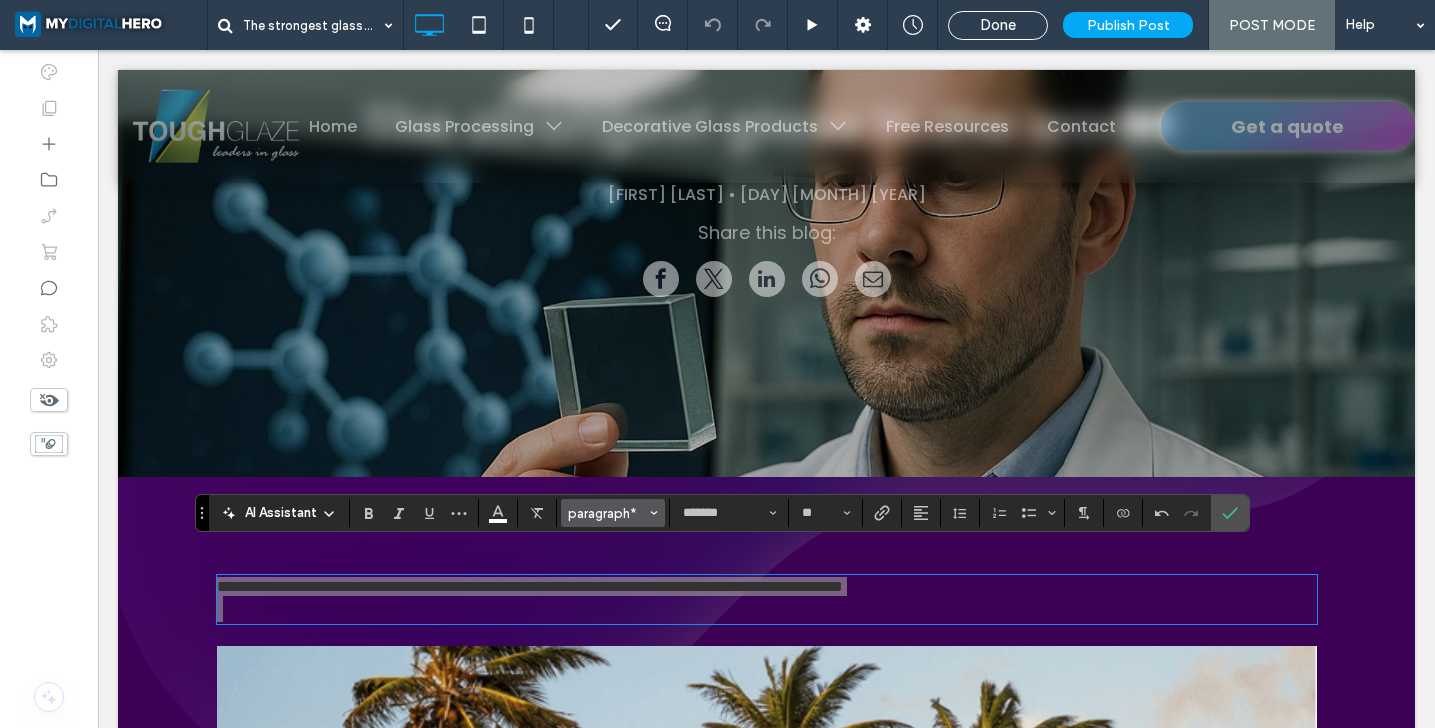click on "paragraph*" at bounding box center [607, 513] 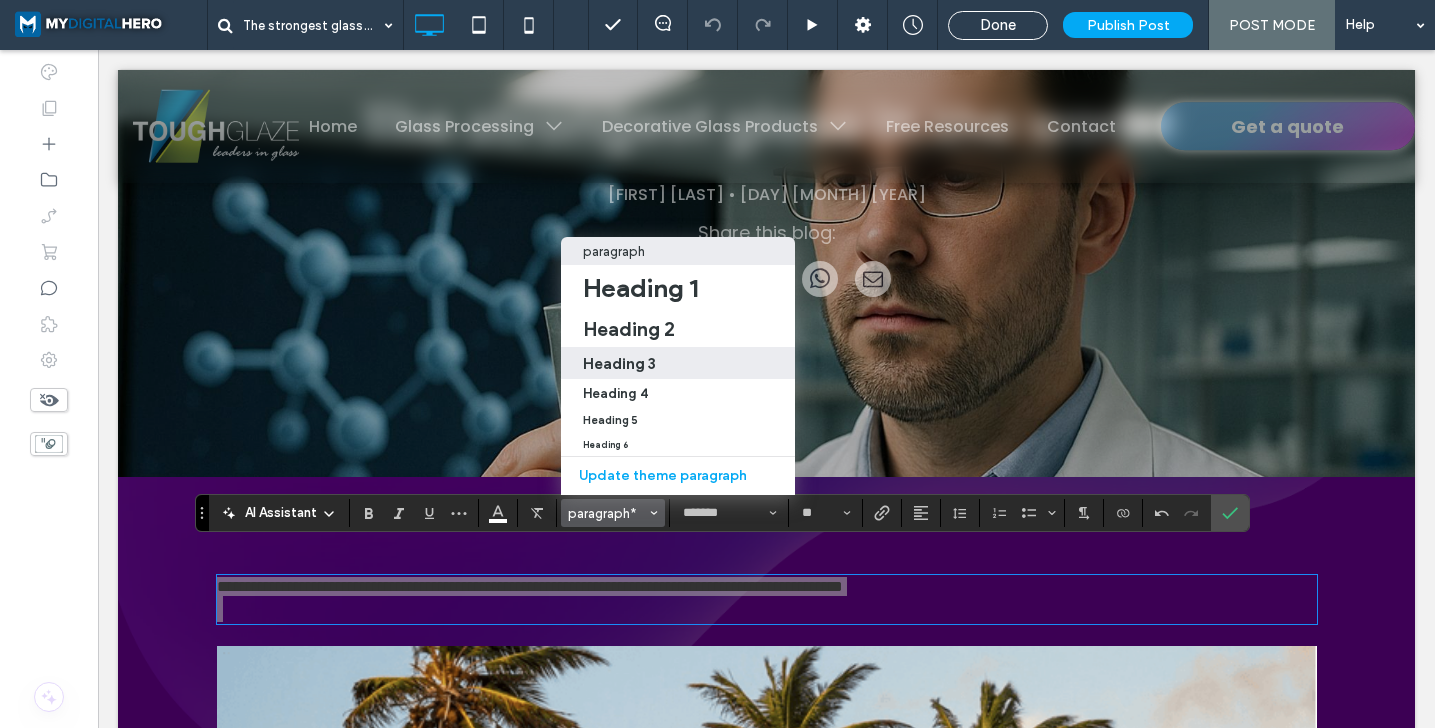 click on "Heading 3" at bounding box center (678, 363) 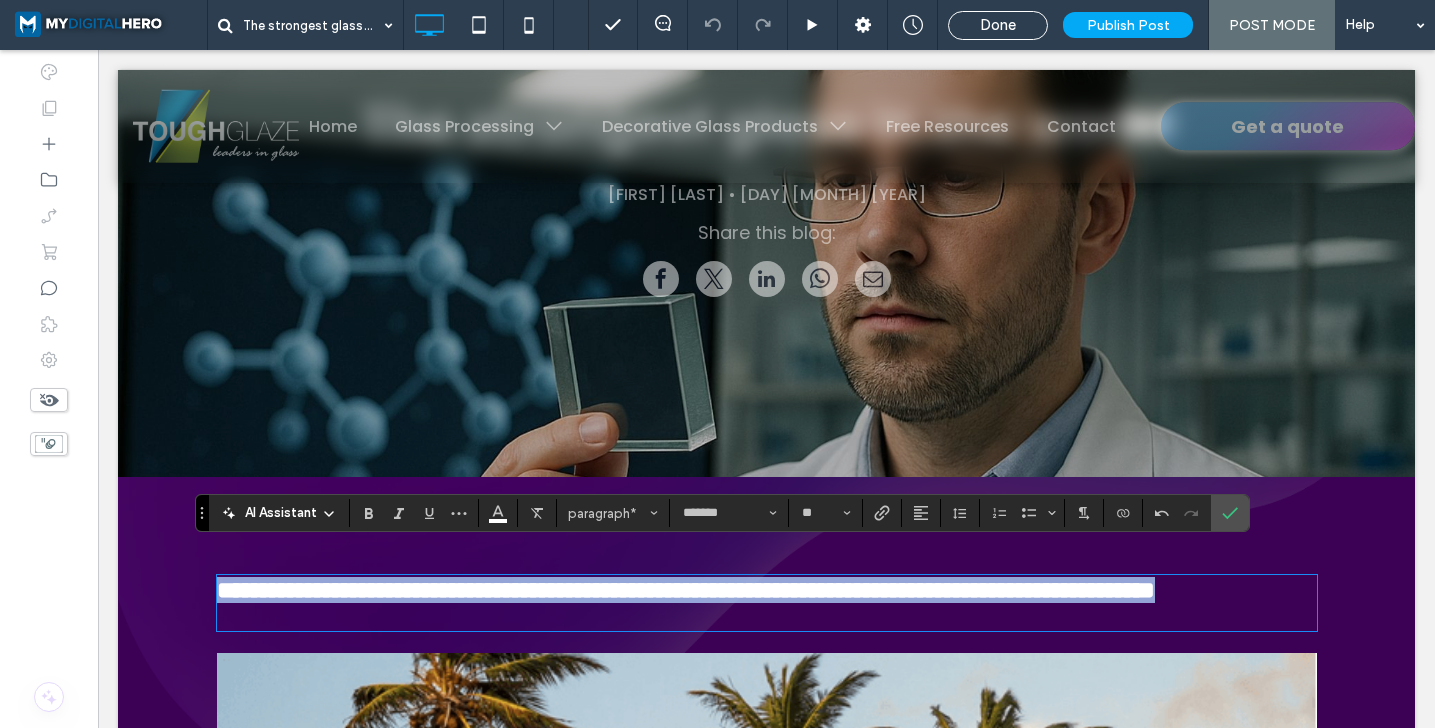 type on "**" 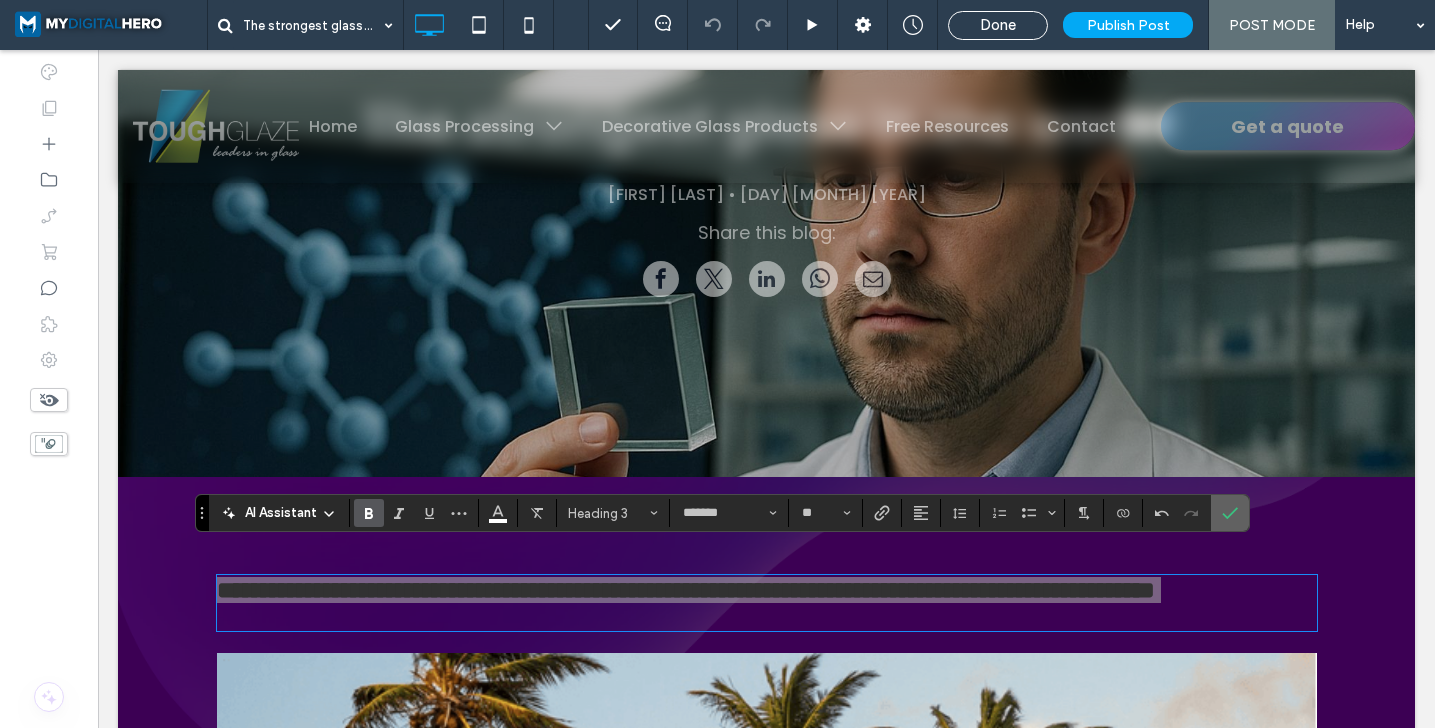 drag, startPoint x: 1236, startPoint y: 513, endPoint x: 1137, endPoint y: 463, distance: 110.909874 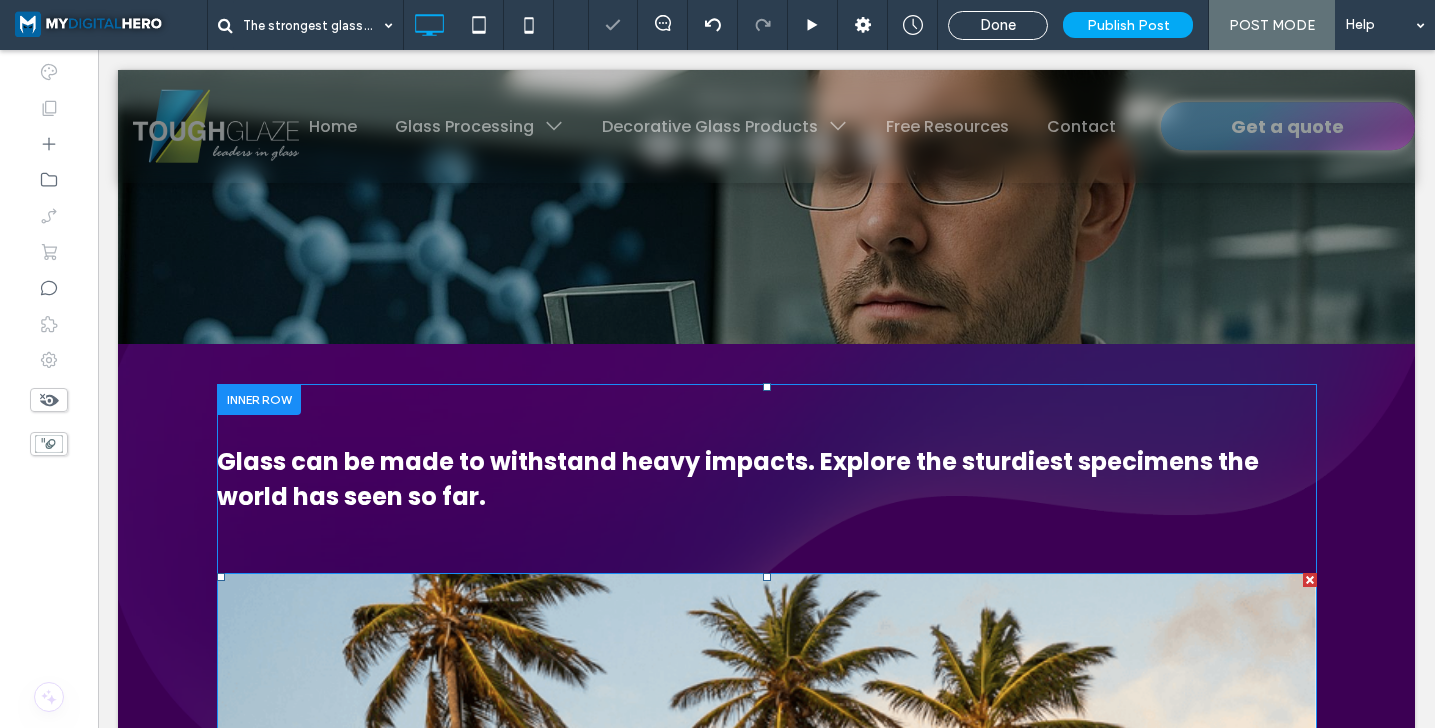 scroll, scrollTop: 435, scrollLeft: 0, axis: vertical 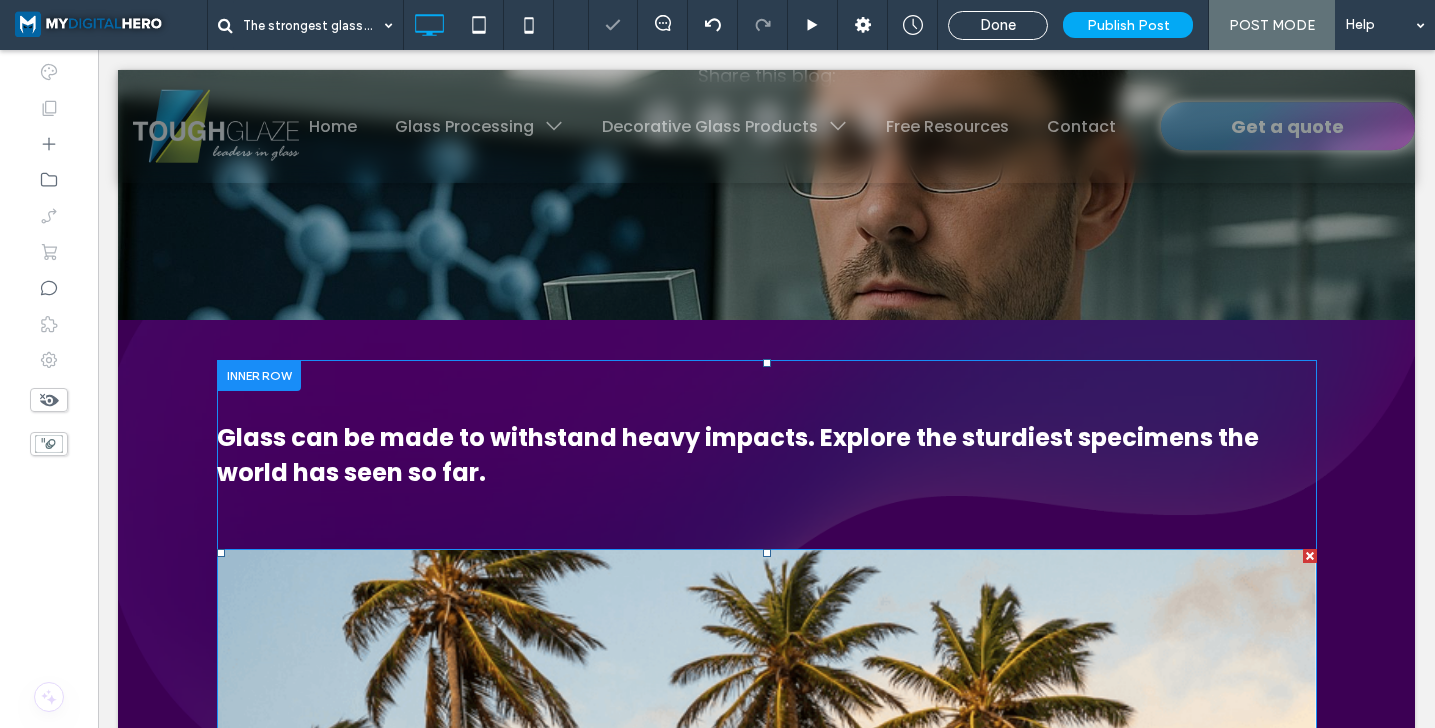 click at bounding box center (767, 744) 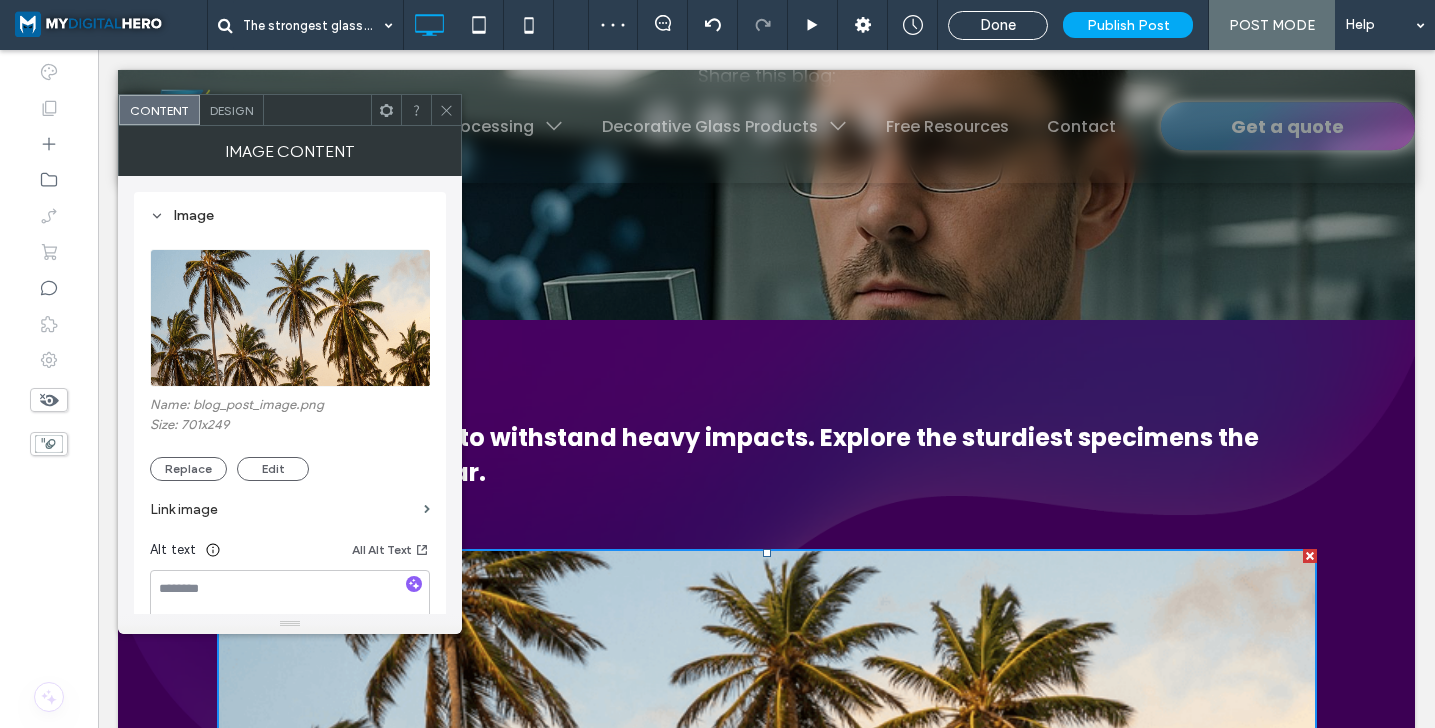 click on "Link image" at bounding box center (290, 509) 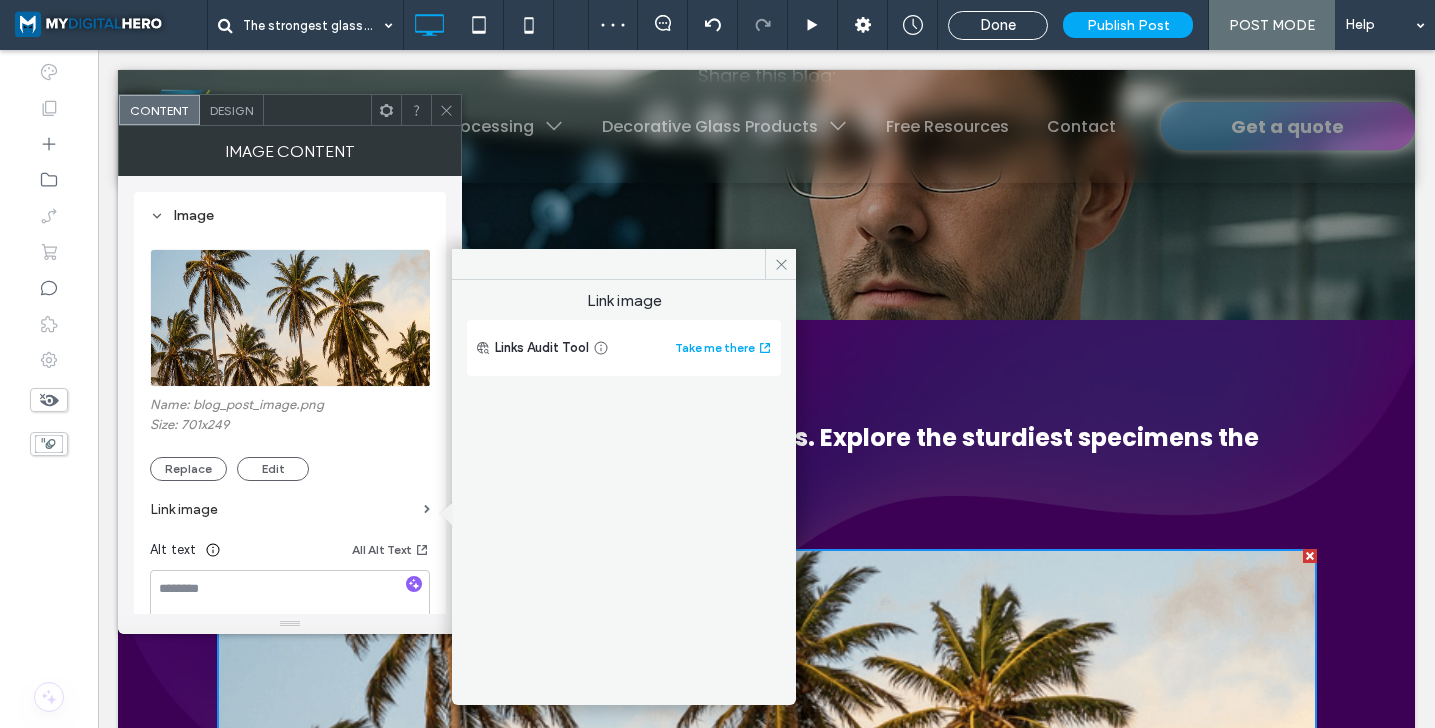 click on ".wqwq-1{fill:#231f20;}
.cls-1q, .cls-2q { fill-rule: evenodd; }
.cls-2q { fill: #6e8188; }
True_local
Agendize
HealthEngine
x_close_popup
from_your_site
multi_language
zoom-out
zoom-in
z_vimeo
z_yelp
z_picassa
w_vCita
youtube
yelp
x2
x
x_x
x_alignright
x_handwritten
wrench
wordpress
windowsvv
win8
whats_app
wallet
warning-sign
w_youtube
w_youtube_channel
w_yelp
w_video
w_twitter
w_title
w_tabs
w_social_icons
w_spacer
w_share
w_rss_feed
w_recent-posts
w_push
w_paypal
w_photo_gallery" at bounding box center (717, 364) 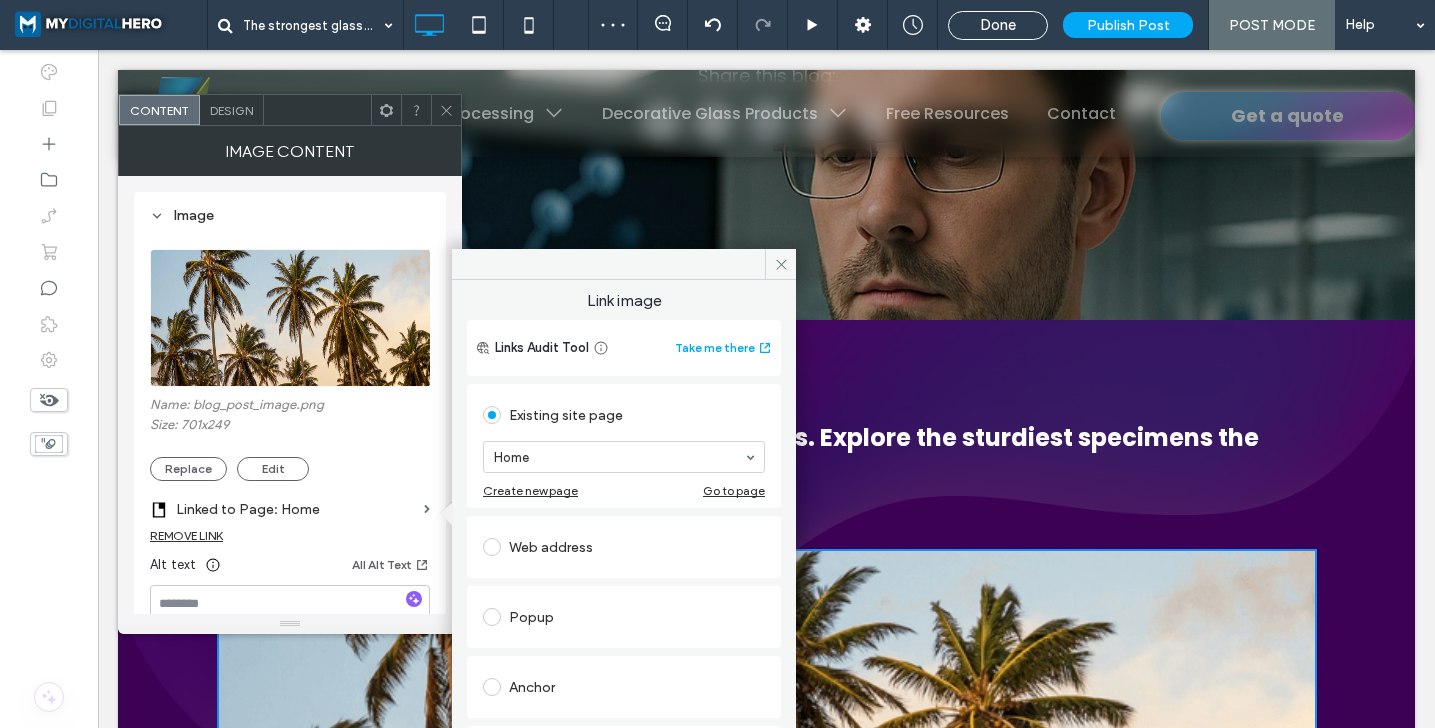 click on "REMOVE LINK" at bounding box center (186, 535) 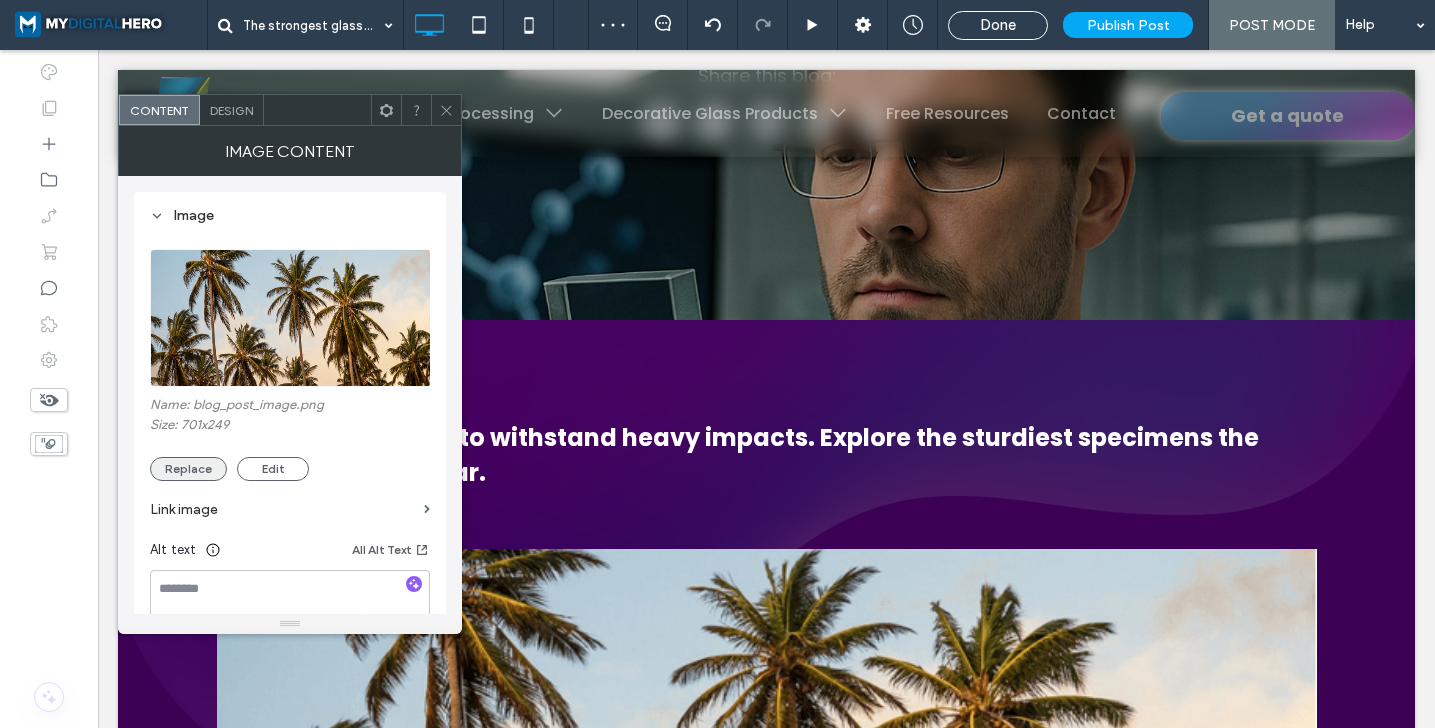 click on "Replace" at bounding box center [188, 469] 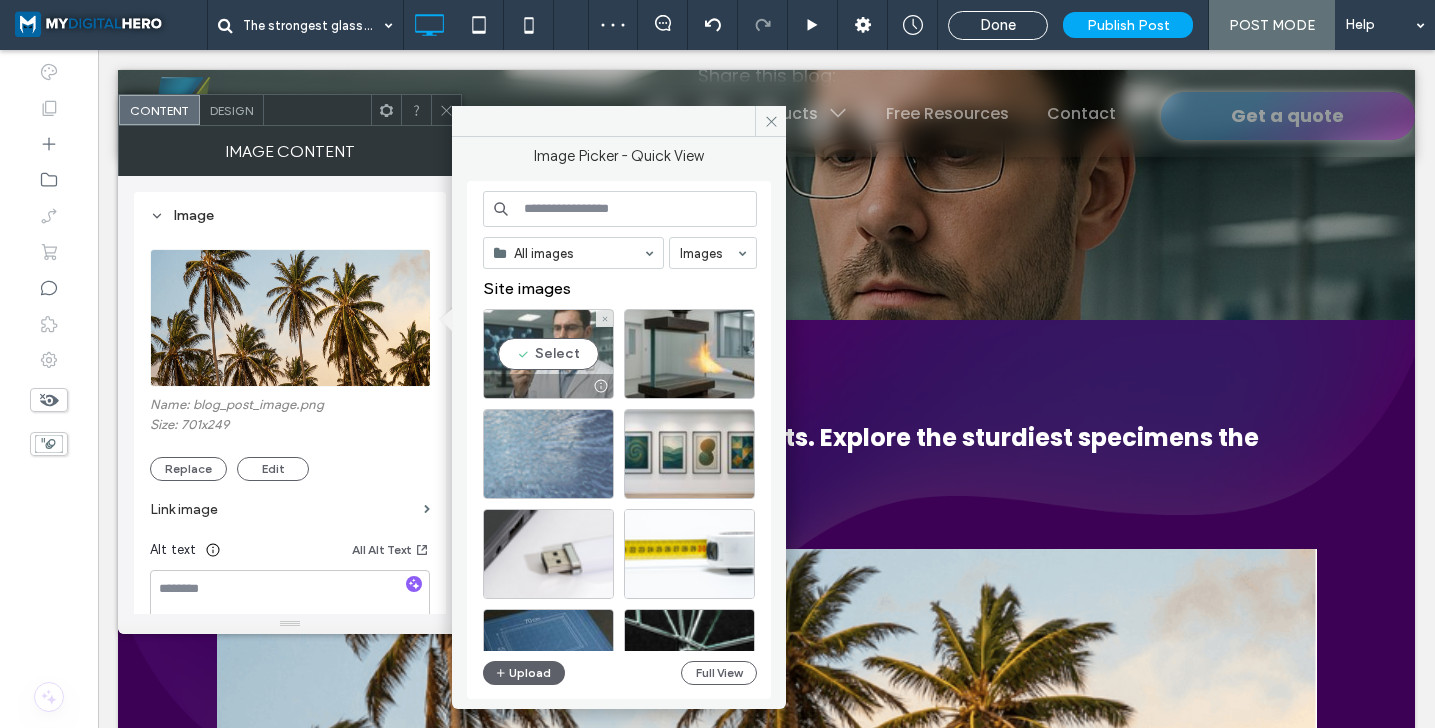 drag, startPoint x: 543, startPoint y: 365, endPoint x: 445, endPoint y: 315, distance: 110.01818 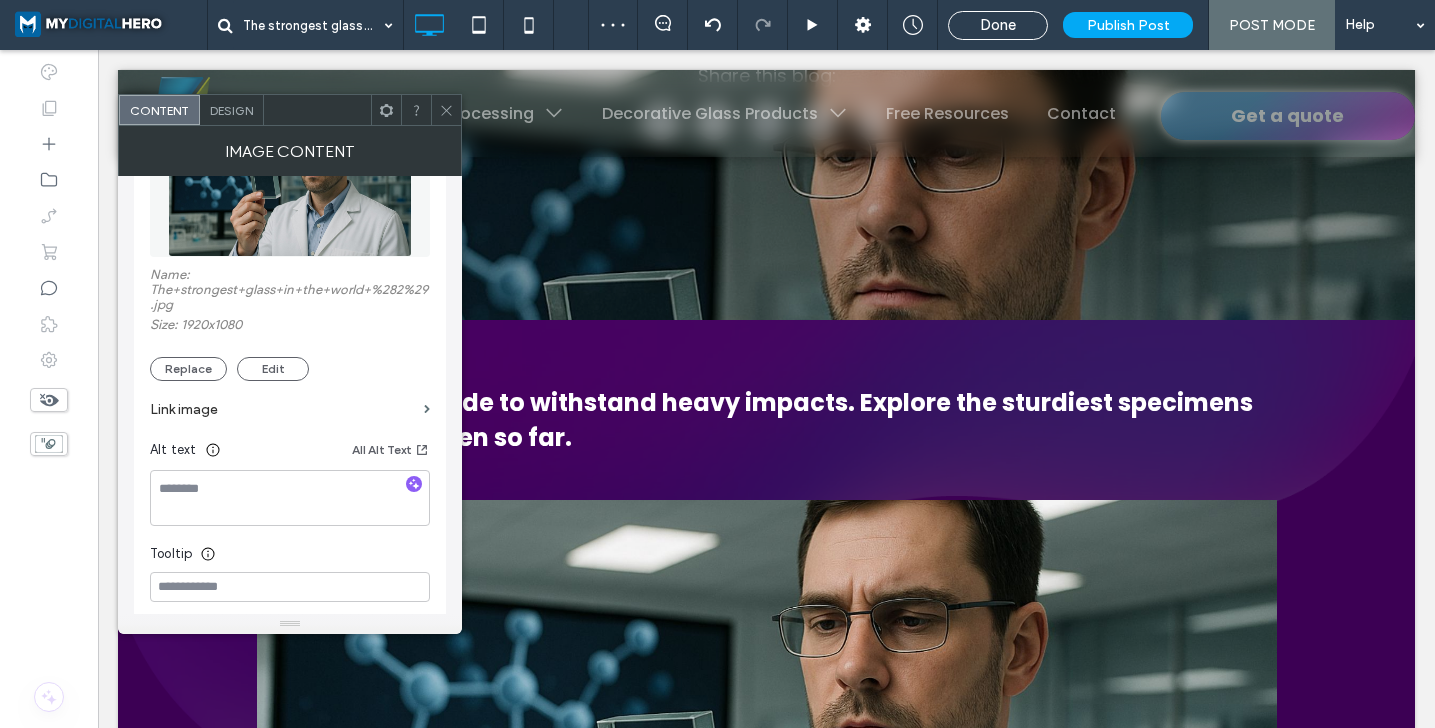 scroll, scrollTop: 149, scrollLeft: 0, axis: vertical 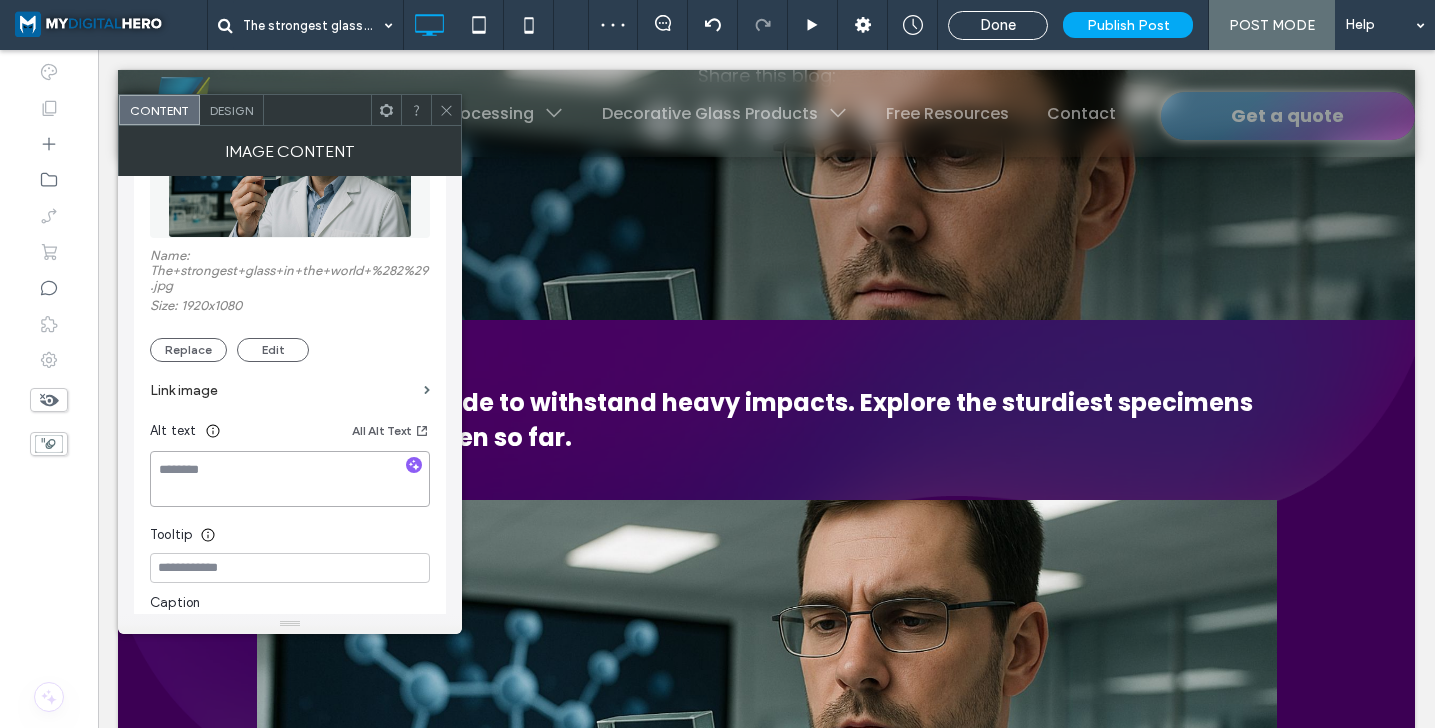 click at bounding box center (290, 479) 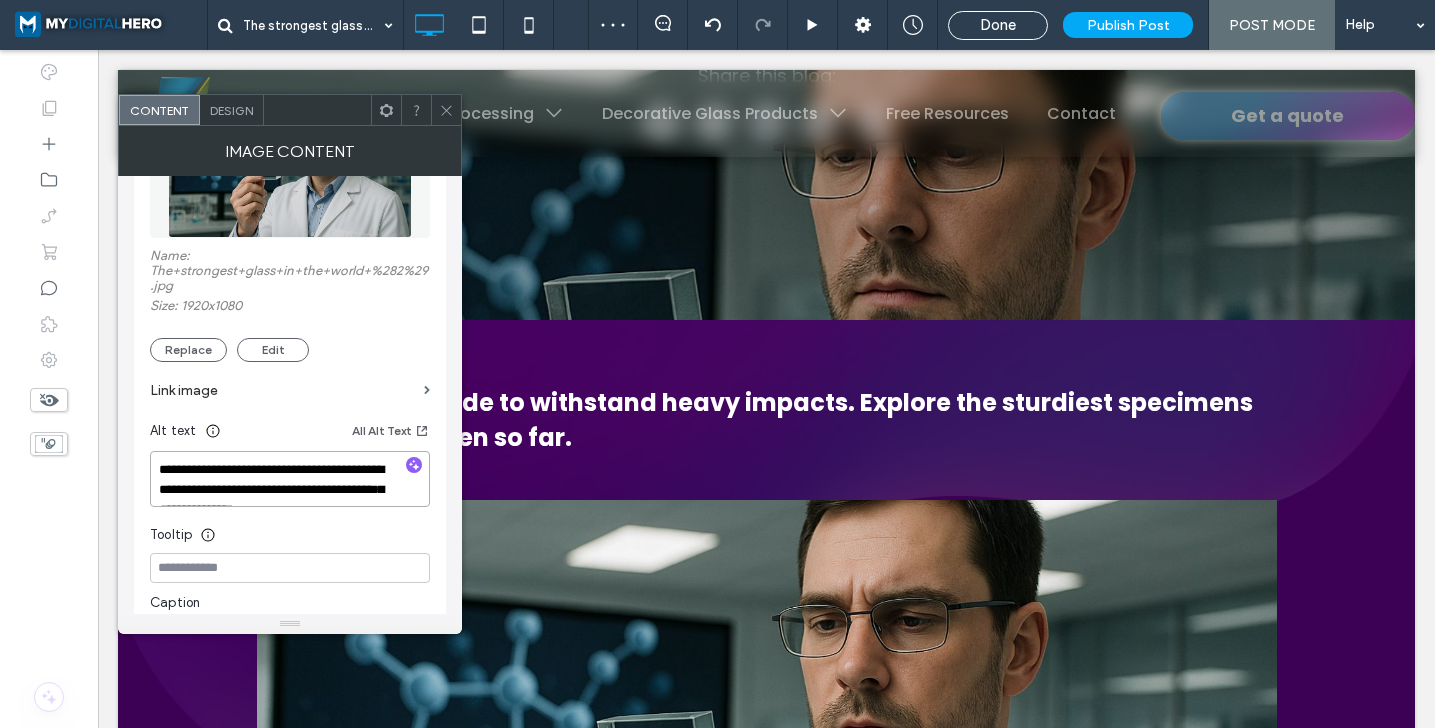 scroll, scrollTop: 2, scrollLeft: 0, axis: vertical 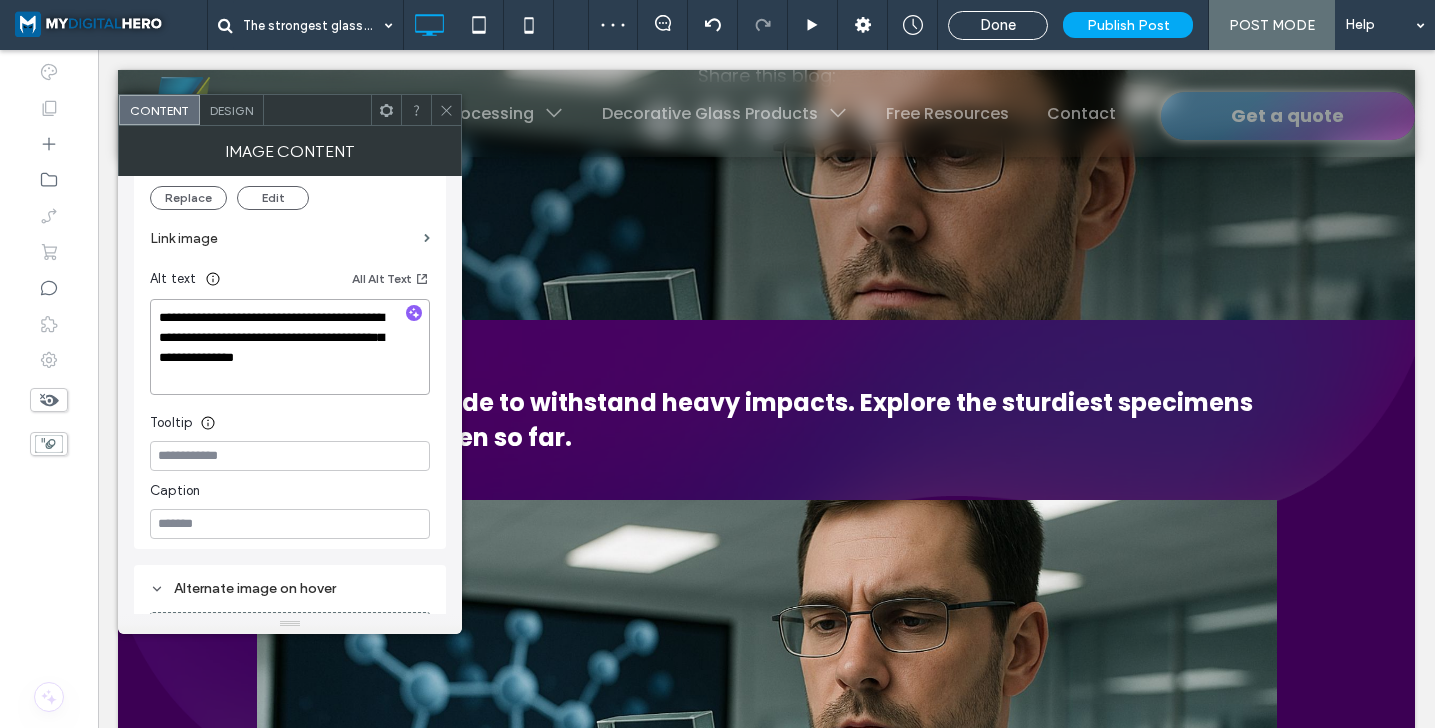 type on "**********" 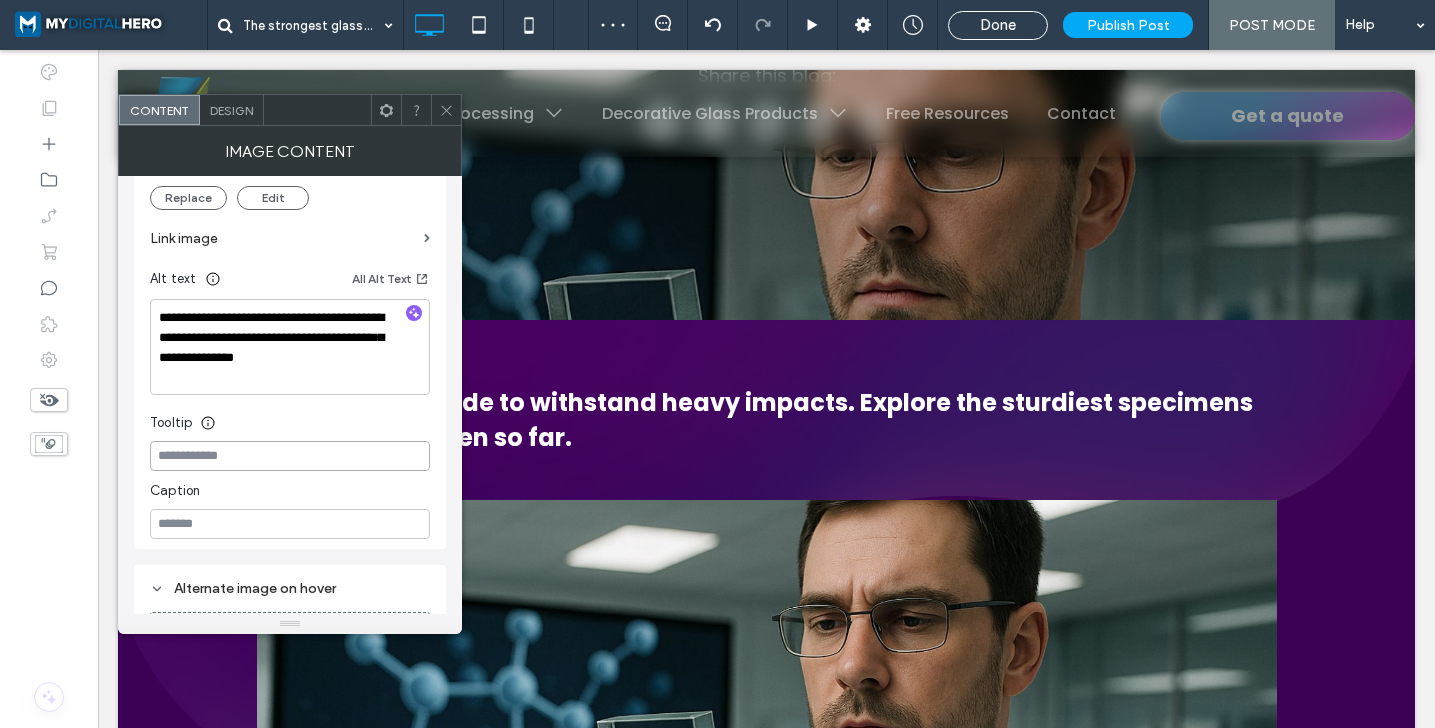 click at bounding box center (290, 456) 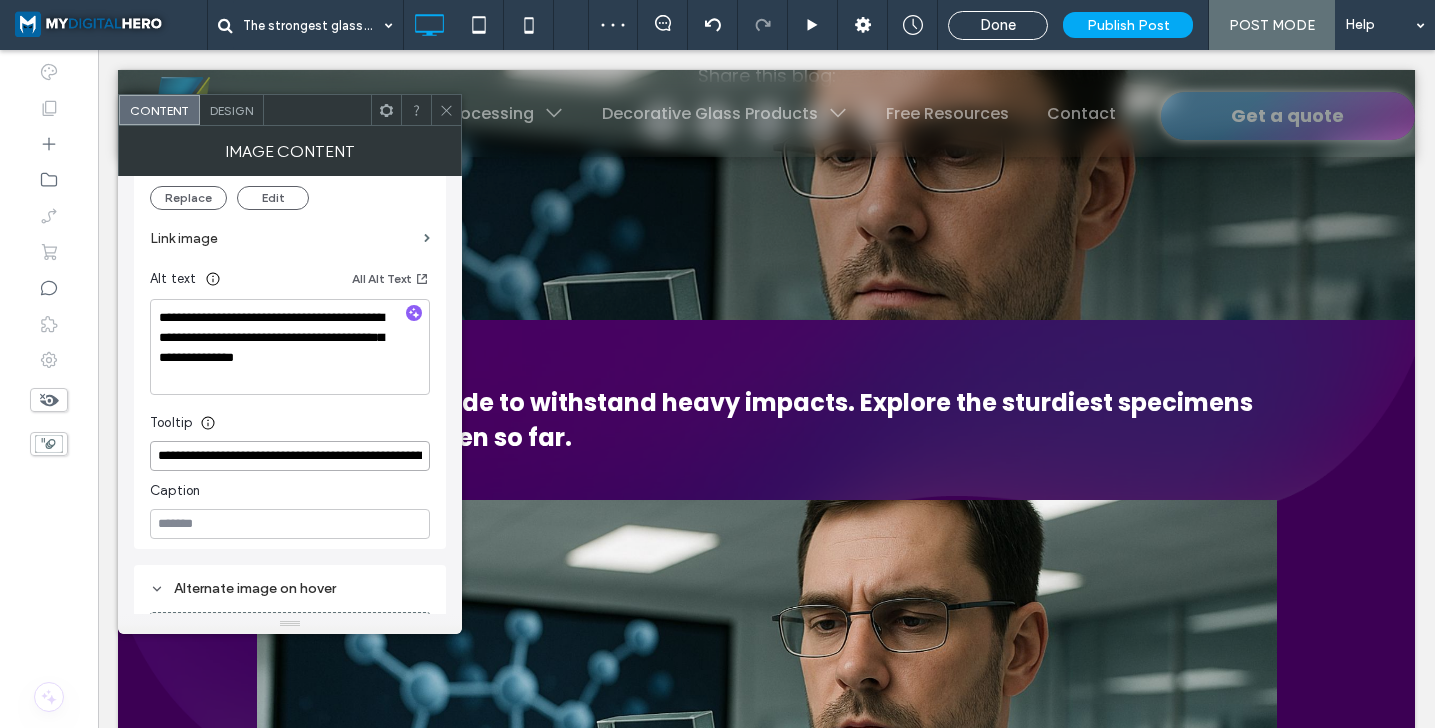 scroll, scrollTop: 0, scrollLeft: 366, axis: horizontal 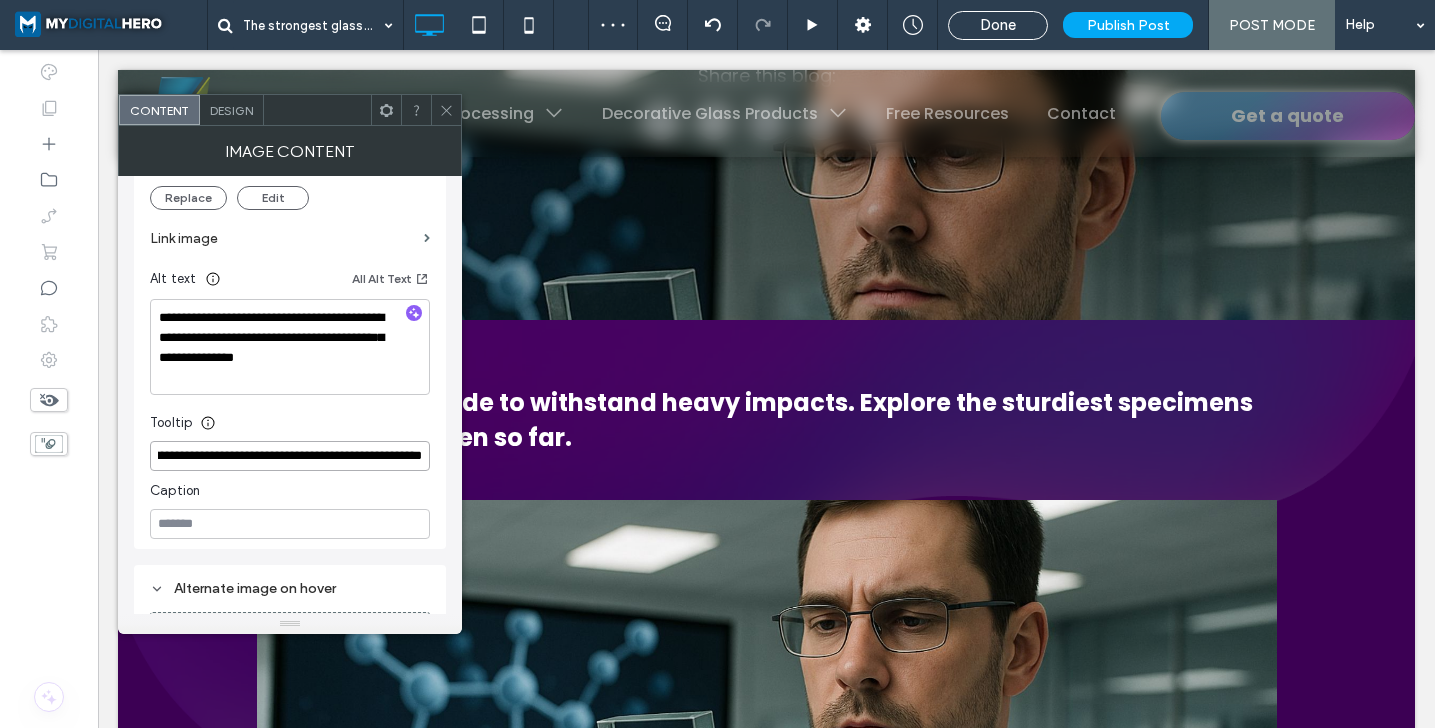 type on "**********" 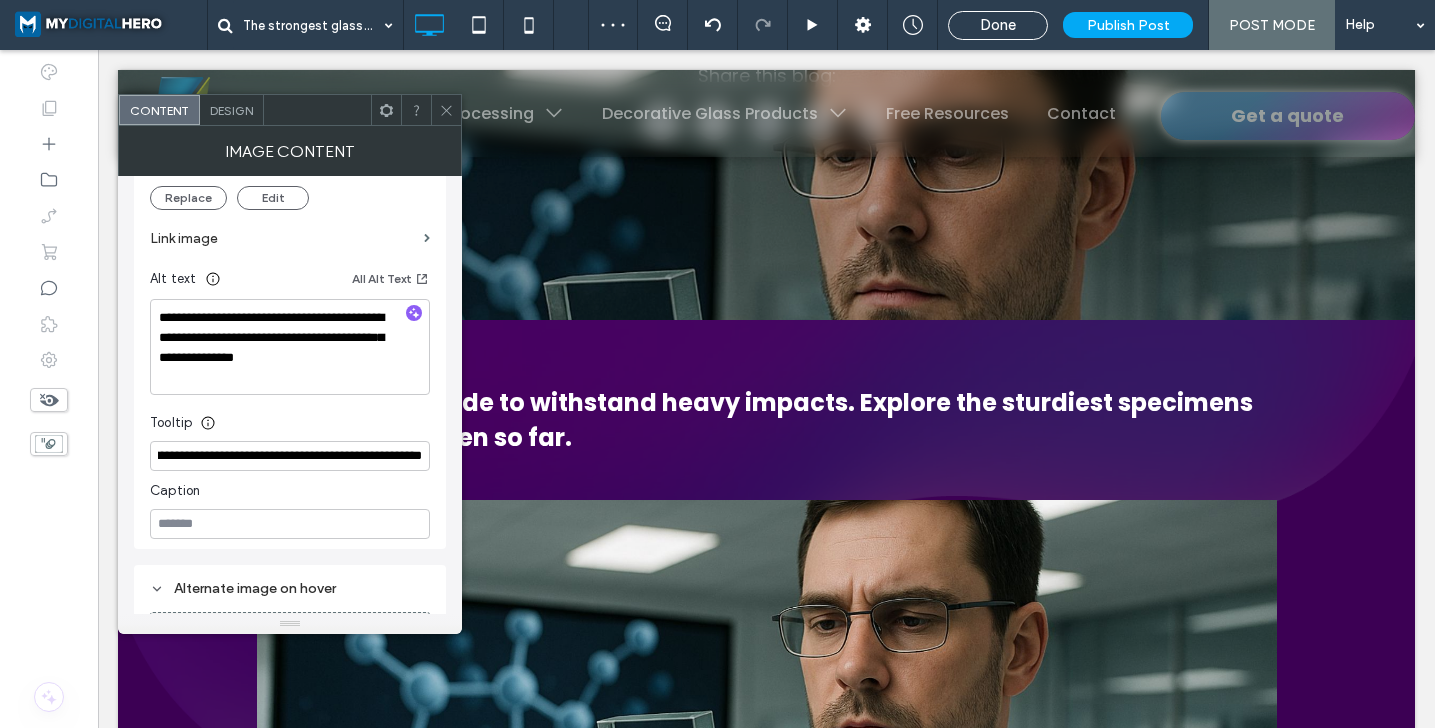 click on "Tooltip" at bounding box center (290, 418) 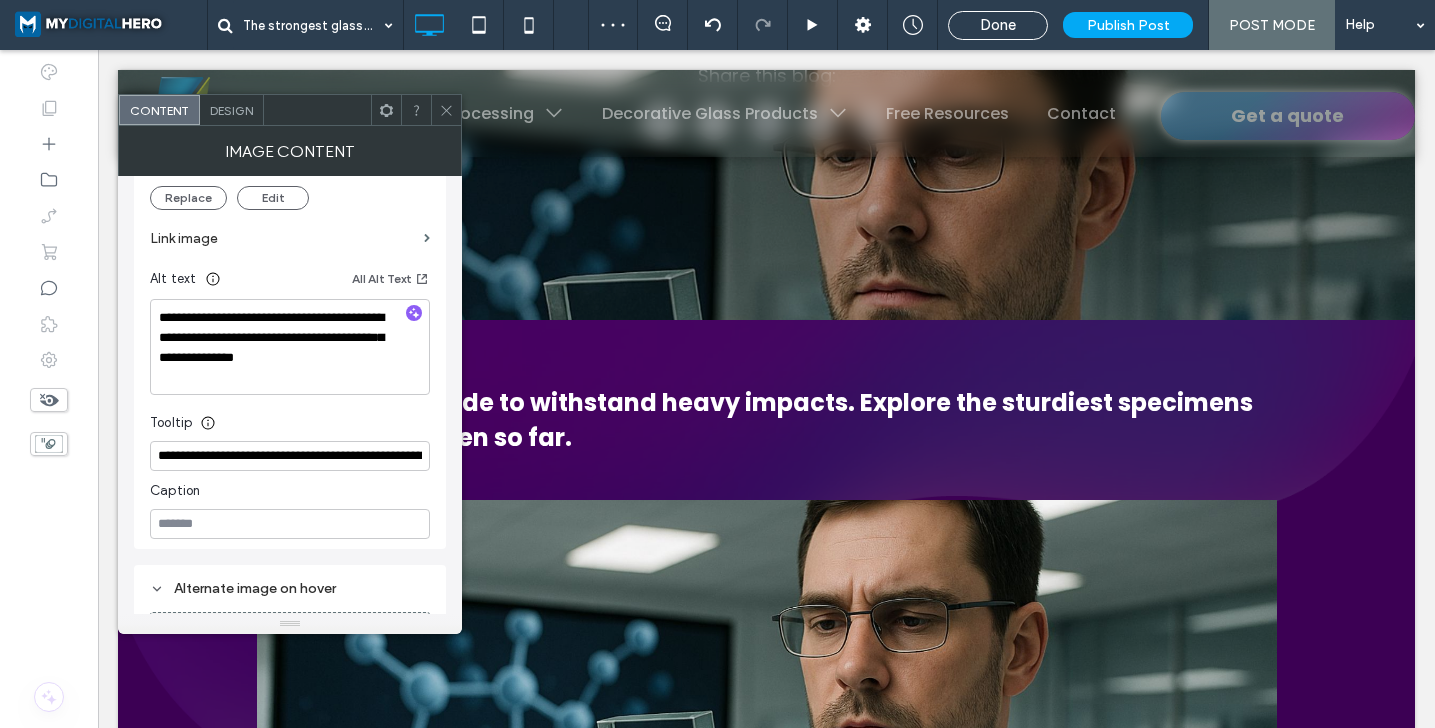 click at bounding box center (446, 110) 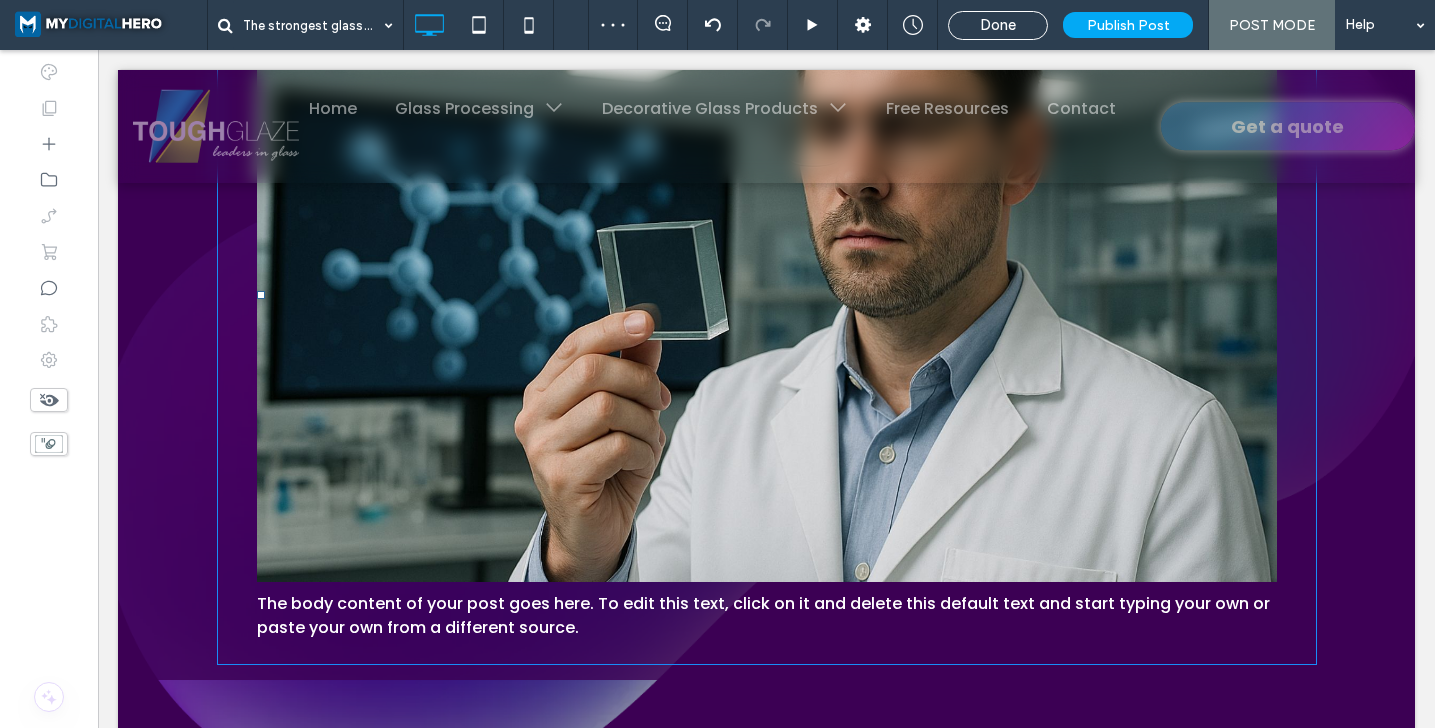 scroll, scrollTop: 927, scrollLeft: 0, axis: vertical 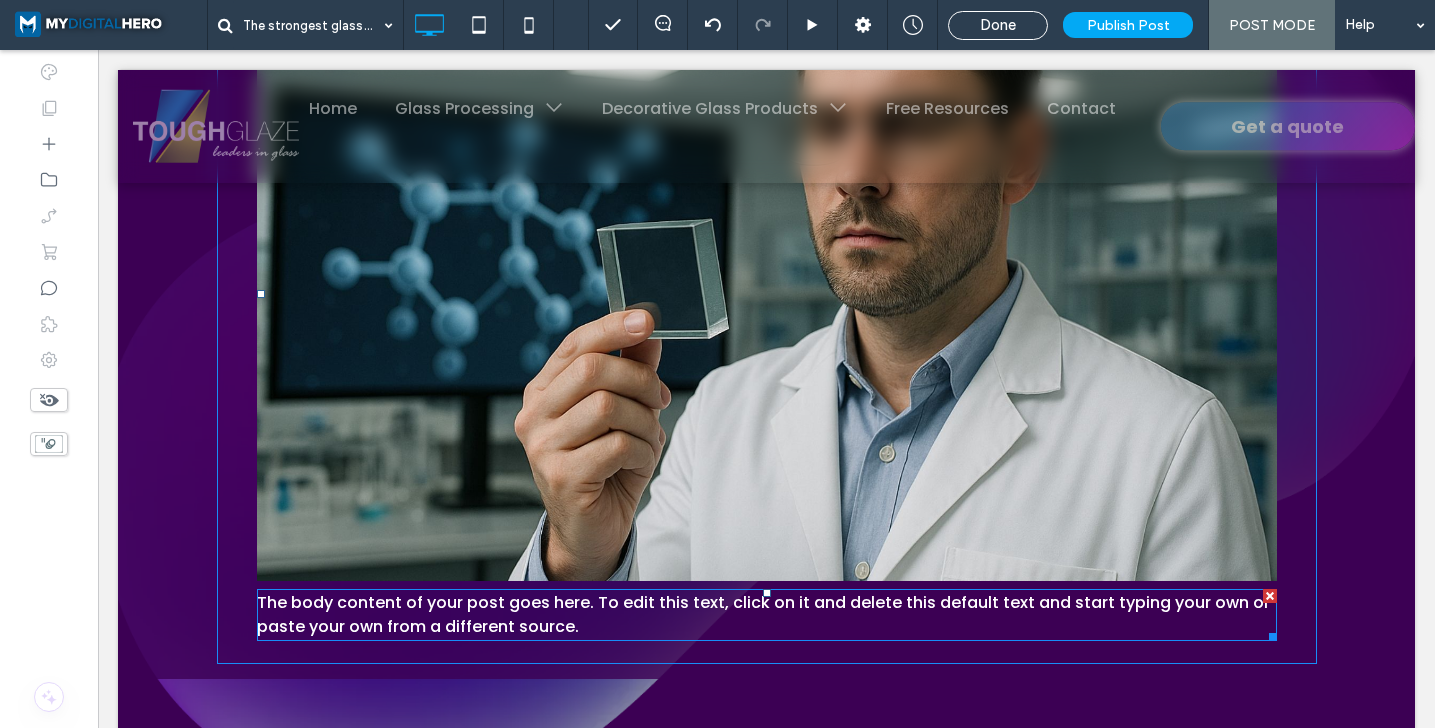 click on "The body content of your post goes here. To edit this text, click on it and delete this default text and start typing your own or paste your own from a different source." at bounding box center (763, 614) 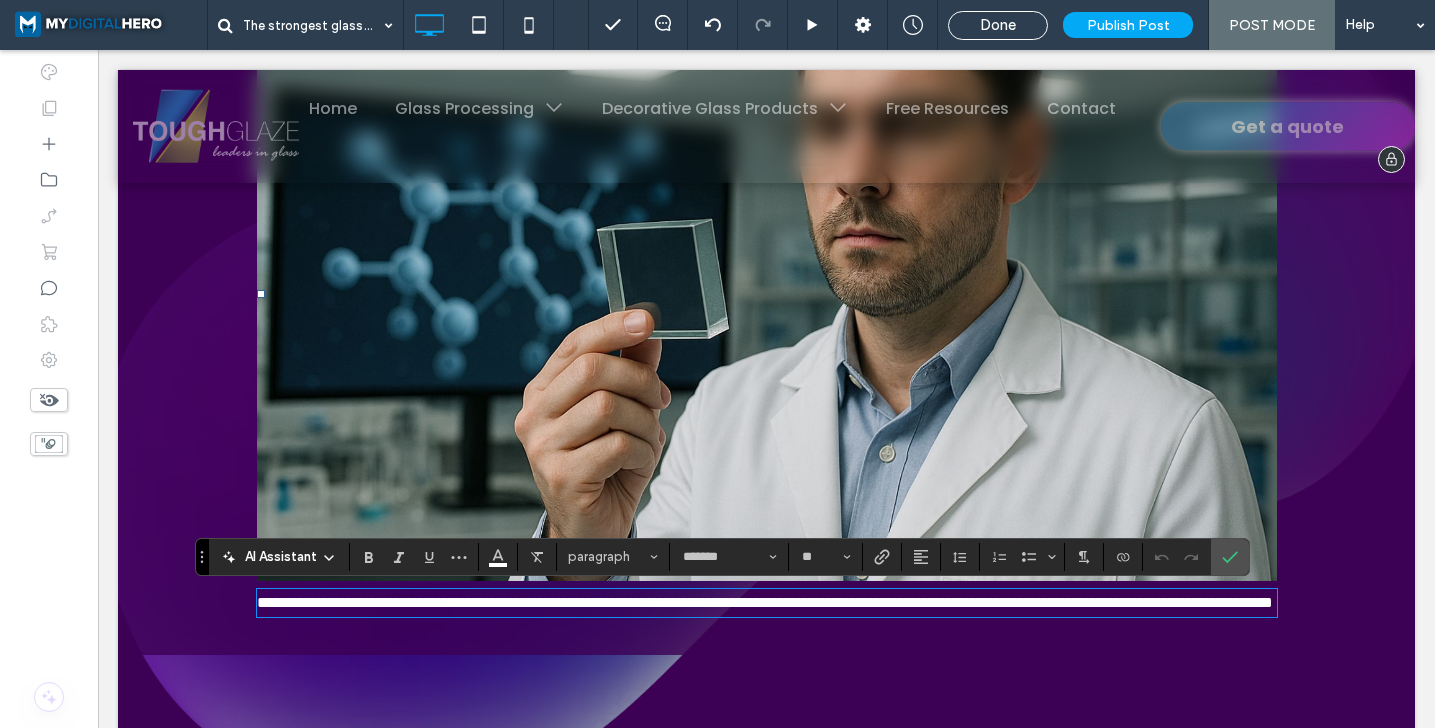 type 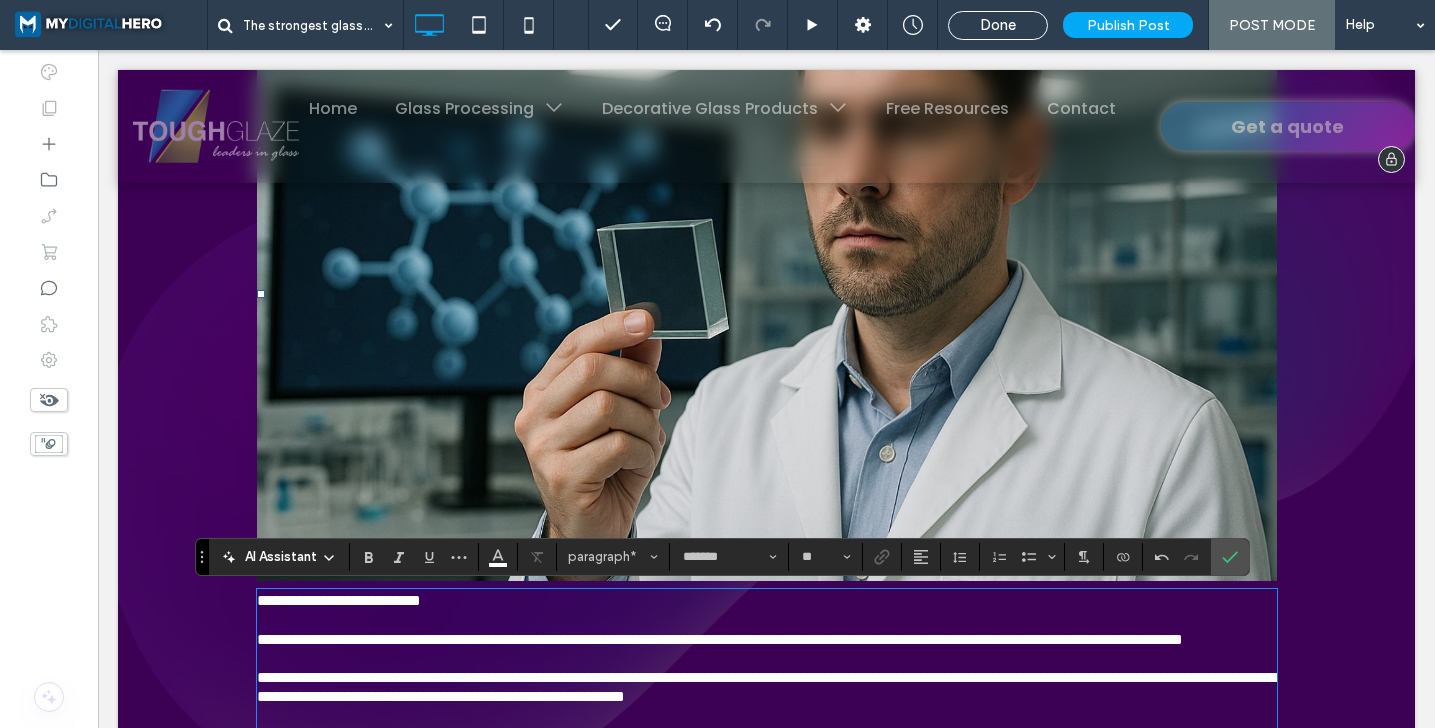 scroll, scrollTop: 1785, scrollLeft: 0, axis: vertical 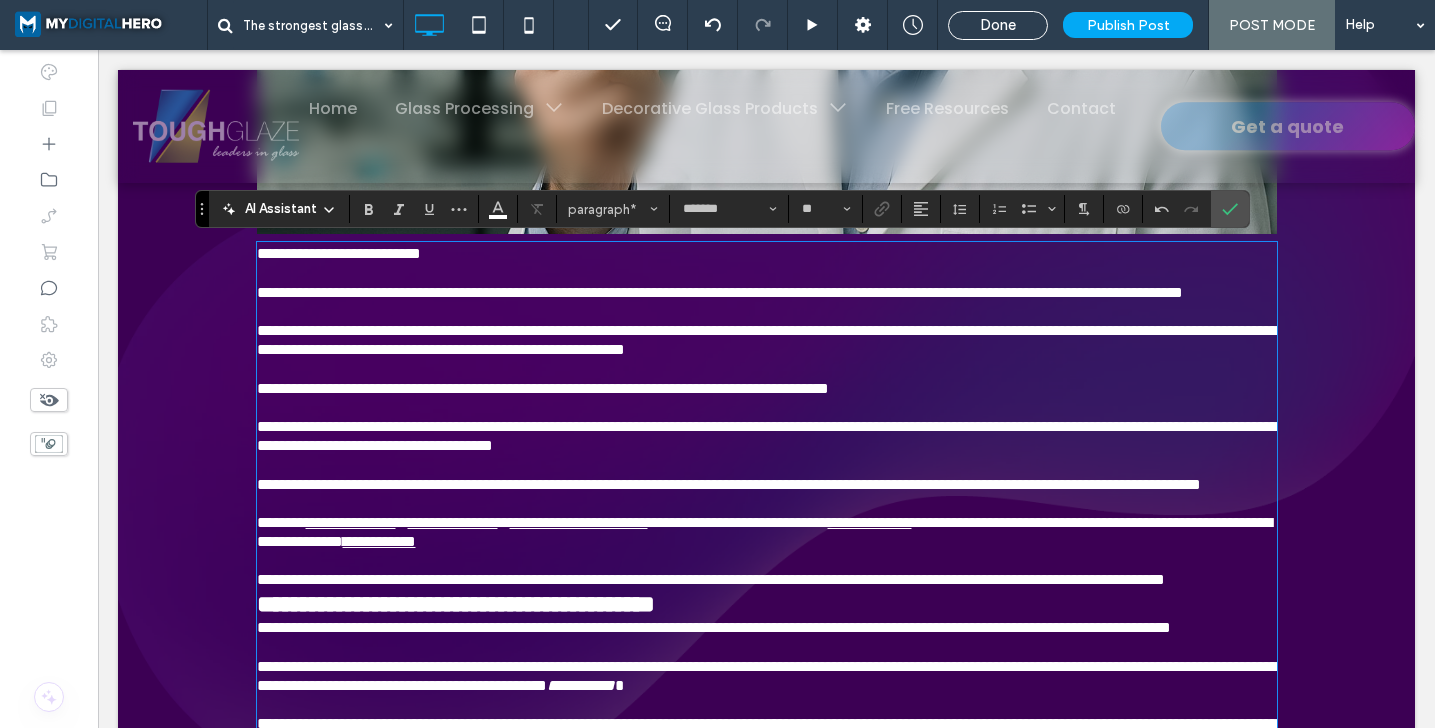 click on "**********" at bounding box center [767, 282] 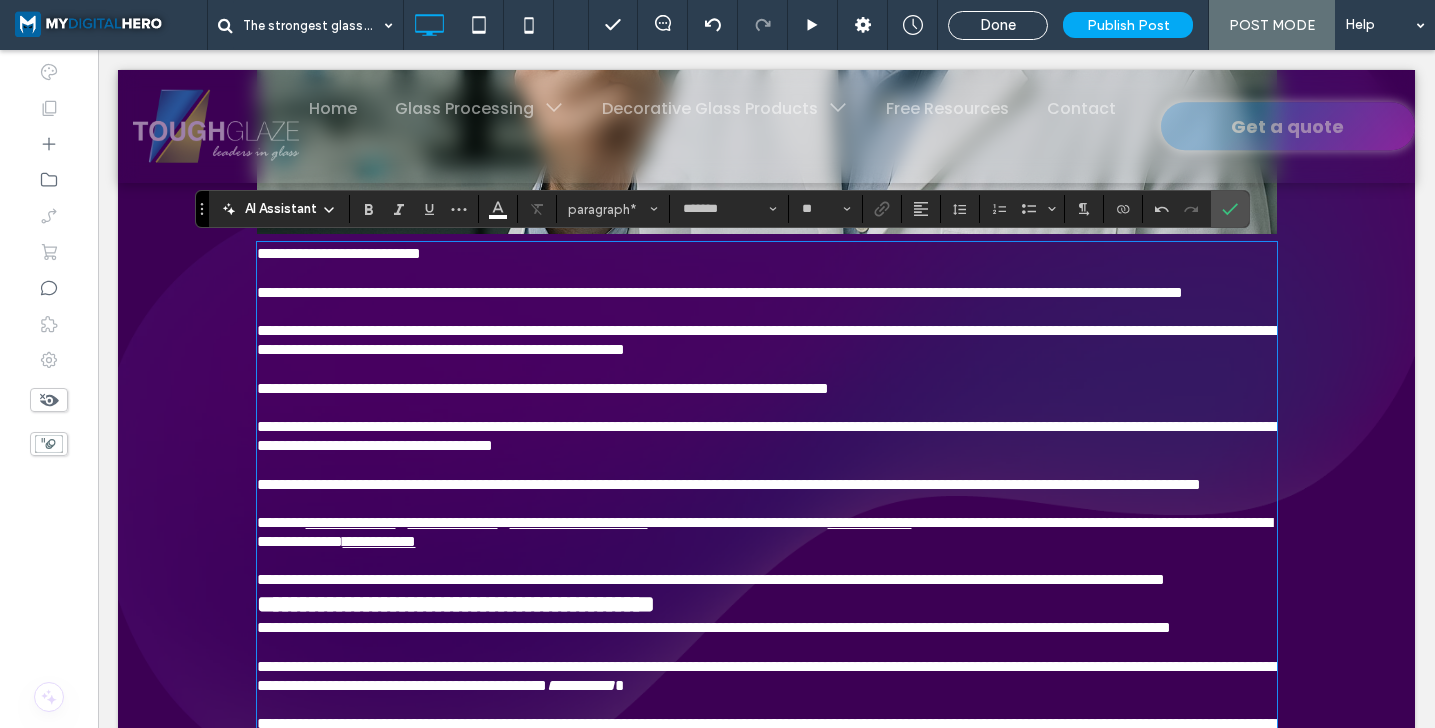 click on "**********" at bounding box center (339, 253) 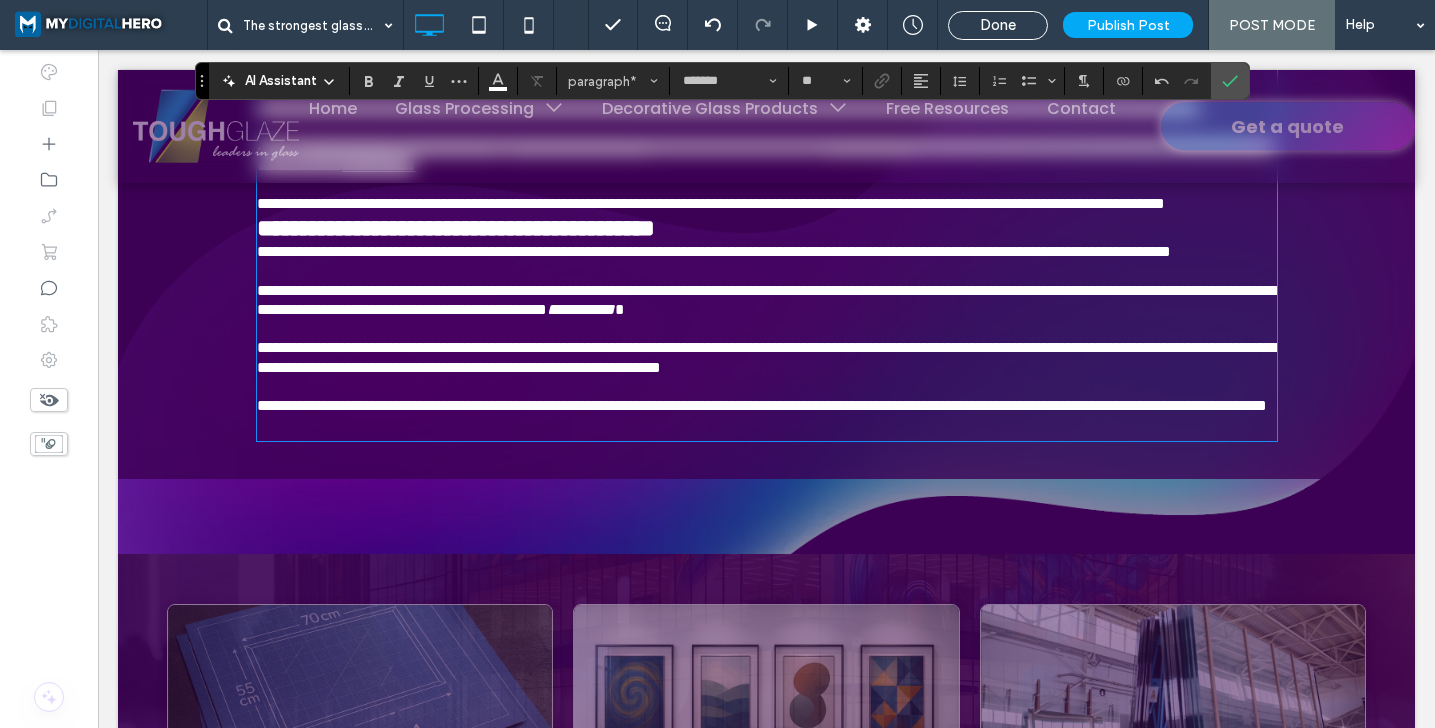 scroll, scrollTop: 1766, scrollLeft: 0, axis: vertical 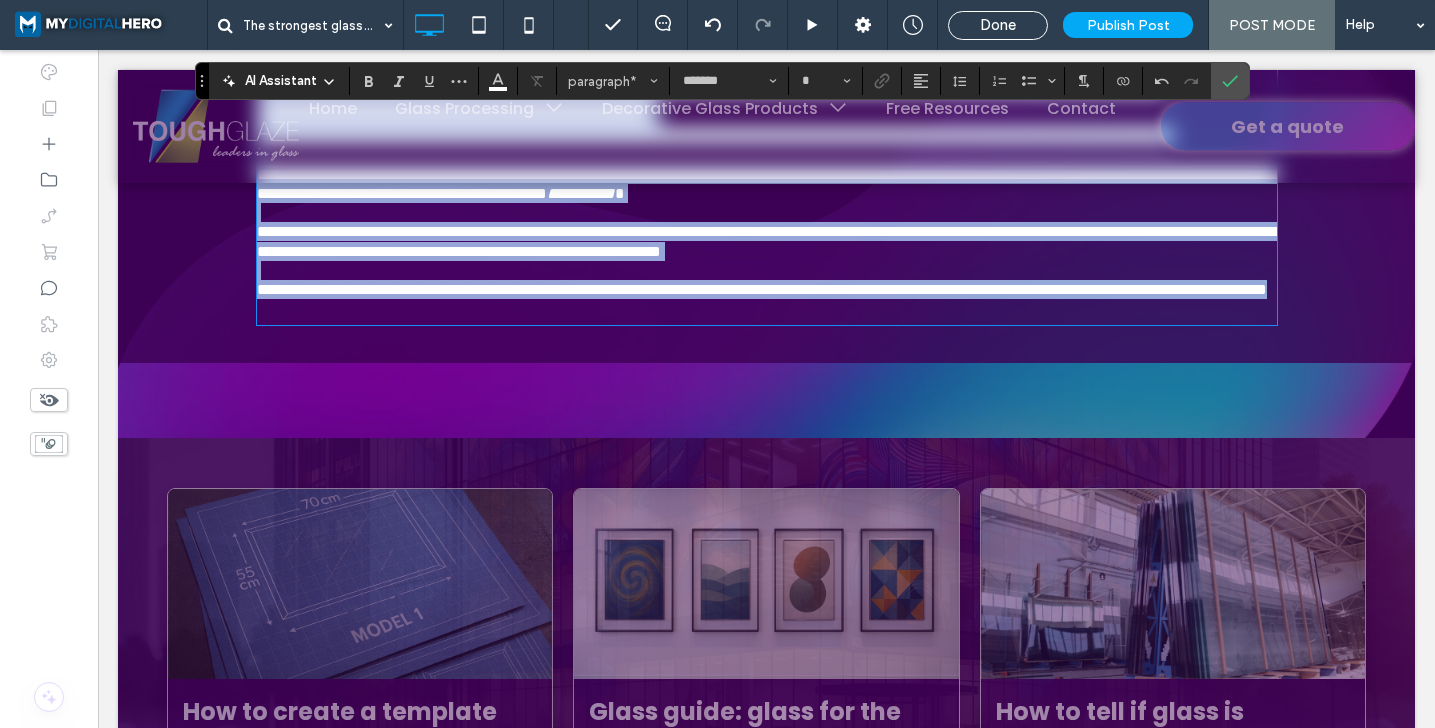 click at bounding box center (767, 311) 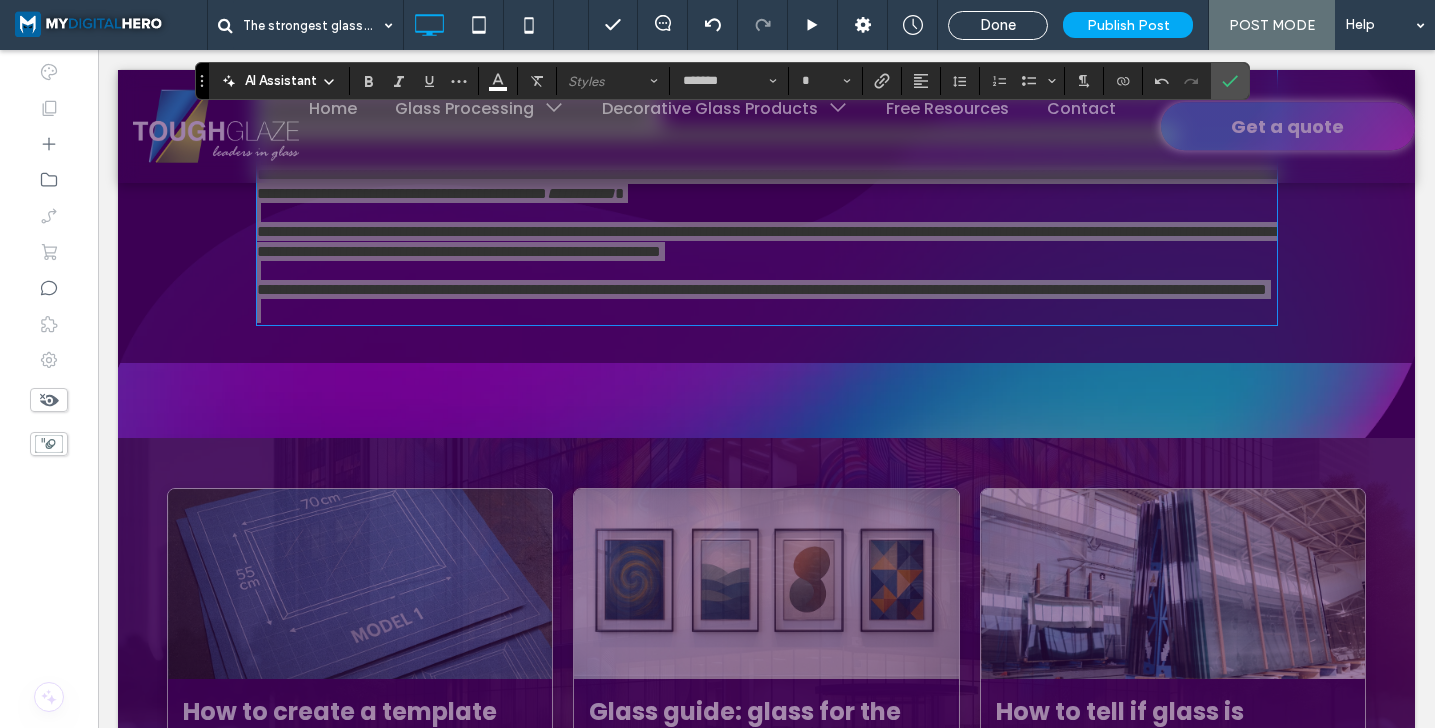 click at bounding box center [960, 81] 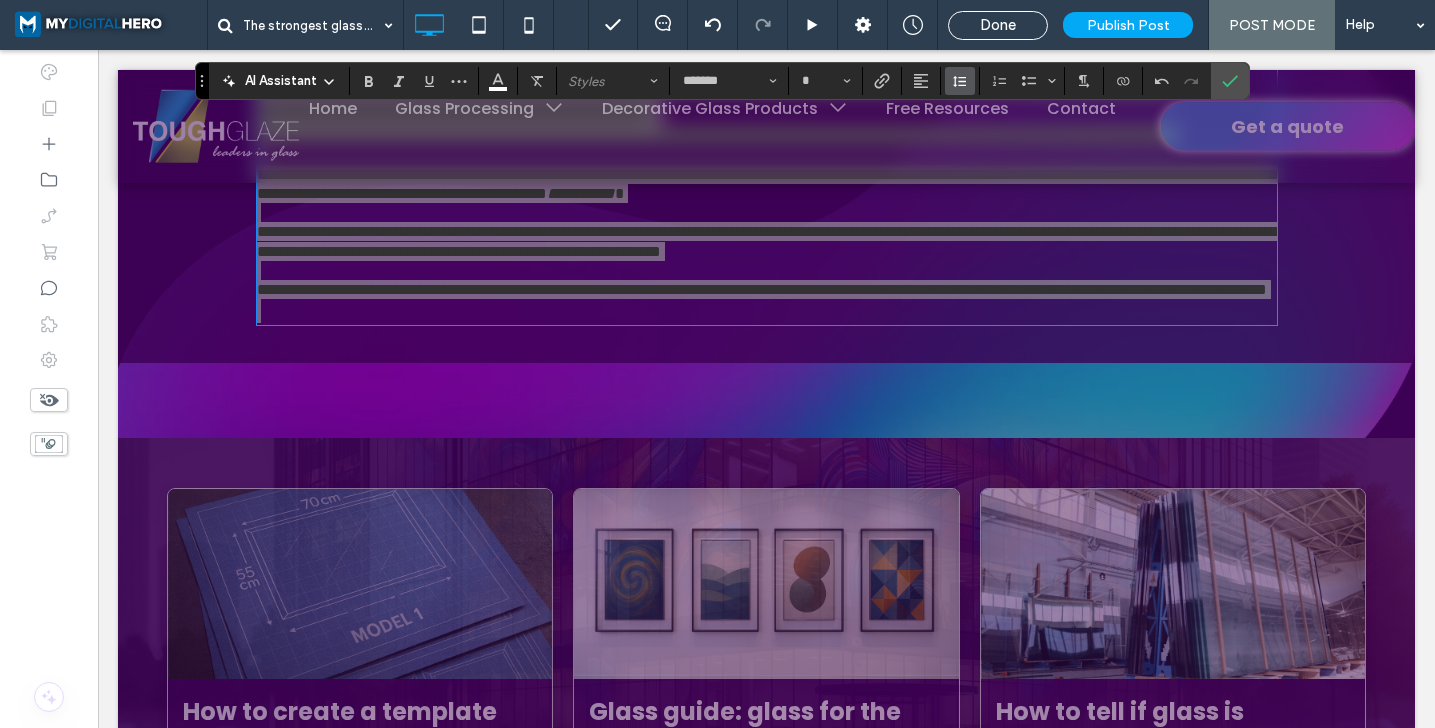 click 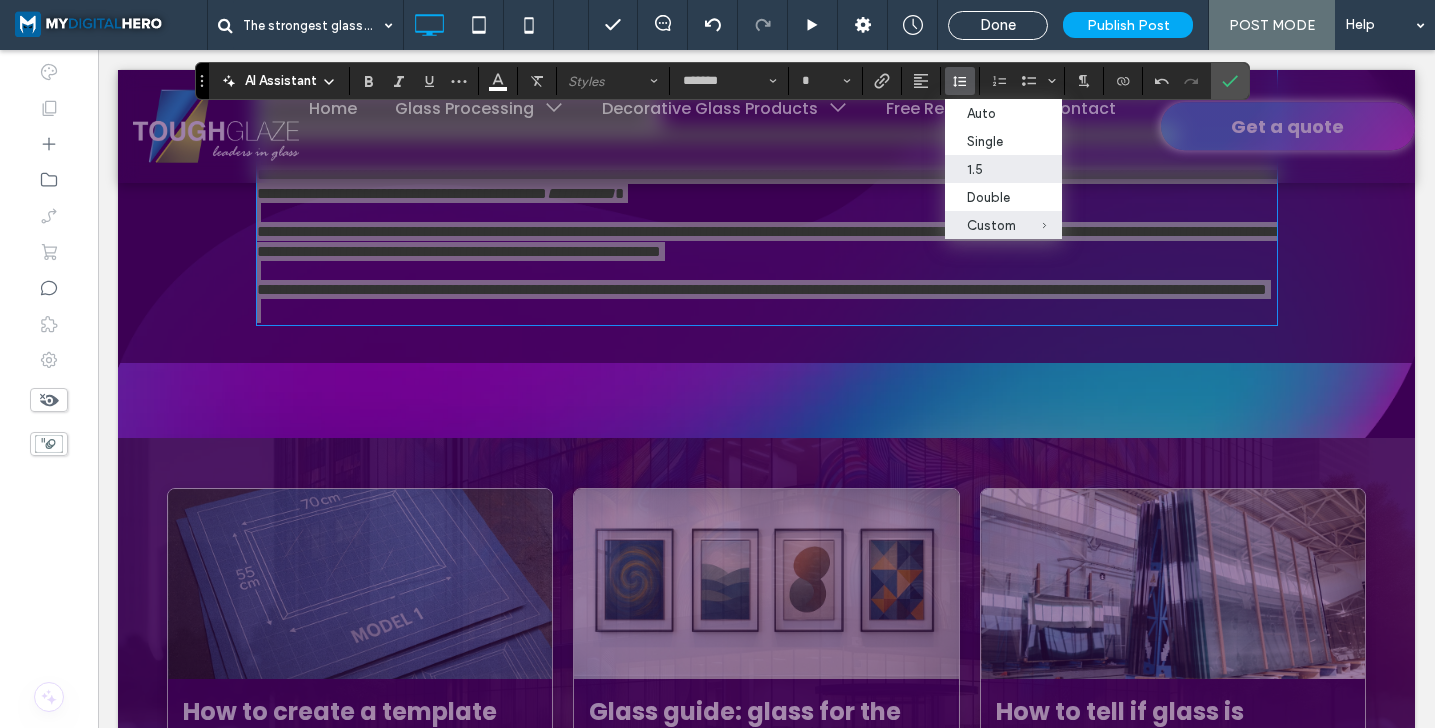 click at bounding box center (956, 169) 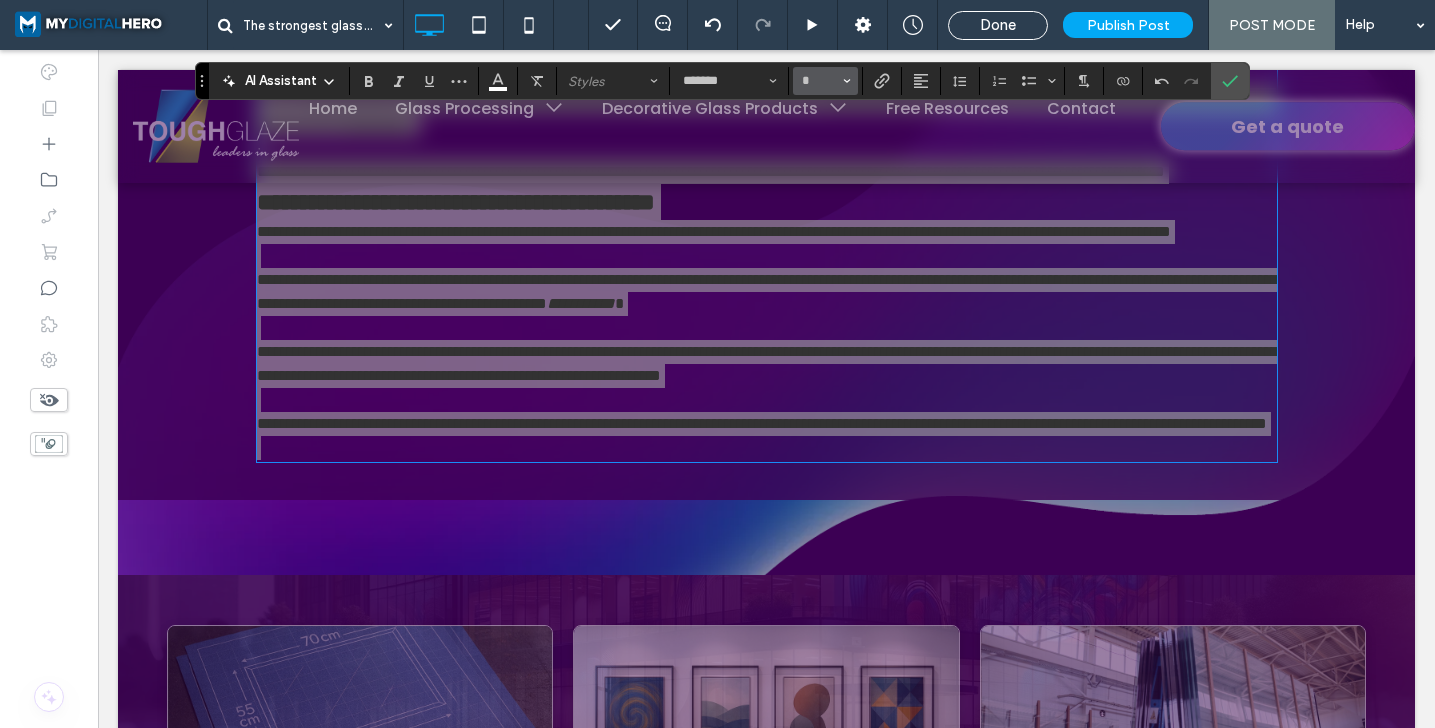 click on "*" at bounding box center (825, 81) 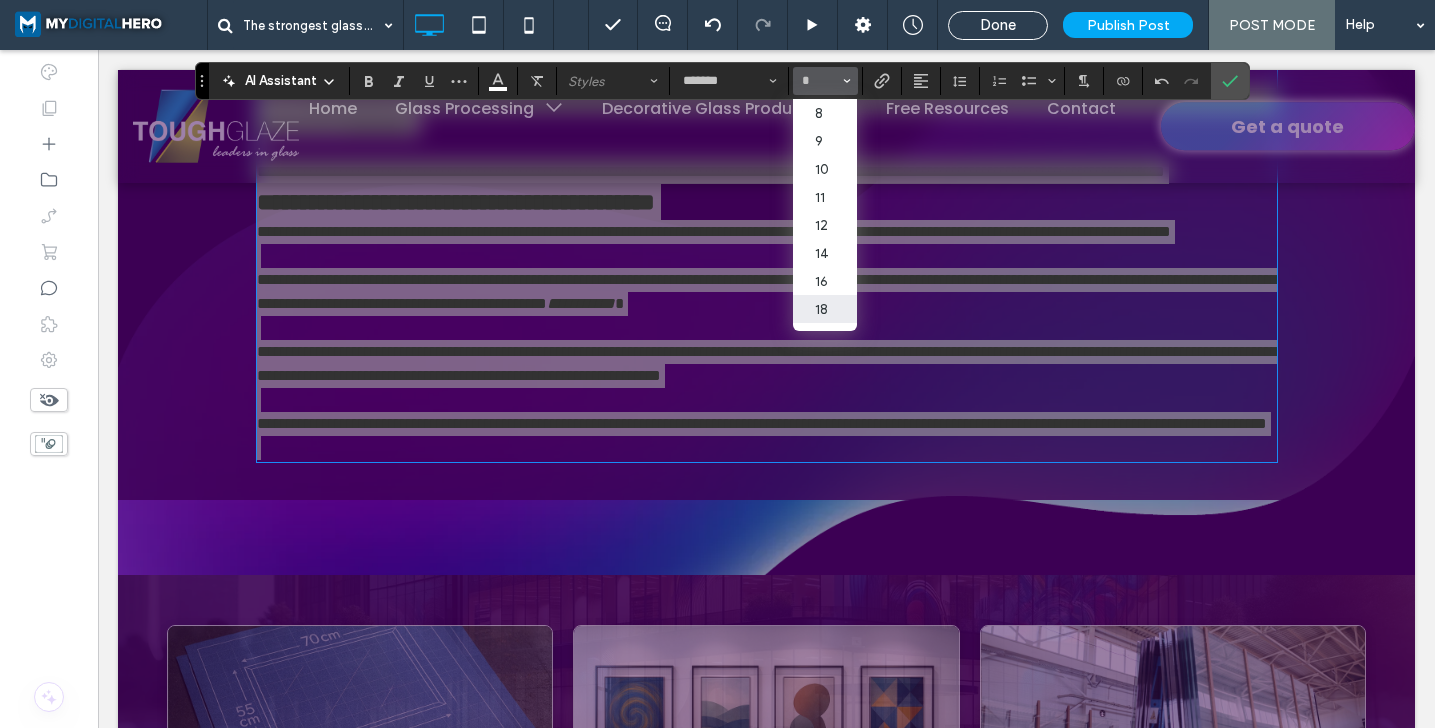 drag, startPoint x: 814, startPoint y: 309, endPoint x: 716, endPoint y: 259, distance: 110.01818 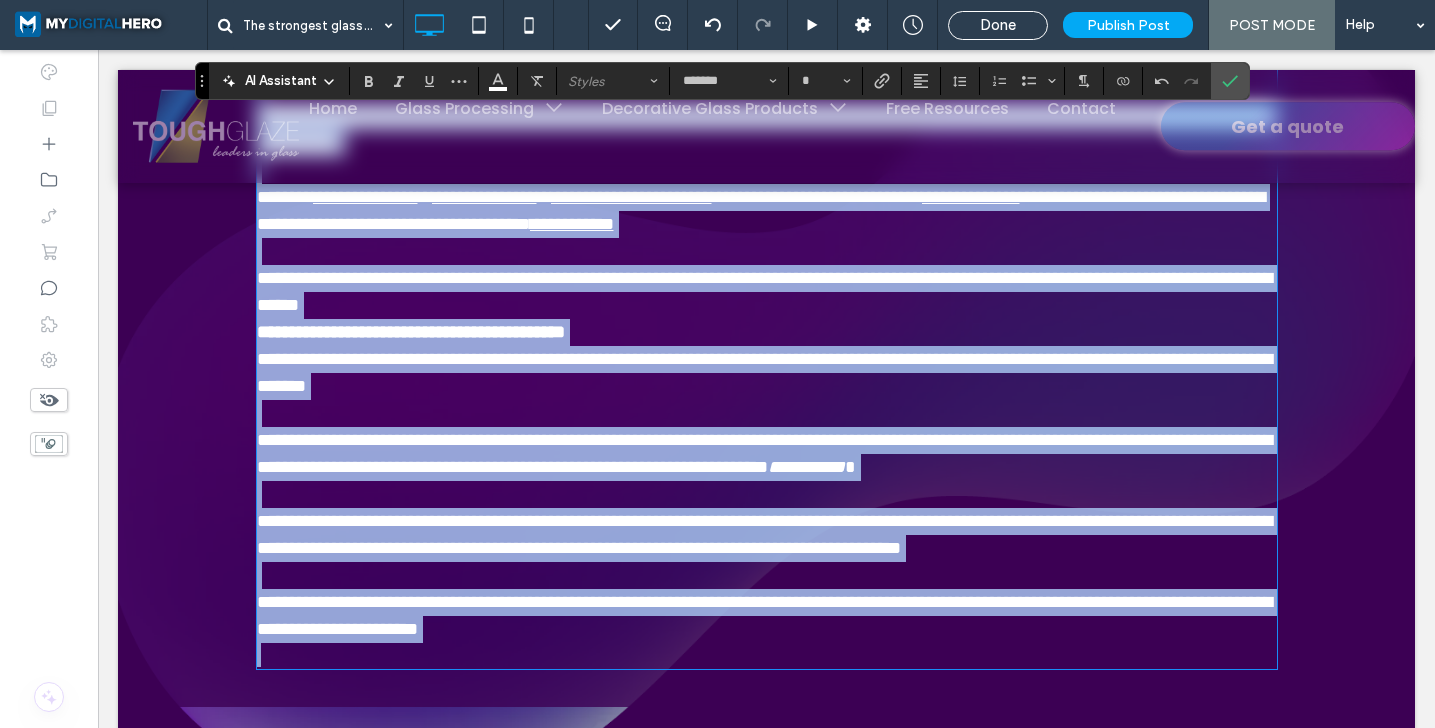 type on "**" 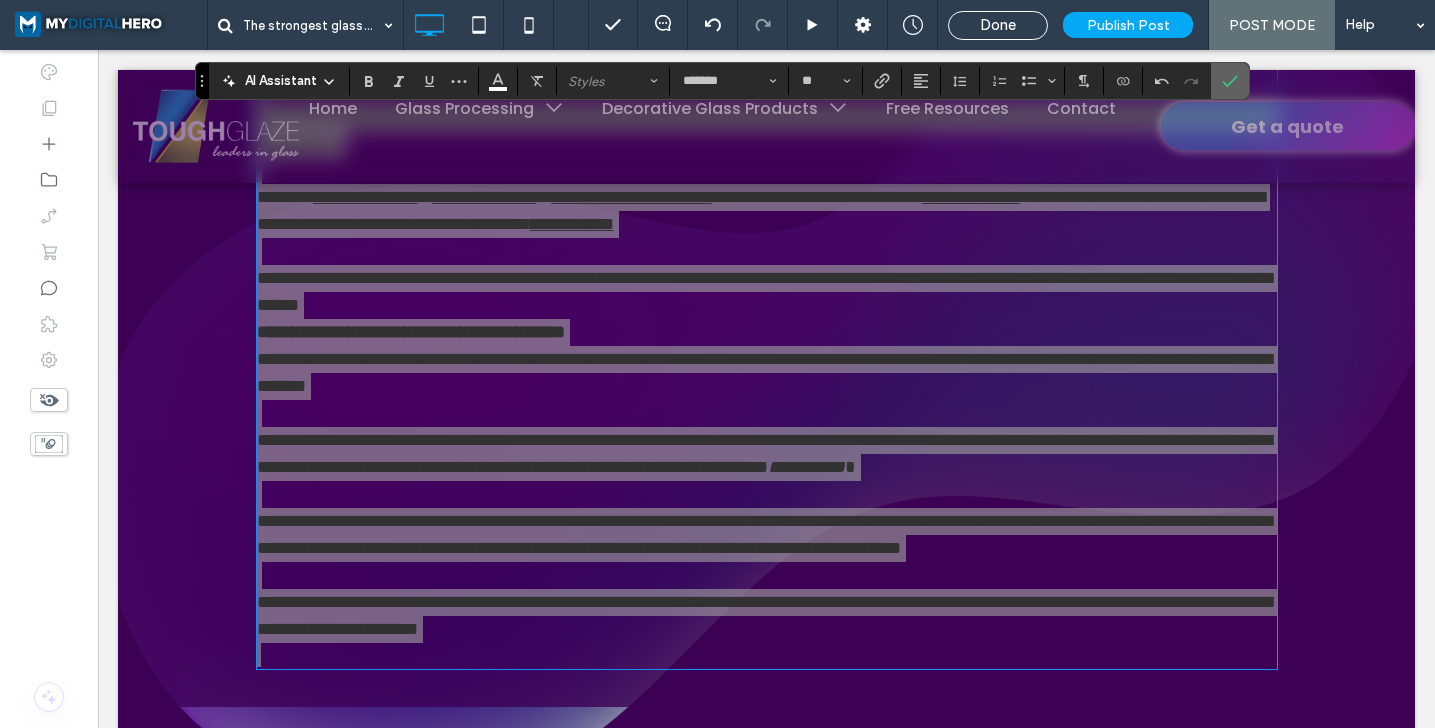 click 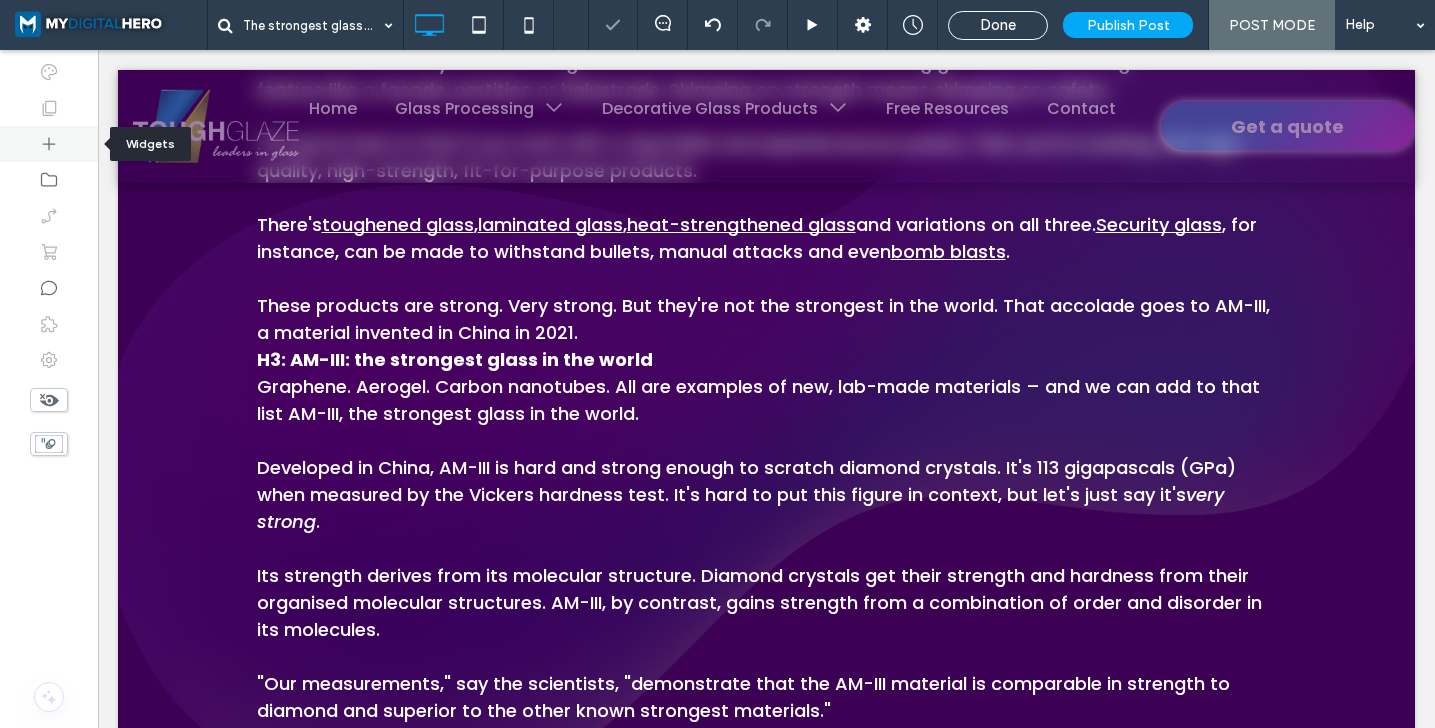 click 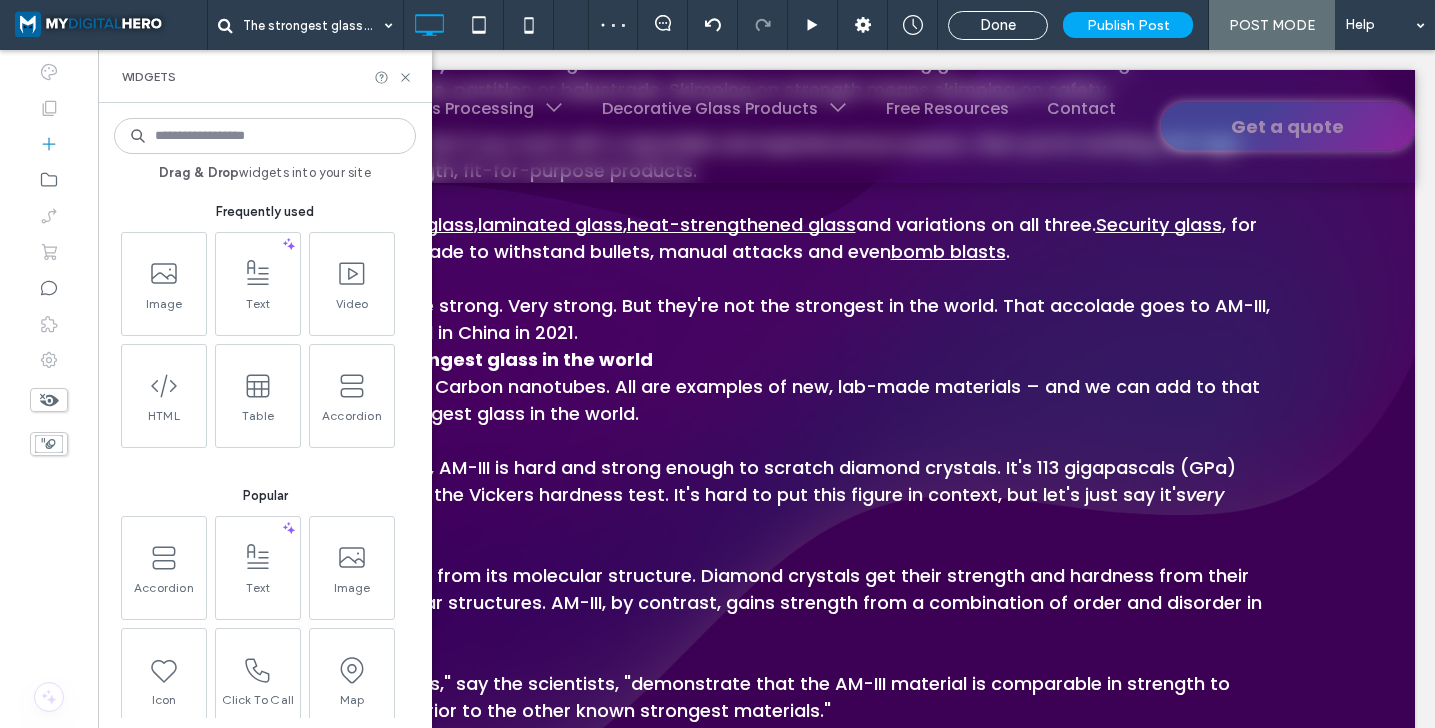 click 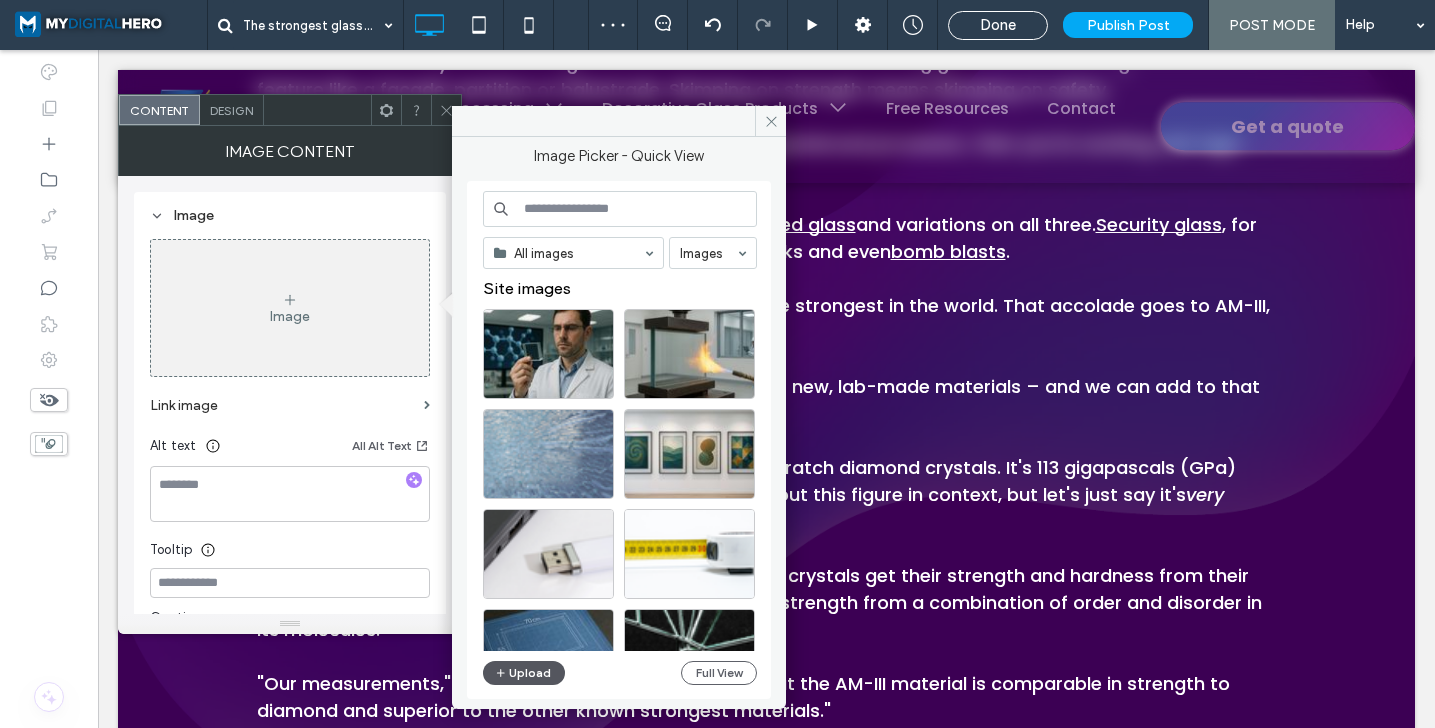 click on "Upload" at bounding box center [524, 673] 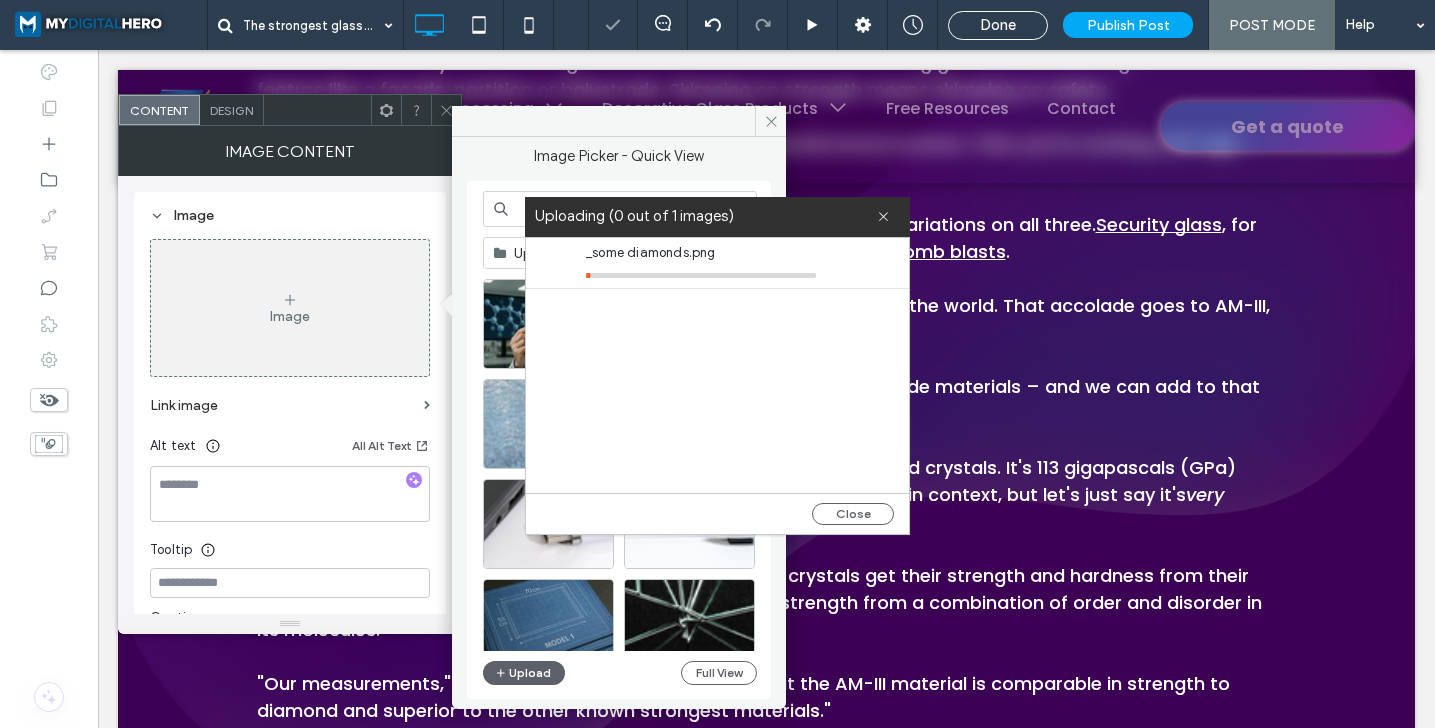 click on "_some diamonds.png" at bounding box center (701, 253) 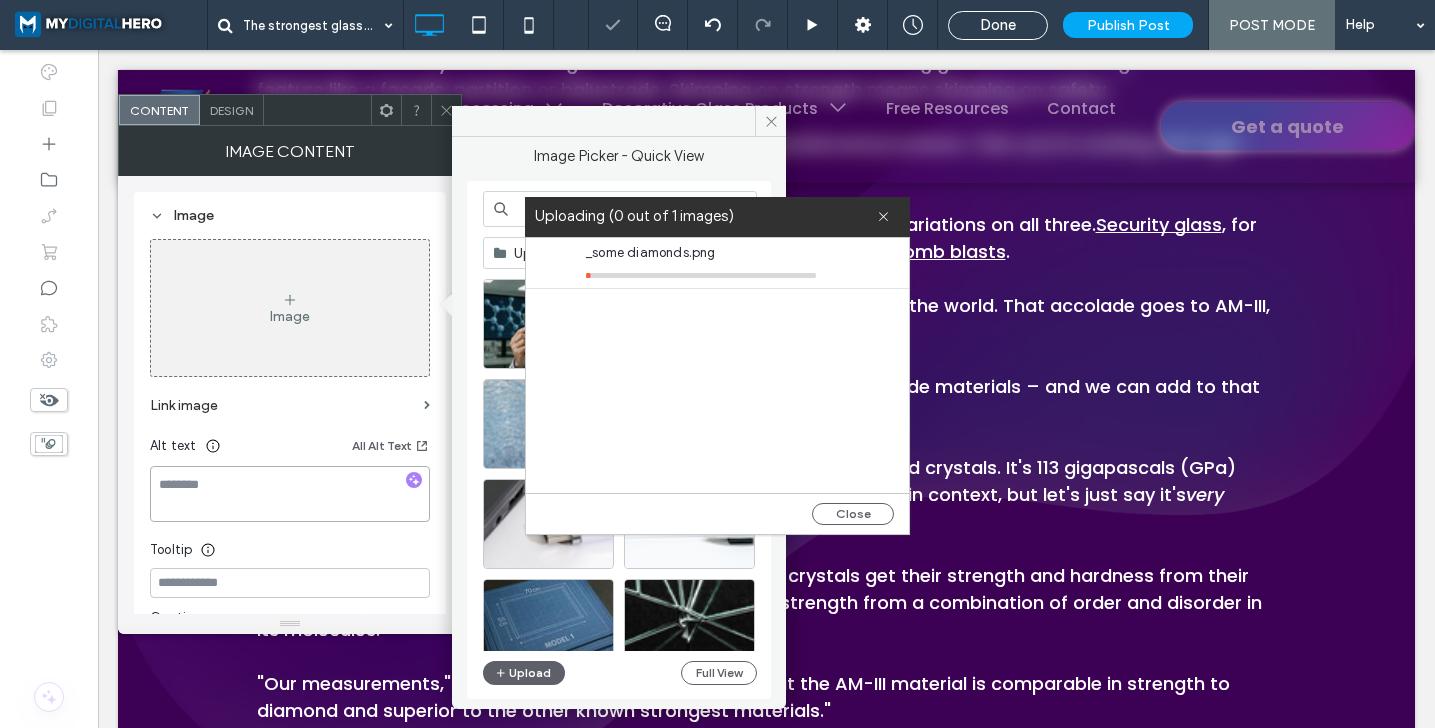 click at bounding box center (290, 494) 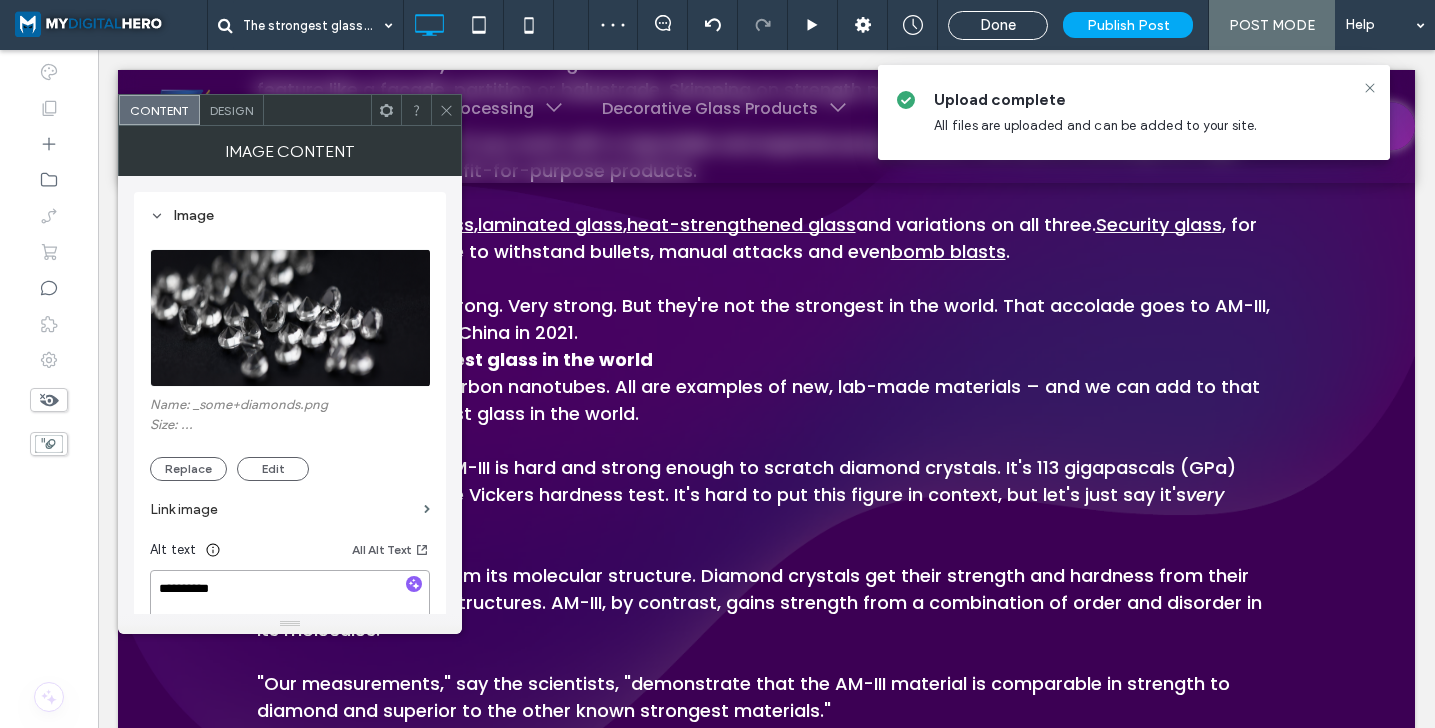 paste on "**********" 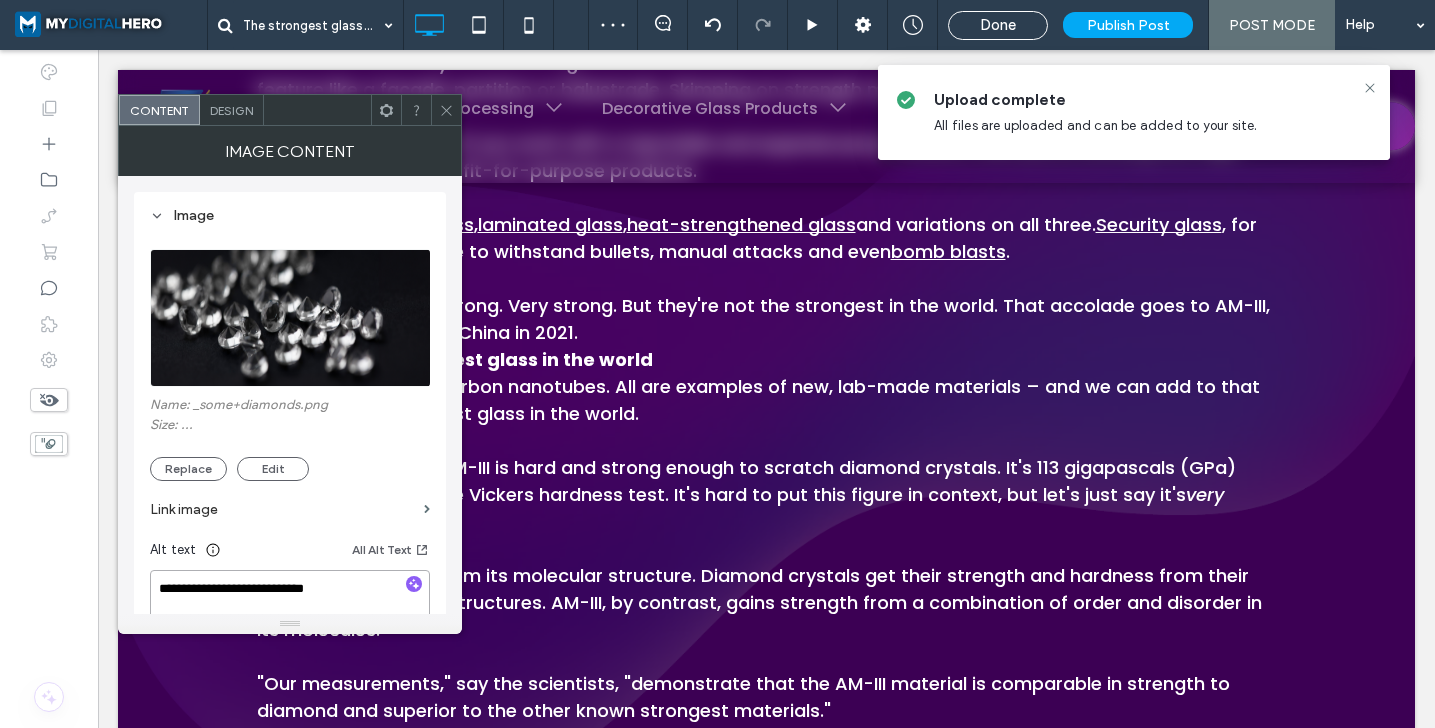 scroll, scrollTop: 5, scrollLeft: 0, axis: vertical 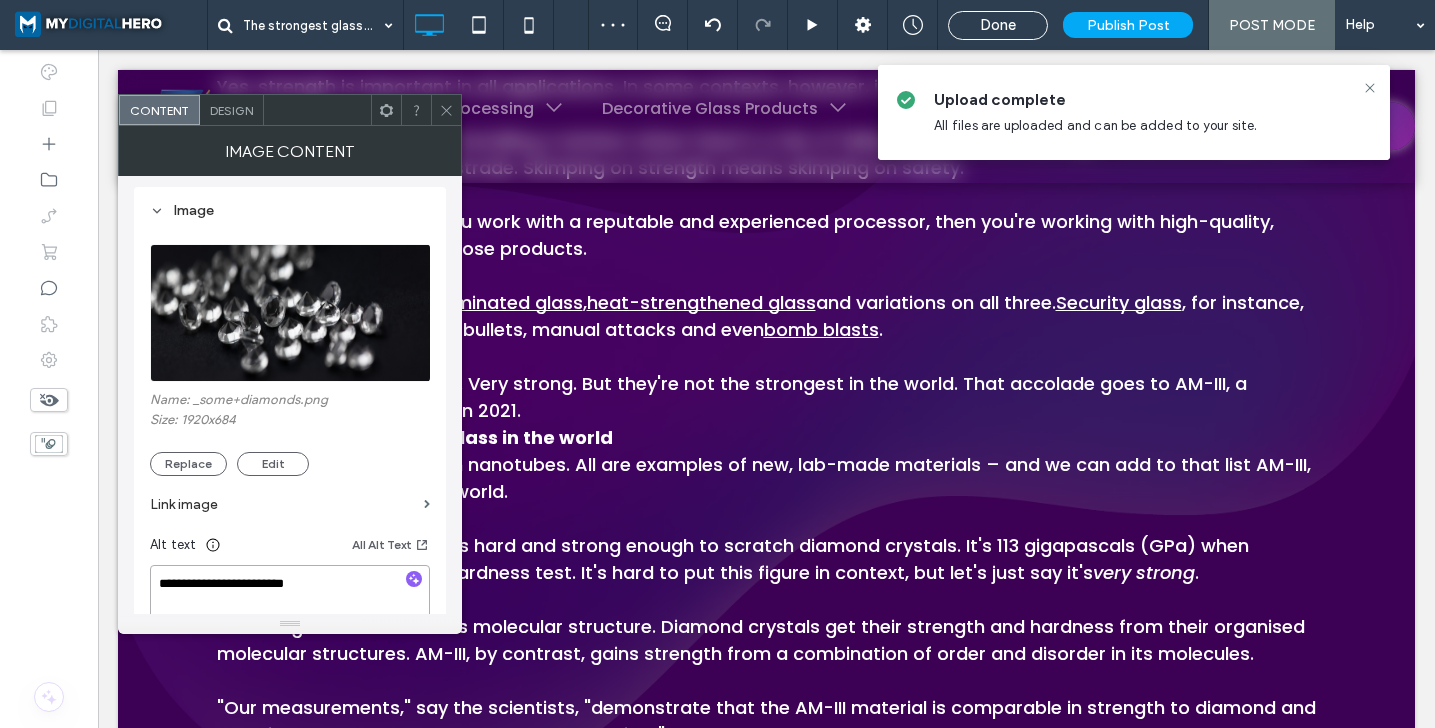click on "**********" at bounding box center [290, 593] 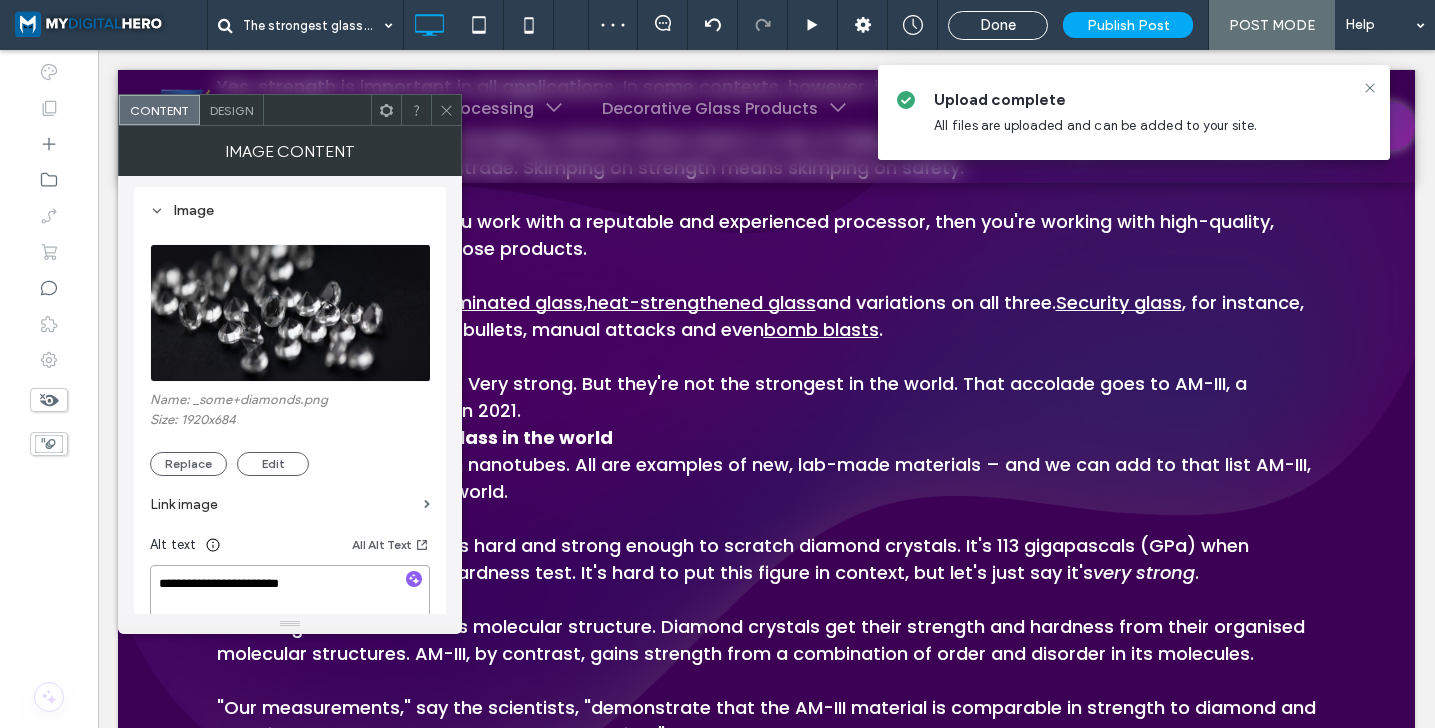click on "**********" at bounding box center (290, 593) 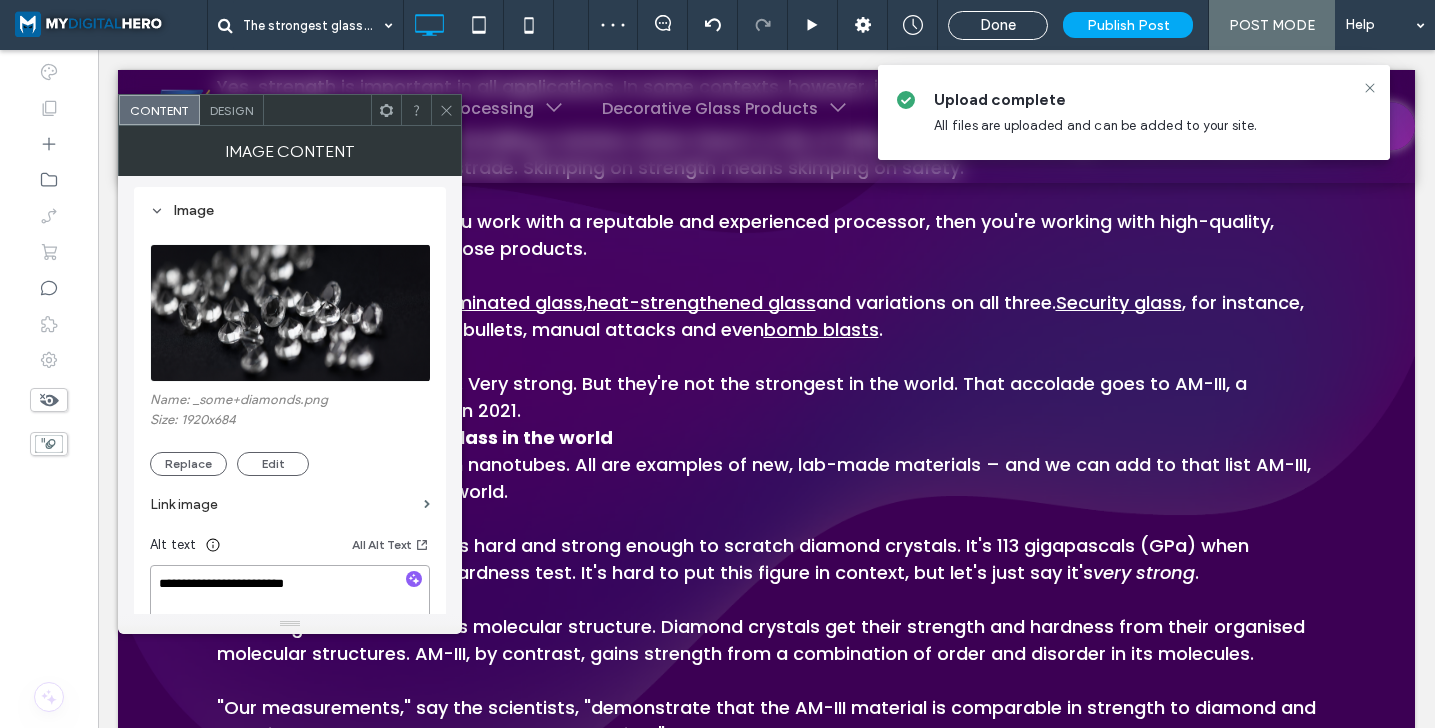 click on "**********" at bounding box center [290, 593] 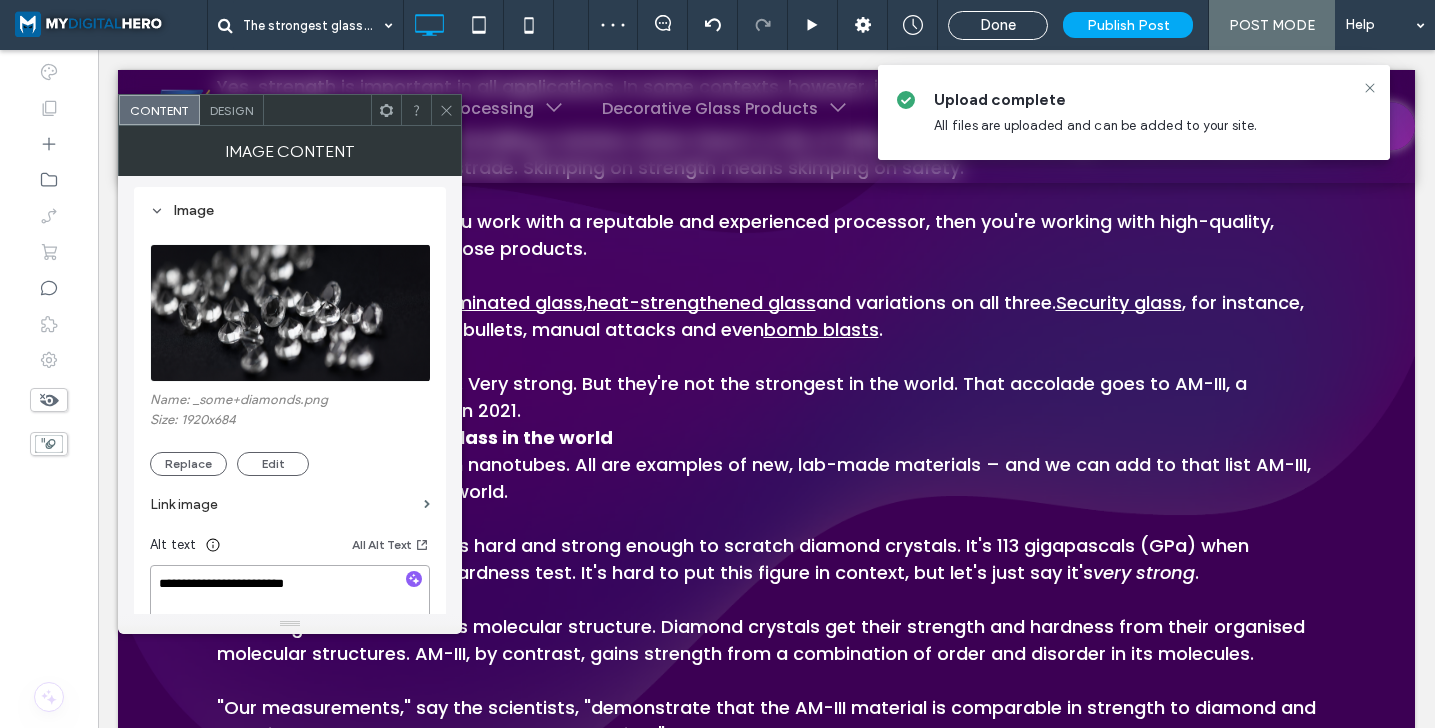 click on "**********" at bounding box center (290, 593) 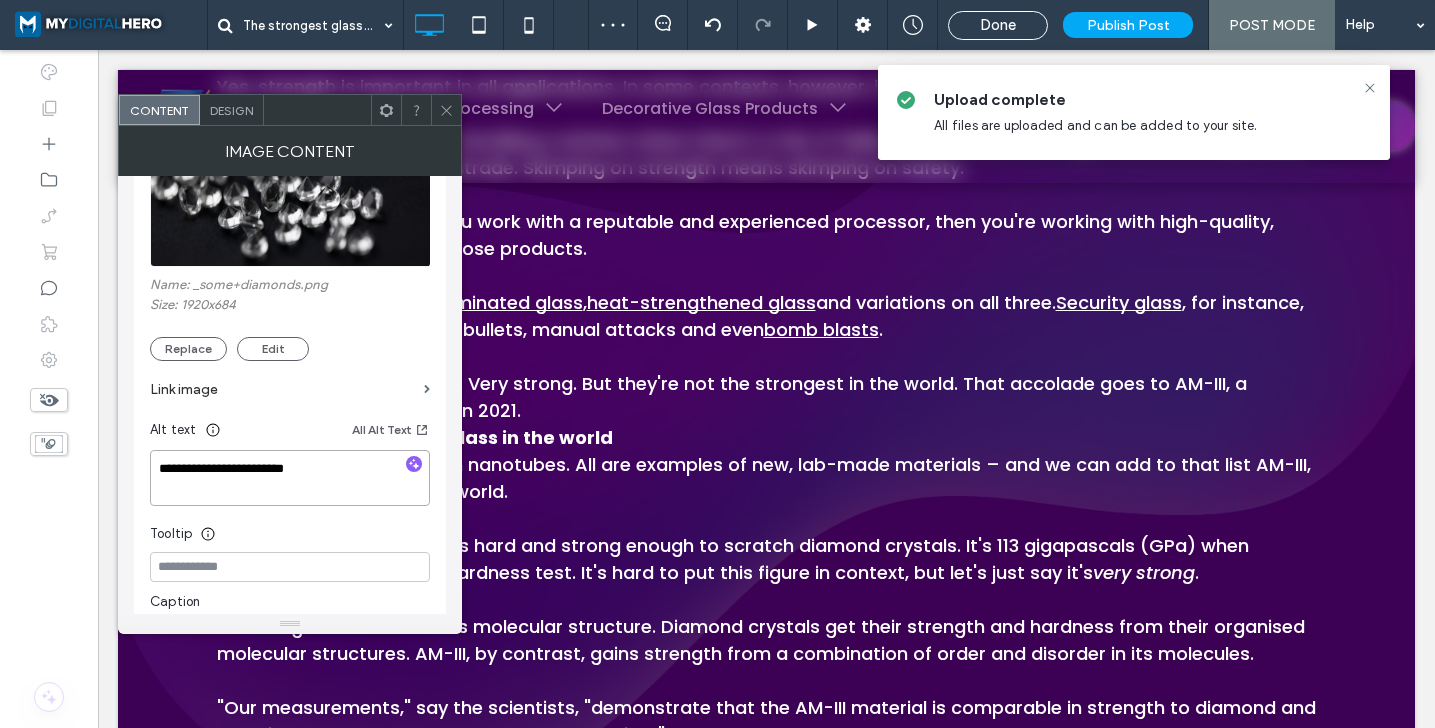scroll, scrollTop: 121, scrollLeft: 0, axis: vertical 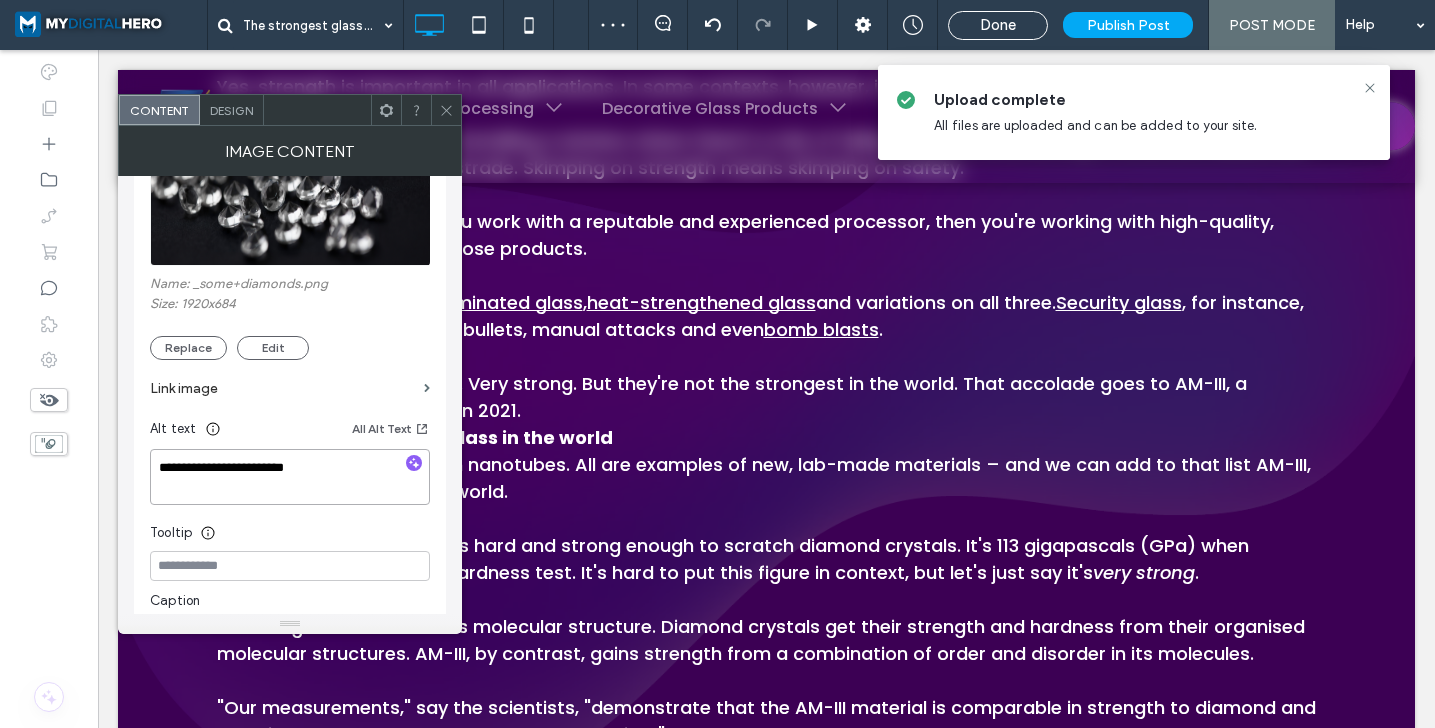 type on "**********" 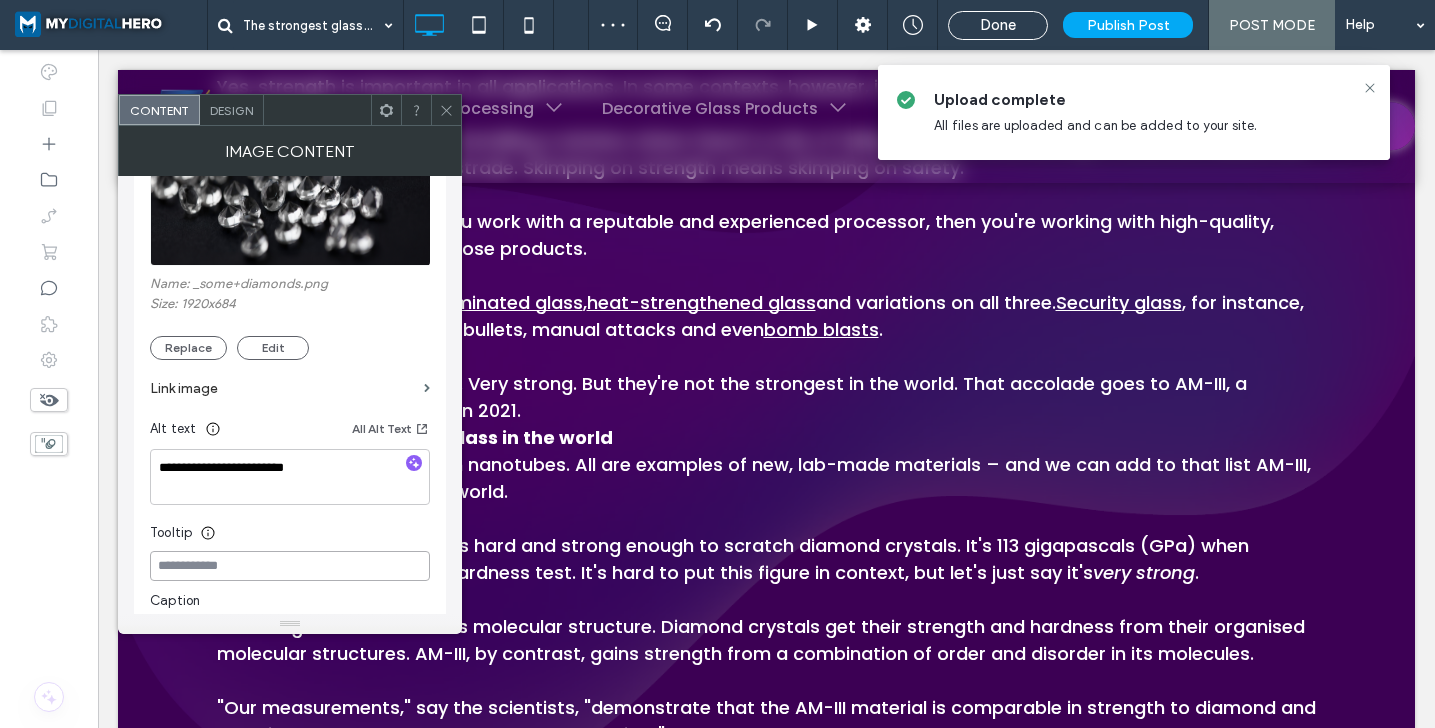 click at bounding box center [290, 566] 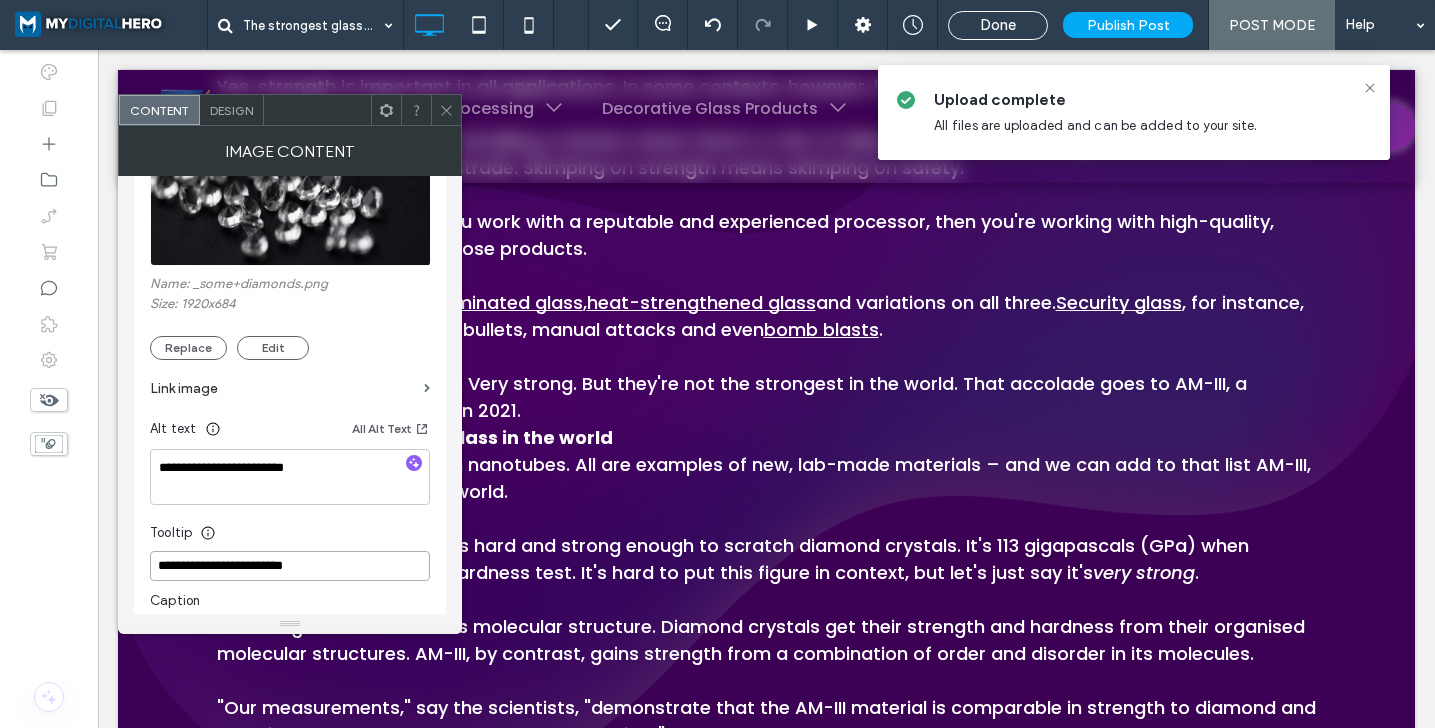 type on "**********" 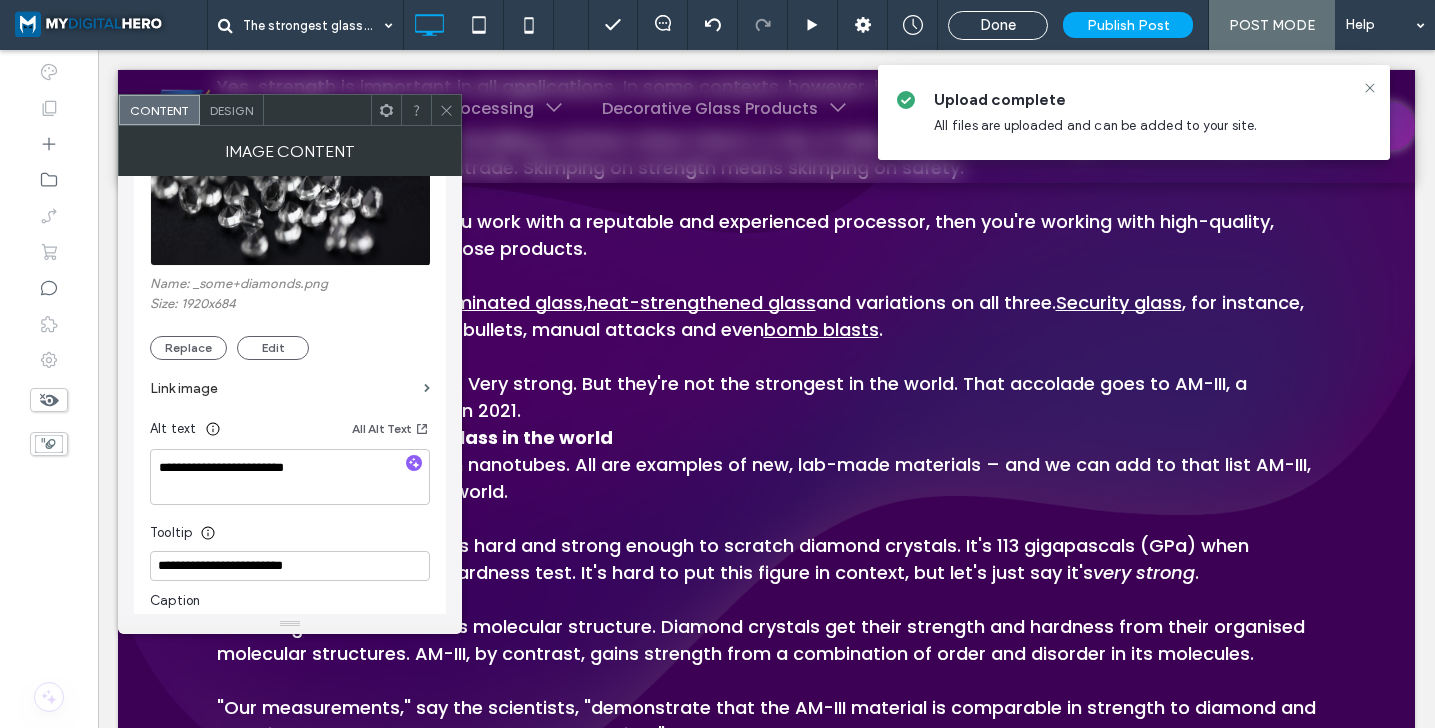 click on "Tooltip" at bounding box center [290, 528] 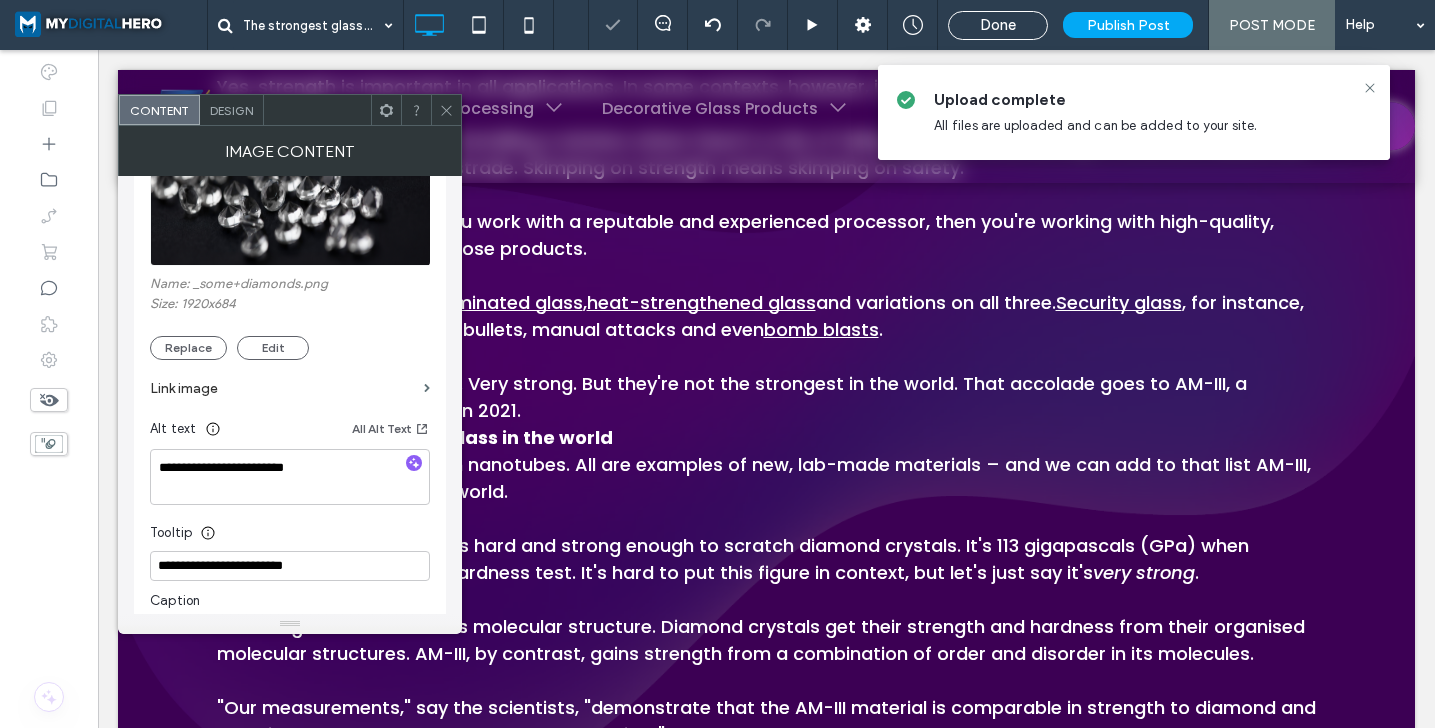 click 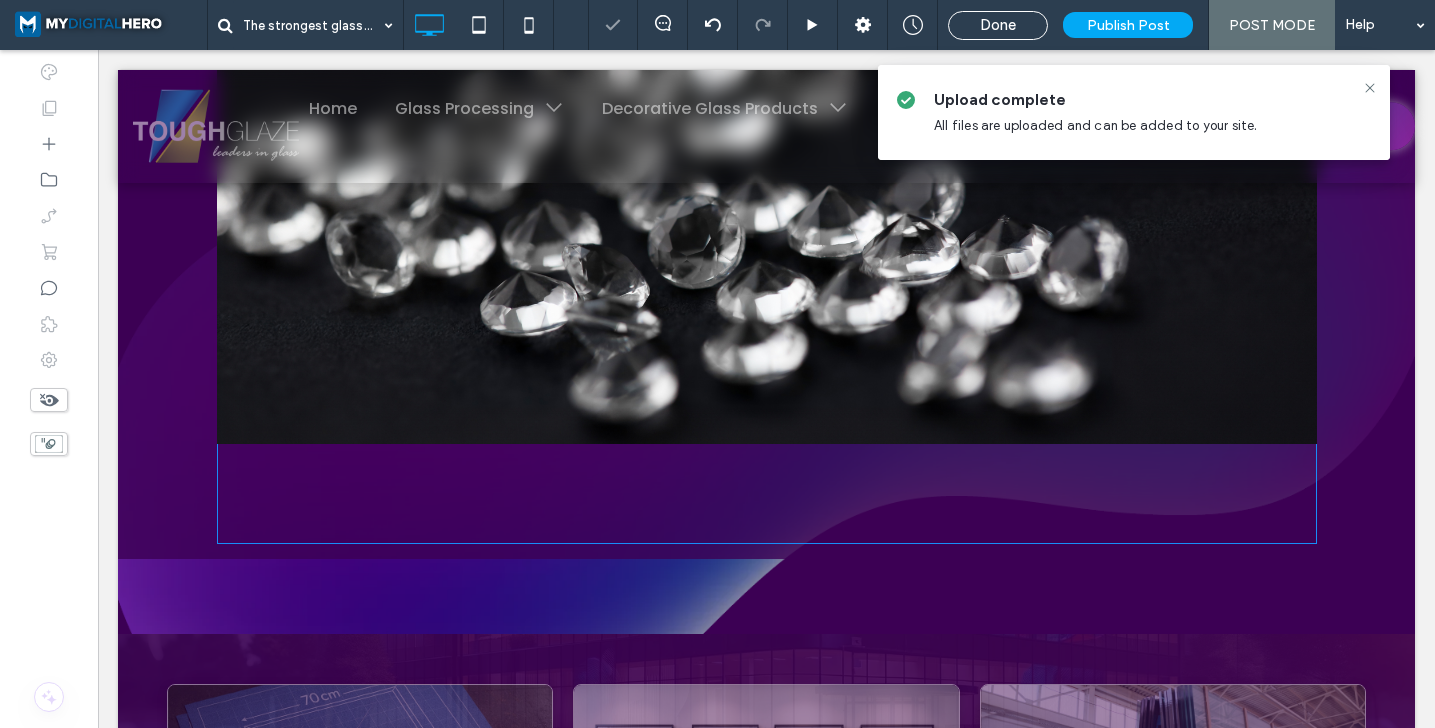 scroll, scrollTop: 2524, scrollLeft: 0, axis: vertical 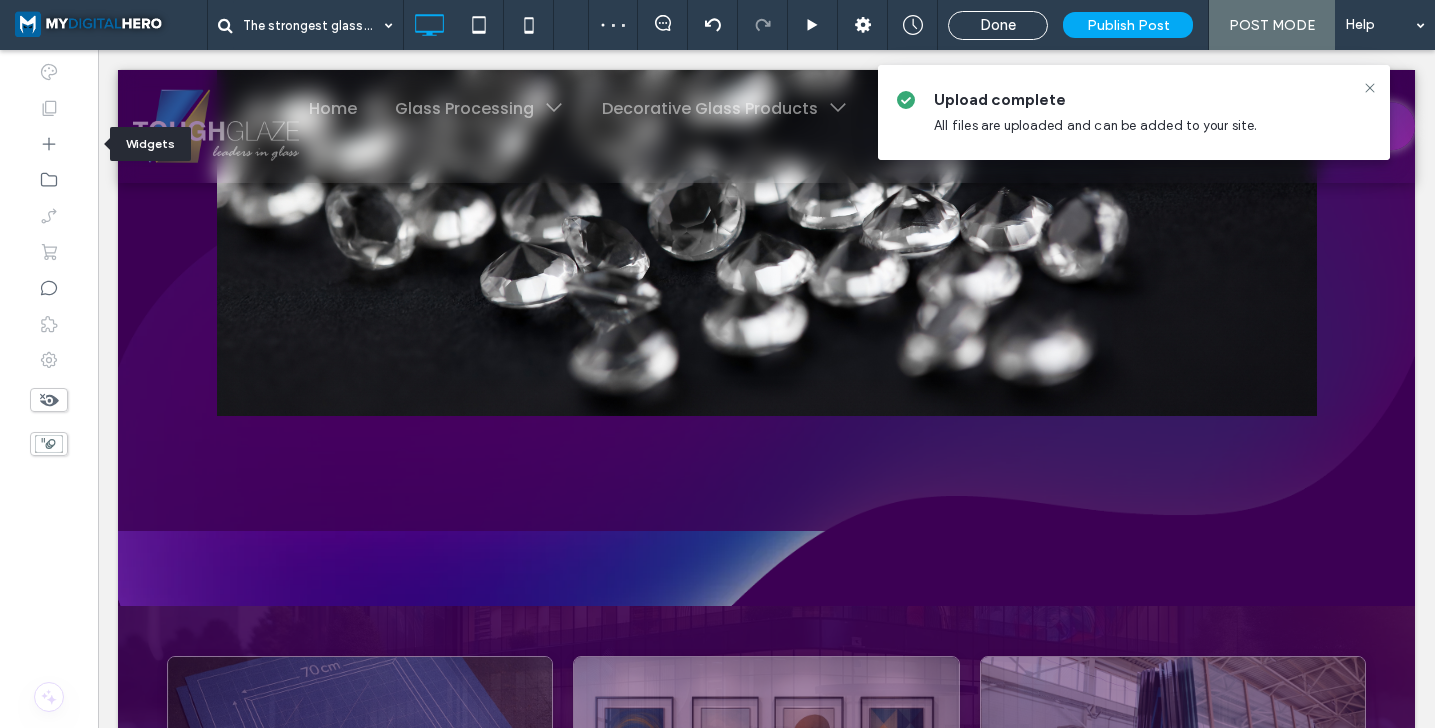 click at bounding box center (49, 108) 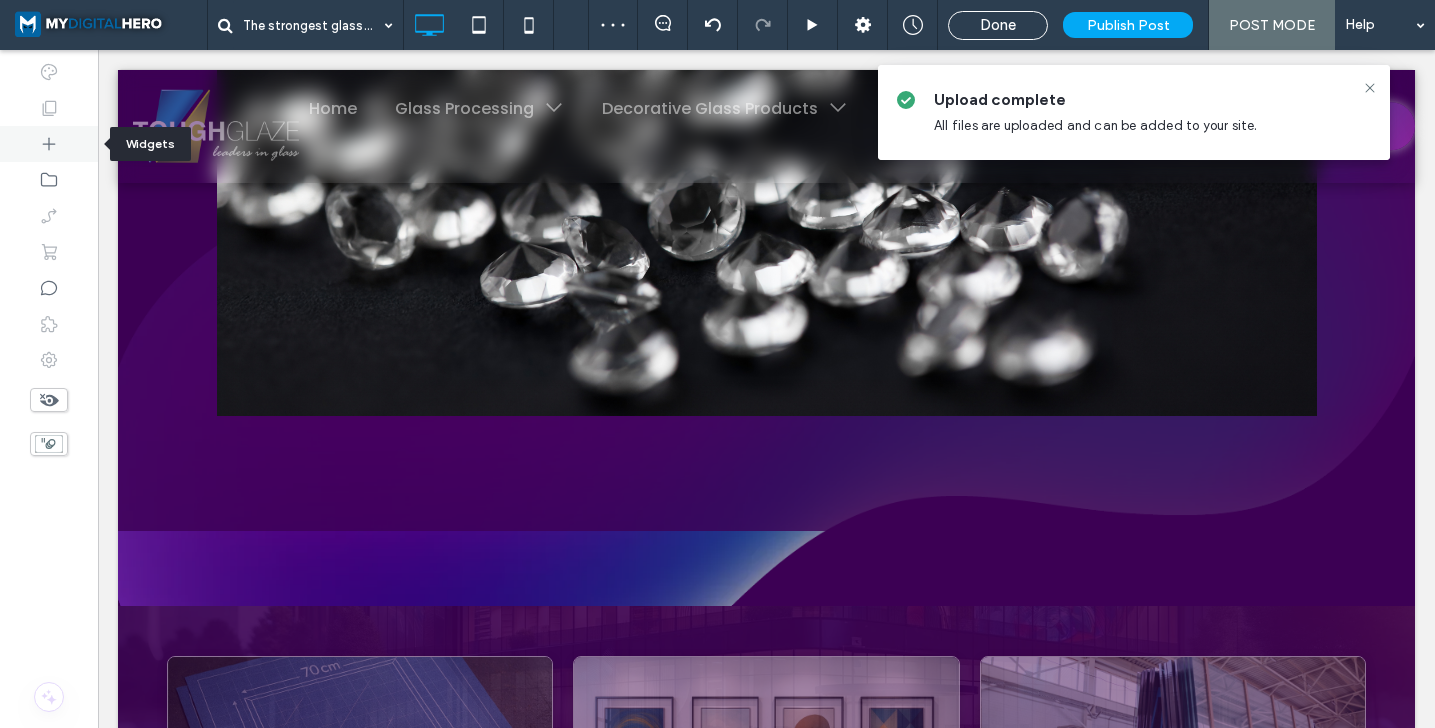 click at bounding box center (49, 144) 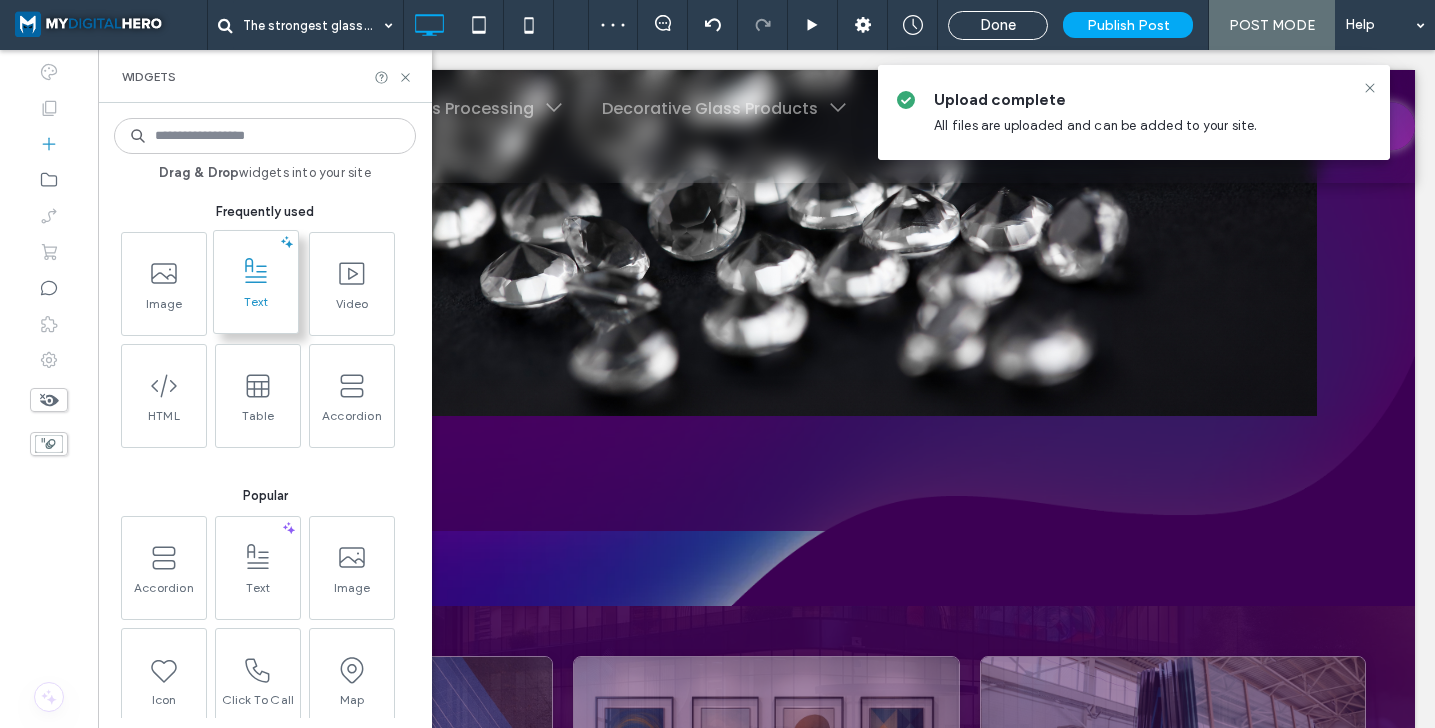 click at bounding box center (256, 271) 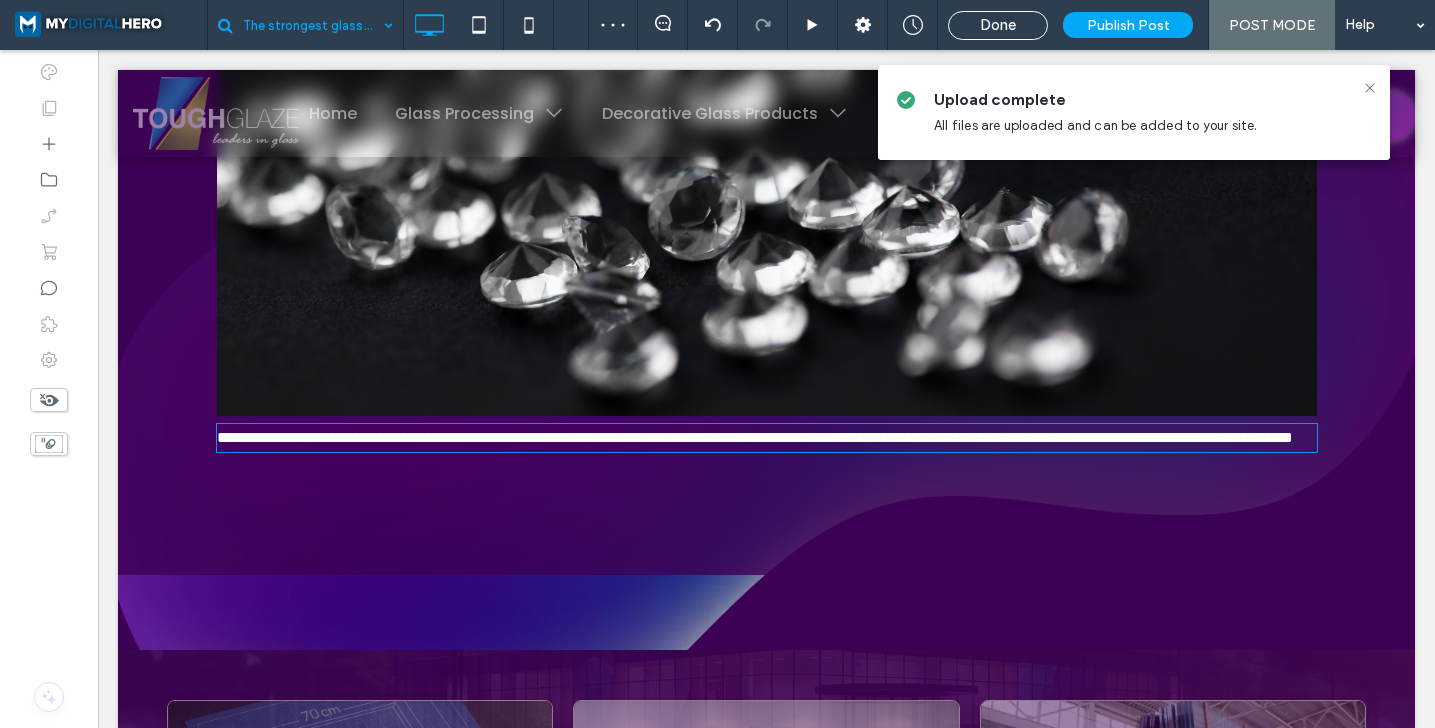 type on "*******" 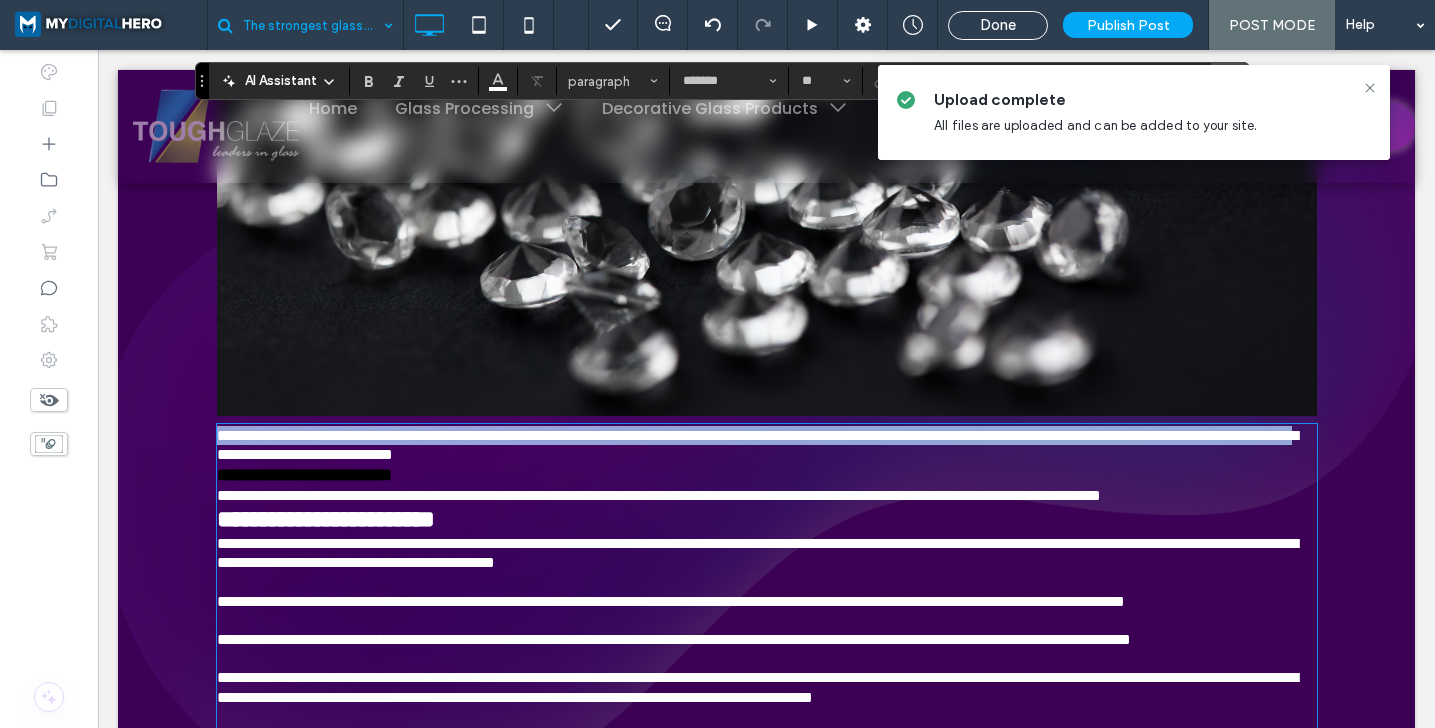 scroll, scrollTop: 0, scrollLeft: 0, axis: both 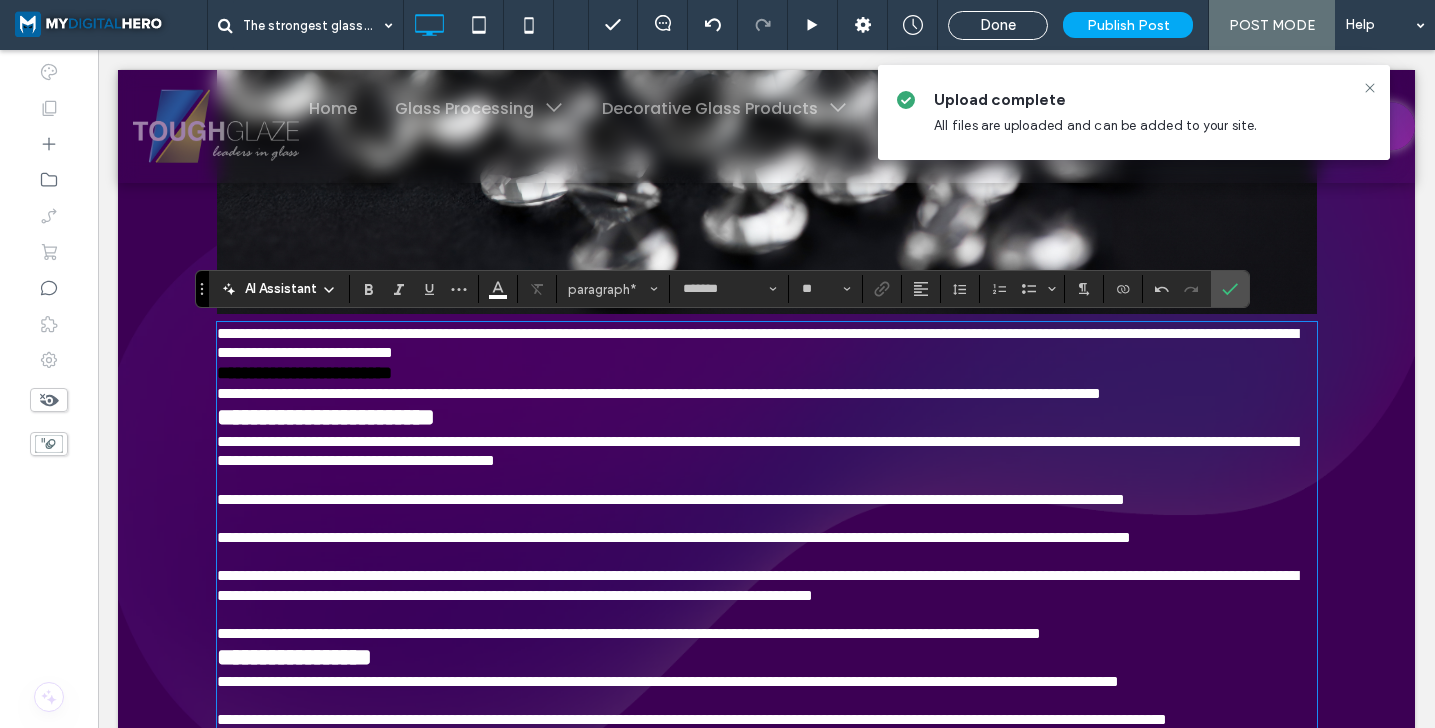 click on "**********" at bounding box center (767, 393) 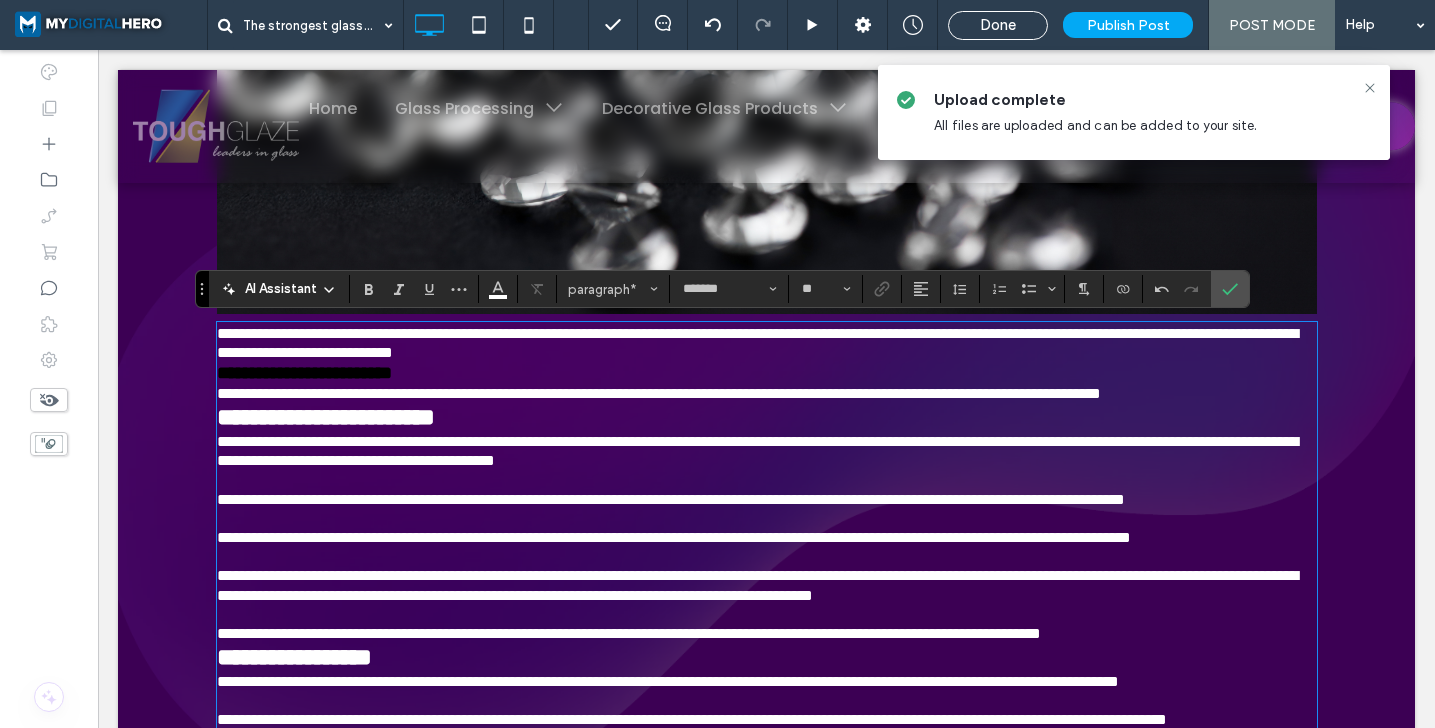 click on "**********" at bounding box center (767, 343) 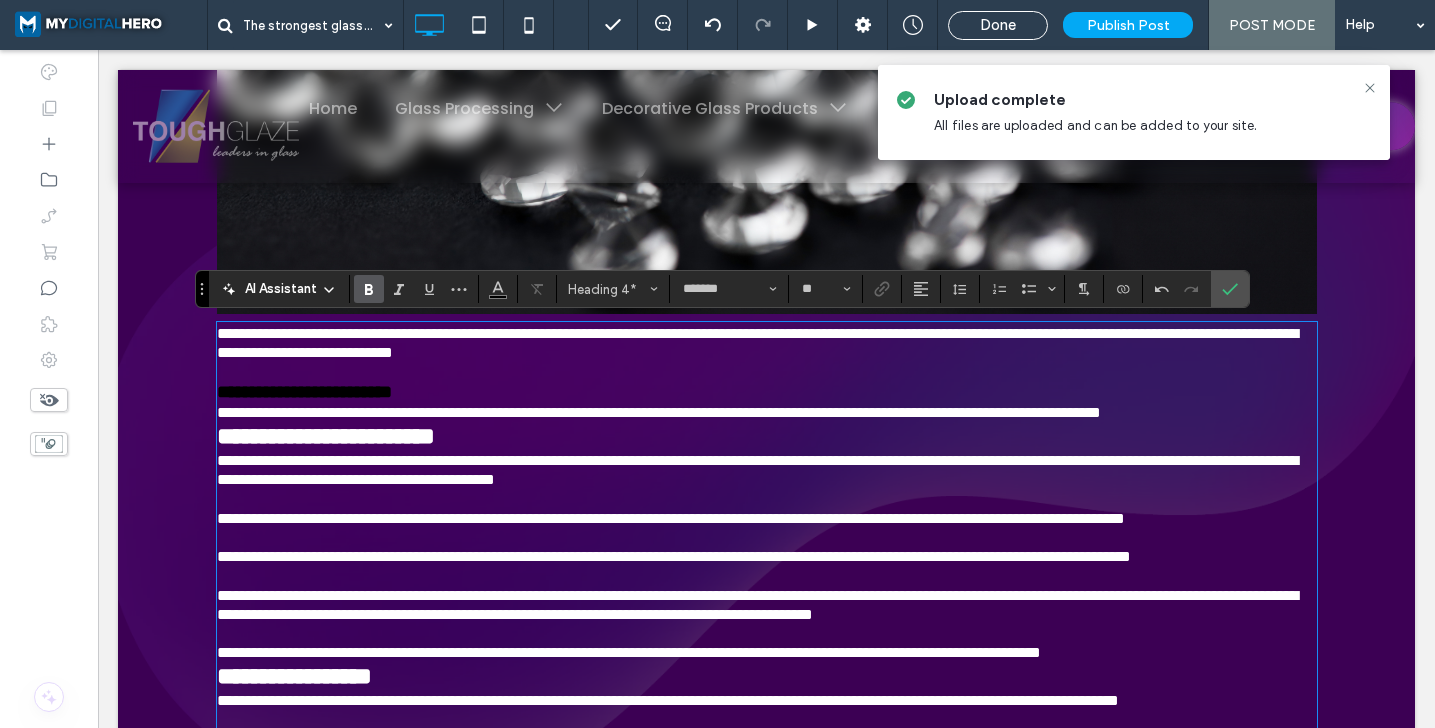 click on "**********" at bounding box center [767, 393] 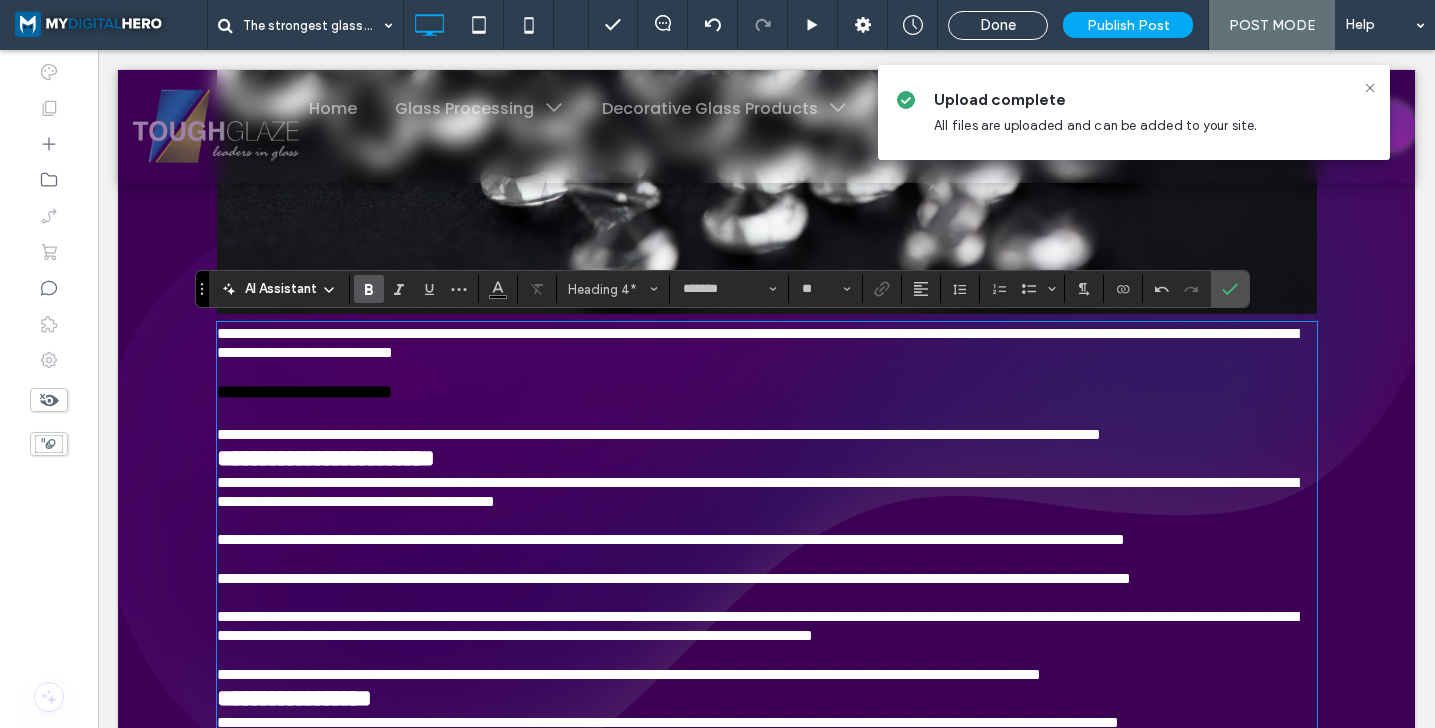 click on "**********" at bounding box center (767, 434) 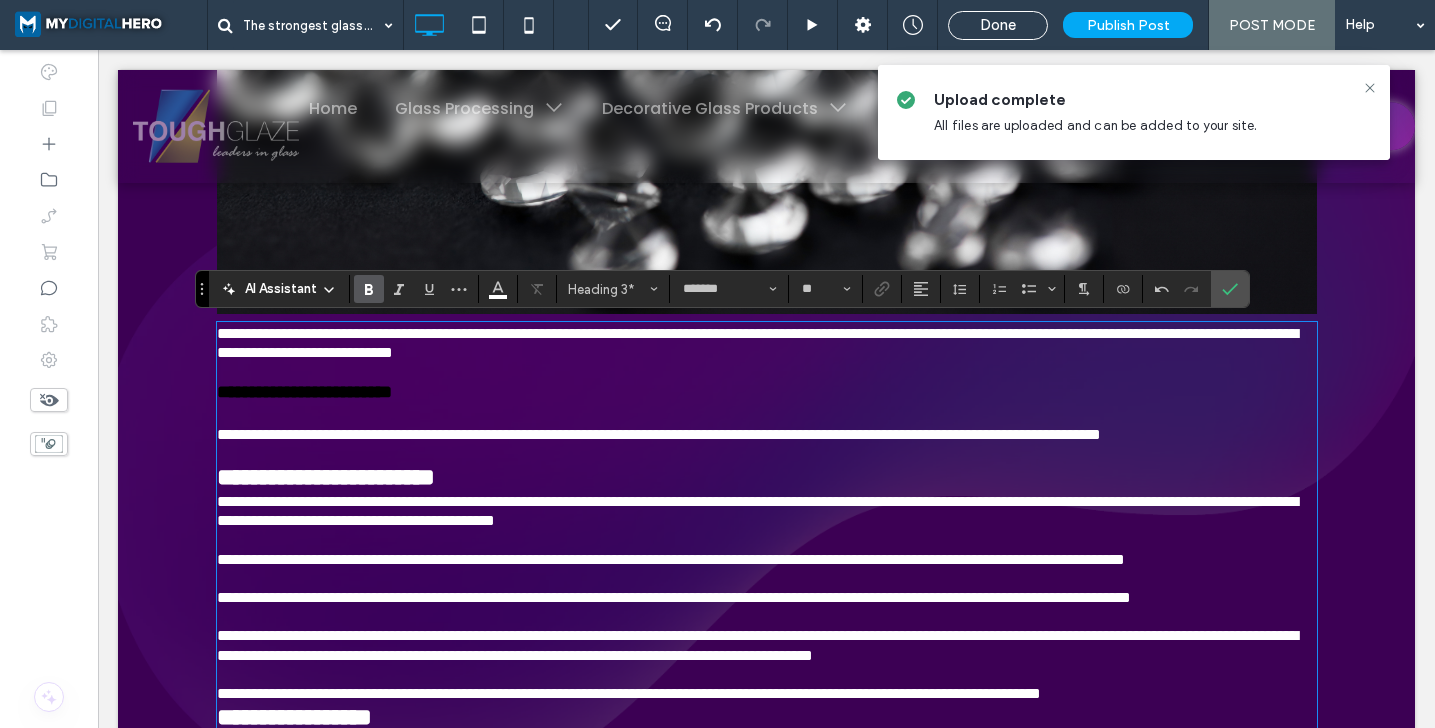 click on "**********" at bounding box center [767, 477] 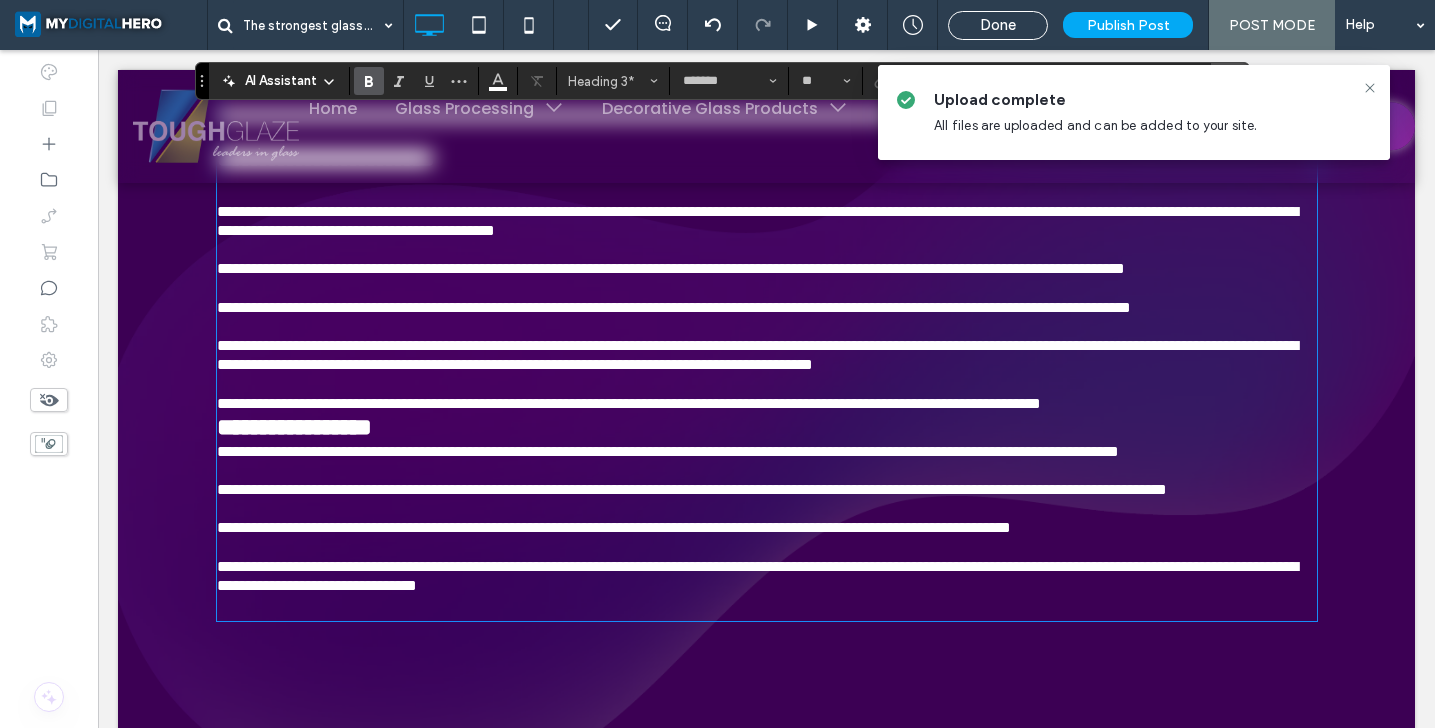 scroll, scrollTop: 2957, scrollLeft: 0, axis: vertical 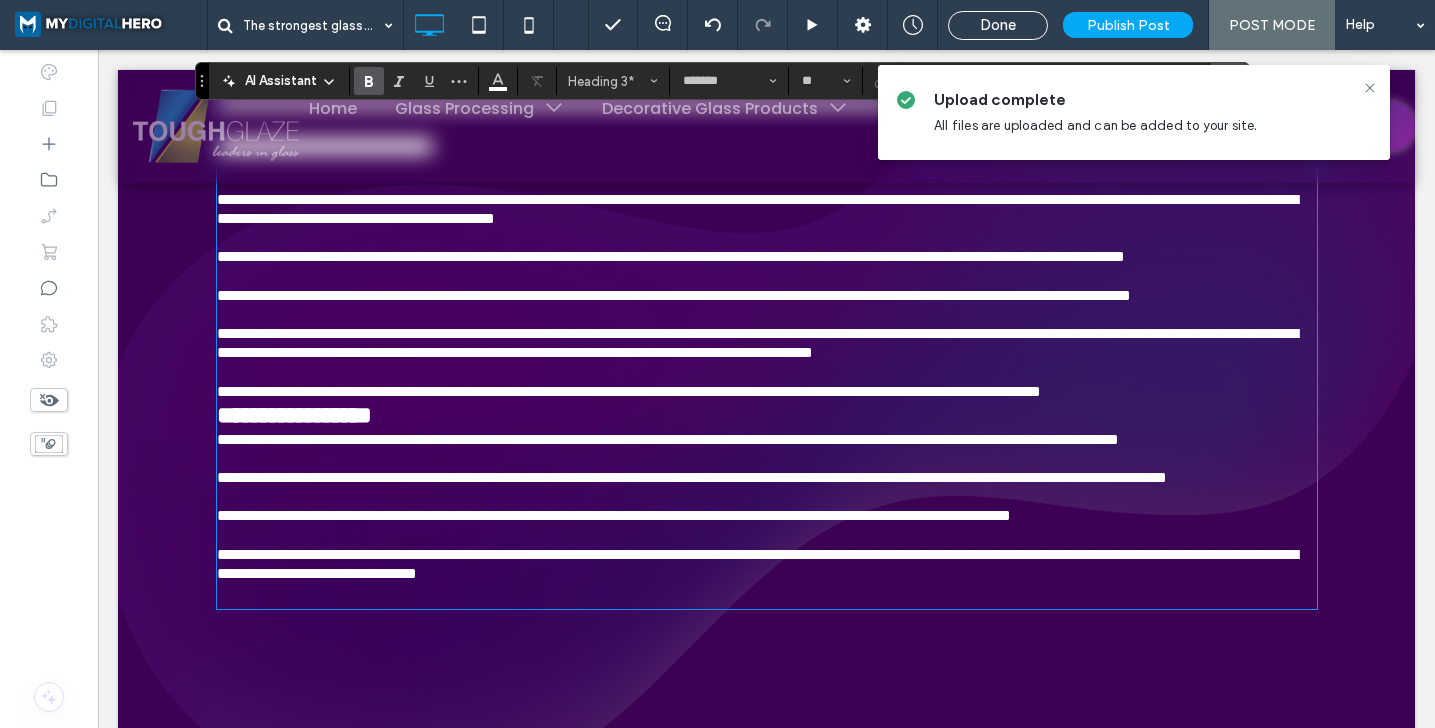 click on "**********" at bounding box center [767, 382] 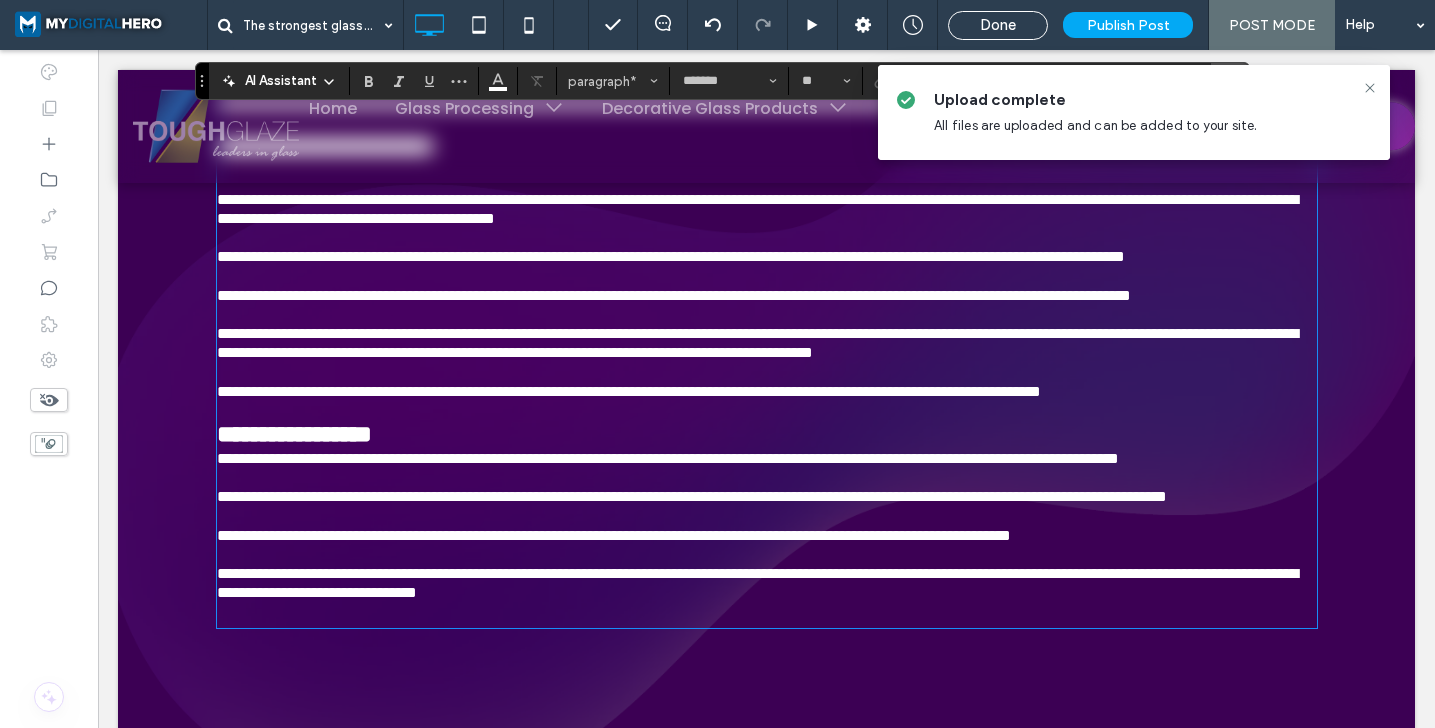click on "**********" at bounding box center (767, 434) 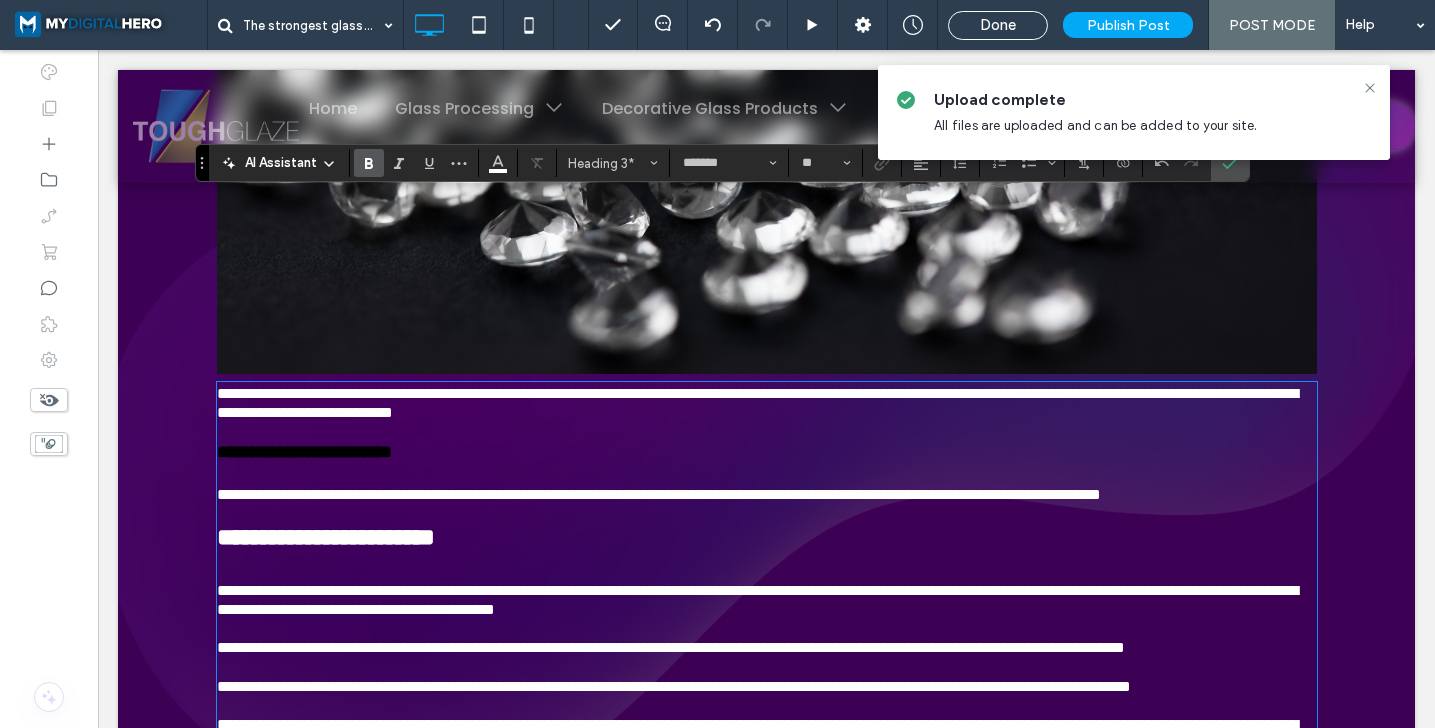 scroll, scrollTop: 2513, scrollLeft: 0, axis: vertical 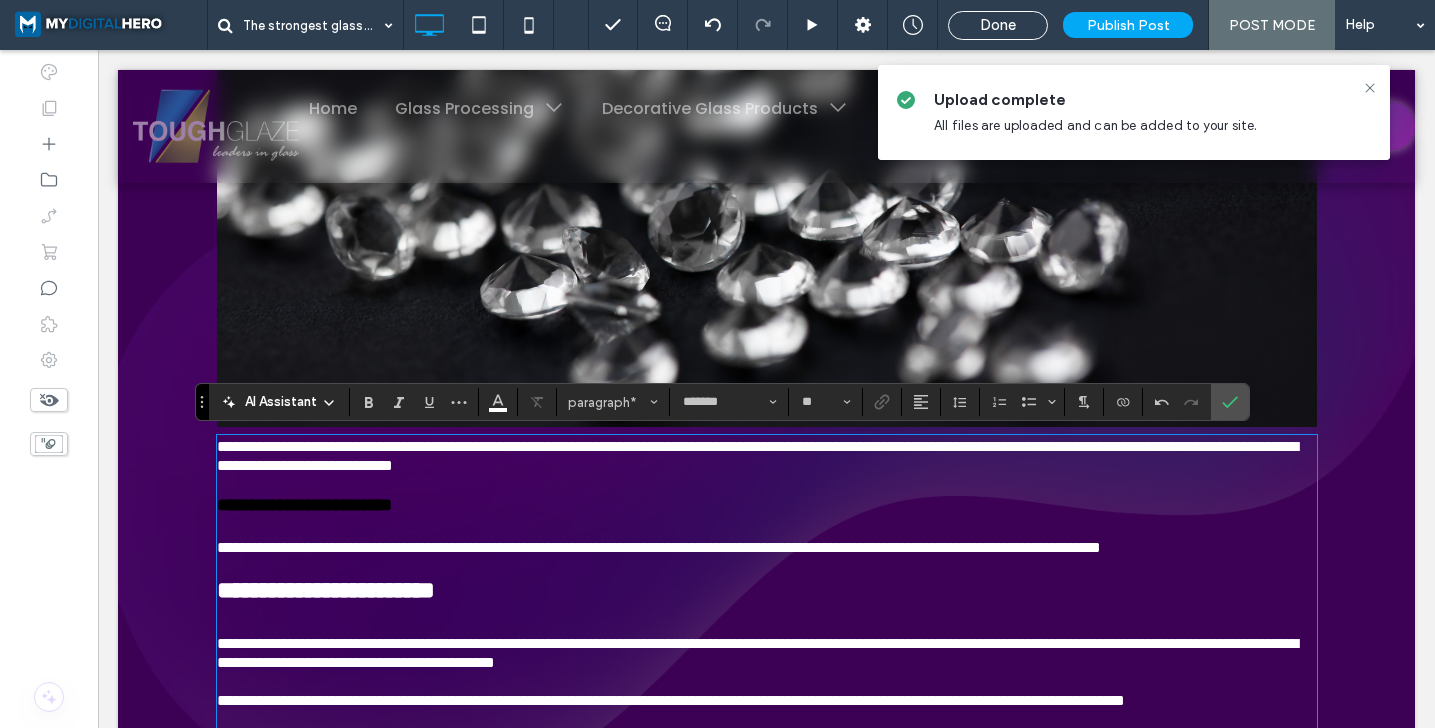 click on "**********" at bounding box center (757, 456) 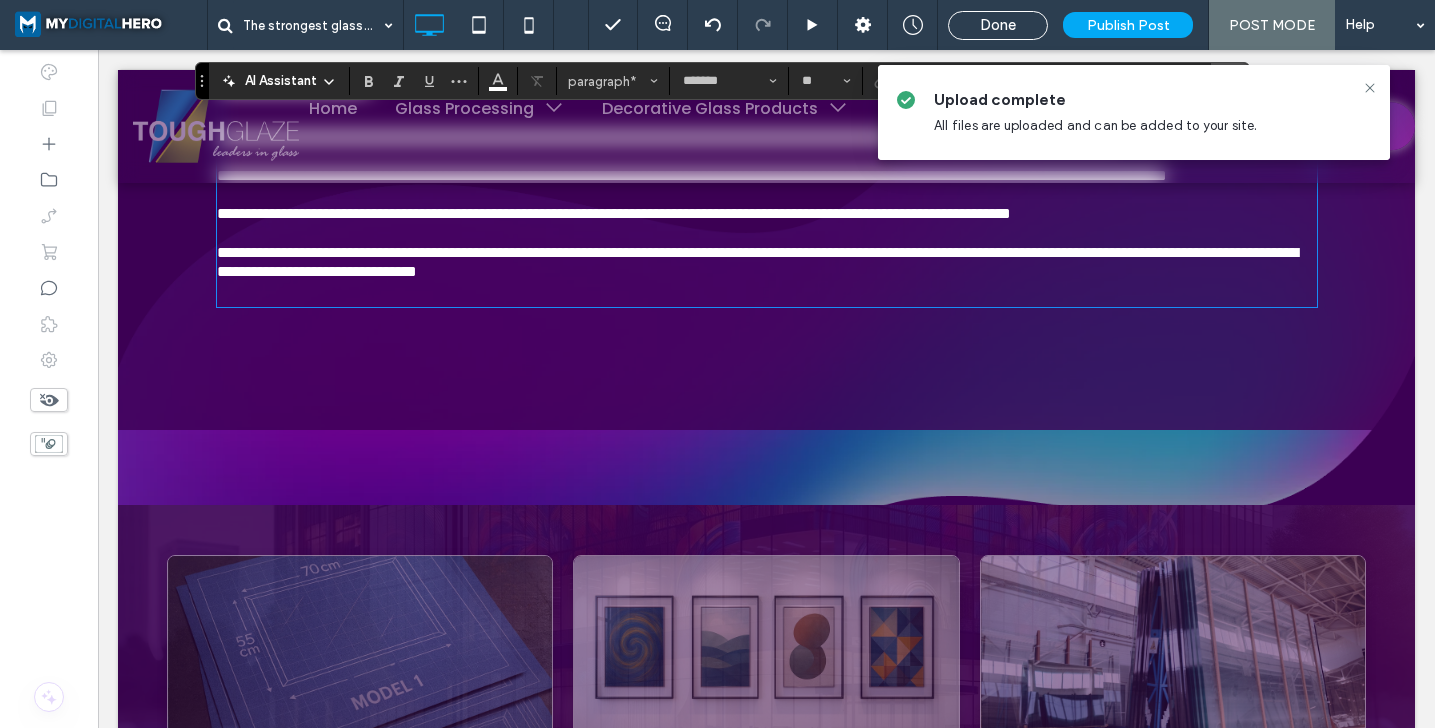 scroll, scrollTop: 3308, scrollLeft: 0, axis: vertical 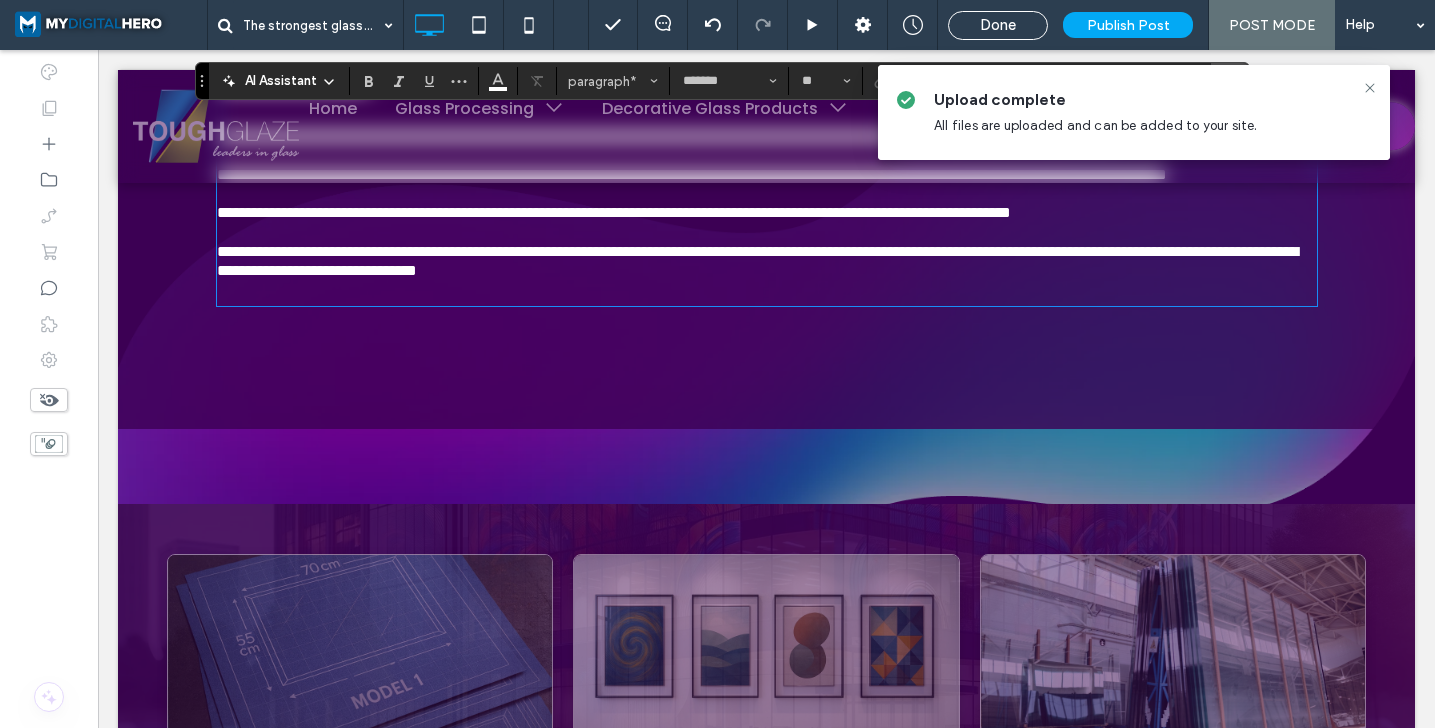 click on "**********" at bounding box center [767, -27] 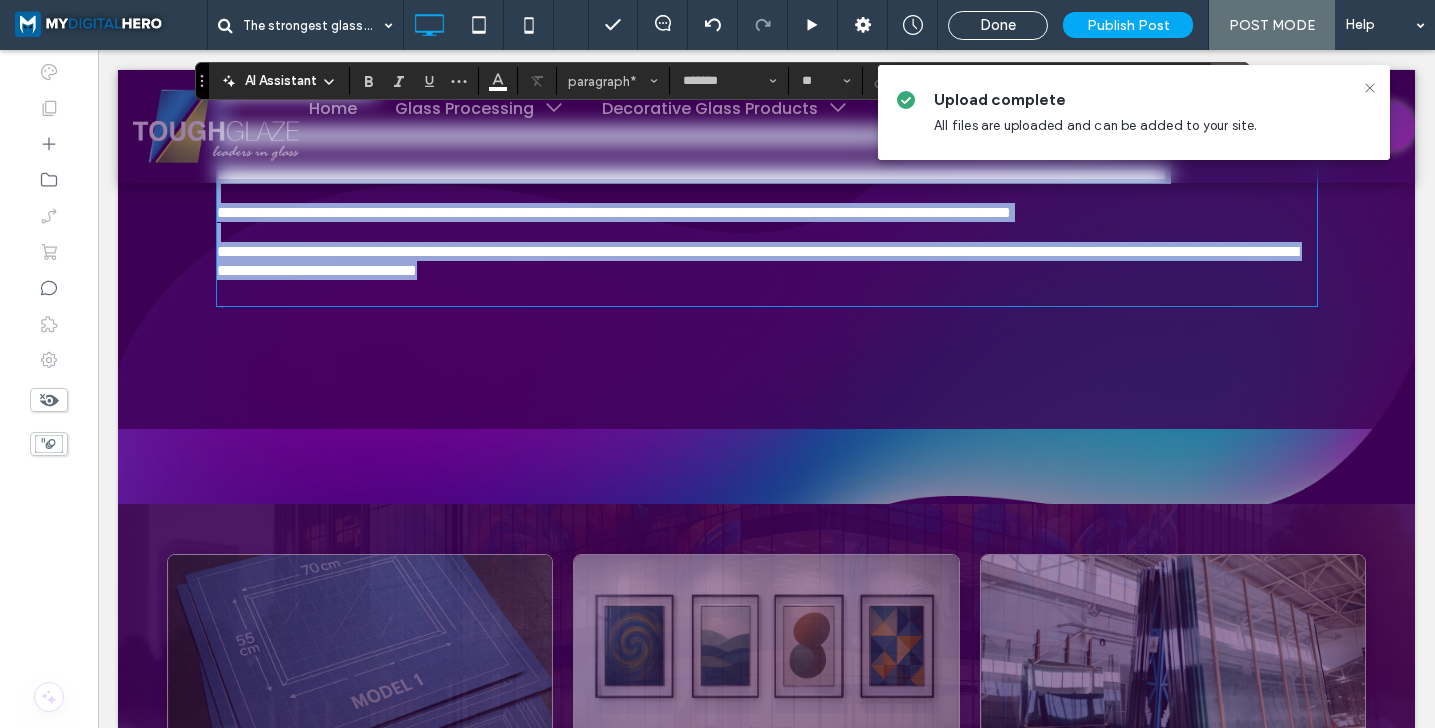 type on "*" 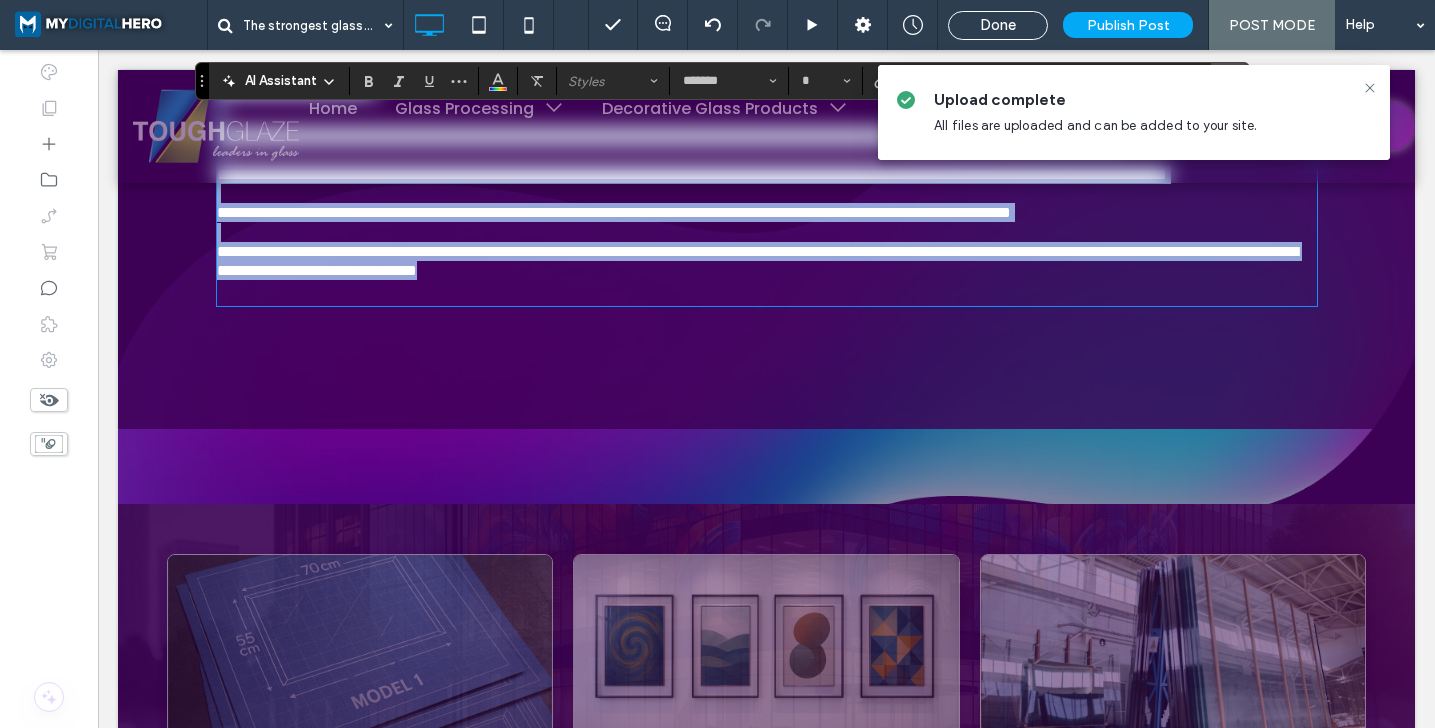 click at bounding box center (767, 292) 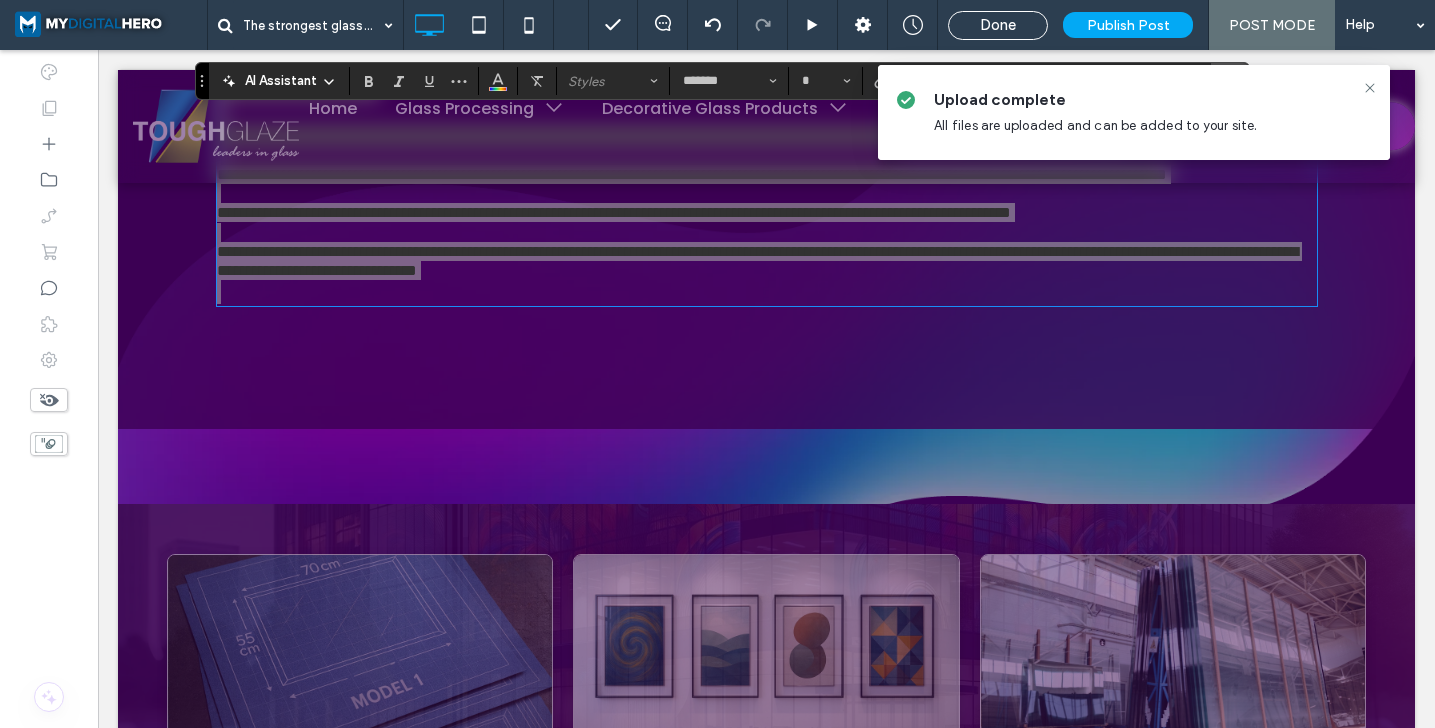 click on "AI Assistant Styles ******* *" at bounding box center (722, 81) 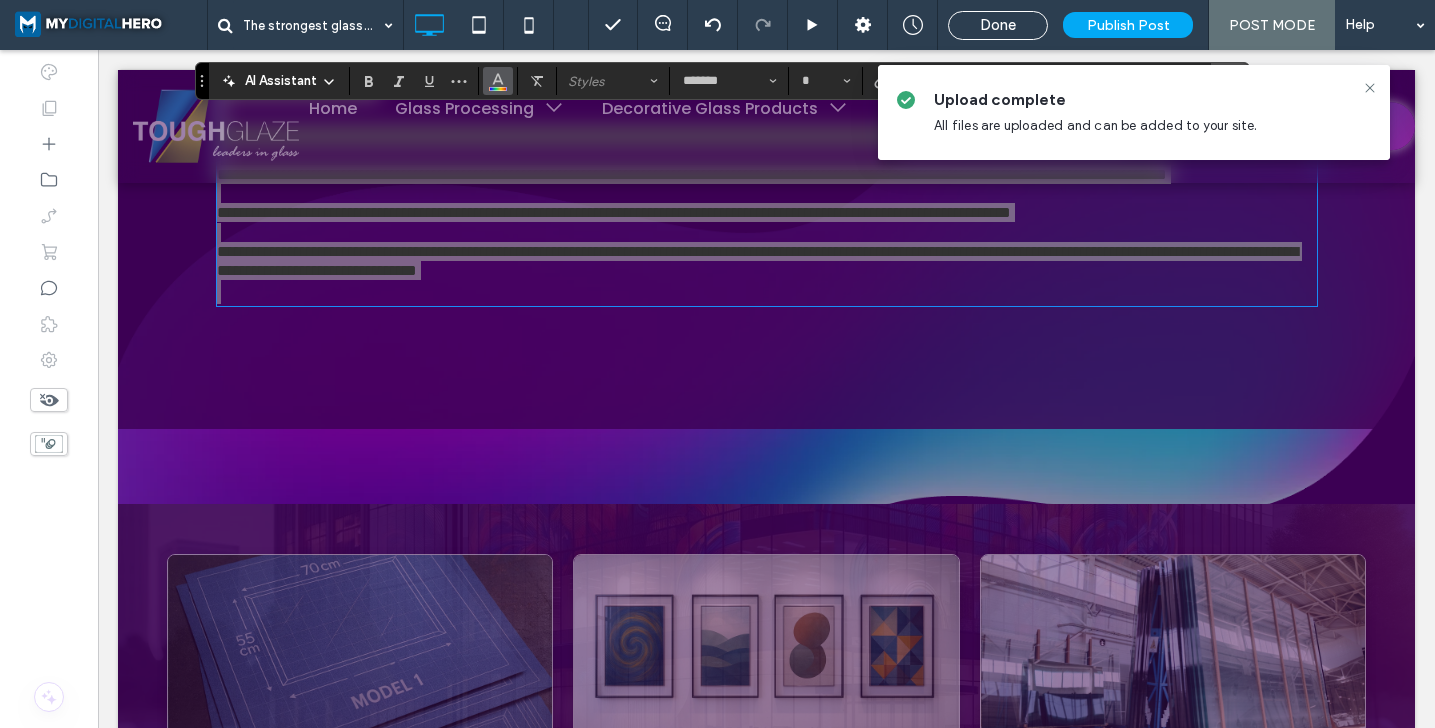 click 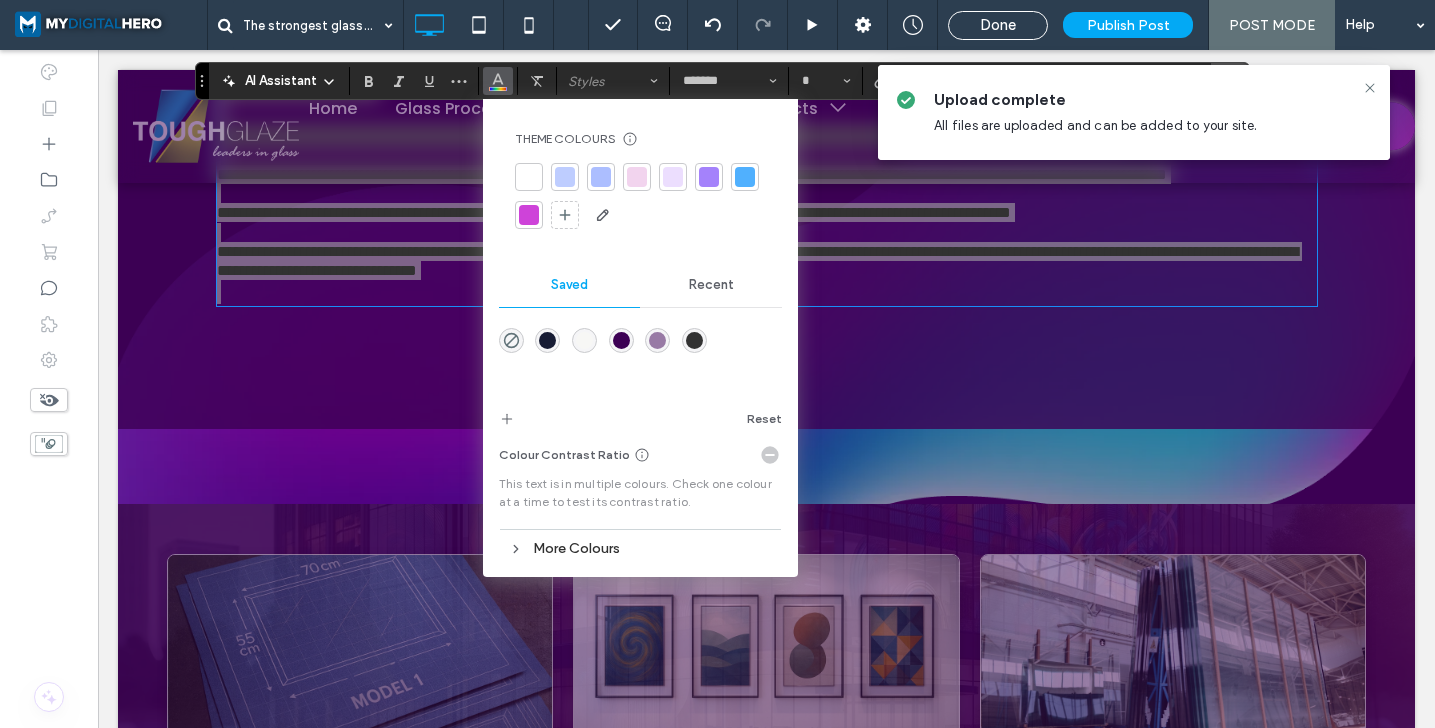 click at bounding box center [529, 177] 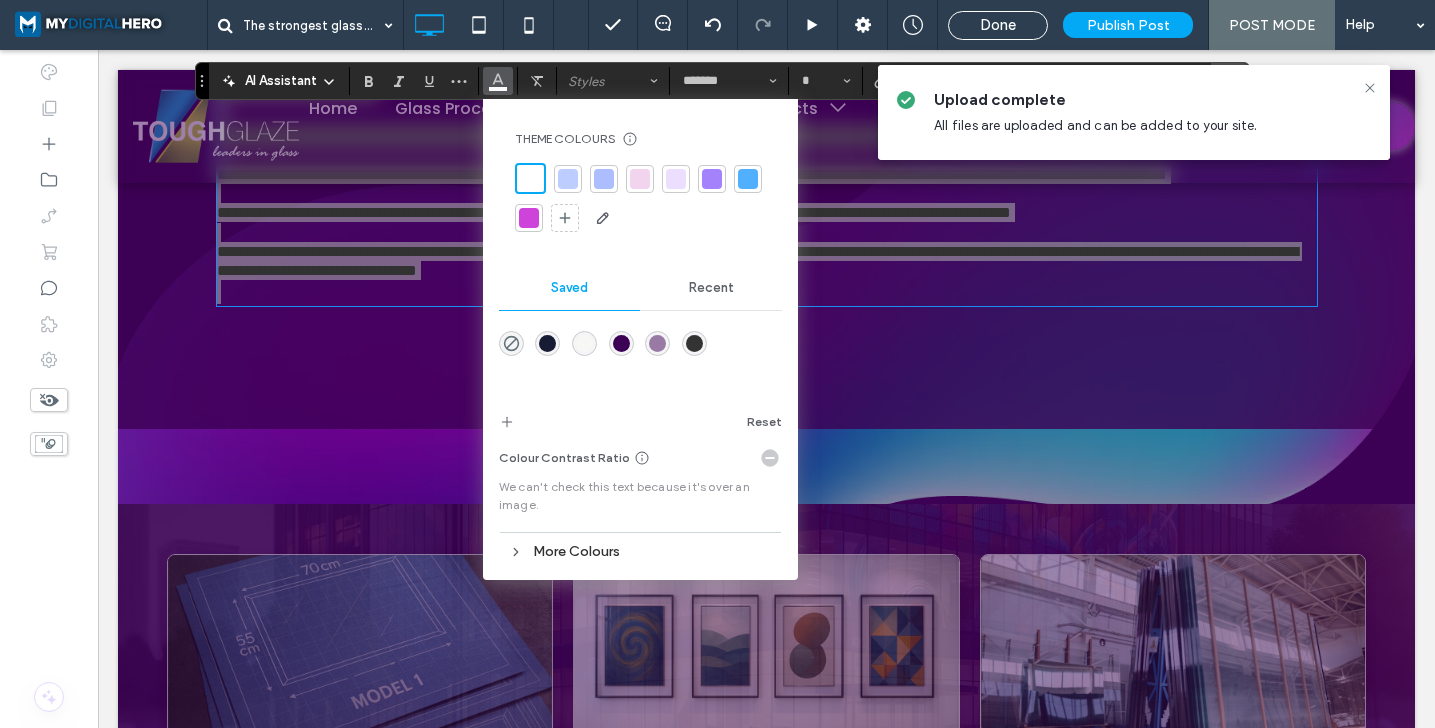 drag, startPoint x: 534, startPoint y: 174, endPoint x: 657, endPoint y: 140, distance: 127.61269 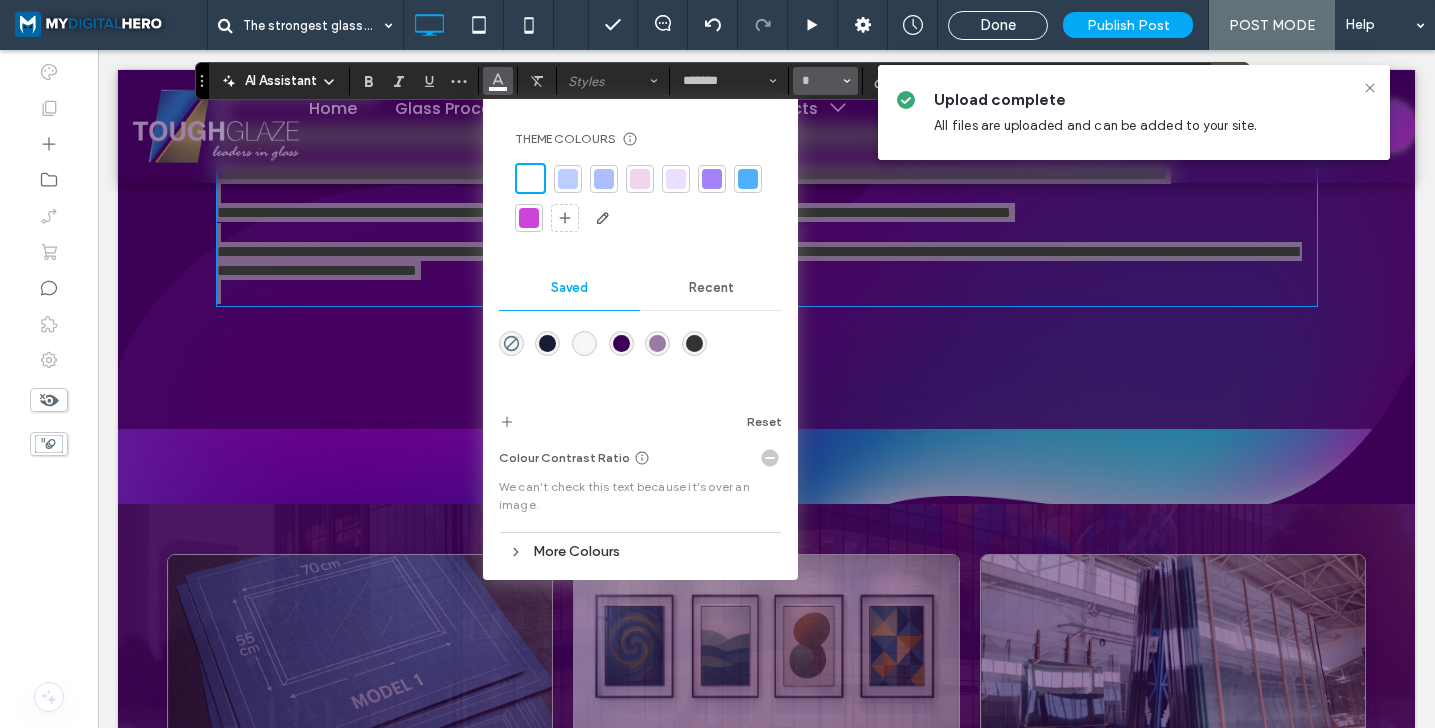 click at bounding box center (847, 81) 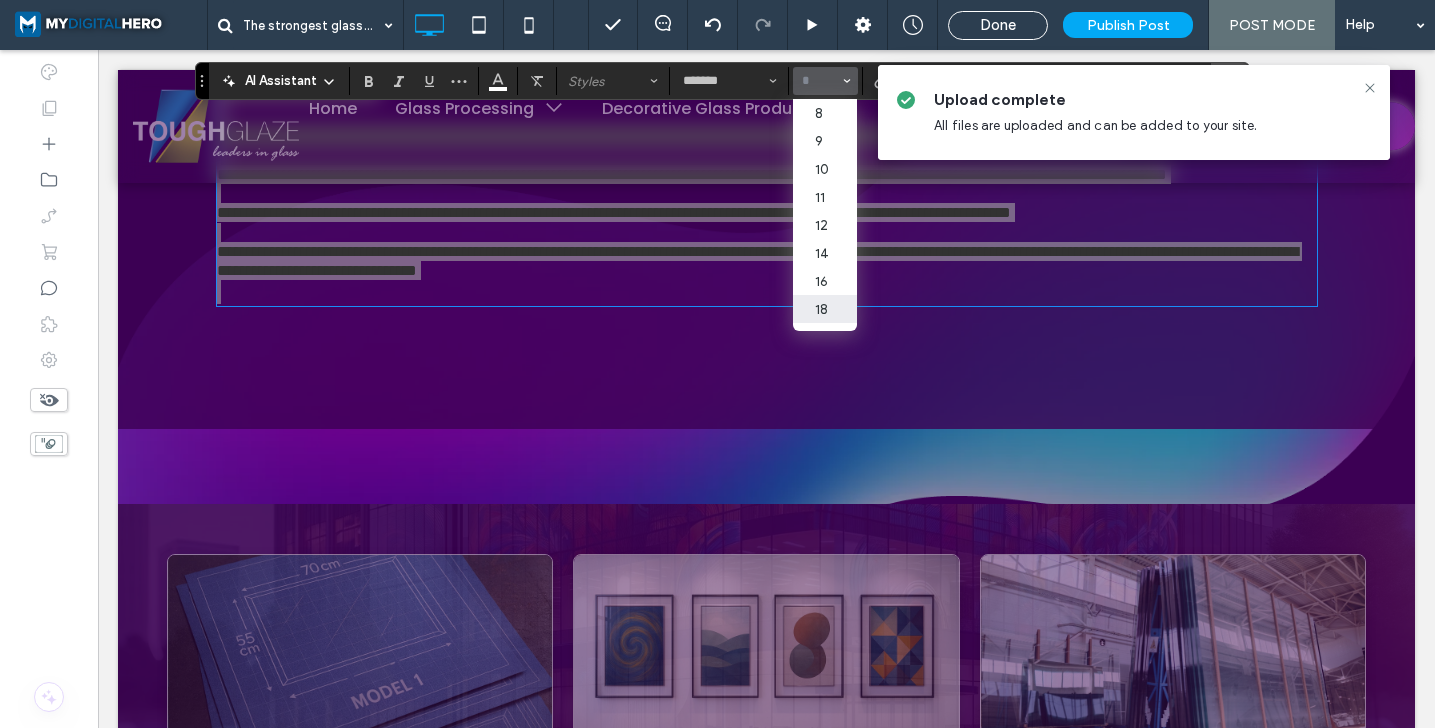 click on "18" at bounding box center [825, 309] 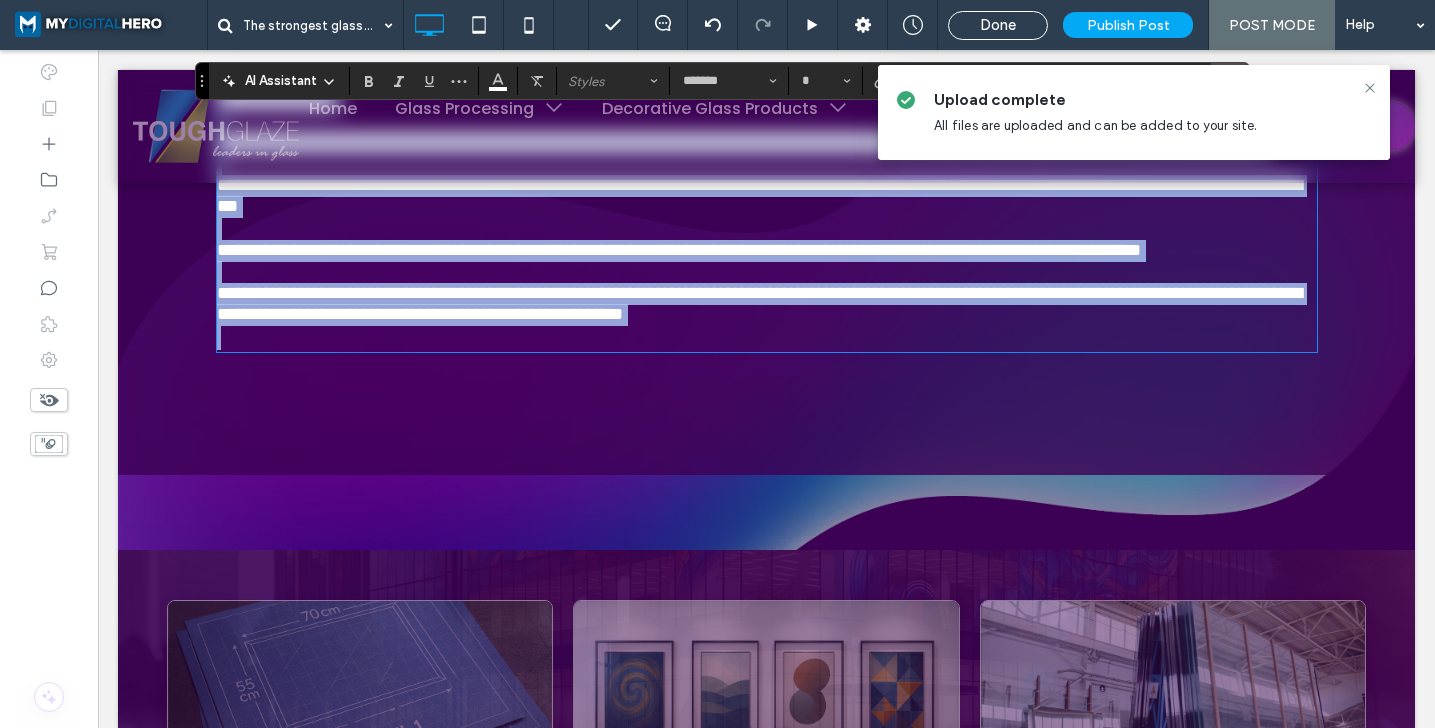 type on "**" 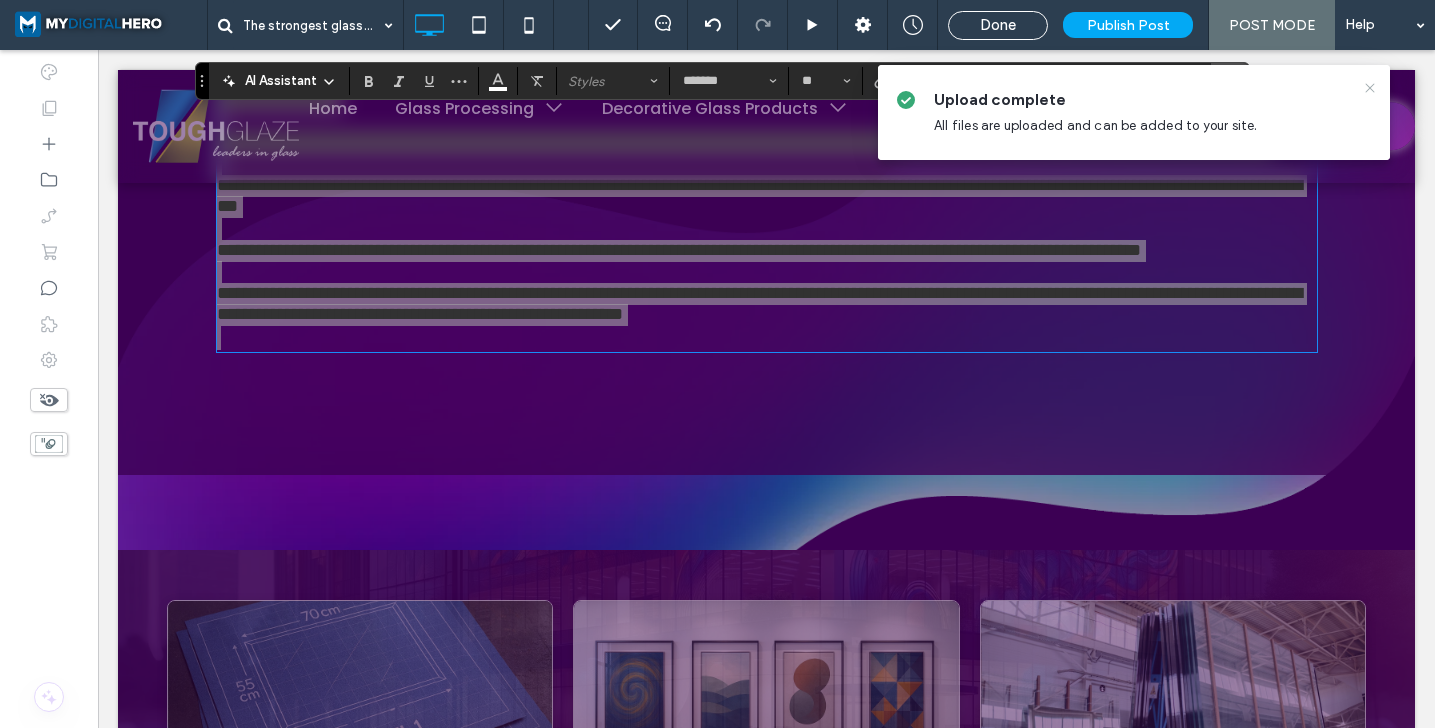 click 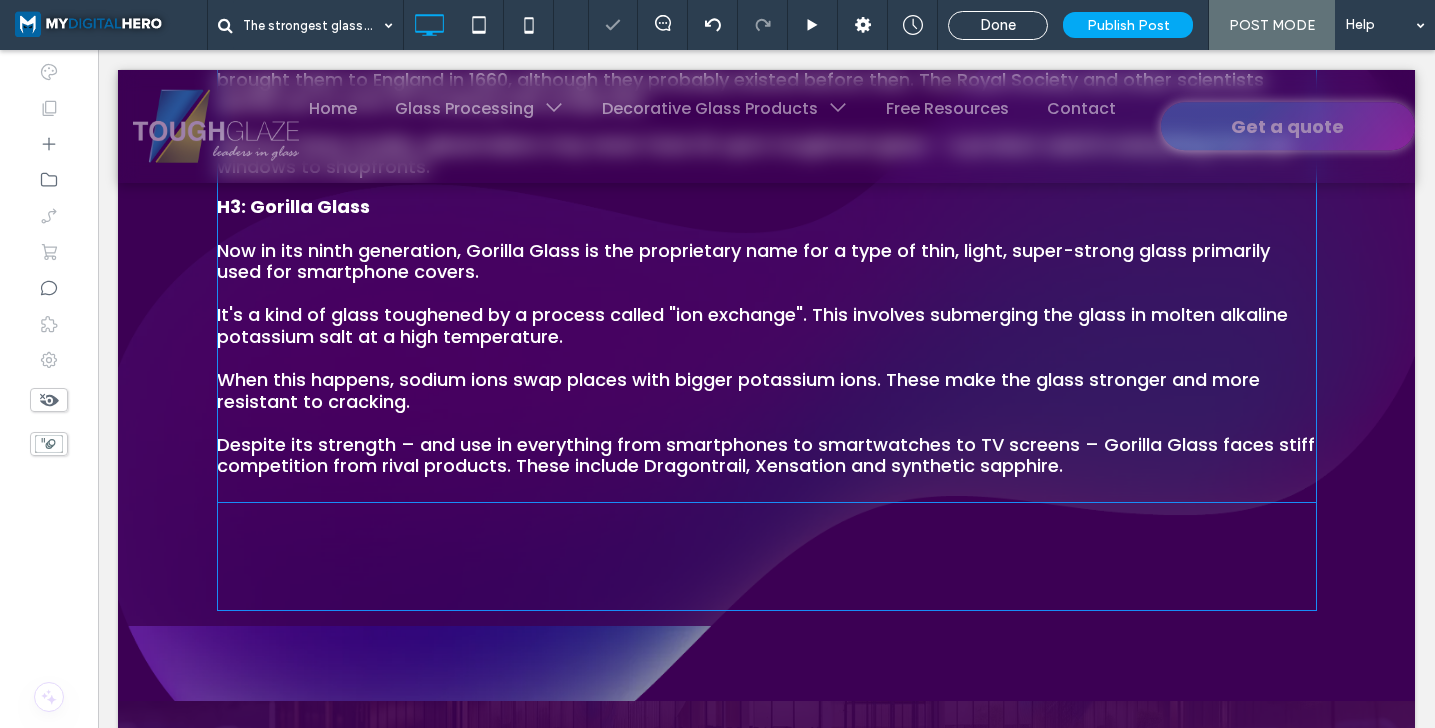 click on "Now in its ninth generation, Gorilla Glass is the proprietary name for a type of thin, light, super-strong glass primarily used for smartphone covers." at bounding box center [767, 261] 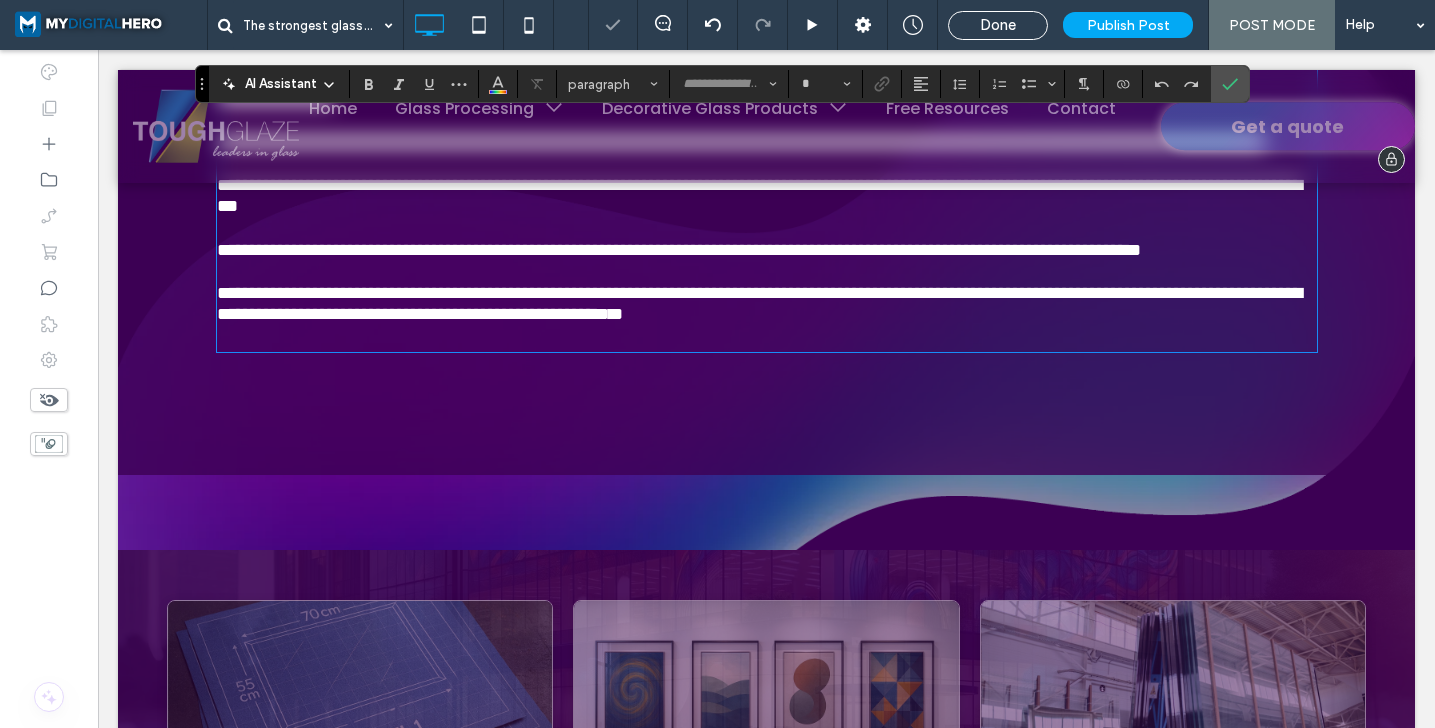 type on "*******" 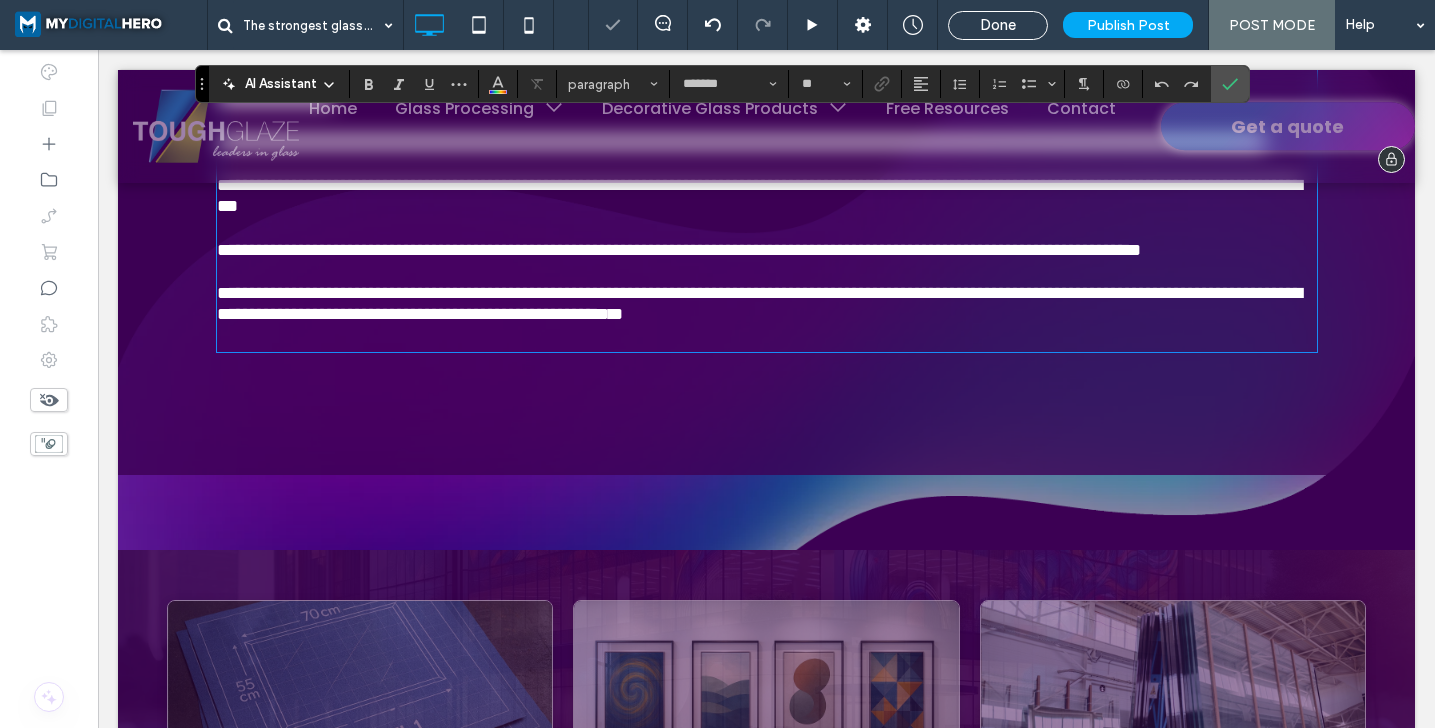 scroll, scrollTop: 2574, scrollLeft: 0, axis: vertical 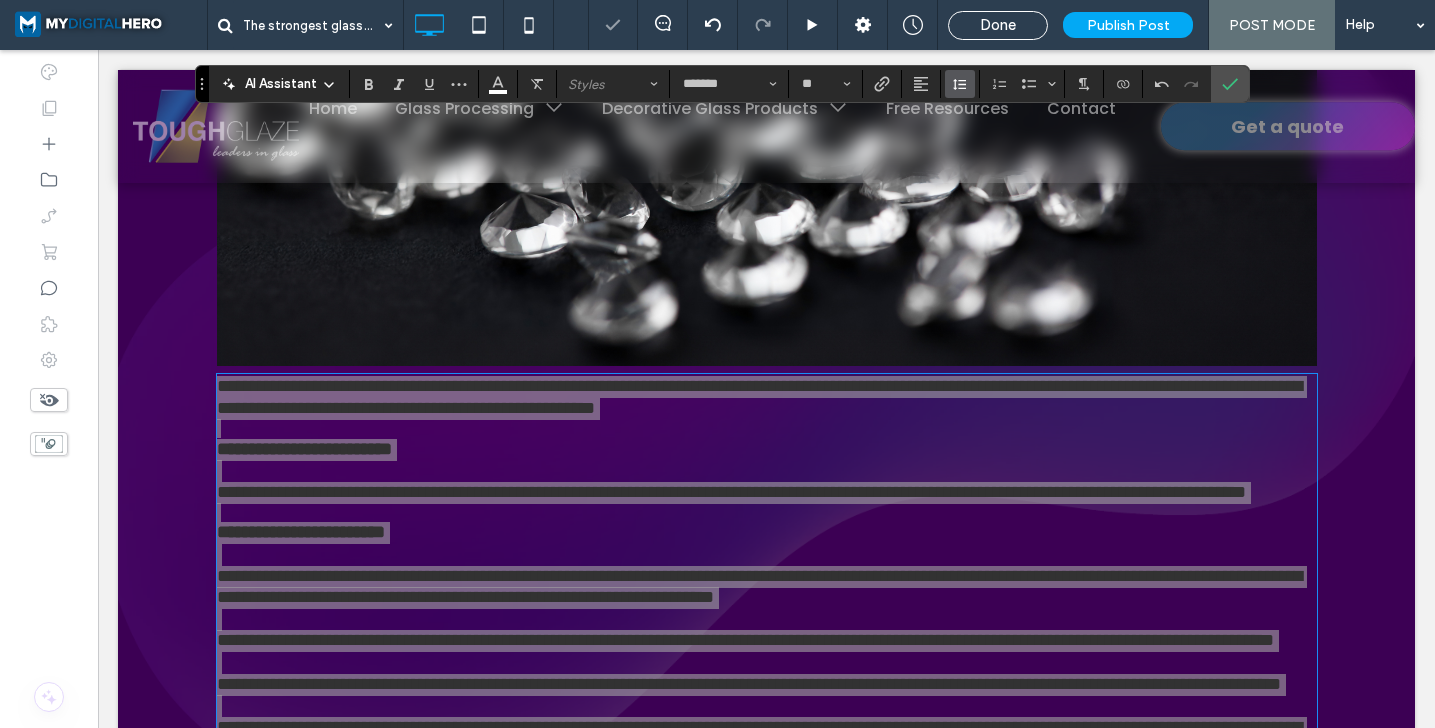 click at bounding box center [960, 84] 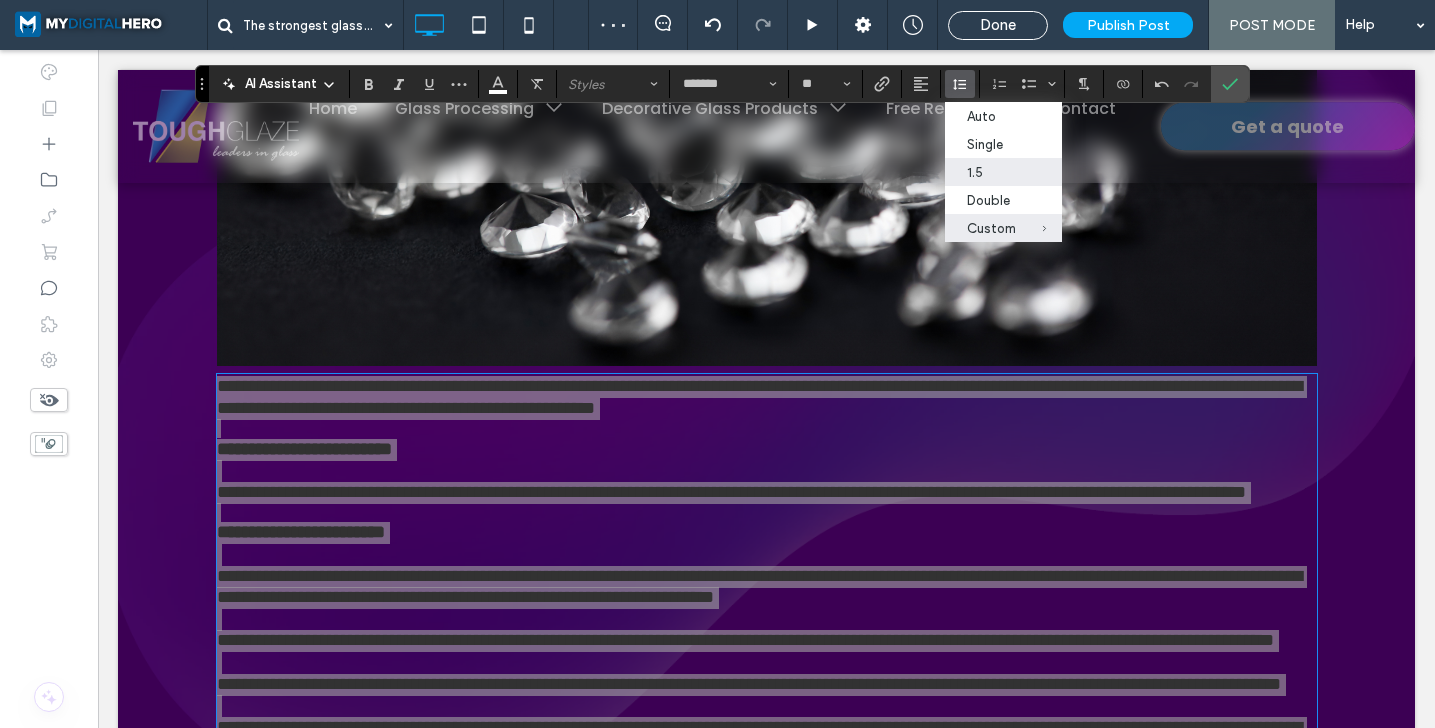 click on "1.5" at bounding box center (1003, 172) 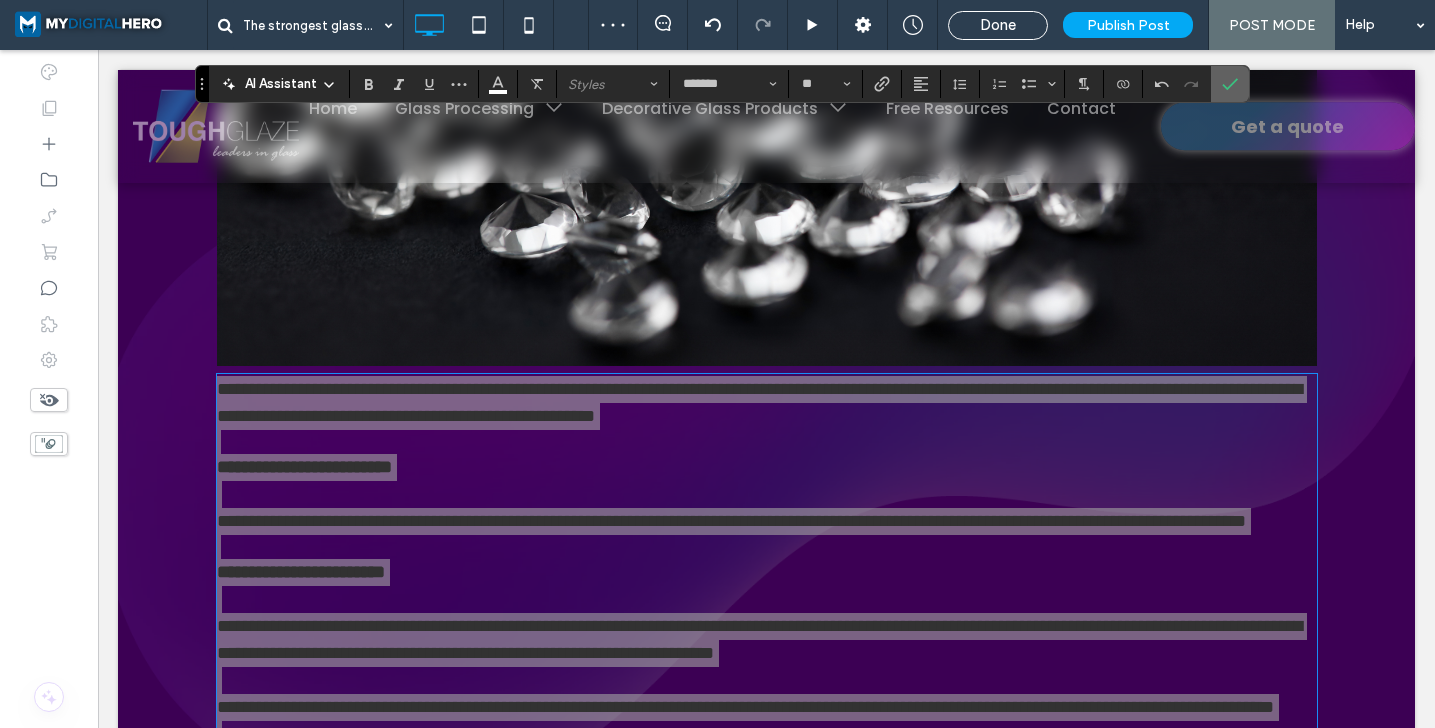 click 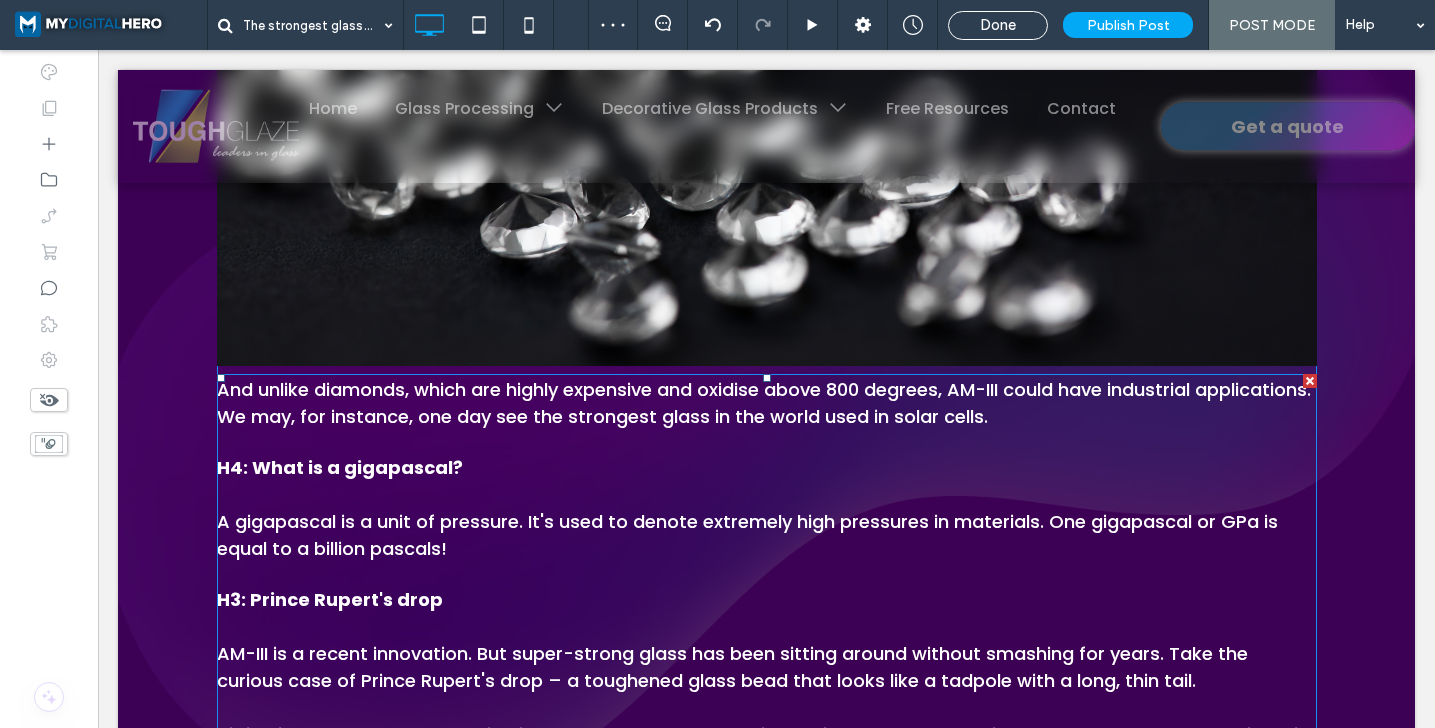 click on "H4: What is a gigapascal?" at bounding box center [767, 481] 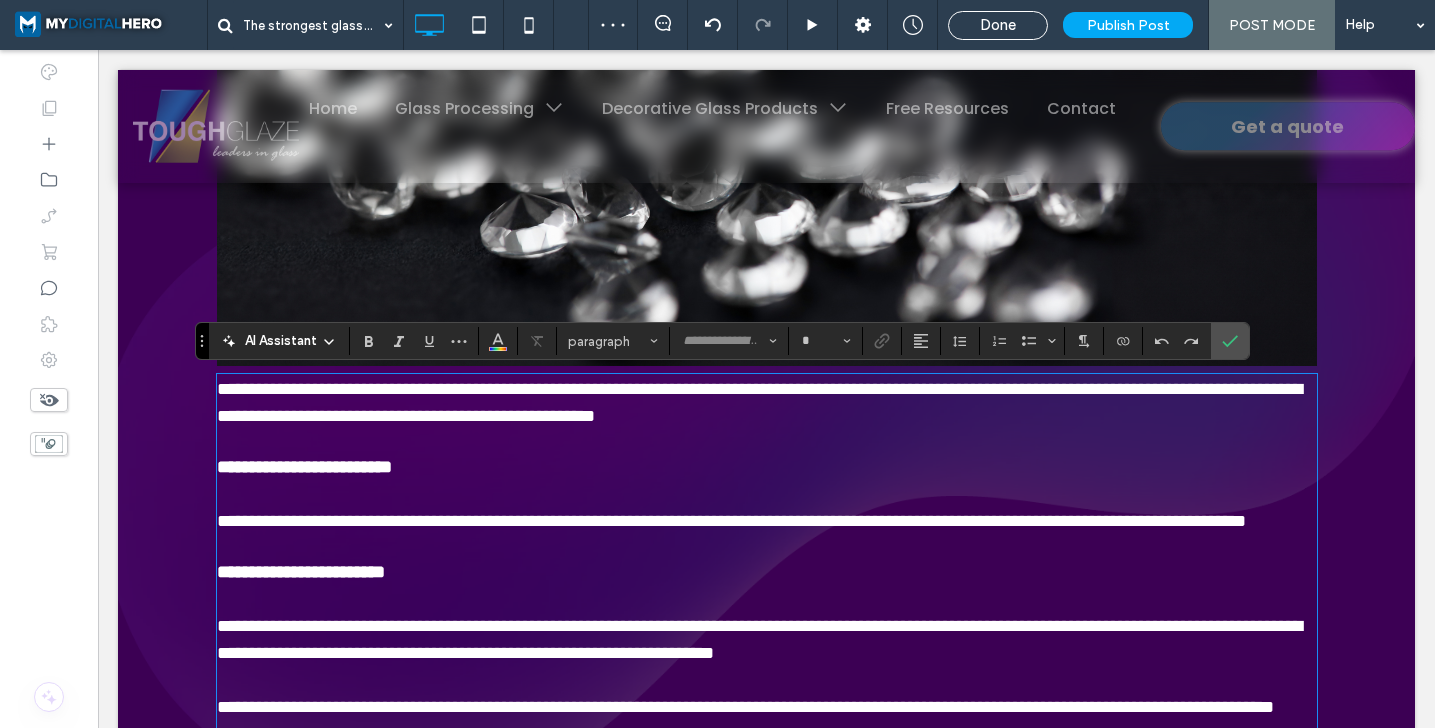 type on "*******" 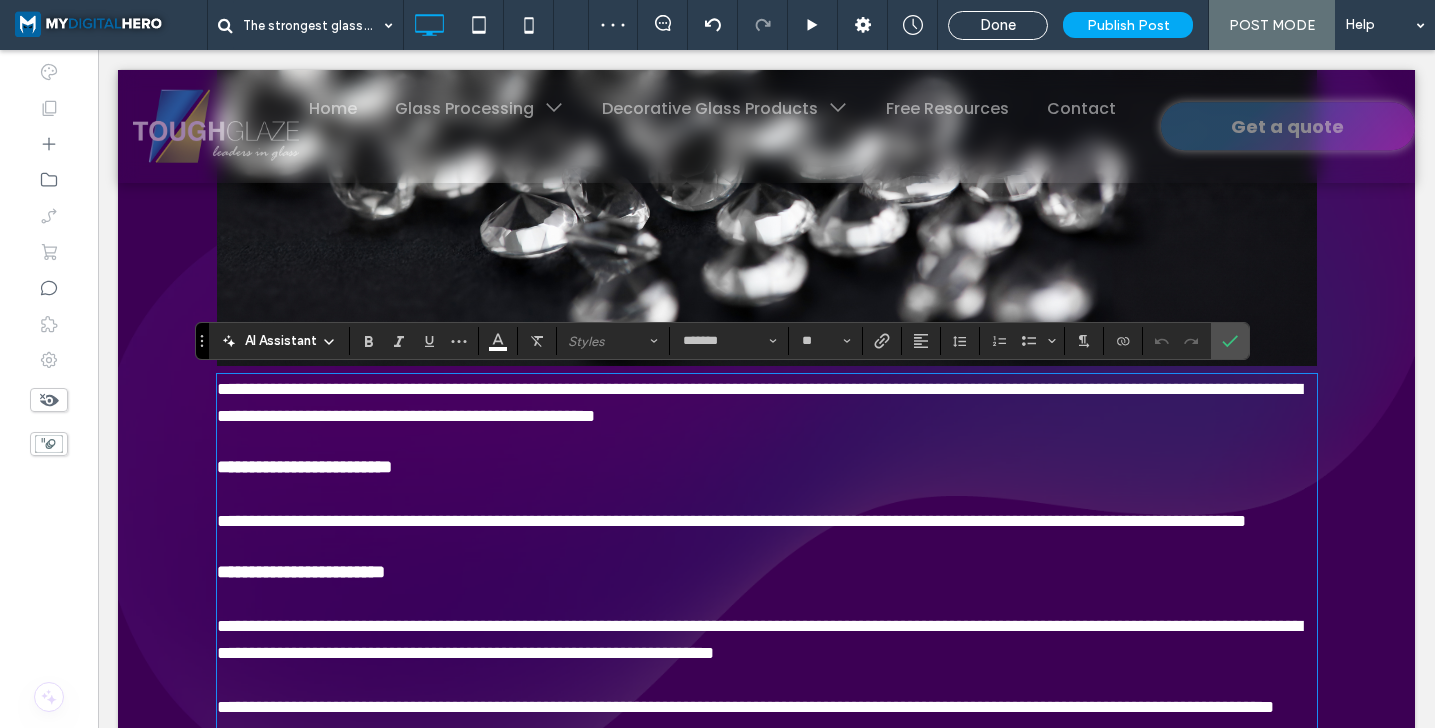 click on "**********" at bounding box center (304, 467) 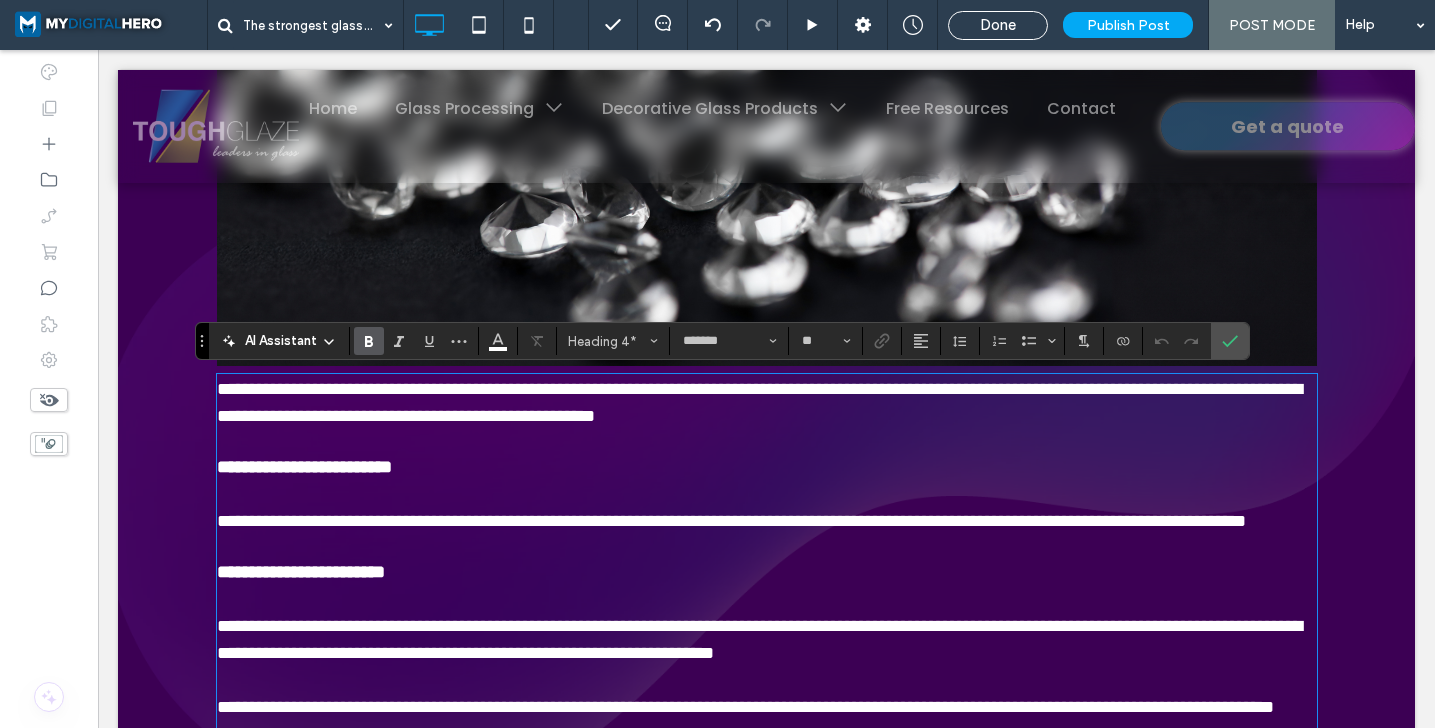 type 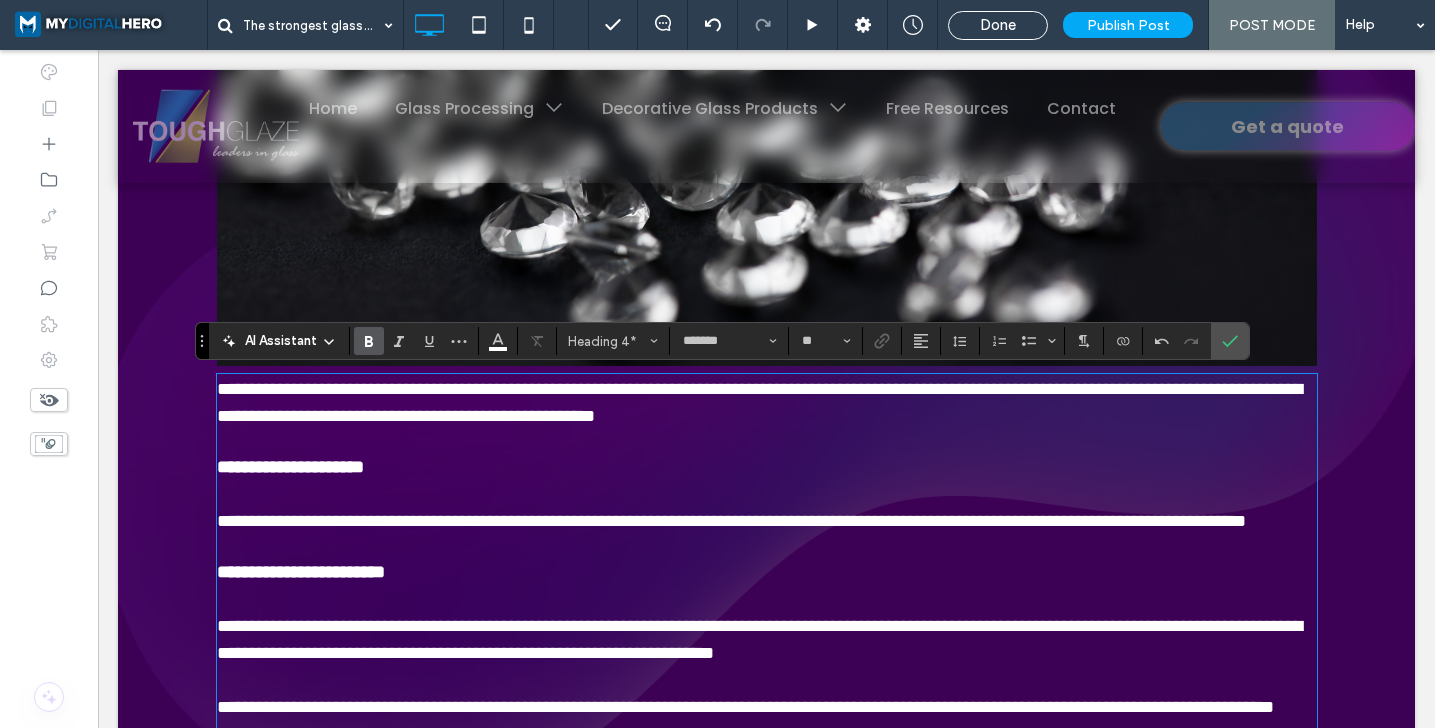 click on "**********" at bounding box center [301, 572] 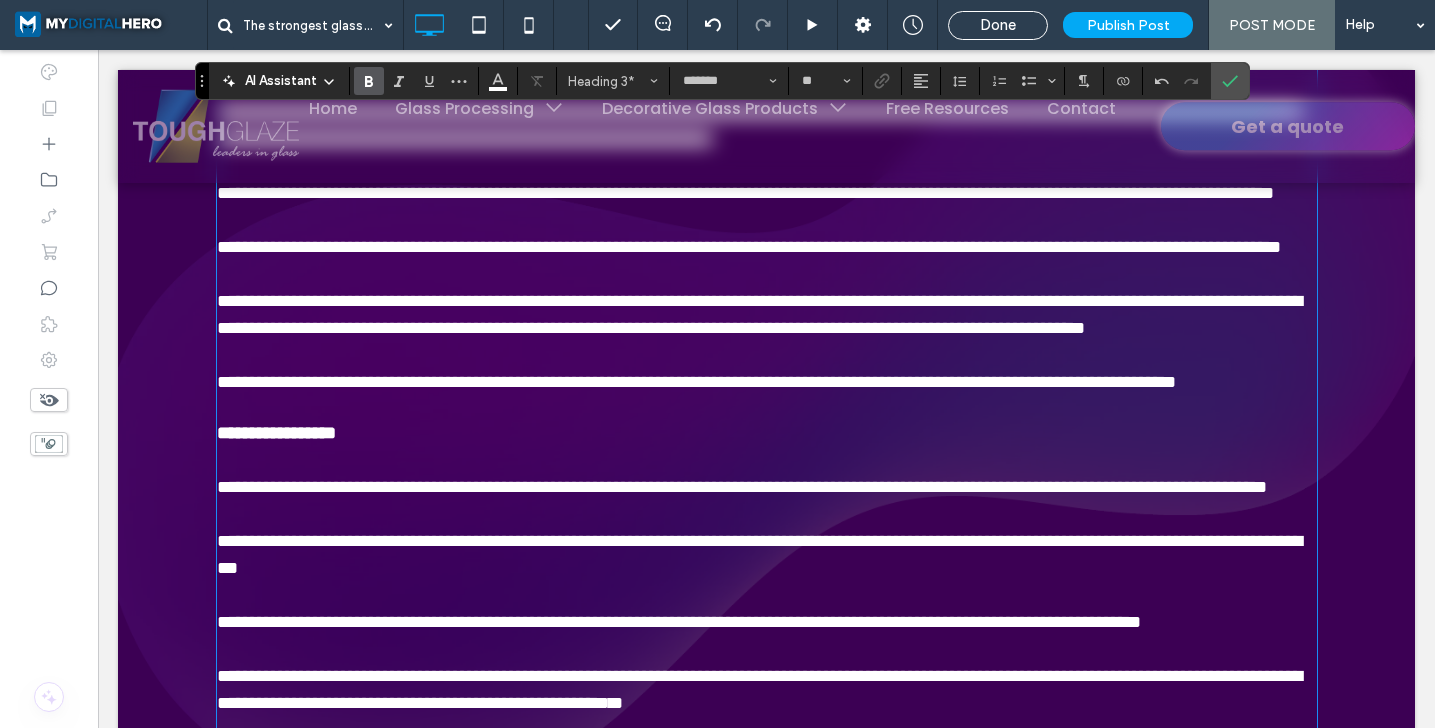 scroll, scrollTop: 3090, scrollLeft: 0, axis: vertical 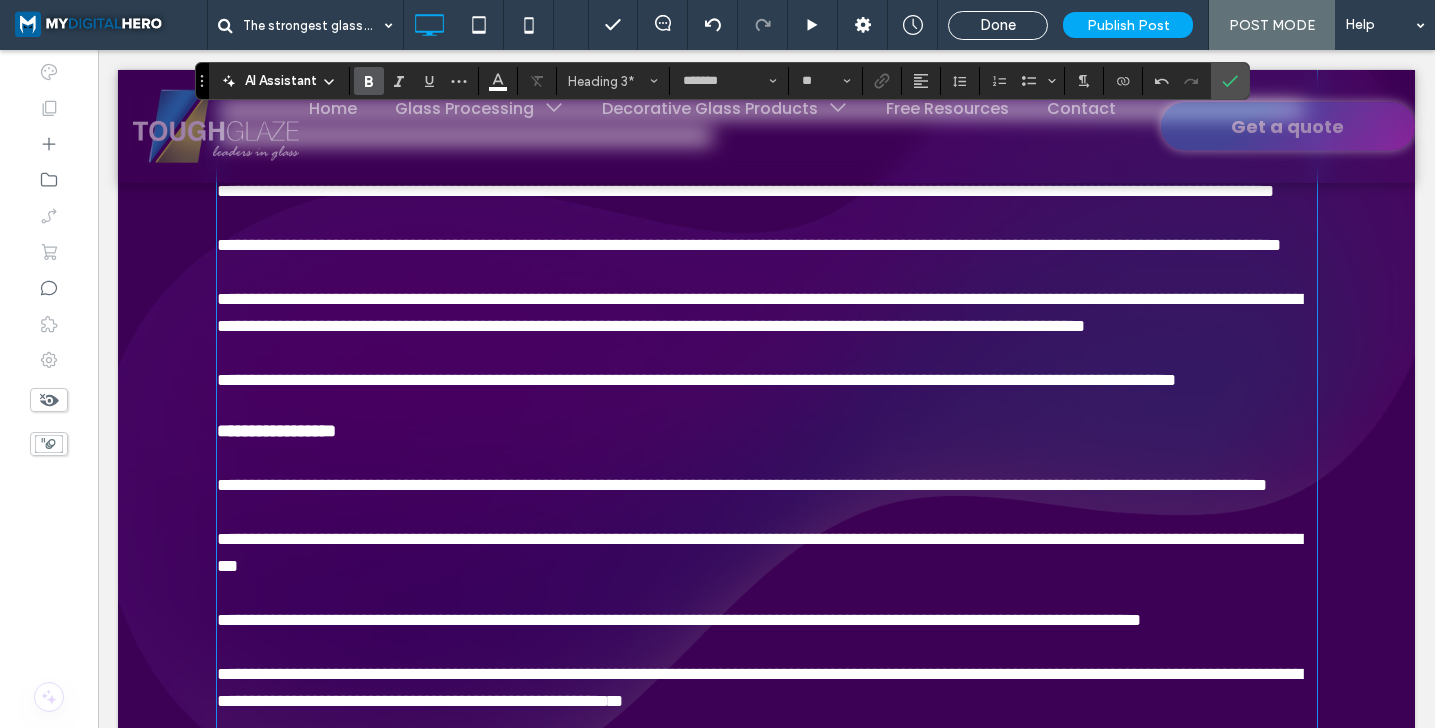 click on "**********" at bounding box center (276, 431) 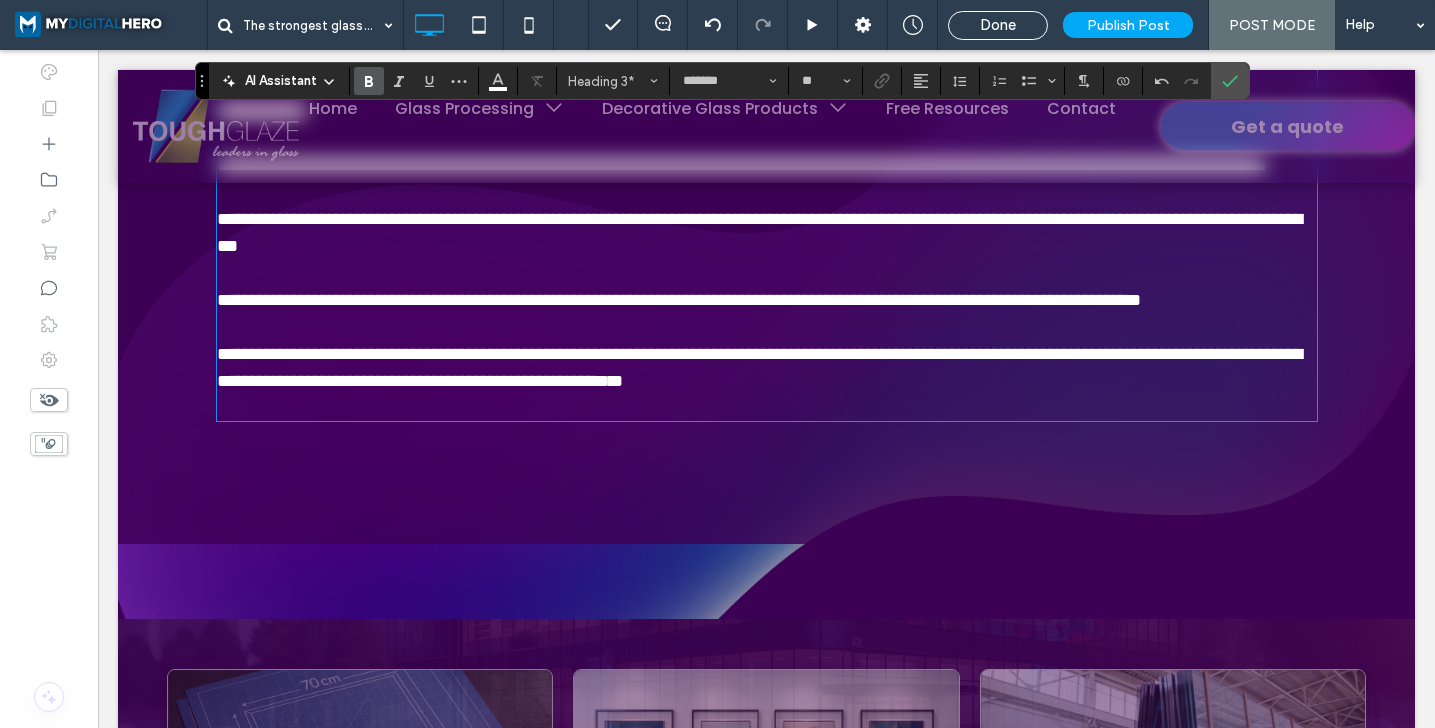 scroll, scrollTop: 3411, scrollLeft: 0, axis: vertical 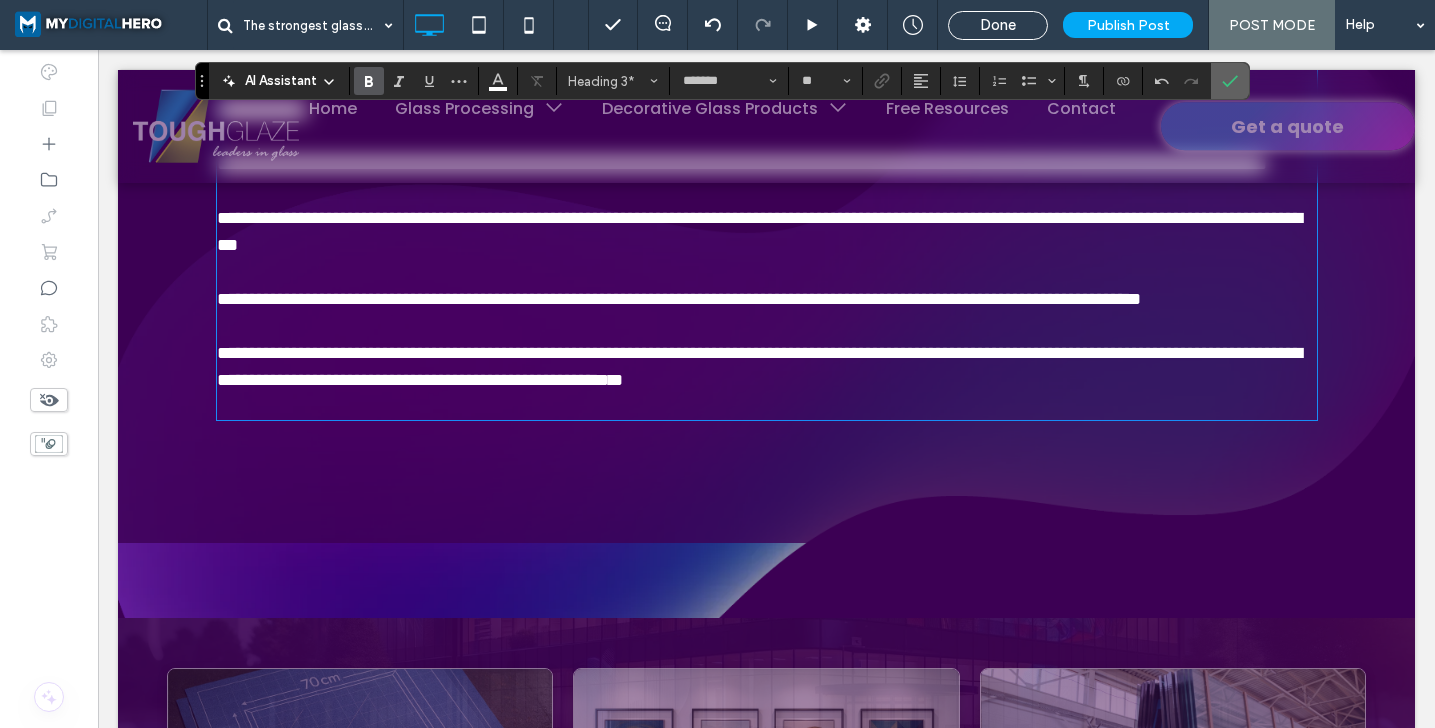 click at bounding box center [1230, 81] 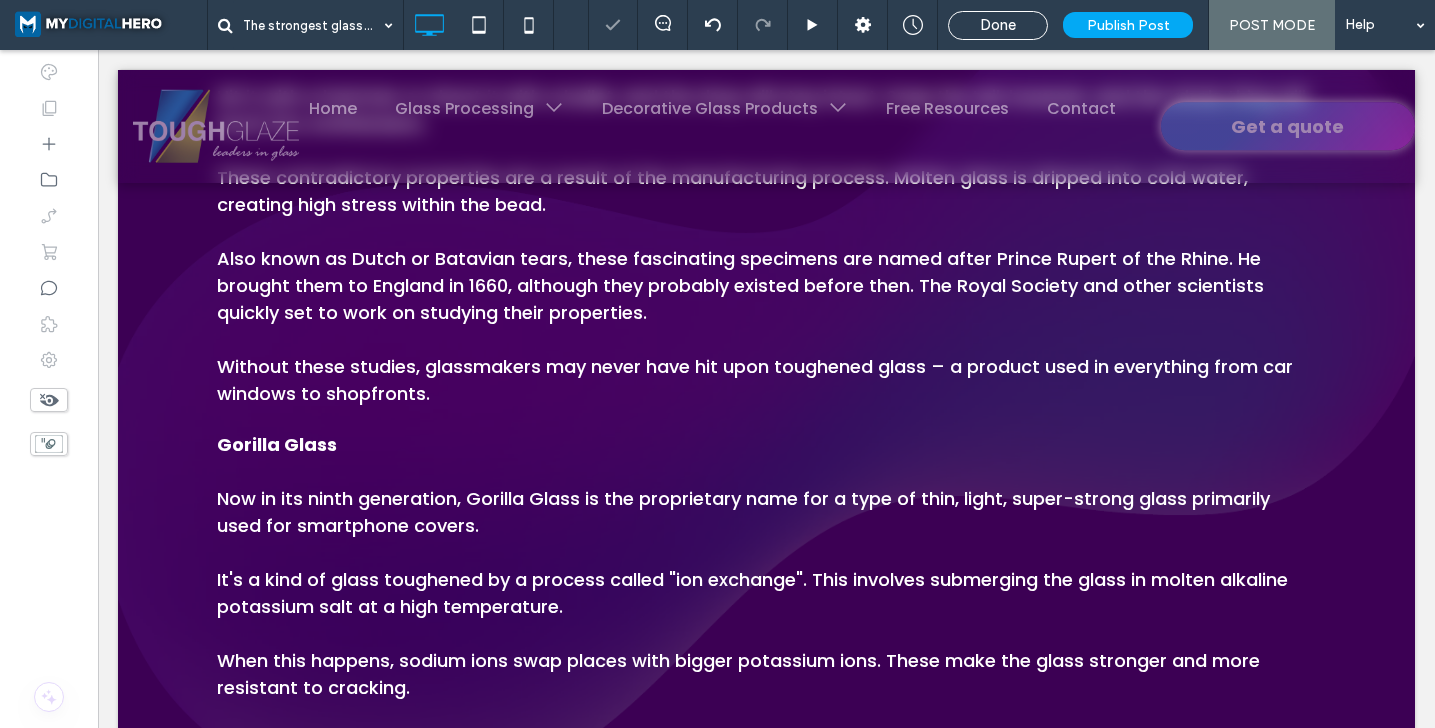 scroll, scrollTop: 3271, scrollLeft: 0, axis: vertical 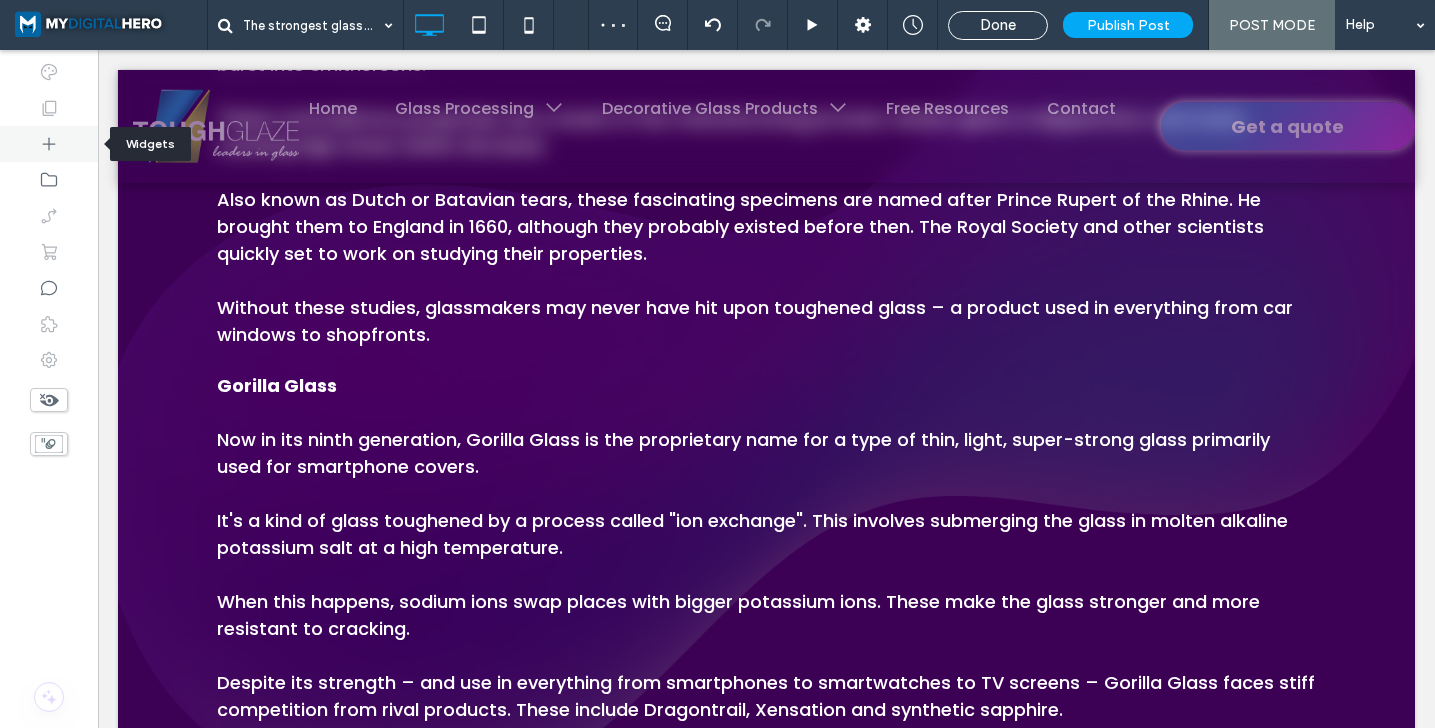 click at bounding box center [49, 144] 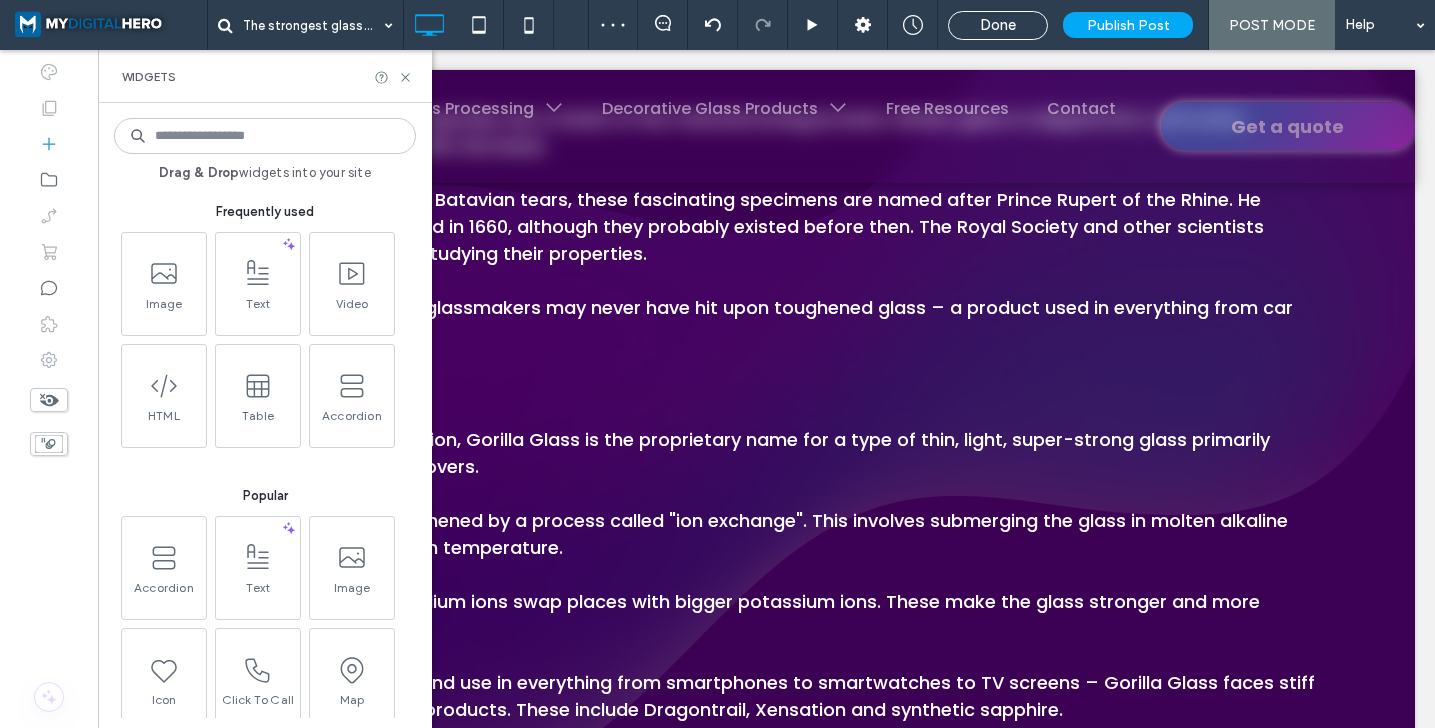 click at bounding box center (164, 273) 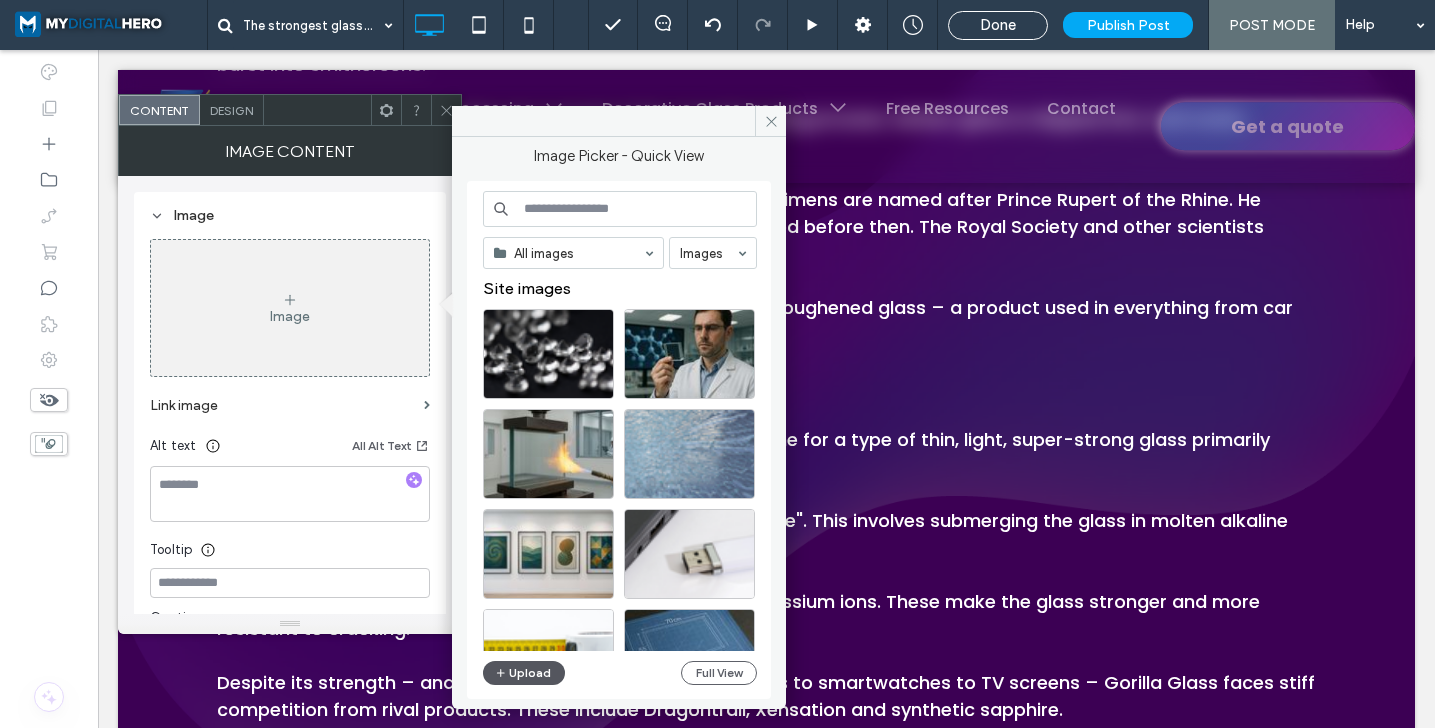 click on "Upload" at bounding box center (524, 673) 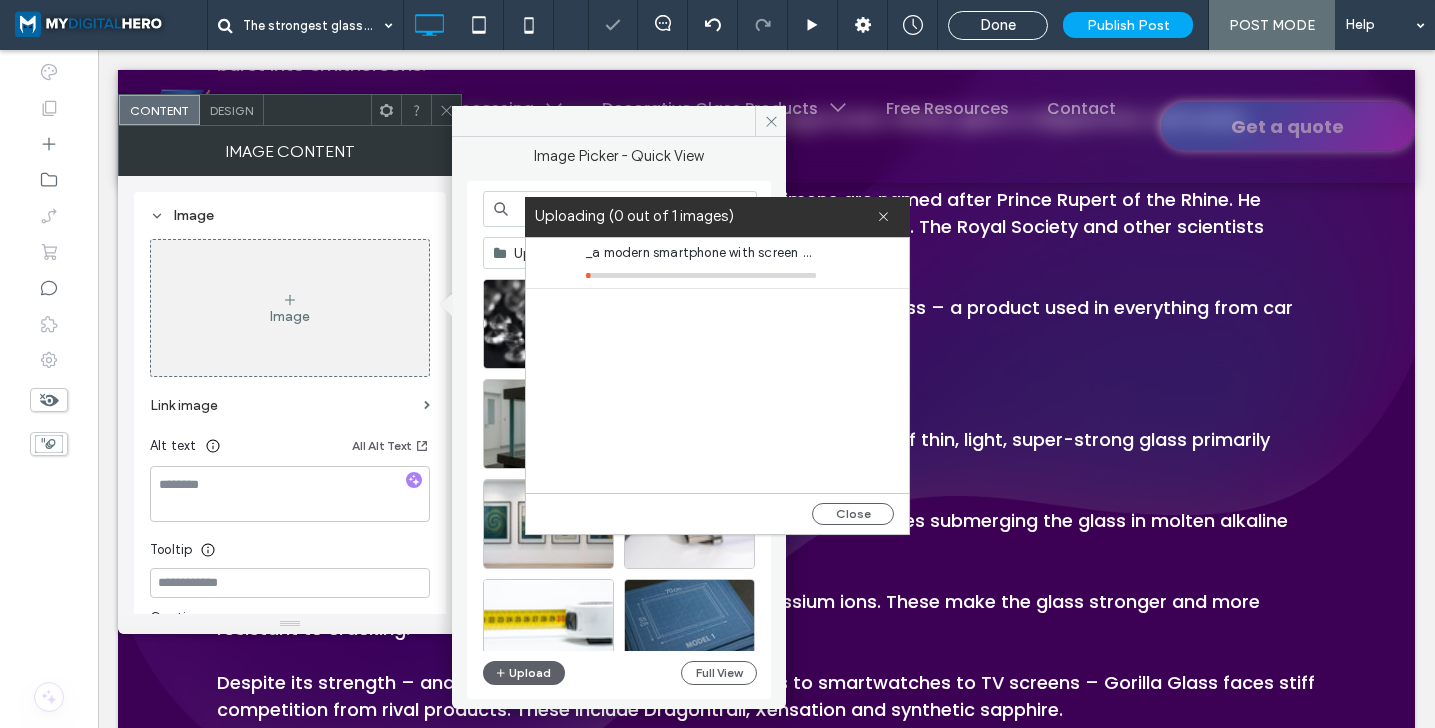 click on "_a modern smartphone with screen visible (1).png" at bounding box center (701, 253) 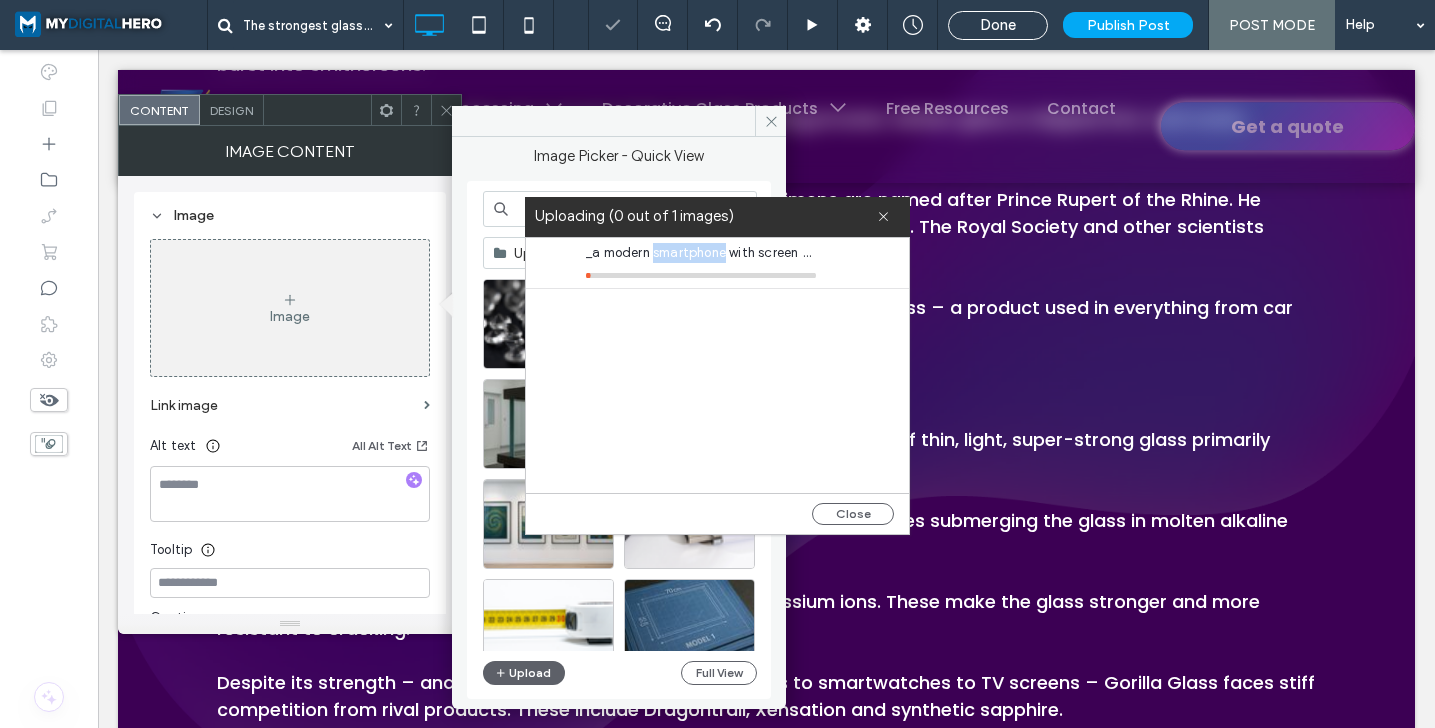 click on "_a modern smartphone with screen visible (1).png" at bounding box center (701, 253) 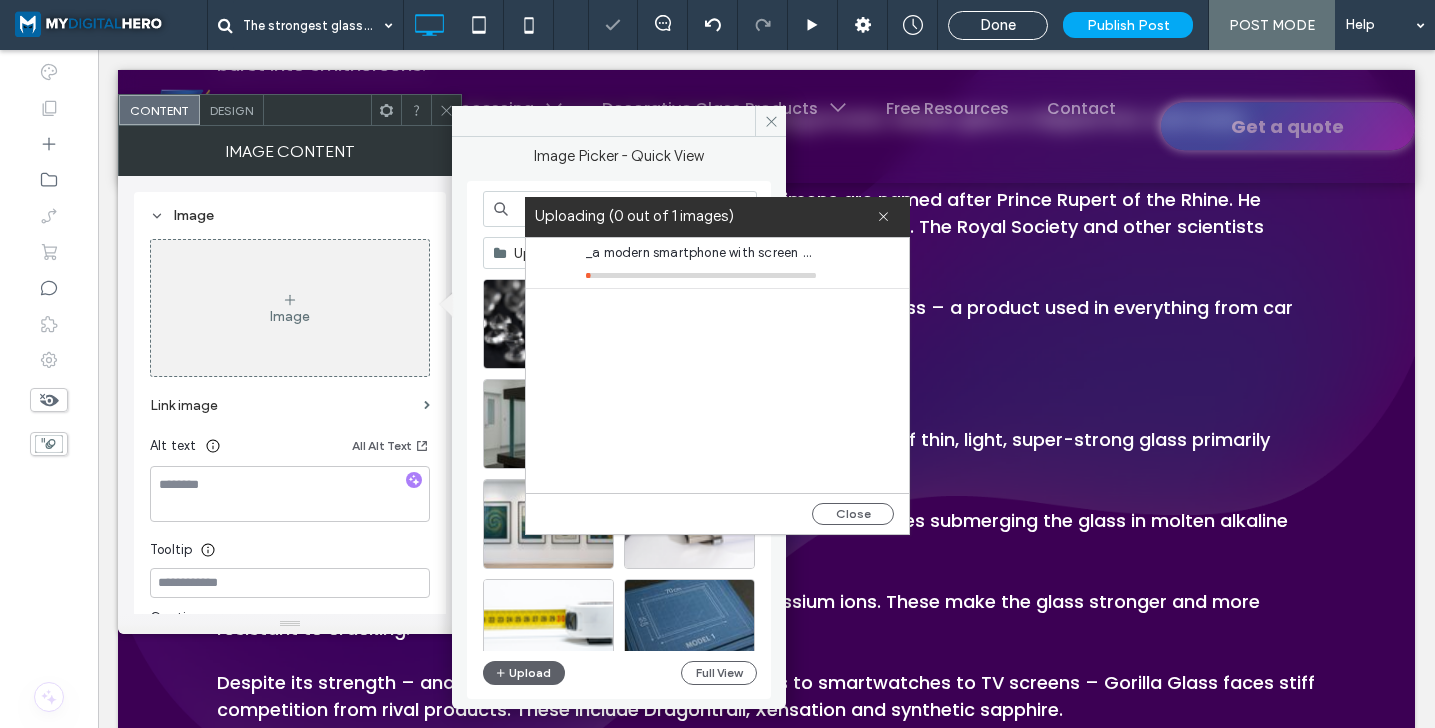 click on "_a modern smartphone with screen visible (1).png" at bounding box center [701, 253] 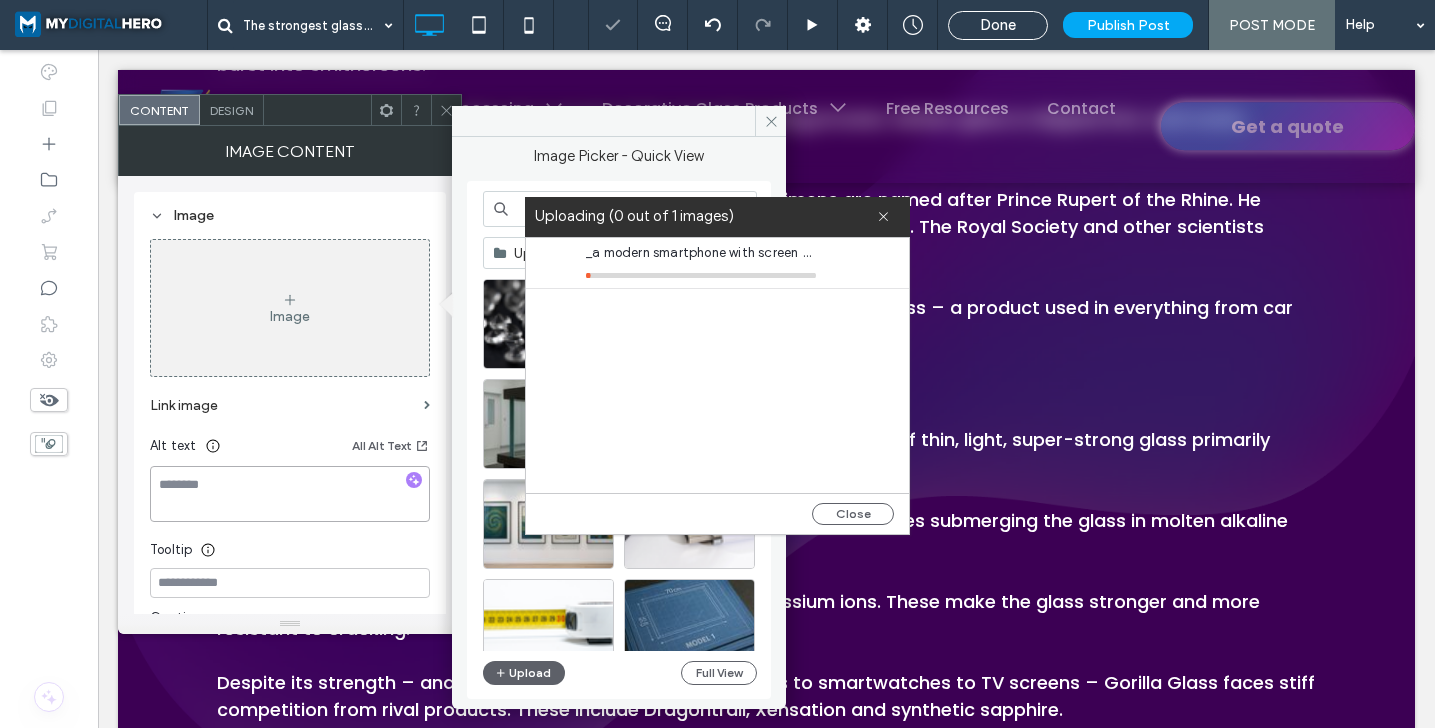 click at bounding box center [290, 494] 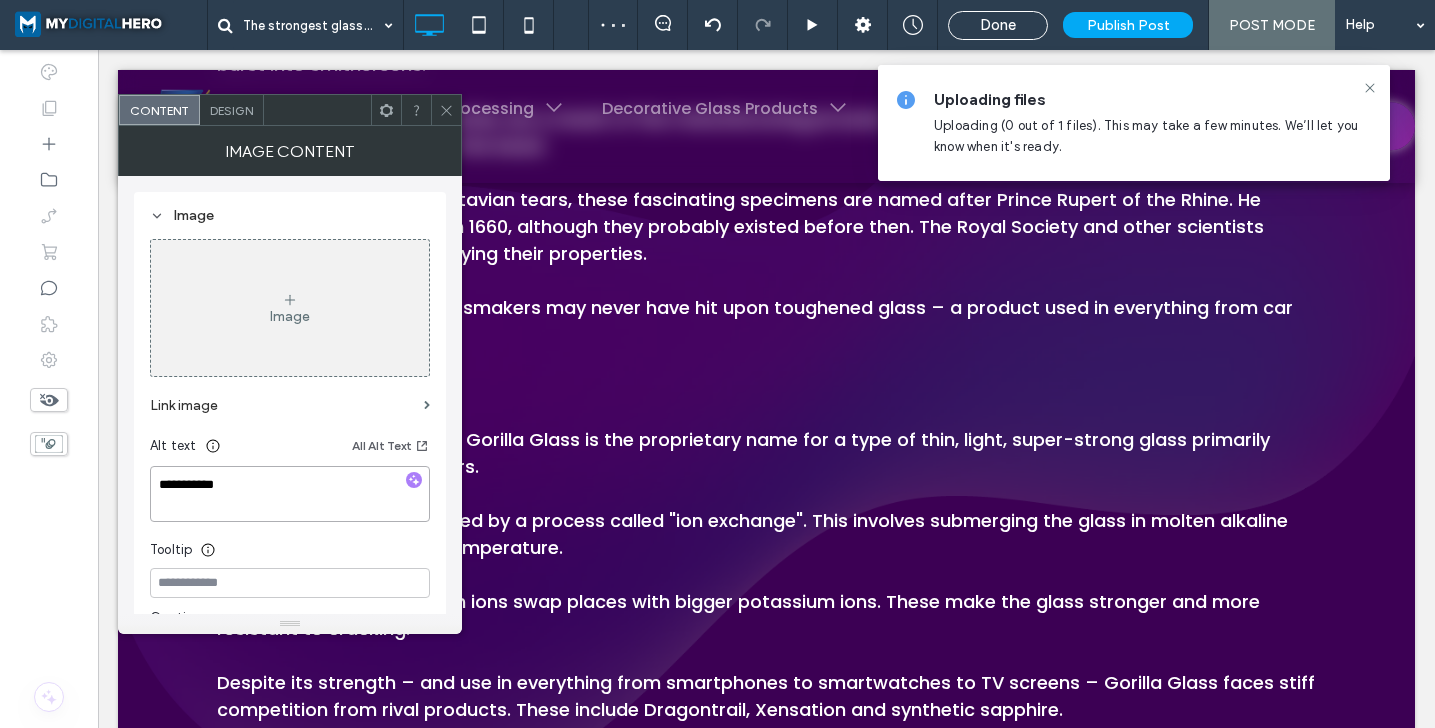 scroll, scrollTop: 17, scrollLeft: 0, axis: vertical 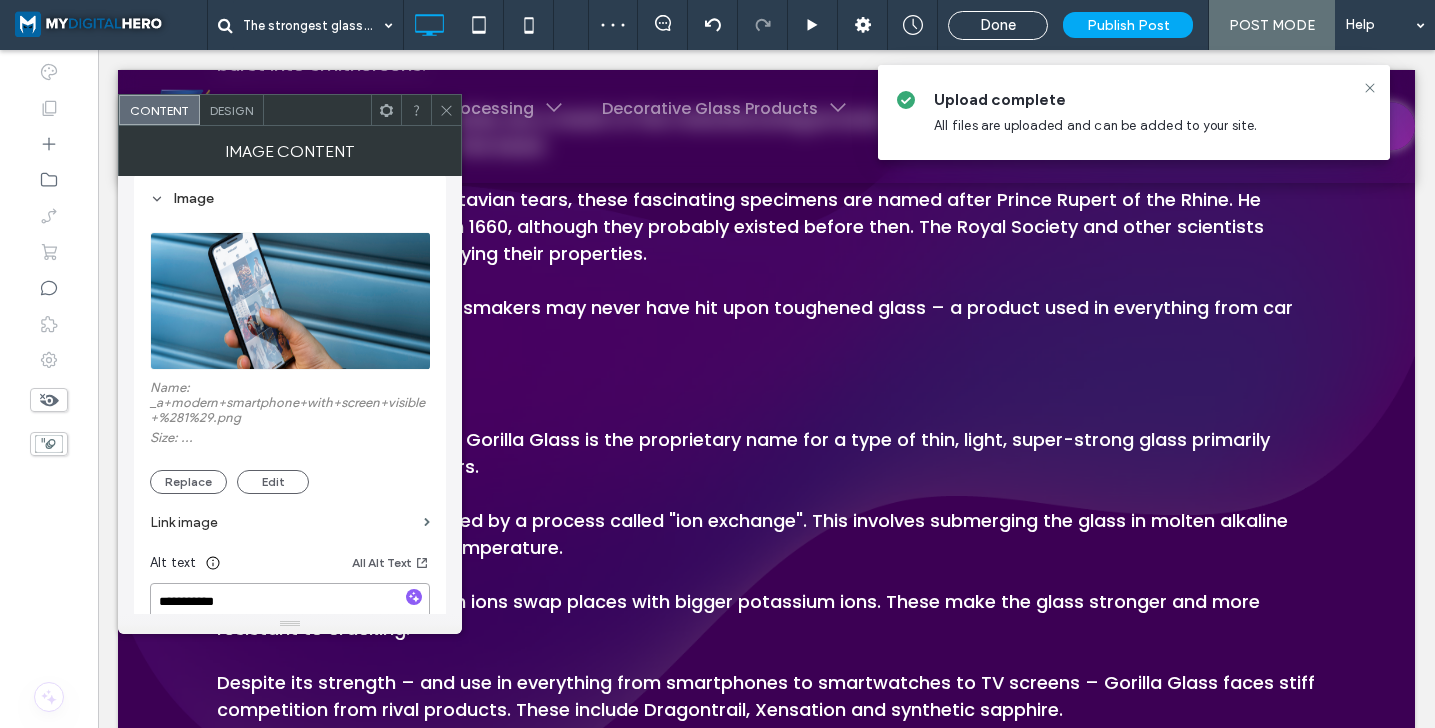 paste on "**********" 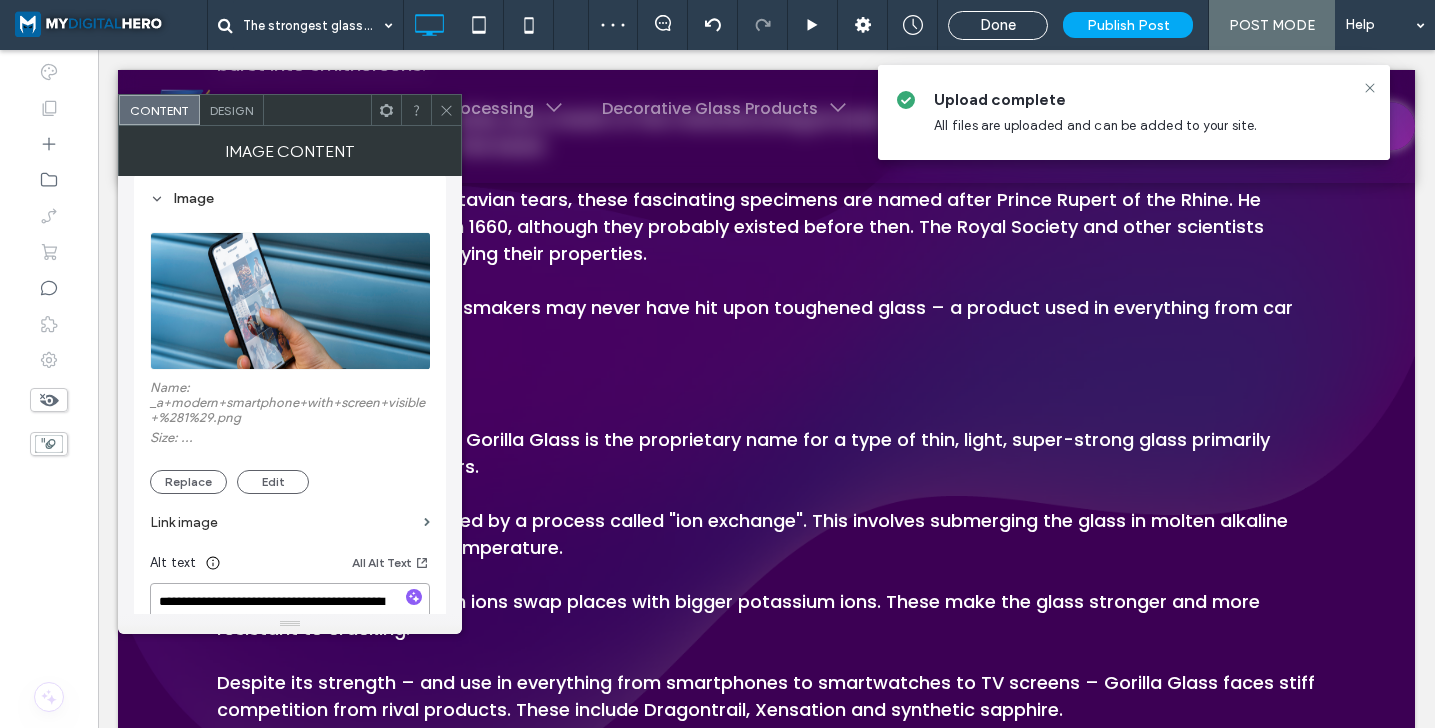 scroll, scrollTop: 2, scrollLeft: 0, axis: vertical 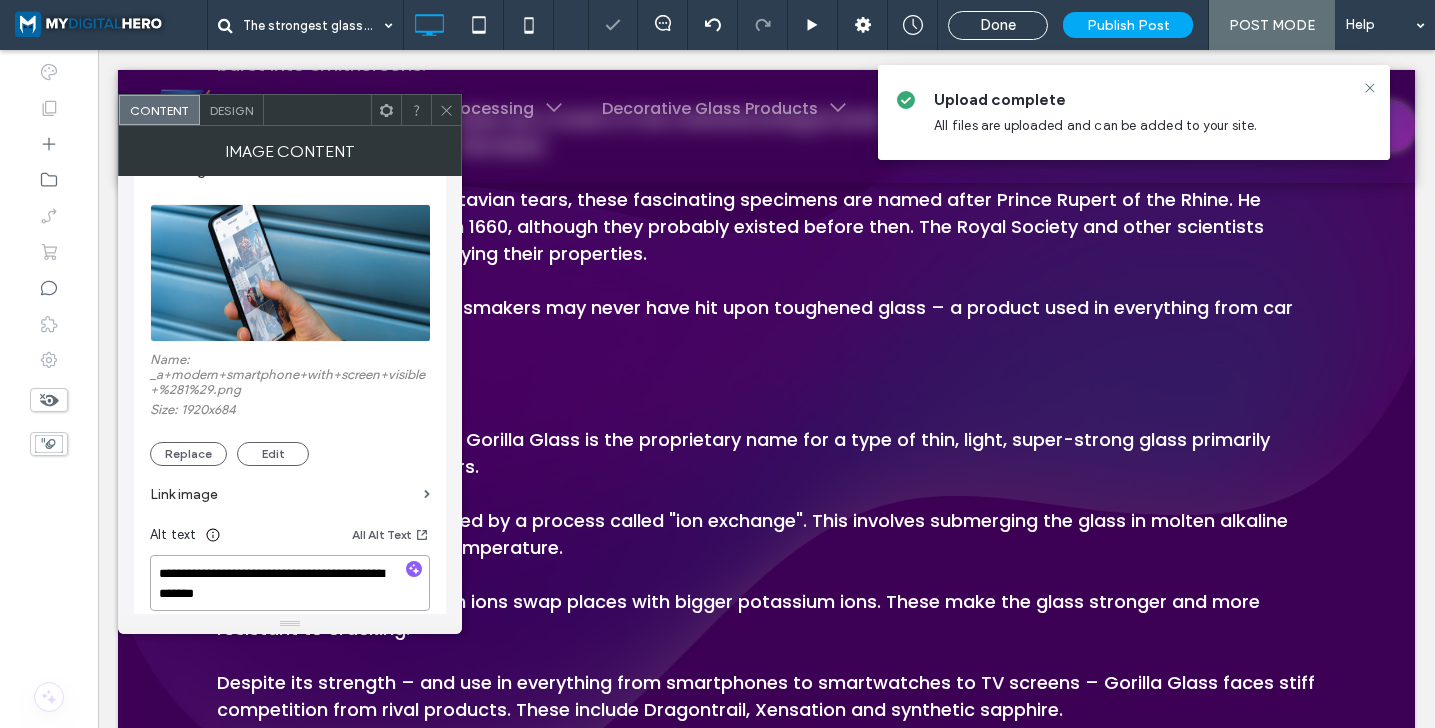 click on "**********" at bounding box center (290, 583) 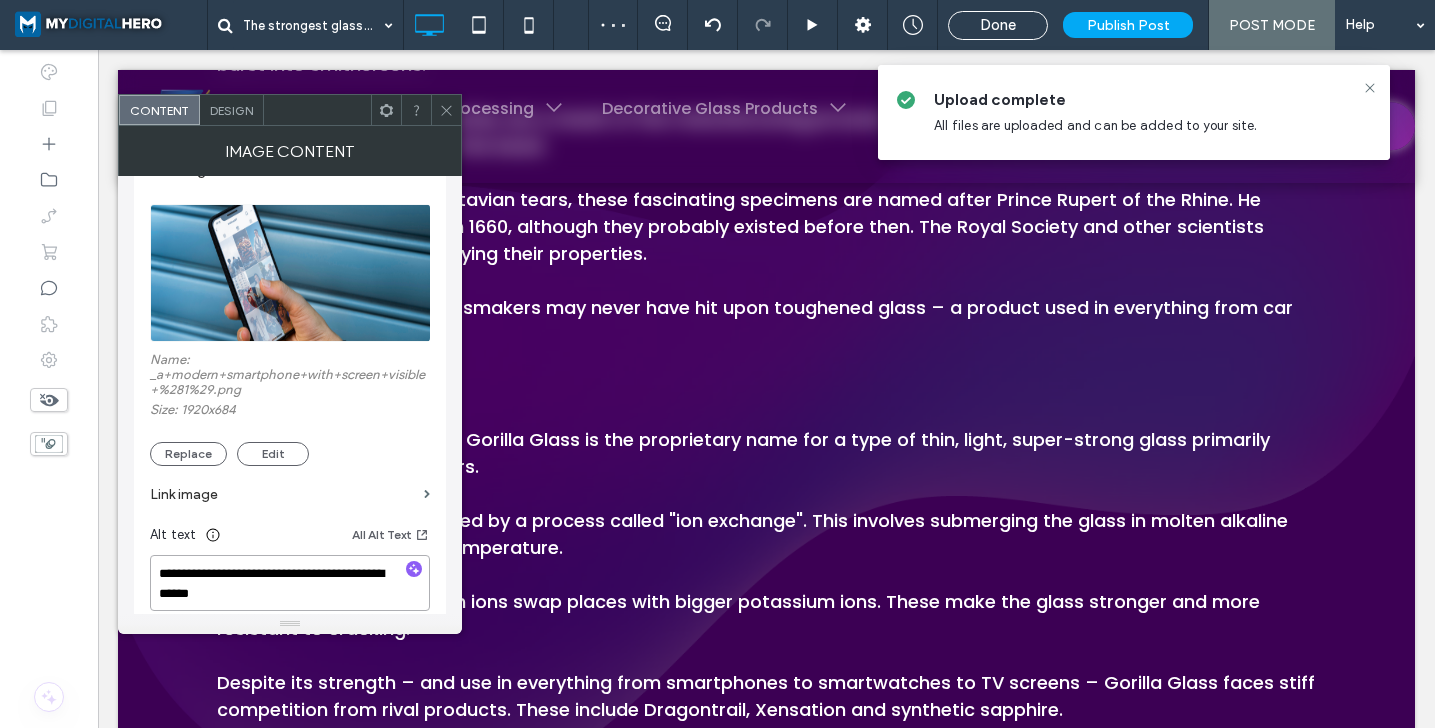 click on "**********" at bounding box center [290, 583] 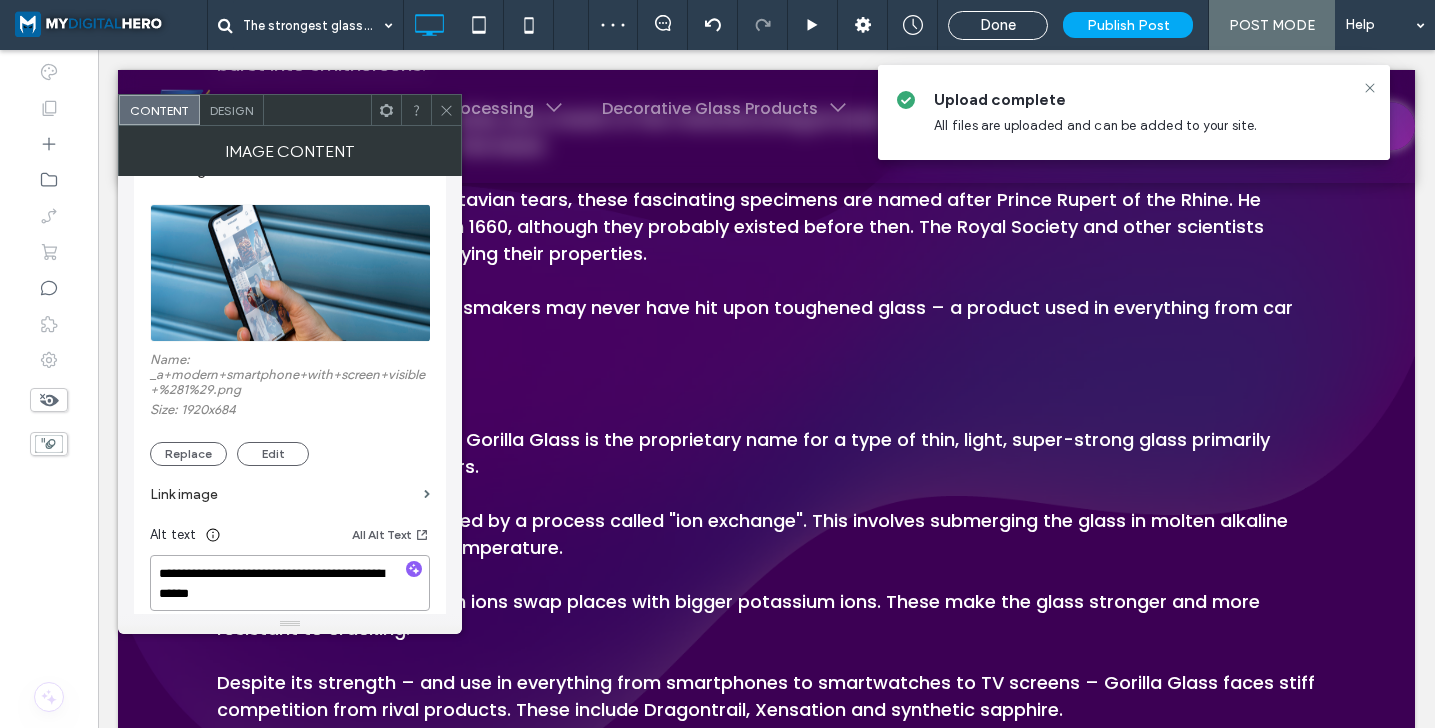 click on "**********" at bounding box center [290, 583] 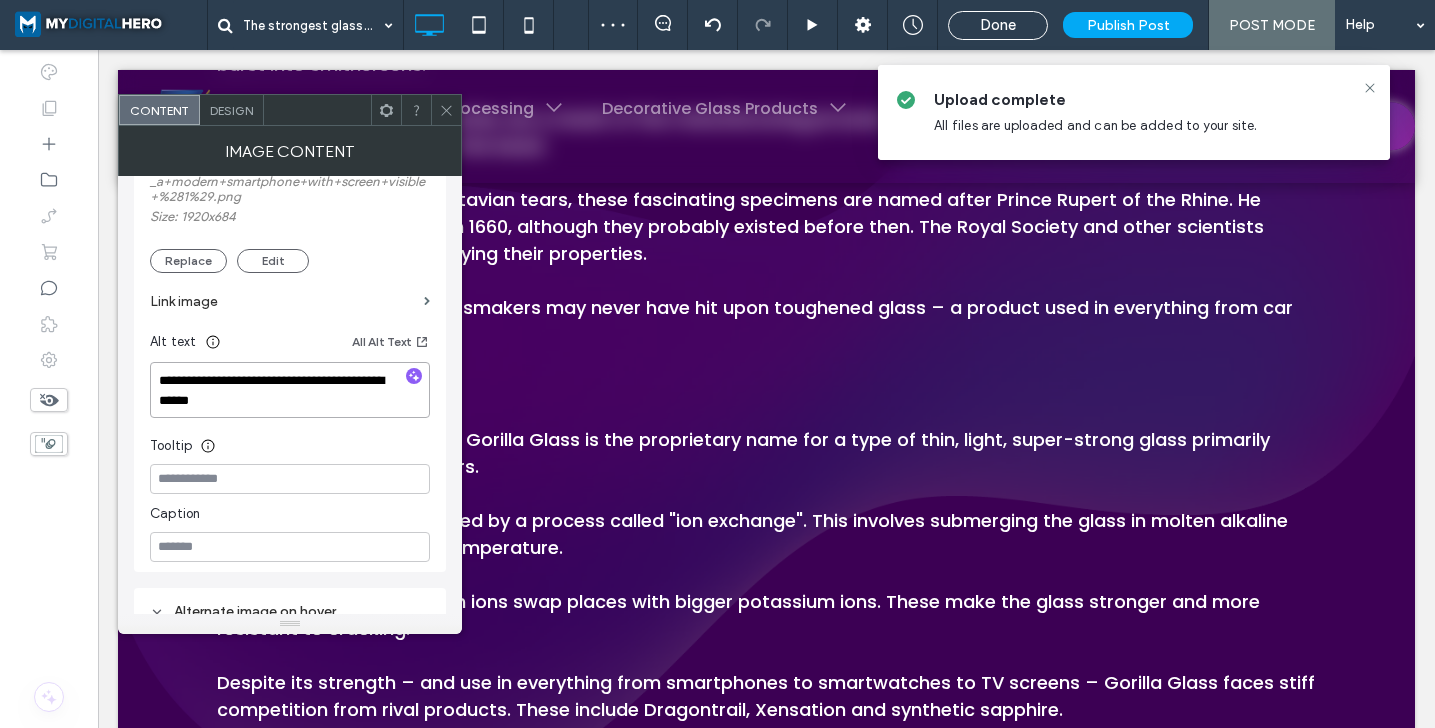 scroll, scrollTop: 268, scrollLeft: 0, axis: vertical 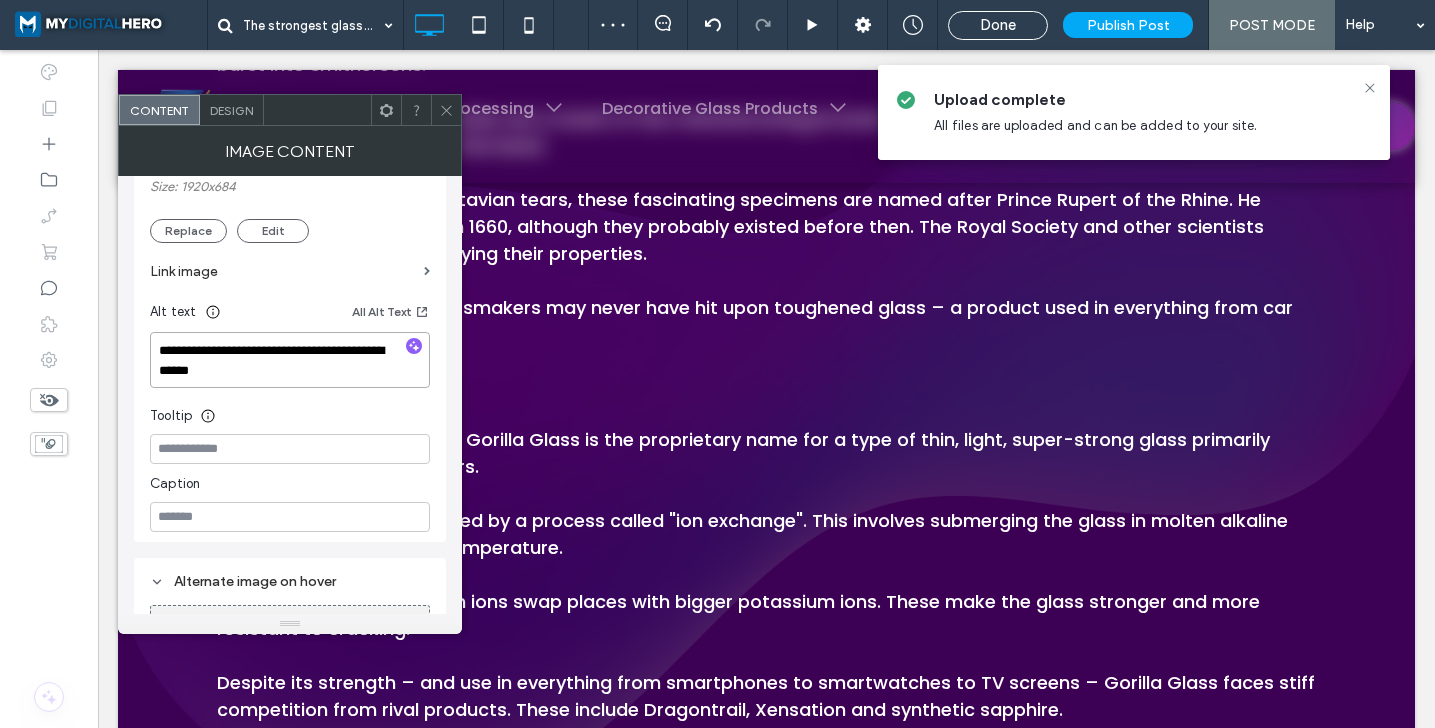 type on "**********" 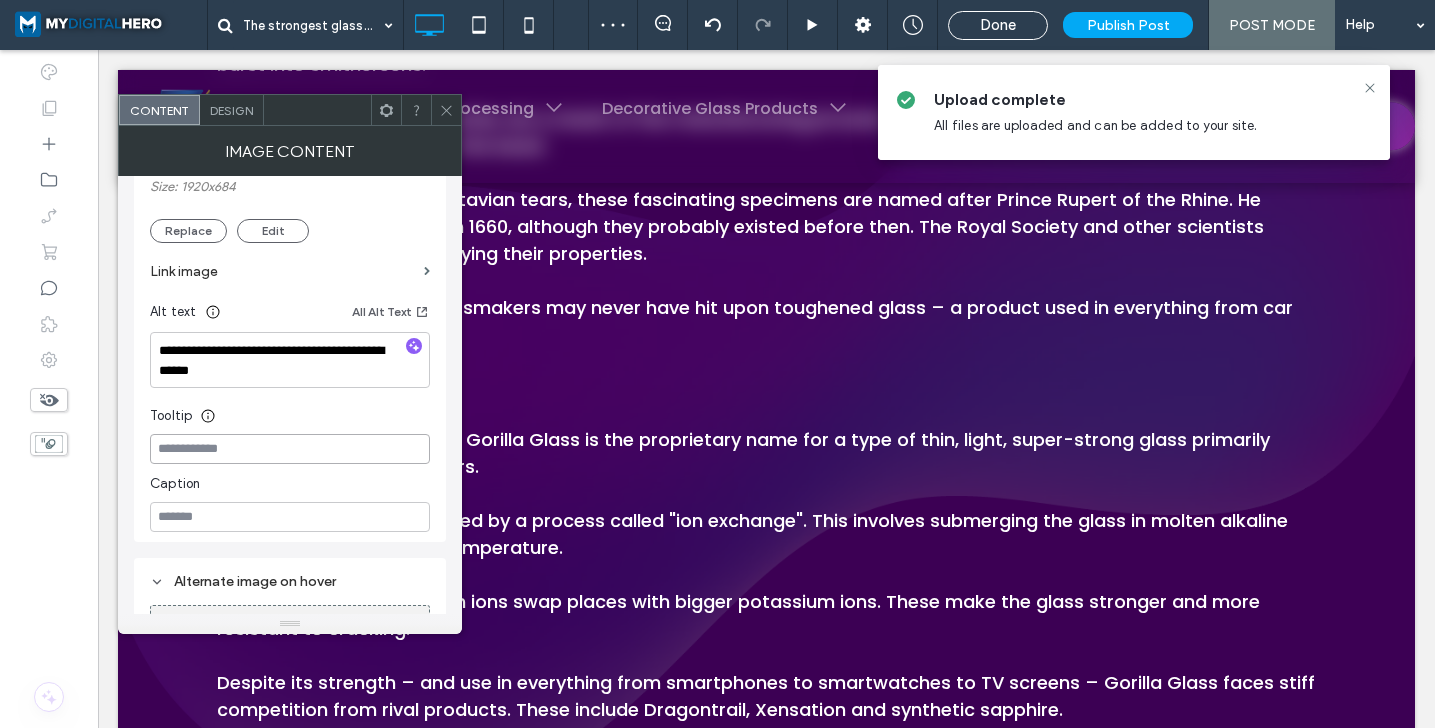 click at bounding box center (290, 449) 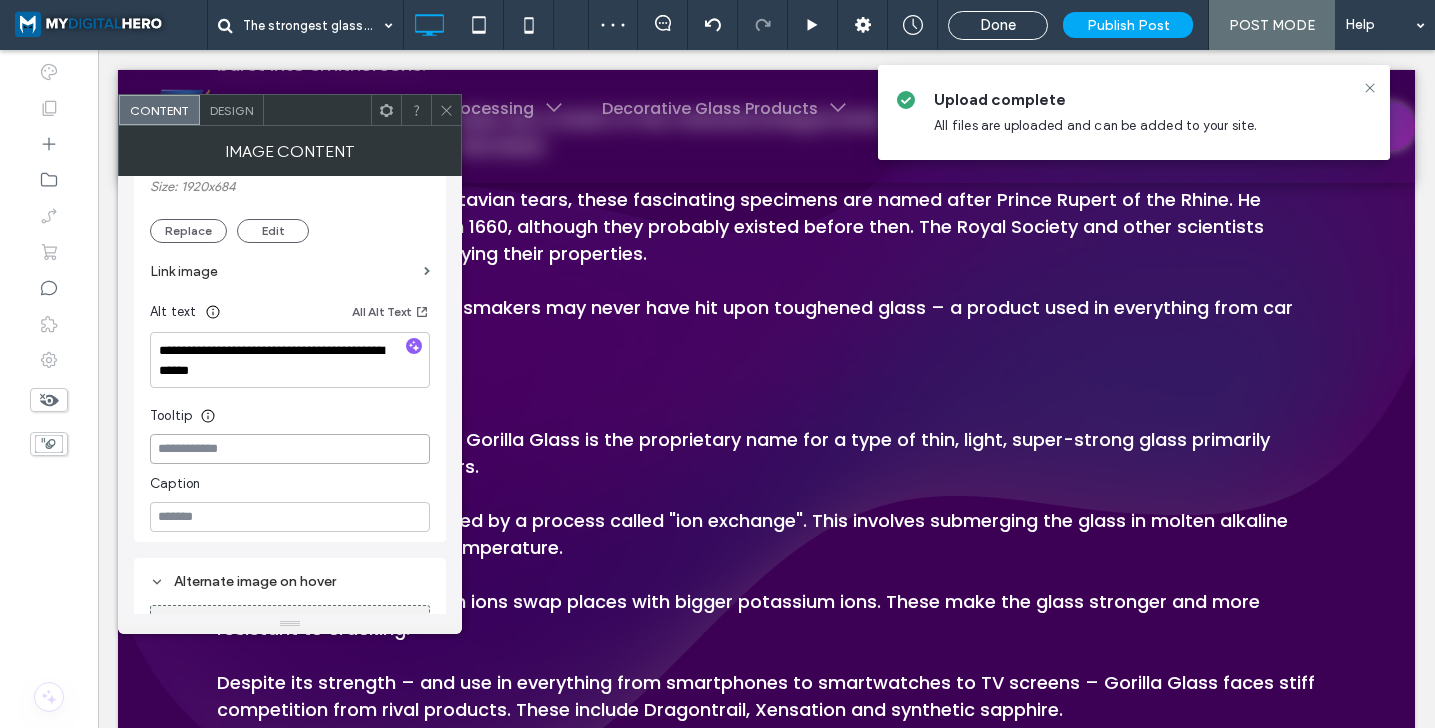 paste on "**********" 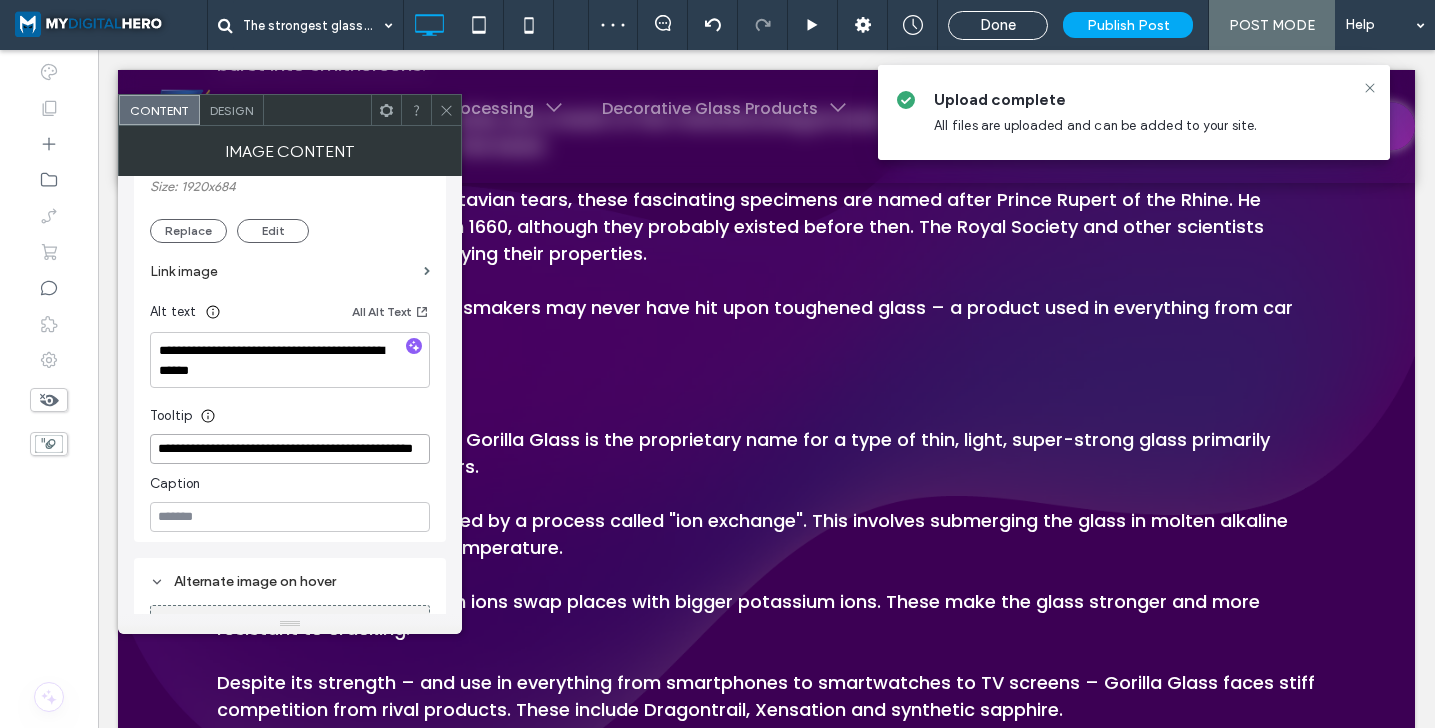 scroll, scrollTop: 0, scrollLeft: 44, axis: horizontal 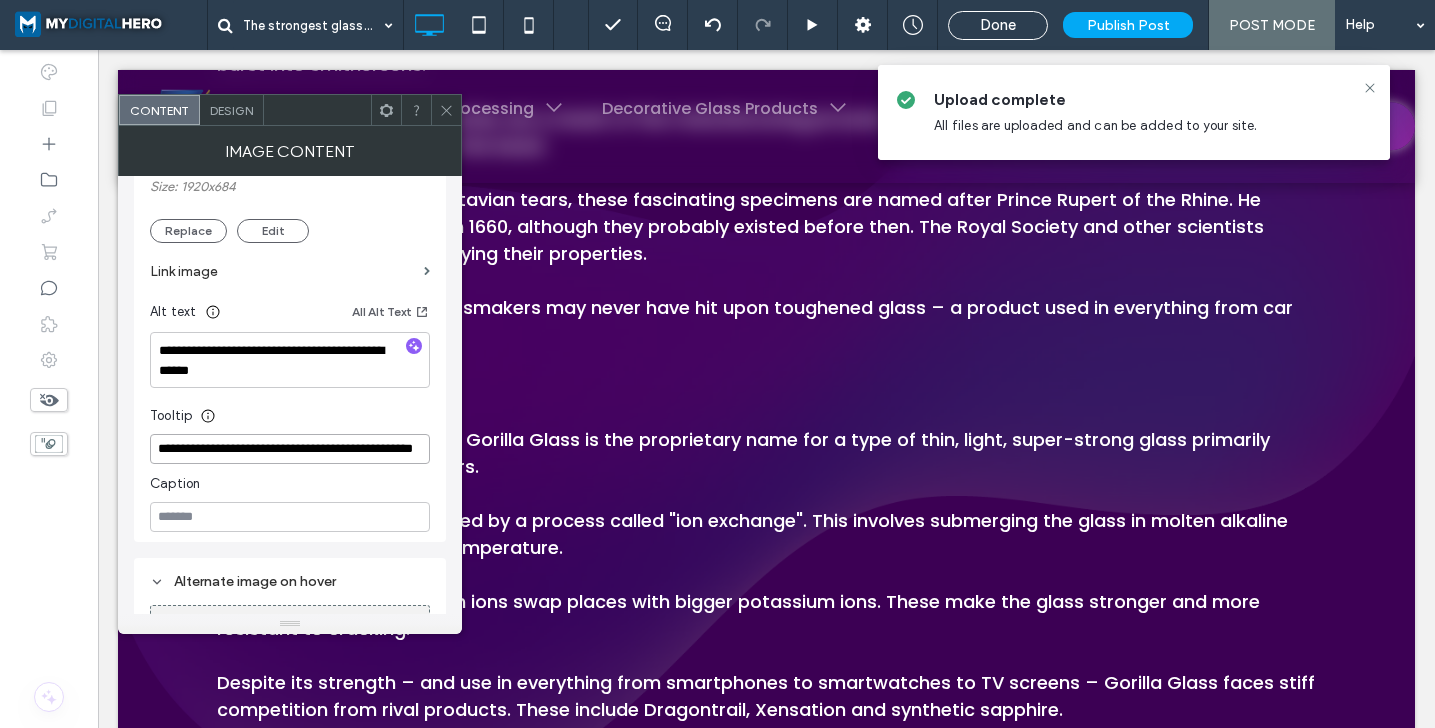 type on "**********" 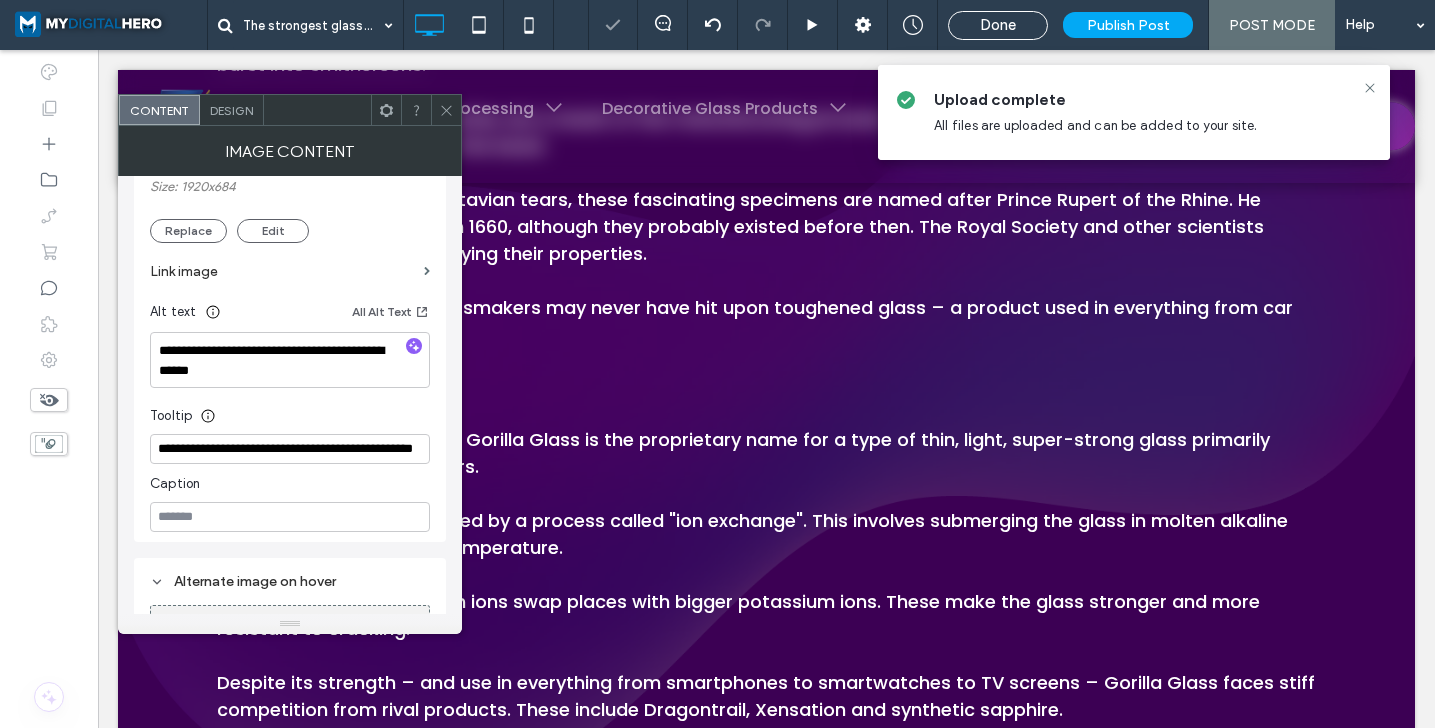 click on "Tooltip" at bounding box center (290, 411) 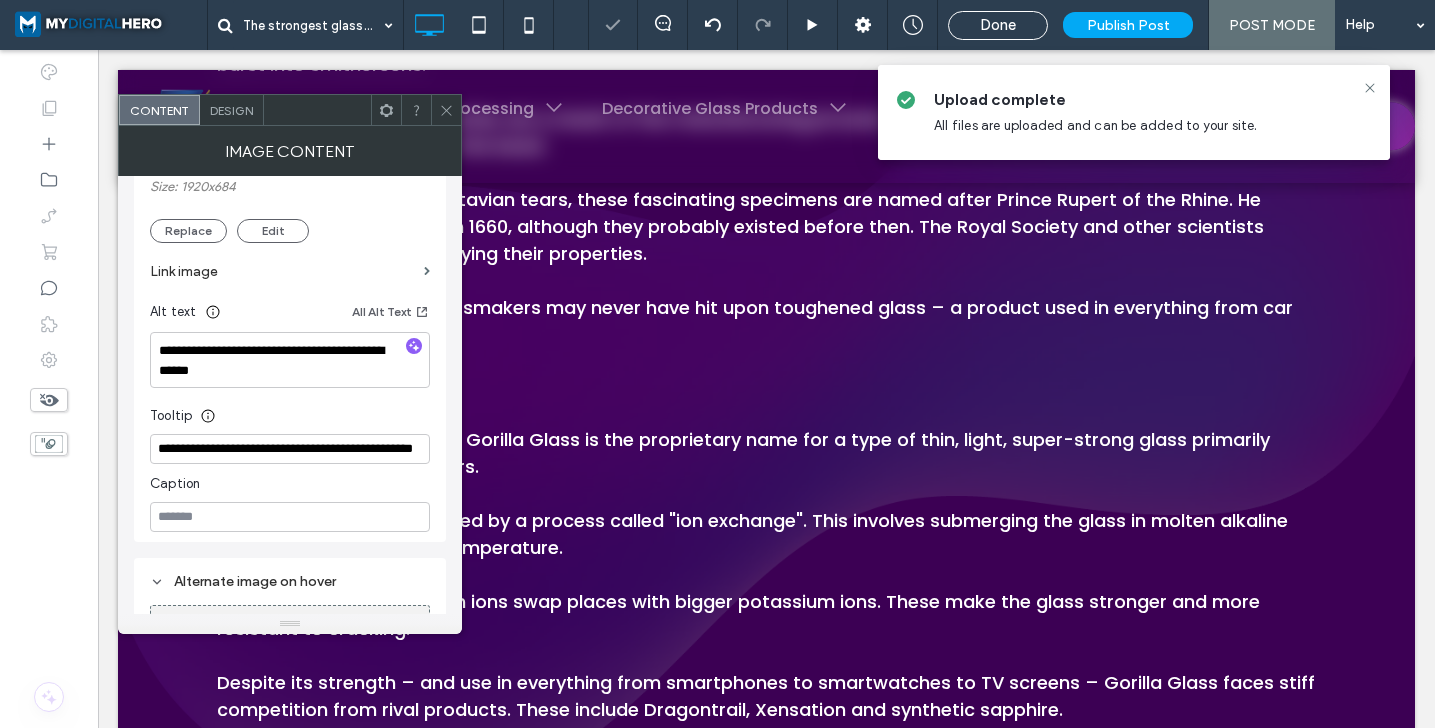 scroll, scrollTop: 0, scrollLeft: 0, axis: both 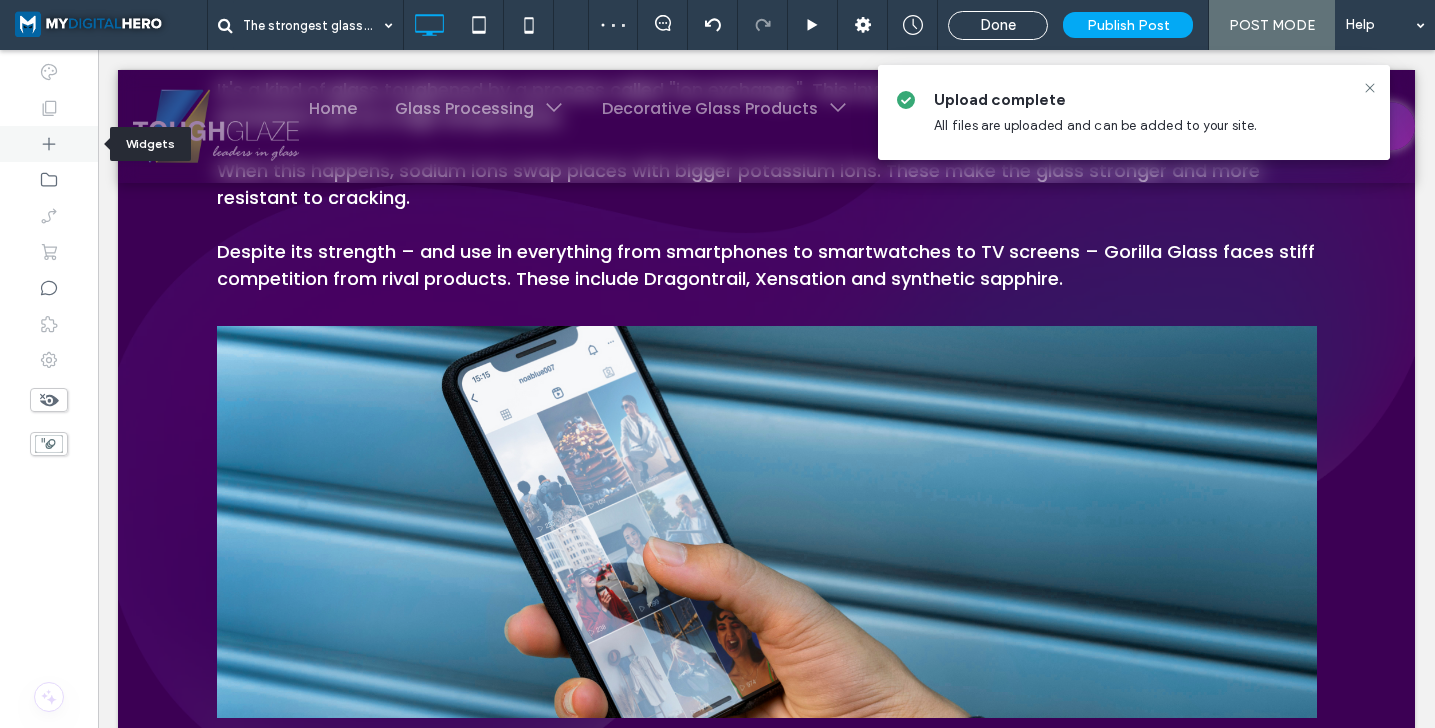 click at bounding box center (49, 144) 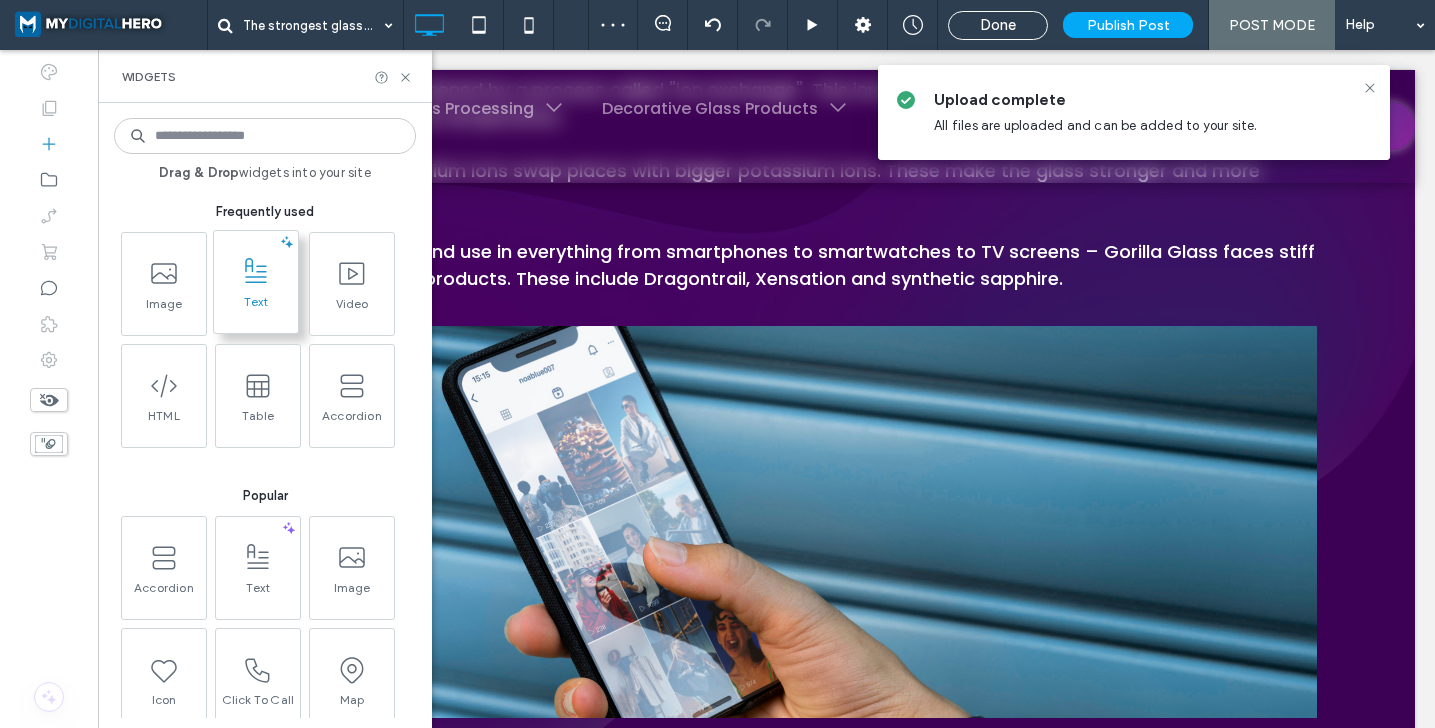click on "Text" at bounding box center (256, 308) 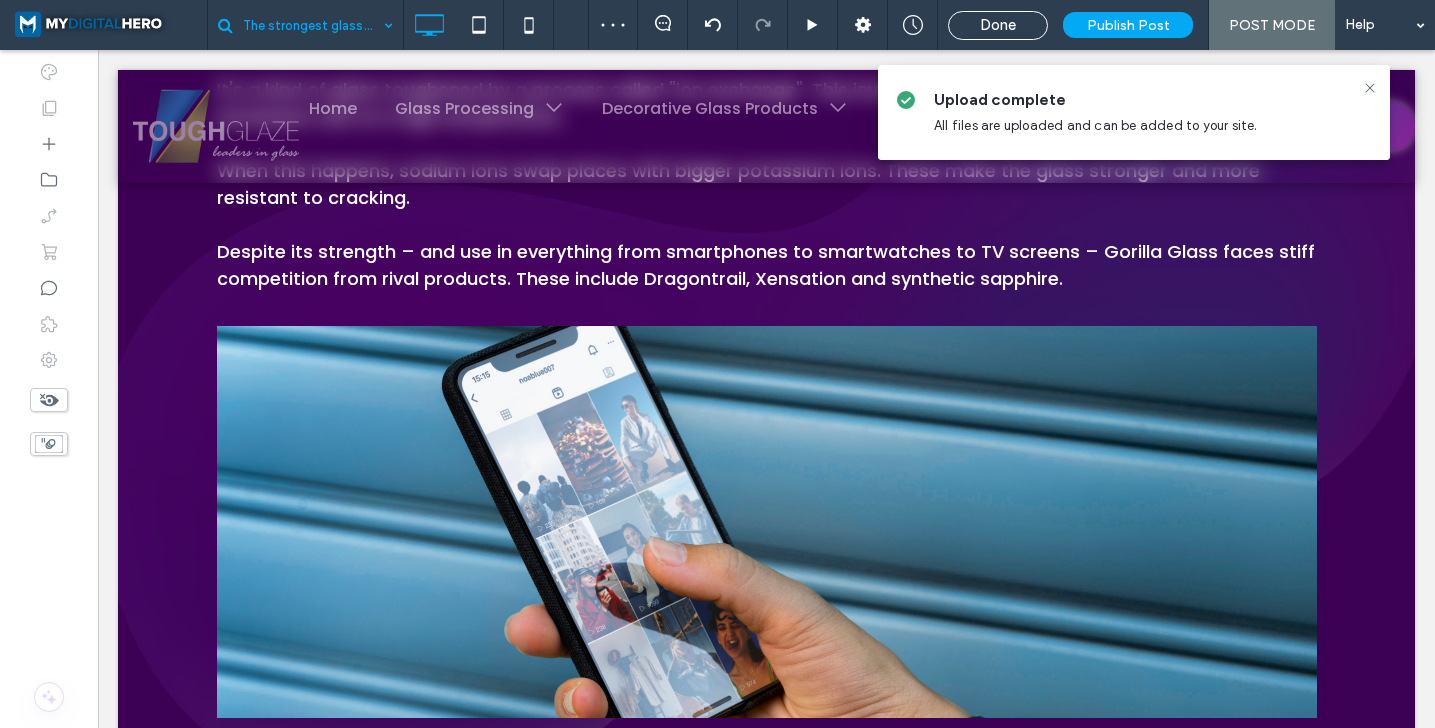 scroll, scrollTop: 4066, scrollLeft: 0, axis: vertical 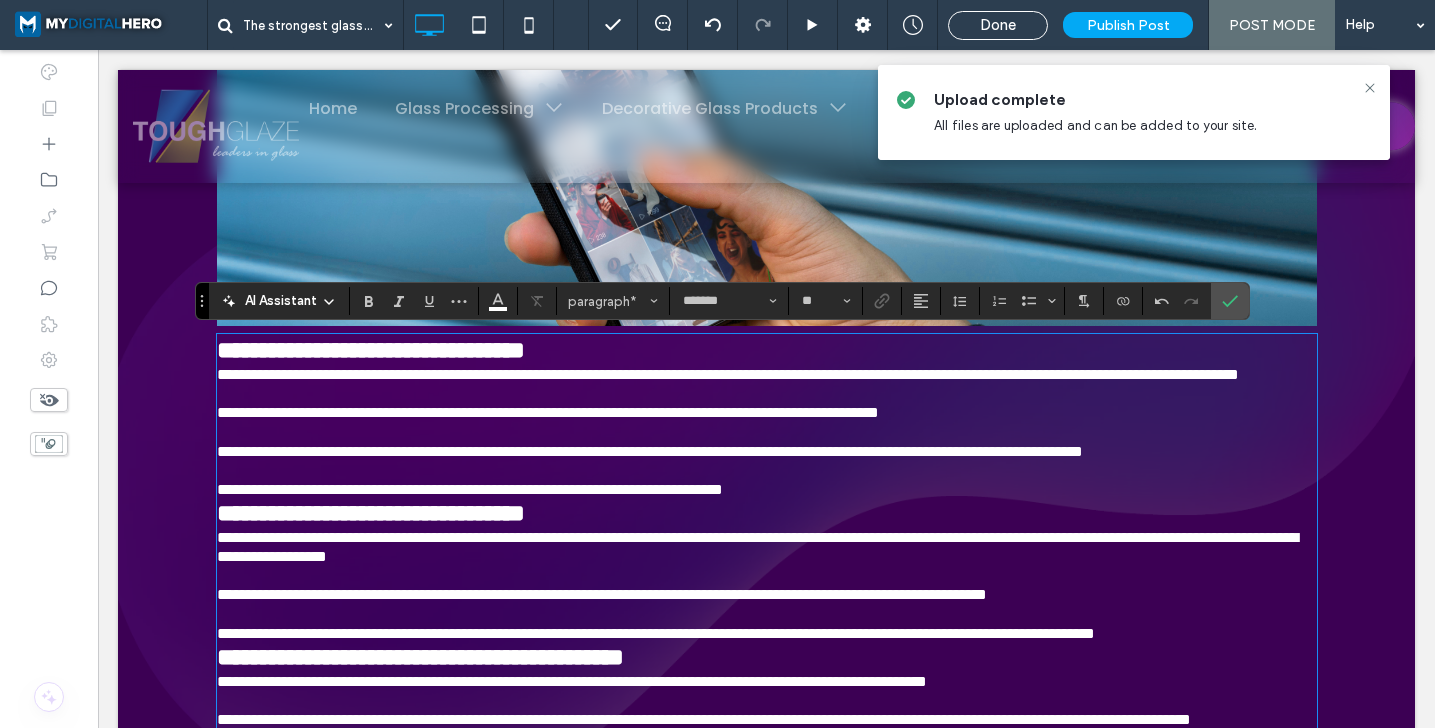 type on "**" 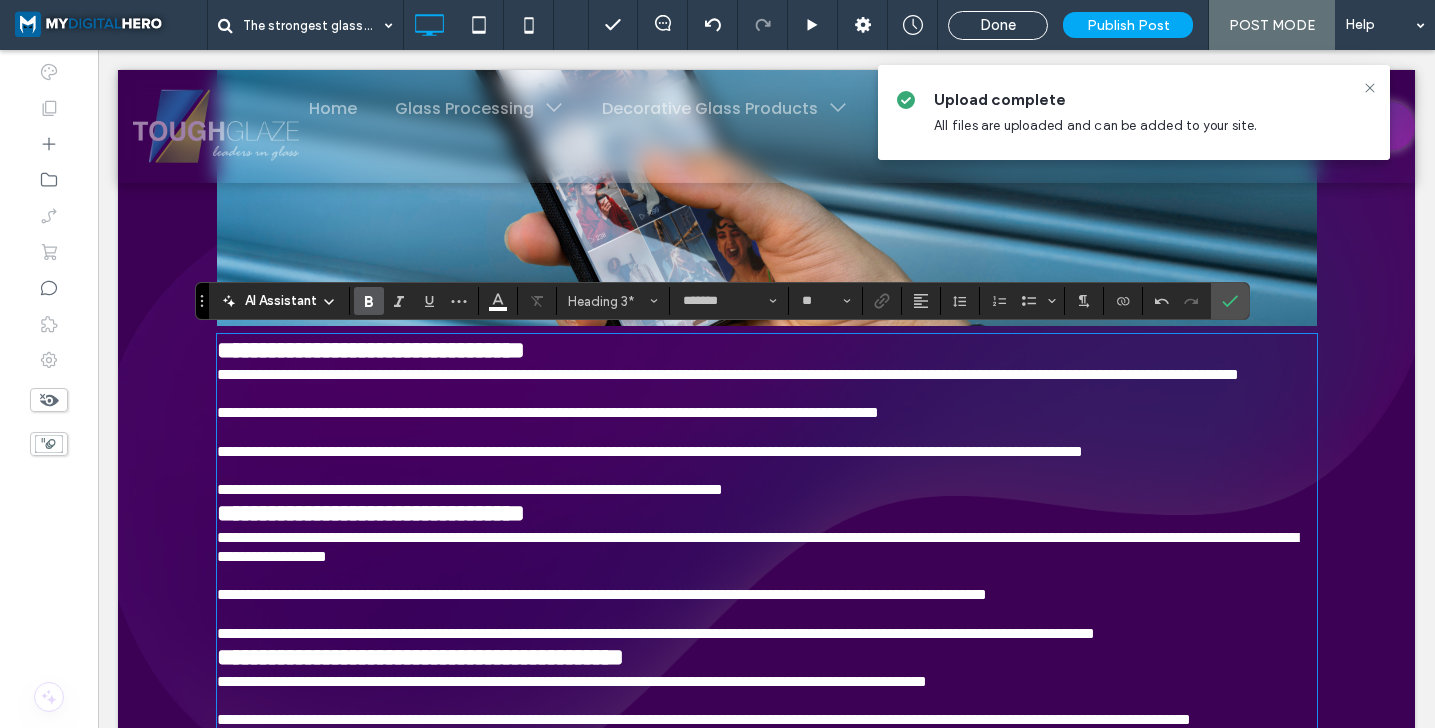 type 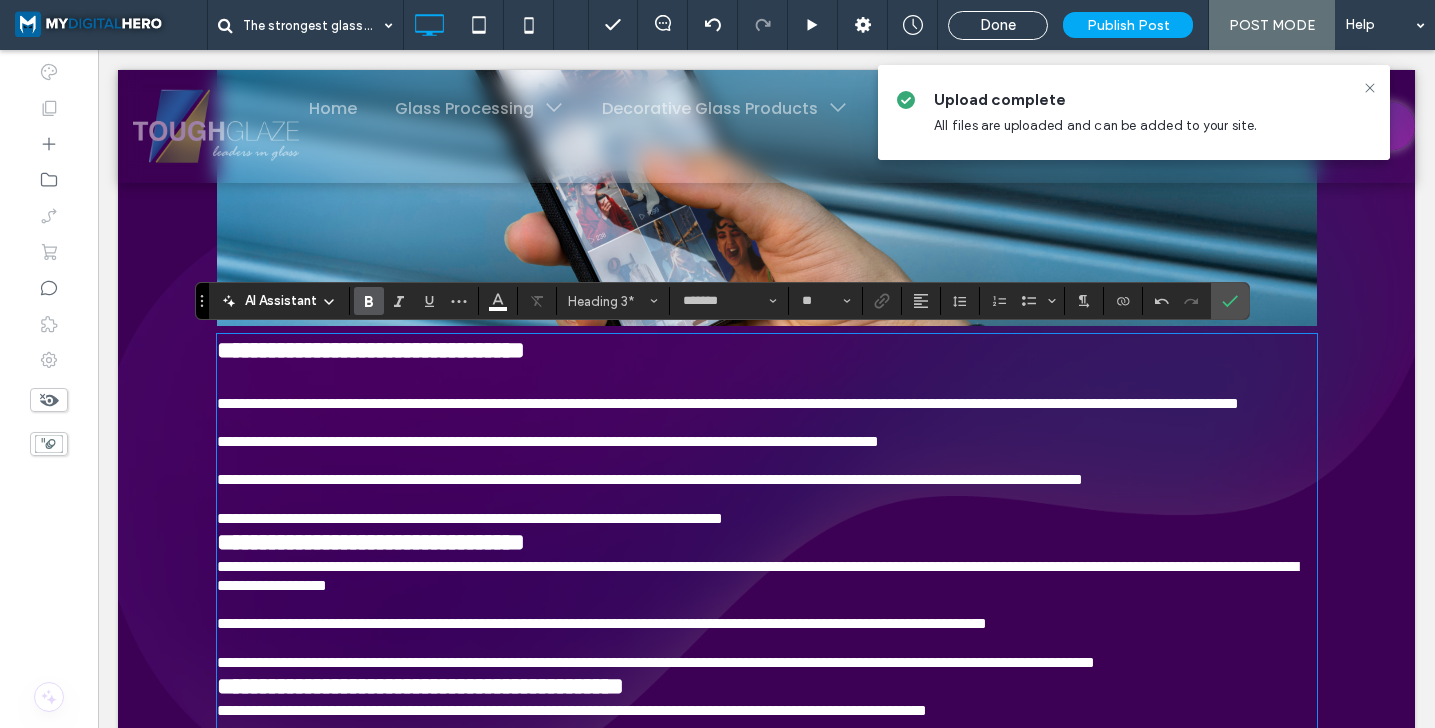 click on "**********" at bounding box center (371, 350) 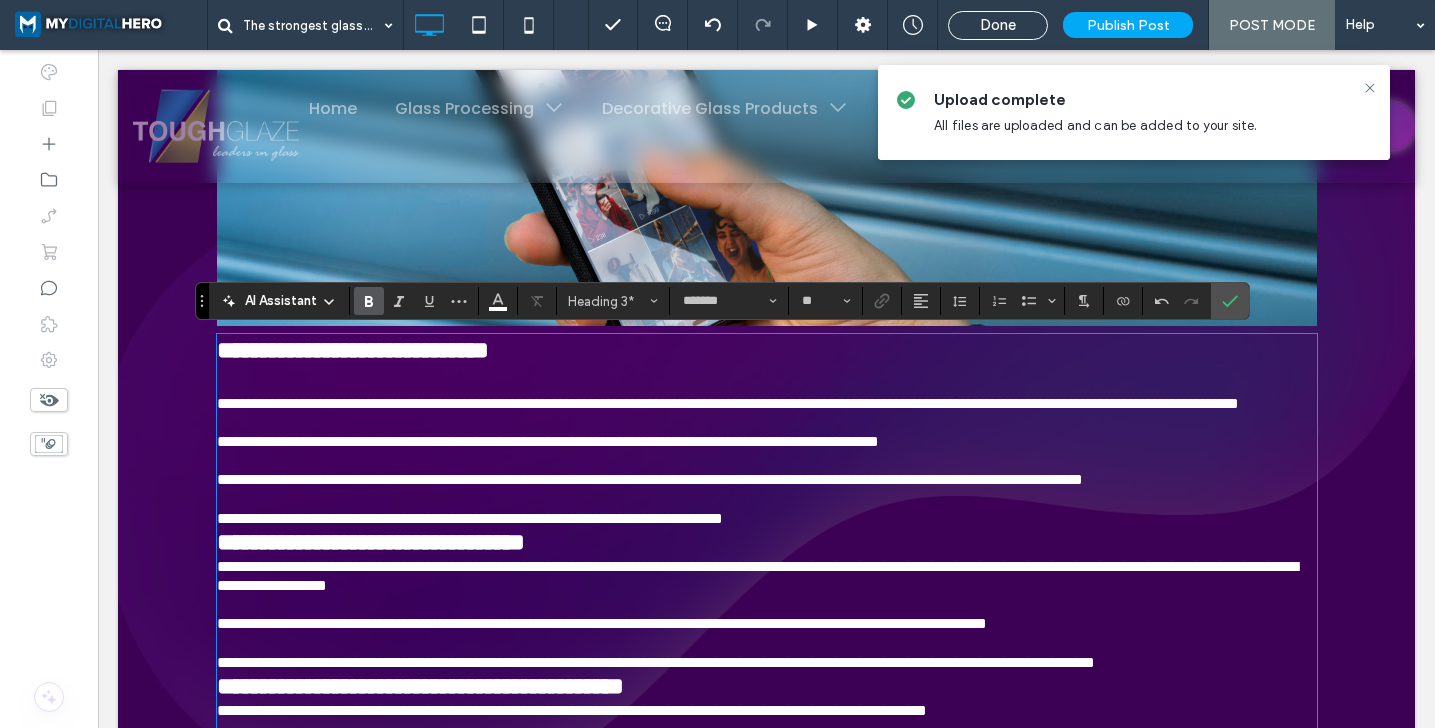 click on "**********" at bounding box center [767, 509] 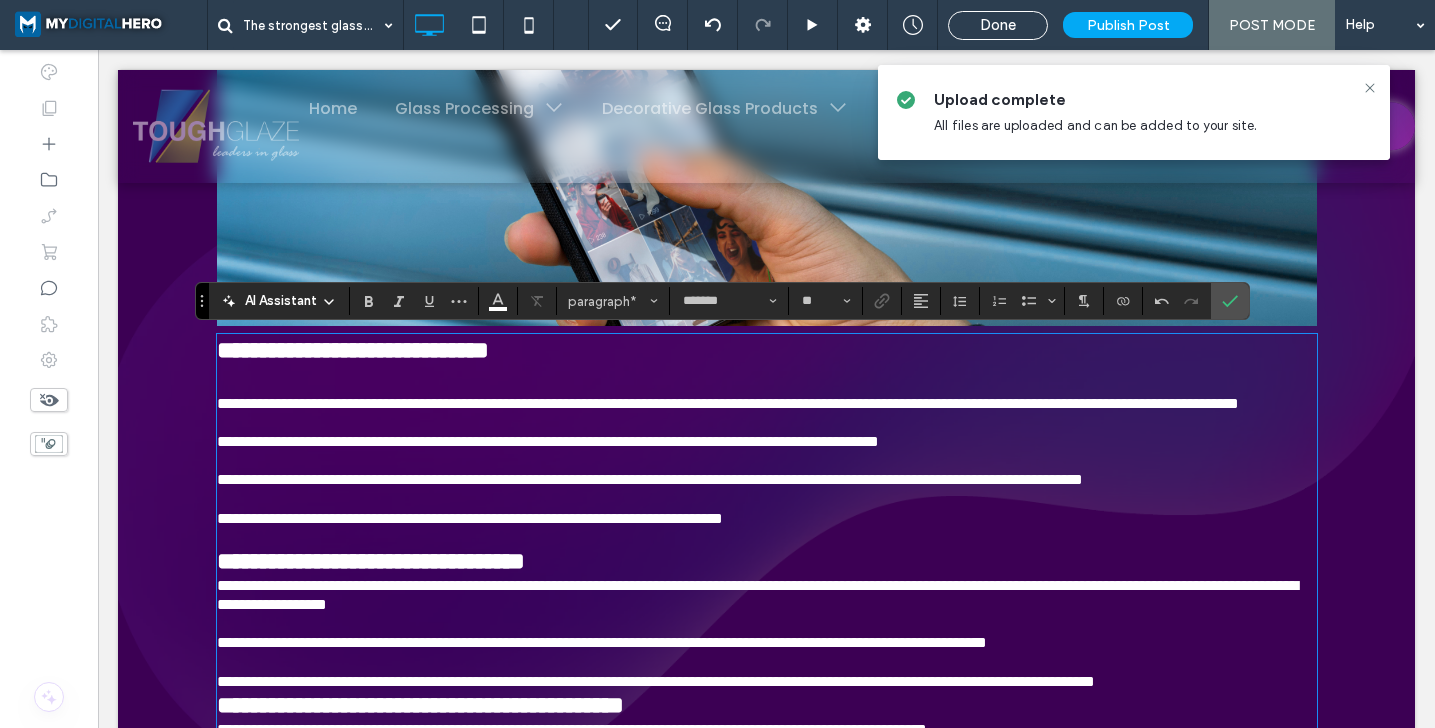 click on "﻿" at bounding box center (767, 537) 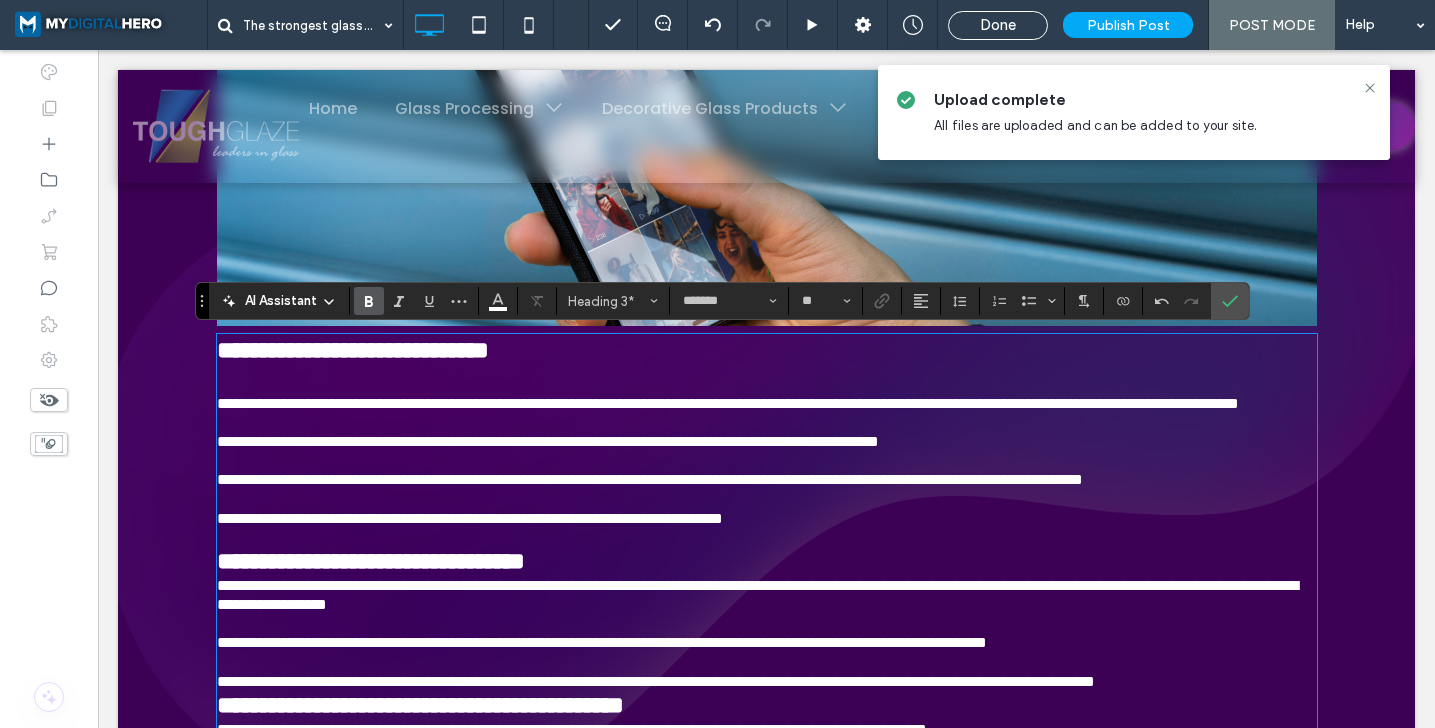 click on "**********" at bounding box center [767, 561] 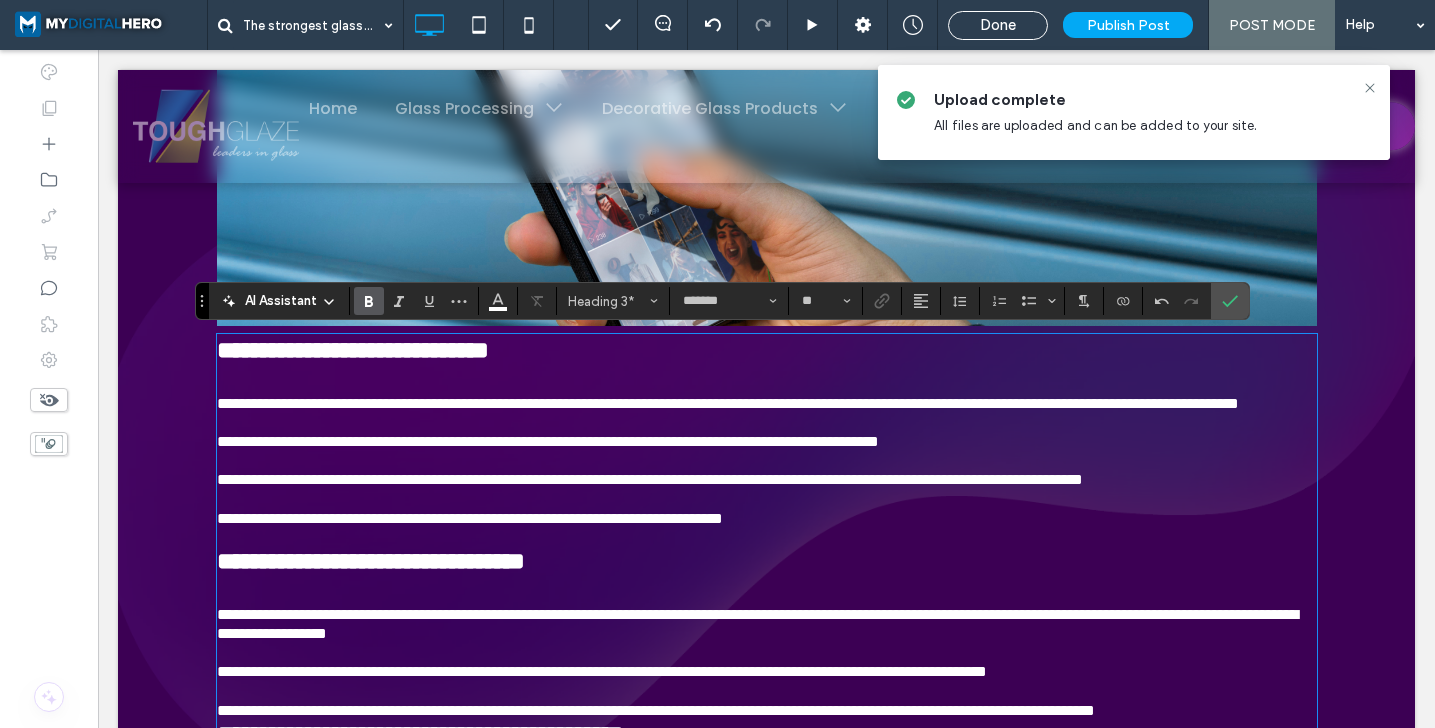 click on "**********" at bounding box center (371, 561) 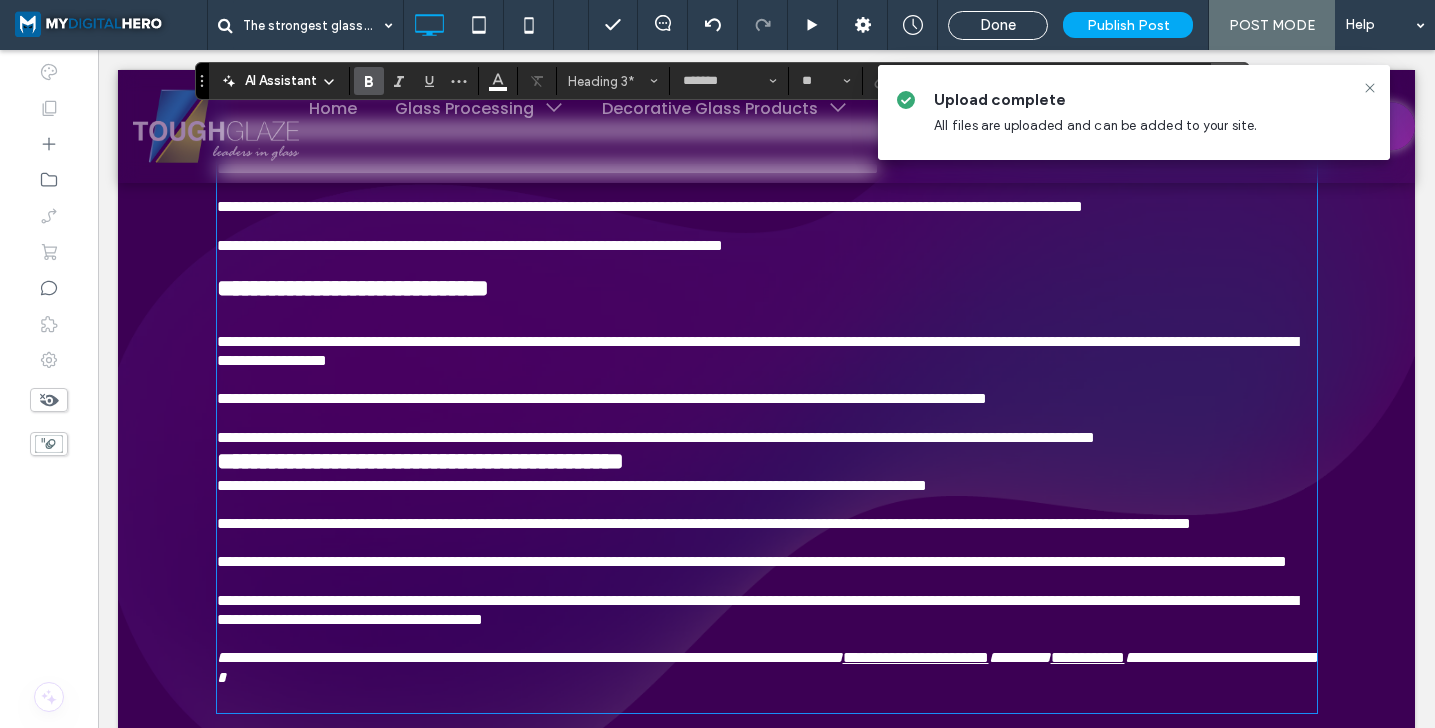 scroll, scrollTop: 4370, scrollLeft: 0, axis: vertical 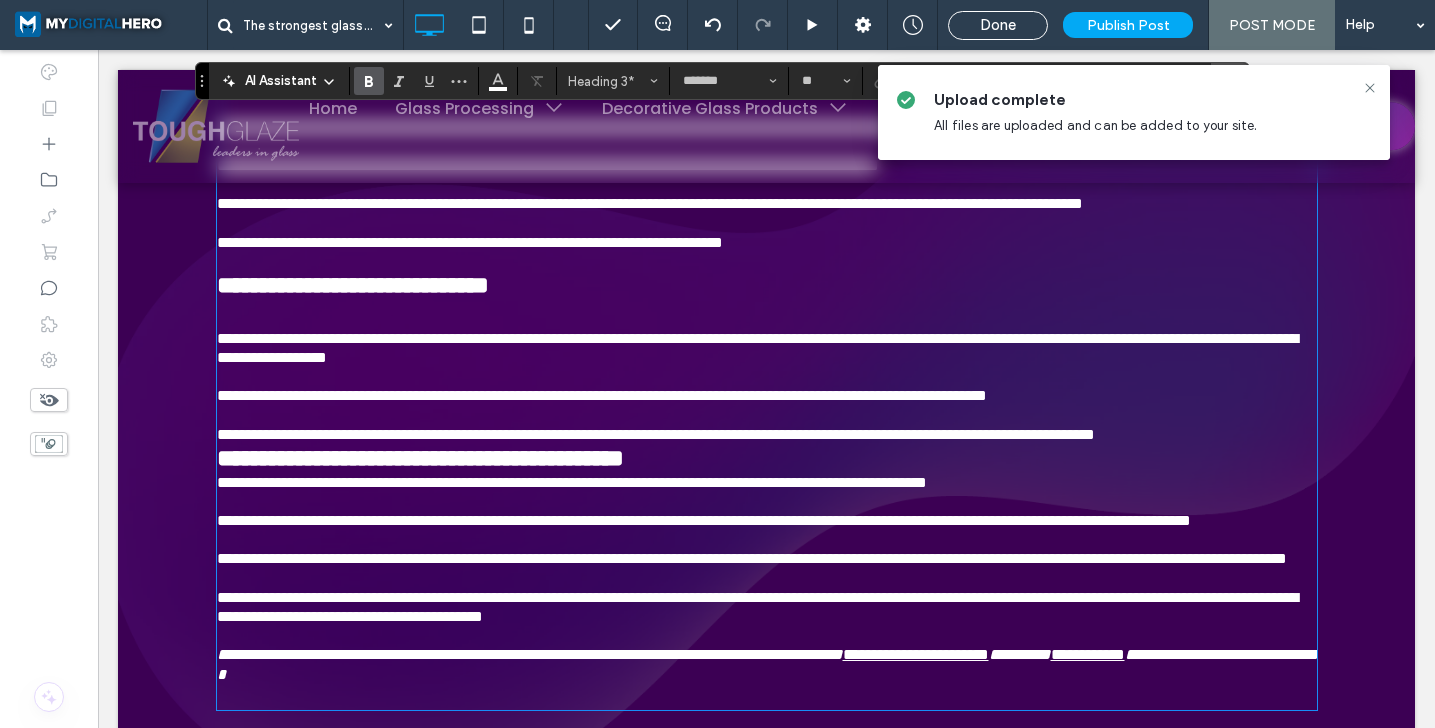 click on "**********" at bounding box center (767, 424) 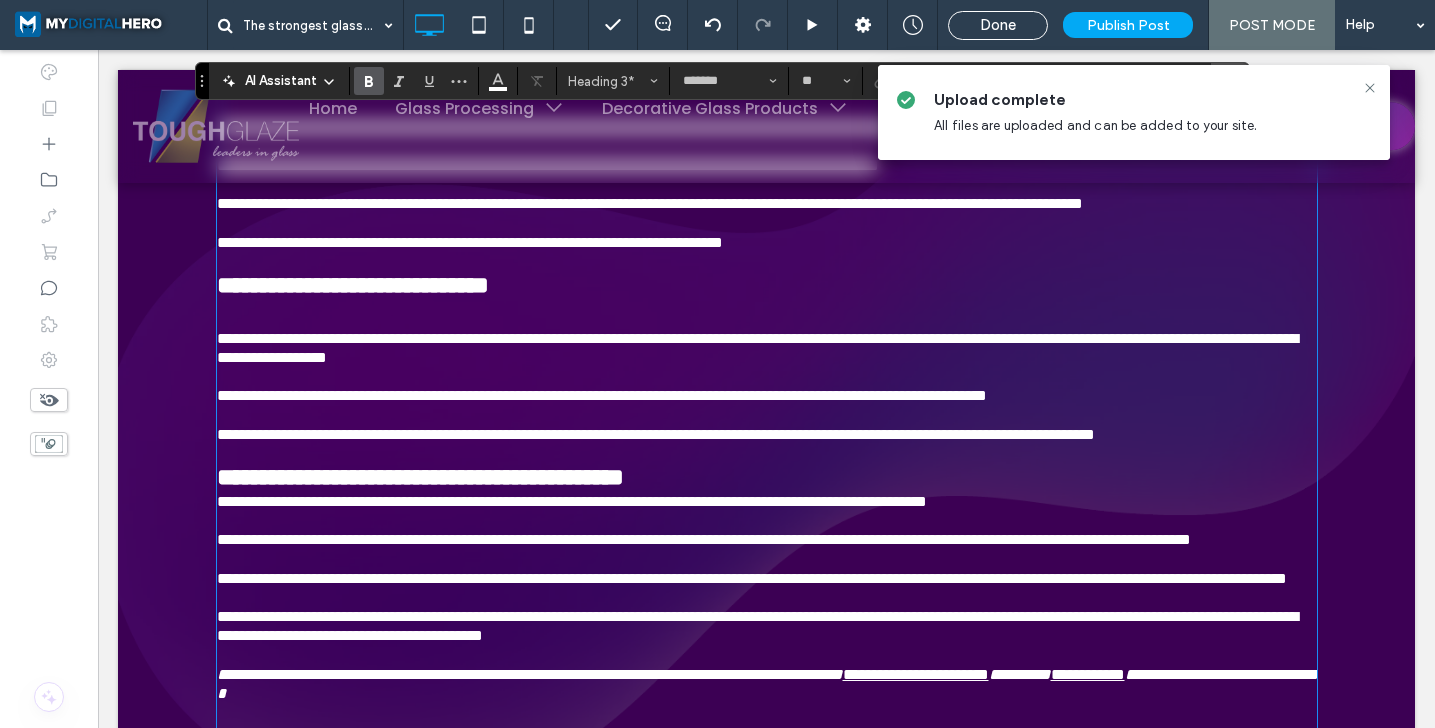 click on "**********" at bounding box center [767, 477] 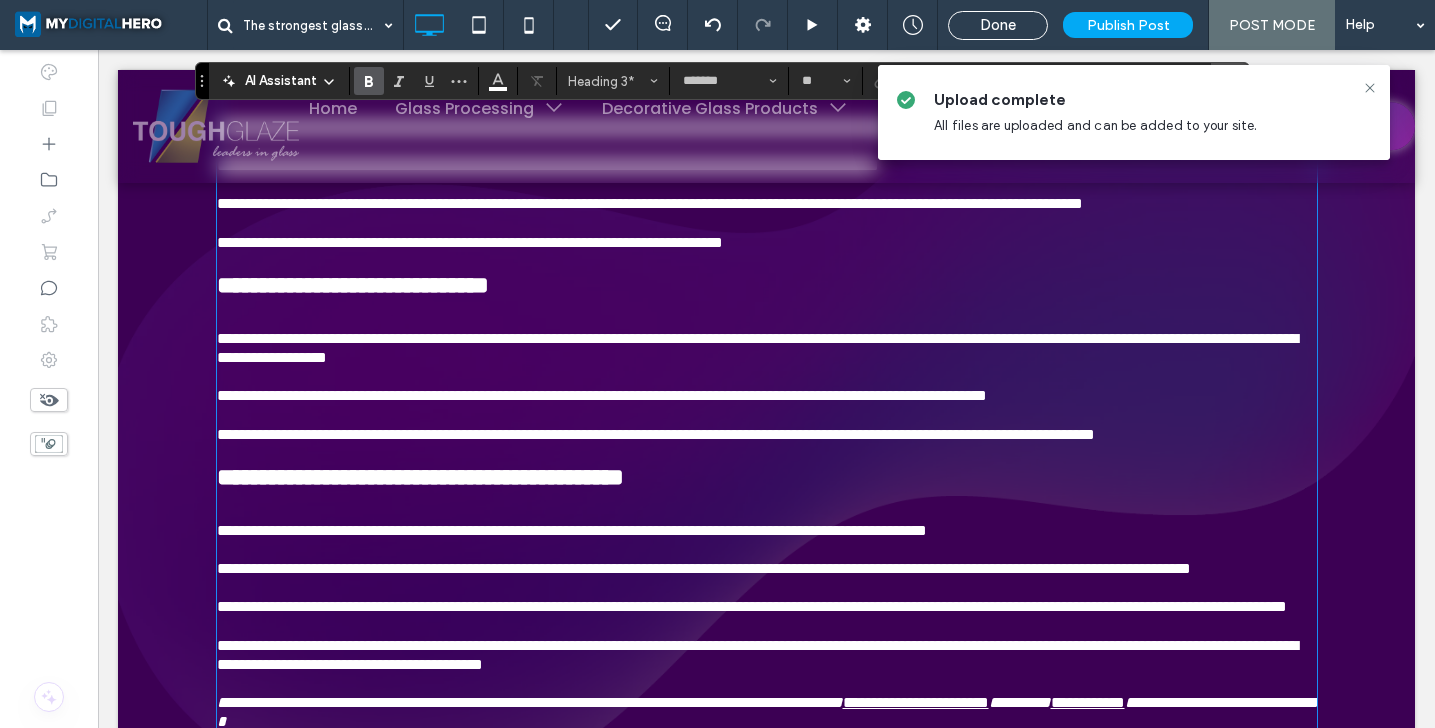 click on "**********" at bounding box center [420, 477] 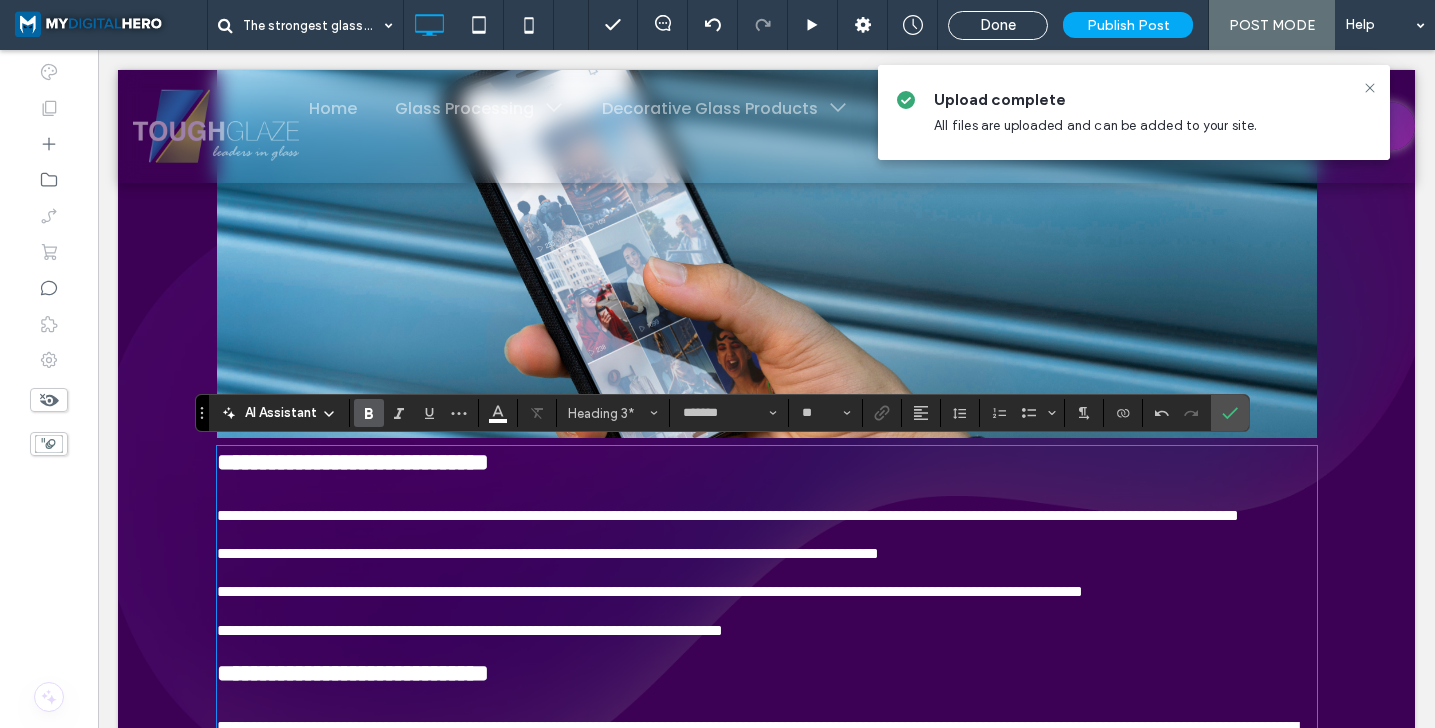 scroll, scrollTop: 3959, scrollLeft: 0, axis: vertical 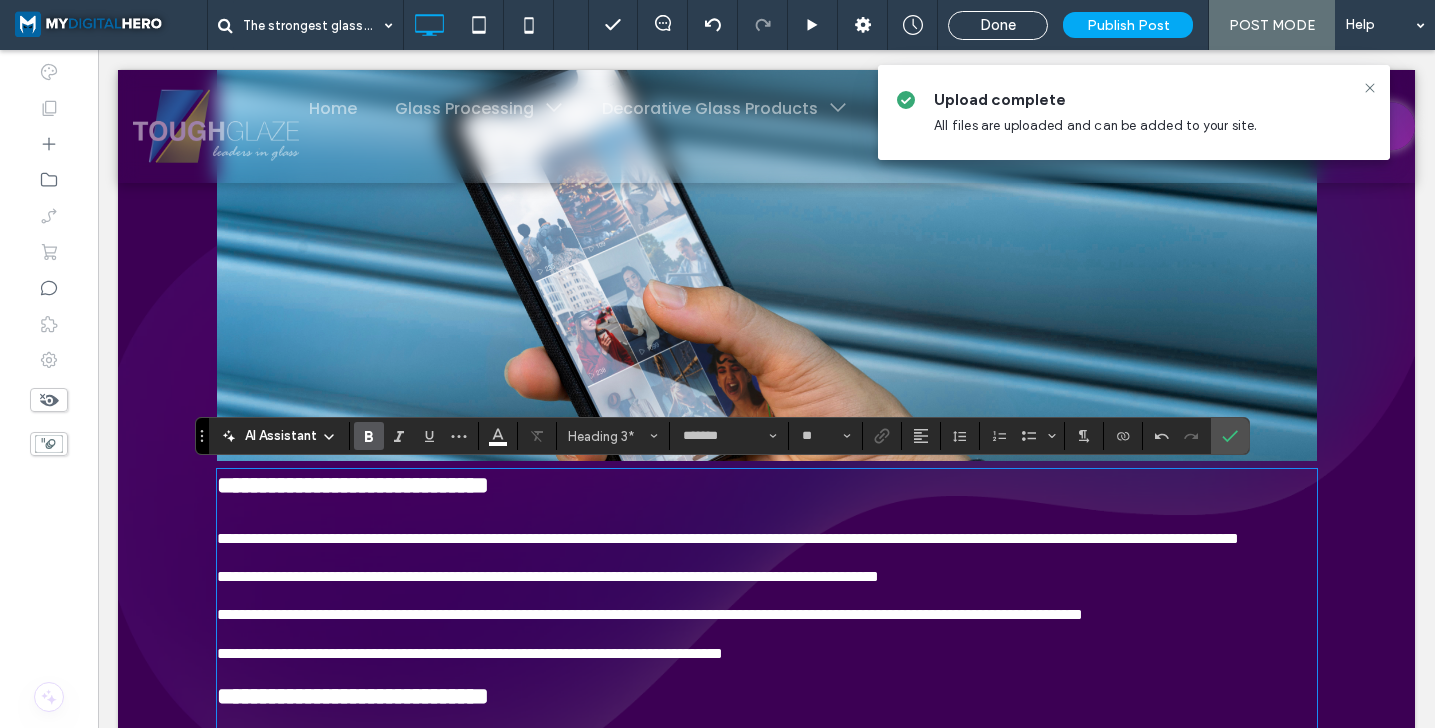 click on "**********" at bounding box center (353, 485) 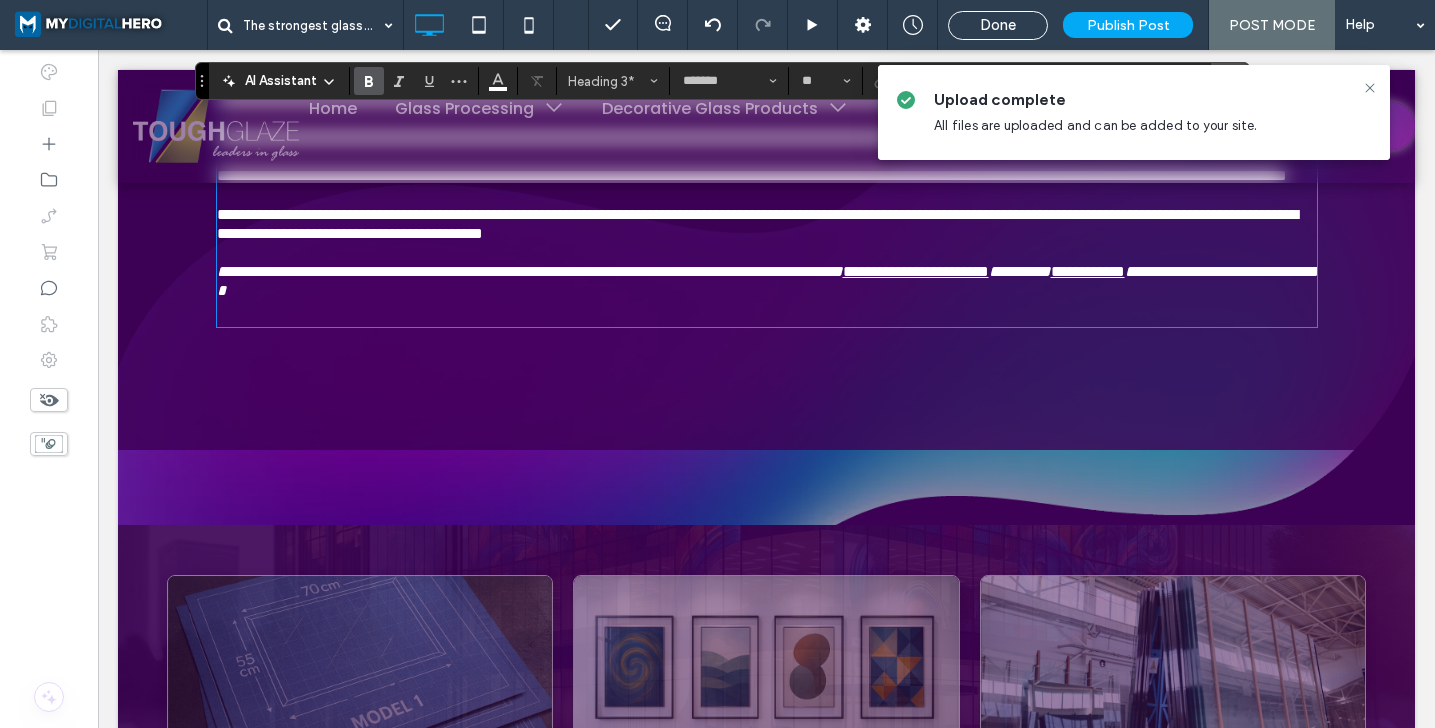 scroll, scrollTop: 4804, scrollLeft: 0, axis: vertical 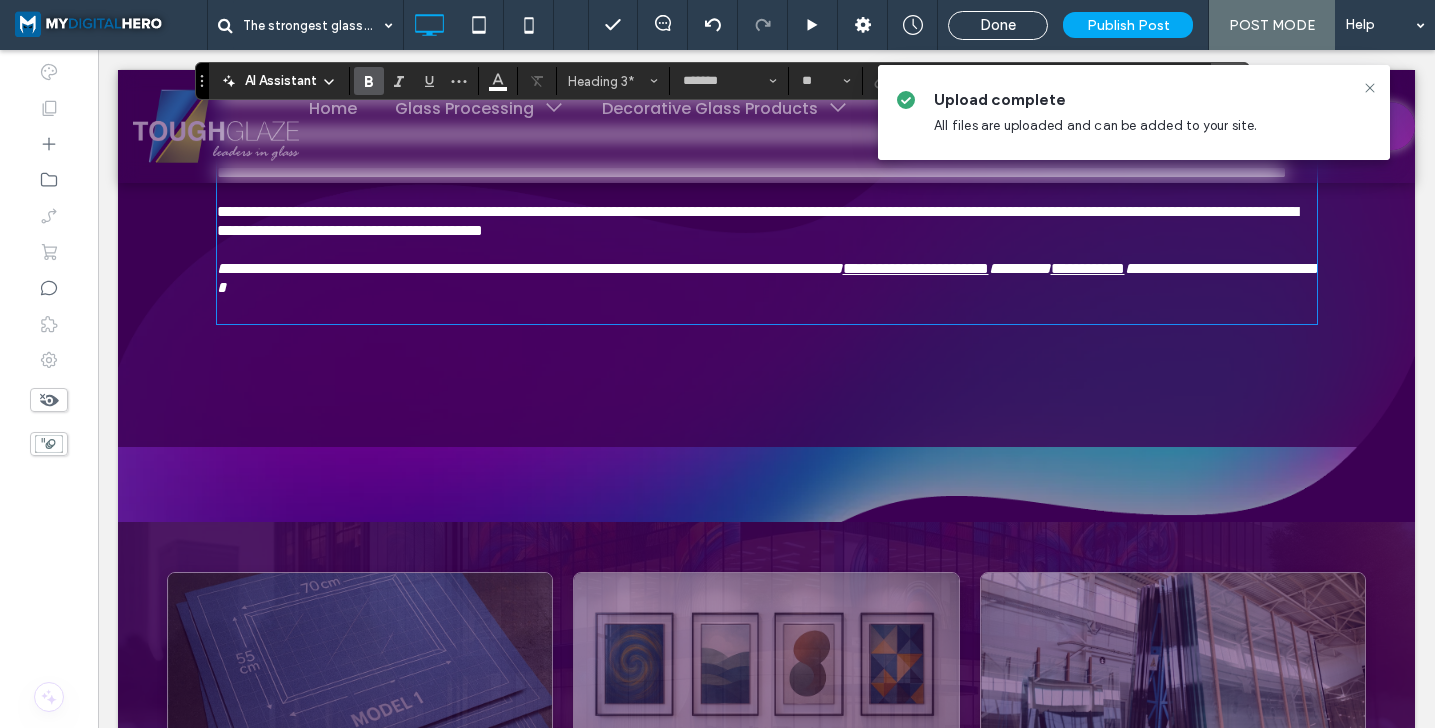 click on "**********" at bounding box center (767, 269) 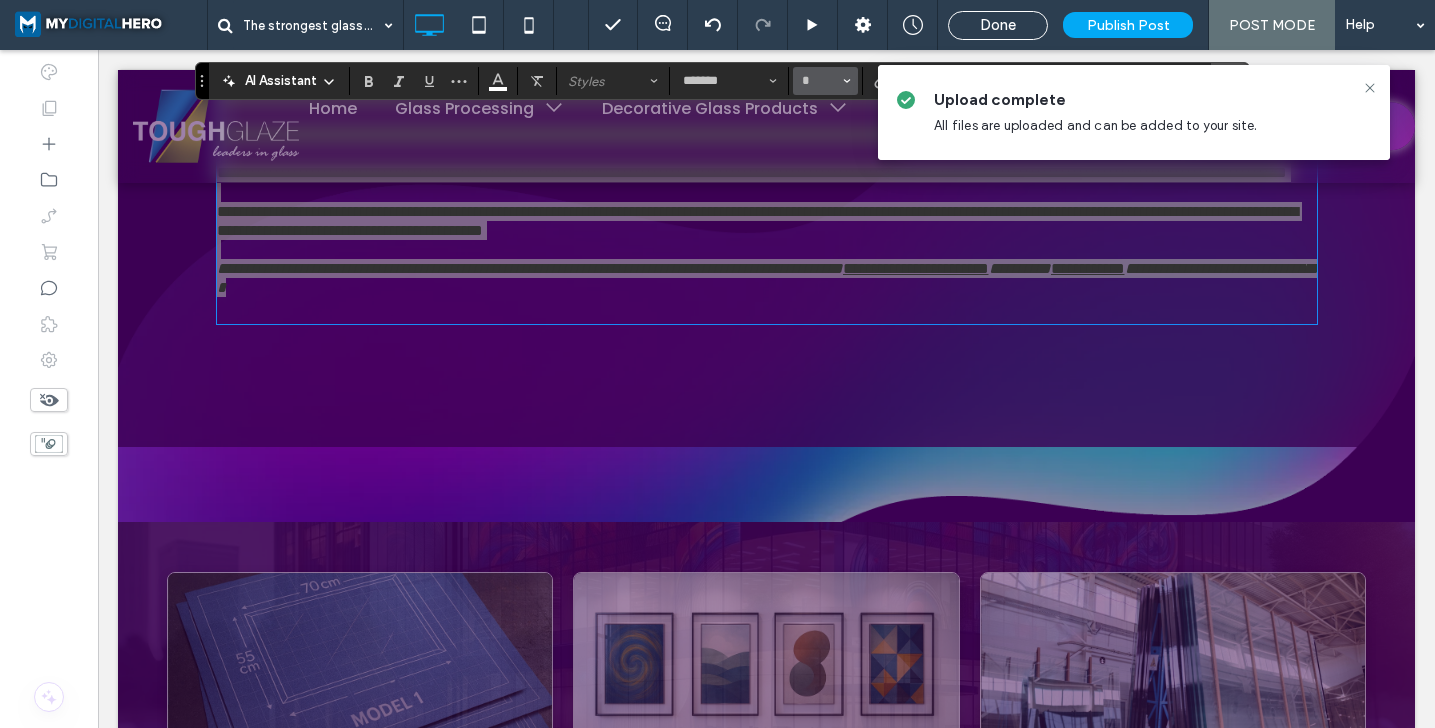 click on "*" at bounding box center [825, 81] 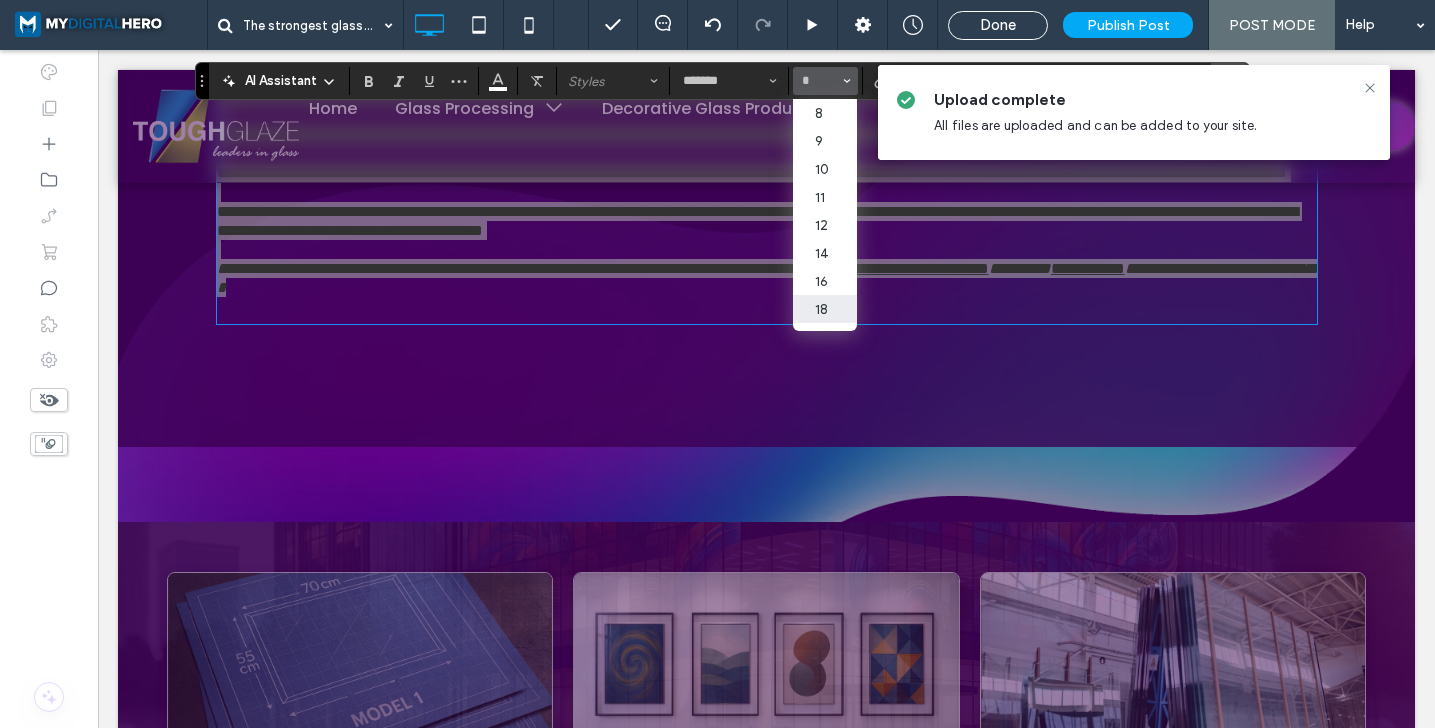 click on "18" at bounding box center (825, 309) 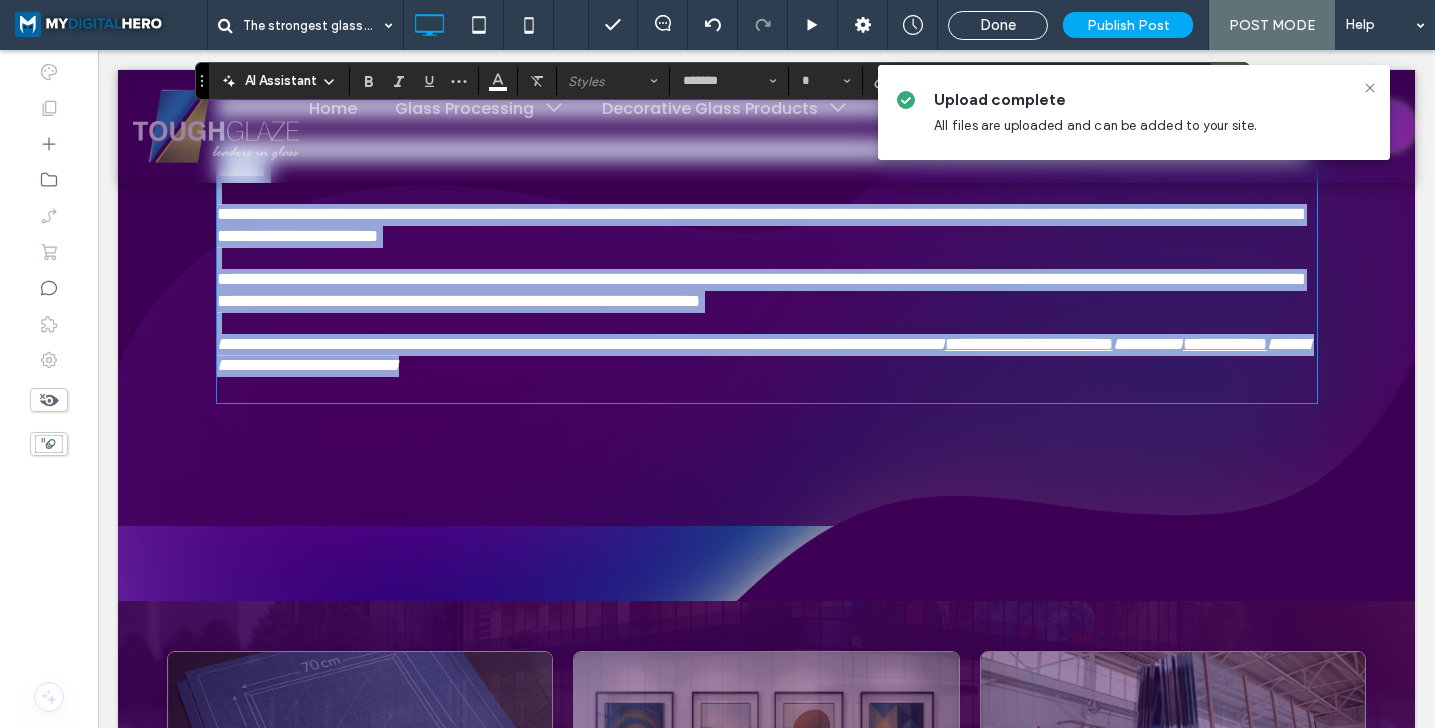 type on "**" 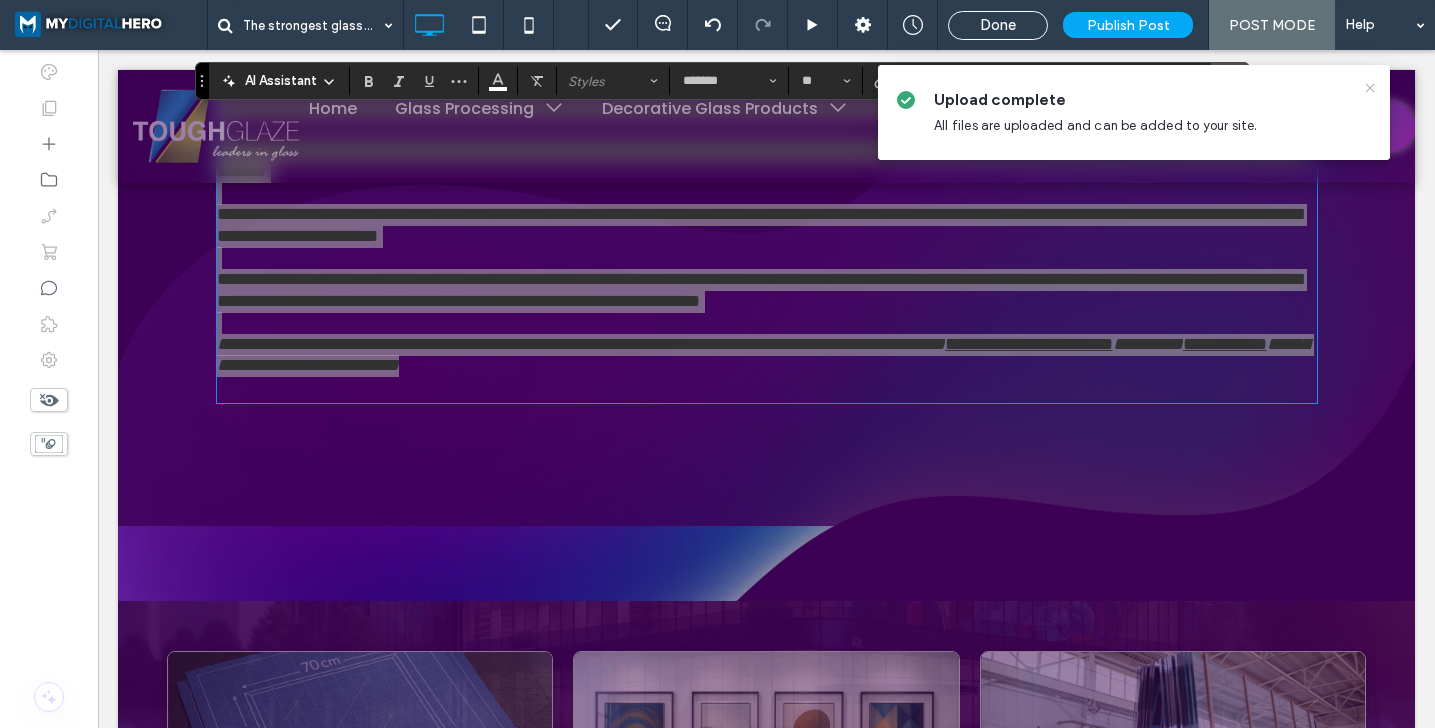 click 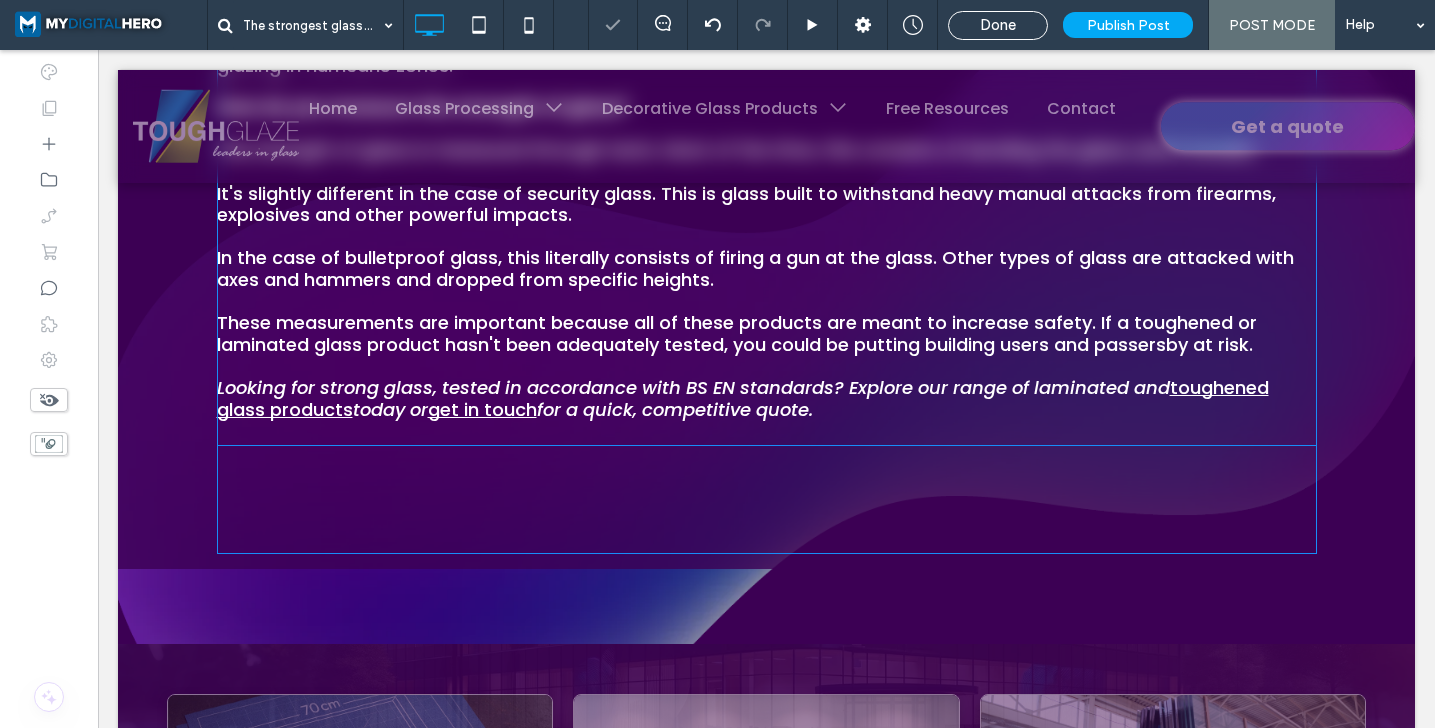 click on "In the case of bulletproof glass, this literally consists of firing a gun at the glass. Other types of glass are attacked with axes and hammers and dropped from specific heights." at bounding box center (767, 258) 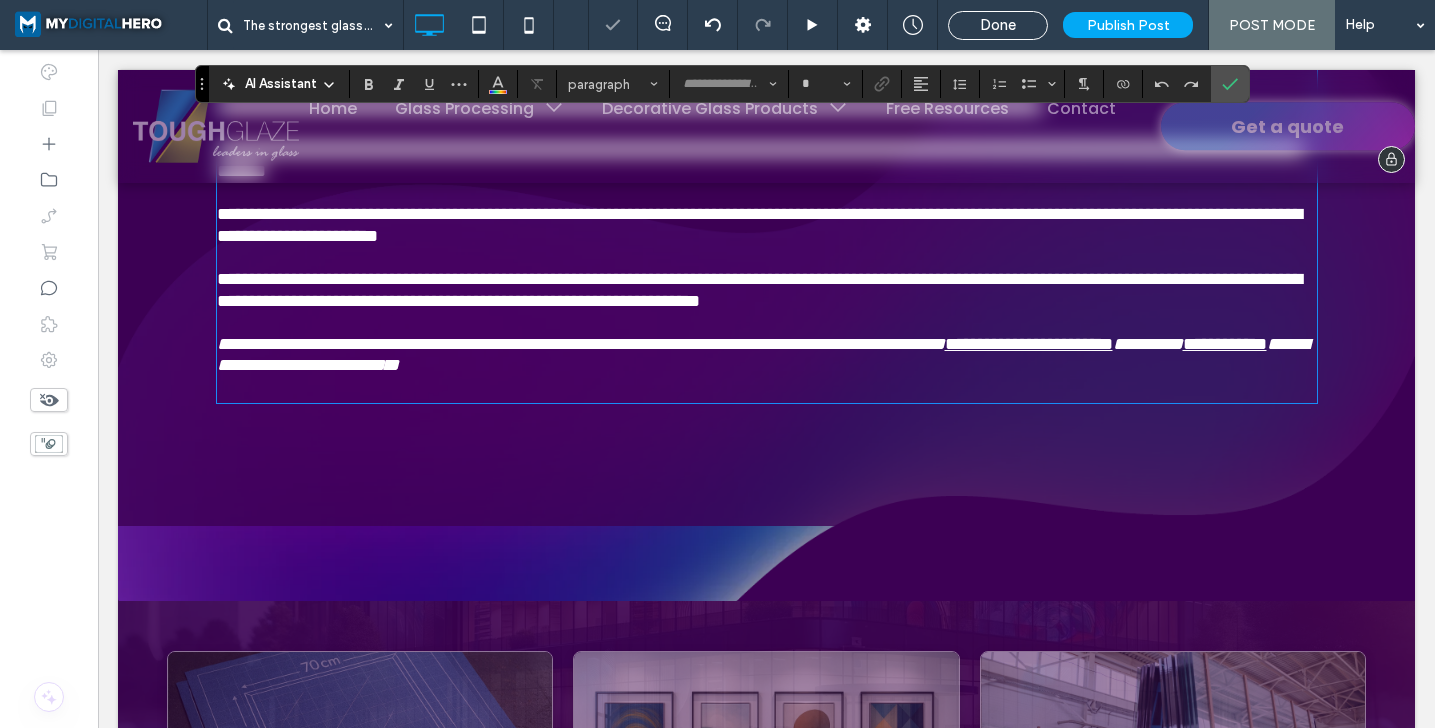 type on "*******" 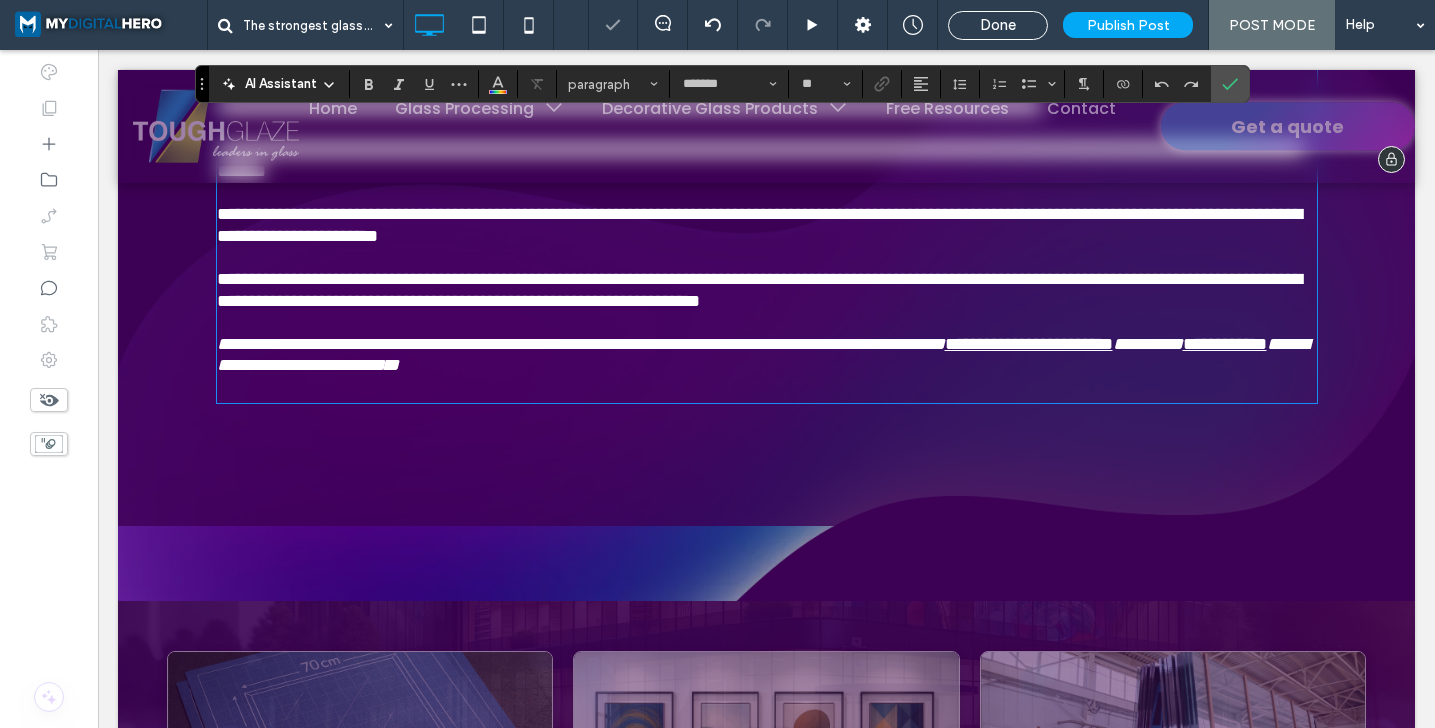 scroll, scrollTop: 4054, scrollLeft: 0, axis: vertical 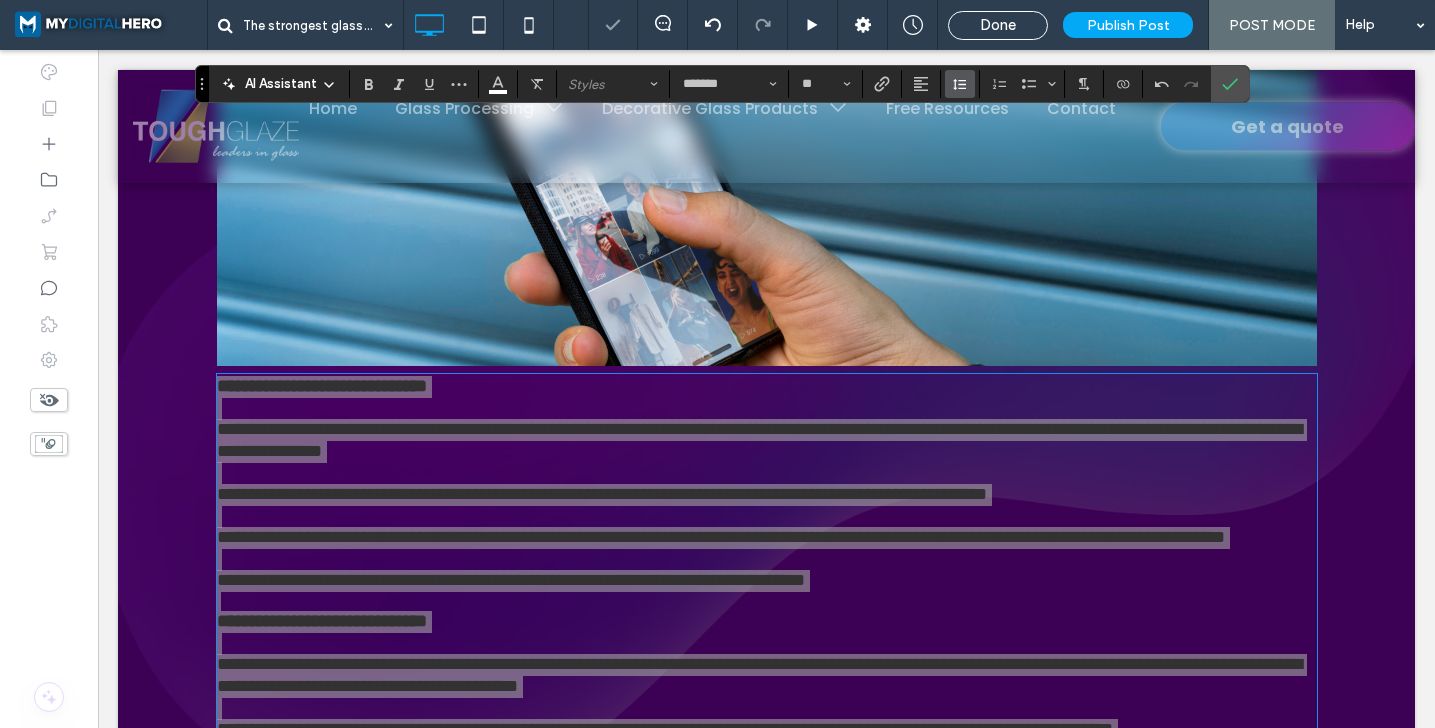 click 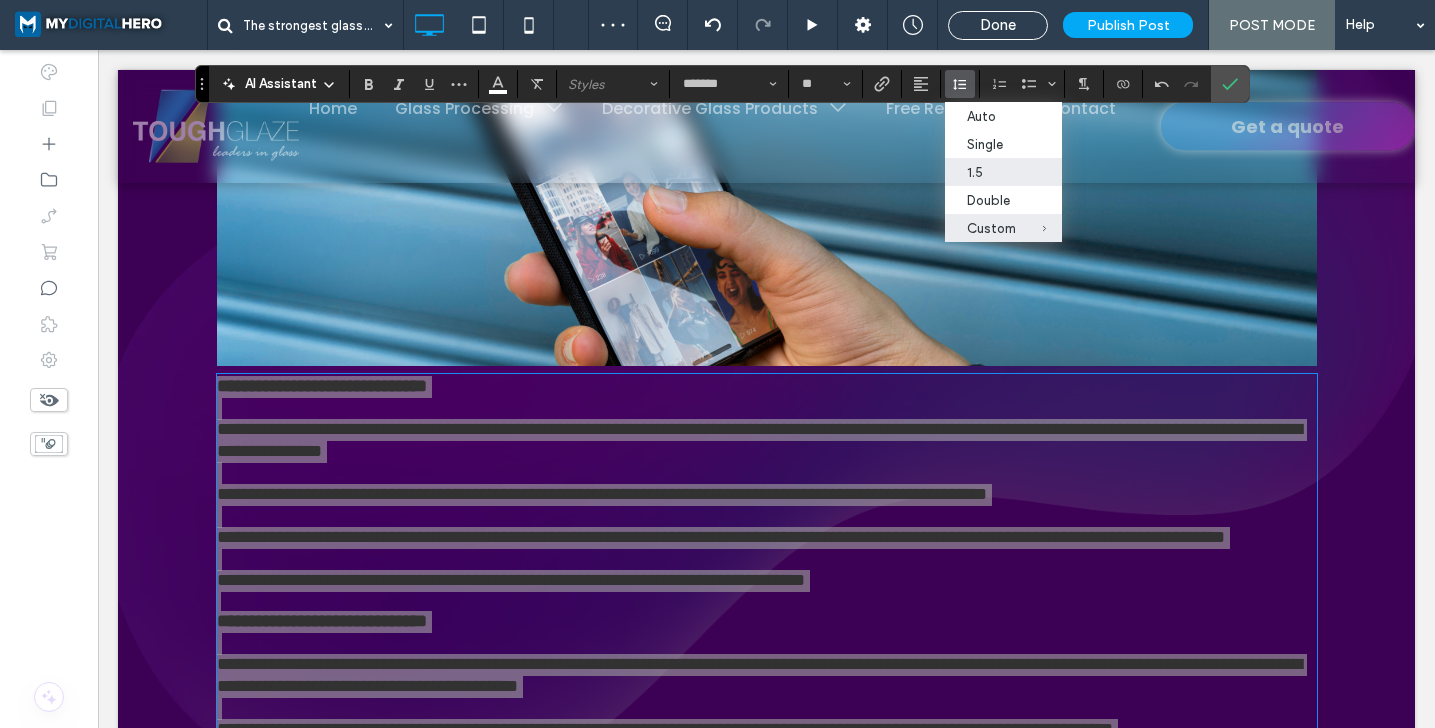 drag, startPoint x: 988, startPoint y: 183, endPoint x: 890, endPoint y: 132, distance: 110.47624 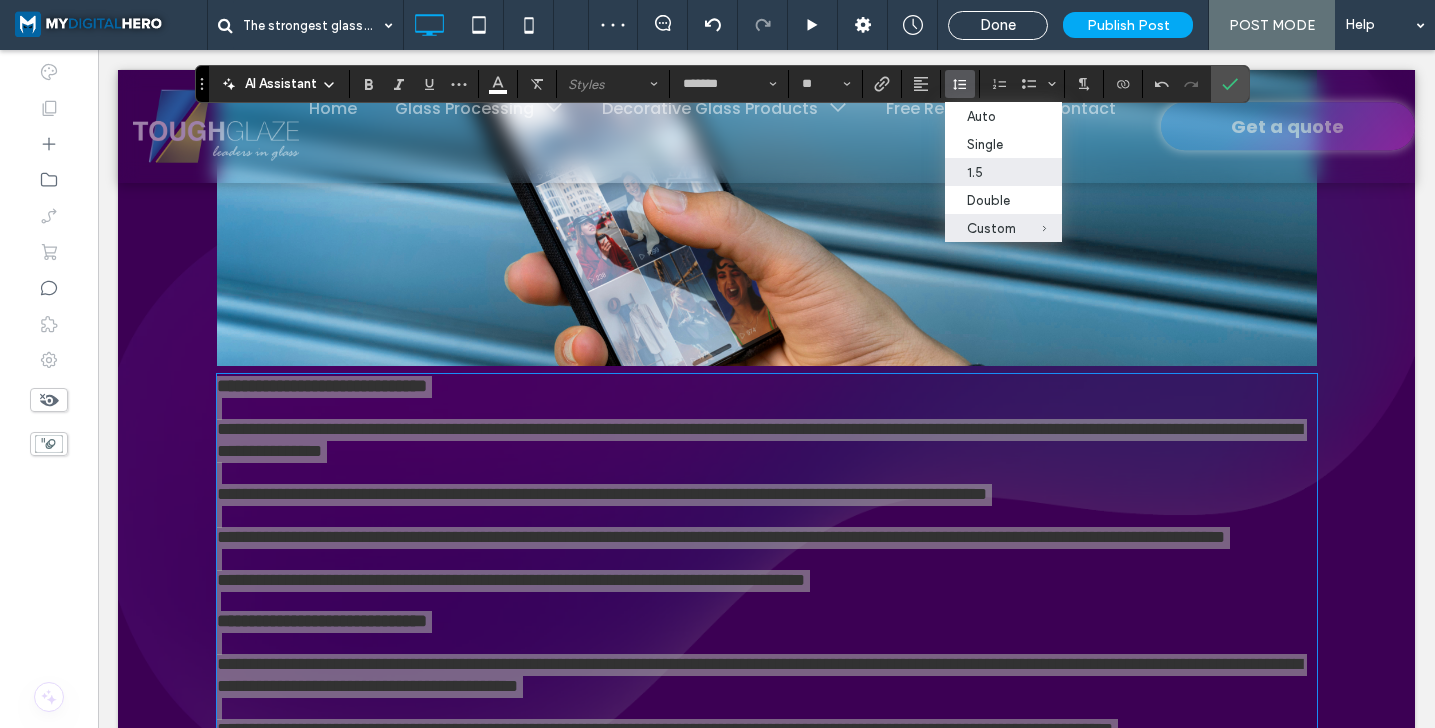 click on "1.5" at bounding box center (1003, 172) 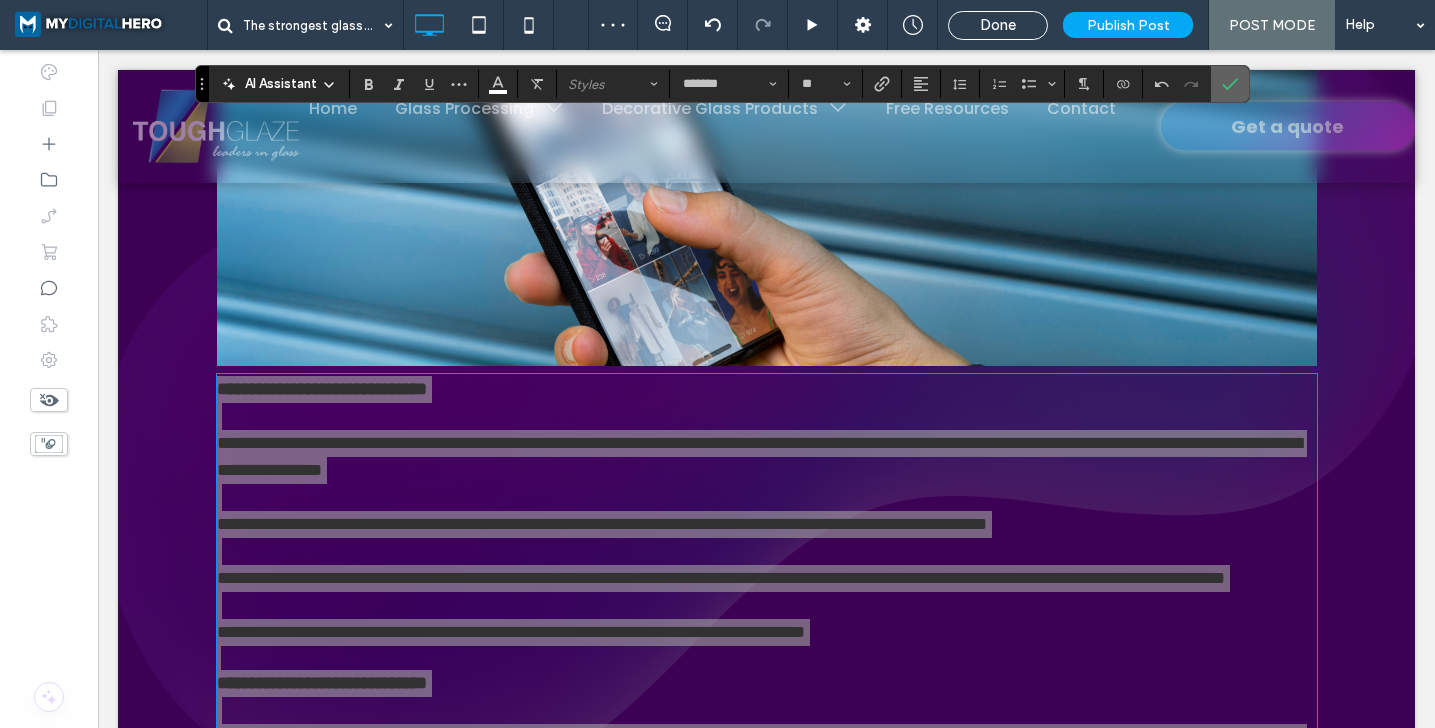 drag, startPoint x: 1225, startPoint y: 93, endPoint x: 1069, endPoint y: 78, distance: 156.7195 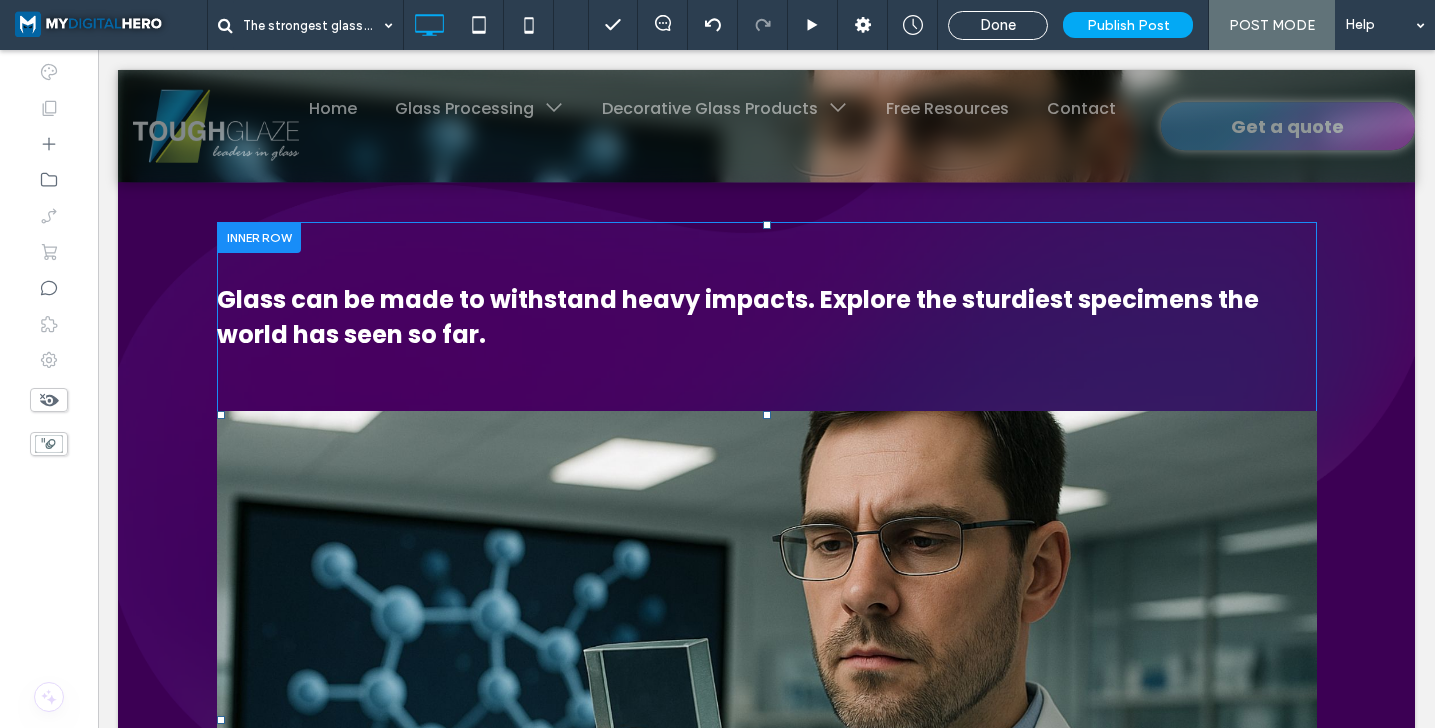 scroll, scrollTop: 556, scrollLeft: 0, axis: vertical 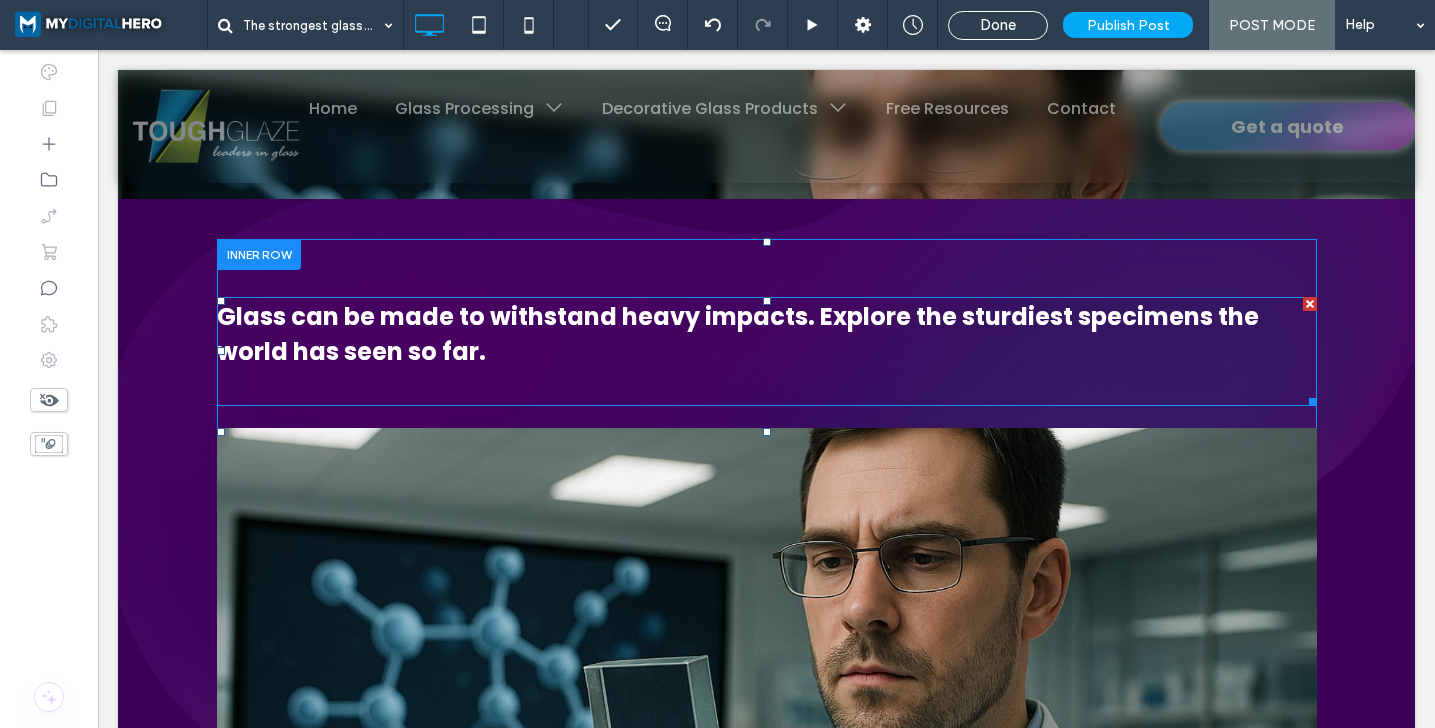 click on "﻿" at bounding box center [767, 386] 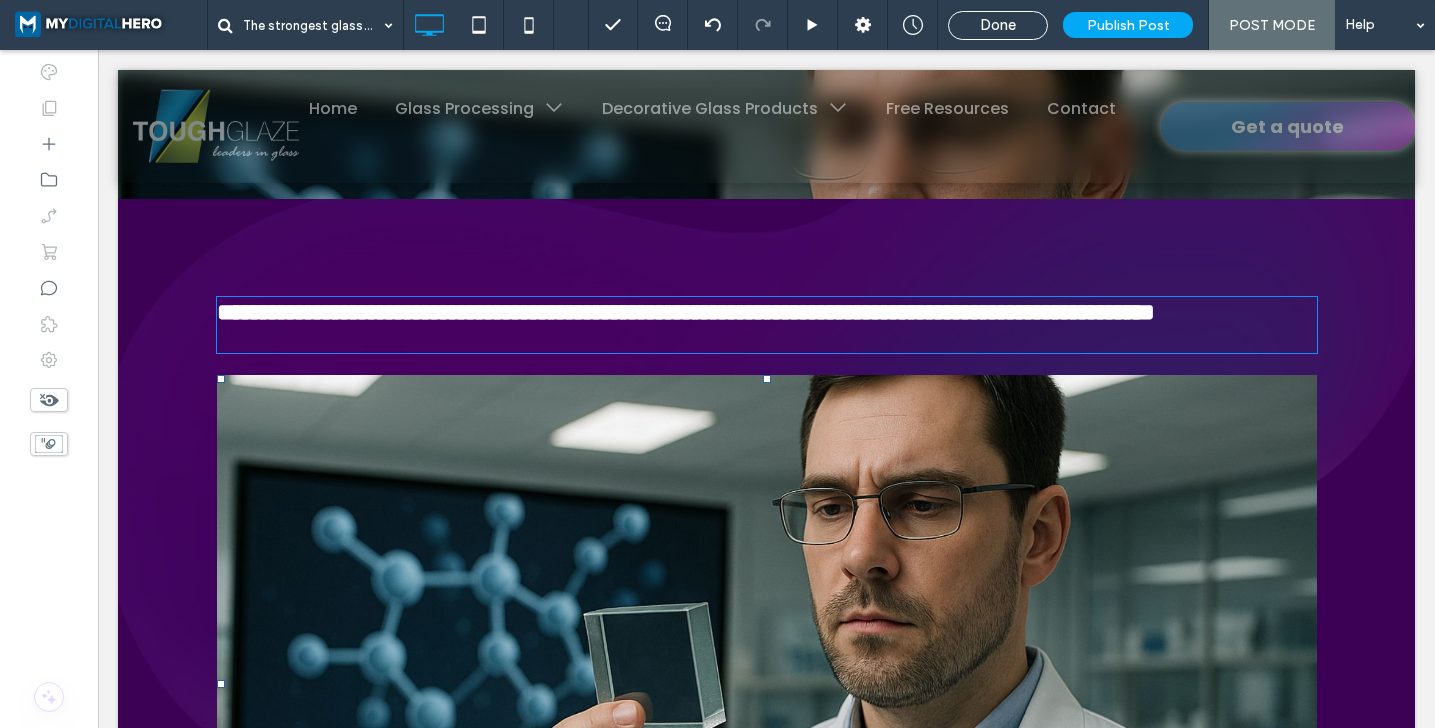type on "*******" 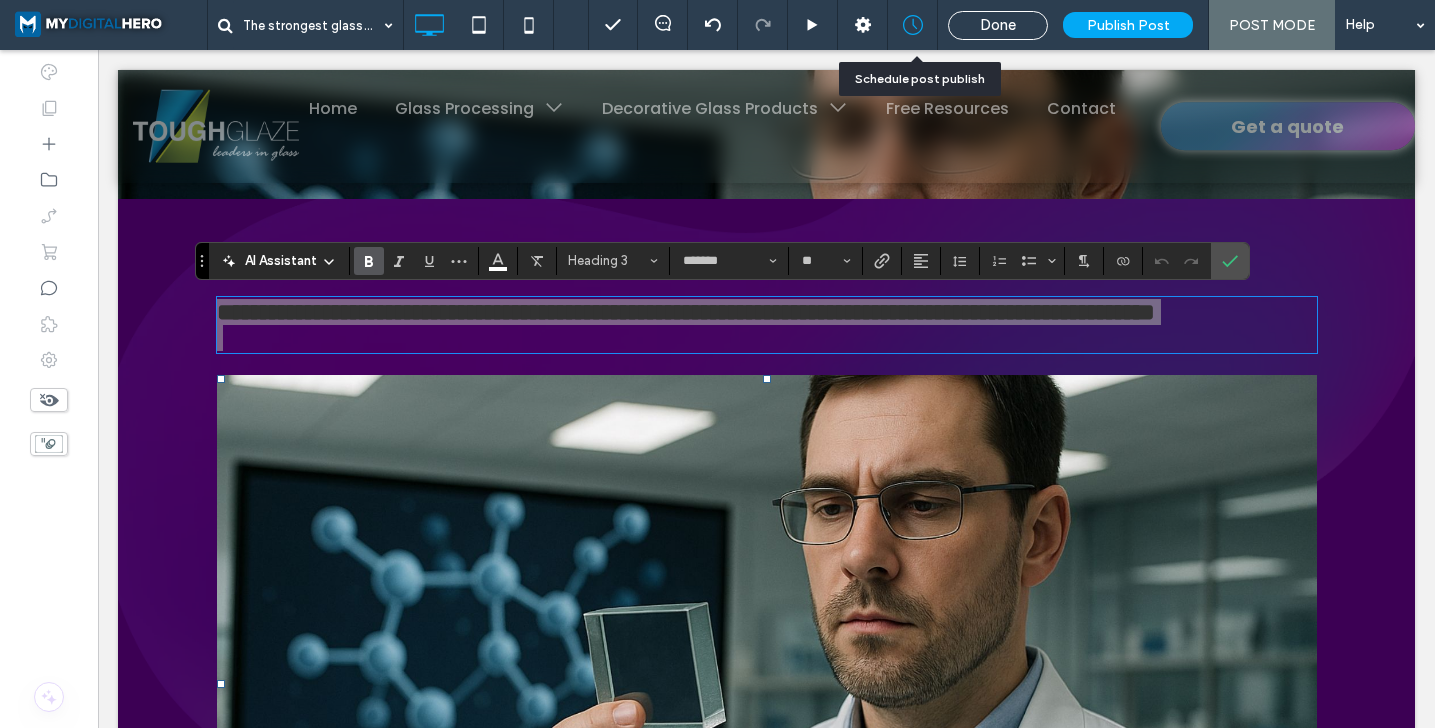 click at bounding box center (913, 25) 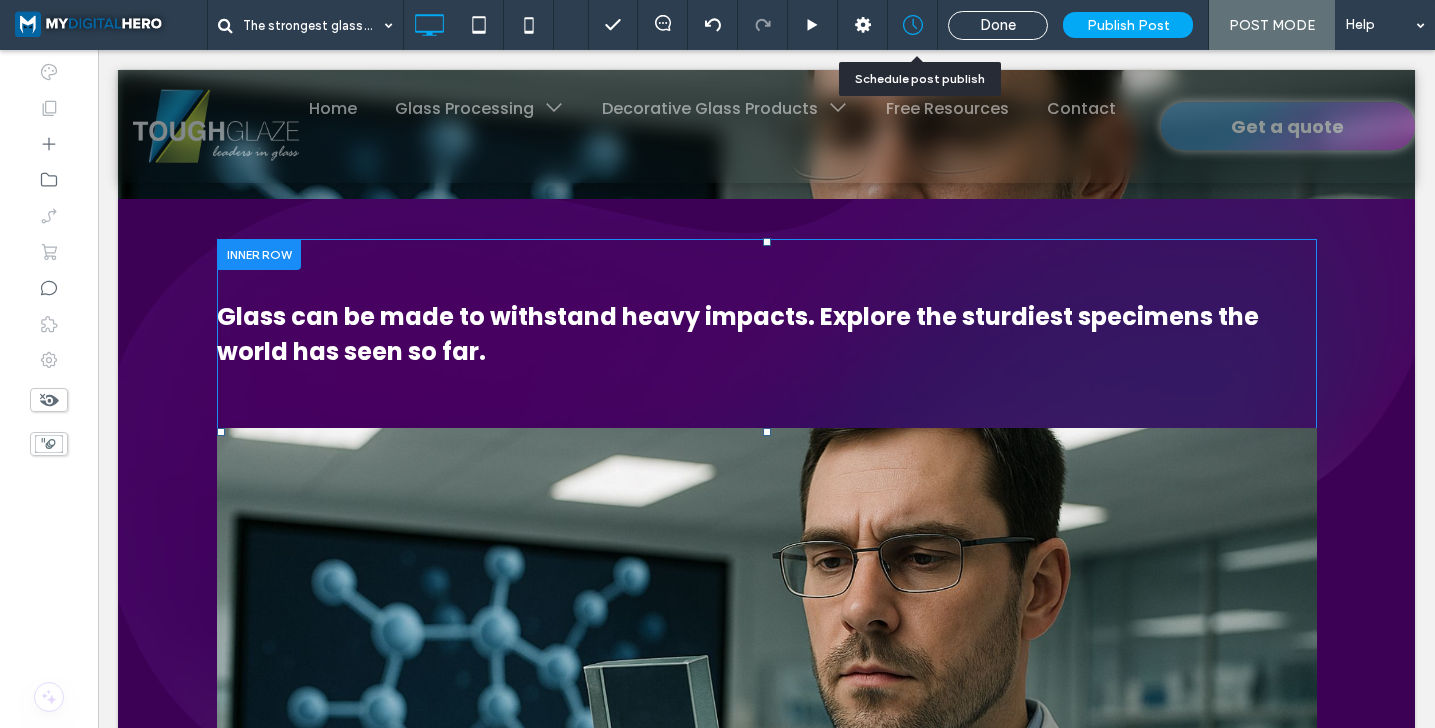 click at bounding box center [913, 25] 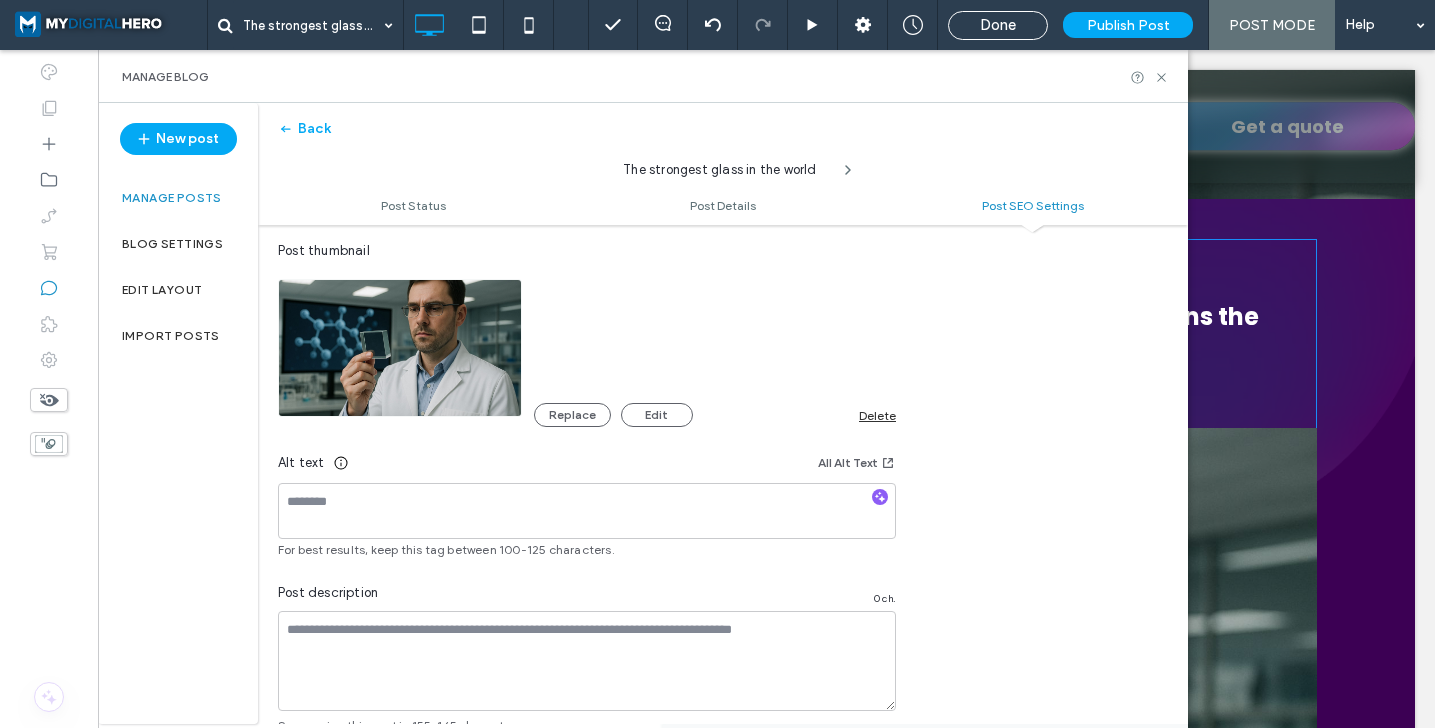 scroll, scrollTop: 1274, scrollLeft: 0, axis: vertical 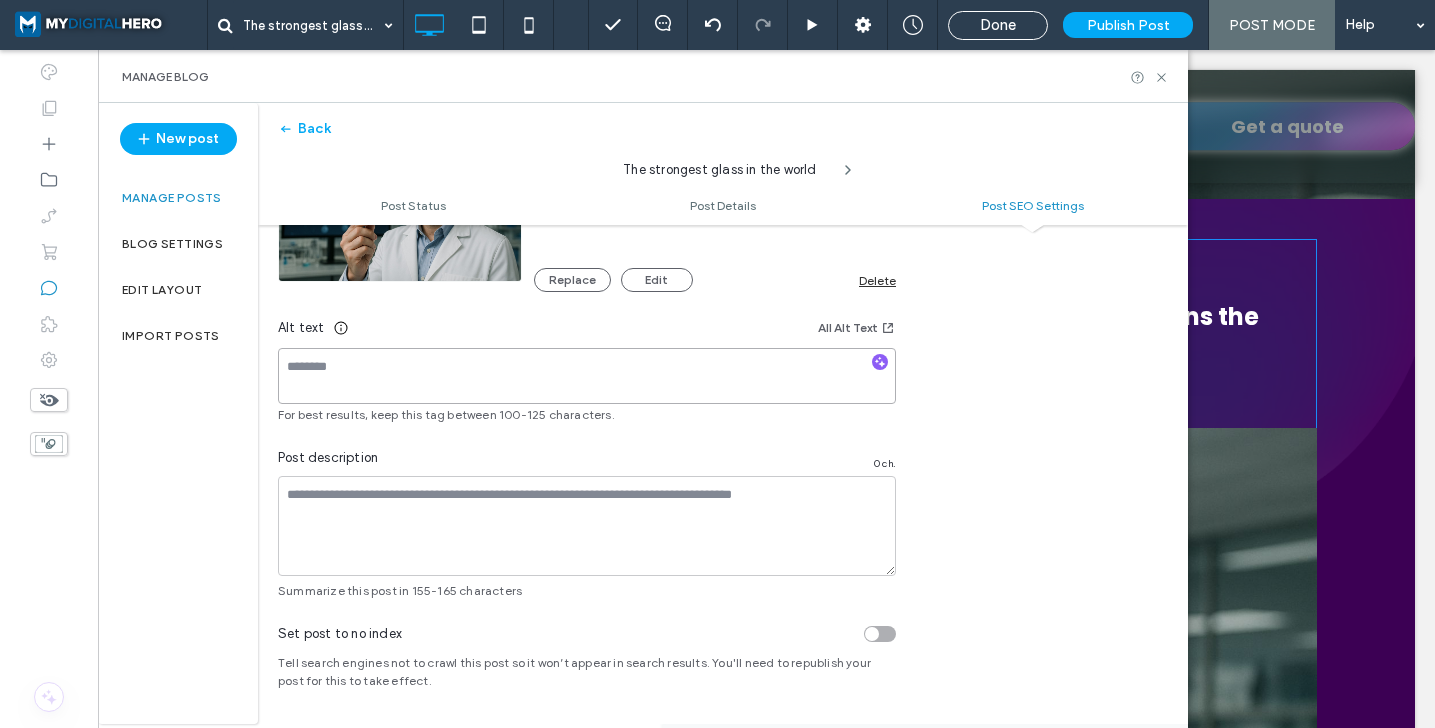 click at bounding box center [587, 376] 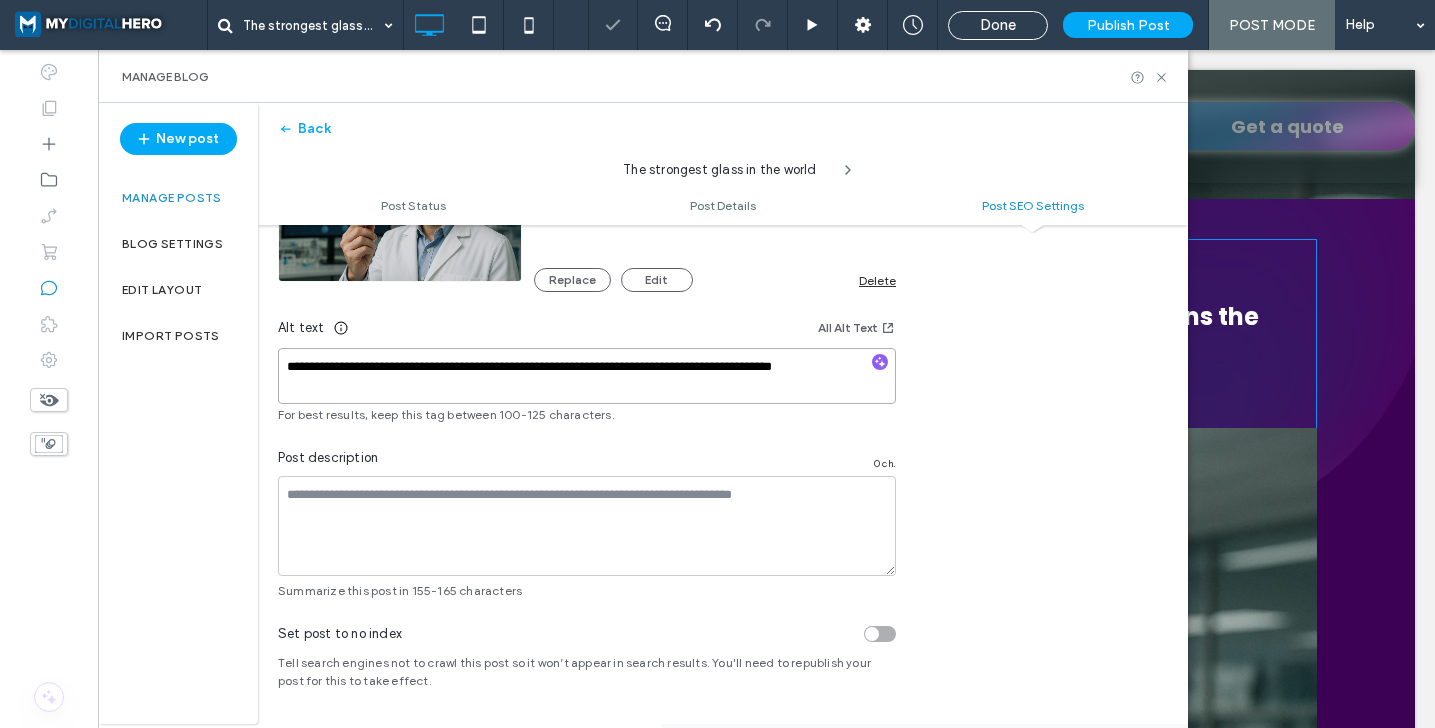 type on "**********" 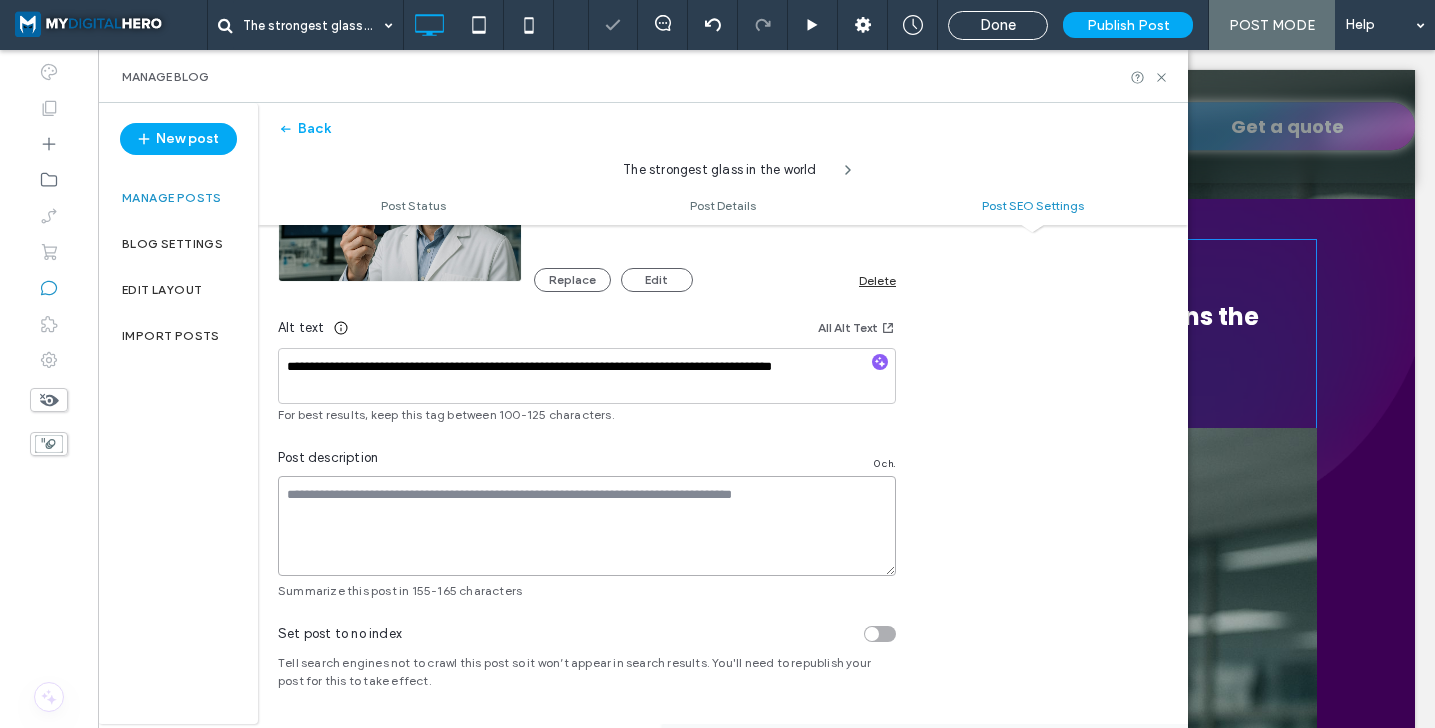 click at bounding box center (587, 526) 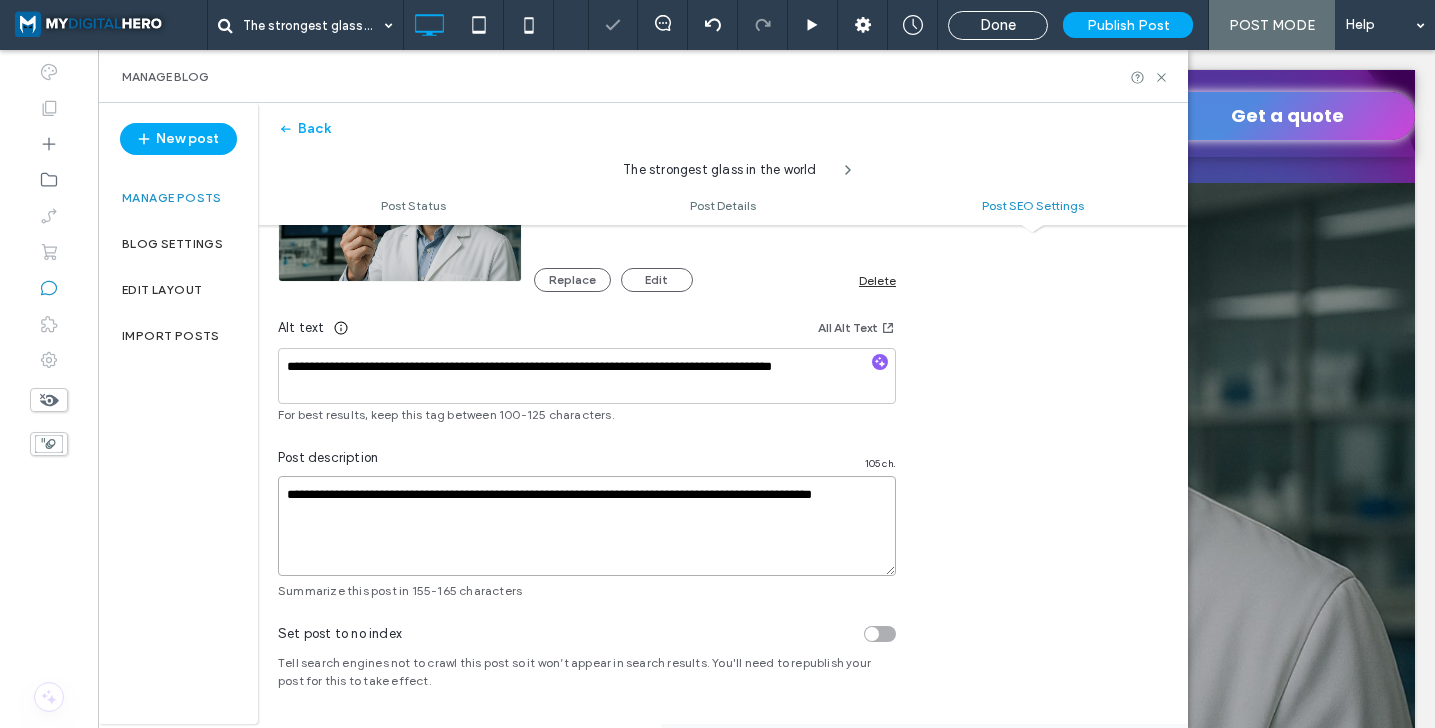 scroll, scrollTop: 0, scrollLeft: 0, axis: both 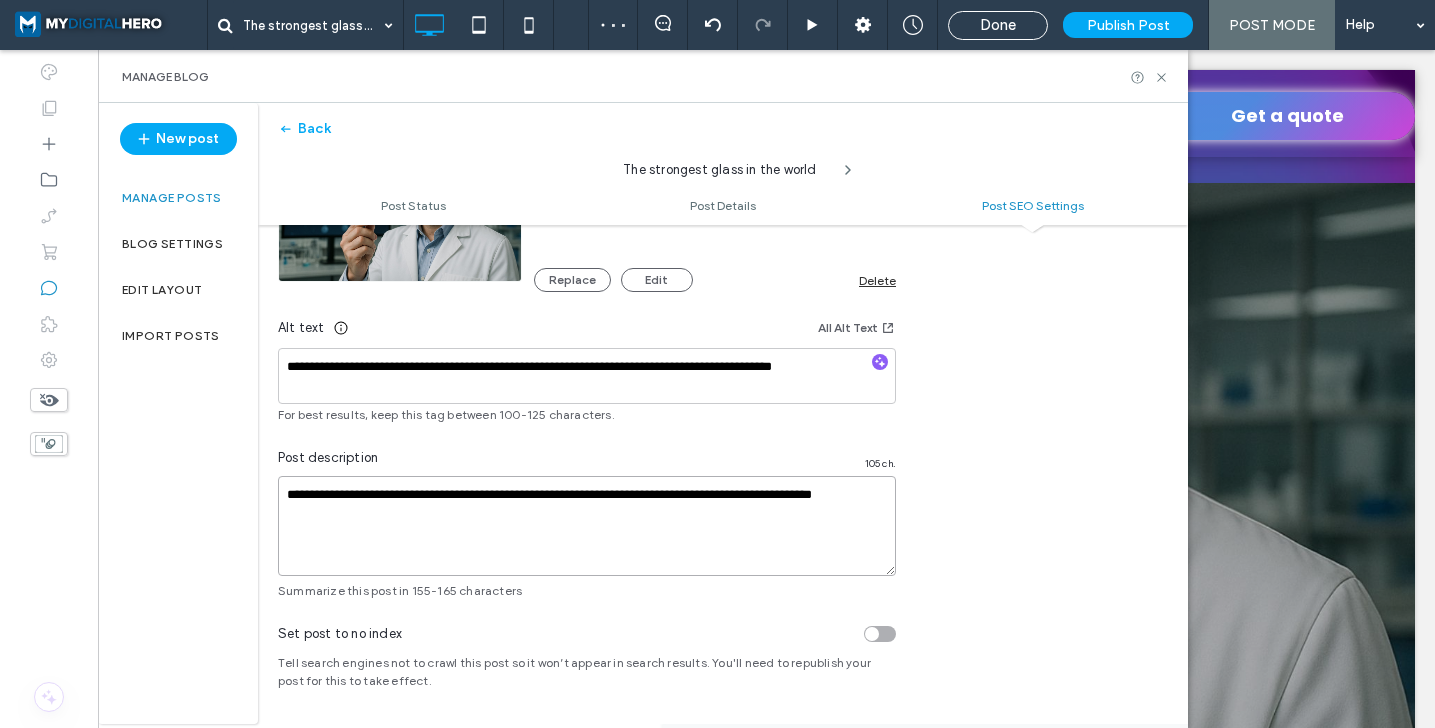 drag, startPoint x: 483, startPoint y: 495, endPoint x: 573, endPoint y: 498, distance: 90.04999 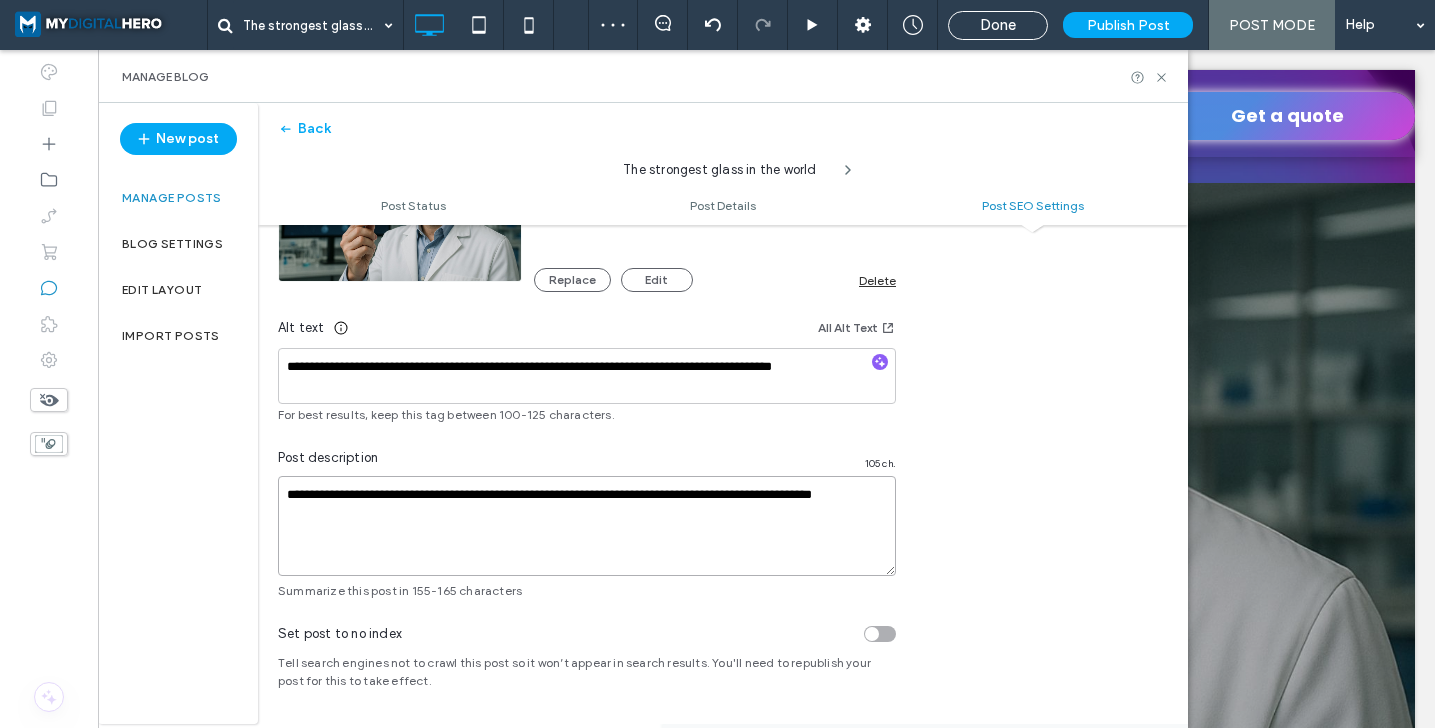 click on "**********" at bounding box center [587, 526] 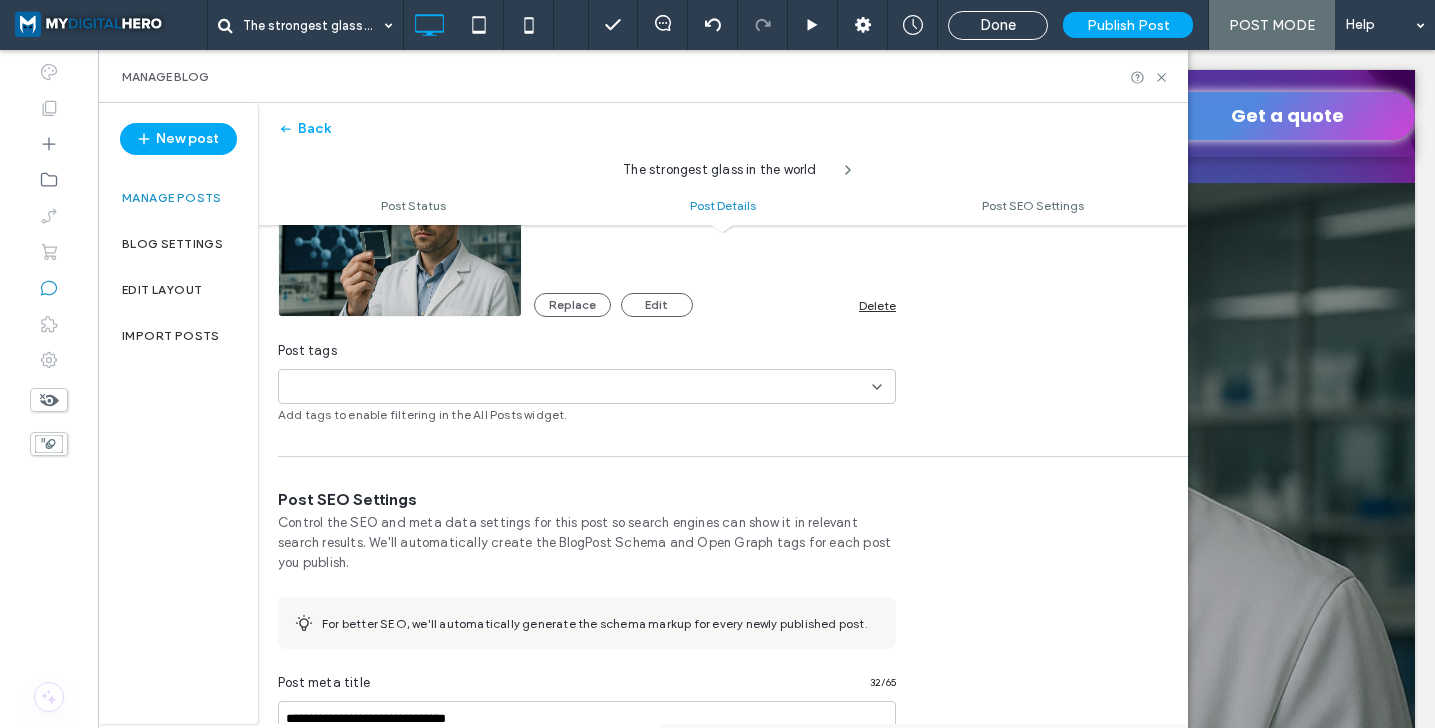 scroll, scrollTop: 619, scrollLeft: 0, axis: vertical 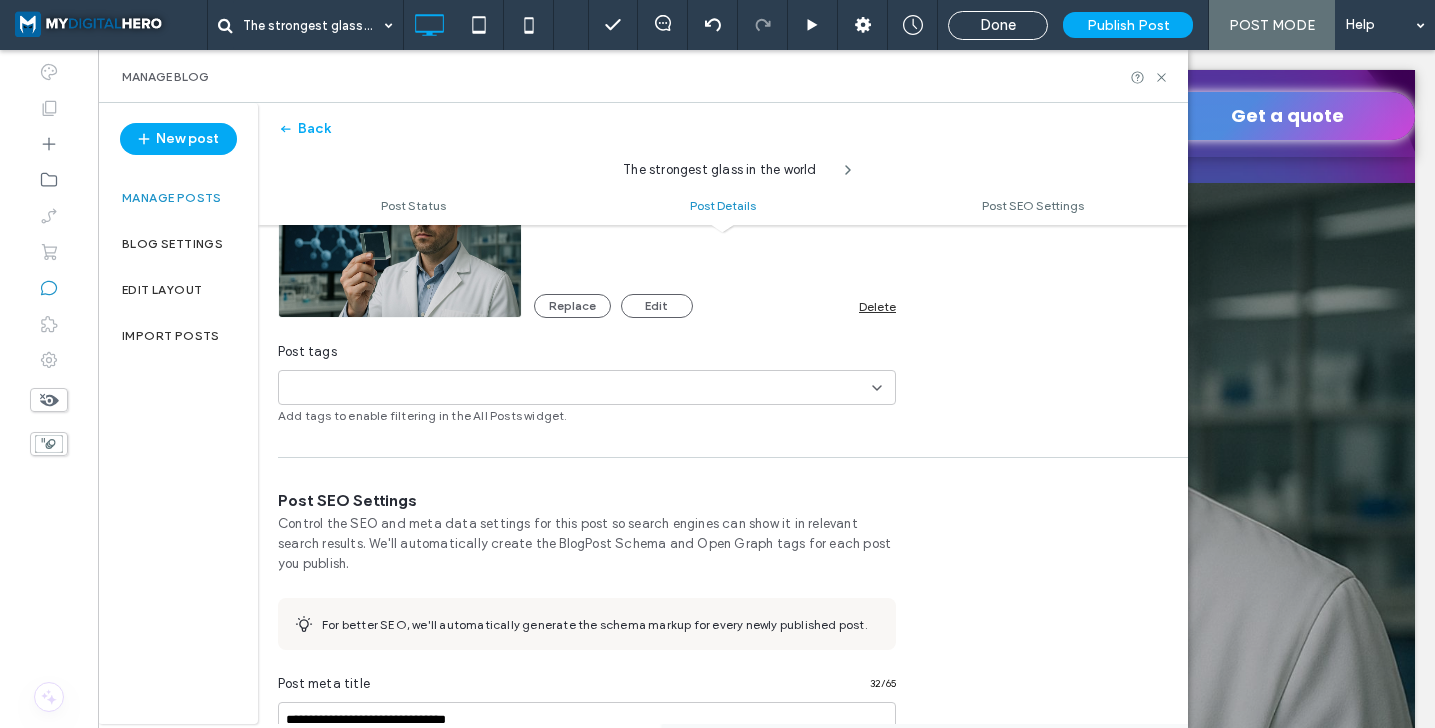 type on "**********" 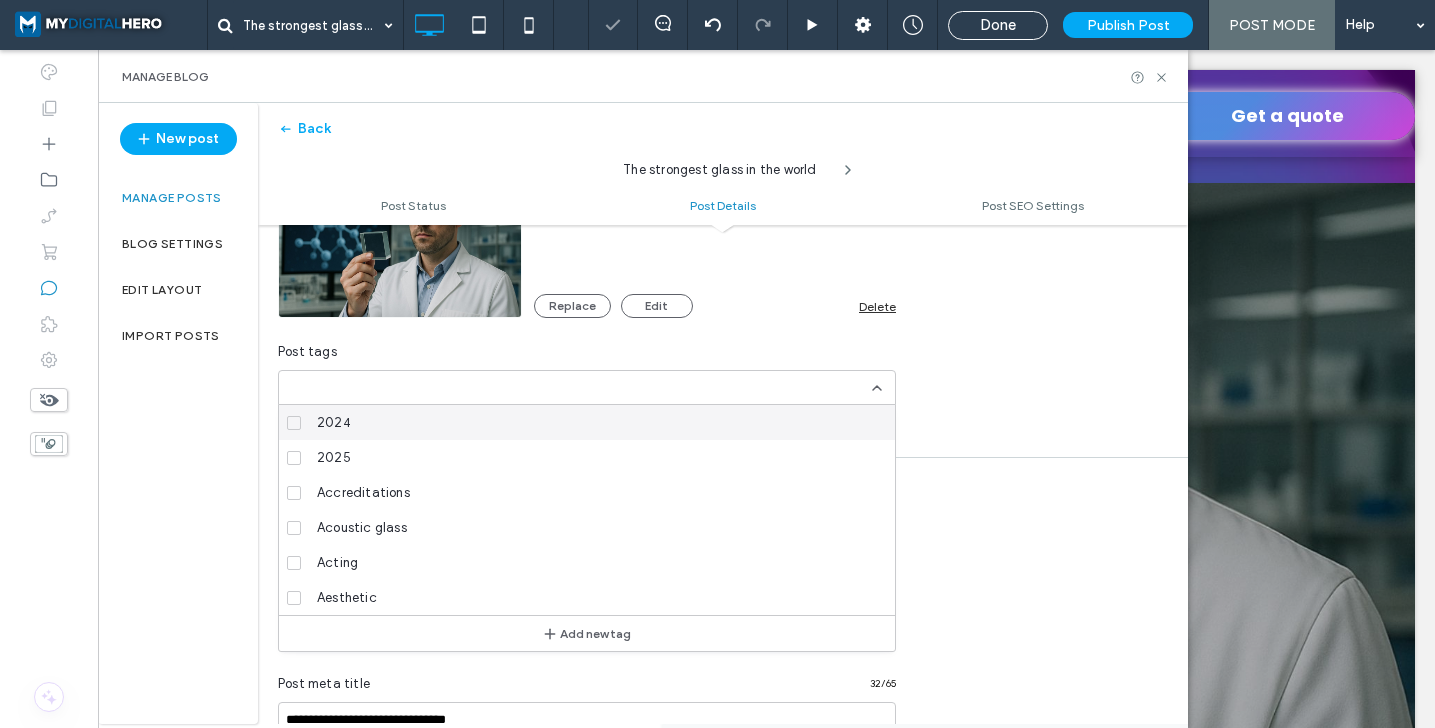 paste on "**********" 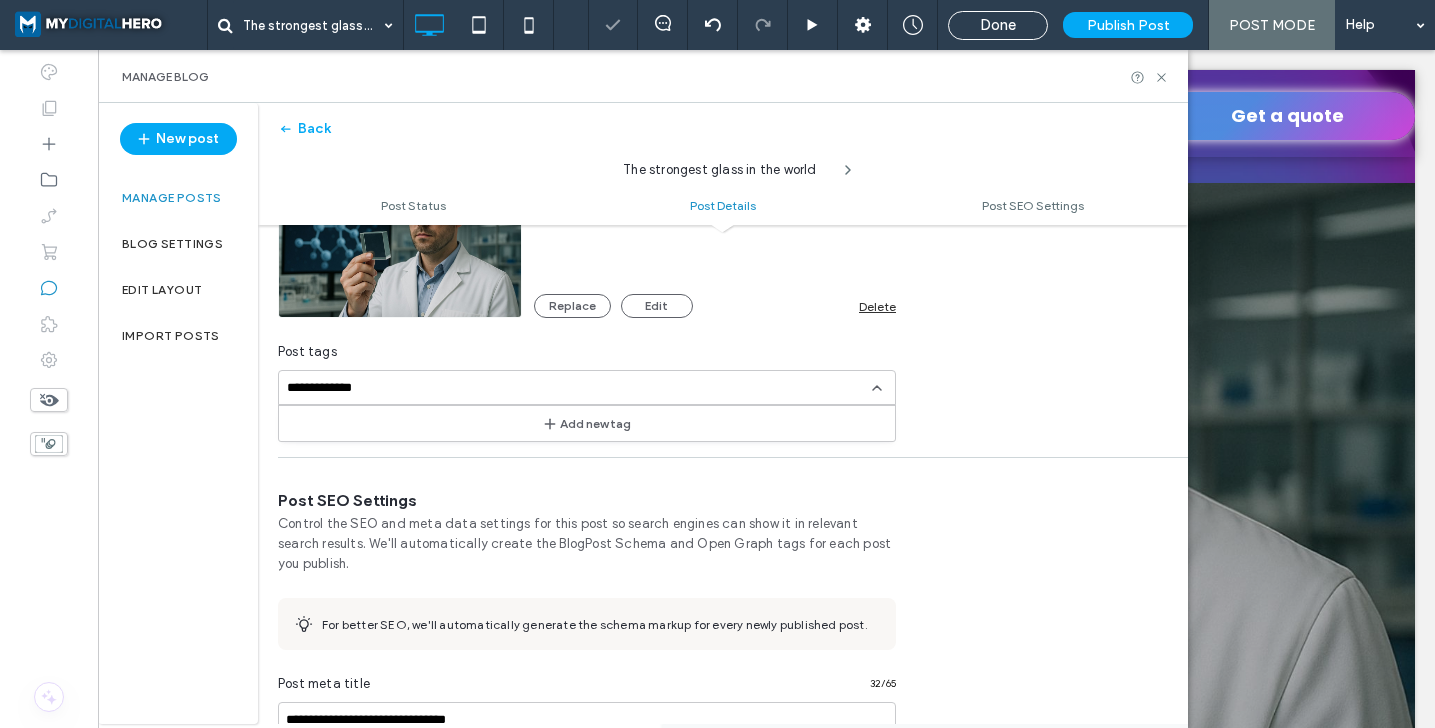 scroll, scrollTop: 0, scrollLeft: 0, axis: both 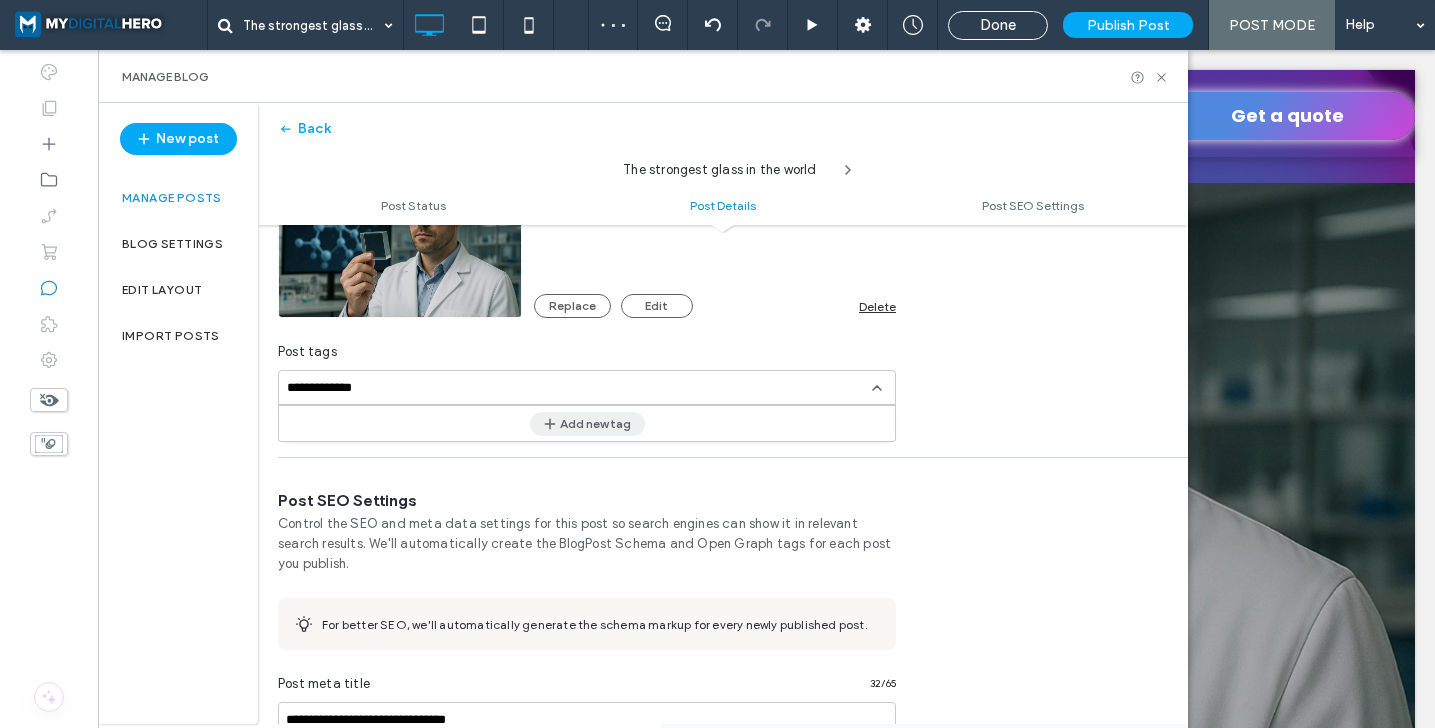 type on "**********" 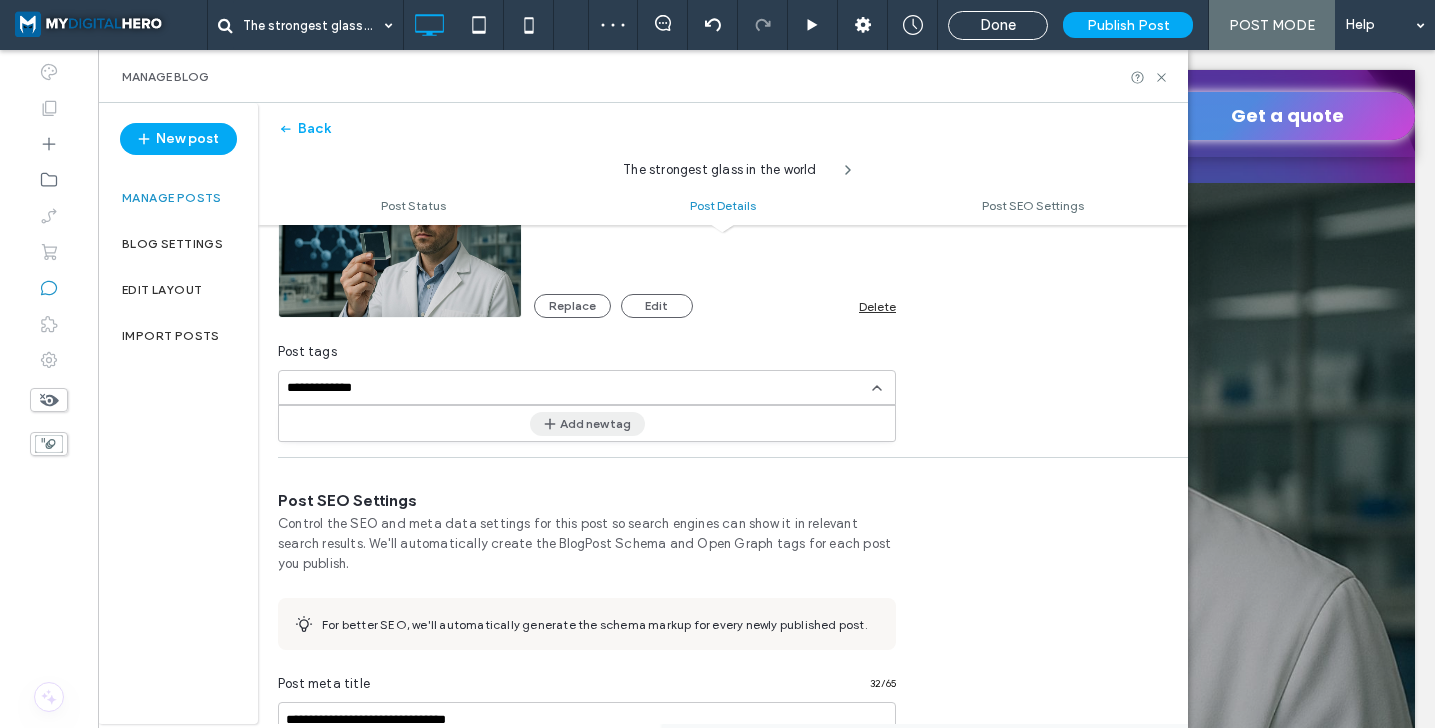 click on "Add new tag" at bounding box center (587, 424) 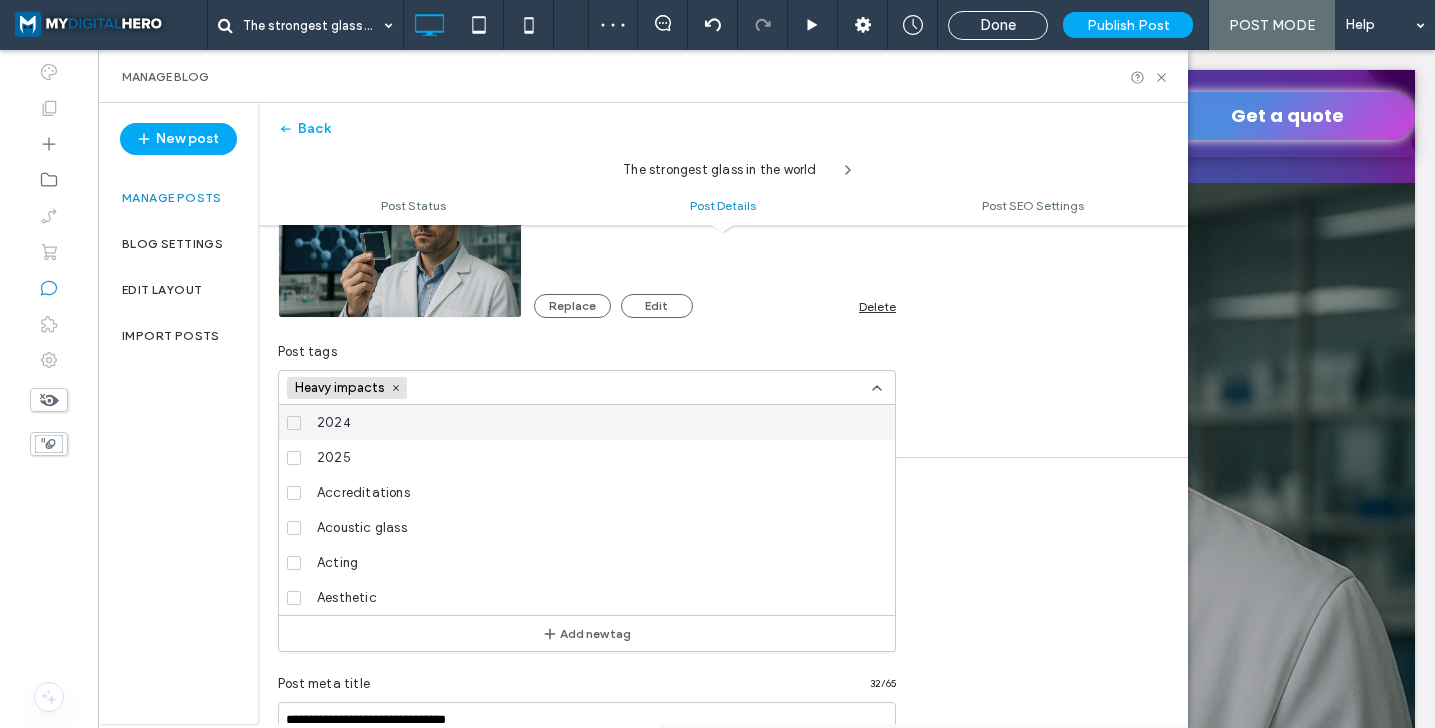 click at bounding box center (484, 388) 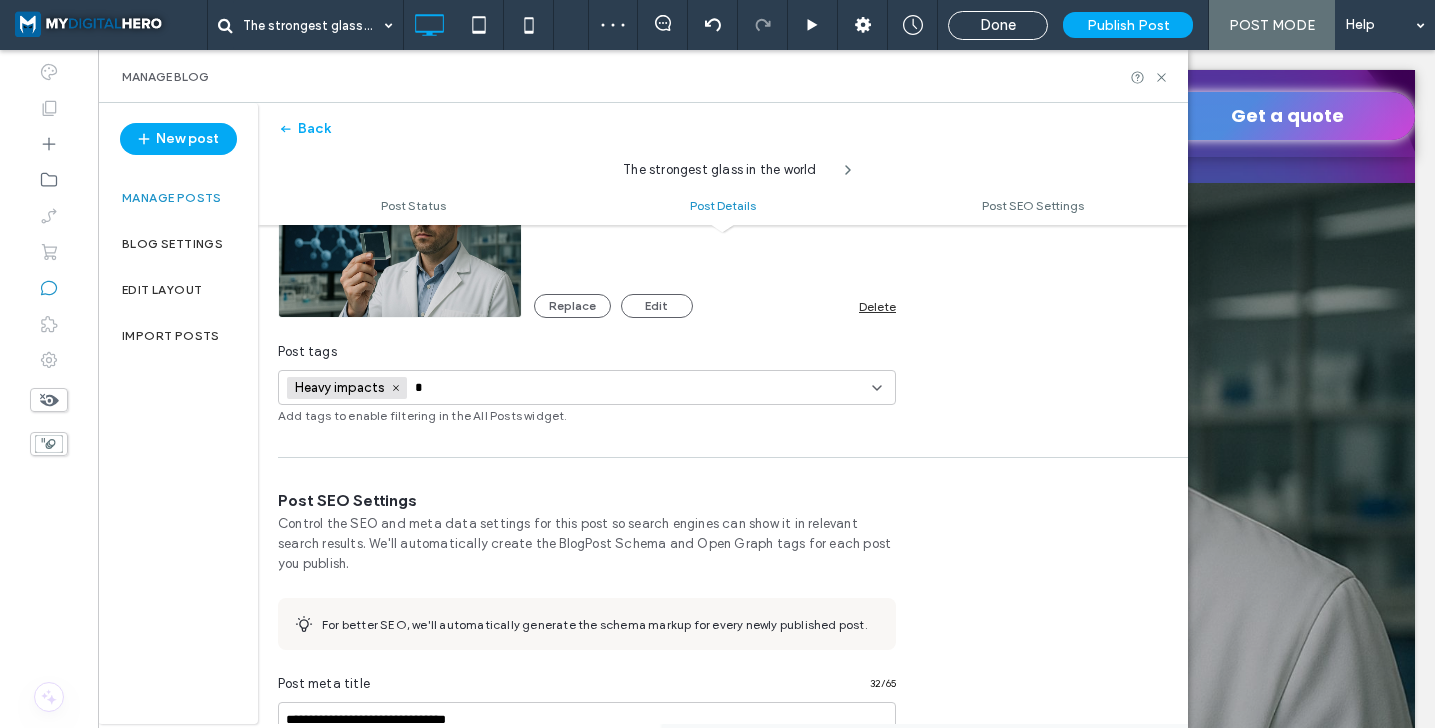 scroll, scrollTop: 0, scrollLeft: 0, axis: both 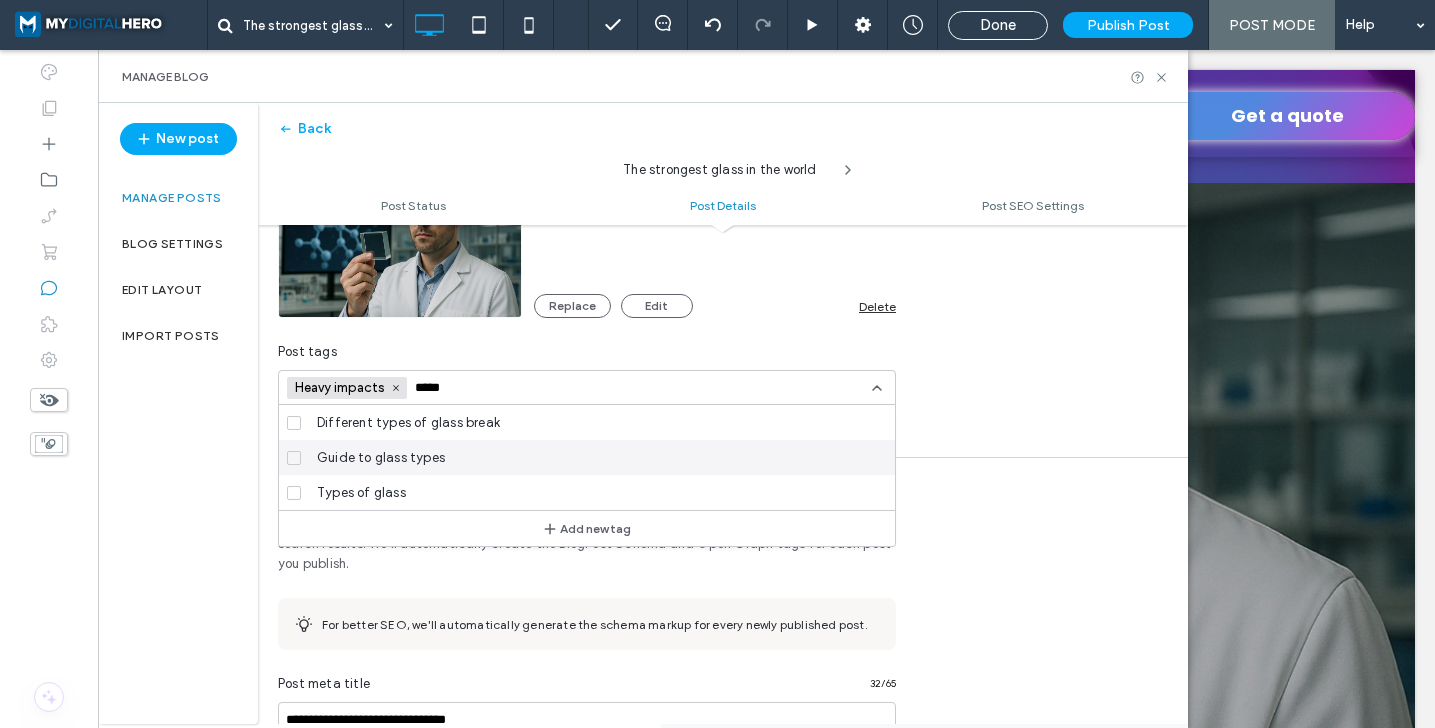 type on "*****" 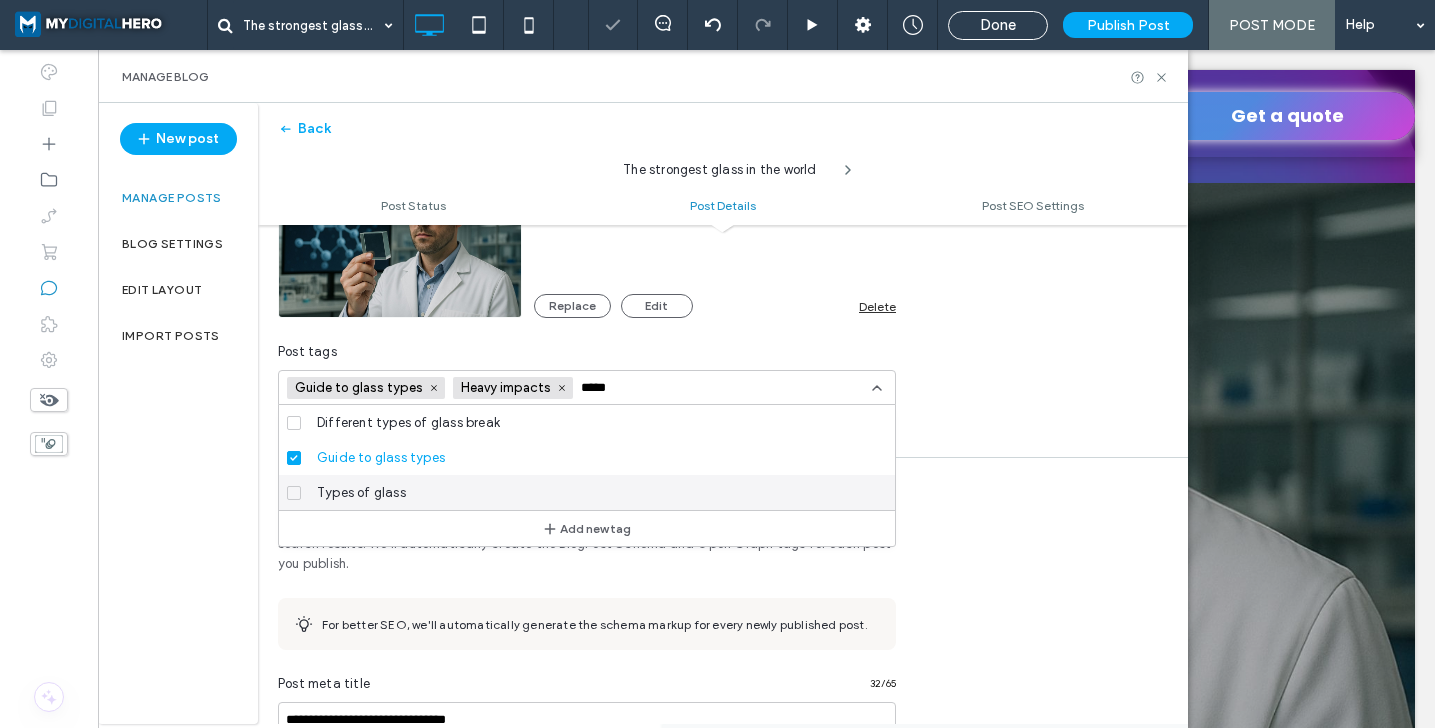 click on "Types of glass" at bounding box center (594, 492) 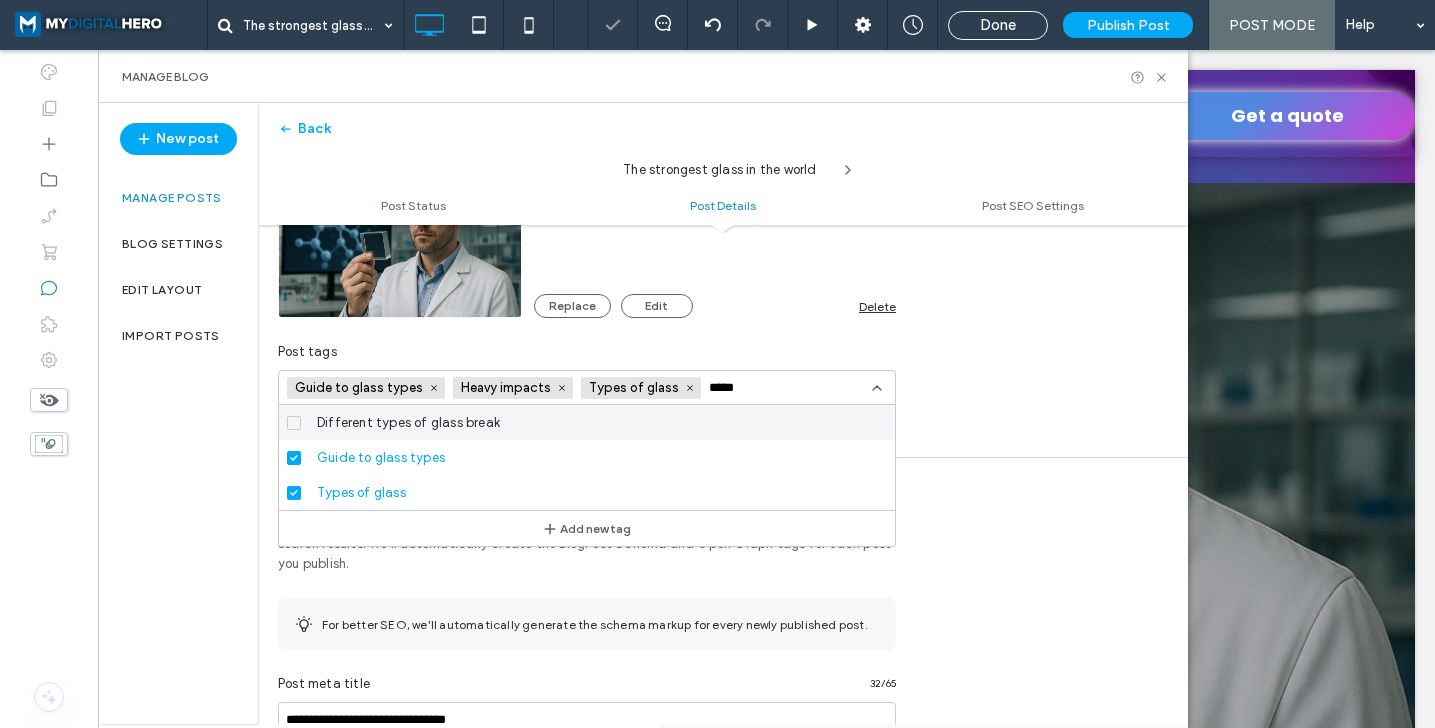 click on "*****" at bounding box center [778, 388] 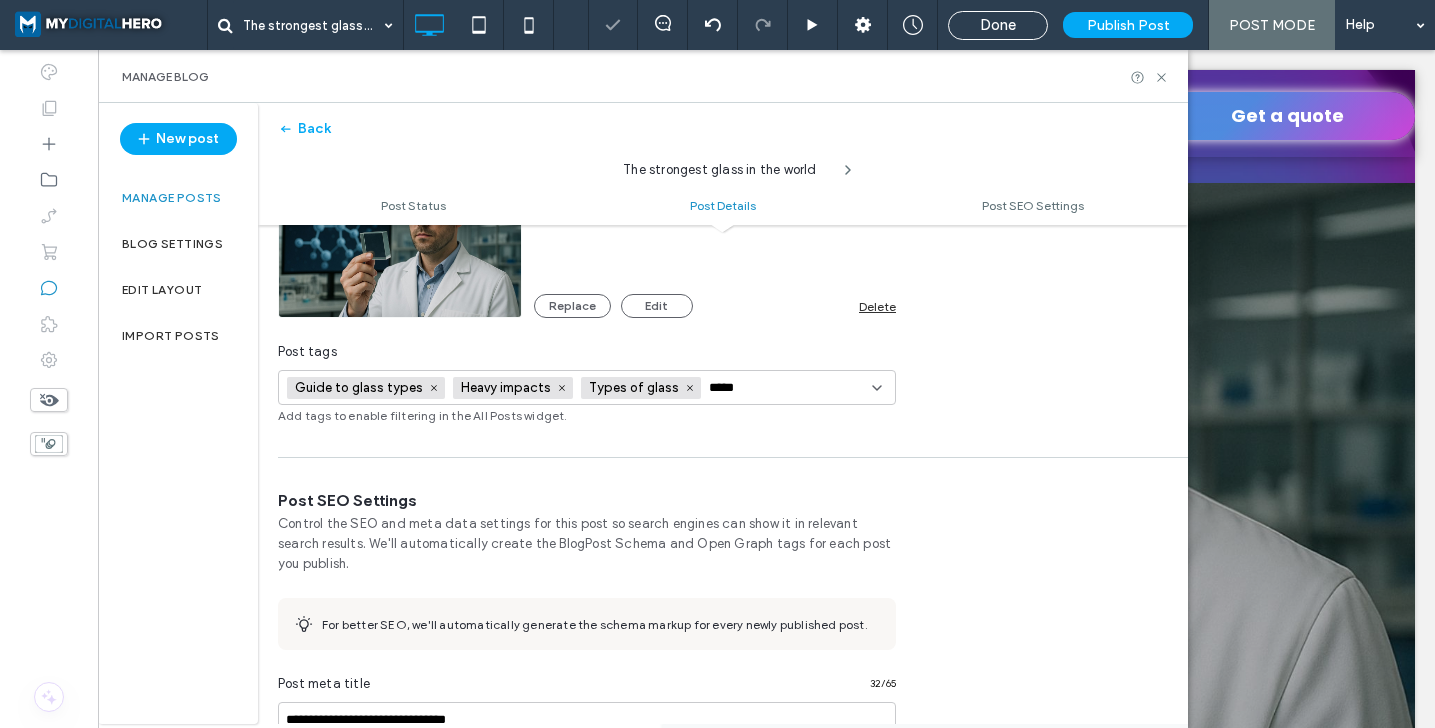click on "*****" at bounding box center [778, 388] 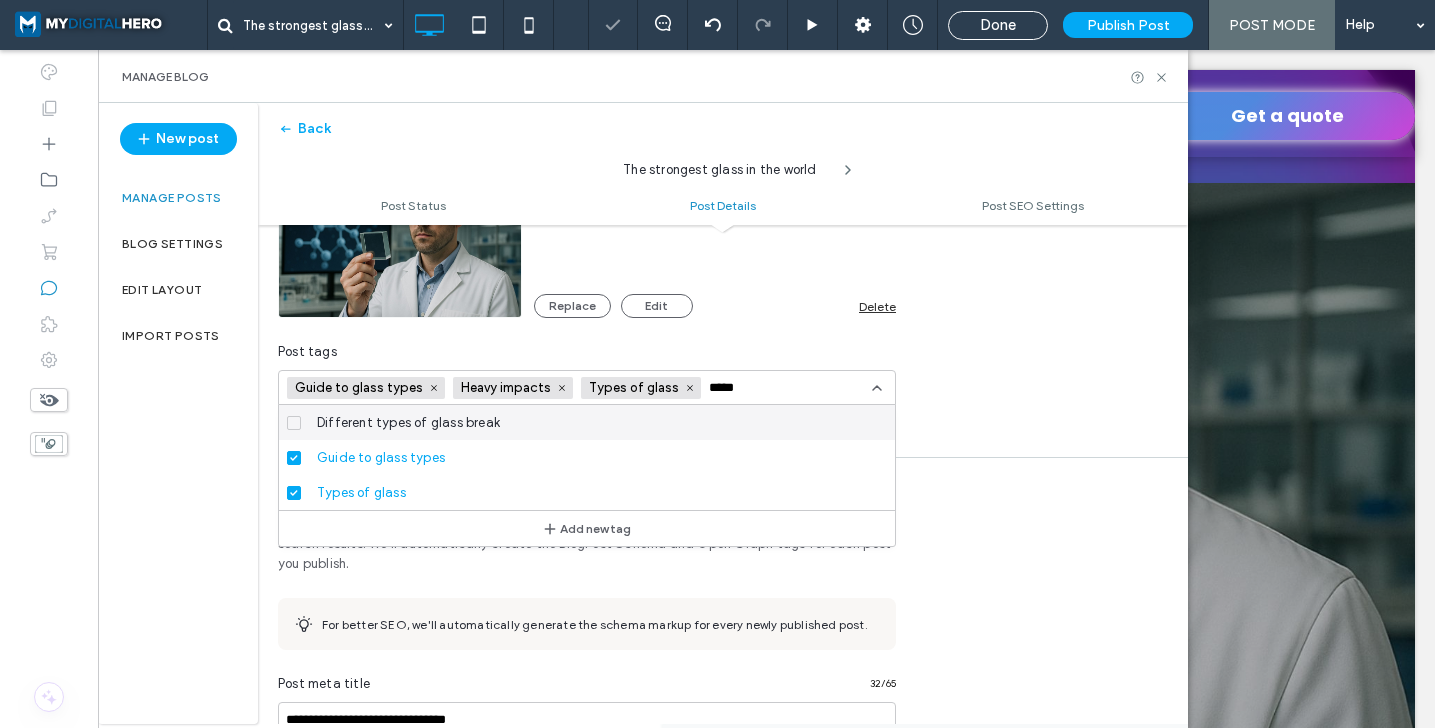 scroll, scrollTop: 0, scrollLeft: 0, axis: both 